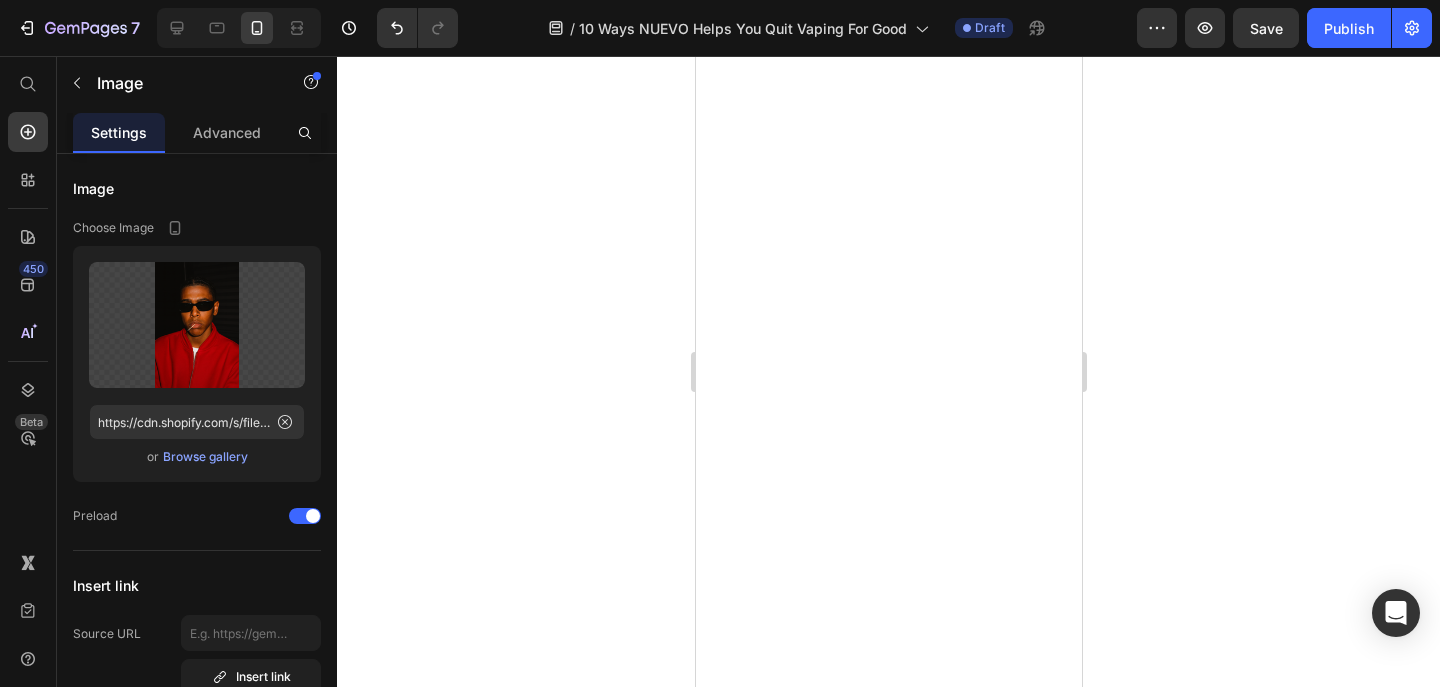 scroll, scrollTop: 0, scrollLeft: 0, axis: both 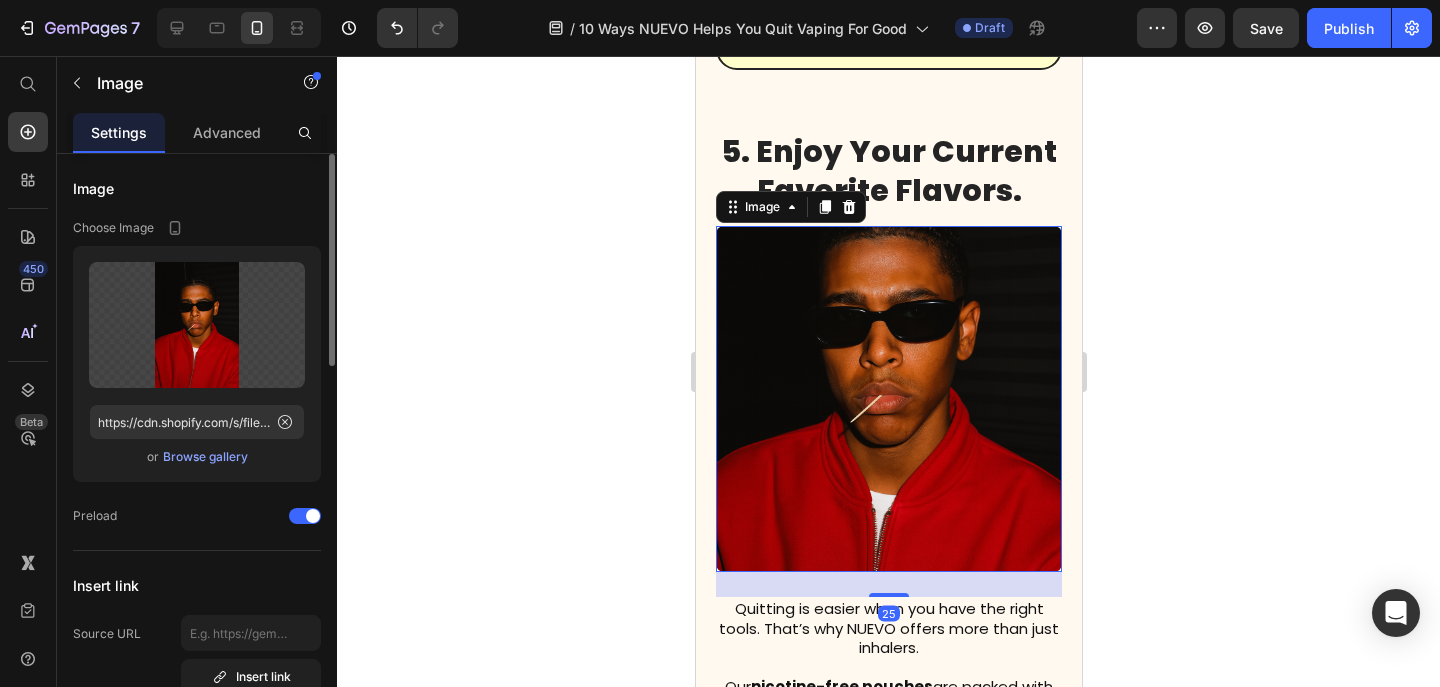 click on "Browse gallery" at bounding box center (205, 457) 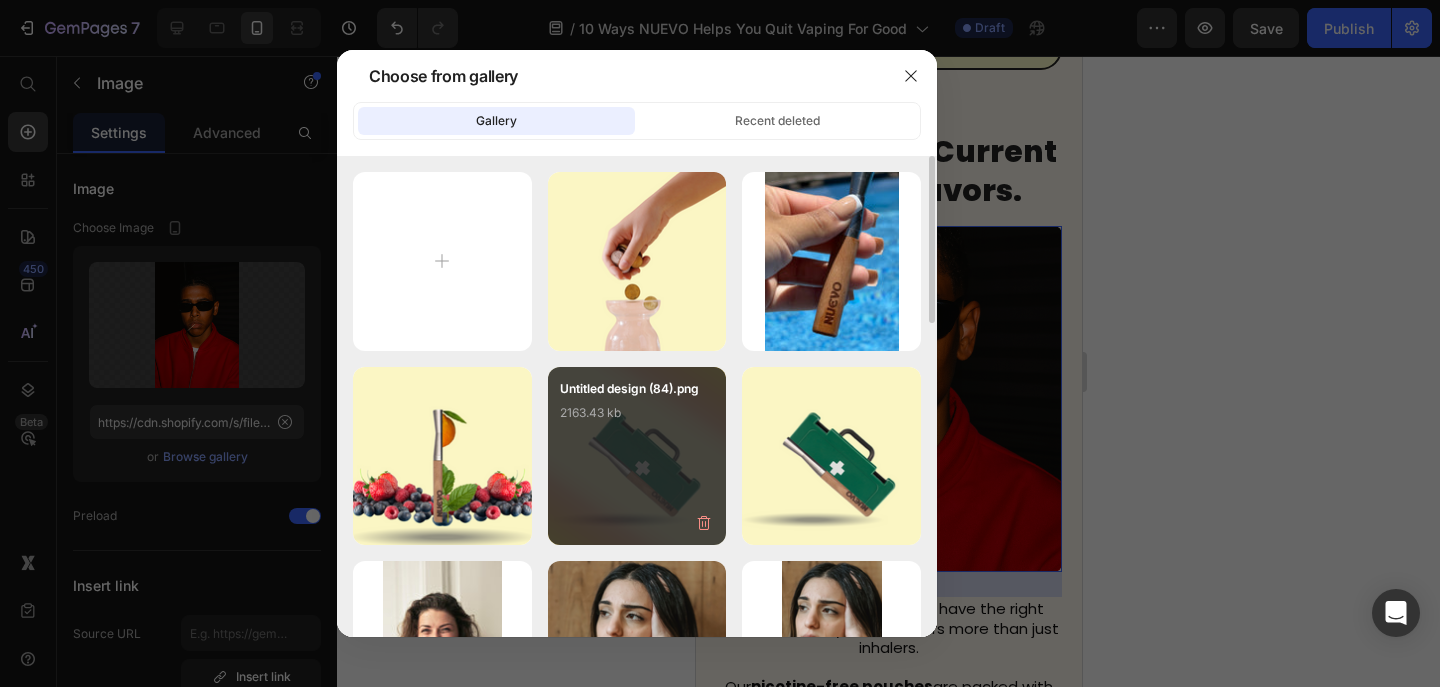 type on "C:\fakepath\Untitled design (87).png" 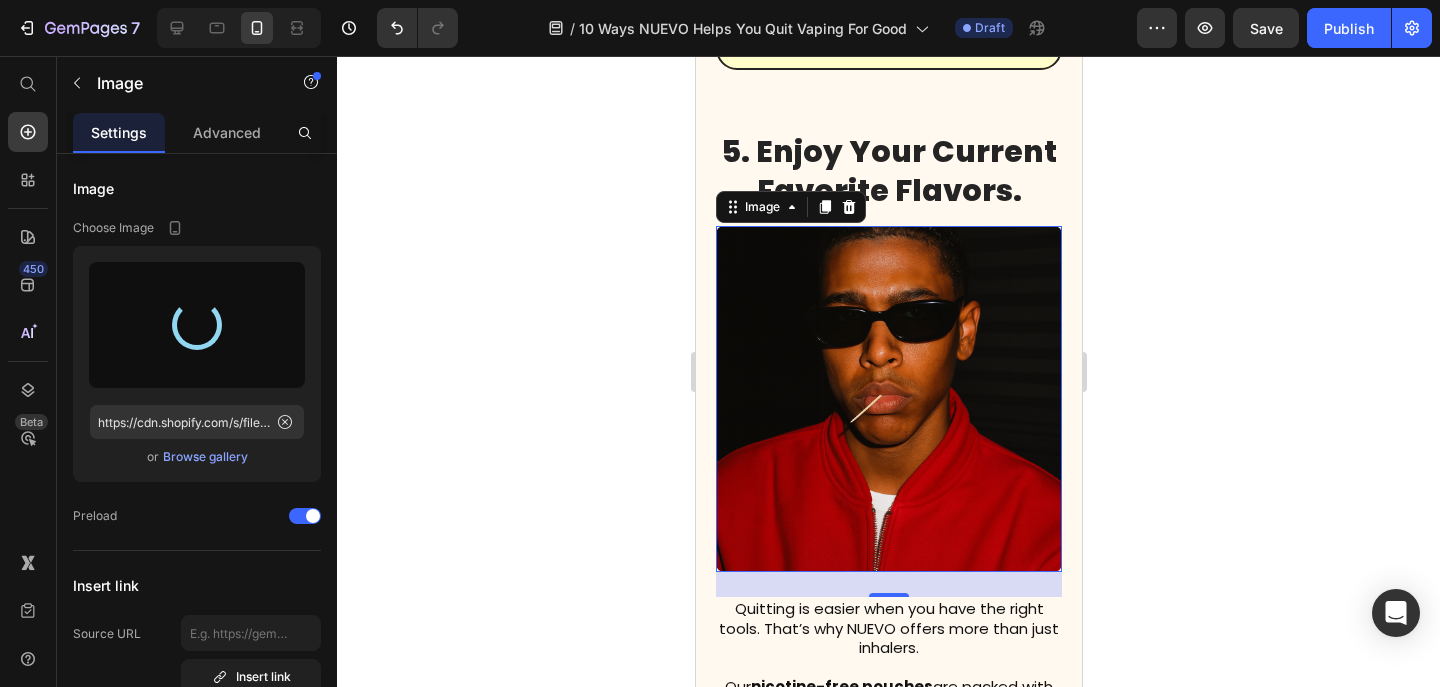 type on "https://cdn.shopify.com/s/files/1/0606/5140/5375/files/gempages_562712114943231141-e4089b6c-a75d-4f8c-882b-ce9c0195b21c.png" 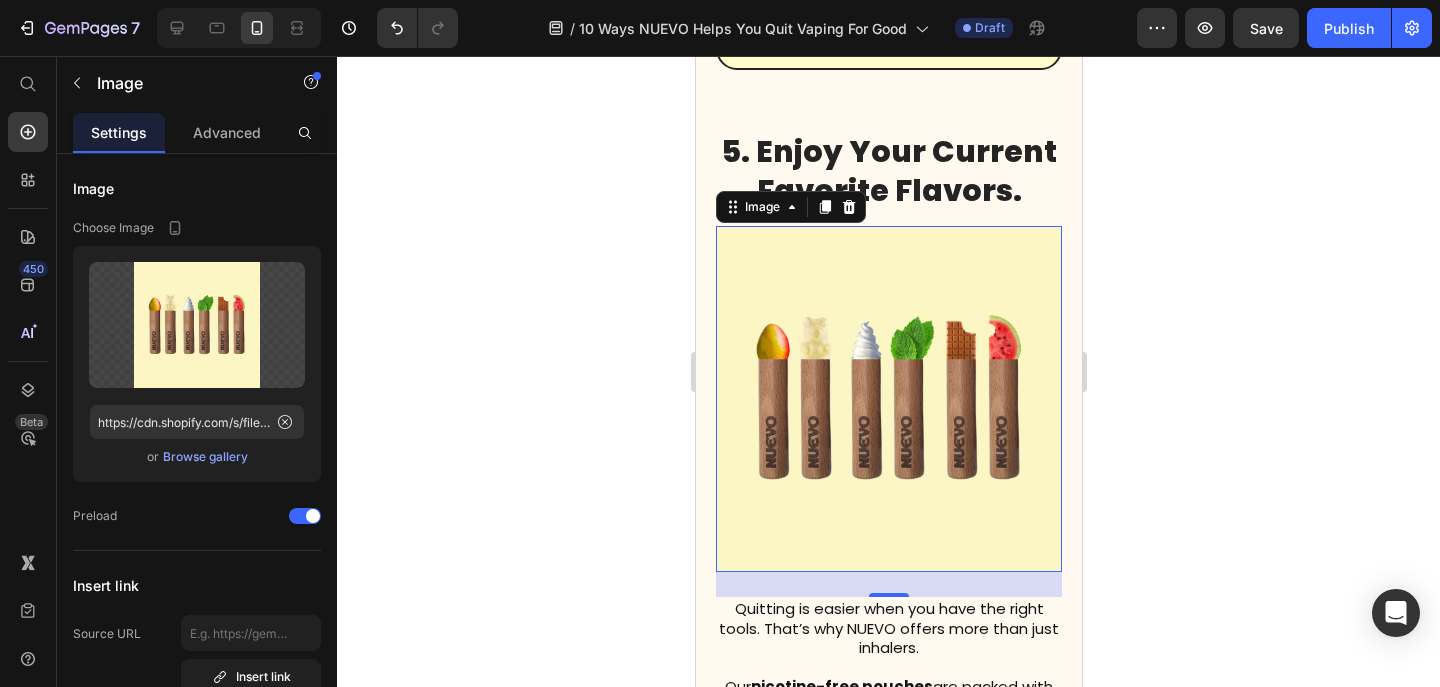 click 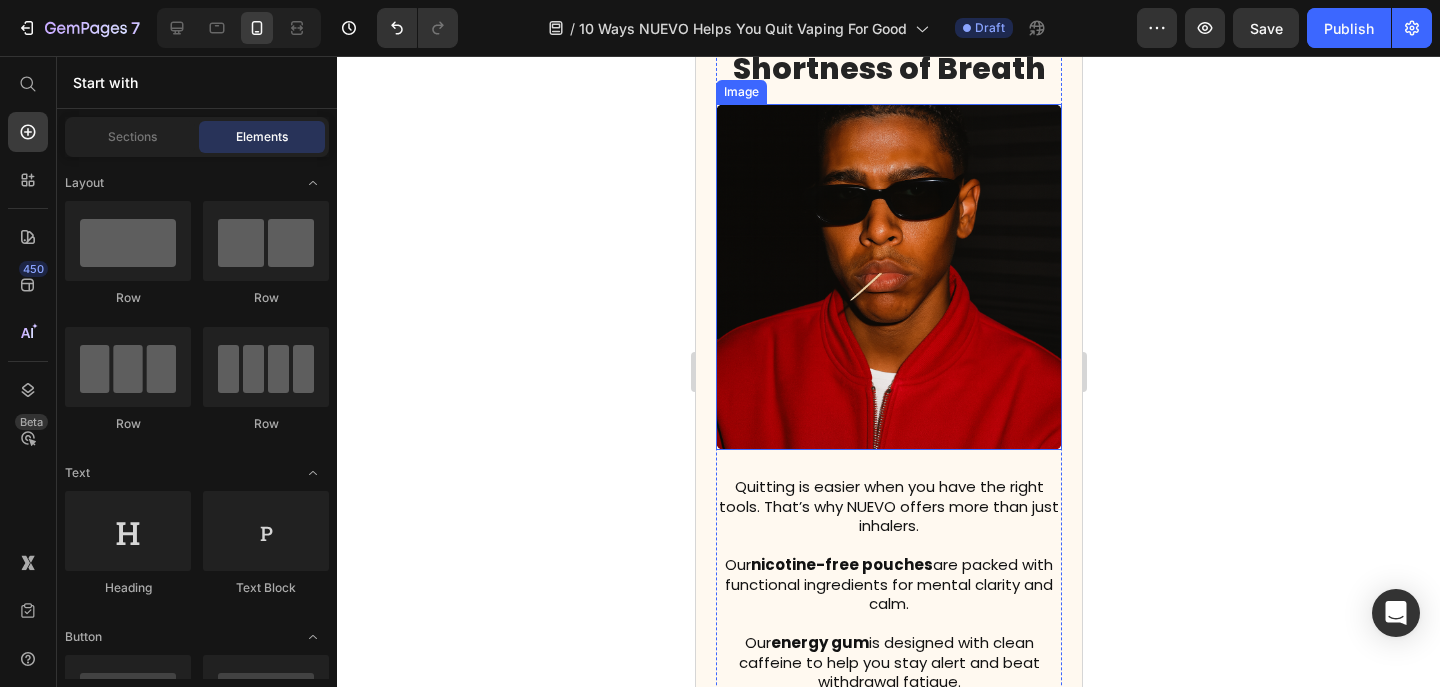 scroll, scrollTop: 5133, scrollLeft: 0, axis: vertical 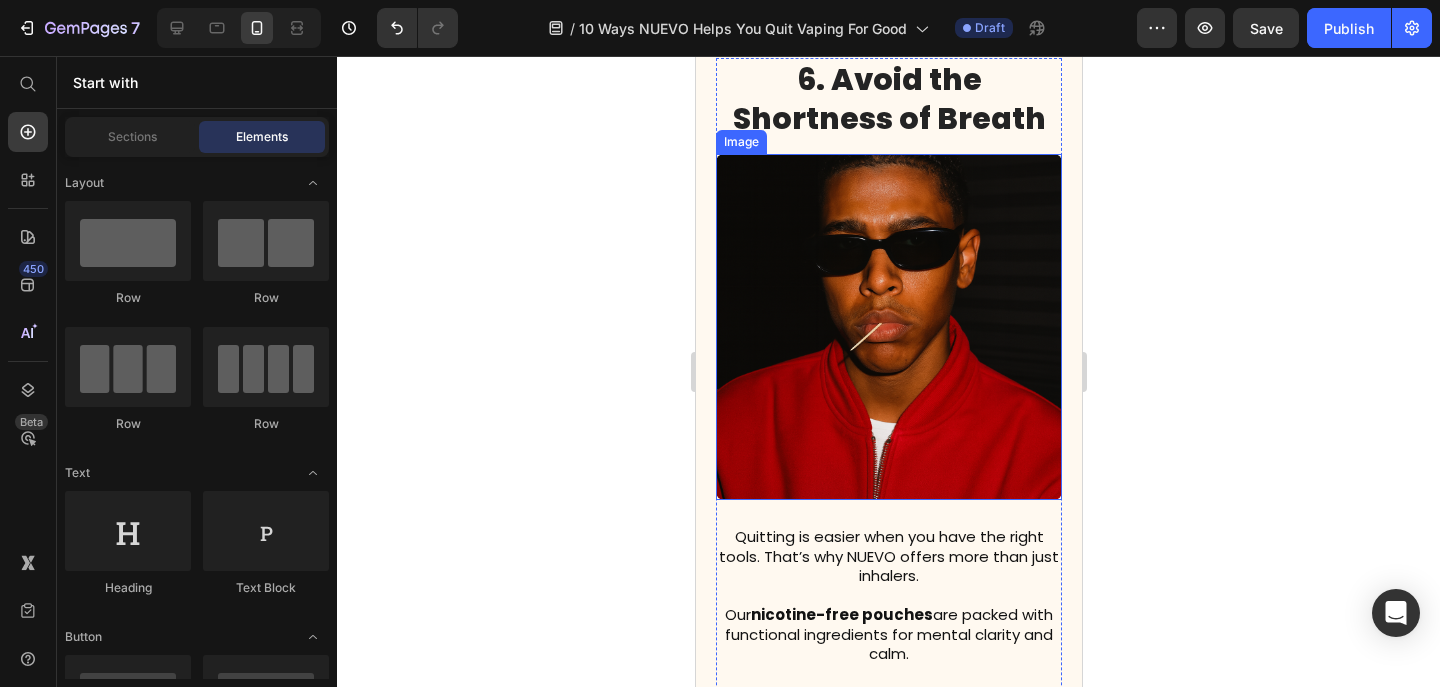 click at bounding box center (888, 327) 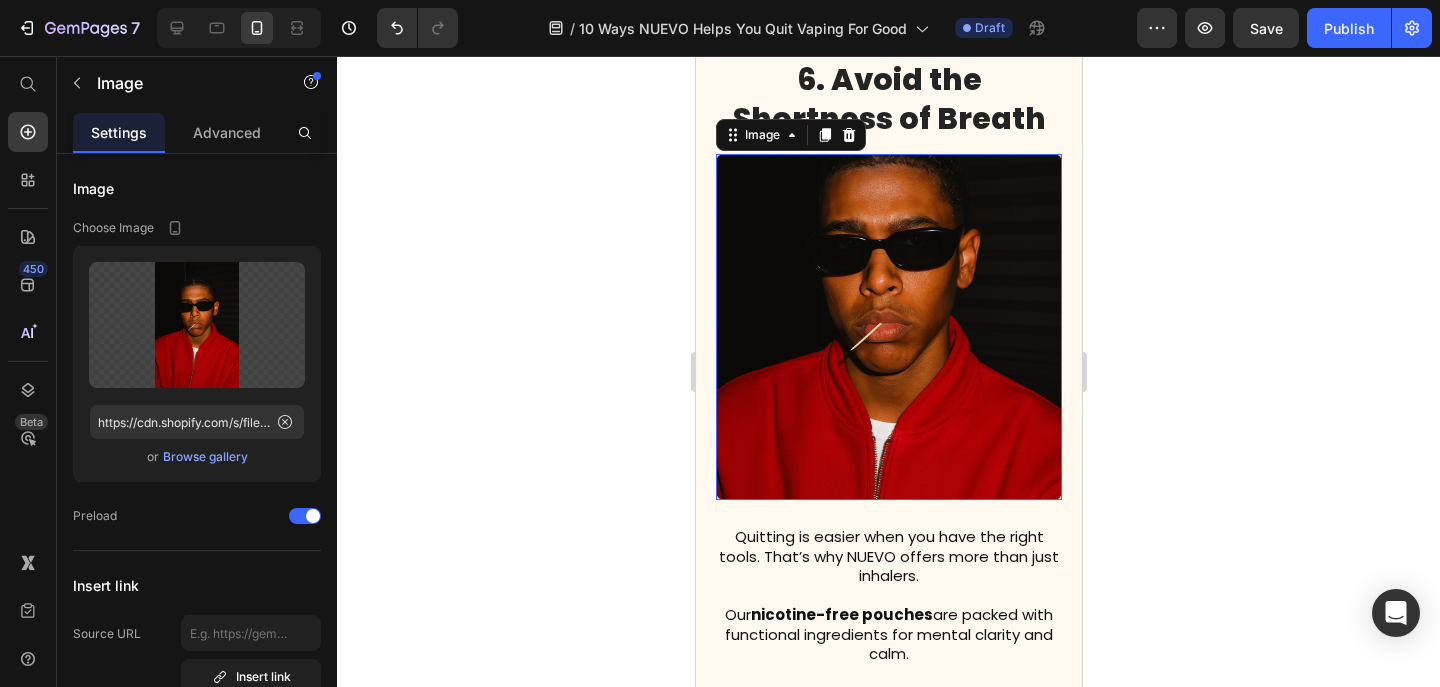 click at bounding box center (888, 327) 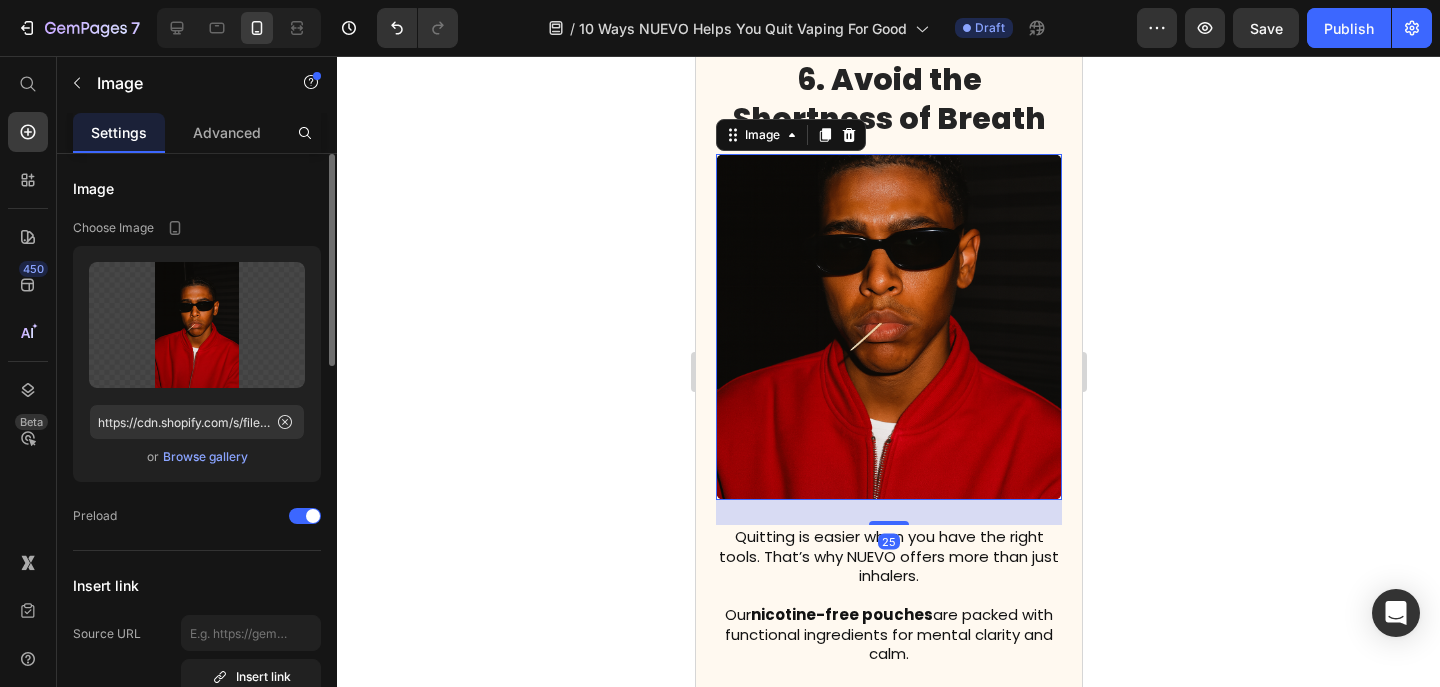 click on "Browse gallery" at bounding box center [205, 457] 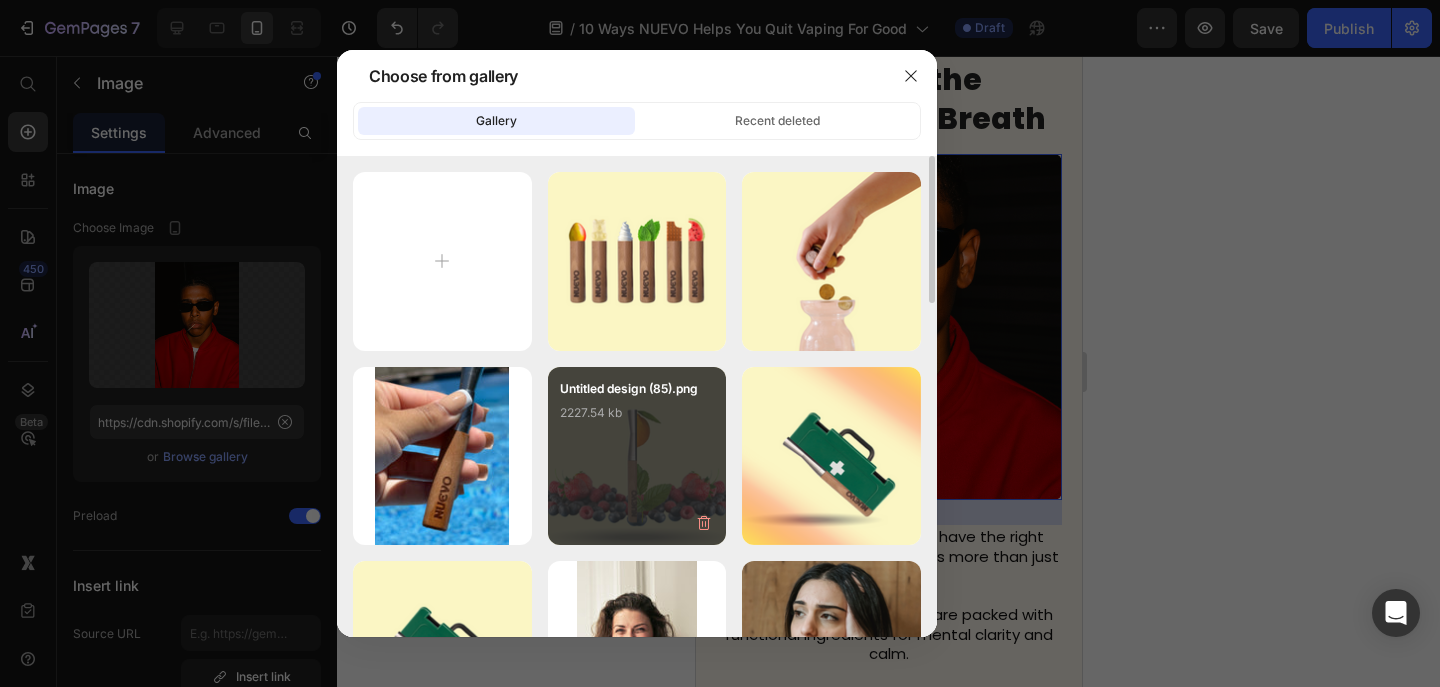 type on "C:\fakepath\Untitled design (88).png" 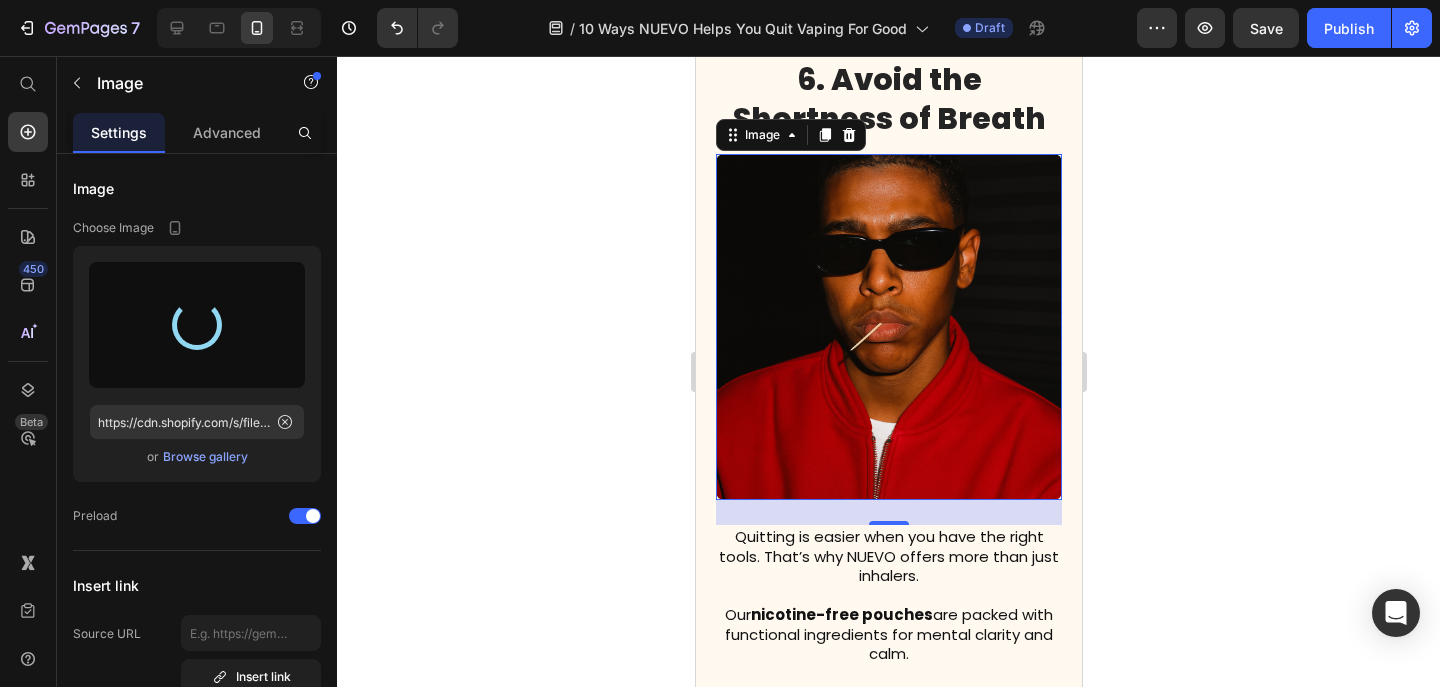 type on "https://cdn.shopify.com/s/files/1/0606/5140/5375/files/gempages_562712114943231141-e212f96b-c7b8-4e99-8605-45ab093c1dcb.png" 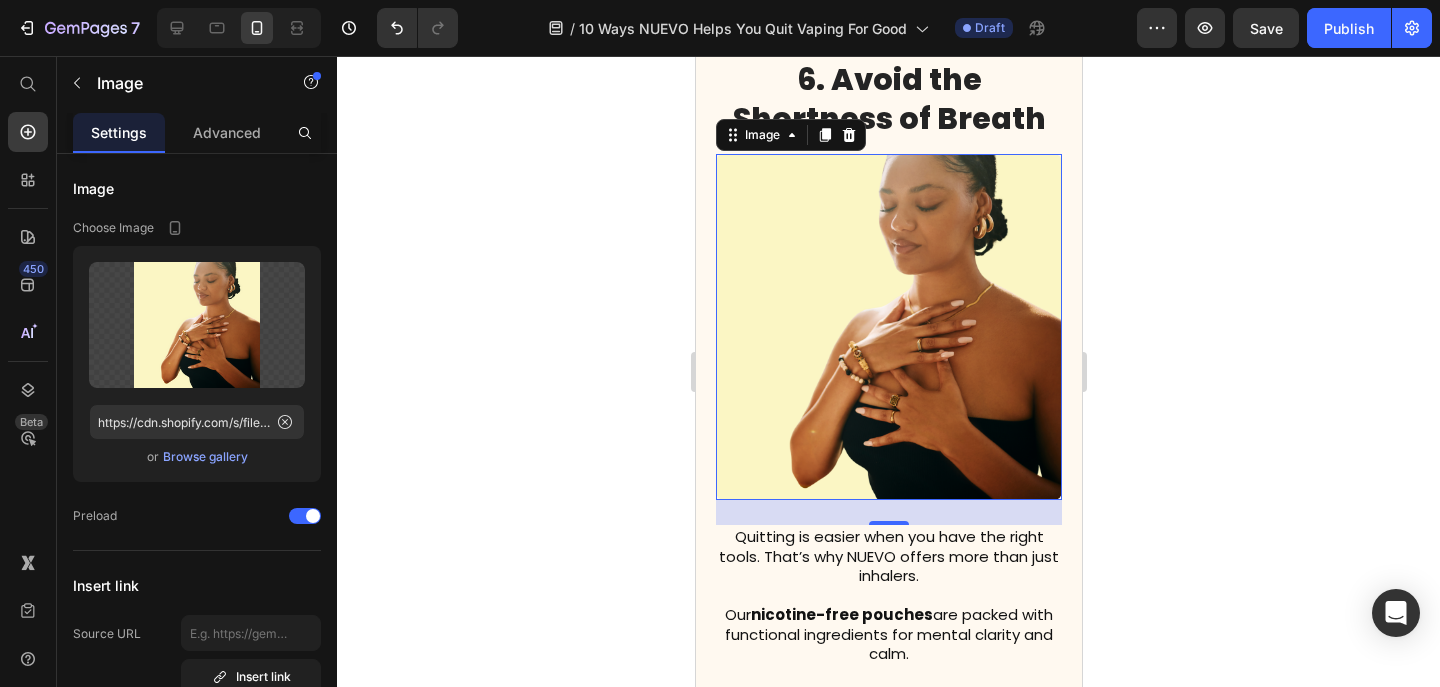click 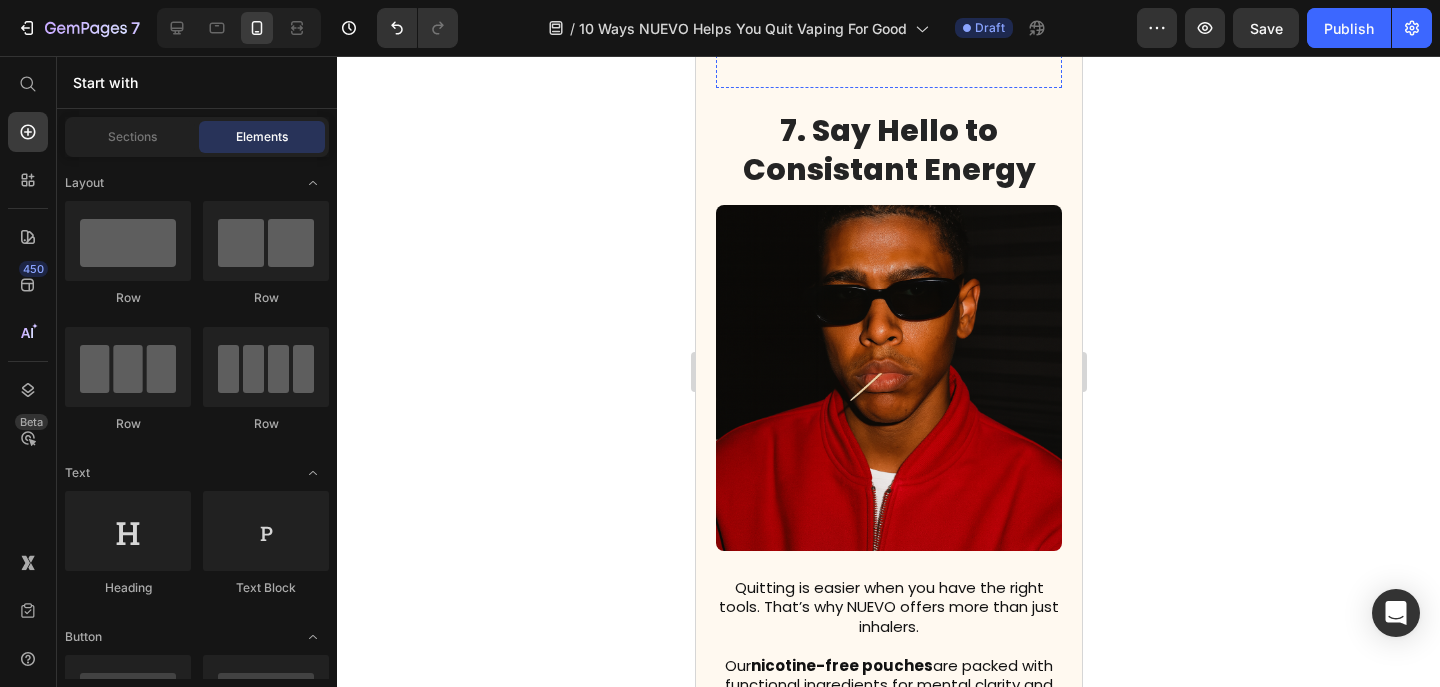 scroll, scrollTop: 6123, scrollLeft: 0, axis: vertical 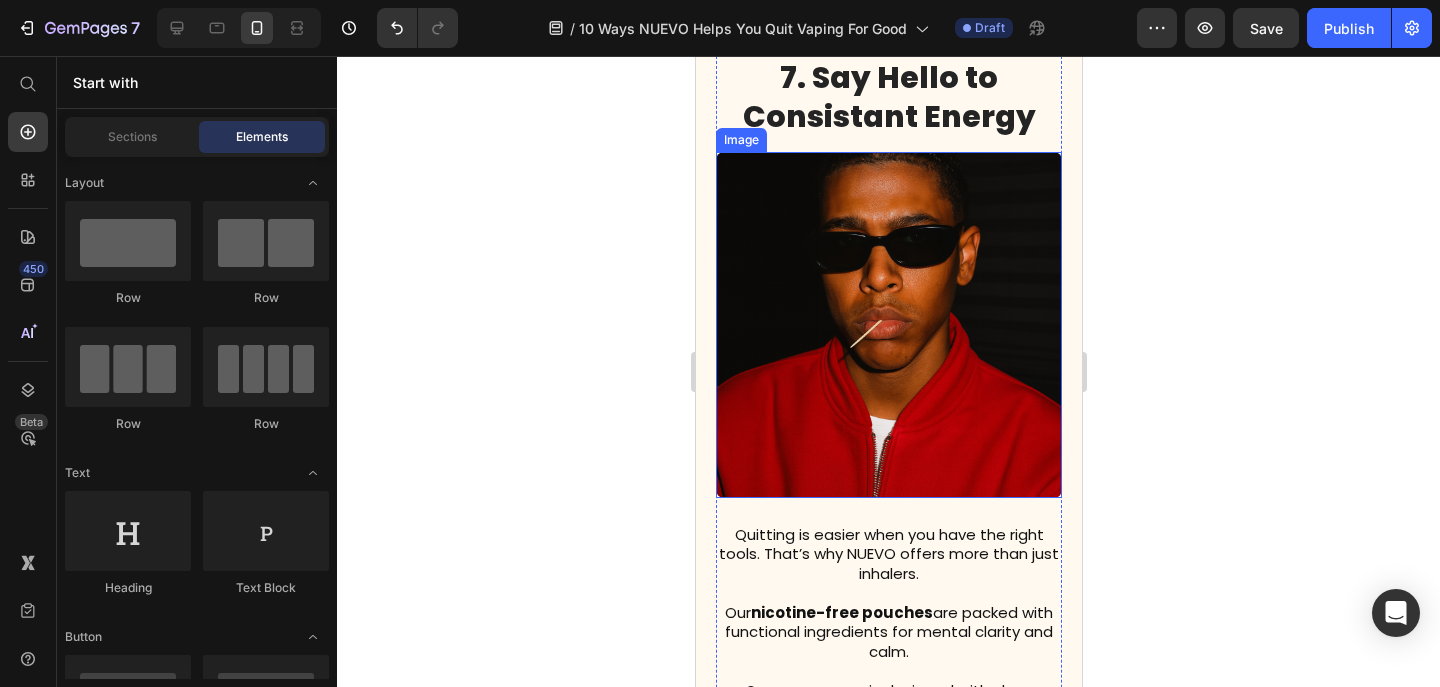 click at bounding box center [888, 325] 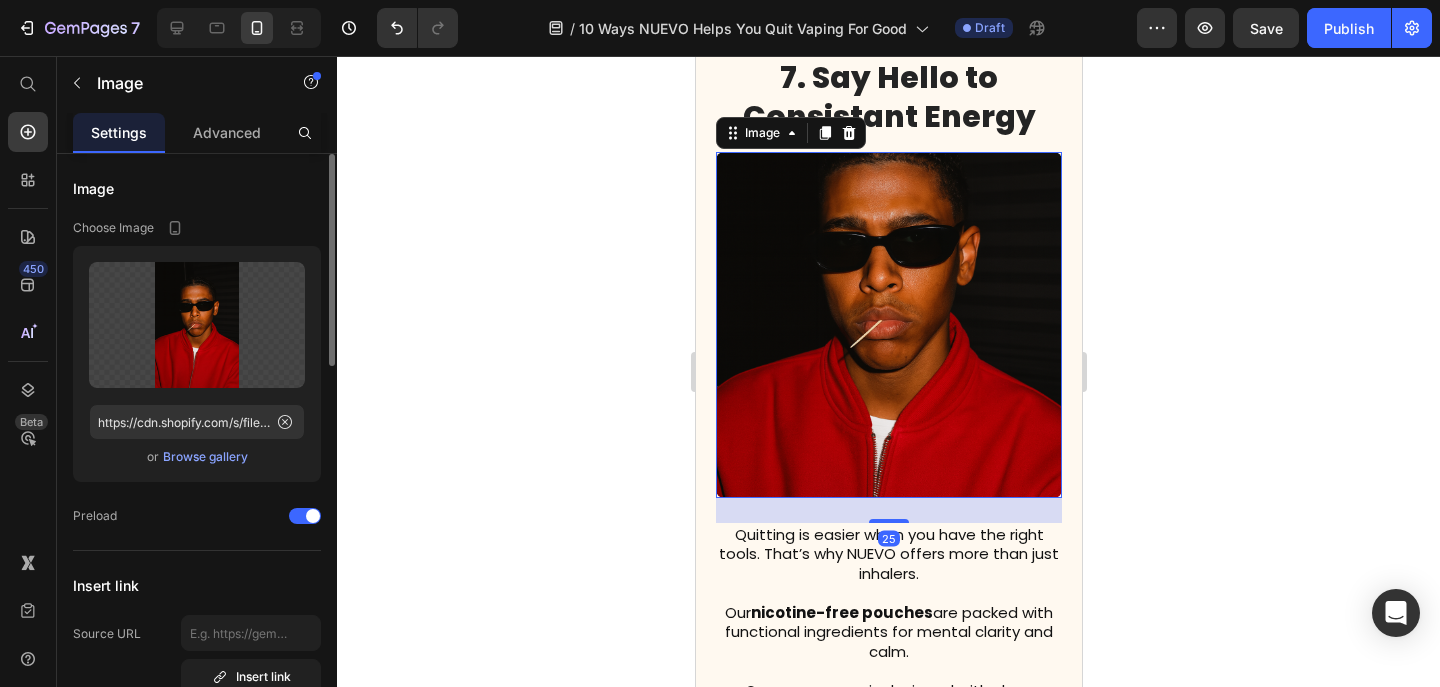 click on "Browse gallery" at bounding box center [205, 457] 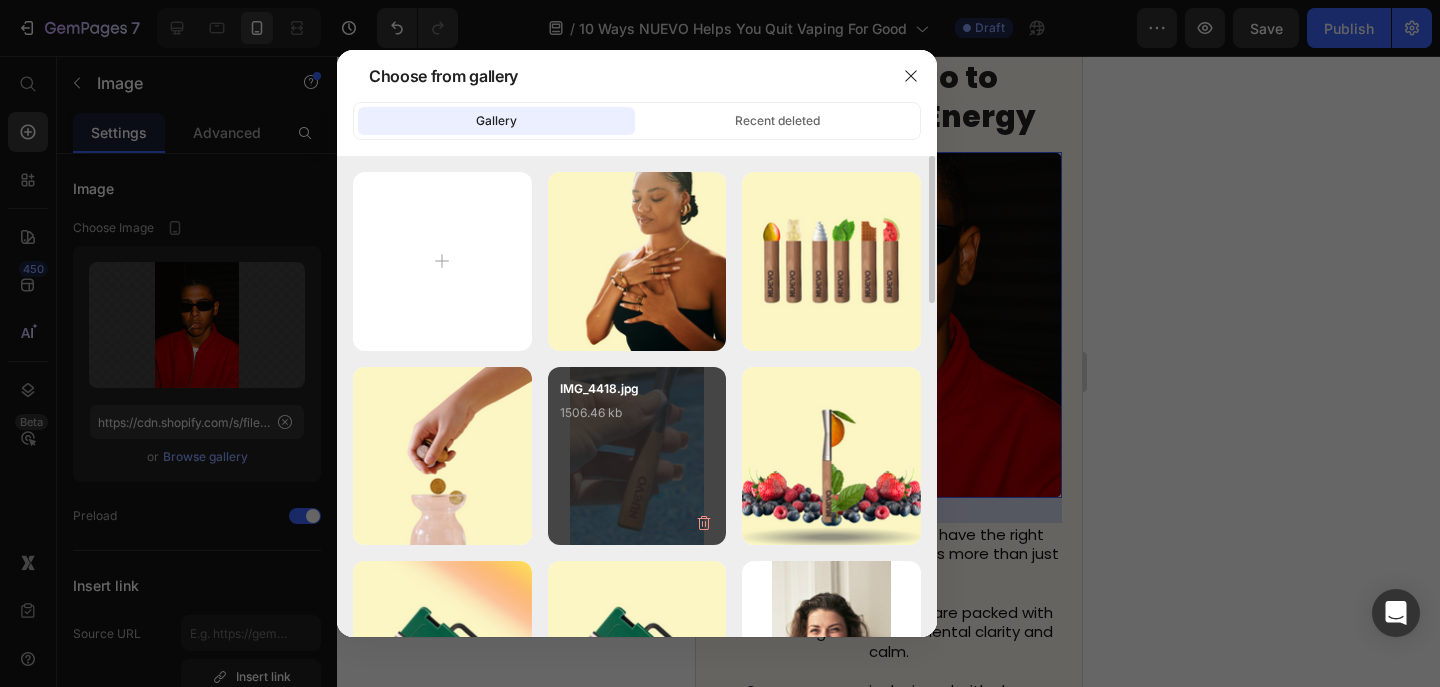 type on "C:\fakepath\Untitled design (89).png" 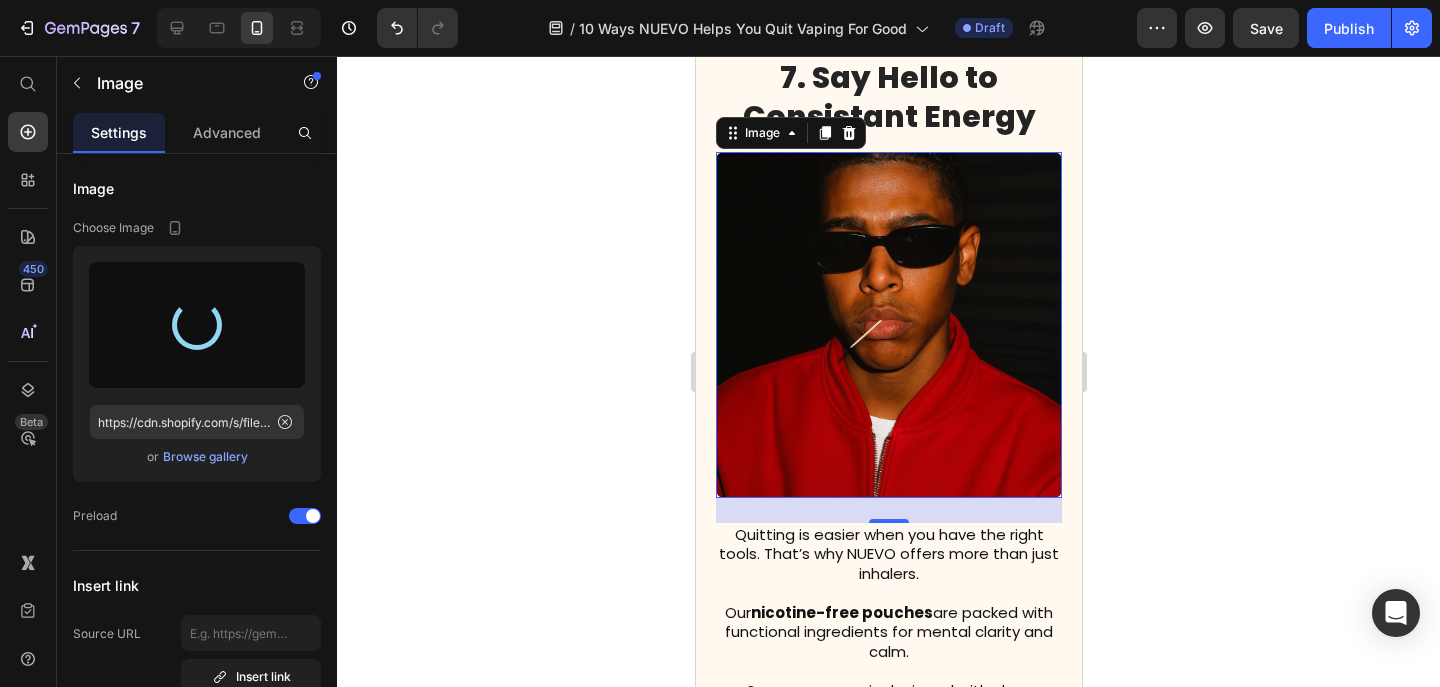 type on "https://cdn.shopify.com/s/files/1/0606/5140/5375/files/gempages_562712114943231141-b370b2e1-a7d7-4e00-b856-fe7636a46857.png" 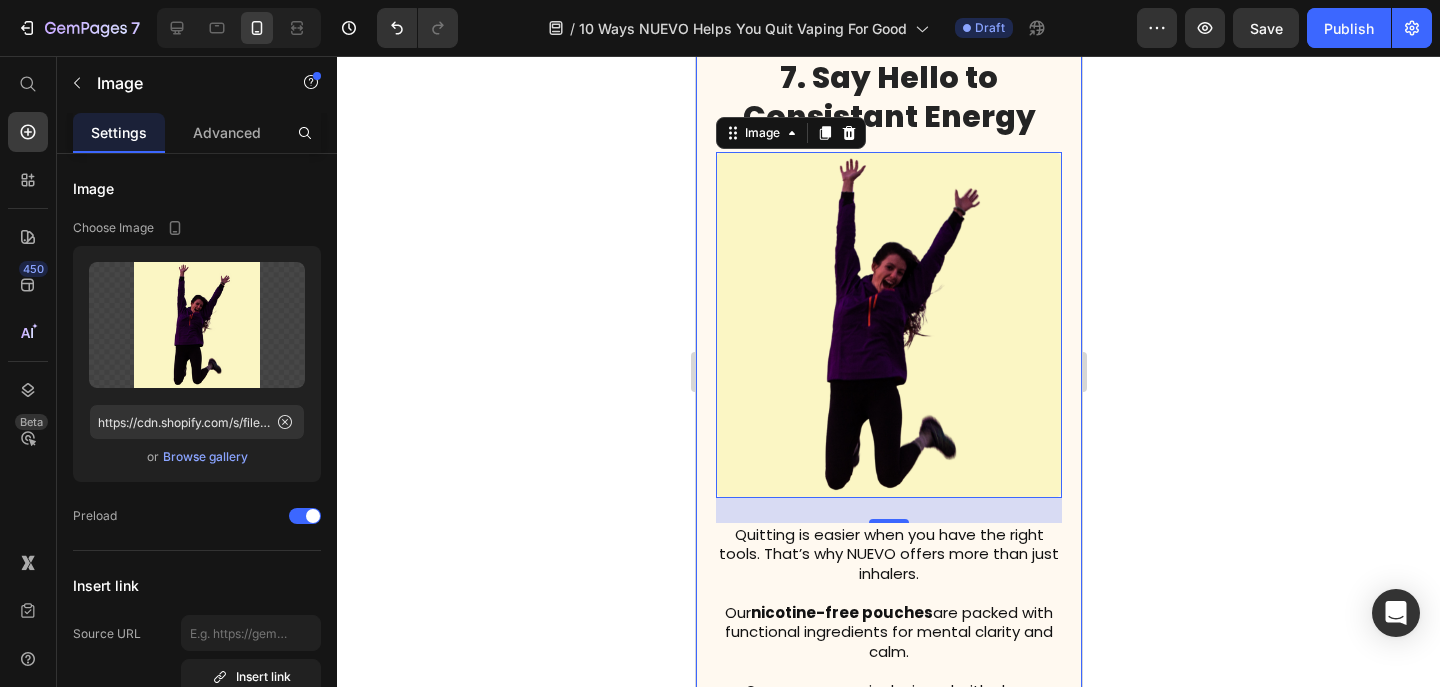 click 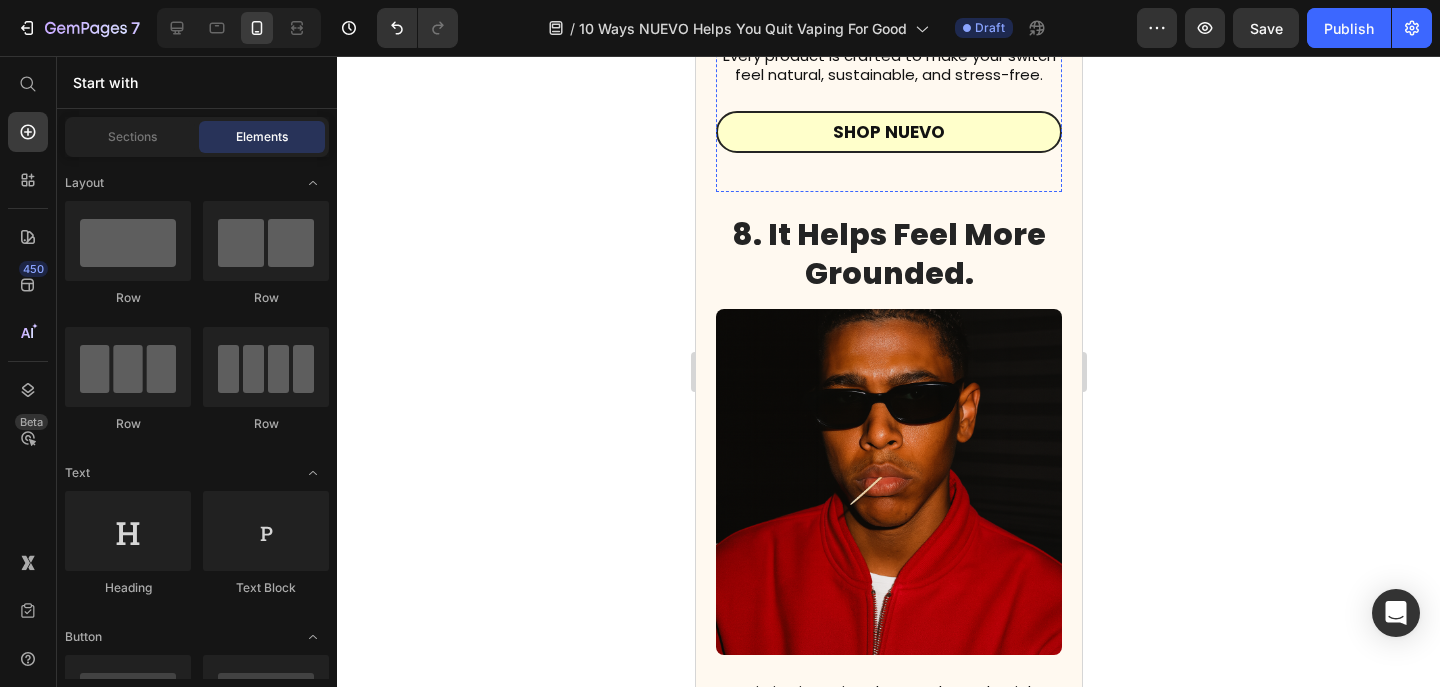 scroll, scrollTop: 6994, scrollLeft: 0, axis: vertical 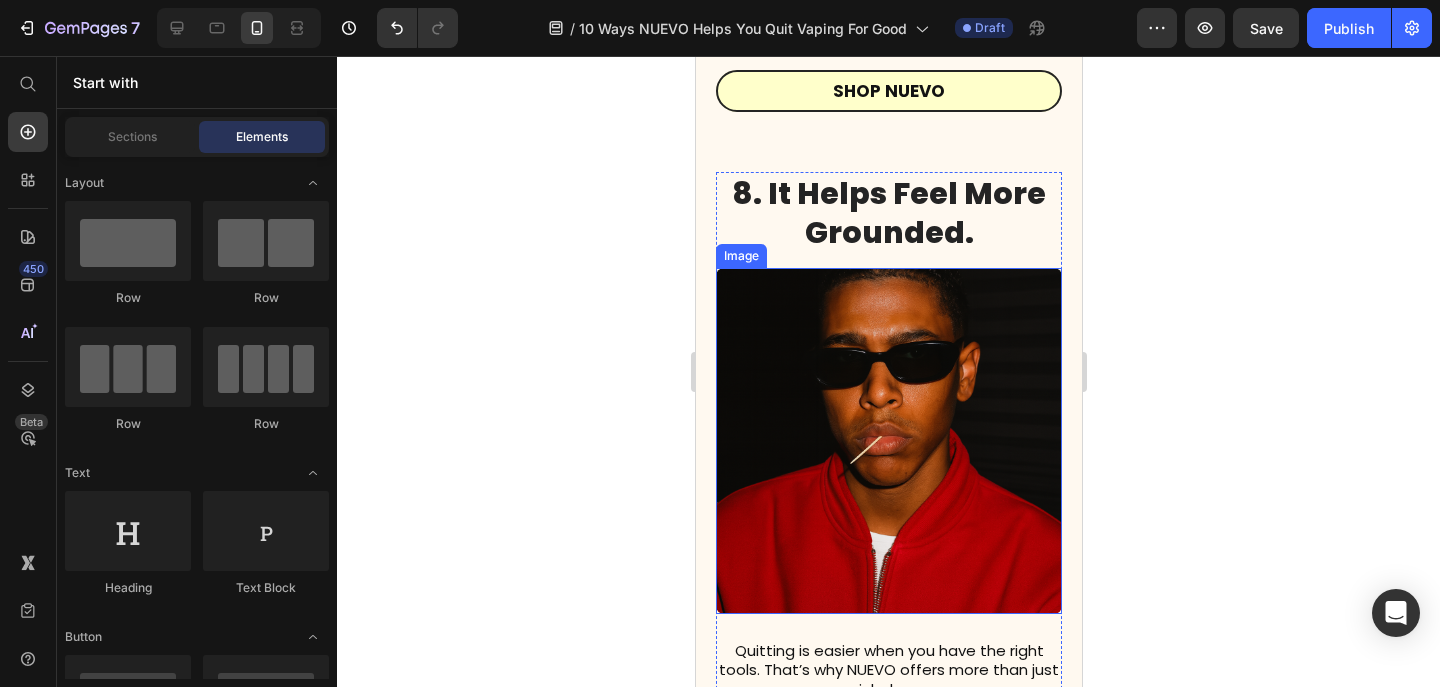 click at bounding box center (888, 441) 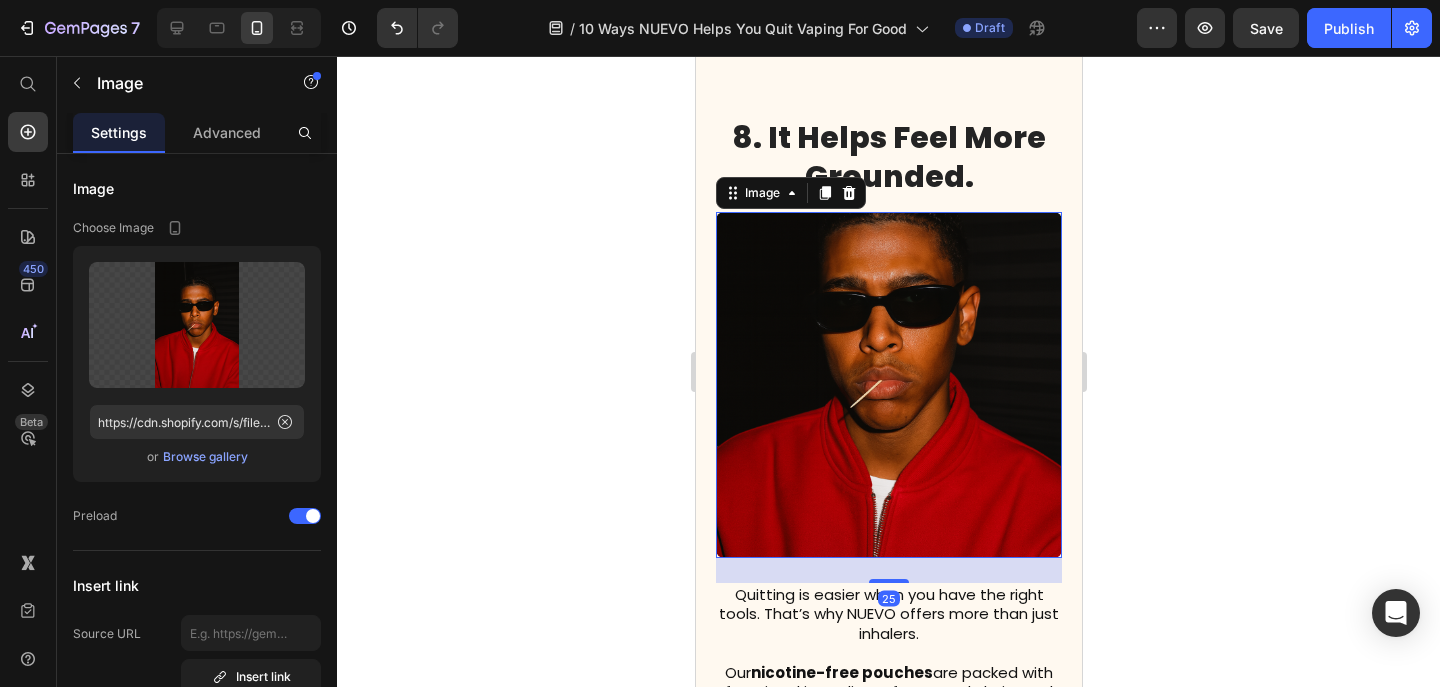 scroll, scrollTop: 7068, scrollLeft: 0, axis: vertical 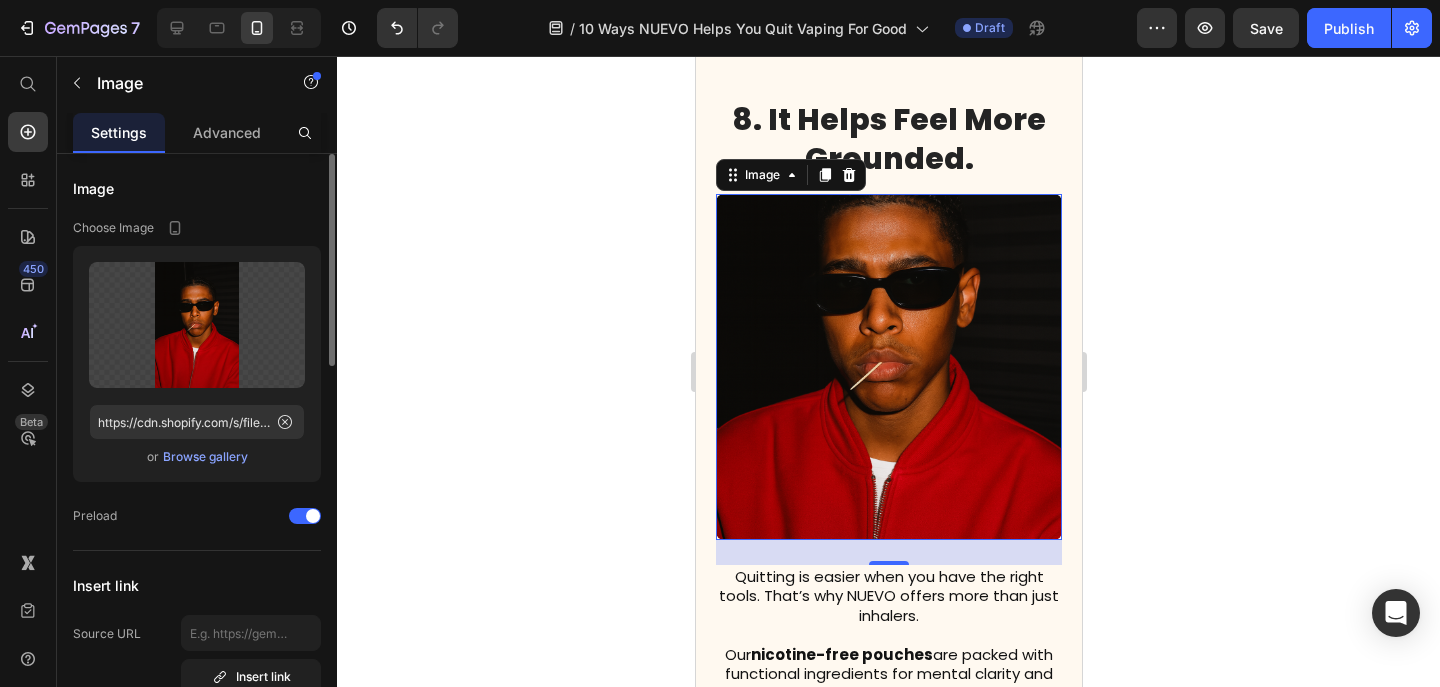 click on "Browse gallery" at bounding box center (205, 457) 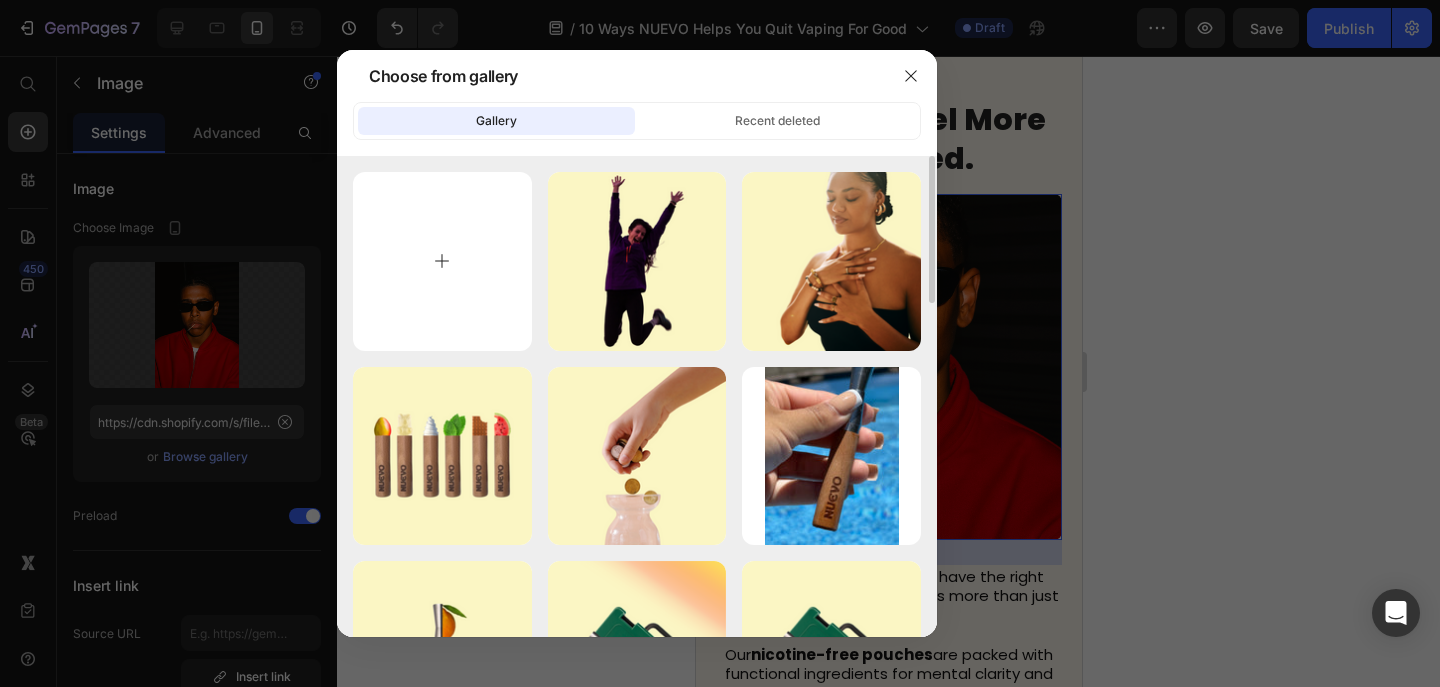 type on "C:\fakepath\Untitled design (90).png" 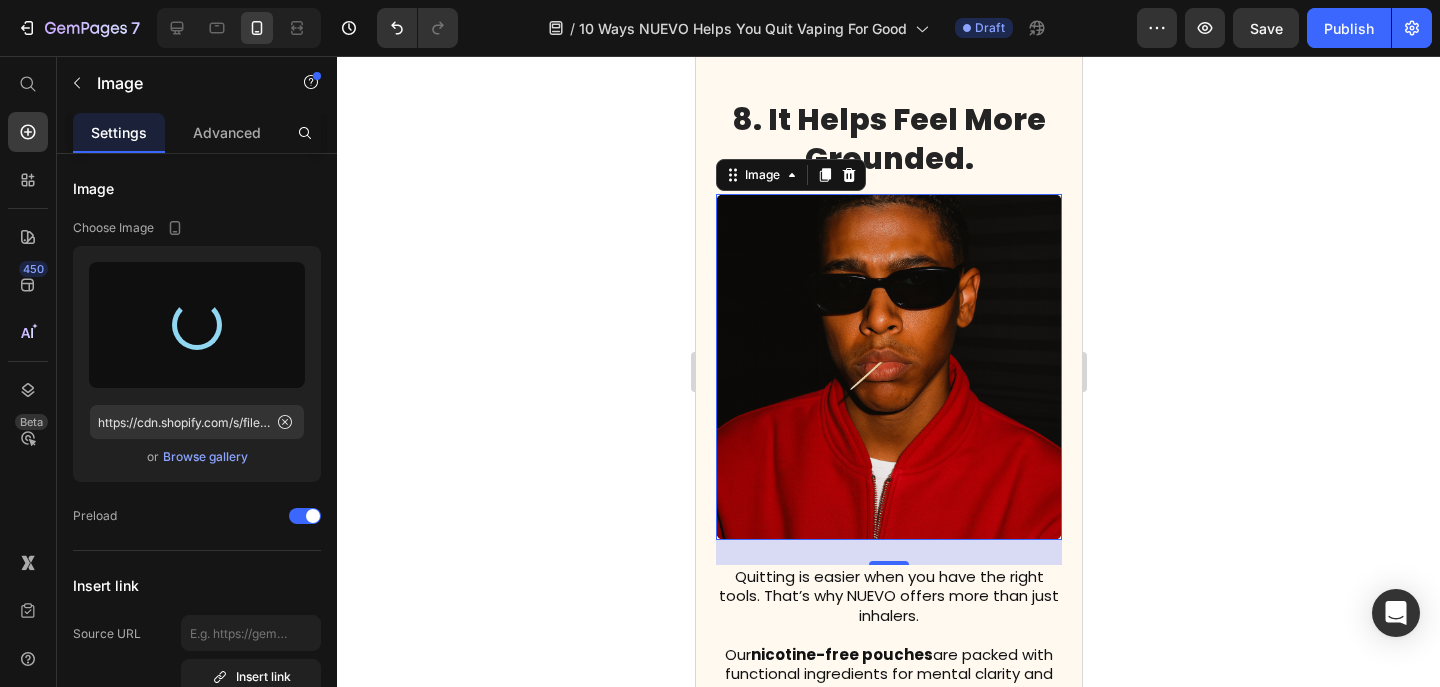 type on "https://cdn.shopify.com/s/files/1/0606/5140/5375/files/gempages_562712114943231141-f0a99773-9a40-428c-a390-1269b9c29119.png" 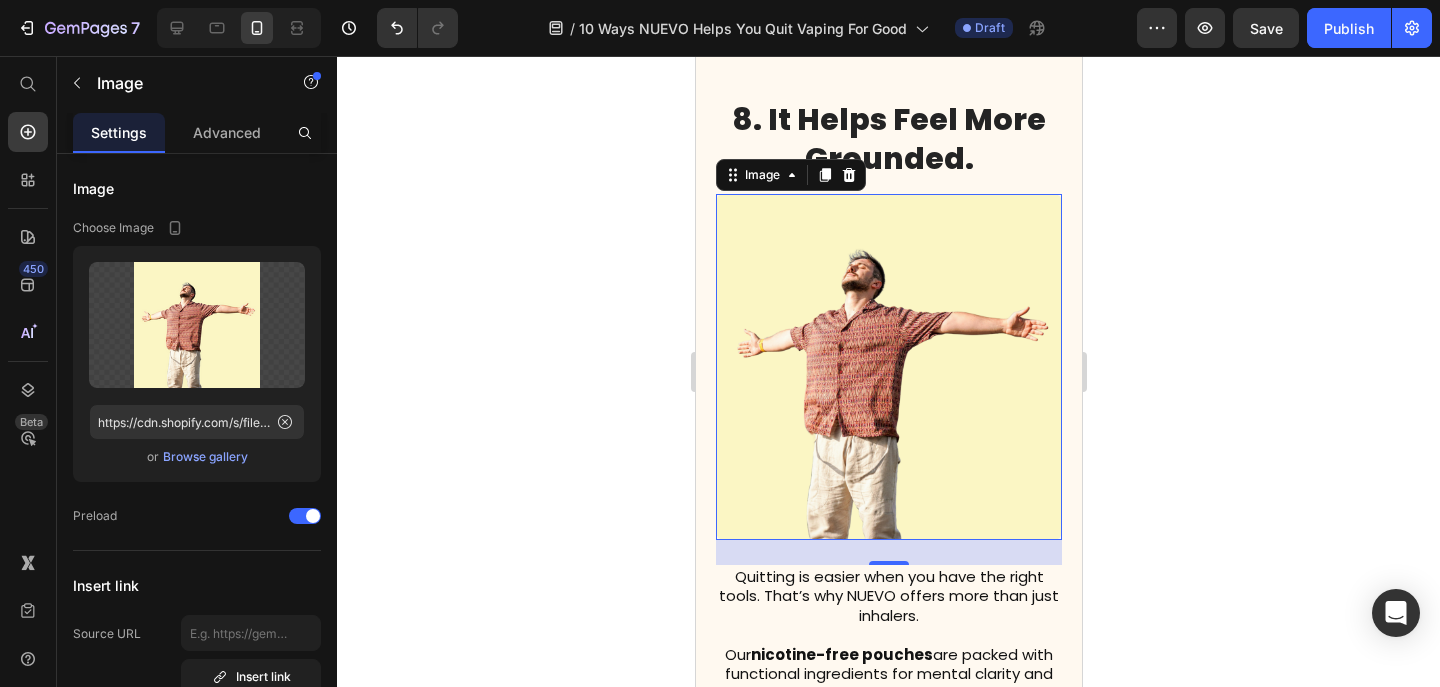 click 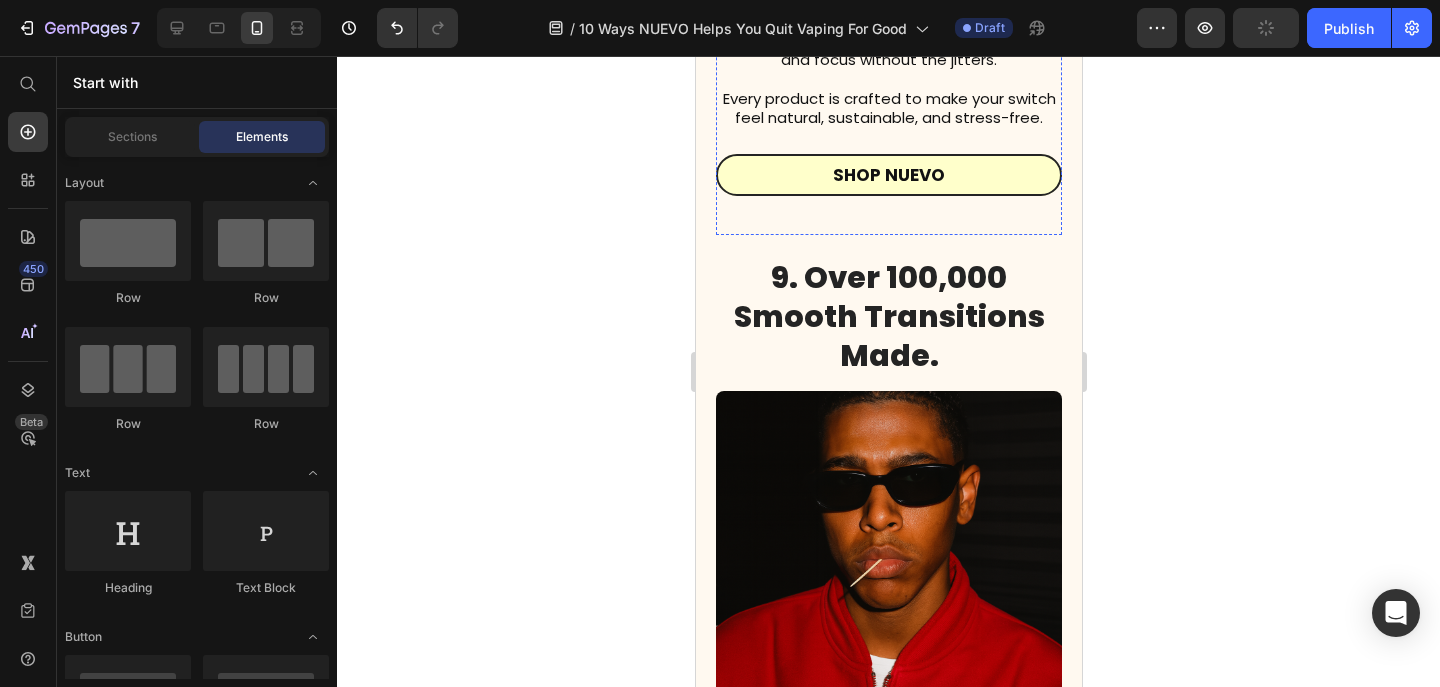 scroll, scrollTop: 7935, scrollLeft: 0, axis: vertical 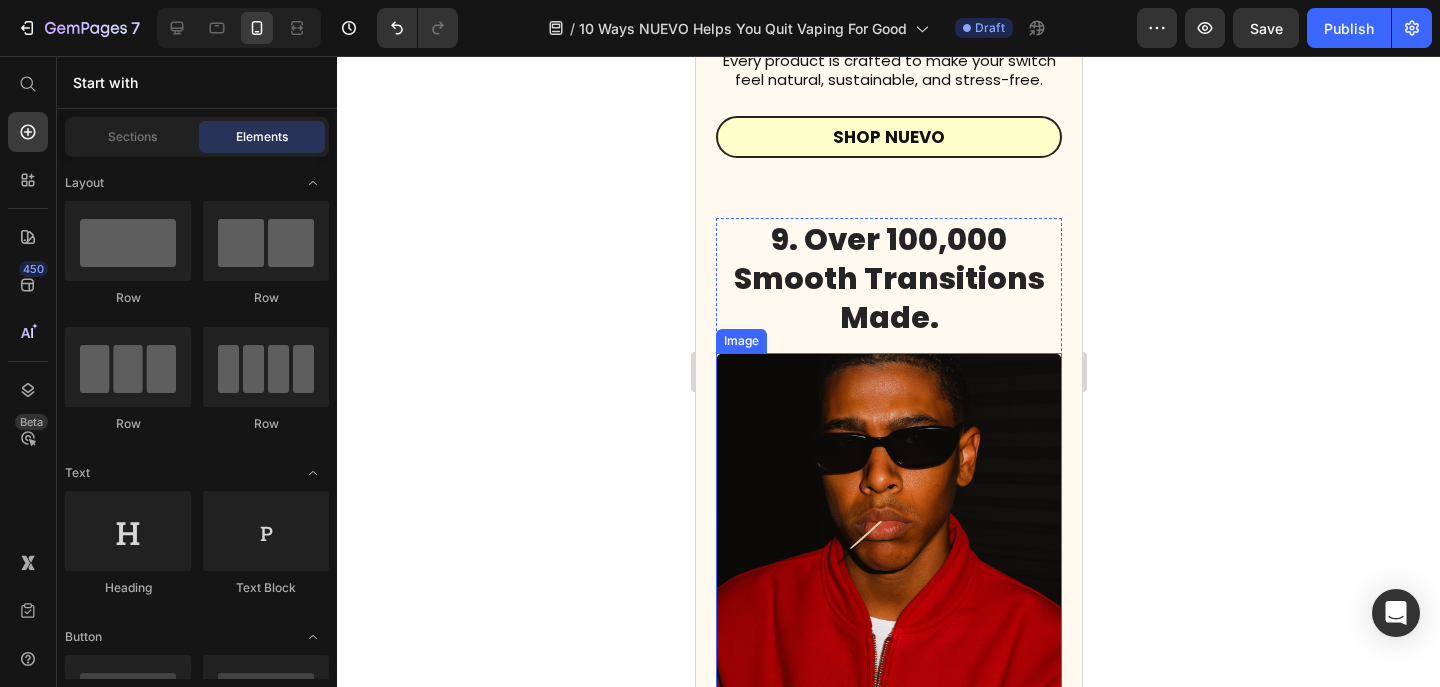 click at bounding box center [888, 526] 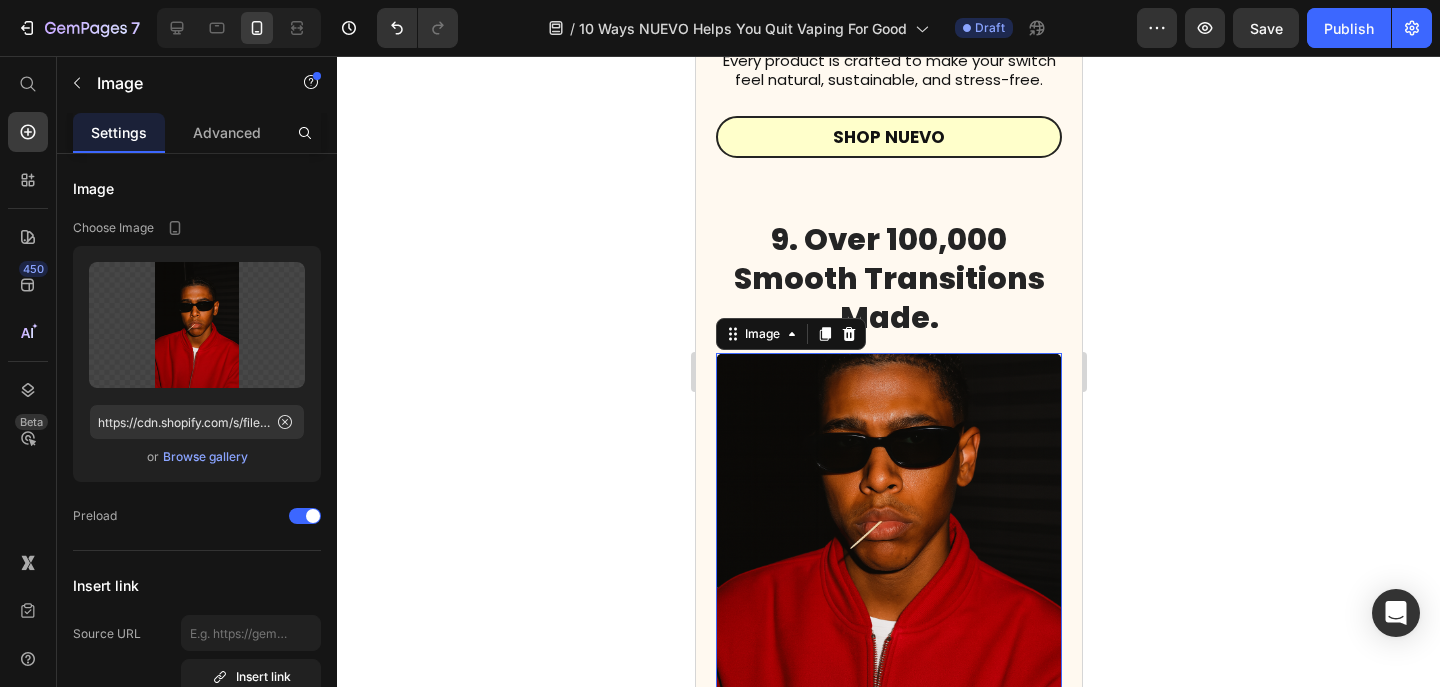 scroll, scrollTop: 8065, scrollLeft: 0, axis: vertical 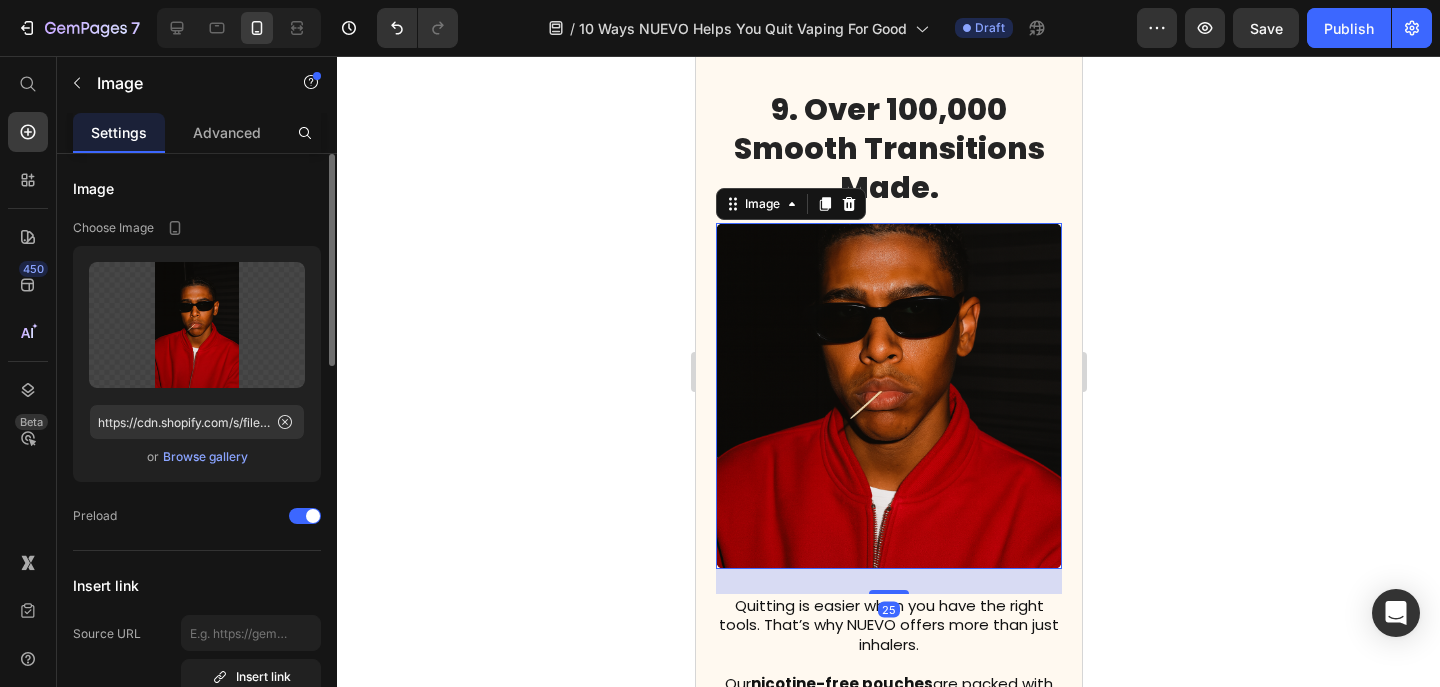 click on "Upload Image https://cdn.shopify.com/s/files/1/0606/5140/5375/files/gempages_562712114943231141-d4c4f1ec-a812-4d72-a554-fce3ca70d4a4.png  or   Browse gallery" 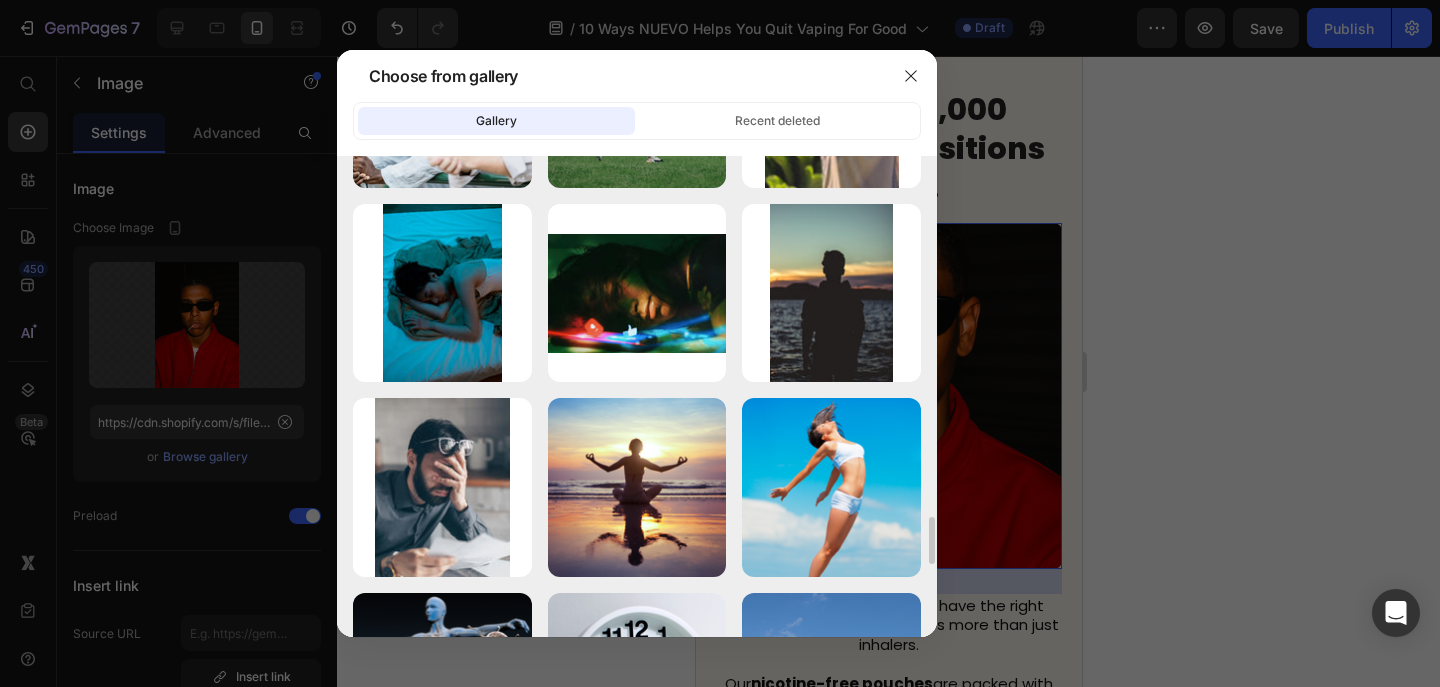 scroll, scrollTop: 3436, scrollLeft: 0, axis: vertical 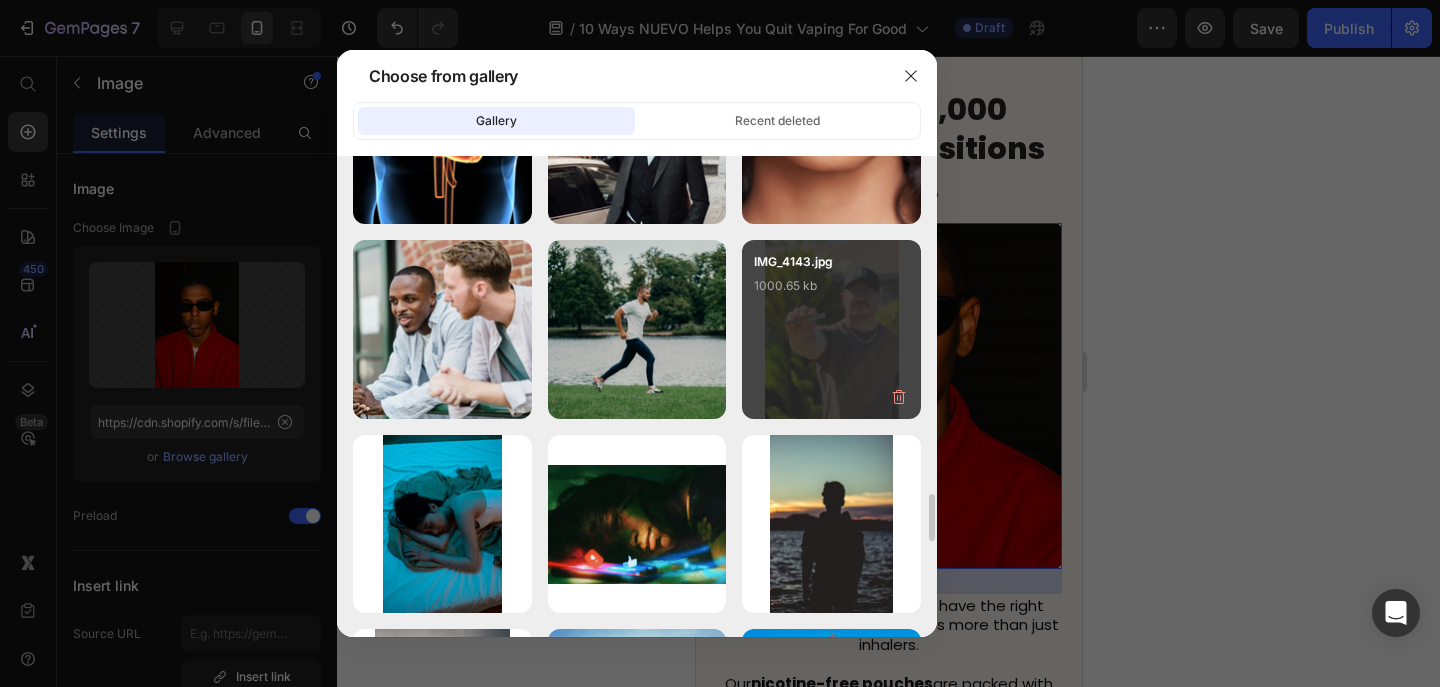 click on "IMG_4143.jpg 1000.65 kb" at bounding box center (831, 292) 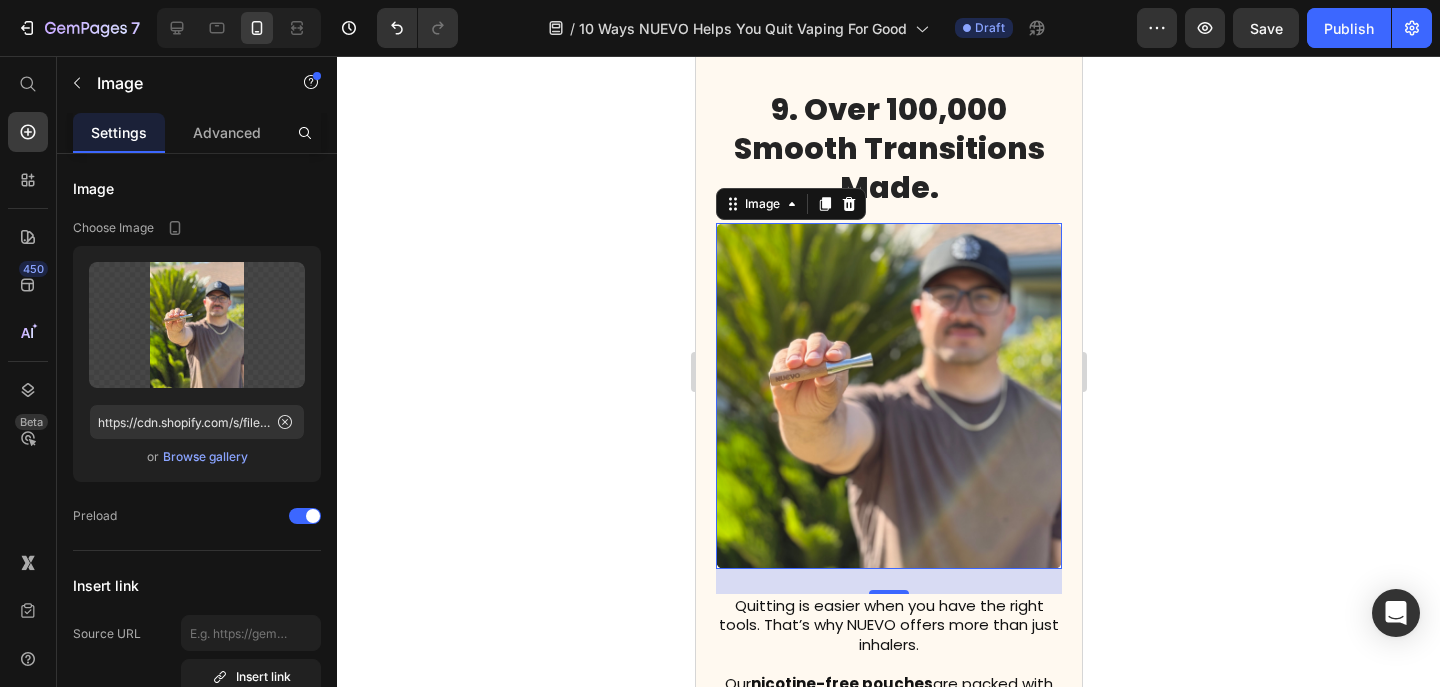 click 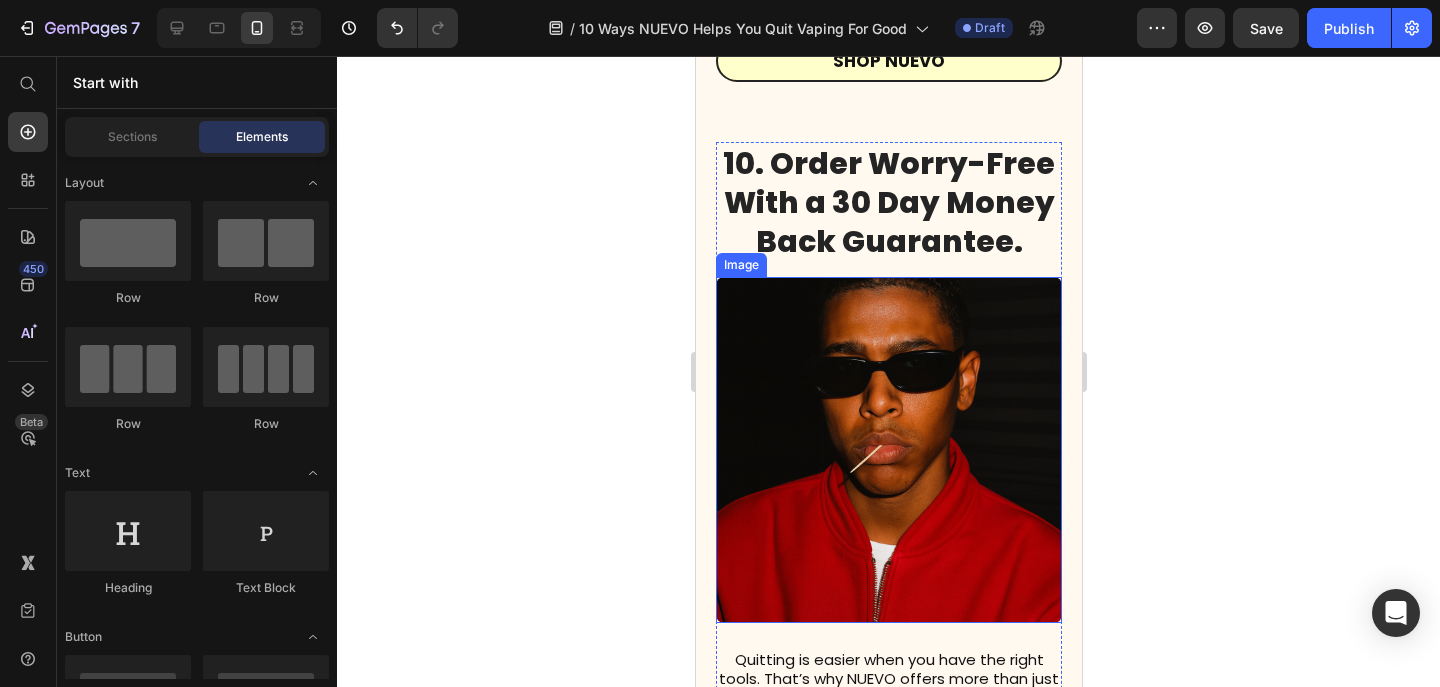 scroll, scrollTop: 9088, scrollLeft: 0, axis: vertical 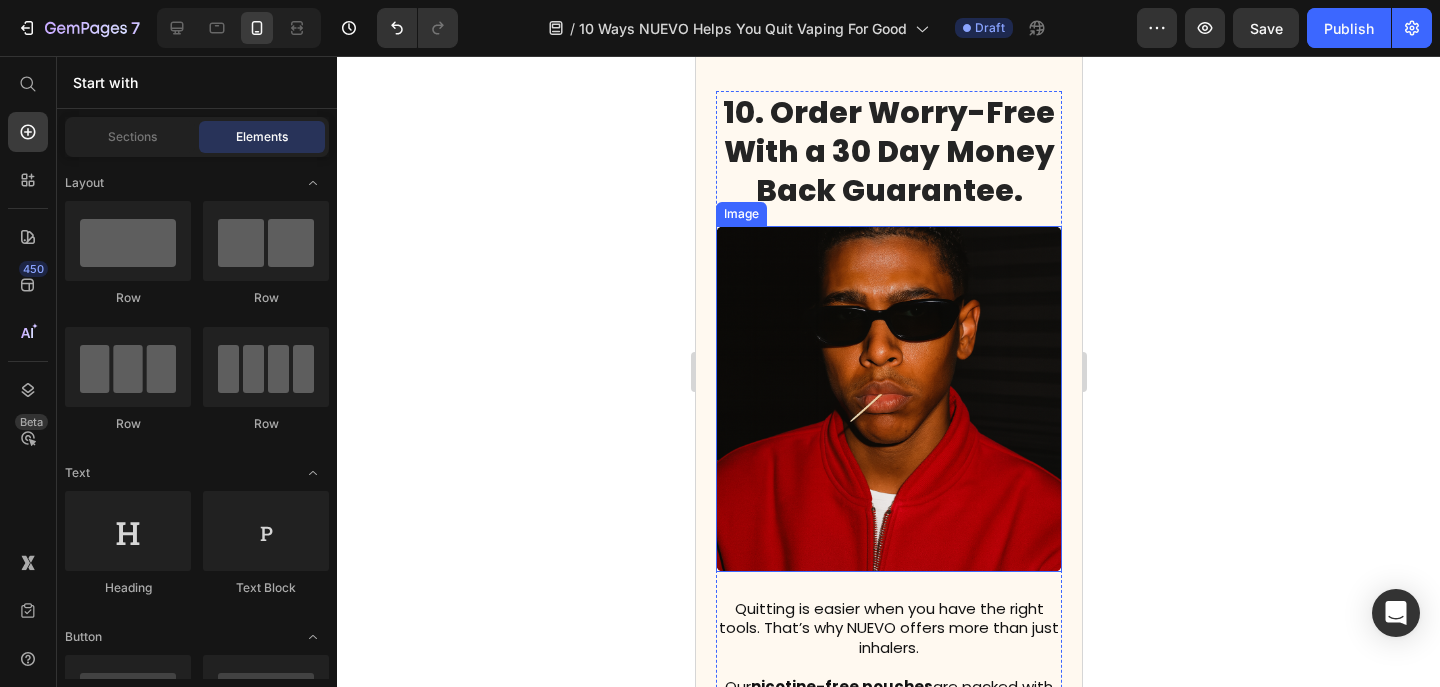 click at bounding box center (888, 399) 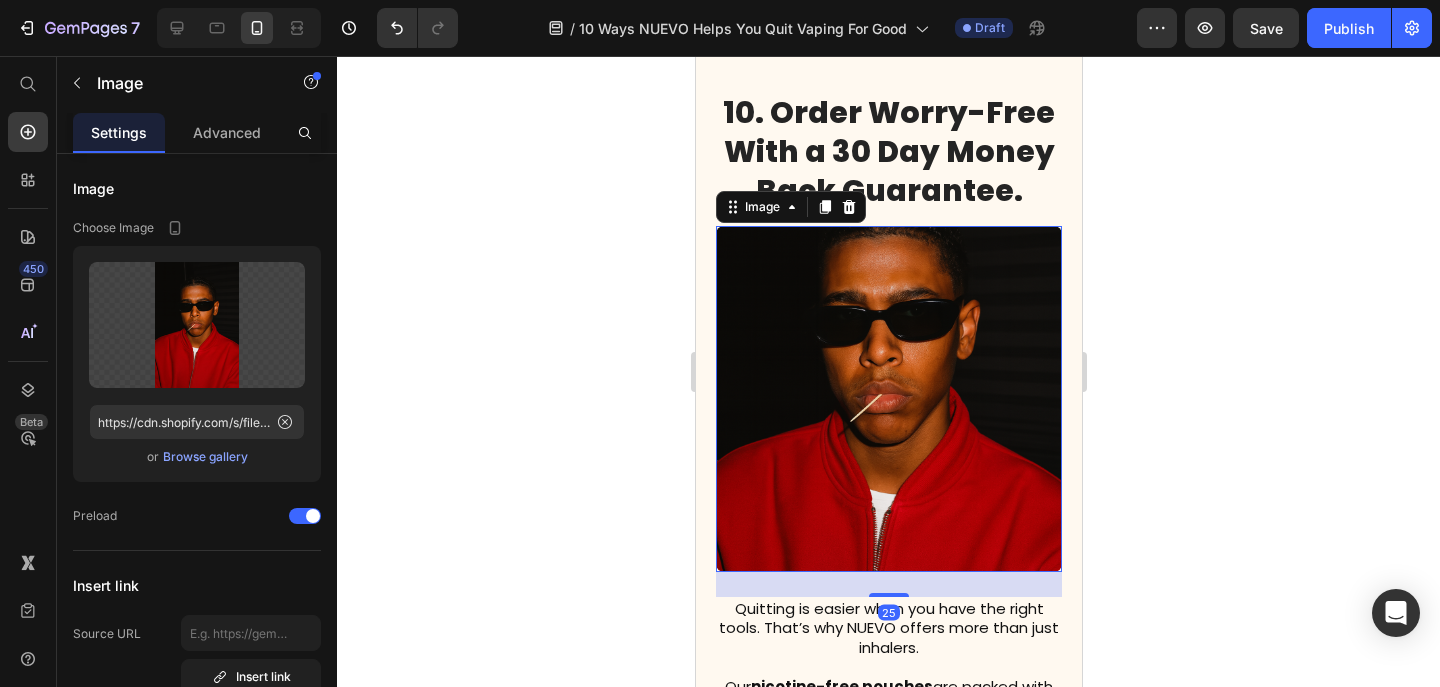 click 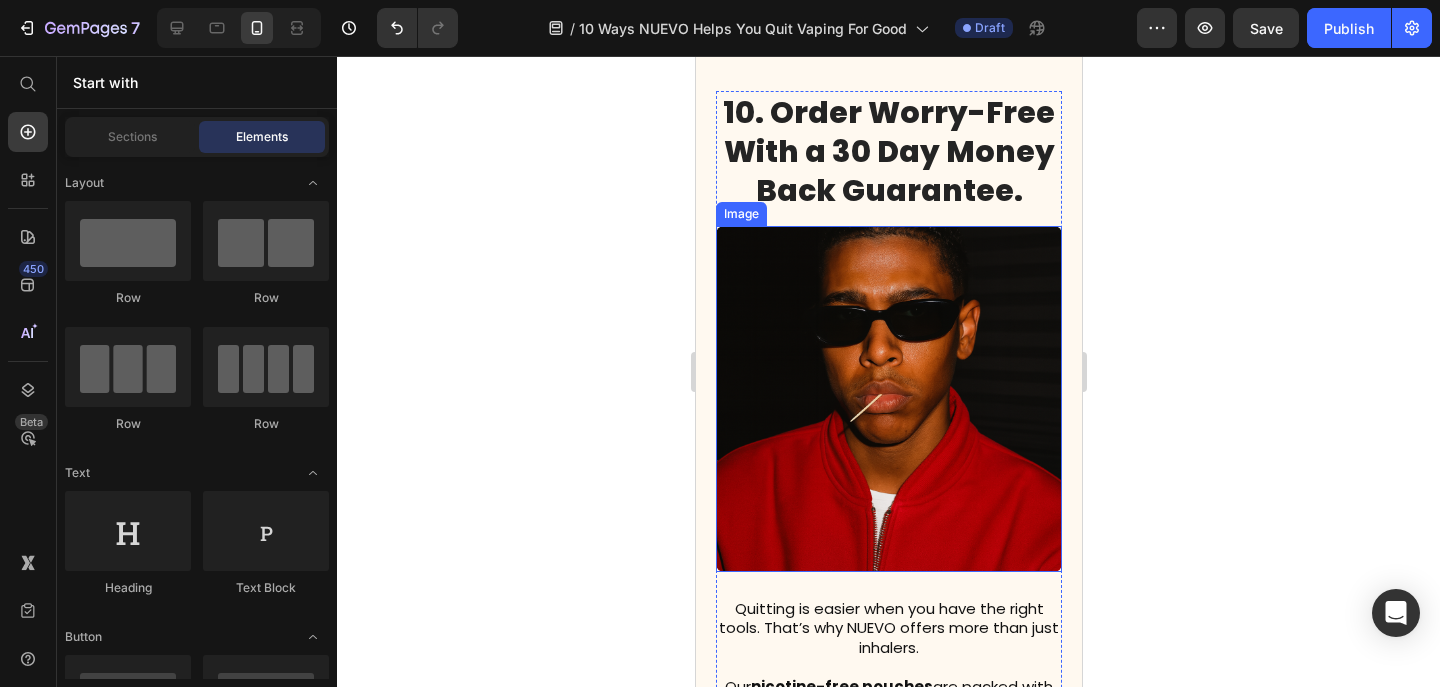 click at bounding box center (888, 399) 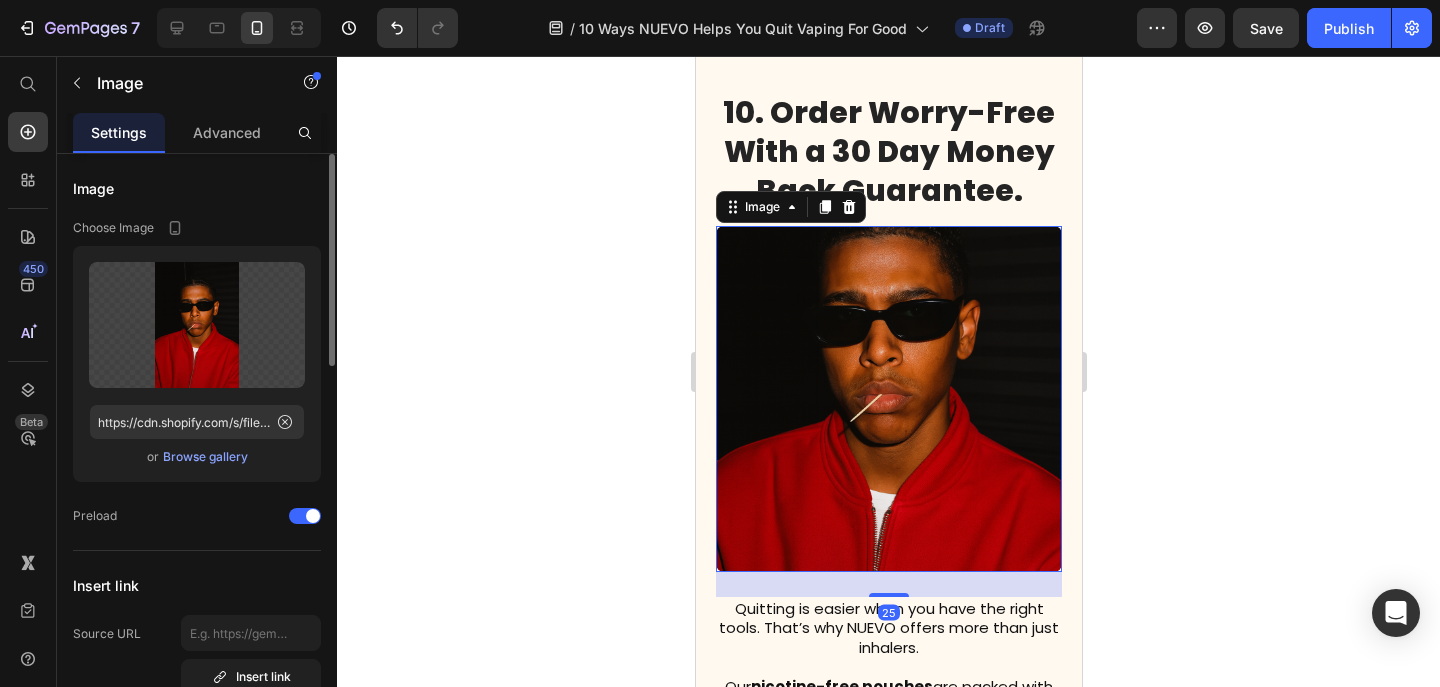 click on "Browse gallery" at bounding box center [205, 457] 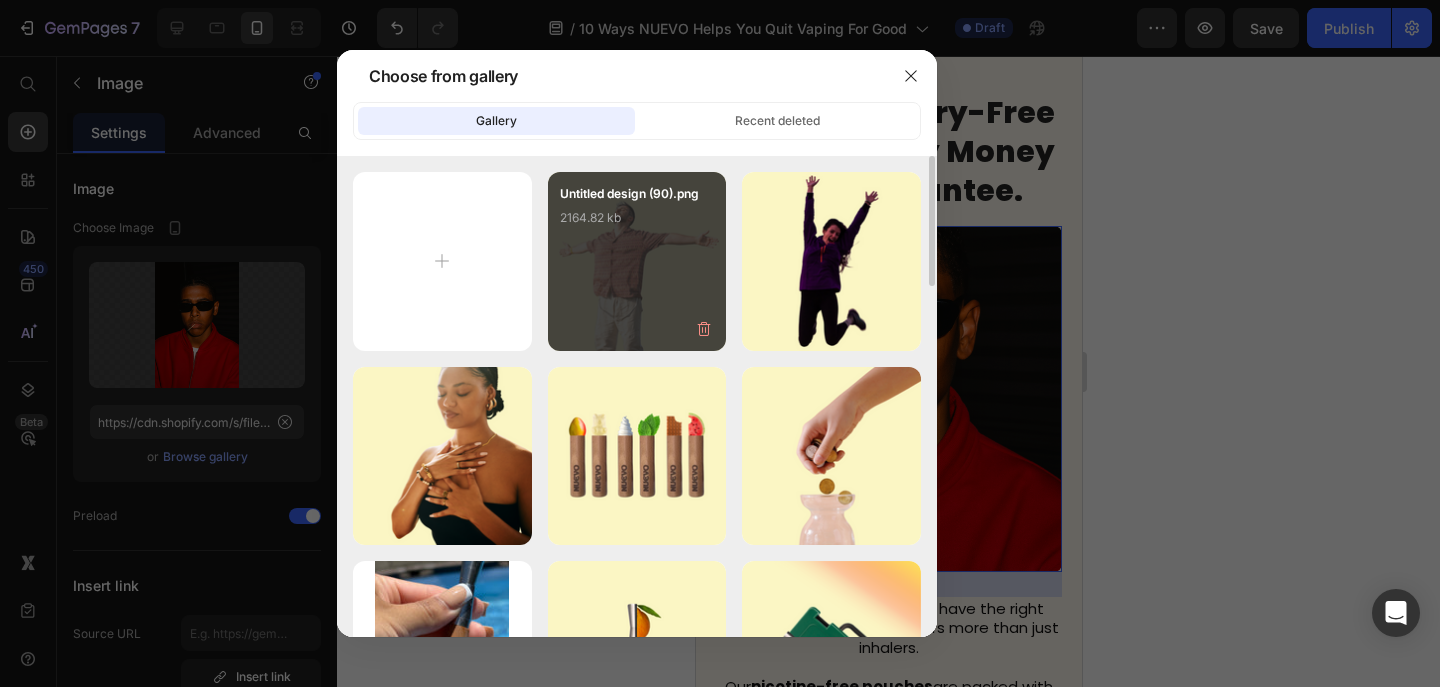type on "C:\fakepath\Untitled design (91).png" 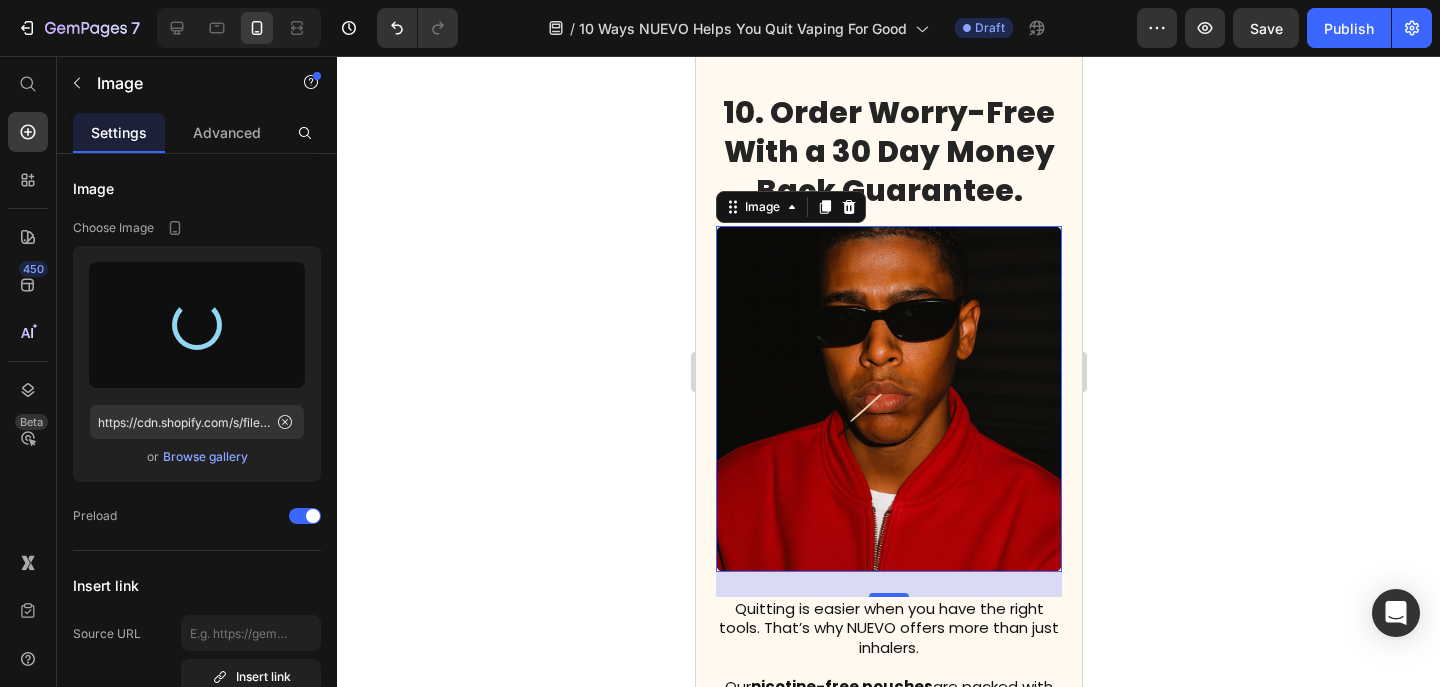 type on "https://cdn.shopify.com/s/files/1/0606/5140/5375/files/gempages_562712114943231141-66ccd8e7-8177-497b-bb3f-c8d745f6e3ff.png" 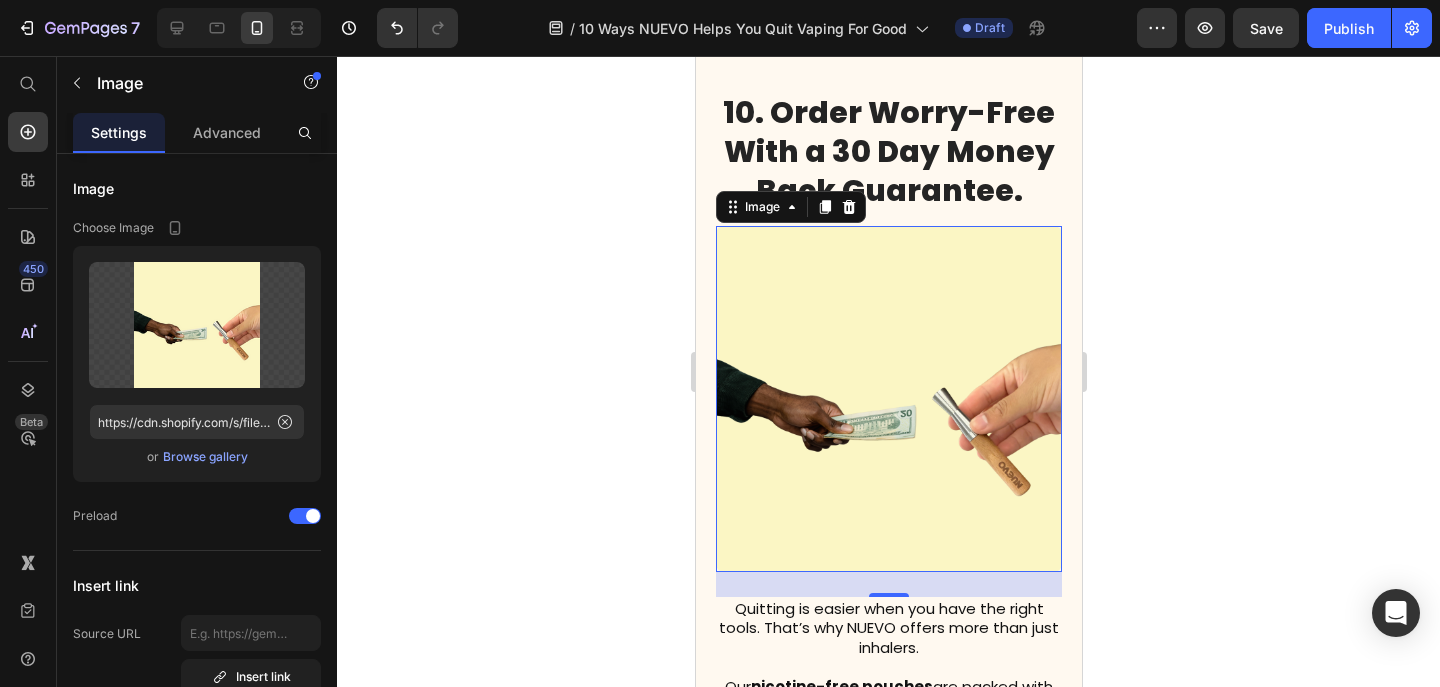 click 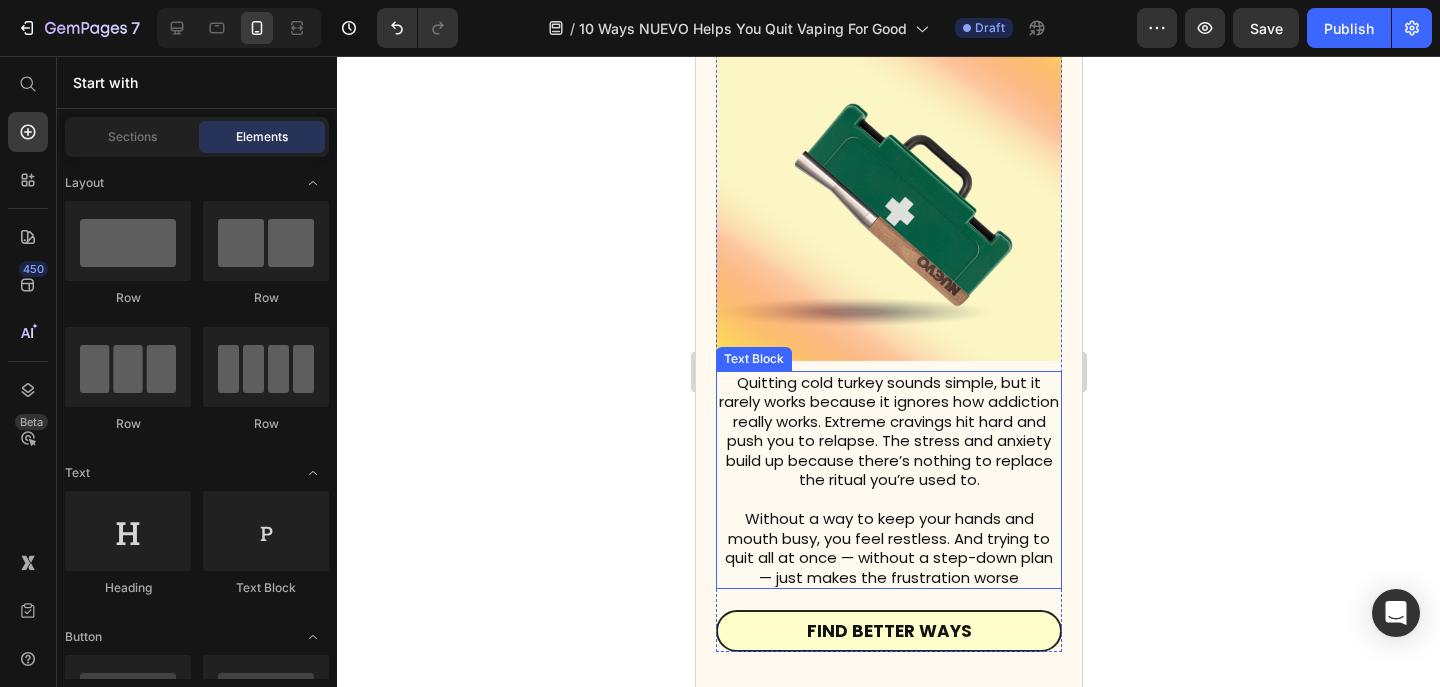scroll, scrollTop: 871, scrollLeft: 0, axis: vertical 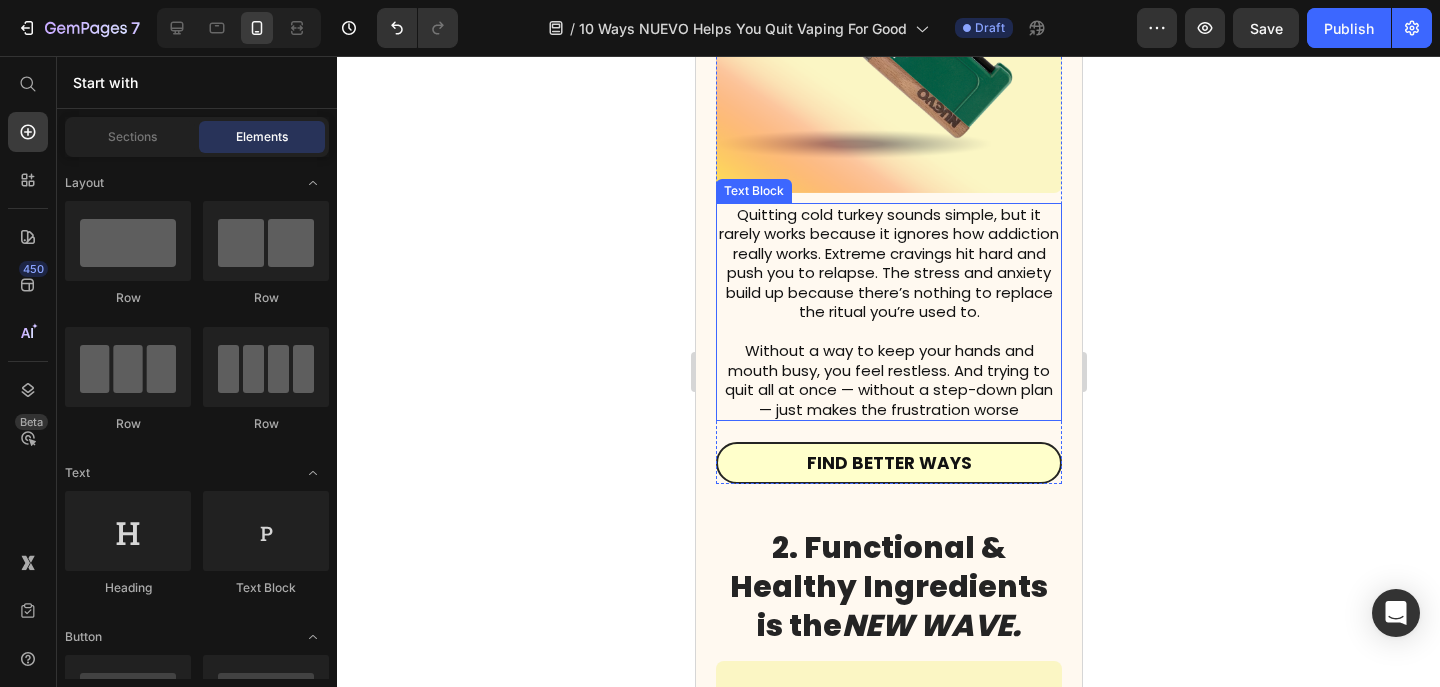click on "Without a way to keep your hands and mouth busy, you feel restless. And trying to quit all at once — without a step-down plan — just makes the frustration worse" at bounding box center (888, 380) 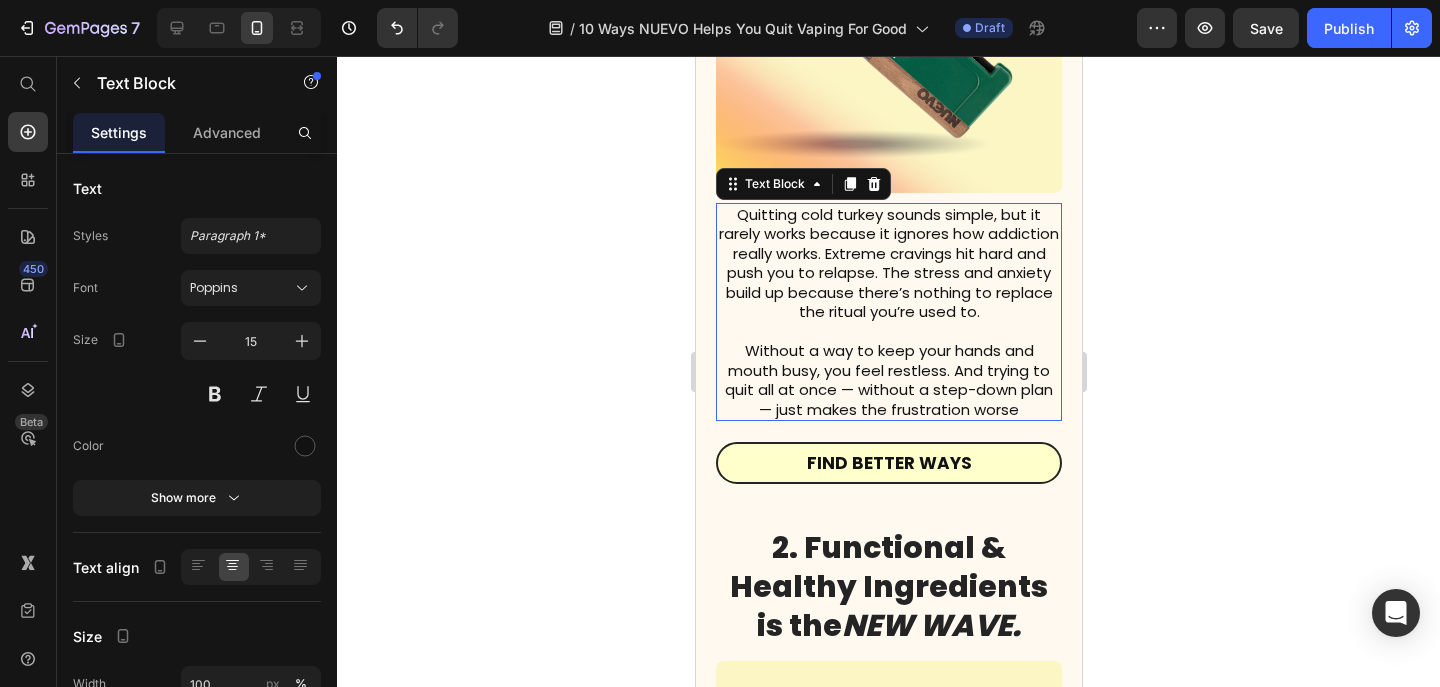 click on "Without a way to keep your hands and mouth busy, you feel restless. And trying to quit all at once — without a step-down plan — just makes the frustration worse" at bounding box center [888, 380] 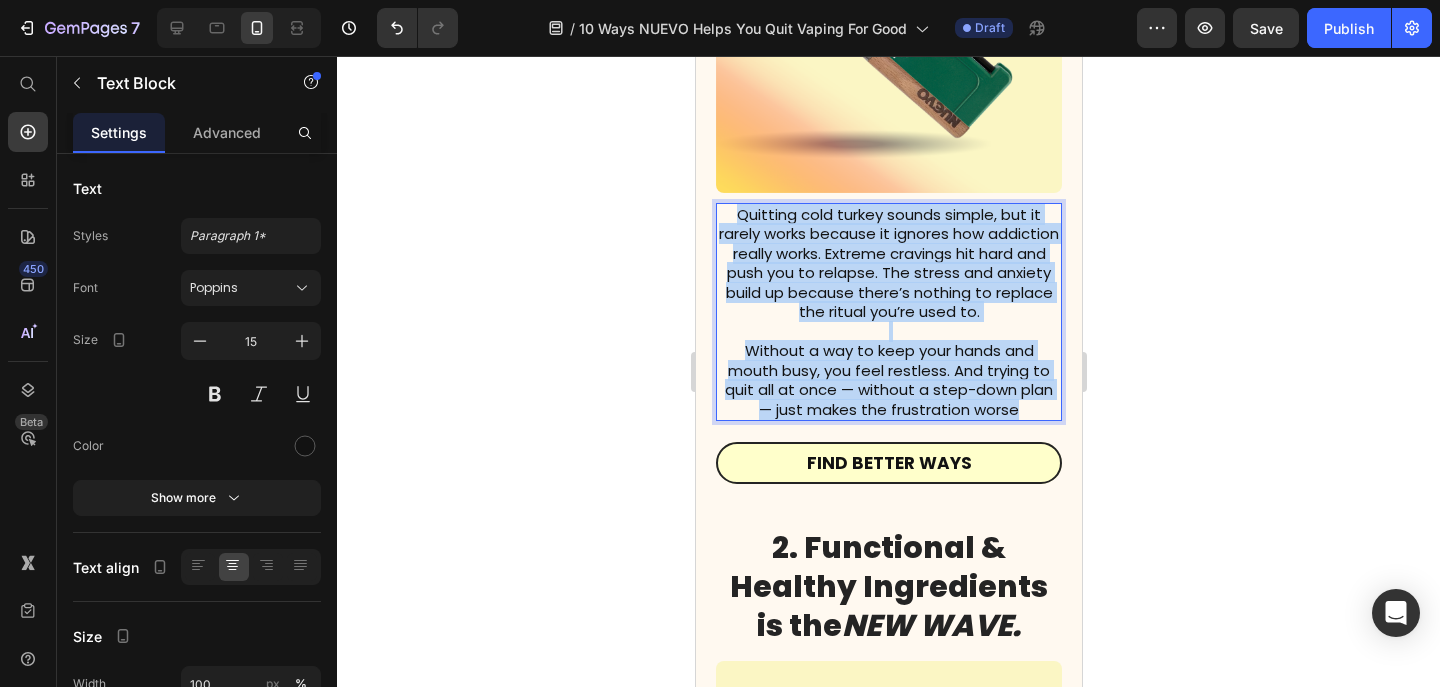 drag, startPoint x: 1031, startPoint y: 403, endPoint x: 732, endPoint y: 215, distance: 353.1926 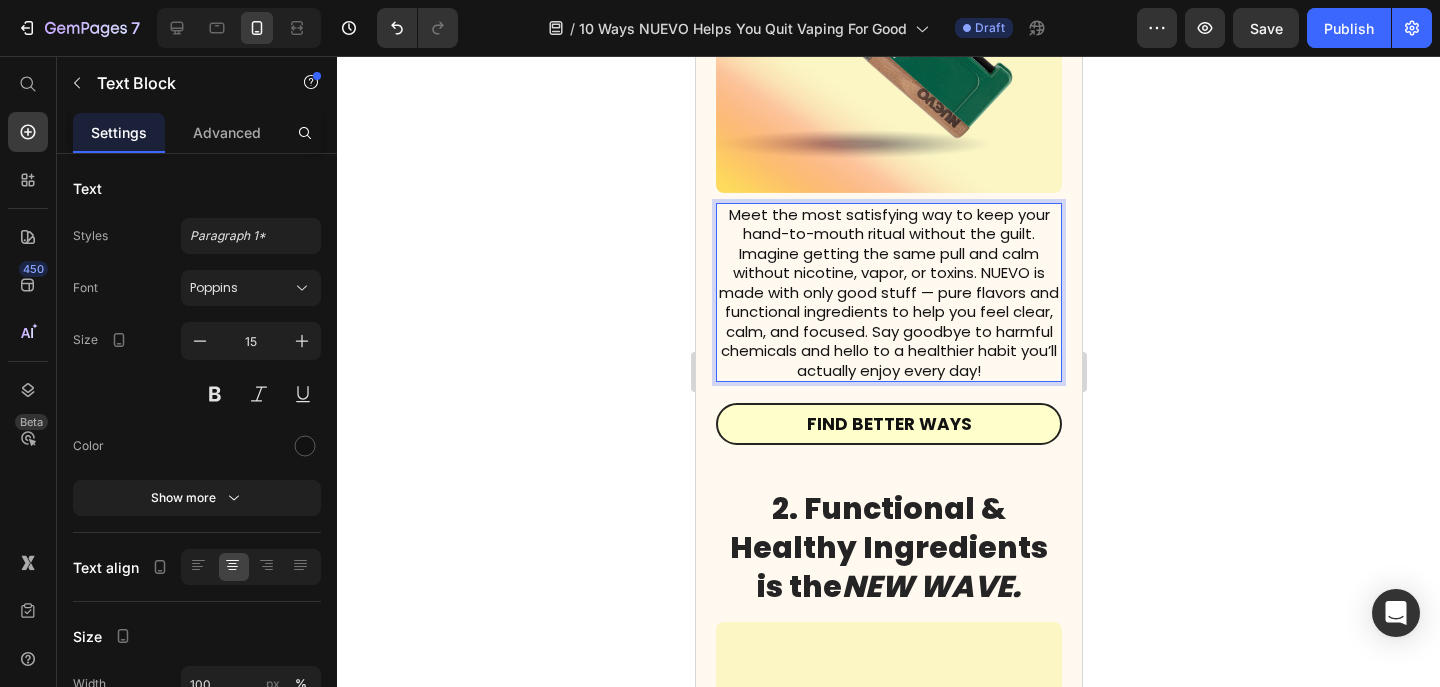 click 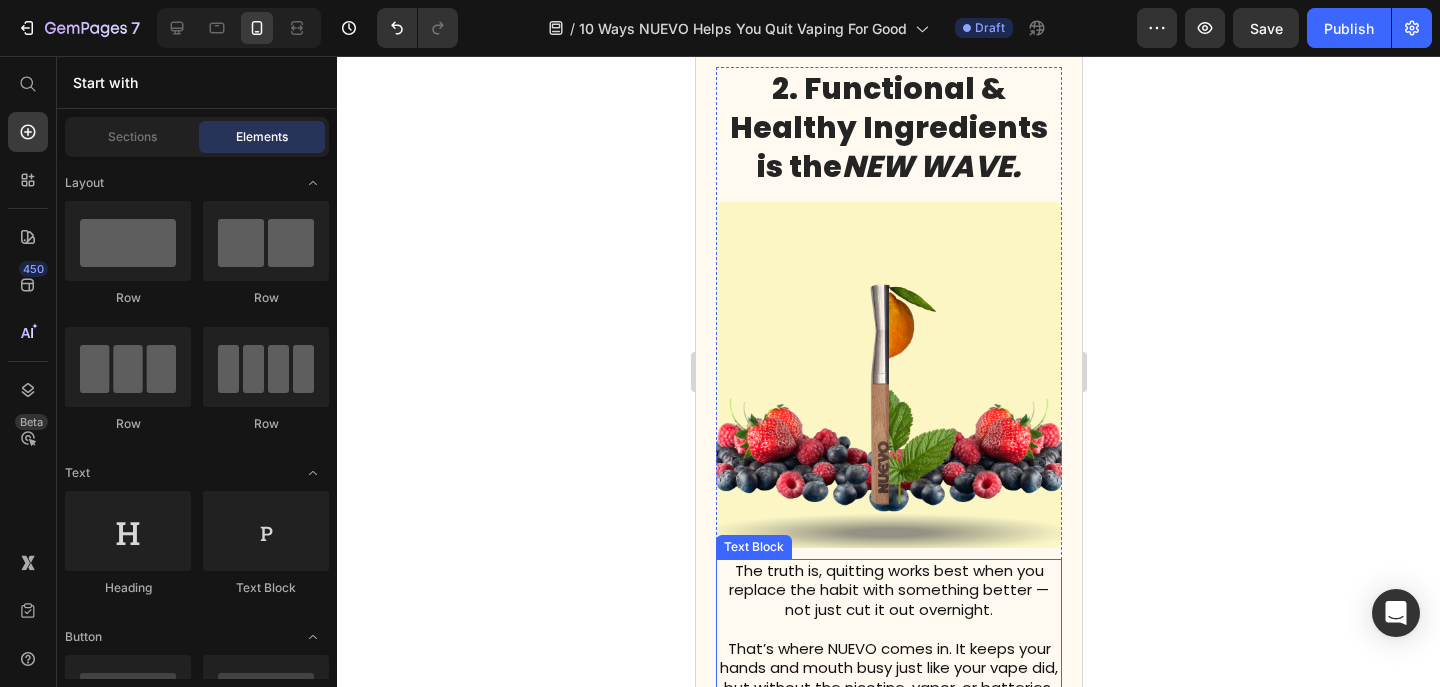 scroll, scrollTop: 1429, scrollLeft: 0, axis: vertical 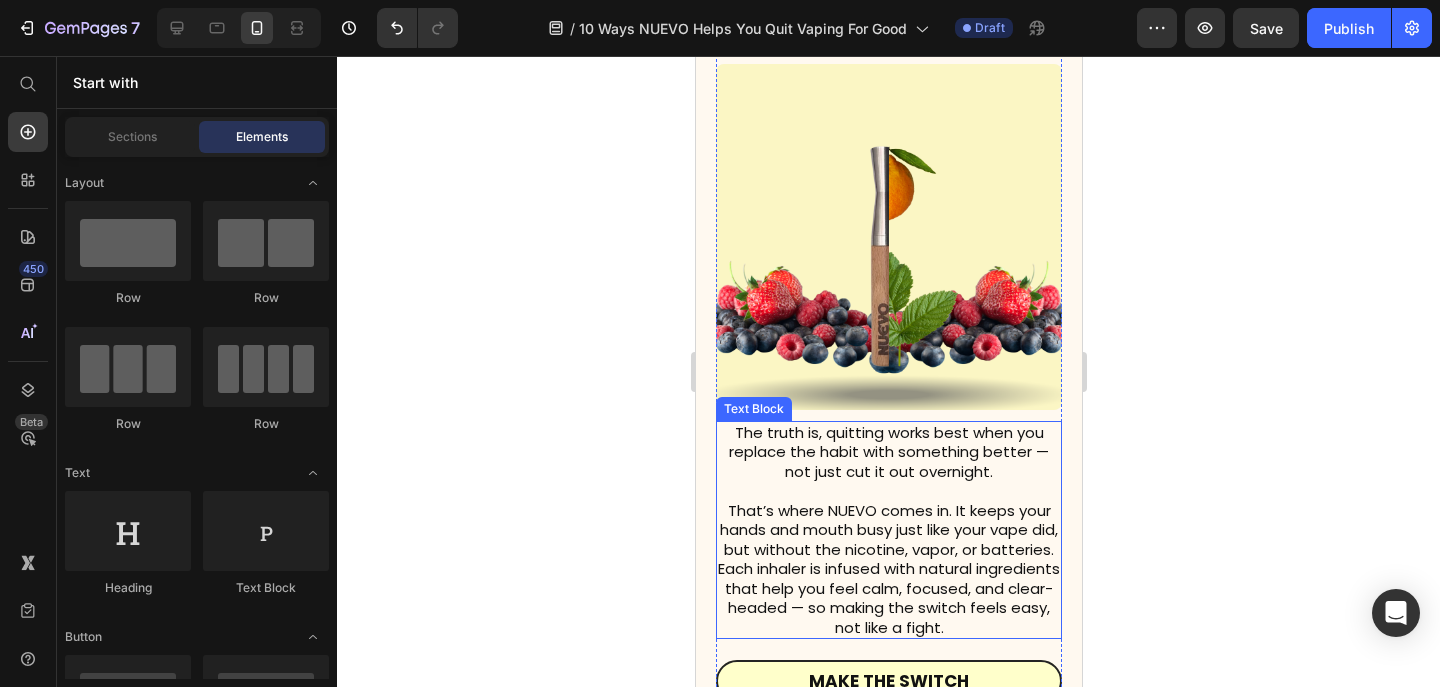 click on "That’s where NUEVO comes in. It keeps your hands and mouth busy just like your vape did, but without the nicotine, vapor, or batteries. Each inhaler is infused with natural ingredients that help you feel calm, focused, and clear-headed — so making the switch feels easy, not like a fight." at bounding box center [888, 569] 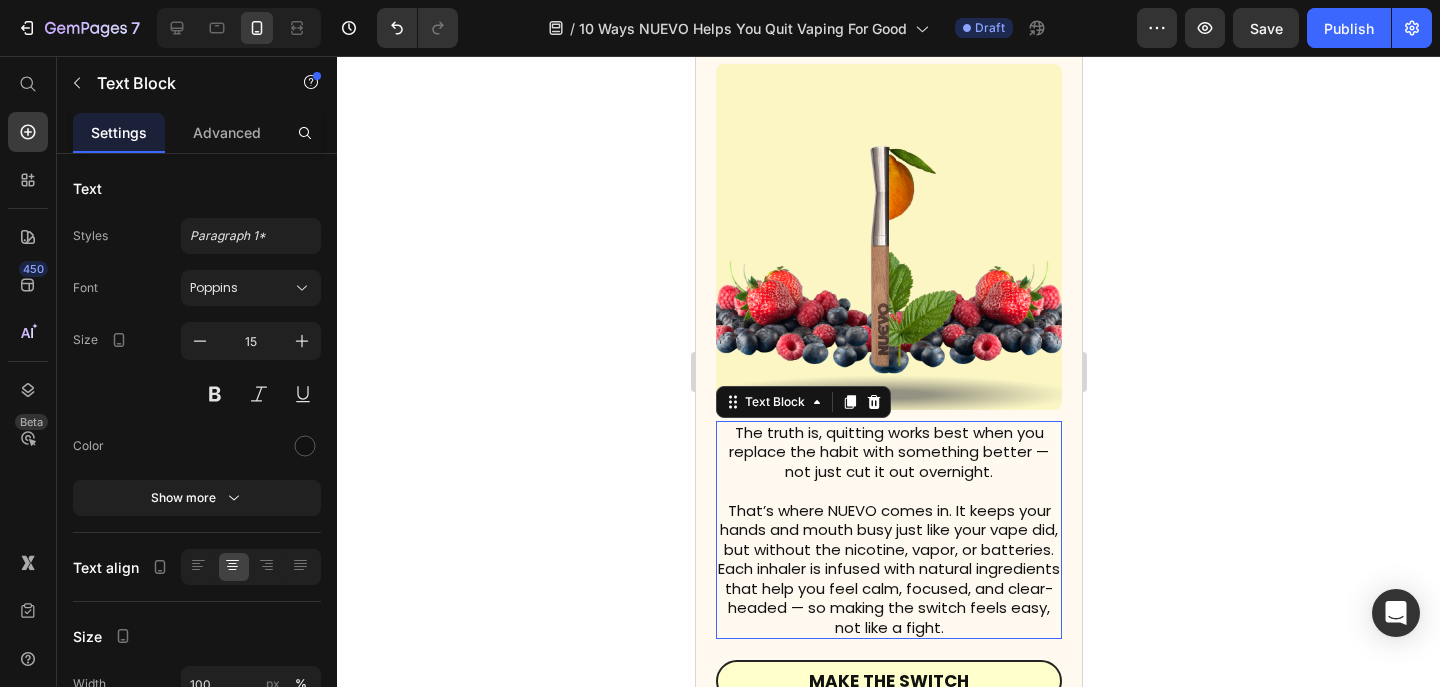 click on "That’s where NUEVO comes in. It keeps your hands and mouth busy just like your vape did, but without the nicotine, vapor, or batteries. Each inhaler is infused with natural ingredients that help you feel calm, focused, and clear-headed — so making the switch feels easy, not like a fight." at bounding box center (888, 569) 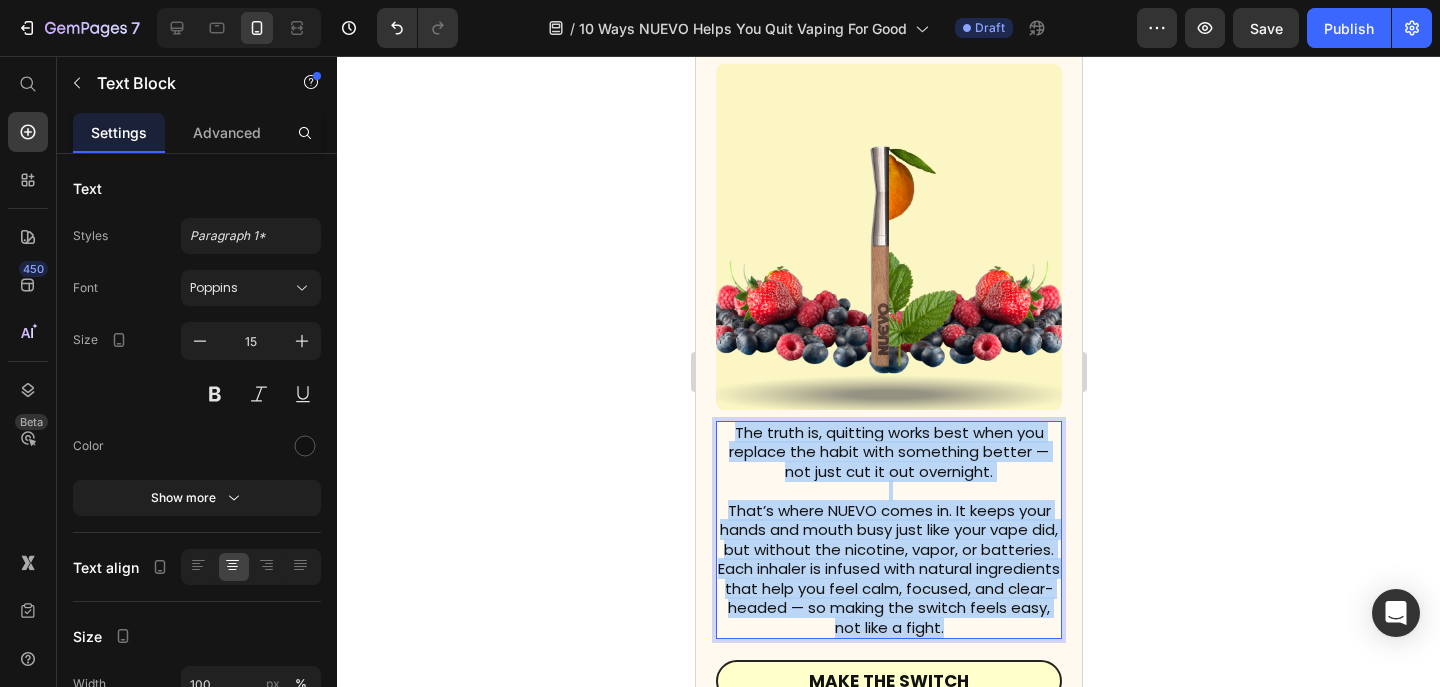 drag, startPoint x: 994, startPoint y: 626, endPoint x: 732, endPoint y: 440, distance: 321.3098 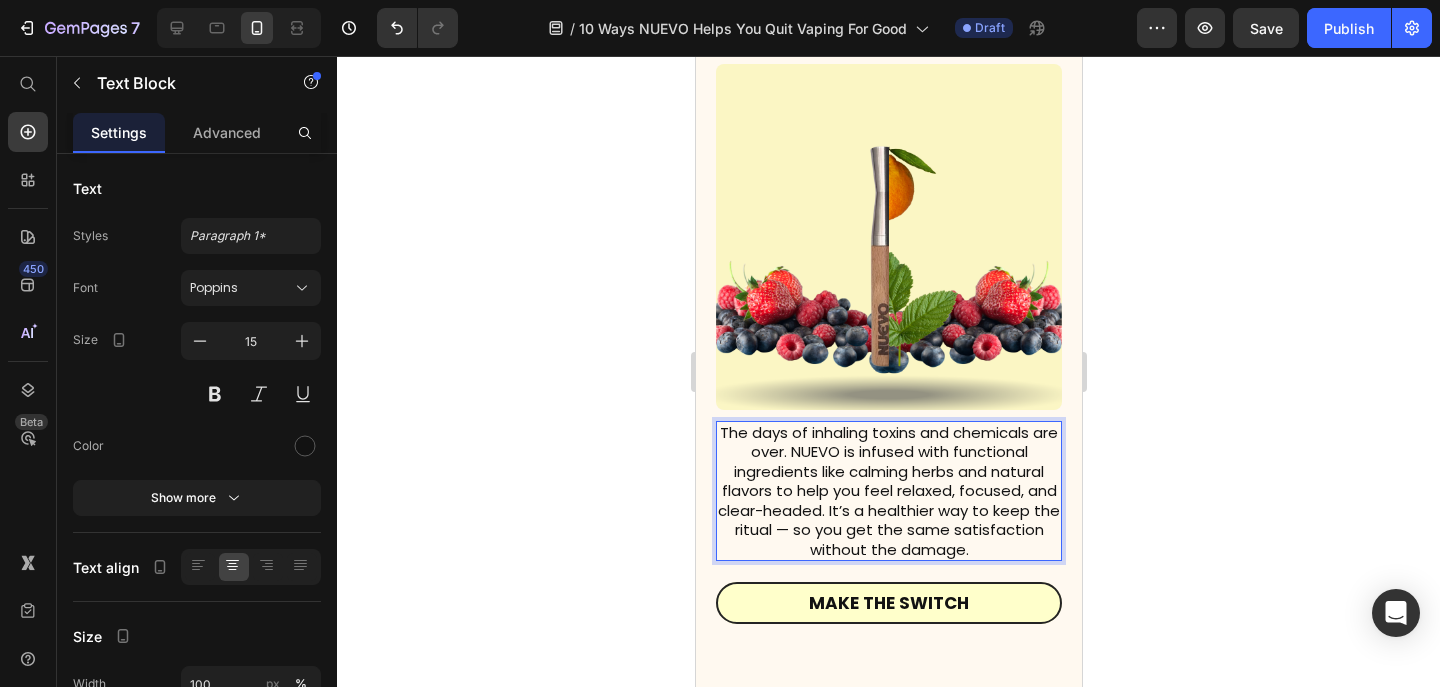 click 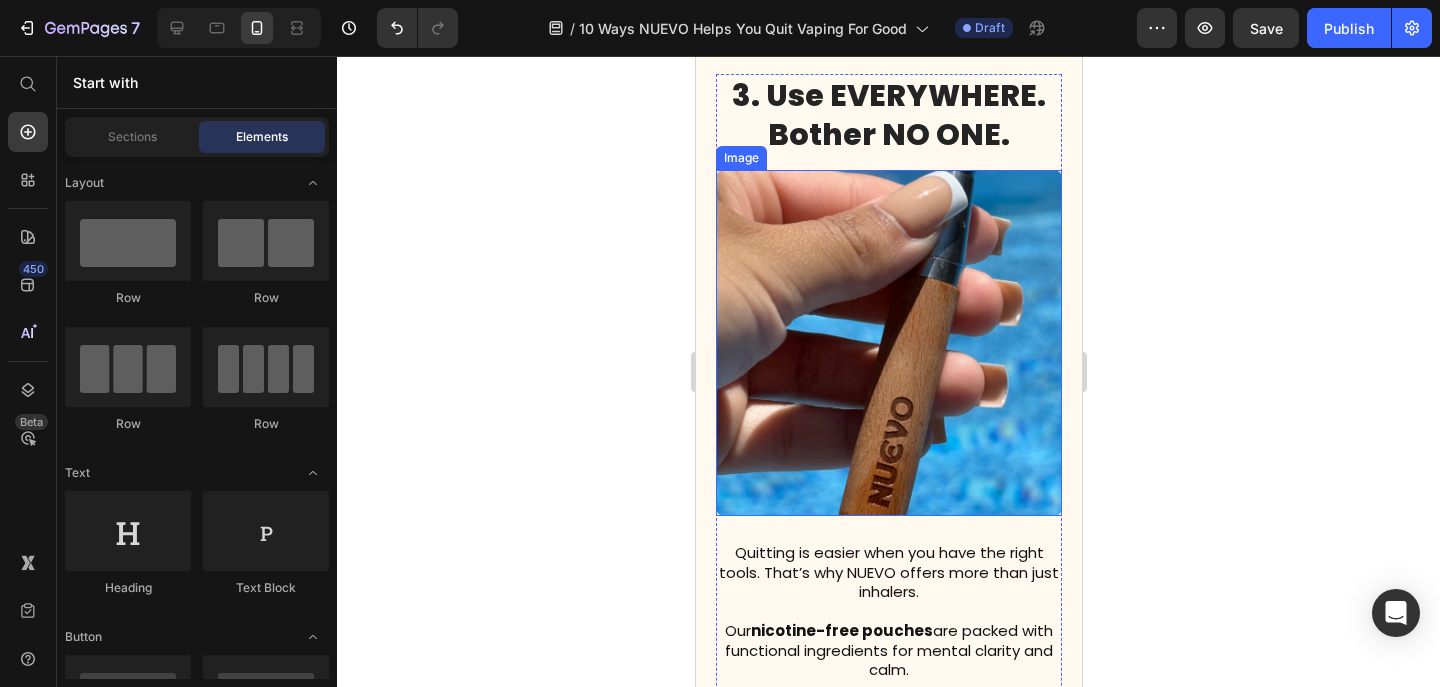 scroll, scrollTop: 2292, scrollLeft: 0, axis: vertical 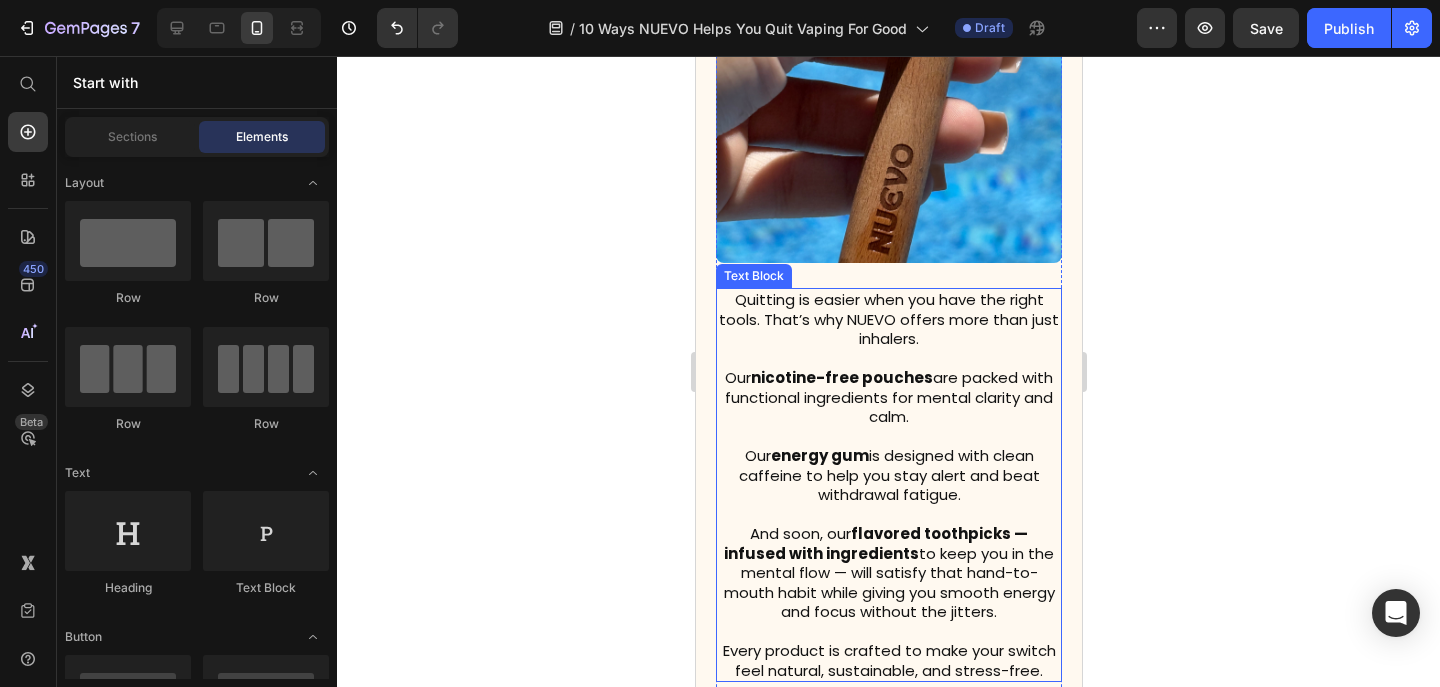 click at bounding box center (888, 515) 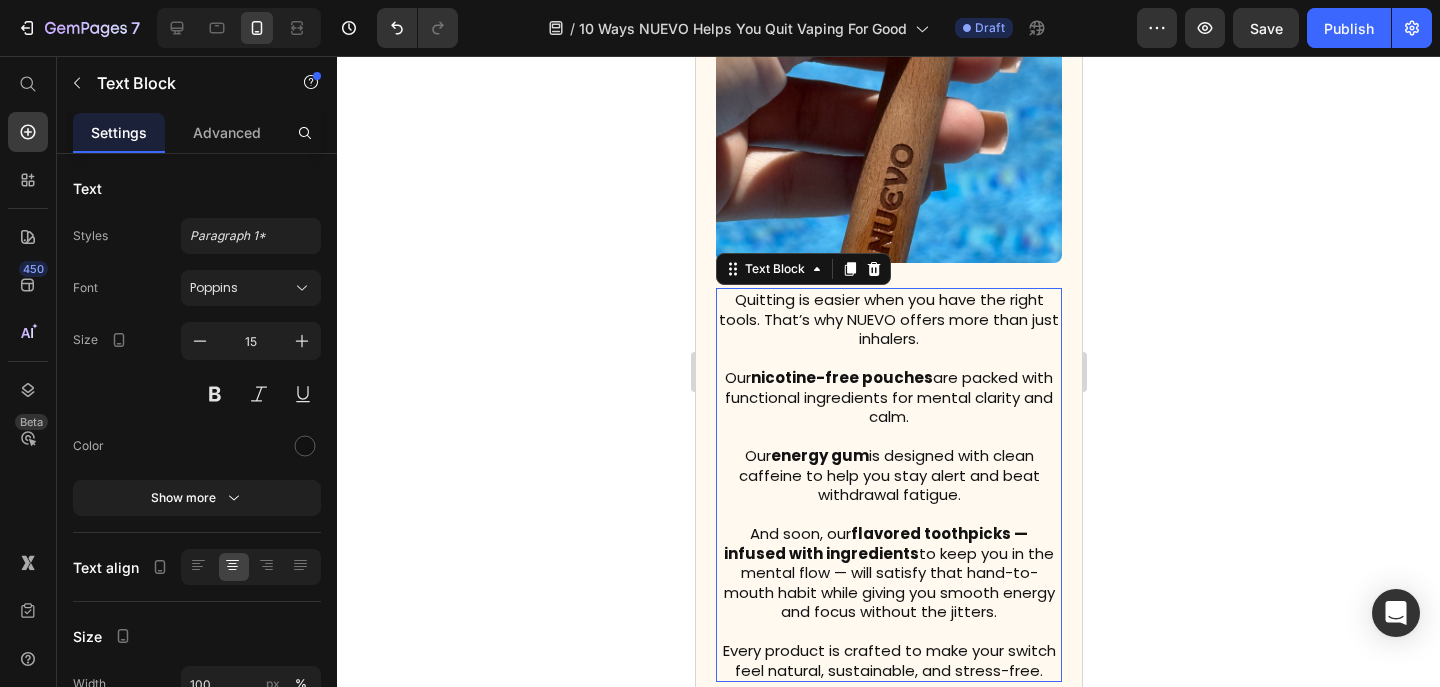 scroll, scrollTop: 2543, scrollLeft: 0, axis: vertical 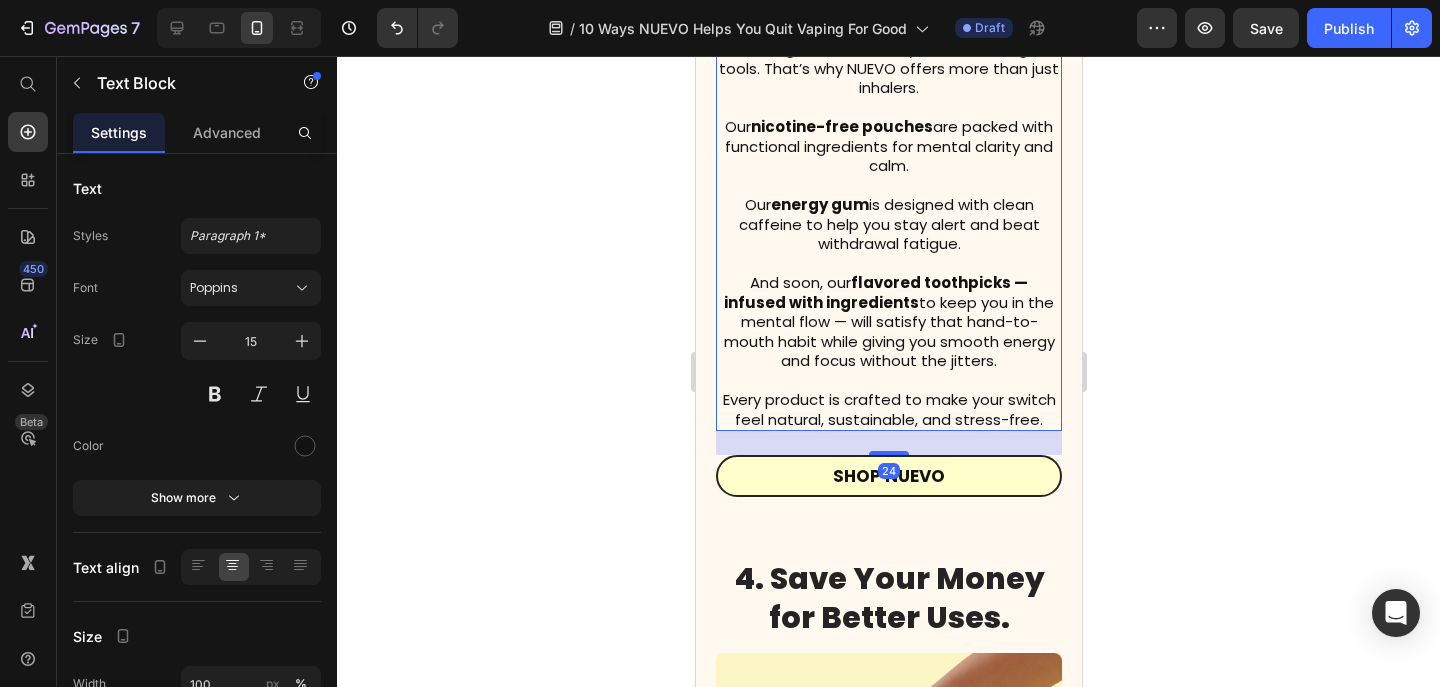 click on "Every product is crafted to make your switch feel natural, sustainable, and stress-free." at bounding box center (888, 409) 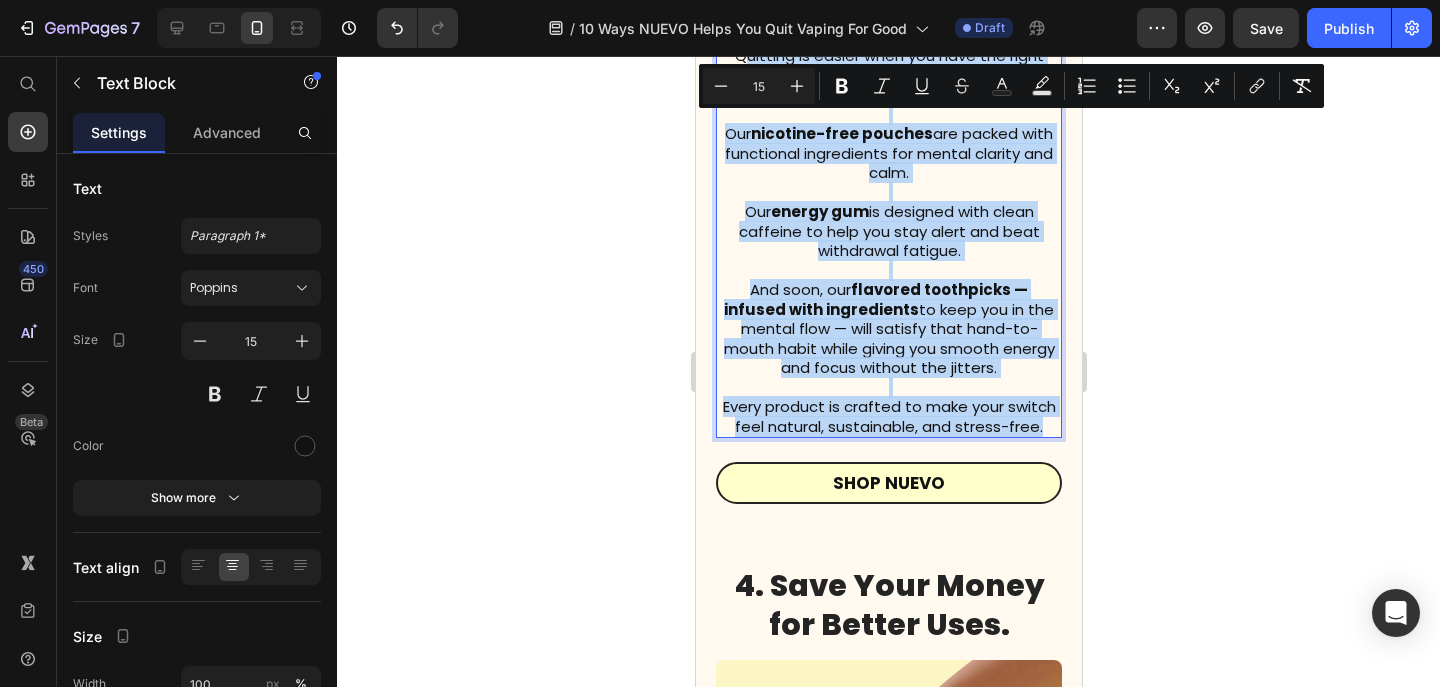 drag, startPoint x: 1045, startPoint y: 416, endPoint x: 742, endPoint y: 65, distance: 463.6917 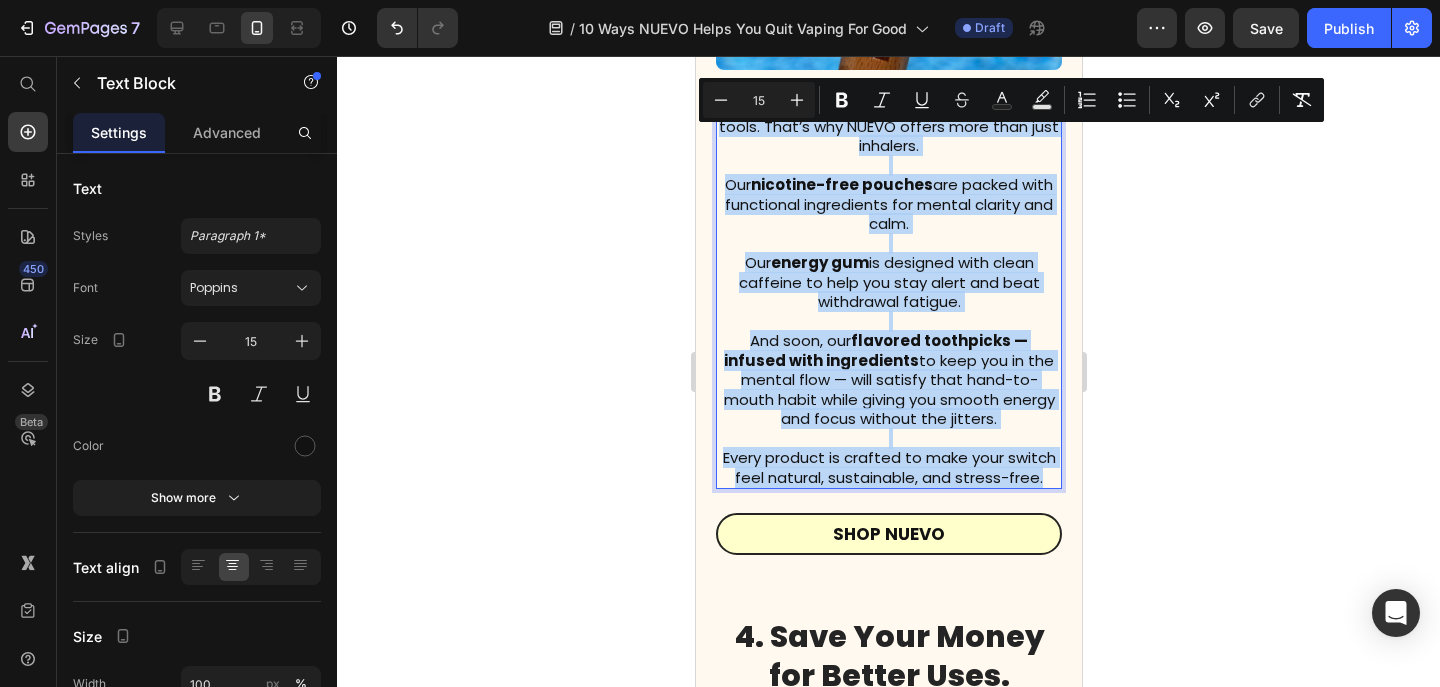 scroll, scrollTop: 2400, scrollLeft: 0, axis: vertical 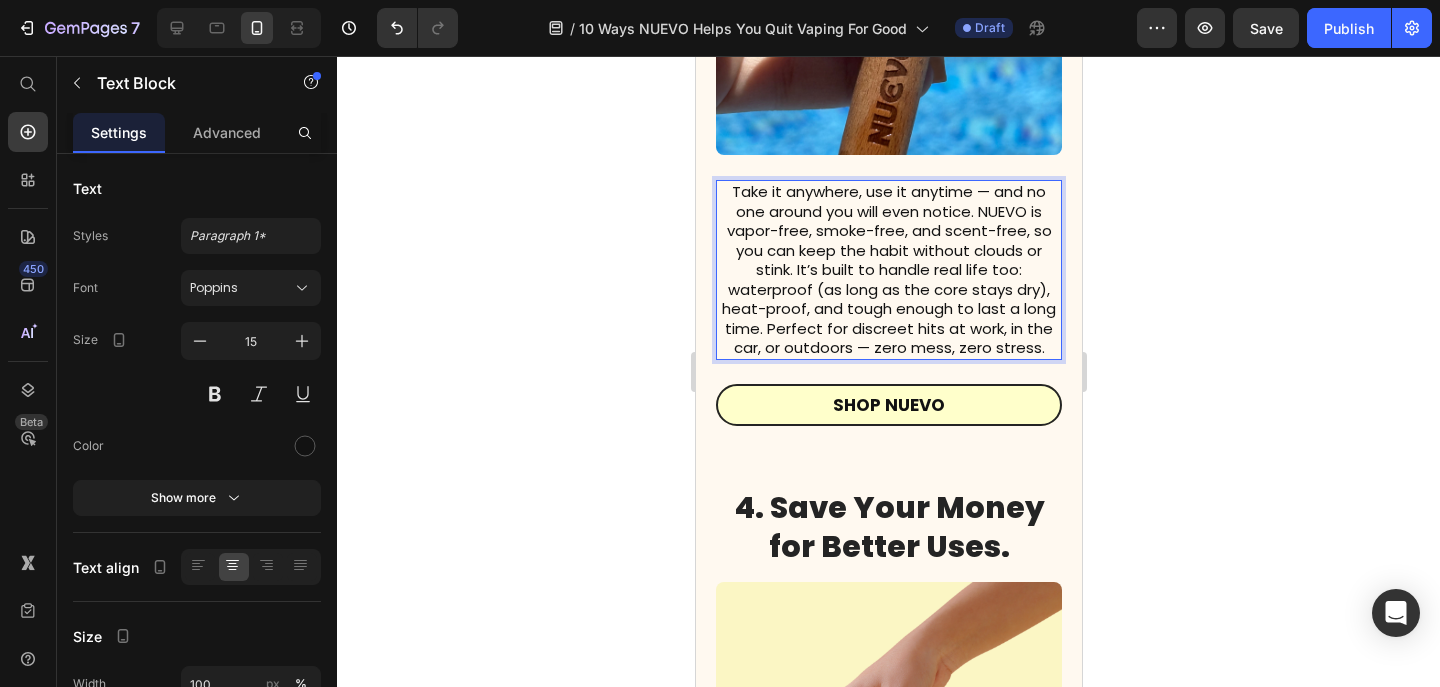 click 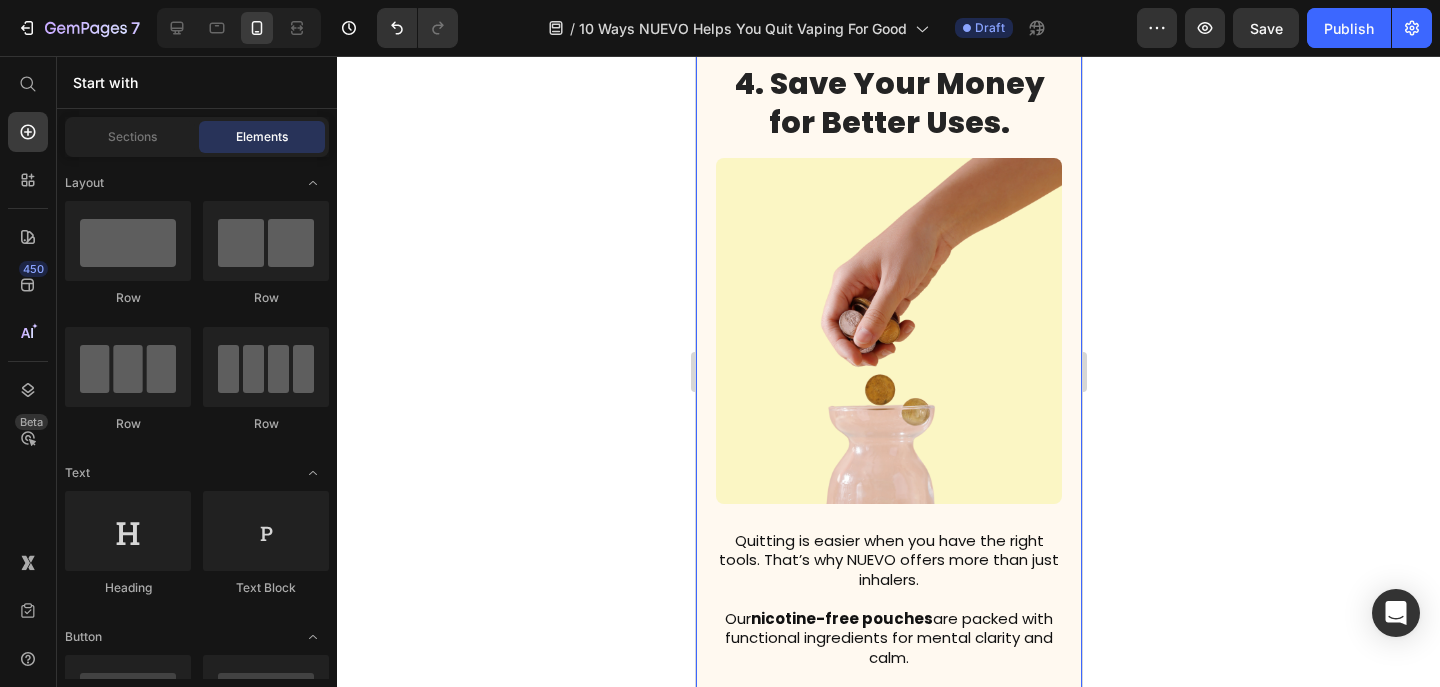 scroll, scrollTop: 2985, scrollLeft: 0, axis: vertical 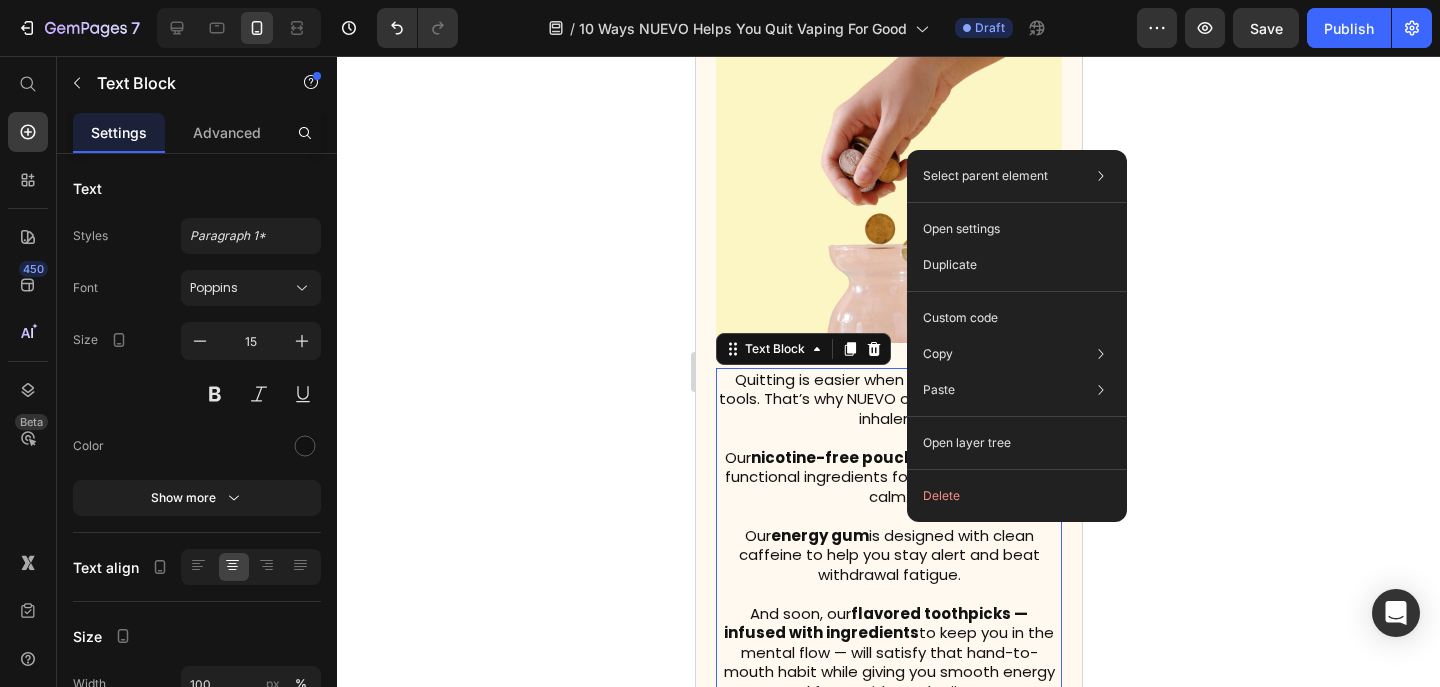 click on "Our  energy gum  is designed with clean caffeine to help you stay alert and beat withdrawal fatigue." at bounding box center (888, 555) 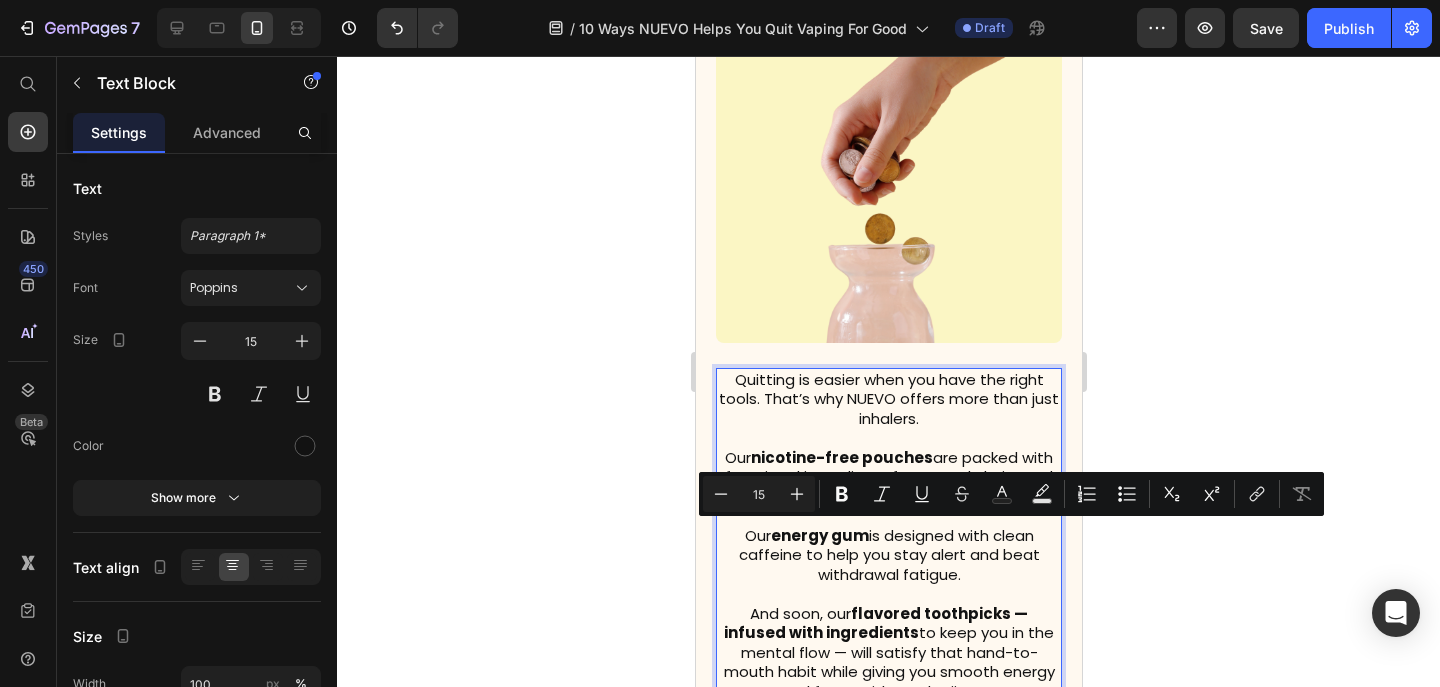 click on "Our  energy gum  is designed with clean caffeine to help you stay alert and beat withdrawal fatigue." at bounding box center (888, 555) 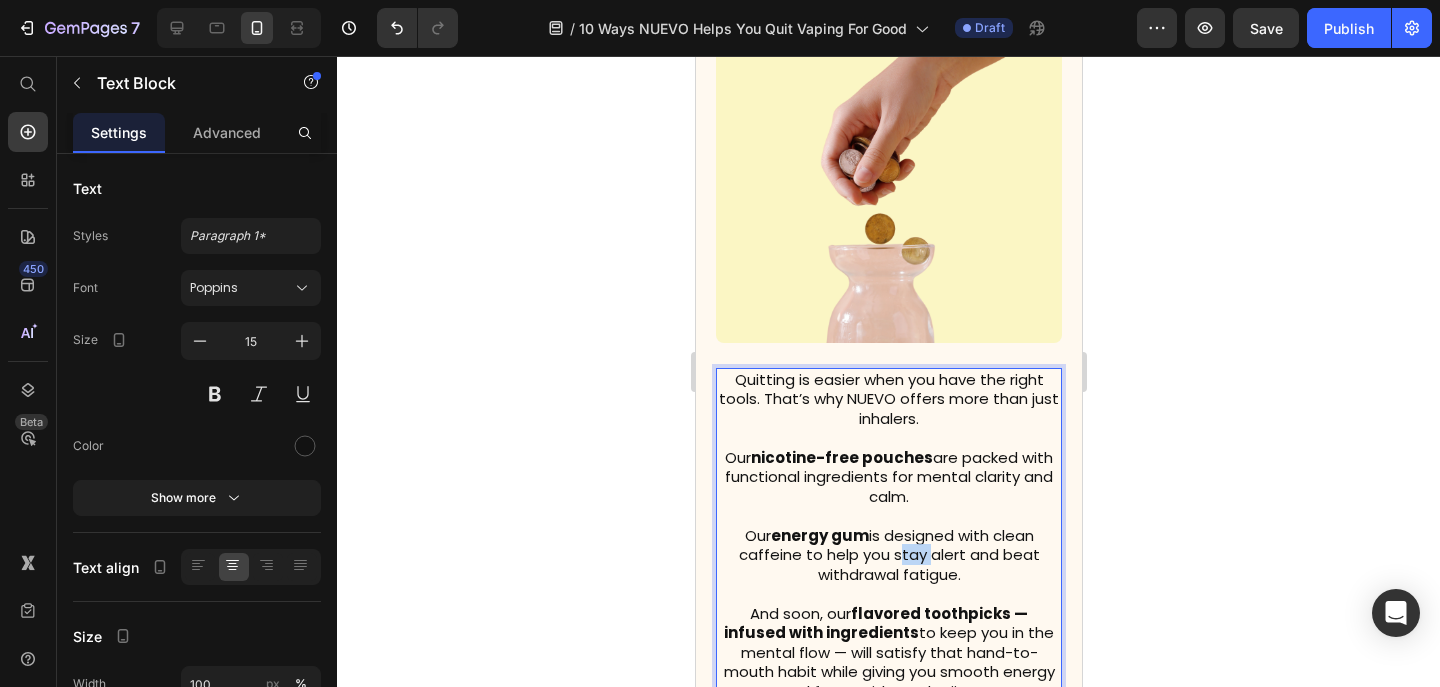 click on "Our  energy gum  is designed with clean caffeine to help you stay alert and beat withdrawal fatigue." at bounding box center [888, 555] 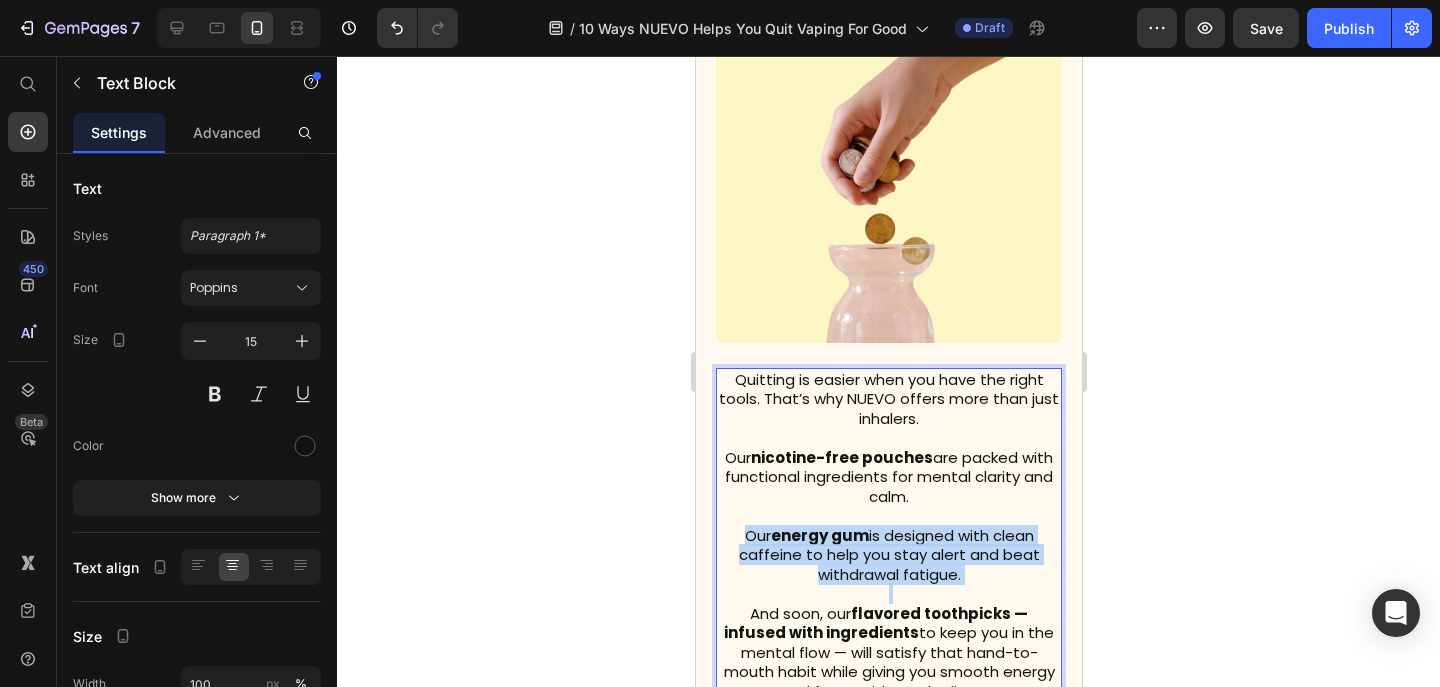 click on "Our  energy gum  is designed with clean caffeine to help you stay alert and beat withdrawal fatigue." at bounding box center (888, 555) 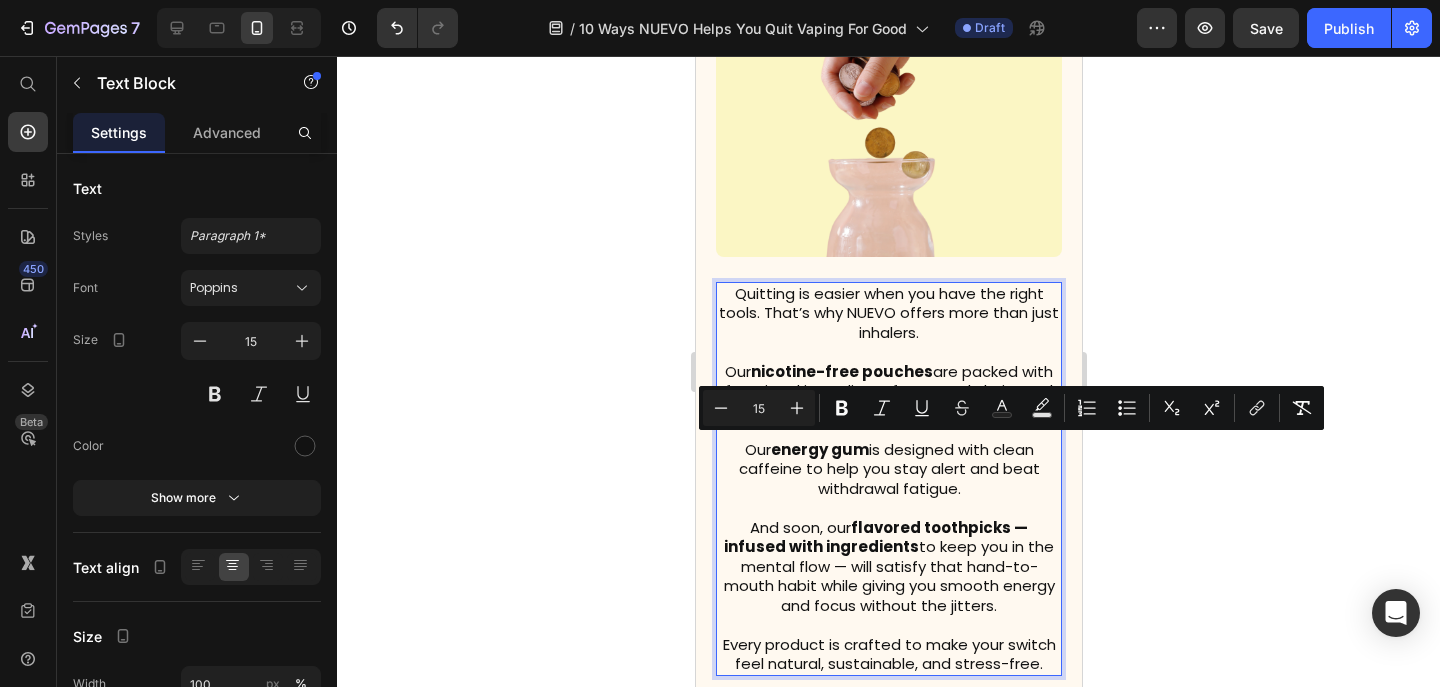 click on "And soon, our  flavored toothpicks — infused with ingredients  to keep you in the mental flow — will satisfy that hand-to-mouth habit while giving you smooth energy and focus without the jitters." at bounding box center (888, 567) 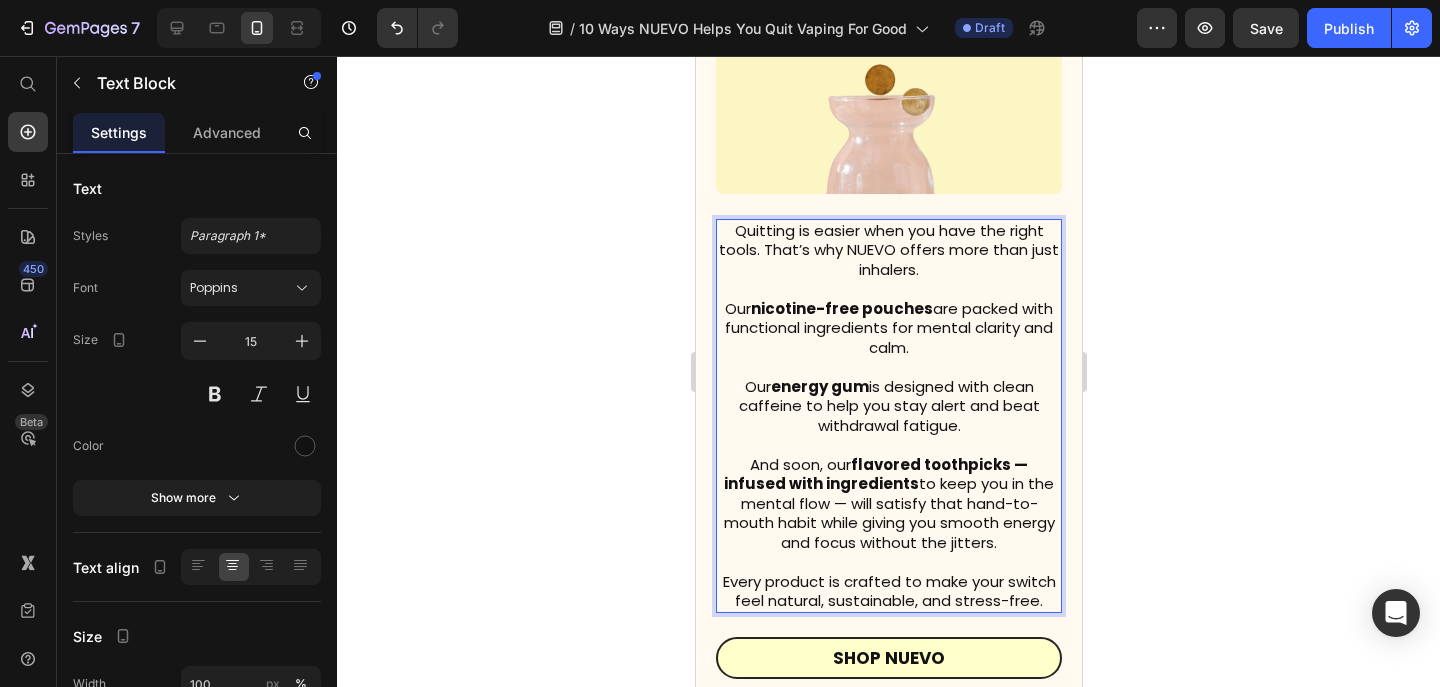scroll, scrollTop: 3227, scrollLeft: 0, axis: vertical 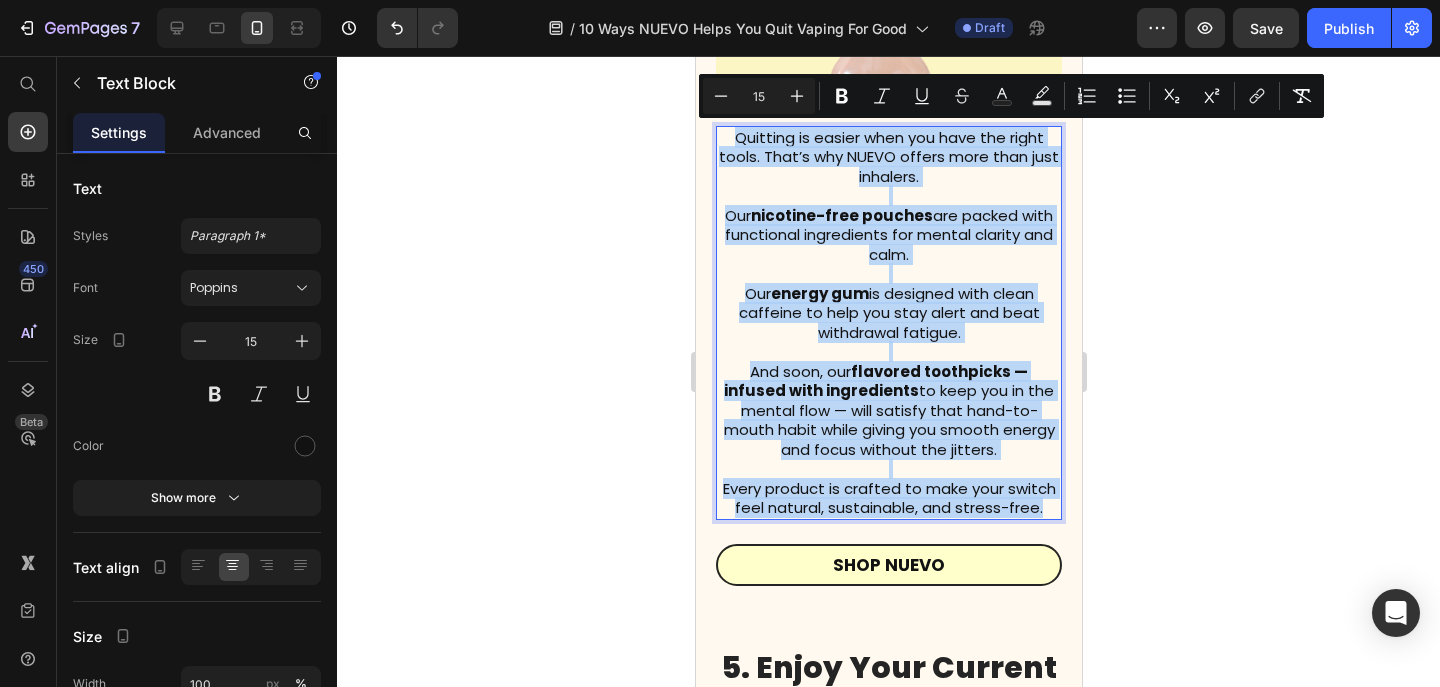 drag, startPoint x: 1045, startPoint y: 503, endPoint x: 736, endPoint y: 133, distance: 482.0591 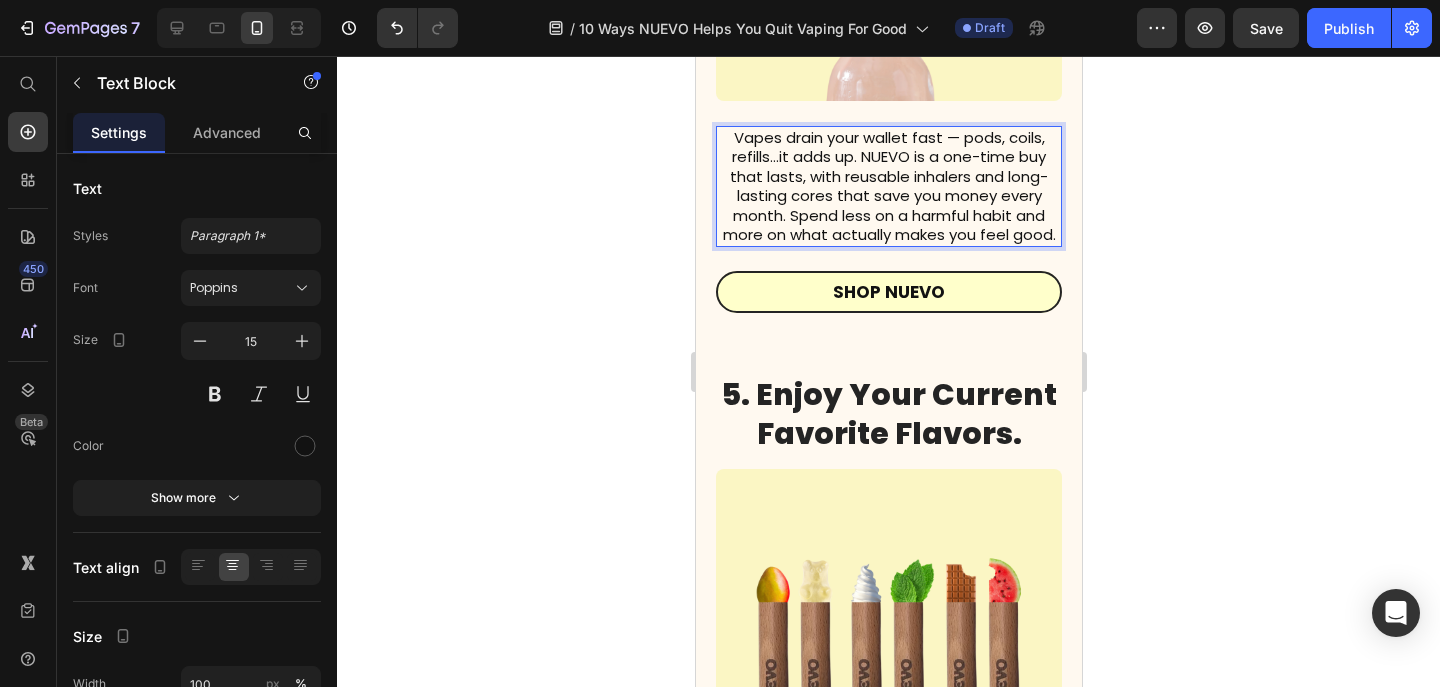 click 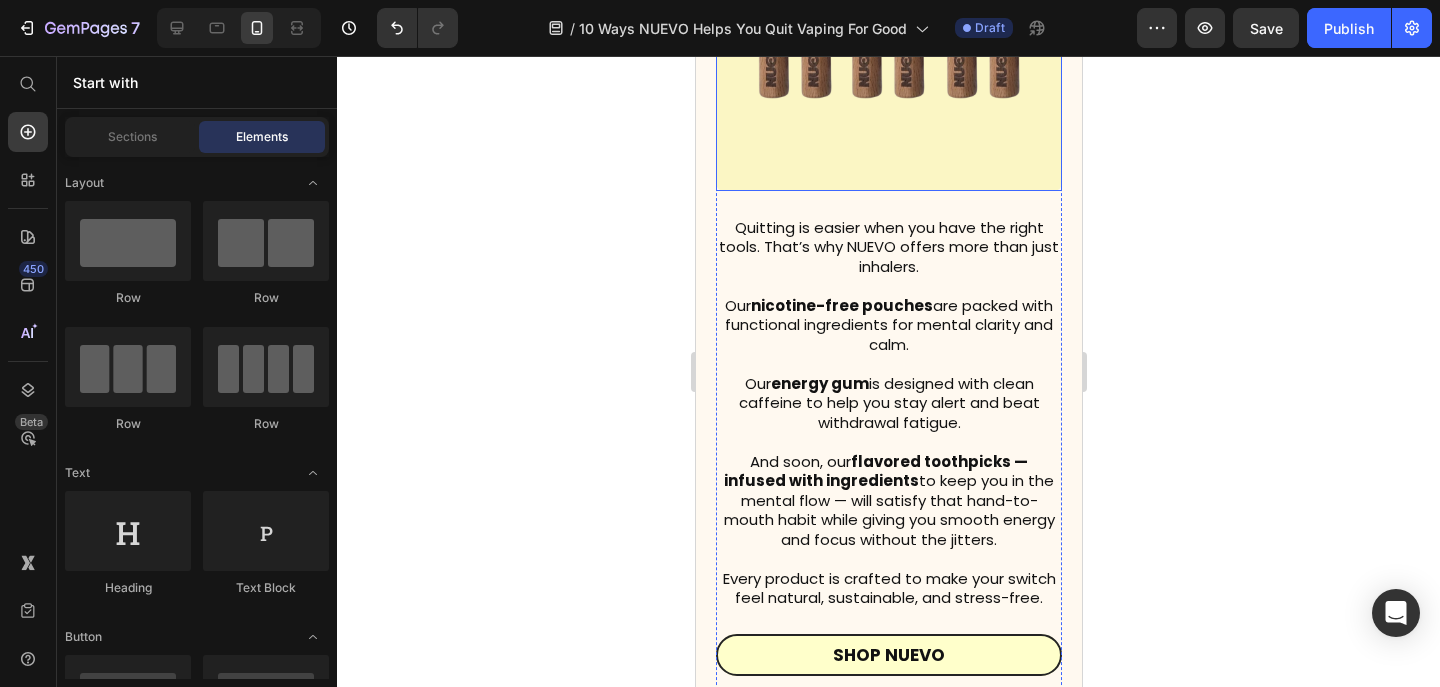 scroll, scrollTop: 3890, scrollLeft: 0, axis: vertical 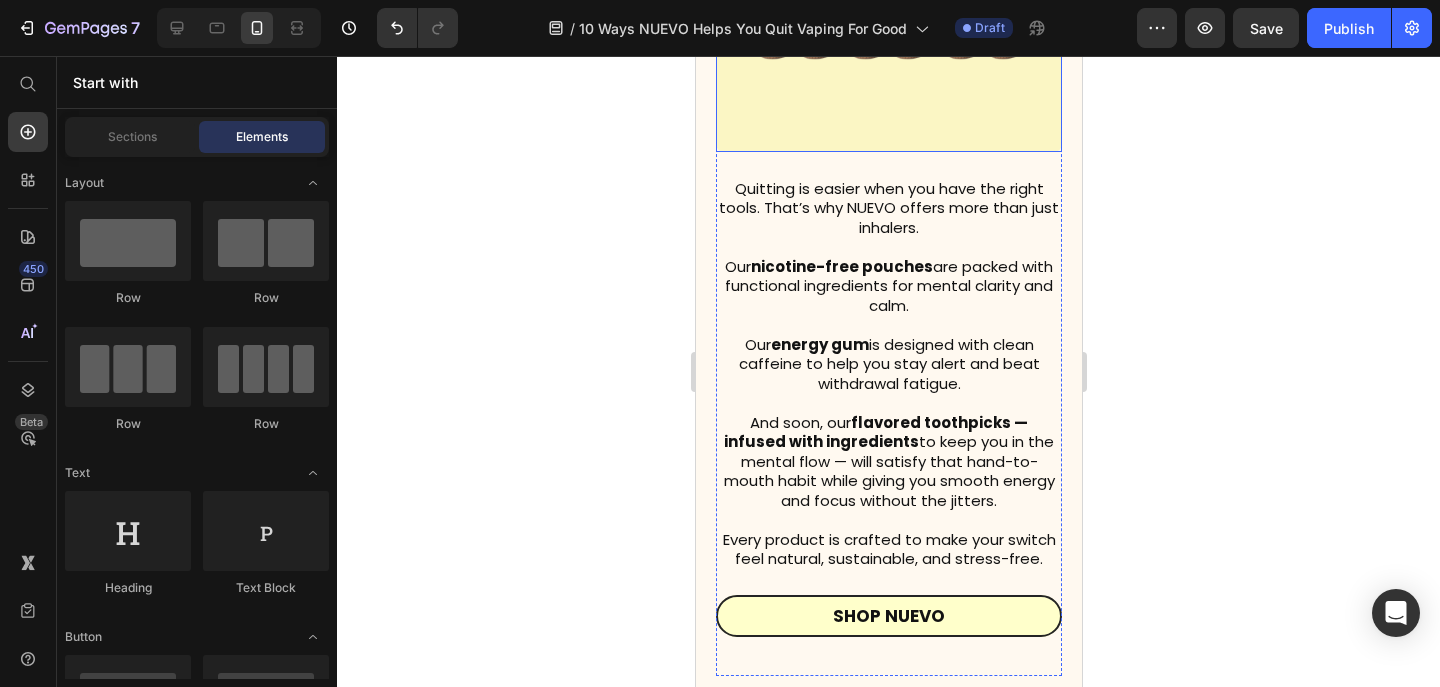 click on "And soon, our  flavored toothpicks — infused with ingredients  to keep you in the mental flow — will satisfy that hand-to-mouth habit while giving you smooth energy and focus without the jitters." at bounding box center [888, 462] 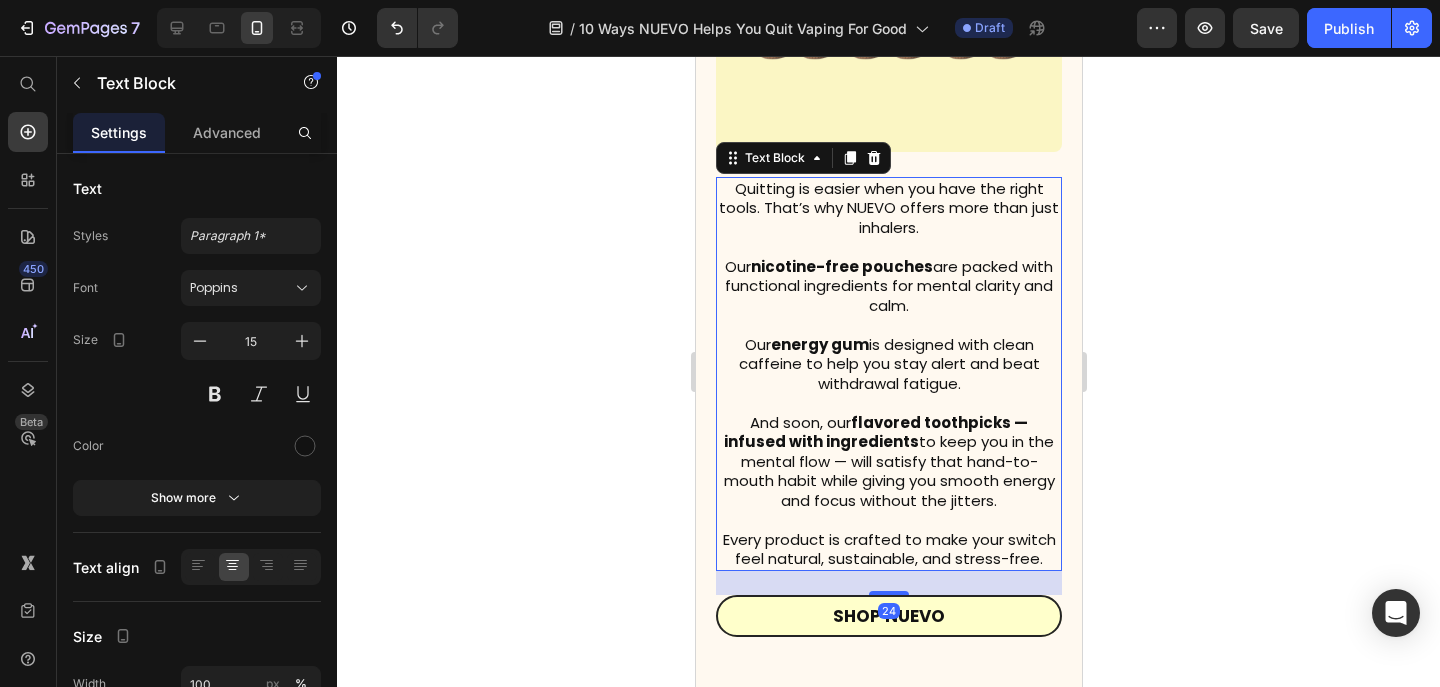 click on "Every product is crafted to make your switch feel natural, sustainable, and stress-free." at bounding box center [888, 549] 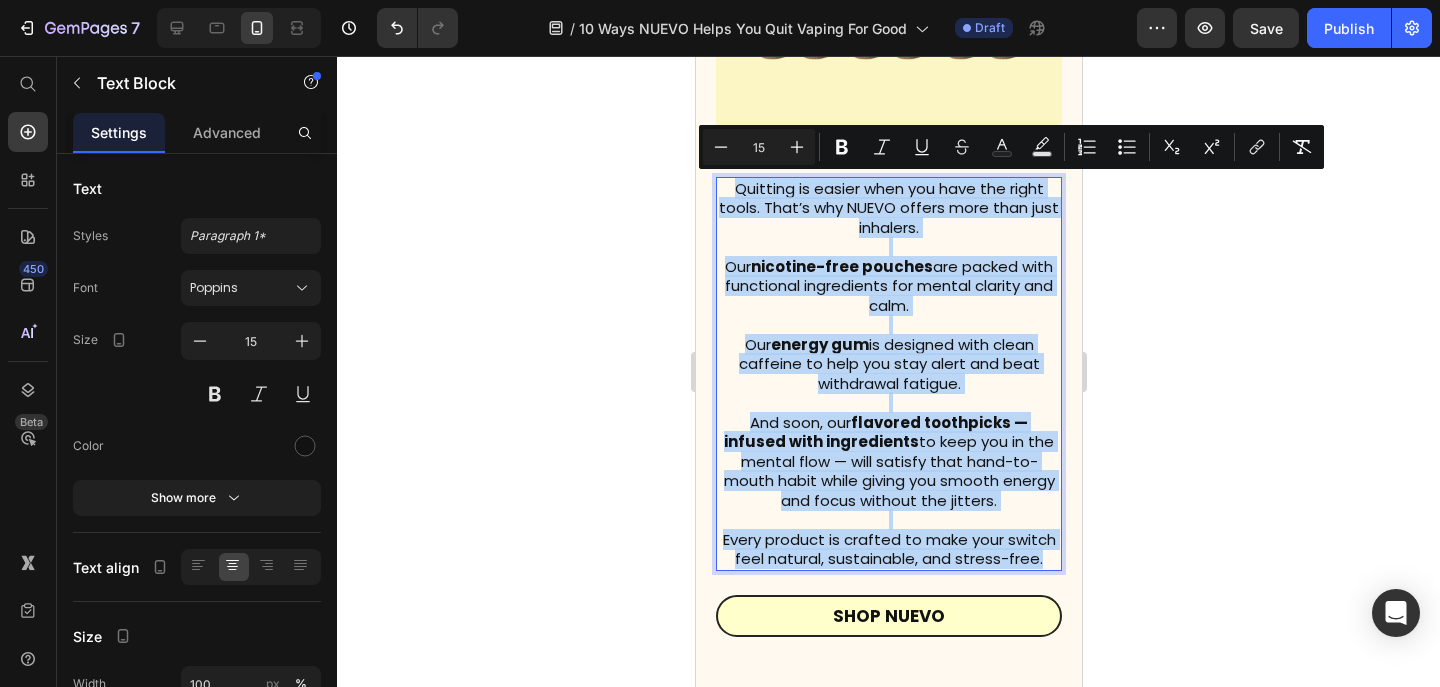 drag, startPoint x: 1044, startPoint y: 555, endPoint x: 726, endPoint y: 194, distance: 481.0873 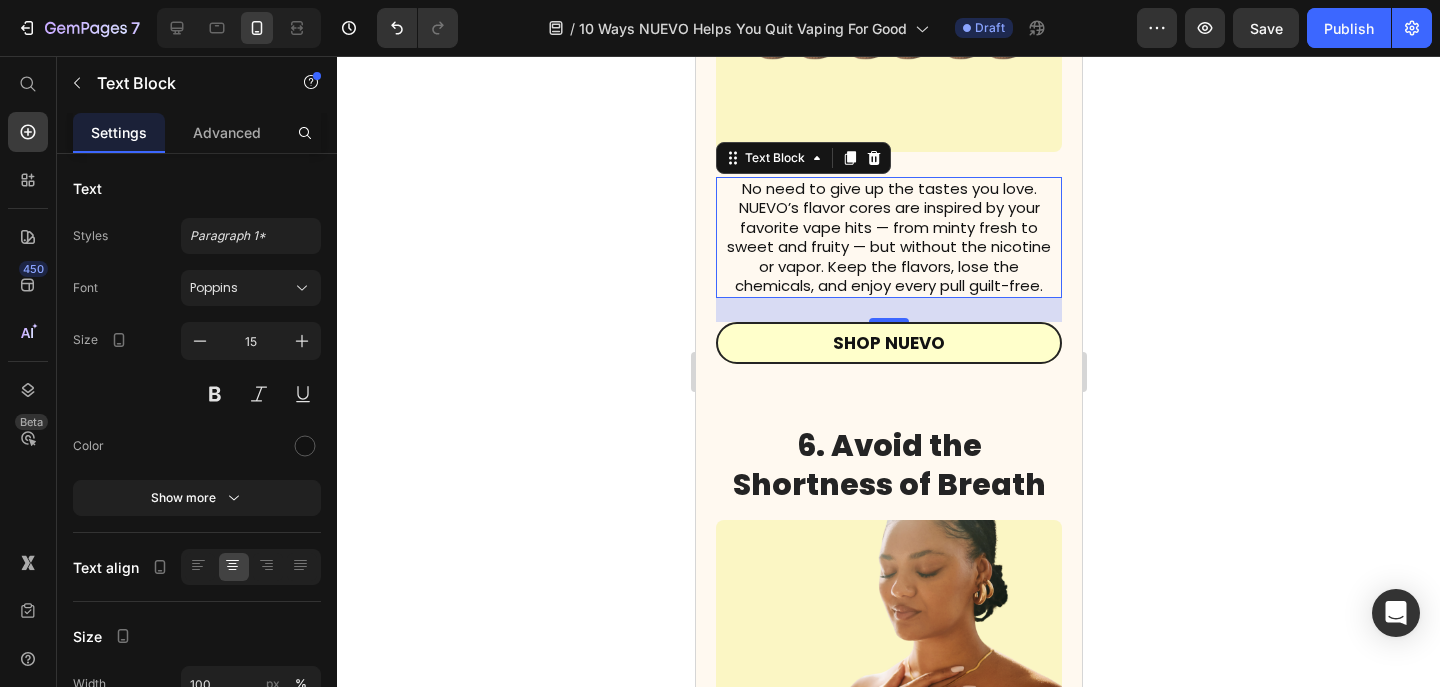click 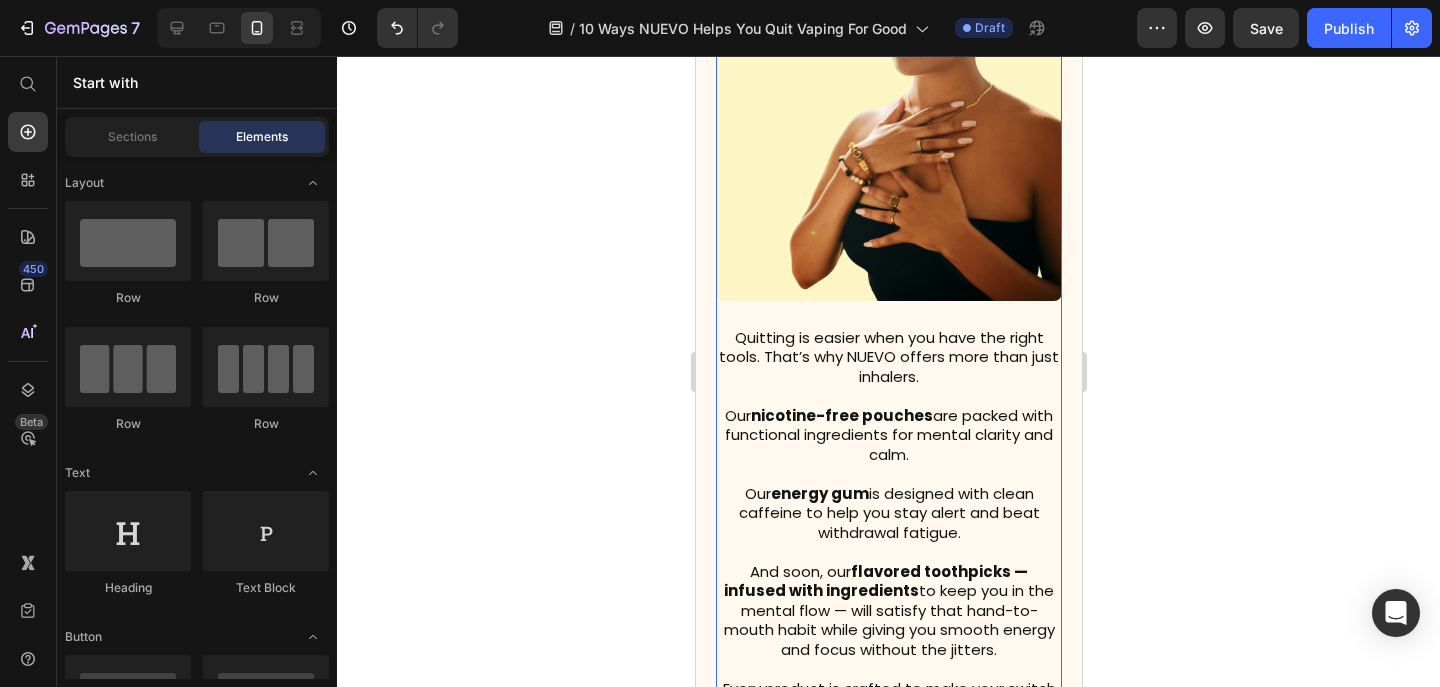scroll, scrollTop: 4546, scrollLeft: 0, axis: vertical 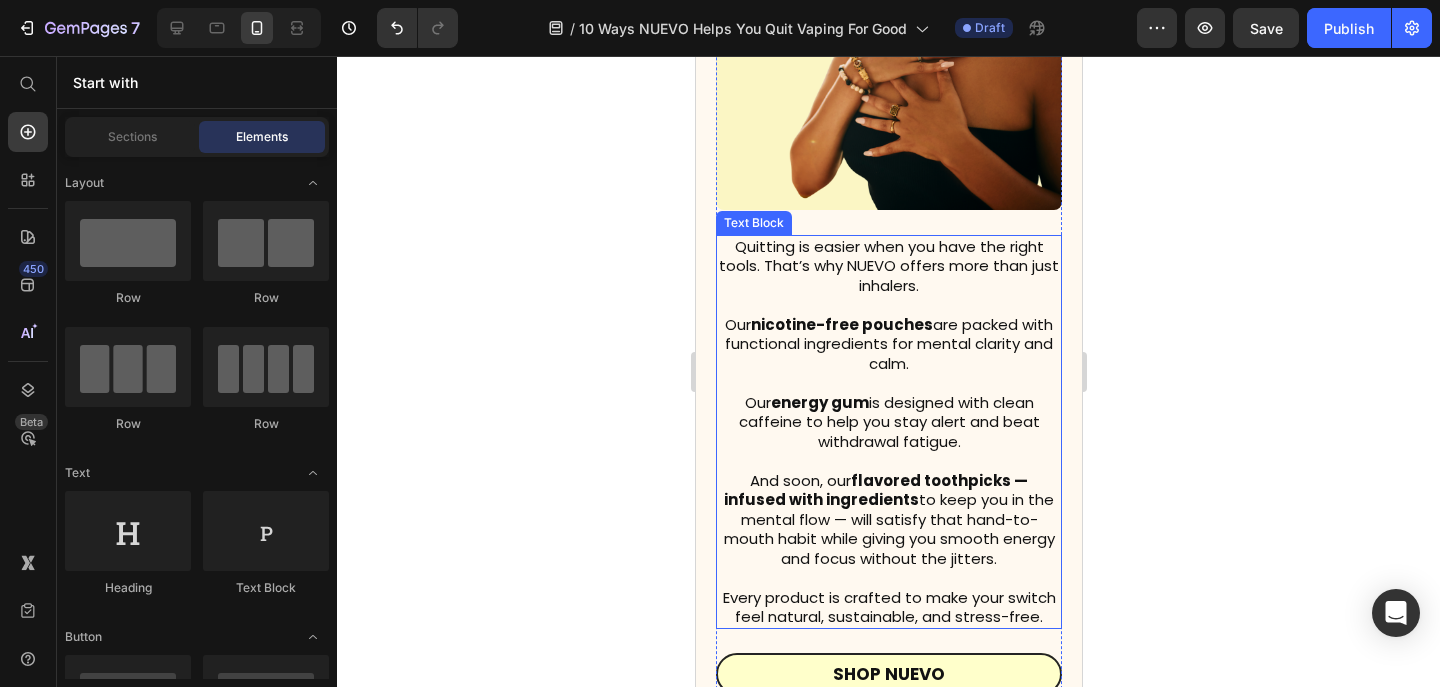 click on "Our  energy gum  is designed with clean caffeine to help you stay alert and beat withdrawal fatigue." at bounding box center [888, 422] 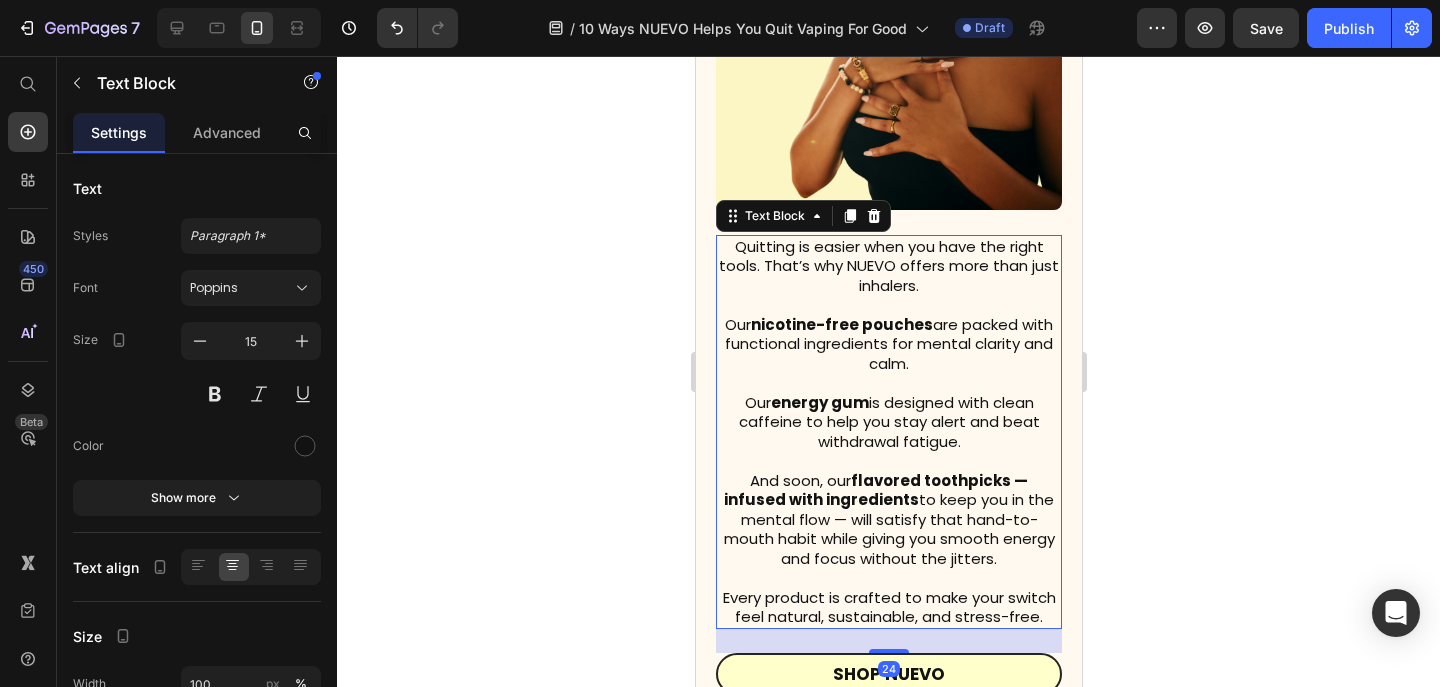 click on "And soon, our  flavored toothpicks — infused with ingredients  to keep you in the mental flow — will satisfy that hand-to-mouth habit while giving you smooth energy and focus without the jitters." at bounding box center [888, 520] 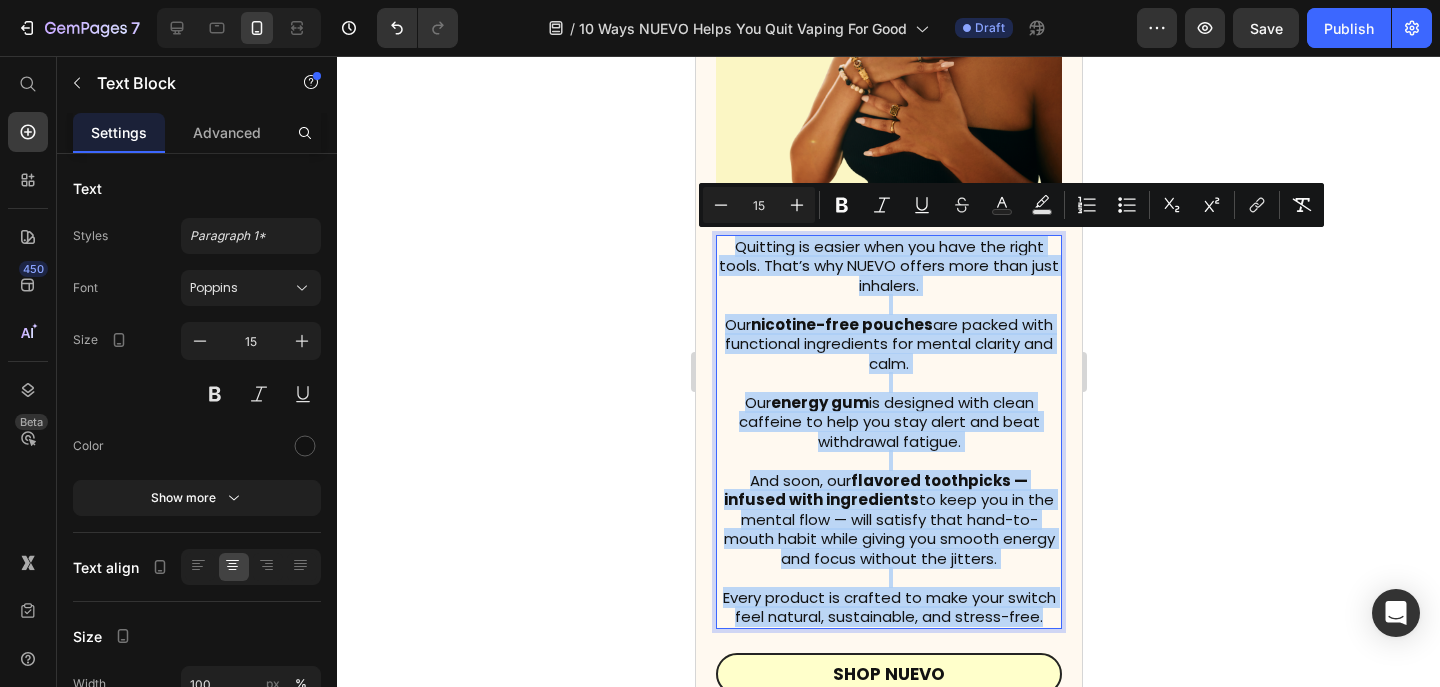 drag, startPoint x: 1048, startPoint y: 617, endPoint x: 724, endPoint y: 251, distance: 488.8067 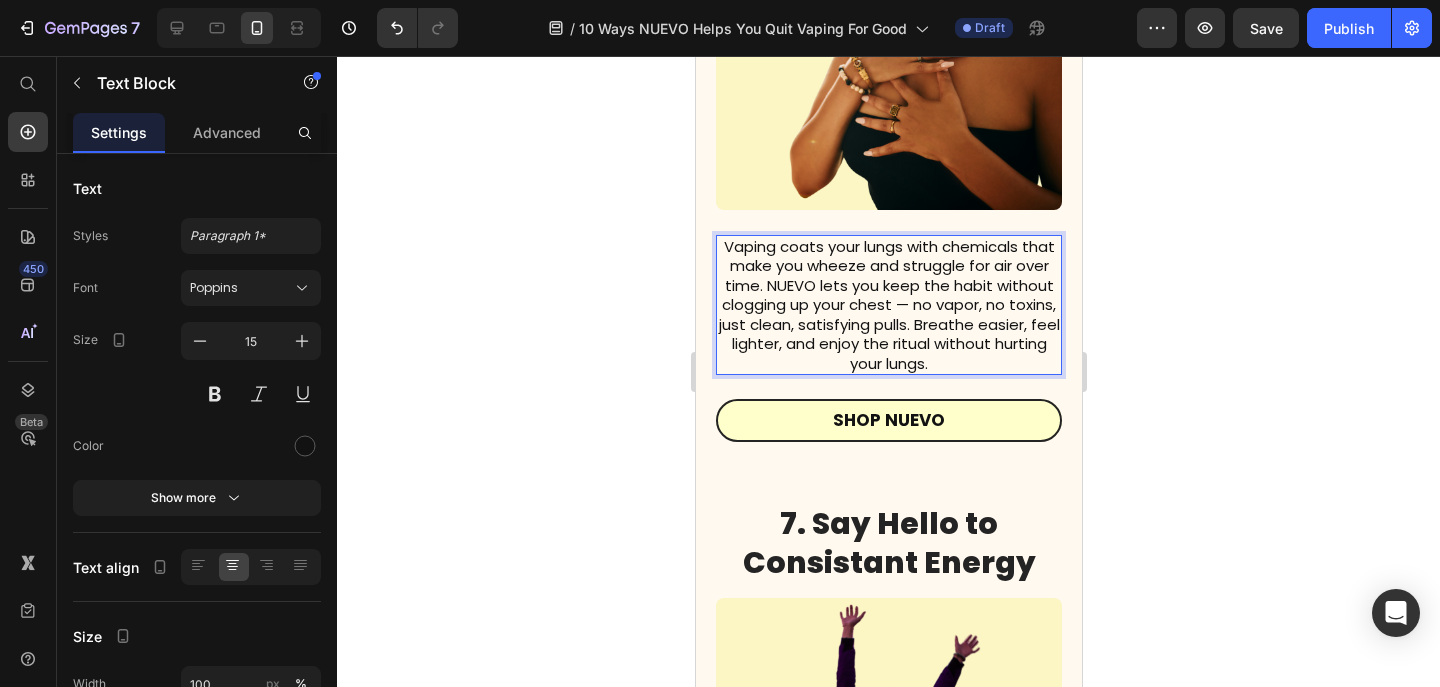 click 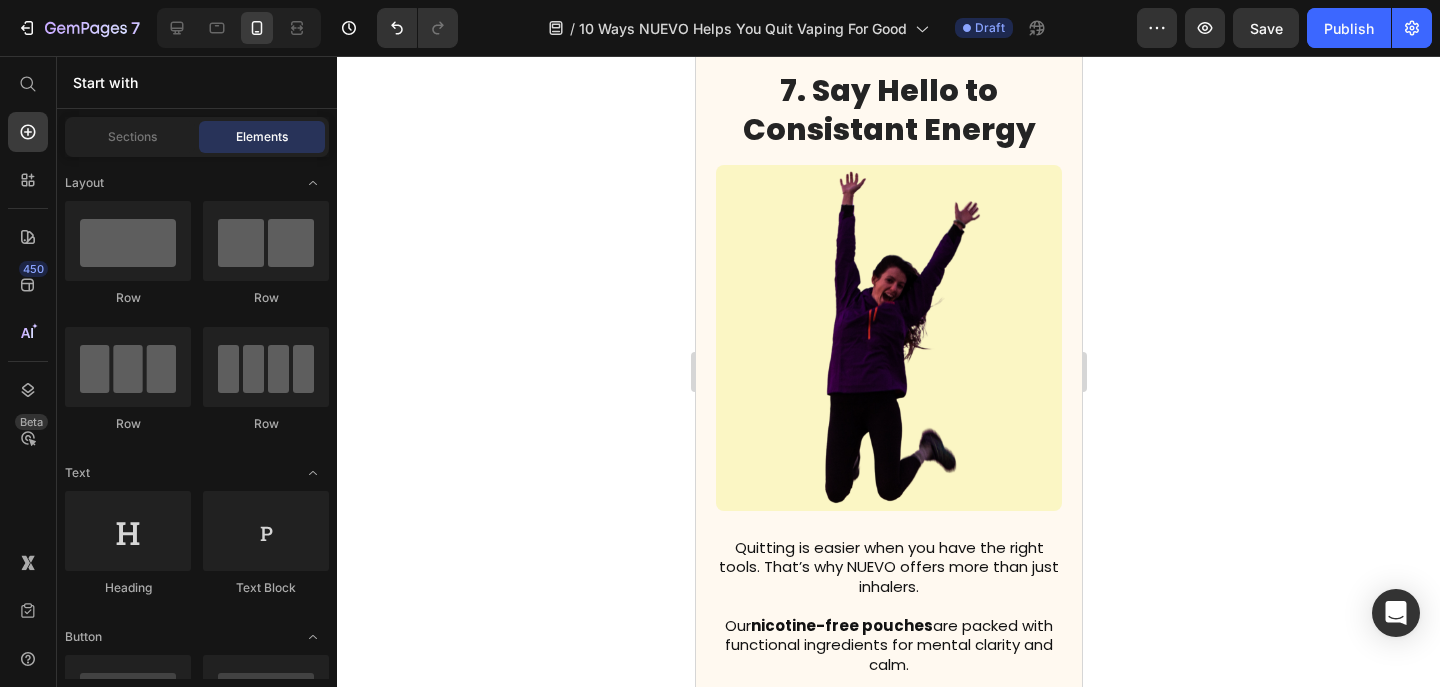scroll, scrollTop: 4980, scrollLeft: 0, axis: vertical 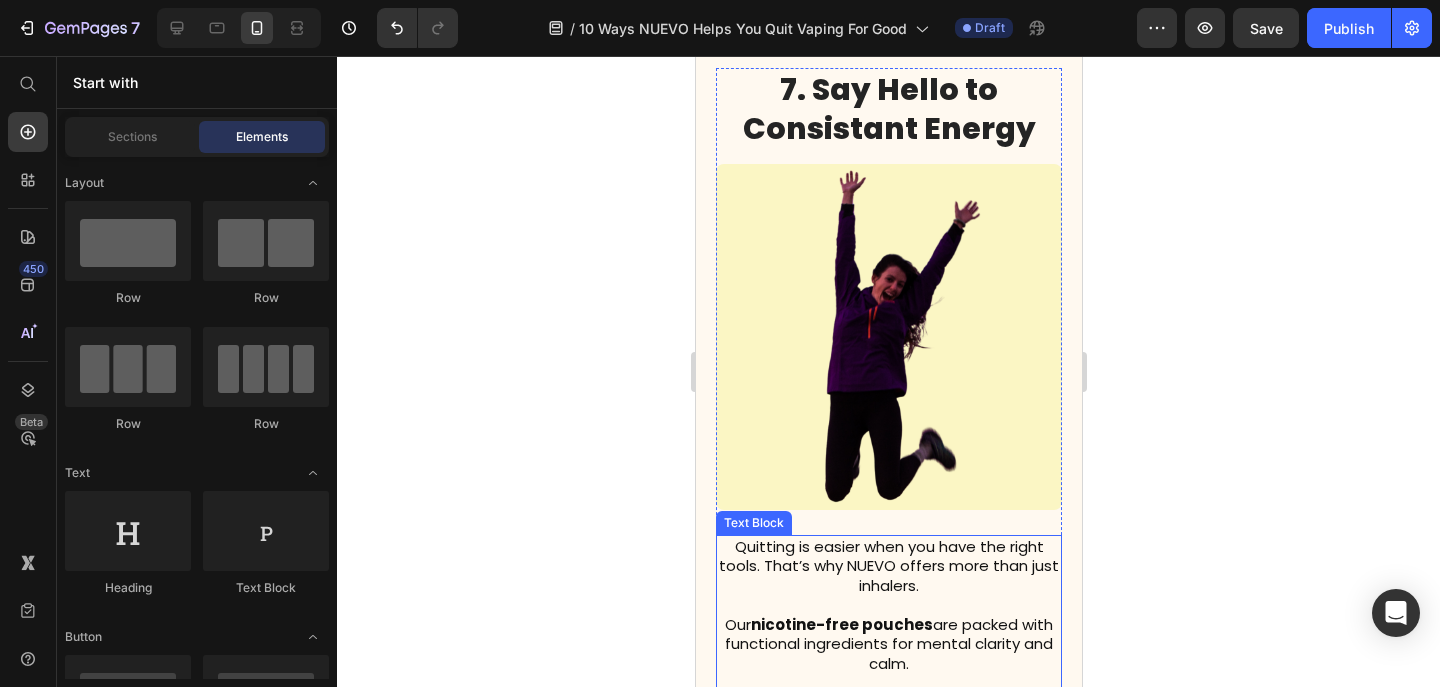 click on "Quitting is easier when you have the right tools. That’s why NUEVO offers more than just inhalers." at bounding box center [888, 566] 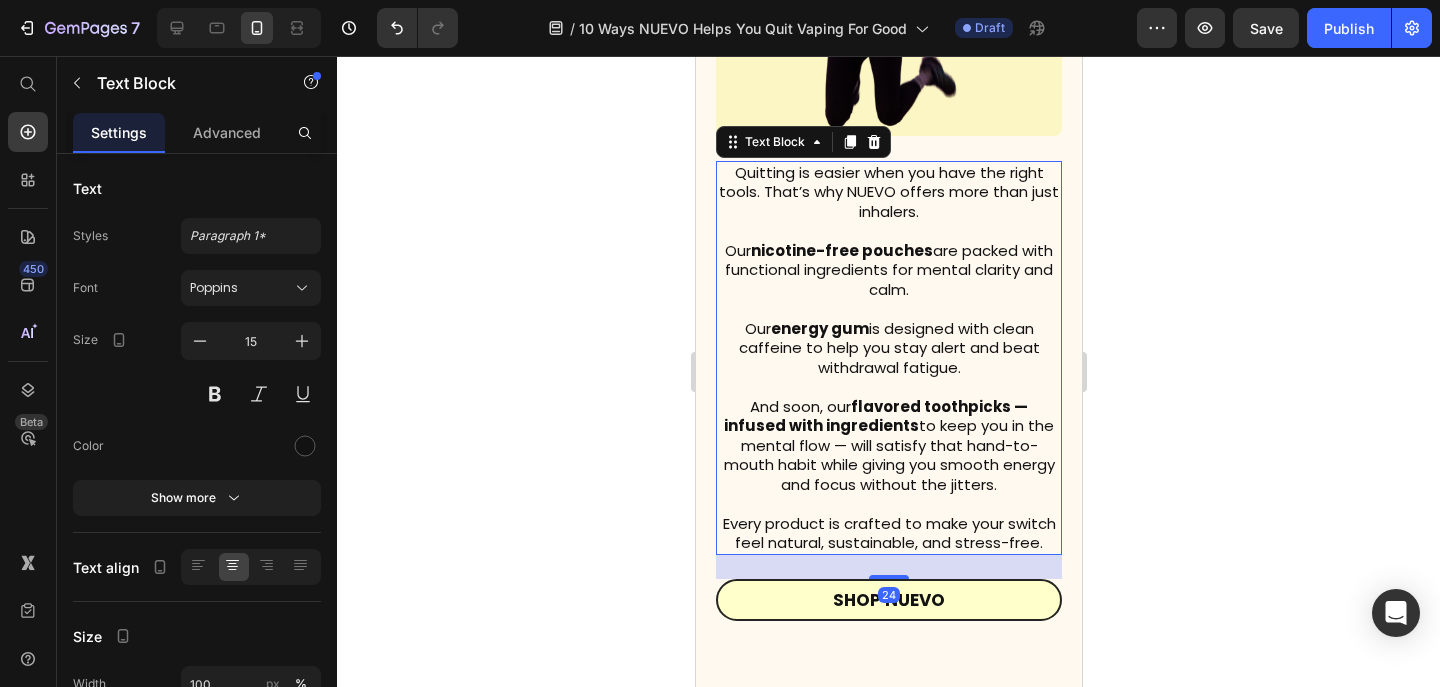 scroll, scrollTop: 5350, scrollLeft: 0, axis: vertical 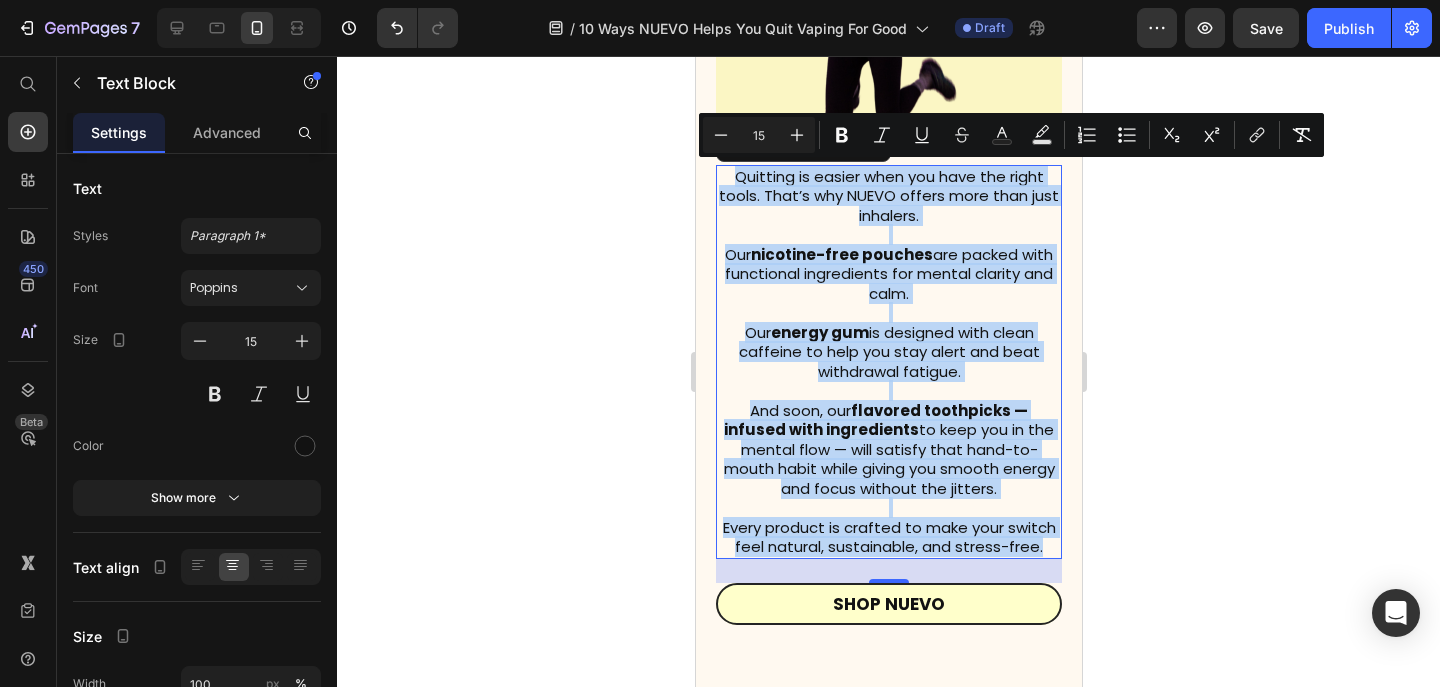 drag, startPoint x: 1045, startPoint y: 541, endPoint x: 730, endPoint y: 175, distance: 482.88818 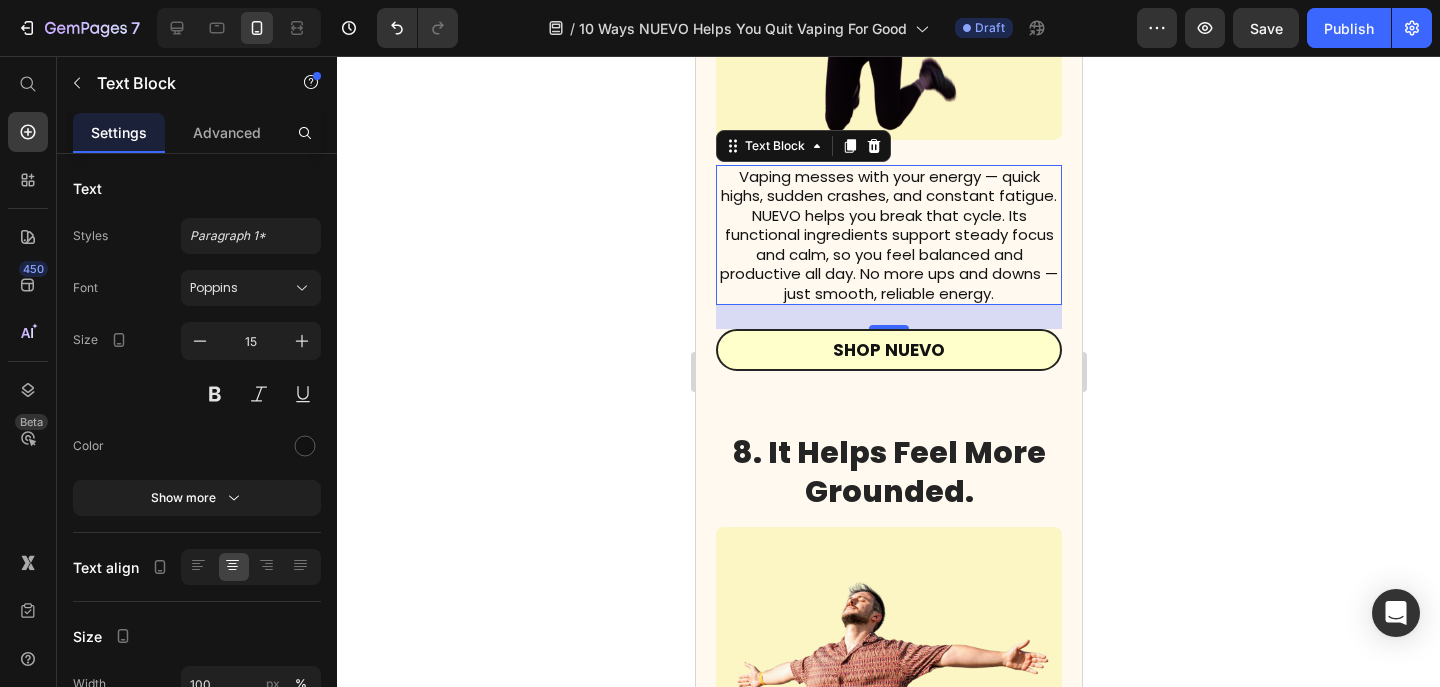 click 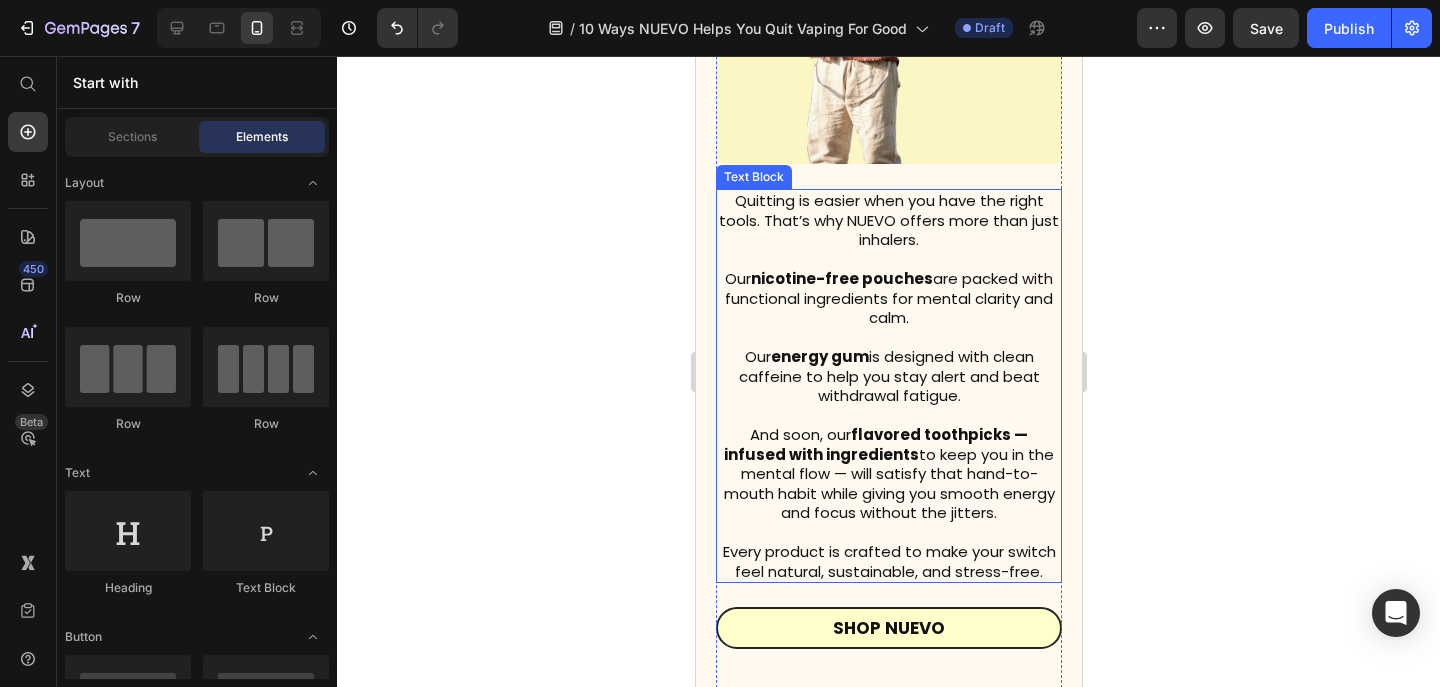 scroll, scrollTop: 6072, scrollLeft: 0, axis: vertical 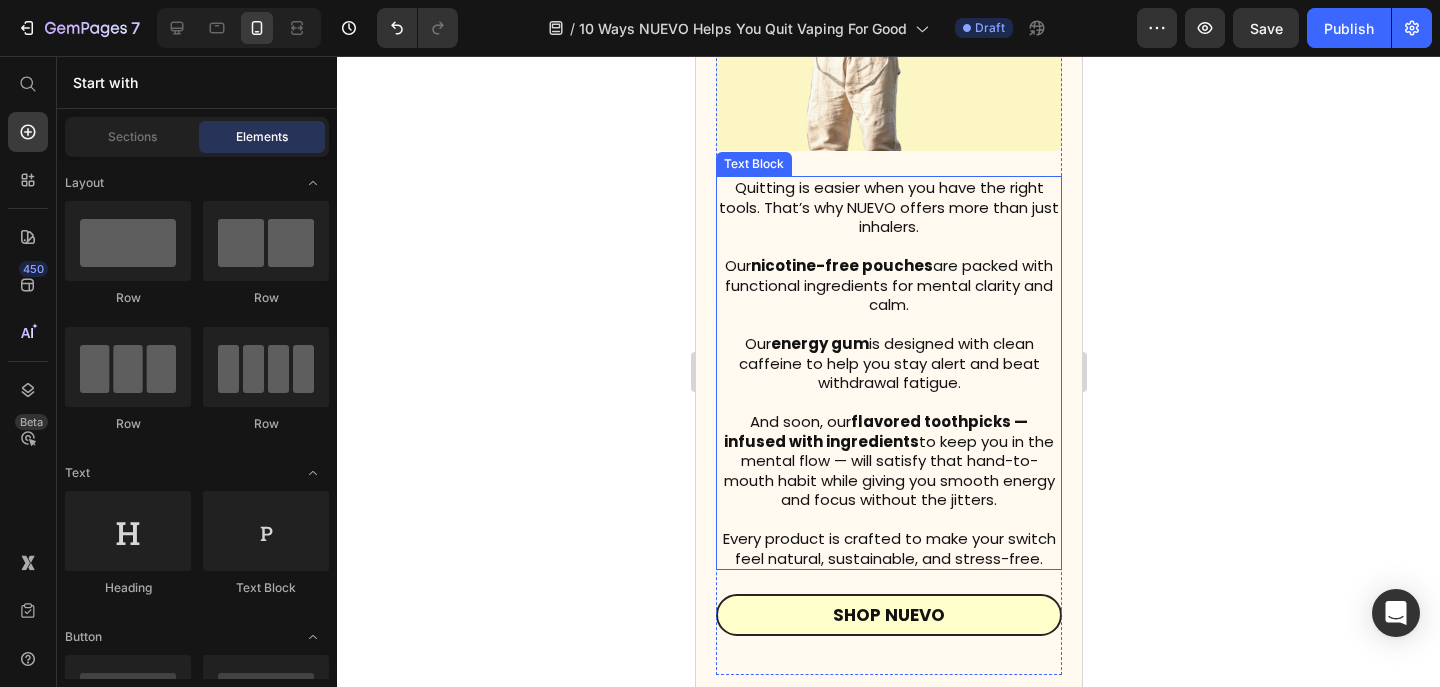 click on "Every product is crafted to make your switch feel natural, sustainable, and stress-free." at bounding box center [888, 548] 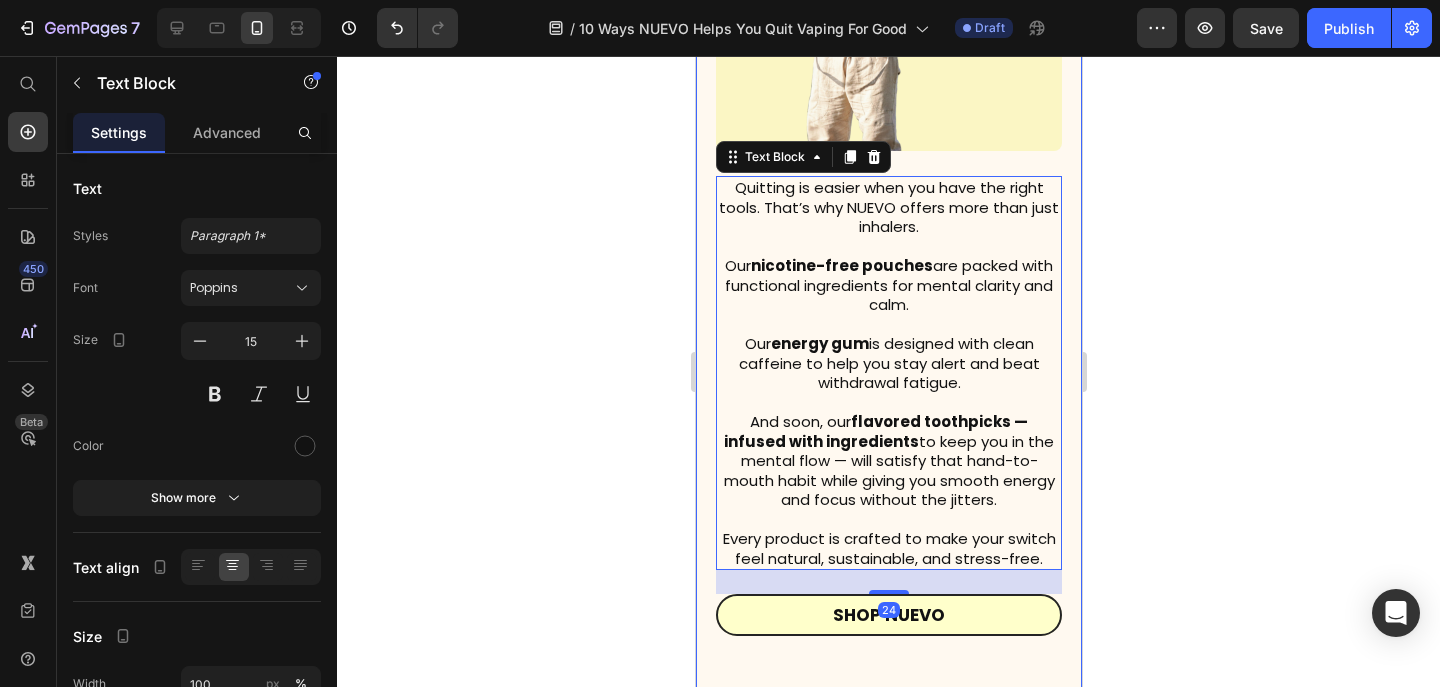 click on "1. Feel The Same Pull, Kick Away the Health Risks. Heading Image Meet the most satisfying way to keep your hand-to-mouth ritual without the guilt. Imagine getting the same pull and calm without nicotine, vapor, or toxins. NUEVO is made with only good stuff — pure flavors and functional ingredients to help you feel clear, calm, and focused. Say goodbye to harmful chemicals and hello to a healthier habit you’ll actually enjoy every day! Text Block find better ways Button Row 3. Use EVERYWHERE. Bother NO ONE. Heading Image Take it anywhere, use it anytime — and no one around you will even notice. NUEVO is vapor-free, smoke-free, and scent-free, so you can keep the habit without clouds or stink. It’s built to handle real life too: waterproof (as long as the core stays dry), heat-proof, and tough enough to last a long time. Perfect for discreet hits at work, in the car, or outdoors — zero mess, zero stress. Text Block Shop Nuevo Button Row 4. Save Your Money for Better Uses. Heading Image Text Block Row" at bounding box center [888, -1041] 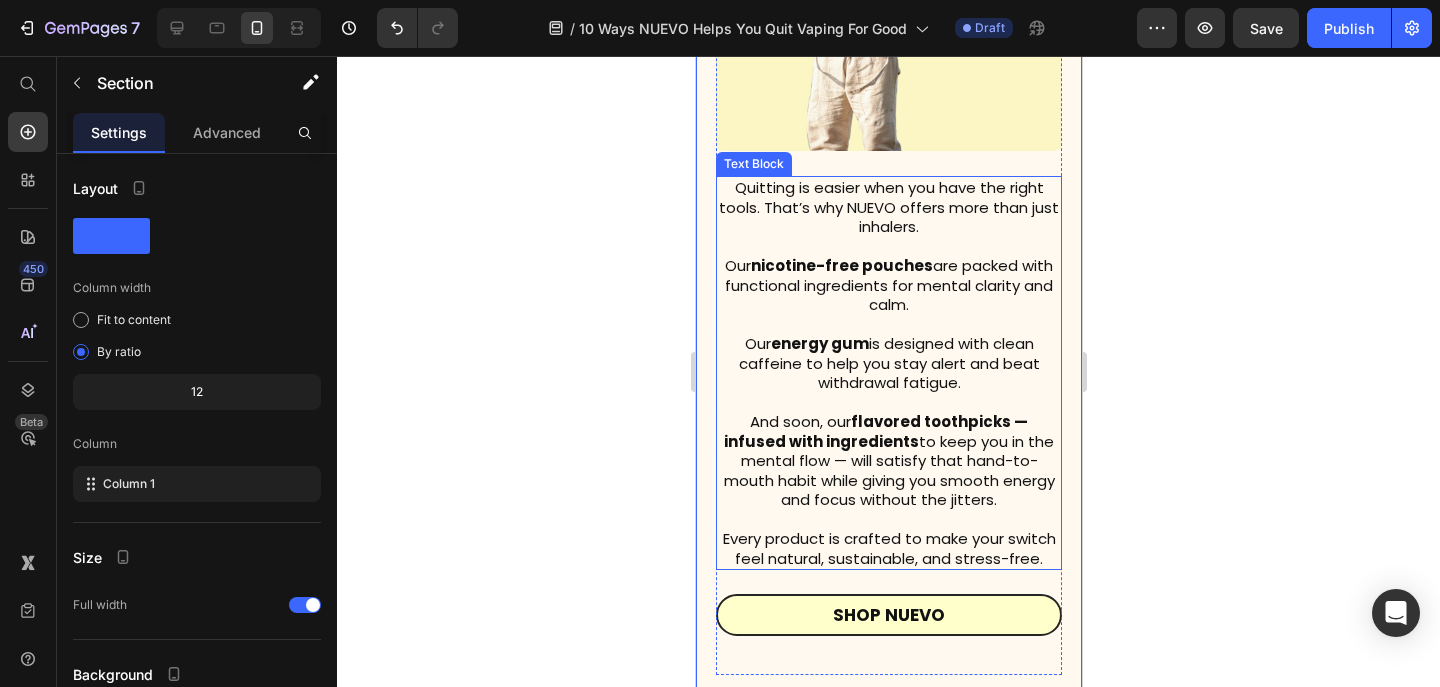 click on "Every product is crafted to make your switch feel natural, sustainable, and stress-free." at bounding box center [888, 548] 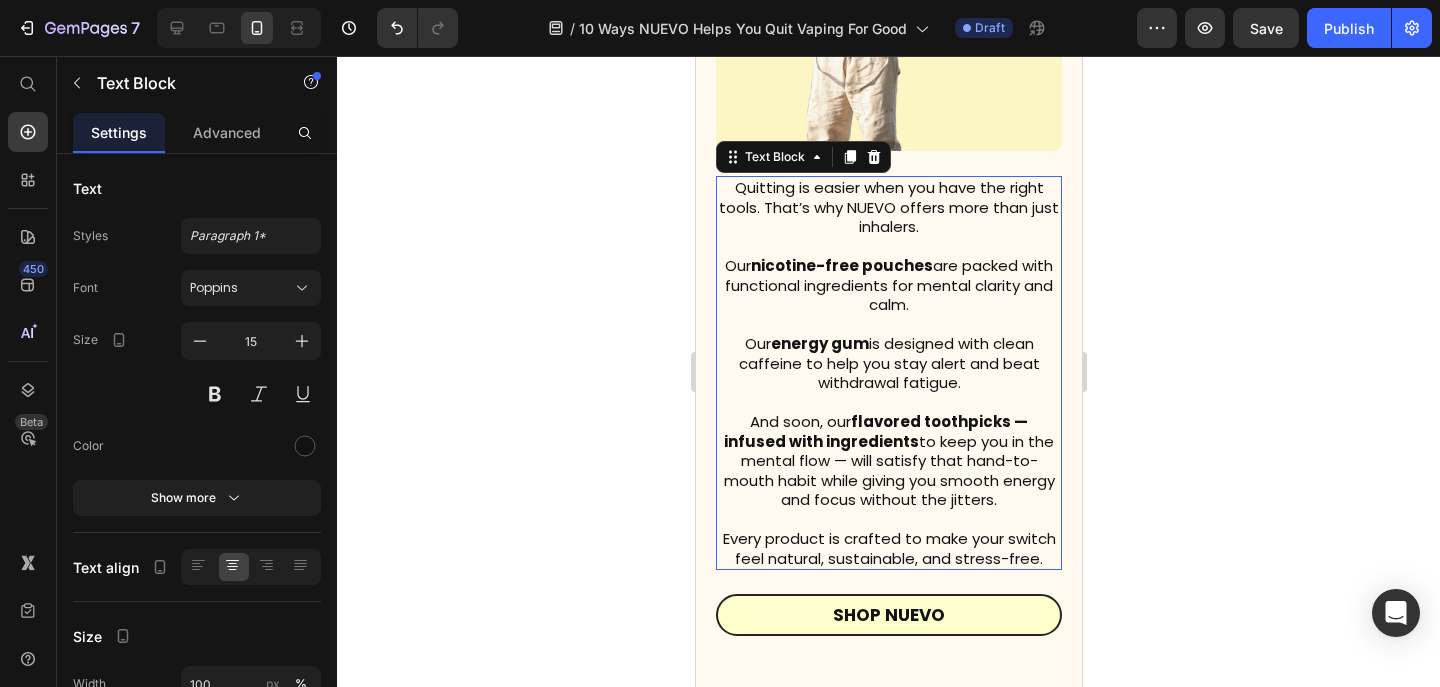 click on "Every product is crafted to make your switch feel natural, sustainable, and stress-free." at bounding box center (888, 548) 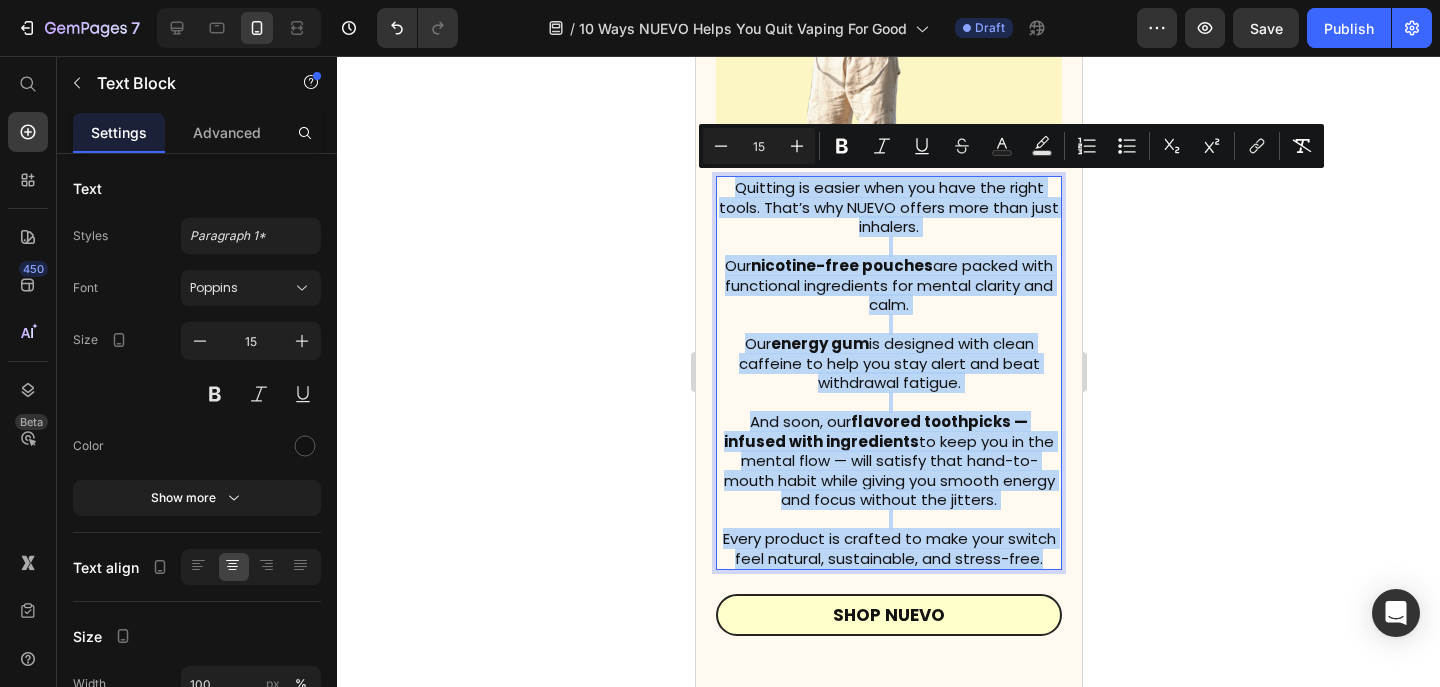 drag, startPoint x: 1049, startPoint y: 554, endPoint x: 722, endPoint y: 192, distance: 487.82477 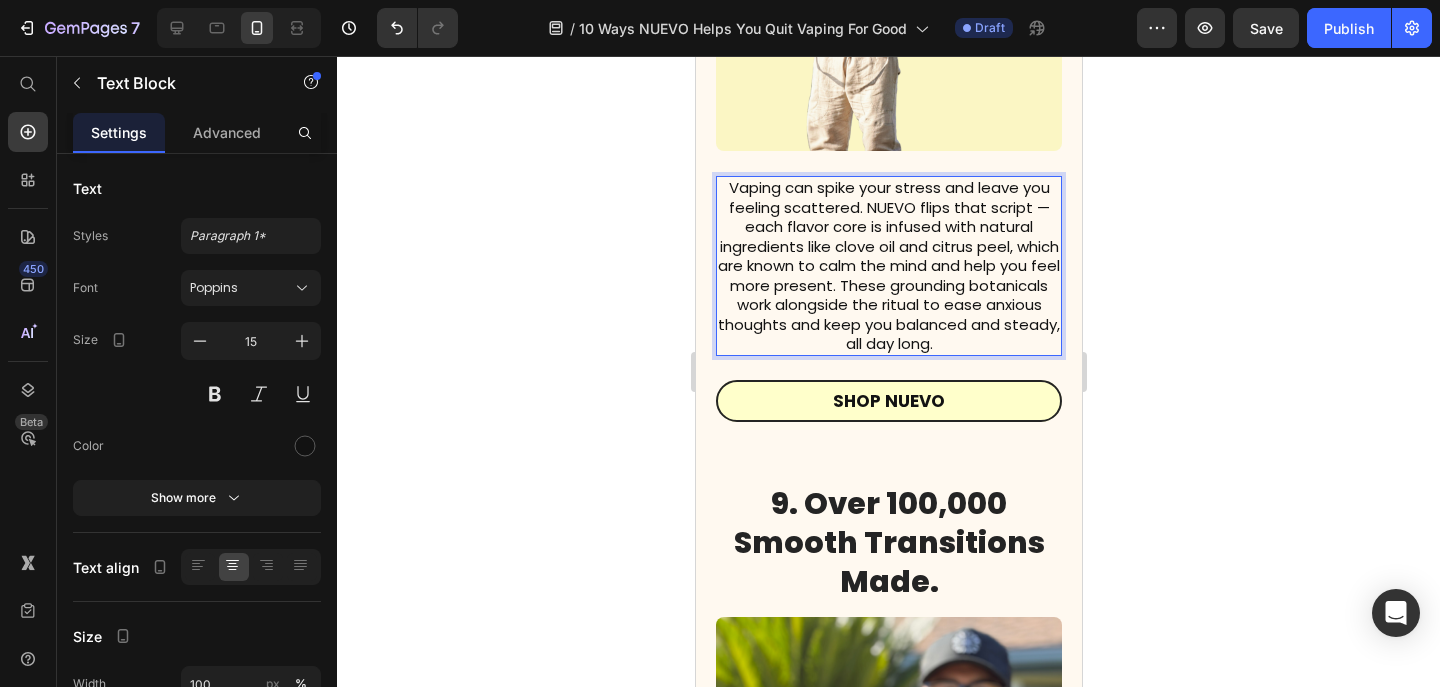 click 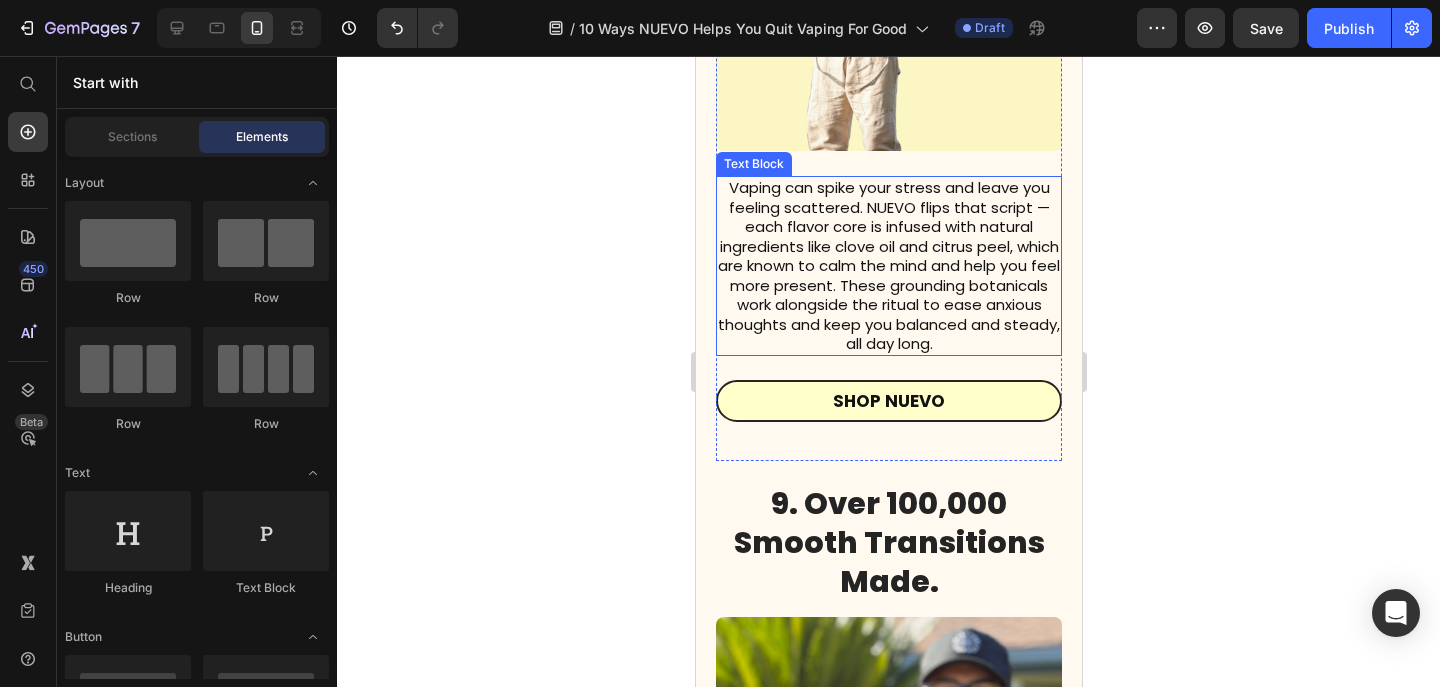 click on "Vaping can spike your stress and leave you feeling scattered. NUEVO flips that script — each flavor core is infused with natural ingredients like clove oil and citrus peel, which are known to calm the mind and help you feel more present. These grounding botanicals work alongside the ritual to ease anxious thoughts and keep you balanced and steady, all day long." at bounding box center (888, 266) 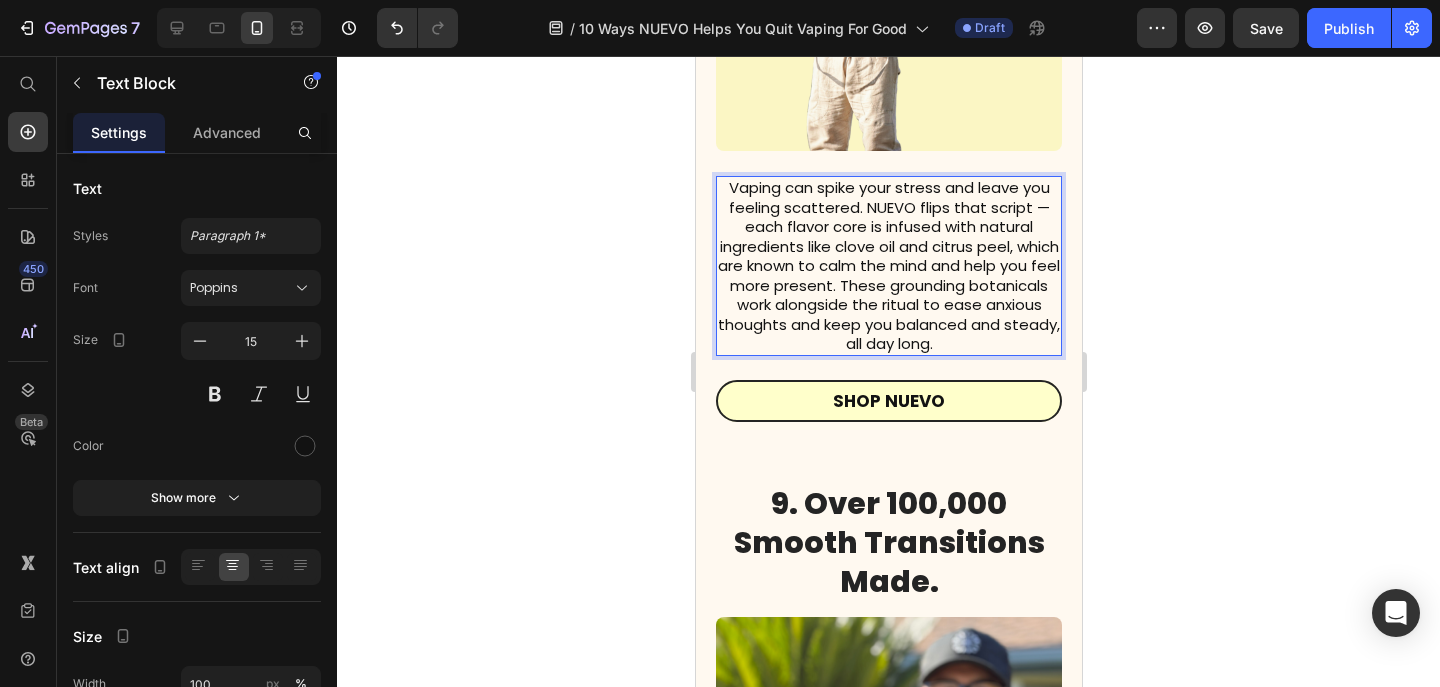 click on "Vaping can spike your stress and leave you feeling scattered. NUEVO flips that script — each flavor core is infused with natural ingredients like clove oil and citrus peel, which are known to calm the mind and help you feel more present. These grounding botanicals work alongside the ritual to ease anxious thoughts and keep you balanced and steady, all day long." at bounding box center (888, 266) 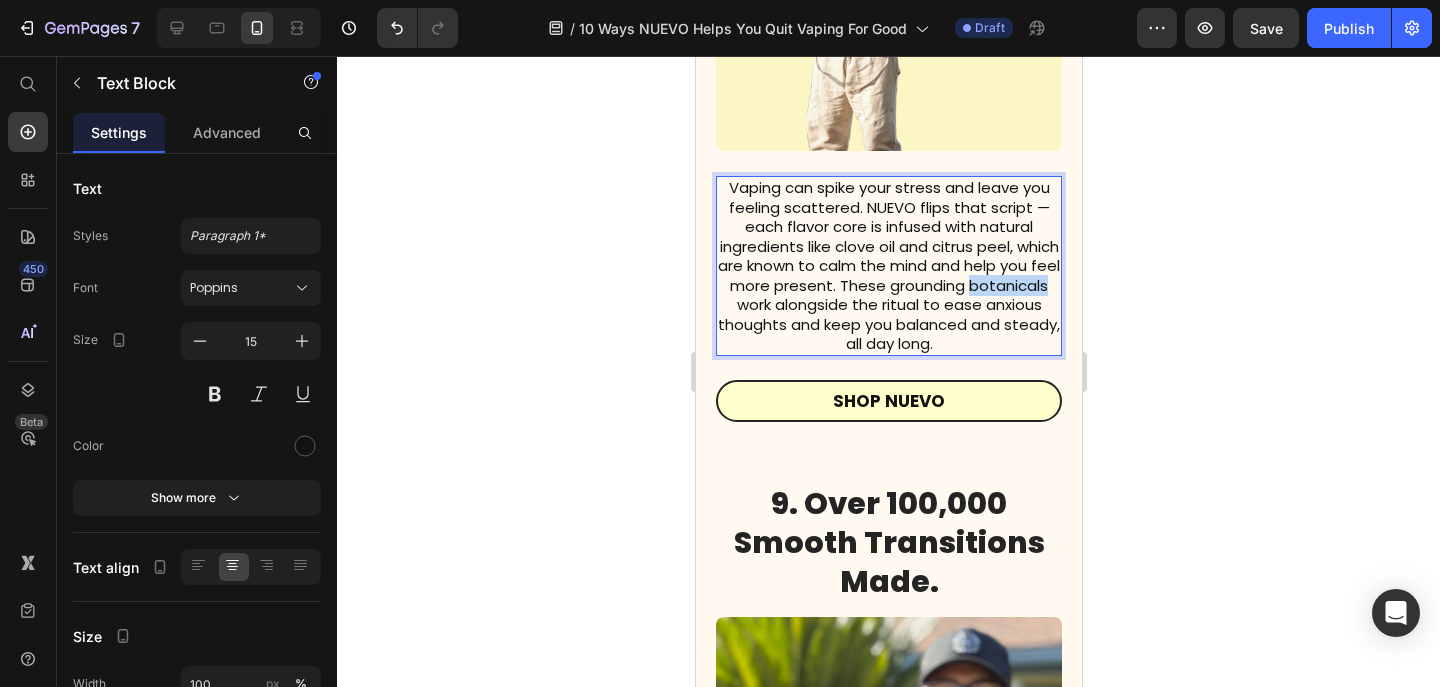 click on "Vaping can spike your stress and leave you feeling scattered. NUEVO flips that script — each flavor core is infused with natural ingredients like clove oil and citrus peel, which are known to calm the mind and help you feel more present. These grounding botanicals work alongside the ritual to ease anxious thoughts and keep you balanced and steady, all day long." at bounding box center (888, 266) 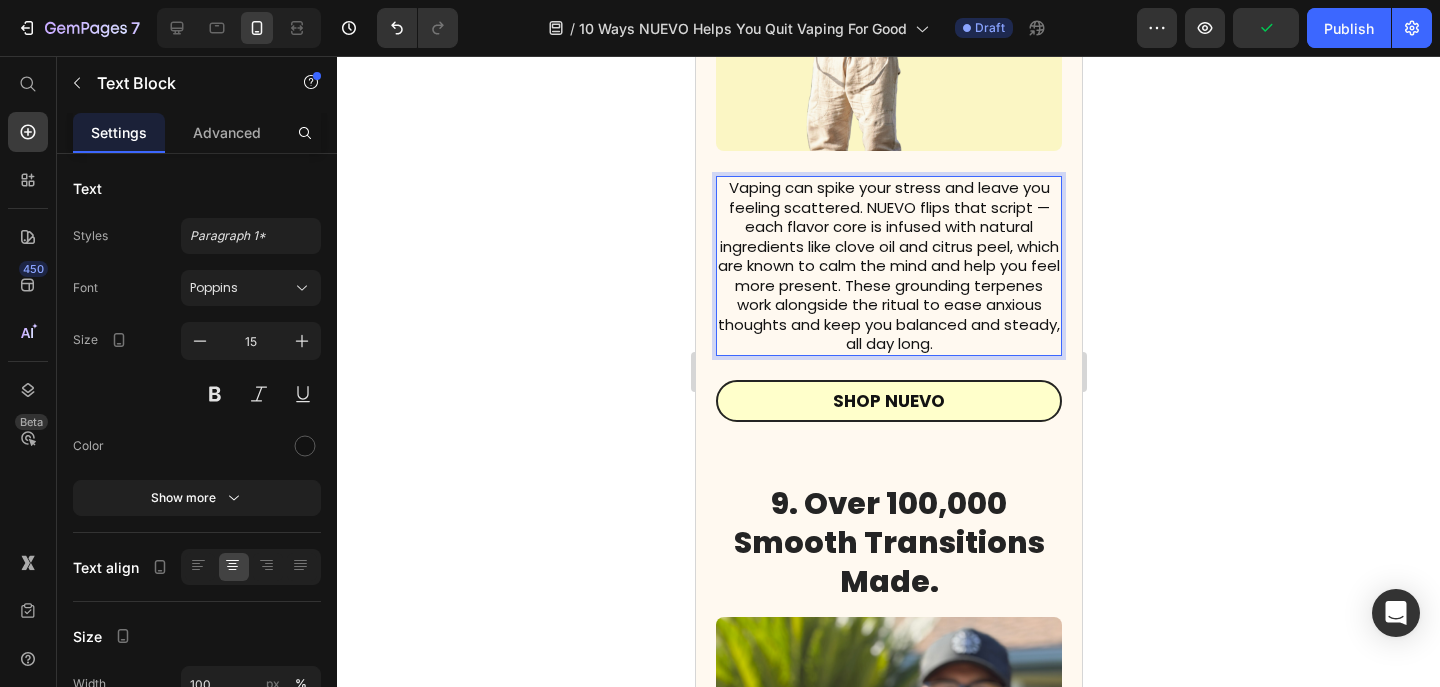 click 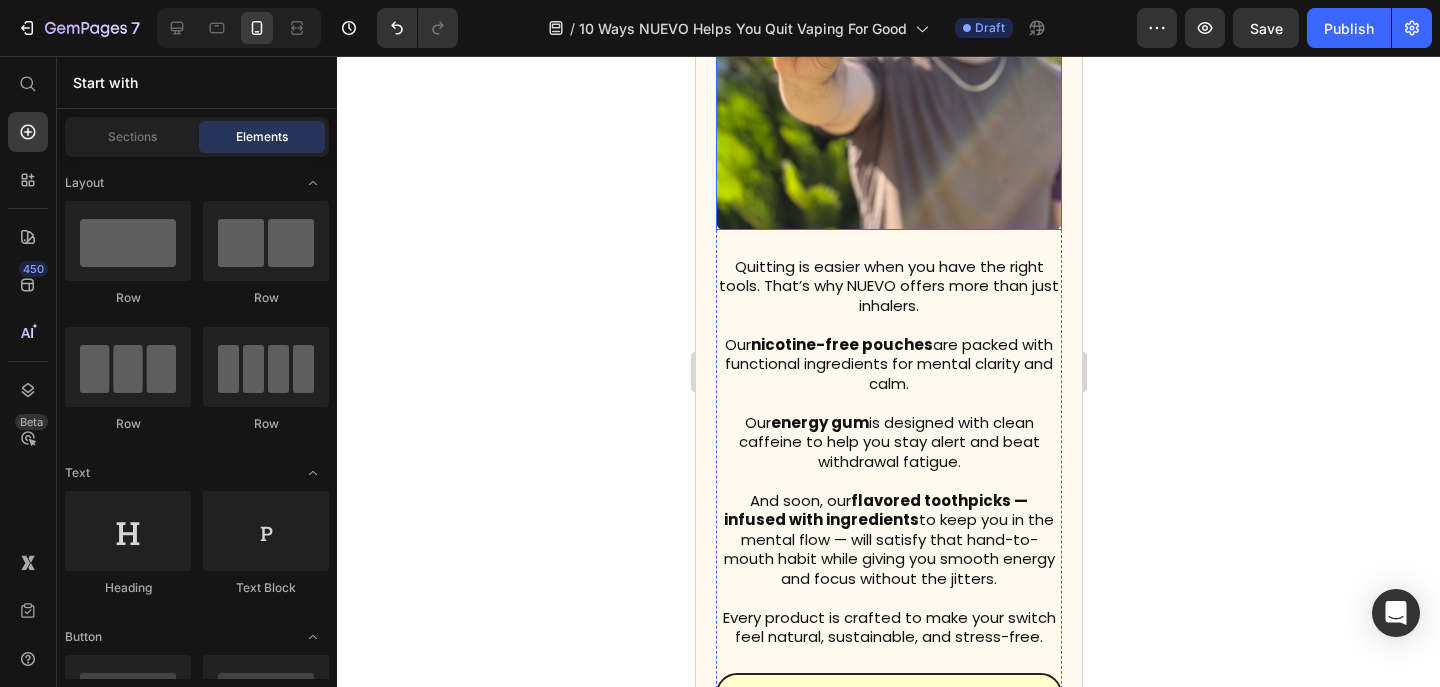 scroll, scrollTop: 6880, scrollLeft: 0, axis: vertical 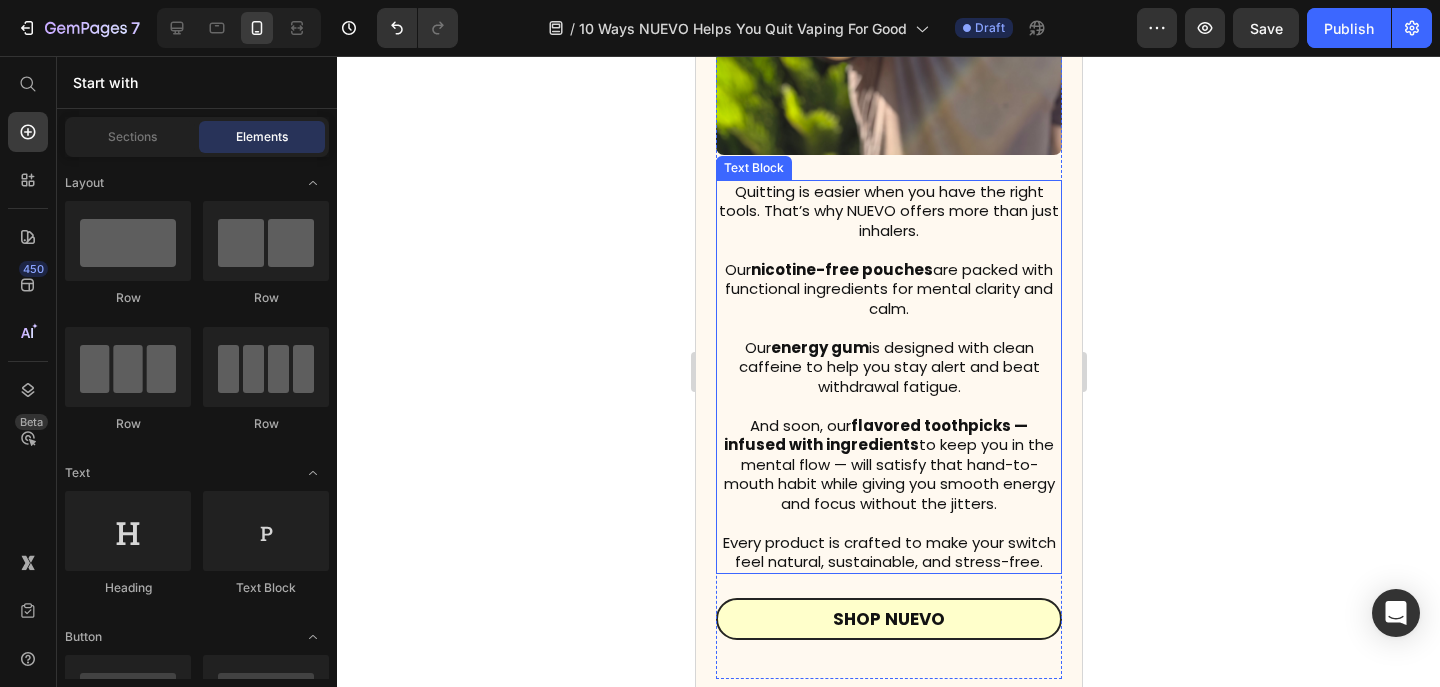 click at bounding box center [888, 523] 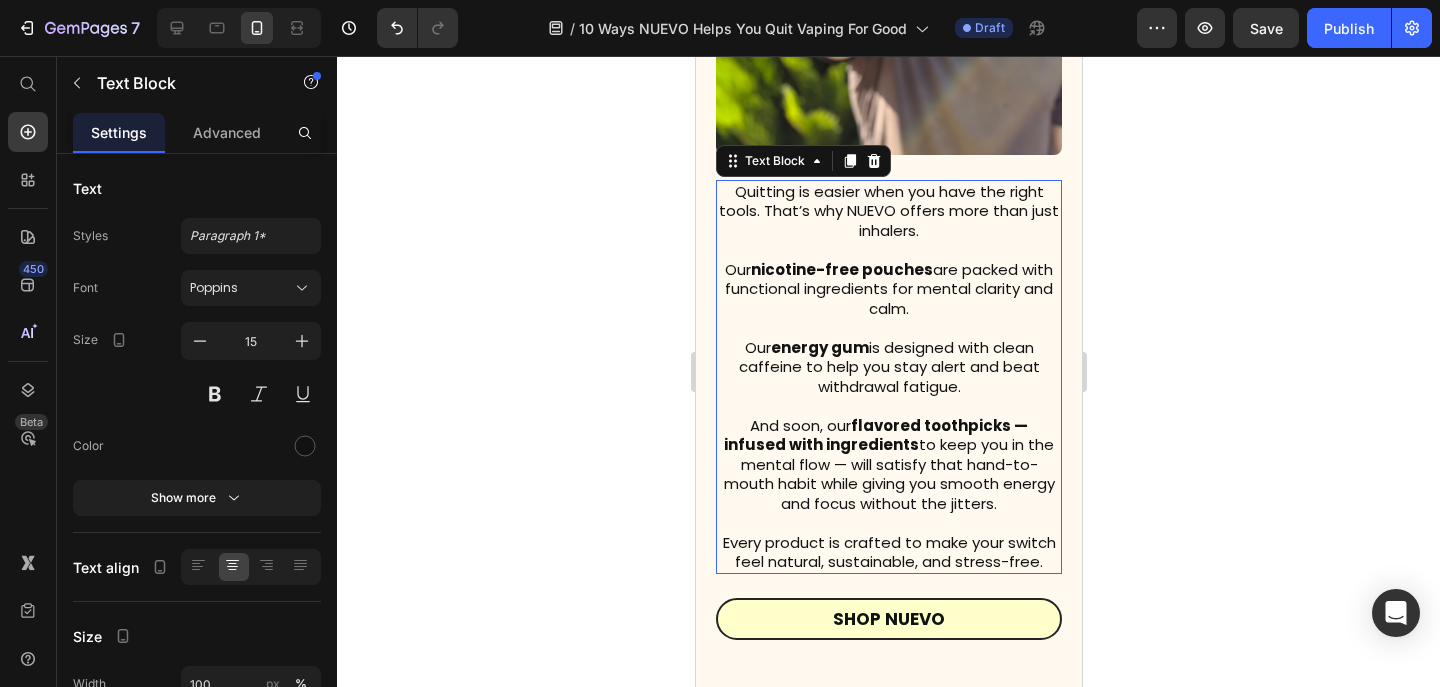 click on "Every product is crafted to make your switch feel natural, sustainable, and stress-free." at bounding box center [888, 552] 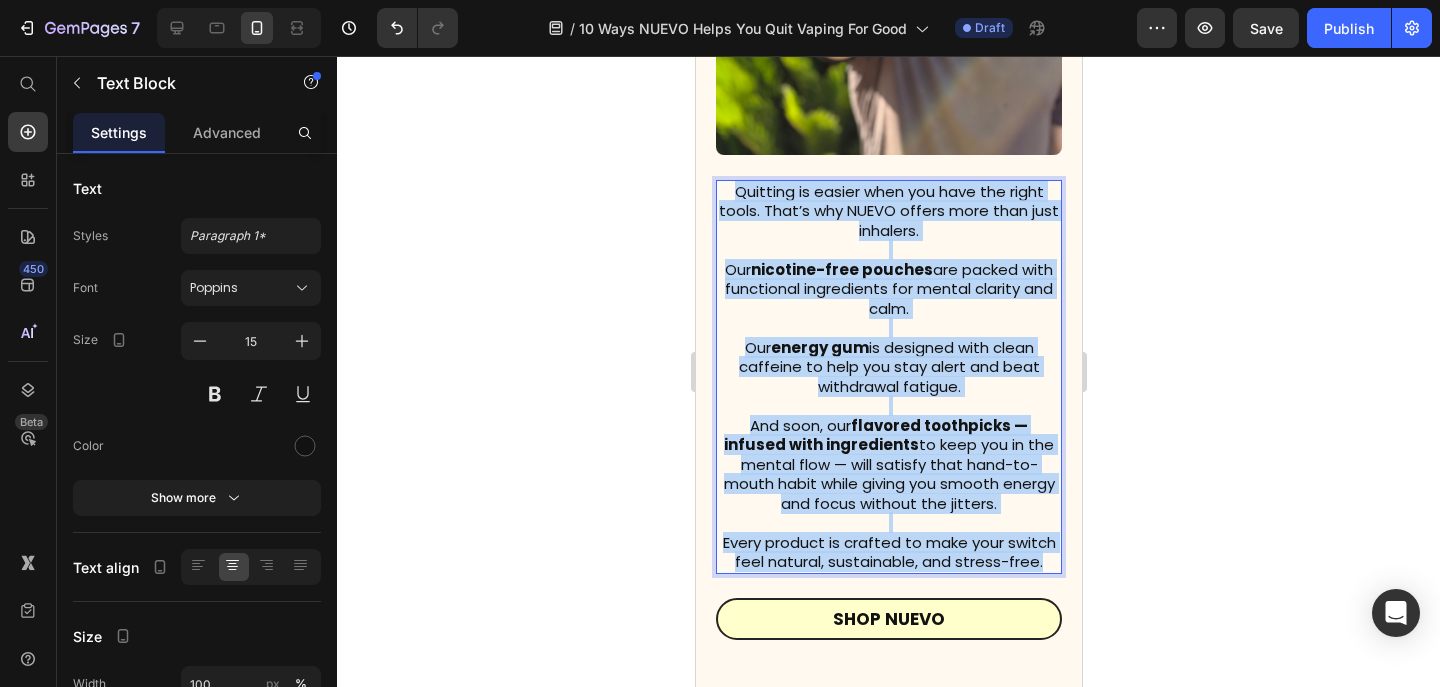 drag, startPoint x: 1048, startPoint y: 560, endPoint x: 734, endPoint y: 188, distance: 486.8059 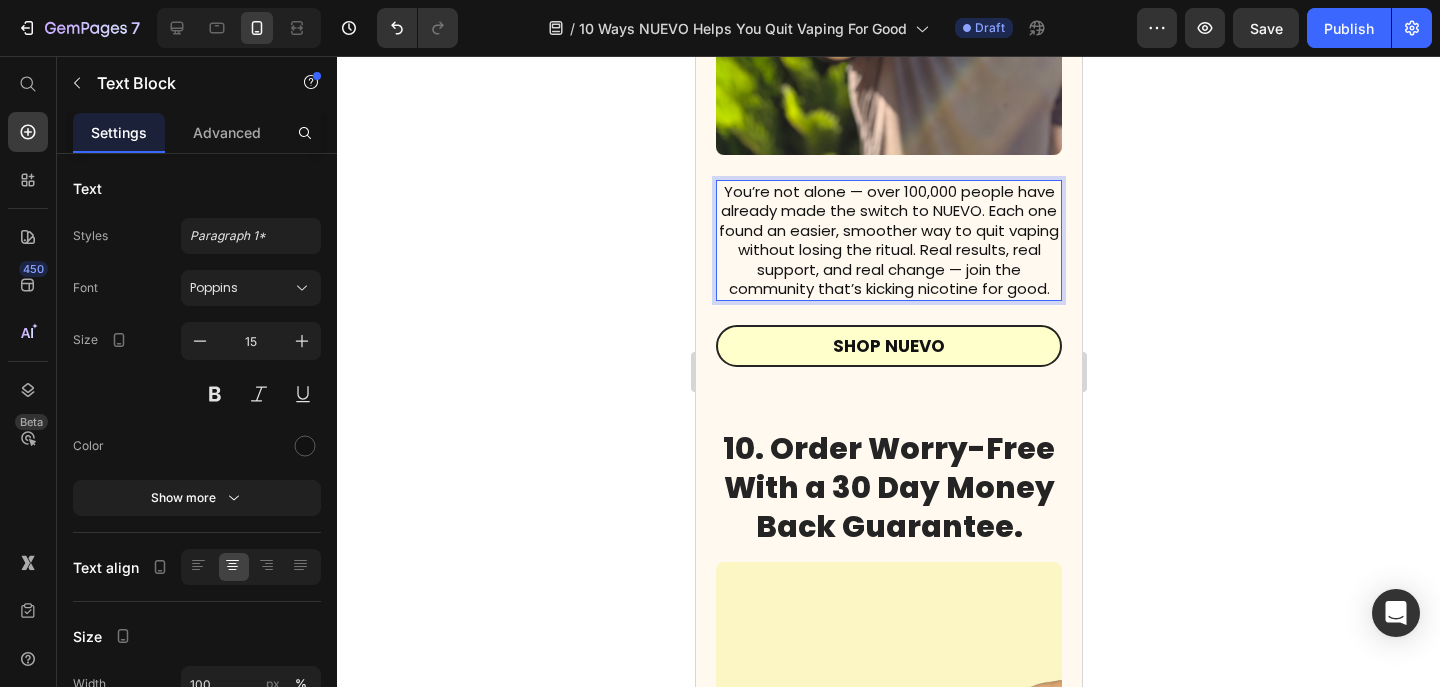 click 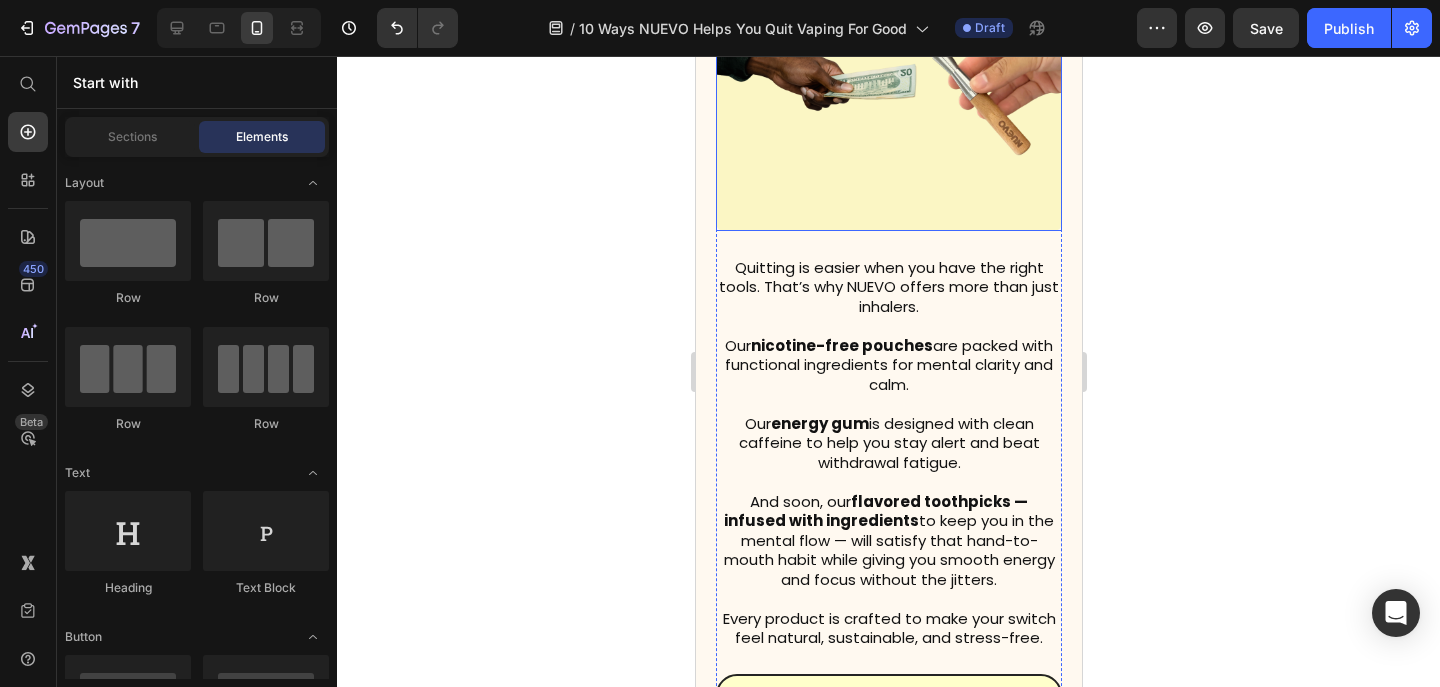 scroll, scrollTop: 7659, scrollLeft: 0, axis: vertical 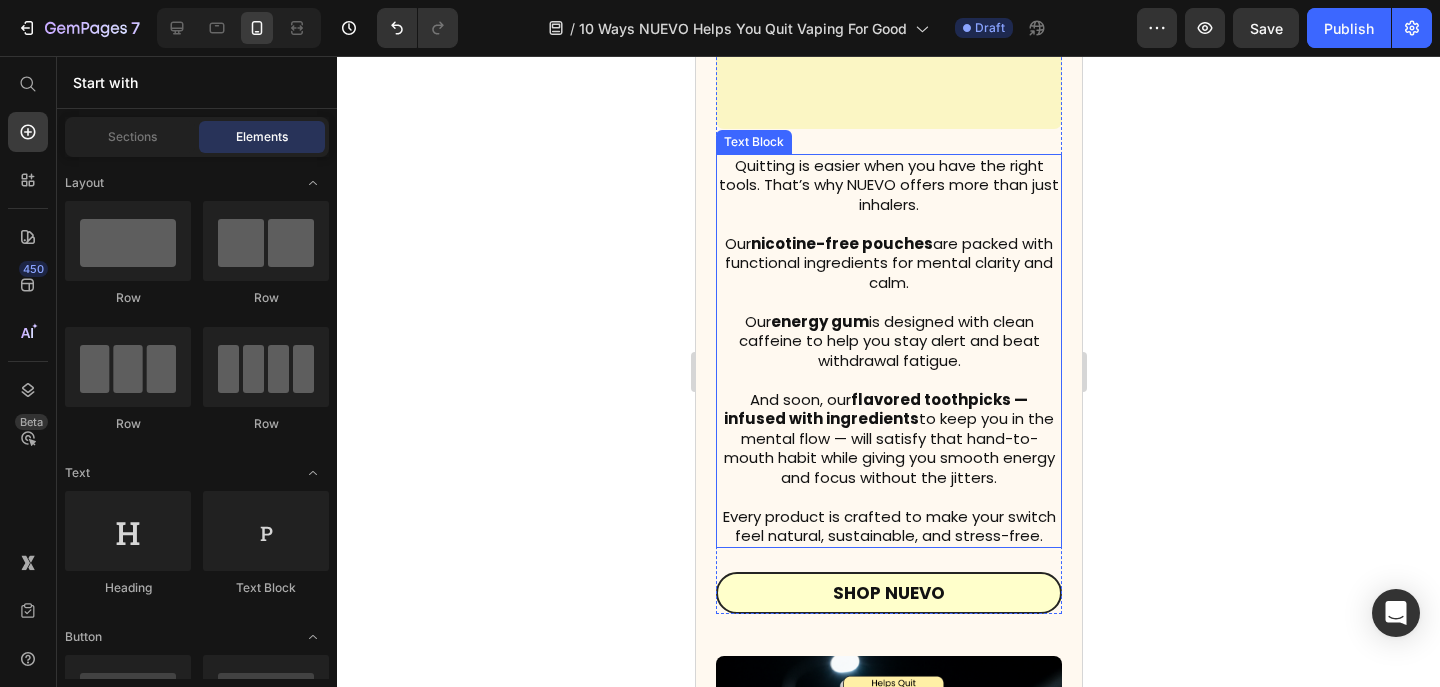 click on "flavored toothpicks — infused with ingredients" at bounding box center (875, 409) 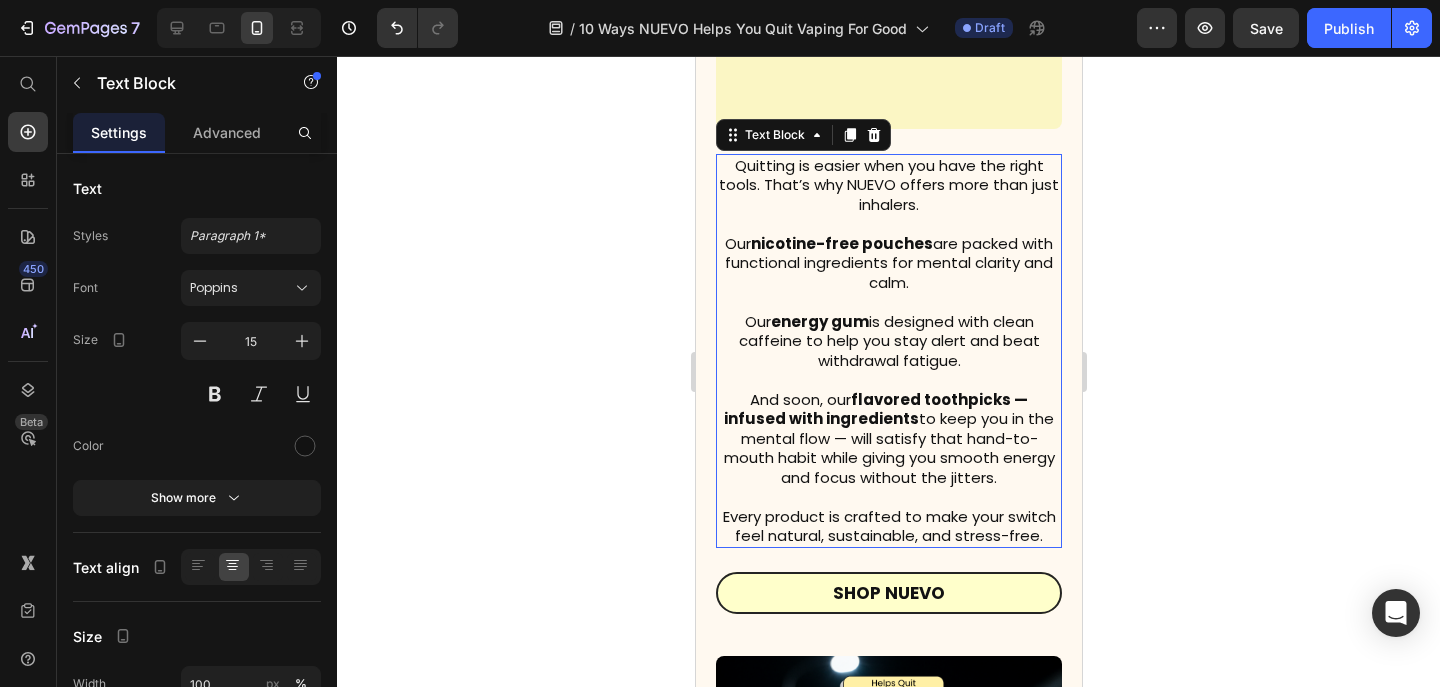 click on "And soon, our  flavored toothpicks — infused with ingredients  to keep you in the mental flow — will satisfy that hand-to-mouth habit while giving you smooth energy and focus without the jitters." at bounding box center [888, 439] 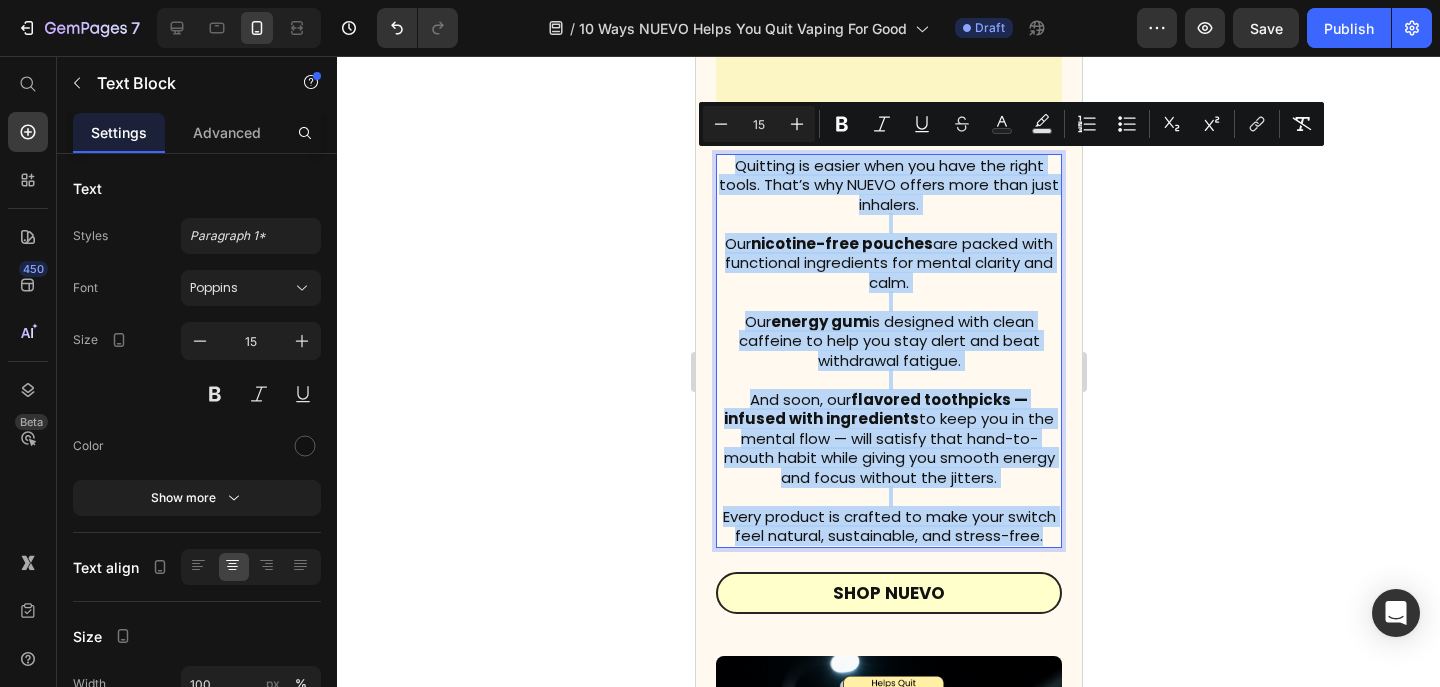 drag, startPoint x: 1046, startPoint y: 530, endPoint x: 732, endPoint y: 164, distance: 482.23645 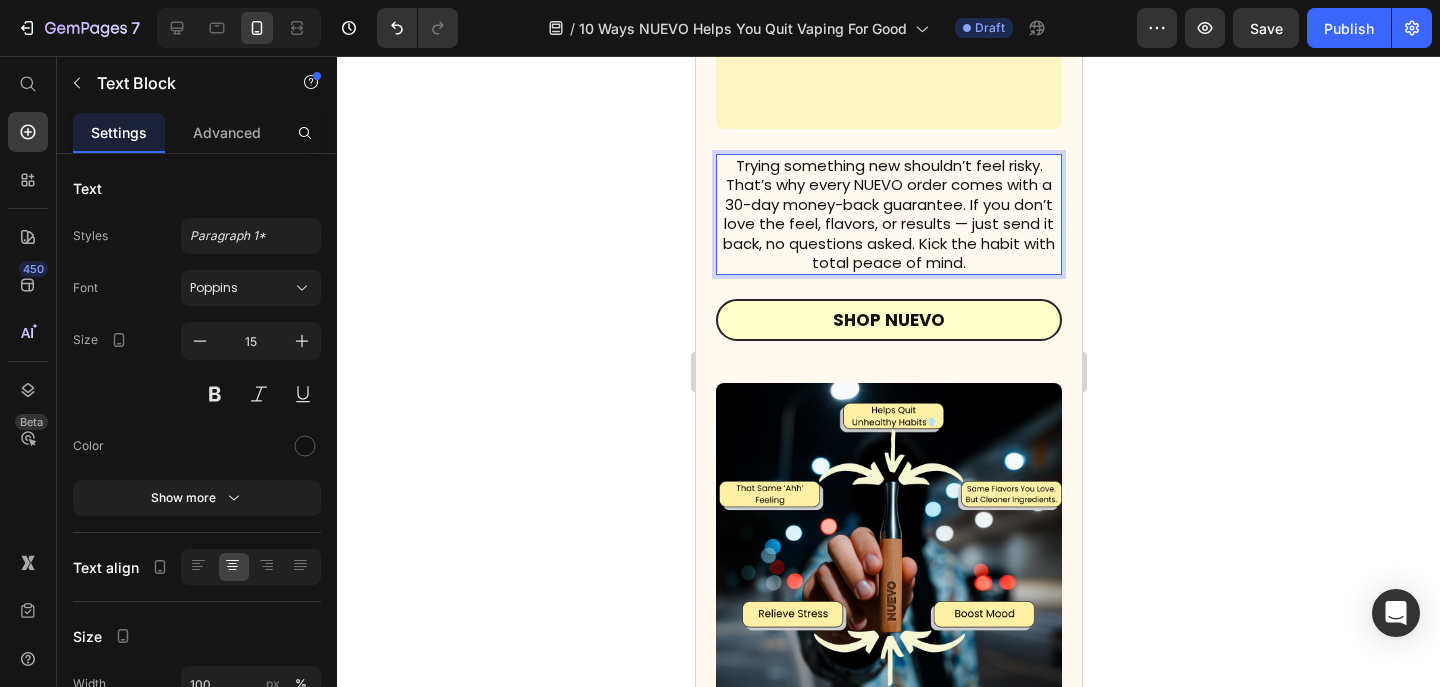 click 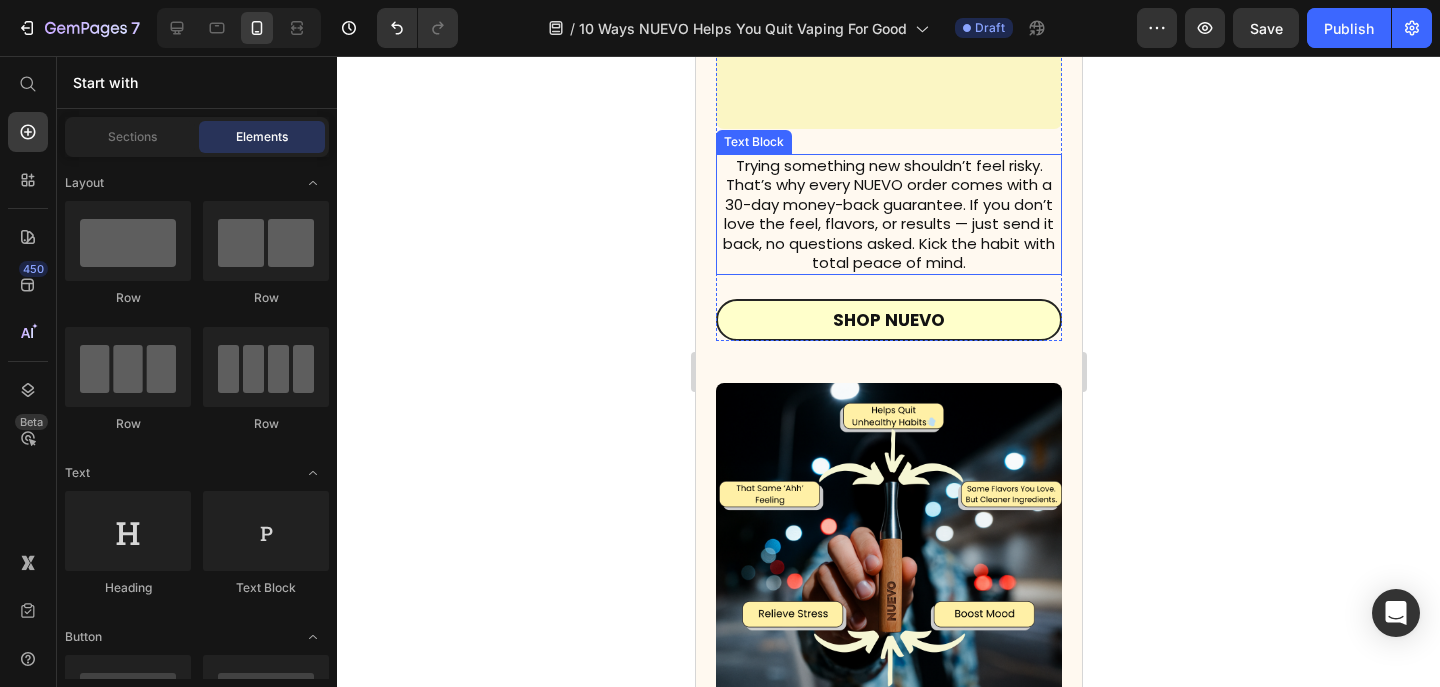click on "Trying something new shouldn’t feel risky. That’s why every NUEVO order comes with a 30-day money-back guarantee. If you don’t love the feel, flavors, or results — just send it back, no questions asked. Kick the habit with total peace of mind." at bounding box center (888, 214) 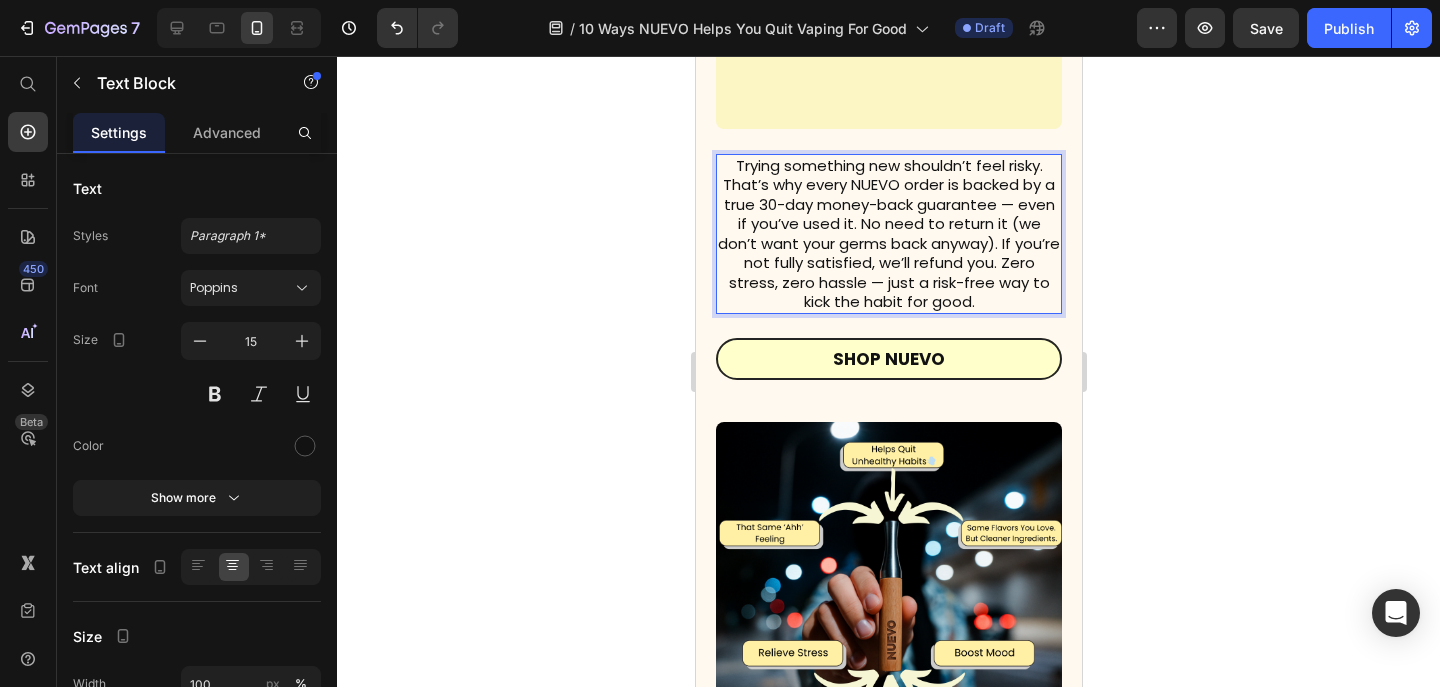 click 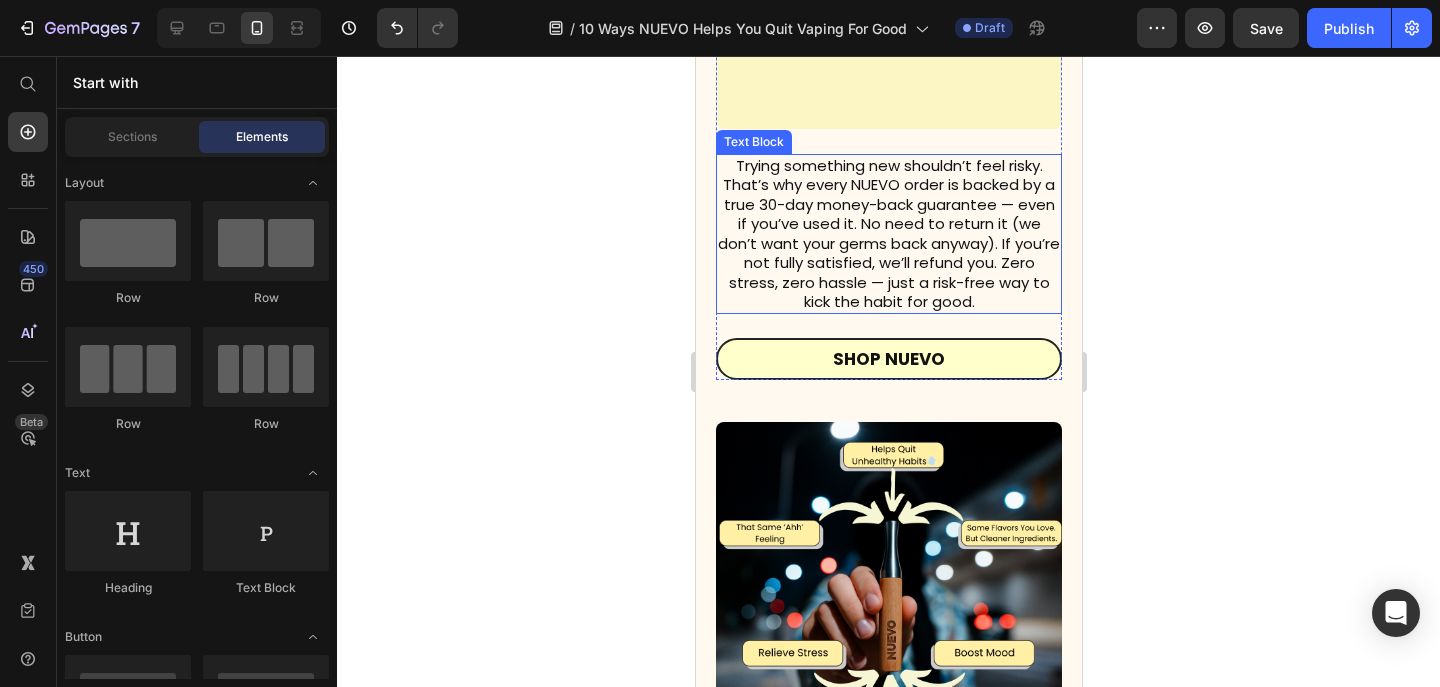 click on "Trying something new shouldn’t feel risky. That’s why every NUEVO order is backed by a true 30-day money-back guarantee — even if you’ve used it. No need to return it (we don’t want your germs back anyway). If you’re not fully satisfied, we’ll refund you. Zero stress, zero hassle — just a risk-free way to kick the habit for good." at bounding box center (888, 234) 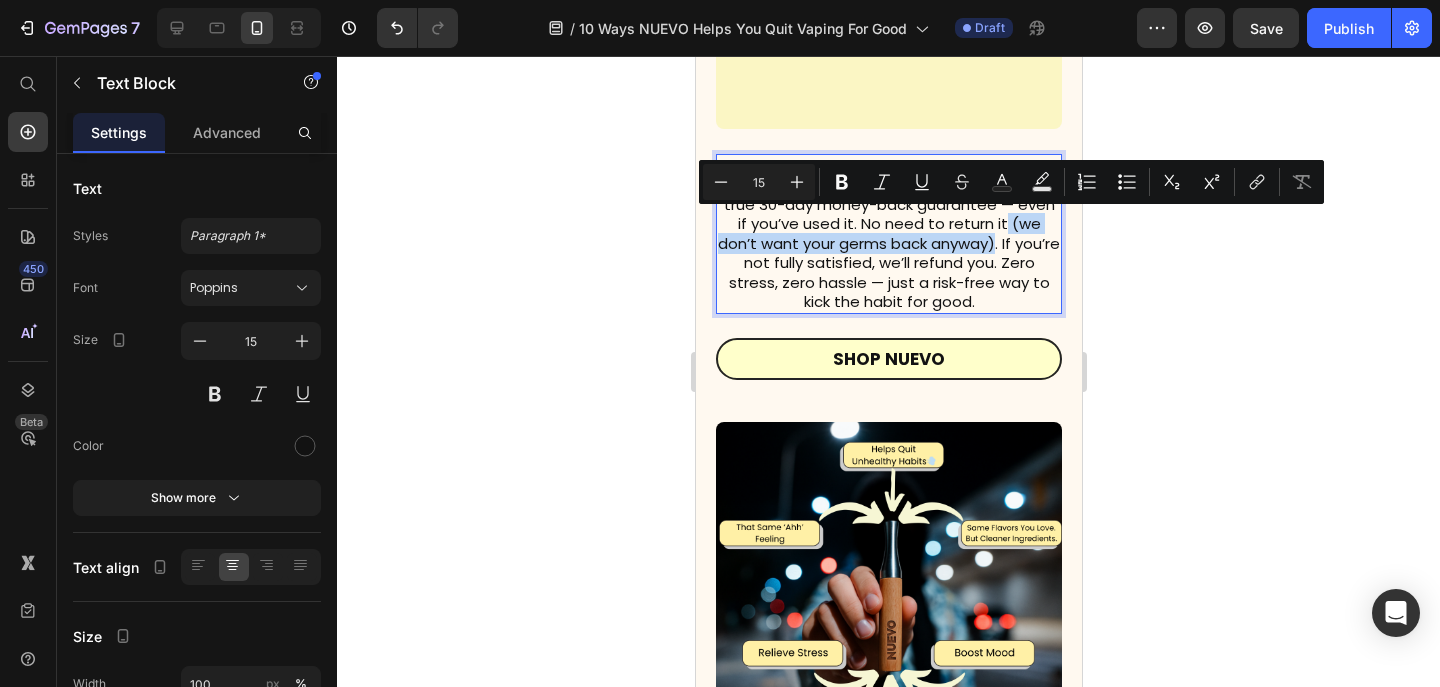 drag, startPoint x: 981, startPoint y: 224, endPoint x: 957, endPoint y: 245, distance: 31.890438 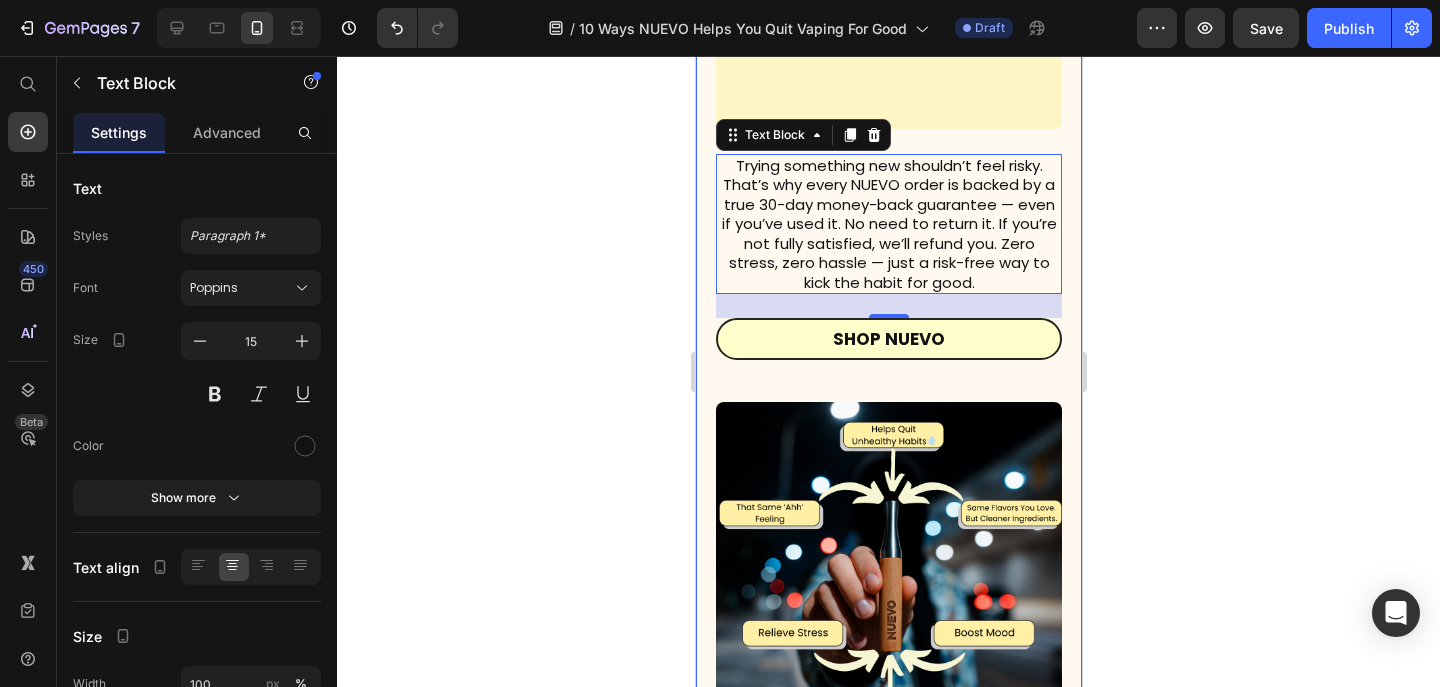 click 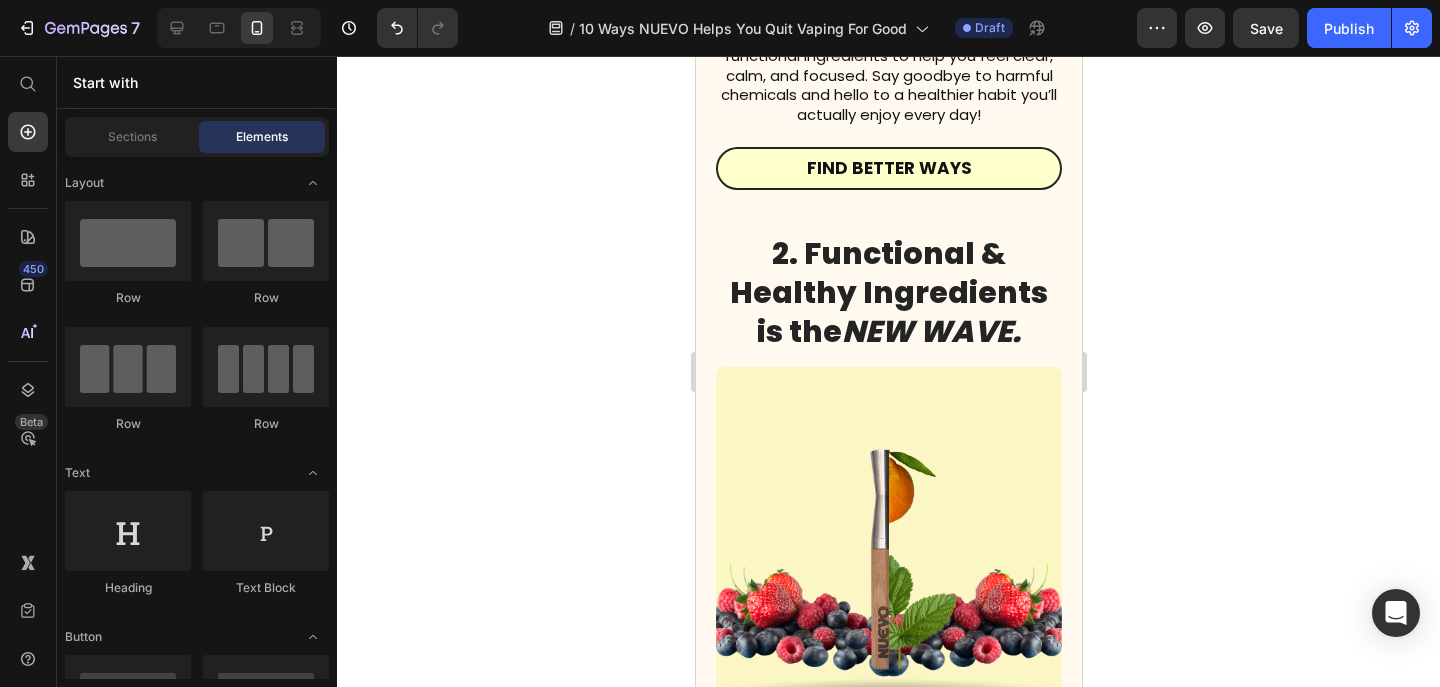 scroll, scrollTop: 1050, scrollLeft: 0, axis: vertical 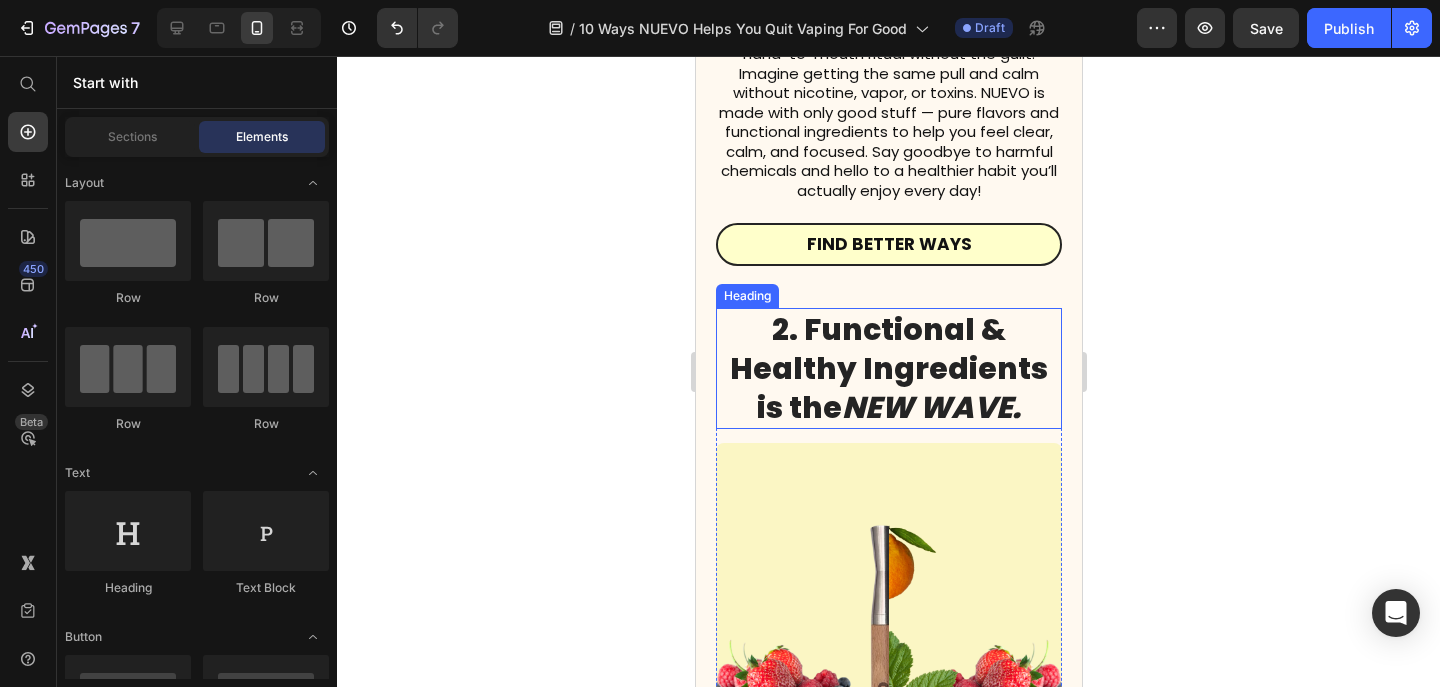 click on "NEW WAVE." at bounding box center [930, 407] 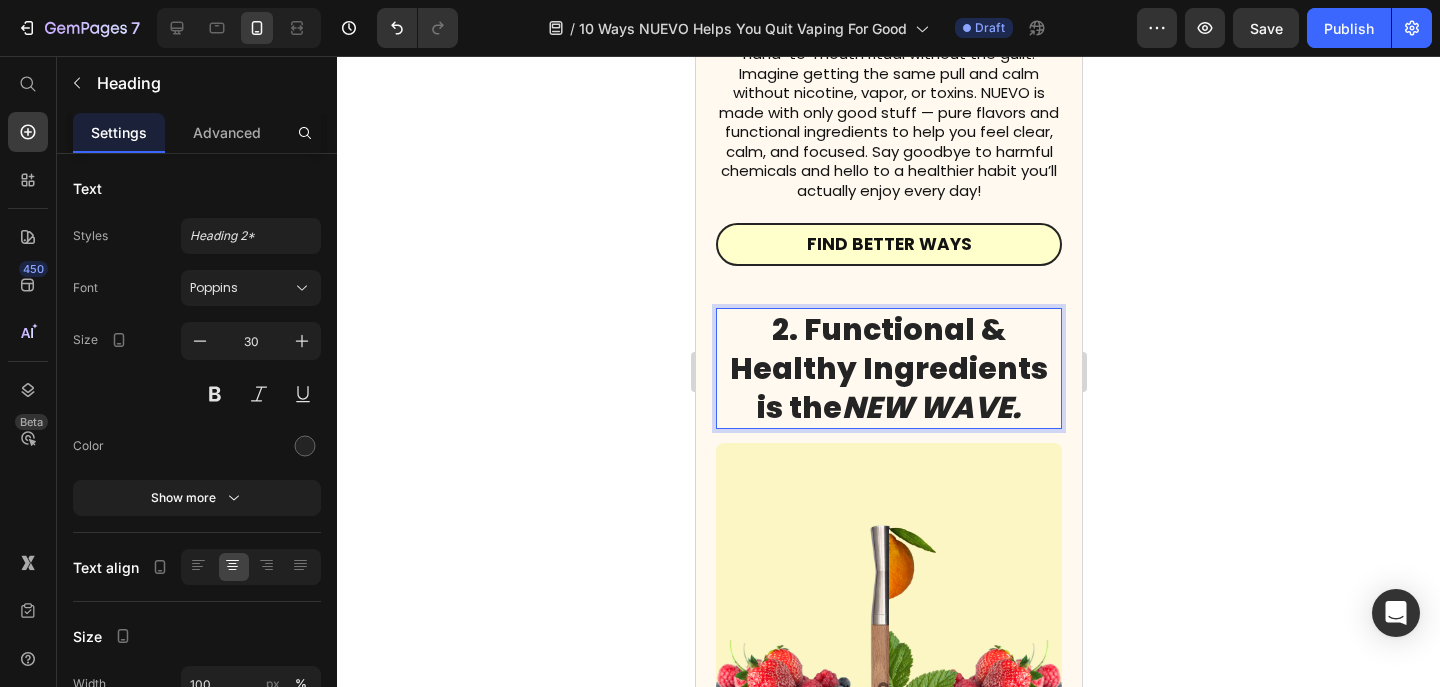 click on "2. Functional & Healthy Ingredients is the  NEW WAVE." at bounding box center [888, 368] 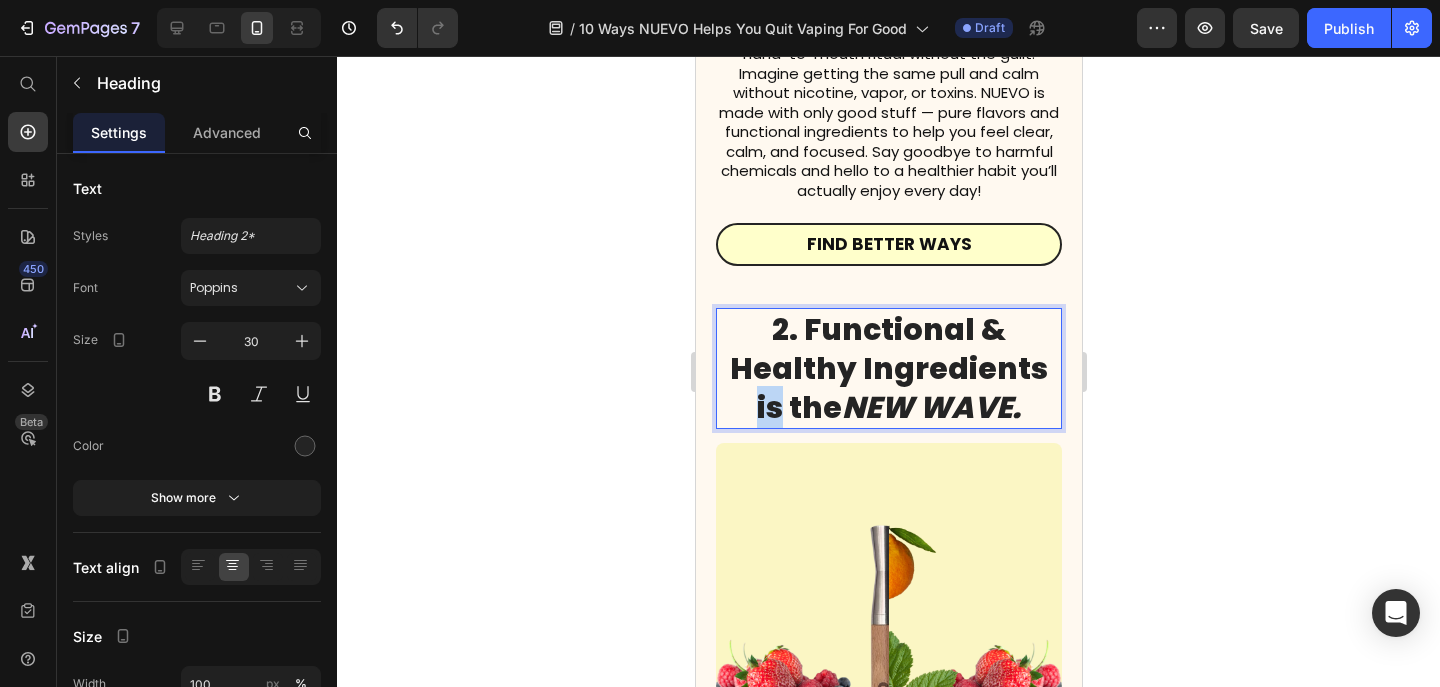 click on "2. Functional & Healthy Ingredients is the  NEW WAVE." at bounding box center (888, 368) 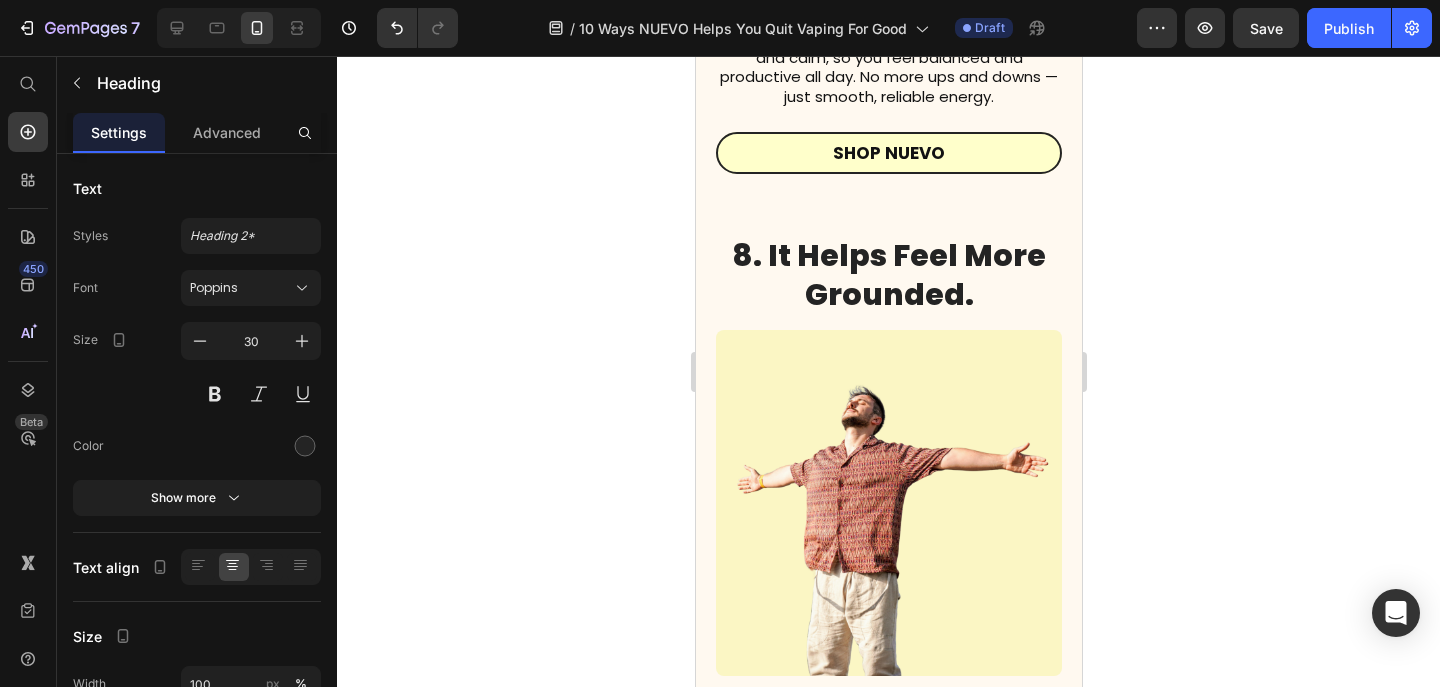 scroll, scrollTop: 5643, scrollLeft: 0, axis: vertical 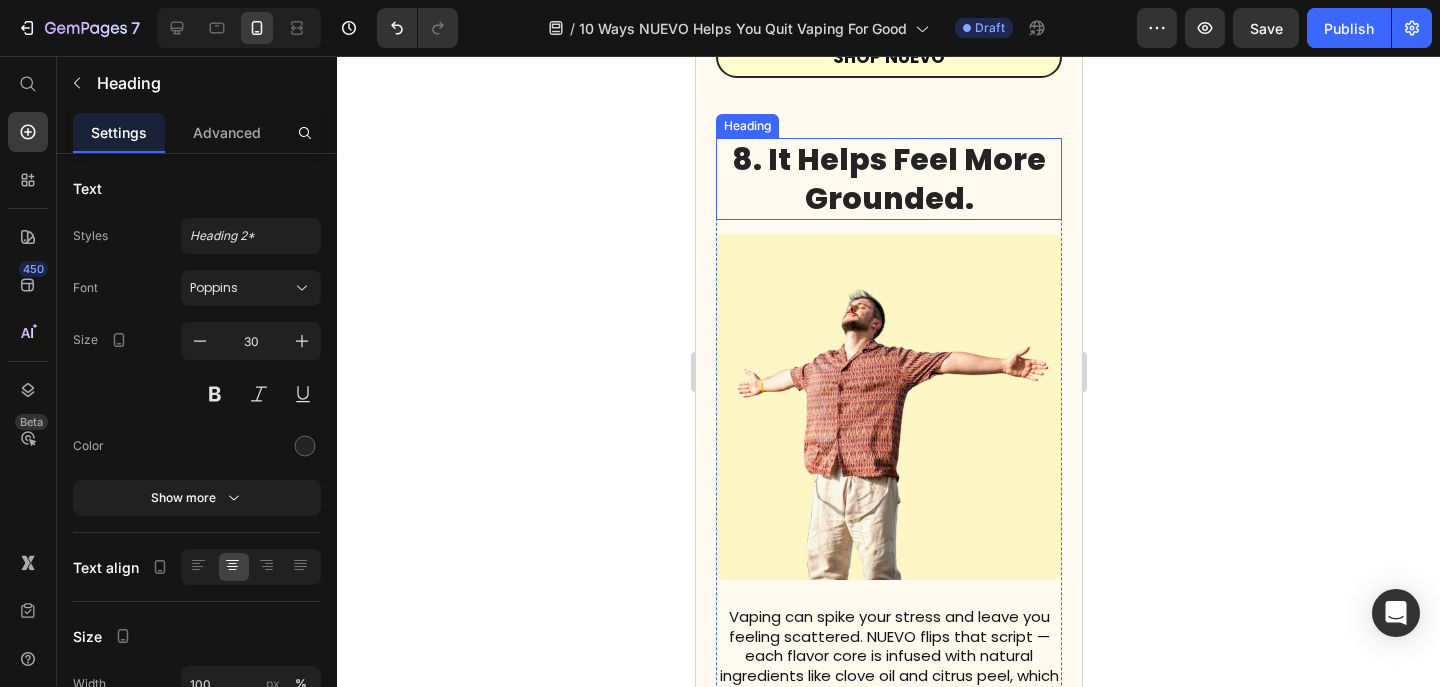 click on "8. It Helps Feel More Grounded." at bounding box center (888, 179) 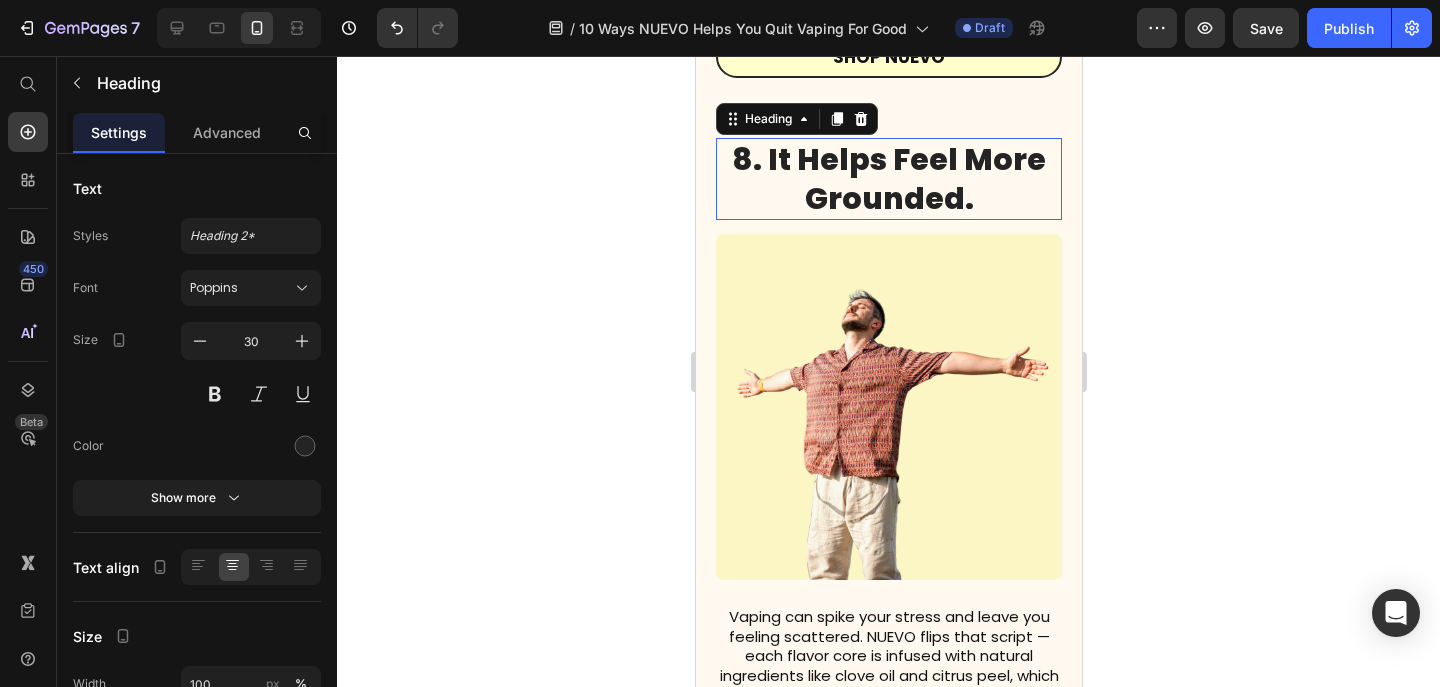 click on "8. It Helps Feel More Grounded." at bounding box center [888, 179] 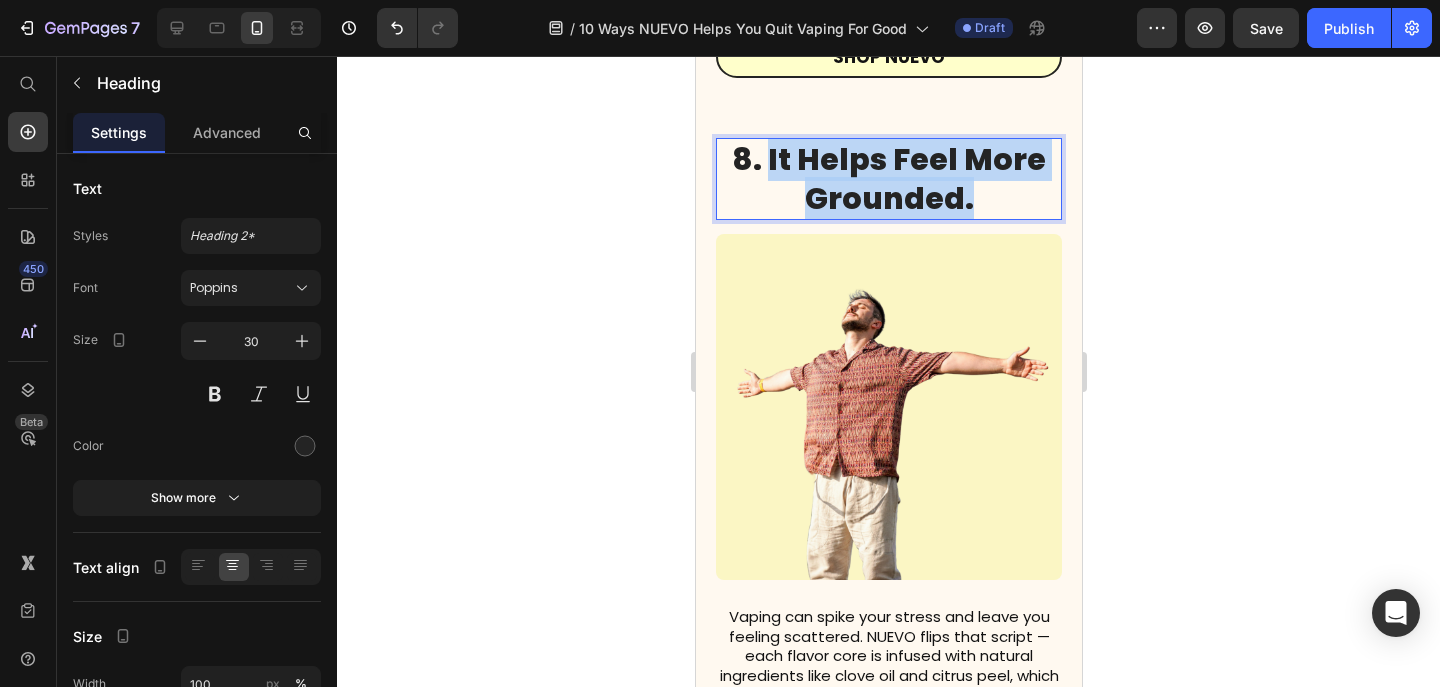 drag, startPoint x: 983, startPoint y: 189, endPoint x: 773, endPoint y: 159, distance: 212.13203 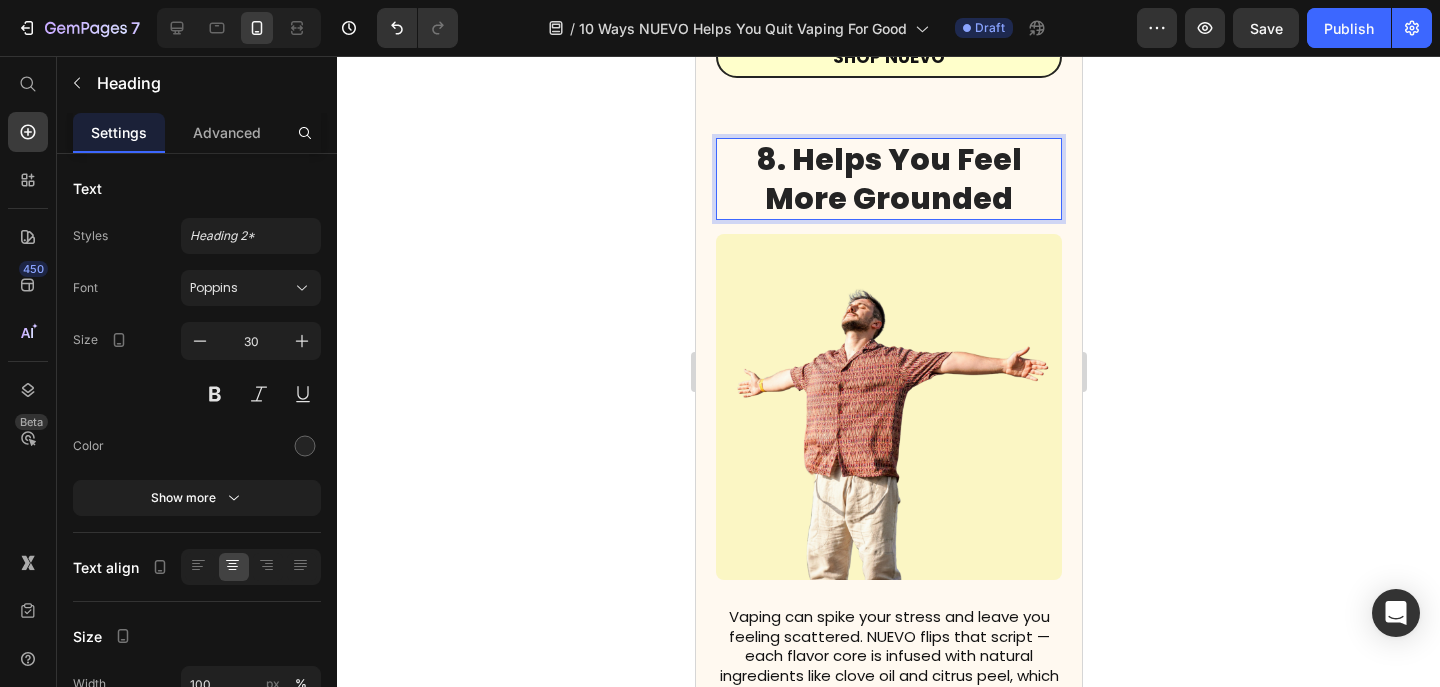 click 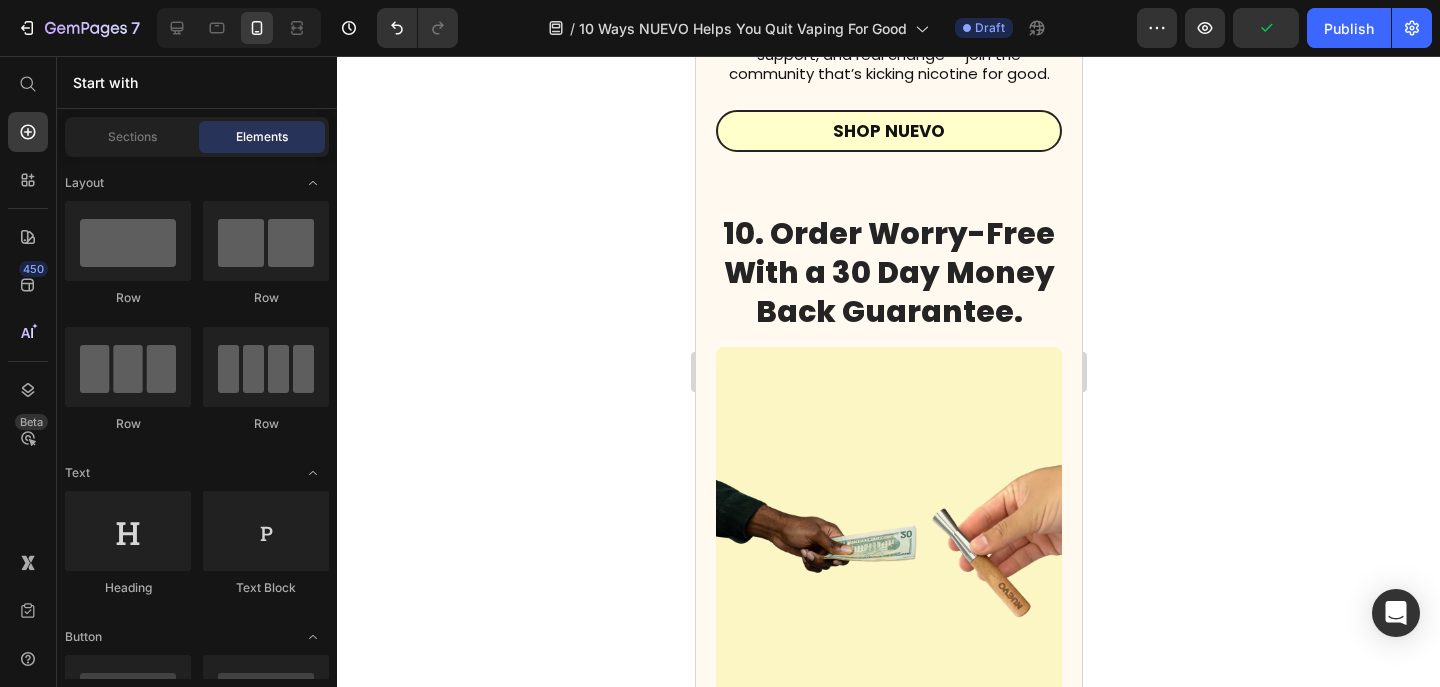 scroll, scrollTop: 7099, scrollLeft: 0, axis: vertical 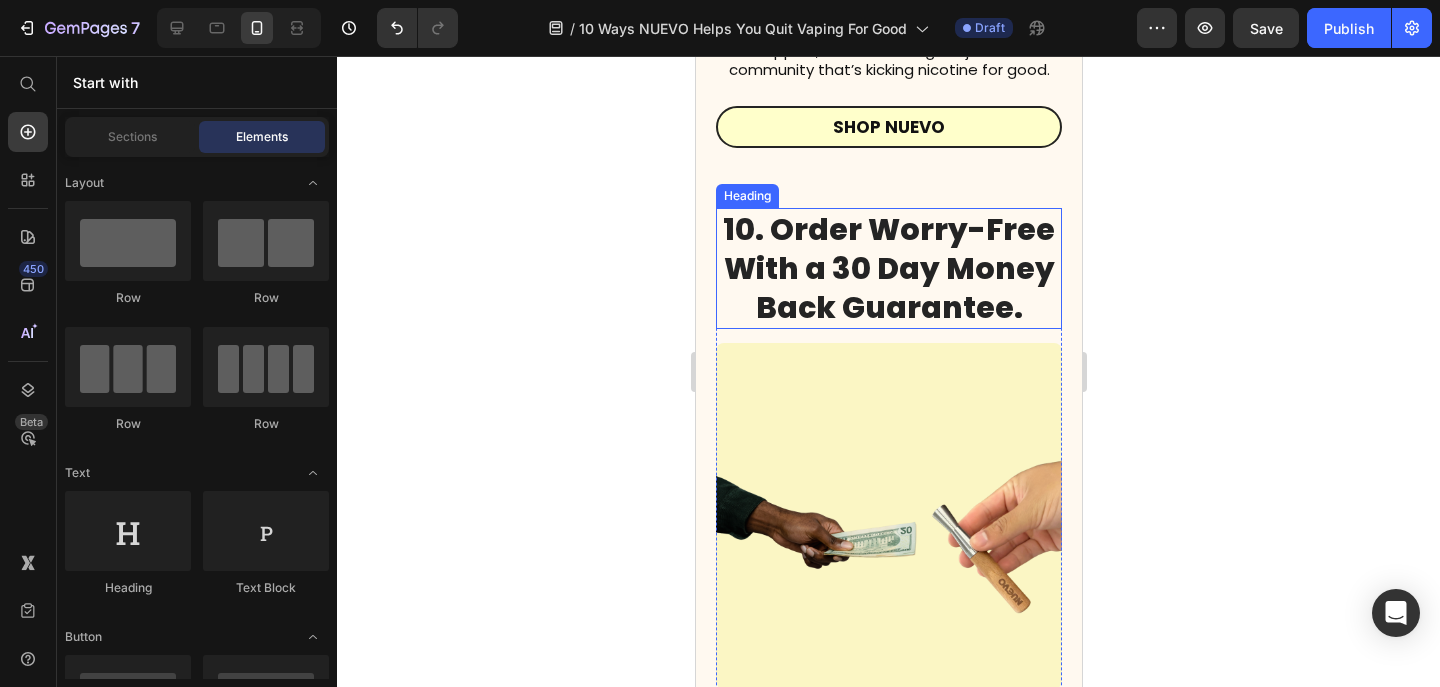 click on "10. Order Worry-Free With a 30 Day Money Back Guarantee." at bounding box center (888, 268) 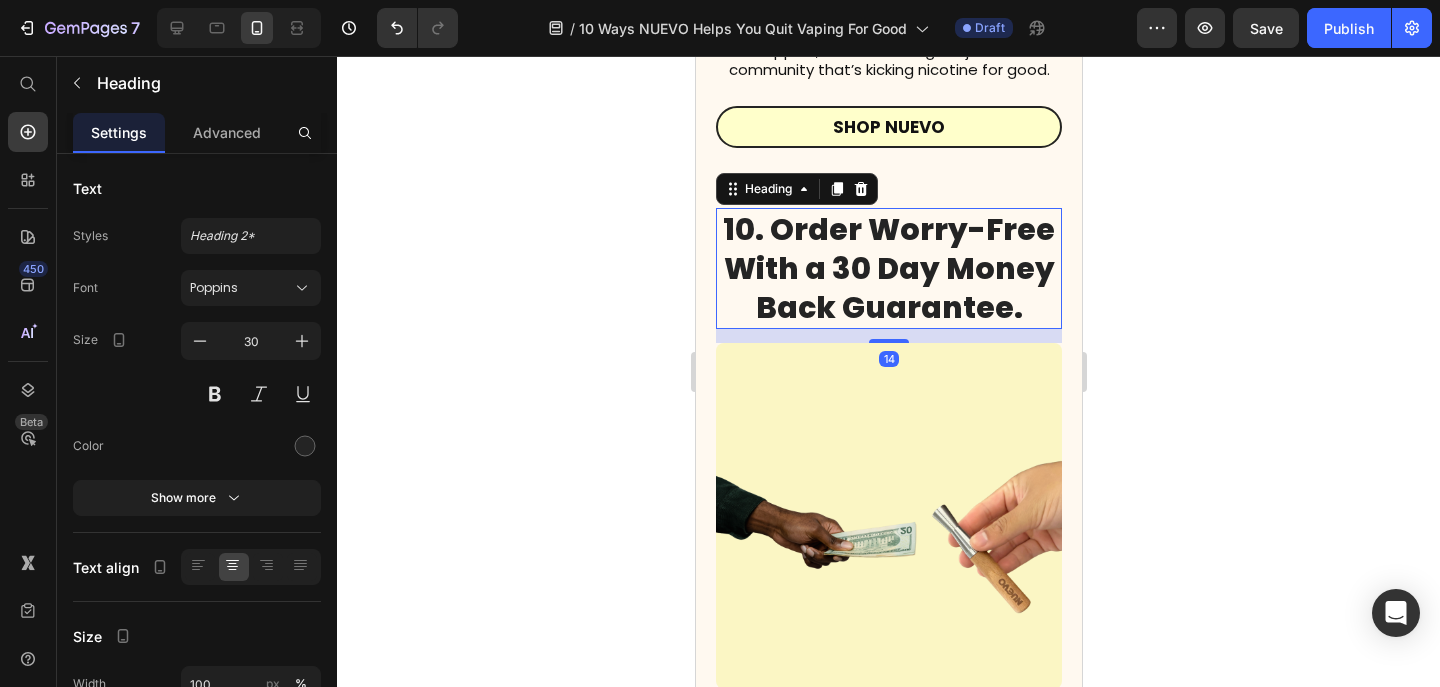 click on "10. Order Worry-Free With a 30 Day Money Back Guarantee." at bounding box center (888, 268) 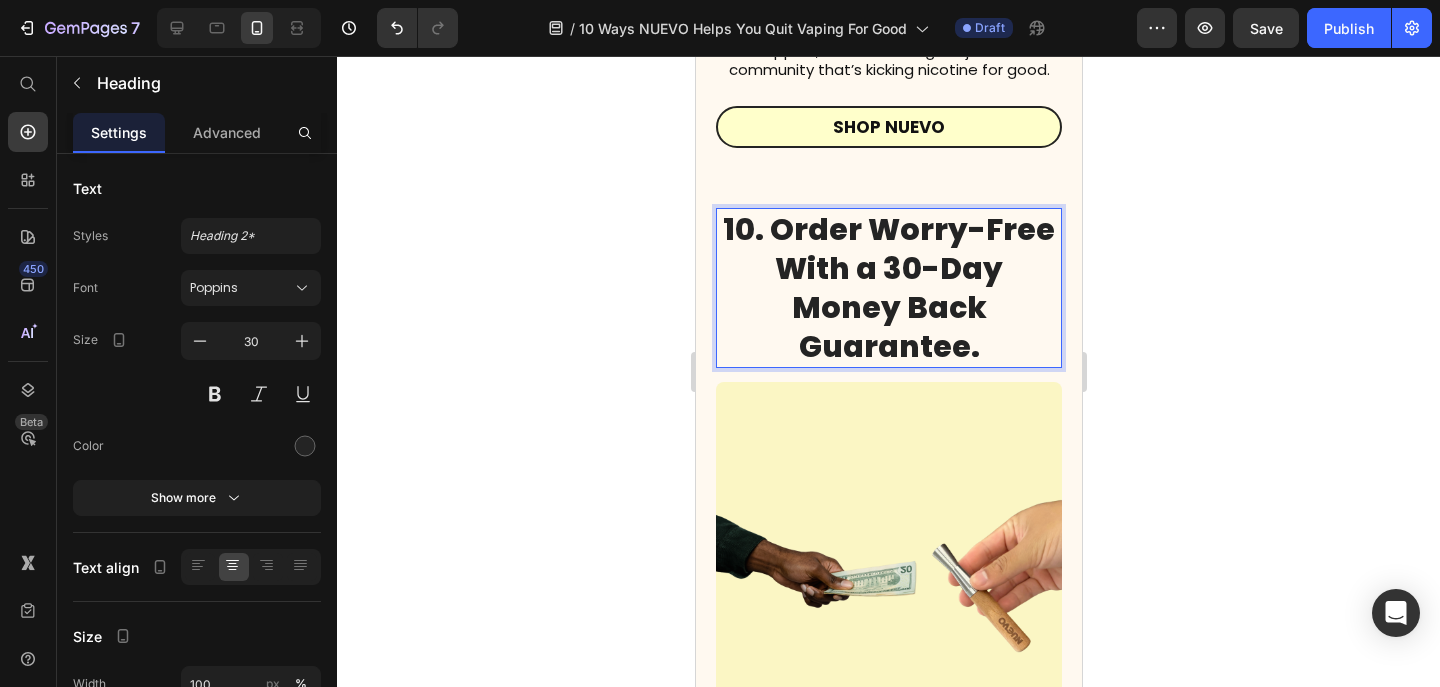 click 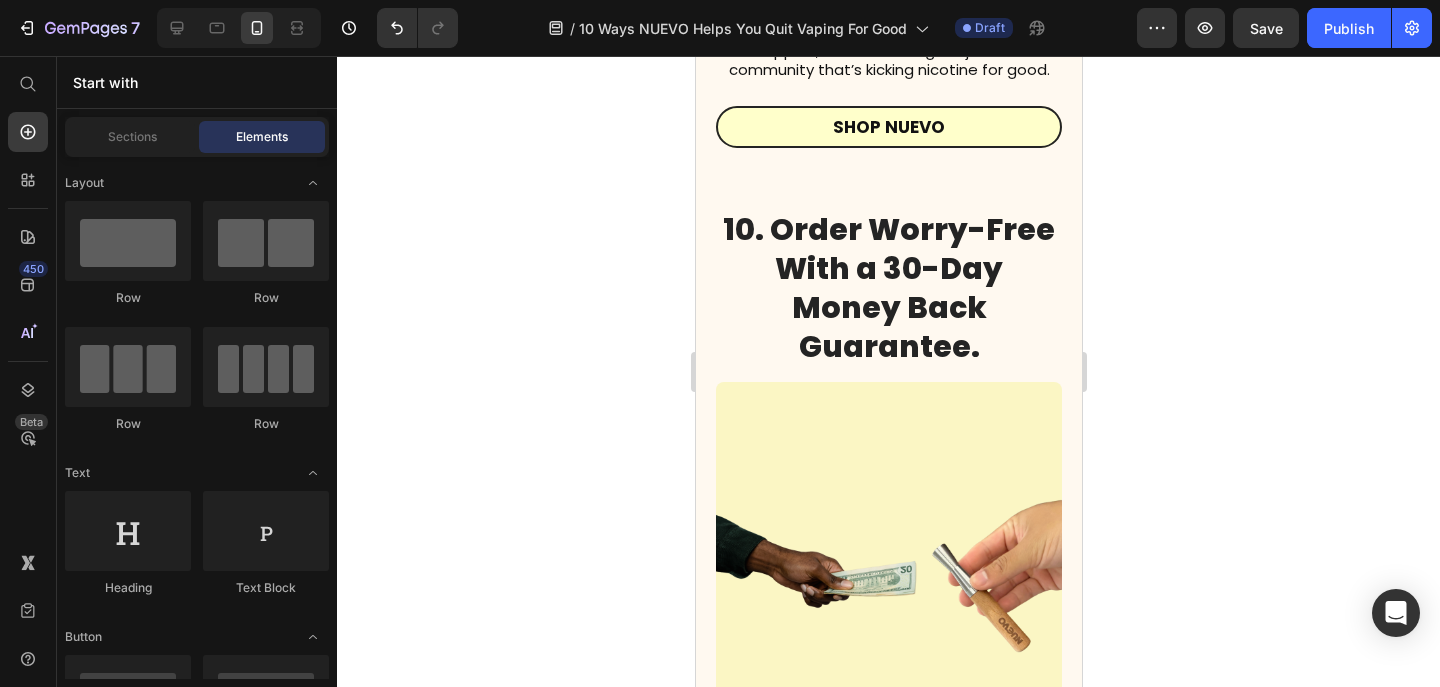 click 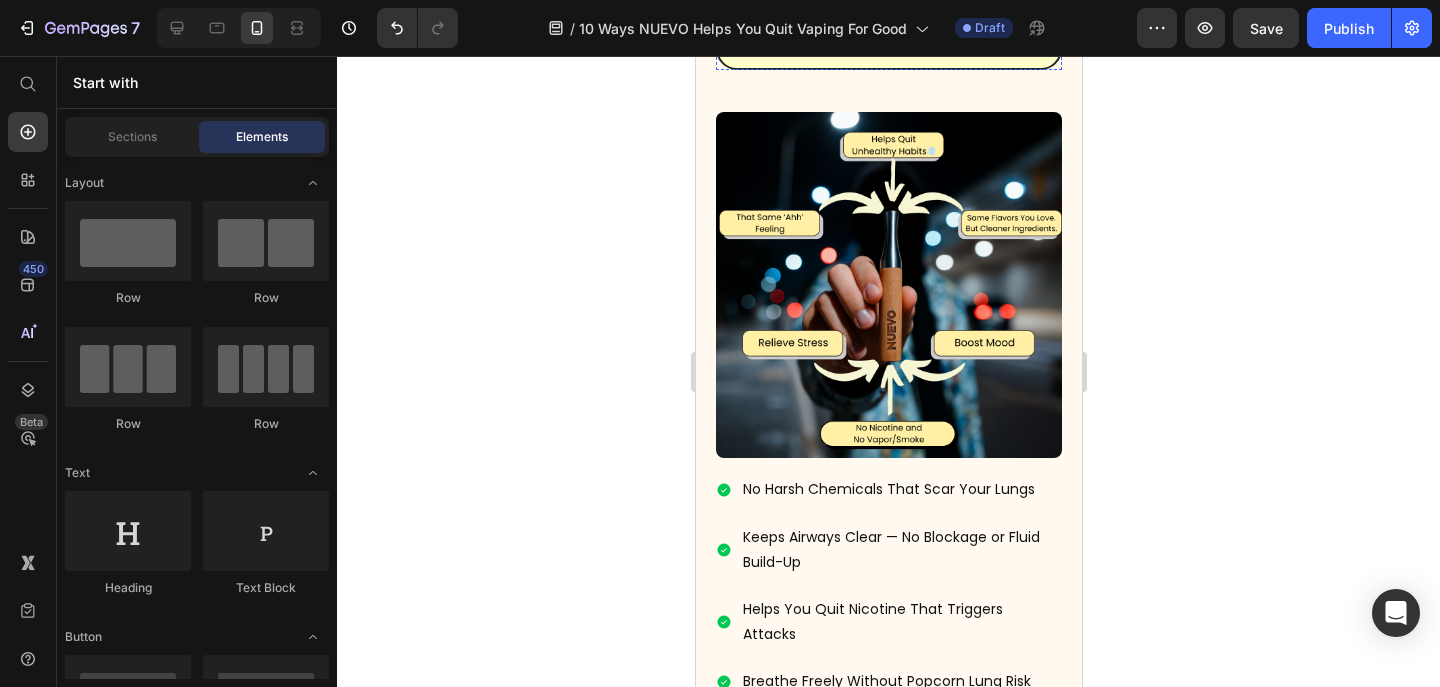 scroll, scrollTop: 8017, scrollLeft: 0, axis: vertical 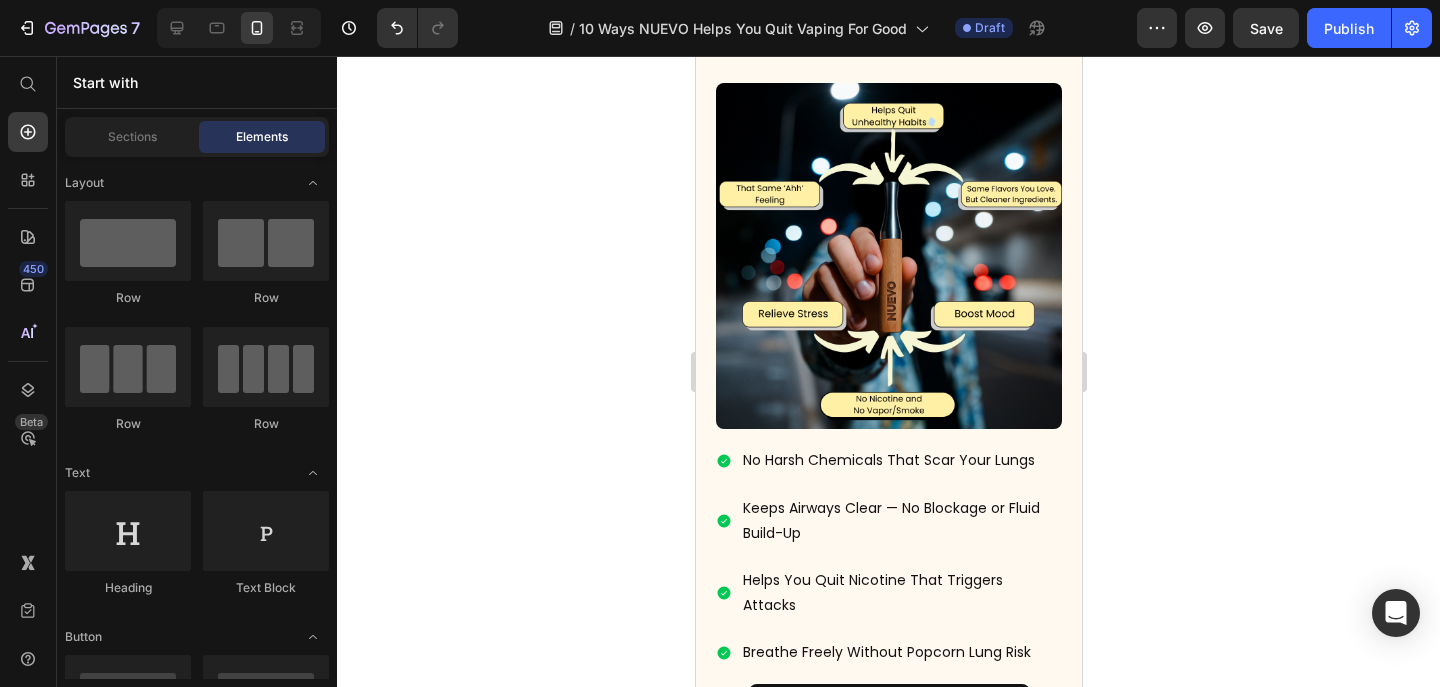 click 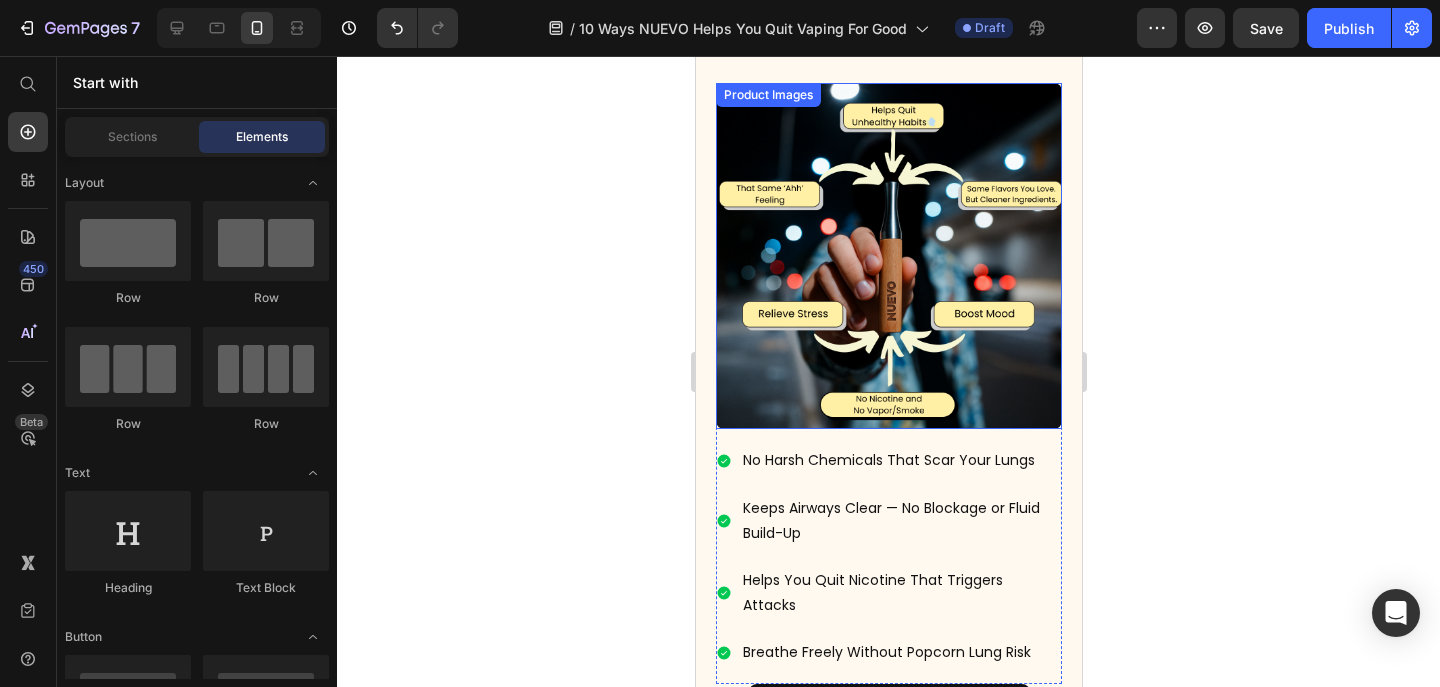click at bounding box center (888, 256) 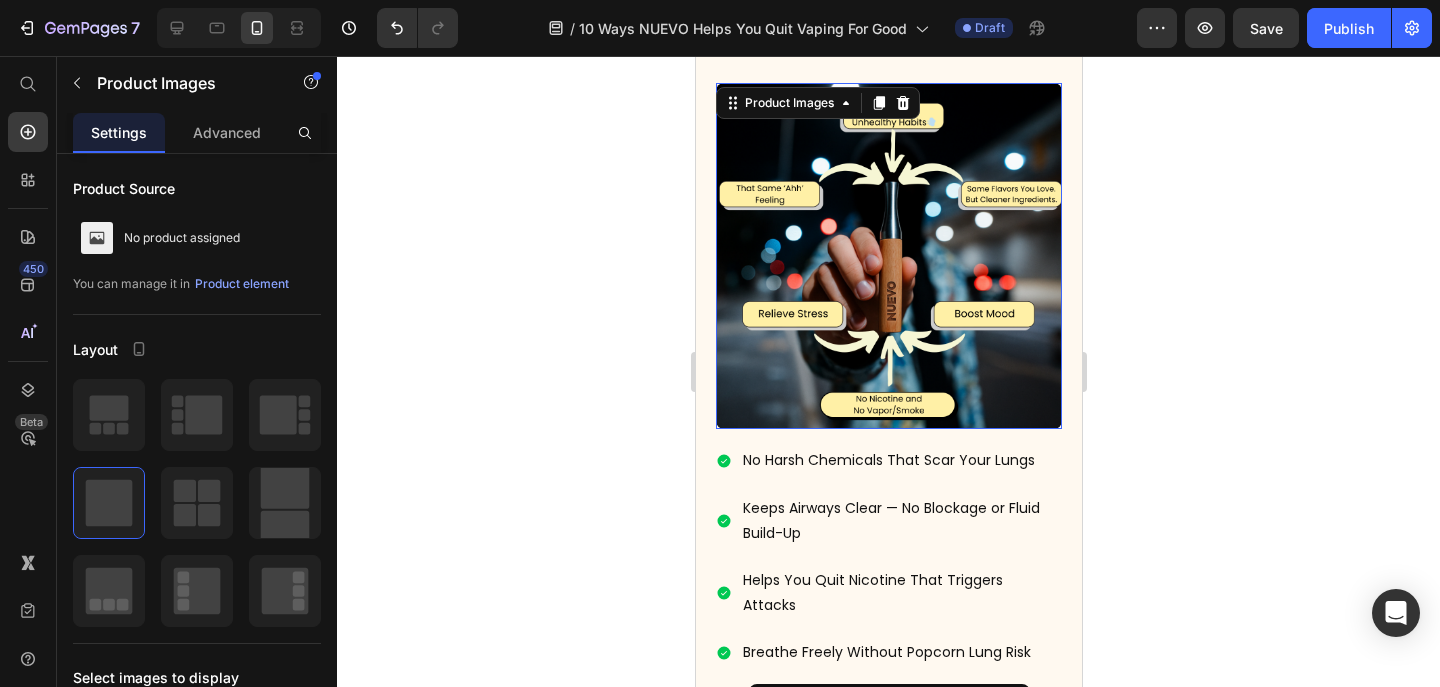 scroll, scrollTop: 7918, scrollLeft: 0, axis: vertical 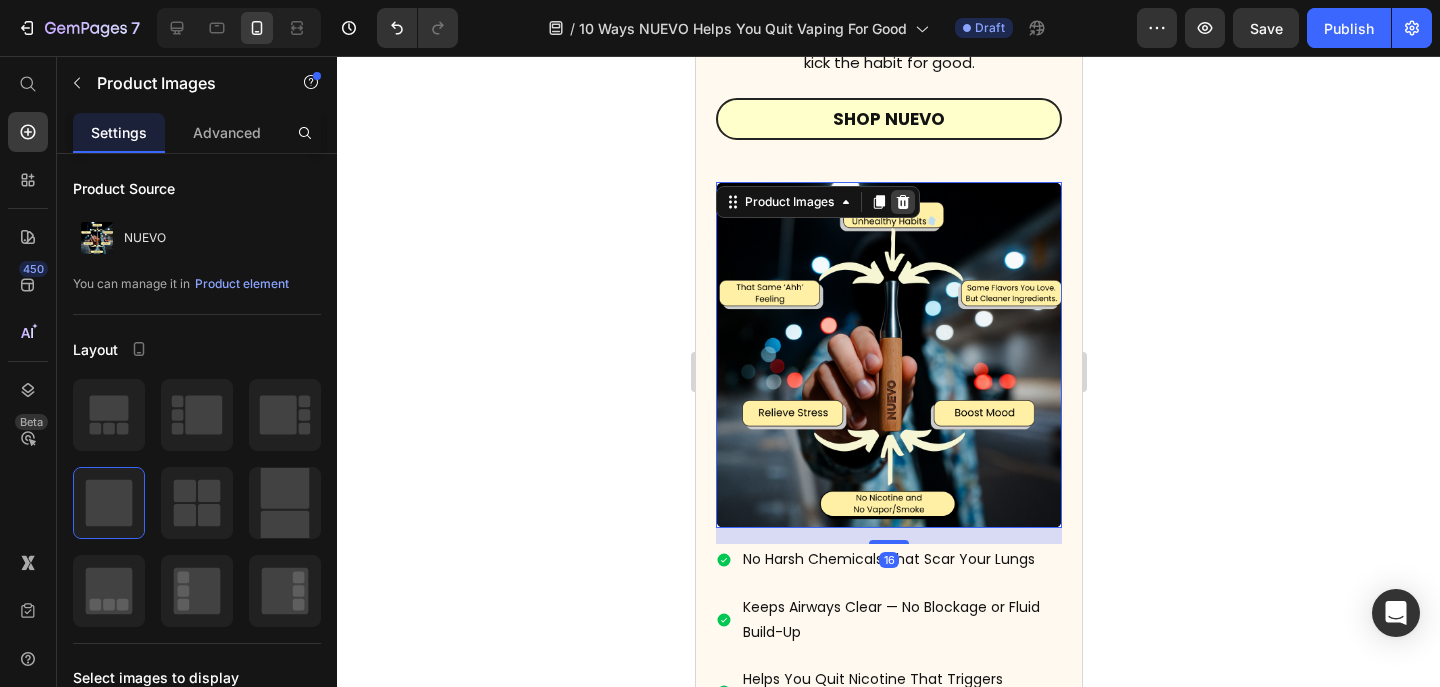 click 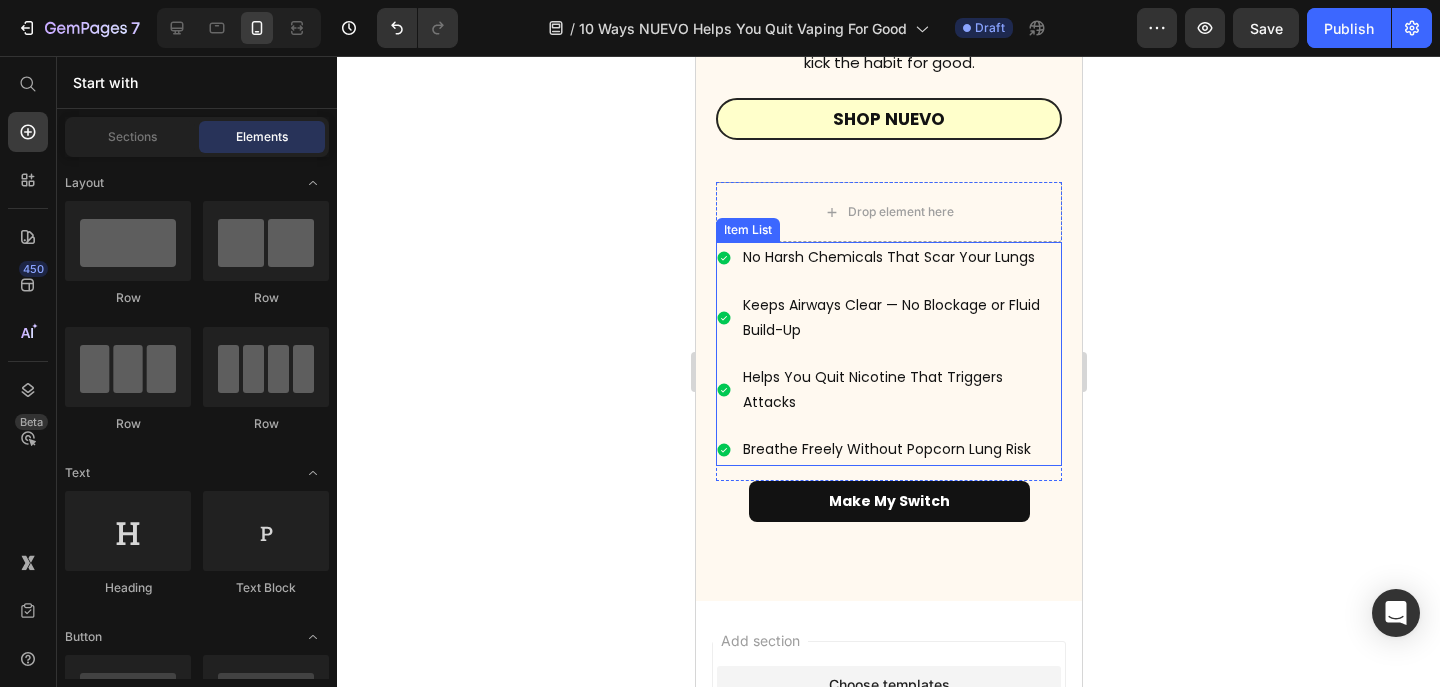 click on "Item List" at bounding box center (747, 230) 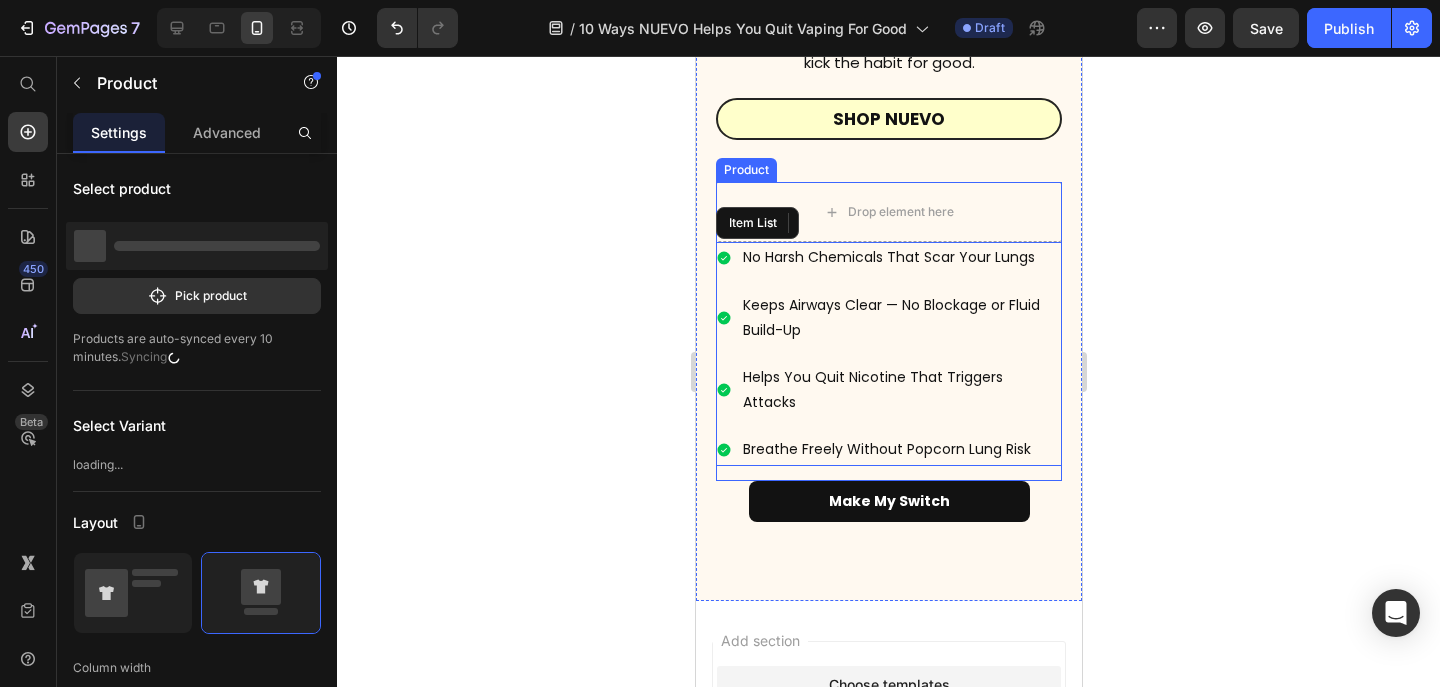 click on "Drop element here" at bounding box center [888, 212] 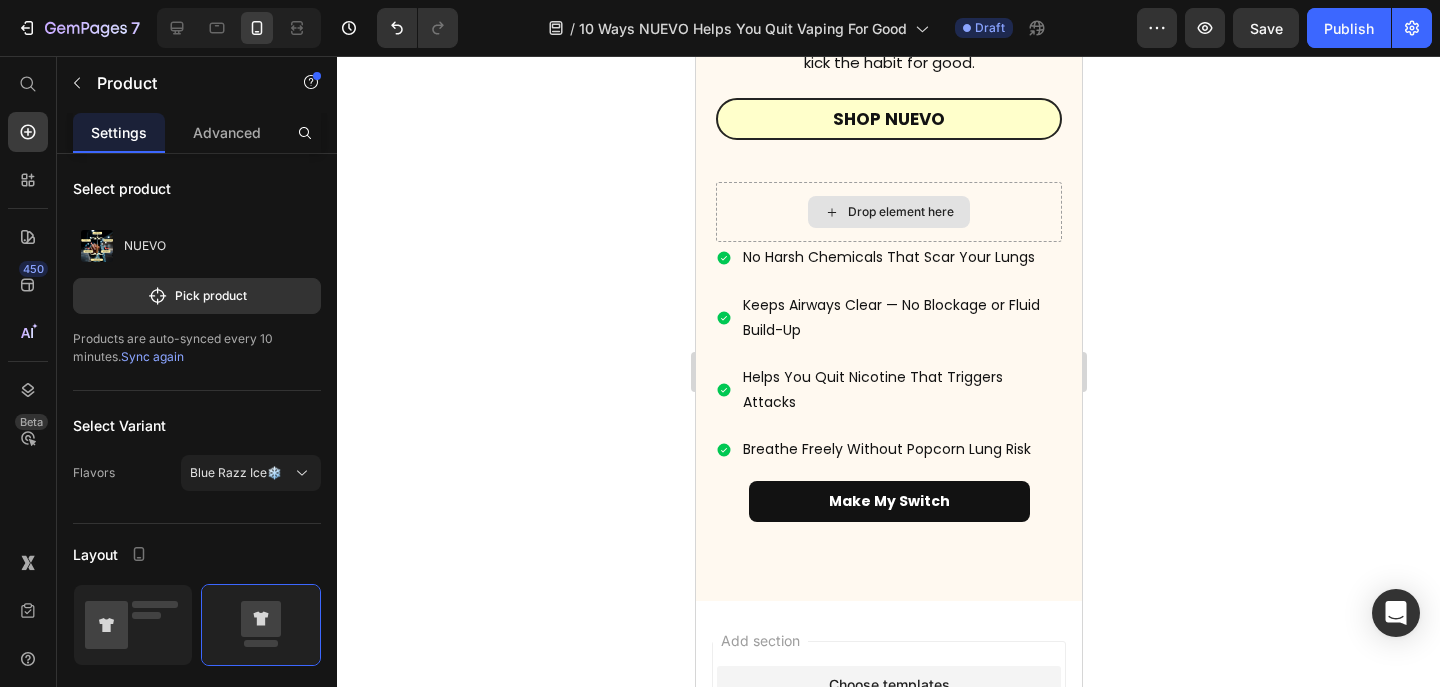 click on "Drop element here" at bounding box center (888, 212) 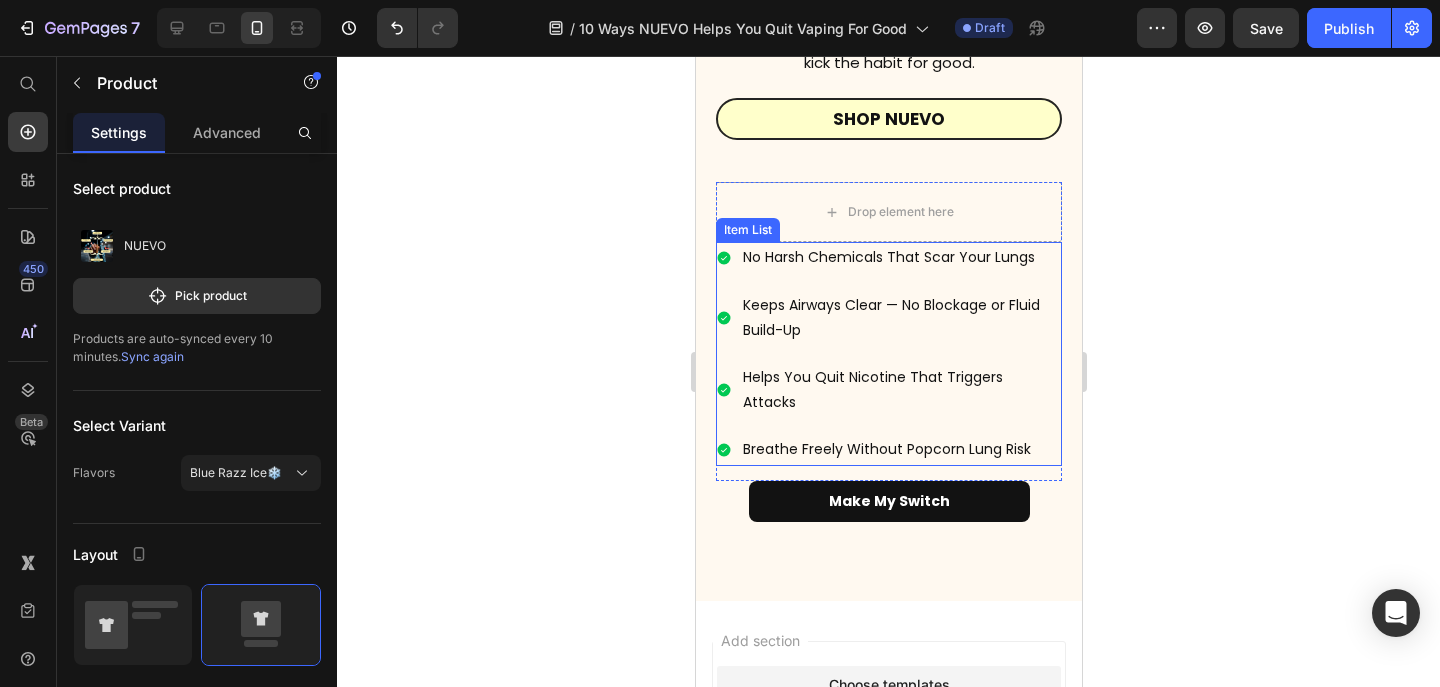 drag, startPoint x: 807, startPoint y: 267, endPoint x: 807, endPoint y: 241, distance: 26 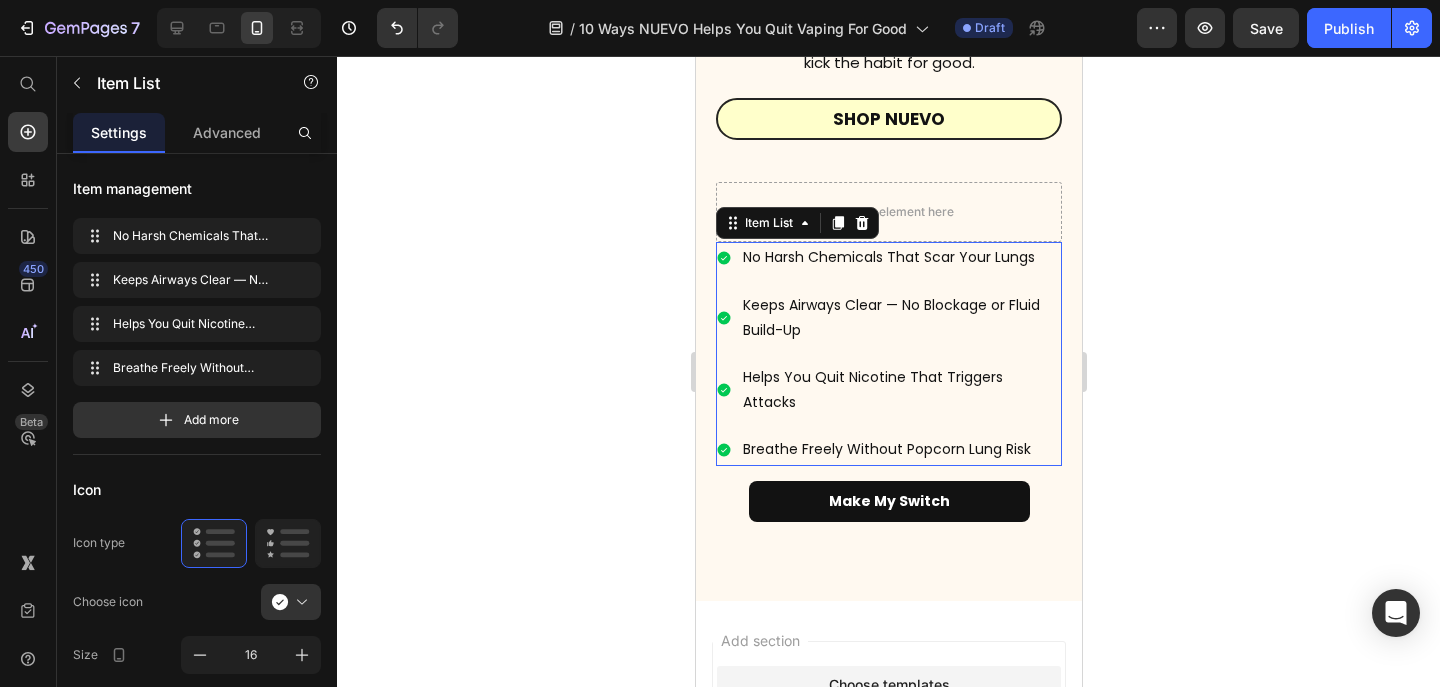 click on "No Harsh Chemicals That Scar Your Lungs Keeps Airways Clear — No Blockage or Fluid Build-Up Helps You Quit Nicotine That Triggers Attacks Breathe Freely Without Popcorn Lung Risk" at bounding box center [888, 353] 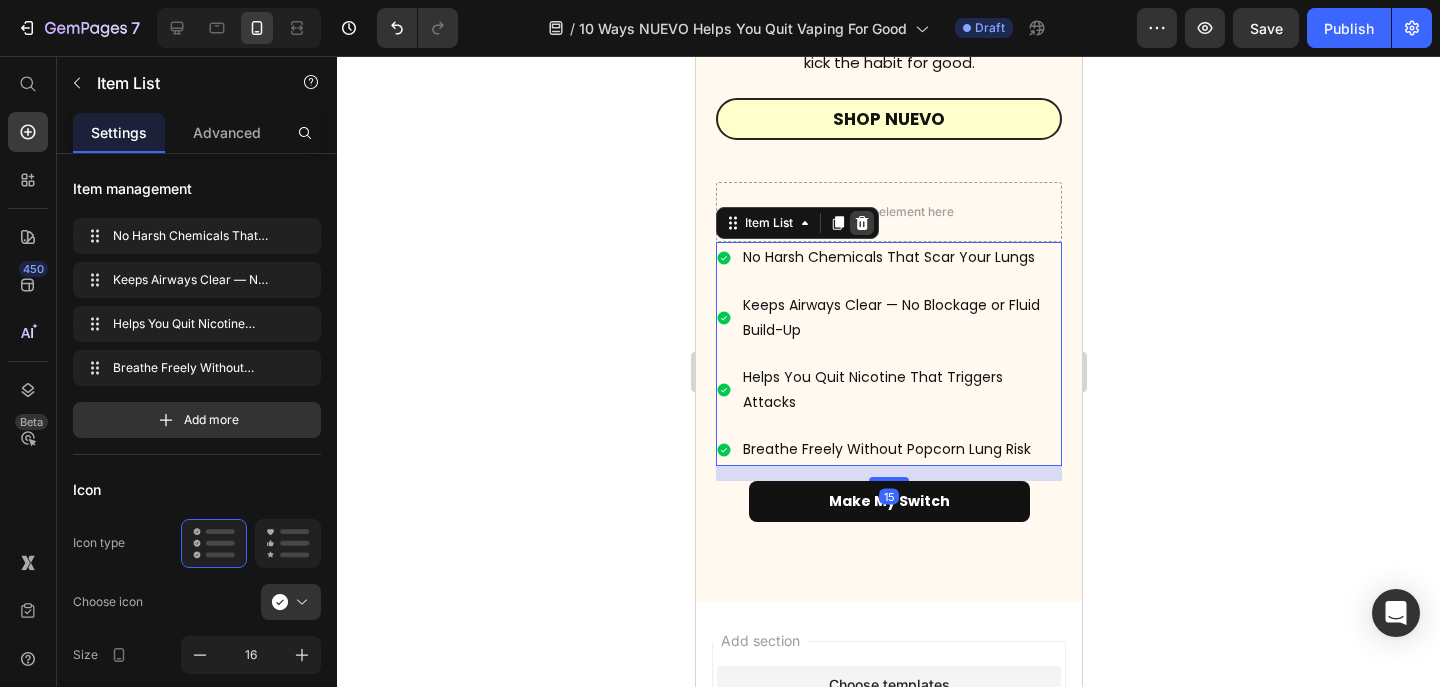 click 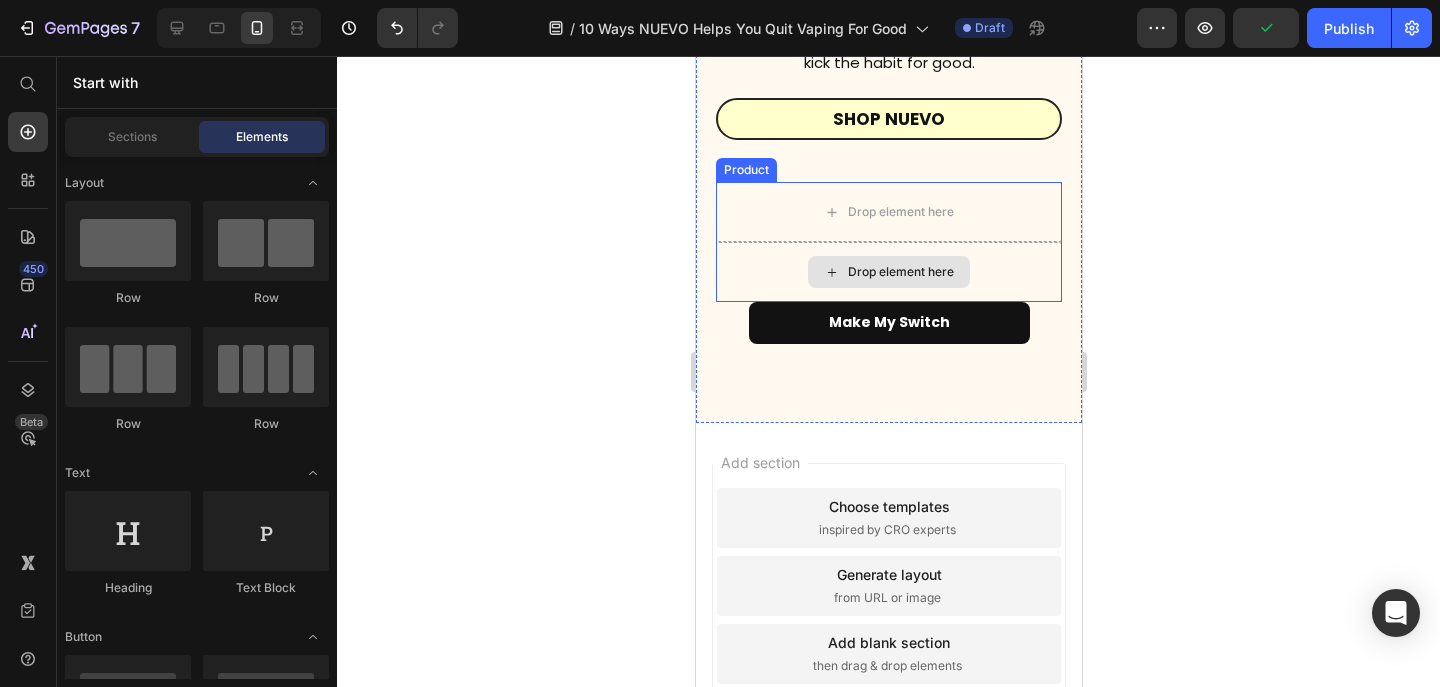 click on "Drop element here" at bounding box center (888, 272) 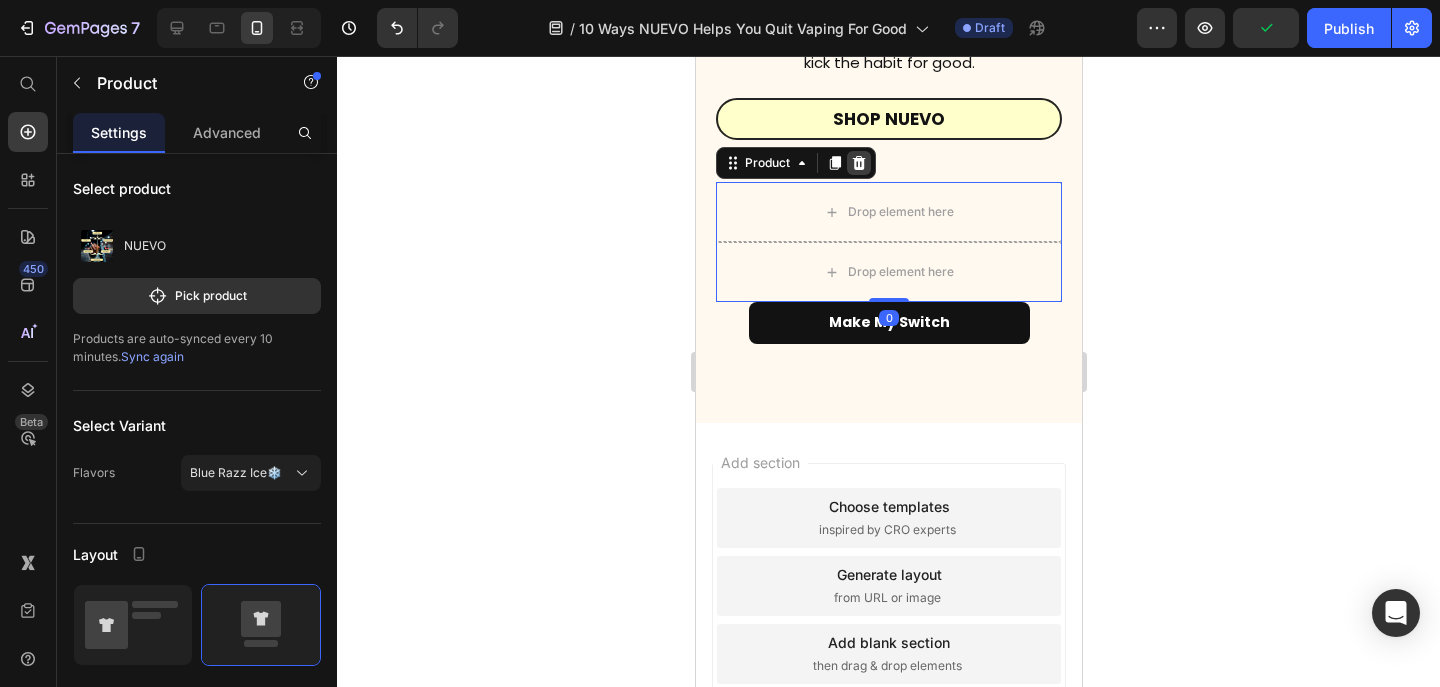click 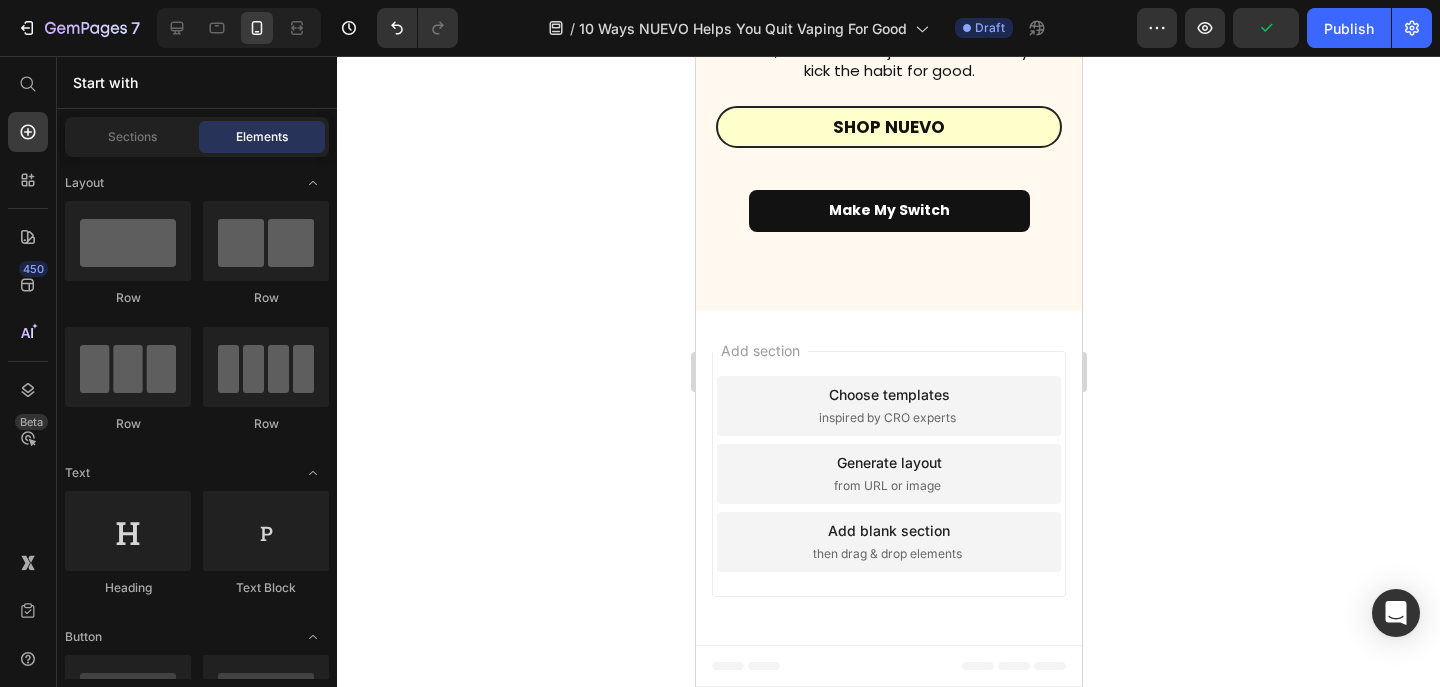 scroll, scrollTop: 7870, scrollLeft: 0, axis: vertical 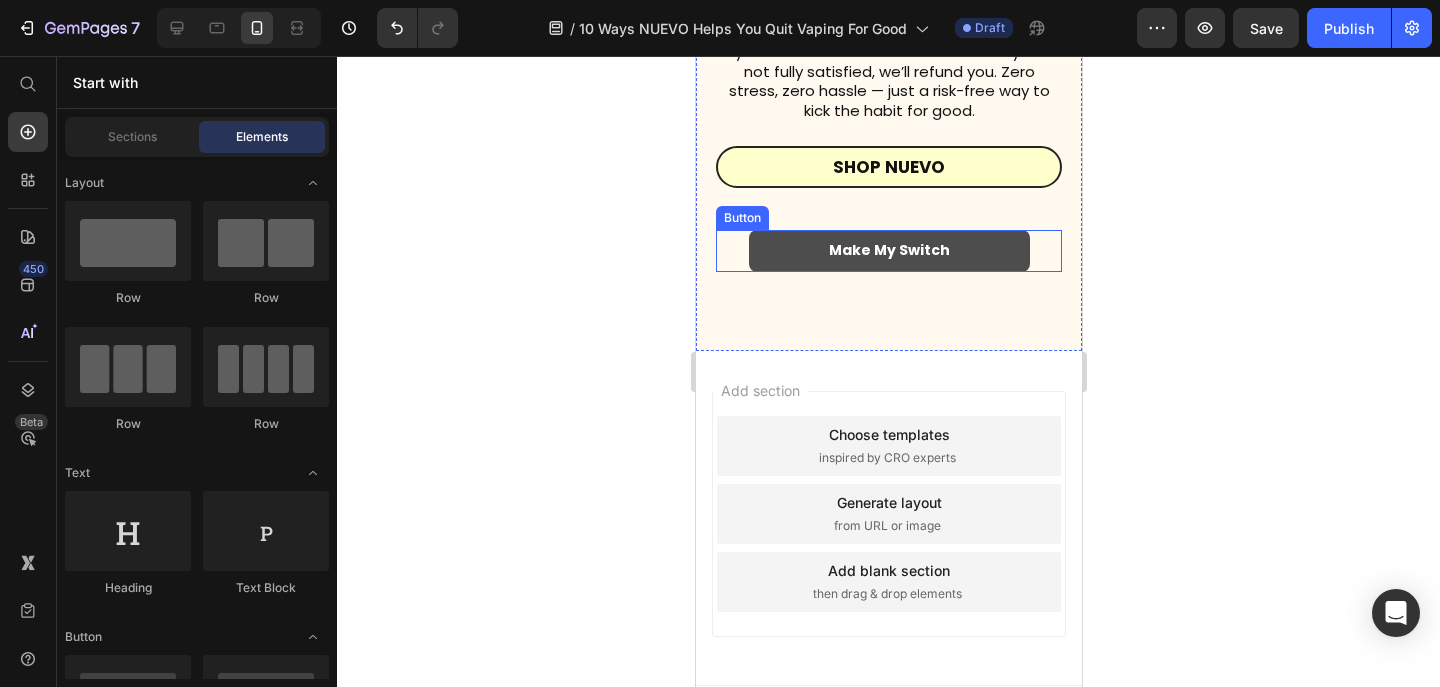 click on "Make My Switch" at bounding box center [888, 250] 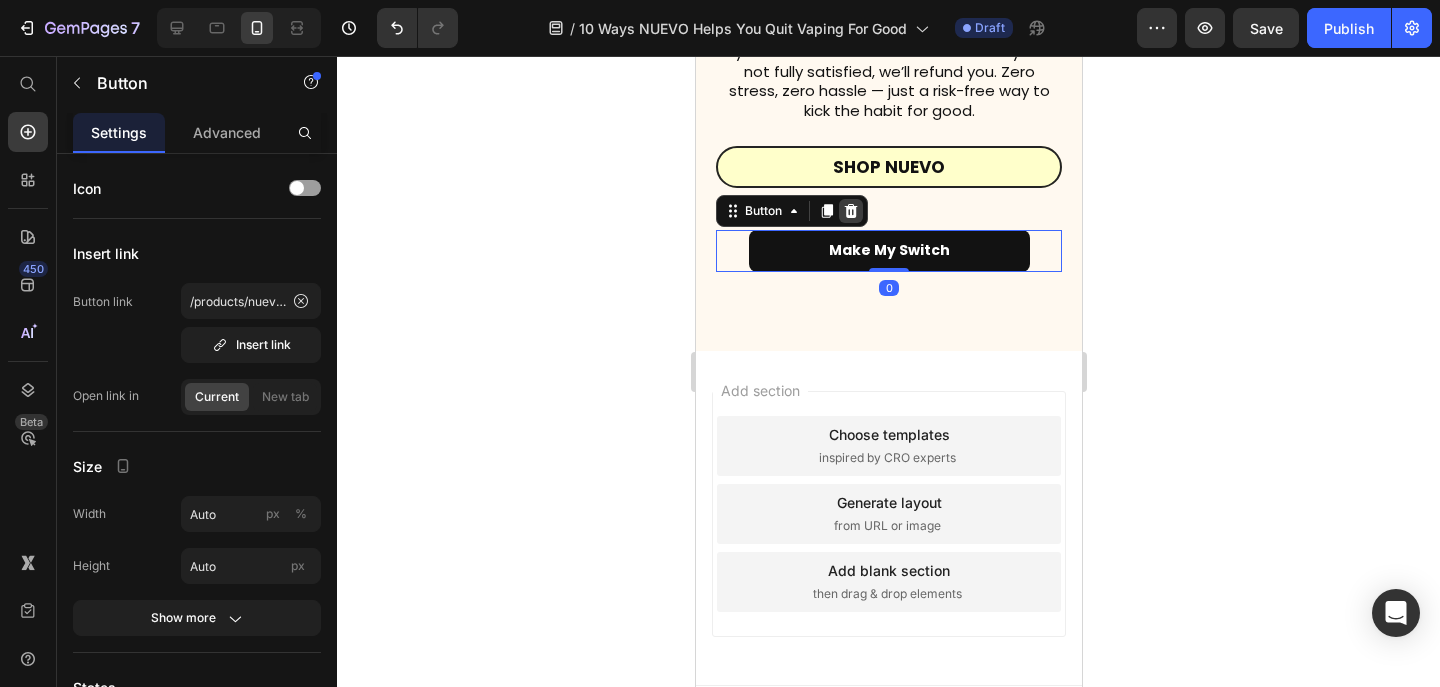 click 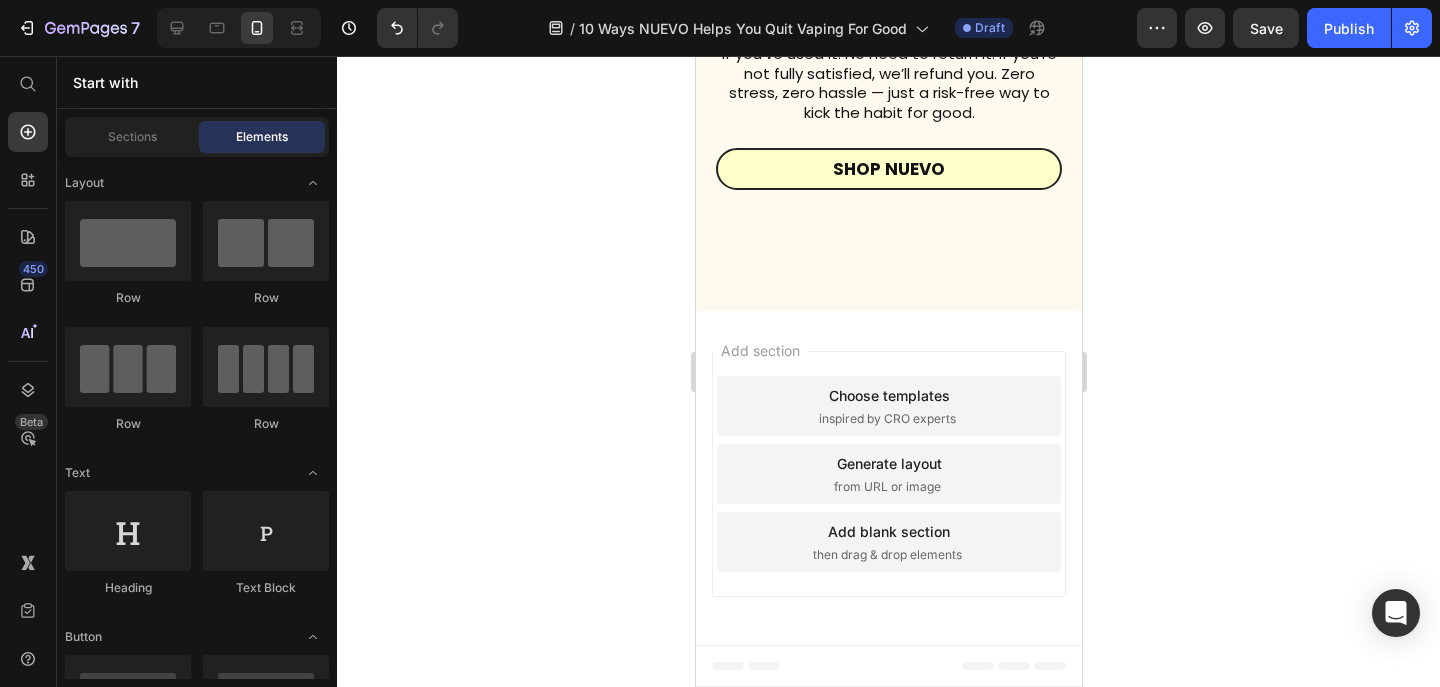 scroll, scrollTop: 7829, scrollLeft: 0, axis: vertical 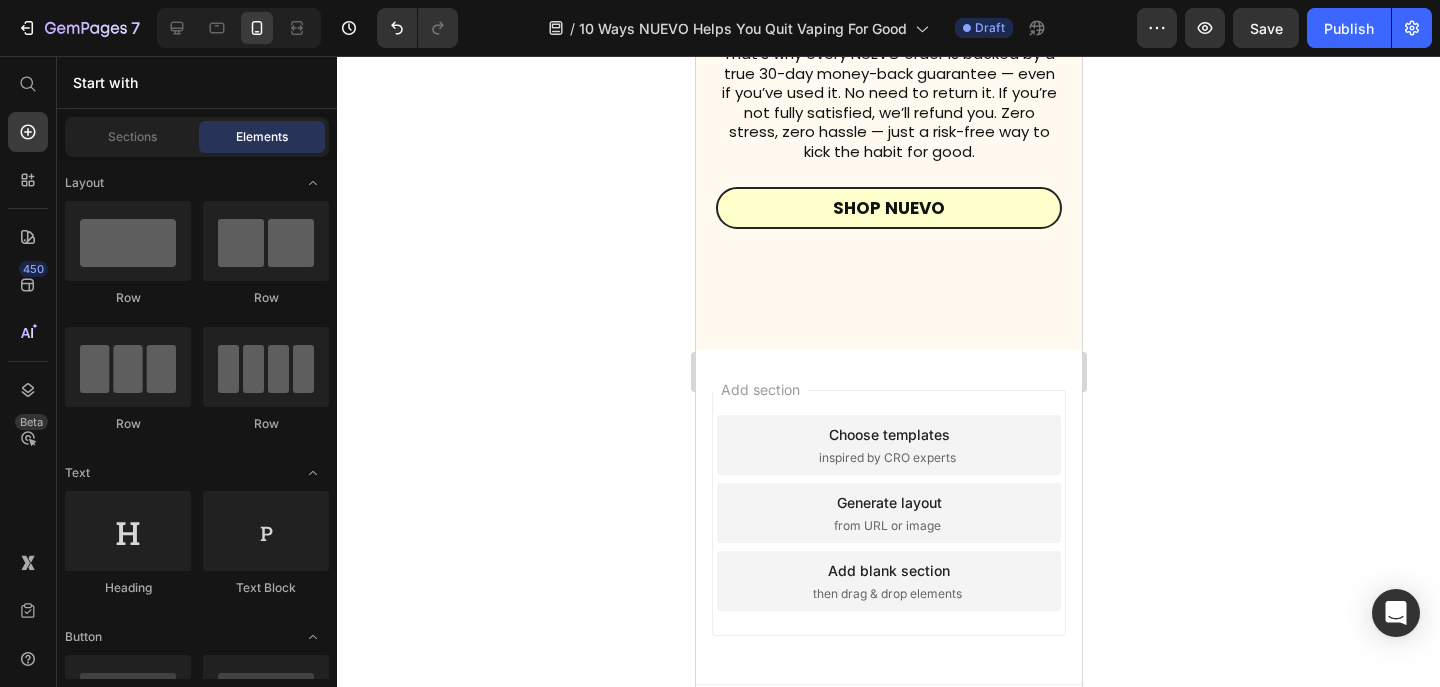 click 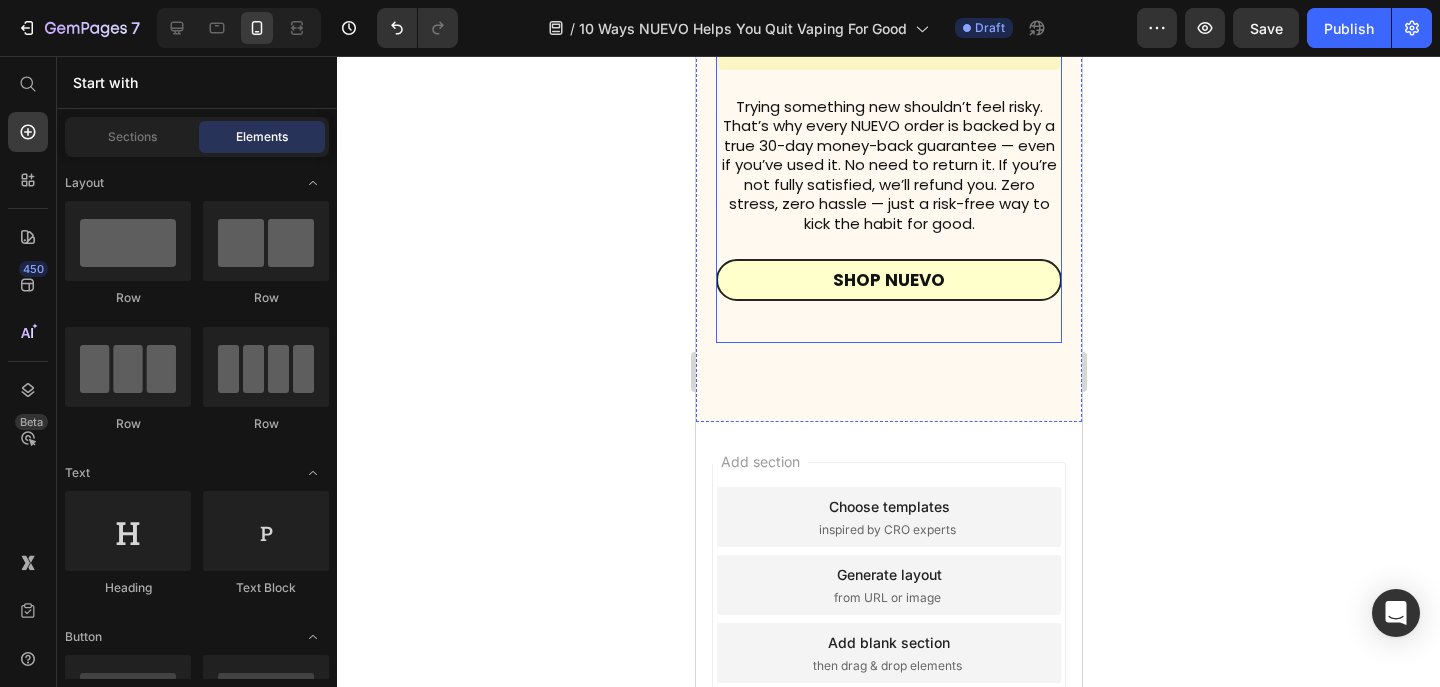 scroll, scrollTop: 7775, scrollLeft: 0, axis: vertical 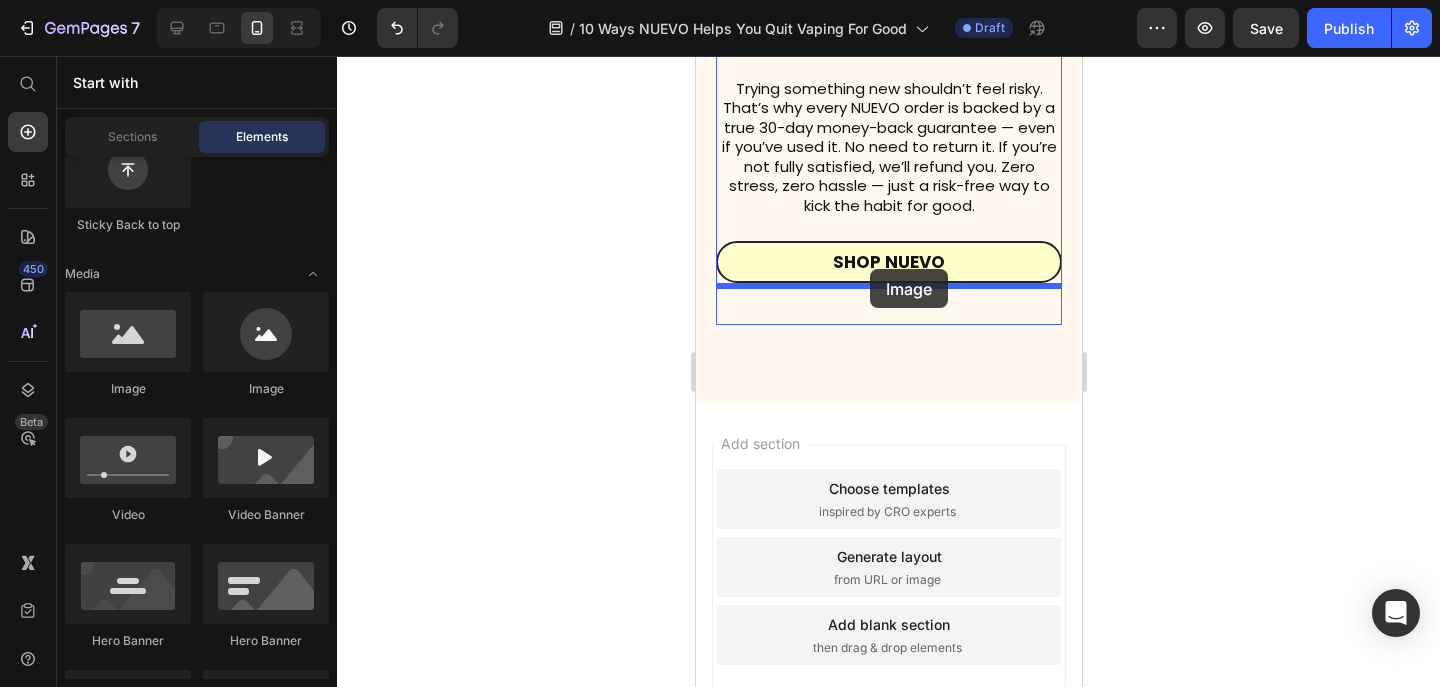drag, startPoint x: 826, startPoint y: 410, endPoint x: 869, endPoint y: 271, distance: 145.49915 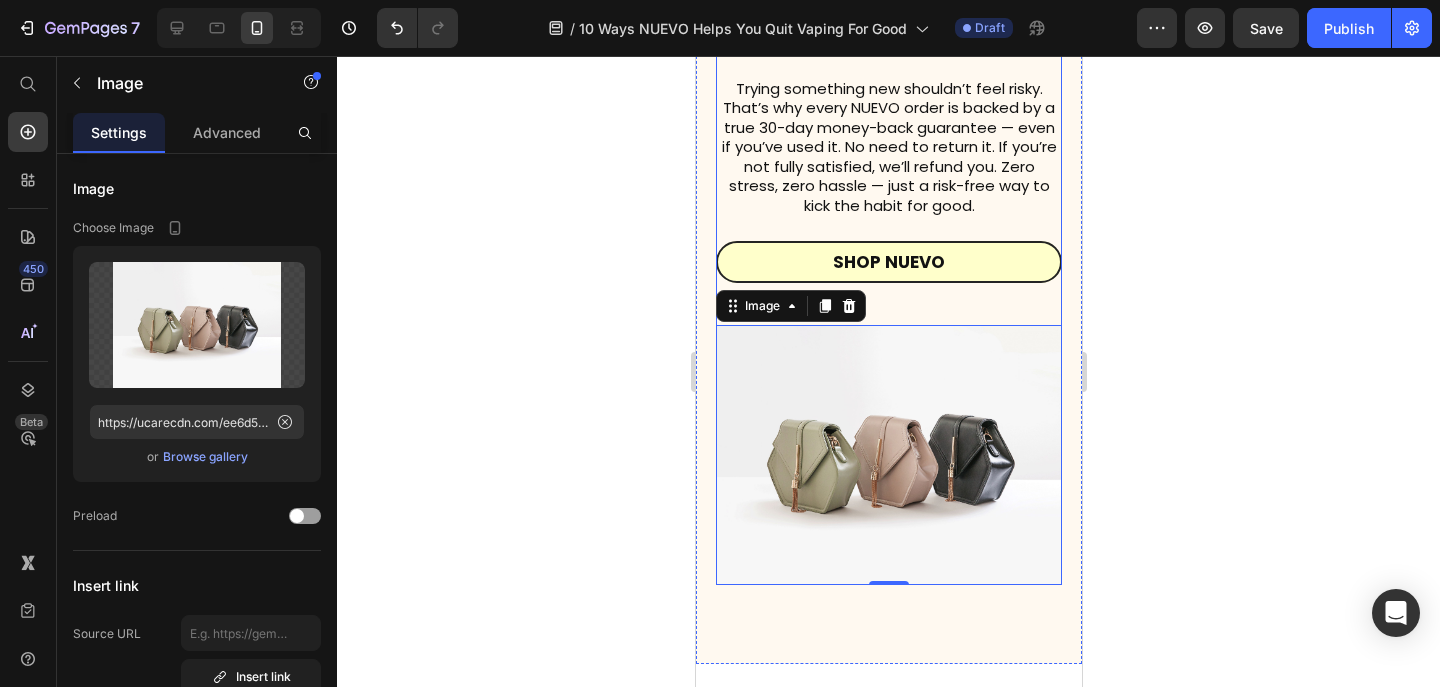 click on "1. Feel The Same Pull, Kick Away the Health Risks. Heading Image Meet the most satisfying way to keep your hand-to-mouth ritual without the guilt. Imagine getting the same pull and calm without nicotine, vapor, or toxins. NUEVO is made with only good stuff — pure flavors and functional ingredients to help you feel clear, calm, and focused. Say goodbye to harmful chemicals and hello to a healthier habit you’ll actually enjoy every day! Text Block find better ways Button Row 3. Use EVERYWHERE. Bother NO ONE. Heading Image Take it anywhere, use it anytime — and no one around you will even notice. NUEVO is vapor-free, smoke-free, and scent-free, so you can keep the habit without clouds or stink. It’s built to handle real life too: waterproof (as long as the core stays dry), heat-proof, and tough enough to last a long time. Perfect for discreet hits at work, in the car, or outdoors — zero mess, zero stress. Text Block Shop Nuevo Button Row 4. Save Your Money for Better Uses. Heading Image Text Block Row" at bounding box center (888, -3304) 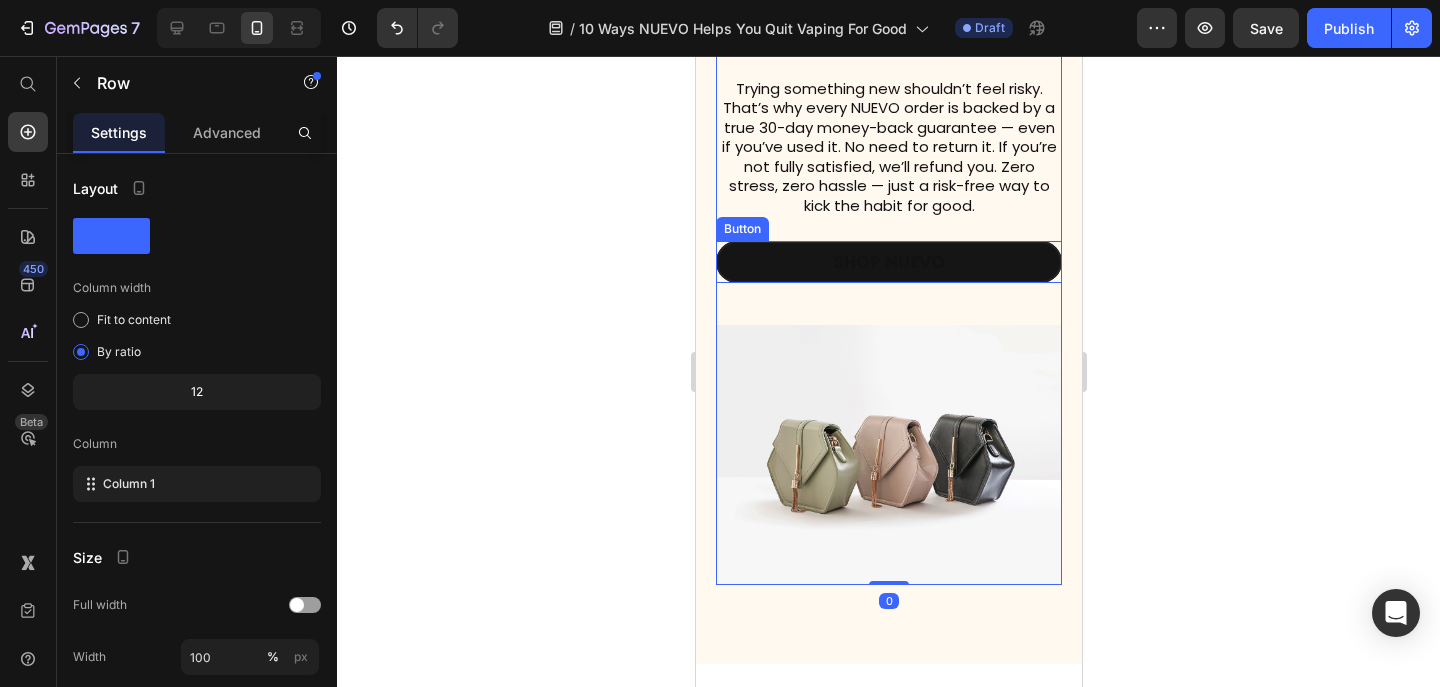 click on "Shop Nuevo" at bounding box center (888, 262) 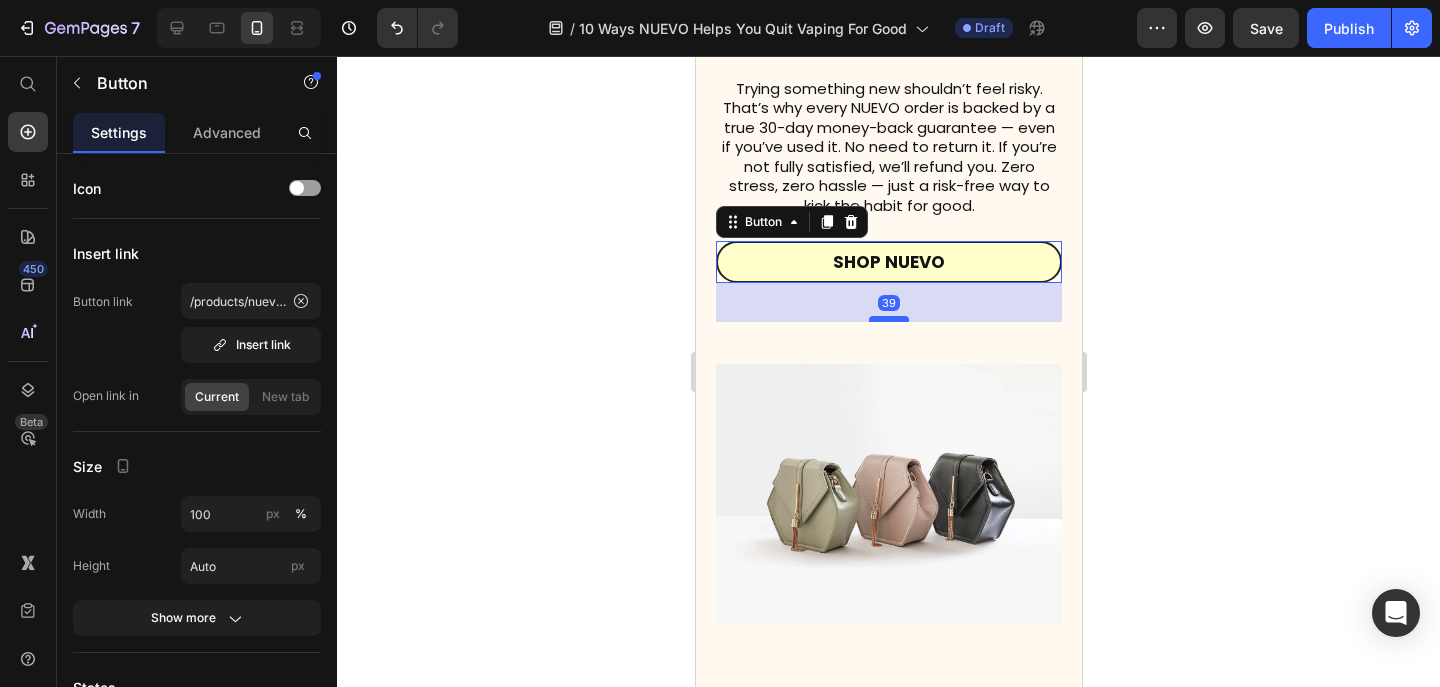 drag, startPoint x: 881, startPoint y: 241, endPoint x: 881, endPoint y: 280, distance: 39 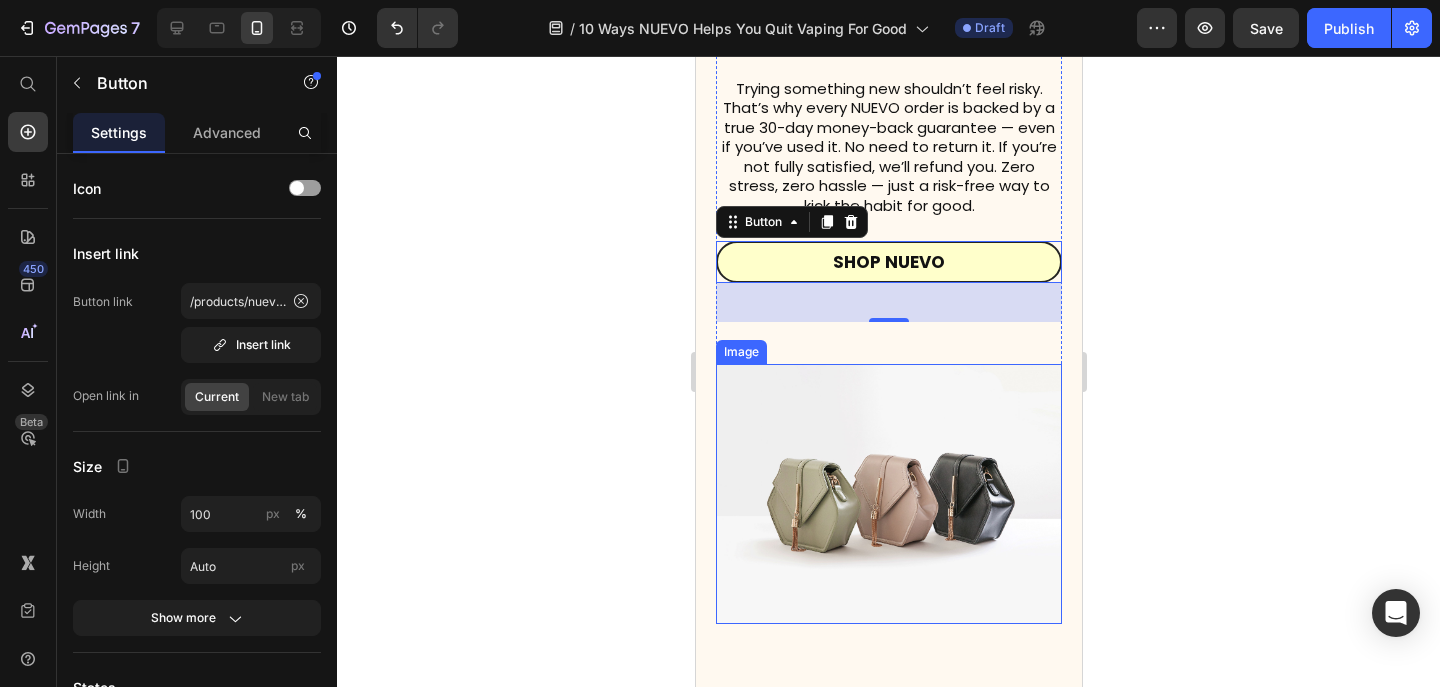 click 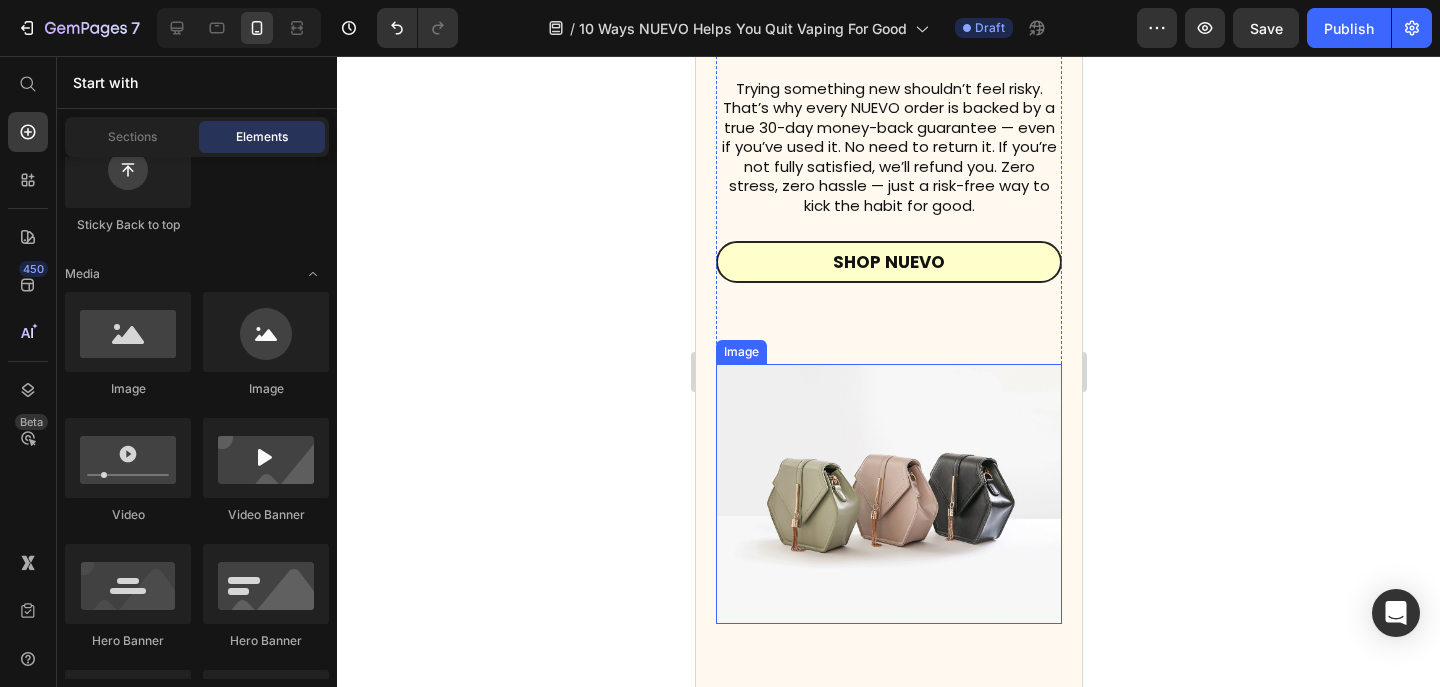 click at bounding box center [888, 494] 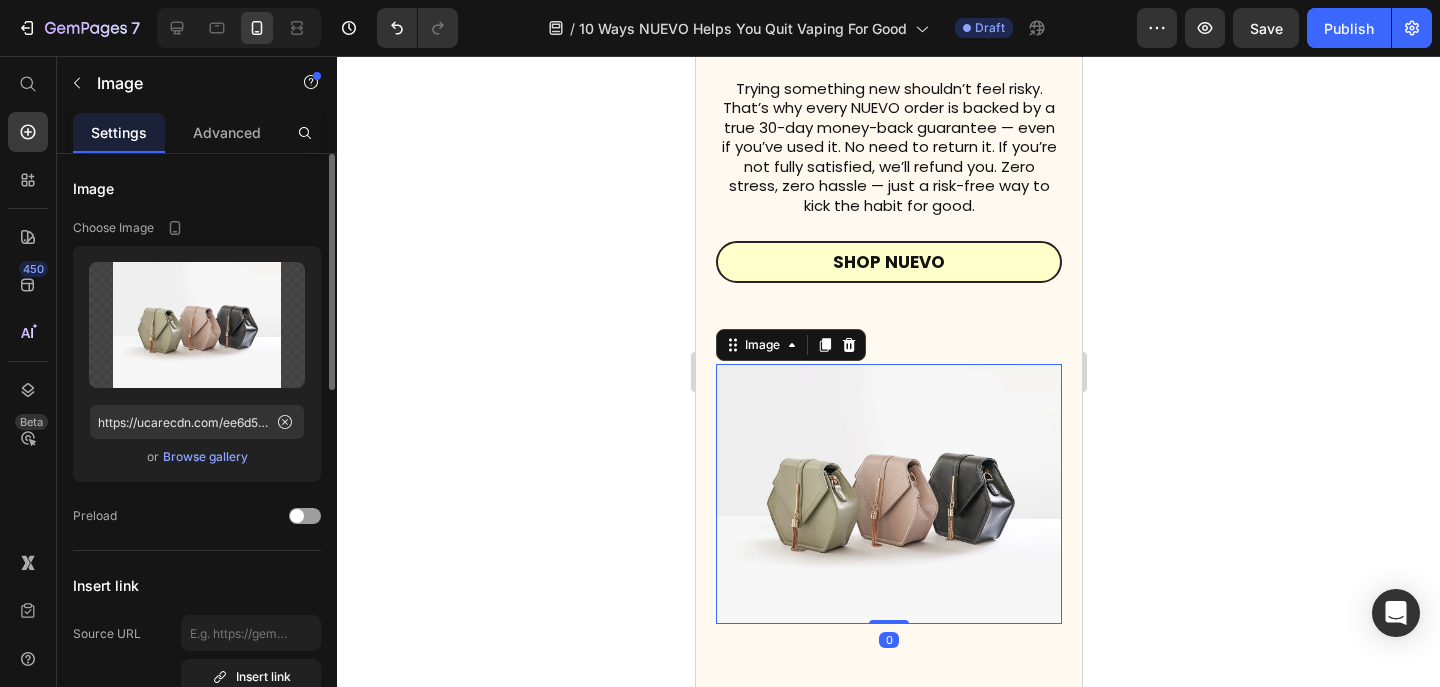 click on "Browse gallery" at bounding box center [205, 457] 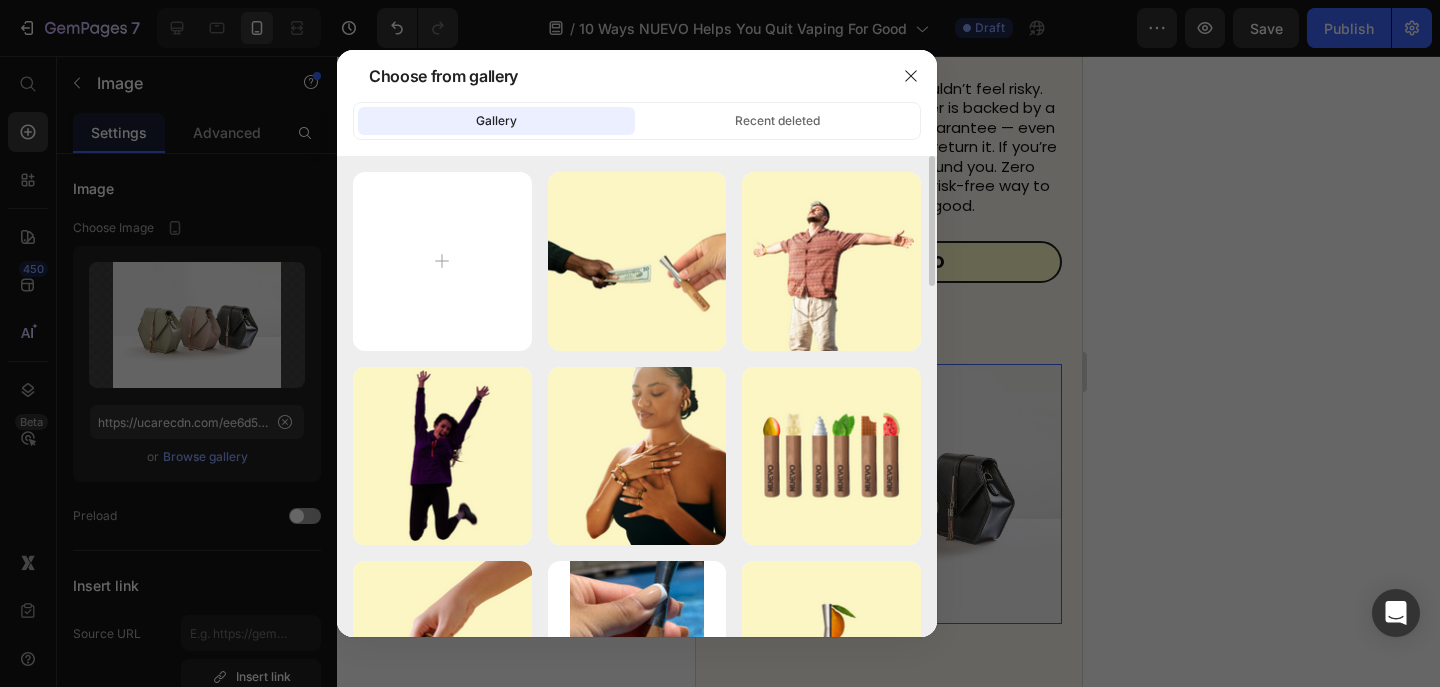 type on "C:\fakepath\Untitled design (92).png" 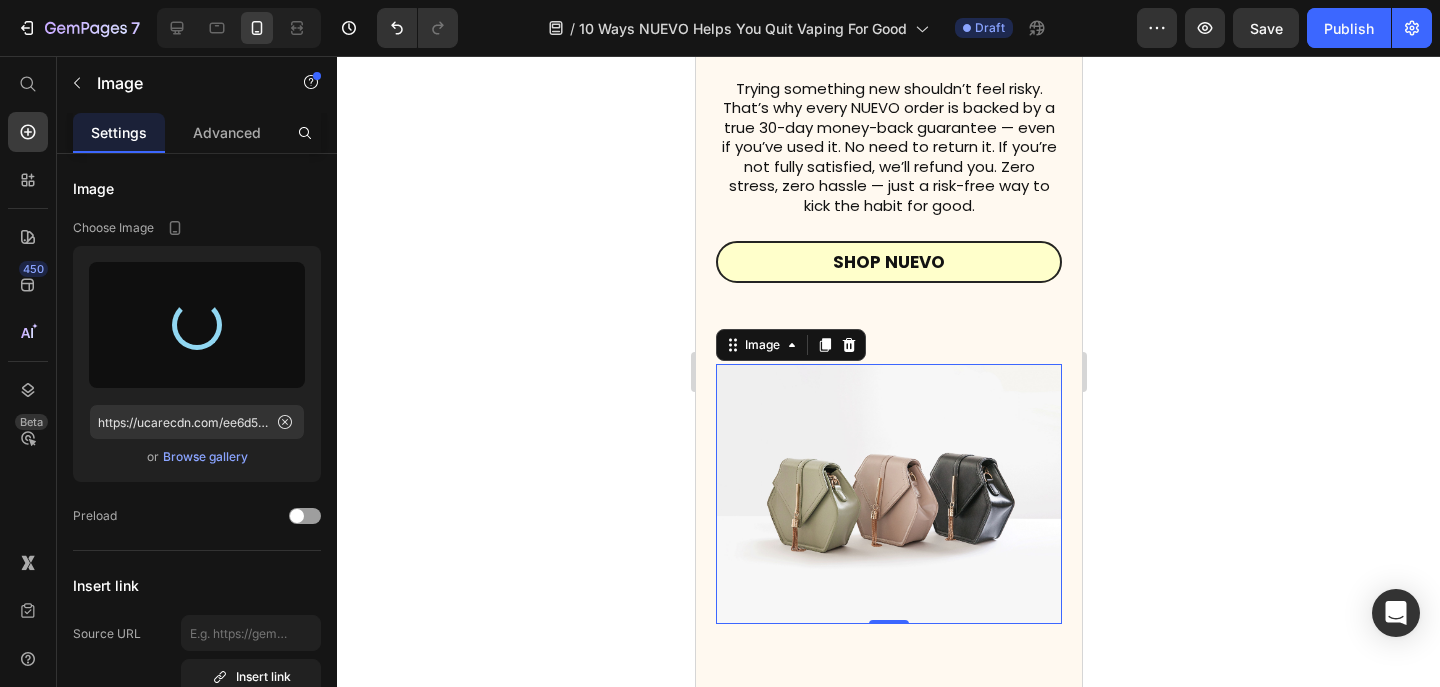 type on "https://cdn.shopify.com/s/files/1/0606/5140/5375/files/gempages_562712114943231141-9eacd12c-ed7d-4d04-b095-6495c4963586.png" 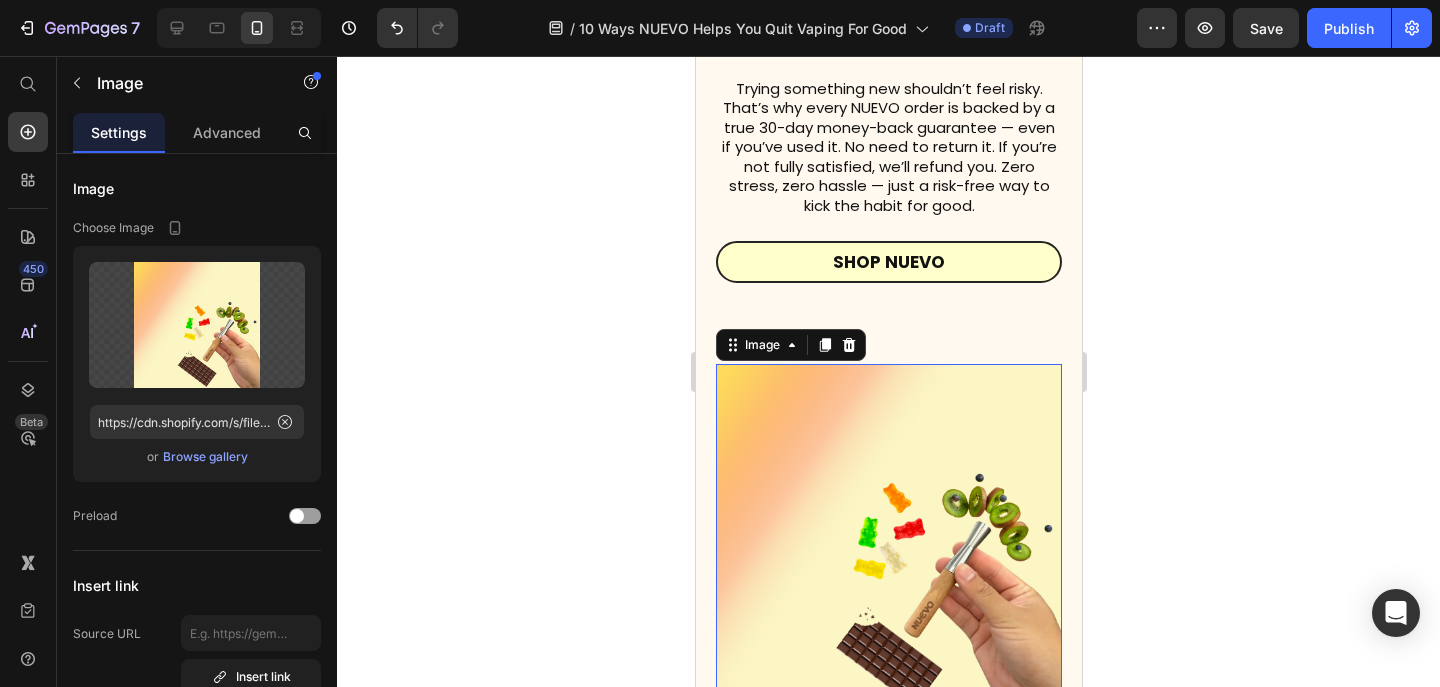 click 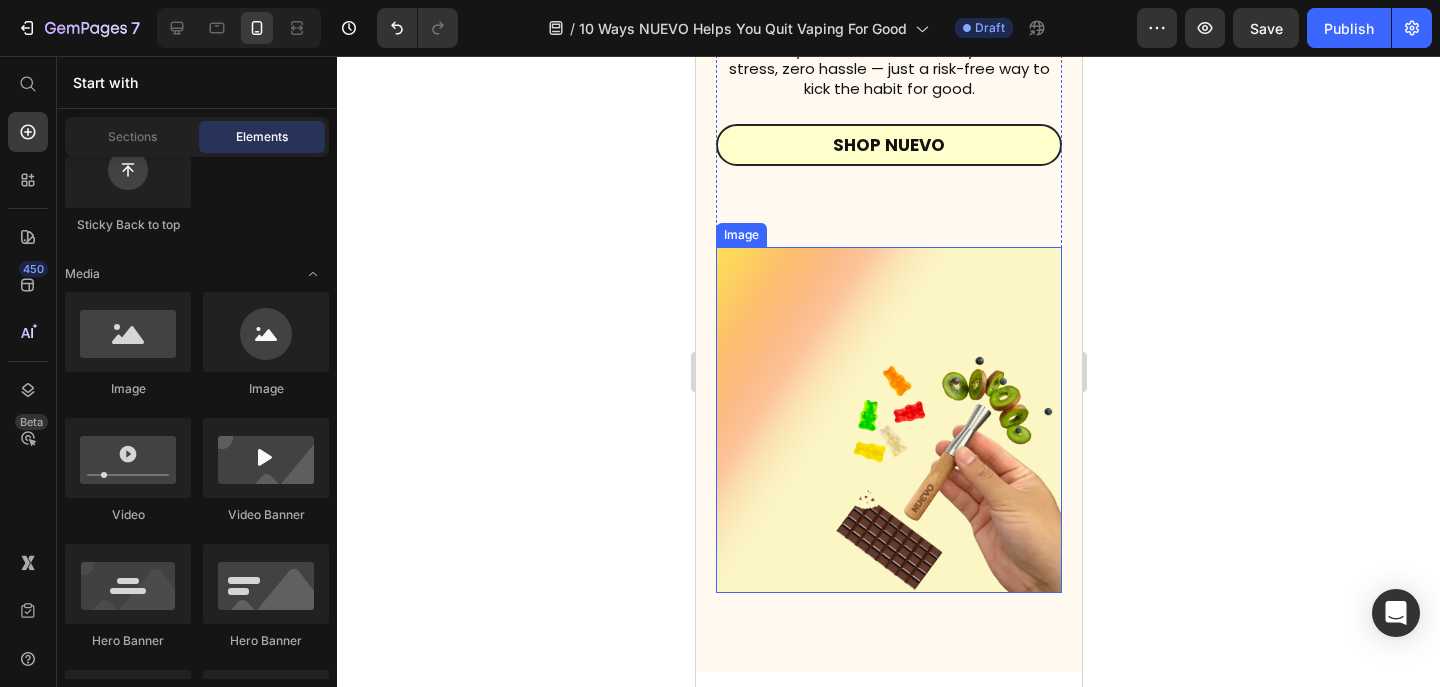 scroll, scrollTop: 7898, scrollLeft: 0, axis: vertical 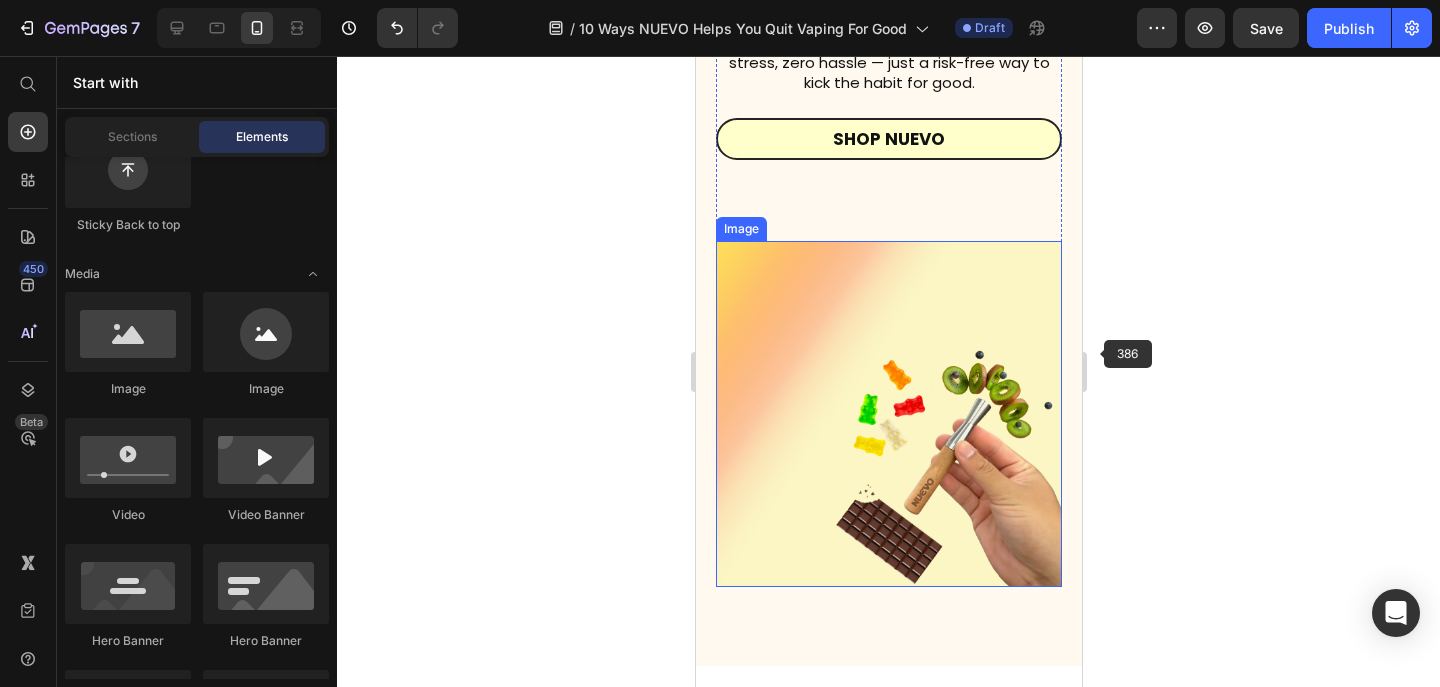 click at bounding box center (888, 414) 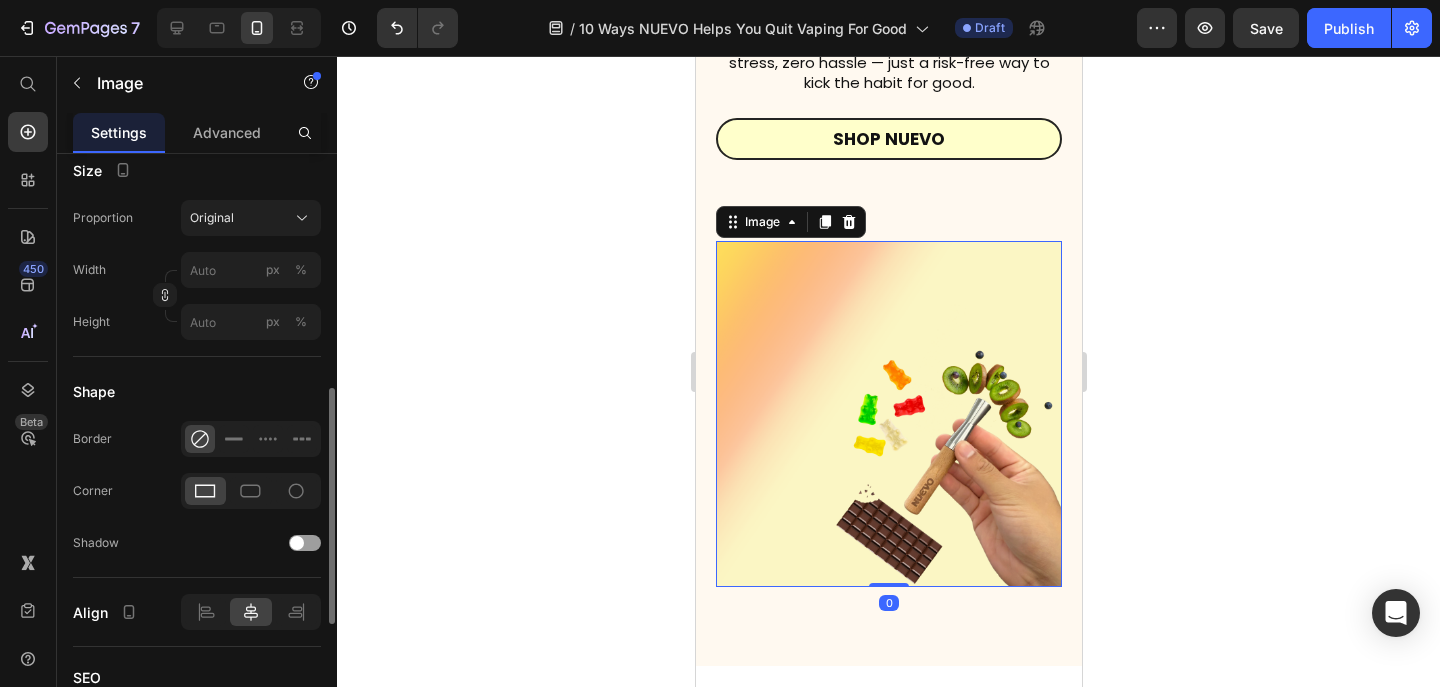 scroll, scrollTop: 602, scrollLeft: 0, axis: vertical 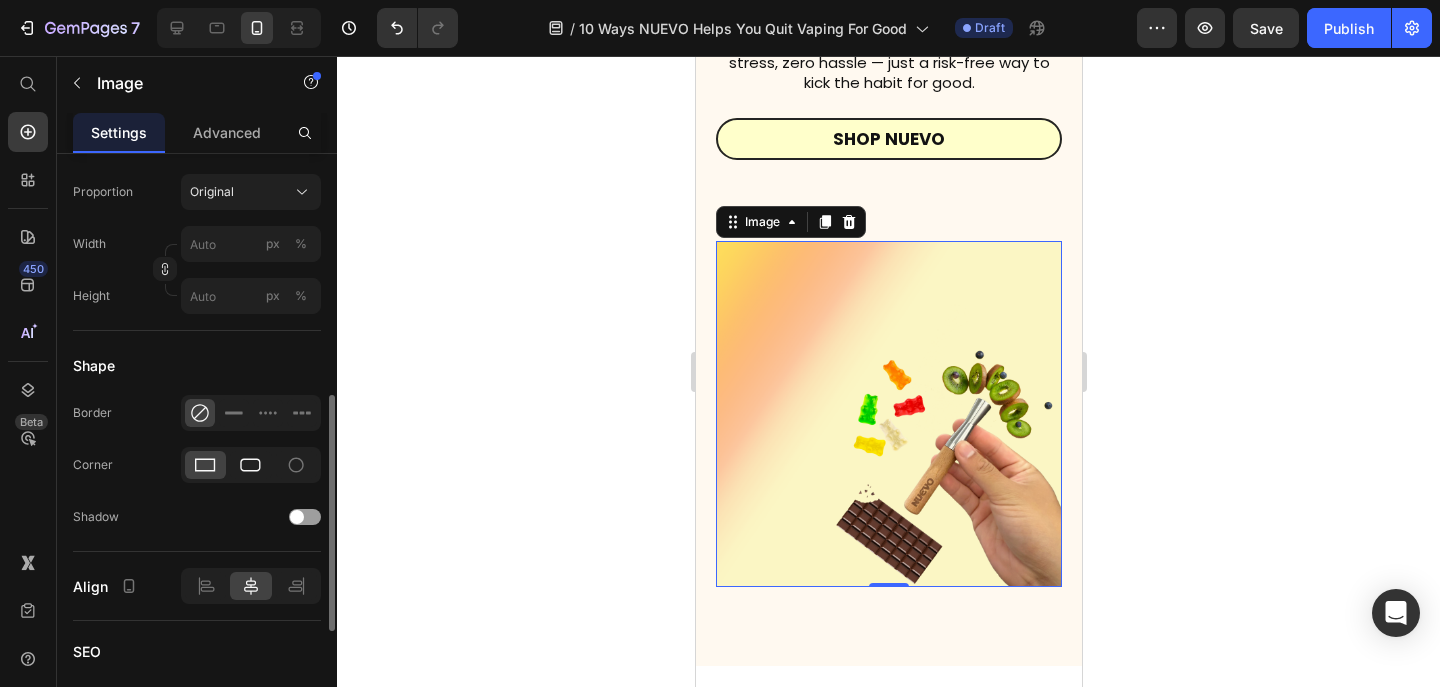 click 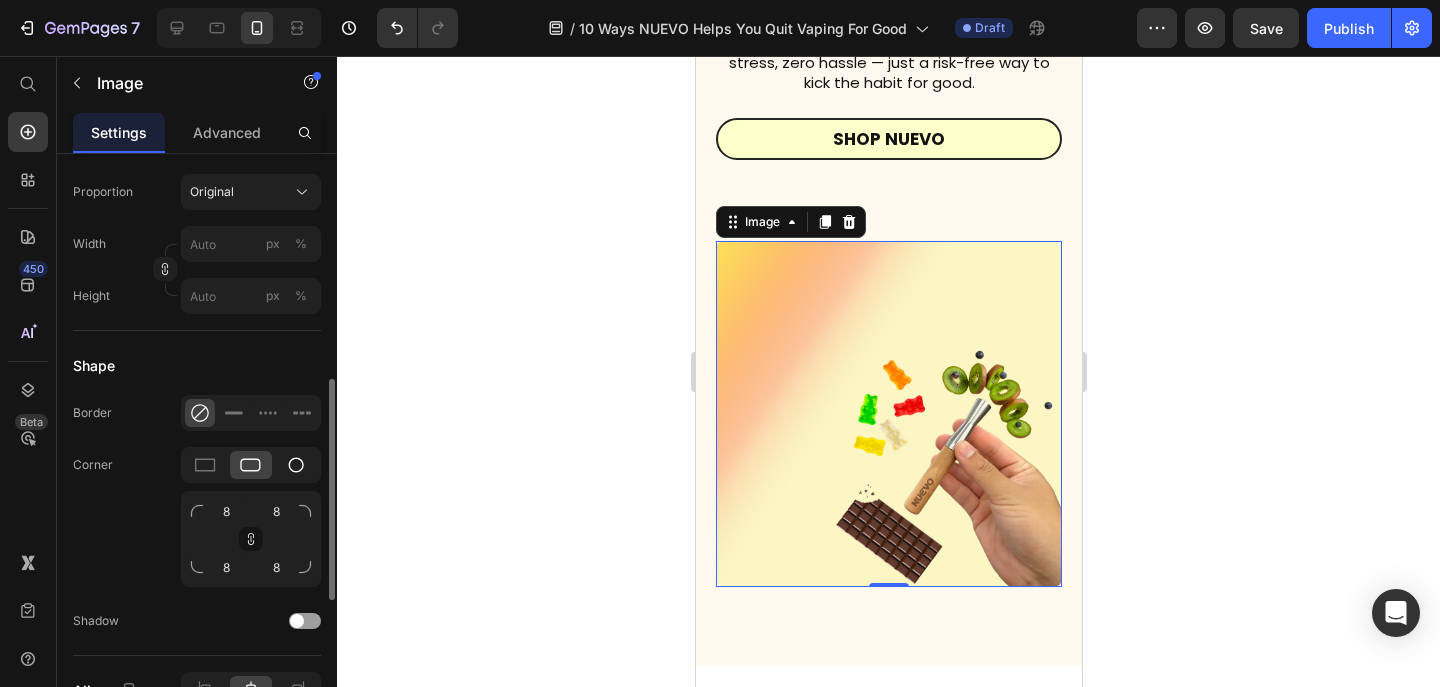 click 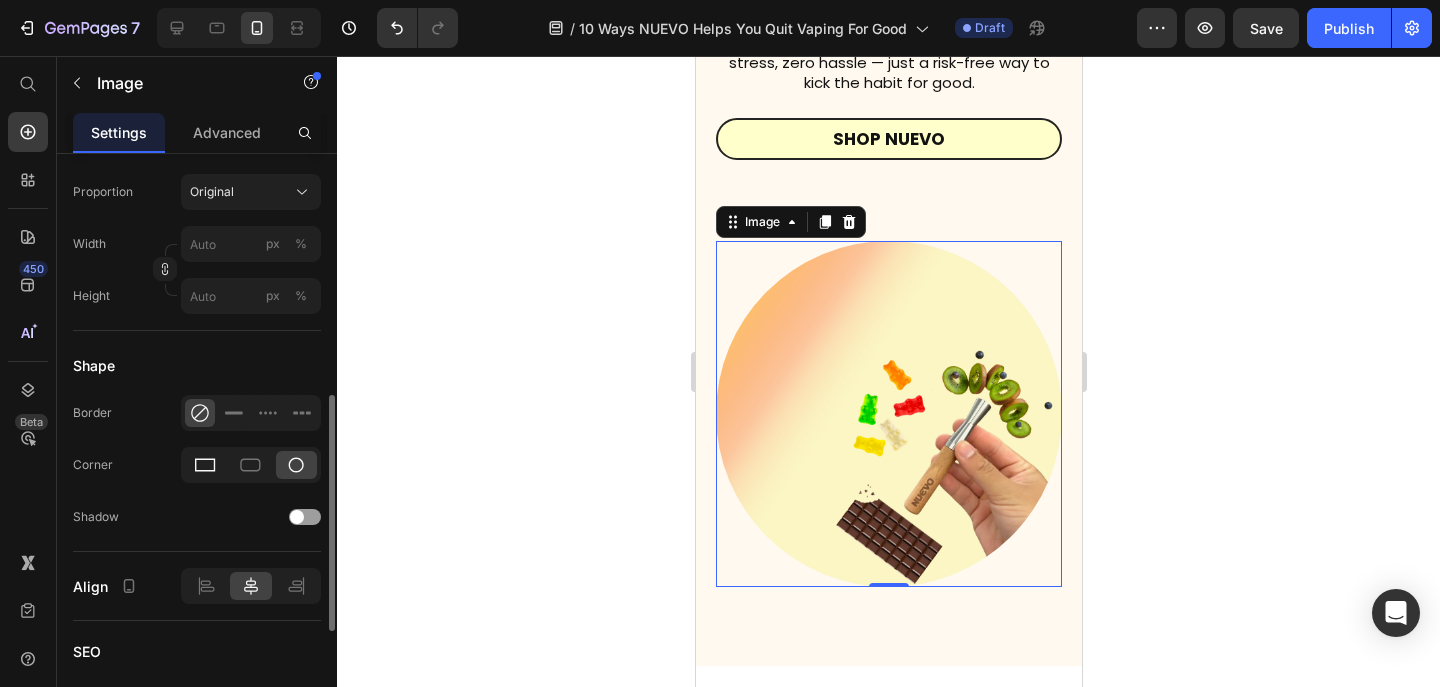 click 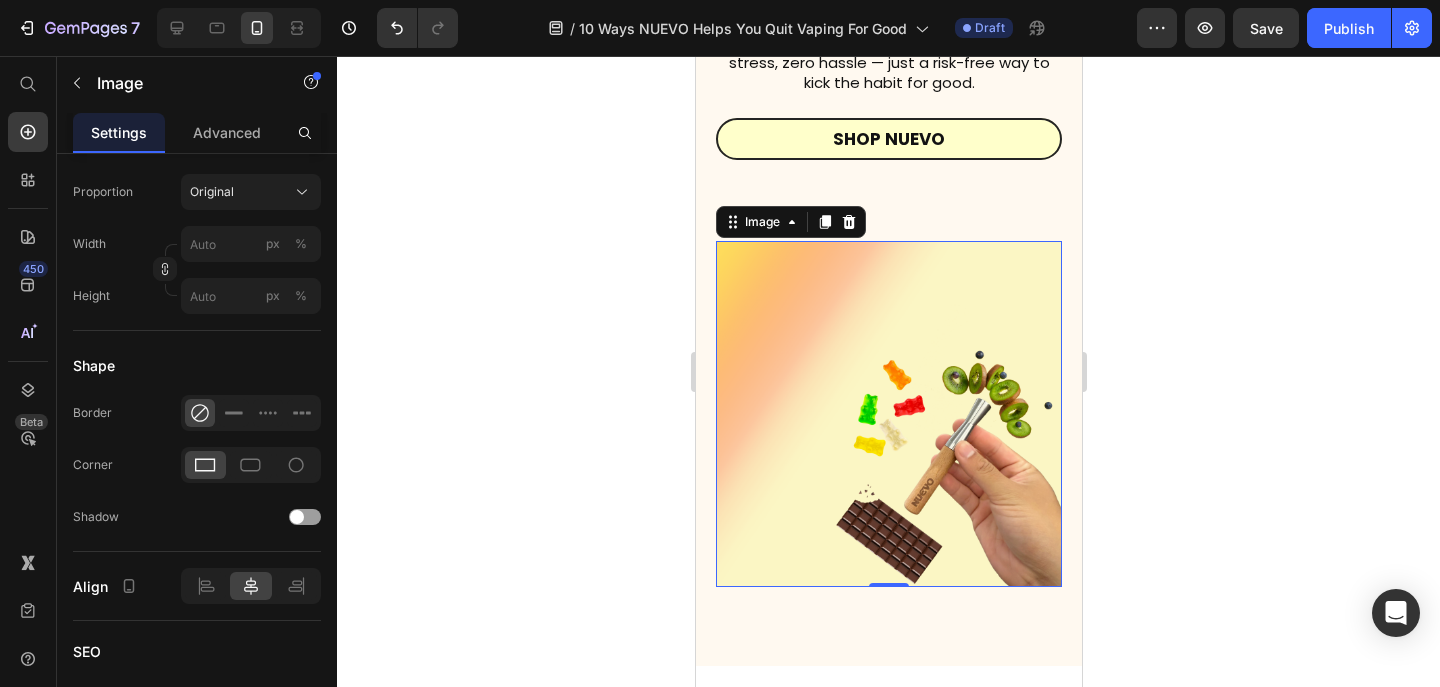 click 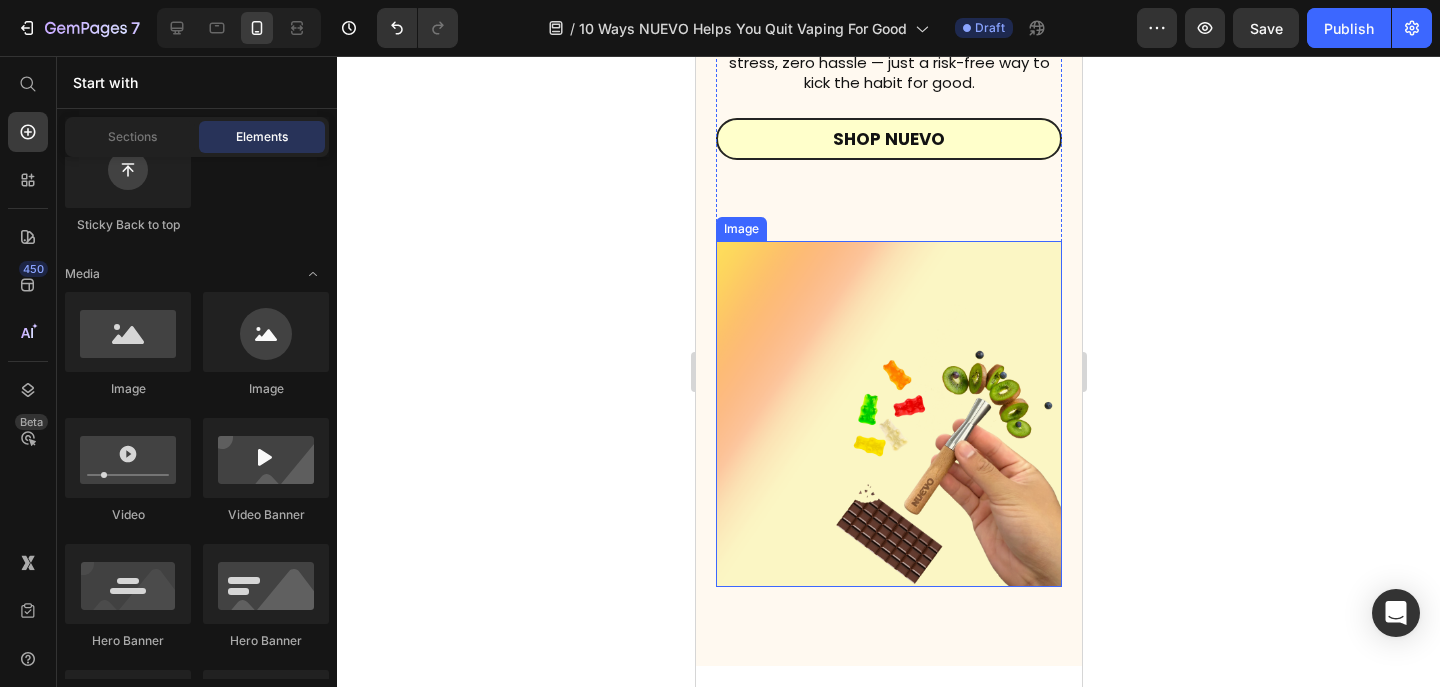 click at bounding box center [888, 414] 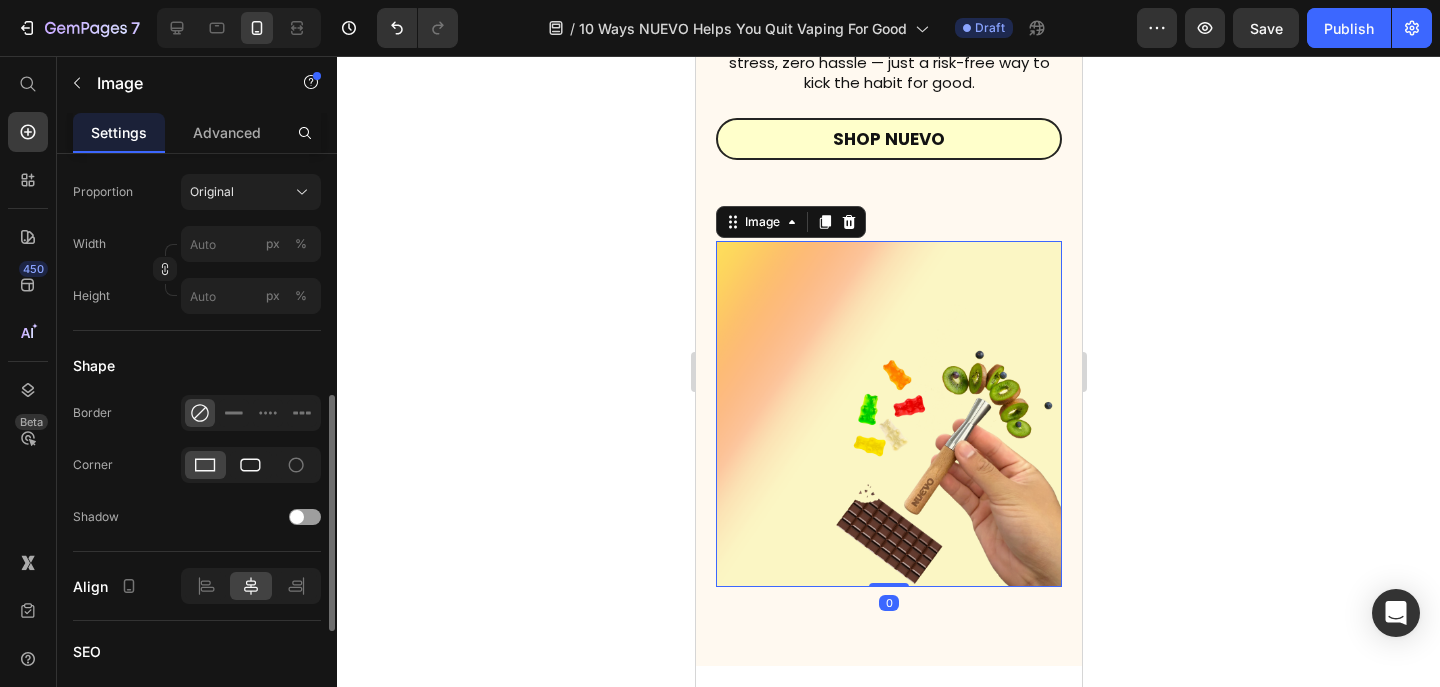 click 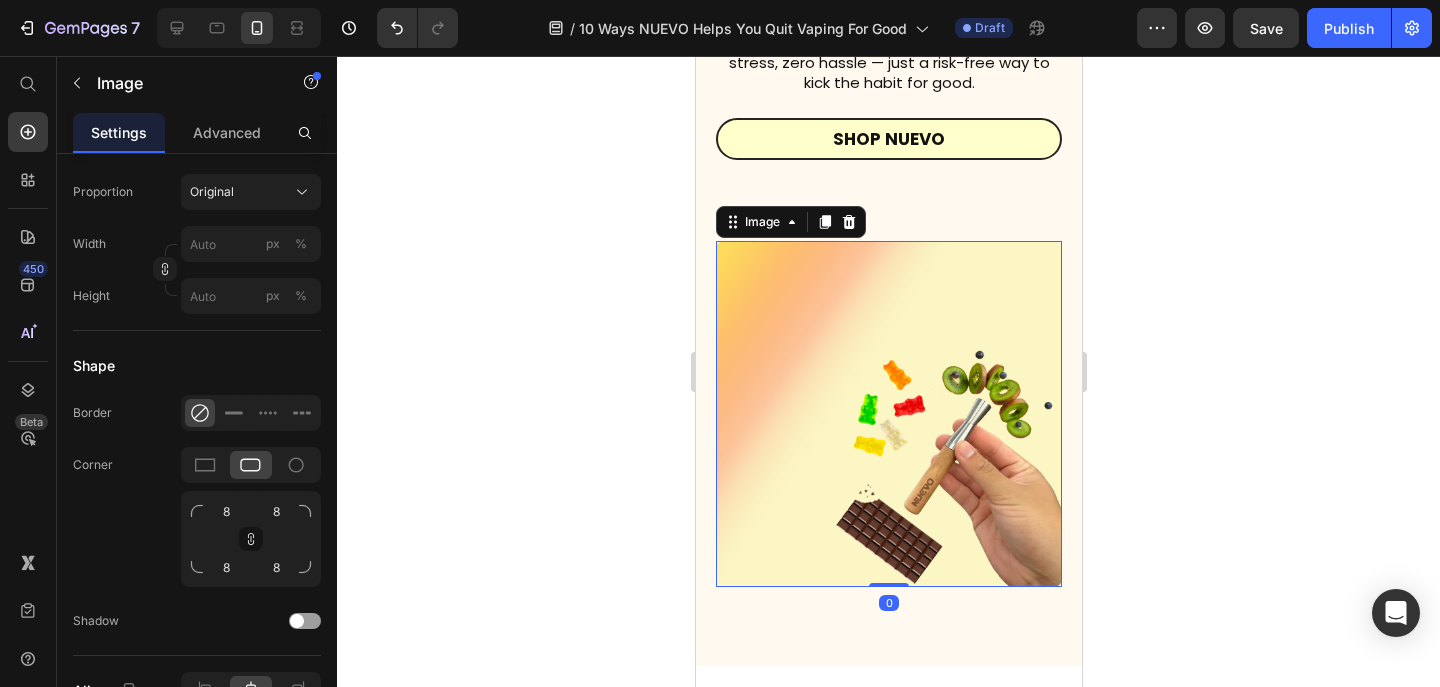 click 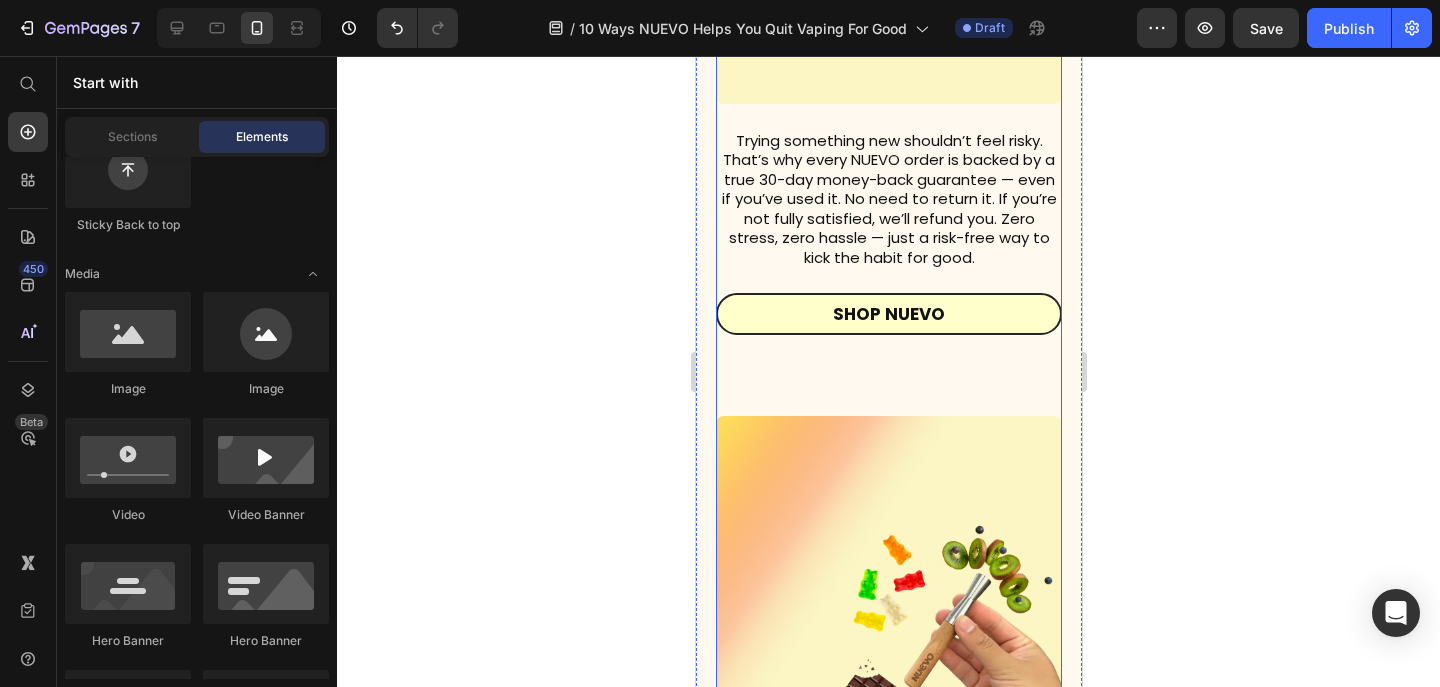 scroll, scrollTop: 7712, scrollLeft: 0, axis: vertical 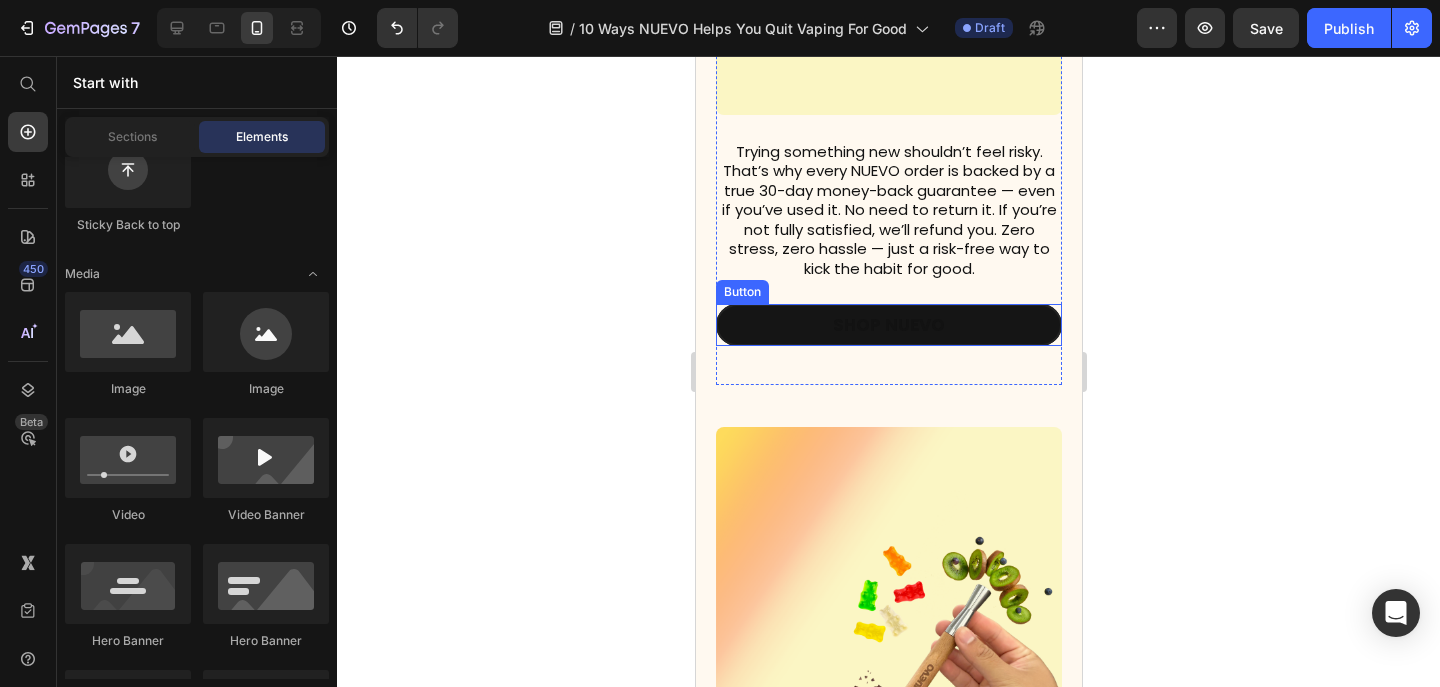 click on "Shop Nuevo" at bounding box center (888, 325) 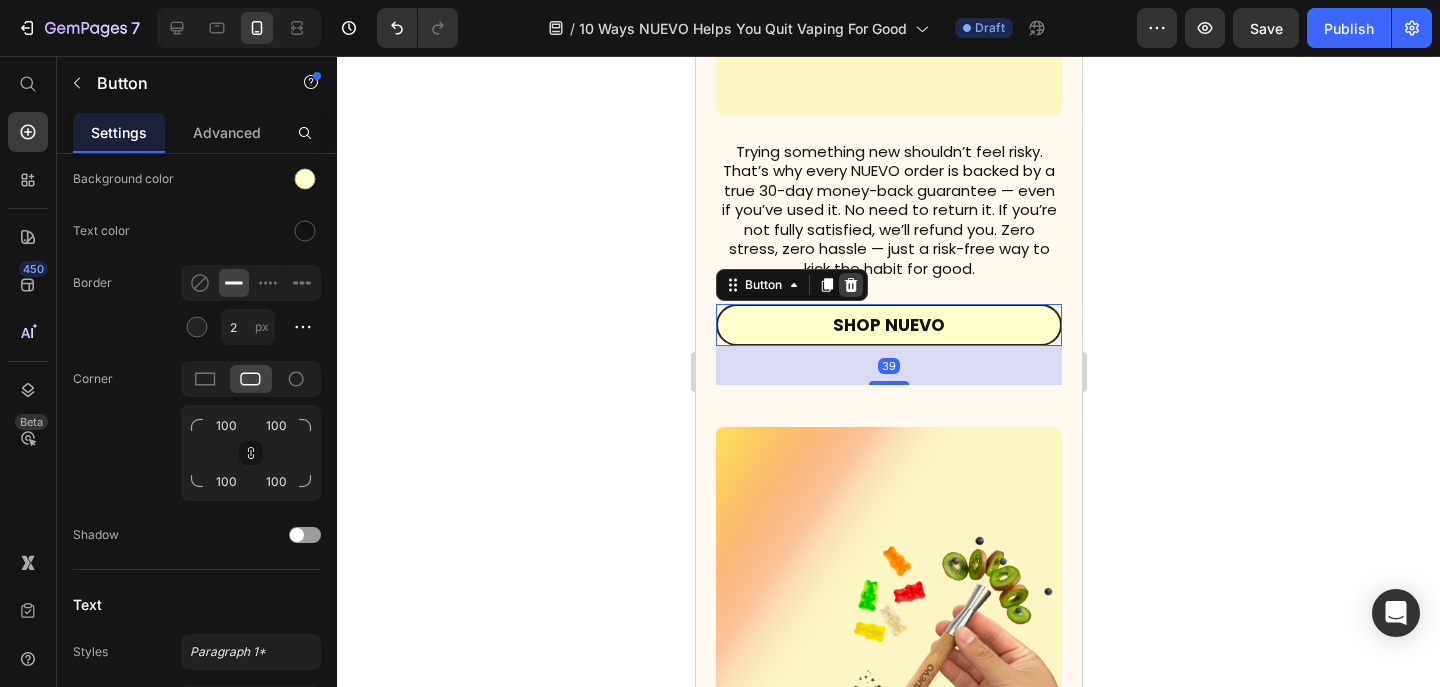 scroll, scrollTop: 0, scrollLeft: 0, axis: both 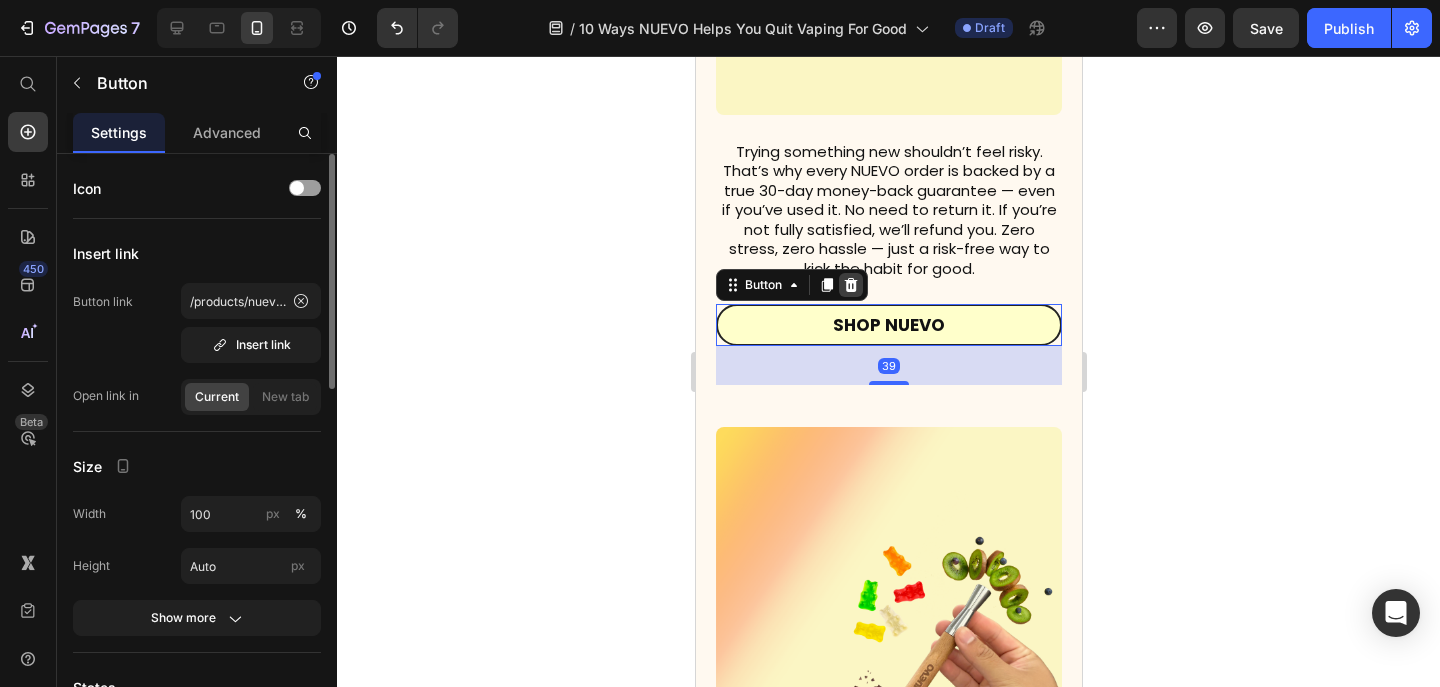 click 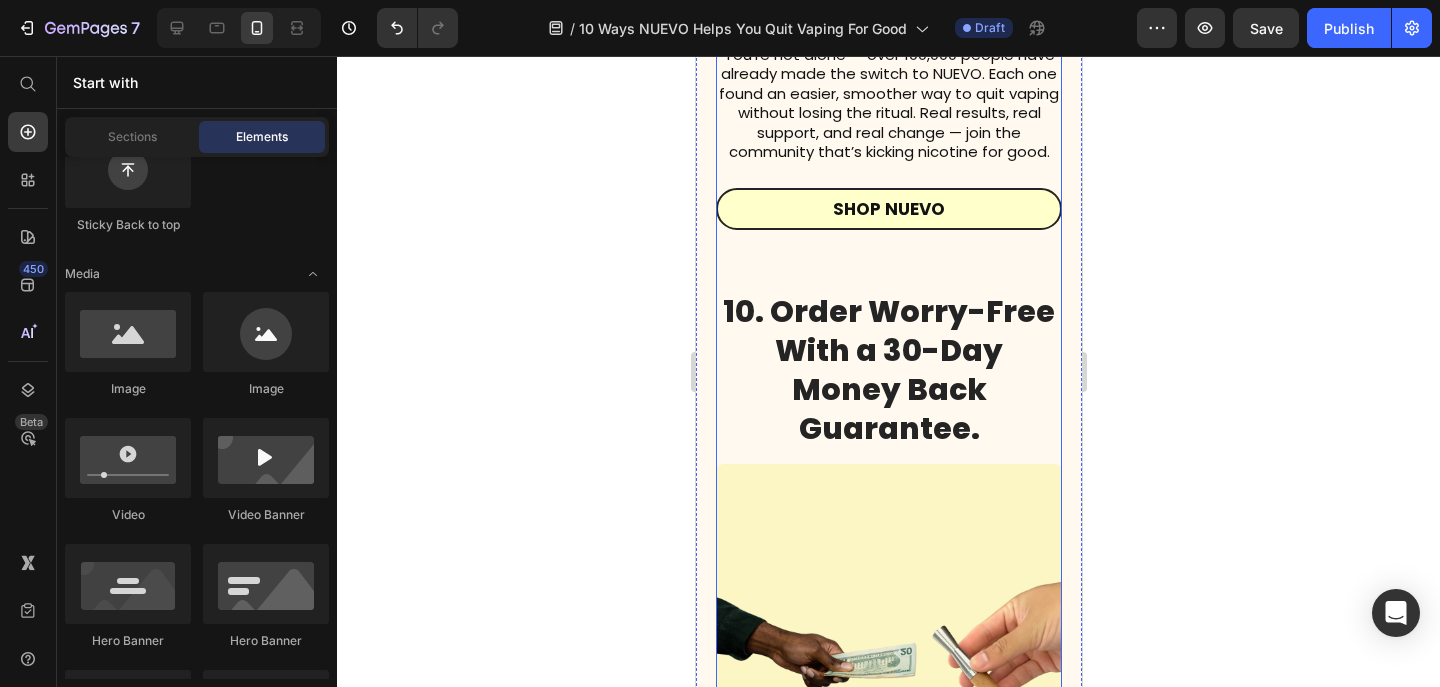 scroll, scrollTop: 6998, scrollLeft: 0, axis: vertical 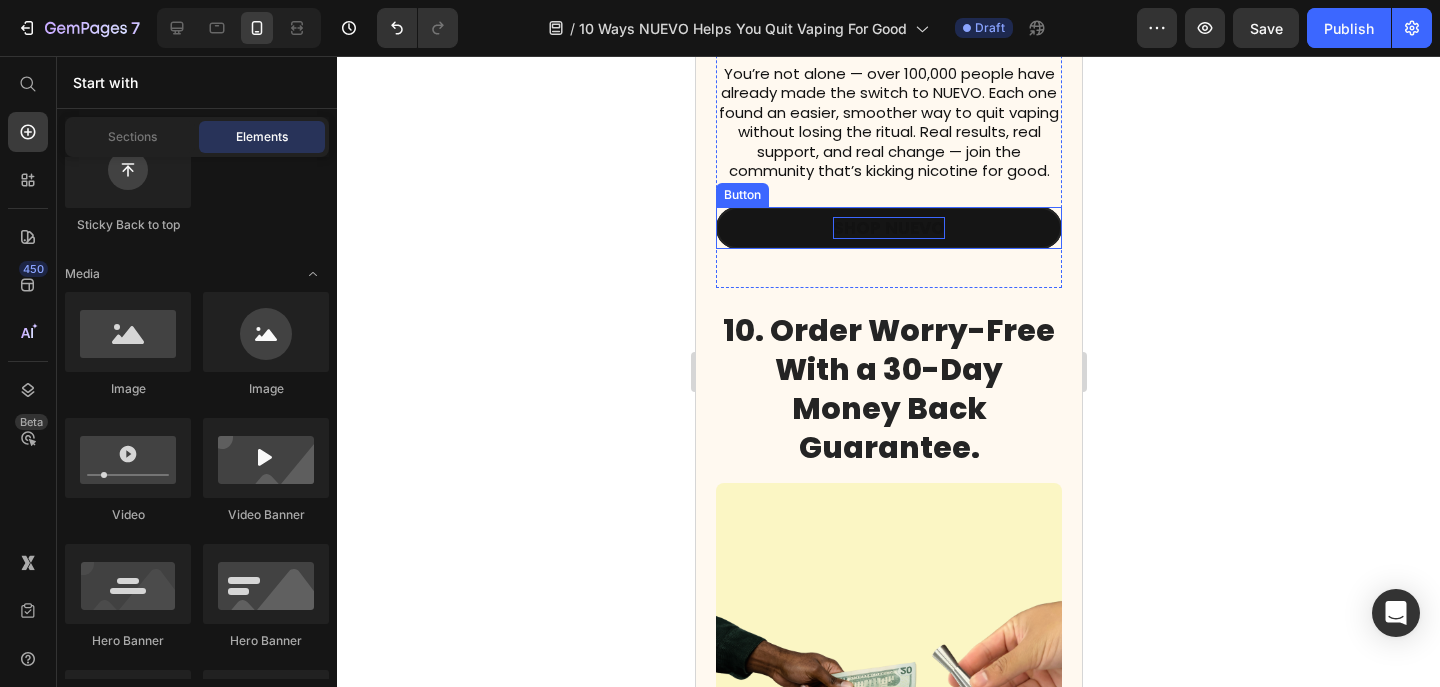 click on "Shop Nuevo" at bounding box center [888, 228] 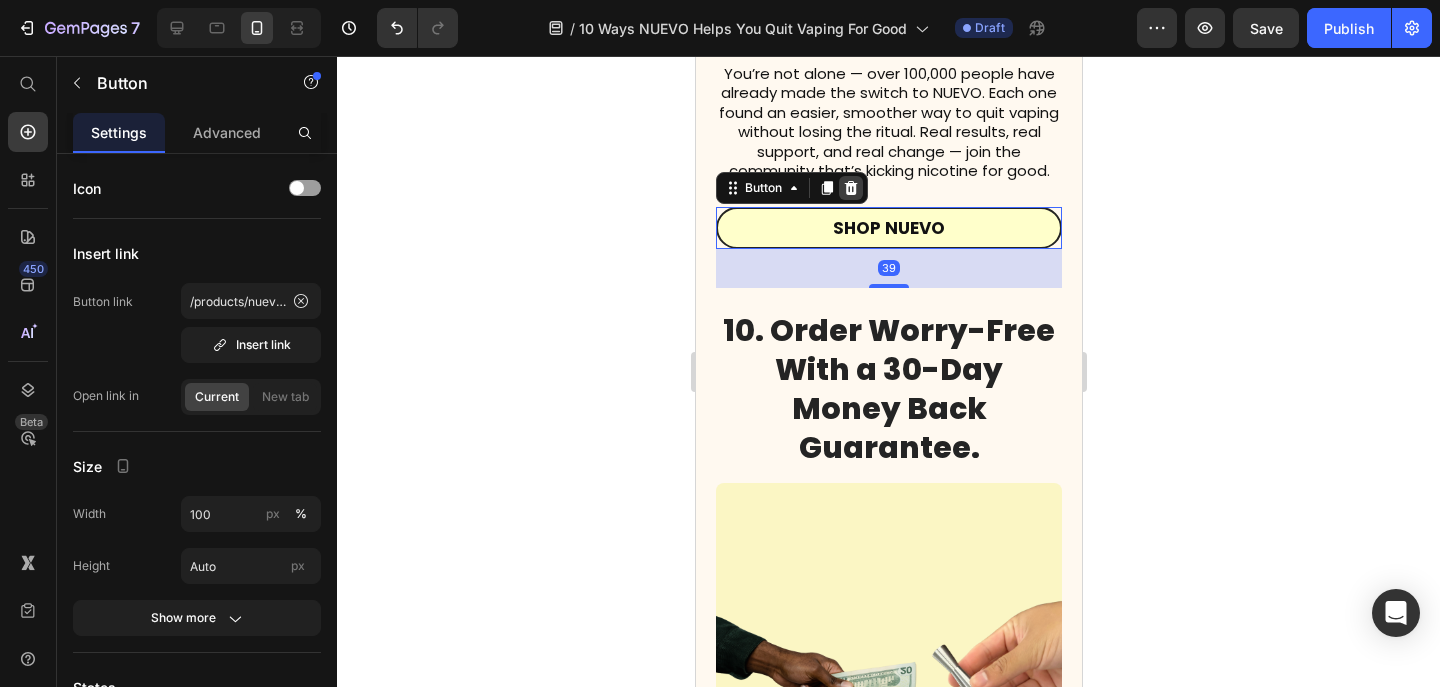 click 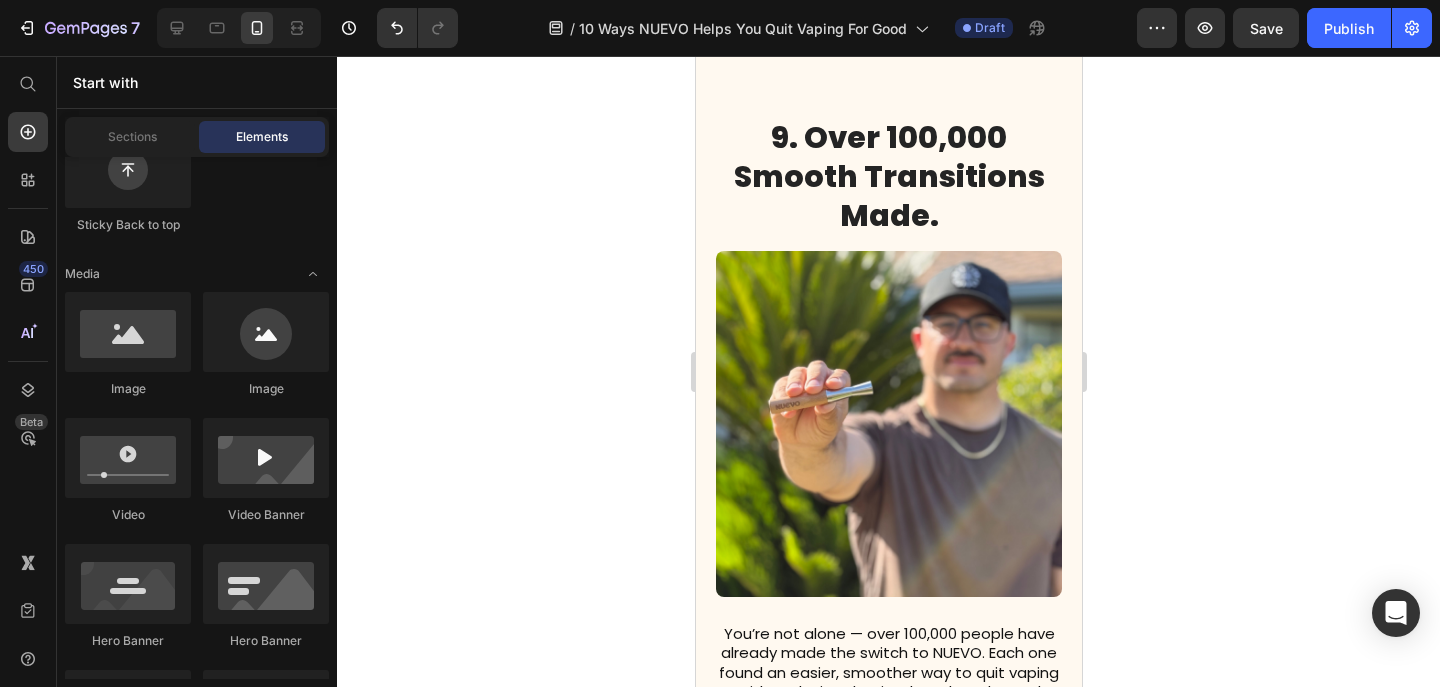 scroll, scrollTop: 6252, scrollLeft: 0, axis: vertical 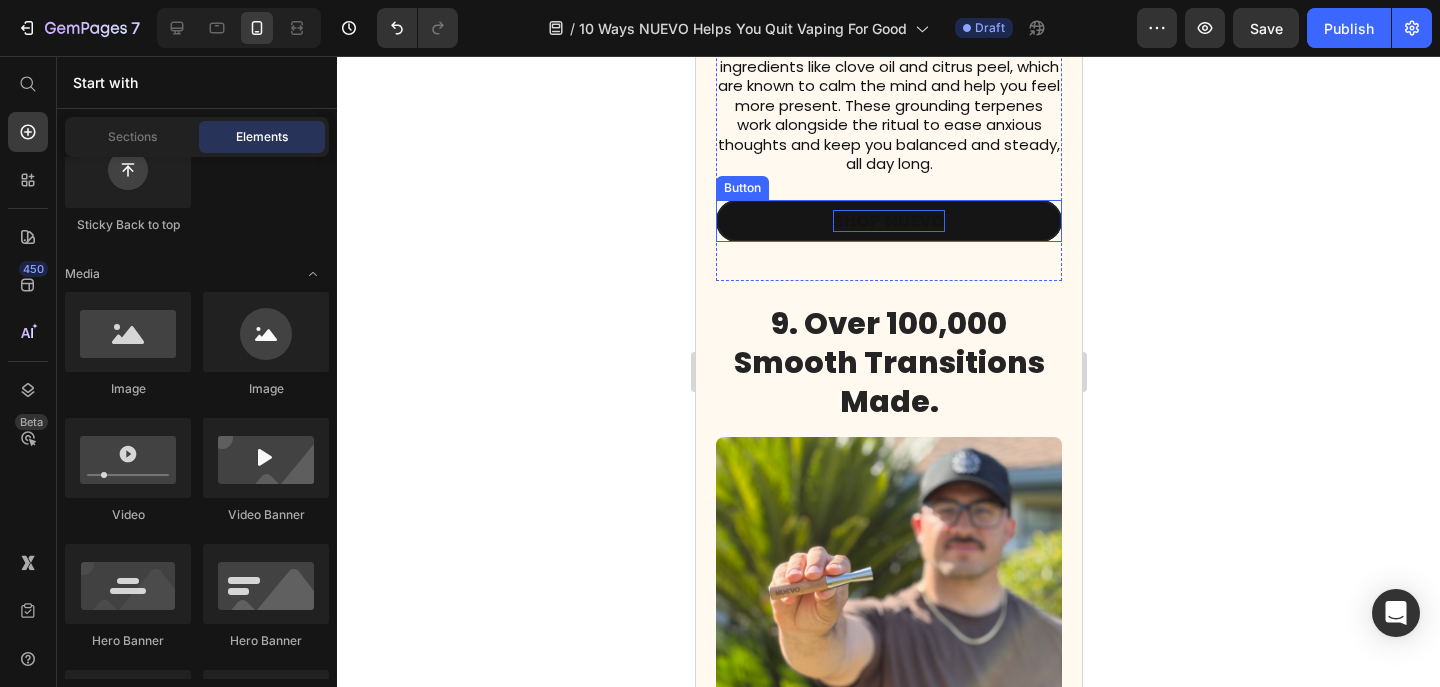 click on "Shop Nuevo" at bounding box center (888, 221) 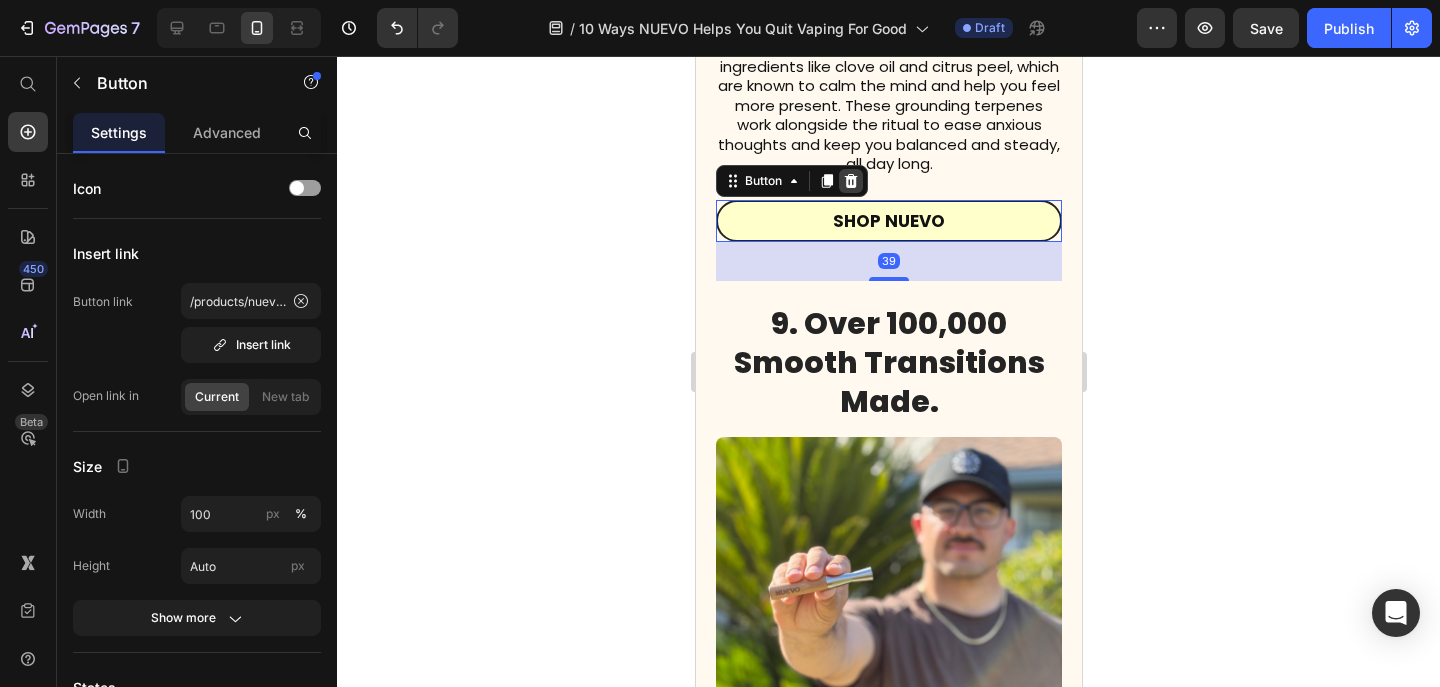click 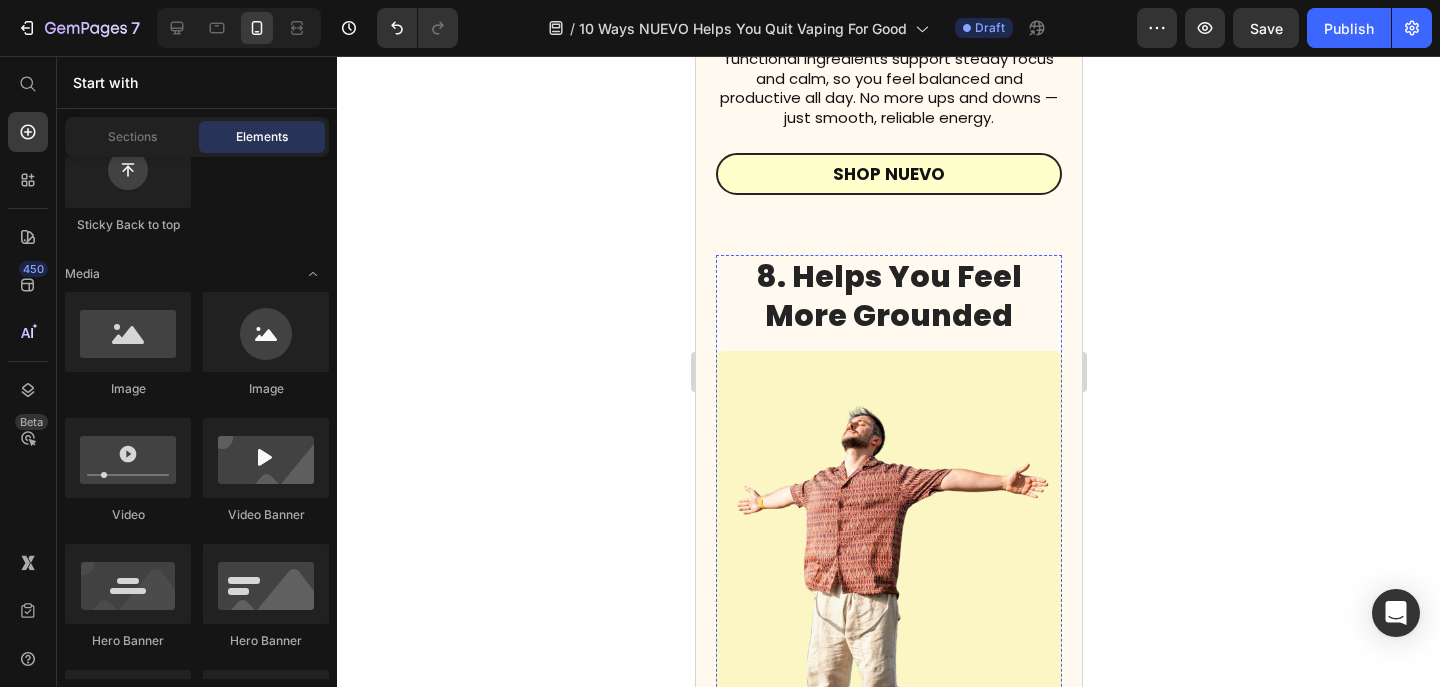 scroll, scrollTop: 5455, scrollLeft: 0, axis: vertical 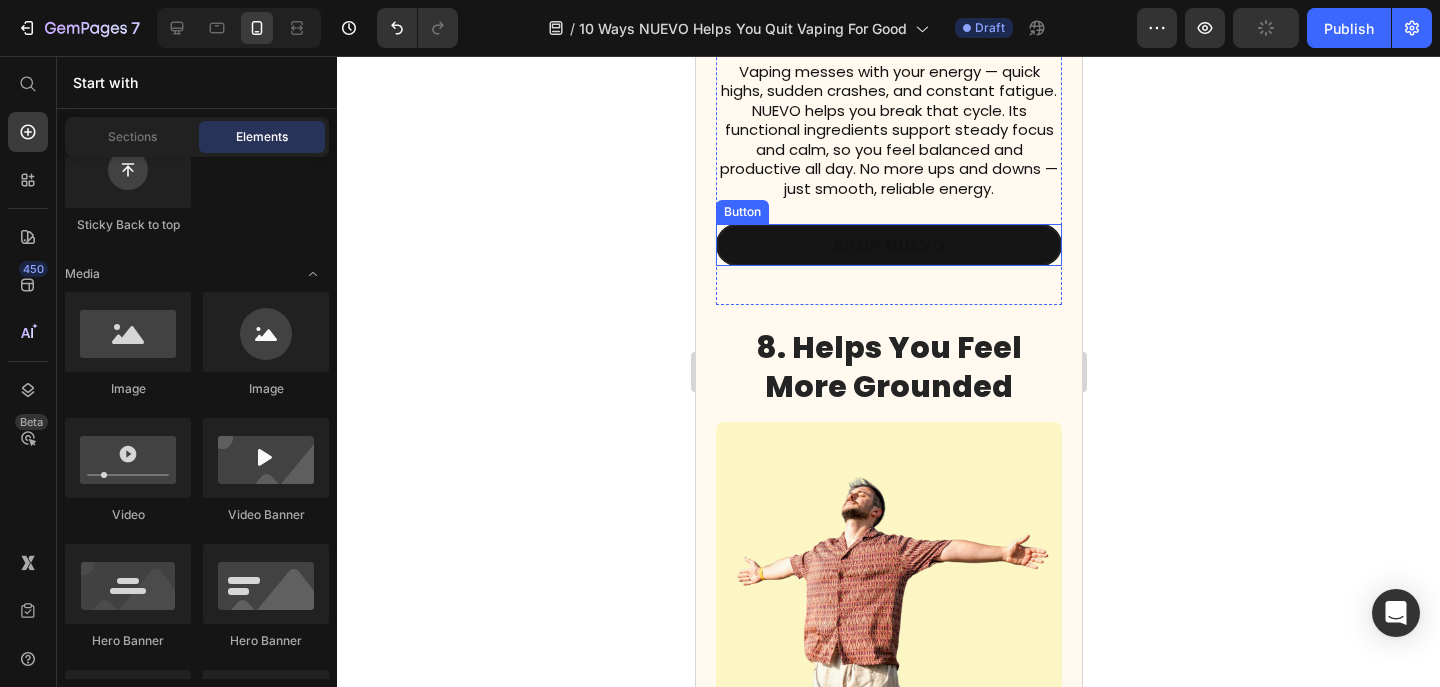 click on "Shop Nuevo" at bounding box center (888, 245) 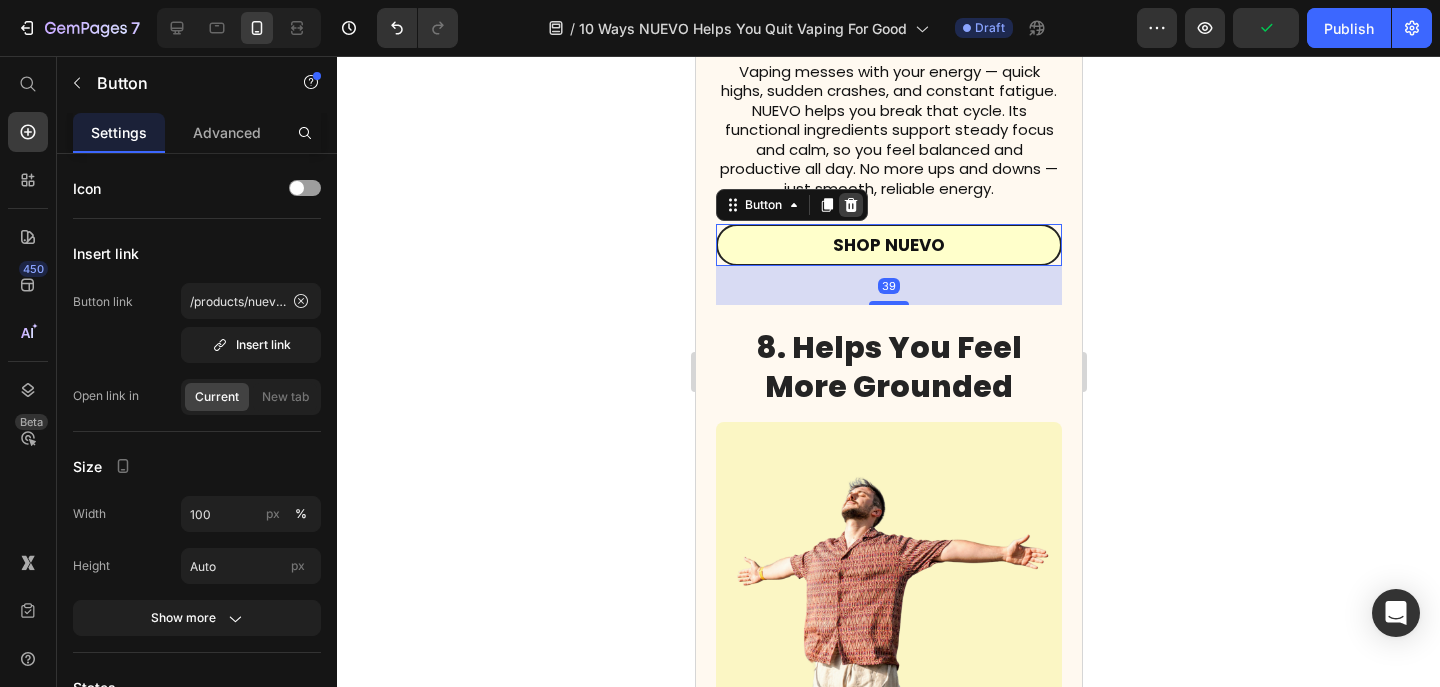 click 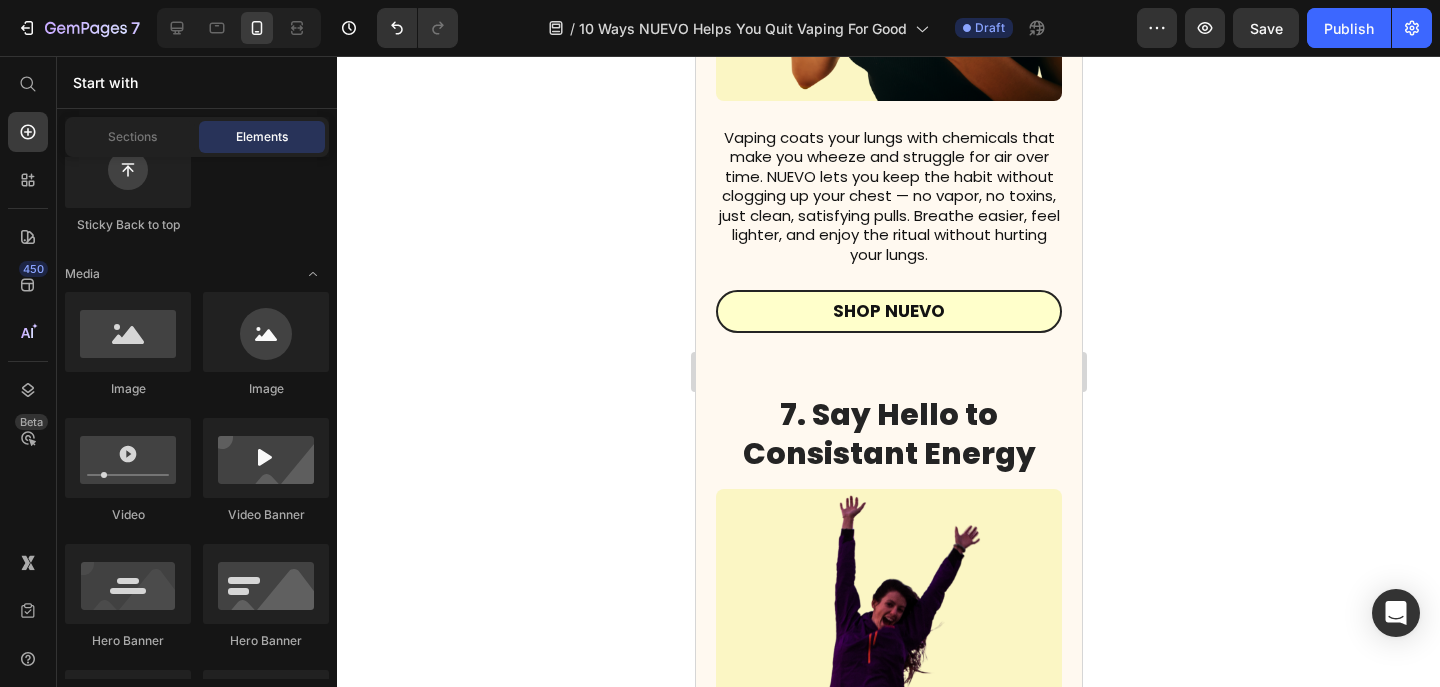 scroll, scrollTop: 4653, scrollLeft: 0, axis: vertical 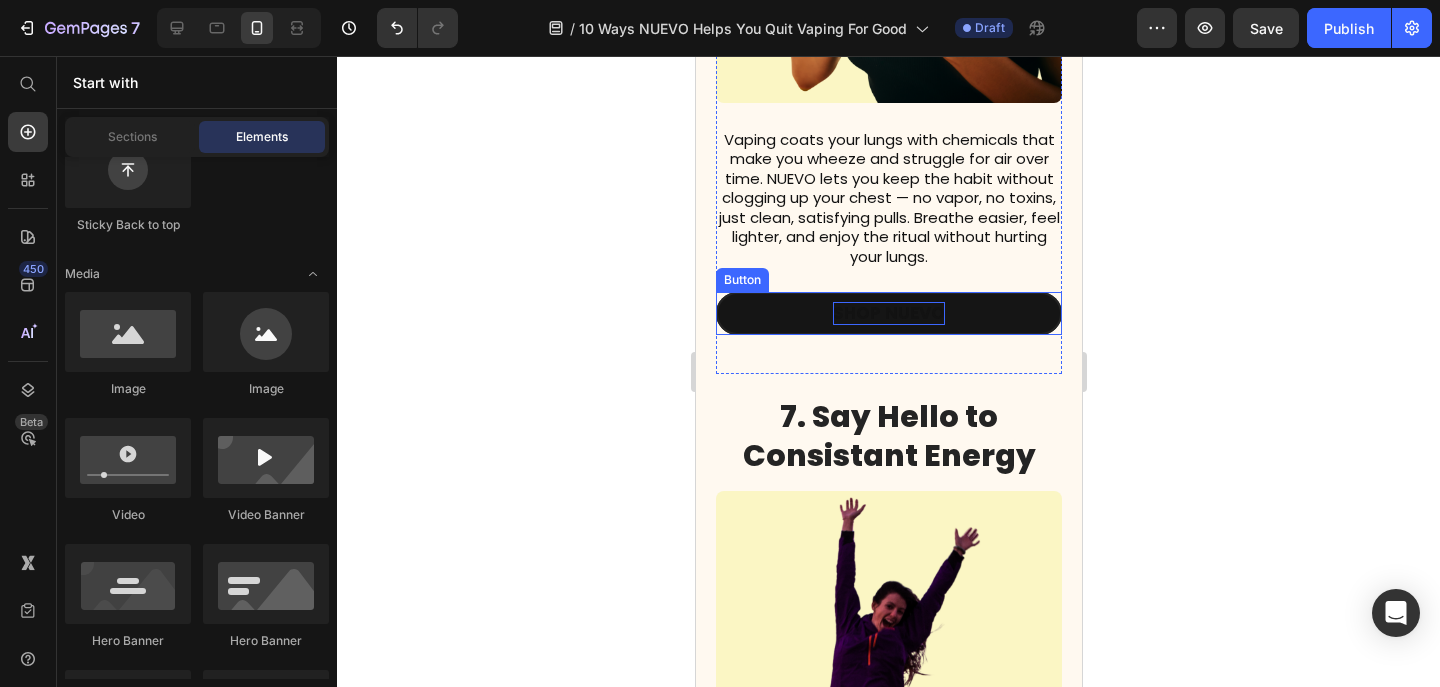 click on "Shop Nuevo" at bounding box center [888, 313] 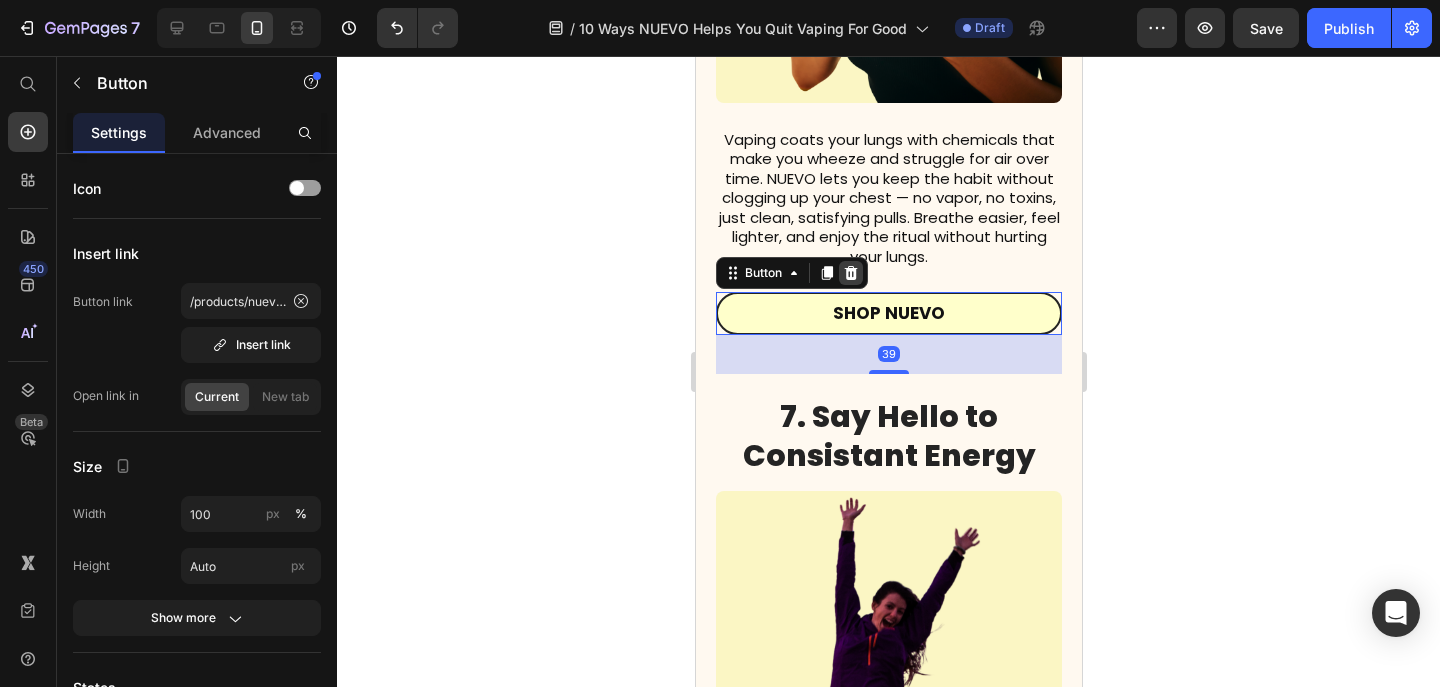 click 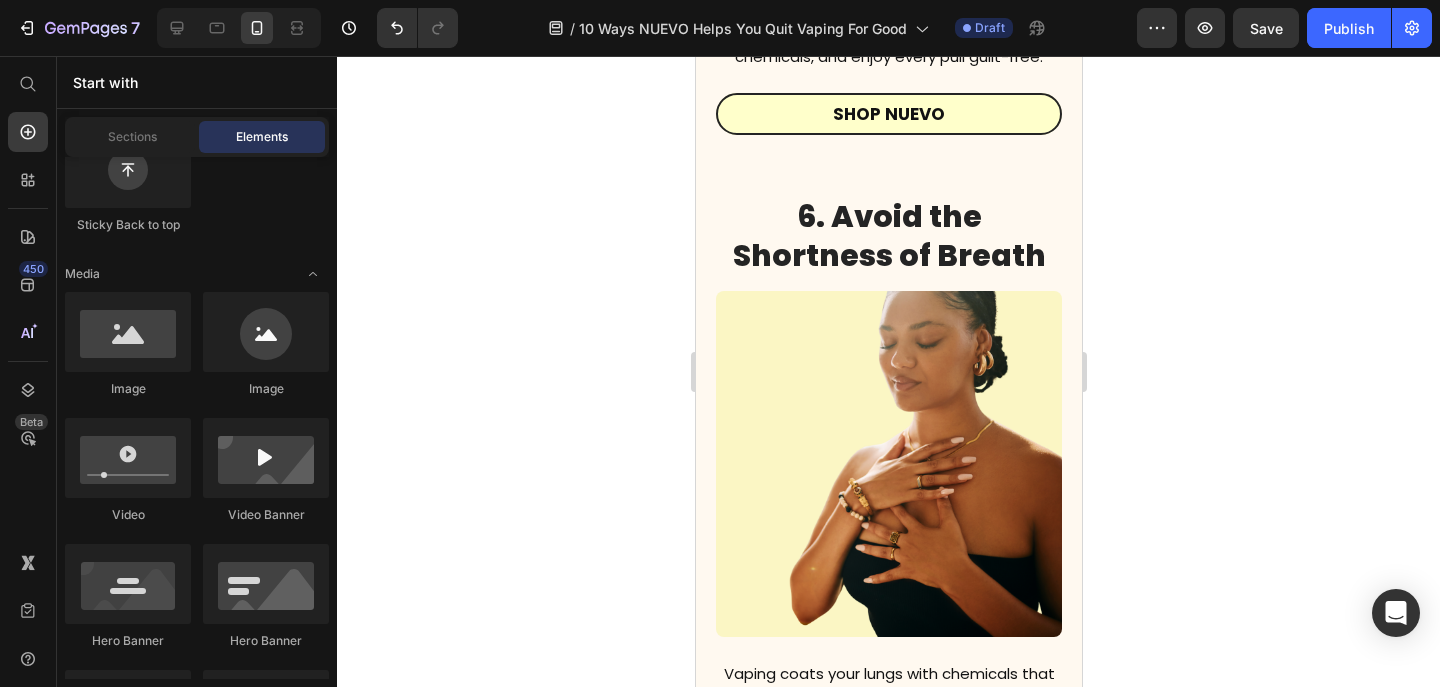 scroll, scrollTop: 4042, scrollLeft: 0, axis: vertical 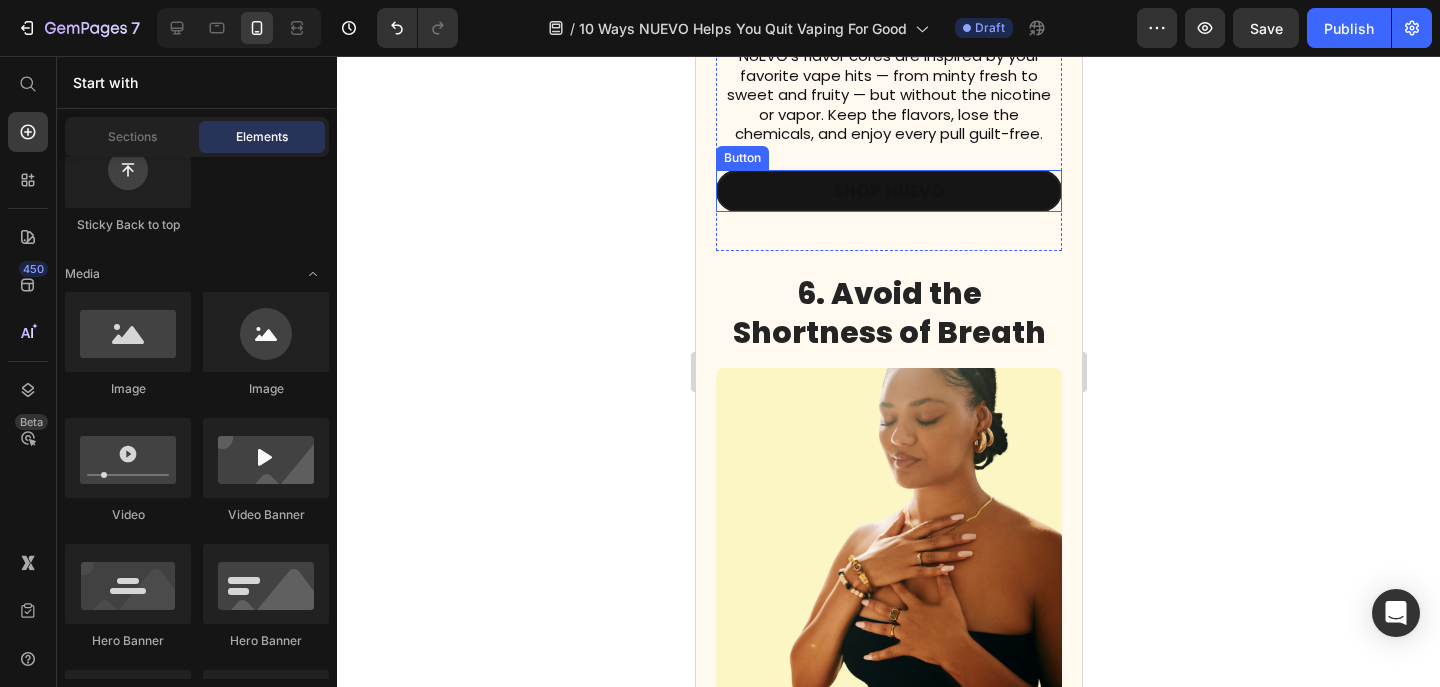 click on "Shop Nuevo" at bounding box center [888, 191] 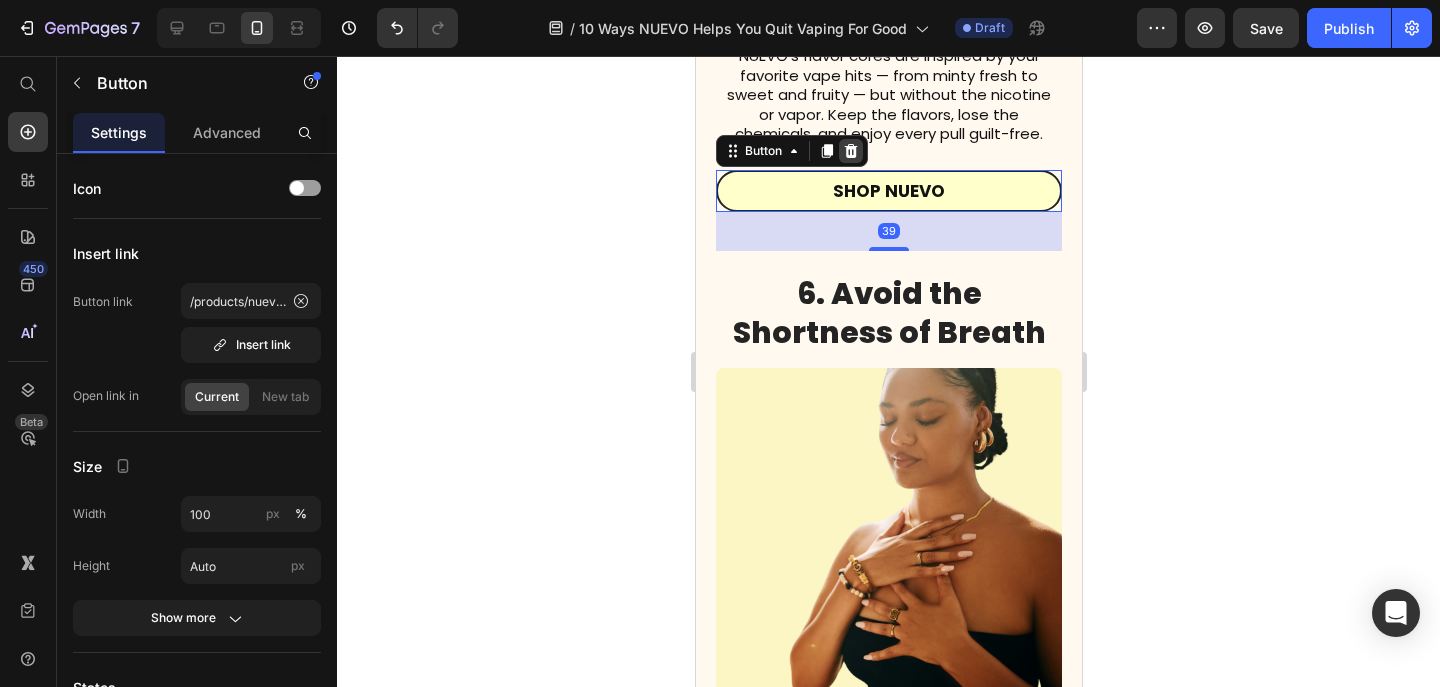click at bounding box center (850, 151) 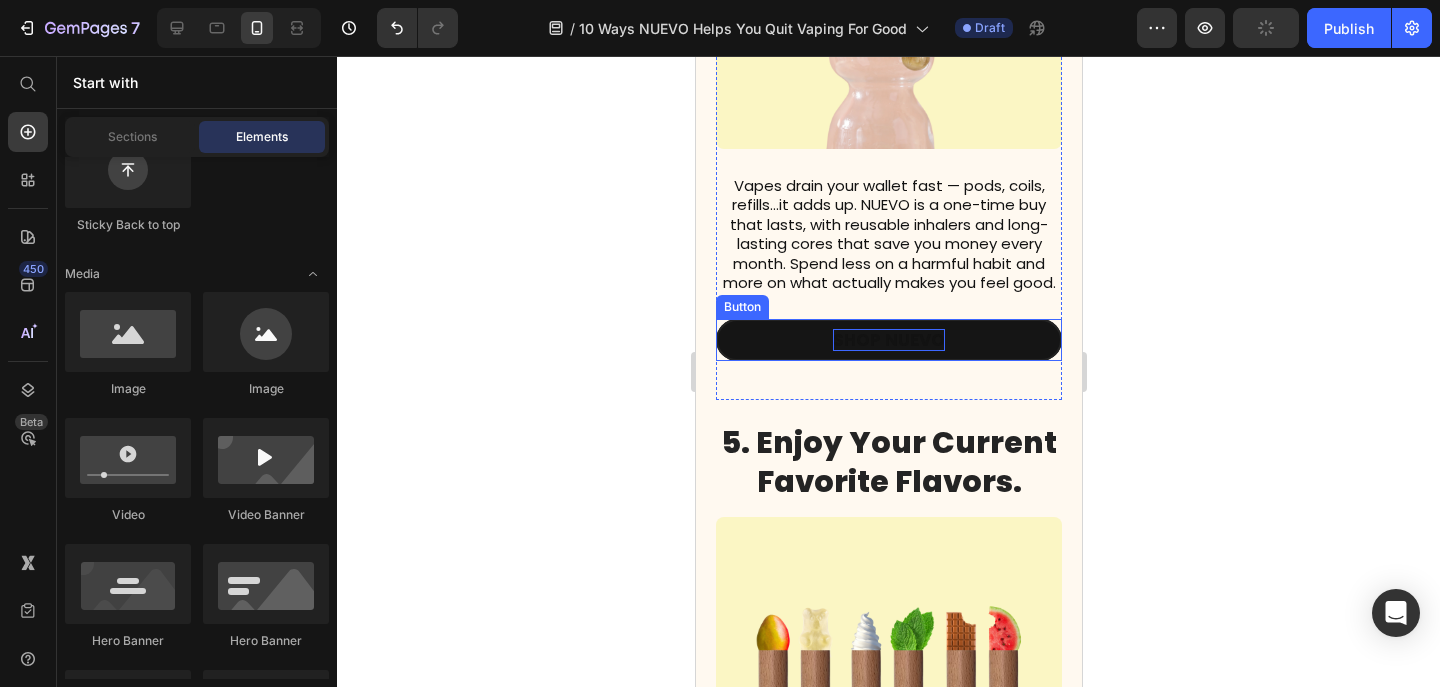 scroll, scrollTop: 3160, scrollLeft: 0, axis: vertical 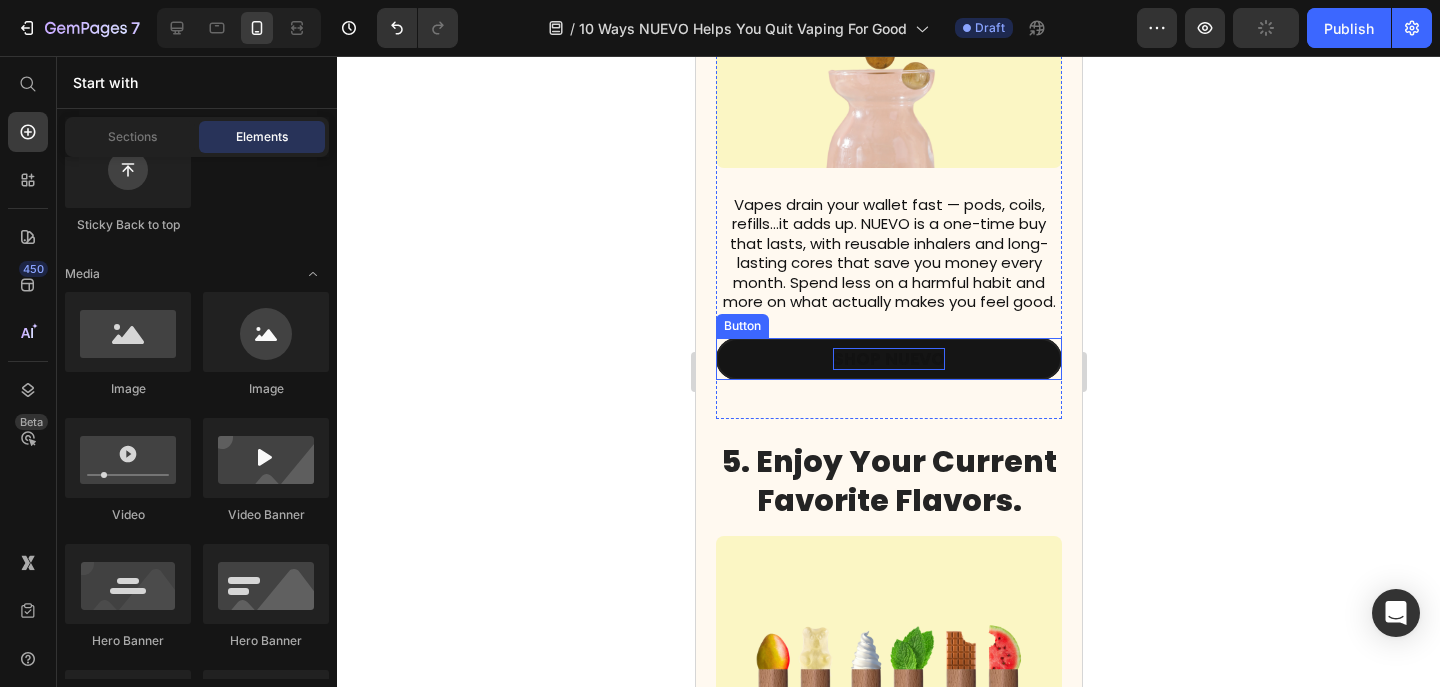 click on "Shop Nuevo" at bounding box center (888, 359) 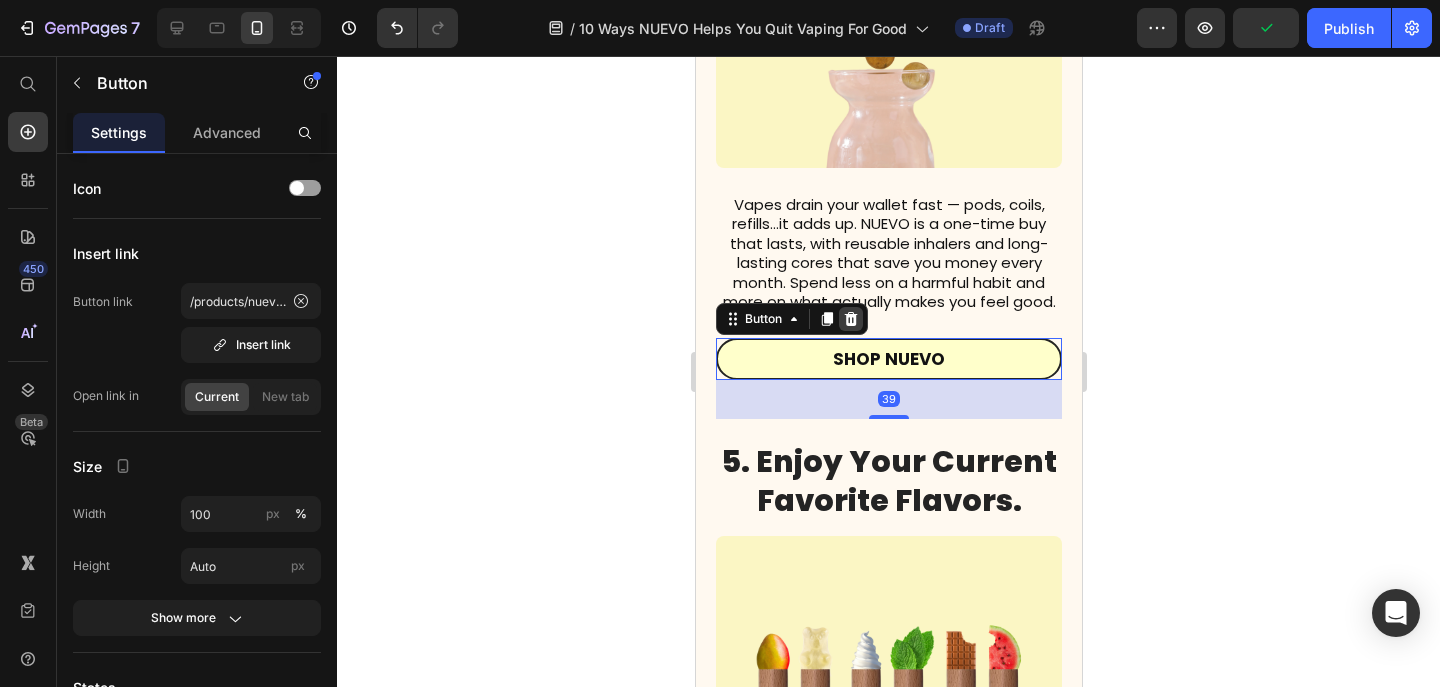 click at bounding box center (850, 319) 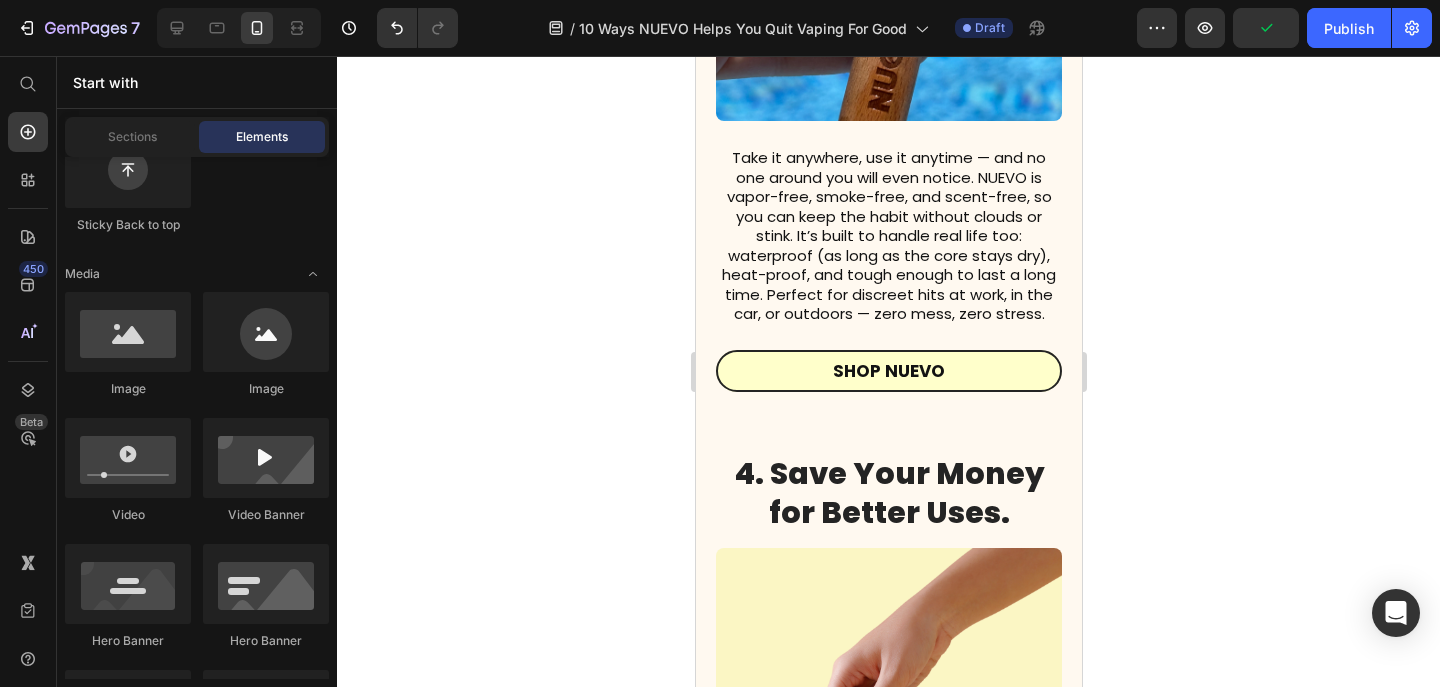 scroll, scrollTop: 2410, scrollLeft: 0, axis: vertical 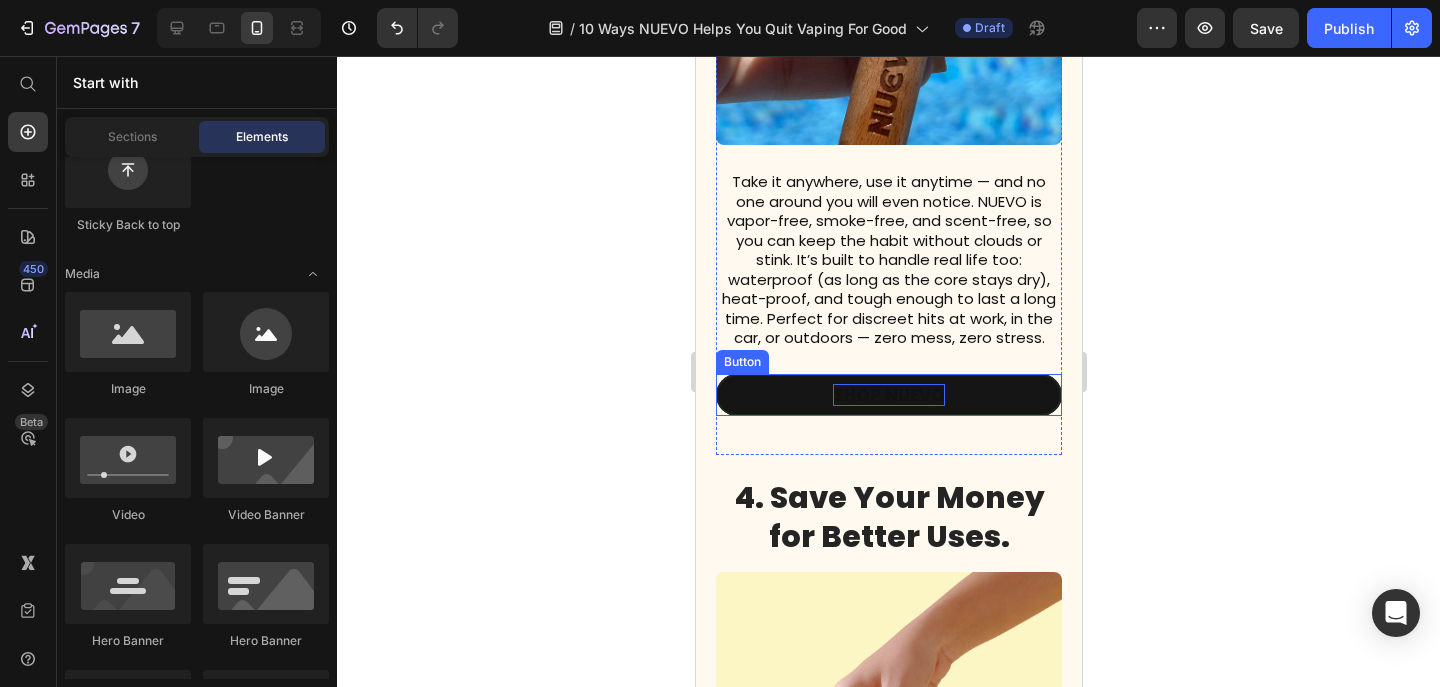 click on "Shop Nuevo" at bounding box center [888, 395] 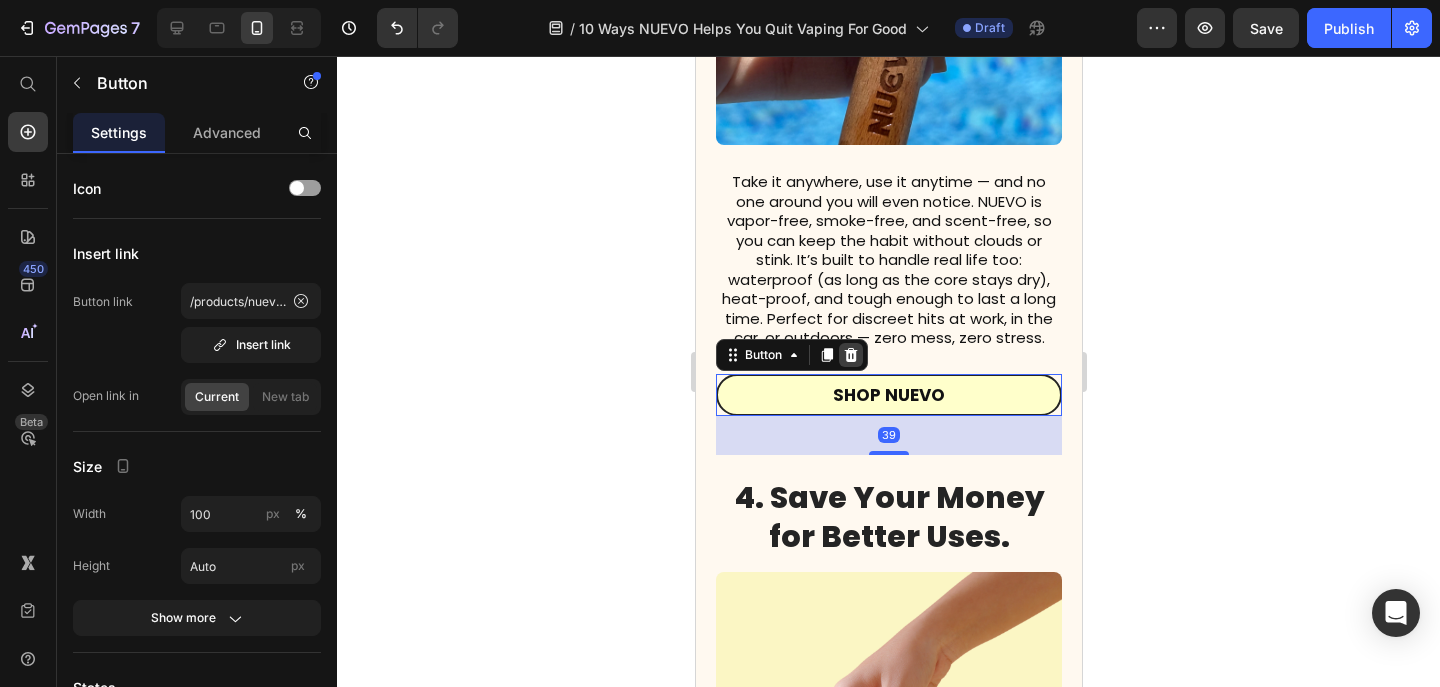 click 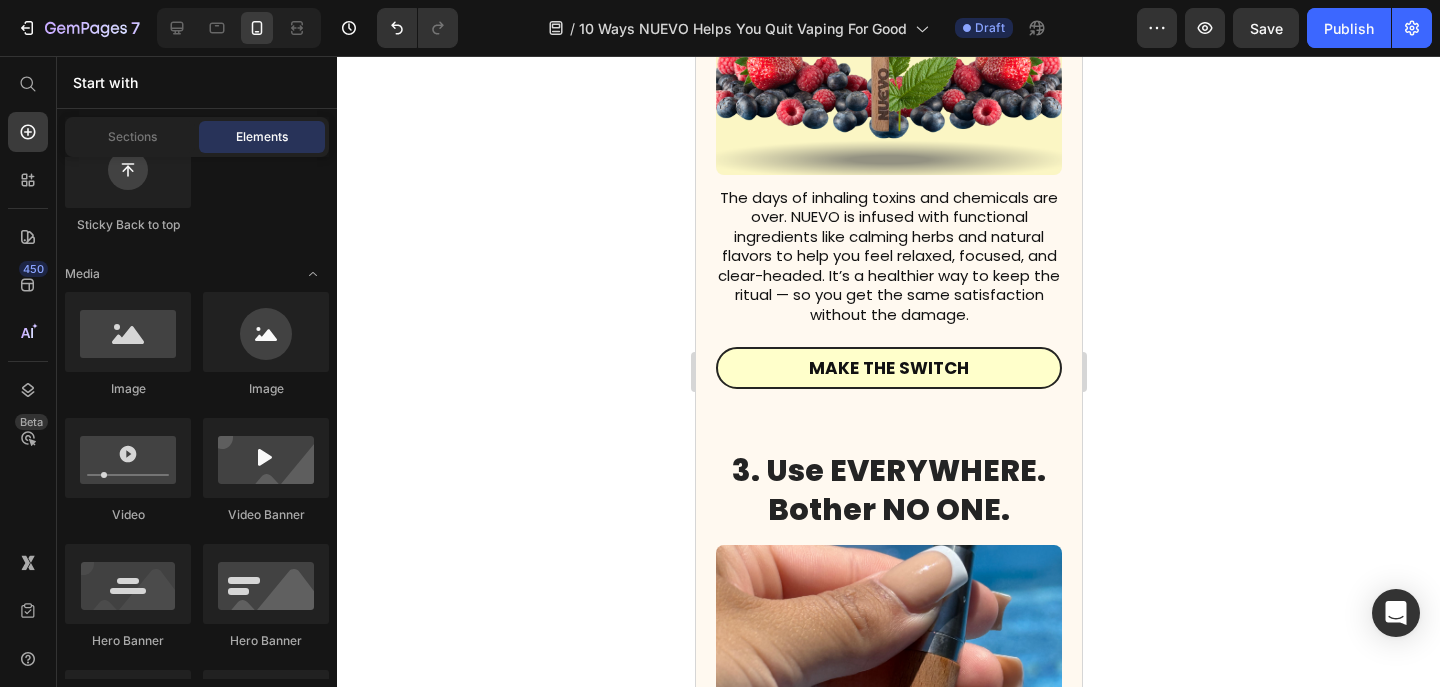 scroll, scrollTop: 1592, scrollLeft: 0, axis: vertical 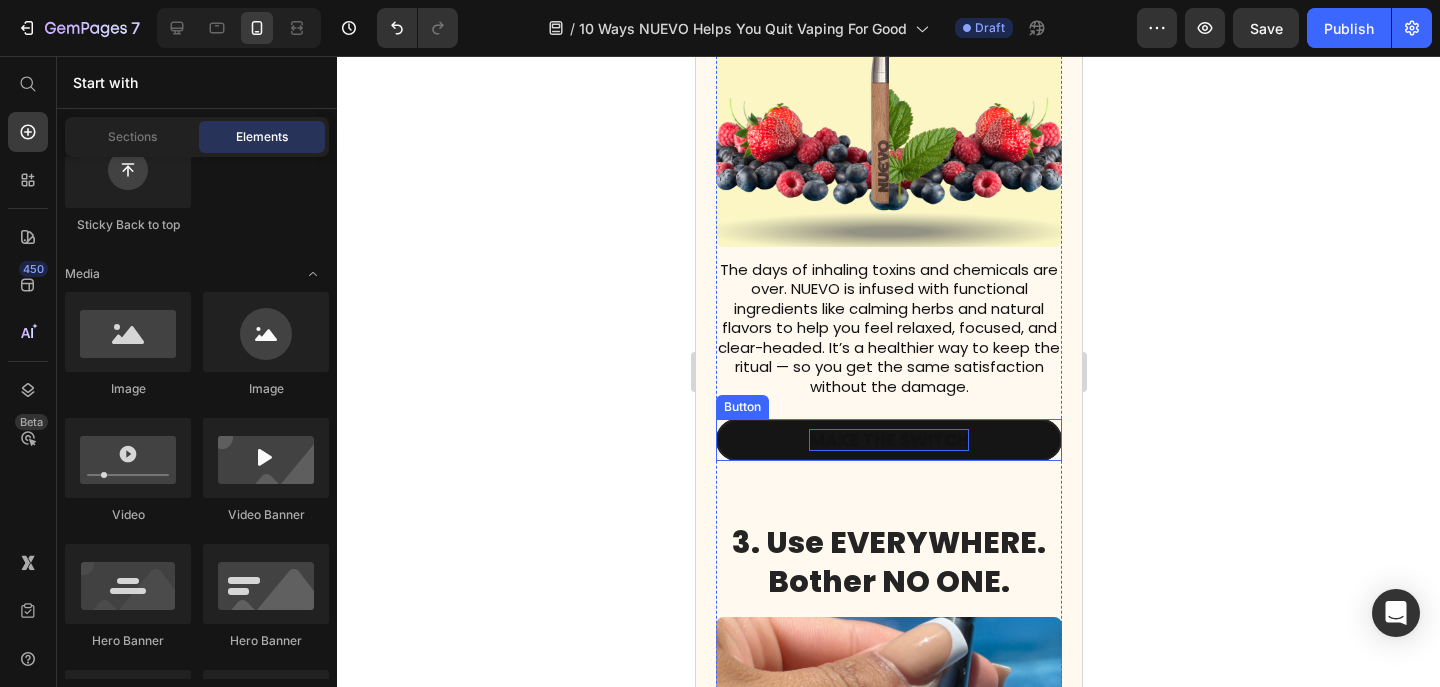 click on "make the switch" at bounding box center (888, 440) 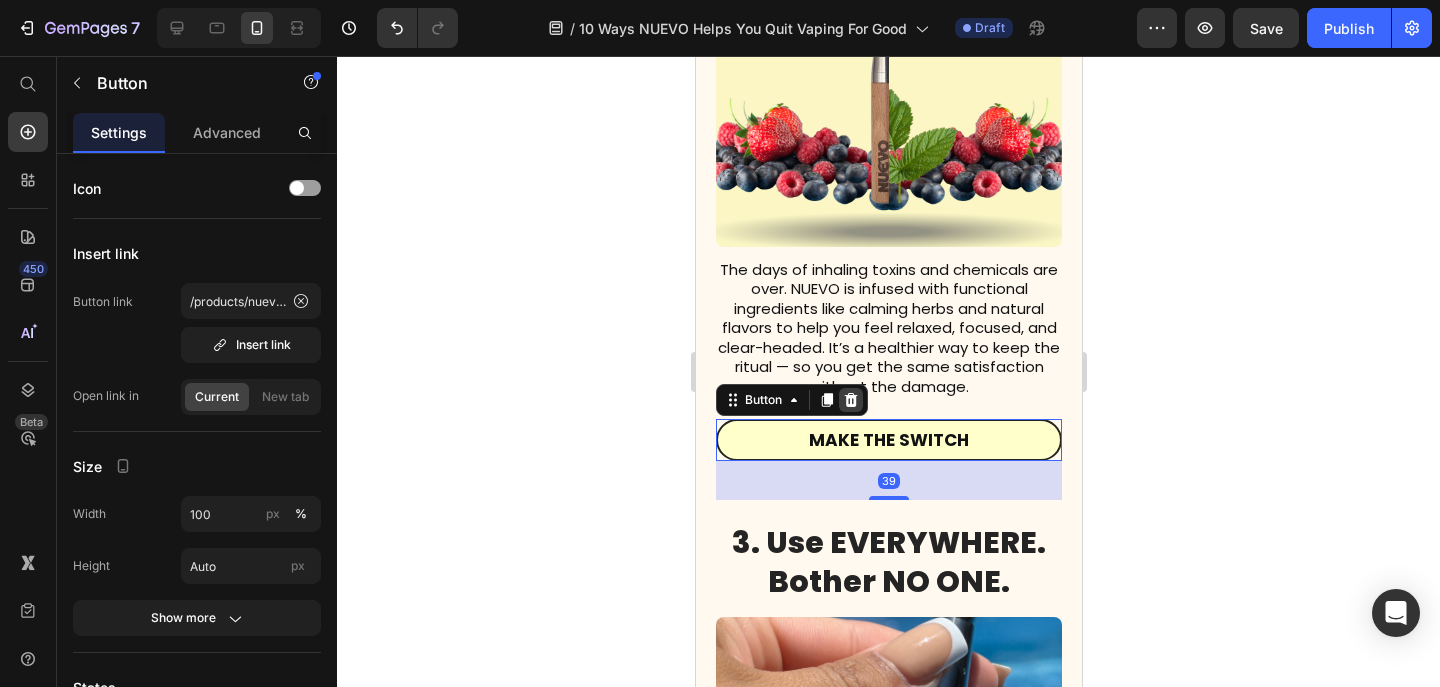 click 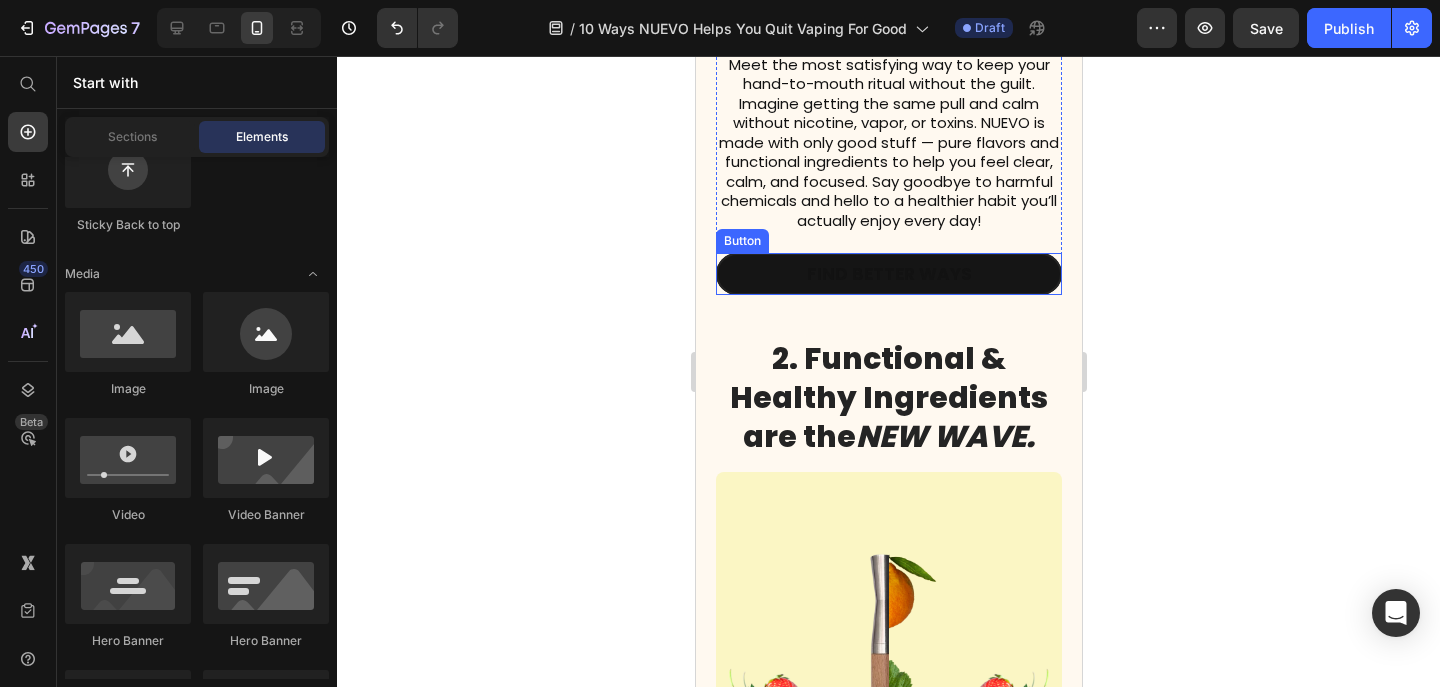 scroll, scrollTop: 981, scrollLeft: 0, axis: vertical 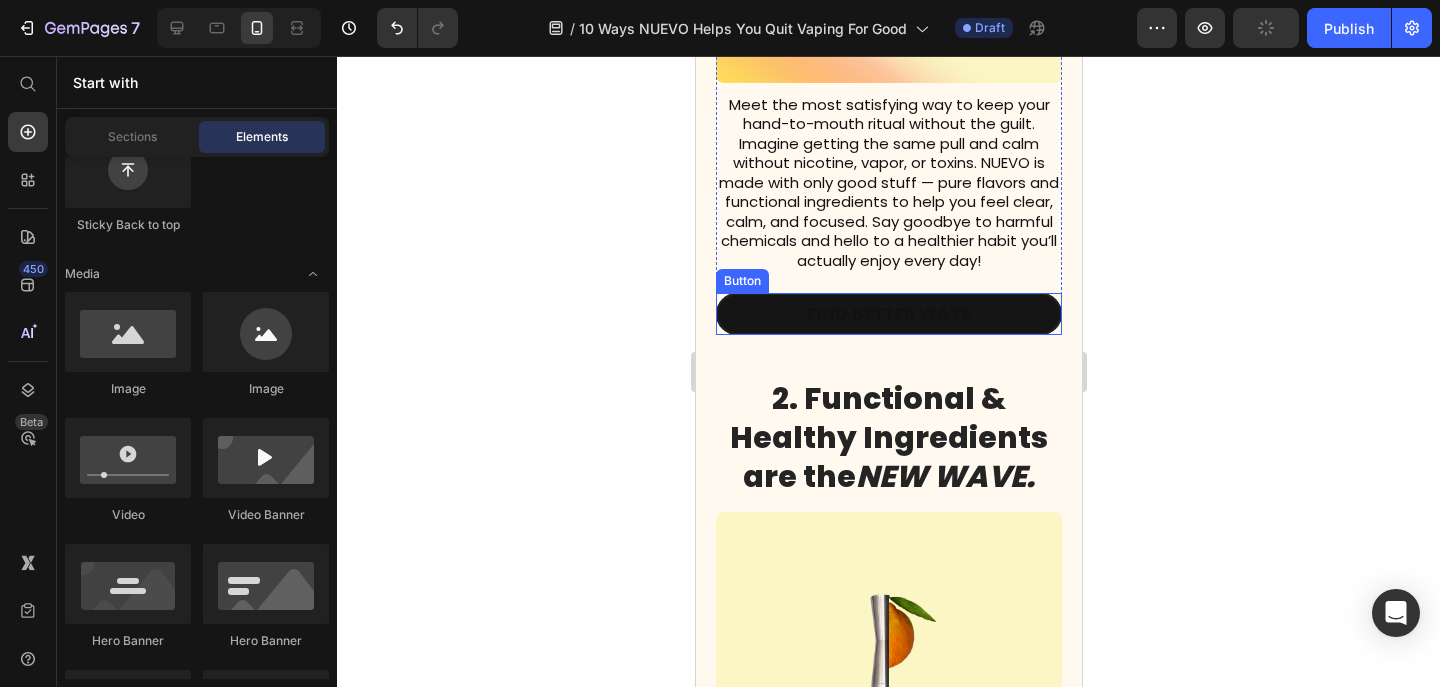 click on "find better ways" at bounding box center [888, 314] 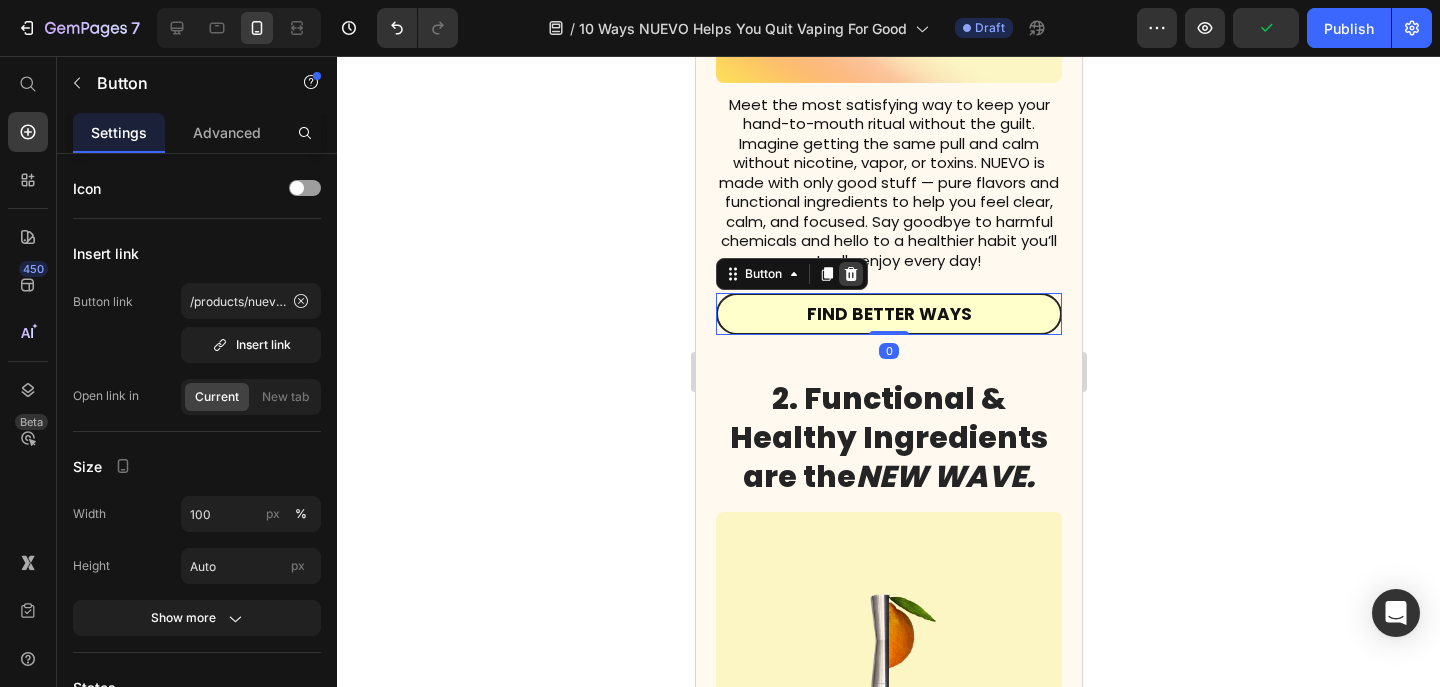 click 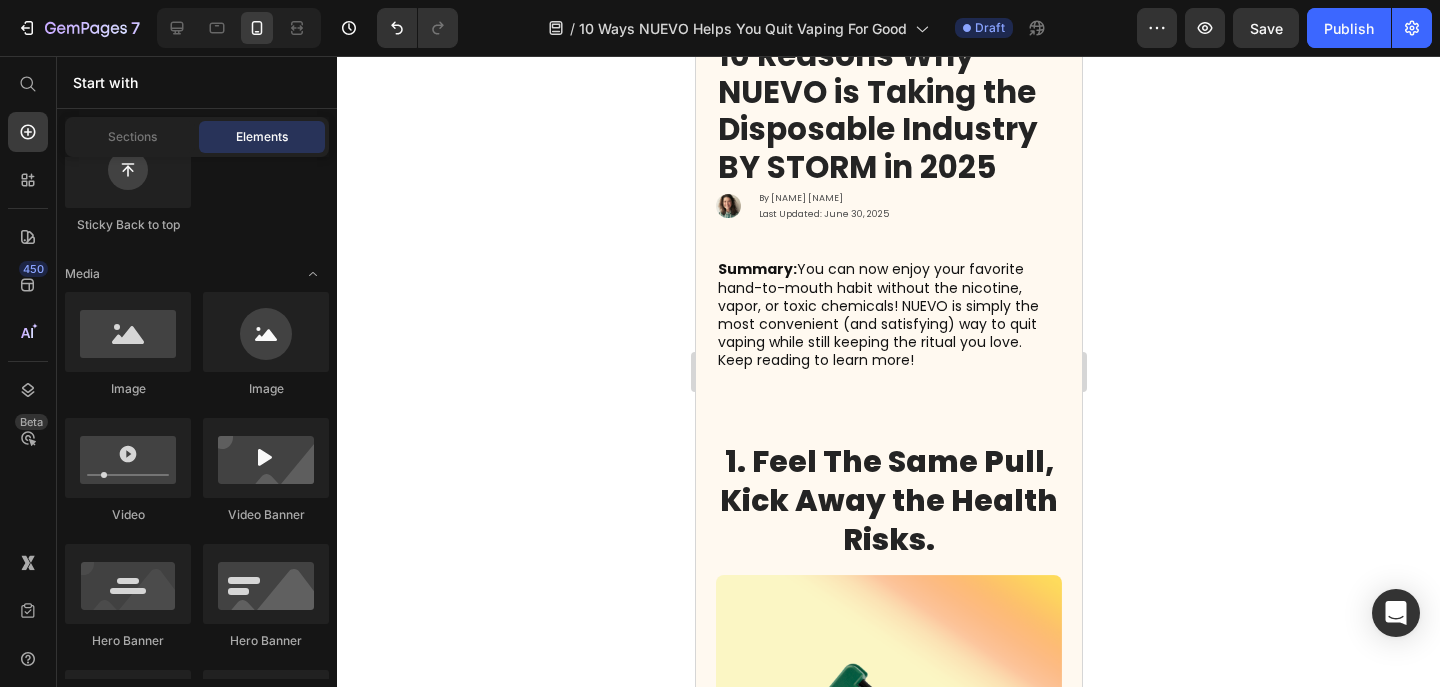 scroll, scrollTop: 0, scrollLeft: 0, axis: both 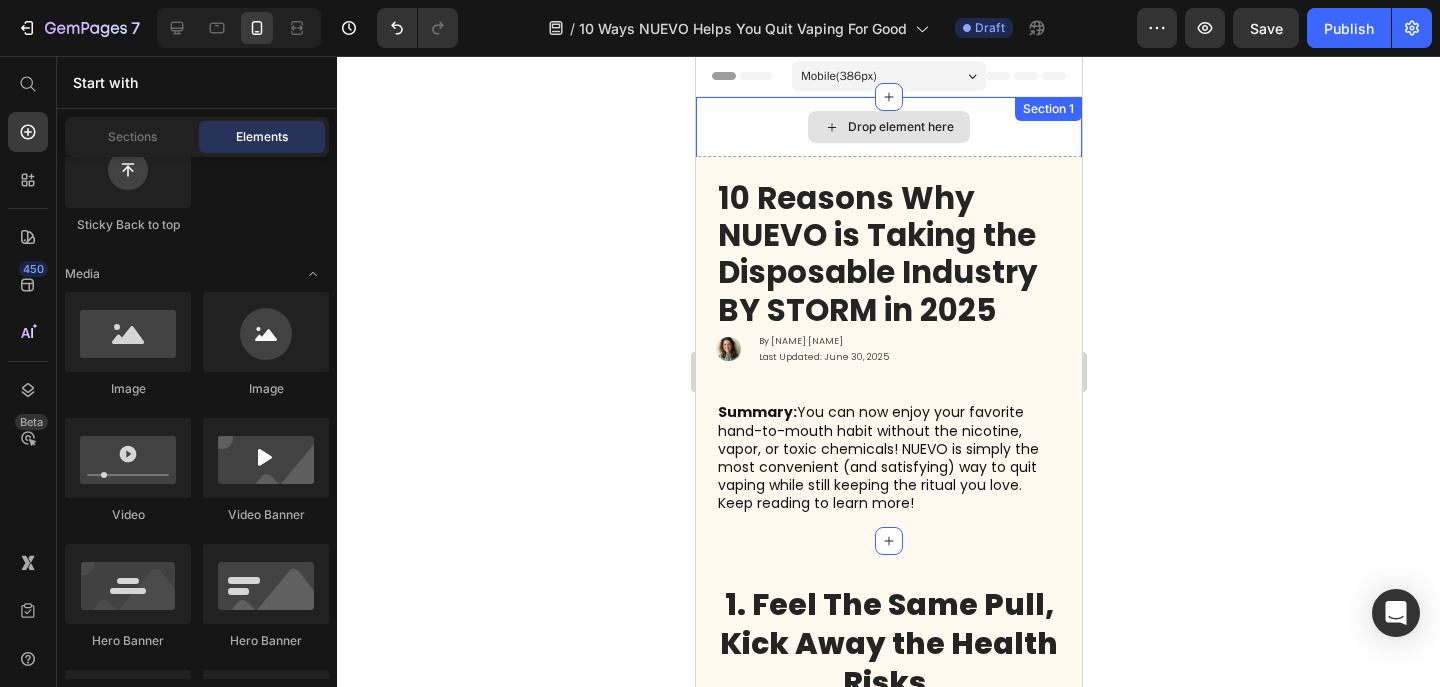 click on "Drop element here" at bounding box center (888, 127) 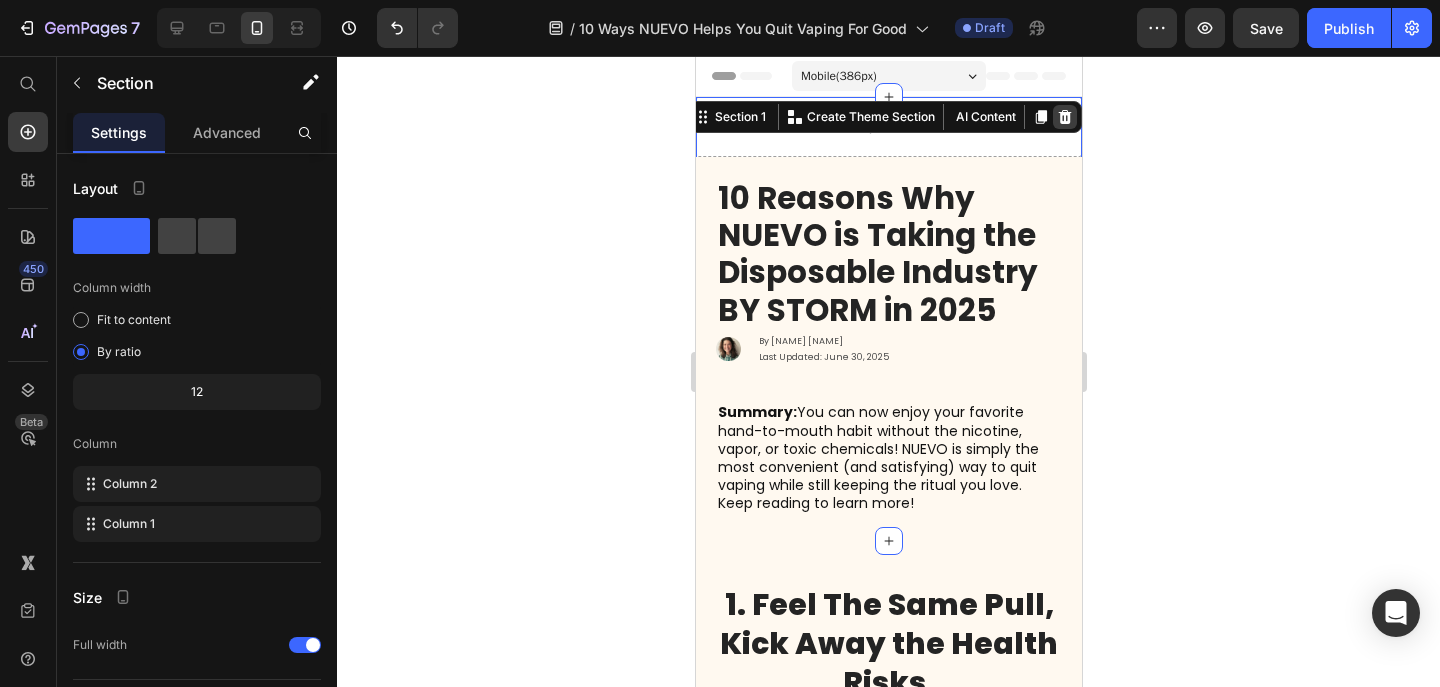 click at bounding box center (1064, 117) 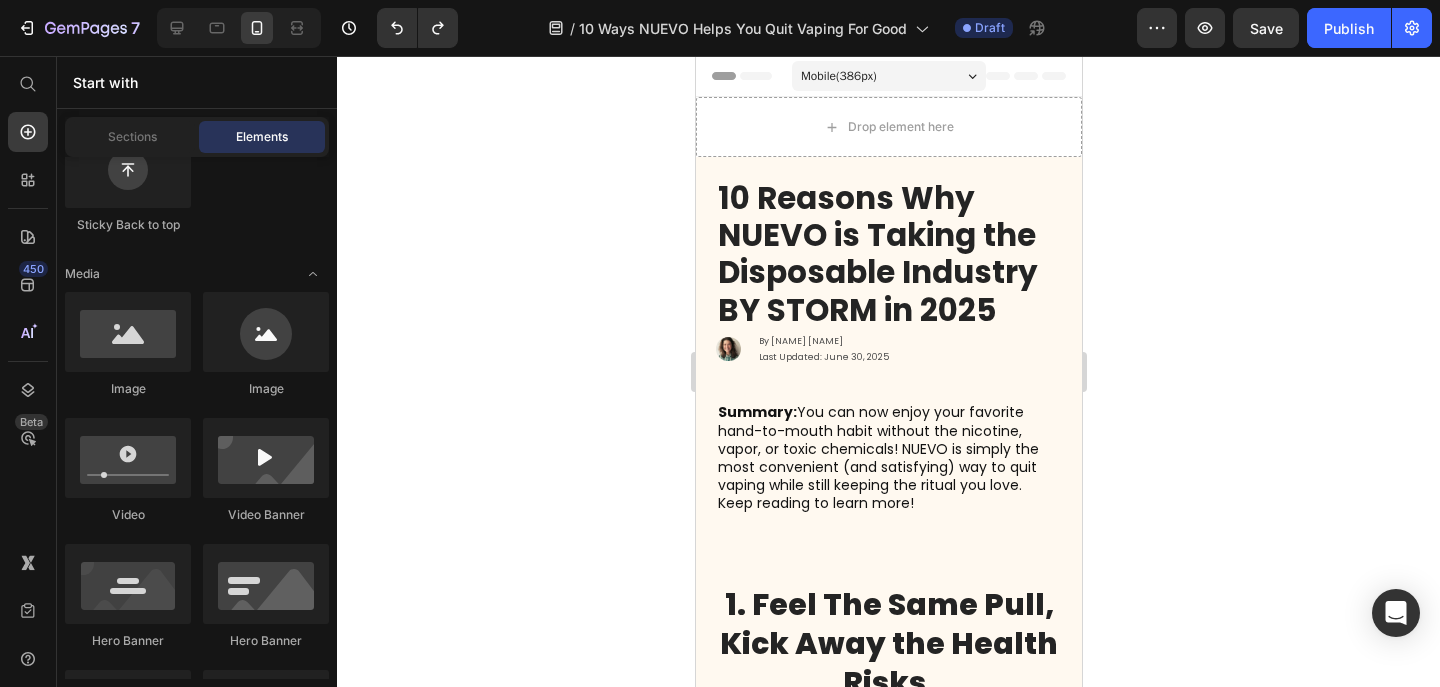 click 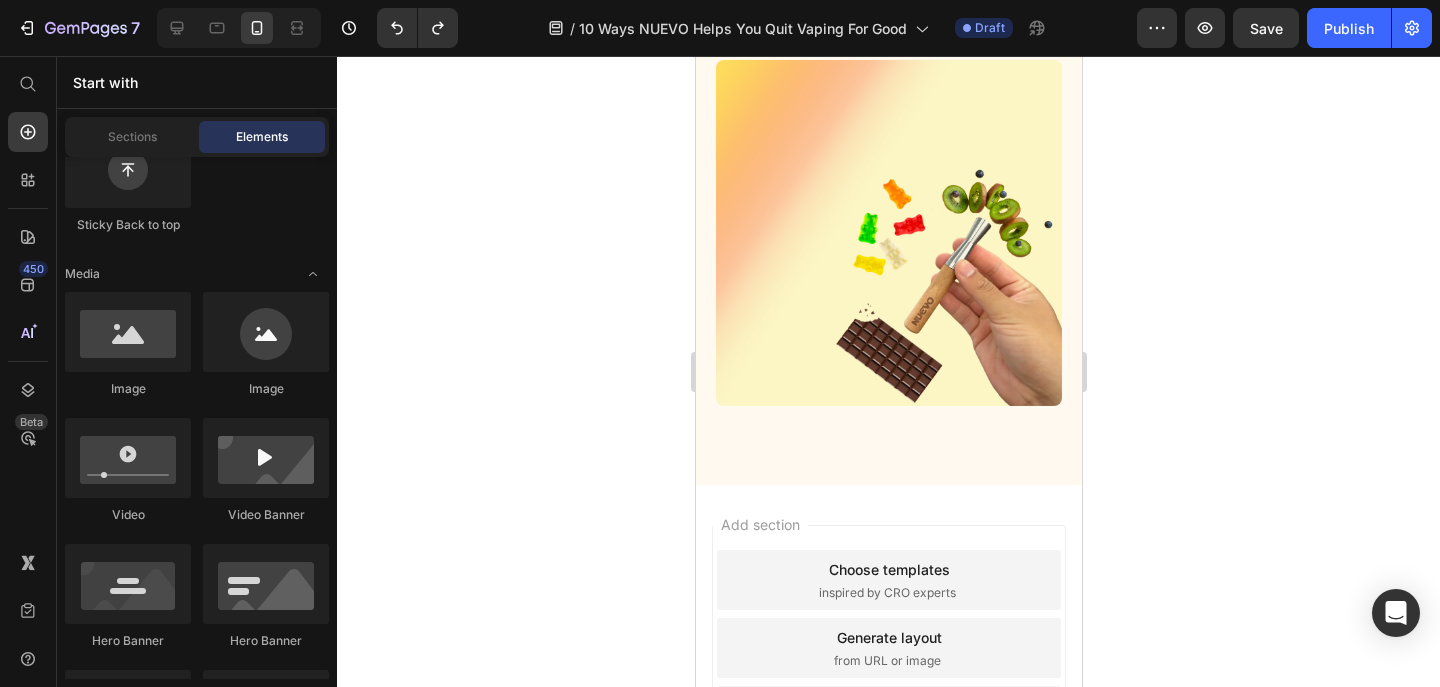 scroll, scrollTop: 7343, scrollLeft: 0, axis: vertical 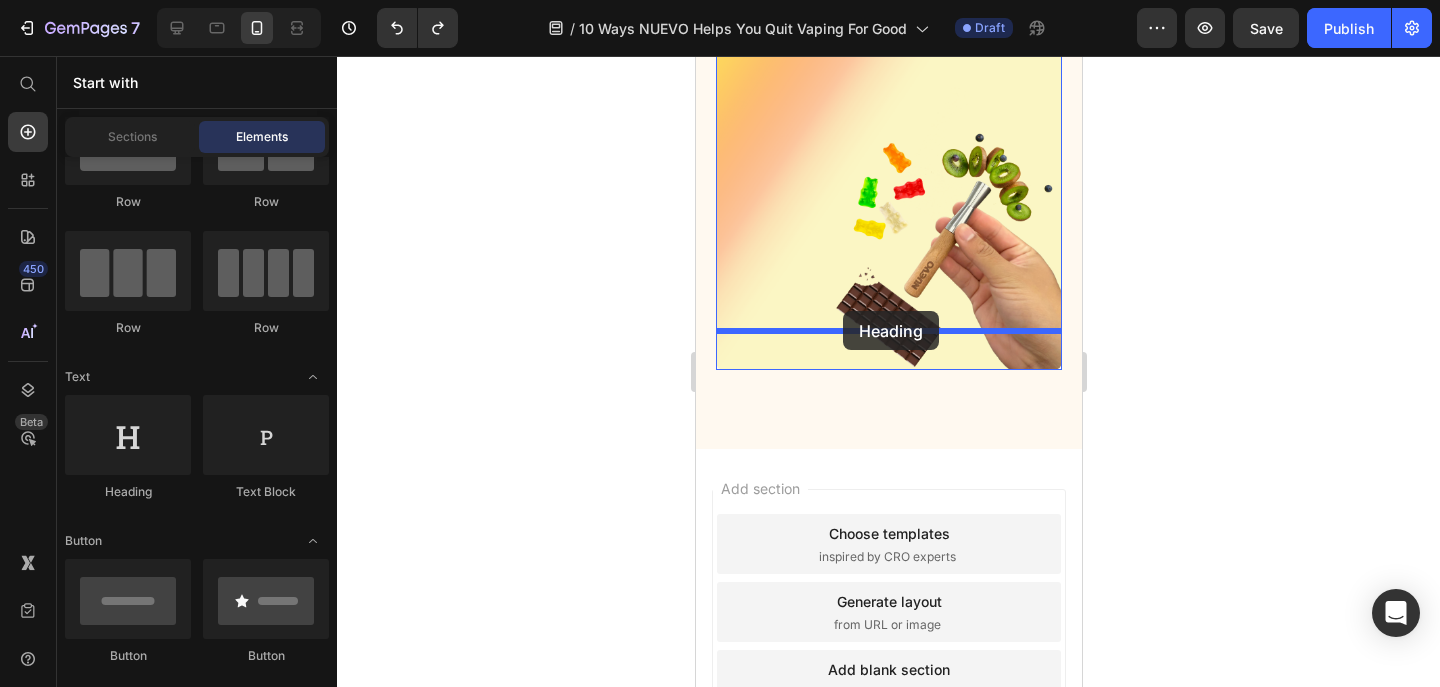 drag, startPoint x: 842, startPoint y: 492, endPoint x: 842, endPoint y: 311, distance: 181 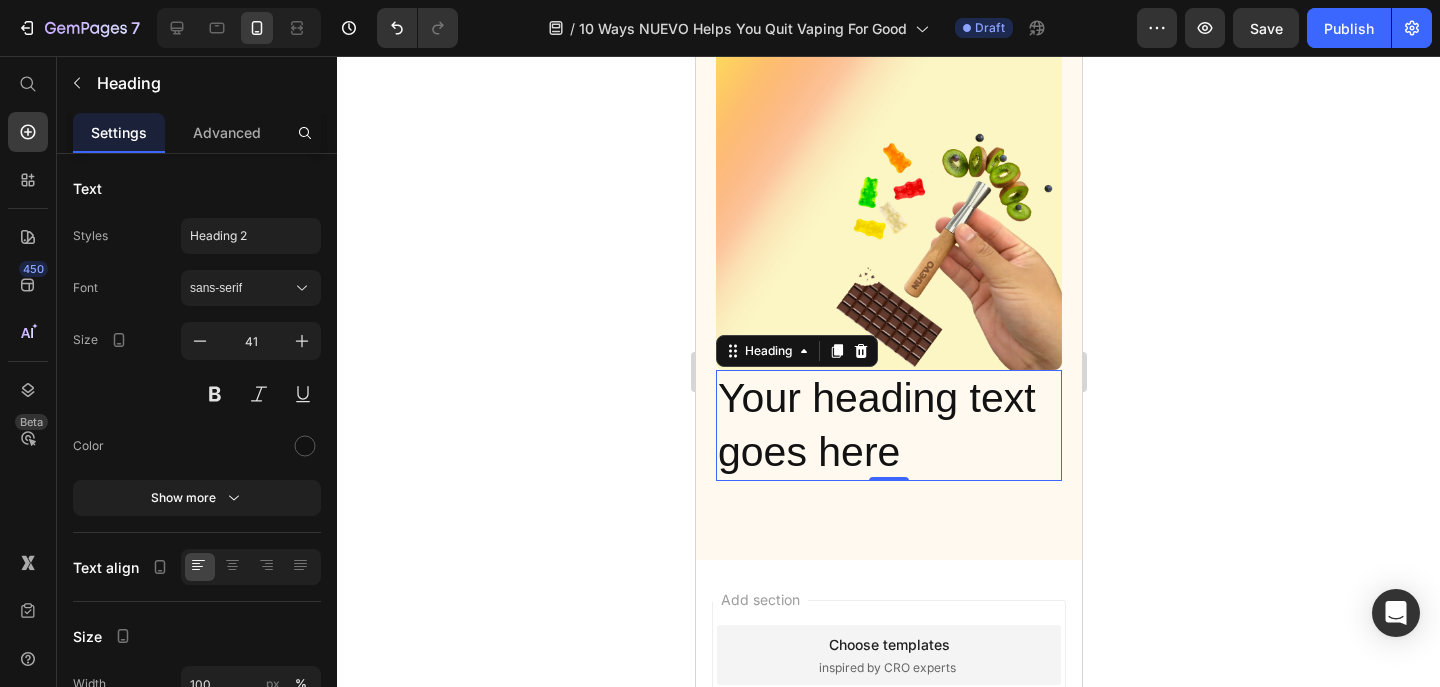 click on "Your heading text goes here" at bounding box center [888, 425] 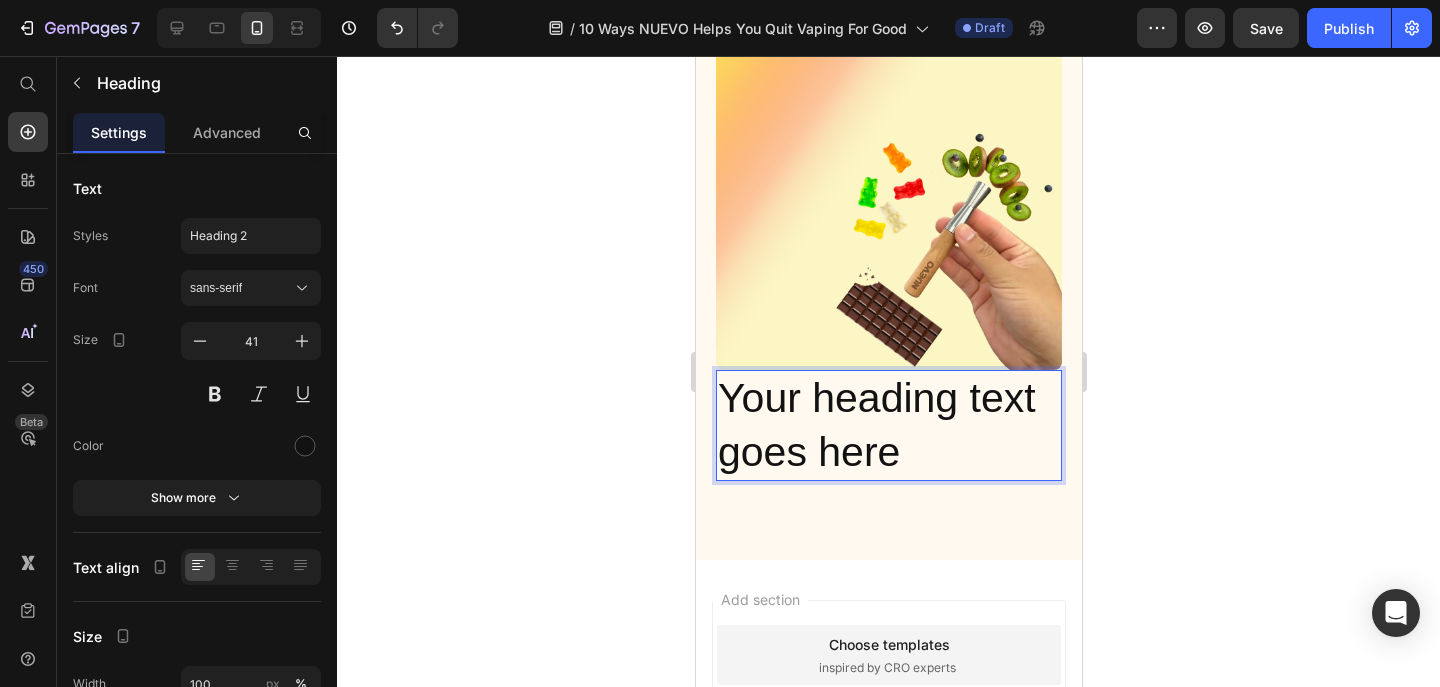 click on "Your heading text goes here" at bounding box center [888, 425] 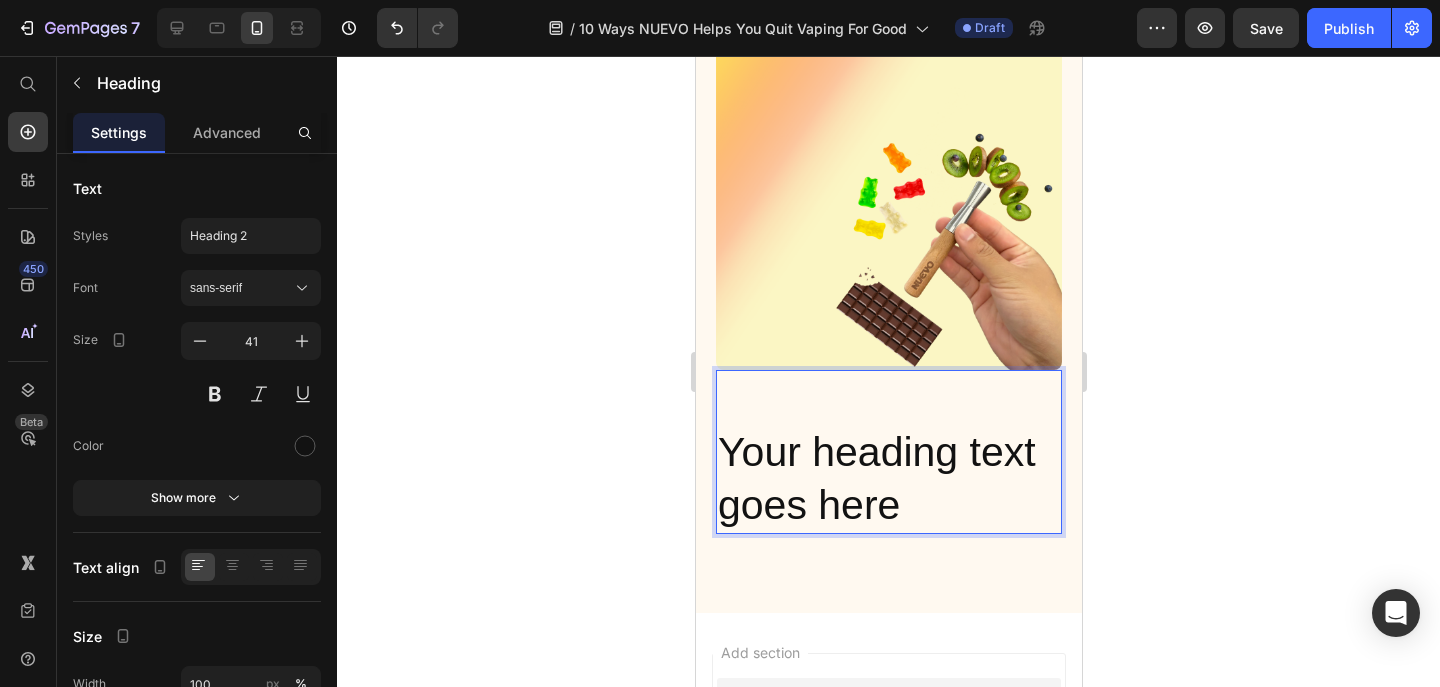 click on "Your heading text goes here" at bounding box center [888, 452] 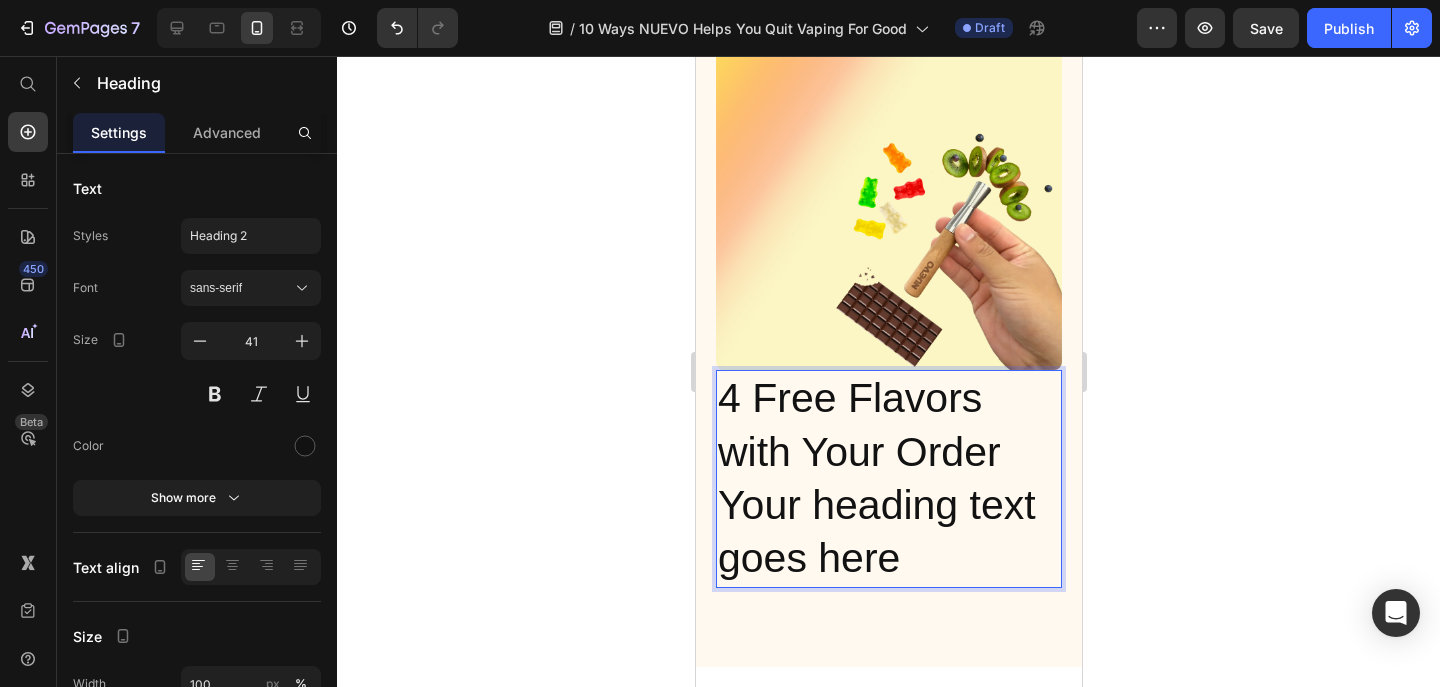 click on "⁠⁠⁠⁠⁠⁠⁠4 Free Flavors with Your Order Your heading text goes here" at bounding box center (888, 478) 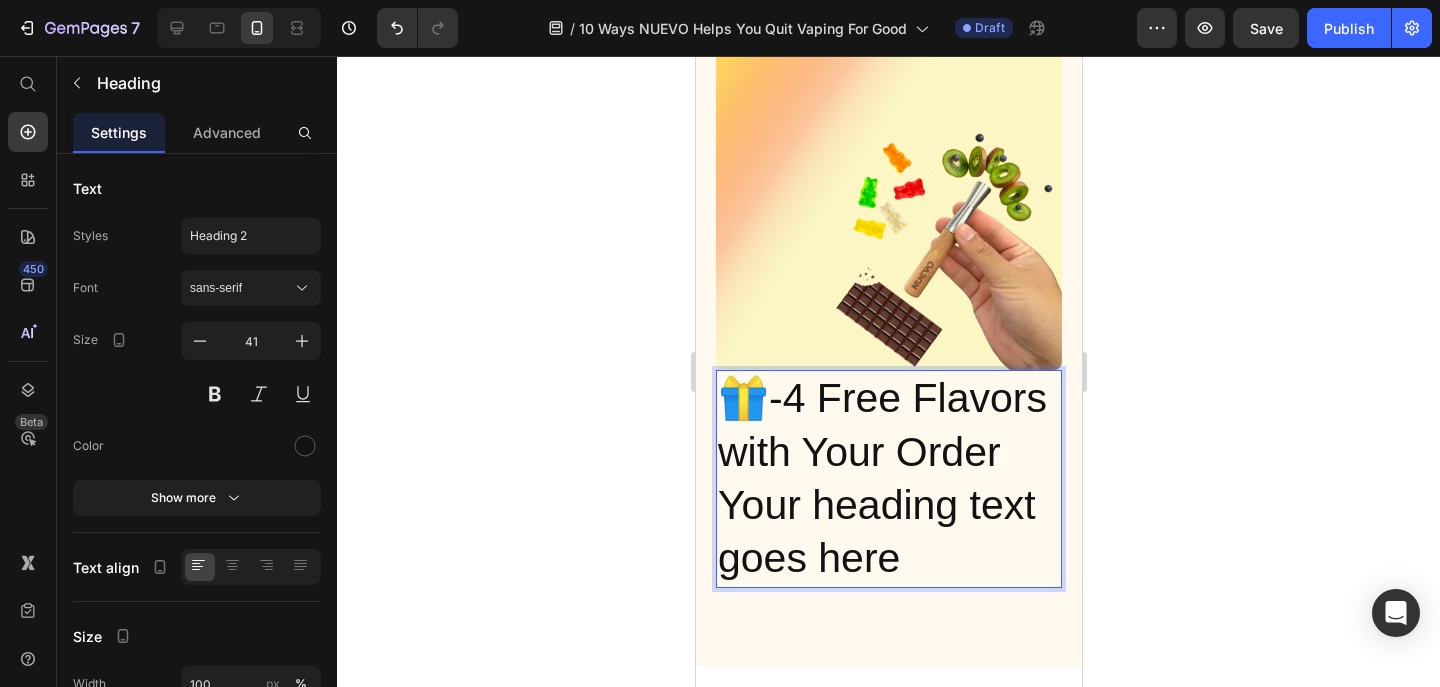 click on "🎁-4 Free Flavors with Your Order Your heading text goes here" at bounding box center [888, 478] 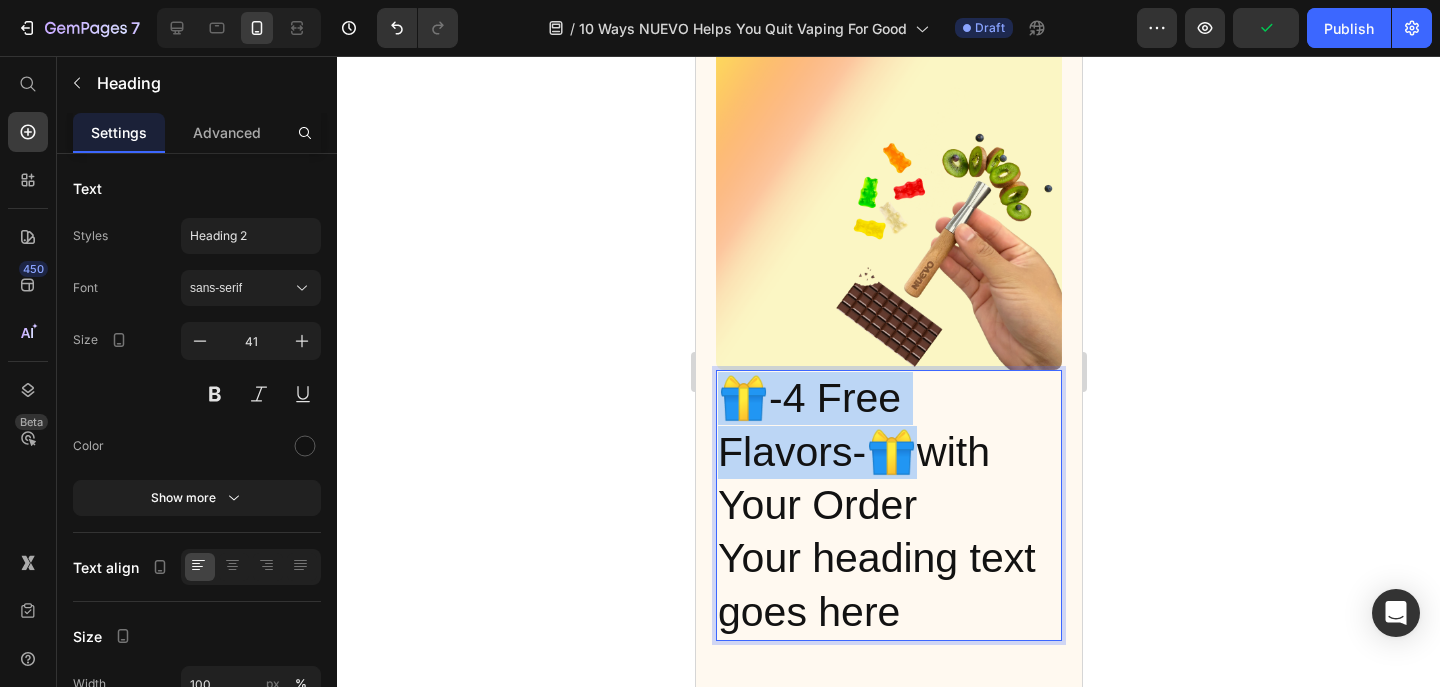 drag, startPoint x: 760, startPoint y: 414, endPoint x: 732, endPoint y: 359, distance: 61.7171 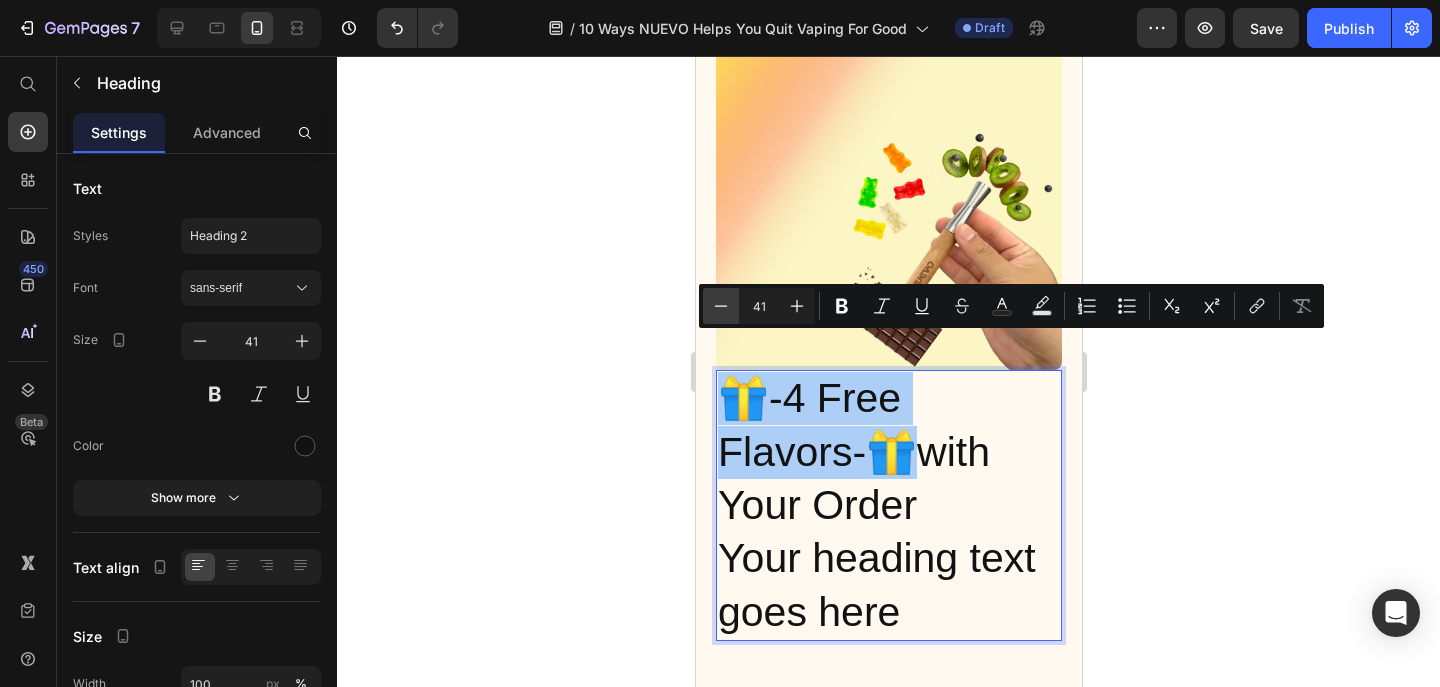 click 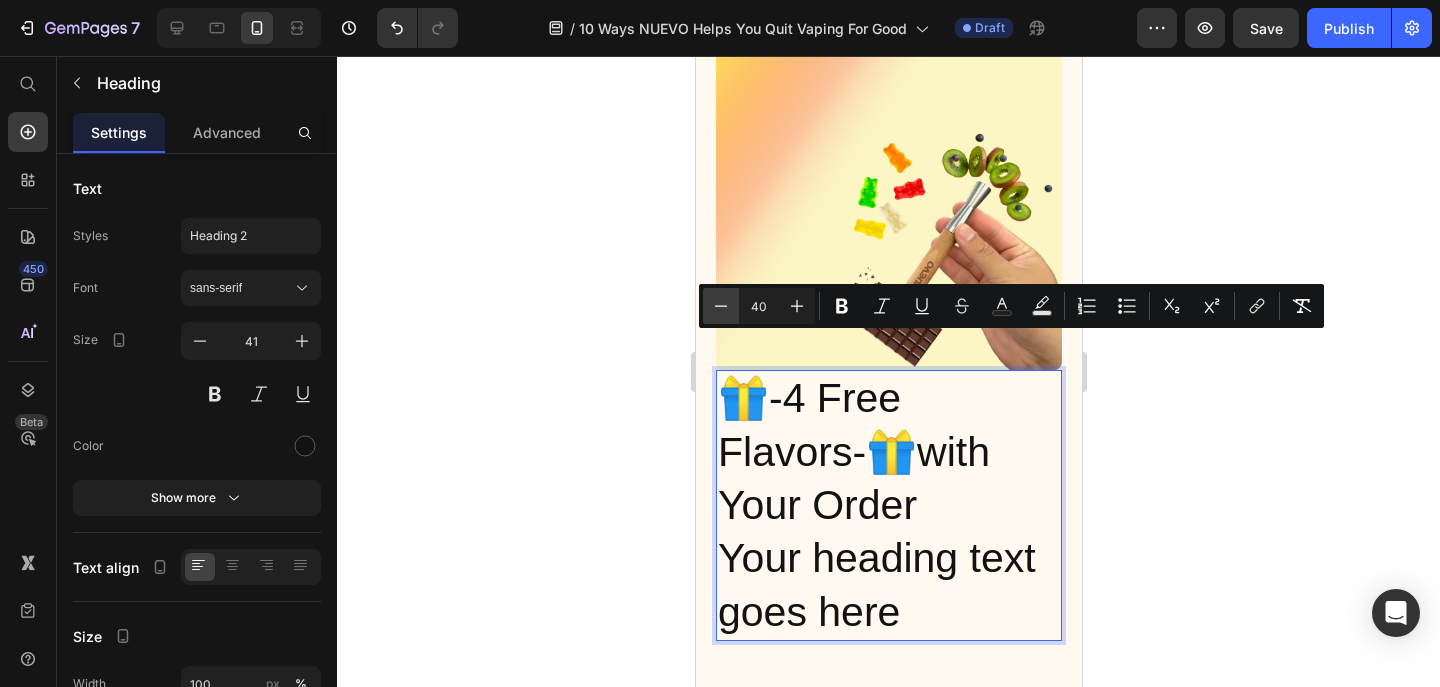 click 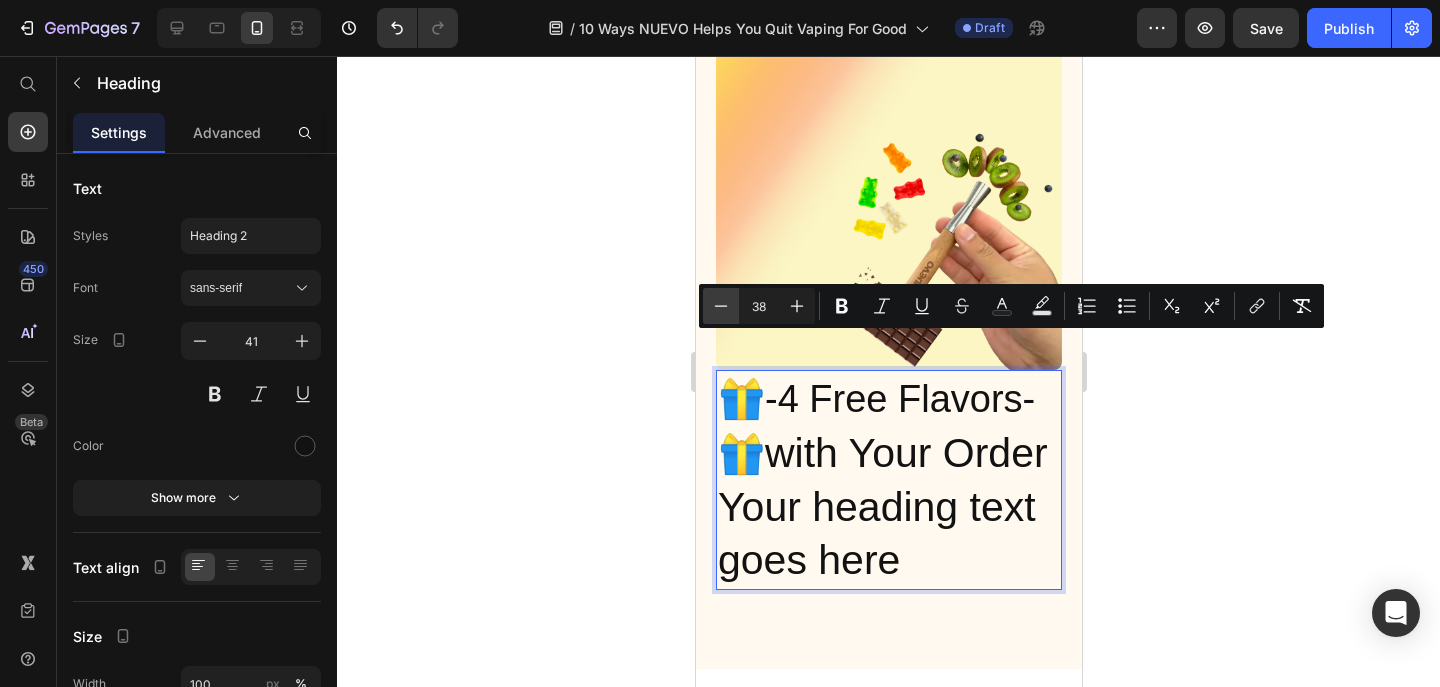 click 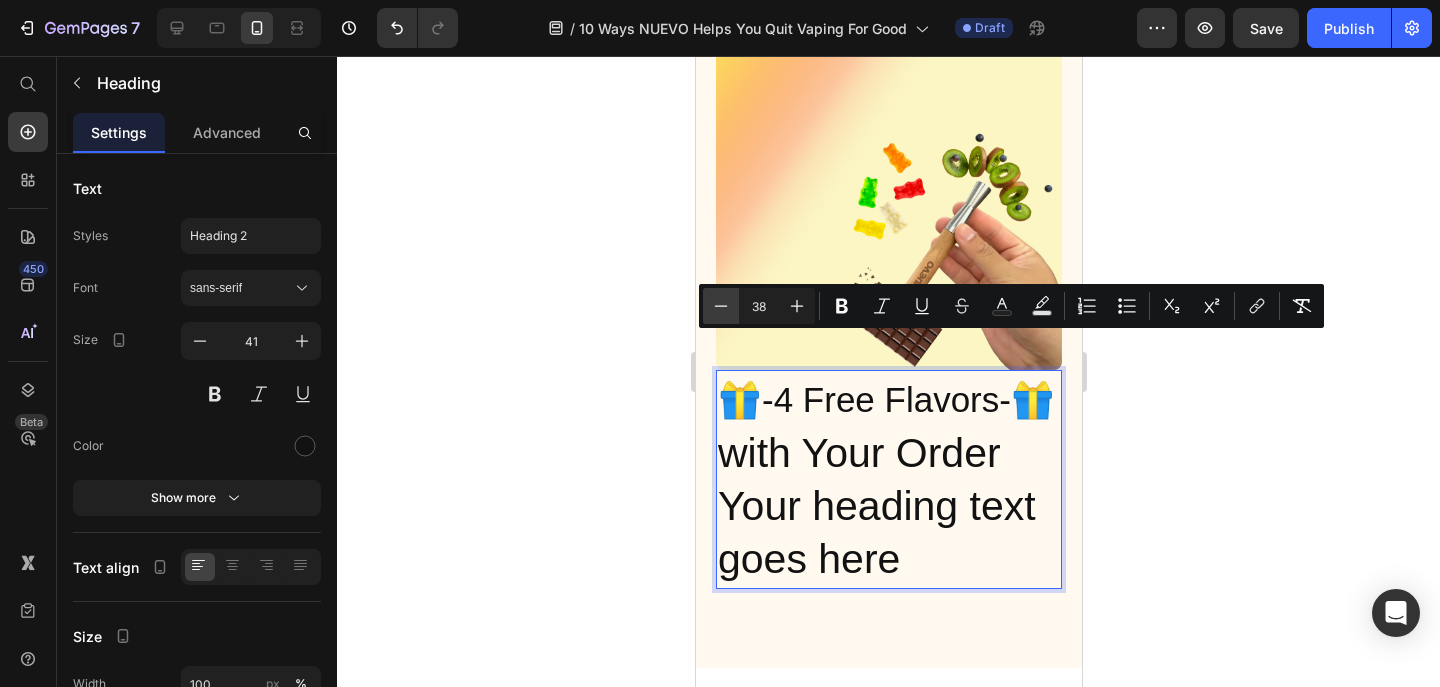 click 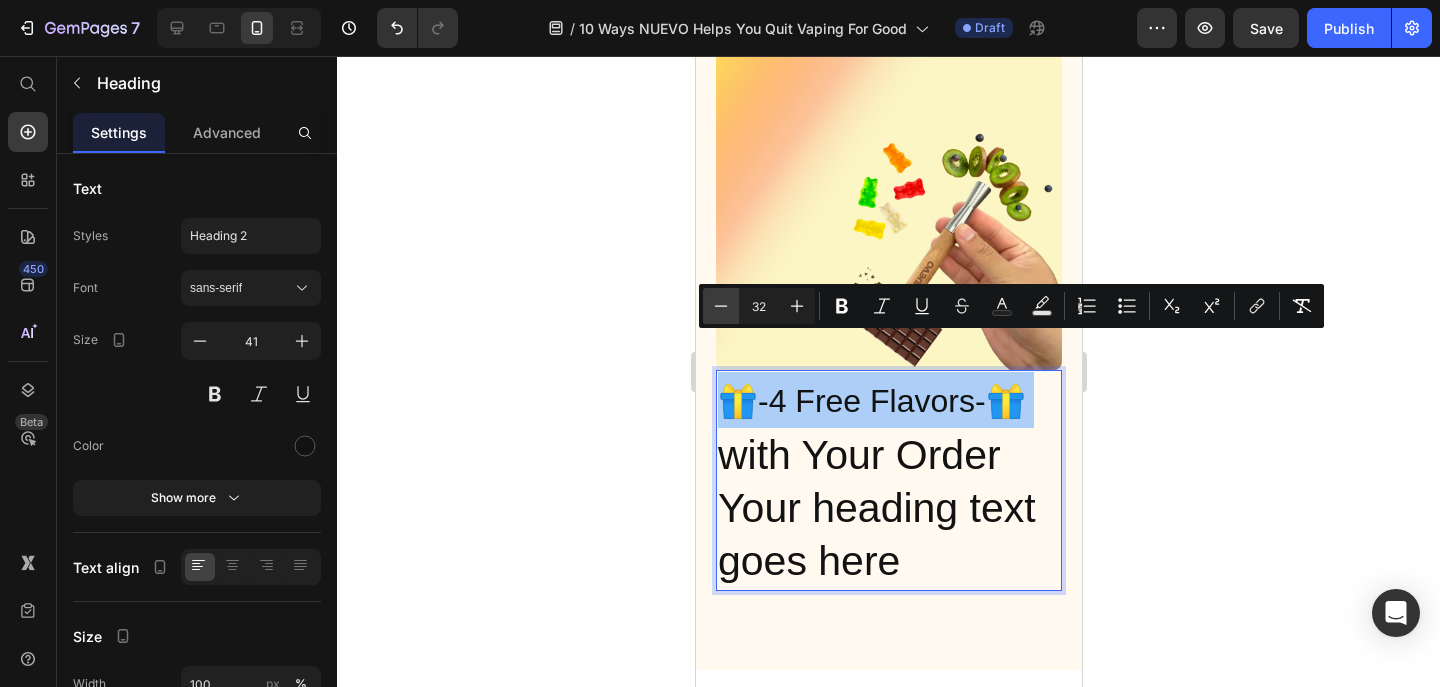 click 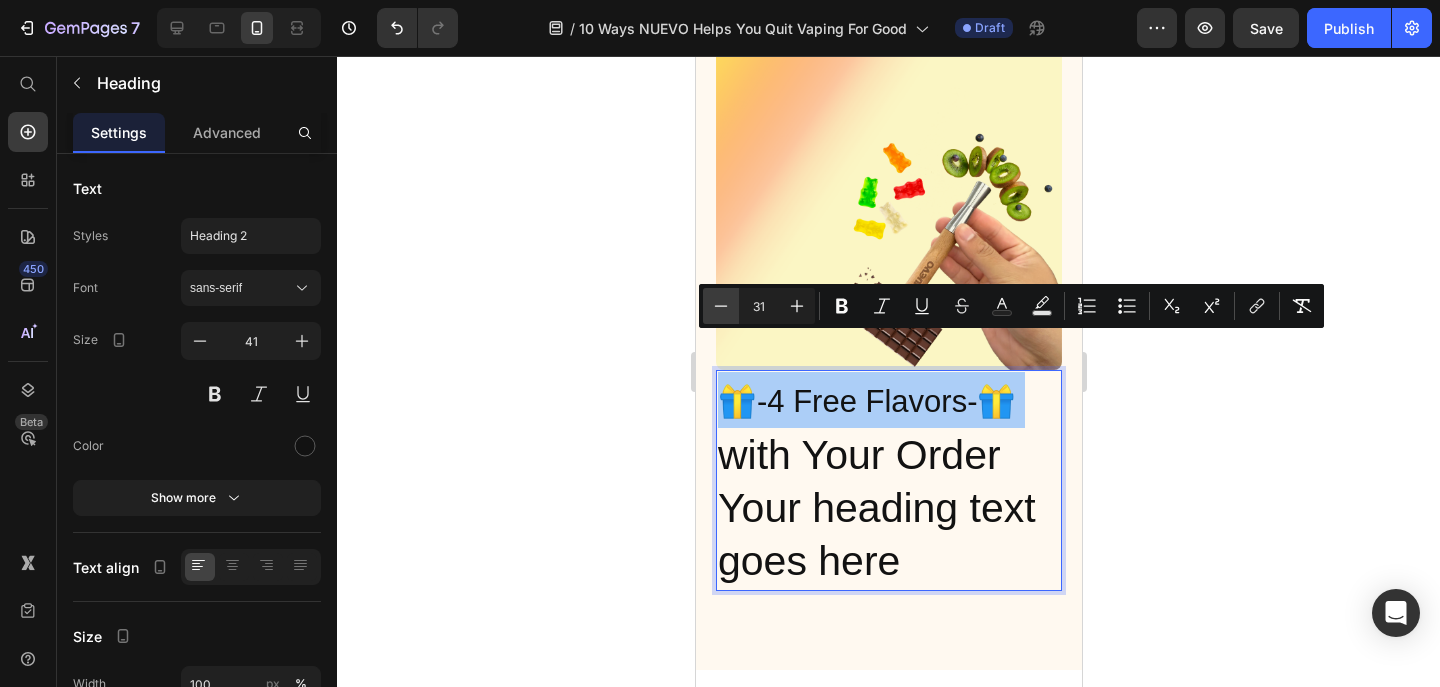 click 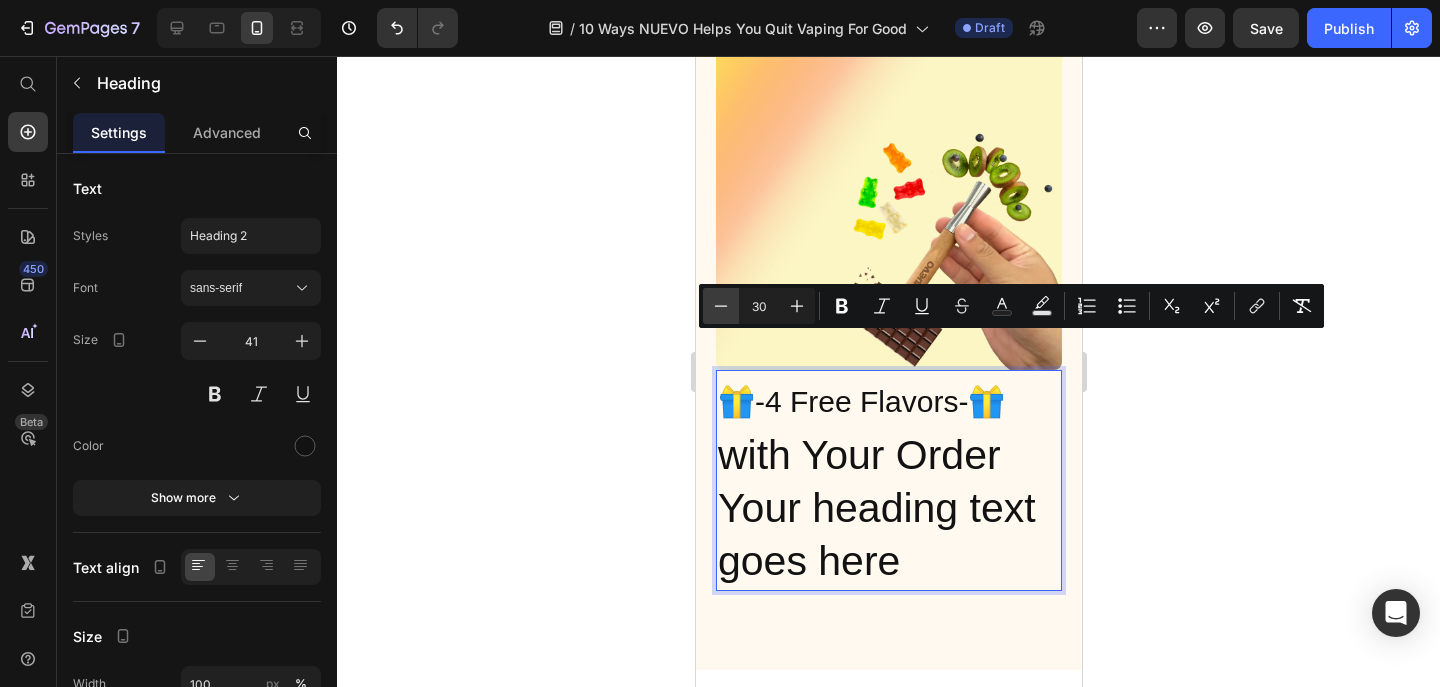 click 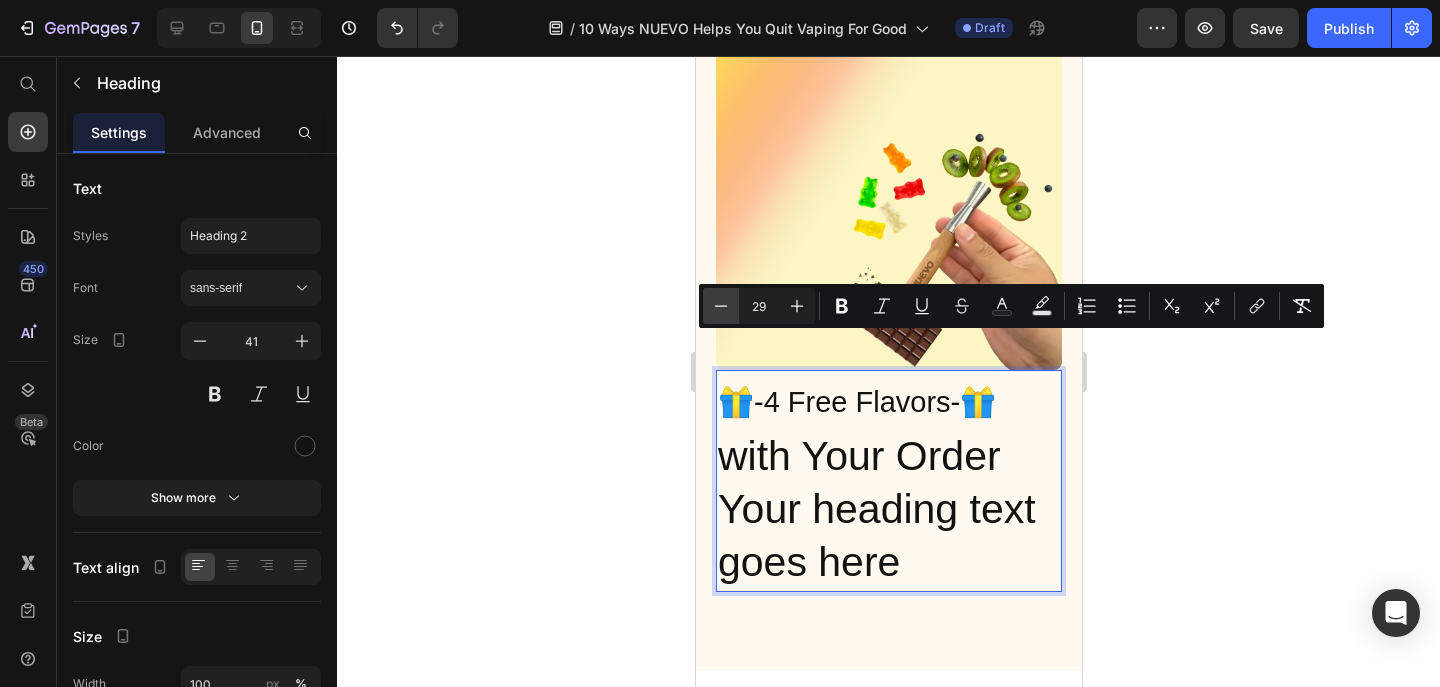 click 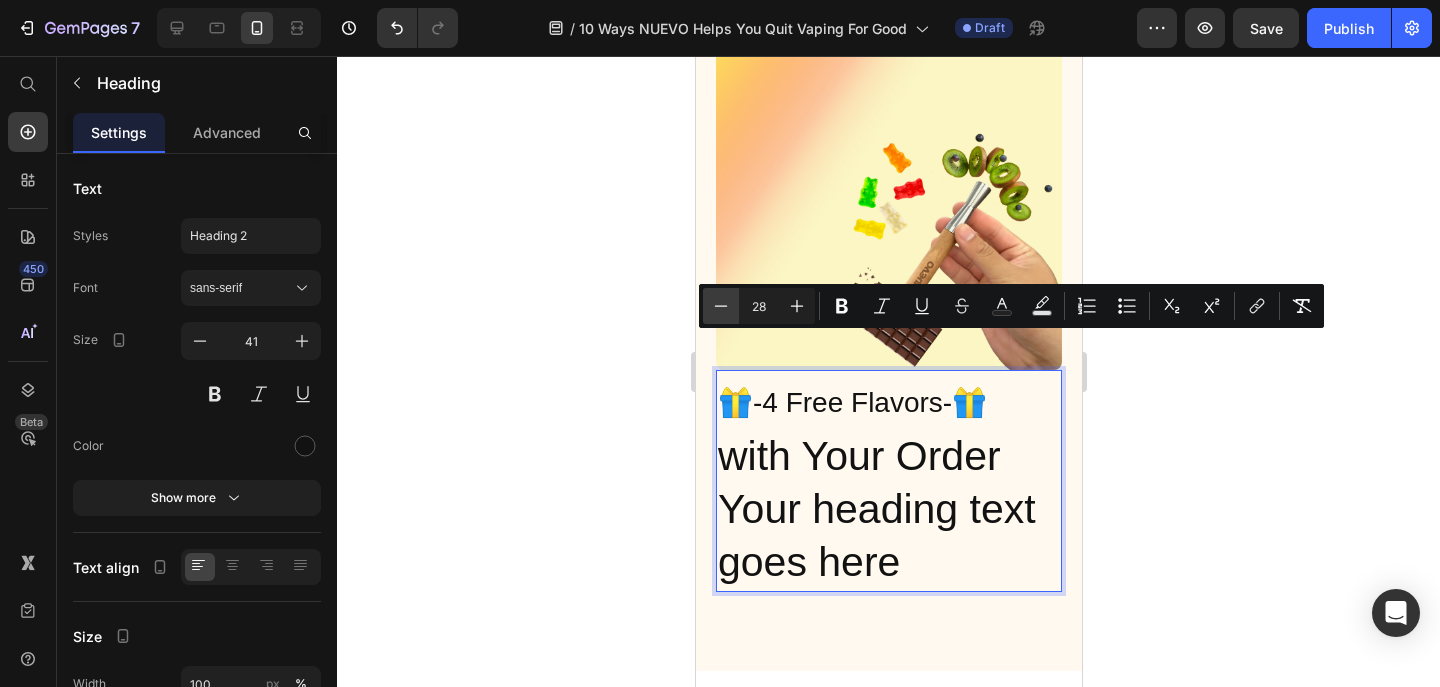 click 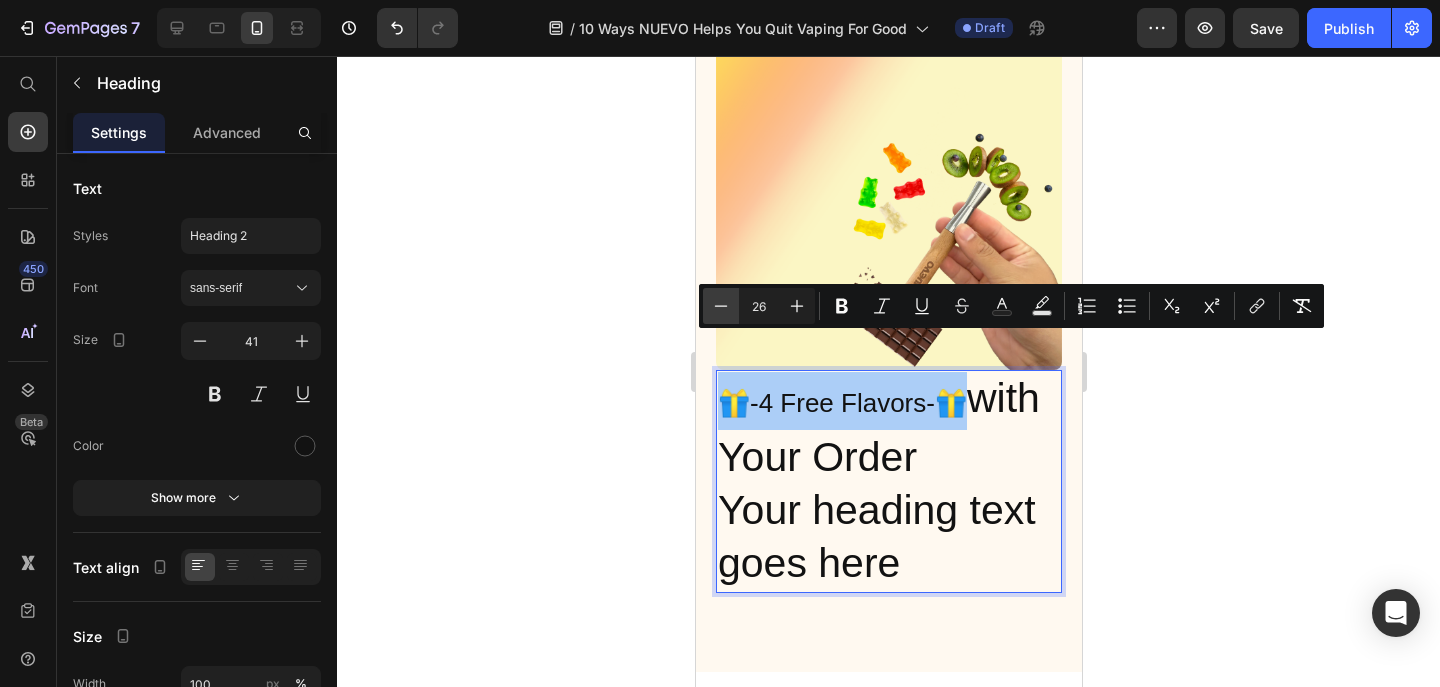click 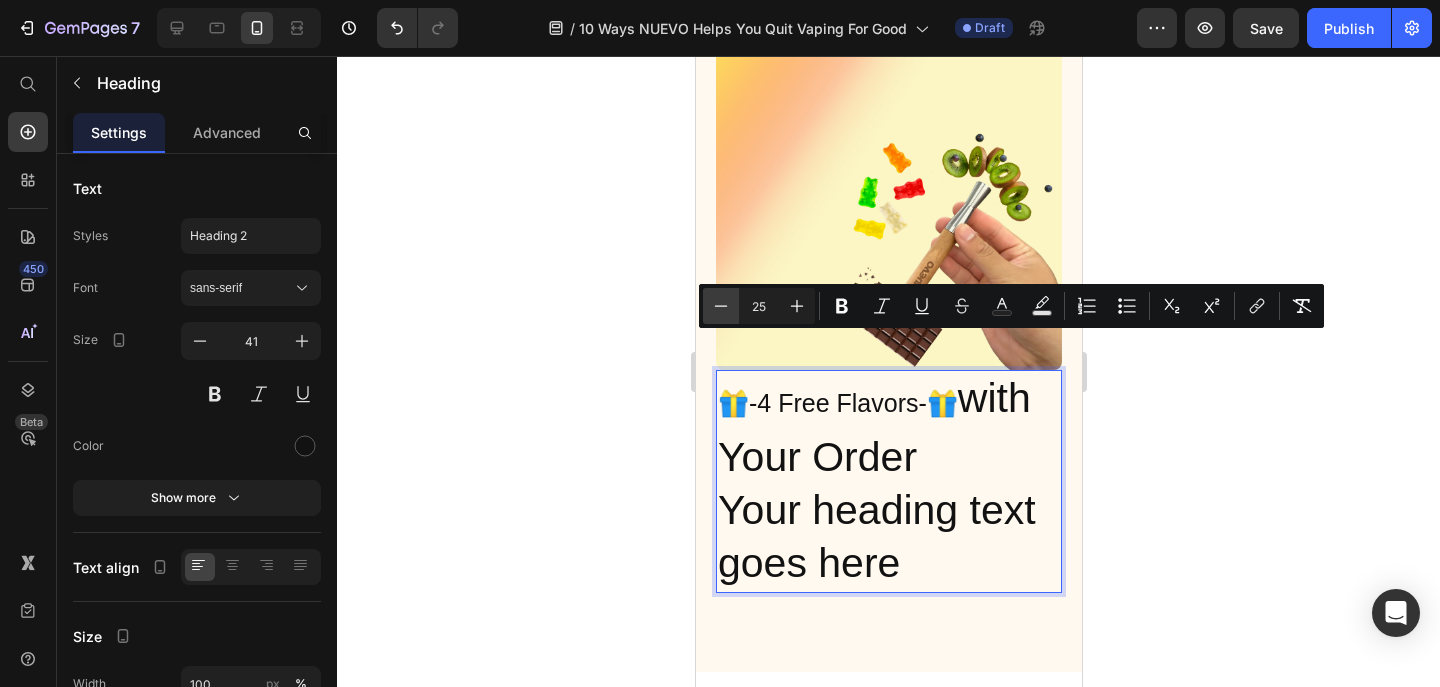 click 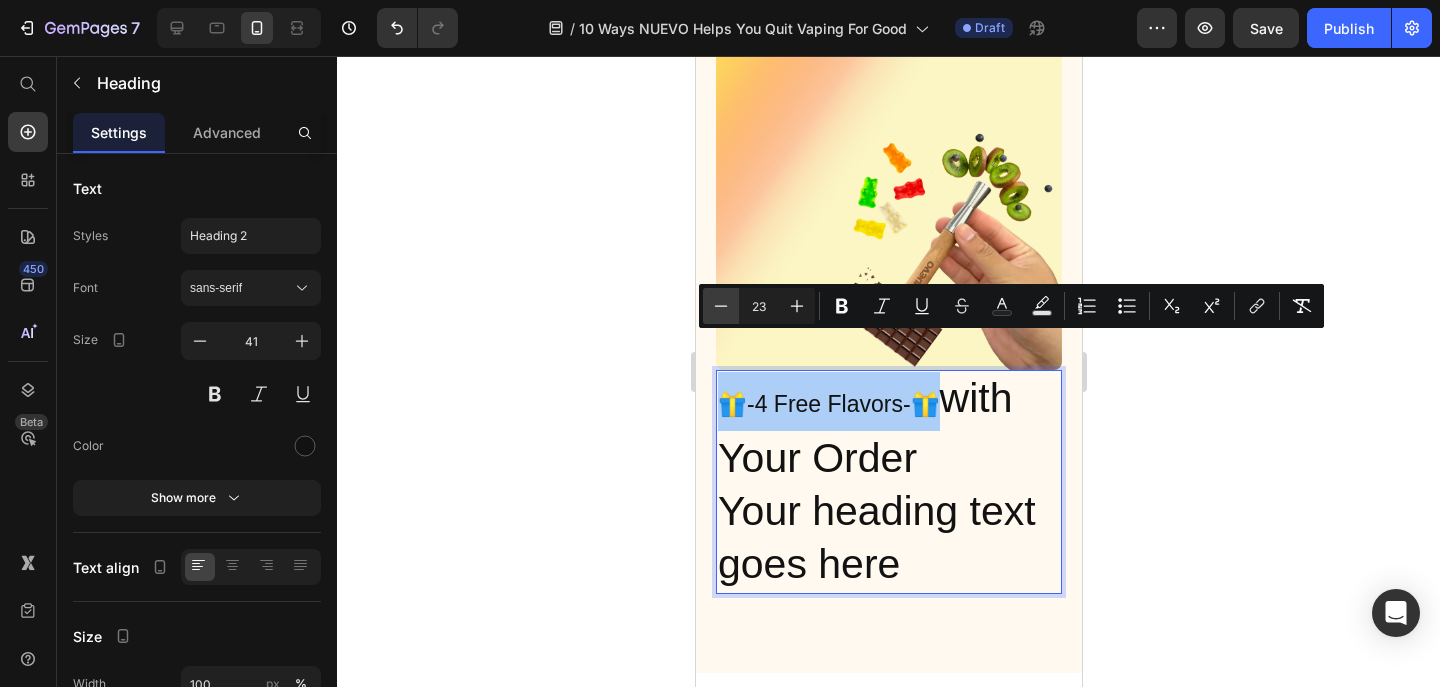 click 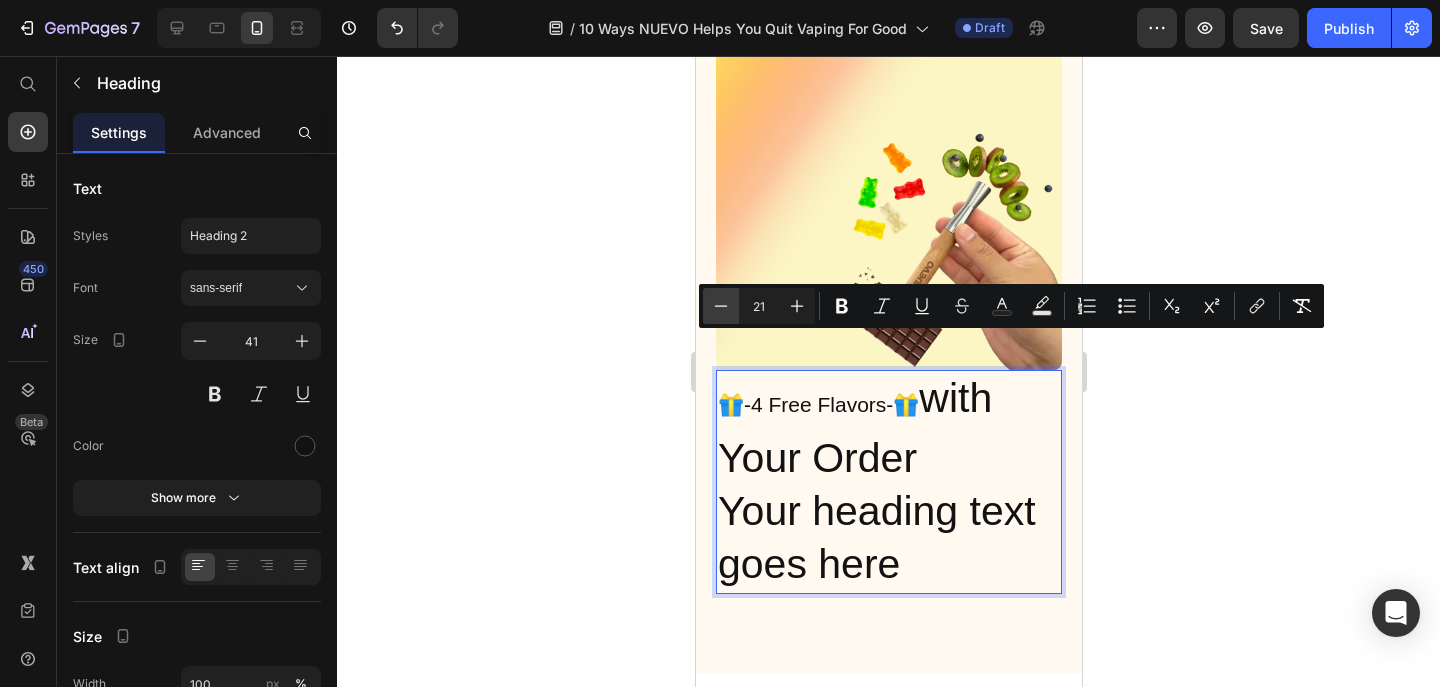 click 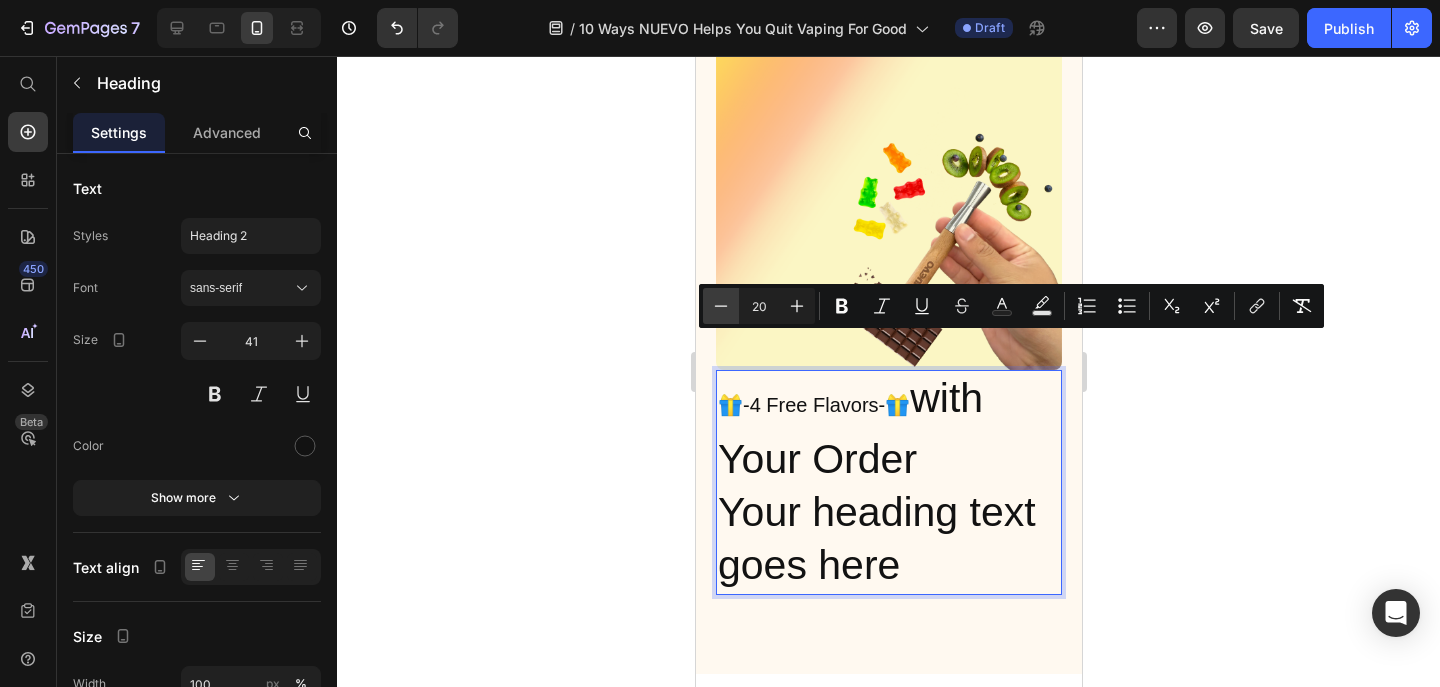 click 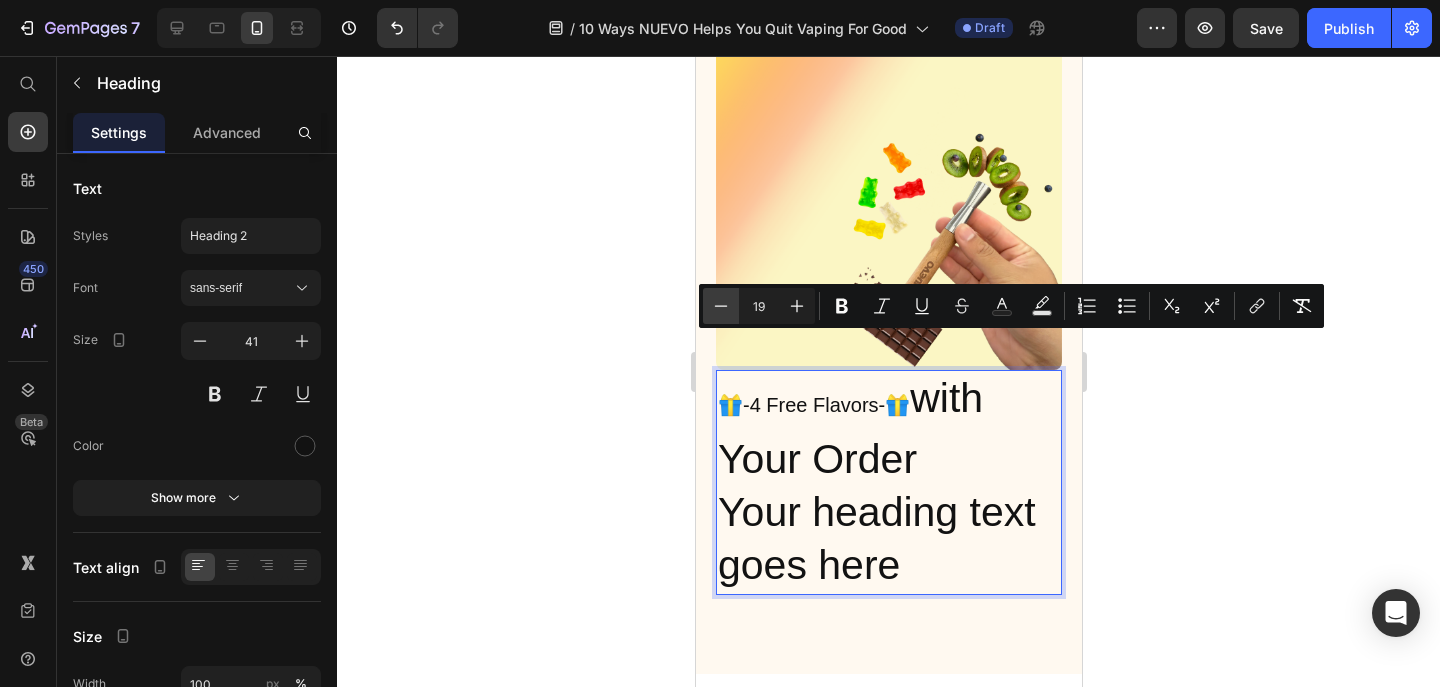 click 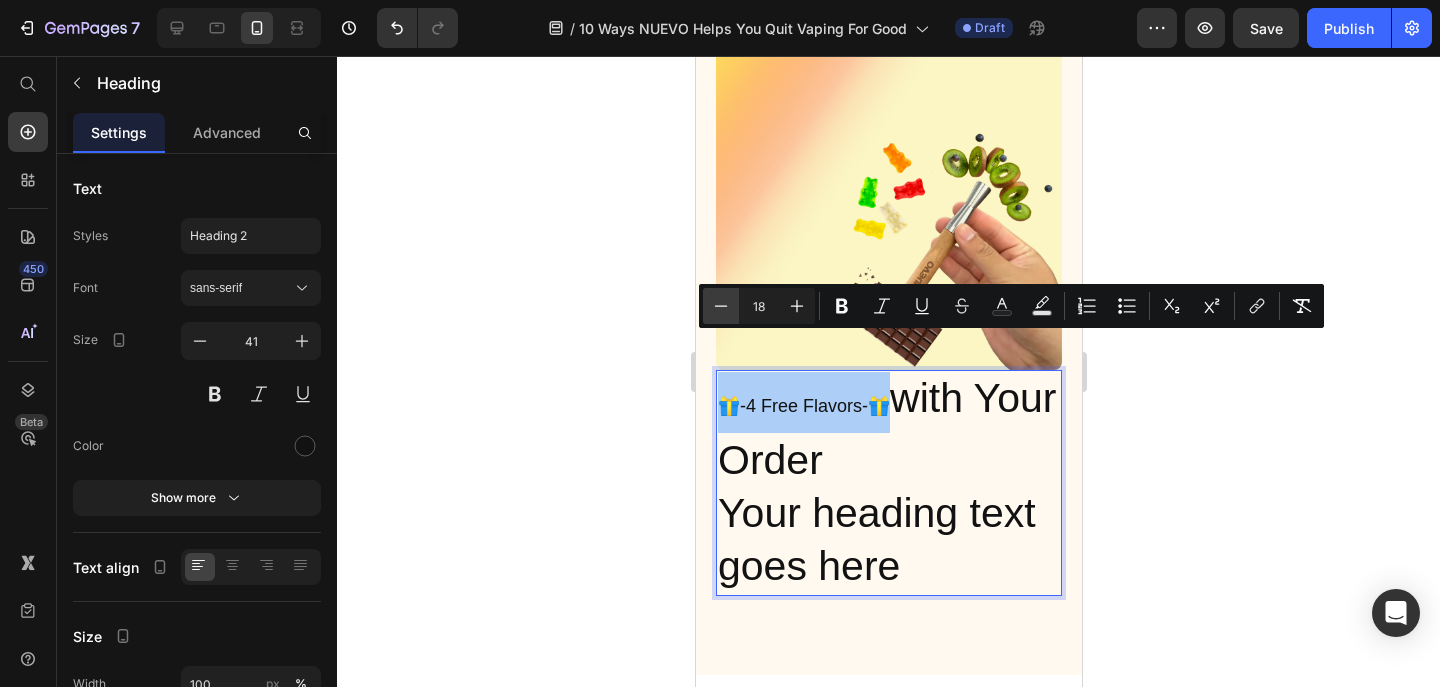 click 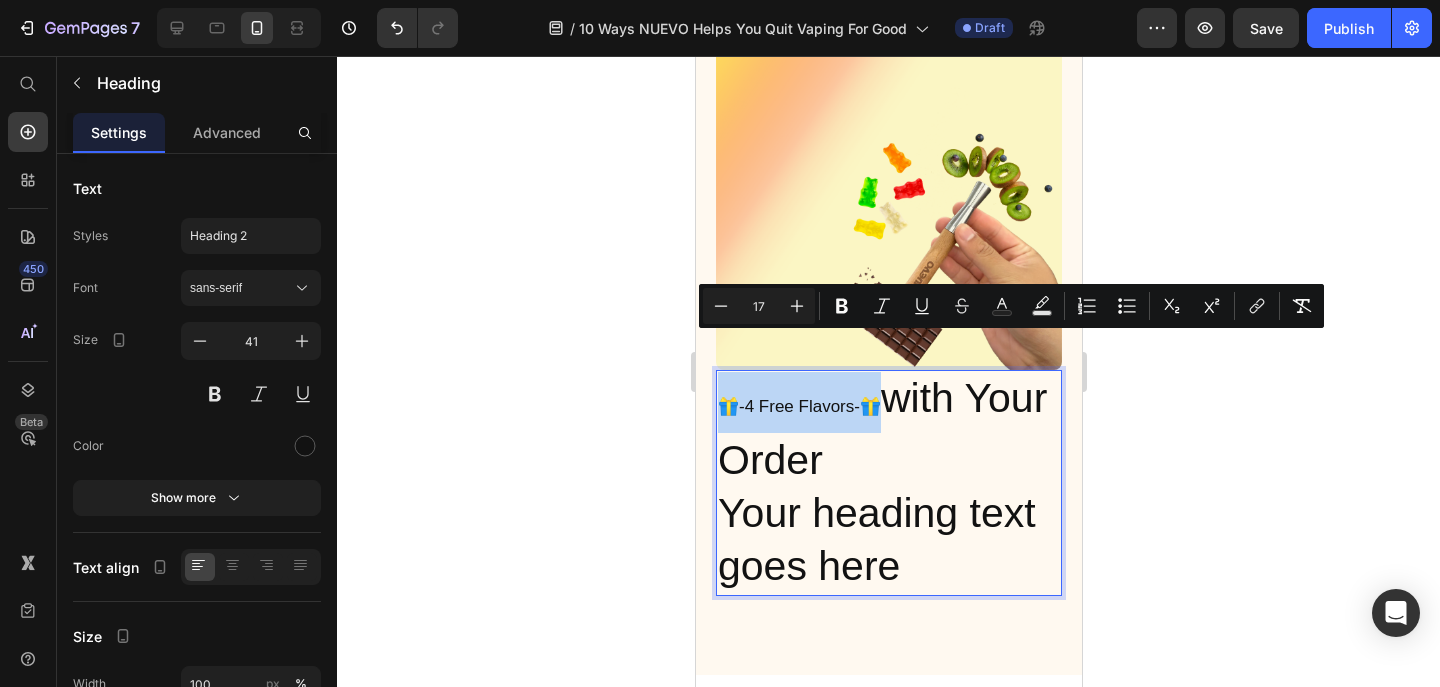 type on "41" 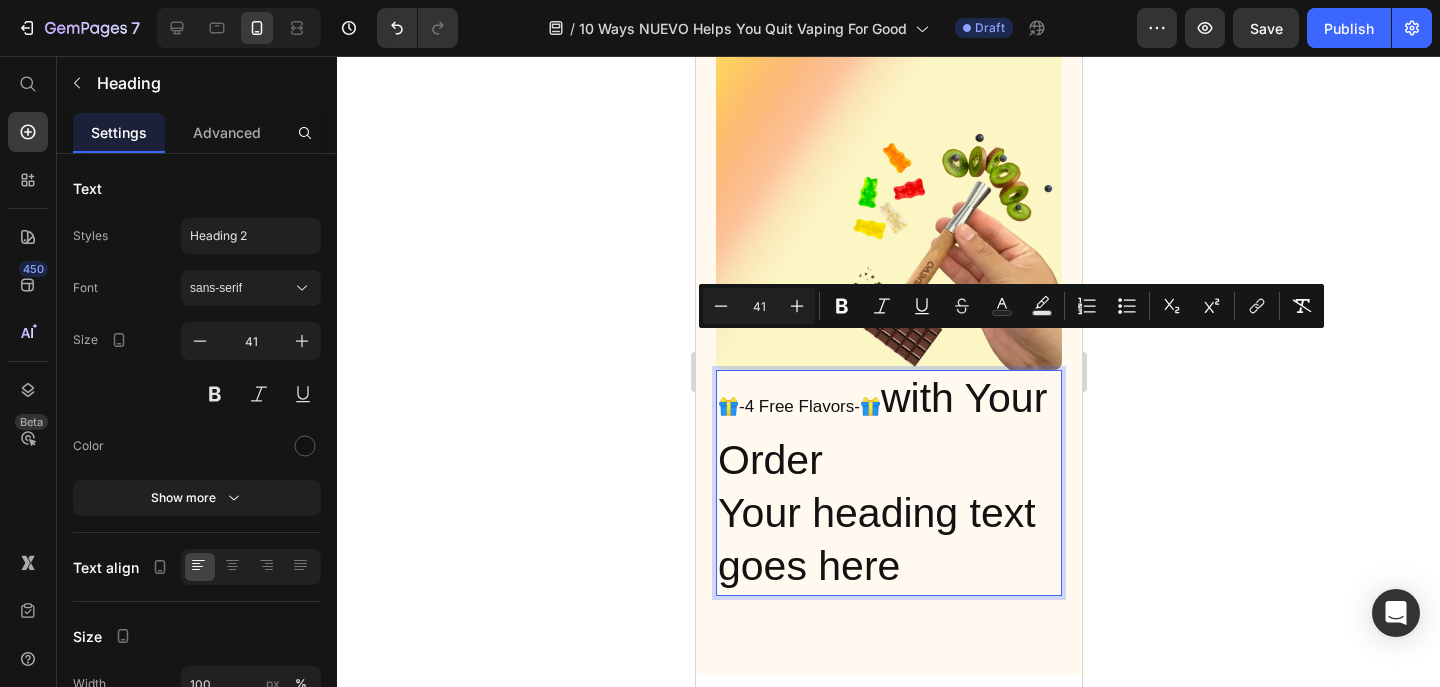 click on "🎁-4 Free Flavors-🎁 with Your Order Your heading text goes here" at bounding box center (888, 482) 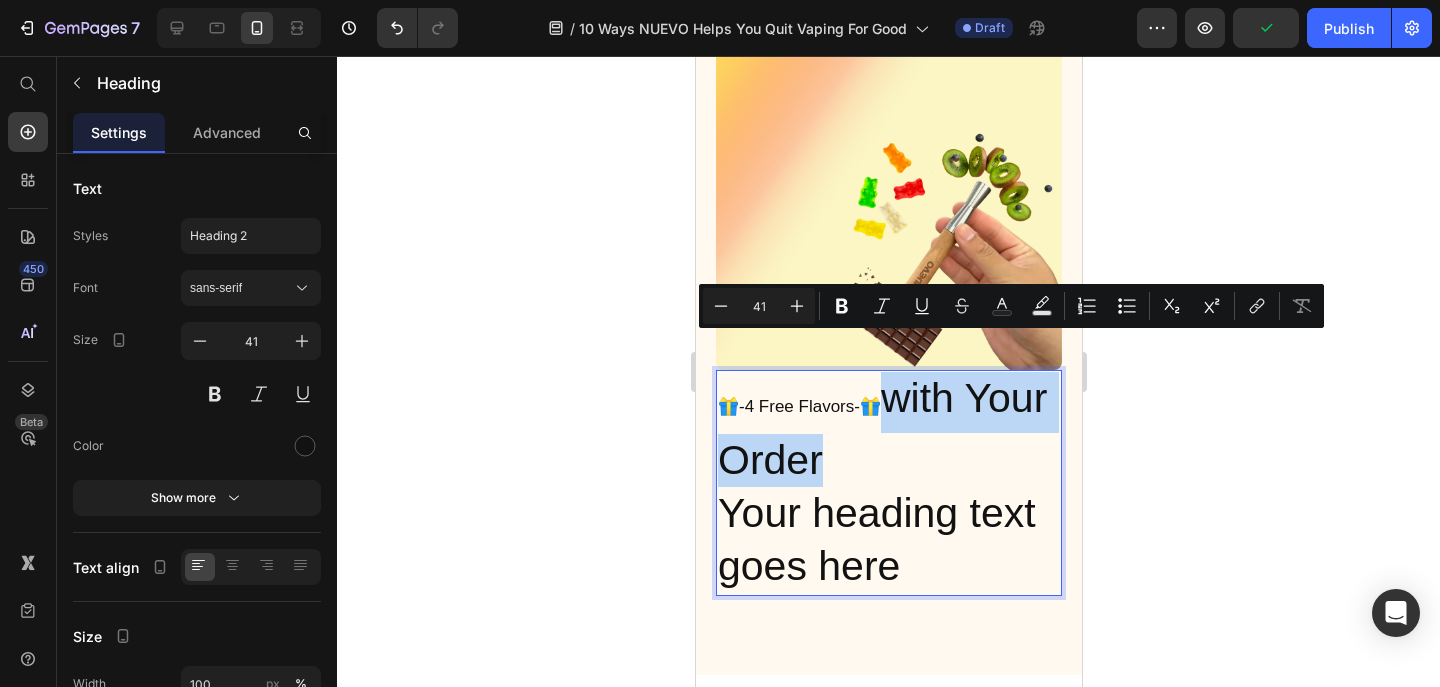 drag, startPoint x: 830, startPoint y: 423, endPoint x: 886, endPoint y: 378, distance: 71.8401 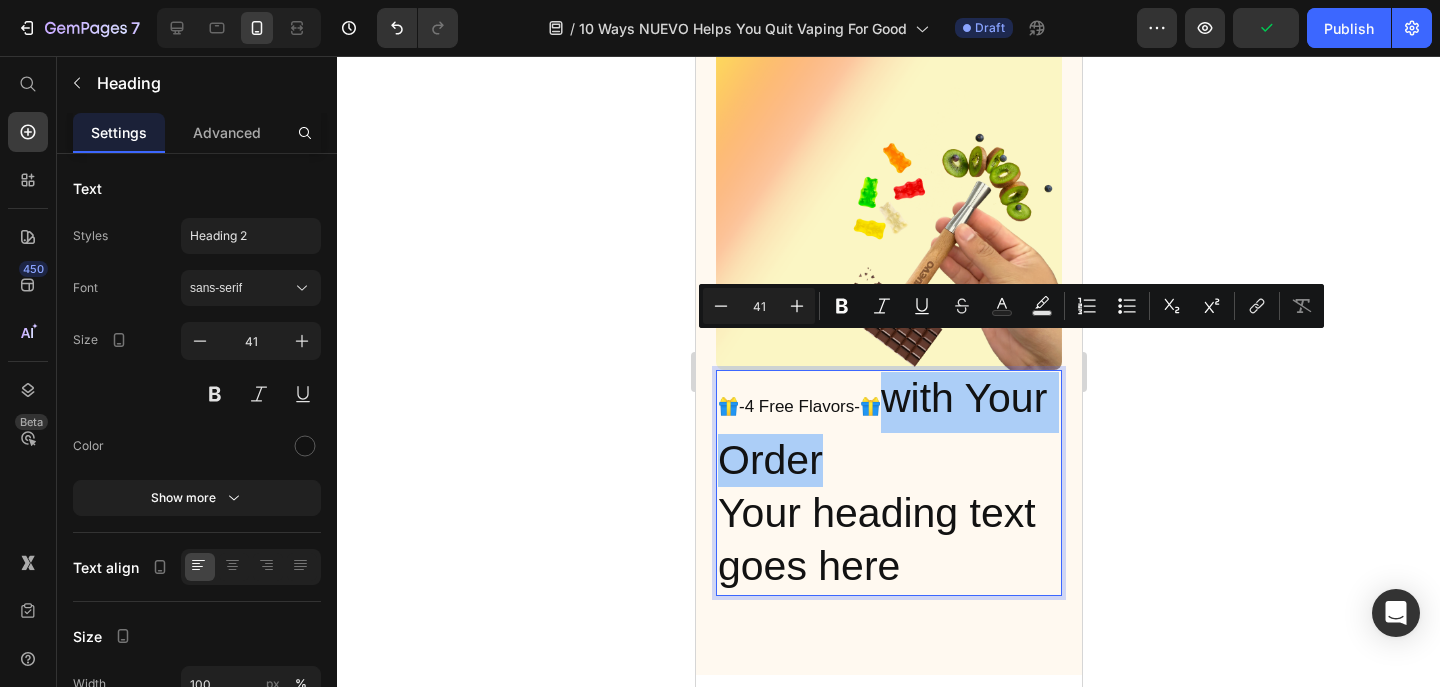 click on "41" at bounding box center [759, 306] 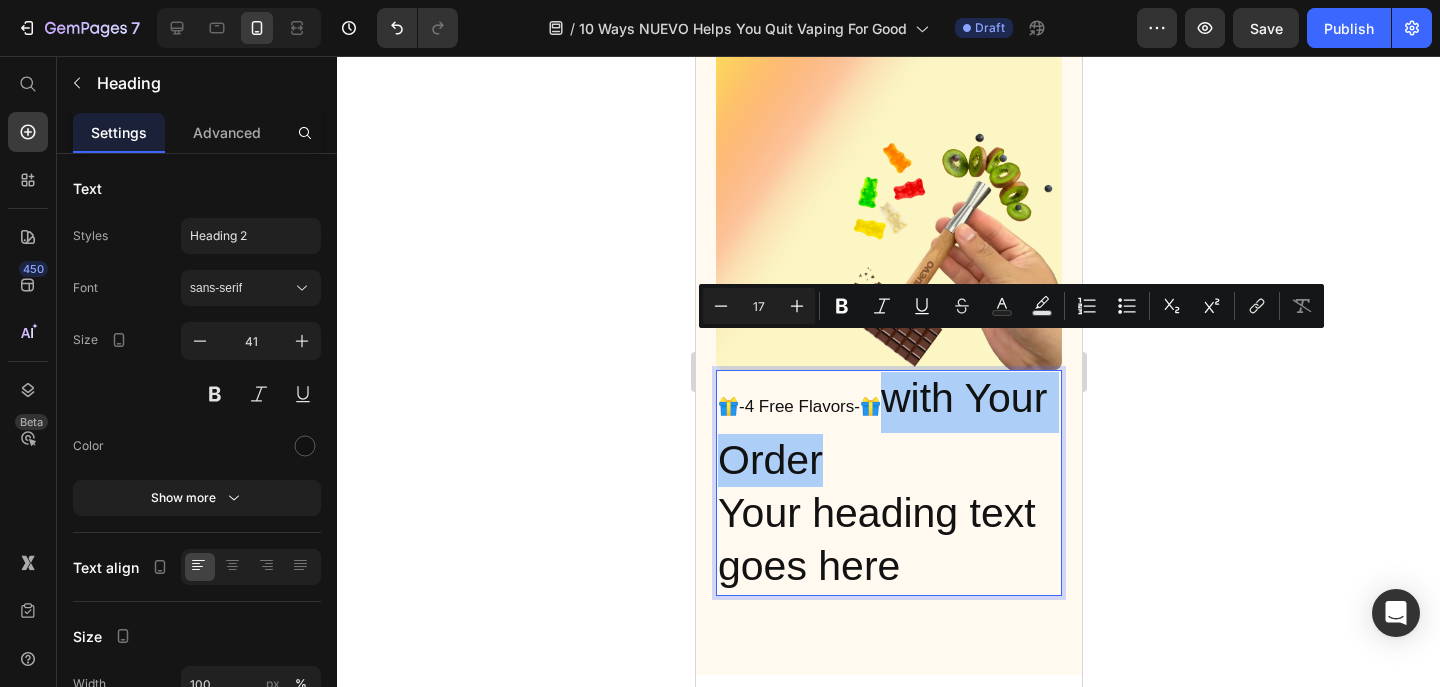 type on "17" 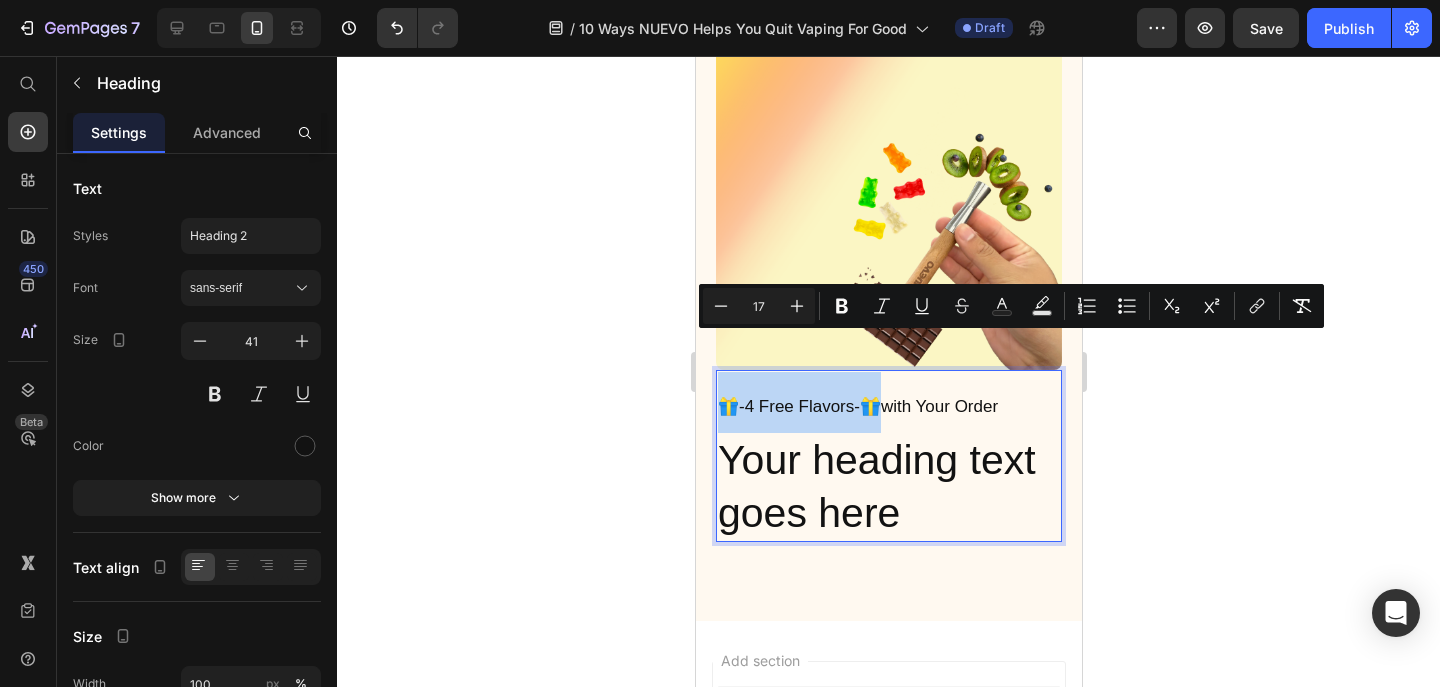 click on "🎁-4 Free Flavors-🎁with Your Order" at bounding box center (857, 406) 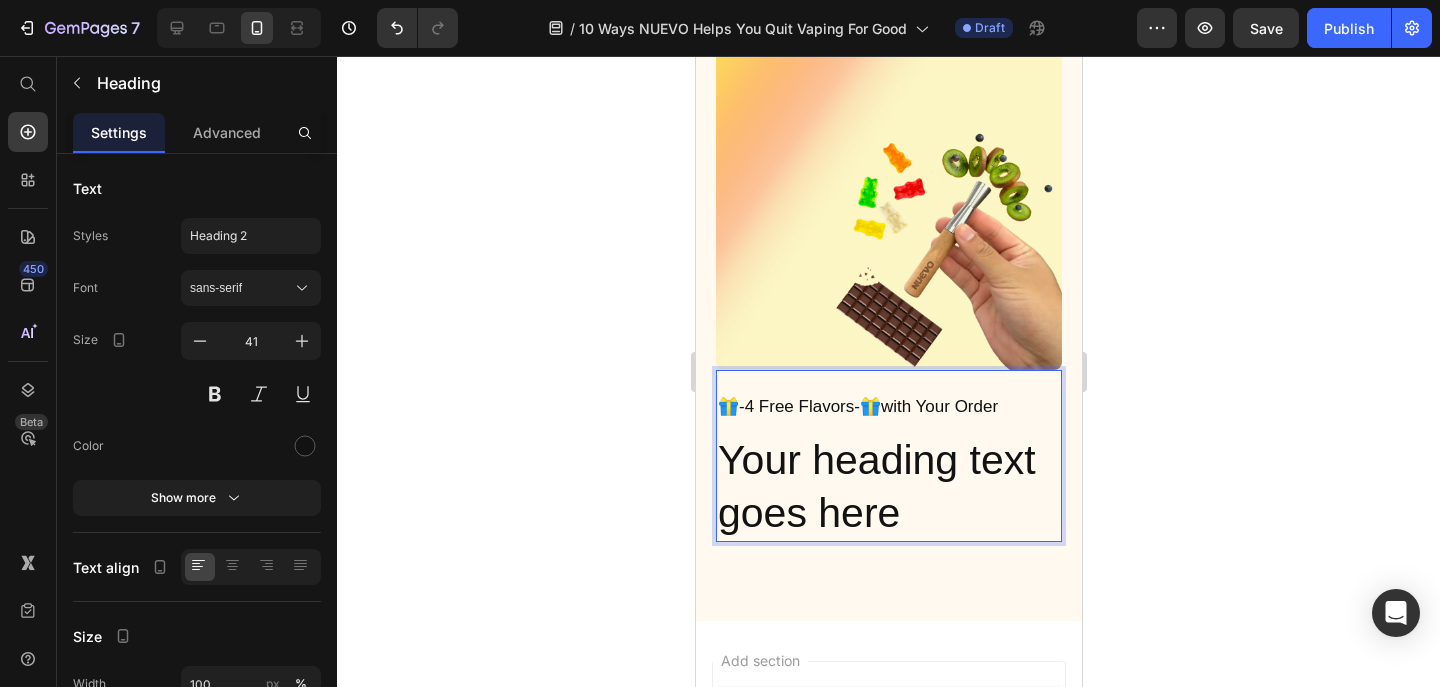 click on "🎁-4 Free Flavors-🎁with Your Order" at bounding box center [857, 406] 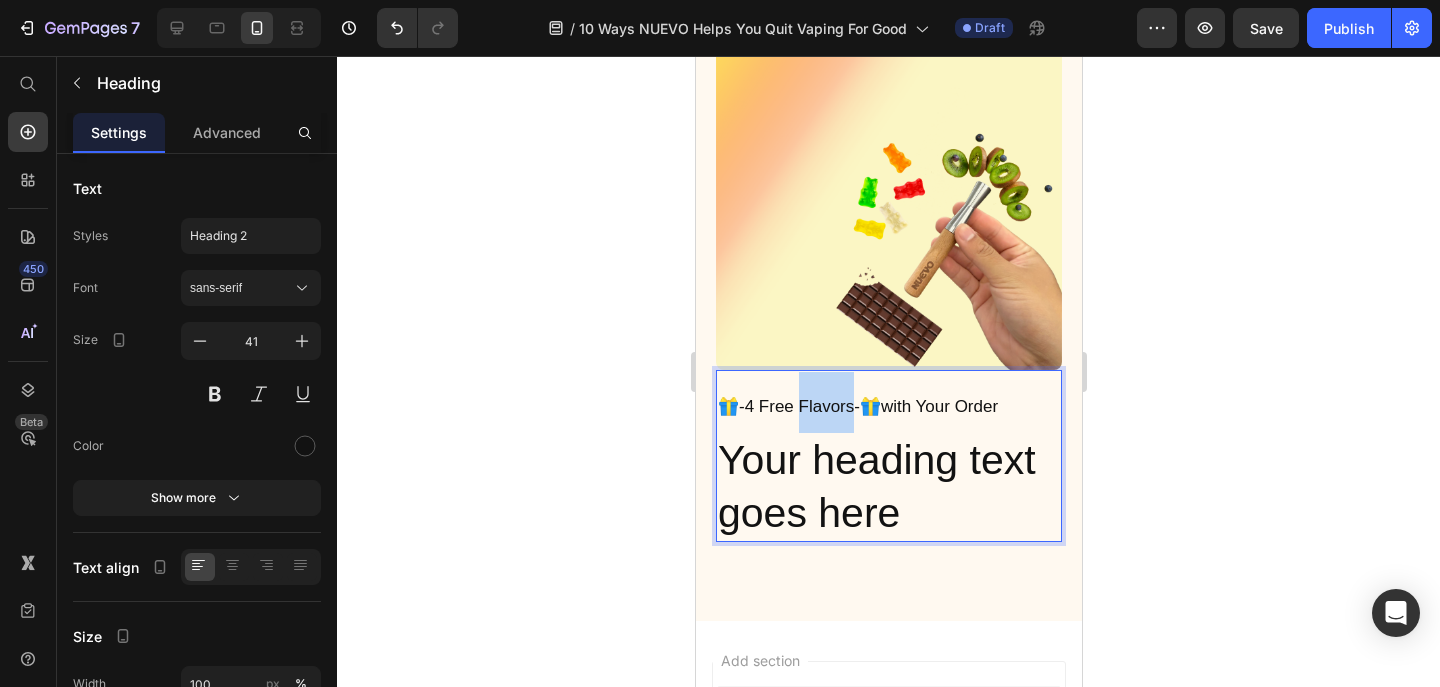 click on "🎁-4 Free Flavors-🎁with Your Order" at bounding box center (857, 406) 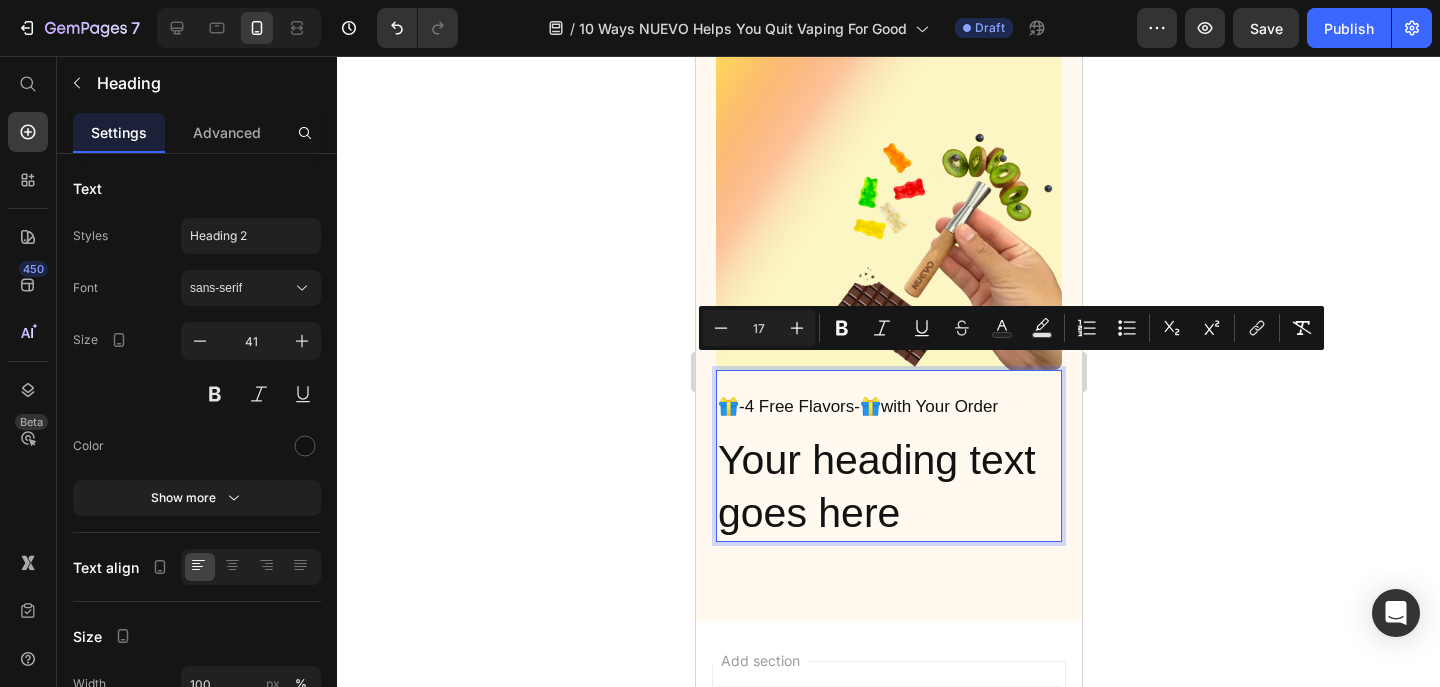 click on "🎁-4 Free Flavors-🎁with Your Order" at bounding box center [857, 406] 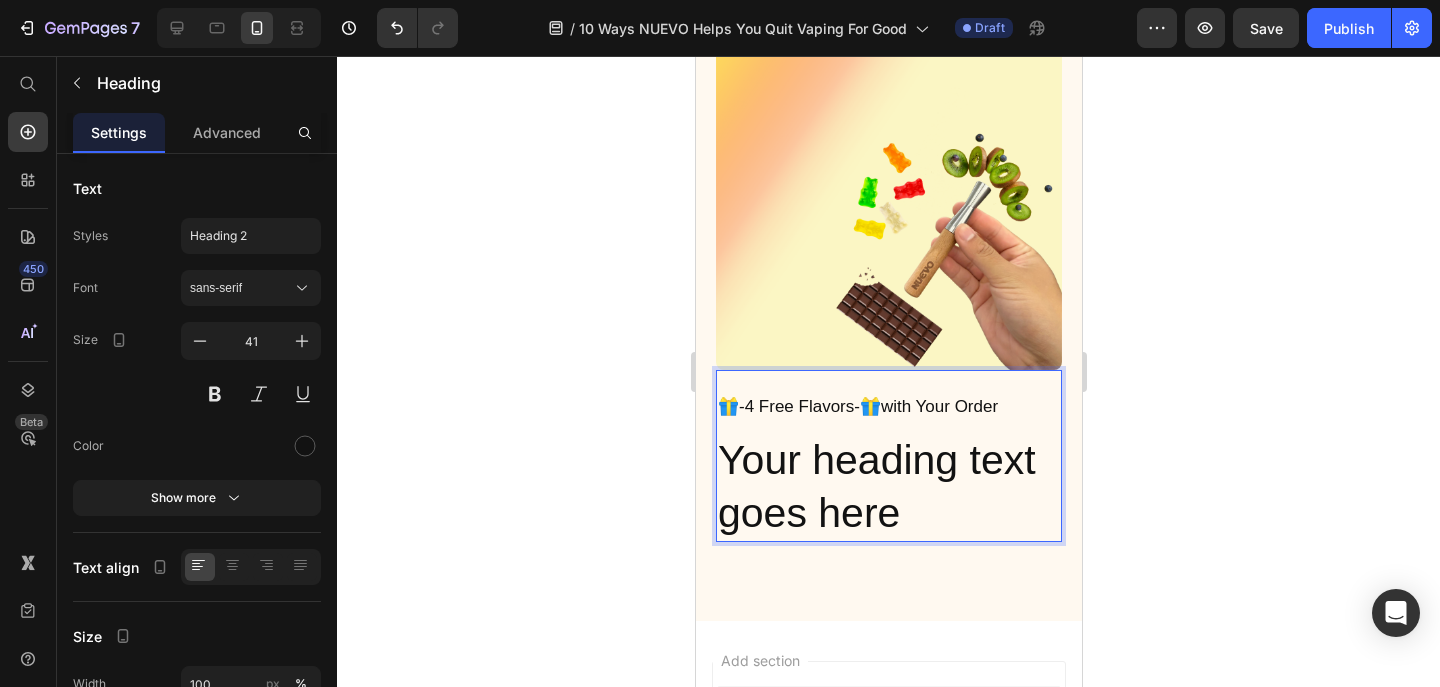 click on "🎁-4 Free Flavors-🎁with Your Order" at bounding box center (857, 406) 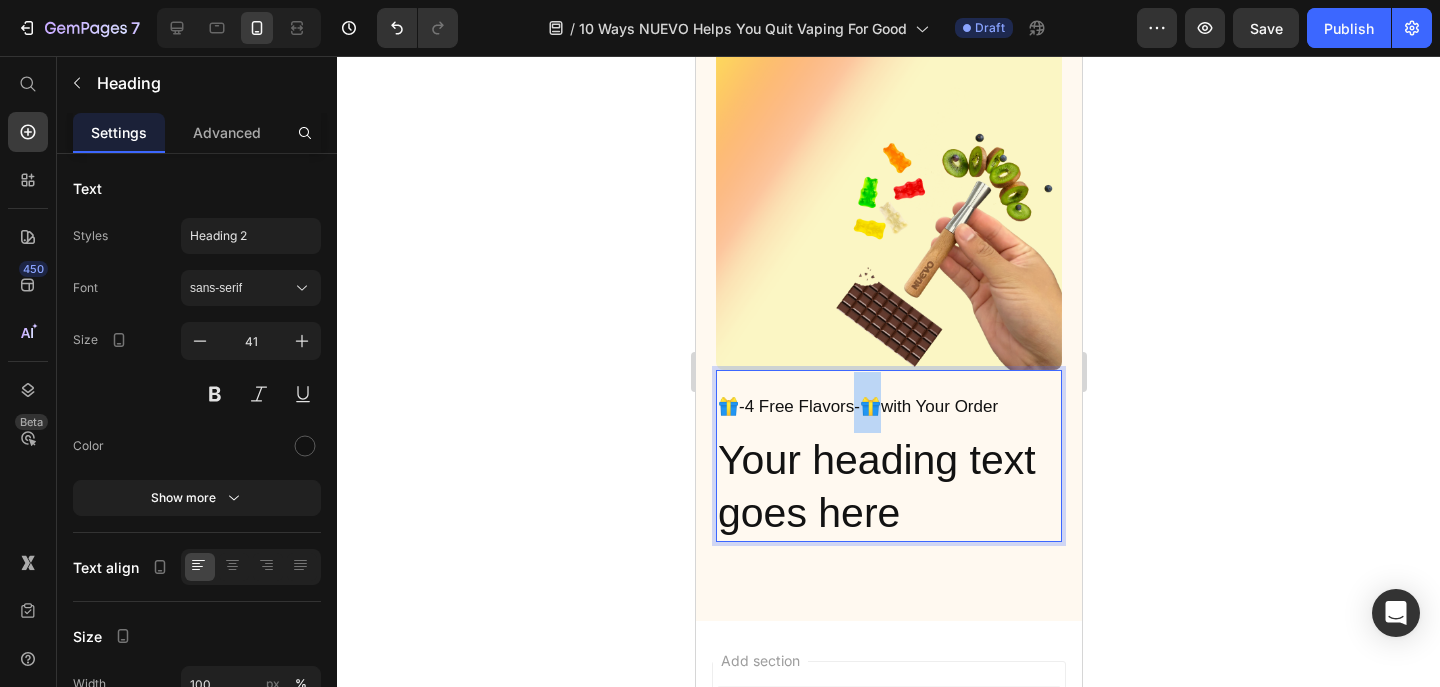 drag, startPoint x: 866, startPoint y: 367, endPoint x: 852, endPoint y: 370, distance: 14.3178215 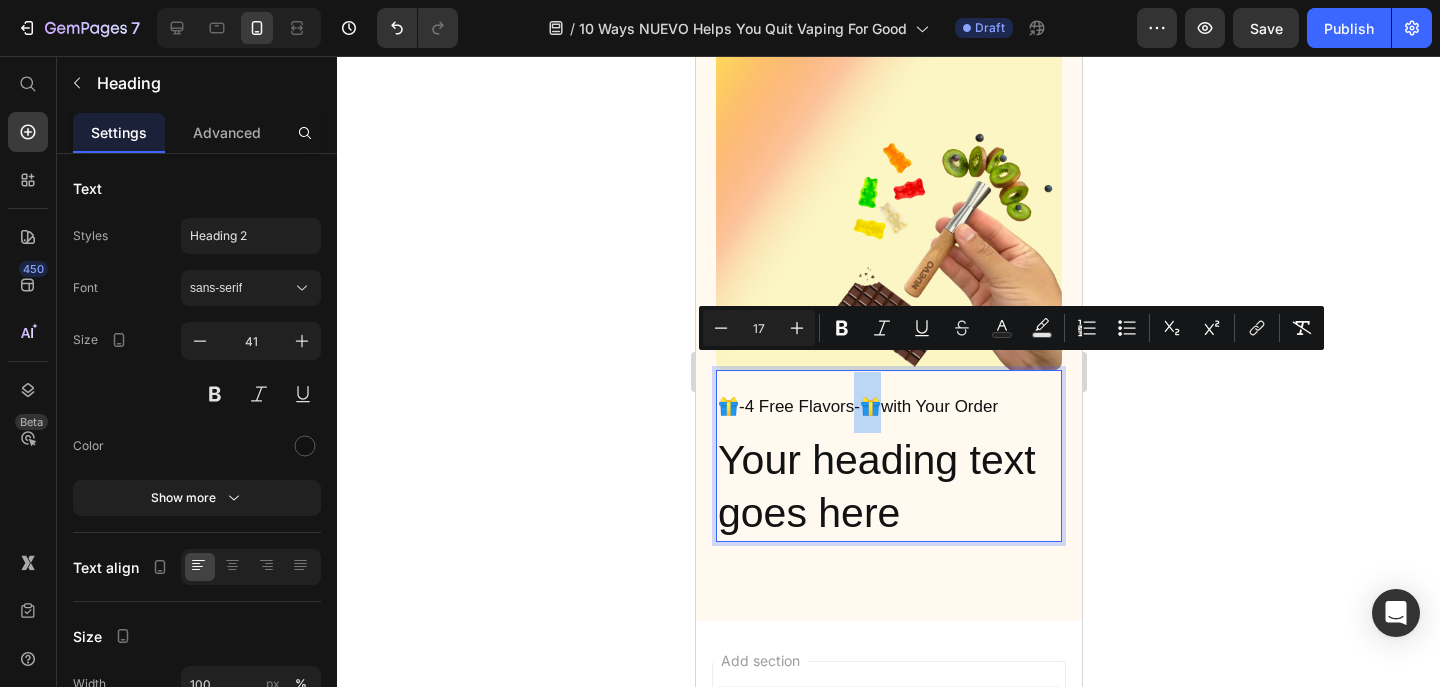 copy on "🎁wi" 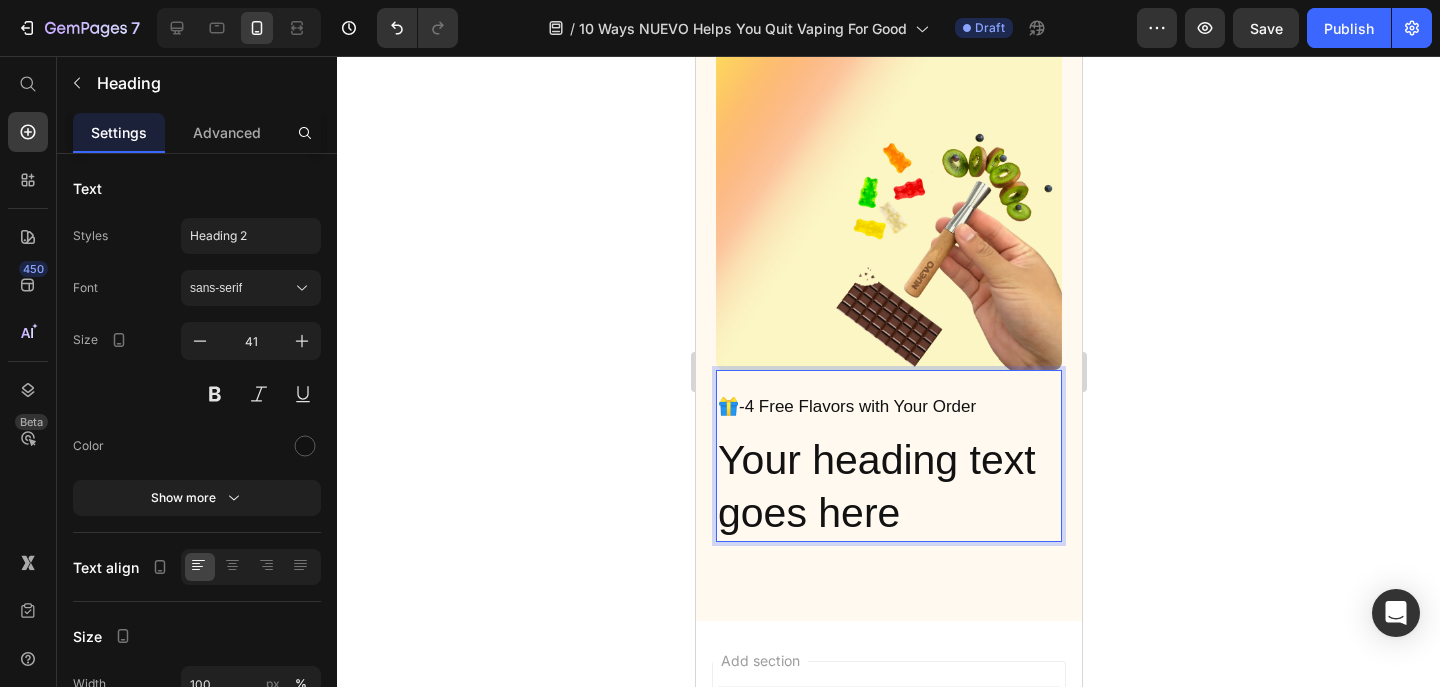 click on "🎁-4 Free Flavors with Your Order Your heading text goes here" at bounding box center (888, 456) 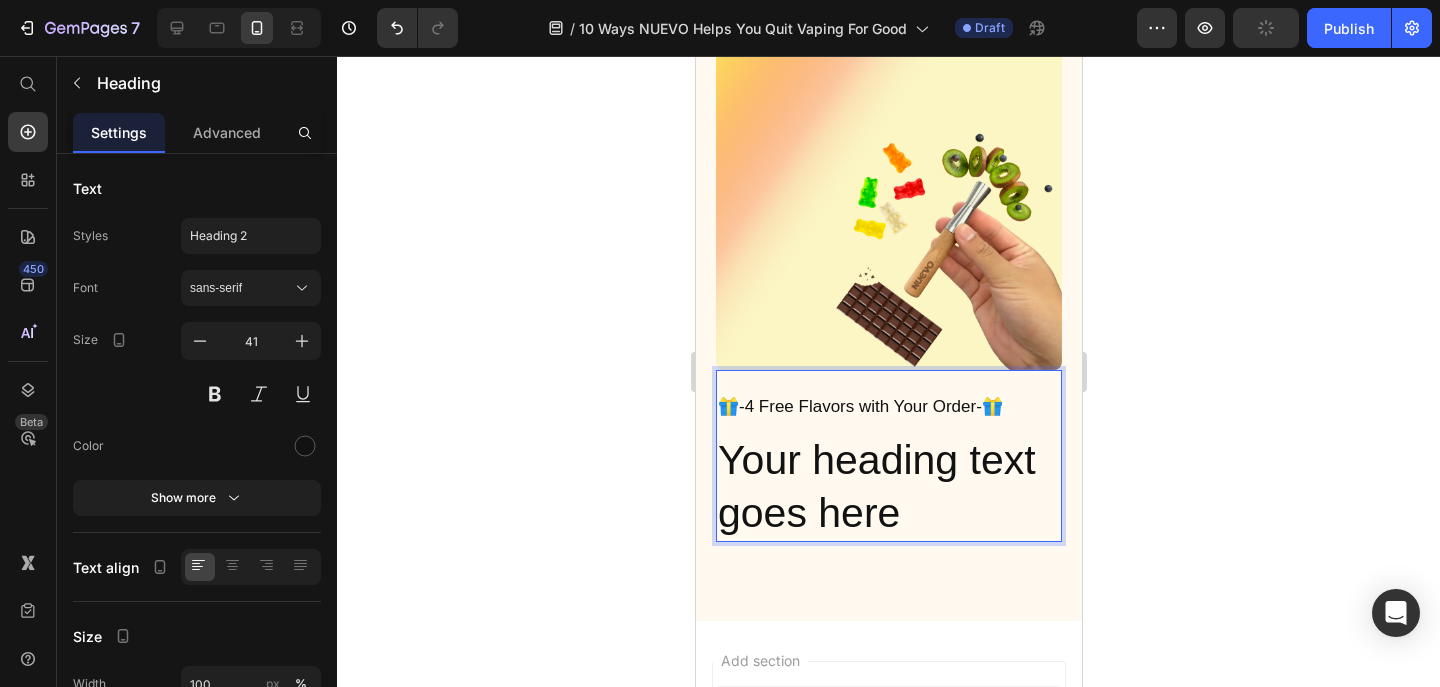 click 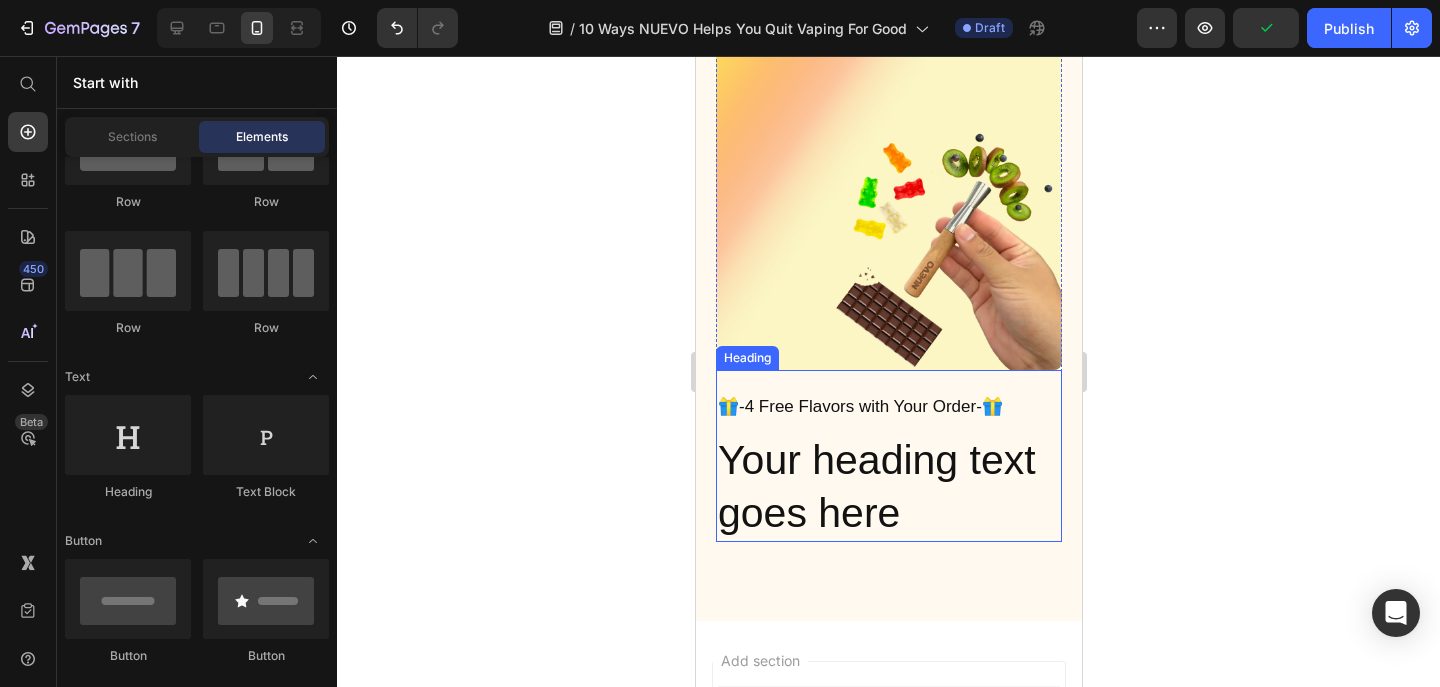 click on "⁠⁠⁠⁠⁠⁠⁠ 🎁-4 Free Flavors with Your Order-🎁 Your heading text goes here" at bounding box center (888, 456) 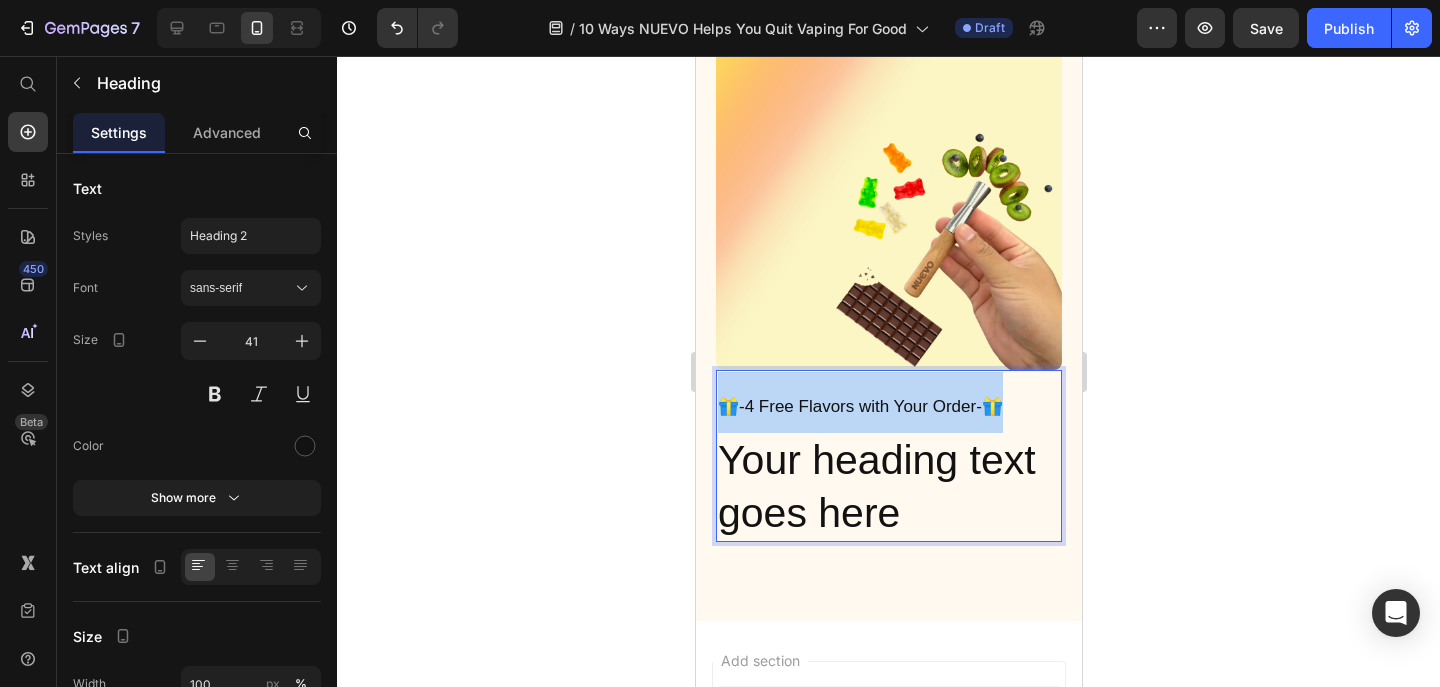 drag, startPoint x: 1005, startPoint y: 361, endPoint x: 720, endPoint y: 371, distance: 285.17538 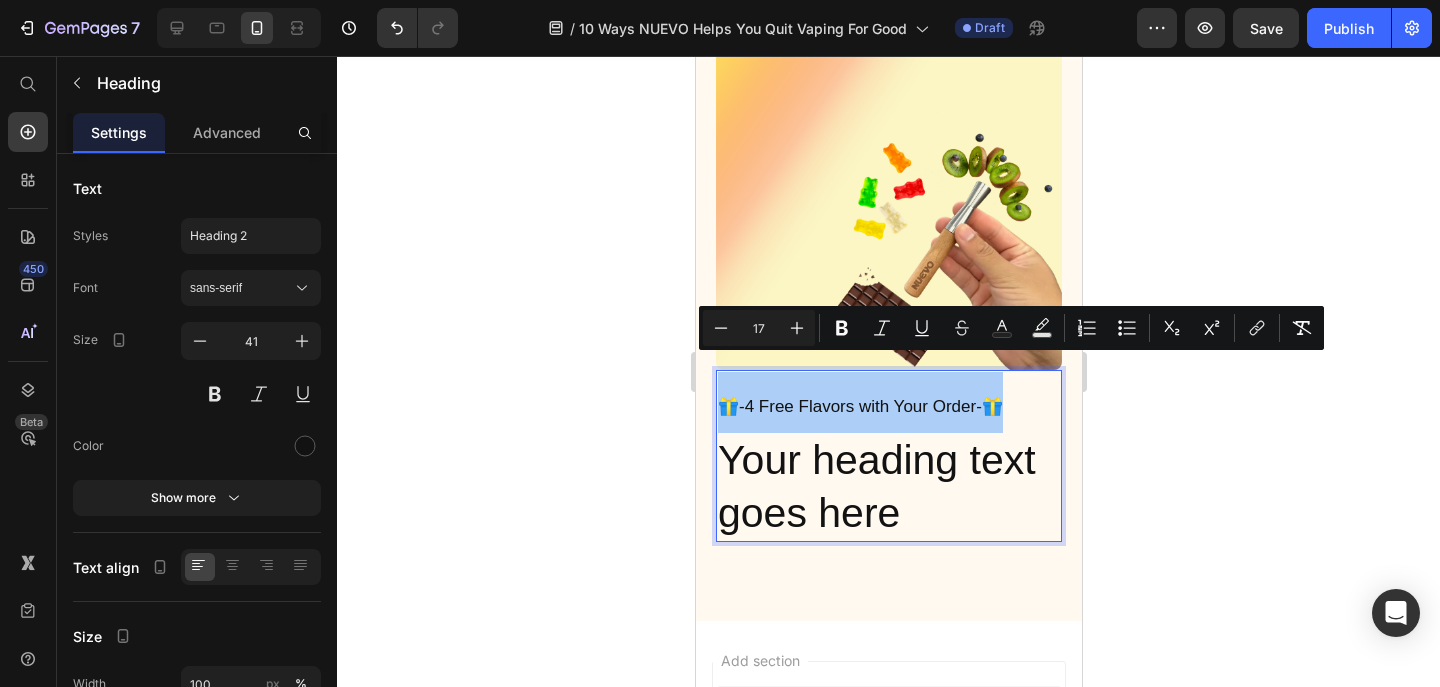 click 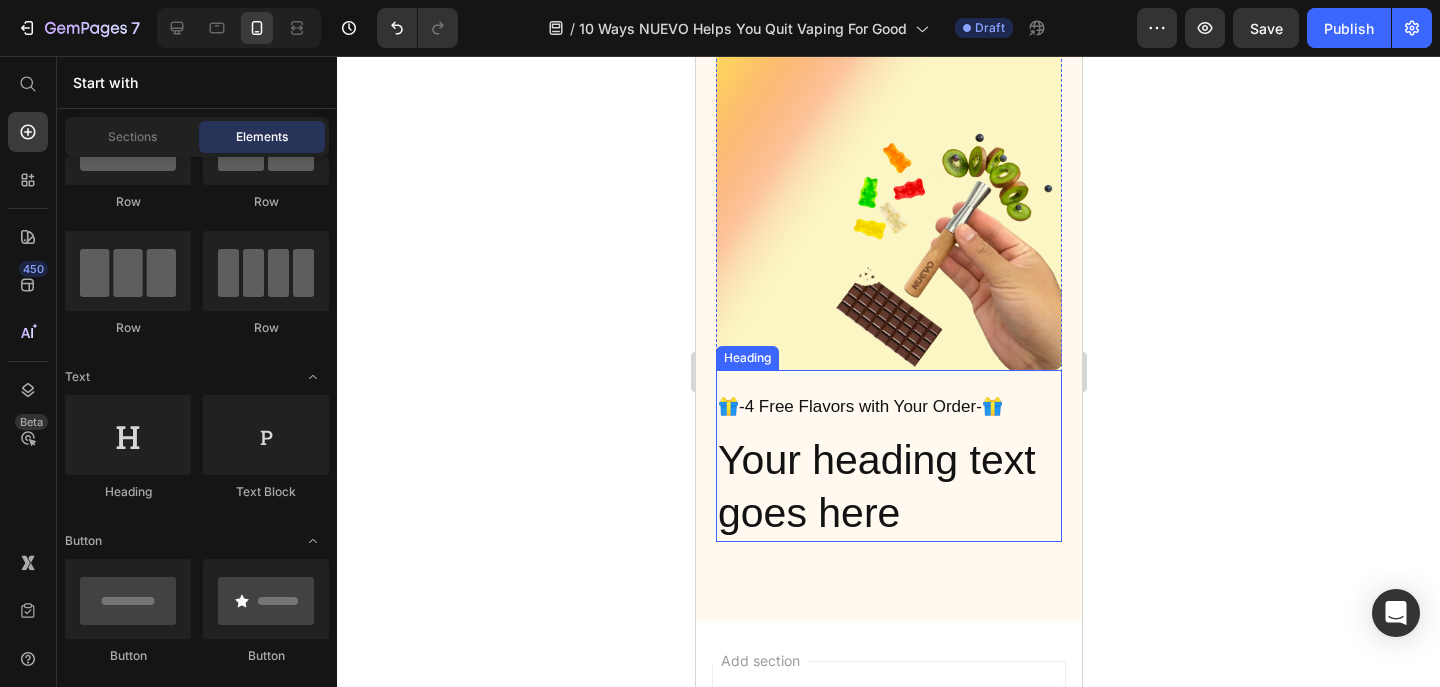 click on "⁠⁠⁠⁠⁠⁠⁠ 🎁-4 Free Flavors with Your Order-🎁 Your heading text goes here" at bounding box center (888, 456) 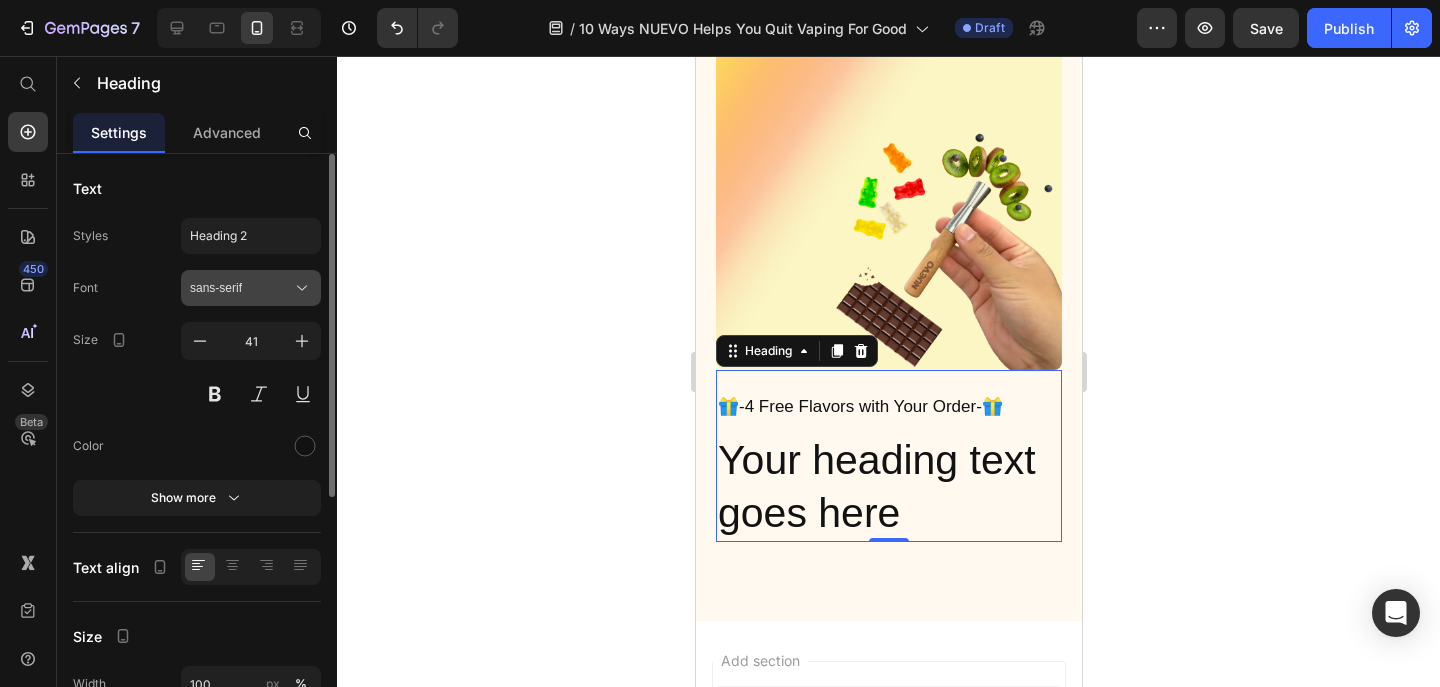 click on "sans-serif" at bounding box center (241, 288) 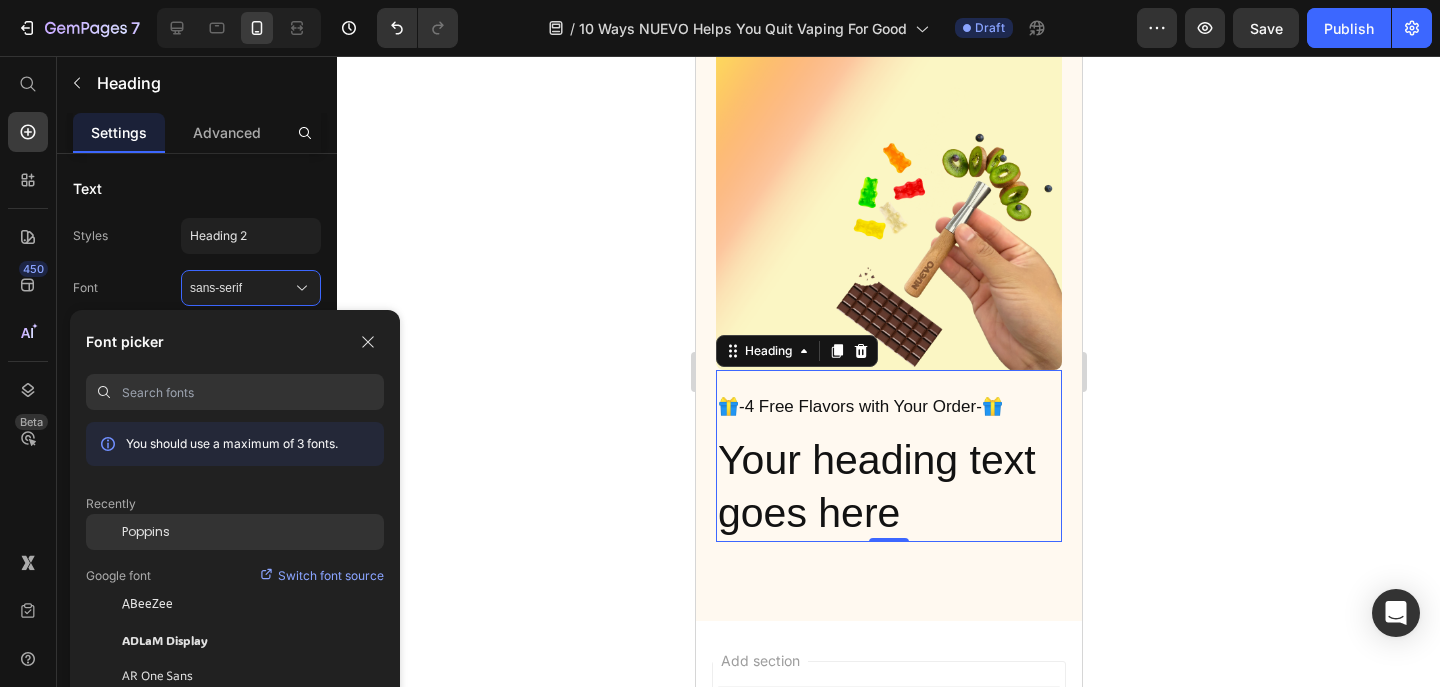 click on "Poppins" at bounding box center (146, 532) 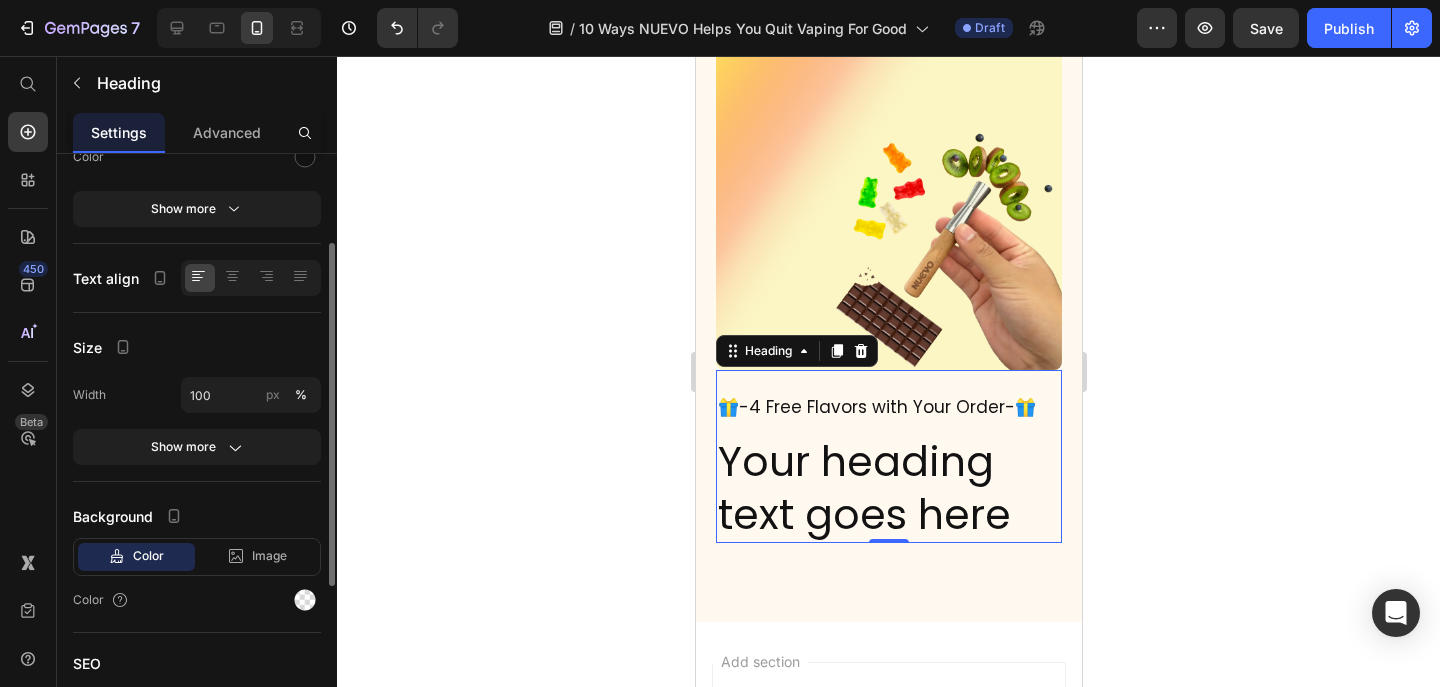 scroll, scrollTop: 207, scrollLeft: 0, axis: vertical 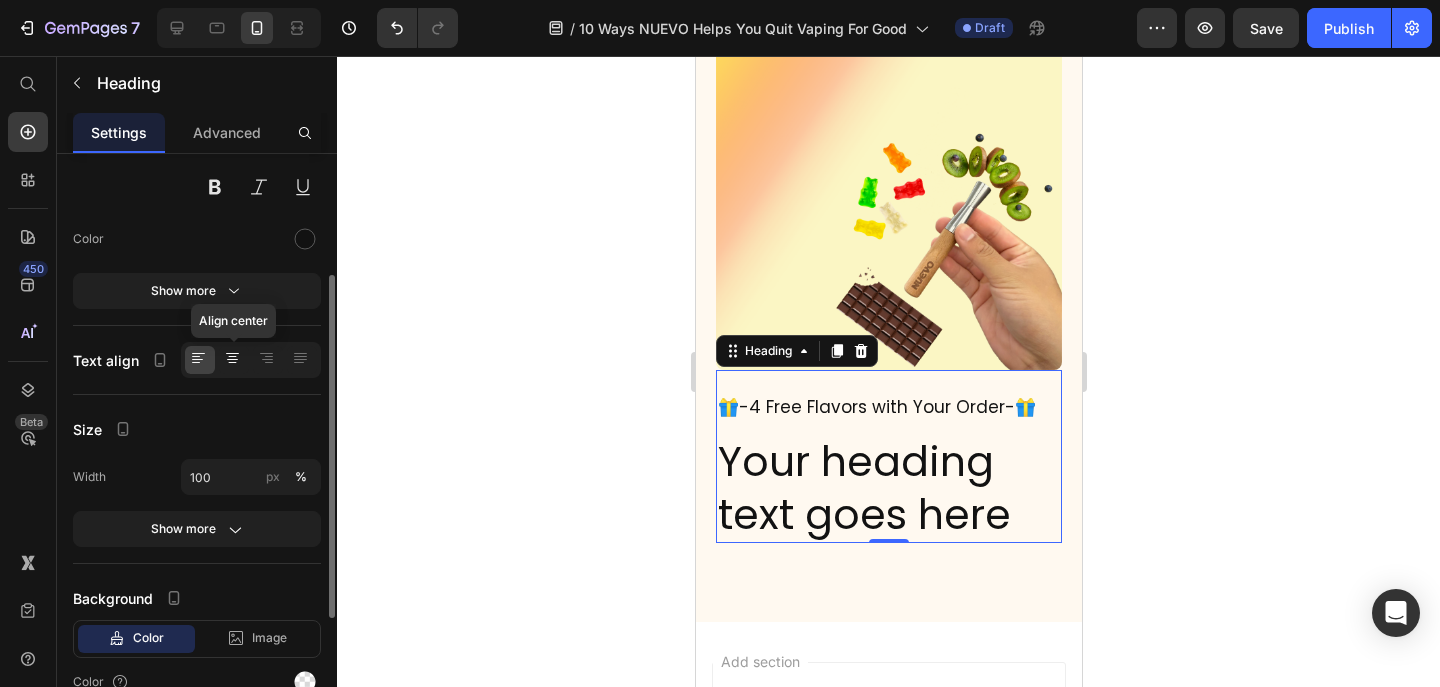 click 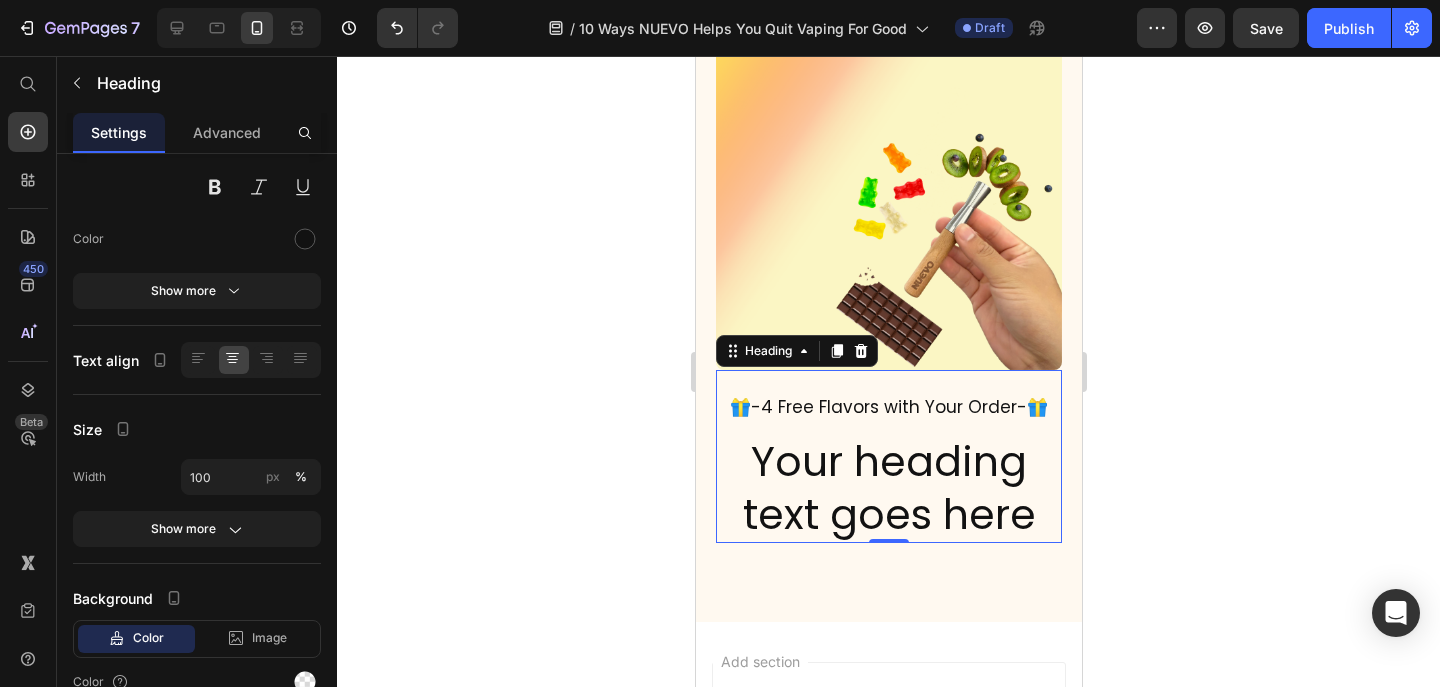 click 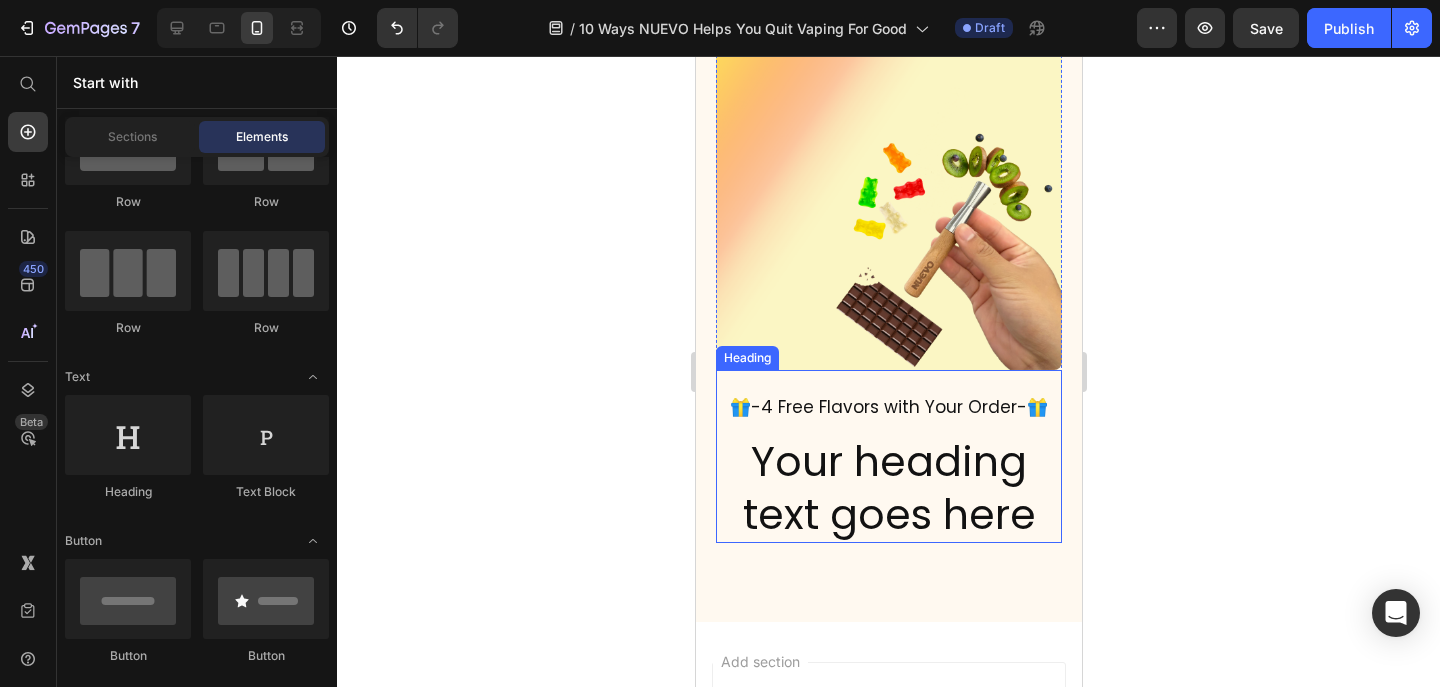 click on "⁠⁠⁠⁠⁠⁠⁠ 🎁-4 Free Flavors with Your Order-🎁 Your heading text goes here" at bounding box center [888, 456] 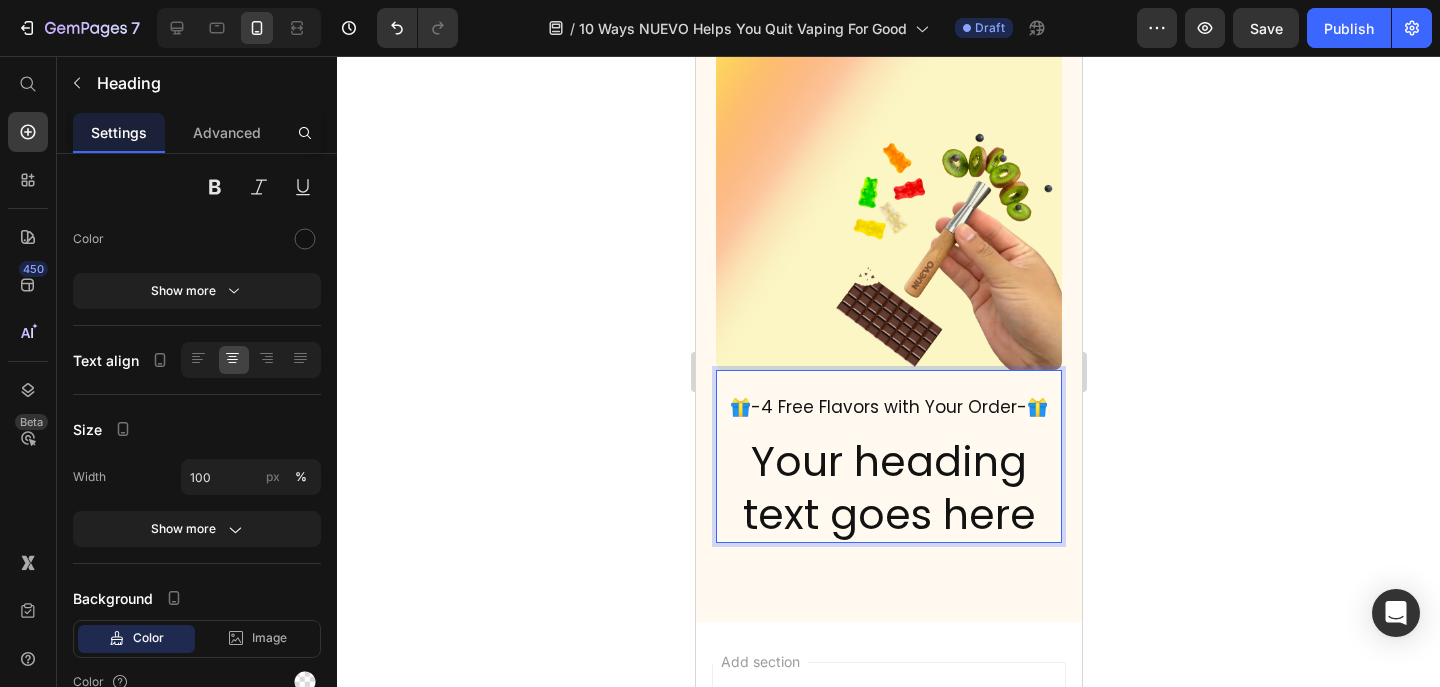 click on "🎁-4 Free Flavors with Your Order-🎁 Your heading text goes here" at bounding box center (888, 456) 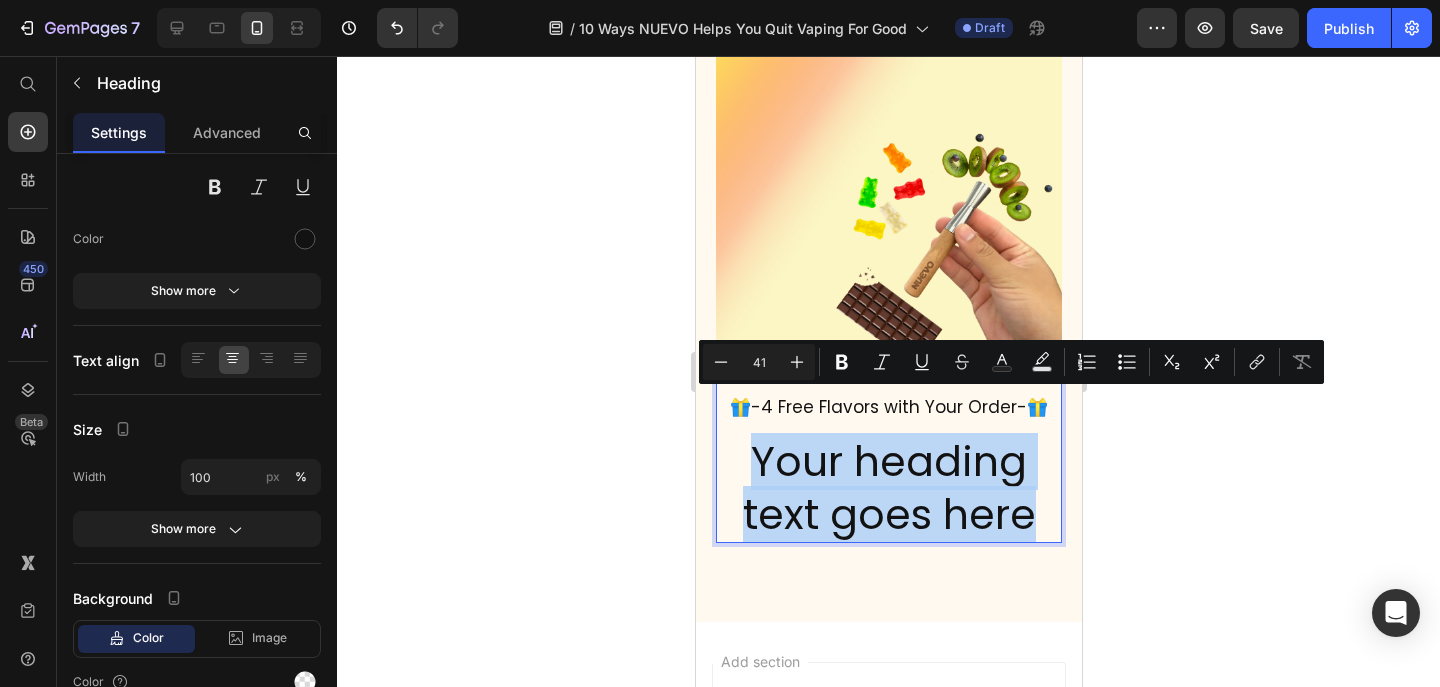 drag, startPoint x: 1036, startPoint y: 469, endPoint x: 745, endPoint y: 417, distance: 295.60953 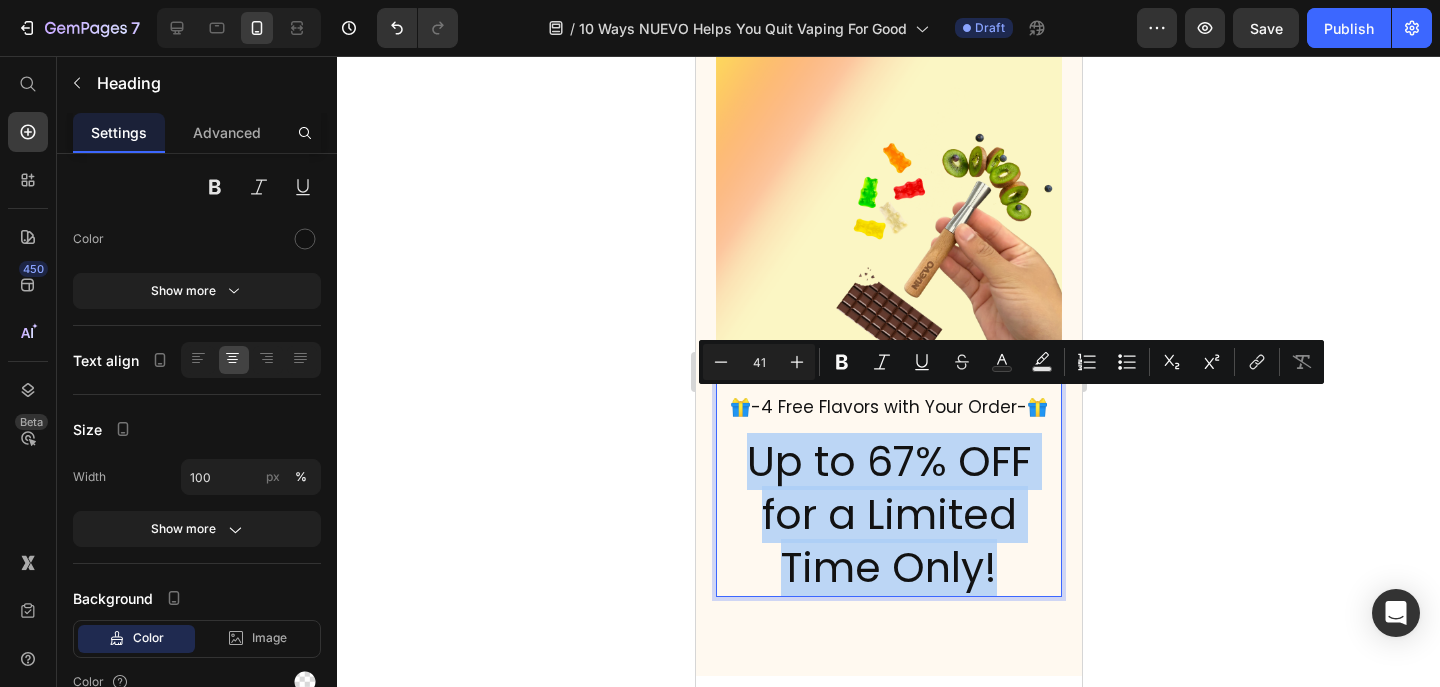 drag, startPoint x: 1013, startPoint y: 520, endPoint x: 747, endPoint y: 428, distance: 281.46048 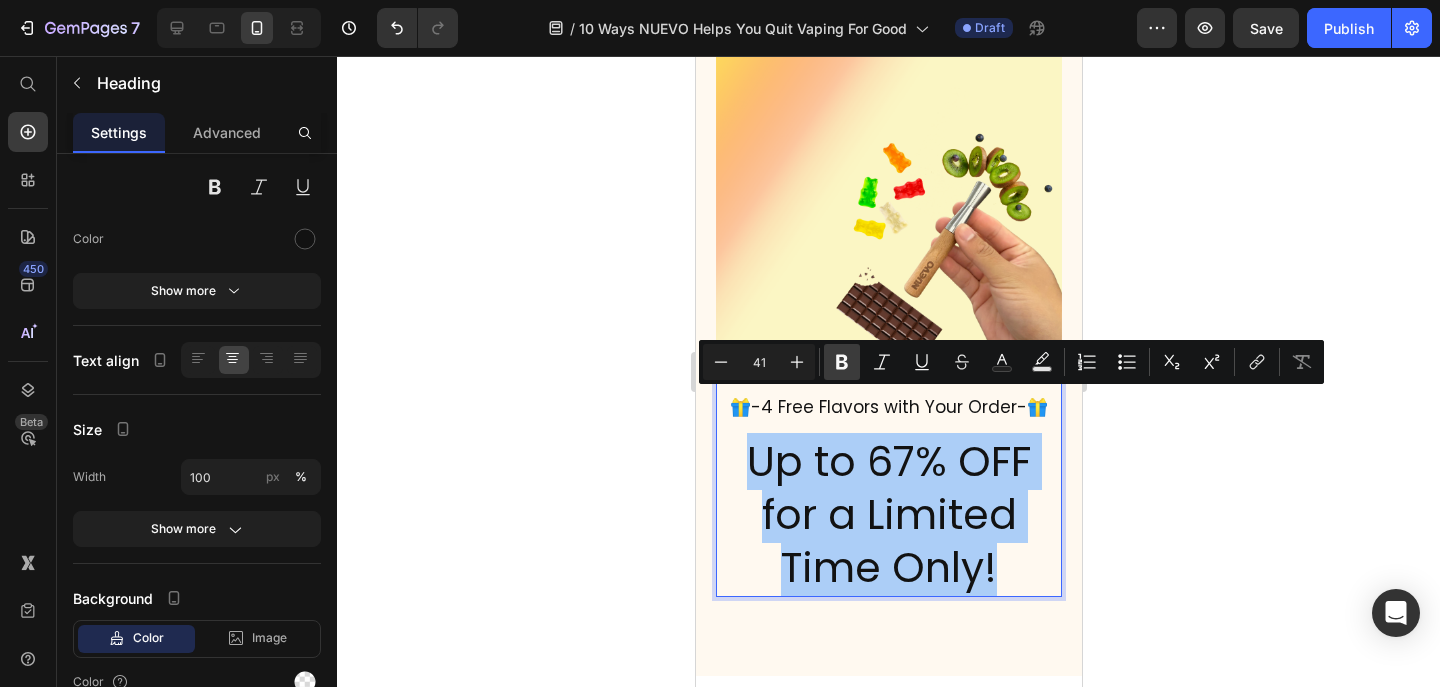 click 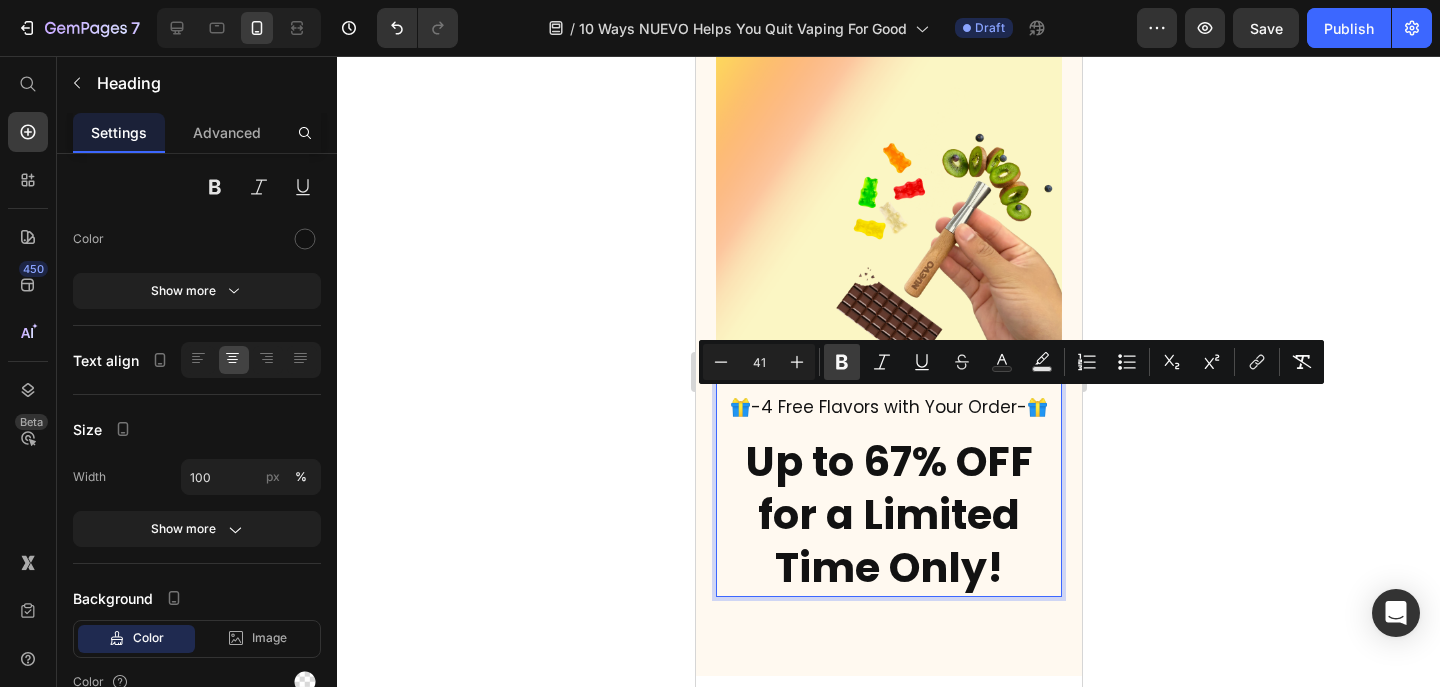 click 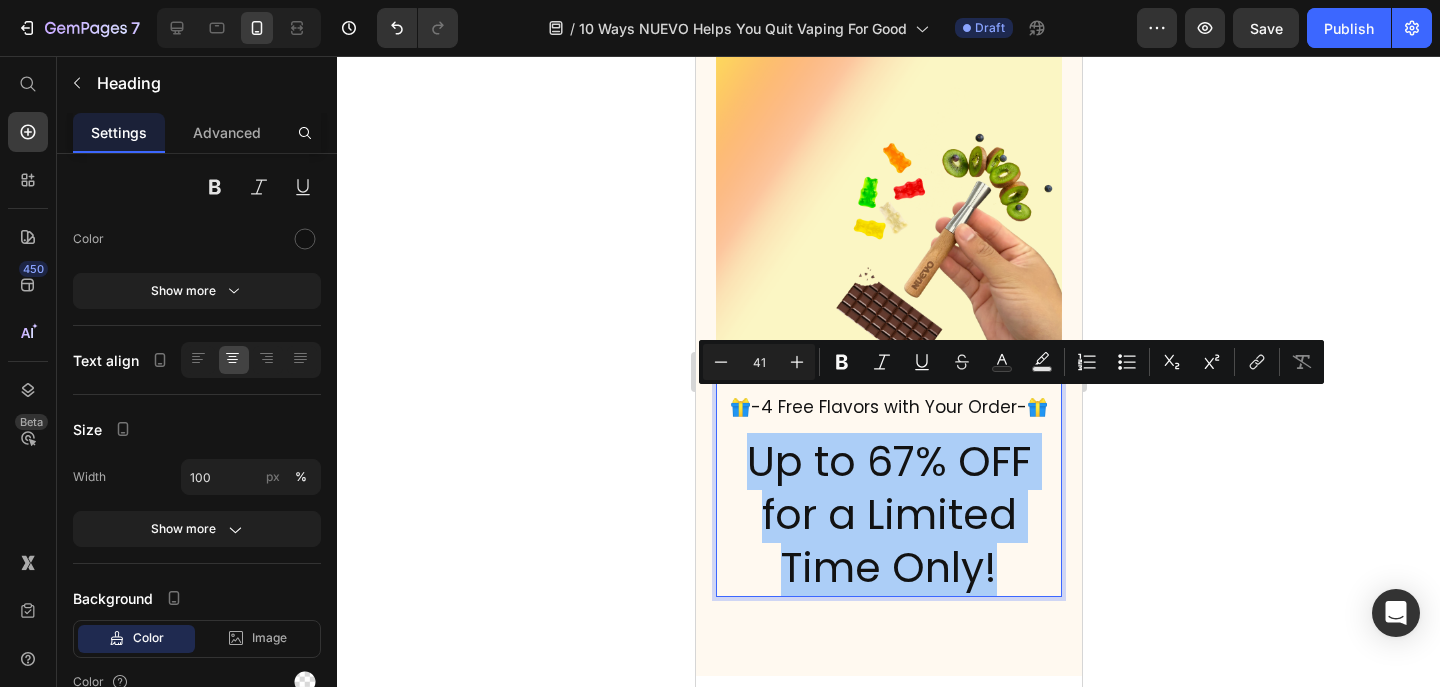 click 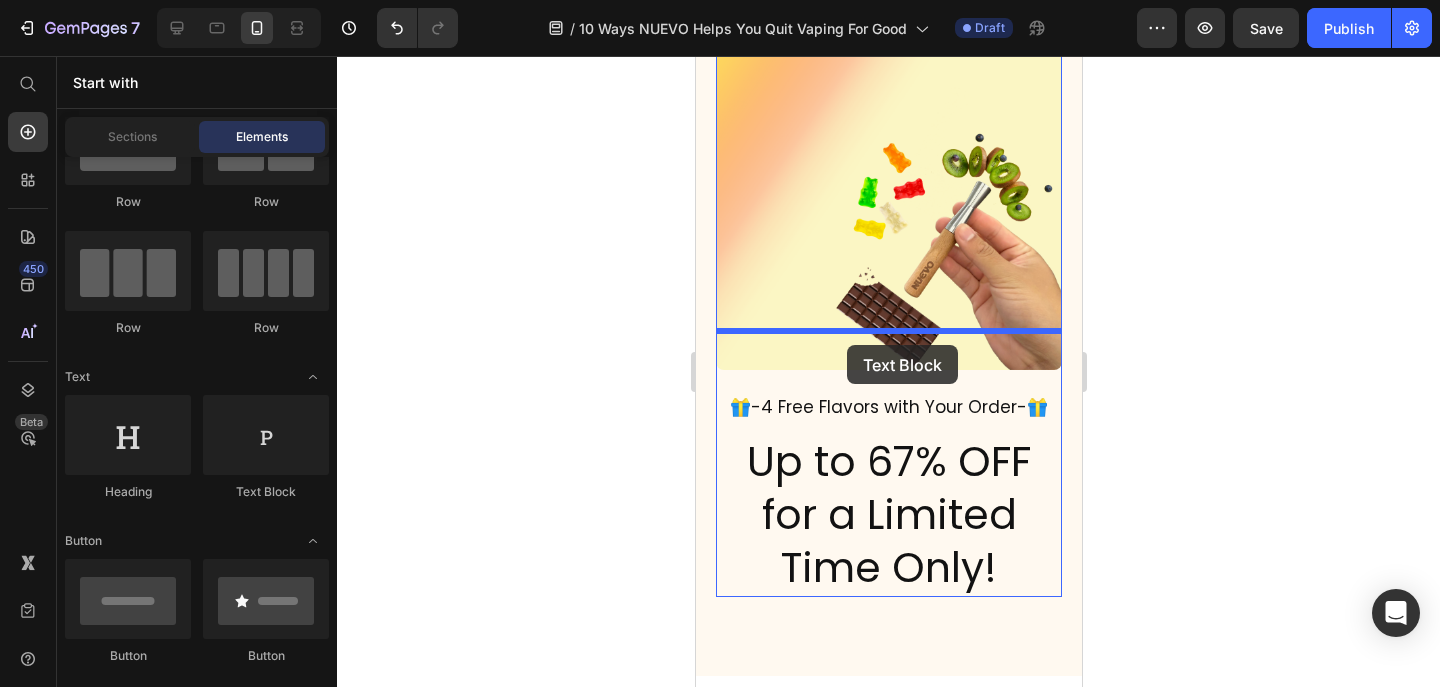 drag, startPoint x: 949, startPoint y: 484, endPoint x: 846, endPoint y: 345, distance: 173.00288 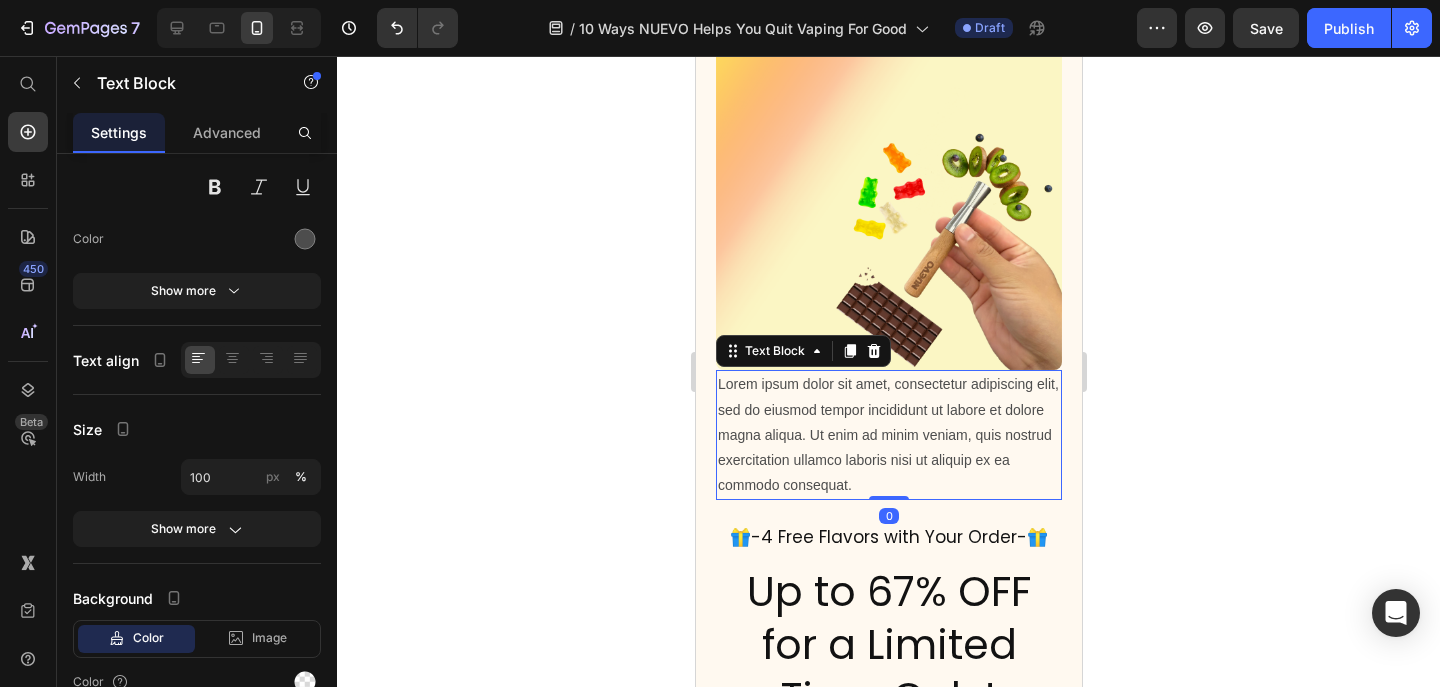 scroll, scrollTop: 0, scrollLeft: 0, axis: both 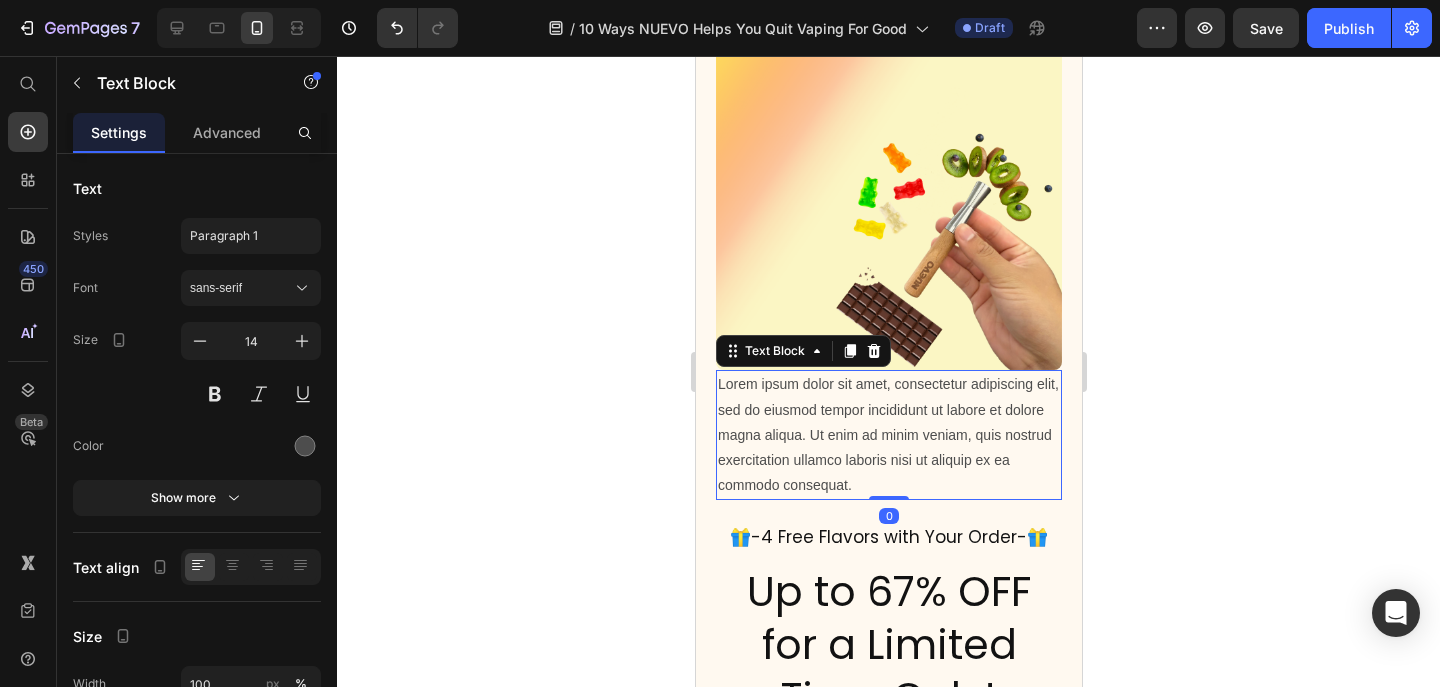 click on "Lorem ipsum dolor sit amet, consectetur adipiscing elit, sed do eiusmod tempor incididunt ut labore et dolore magna aliqua. Ut enim ad minim veniam, quis nostrud exercitation ullamco laboris nisi ut aliquip ex ea commodo consequat." at bounding box center [888, 435] 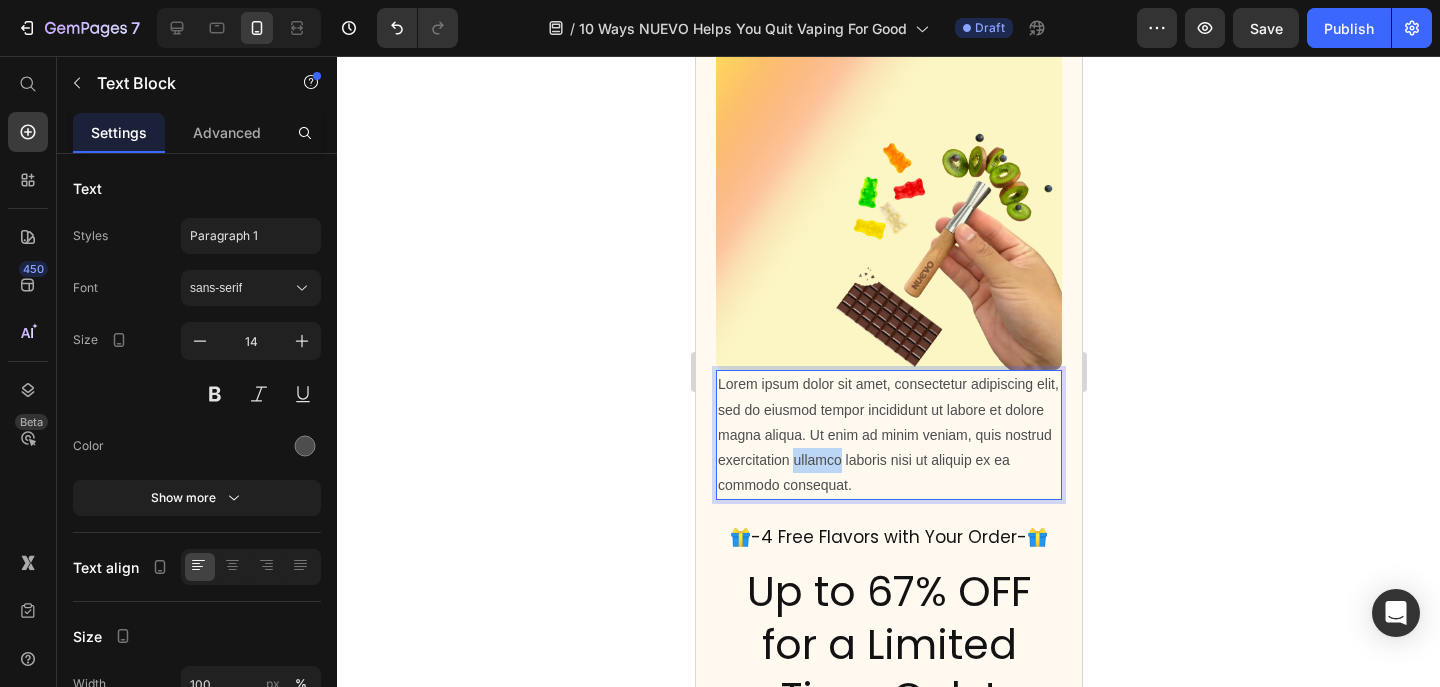click on "Lorem ipsum dolor sit amet, consectetur adipiscing elit, sed do eiusmod tempor incididunt ut labore et dolore magna aliqua. Ut enim ad minim veniam, quis nostrud exercitation ullamco laboris nisi ut aliquip ex ea commodo consequat." at bounding box center (888, 435) 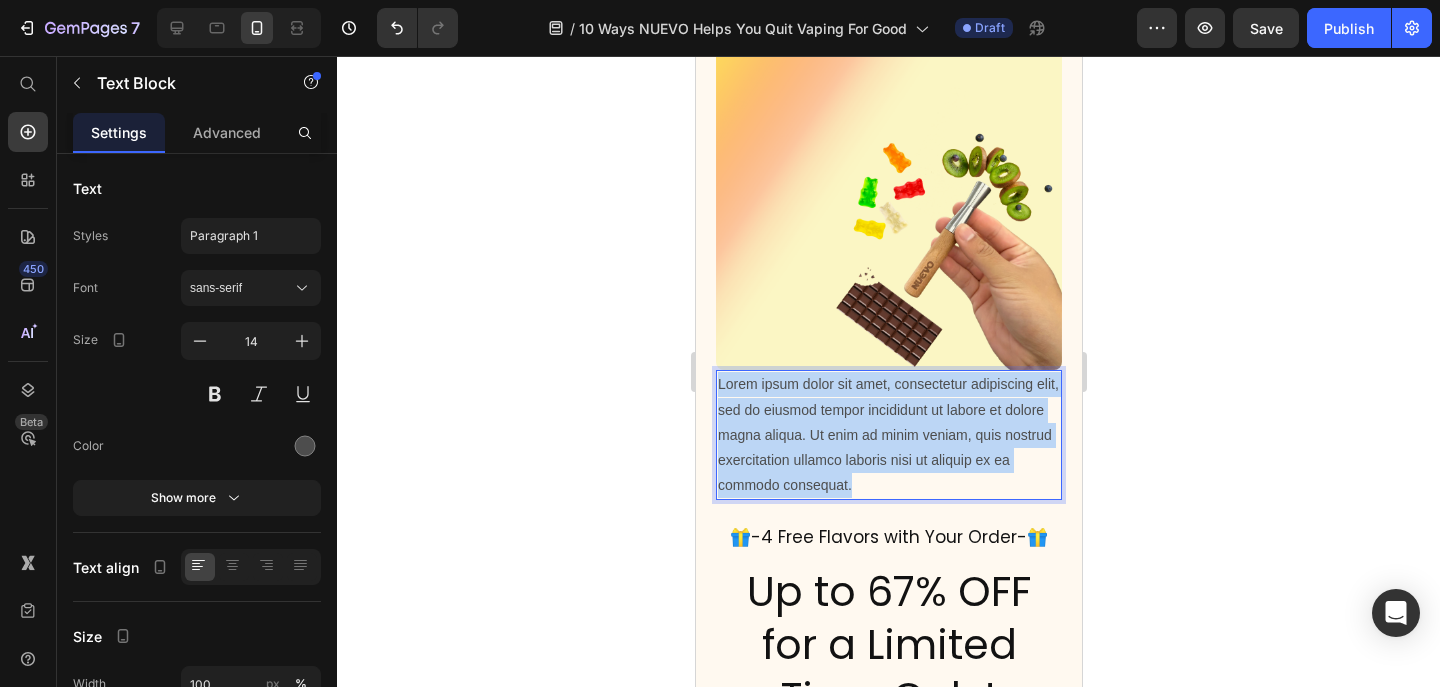 click on "Lorem ipsum dolor sit amet, consectetur adipiscing elit, sed do eiusmod tempor incididunt ut labore et dolore magna aliqua. Ut enim ad minim veniam, quis nostrud exercitation ullamco laboris nisi ut aliquip ex ea commodo consequat." at bounding box center (888, 435) 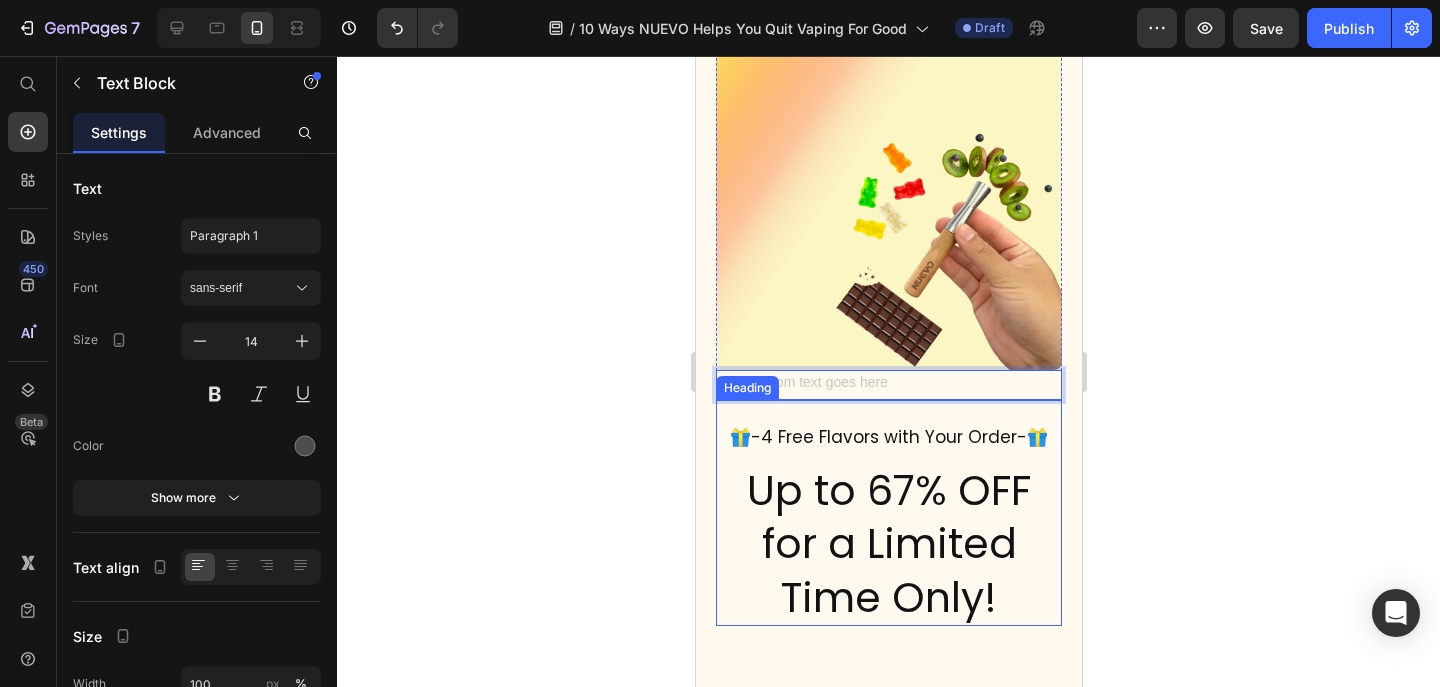 click on "🎁-4 Free Flavors with Your Order-🎁" at bounding box center [888, 437] 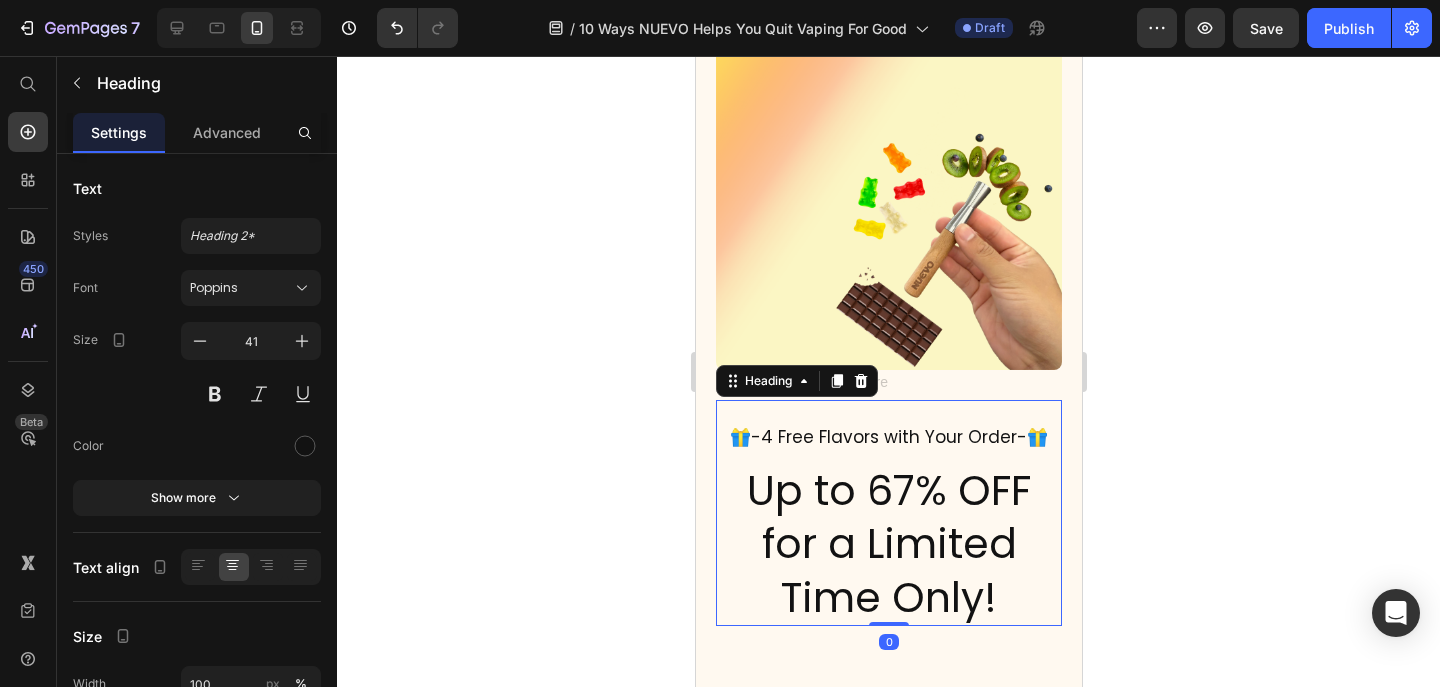 click on "🎁-4 Free Flavors with Your Order-🎁" at bounding box center (888, 437) 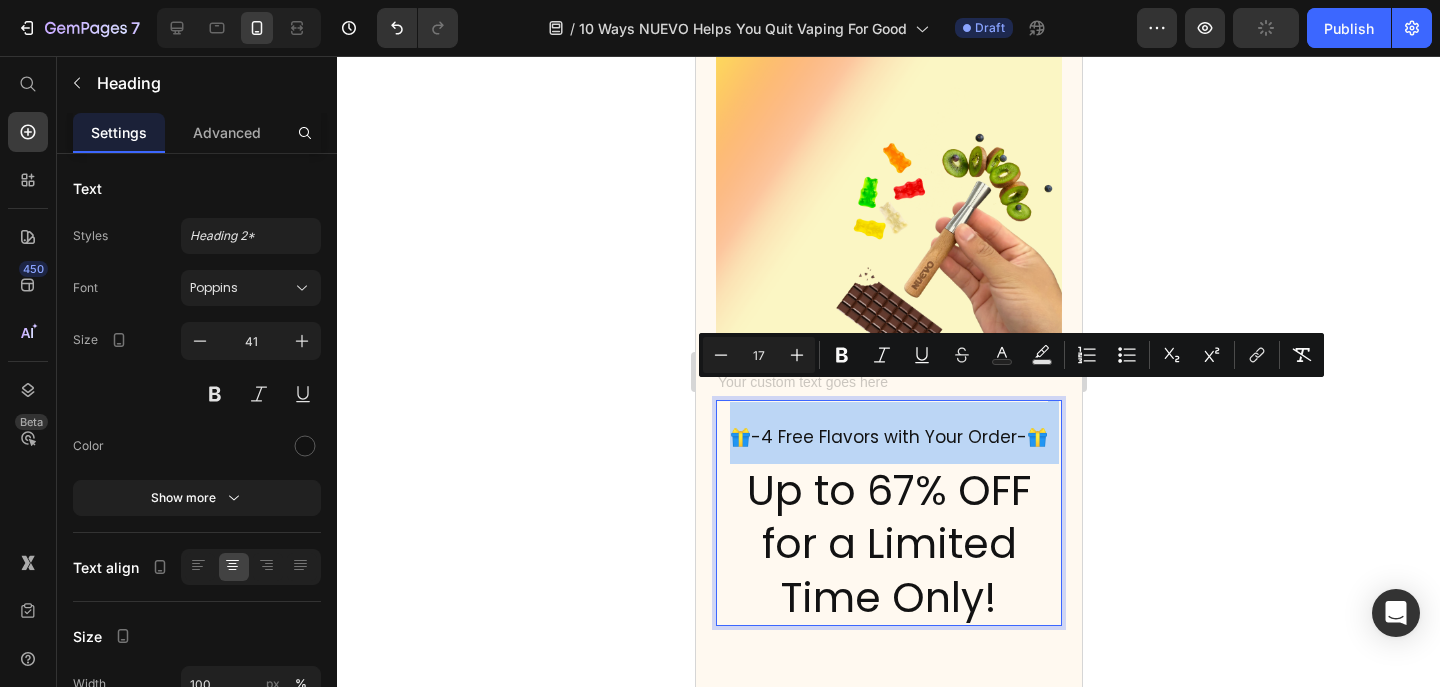 copy on "🎁-4 Free Flavors with Your Order-🎁" 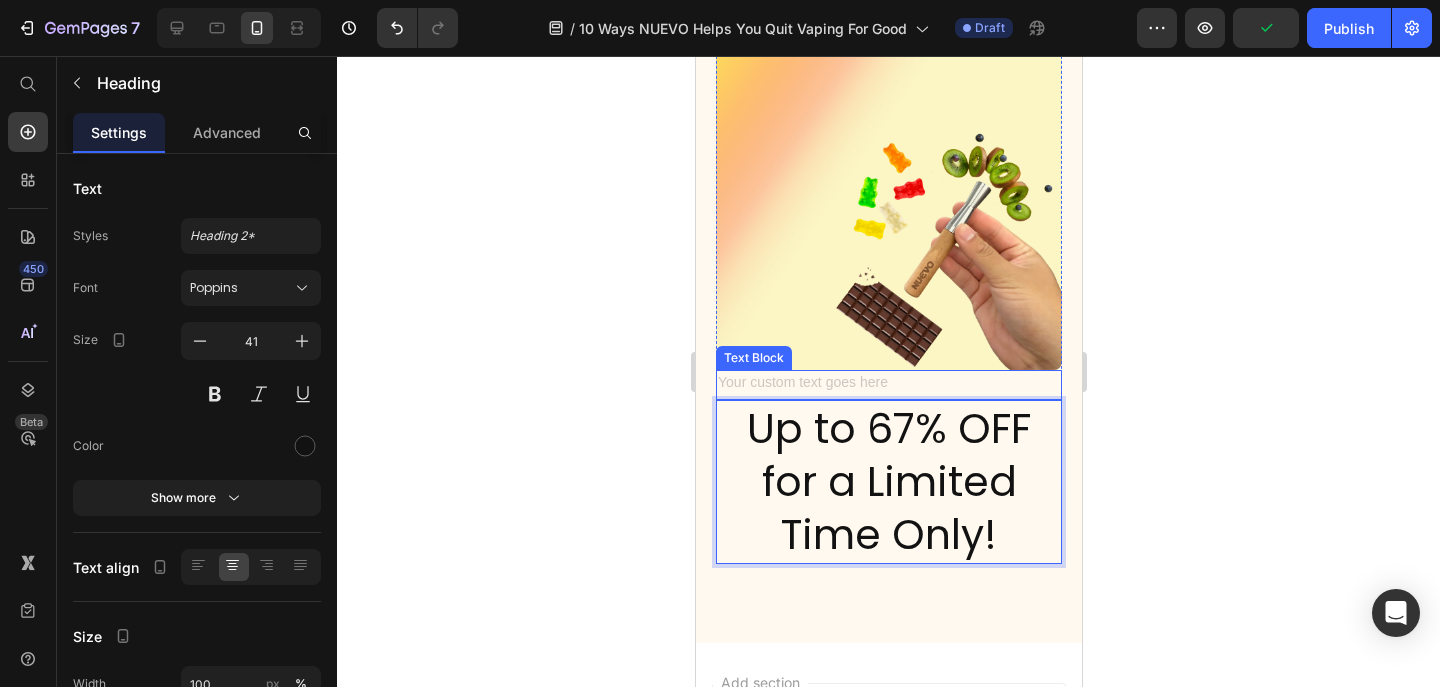 click at bounding box center [888, 384] 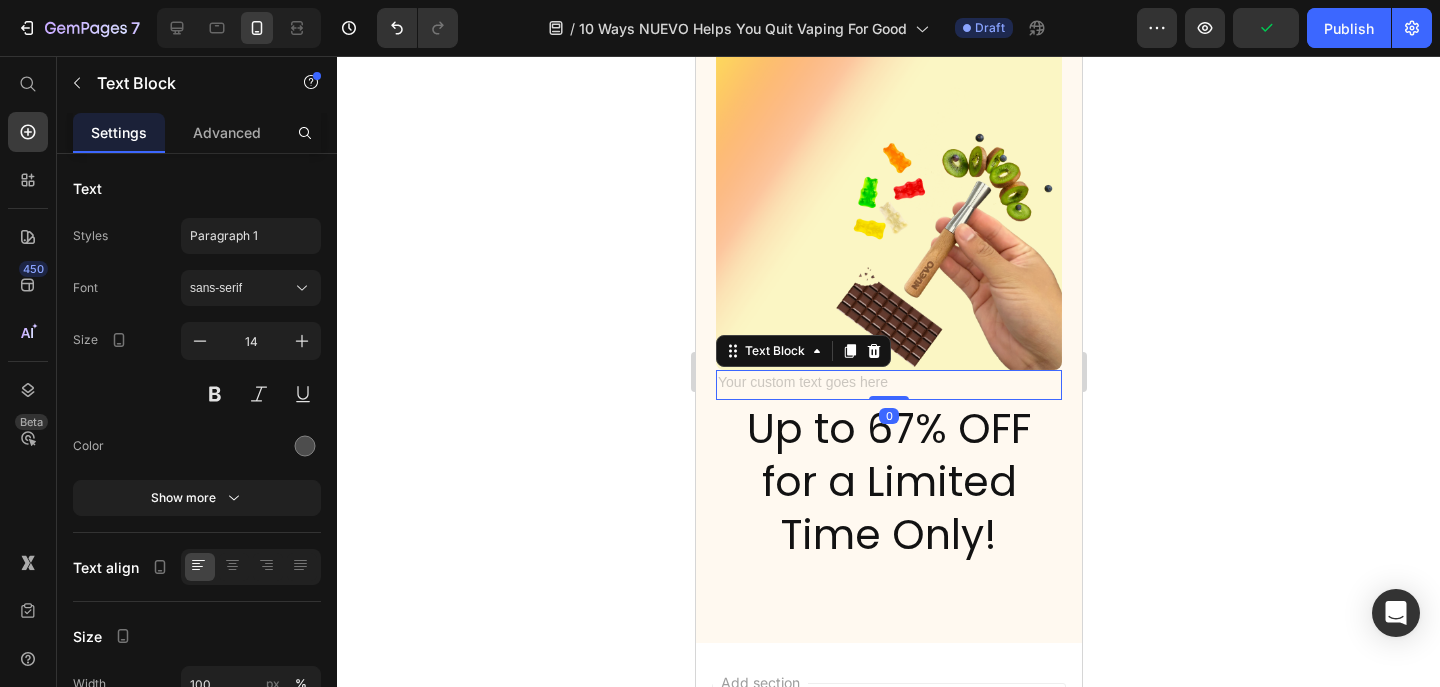click at bounding box center (888, 384) 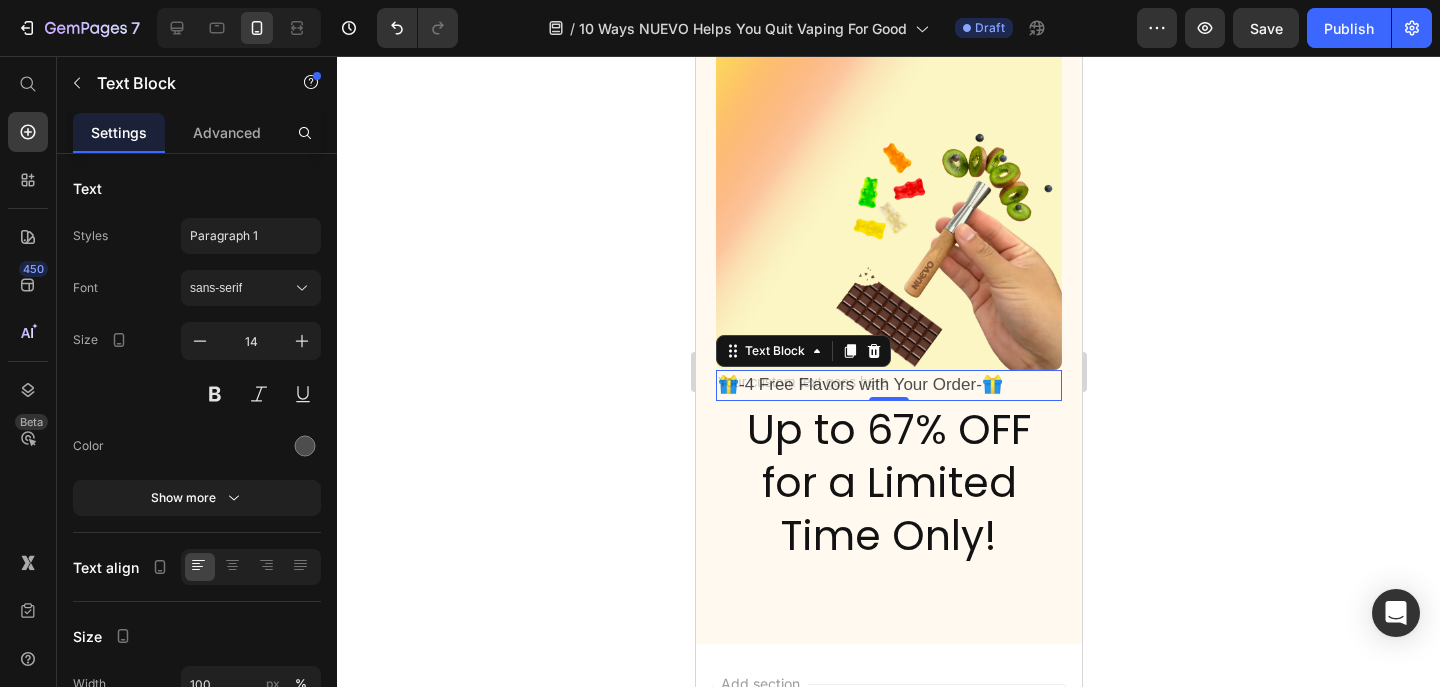 click 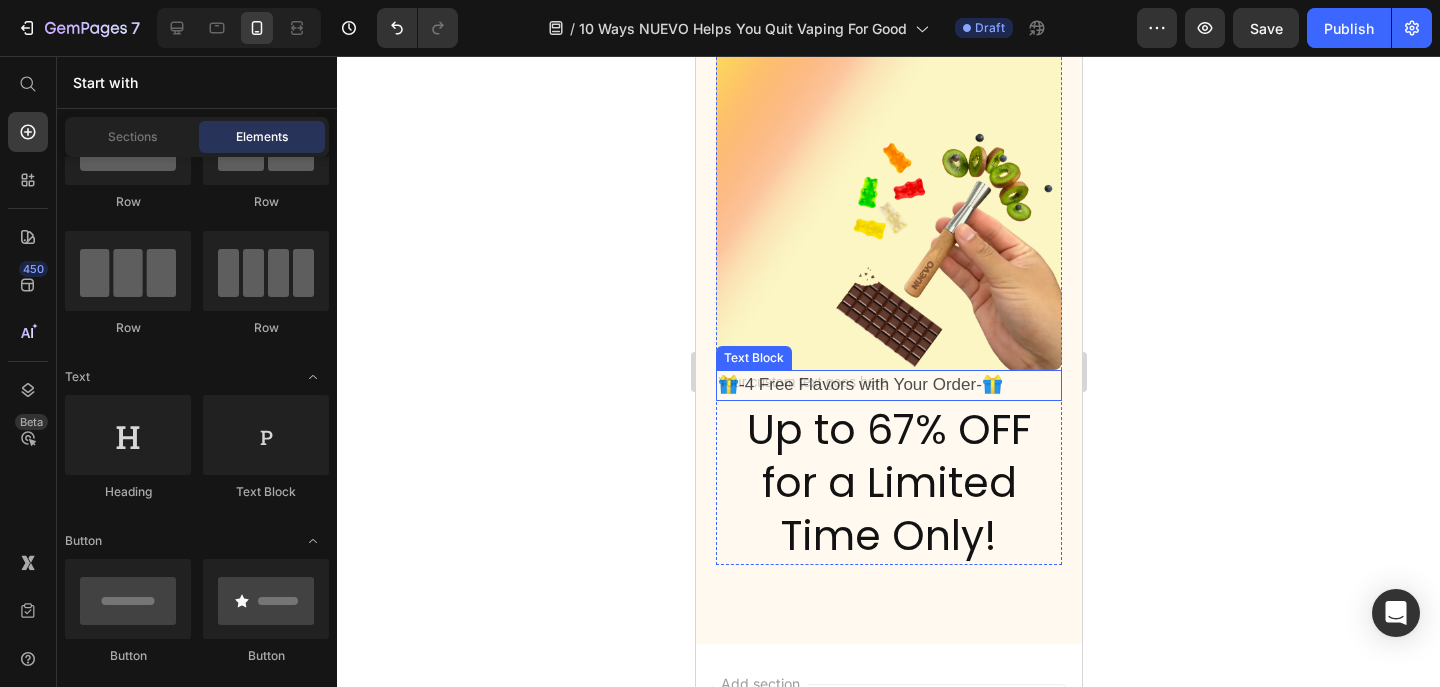 click on "🎁-4 Free Flavors with Your Order-🎁" at bounding box center (888, 385) 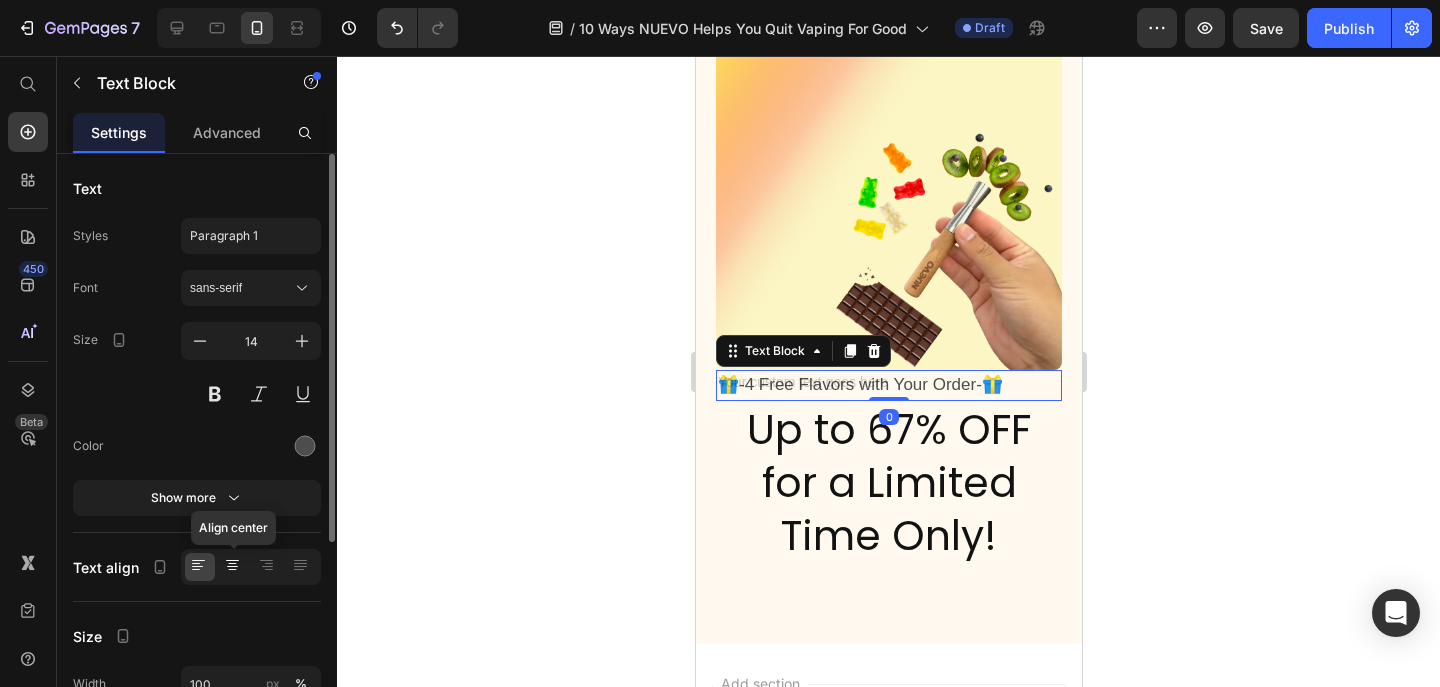 click 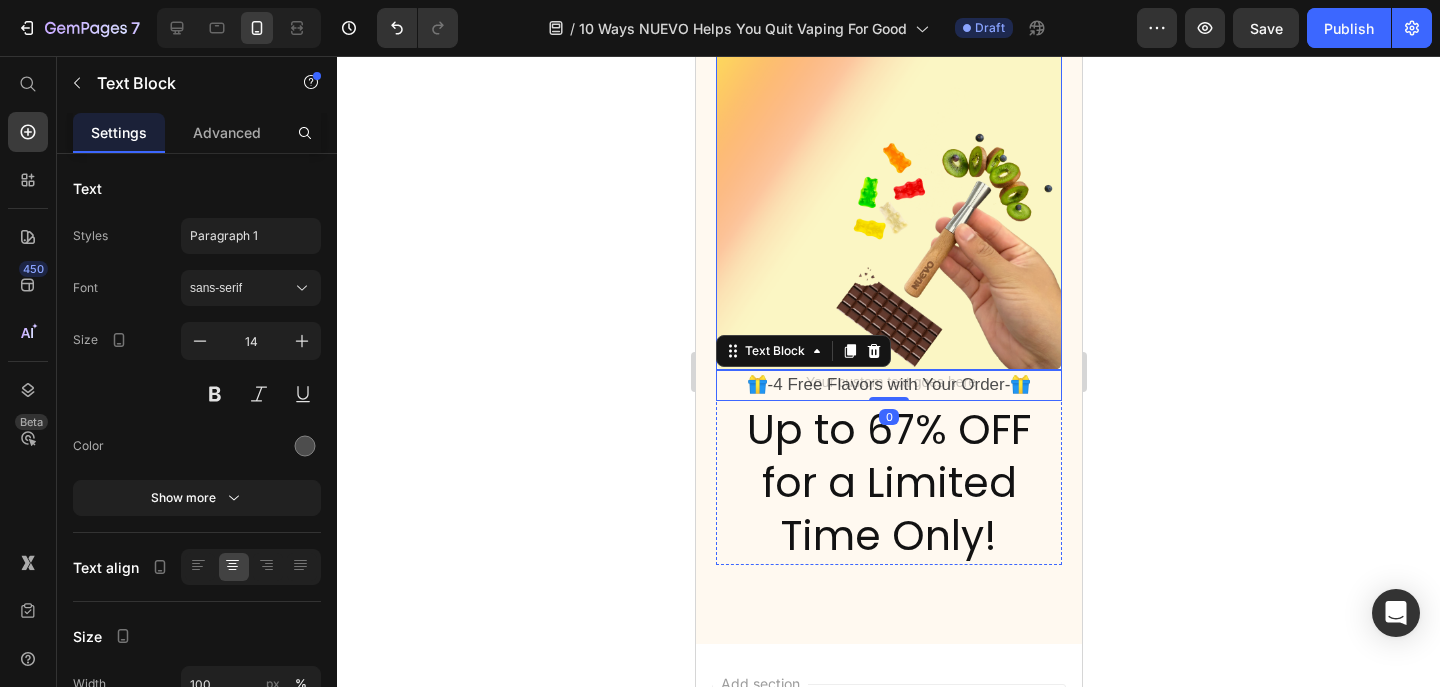 click at bounding box center (888, 197) 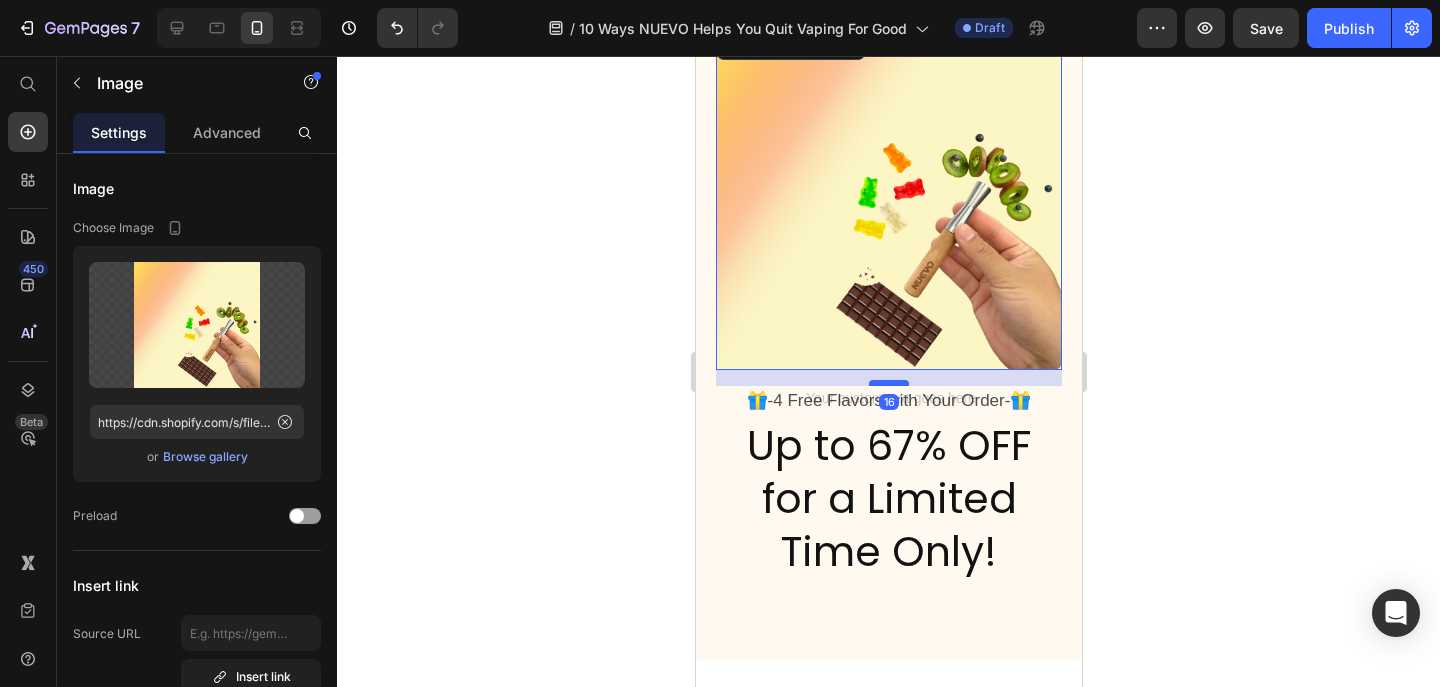 drag, startPoint x: 896, startPoint y: 327, endPoint x: 896, endPoint y: 343, distance: 16 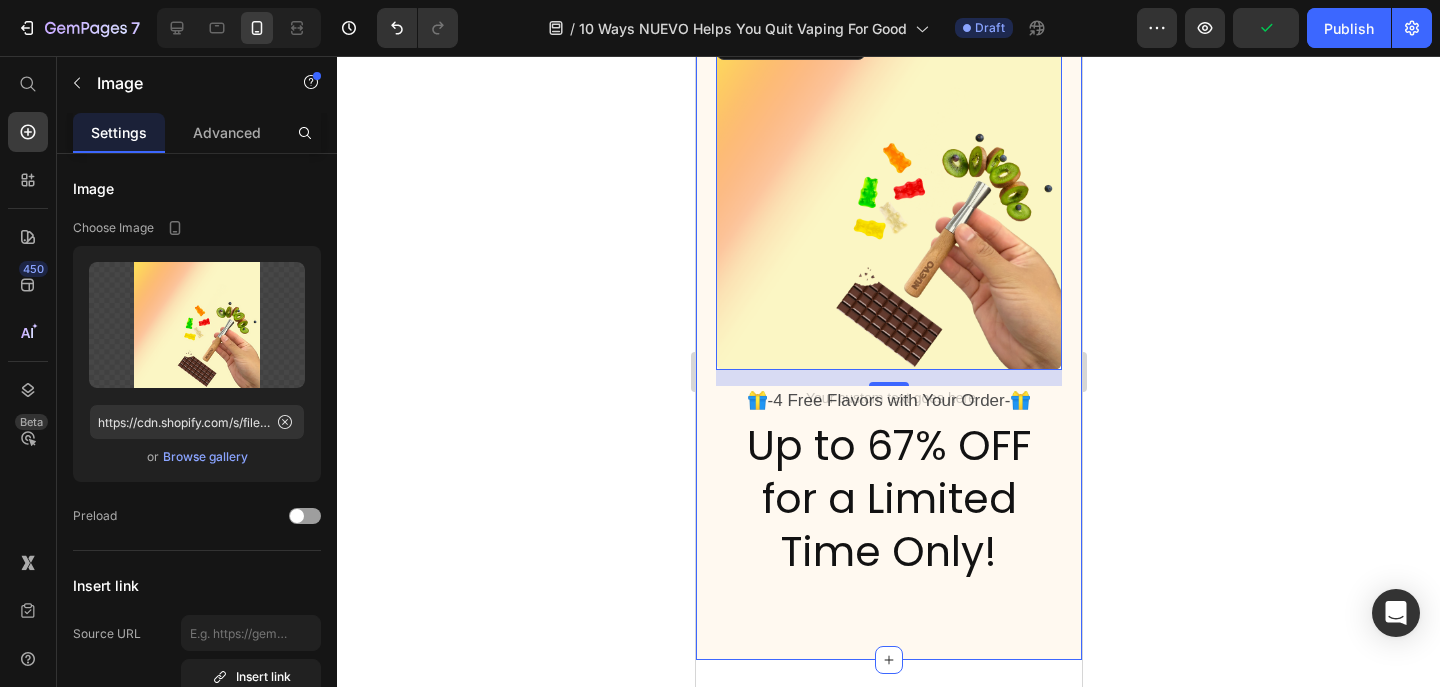 click 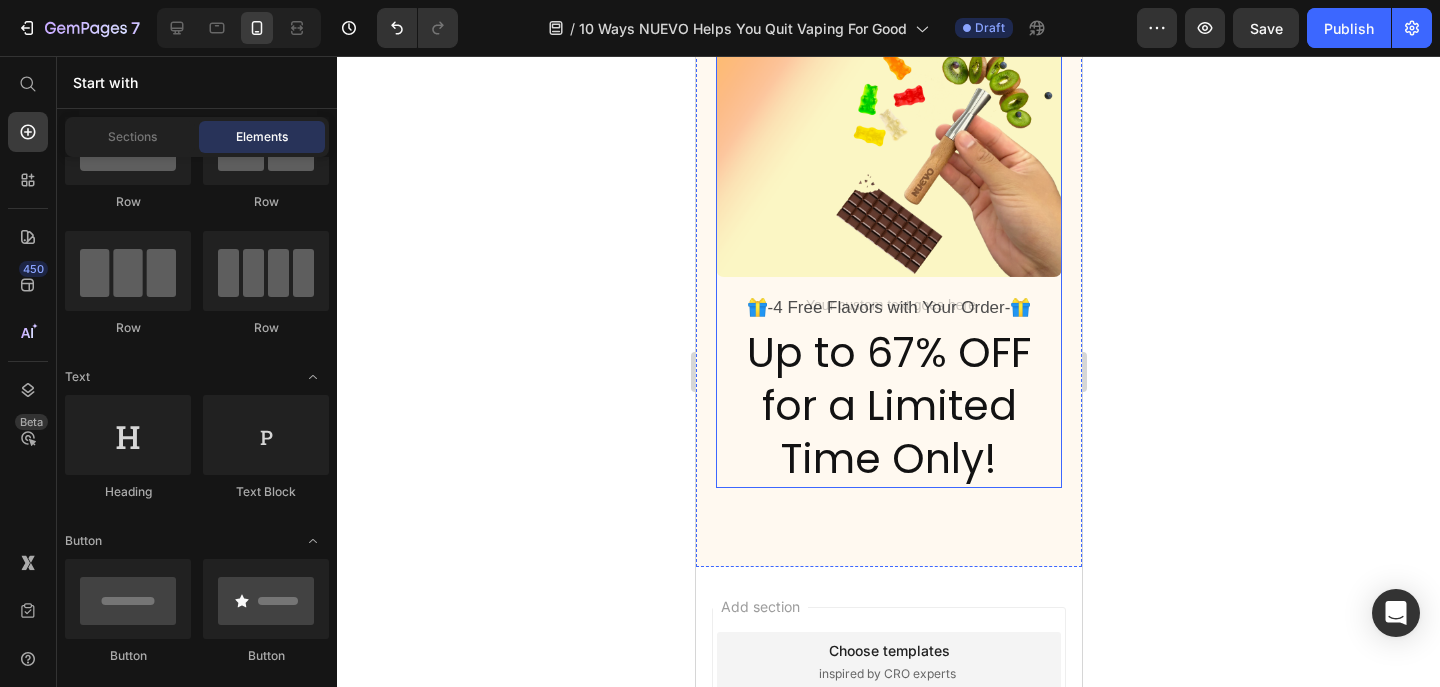 scroll, scrollTop: 7453, scrollLeft: 0, axis: vertical 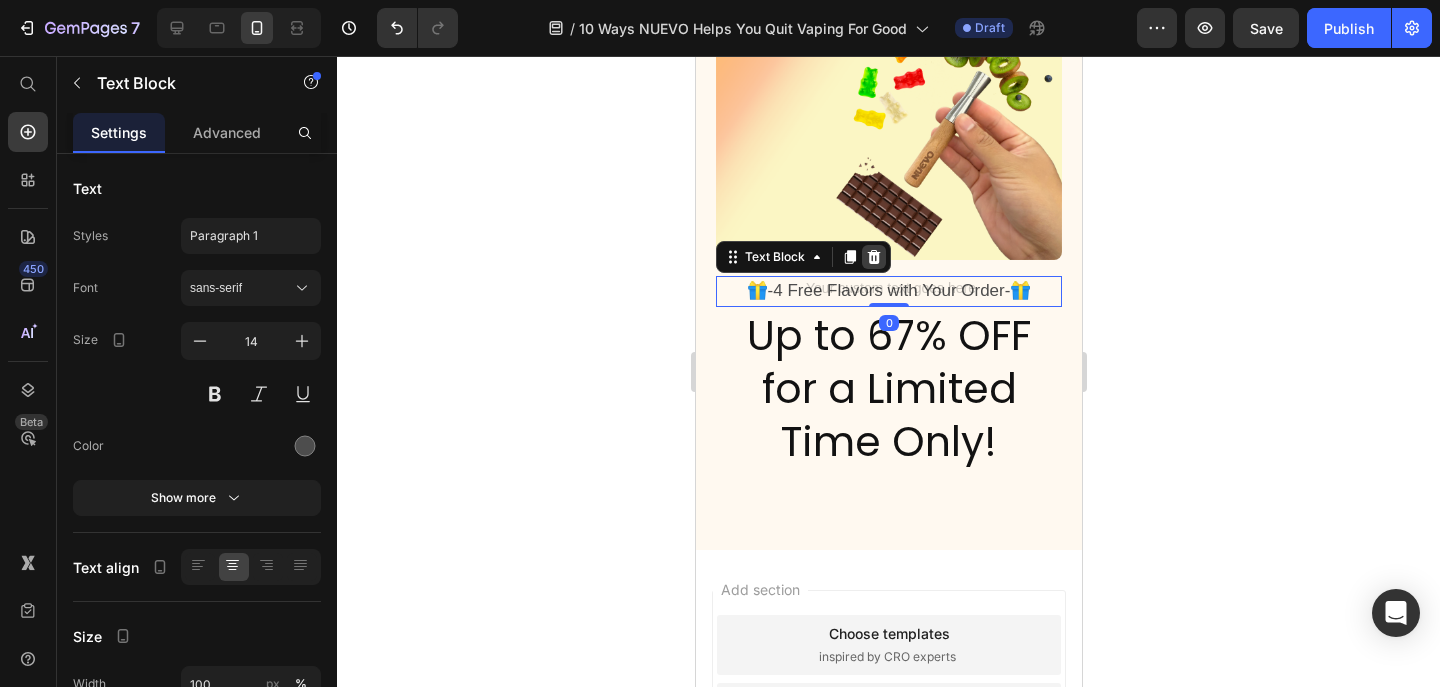 click 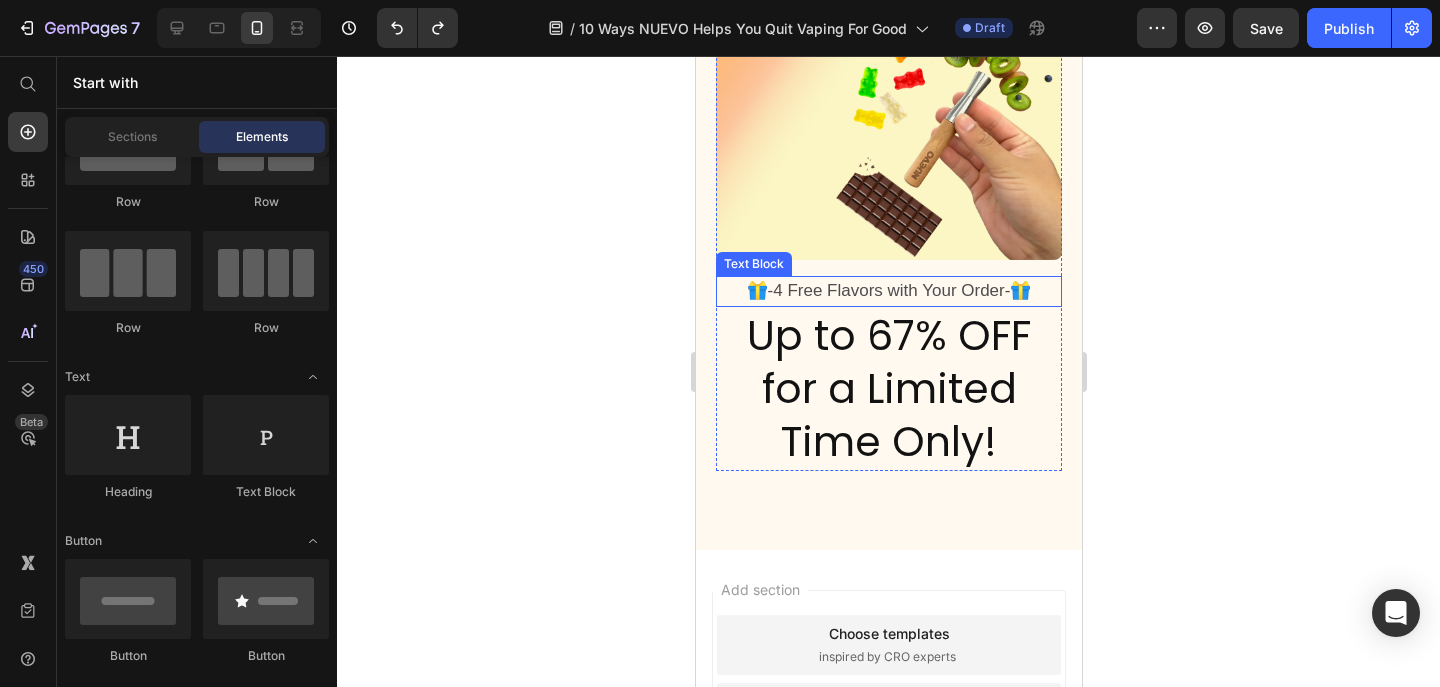 click on "🎁-4 Free Flavors with Your Order-🎁" at bounding box center (888, 290) 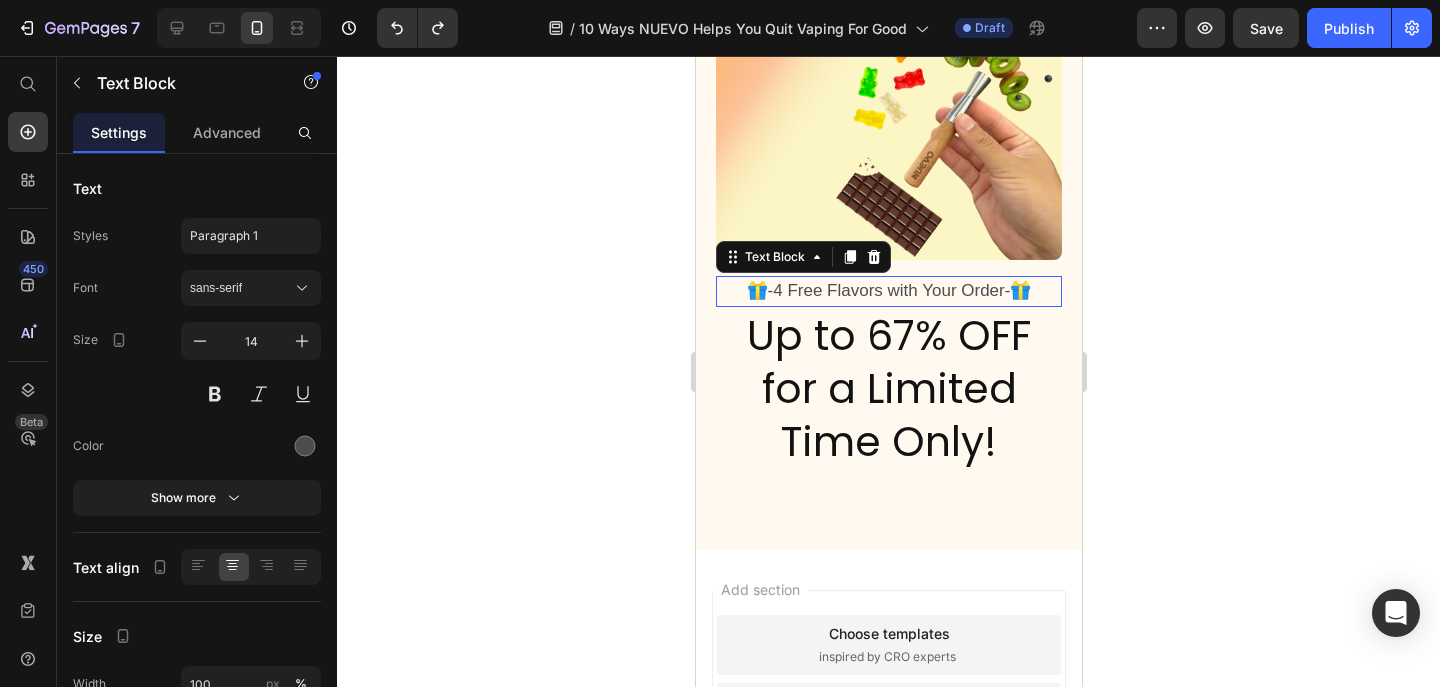 click 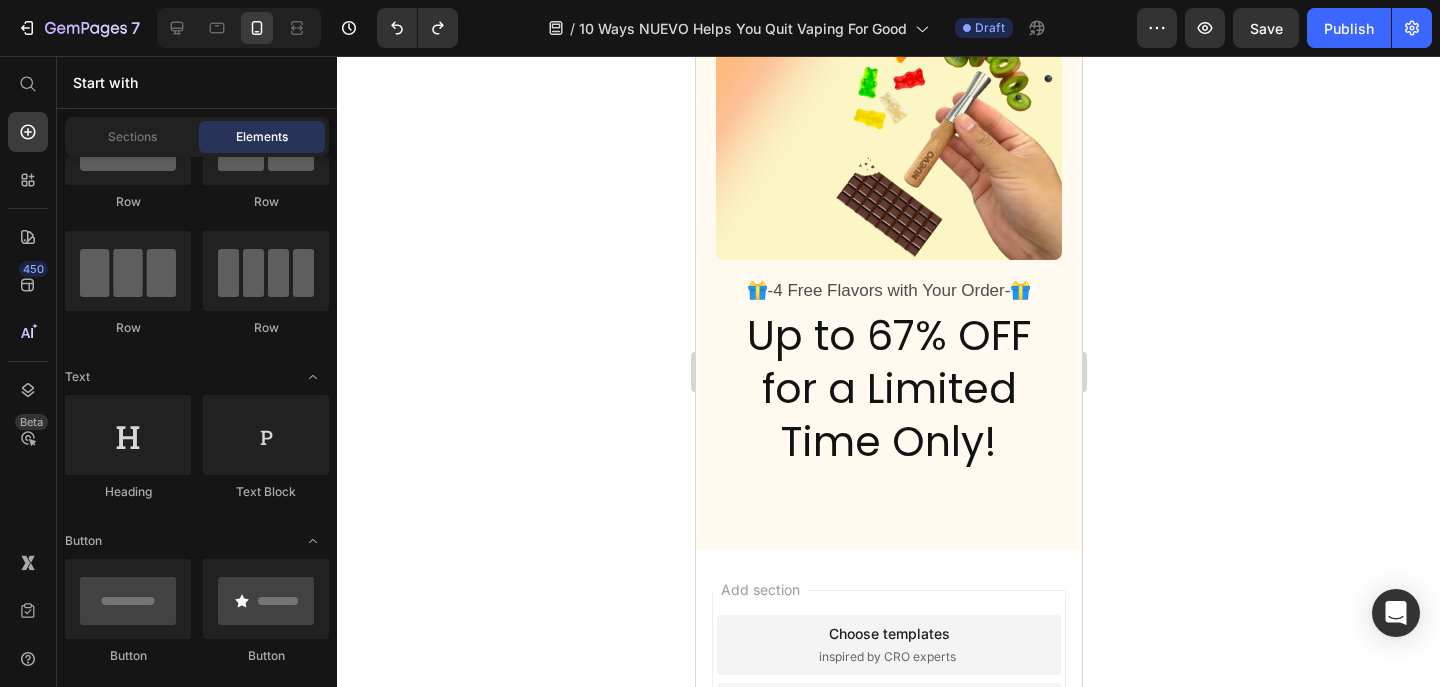 click on "Up to 67% OFF for a Limited Time Only!" at bounding box center [888, 389] 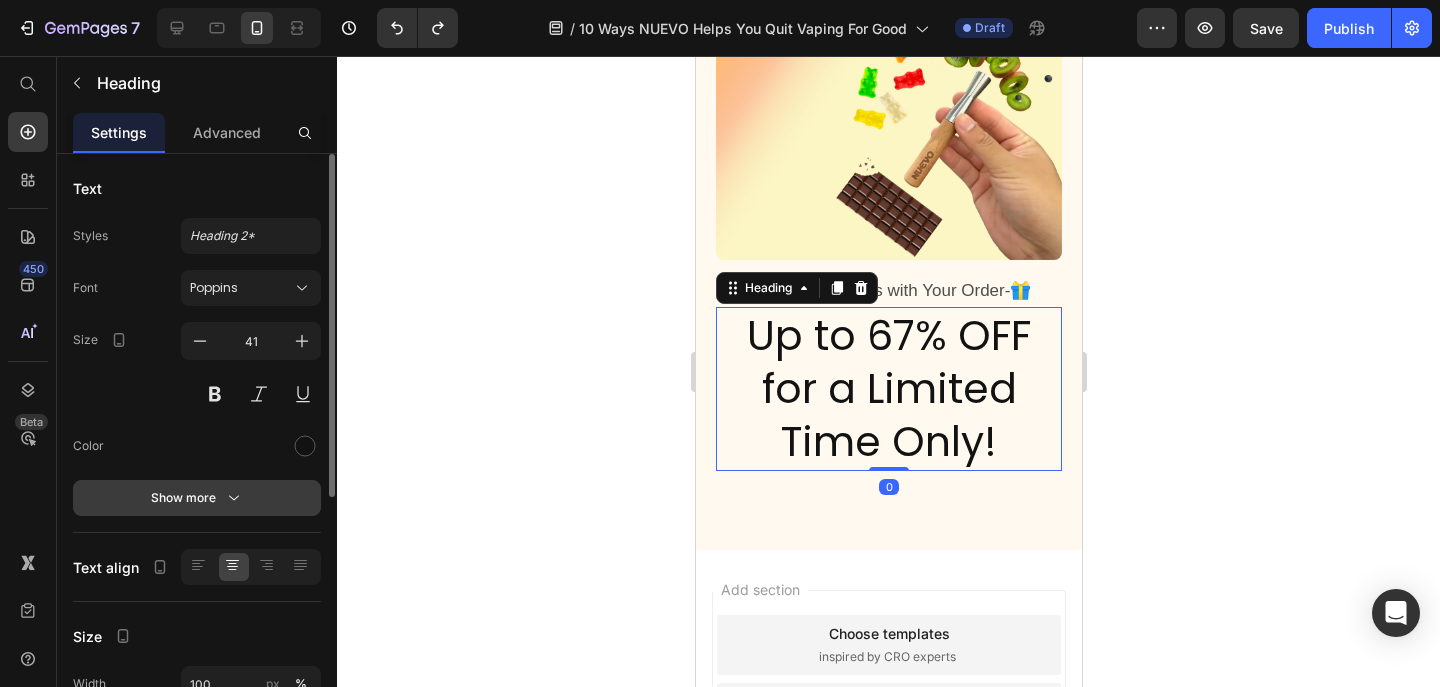 click on "Show more" at bounding box center [197, 498] 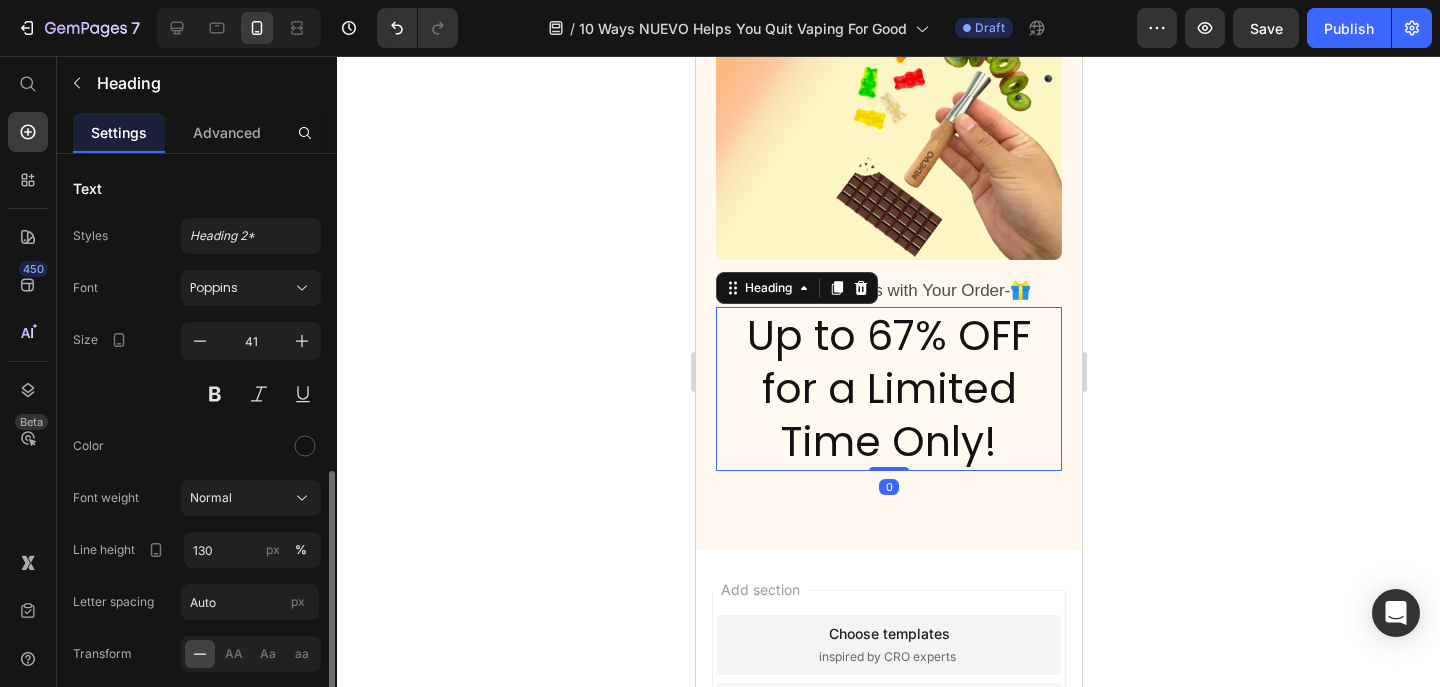 scroll, scrollTop: 217, scrollLeft: 0, axis: vertical 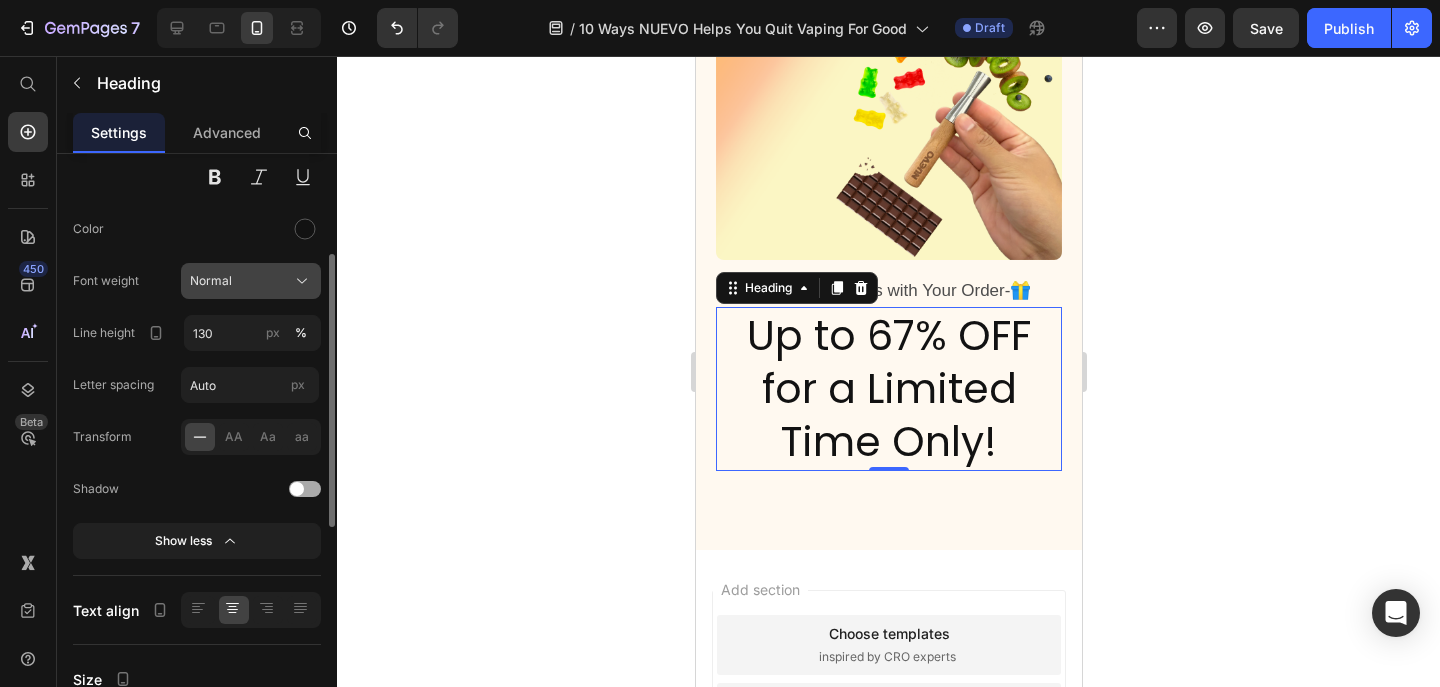 click on "Normal" 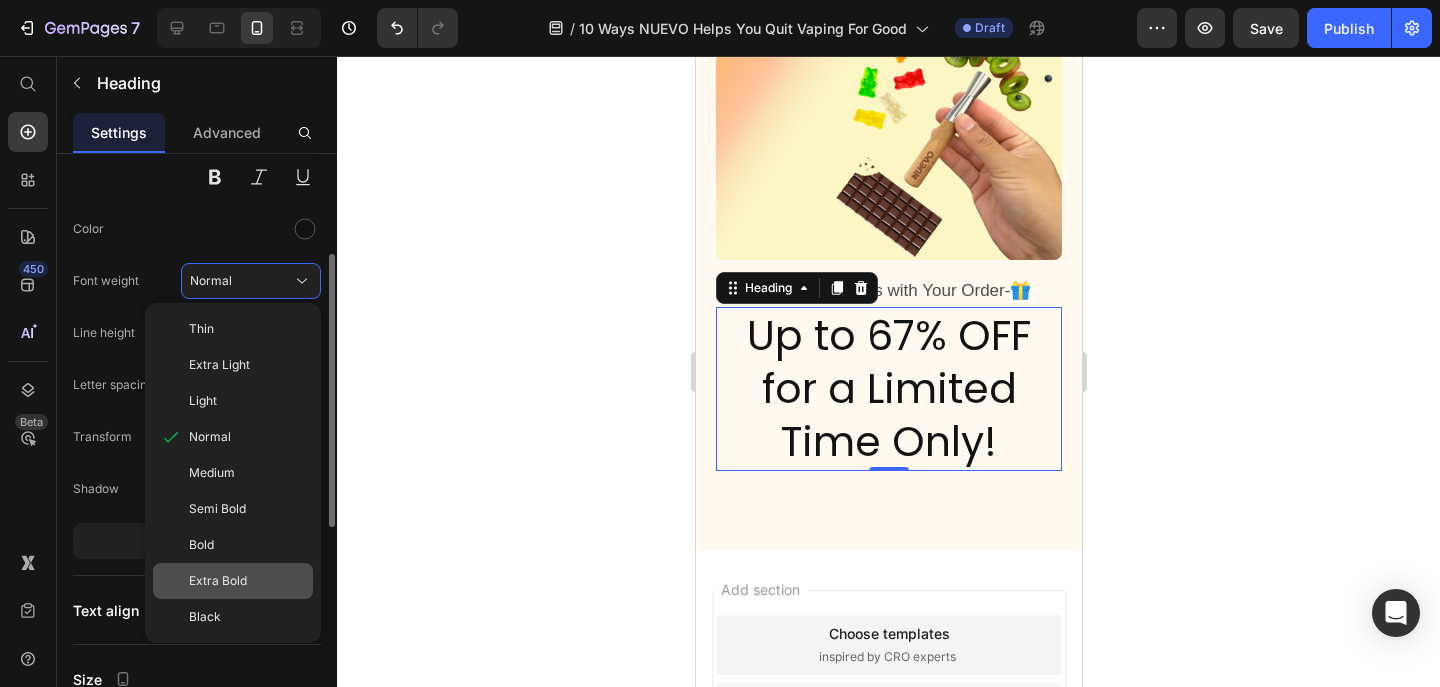 click on "Extra Bold" at bounding box center (247, 581) 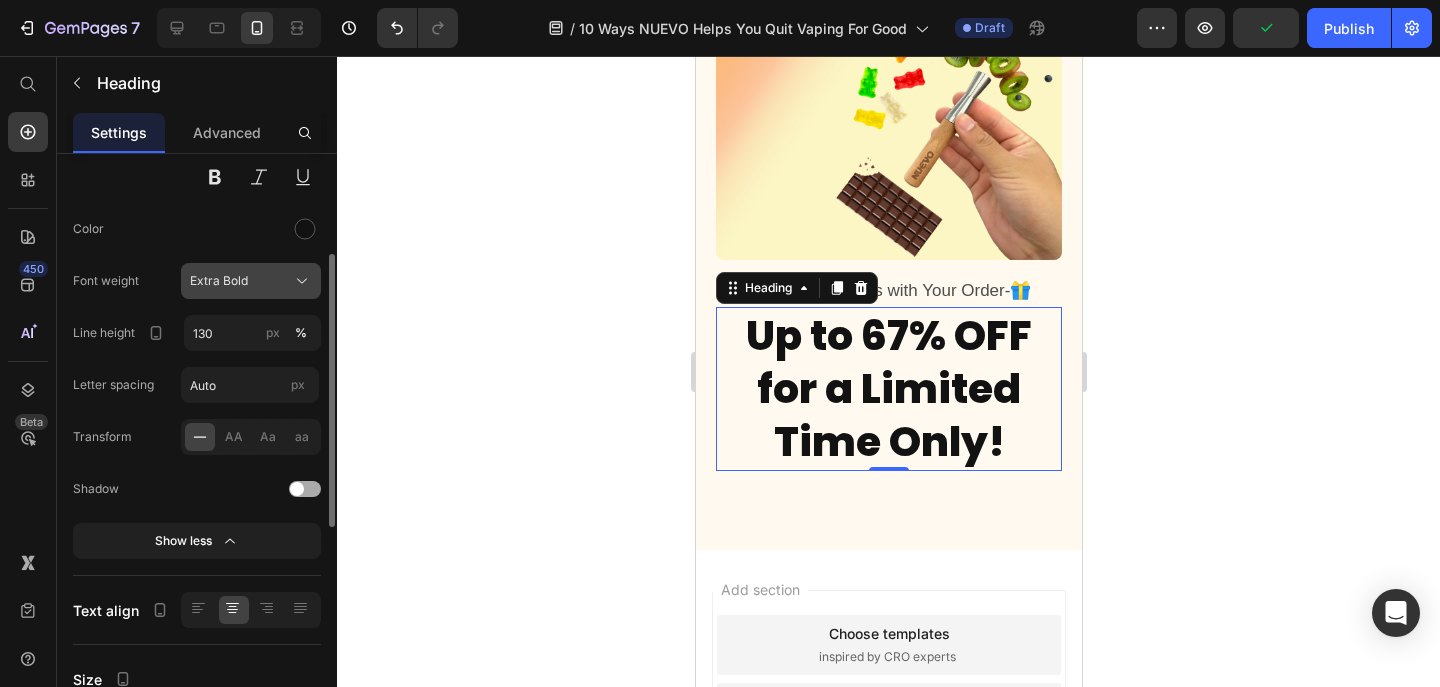 click on "Extra Bold" at bounding box center [219, 281] 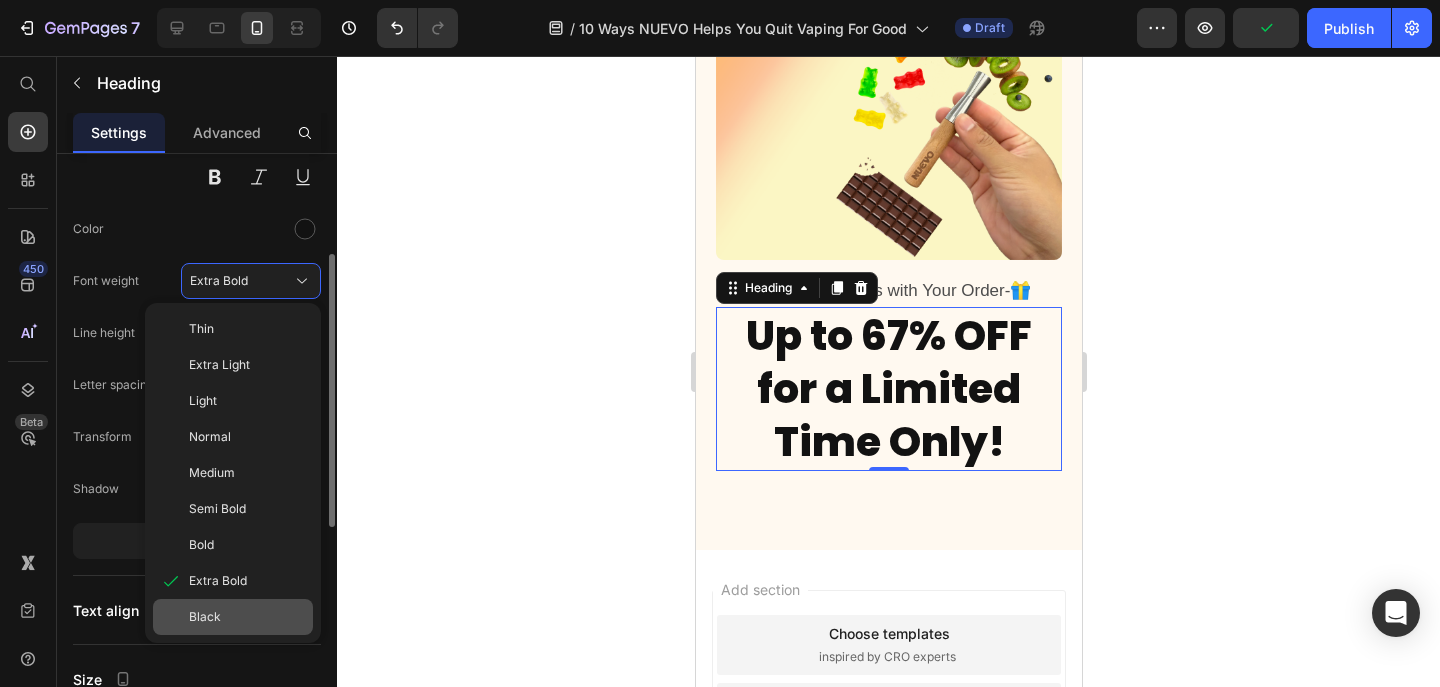 click on "Black" at bounding box center [205, 617] 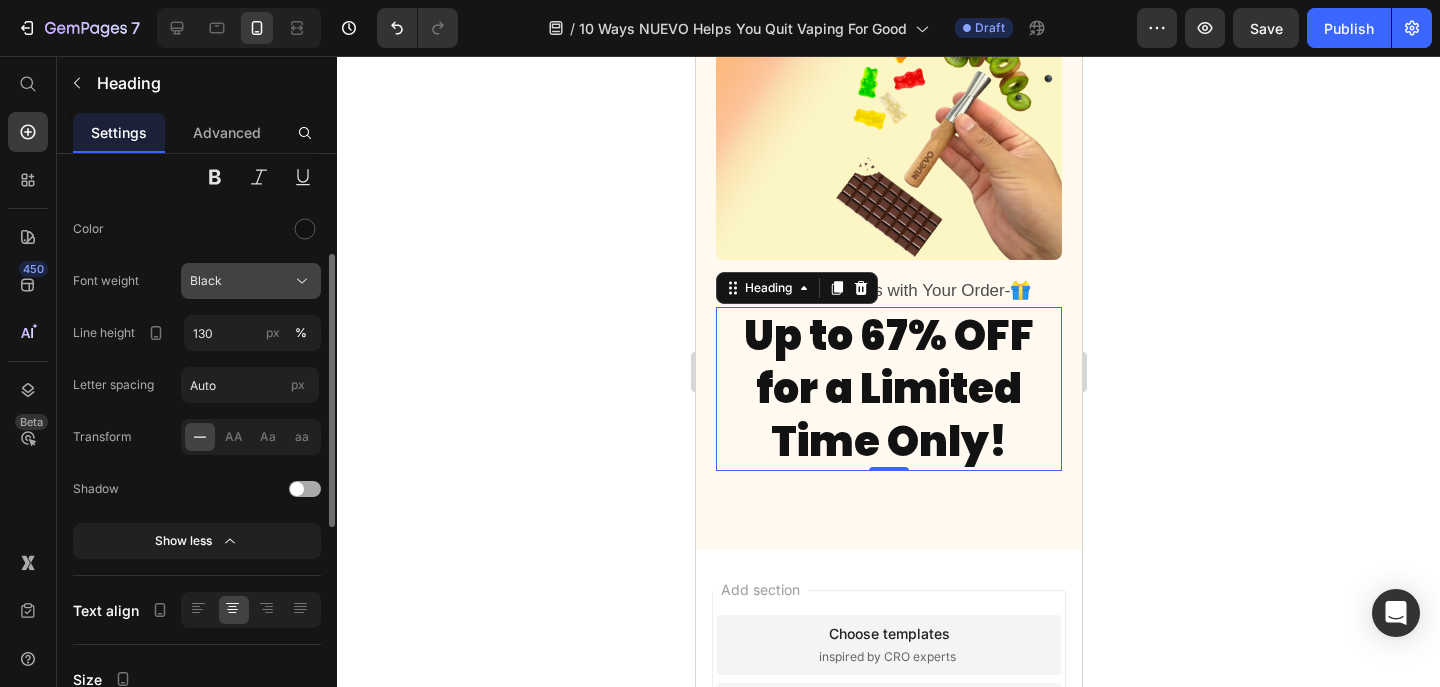 click on "Black" 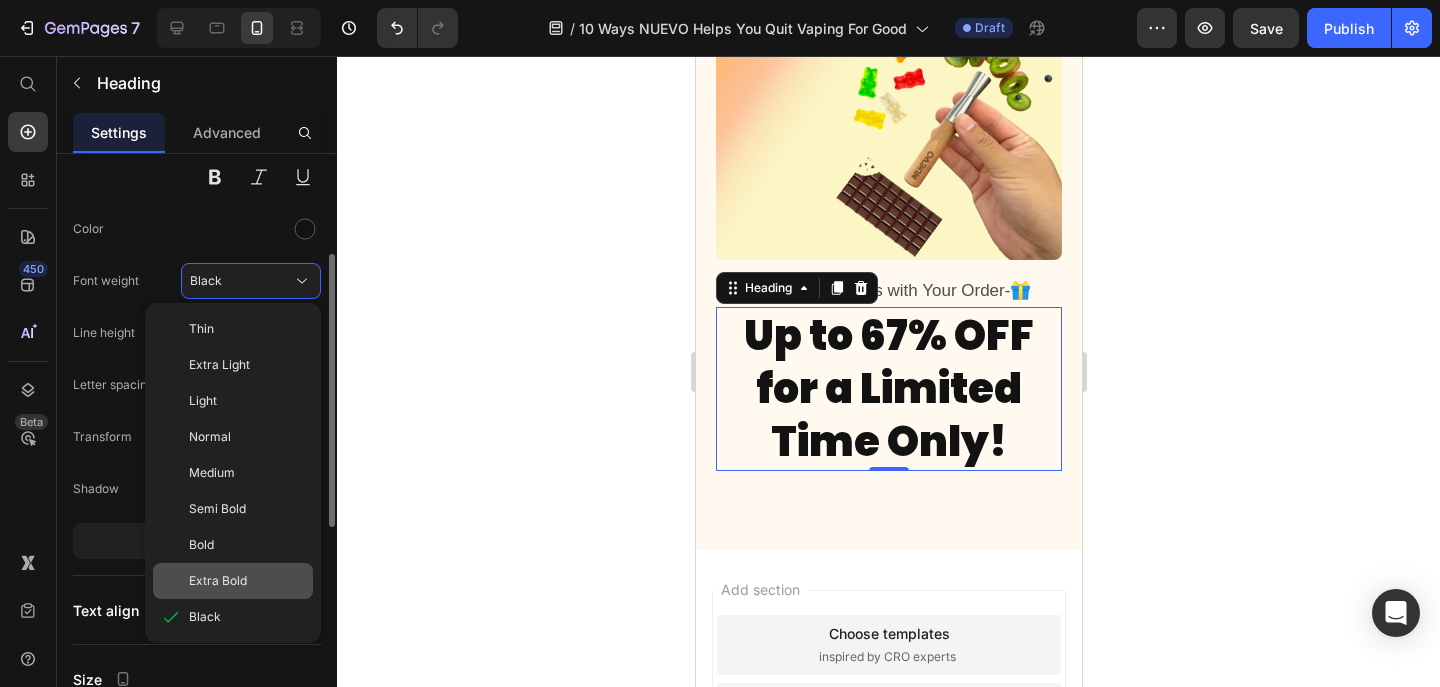 click on "Extra Bold" at bounding box center [218, 581] 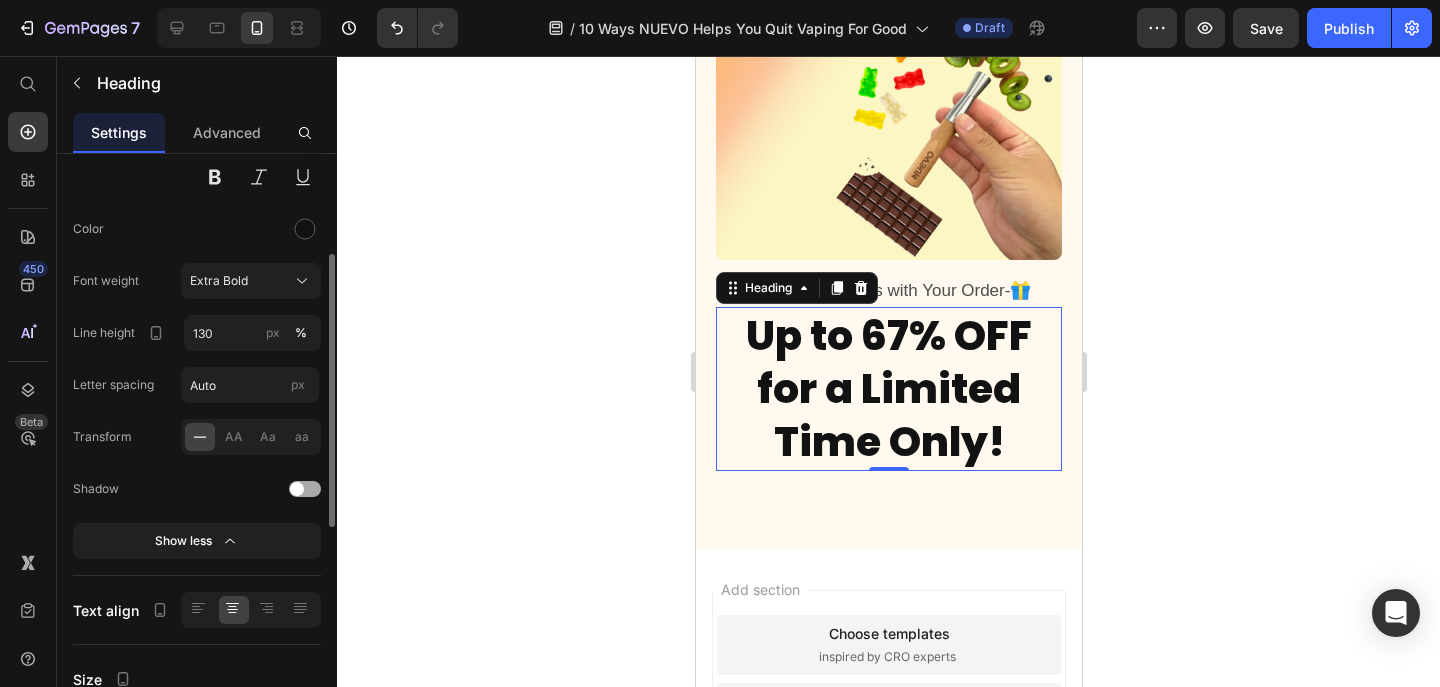 click 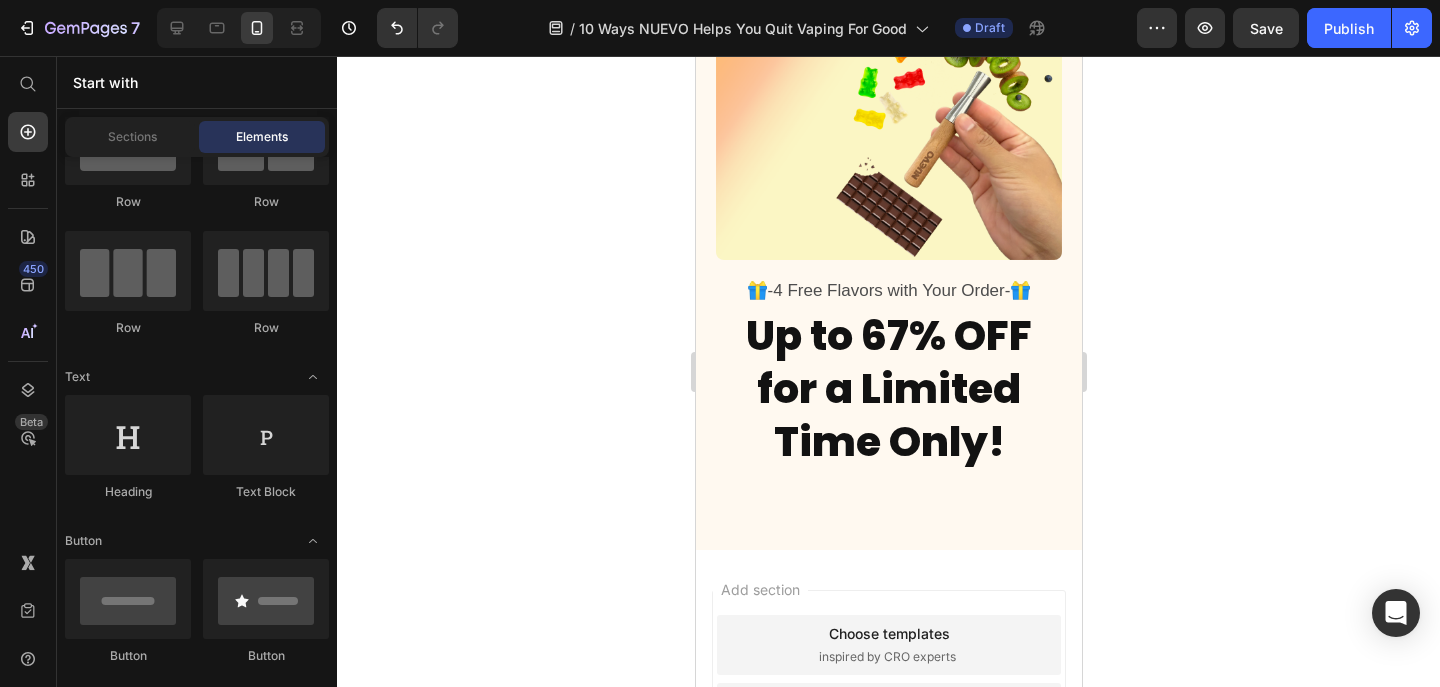 click on "Up to 67% OFF for a Limited Time Only!" at bounding box center (888, 389) 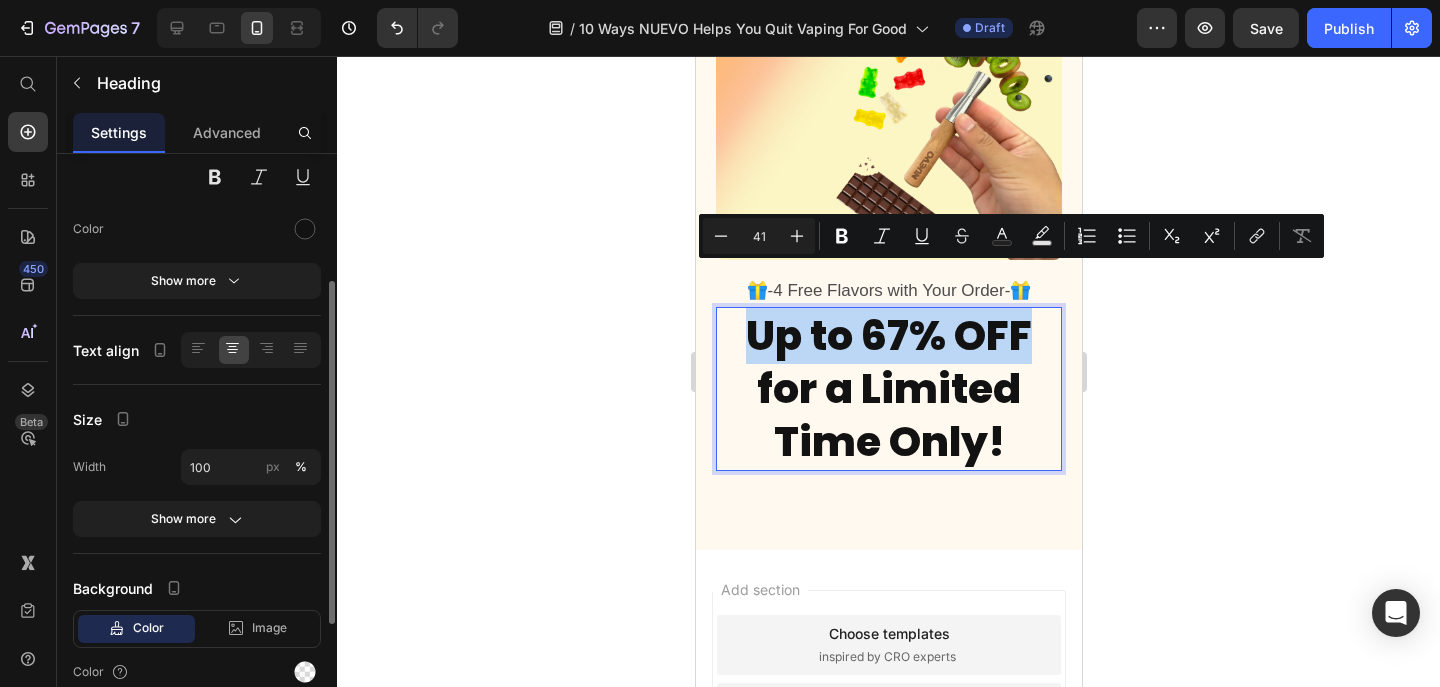 drag, startPoint x: 747, startPoint y: 290, endPoint x: 1023, endPoint y: 287, distance: 276.0163 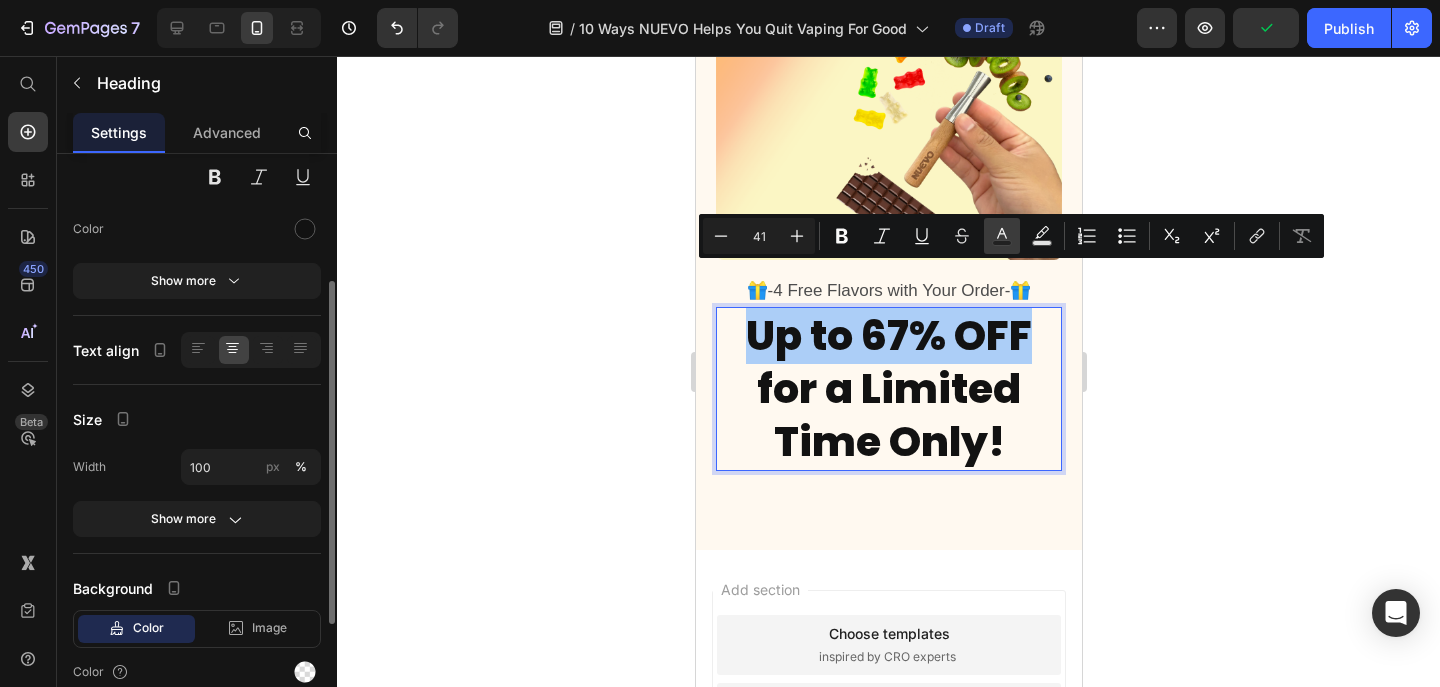 click 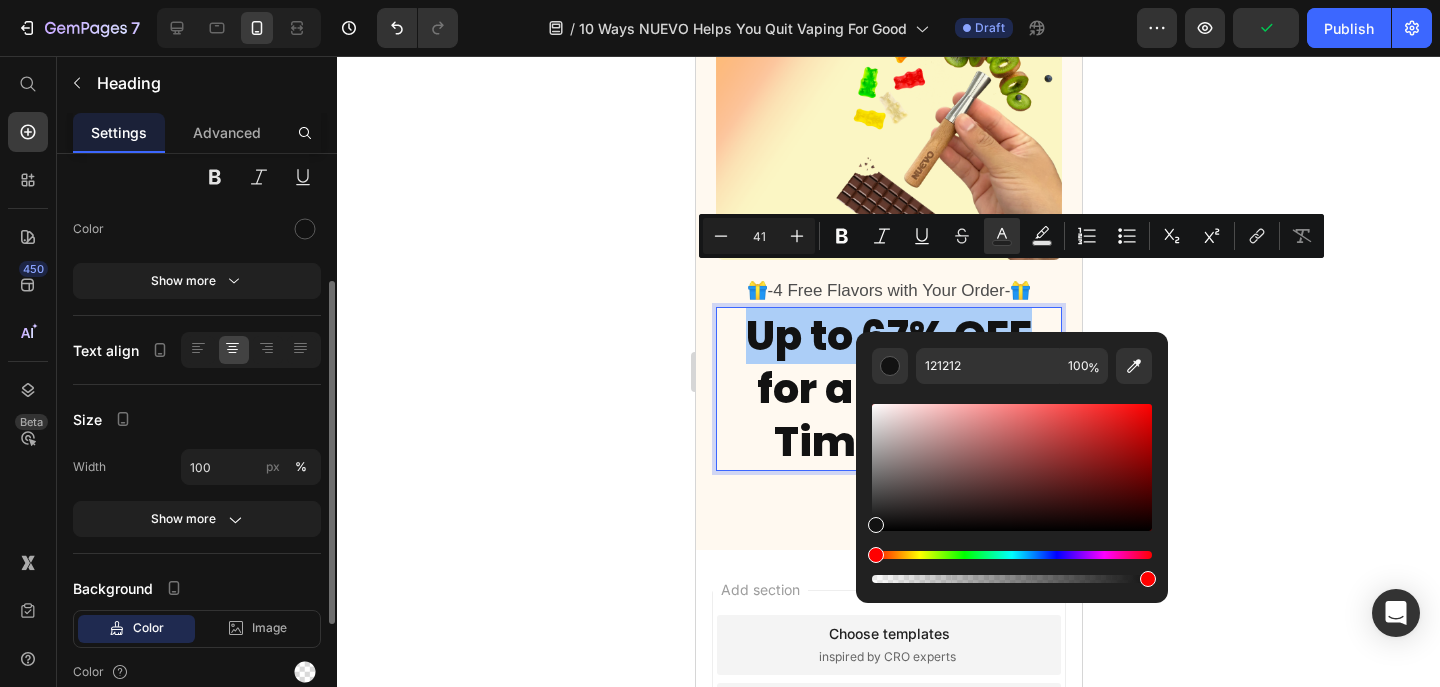 click at bounding box center (1012, 467) 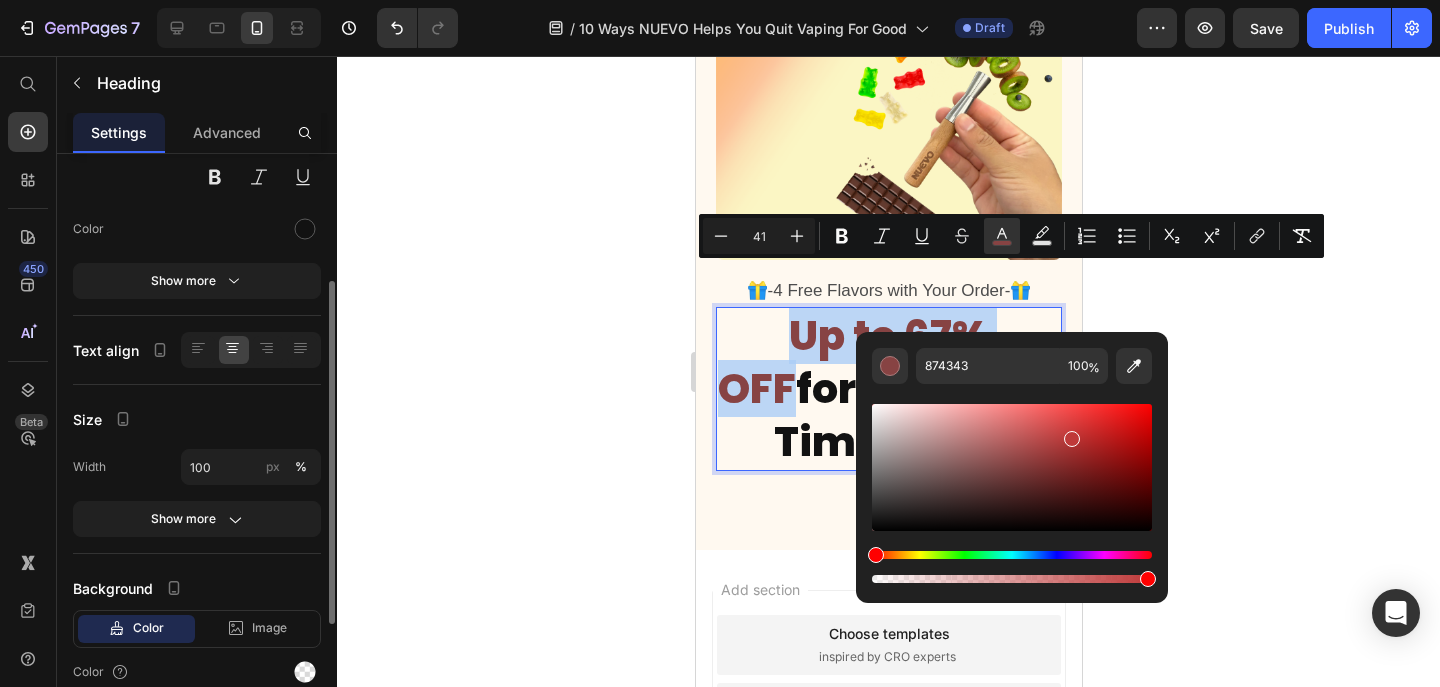 click at bounding box center [1012, 467] 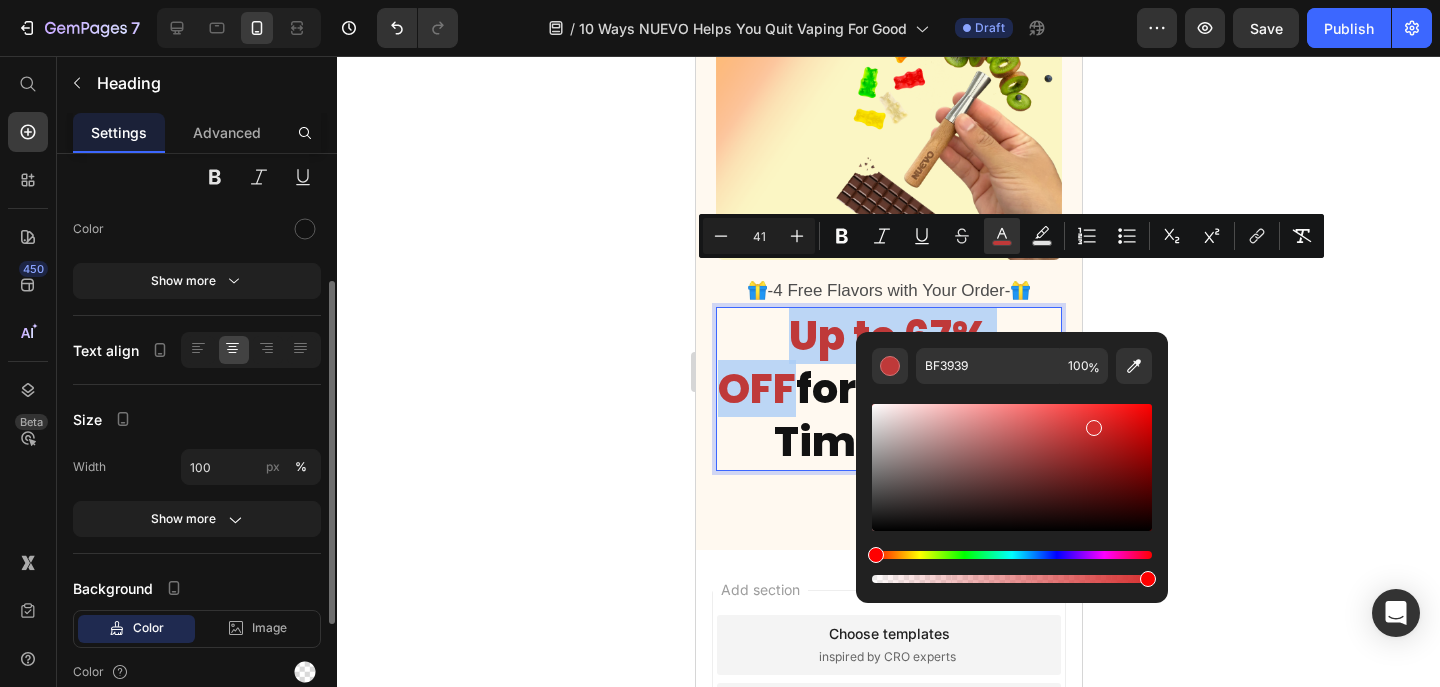 click at bounding box center (1012, 467) 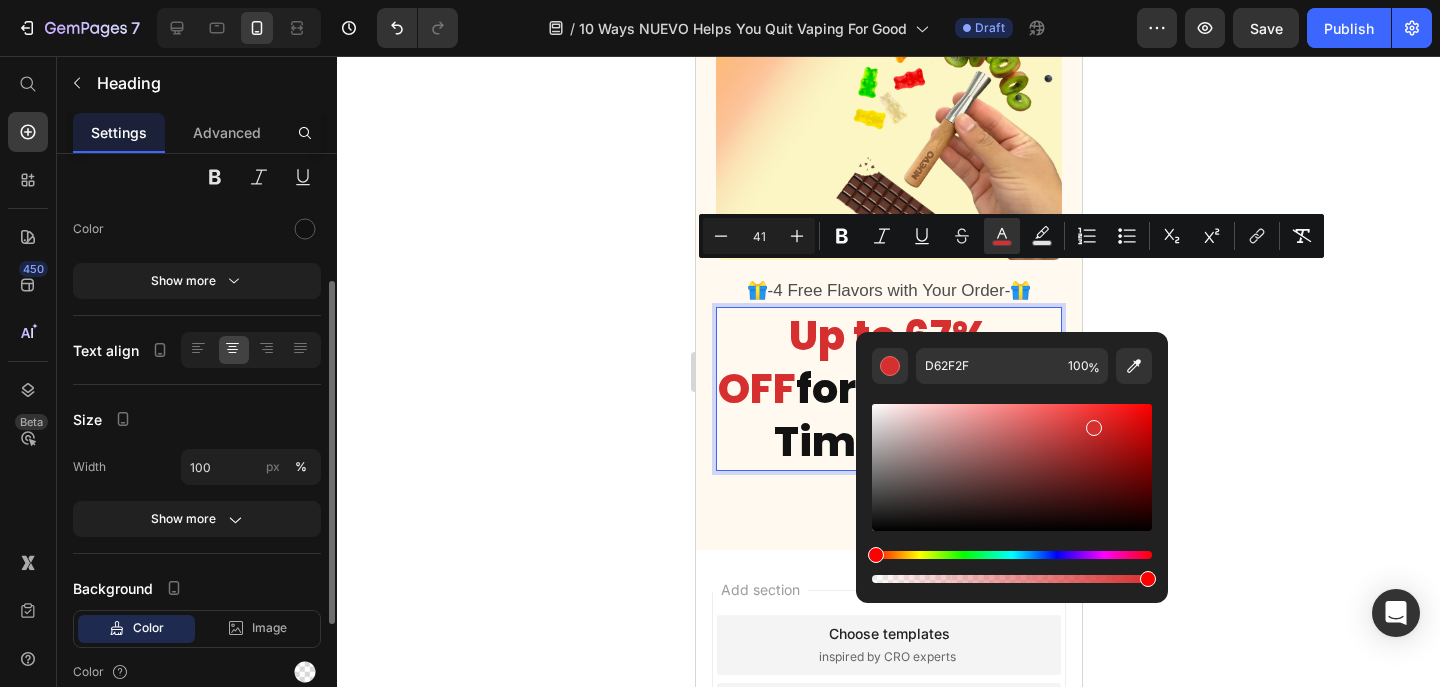 click at bounding box center (1012, 467) 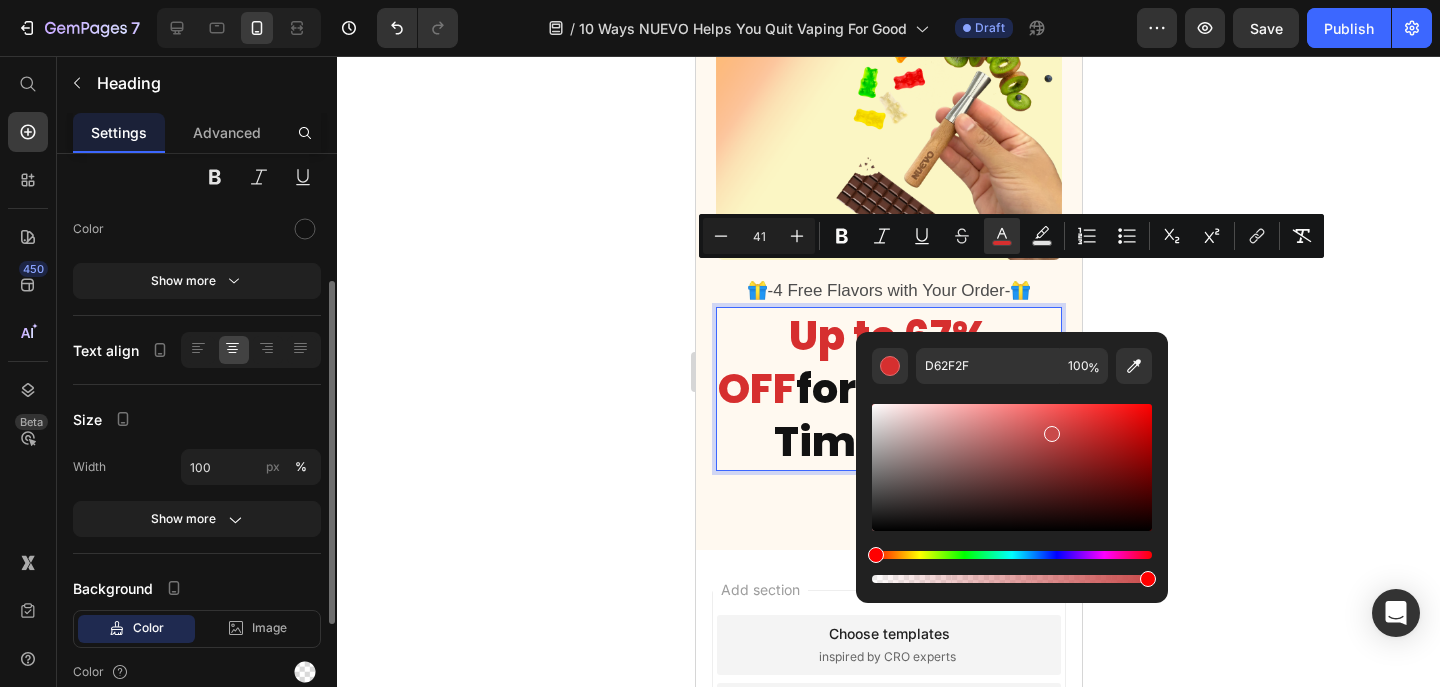 type on "C94A4A" 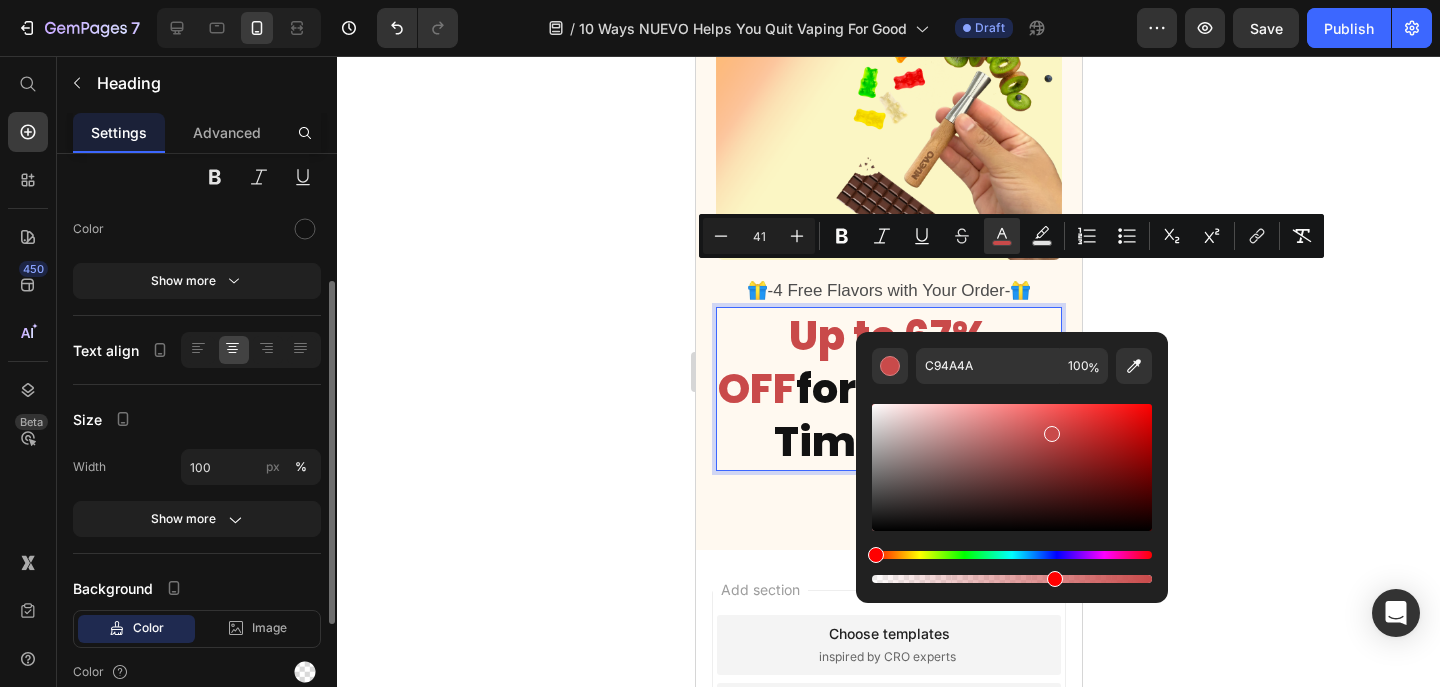 click at bounding box center [1012, 579] 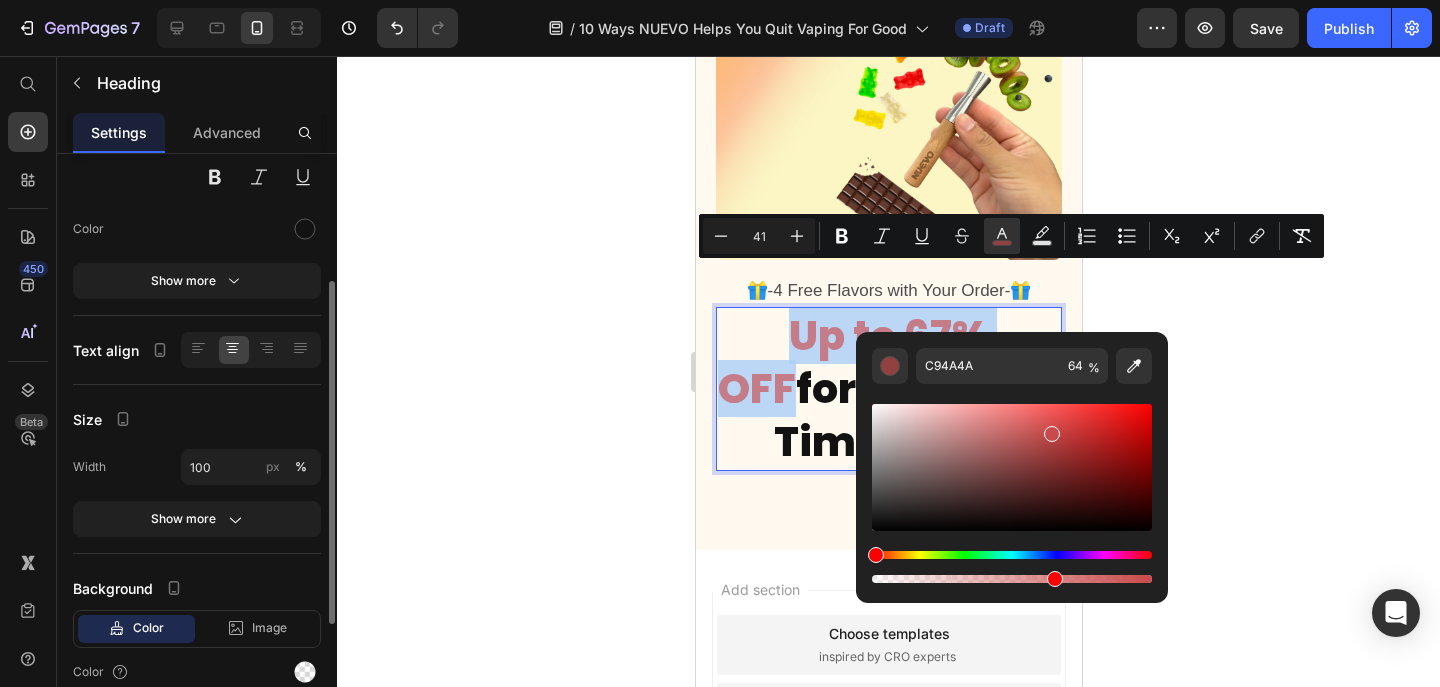 click at bounding box center (1012, 579) 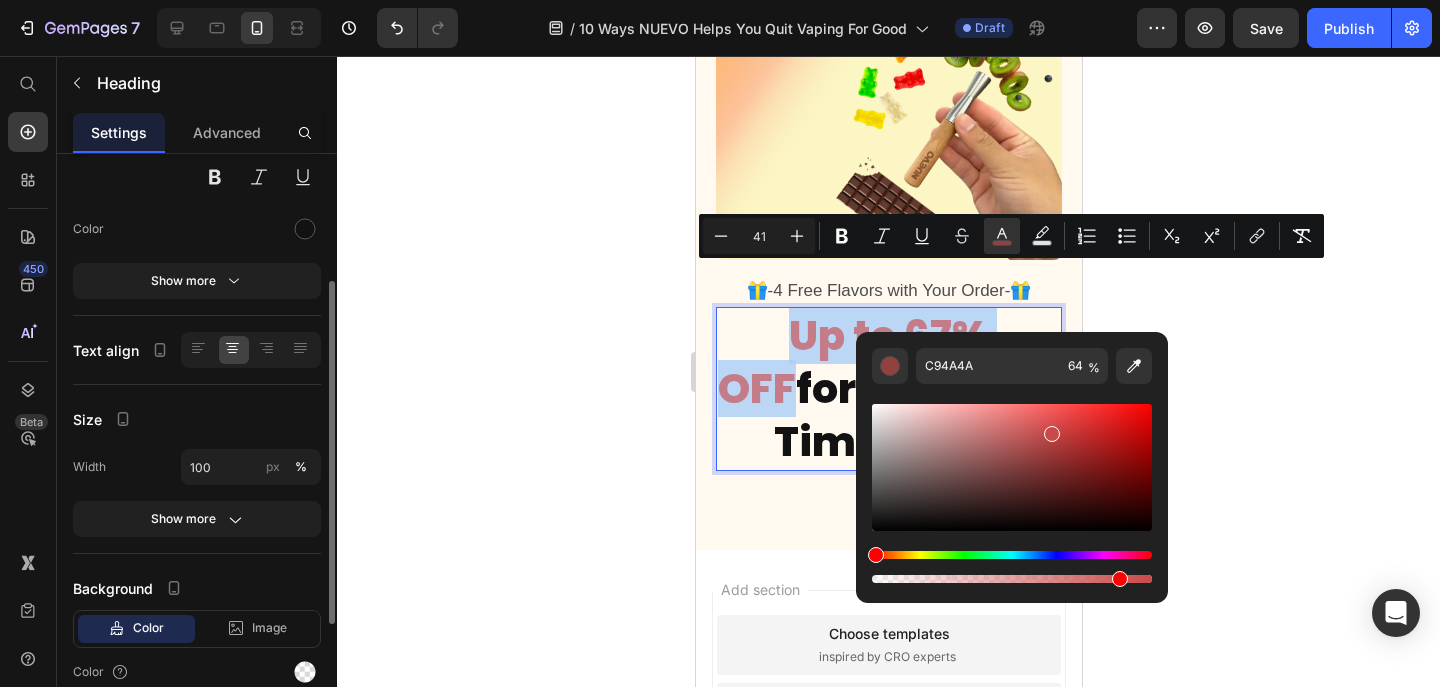 type on "87" 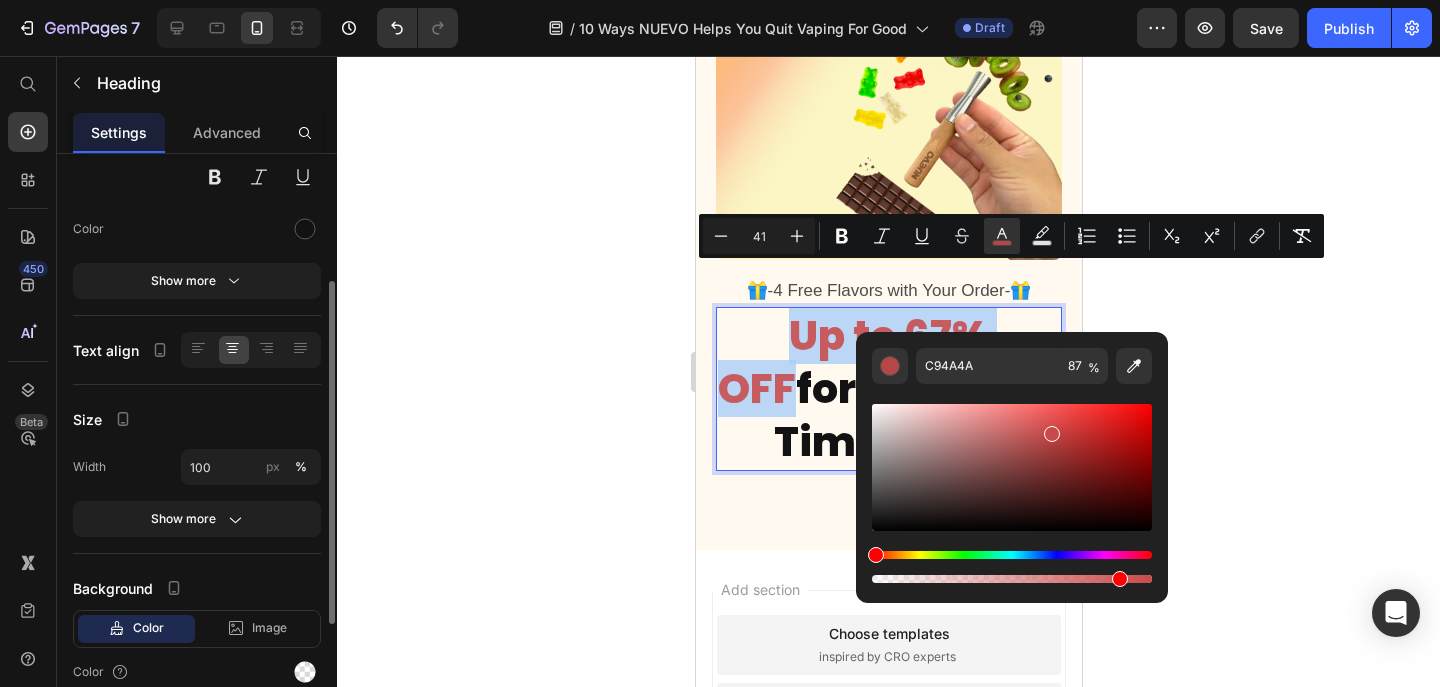 click at bounding box center (1012, 555) 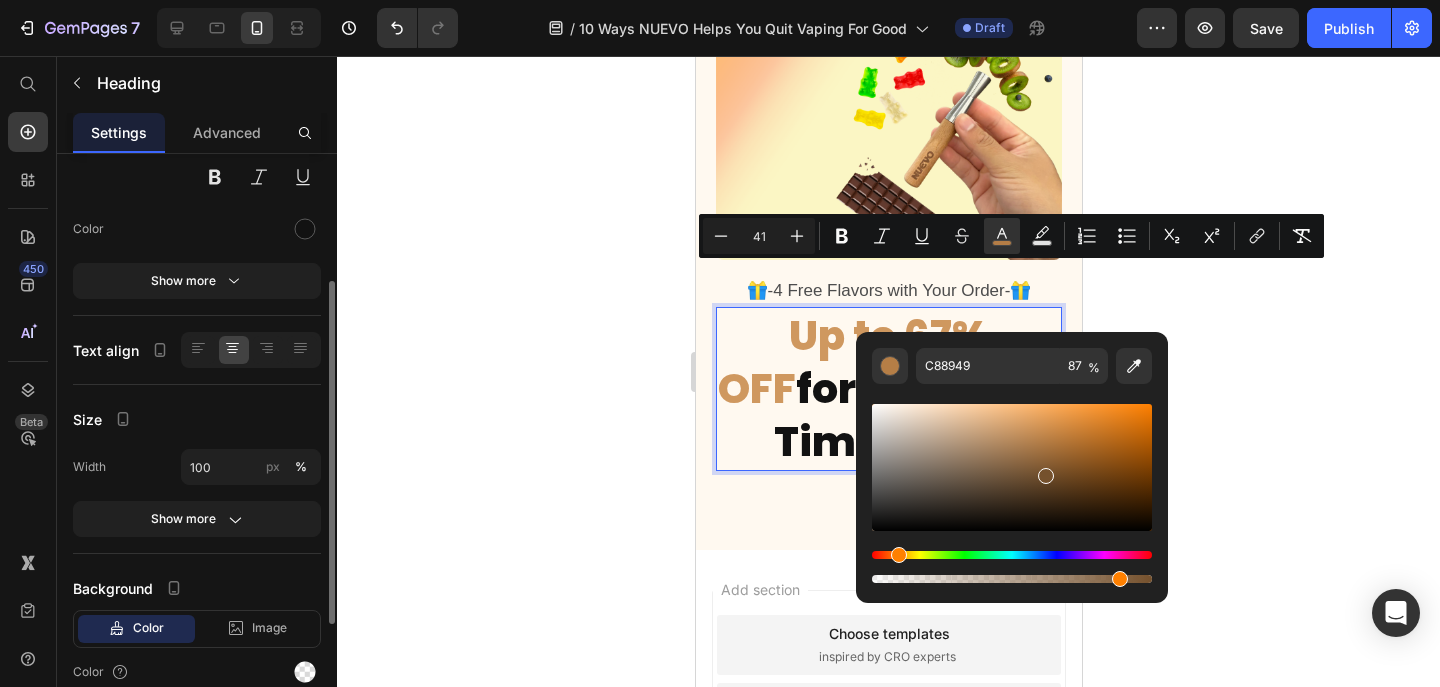 click at bounding box center (1012, 467) 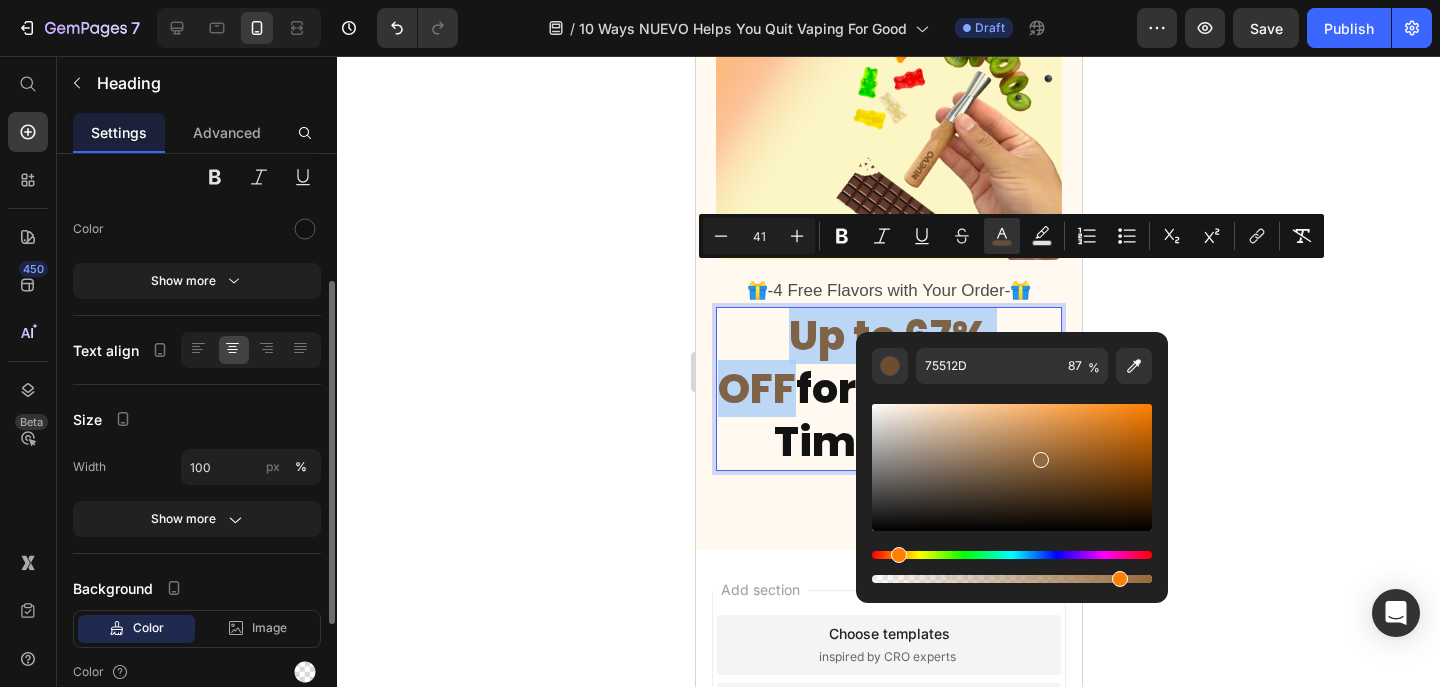 click at bounding box center [1012, 467] 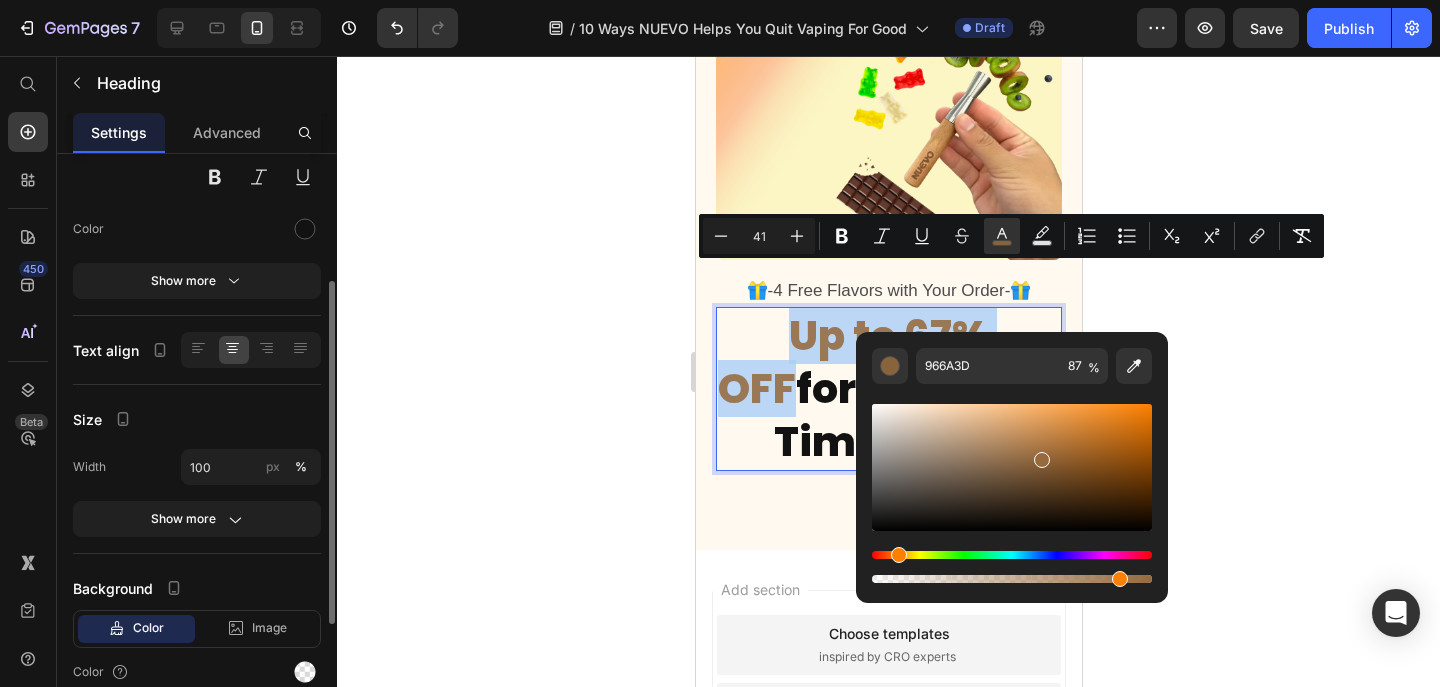 click at bounding box center [1012, 467] 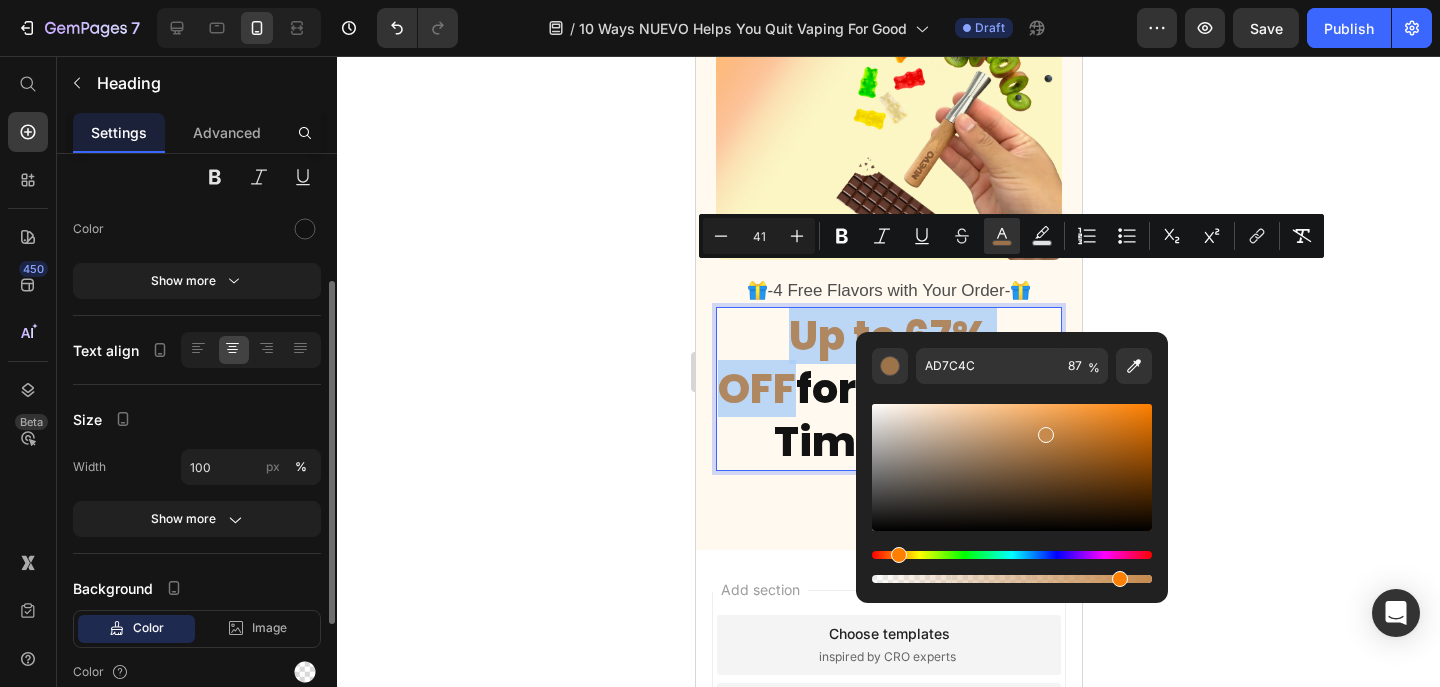 click at bounding box center [1012, 467] 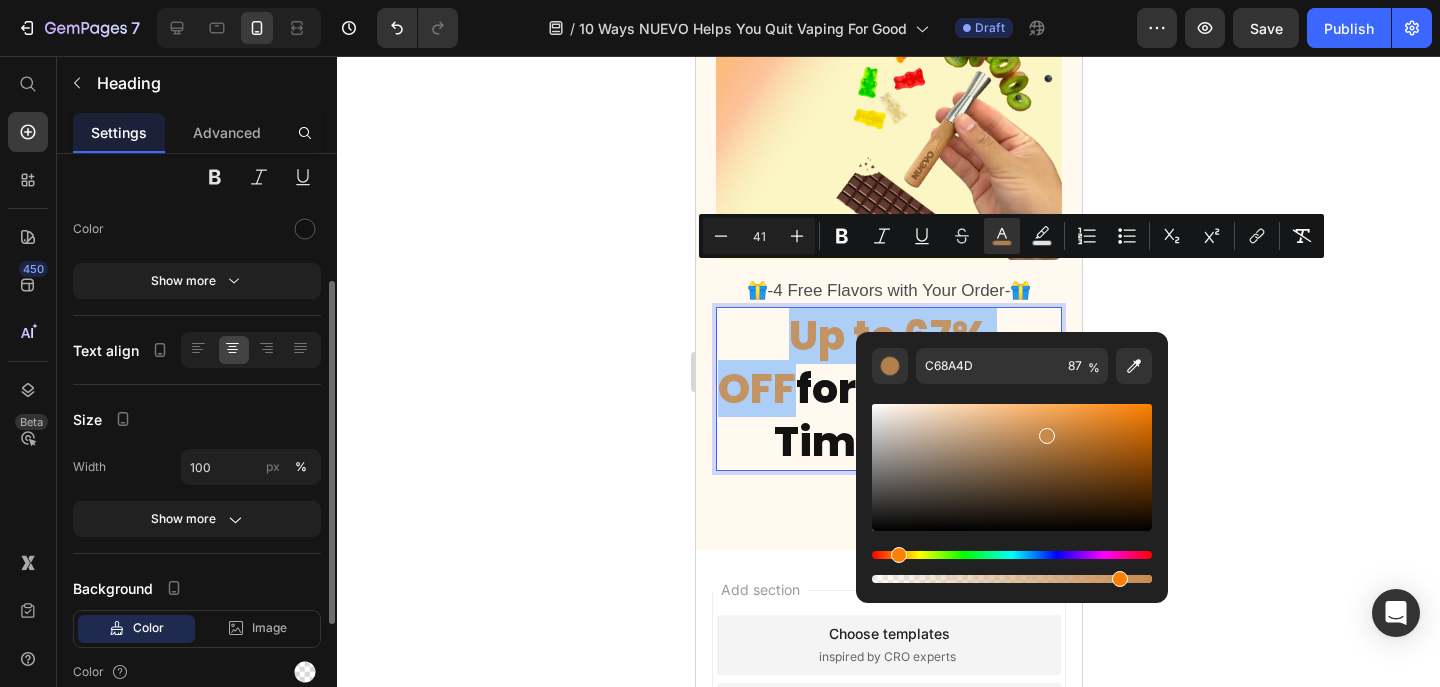 click 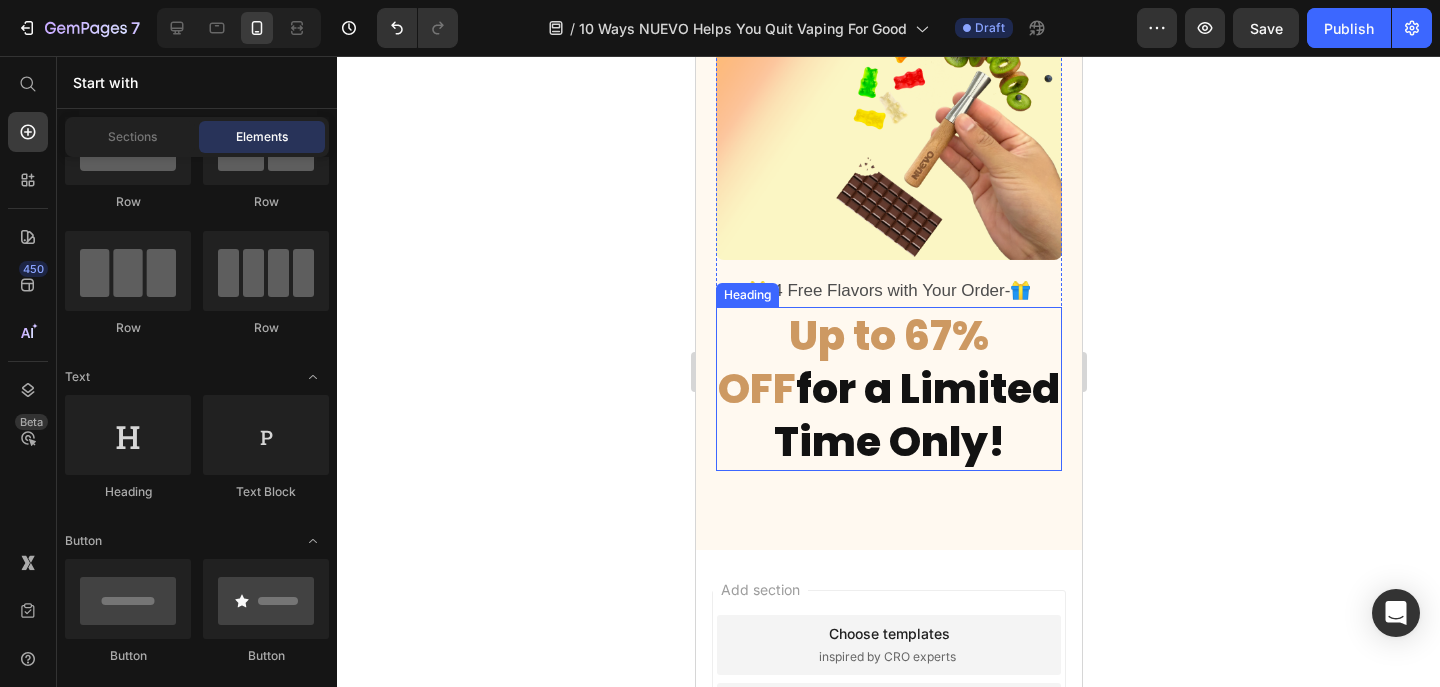 click on "⁠⁠⁠⁠⁠⁠⁠ Up to 67% OFF  for a Limited Time Only!" at bounding box center (888, 389) 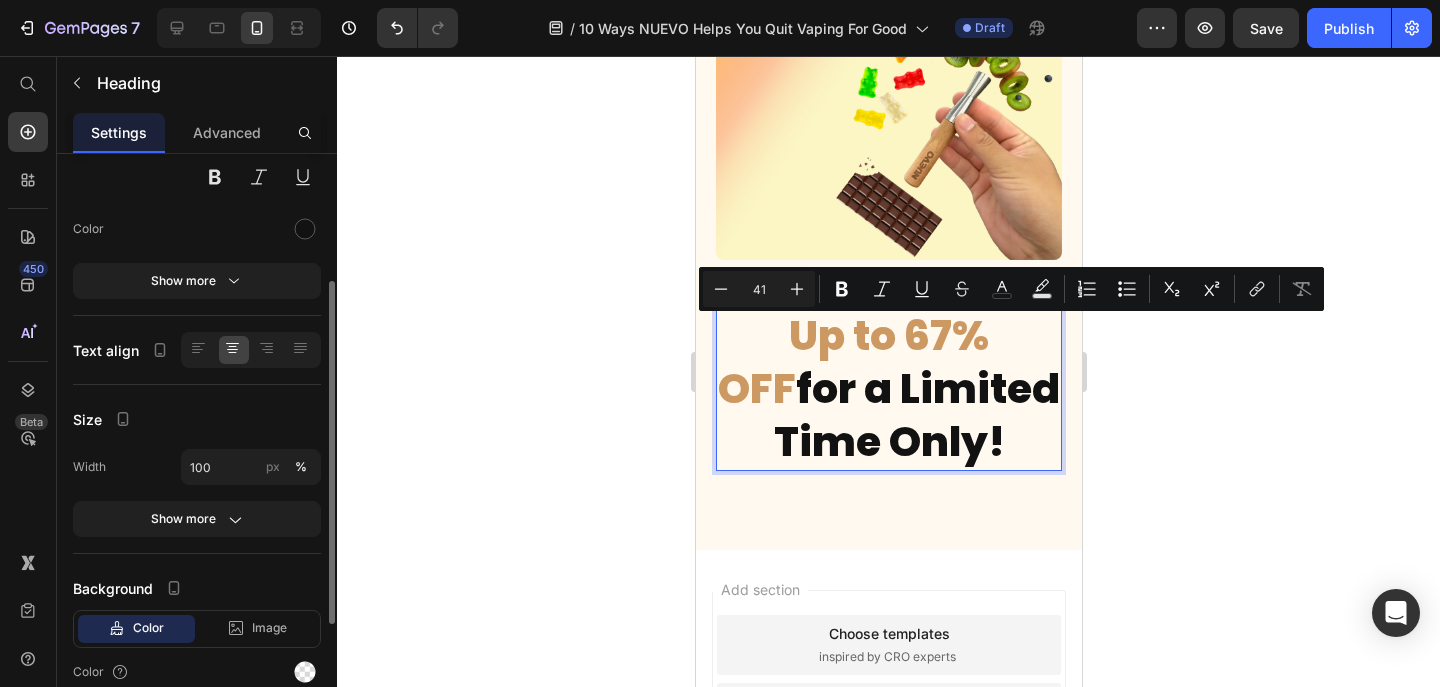 drag, startPoint x: 868, startPoint y: 353, endPoint x: 1006, endPoint y: 423, distance: 154.7385 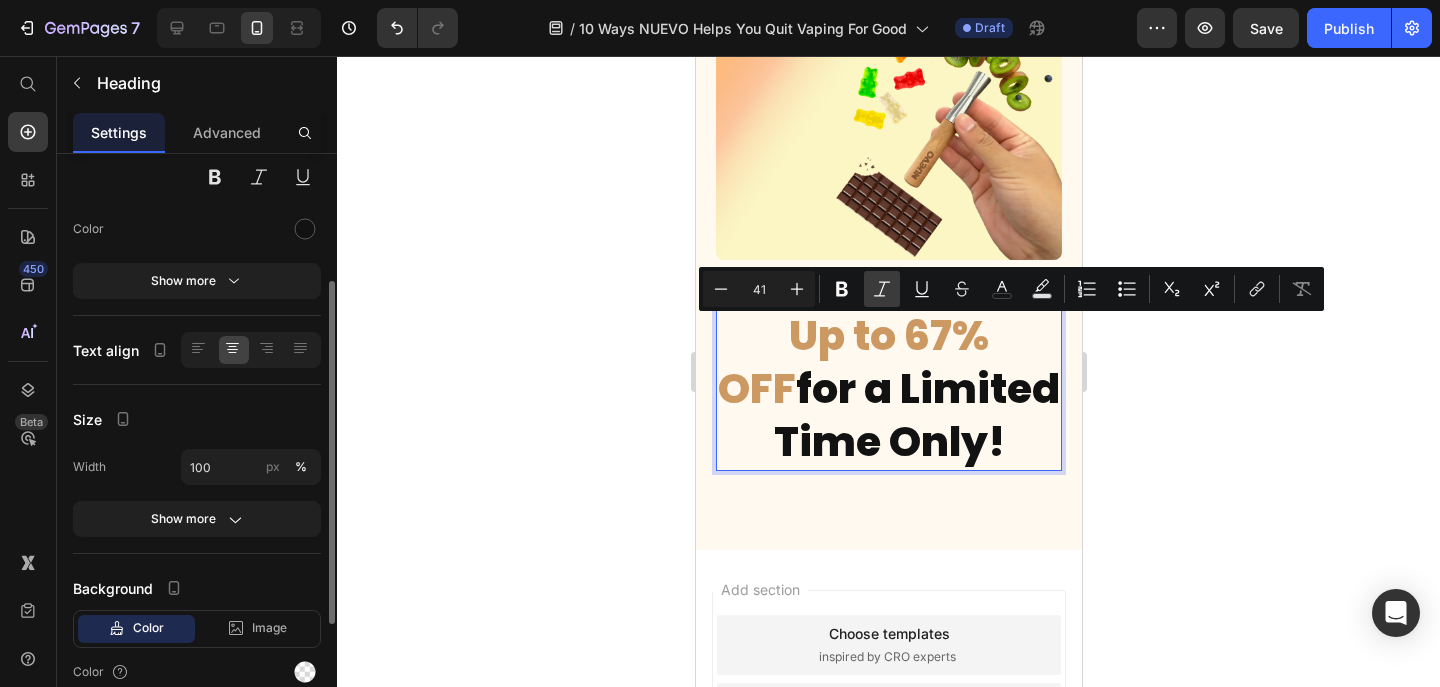 drag, startPoint x: 882, startPoint y: 273, endPoint x: 262, endPoint y: 256, distance: 620.23303 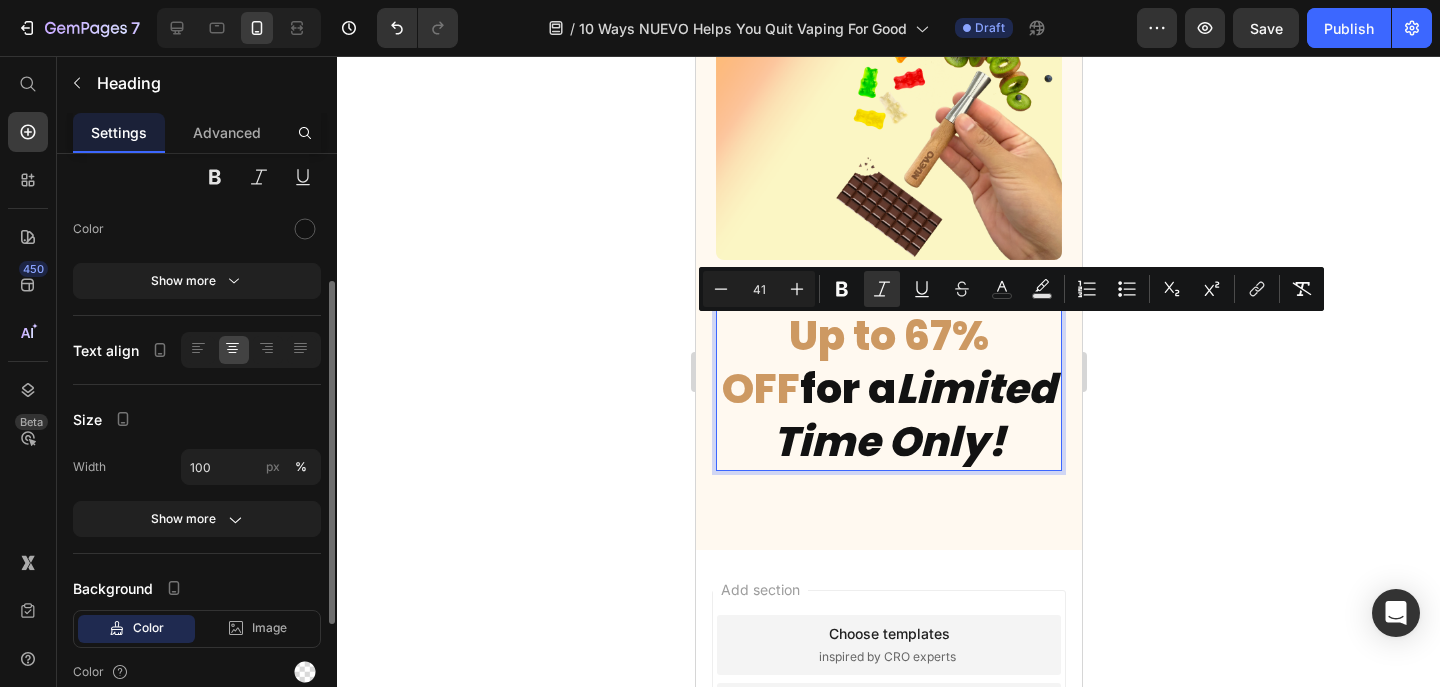 click 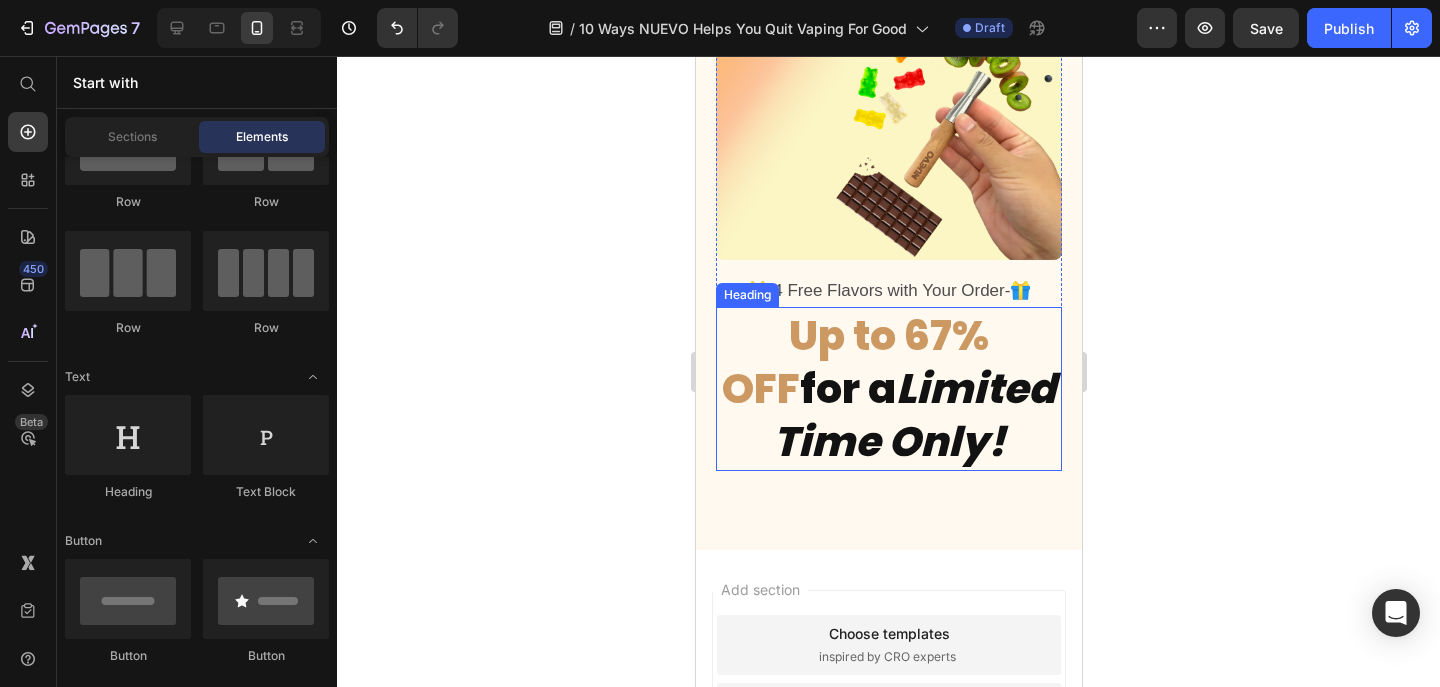 click on "Limited Time Only!" at bounding box center (913, 415) 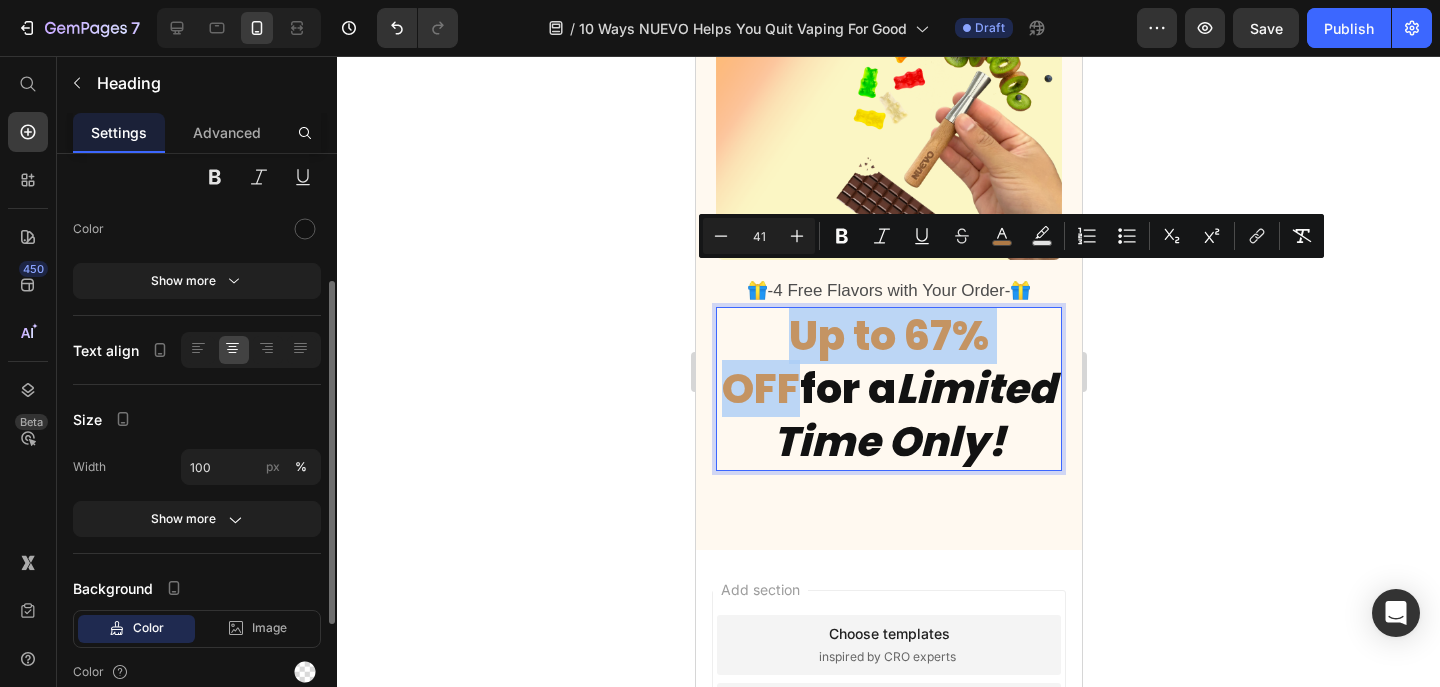 drag, startPoint x: 1025, startPoint y: 302, endPoint x: 731, endPoint y: 296, distance: 294.06122 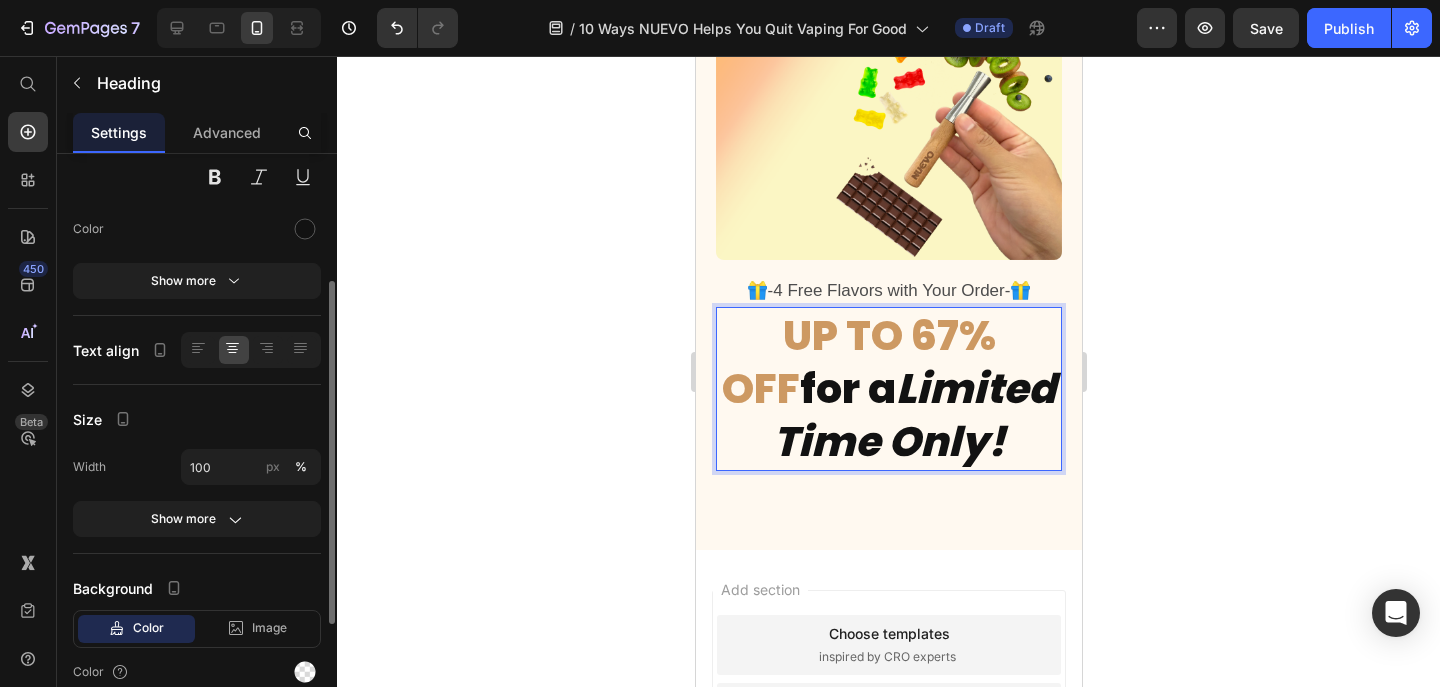 click 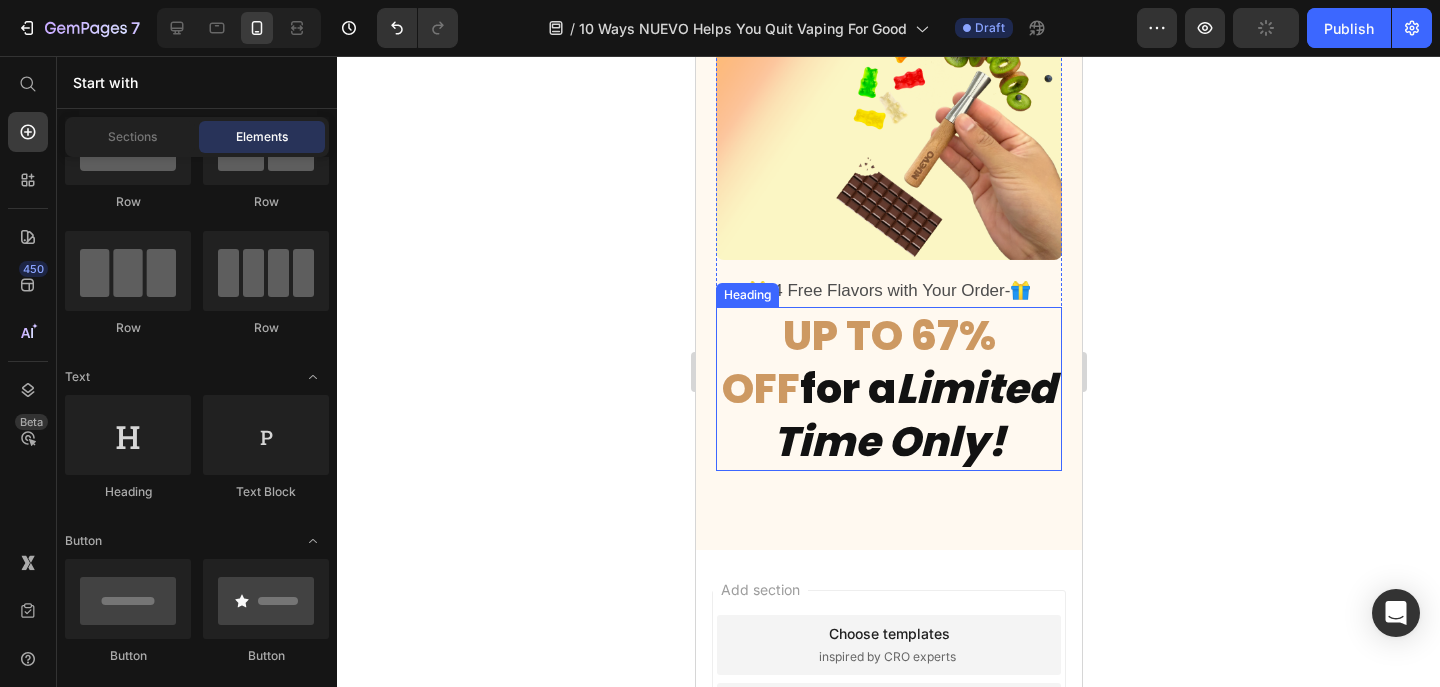 click on "⁠⁠⁠⁠⁠⁠⁠ UP TO 67% OFF  for a  Limited Time Only!" at bounding box center [888, 389] 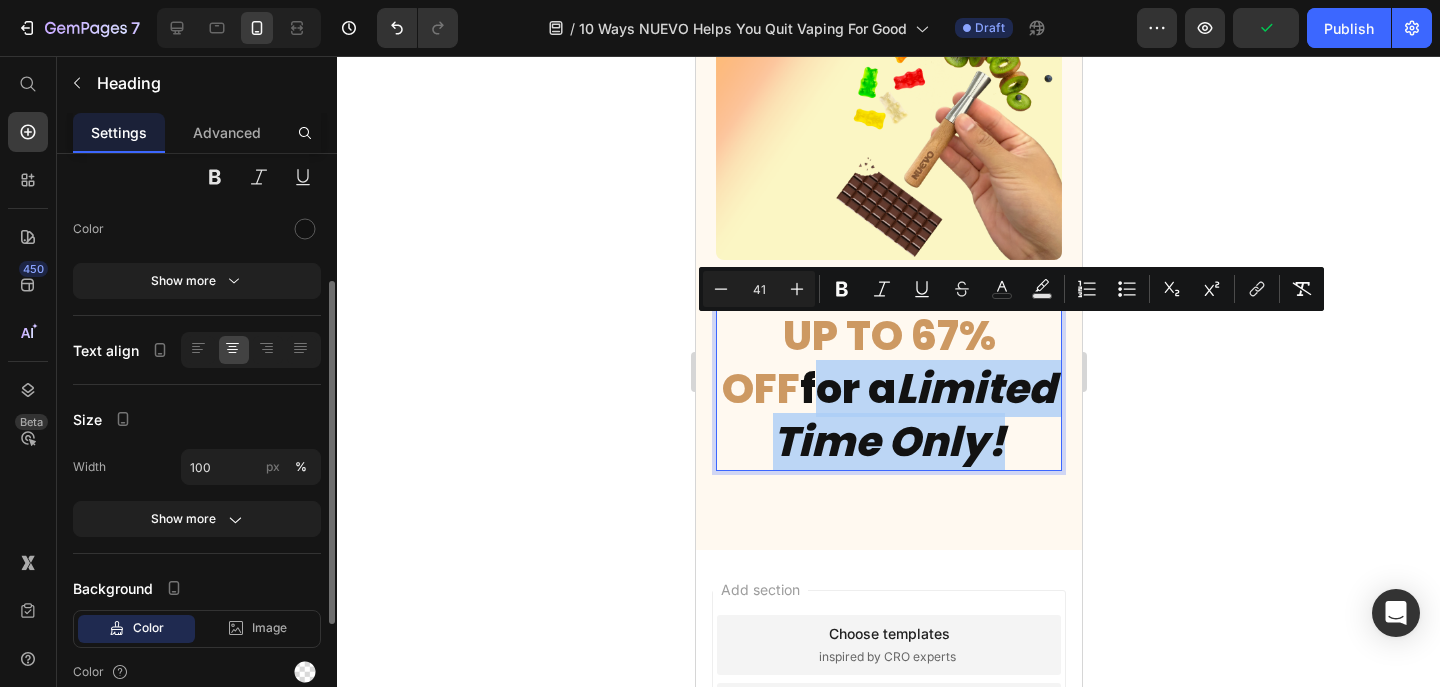 drag, startPoint x: 1023, startPoint y: 397, endPoint x: 746, endPoint y: 352, distance: 280.63144 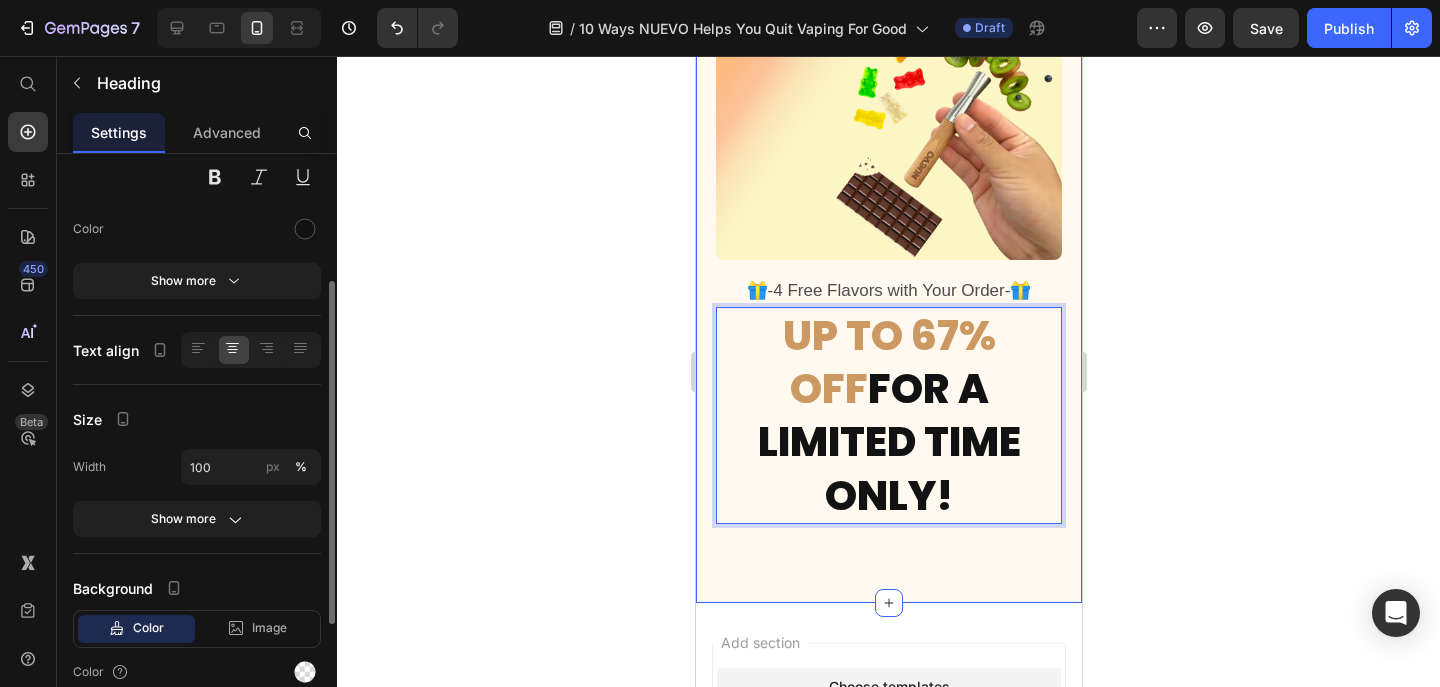 click 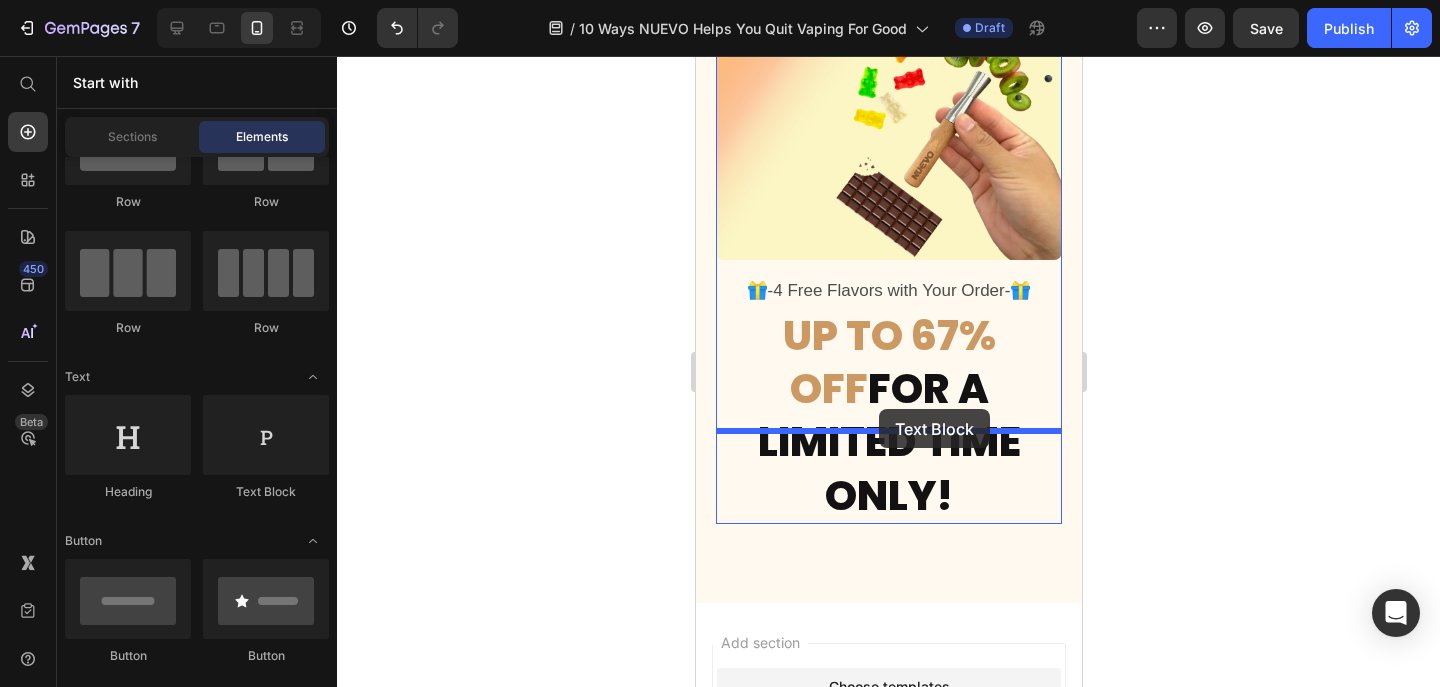 drag, startPoint x: 954, startPoint y: 500, endPoint x: 878, endPoint y: 409, distance: 118.56222 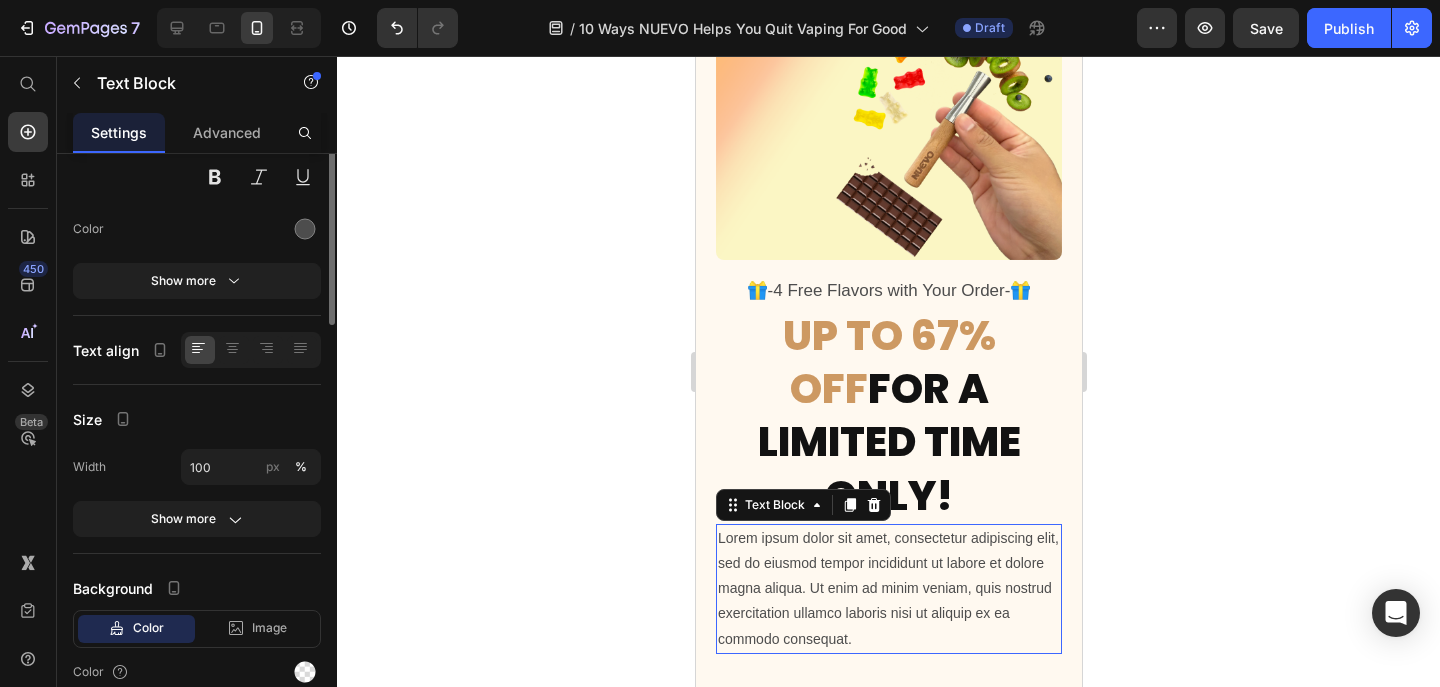 scroll, scrollTop: 0, scrollLeft: 0, axis: both 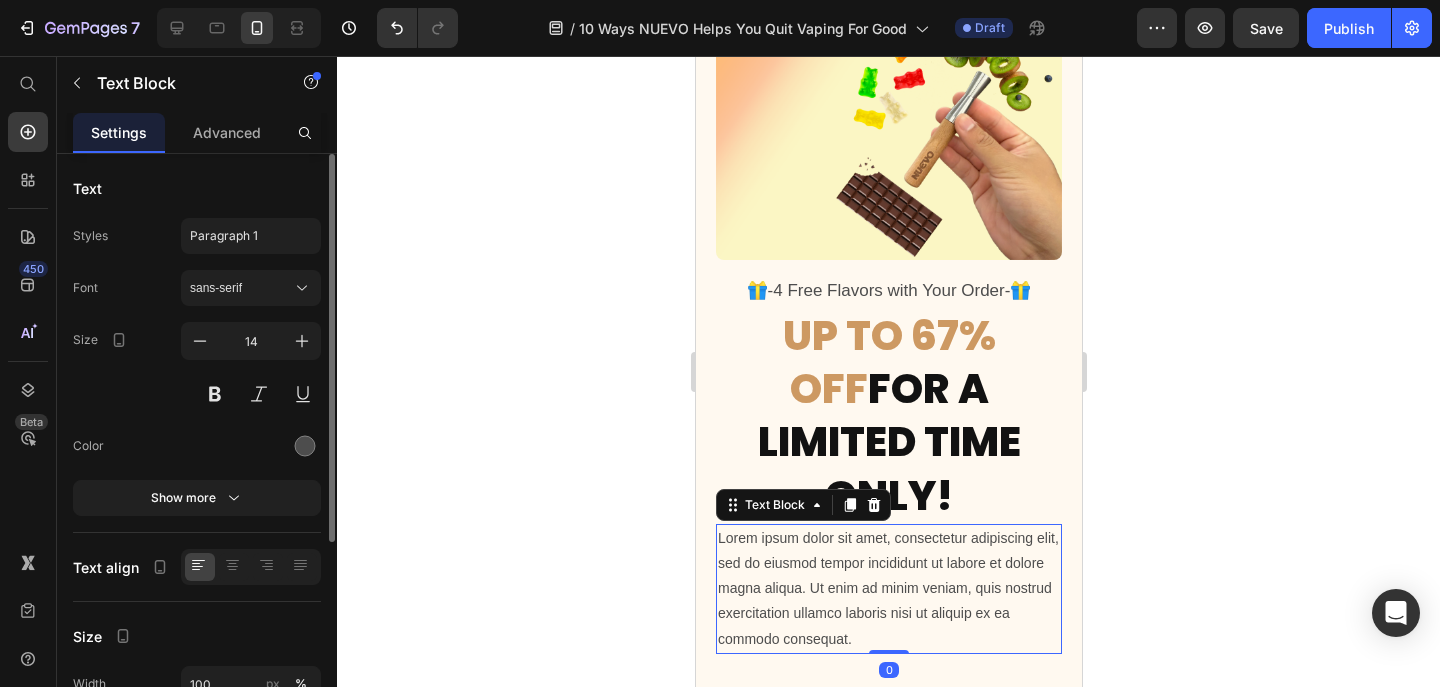 click on "Lorem ipsum dolor sit amet, consectetur adipiscing elit, sed do eiusmod tempor incididunt ut labore et dolore magna aliqua. Ut enim ad minim veniam, quis nostrud exercitation ullamco laboris nisi ut aliquip ex ea commodo consequat." at bounding box center (888, 589) 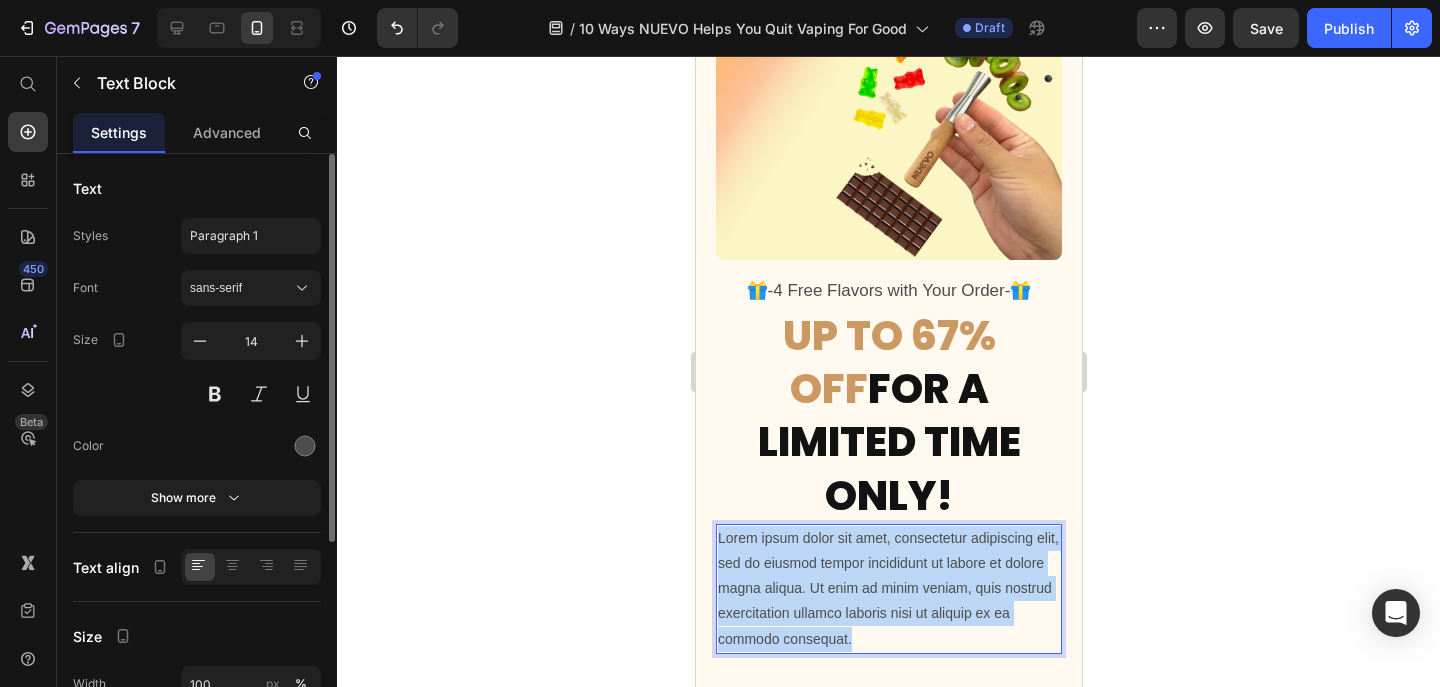 click on "Lorem ipsum dolor sit amet, consectetur adipiscing elit, sed do eiusmod tempor incididunt ut labore et dolore magna aliqua. Ut enim ad minim veniam, quis nostrud exercitation ullamco laboris nisi ut aliquip ex ea commodo consequat." at bounding box center (888, 589) 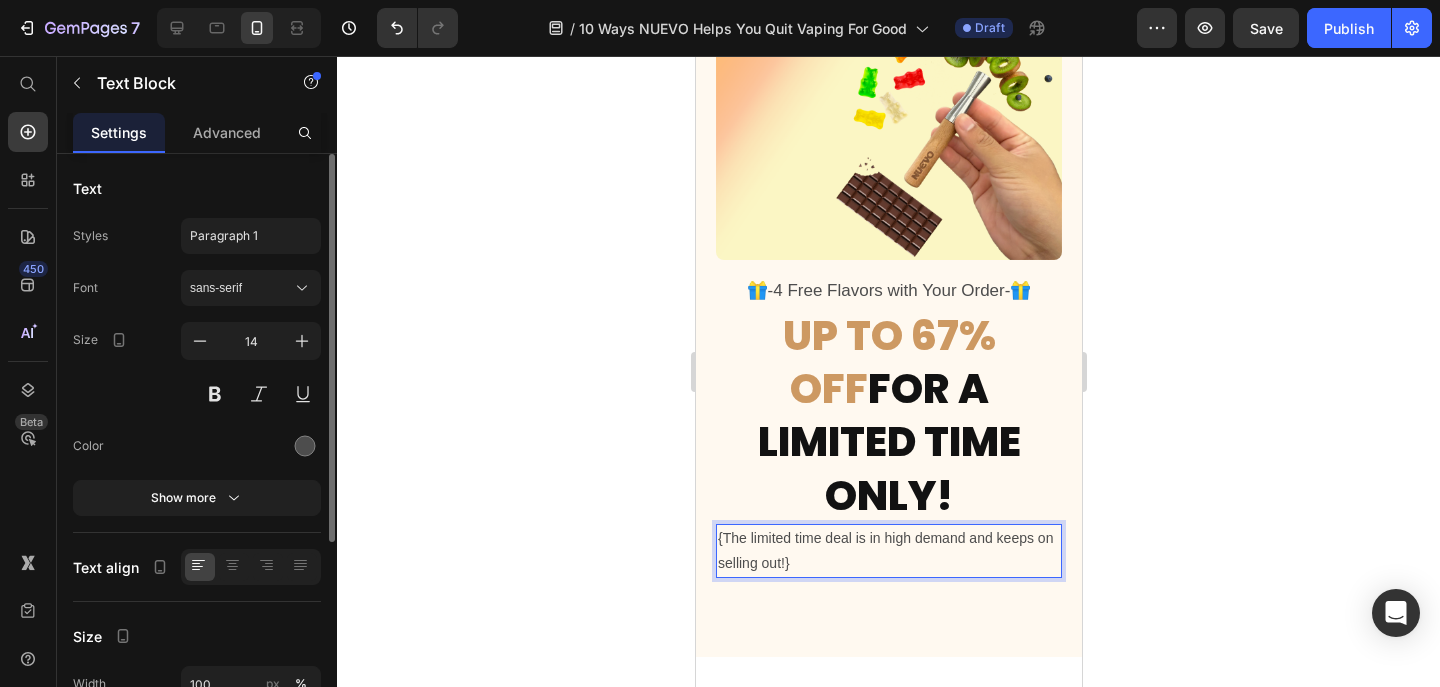 click 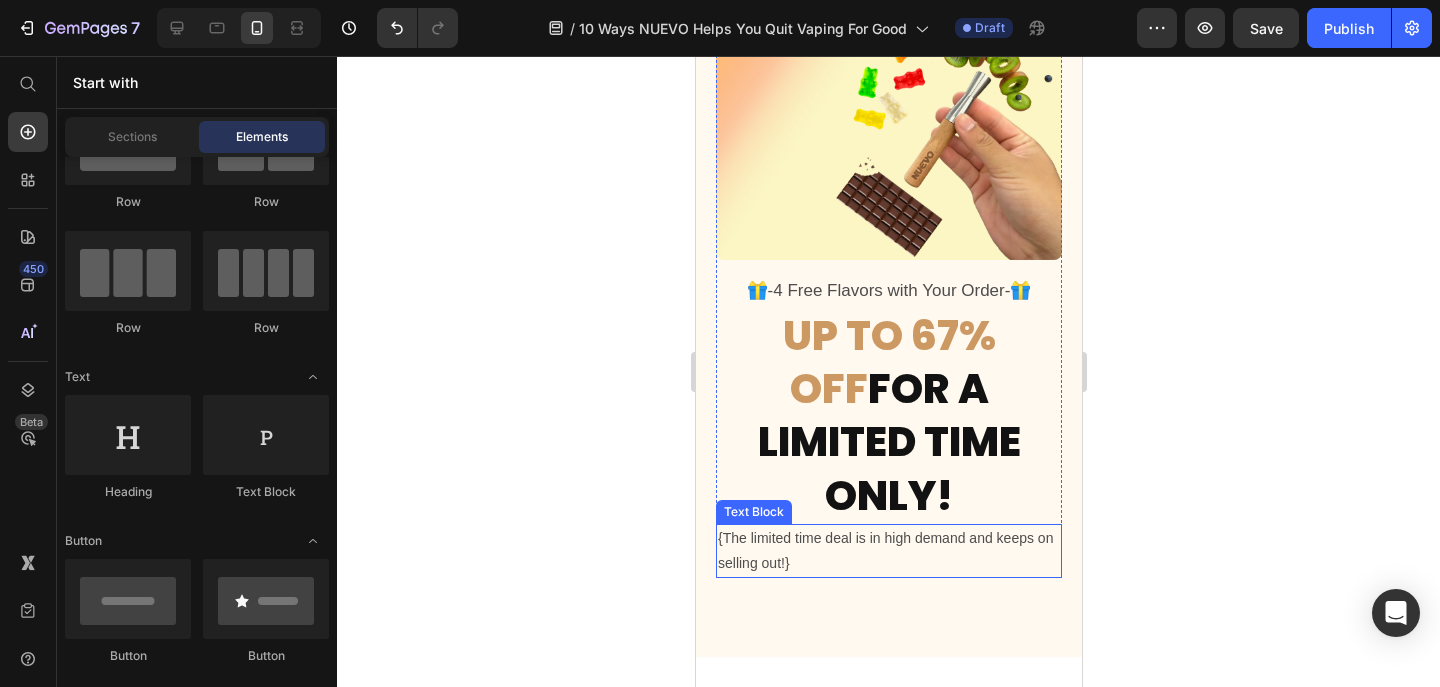 click on "{The limited time deal is in high demand and keeps on selling out!}" at bounding box center [888, 551] 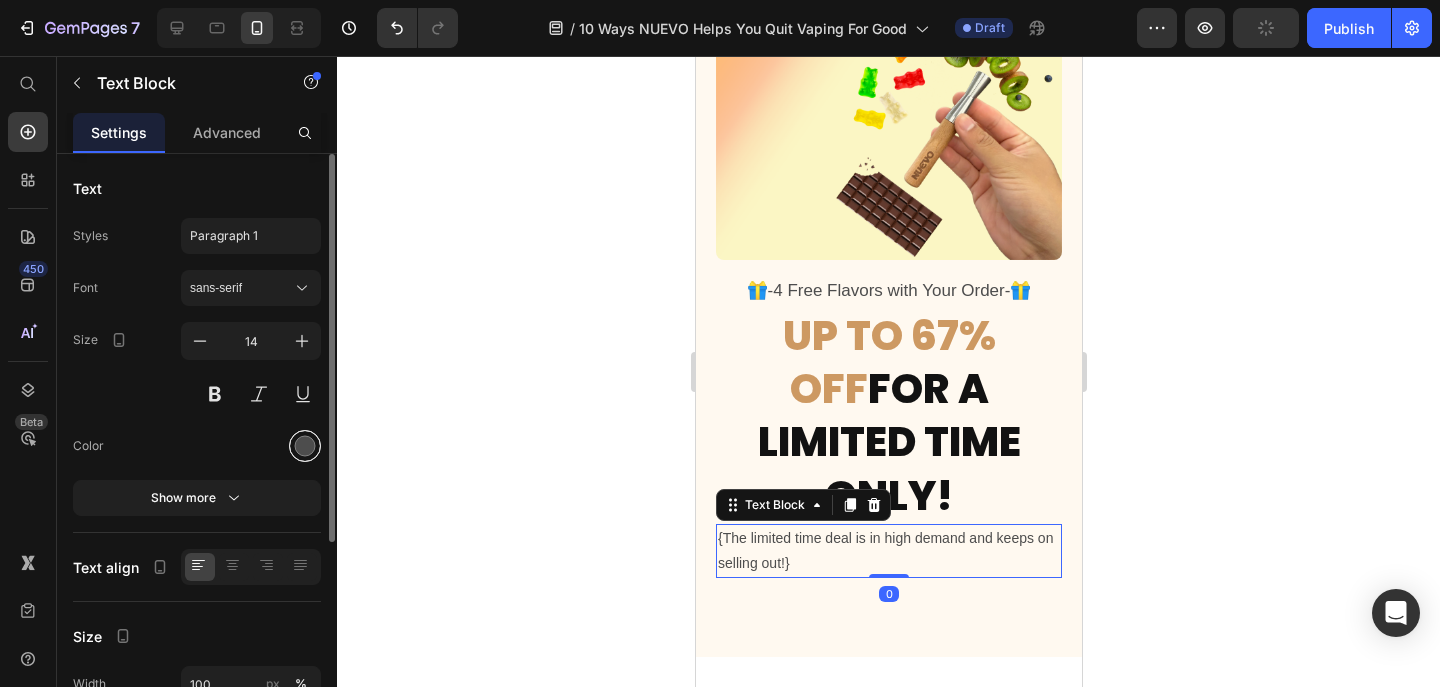 click at bounding box center (305, 446) 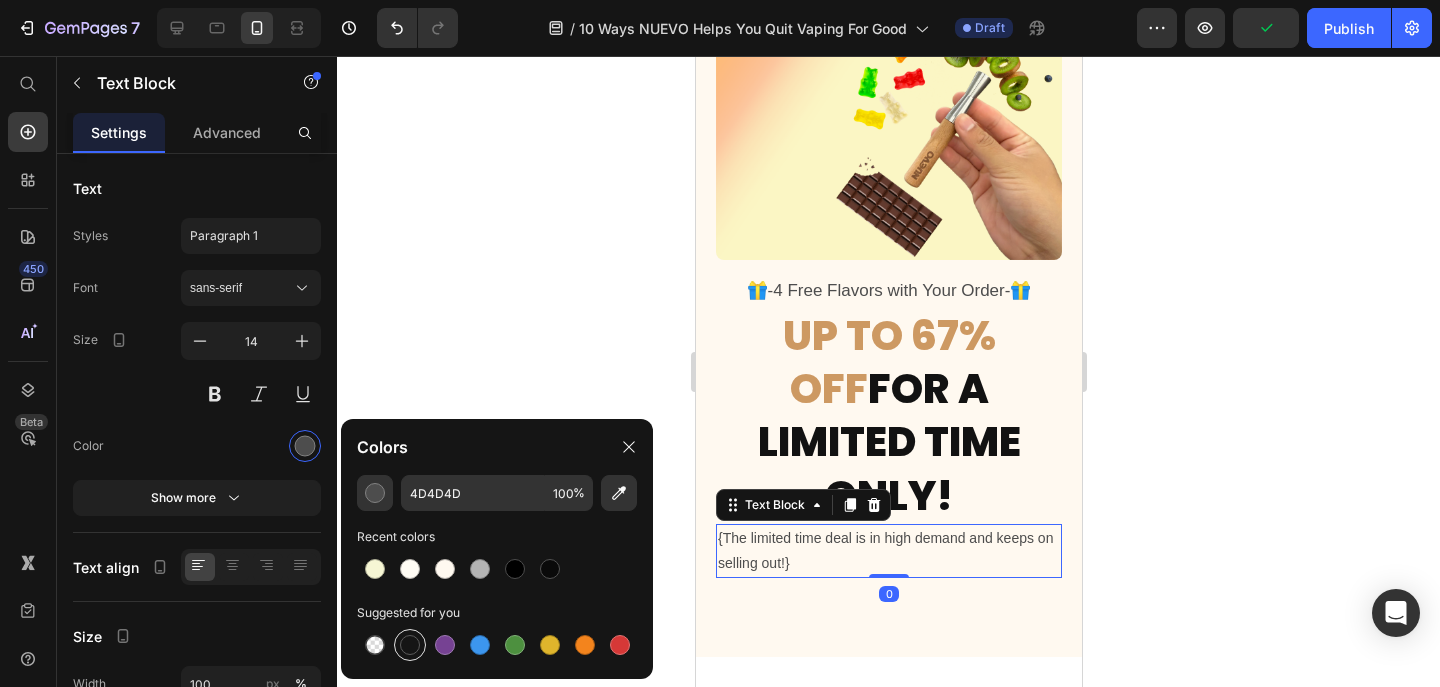 click at bounding box center (410, 645) 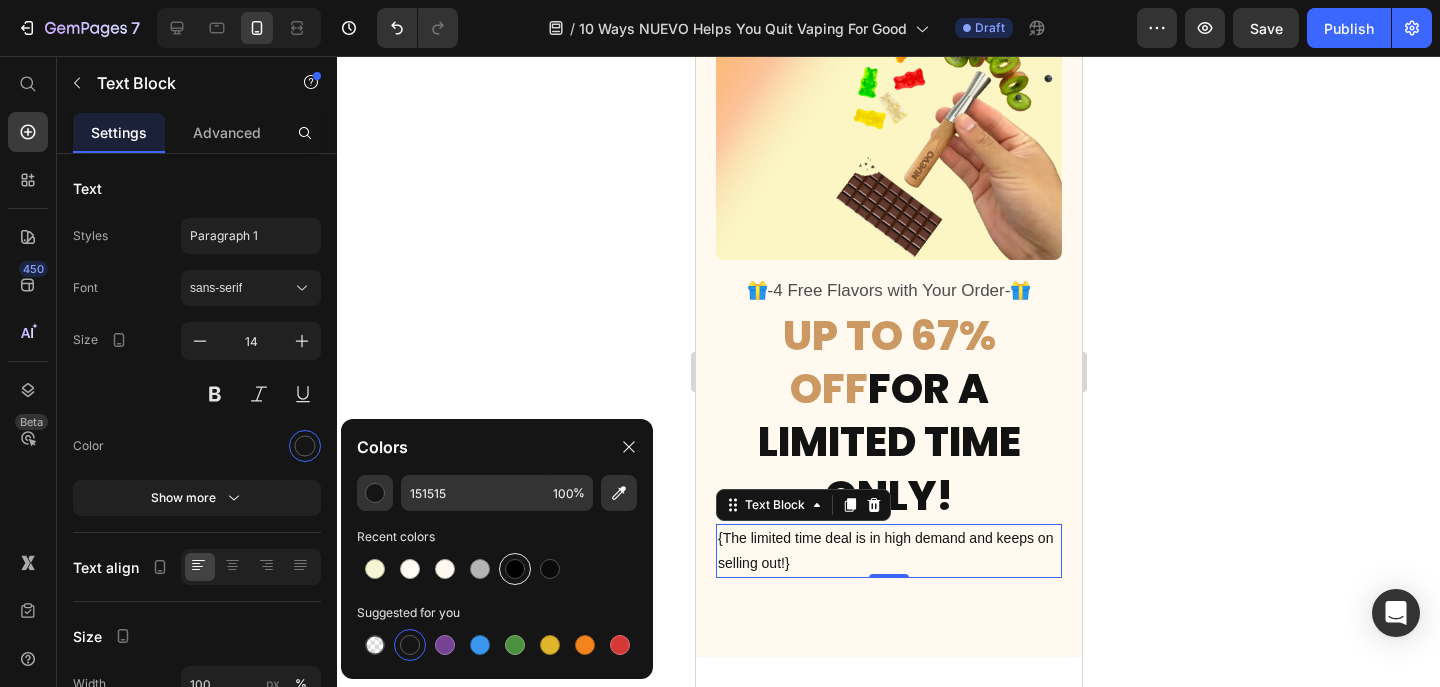 click at bounding box center [515, 569] 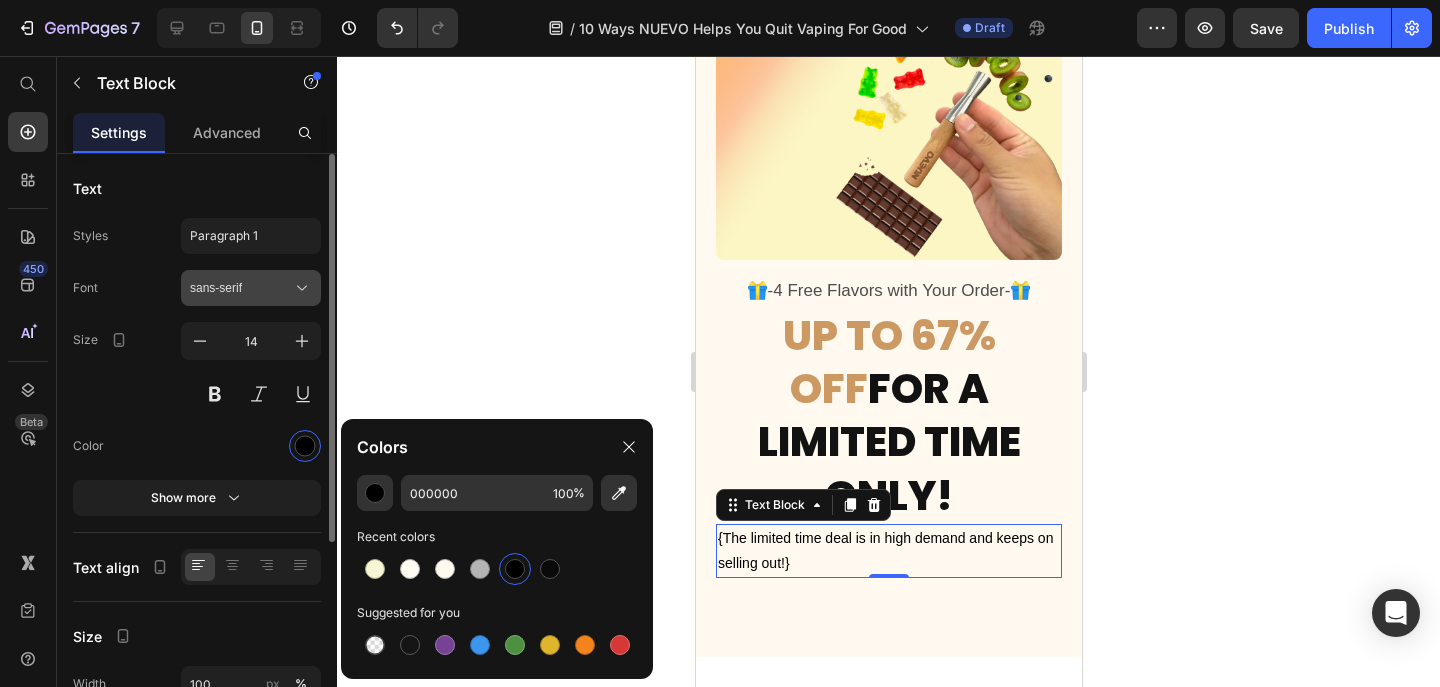 click on "sans-serif" at bounding box center [251, 288] 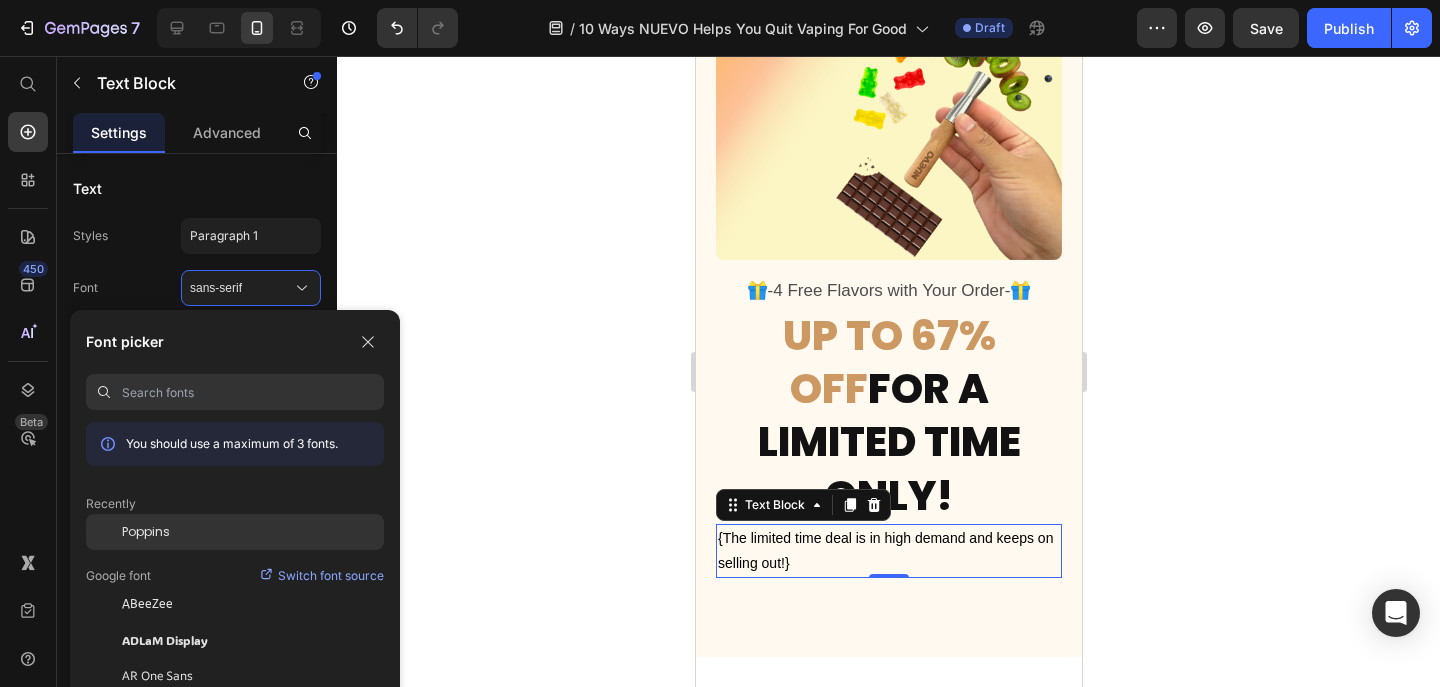 click on "Poppins" 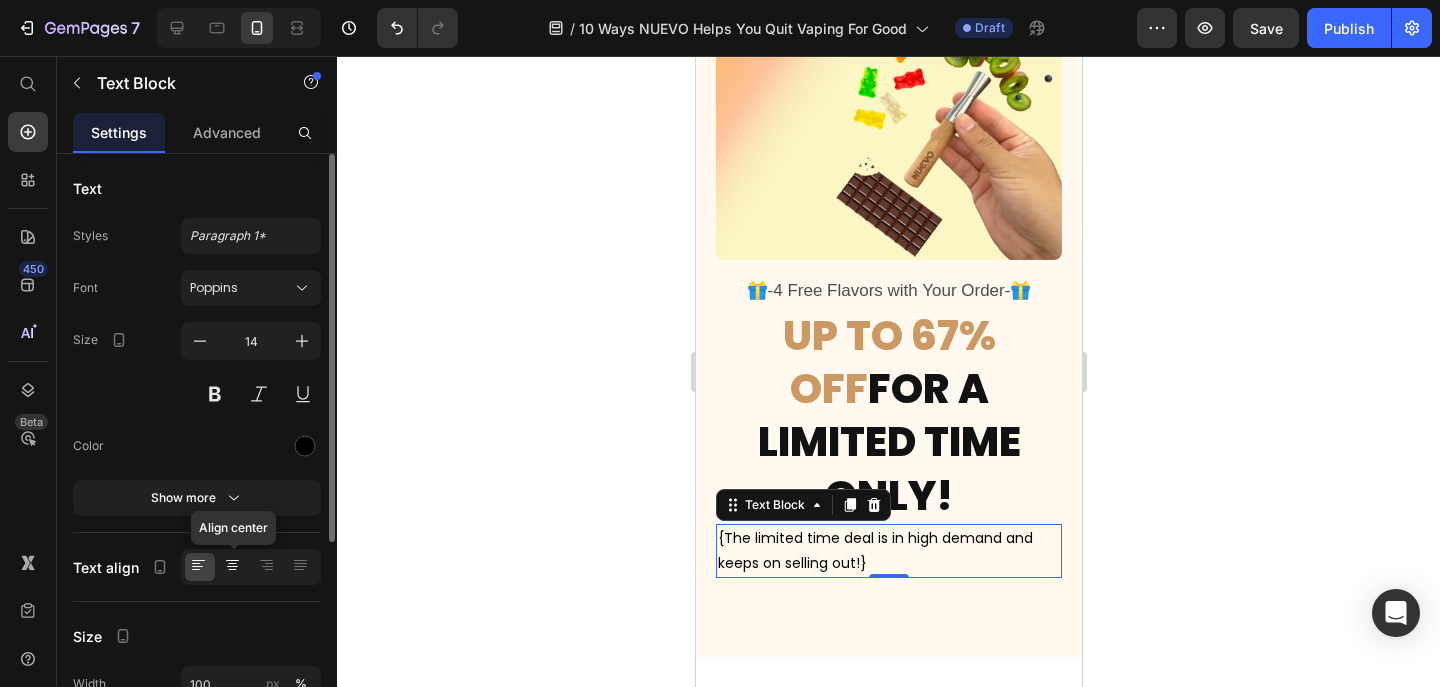 click 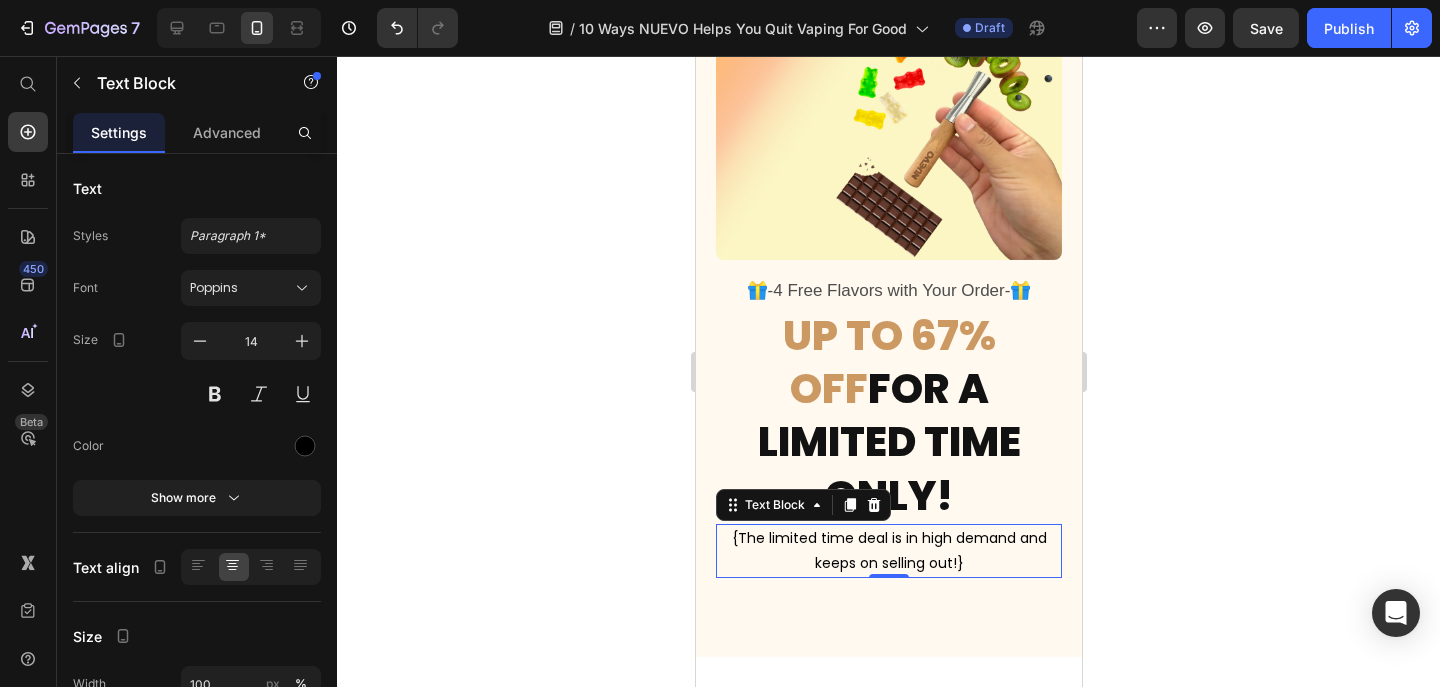 click 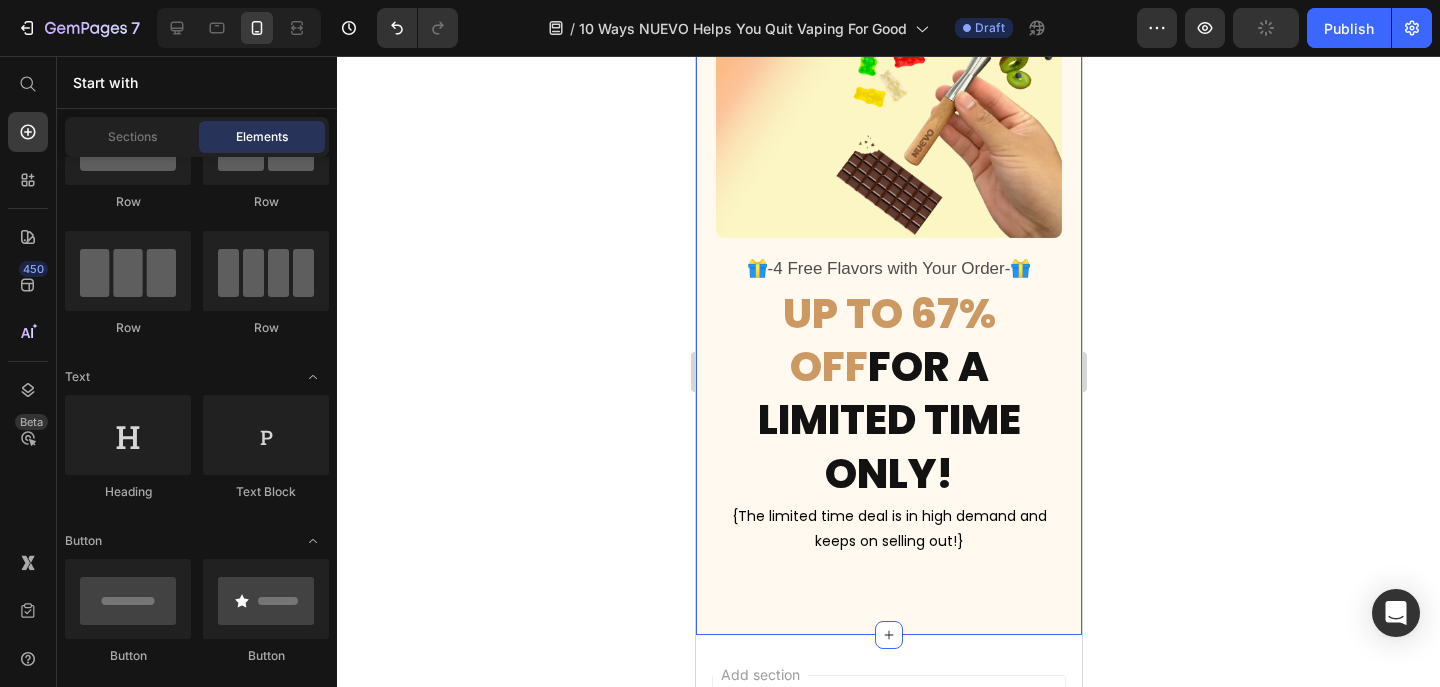 scroll, scrollTop: 7539, scrollLeft: 0, axis: vertical 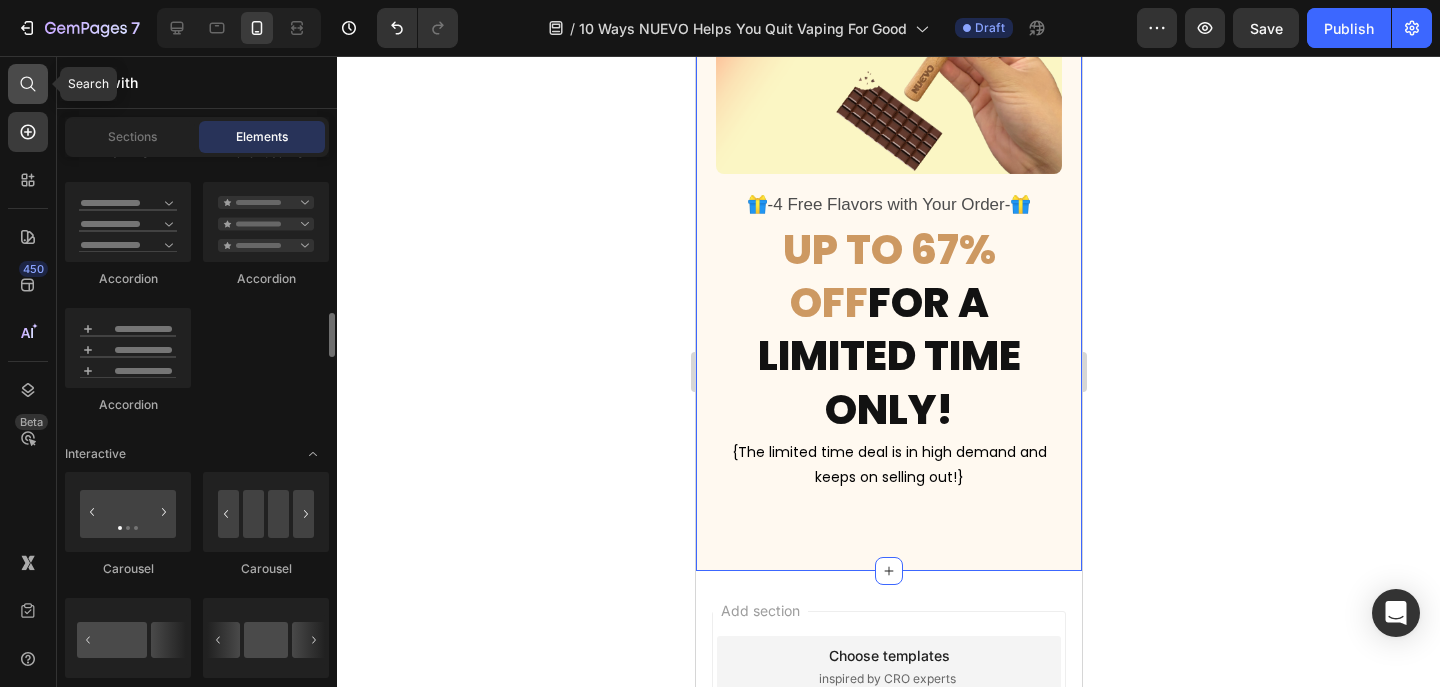 click 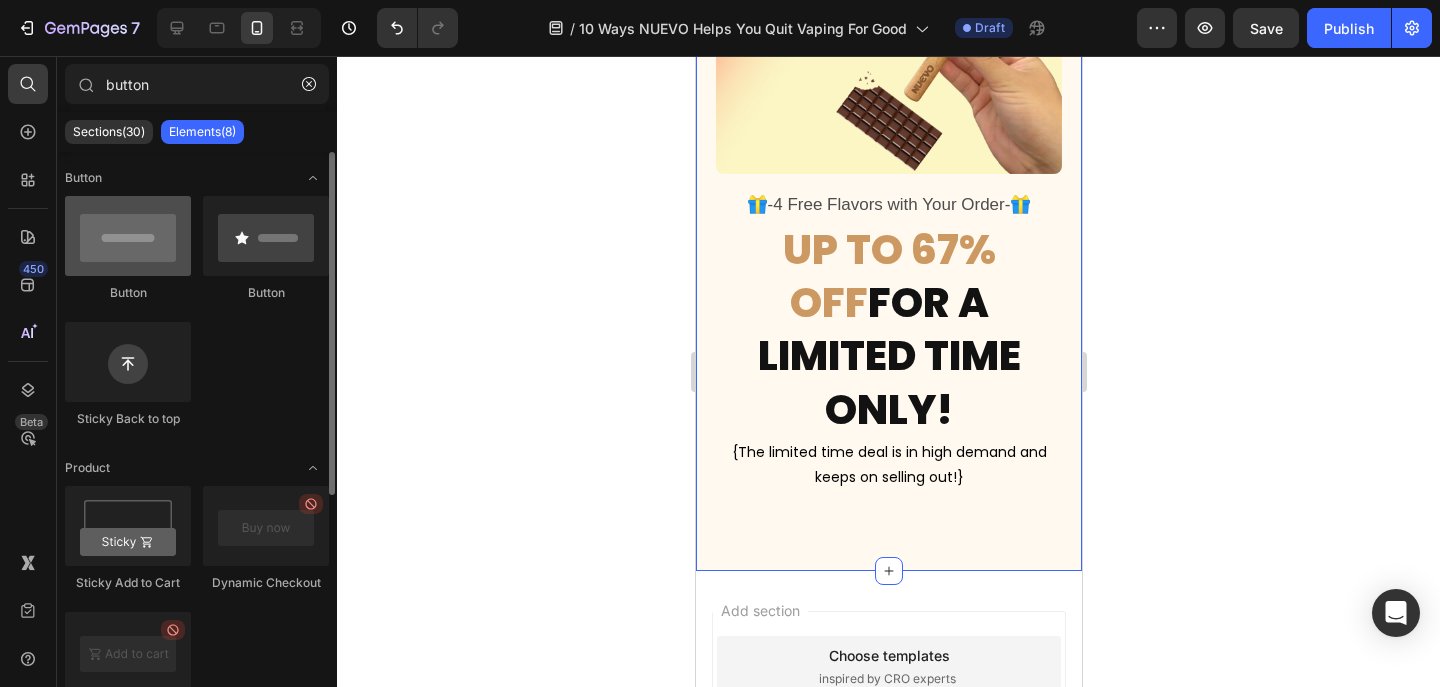 type on "button" 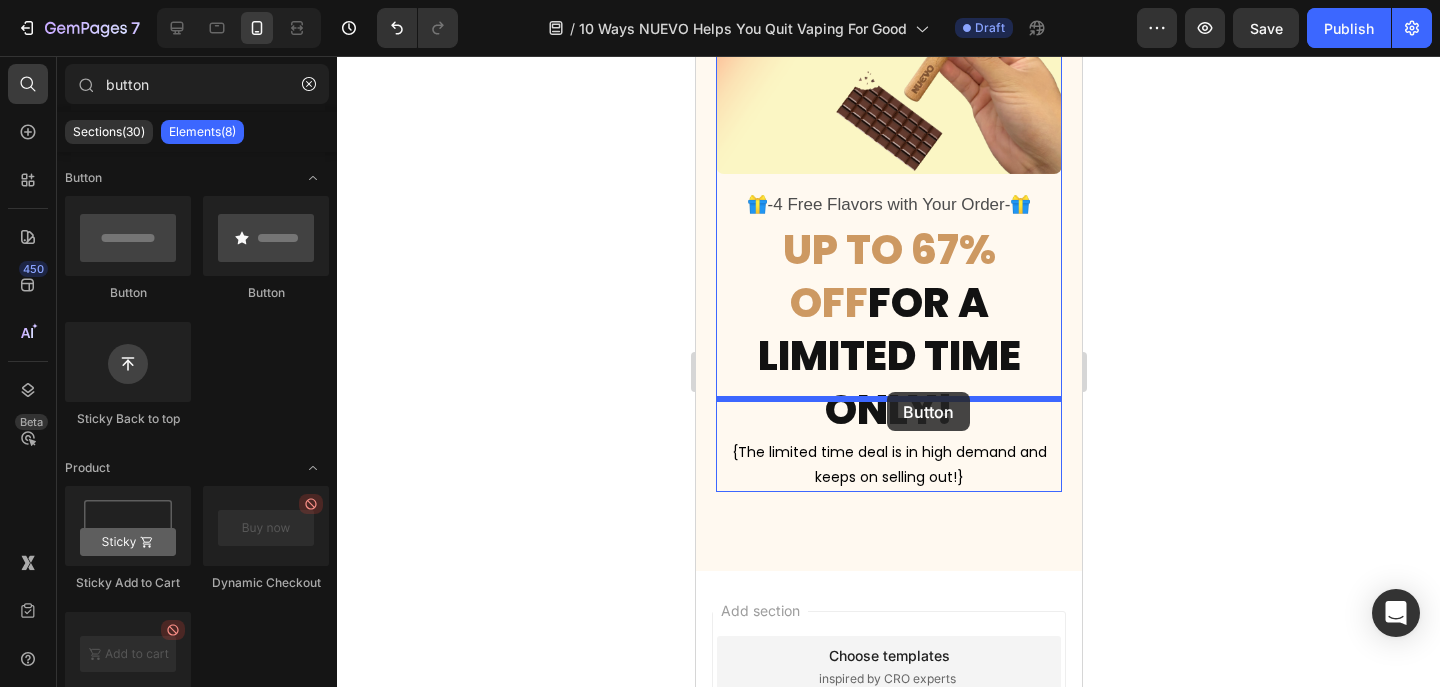 drag, startPoint x: 808, startPoint y: 307, endPoint x: 886, endPoint y: 392, distance: 115.36464 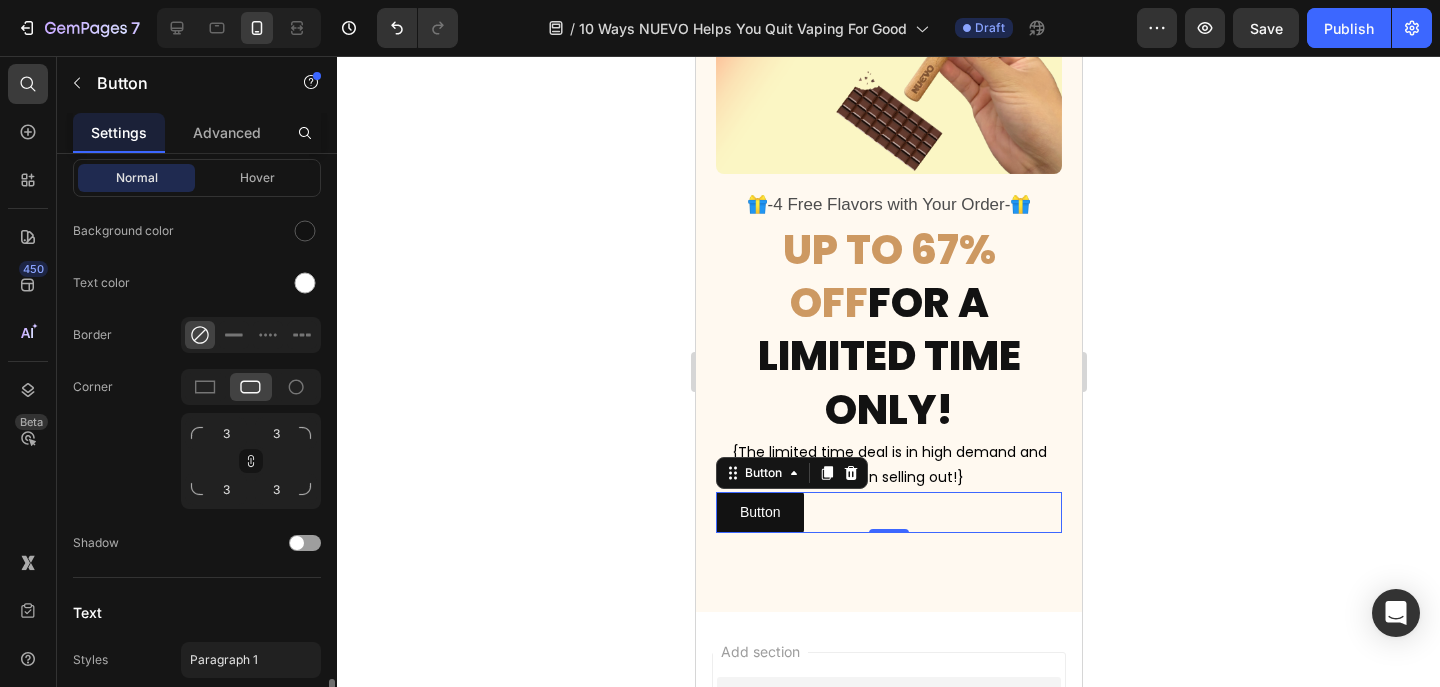 scroll, scrollTop: 794, scrollLeft: 0, axis: vertical 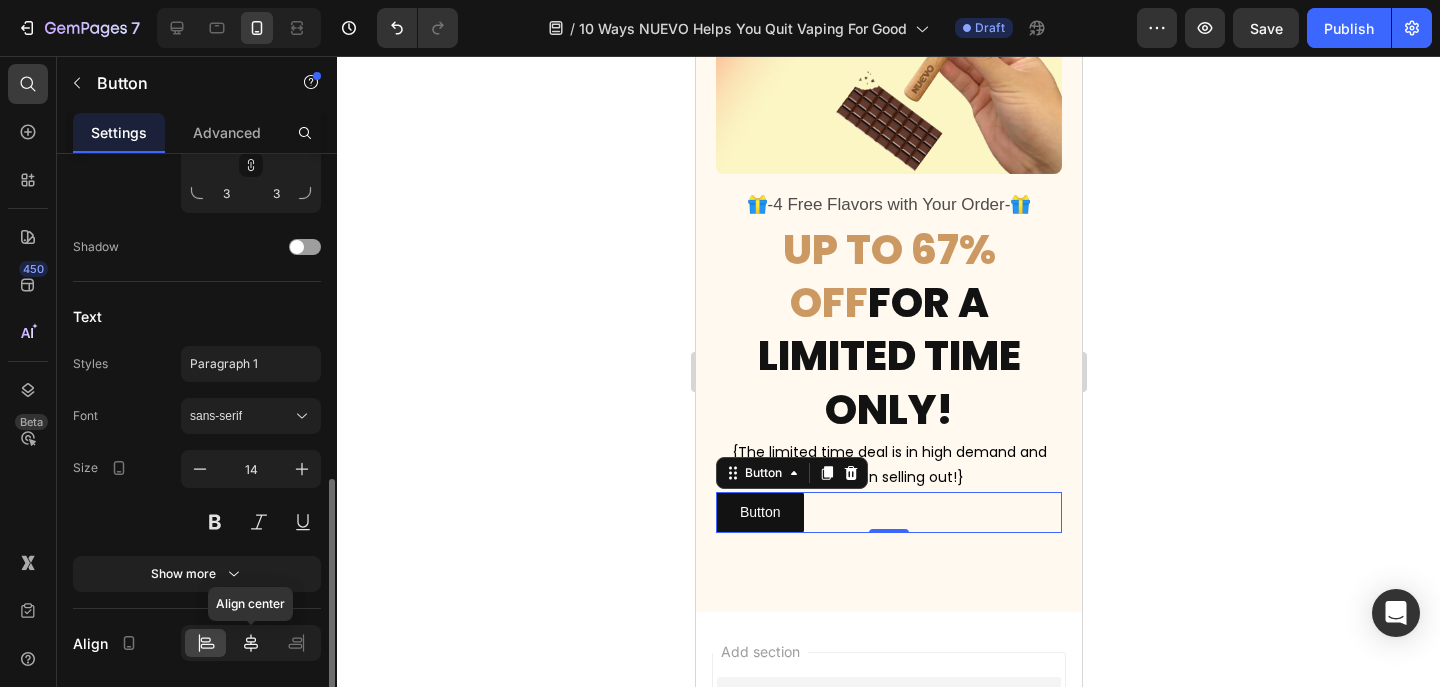 click 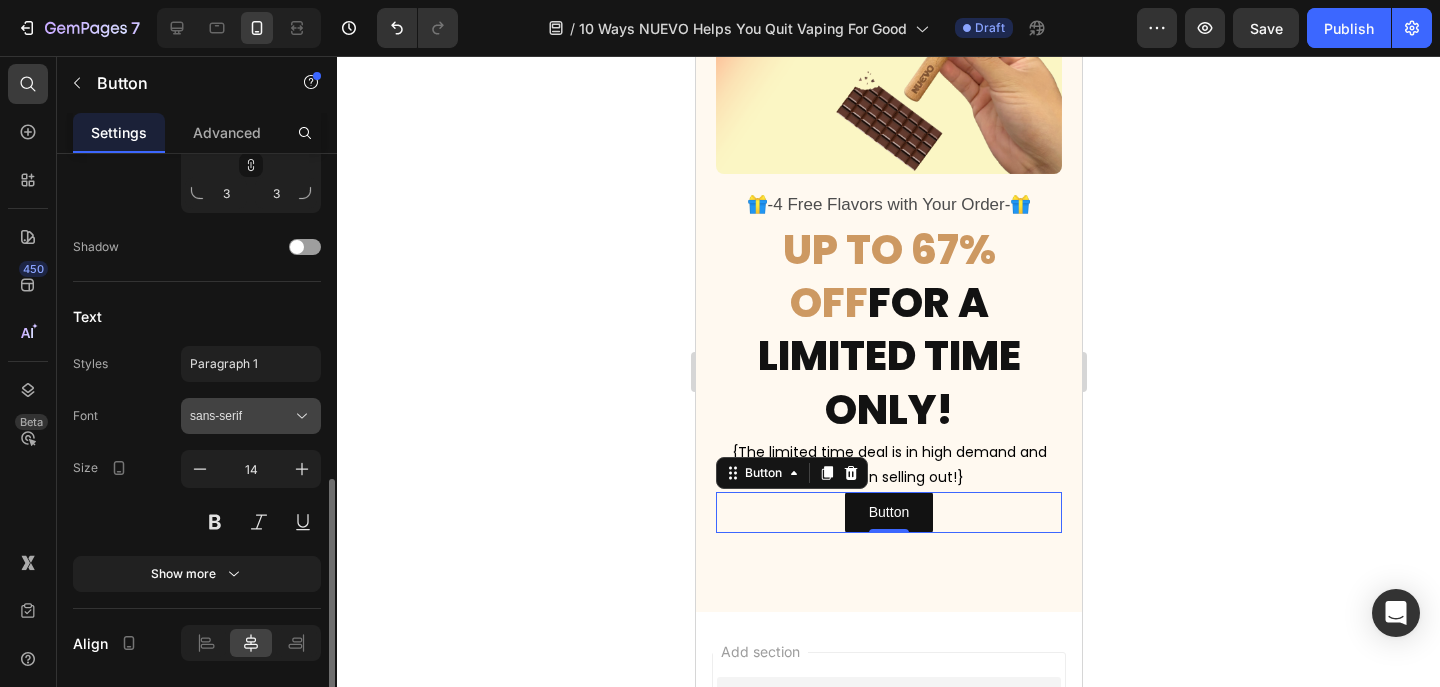 click on "sans-serif" at bounding box center [241, 416] 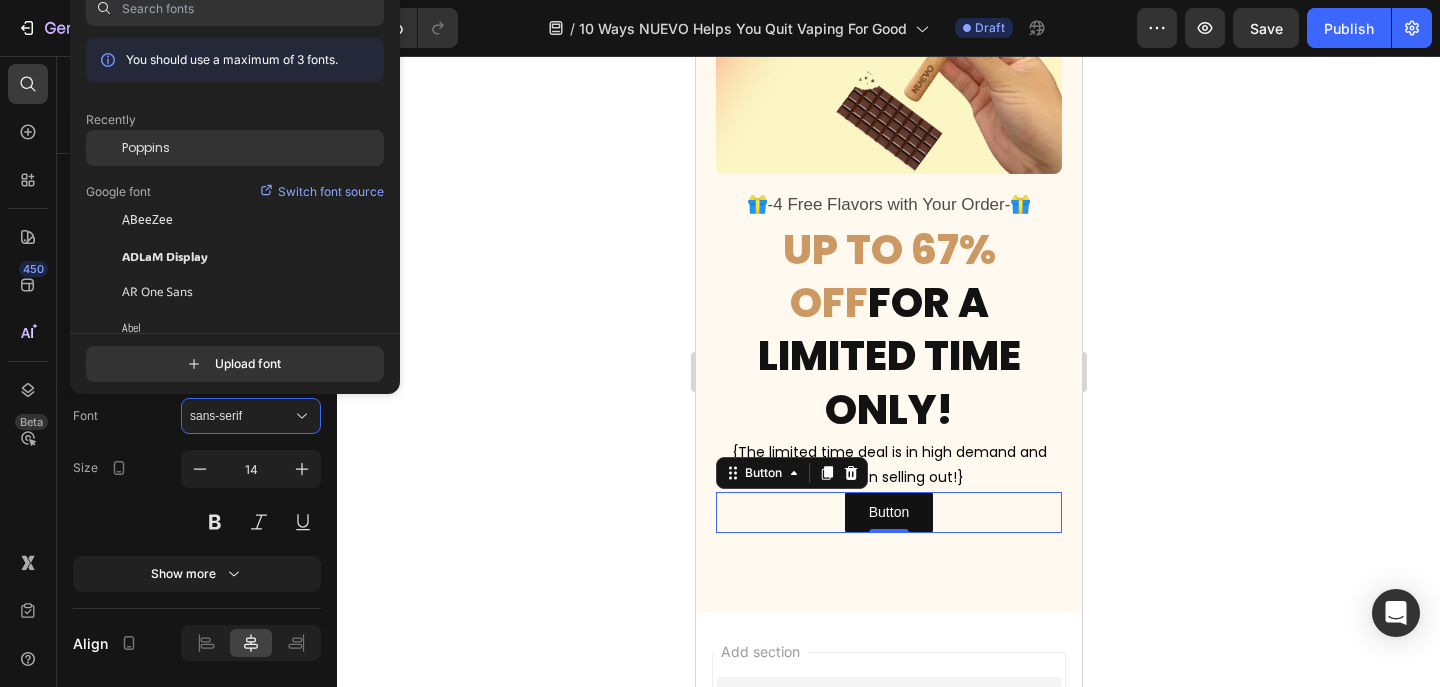 click on "Poppins" 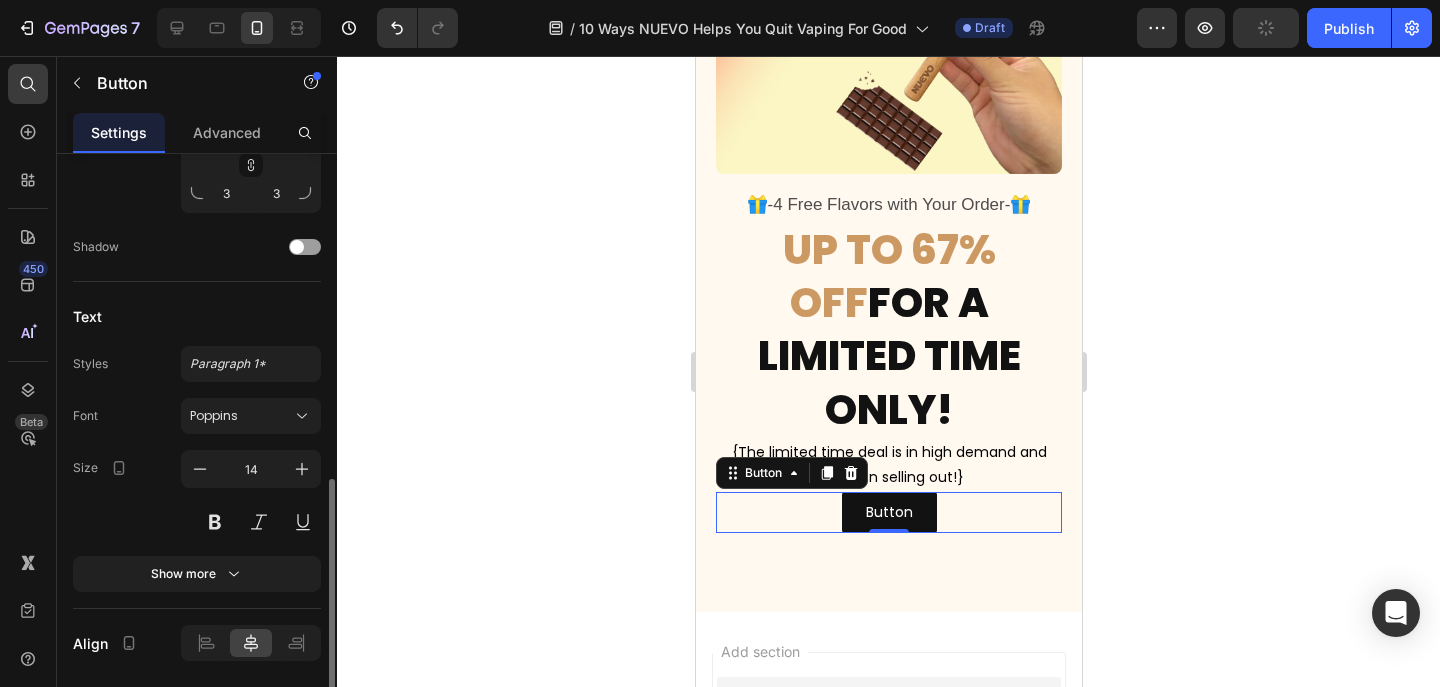 click on "Size 14" at bounding box center (197, 495) 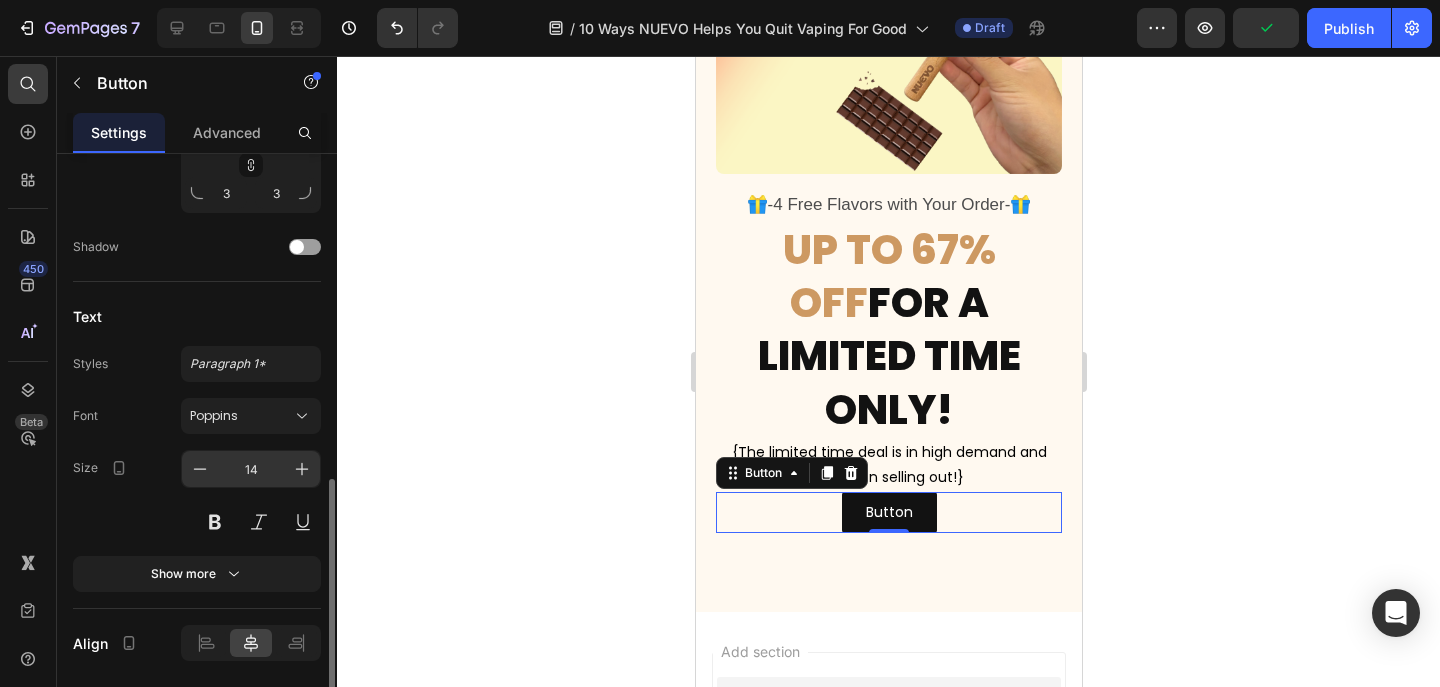 scroll, scrollTop: 855, scrollLeft: 0, axis: vertical 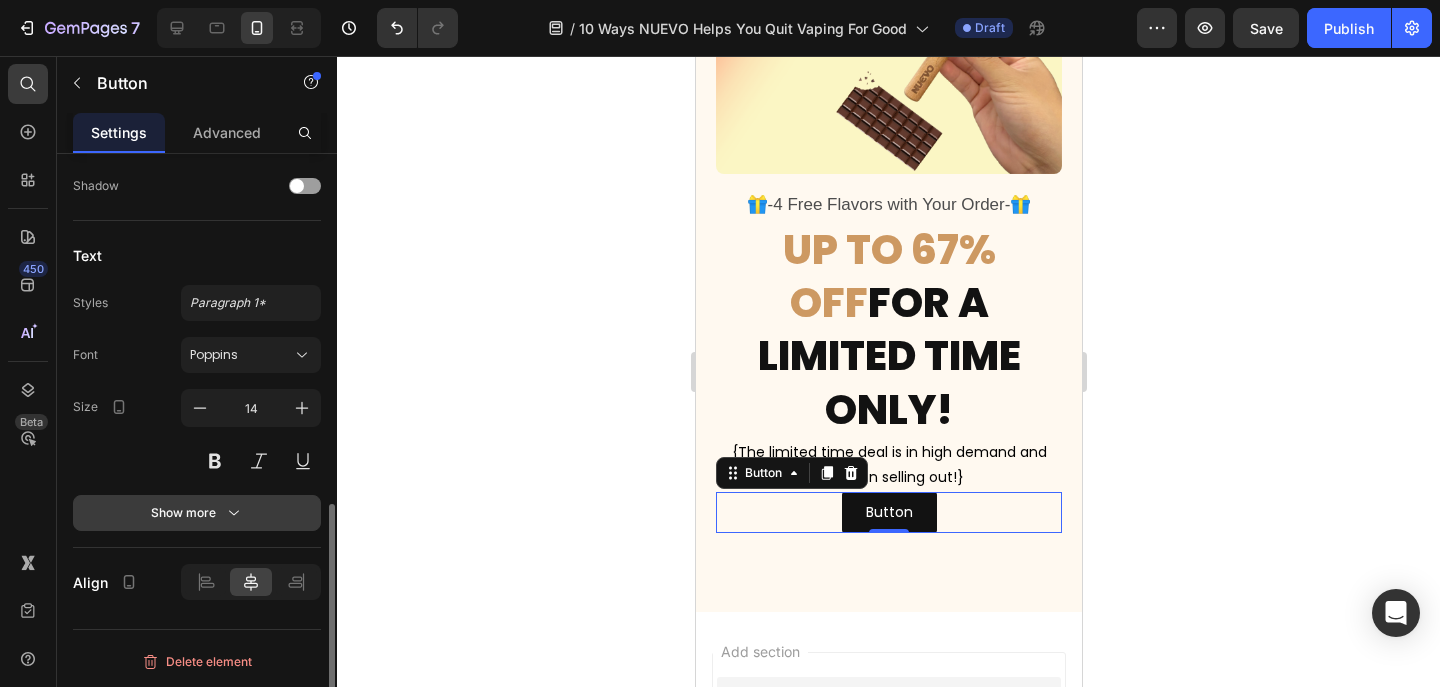 click 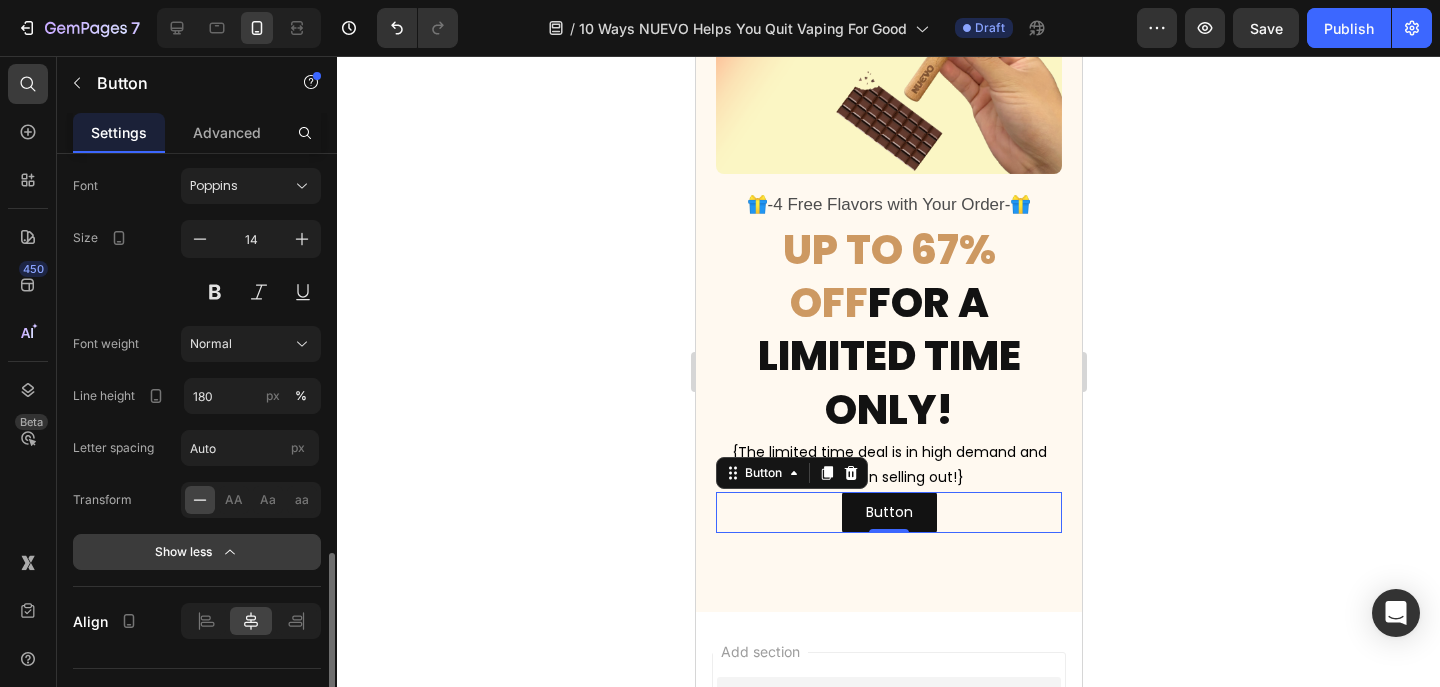 scroll, scrollTop: 1049, scrollLeft: 0, axis: vertical 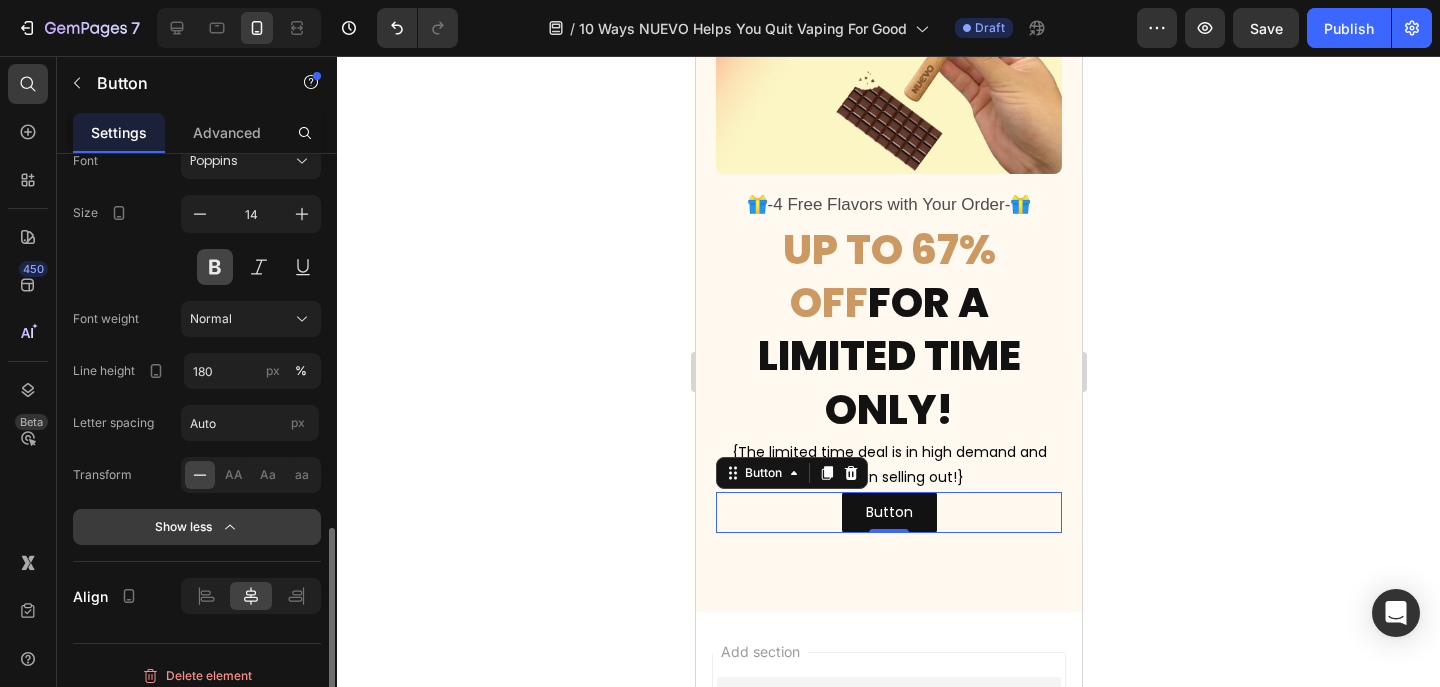 click at bounding box center [215, 267] 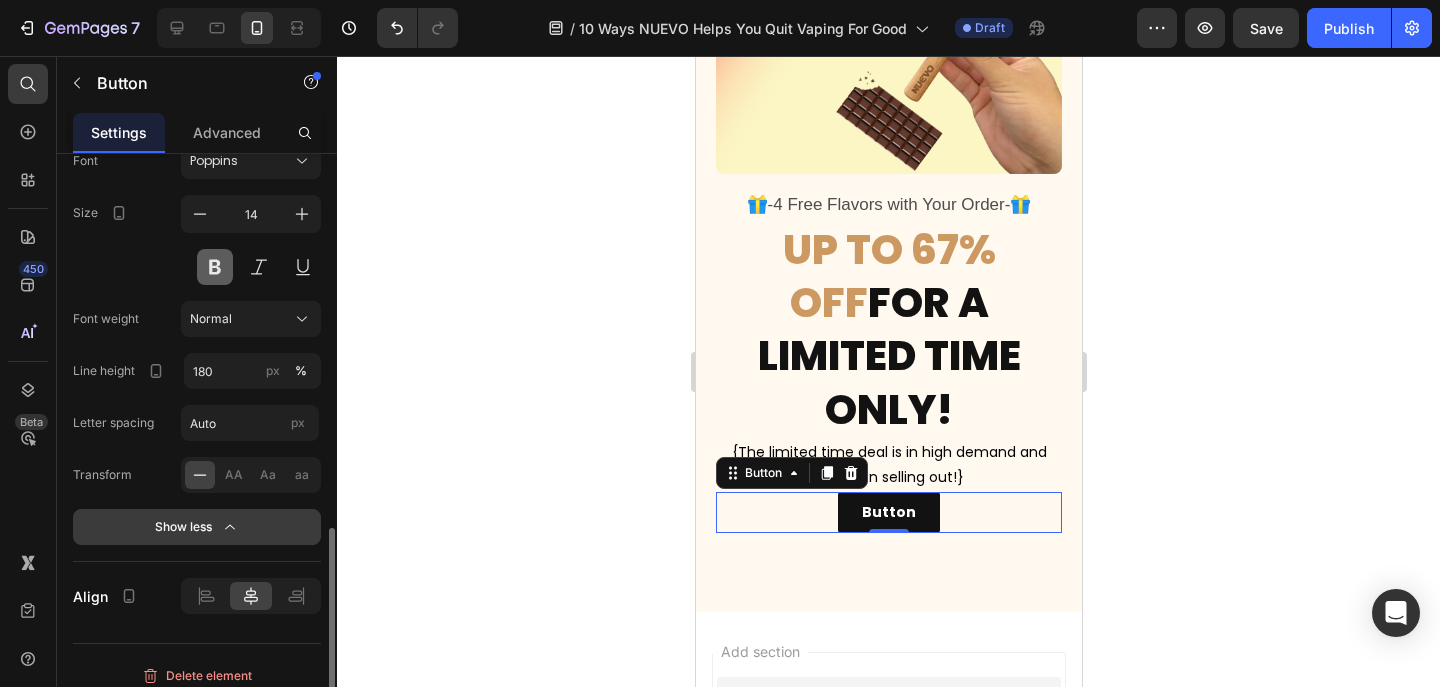 click at bounding box center [215, 267] 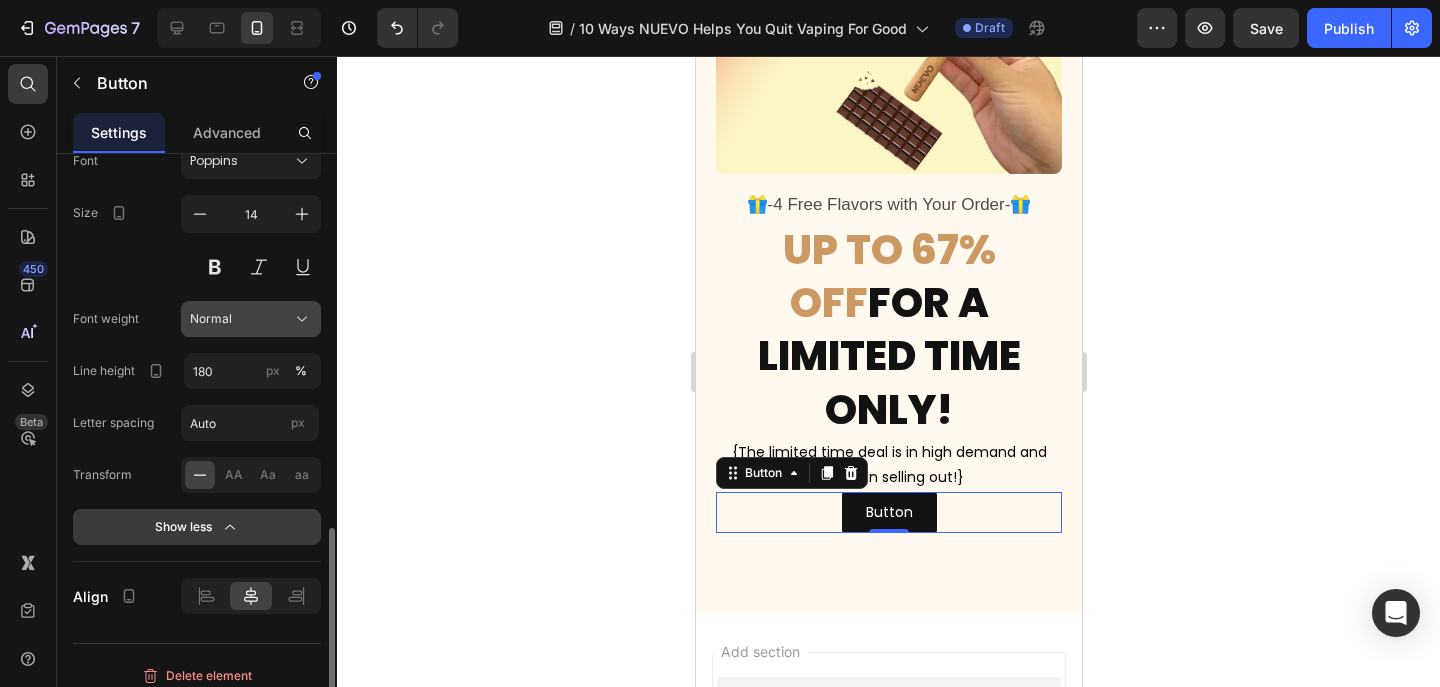 click on "Normal" at bounding box center (251, 319) 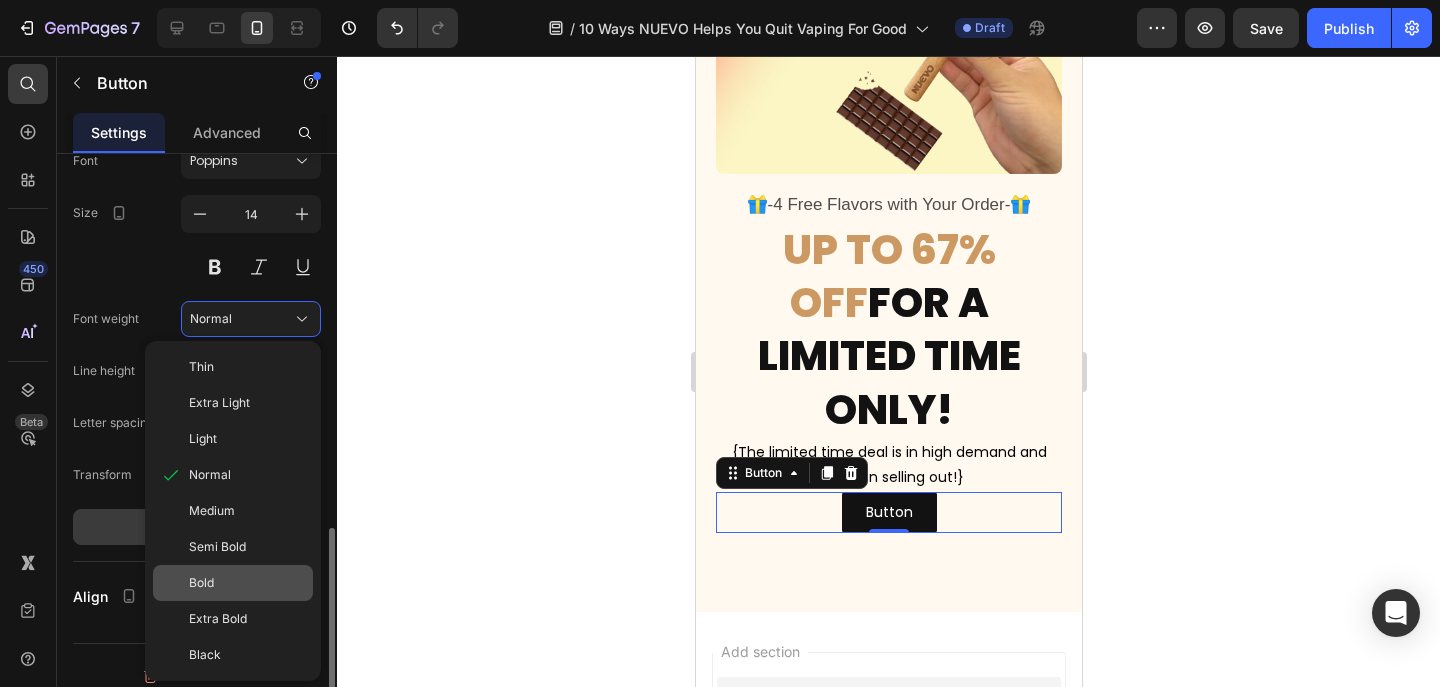 click on "Bold" 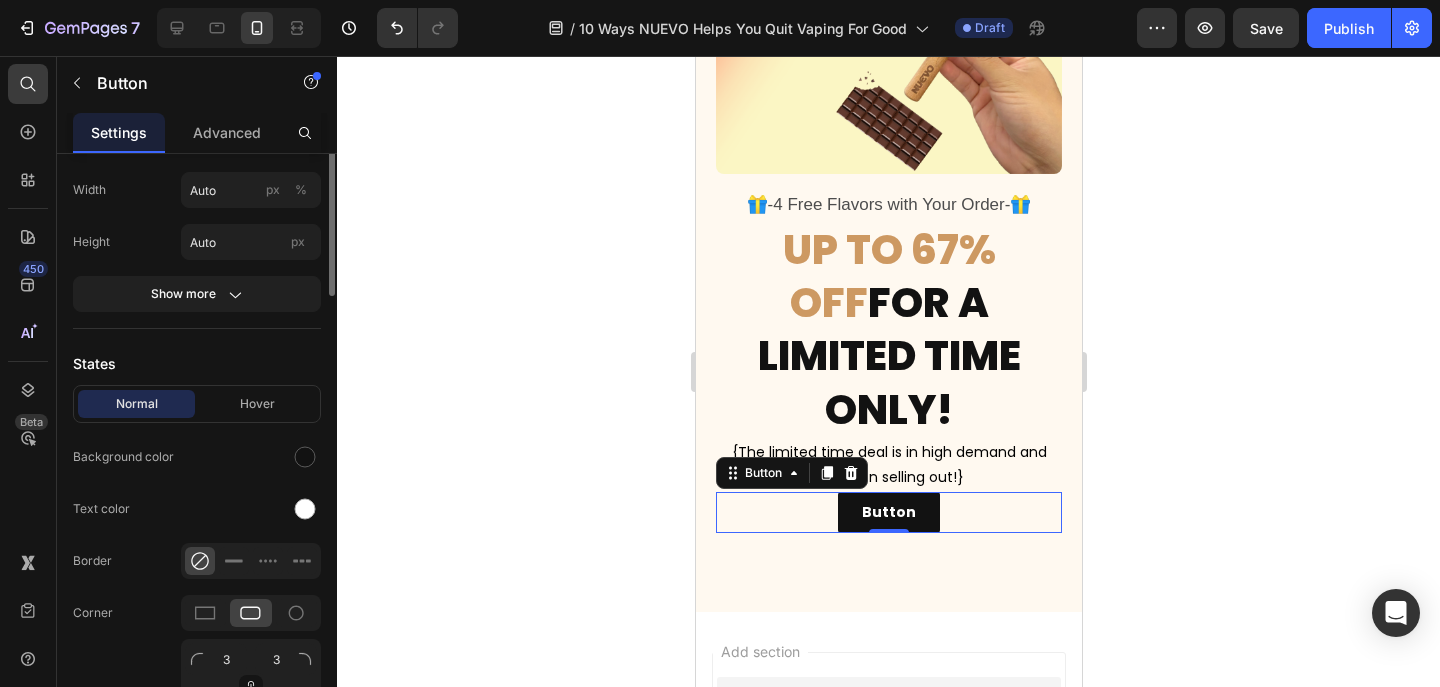 scroll, scrollTop: 102, scrollLeft: 0, axis: vertical 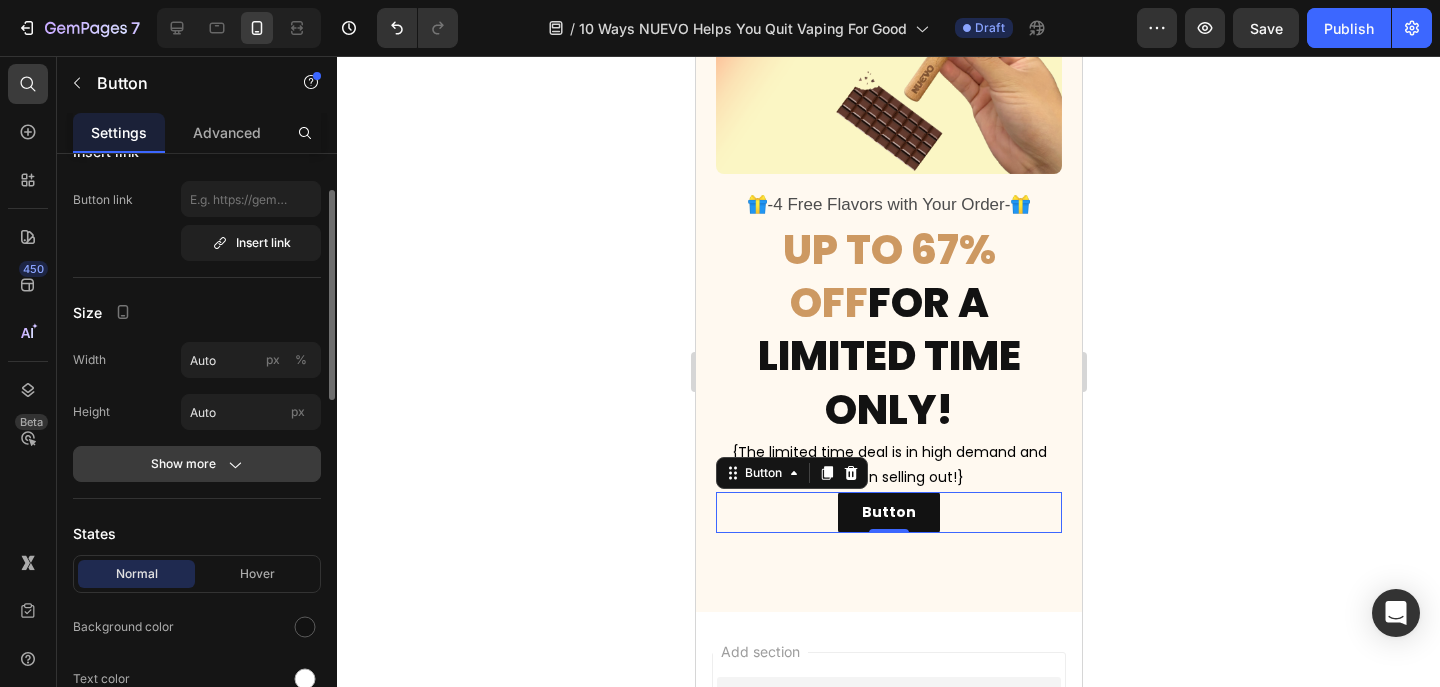click on "Show more" 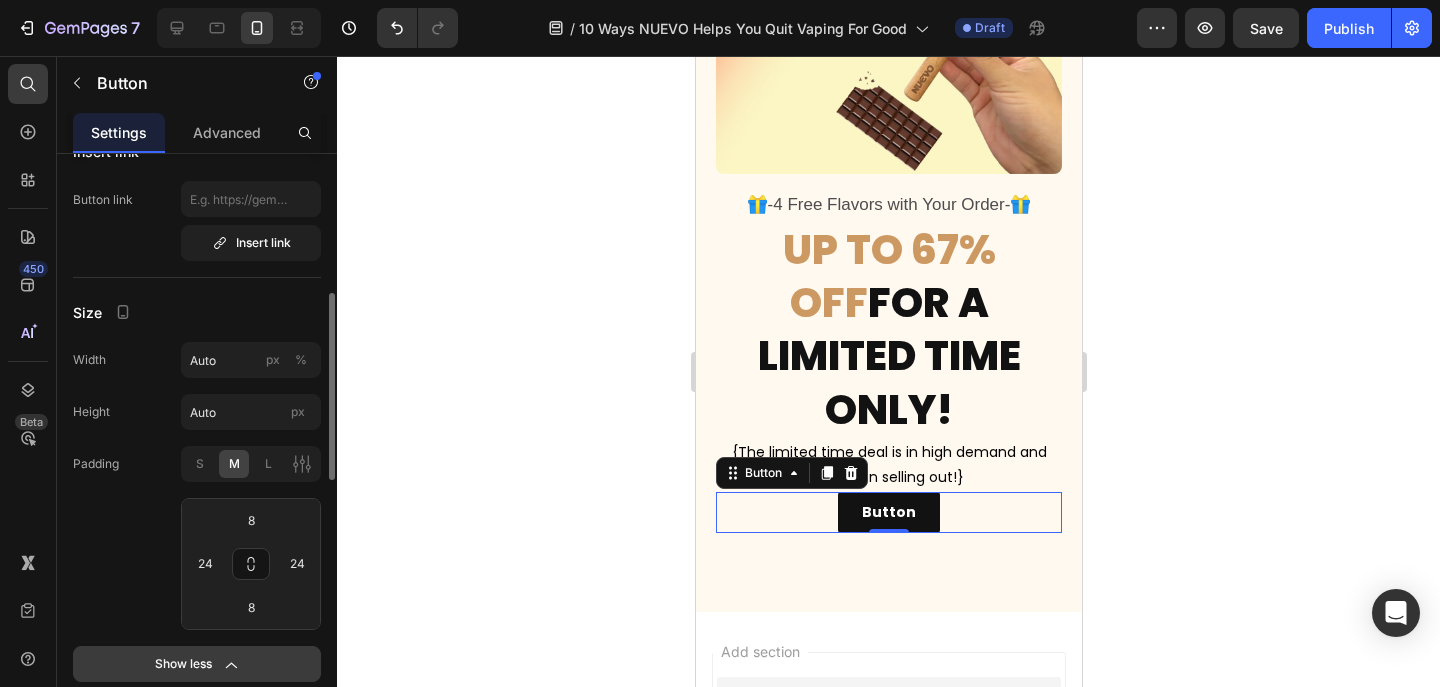 scroll, scrollTop: 184, scrollLeft: 0, axis: vertical 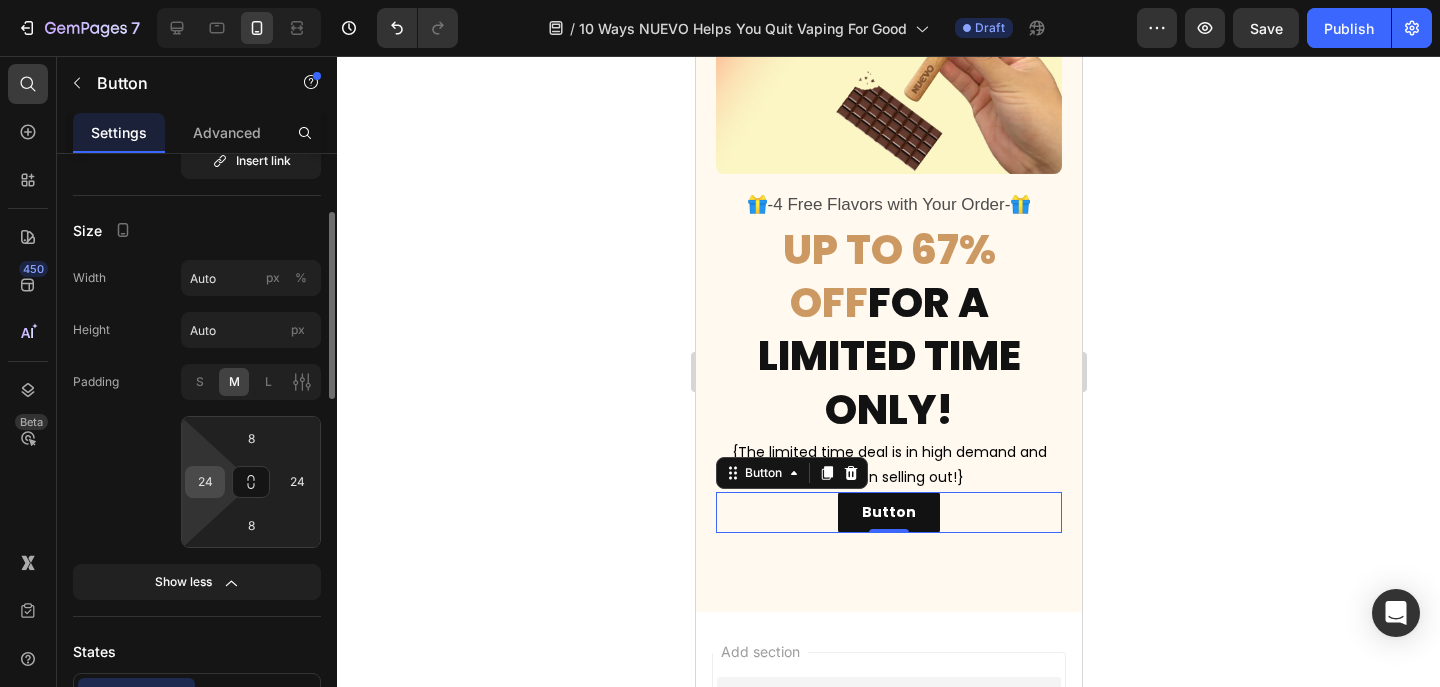 click on "24" at bounding box center [205, 482] 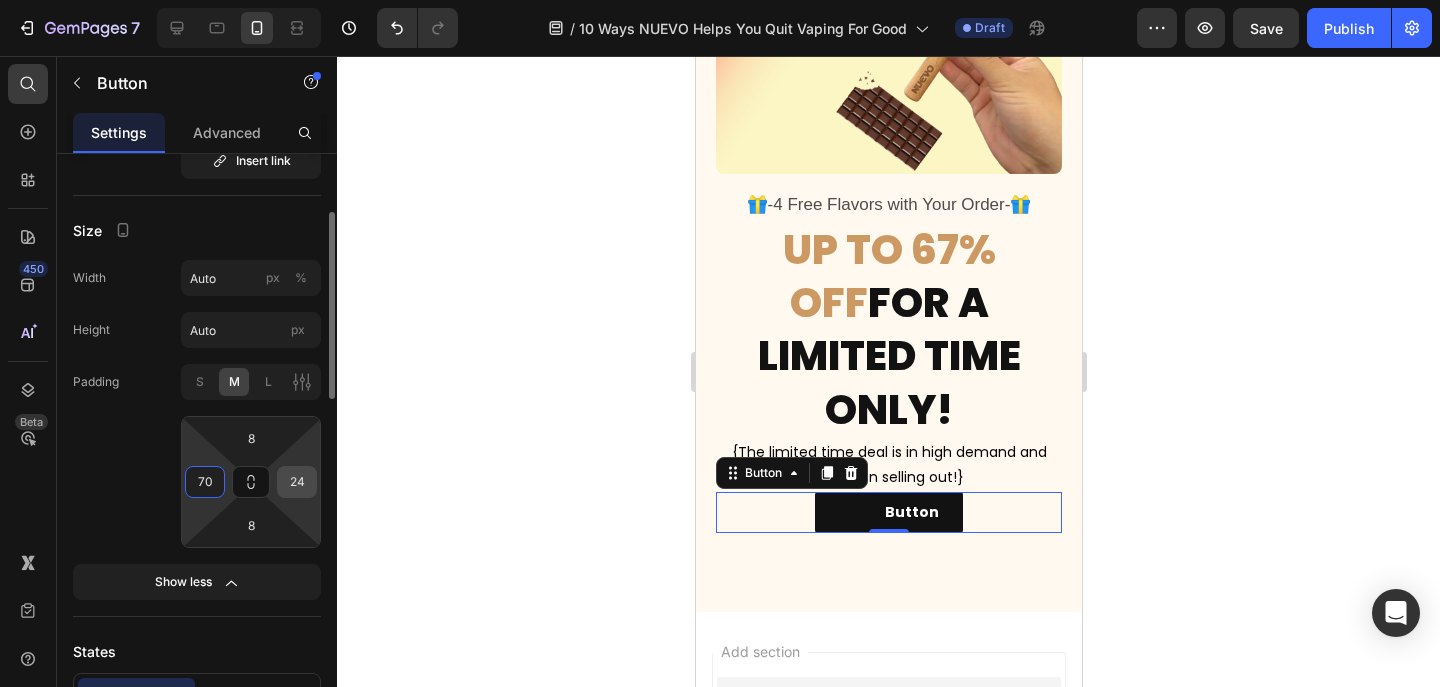 type on "70" 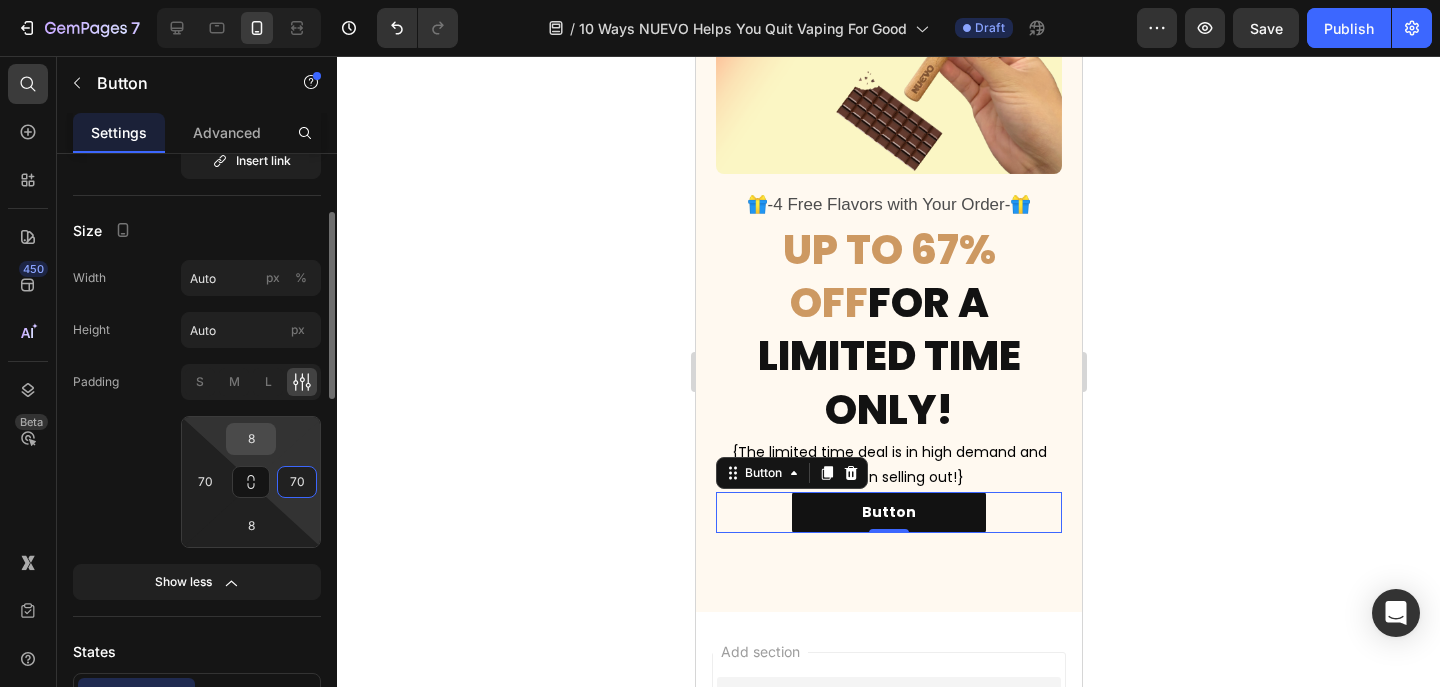type on "70" 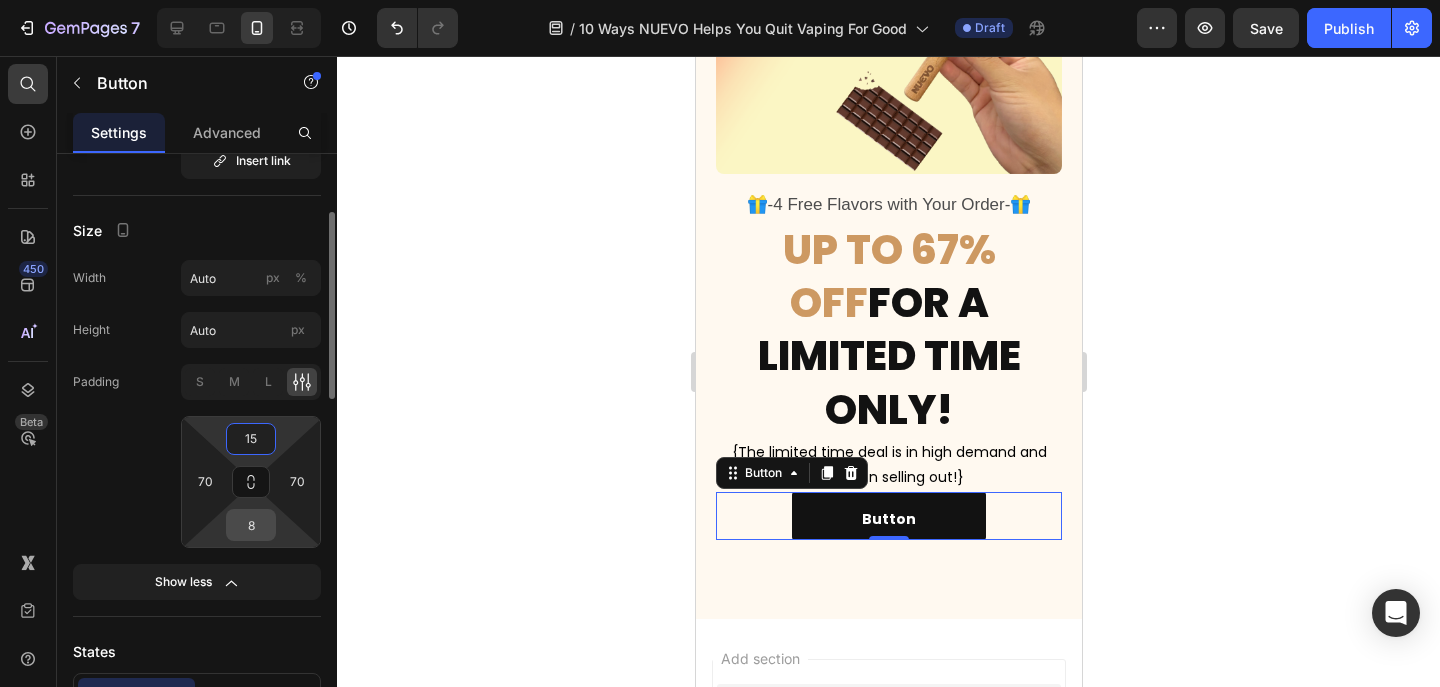 type on "15" 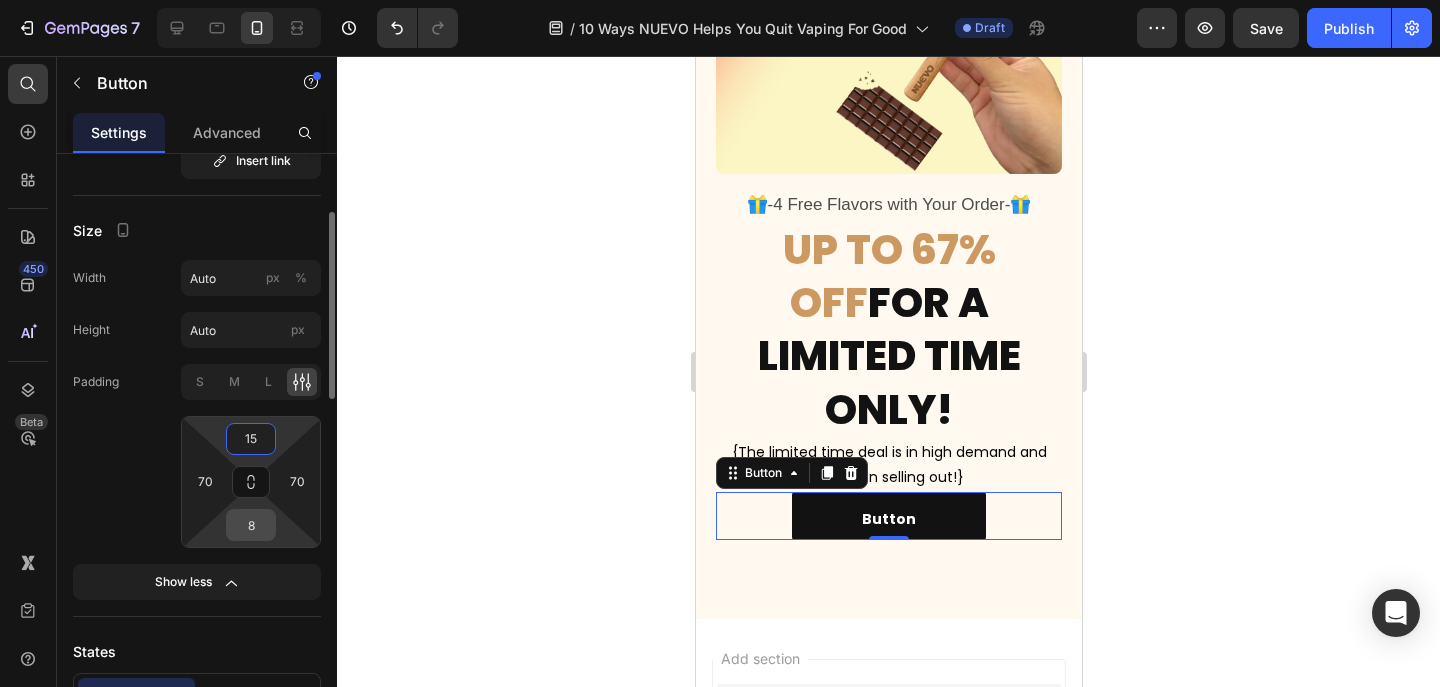 click on "8" at bounding box center [251, 525] 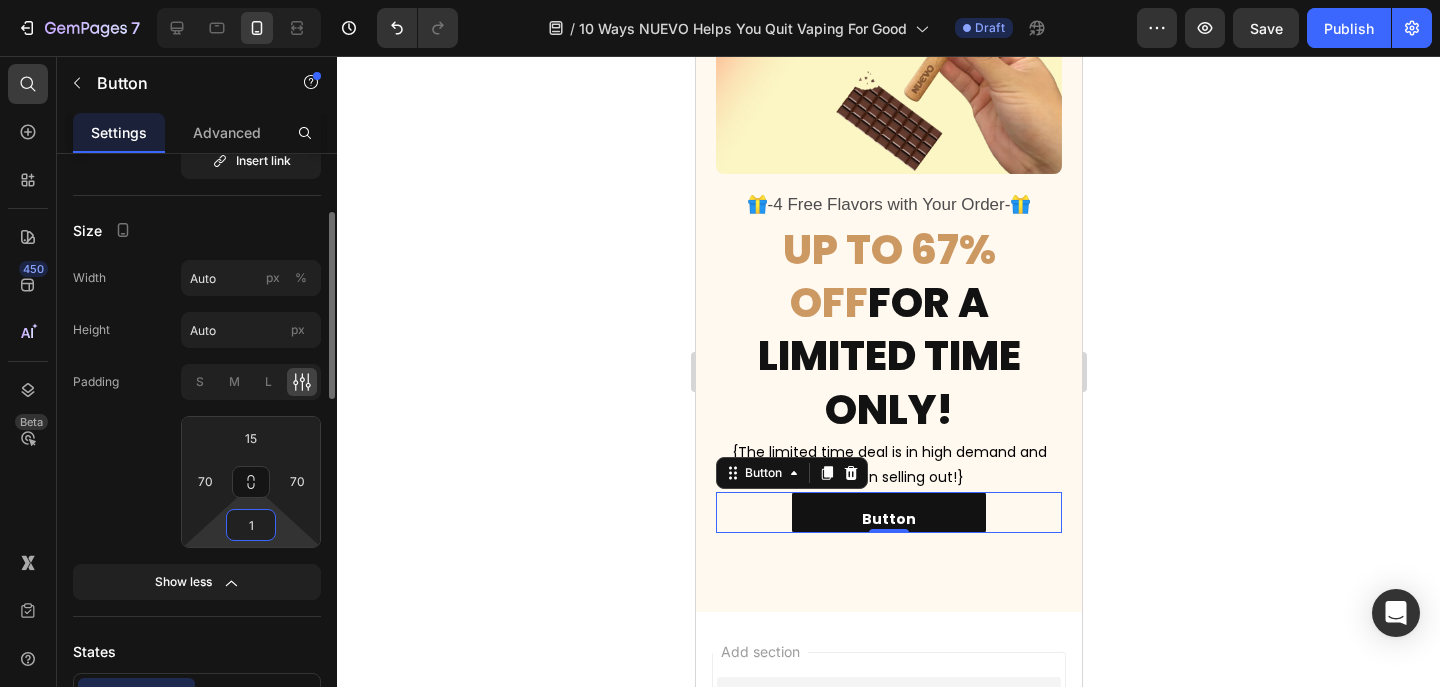 type on "15" 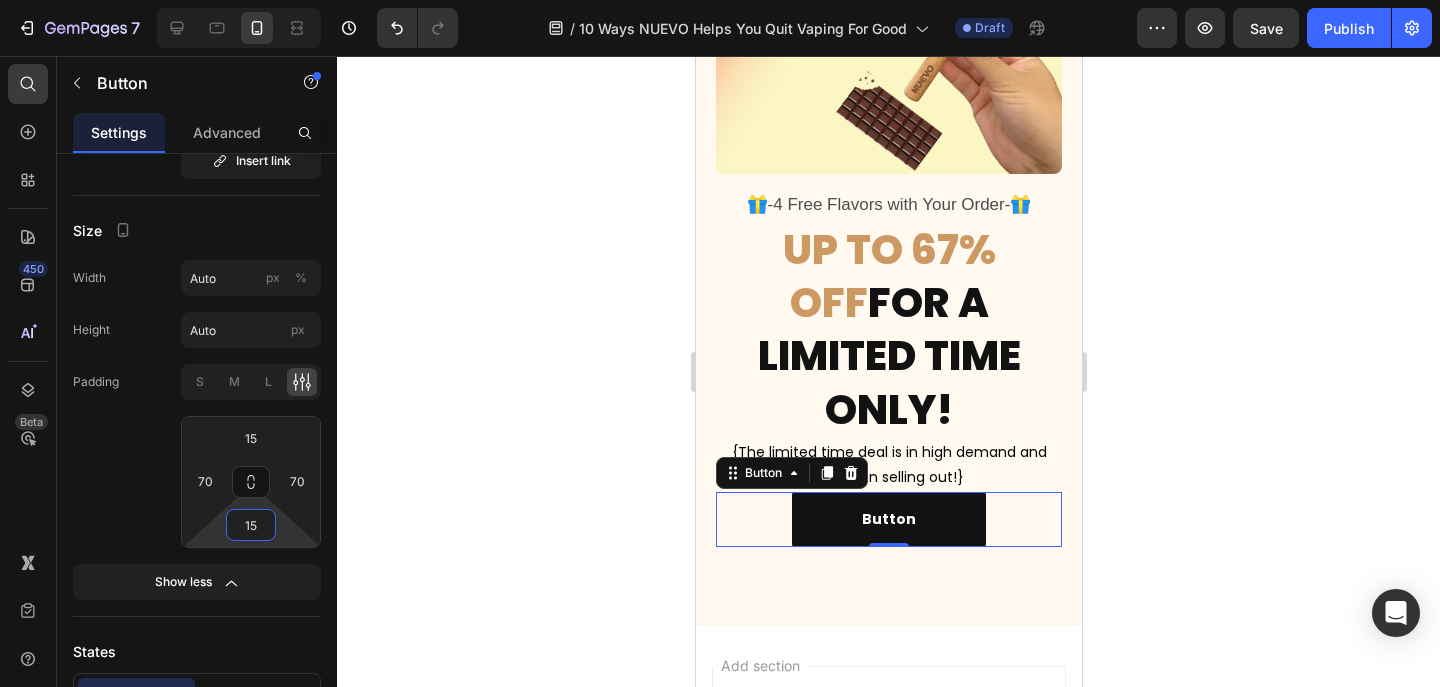 click 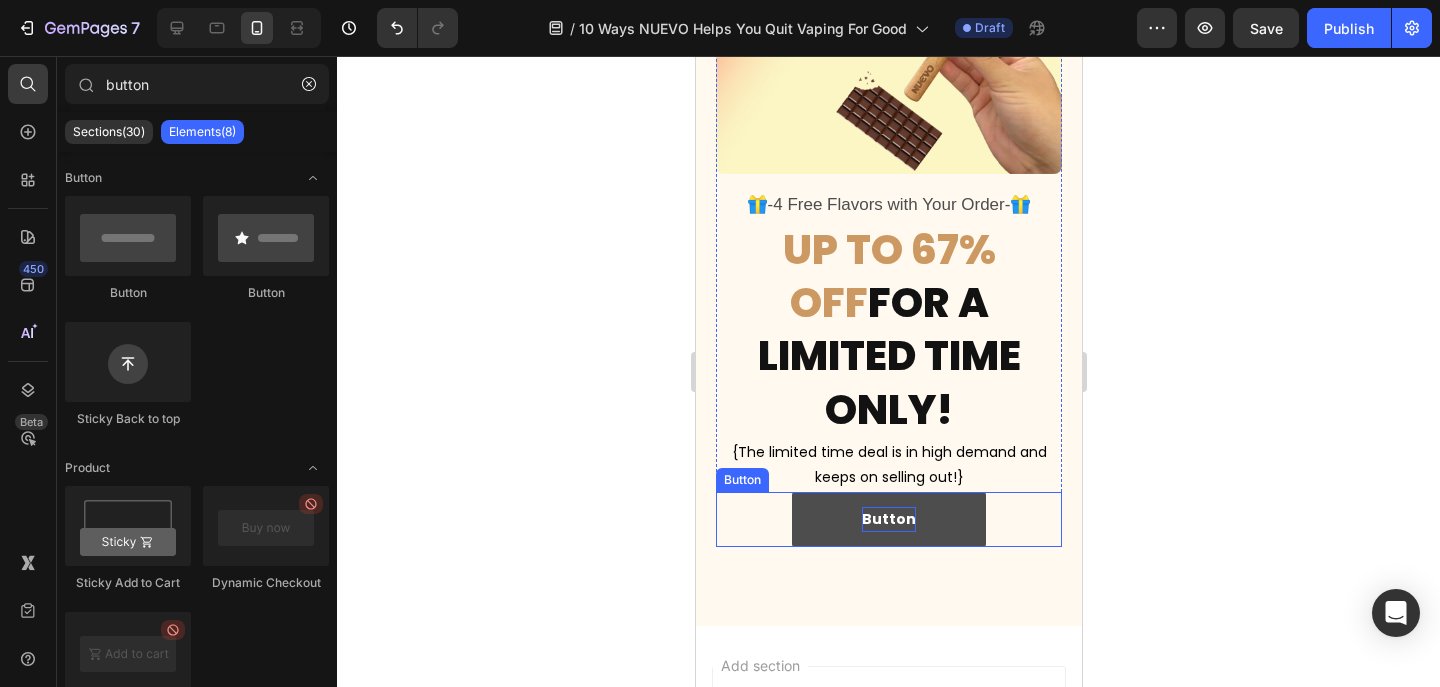 click on "Button" at bounding box center [888, 519] 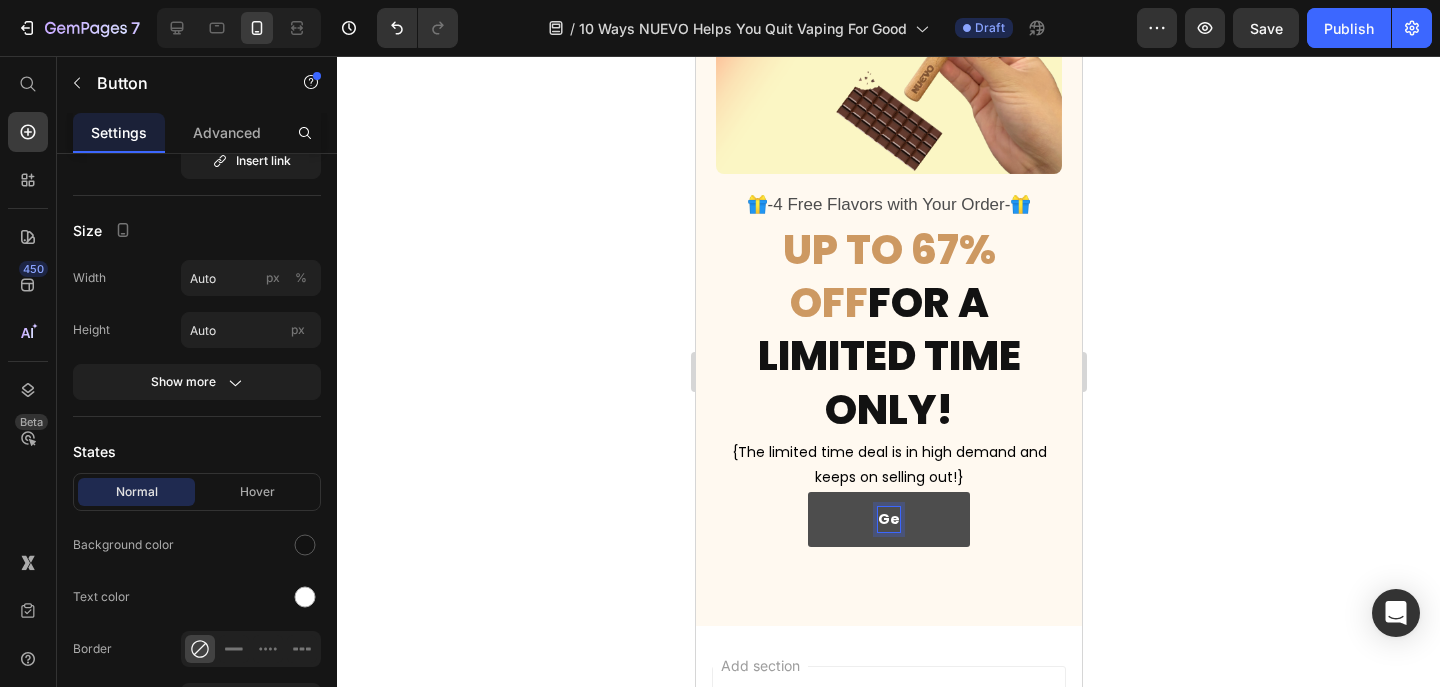 click on "Ge" at bounding box center (888, 519) 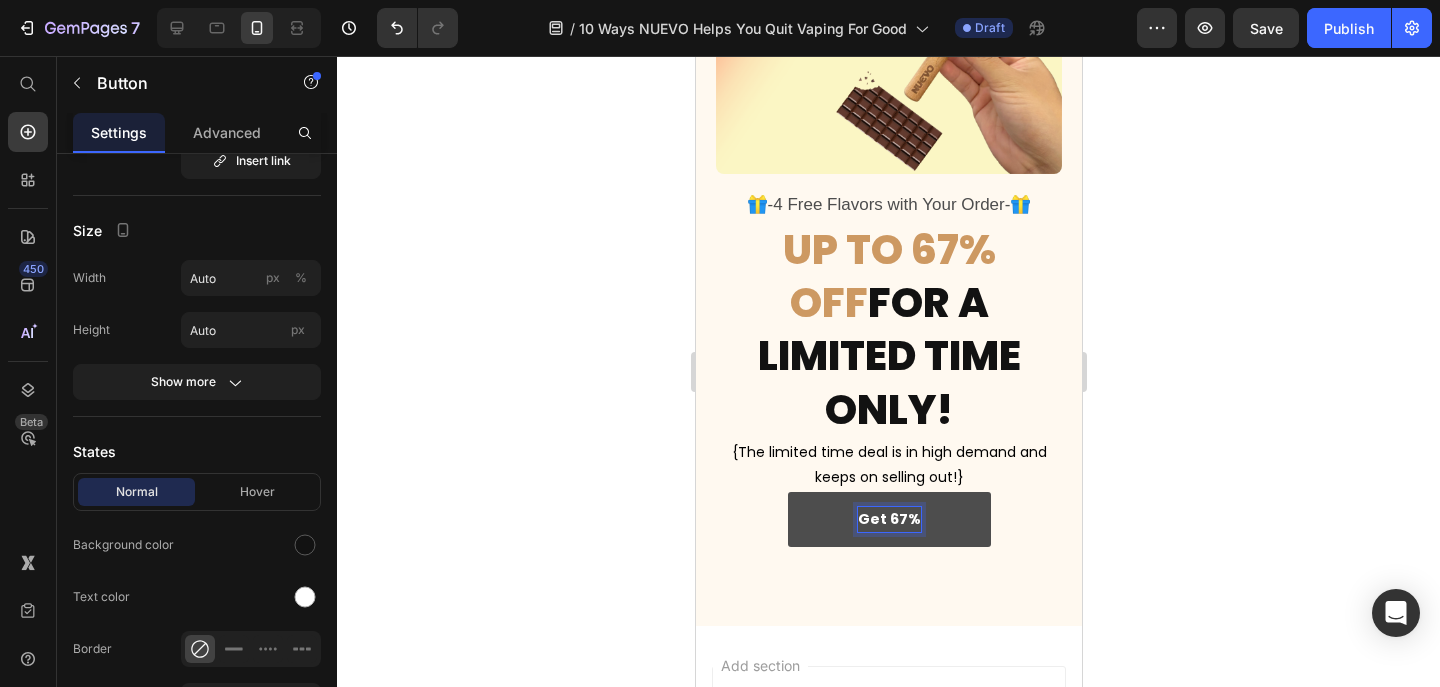 click on "Get 67%" at bounding box center [888, 519] 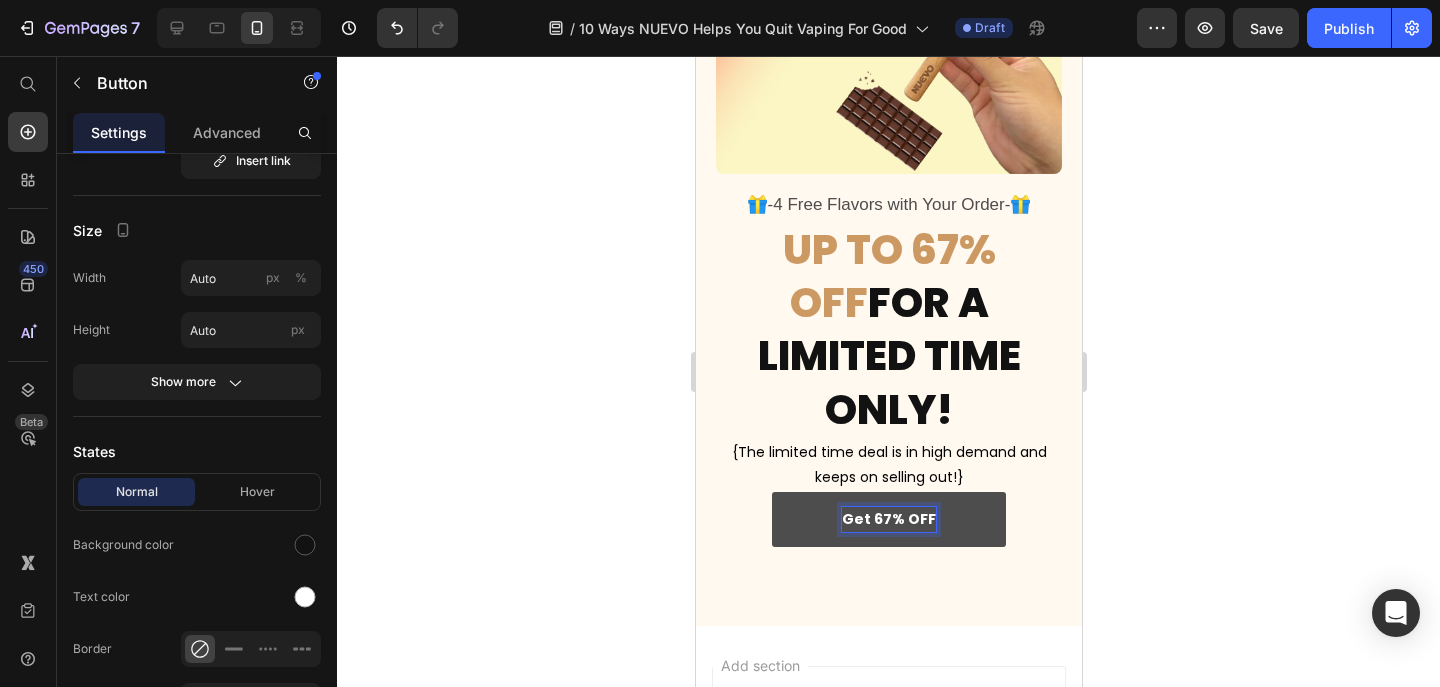 click on "Get 67% OFF" at bounding box center (888, 519) 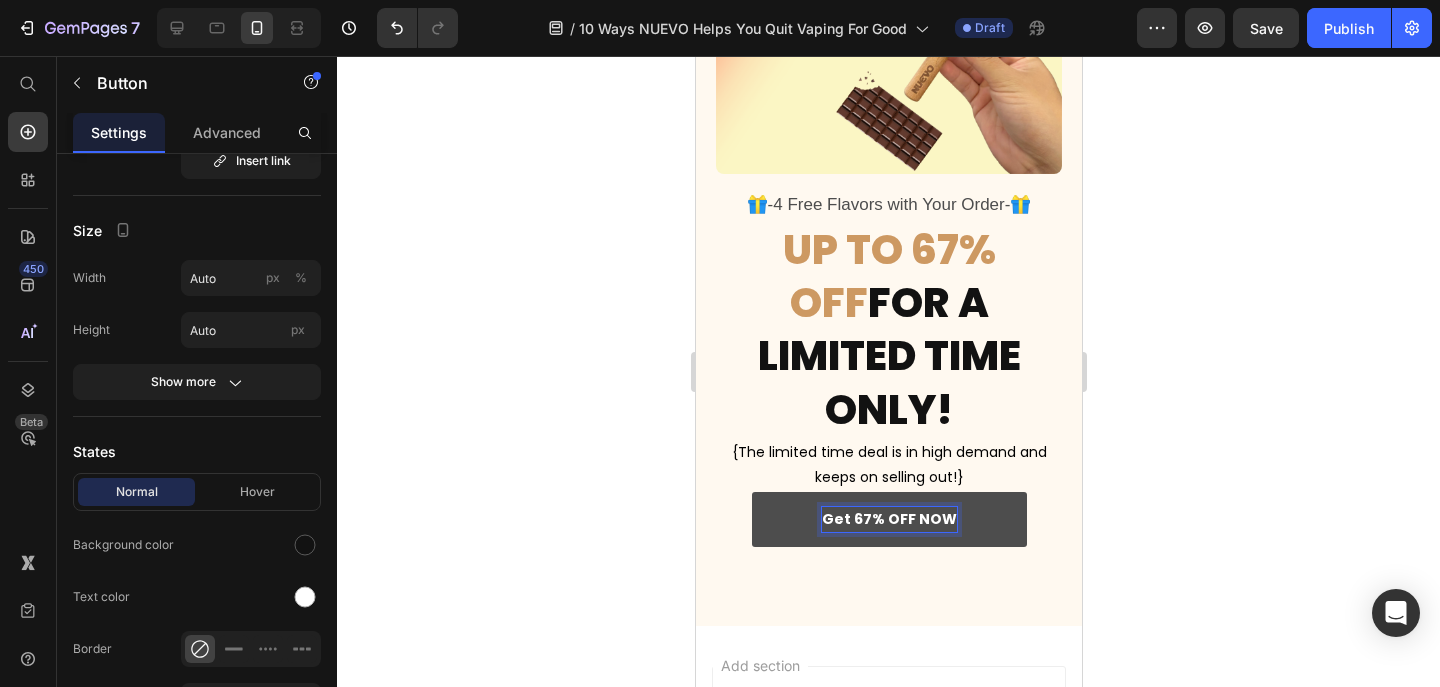 click on "Get 67% OFF NOW" at bounding box center [888, 519] 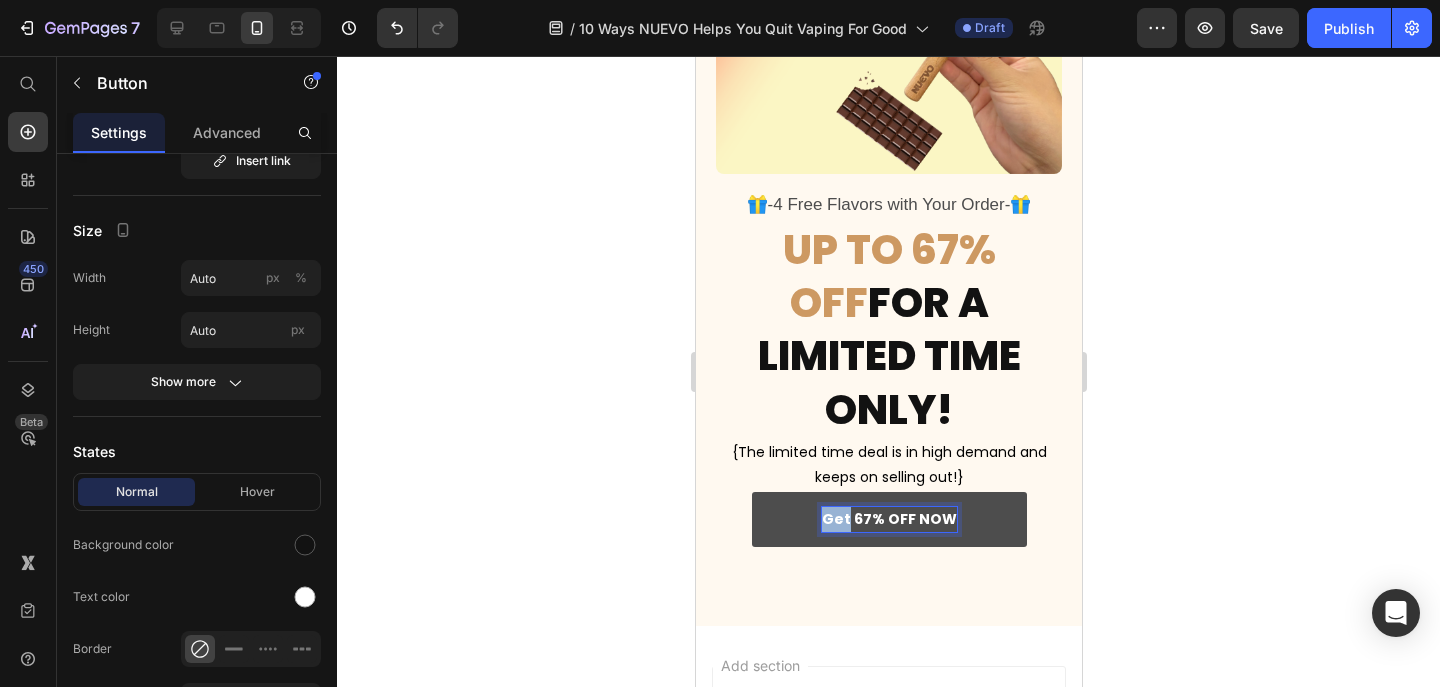 click on "Get 67% OFF NOW" at bounding box center (888, 519) 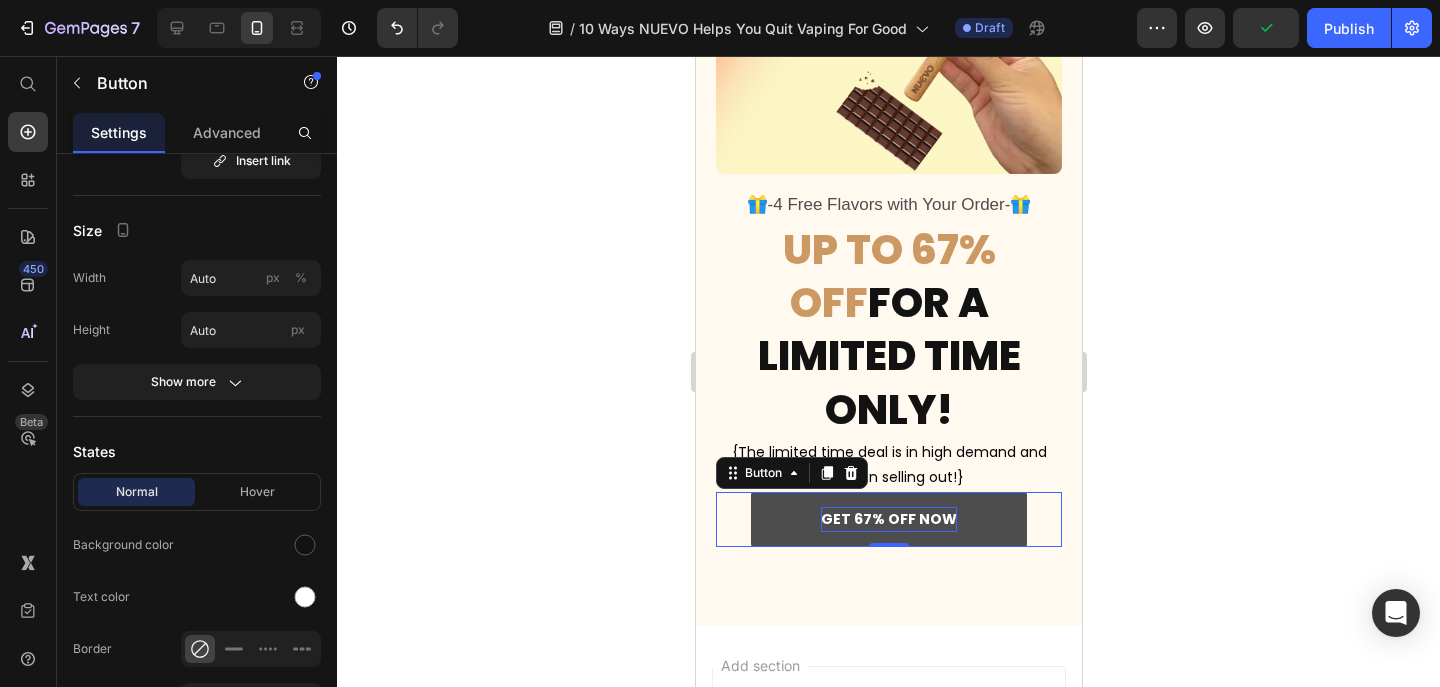 click on "GET 67% OFF NOW" at bounding box center (888, 519) 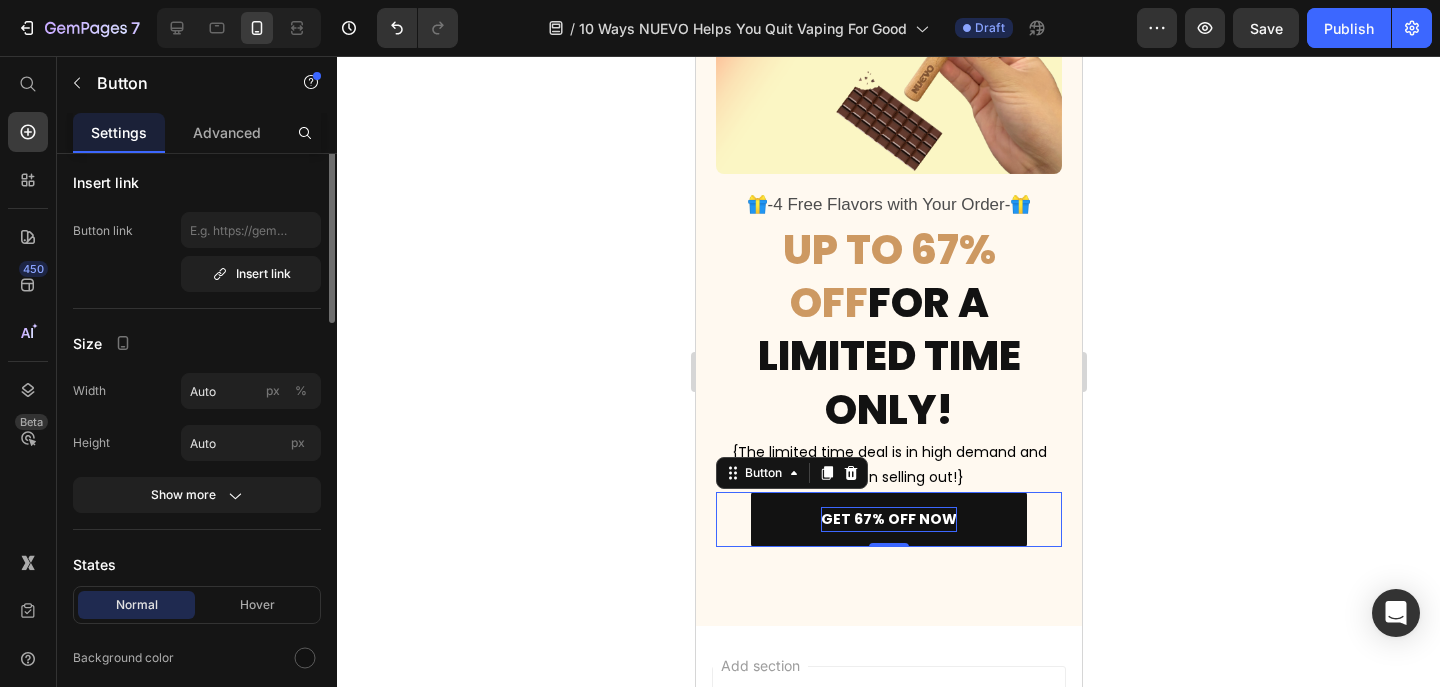 scroll, scrollTop: 0, scrollLeft: 0, axis: both 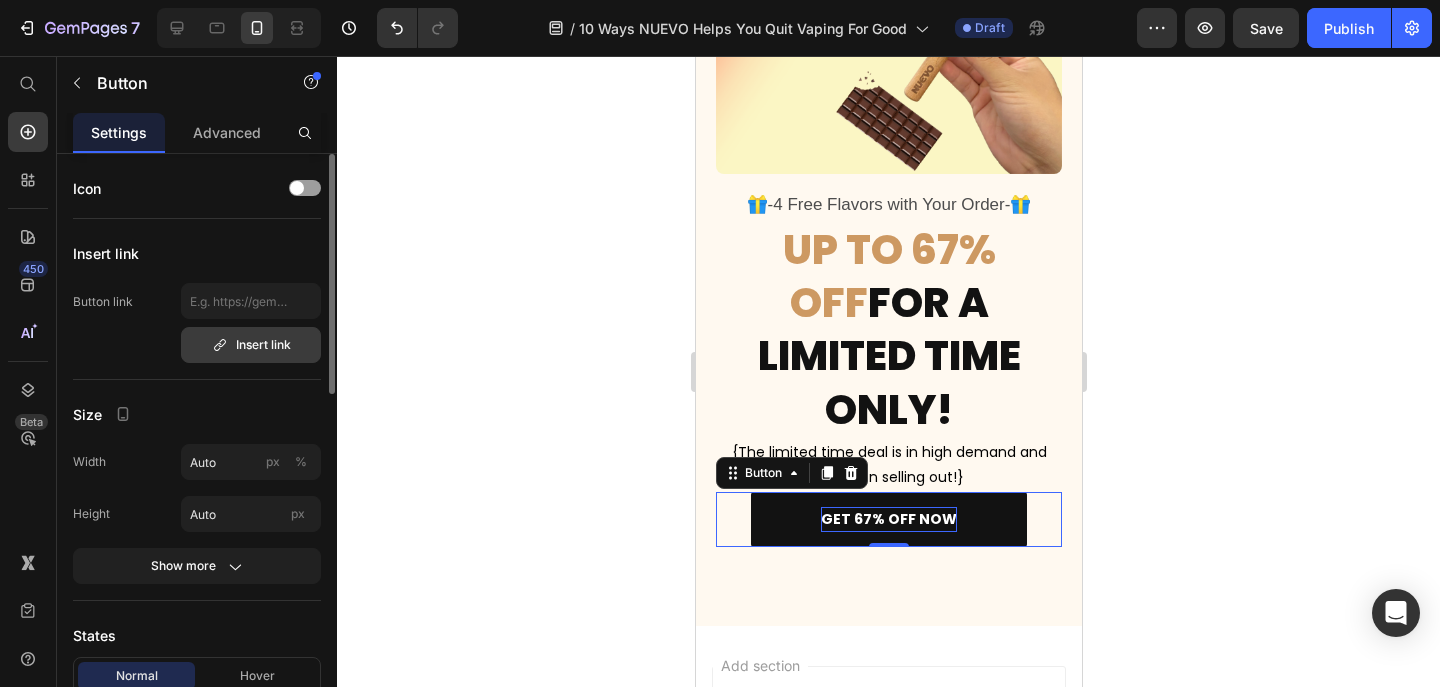 click on "Insert link" at bounding box center (251, 345) 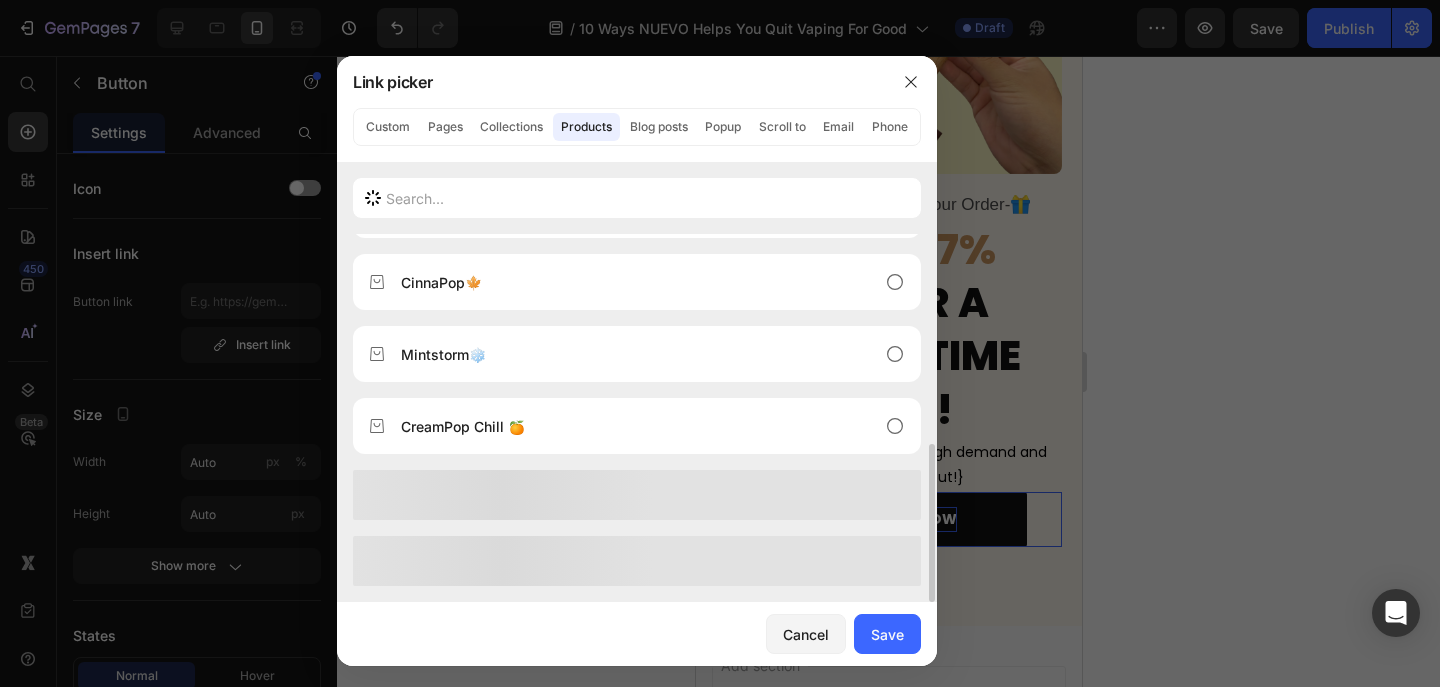 scroll, scrollTop: 424, scrollLeft: 0, axis: vertical 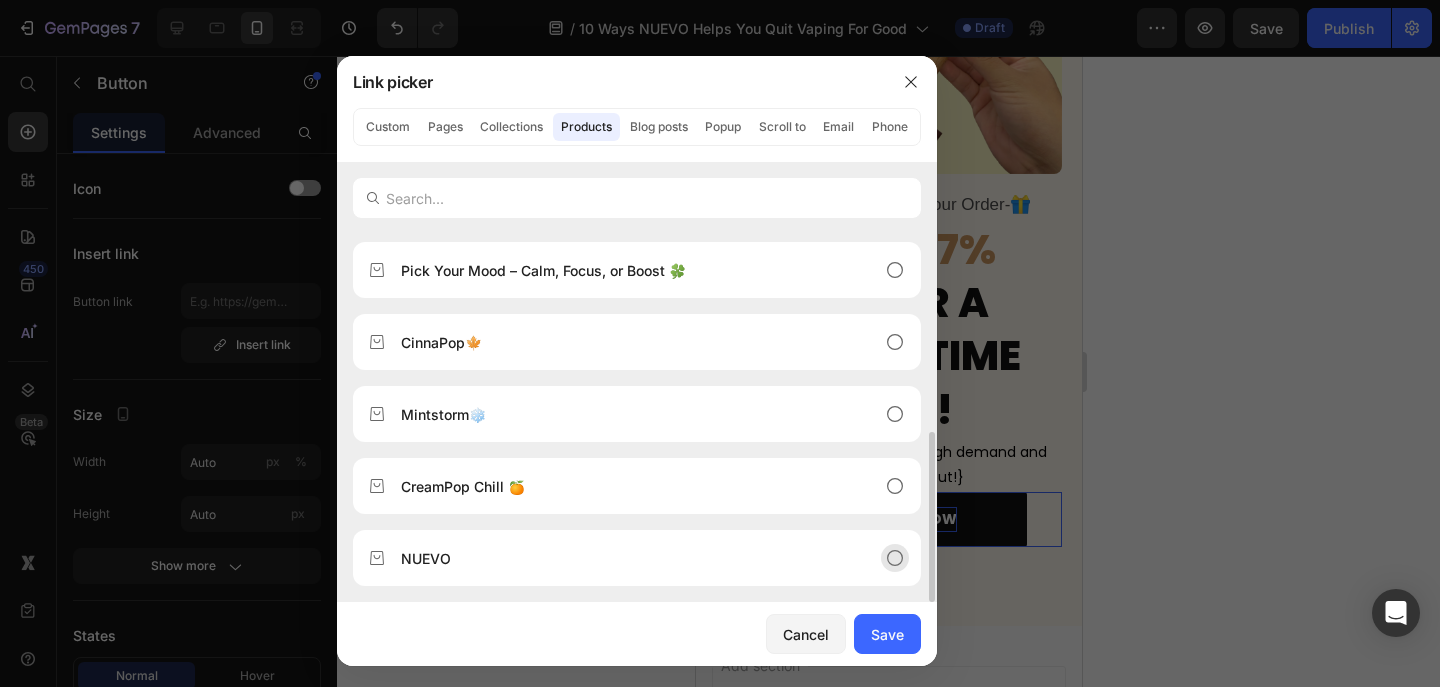 click on "NUEVO" 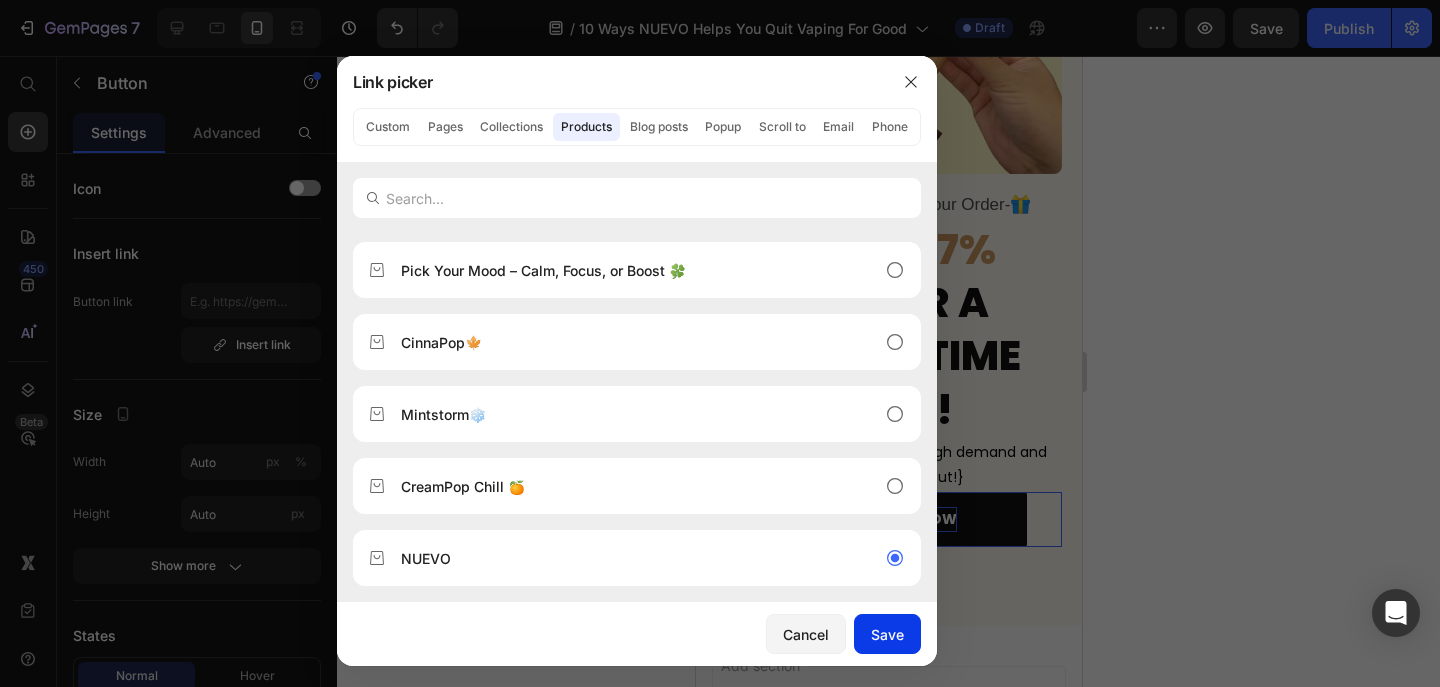 click on "Save" at bounding box center [887, 634] 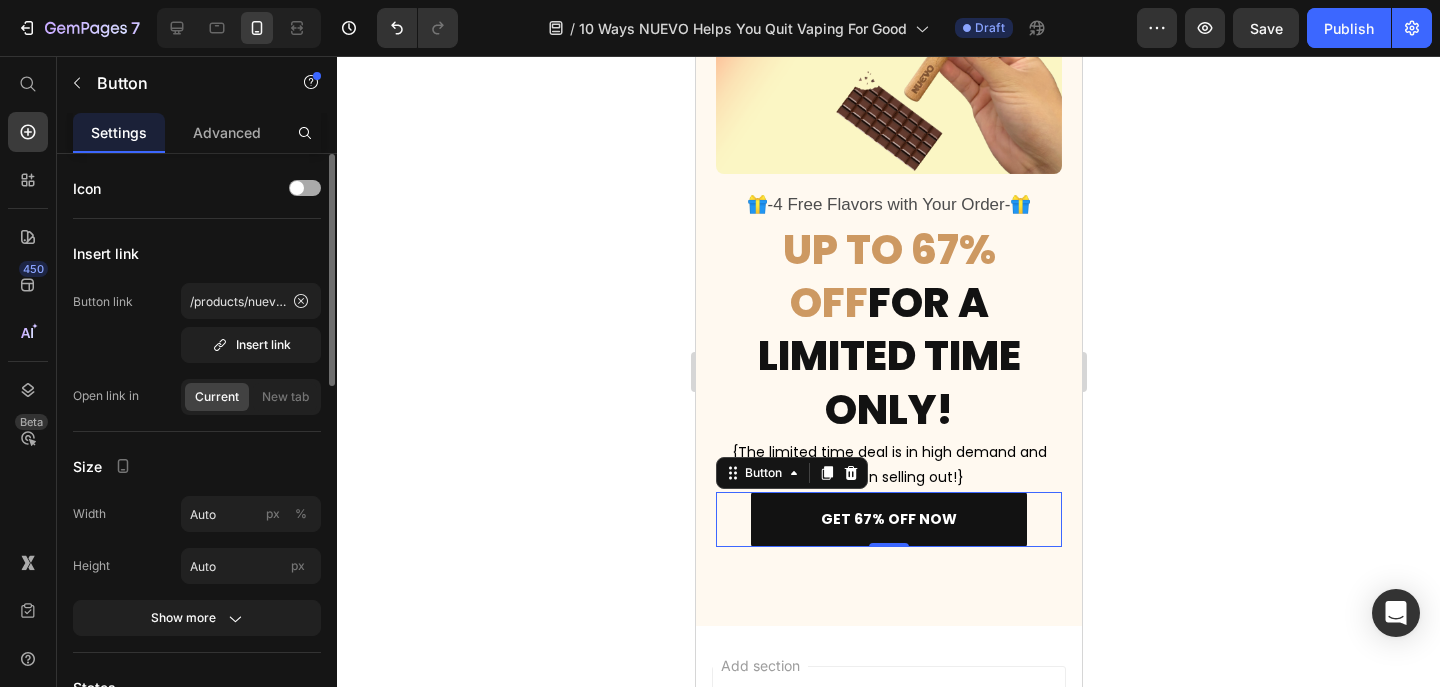 click at bounding box center (305, 188) 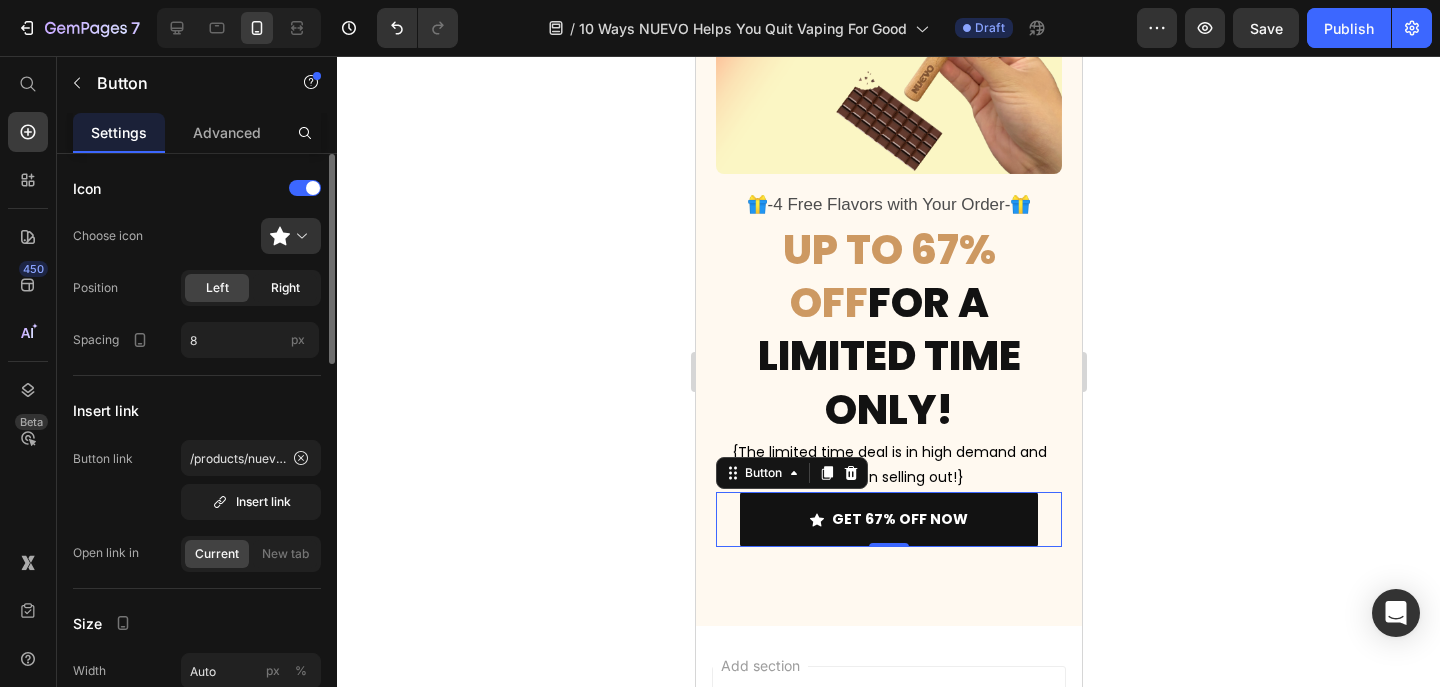 click on "Right" 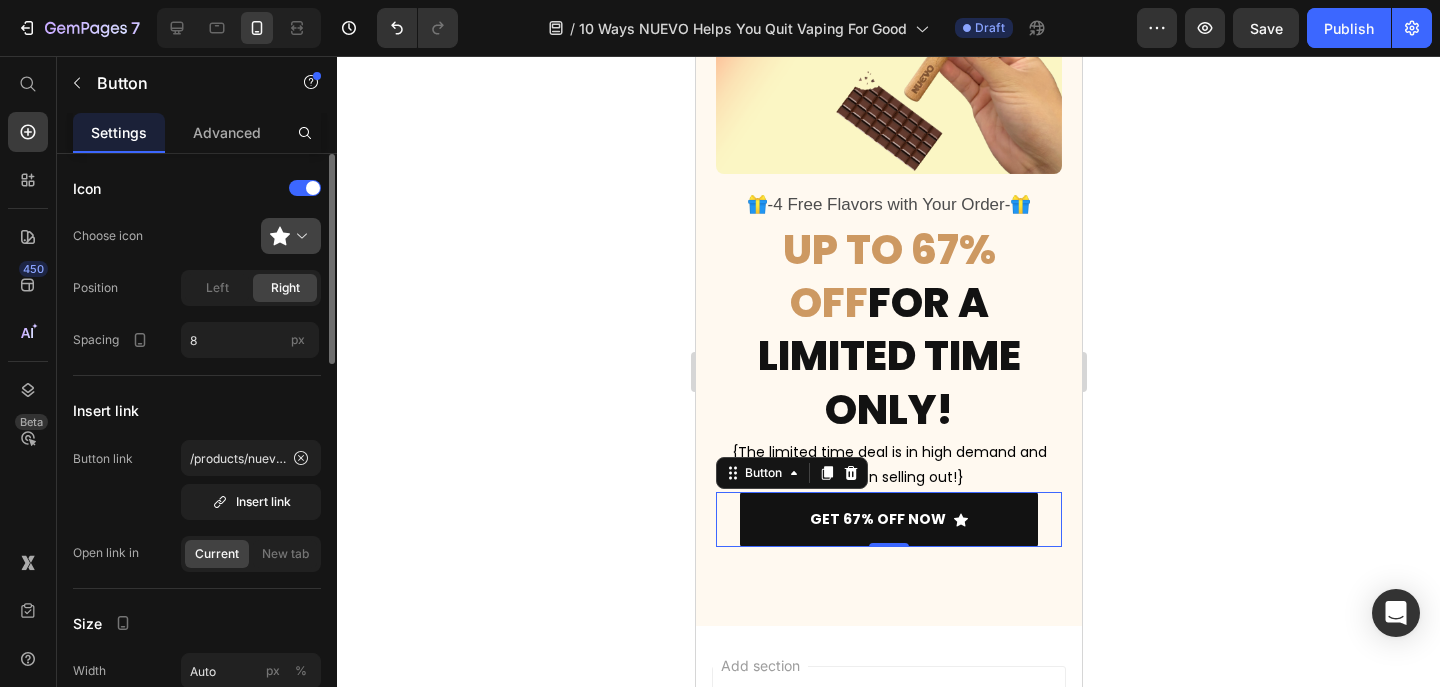 click at bounding box center (299, 236) 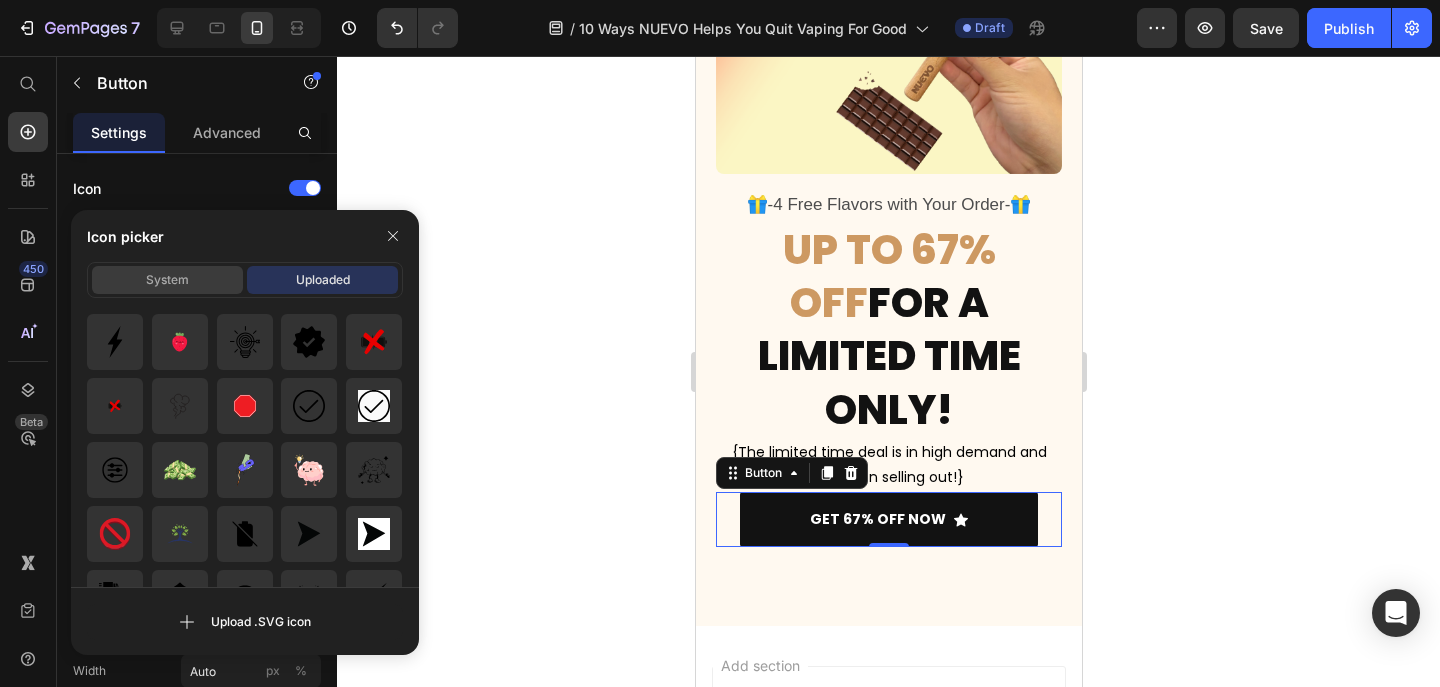 click on "System" at bounding box center [167, 280] 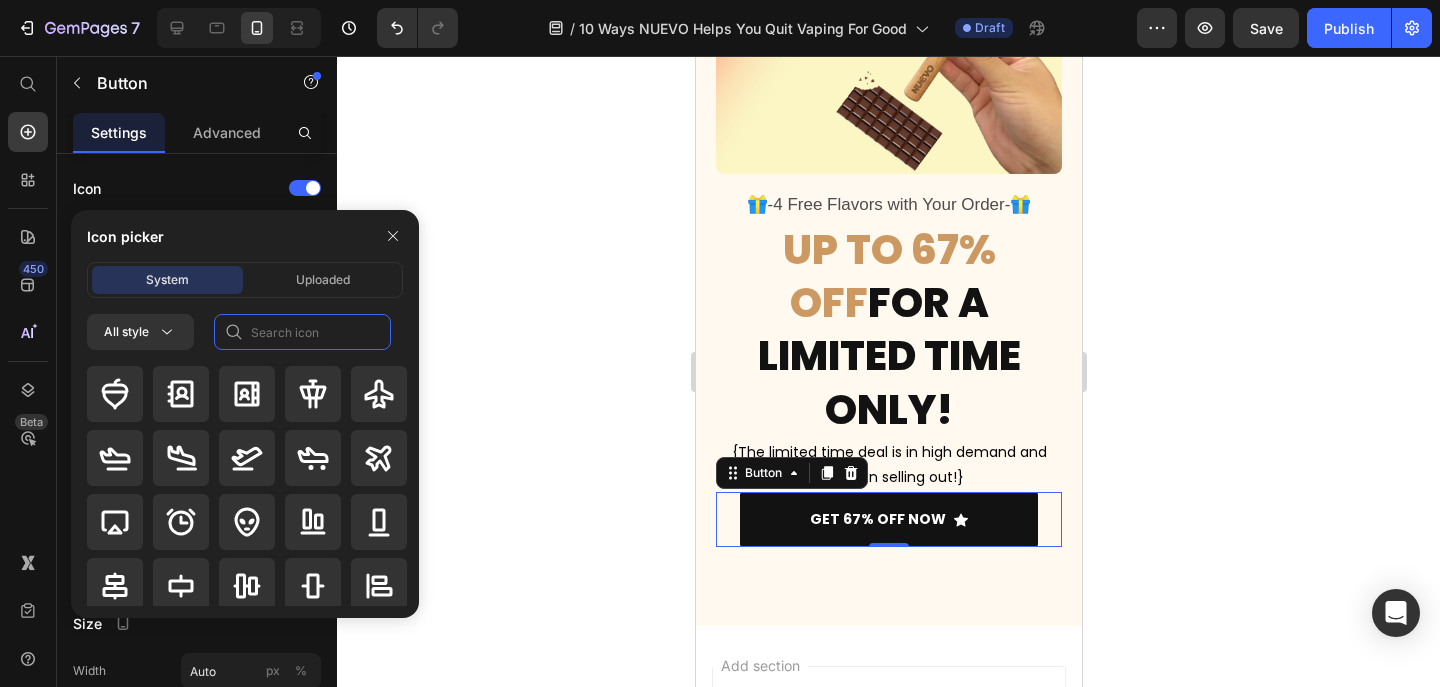 click 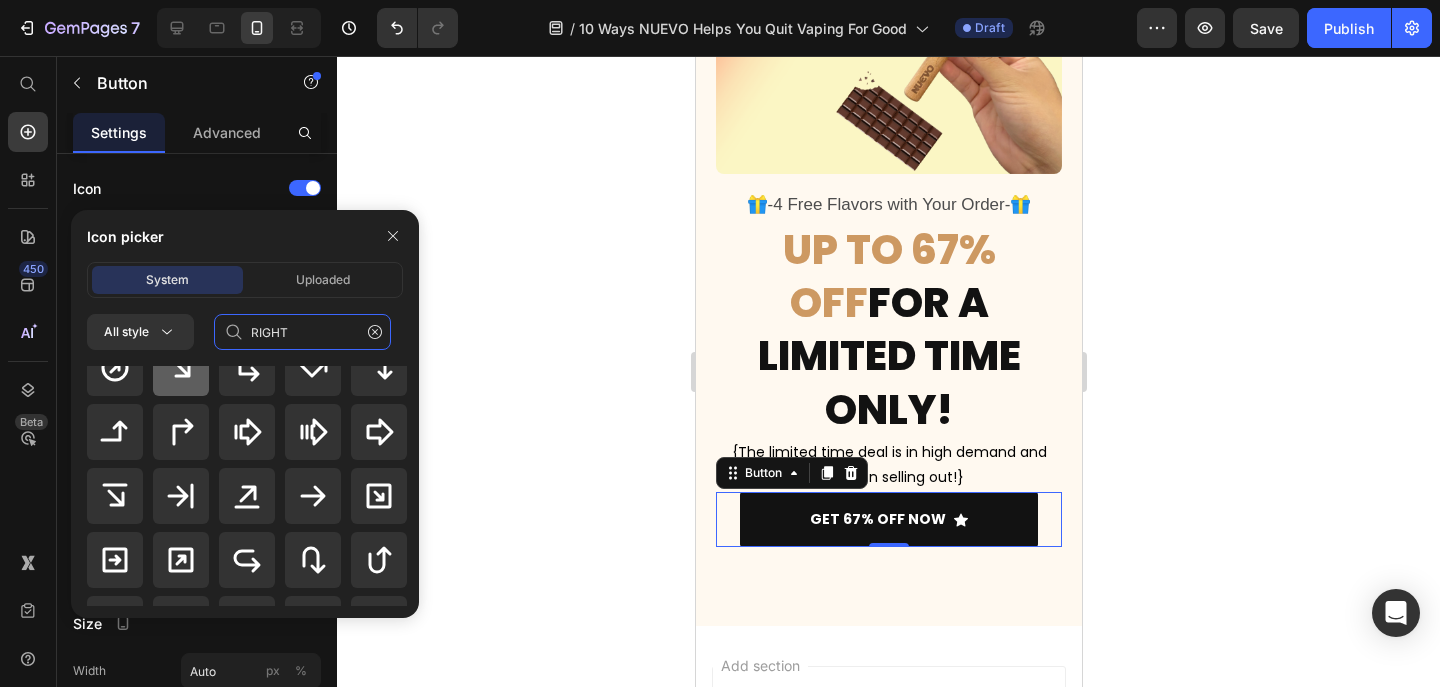 scroll, scrollTop: 171, scrollLeft: 0, axis: vertical 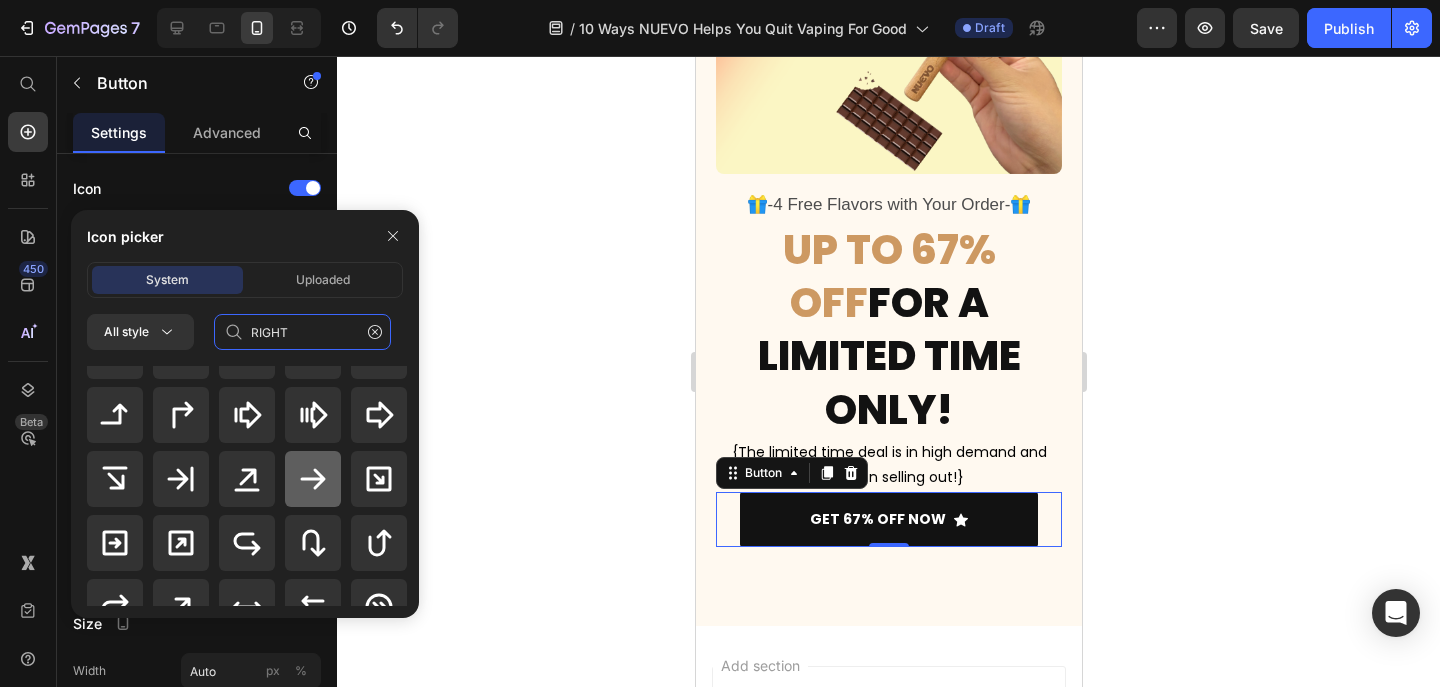 type on "RIGHT" 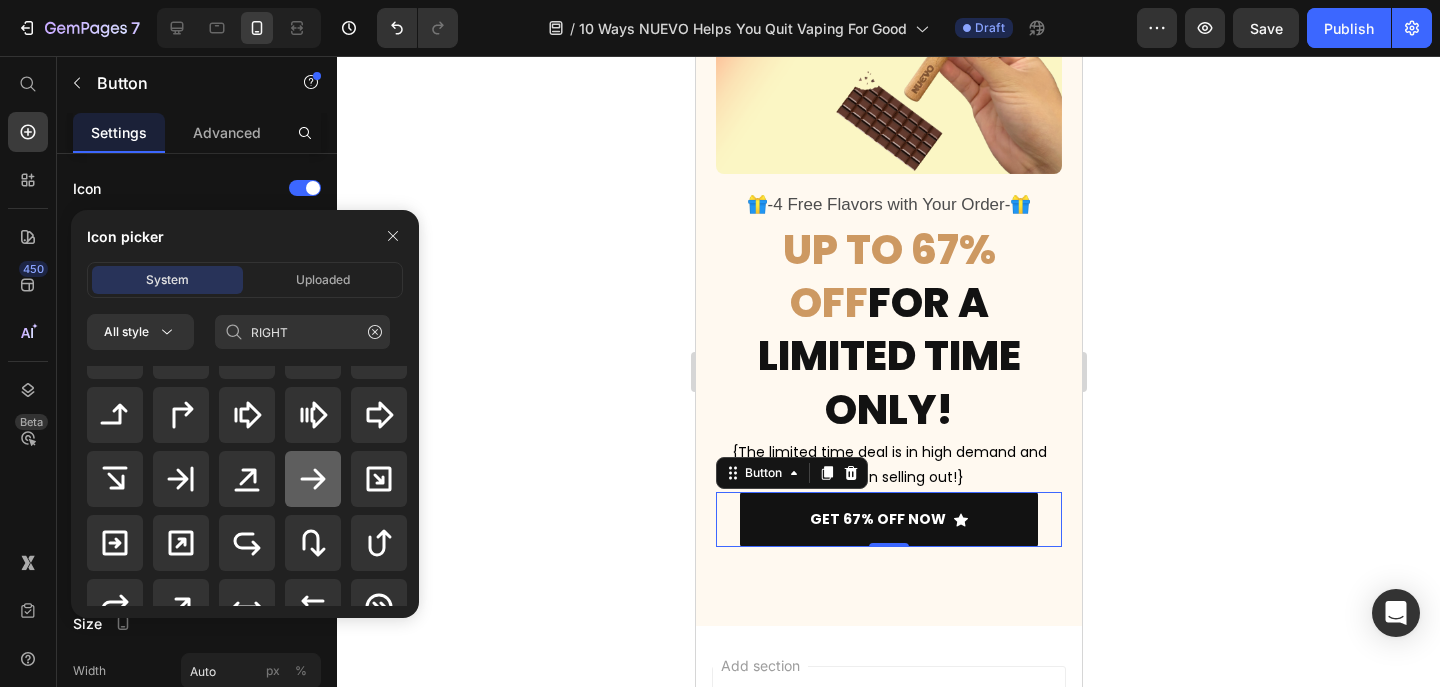 click 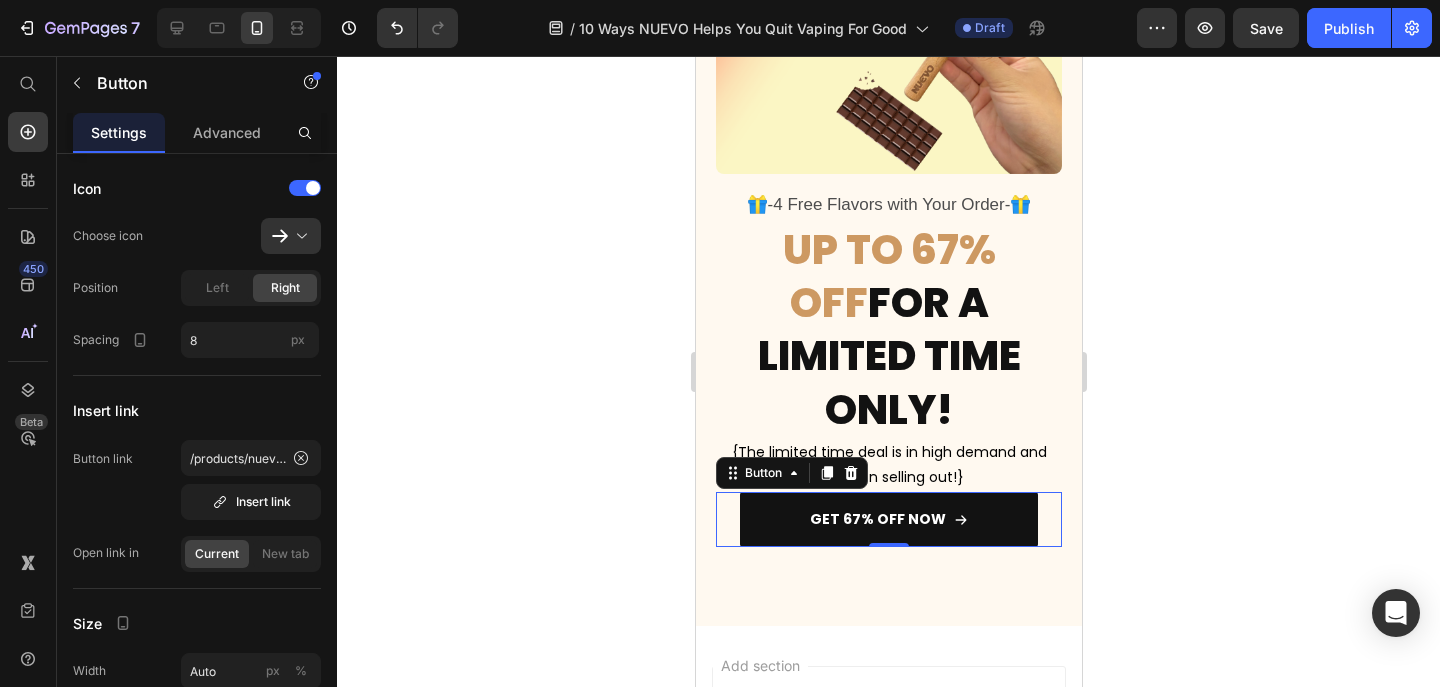 click 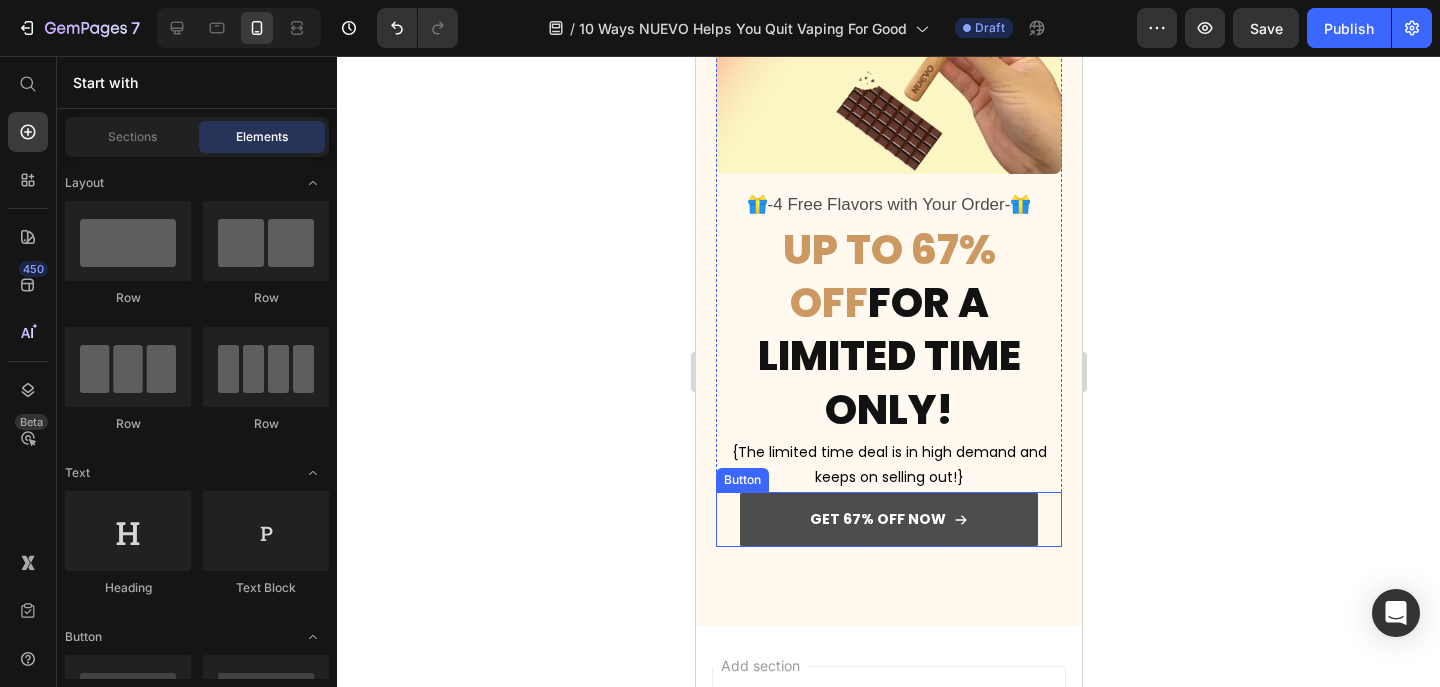 click on "GET 67% OFF NOW" at bounding box center [888, 519] 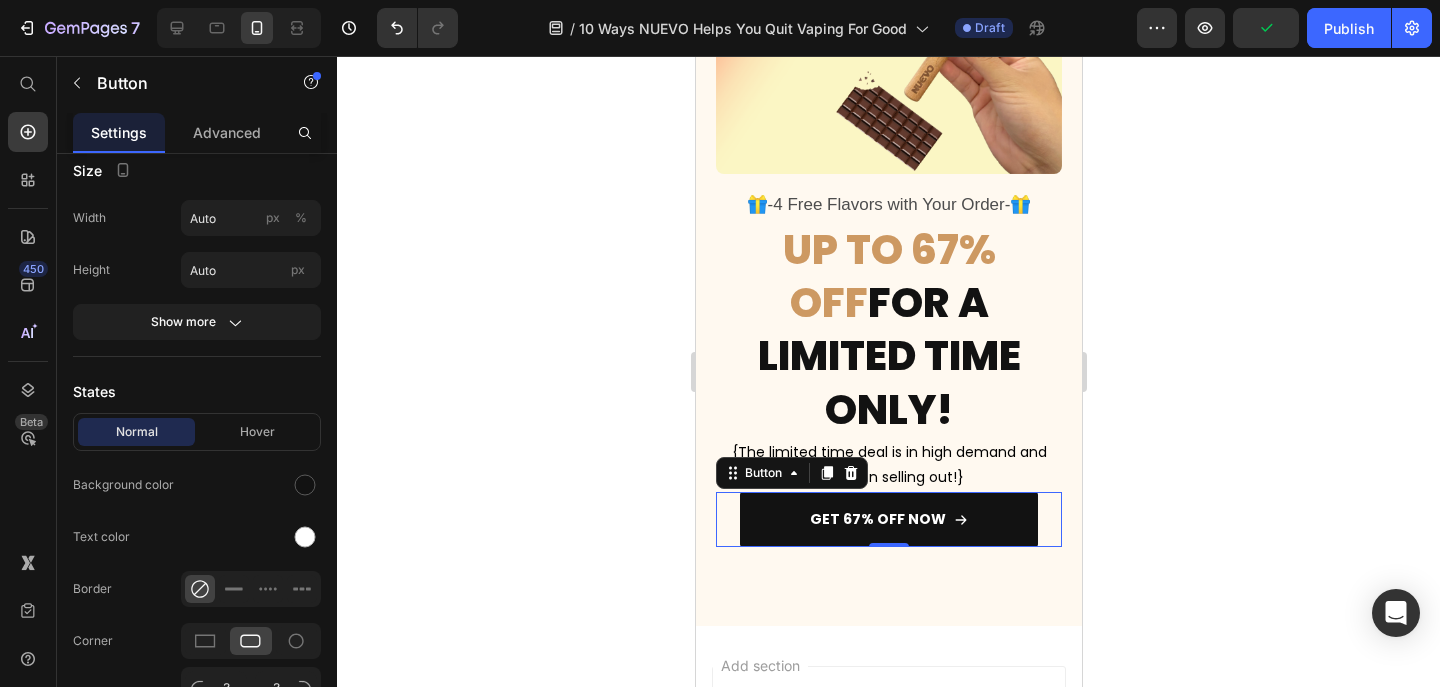 scroll, scrollTop: 1064, scrollLeft: 0, axis: vertical 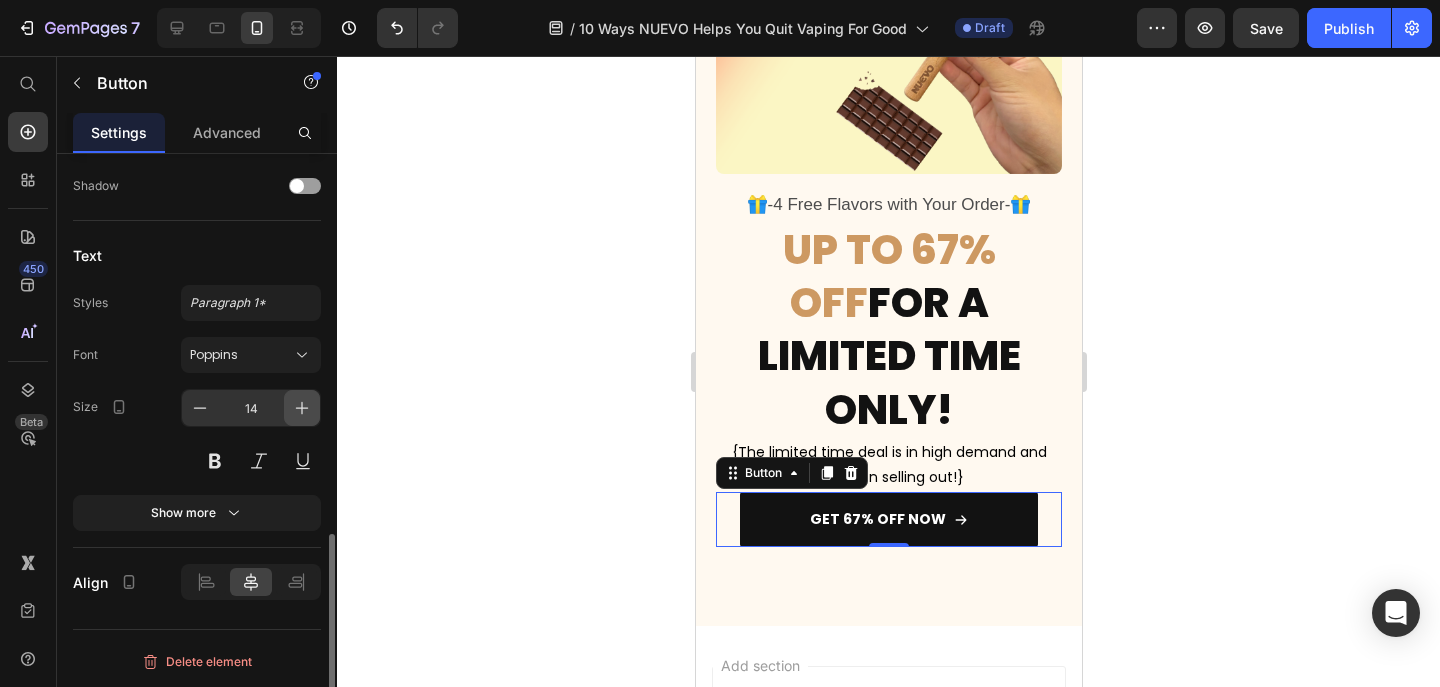 click 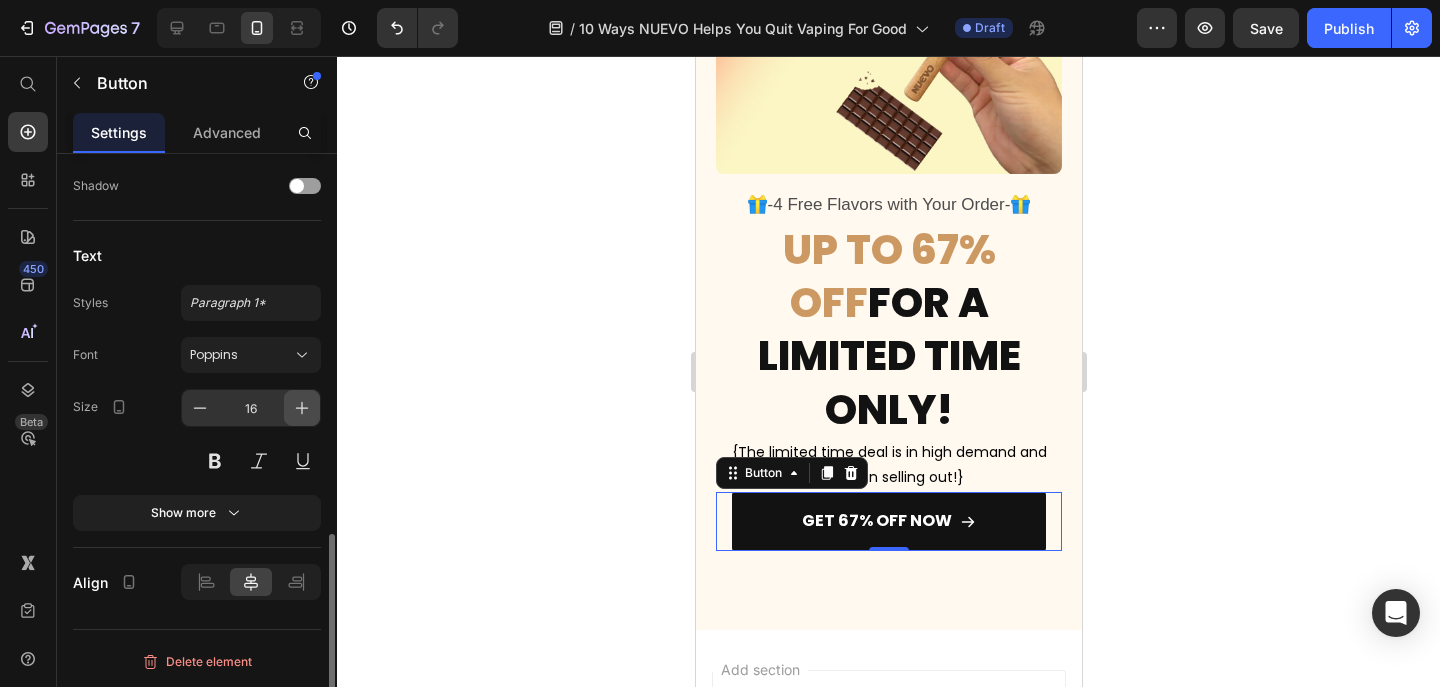 click 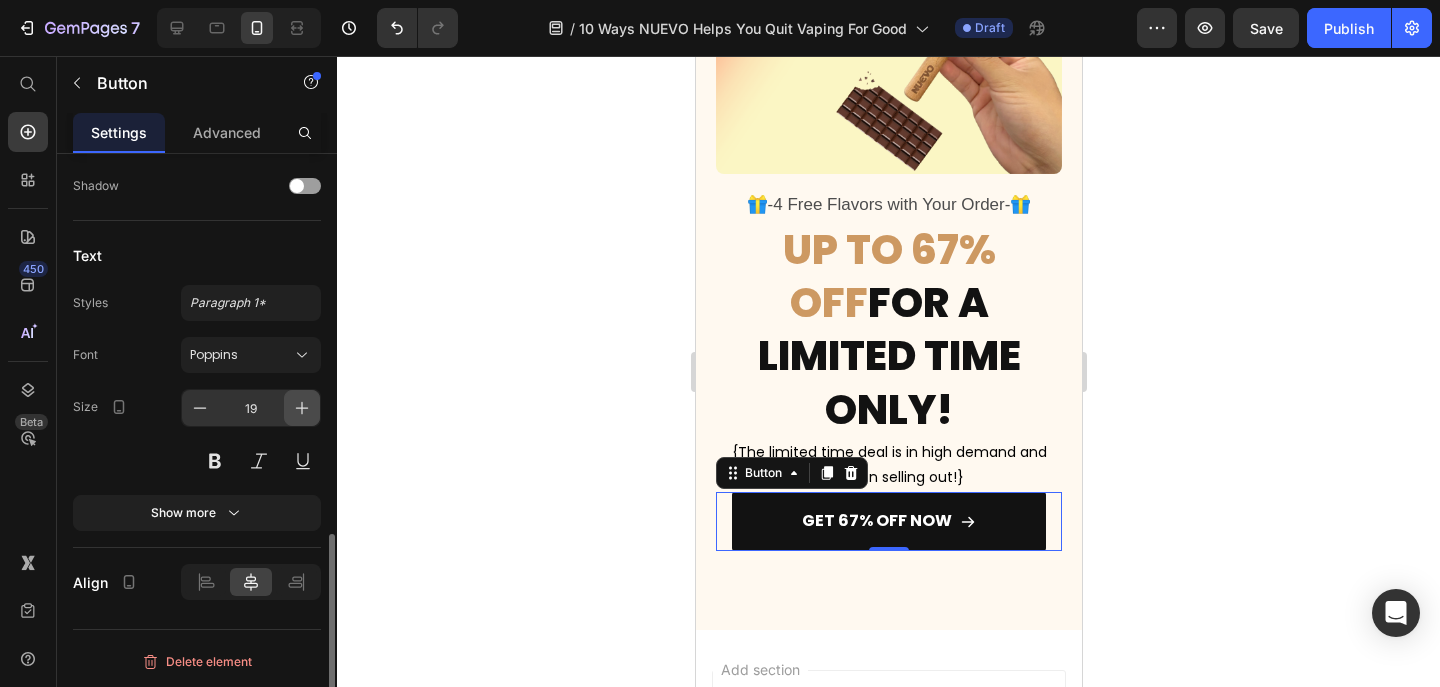 click 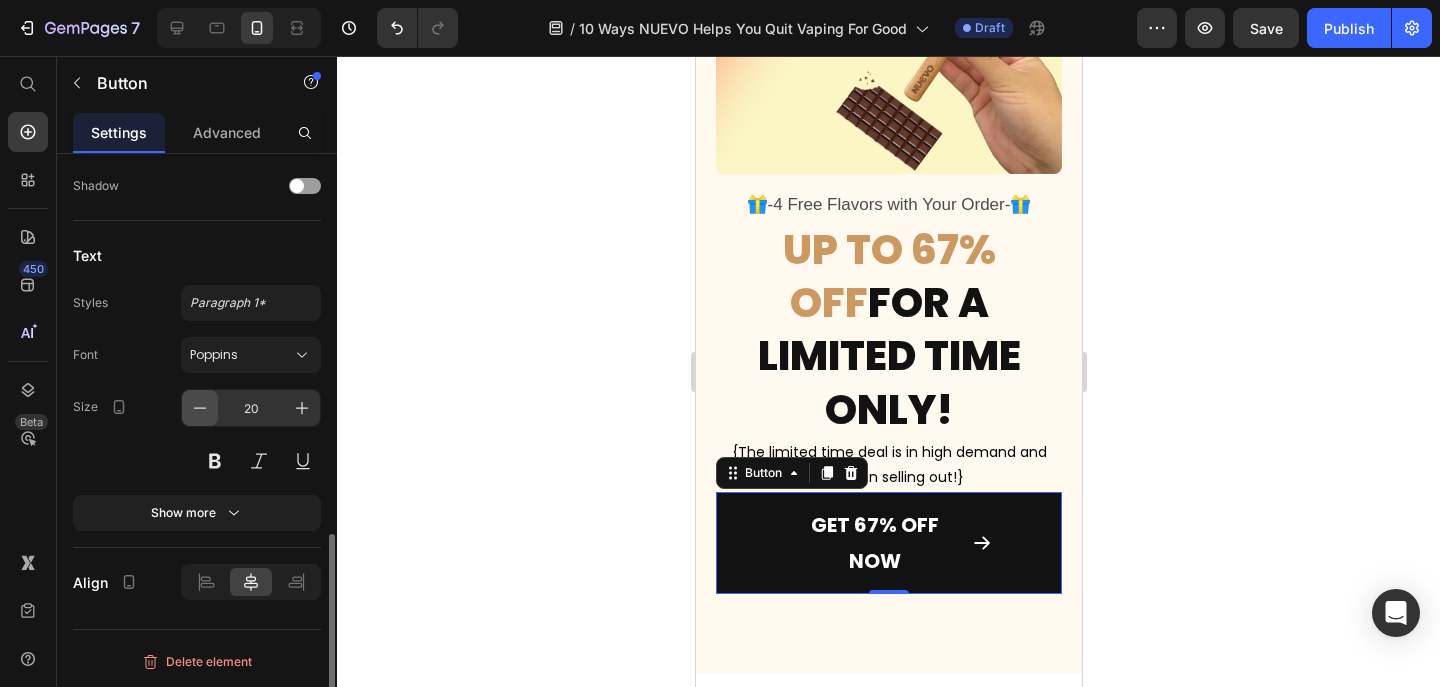 click 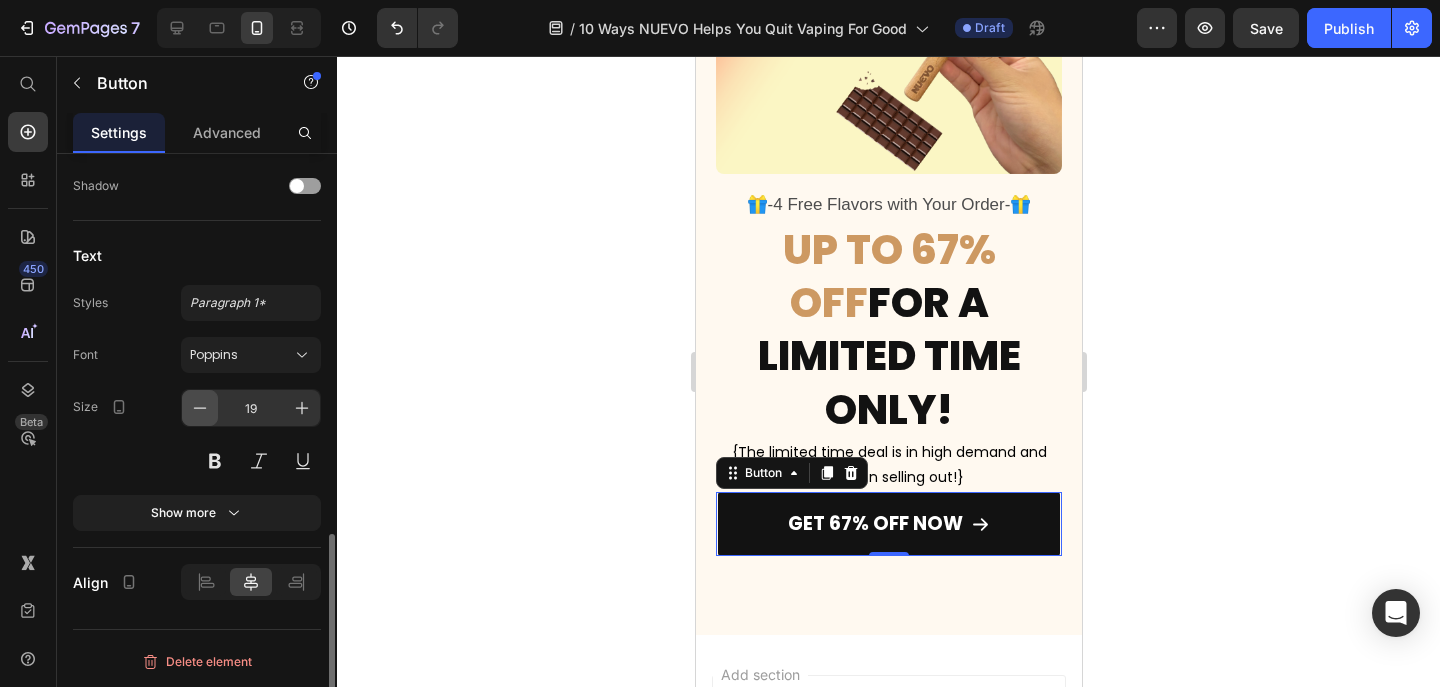 click 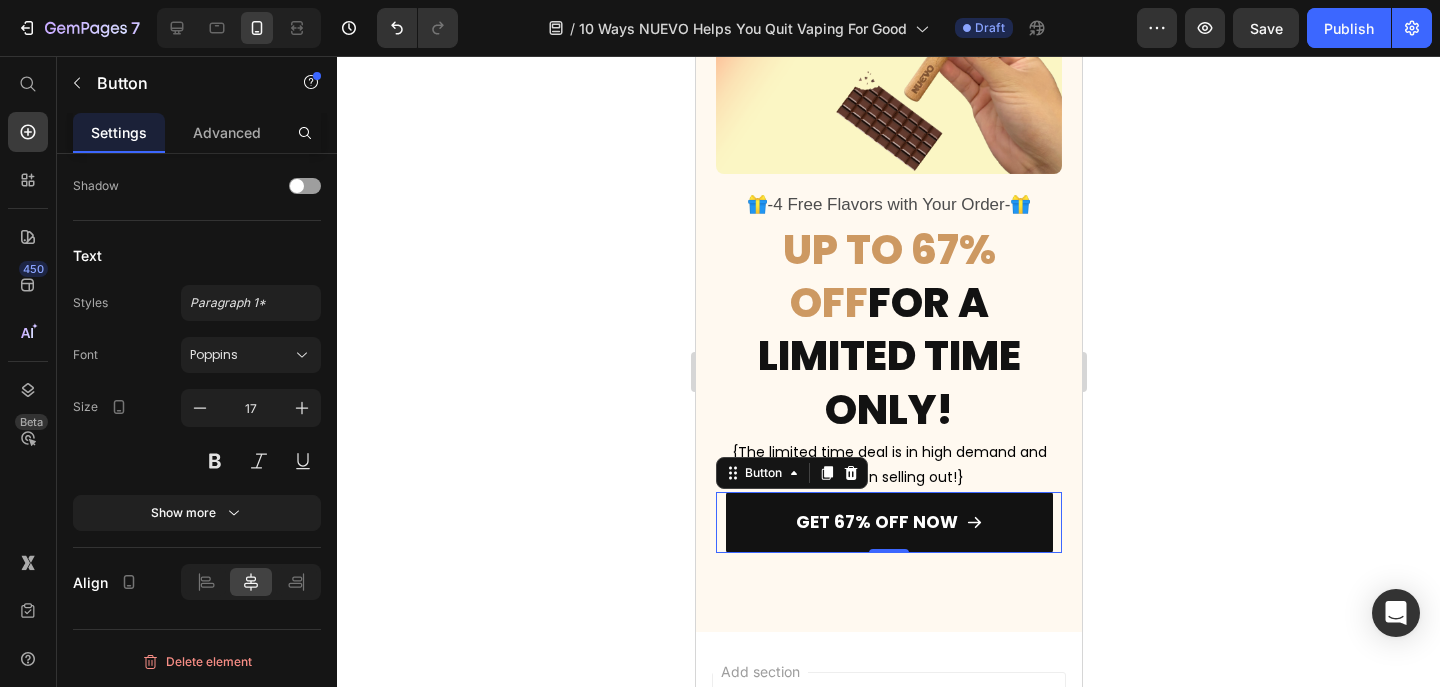 click 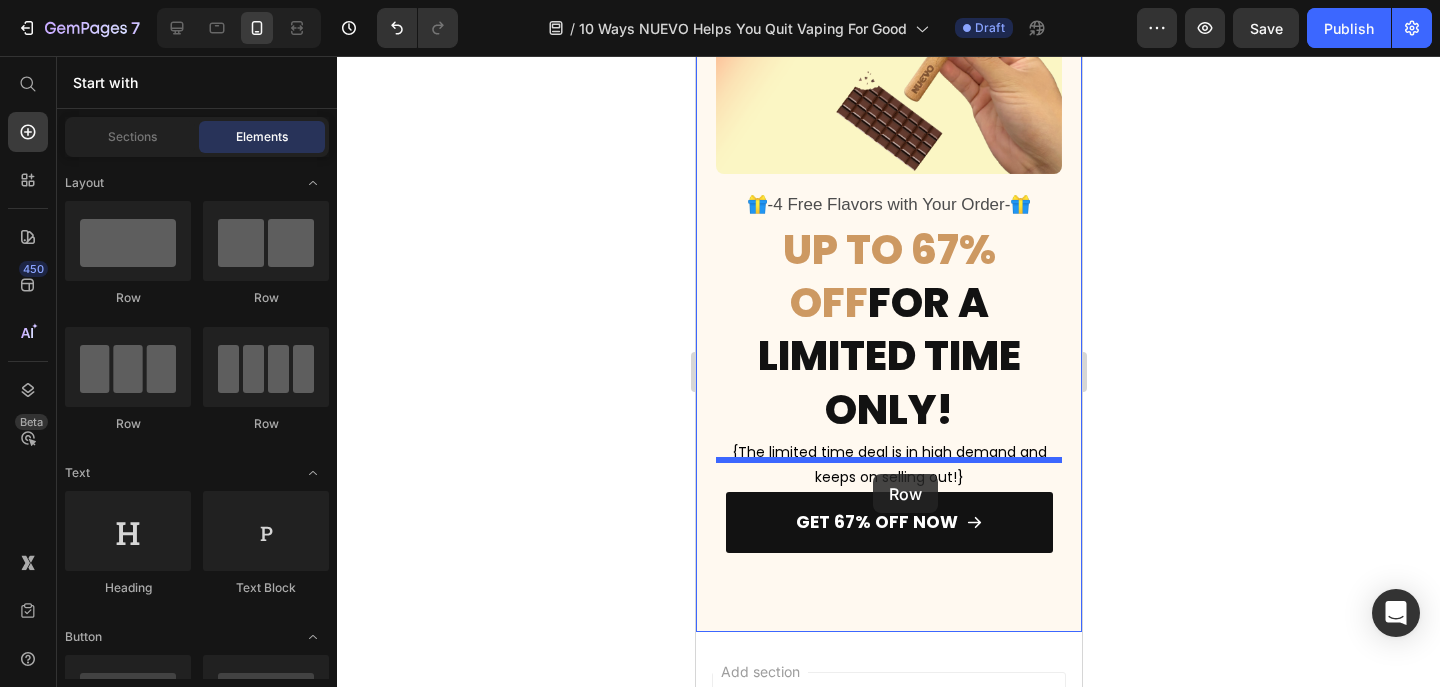drag, startPoint x: 963, startPoint y: 291, endPoint x: 872, endPoint y: 474, distance: 204.3771 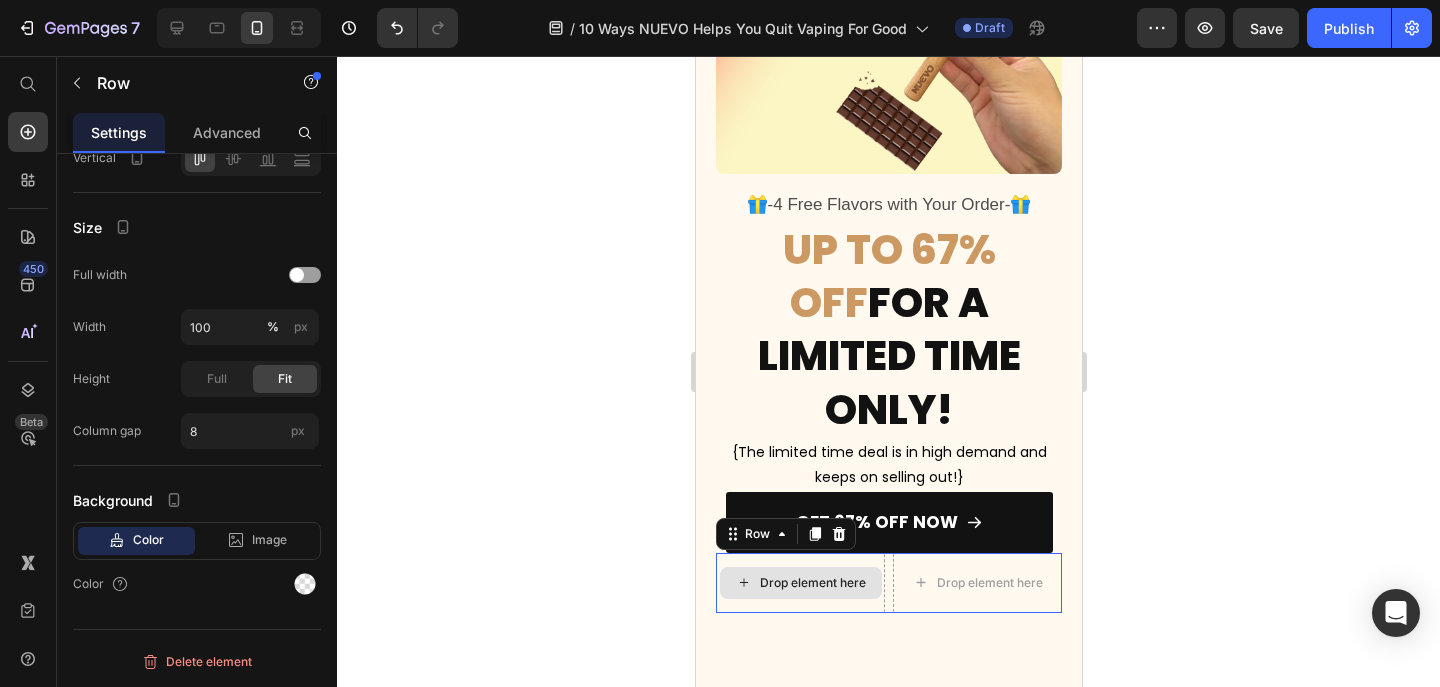 scroll, scrollTop: 0, scrollLeft: 0, axis: both 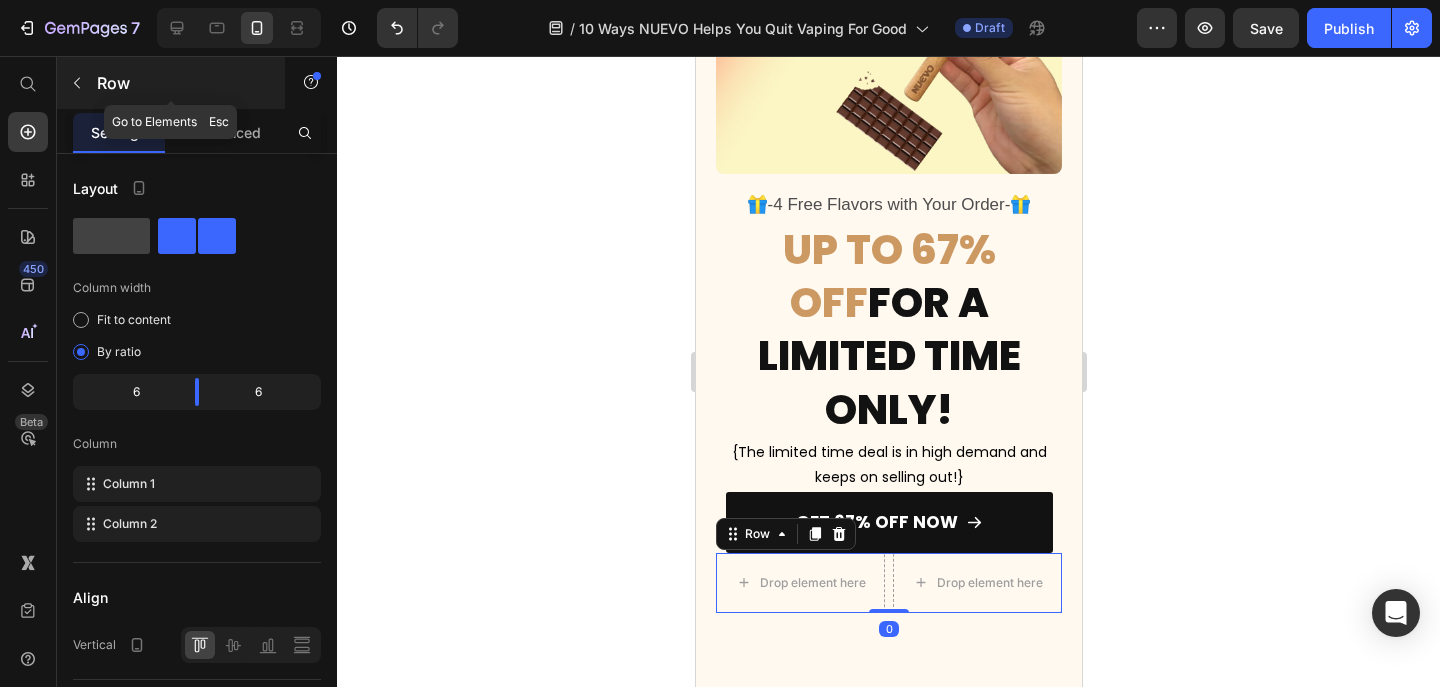 click 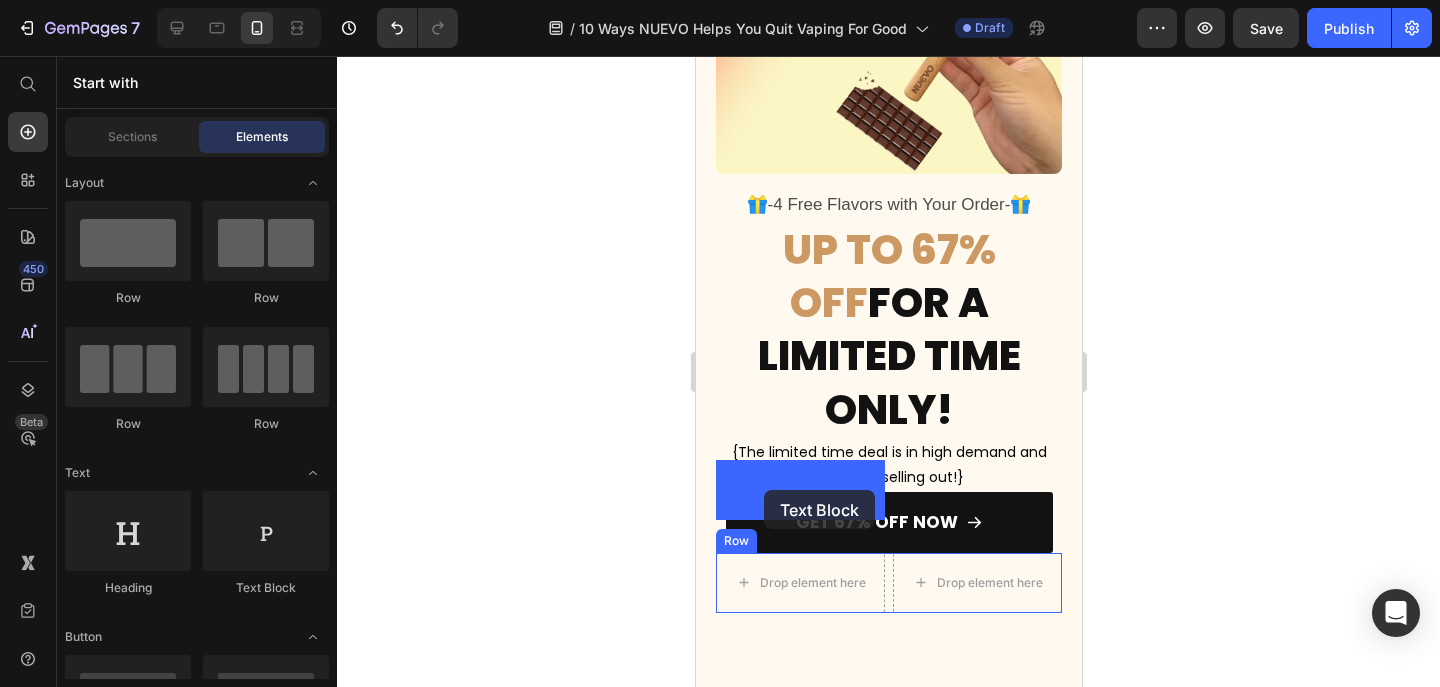 drag, startPoint x: 966, startPoint y: 597, endPoint x: 1384, endPoint y: 604, distance: 418.0586 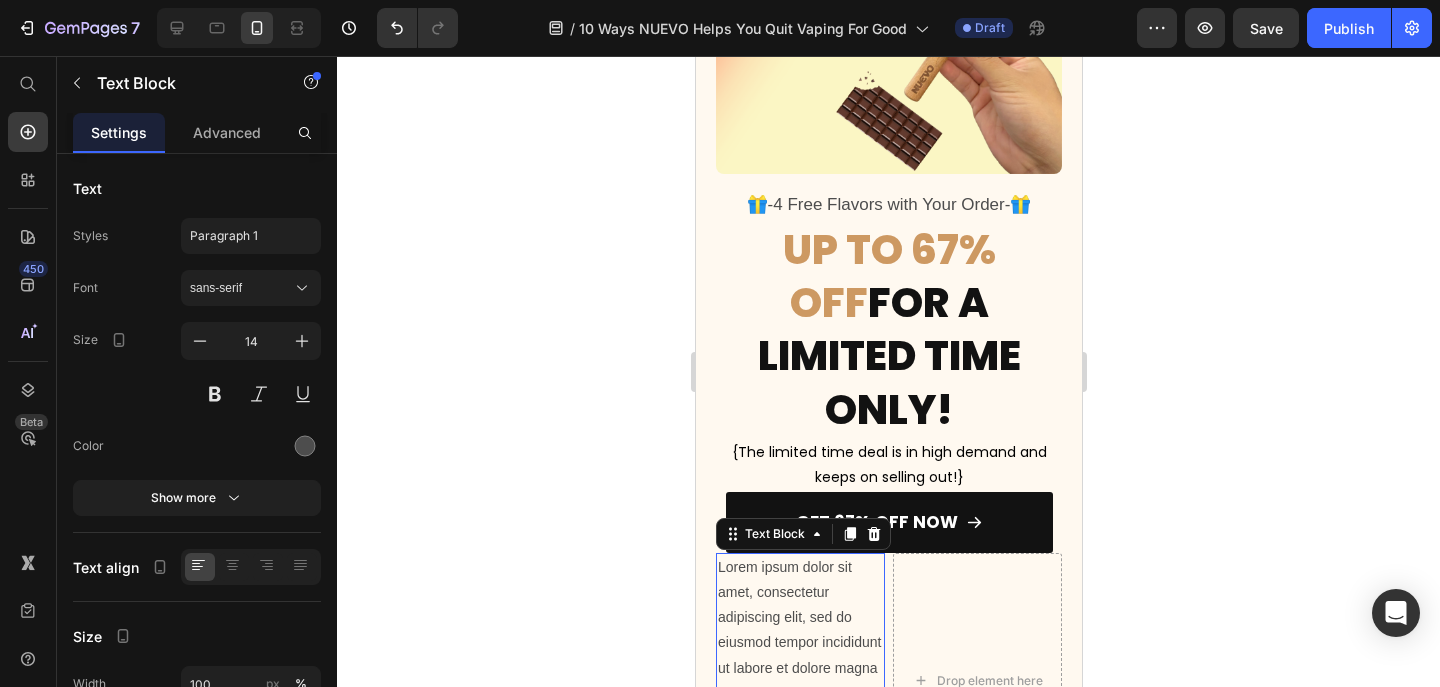 click on "Lorem ipsum dolor sit amet, consectetur adipiscing elit, sed do eiusmod tempor incididunt ut labore et dolore magna aliqua. Ut enim ad minim veniam, quis nostrud exercitation ullamco laboris nisi ut aliquip ex ea commodo consequat." at bounding box center (799, 681) 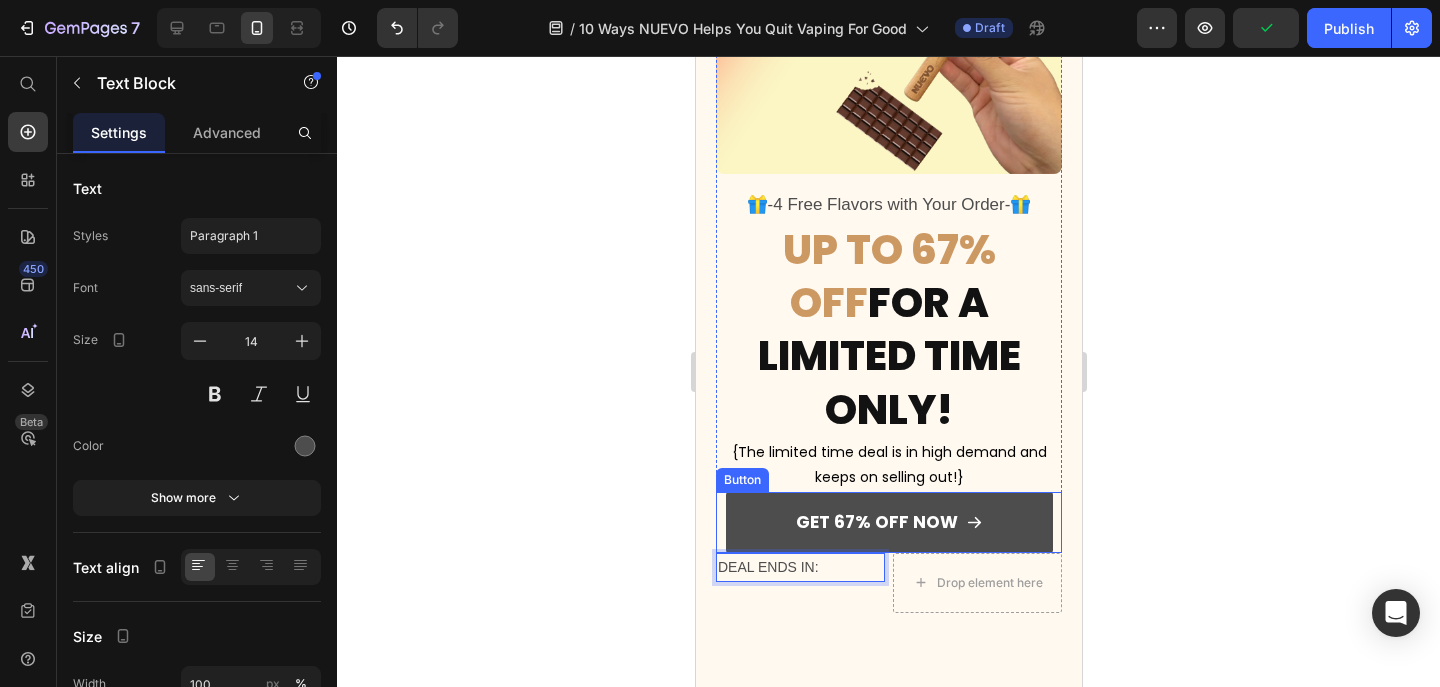 click on "GET 67% OFF NOW" at bounding box center [888, 522] 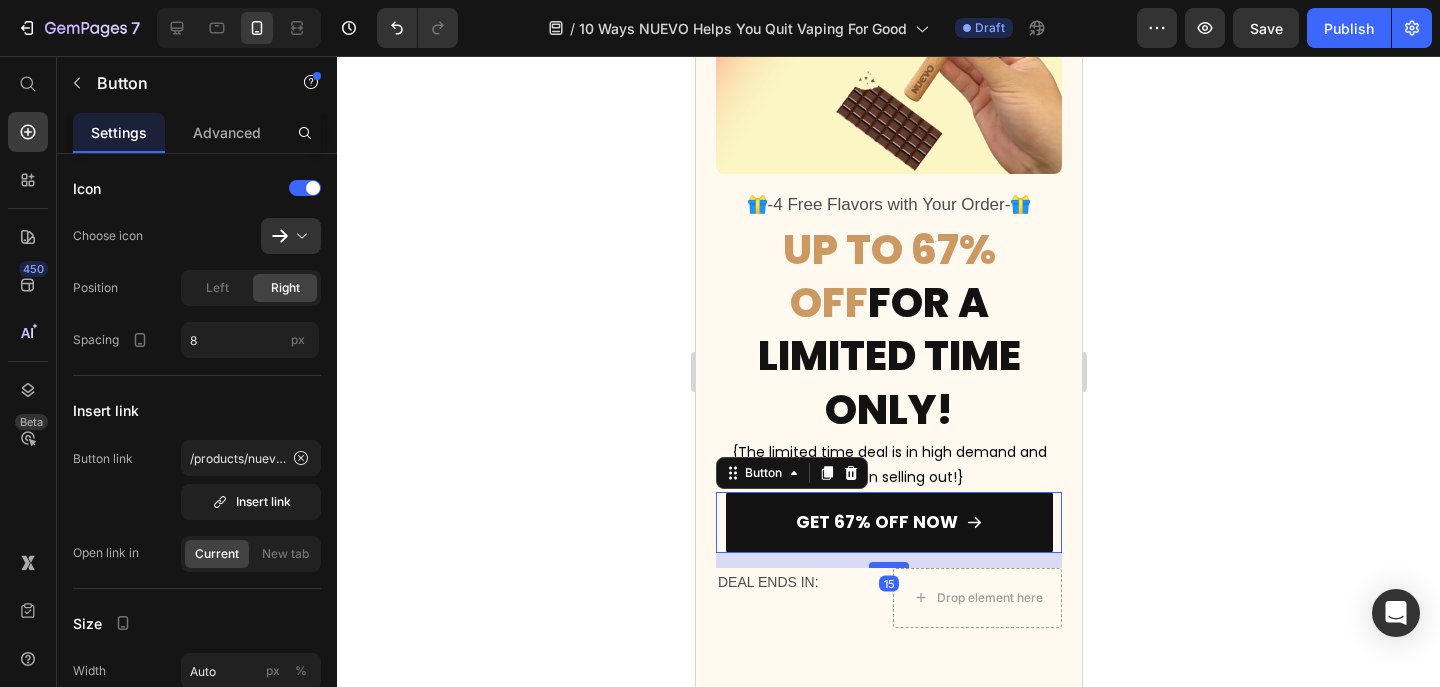 drag, startPoint x: 888, startPoint y: 458, endPoint x: 888, endPoint y: 473, distance: 15 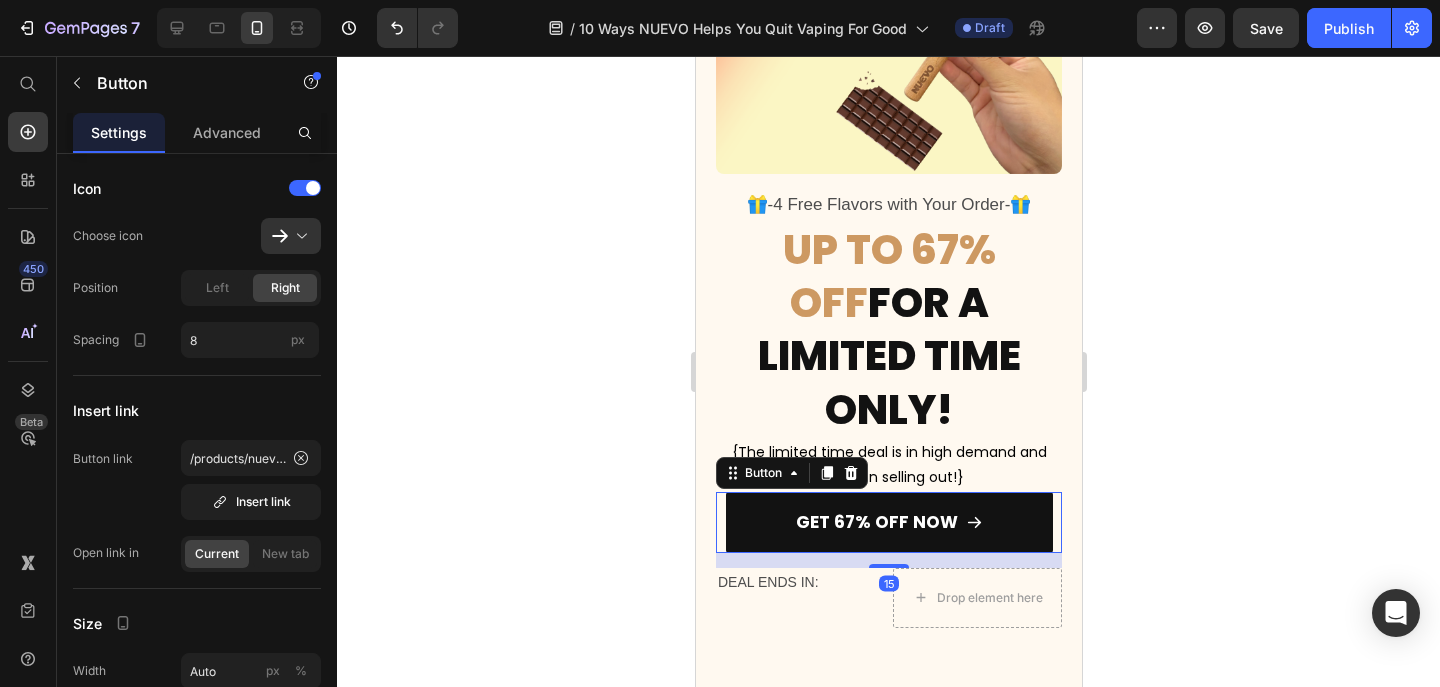 click 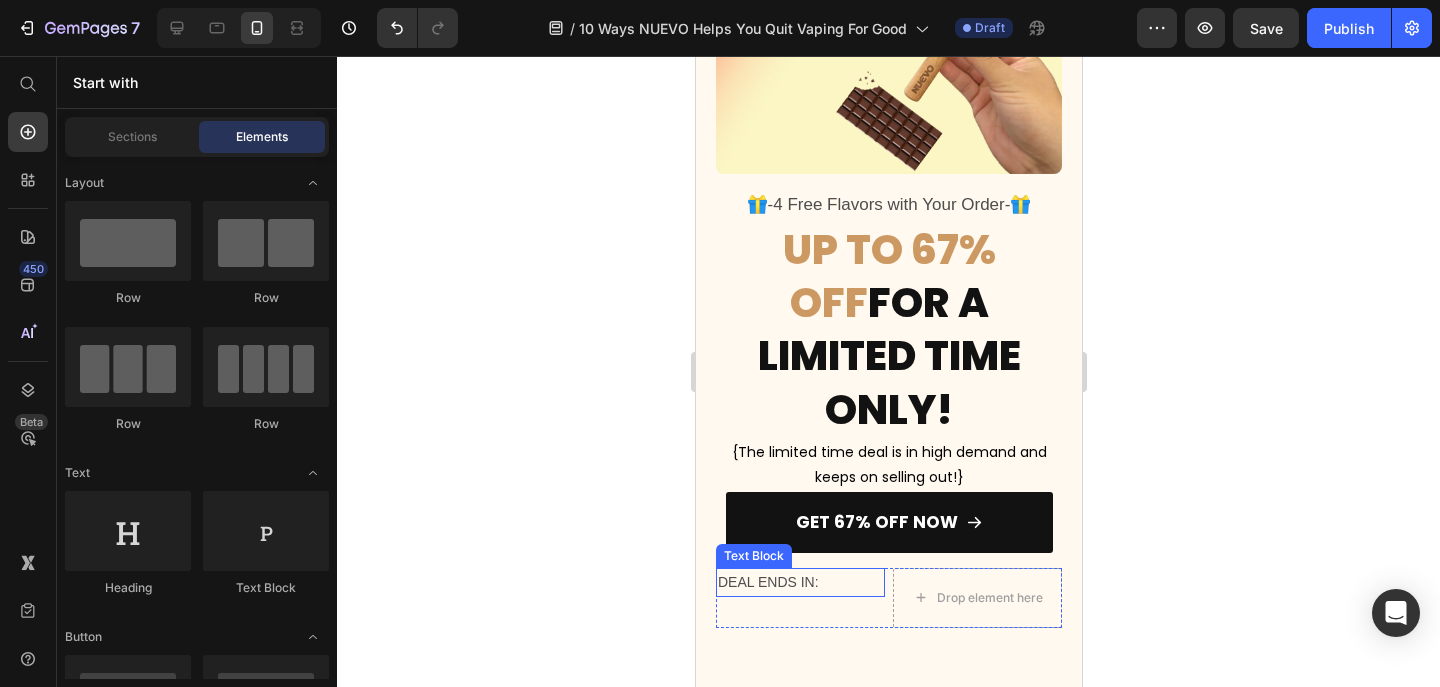 click on "DEAL ENDS IN:" at bounding box center [799, 582] 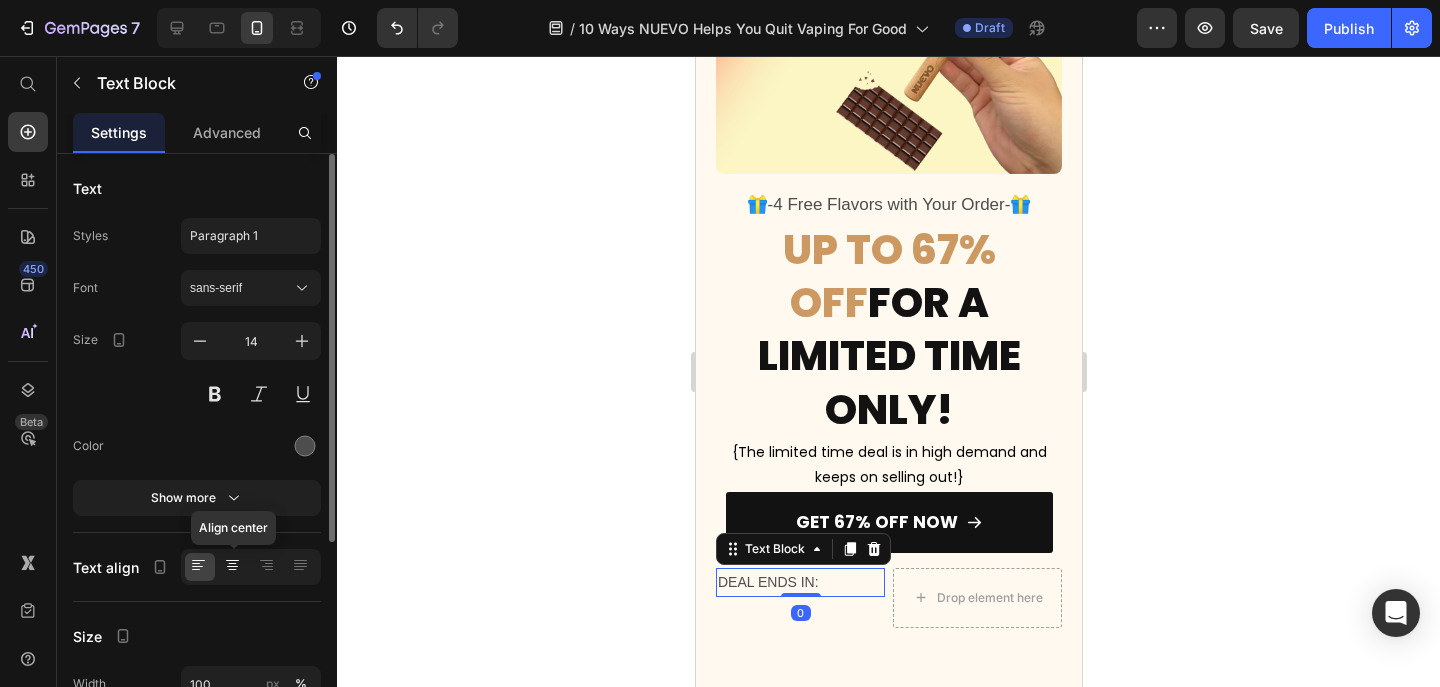 click 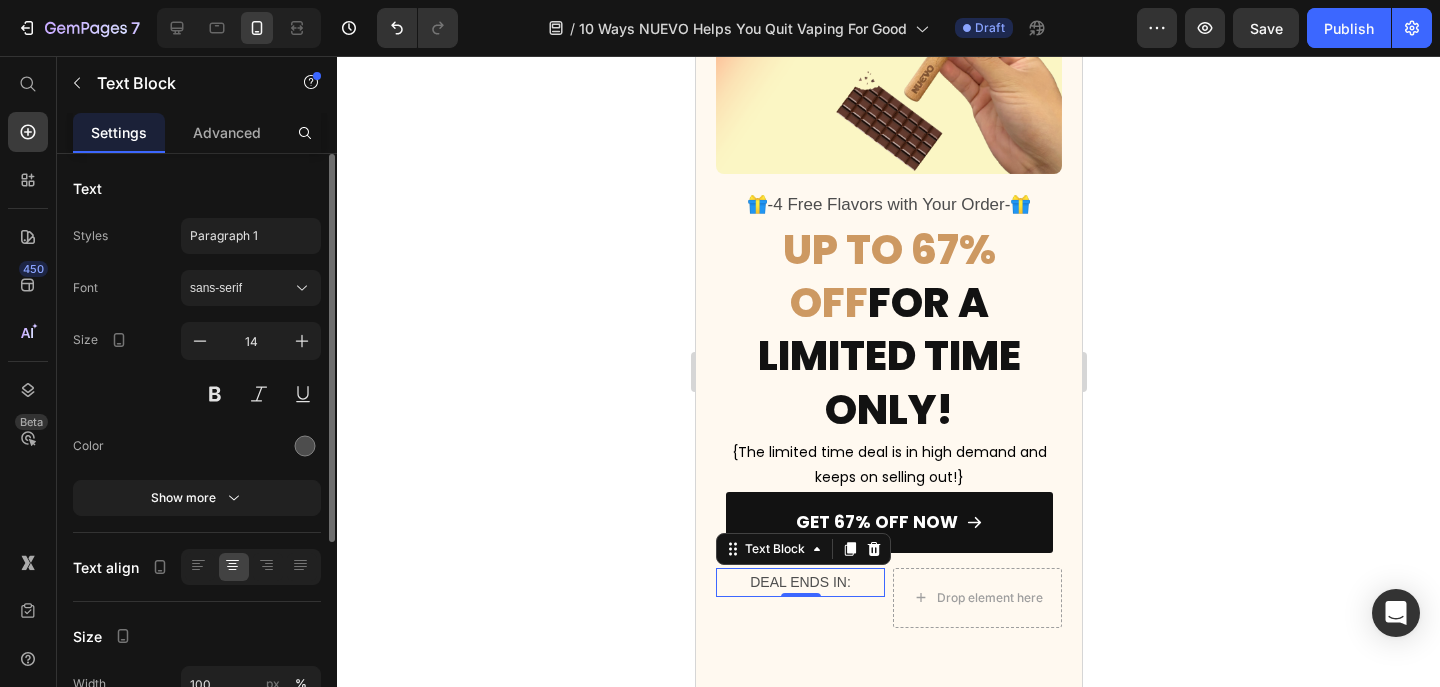 click at bounding box center [251, 446] 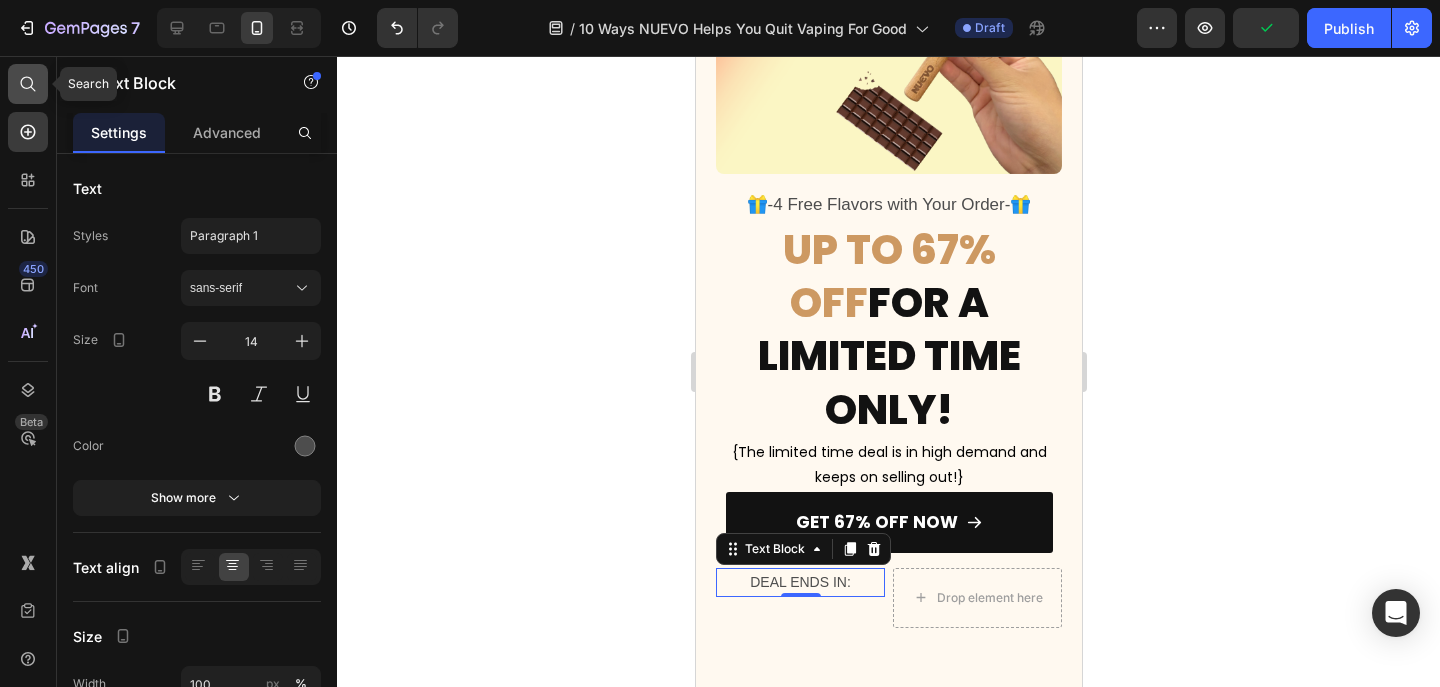 click 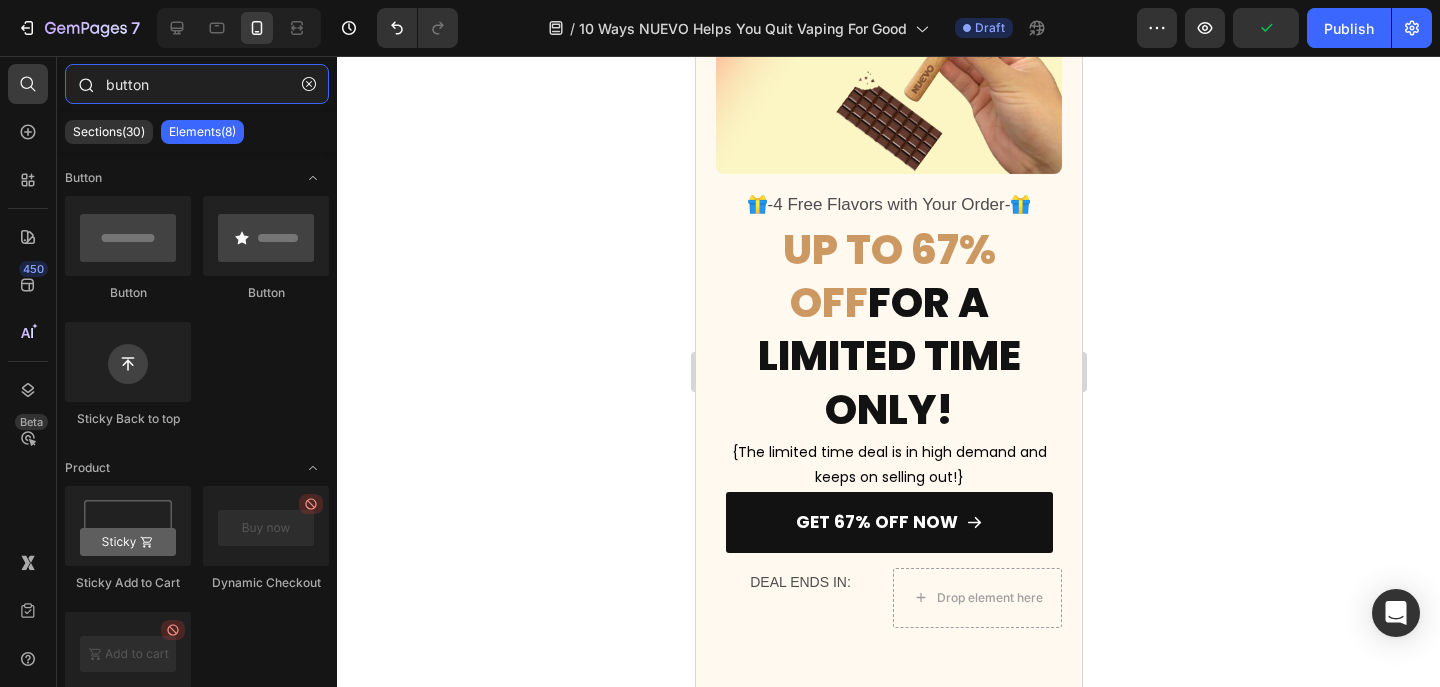 click on "button" at bounding box center [197, 84] 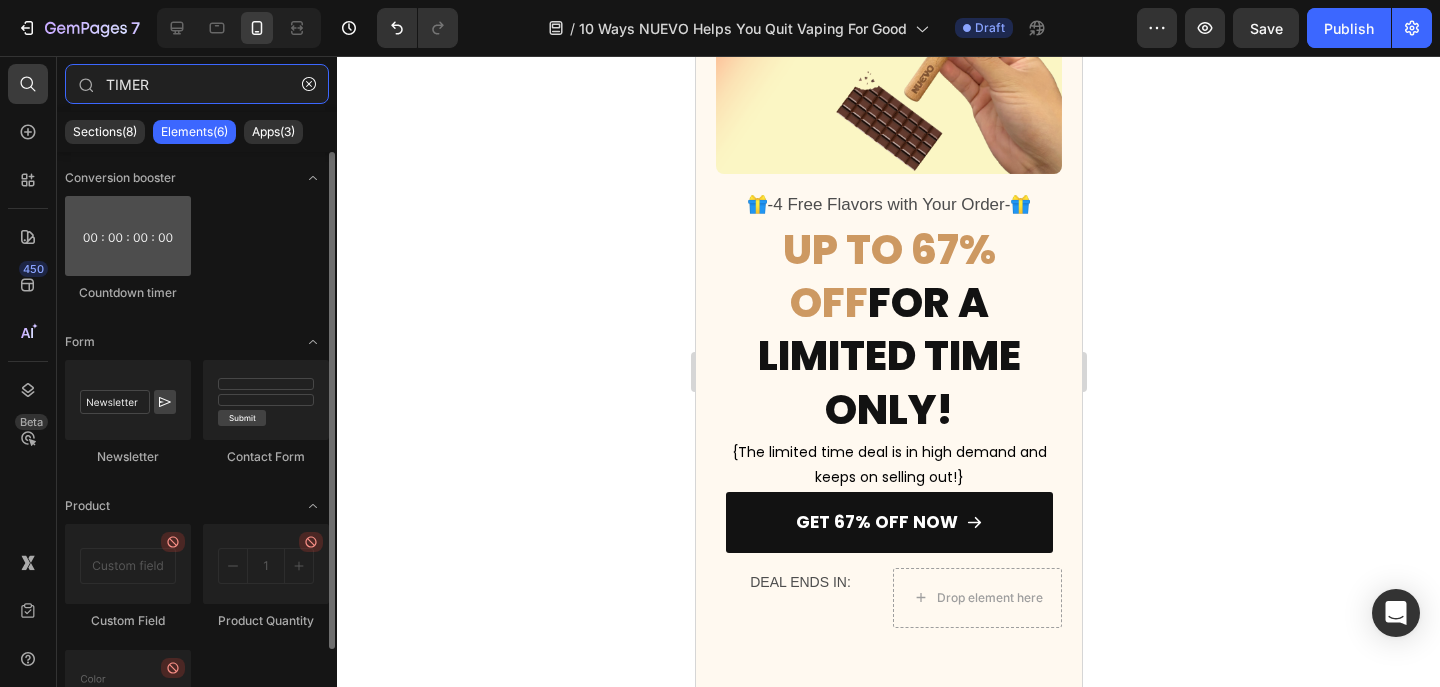 type on "TIMER" 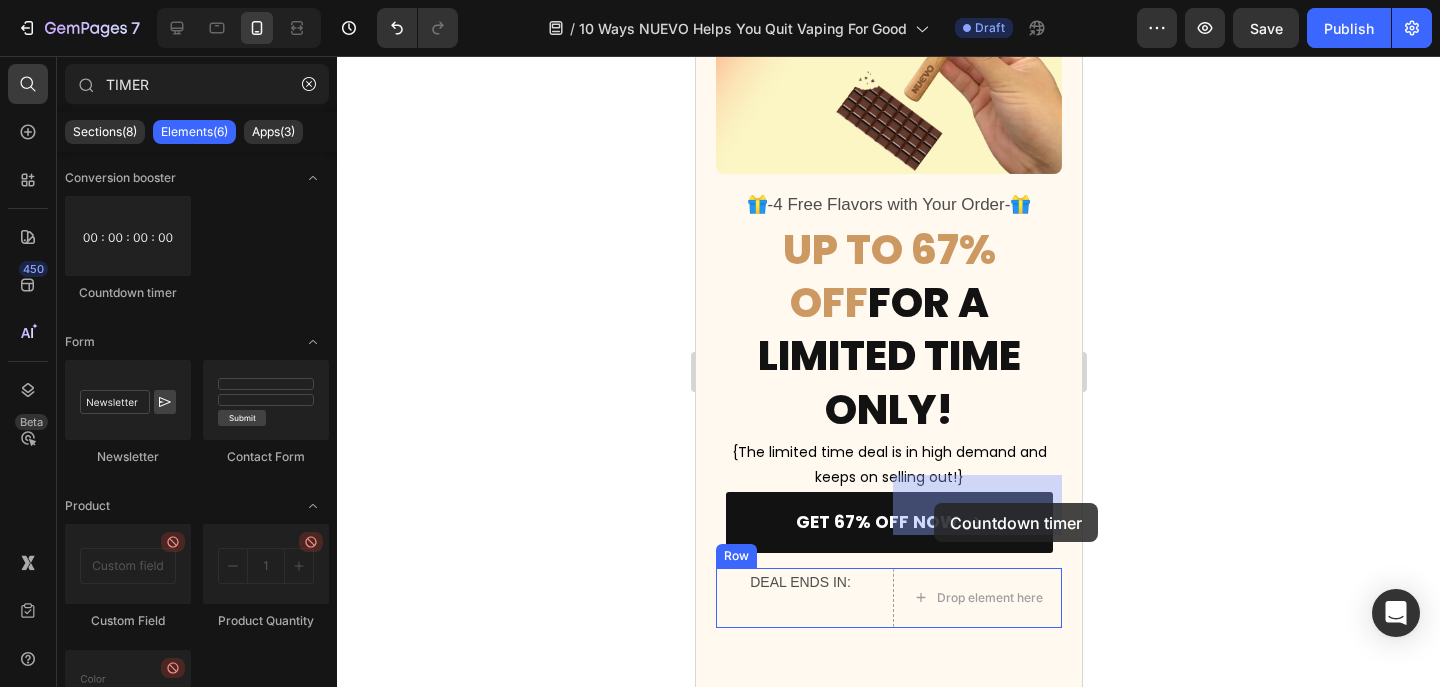 drag, startPoint x: 825, startPoint y: 265, endPoint x: 1826, endPoint y: 613, distance: 1059.7665 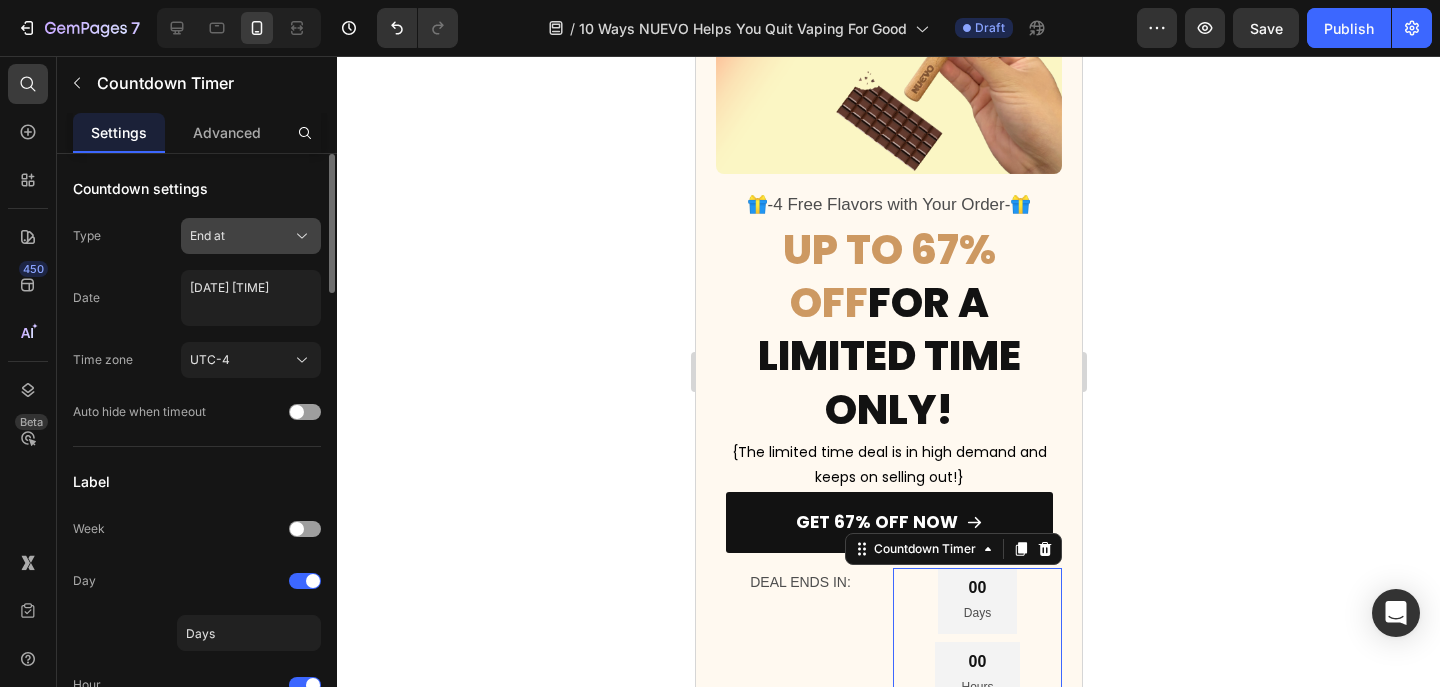 click on "End at" 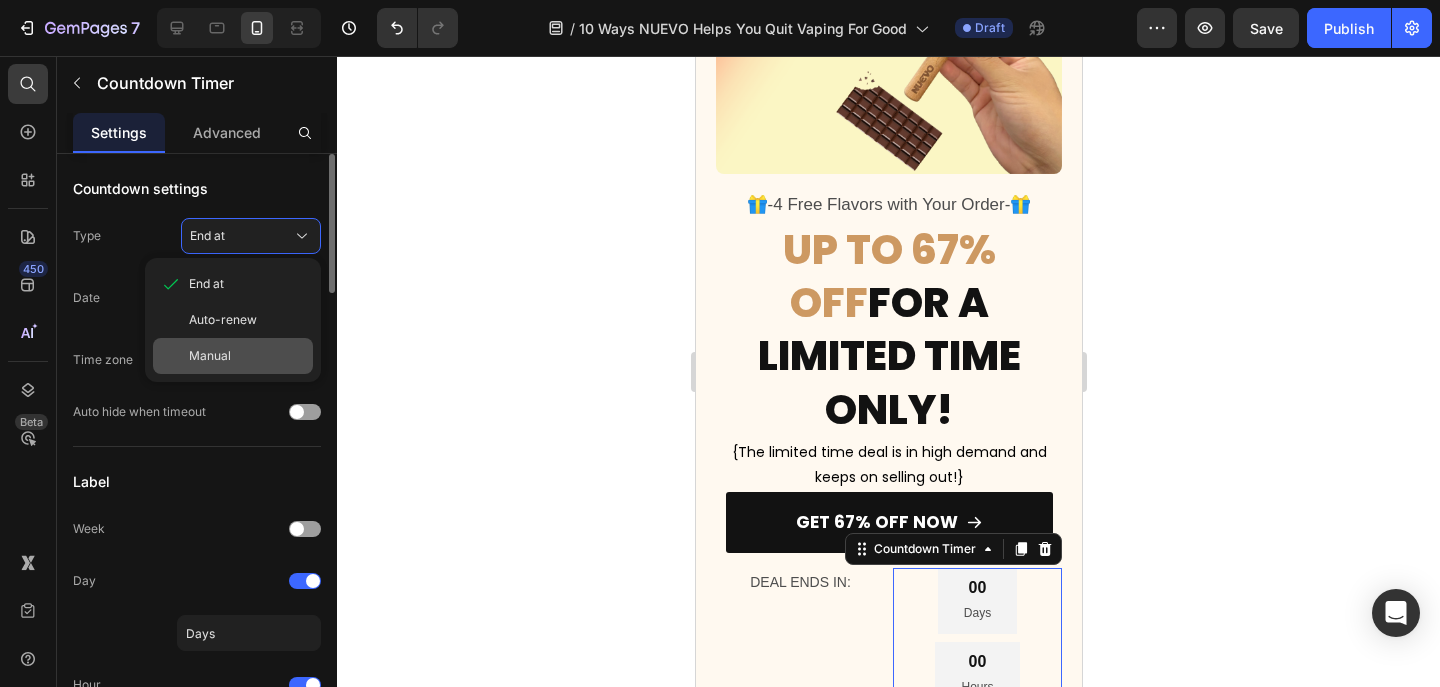 click on "Manual" 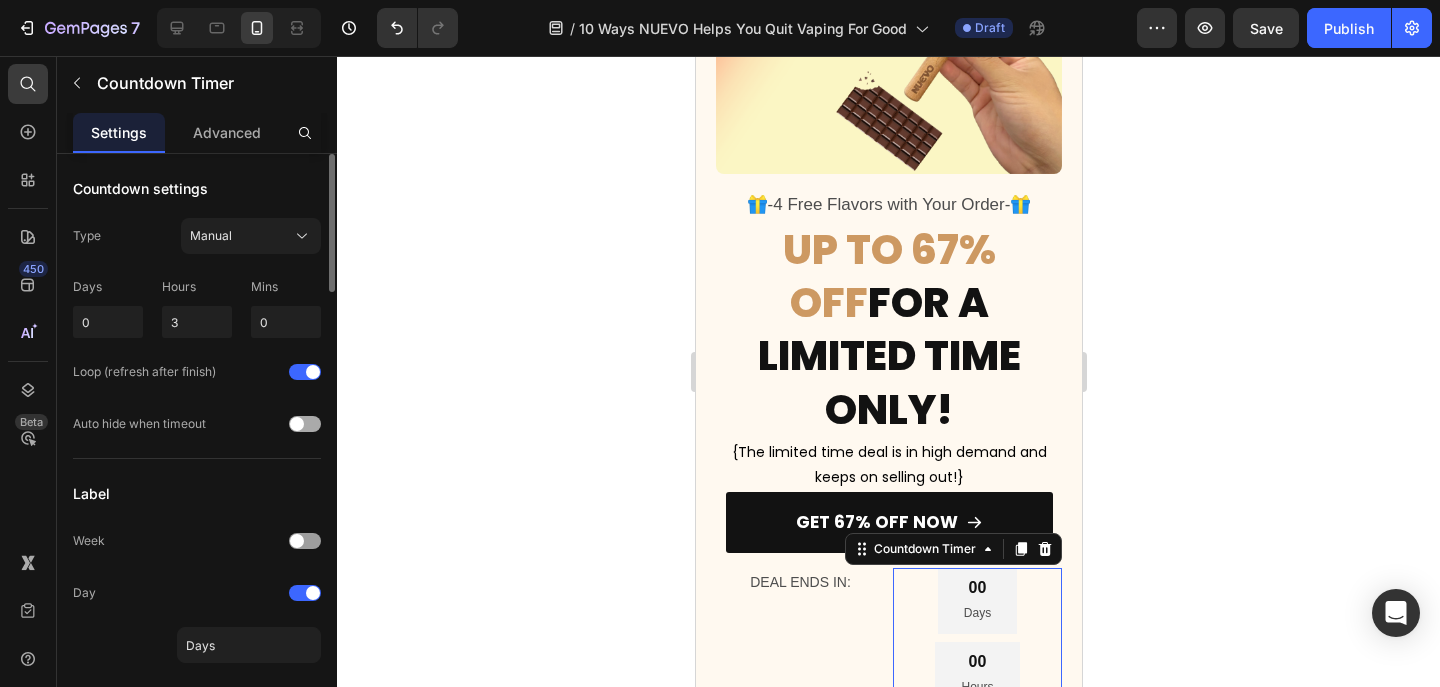 click at bounding box center [305, 424] 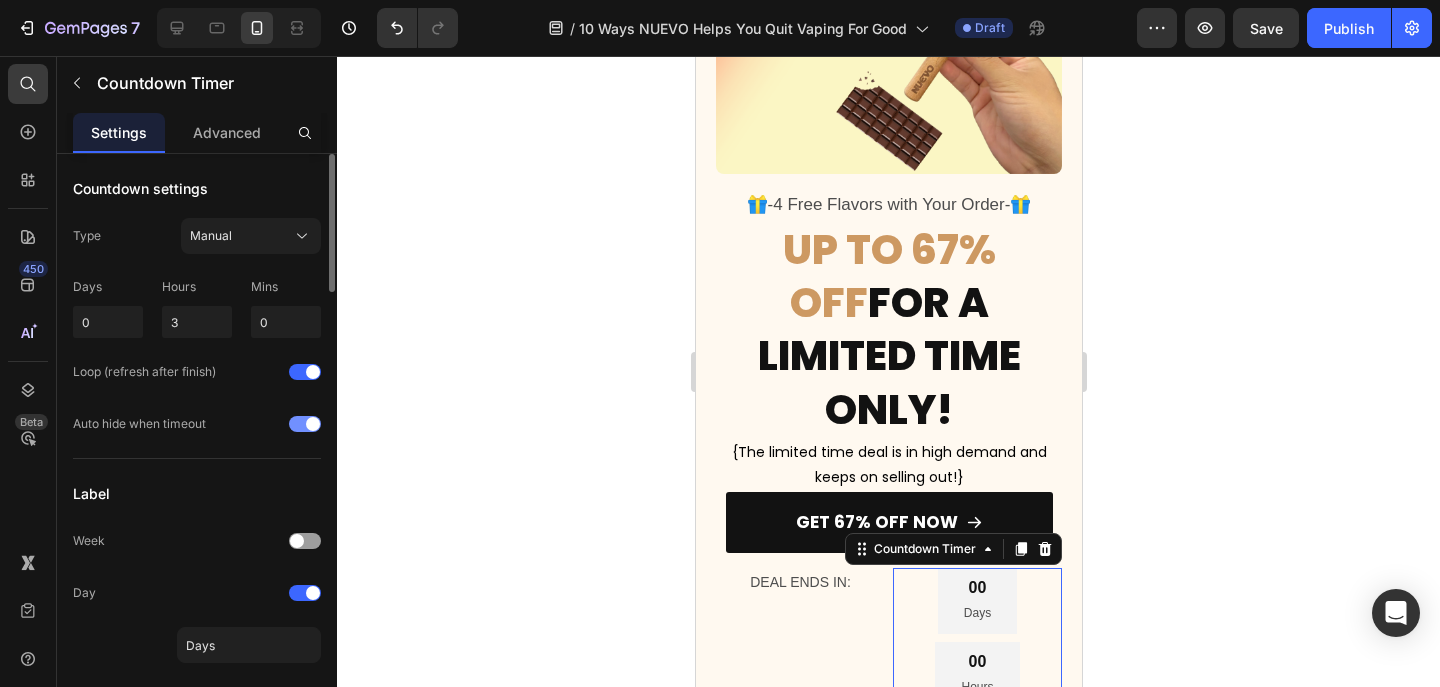 click at bounding box center [305, 424] 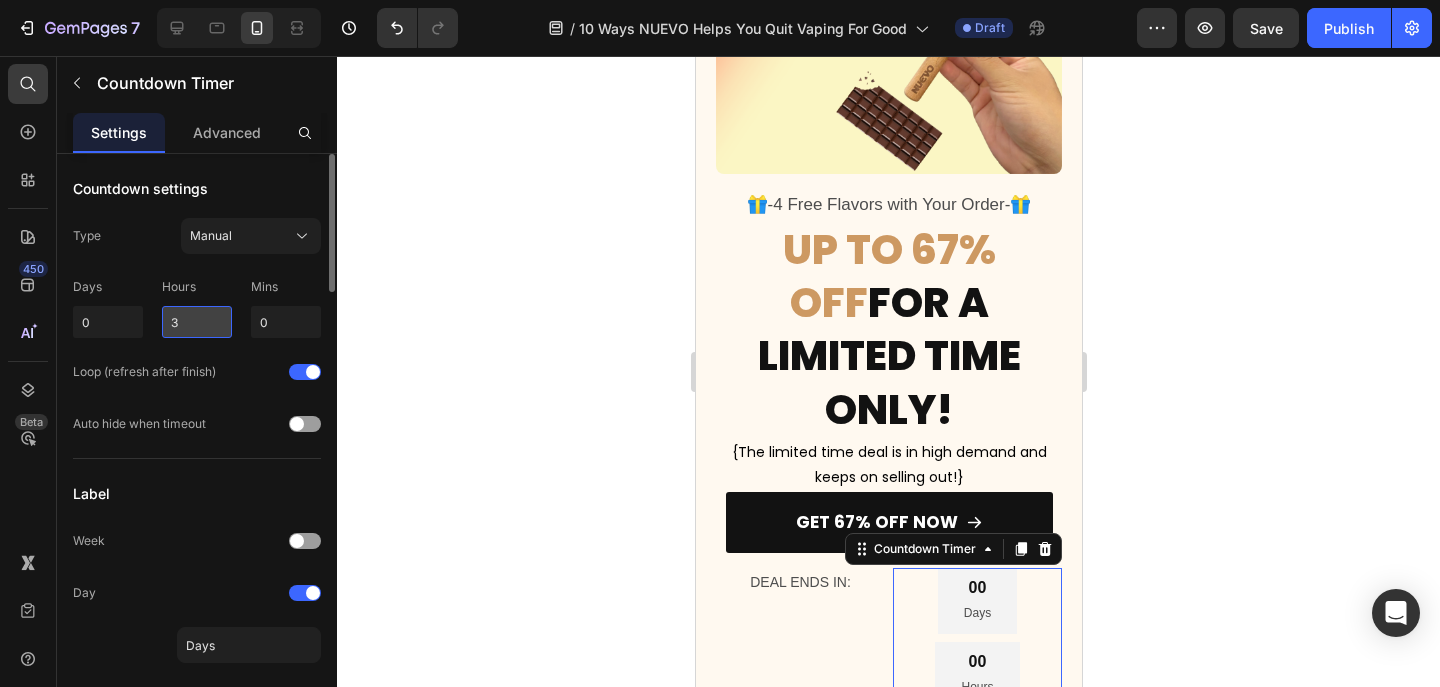 click on "3" at bounding box center [197, 322] 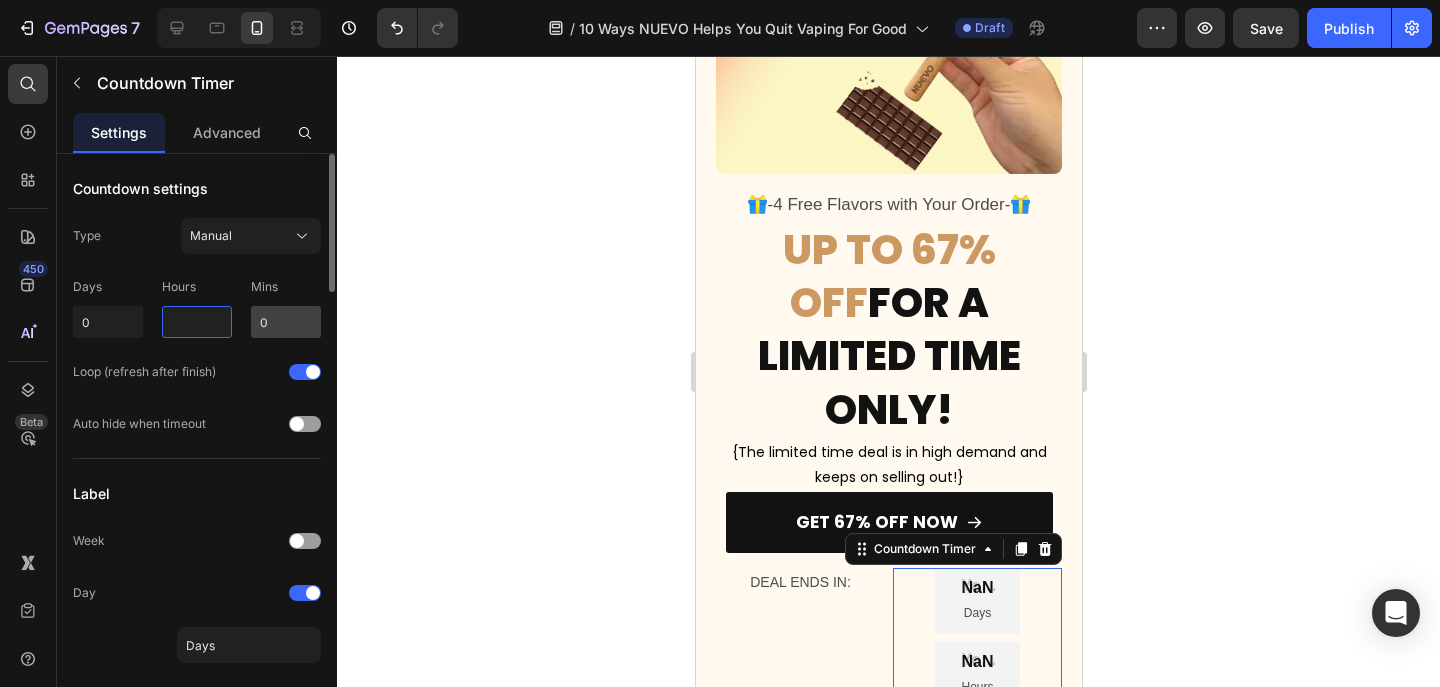 type 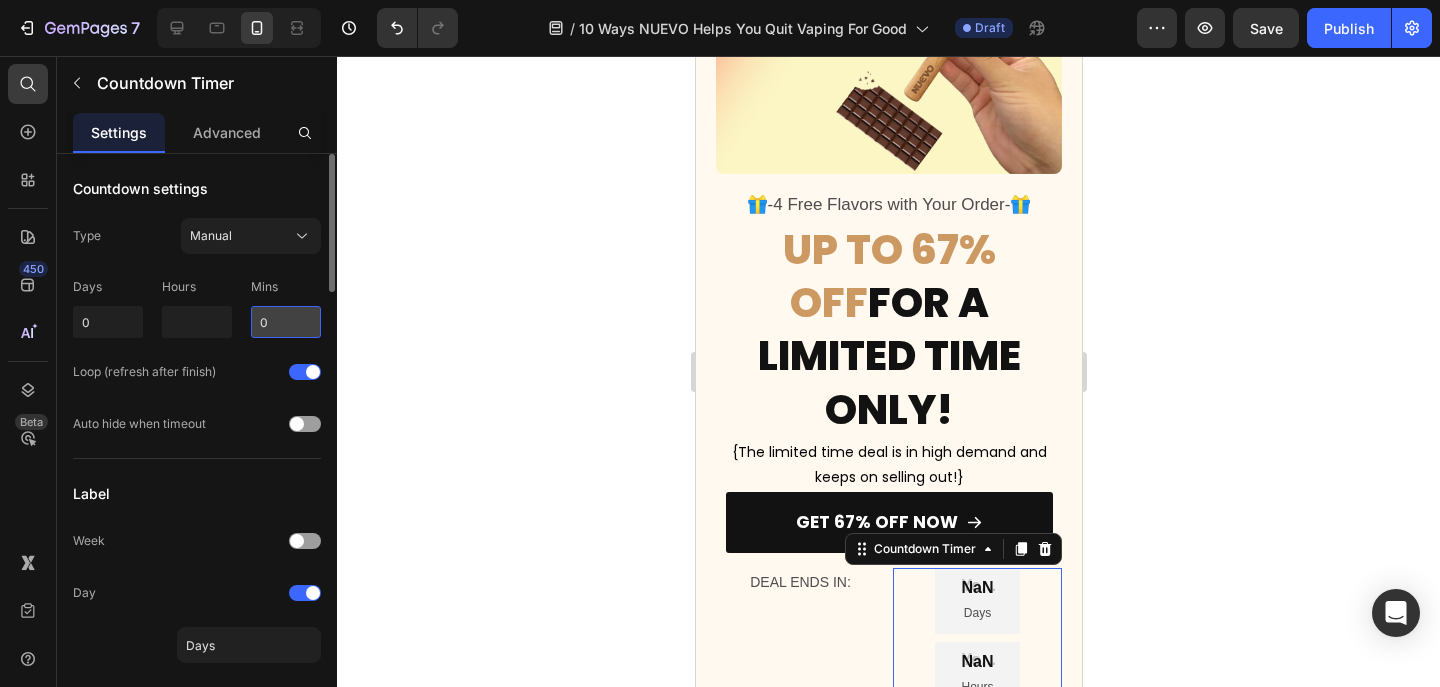 click on "0" at bounding box center (286, 322) 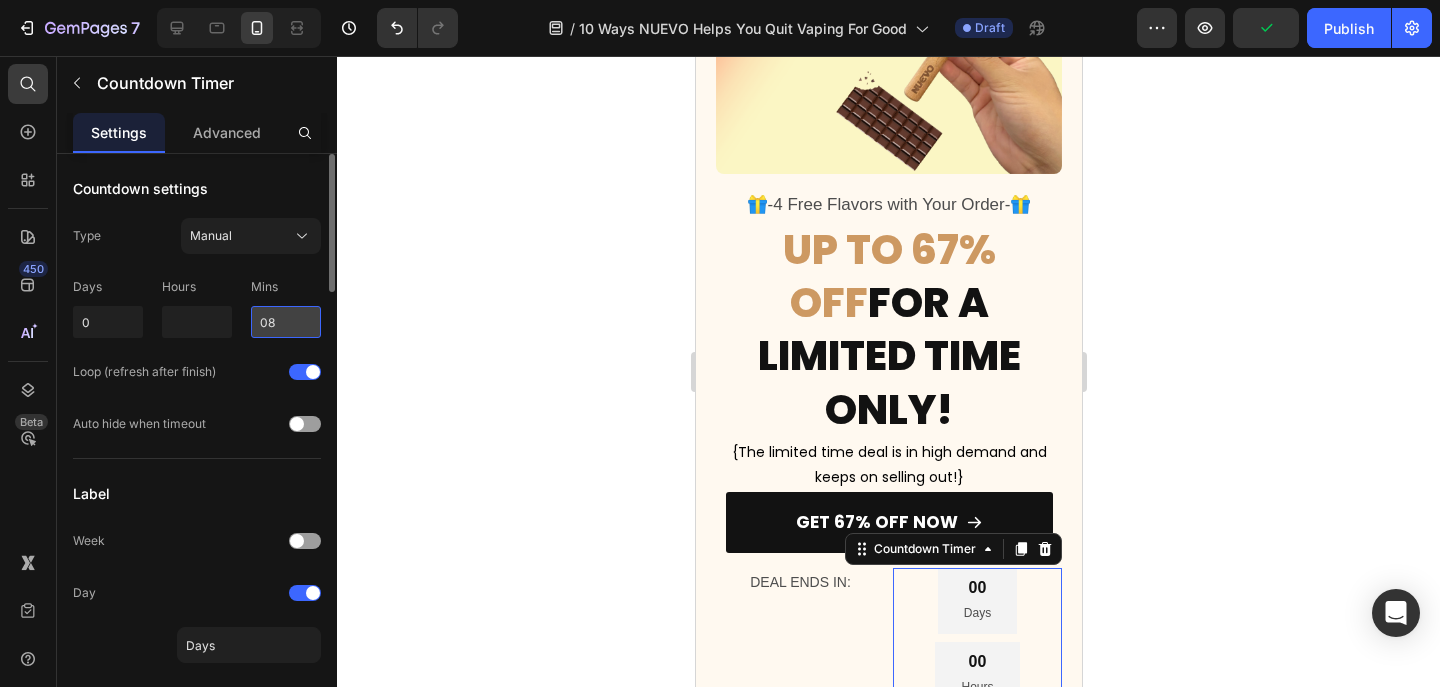 type on "0" 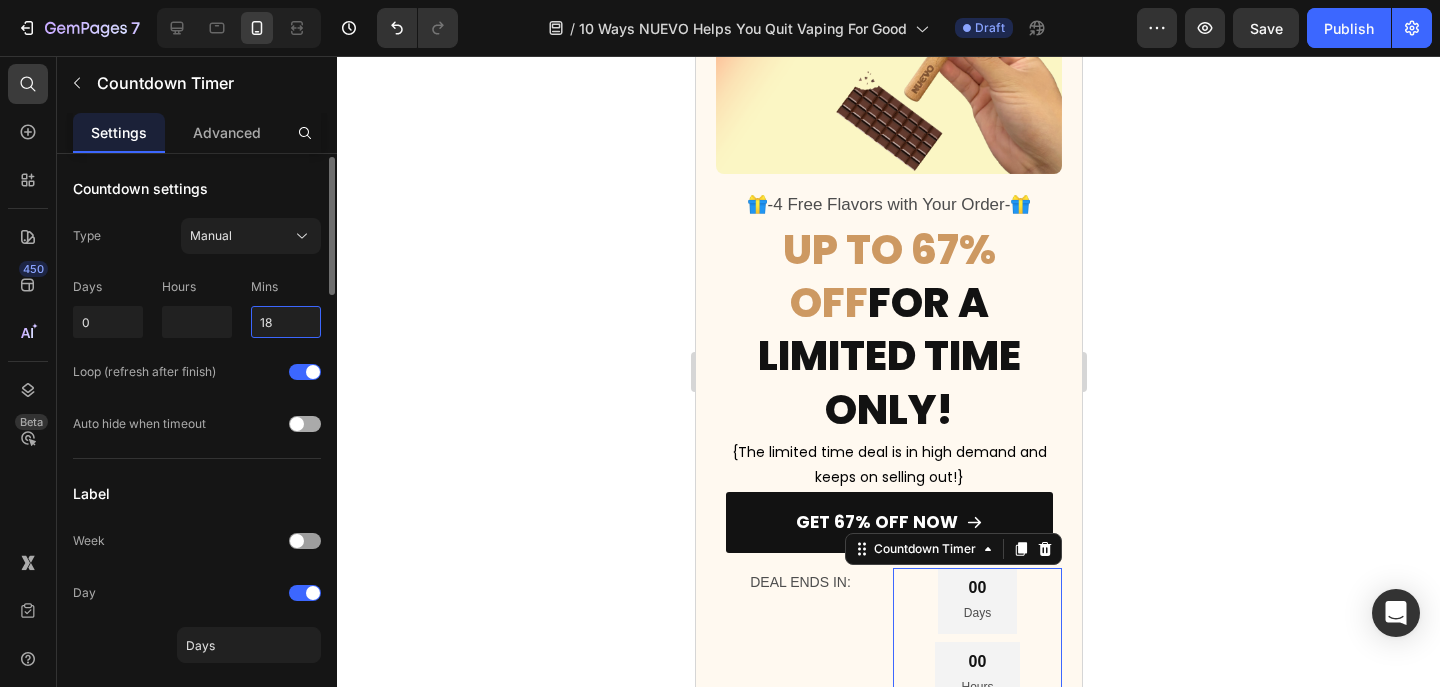 scroll, scrollTop: 72, scrollLeft: 0, axis: vertical 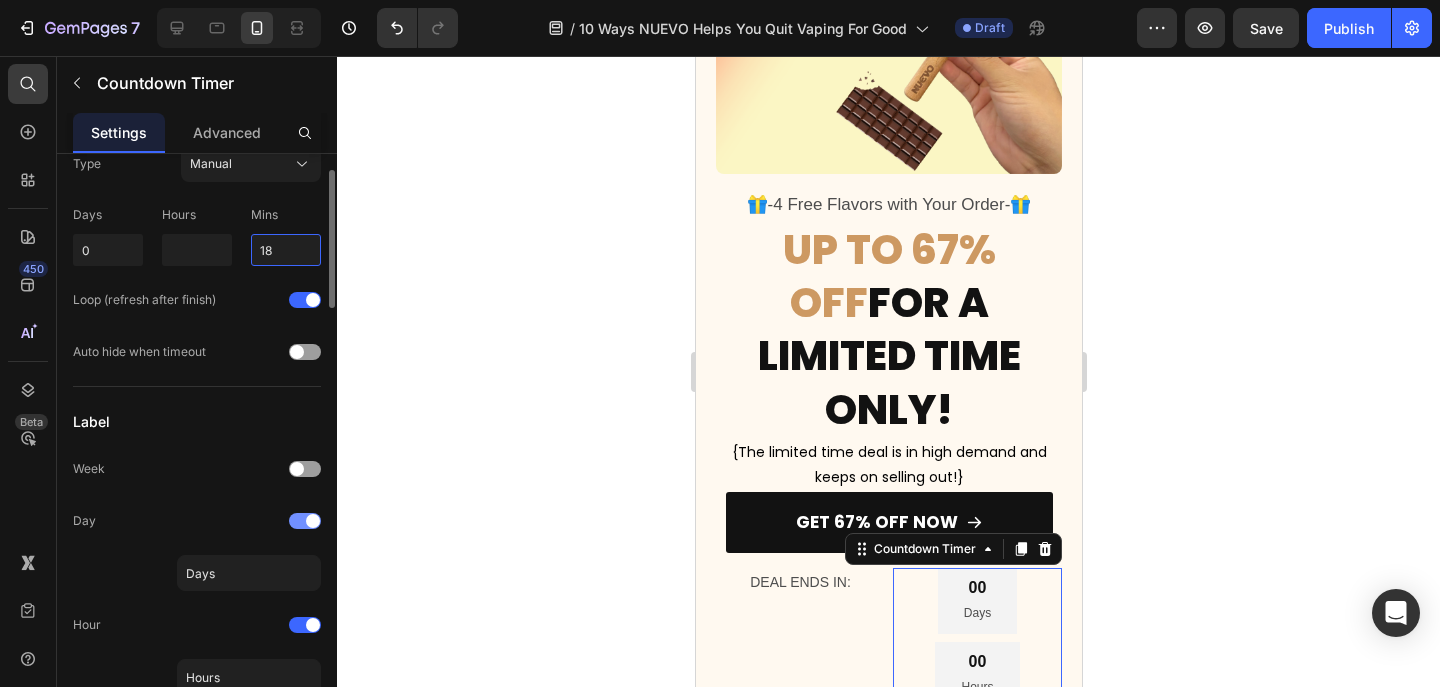 type on "18" 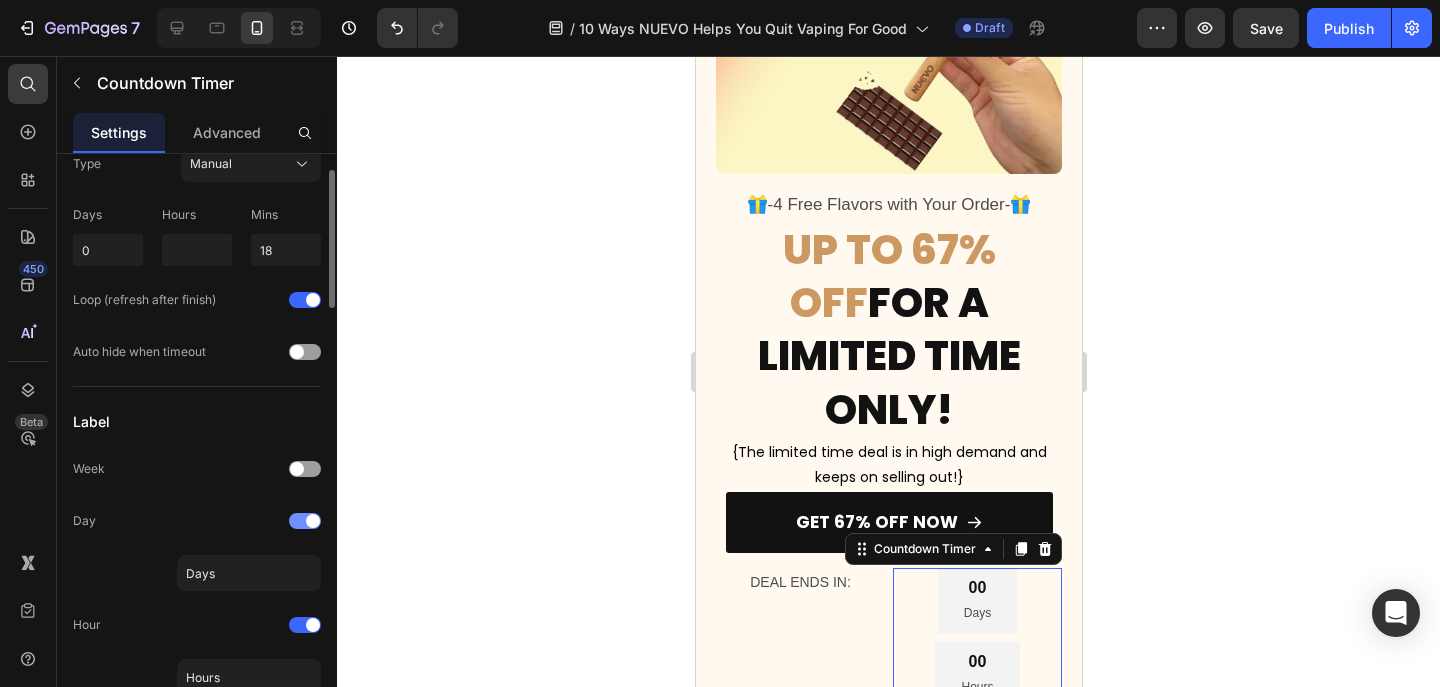 click at bounding box center [313, 521] 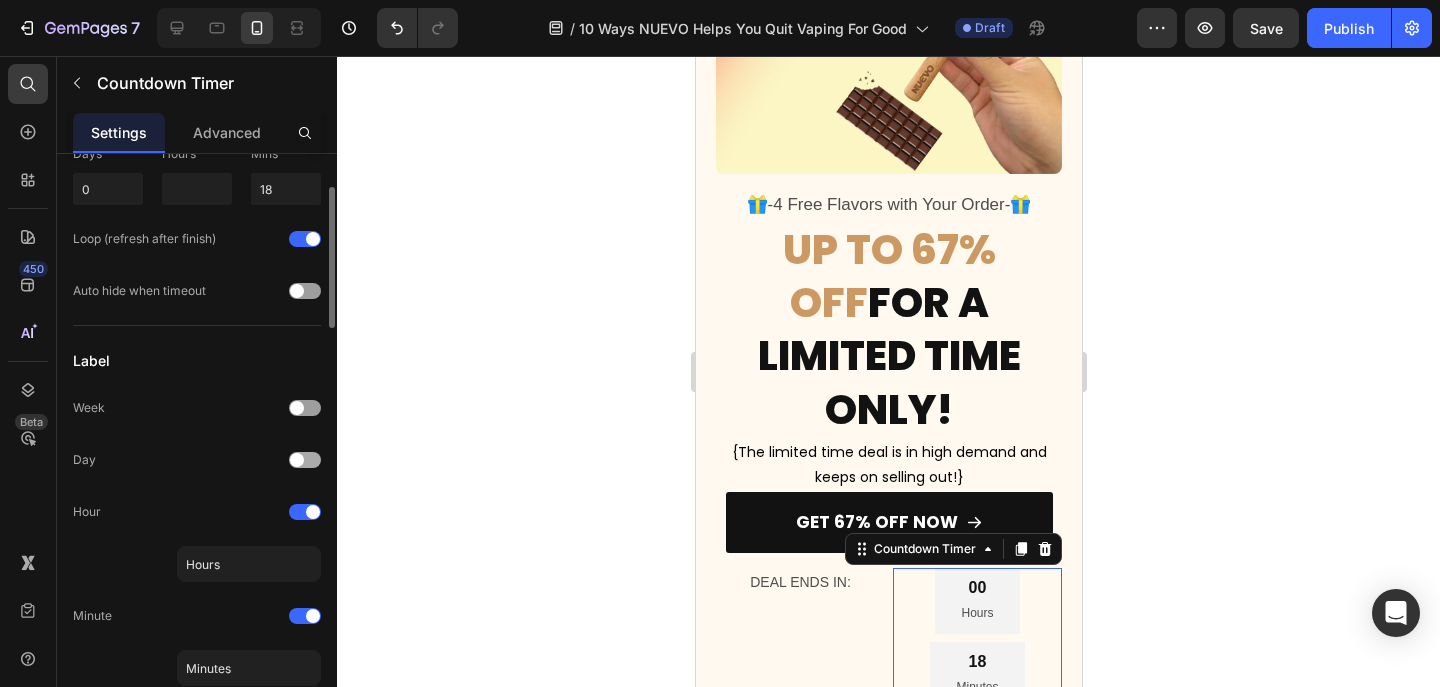scroll, scrollTop: 135, scrollLeft: 0, axis: vertical 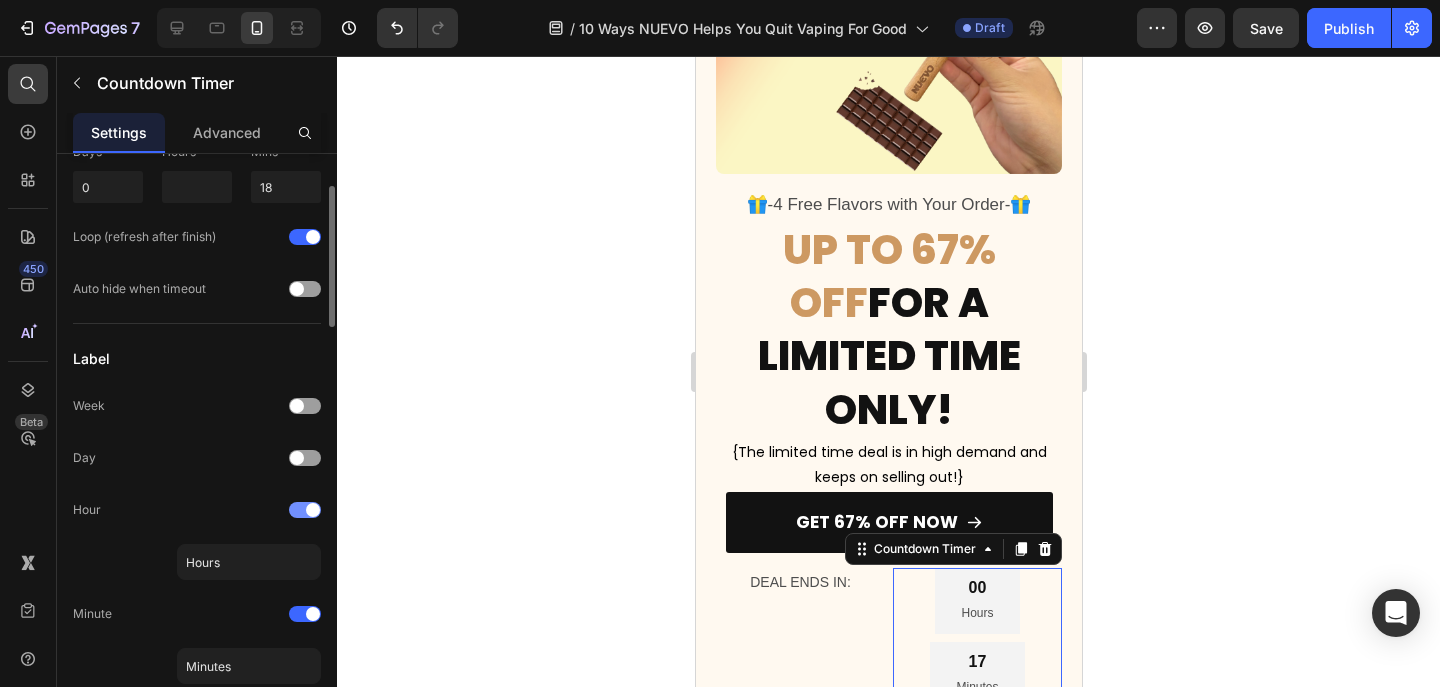 click at bounding box center (313, 510) 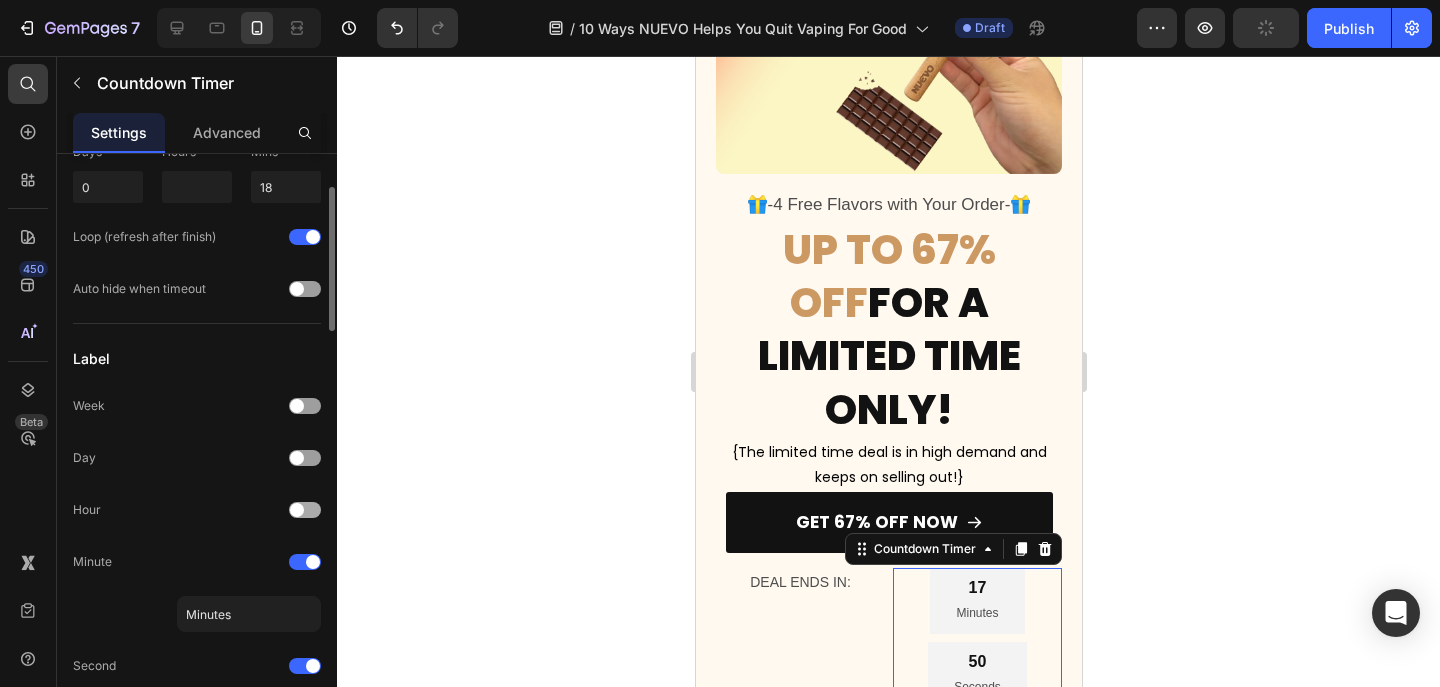 click at bounding box center [305, 510] 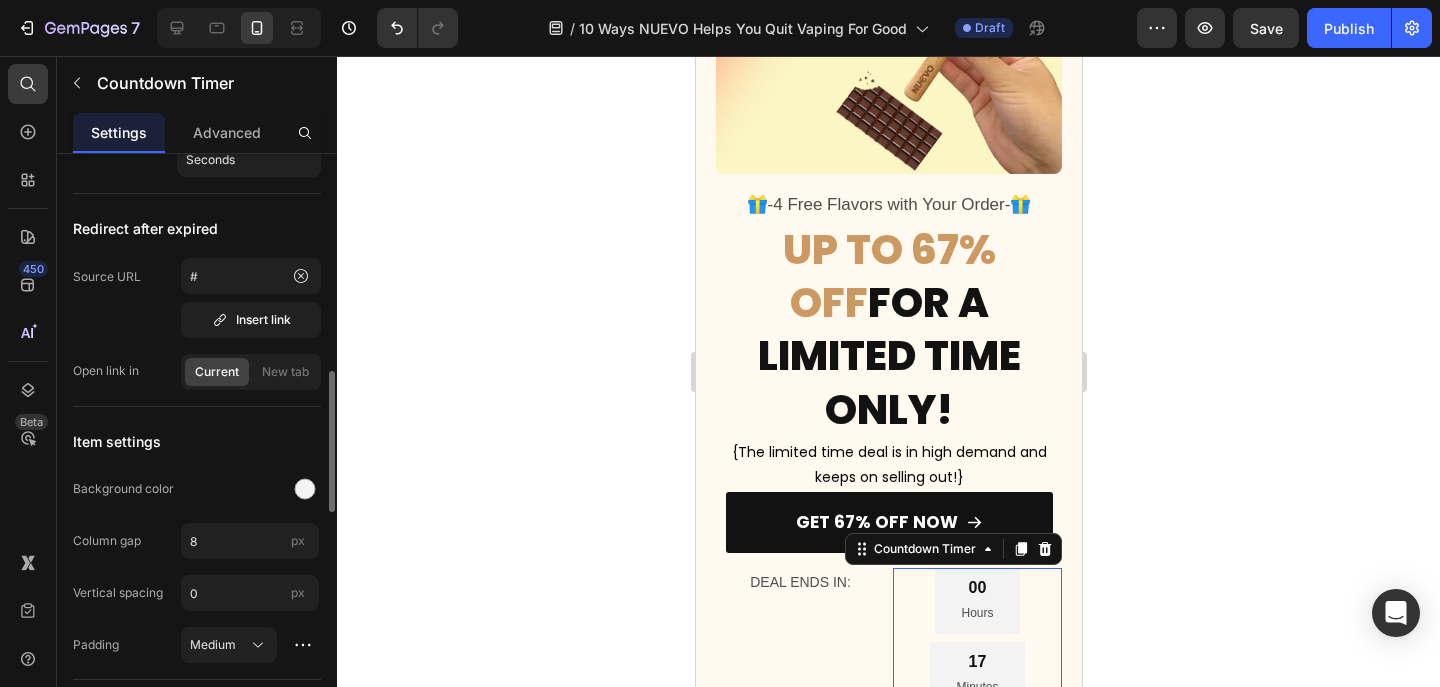 scroll, scrollTop: 776, scrollLeft: 0, axis: vertical 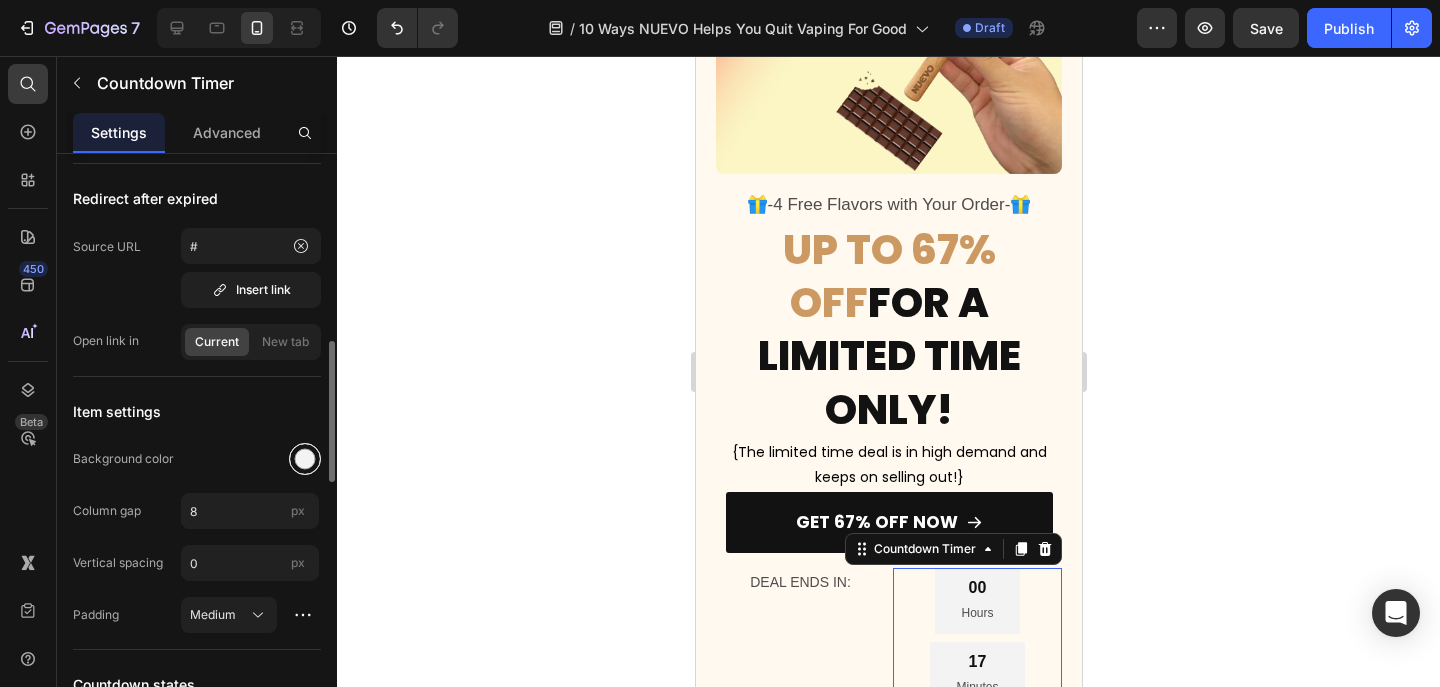 click at bounding box center [305, 459] 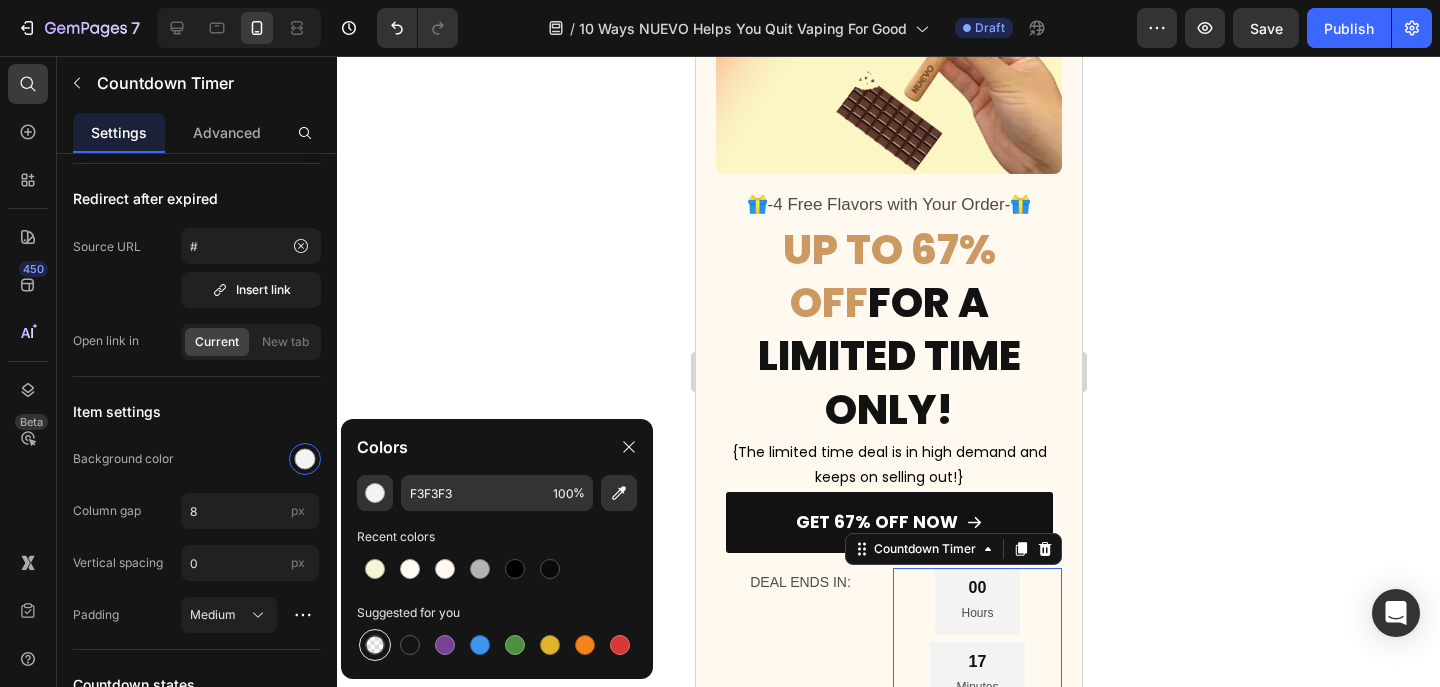 click at bounding box center [375, 645] 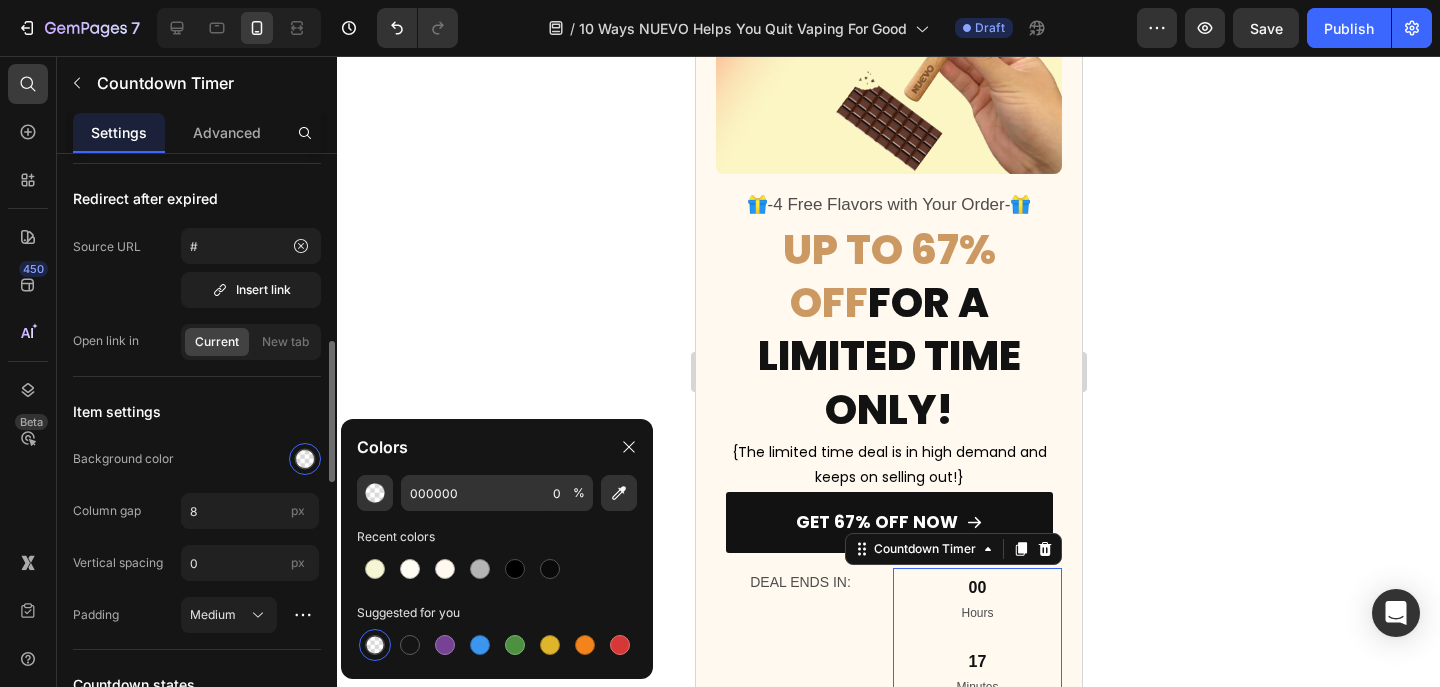 click on "Item settings" at bounding box center [197, 411] 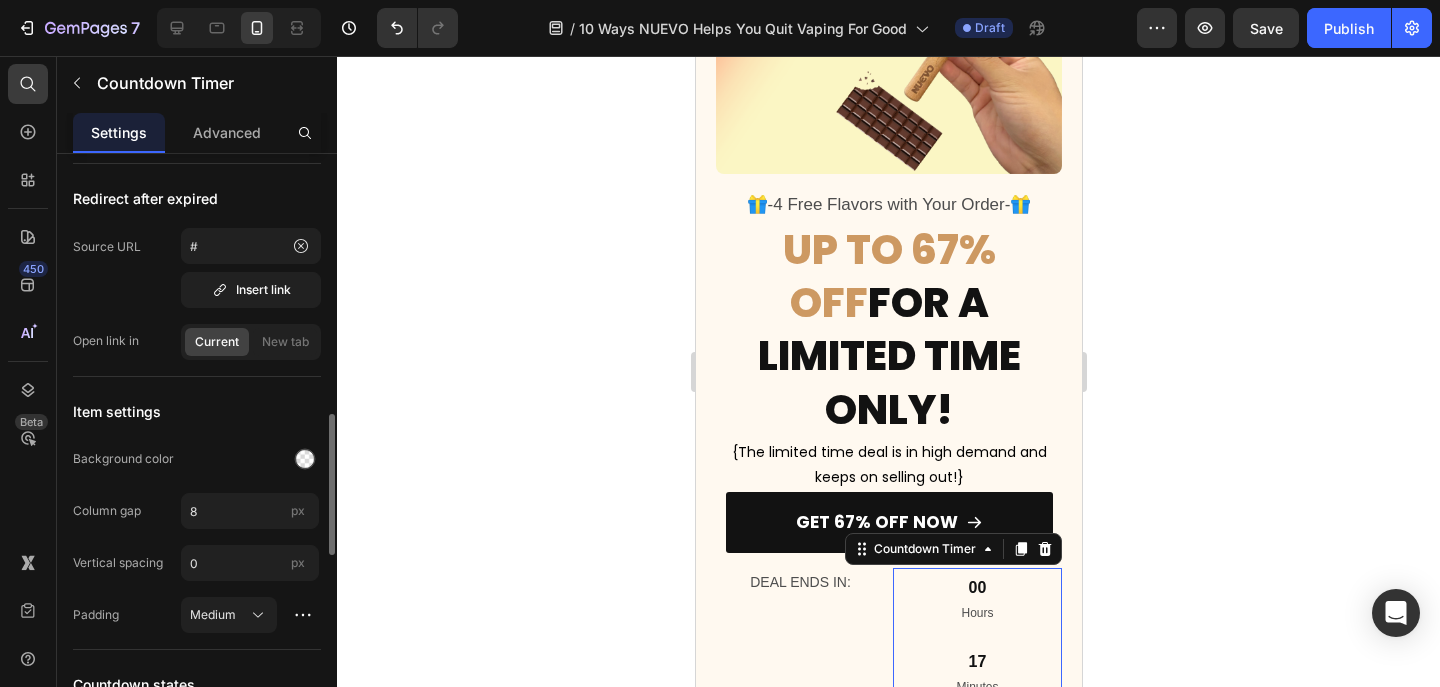 scroll, scrollTop: 859, scrollLeft: 0, axis: vertical 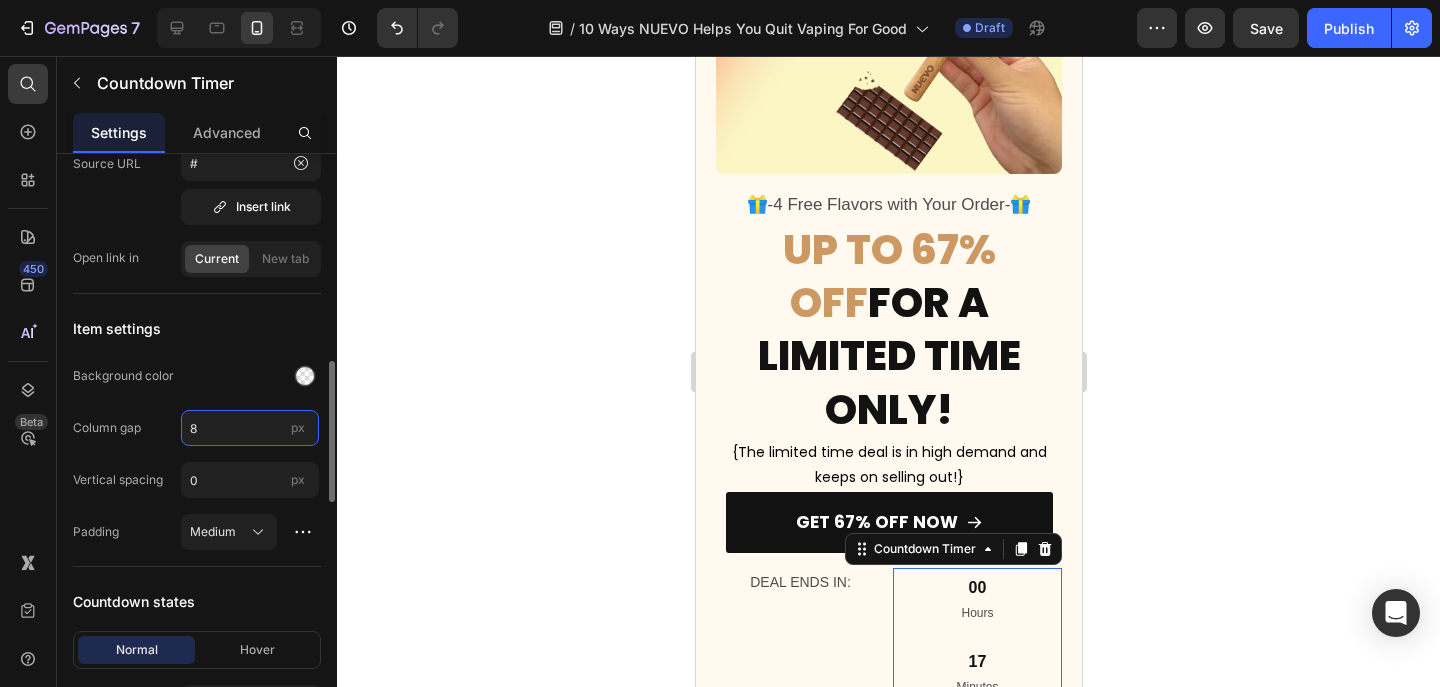 click on "8" at bounding box center (250, 428) 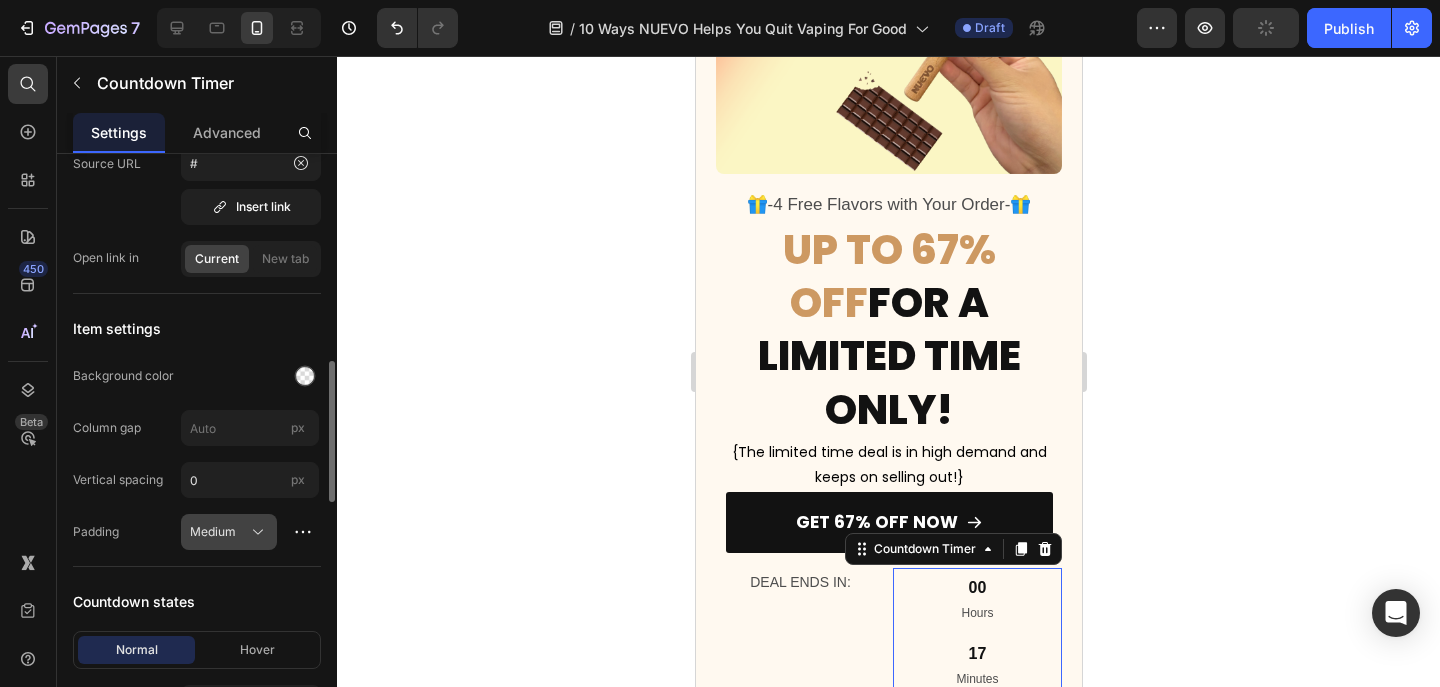 click on "Background color" 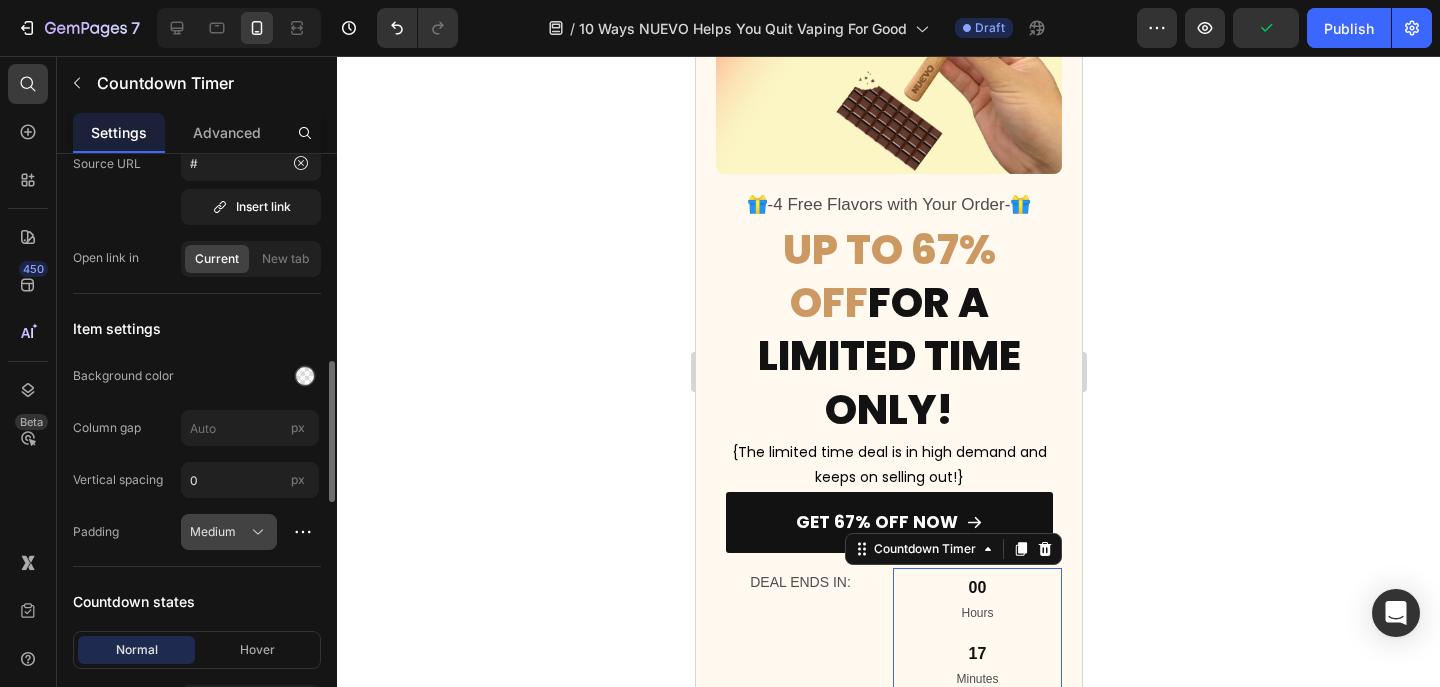 type on "8" 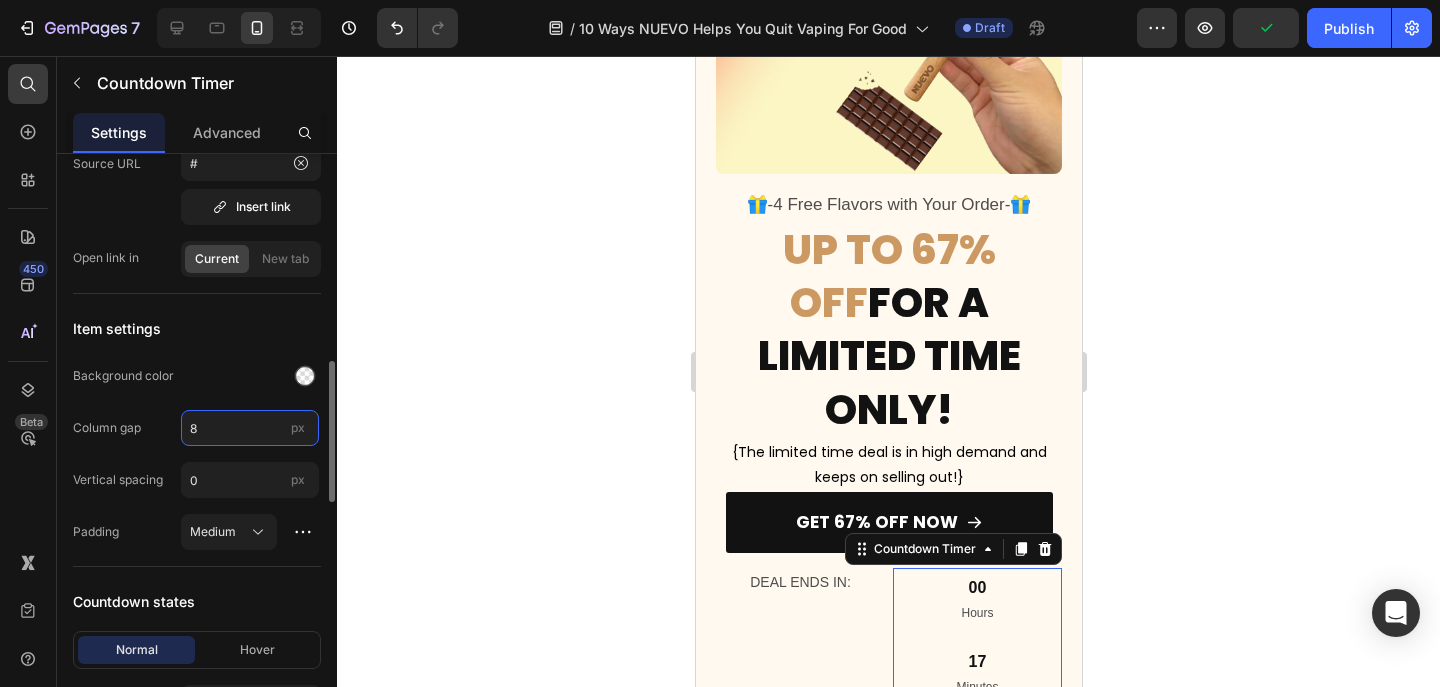 click on "8" at bounding box center [250, 428] 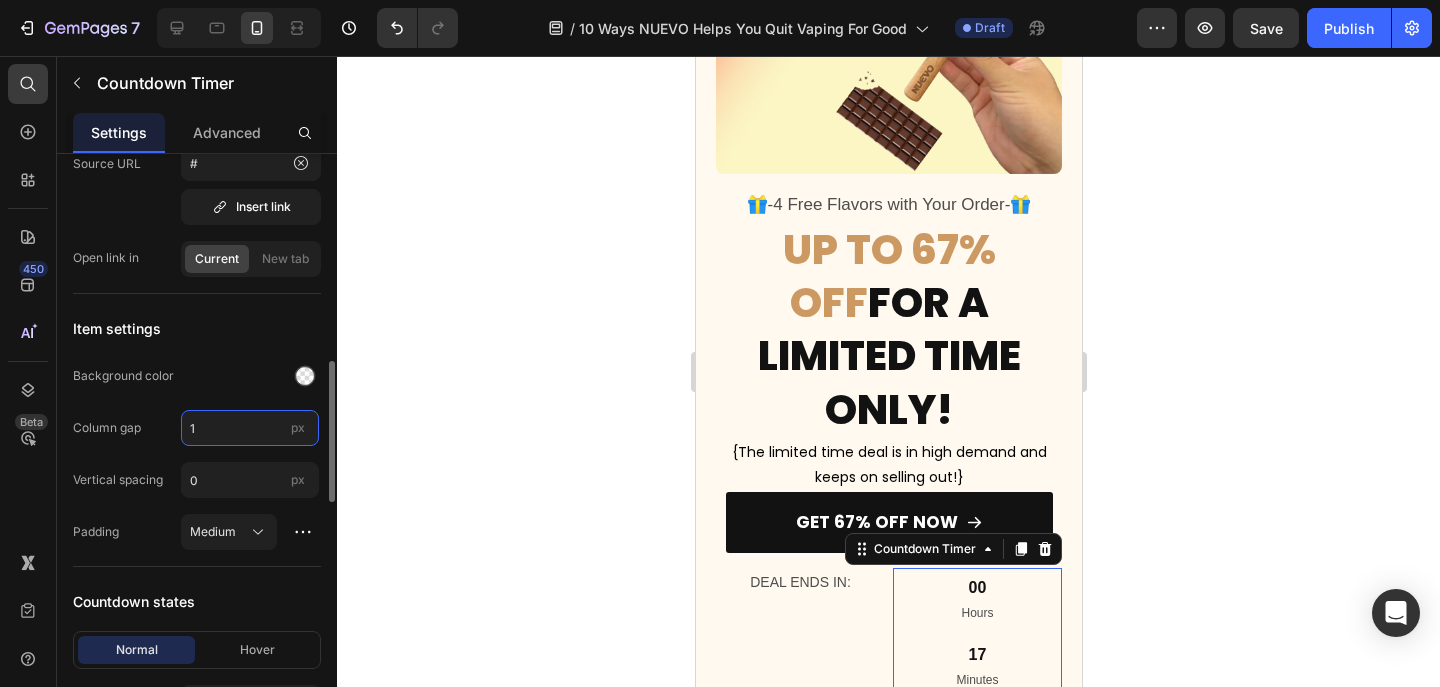type on "1" 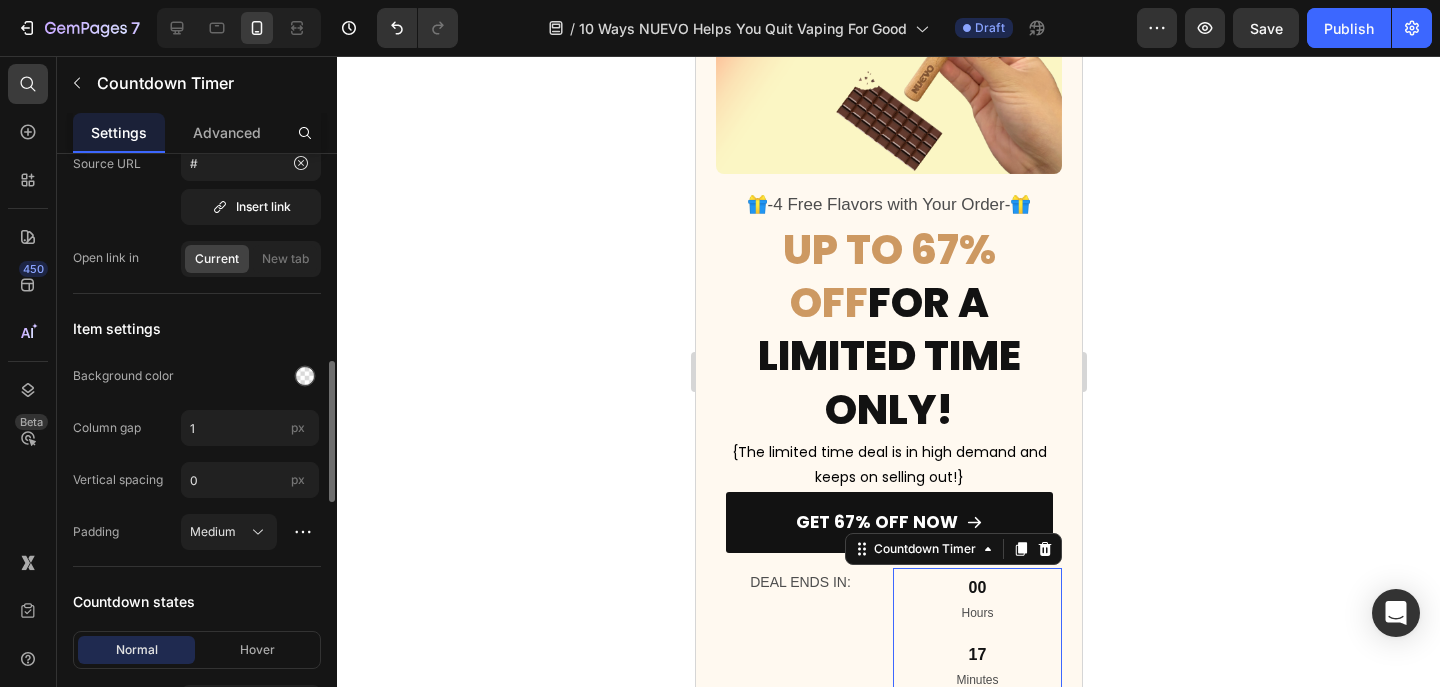 click on "Background color" 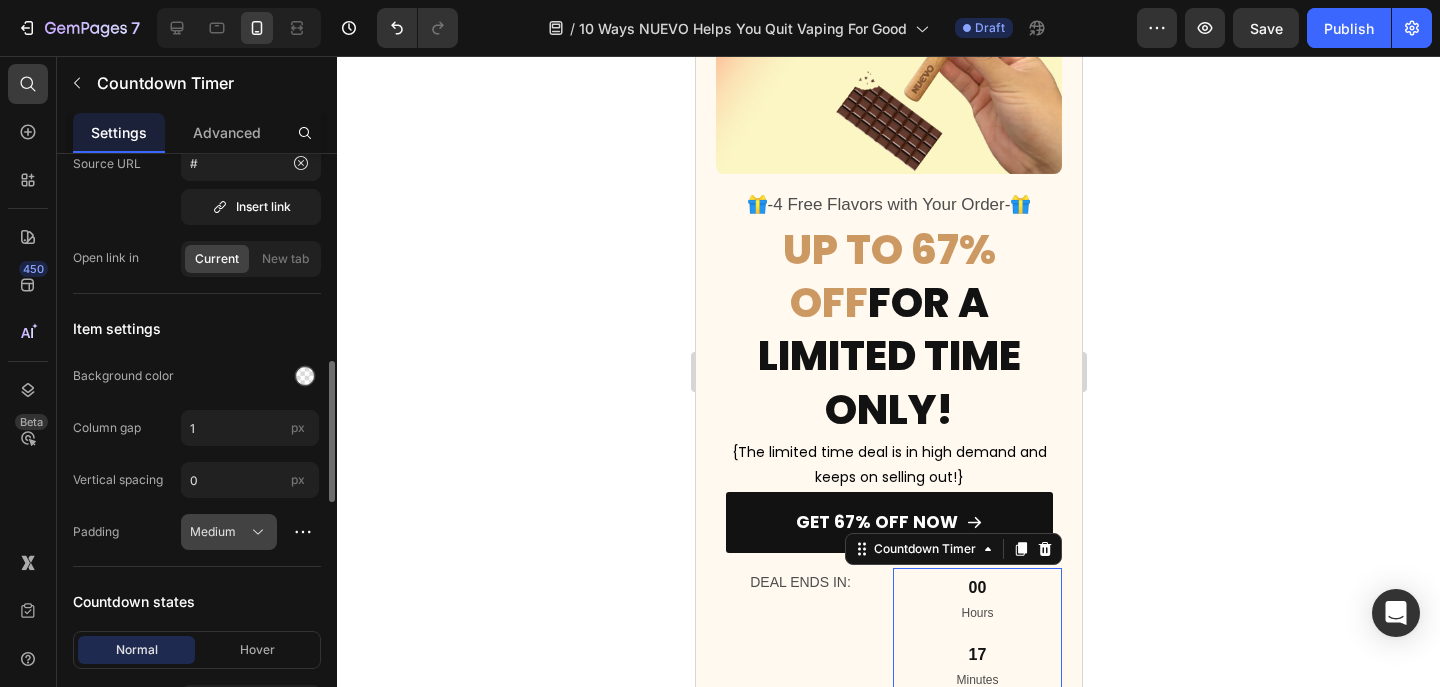 click on "Medium" at bounding box center (229, 532) 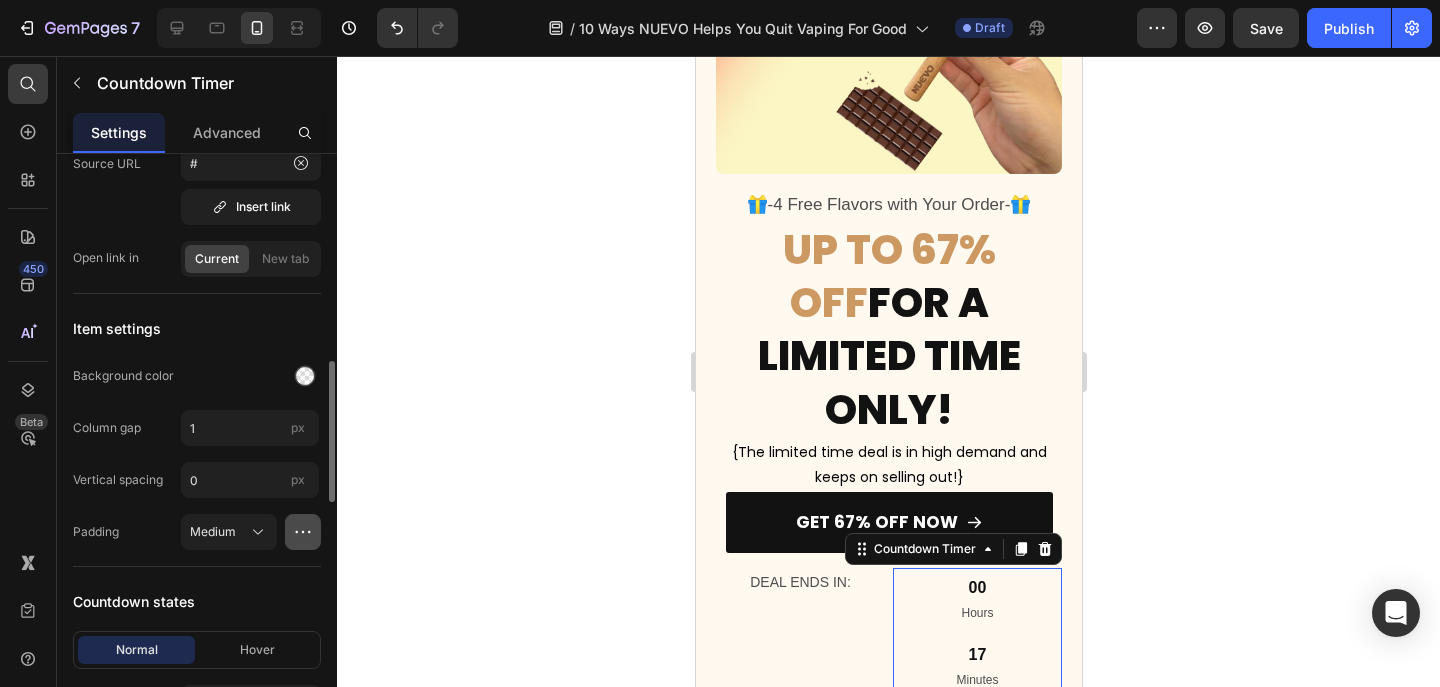 click 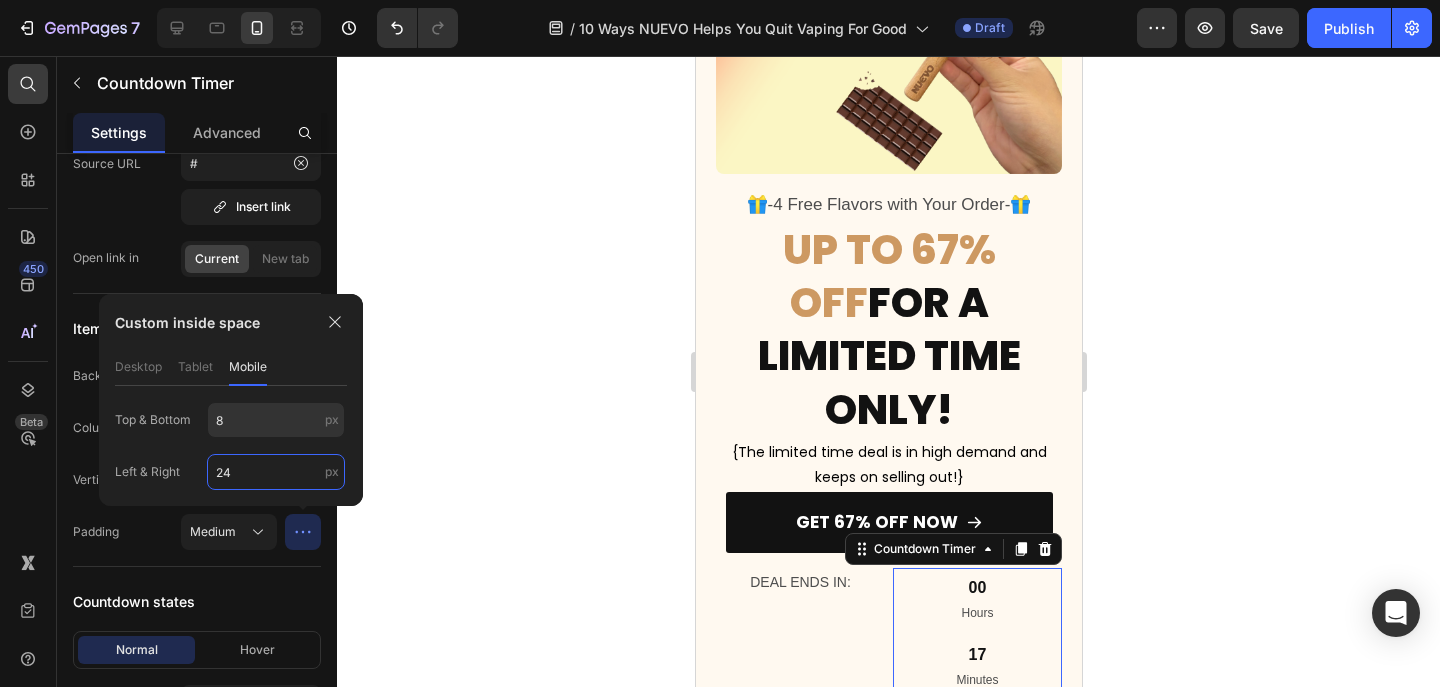 click on "24" at bounding box center (276, 472) 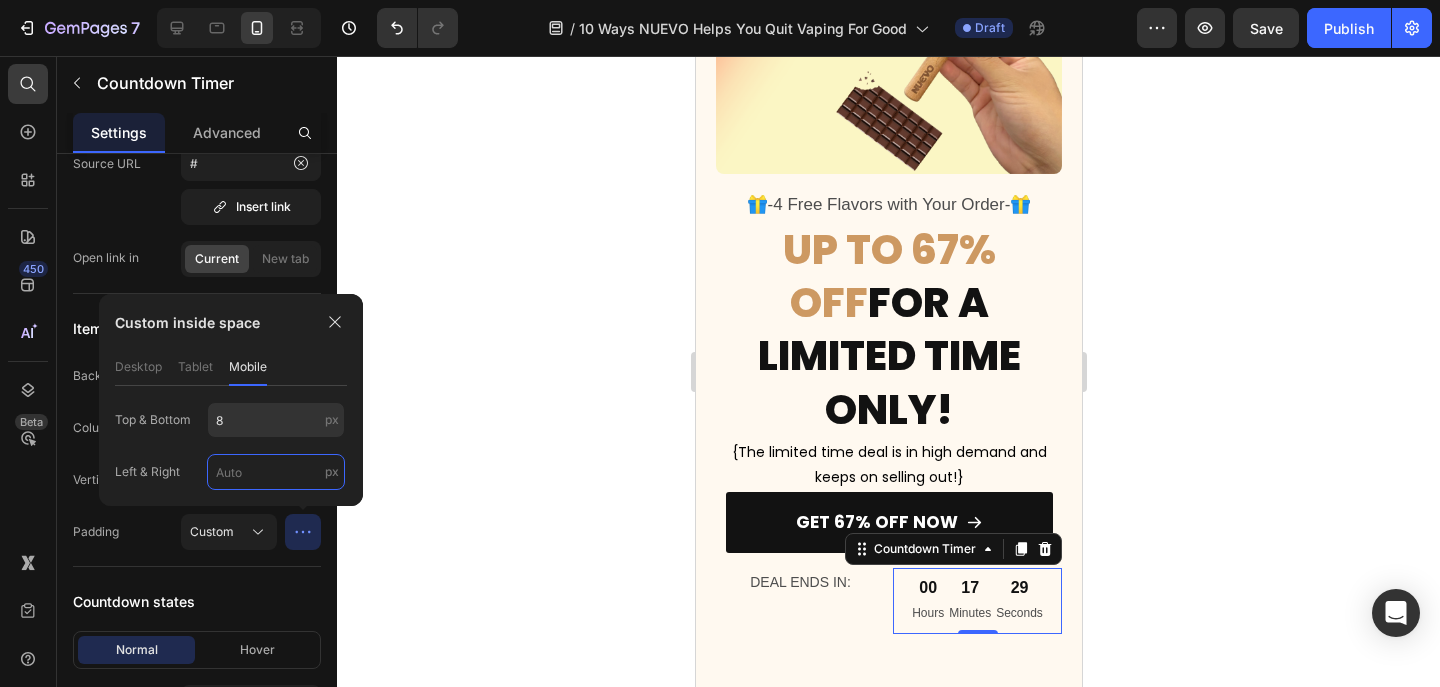 type on "1" 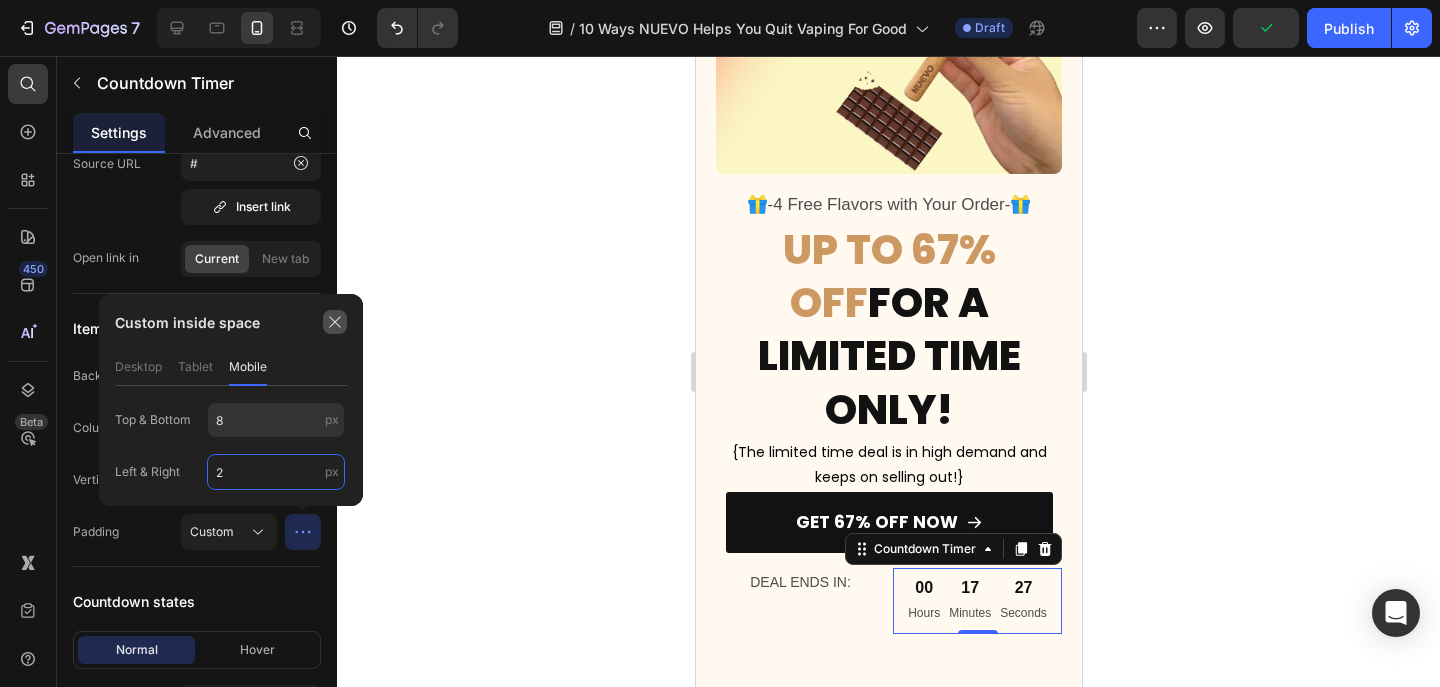 type on "2" 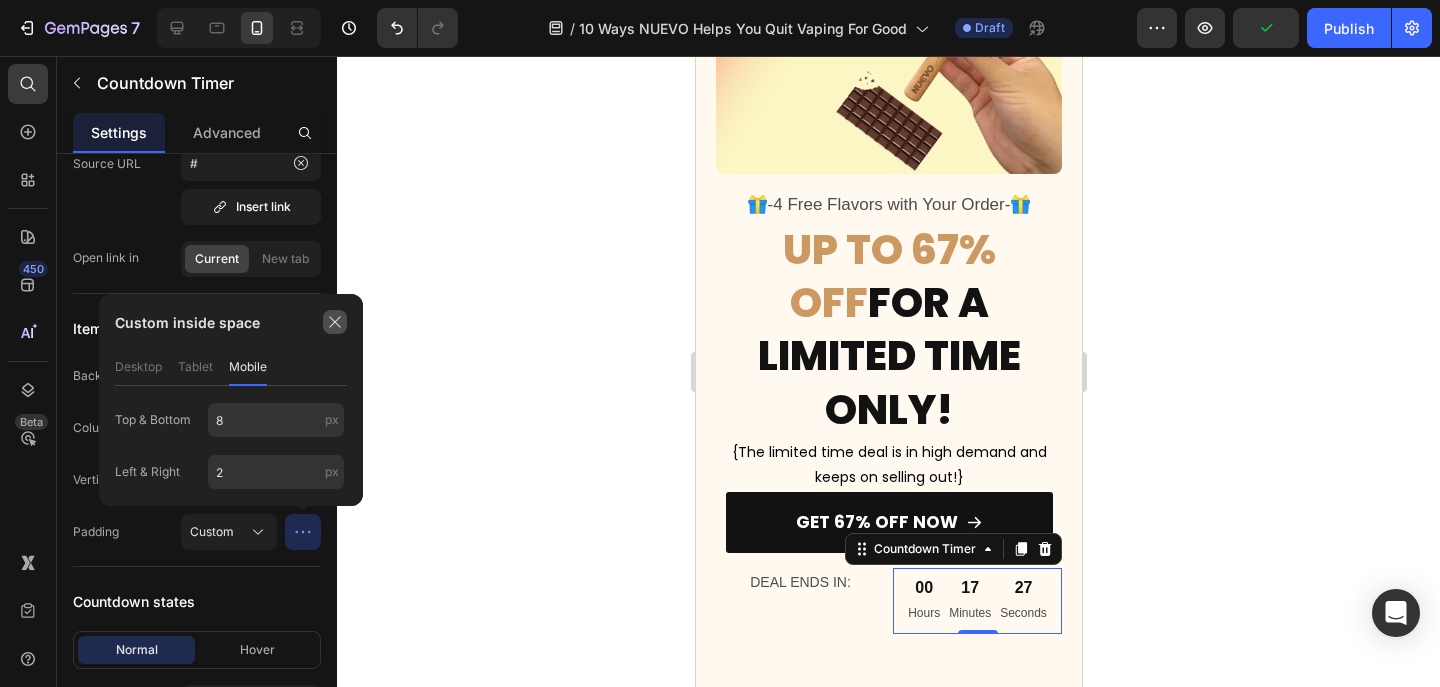 click 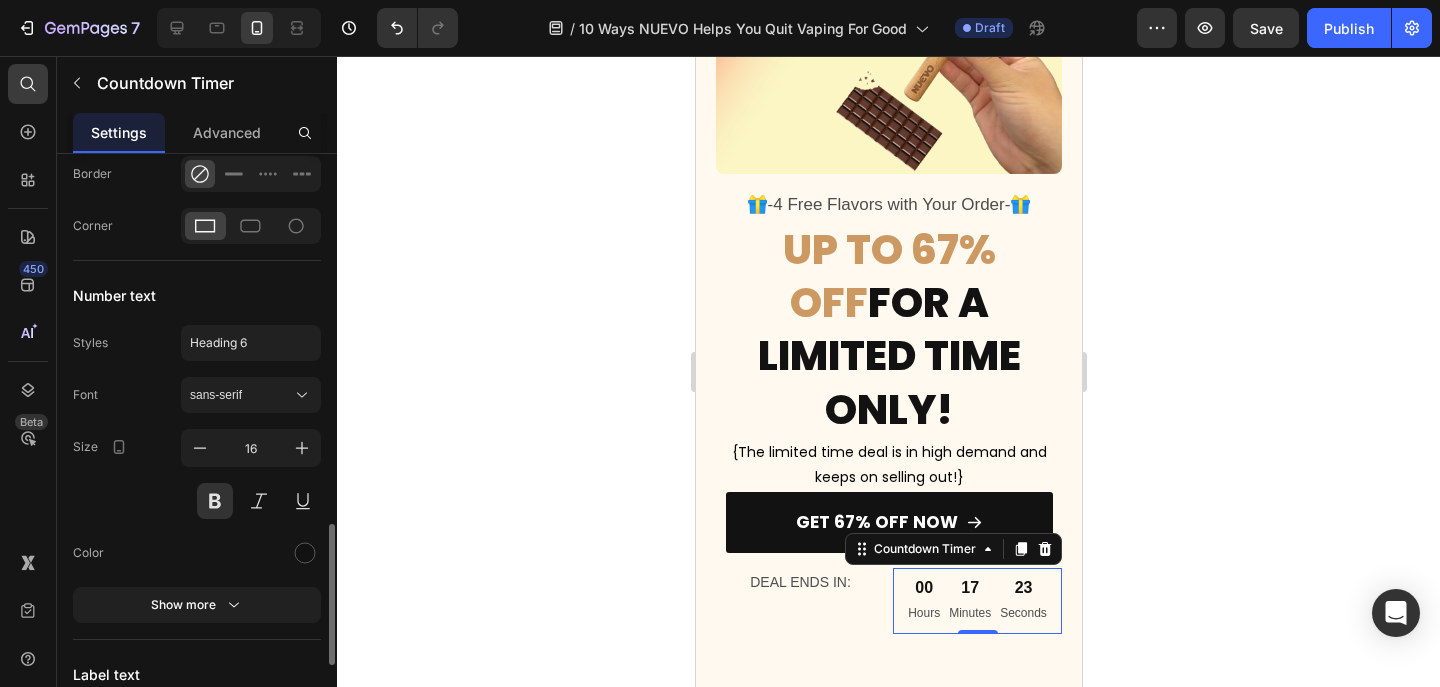 scroll, scrollTop: 1417, scrollLeft: 0, axis: vertical 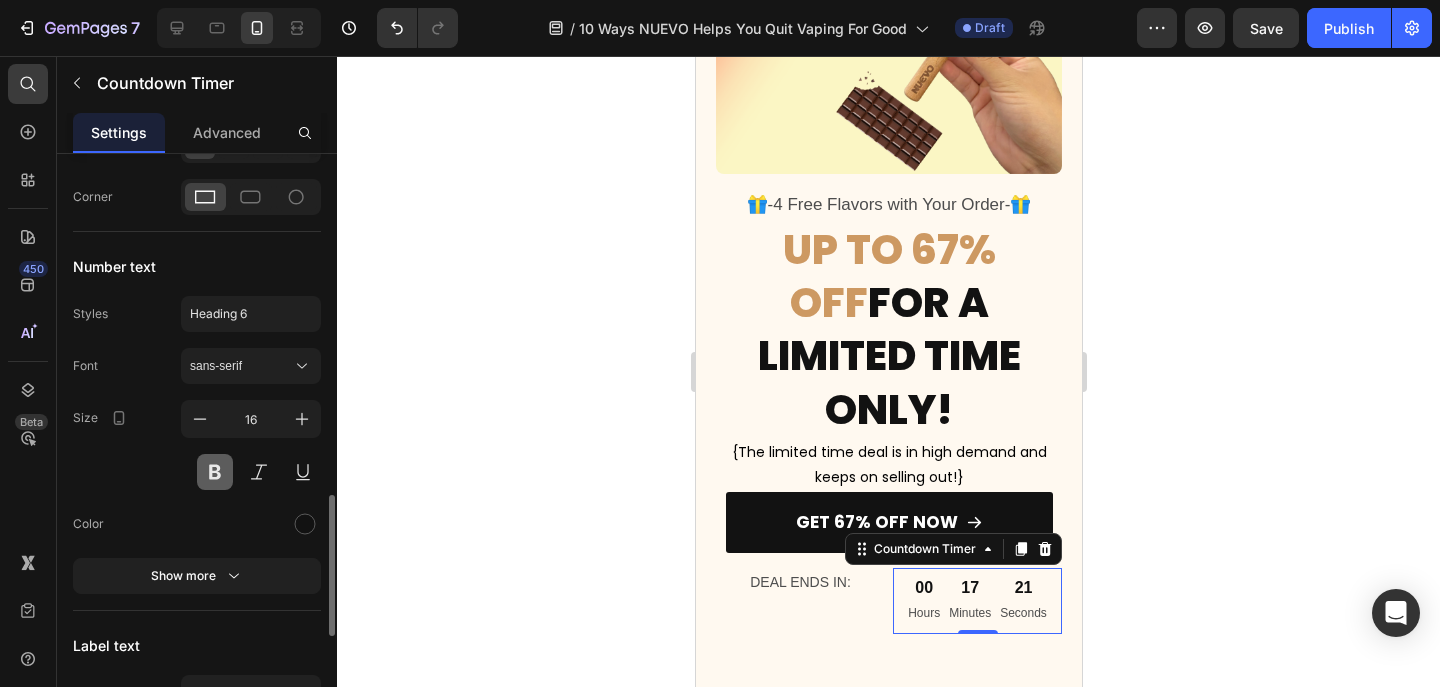 click at bounding box center (215, 472) 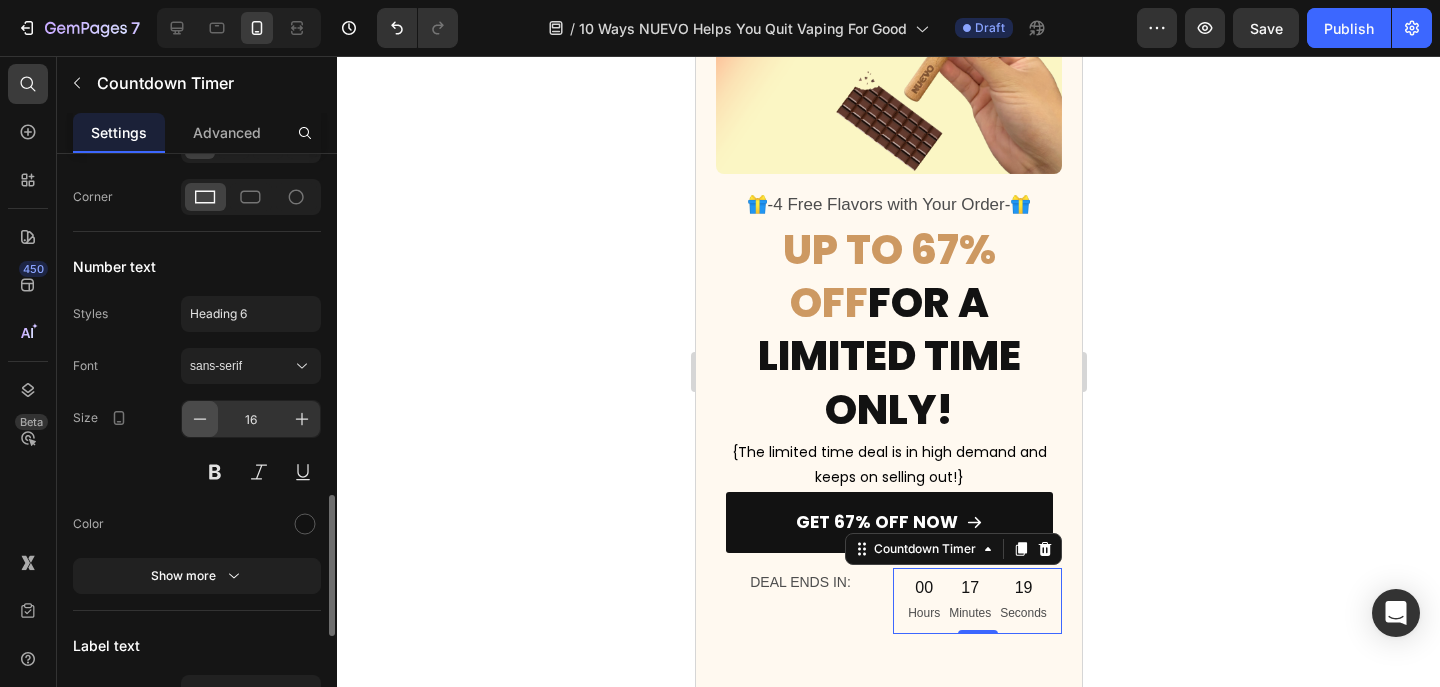 click at bounding box center [200, 419] 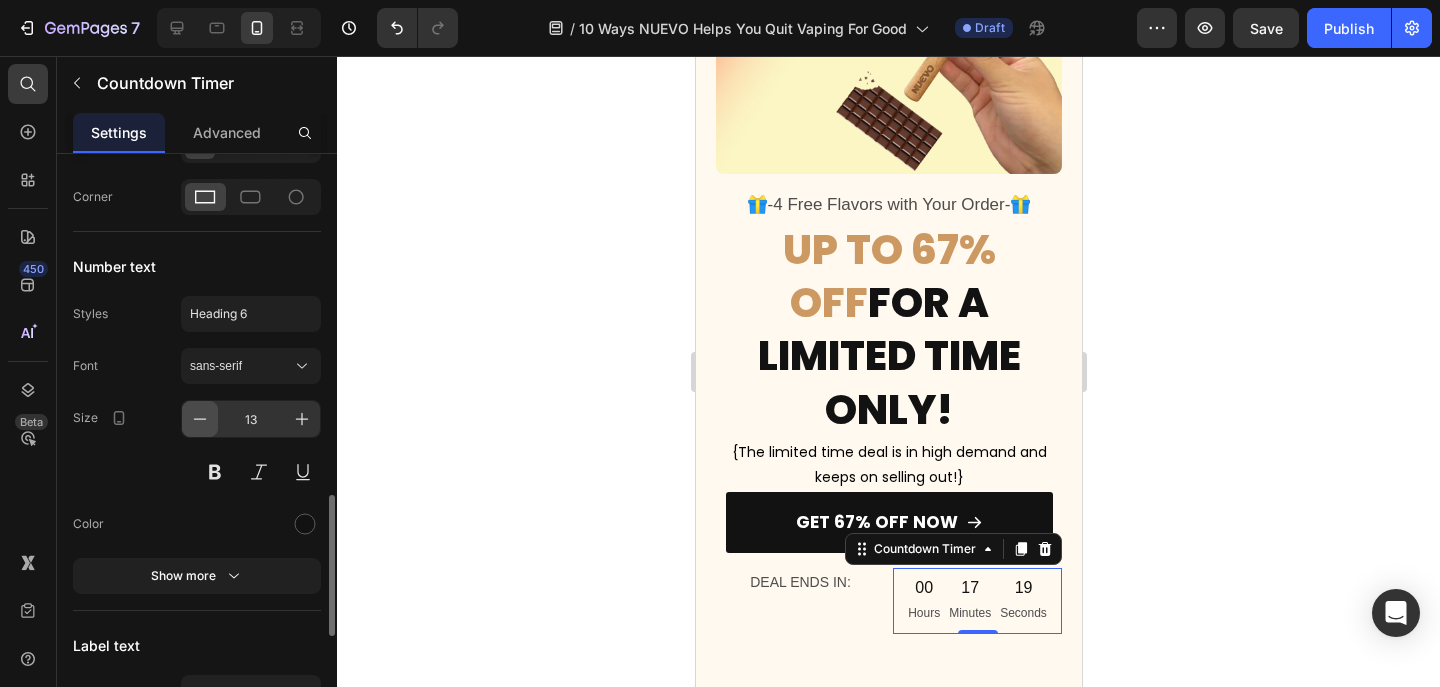 click at bounding box center [200, 419] 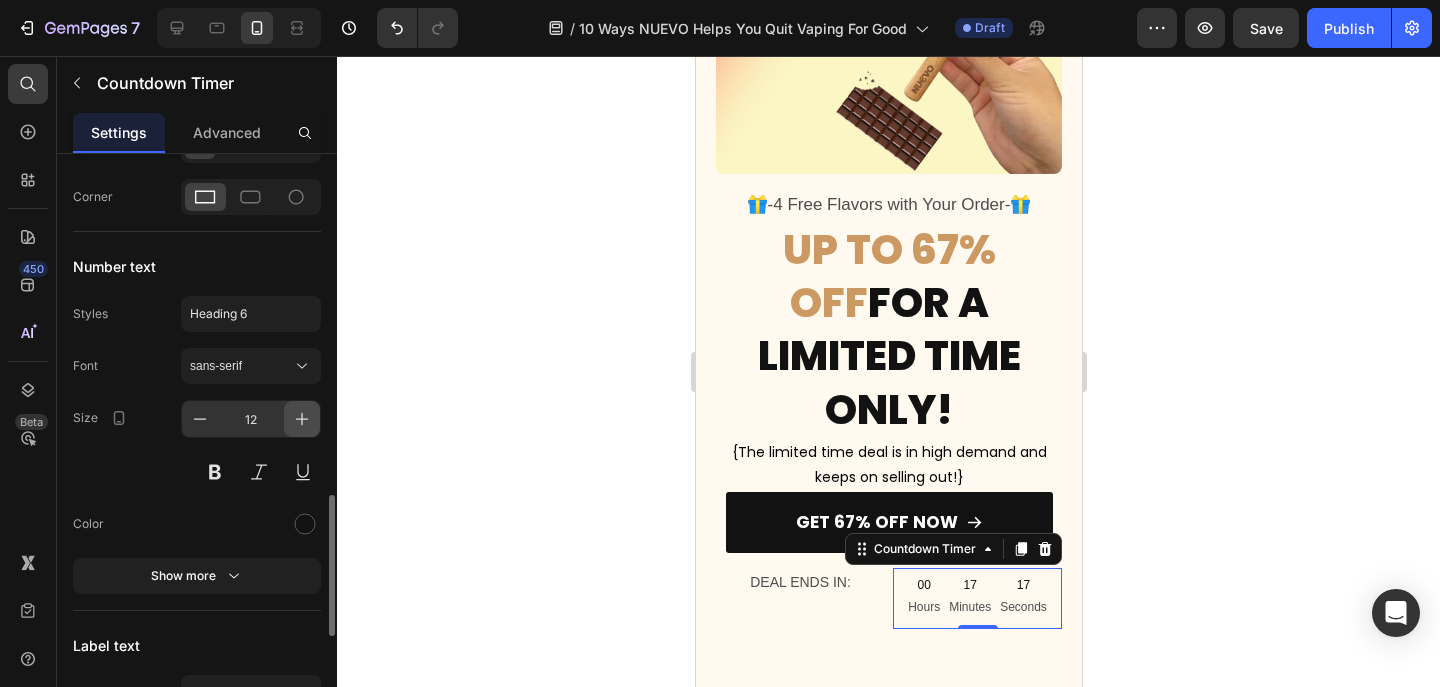 click 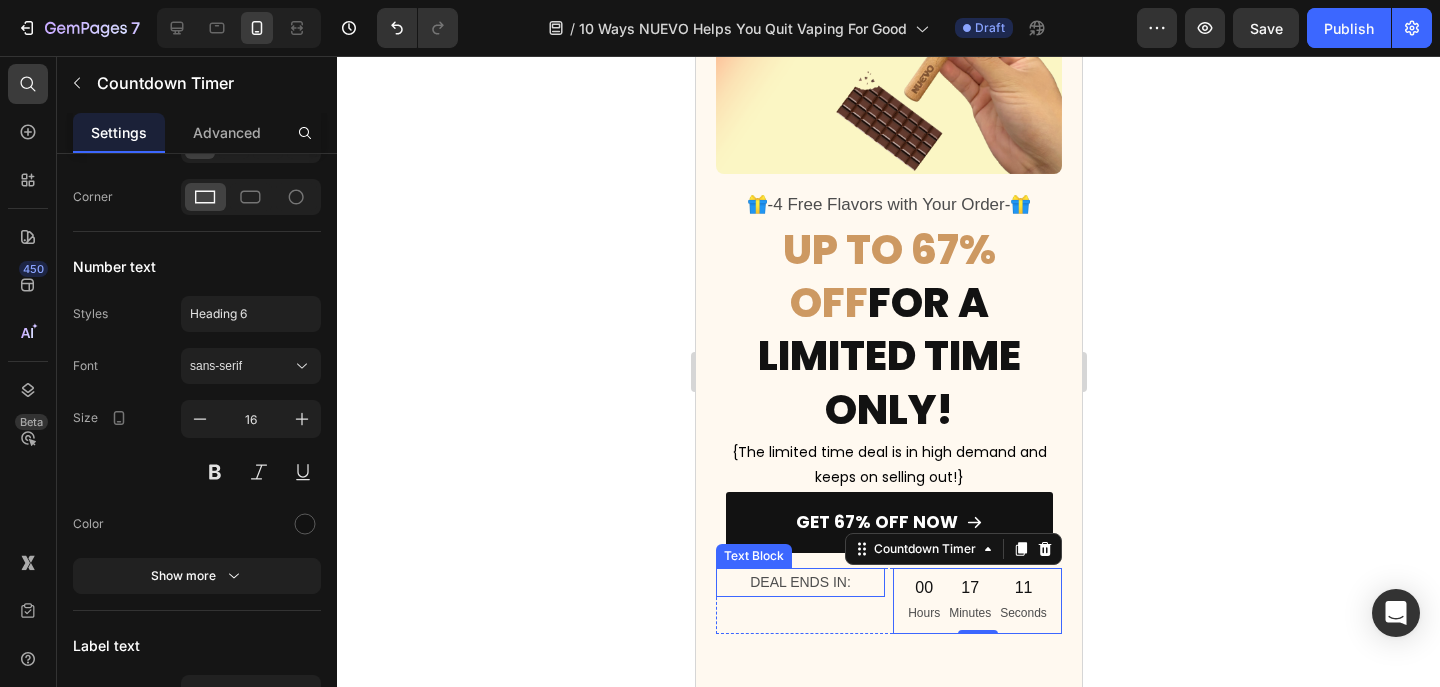 click on "DEAL ENDS IN:" at bounding box center (799, 582) 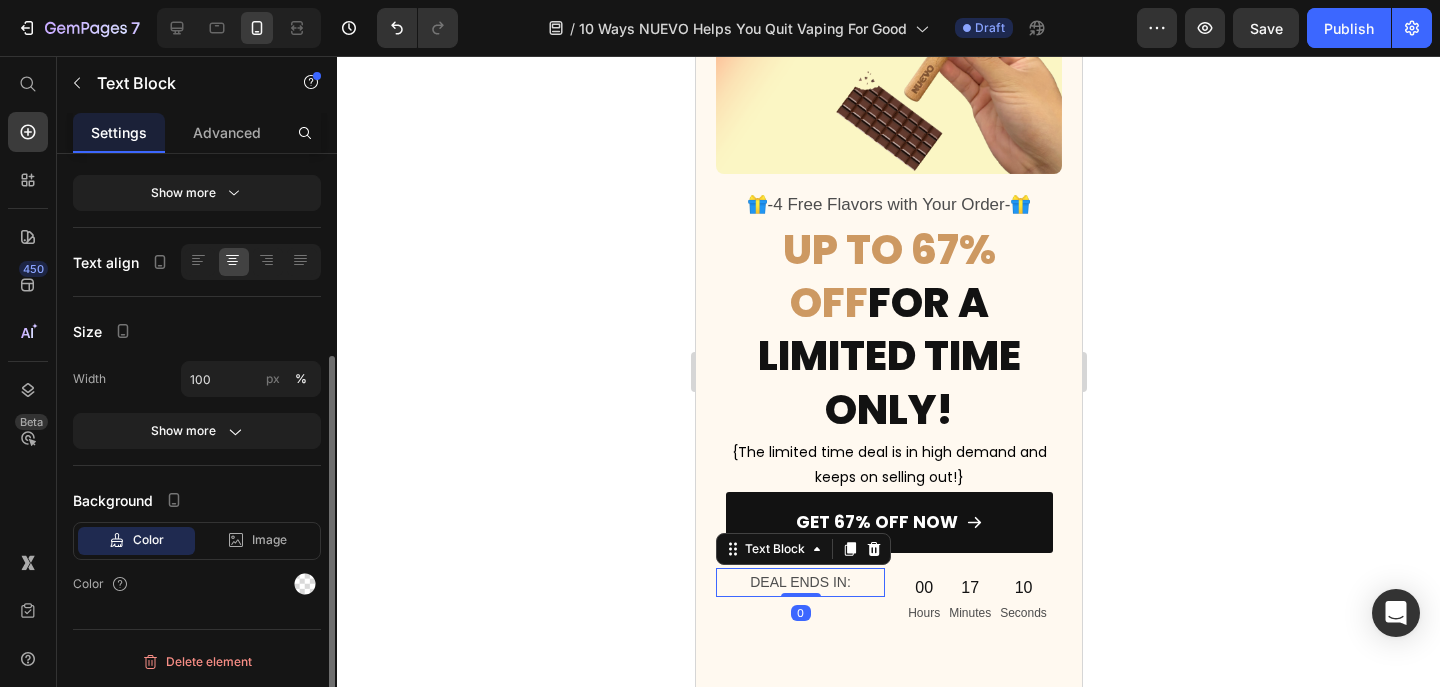 scroll, scrollTop: 0, scrollLeft: 0, axis: both 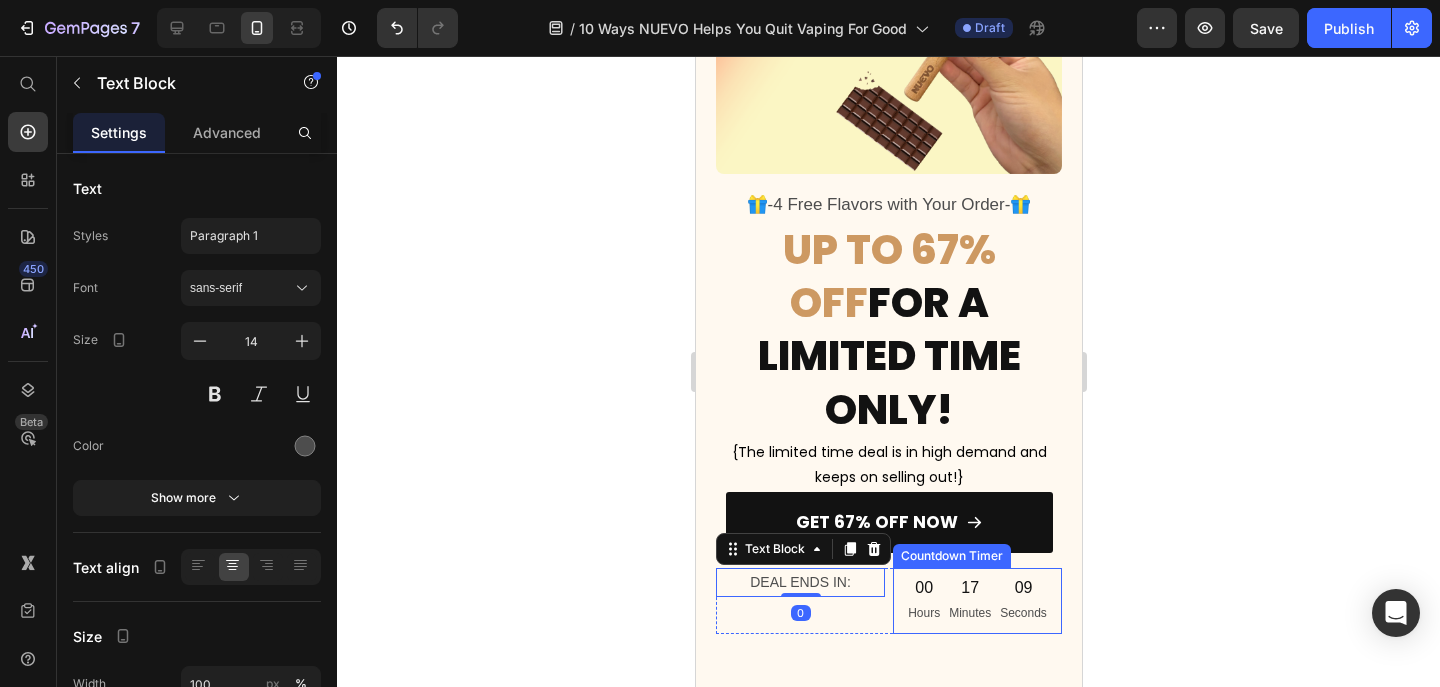 click on "17" at bounding box center (969, 588) 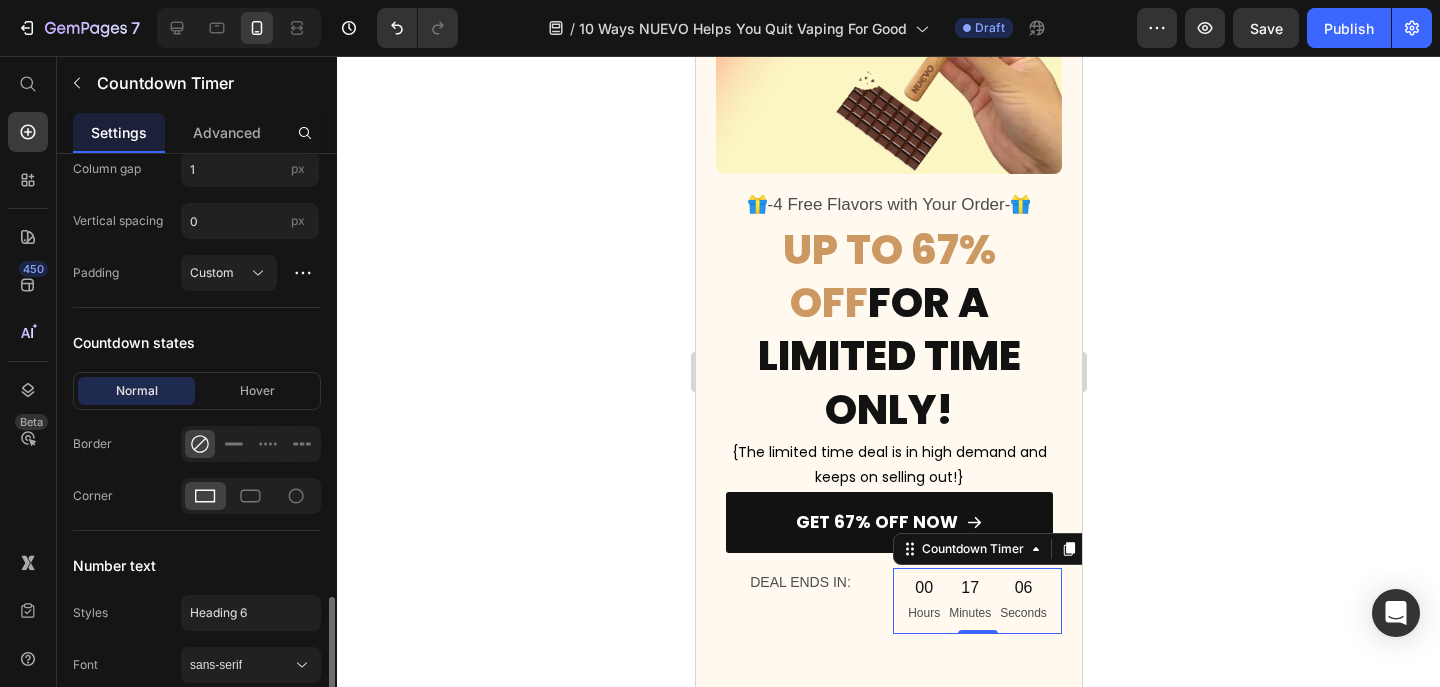 scroll, scrollTop: 1258, scrollLeft: 0, axis: vertical 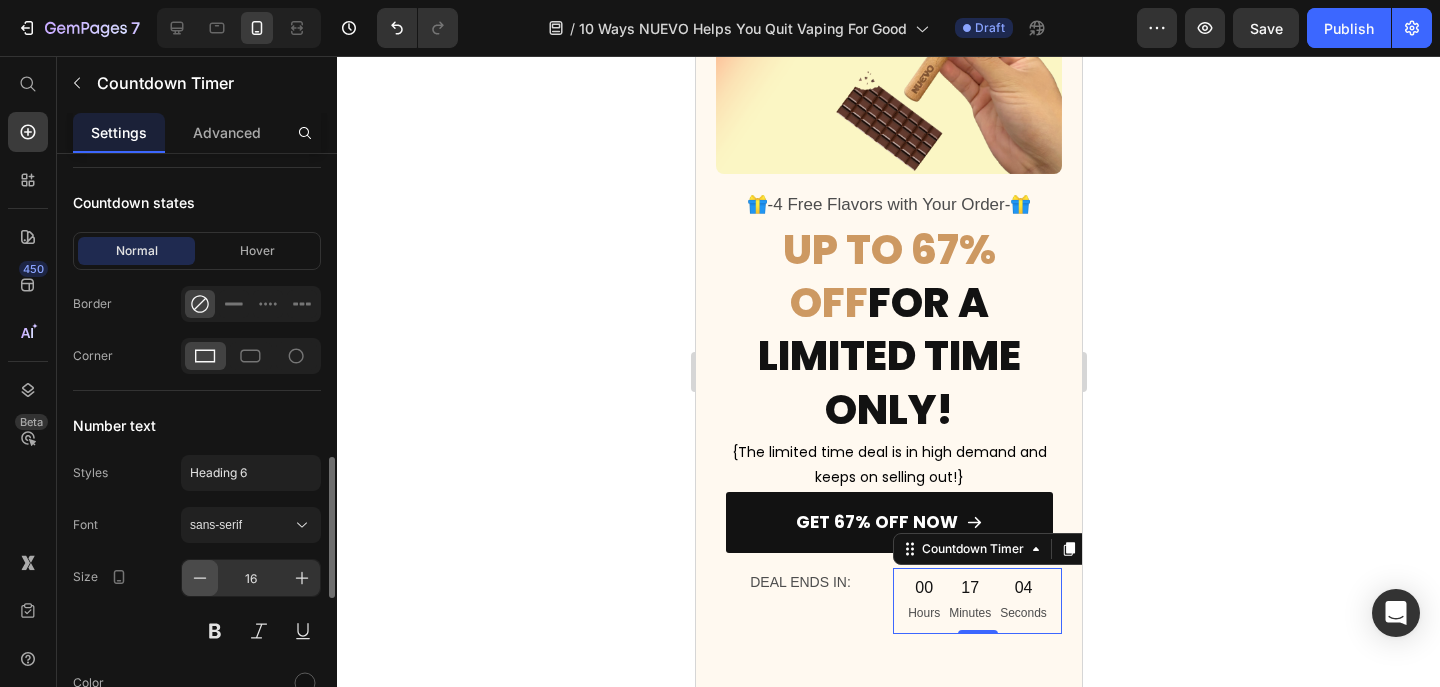 click 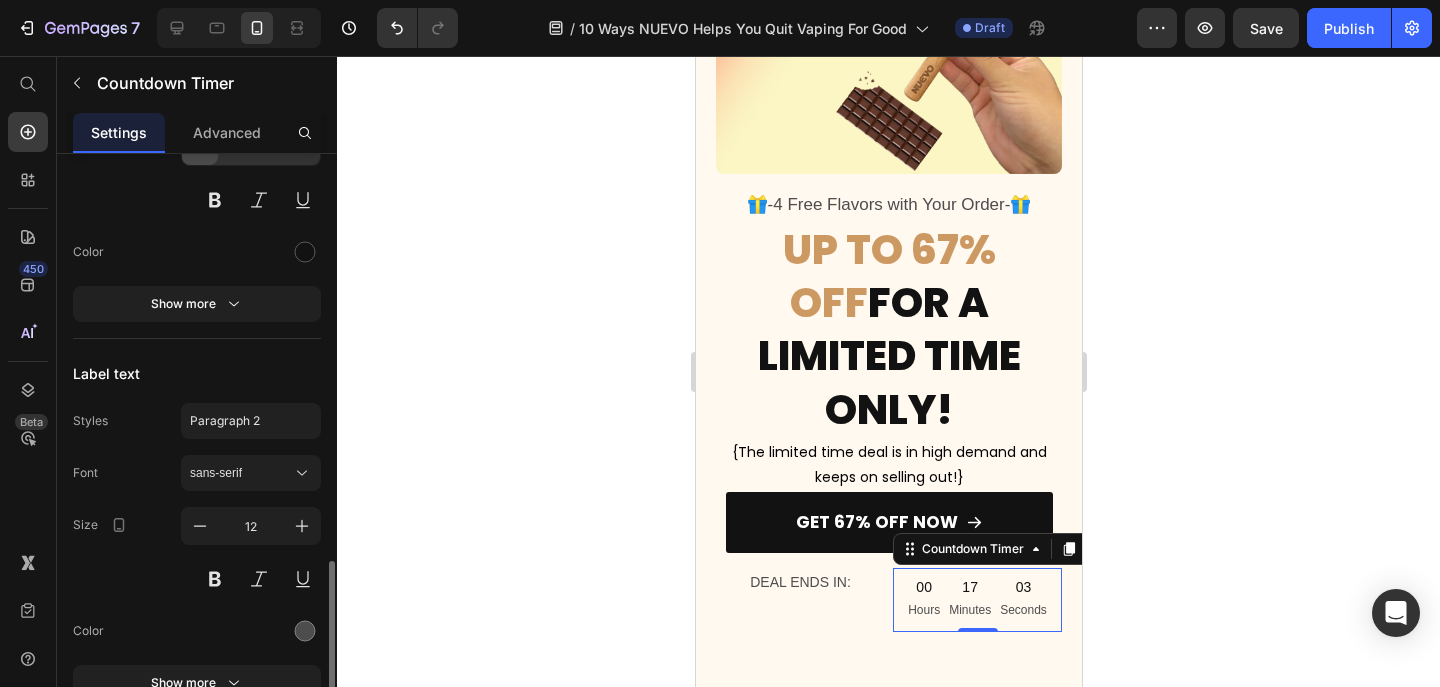 scroll, scrollTop: 1793, scrollLeft: 0, axis: vertical 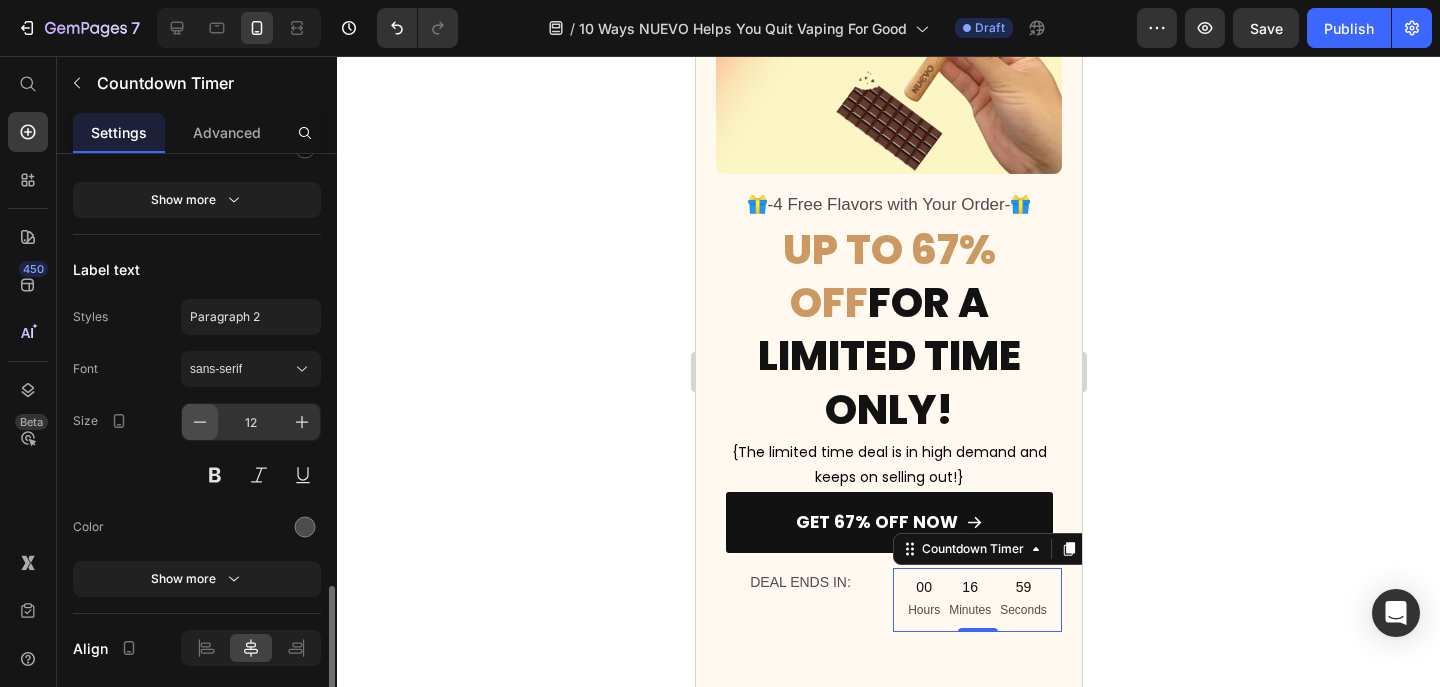 click 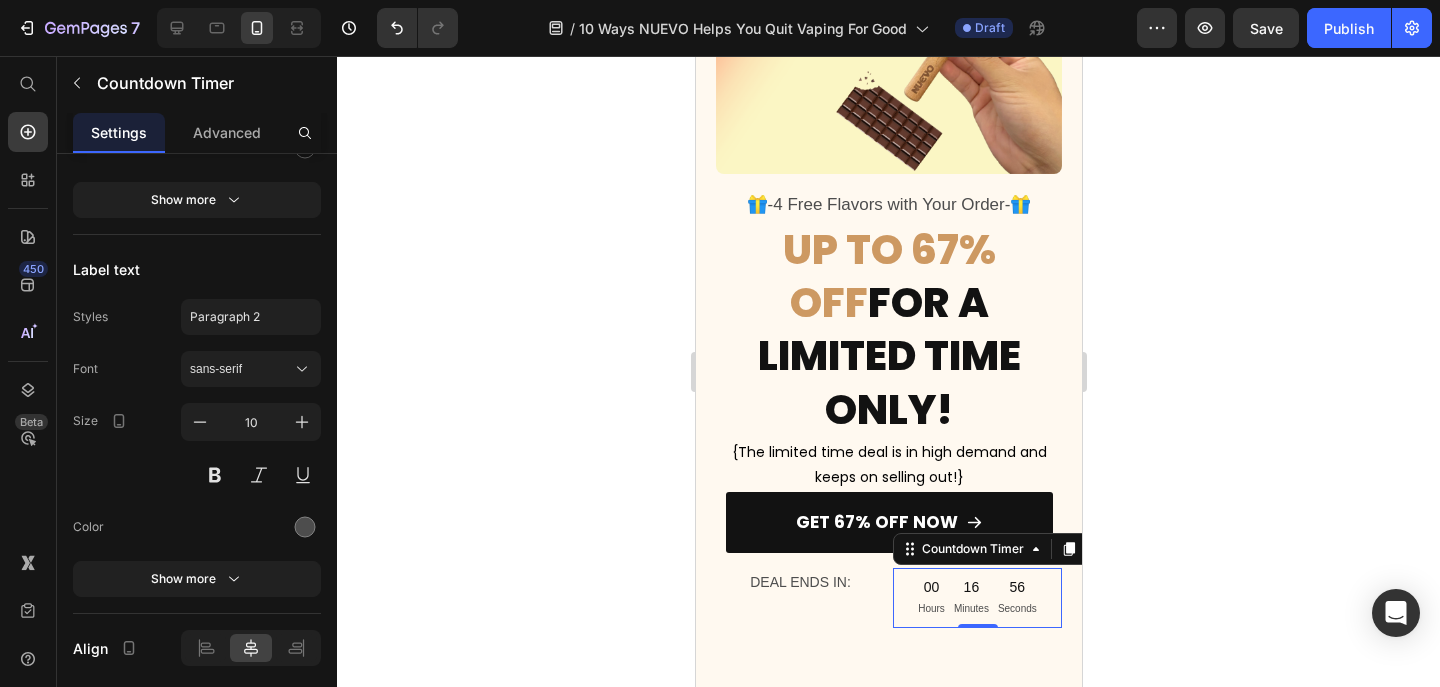 click 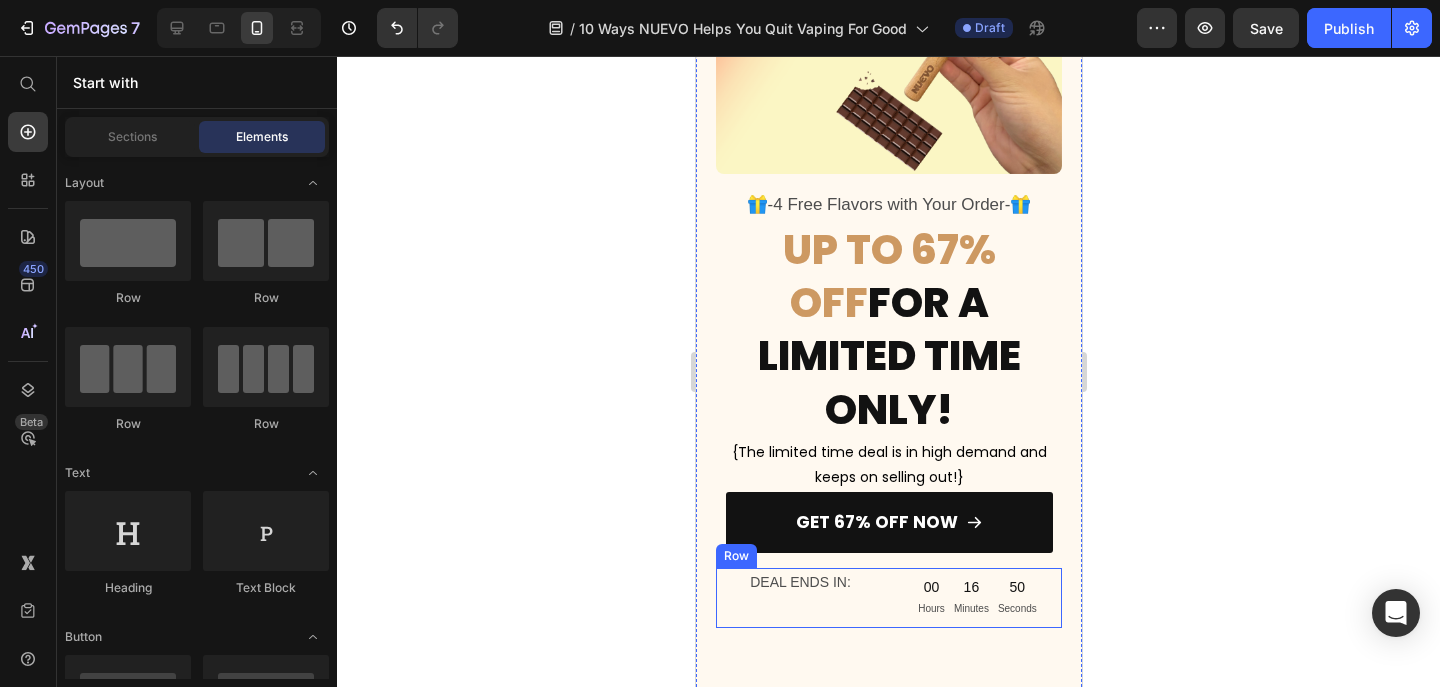 click on "DEAL ENDS IN: Text Block 00 Hours 16 Minutes 50 Seconds Countdown Timer Row" at bounding box center (888, 598) 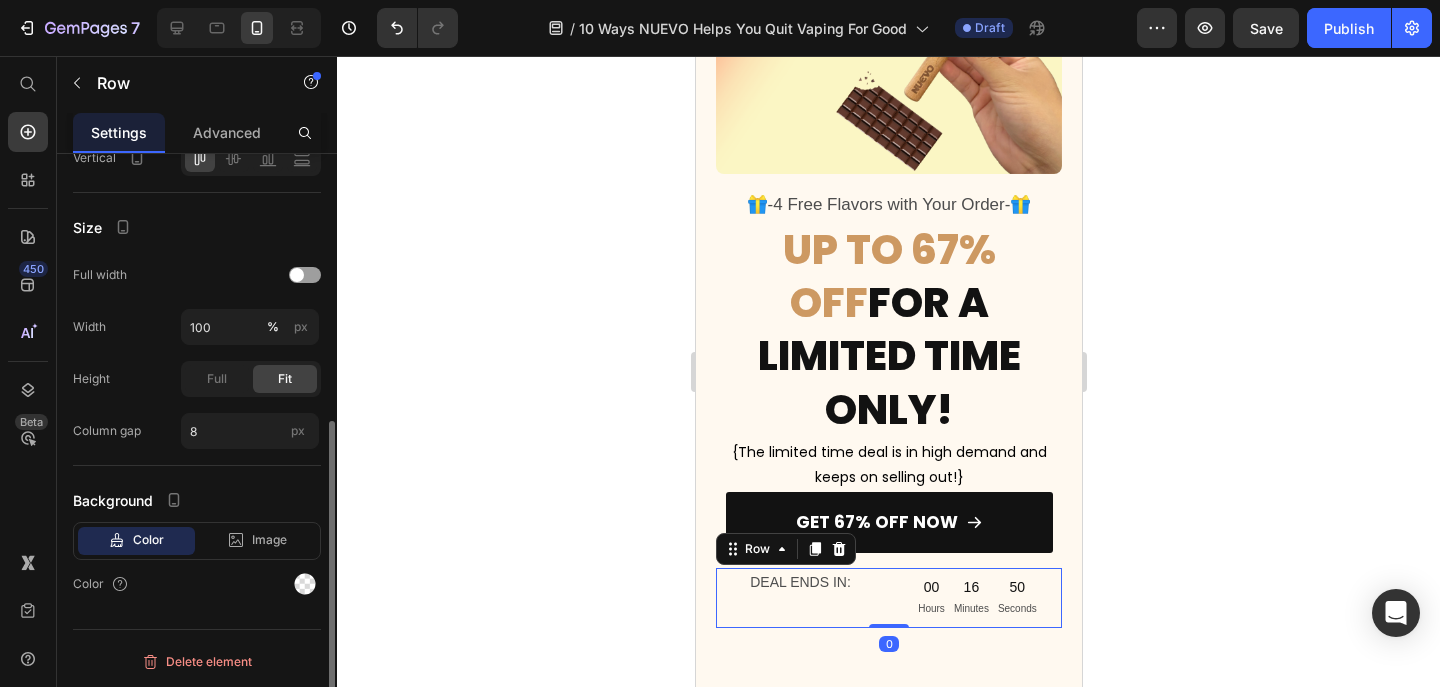 scroll, scrollTop: 0, scrollLeft: 0, axis: both 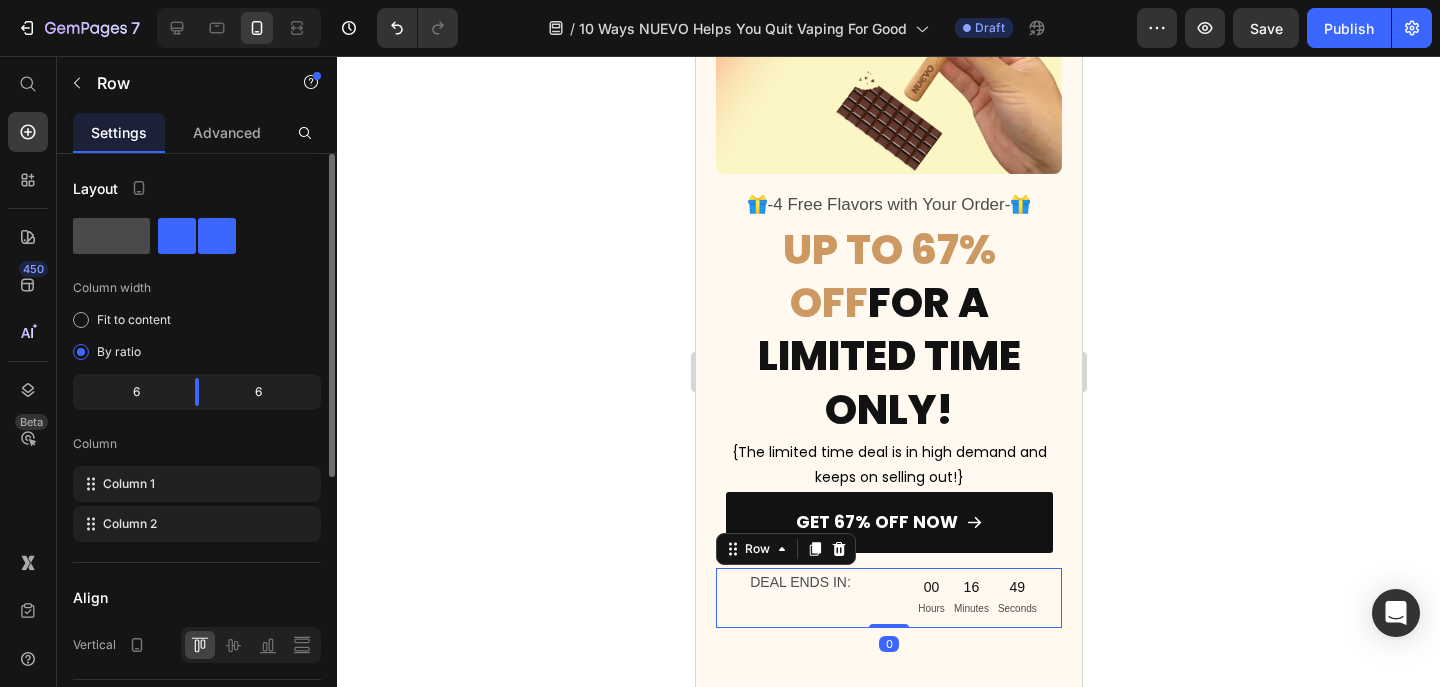 click 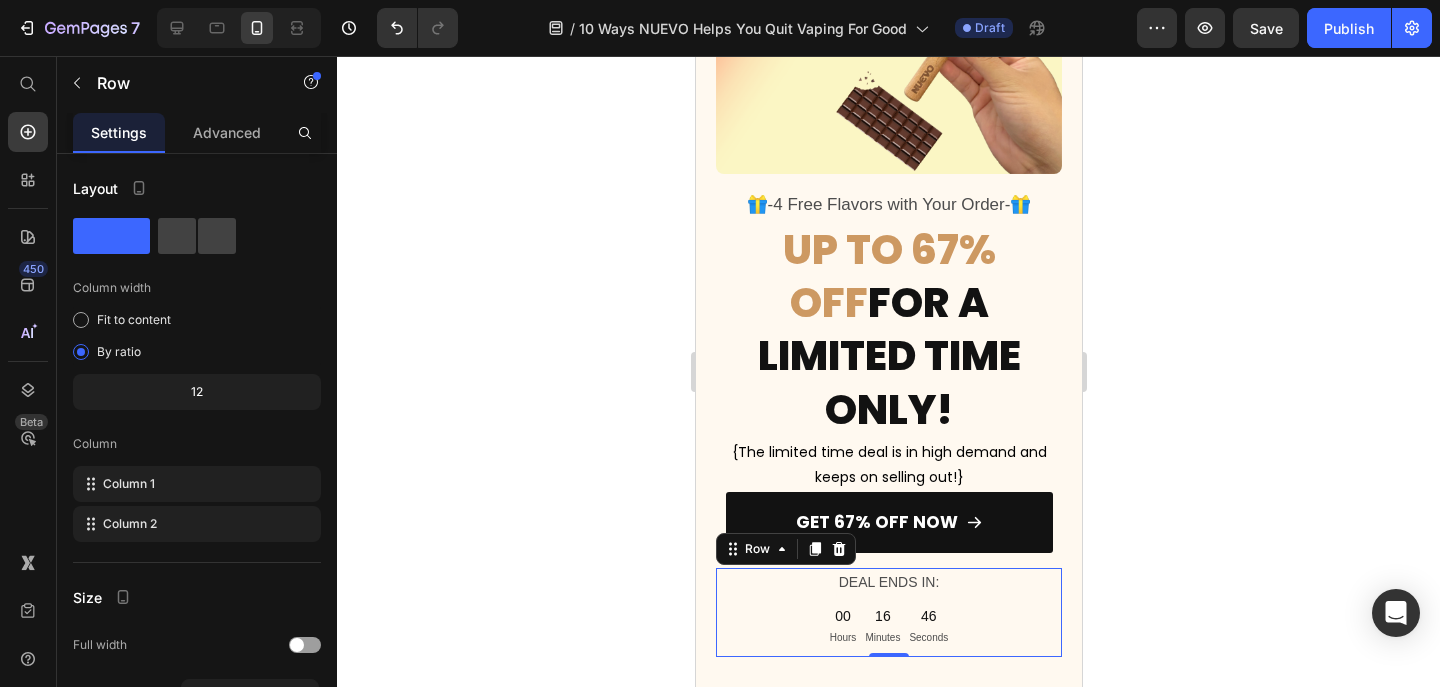 click 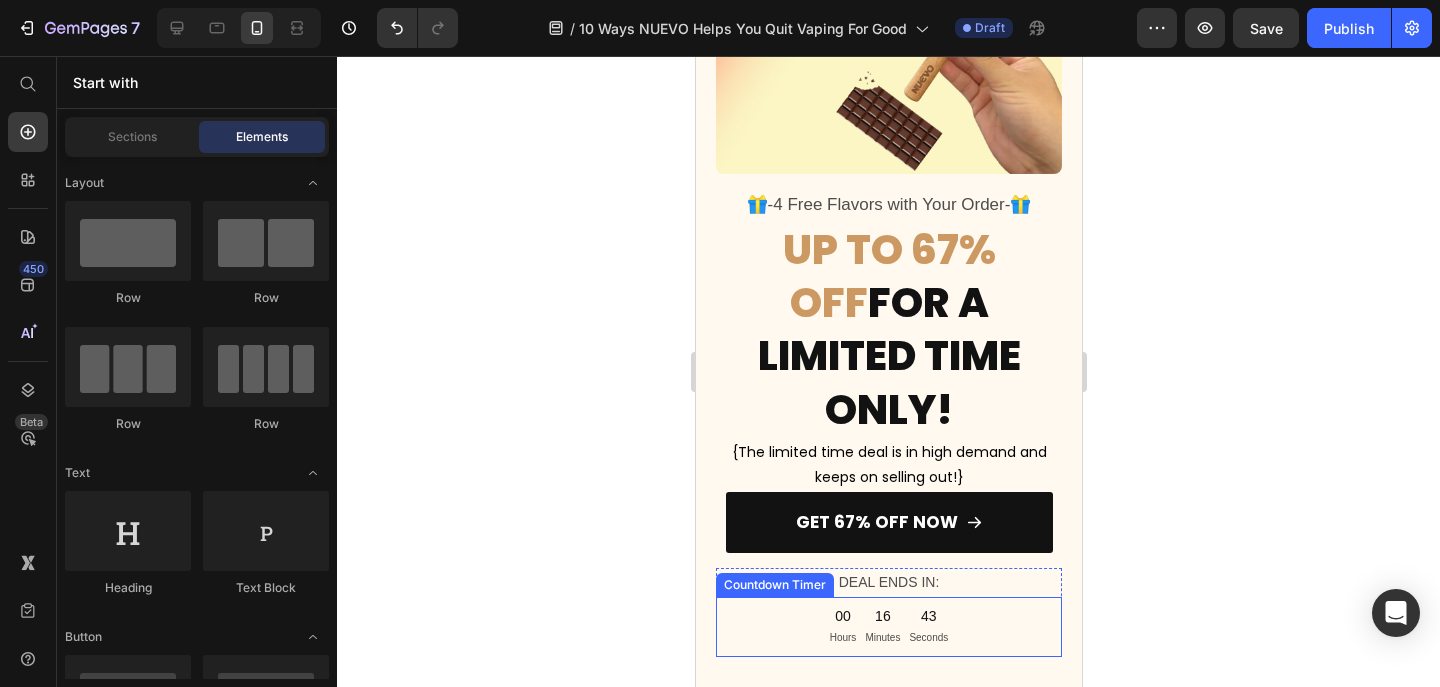 click on "00 Hours 16 Minutes 43 Seconds" at bounding box center [888, 627] 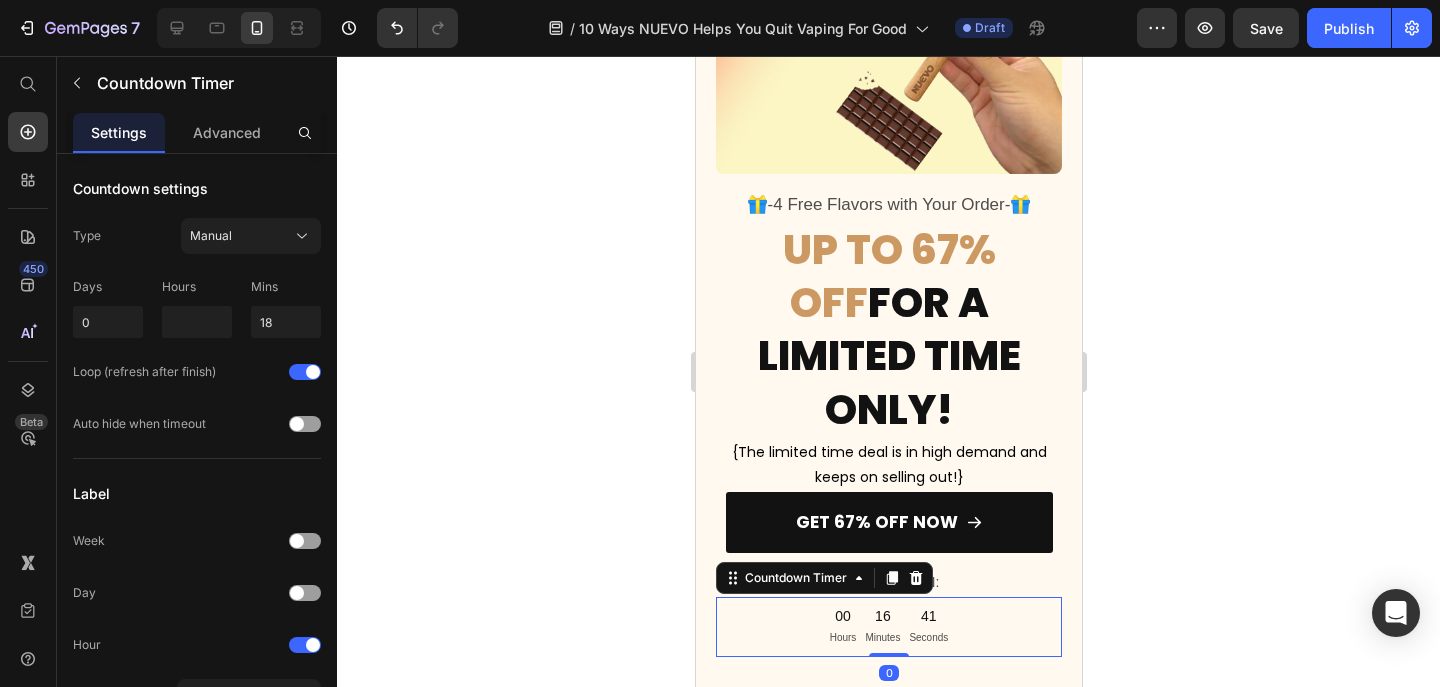 click 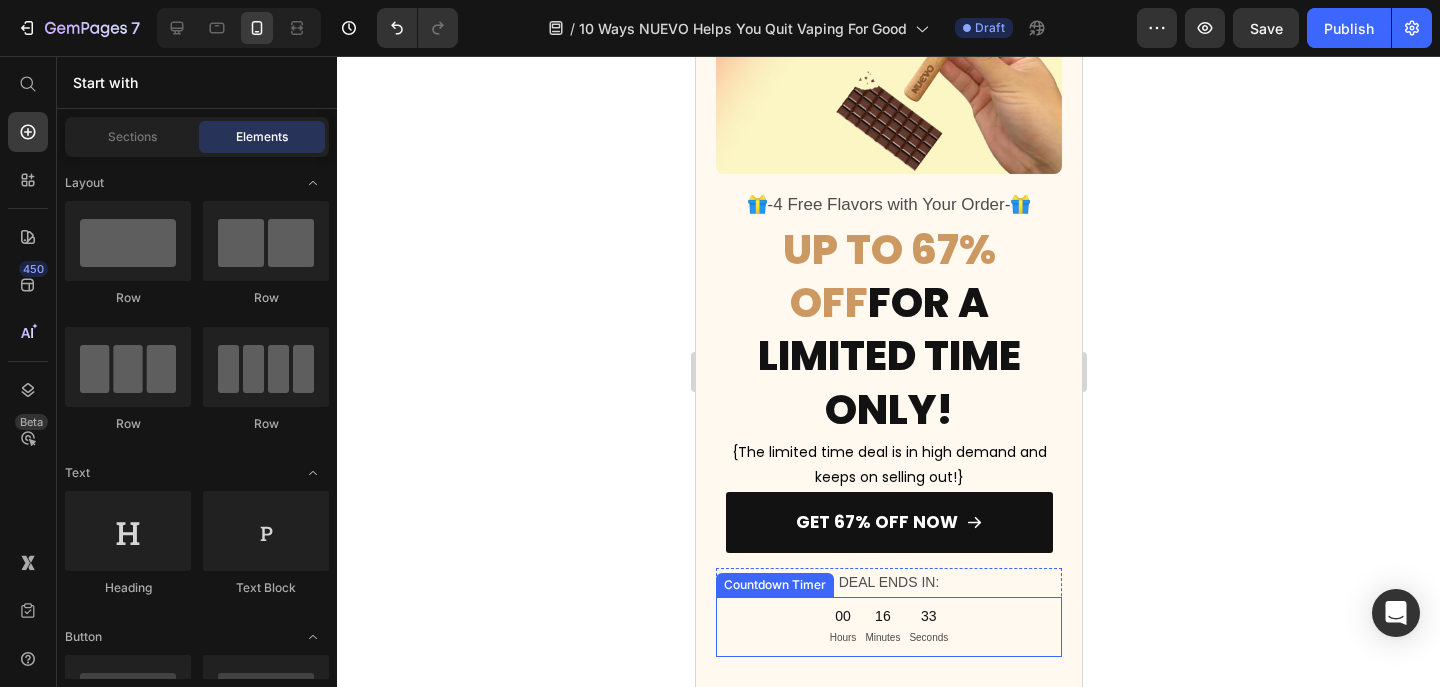 click on "00 Hours 16 Minutes 33 Seconds" at bounding box center [888, 627] 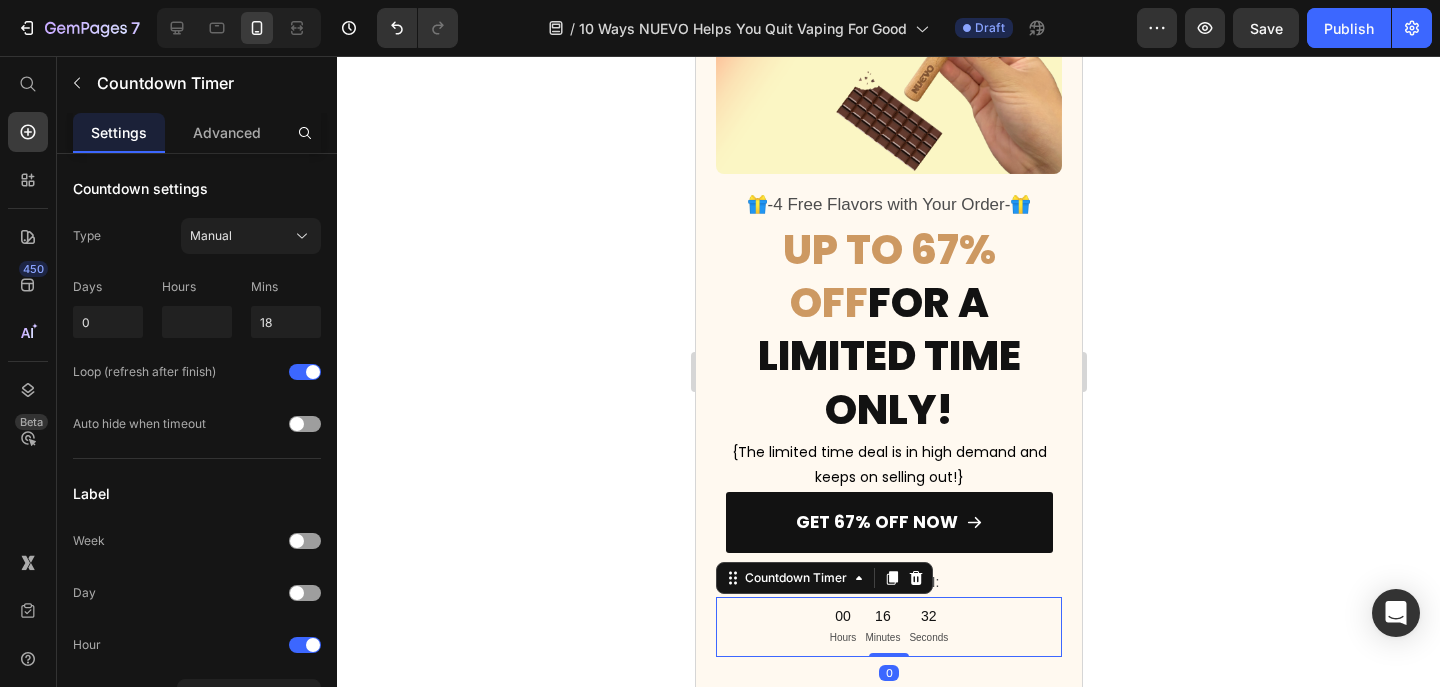 click 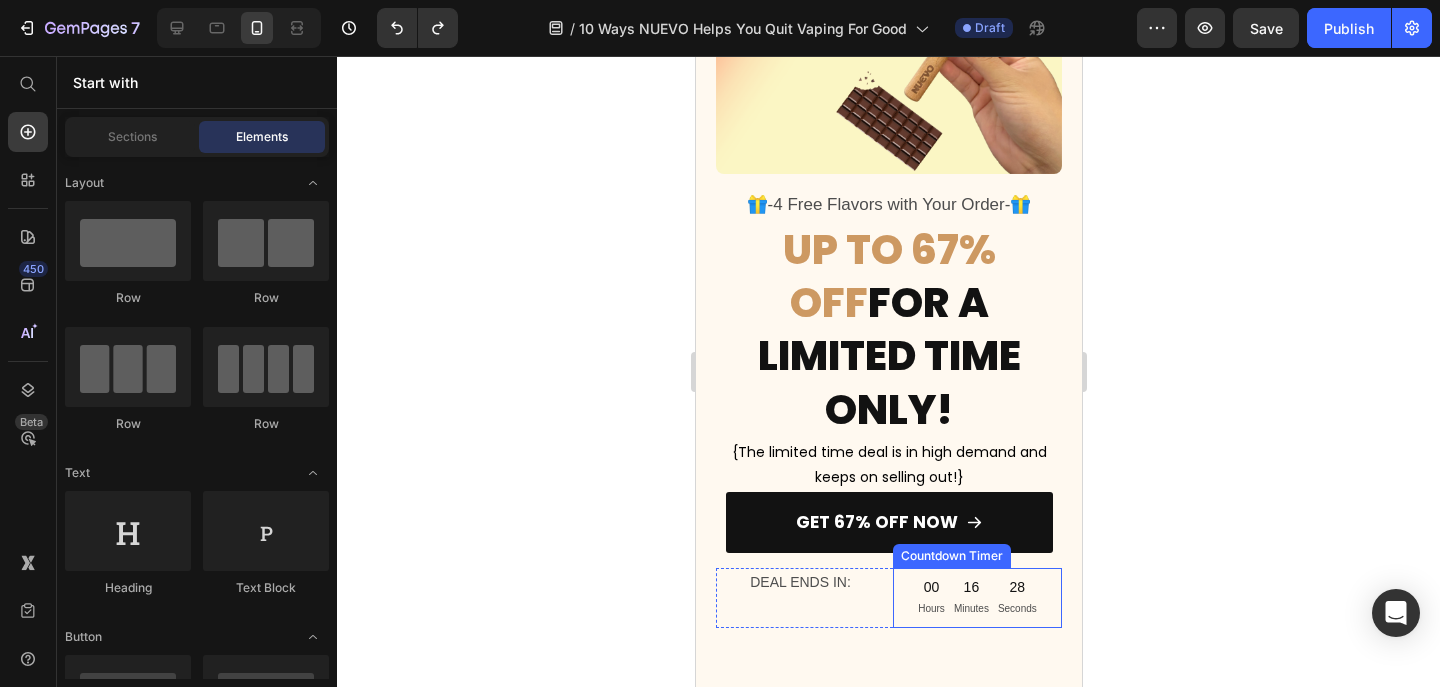 click on "00 Hours 16 Minutes 28 Seconds" at bounding box center (976, 598) 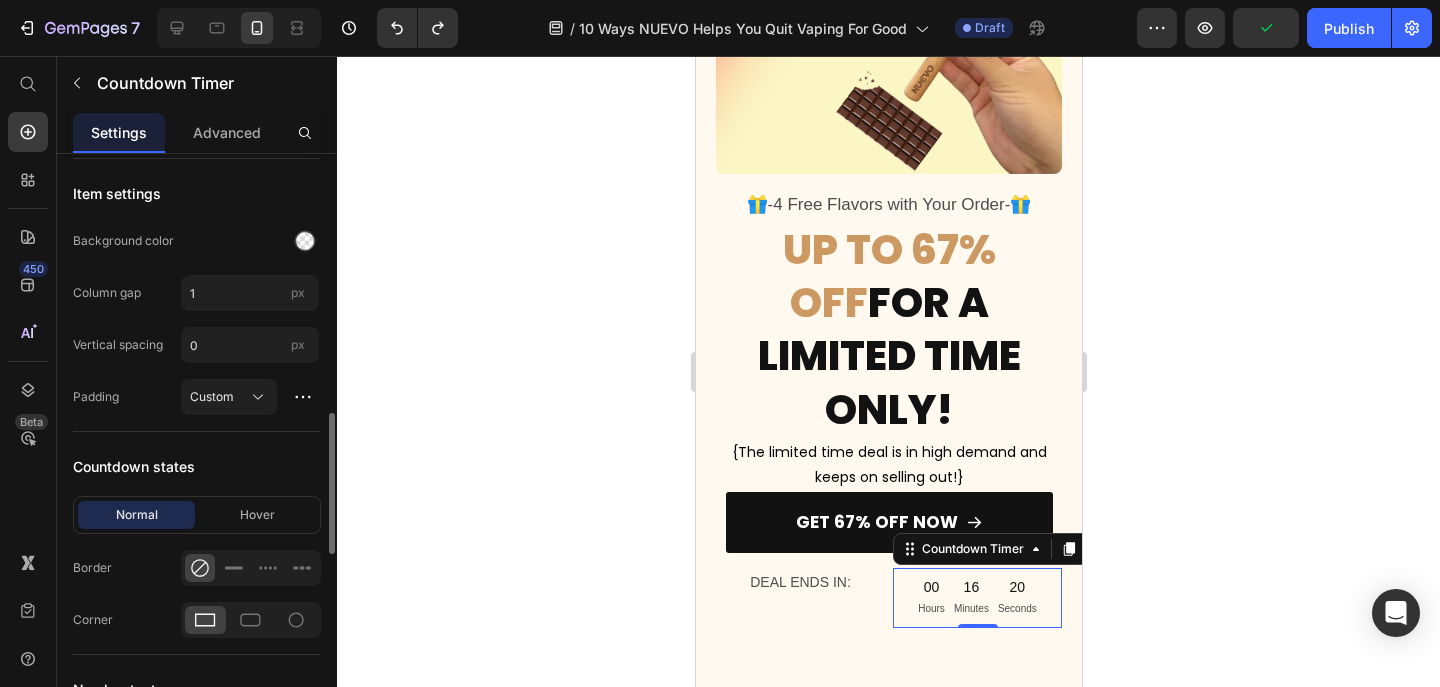 scroll, scrollTop: 1010, scrollLeft: 0, axis: vertical 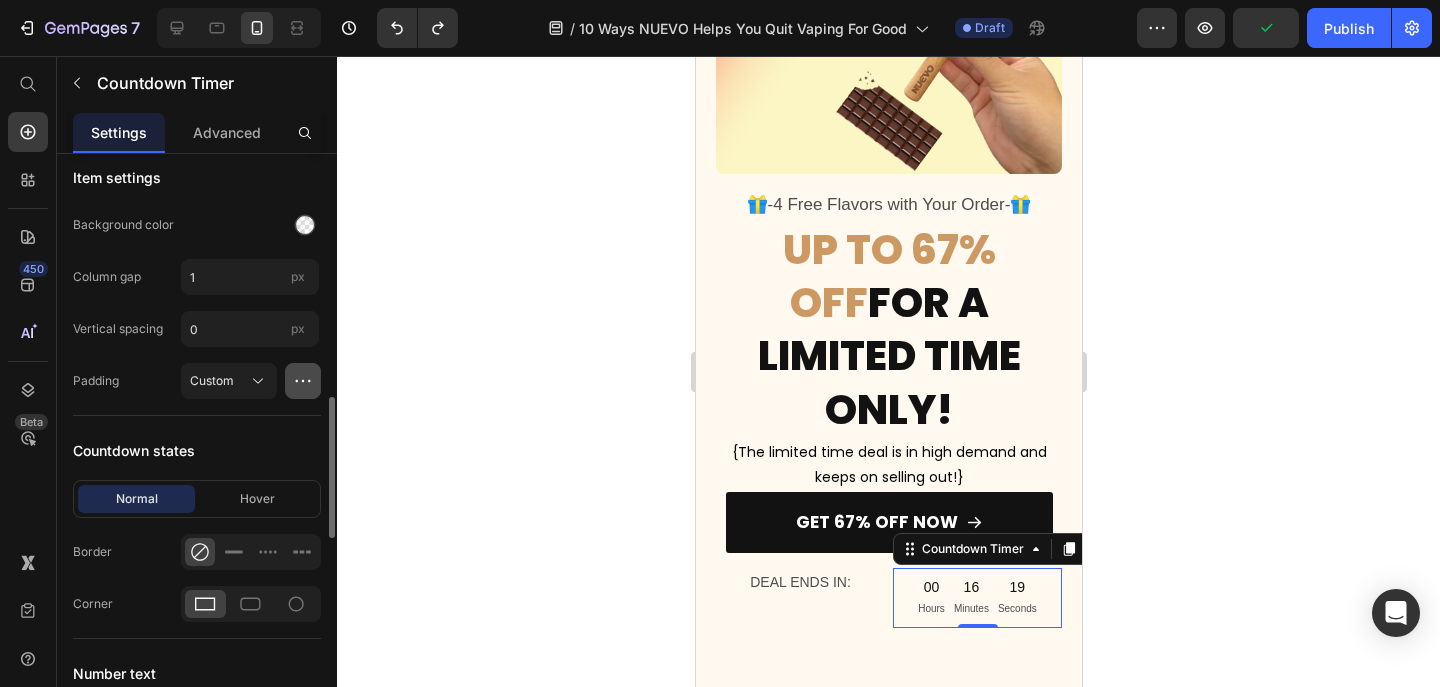 click 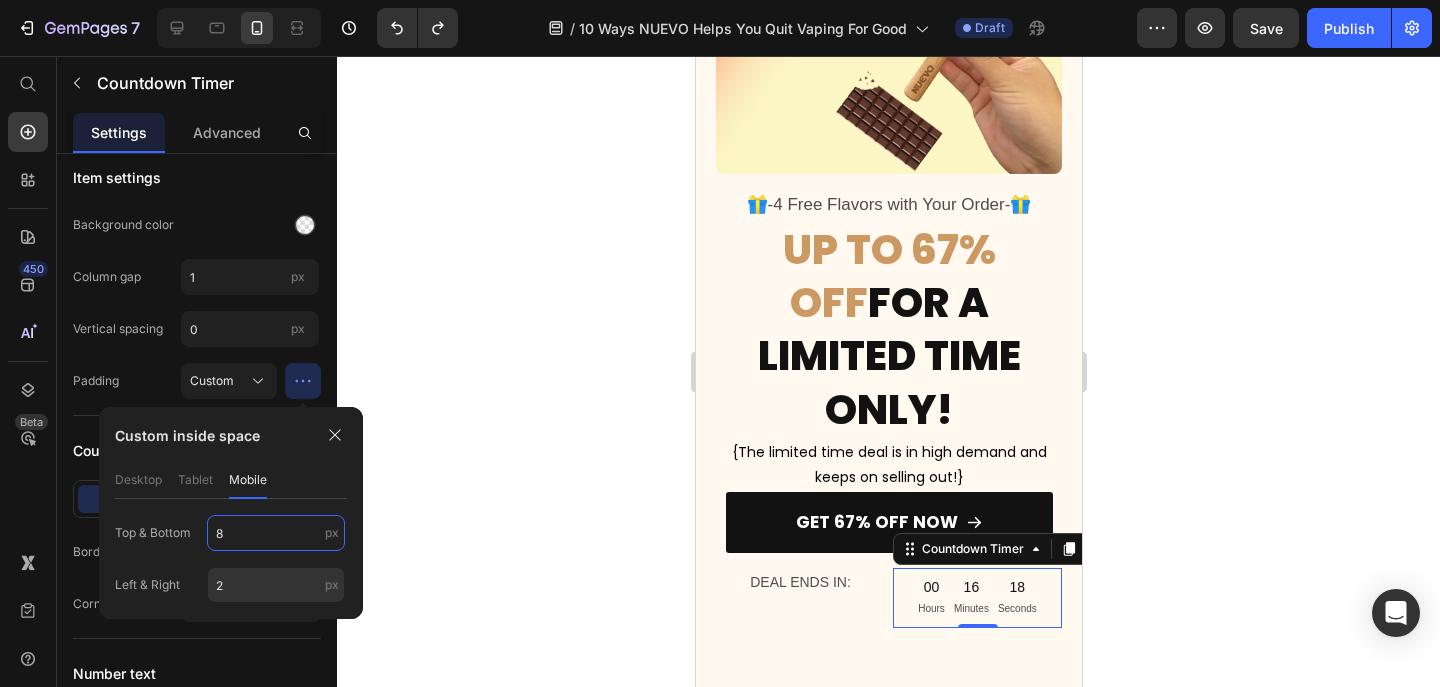 click on "8" at bounding box center (276, 533) 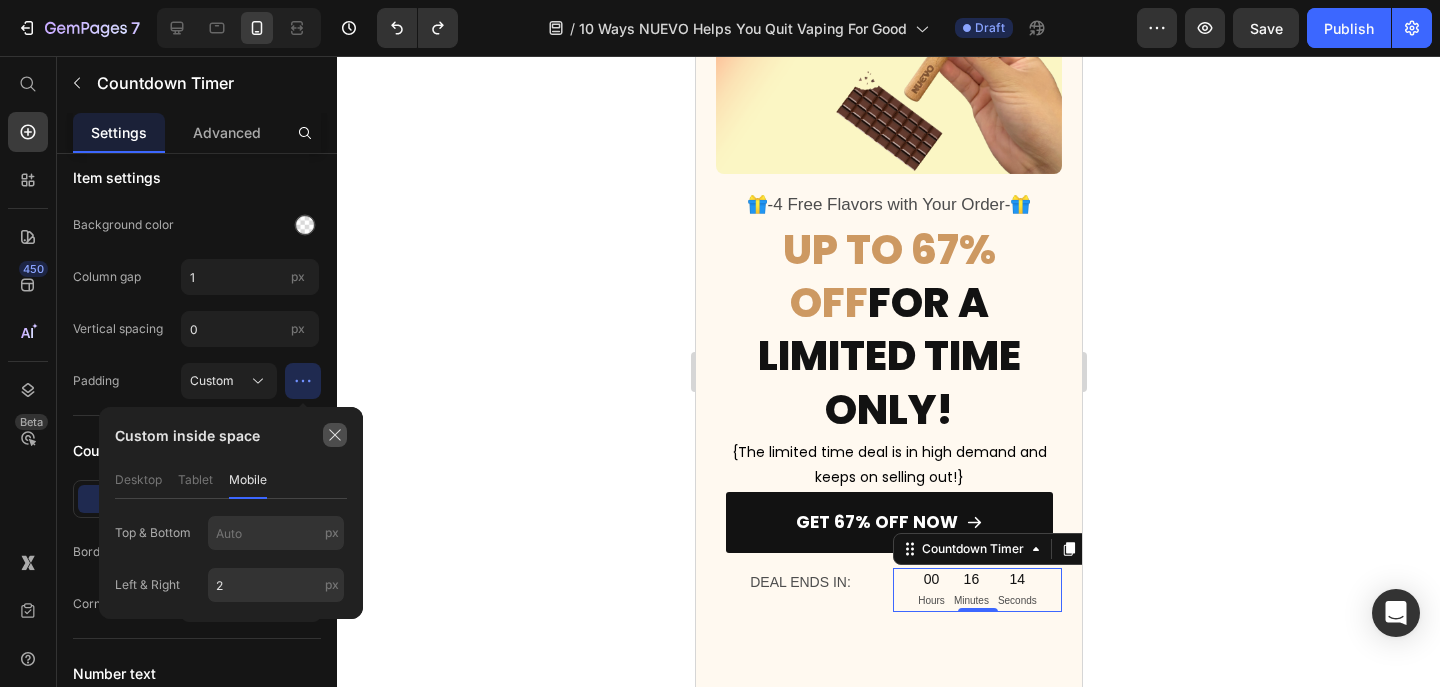 click 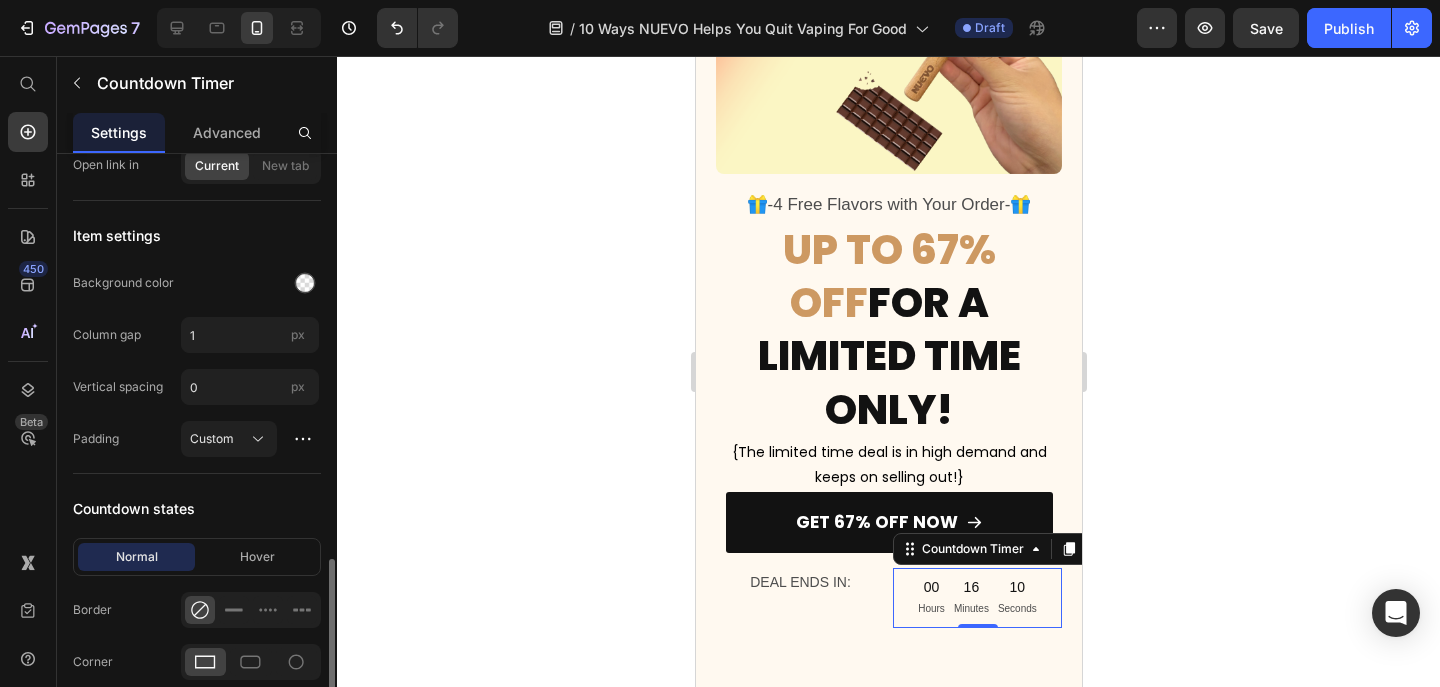 scroll, scrollTop: 932, scrollLeft: 0, axis: vertical 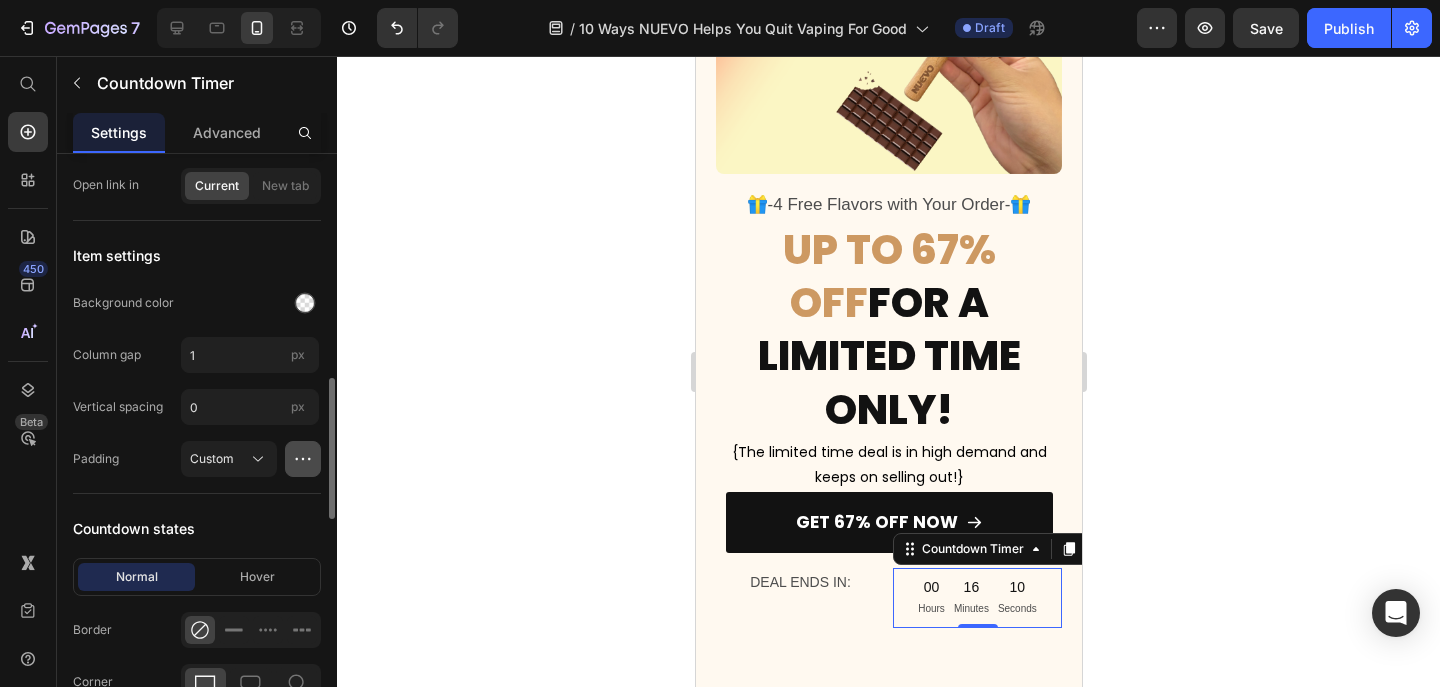 click 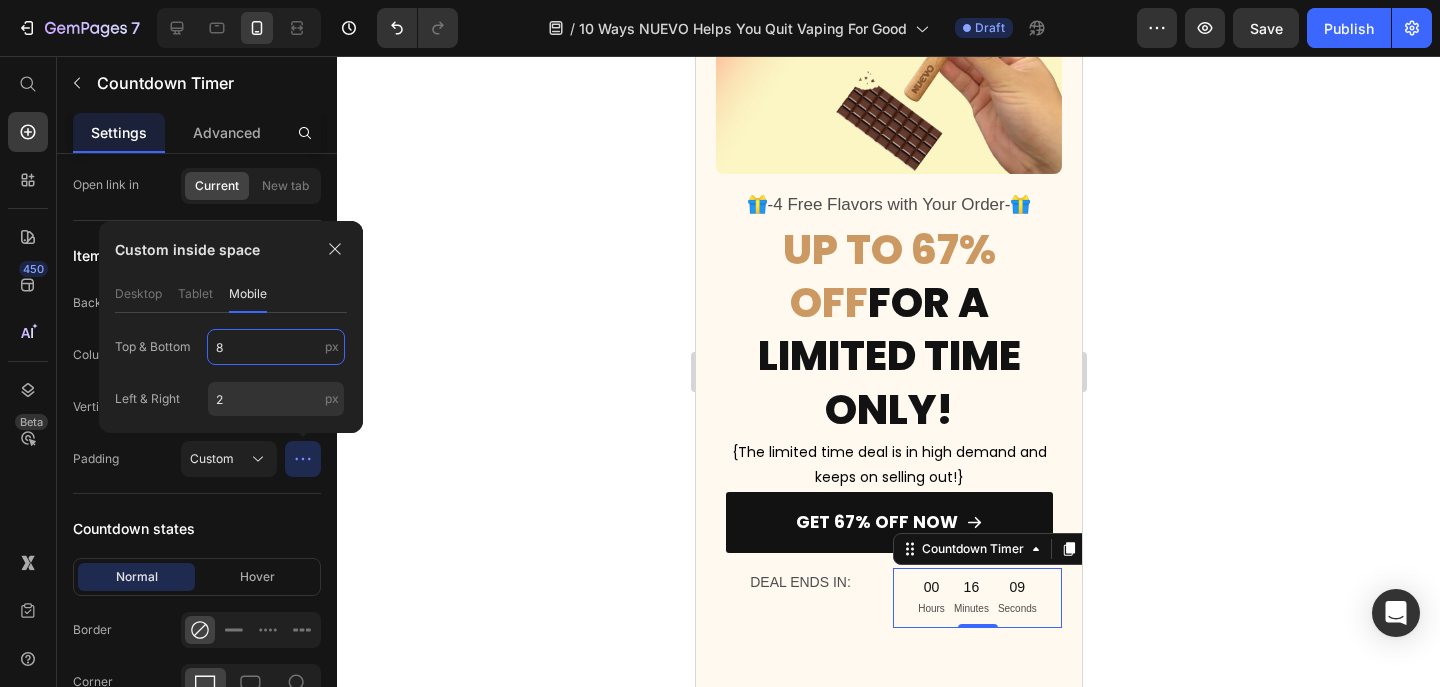 click on "8" at bounding box center (276, 347) 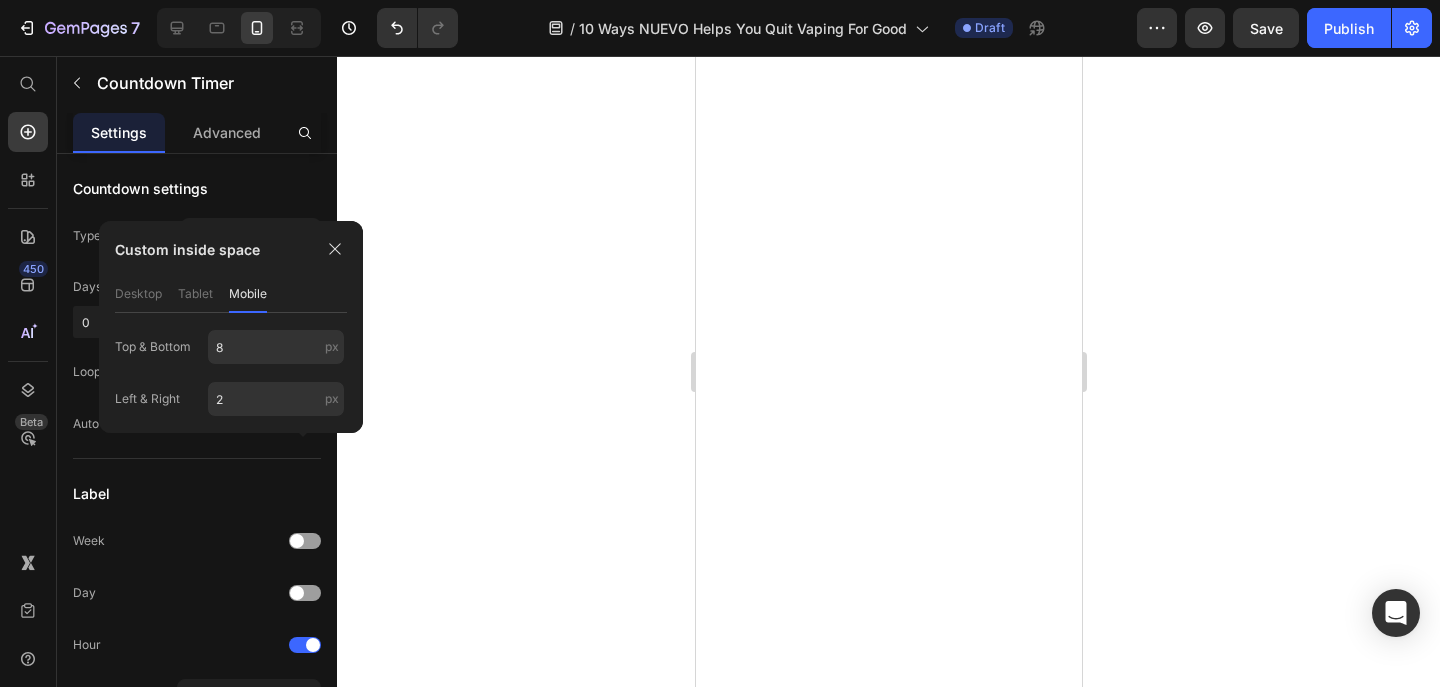 scroll, scrollTop: 0, scrollLeft: 0, axis: both 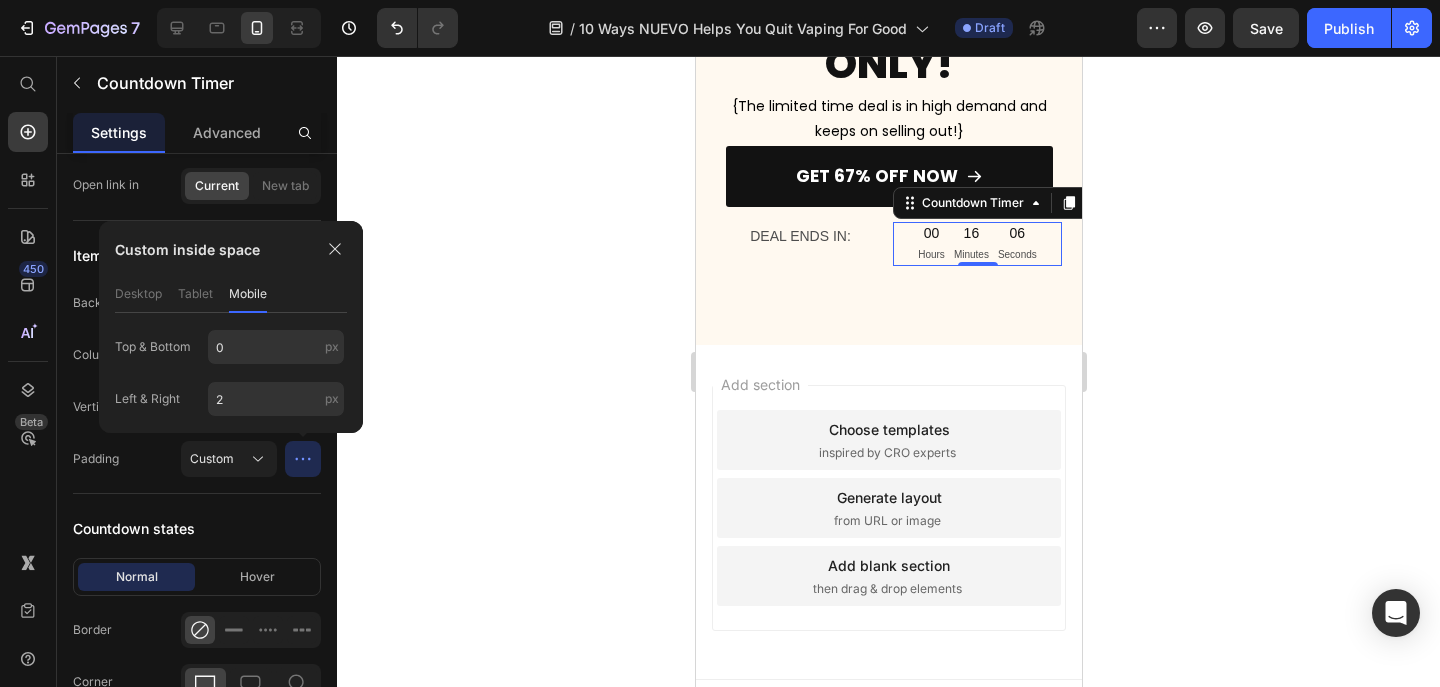 type on "0" 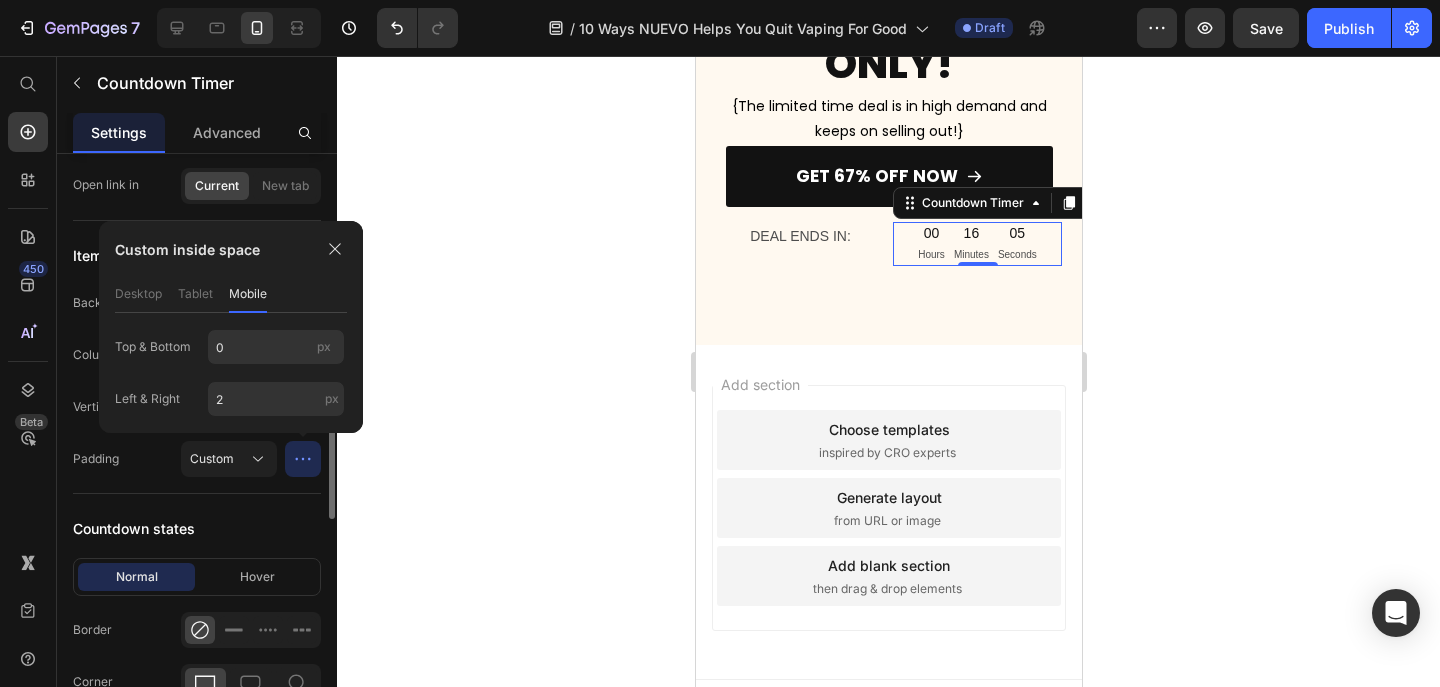 click on "Countdown states" at bounding box center [197, 528] 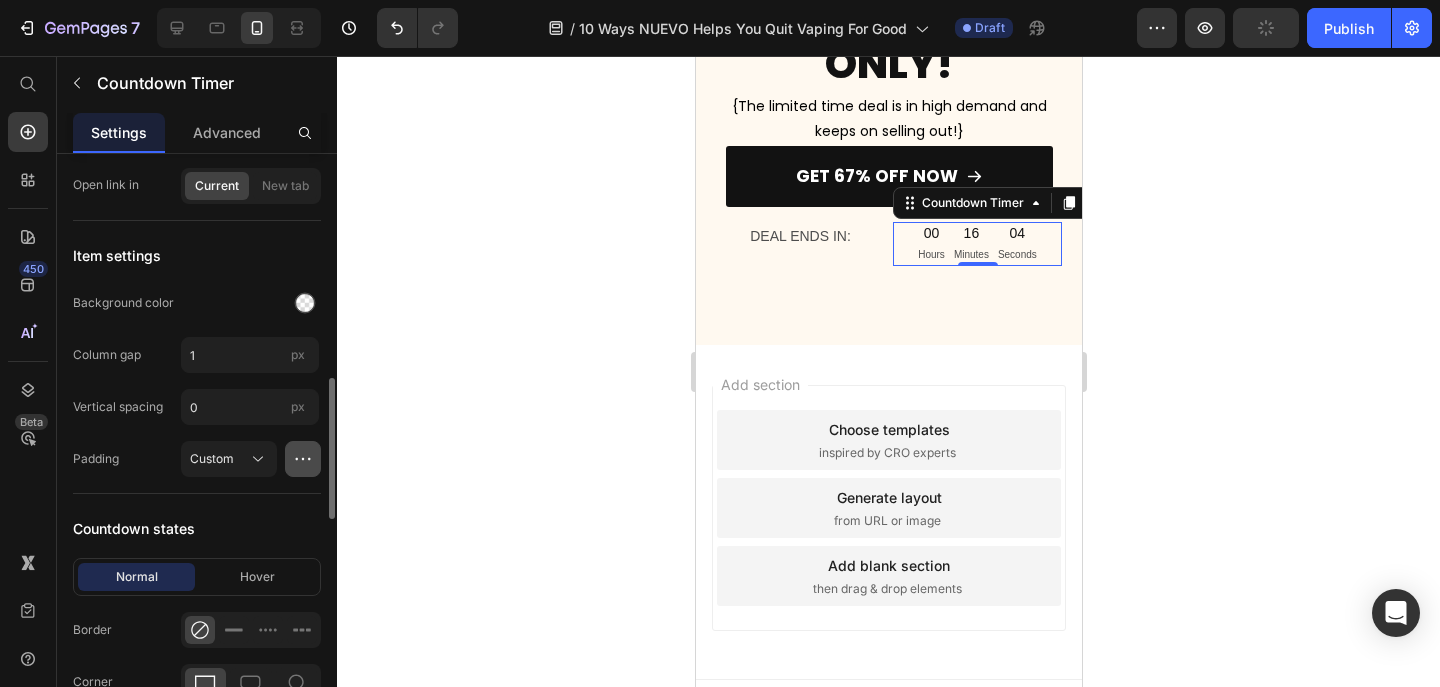 click 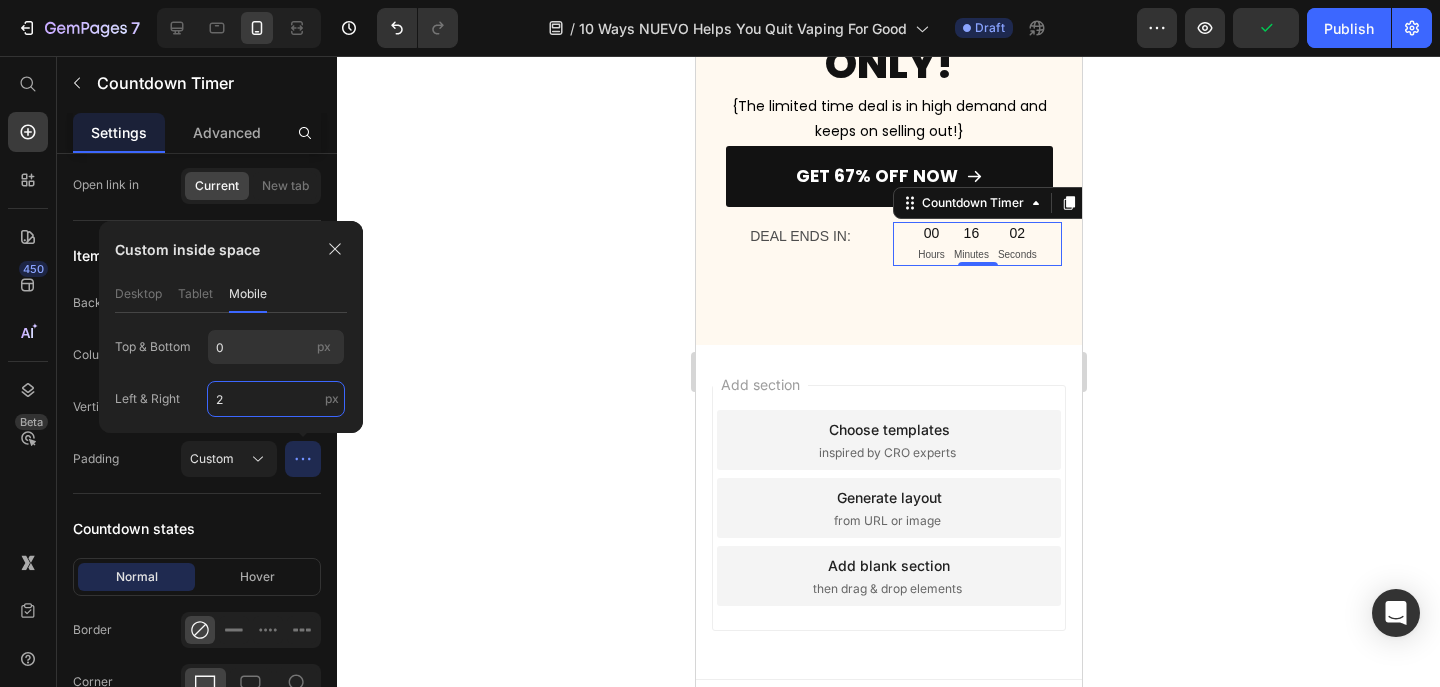 click on "2" at bounding box center (276, 399) 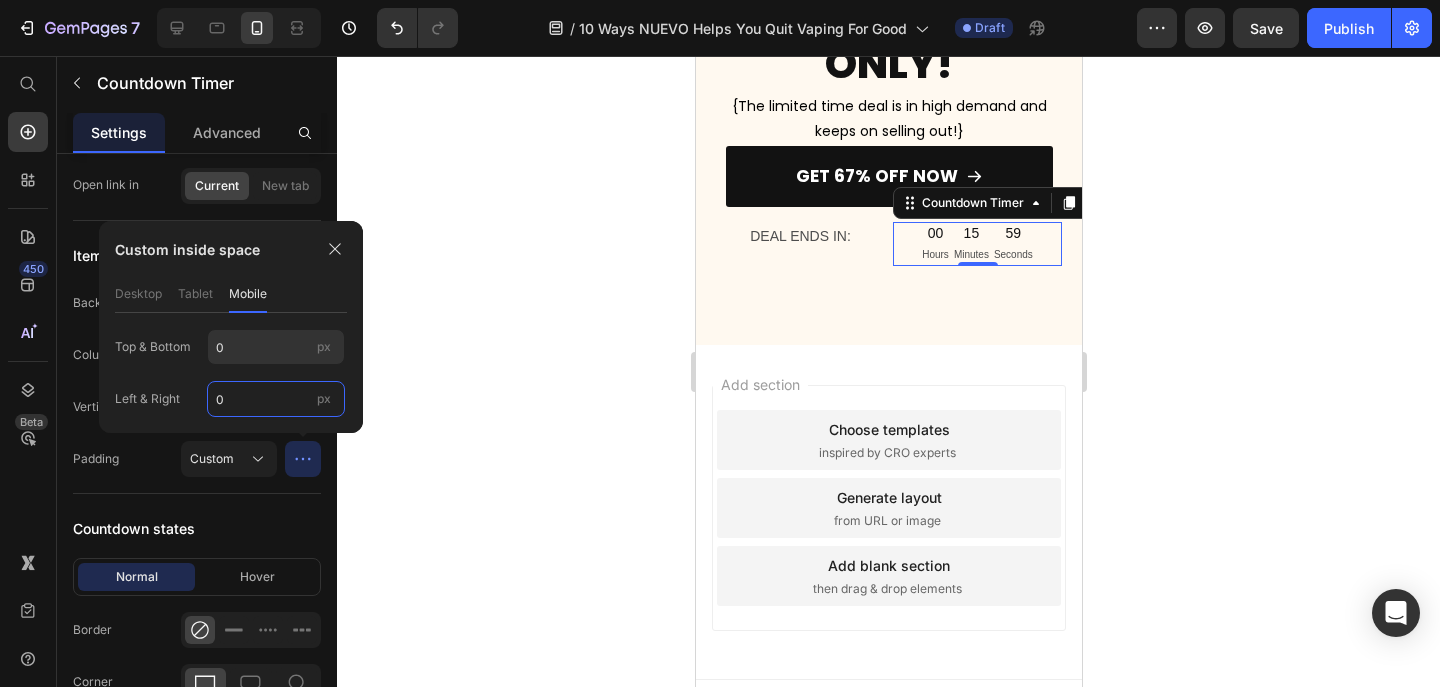 click on "0" at bounding box center [276, 399] 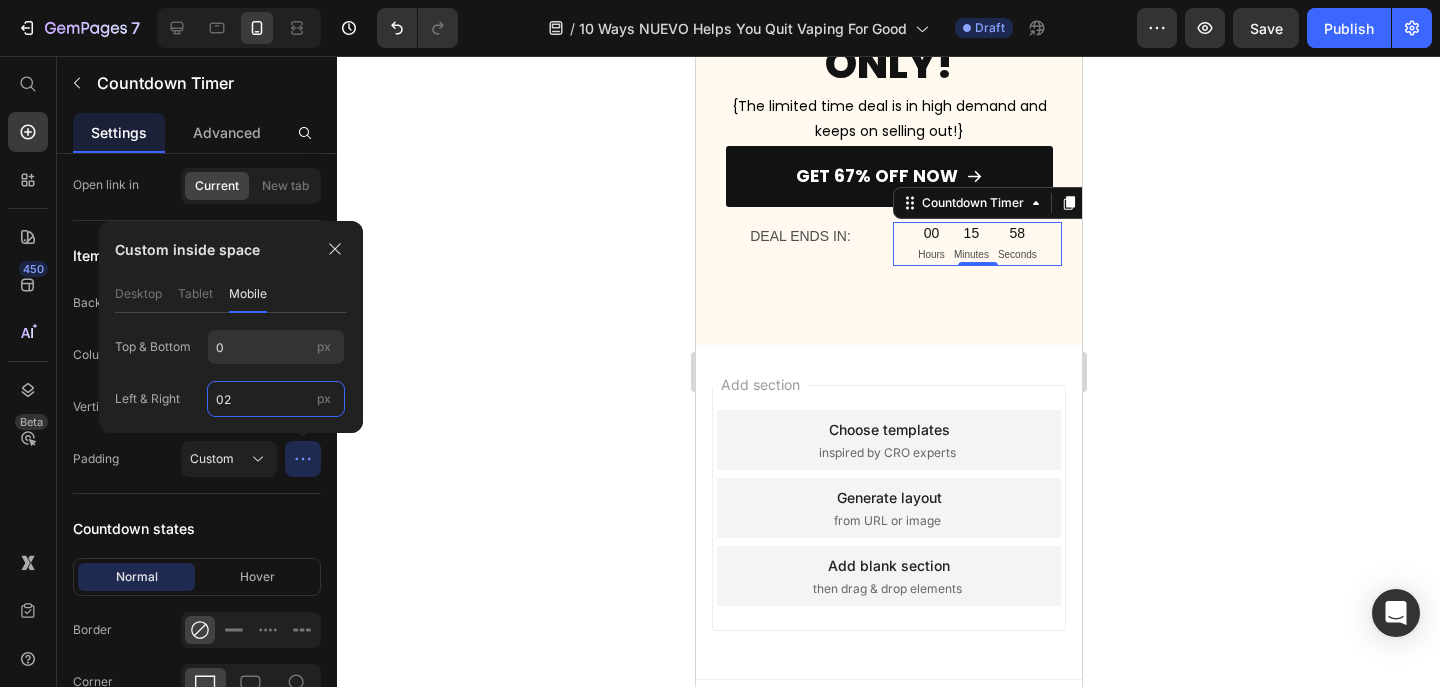 type on "2" 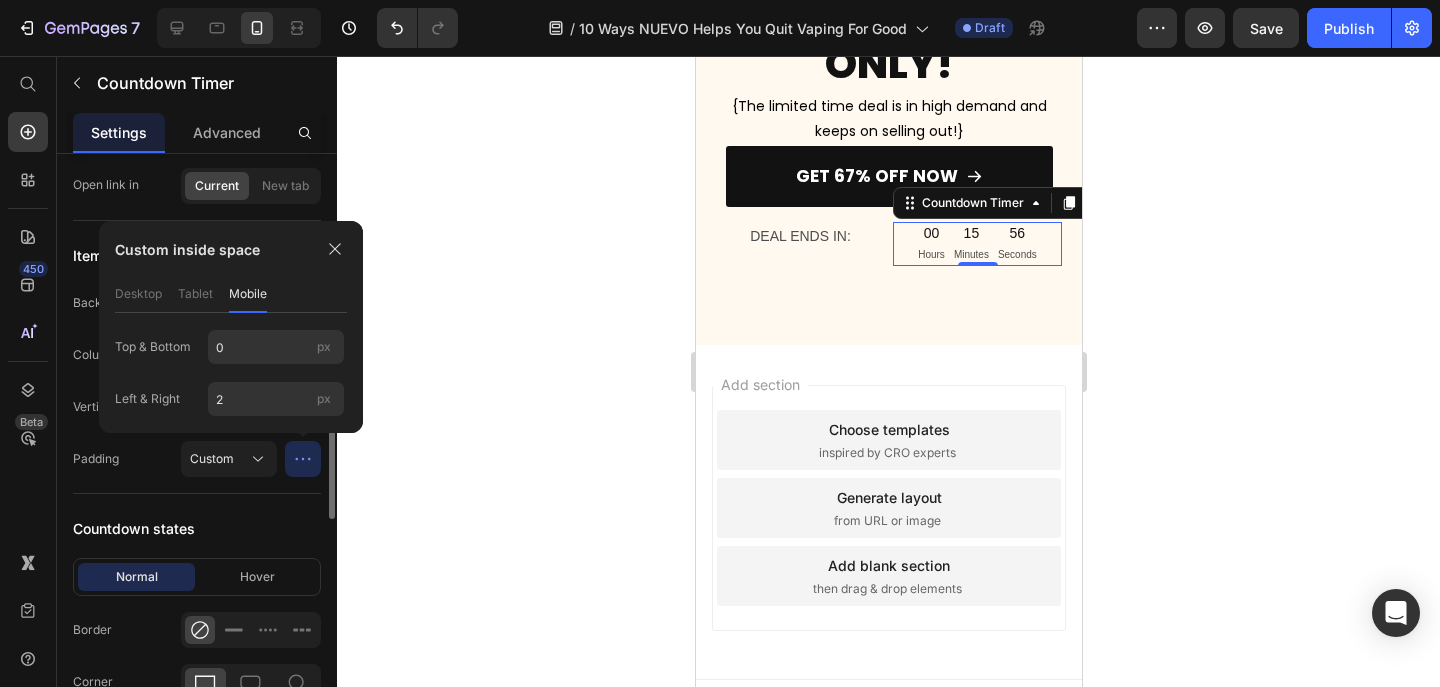 click on "Countdown states" at bounding box center [197, 528] 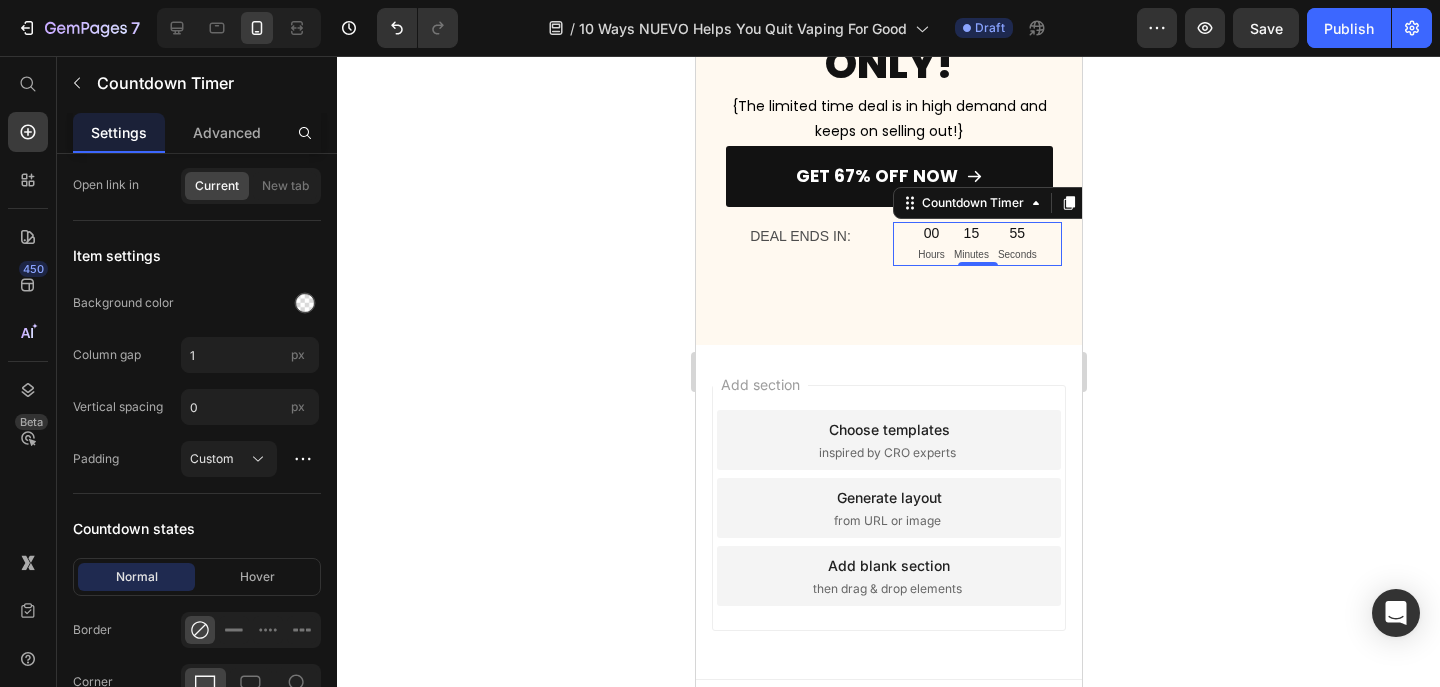 click 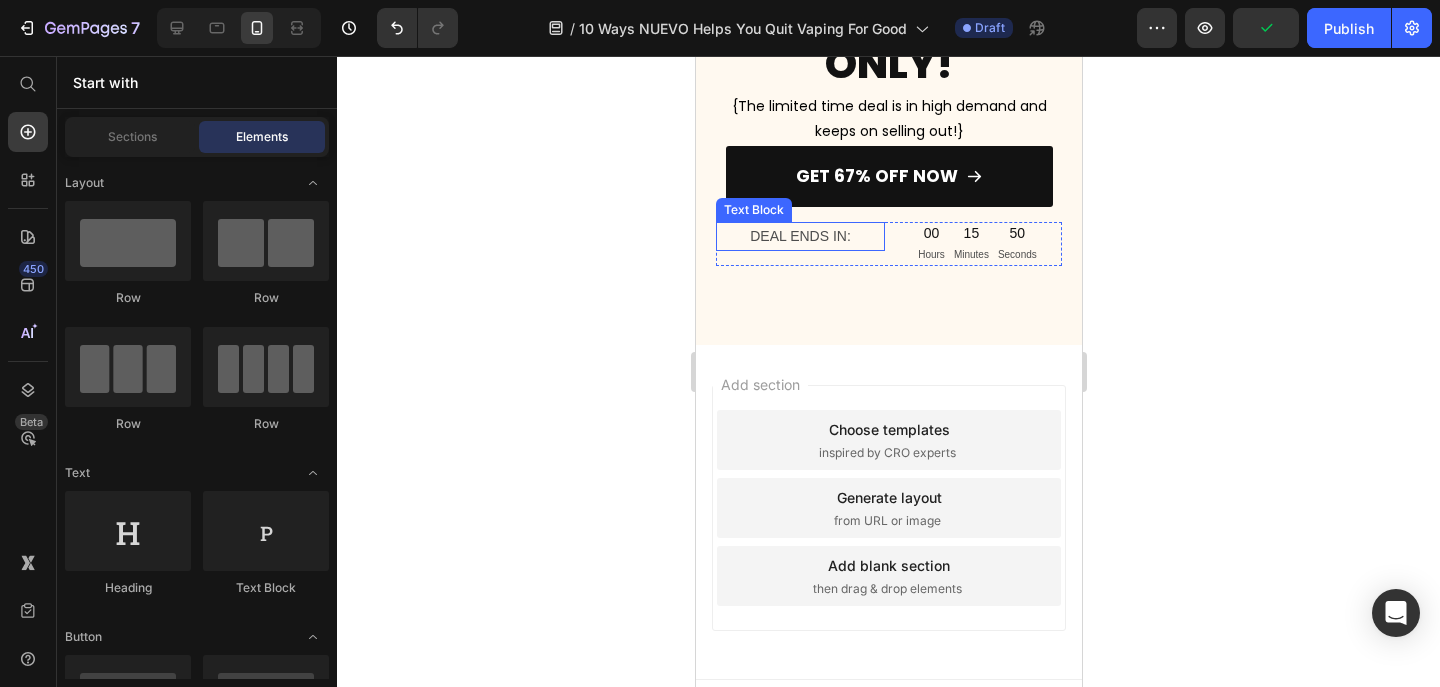 click on "DEAL ENDS IN:" at bounding box center [799, 236] 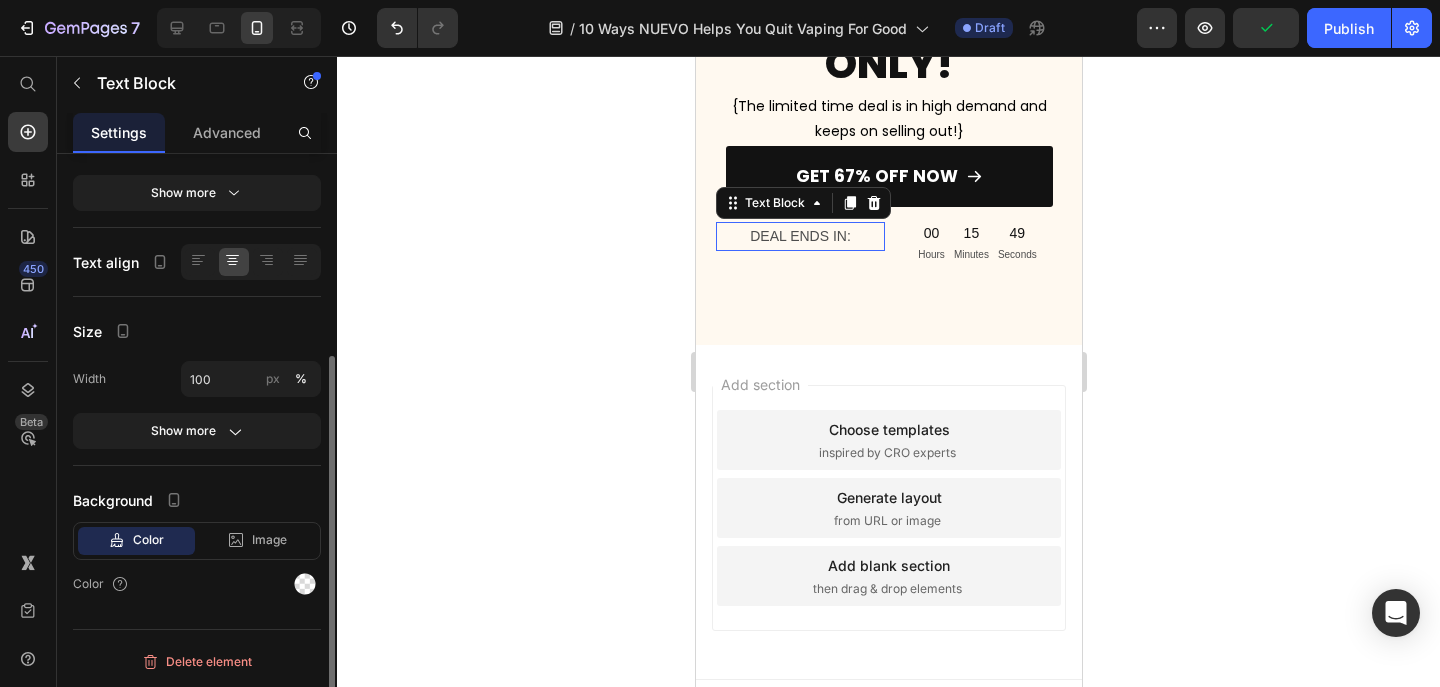 scroll, scrollTop: 0, scrollLeft: 0, axis: both 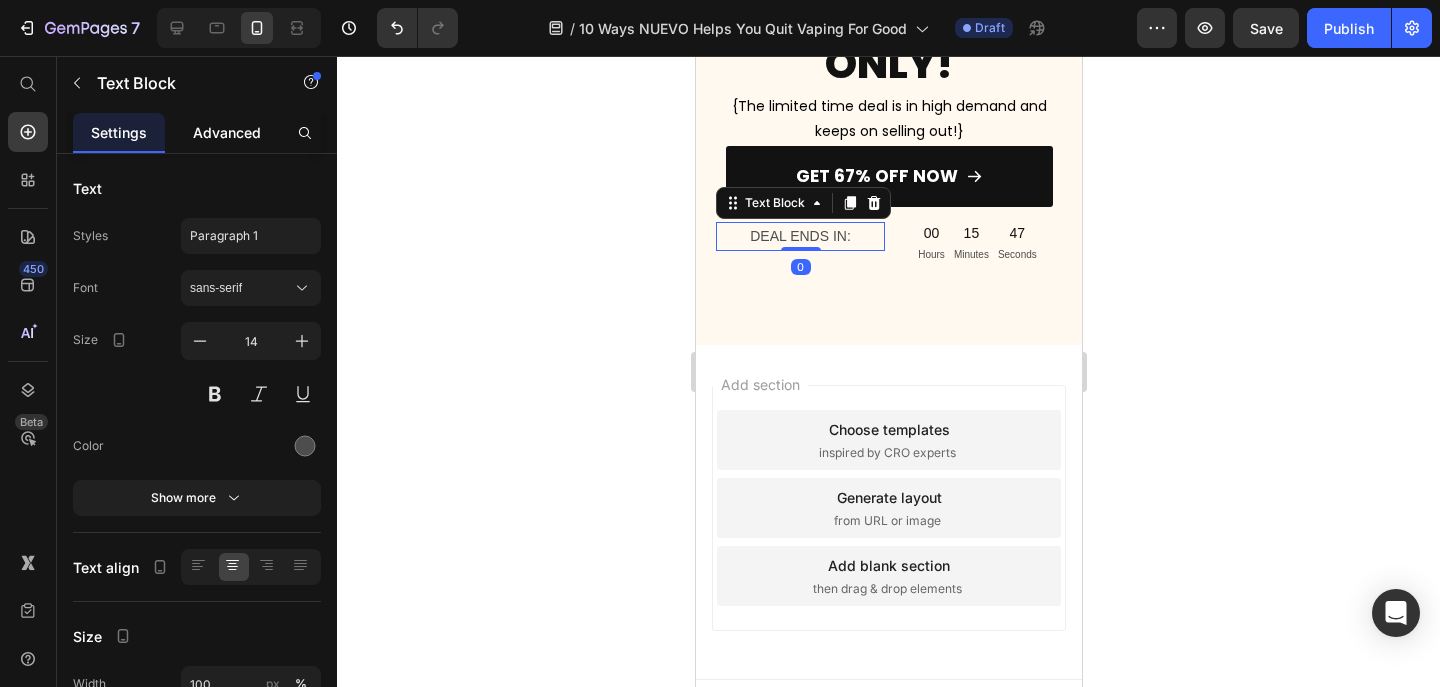 click on "Advanced" at bounding box center (227, 132) 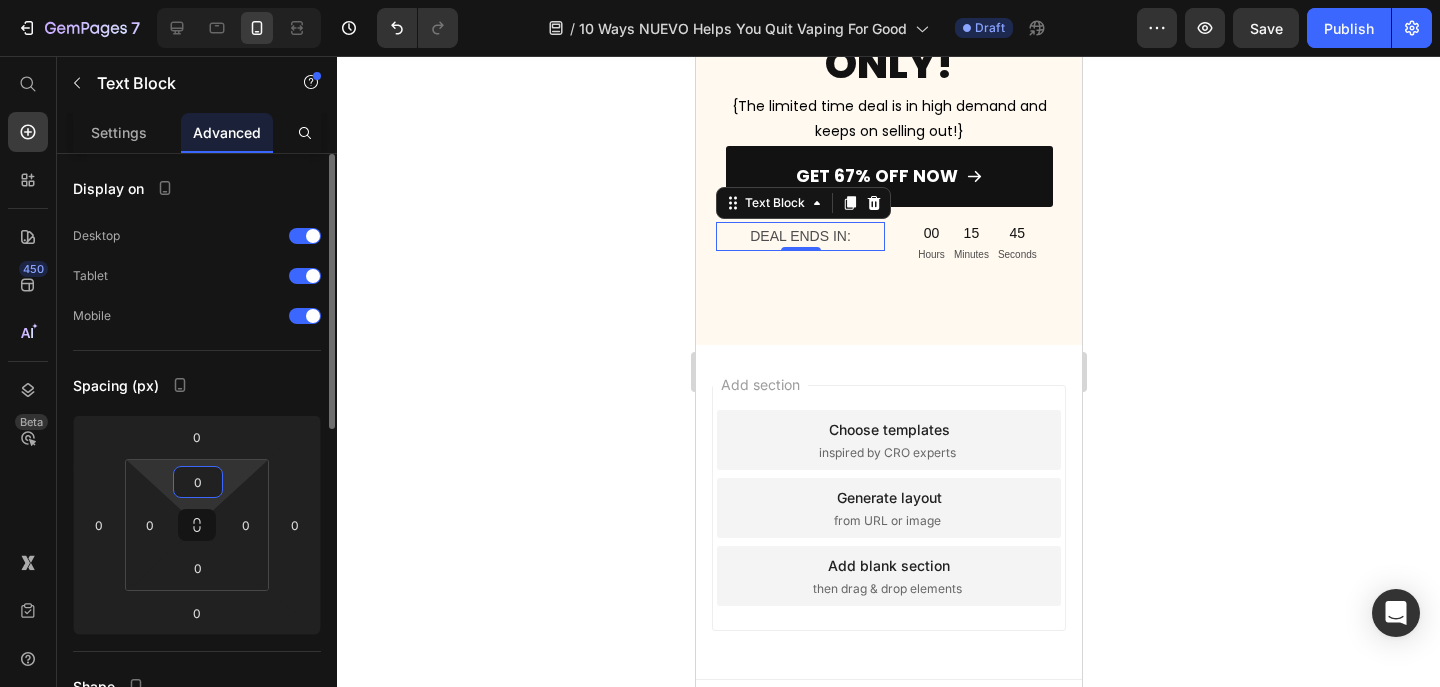 click on "0" at bounding box center [198, 482] 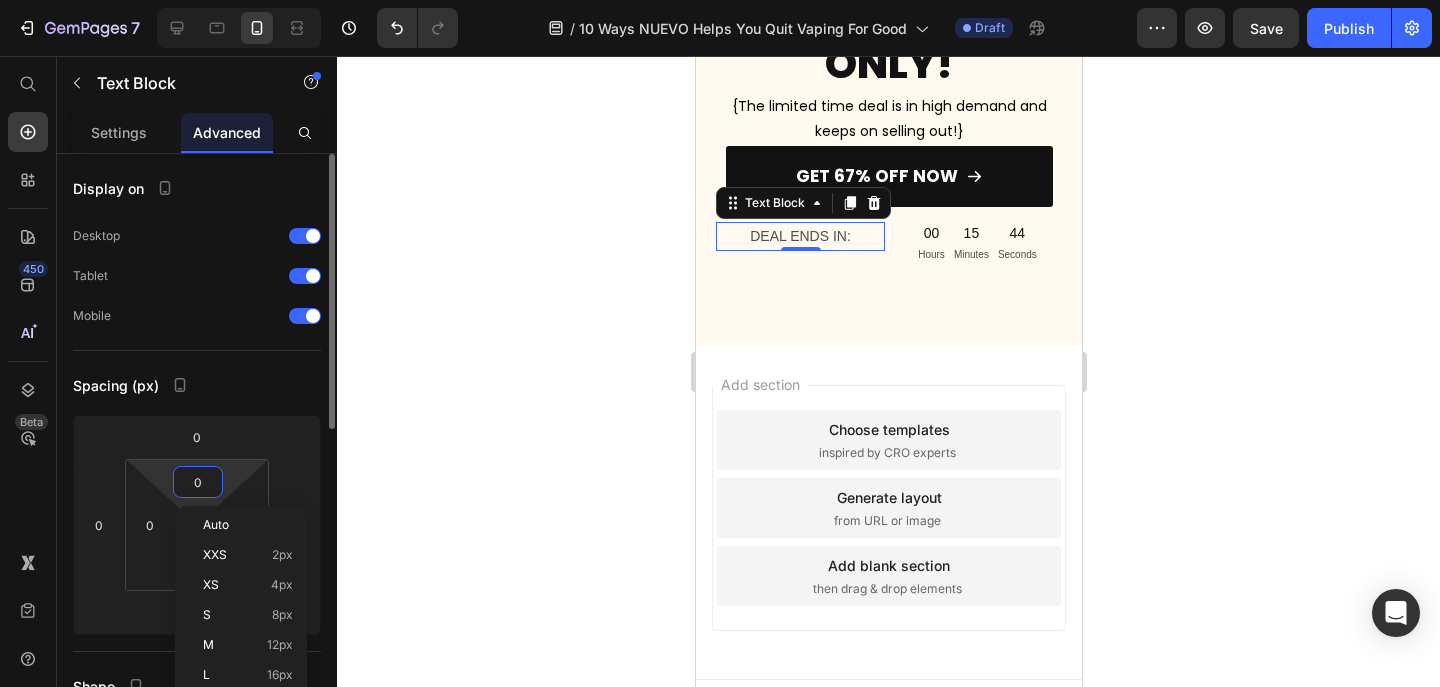 type on "2" 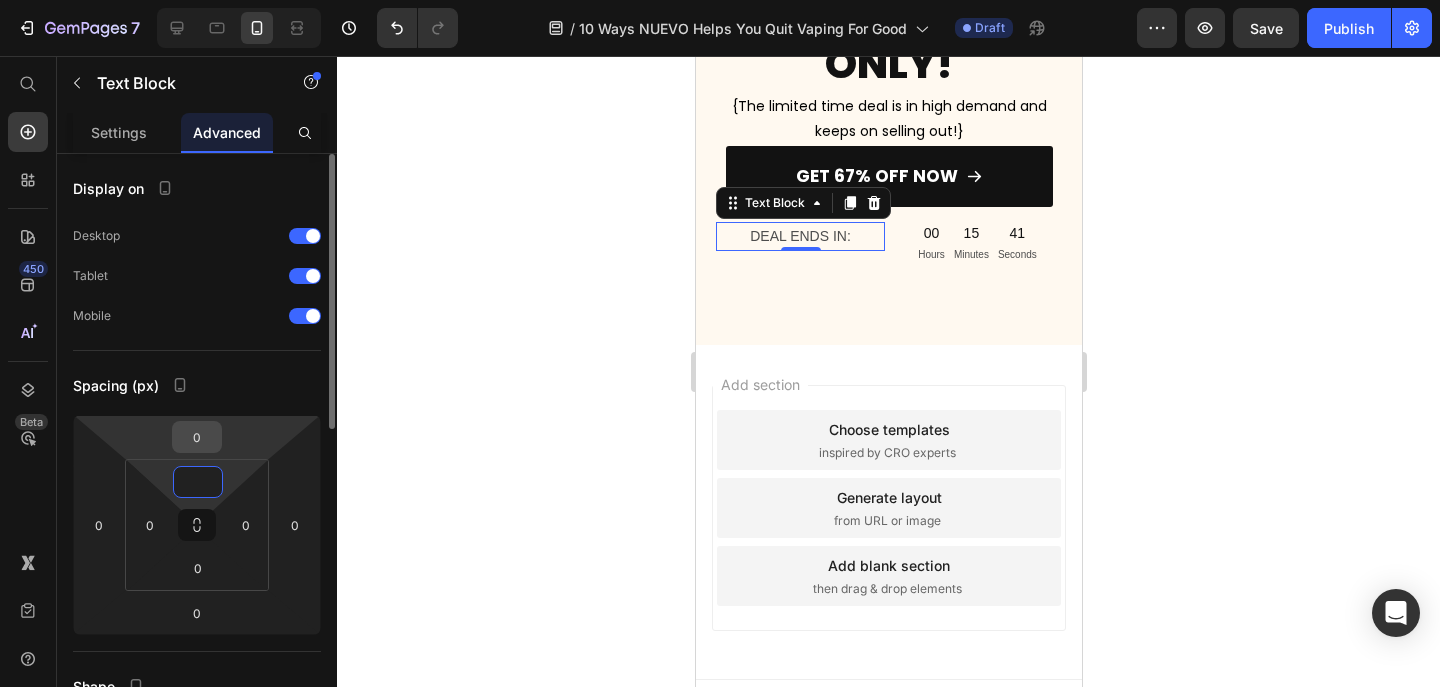 click on "0" at bounding box center [197, 437] 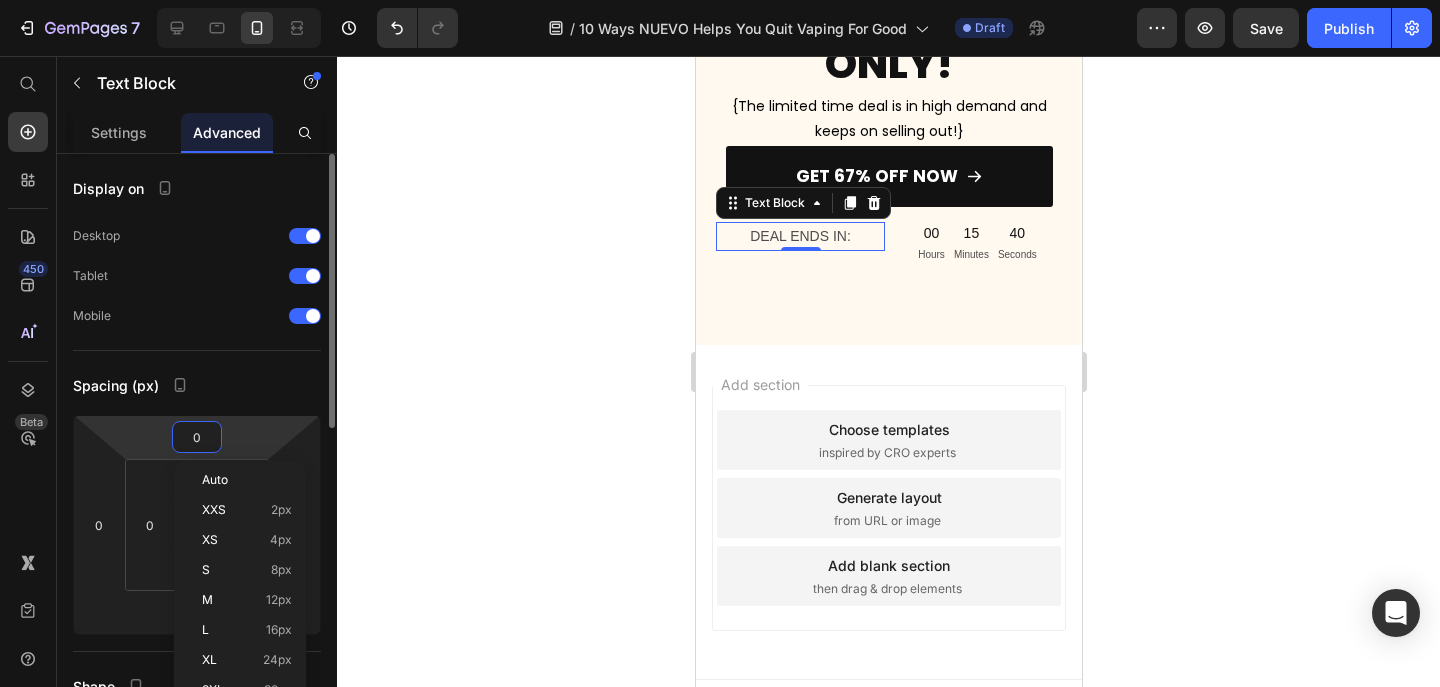 type on "4" 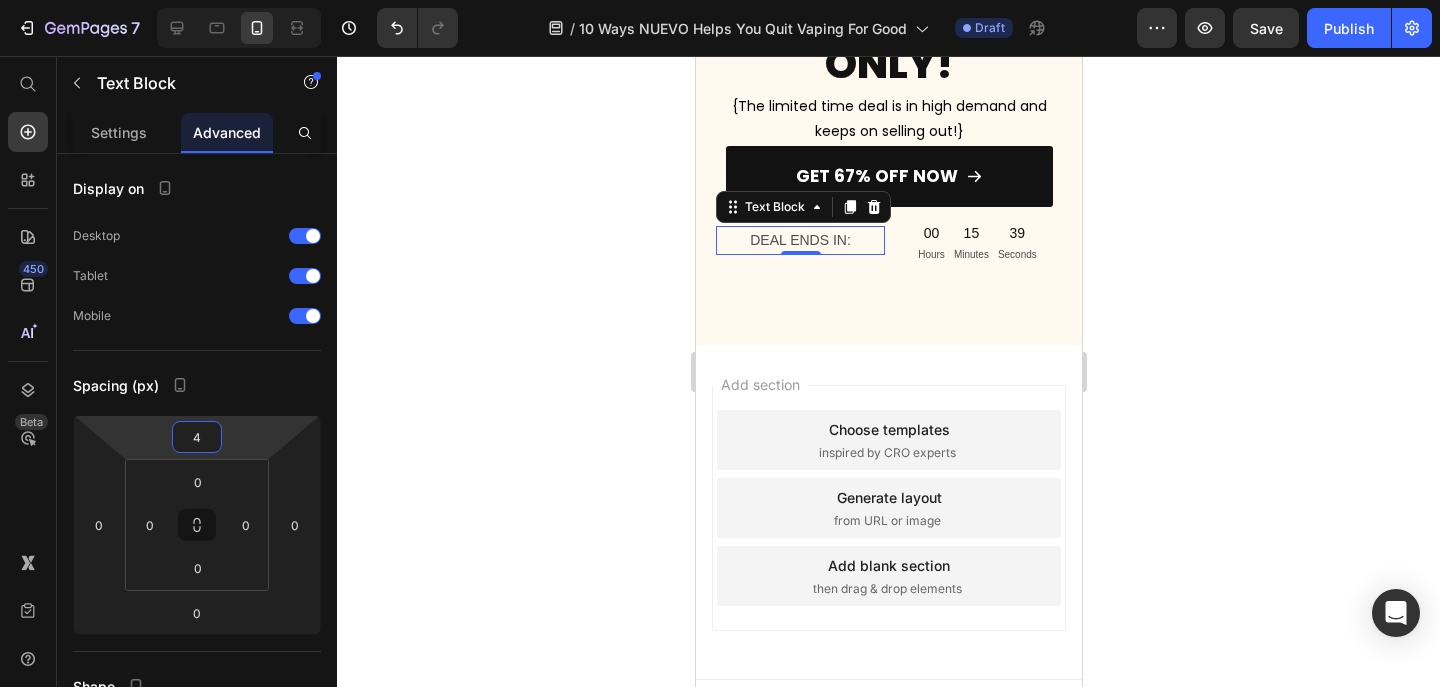 click 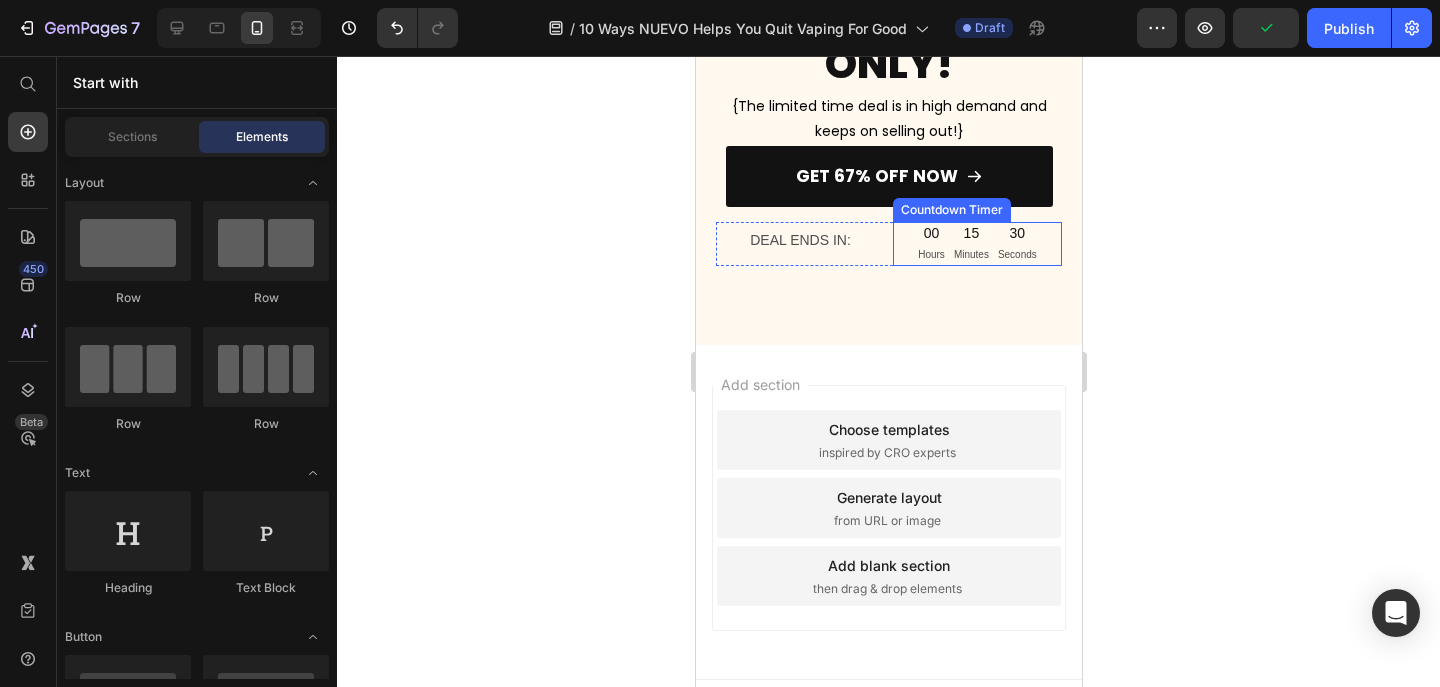 click on "Minutes" at bounding box center (970, 255) 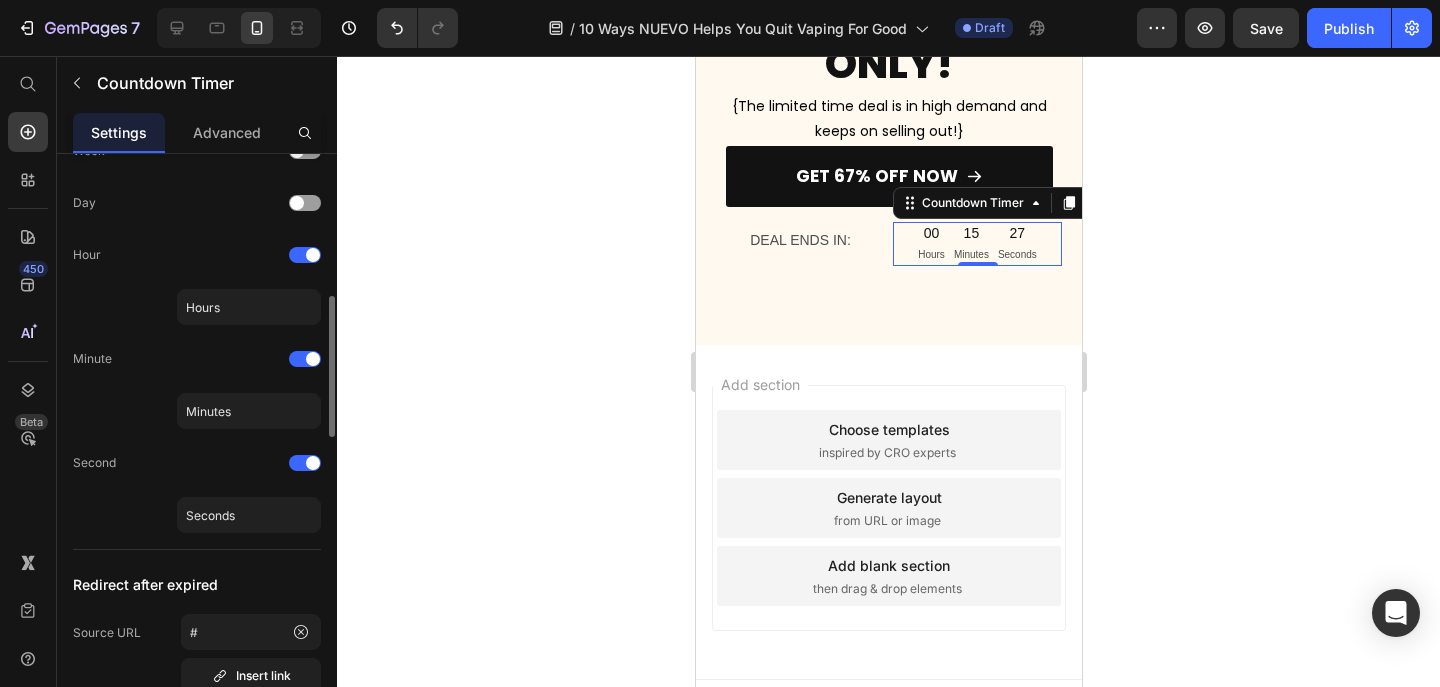 scroll, scrollTop: 429, scrollLeft: 0, axis: vertical 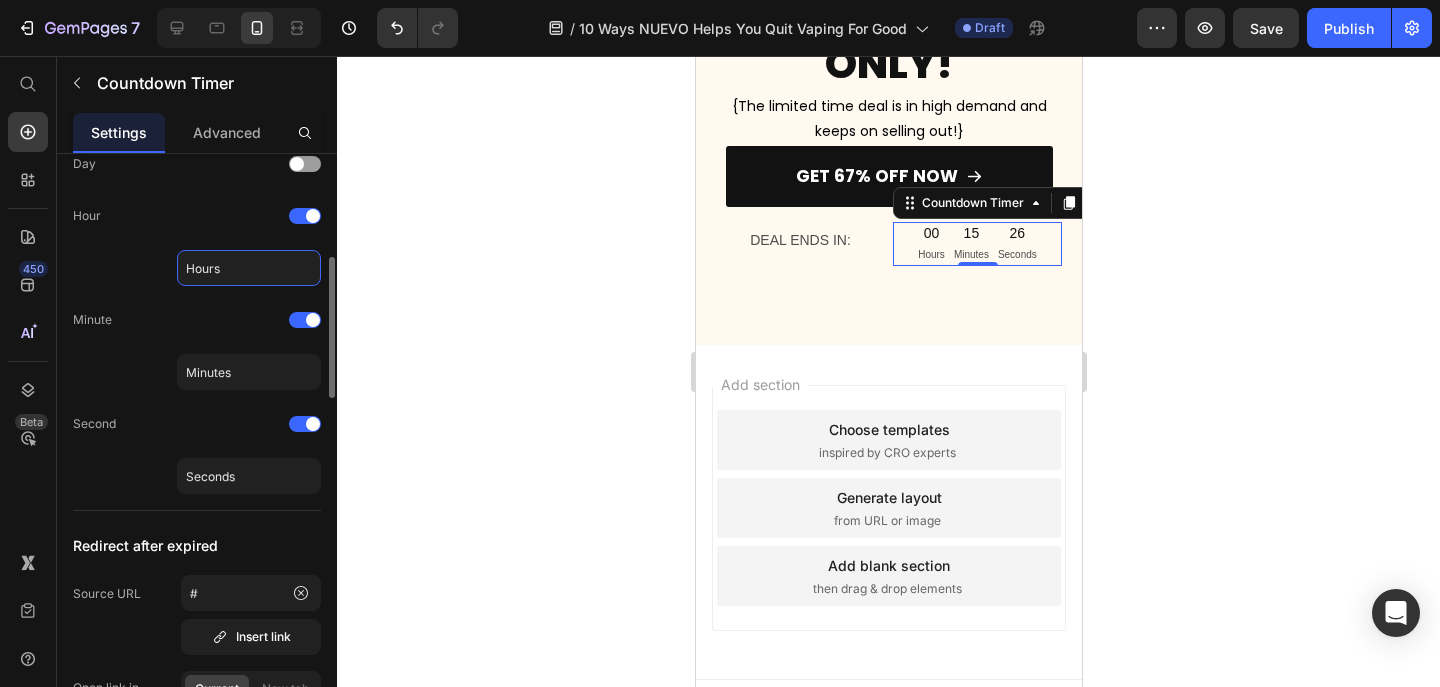 click on "Hours" 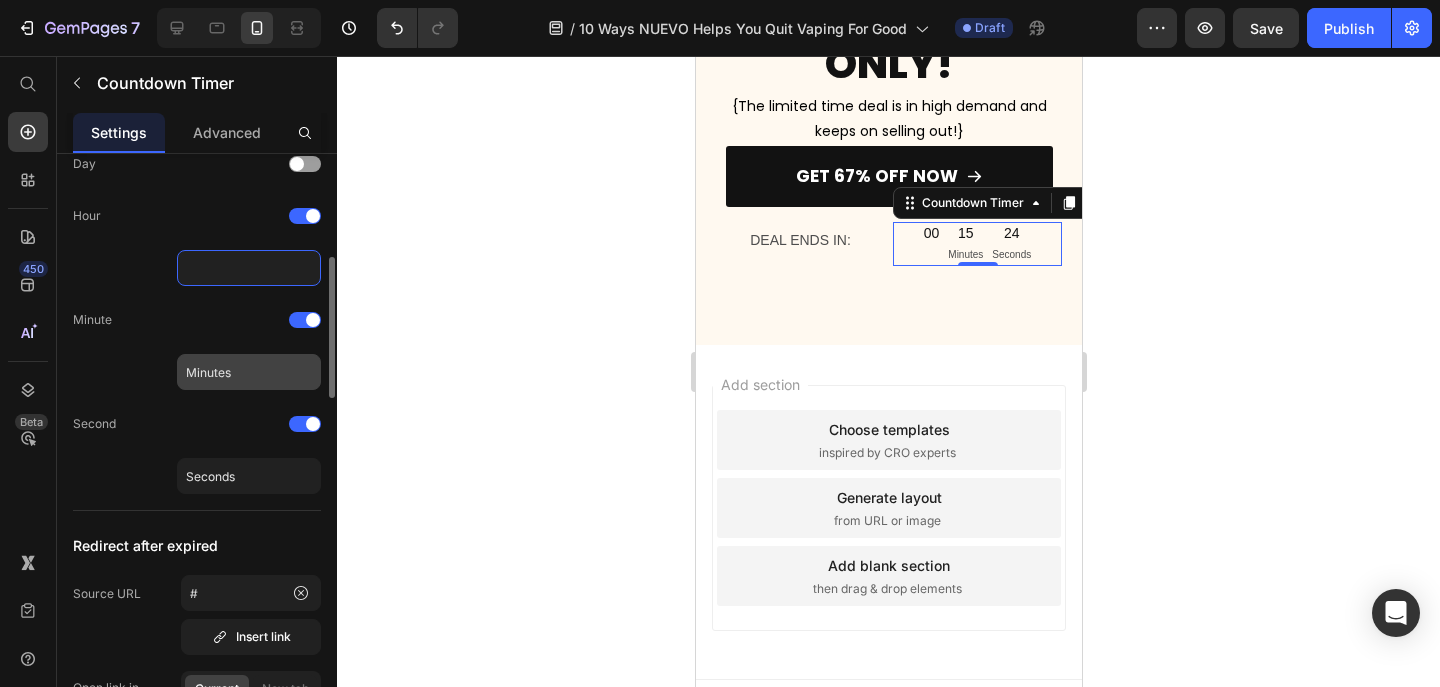 type 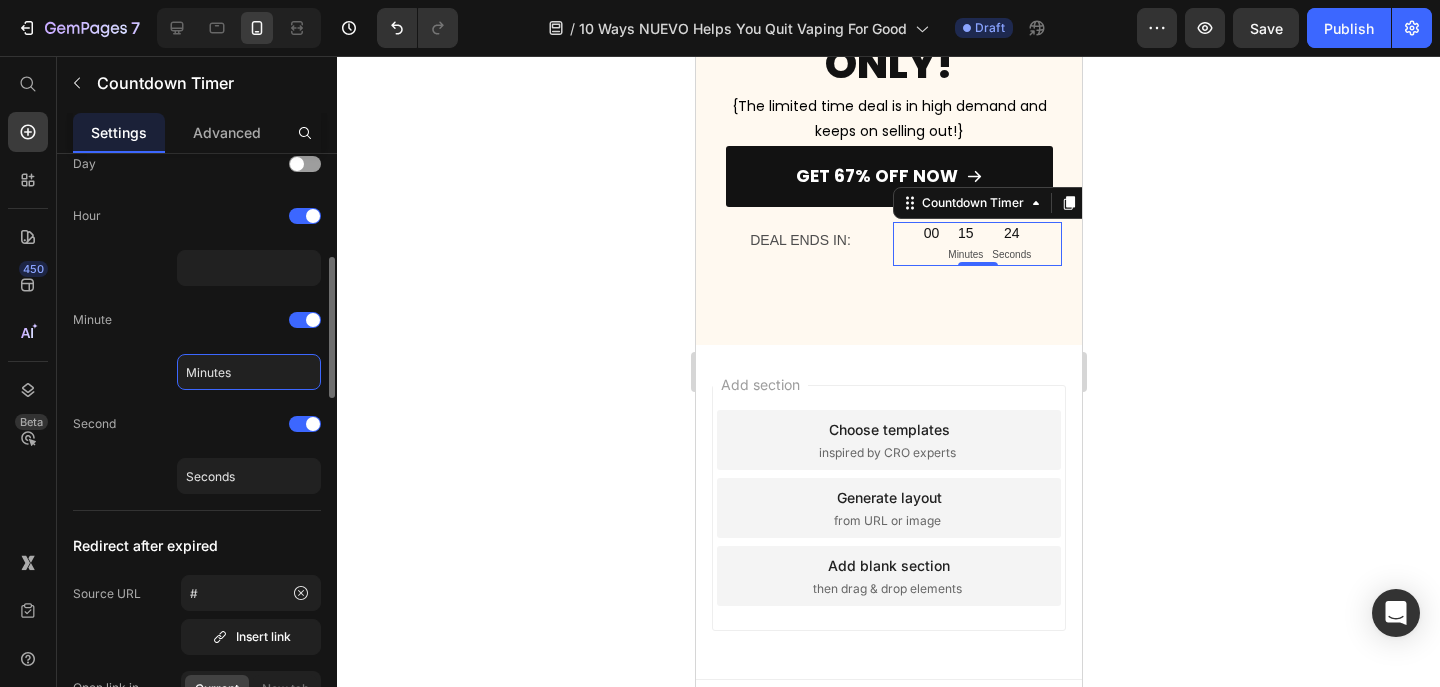 click on "Minutes" 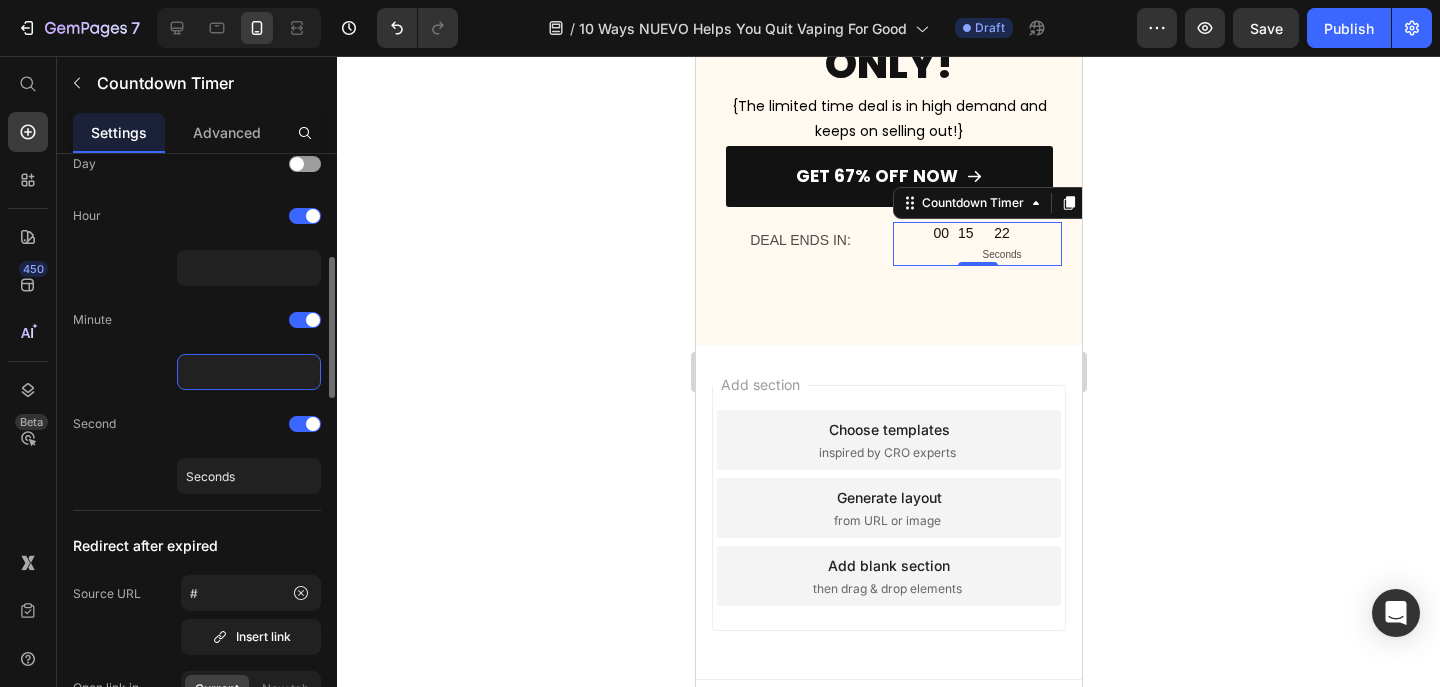 type 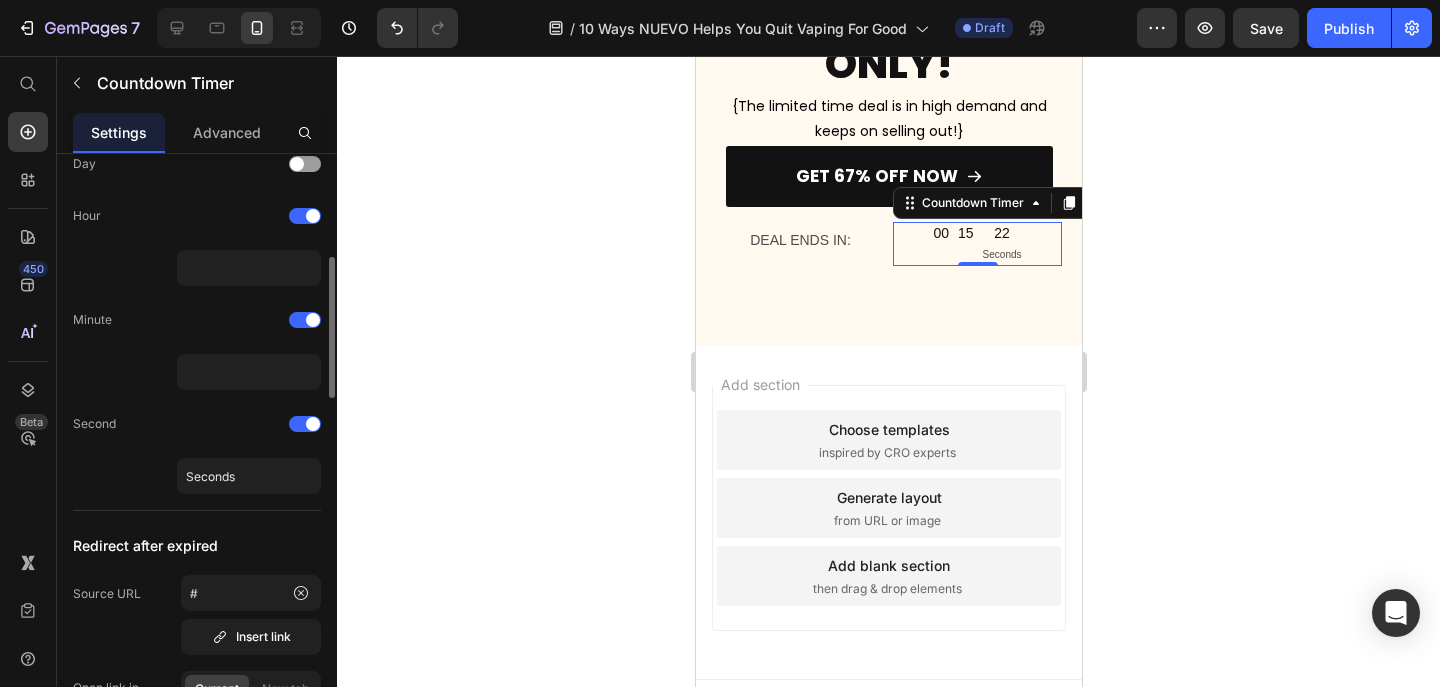 click on "Label Week Day Hour Minute Second Seconds" 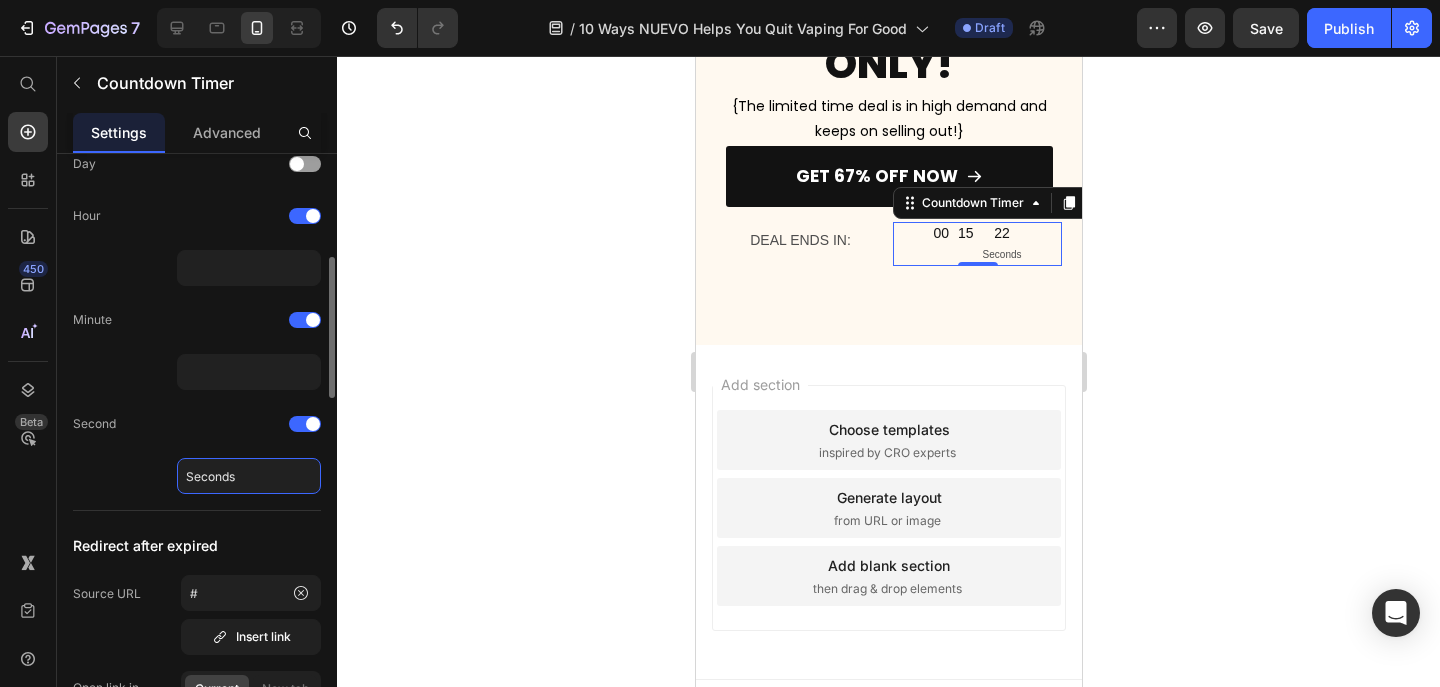 click on "Seconds" 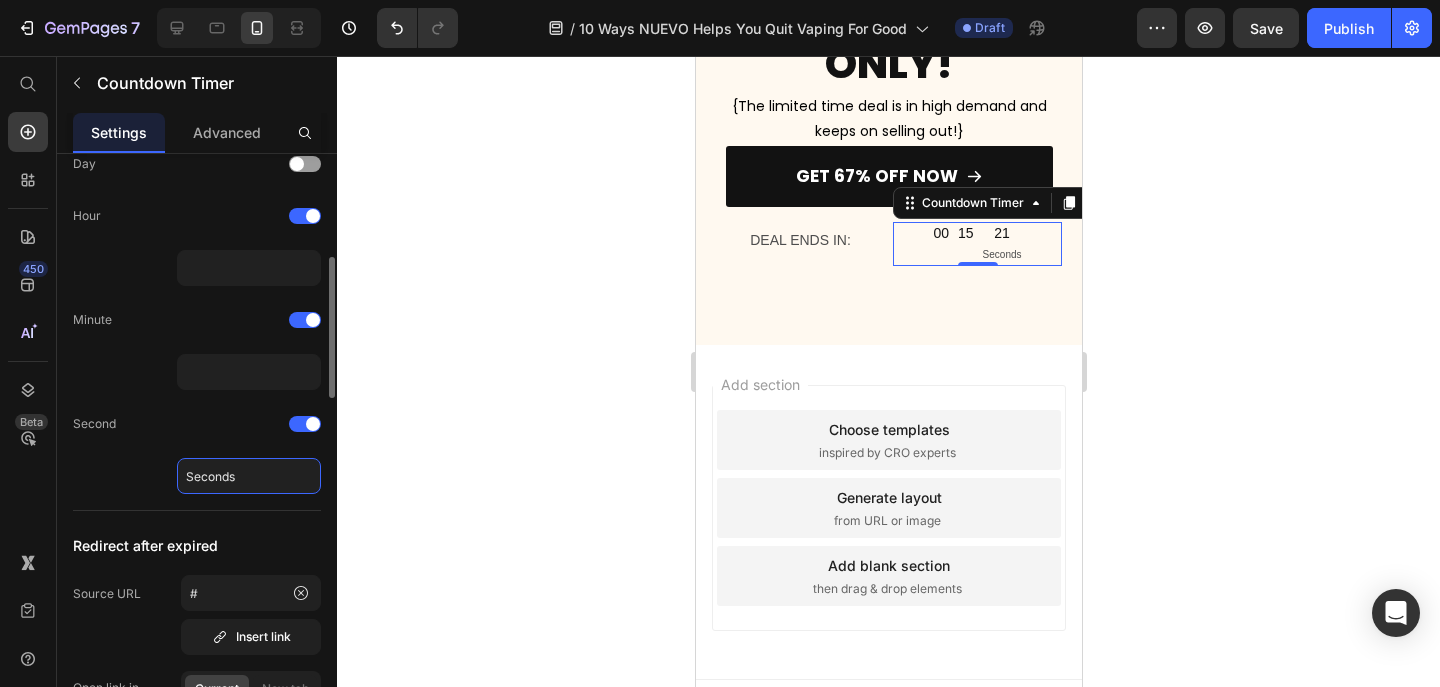 click on "Seconds" 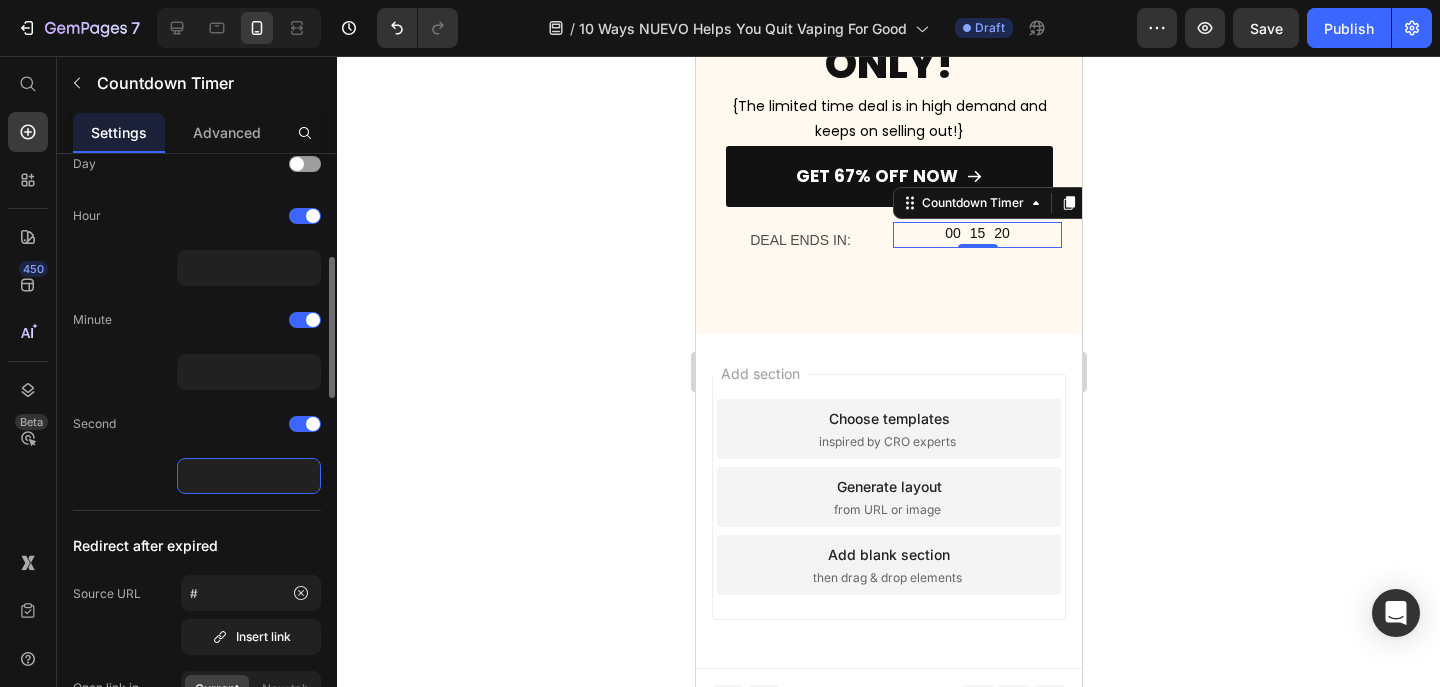 click 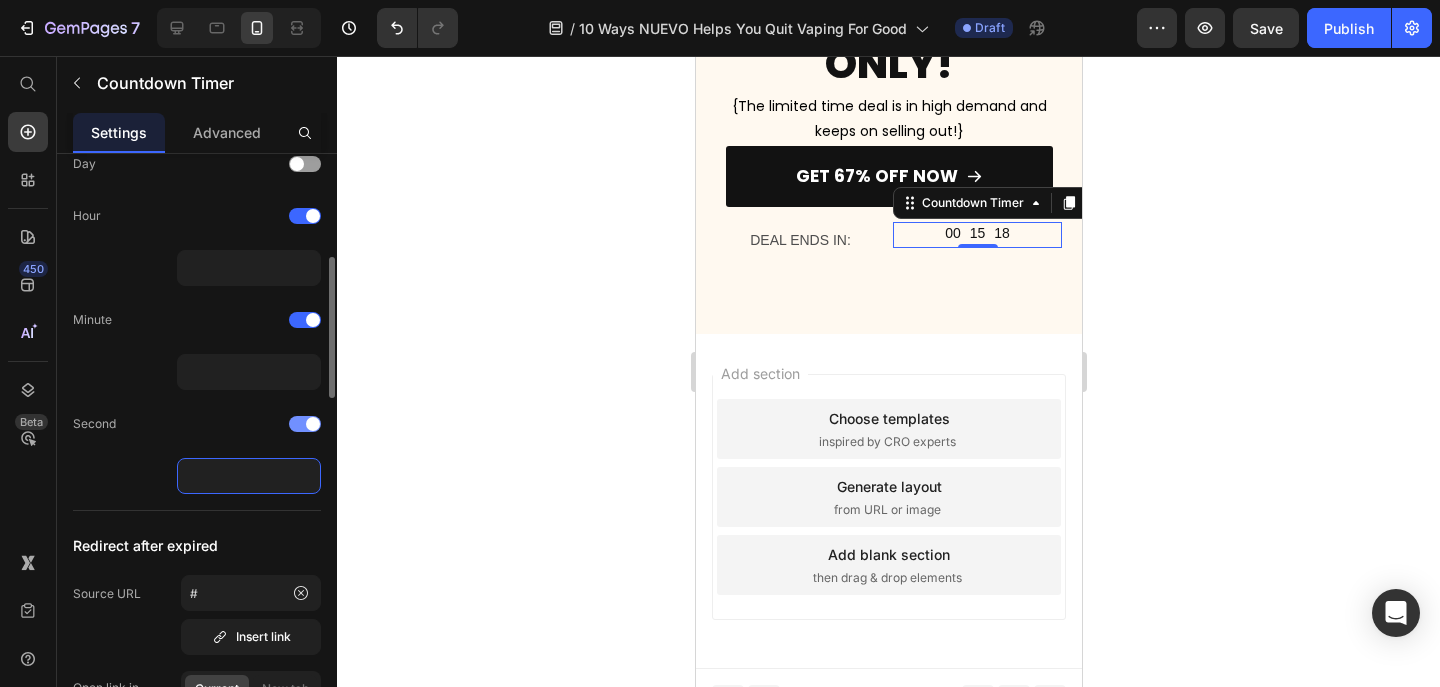 type 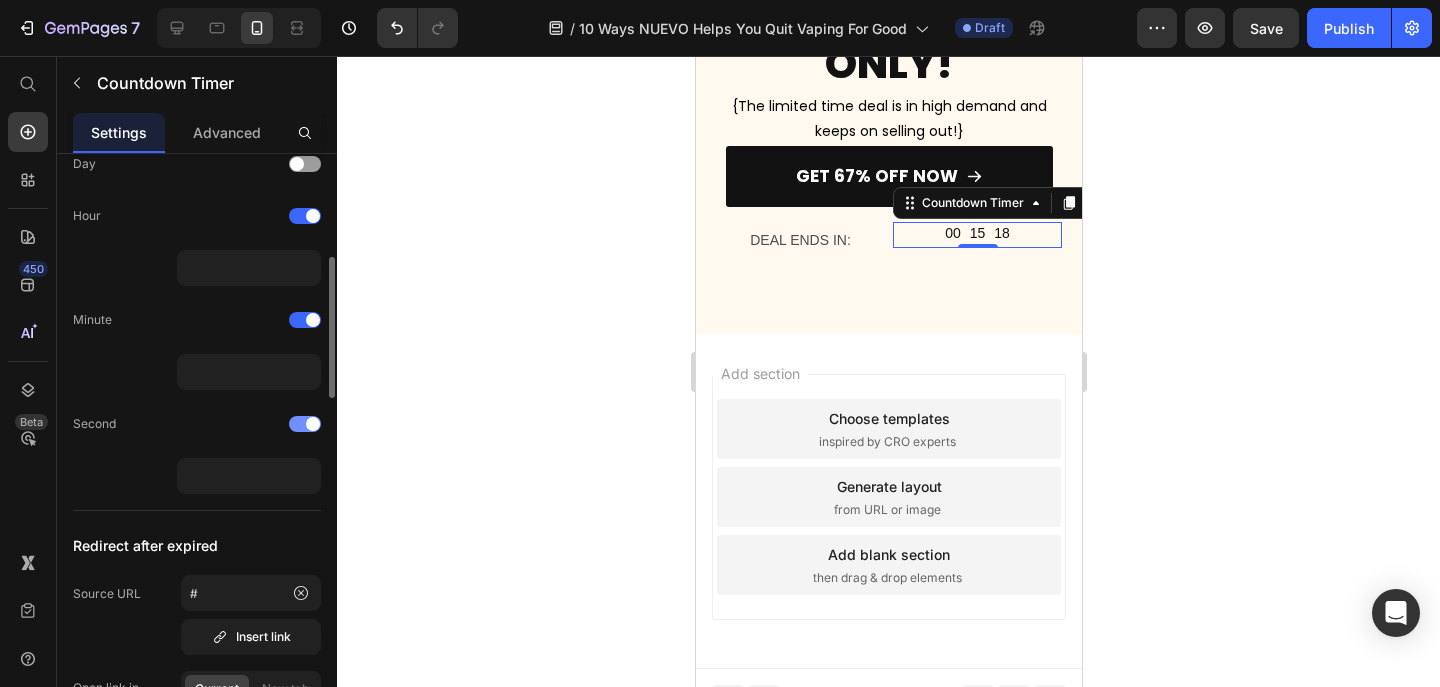 click on "Second" 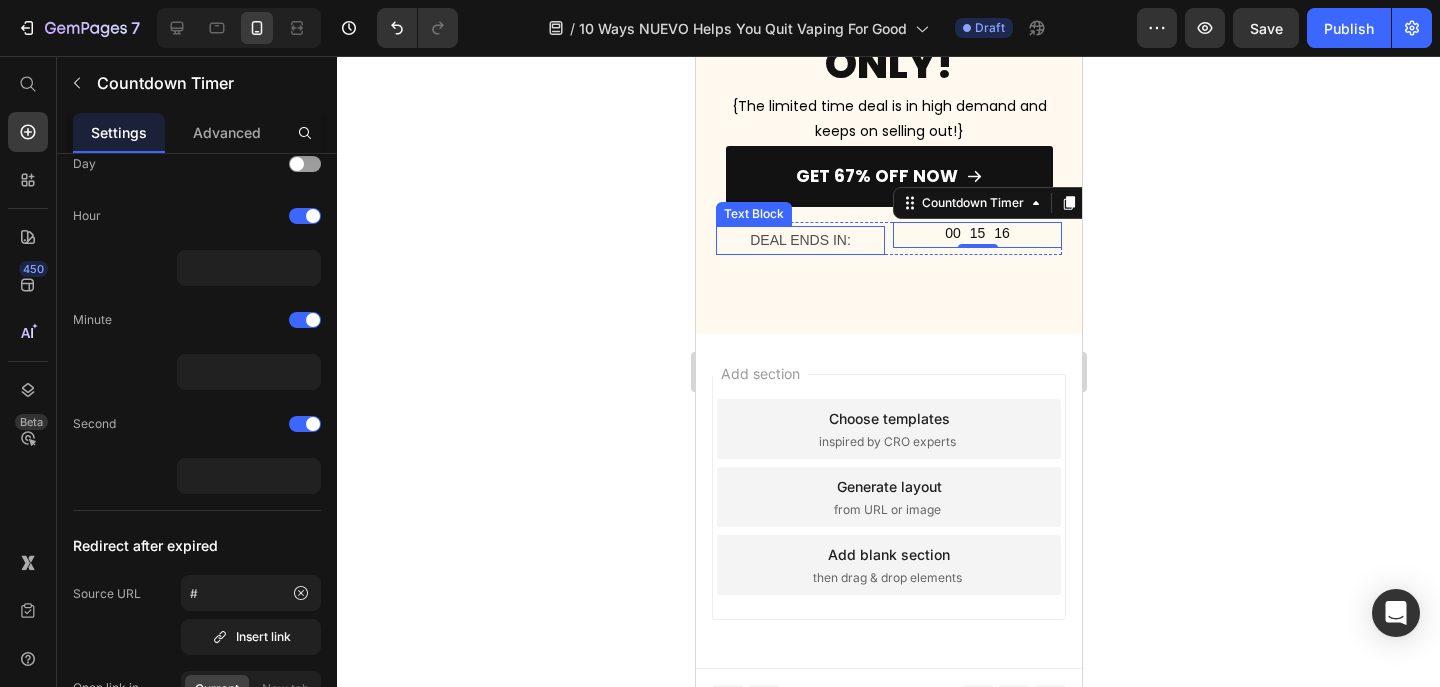 click on "DEAL ENDS IN:" at bounding box center (799, 240) 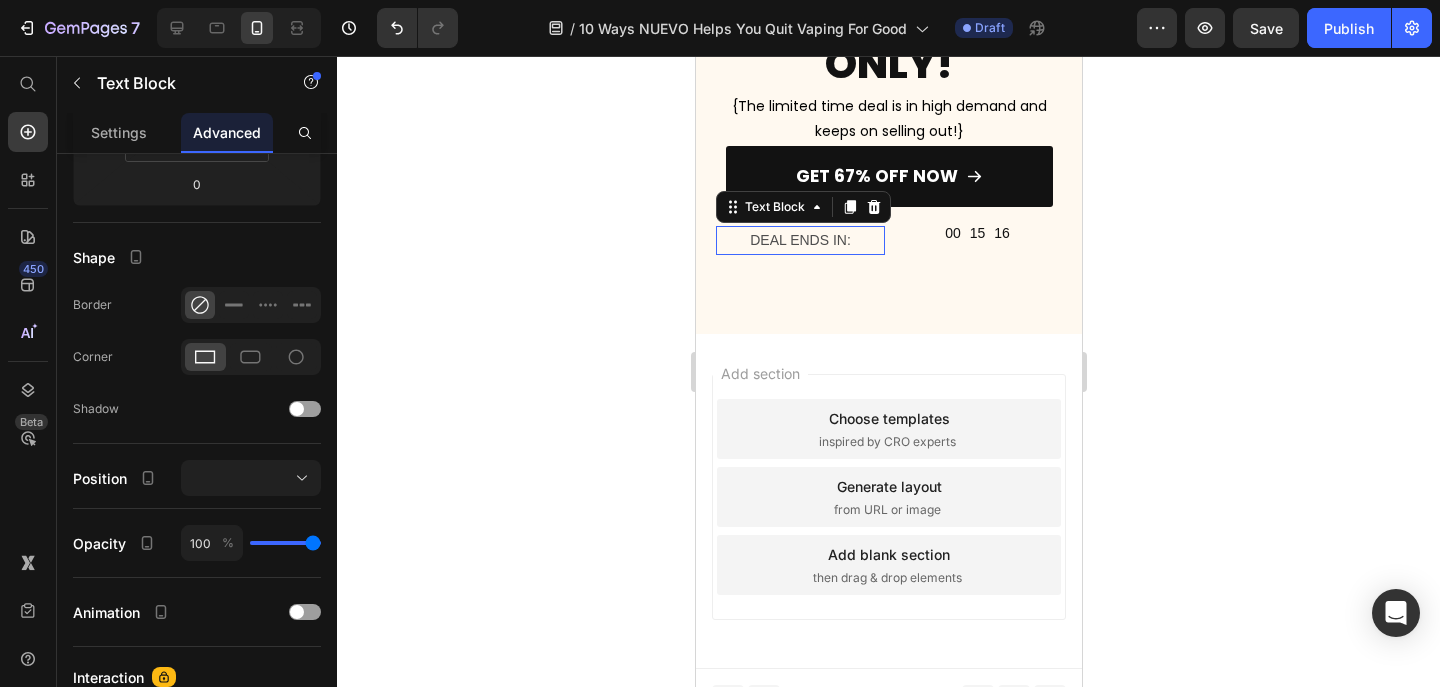 scroll, scrollTop: 0, scrollLeft: 0, axis: both 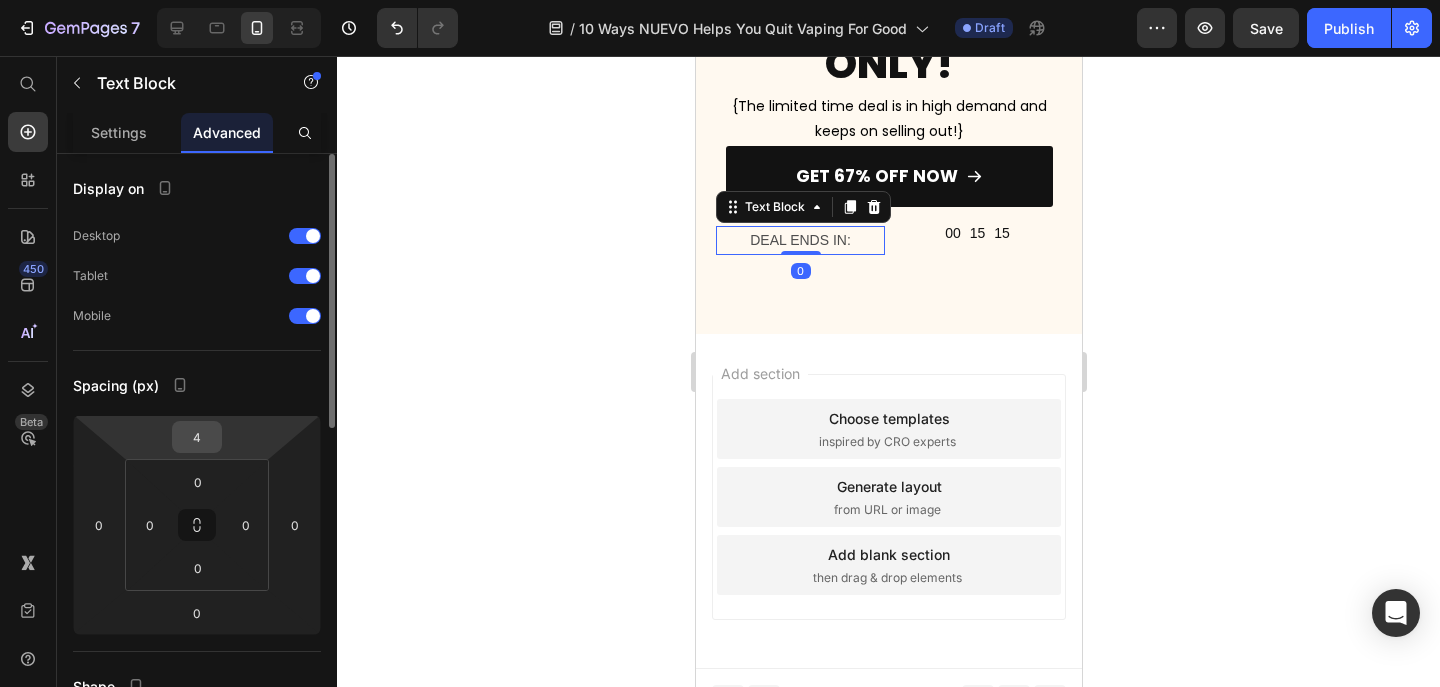 click on "4" at bounding box center (197, 437) 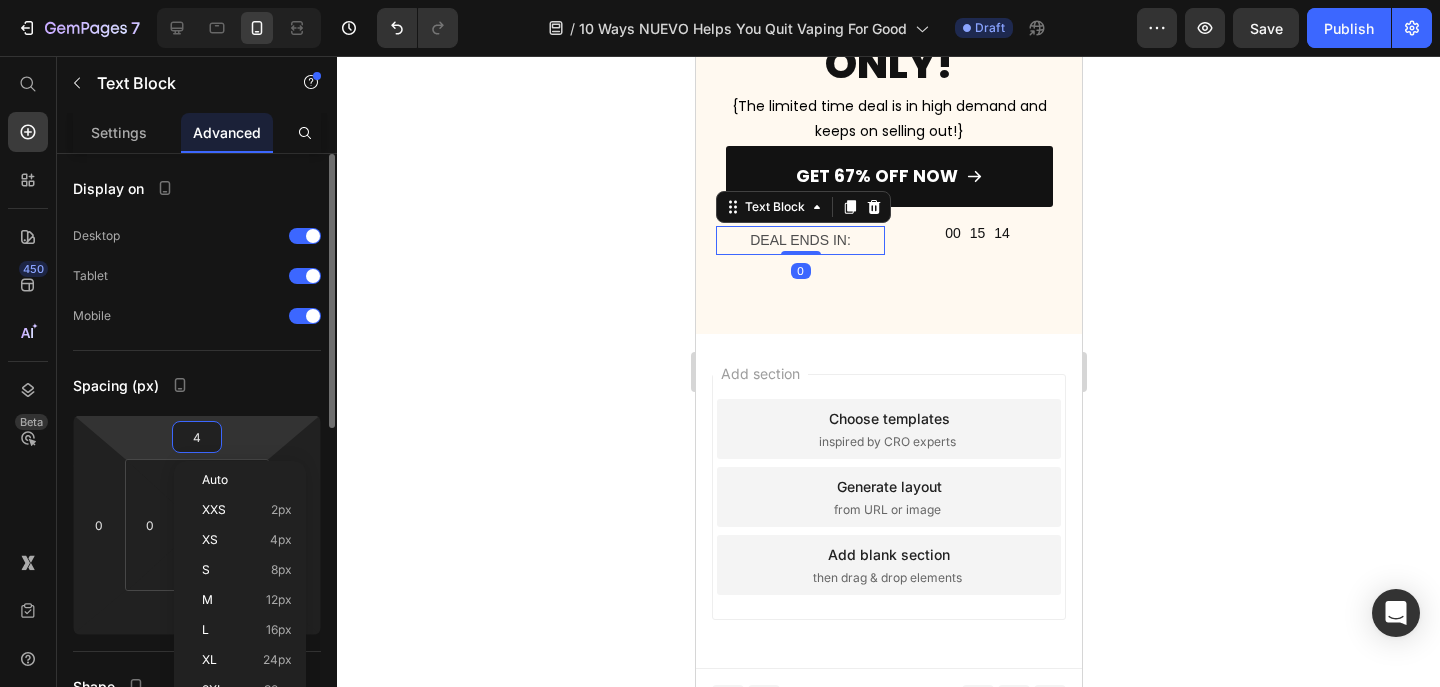 type on "0" 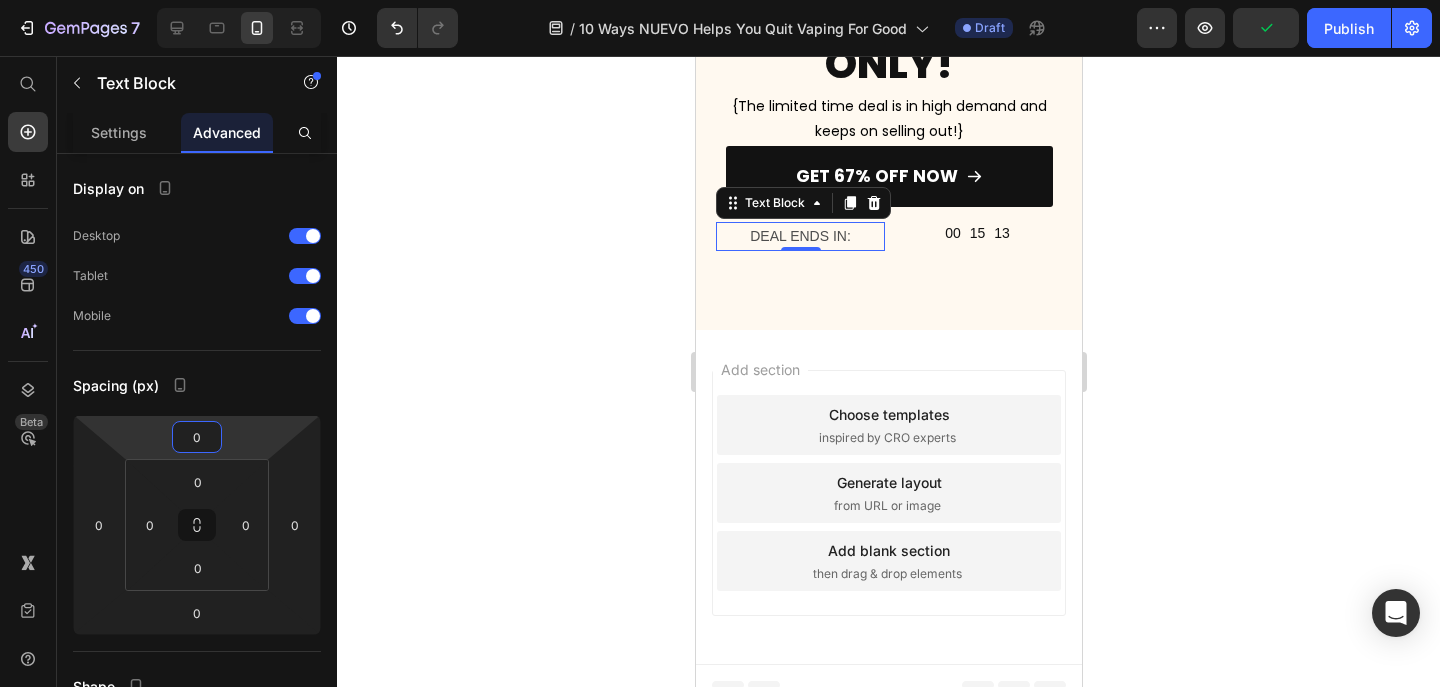 click 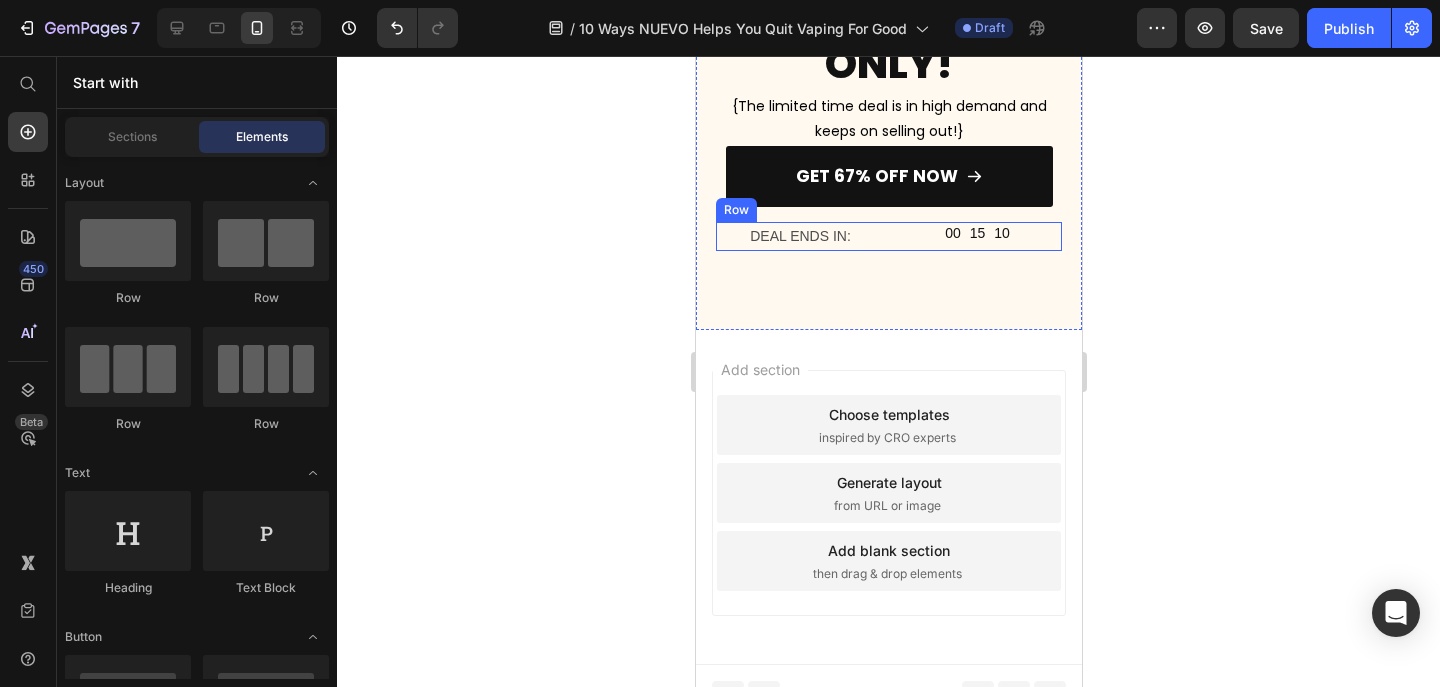 click on "DEAL ENDS IN: Text Block 00 15 10 Countdown Timer Row" at bounding box center (888, 236) 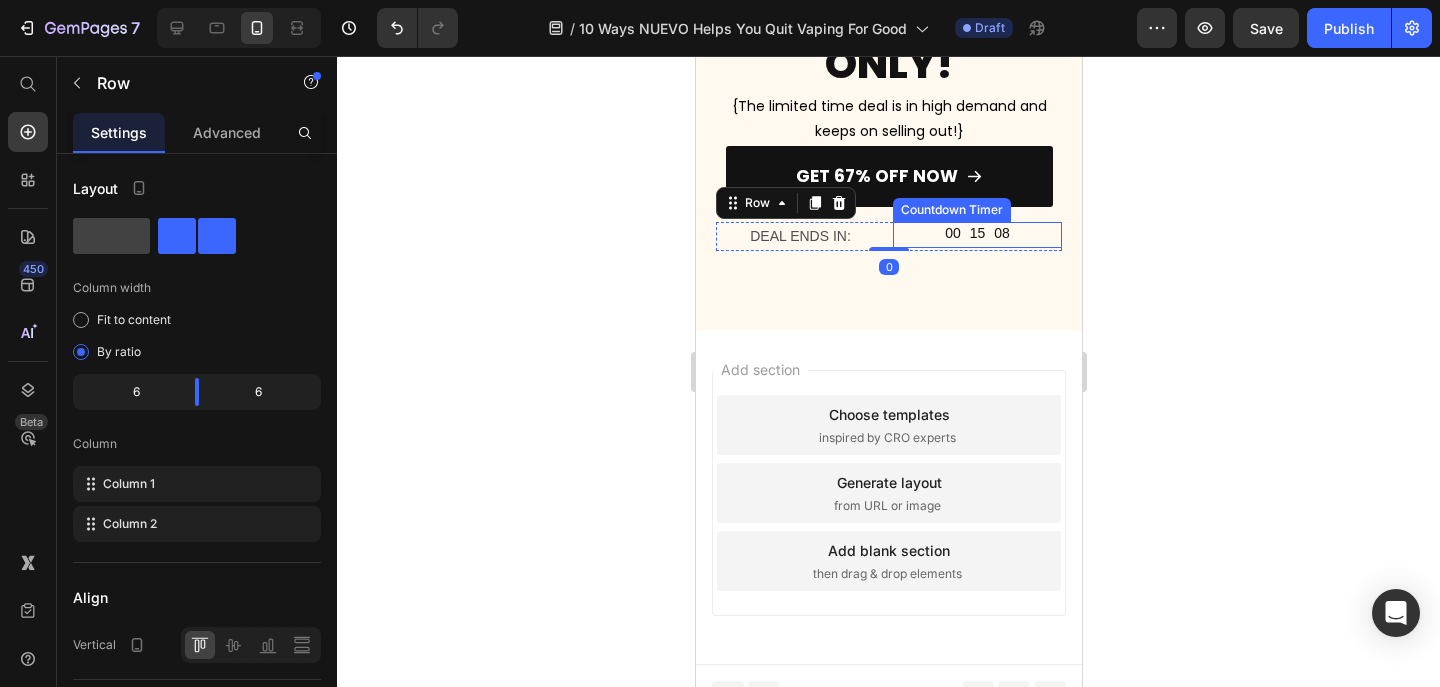 click on "00 15 08" at bounding box center (976, 235) 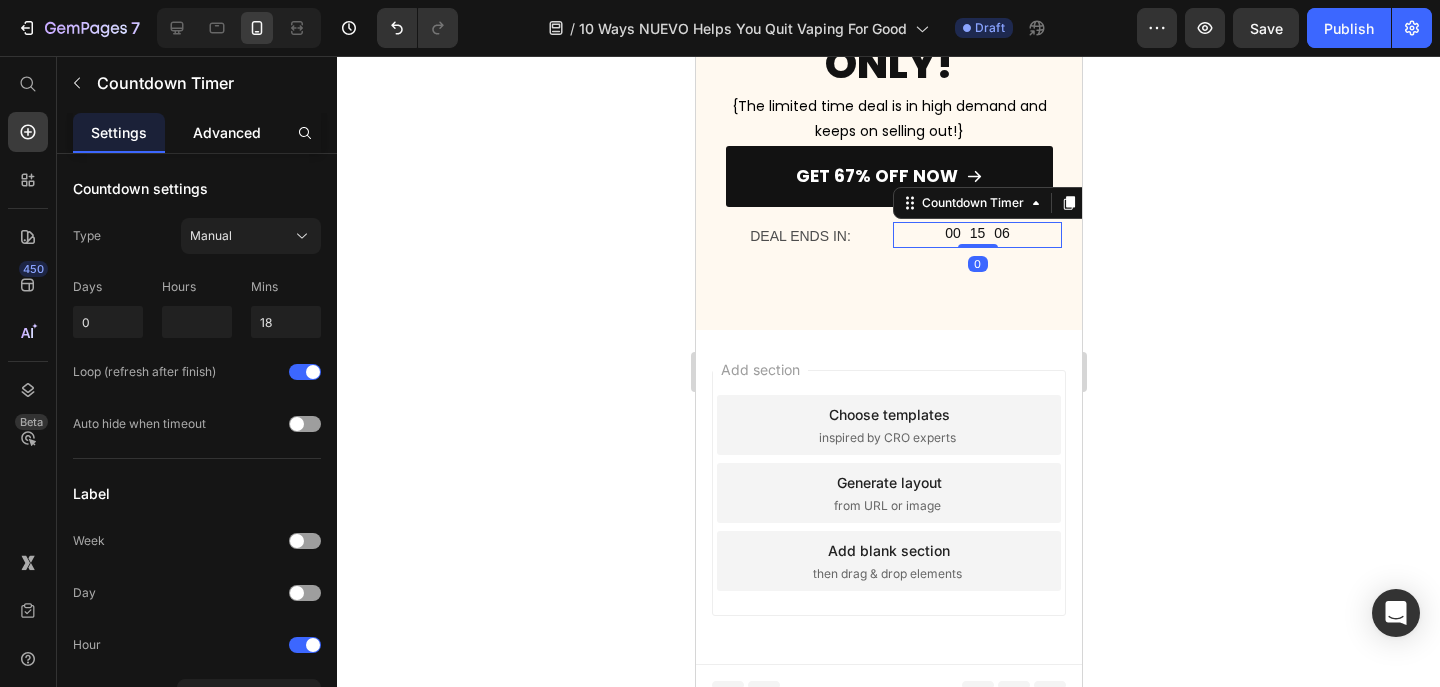 click on "Advanced" at bounding box center [227, 132] 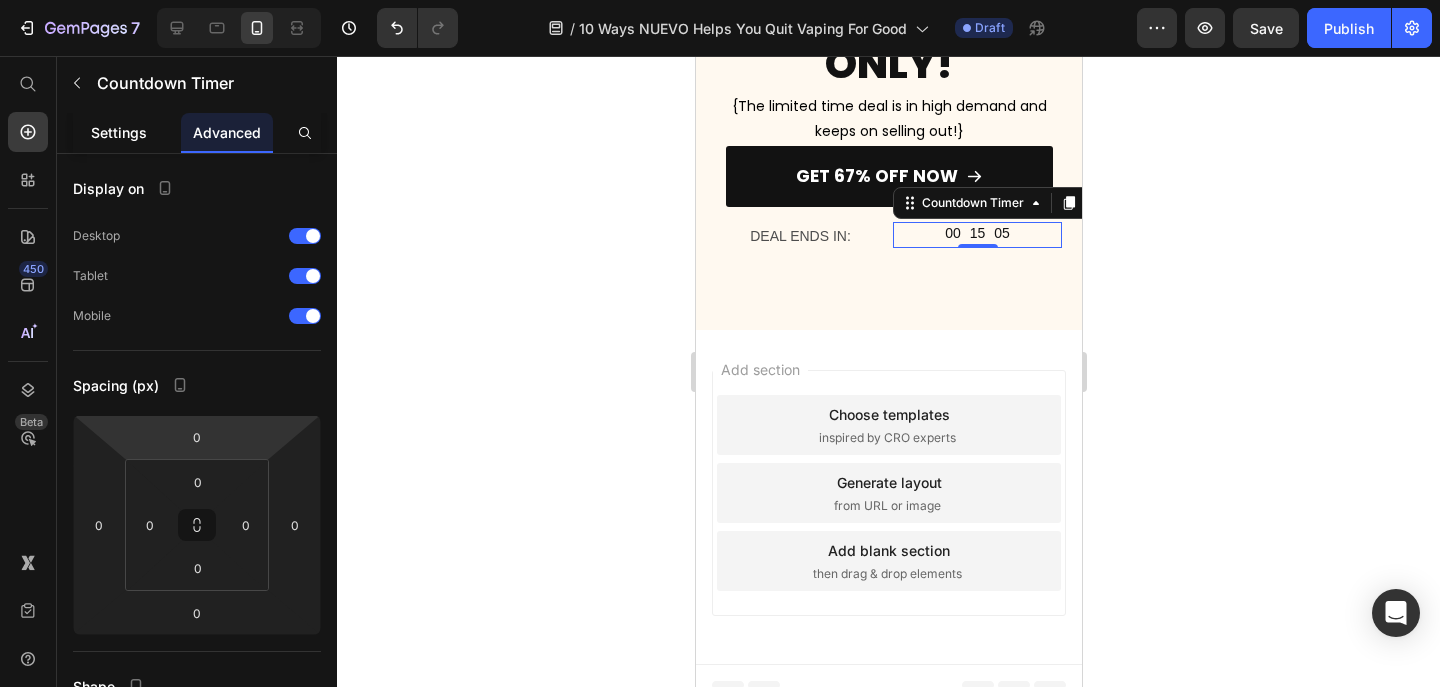 click on "Settings" at bounding box center (119, 132) 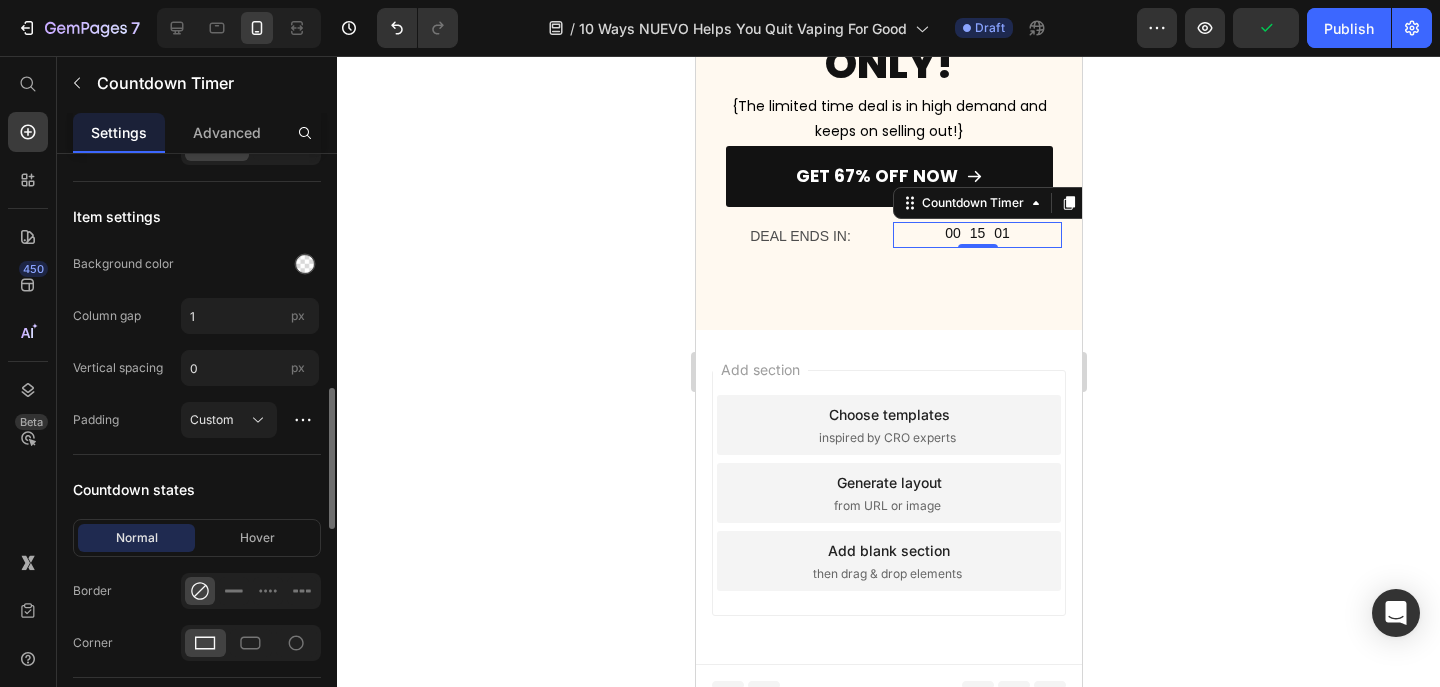scroll, scrollTop: 974, scrollLeft: 0, axis: vertical 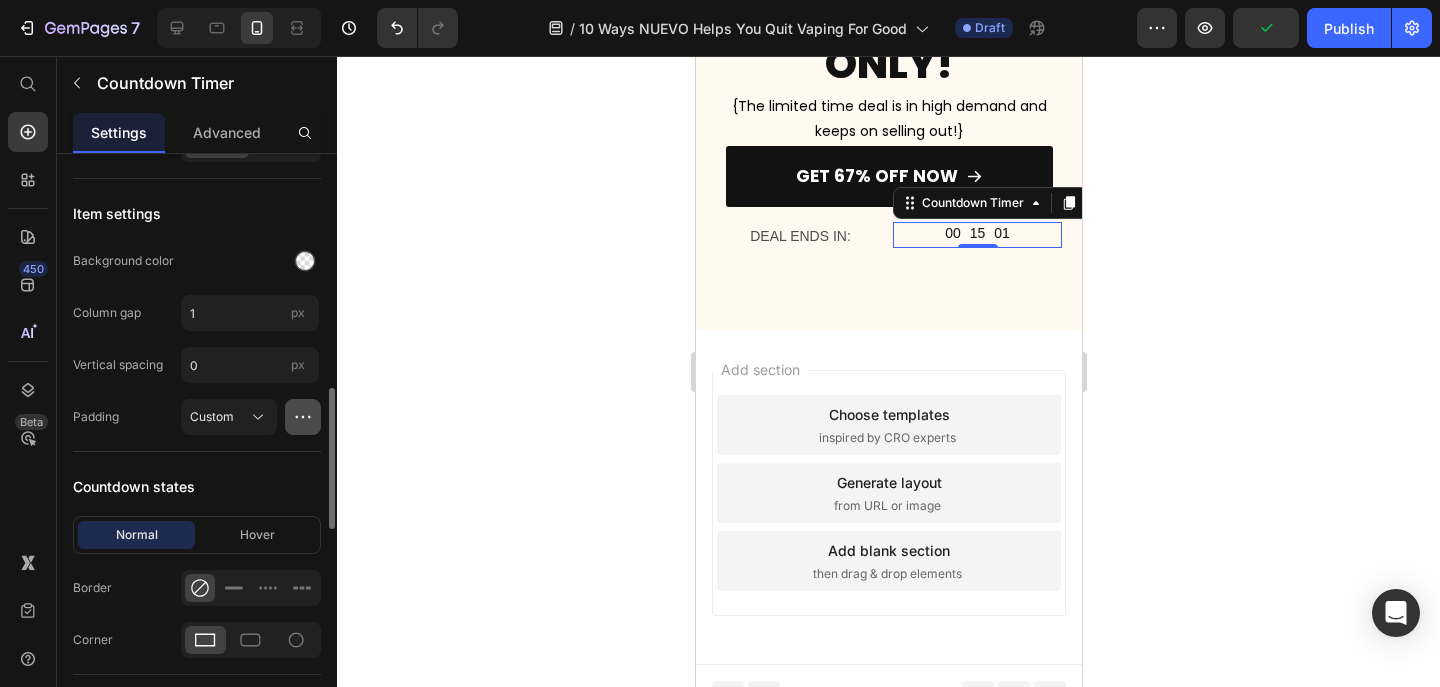 click 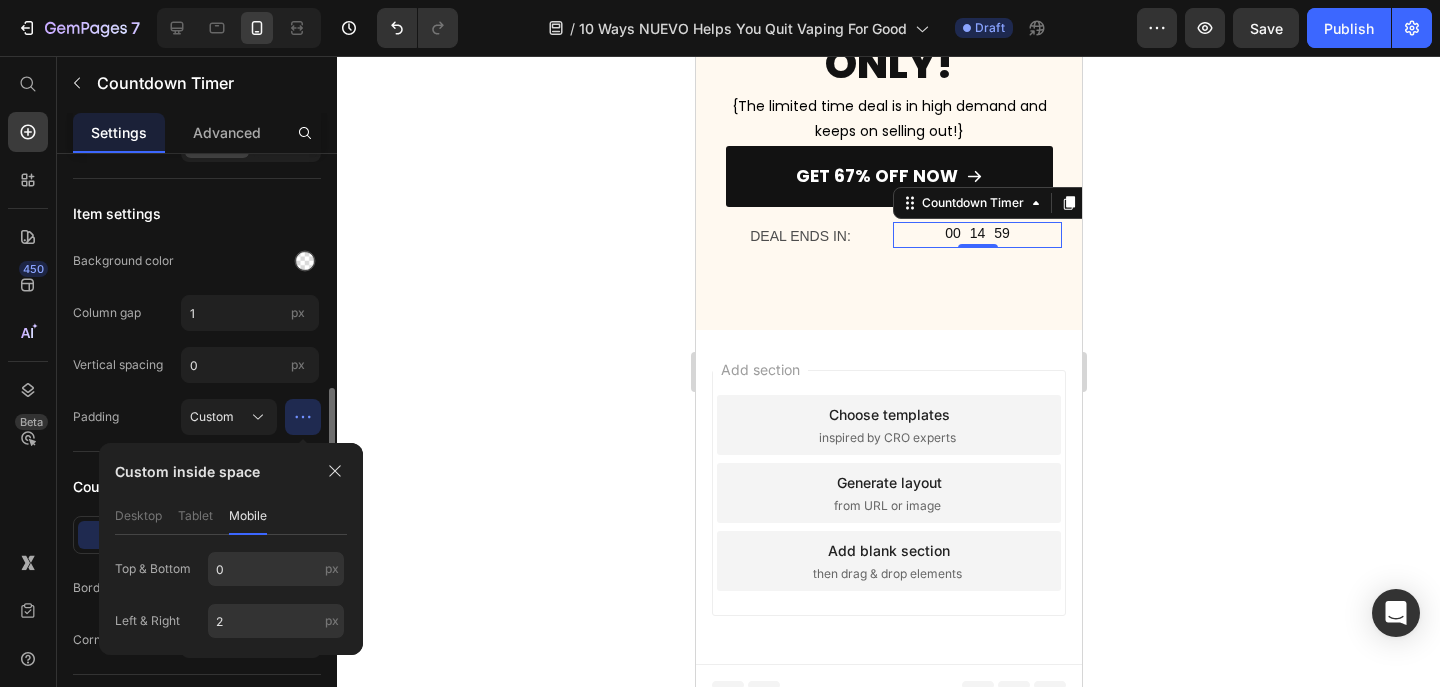 click on "Padding Custom" 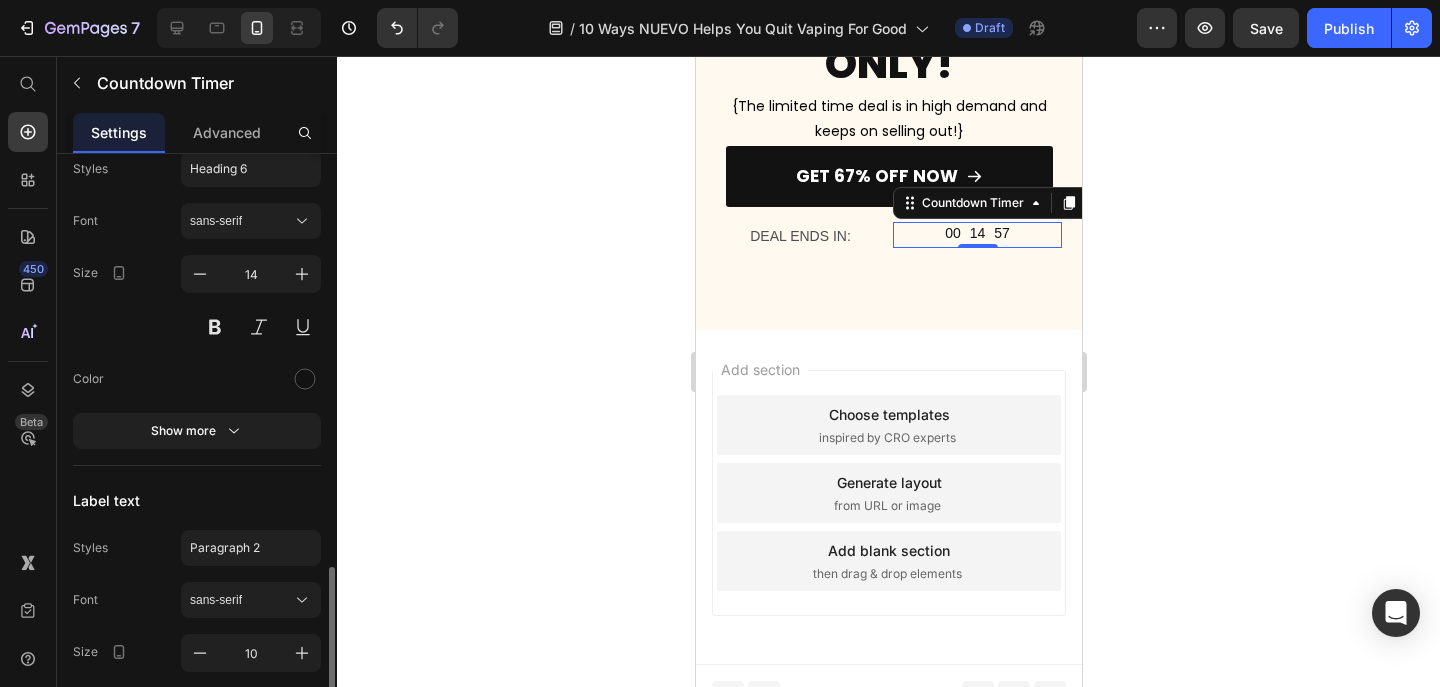 scroll, scrollTop: 1594, scrollLeft: 0, axis: vertical 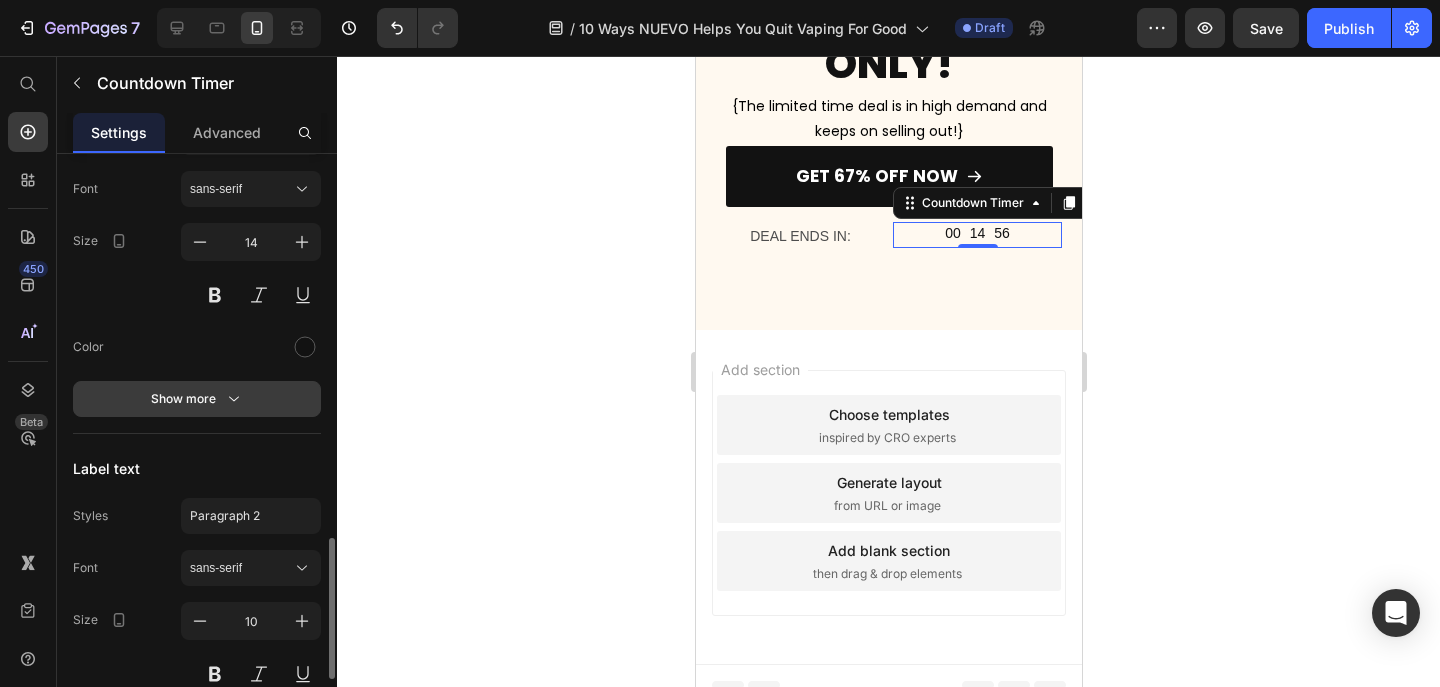 click on "Show more" at bounding box center (197, 399) 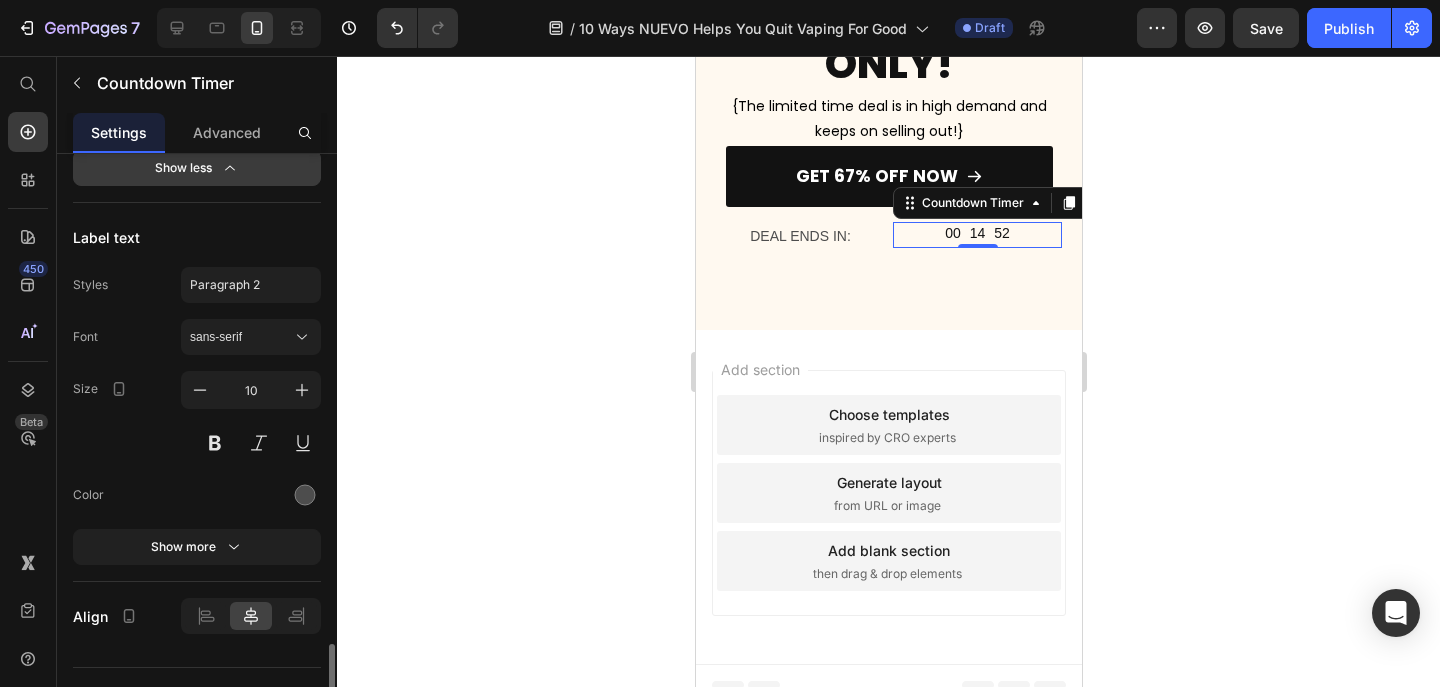 scroll, scrollTop: 2123, scrollLeft: 0, axis: vertical 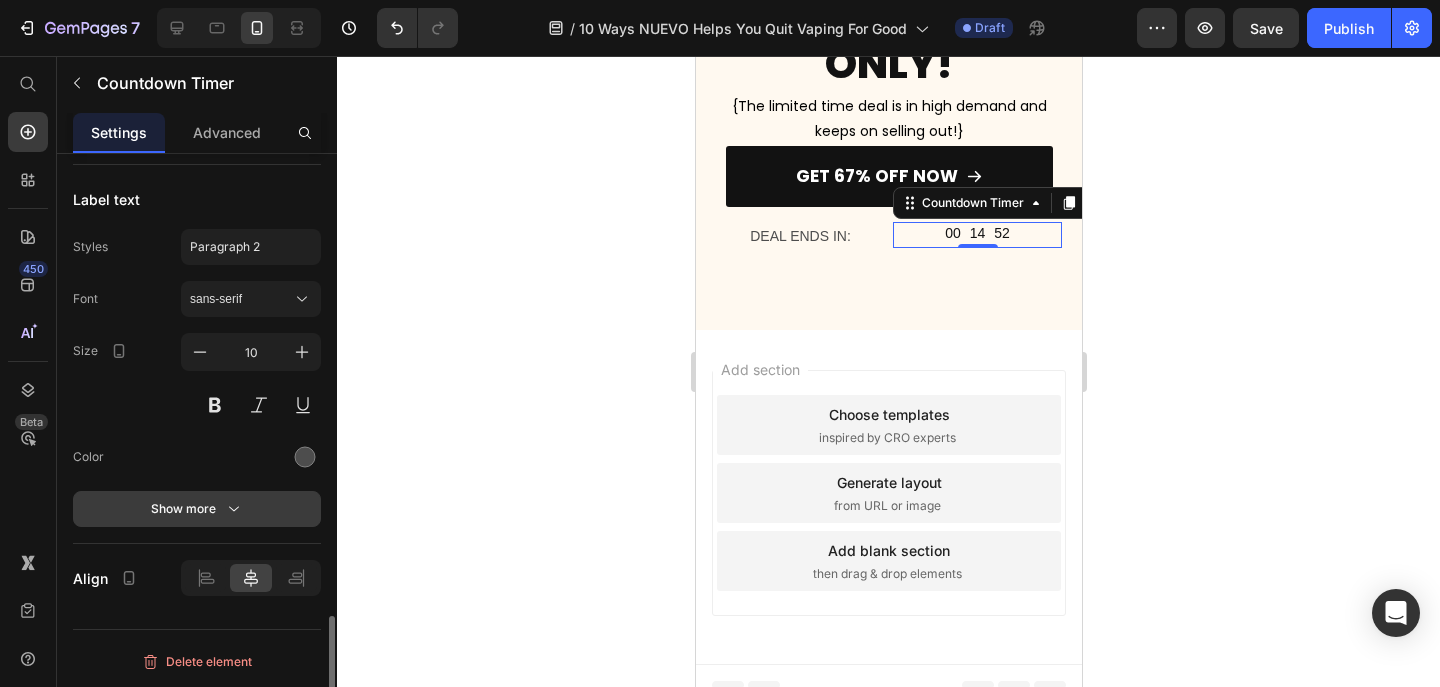 click on "Show more" at bounding box center (197, 509) 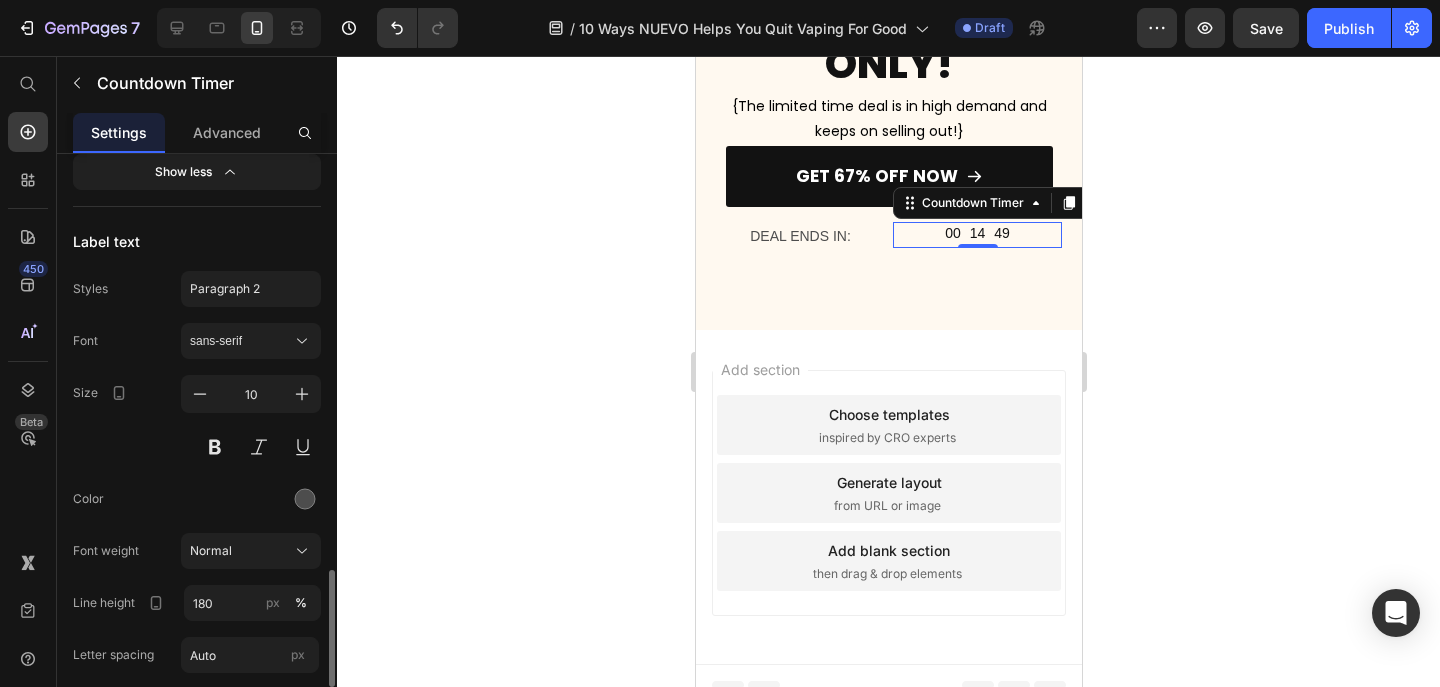 scroll, scrollTop: 2079, scrollLeft: 0, axis: vertical 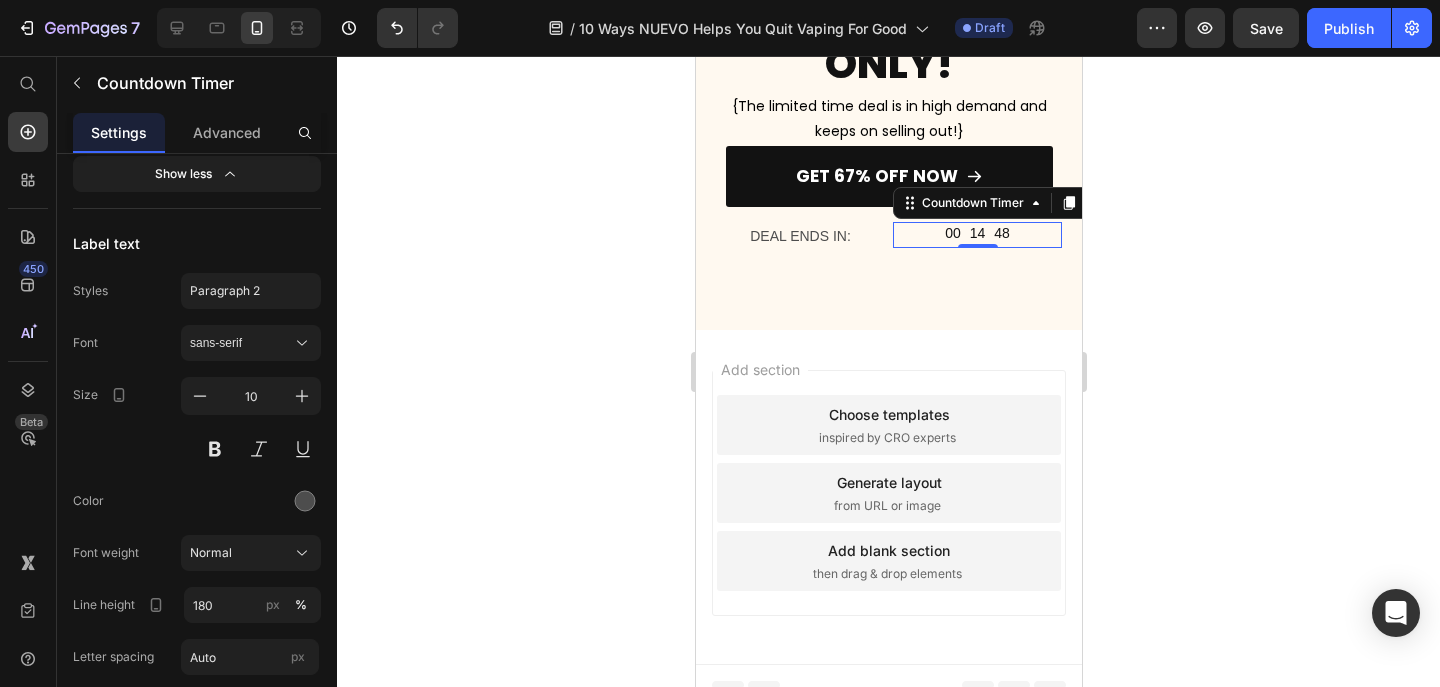 click 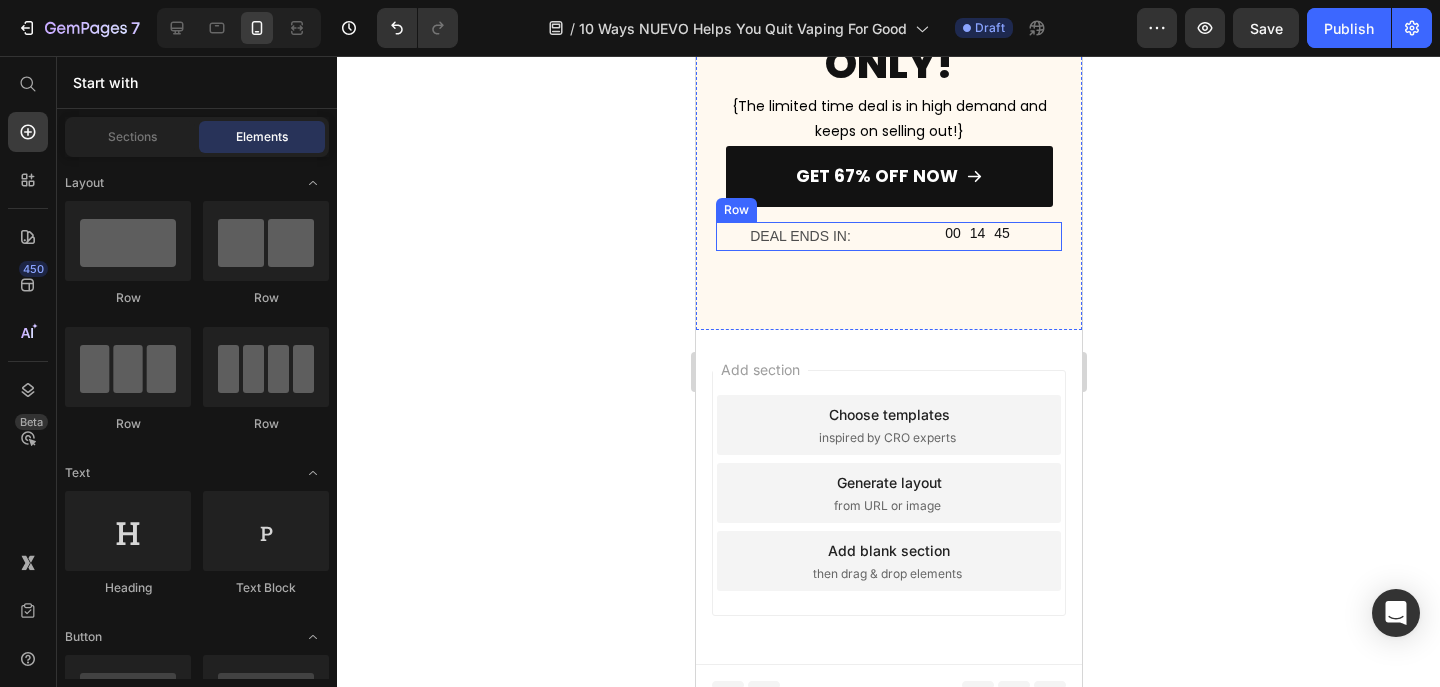 click on "00 14 45 Countdown Timer" at bounding box center (976, 236) 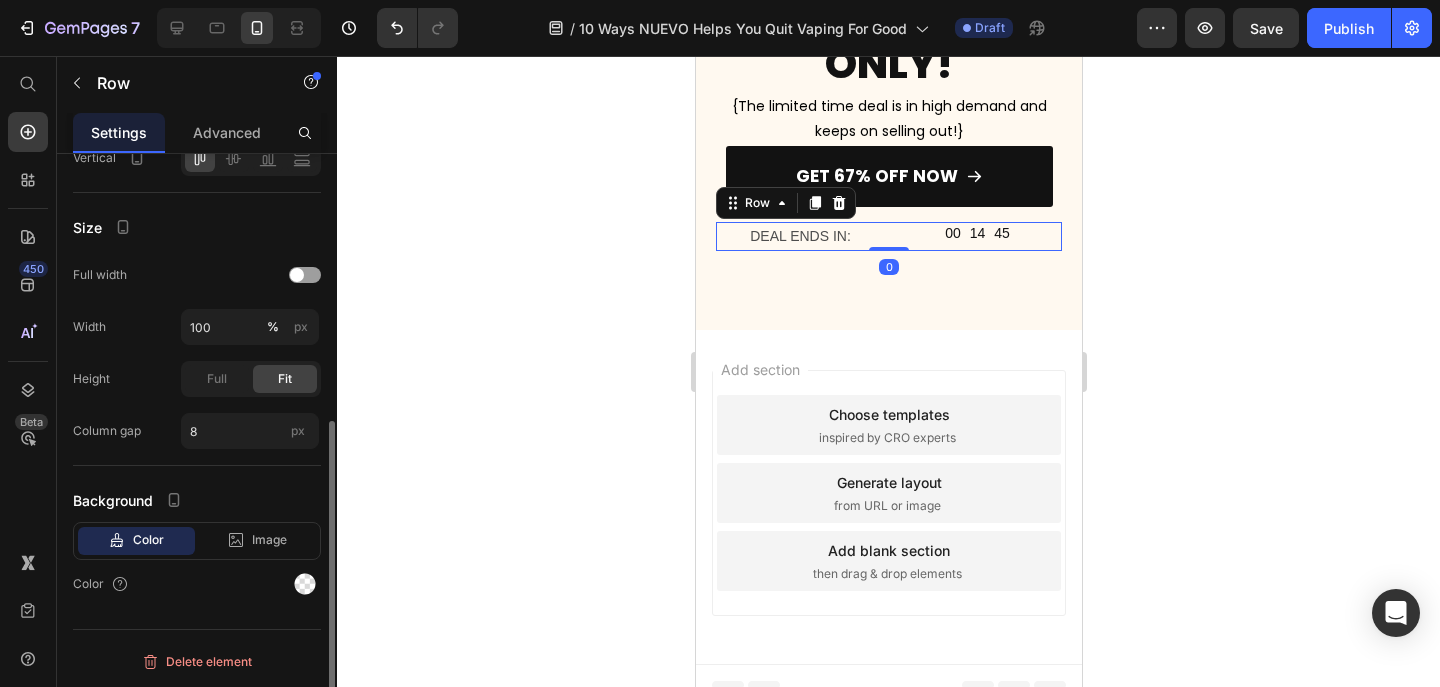 scroll, scrollTop: 0, scrollLeft: 0, axis: both 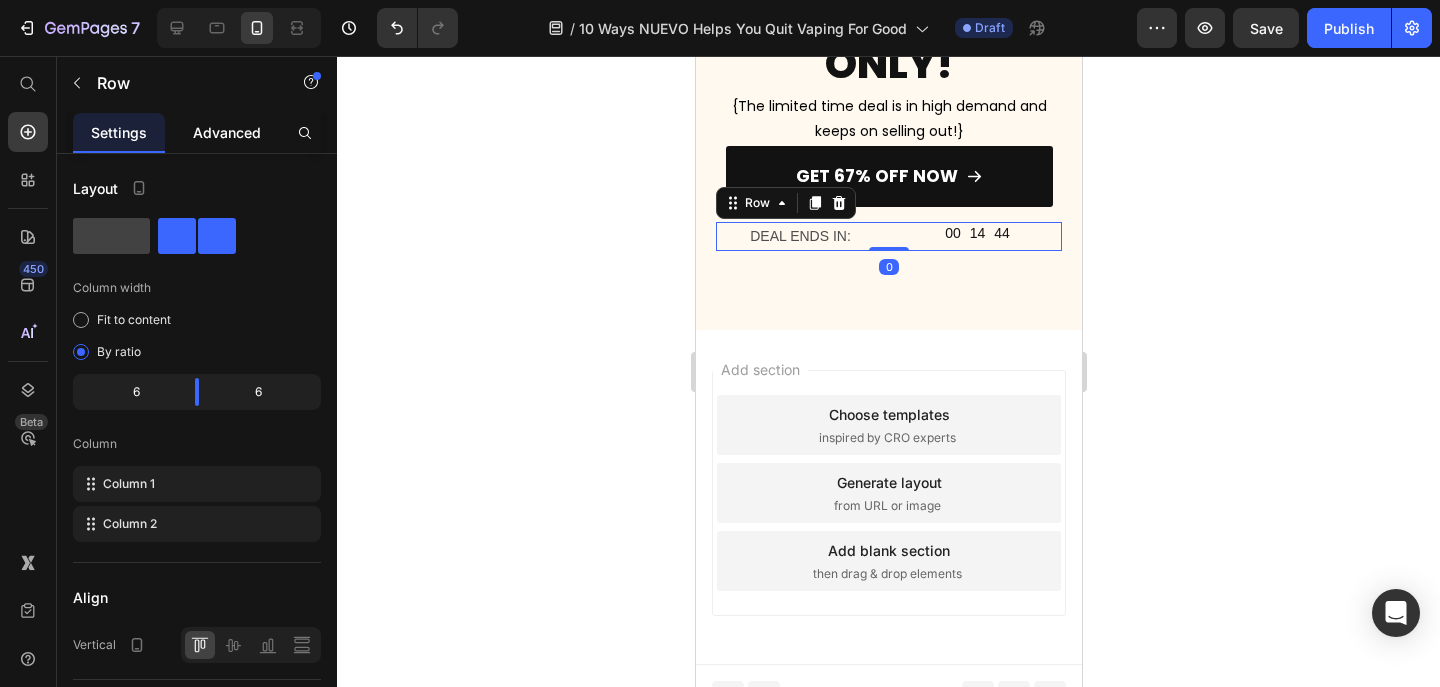 drag, startPoint x: 230, startPoint y: 123, endPoint x: 26, endPoint y: 339, distance: 297.10605 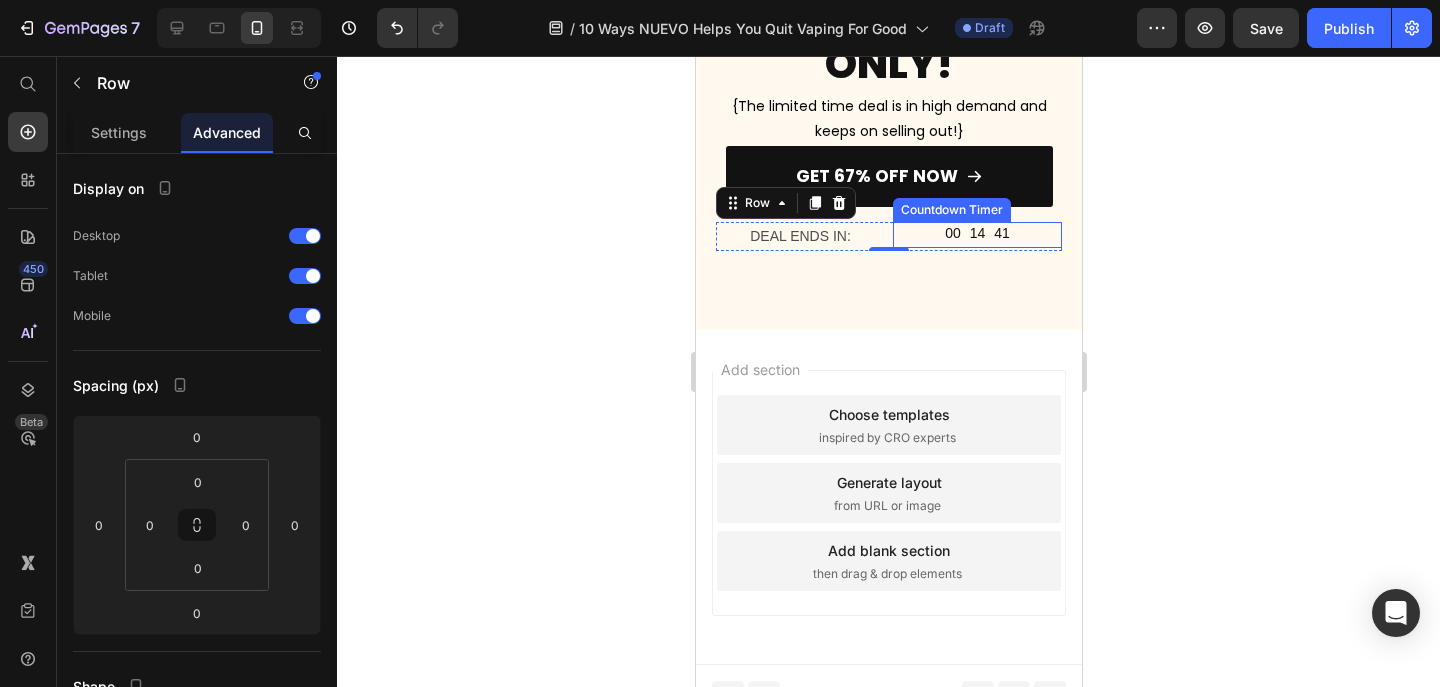 click on "00 14 41" at bounding box center (976, 235) 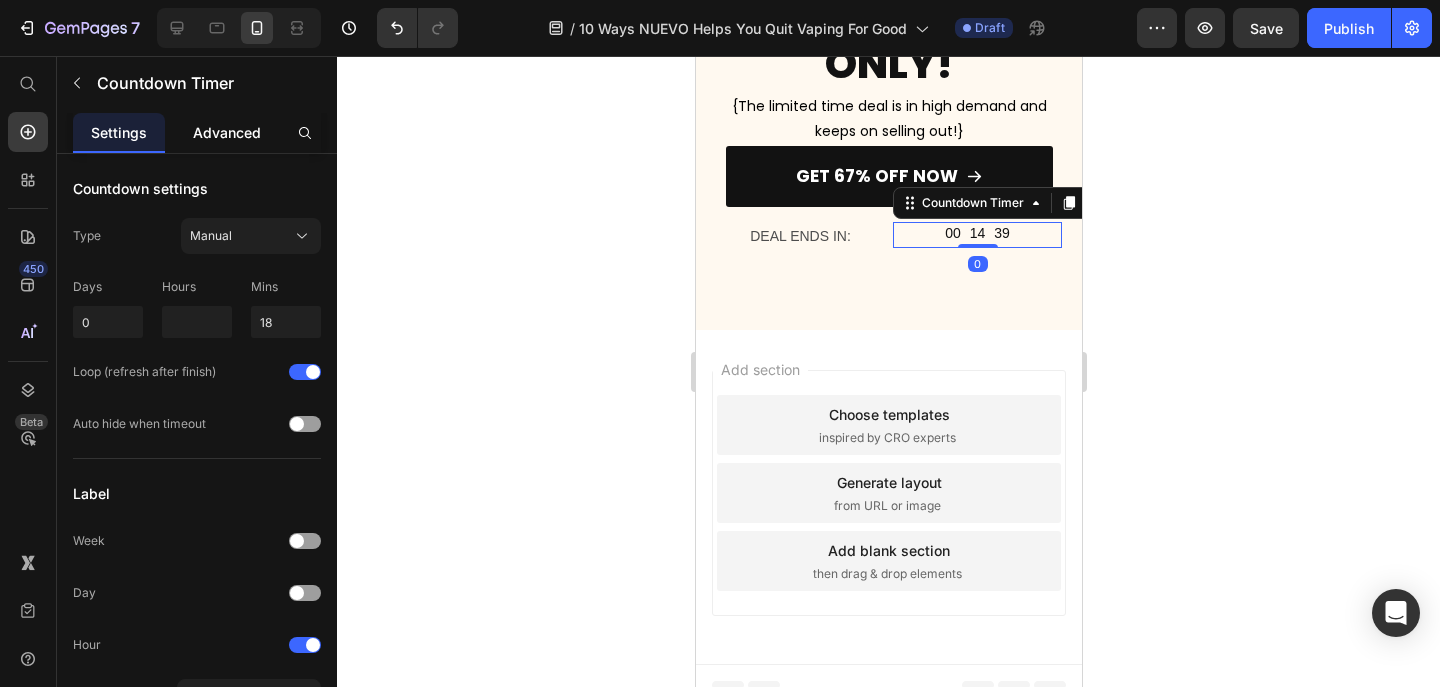 click on "Advanced" at bounding box center (227, 132) 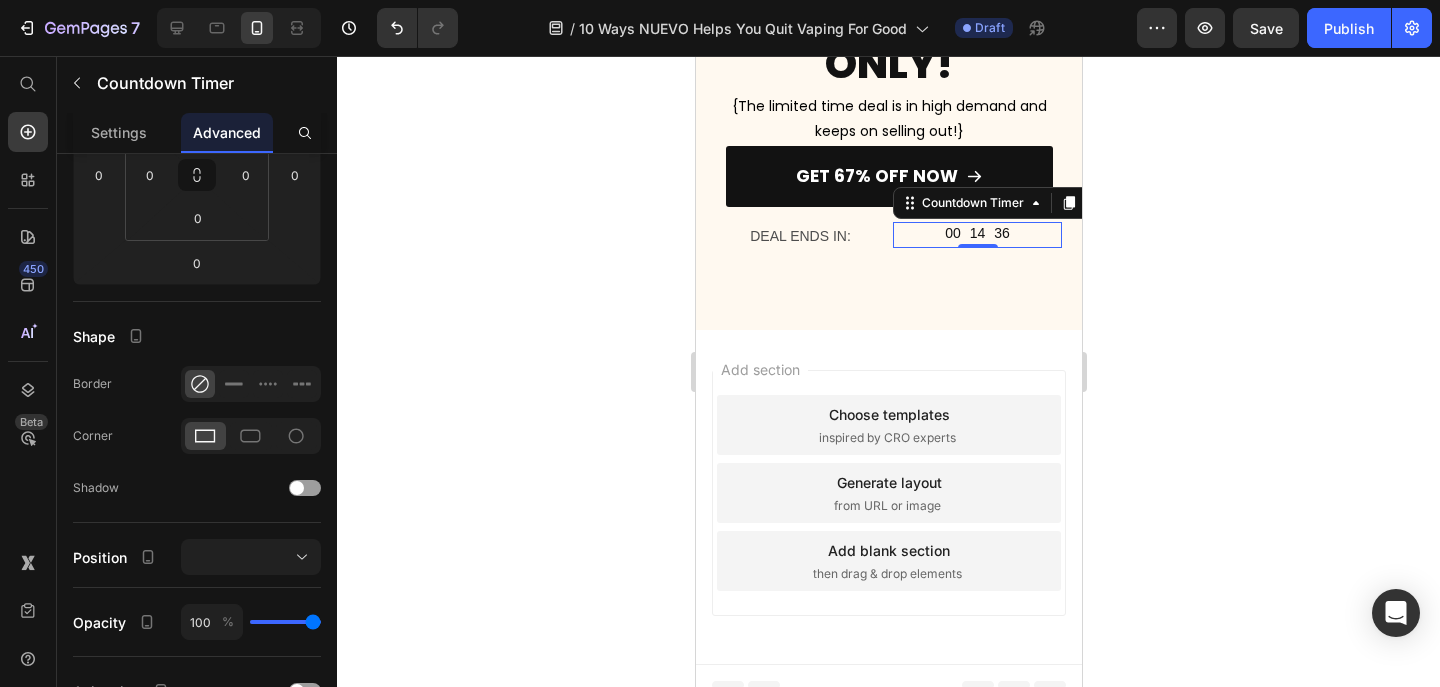 scroll, scrollTop: 679, scrollLeft: 0, axis: vertical 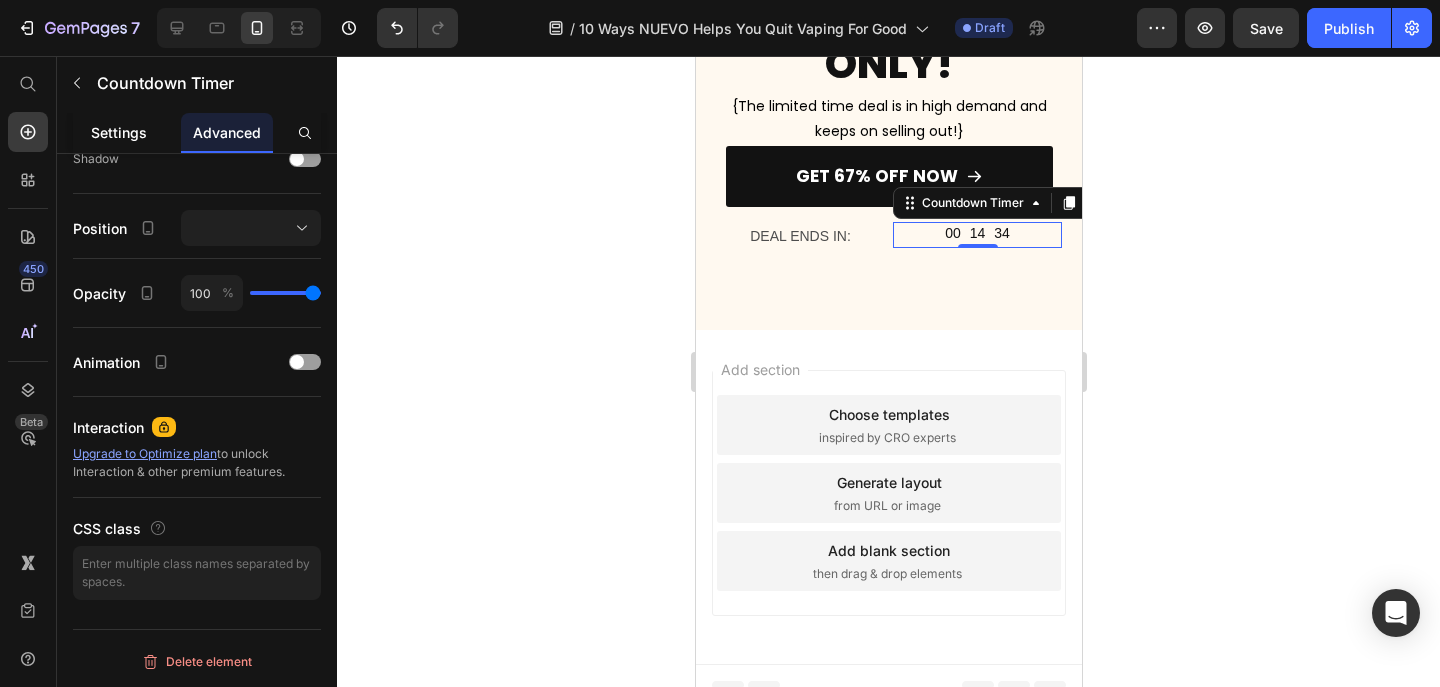 click on "Settings" 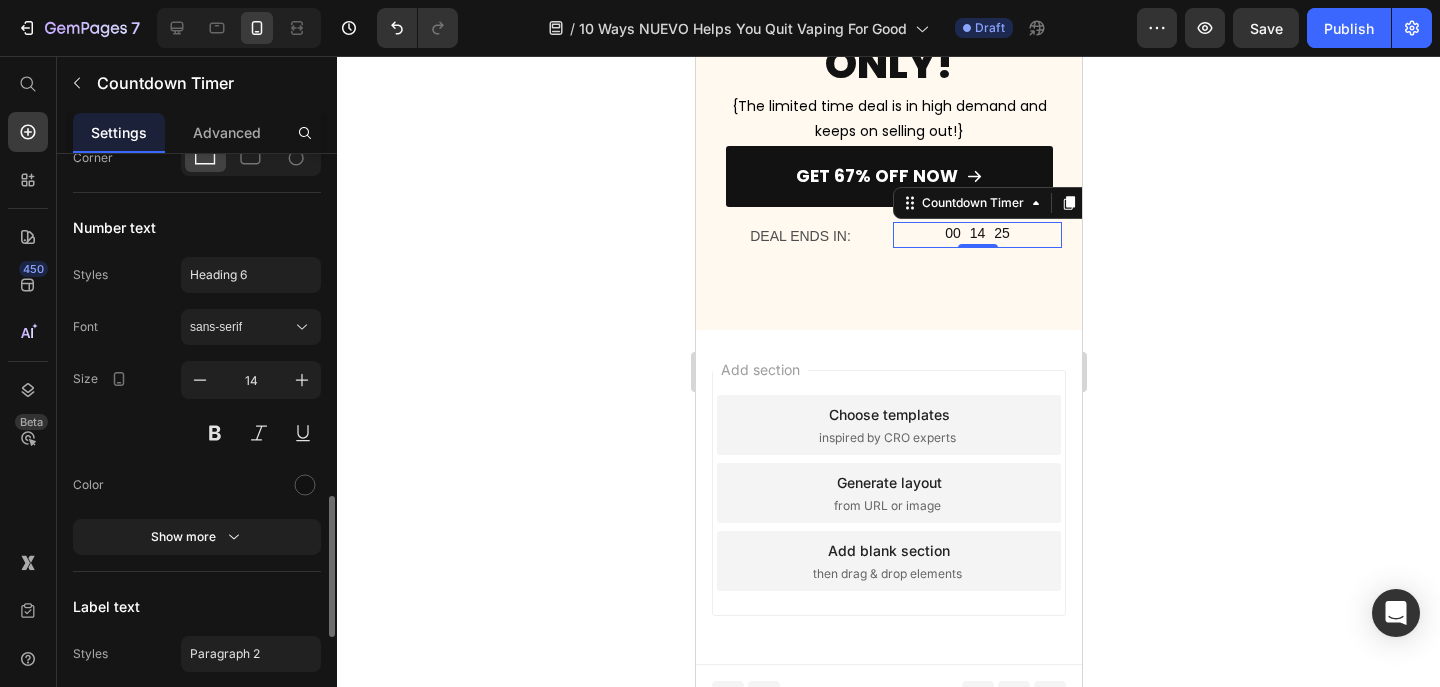 scroll, scrollTop: 1457, scrollLeft: 0, axis: vertical 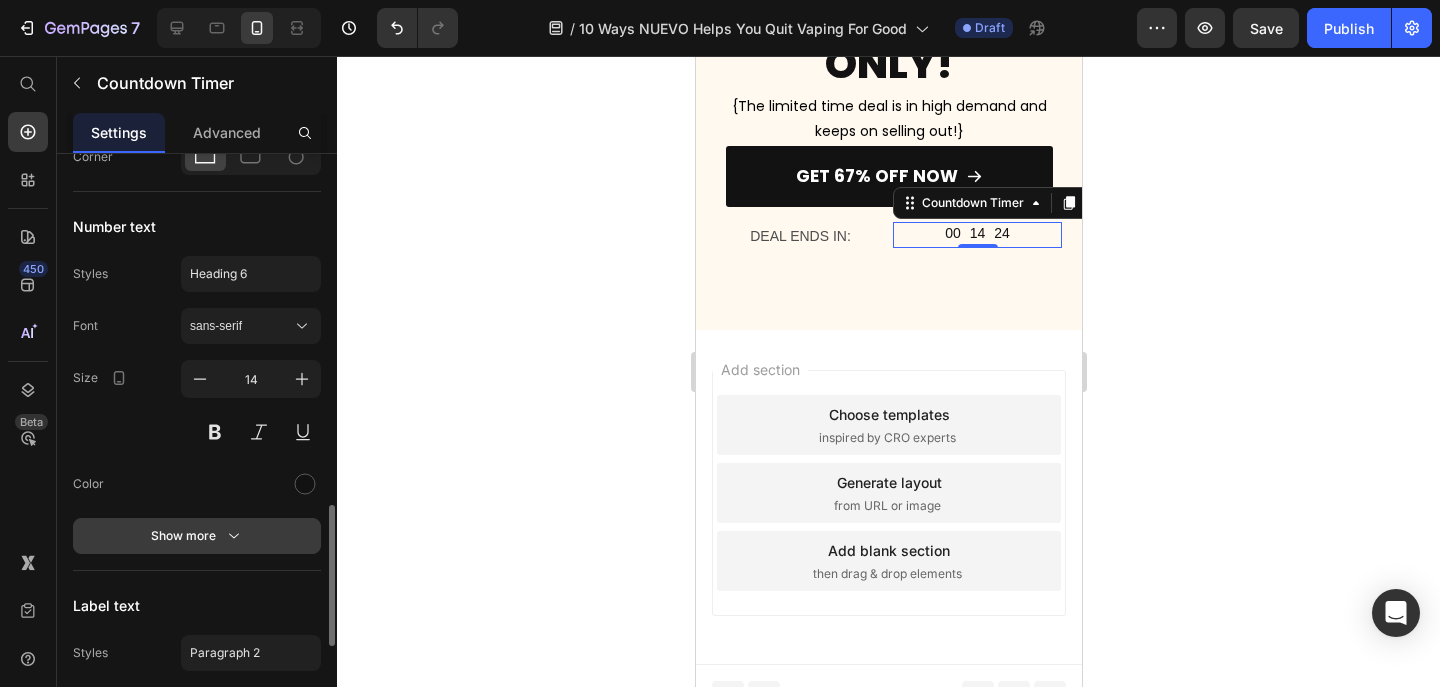 click 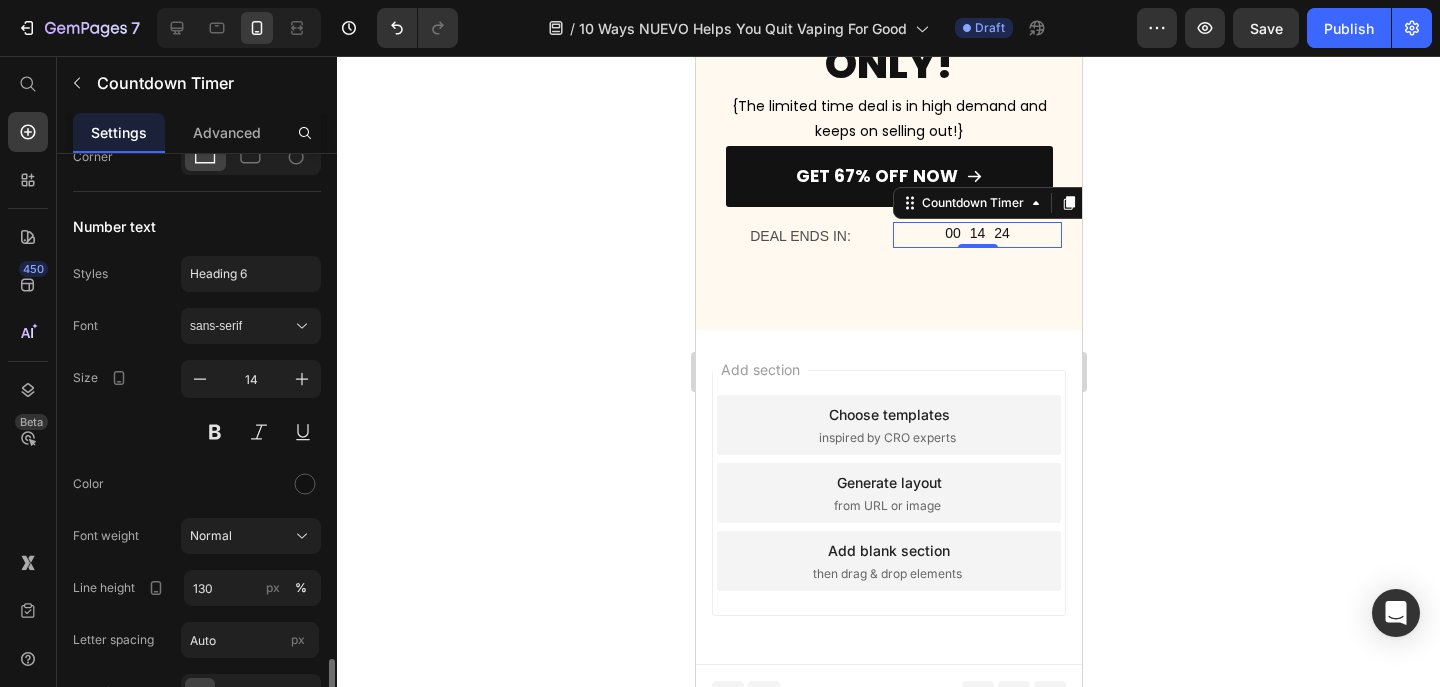 scroll, scrollTop: 1612, scrollLeft: 0, axis: vertical 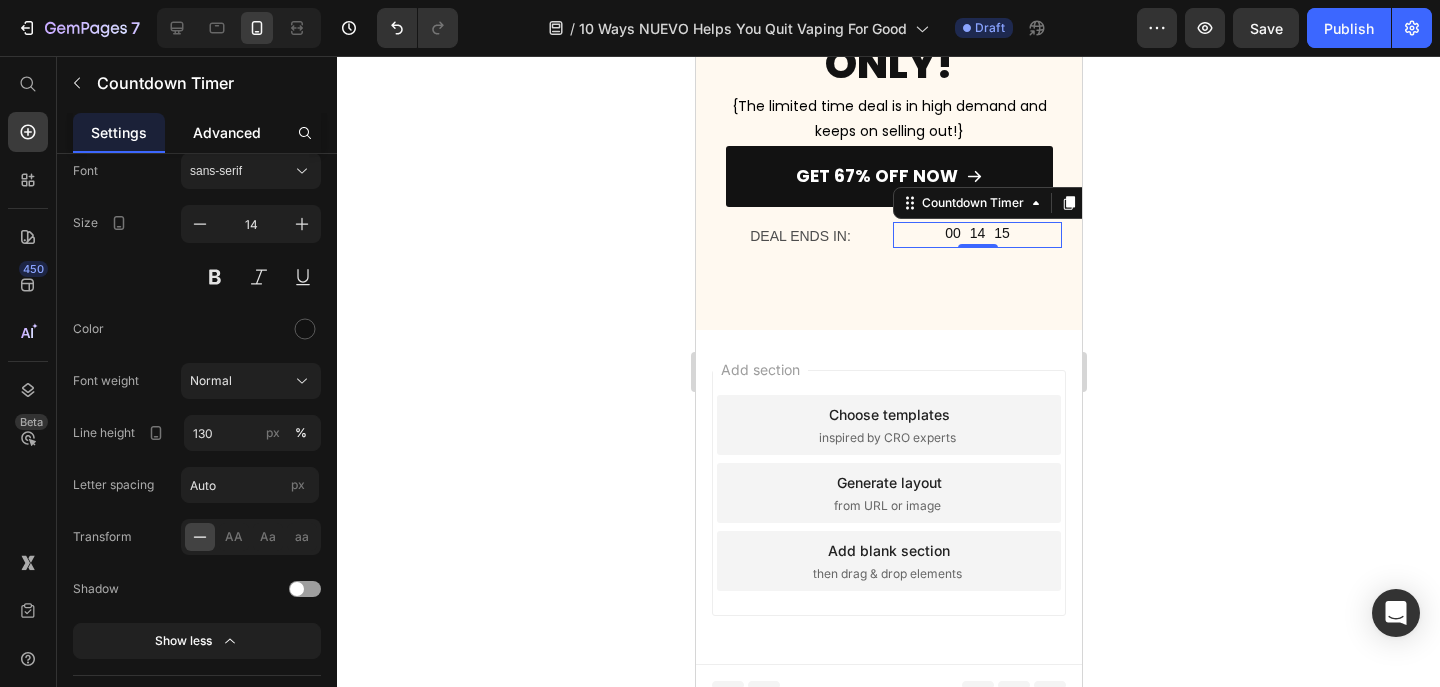 click on "Advanced" at bounding box center (227, 132) 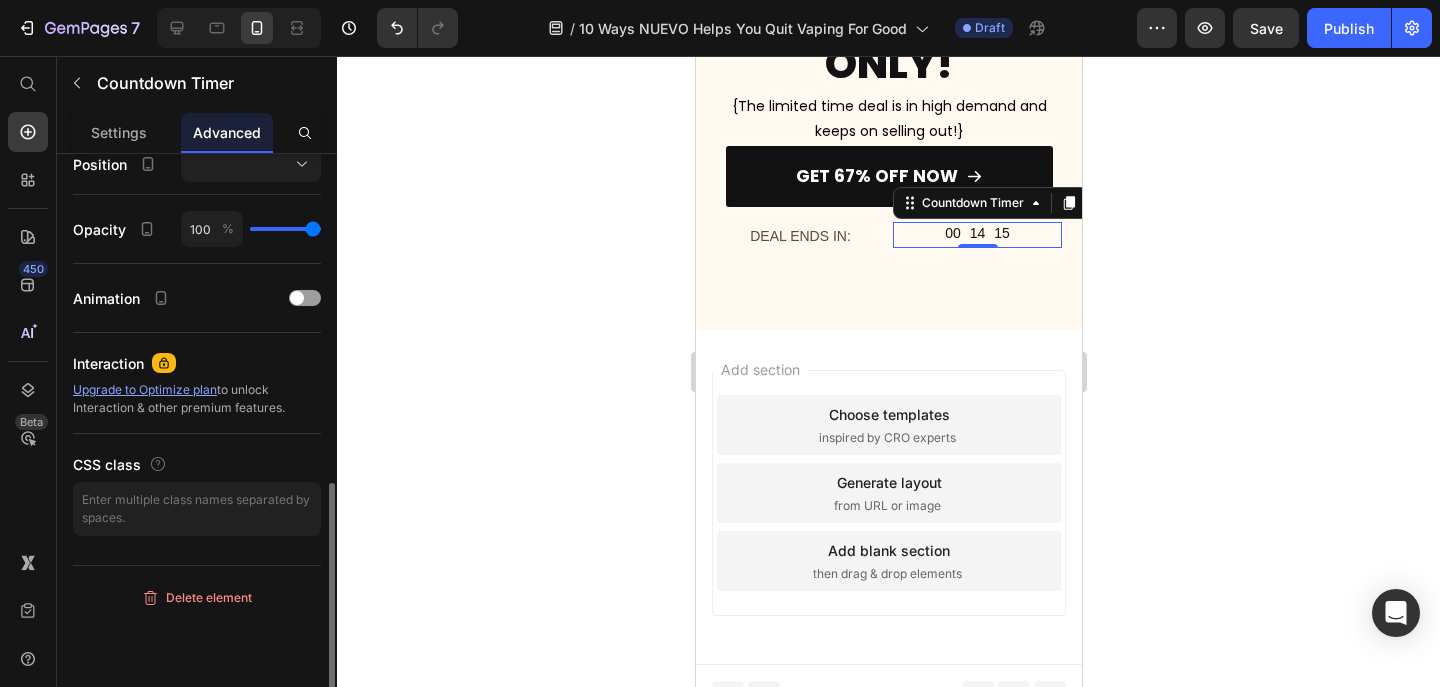 scroll, scrollTop: 0, scrollLeft: 0, axis: both 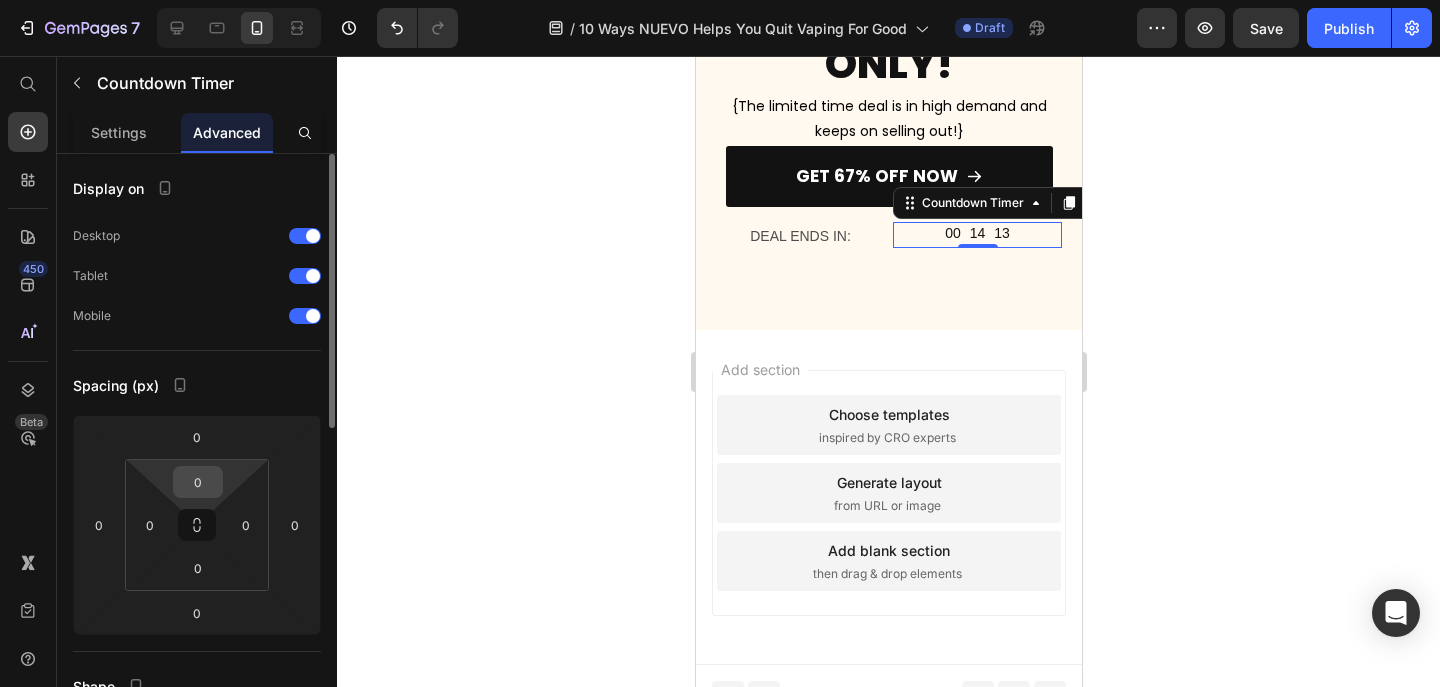 click on "0" at bounding box center (198, 482) 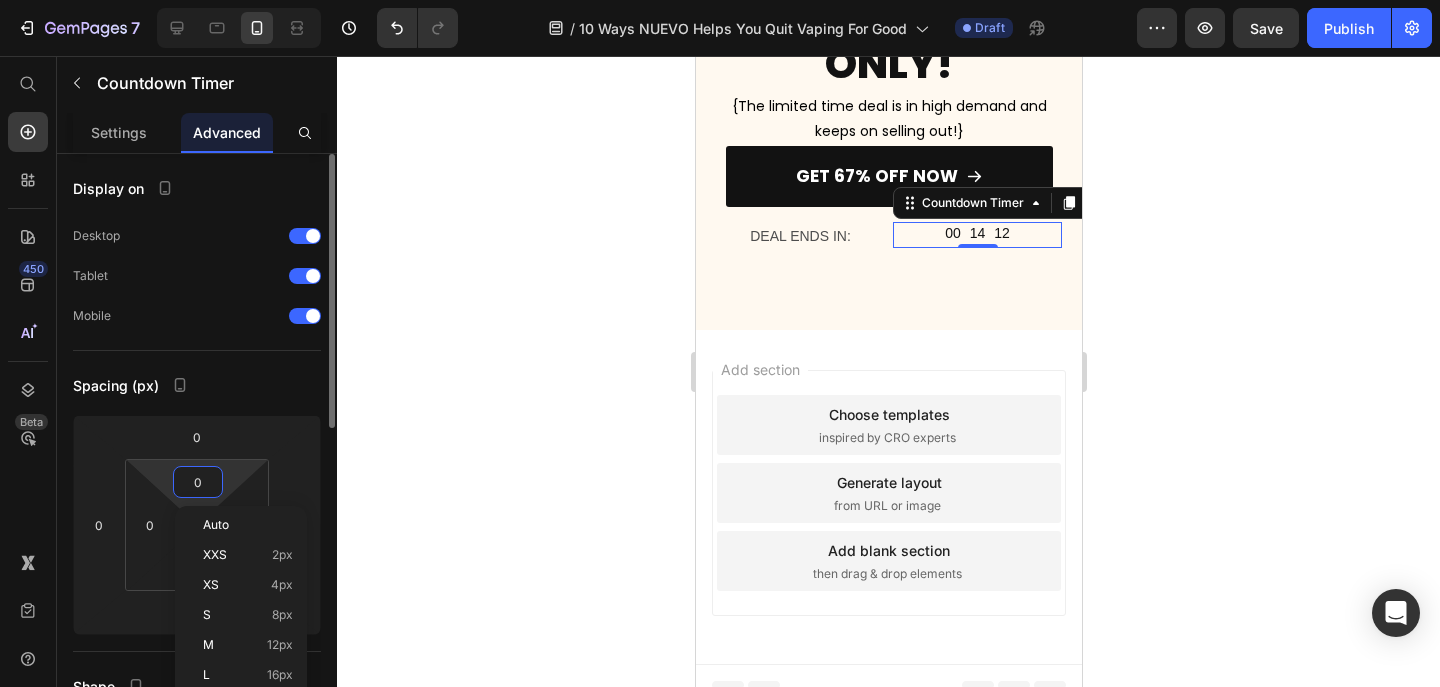 type on "1" 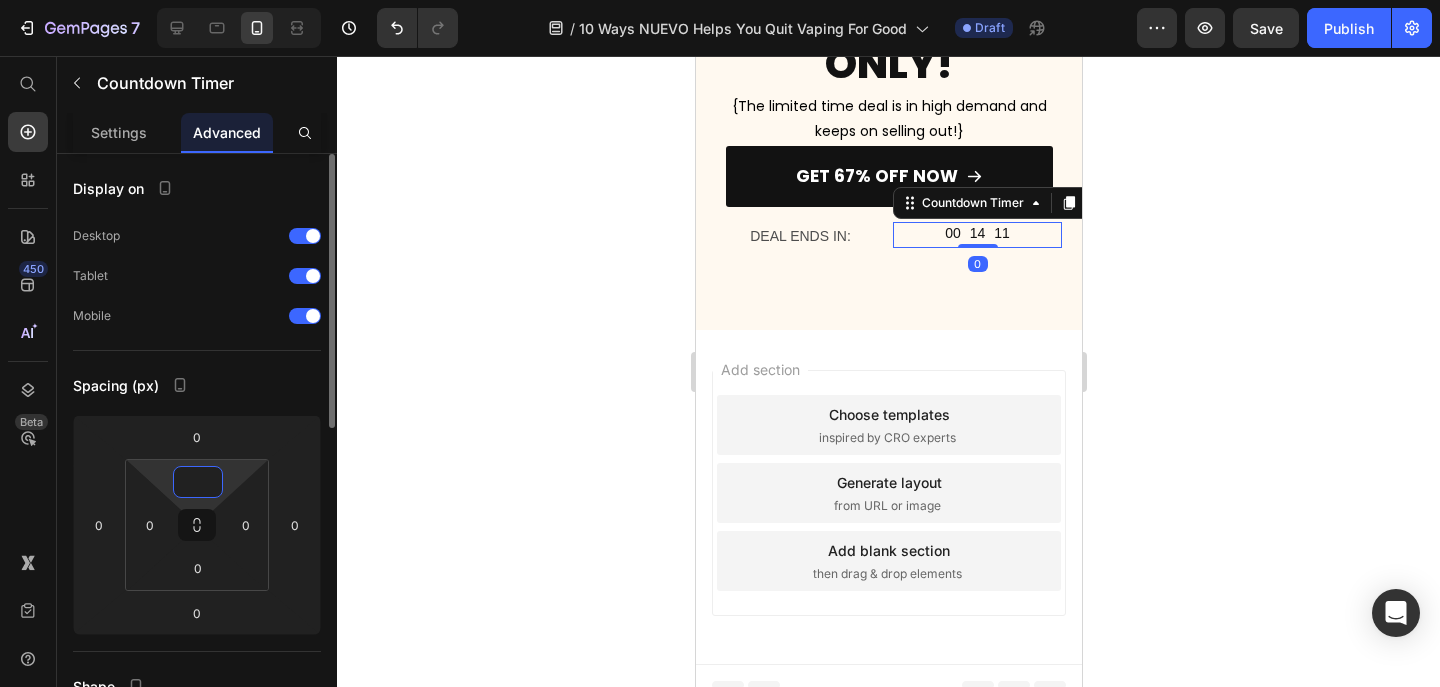 type on "2" 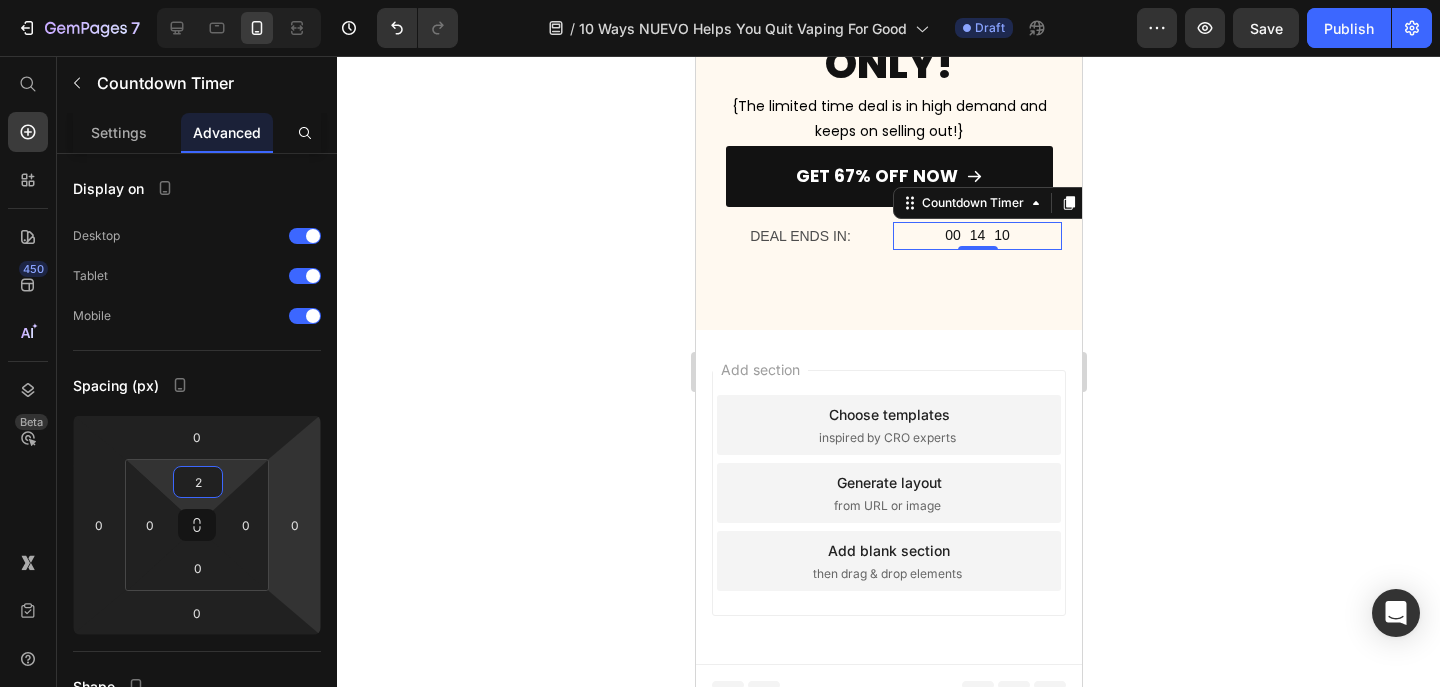 click 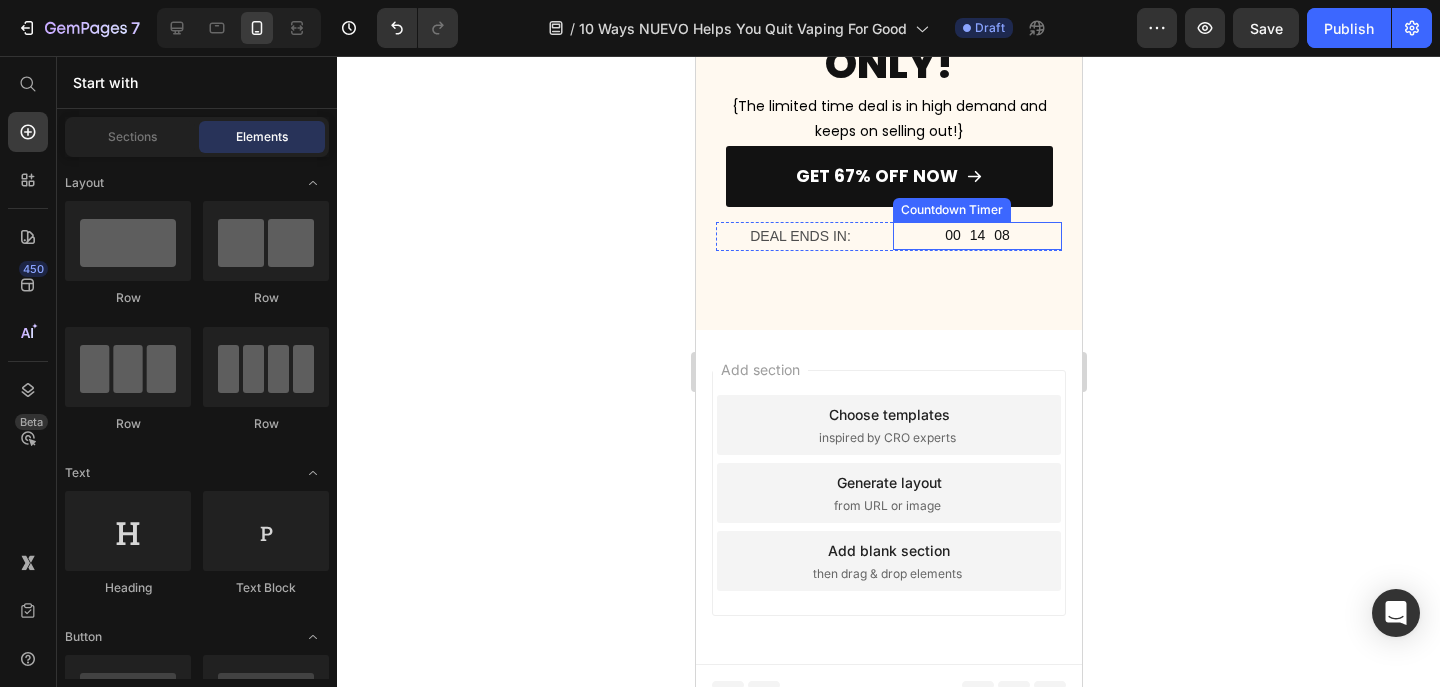 click on "00 14 08" at bounding box center (976, 237) 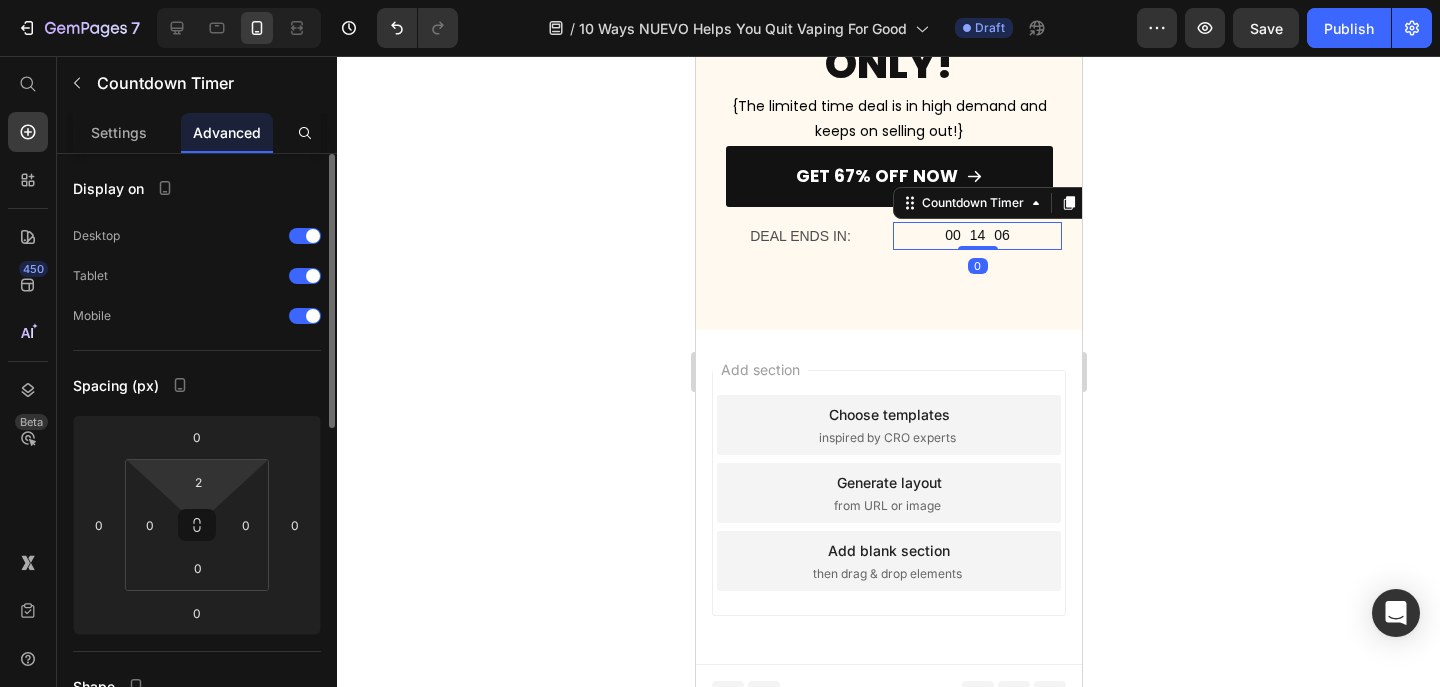 click on "2" at bounding box center (198, 482) 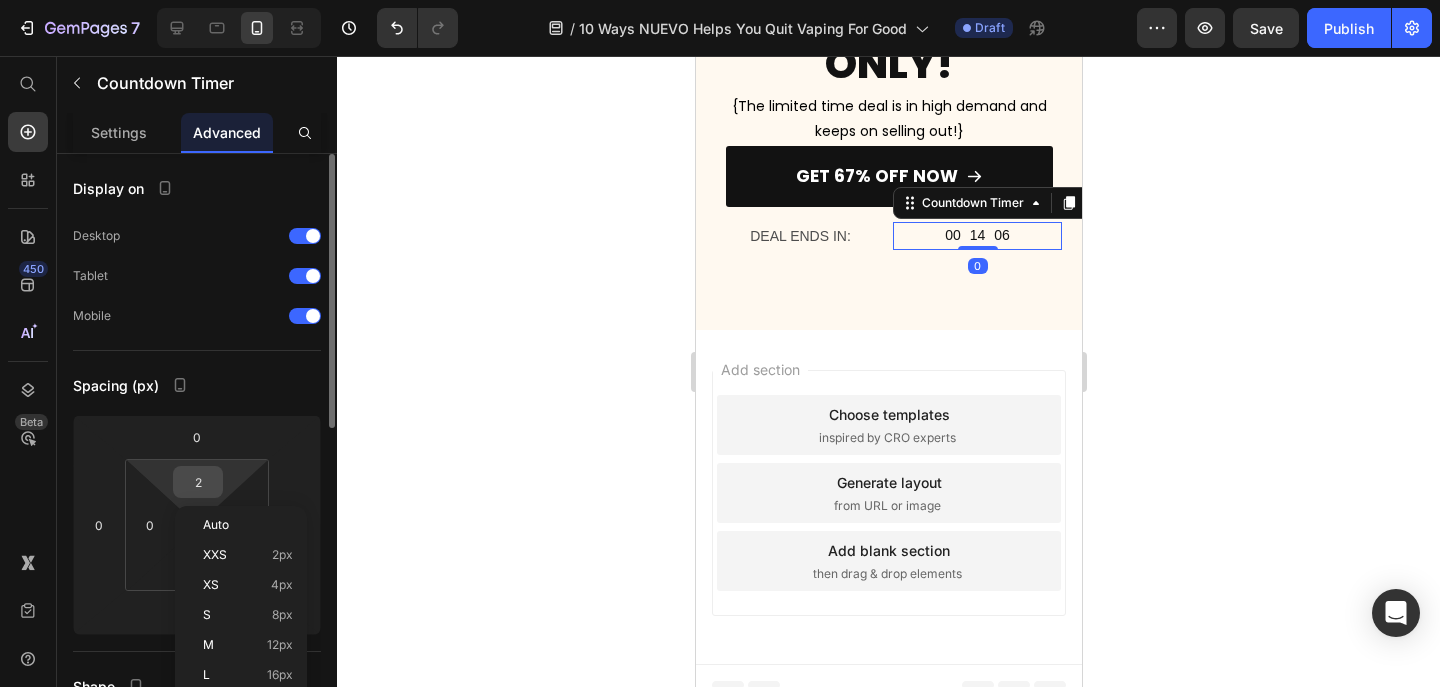 click on "2" at bounding box center [198, 482] 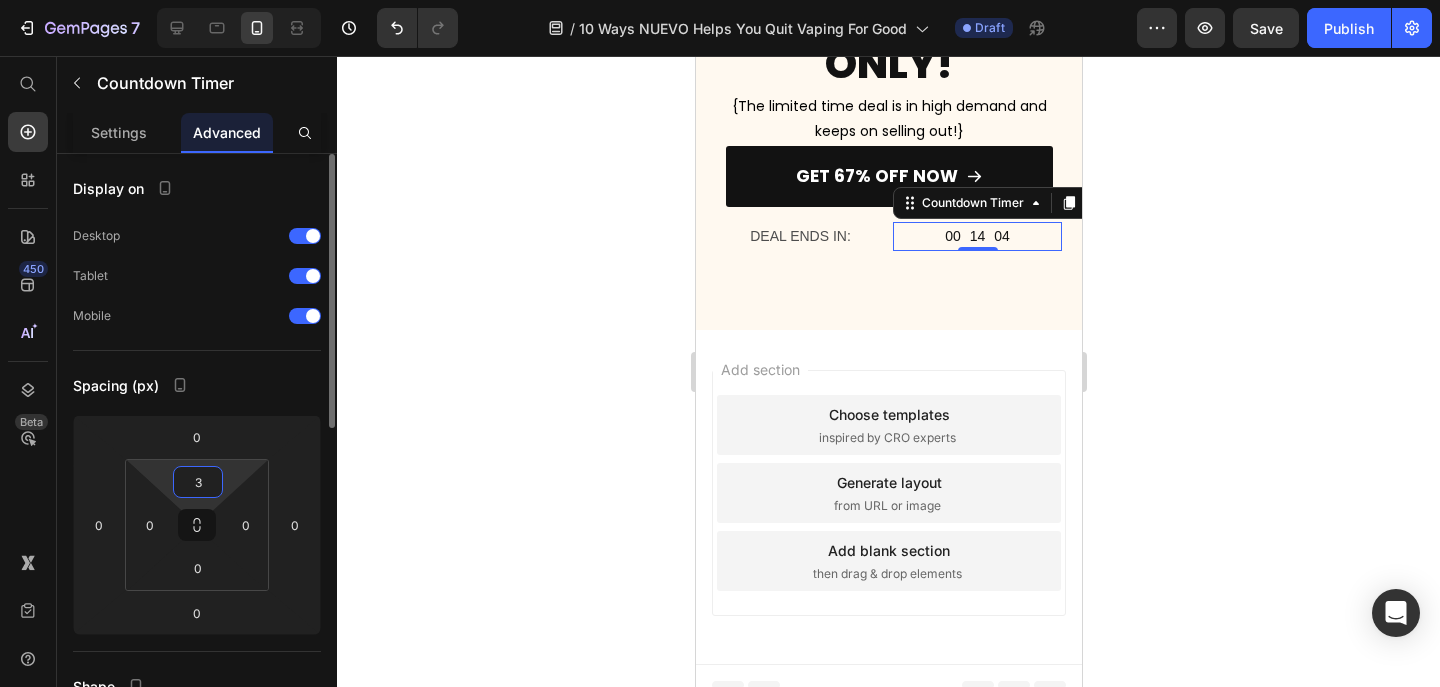 type on "3" 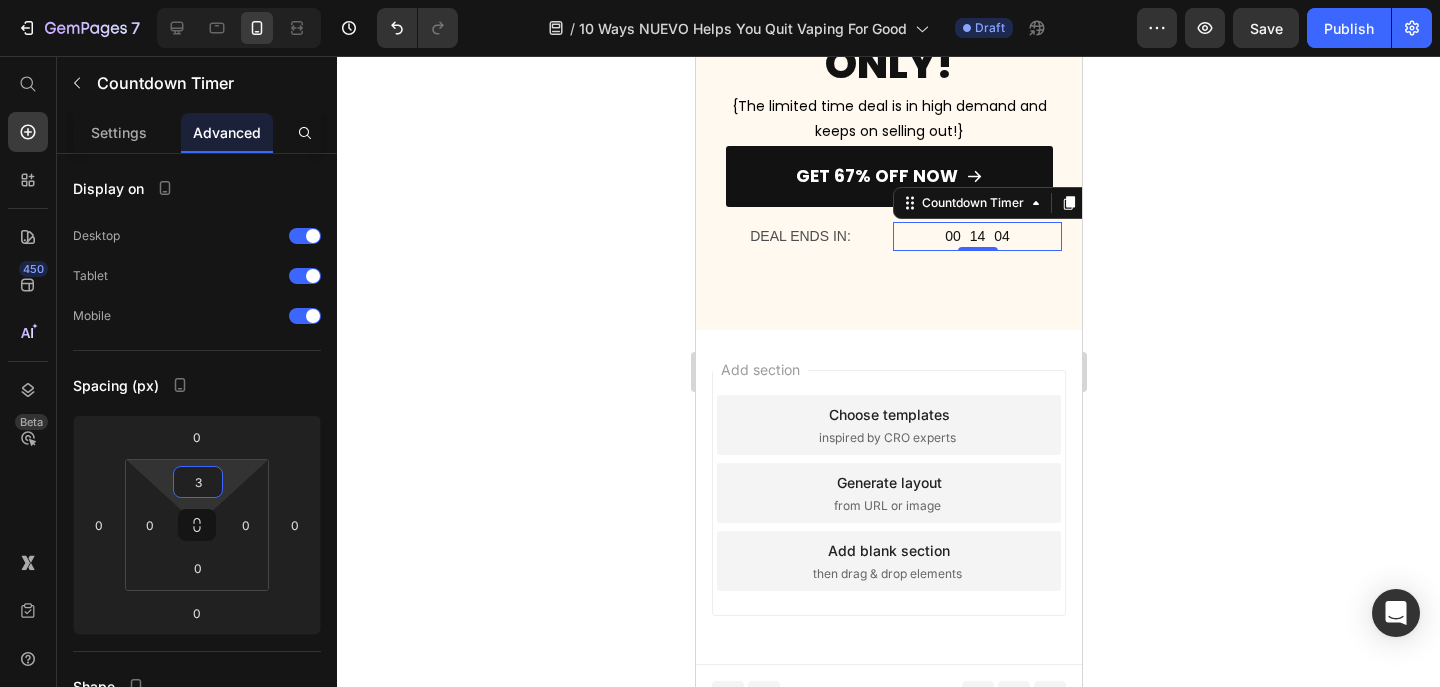 click 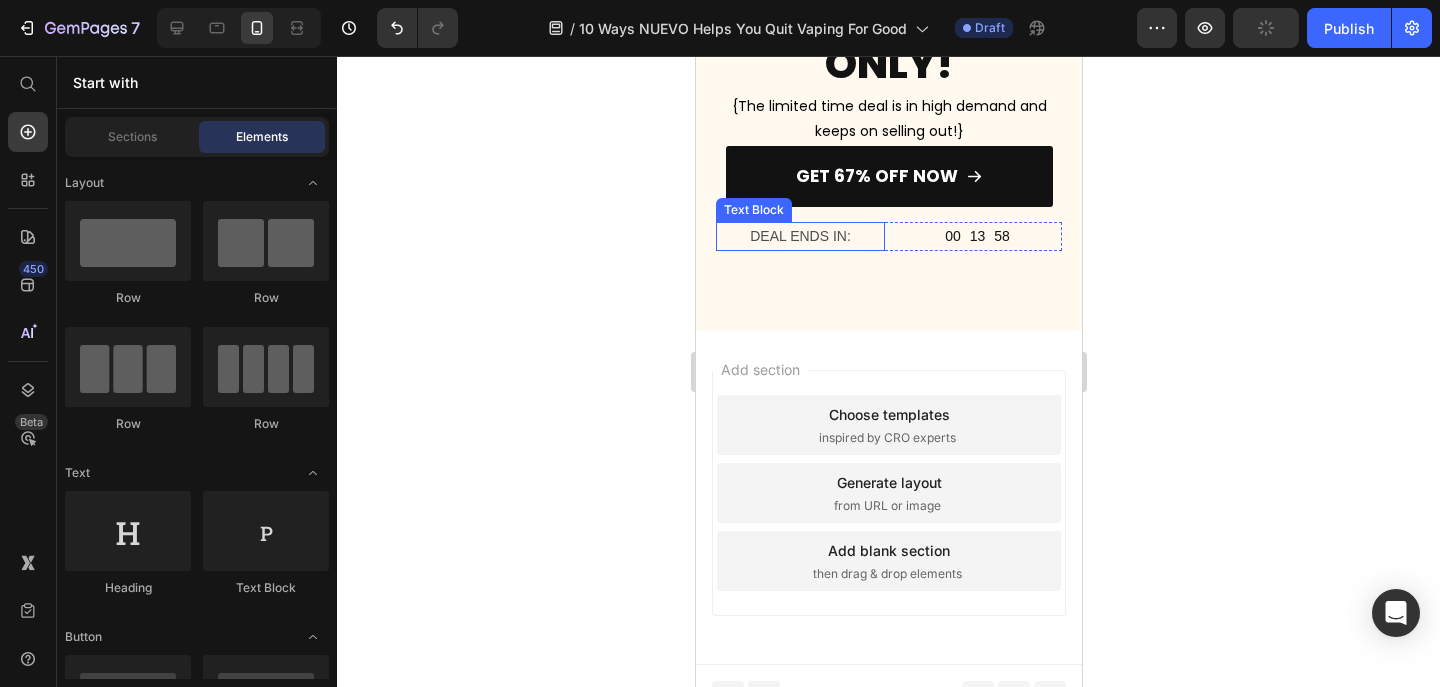 click on "DEAL ENDS IN:" at bounding box center [799, 236] 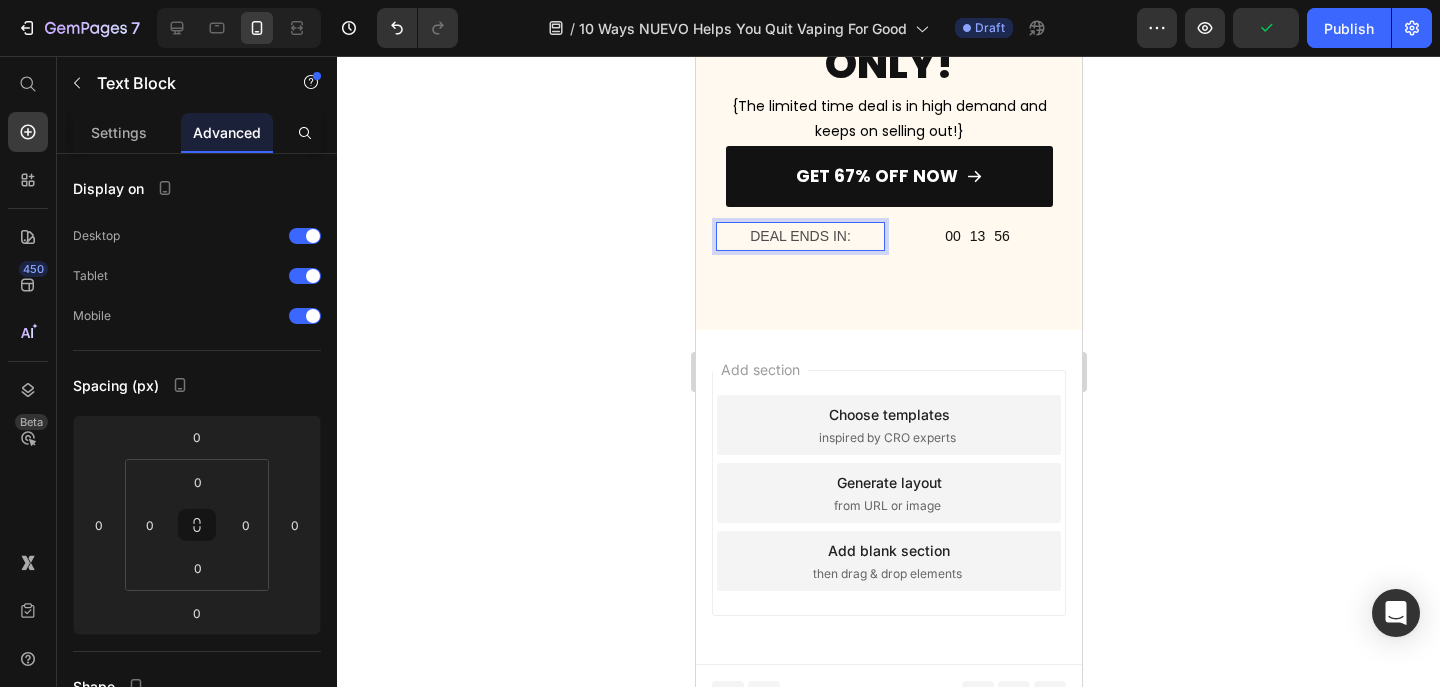 click on "DEAL ENDS IN:" at bounding box center [799, 236] 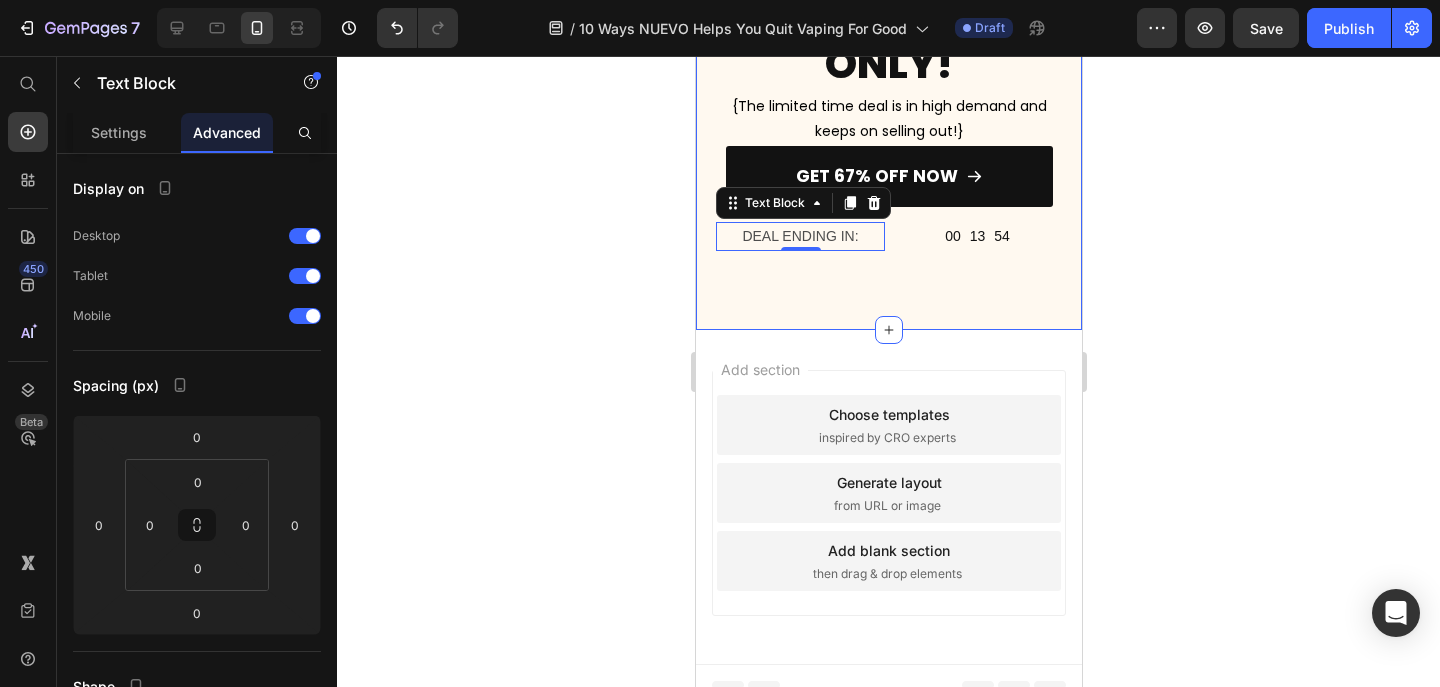 click 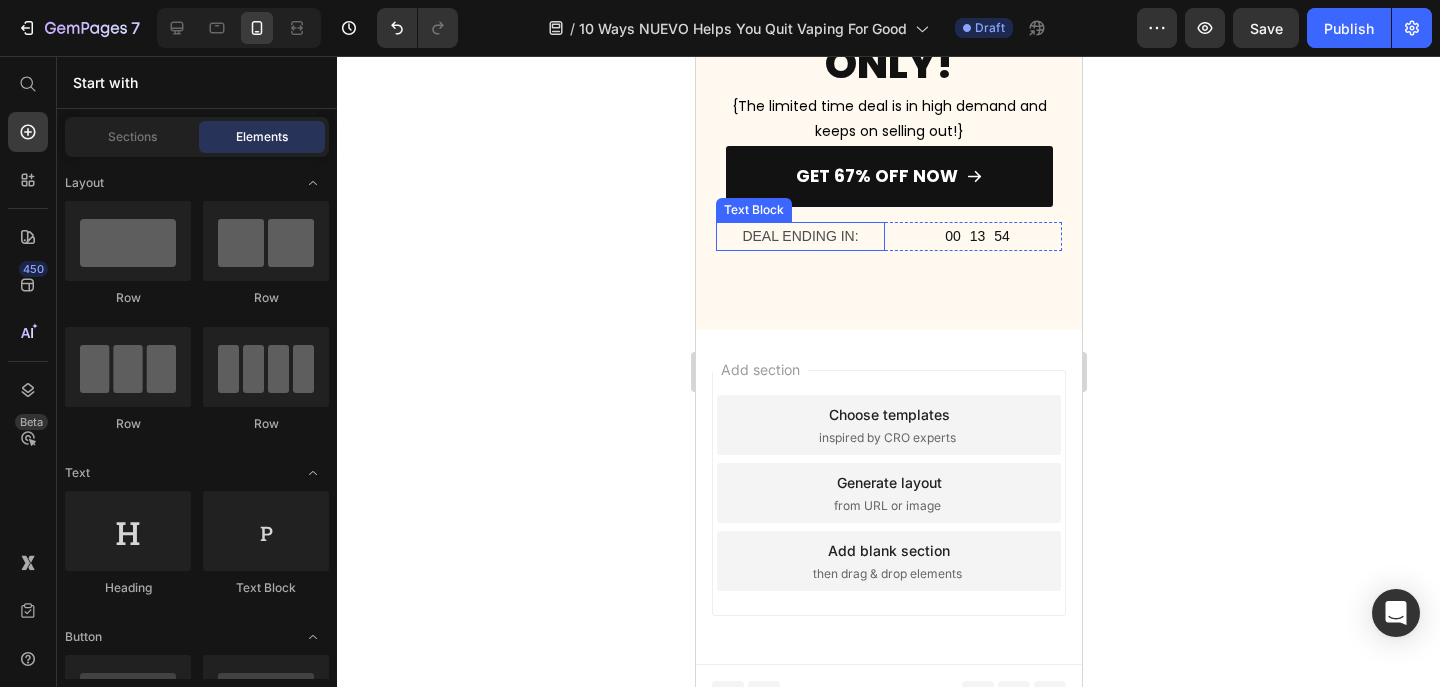 click on "DEAL ENDING IN:" at bounding box center (799, 236) 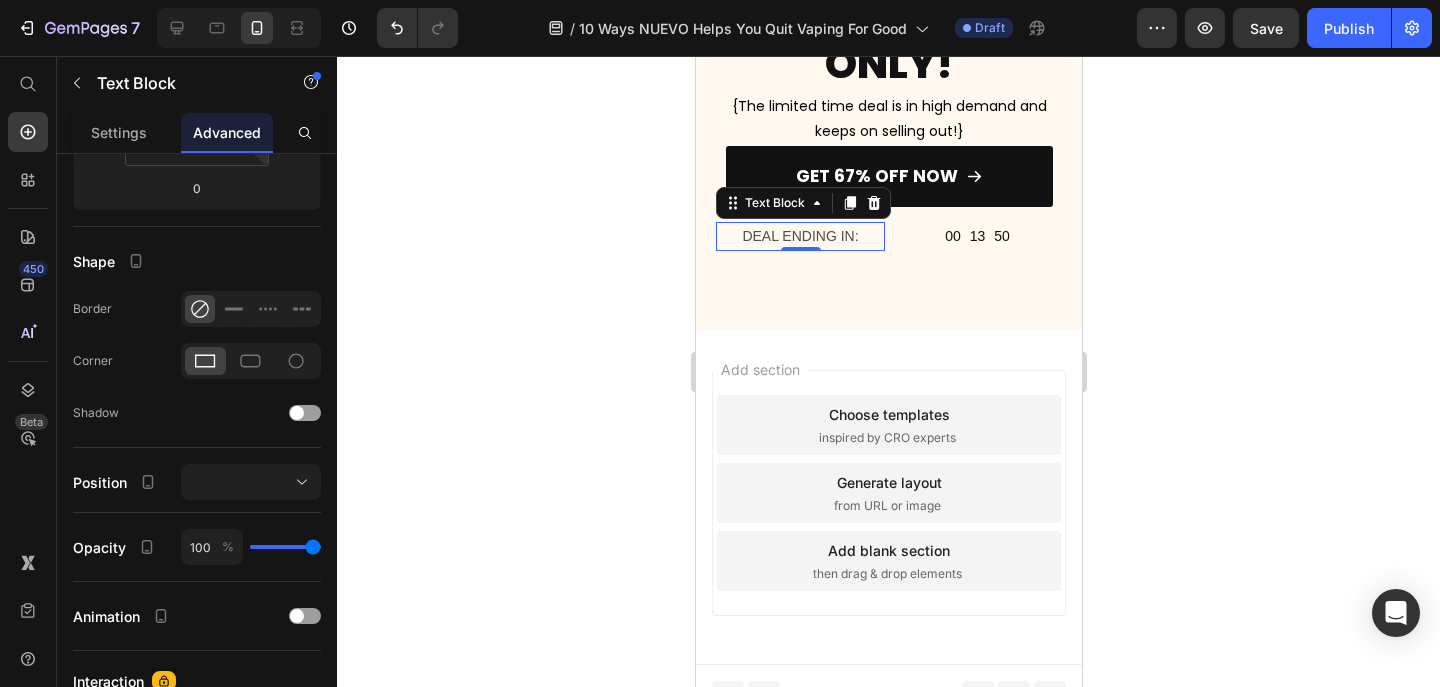 scroll, scrollTop: 679, scrollLeft: 0, axis: vertical 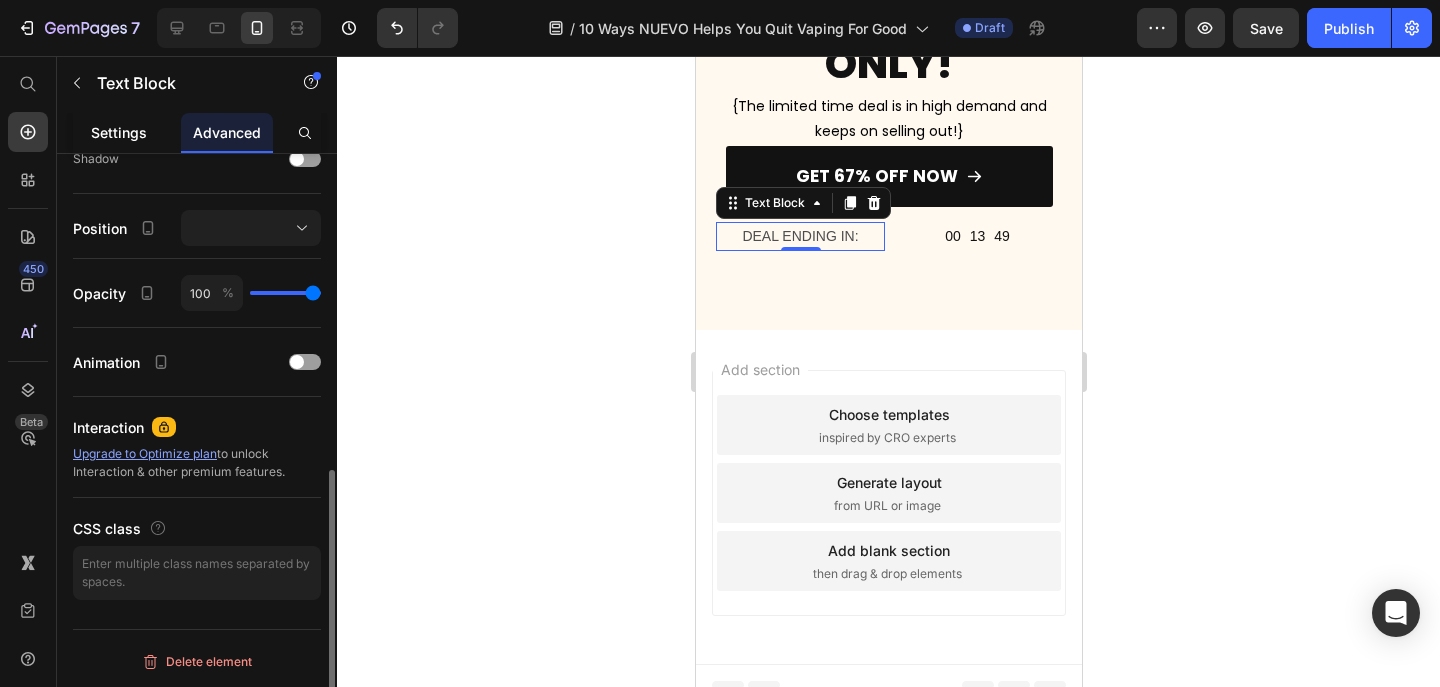 click on "Settings" 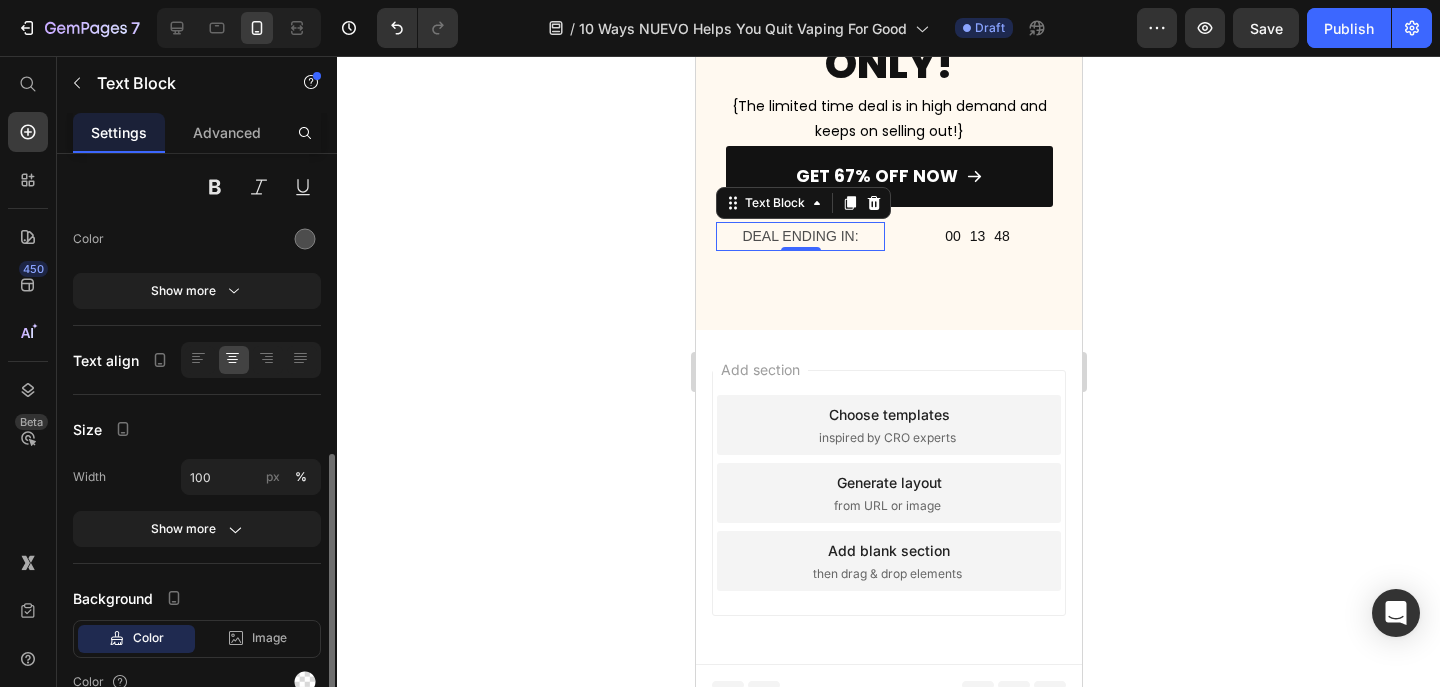 scroll, scrollTop: 305, scrollLeft: 0, axis: vertical 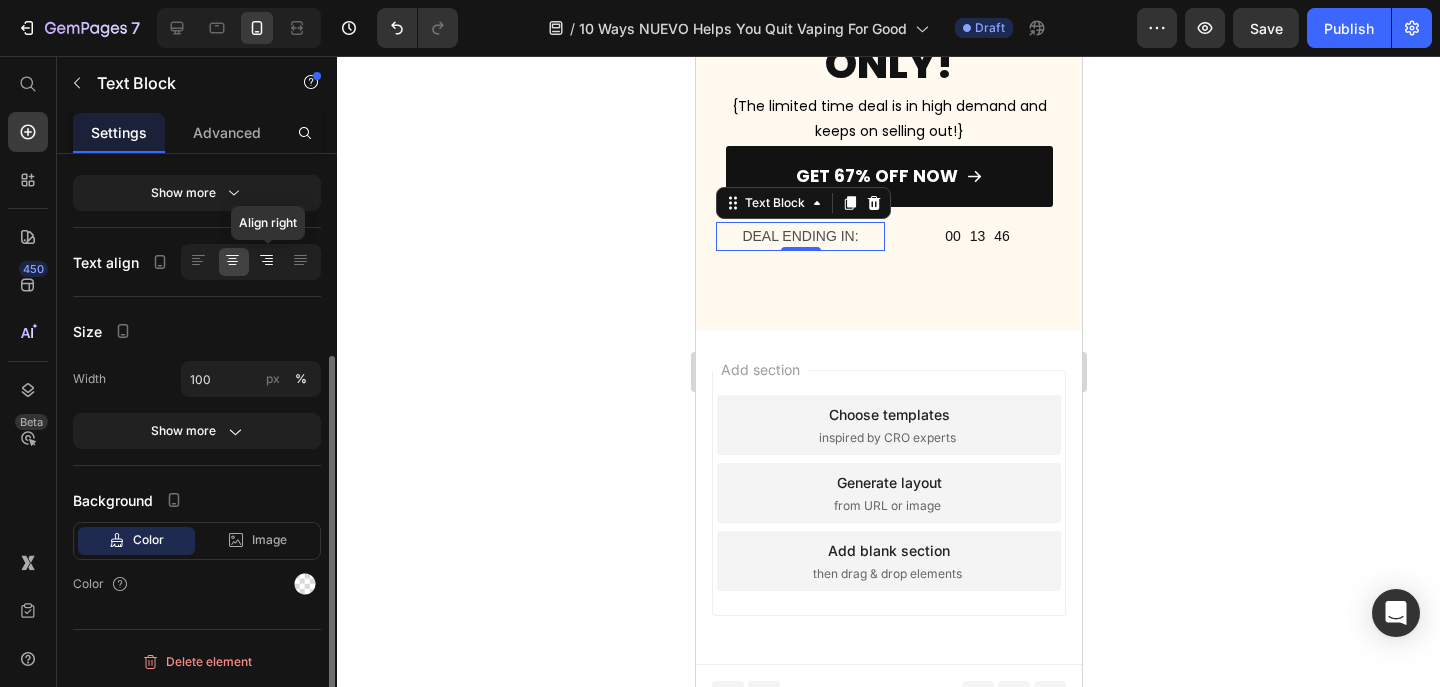 click 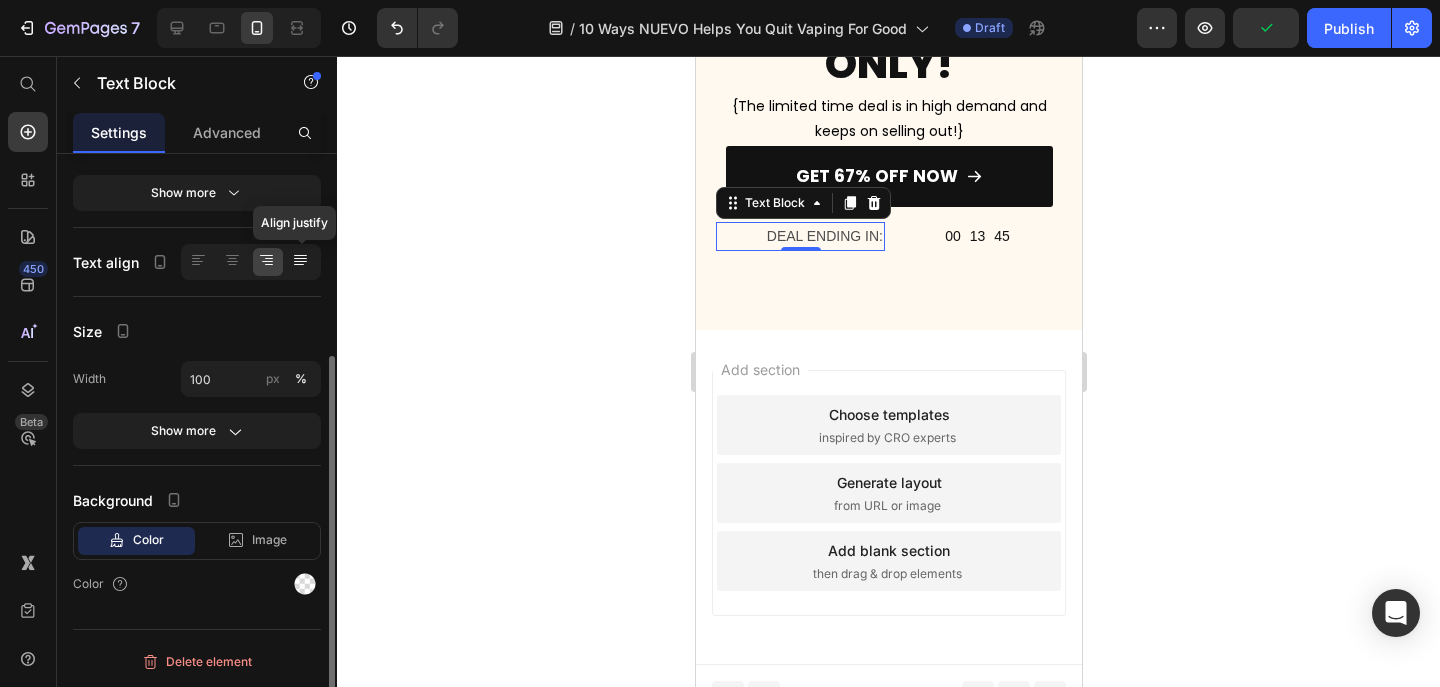 click 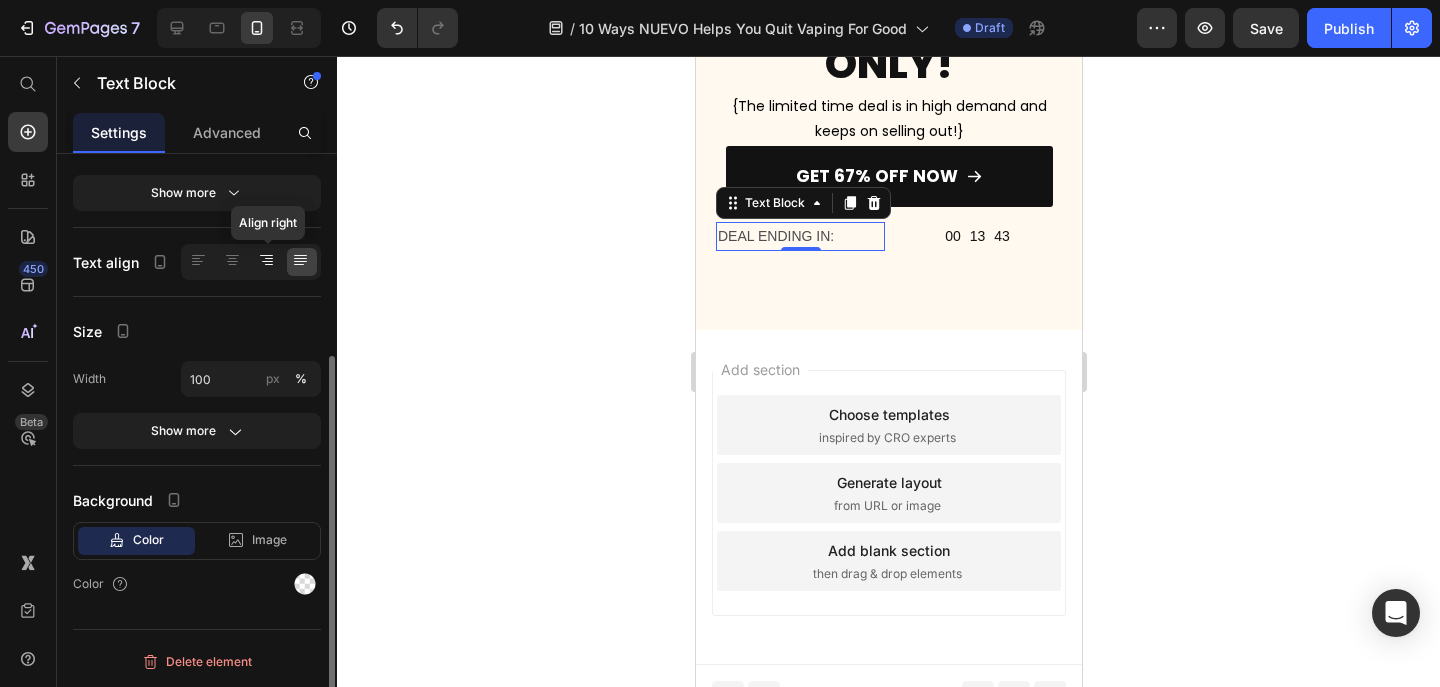 click 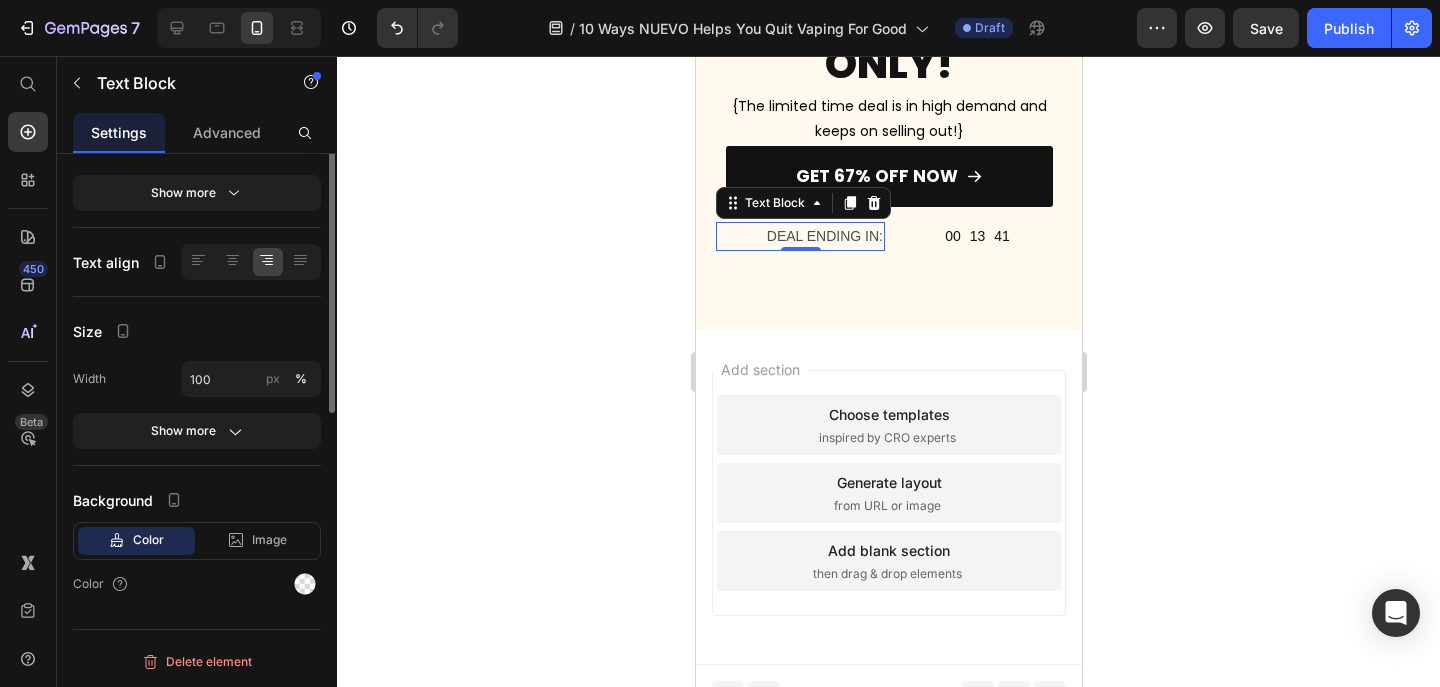 scroll, scrollTop: 106, scrollLeft: 0, axis: vertical 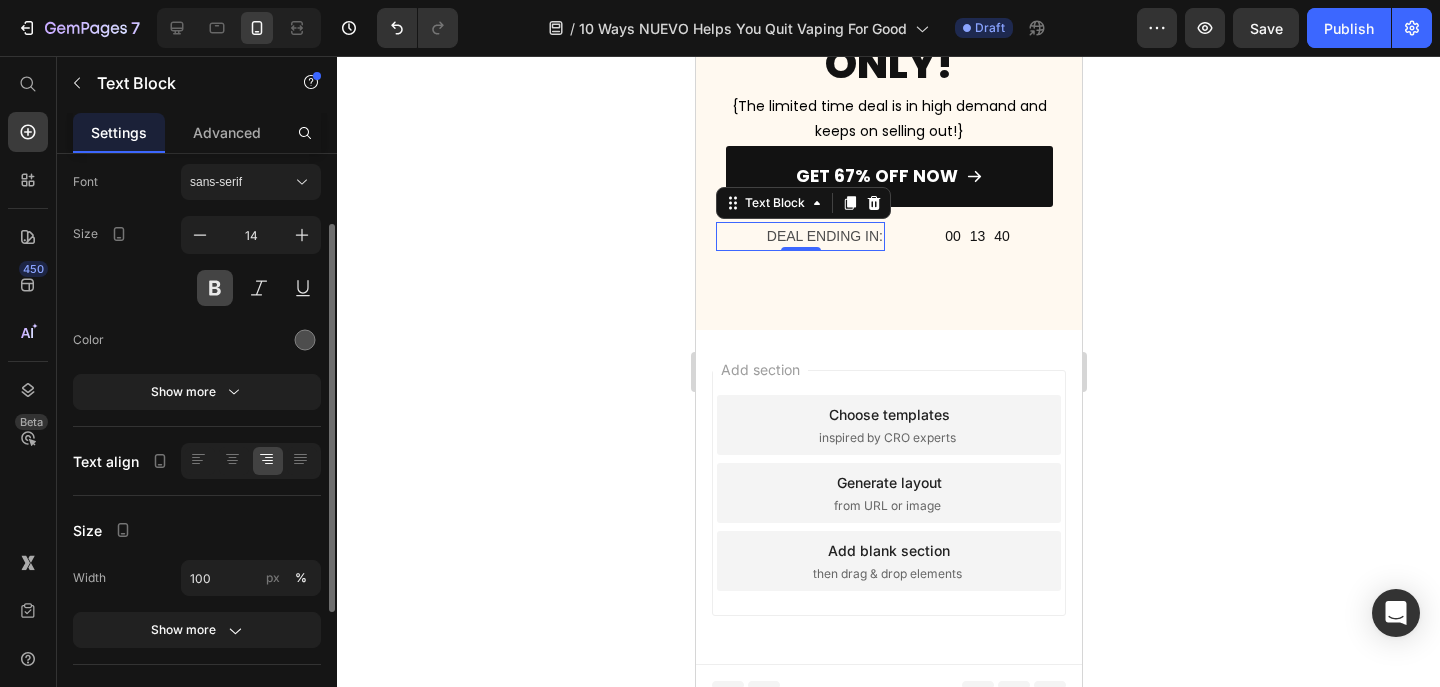 click at bounding box center (215, 288) 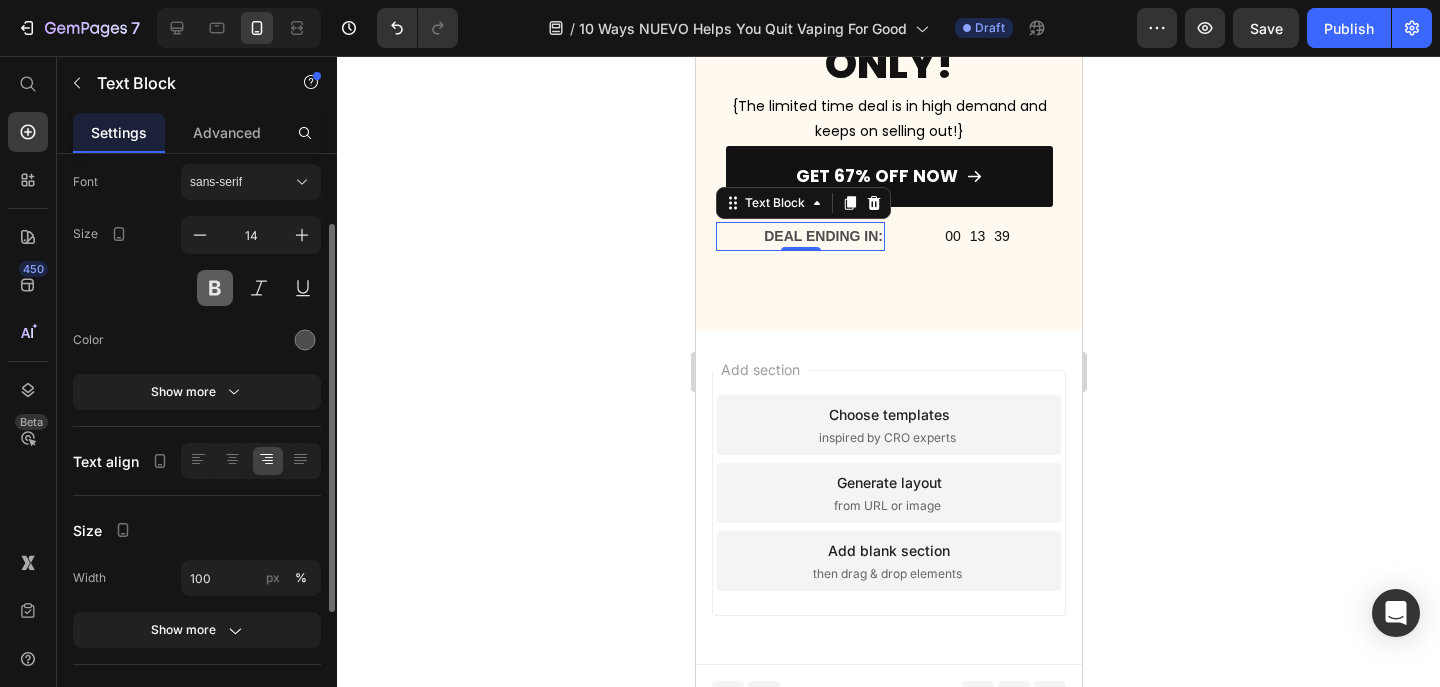 click at bounding box center [215, 288] 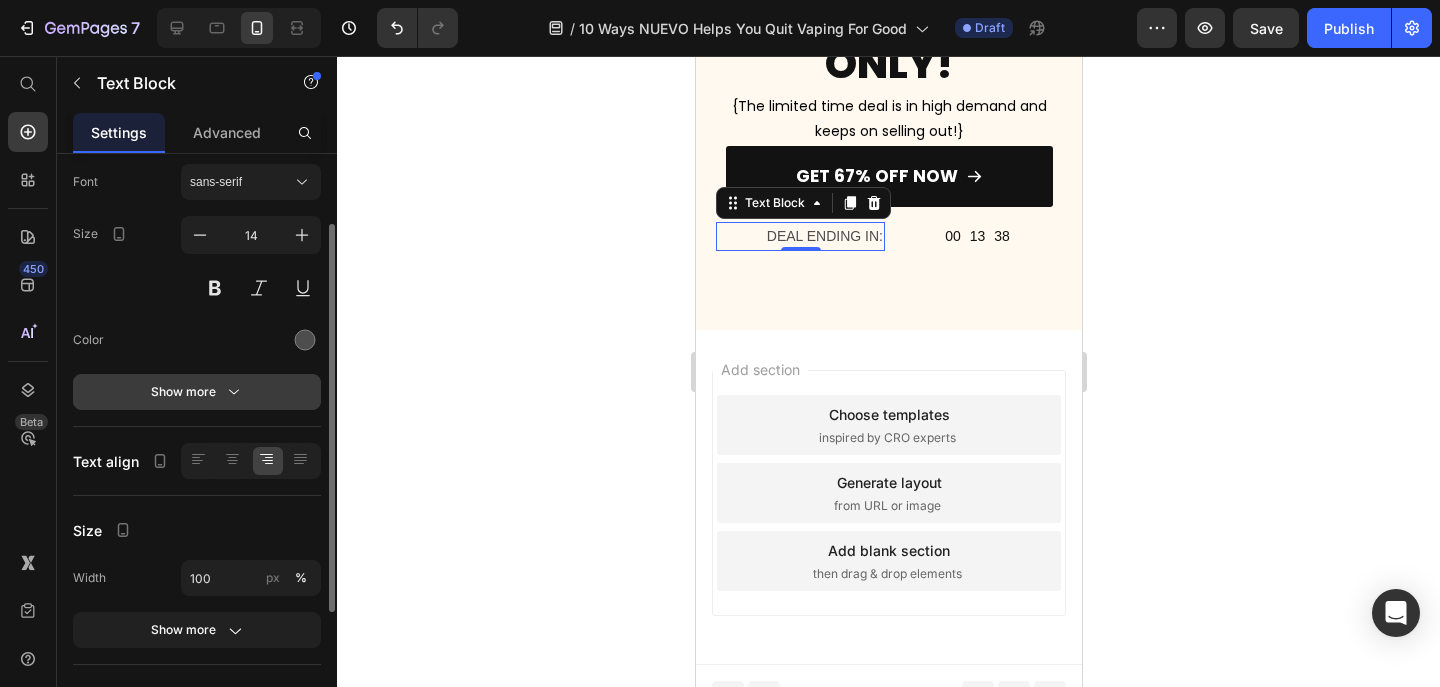 click on "Show more" at bounding box center (197, 392) 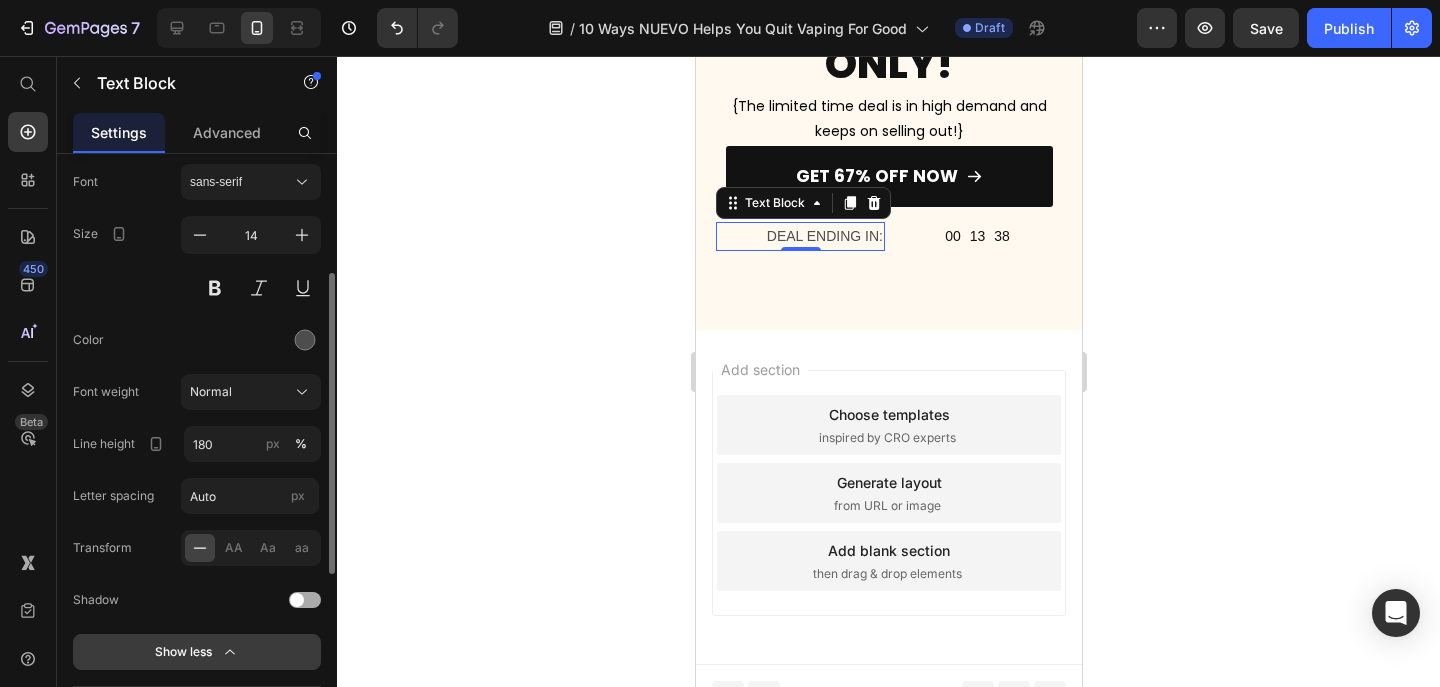 scroll, scrollTop: 292, scrollLeft: 0, axis: vertical 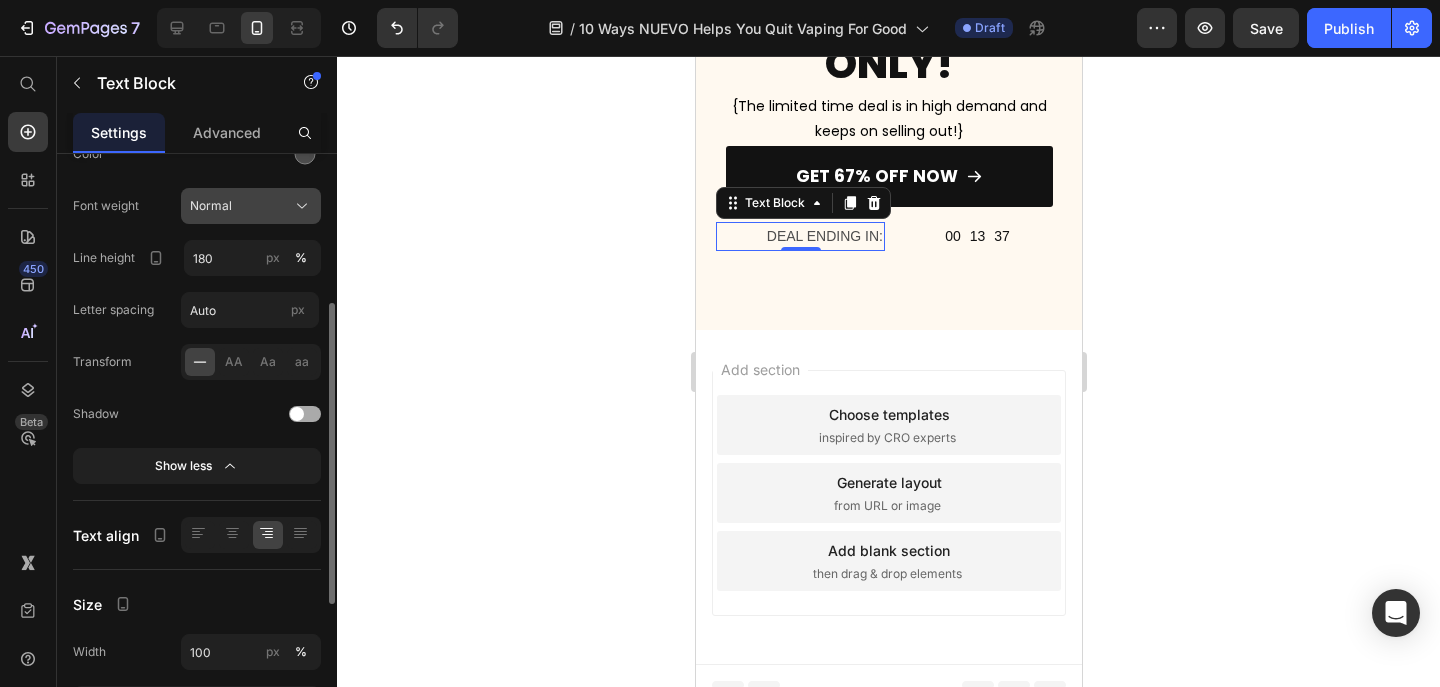 click on "Normal" at bounding box center [251, 206] 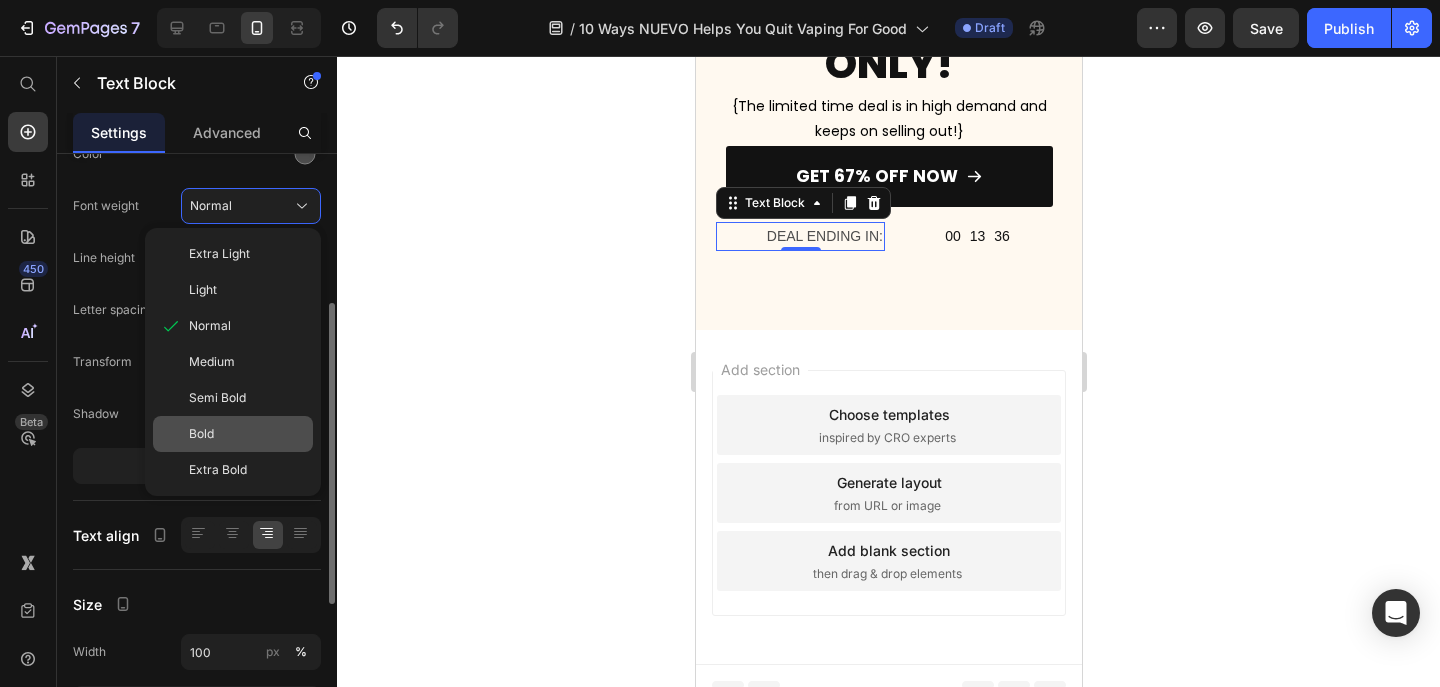 click on "Bold" at bounding box center (247, 434) 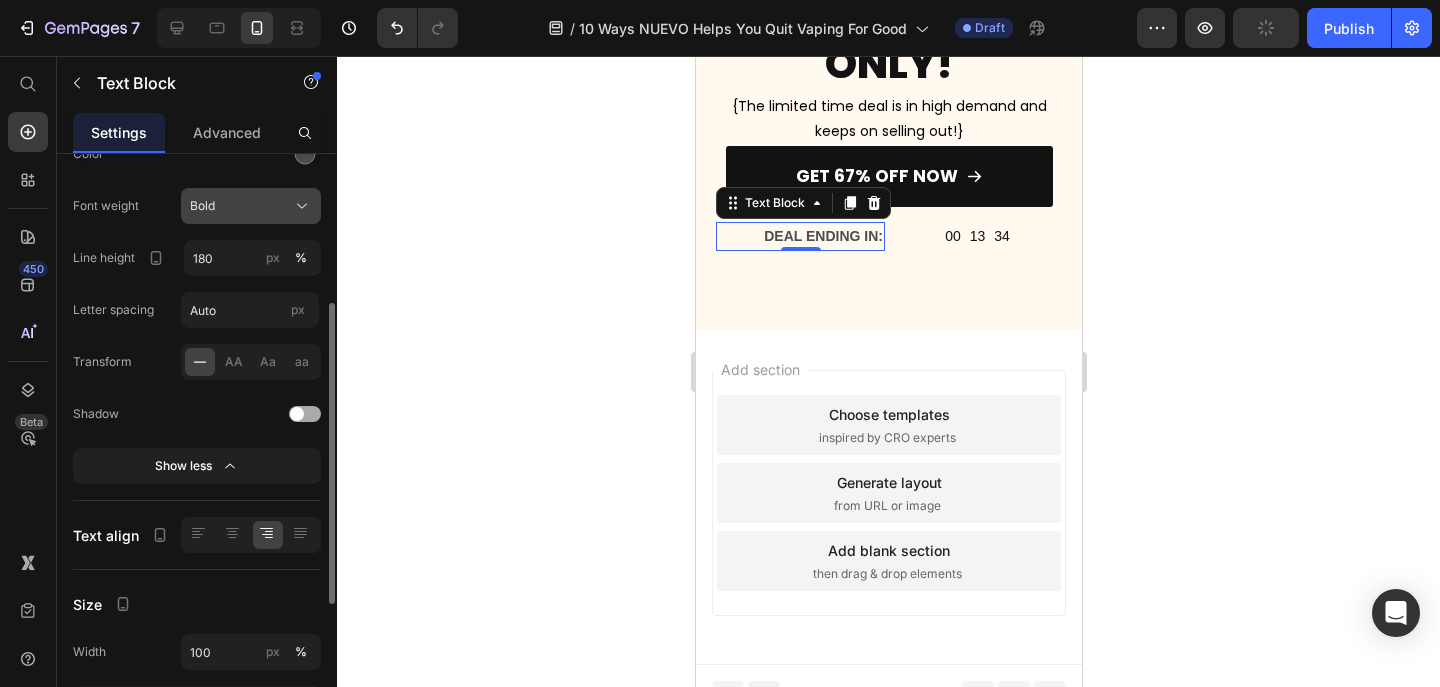 click on "Bold" at bounding box center (251, 206) 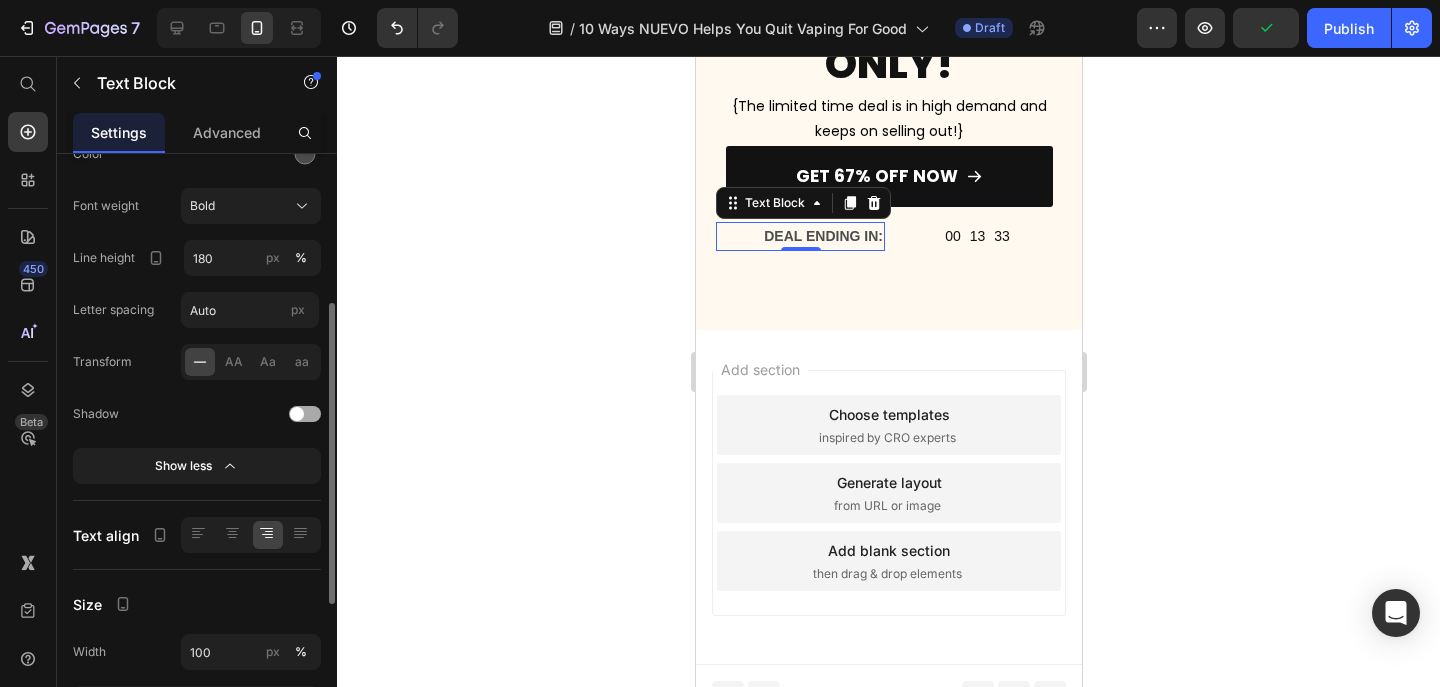 click on "Font sans-serif Size 14 Color Font weight Bold Line height 180 px % Letter spacing Auto px Transform
AA Aa aa Shadow Show less" at bounding box center [197, 231] 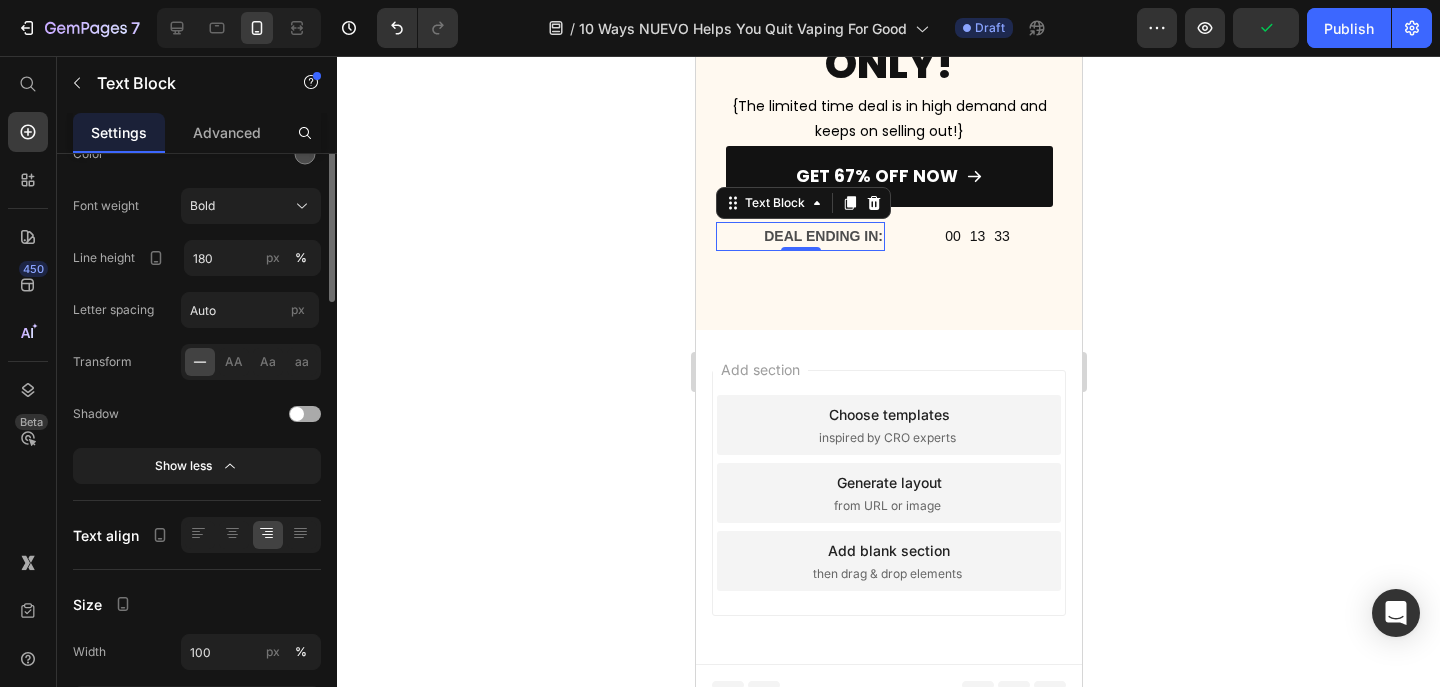 scroll, scrollTop: 2, scrollLeft: 0, axis: vertical 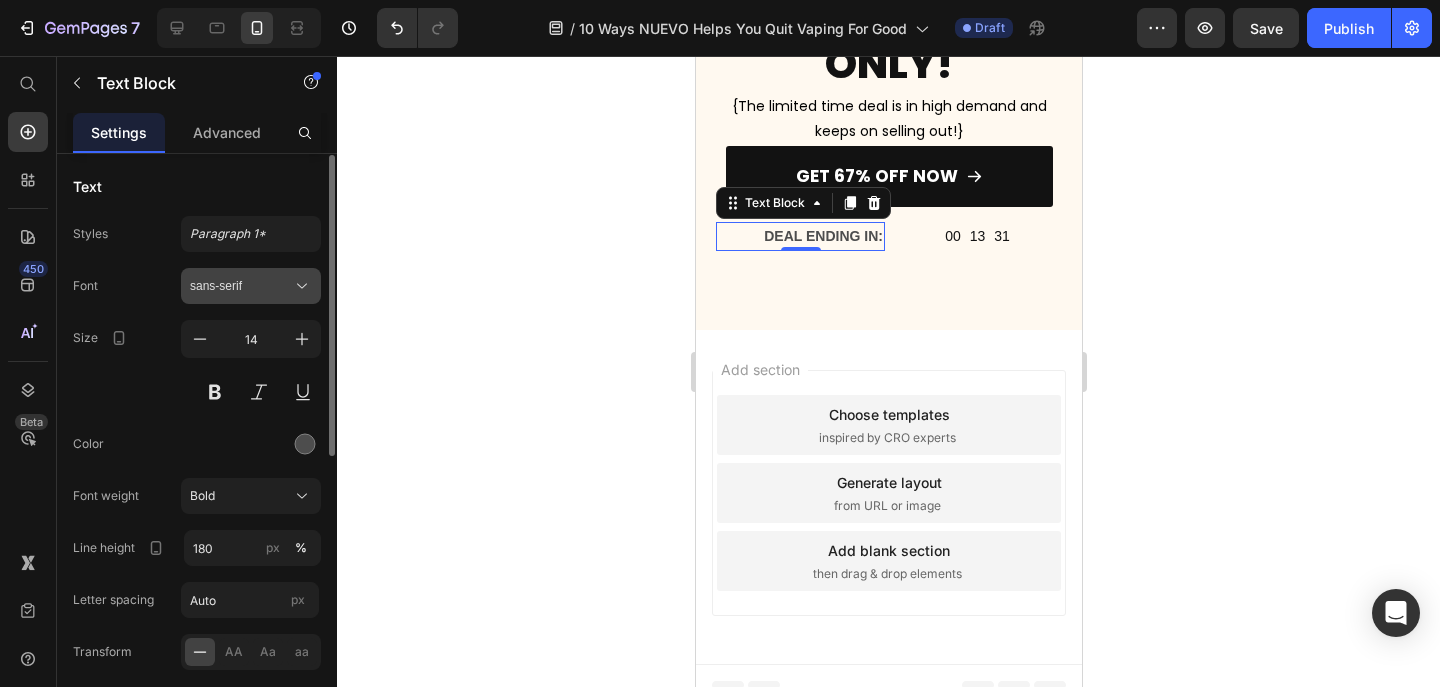 click on "sans-serif" at bounding box center [251, 286] 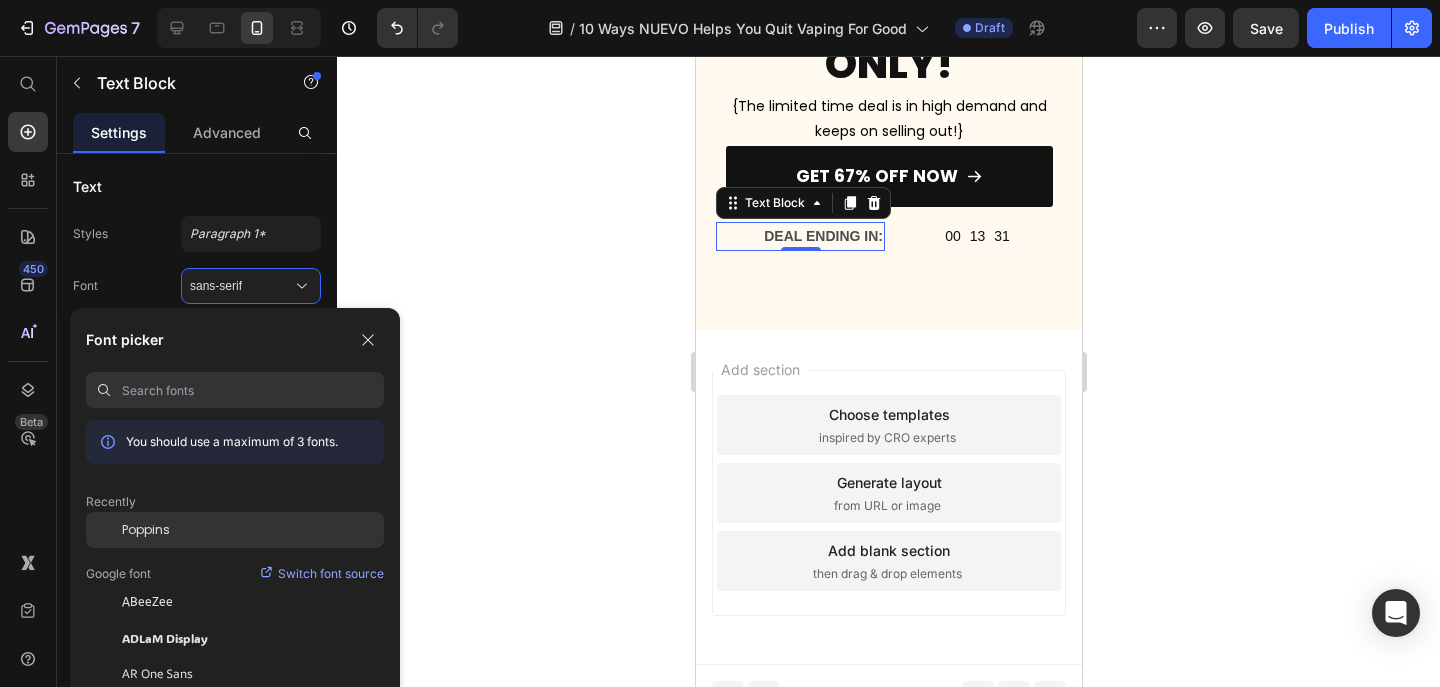click on "Poppins" 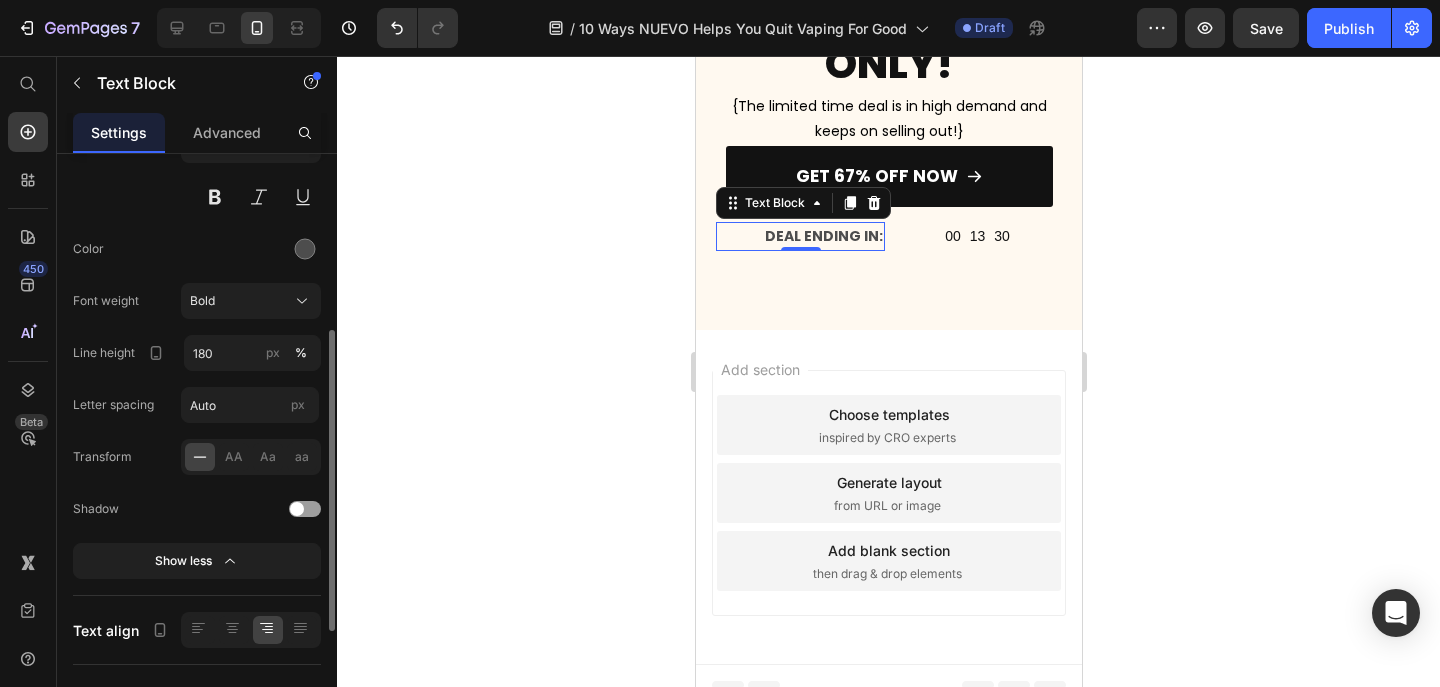 scroll, scrollTop: 247, scrollLeft: 0, axis: vertical 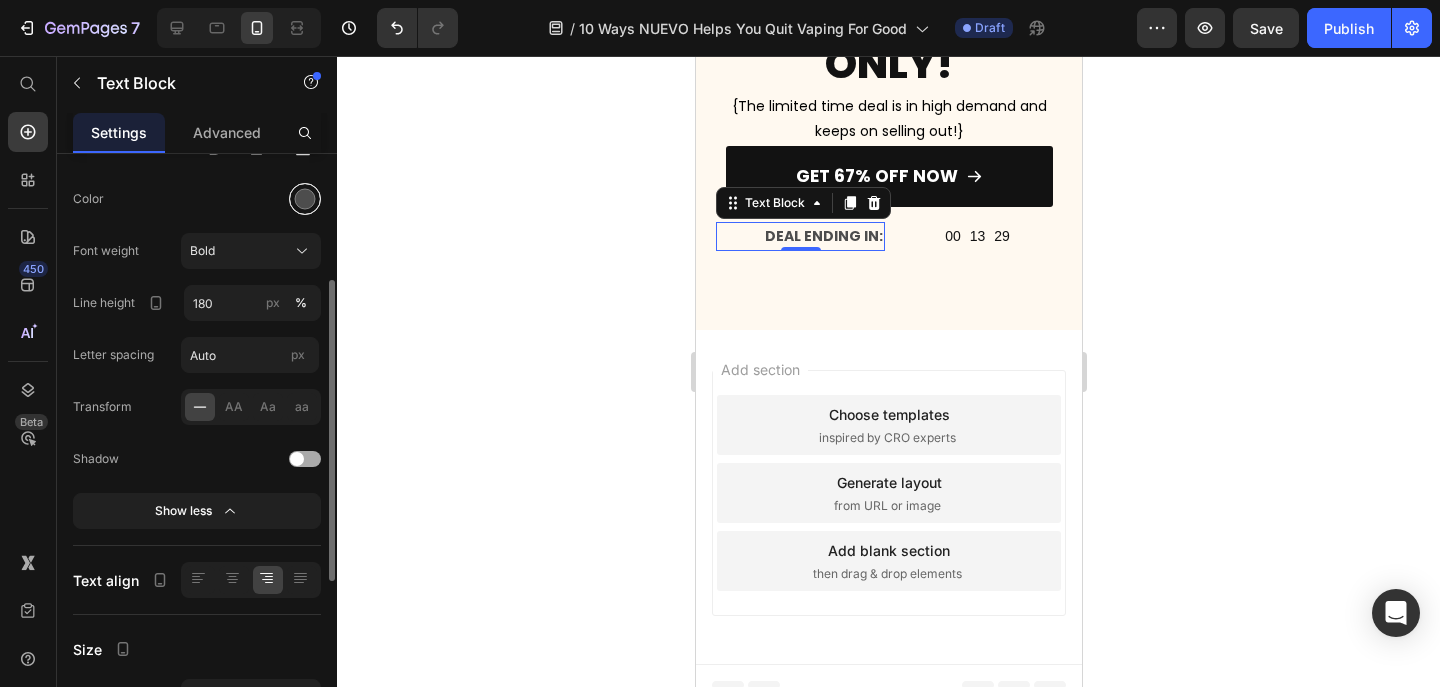click at bounding box center [305, 199] 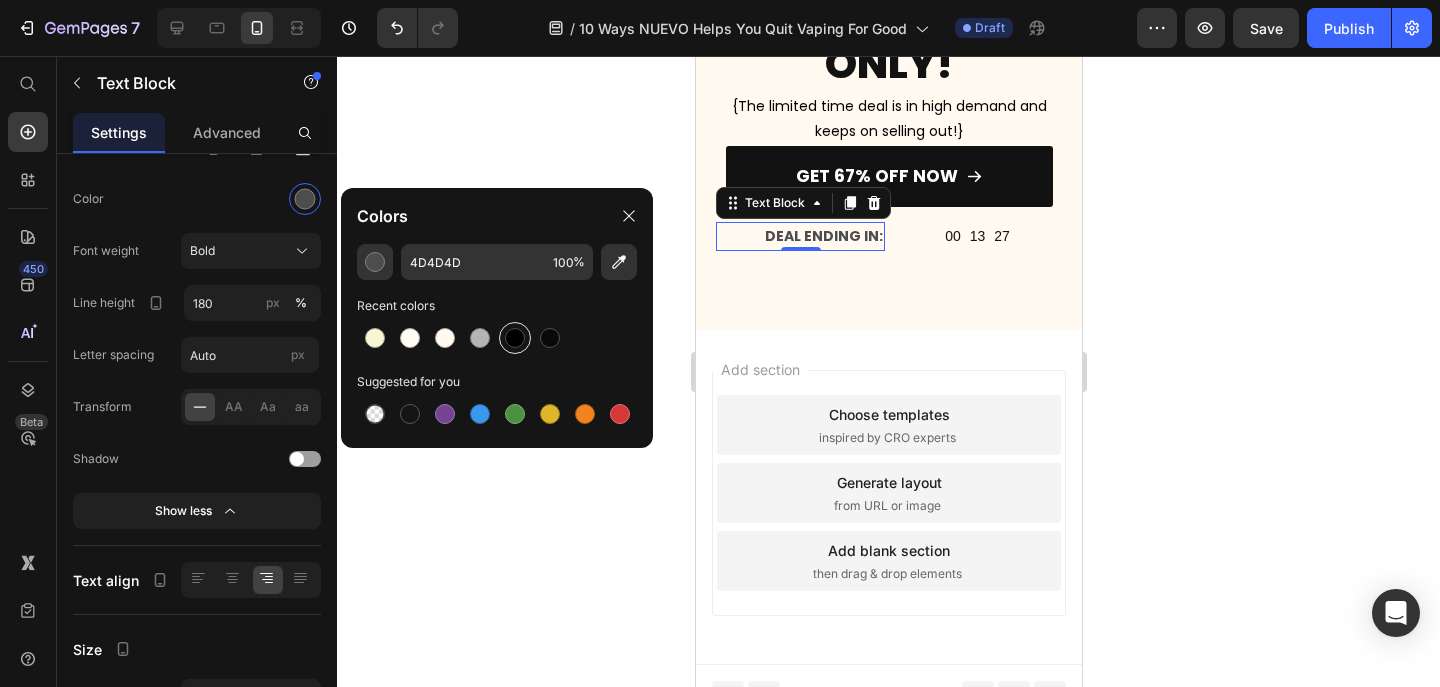 click at bounding box center (515, 338) 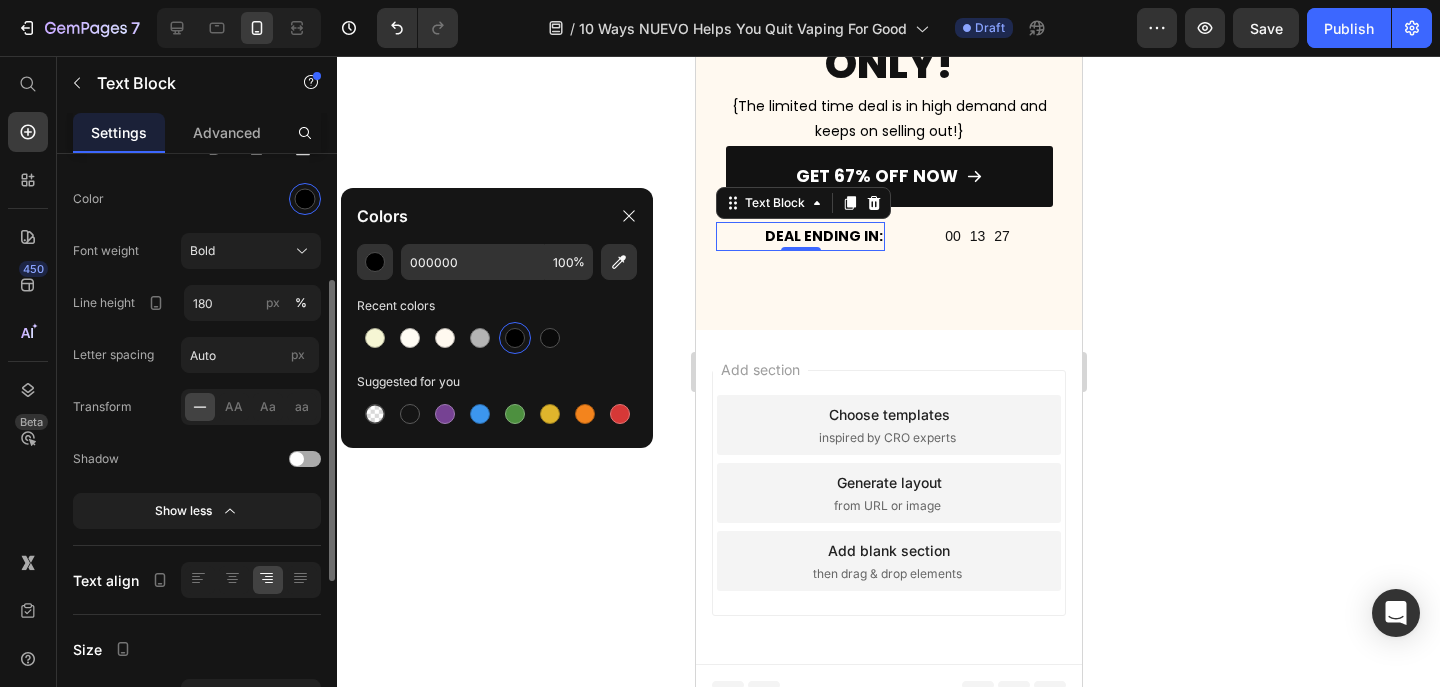 click at bounding box center [251, 199] 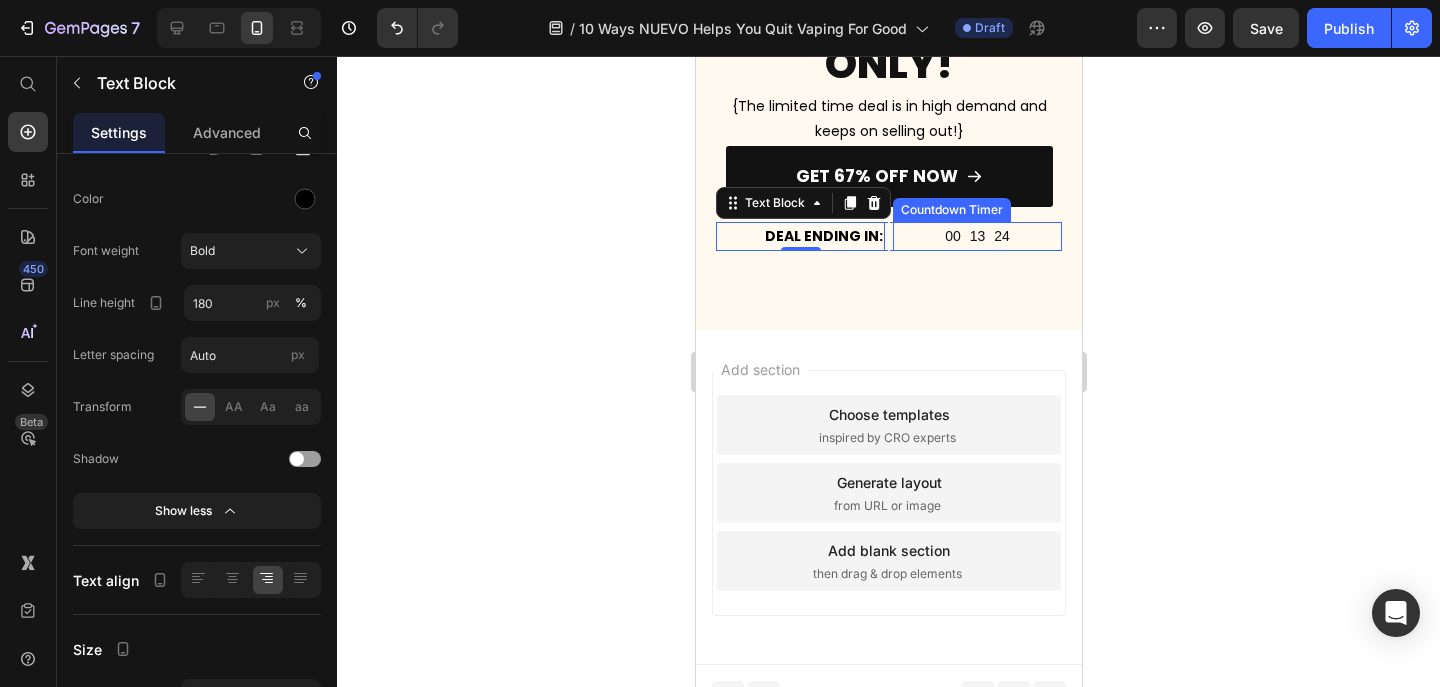 click on "00 13 24" at bounding box center (976, 238) 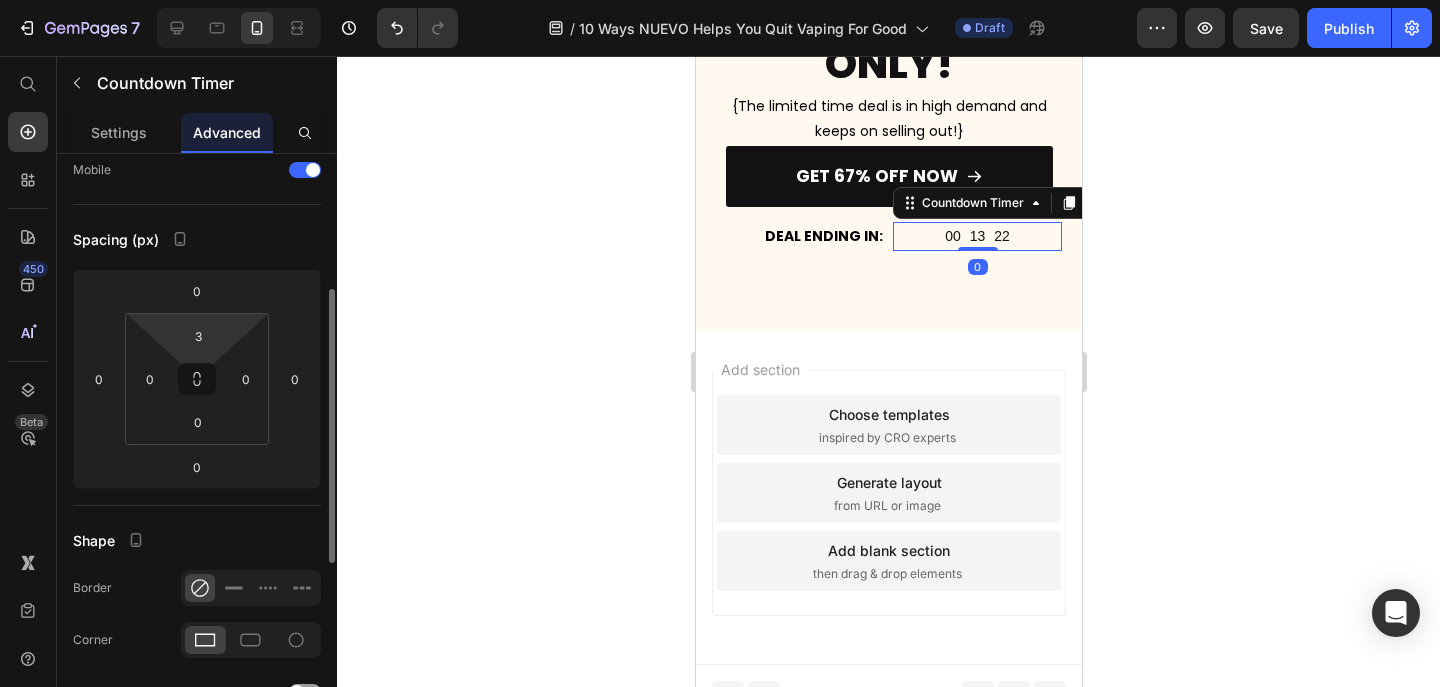 scroll, scrollTop: 415, scrollLeft: 0, axis: vertical 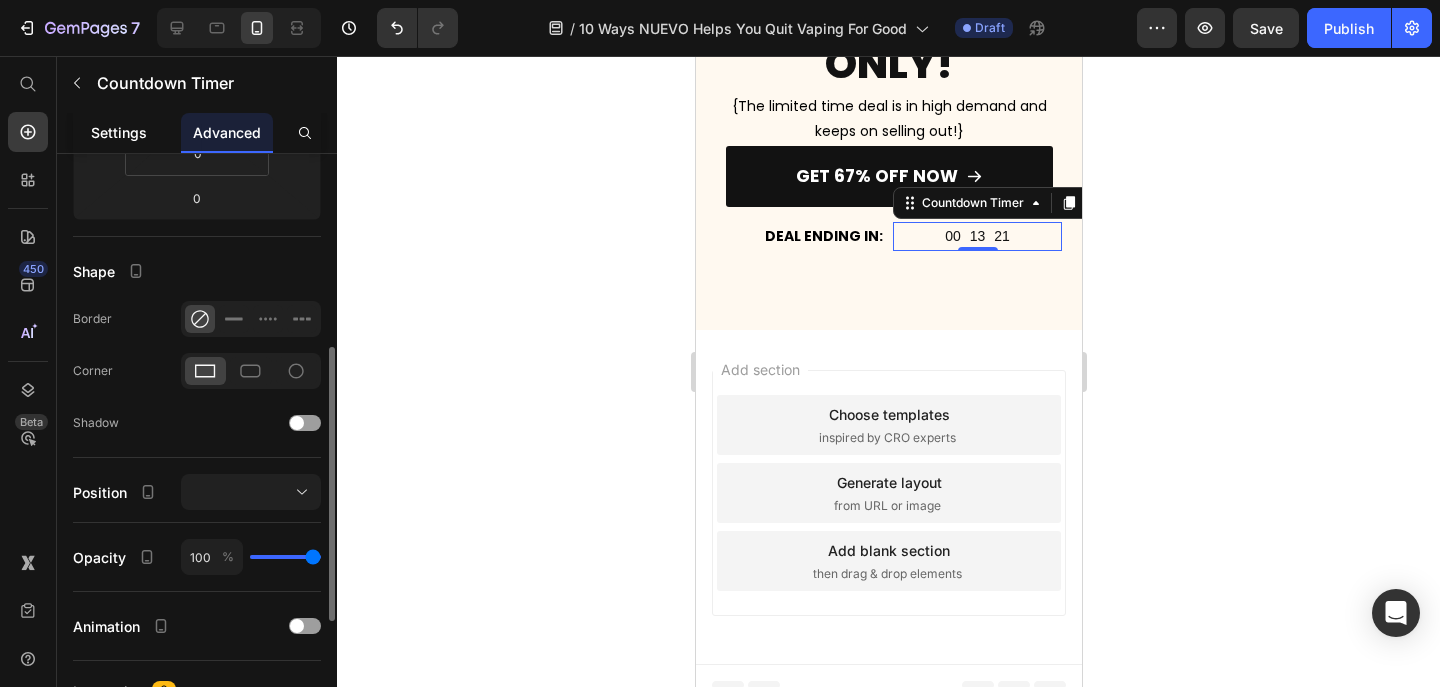click on "Settings" at bounding box center [119, 132] 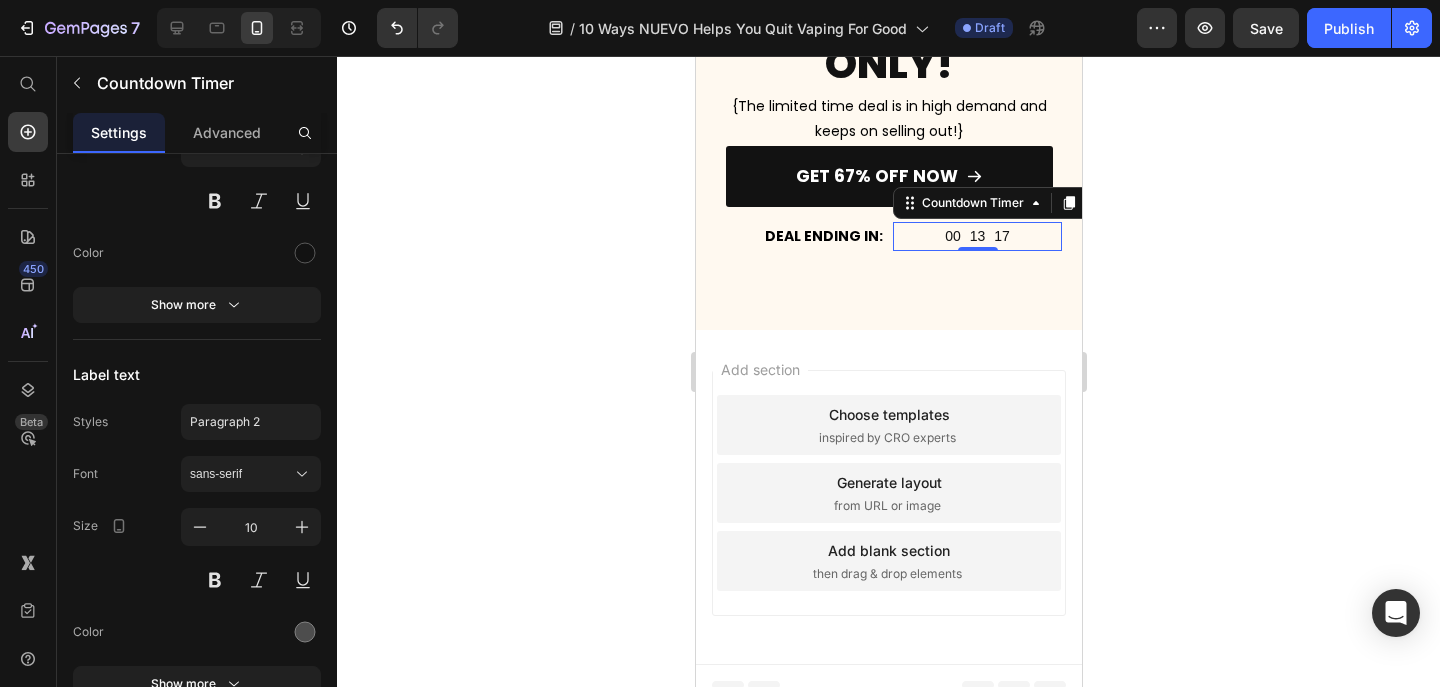 scroll, scrollTop: 1863, scrollLeft: 0, axis: vertical 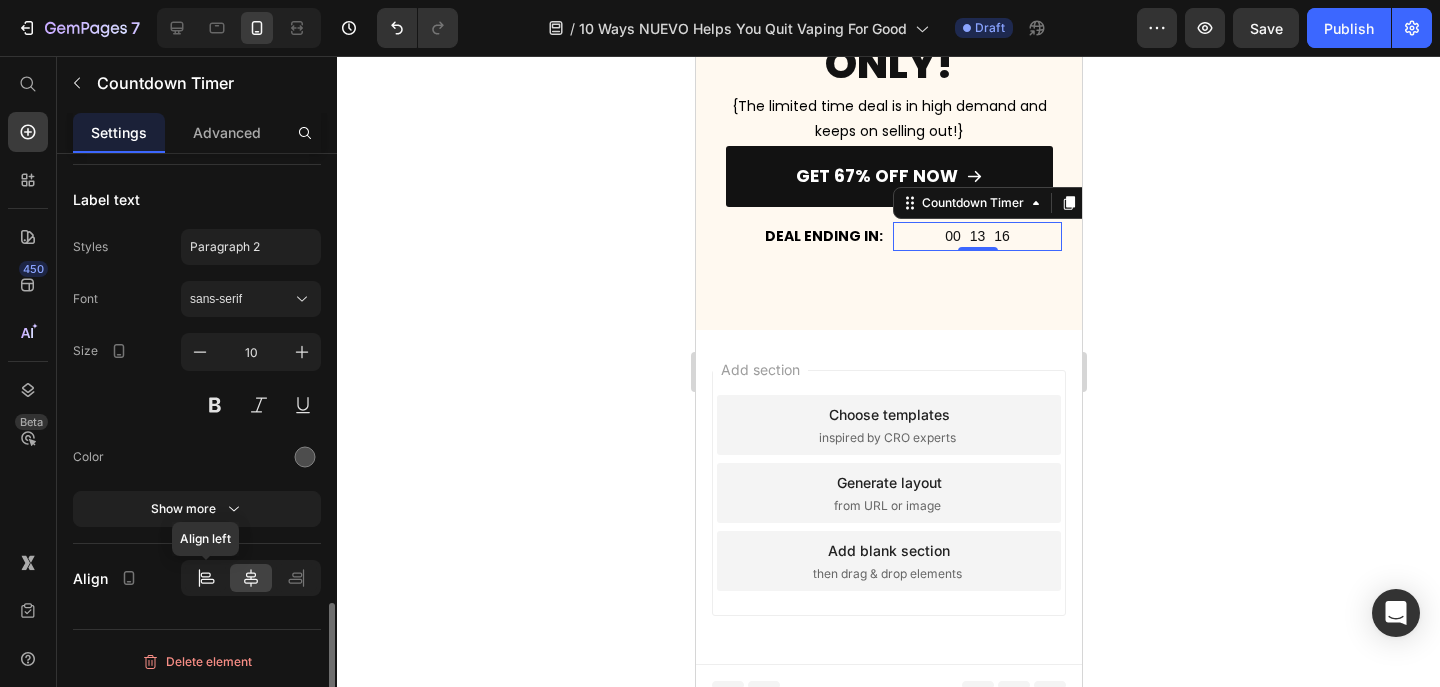 click 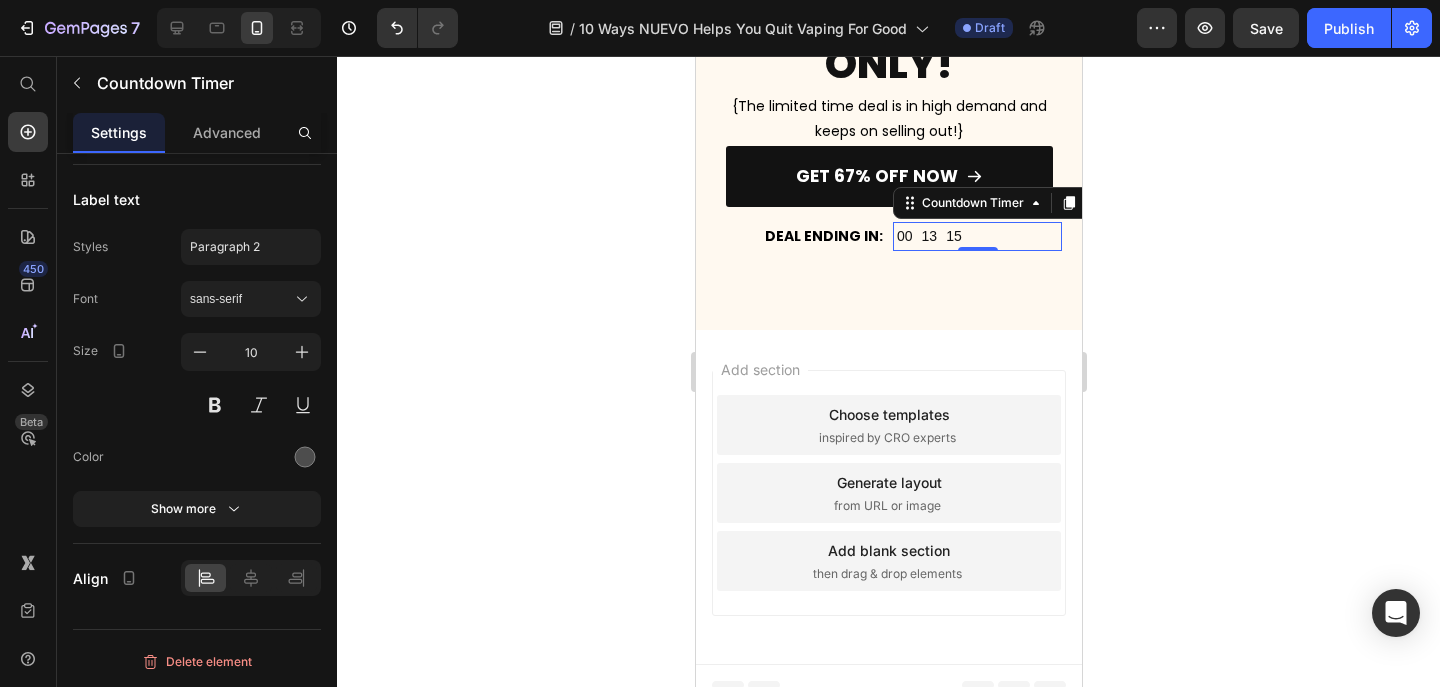 click 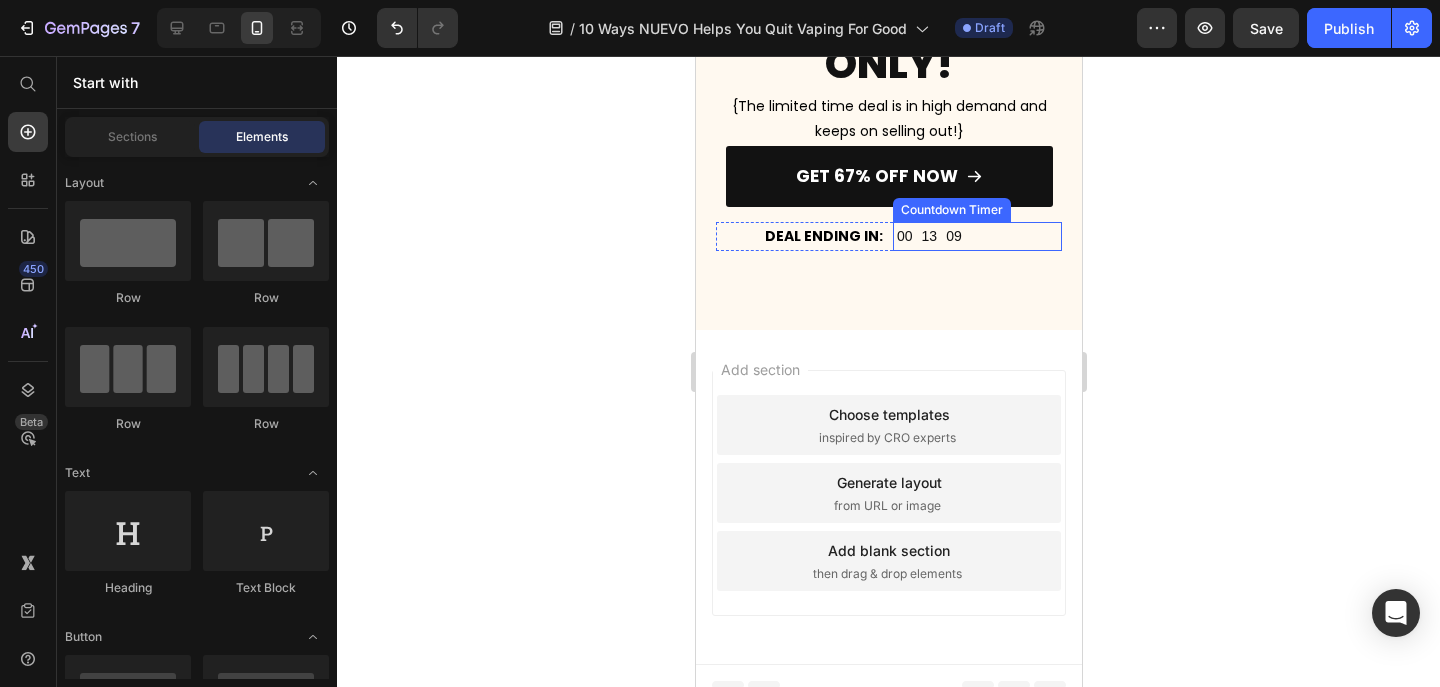 click on "00 13 09 Countdown Timer" at bounding box center [976, 236] 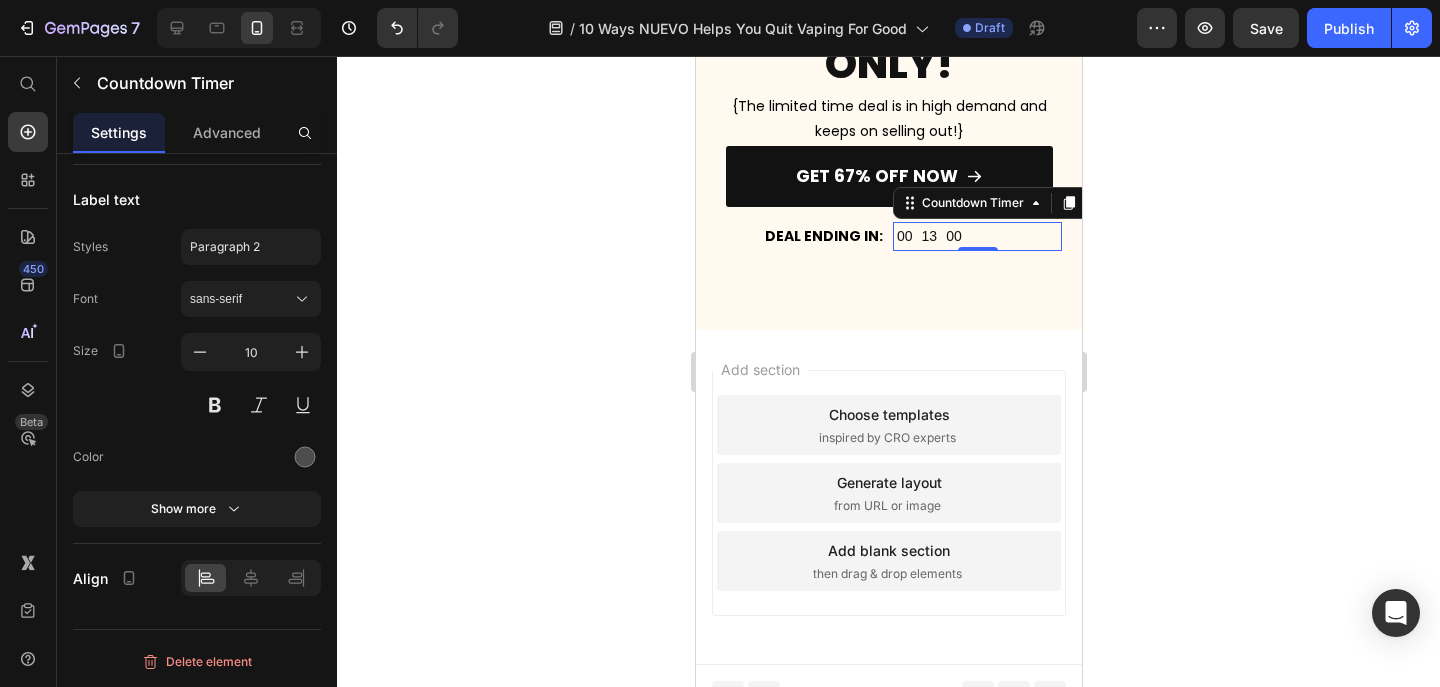 click on "13" at bounding box center [929, 236] 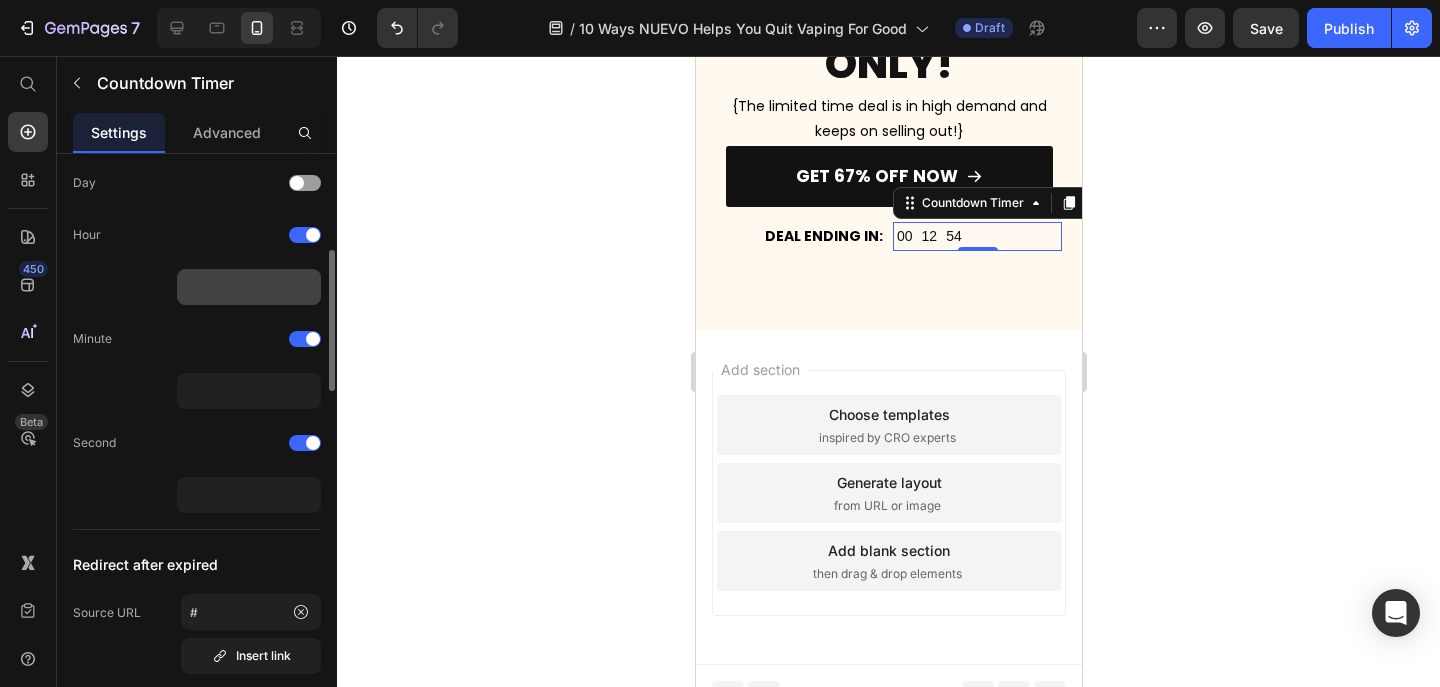 scroll, scrollTop: 408, scrollLeft: 0, axis: vertical 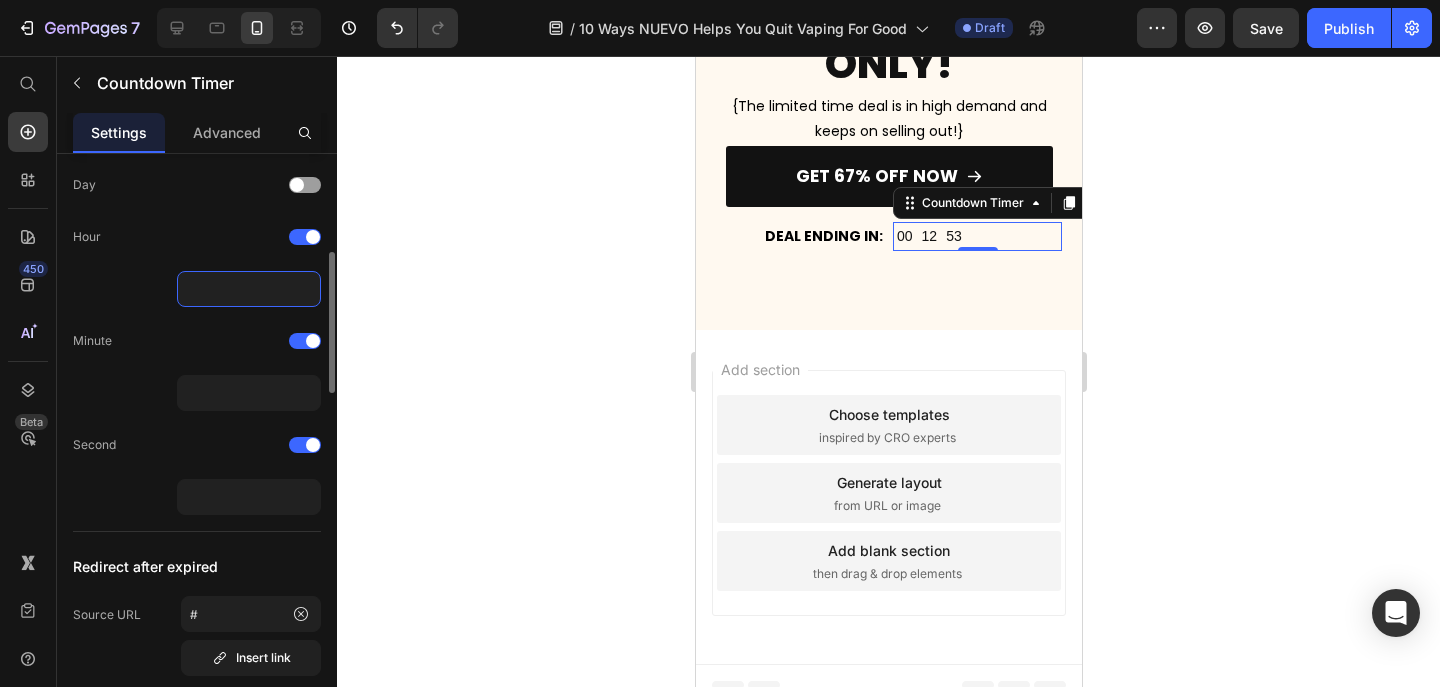 click 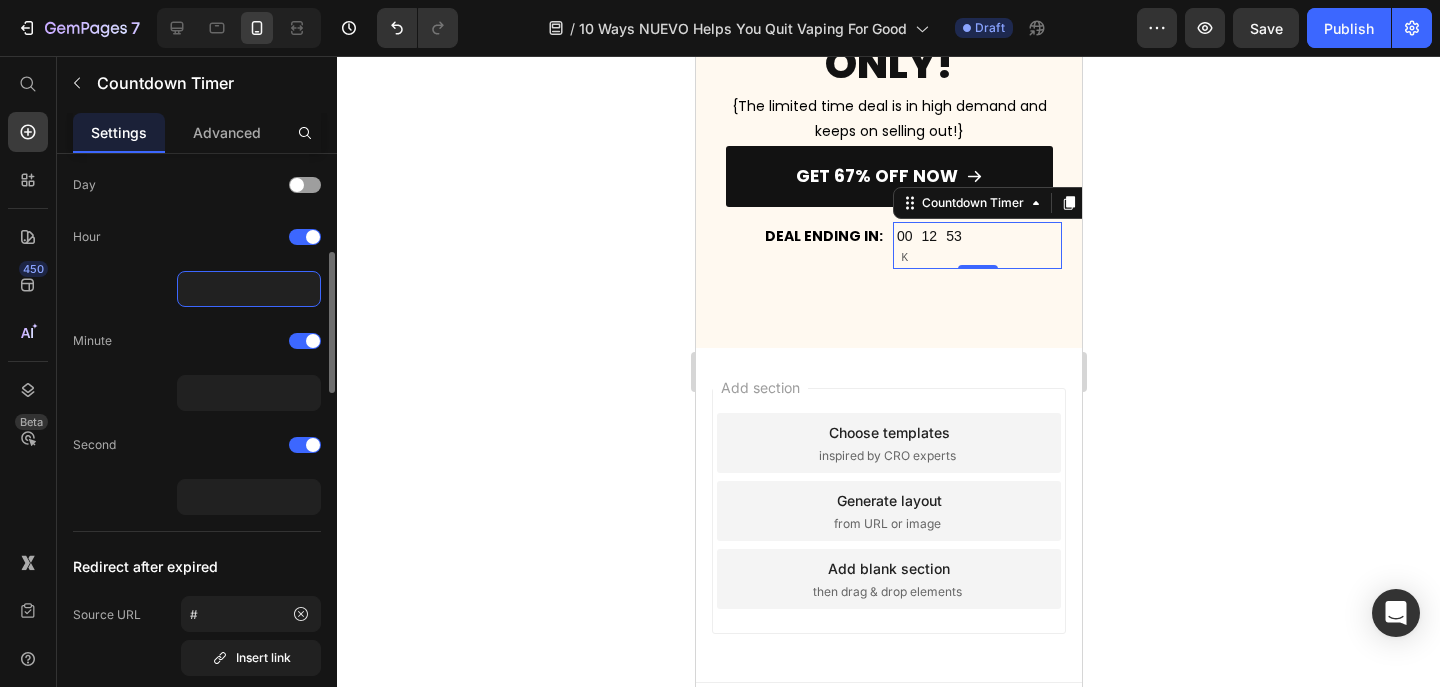 type on "K" 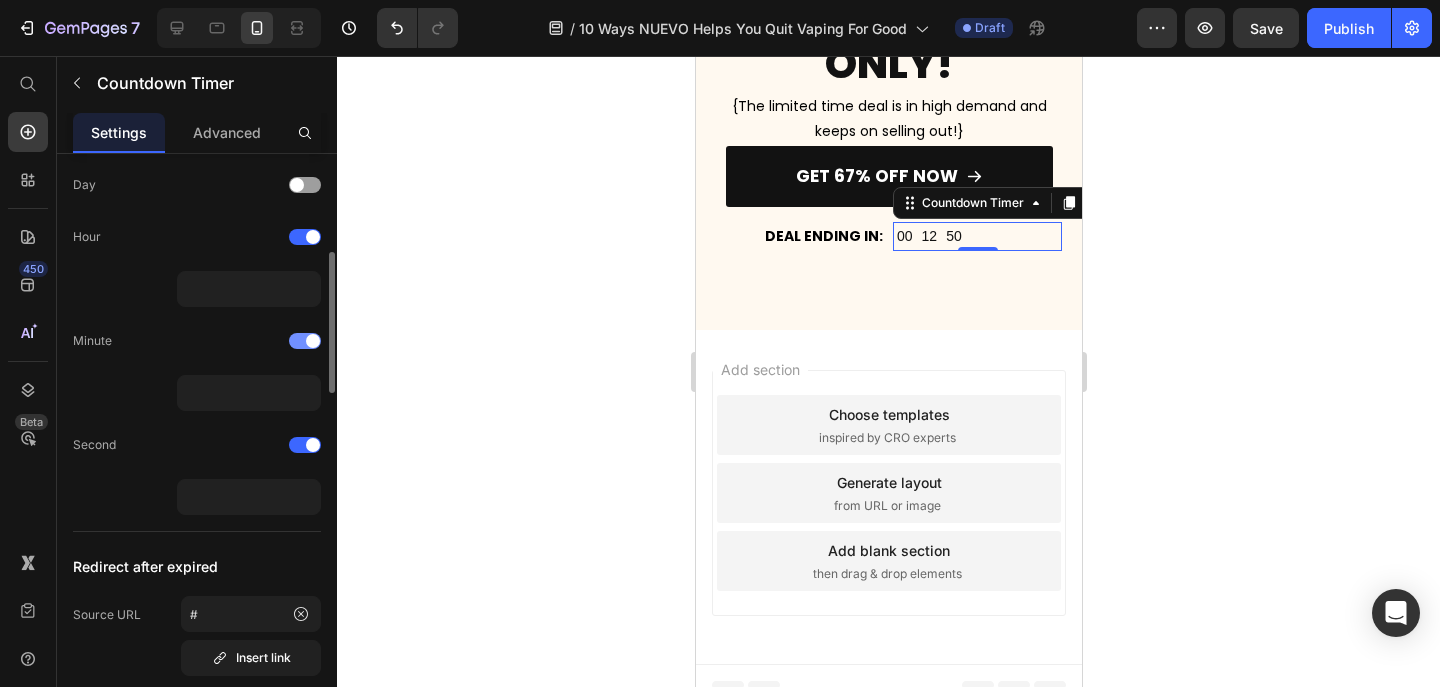click on "Minute" 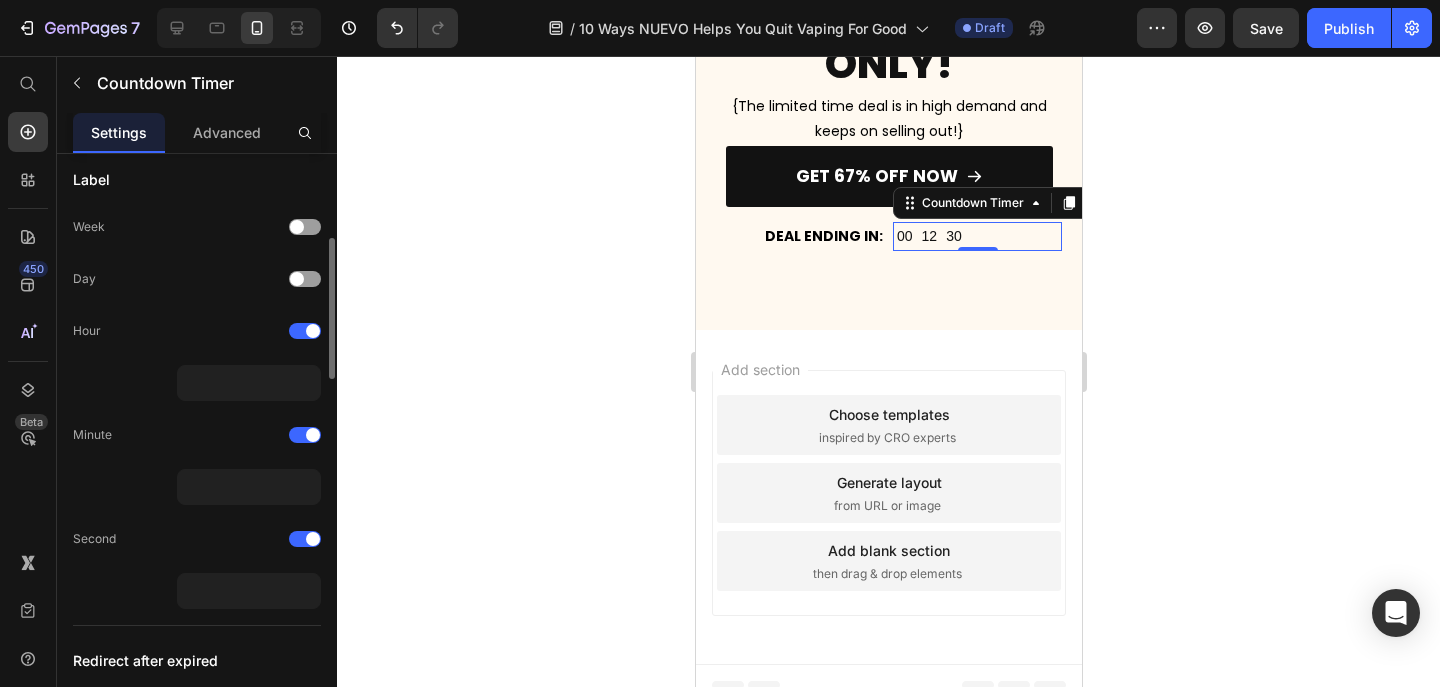 scroll, scrollTop: 326, scrollLeft: 0, axis: vertical 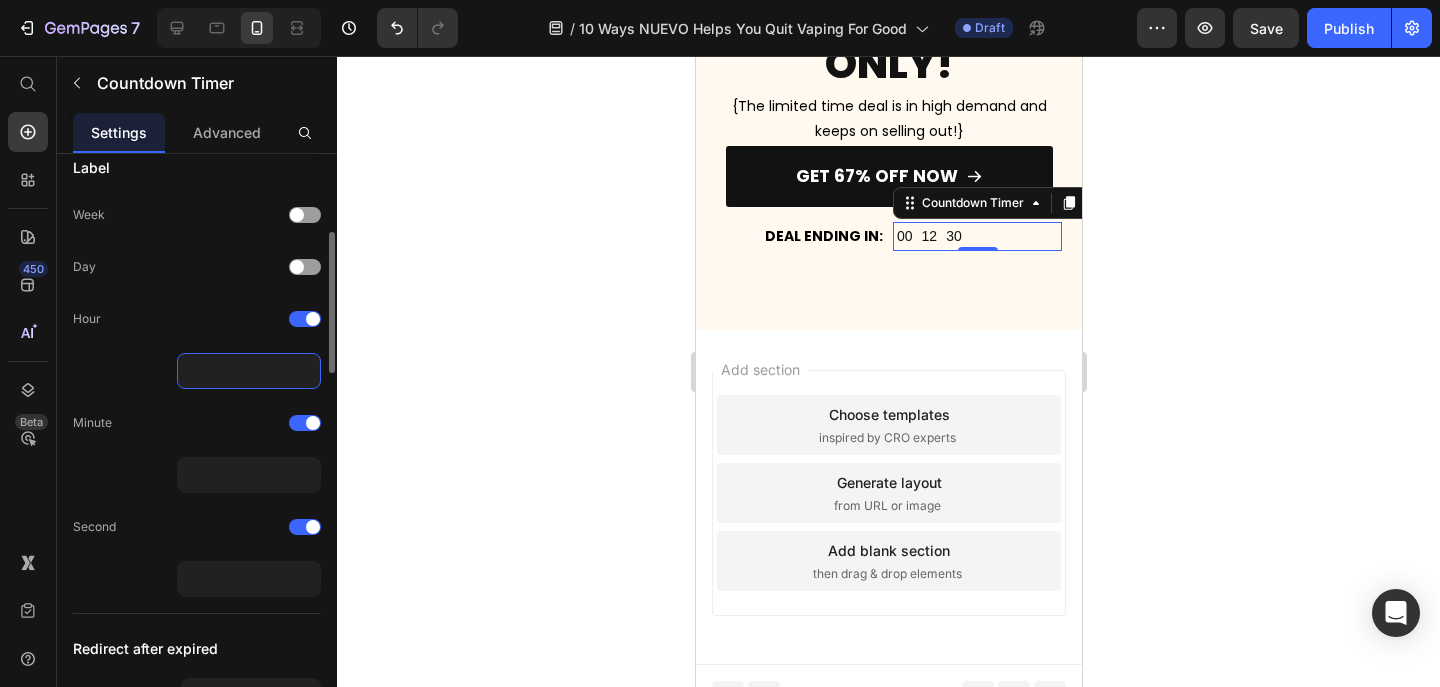 click 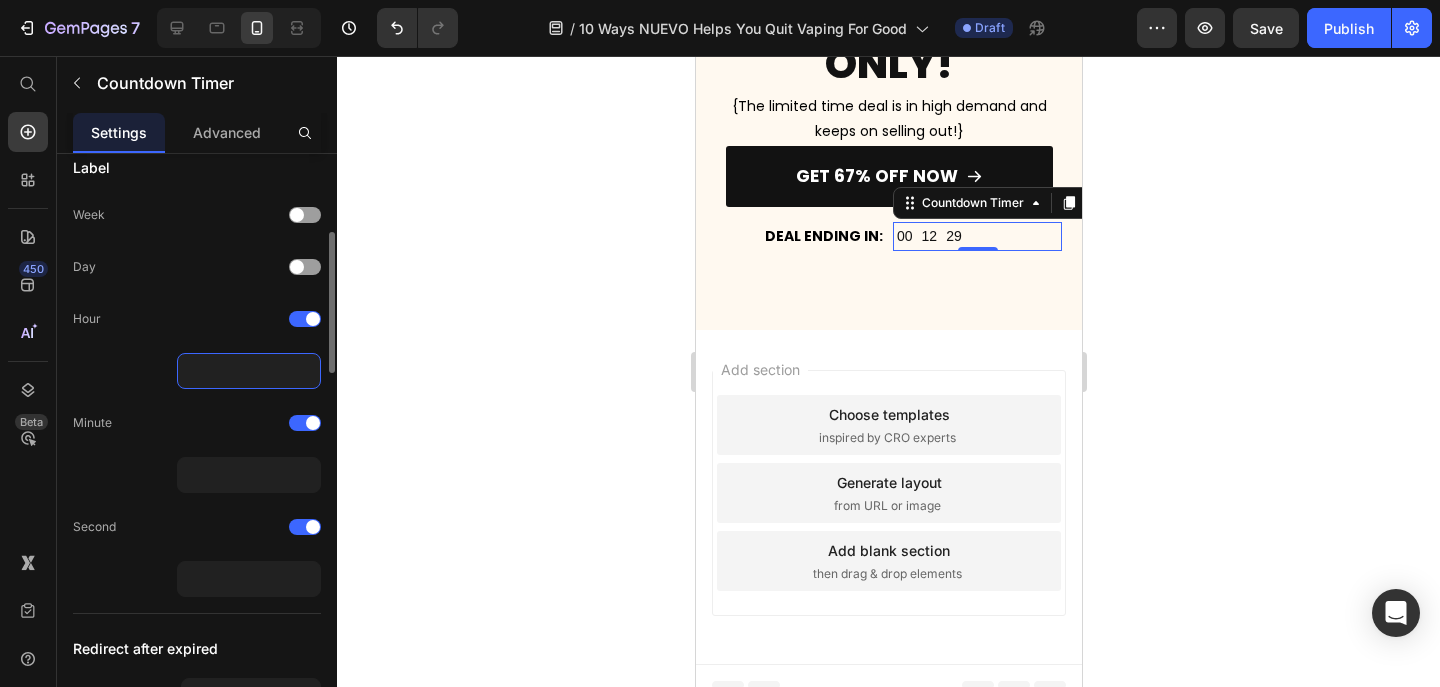 type on "K" 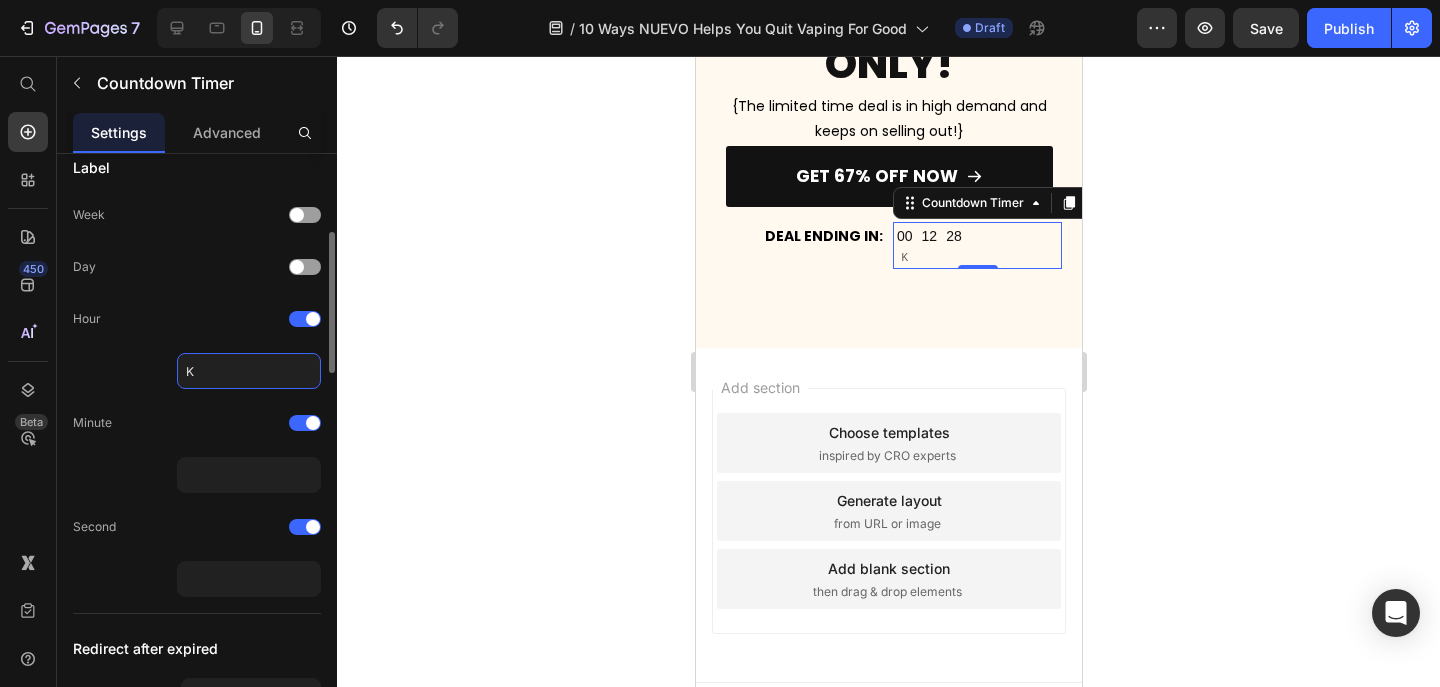 type 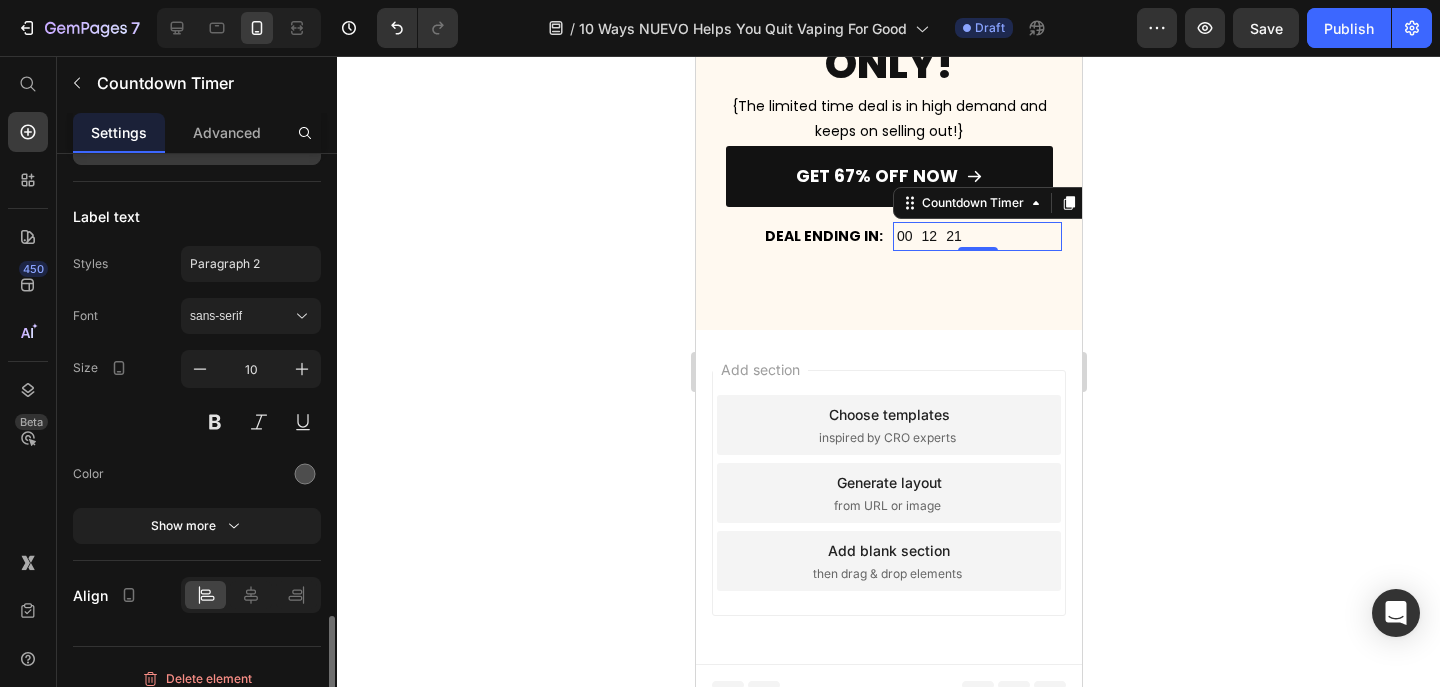 scroll, scrollTop: 1863, scrollLeft: 0, axis: vertical 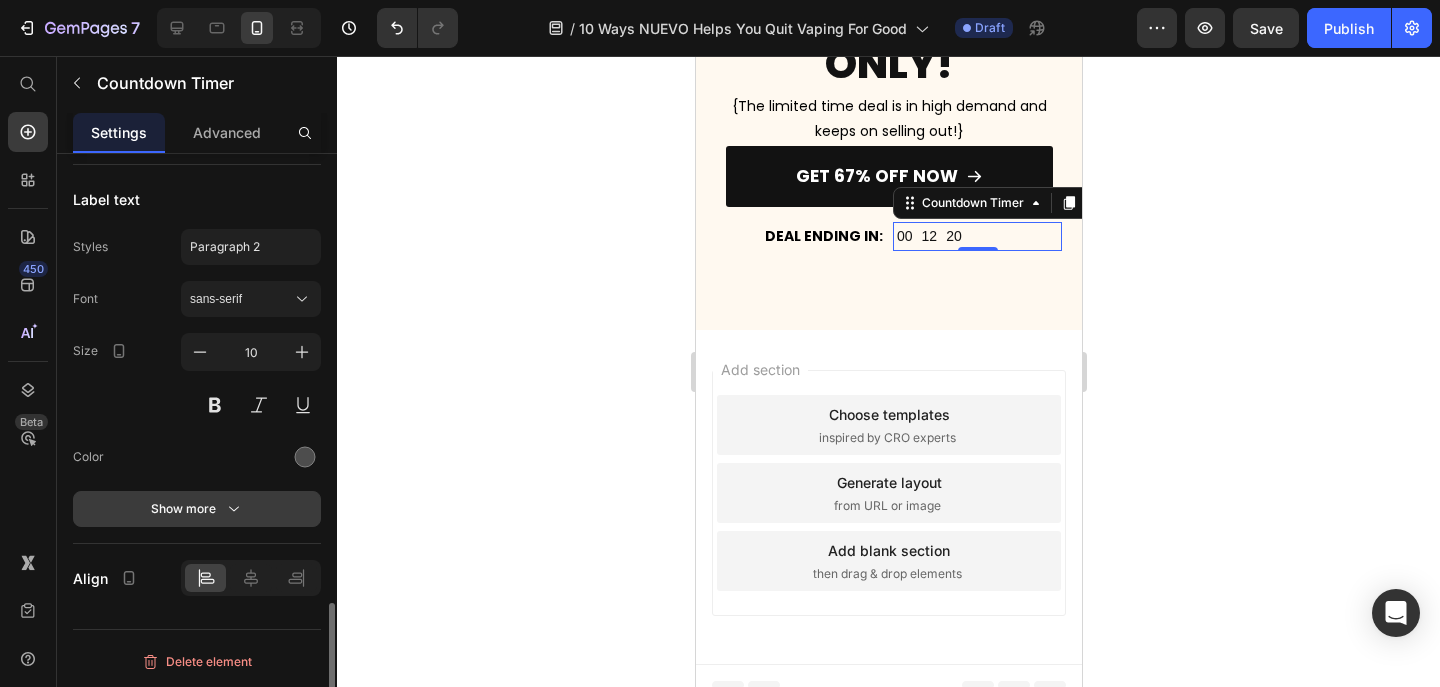 click on "Show more" at bounding box center (197, 509) 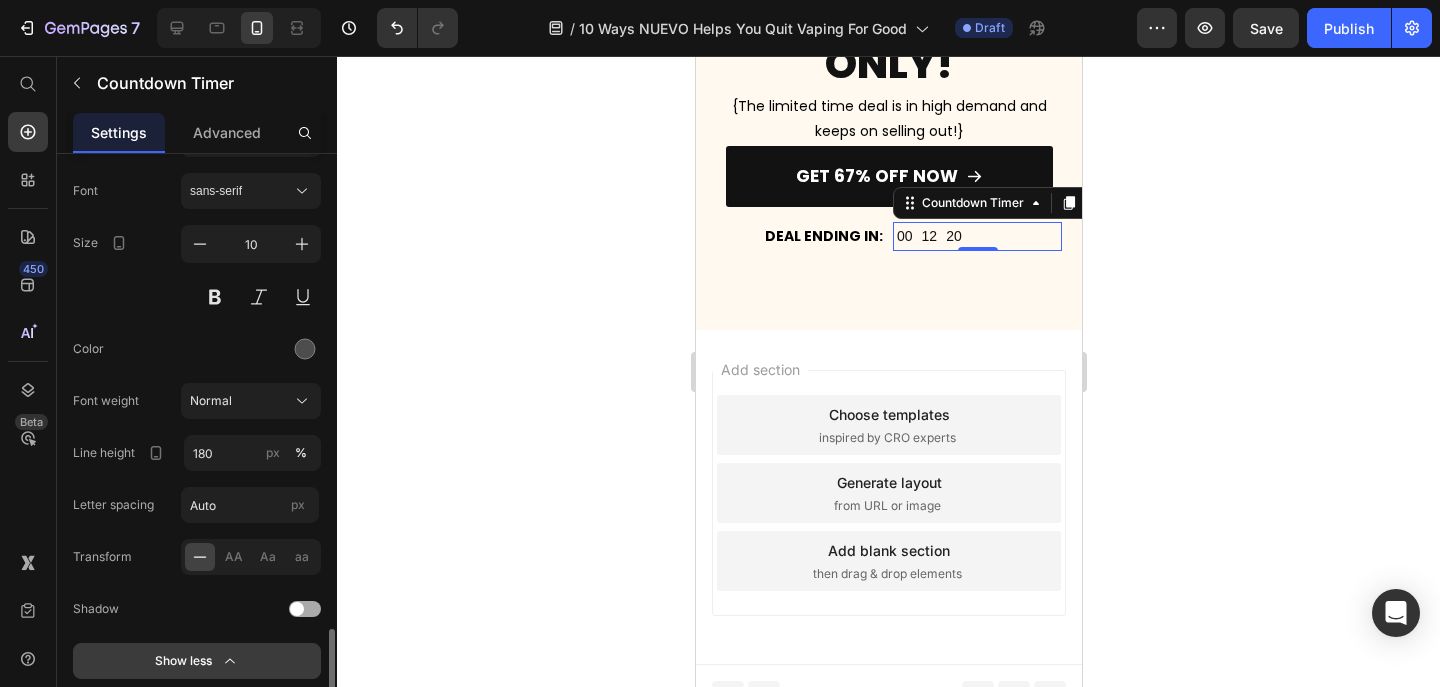 scroll, scrollTop: 2009, scrollLeft: 0, axis: vertical 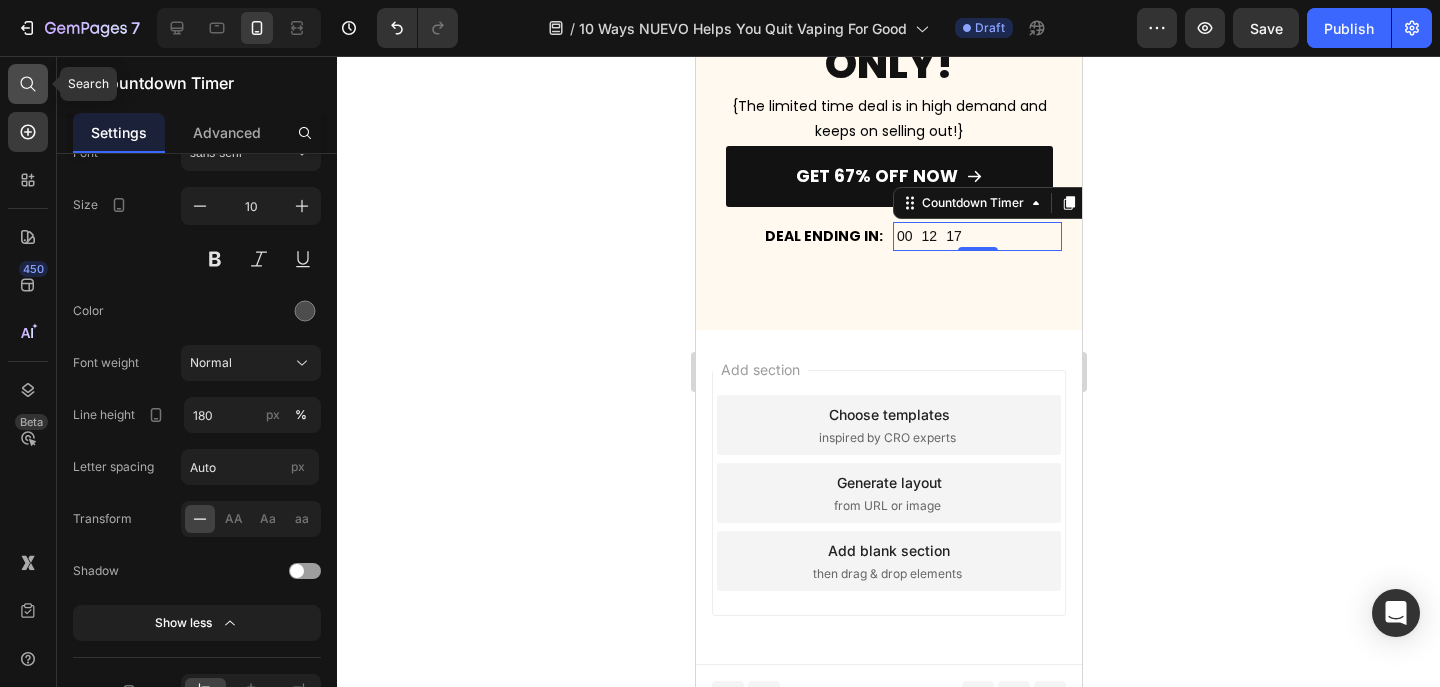 click 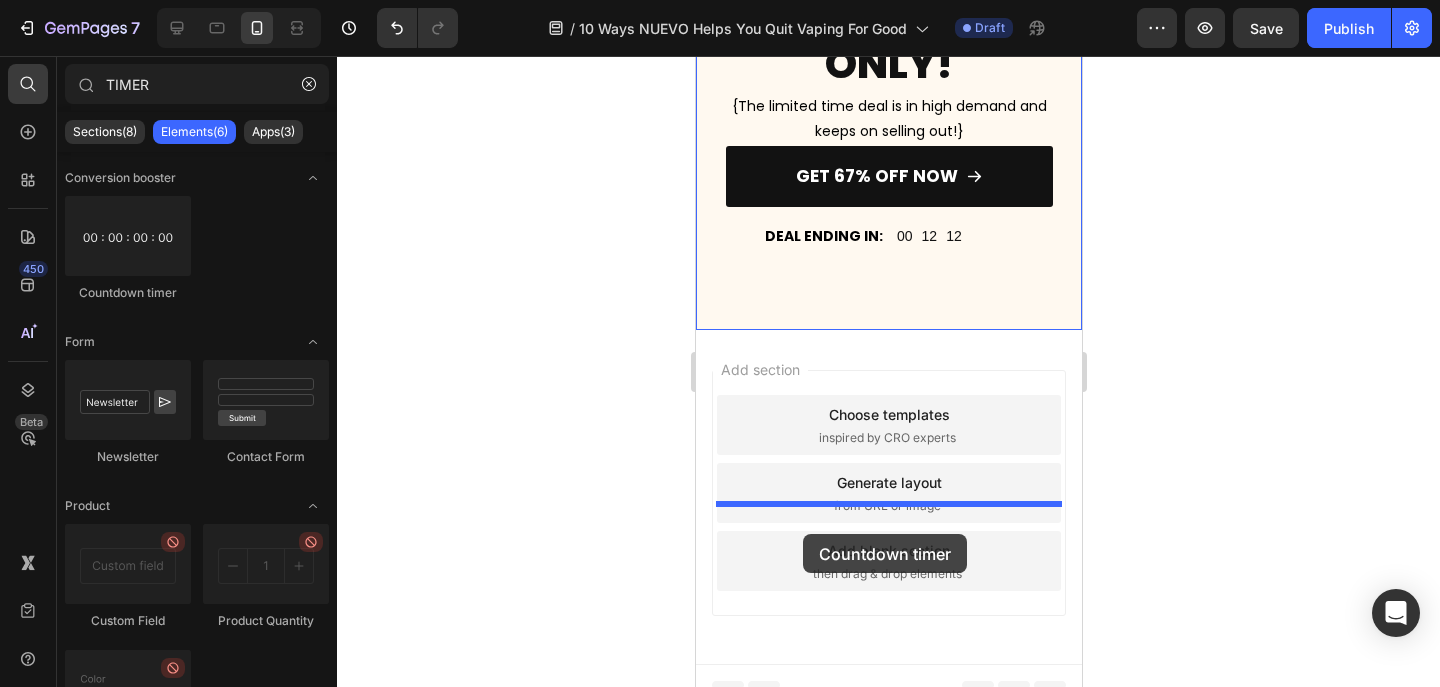 drag, startPoint x: 845, startPoint y: 278, endPoint x: 802, endPoint y: 534, distance: 259.5862 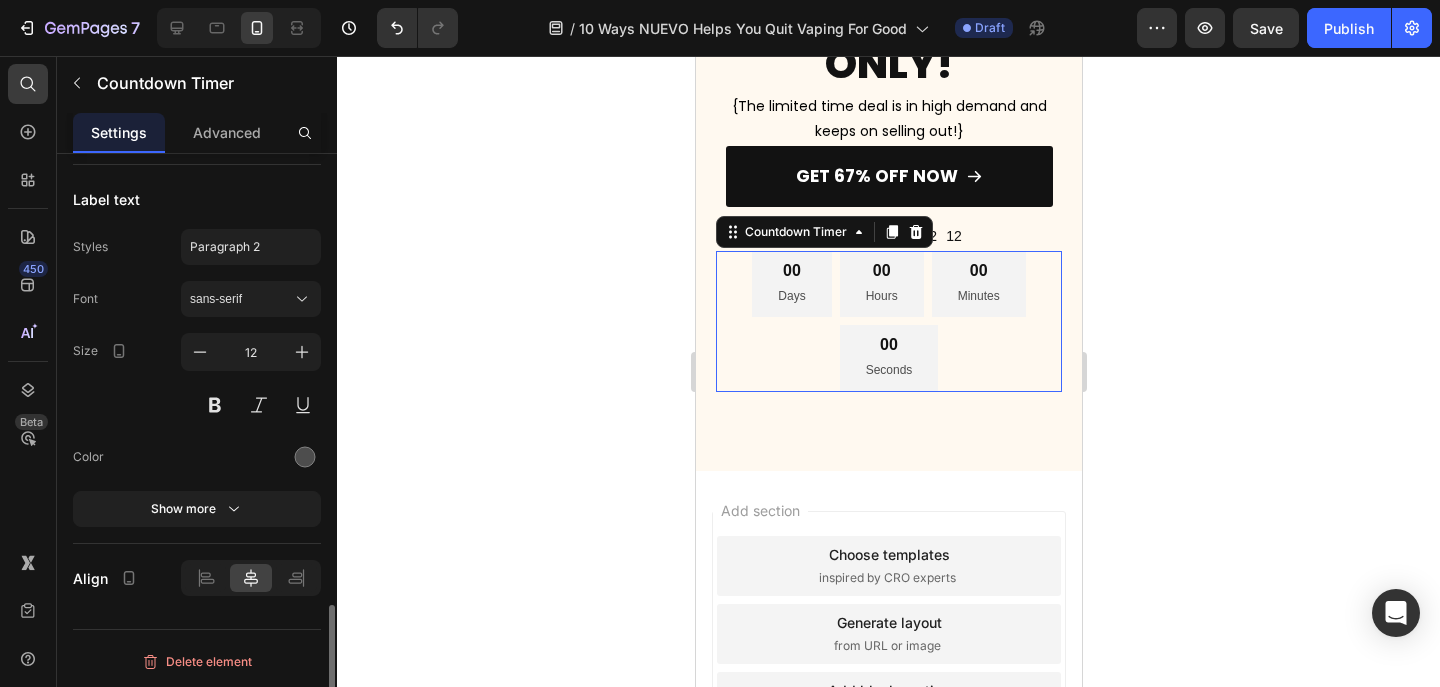 scroll, scrollTop: 1903, scrollLeft: 0, axis: vertical 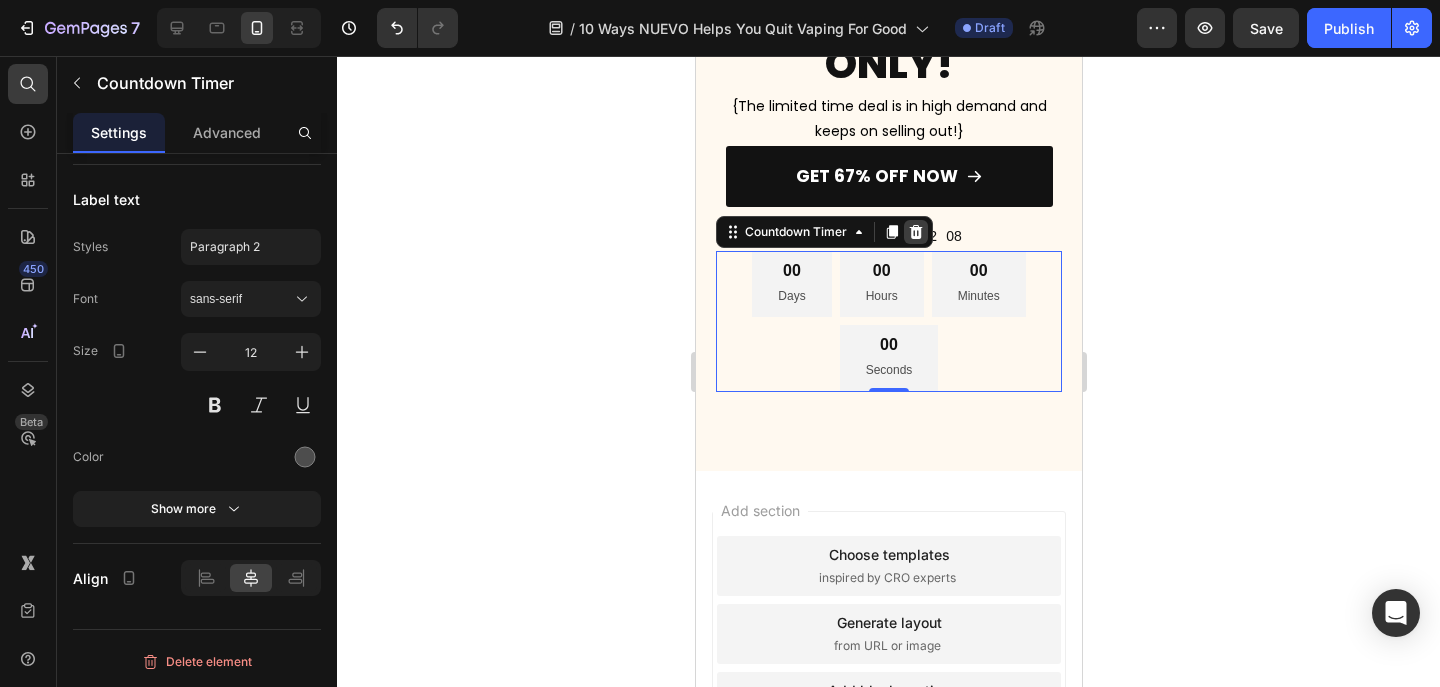 click 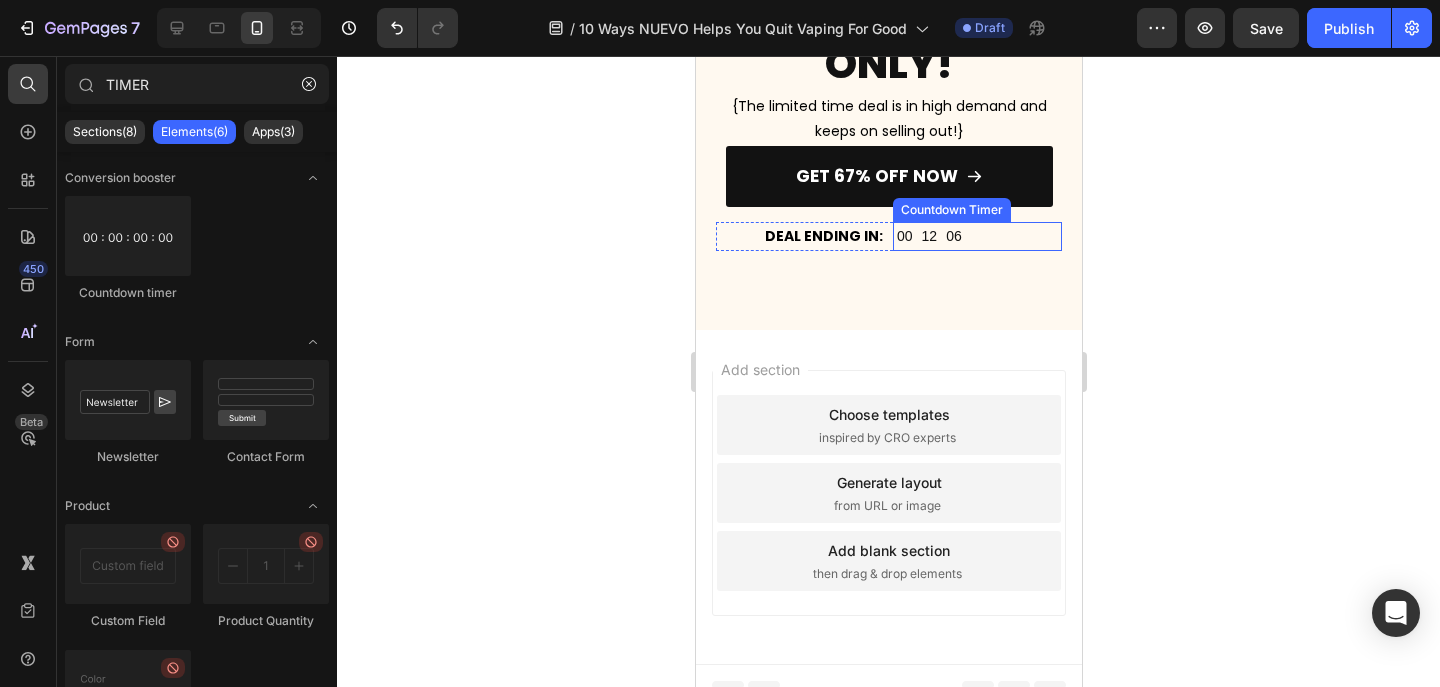 click on "06" at bounding box center [953, 236] 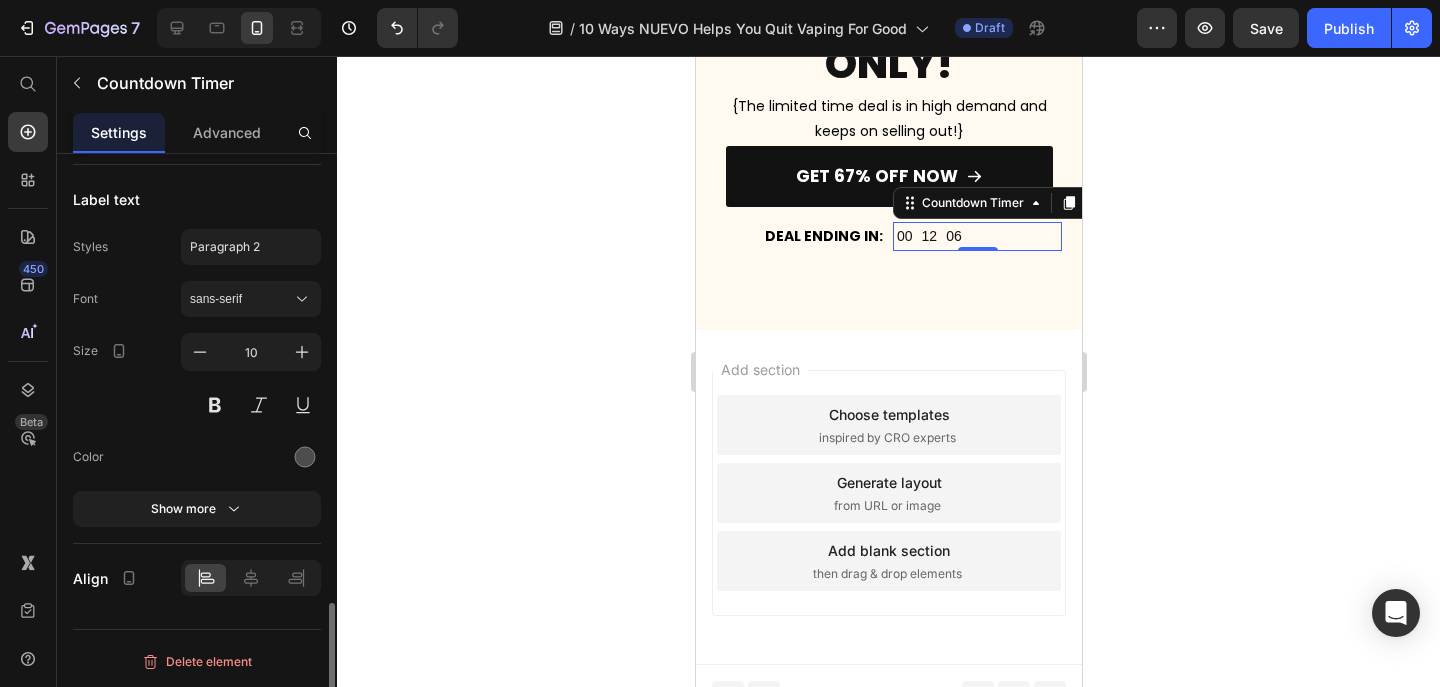 scroll, scrollTop: 1863, scrollLeft: 0, axis: vertical 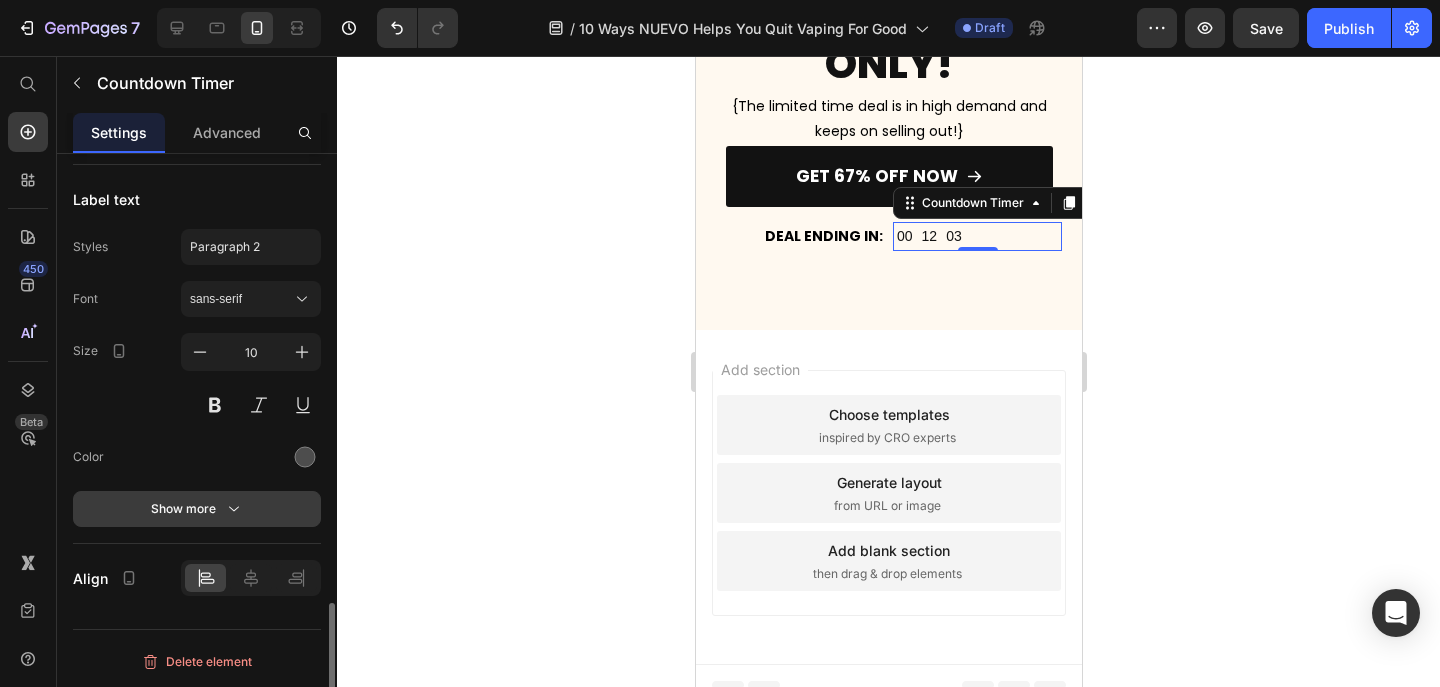 click on "Show more" at bounding box center [197, 509] 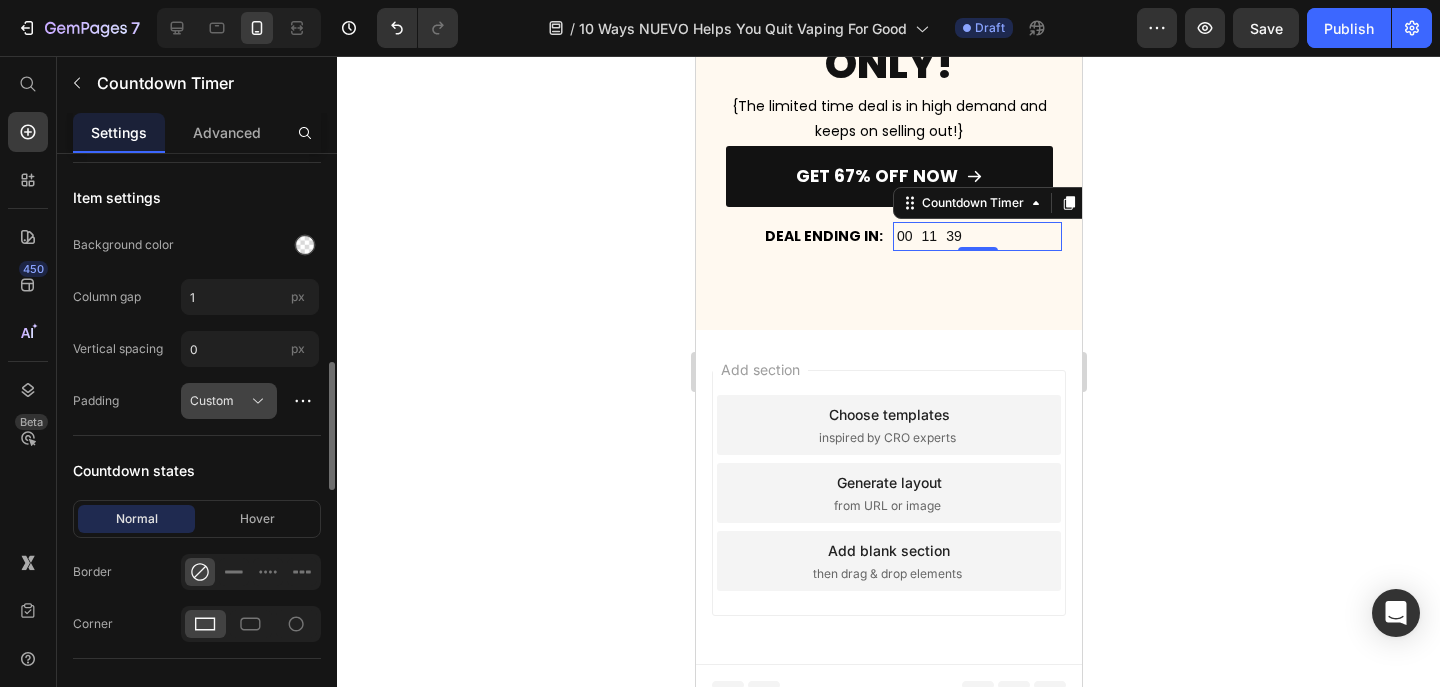 scroll, scrollTop: 984, scrollLeft: 0, axis: vertical 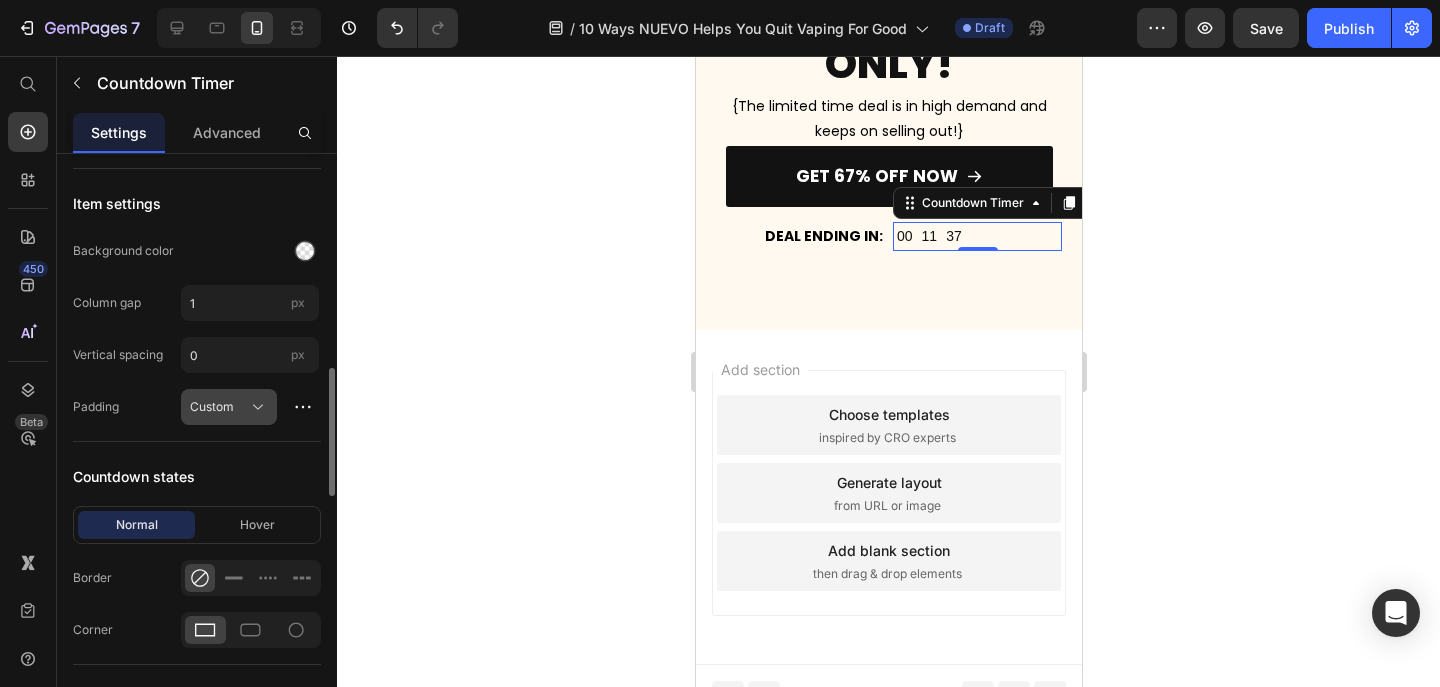 click on "Custom" at bounding box center (229, 407) 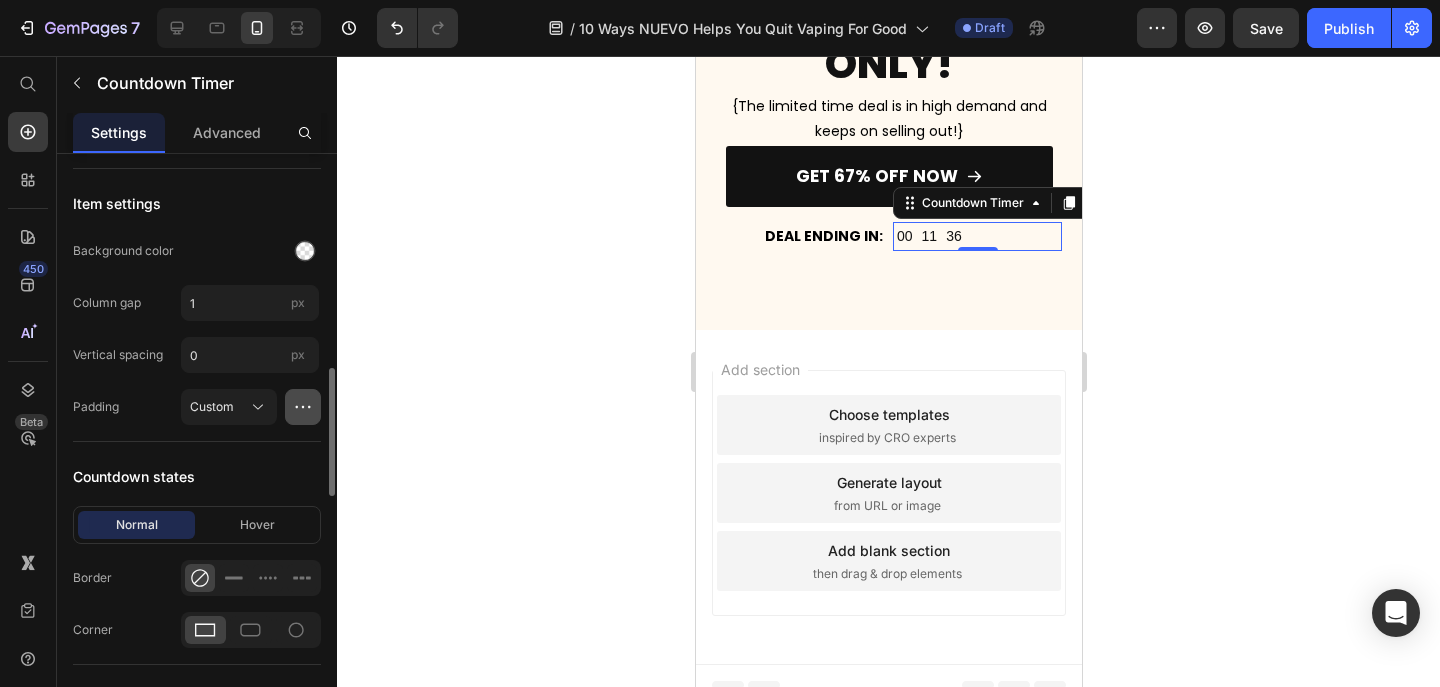 click 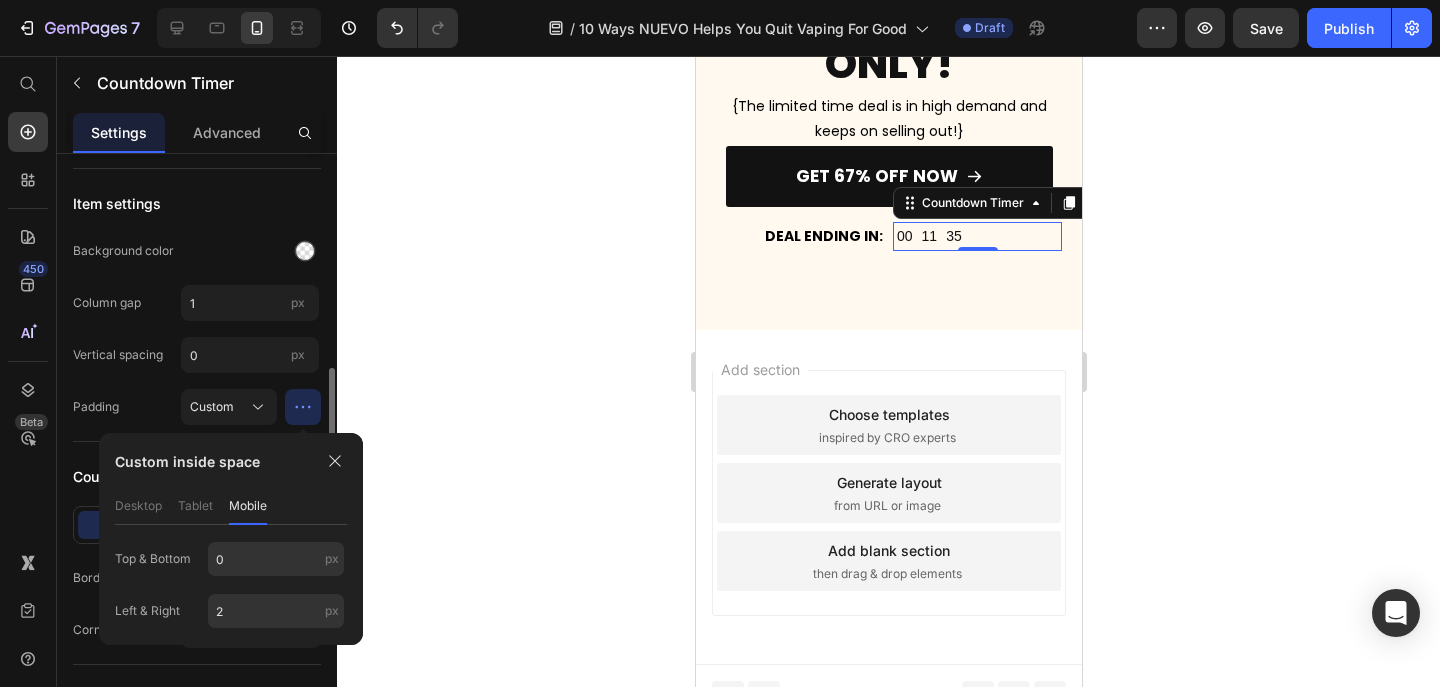 click on "Vertical spacing" at bounding box center (118, 355) 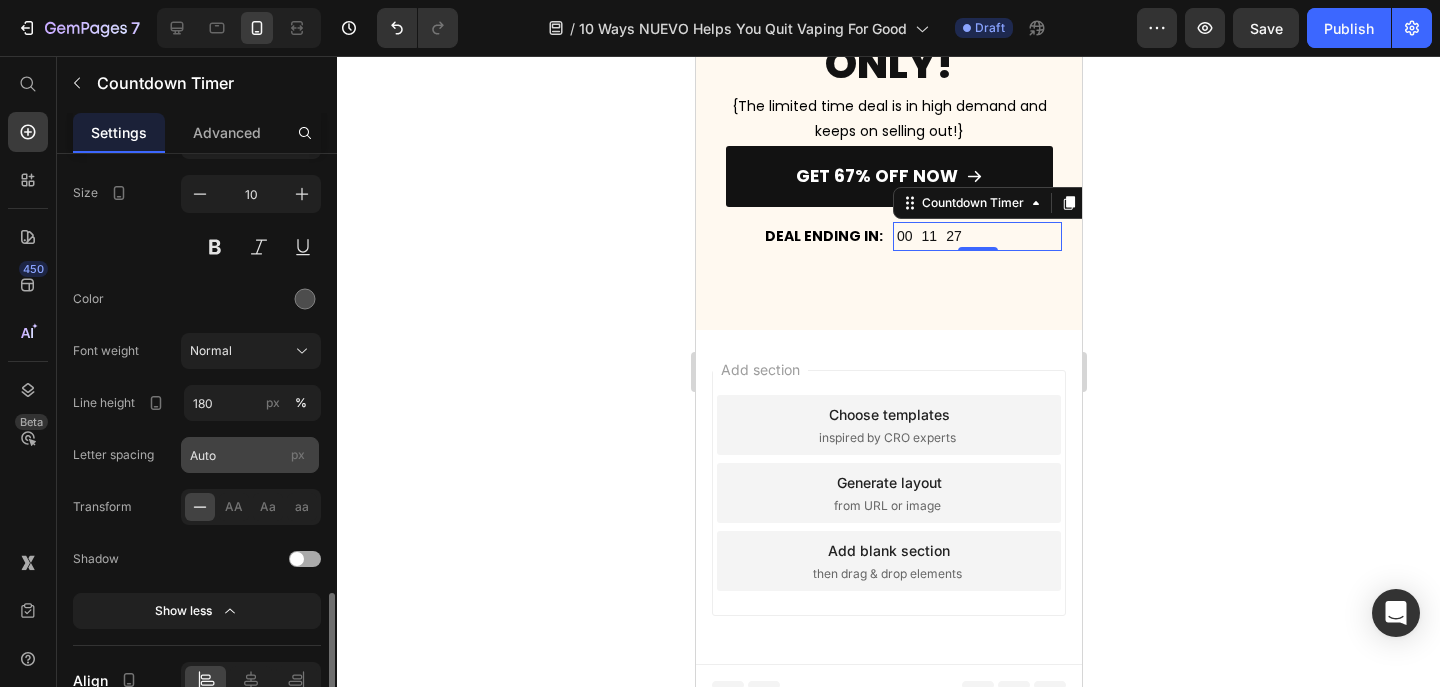 scroll, scrollTop: 2123, scrollLeft: 0, axis: vertical 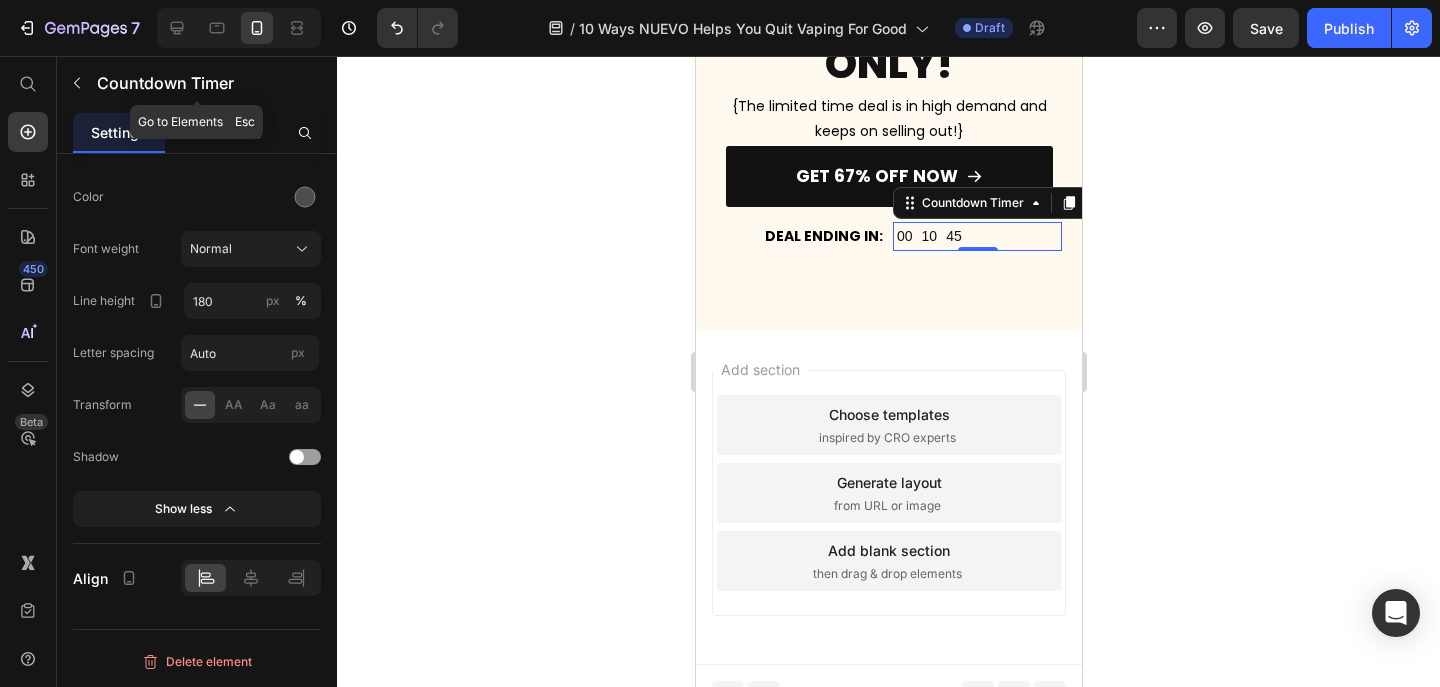 click on "Advanced" 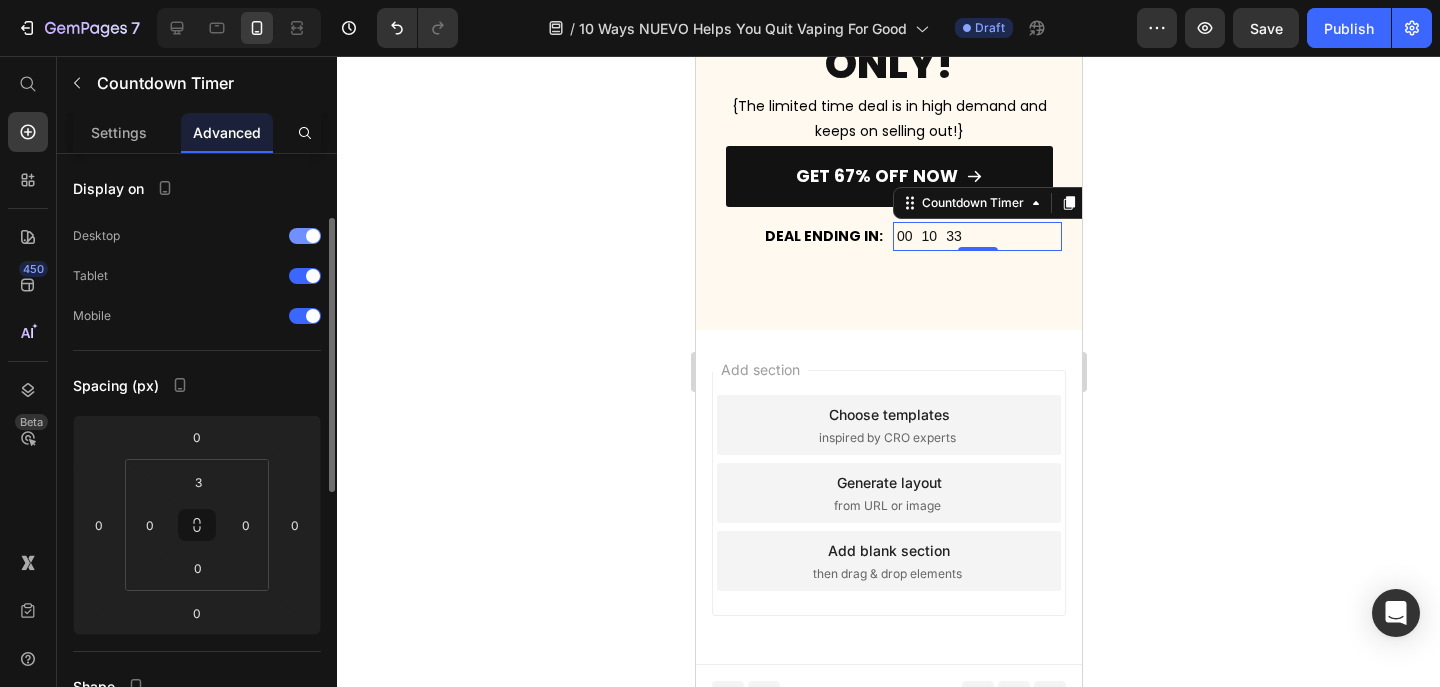 scroll, scrollTop: 53, scrollLeft: 0, axis: vertical 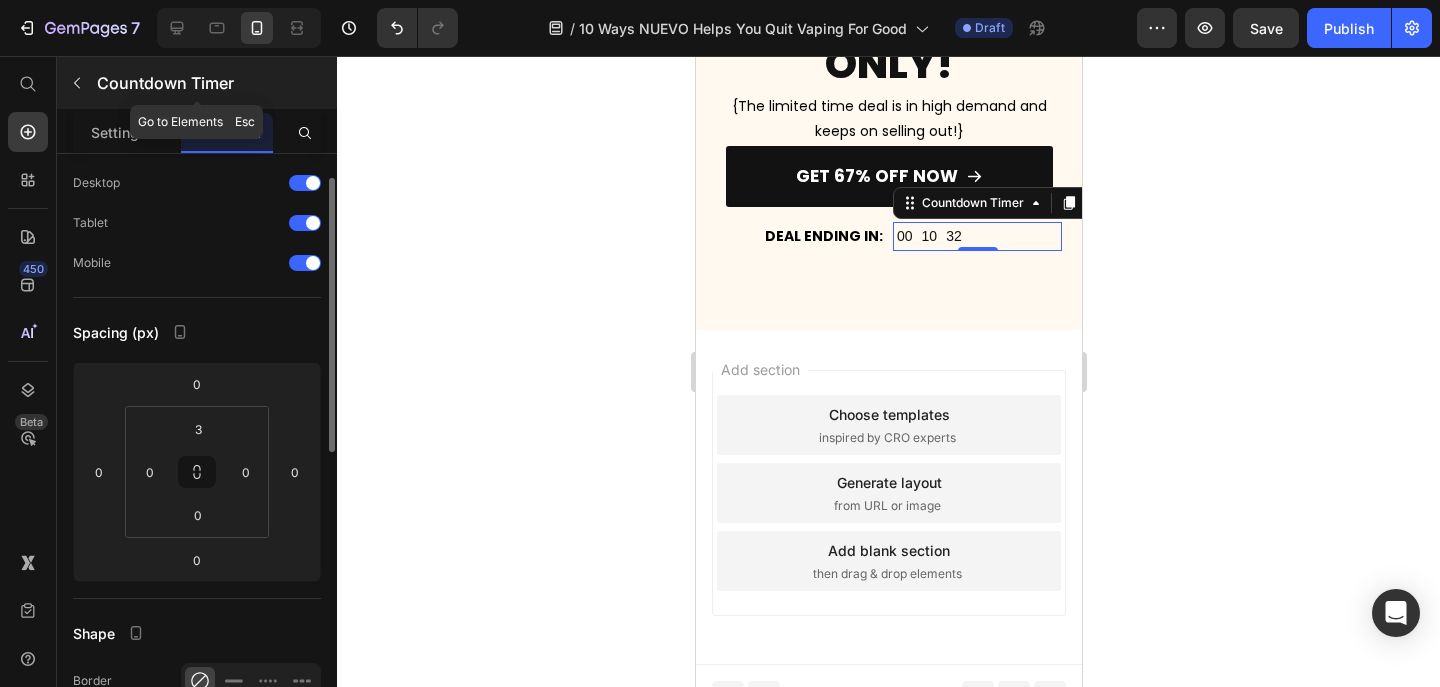 click on "Countdown Timer" at bounding box center (197, 83) 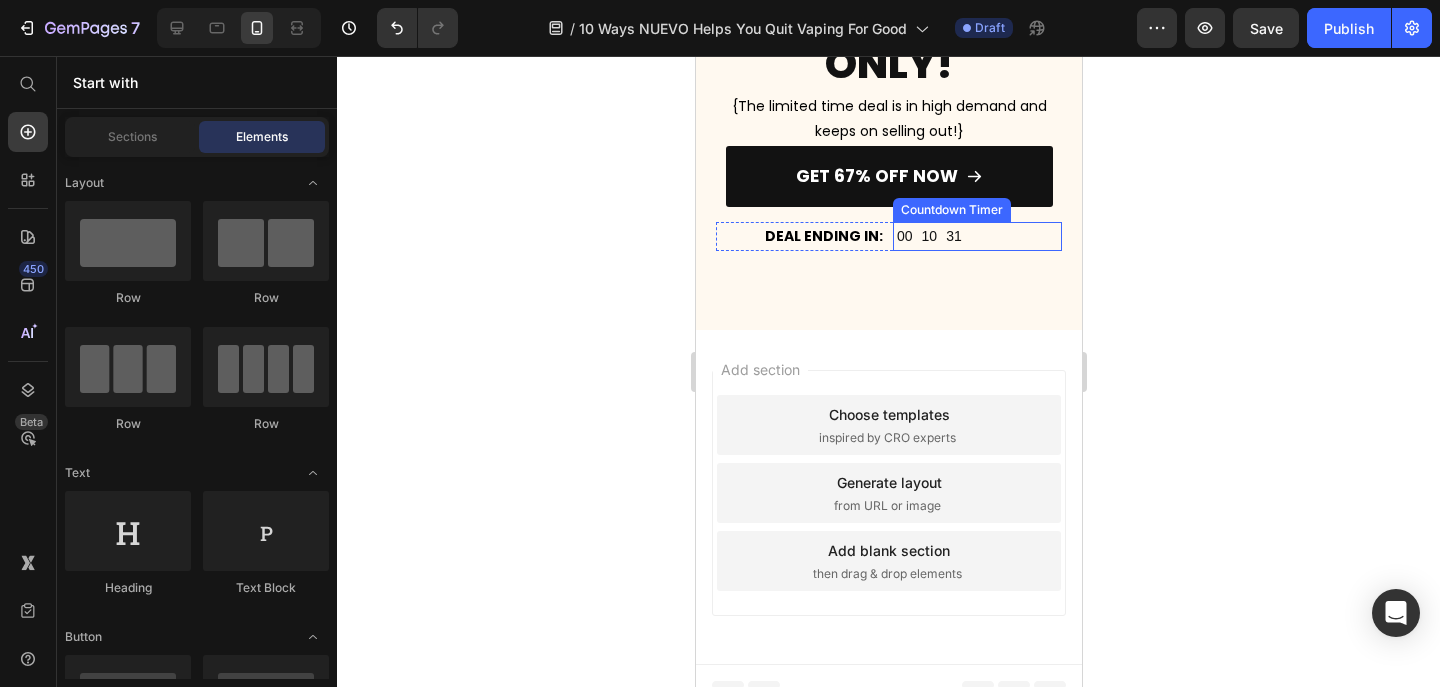 click on "31" at bounding box center (953, 238) 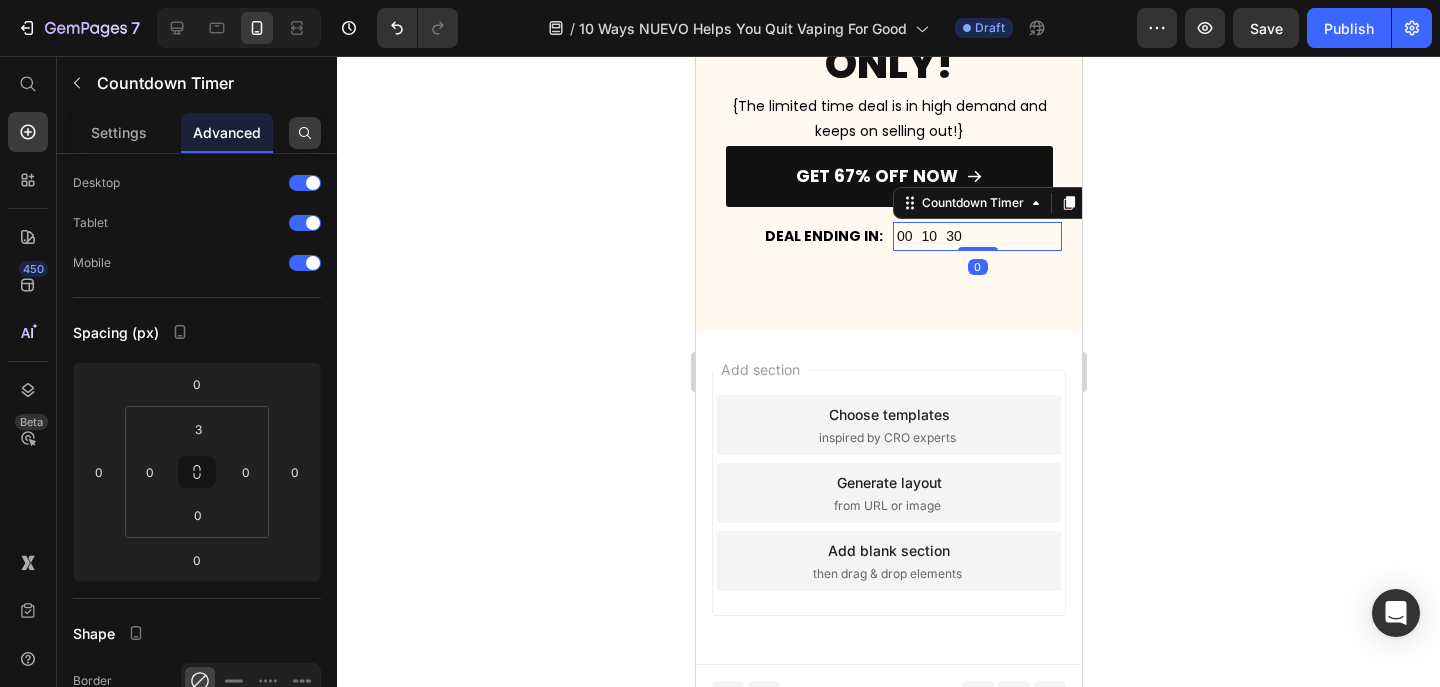 click 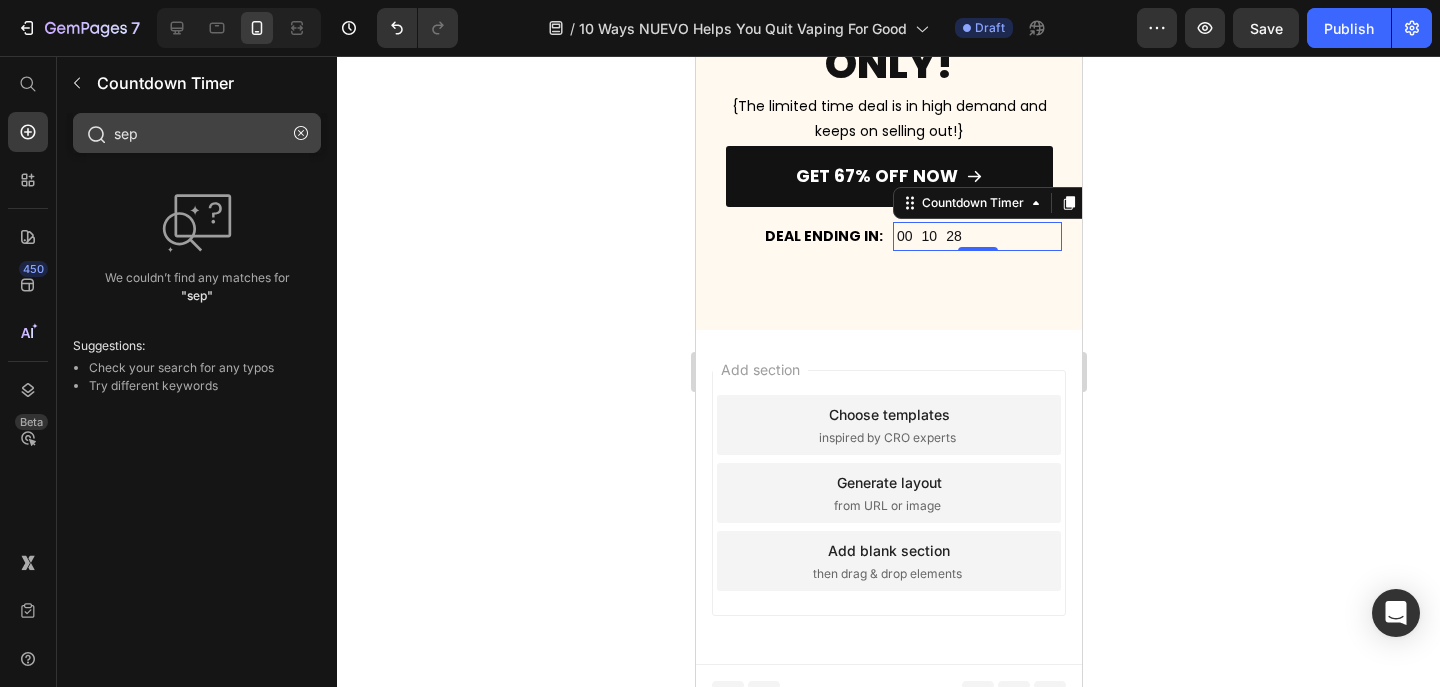 scroll, scrollTop: 0, scrollLeft: 0, axis: both 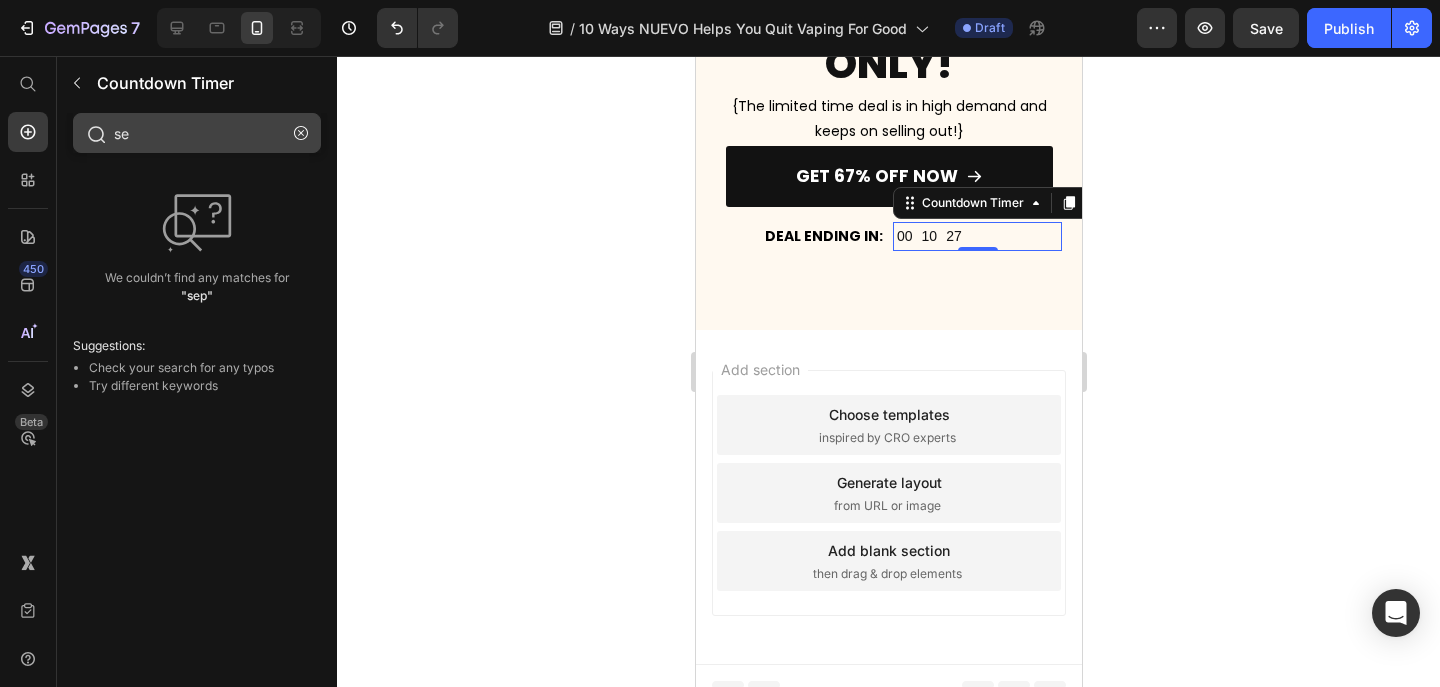 type on "s" 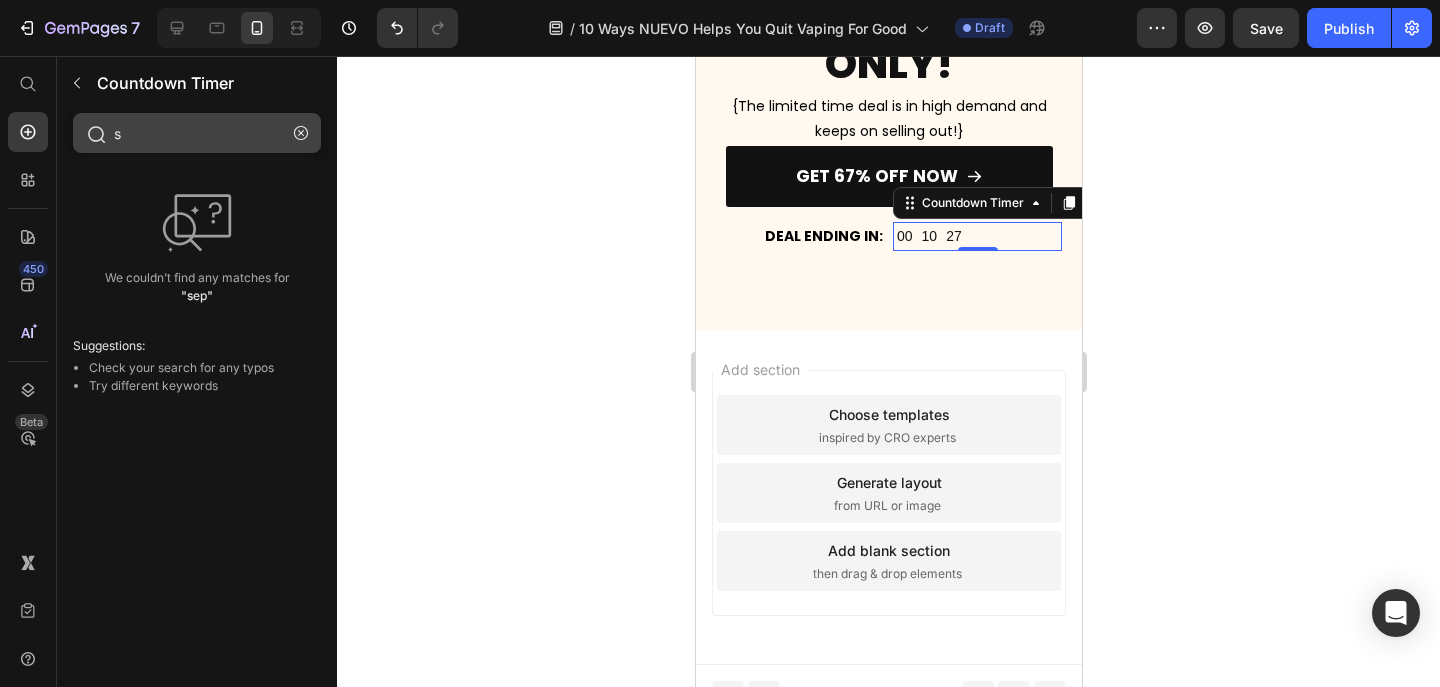 type 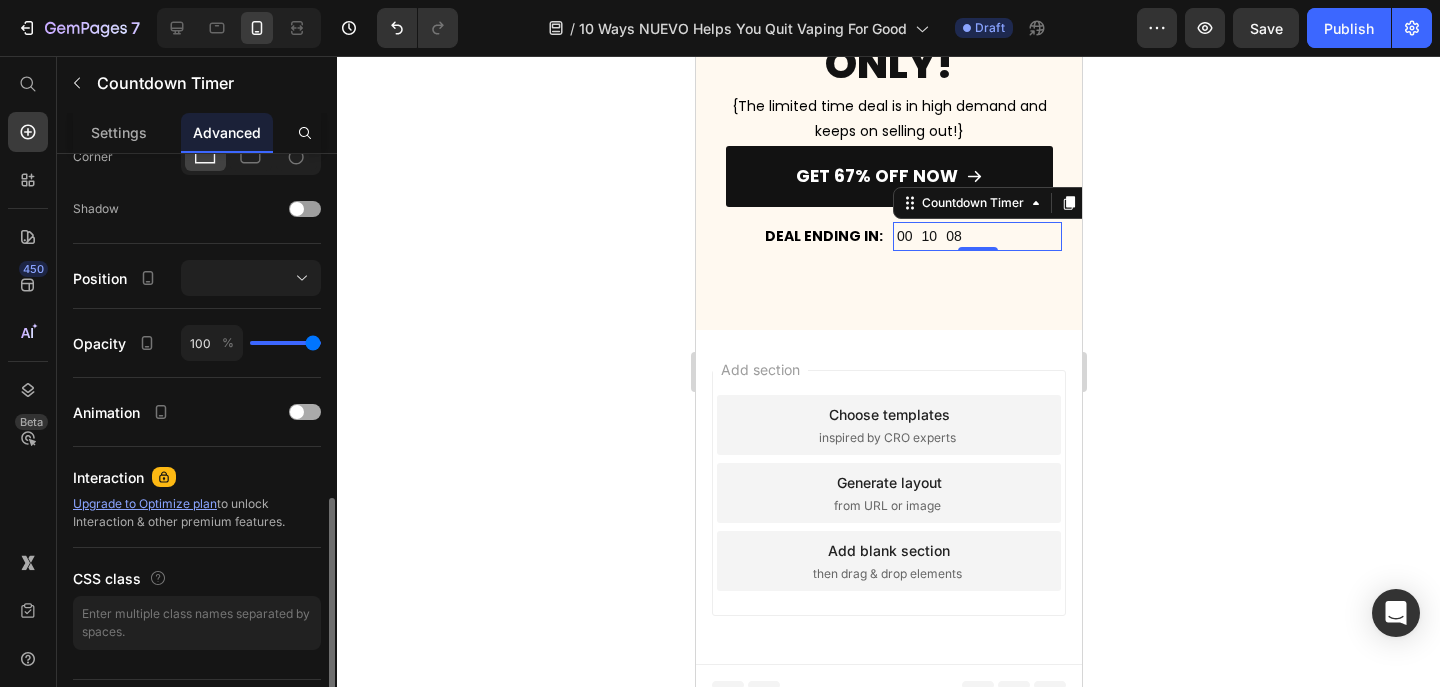 scroll, scrollTop: 679, scrollLeft: 0, axis: vertical 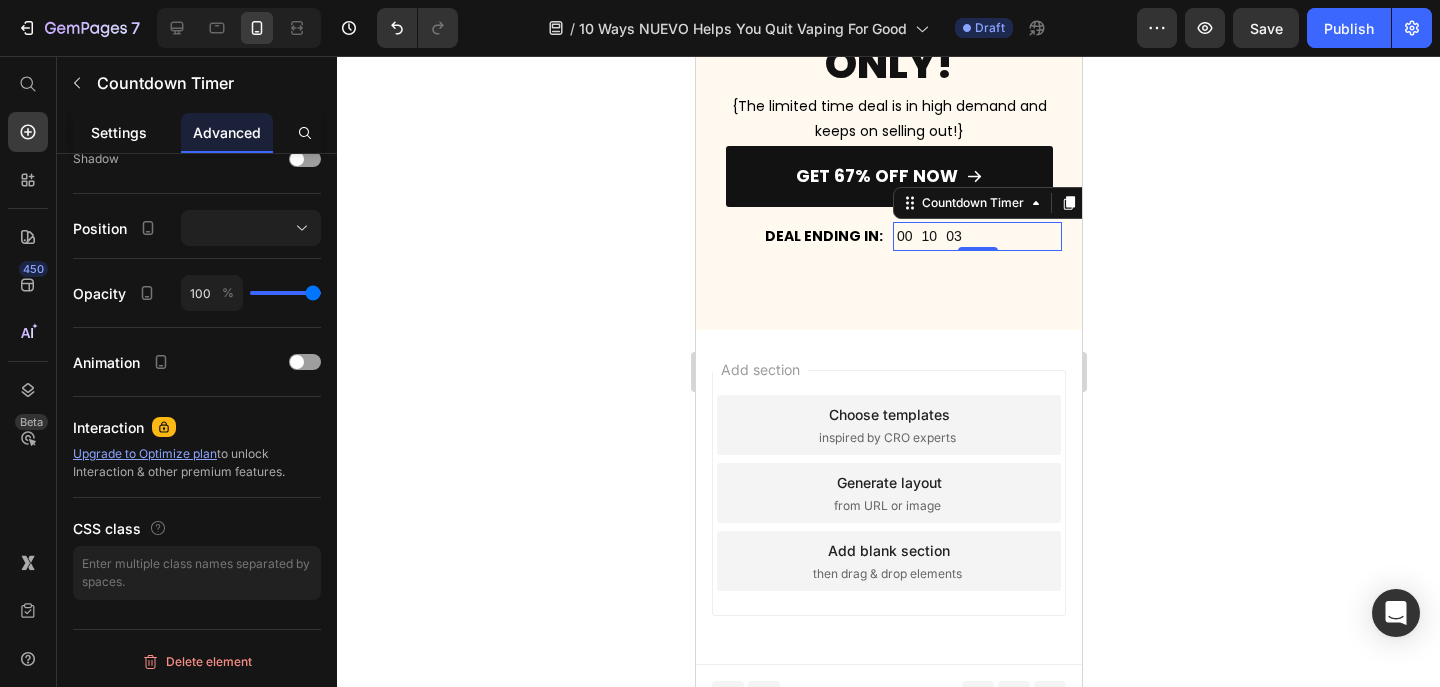 click on "Settings" at bounding box center (119, 132) 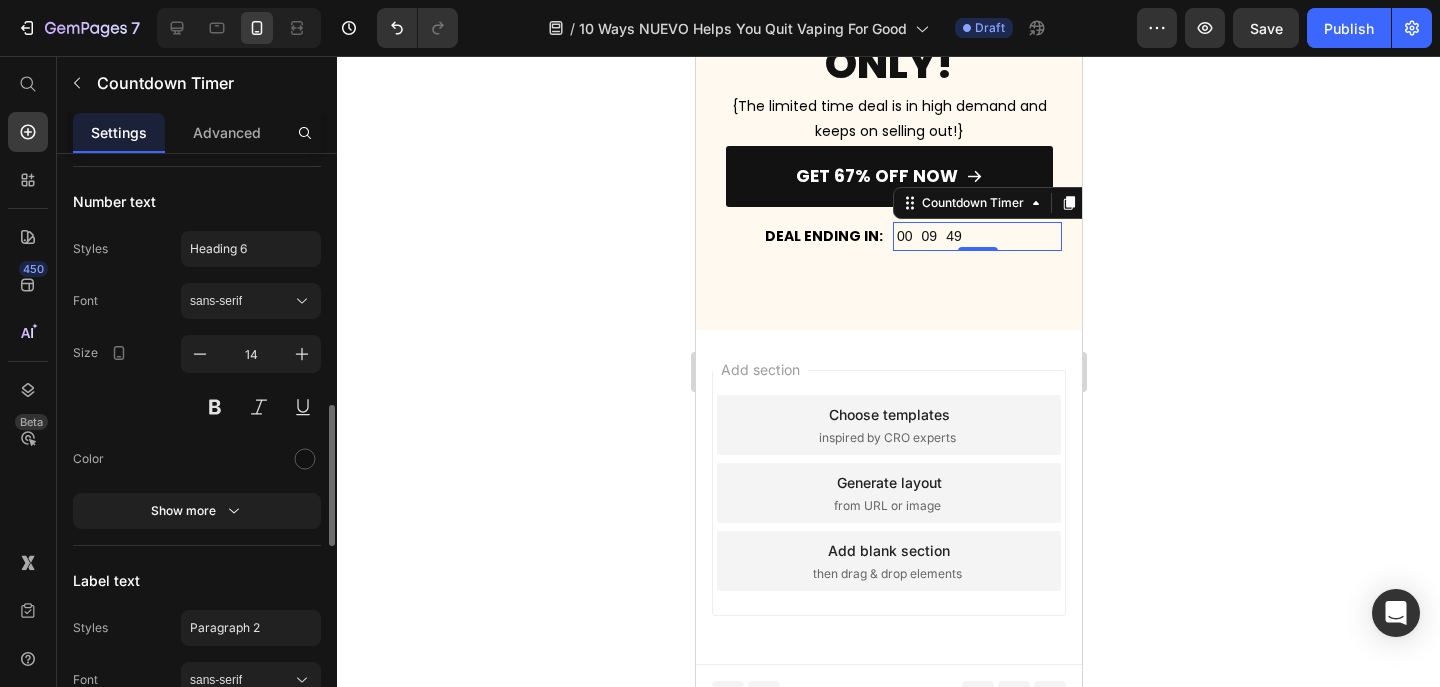 scroll, scrollTop: 1512, scrollLeft: 0, axis: vertical 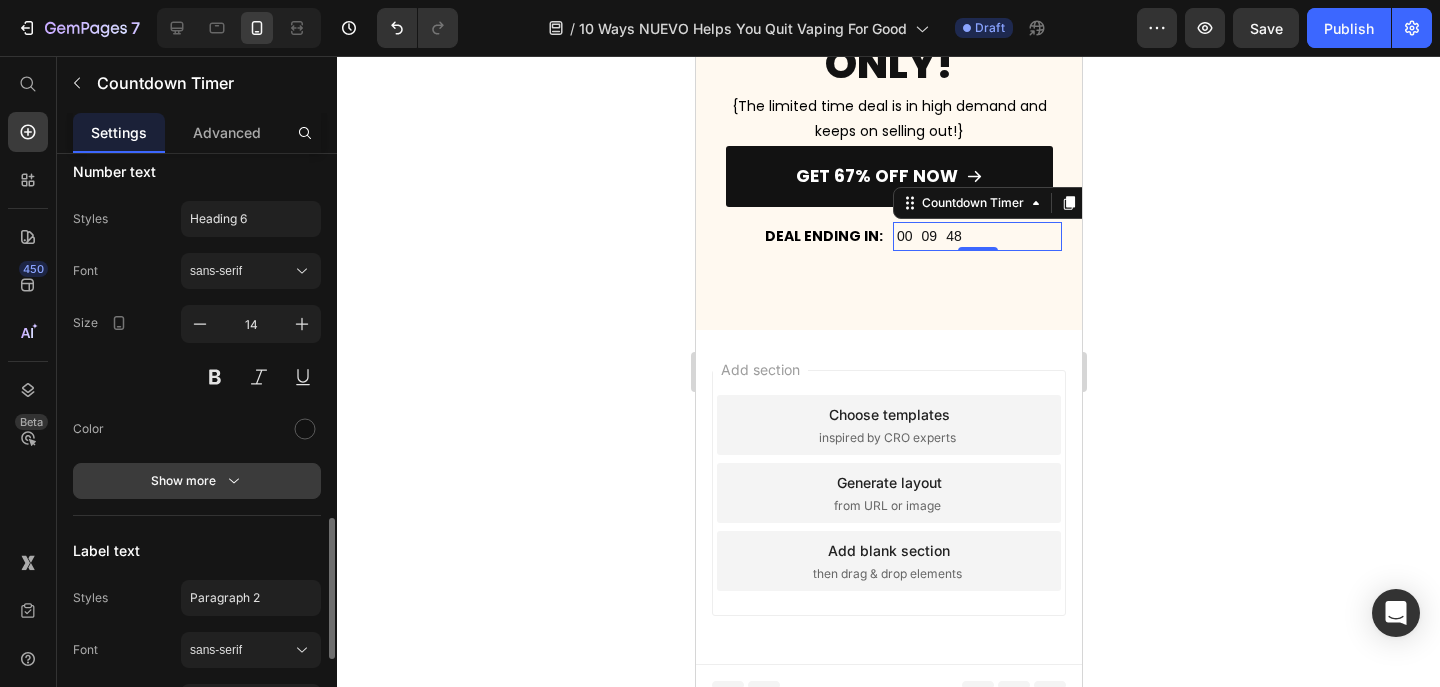 click on "Show more" at bounding box center (197, 481) 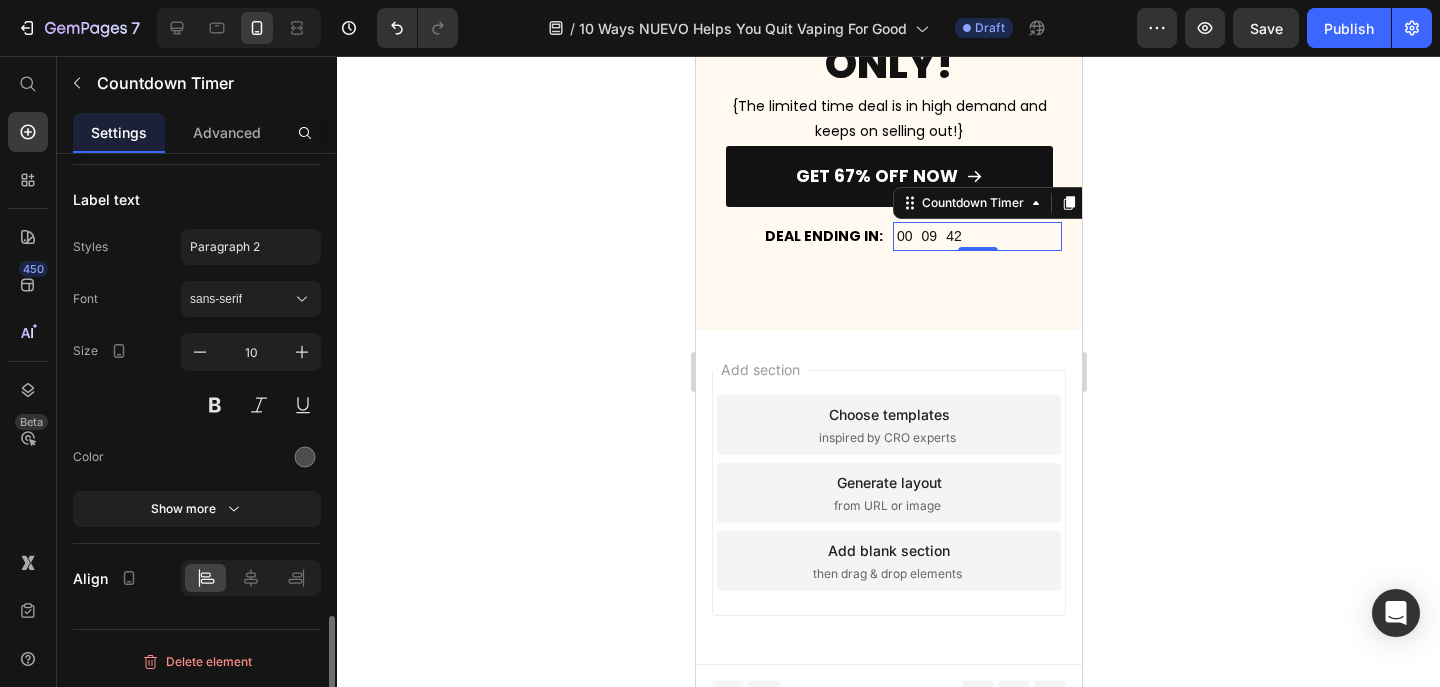 scroll, scrollTop: 2111, scrollLeft: 0, axis: vertical 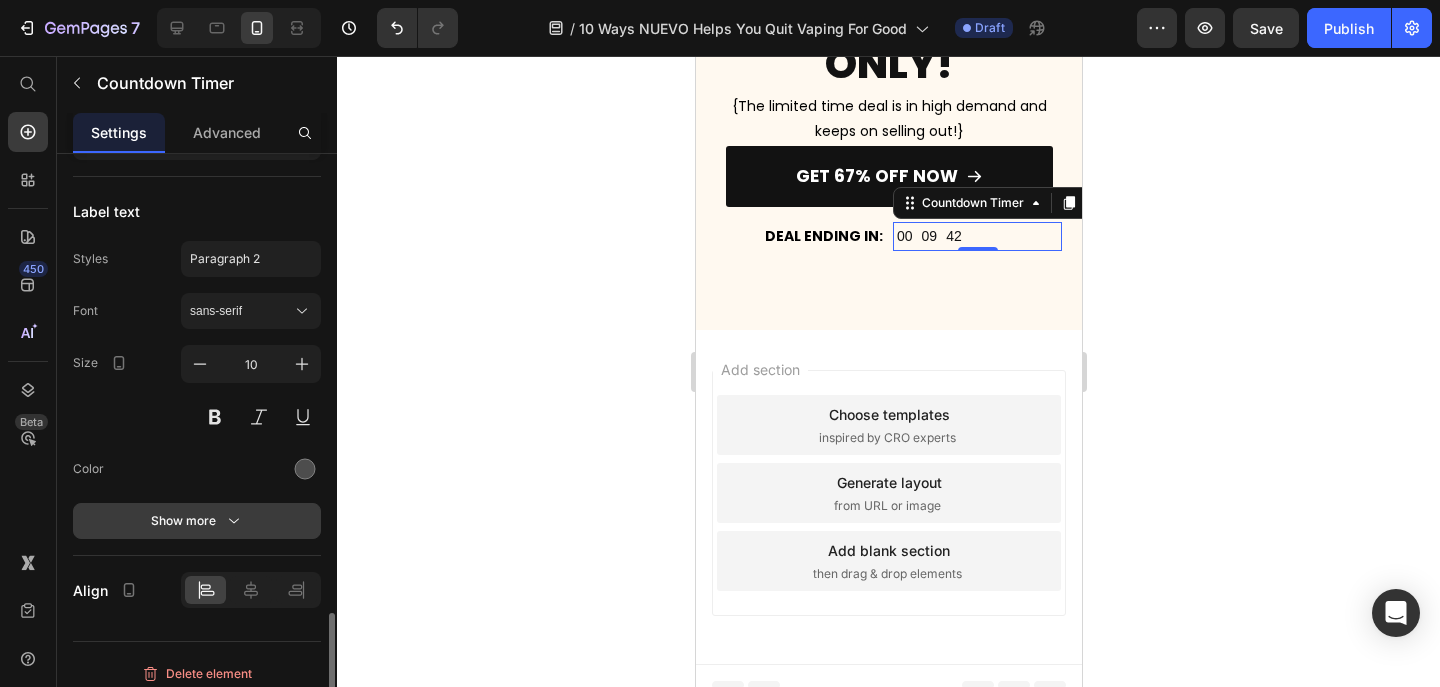 click on "Show more" at bounding box center [197, 521] 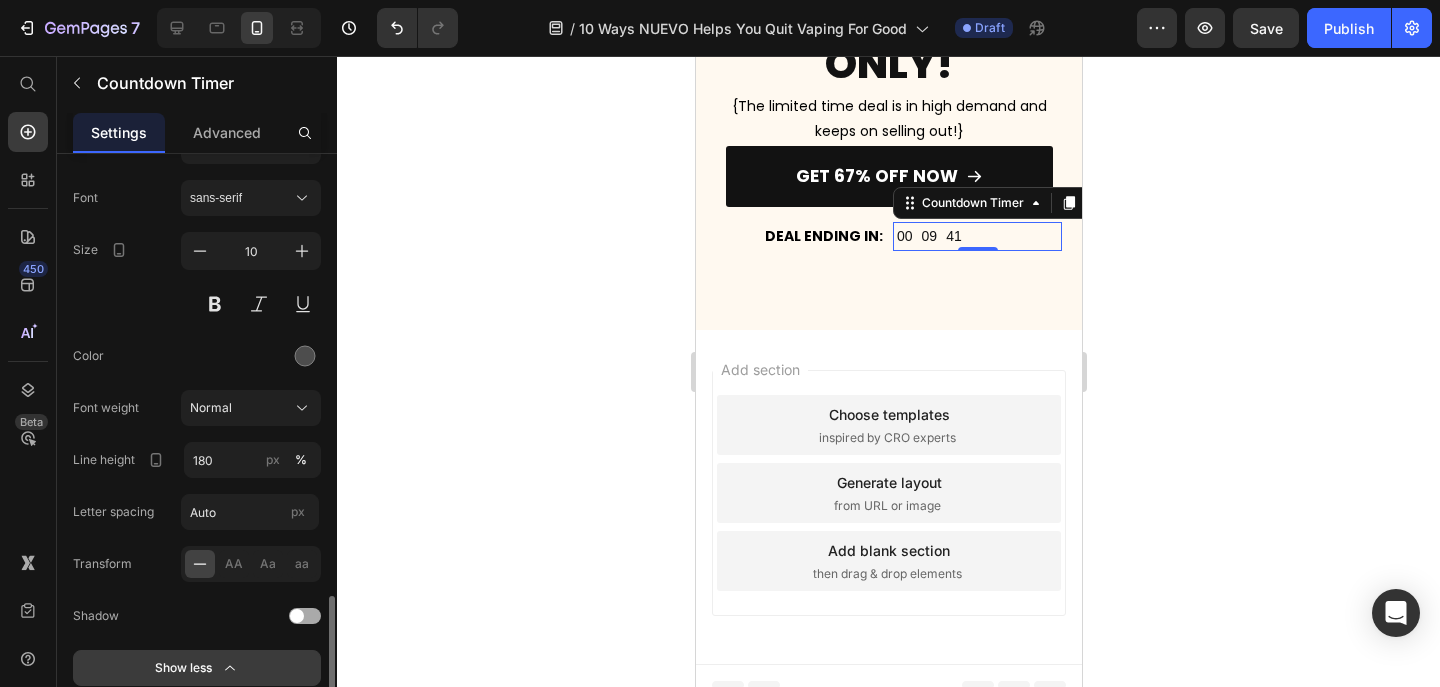 scroll, scrollTop: 2231, scrollLeft: 0, axis: vertical 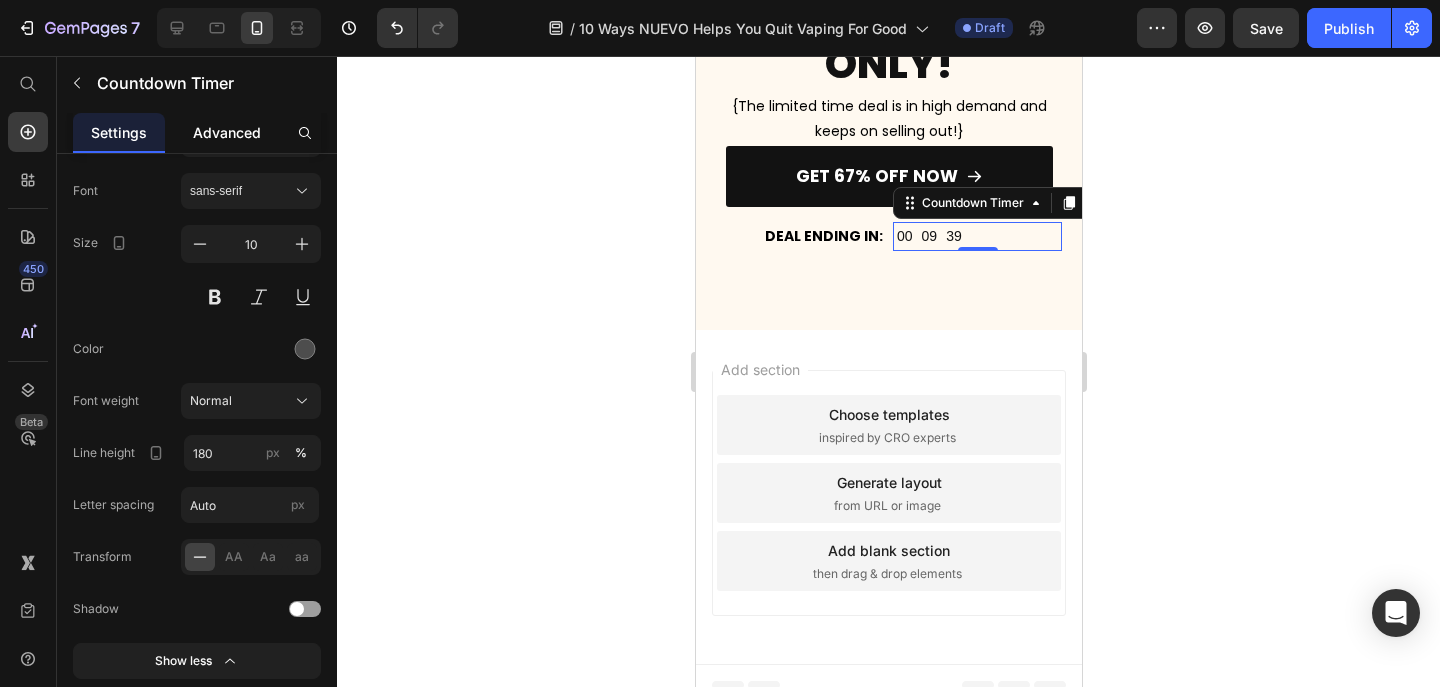 click on "Advanced" 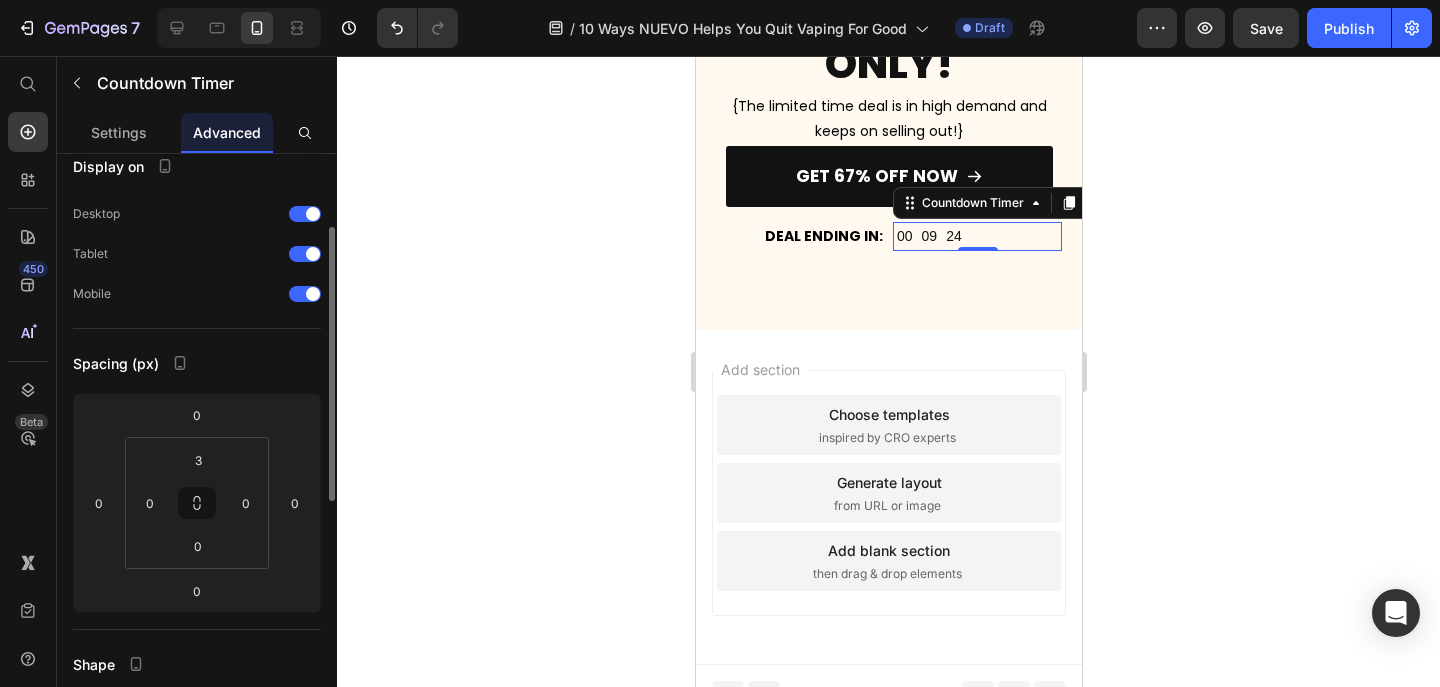 scroll, scrollTop: 0, scrollLeft: 0, axis: both 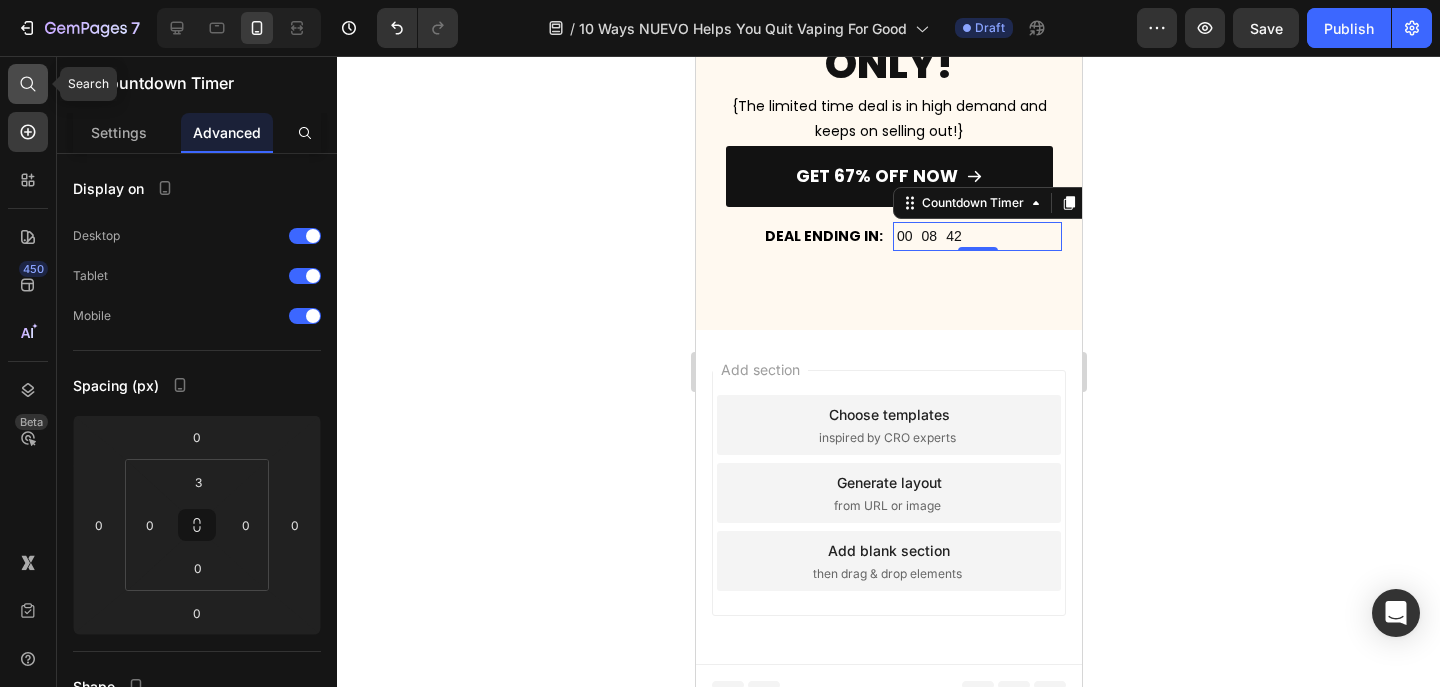 click 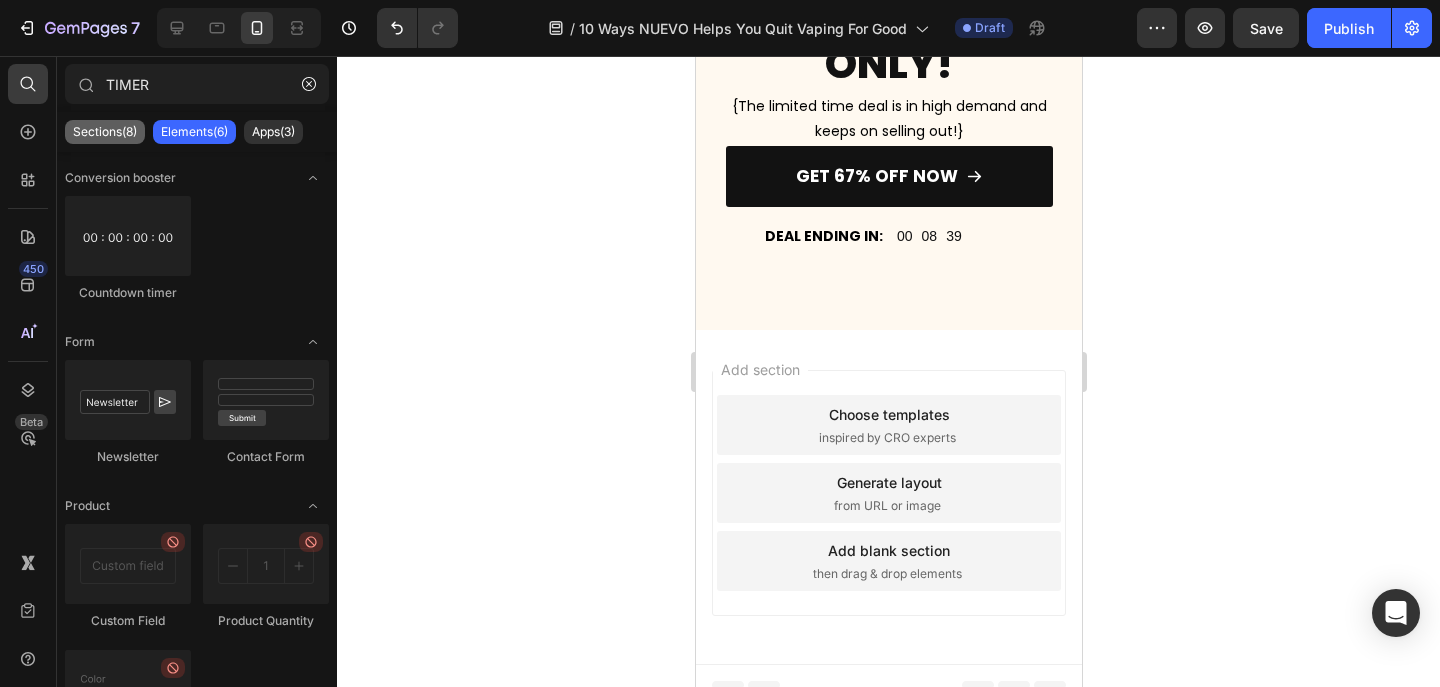 click on "Sections(8)" 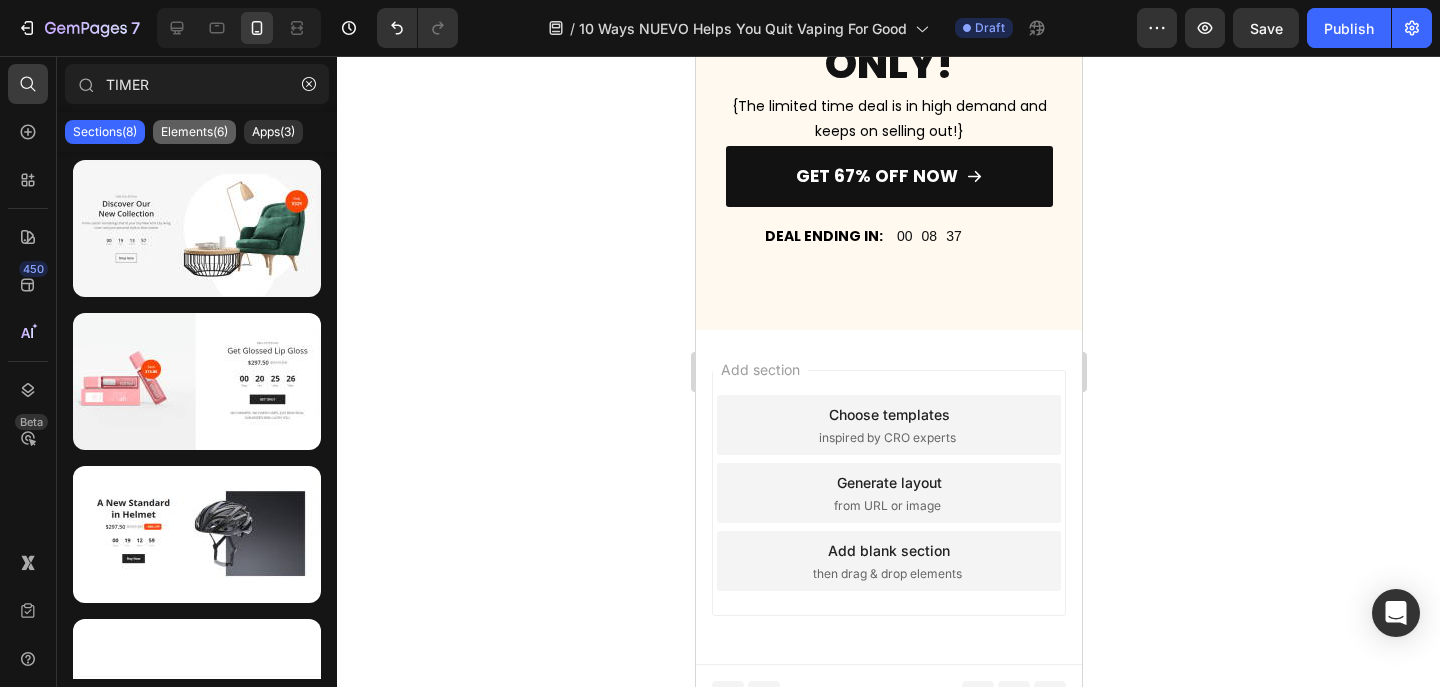 click on "Elements(6)" at bounding box center [194, 132] 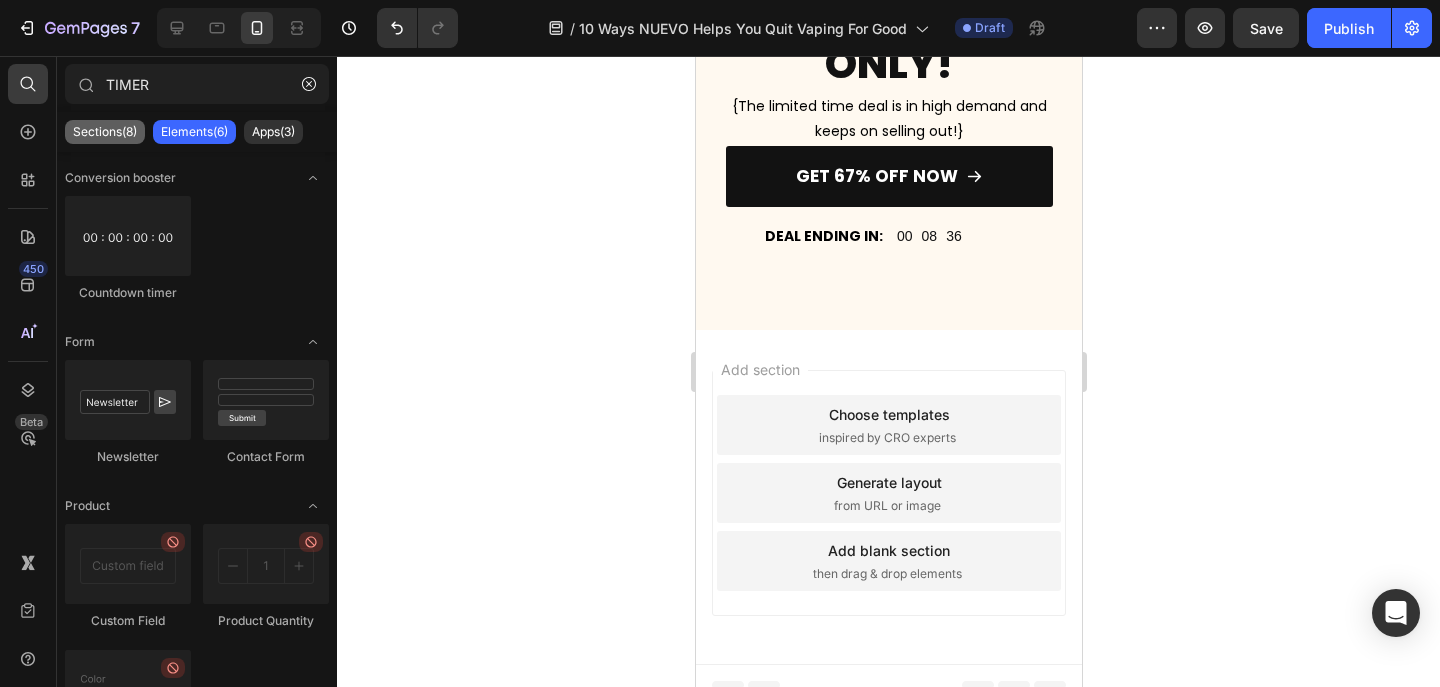 click on "Sections(8)" at bounding box center (105, 132) 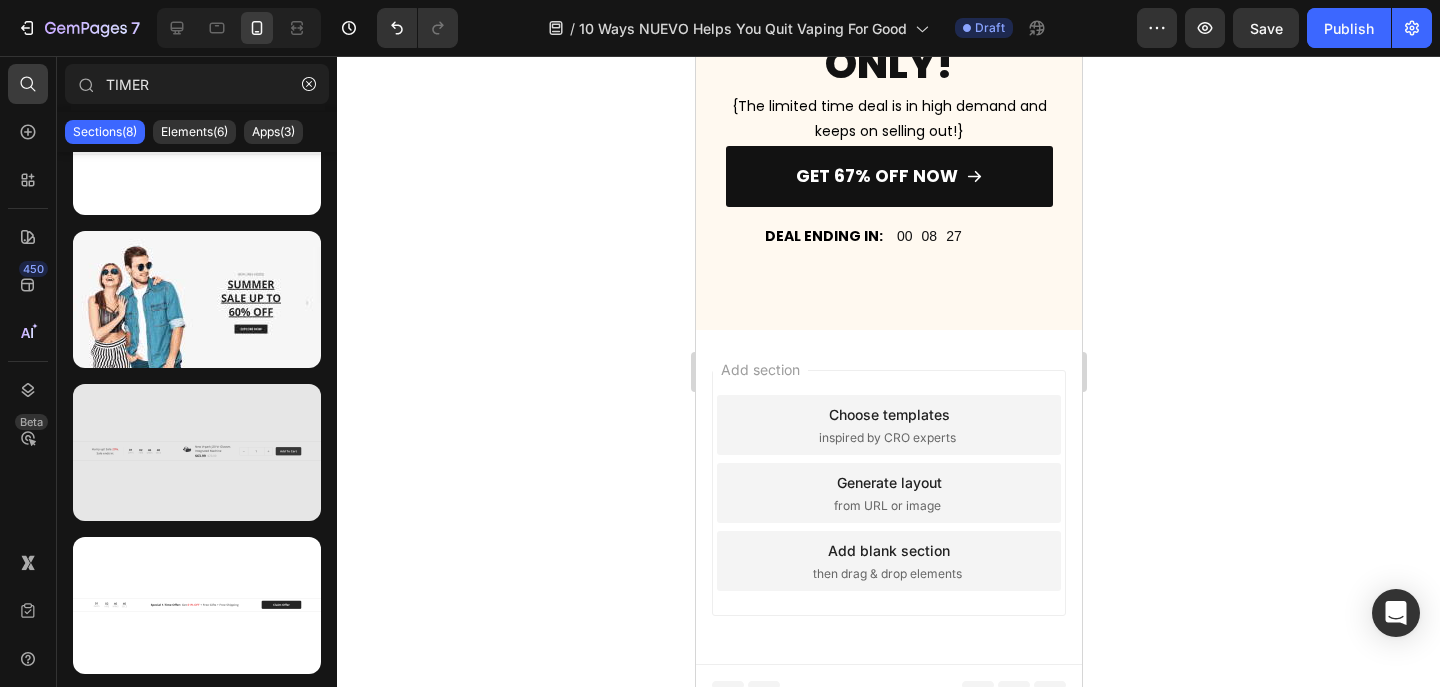 scroll, scrollTop: 689, scrollLeft: 0, axis: vertical 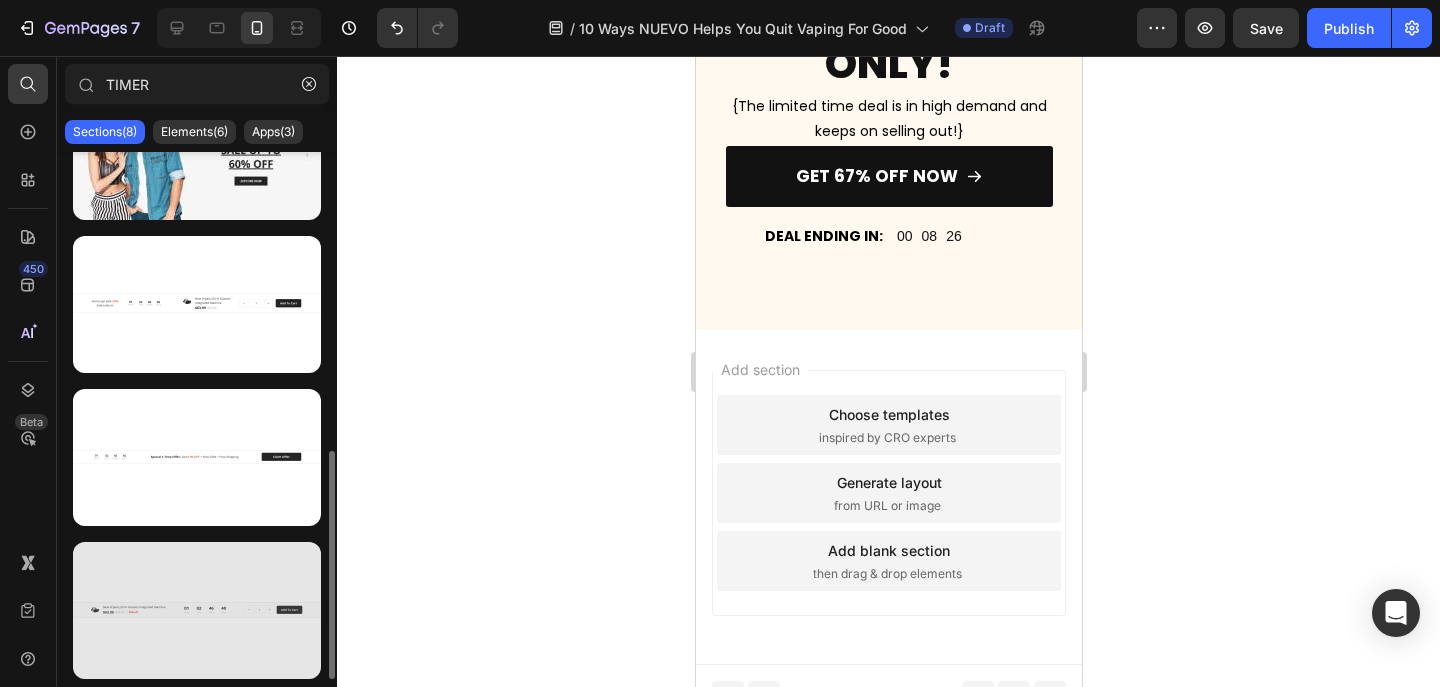 click at bounding box center [197, 610] 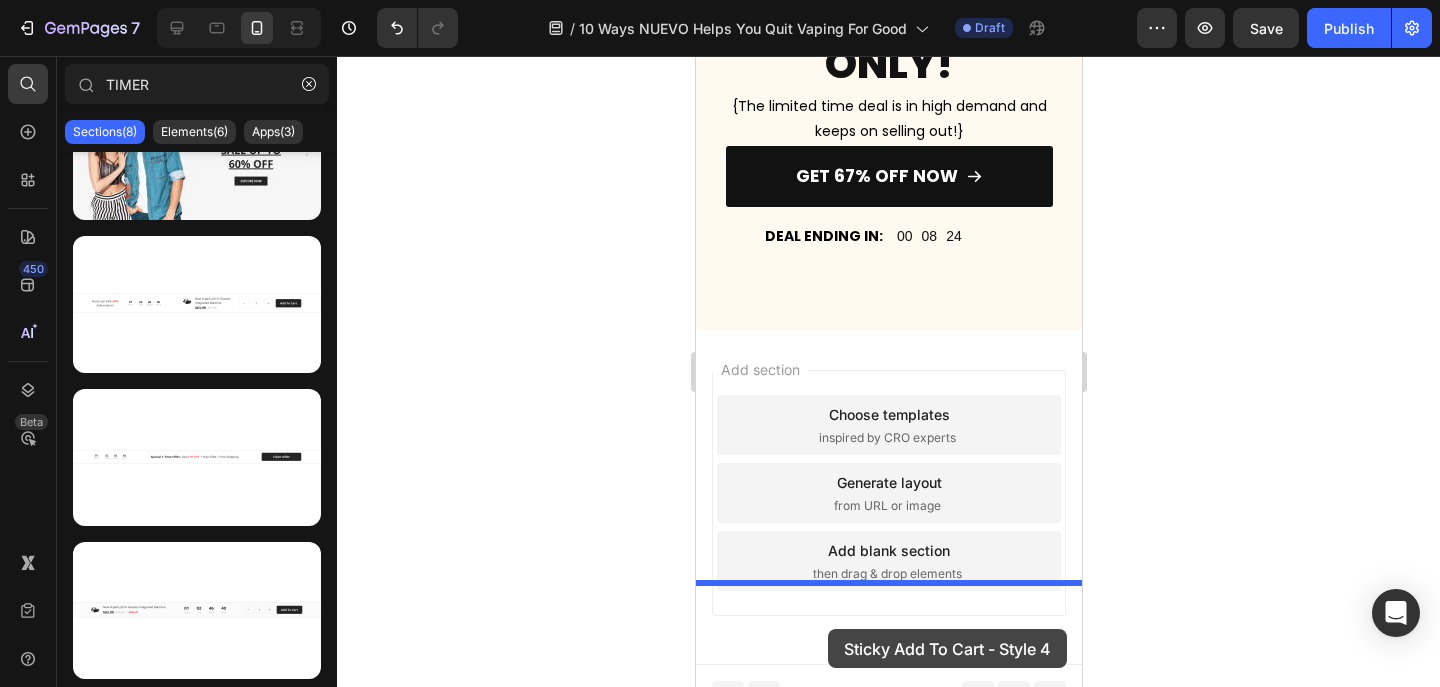 scroll, scrollTop: 7542, scrollLeft: 0, axis: vertical 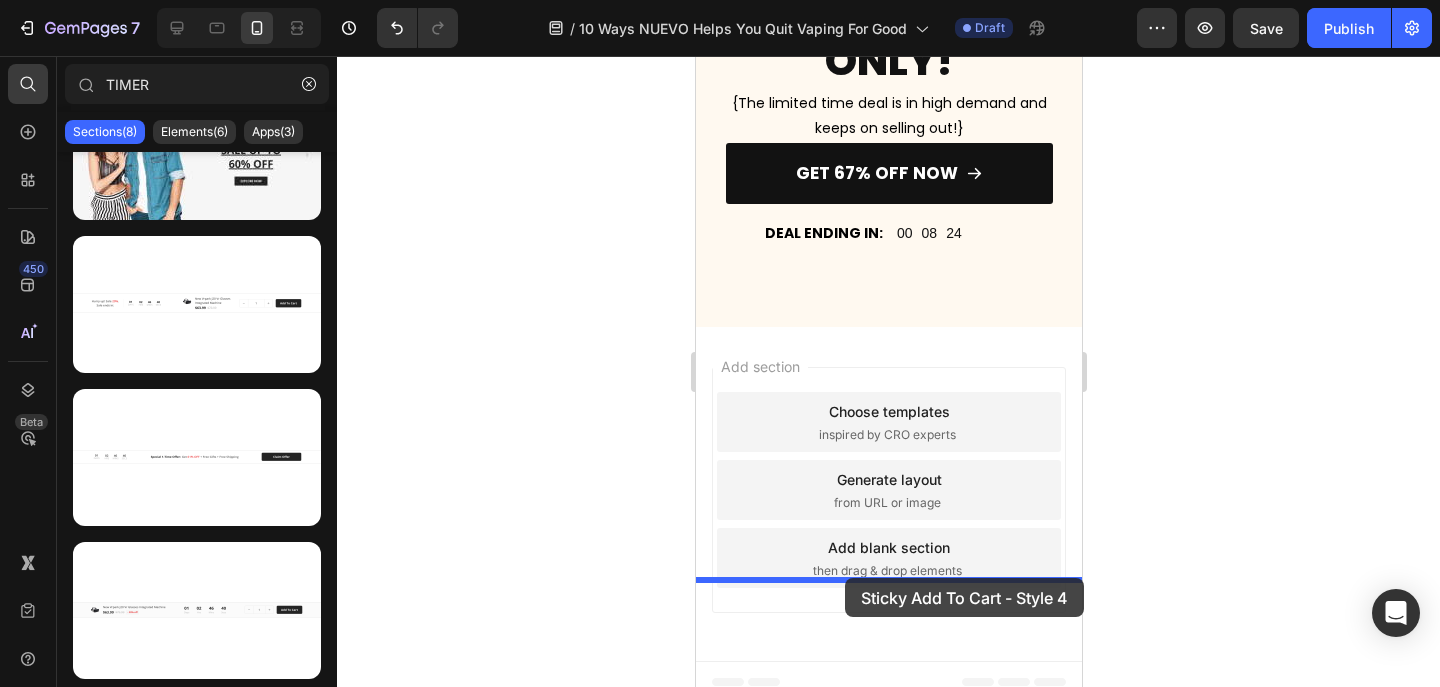 drag, startPoint x: 891, startPoint y: 677, endPoint x: 844, endPoint y: 578, distance: 109.59015 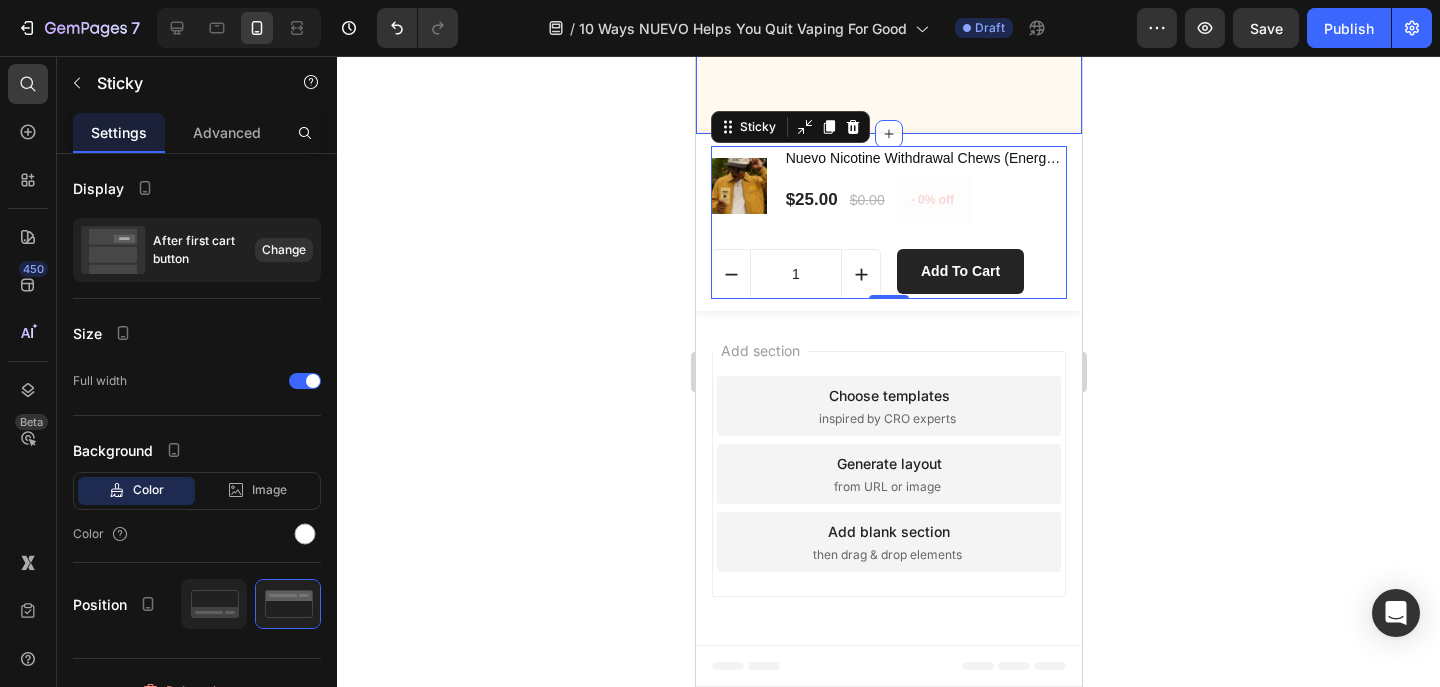 scroll, scrollTop: 7785, scrollLeft: 0, axis: vertical 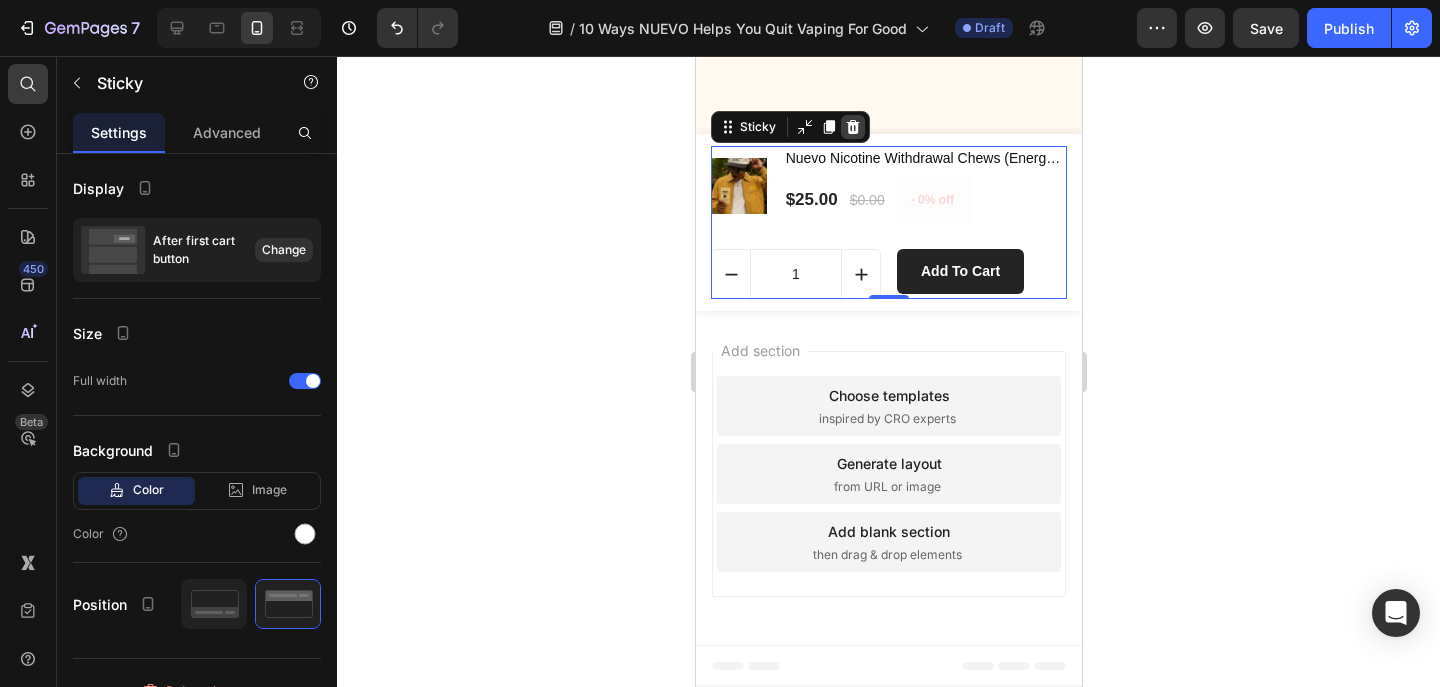 click 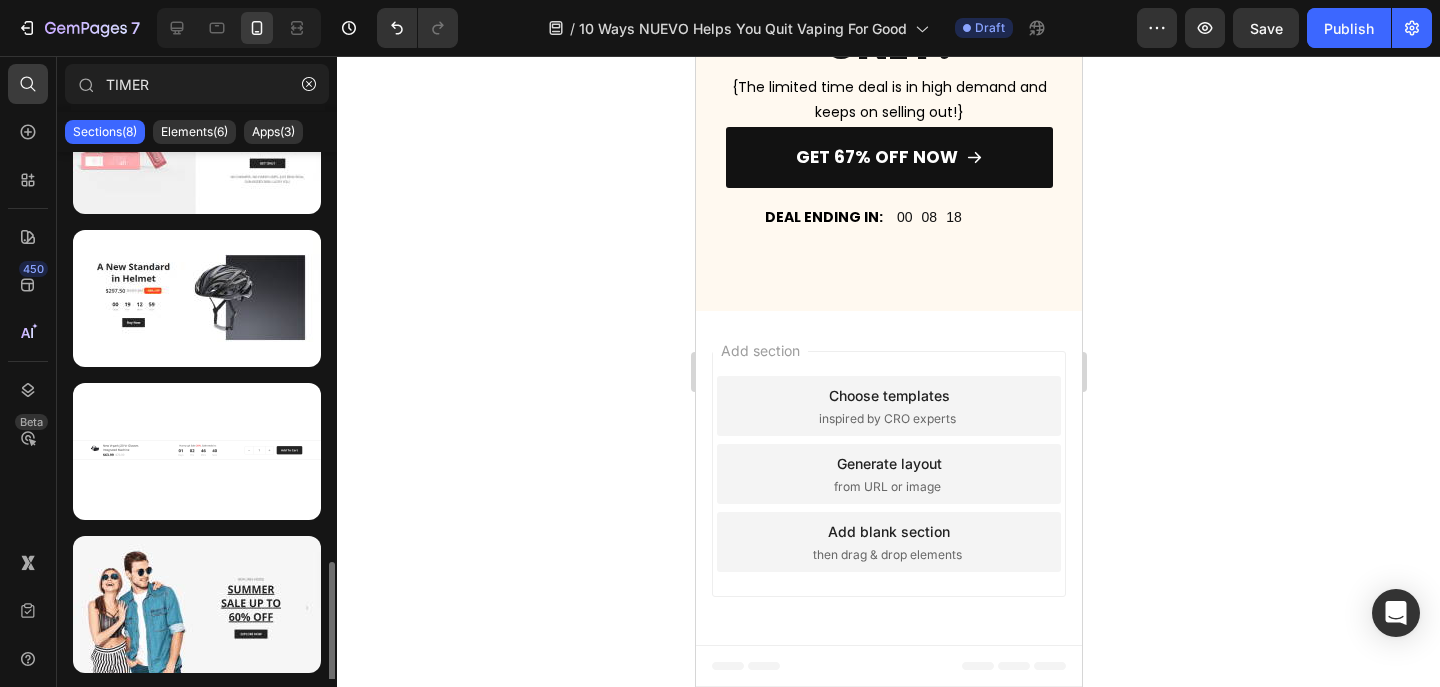 scroll, scrollTop: 0, scrollLeft: 0, axis: both 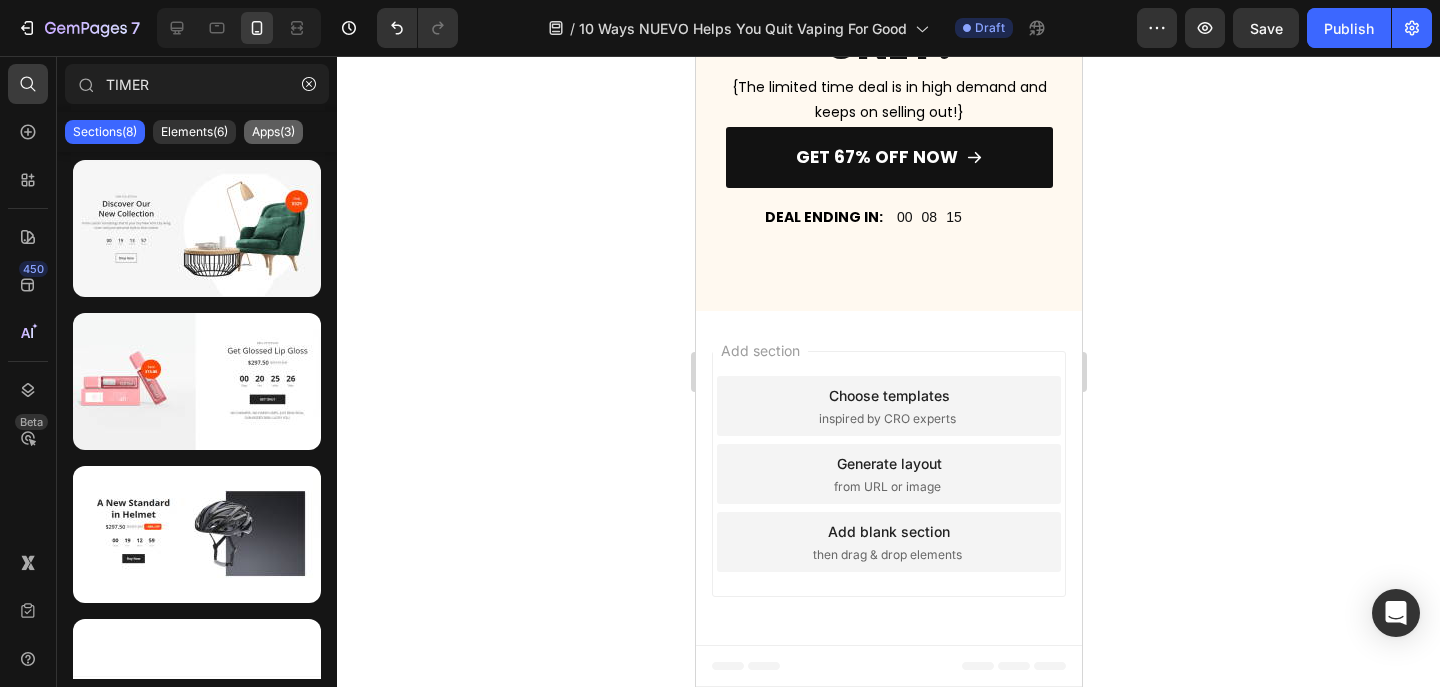 click on "Apps(3)" 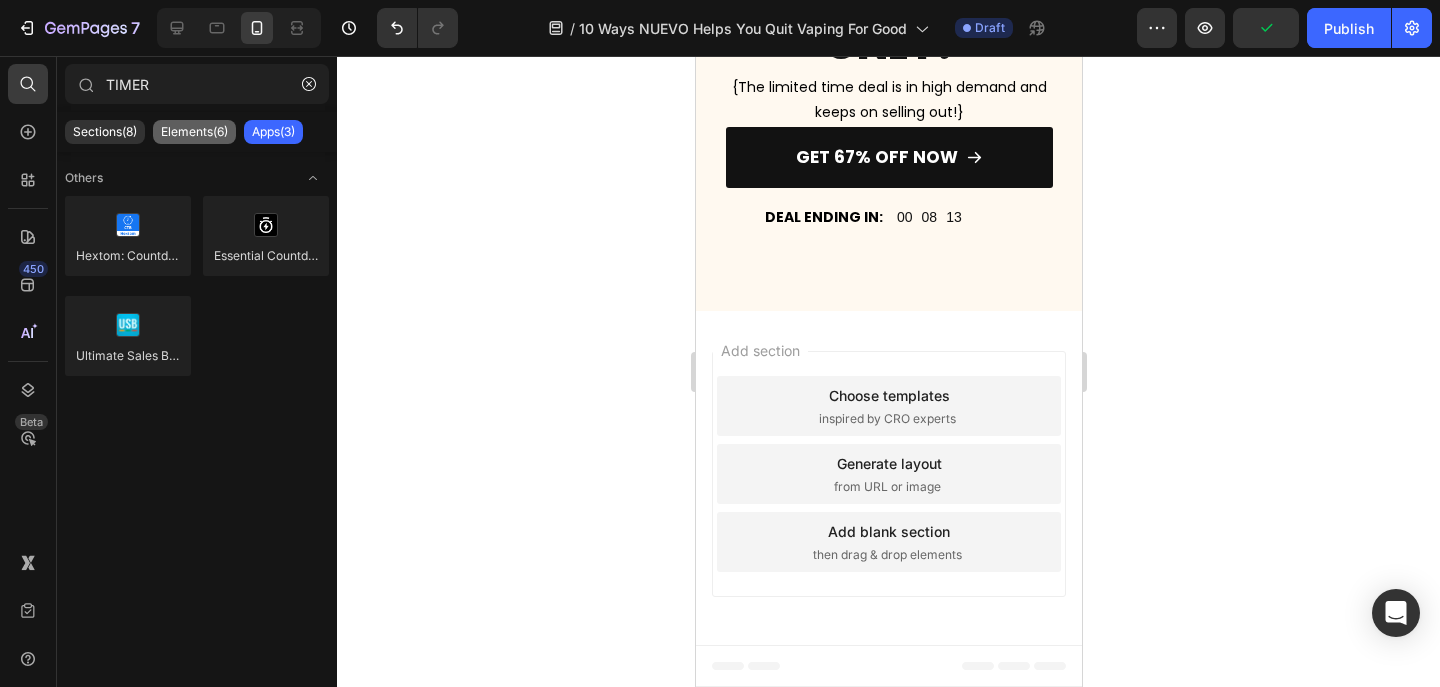 click on "Elements(6)" at bounding box center [194, 132] 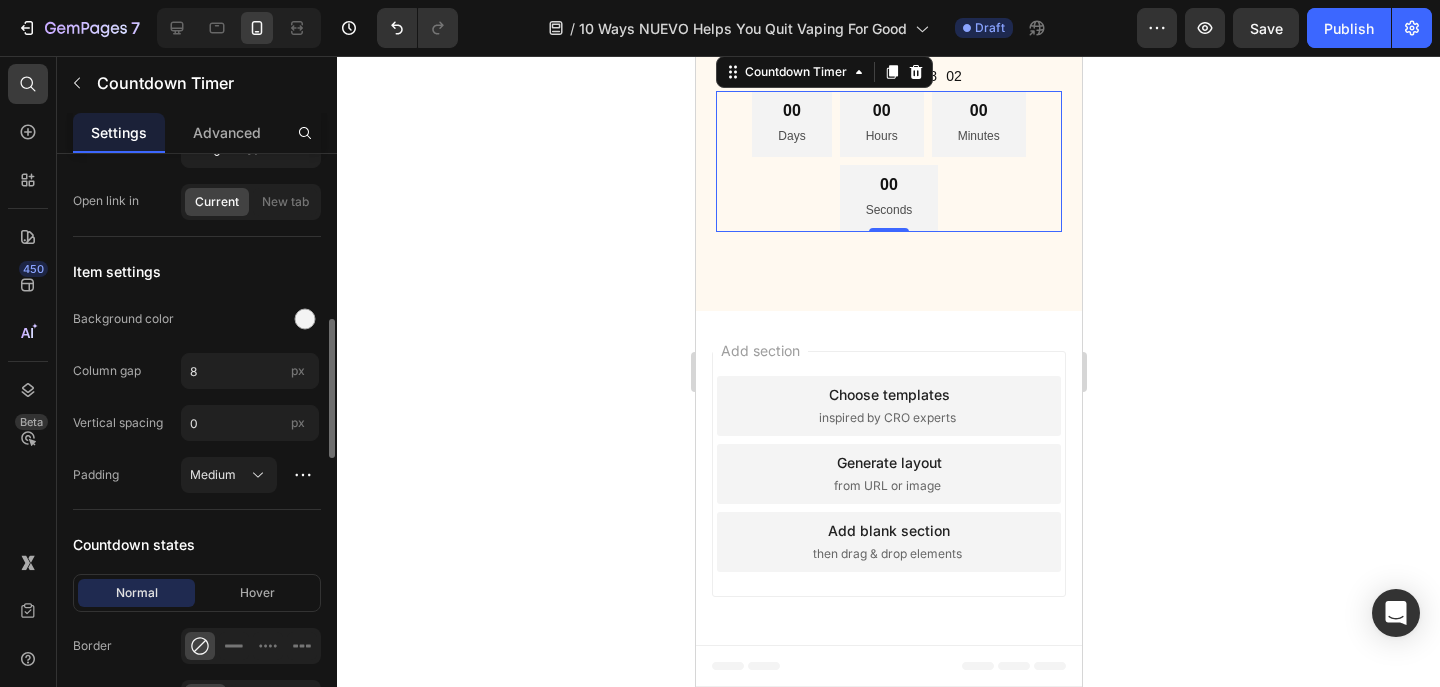 scroll, scrollTop: 1020, scrollLeft: 0, axis: vertical 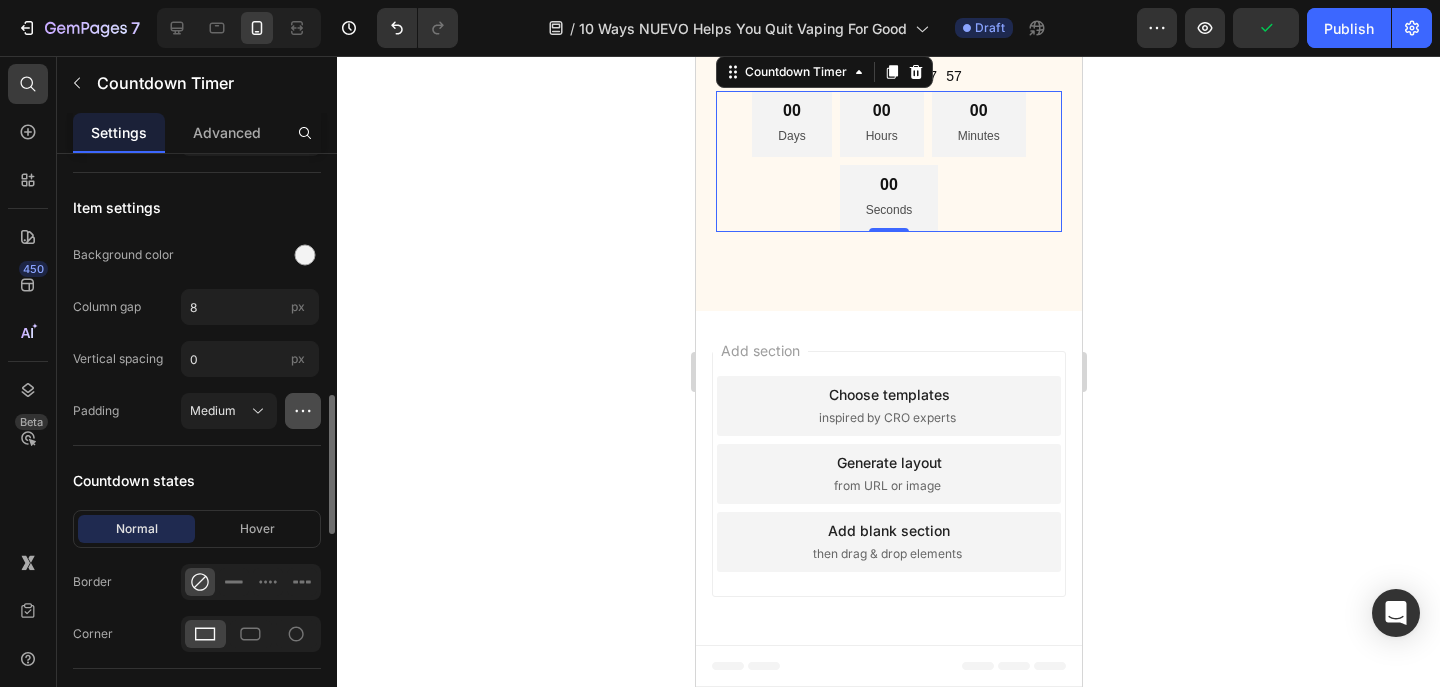 click 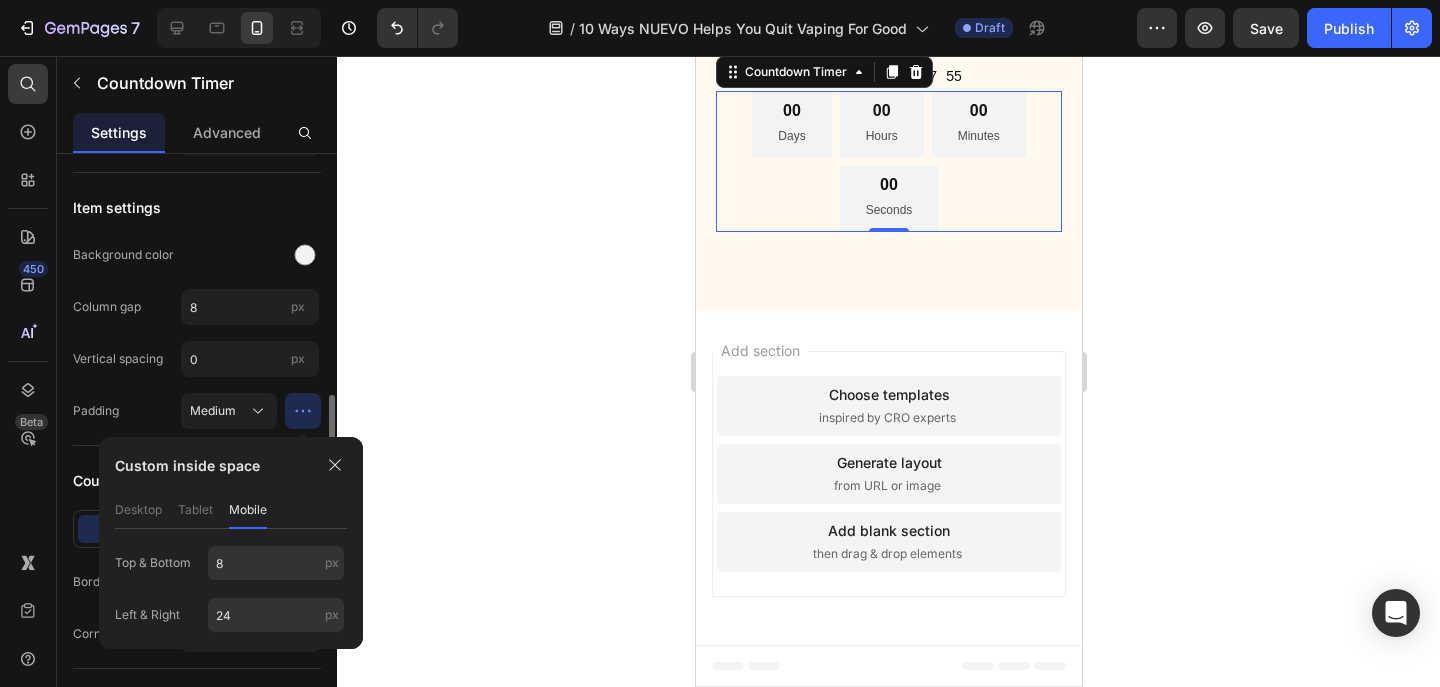 click 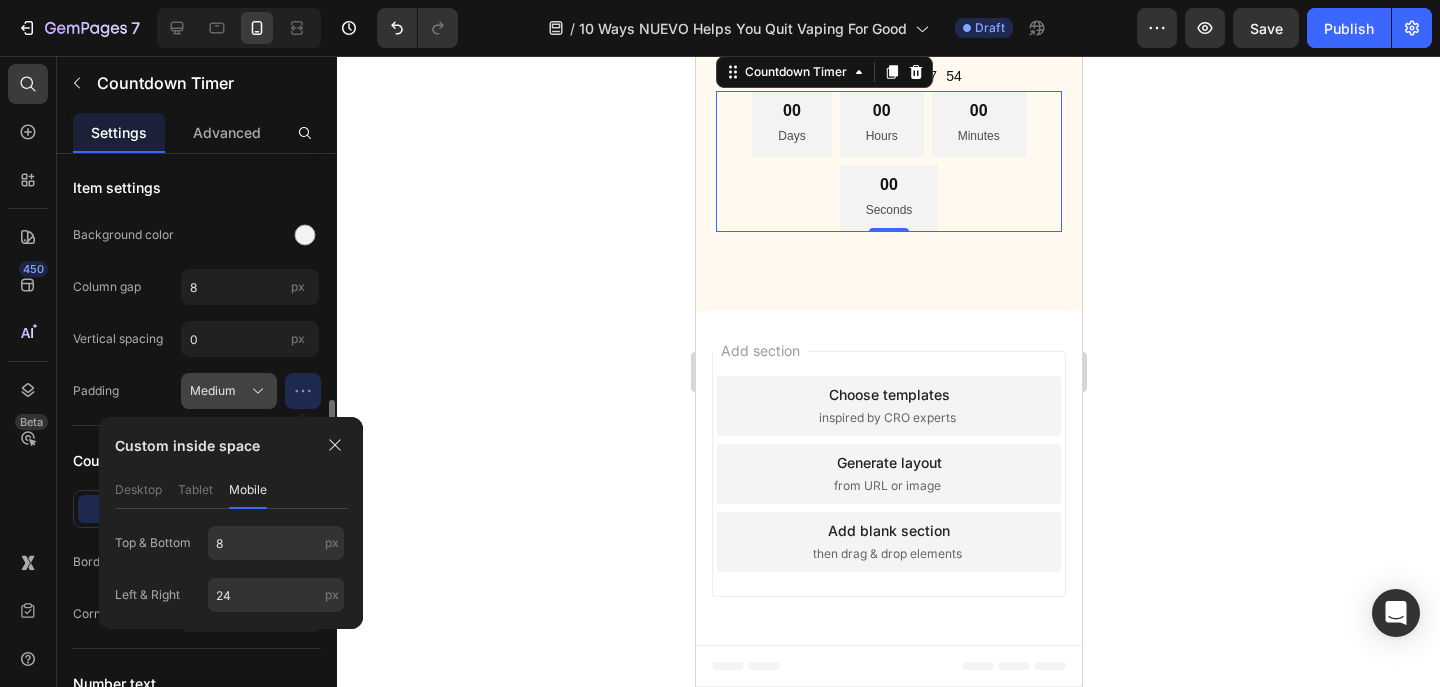 scroll, scrollTop: 1041, scrollLeft: 0, axis: vertical 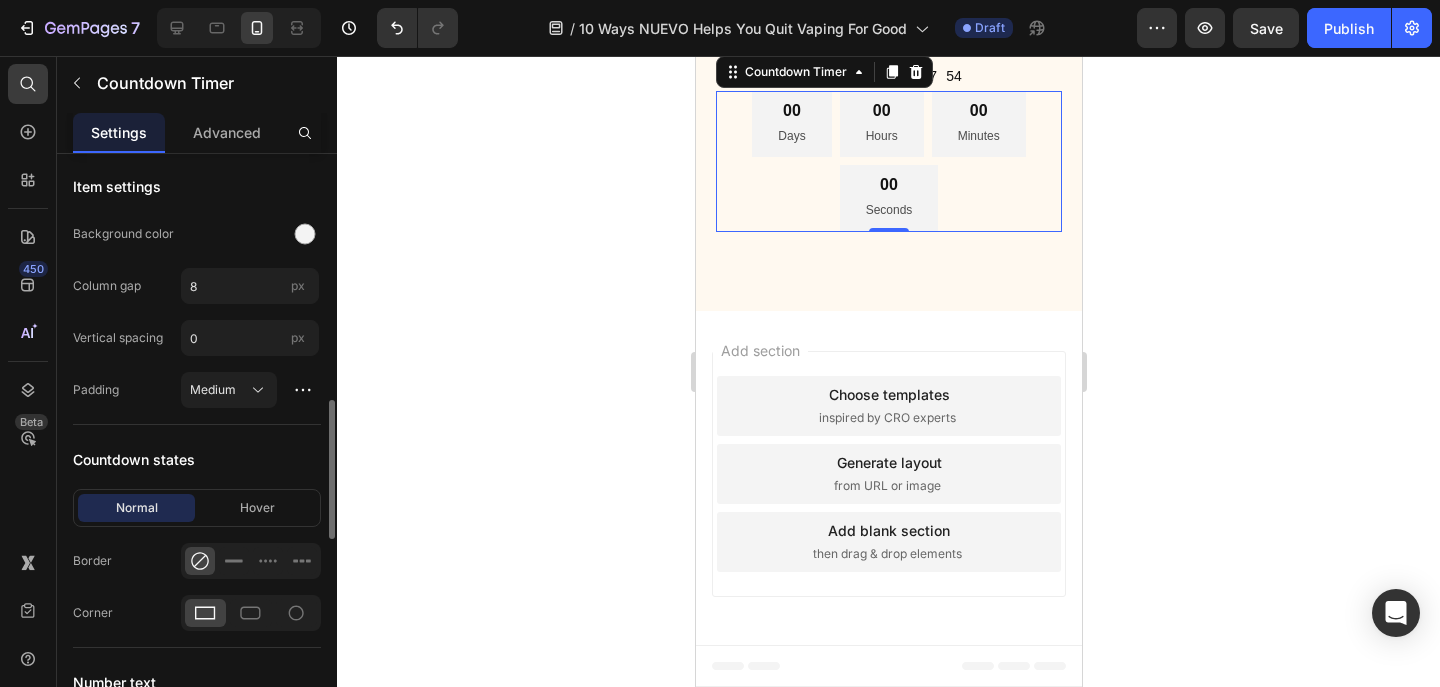 click on "Vertical spacing" at bounding box center (118, 338) 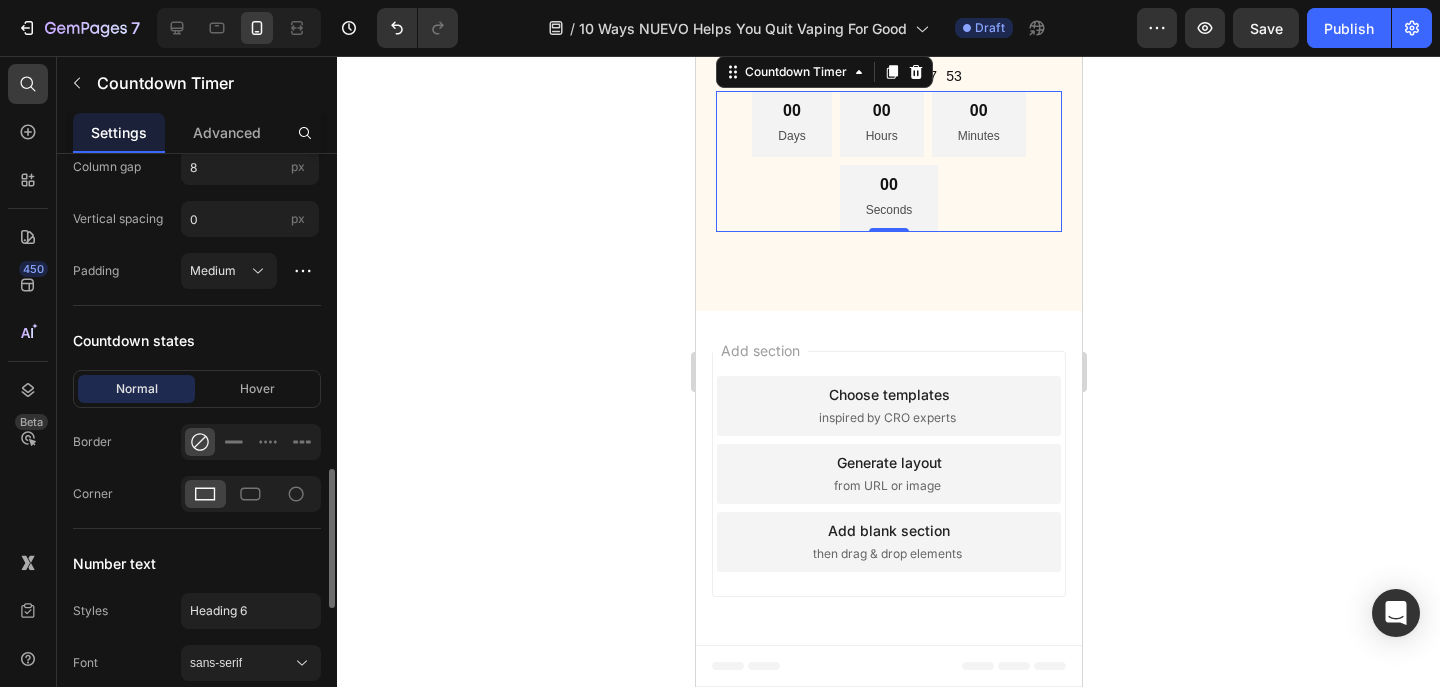 scroll, scrollTop: 1197, scrollLeft: 0, axis: vertical 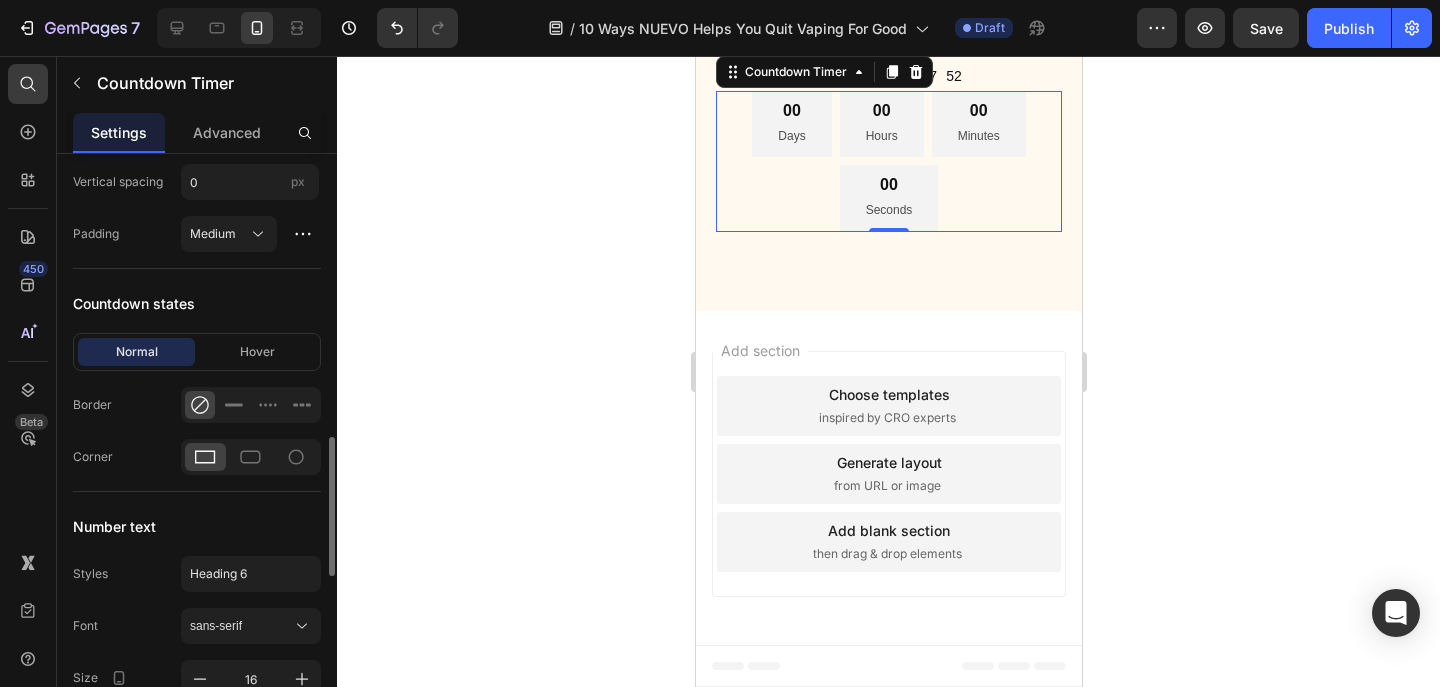 click on "Normal Hover" at bounding box center (197, 352) 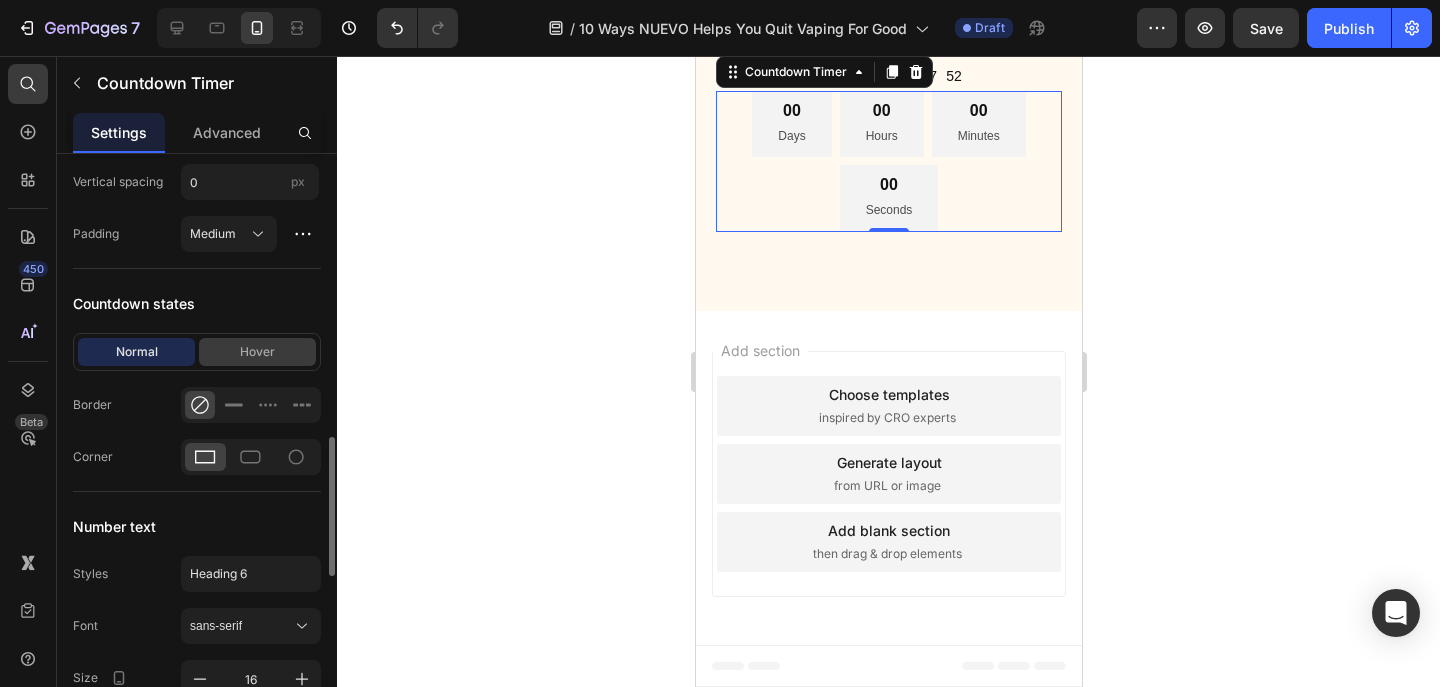 click on "Hover" at bounding box center [257, 352] 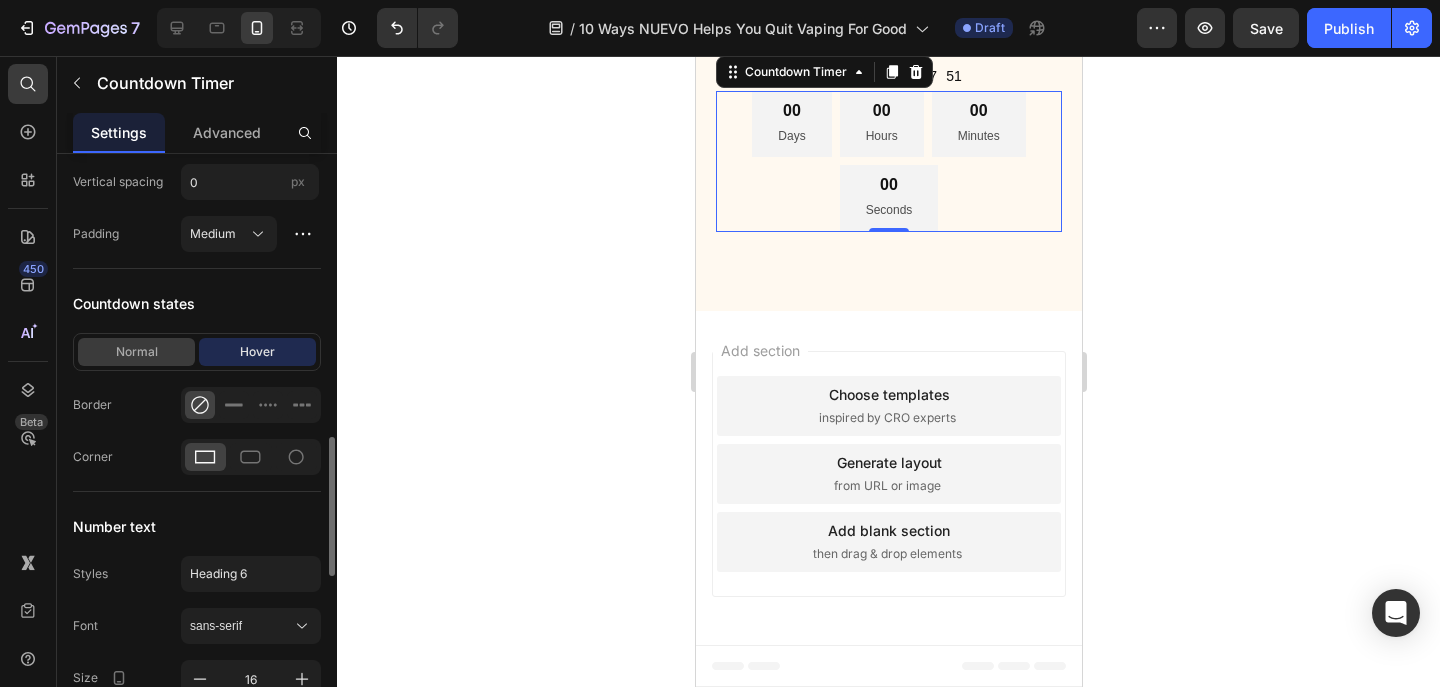 click on "Normal" at bounding box center [136, 352] 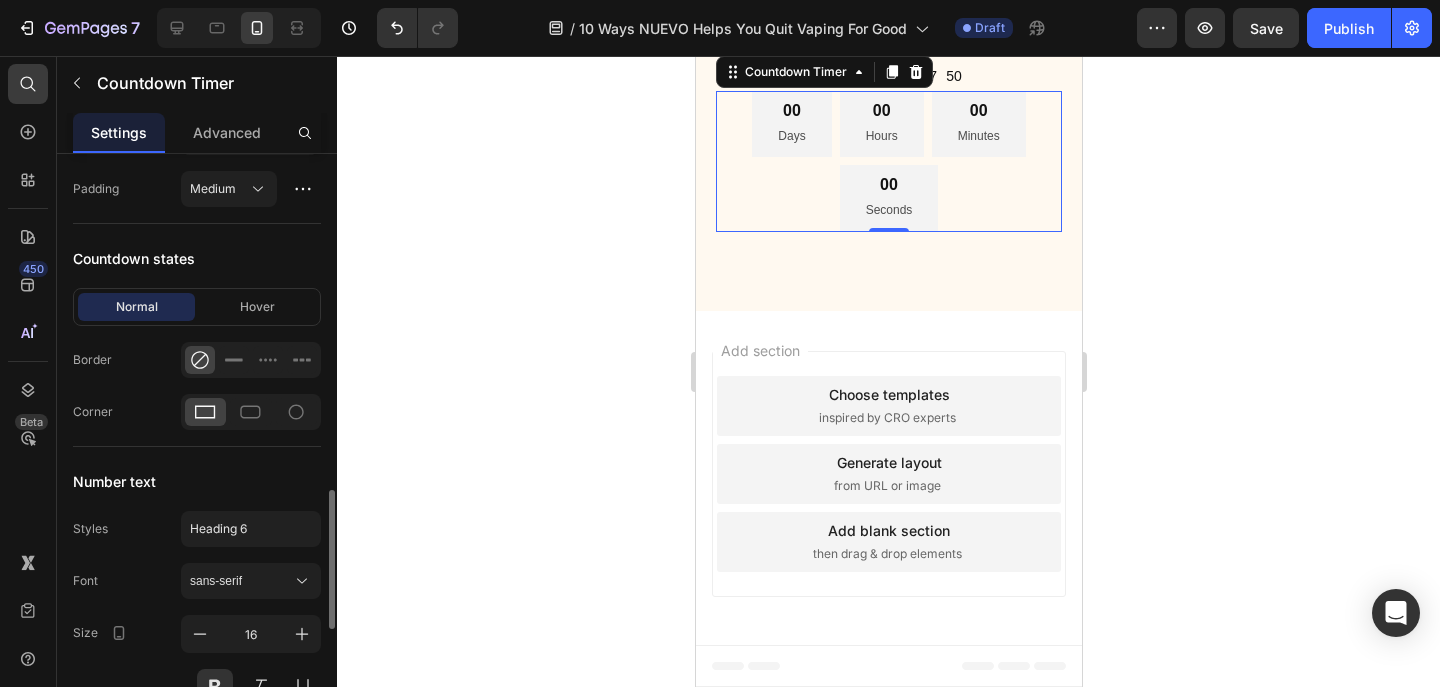 scroll, scrollTop: 1309, scrollLeft: 0, axis: vertical 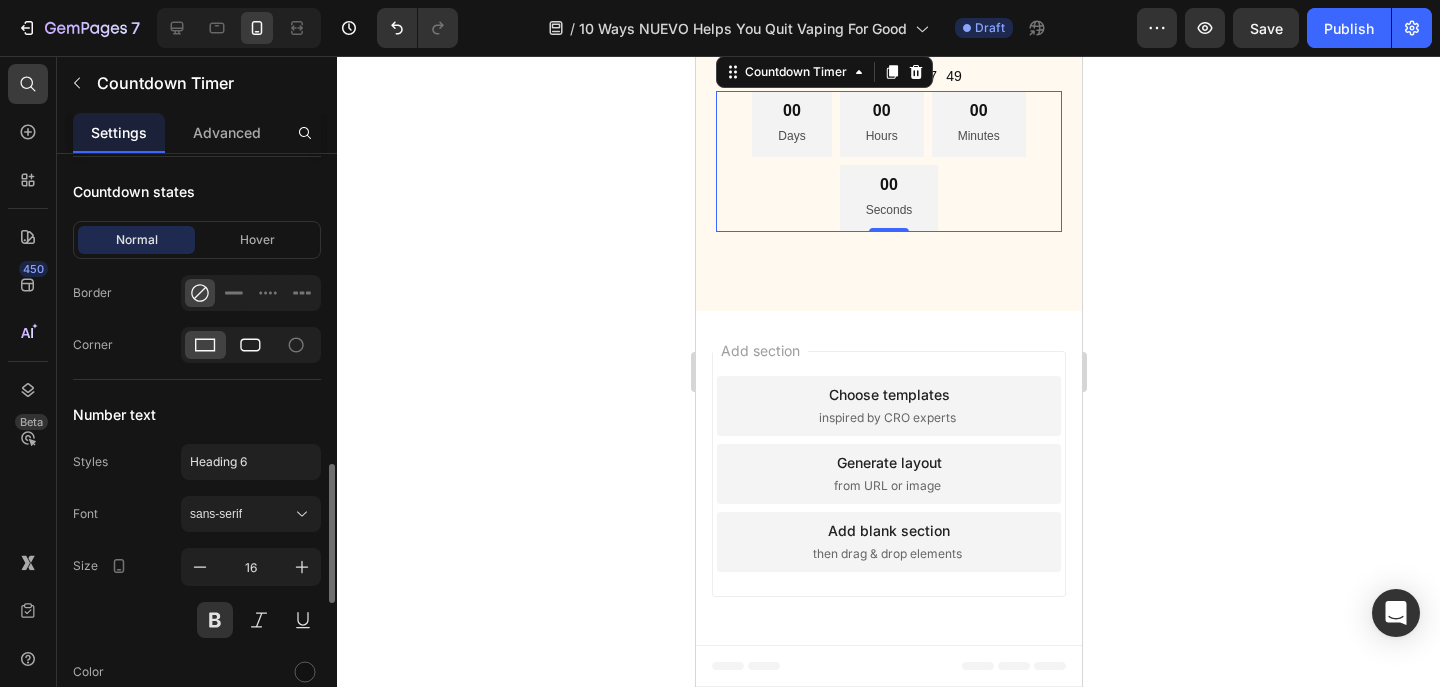 click 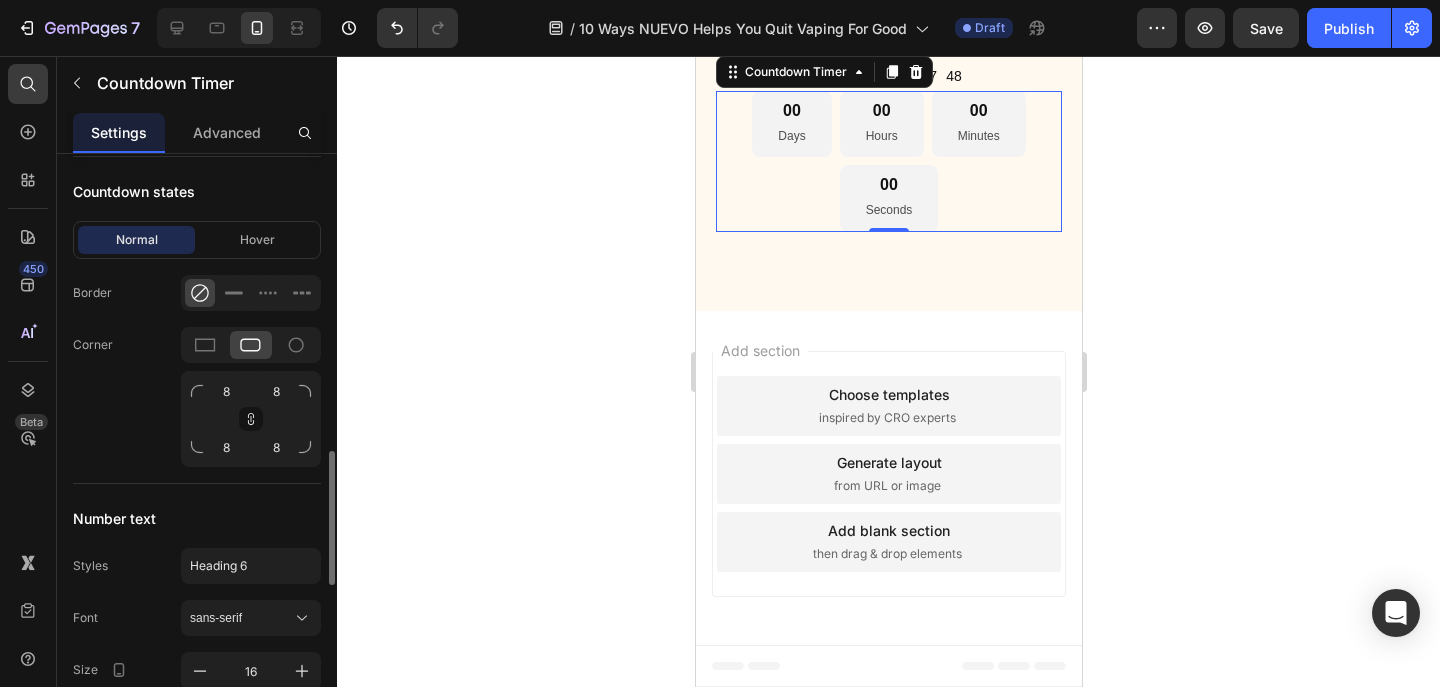 drag, startPoint x: 230, startPoint y: 300, endPoint x: 202, endPoint y: 300, distance: 28 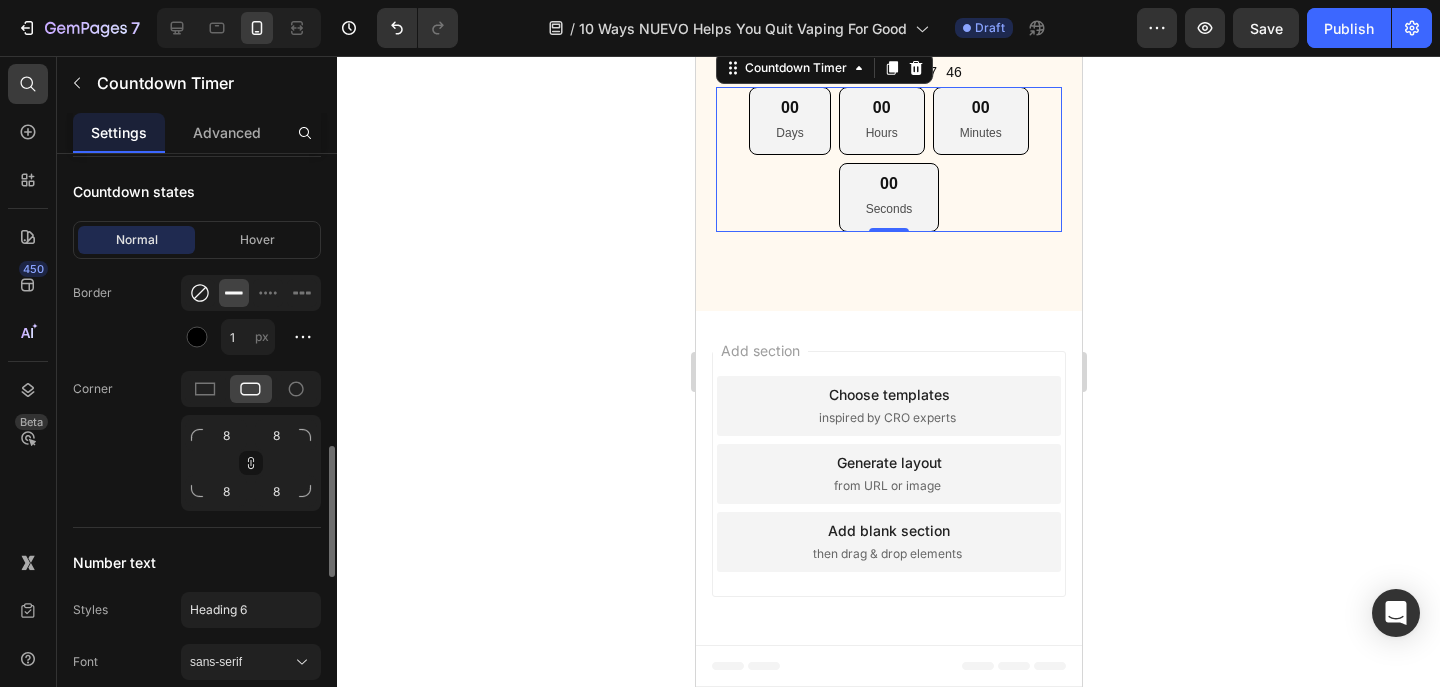 click 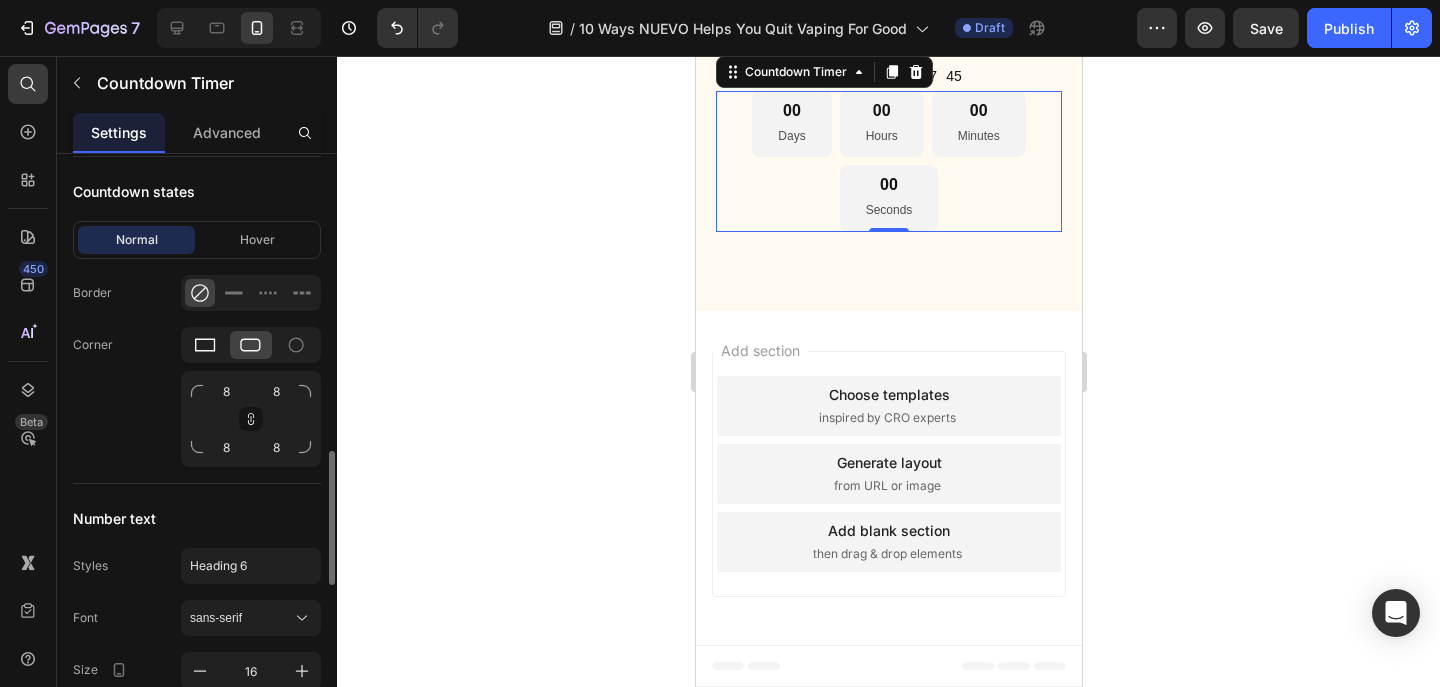 click 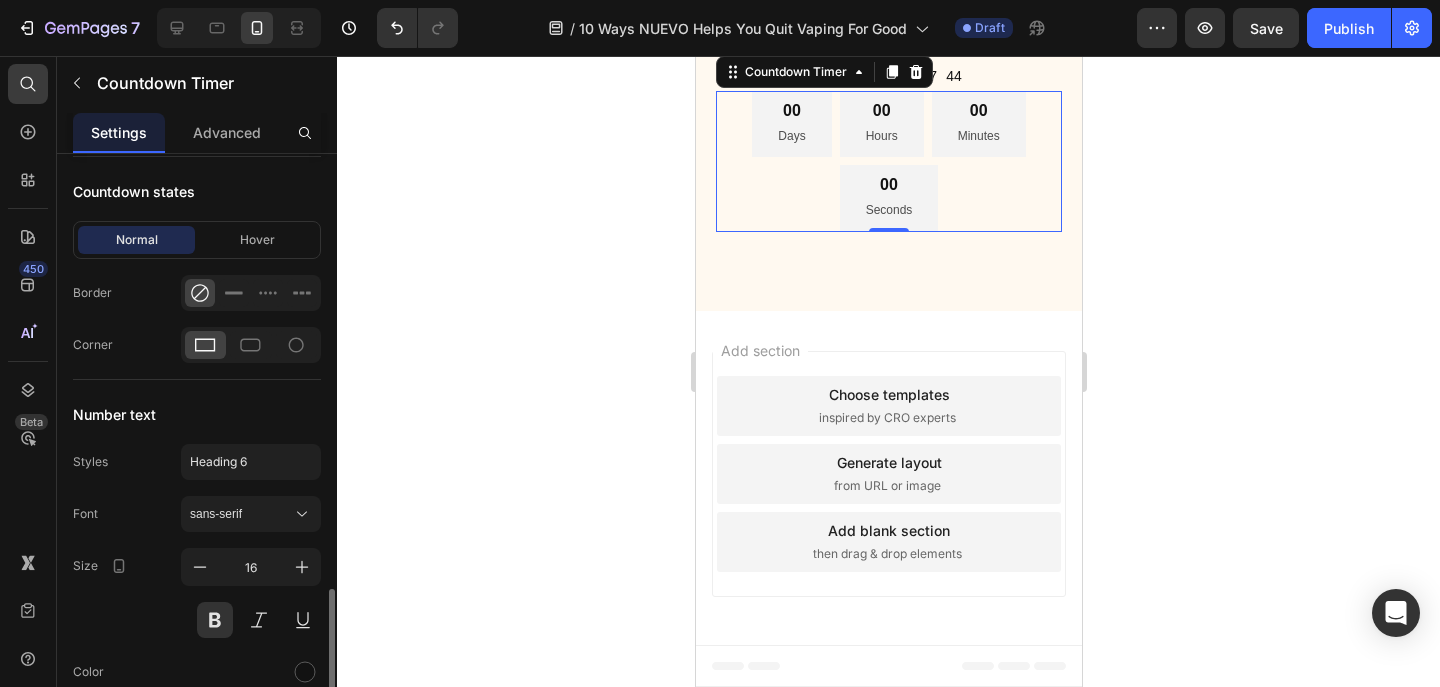 scroll, scrollTop: 1446, scrollLeft: 0, axis: vertical 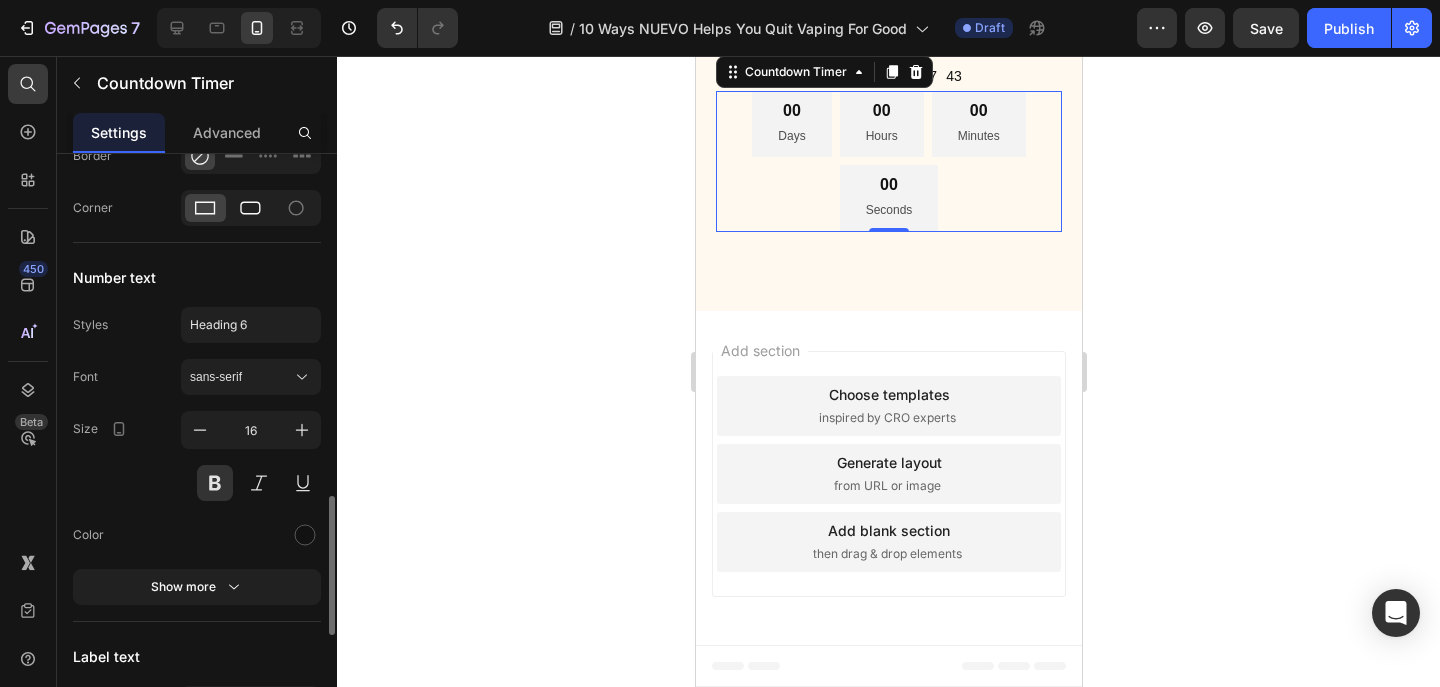 click 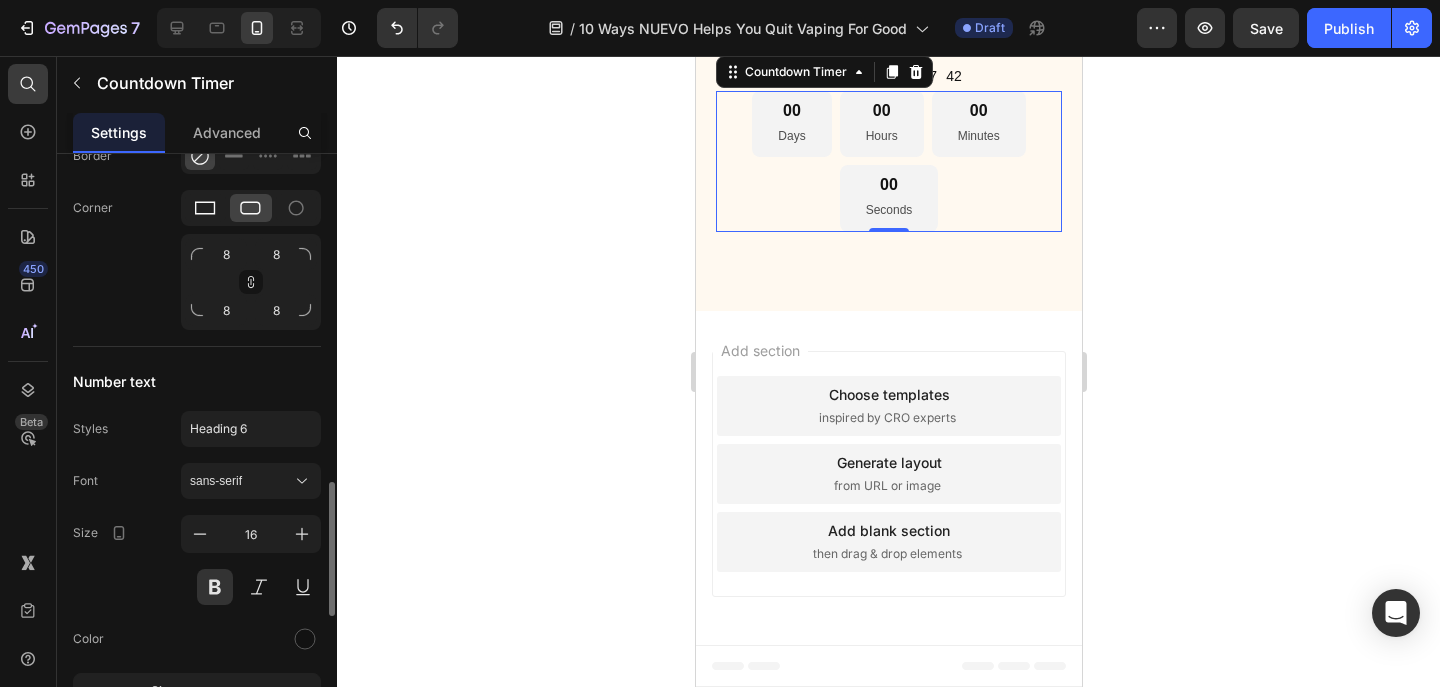 click 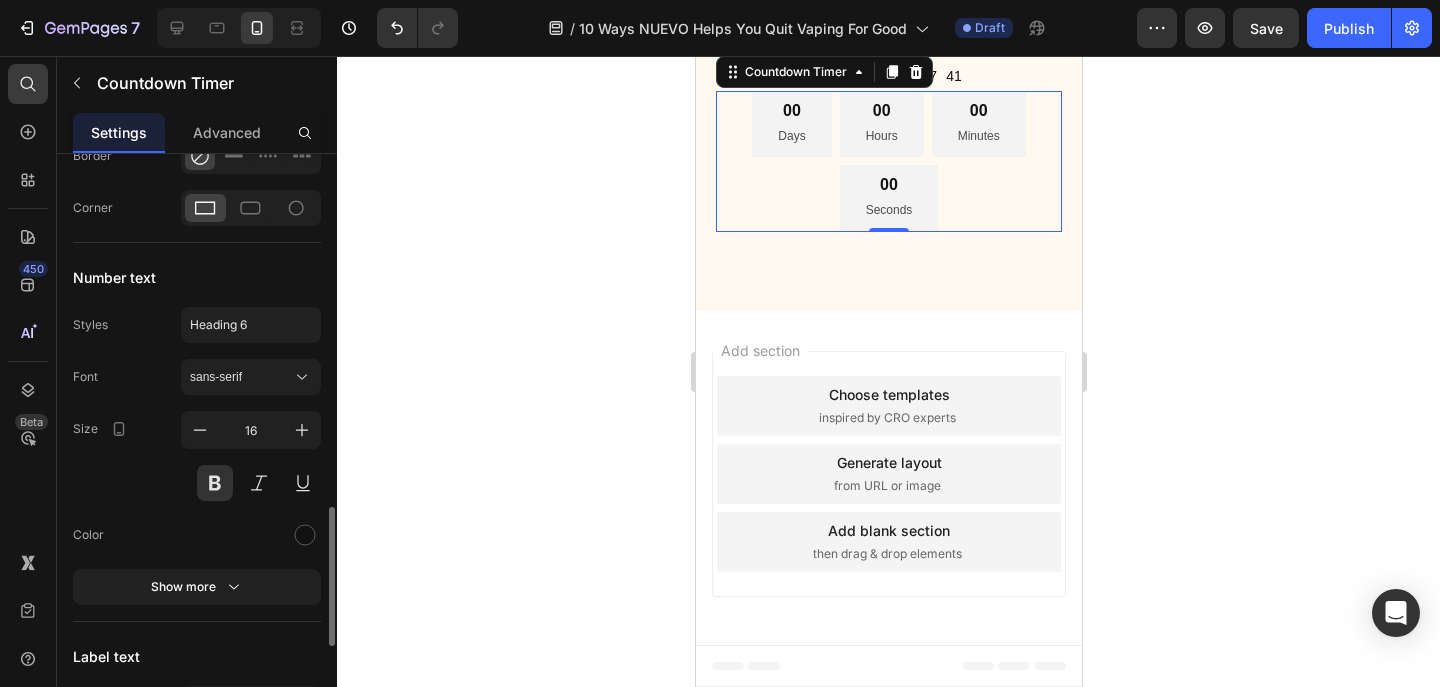 scroll, scrollTop: 1470, scrollLeft: 0, axis: vertical 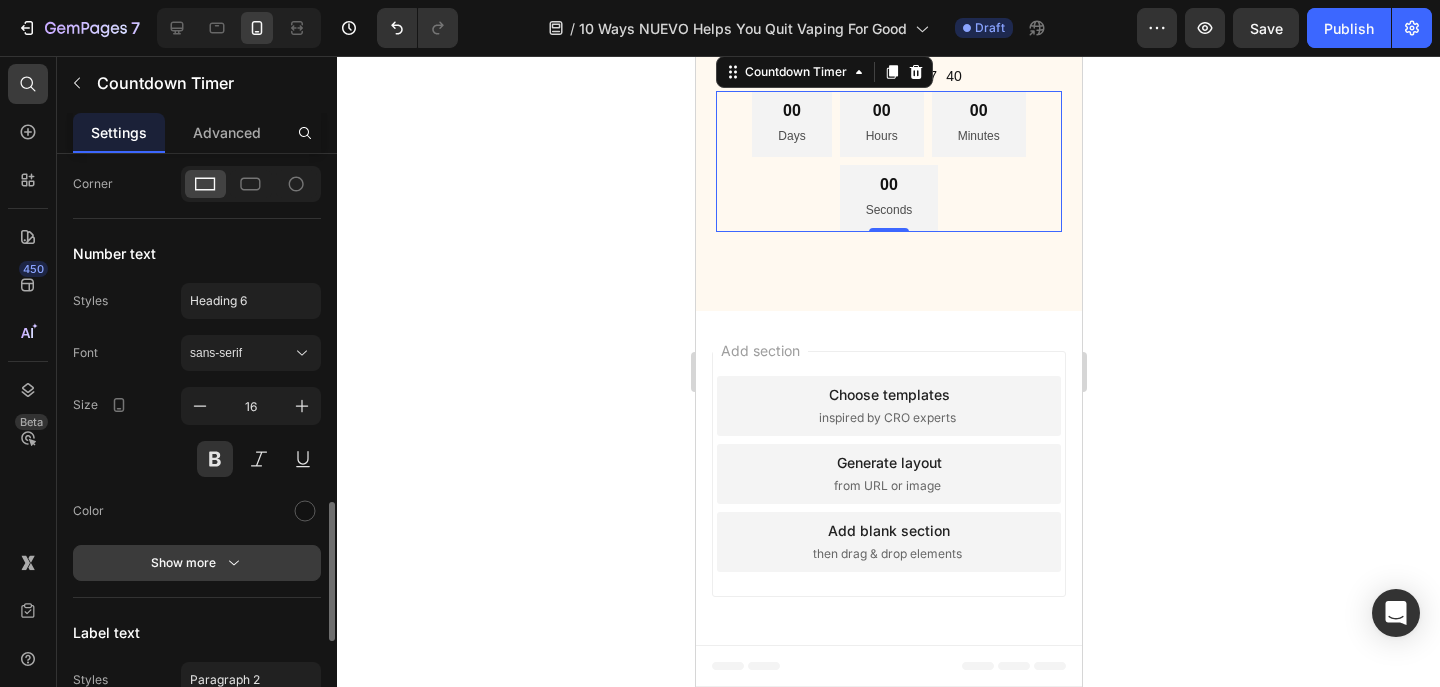 click on "Show more" at bounding box center (197, 563) 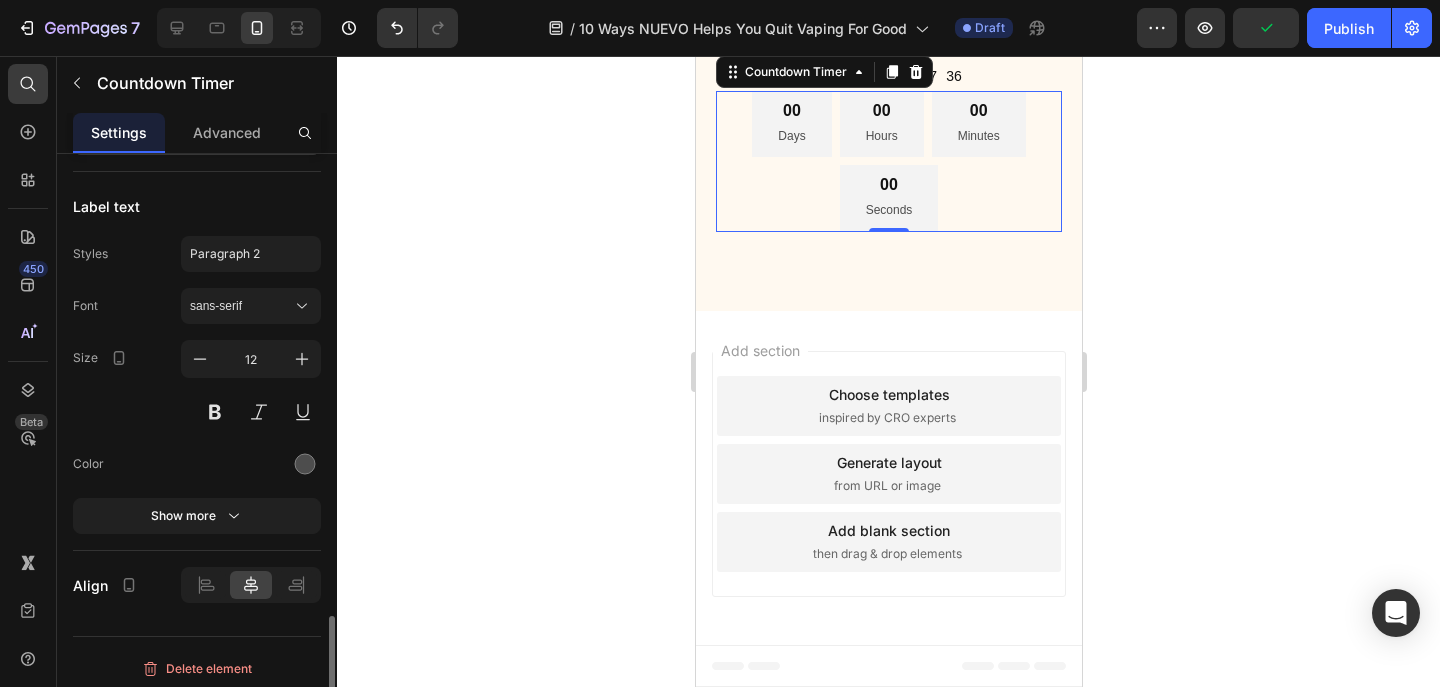 scroll, scrollTop: 2163, scrollLeft: 0, axis: vertical 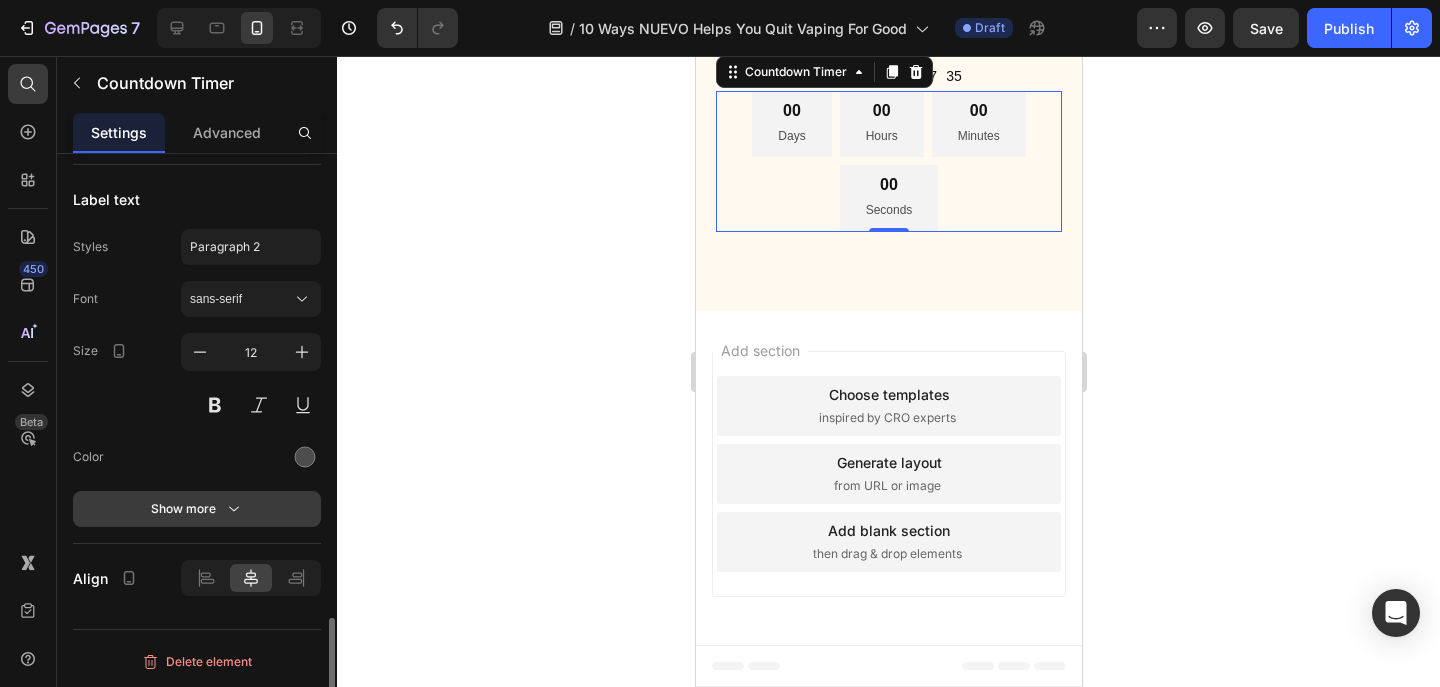 click on "Show more" at bounding box center (197, 509) 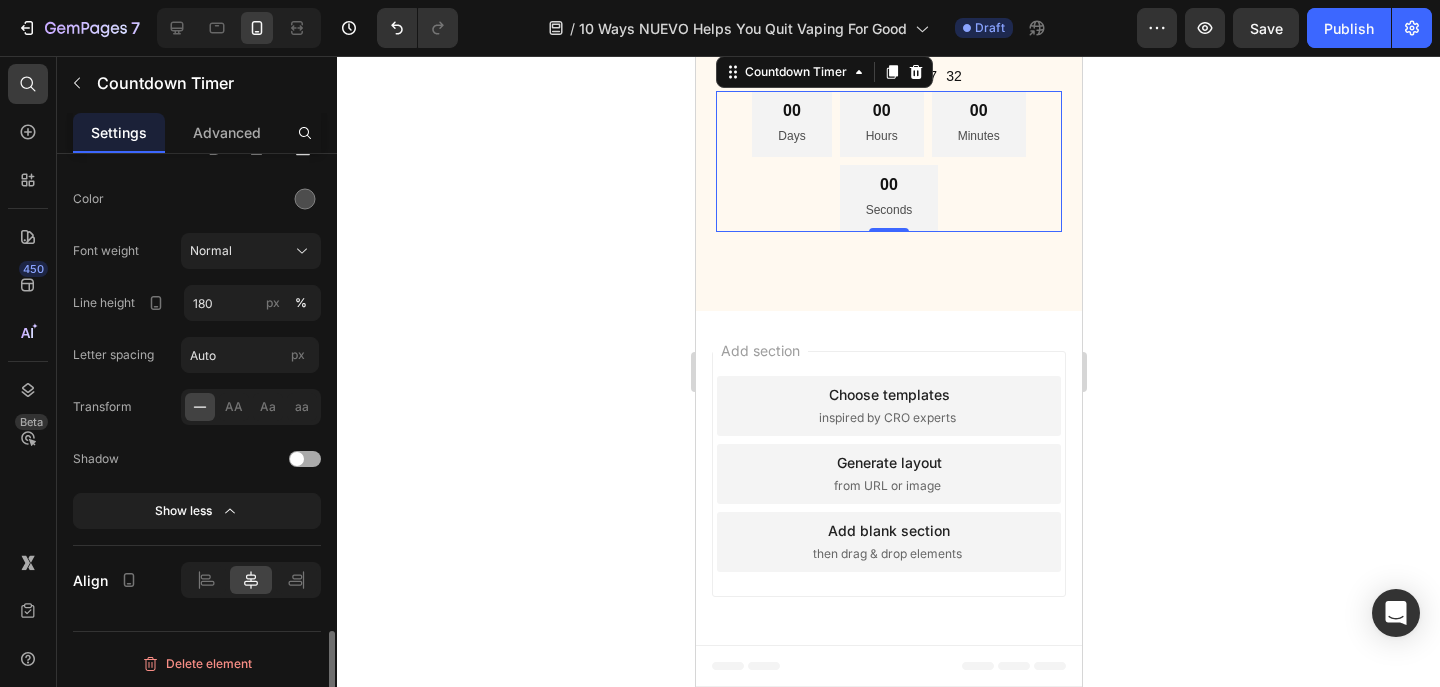 scroll, scrollTop: 2423, scrollLeft: 0, axis: vertical 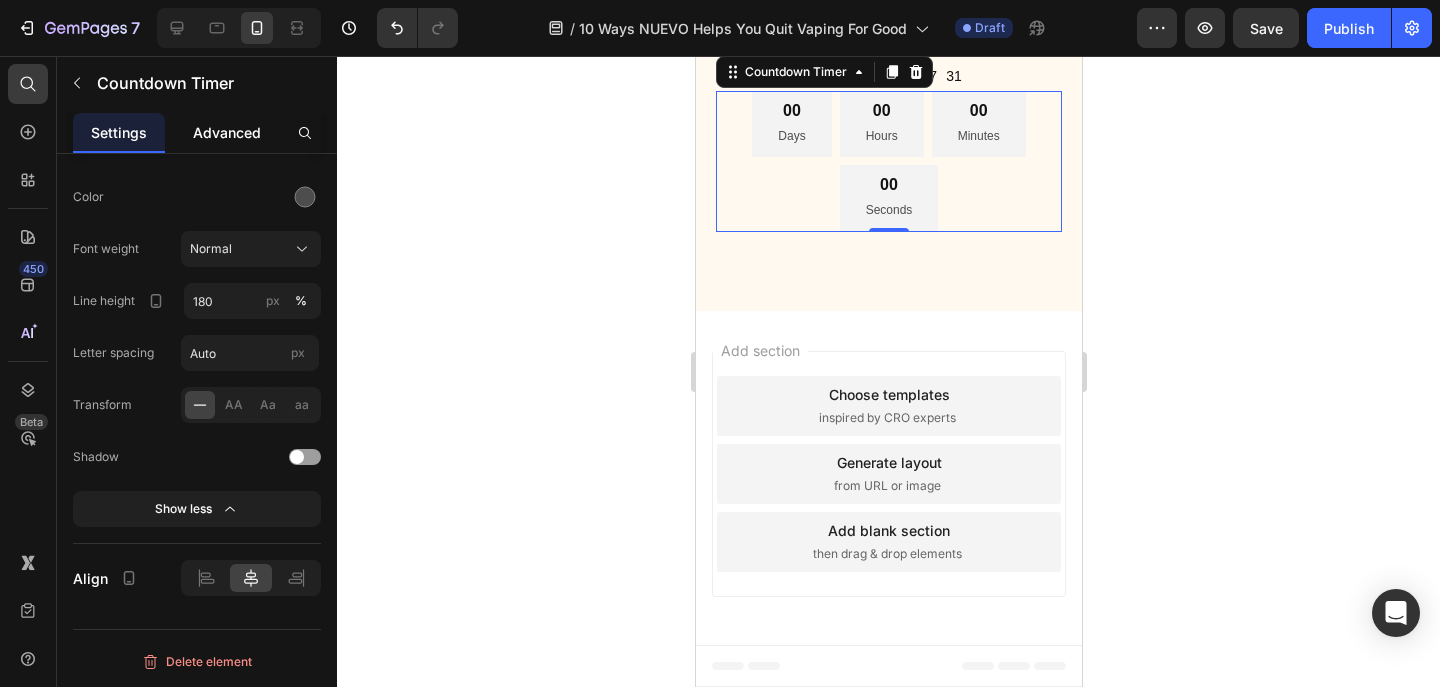 click on "Advanced" at bounding box center [227, 132] 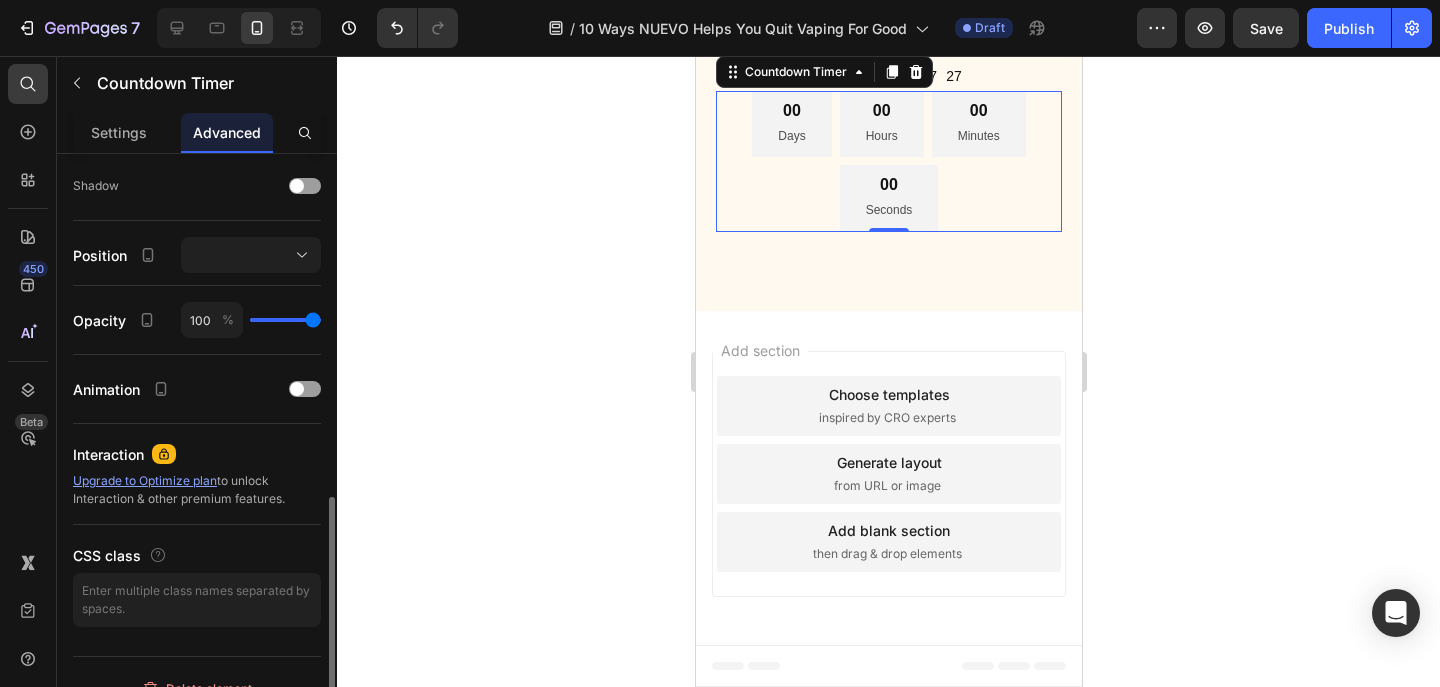 scroll, scrollTop: 679, scrollLeft: 0, axis: vertical 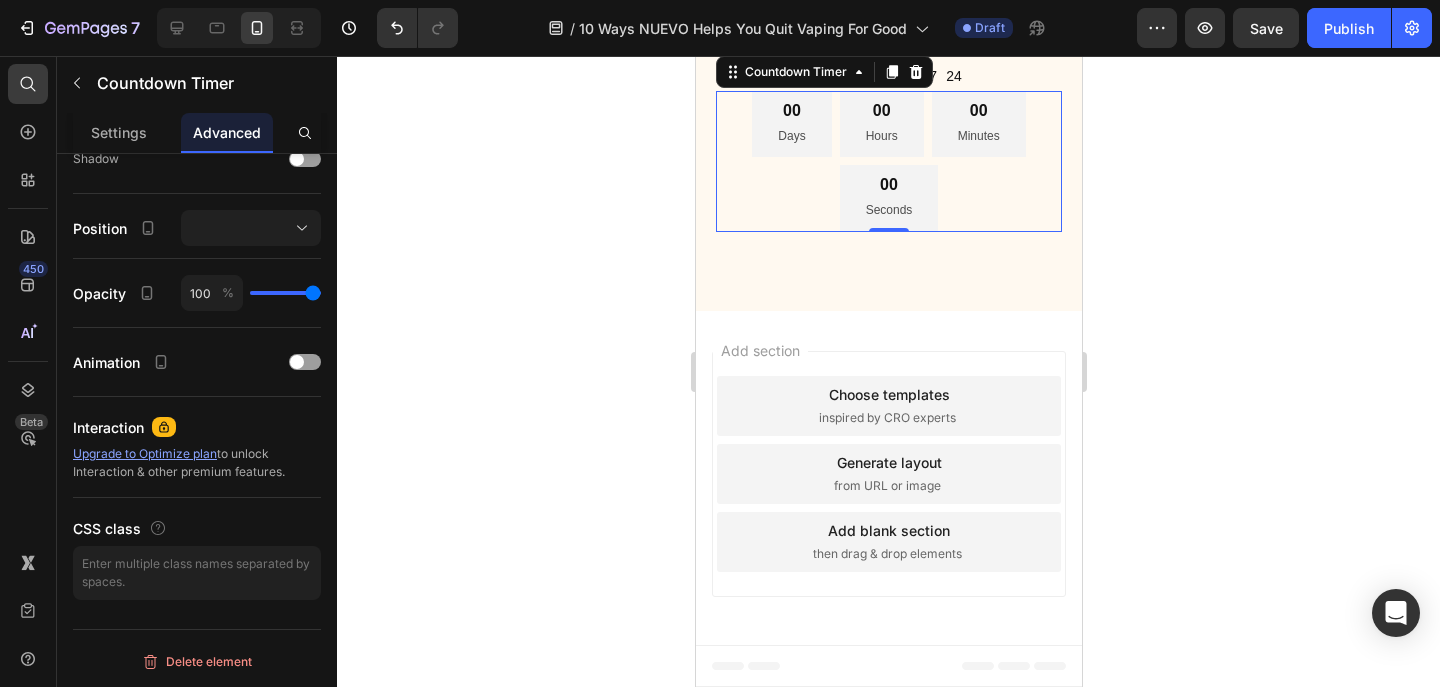 click 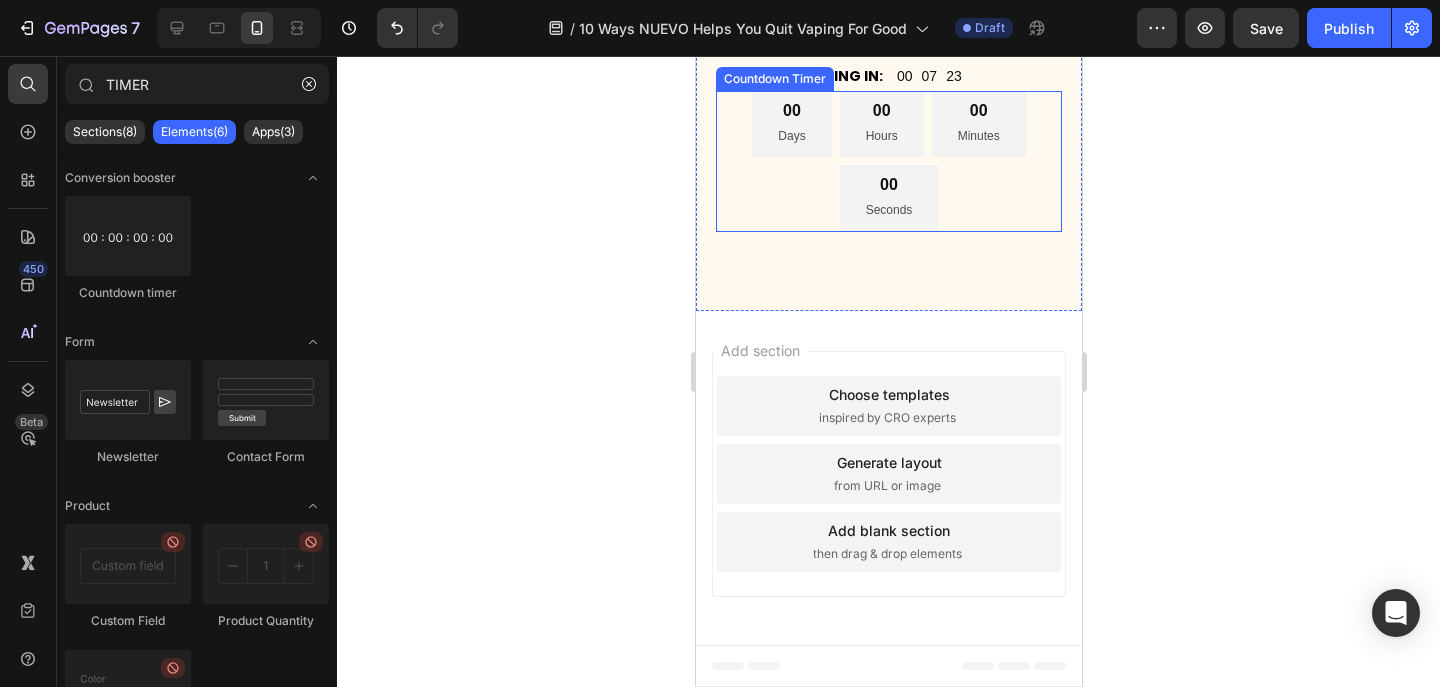 click on "00 Days 00 Hours 00 Minutes 00 Seconds" at bounding box center (888, 161) 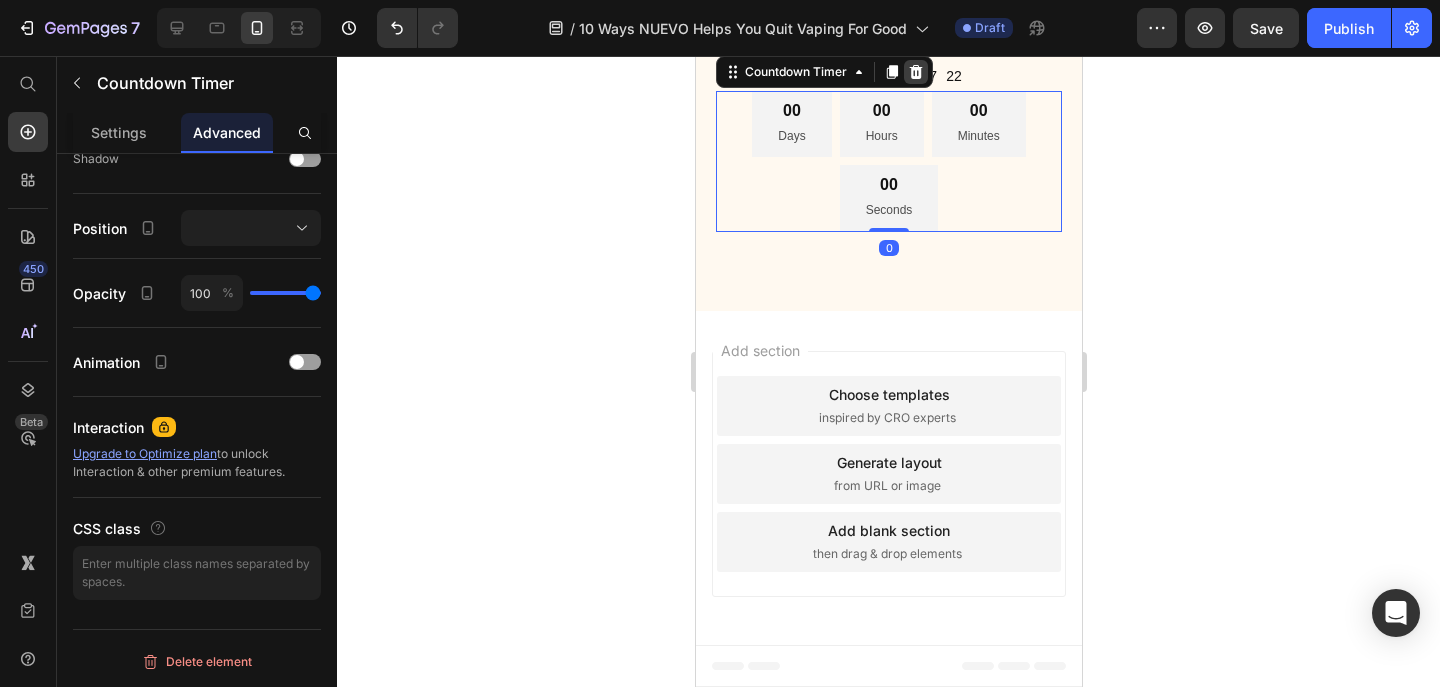 click 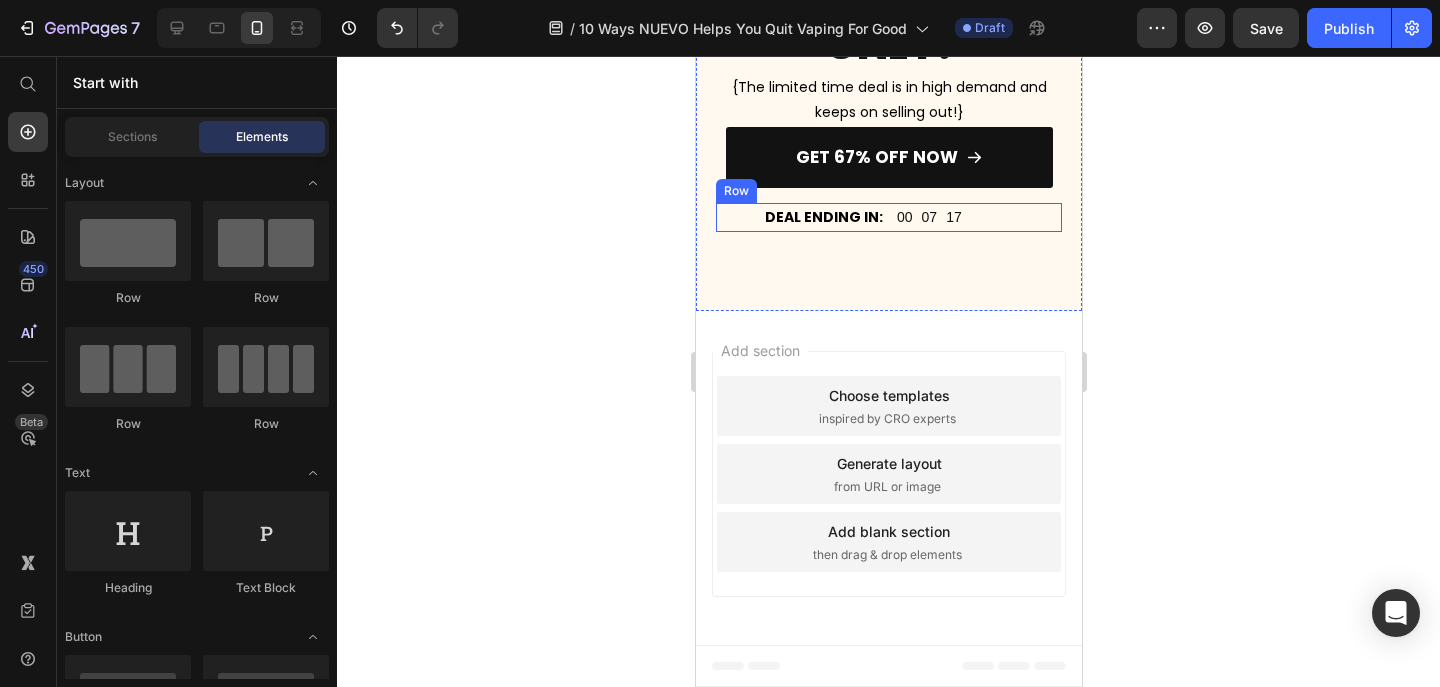 click on "DEAL ENDING IN: Text Block 00 07 17 Countdown Timer Row" at bounding box center (888, 217) 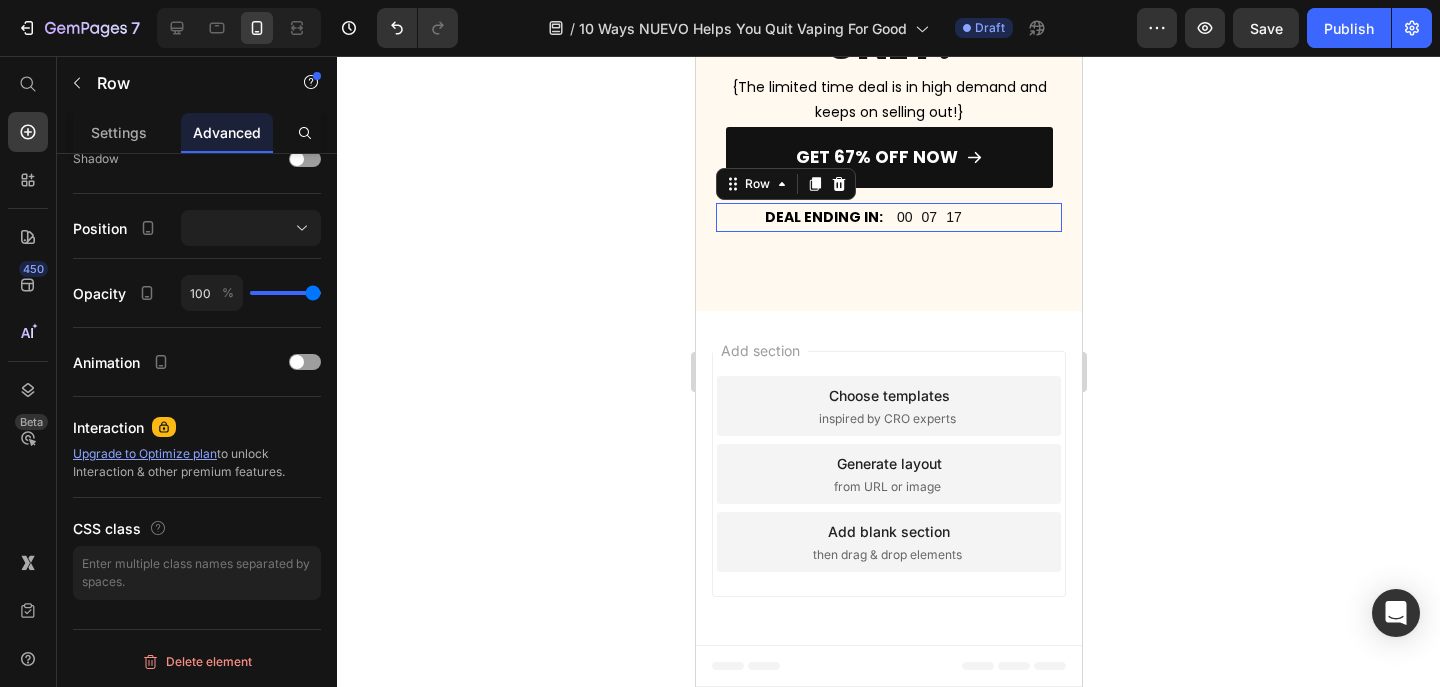 scroll, scrollTop: 0, scrollLeft: 0, axis: both 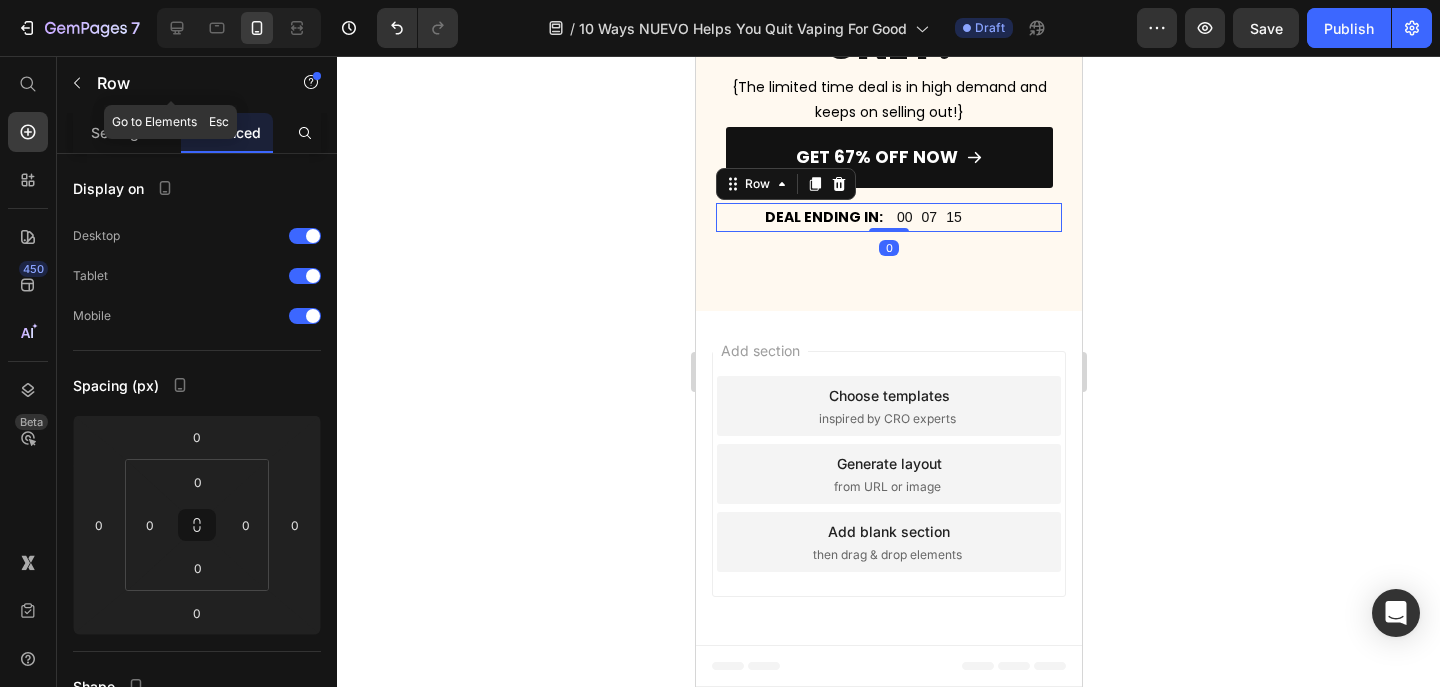 click on "Row" 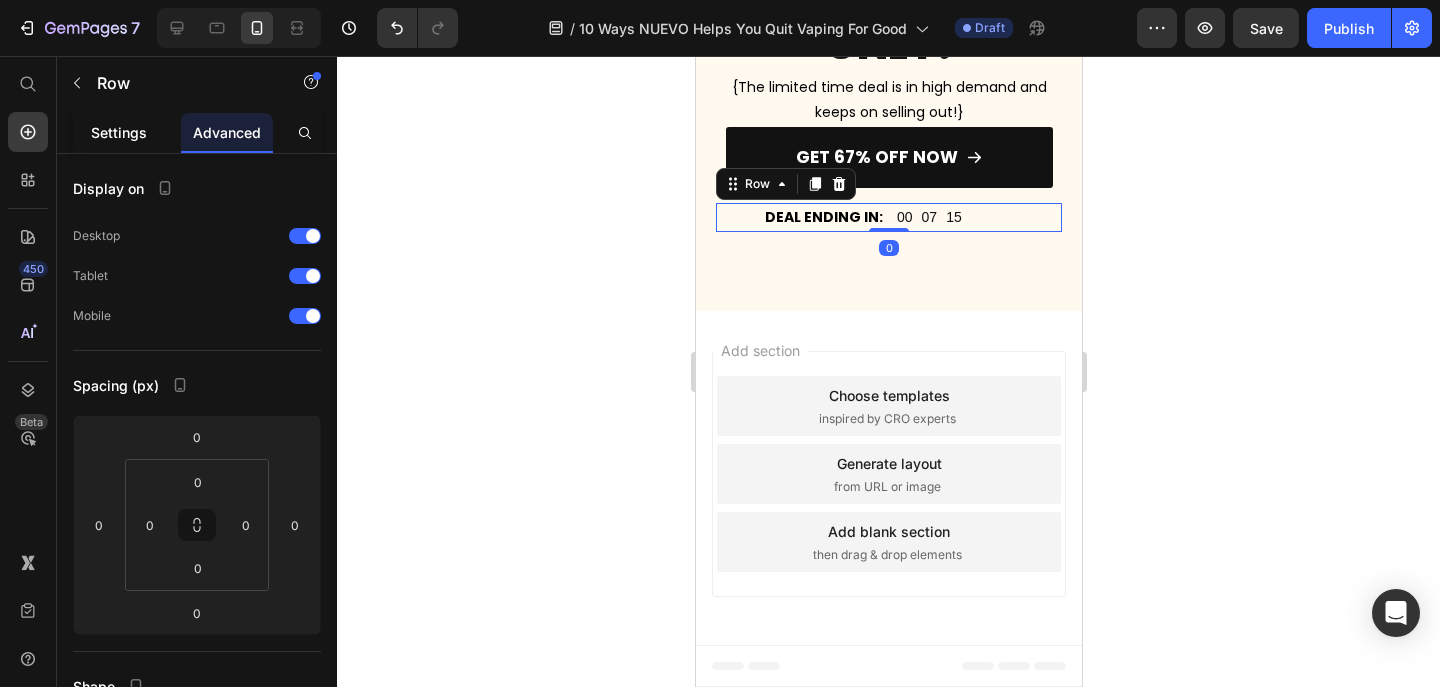 click on "Settings" at bounding box center [119, 132] 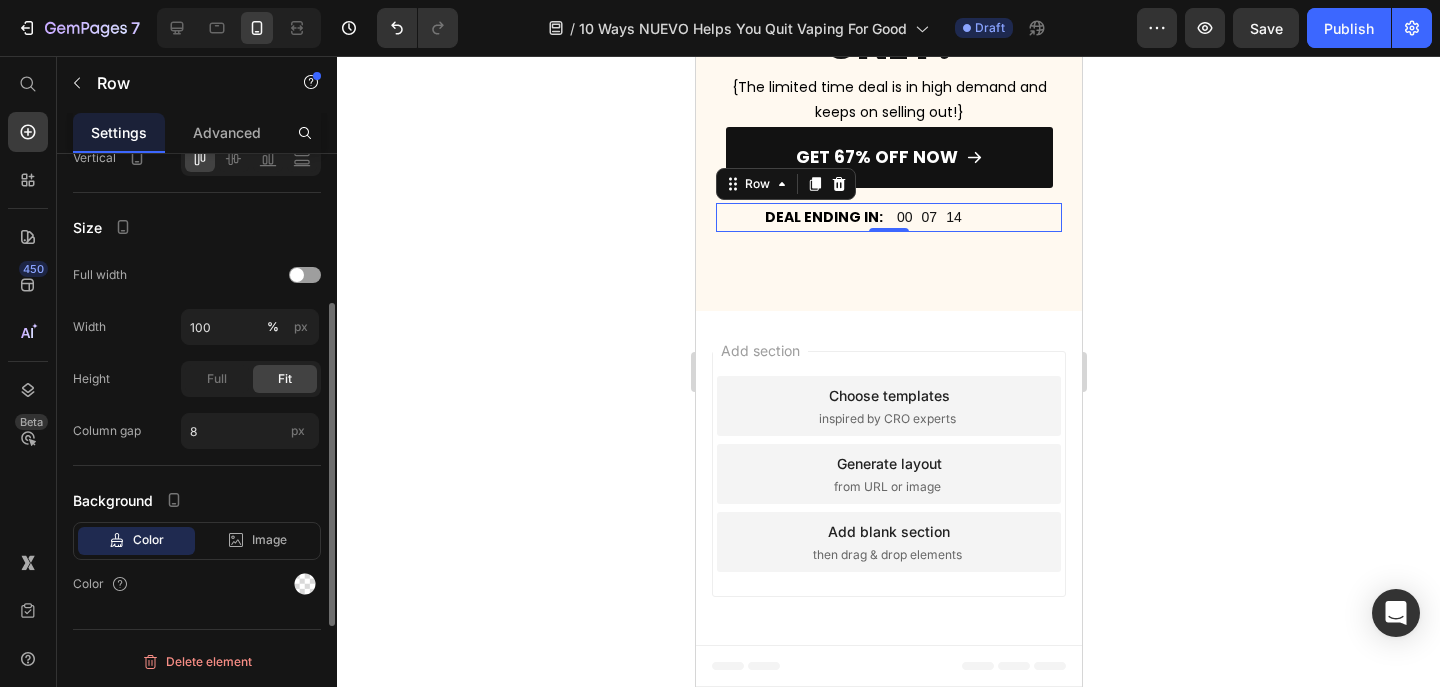 scroll, scrollTop: 343, scrollLeft: 0, axis: vertical 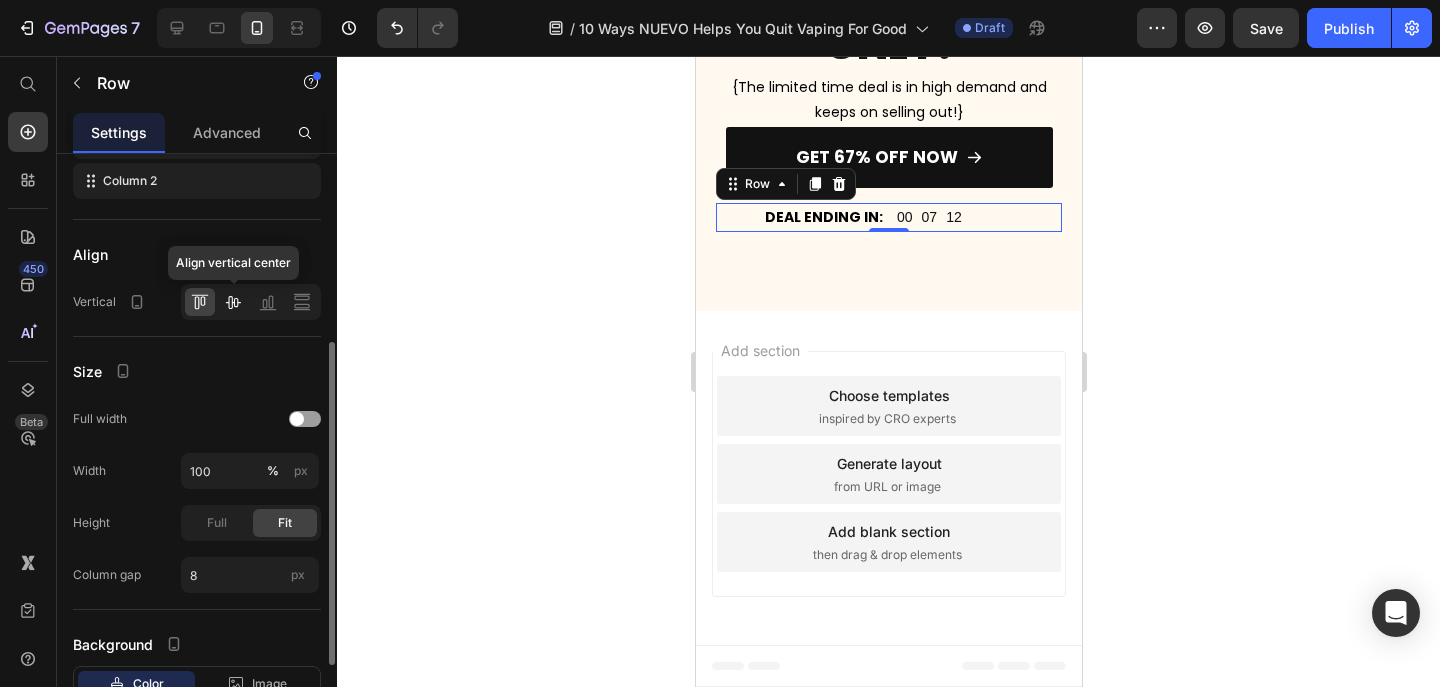 click 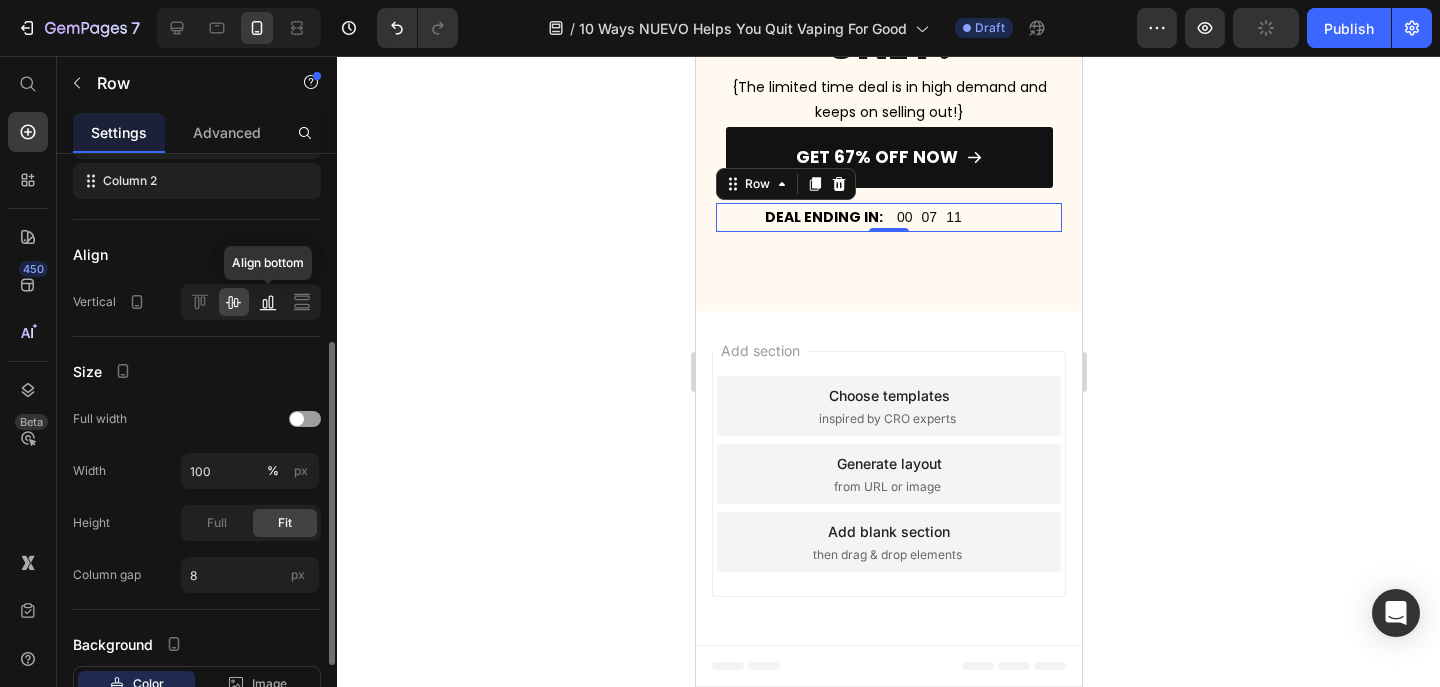 click 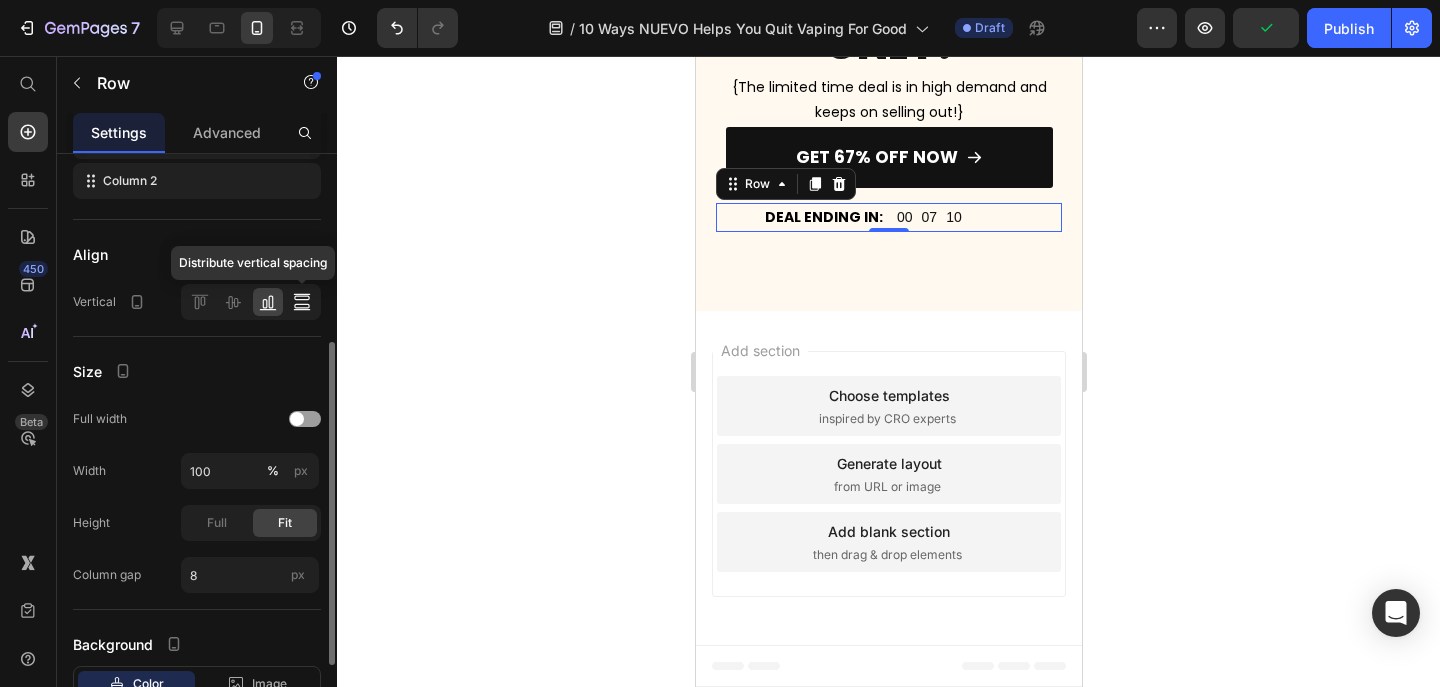 click 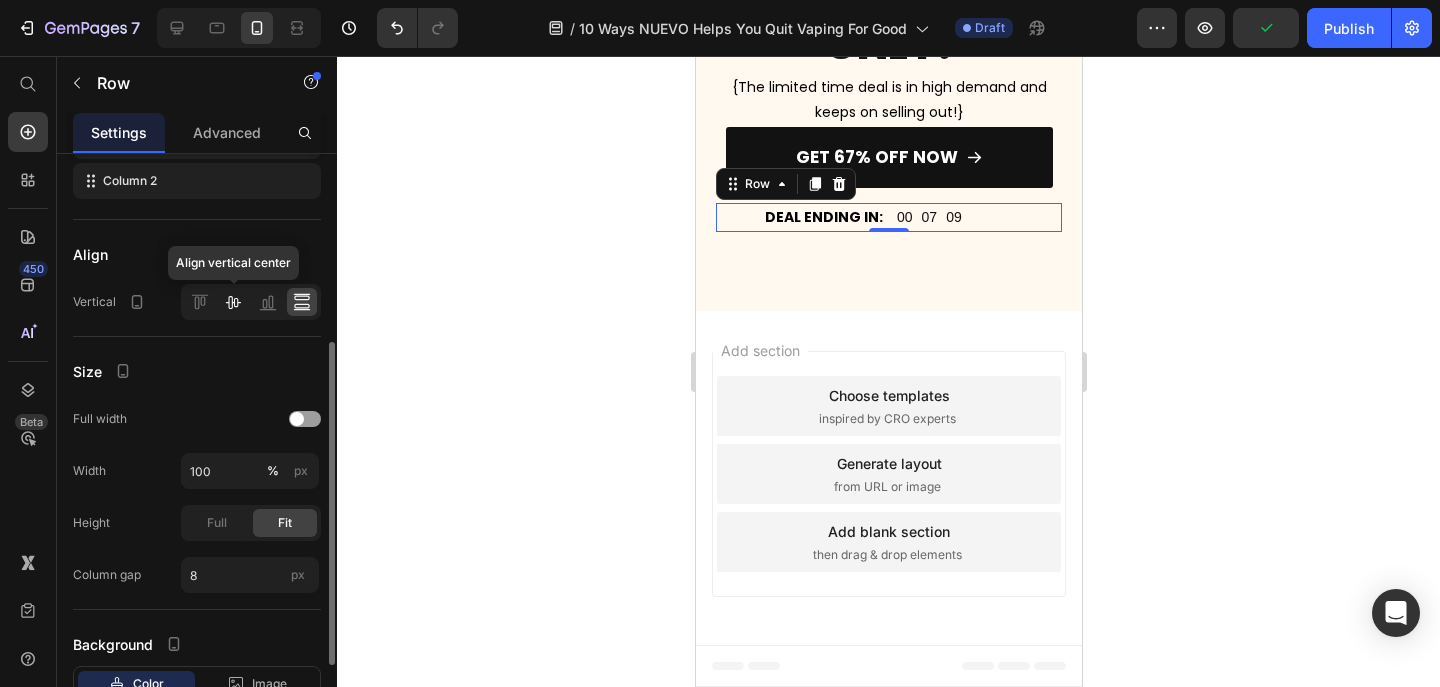 click 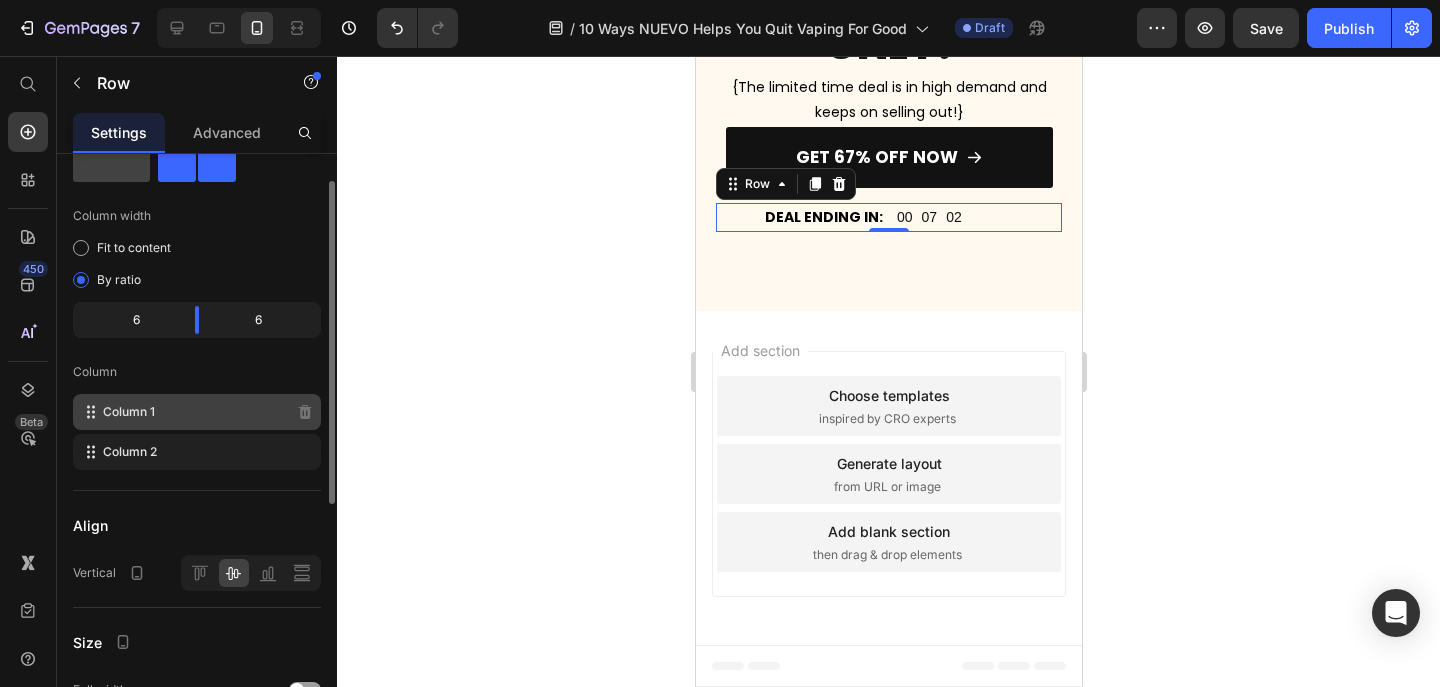 scroll, scrollTop: 64, scrollLeft: 0, axis: vertical 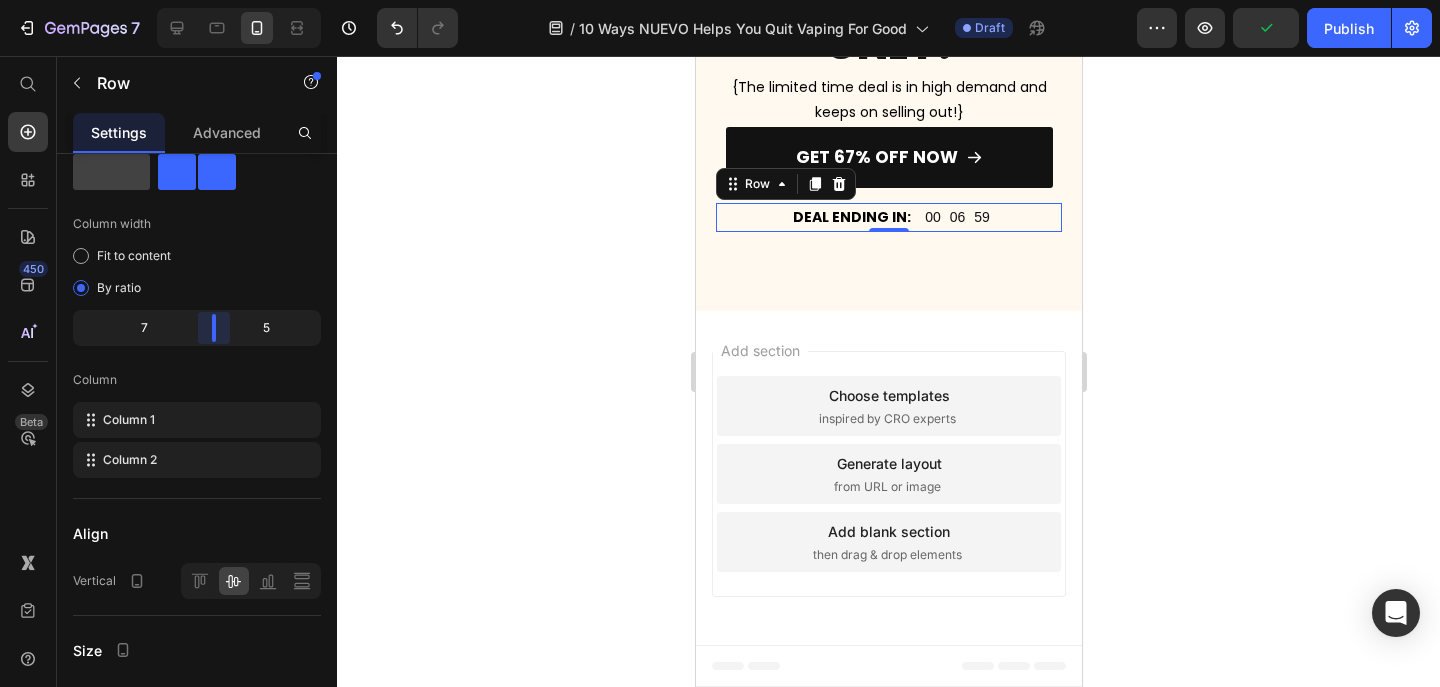 drag, startPoint x: 207, startPoint y: 330, endPoint x: 218, endPoint y: 330, distance: 11 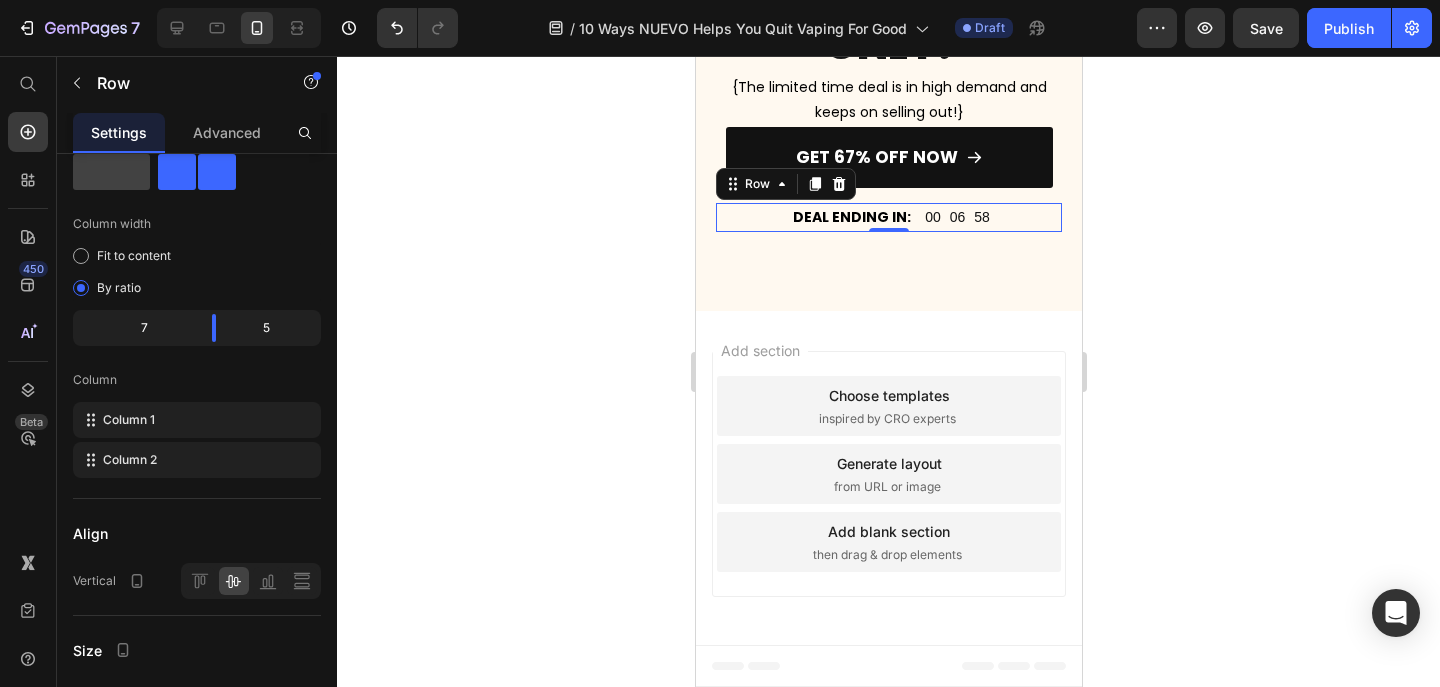 click 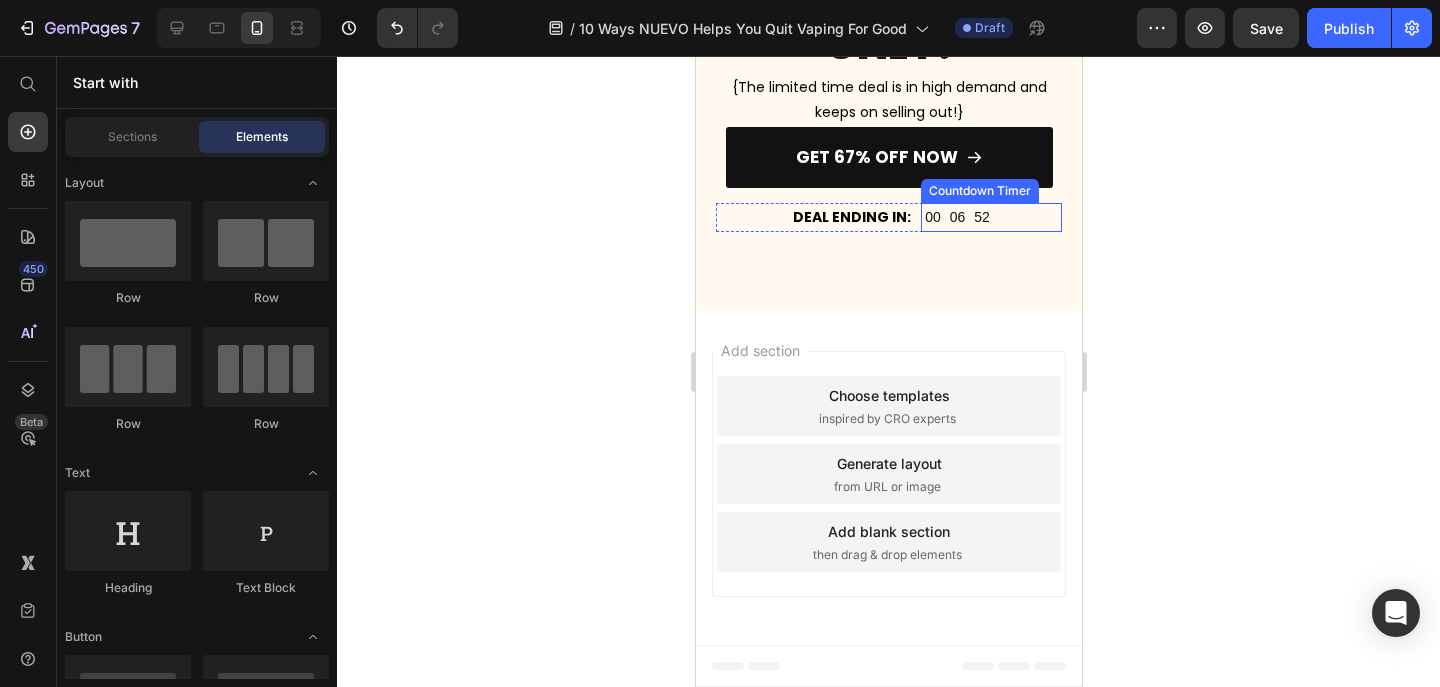 click on "06" at bounding box center (957, 217) 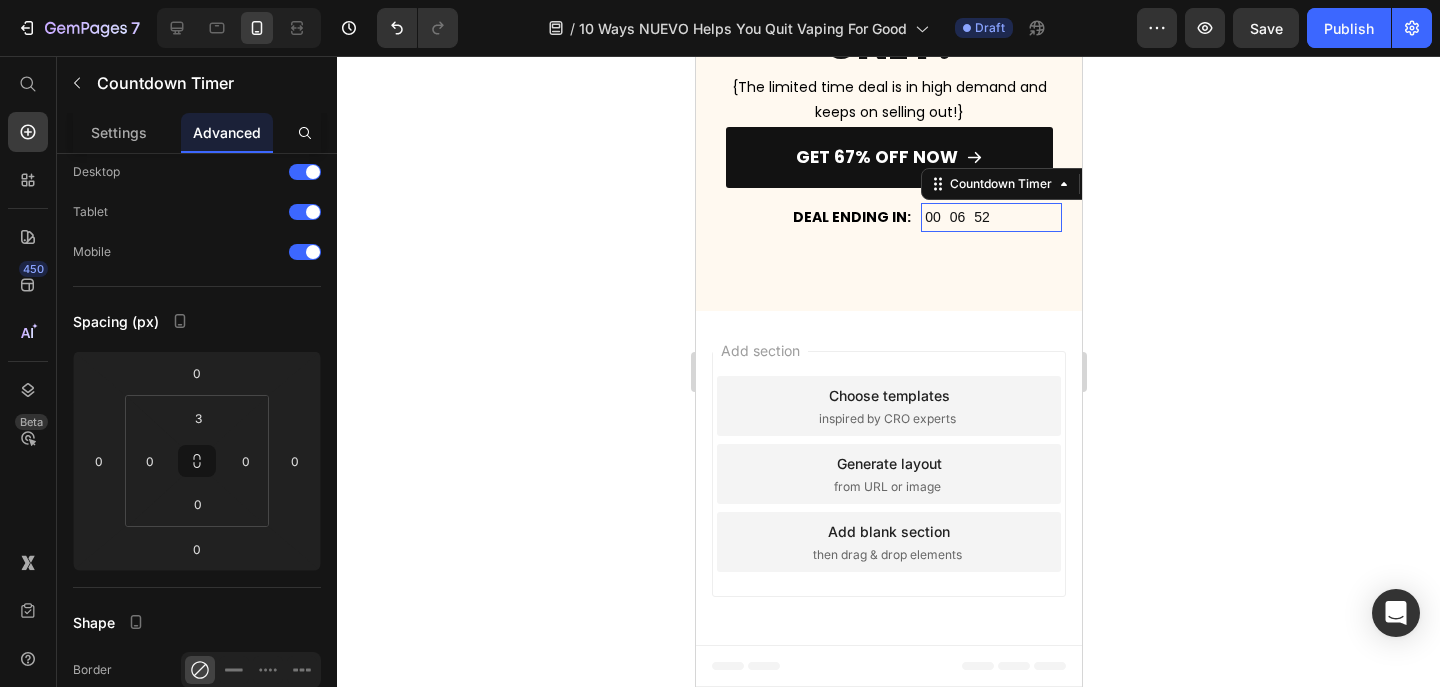 scroll, scrollTop: 0, scrollLeft: 0, axis: both 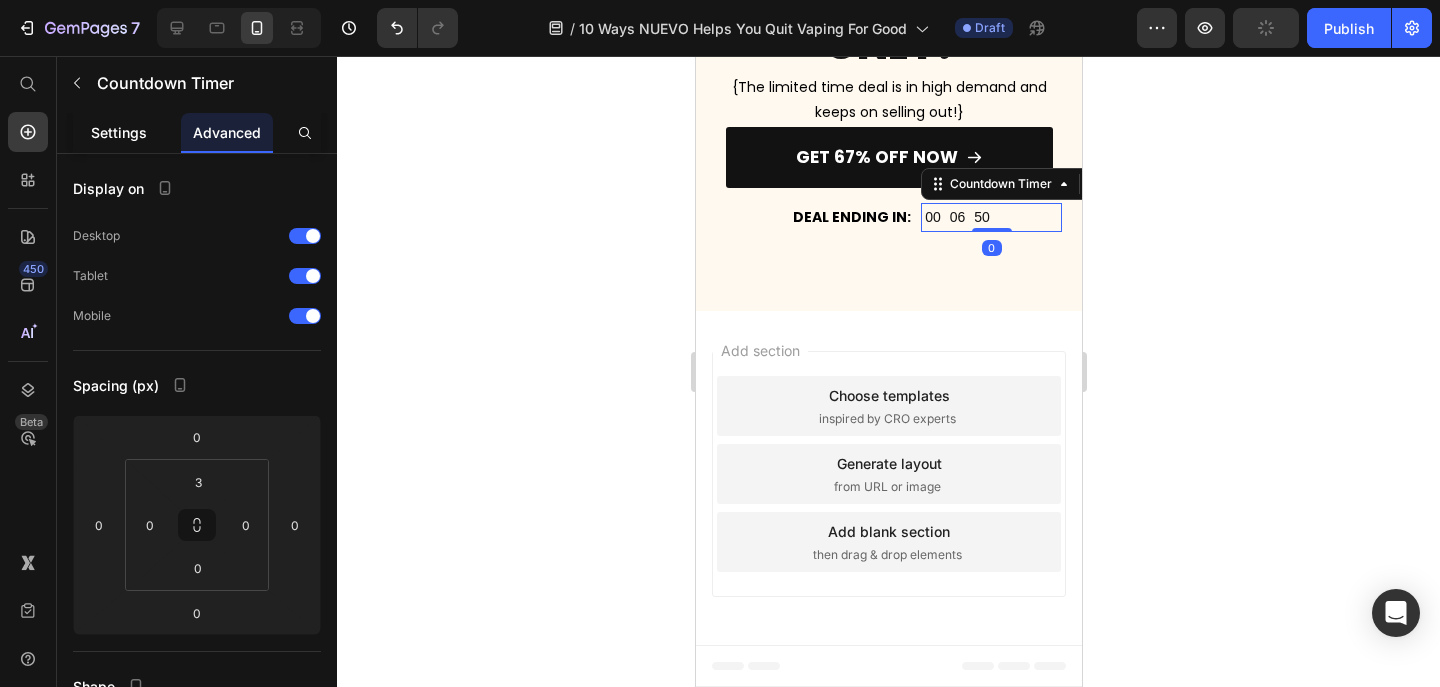 click on "Settings" at bounding box center (119, 132) 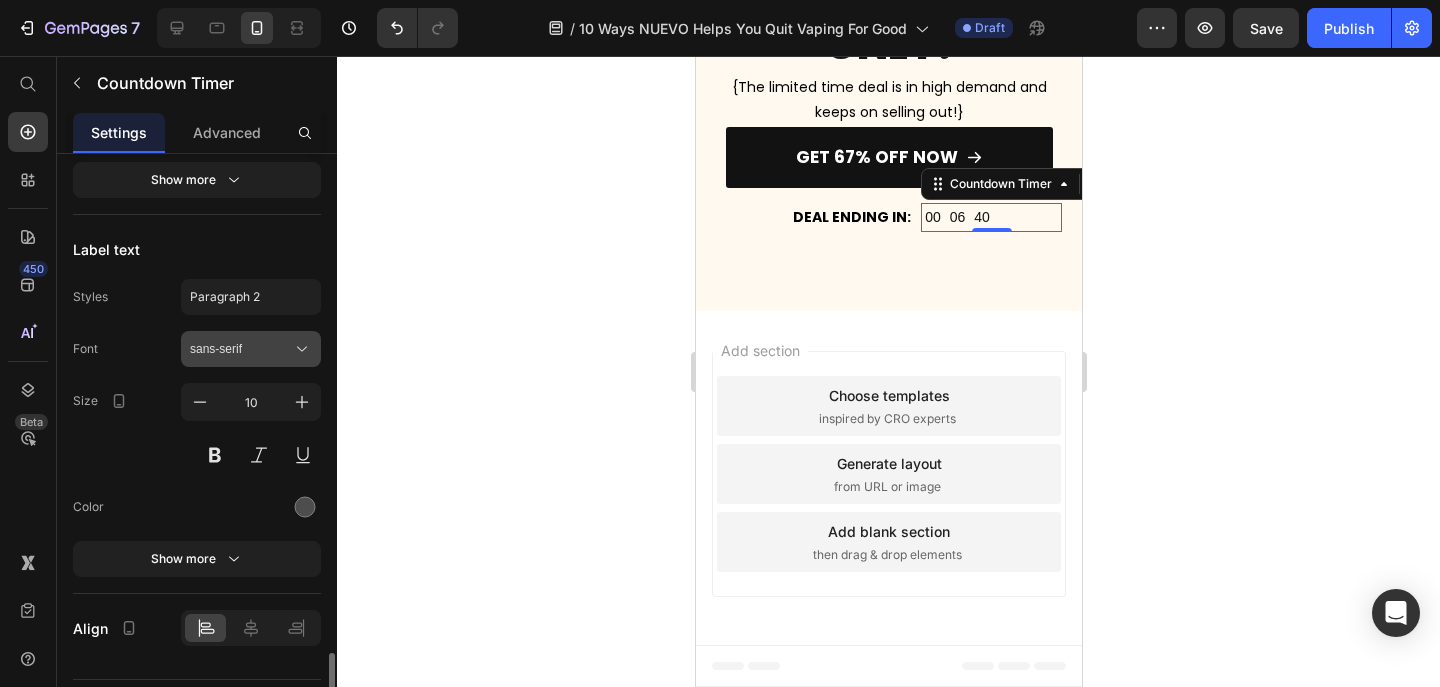 scroll, scrollTop: 1863, scrollLeft: 0, axis: vertical 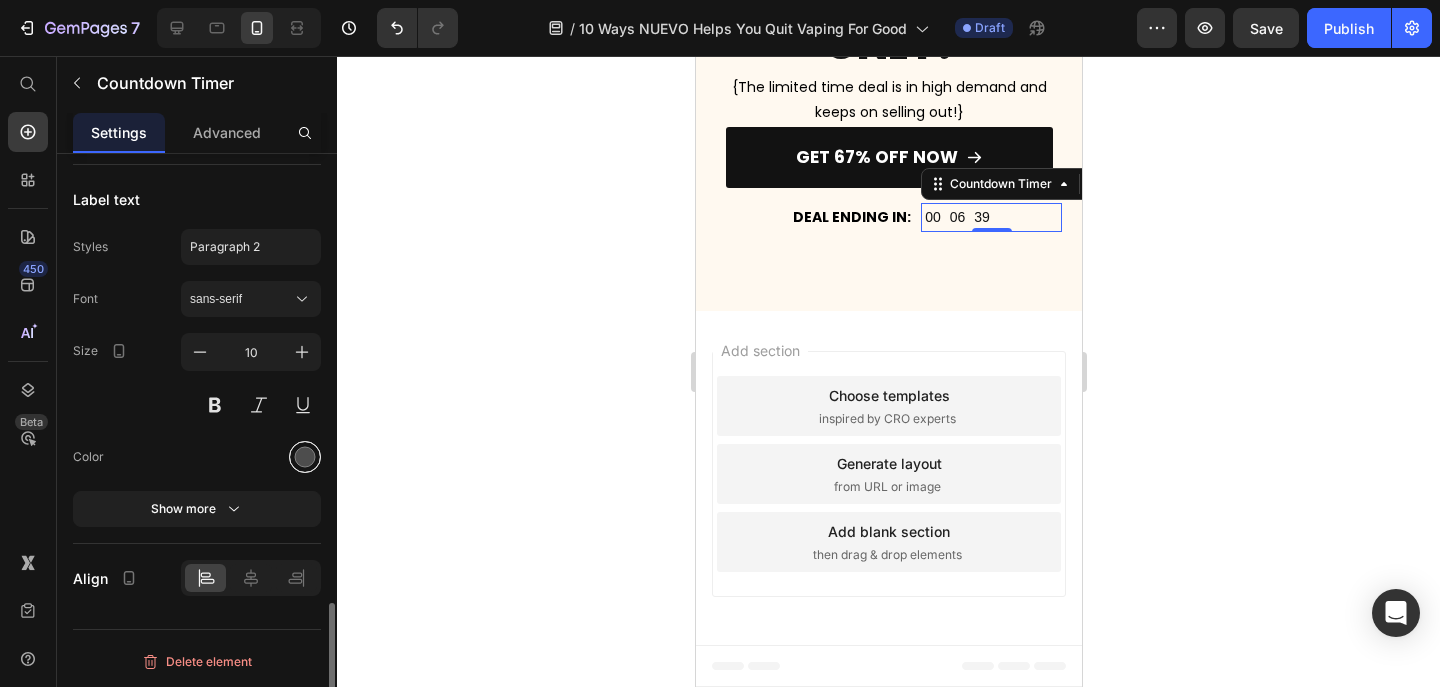 click at bounding box center [305, 457] 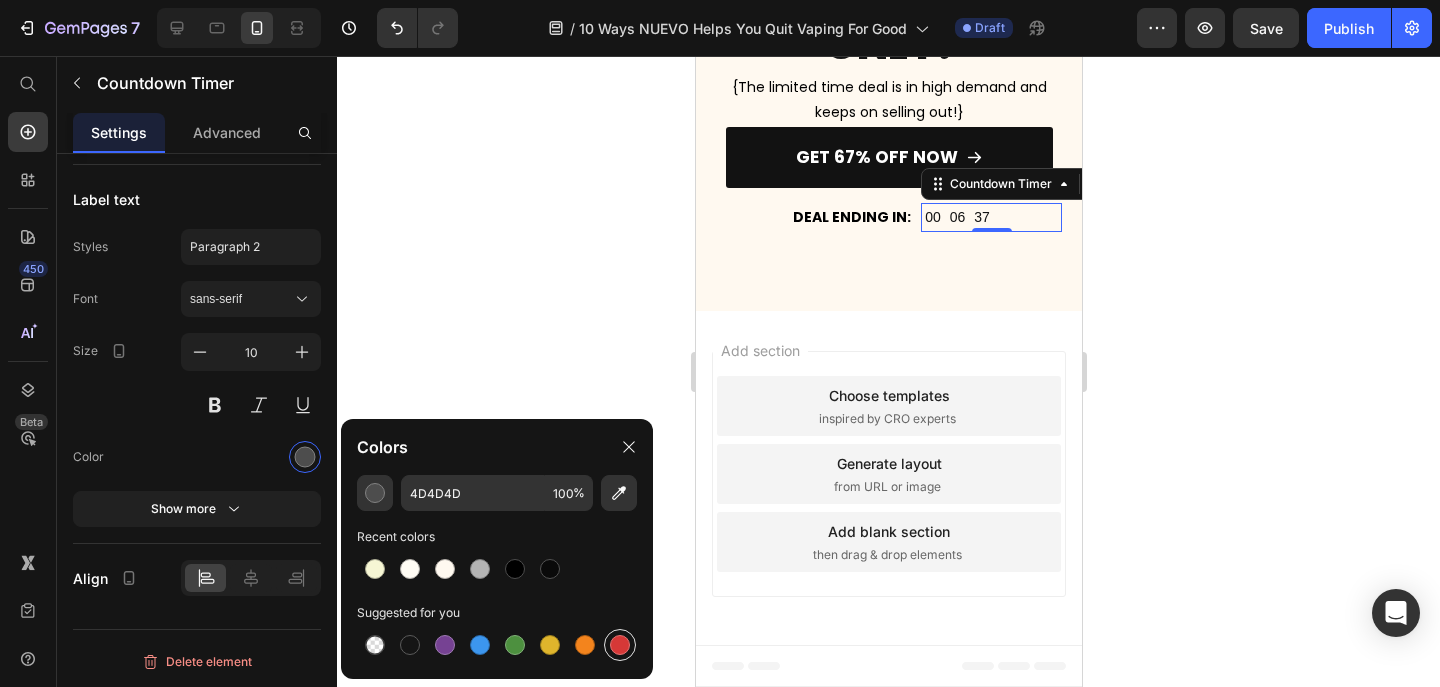 click at bounding box center [620, 645] 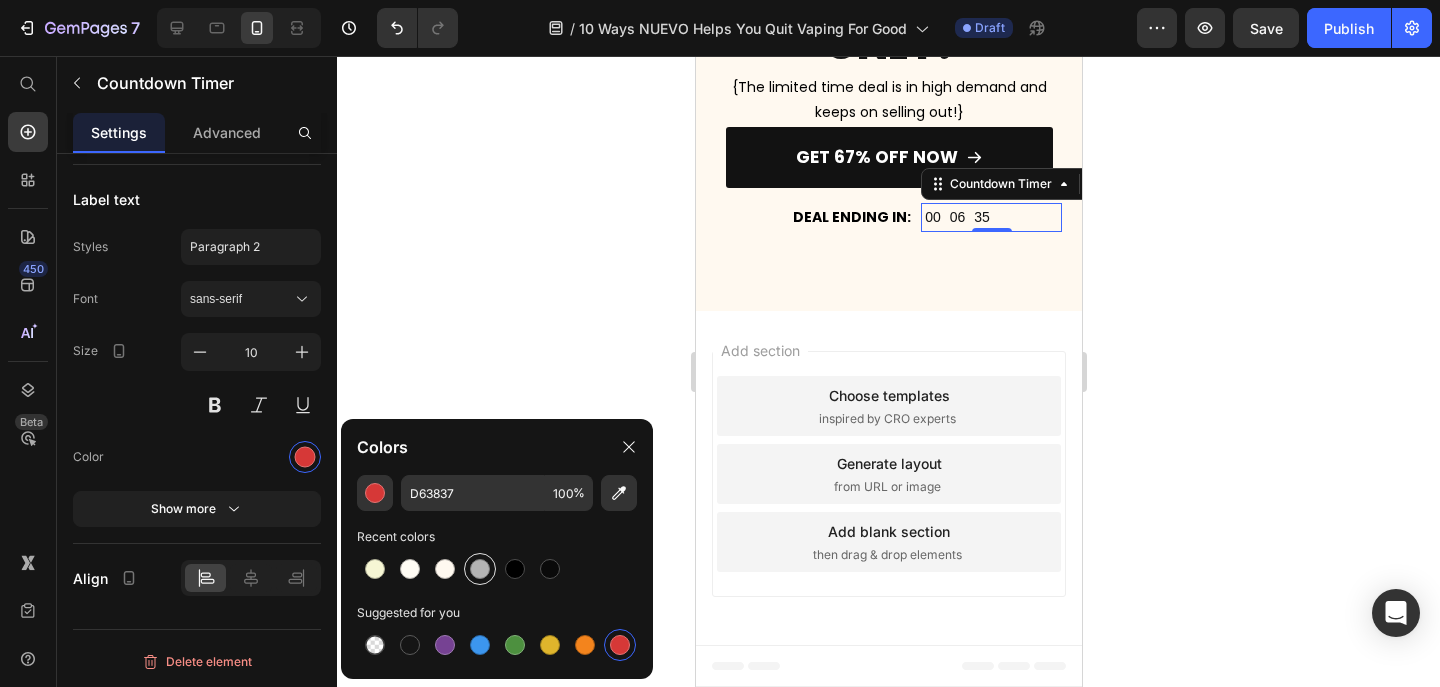 click at bounding box center [480, 569] 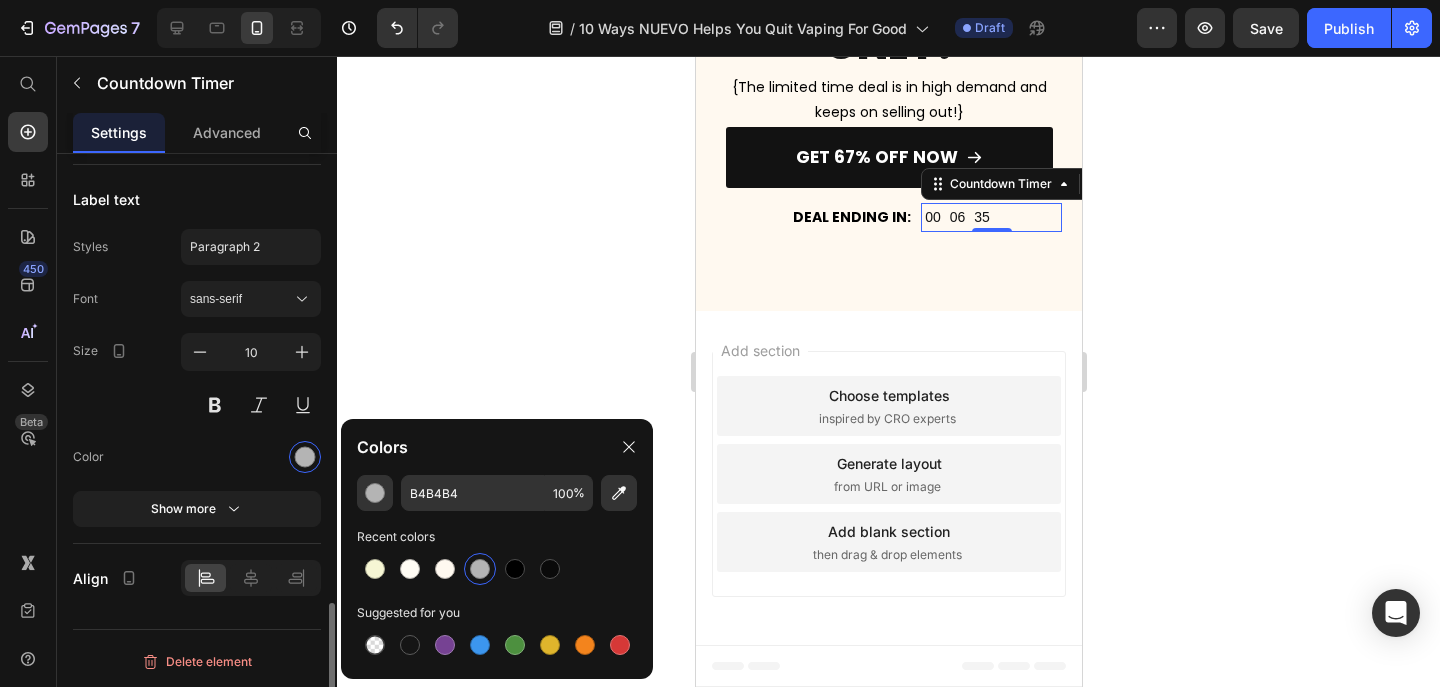 click at bounding box center [251, 457] 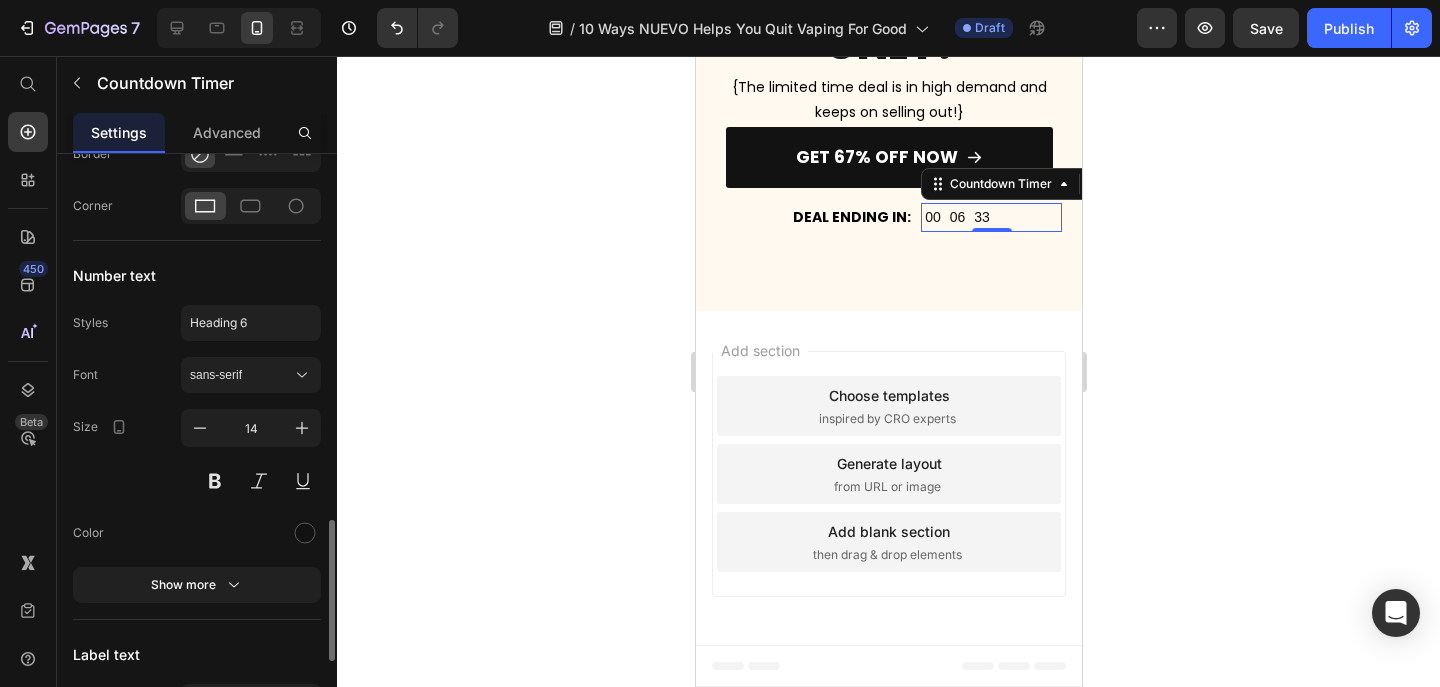 scroll, scrollTop: 1375, scrollLeft: 0, axis: vertical 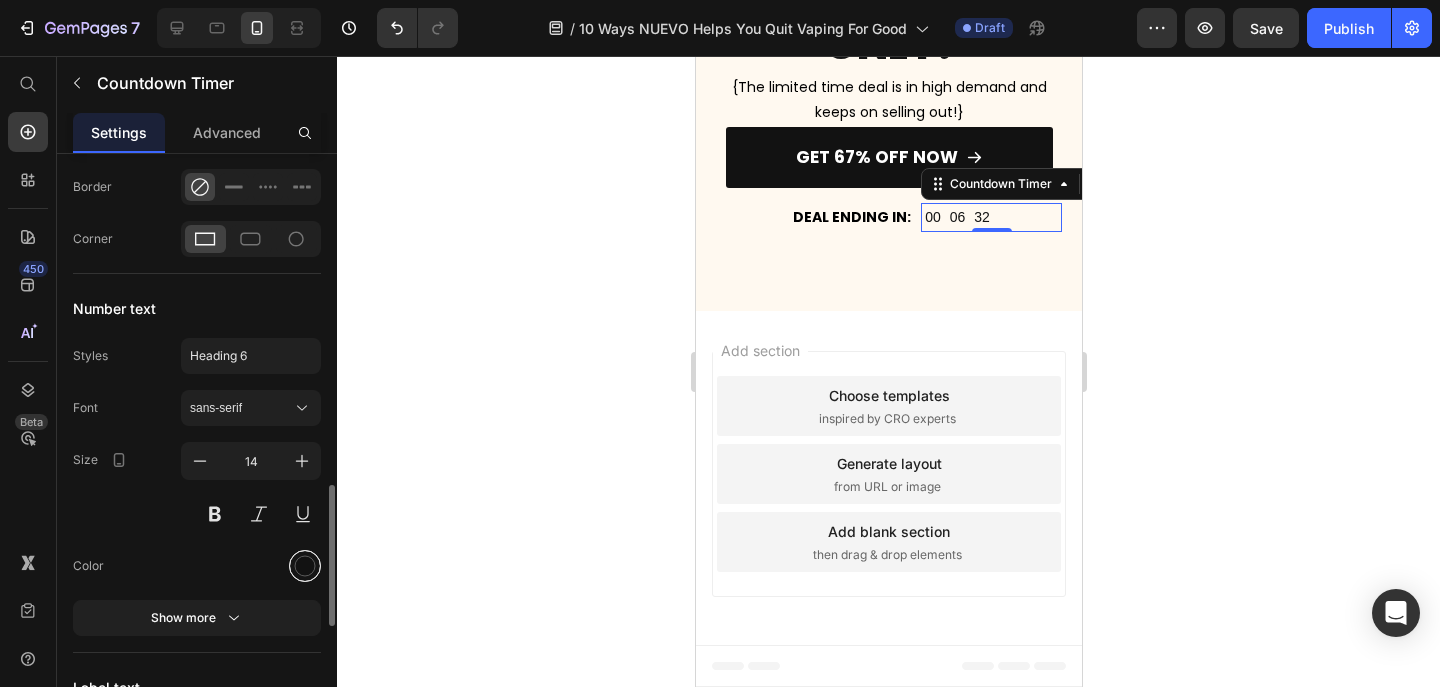 click at bounding box center [305, 566] 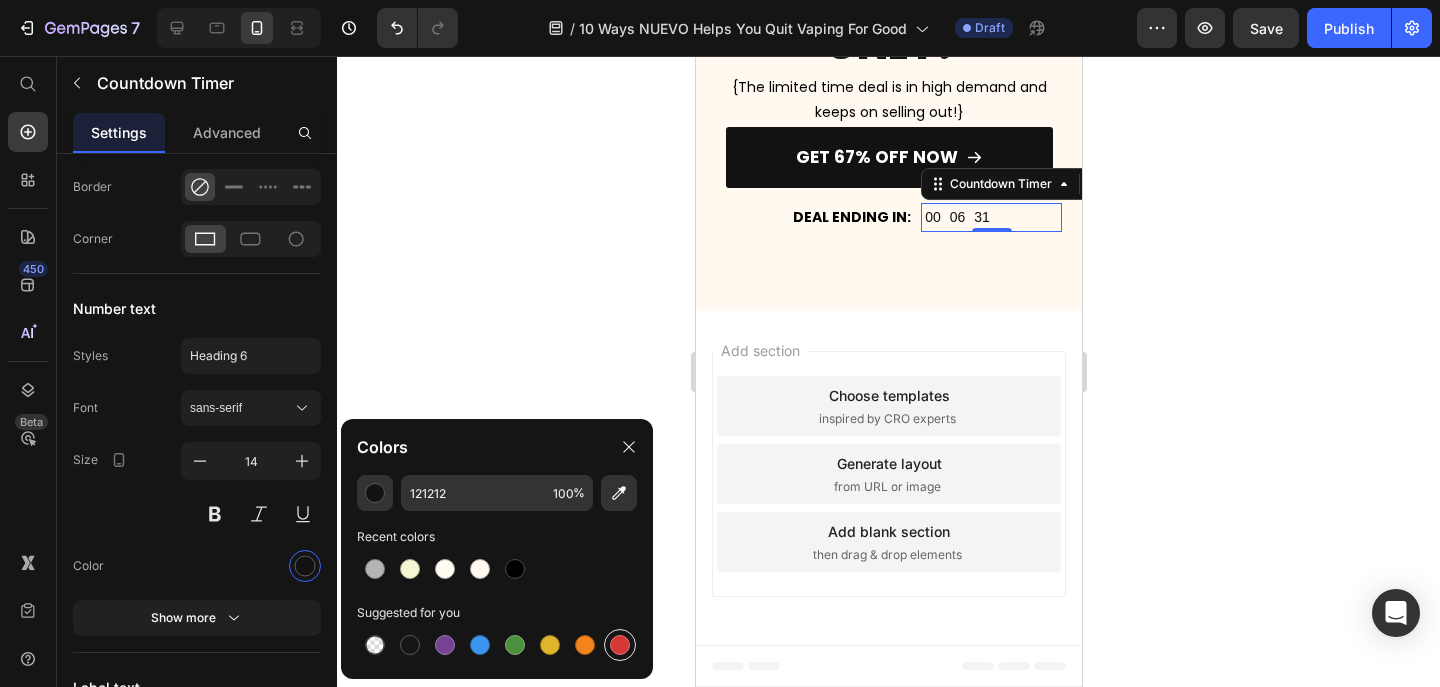 click at bounding box center [620, 645] 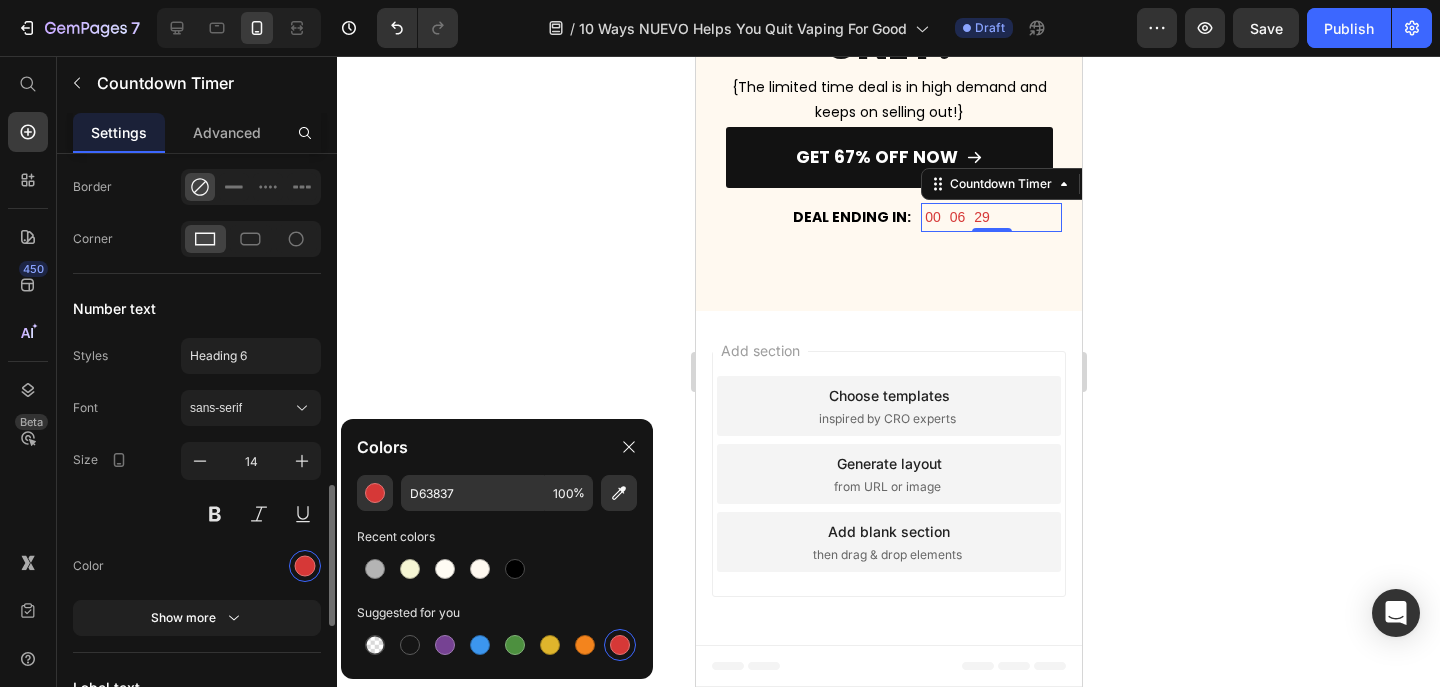click on "Font sans-serif Size 14 Color Show more" at bounding box center [197, 513] 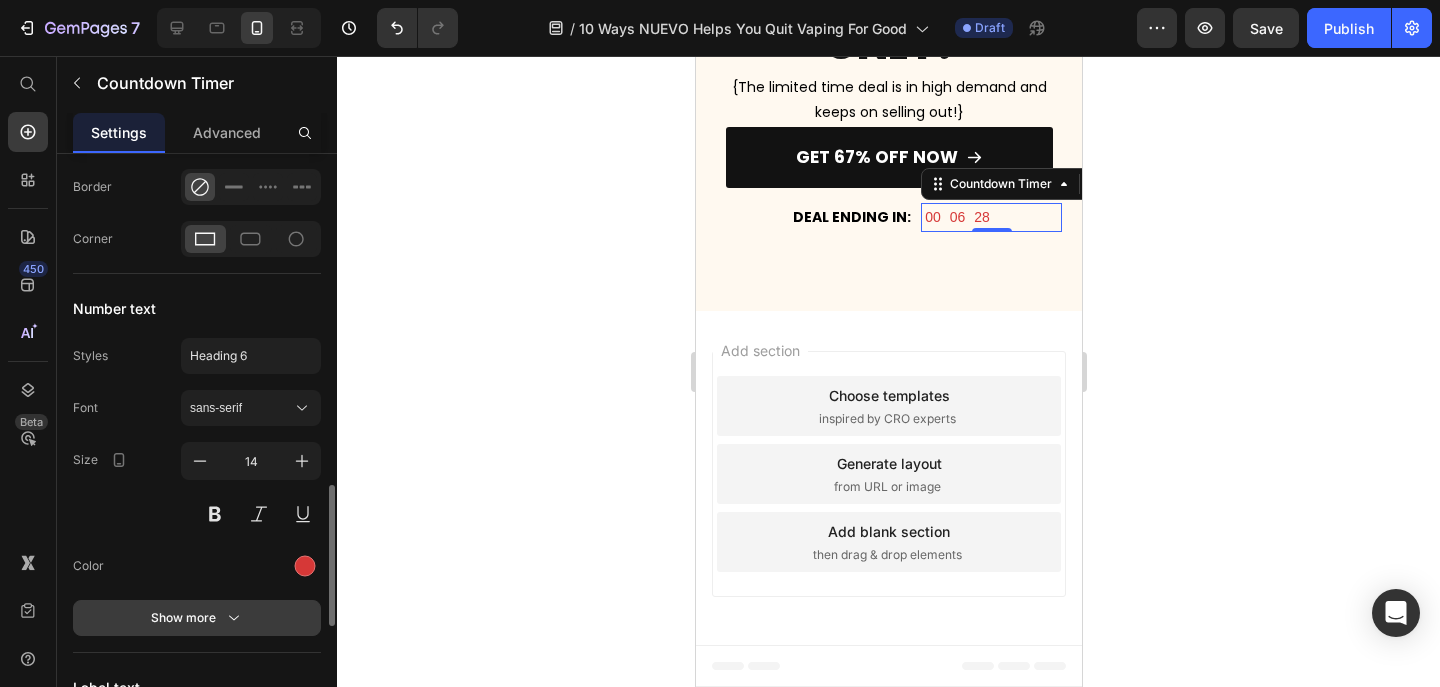 click 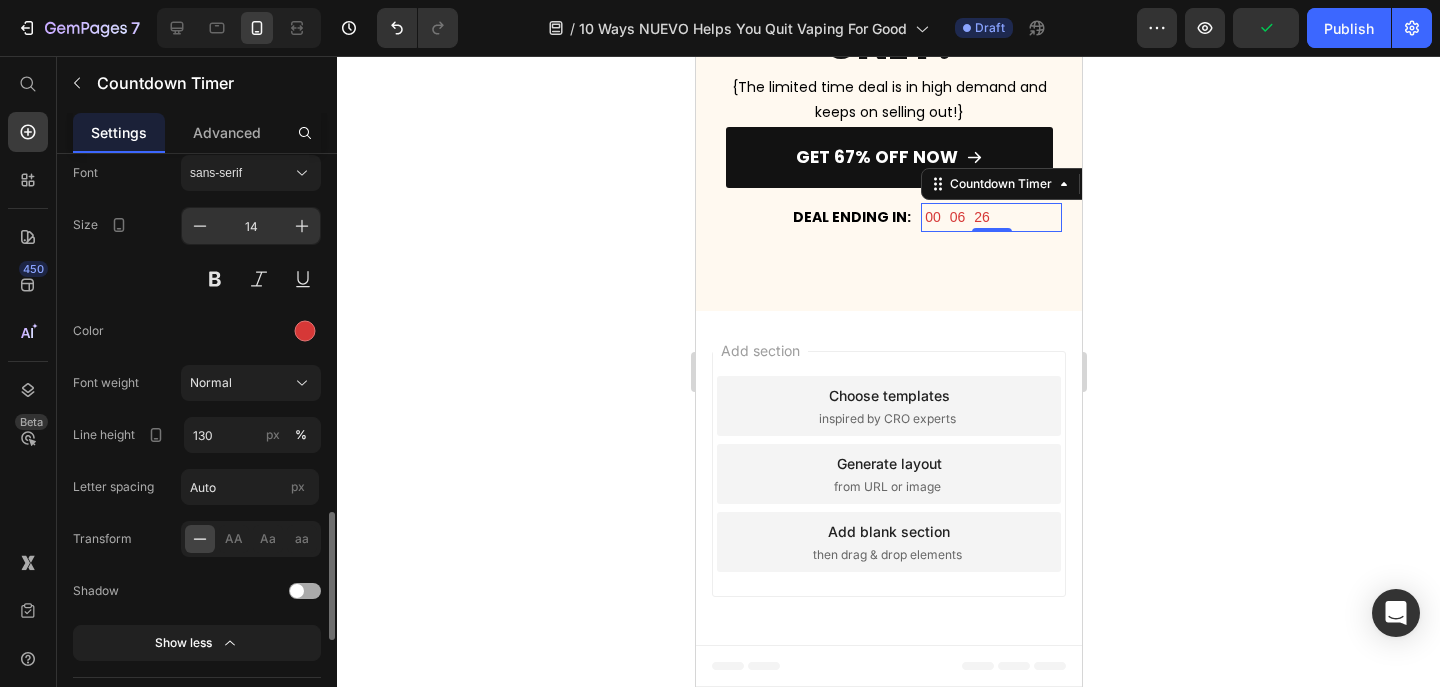 scroll, scrollTop: 1617, scrollLeft: 0, axis: vertical 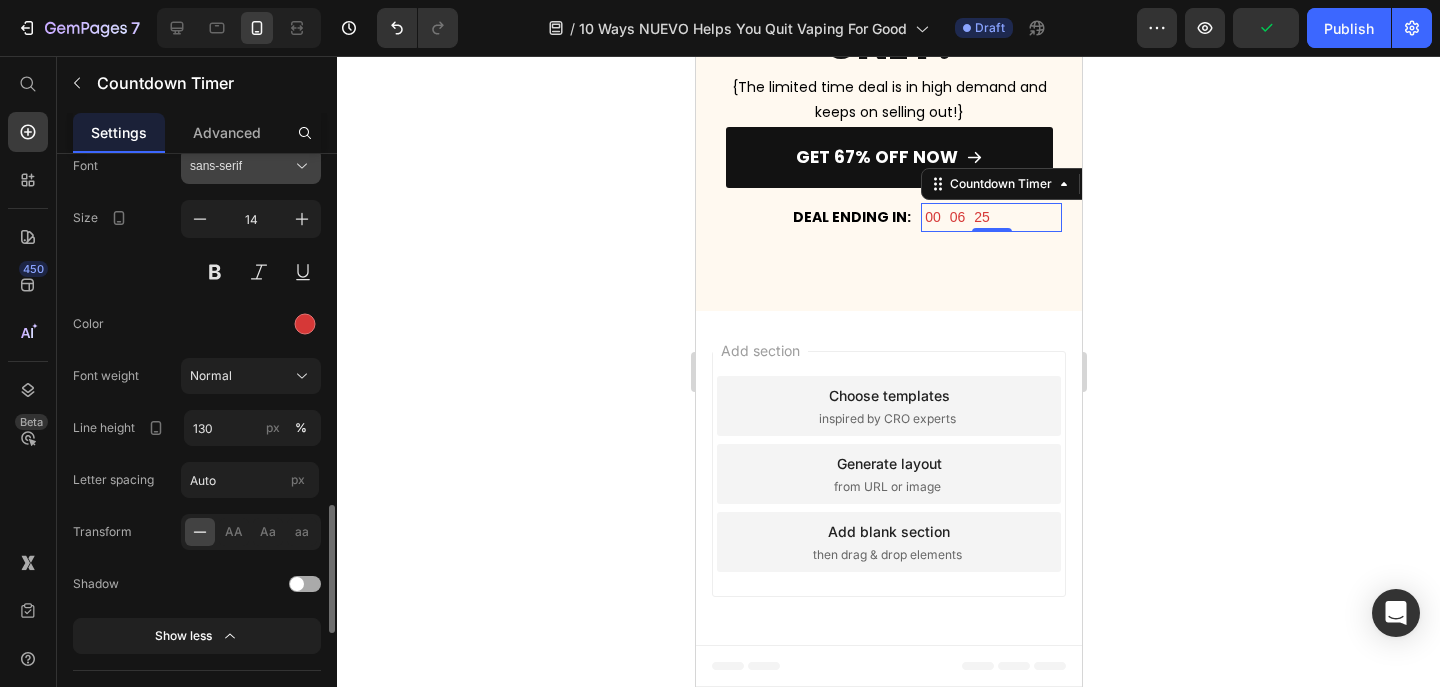 click on "sans-serif" at bounding box center [251, 166] 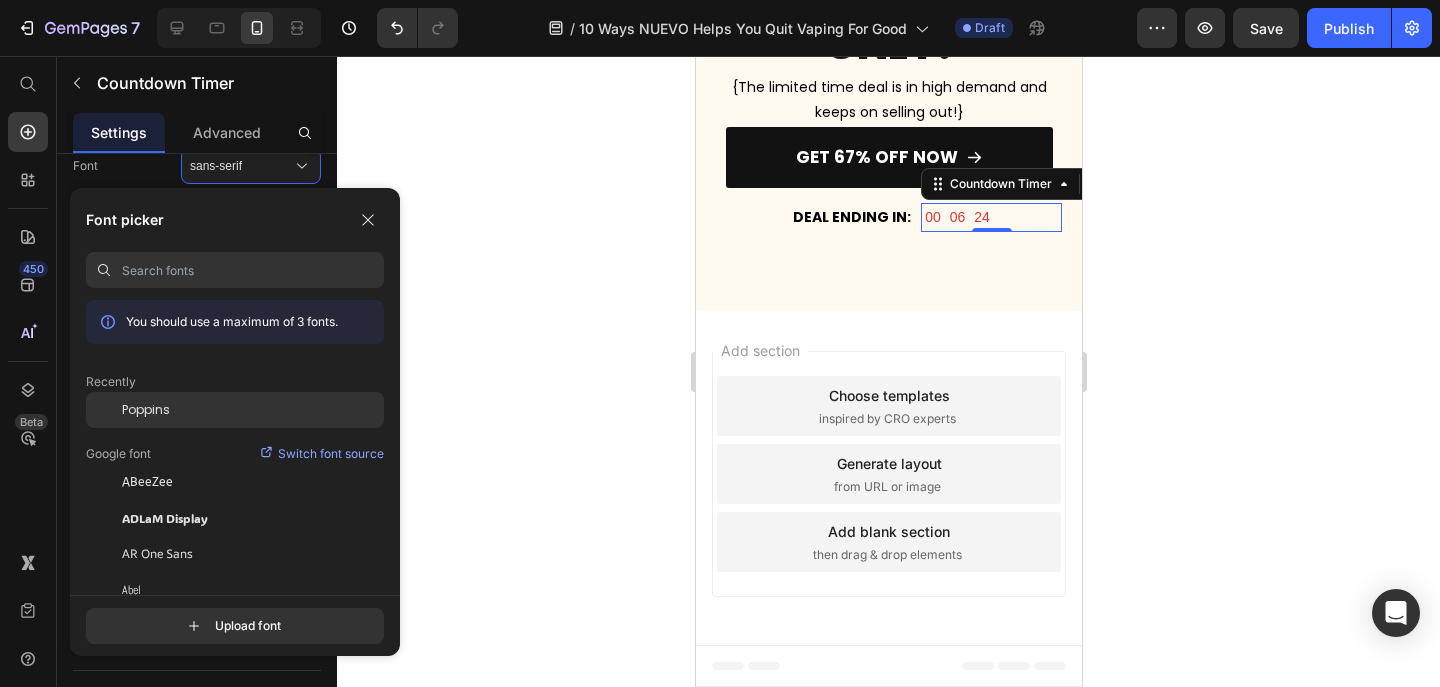 click on "Poppins" 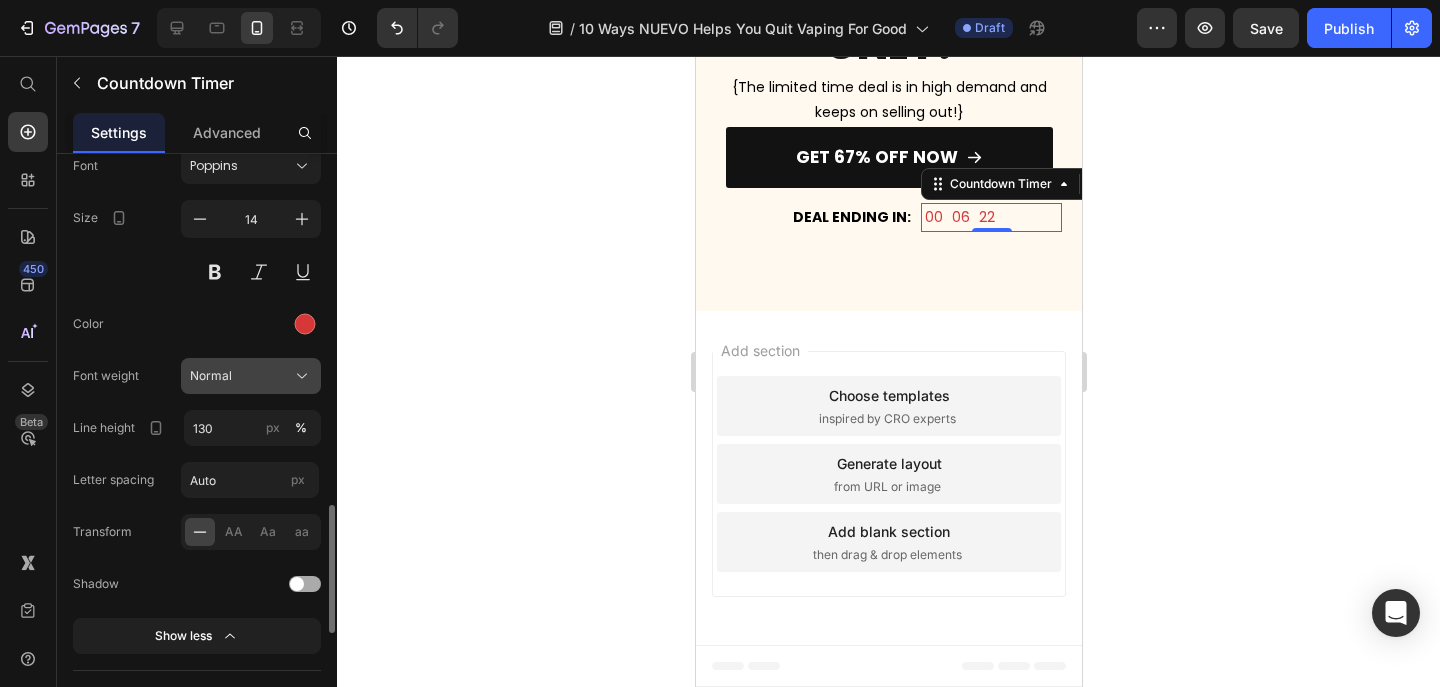 click on "Normal" at bounding box center (251, 376) 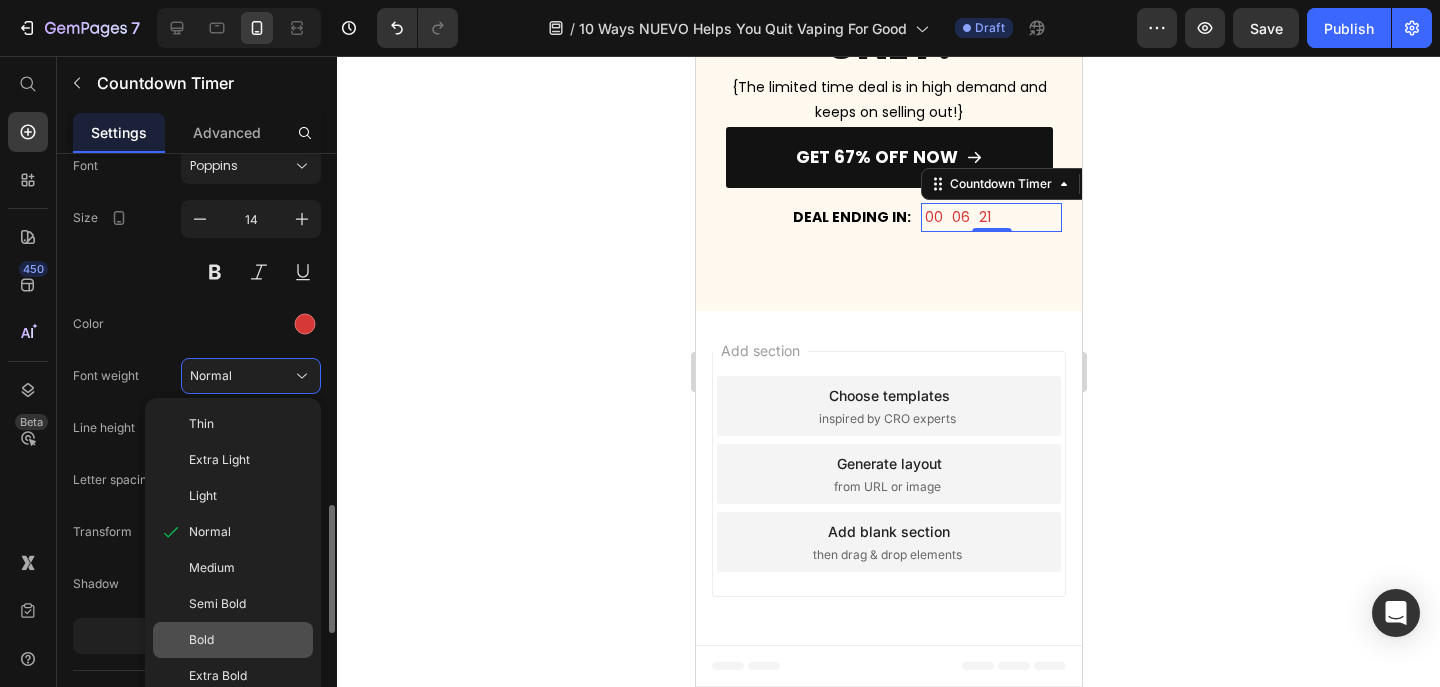 click on "Bold" at bounding box center [201, 640] 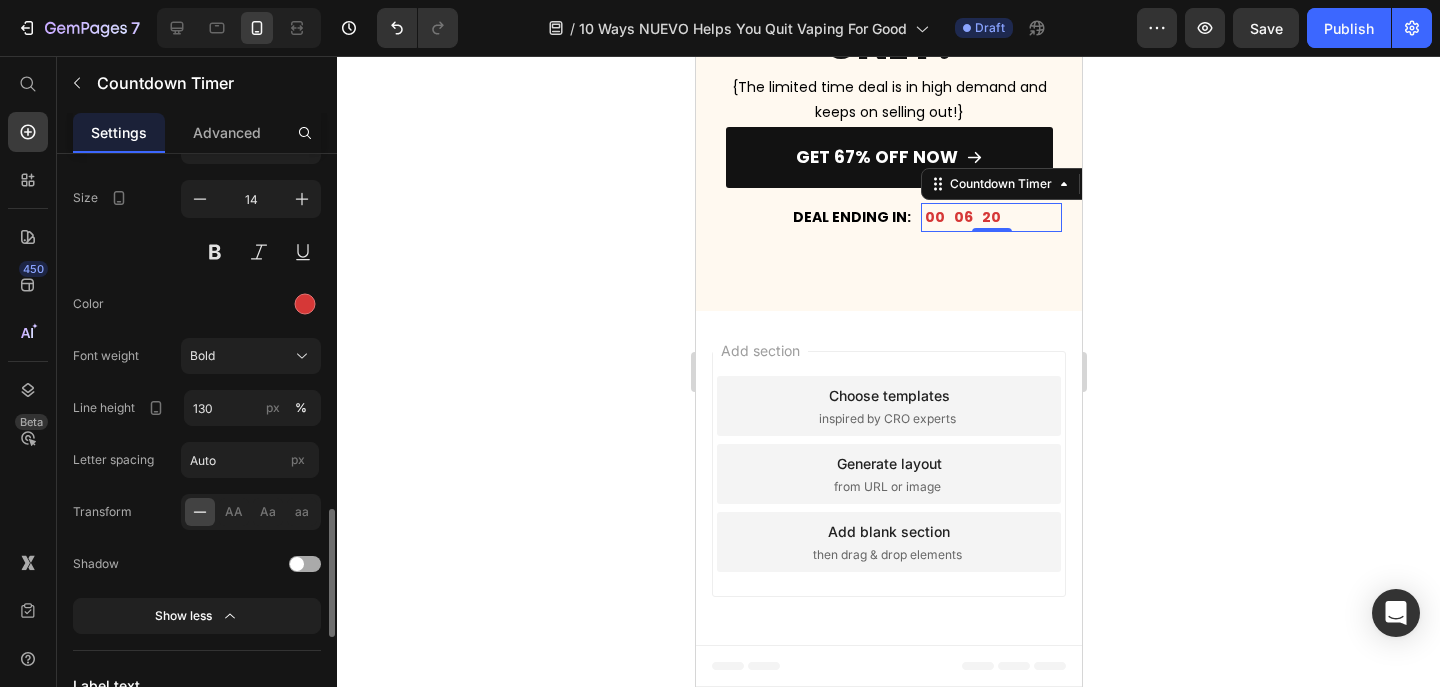 scroll, scrollTop: 1639, scrollLeft: 0, axis: vertical 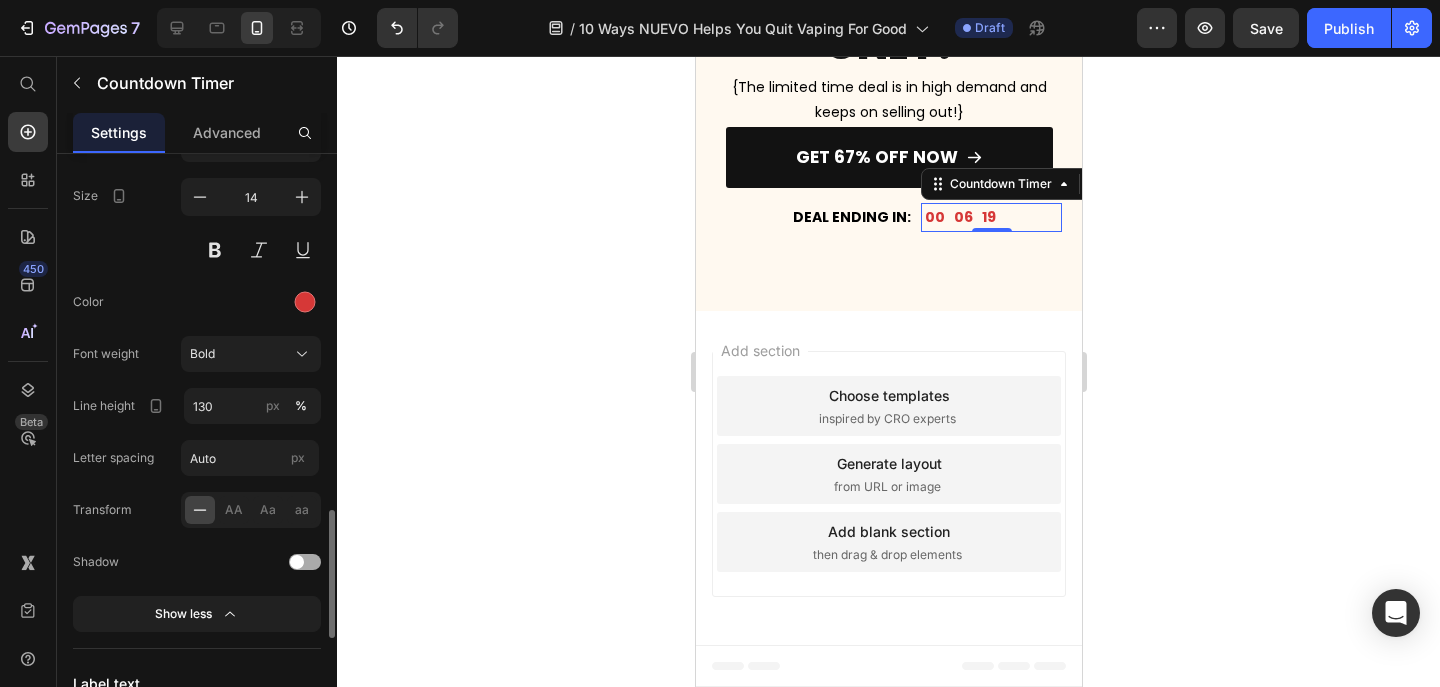 click 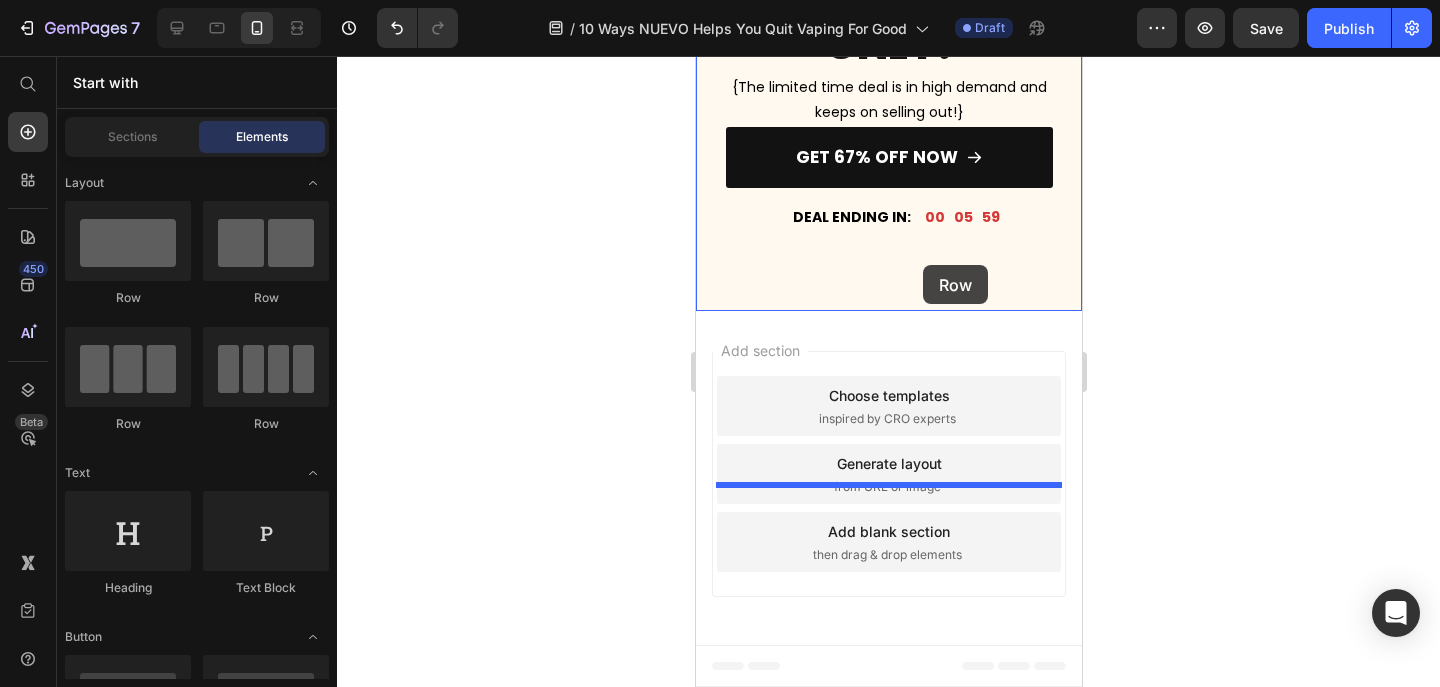 drag, startPoint x: 971, startPoint y: 304, endPoint x: 922, endPoint y: 265, distance: 62.625874 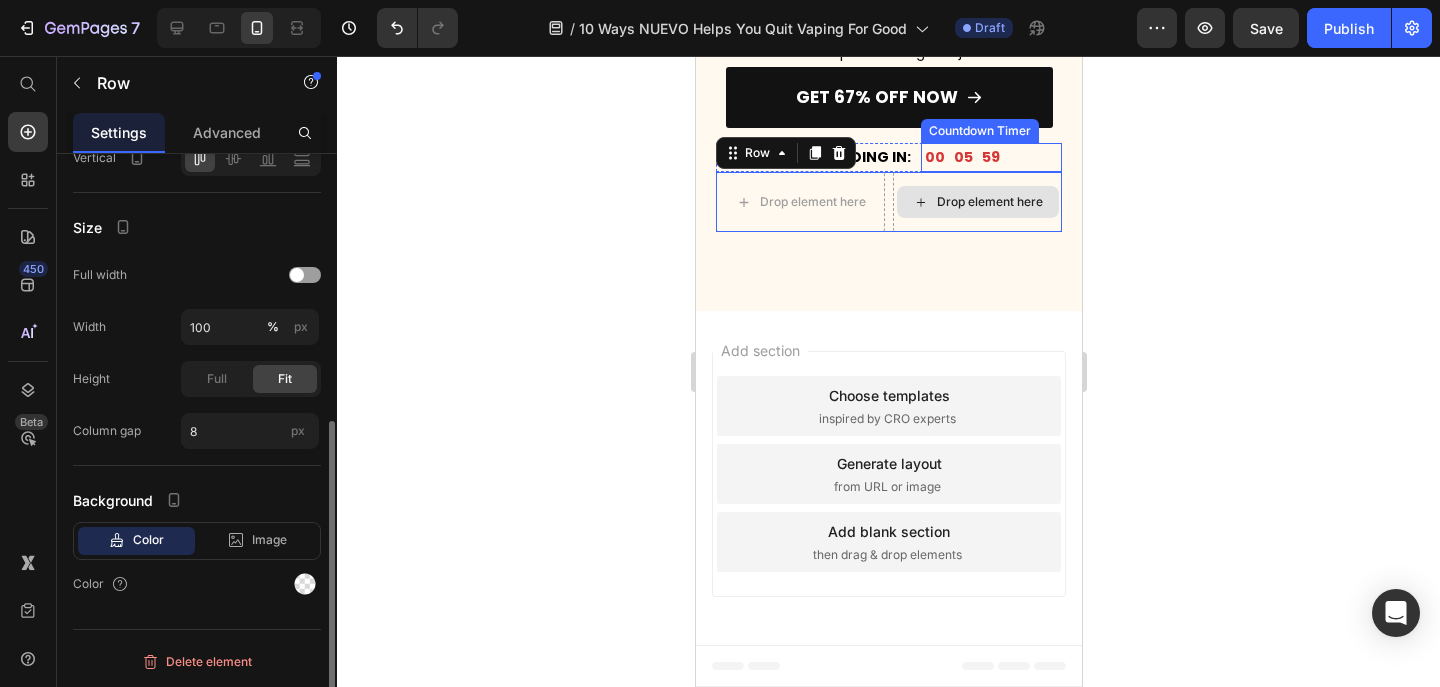 scroll, scrollTop: 0, scrollLeft: 0, axis: both 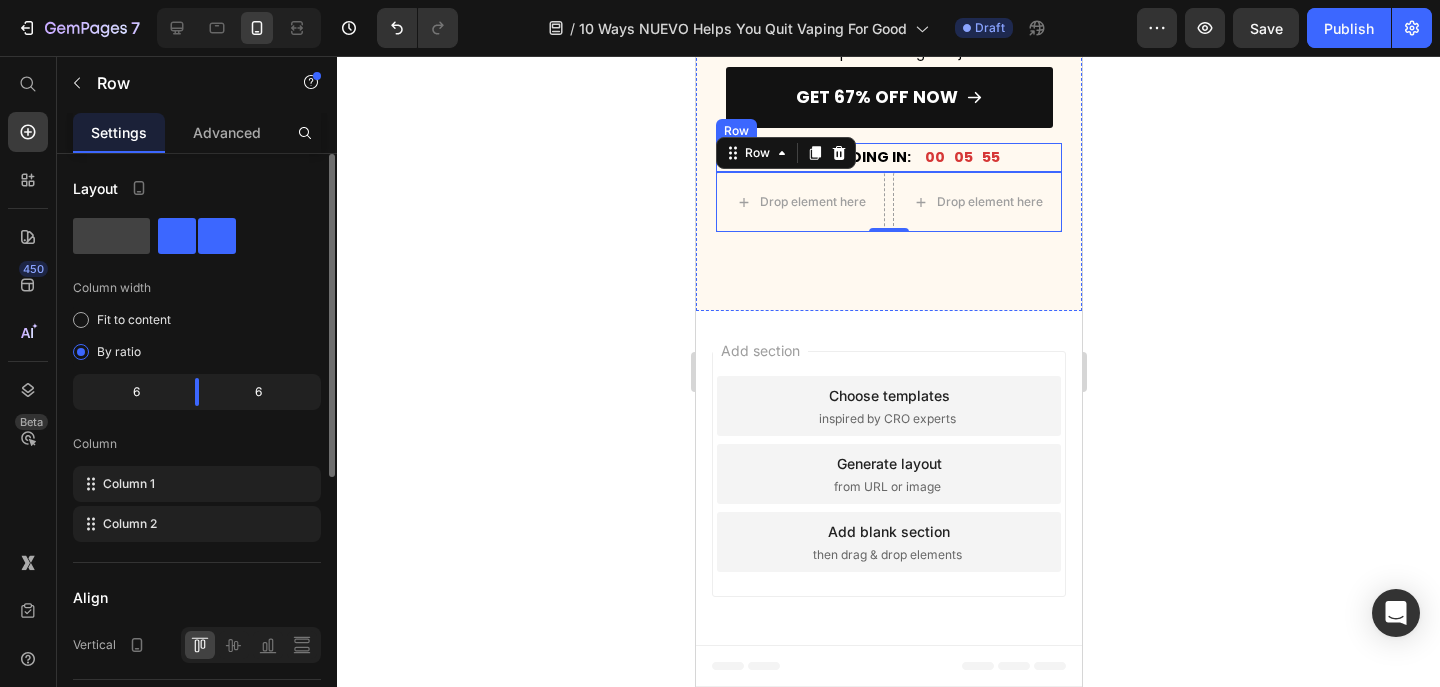 click on "DEAL ENDING IN: Text Block 00 05 55 Countdown Timer Row" at bounding box center [888, 157] 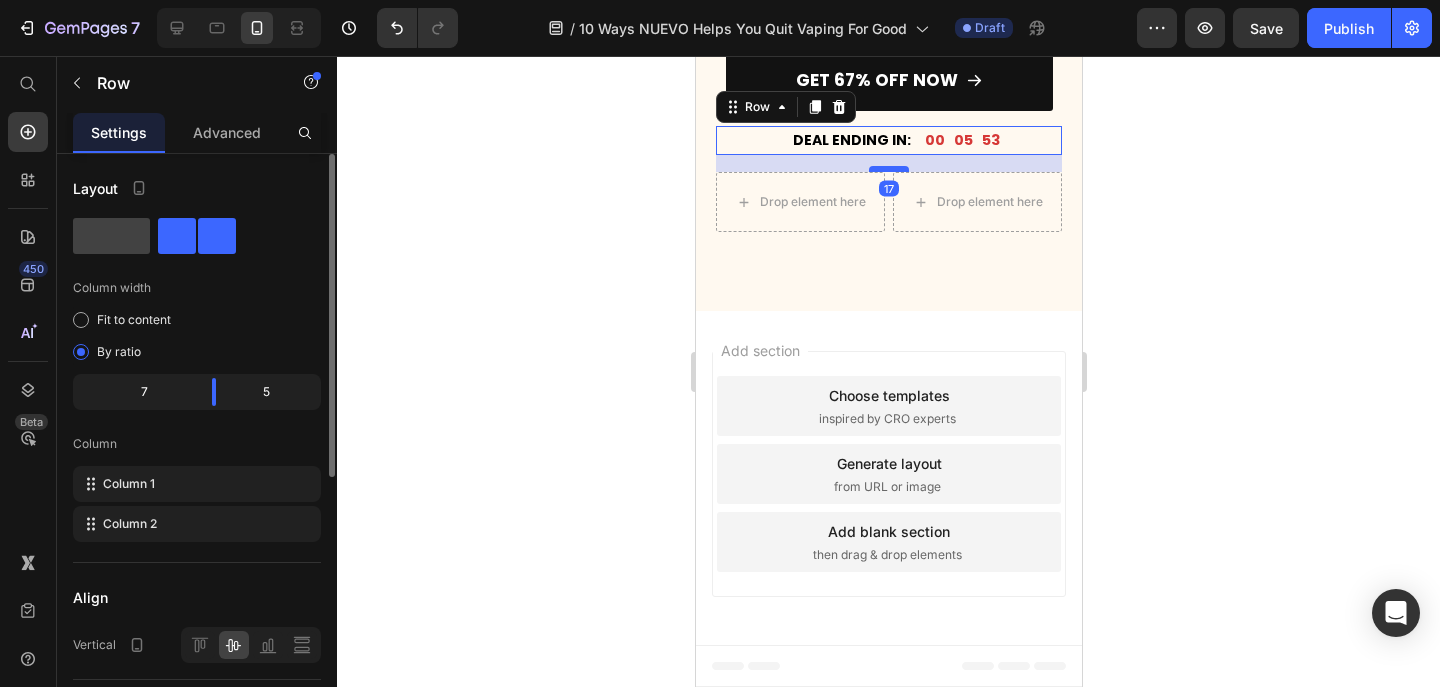 drag, startPoint x: 896, startPoint y: 256, endPoint x: 896, endPoint y: 273, distance: 17 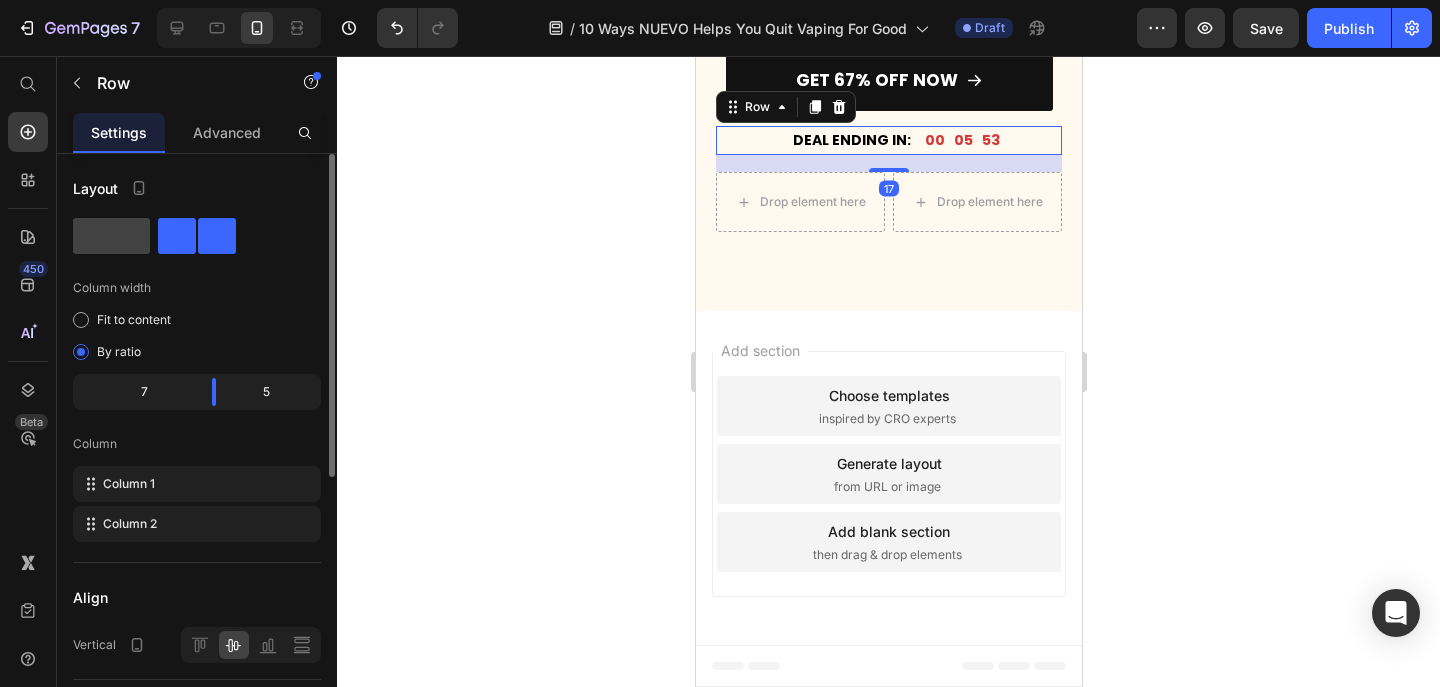 click 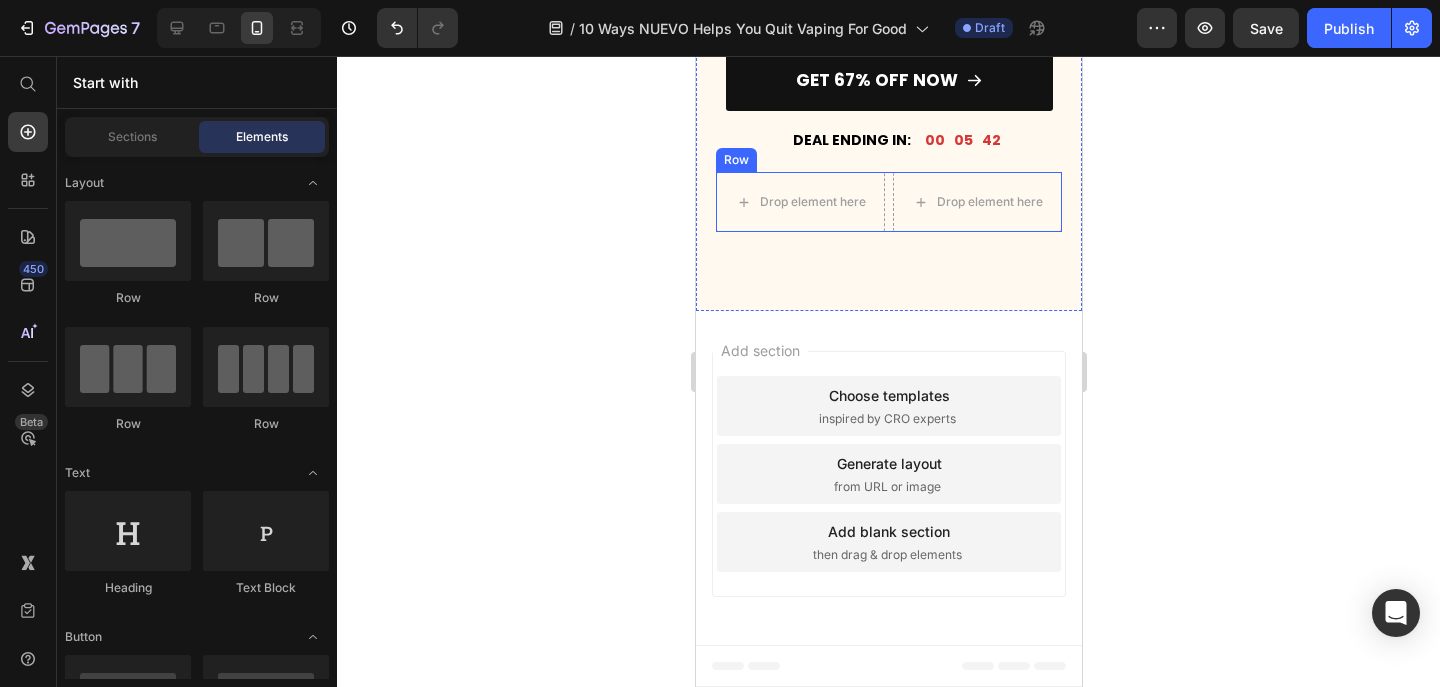 click on "Drop element here
Drop element here Row" at bounding box center [888, 202] 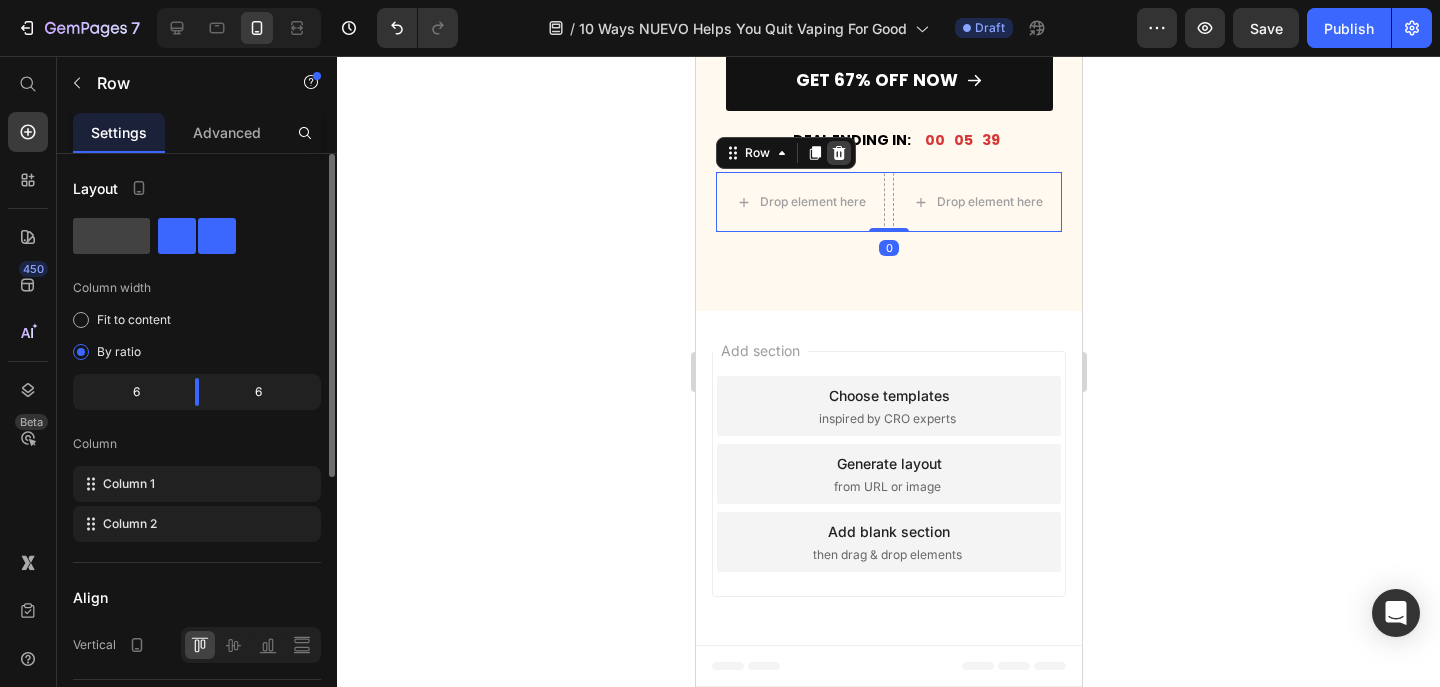 click 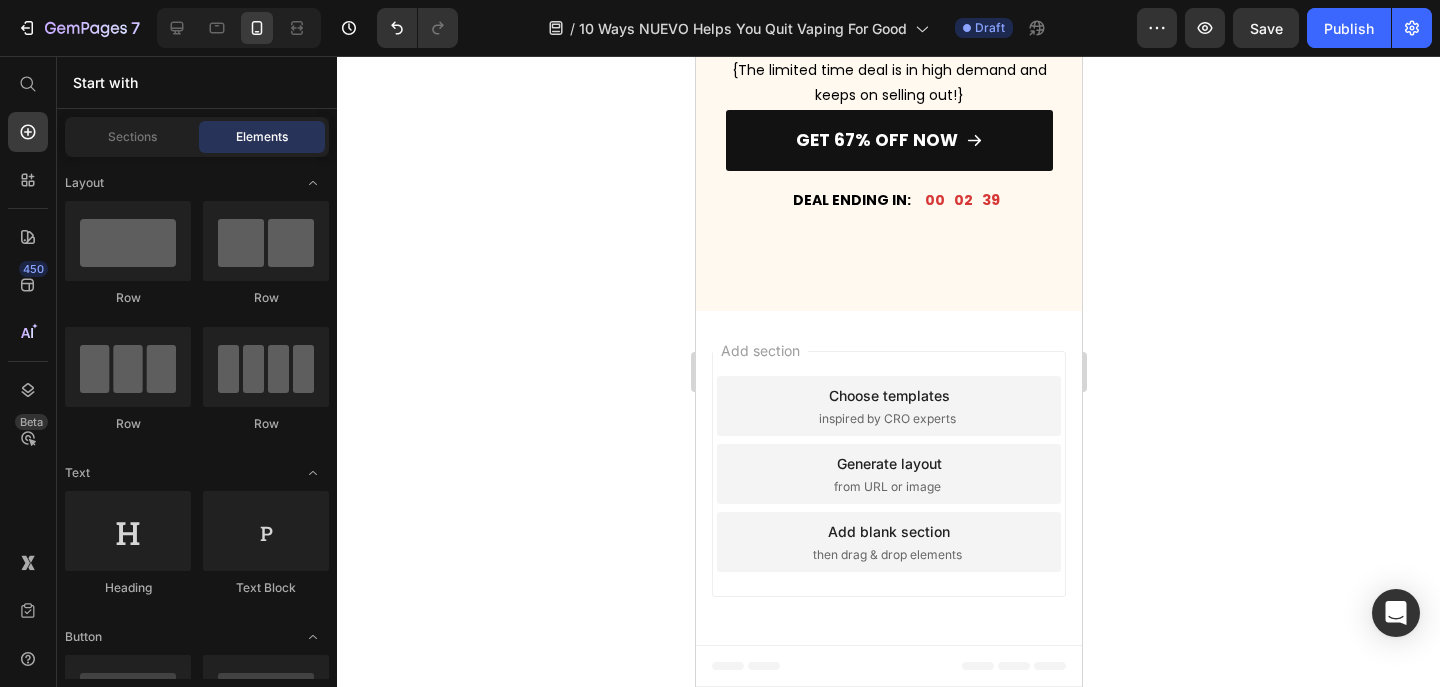 click 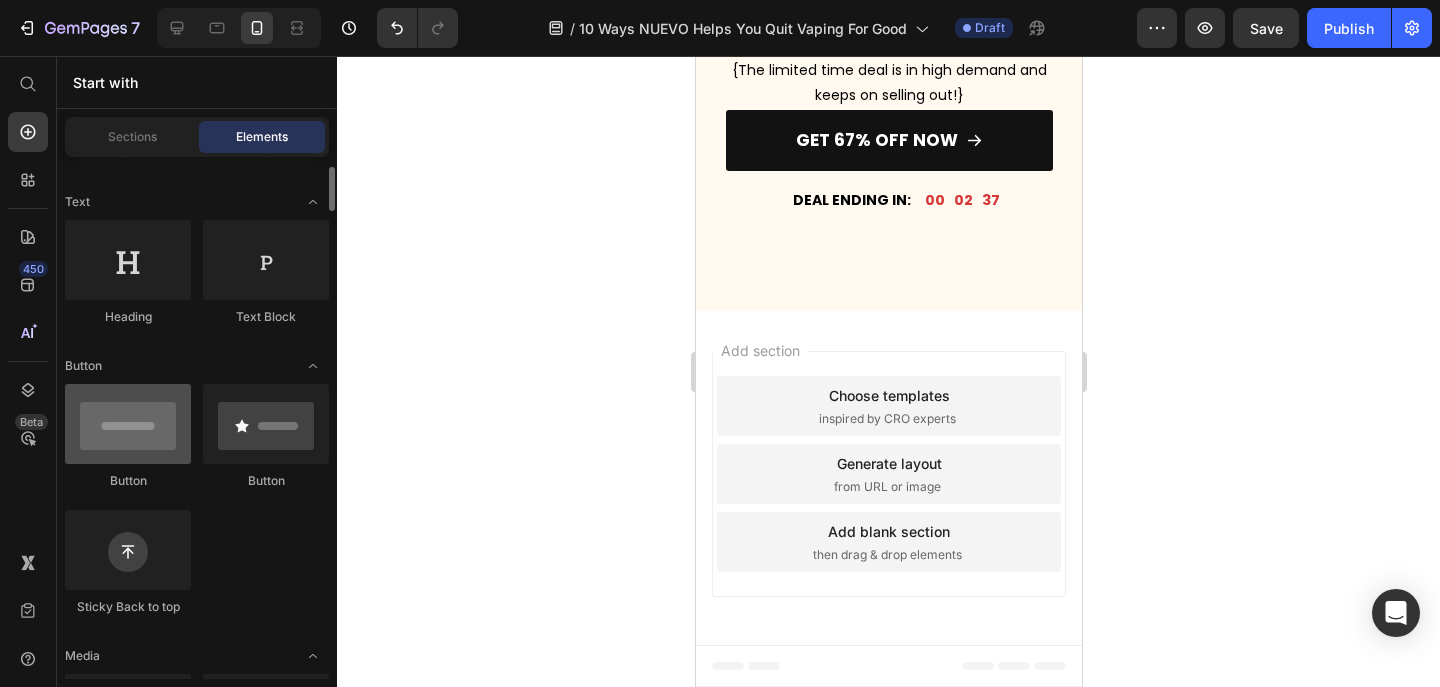 scroll, scrollTop: 276, scrollLeft: 0, axis: vertical 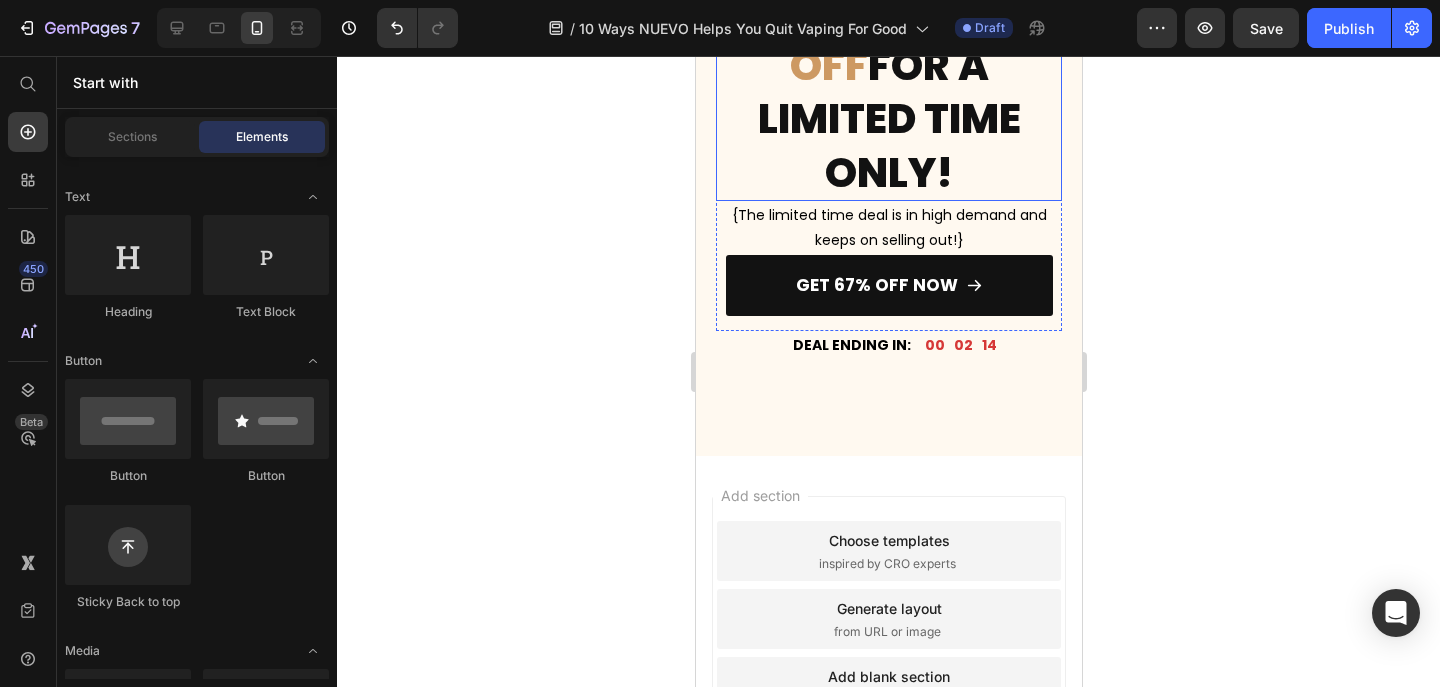 click on "UP TO 67% OFF" at bounding box center [888, 39] 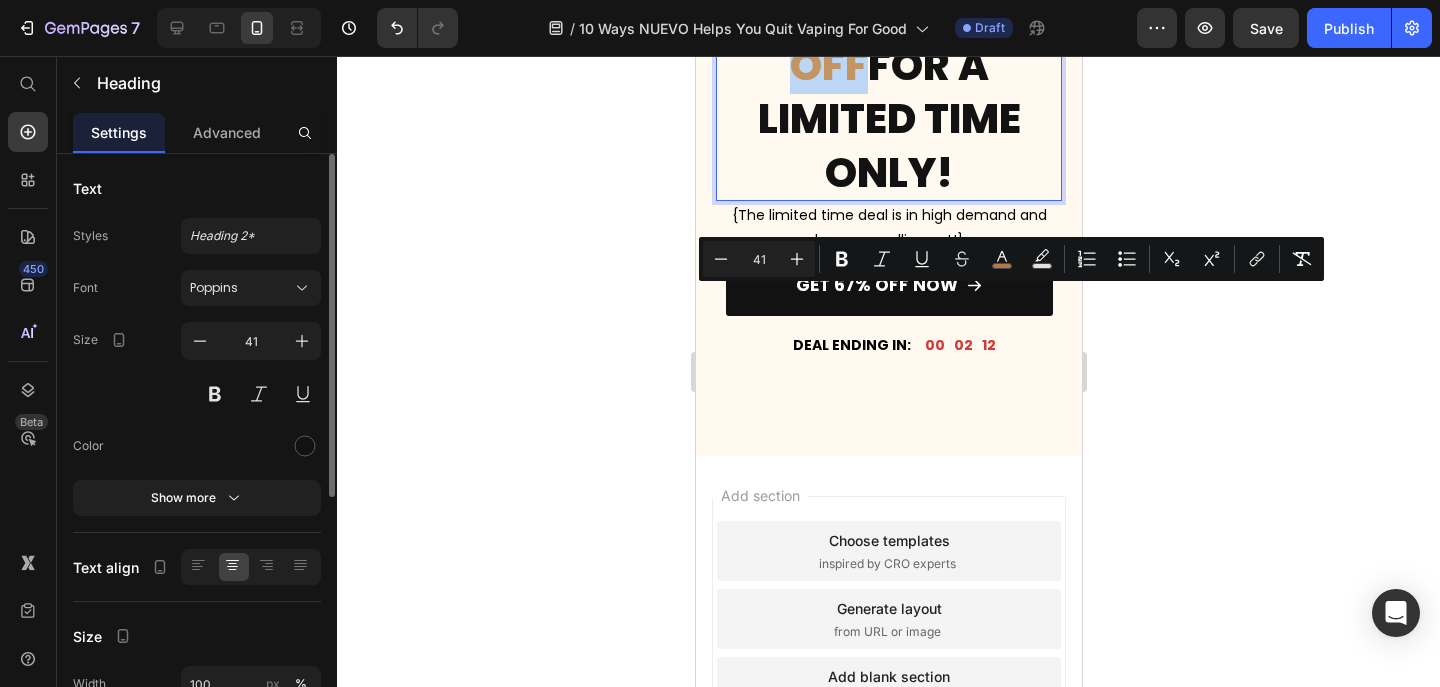 click on "UP TO 67% OFF" at bounding box center [888, 39] 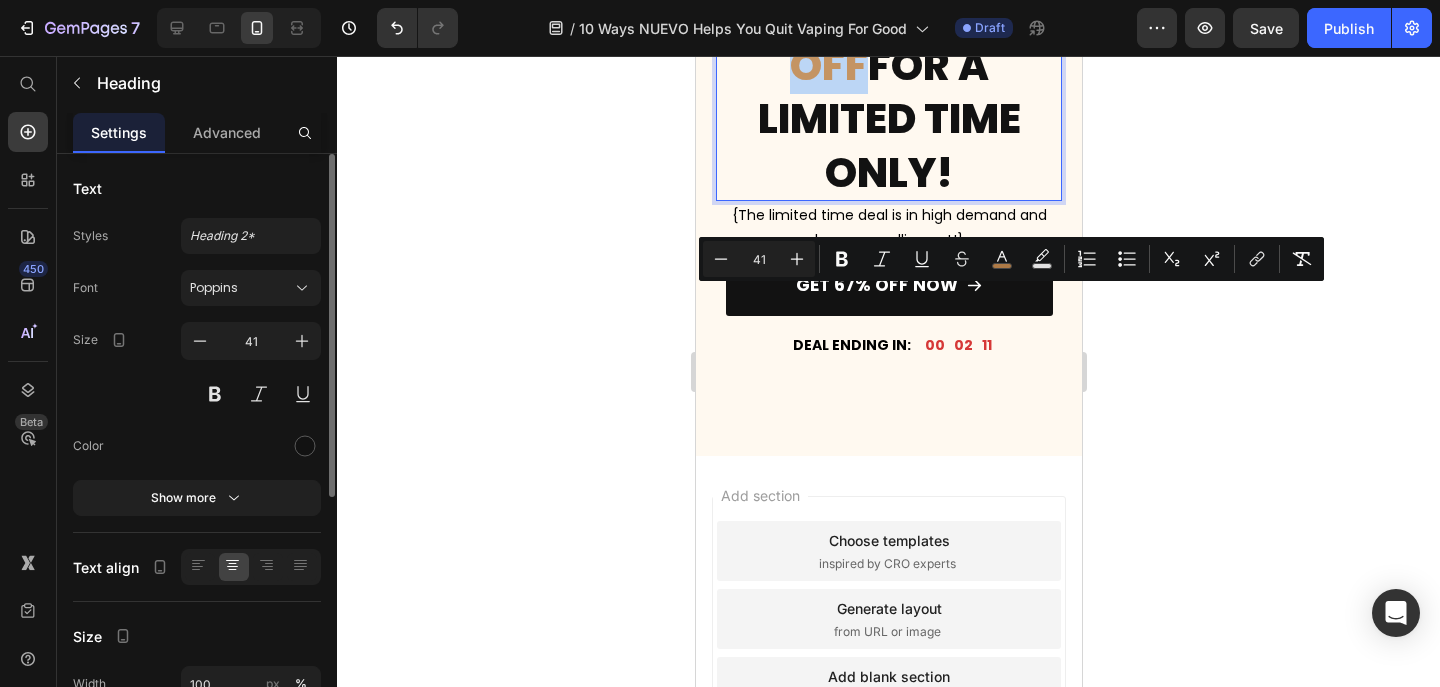 click on "UP TO 67% OFF" at bounding box center (888, 39) 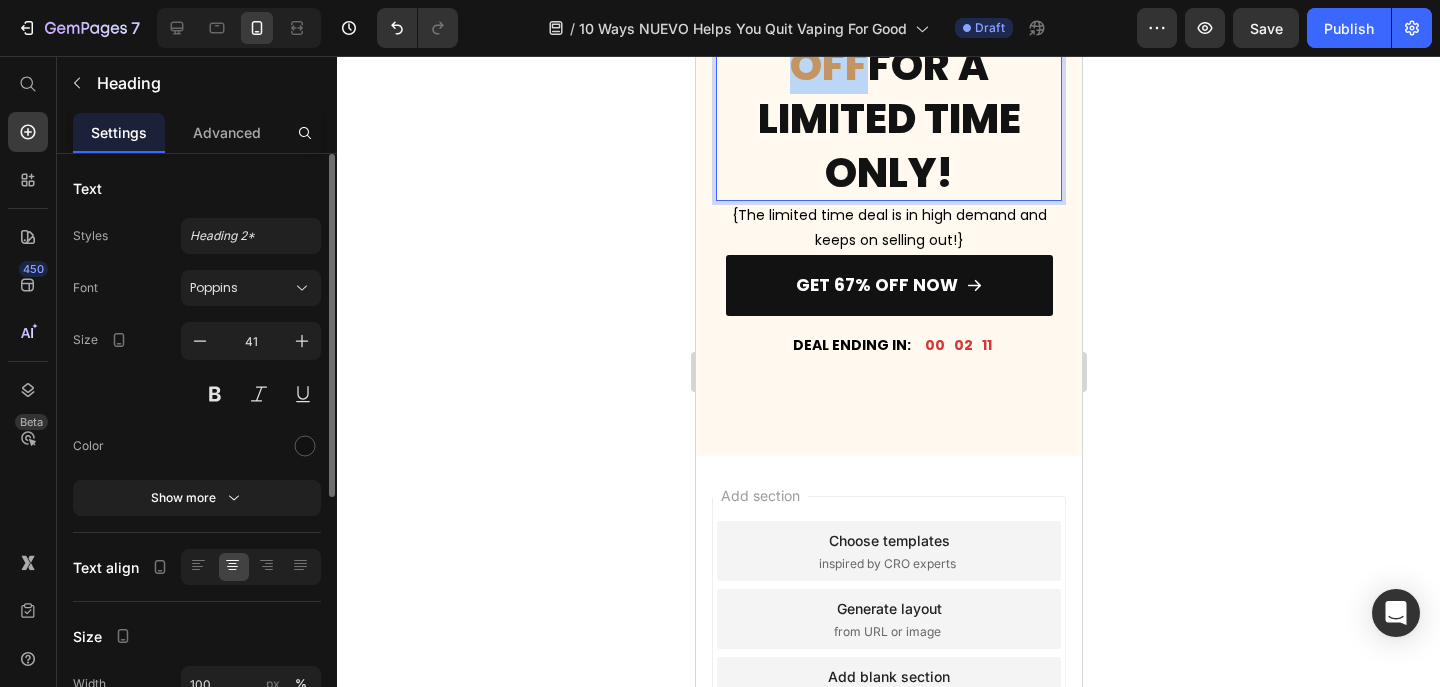 click on "UP TO 67% OFF" at bounding box center [888, 39] 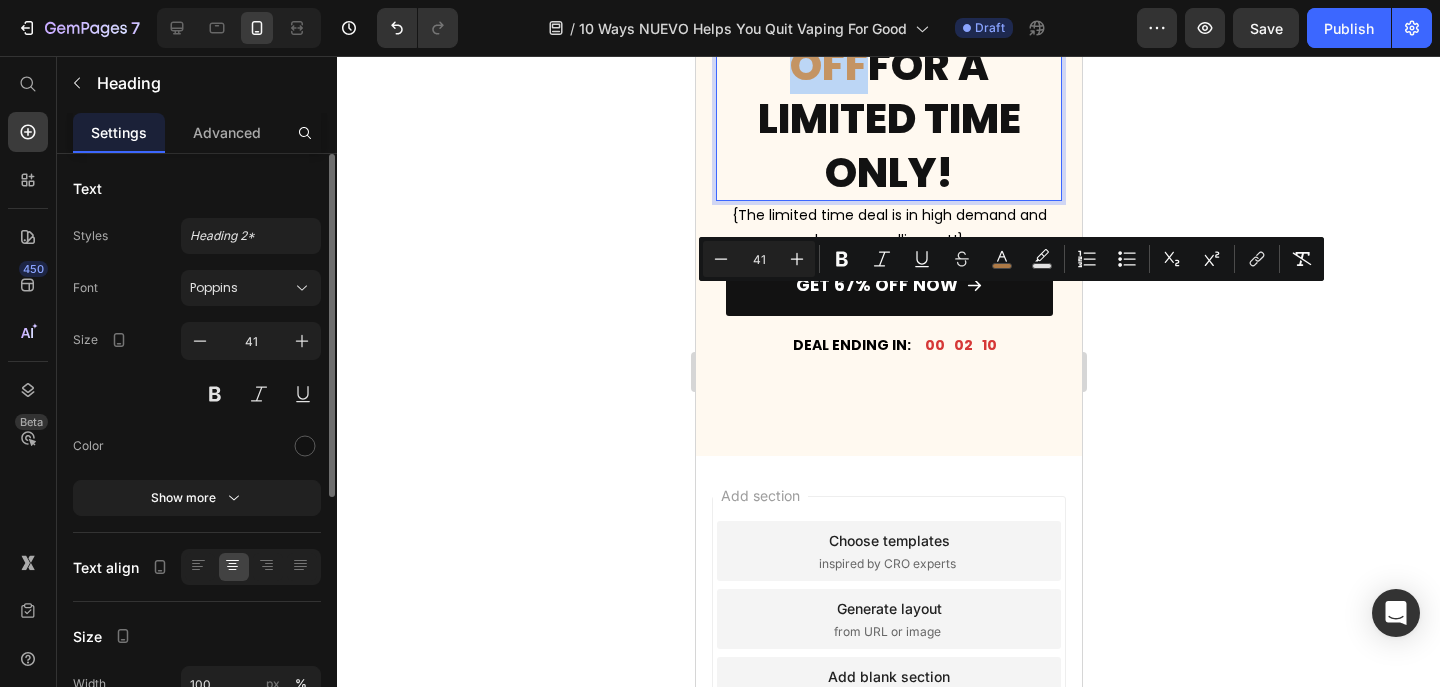 click on "UP TO 67% OFF" at bounding box center (888, 39) 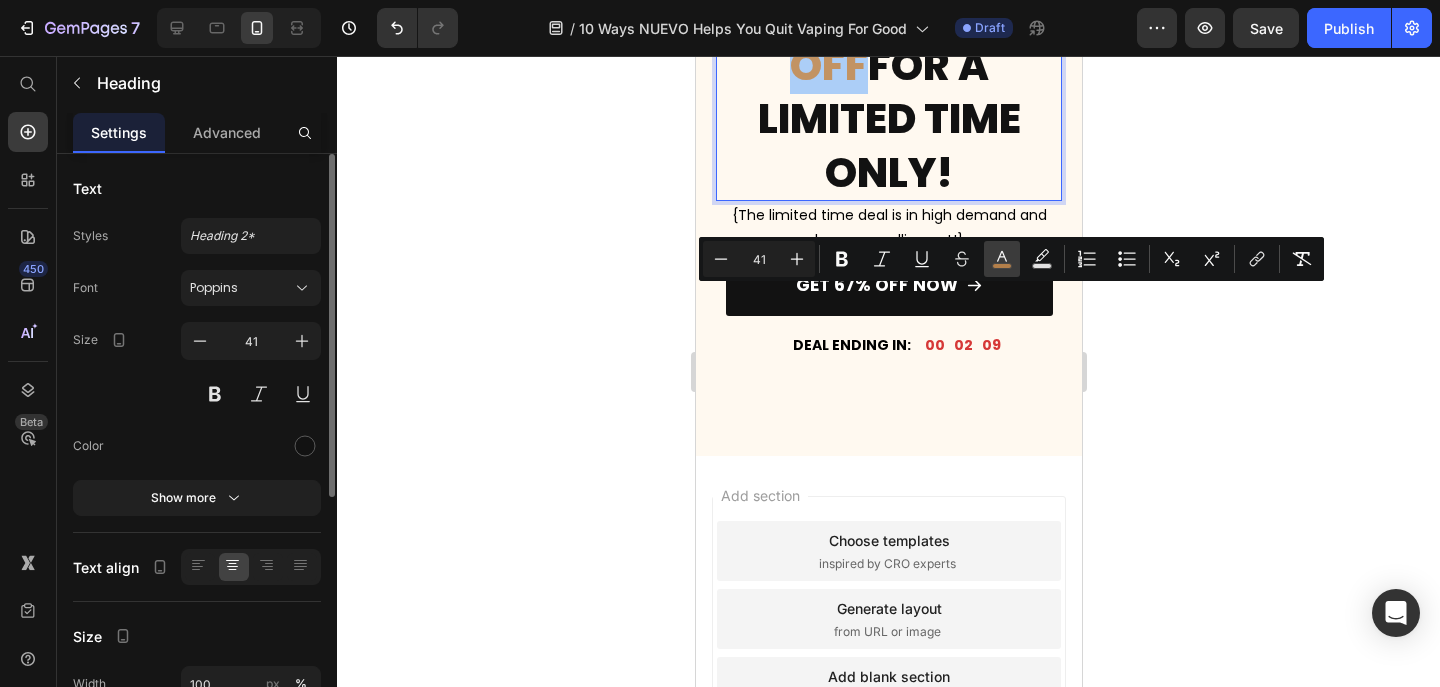 click 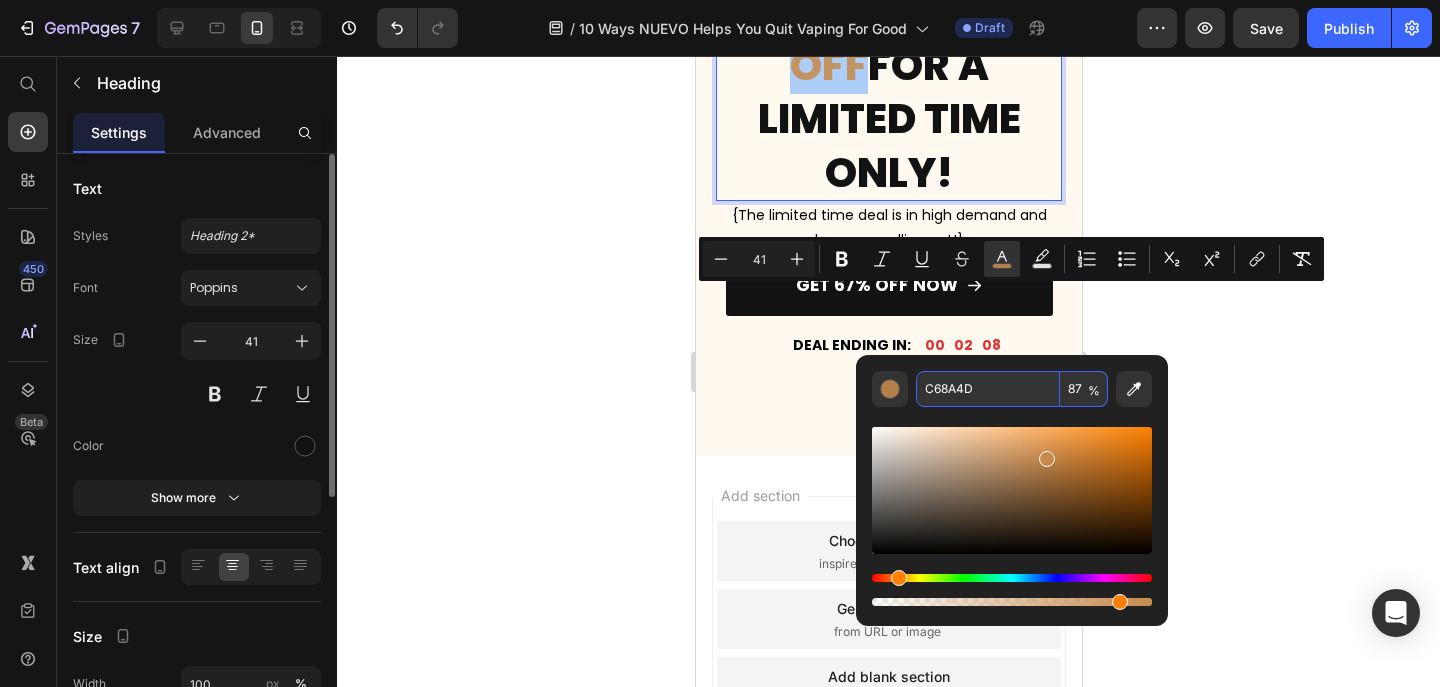 click on "C68A4D" at bounding box center [988, 389] 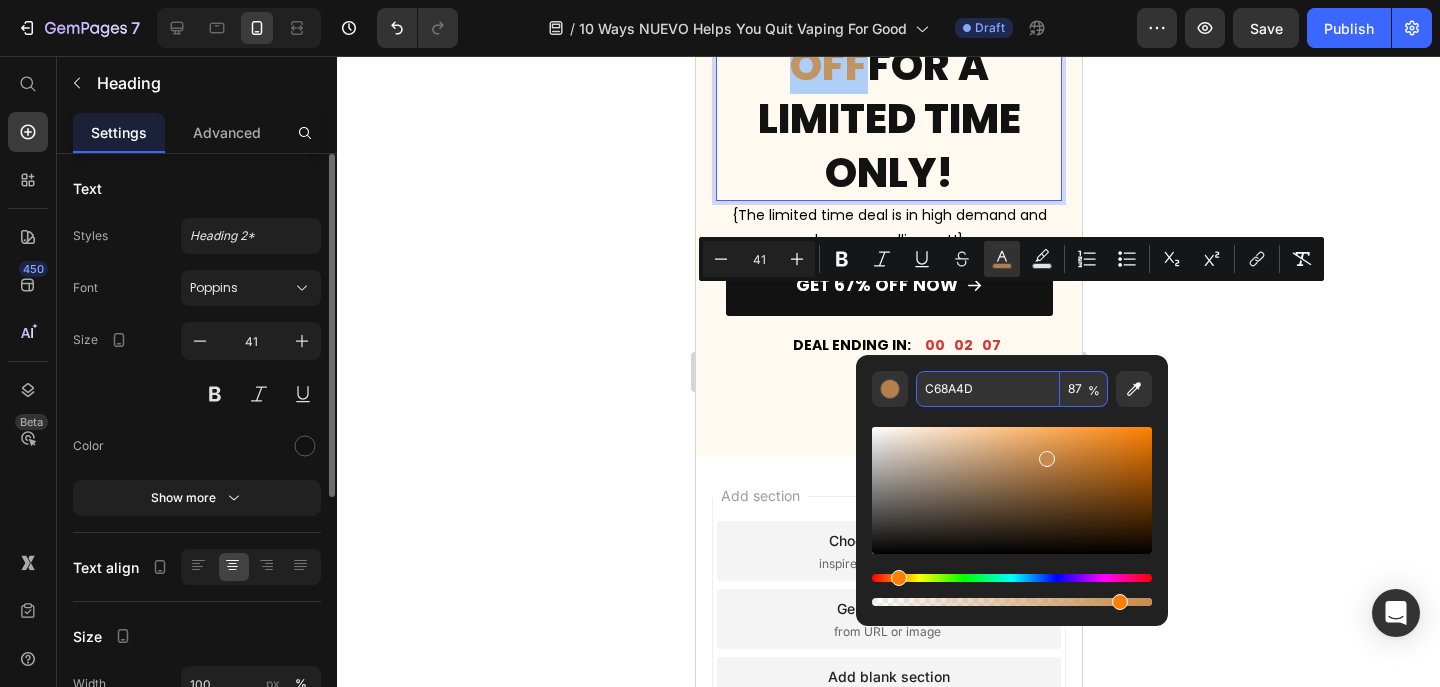 click 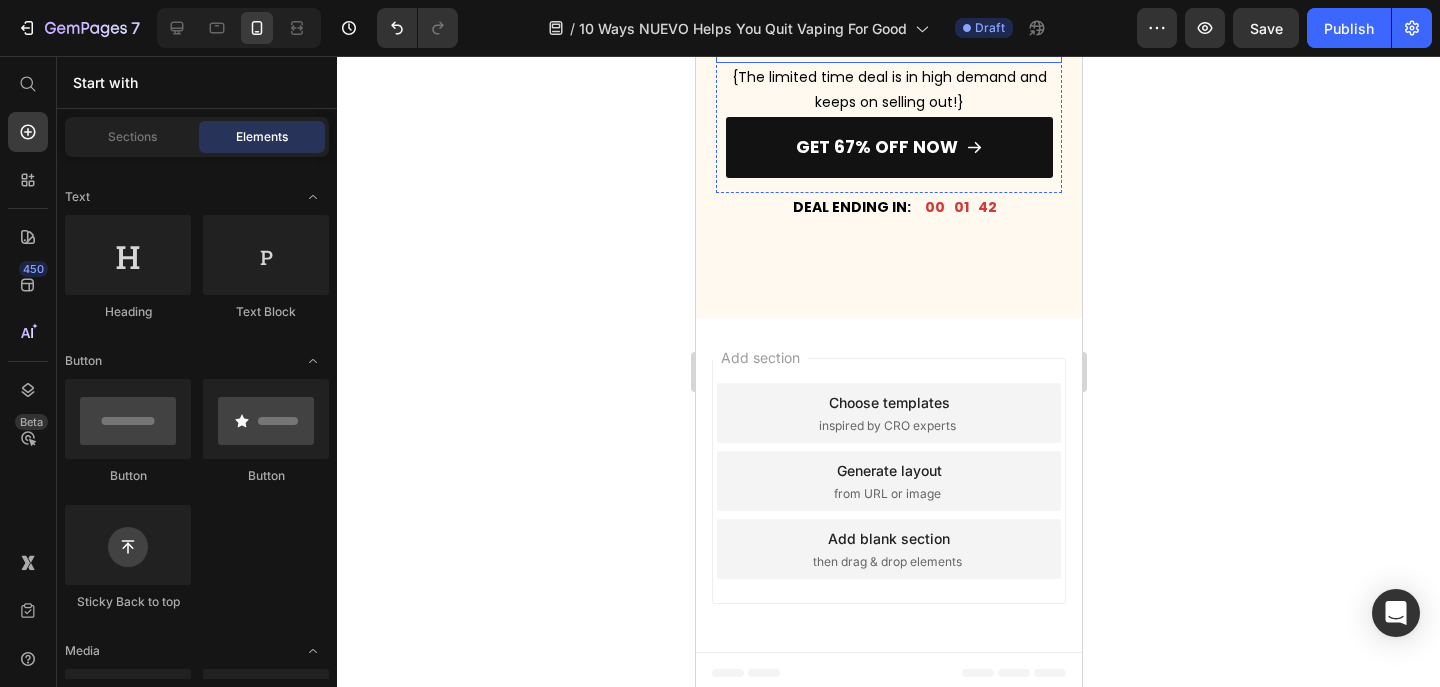 scroll, scrollTop: 7615, scrollLeft: 0, axis: vertical 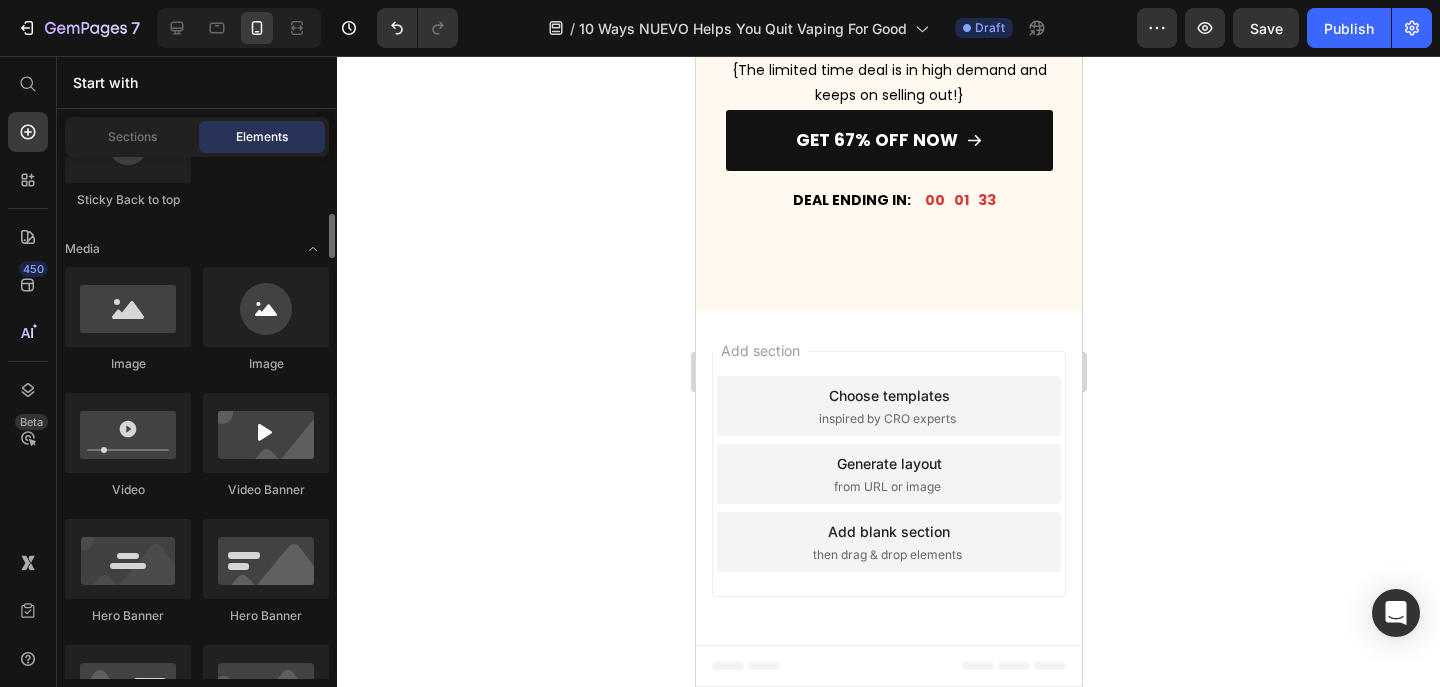 click on "Image" 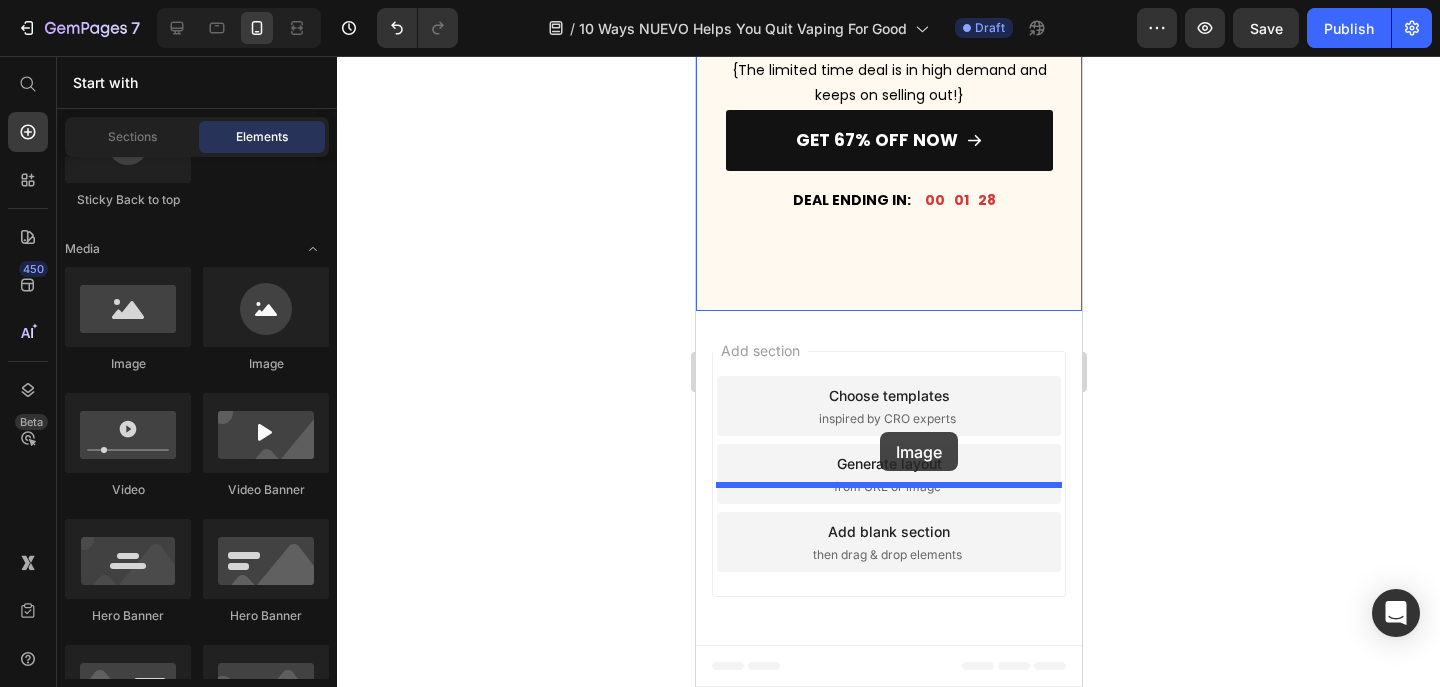 drag, startPoint x: 907, startPoint y: 378, endPoint x: 879, endPoint y: 432, distance: 60.827625 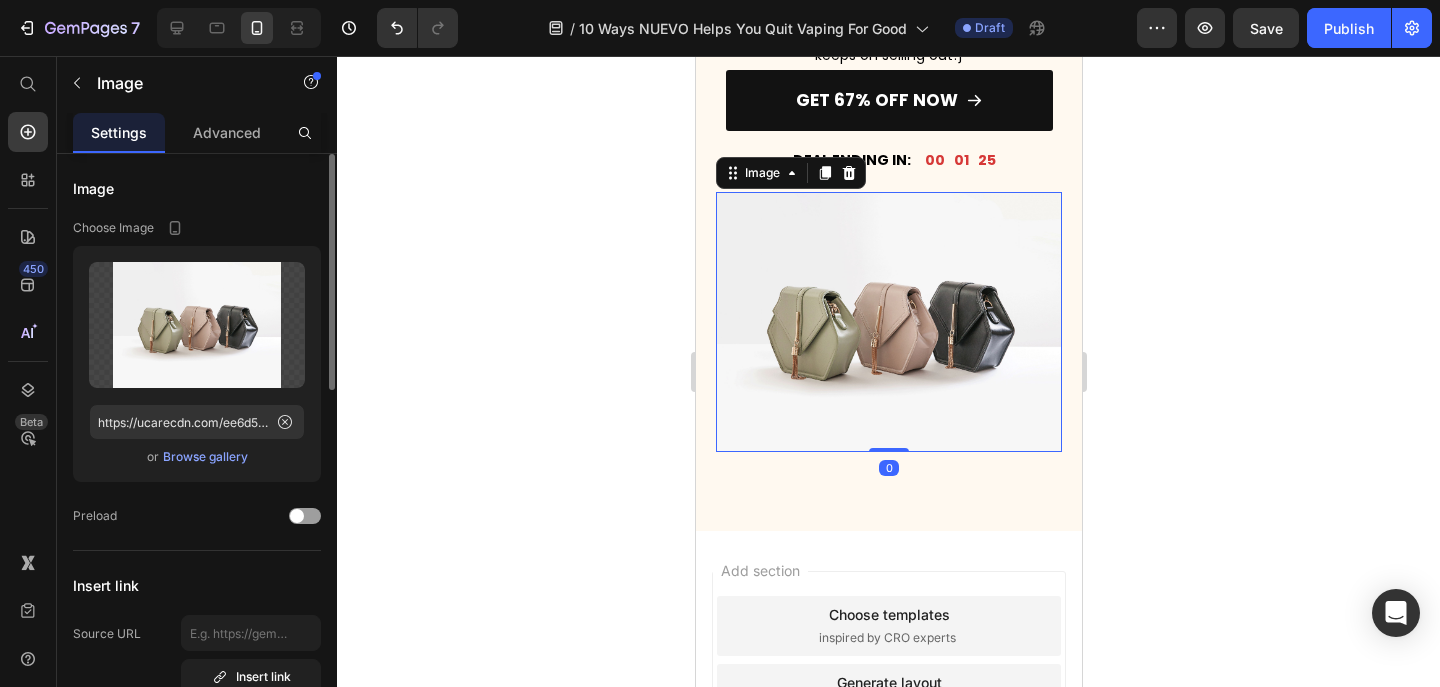 click on "Browse gallery" at bounding box center (205, 457) 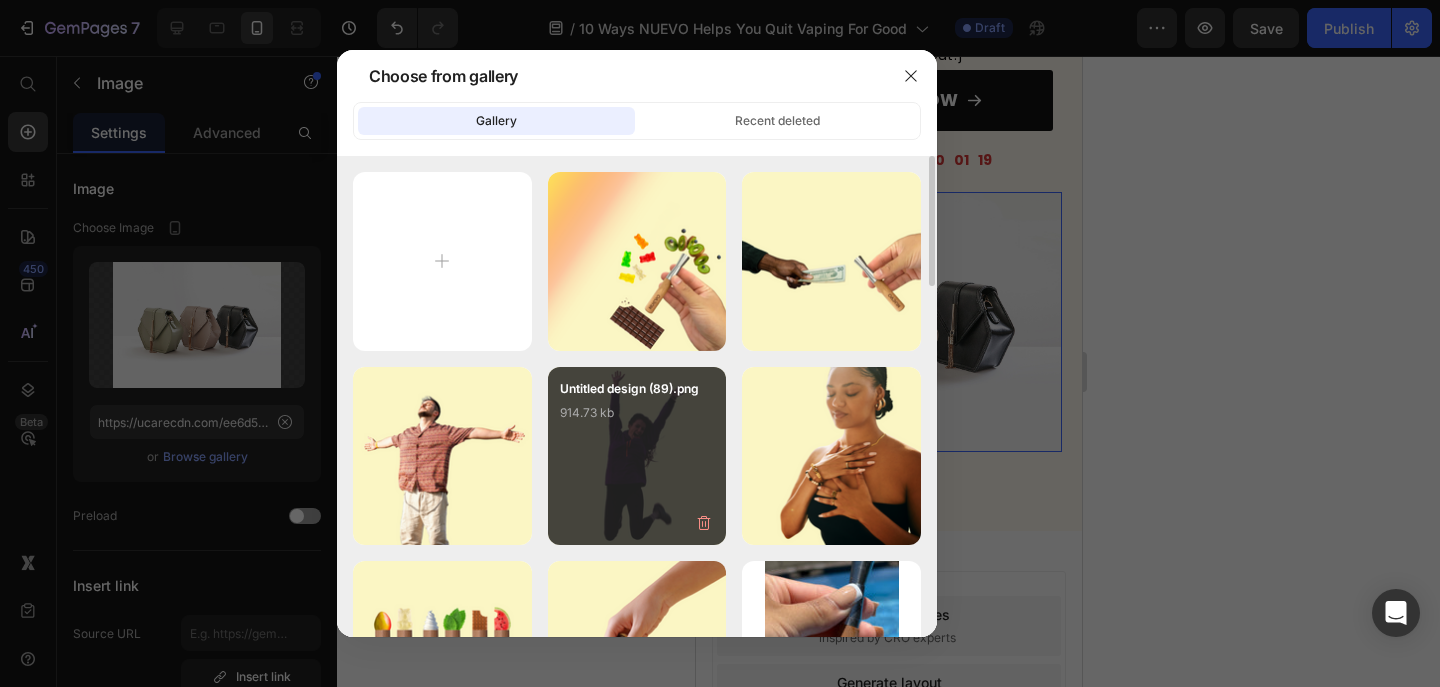 type on "C:\fakepath\Add a heading (2).png" 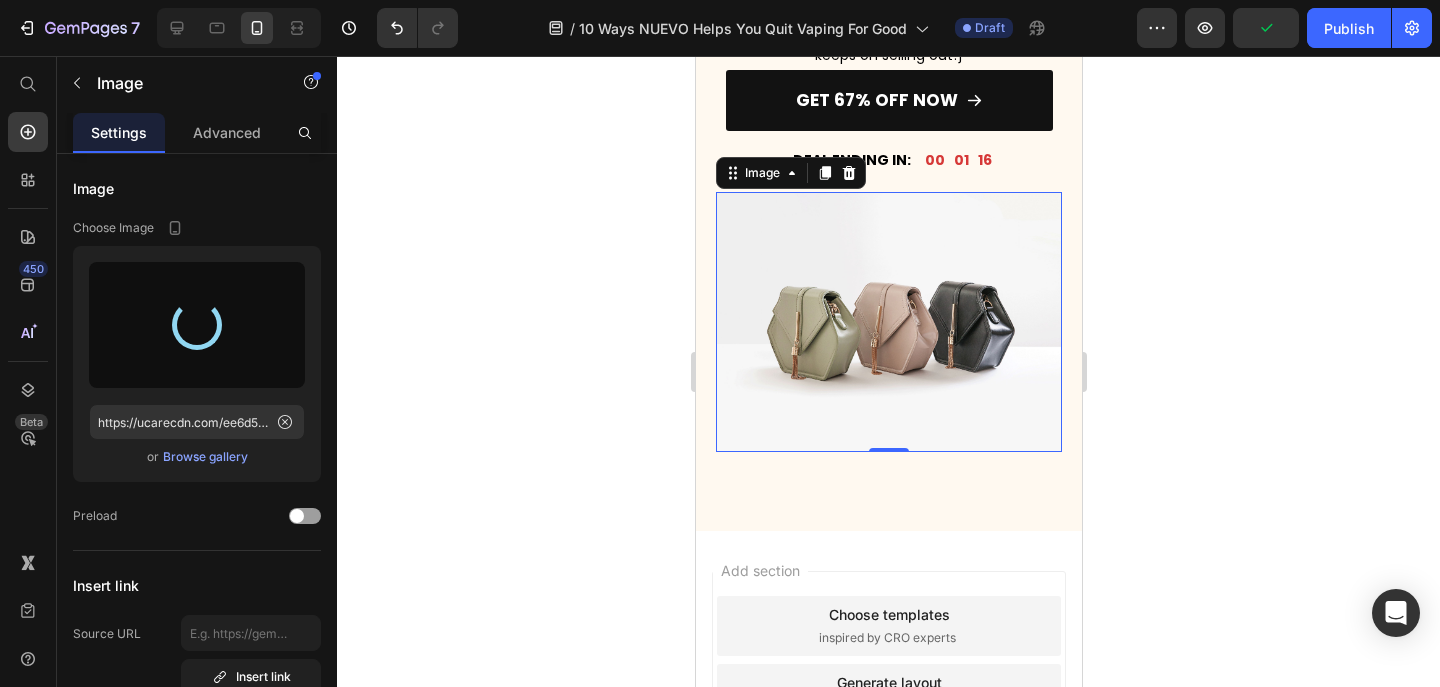 type on "https://cdn.shopify.com/s/files/1/0606/5140/5375/files/gempages_562712114943231141-258f5bf3-50d3-4e65-bdd4-6822b8c9563c.png" 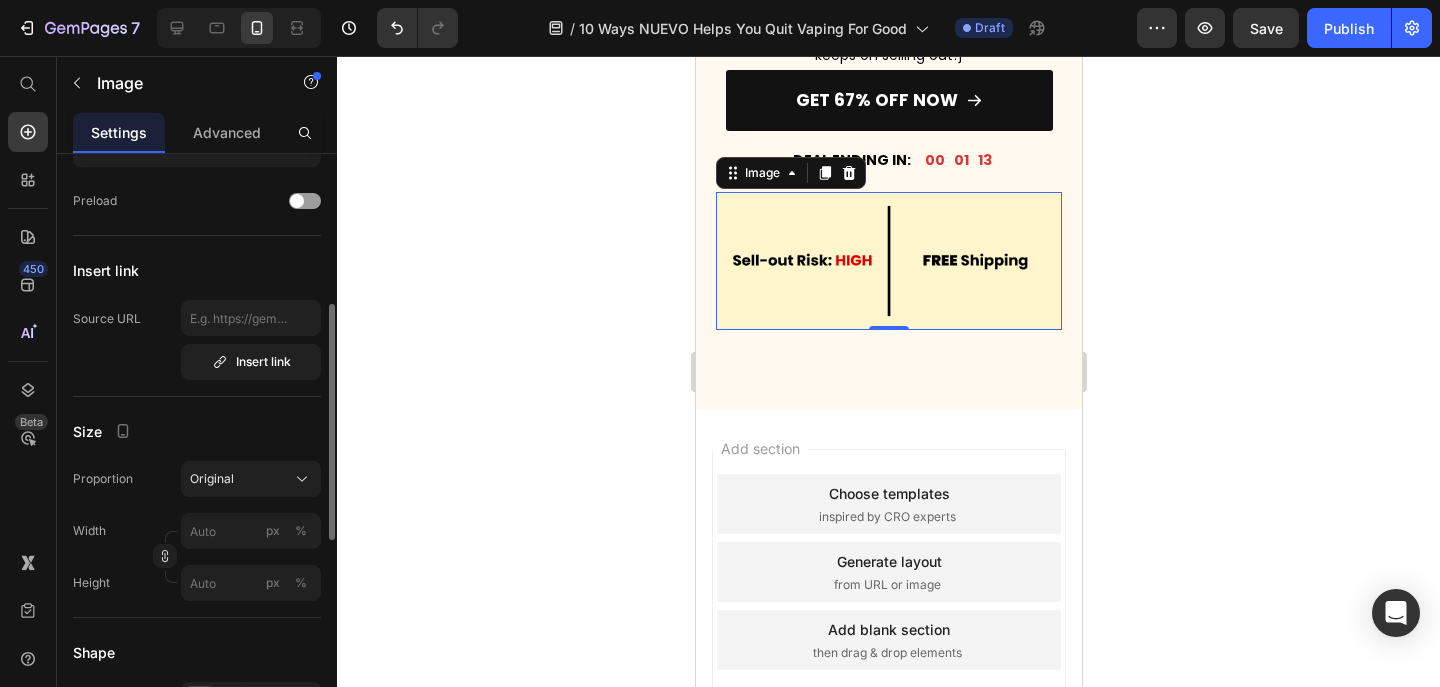 scroll, scrollTop: 440, scrollLeft: 0, axis: vertical 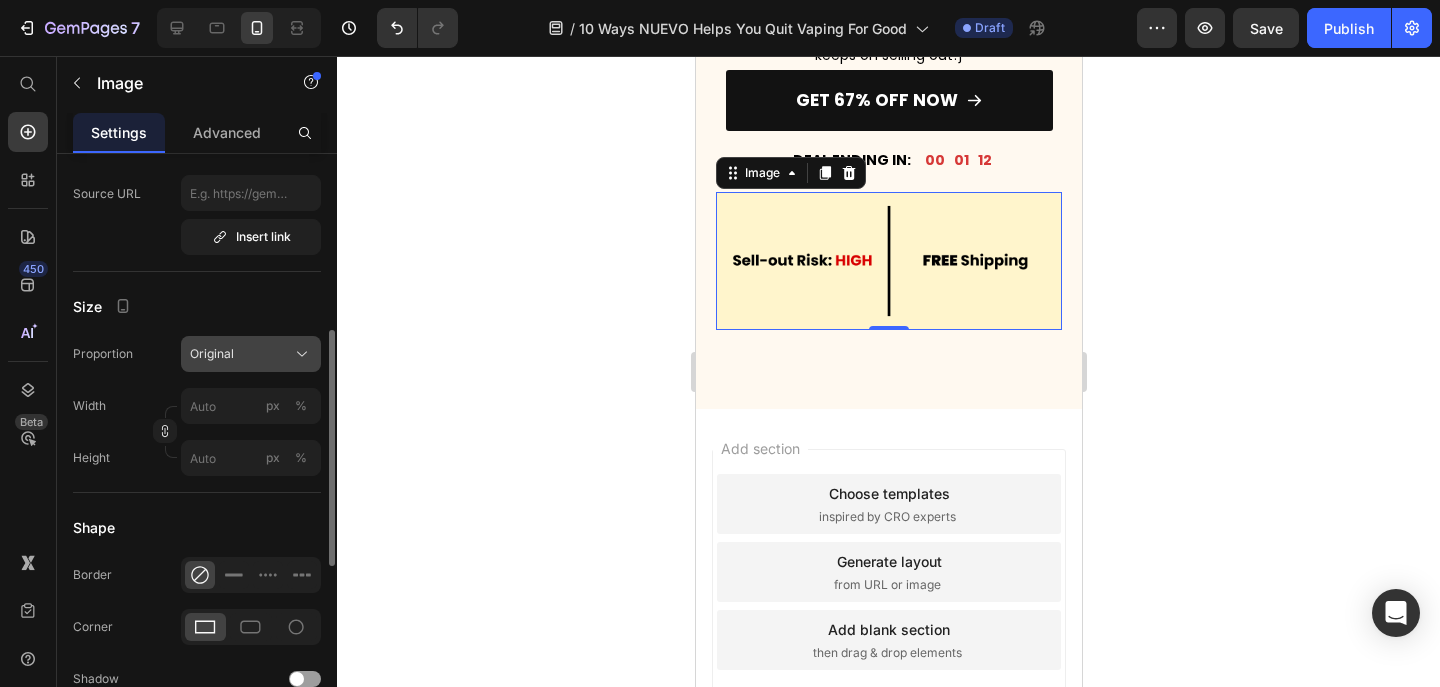 click on "Original" 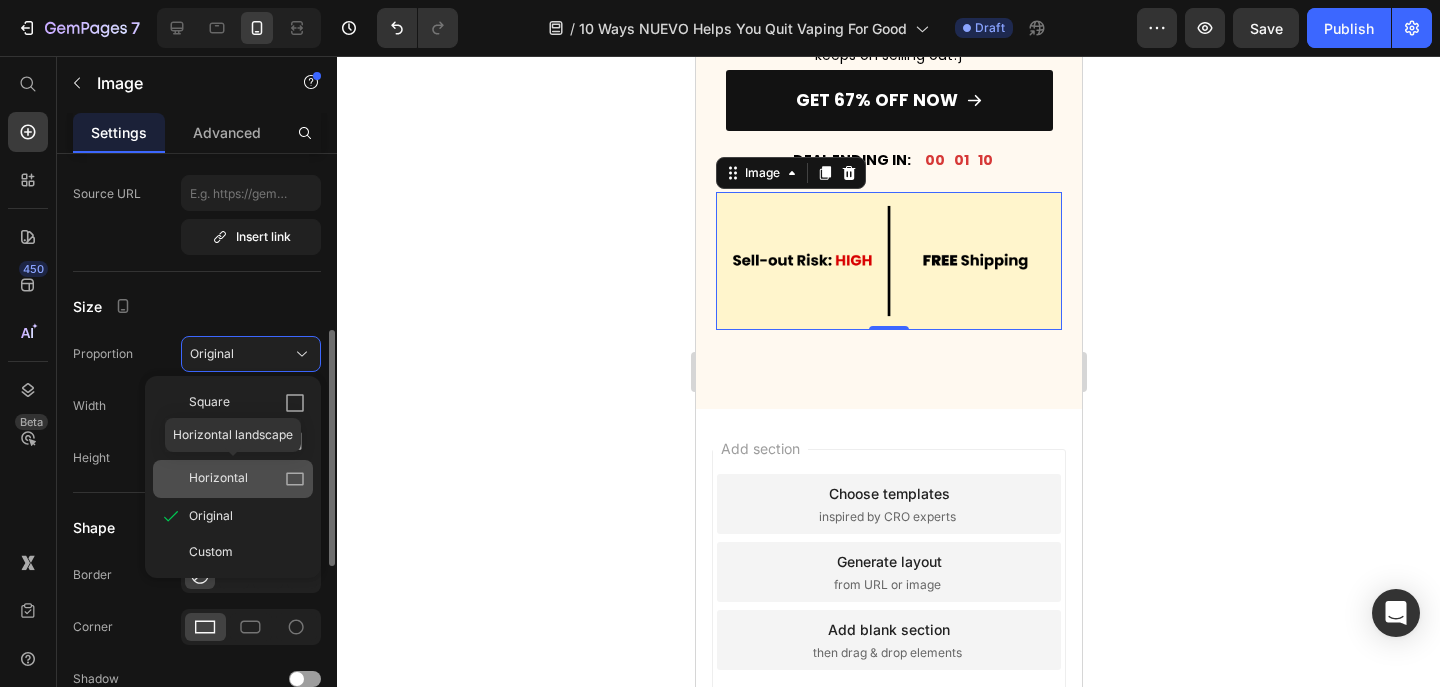 click on "Horizontal" at bounding box center (247, 479) 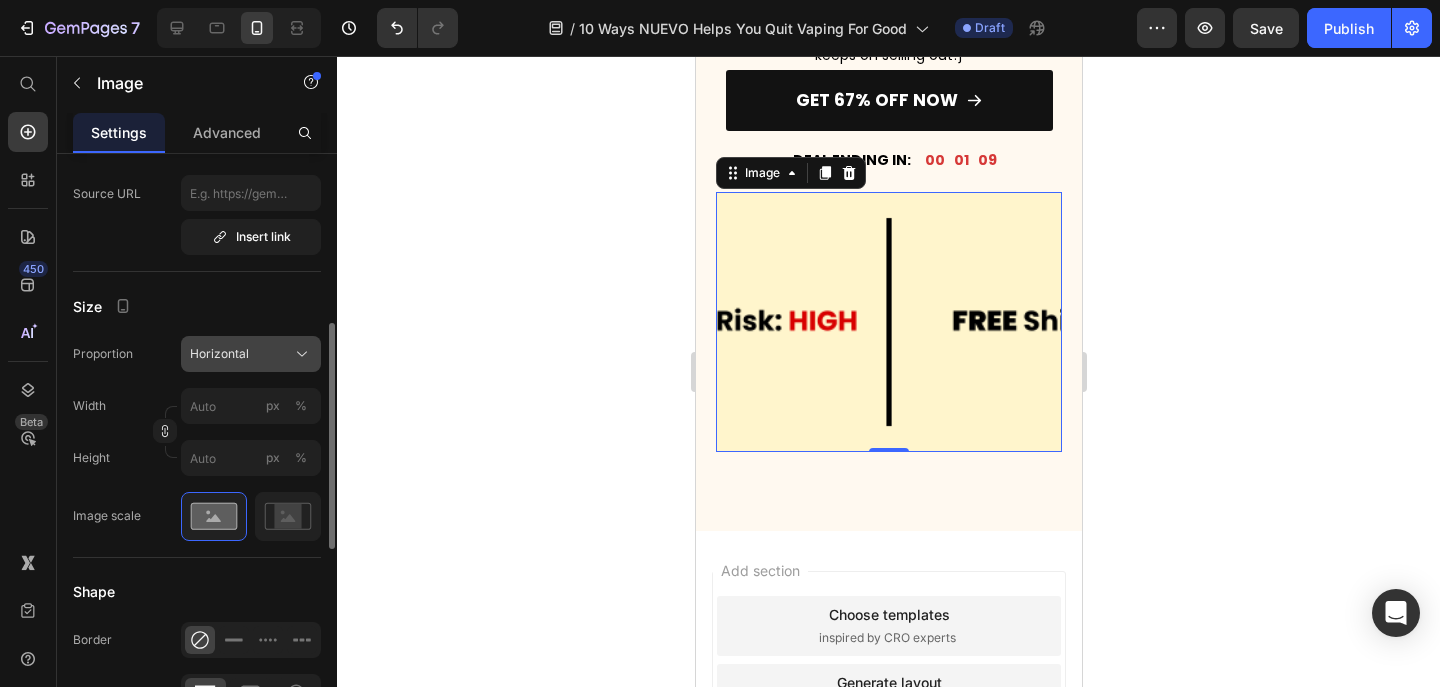 click on "Horizontal" at bounding box center [251, 354] 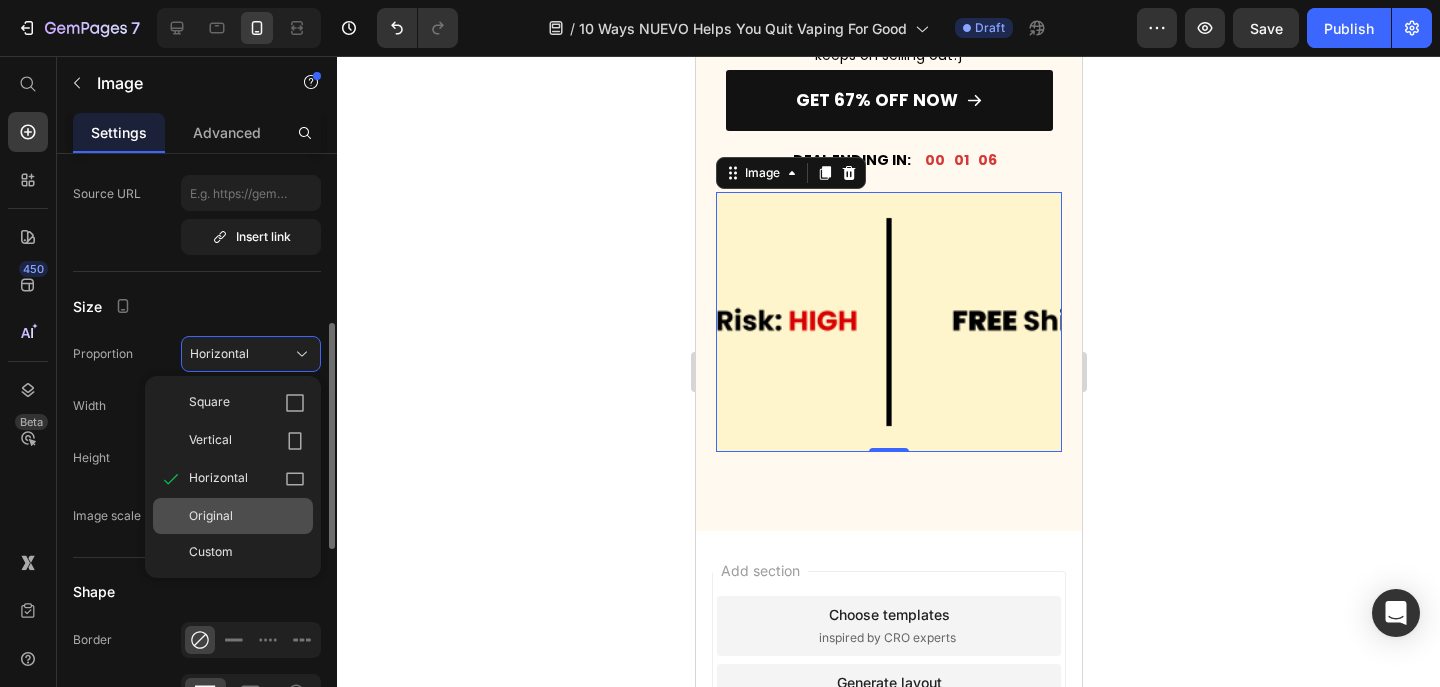 click on "Original" at bounding box center [247, 516] 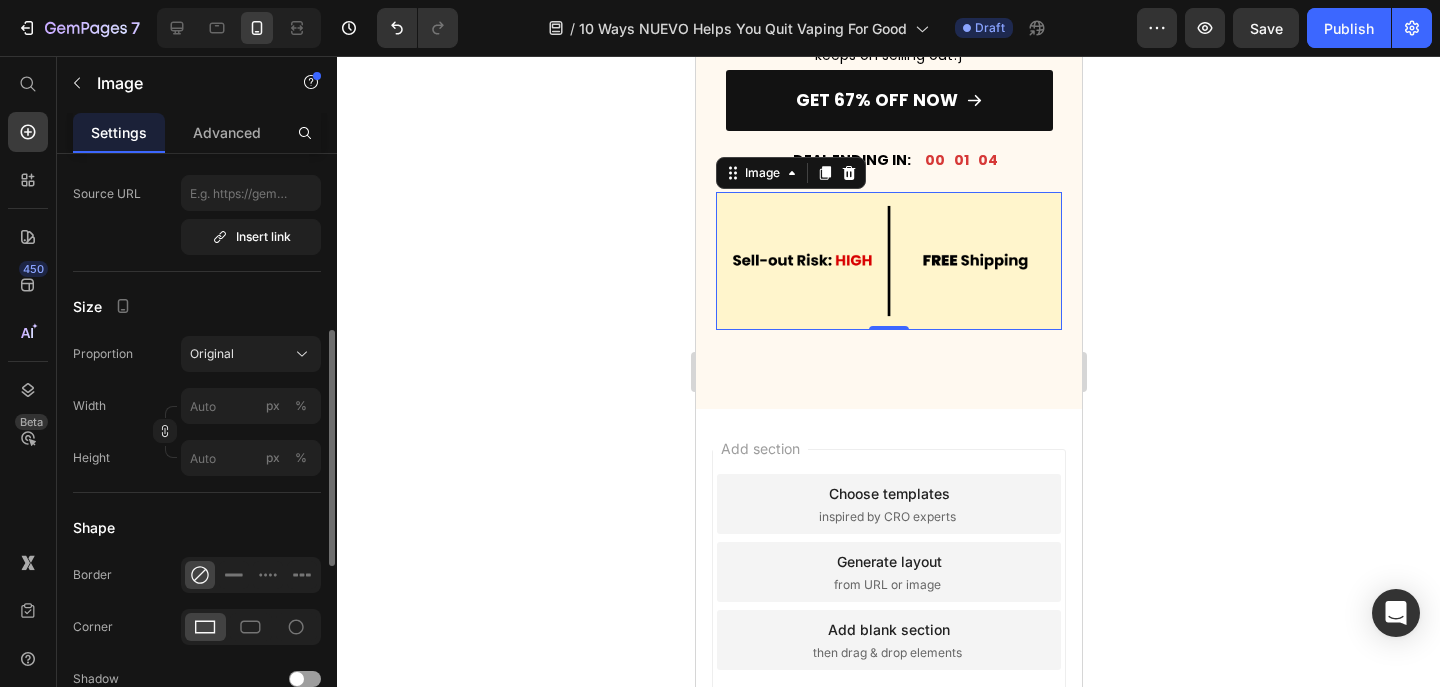 click 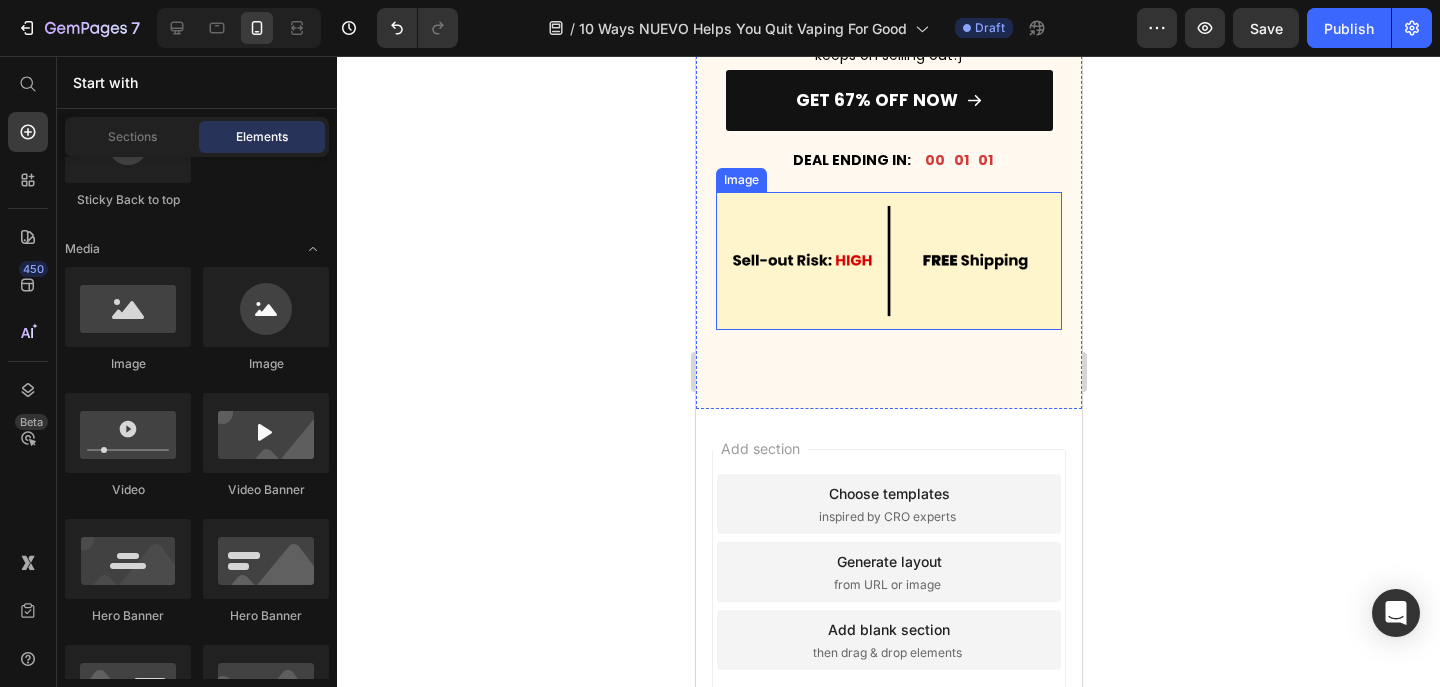 click at bounding box center [888, 261] 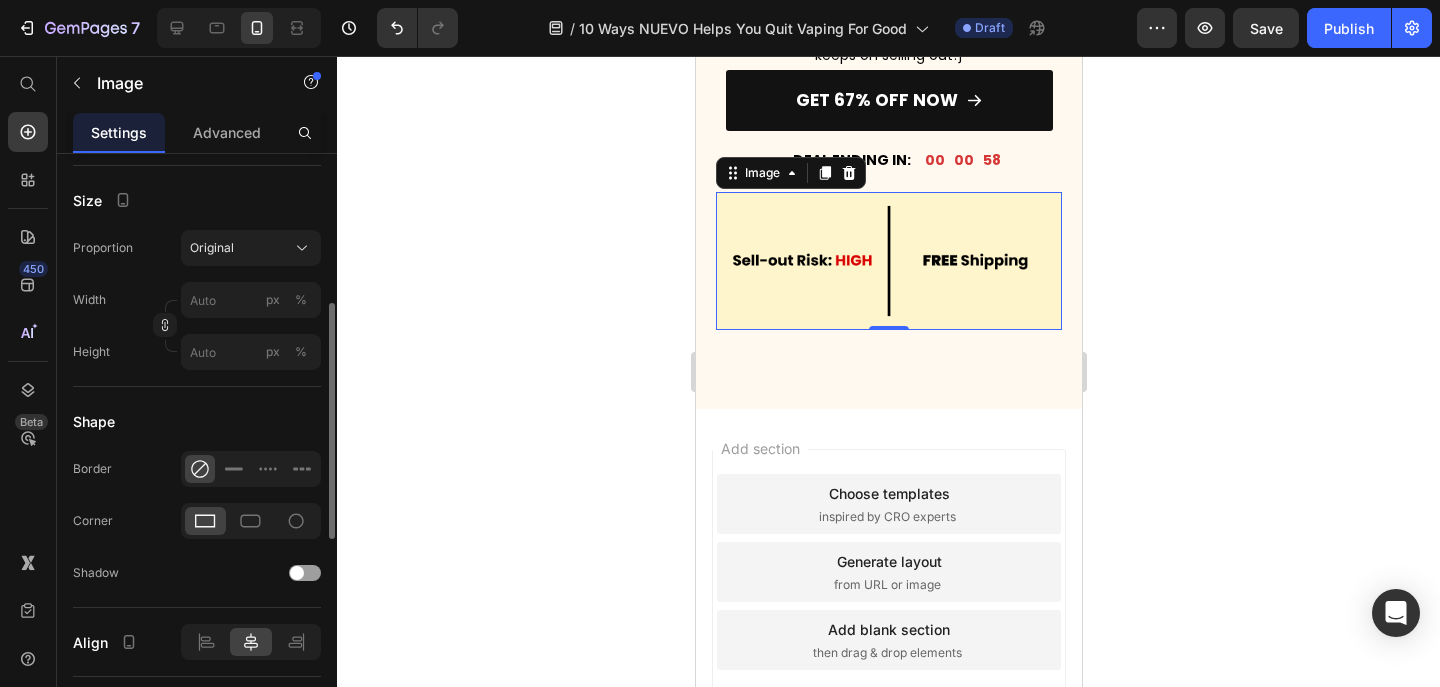 scroll, scrollTop: 496, scrollLeft: 0, axis: vertical 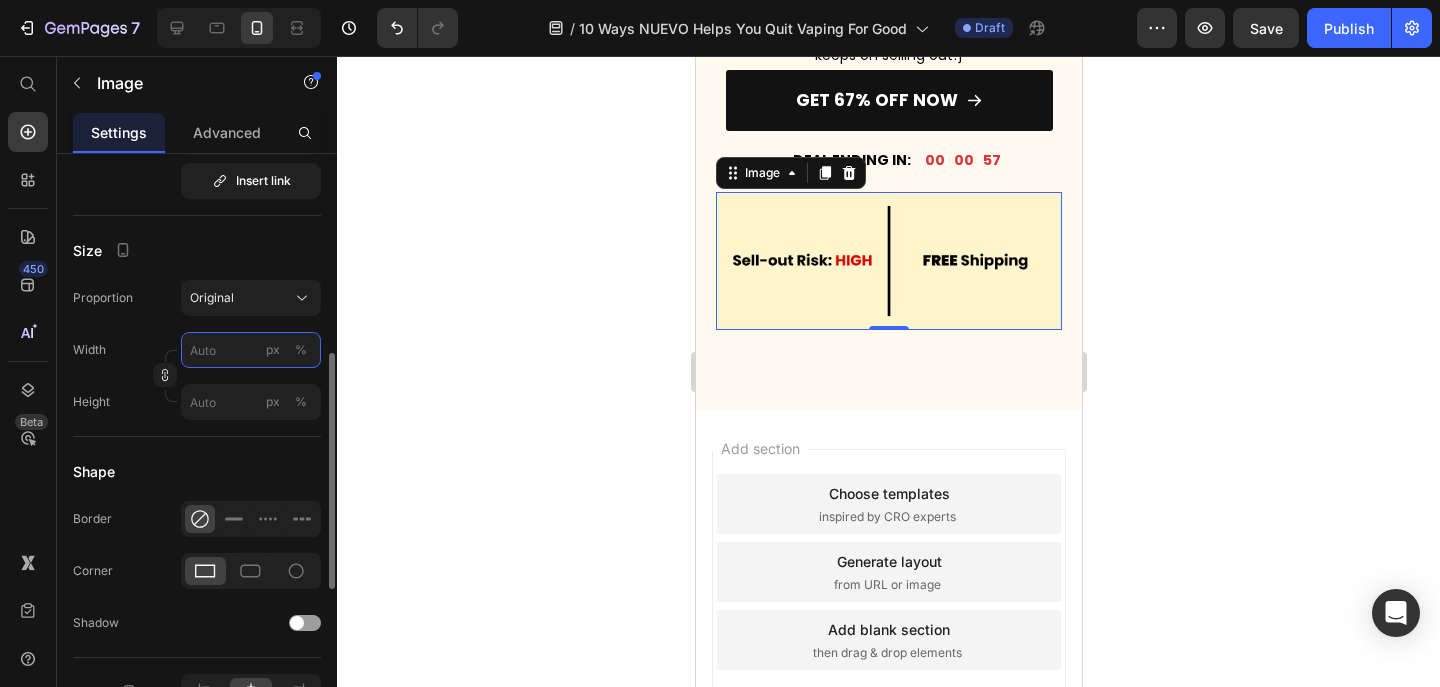 click on "px %" at bounding box center (251, 350) 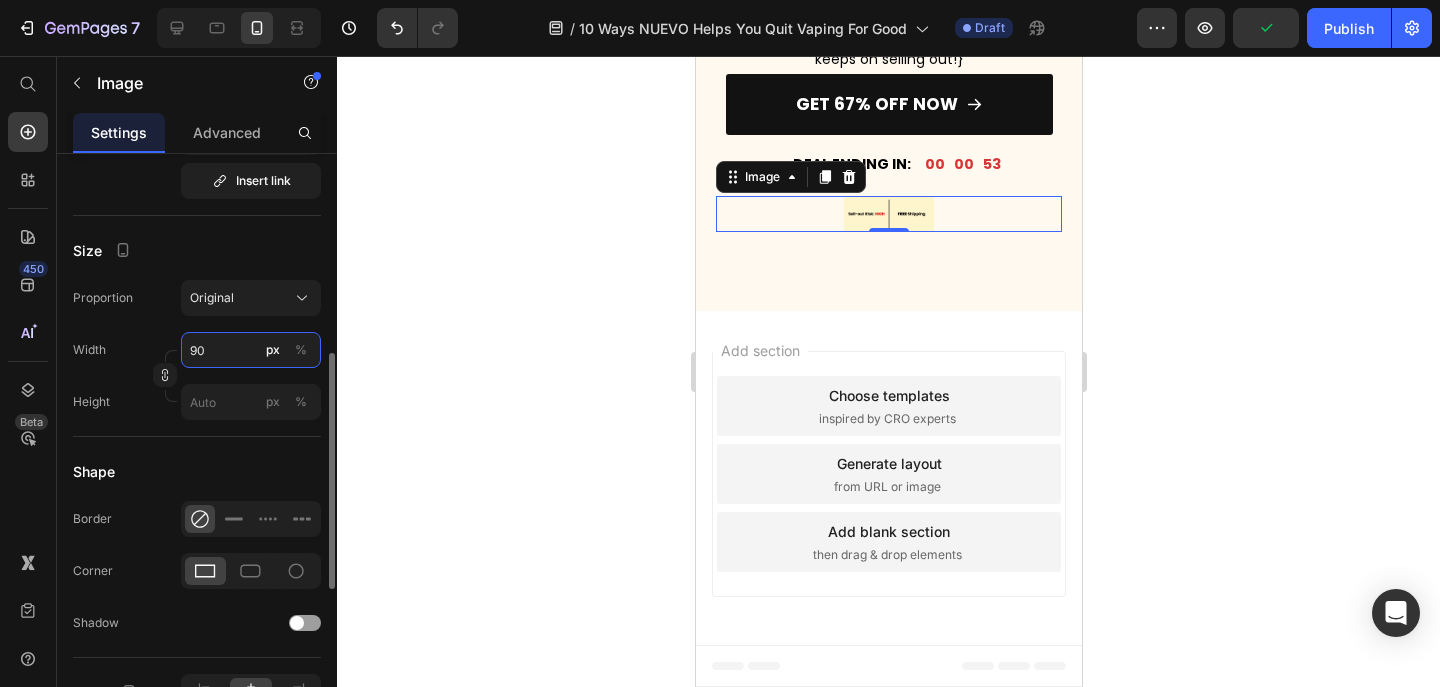 type on "9" 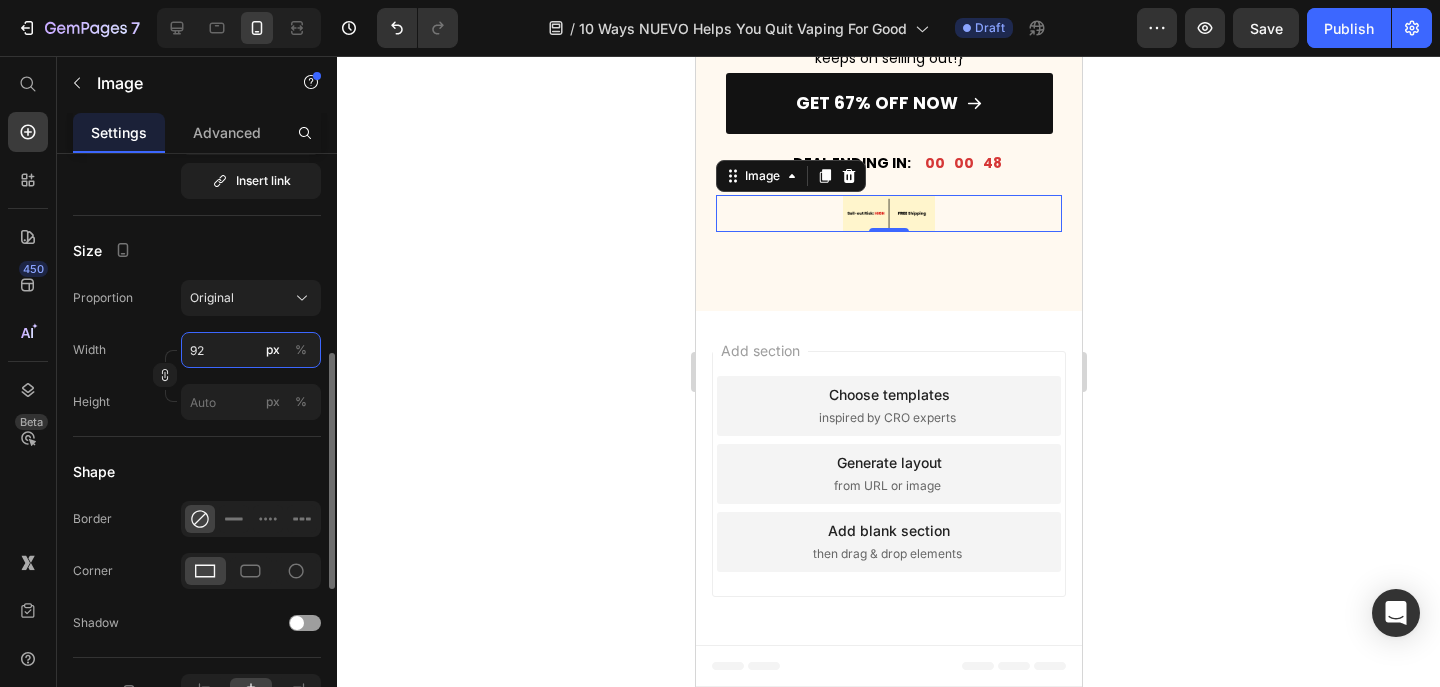 type on "9" 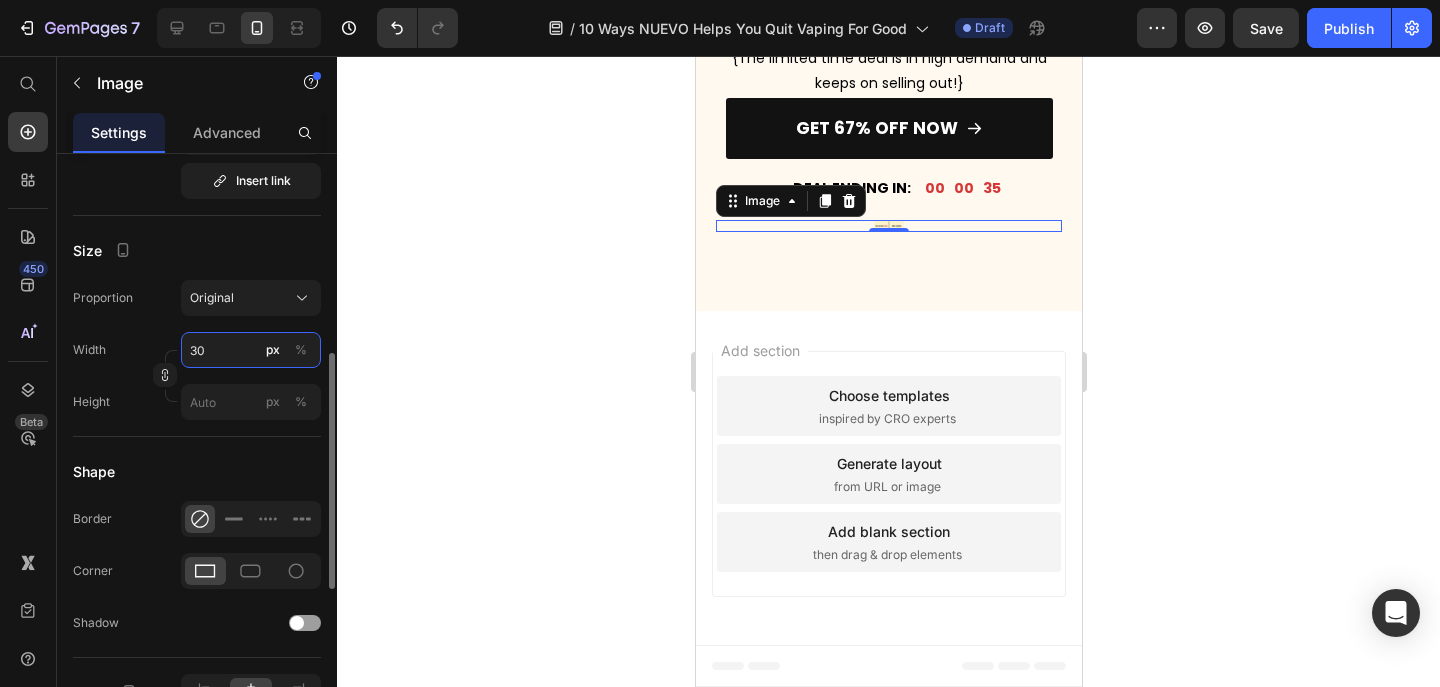 type on "3" 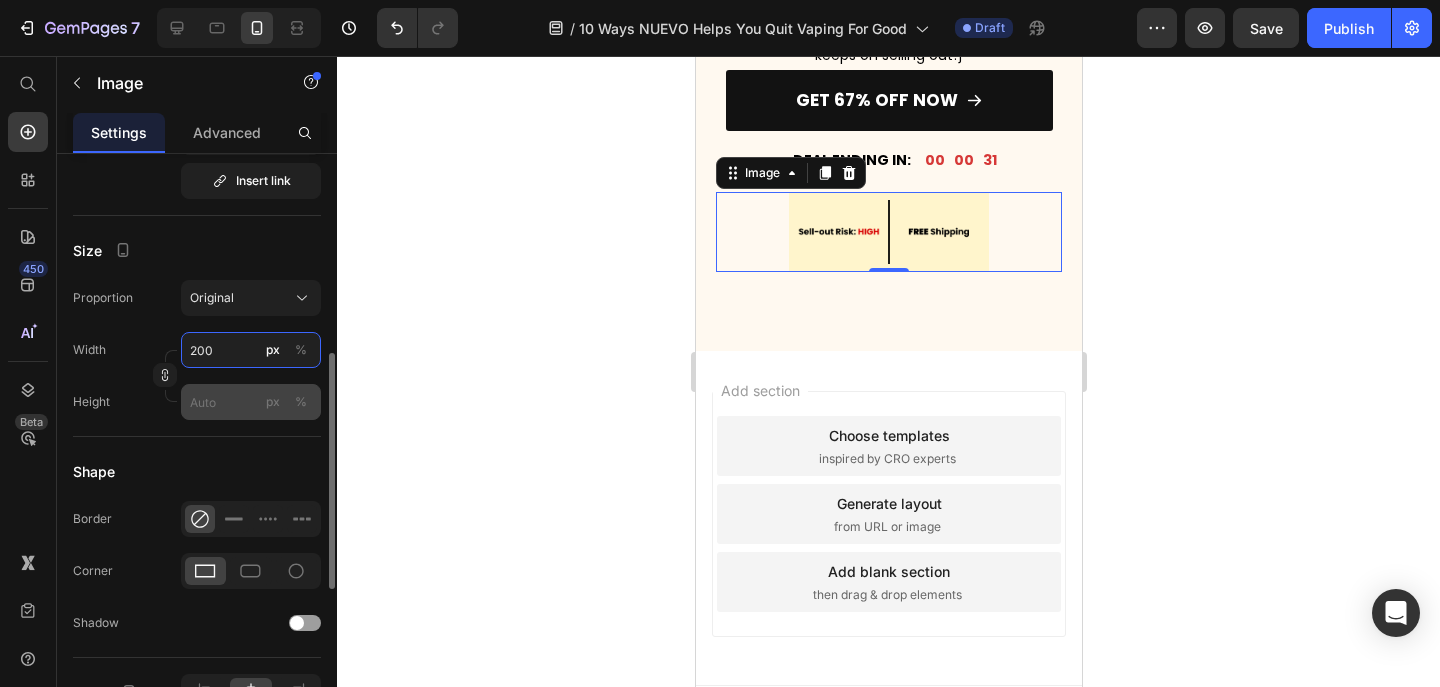 type on "200" 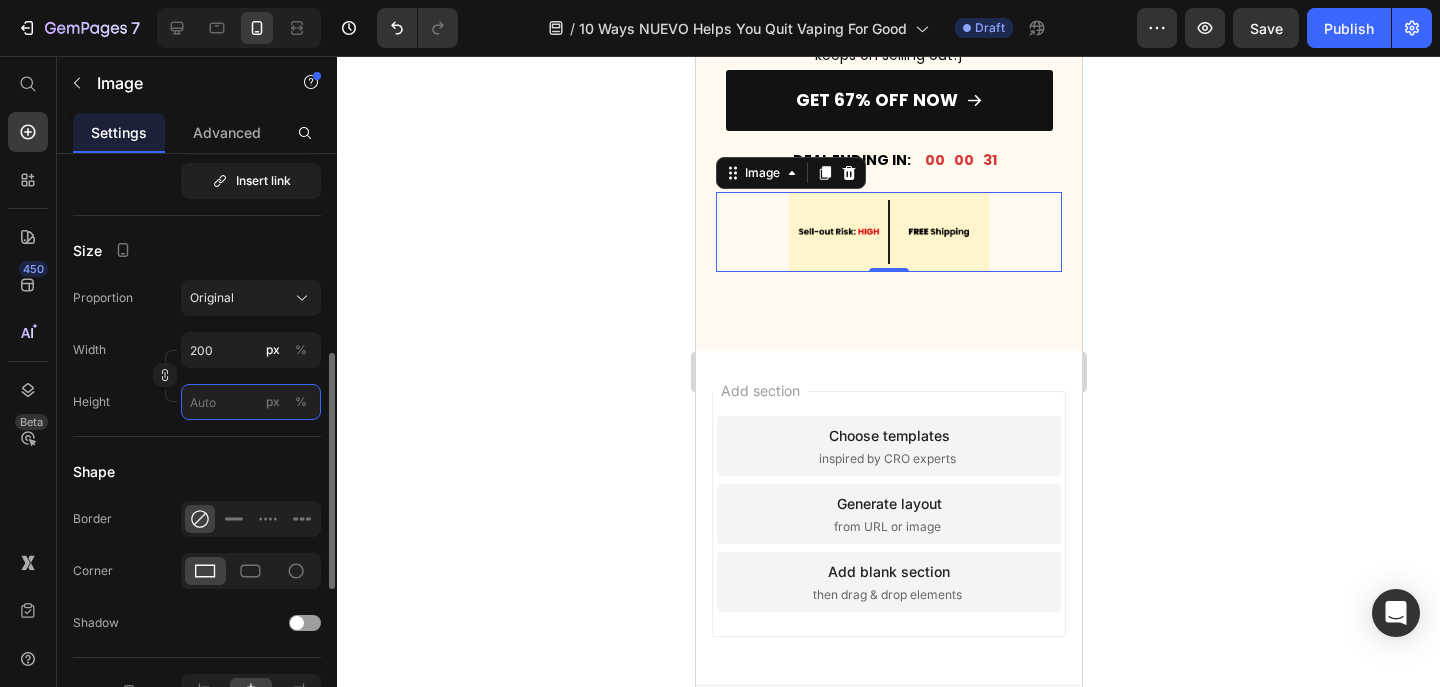 click on "px %" at bounding box center (251, 402) 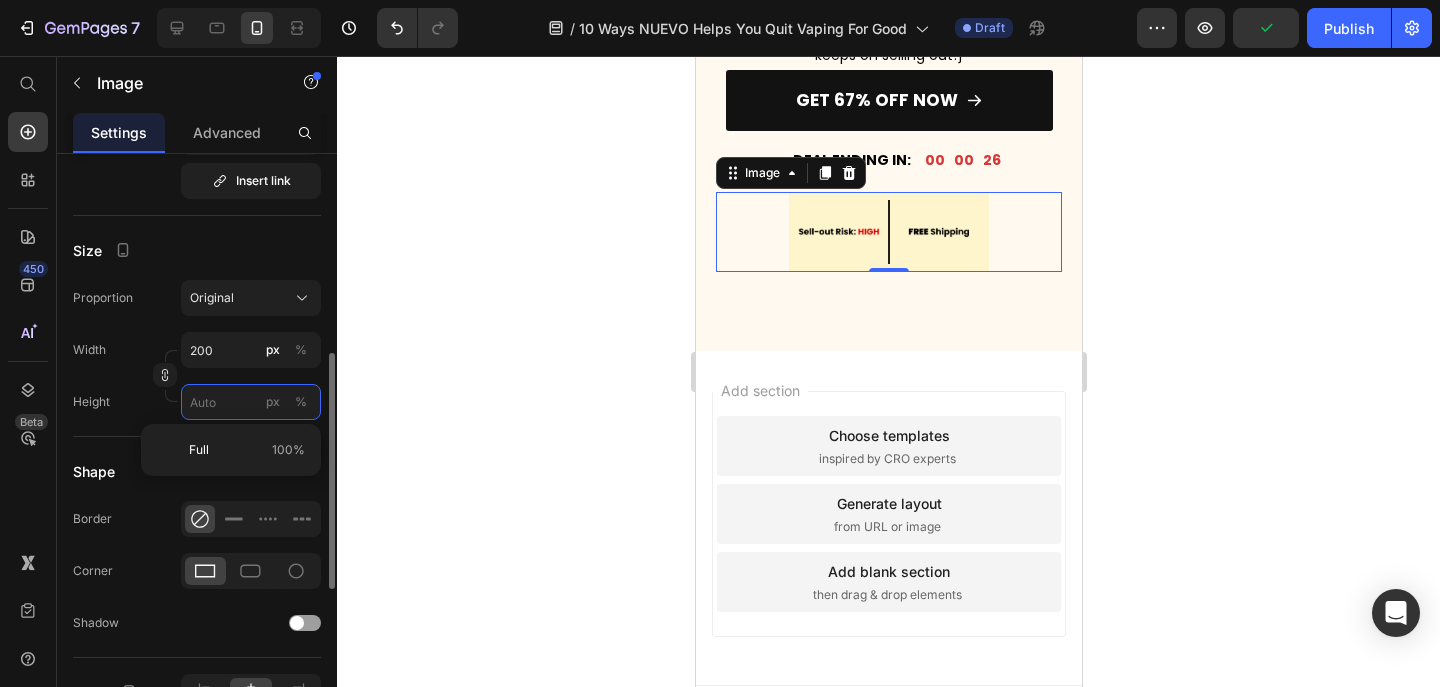type 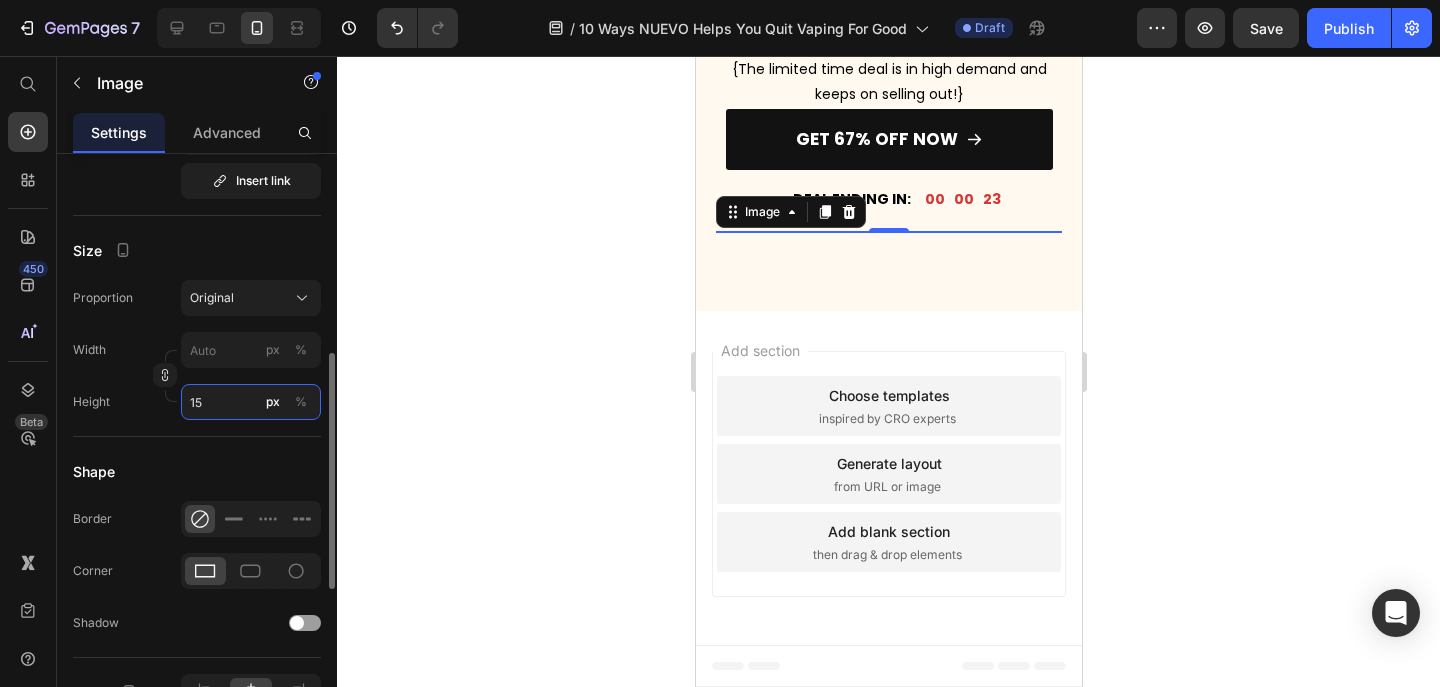 type on "1" 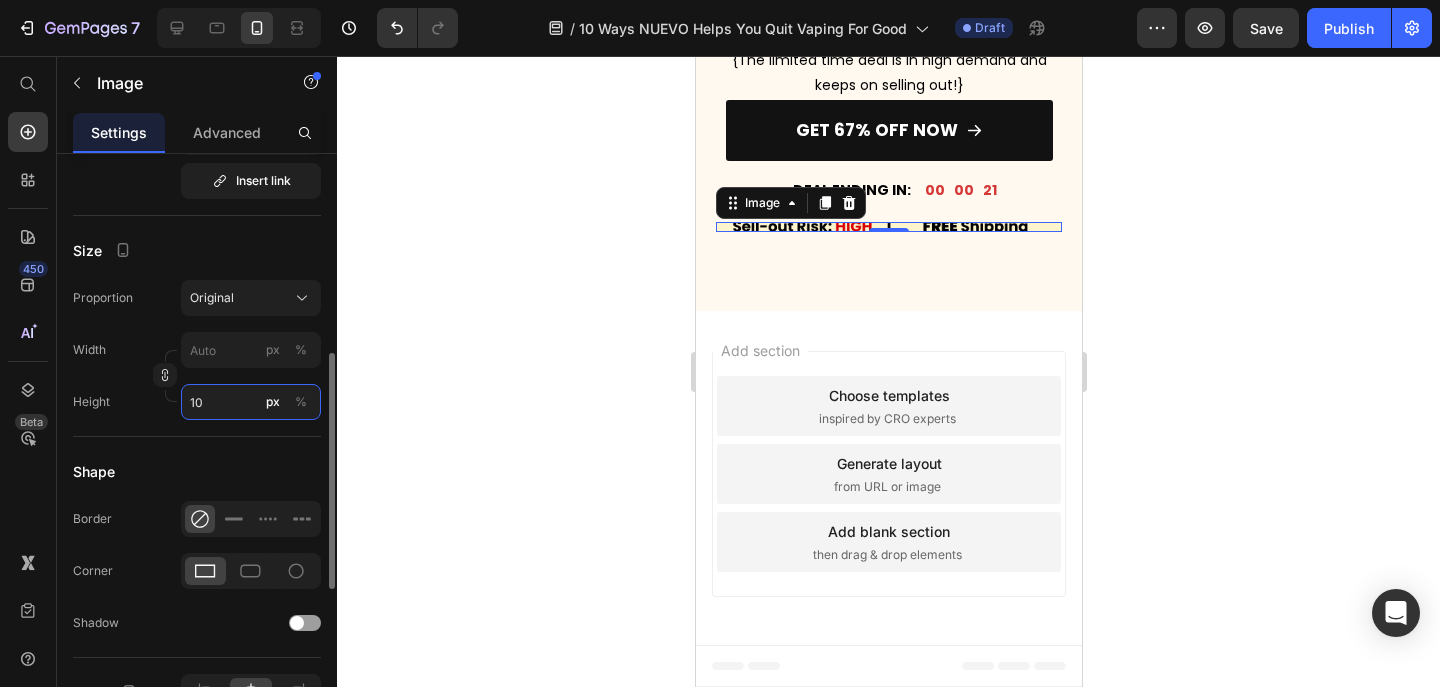 type on "1" 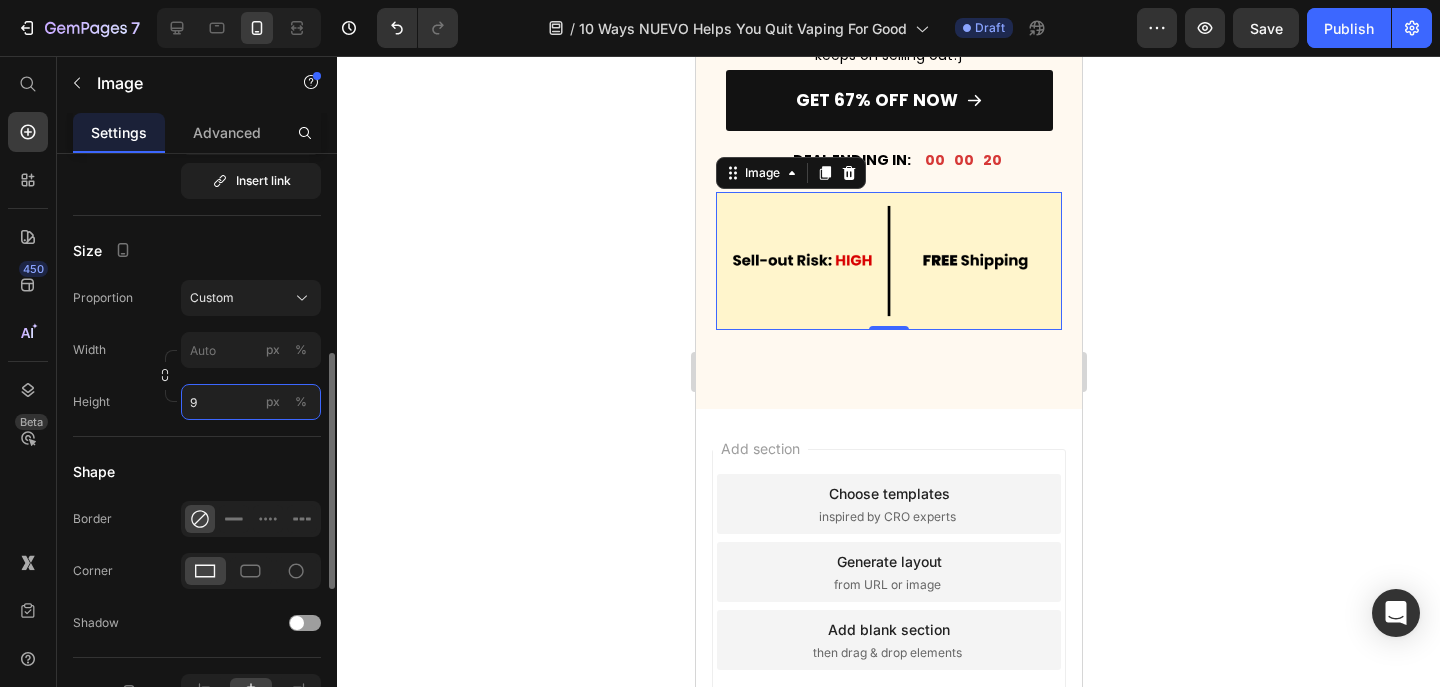 type on "1" 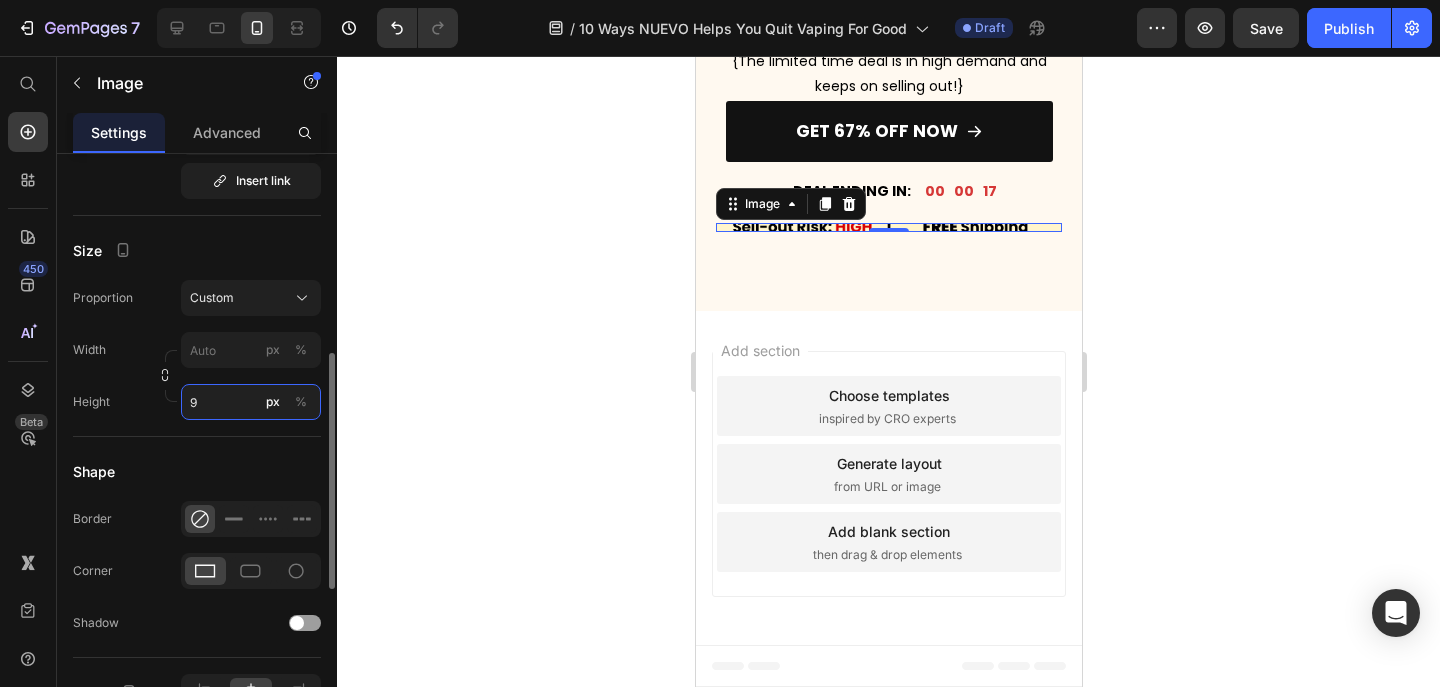 type on "90" 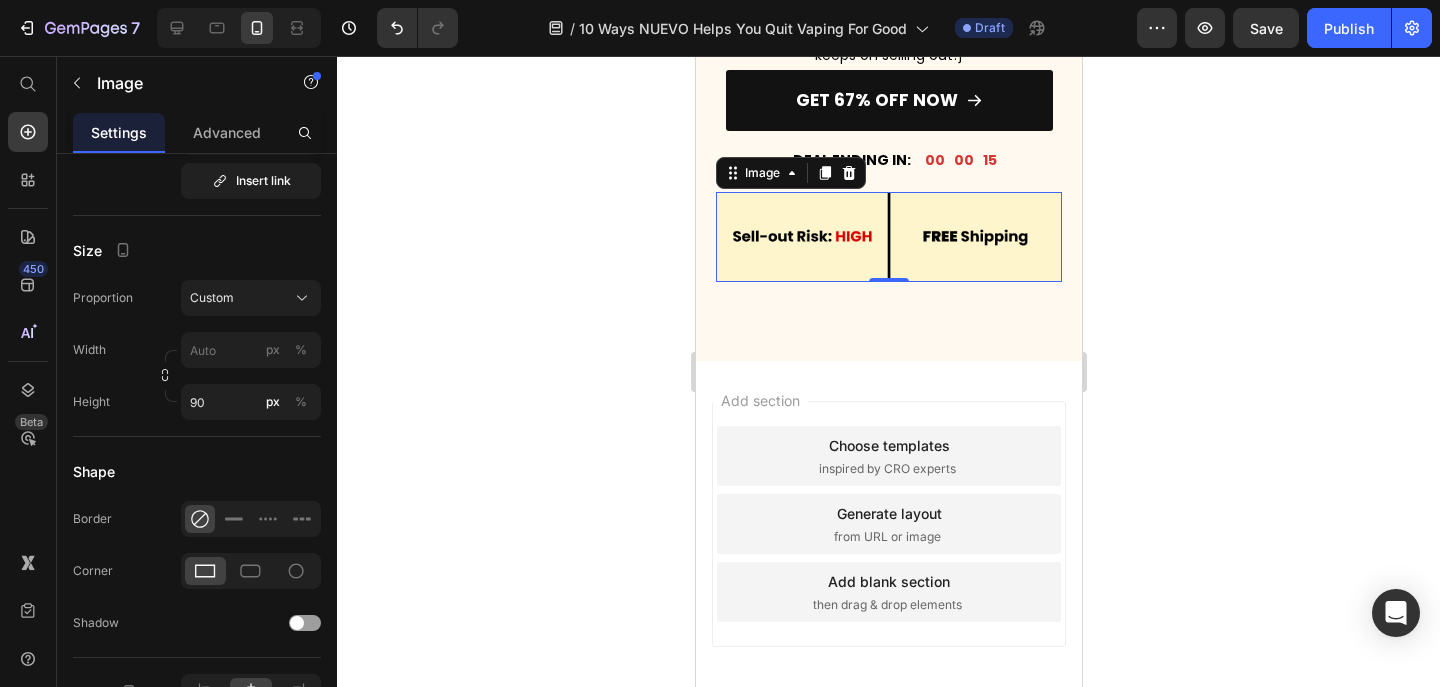 click 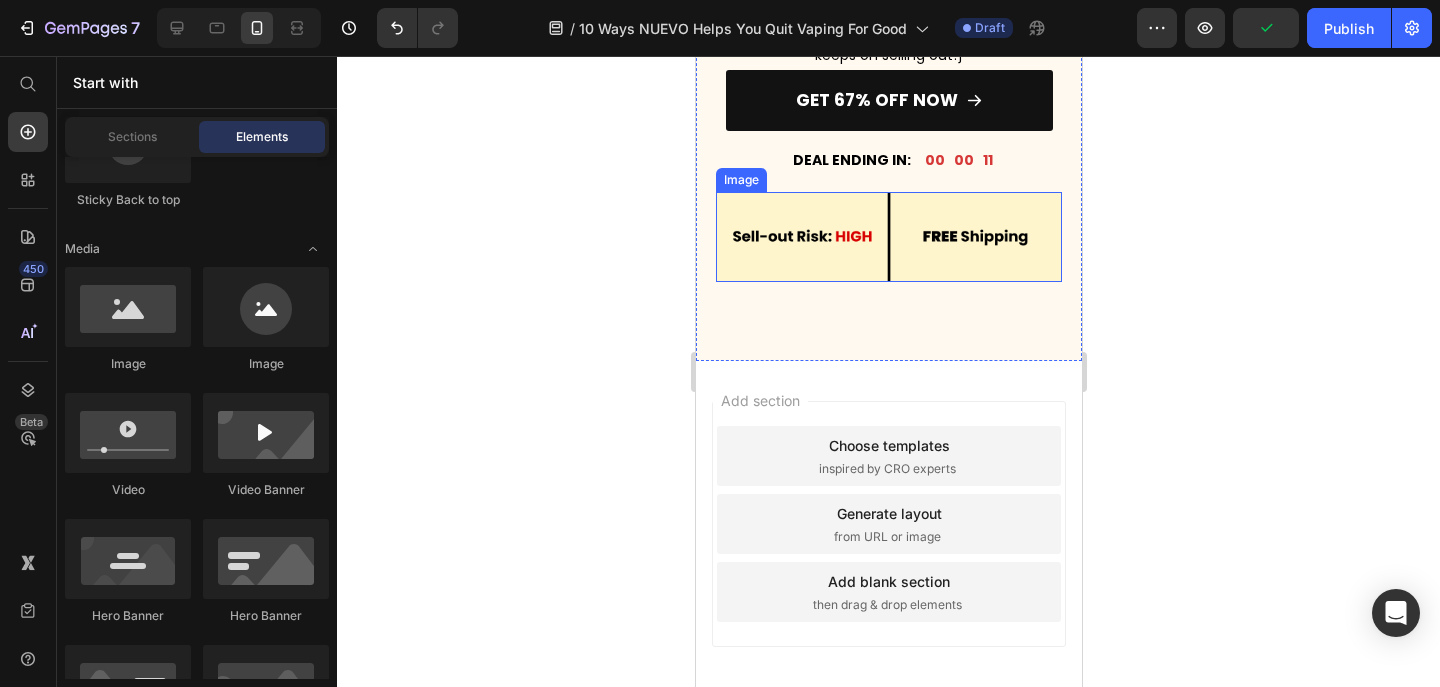 click at bounding box center [888, 237] 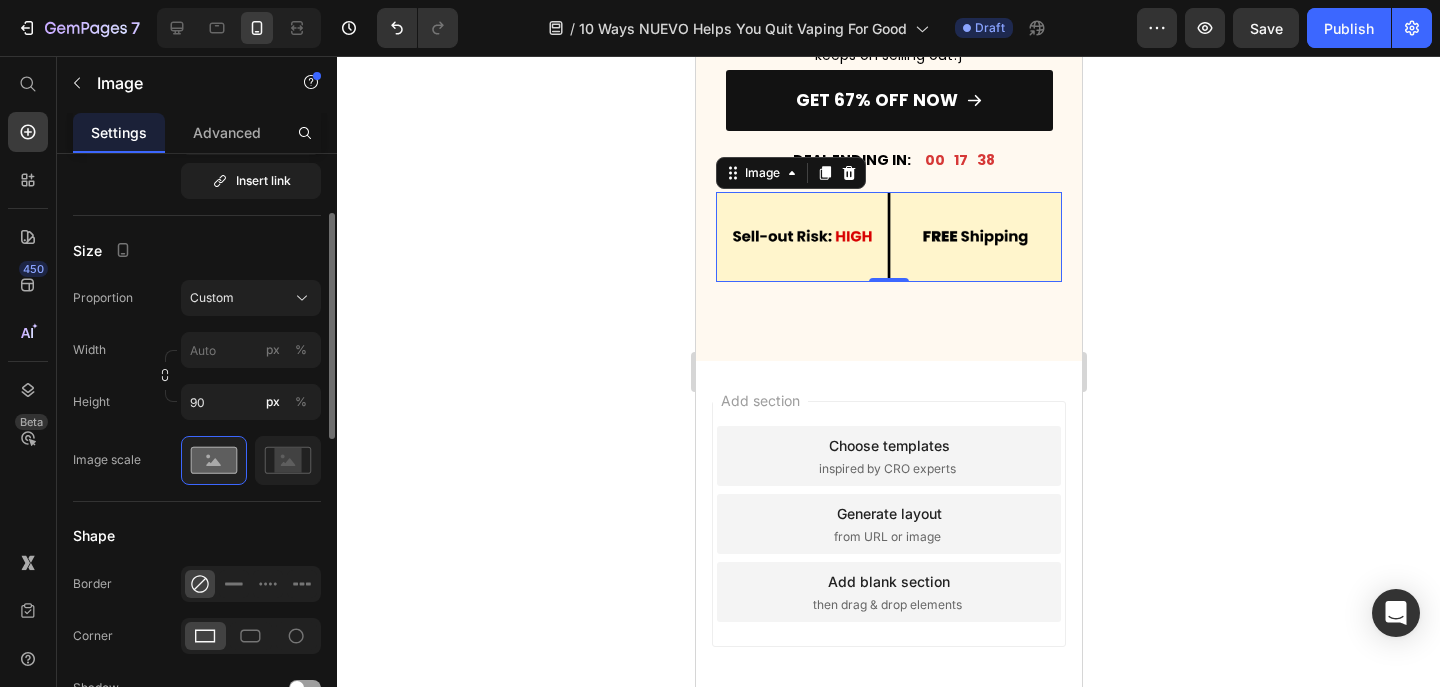 scroll, scrollTop: 0, scrollLeft: 0, axis: both 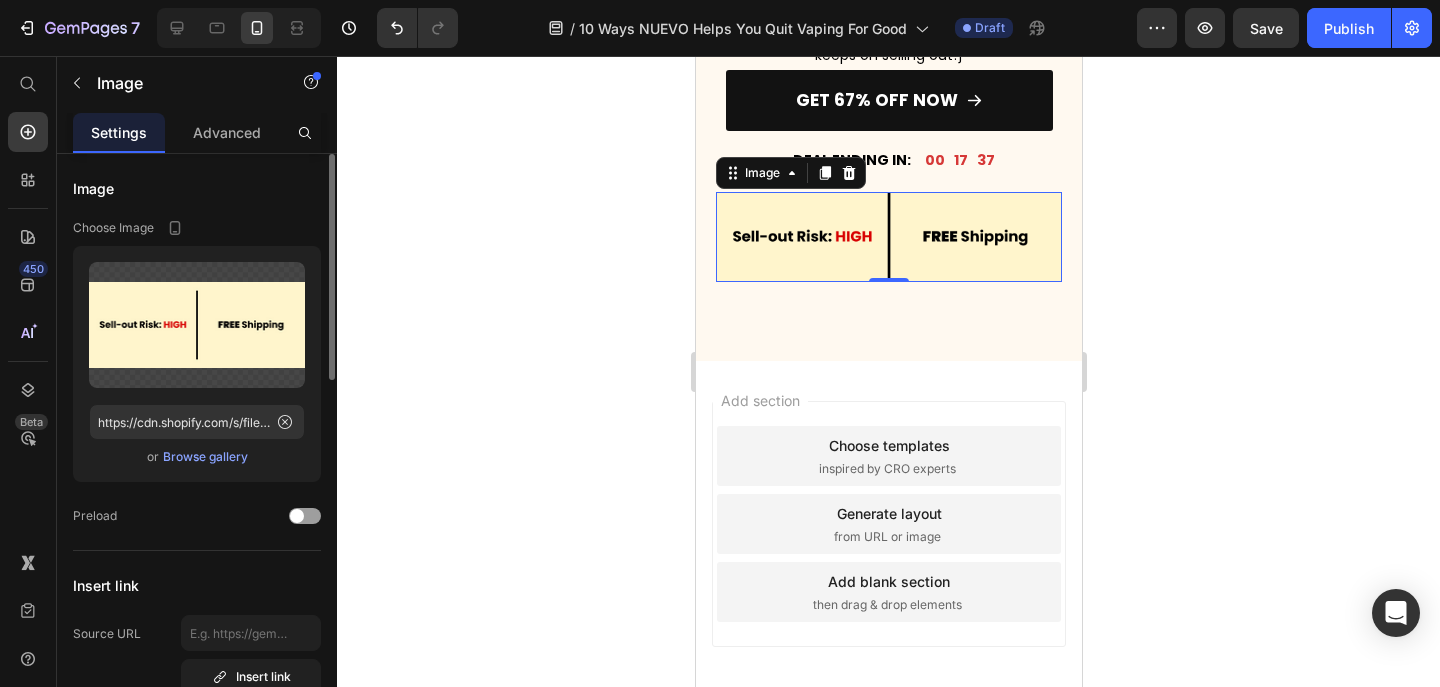 click on "Browse gallery" at bounding box center (205, 457) 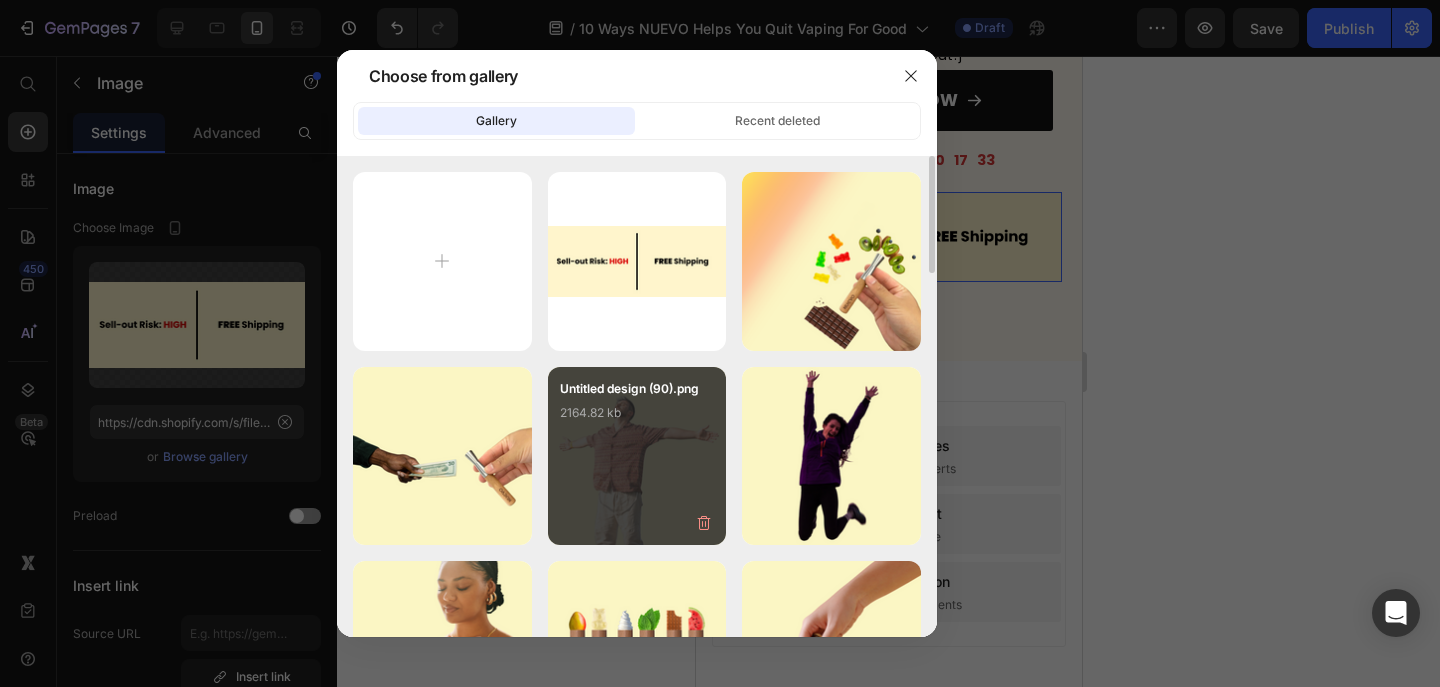 type on "C:\fakepath\Add a heading (3).png" 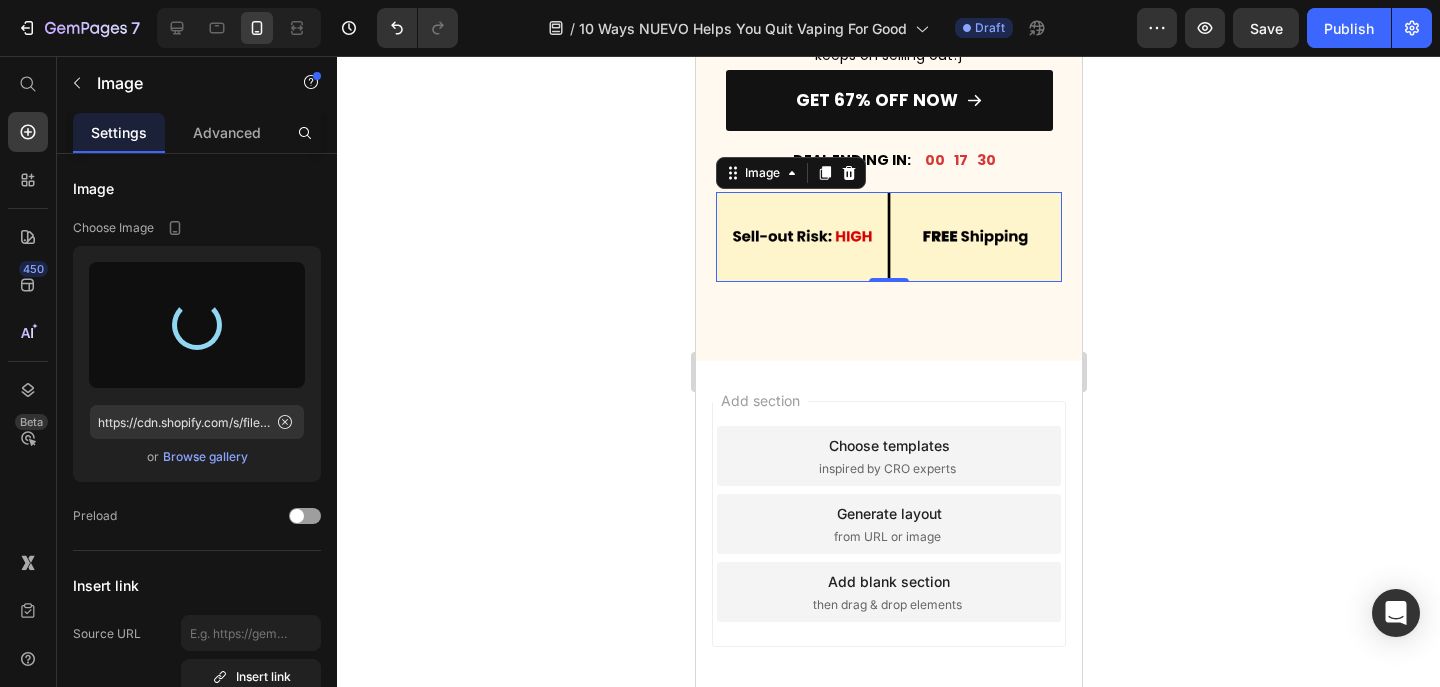 type on "https://cdn.shopify.com/s/files/1/0606/5140/5375/files/gempages_562712114943231141-646b02f7-db04-4bb0-91c4-7ac657d24f3c.png" 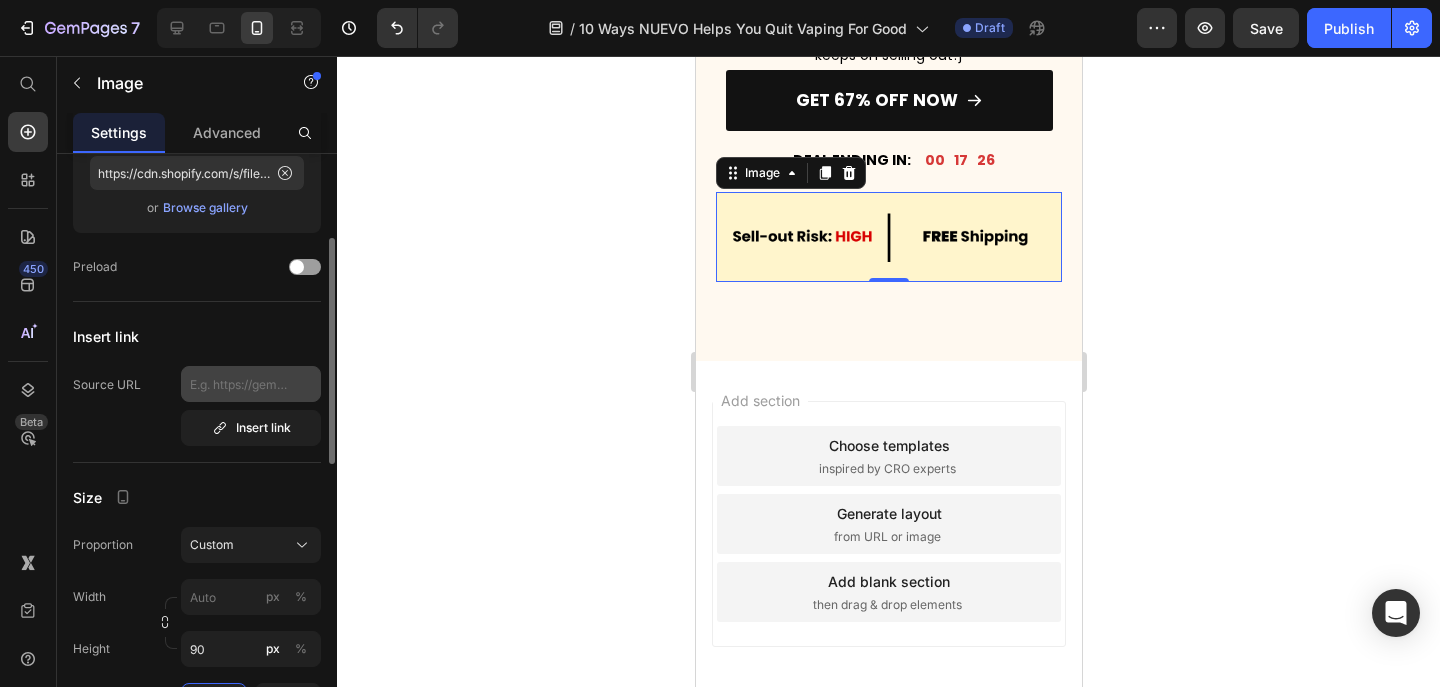 scroll, scrollTop: 252, scrollLeft: 0, axis: vertical 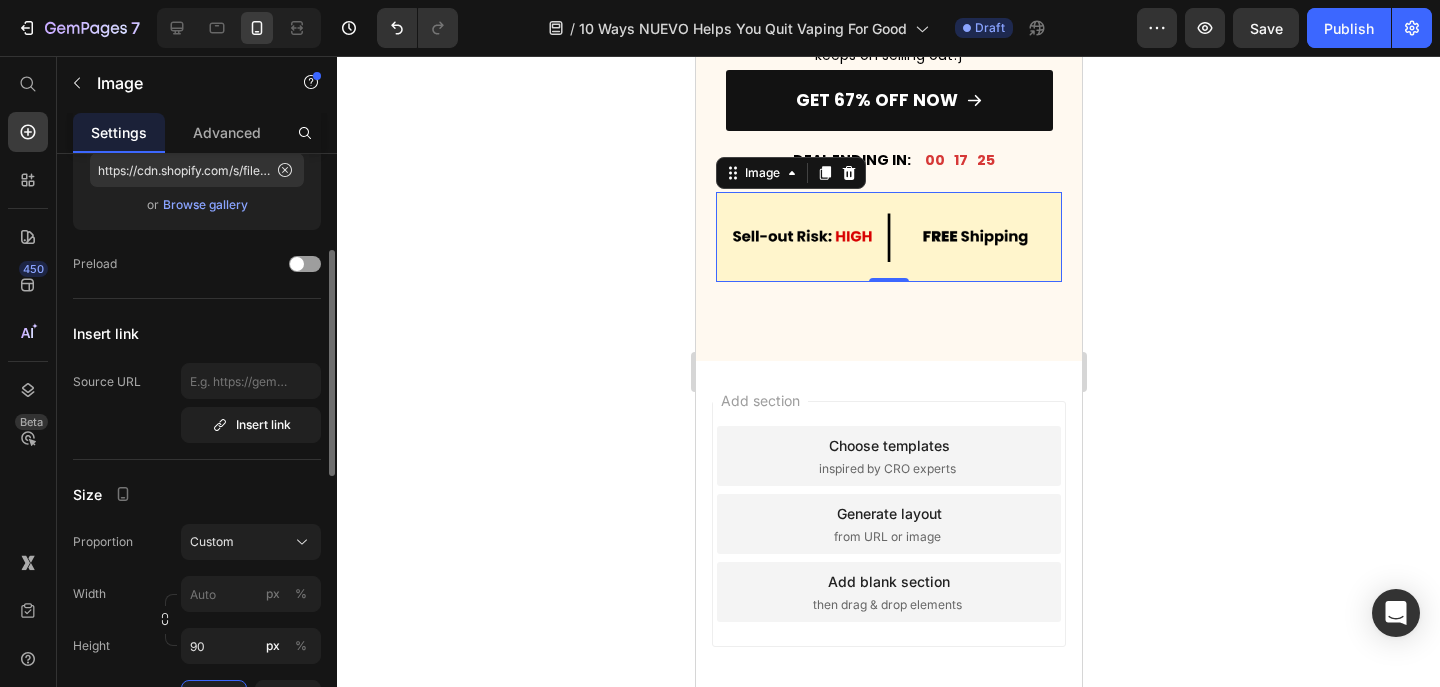 click 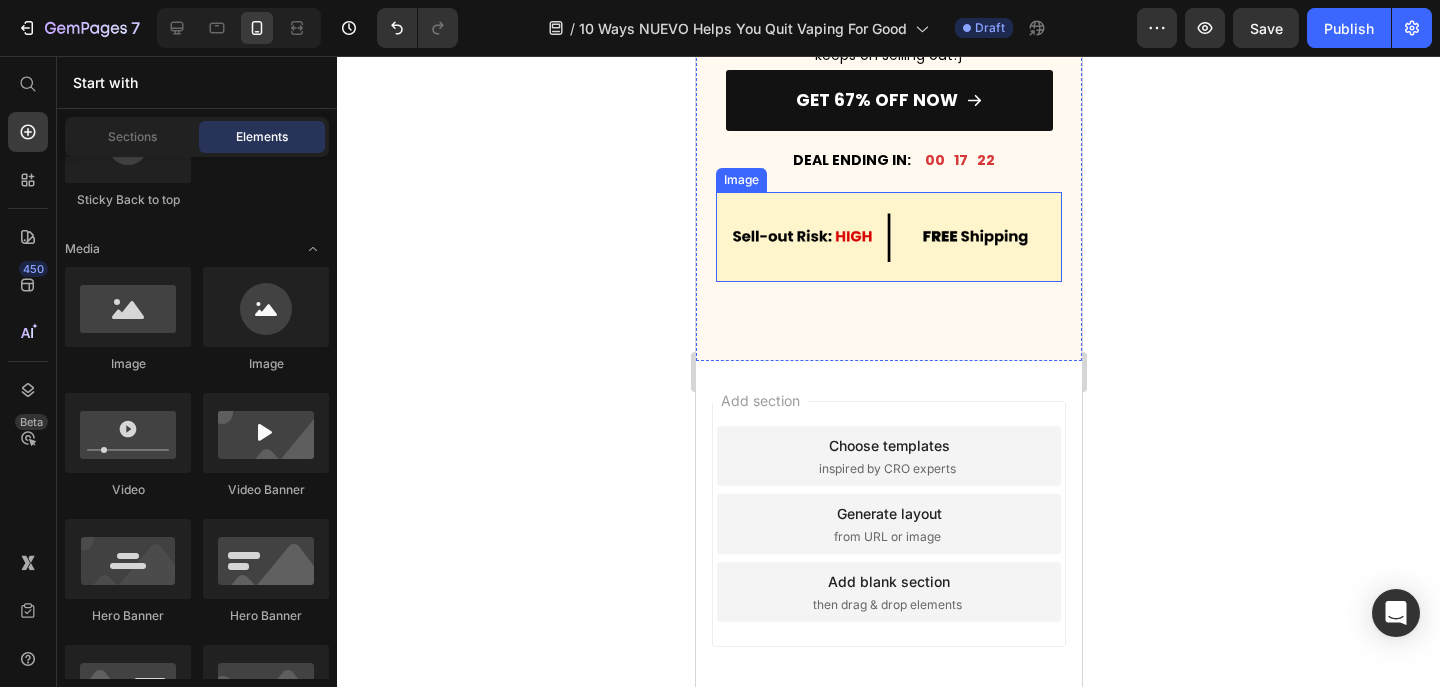 click at bounding box center [888, 237] 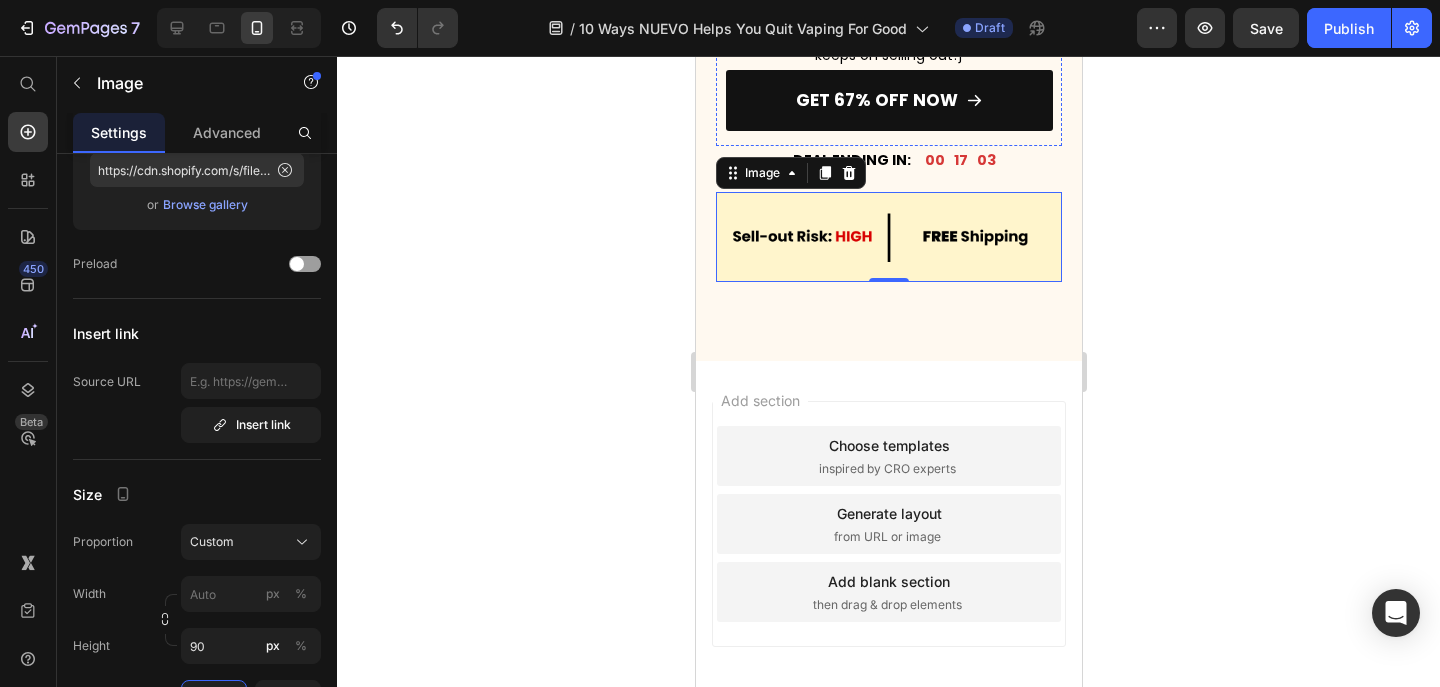 click on "UP TO 67% OFF" at bounding box center [888, -146] 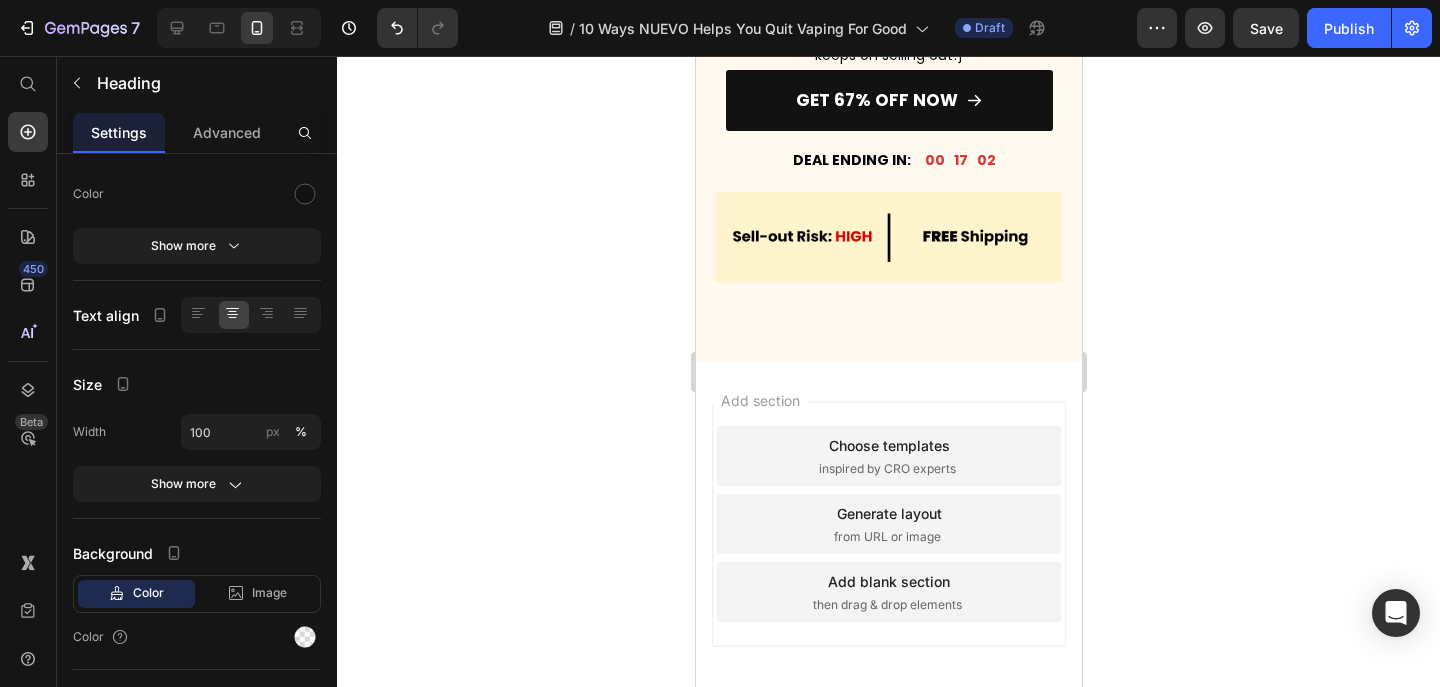scroll, scrollTop: 0, scrollLeft: 0, axis: both 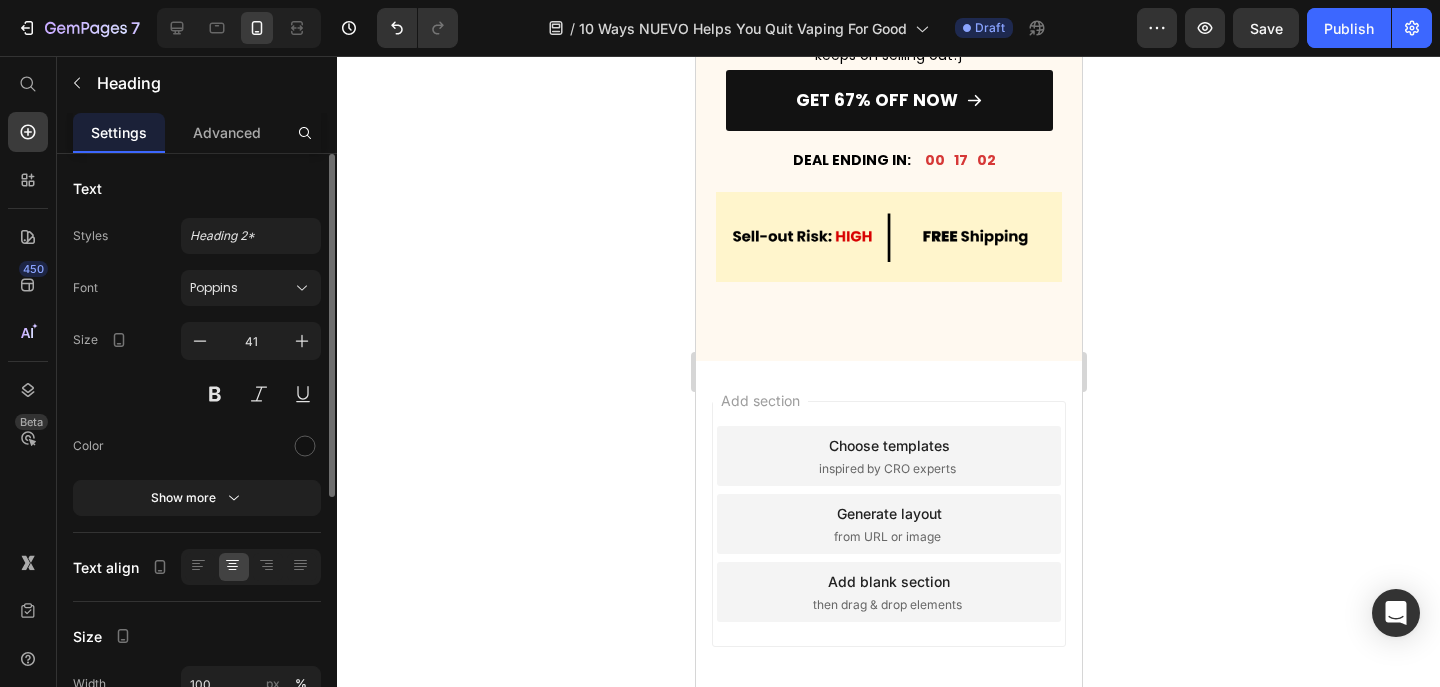 click on "UP TO 67% OFF" at bounding box center [888, -146] 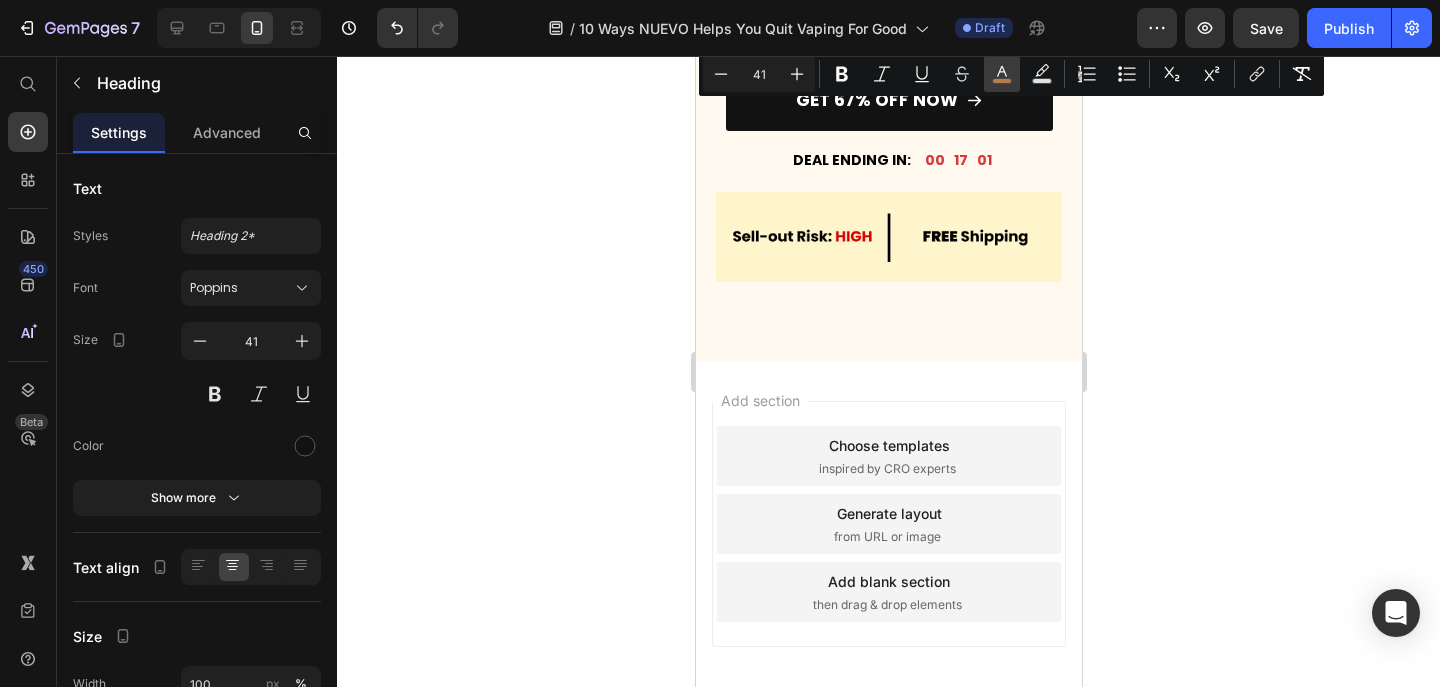 click 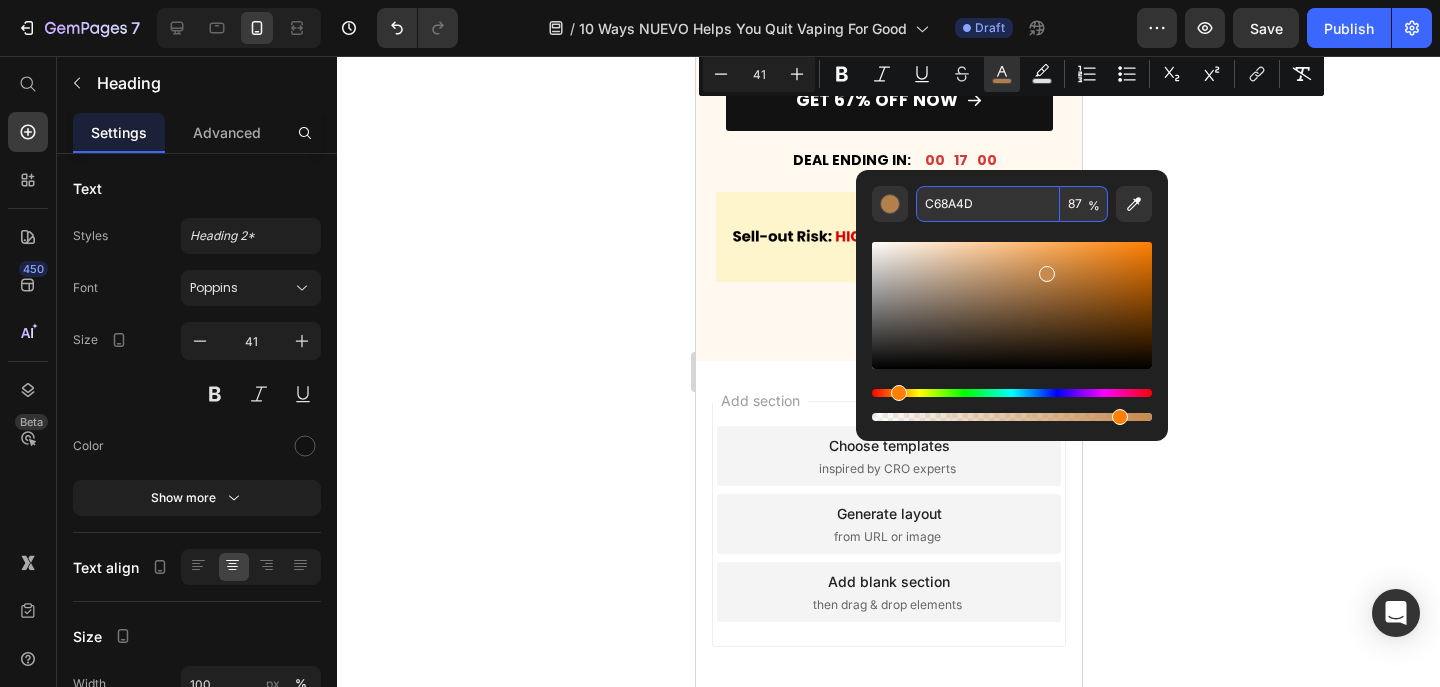 click on "C68A4D" at bounding box center (988, 204) 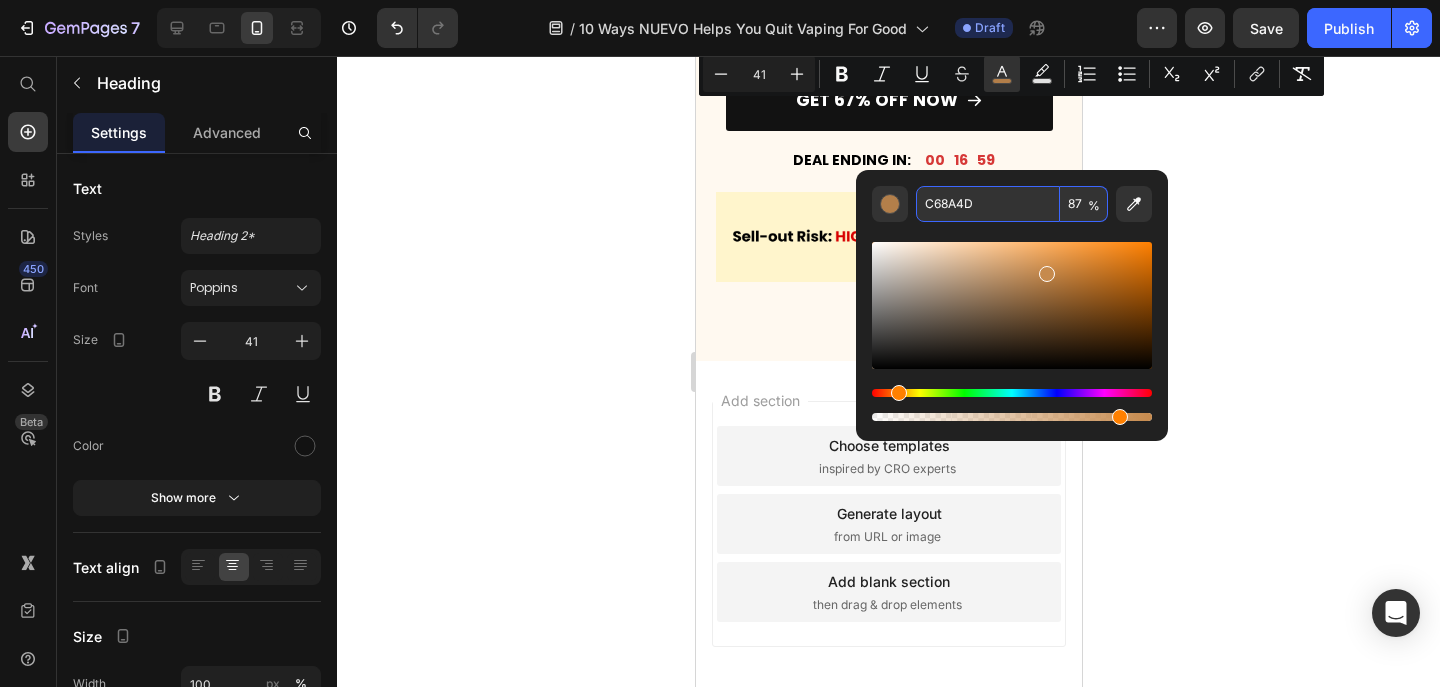 click 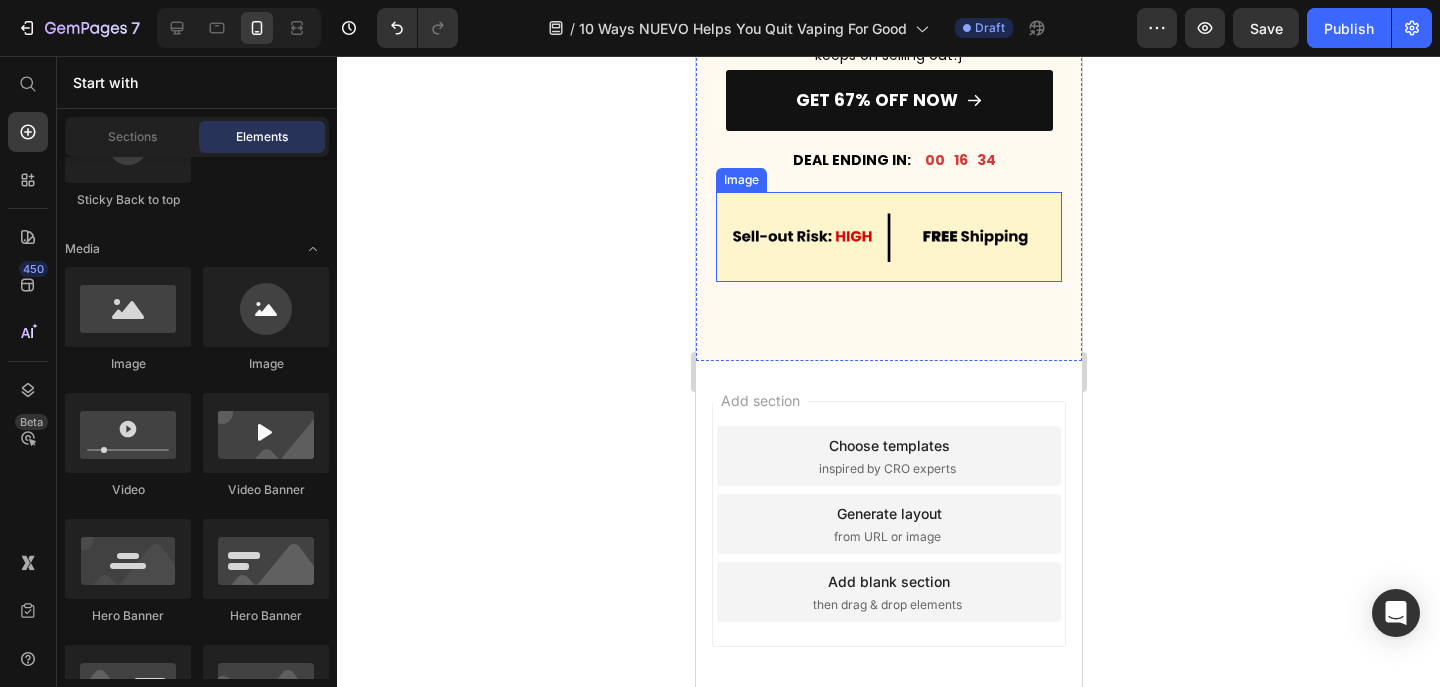 click at bounding box center [888, 237] 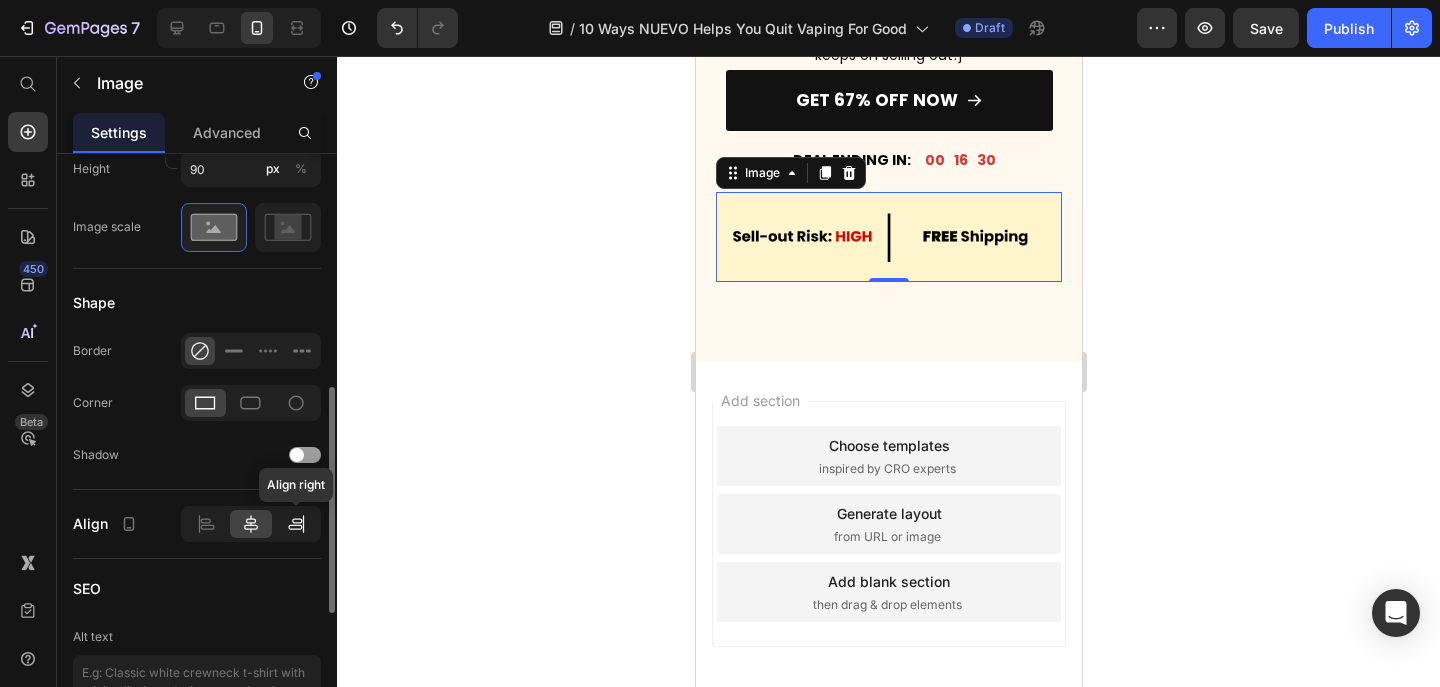 scroll, scrollTop: 733, scrollLeft: 0, axis: vertical 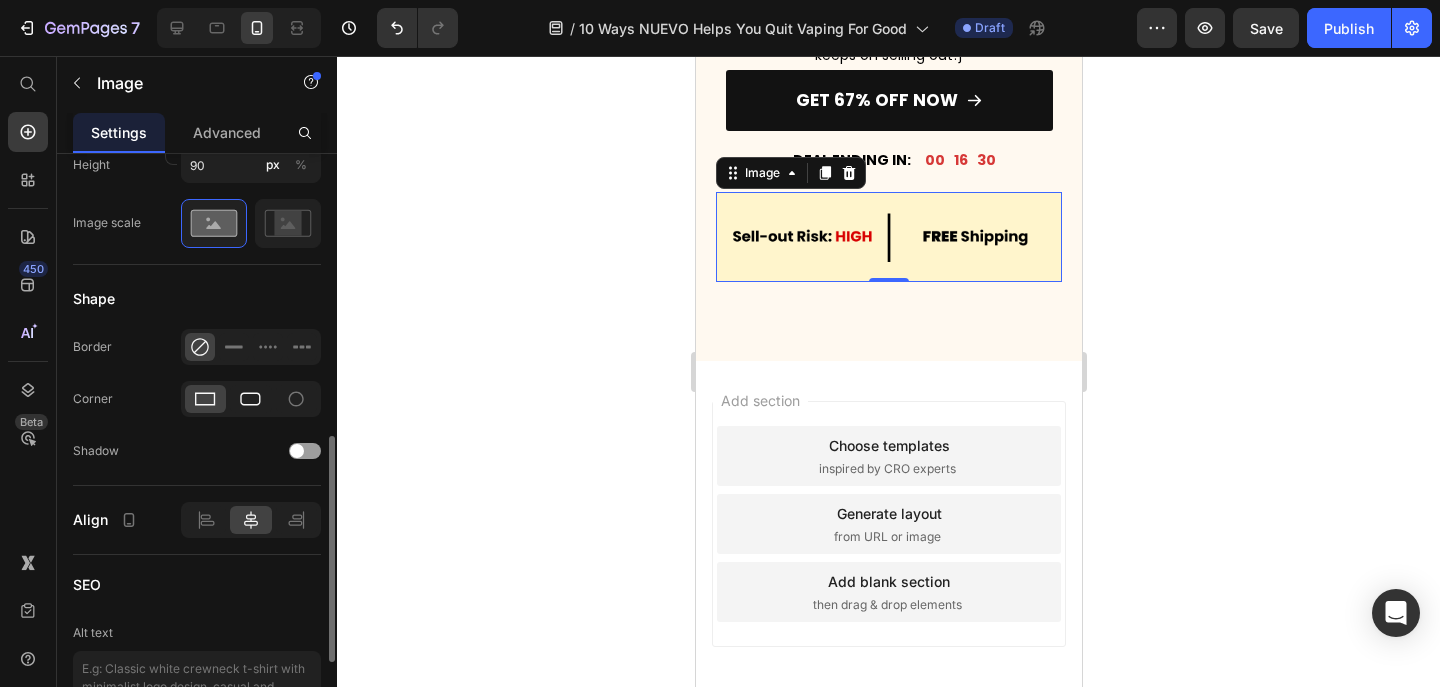 click 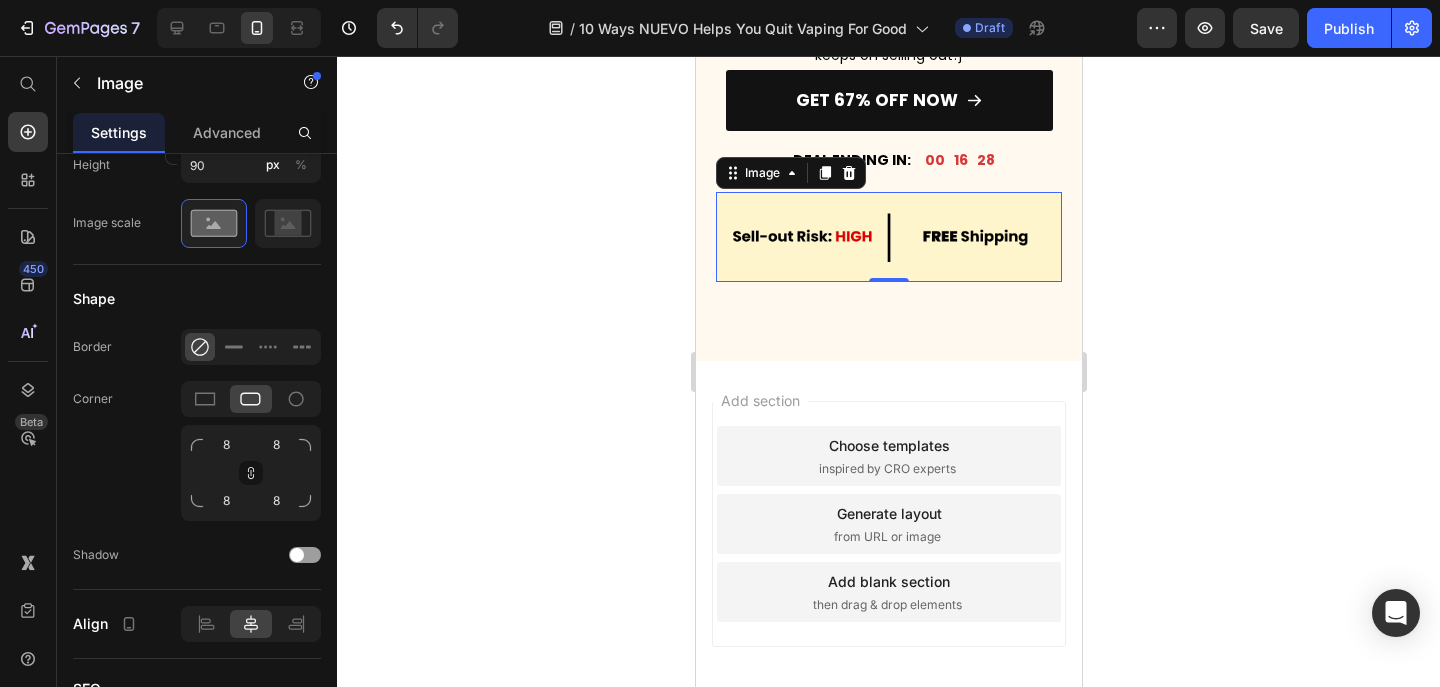 click 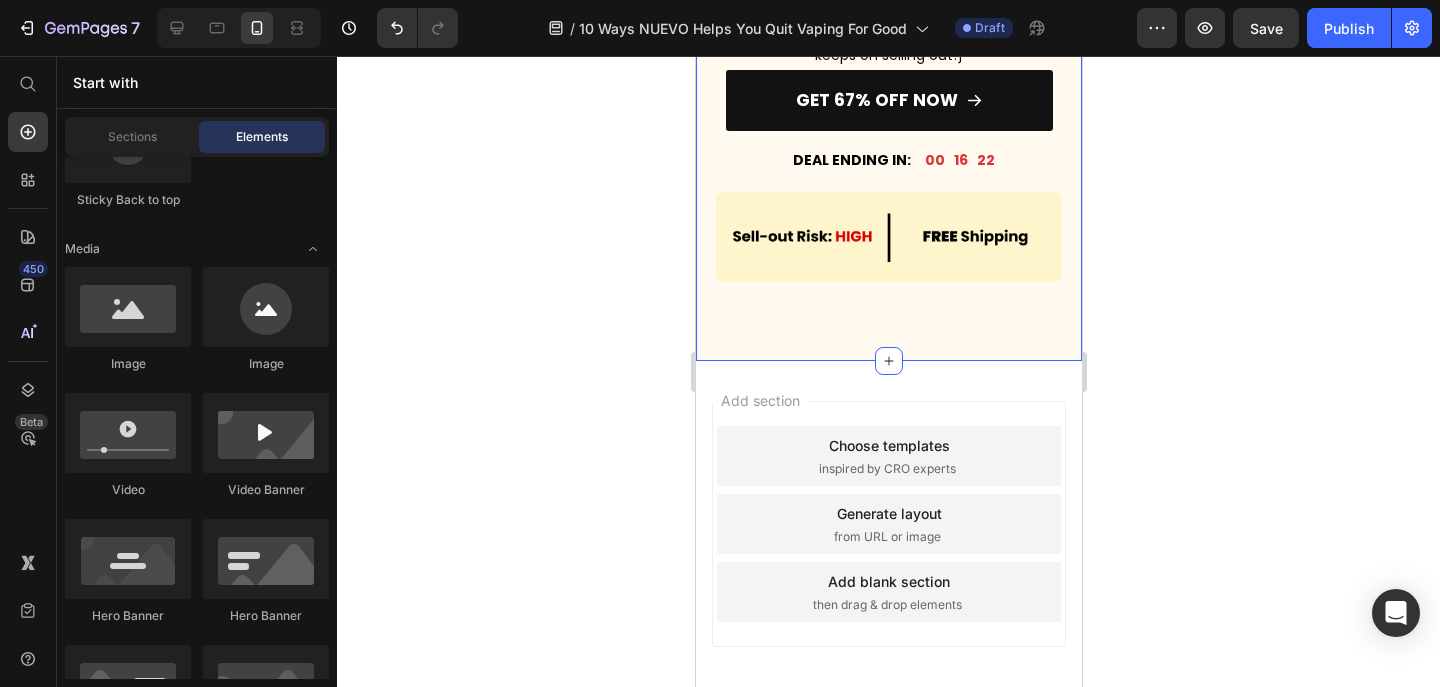 click on "1. Feel The Same Pull, Kick Away the Health Risks. Heading Image Meet the most satisfying way to keep your hand-to-mouth ritual without the guilt. Imagine getting the same pull and calm without nicotine, vapor, or toxins. NUEVO is made with only good stuff — pure flavors and functional ingredients to help you feel clear, calm, and focused. Say goodbye to harmful chemicals and hello to a healthier habit you’ll actually enjoy every day! Text Block Row 3. Use EVERYWHERE. Bother NO ONE. Heading Image Take it anywhere, use it anytime — and no one around you will even notice. NUEVO is vapor-free, smoke-free, and scent-free, so you can keep the habit without clouds or stink. It’s built to handle real life too: waterproof (as long as the core stays dry), heat-proof, and tough enough to last a long time. Perfect for discreet hits at work, in the car, or outdoors — zero mess, zero stress. Text Block Row 4. Save Your Money for Better Uses. Heading Image Text Block Row 5. Enjoy Your Current Favorite Flavors. 00" at bounding box center (888, -3357) 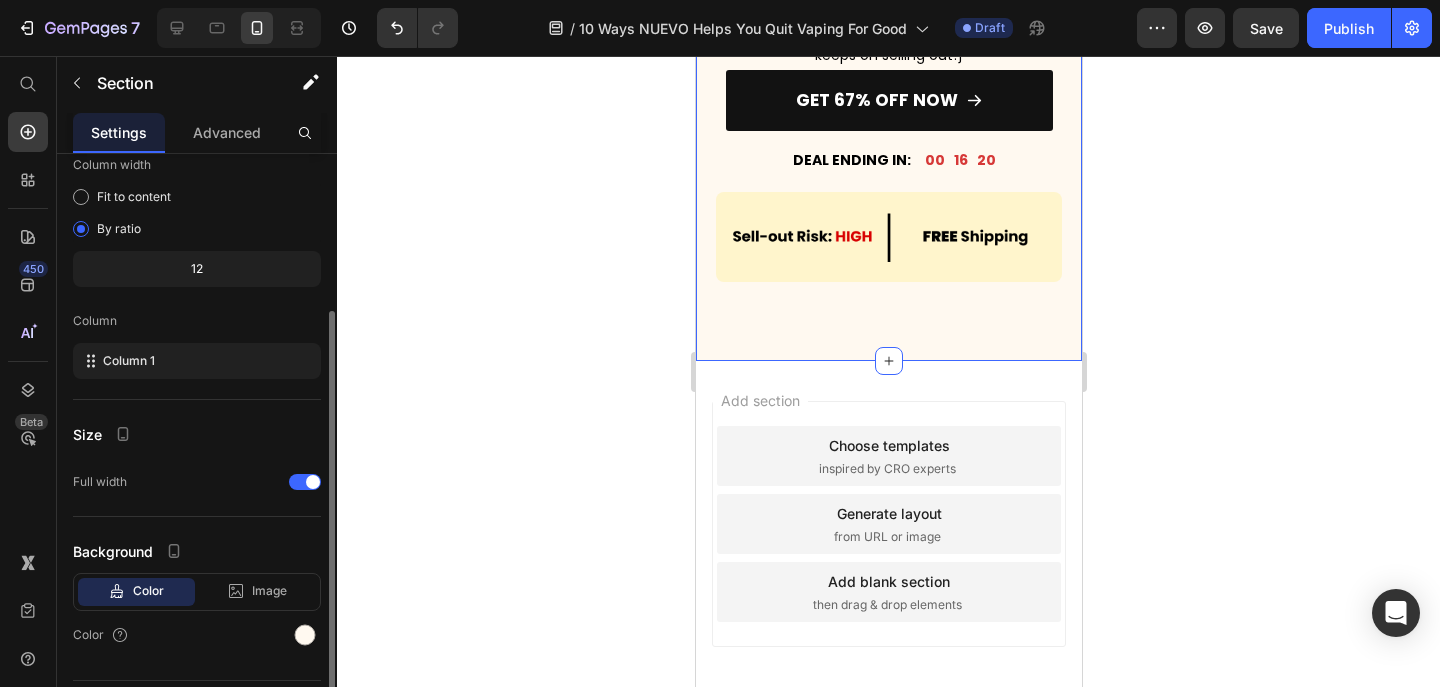 scroll, scrollTop: 174, scrollLeft: 0, axis: vertical 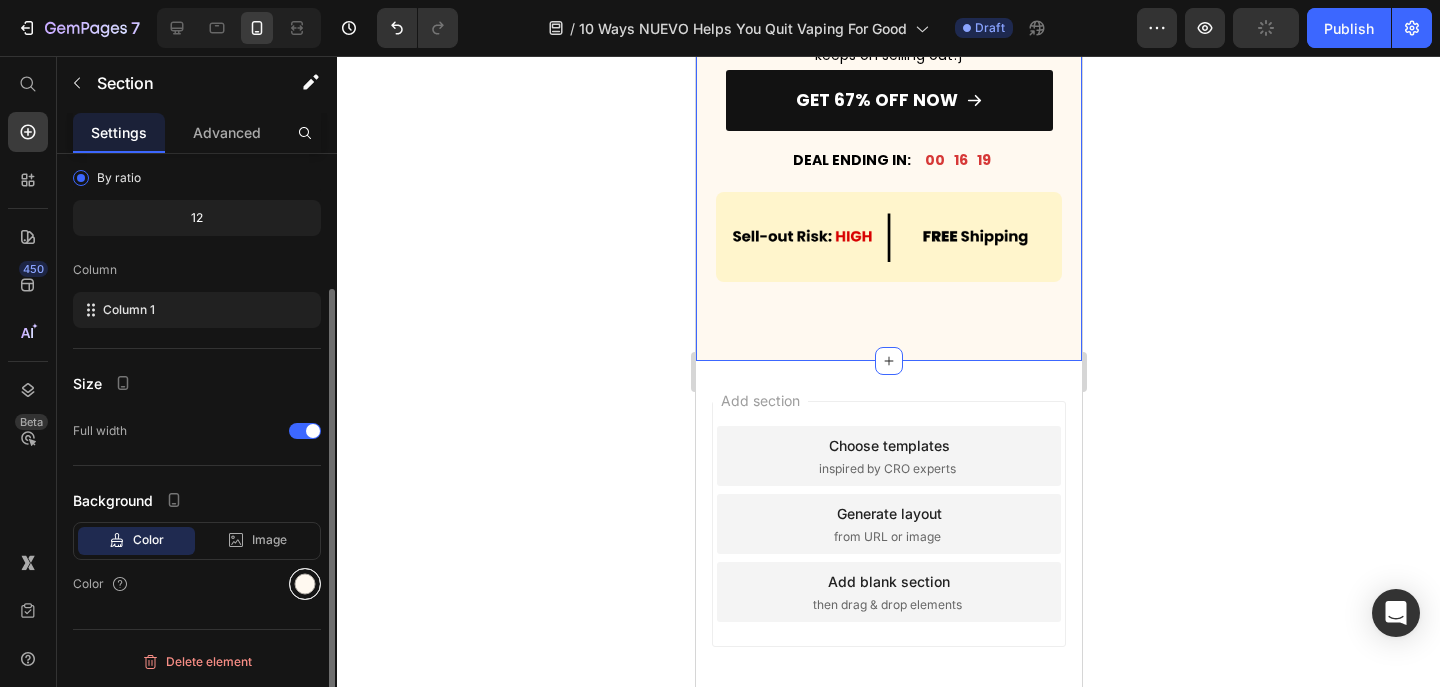 click at bounding box center (305, 584) 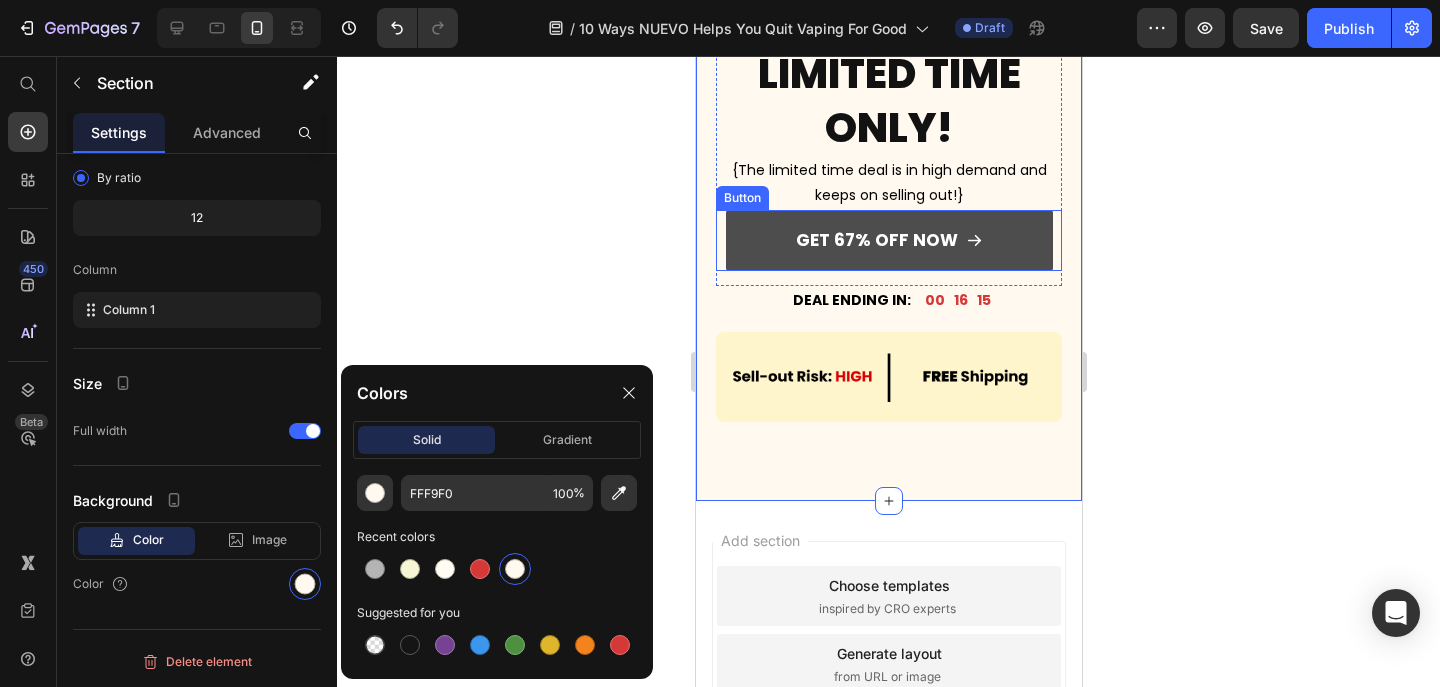 scroll, scrollTop: 7445, scrollLeft: 0, axis: vertical 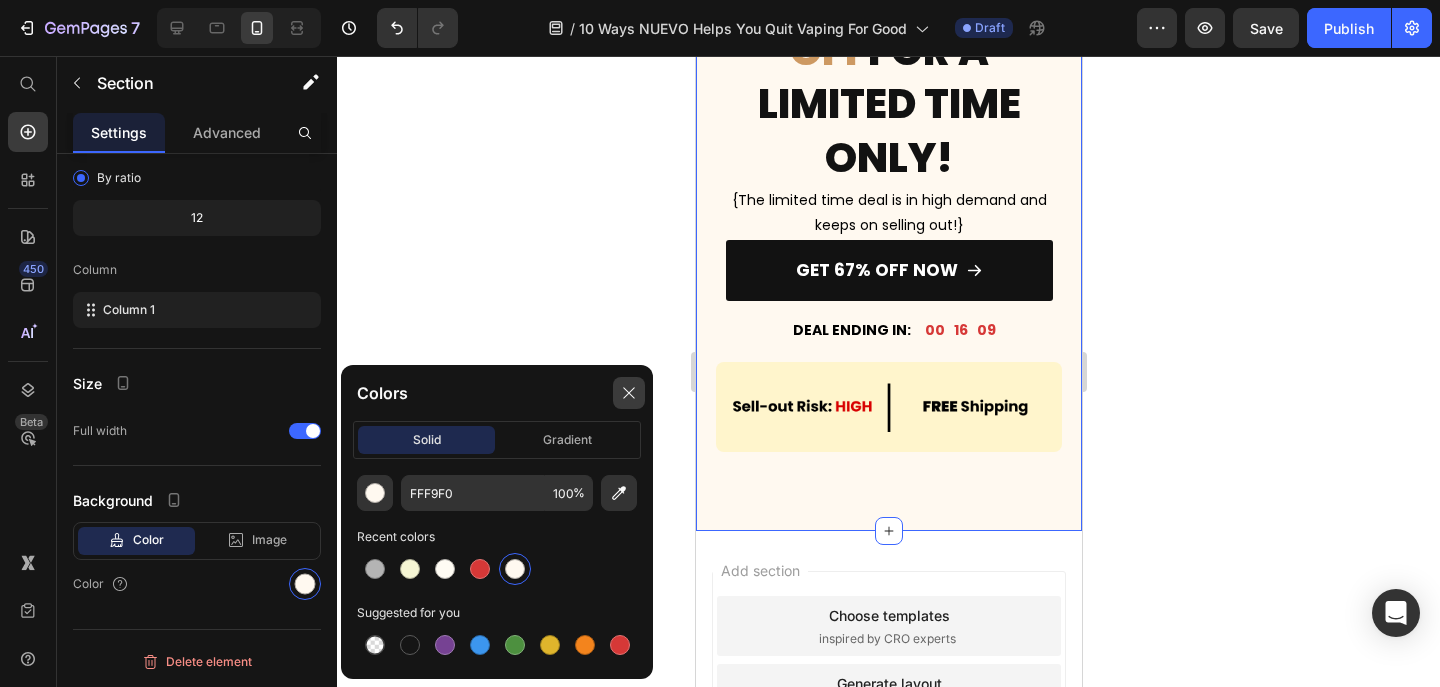 click at bounding box center [629, 393] 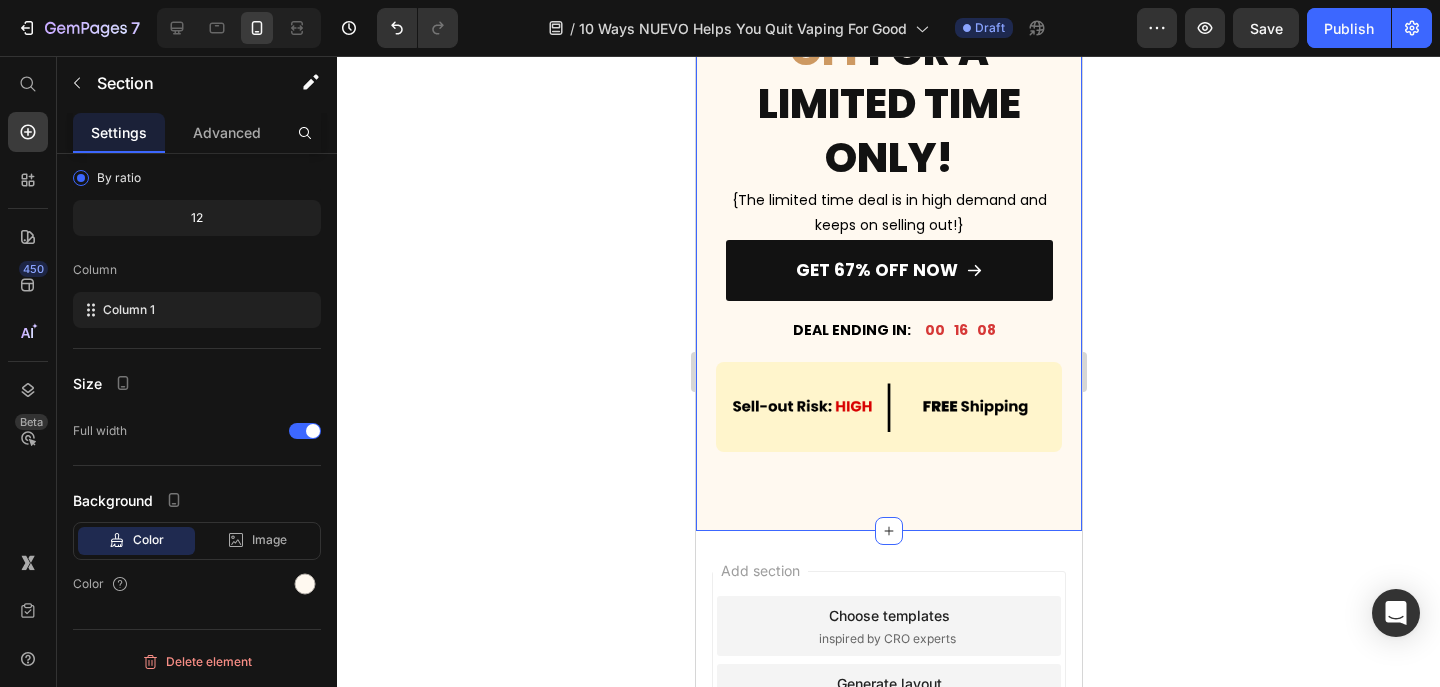 click 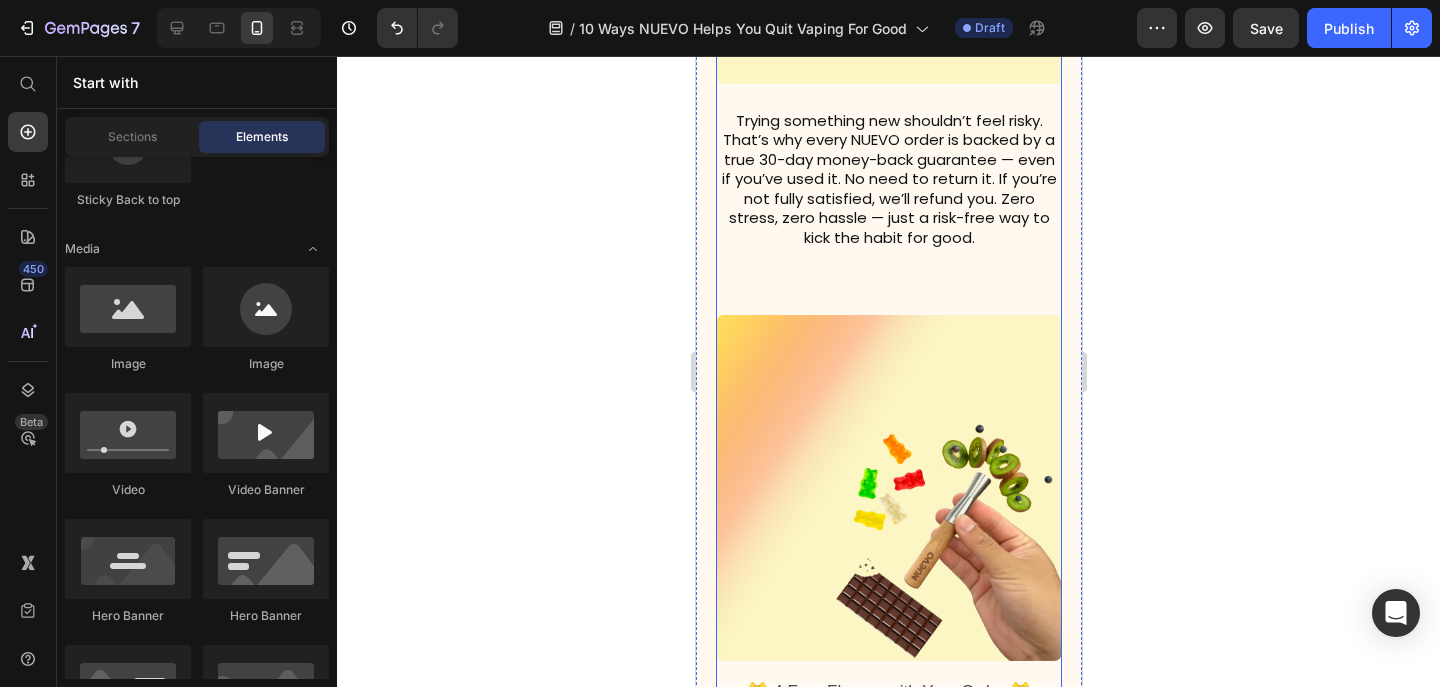 scroll, scrollTop: 7154, scrollLeft: 0, axis: vertical 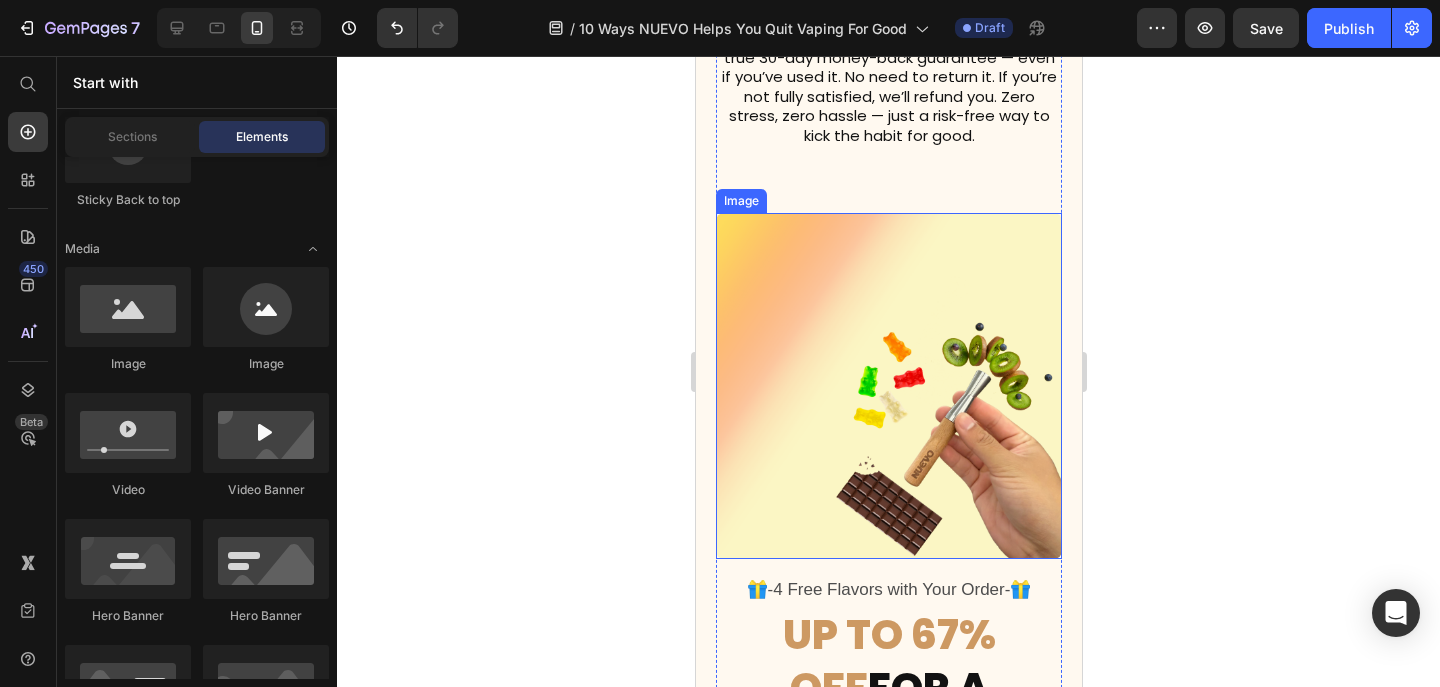 click at bounding box center [888, 386] 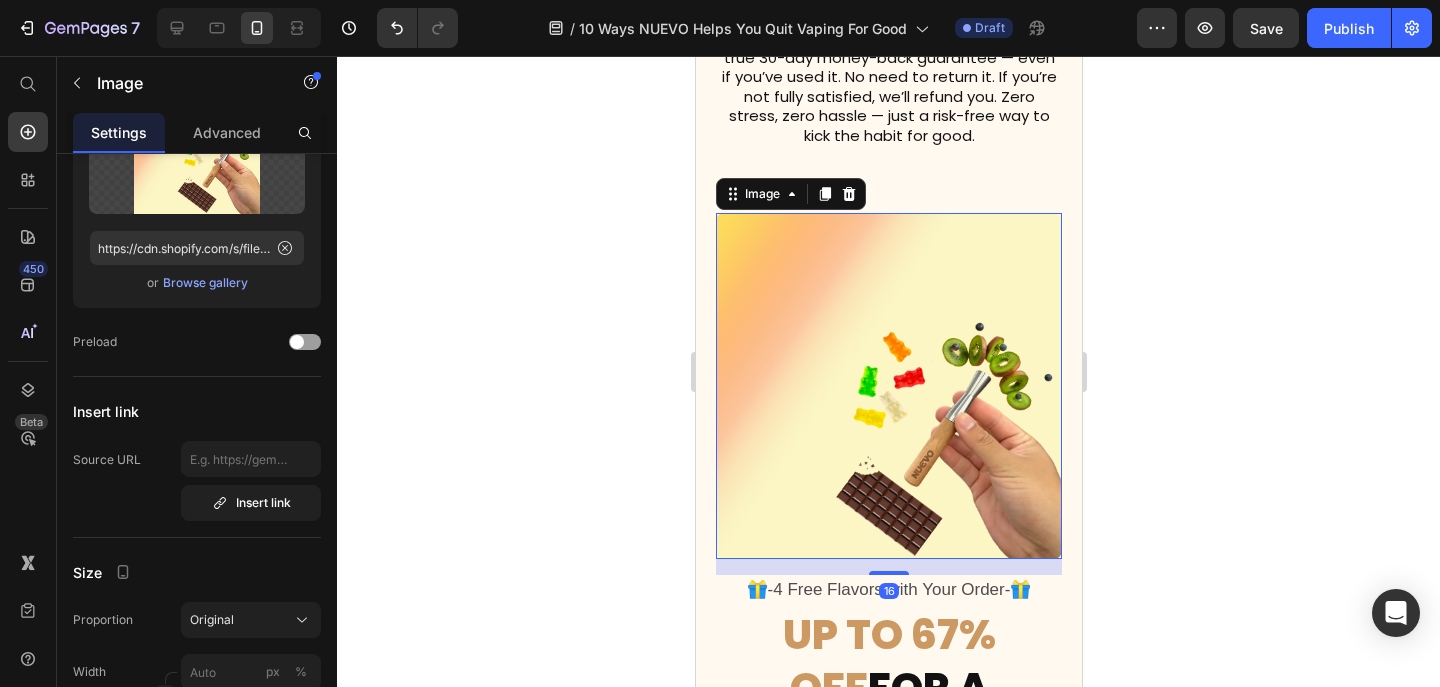 scroll, scrollTop: 0, scrollLeft: 0, axis: both 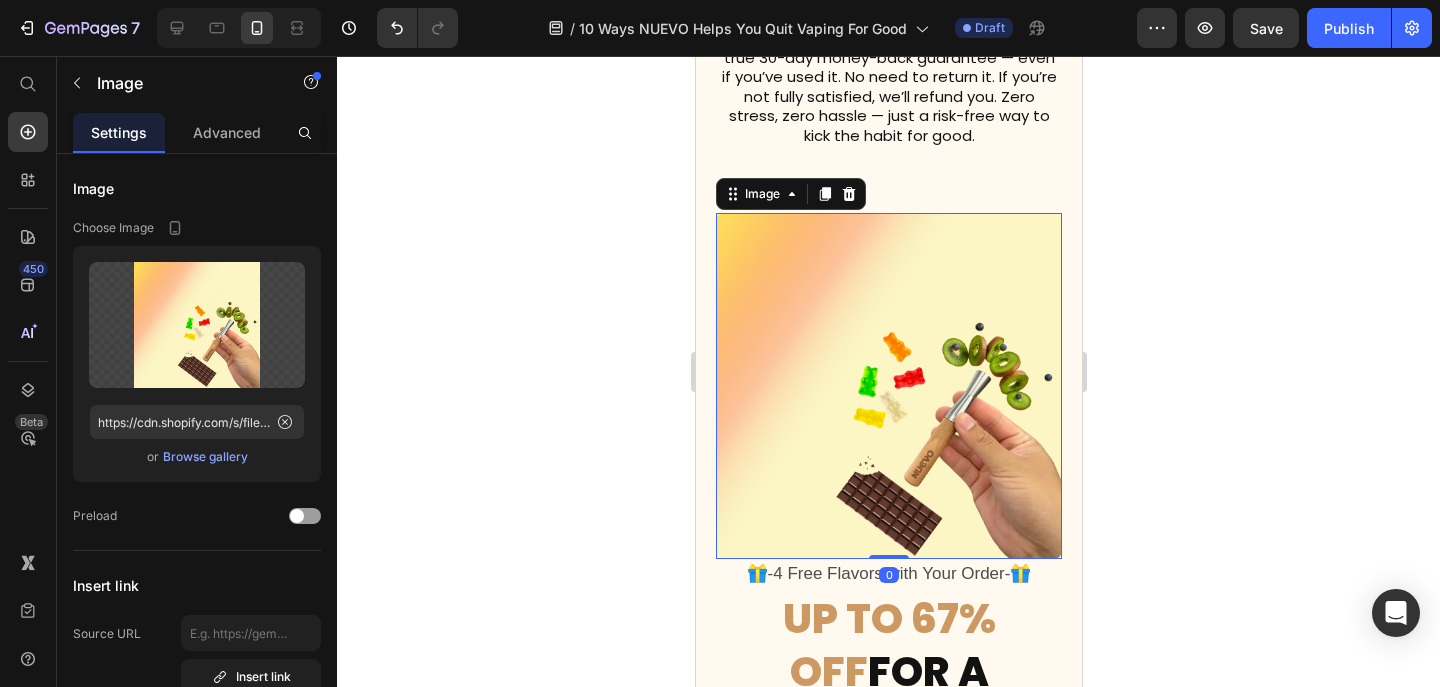 drag, startPoint x: 892, startPoint y: 534, endPoint x: 912, endPoint y: 458, distance: 78.58753 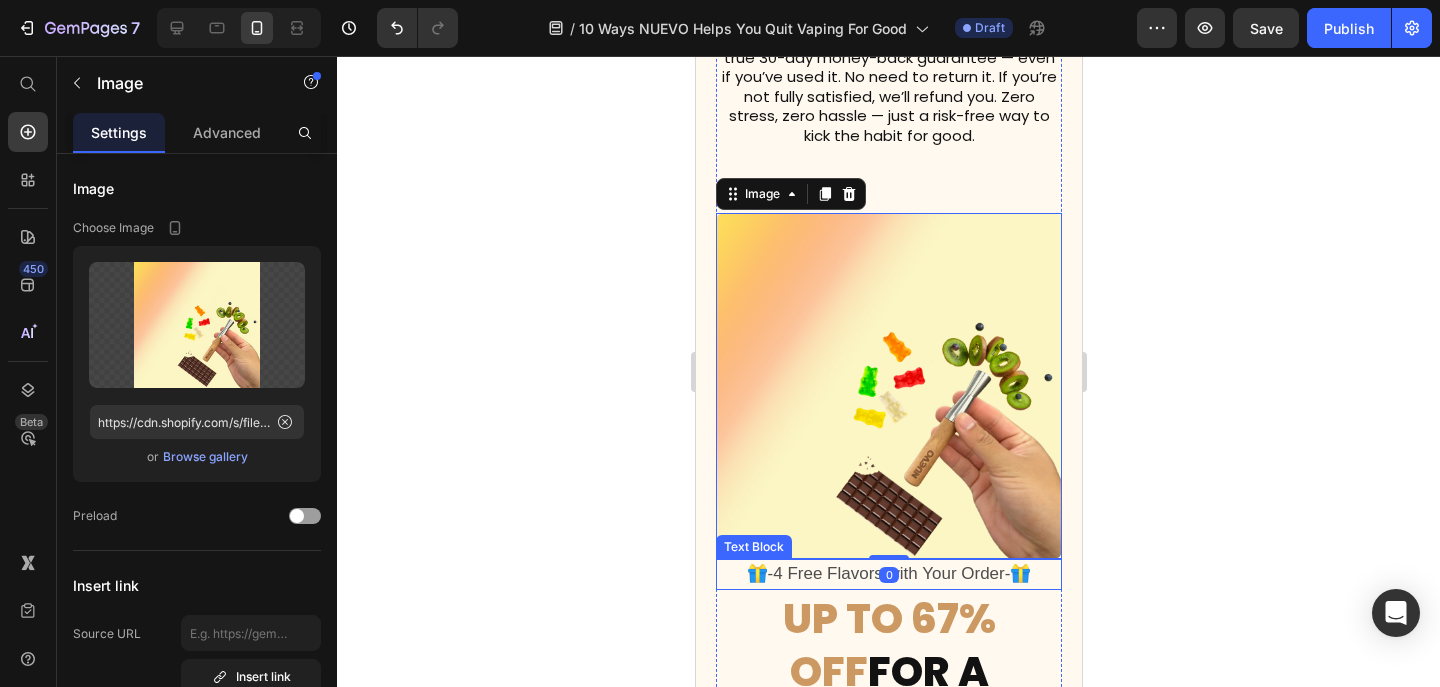 click on "🎁-4 Free Flavors with Your Order-🎁" at bounding box center [888, 573] 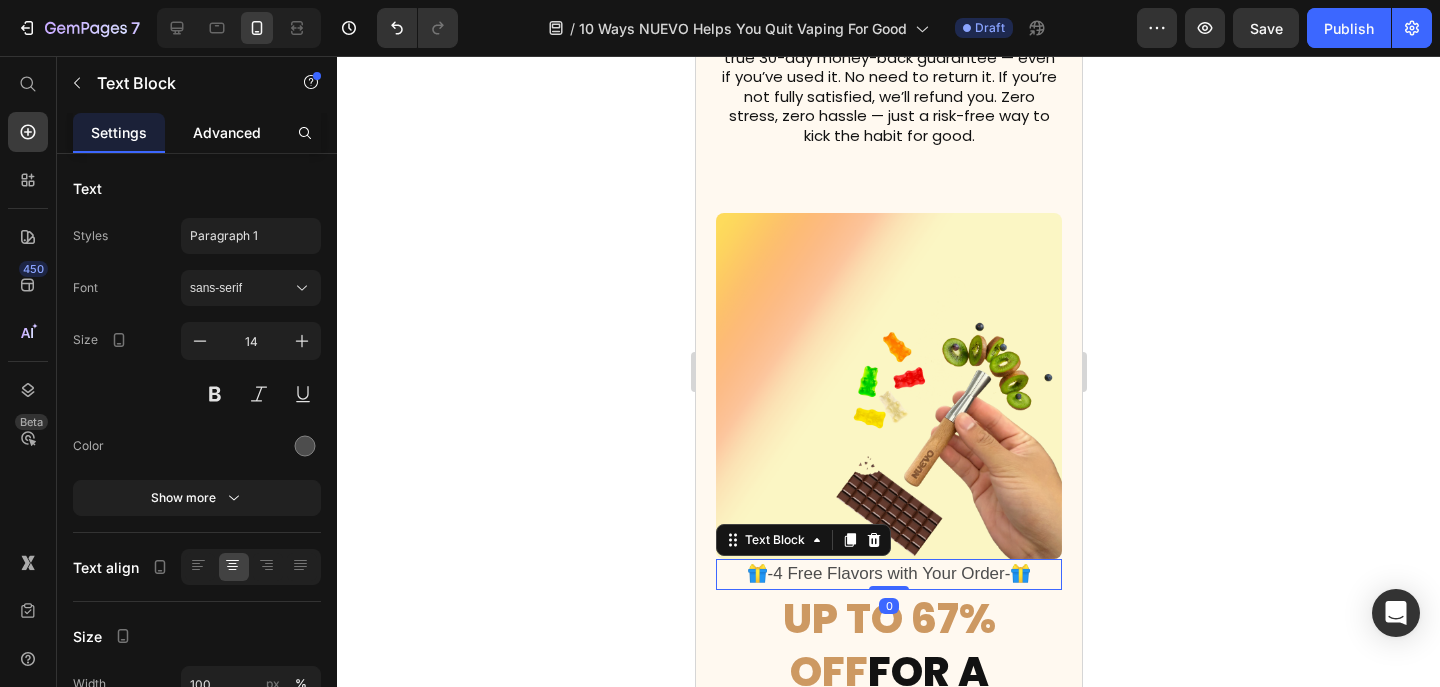 click on "Advanced" at bounding box center (227, 132) 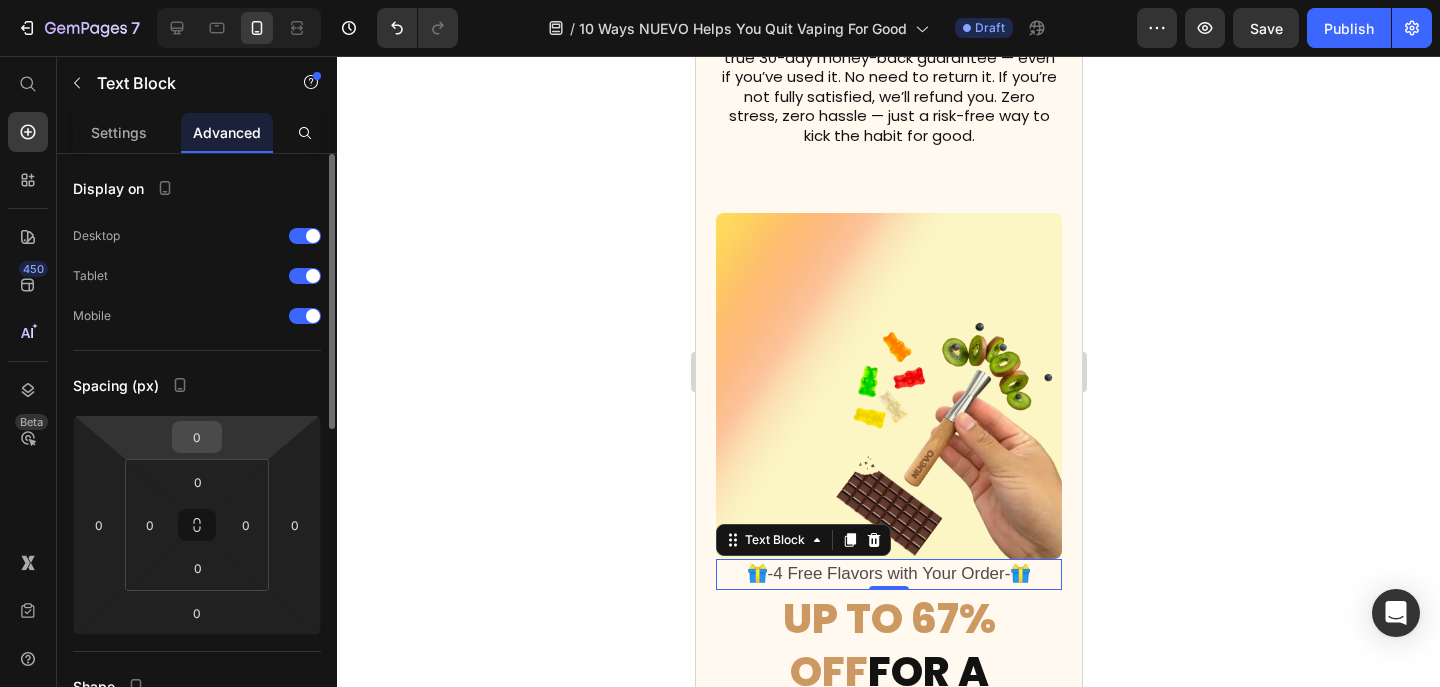 click on "0" at bounding box center [197, 437] 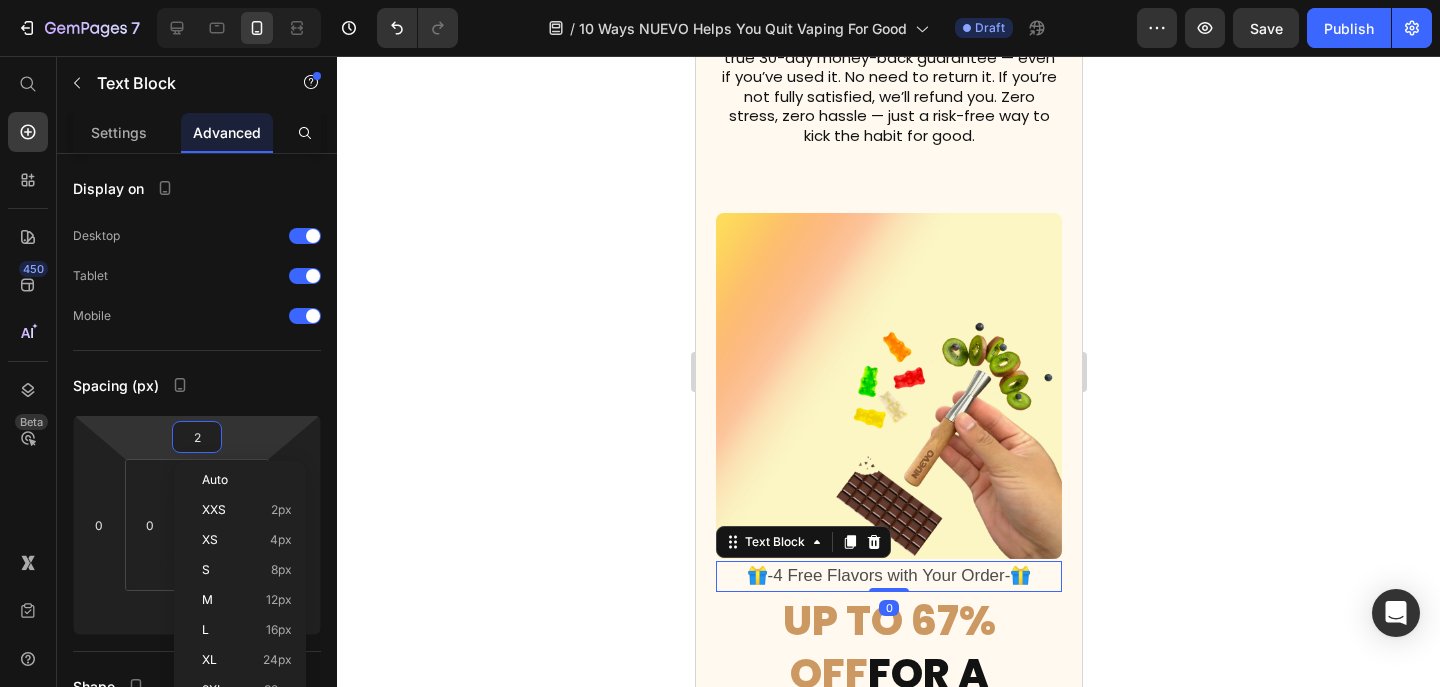 type on "20" 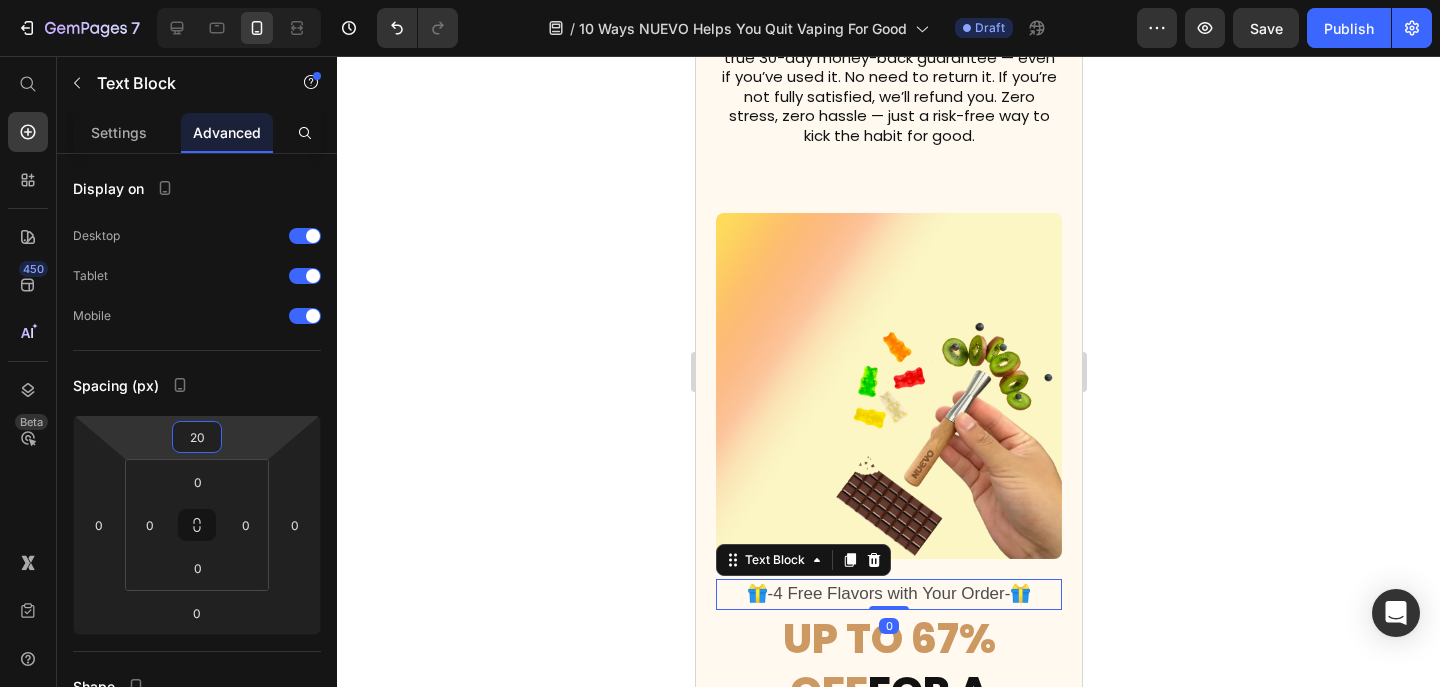 click 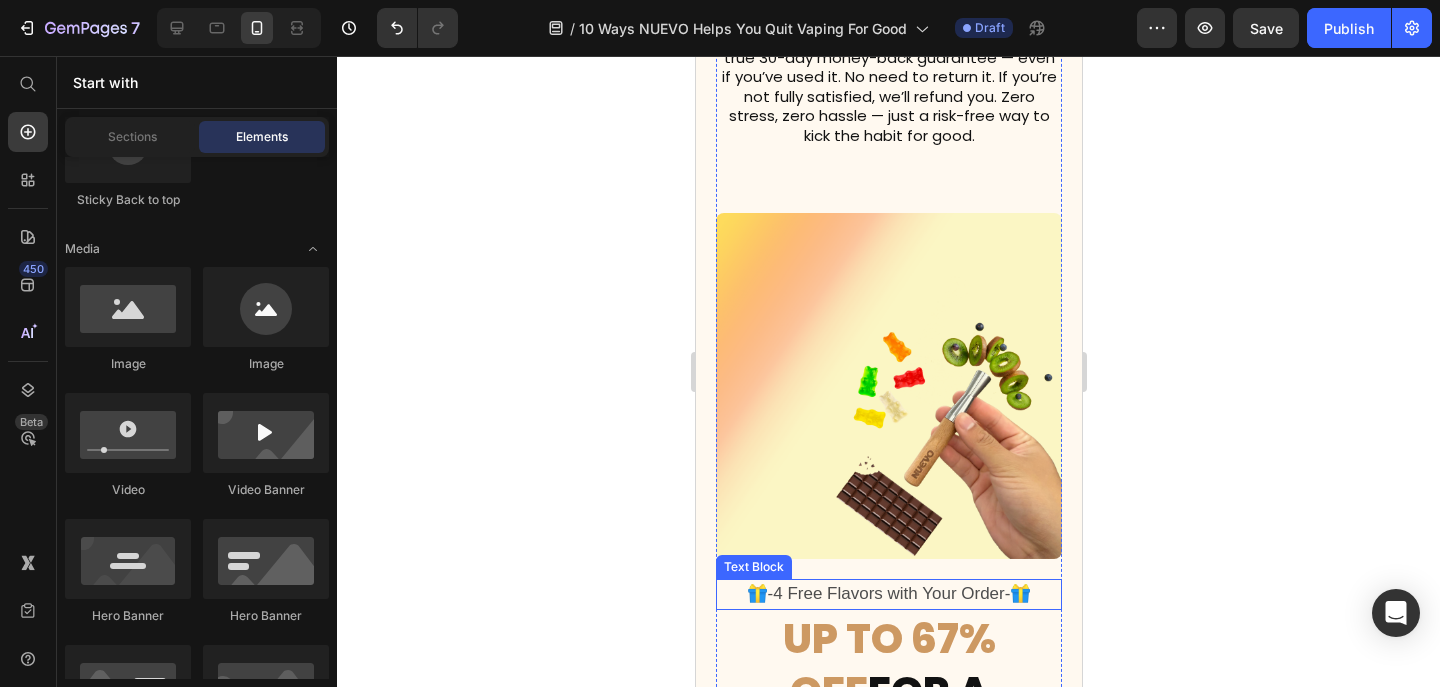 click on "🎁-4 Free Flavors with Your Order-🎁" at bounding box center [888, 593] 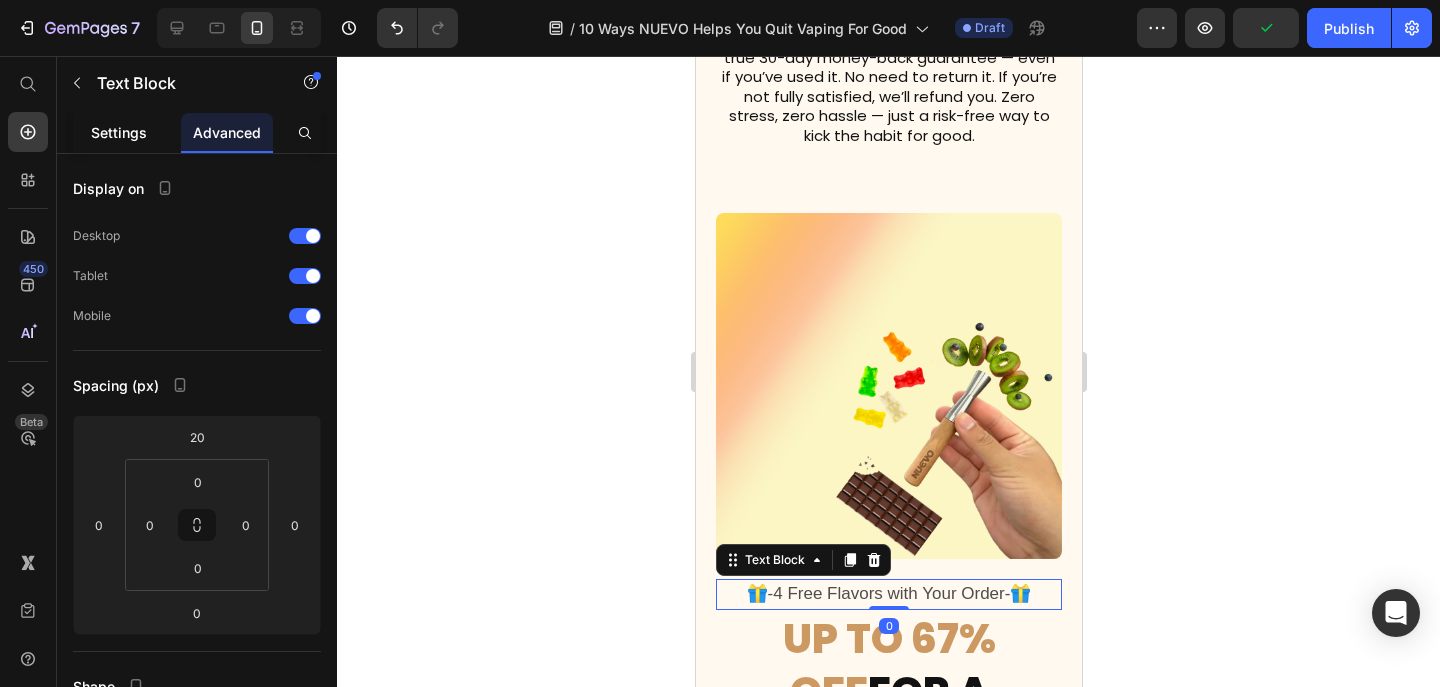 click on "Settings" at bounding box center [119, 132] 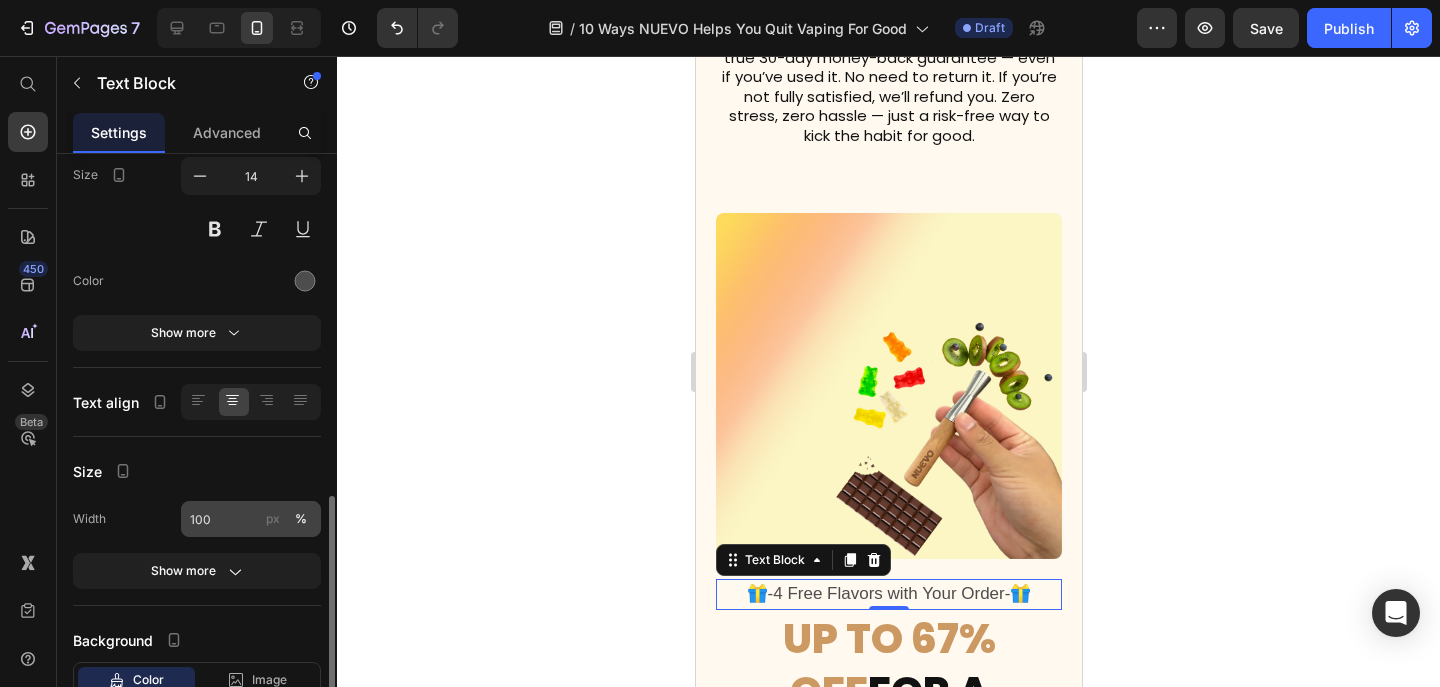 scroll, scrollTop: 305, scrollLeft: 0, axis: vertical 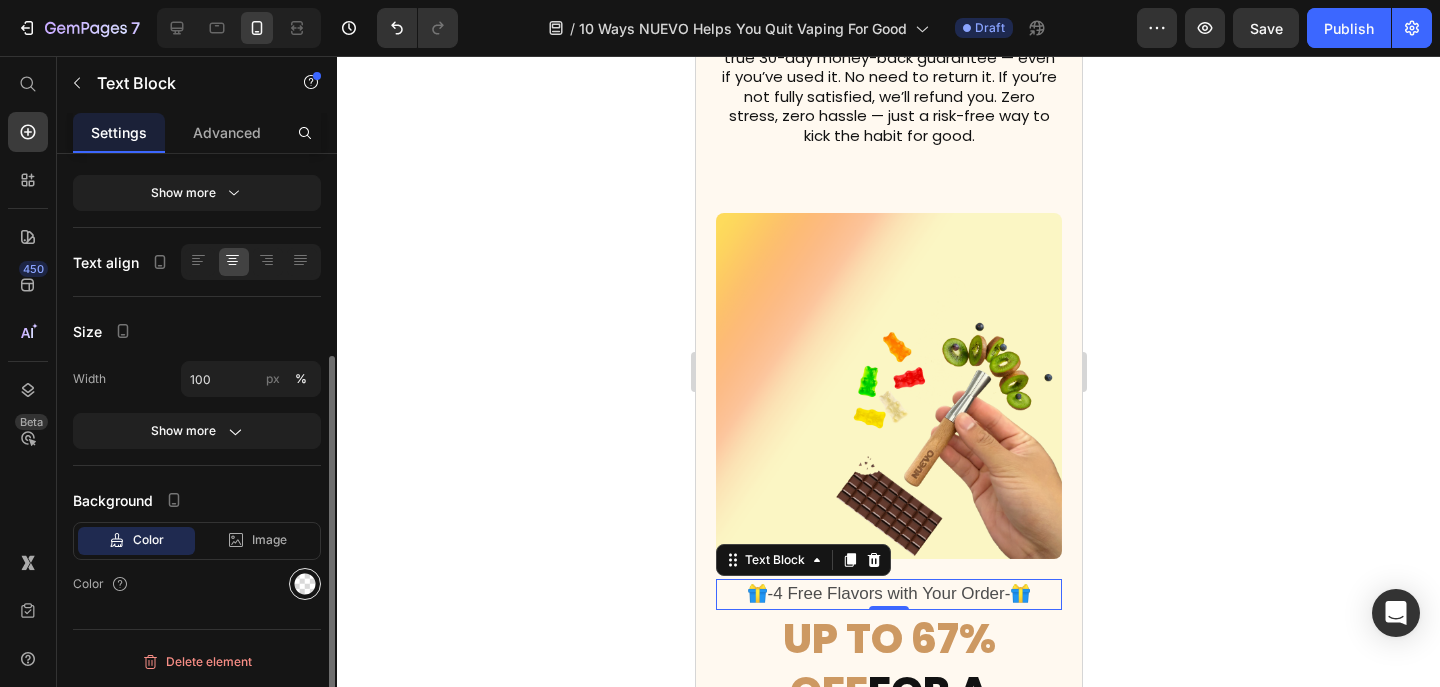 click at bounding box center (305, 584) 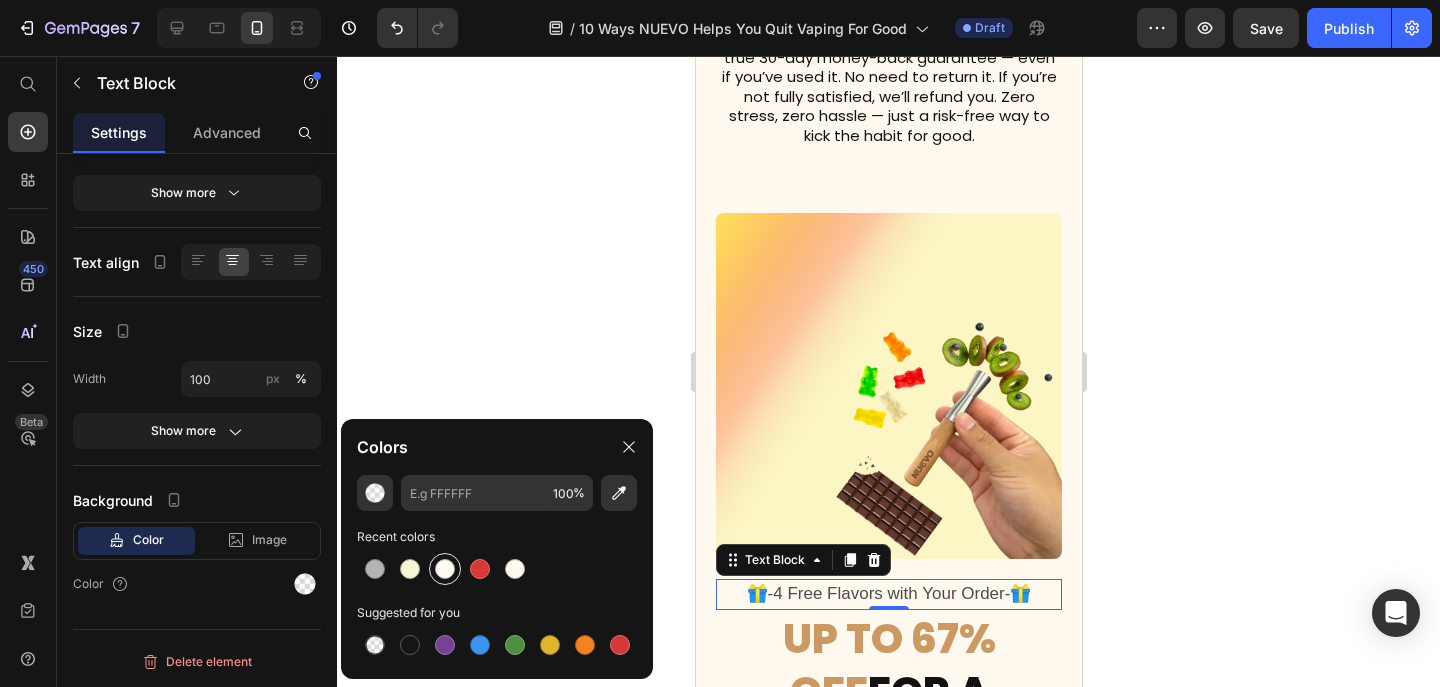 click at bounding box center (445, 569) 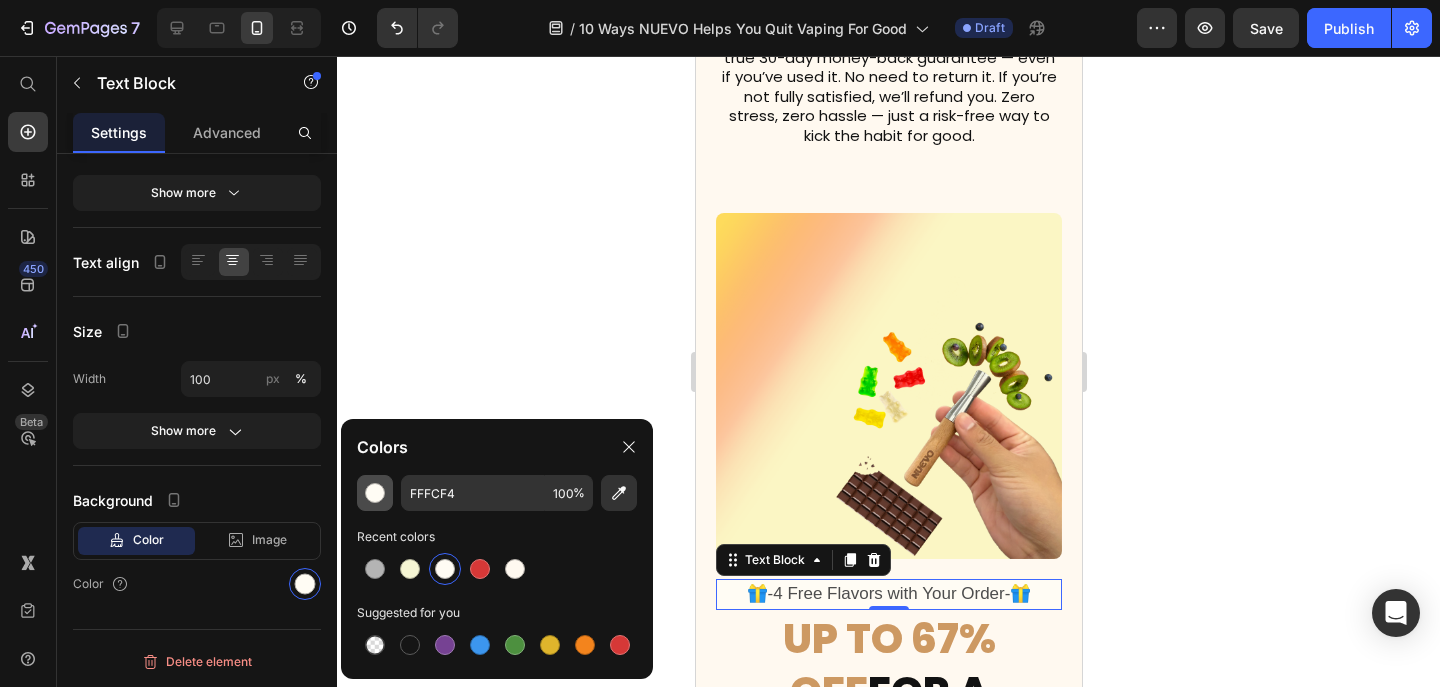 click at bounding box center [375, 493] 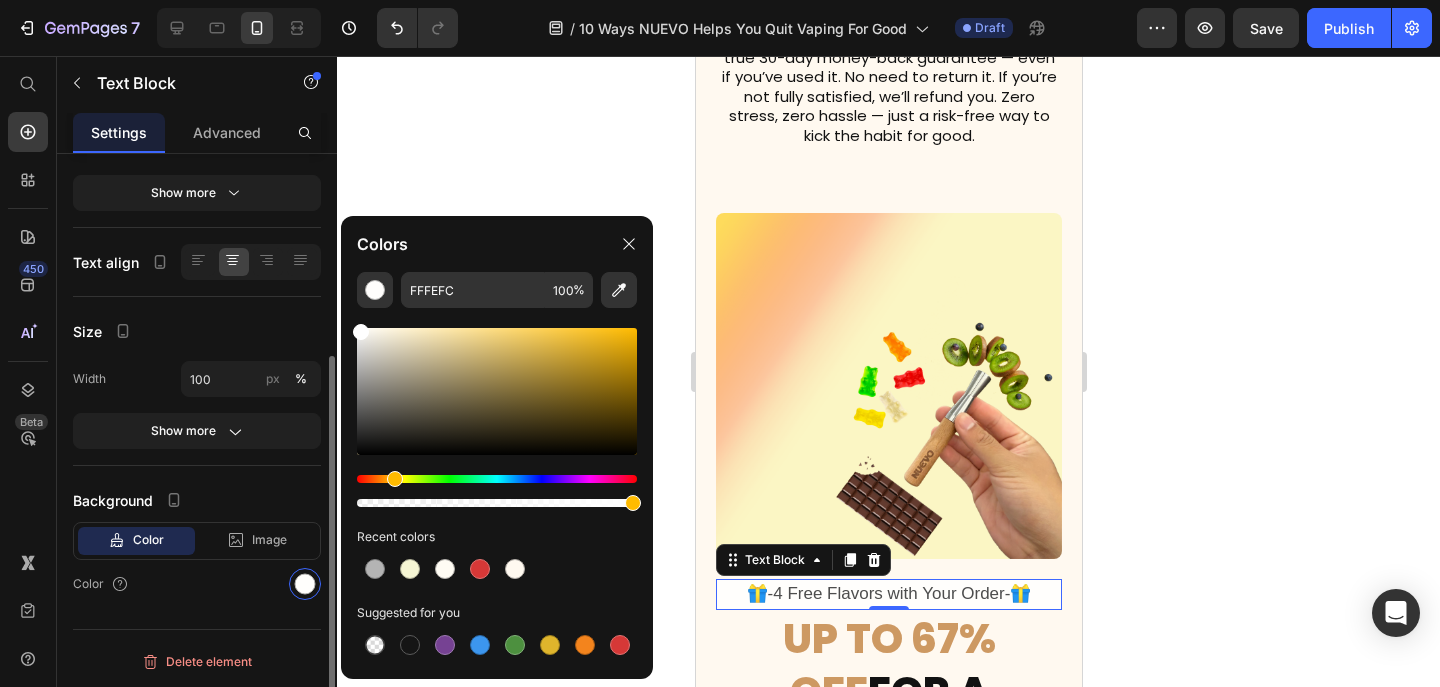 drag, startPoint x: 362, startPoint y: 328, endPoint x: 318, endPoint y: 302, distance: 51.10773 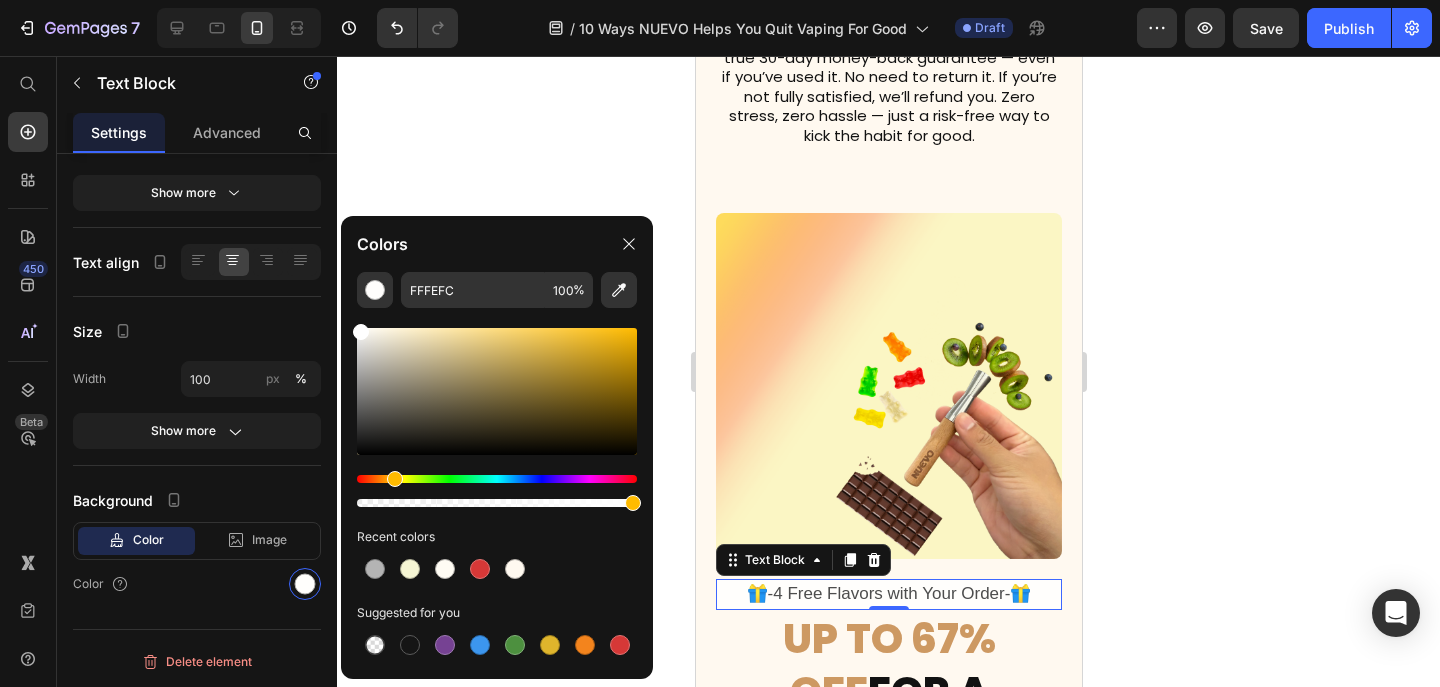 type on "FFFFFF" 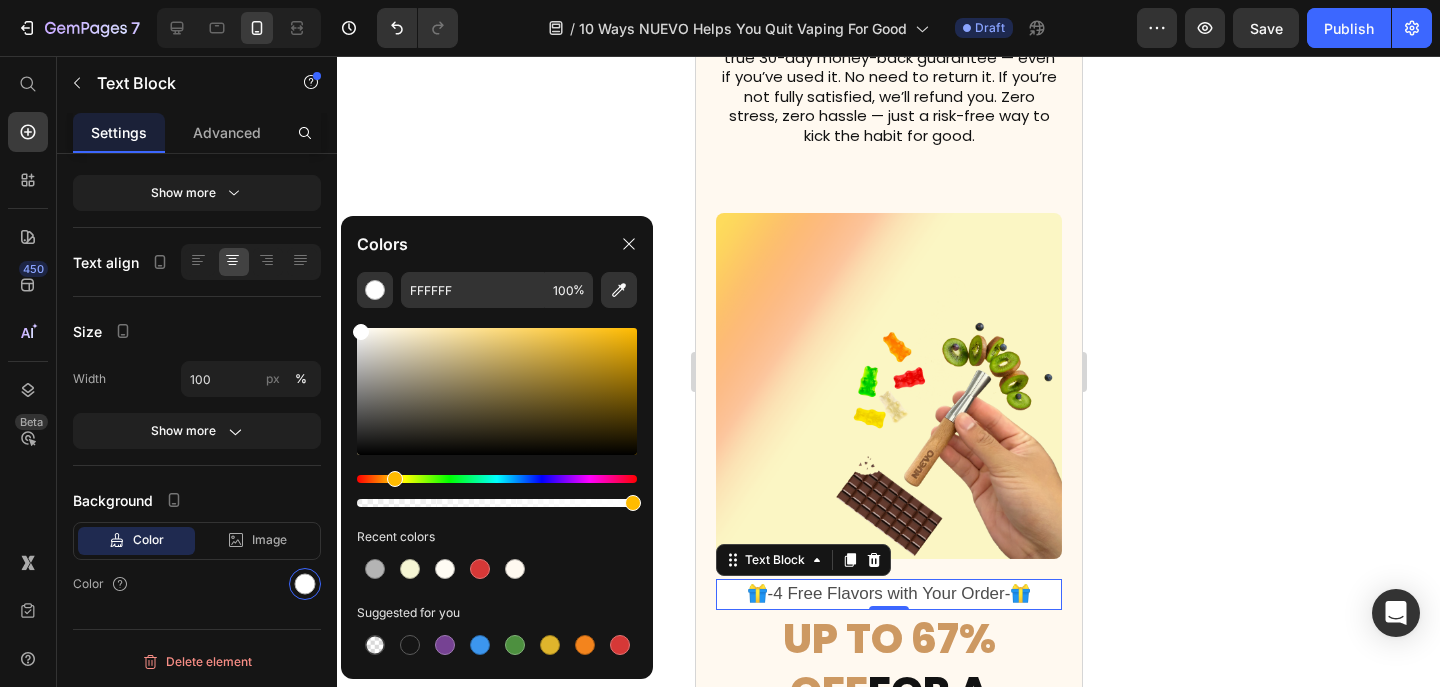 click 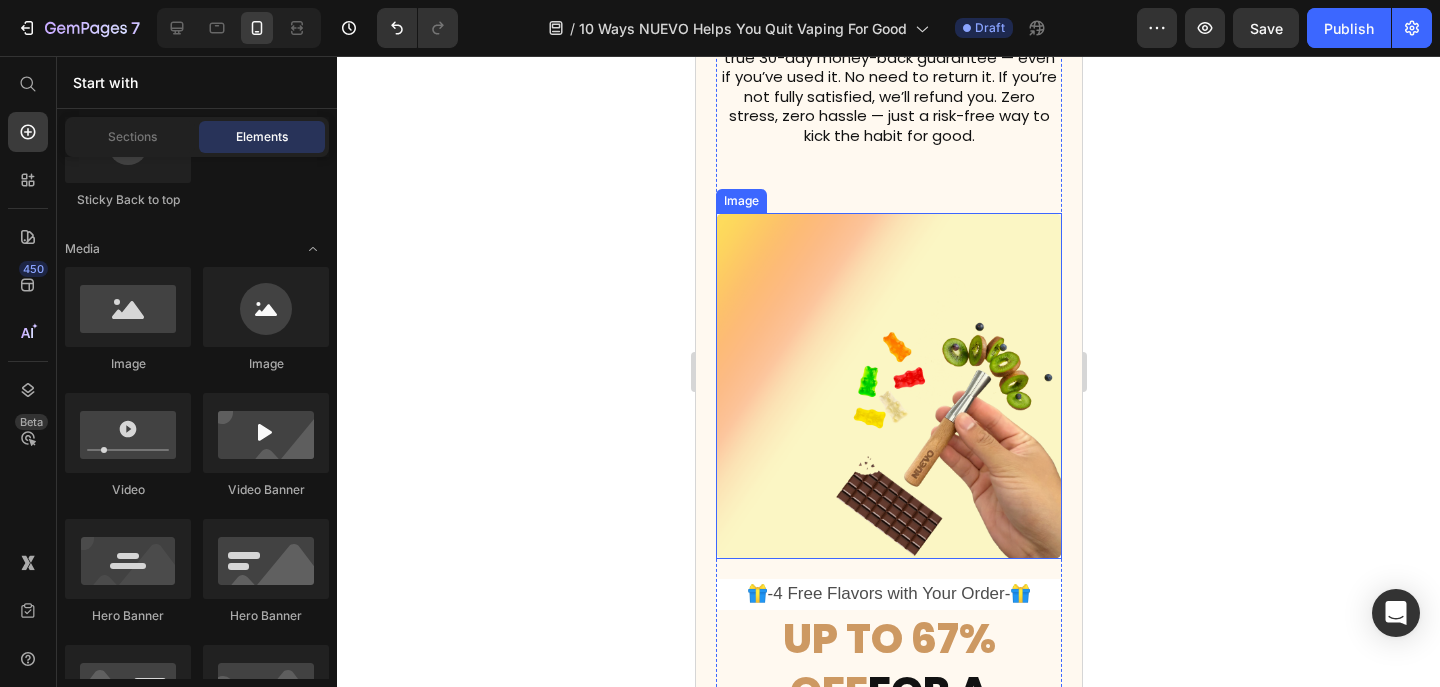 click at bounding box center (888, 386) 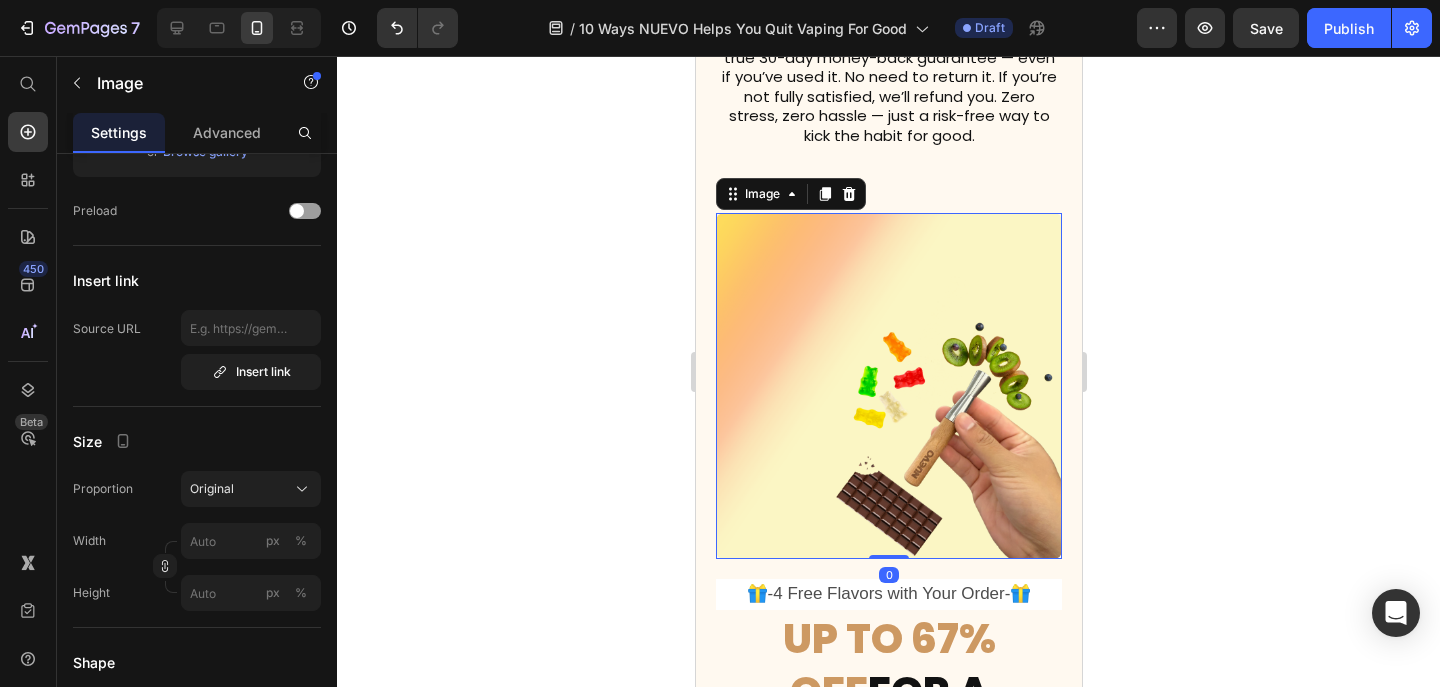 scroll, scrollTop: 0, scrollLeft: 0, axis: both 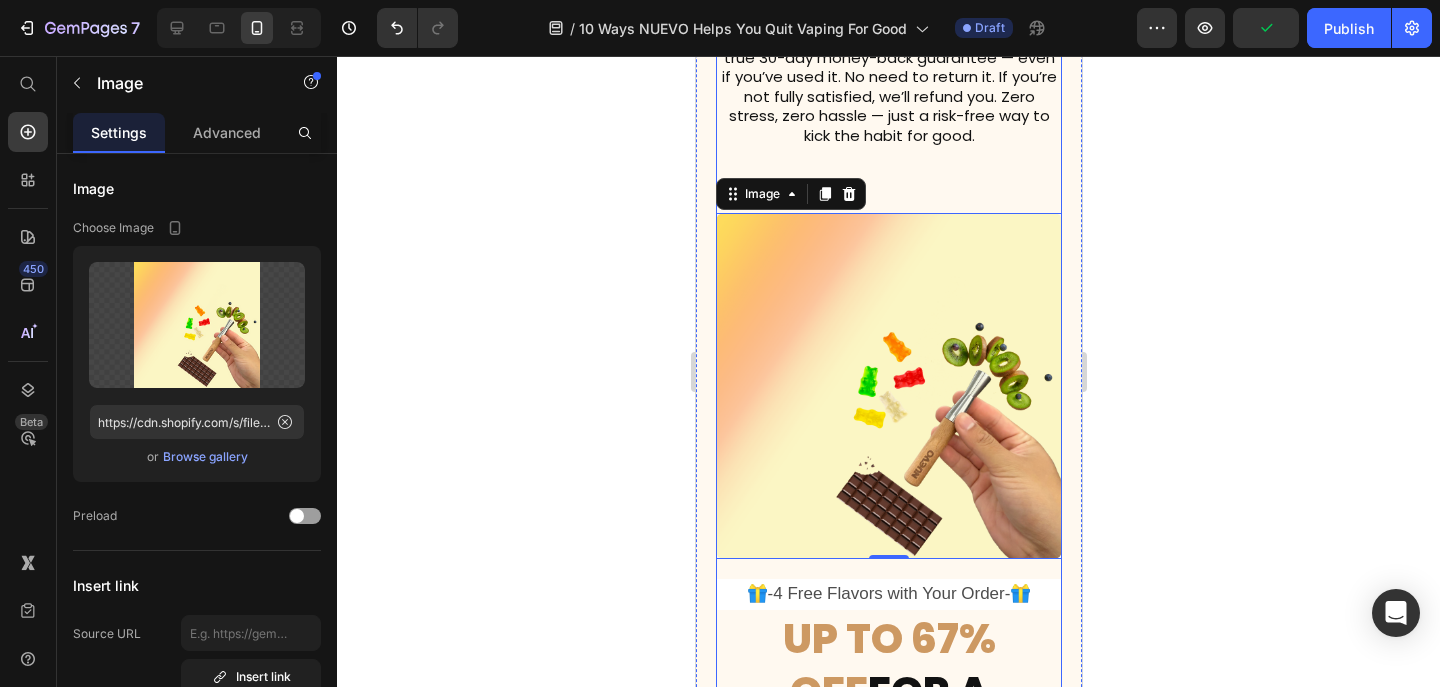 click on "1. Feel The Same Pull, Kick Away the Health Risks. Heading Image Meet the most satisfying way to keep your hand-to-mouth ritual without the guilt. Imagine getting the same pull and calm without nicotine, vapor, or toxins. NUEVO is made with only good stuff — pure flavors and functional ingredients to help you feel clear, calm, and focused. Say goodbye to harmful chemicals and hello to a healthier habit you’ll actually enjoy every day! Text Block Row 3. Use EVERYWHERE. Bother NO ONE. Heading Image Take it anywhere, use it anytime — and no one around you will even notice. NUEVO is vapor-free, smoke-free, and scent-free, so you can keep the habit without clouds or stink. It’s built to handle real life too: waterproof (as long as the core stays dry), heat-proof, and tough enough to last a long time. Perfect for discreet hits at work, in the car, or outdoors — zero mess, zero stress. Text Block Row 4. Save Your Money for Better Uses. Heading Image Text Block Row 5. Enjoy Your Current Favorite Flavors." at bounding box center (888, -2808) 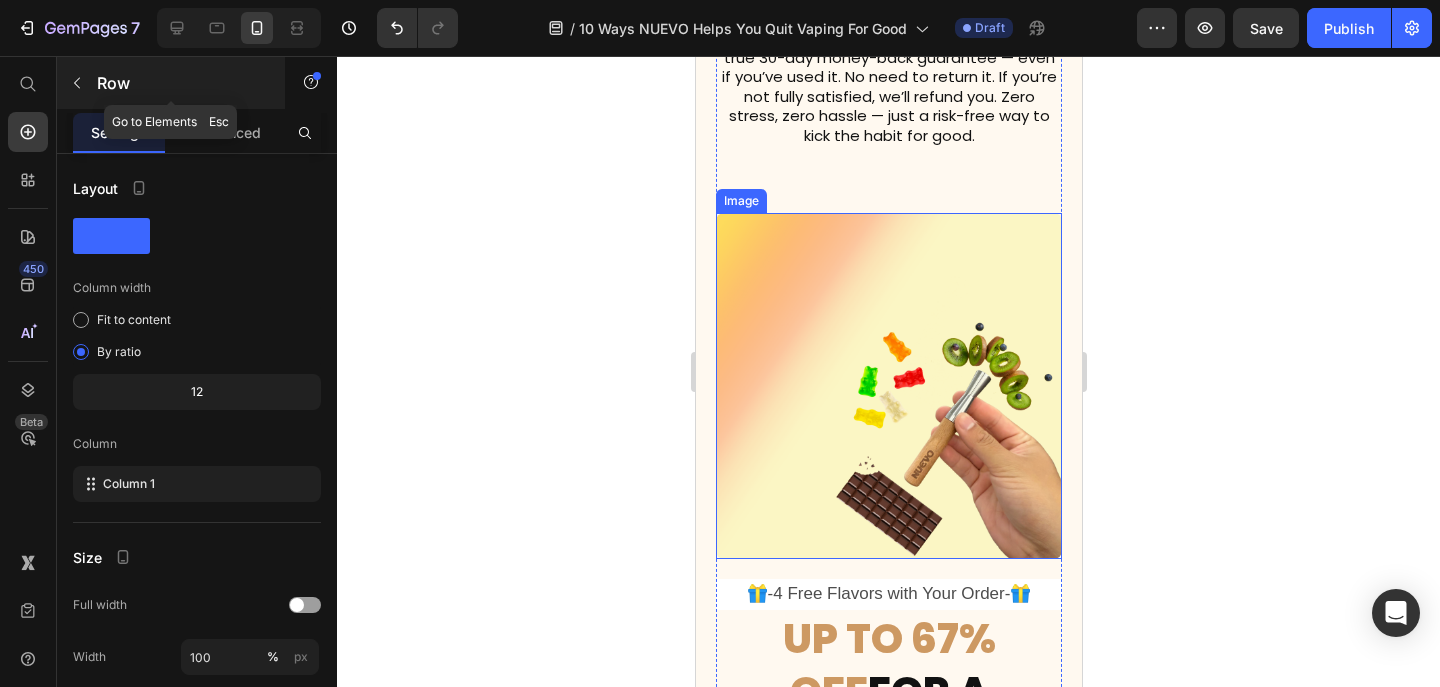 click 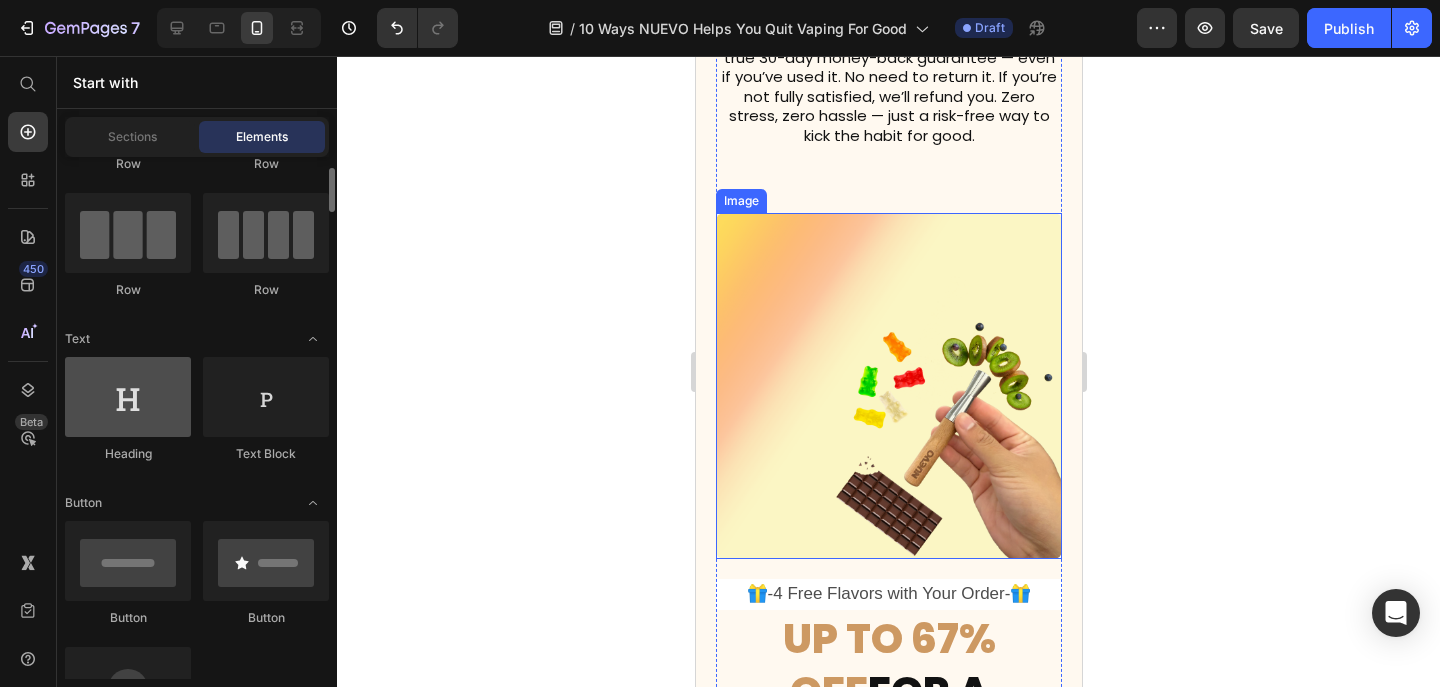 scroll, scrollTop: 0, scrollLeft: 0, axis: both 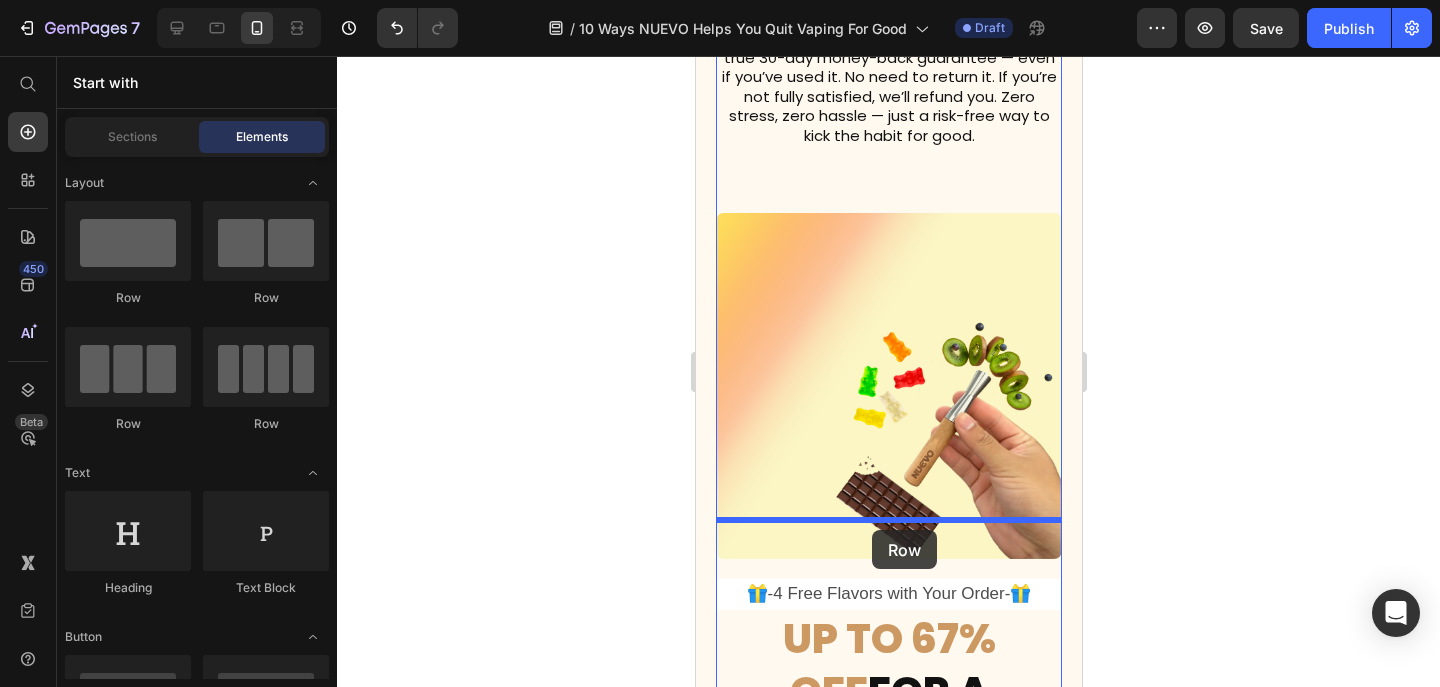 drag, startPoint x: 851, startPoint y: 330, endPoint x: 871, endPoint y: 530, distance: 200.99751 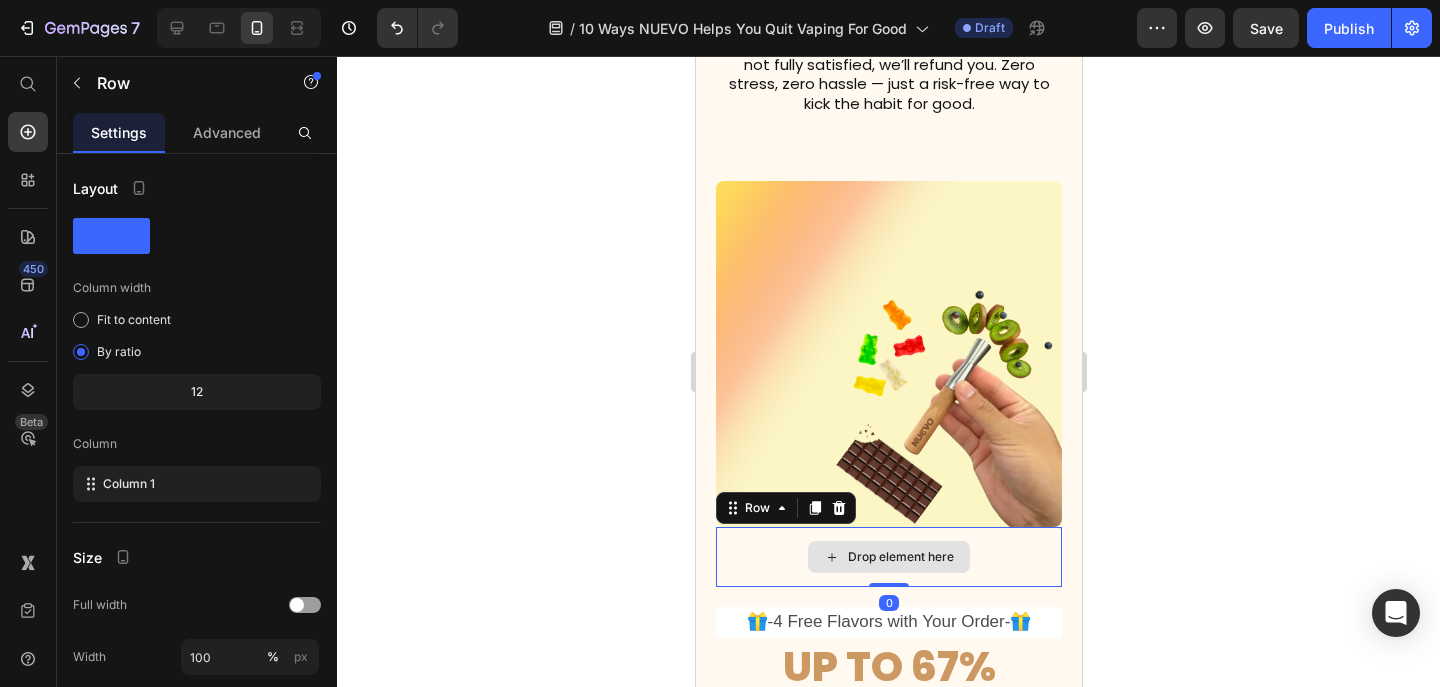 scroll, scrollTop: 7225, scrollLeft: 0, axis: vertical 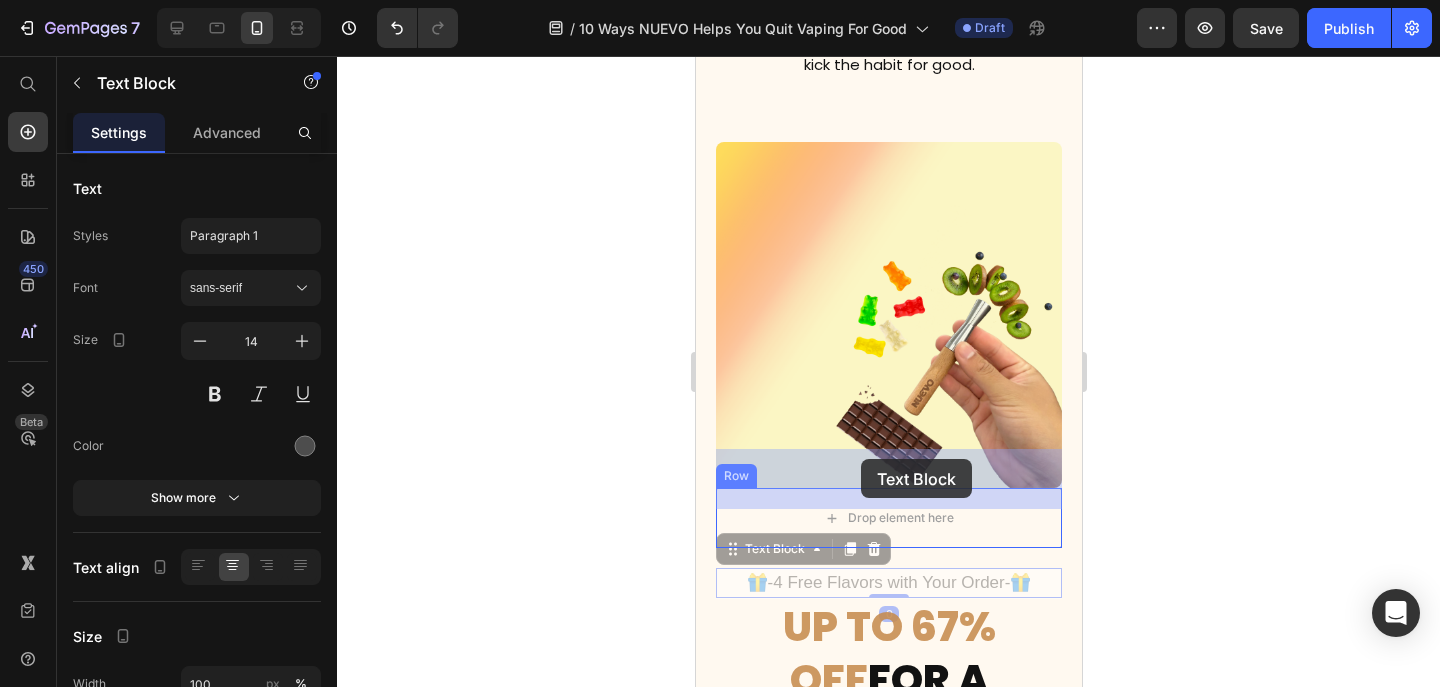 drag, startPoint x: 941, startPoint y: 543, endPoint x: 860, endPoint y: 459, distance: 116.6919 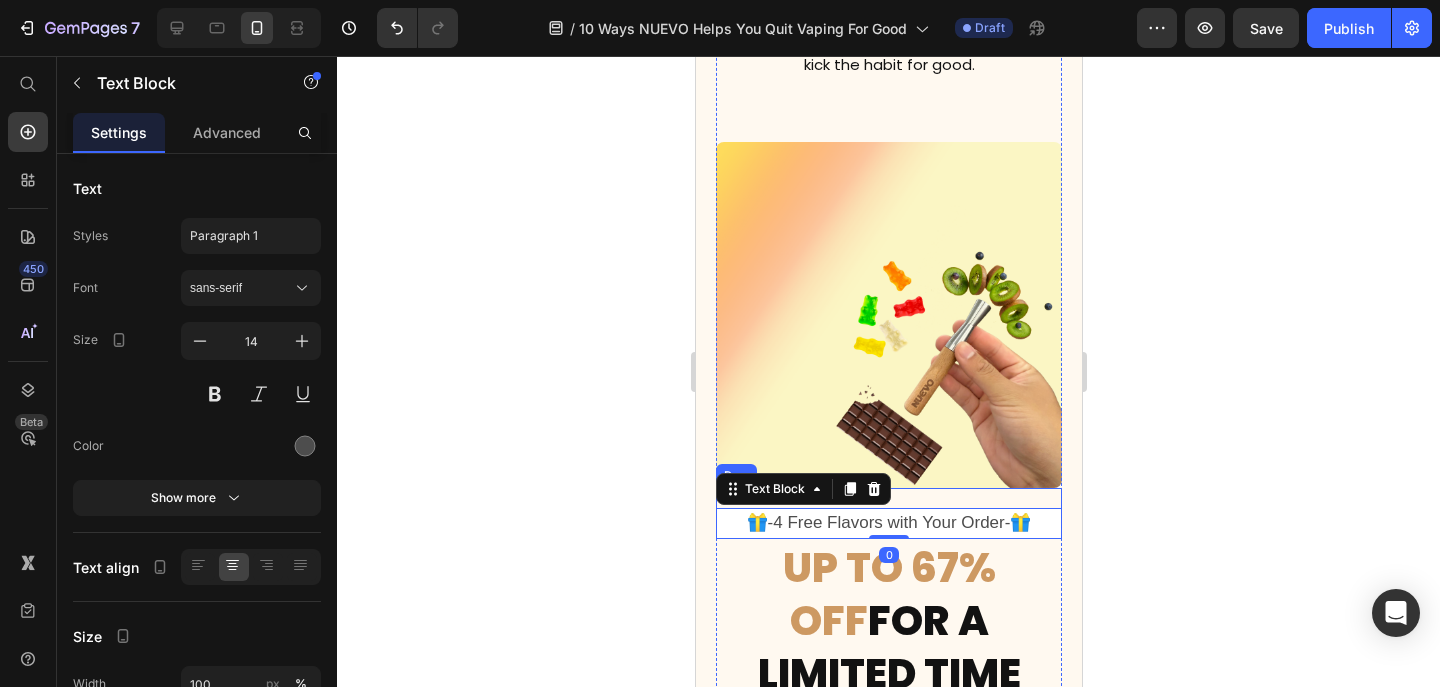 click on "🎁-4 Free Flavors with Your Order-🎁 Text Block   0" at bounding box center (888, 513) 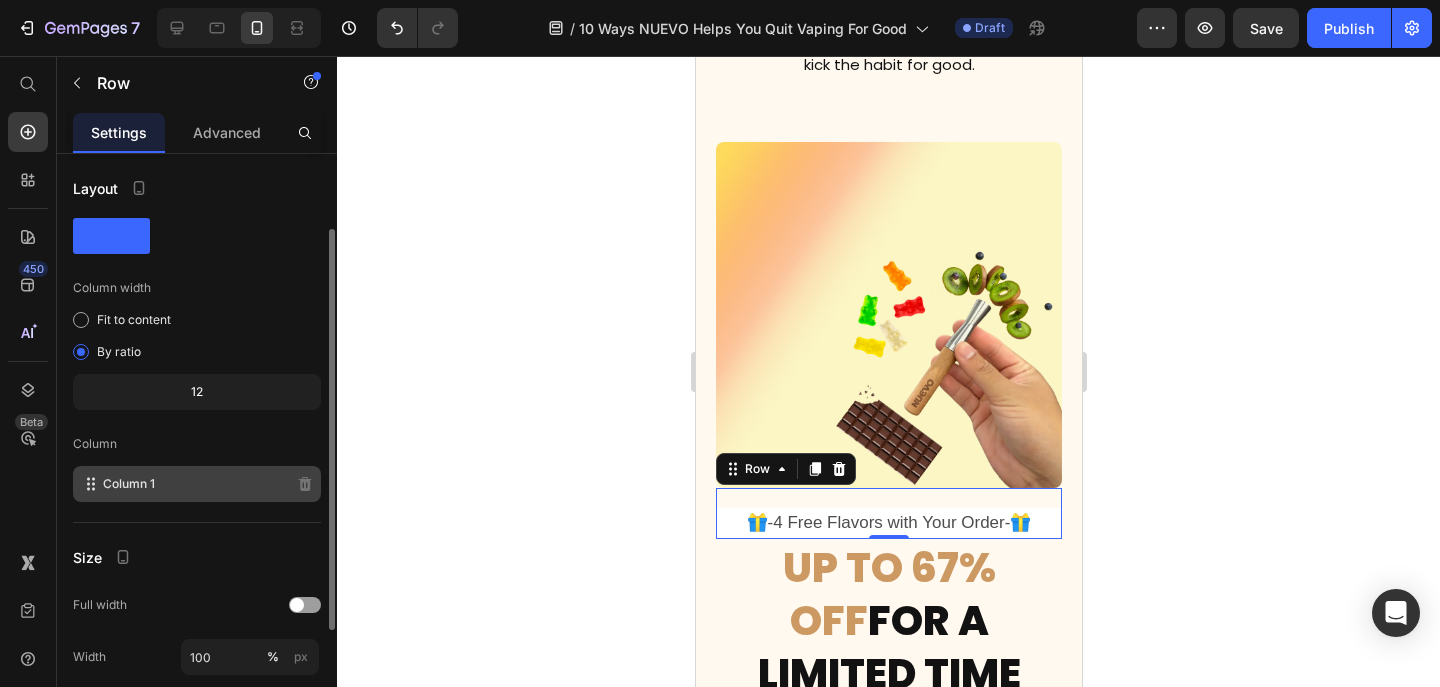 scroll, scrollTop: 278, scrollLeft: 0, axis: vertical 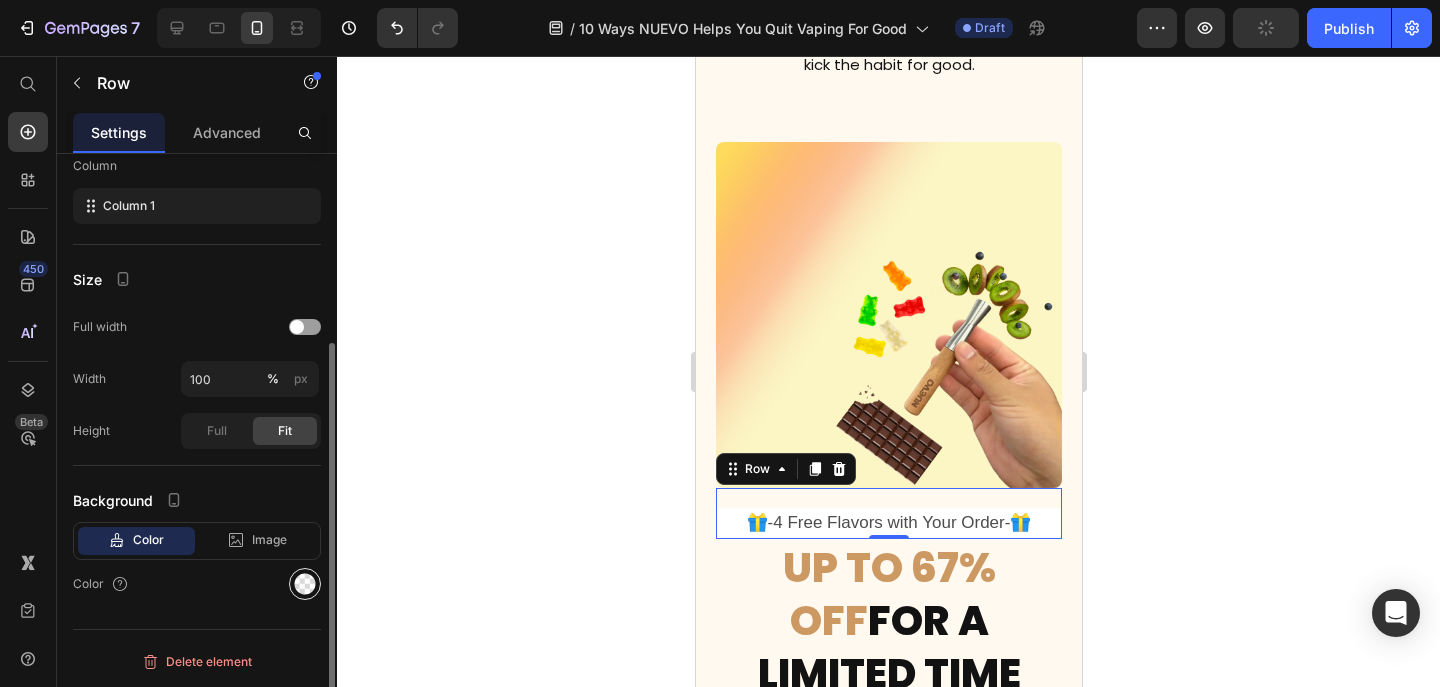 click at bounding box center (305, 584) 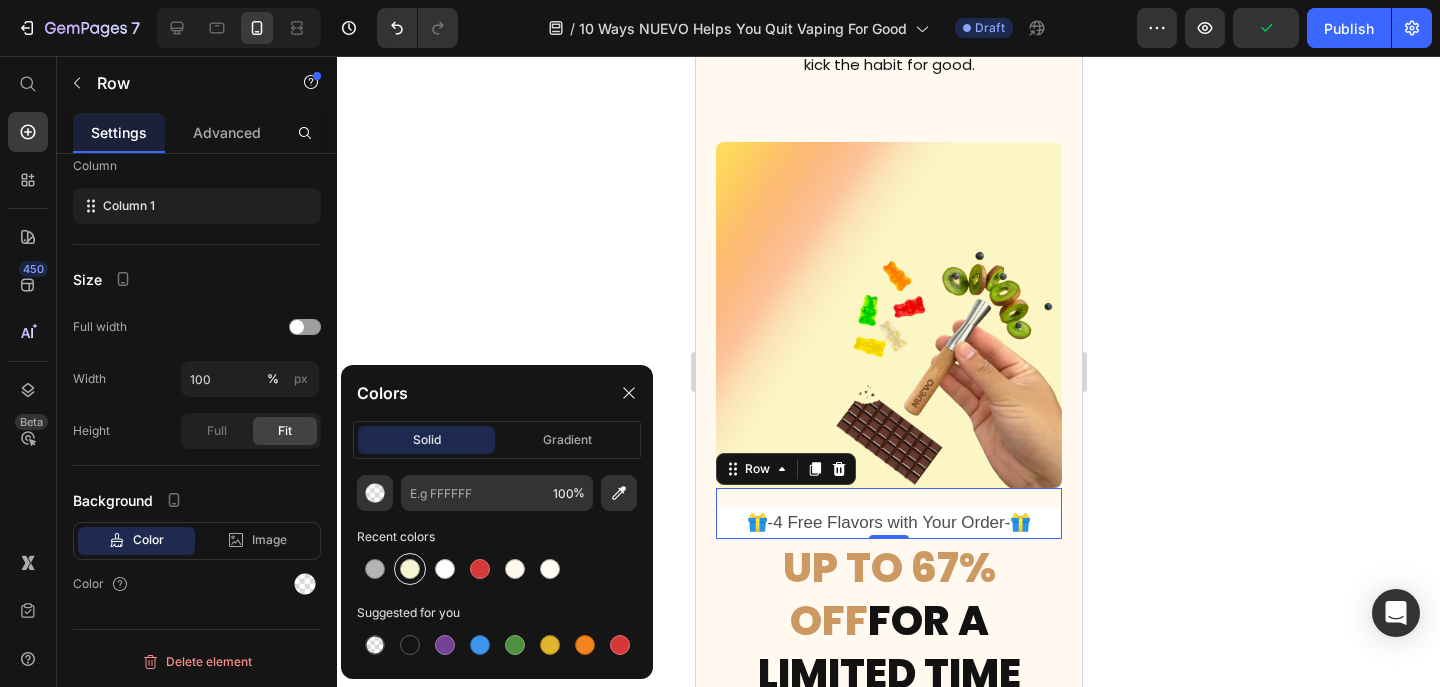 click at bounding box center (410, 569) 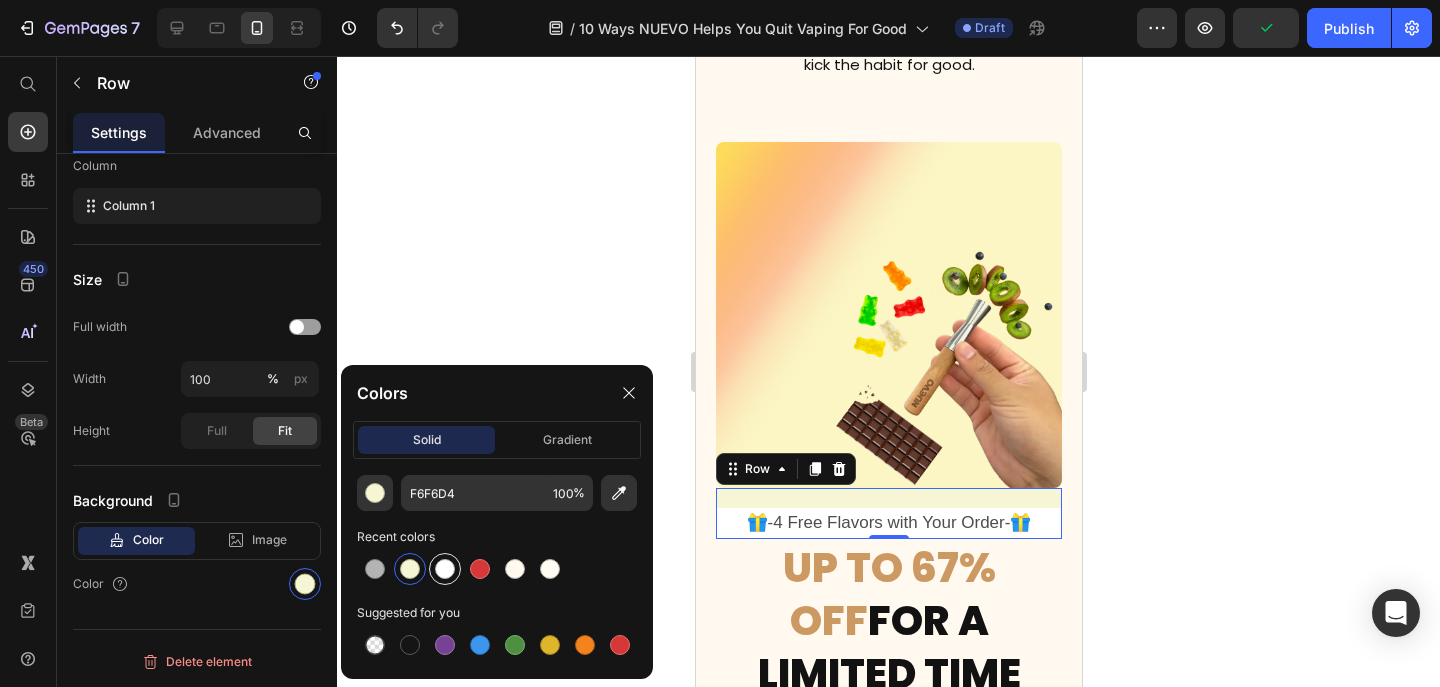 click at bounding box center [445, 569] 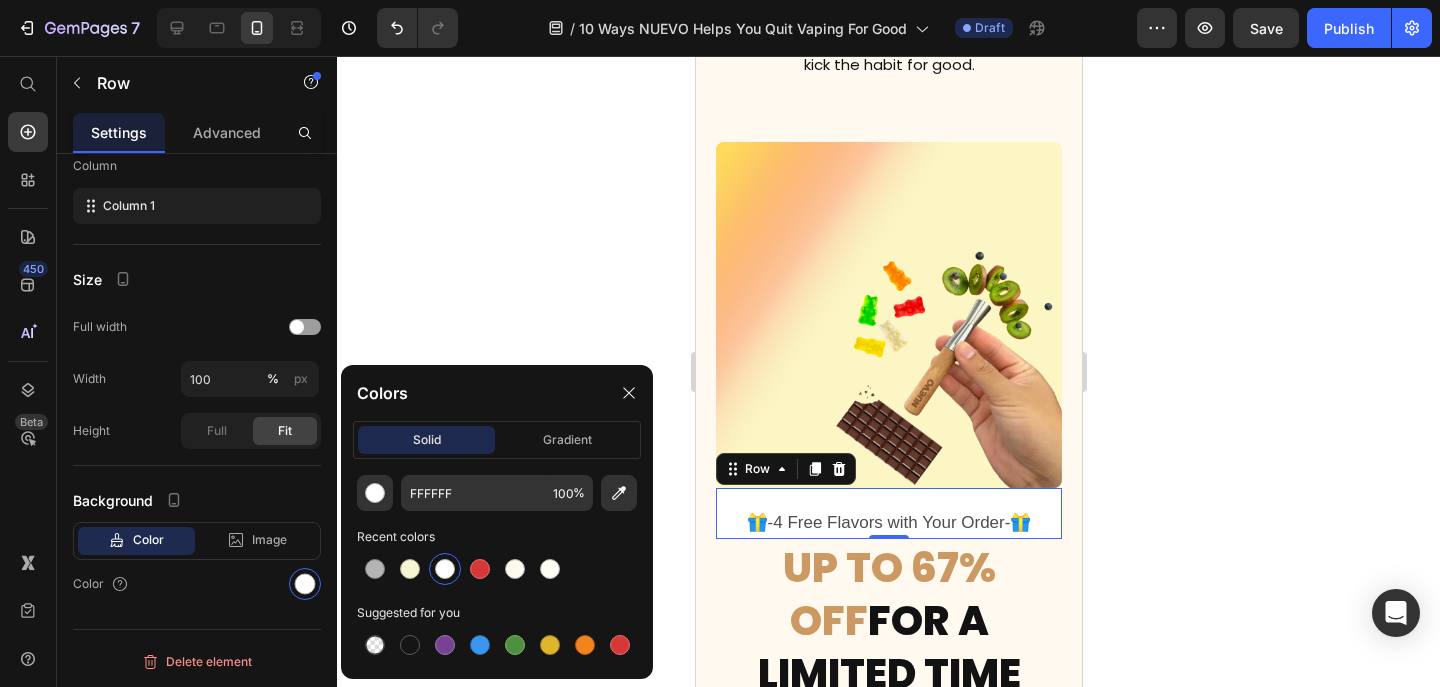 click 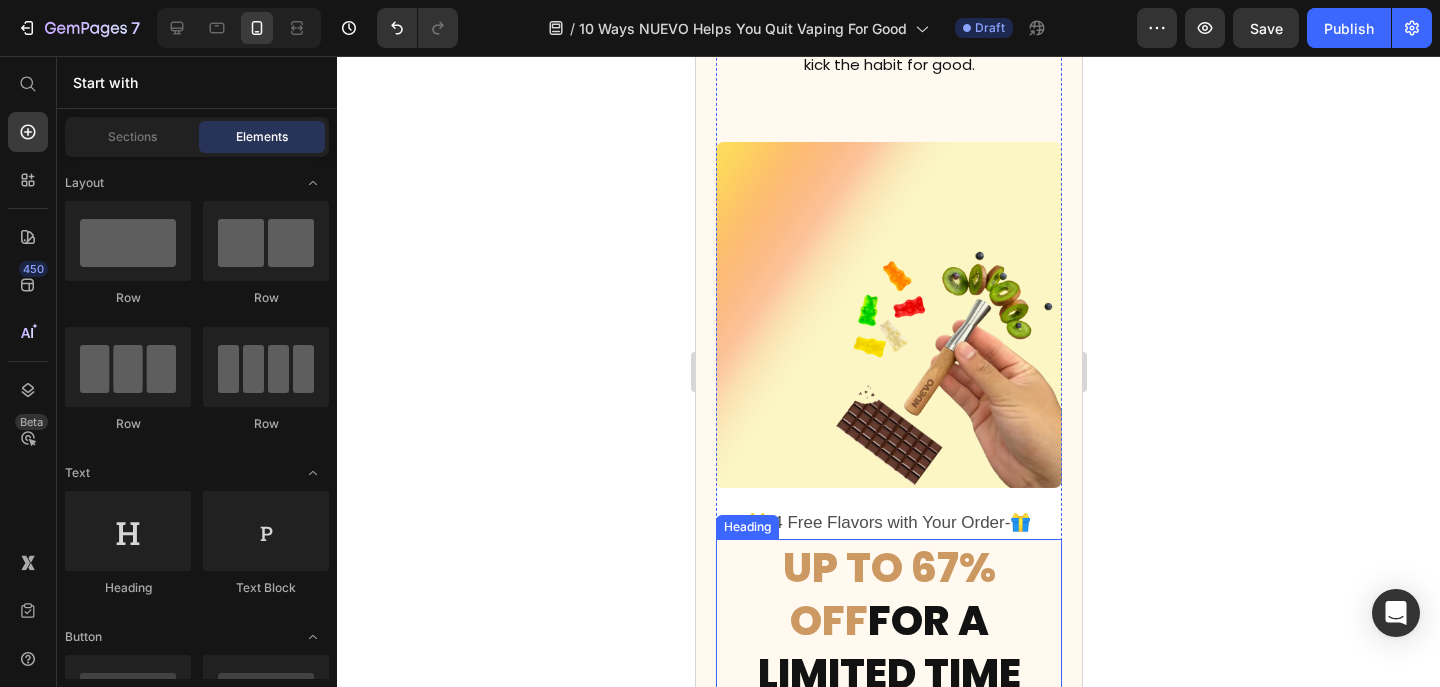 click on "UP TO 67% OFF" at bounding box center [888, 594] 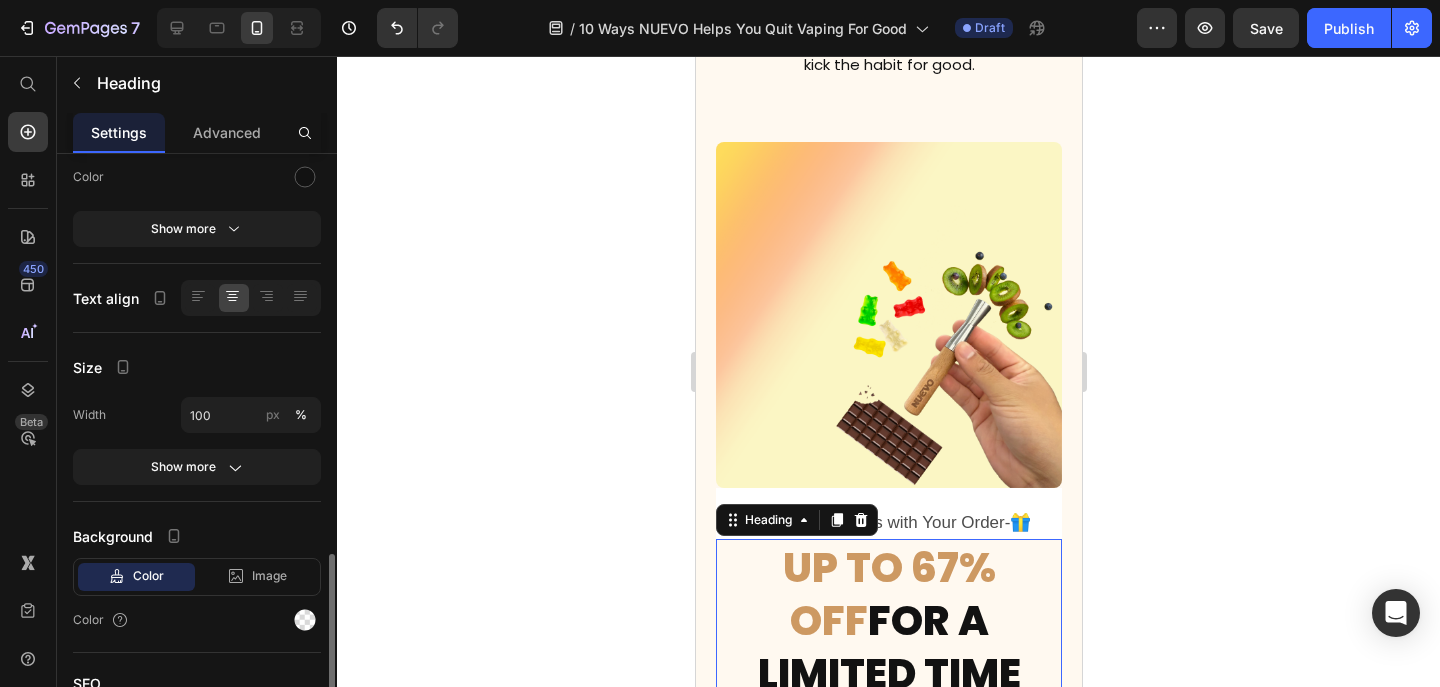 scroll, scrollTop: 422, scrollLeft: 0, axis: vertical 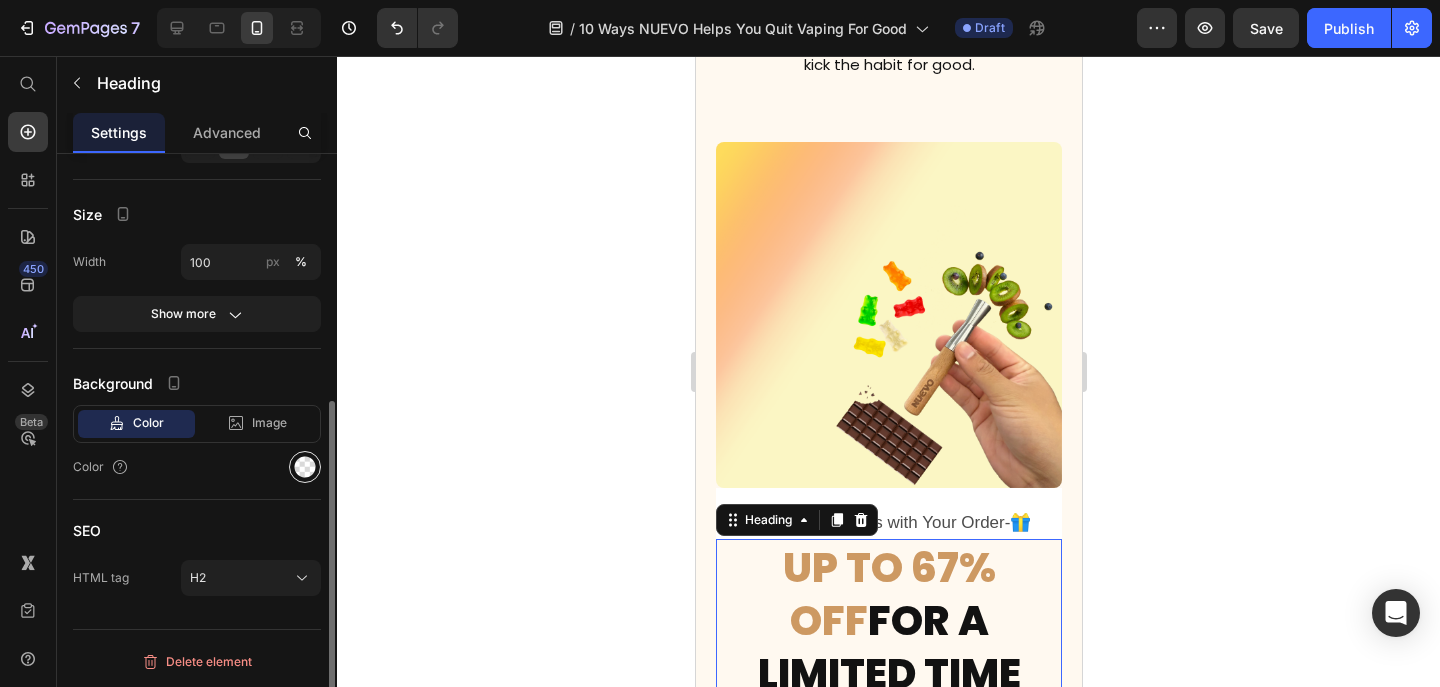 click at bounding box center [305, 467] 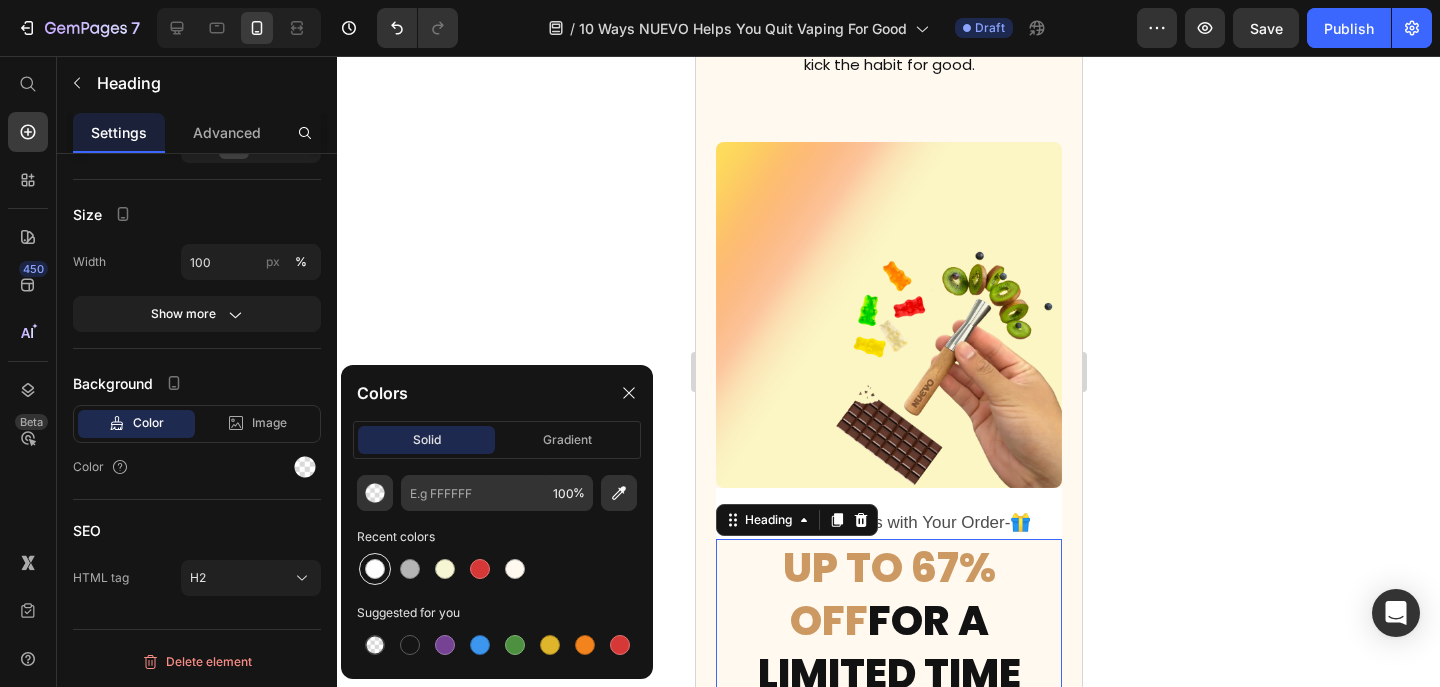 click at bounding box center [375, 569] 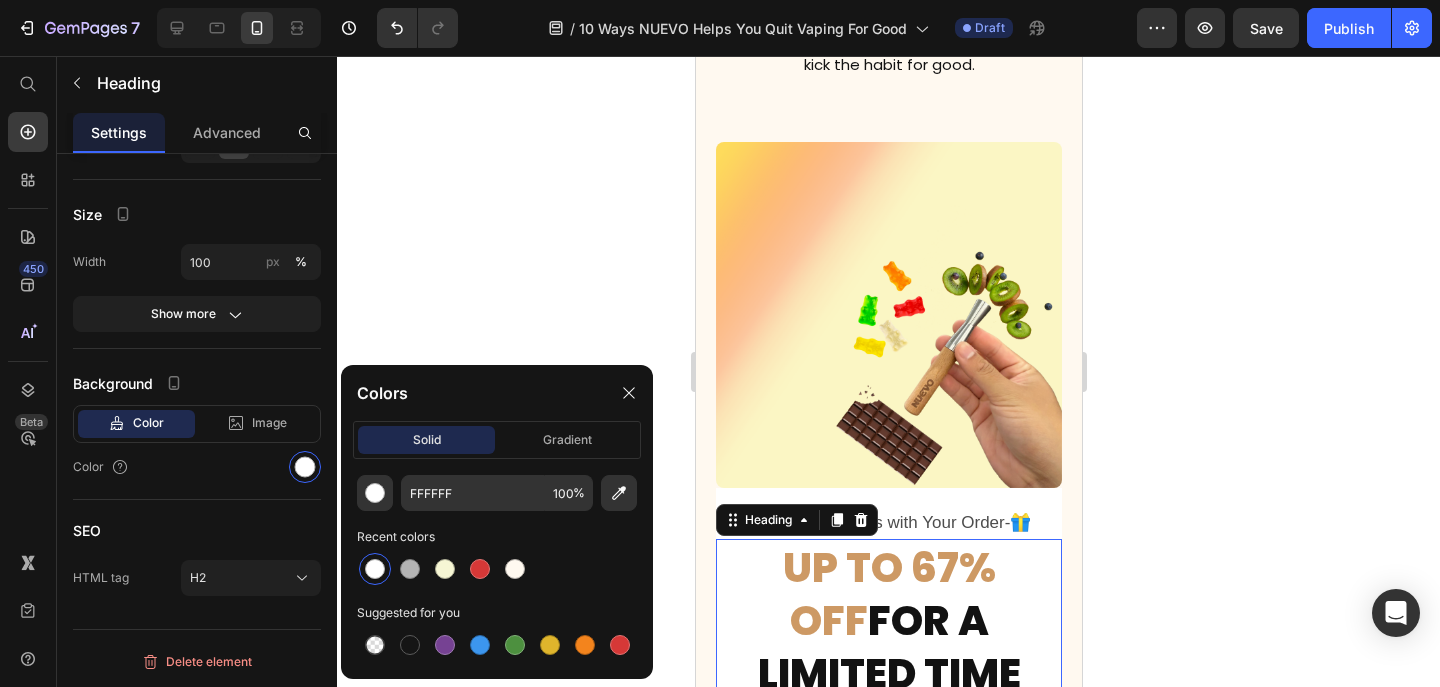 scroll, scrollTop: 7333, scrollLeft: 0, axis: vertical 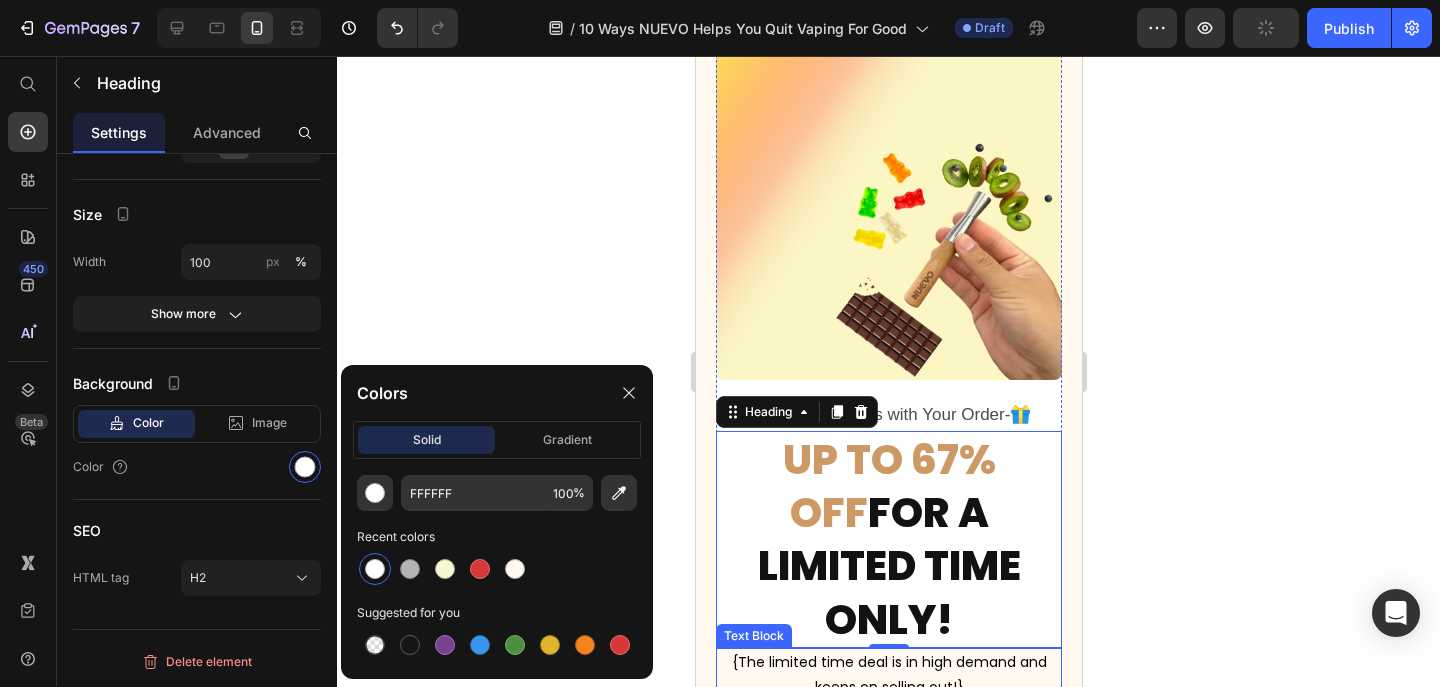 click on "{The limited time deal is in high demand and keeps on selling out!}" at bounding box center (888, 675) 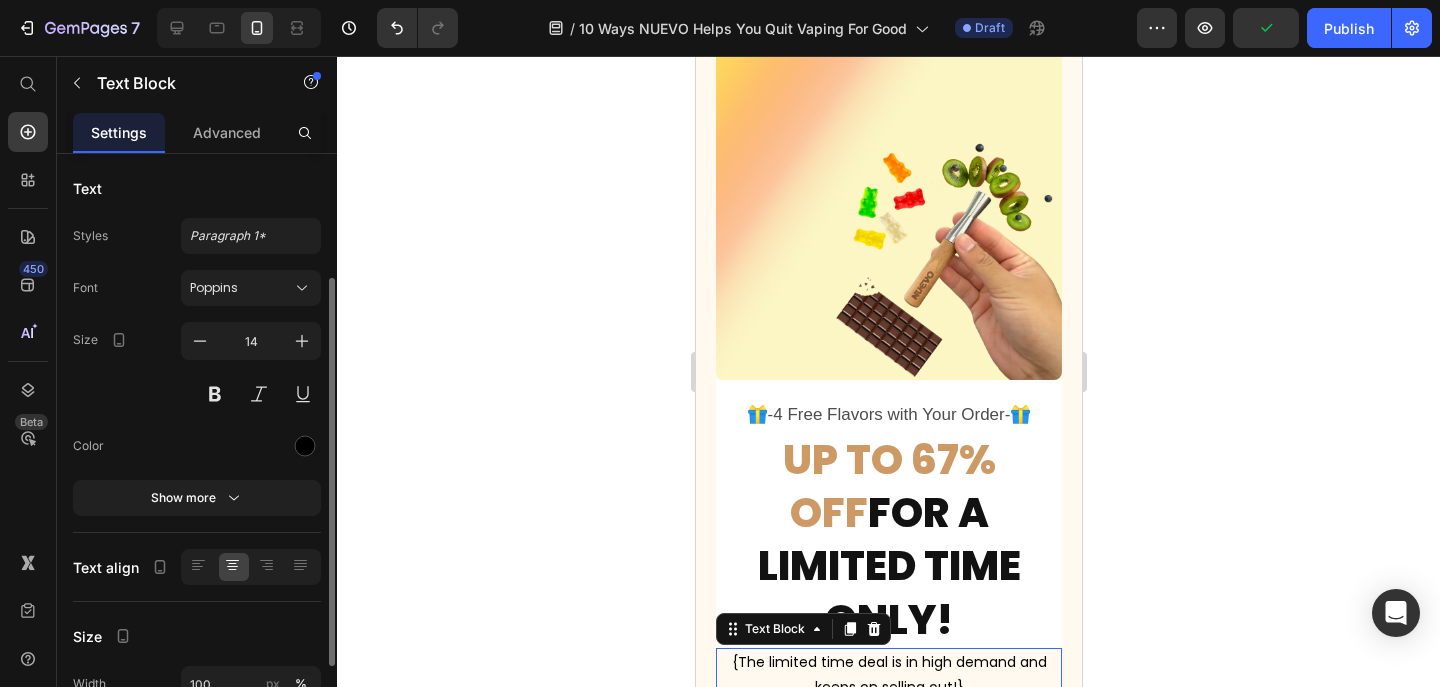 scroll, scrollTop: 305, scrollLeft: 0, axis: vertical 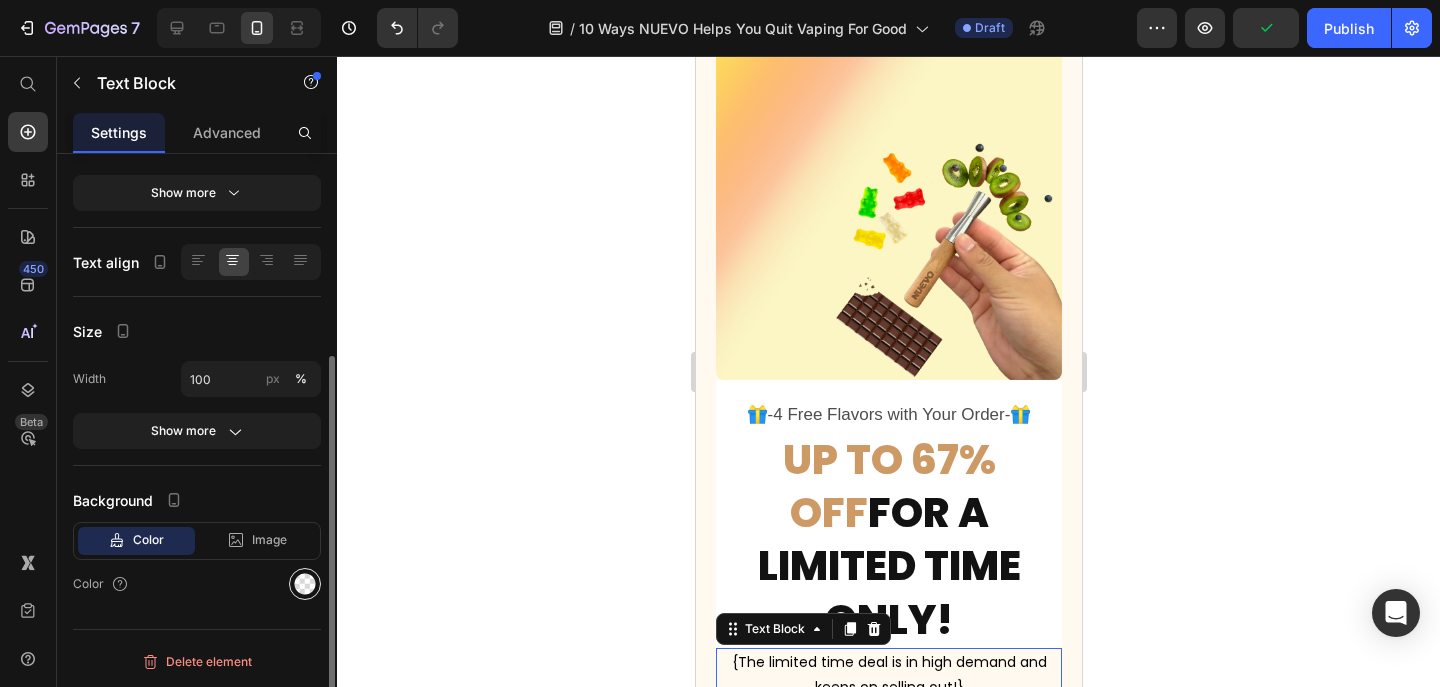 click at bounding box center [305, 584] 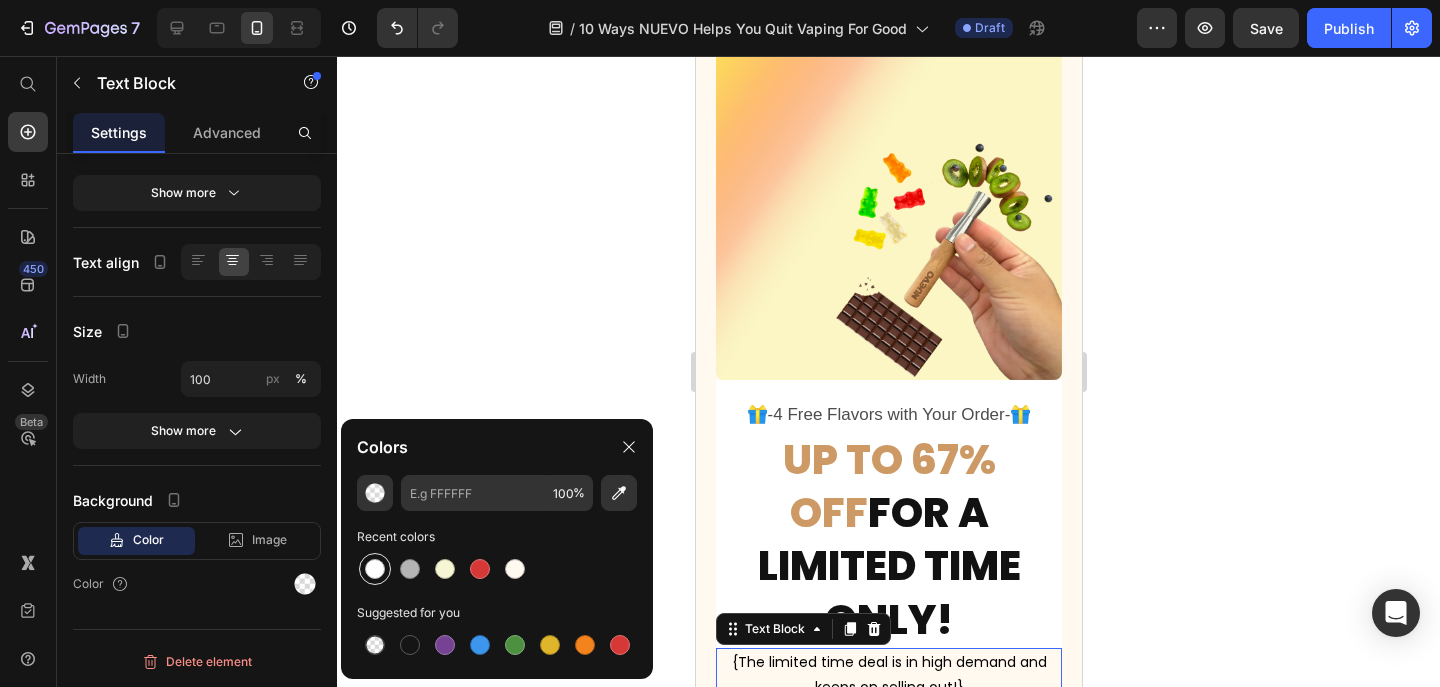 click at bounding box center (375, 569) 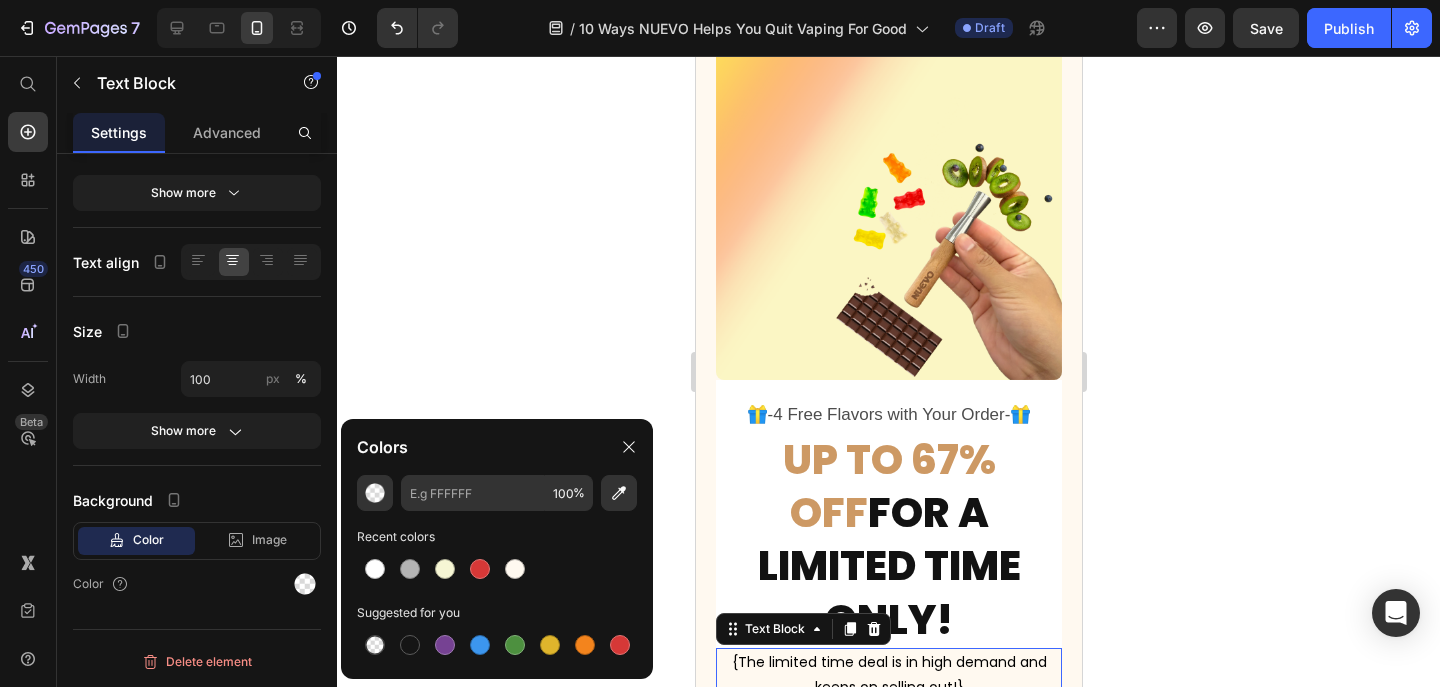 type on "FFFFFF" 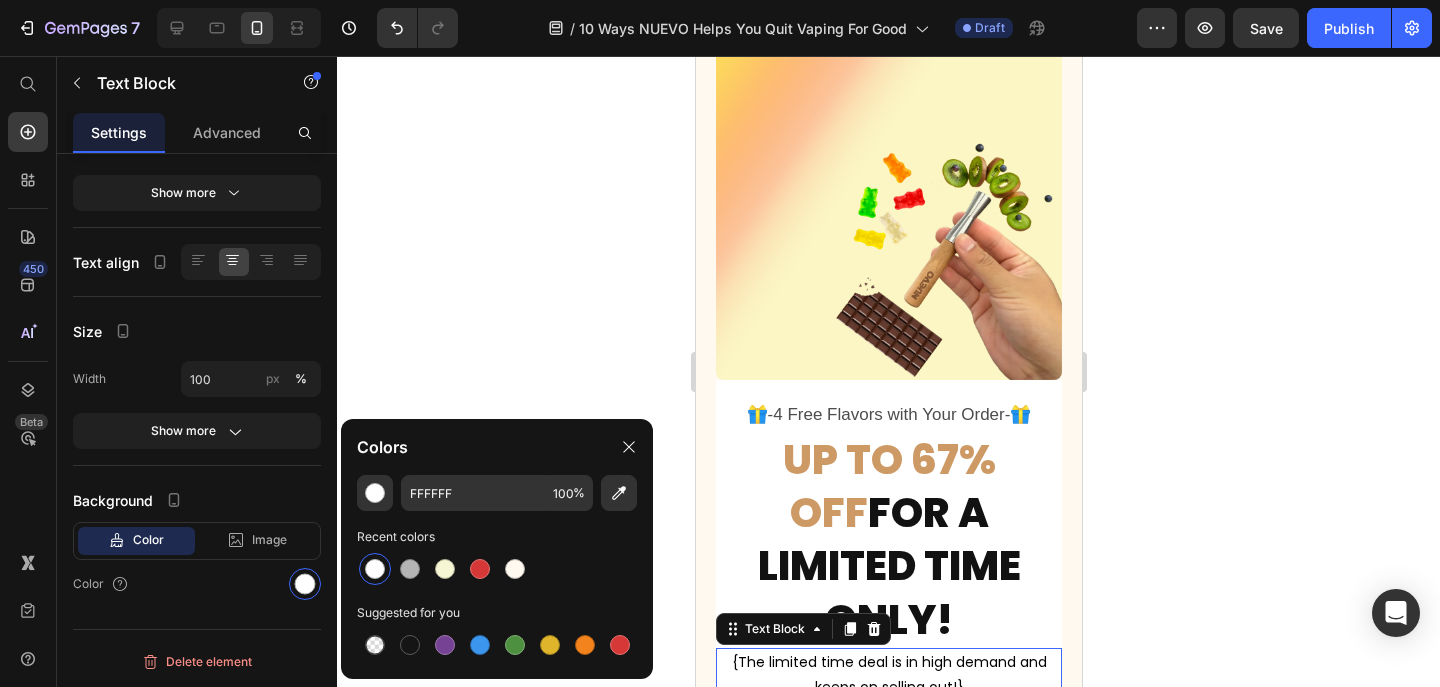 click 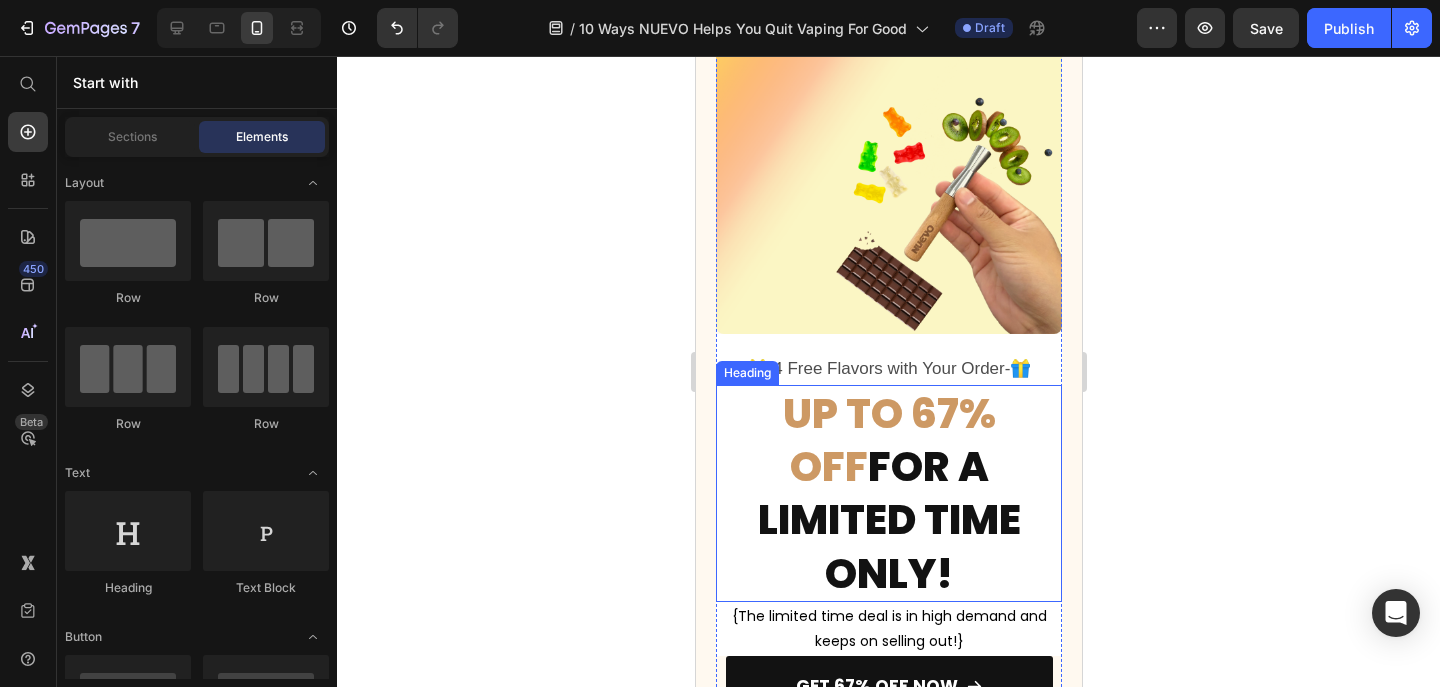 scroll, scrollTop: 7393, scrollLeft: 0, axis: vertical 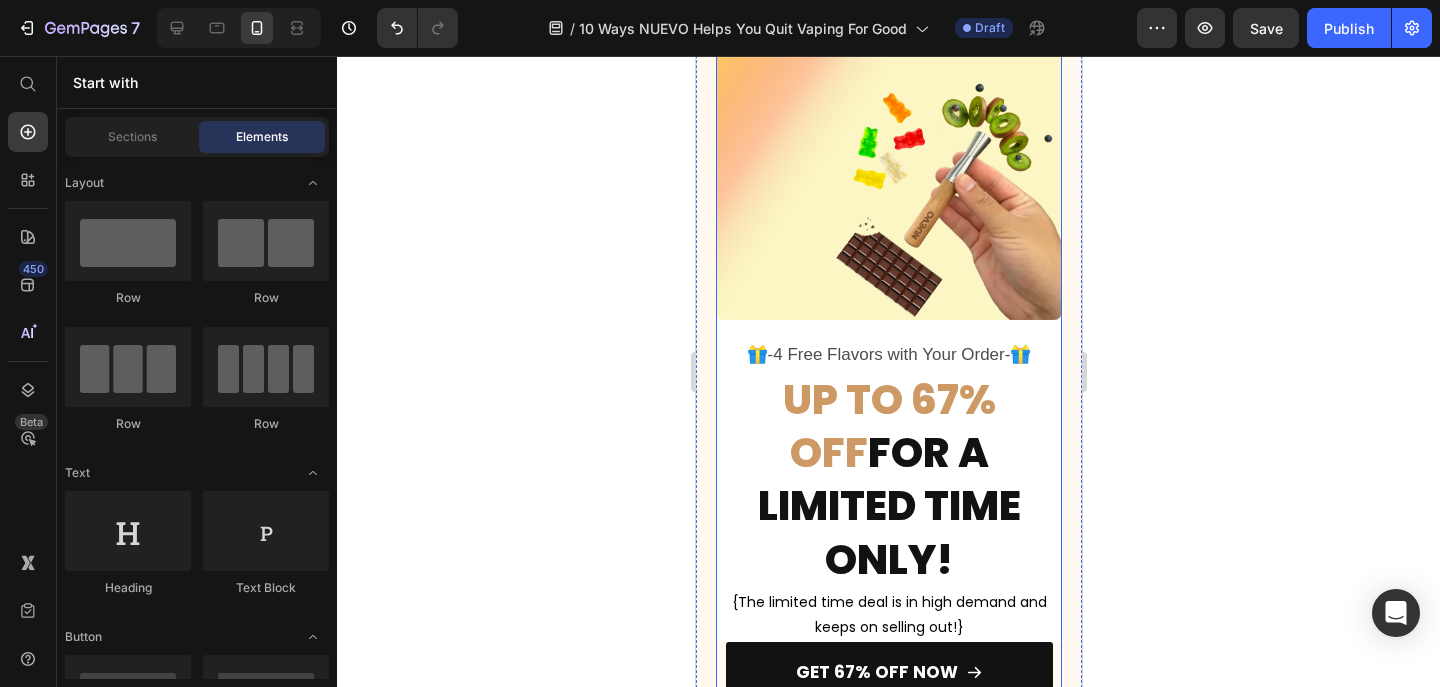 click on "1. Feel The Same Pull, Kick Away the Health Risks. Heading Image Meet the most satisfying way to keep your hand-to-mouth ritual without the guilt. Imagine getting the same pull and calm without nicotine, vapor, or toxins. NUEVO is made with only good stuff — pure flavors and functional ingredients to help you feel clear, calm, and focused. Say goodbye to harmful chemicals and hello to a healthier habit you’ll actually enjoy every day! Text Block Row 3. Use EVERYWHERE. Bother NO ONE. Heading Image Take it anywhere, use it anytime — and no one around you will even notice. NUEVO is vapor-free, smoke-free, and scent-free, so you can keep the habit without clouds or stink. It’s built to handle real life too: waterproof (as long as the core stays dry), heat-proof, and tough enough to last a long time. Perfect for discreet hits at work, in the car, or outdoors — zero mess, zero stress. Text Block Row 4. Save Your Money for Better Uses. Heading Image Text Block Row 5. Enjoy Your Current Favorite Flavors." at bounding box center (888, -3047) 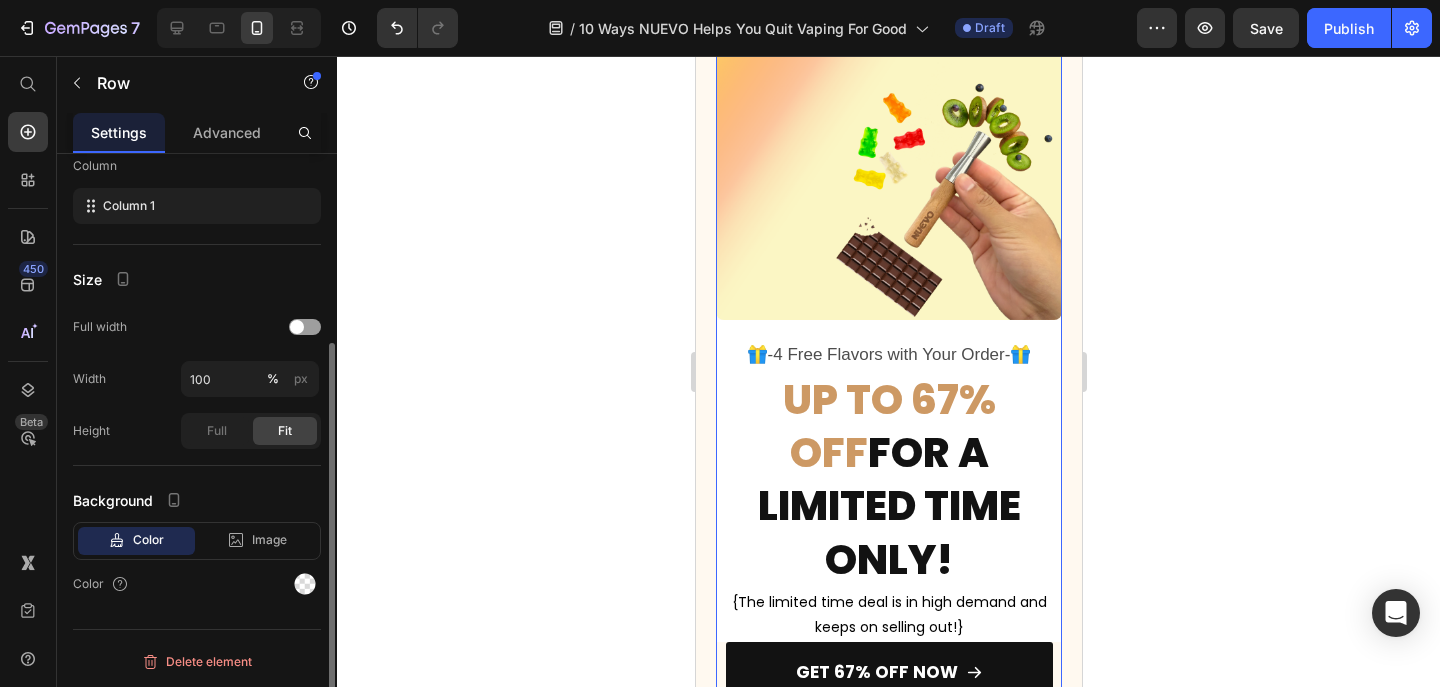 scroll, scrollTop: 0, scrollLeft: 0, axis: both 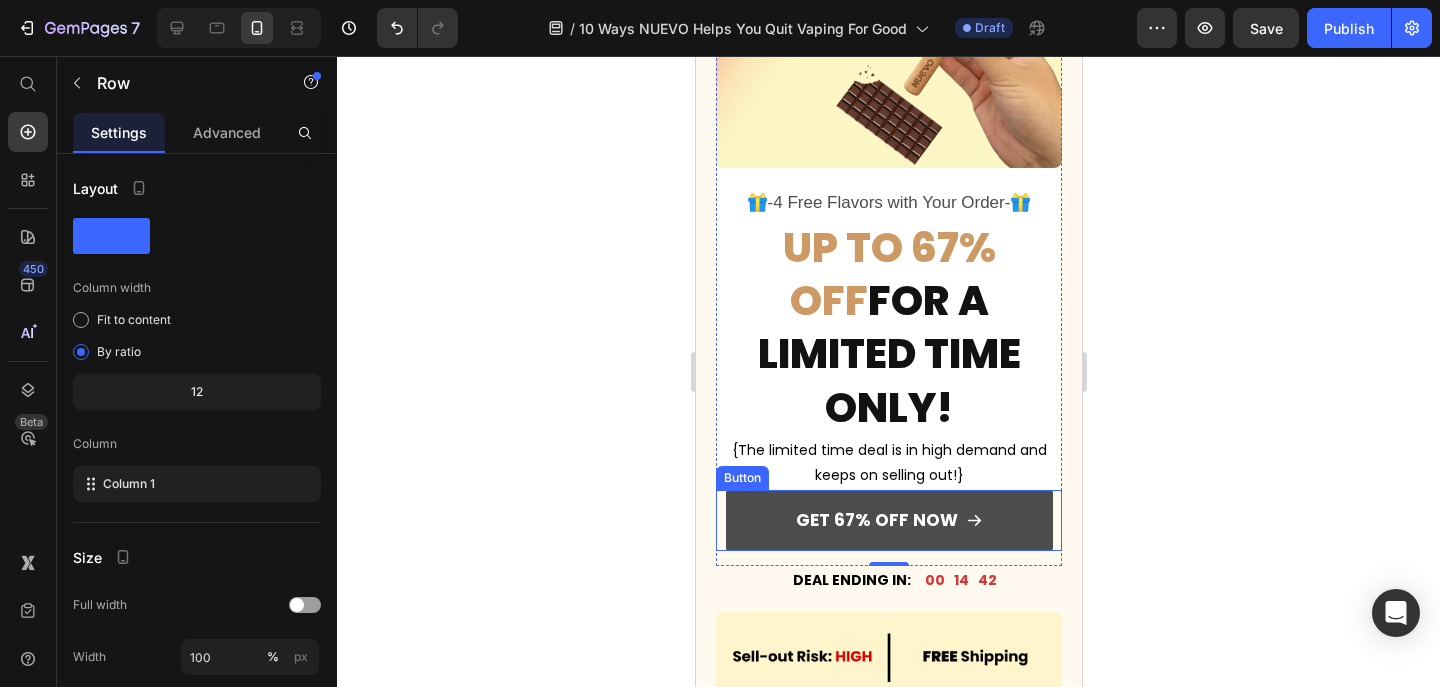 click on "GET 67% OFF NOW" at bounding box center (888, 520) 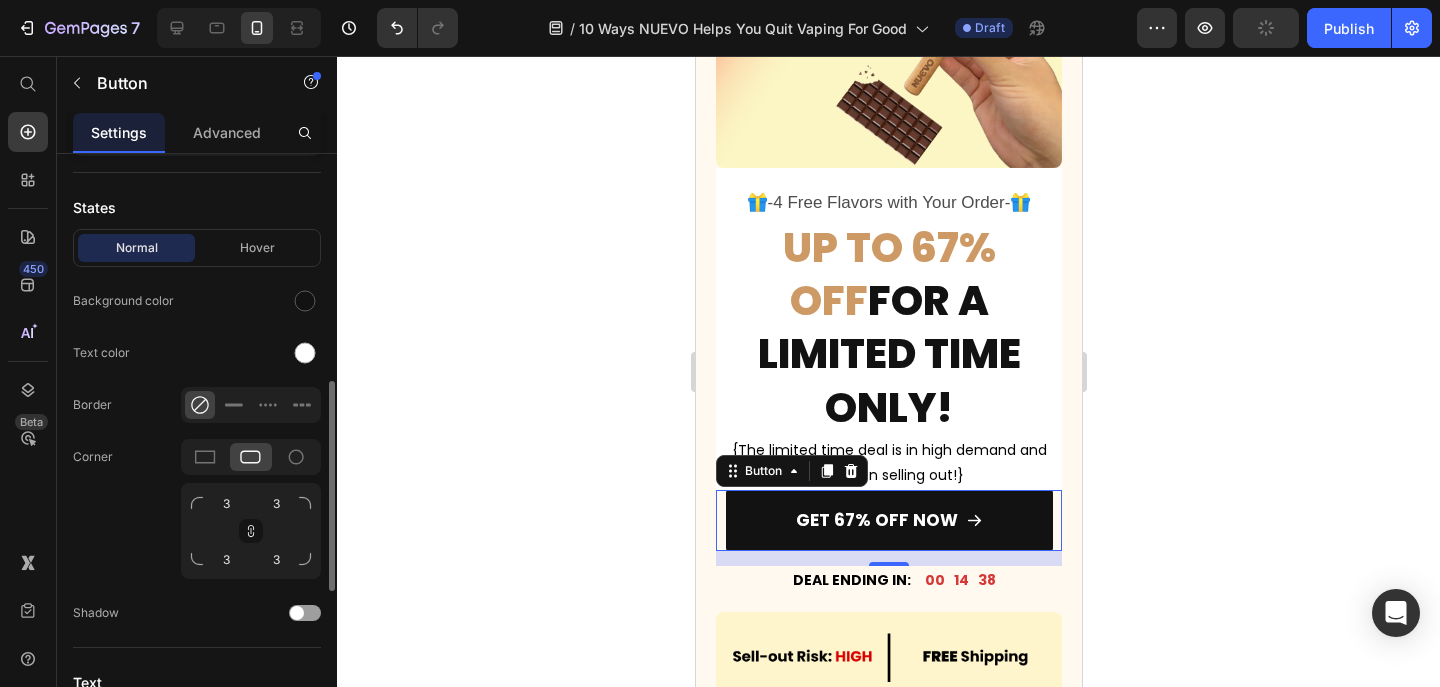 scroll, scrollTop: 633, scrollLeft: 0, axis: vertical 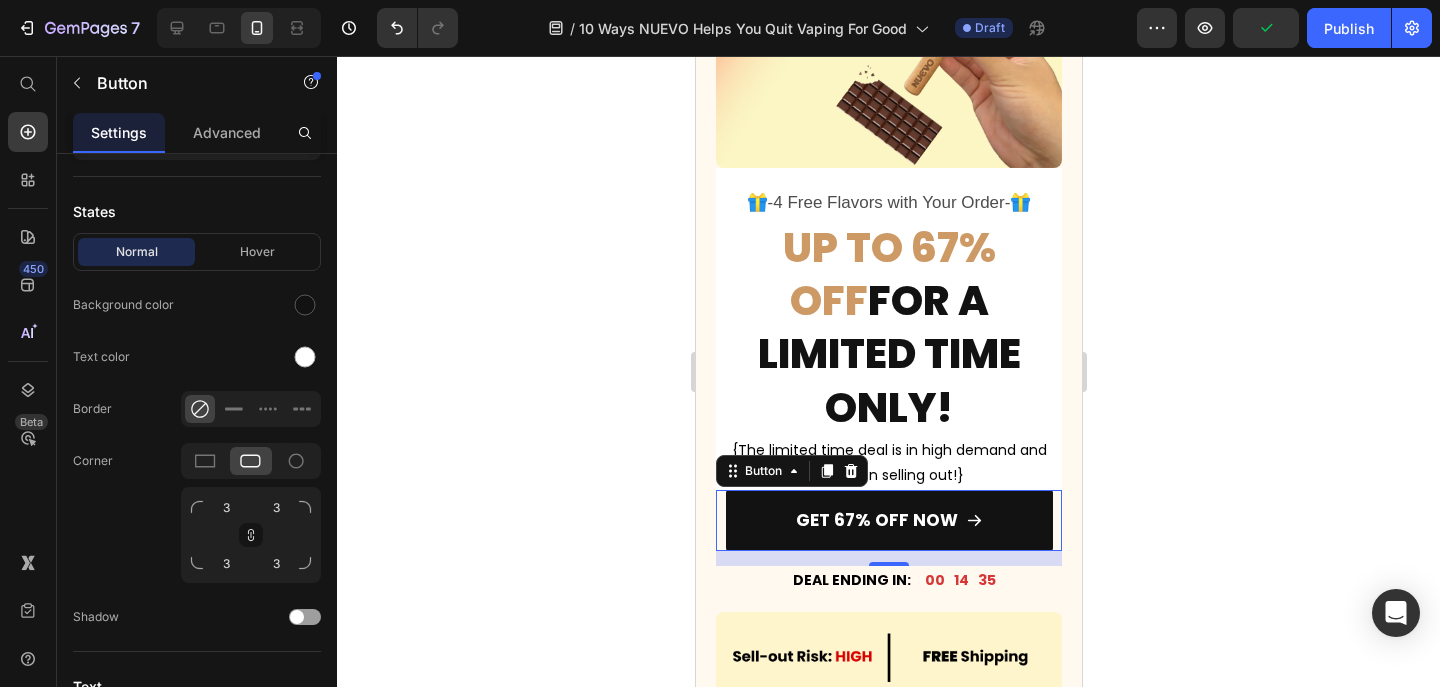 click 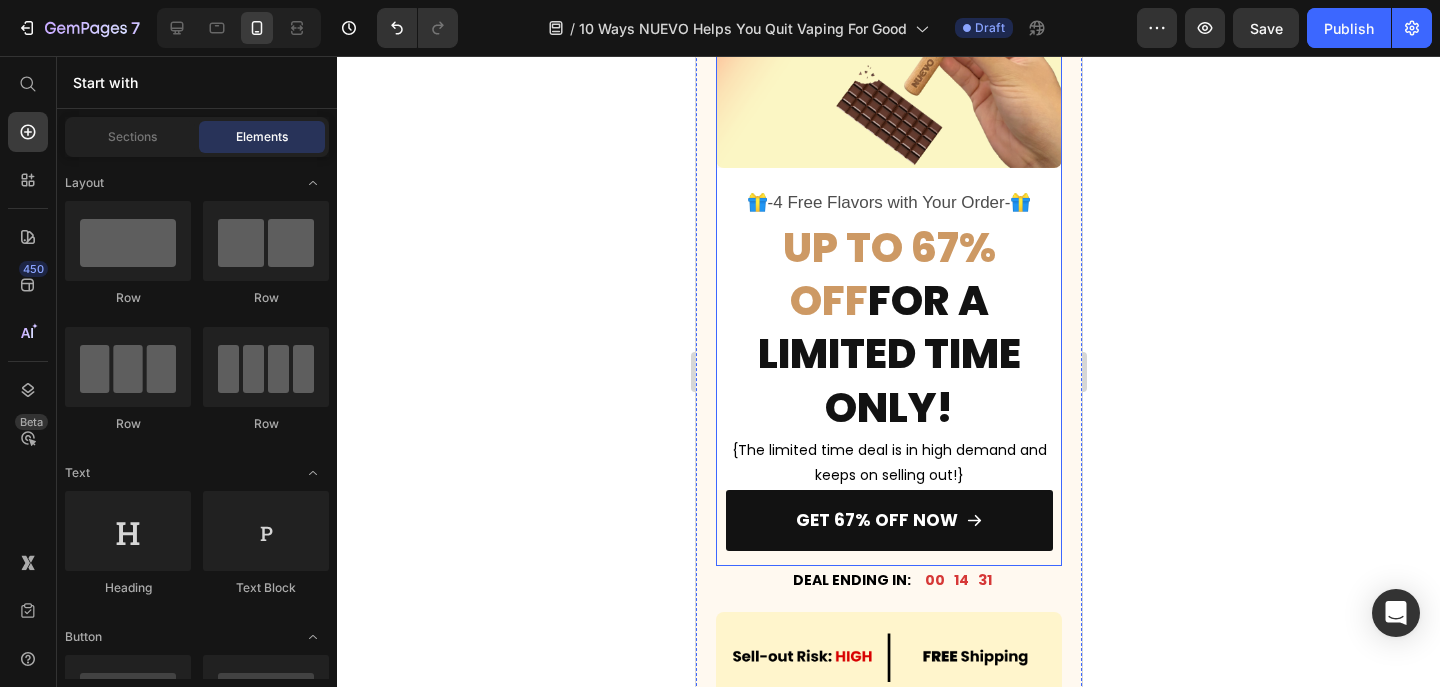 click on "1. Feel The Same Pull, Kick Away the Health Risks. Heading Image Meet the most satisfying way to keep your hand-to-mouth ritual without the guilt. Imagine getting the same pull and calm without nicotine, vapor, or toxins. NUEVO is made with only good stuff — pure flavors and functional ingredients to help you feel clear, calm, and focused. Say goodbye to harmful chemicals and hello to a healthier habit you’ll actually enjoy every day! Text Block Row 3. Use EVERYWHERE. Bother NO ONE. Heading Image Take it anywhere, use it anytime — and no one around you will even notice. NUEVO is vapor-free, smoke-free, and scent-free, so you can keep the habit without clouds or stink. It’s built to handle real life too: waterproof (as long as the core stays dry), heat-proof, and tough enough to last a long time. Perfect for discreet hits at work, in the car, or outdoors — zero mess, zero stress. Text Block Row 4. Save Your Money for Better Uses. Heading Image Text Block Row 5. Enjoy Your Current Favorite Flavors." at bounding box center [888, -3199] 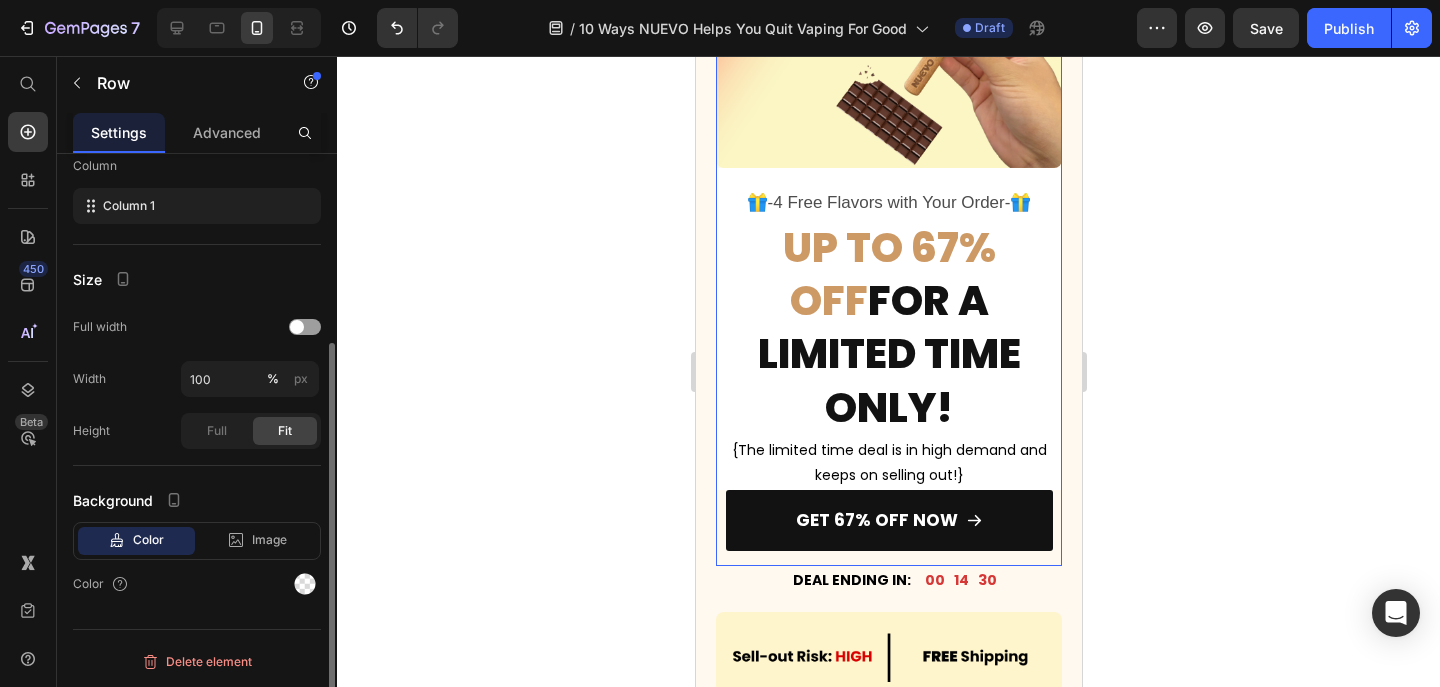 scroll, scrollTop: 0, scrollLeft: 0, axis: both 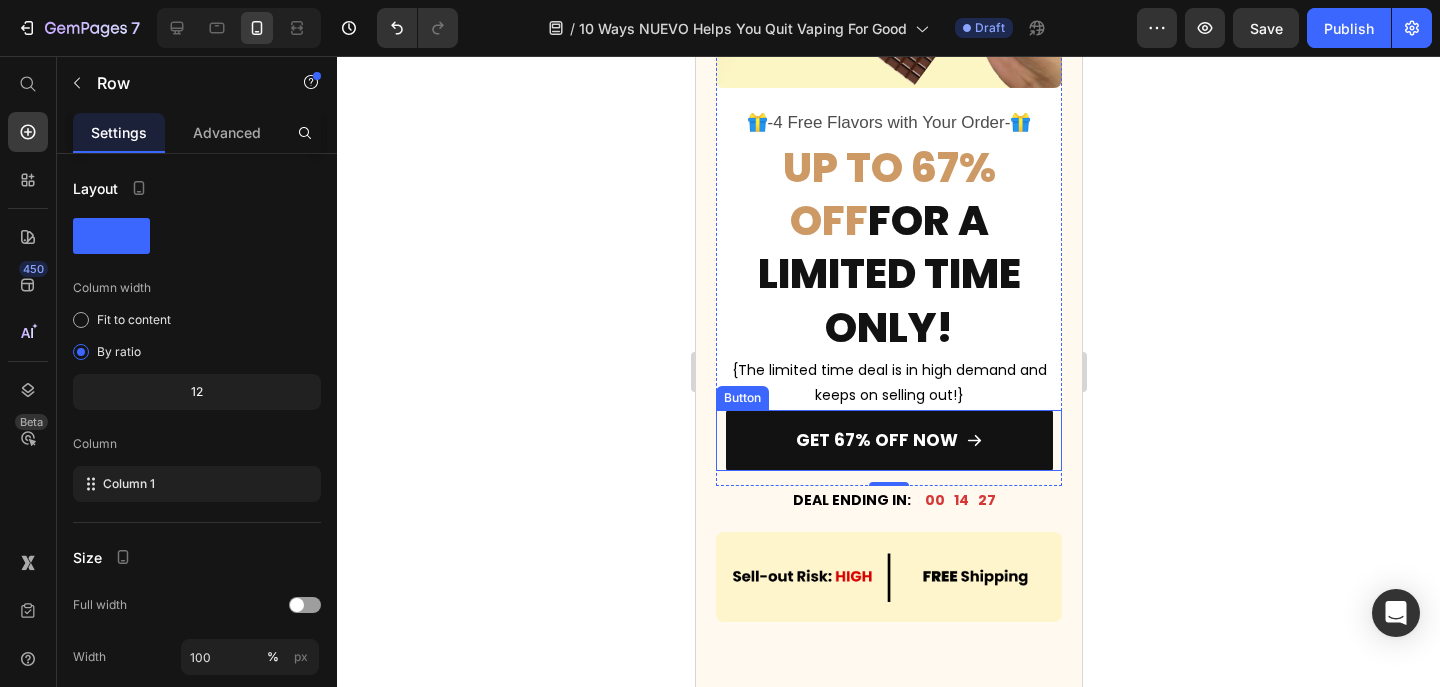 click on "GET 67% OFF NOW Button" at bounding box center [888, 440] 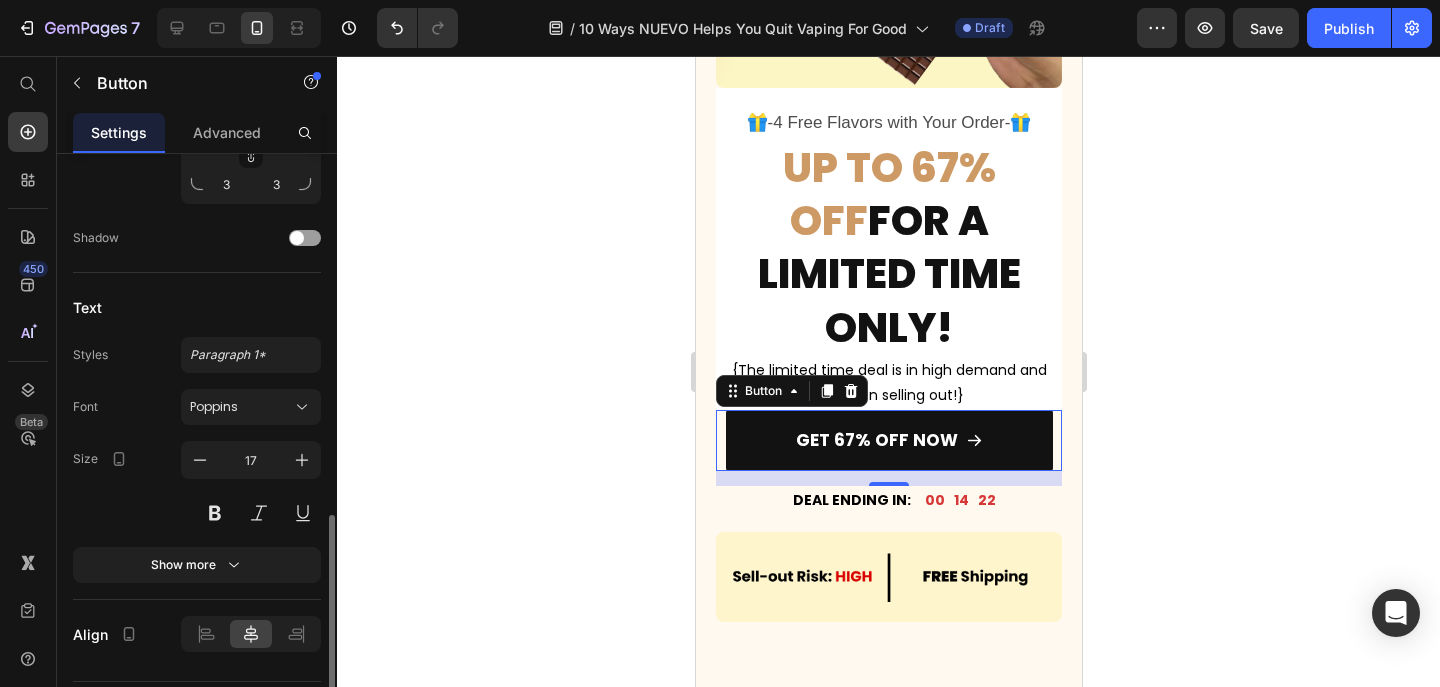 scroll, scrollTop: 1064, scrollLeft: 0, axis: vertical 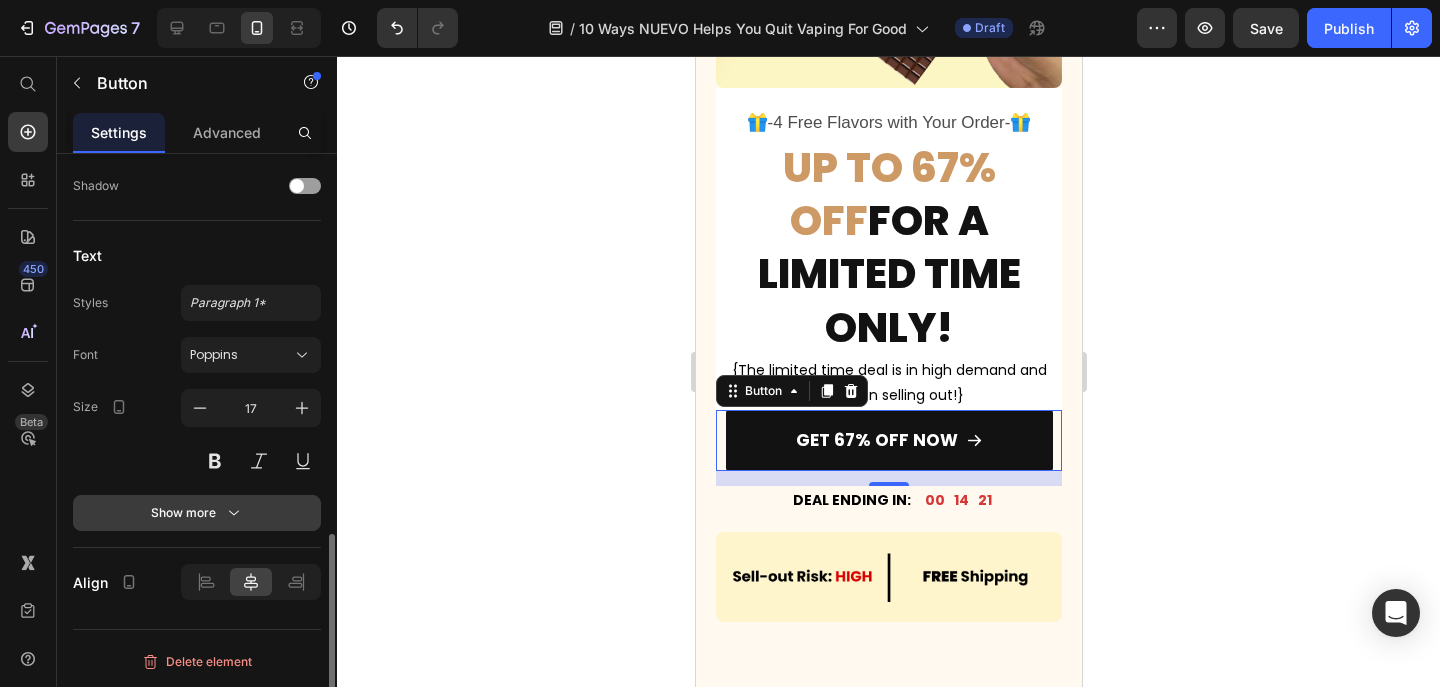 click on "Show more" at bounding box center (197, 513) 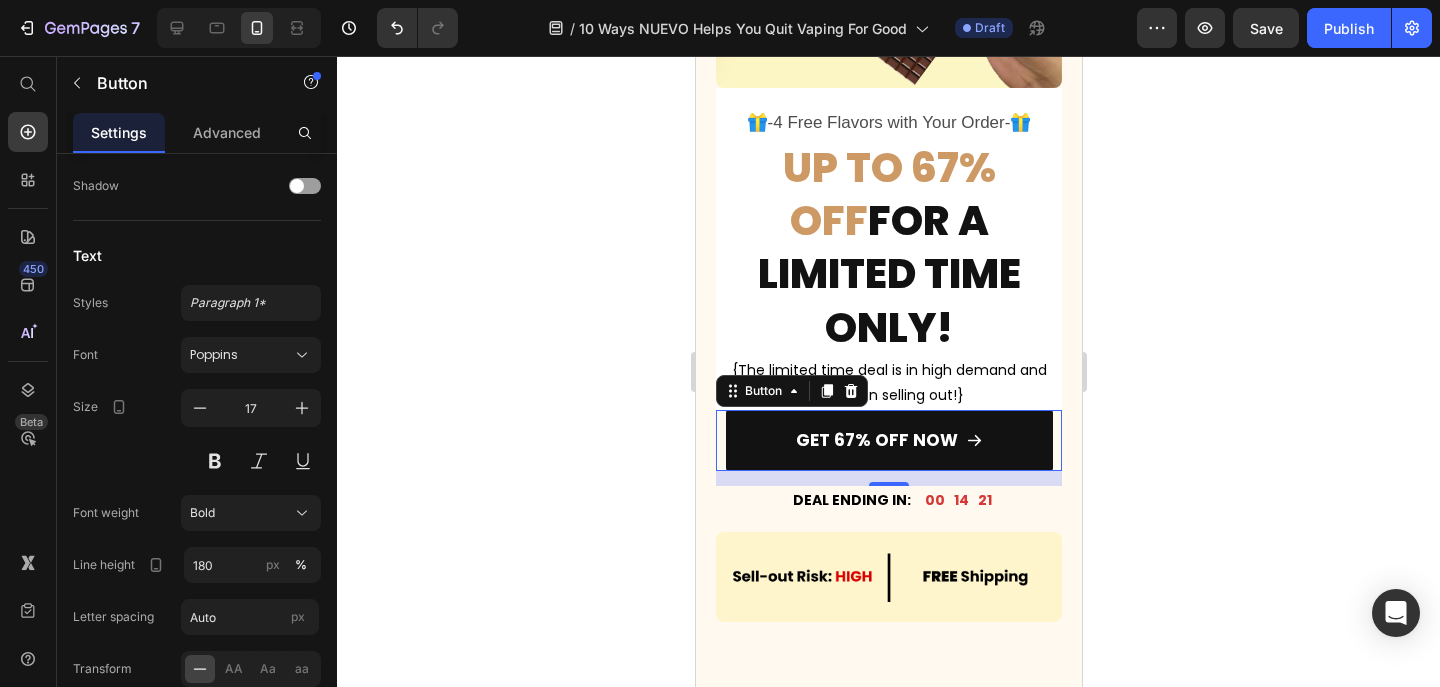scroll, scrollTop: 1272, scrollLeft: 0, axis: vertical 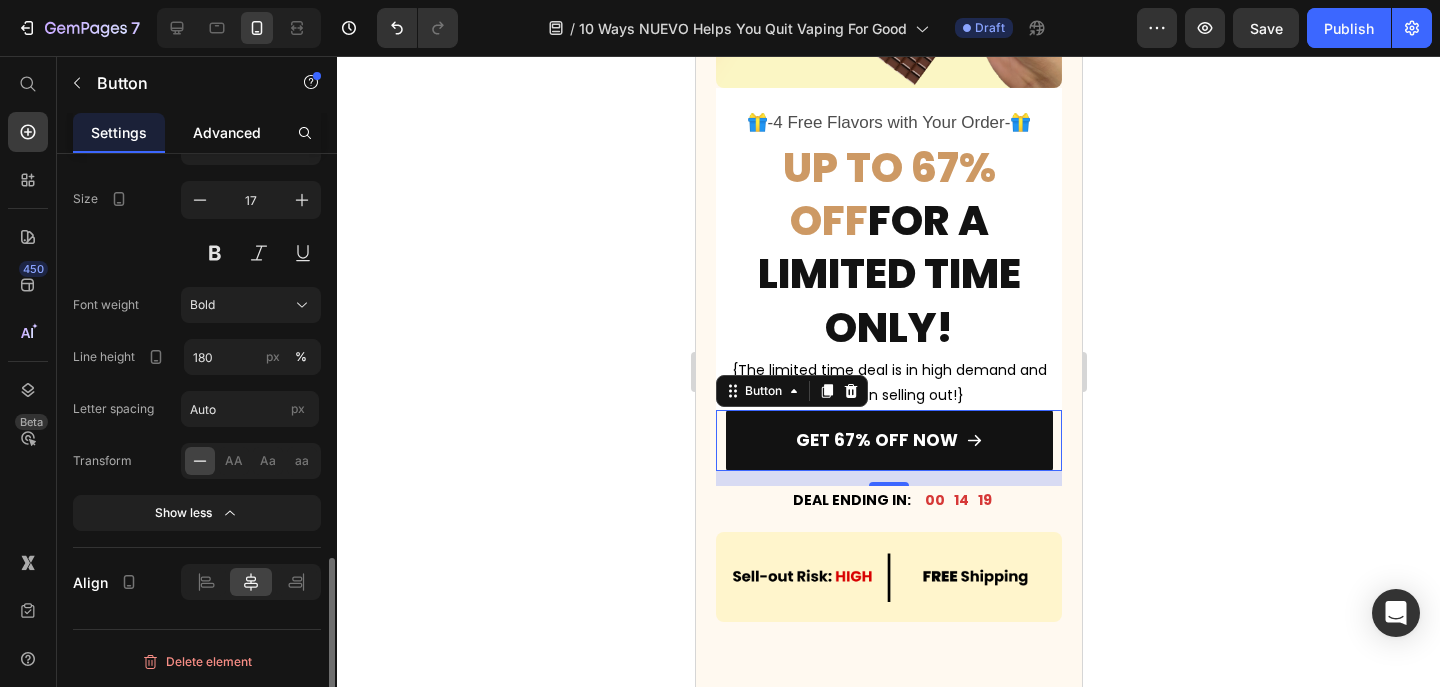 click on "Advanced" 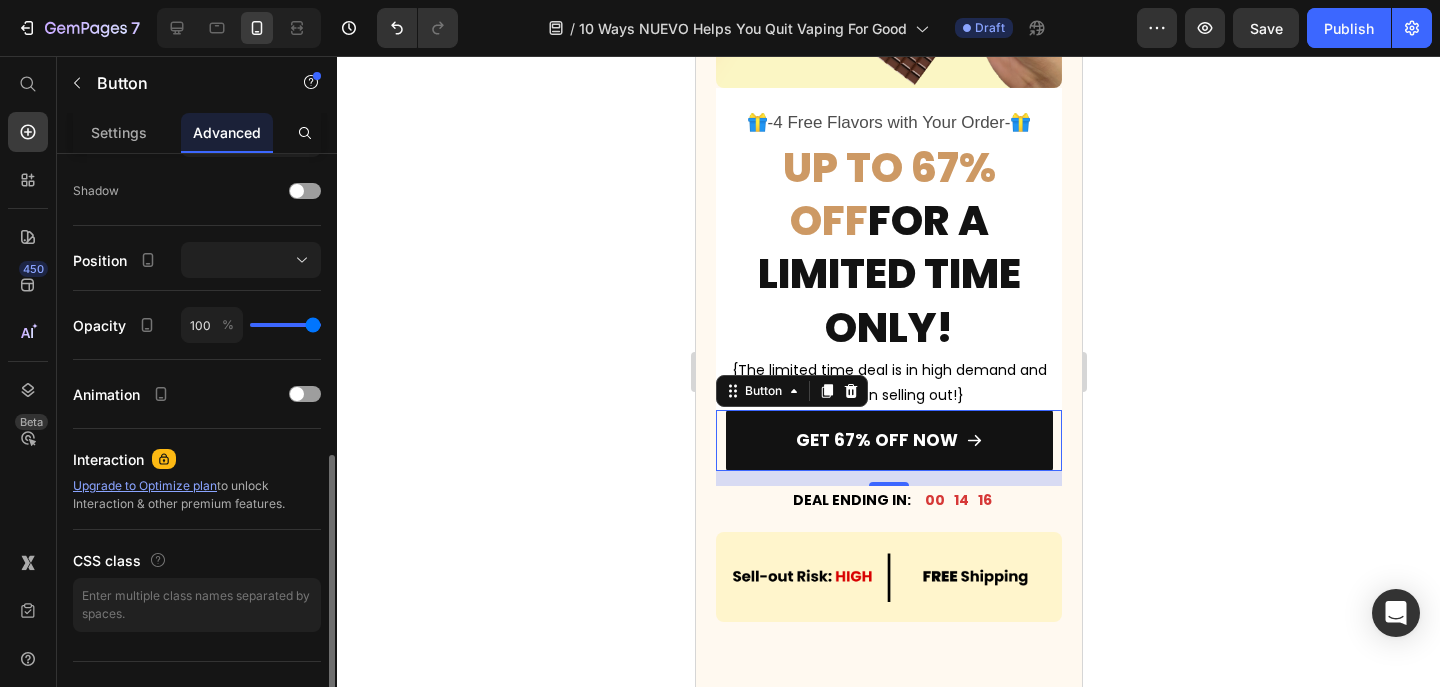 scroll, scrollTop: 679, scrollLeft: 0, axis: vertical 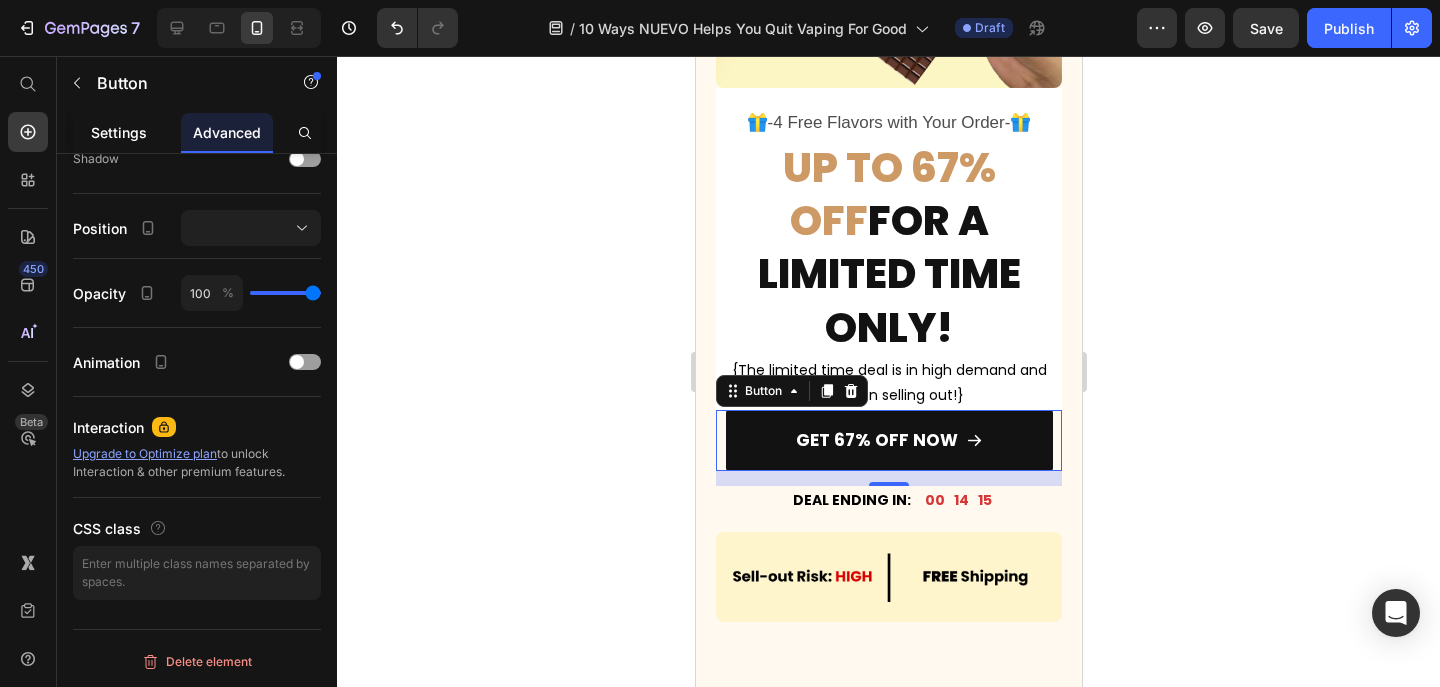 click on "Settings" 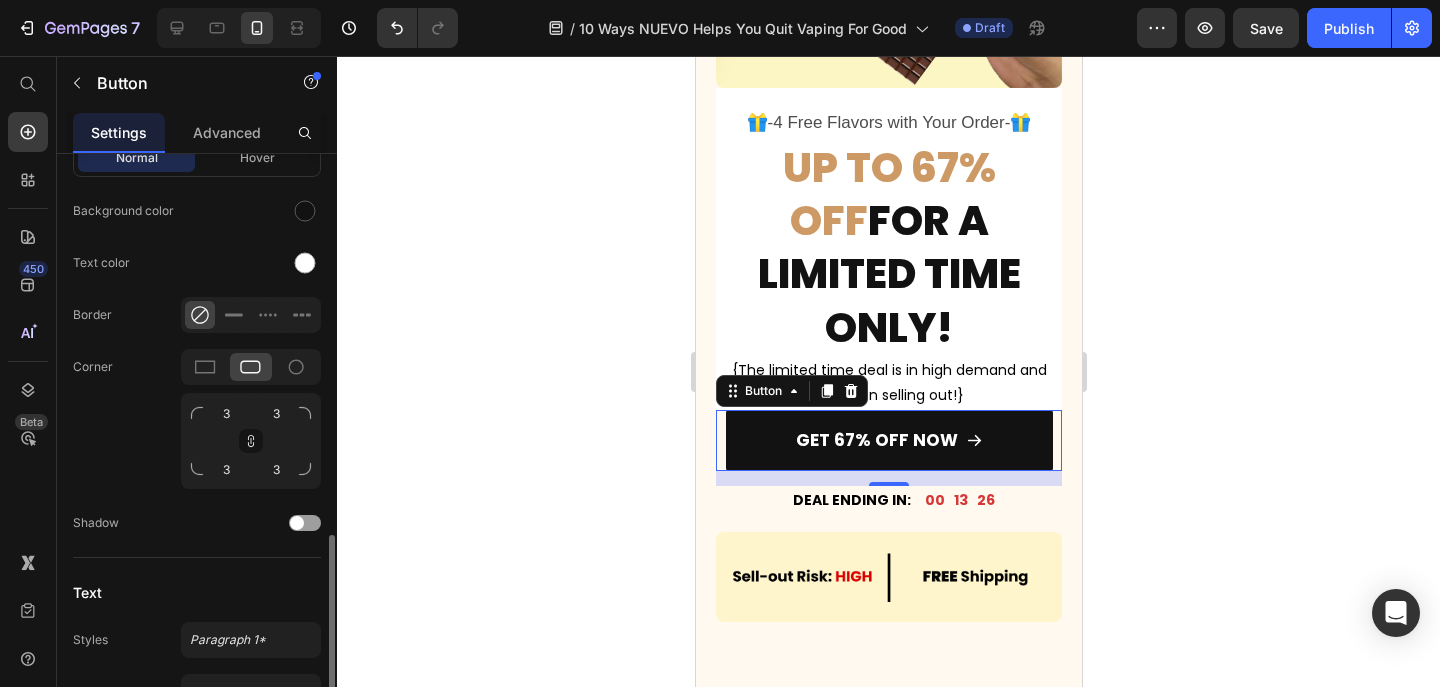scroll, scrollTop: 1064, scrollLeft: 0, axis: vertical 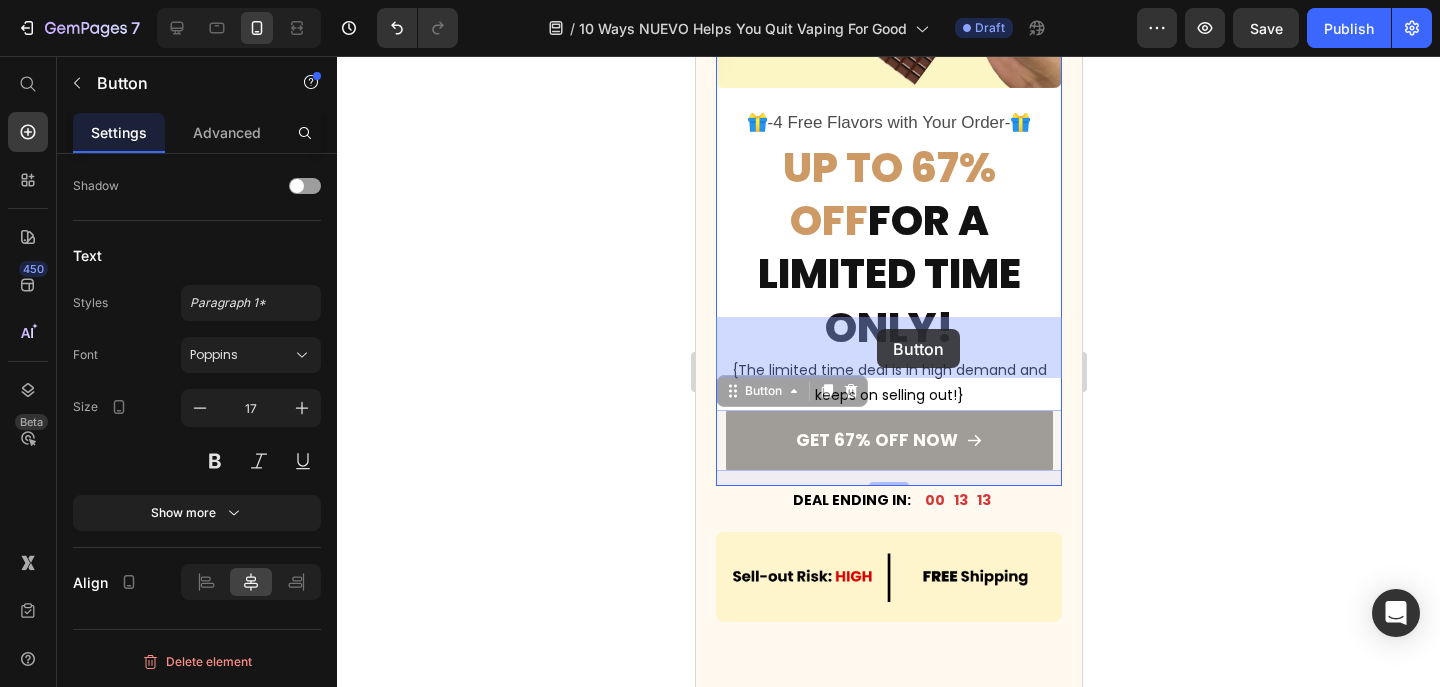 drag, startPoint x: 1042, startPoint y: 348, endPoint x: 876, endPoint y: 329, distance: 167.08382 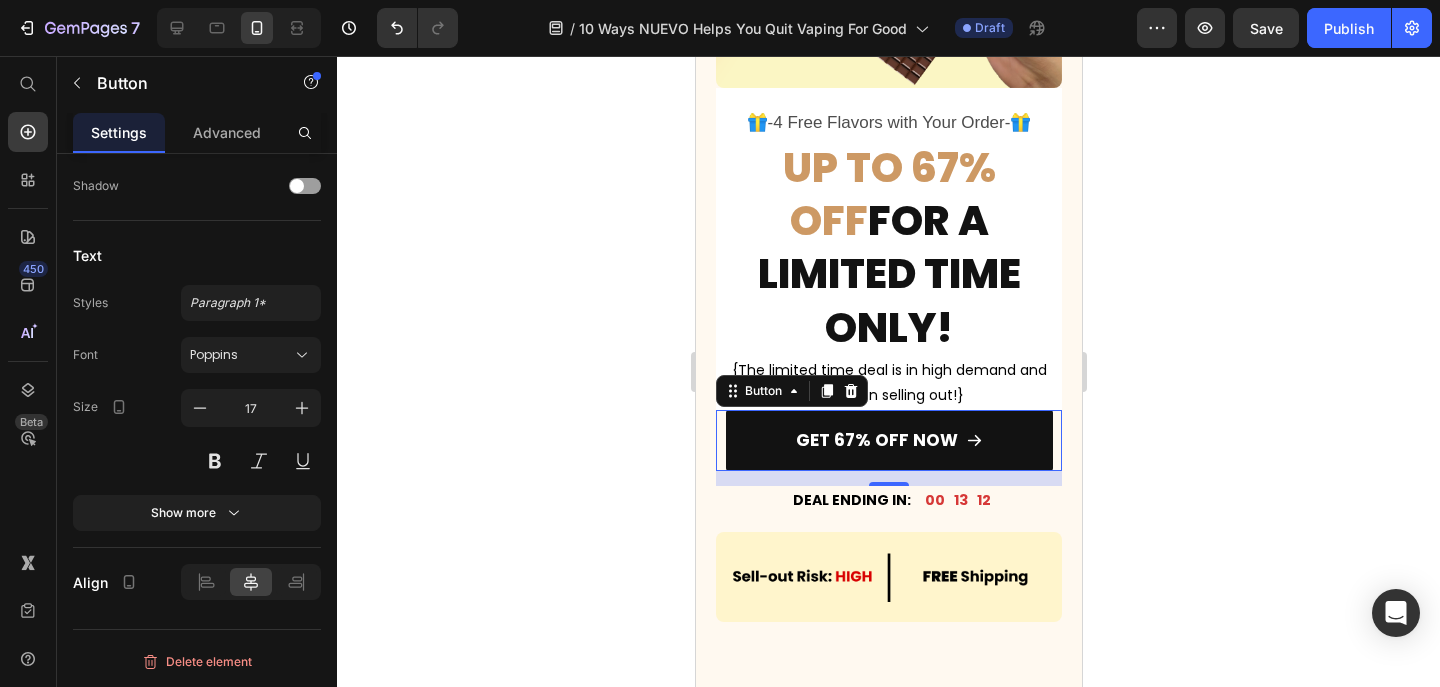 click 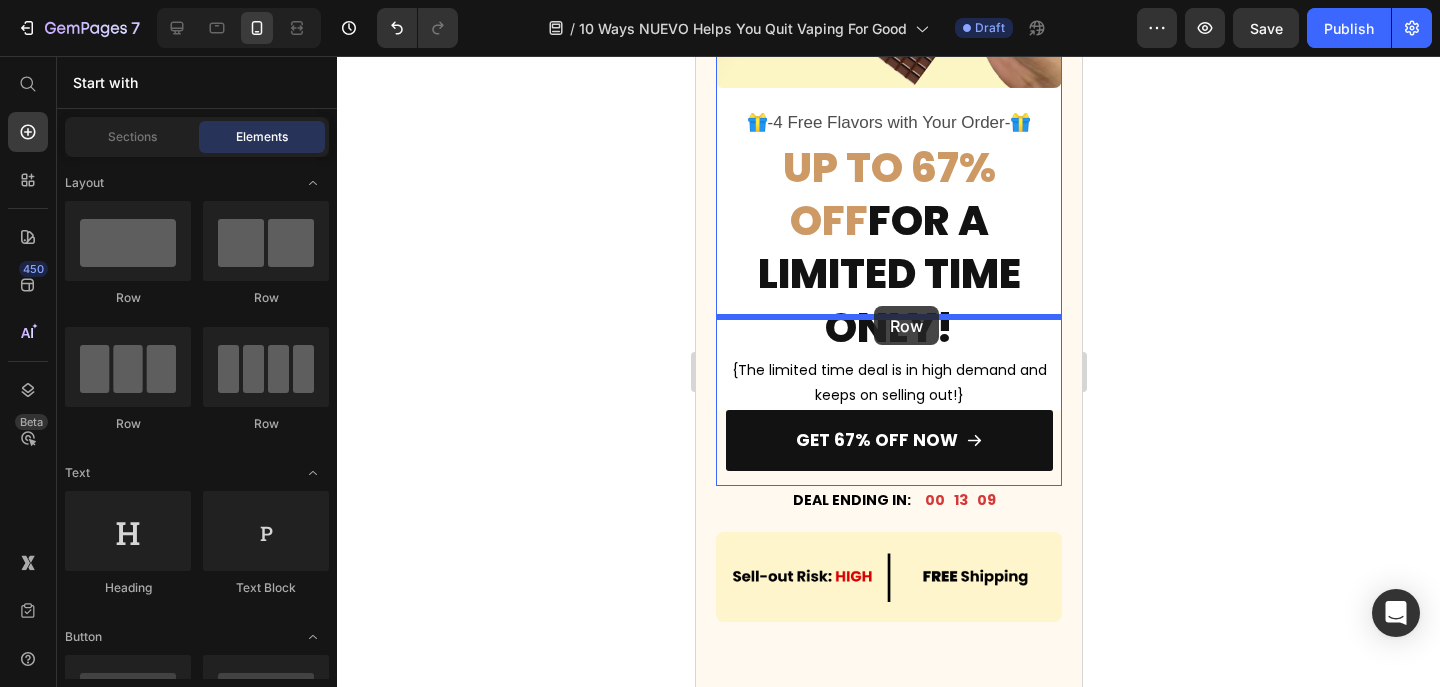 drag, startPoint x: 834, startPoint y: 334, endPoint x: 873, endPoint y: 306, distance: 48.010414 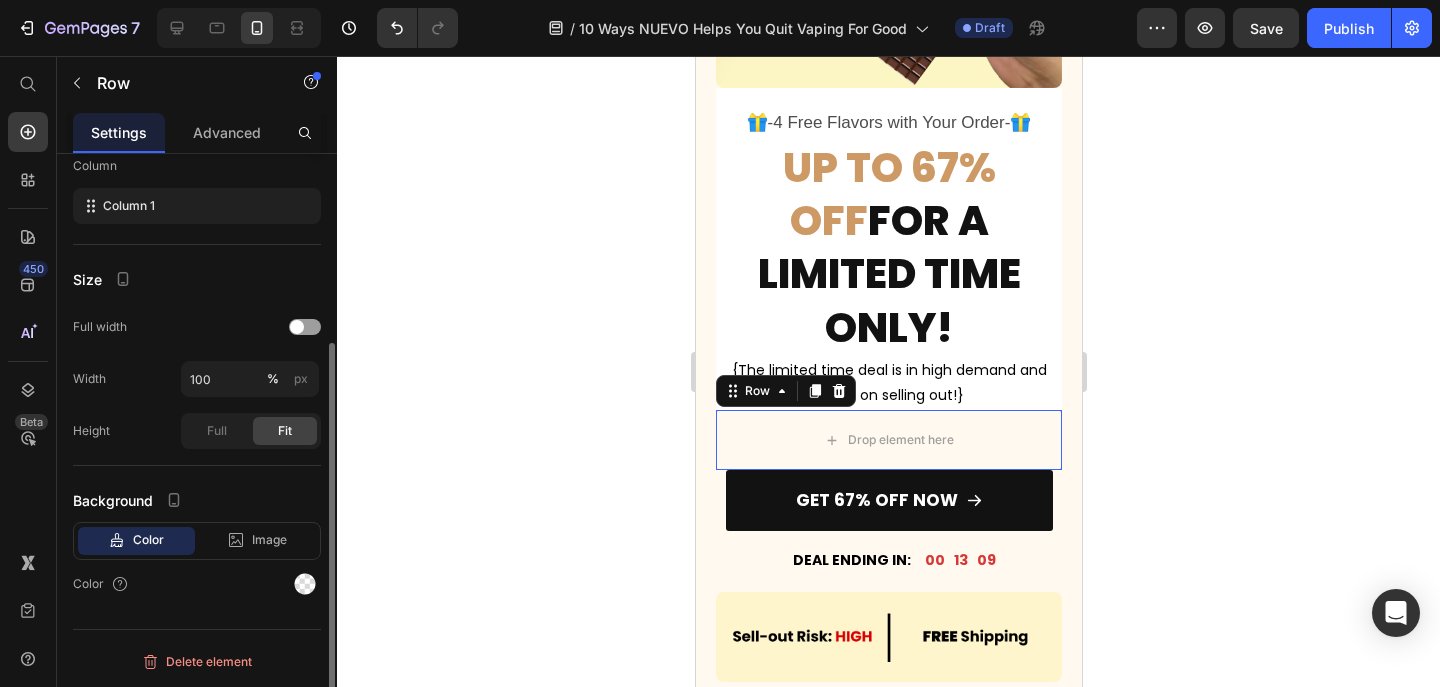 scroll, scrollTop: 0, scrollLeft: 0, axis: both 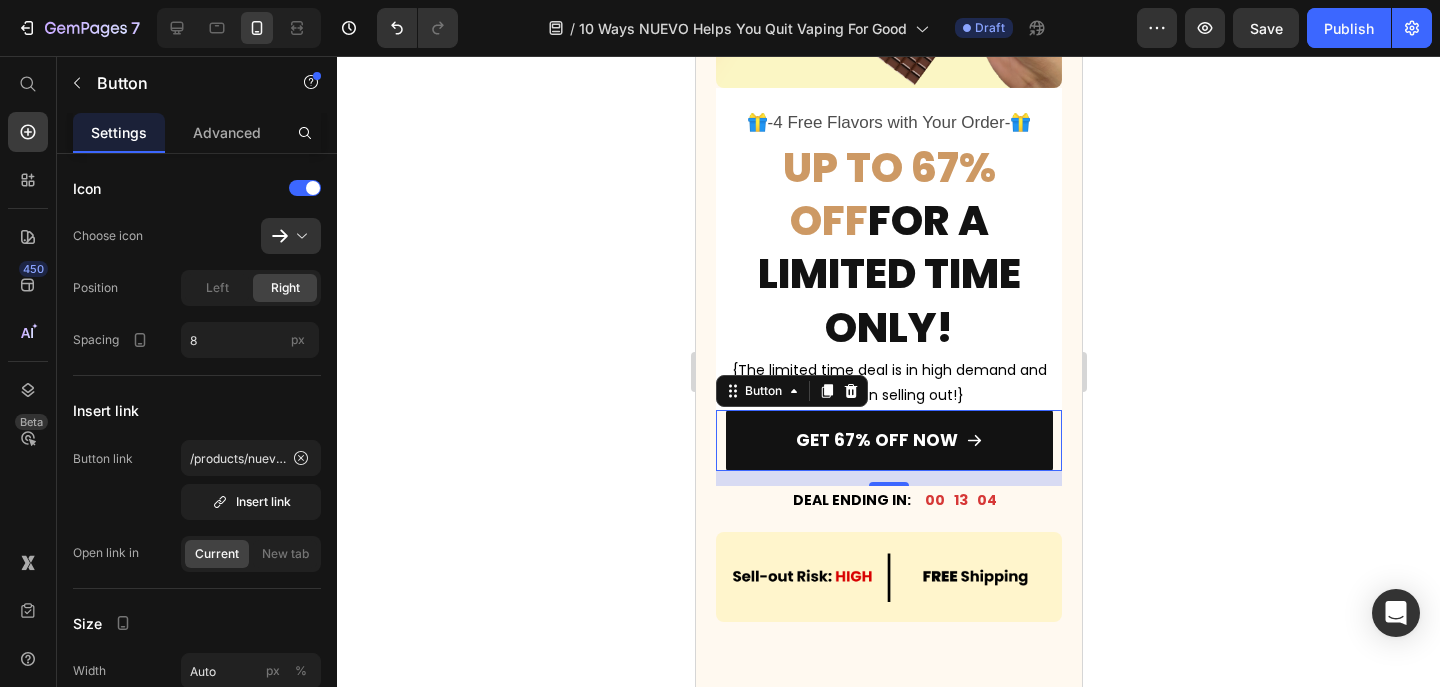 click on "GET 67% OFF NOW Button   15" at bounding box center [888, 440] 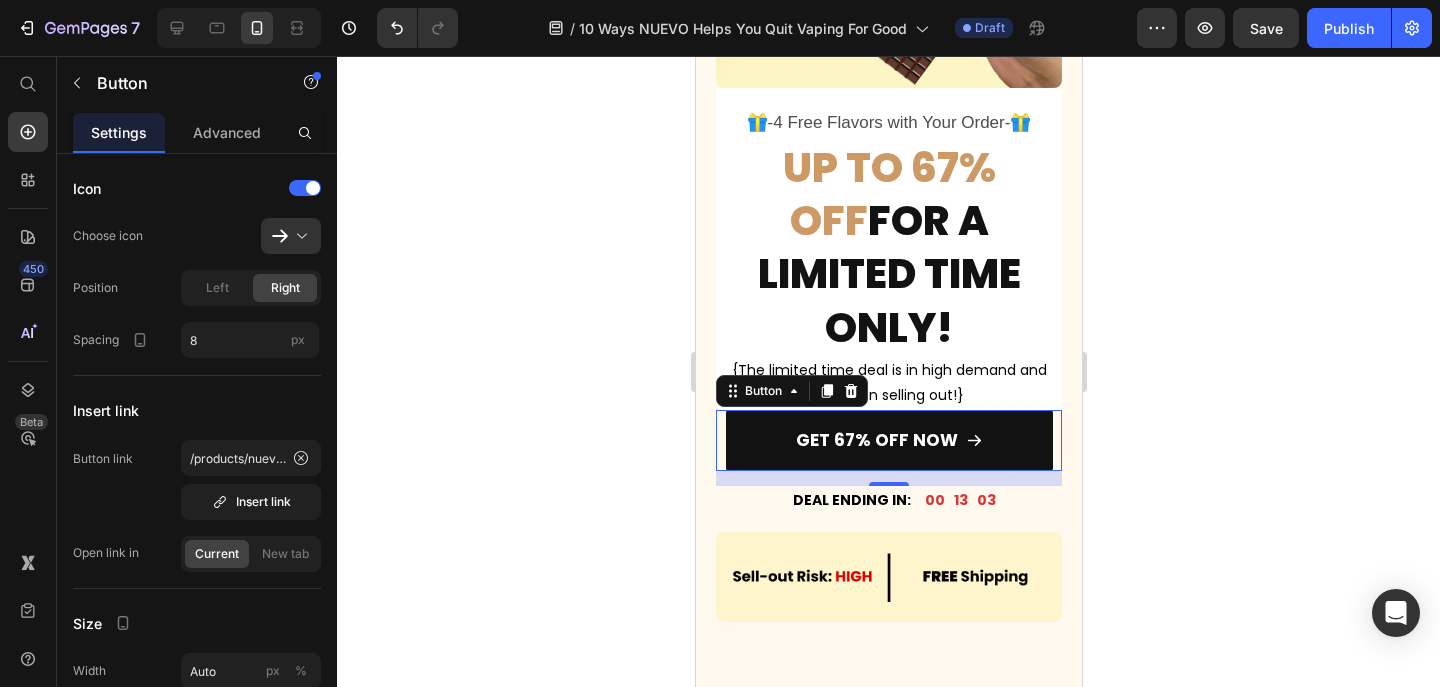 click 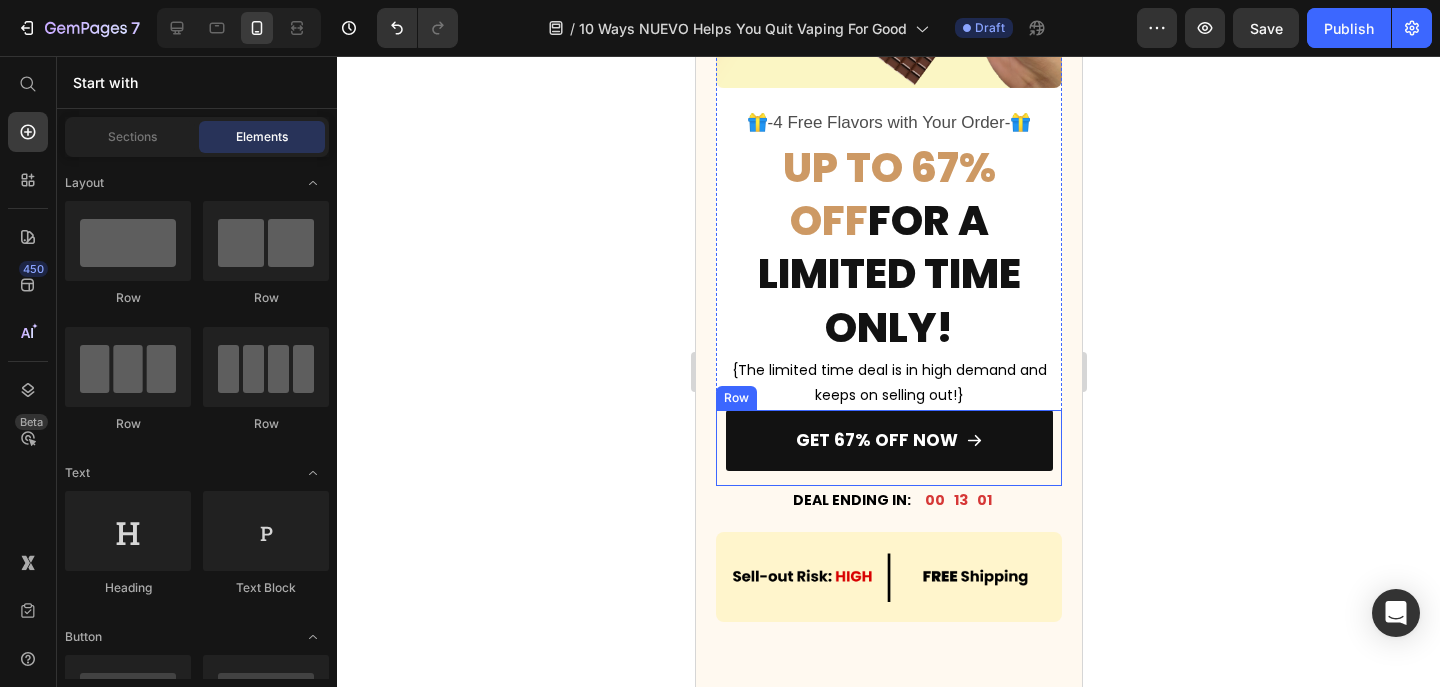 click on "GET 67% OFF NOW Button" at bounding box center [888, 448] 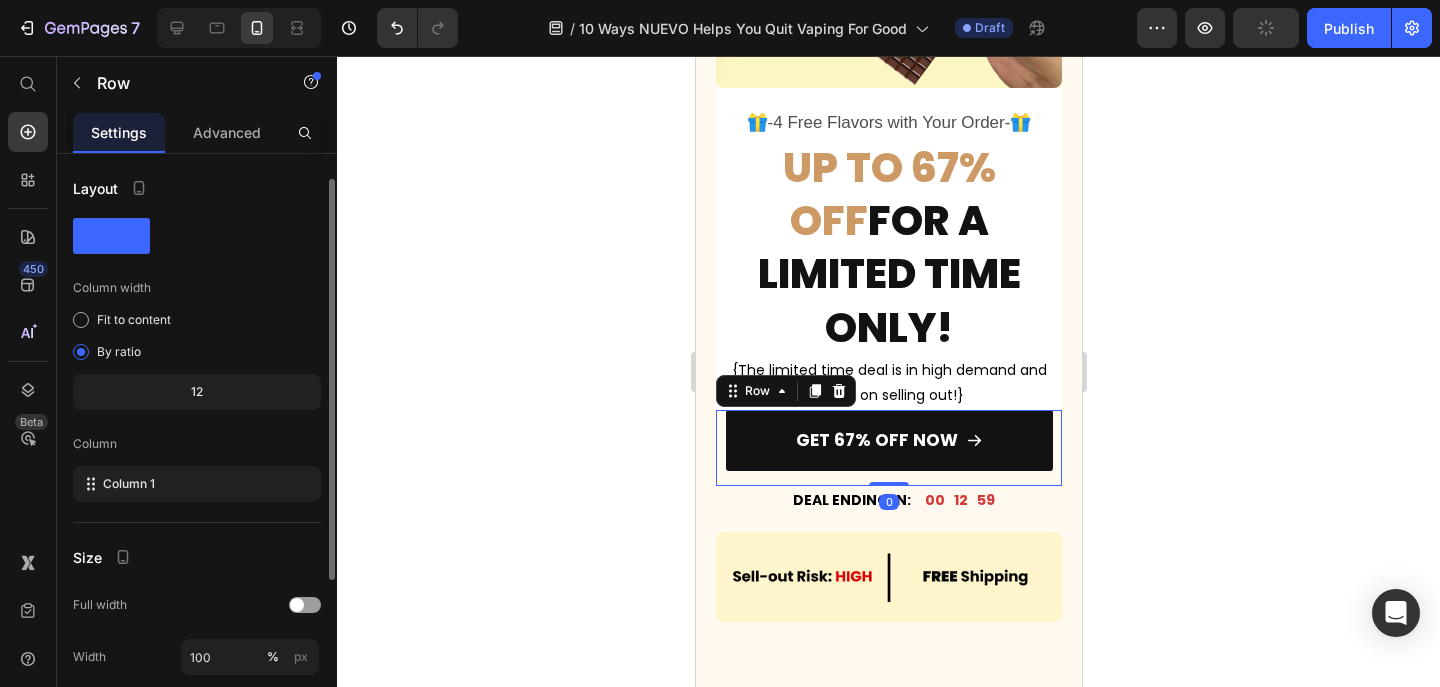 scroll, scrollTop: 278, scrollLeft: 0, axis: vertical 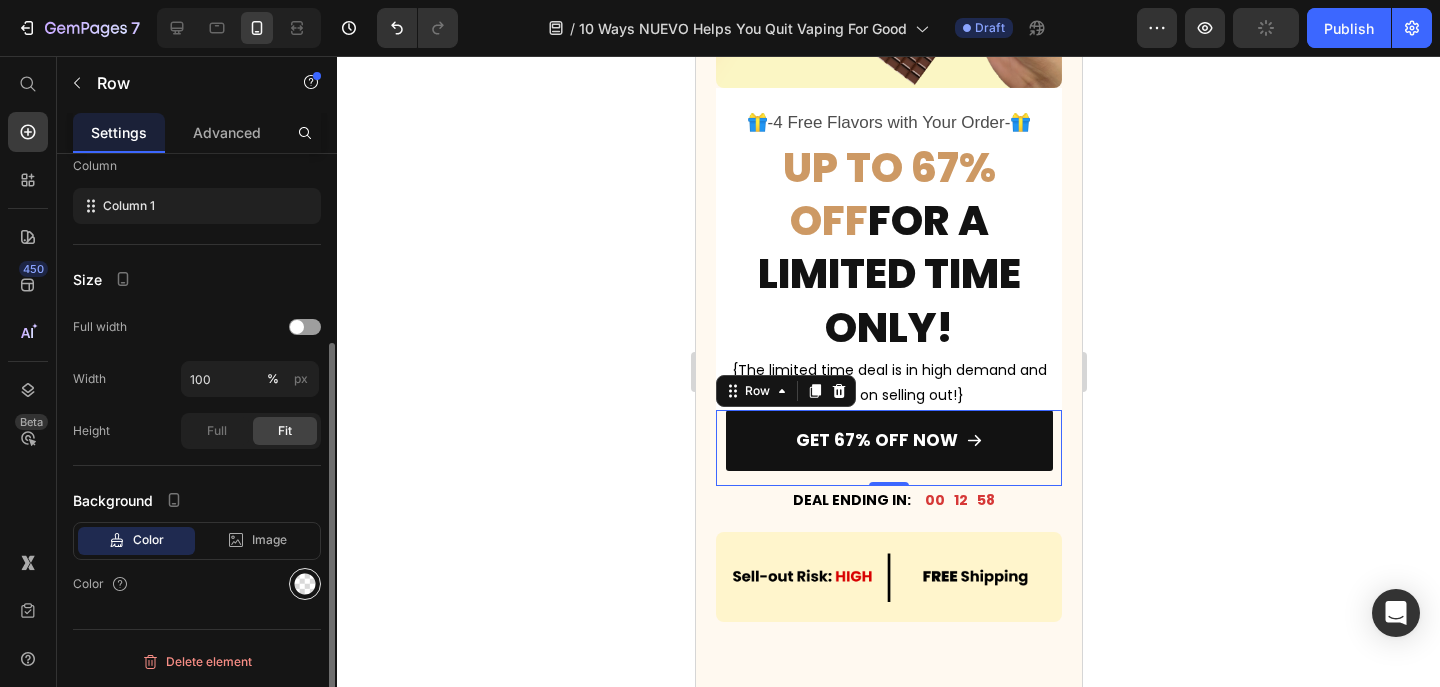 click 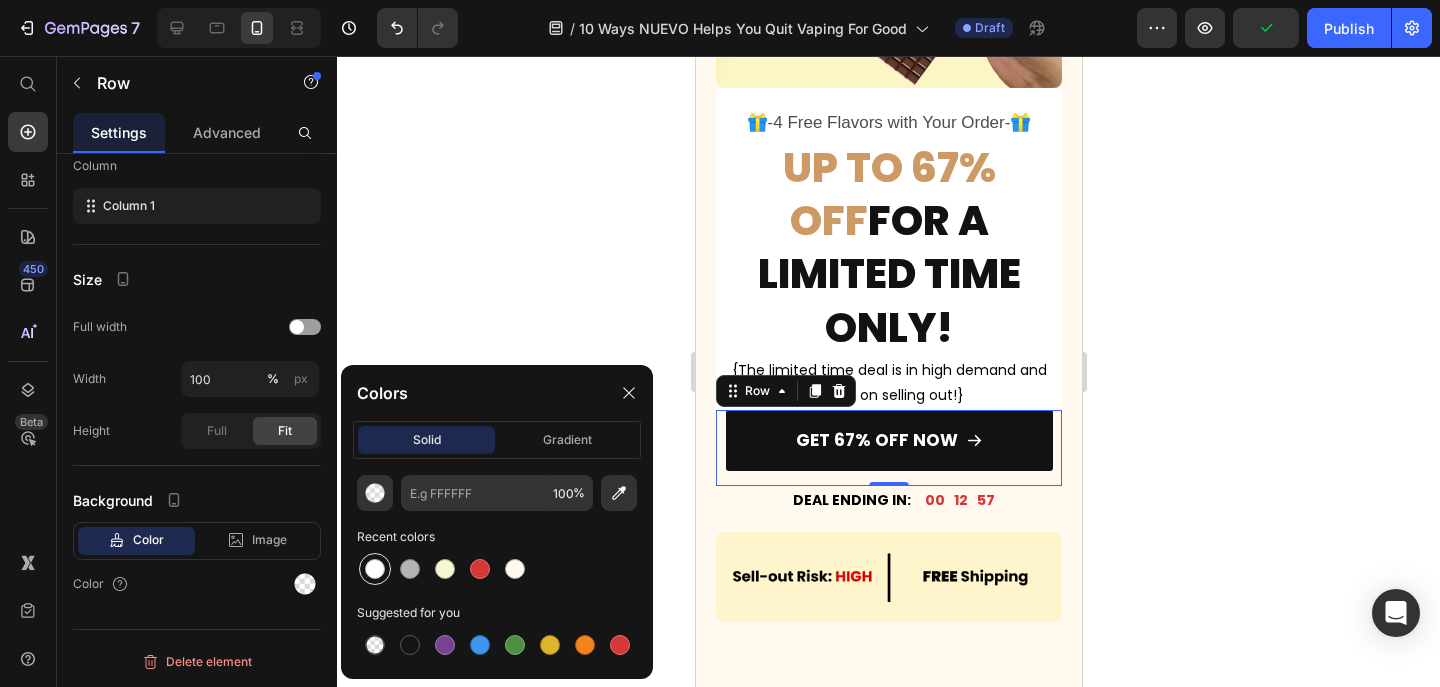 click at bounding box center (375, 569) 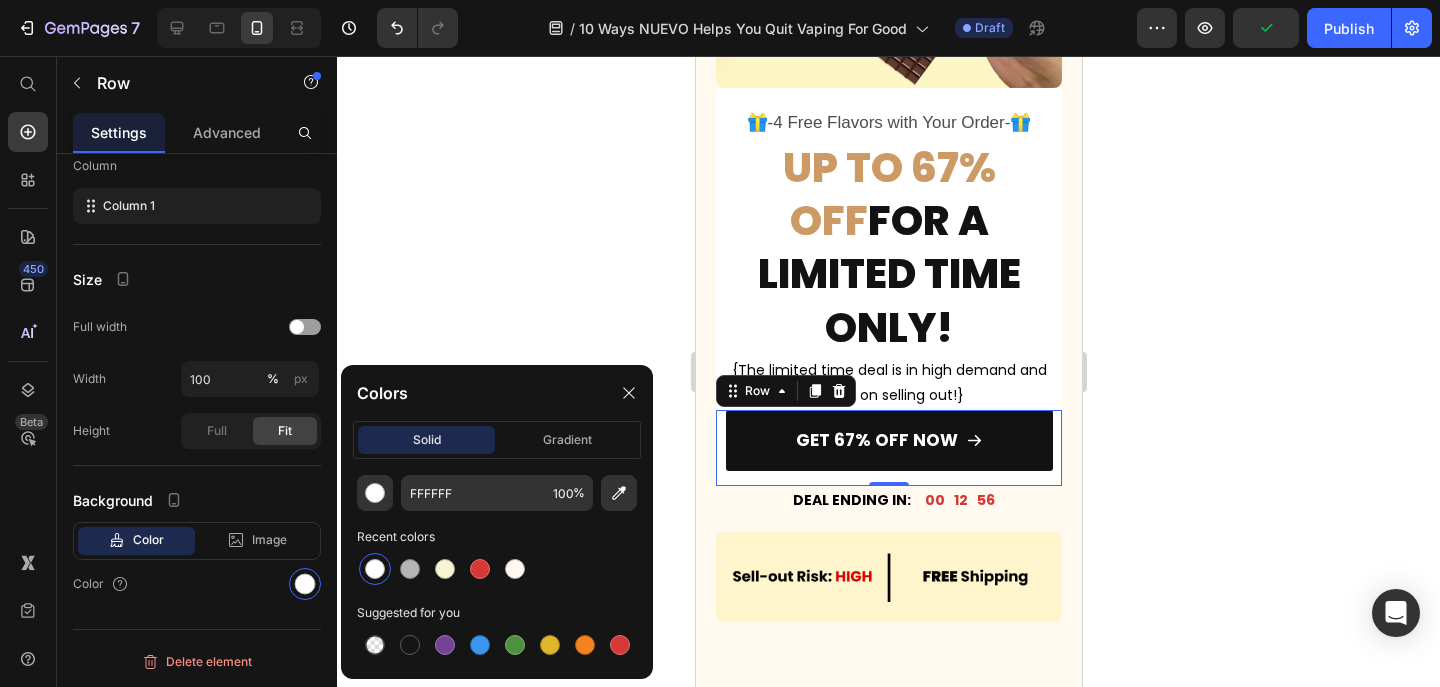 click 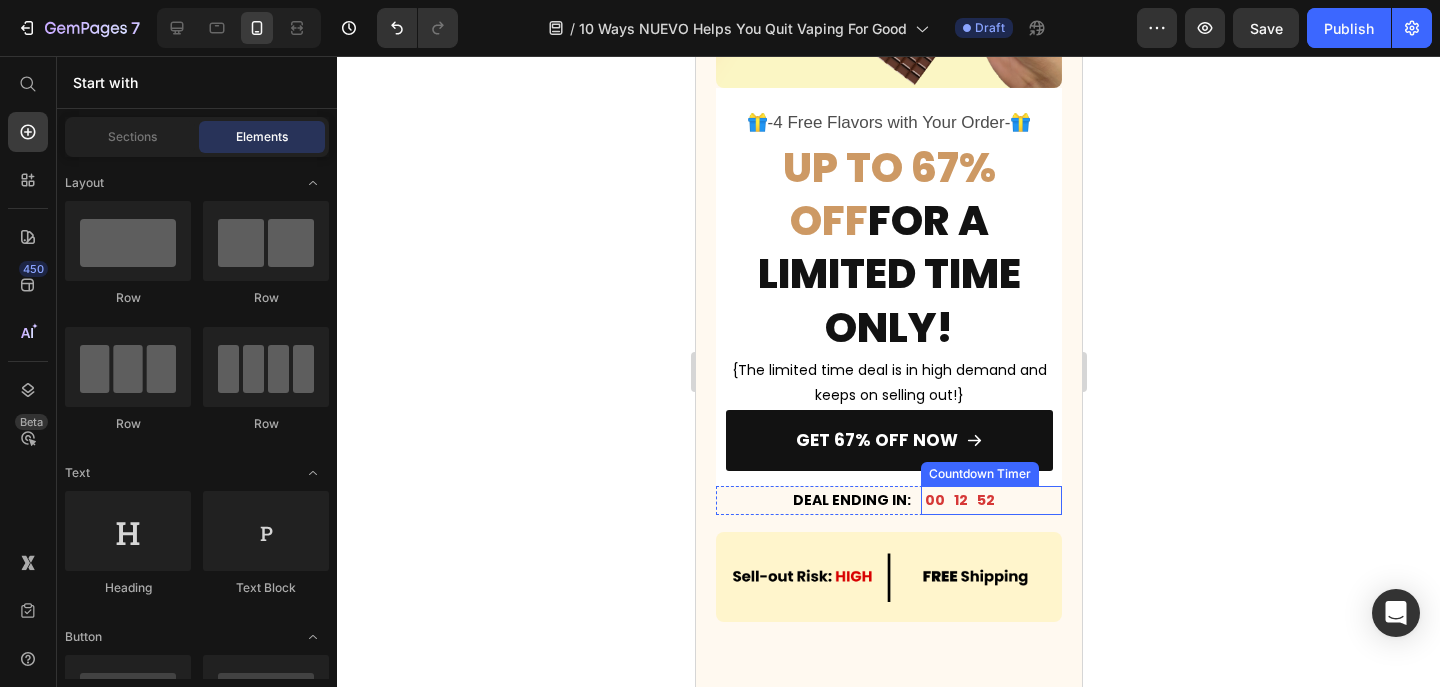 click on "00 12 52" at bounding box center (990, 502) 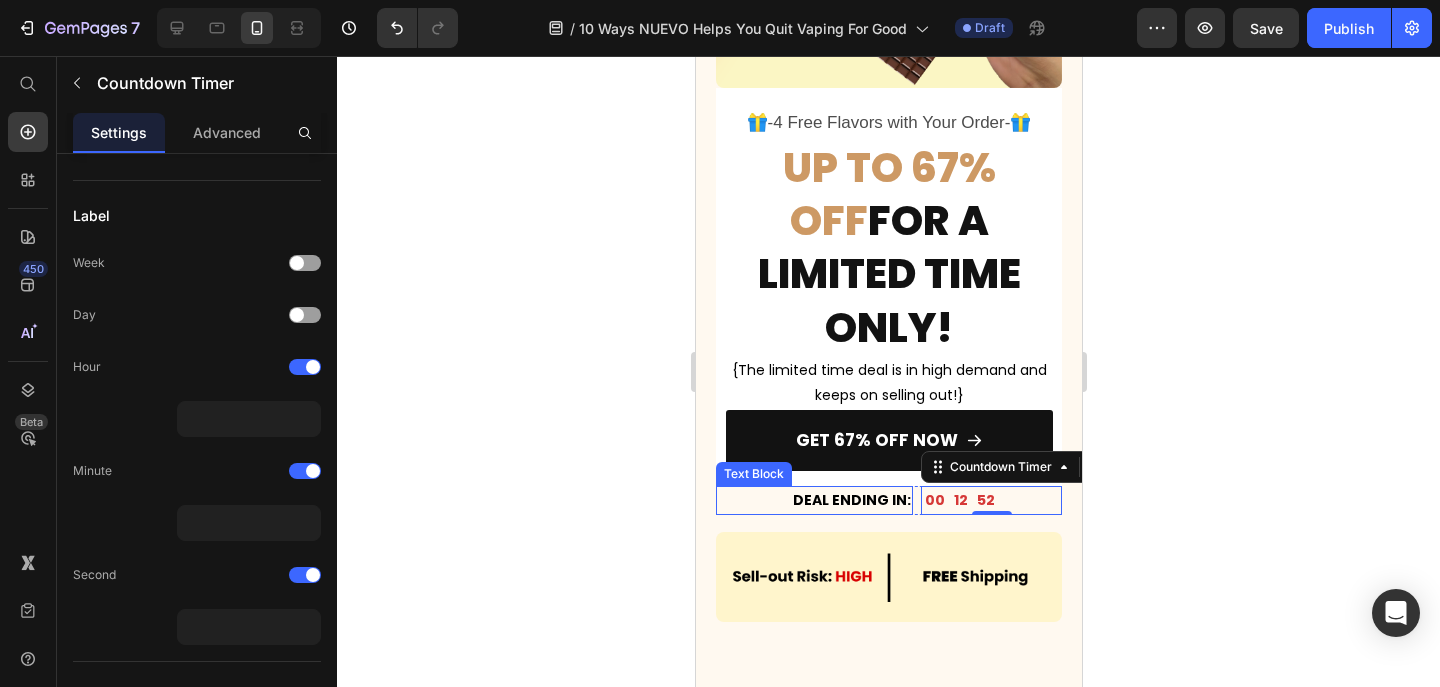 scroll, scrollTop: 0, scrollLeft: 0, axis: both 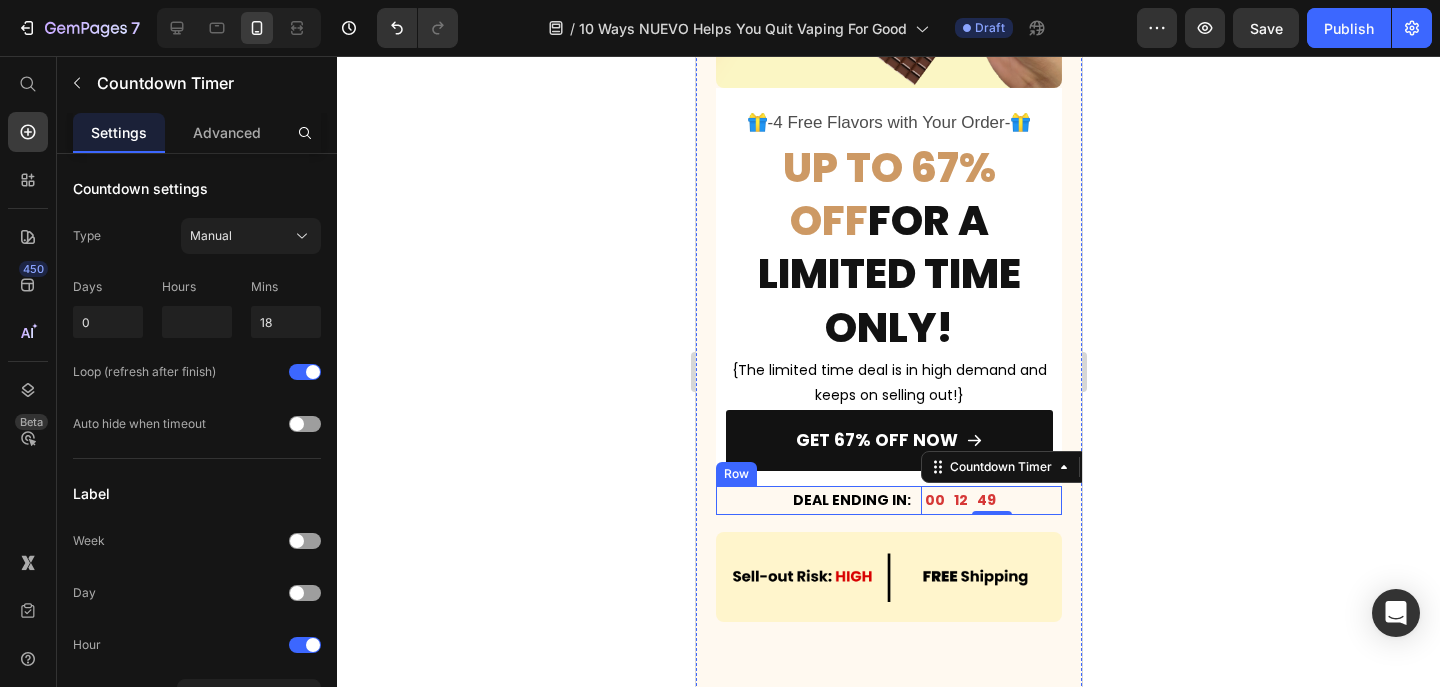 click on "DEAL ENDING IN: Text Block 00 12 49 Countdown Timer   0 Row" at bounding box center [888, 500] 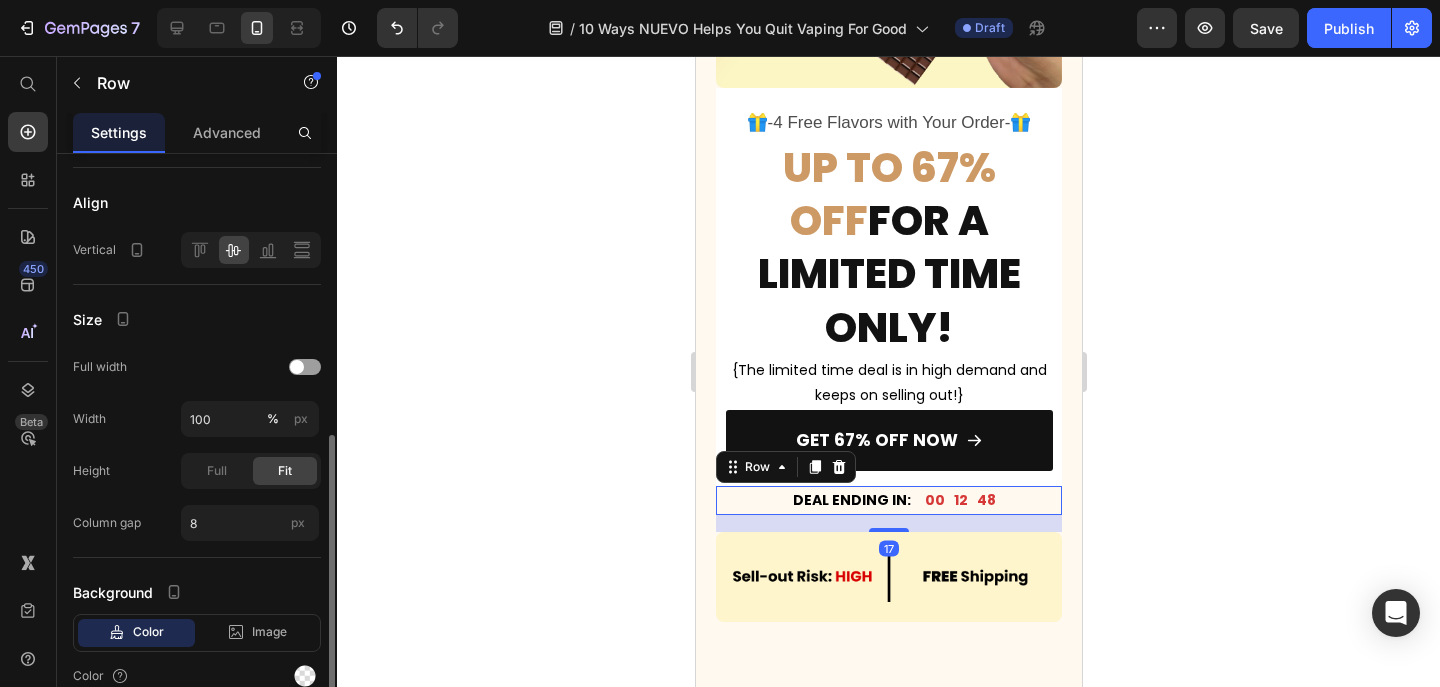 scroll, scrollTop: 487, scrollLeft: 0, axis: vertical 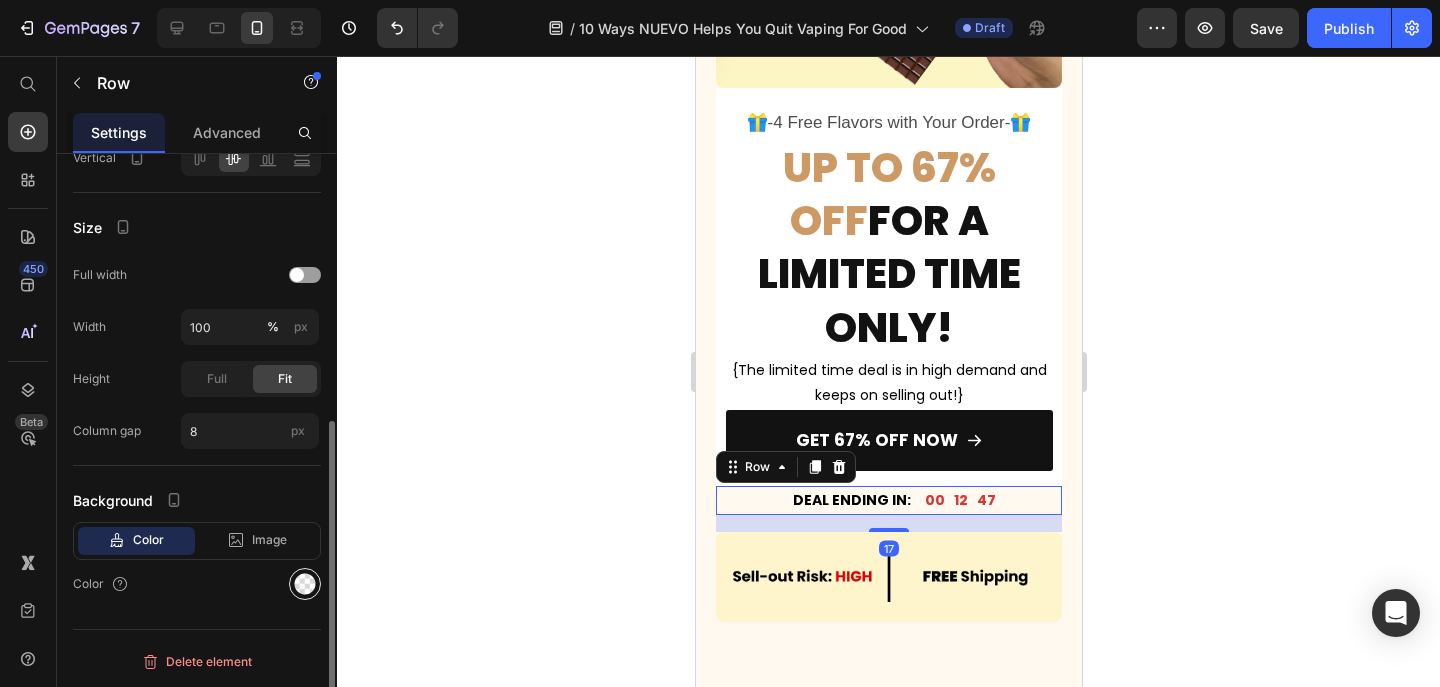 click 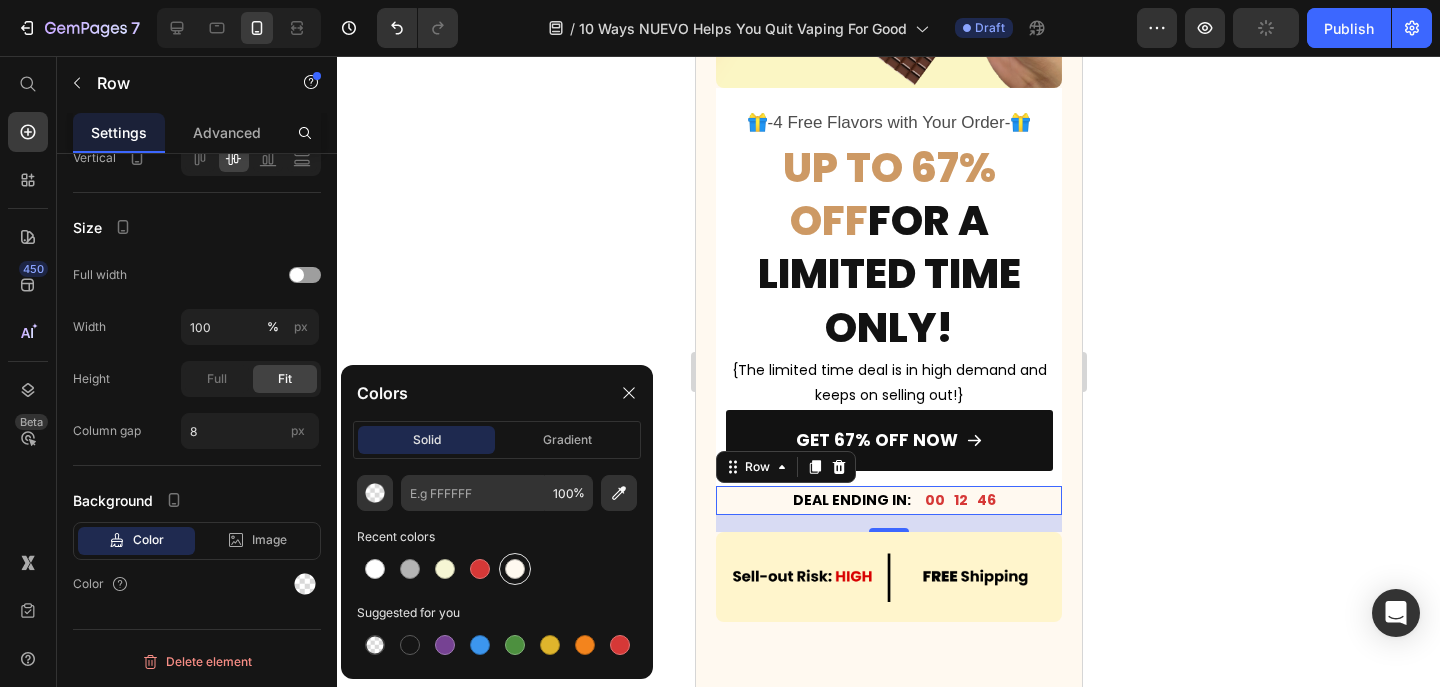 click at bounding box center [515, 569] 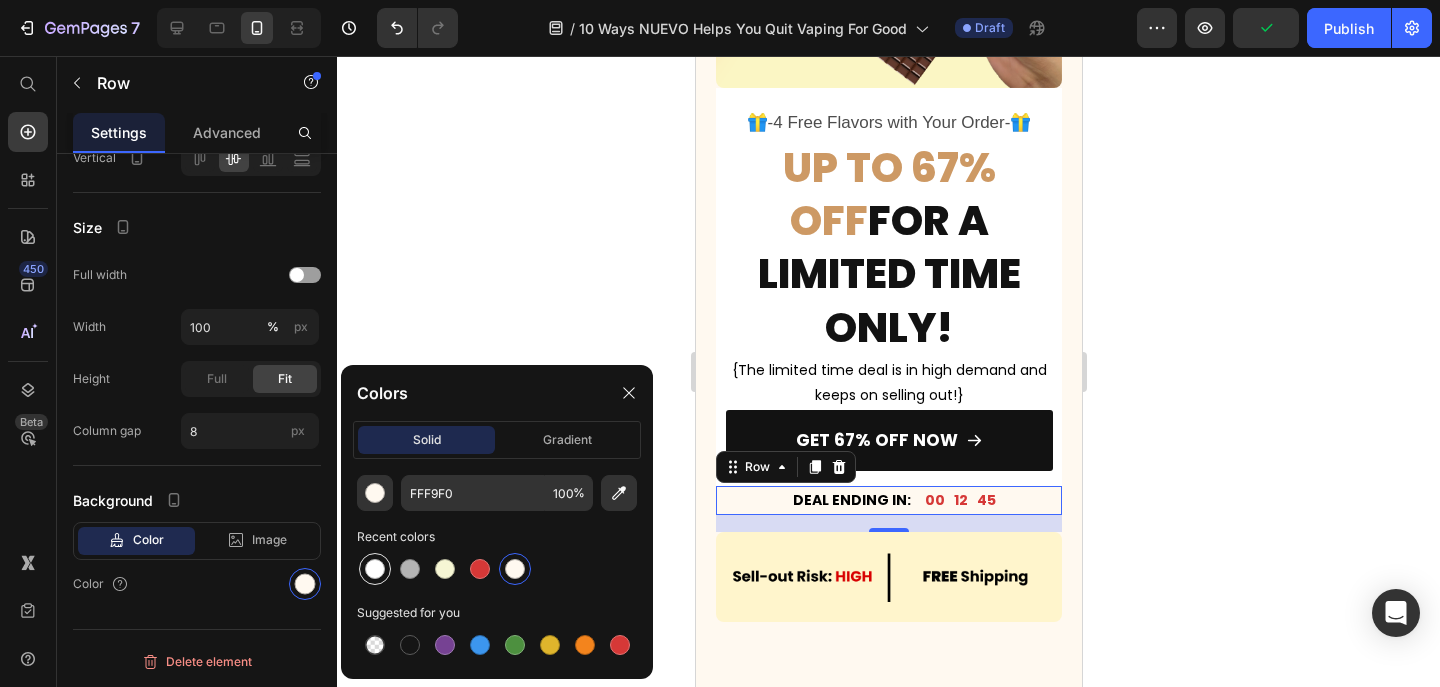 click at bounding box center [375, 569] 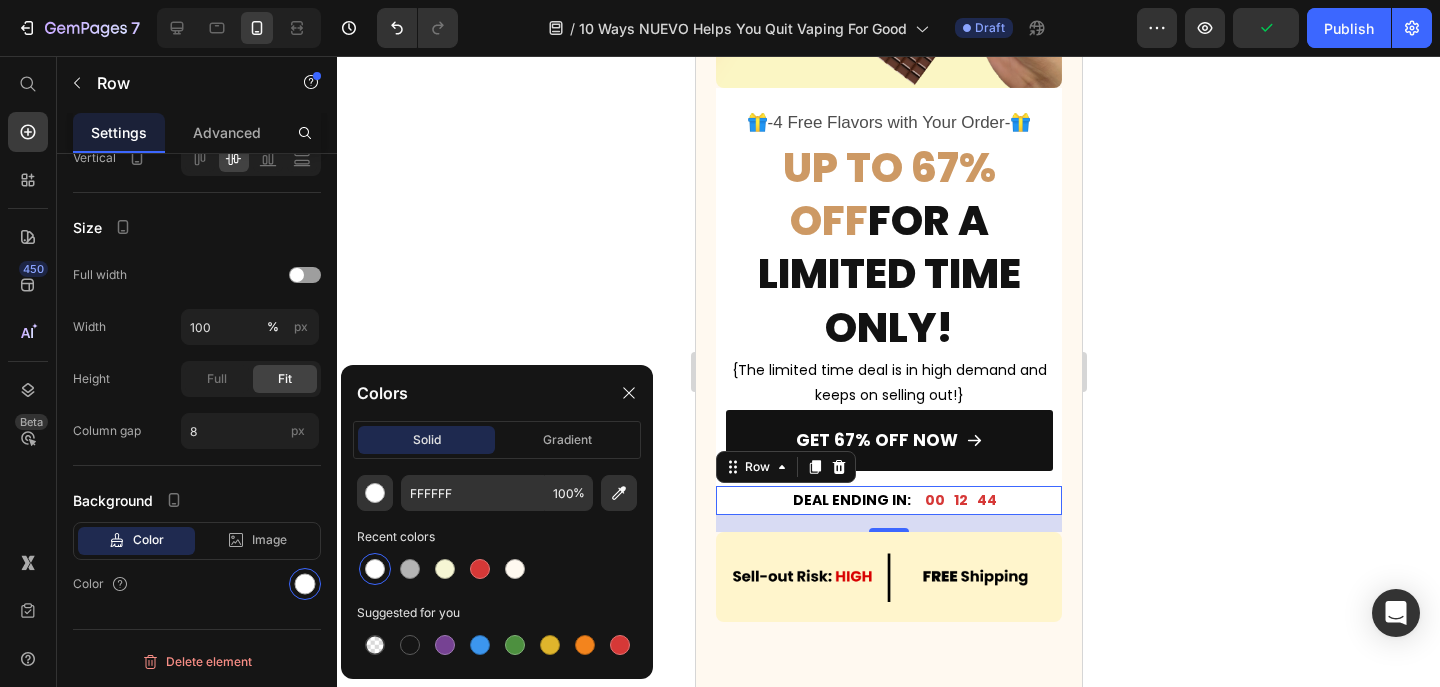 click 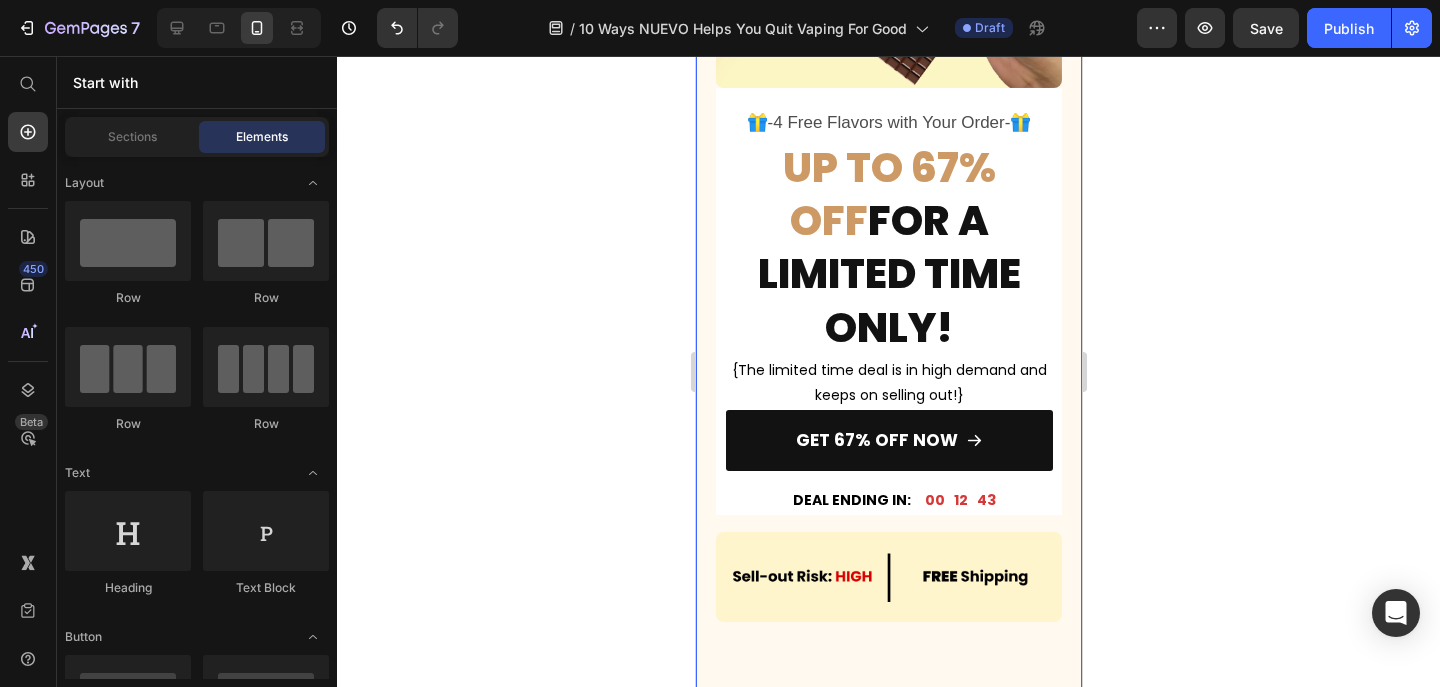 click on "1. Feel The Same Pull, Kick Away the Health Risks. Heading Image Meet the most satisfying way to keep your hand-to-mouth ritual without the guilt. Imagine getting the same pull and calm without nicotine, vapor, or toxins. NUEVO is made with only good stuff — pure flavors and functional ingredients to help you feel clear, calm, and focused. Say goodbye to harmful chemicals and hello to a healthier habit you’ll actually enjoy every day! Text Block Row 3. Use EVERYWHERE. Bother NO ONE. Heading Image Take it anywhere, use it anytime — and no one around you will even notice. NUEVO is vapor-free, smoke-free, and scent-free, so you can keep the habit without clouds or stink. It’s built to handle real life too: waterproof (as long as the core stays dry), heat-proof, and tough enough to last a long time. Perfect for discreet hits at work, in the car, or outdoors — zero mess, zero stress. Text Block Row 4. Save Your Money for Better Uses. Heading Image Text Block Row 5. Enjoy Your Current Favorite Flavors. 00" at bounding box center (888, -3211) 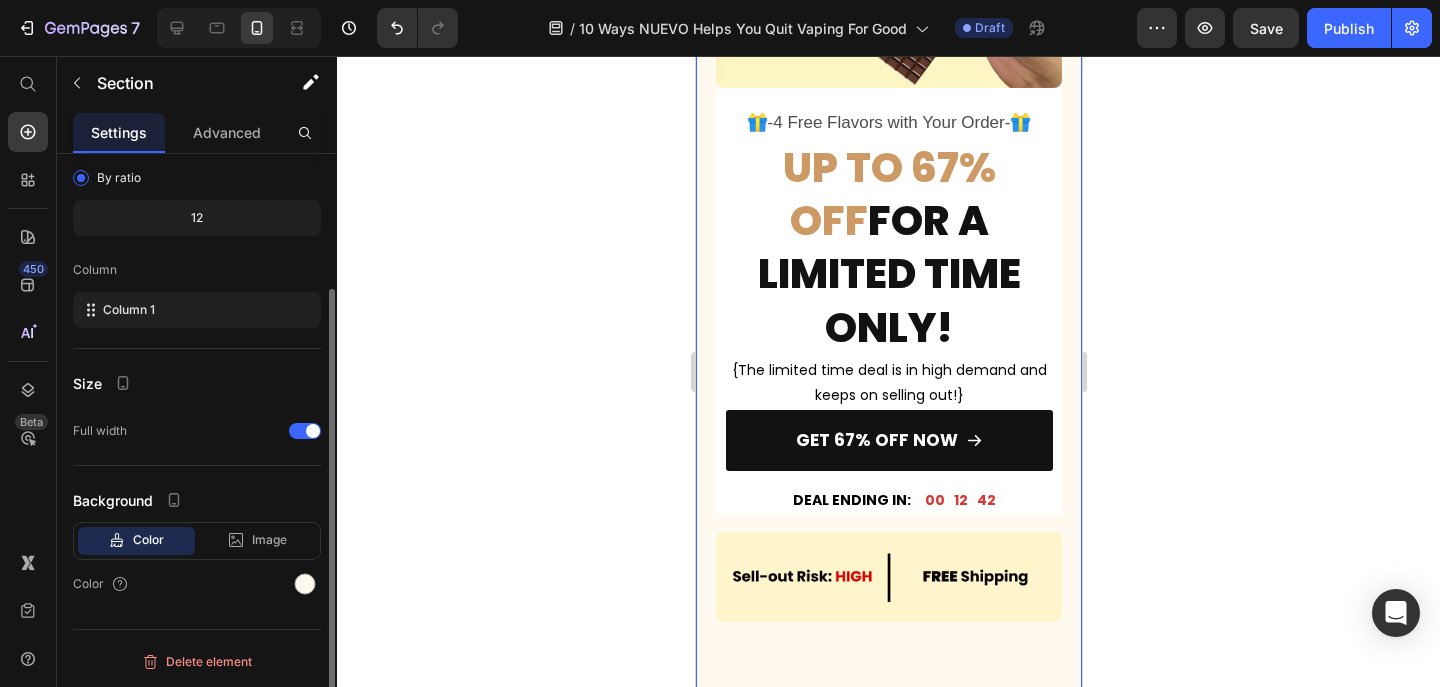 scroll, scrollTop: 0, scrollLeft: 0, axis: both 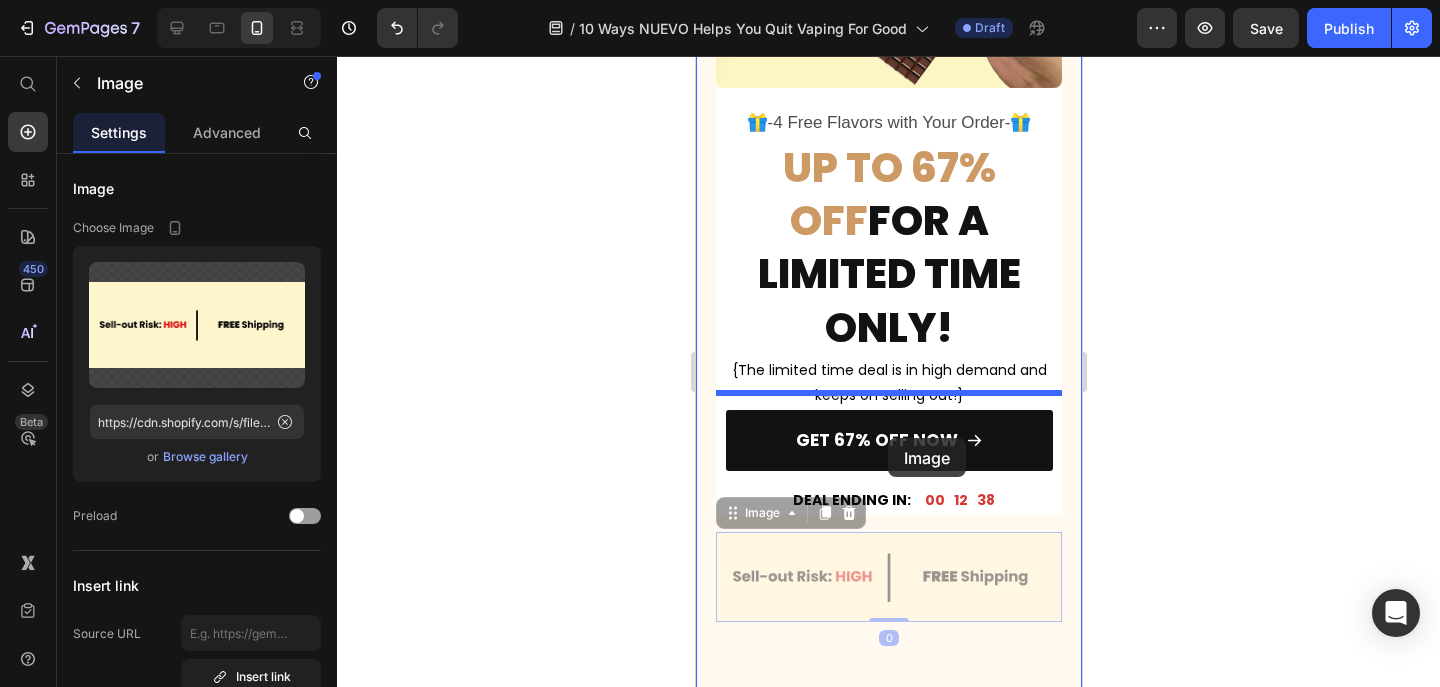 drag, startPoint x: 841, startPoint y: 483, endPoint x: 887, endPoint y: 438, distance: 64.3506 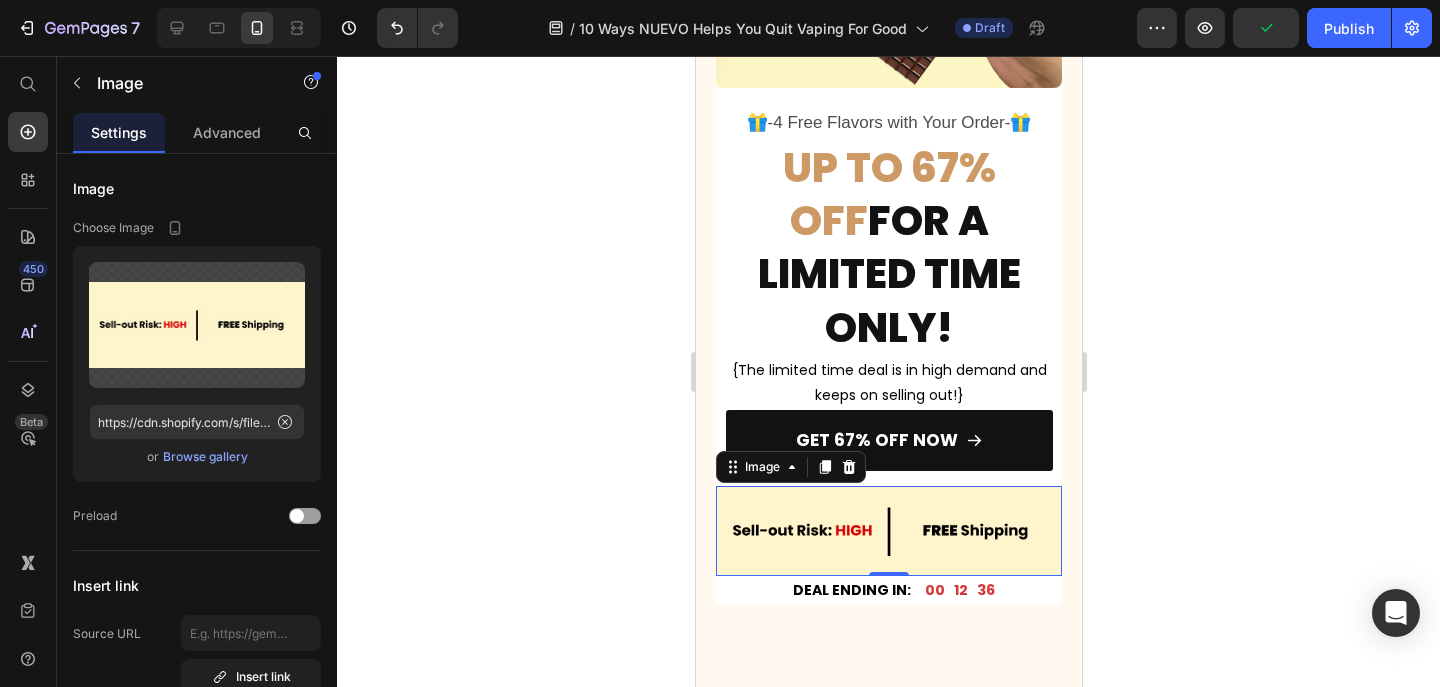 click 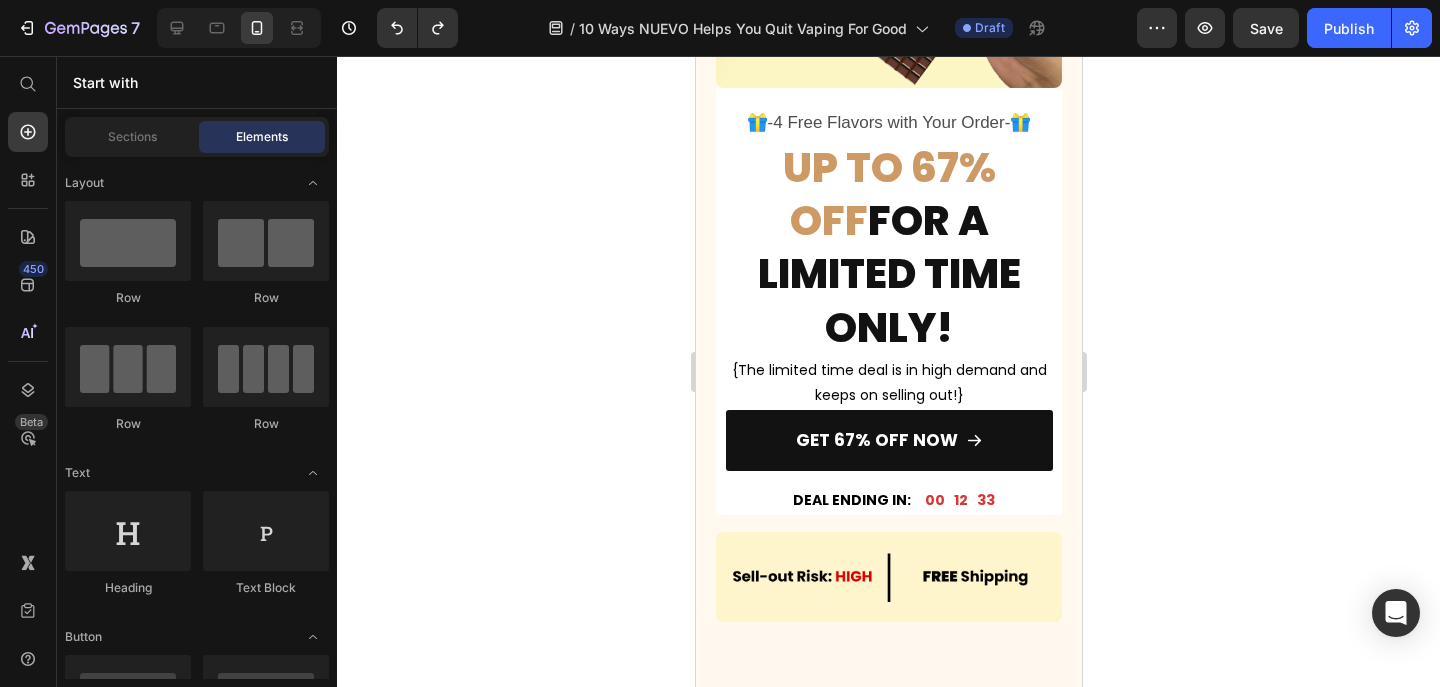 click 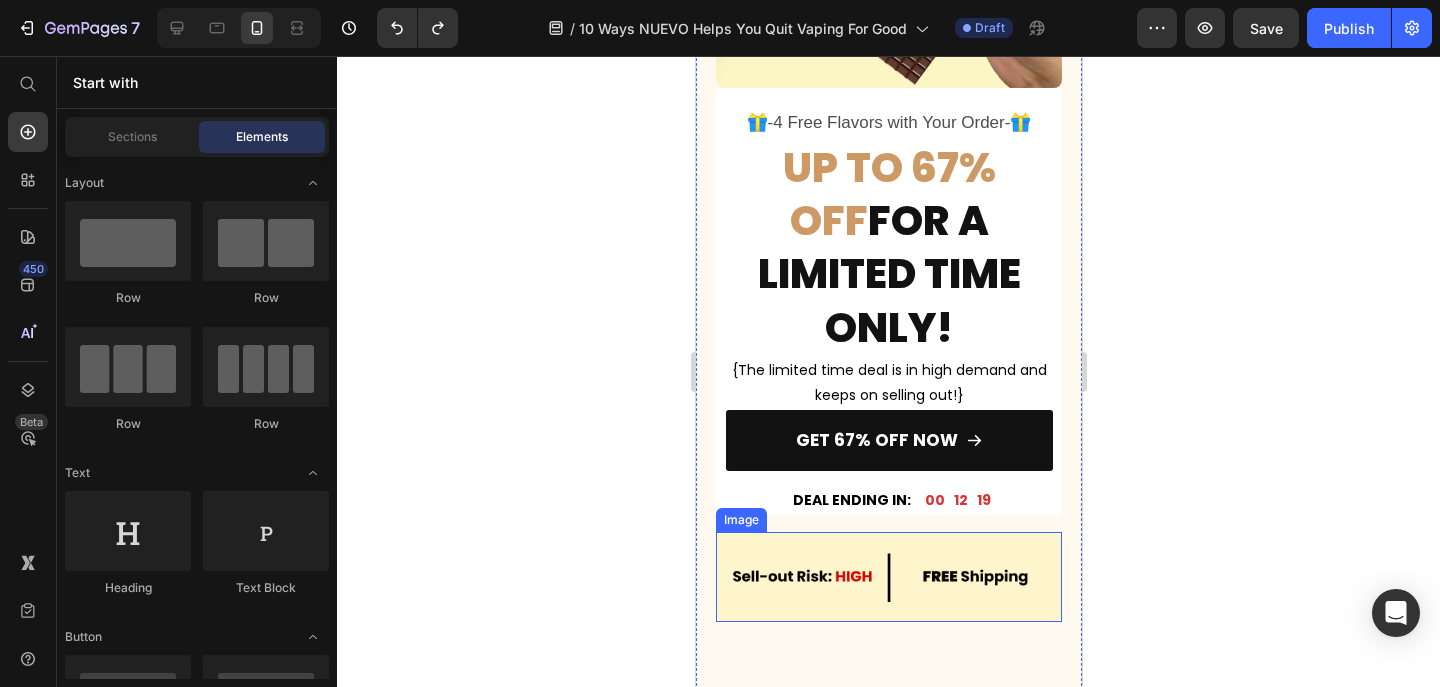 click at bounding box center [888, 577] 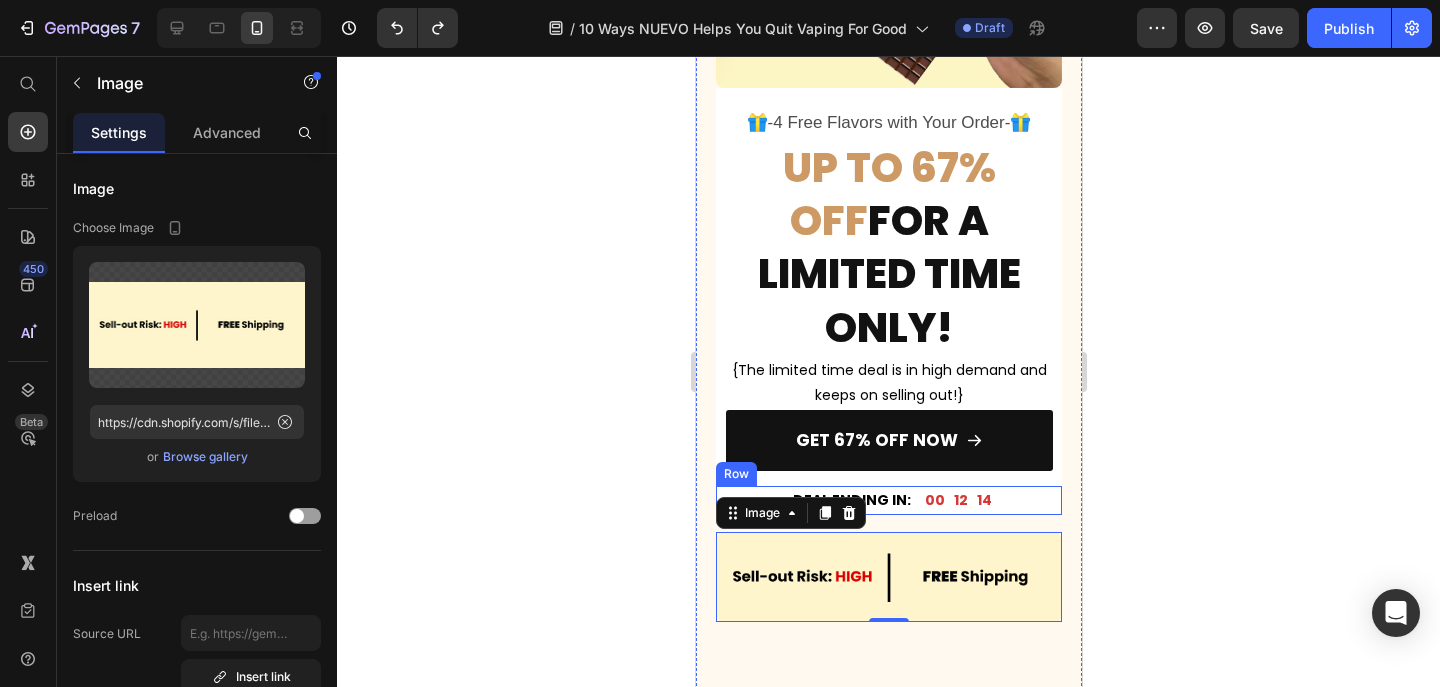 click on "DEAL ENDING IN: Text Block 00 12 14 Countdown Timer Row" at bounding box center (888, 500) 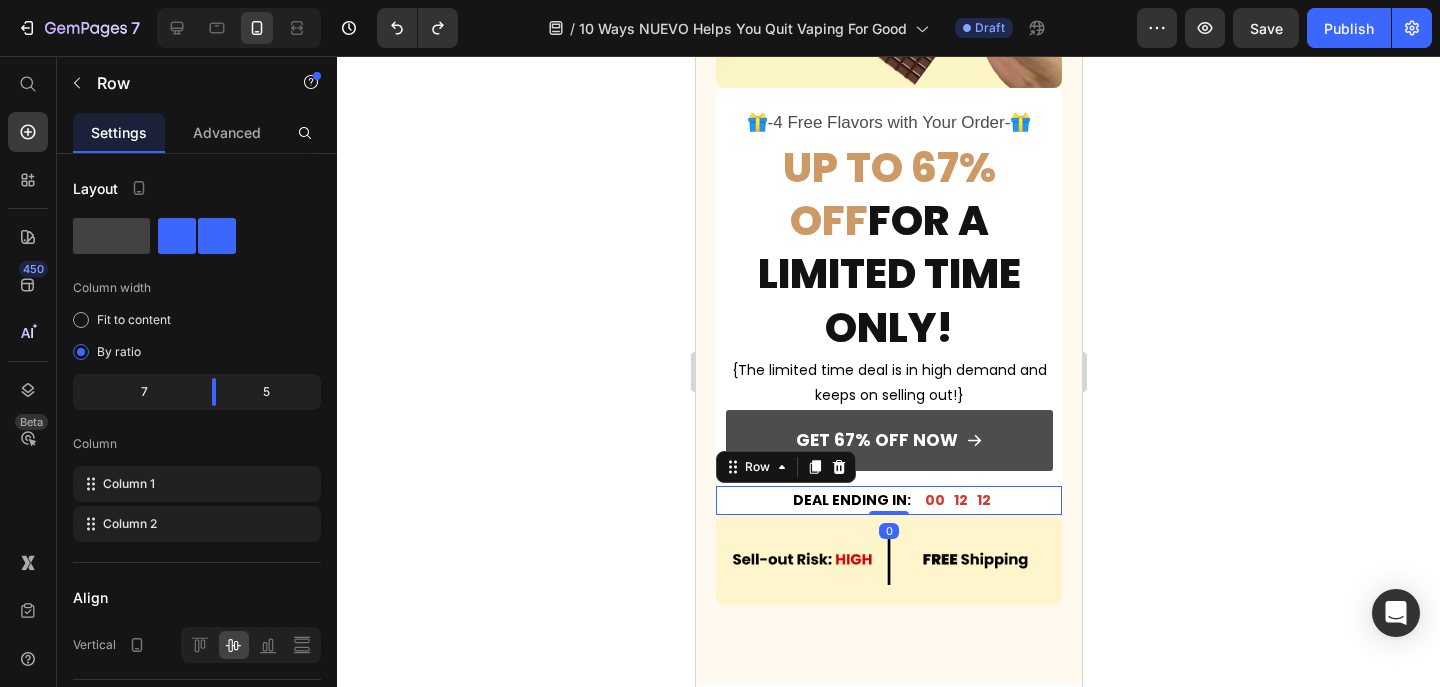 drag, startPoint x: 888, startPoint y: 437, endPoint x: 890, endPoint y: 374, distance: 63.03174 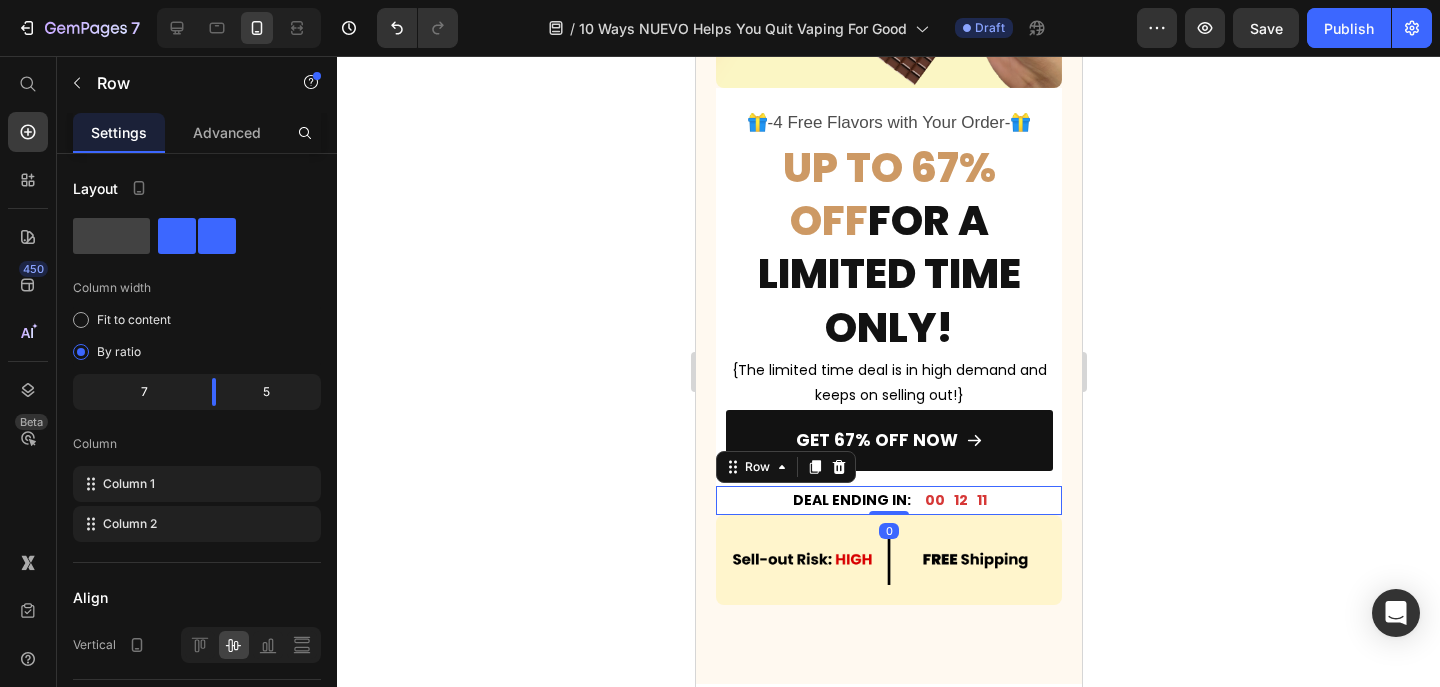 click 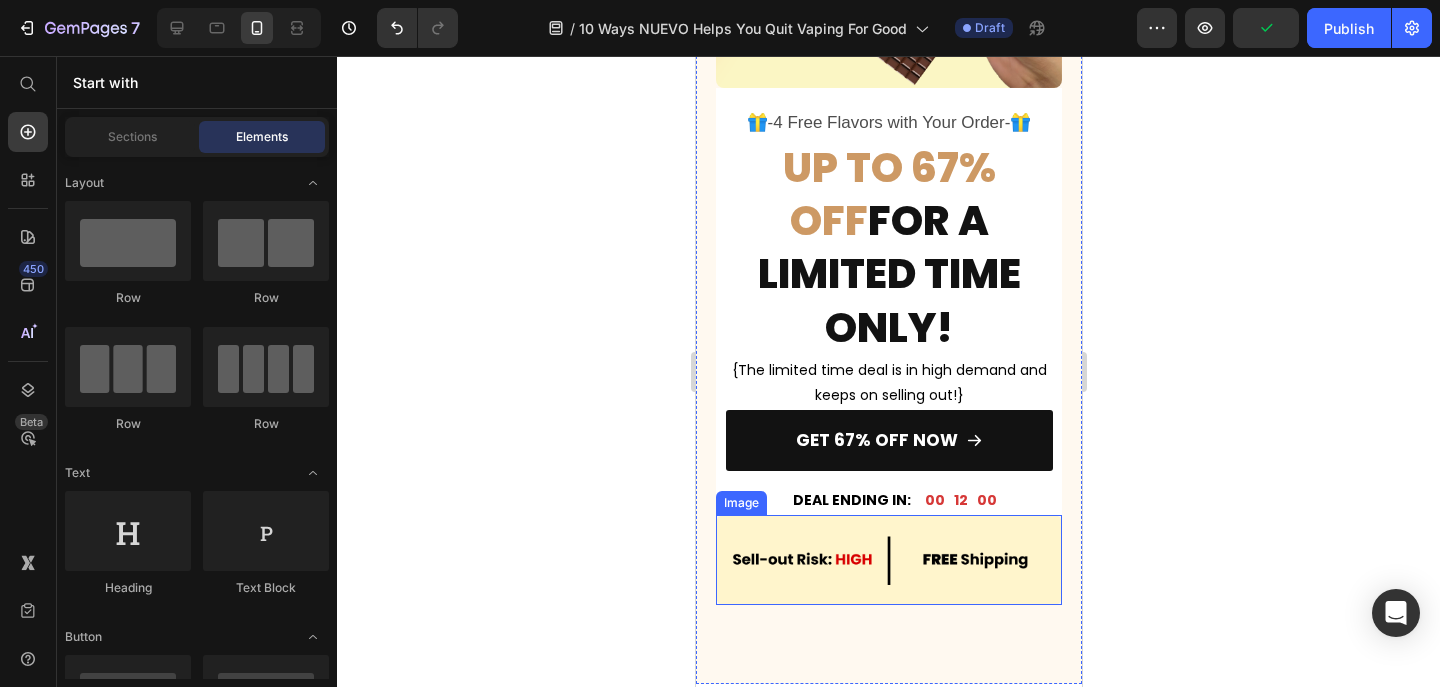 click at bounding box center (888, 560) 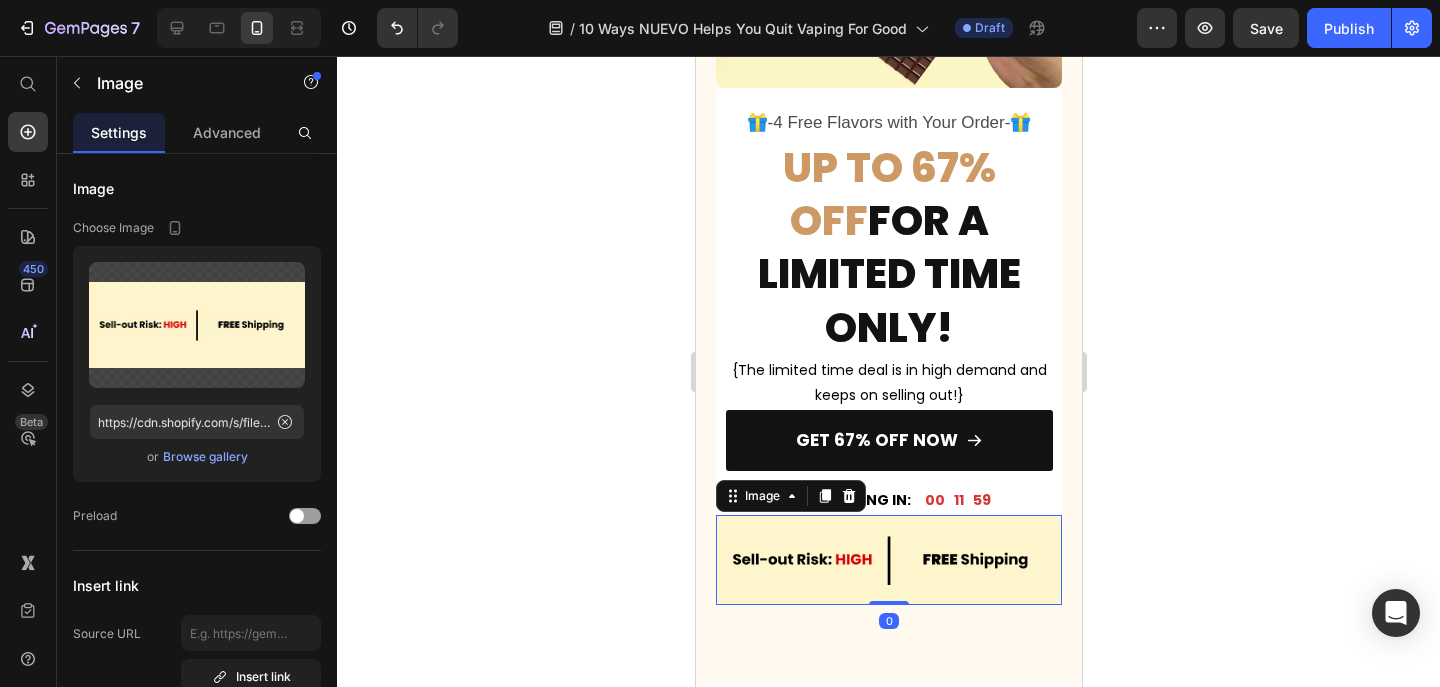 click on "Advanced" at bounding box center (227, 132) 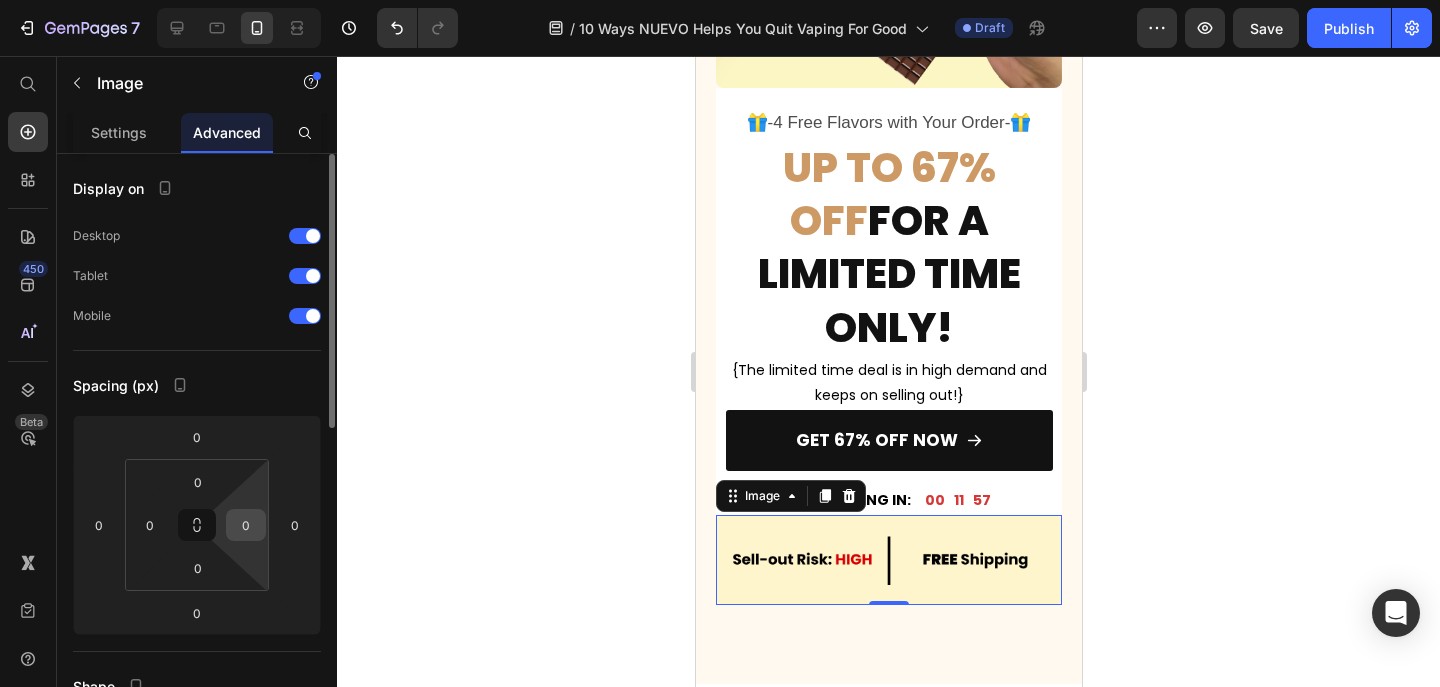 click on "0" at bounding box center (246, 525) 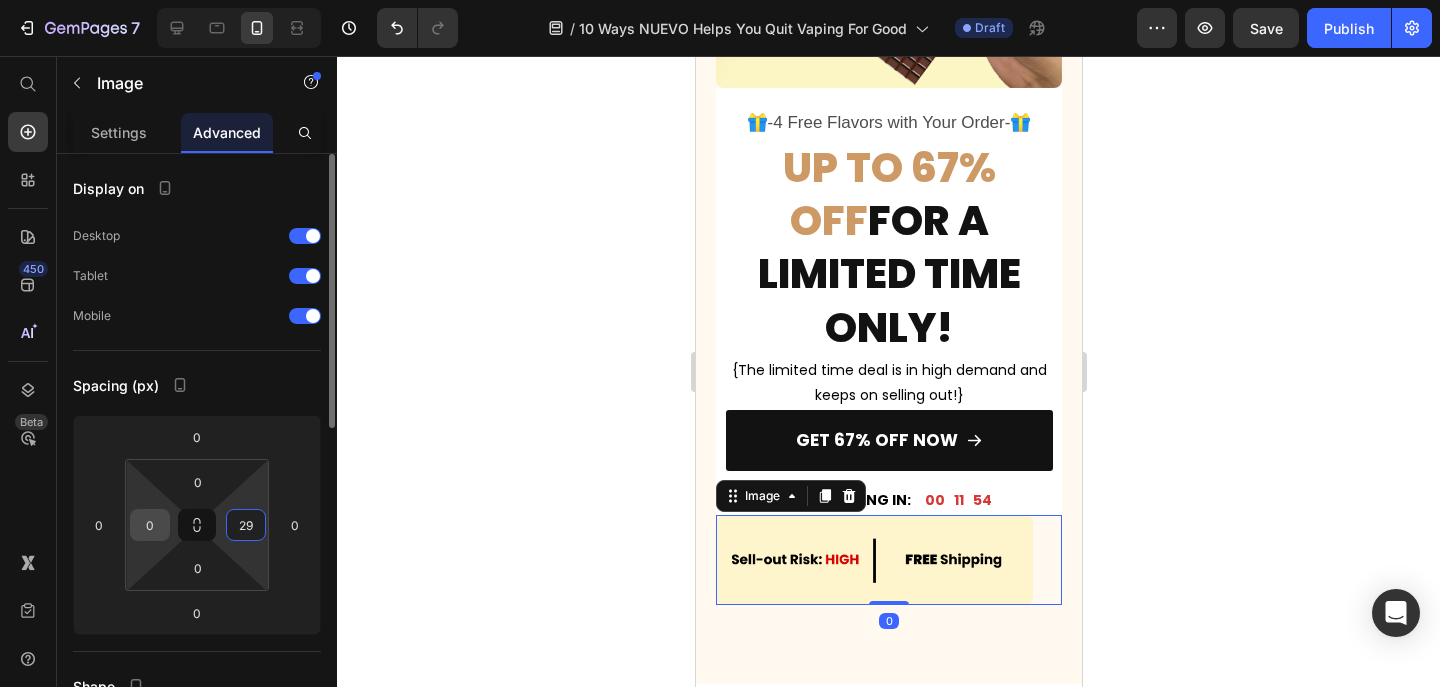 type on "29" 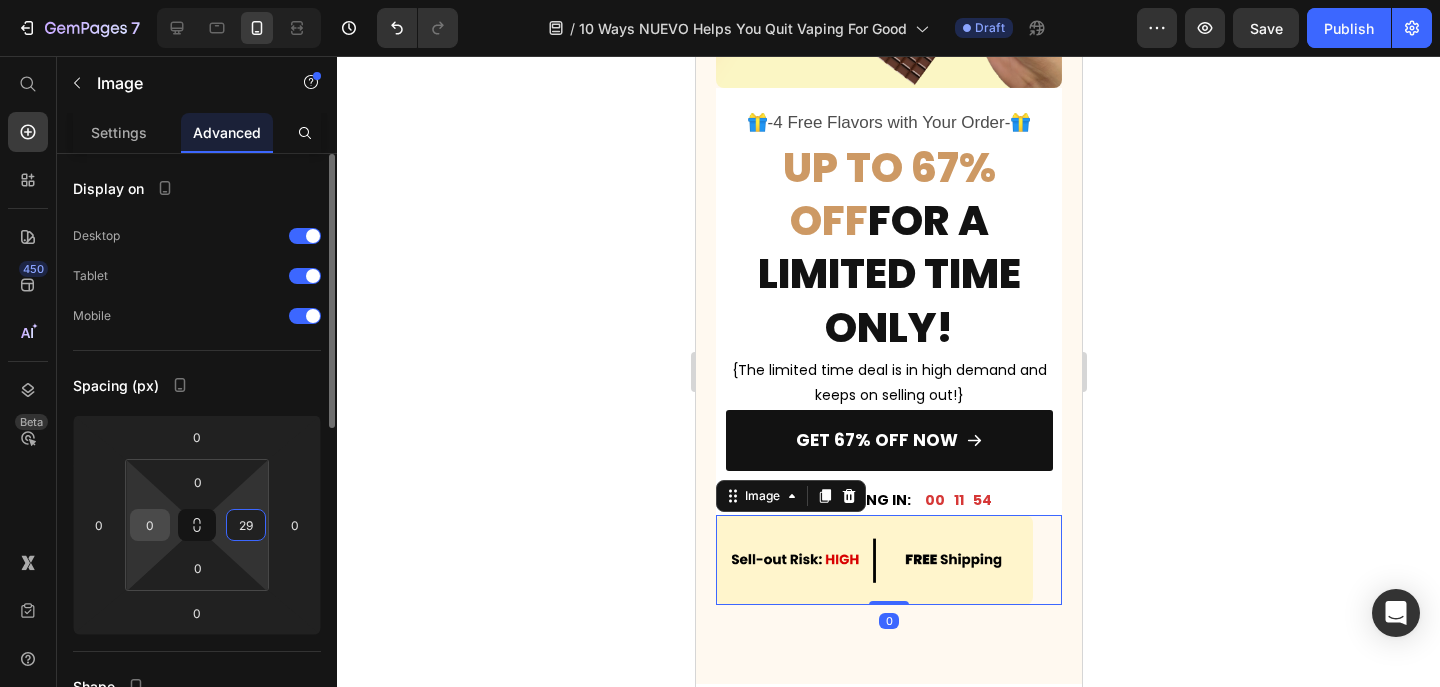 click on "0" at bounding box center (150, 525) 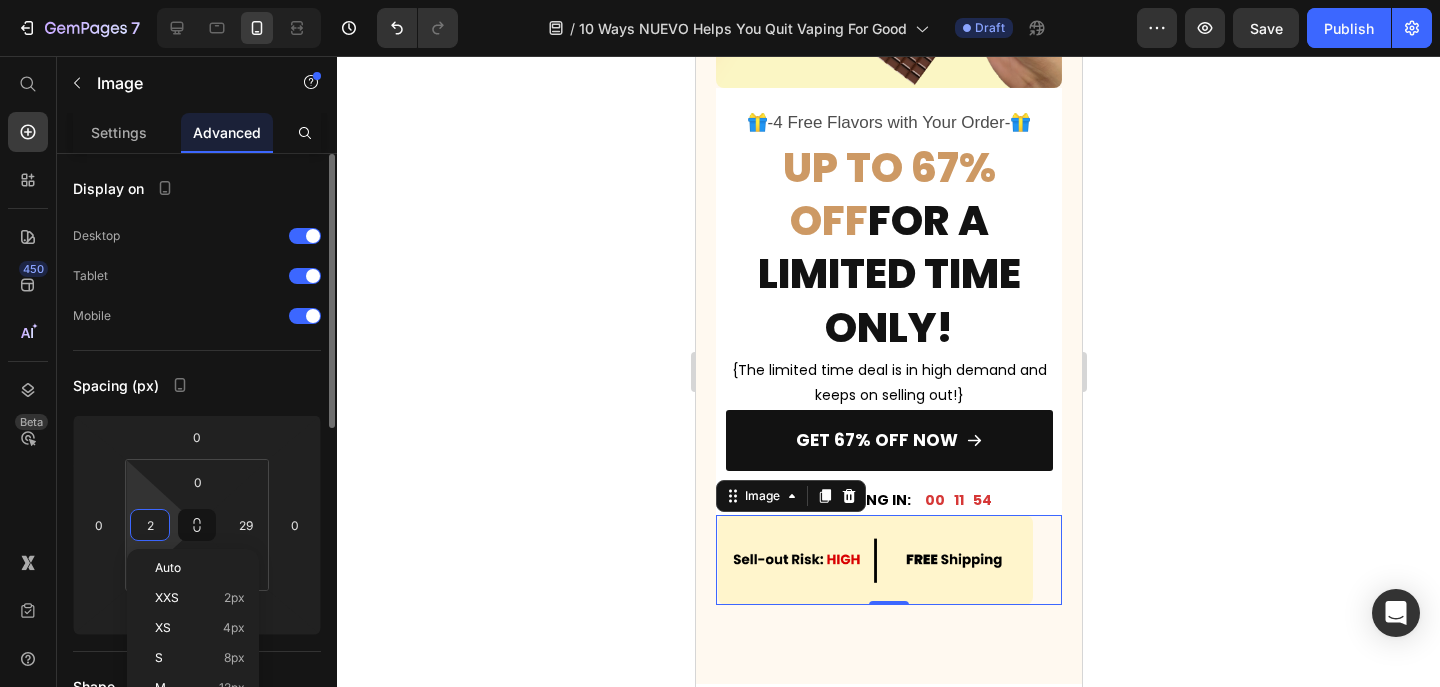 type on "20" 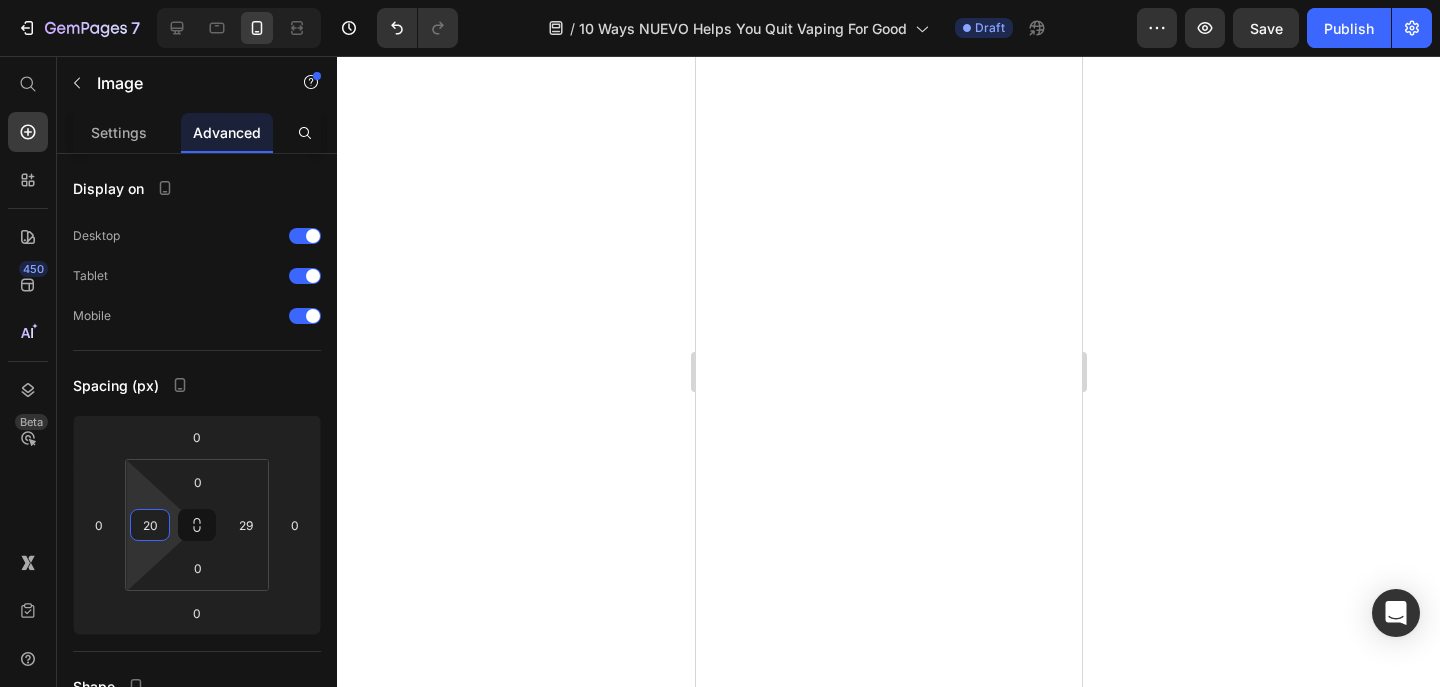 scroll, scrollTop: 0, scrollLeft: 0, axis: both 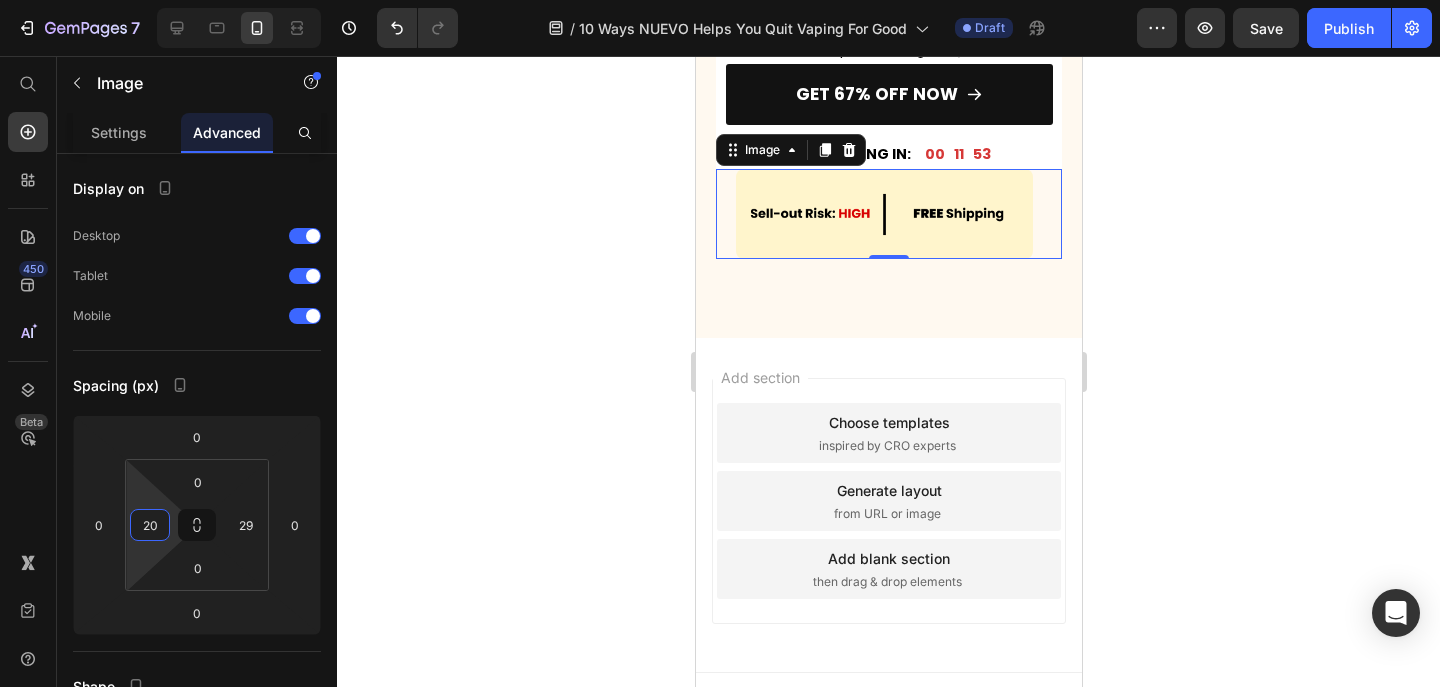 click 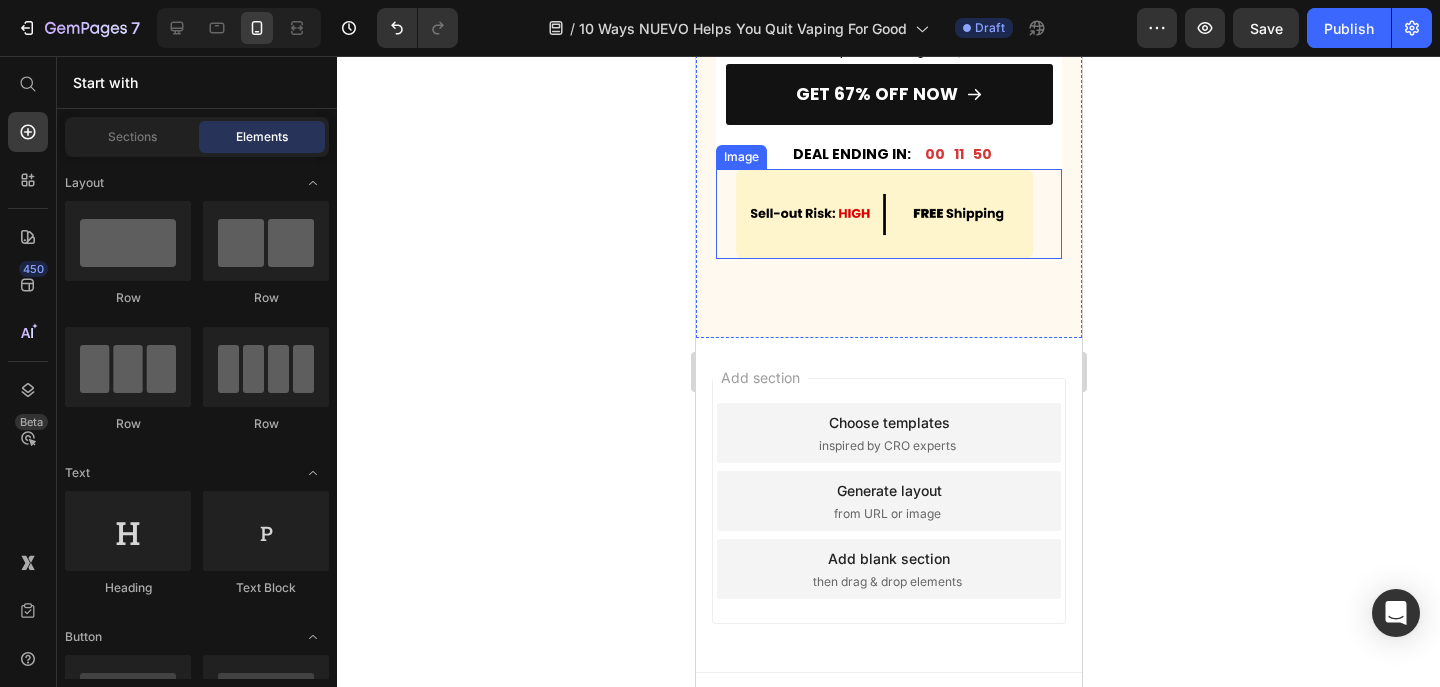 click at bounding box center (888, 214) 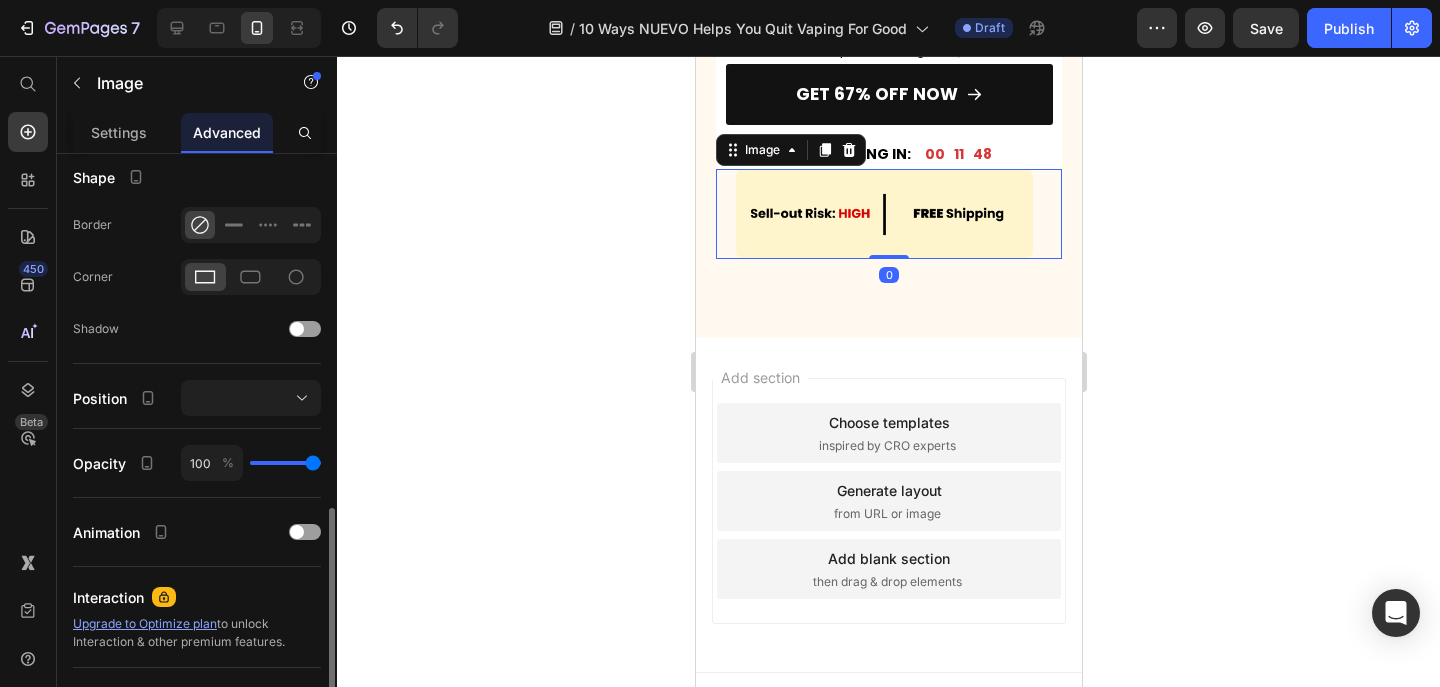 scroll, scrollTop: 679, scrollLeft: 0, axis: vertical 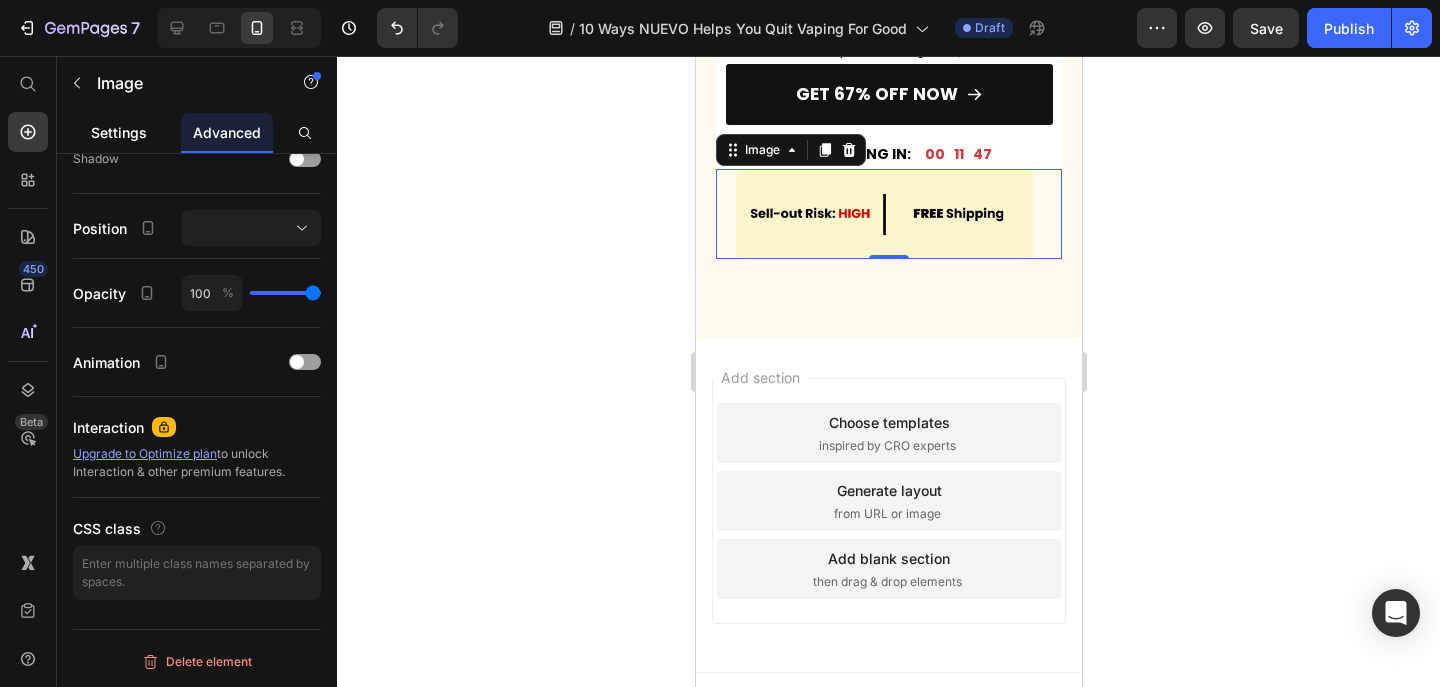 click on "Settings" at bounding box center (119, 132) 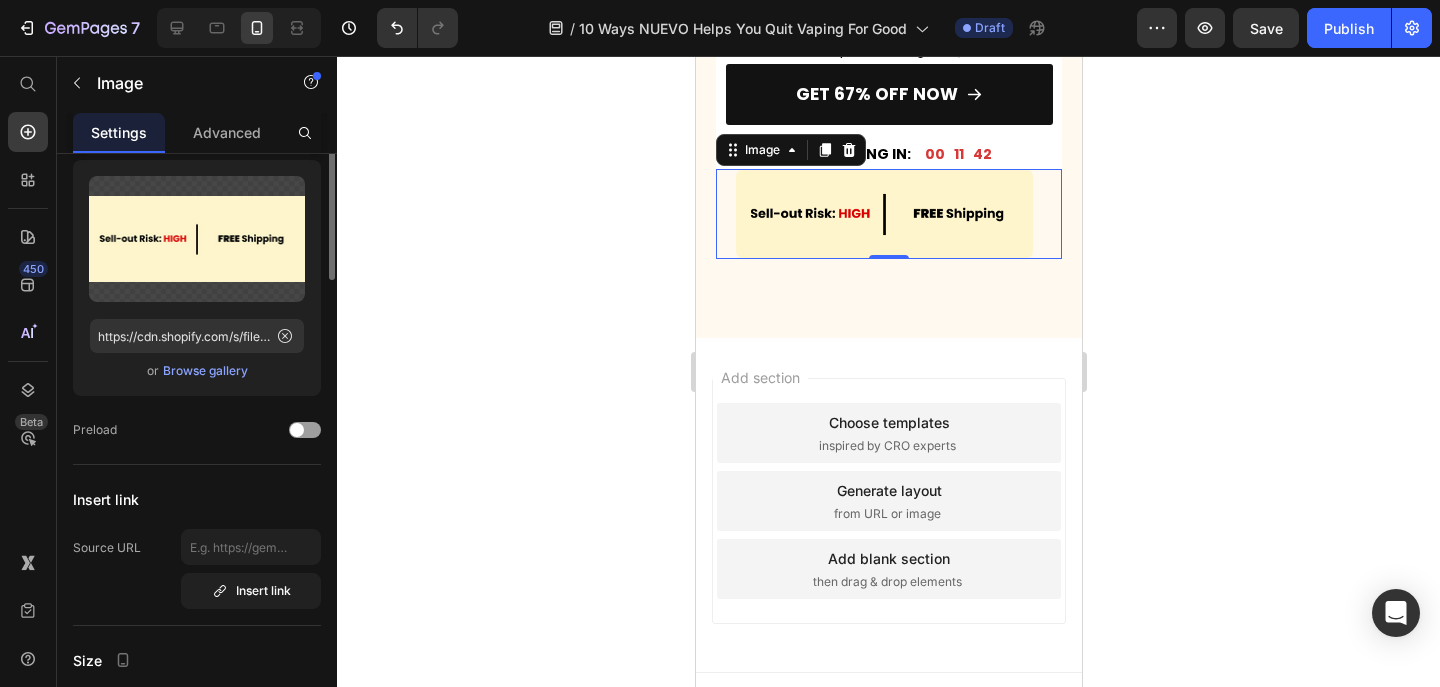 scroll, scrollTop: 0, scrollLeft: 0, axis: both 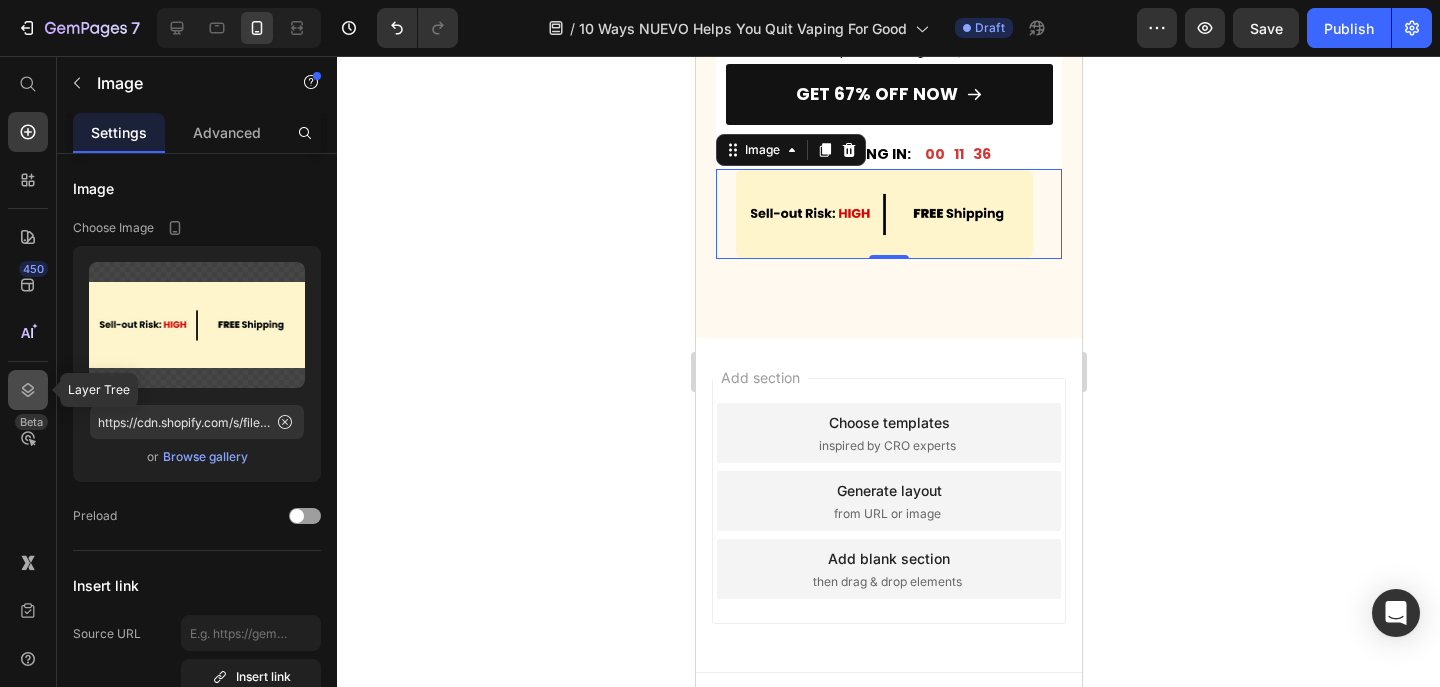 click 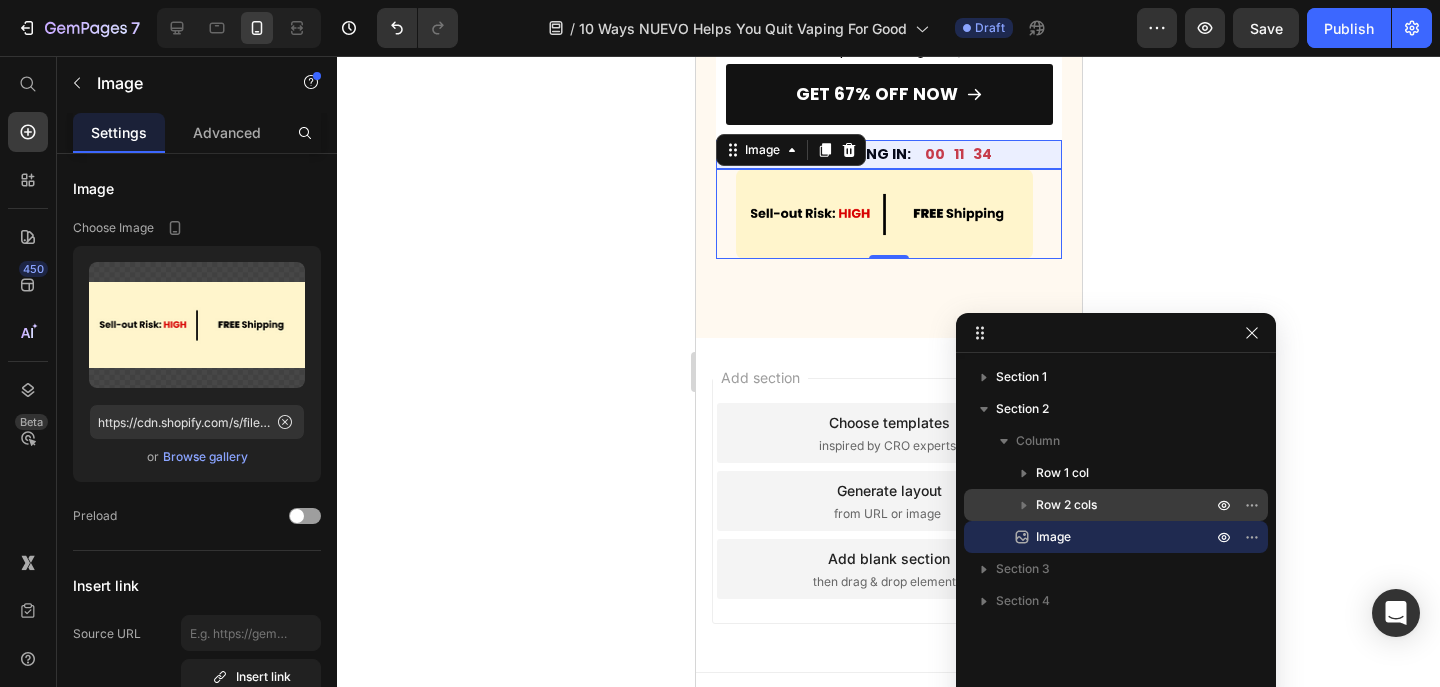 click on "Row 2 cols" at bounding box center [1066, 505] 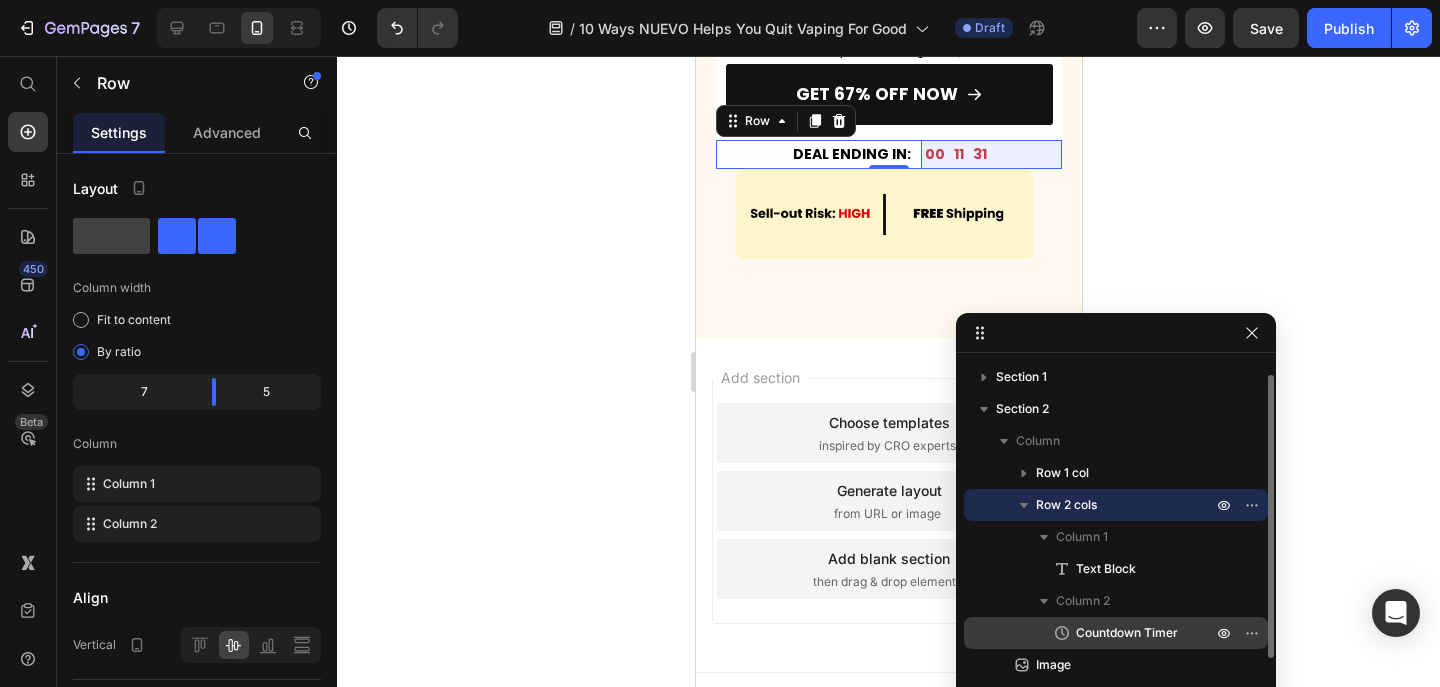 scroll, scrollTop: 54, scrollLeft: 0, axis: vertical 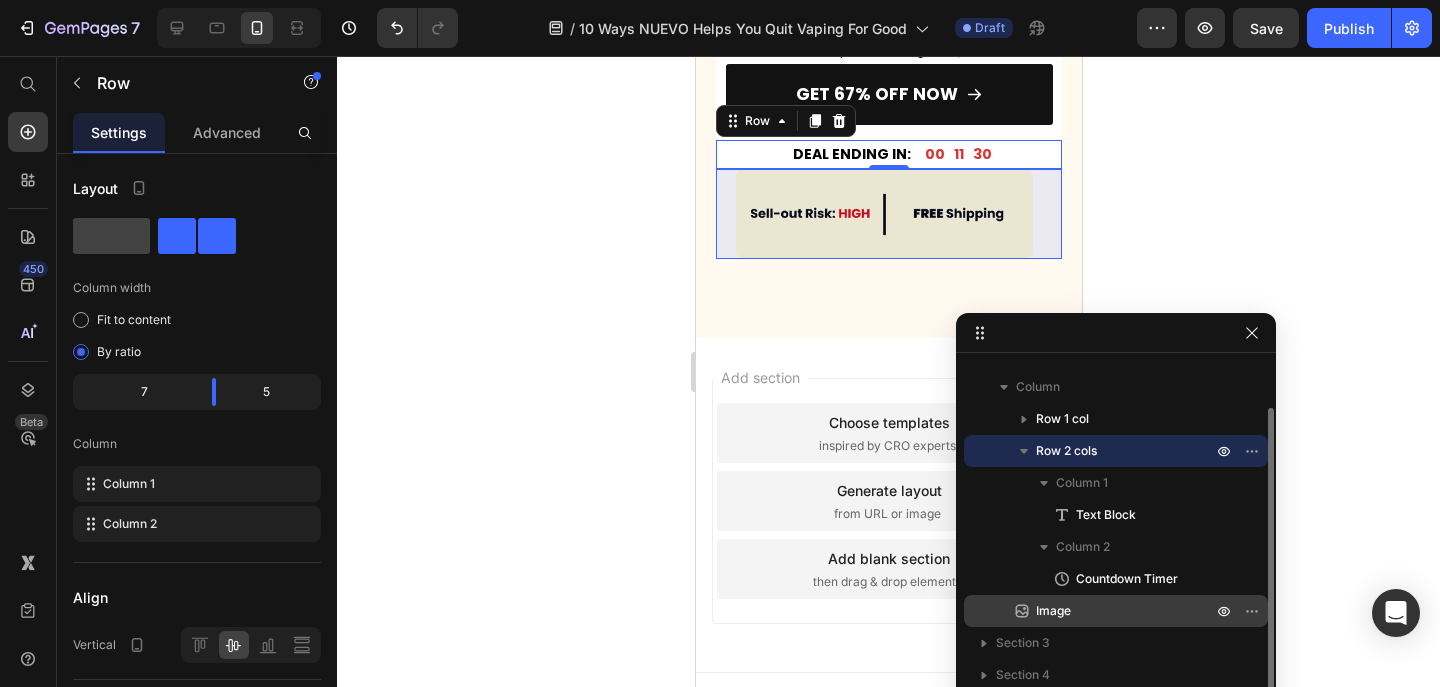 click on "Image" at bounding box center [1102, 611] 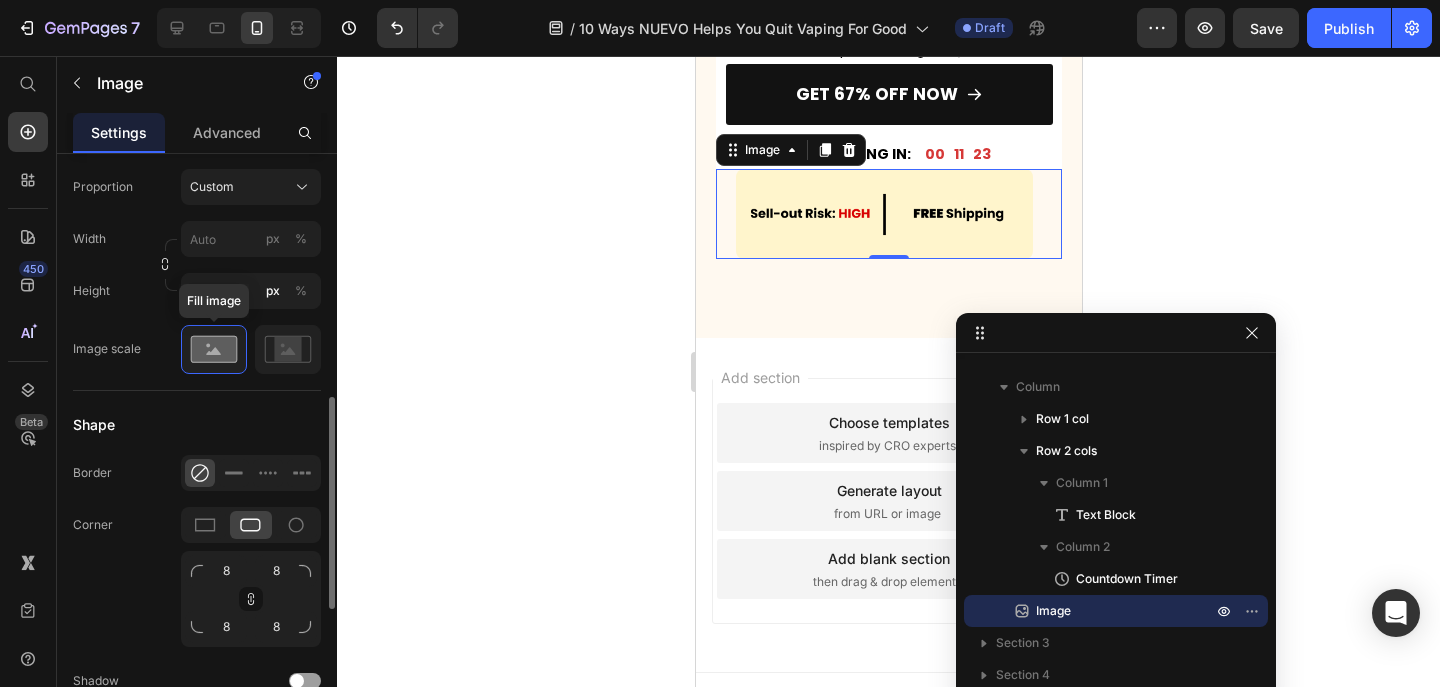 scroll, scrollTop: 574, scrollLeft: 0, axis: vertical 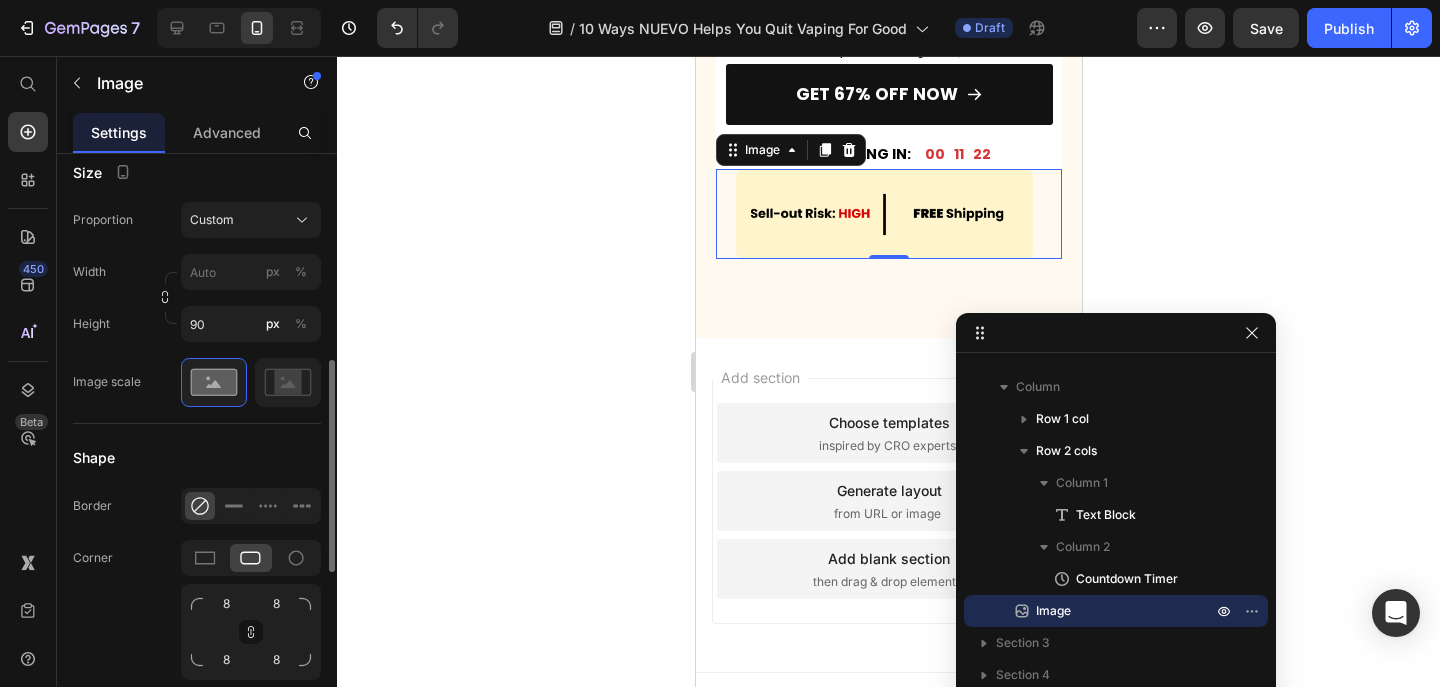 click on "Height 90 px %" at bounding box center [197, 324] 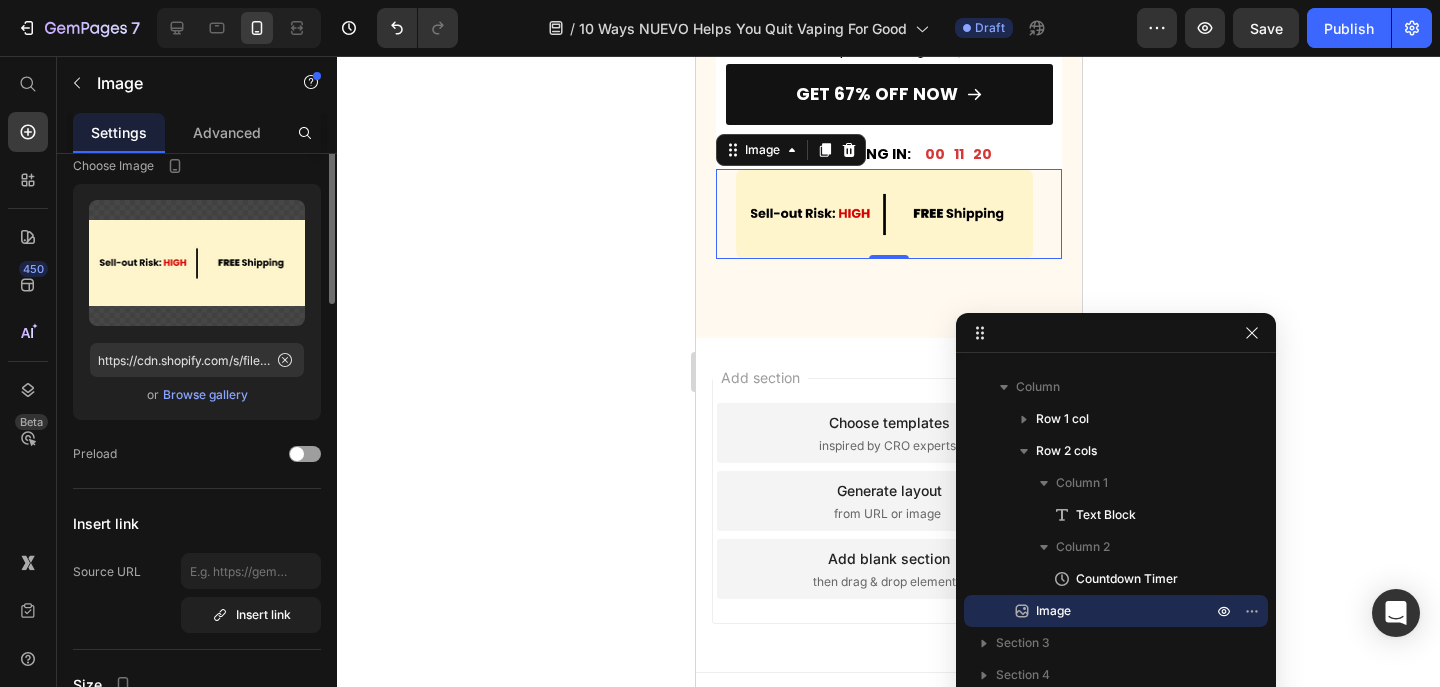 scroll, scrollTop: 0, scrollLeft: 0, axis: both 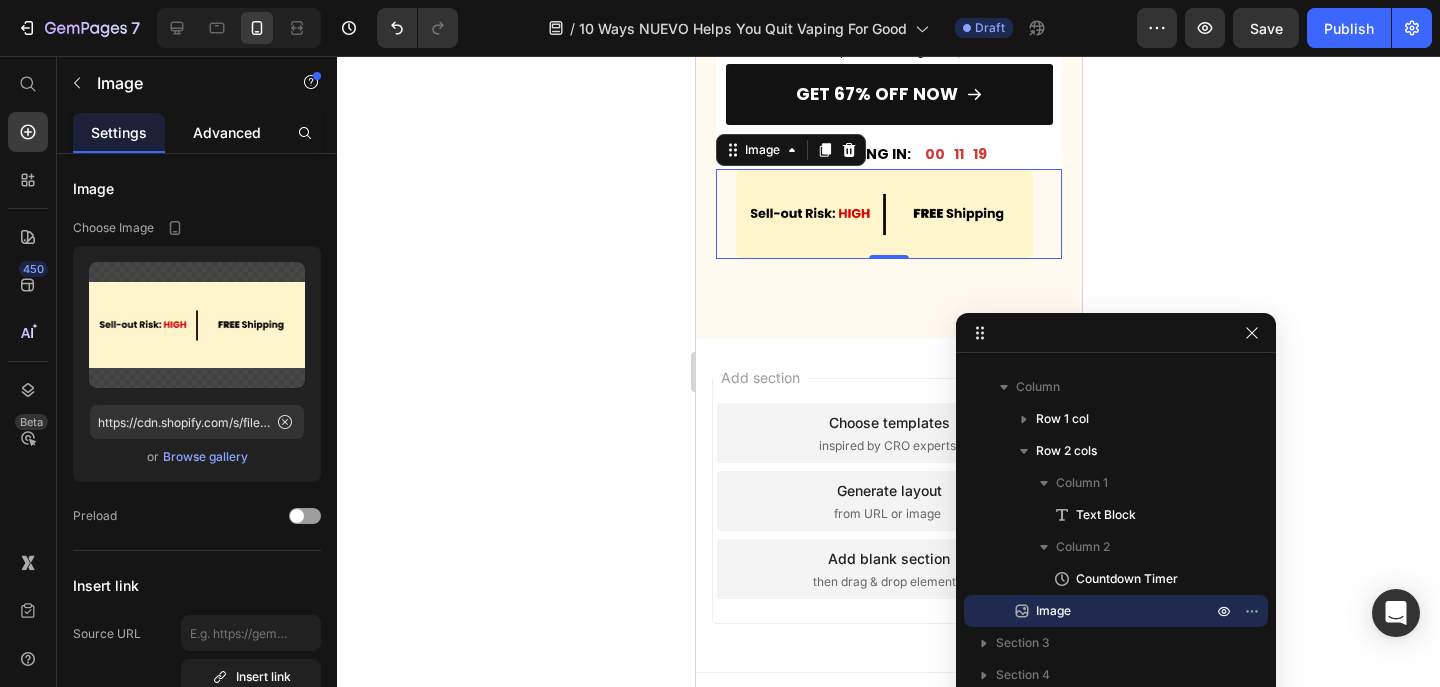 click on "Advanced" 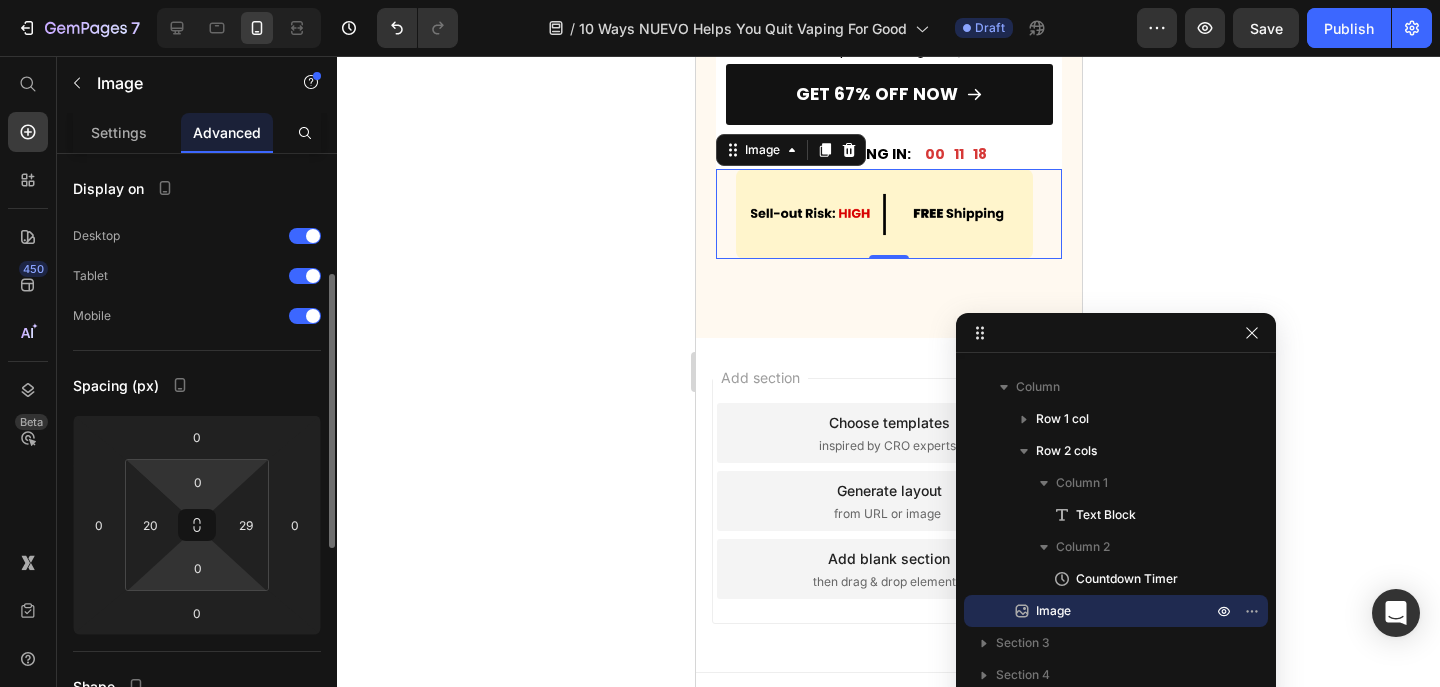 scroll, scrollTop: 180, scrollLeft: 0, axis: vertical 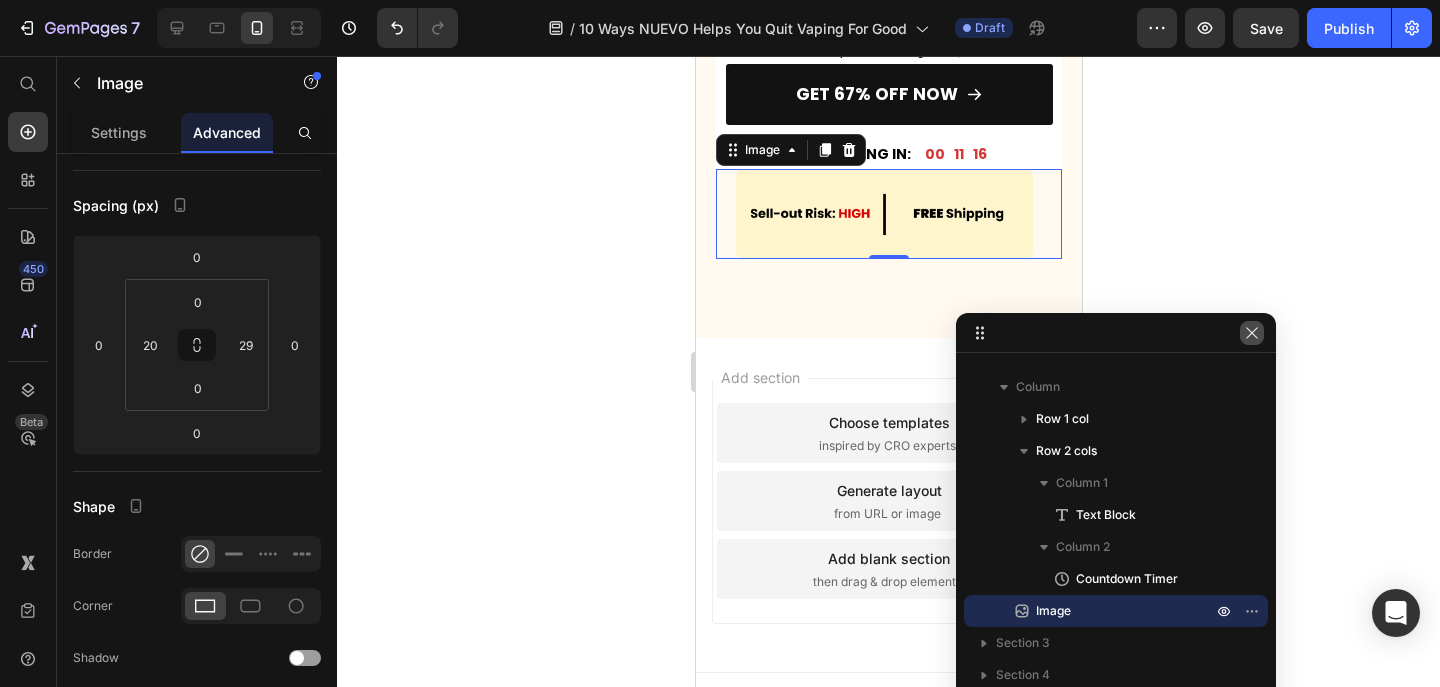 click at bounding box center [1252, 333] 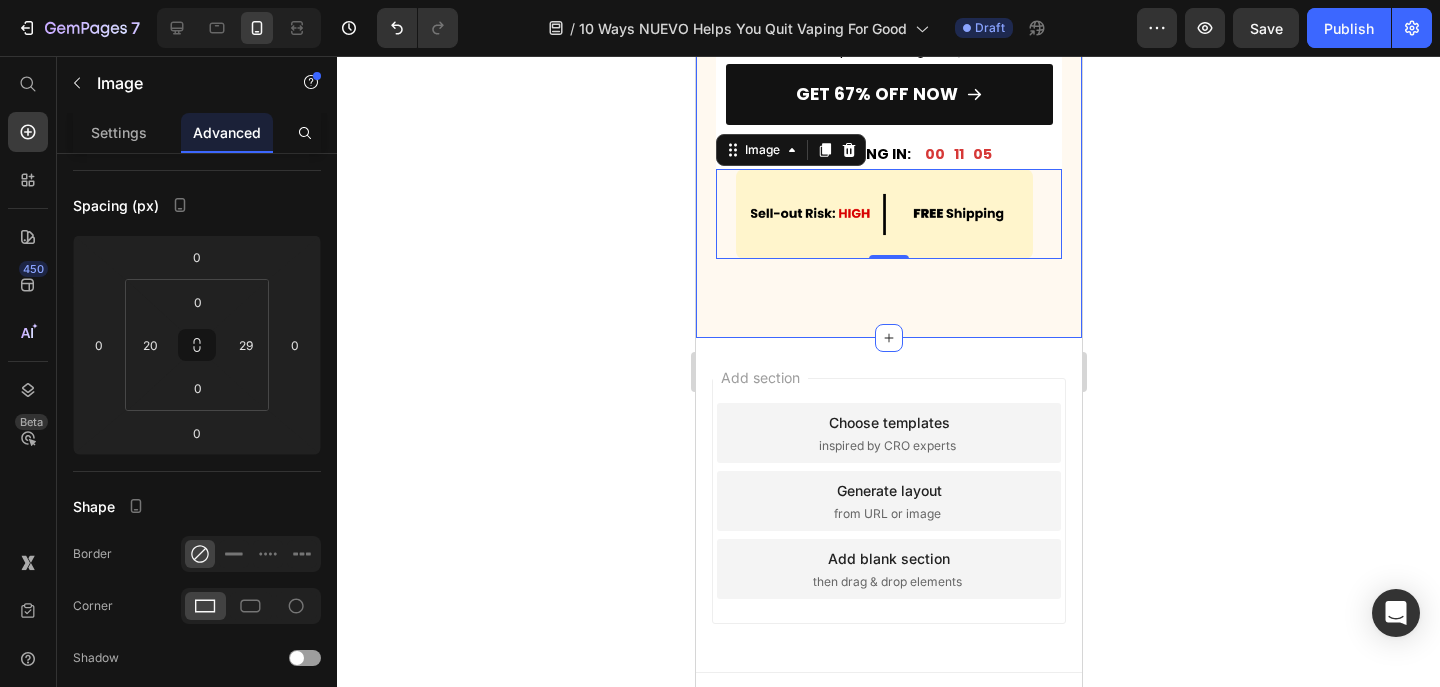 click 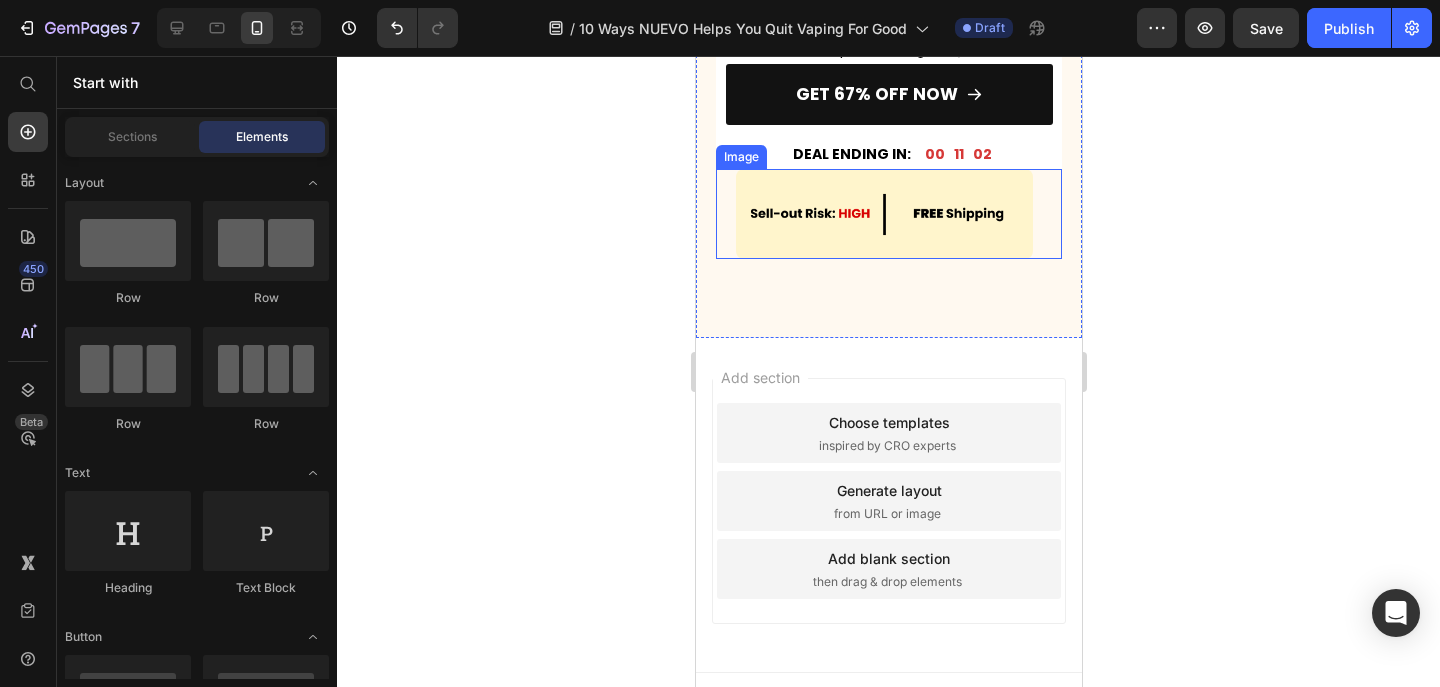 click at bounding box center (888, 214) 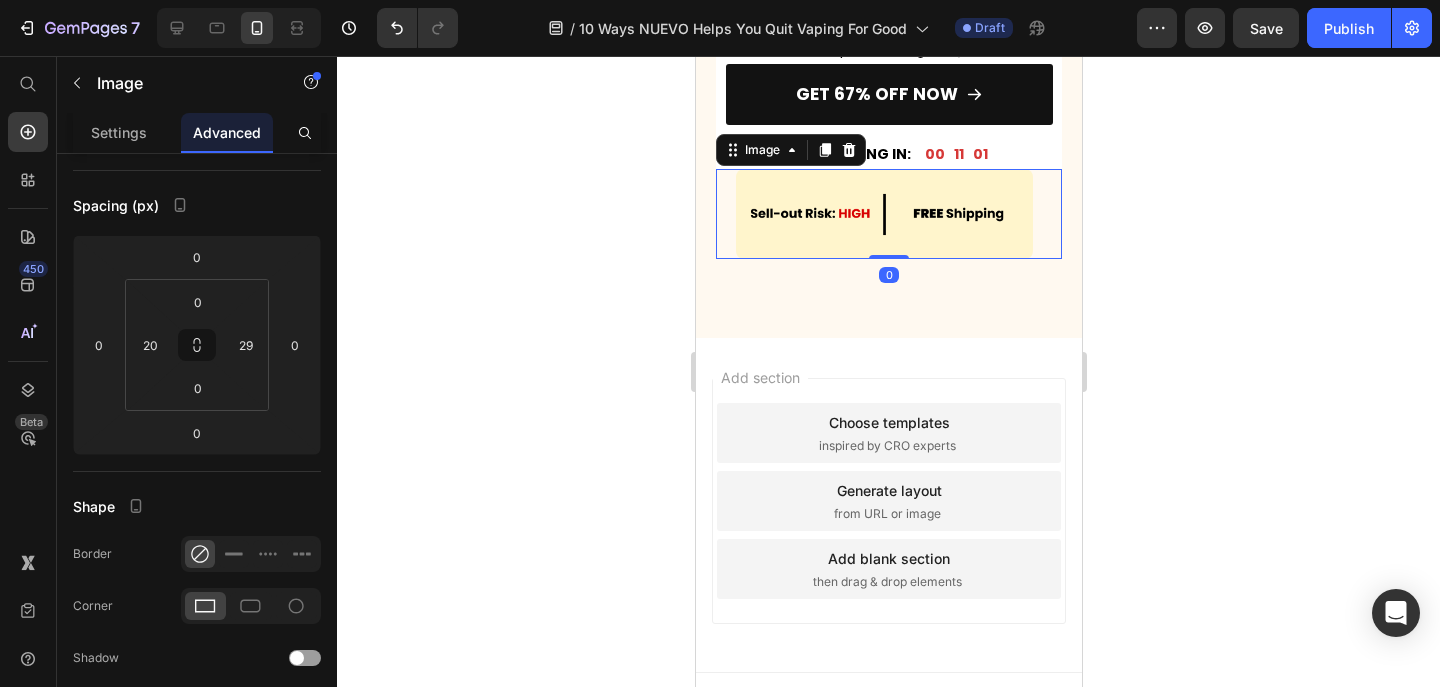 click 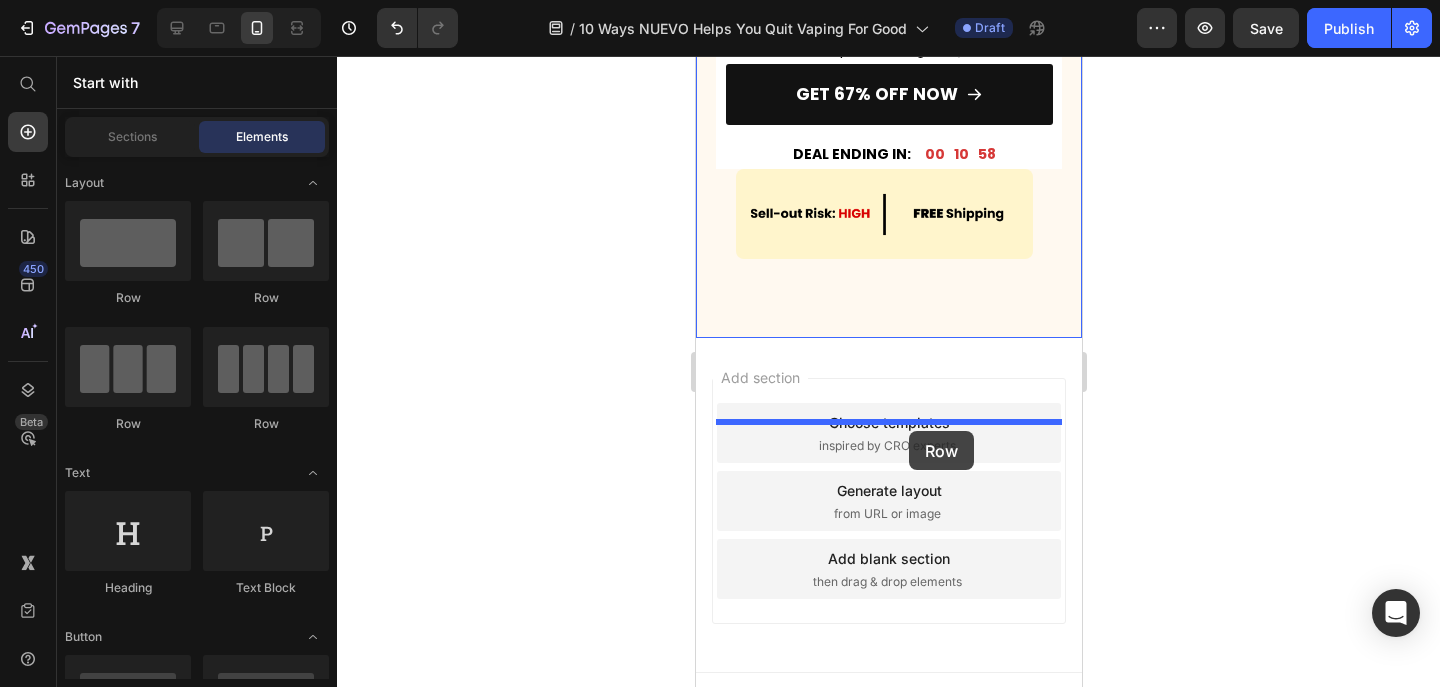 drag, startPoint x: 805, startPoint y: 273, endPoint x: 908, endPoint y: 431, distance: 188.60806 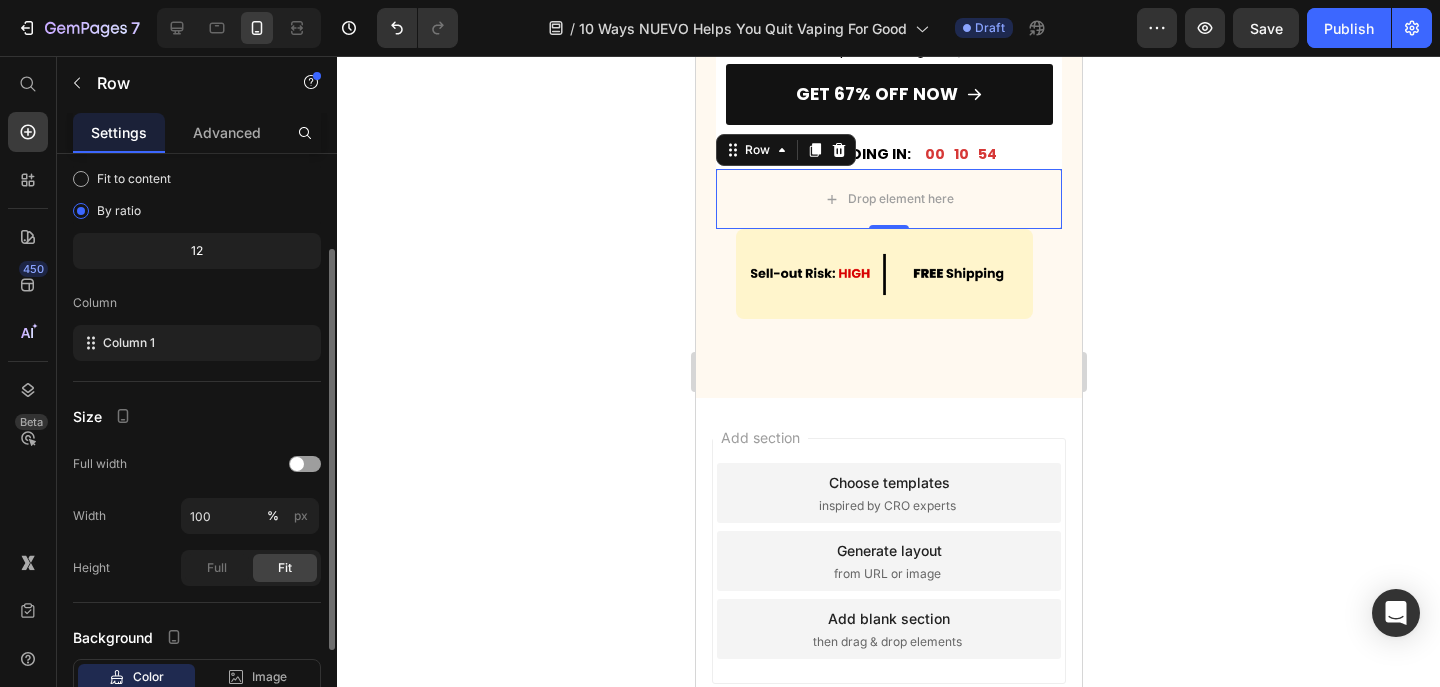 scroll, scrollTop: 278, scrollLeft: 0, axis: vertical 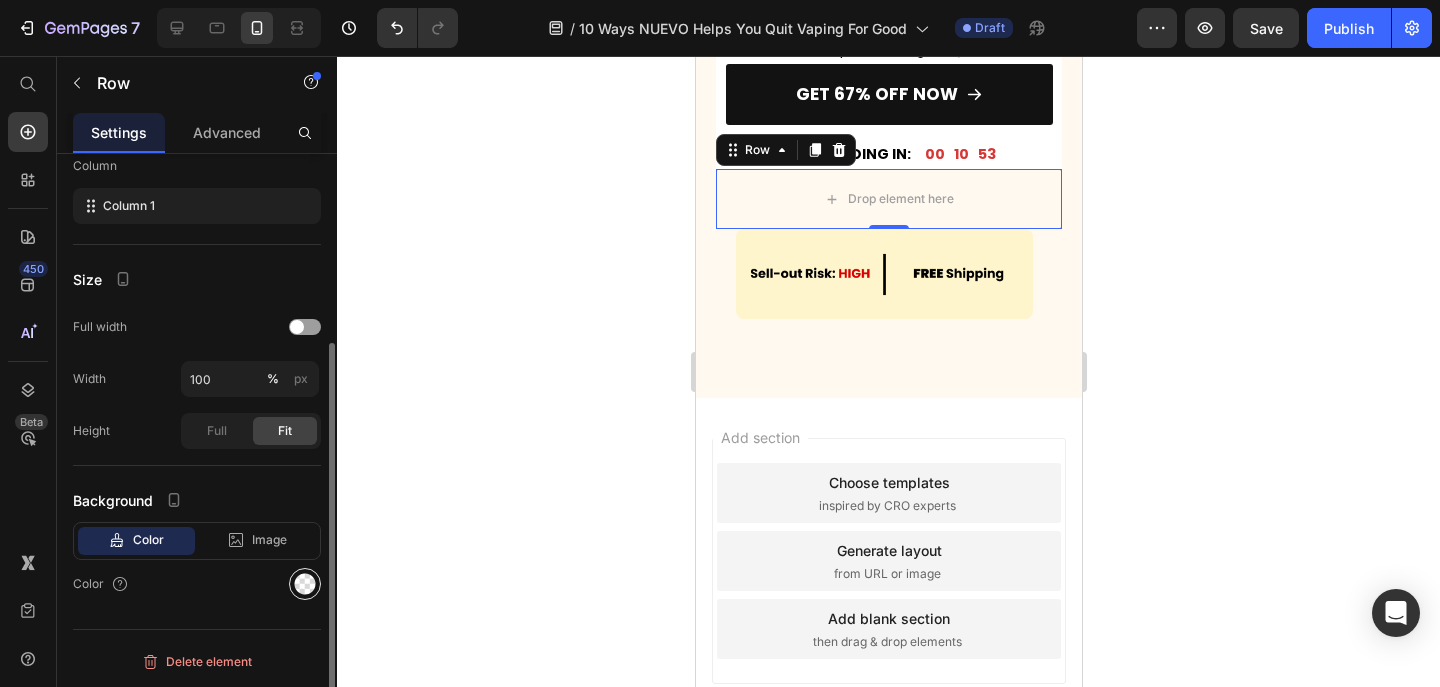 click 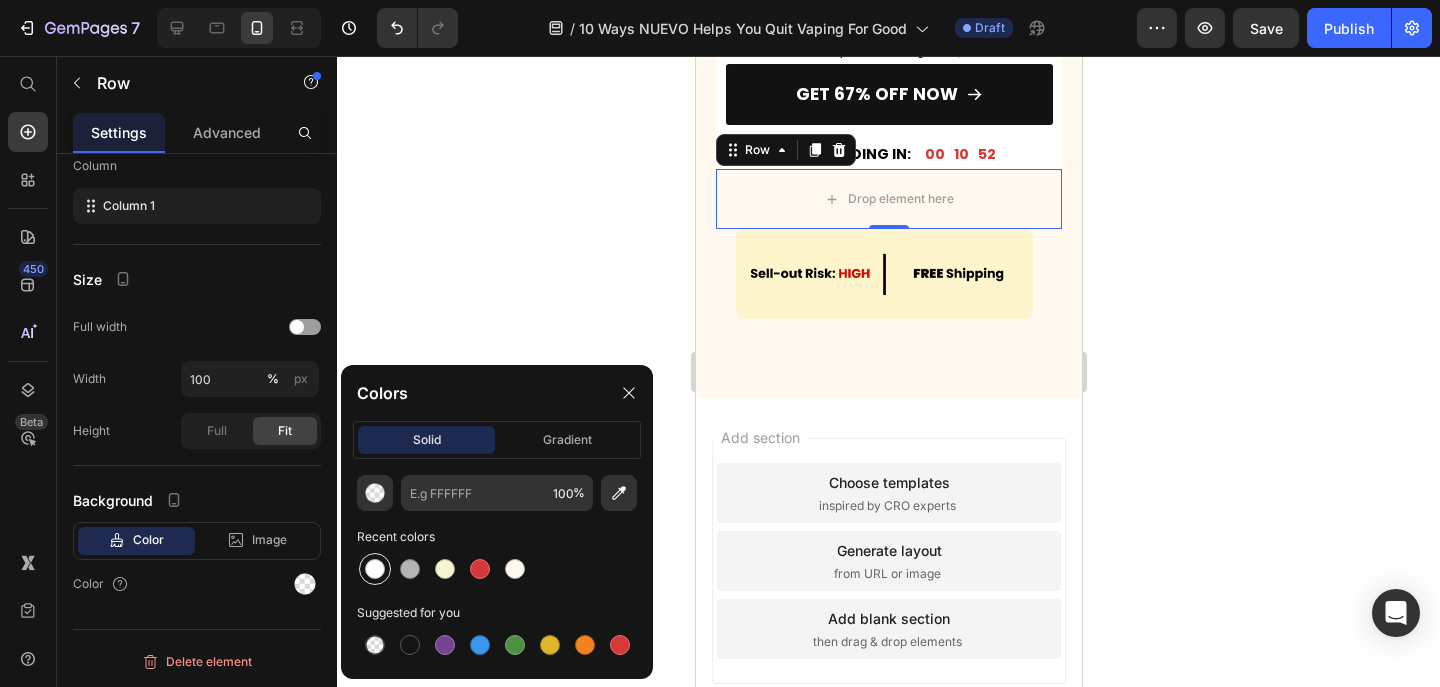 click at bounding box center (375, 569) 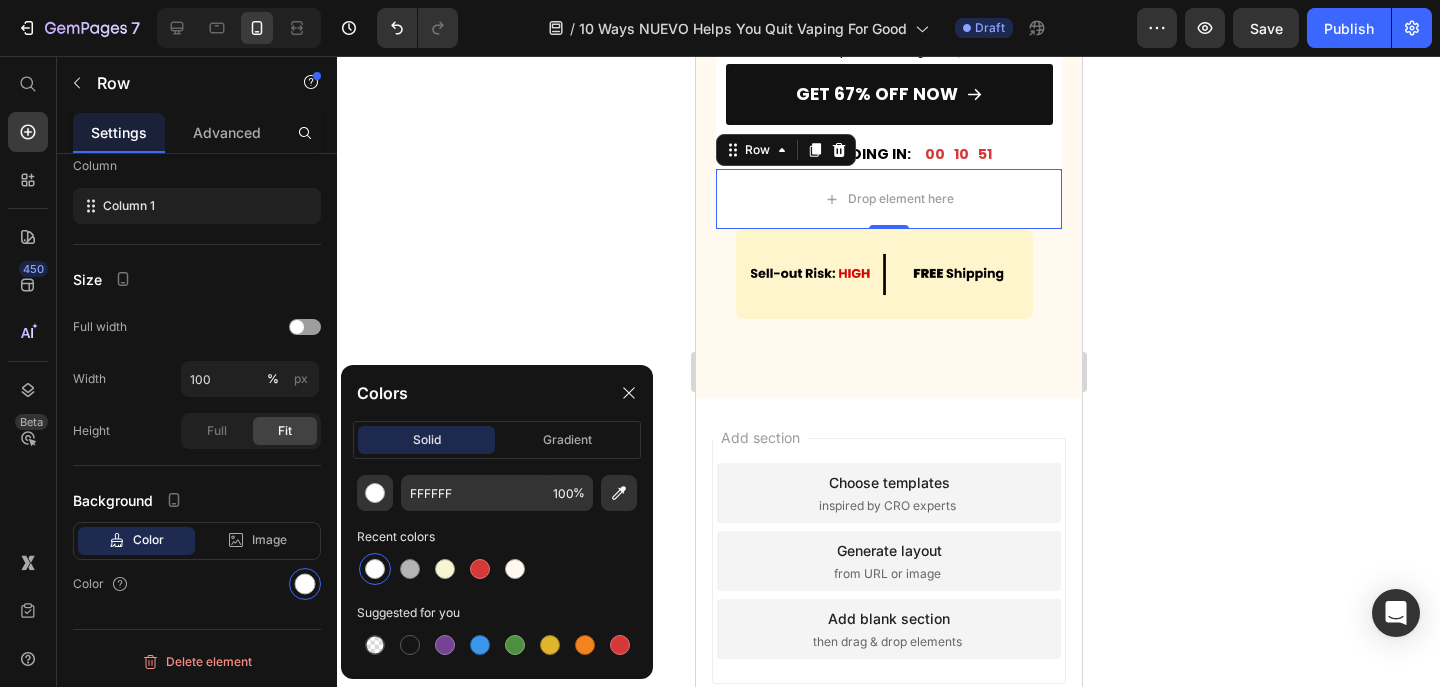 click 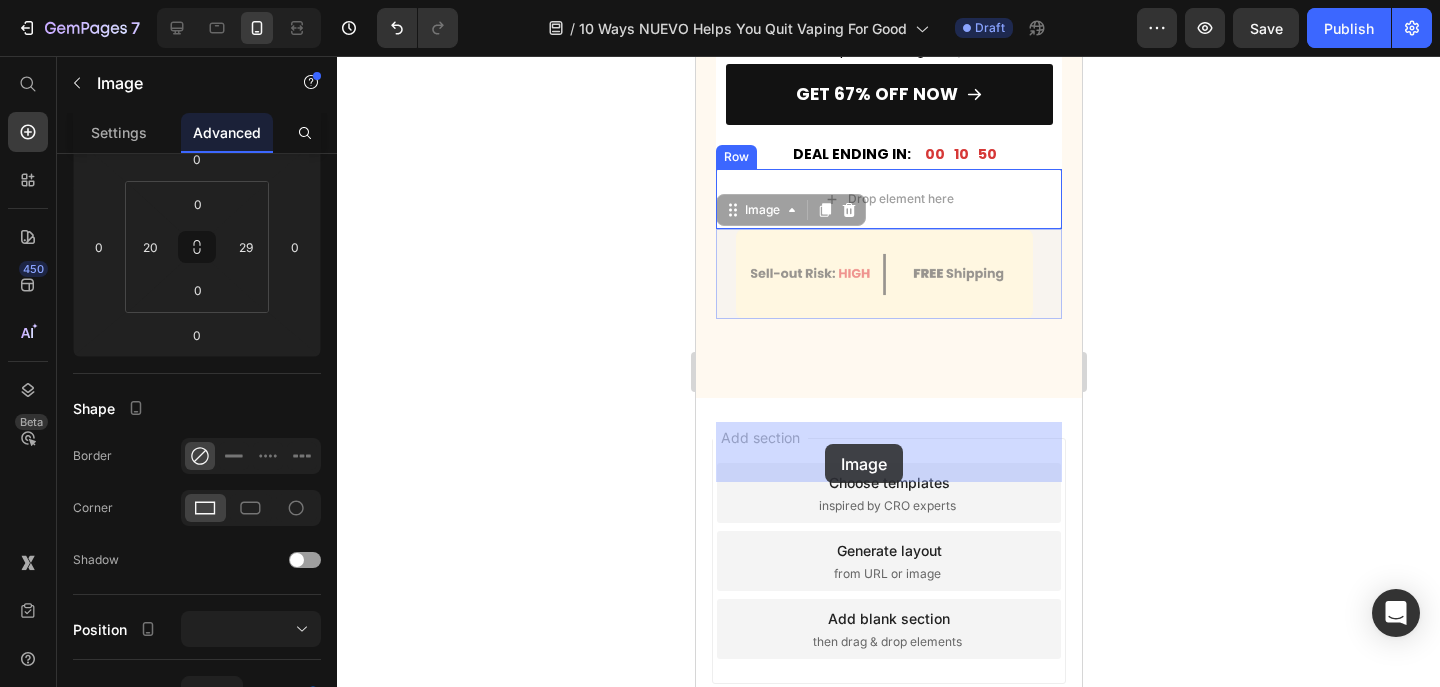 scroll, scrollTop: 0, scrollLeft: 0, axis: both 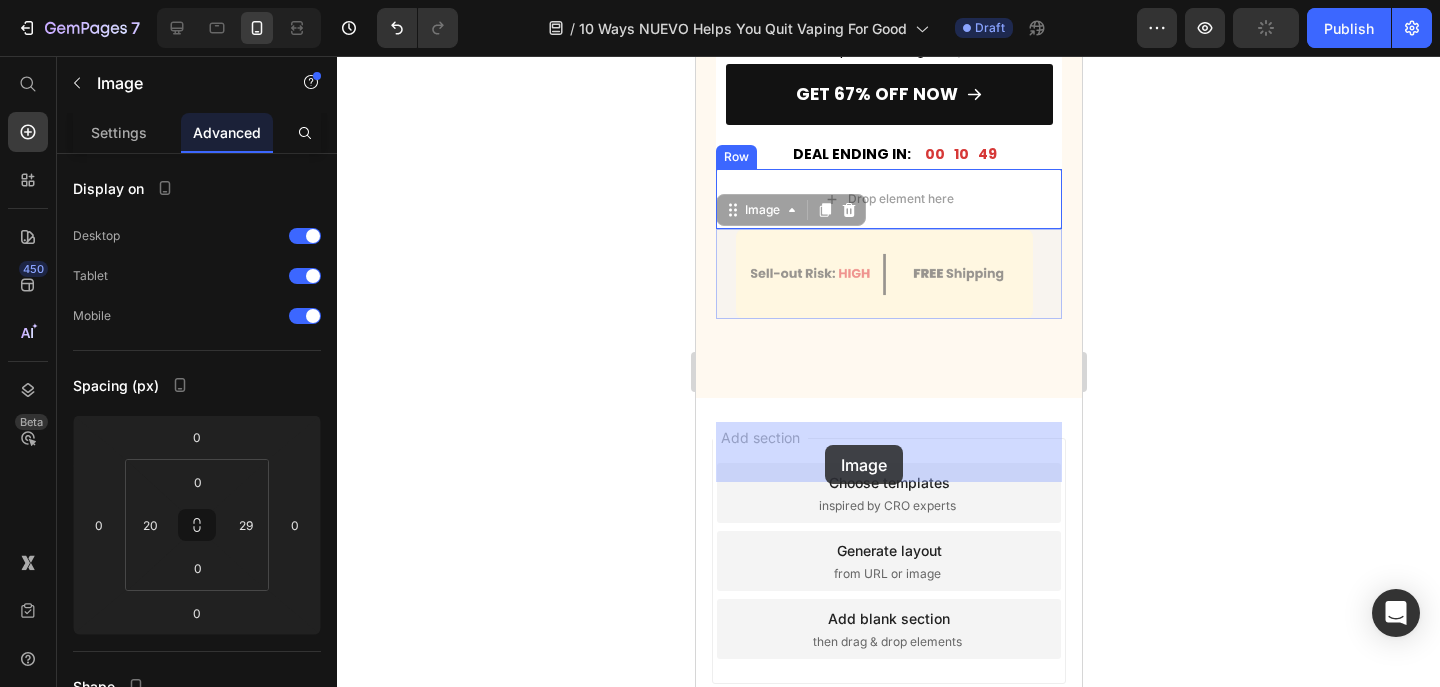 drag, startPoint x: 838, startPoint y: 448, endPoint x: 824, endPoint y: 445, distance: 14.3178215 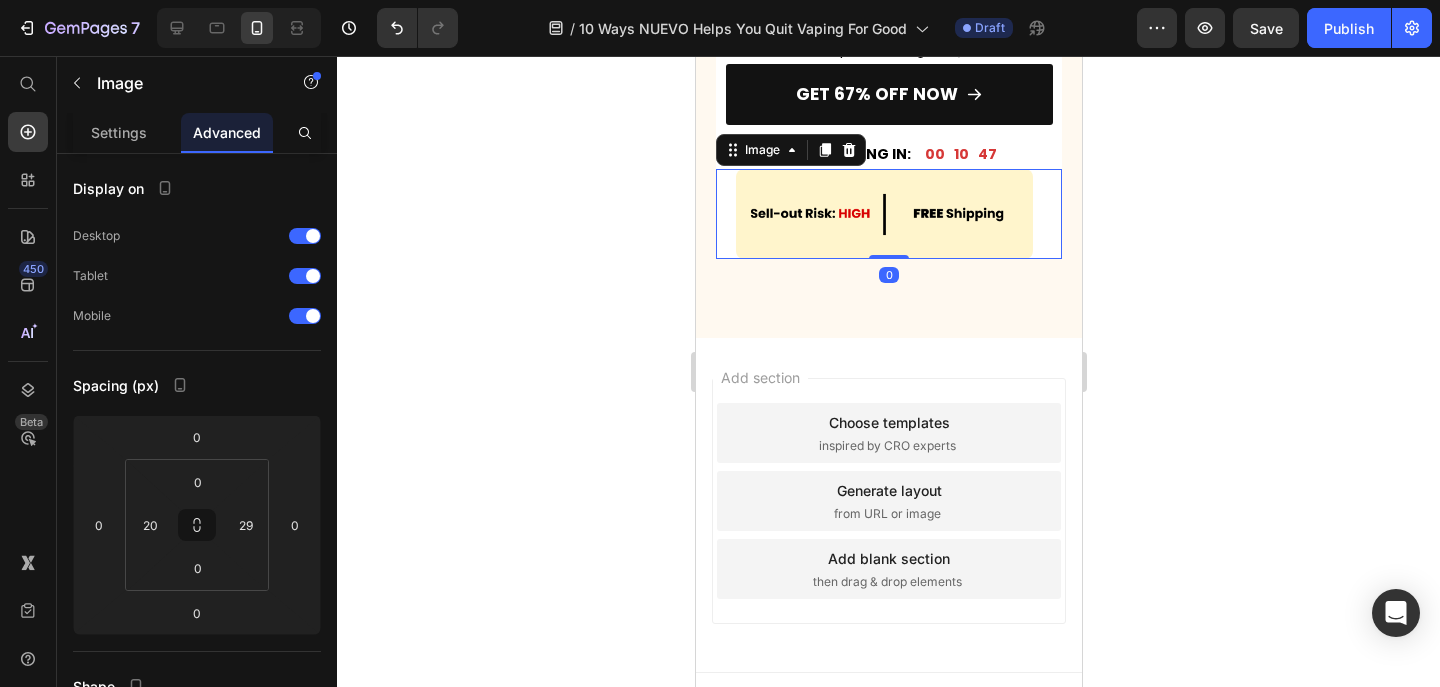 click 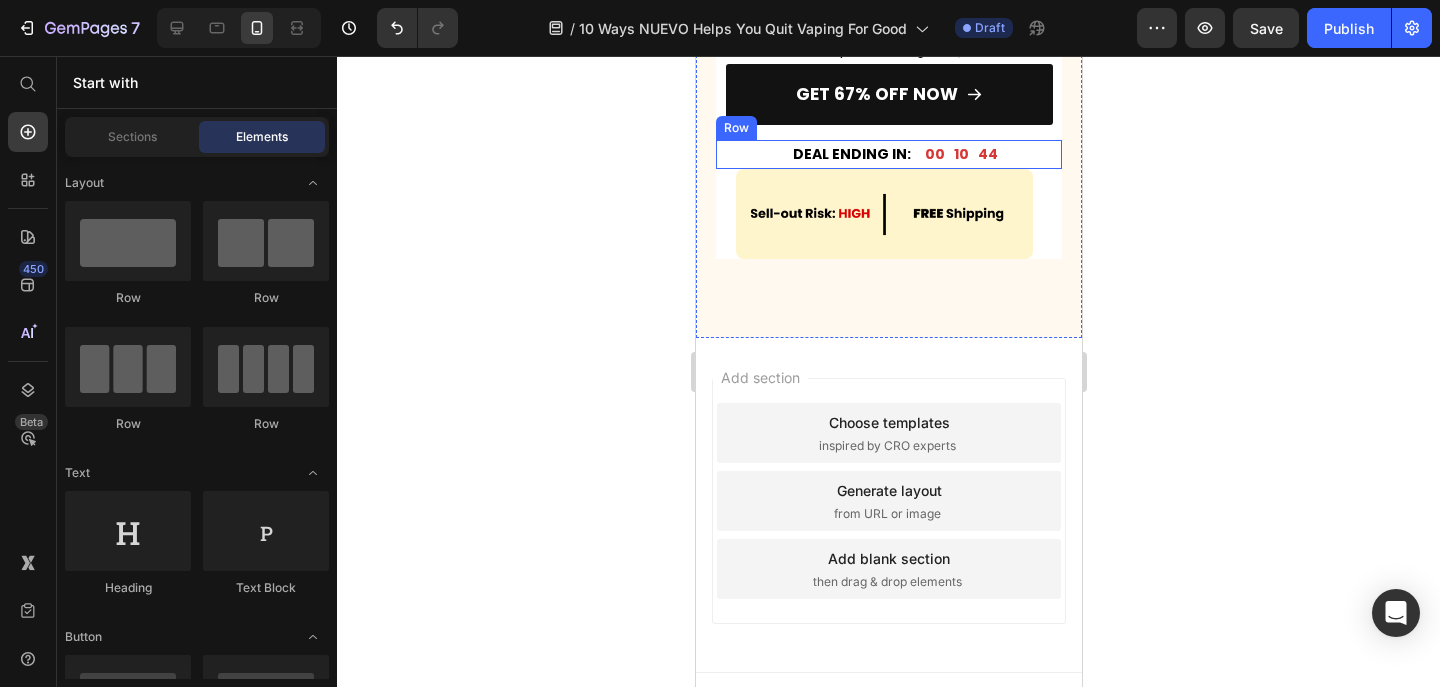 click on "DEAL ENDING IN: Text Block 00 10 44 Countdown Timer Row" at bounding box center [888, 154] 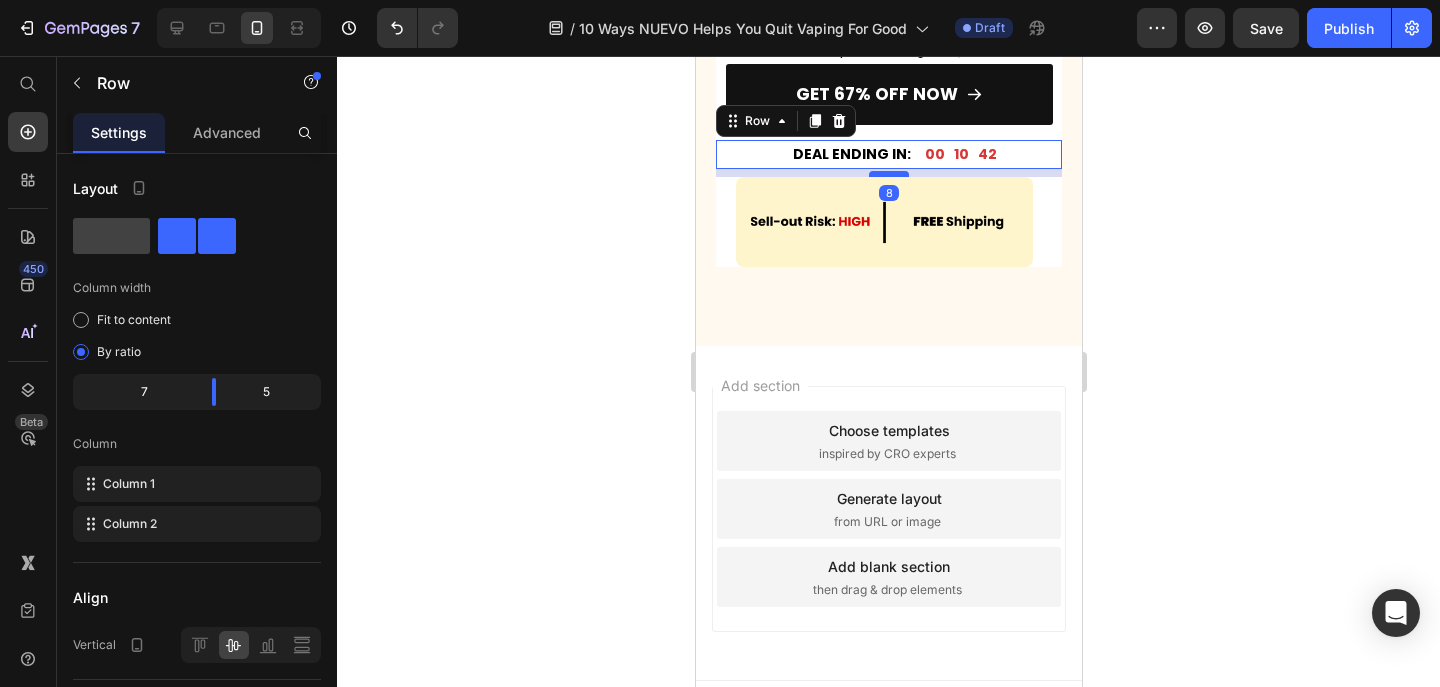 click at bounding box center [888, 174] 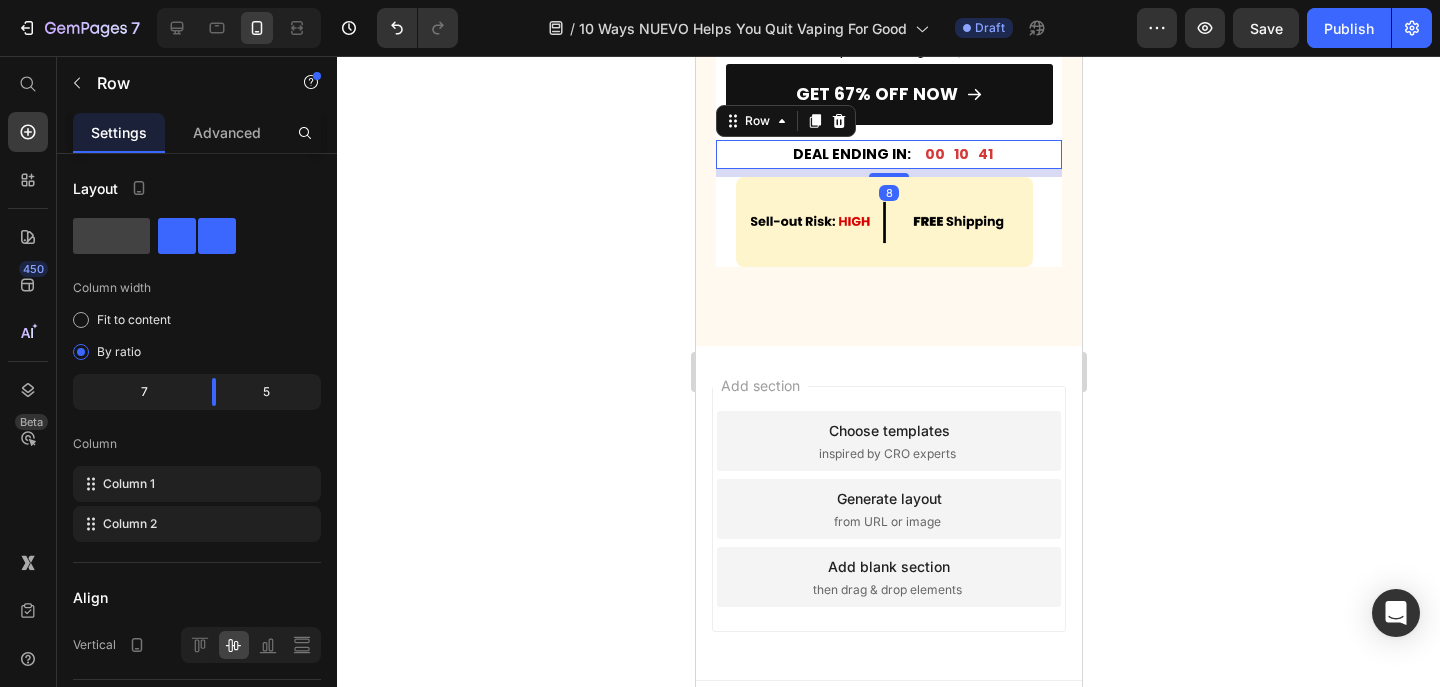 click 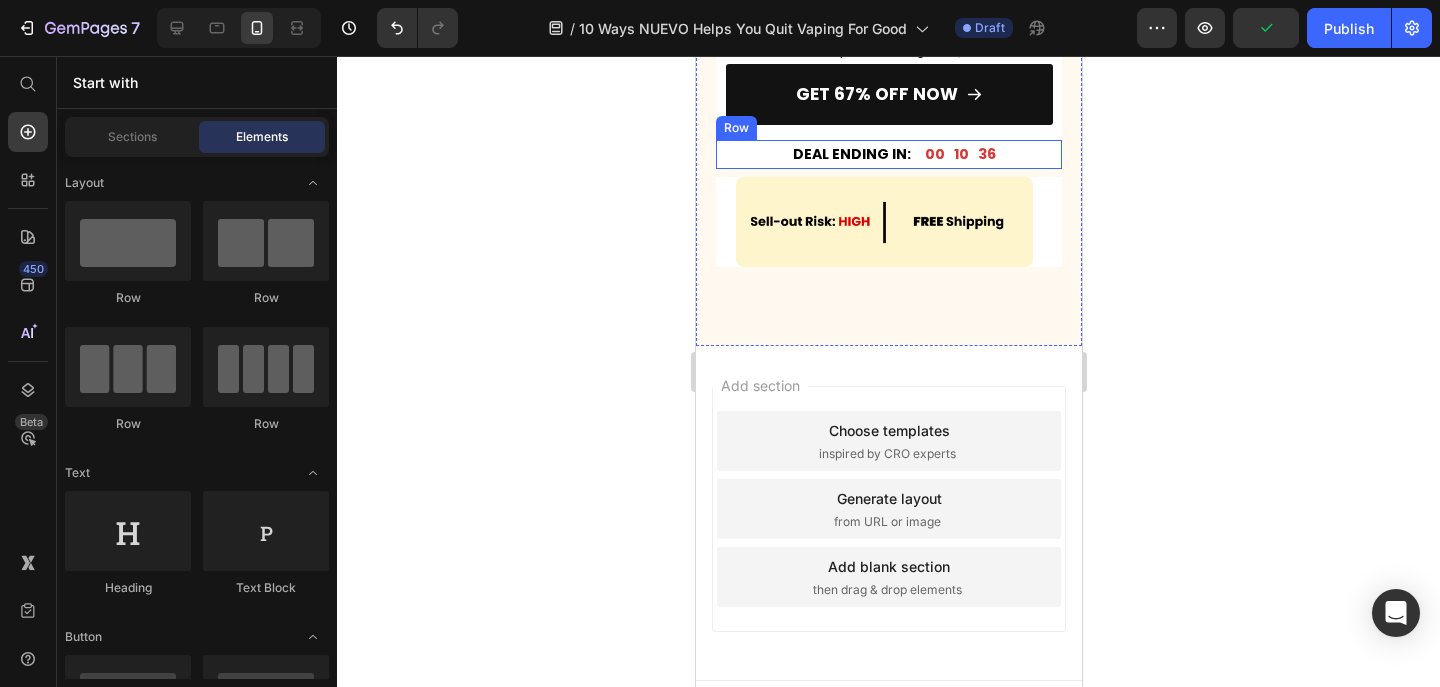 click on "DEAL ENDING IN: Text Block 00 10 36 Countdown Timer Row" at bounding box center (888, 154) 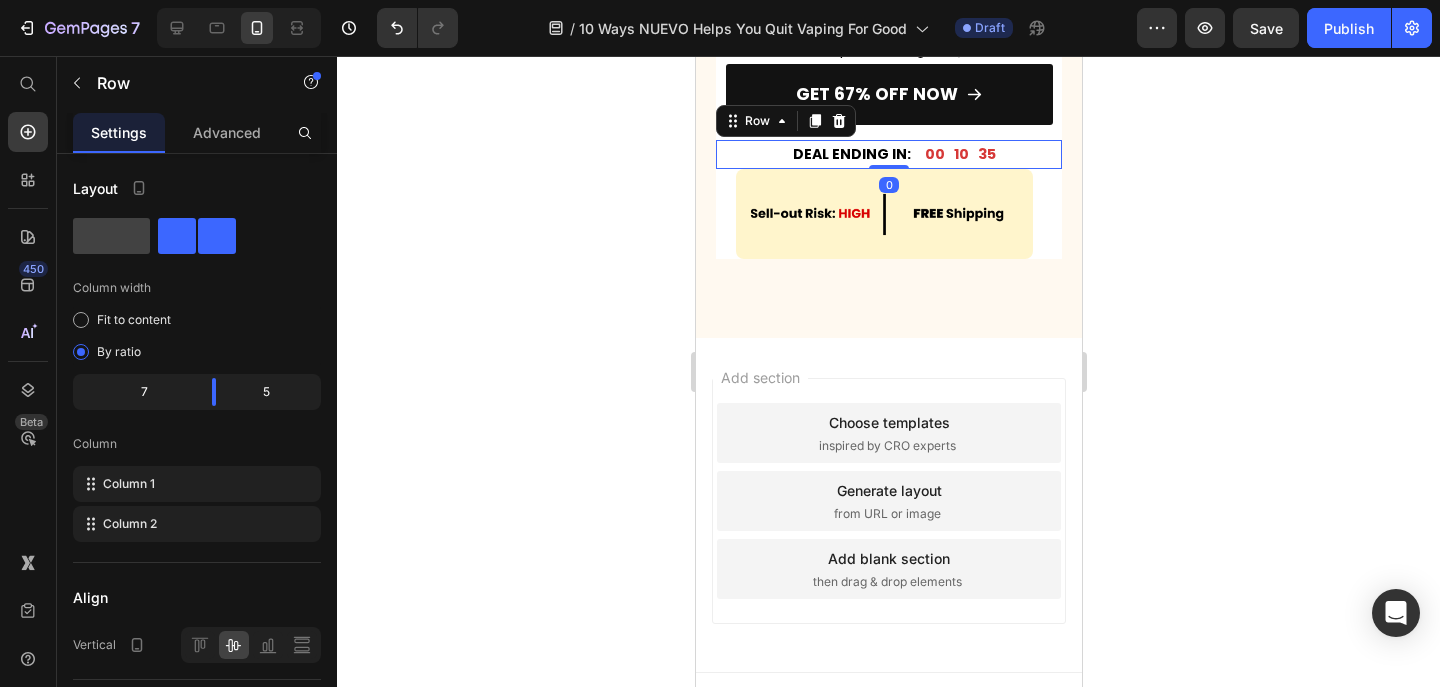 drag, startPoint x: 894, startPoint y: 428, endPoint x: 894, endPoint y: 398, distance: 30 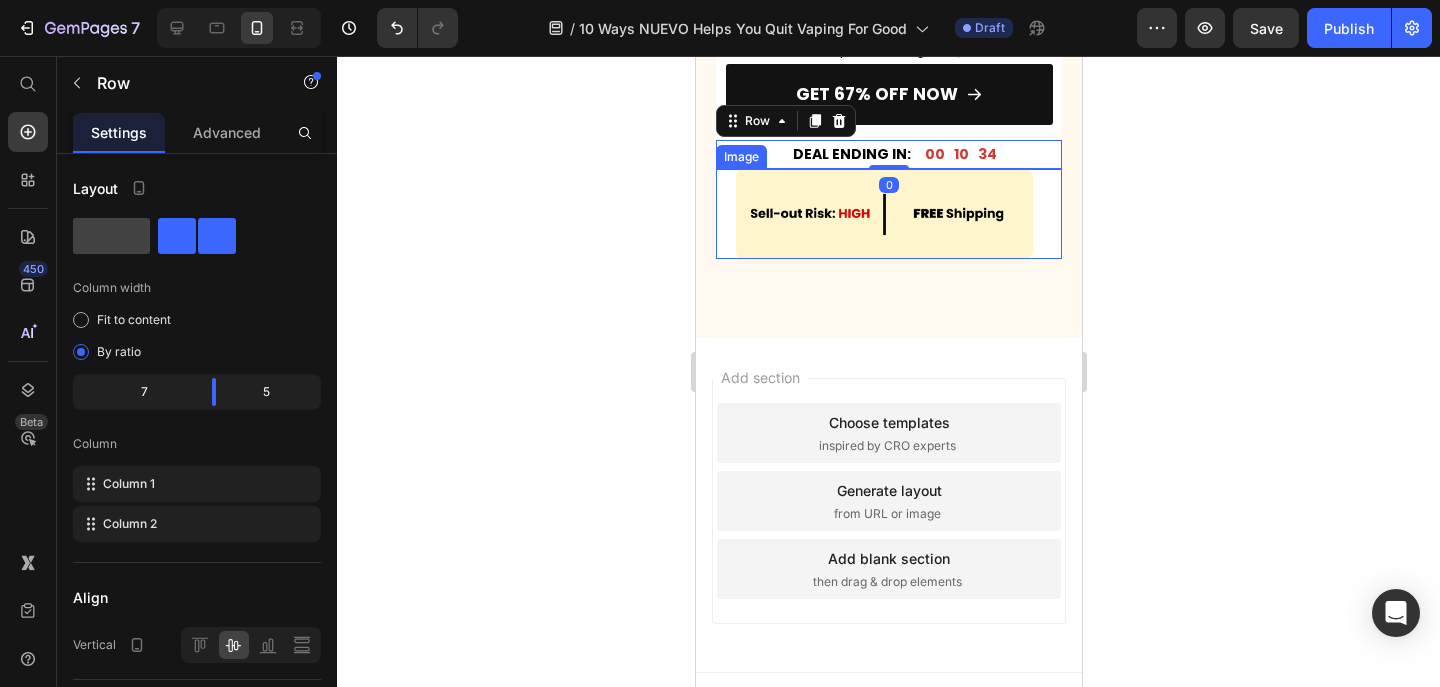 click at bounding box center [888, 214] 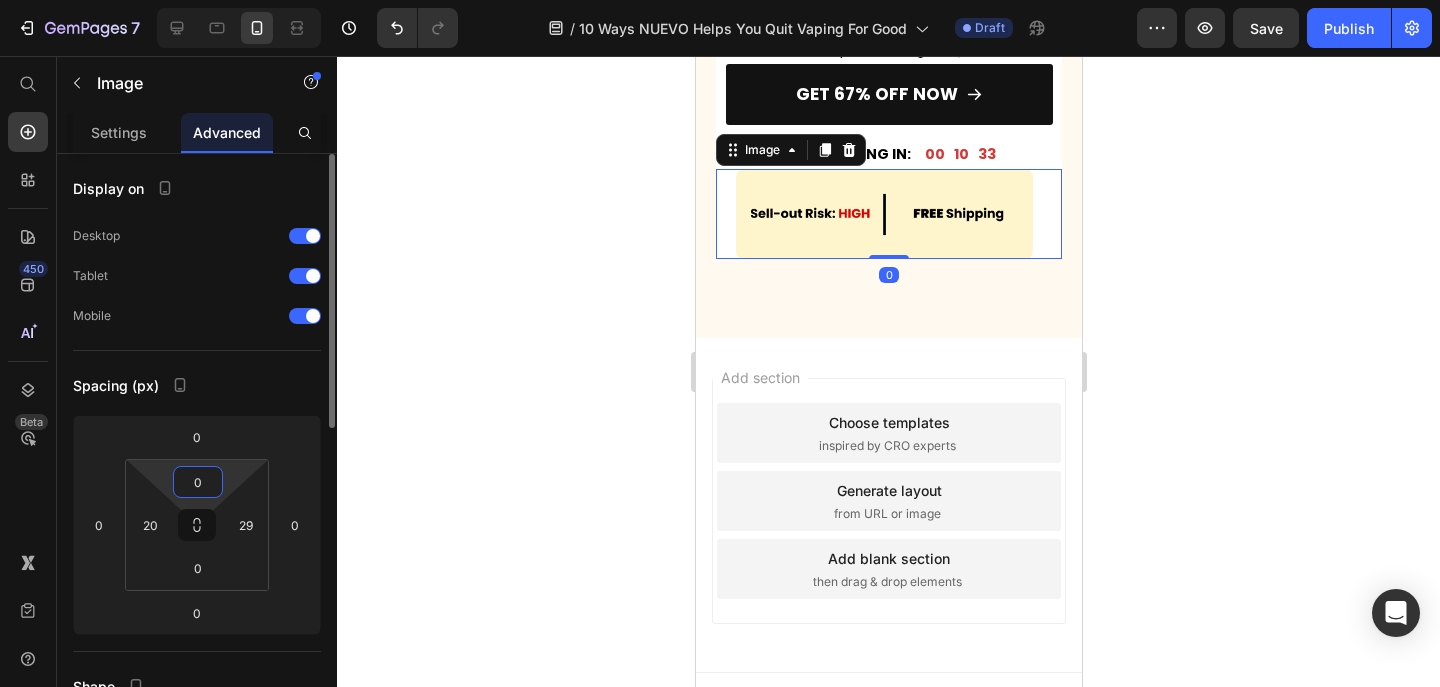 click on "0" at bounding box center [198, 482] 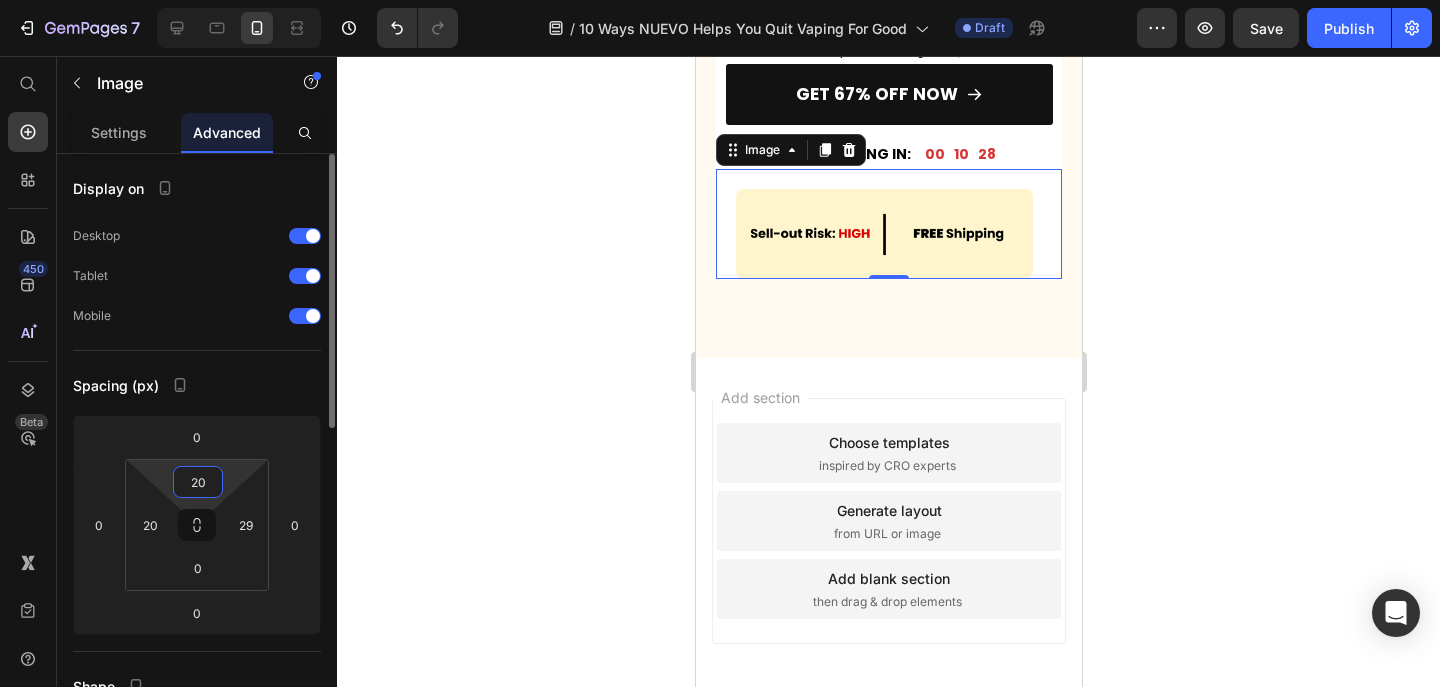 type on "2" 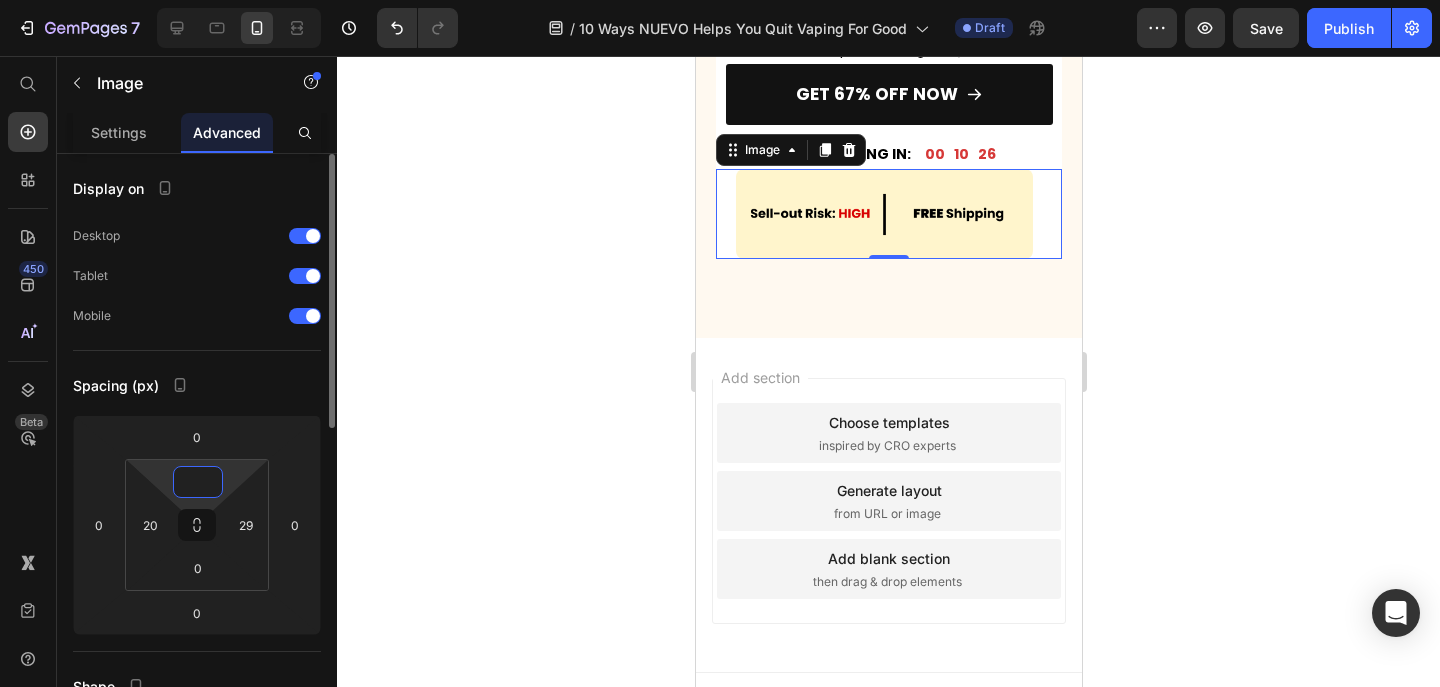 type on "1" 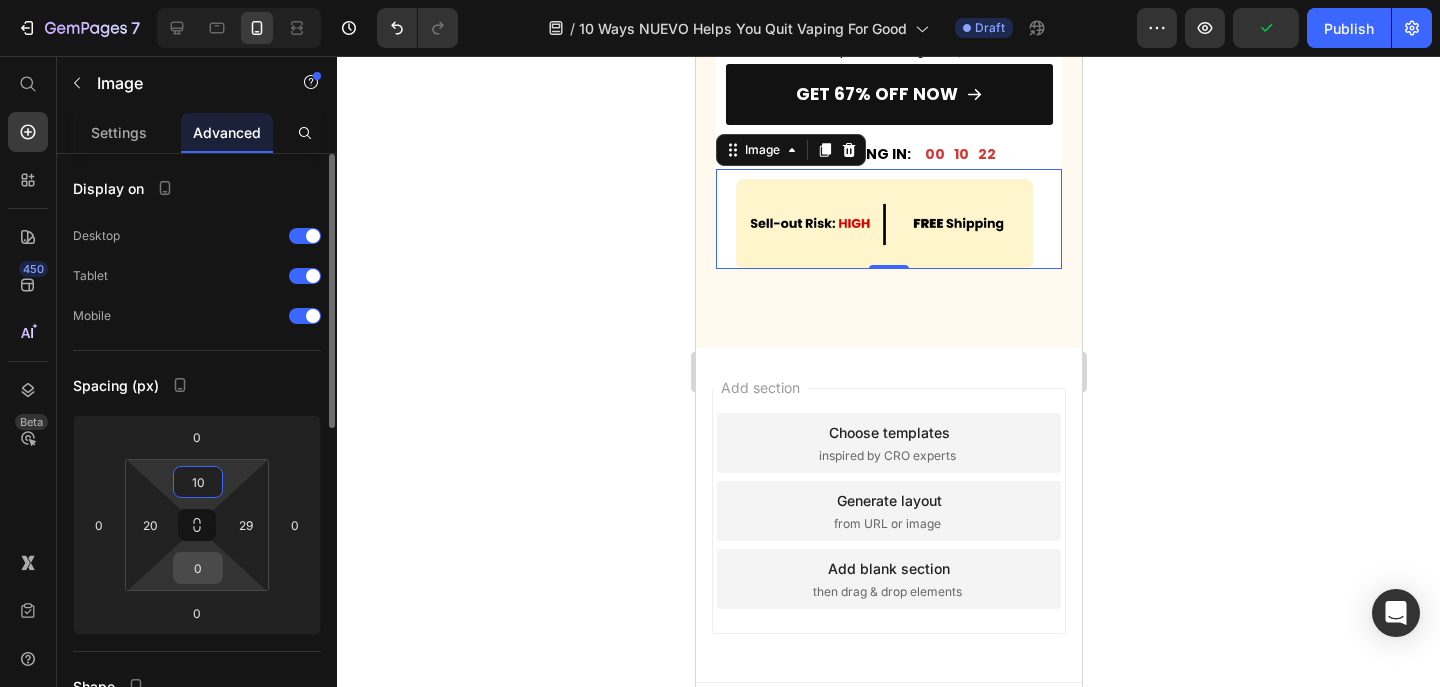 type on "10" 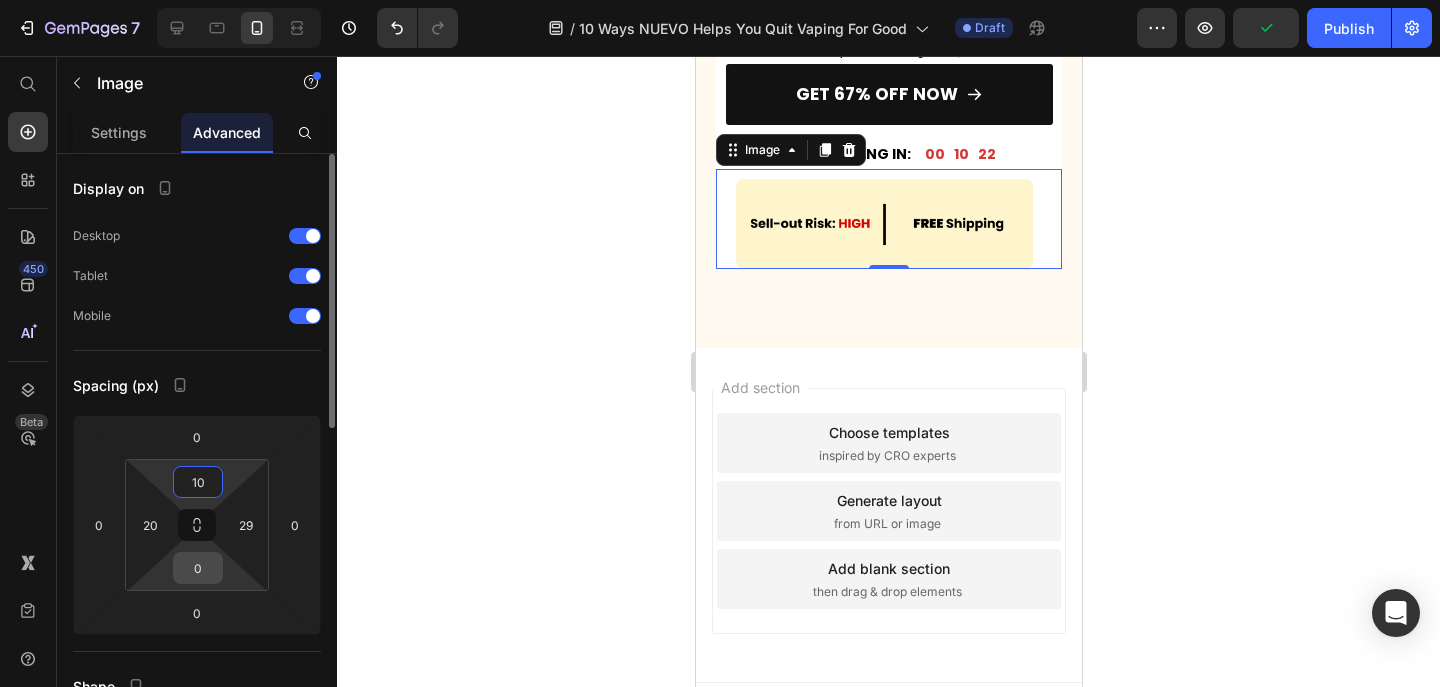 click on "0" at bounding box center (198, 568) 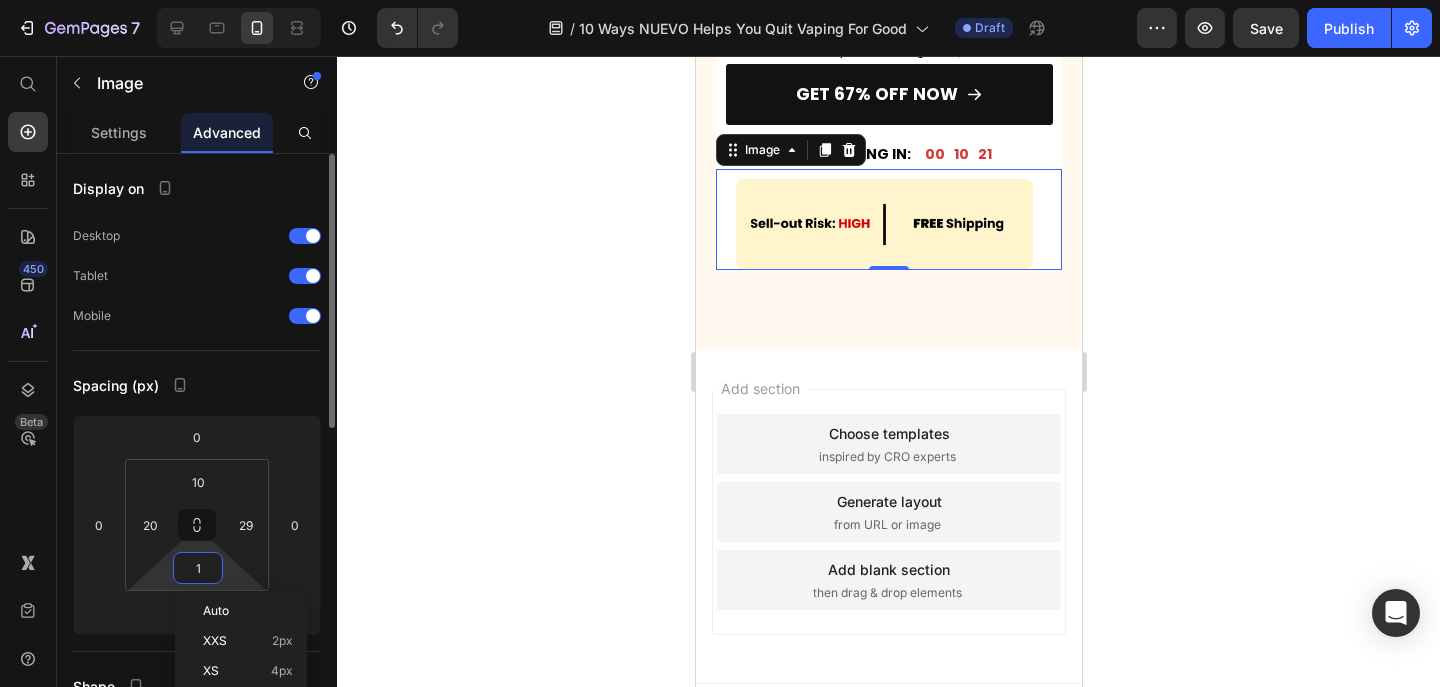 type on "10" 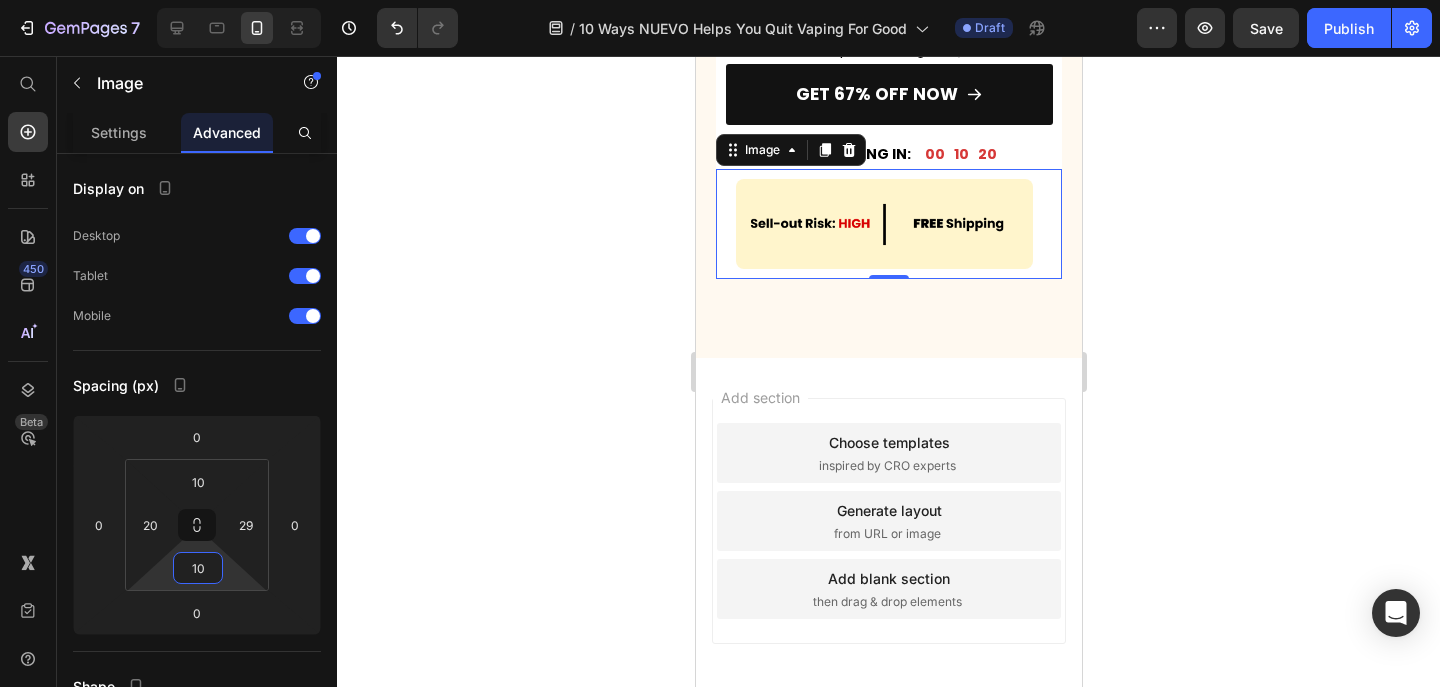 click 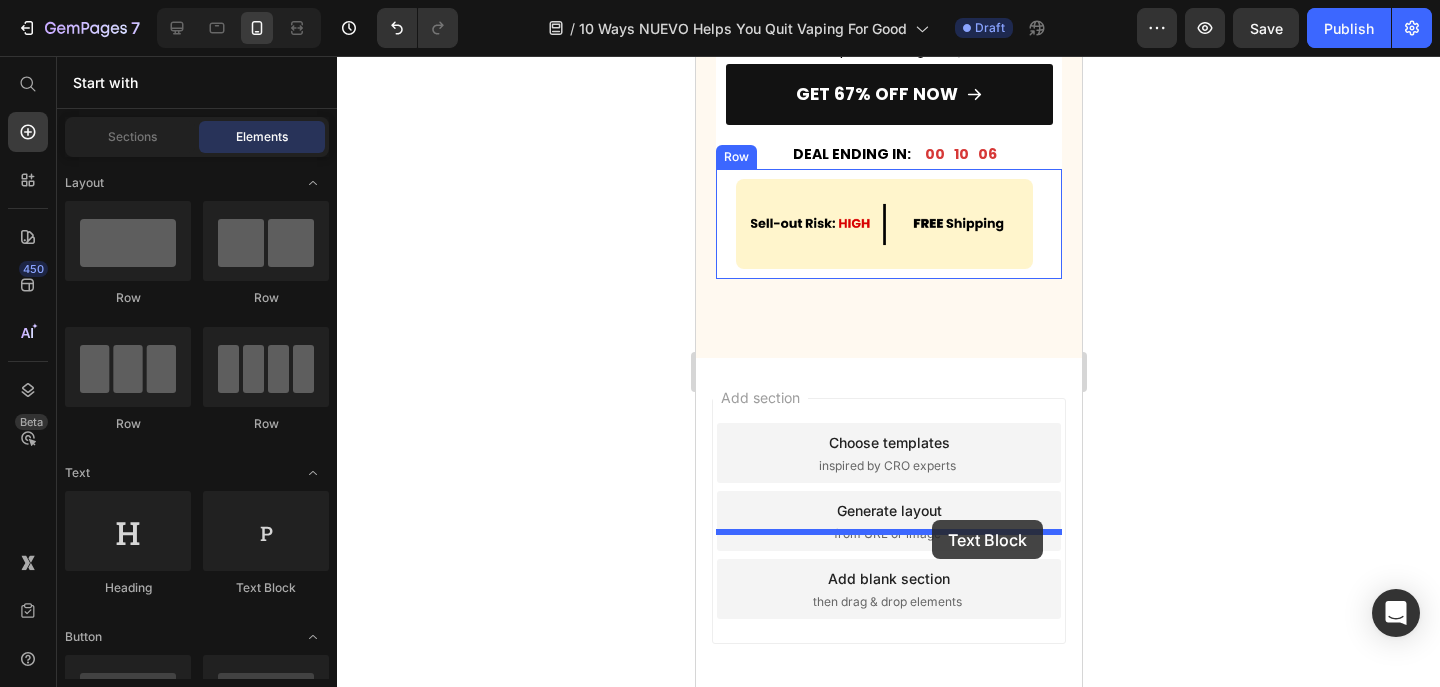 drag, startPoint x: 976, startPoint y: 573, endPoint x: 931, endPoint y: 520, distance: 69.52697 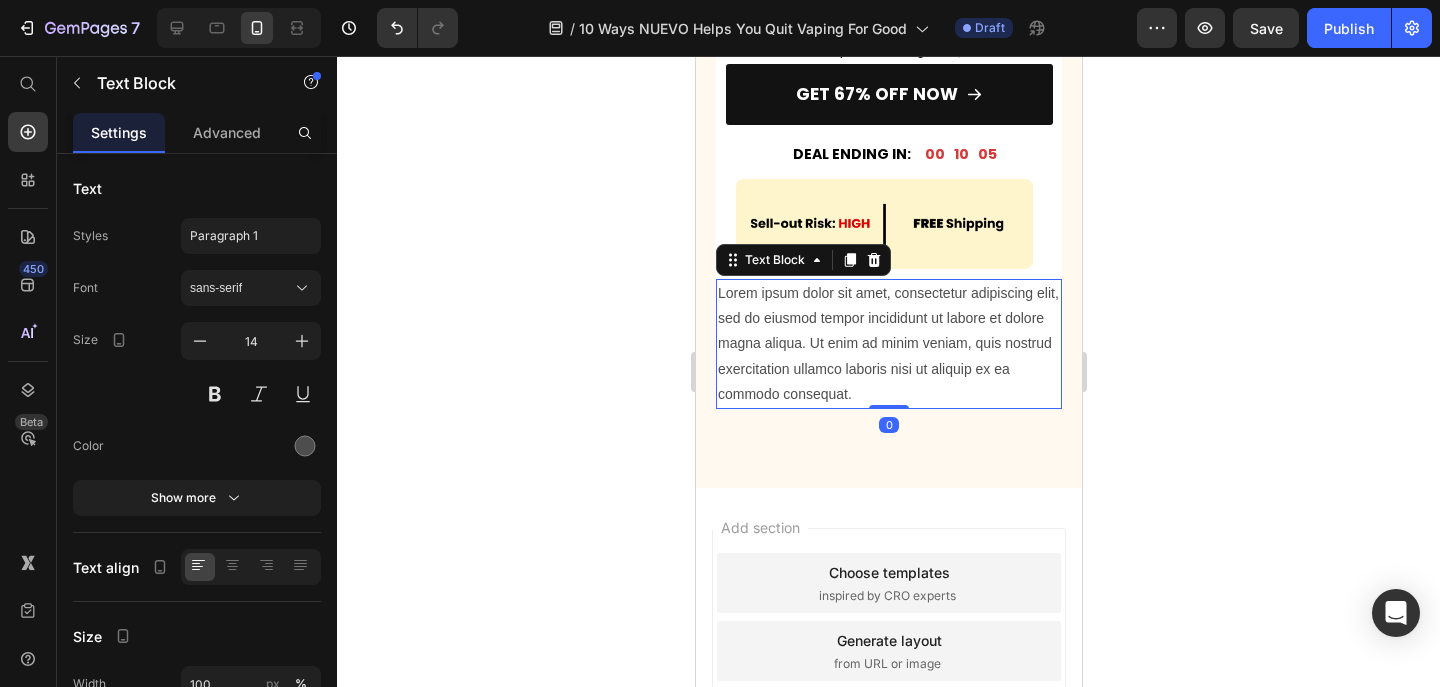 click on "Lorem ipsum dolor sit amet, consectetur adipiscing elit, sed do eiusmod tempor incididunt ut labore et dolore magna aliqua. Ut enim ad minim veniam, quis nostrud exercitation ullamco laboris nisi ut aliquip ex ea commodo consequat." at bounding box center [888, 344] 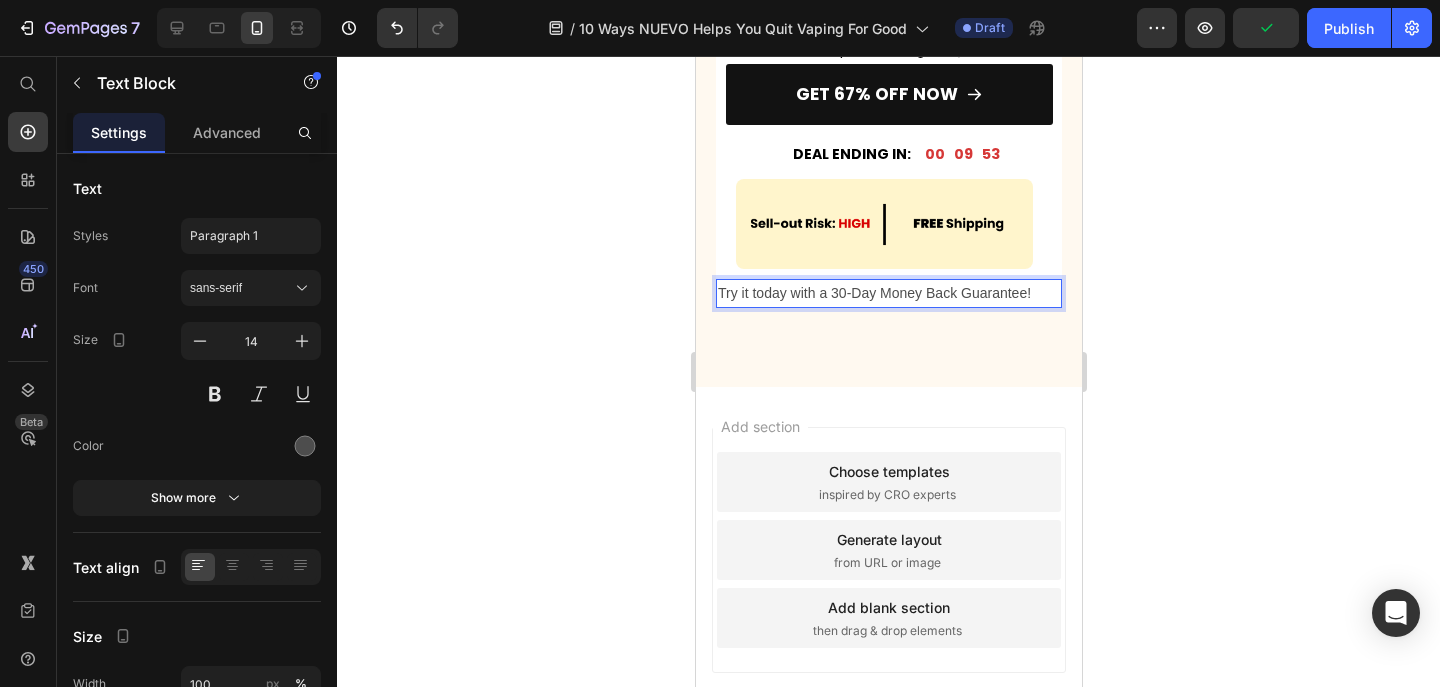 click on "Try it today with a 30-Day Money Back Guarantee!" at bounding box center (888, 293) 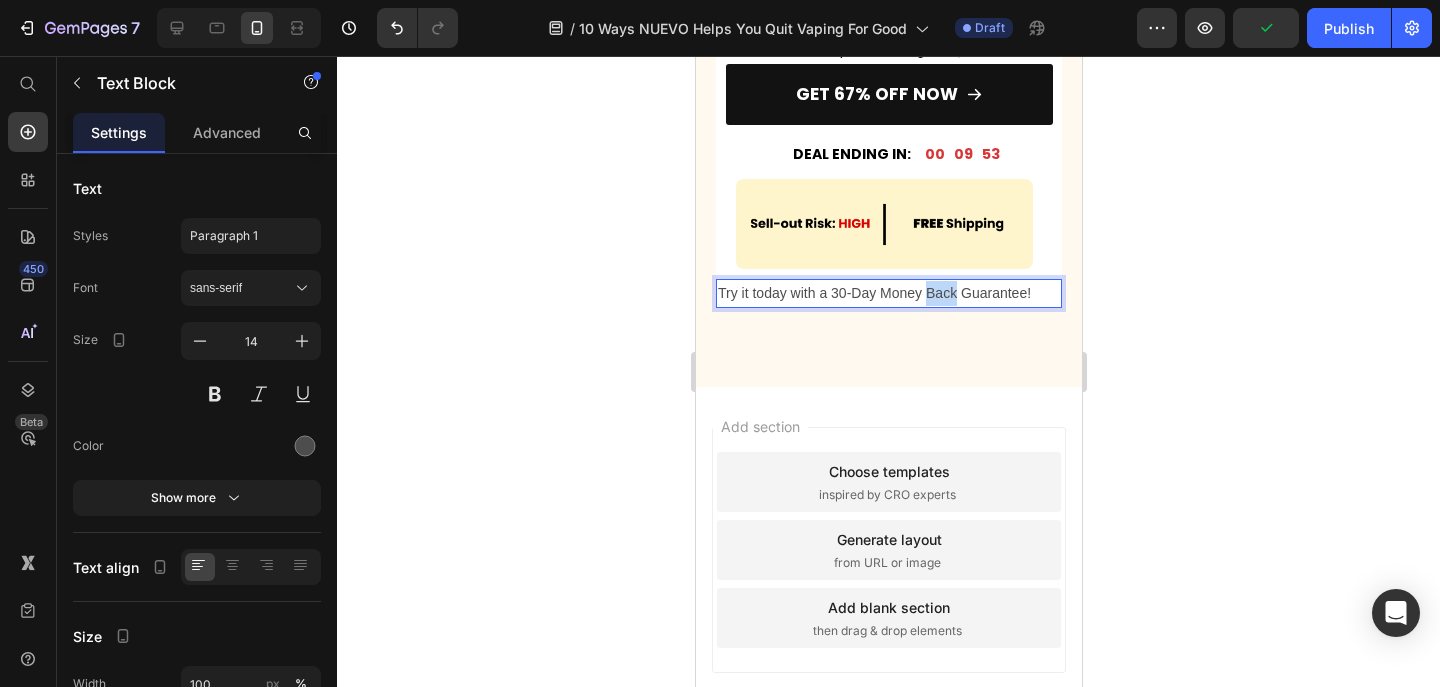 click on "Try it today with a 30-Day Money Back Guarantee!" at bounding box center (888, 293) 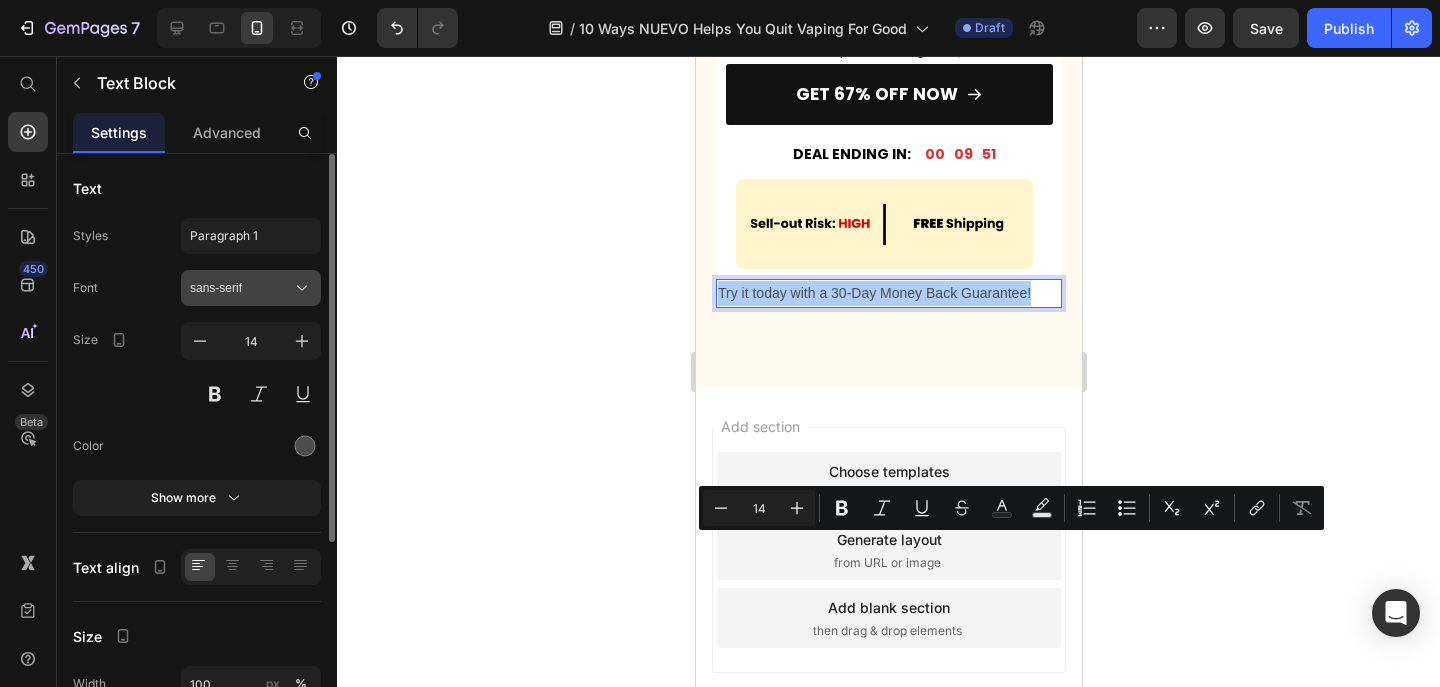 click on "sans-serif" at bounding box center (251, 288) 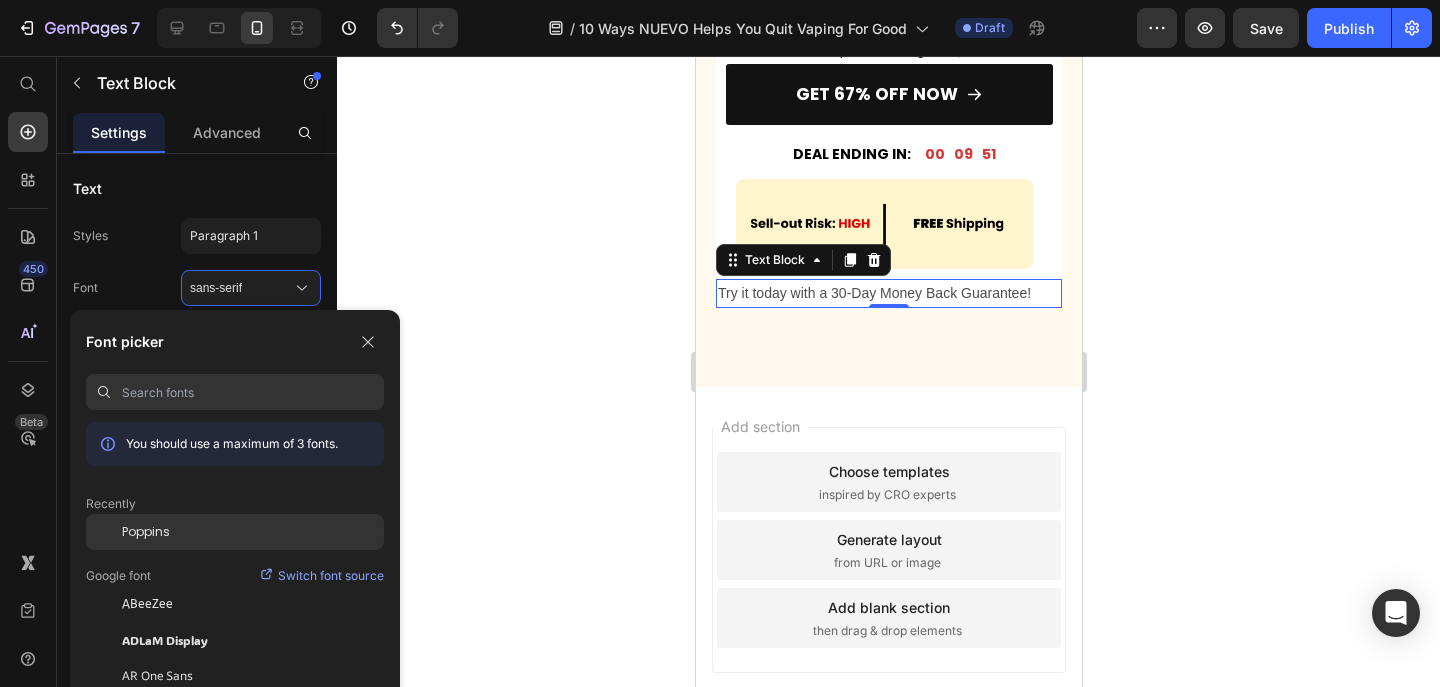click on "Poppins" 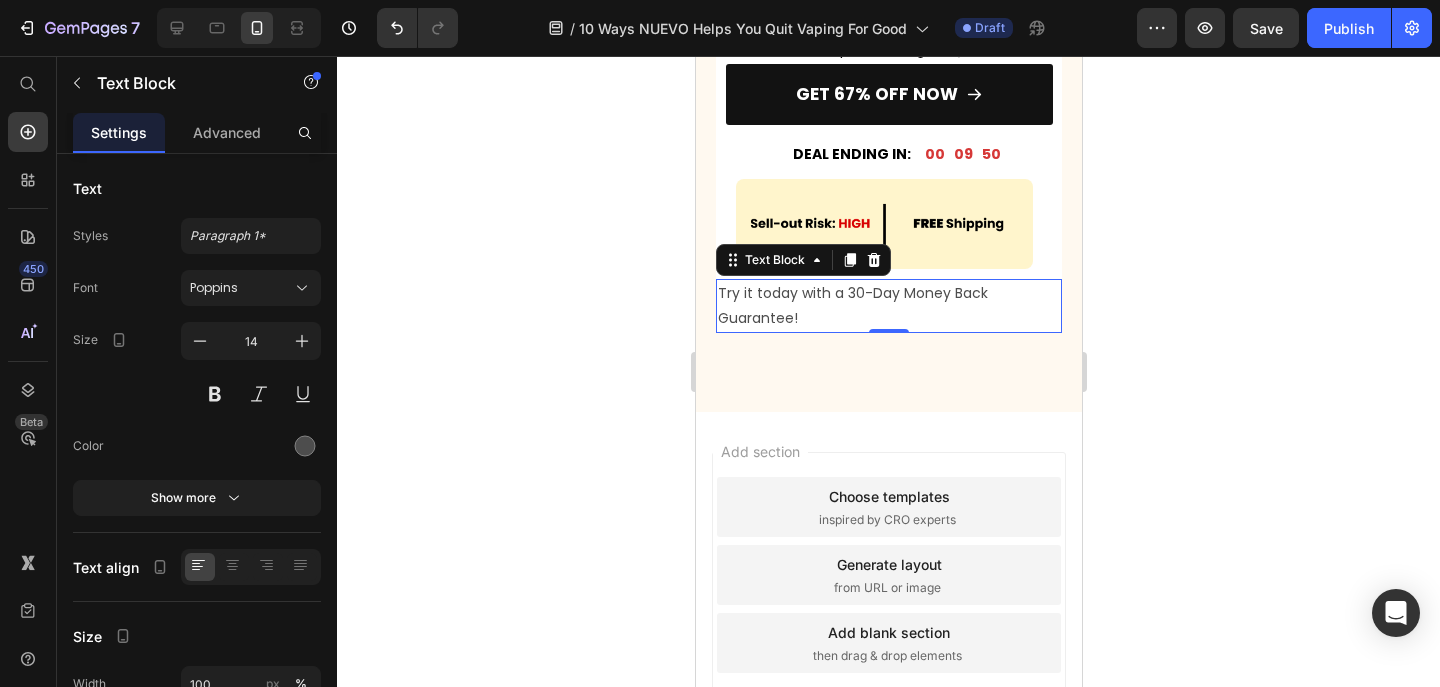 click 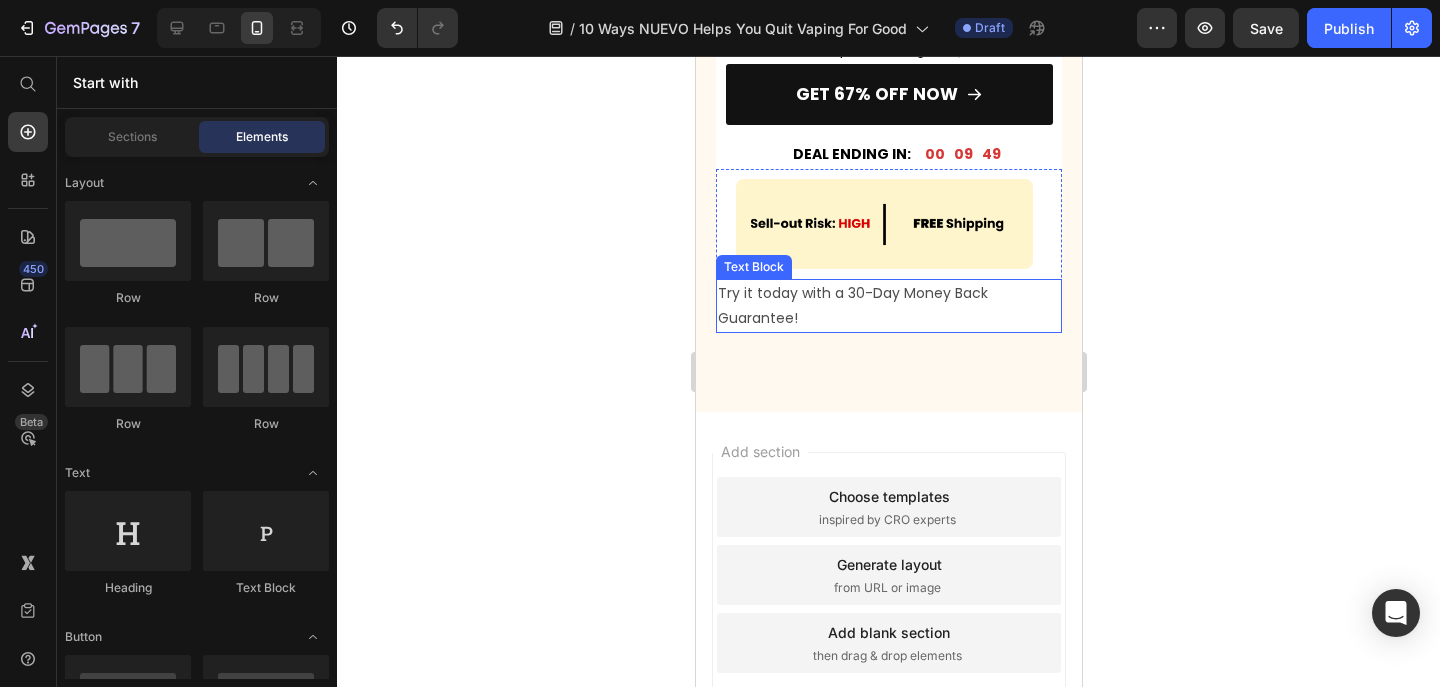 click on "Try it today with a 30-Day Money Back Guarantee!" at bounding box center [888, 306] 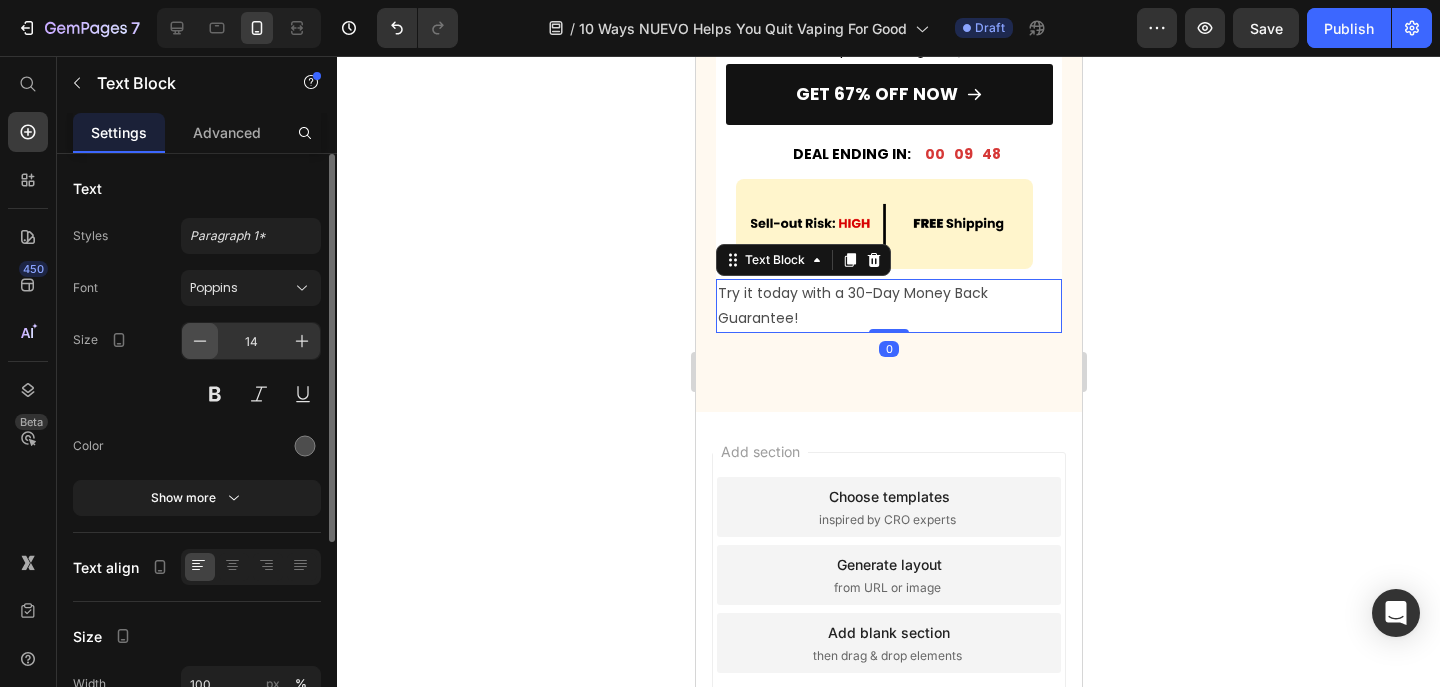 click at bounding box center [200, 341] 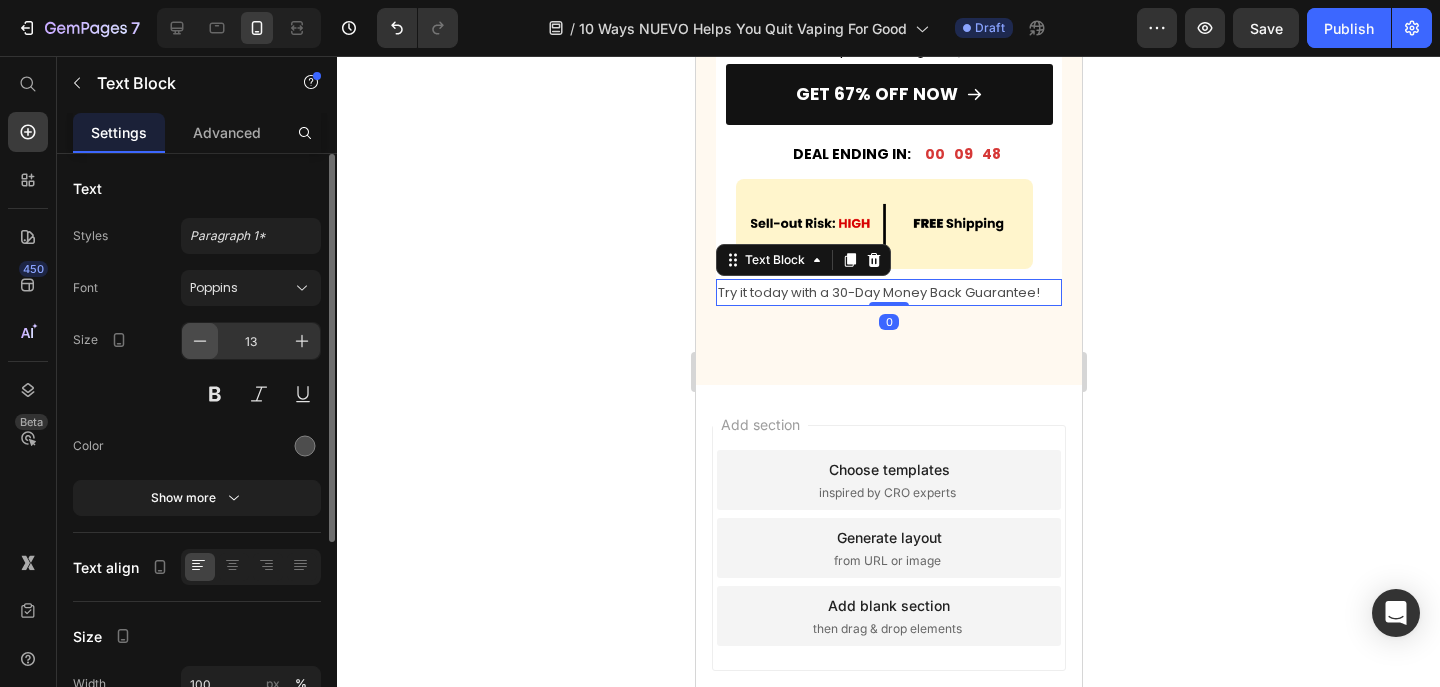 click at bounding box center [200, 341] 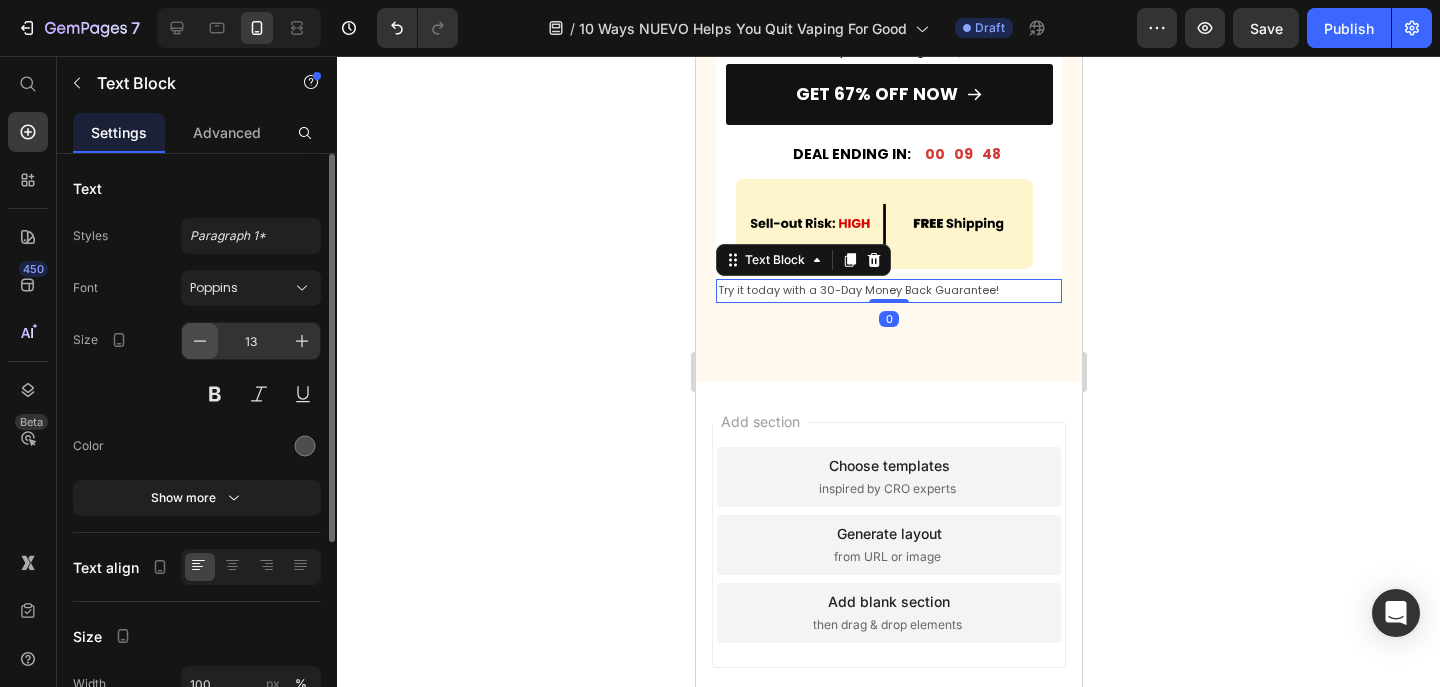 type on "11" 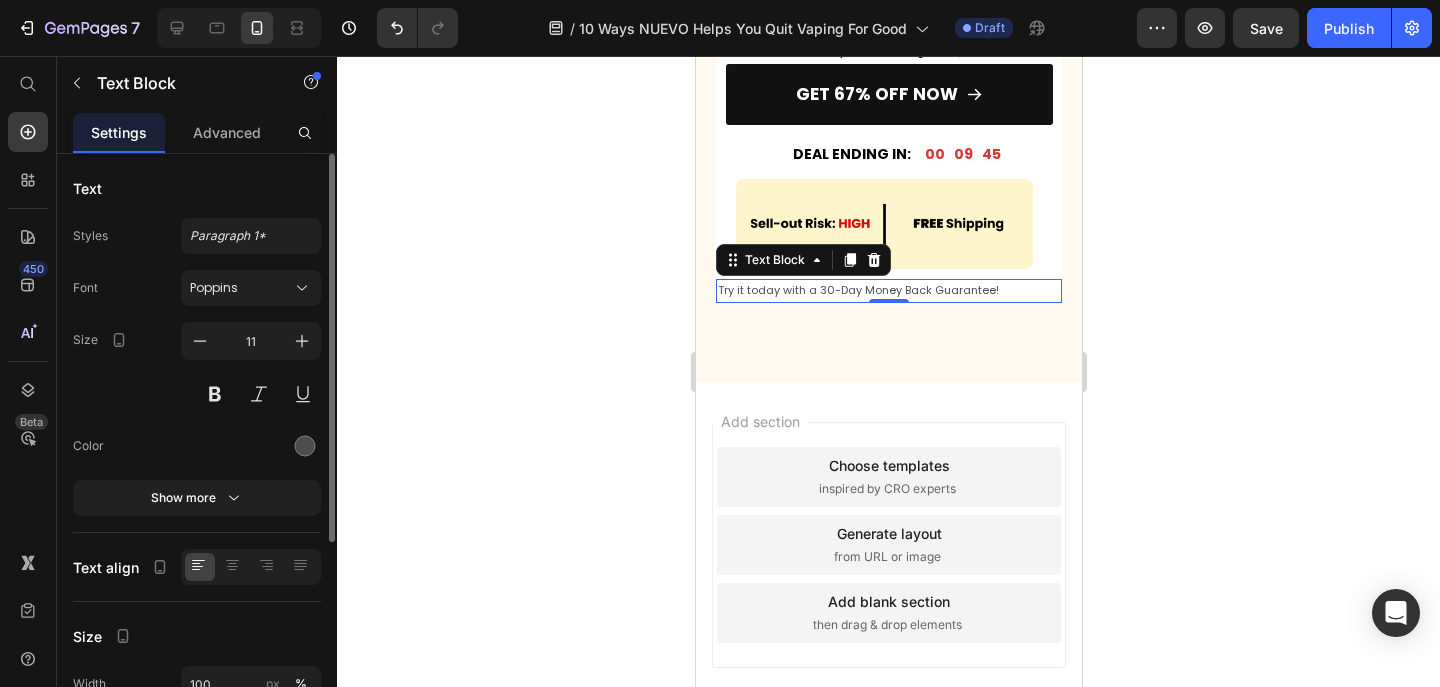 scroll, scrollTop: 1, scrollLeft: 0, axis: vertical 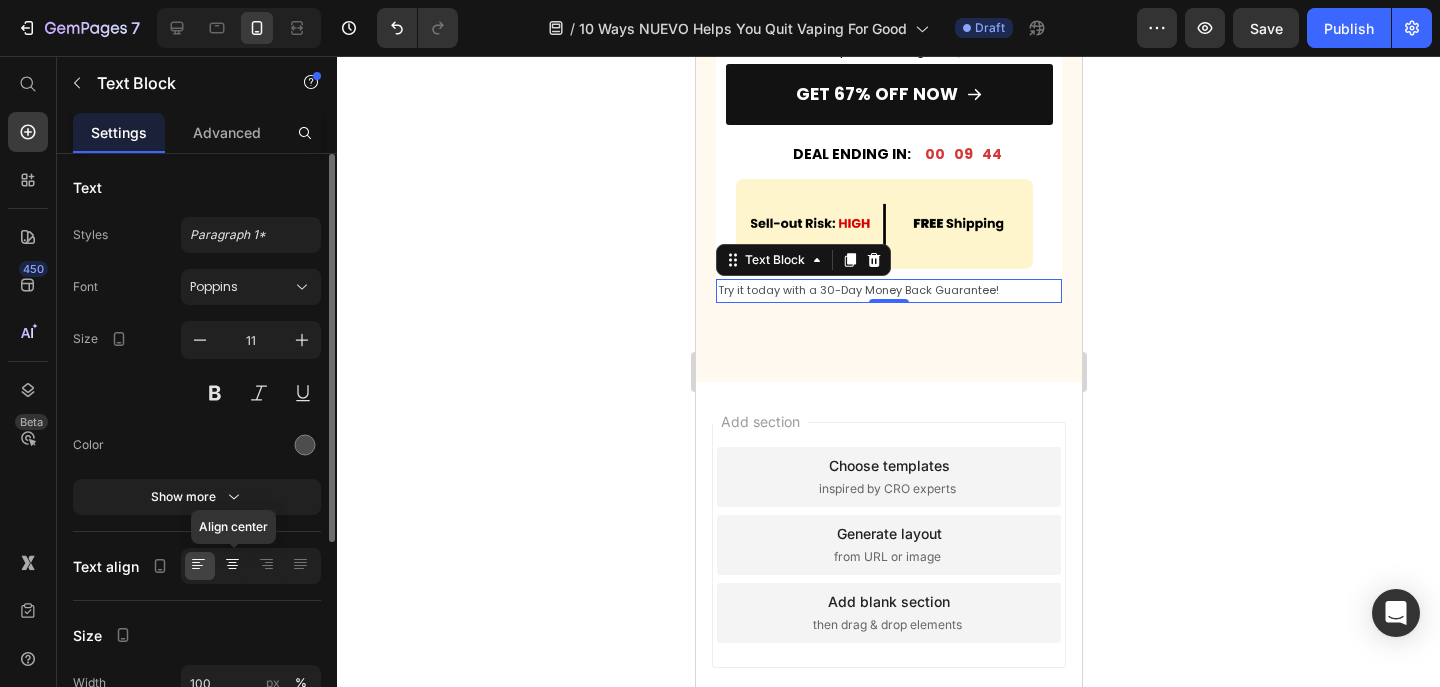 click 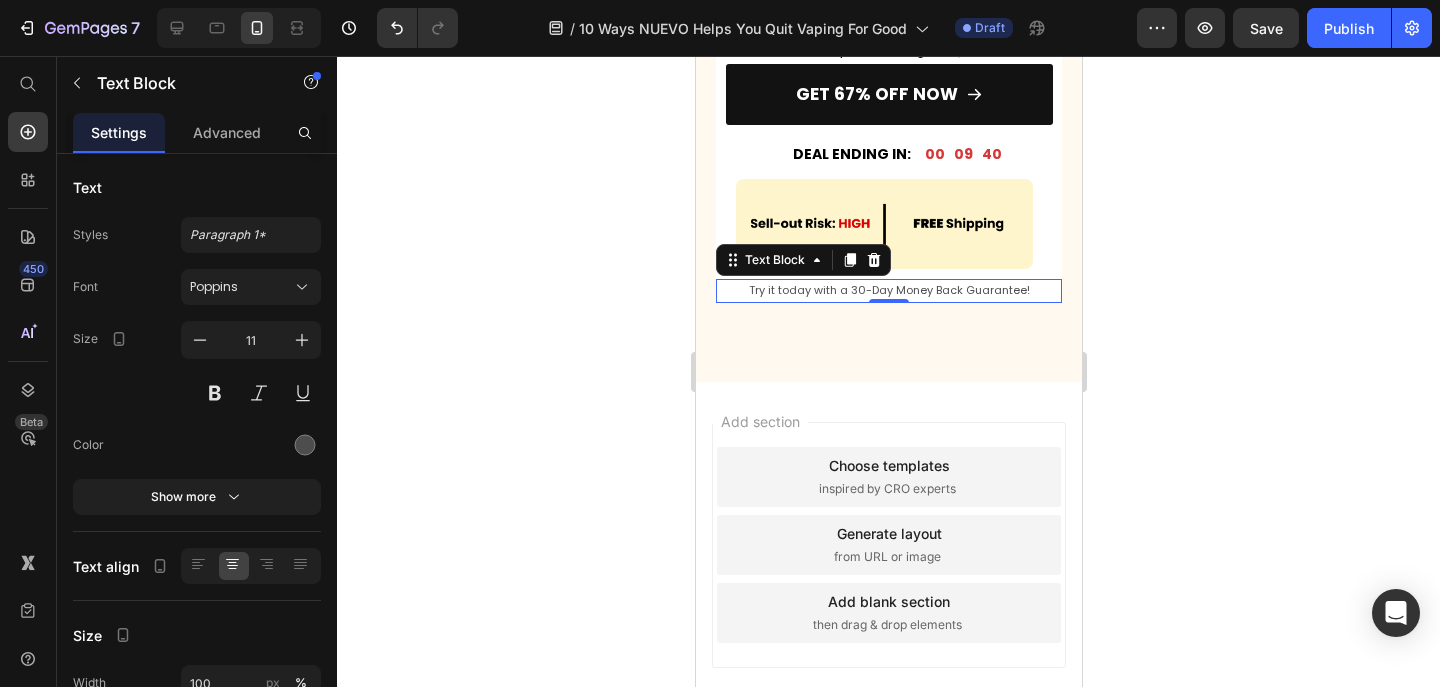 click 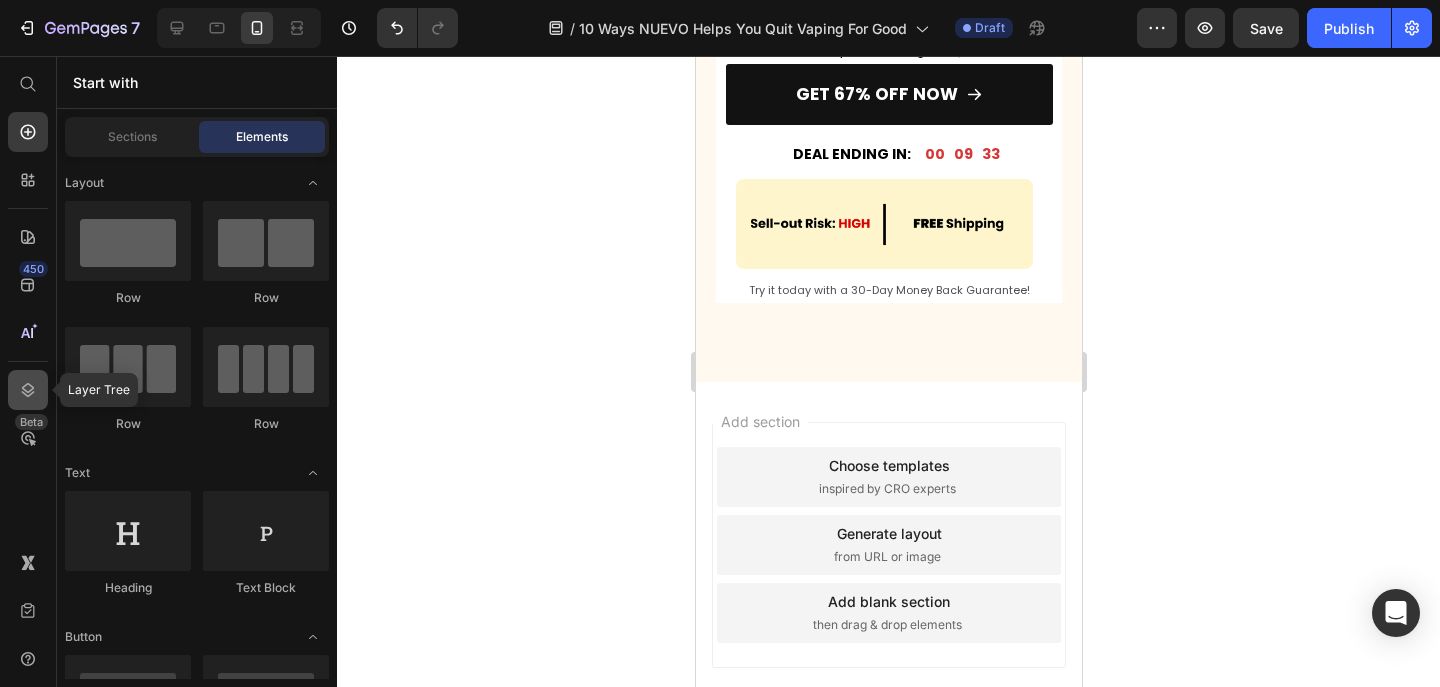 click 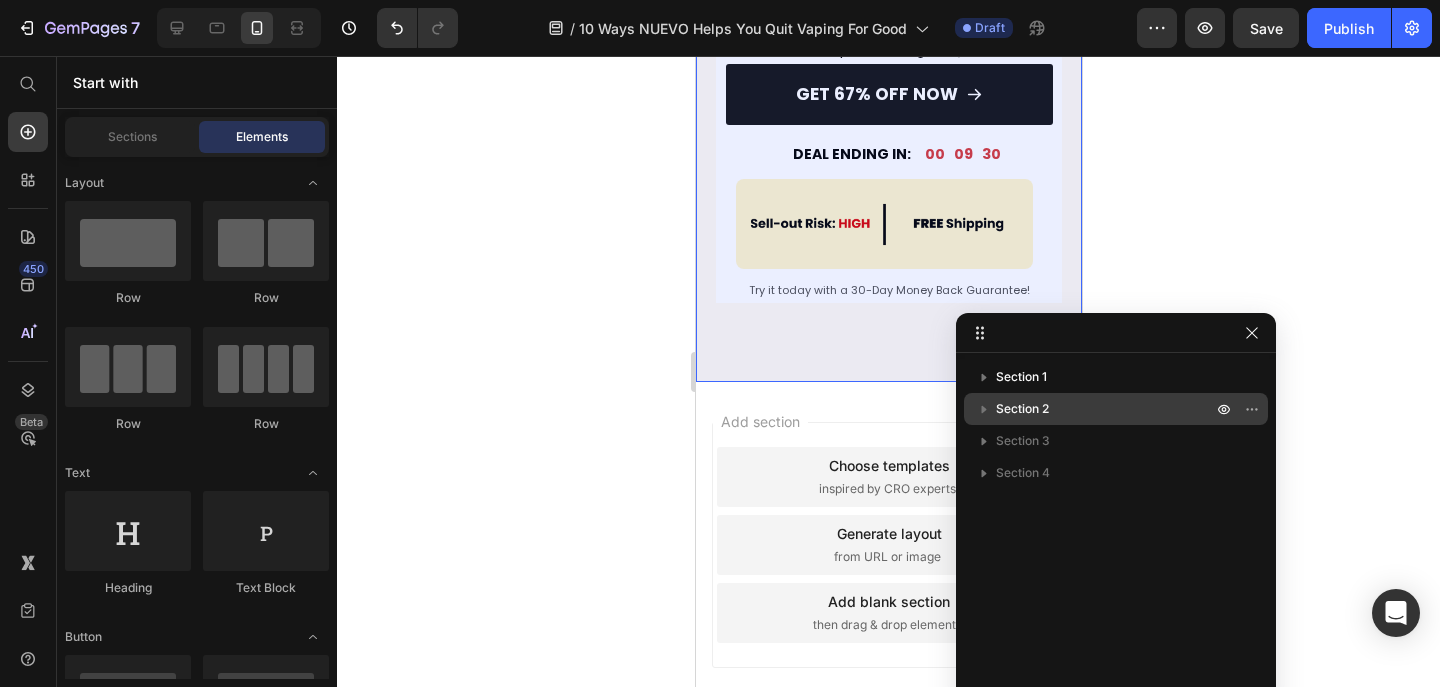 click on "Section 2" at bounding box center [1106, 409] 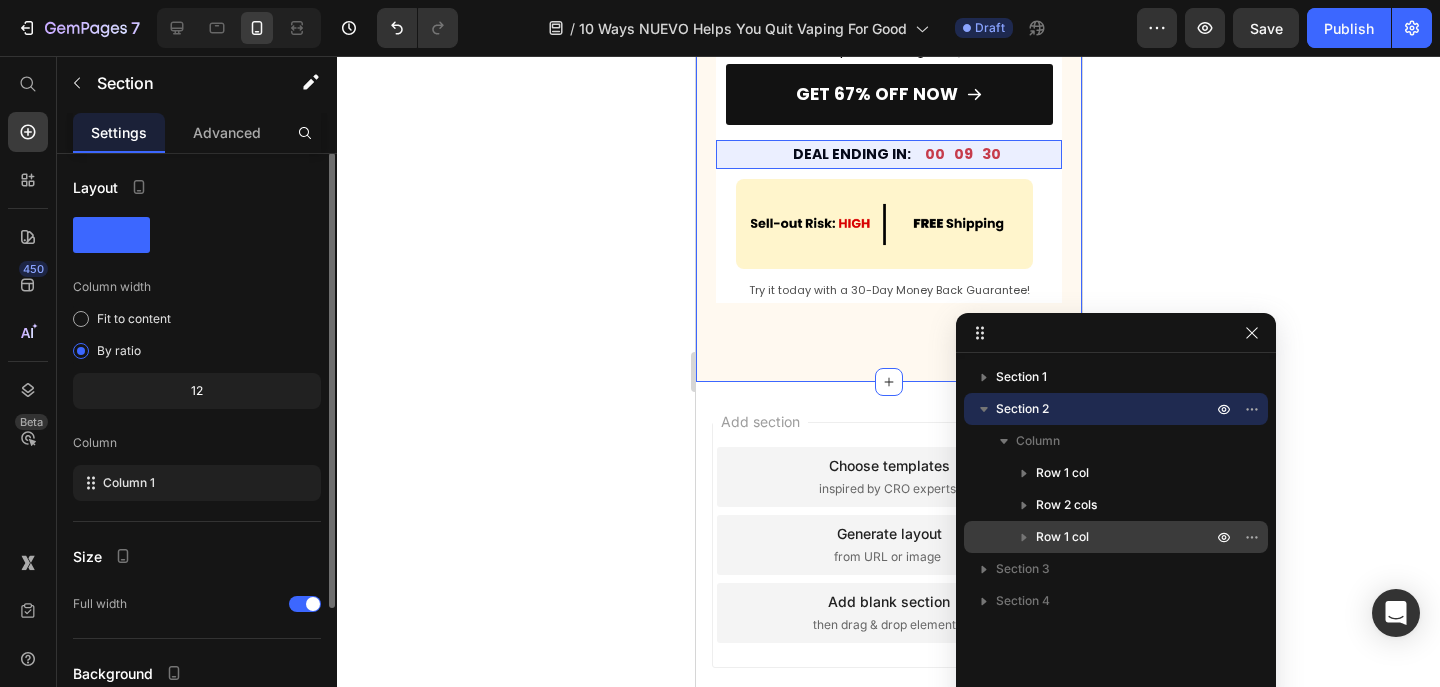 scroll, scrollTop: 1100, scrollLeft: 0, axis: vertical 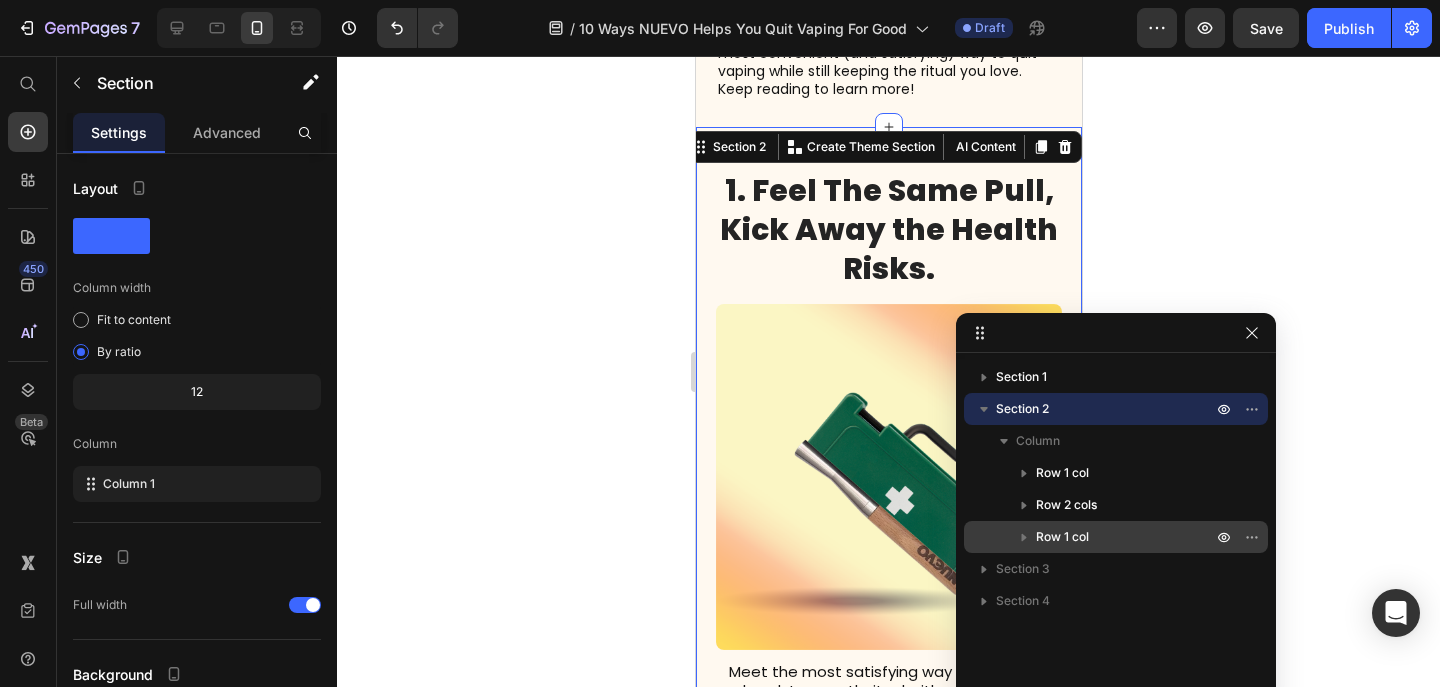 click on "Row 1 col" at bounding box center [1062, 537] 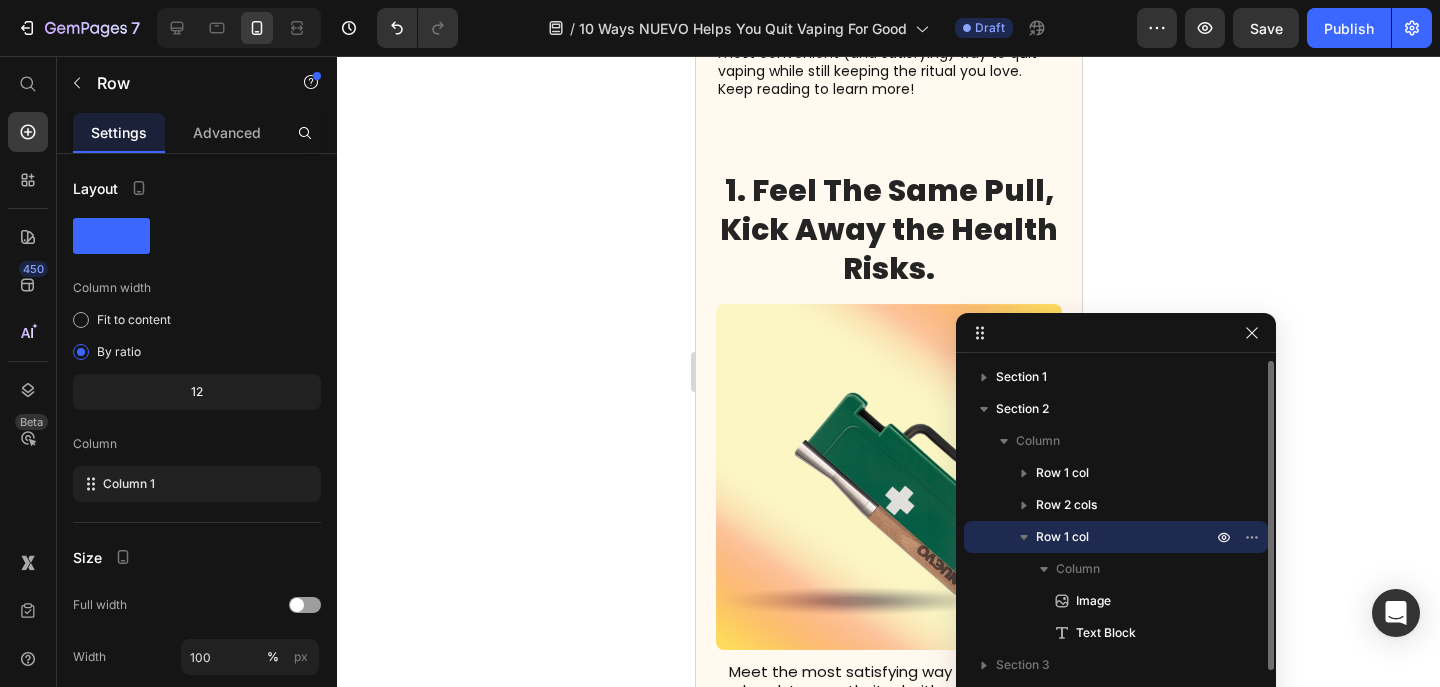 scroll, scrollTop: 7921, scrollLeft: 0, axis: vertical 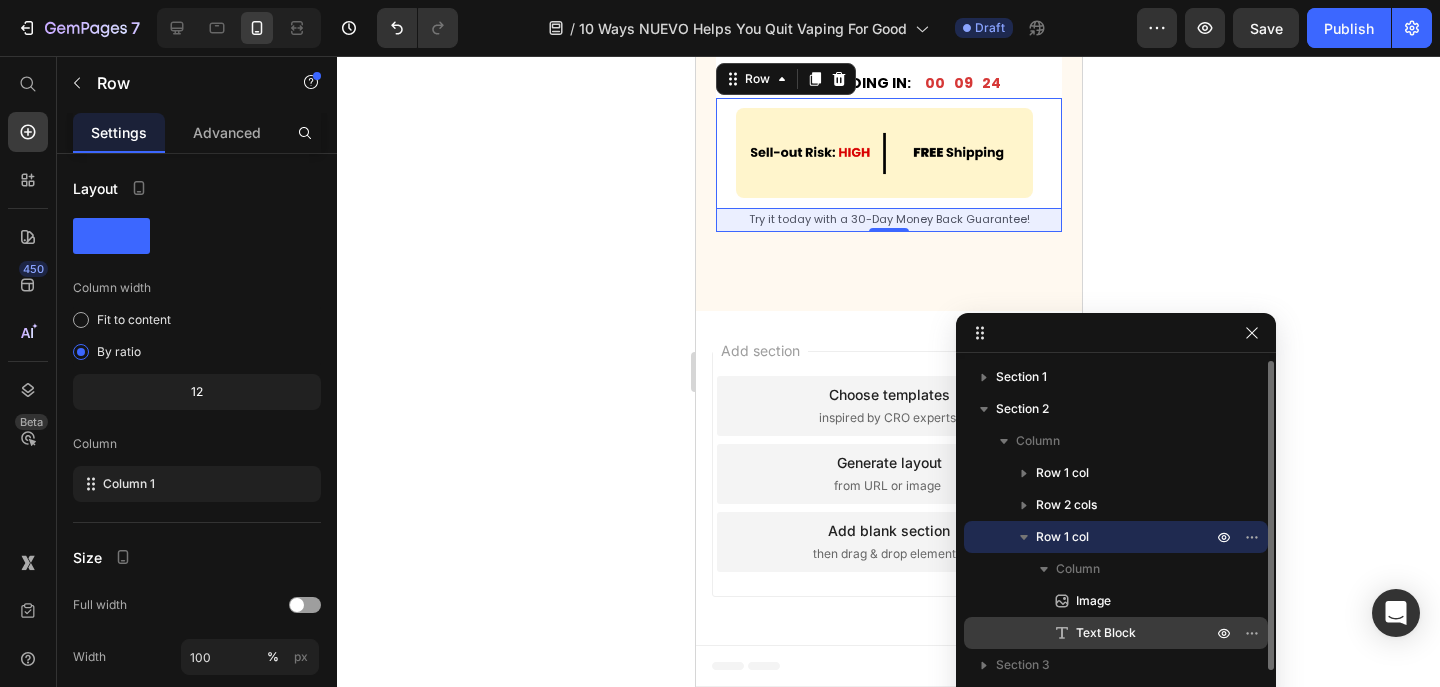 click on "Text Block" at bounding box center (1106, 633) 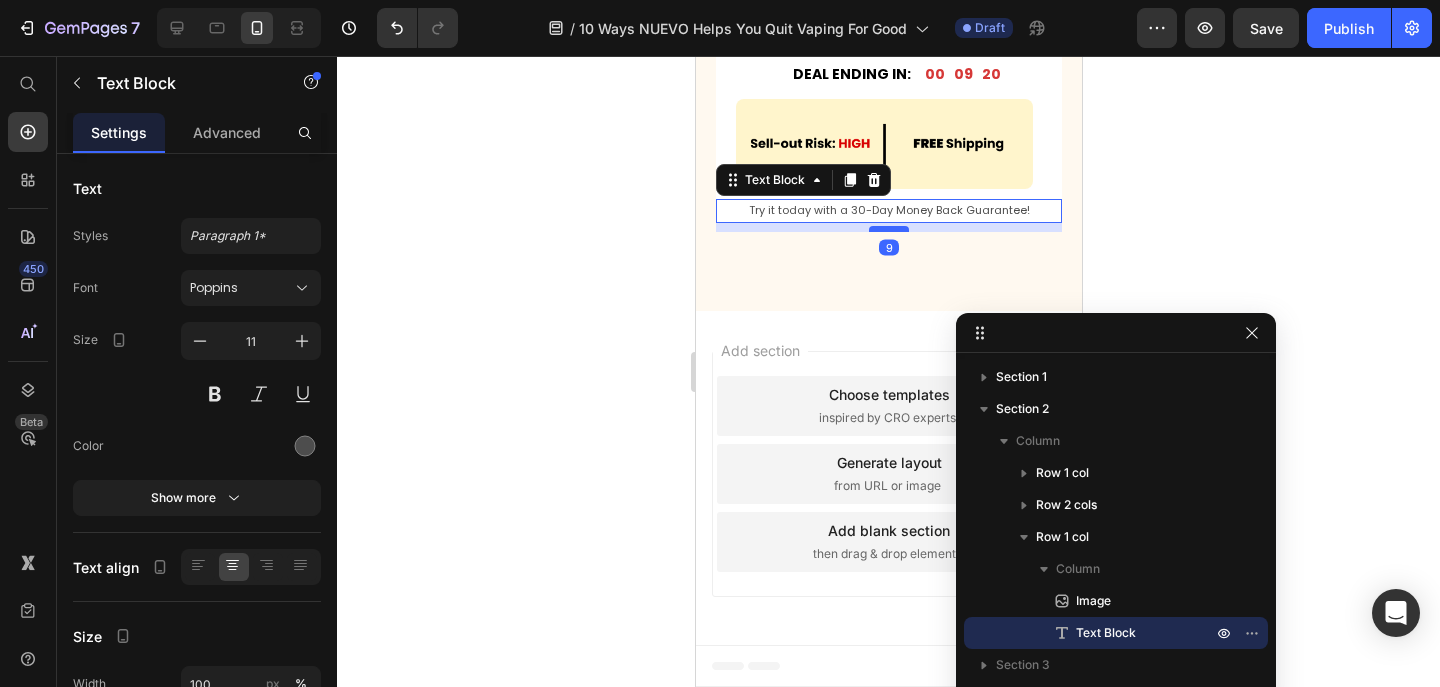 click at bounding box center [888, 229] 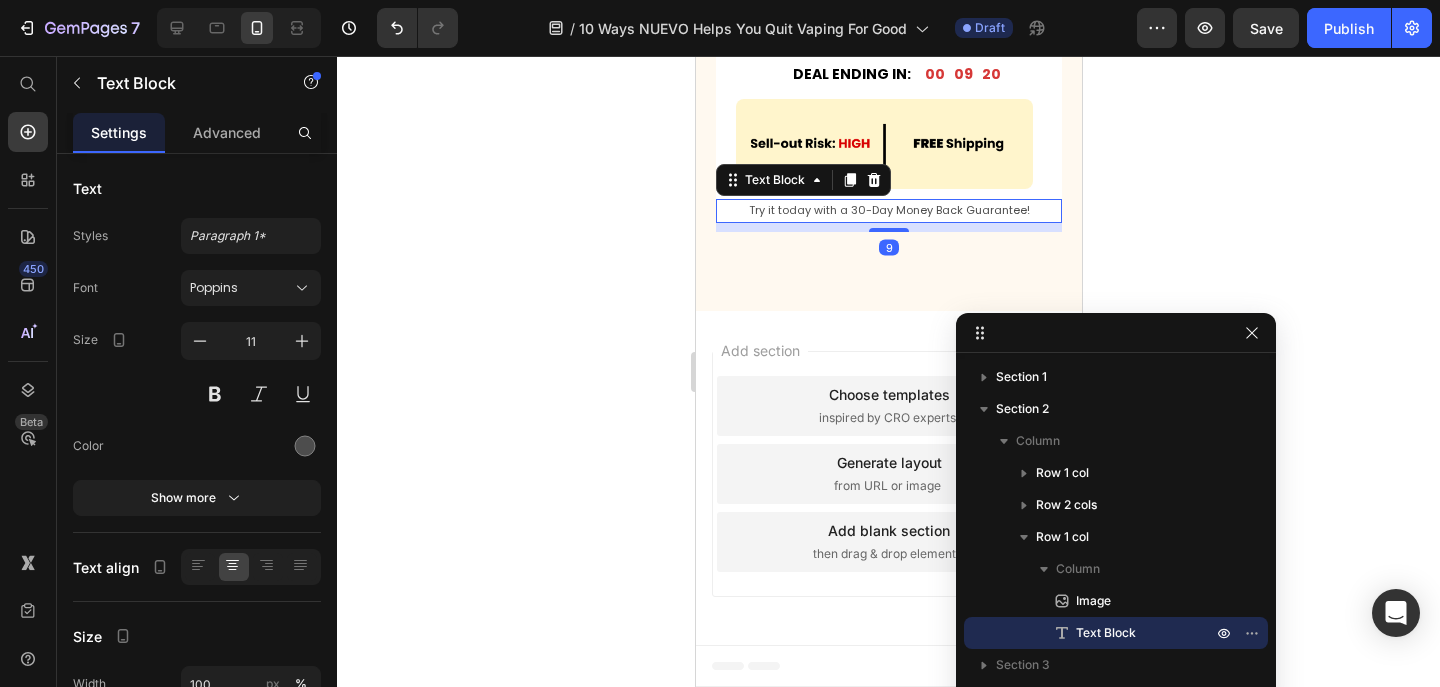 click 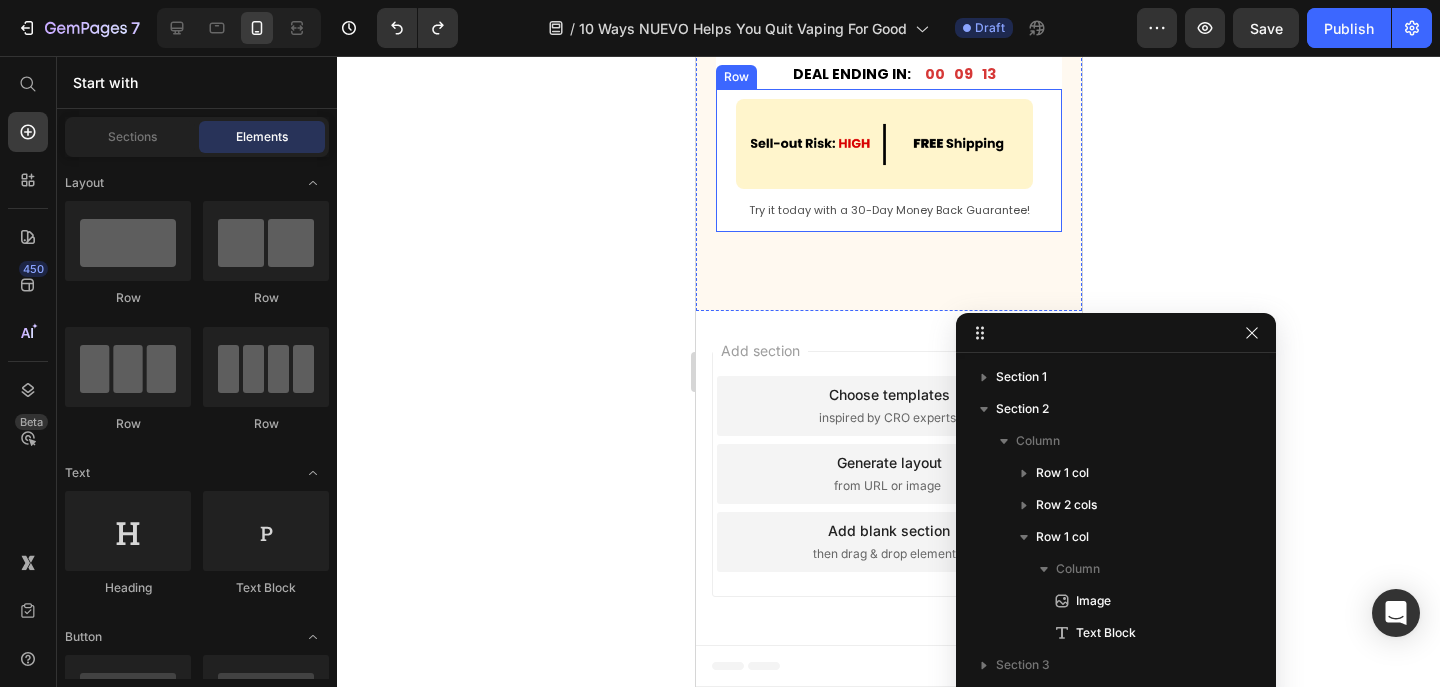 click on "Image Try it today with a 30-Day Money Back Guarantee! Text Block" at bounding box center [888, 160] 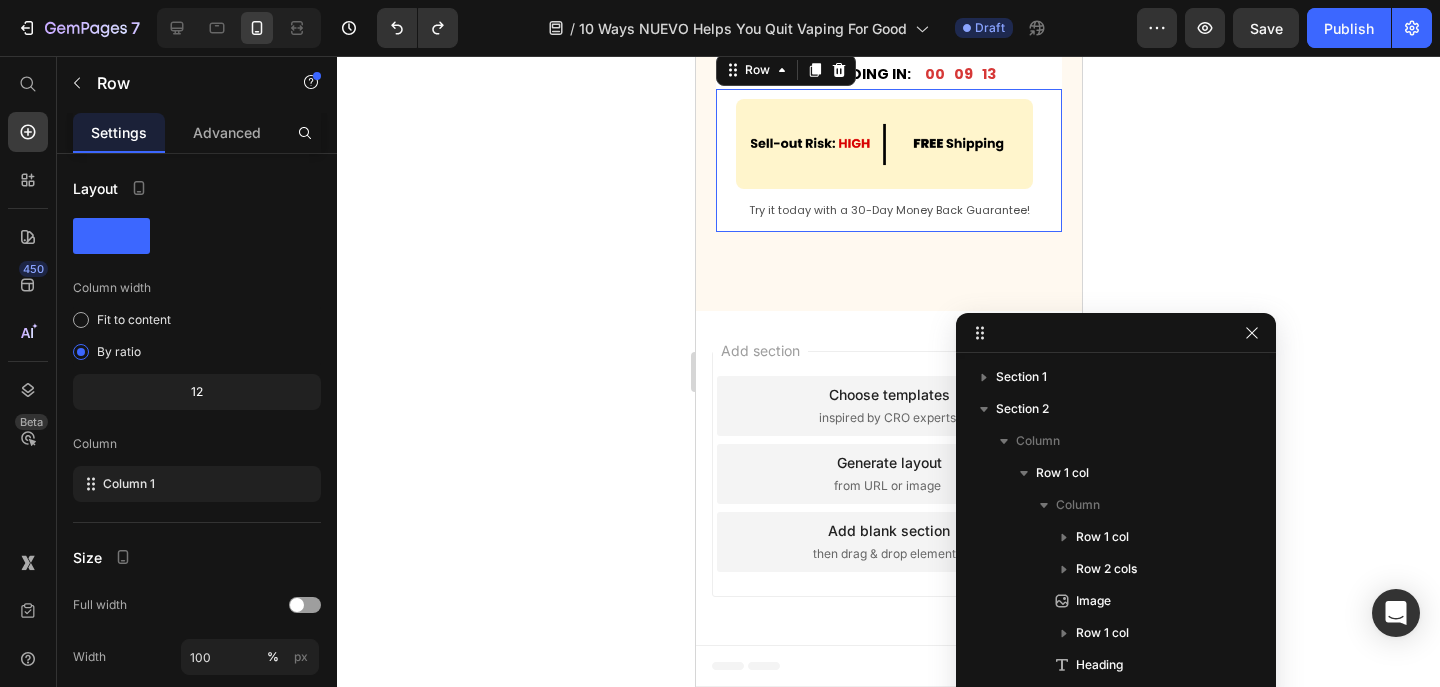 scroll, scrollTop: 406, scrollLeft: 0, axis: vertical 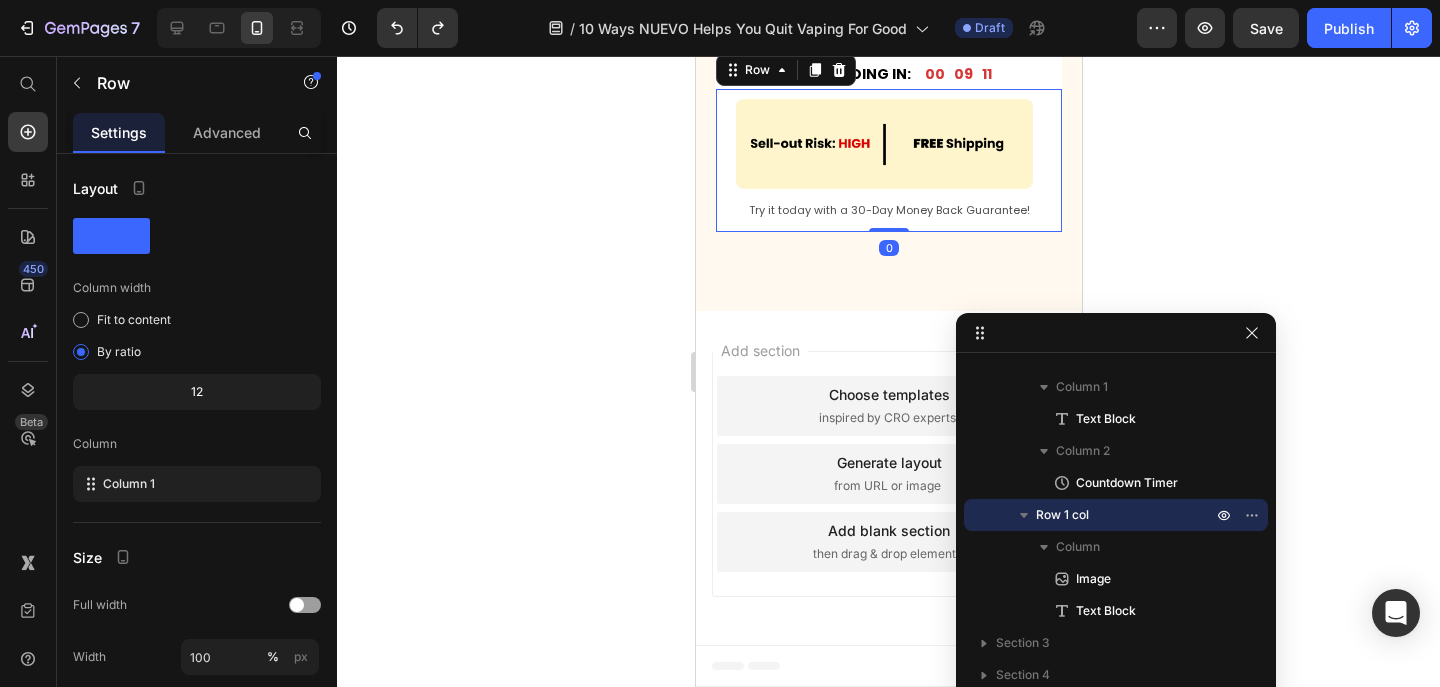 click 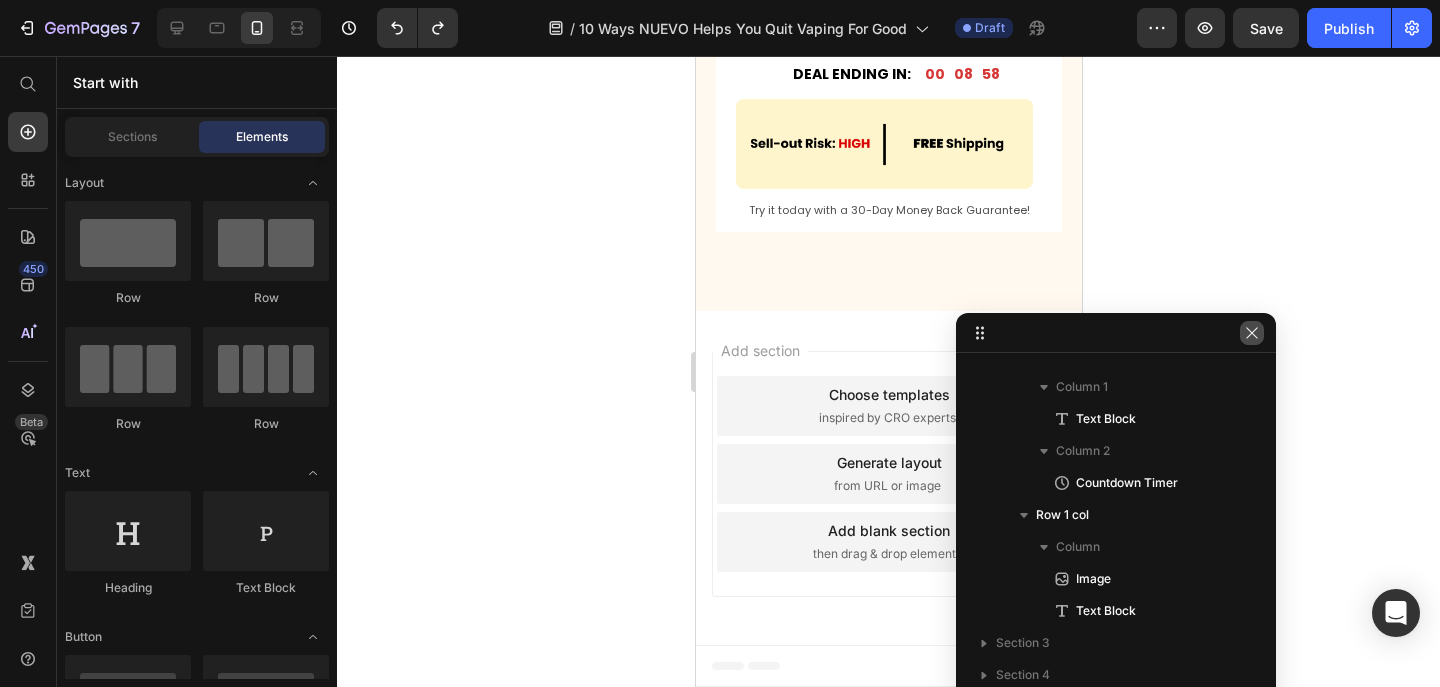 click at bounding box center (1252, 333) 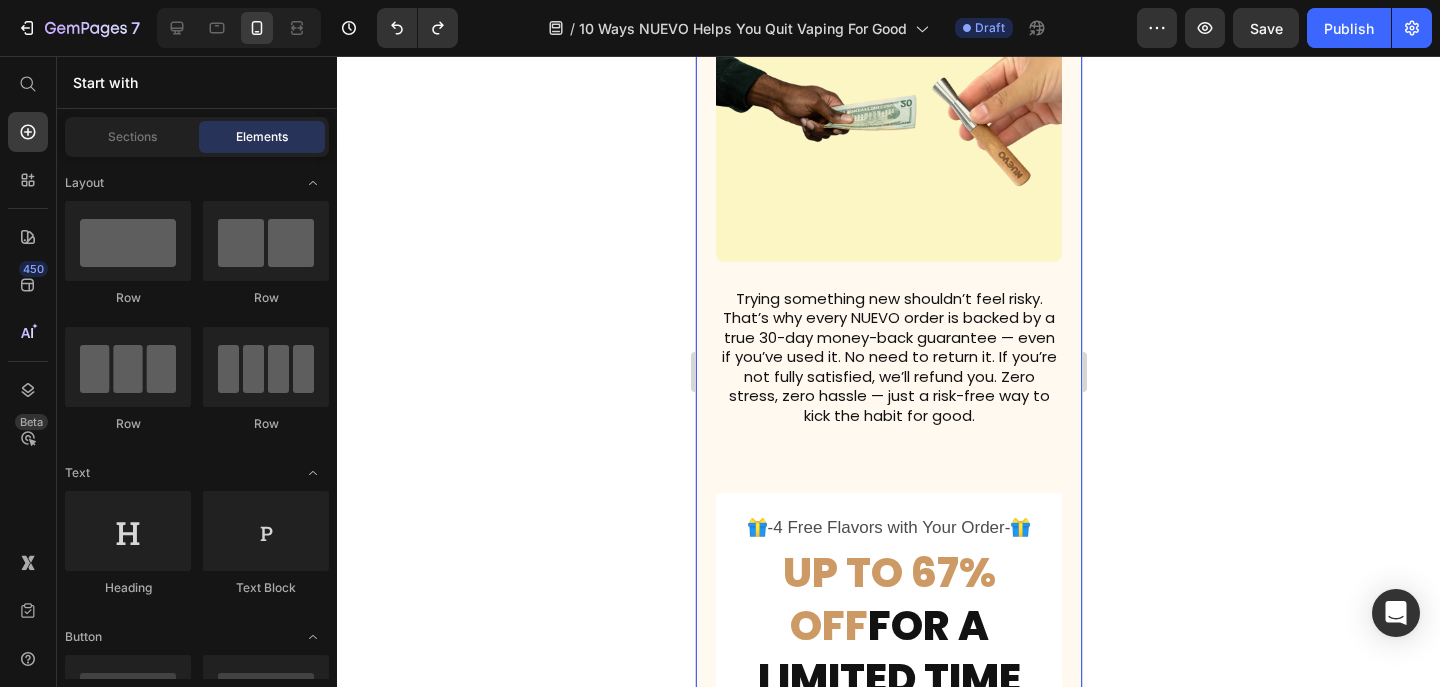 scroll, scrollTop: 7550, scrollLeft: 0, axis: vertical 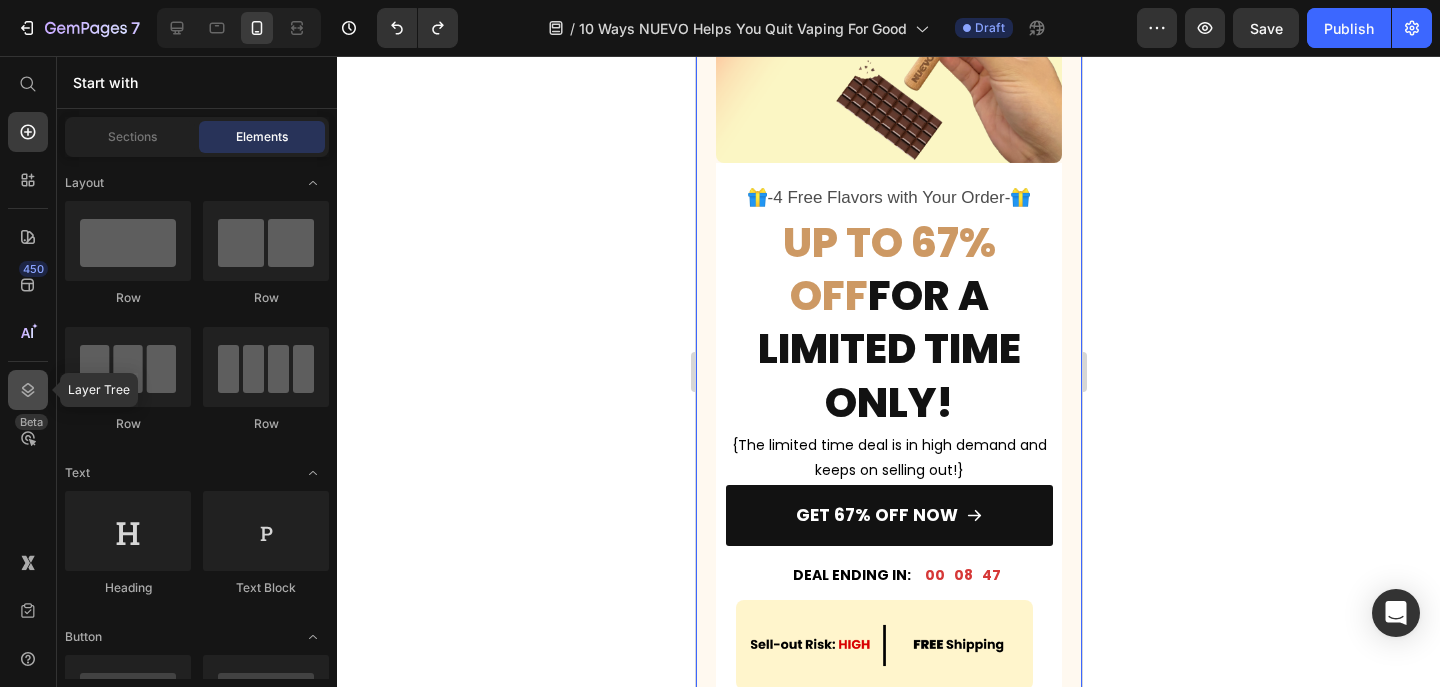 click 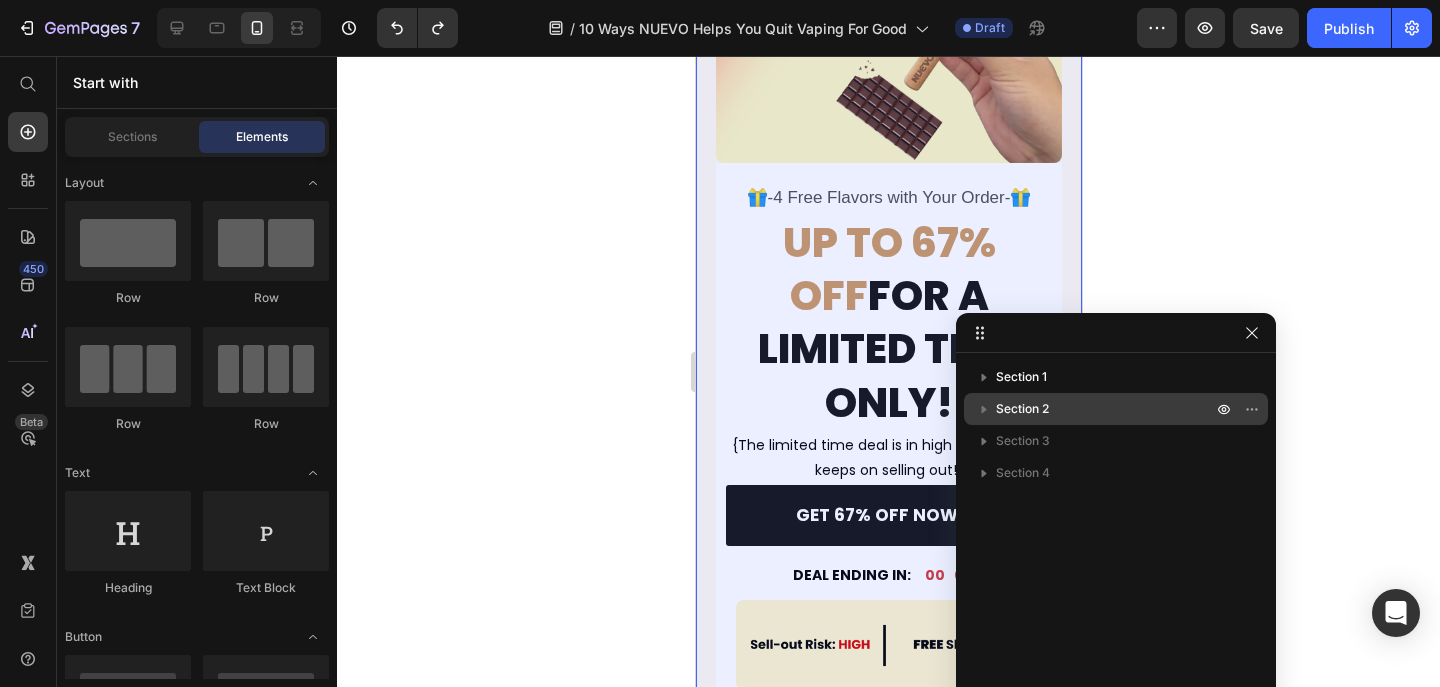 click on "Section 2" at bounding box center [1022, 409] 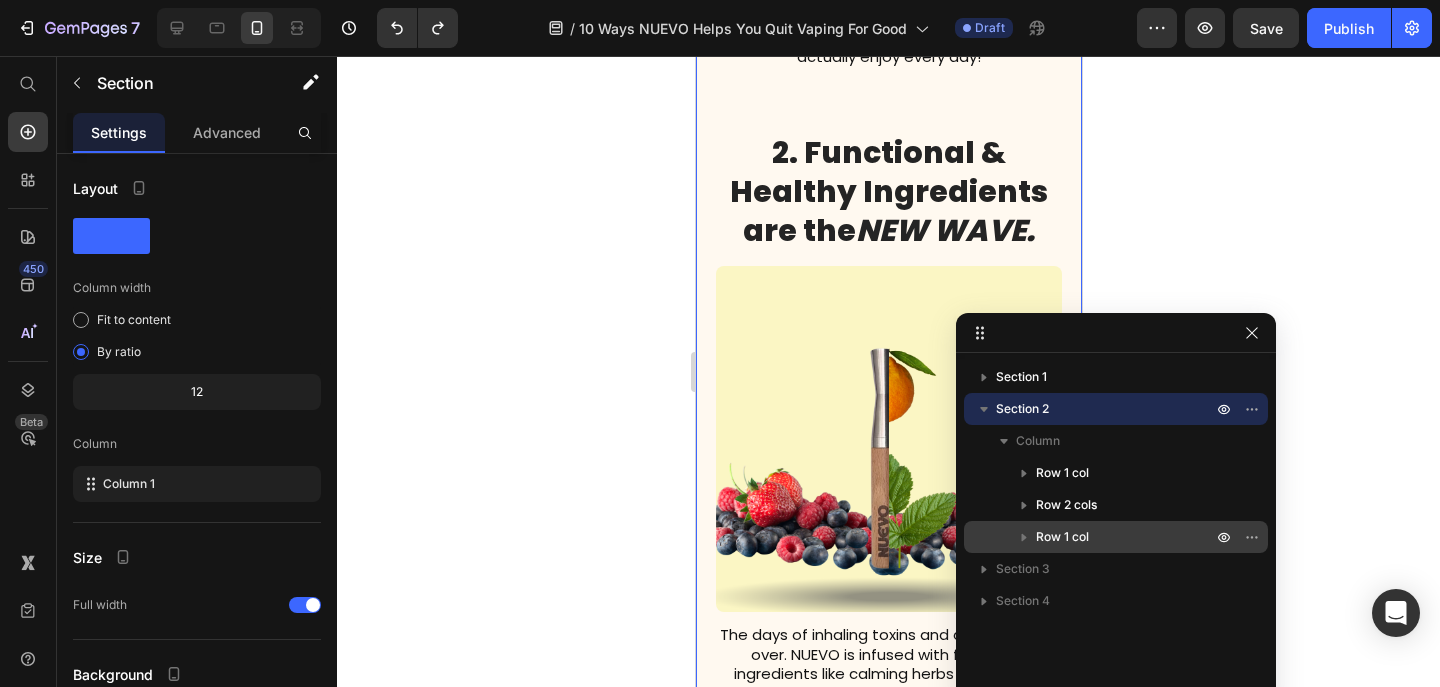 click on "Row 1 col" at bounding box center (1062, 537) 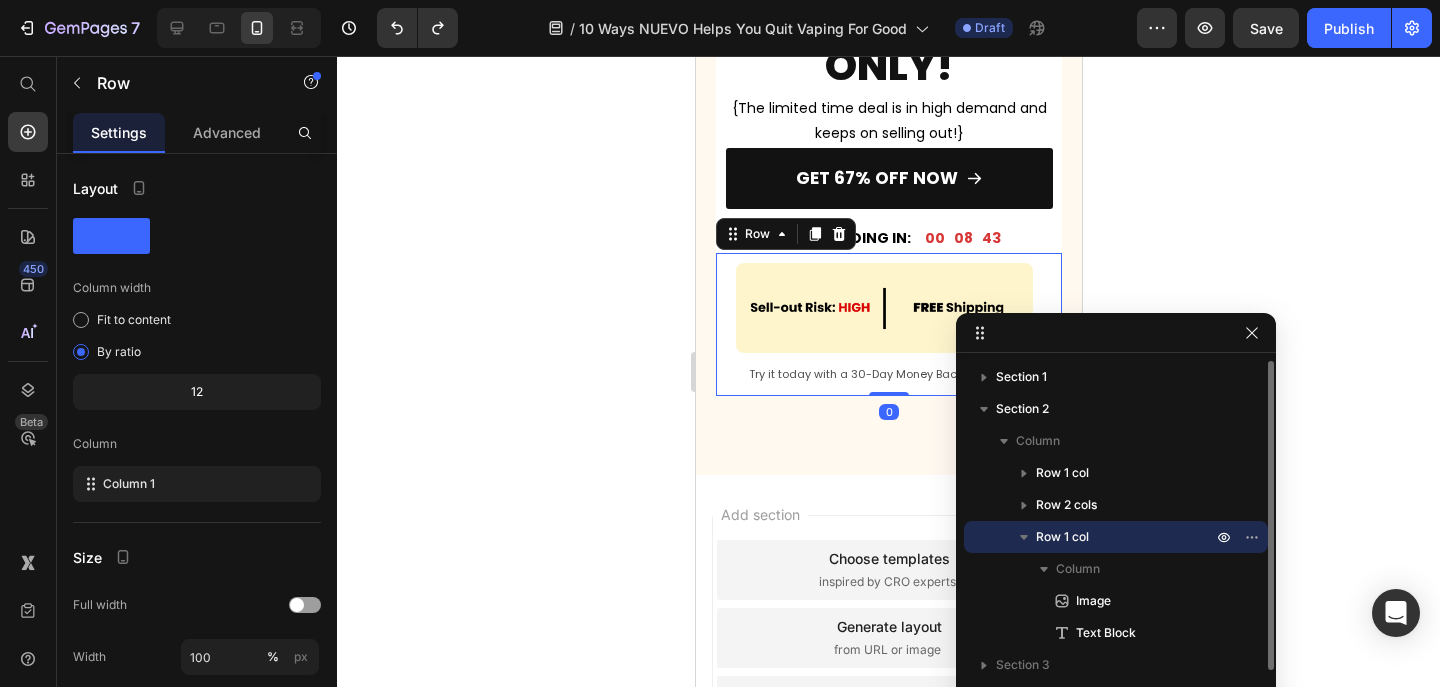 scroll, scrollTop: 7921, scrollLeft: 0, axis: vertical 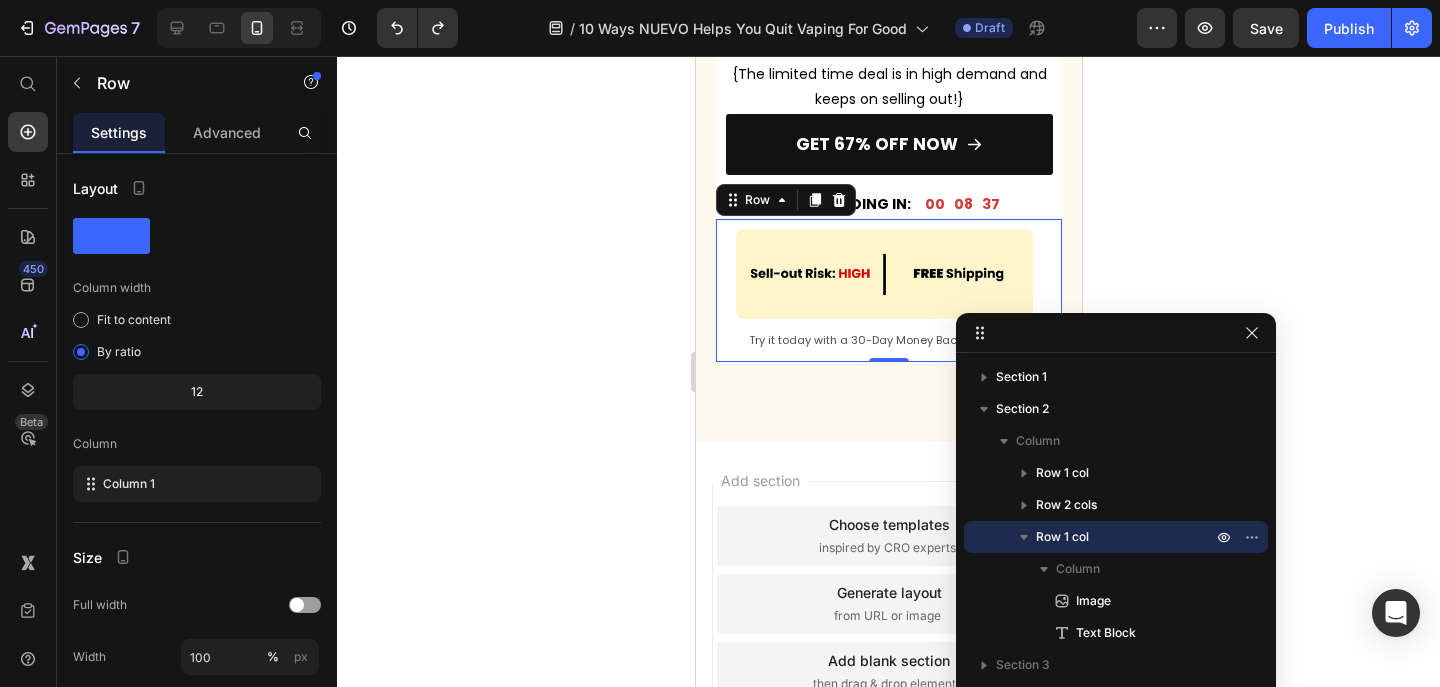 click on "450 Beta" at bounding box center (28, 371) 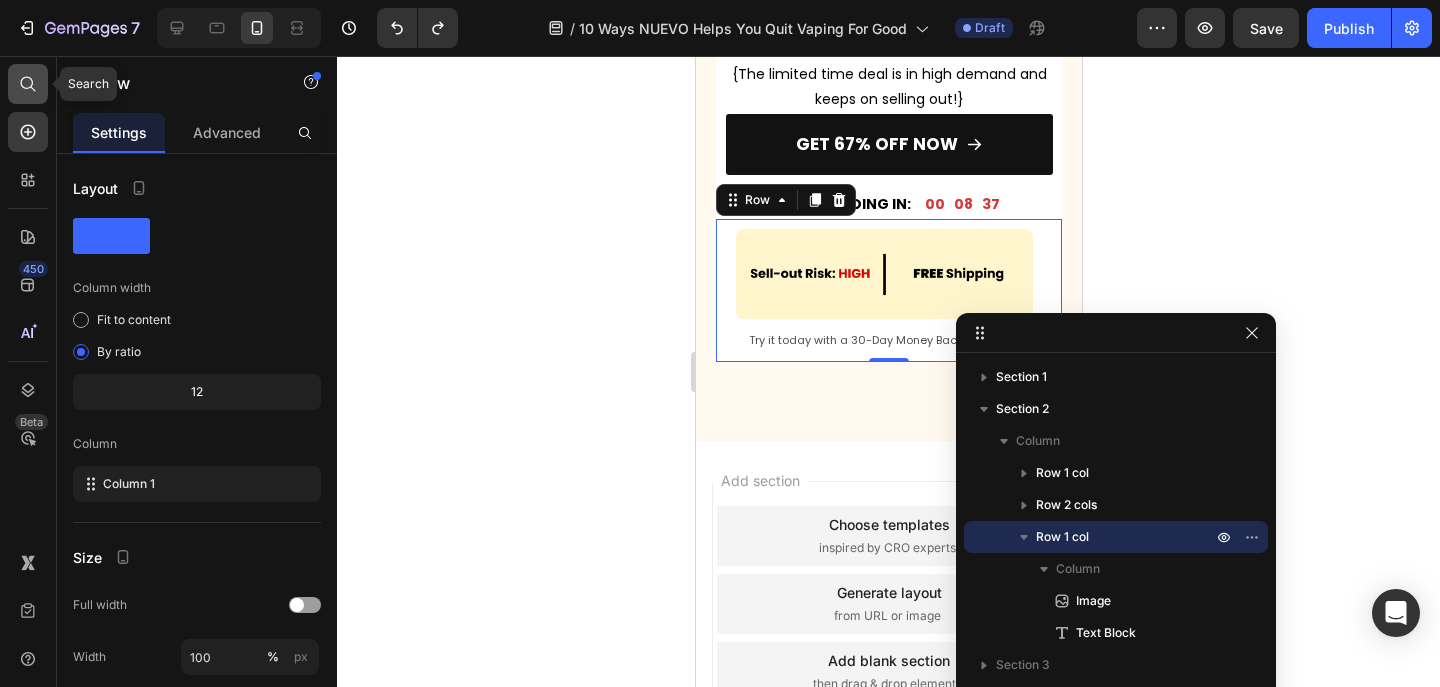 click 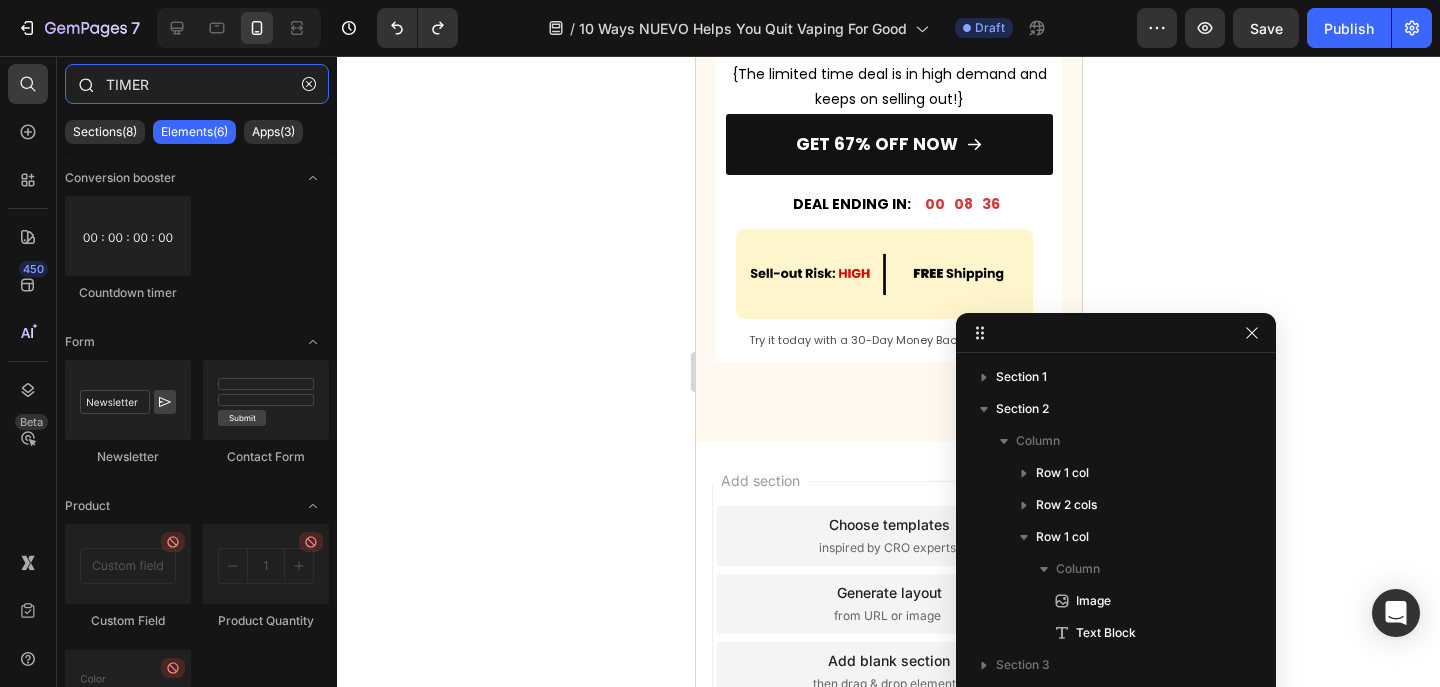 click on "TIMER" at bounding box center [197, 84] 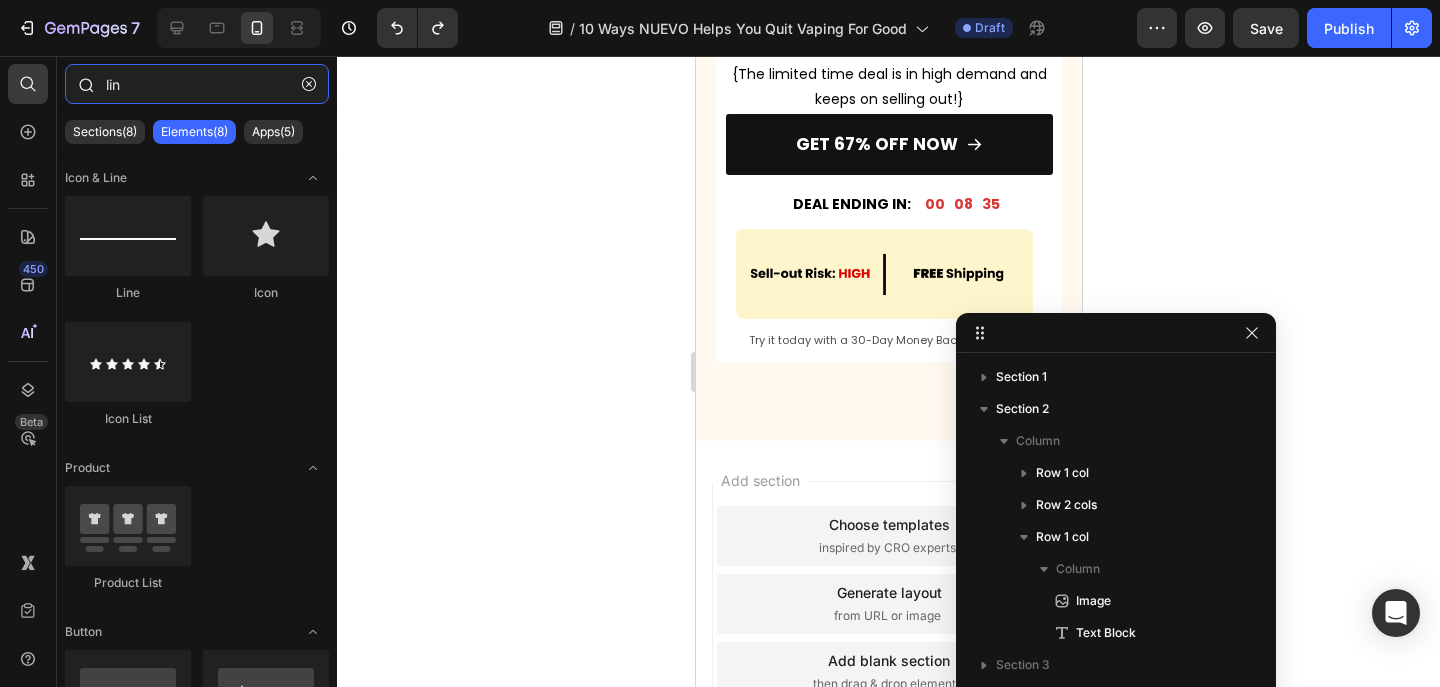 type on "link" 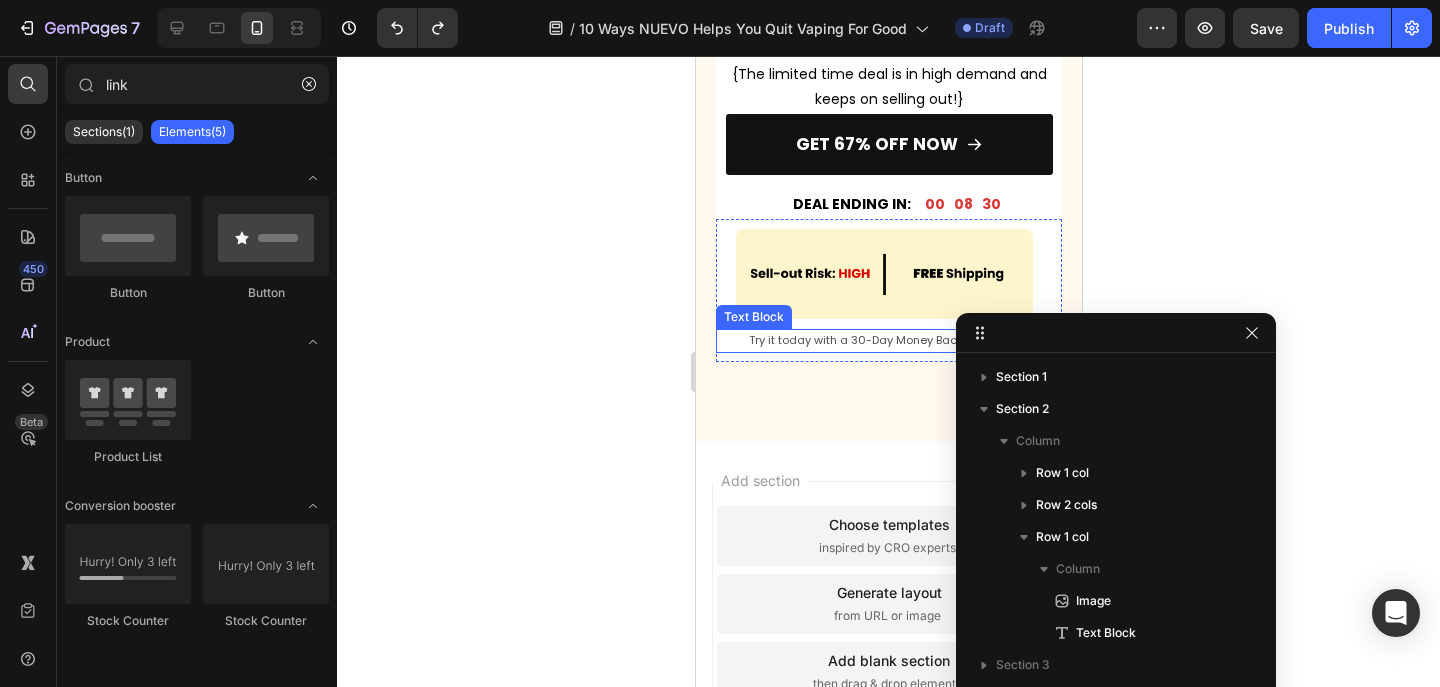 click on "Try it today with a 30-Day Money Back Guarantee!" at bounding box center [888, 341] 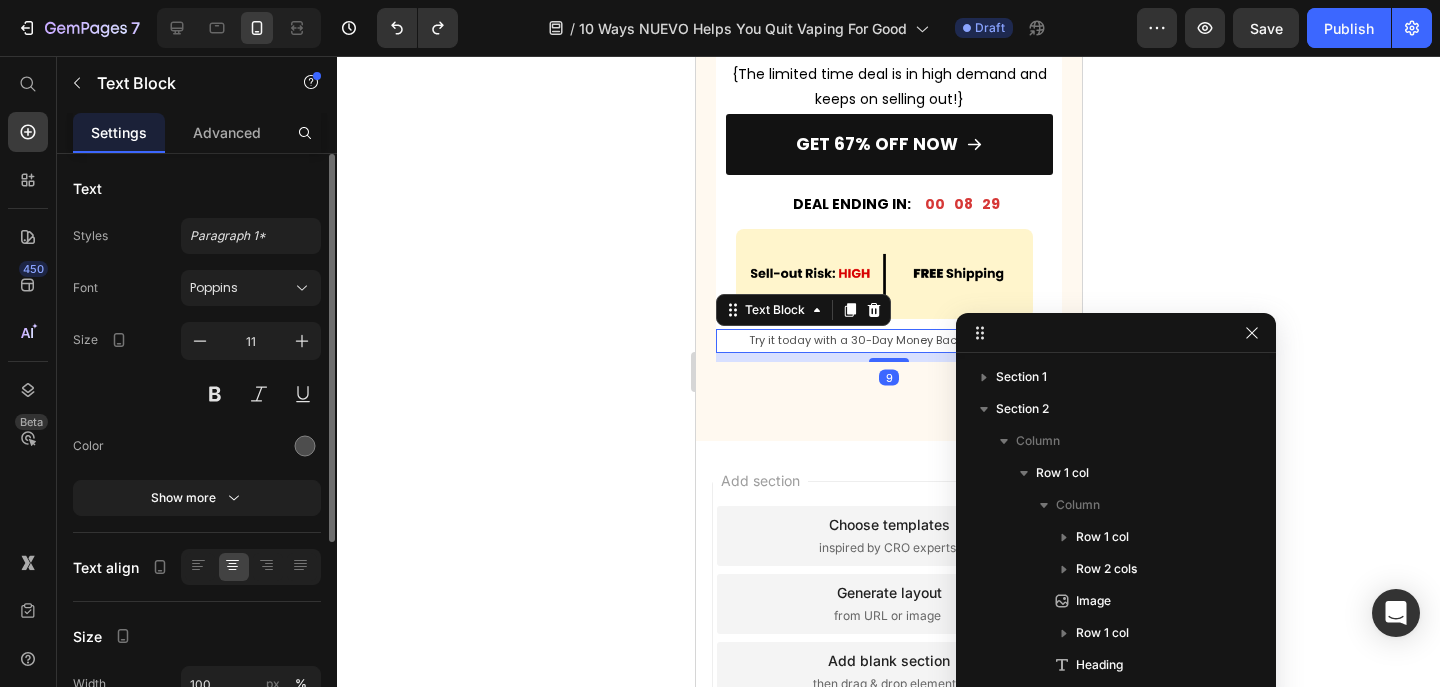 scroll, scrollTop: 406, scrollLeft: 0, axis: vertical 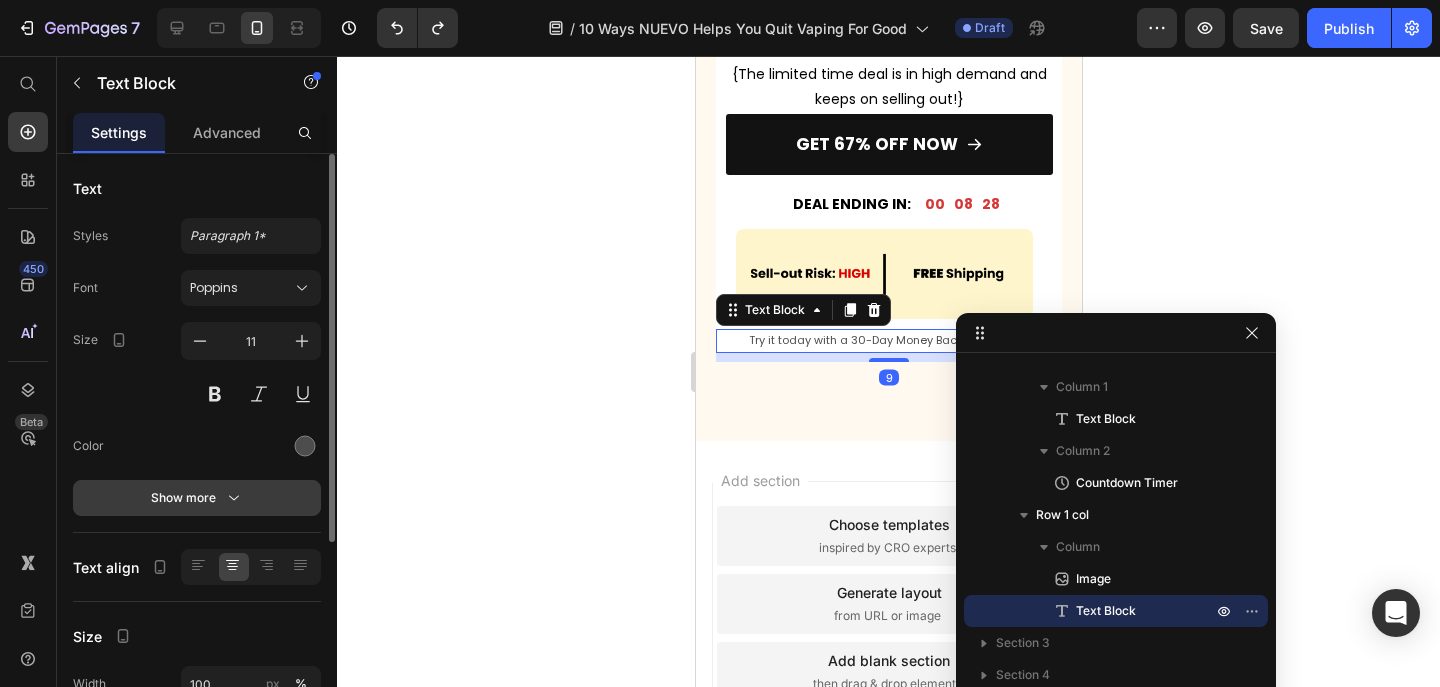 click on "Show more" at bounding box center (197, 498) 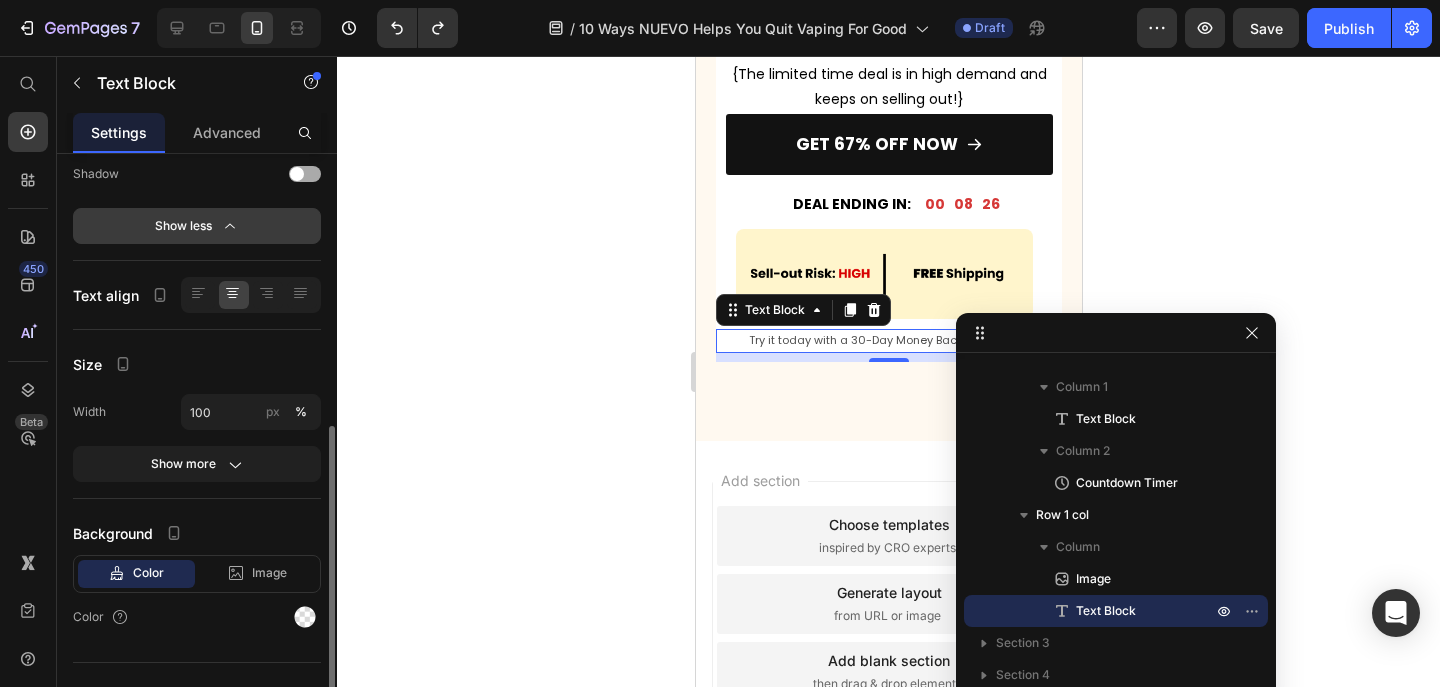 scroll, scrollTop: 565, scrollLeft: 0, axis: vertical 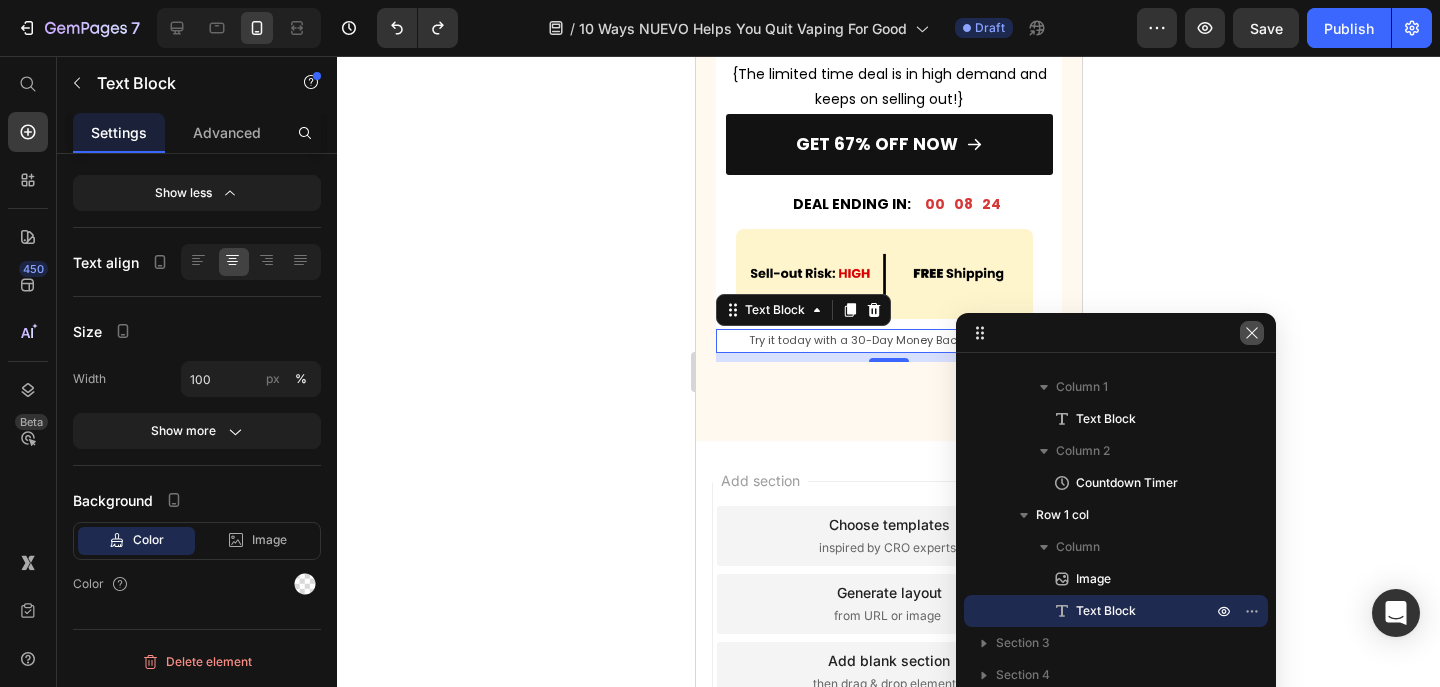 click at bounding box center [1252, 333] 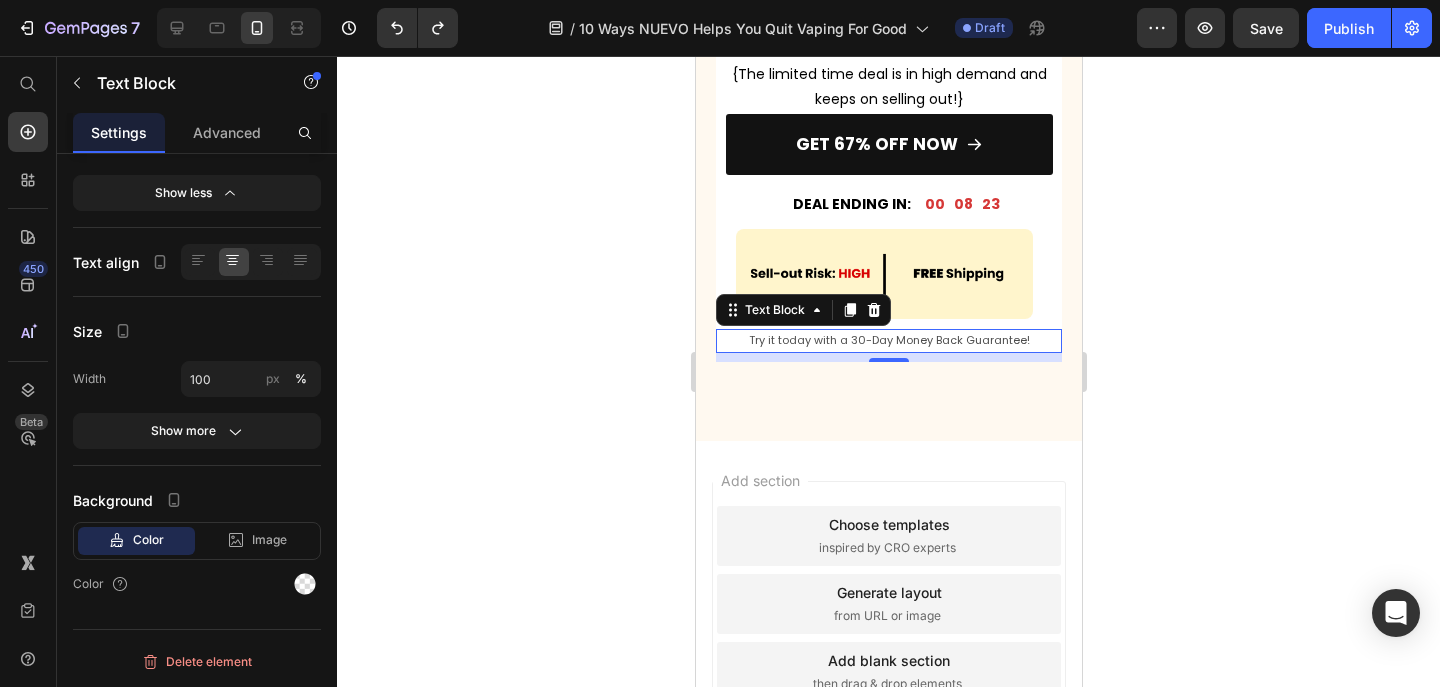 click 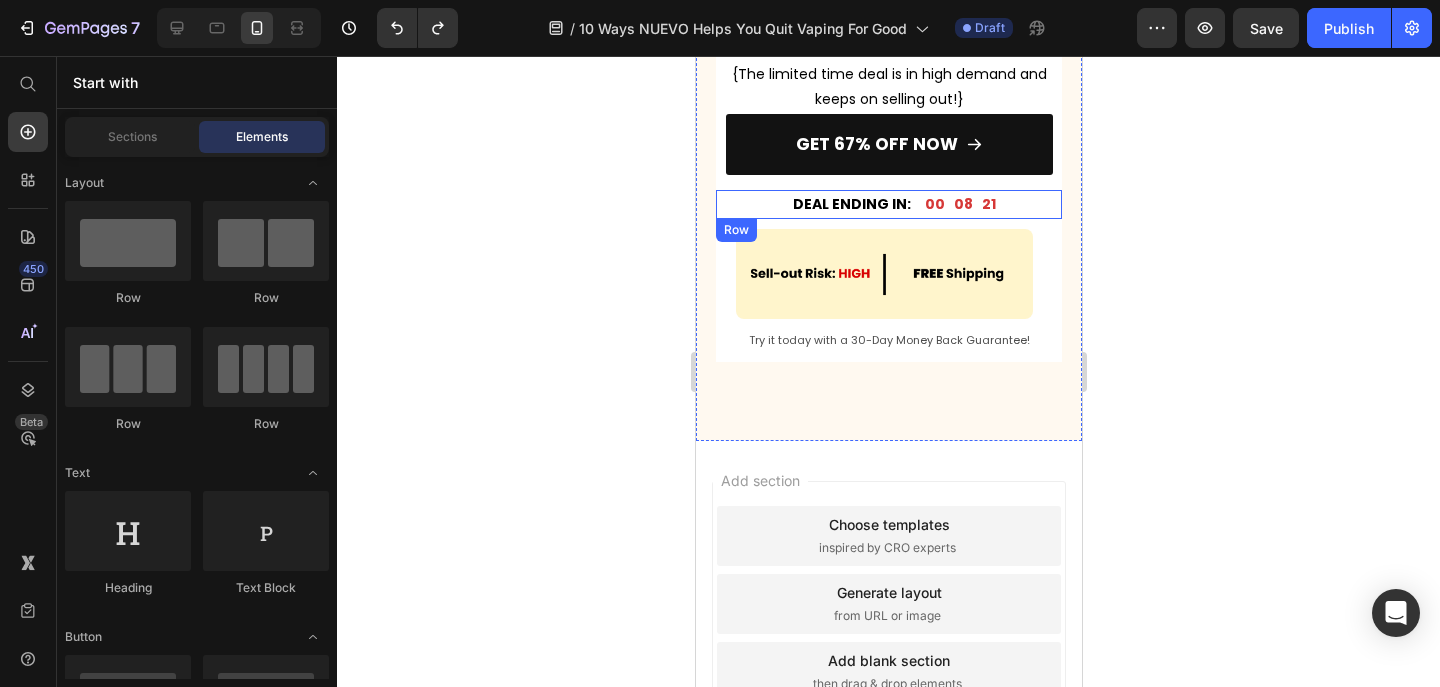 click on "DEAL ENDING IN: Text Block 00 08 21 Countdown Timer Row" at bounding box center [888, 204] 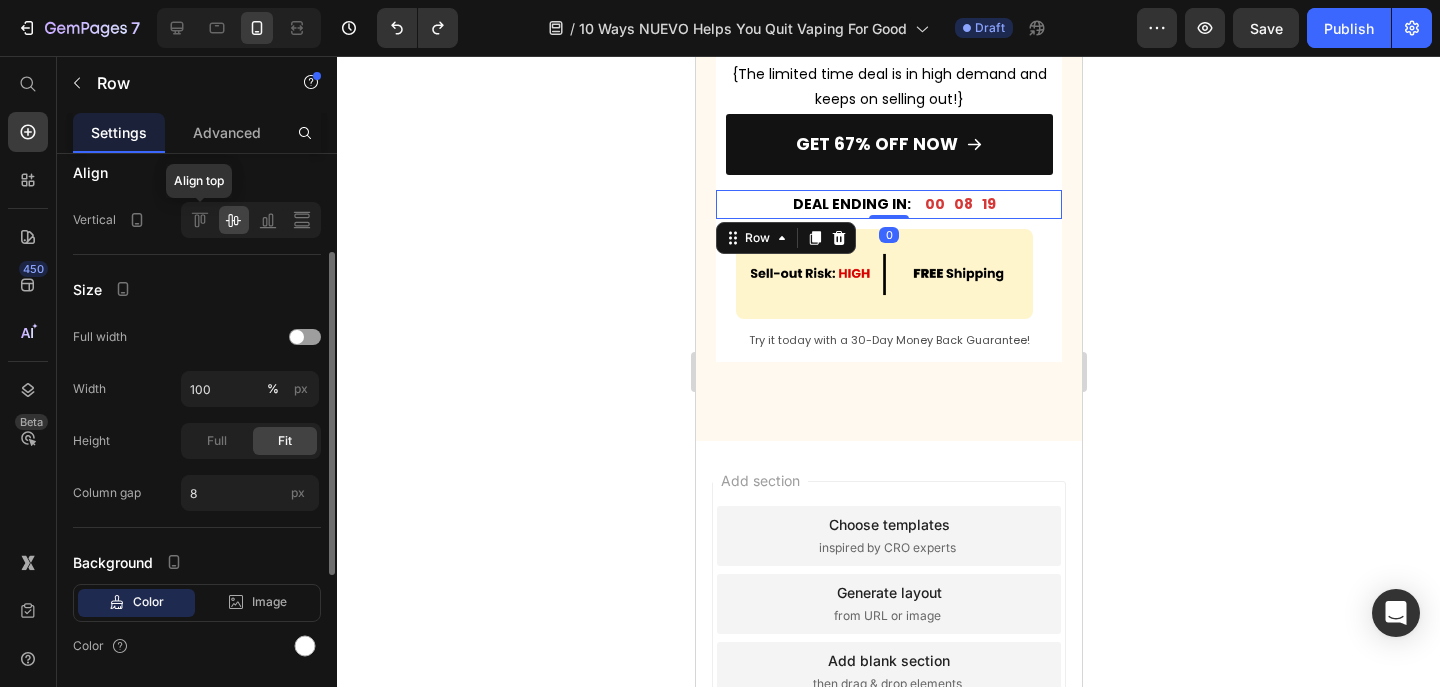 scroll, scrollTop: 487, scrollLeft: 0, axis: vertical 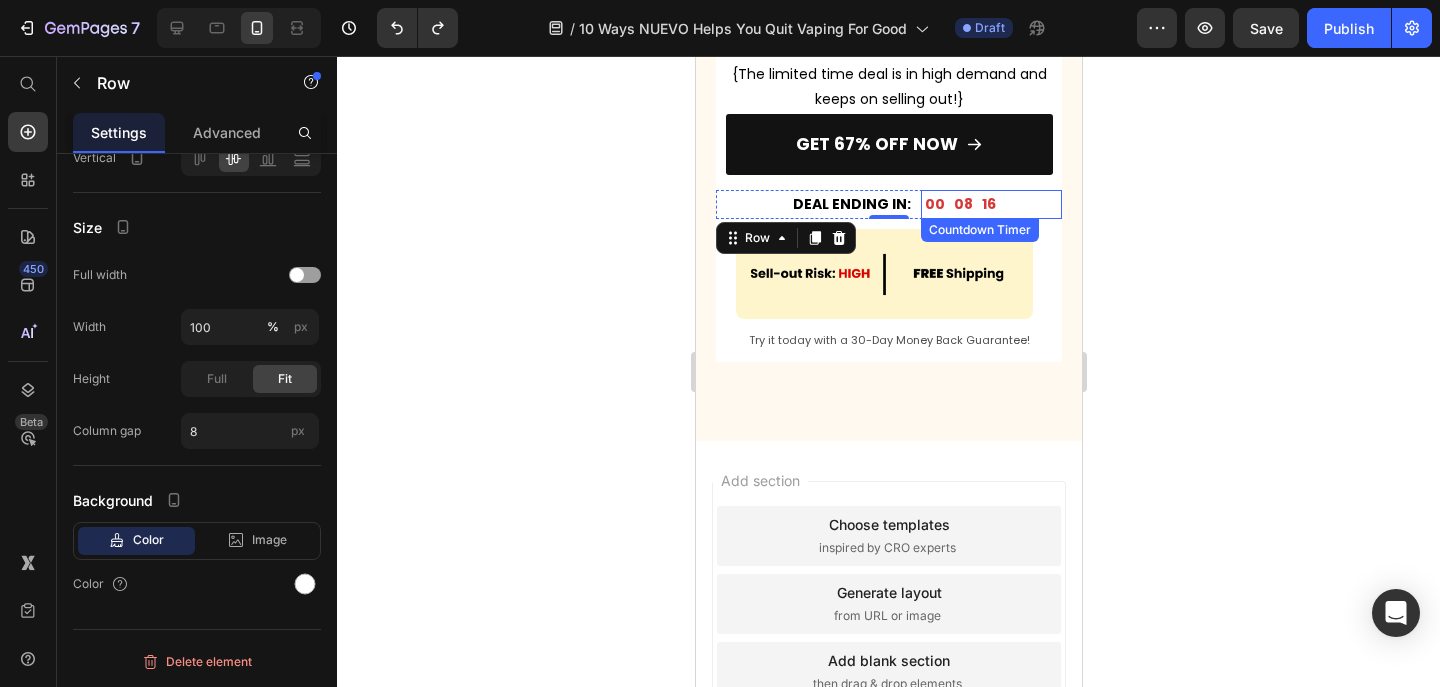 click on "16" at bounding box center (988, 204) 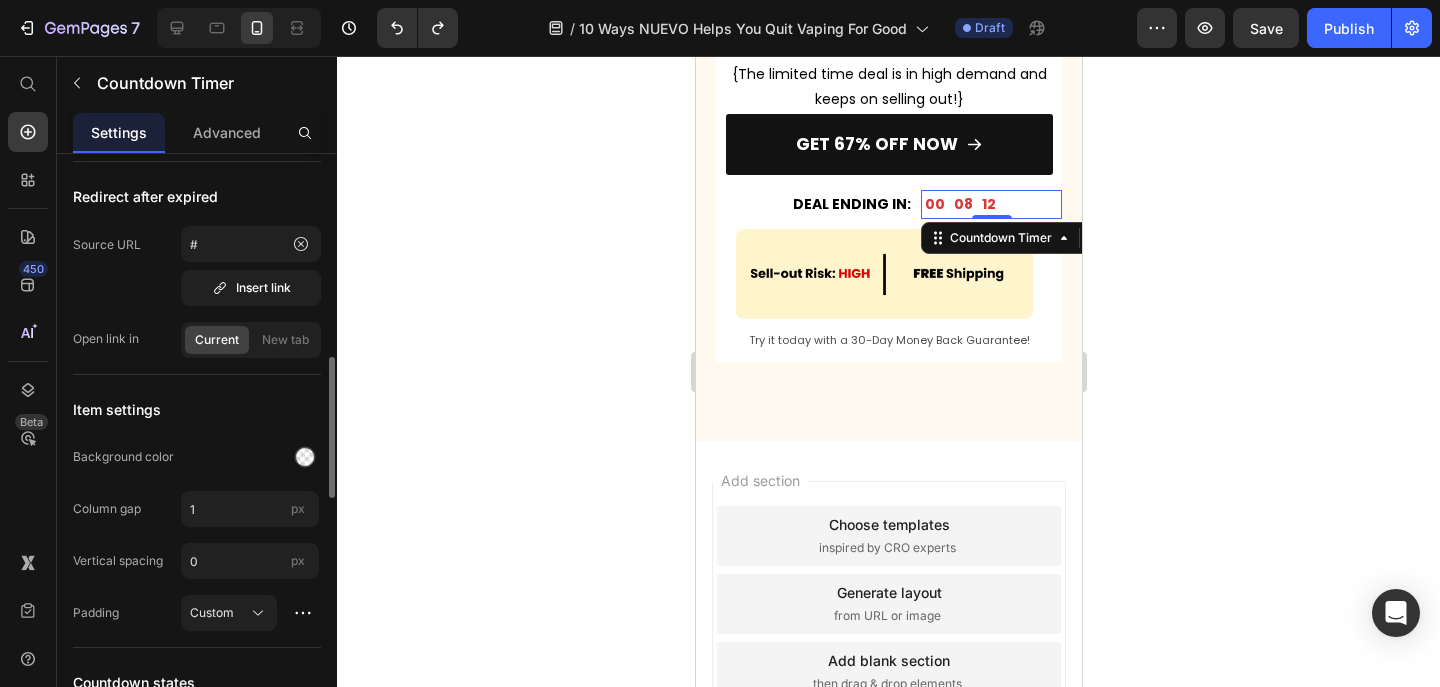 scroll, scrollTop: 815, scrollLeft: 0, axis: vertical 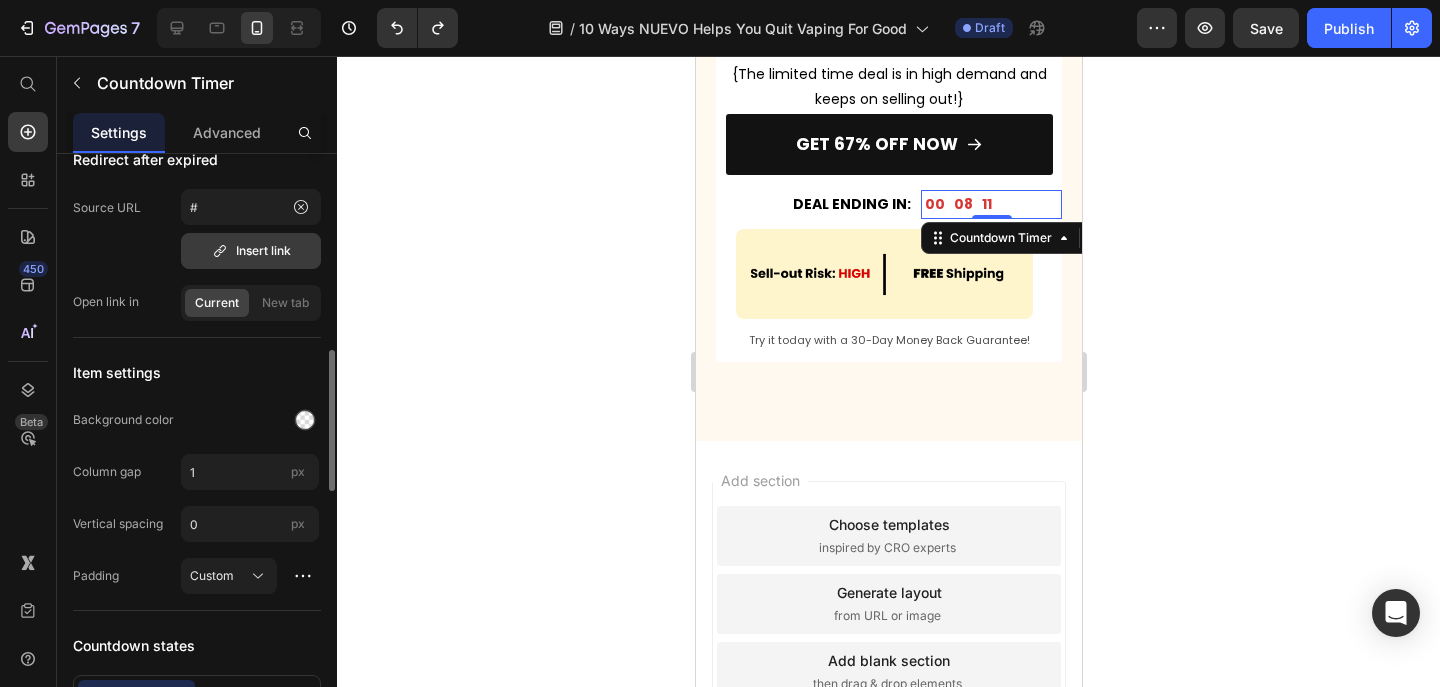 click on "Insert link" at bounding box center [251, 251] 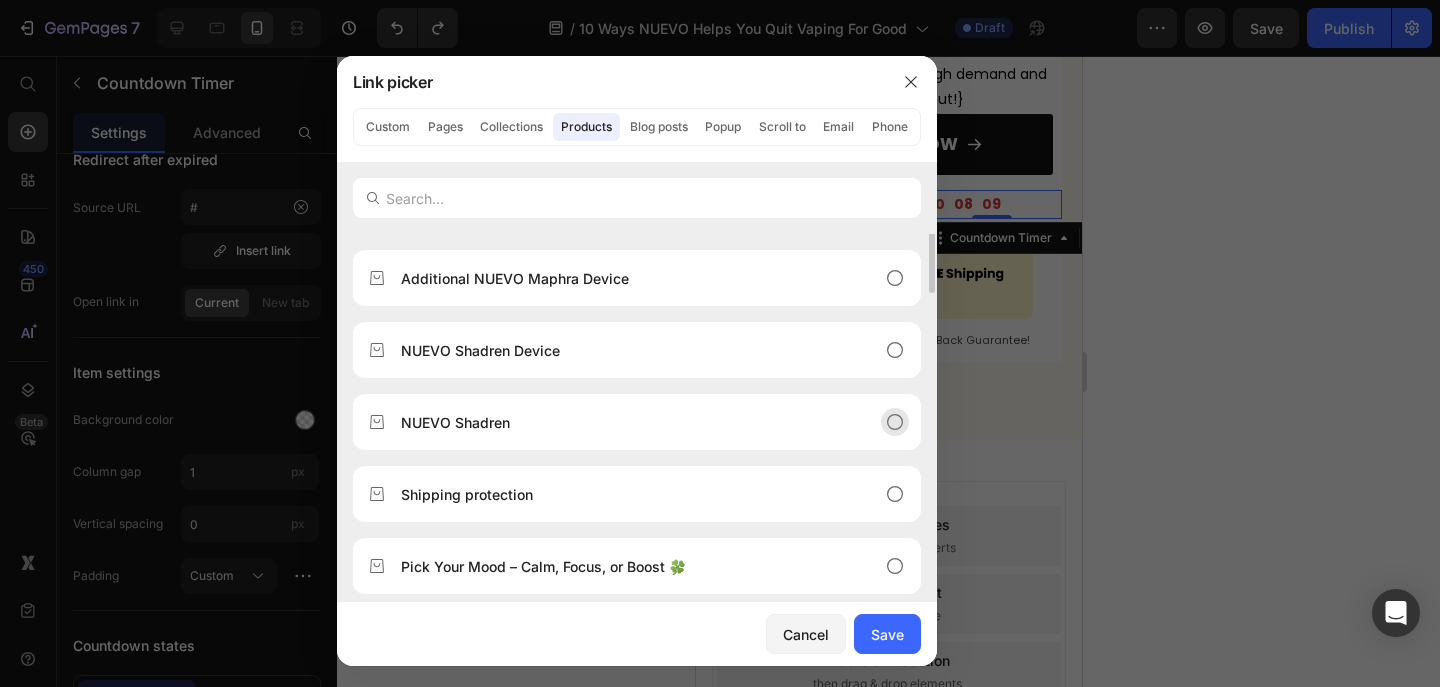 scroll, scrollTop: 424, scrollLeft: 0, axis: vertical 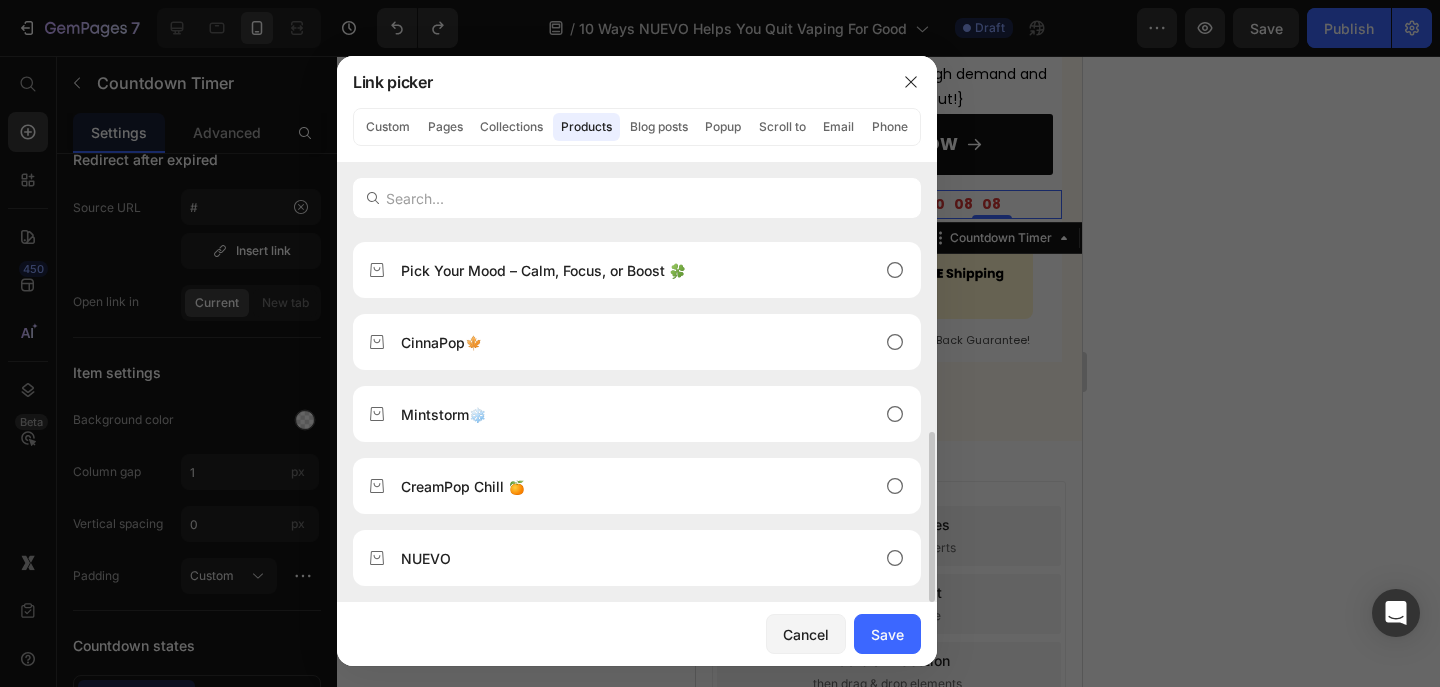 click on "NUEVO" at bounding box center [621, 558] 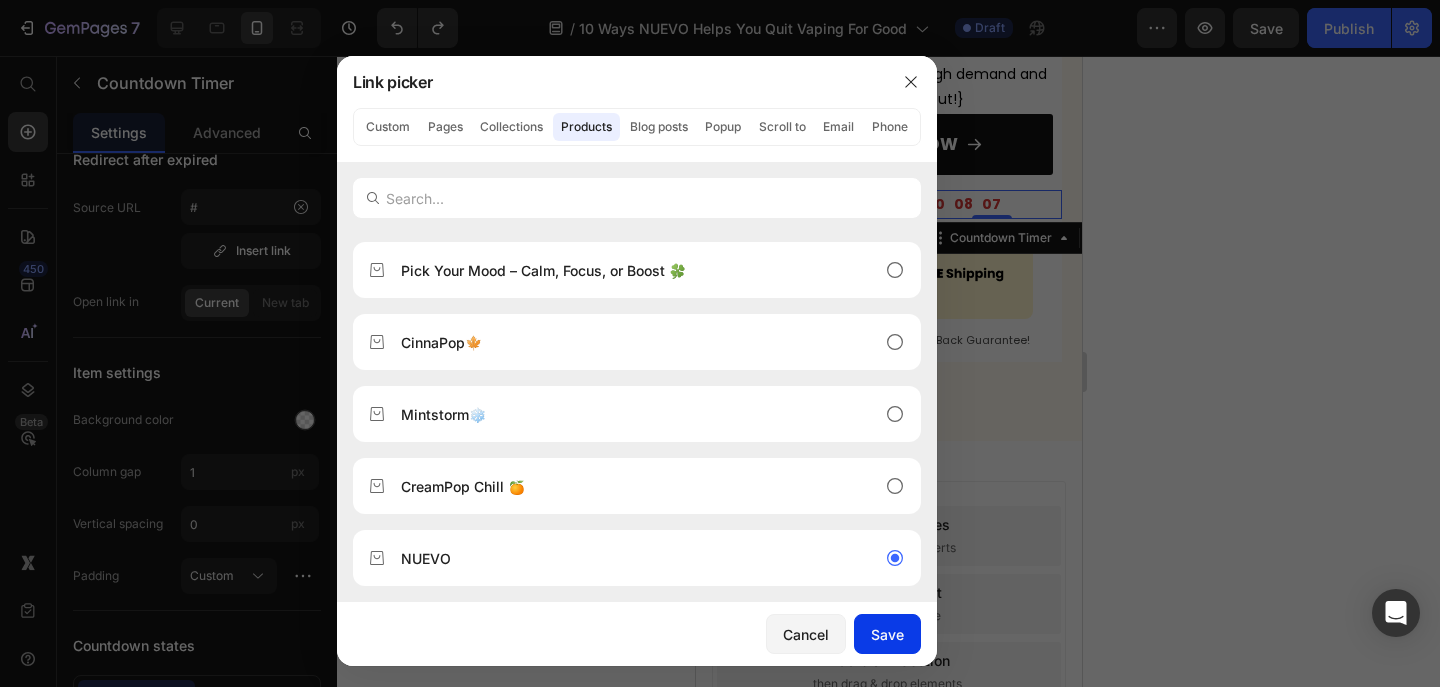drag, startPoint x: 898, startPoint y: 633, endPoint x: 199, endPoint y: 577, distance: 701.2396 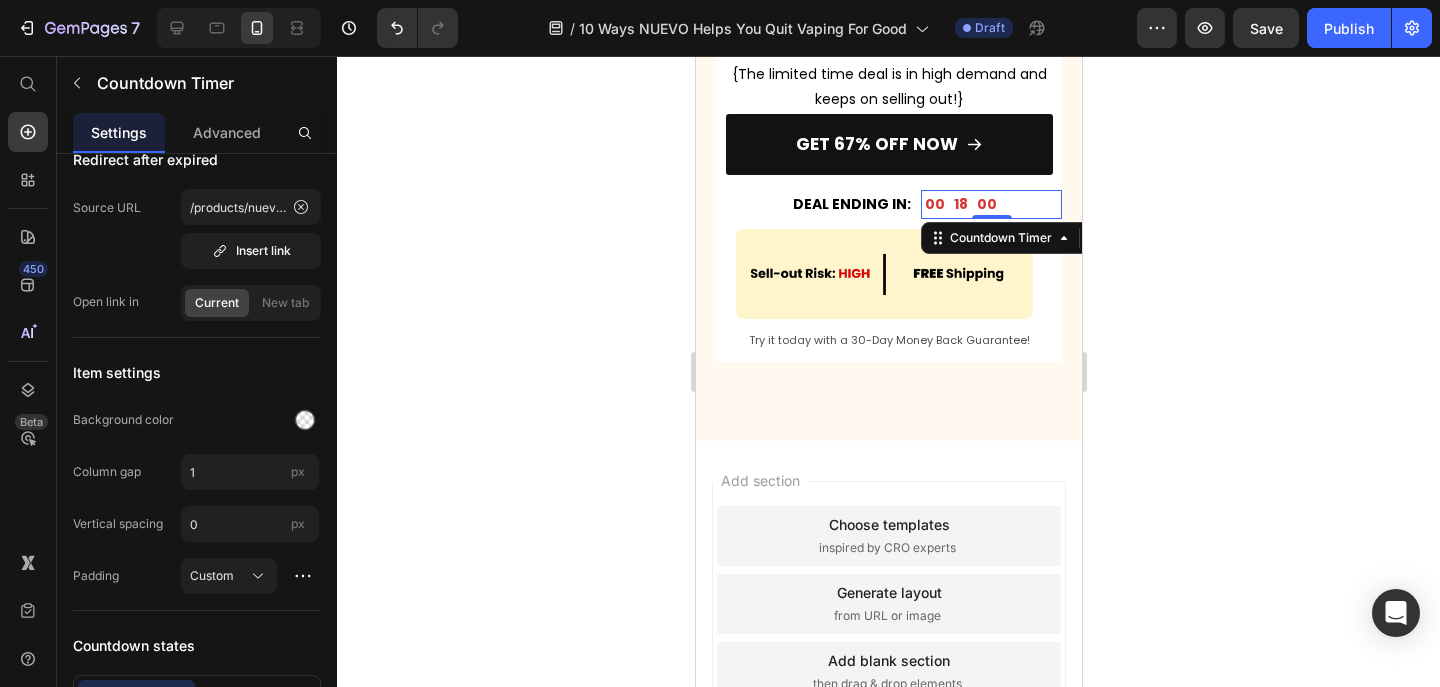 click 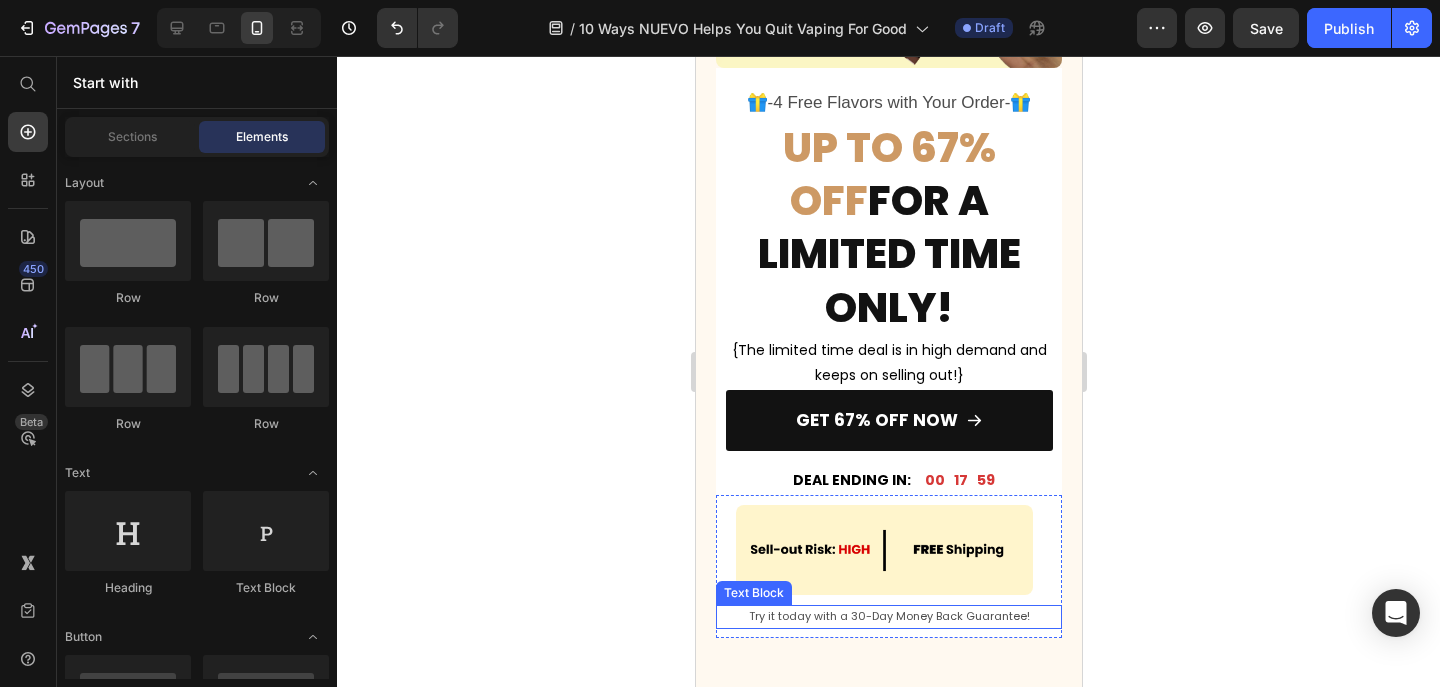 scroll, scrollTop: 7642, scrollLeft: 0, axis: vertical 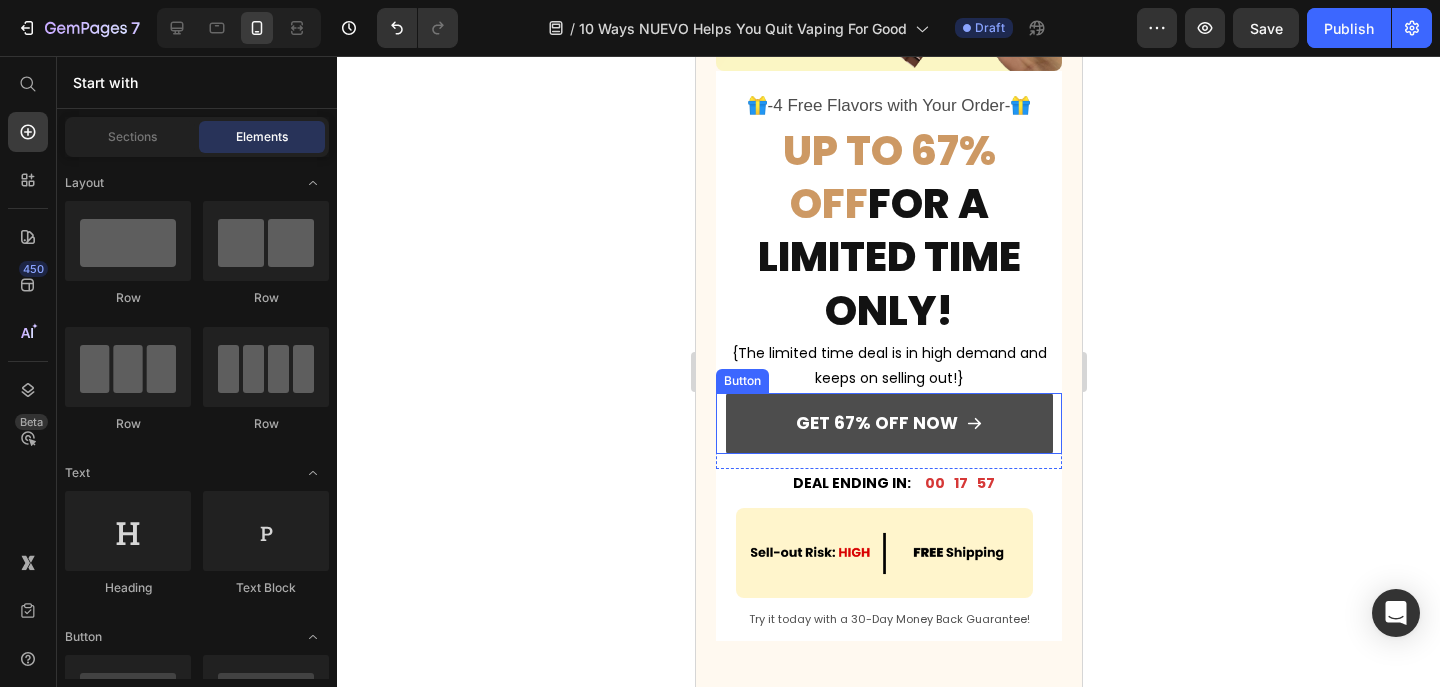 click on "GET 67% OFF NOW" at bounding box center (888, 423) 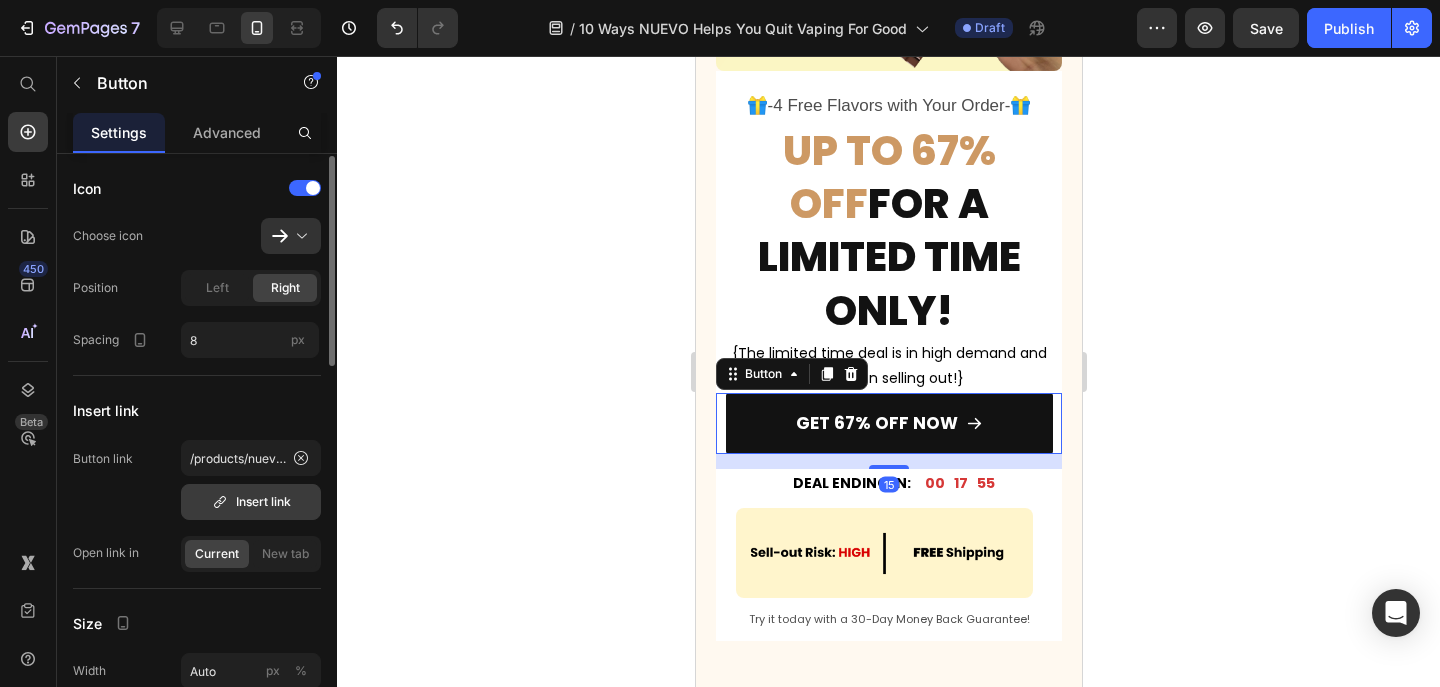 scroll, scrollTop: 2, scrollLeft: 0, axis: vertical 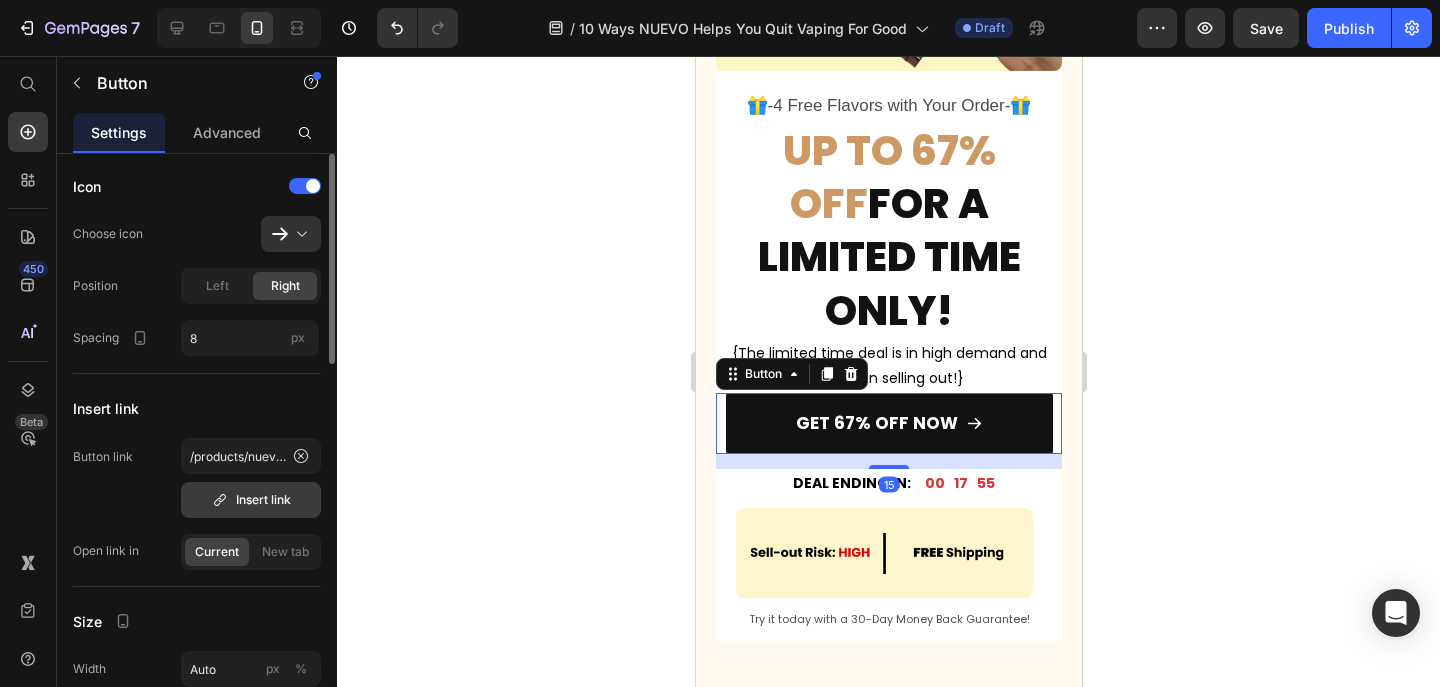 click on "Insert link" at bounding box center [251, 500] 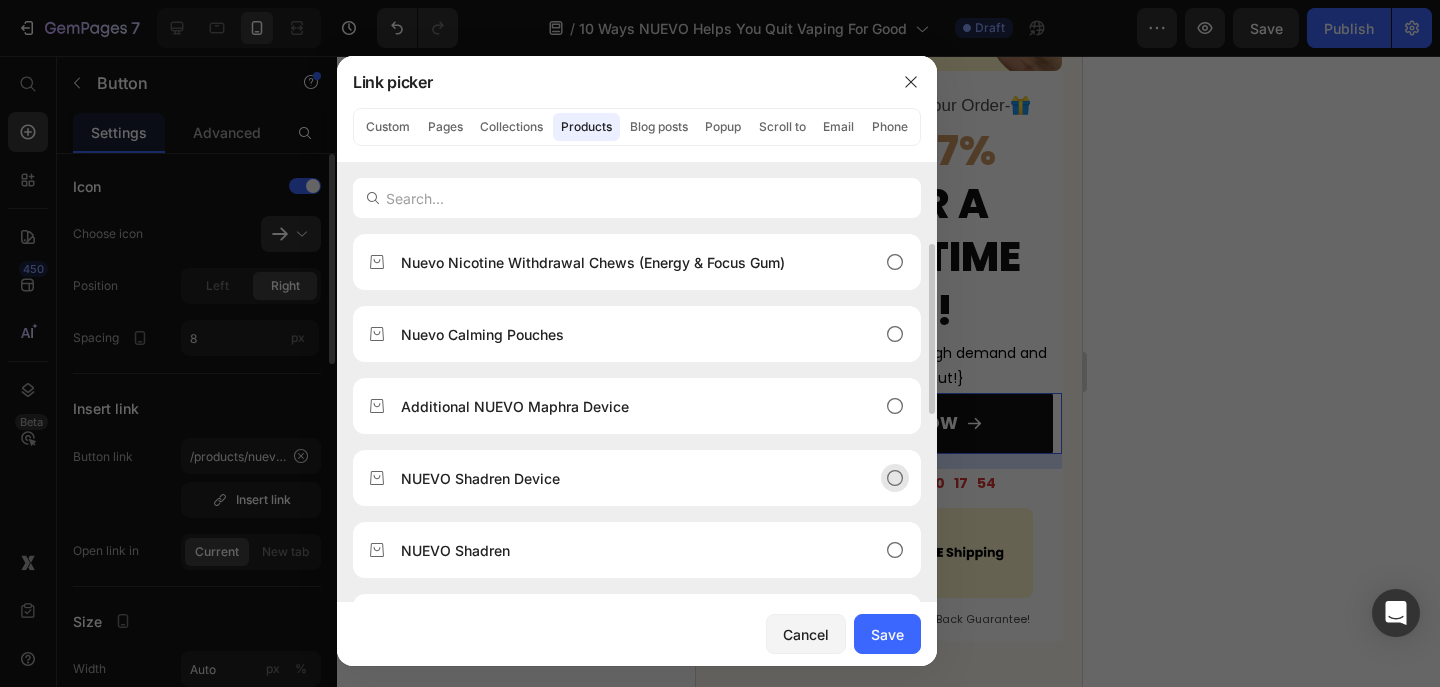 scroll, scrollTop: 424, scrollLeft: 0, axis: vertical 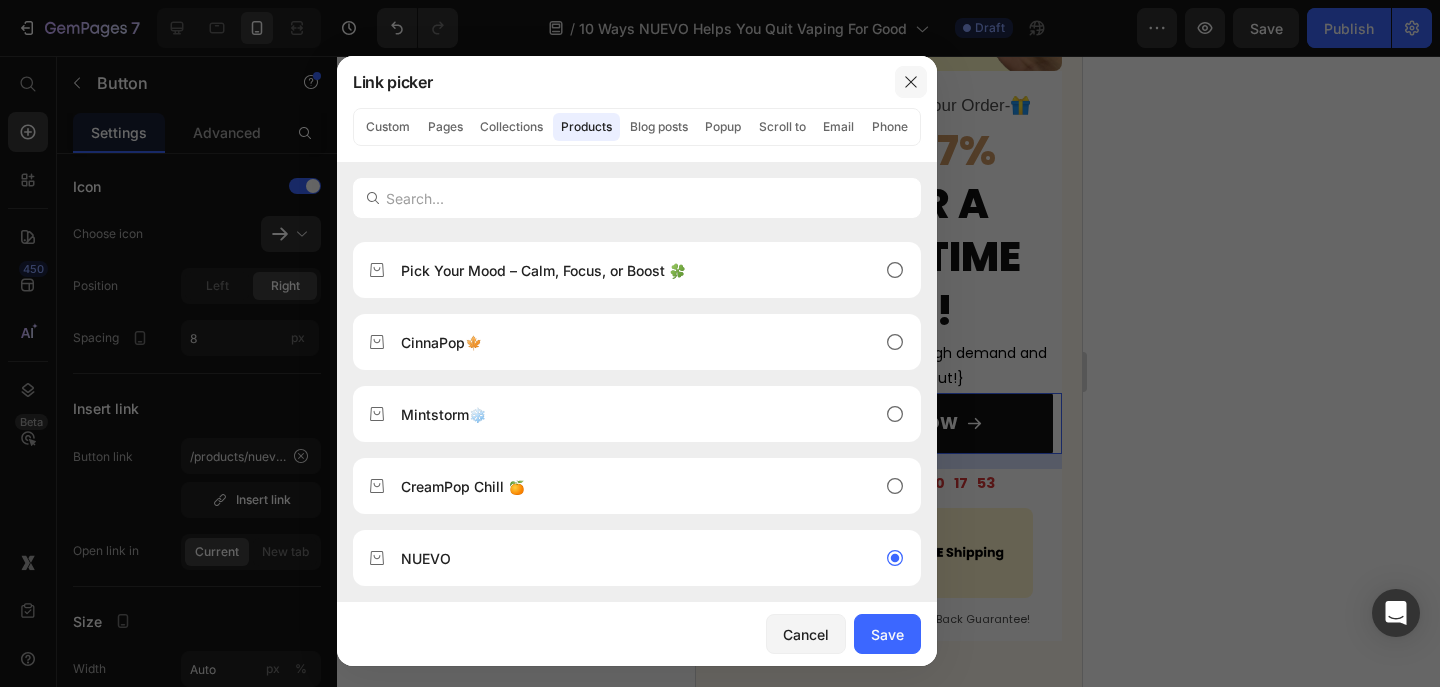 click 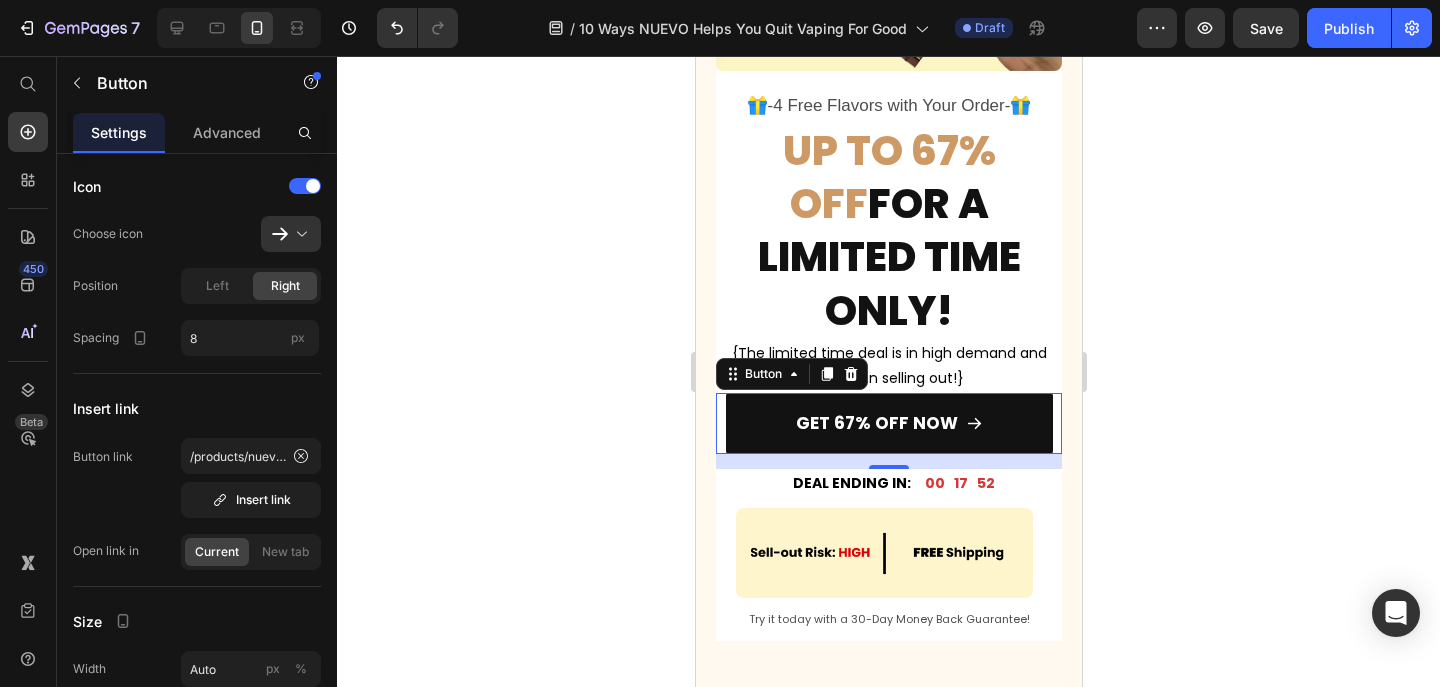 click 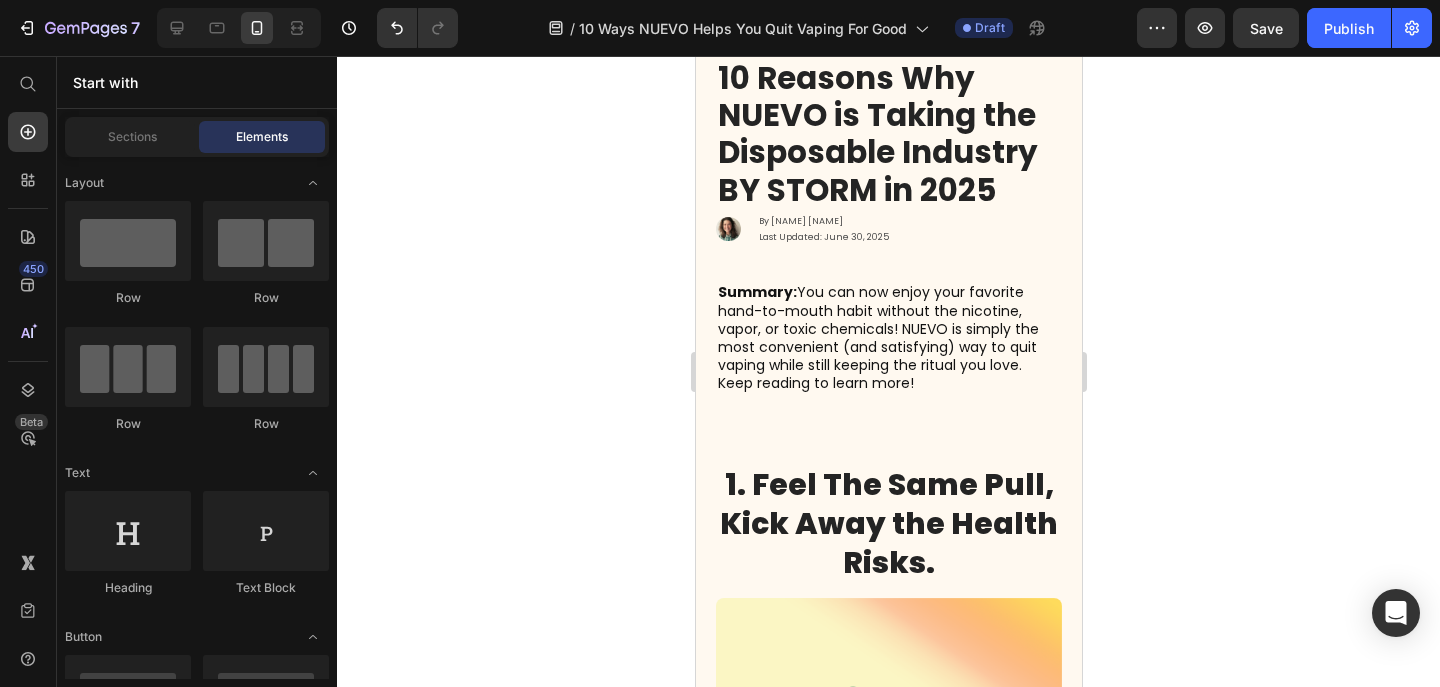 scroll, scrollTop: 0, scrollLeft: 0, axis: both 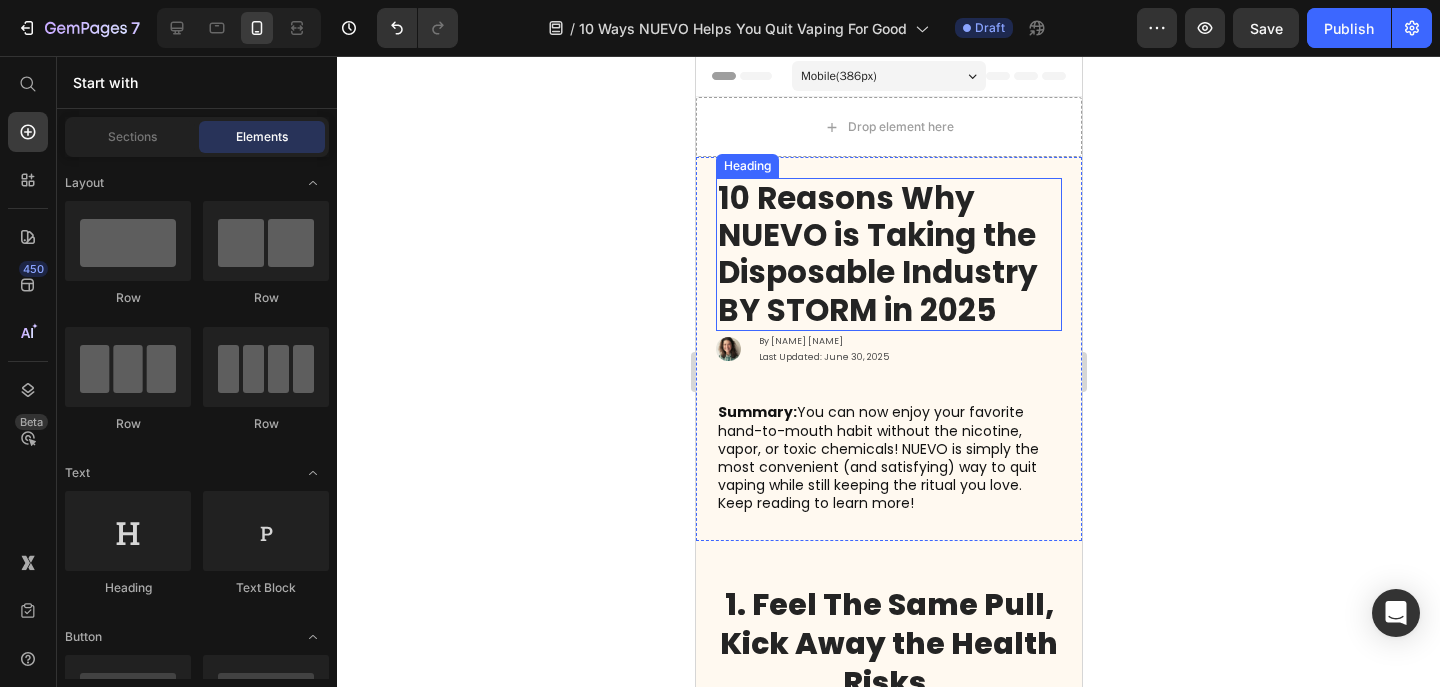 click on "10 Reasons Why NUEVO is Taking the Disposable Industry BY STORM in 2025" at bounding box center [877, 254] 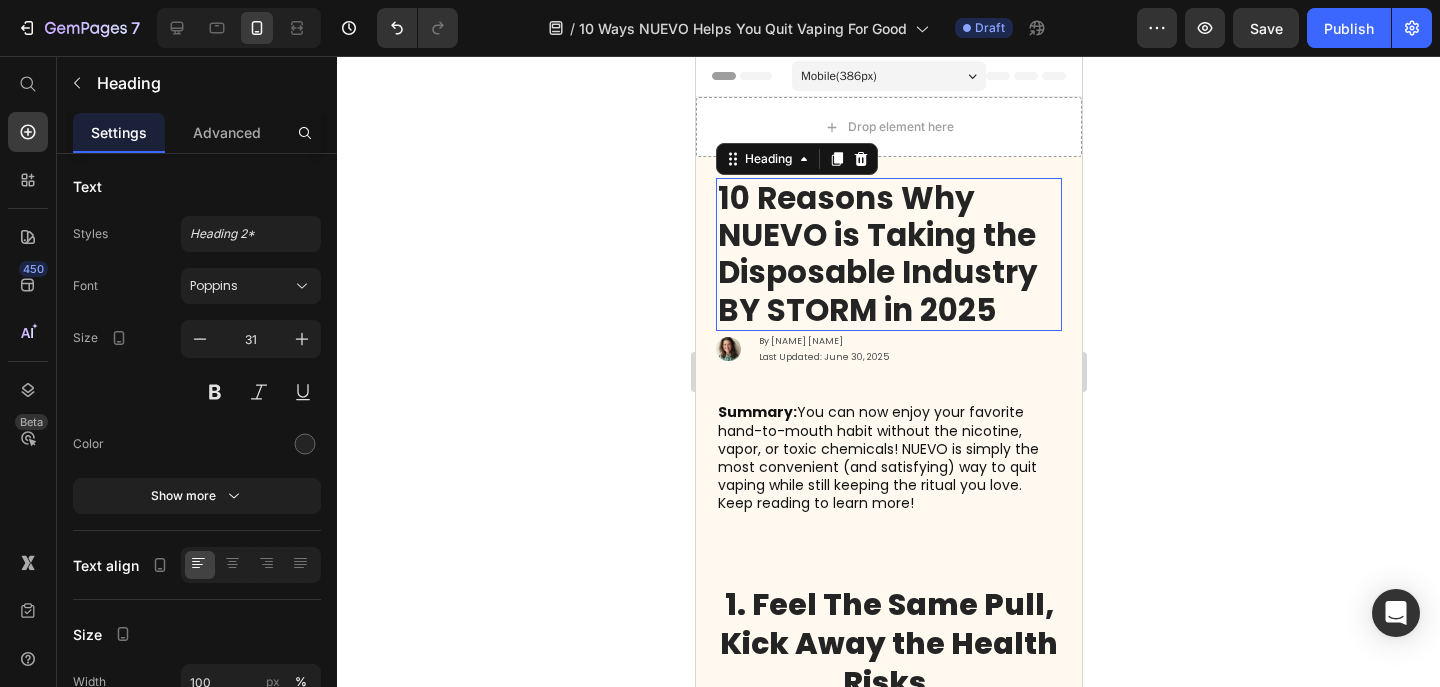scroll, scrollTop: 0, scrollLeft: 0, axis: both 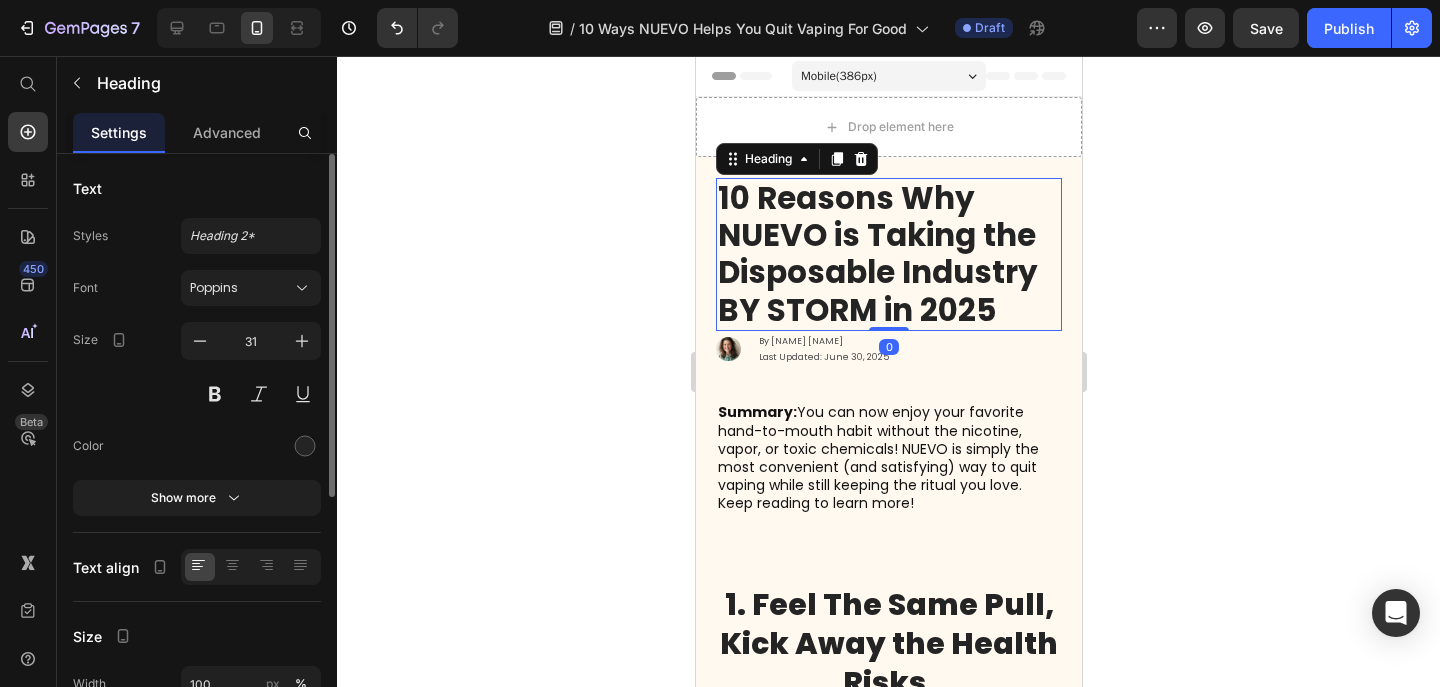 click 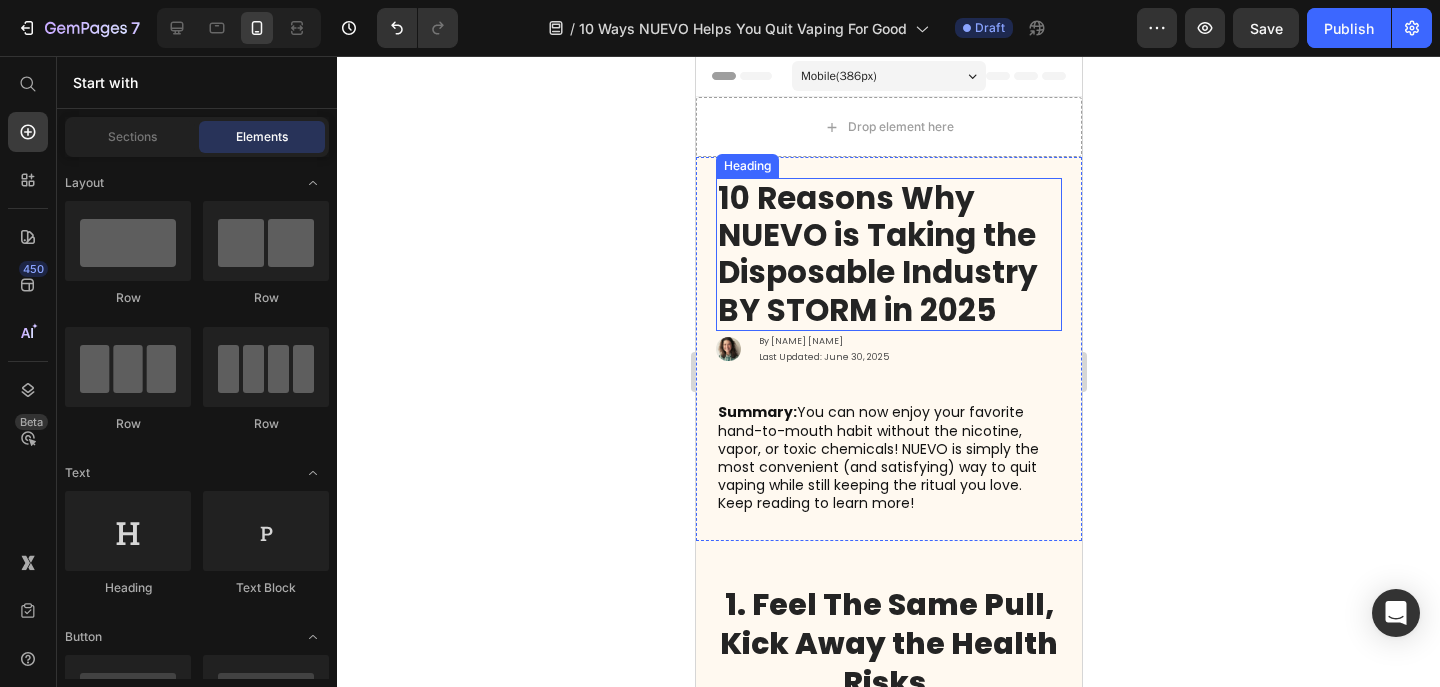 click on "10 Reasons Why NUEVO is Taking the Disposable Industry BY STORM in 2025" at bounding box center [877, 254] 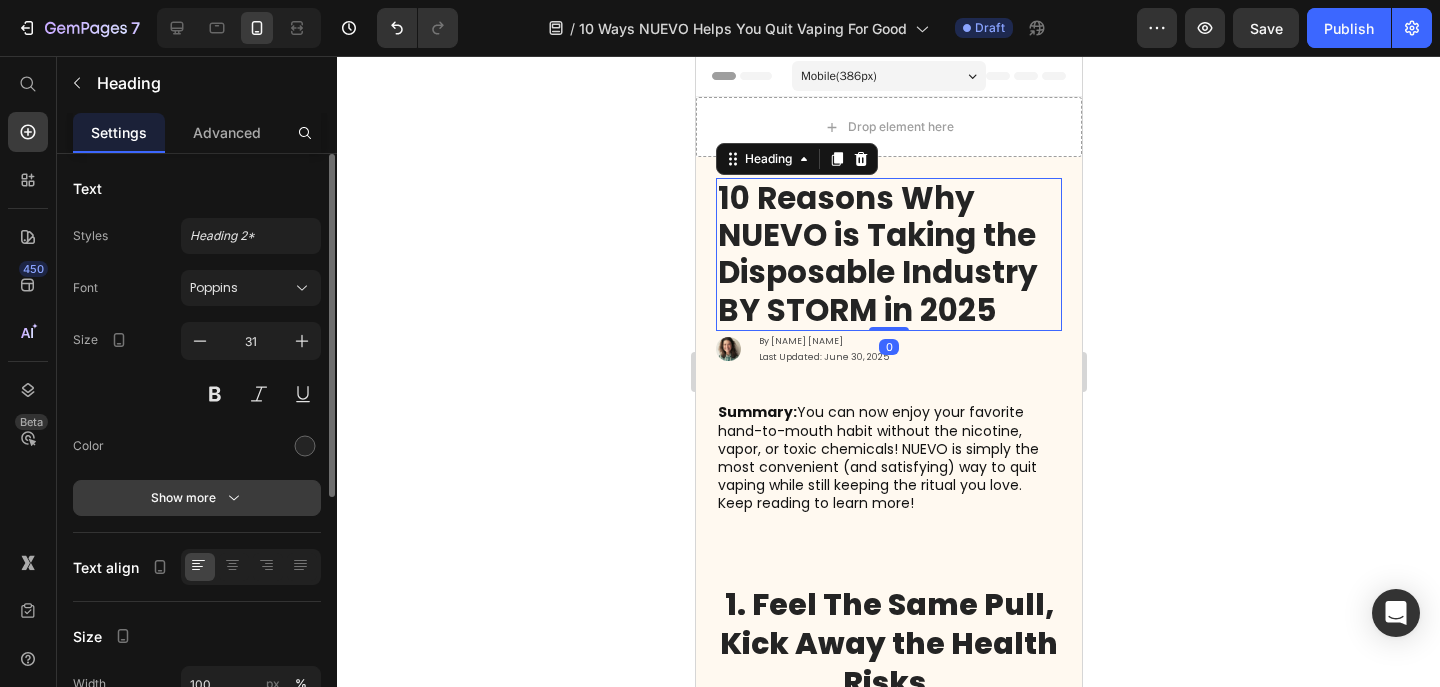 click on "Show more" at bounding box center [197, 498] 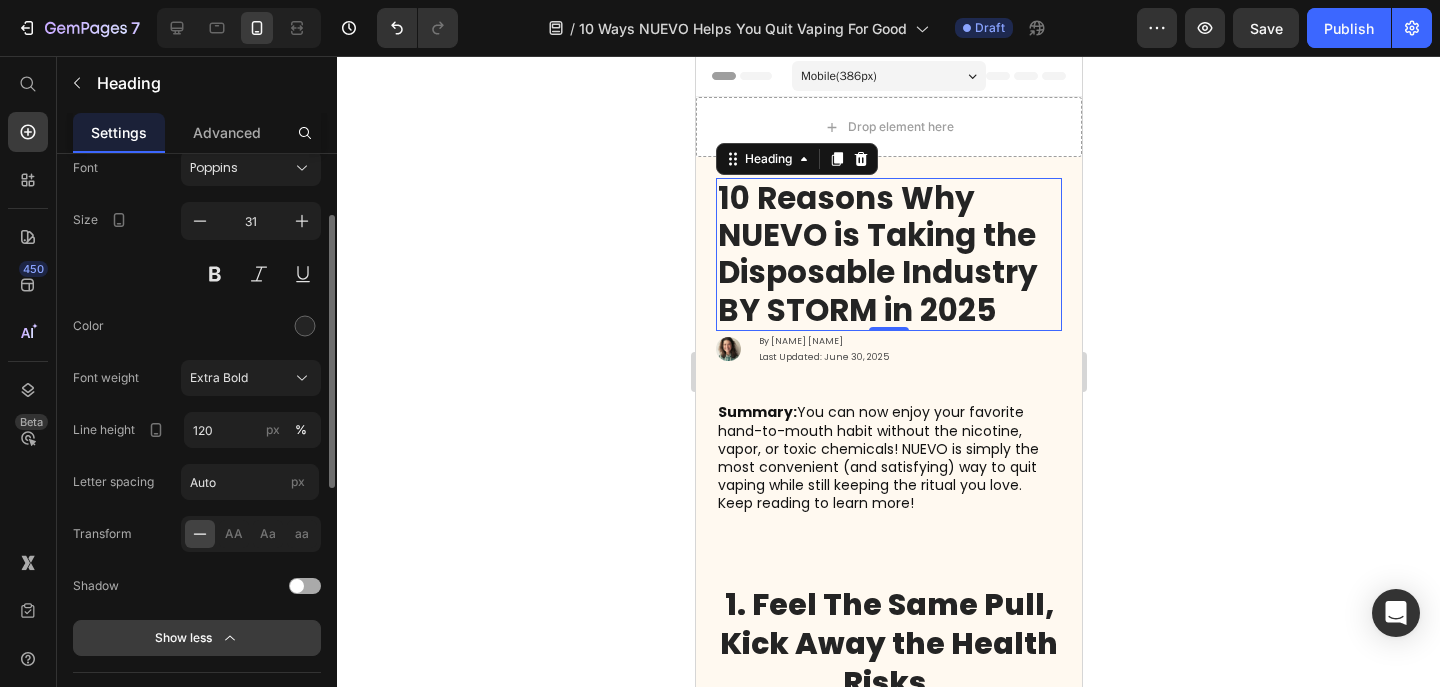 scroll, scrollTop: 124, scrollLeft: 0, axis: vertical 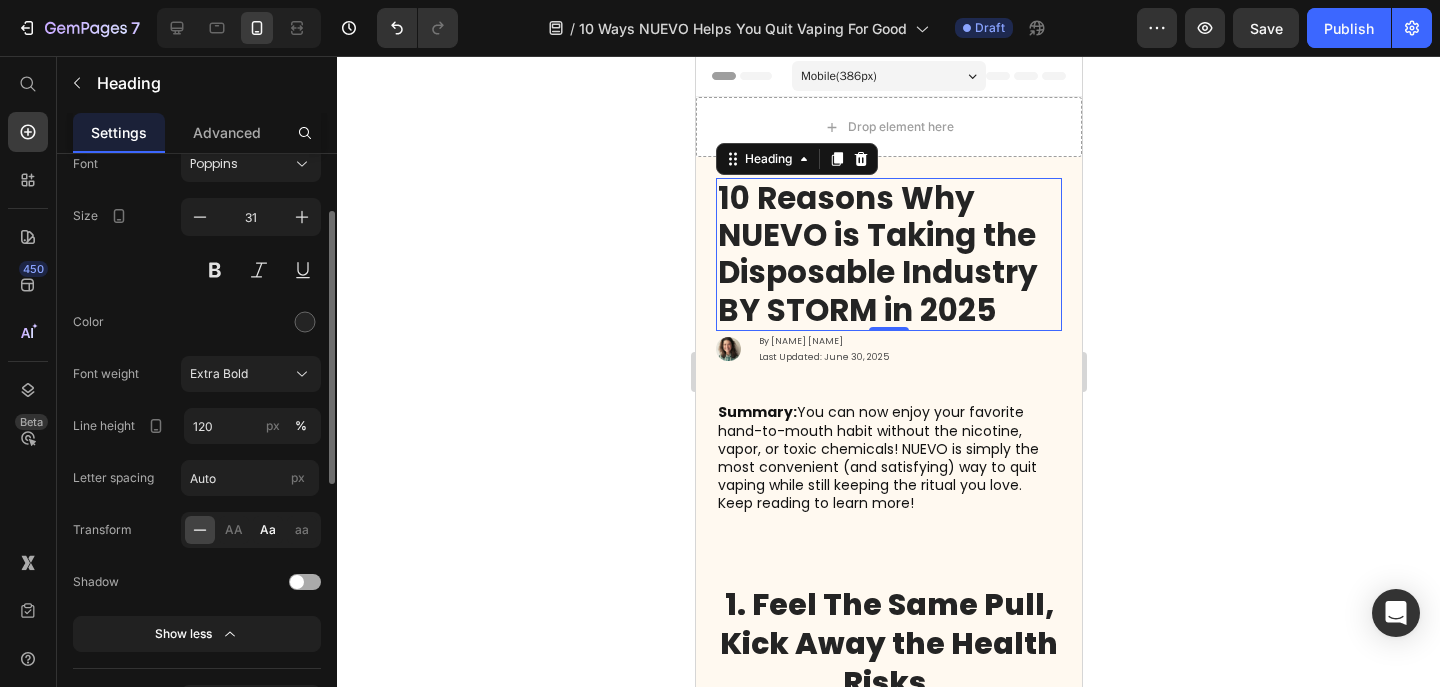click on "Aa" 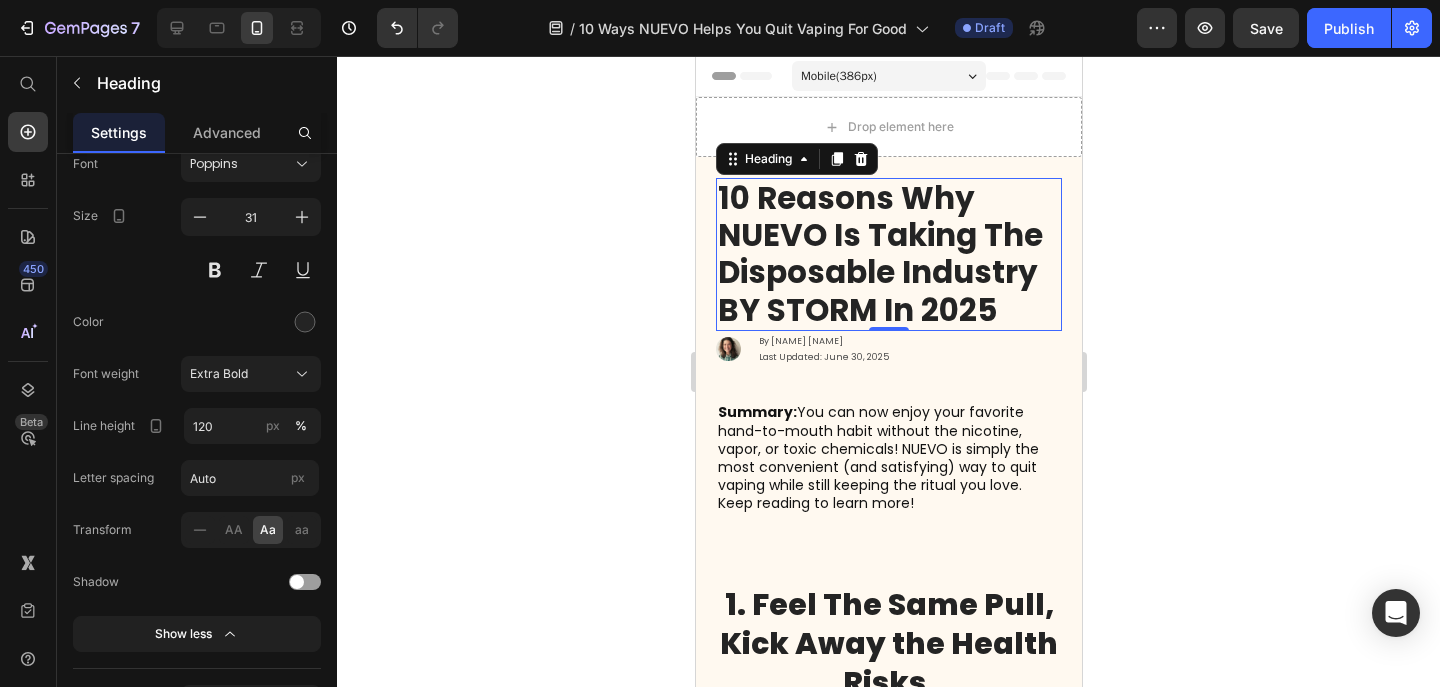 click 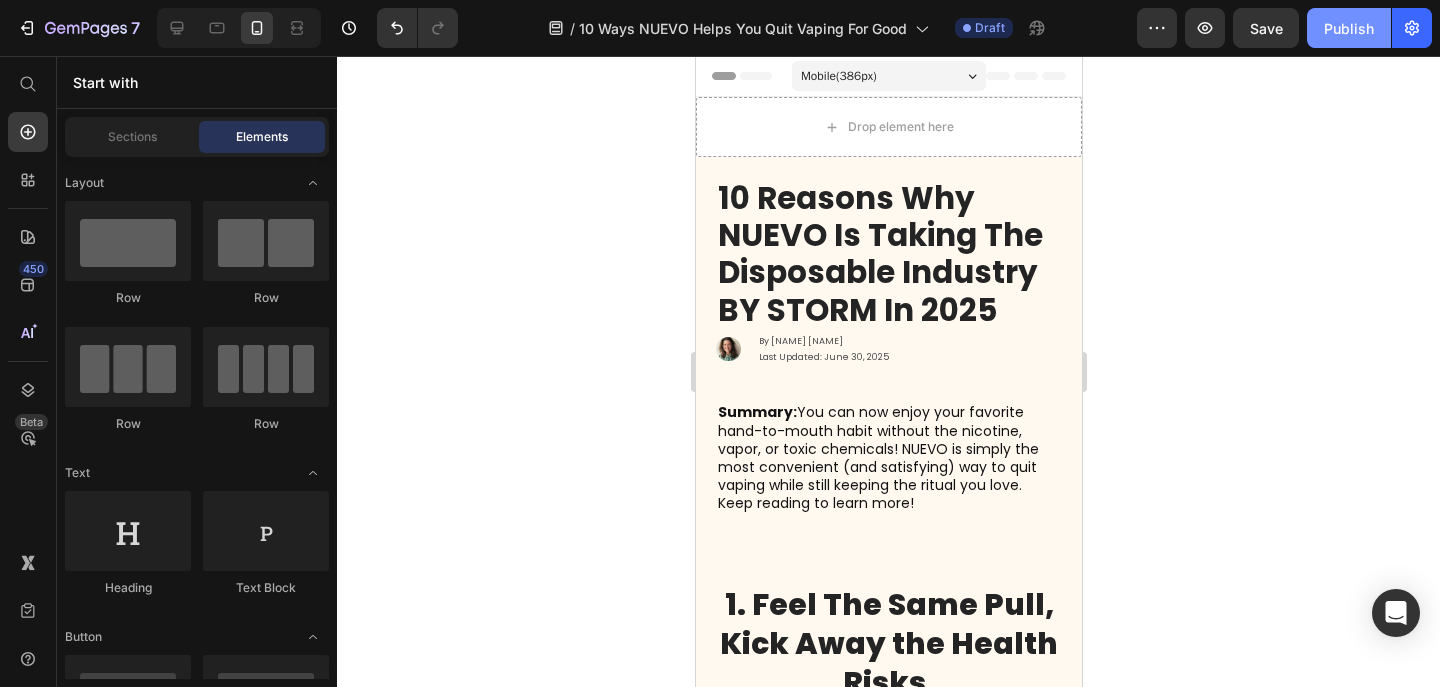click on "Publish" at bounding box center [1349, 28] 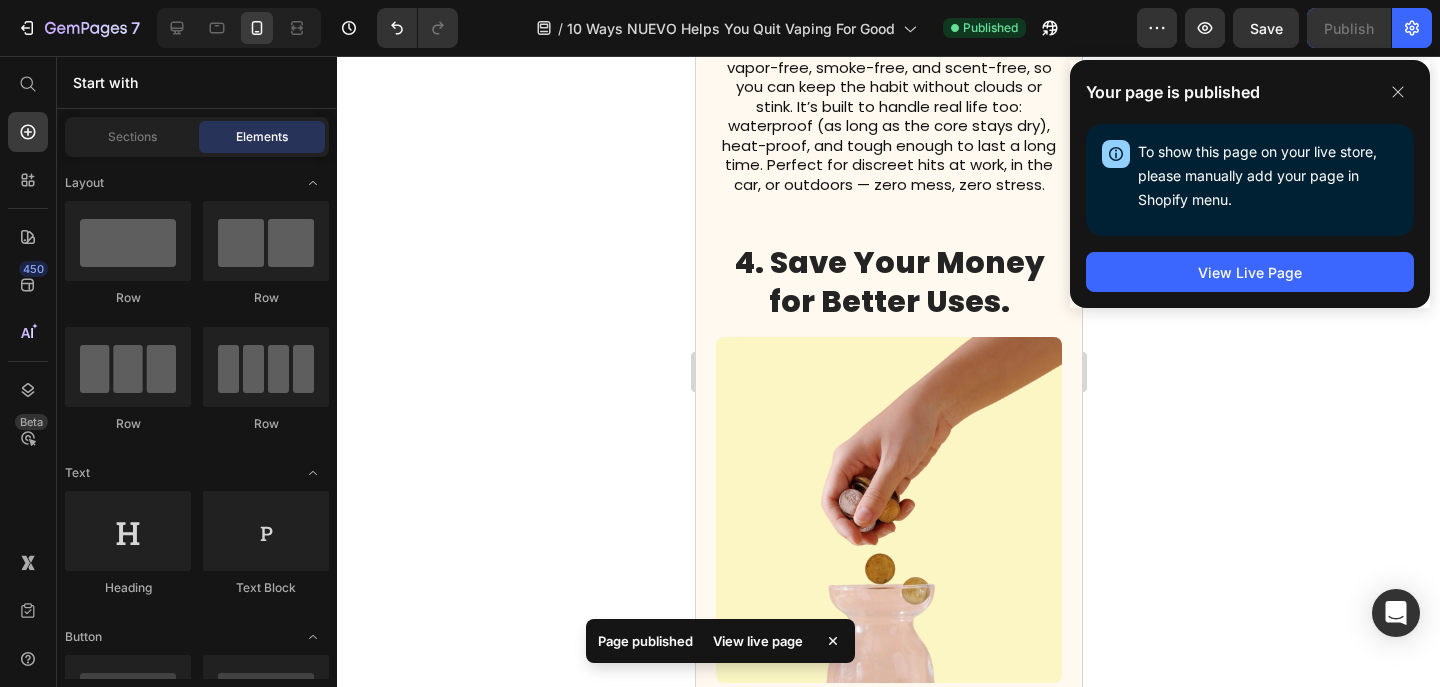 scroll, scrollTop: 2563, scrollLeft: 0, axis: vertical 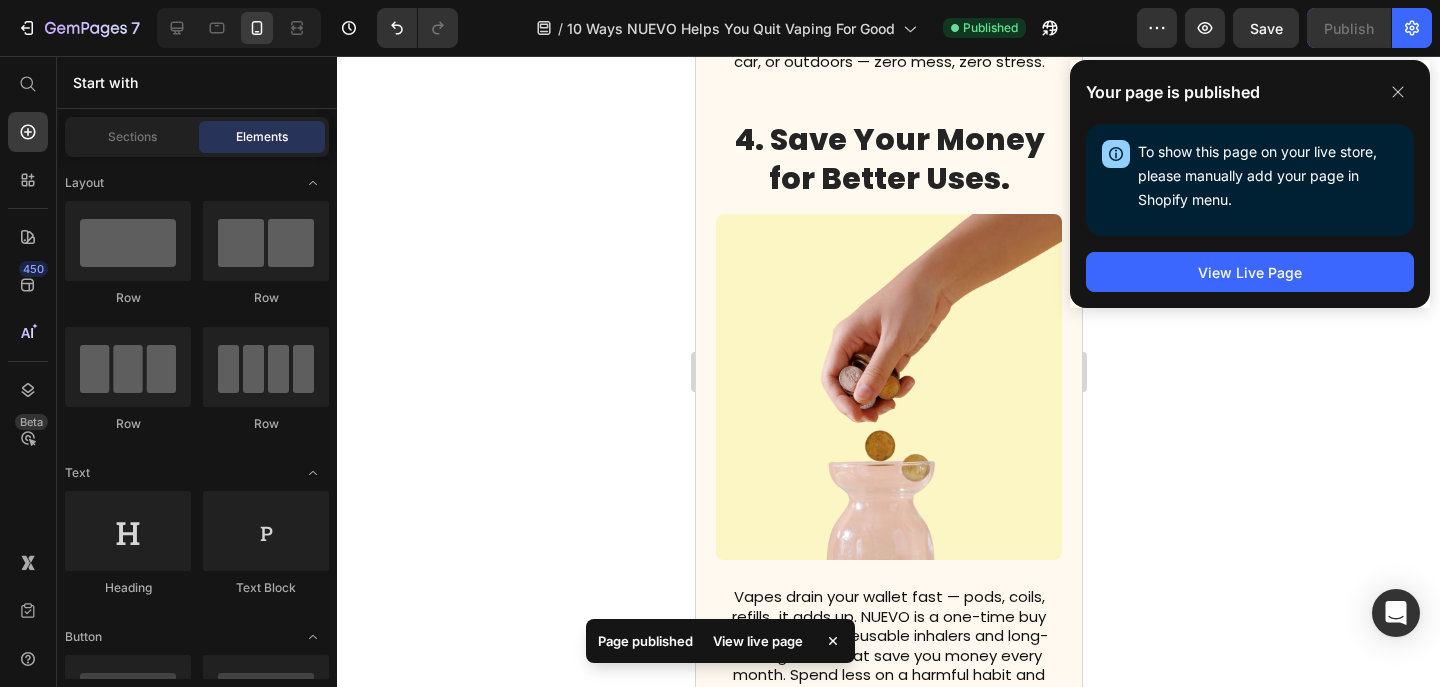 click 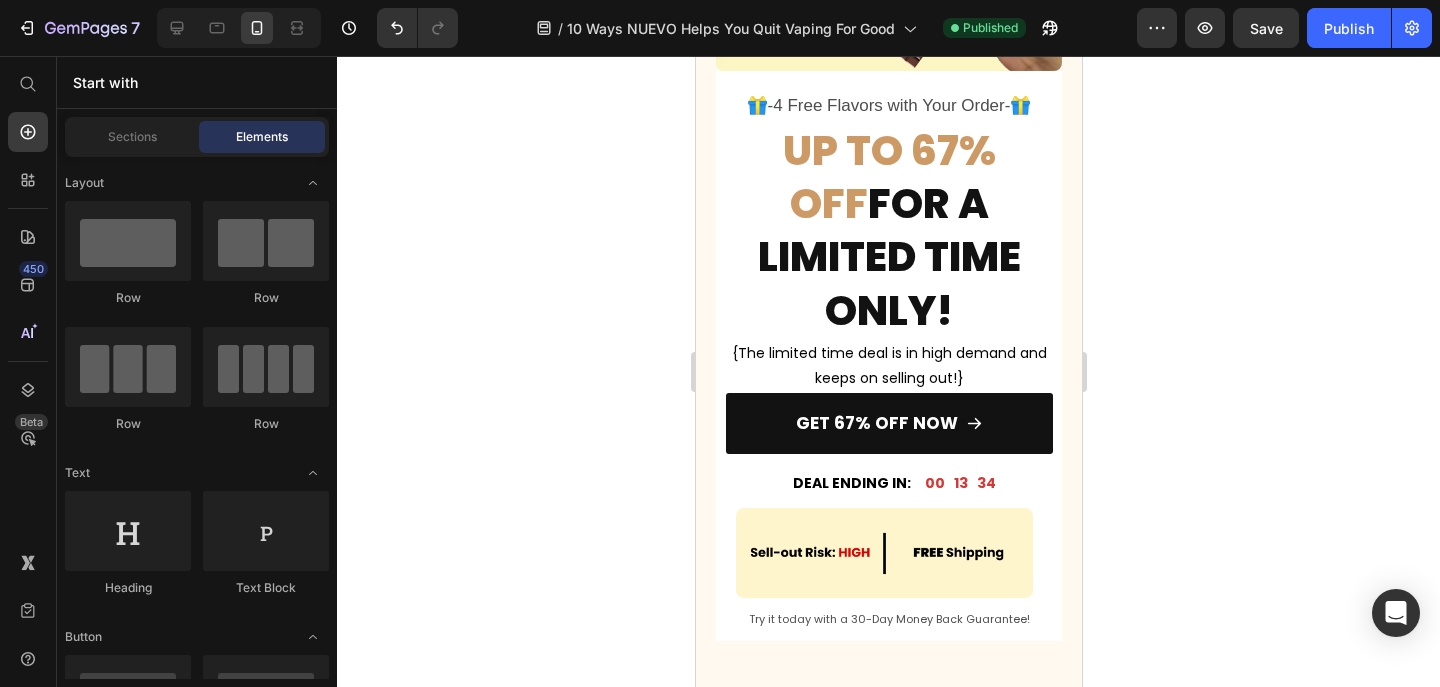 scroll, scrollTop: 7650, scrollLeft: 0, axis: vertical 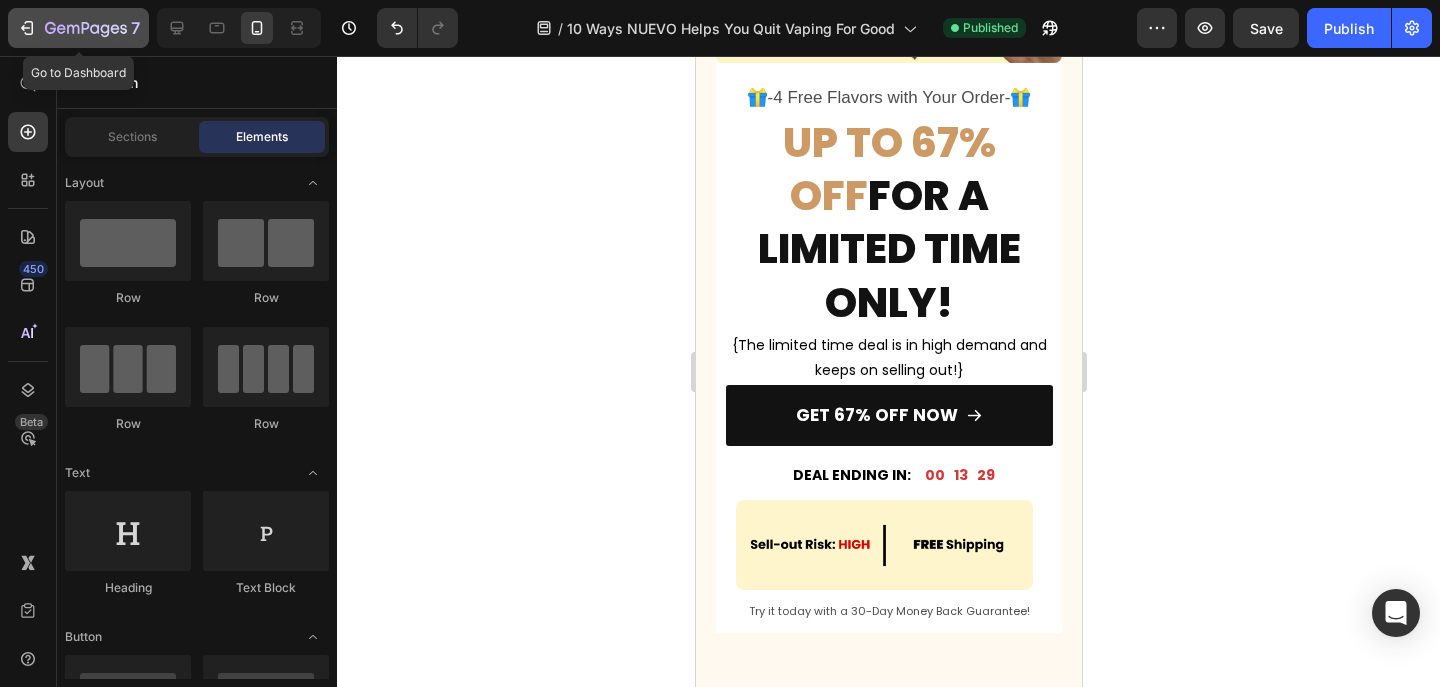 click 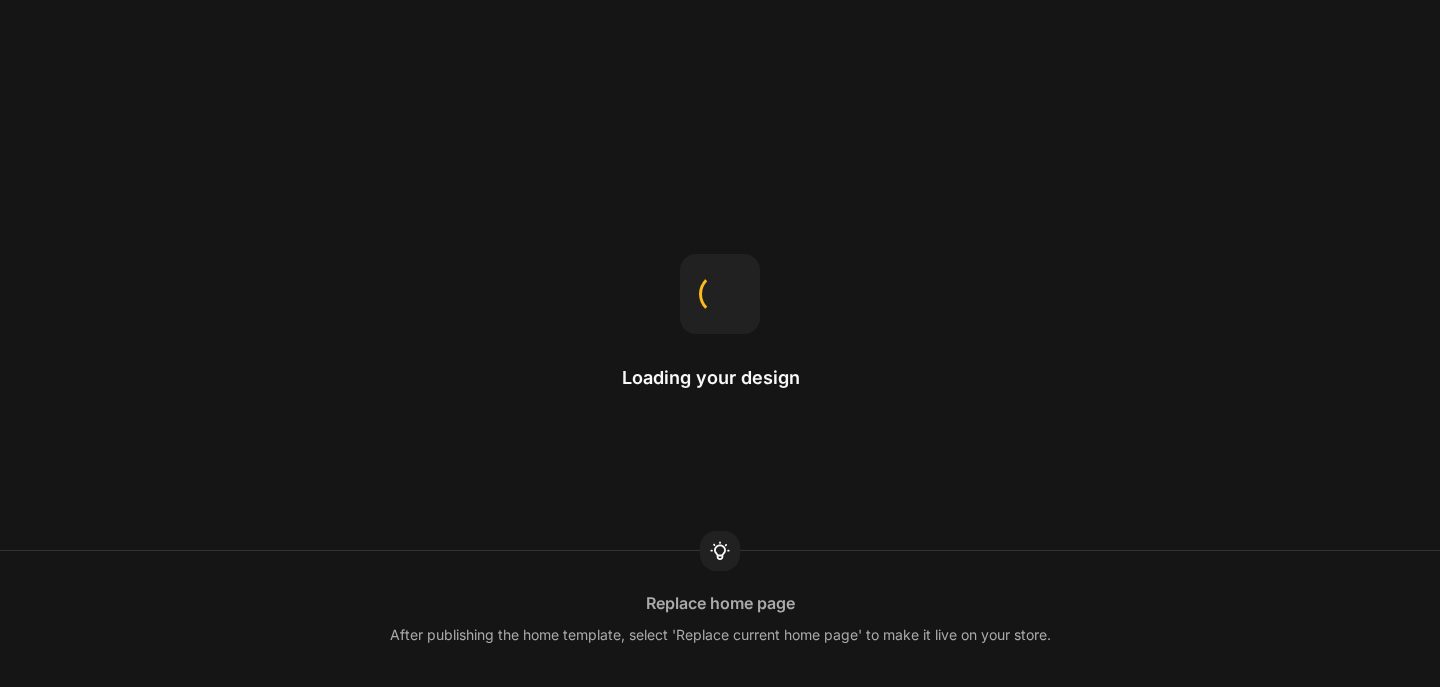 scroll, scrollTop: 0, scrollLeft: 0, axis: both 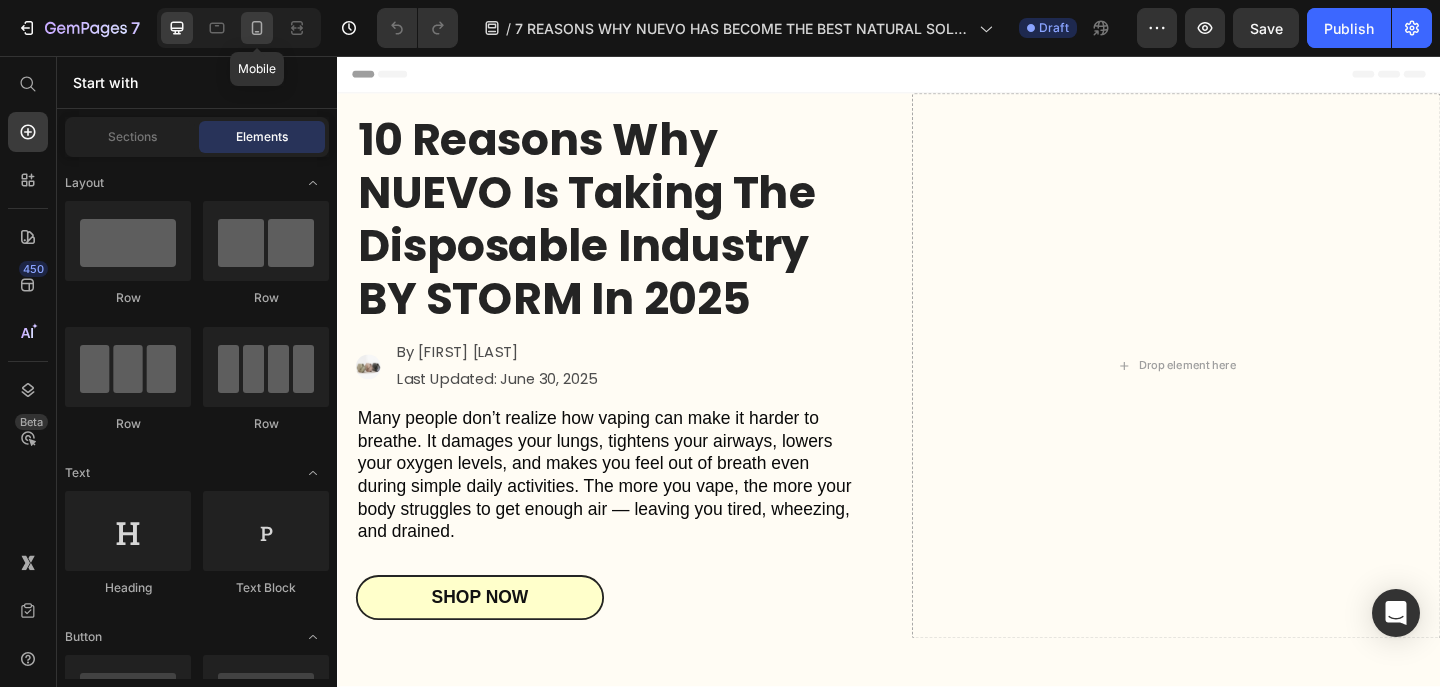 click 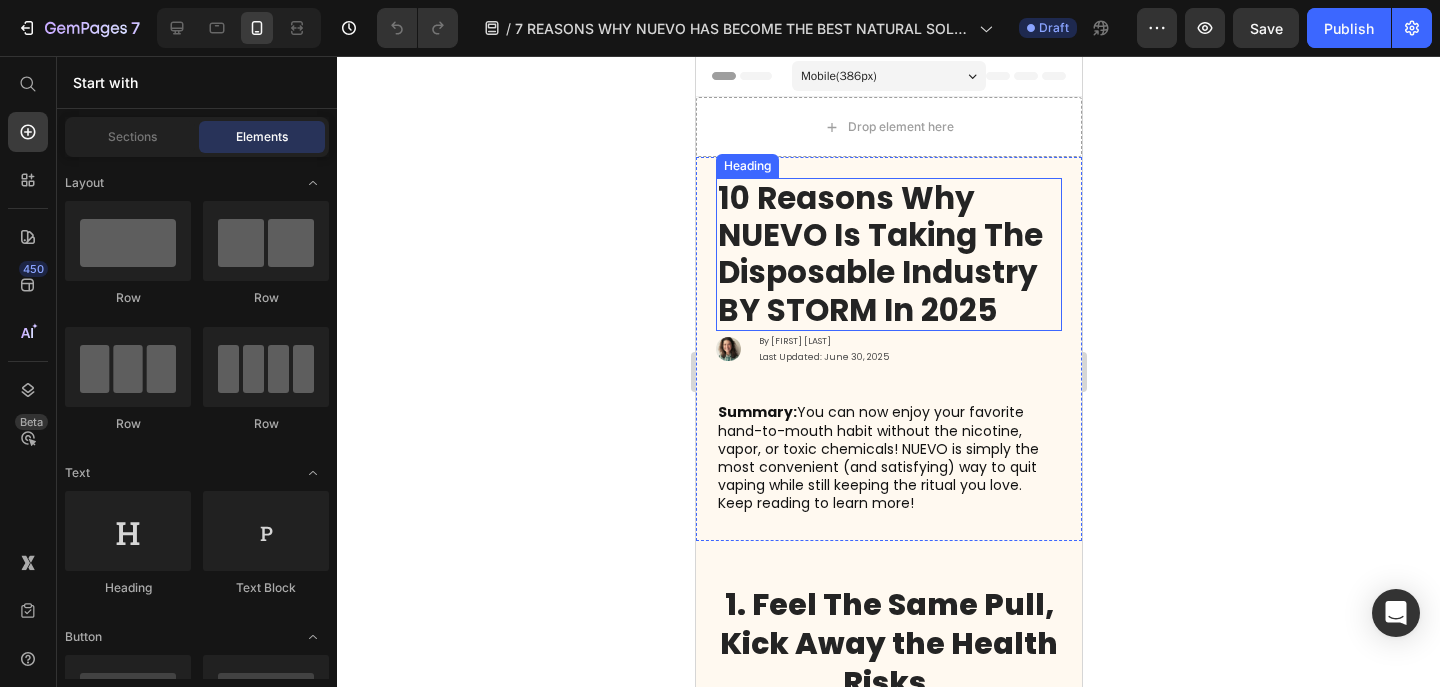 click on "10 Reasons Why NUEVO is Taking the Disposable Industry BY STORM in 2025" at bounding box center (879, 254) 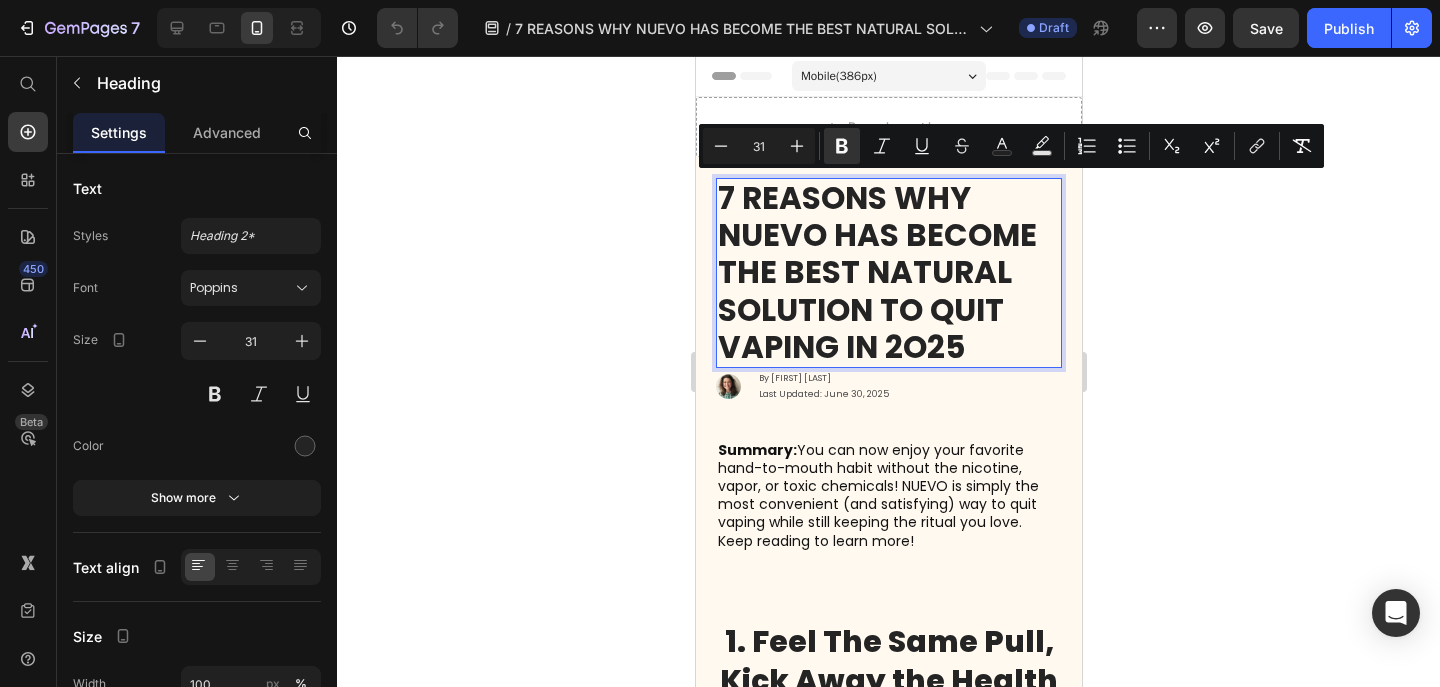 scroll, scrollTop: 1, scrollLeft: 0, axis: vertical 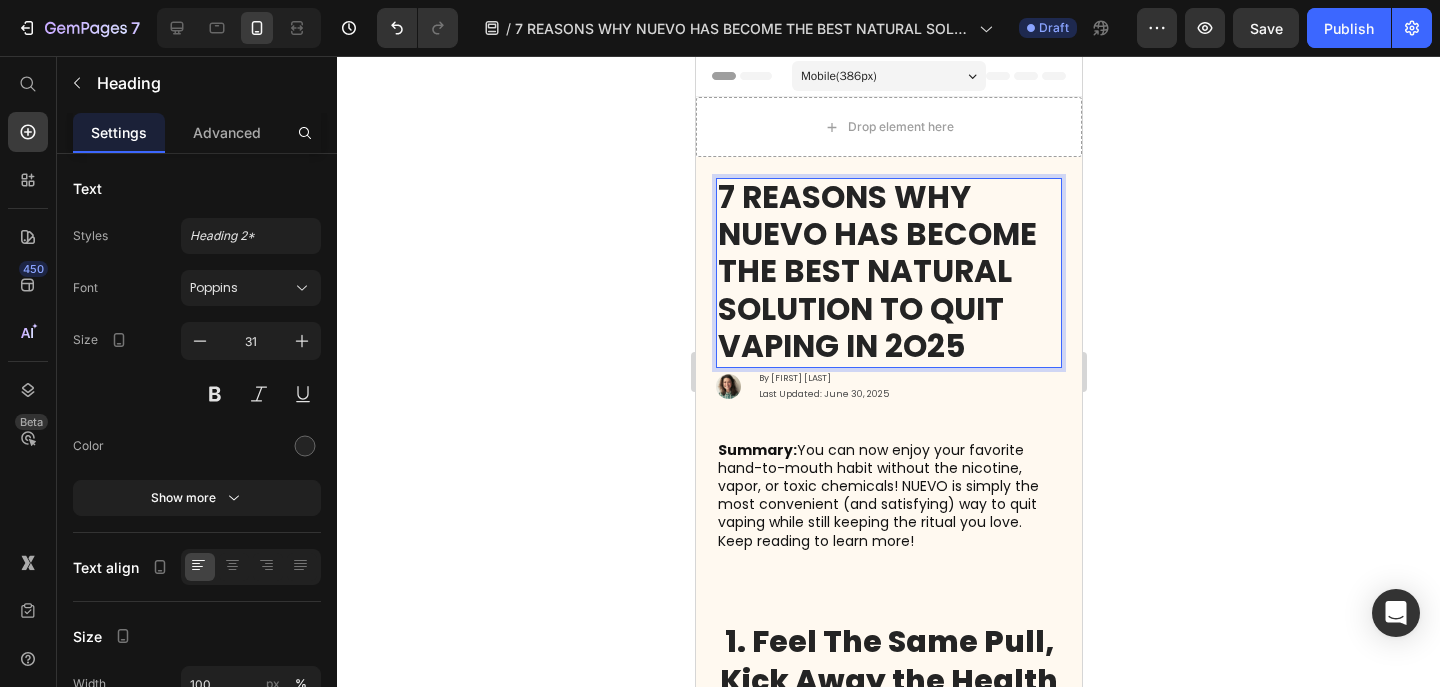 click 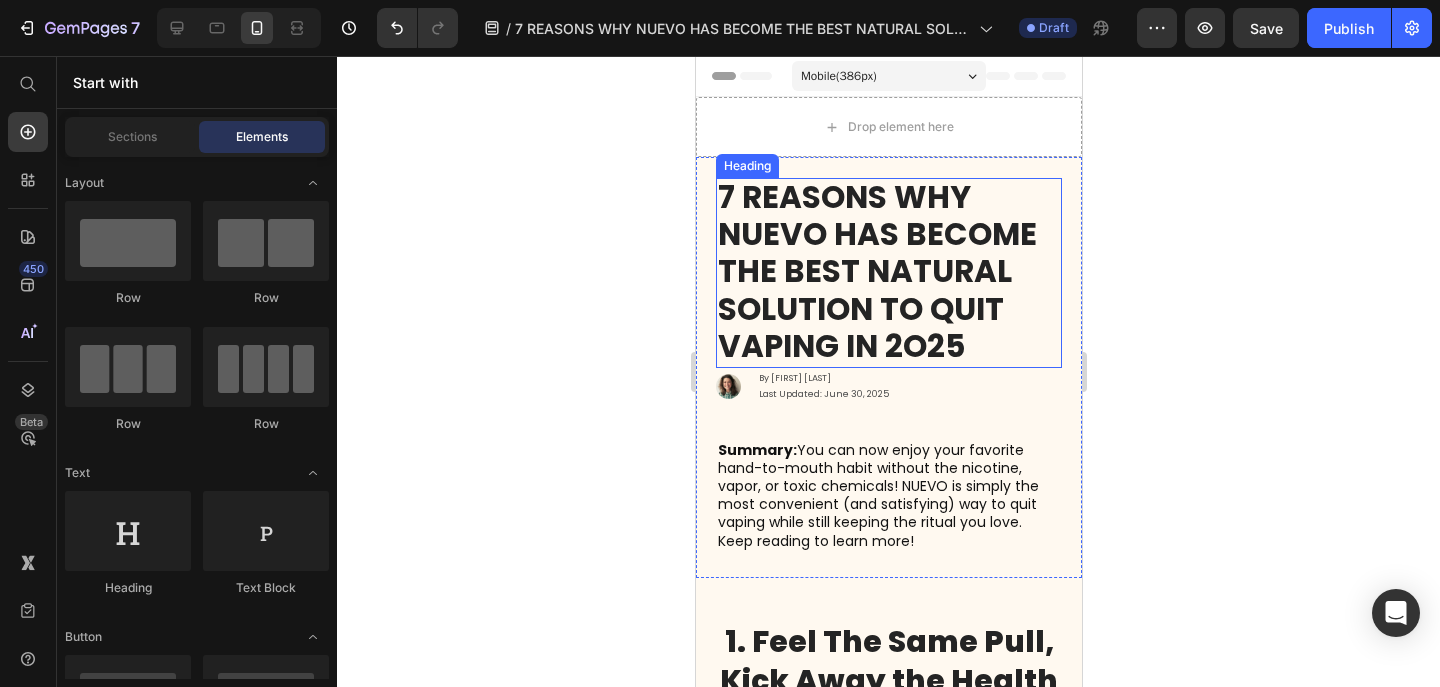 click on "7 REASONS WHY NUEVO HAS BECOME THE BEST NATURAL SOLUTION TO QUIT VAPING IN 2O25" at bounding box center (876, 271) 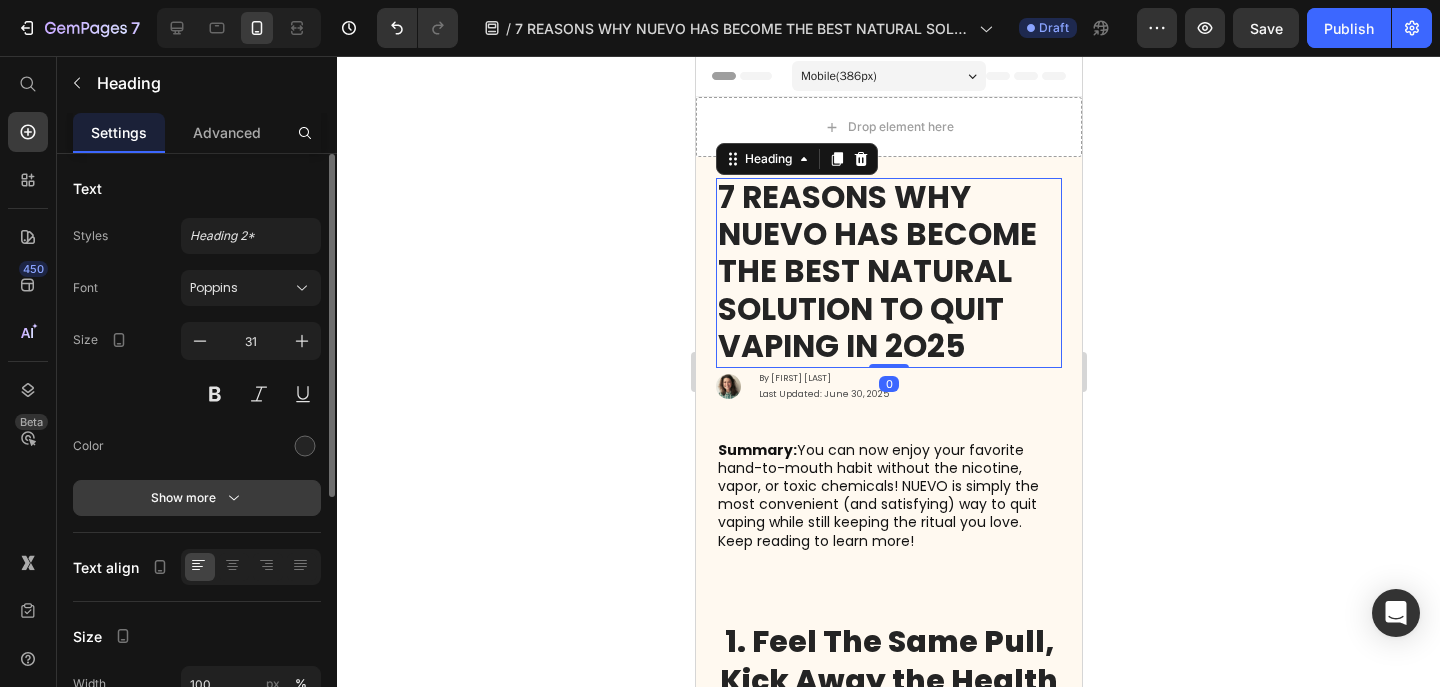 click on "Show more" at bounding box center [197, 498] 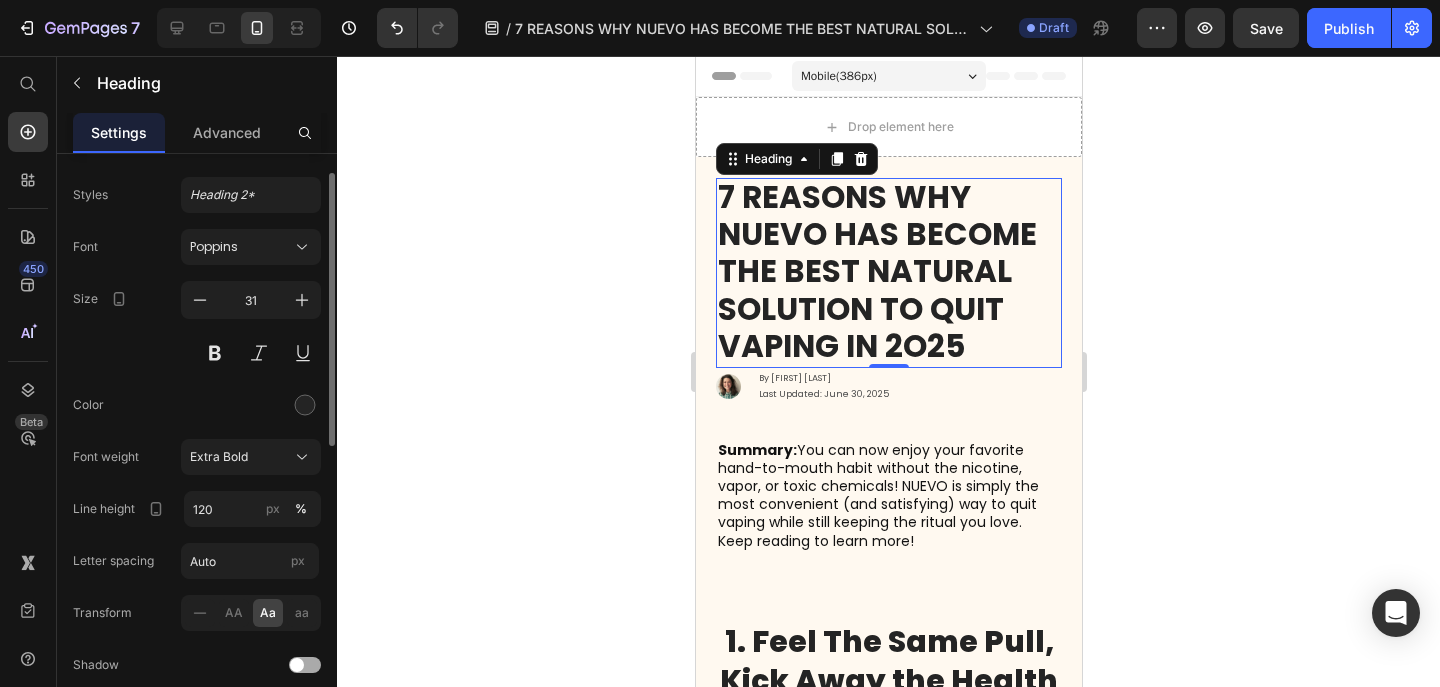 scroll, scrollTop: 42, scrollLeft: 0, axis: vertical 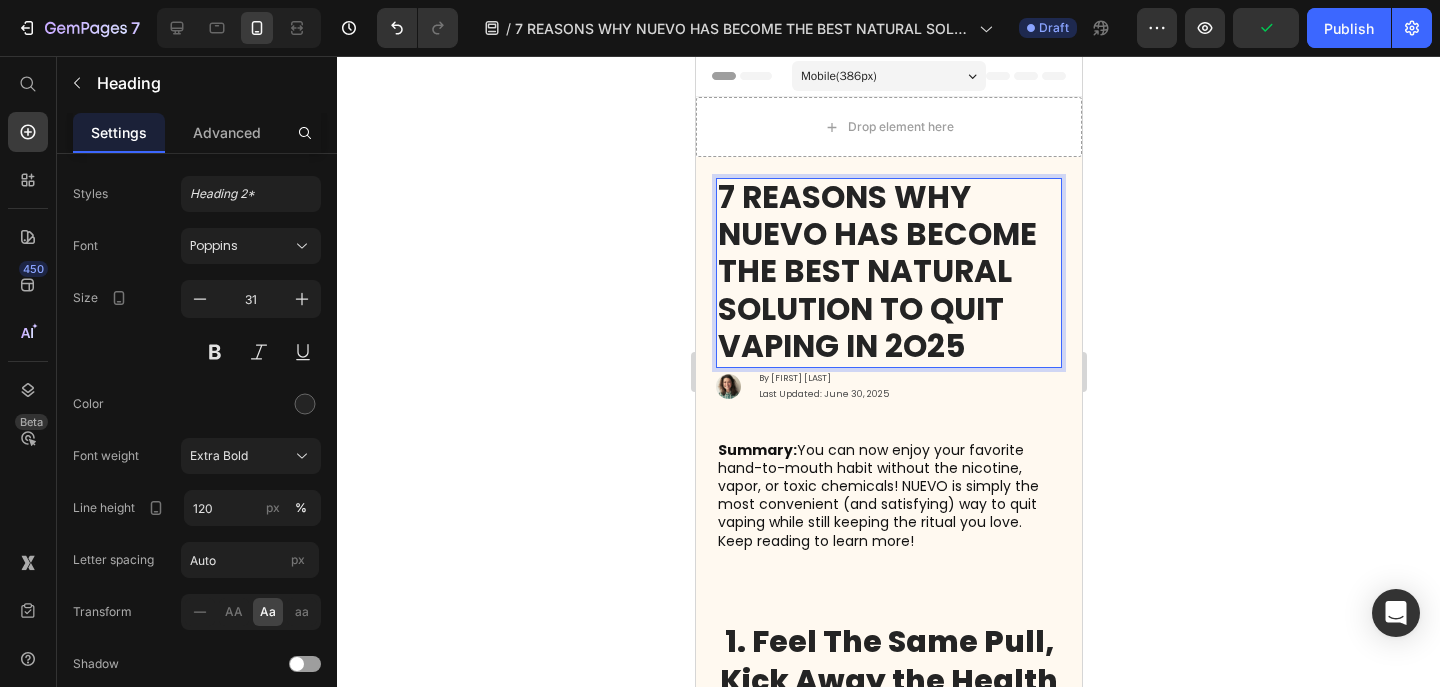 click on "7 REASONS WHY NUEVO HAS BECOME THE BEST NATURAL SOLUTION TO QUIT VAPING IN 2O25" at bounding box center [876, 271] 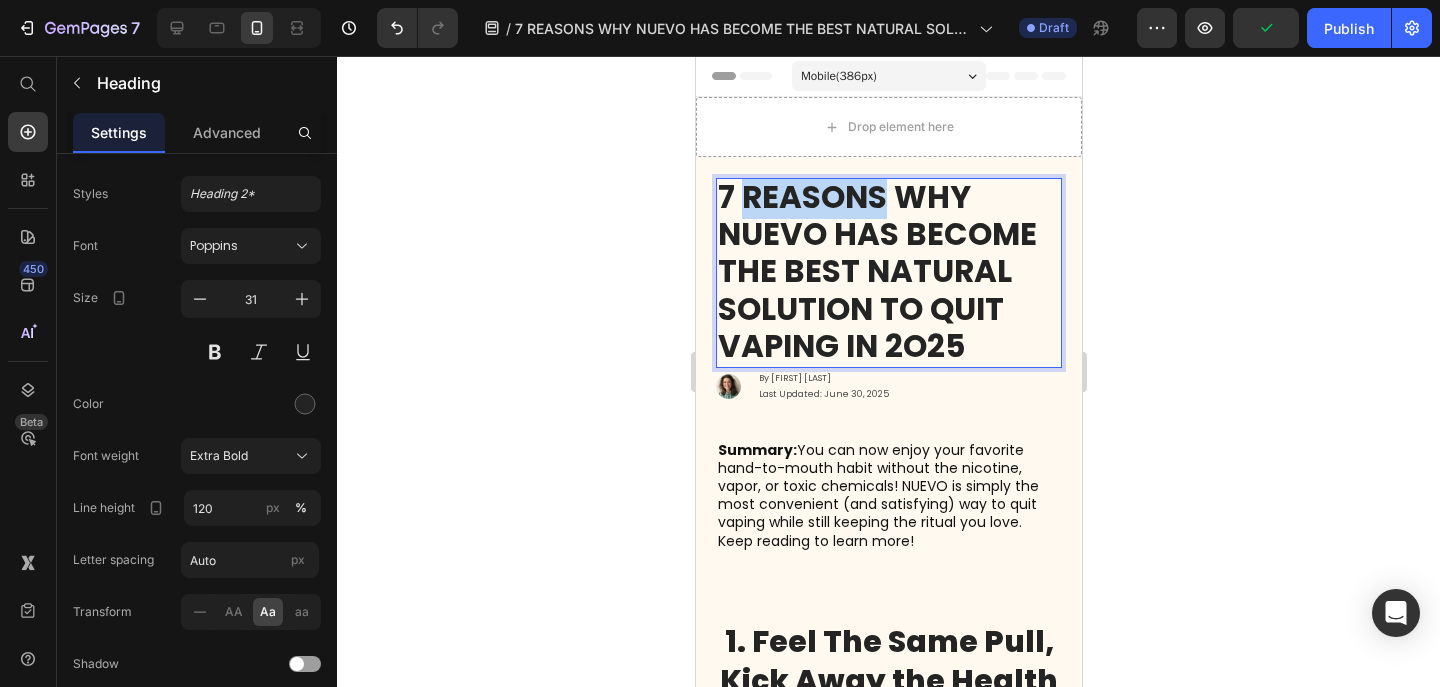 click on "7 REASONS WHY NUEVO HAS BECOME THE BEST NATURAL SOLUTION TO QUIT VAPING IN 2O25" at bounding box center (876, 271) 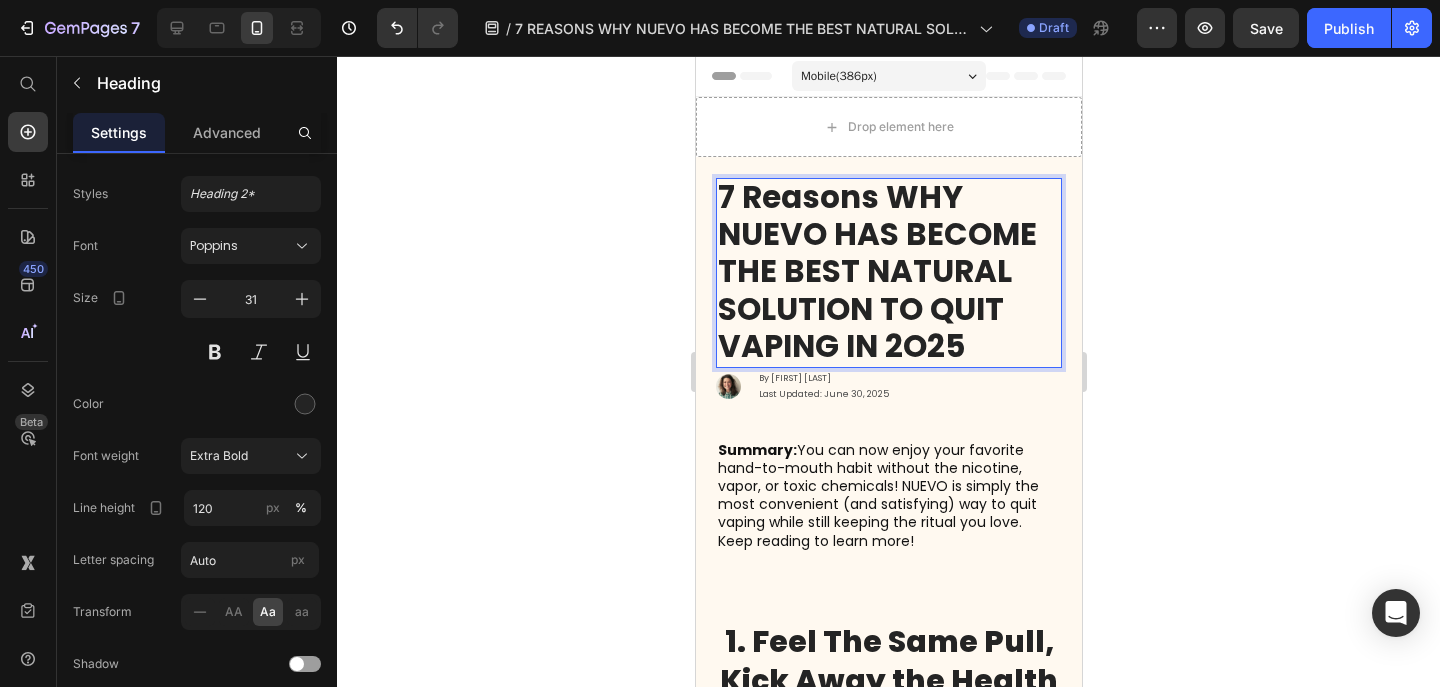 click on "7 Reasons WHY NUEVO HAS BECOME THE BEST NATURAL SOLUTION TO QUIT VAPING IN 2O25" at bounding box center (876, 271) 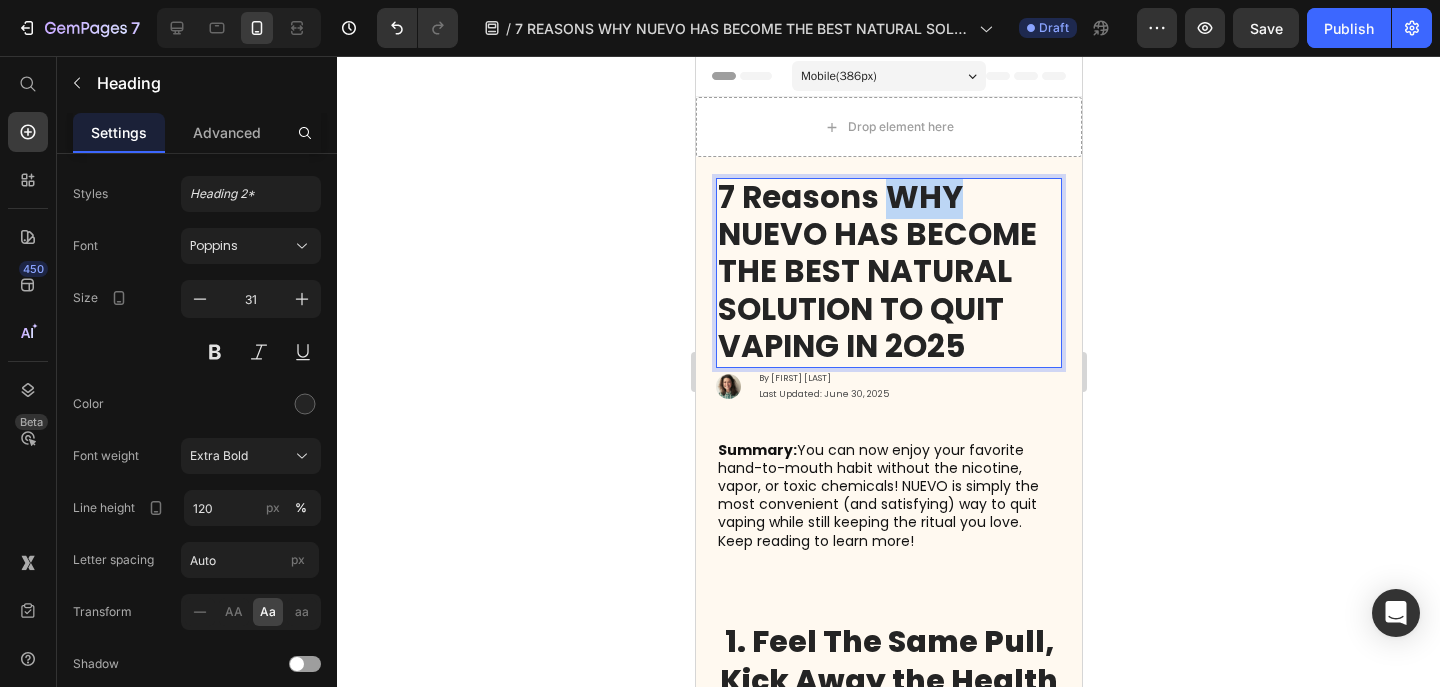 click on "7 Reasons WHY NUEVO HAS BECOME THE BEST NATURAL SOLUTION TO QUIT VAPING IN 2O25" at bounding box center (876, 271) 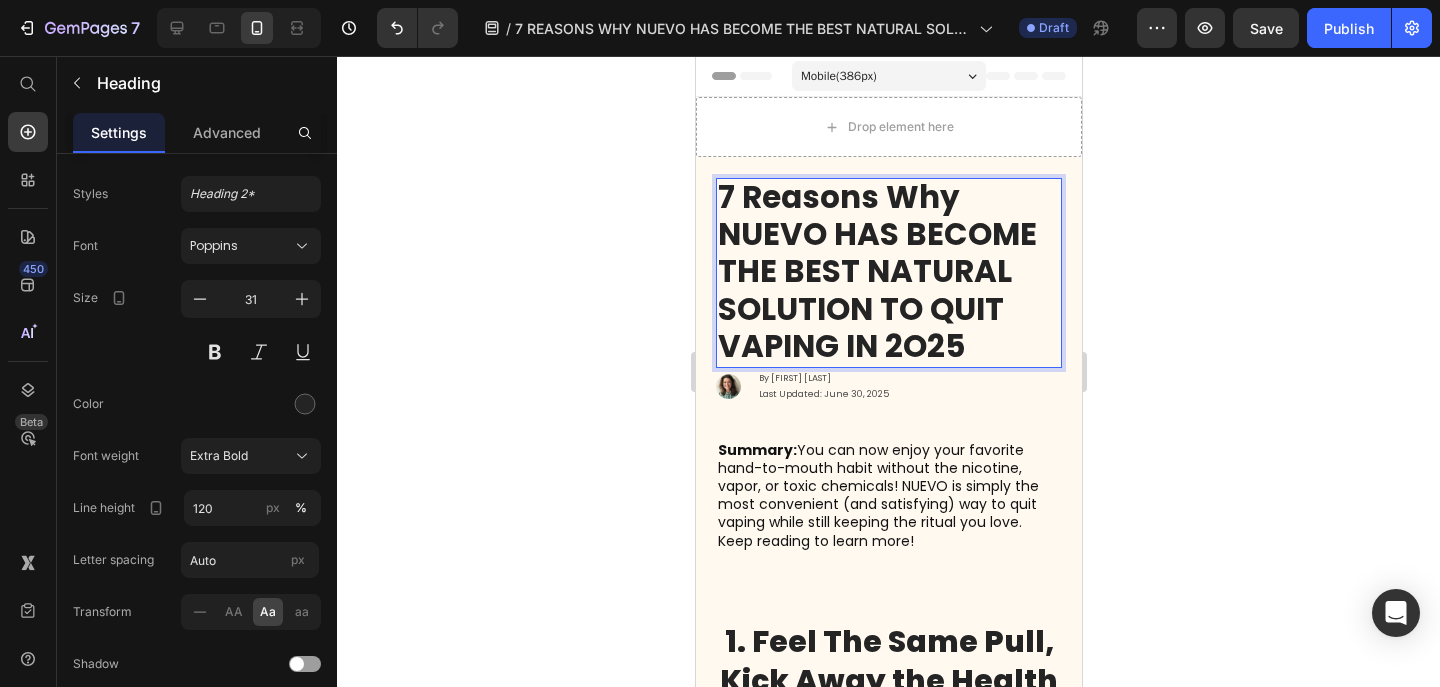 click on "7 Reasons why NUEVO HAS BECOME THE BEST NATURAL SOLUTION TO QUIT VAPING IN 2O25" at bounding box center [876, 271] 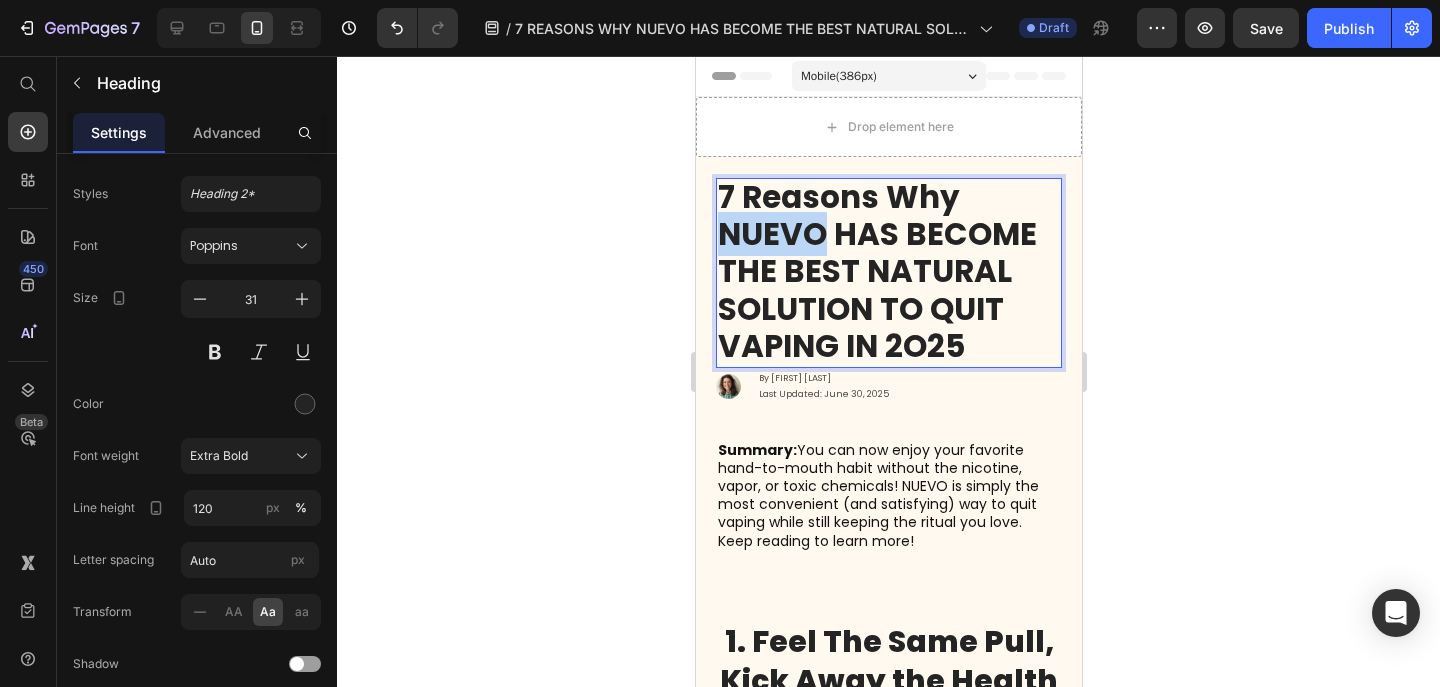 click on "7 Reasons why NUEVO HAS BECOME THE BEST NATURAL SOLUTION TO QUIT VAPING IN 2O25" at bounding box center [876, 271] 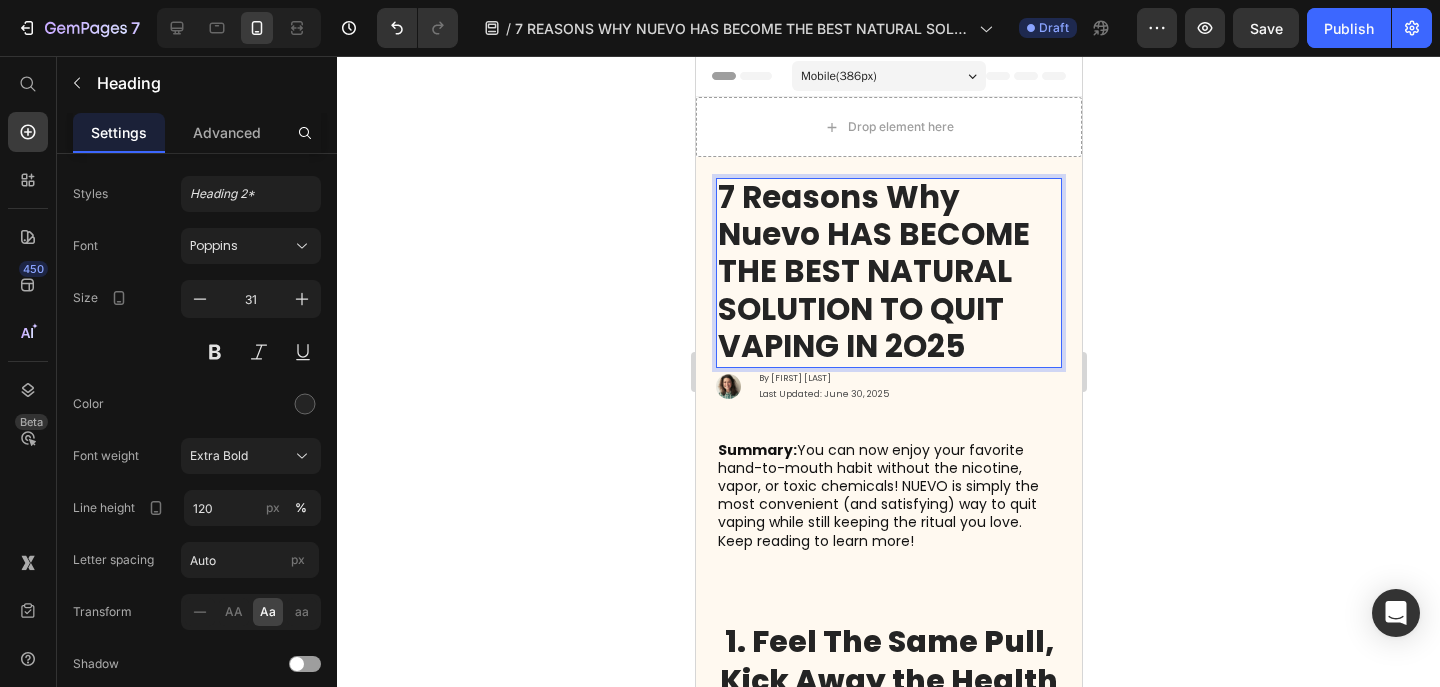 click on "7 Reasons why nuevo HAS BECOME THE BEST NATURAL SOLUTION TO QUIT VAPING IN 2O25" at bounding box center [873, 271] 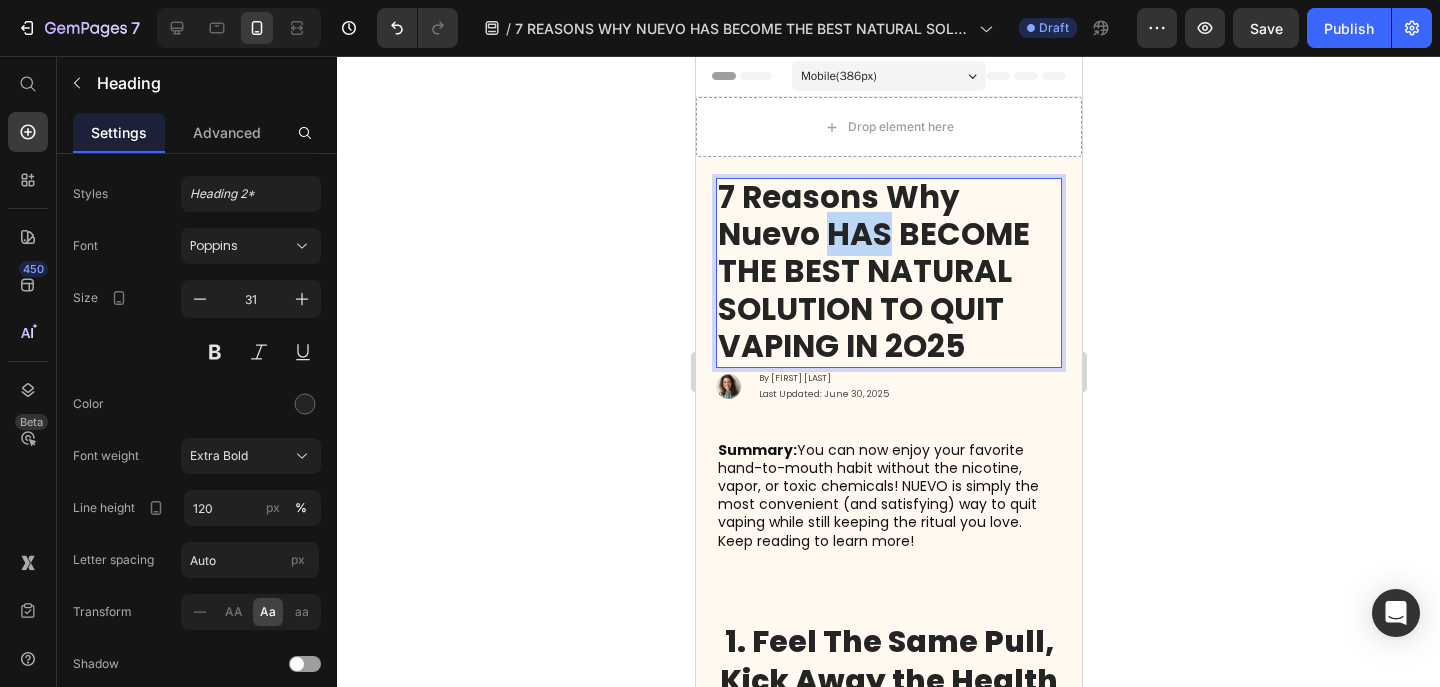 click on "7 Reasons why nuevo HAS BECOME THE BEST NATURAL SOLUTION TO QUIT VAPING IN 2O25" at bounding box center (873, 271) 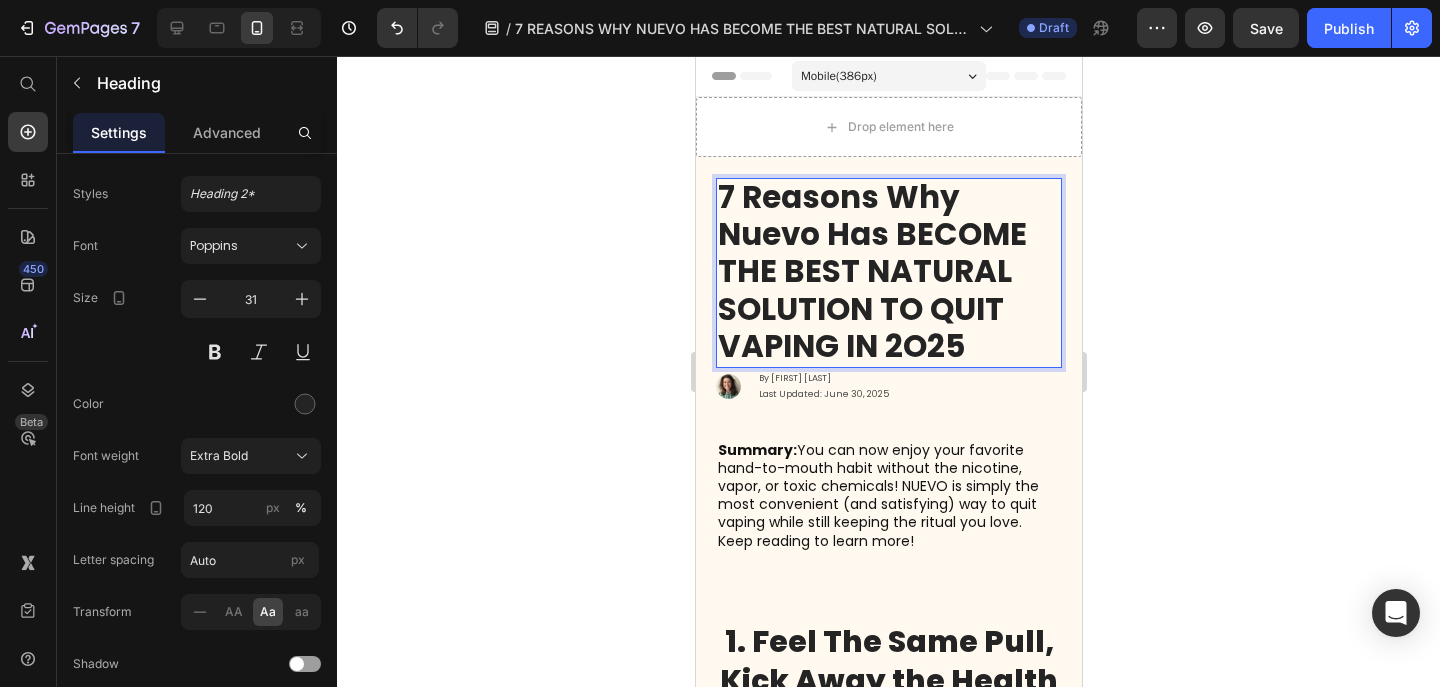click on "7 Reasons why nuevo has BECOME THE BEST NATURAL SOLUTION TO QUIT VAPING IN 2O25" at bounding box center [871, 271] 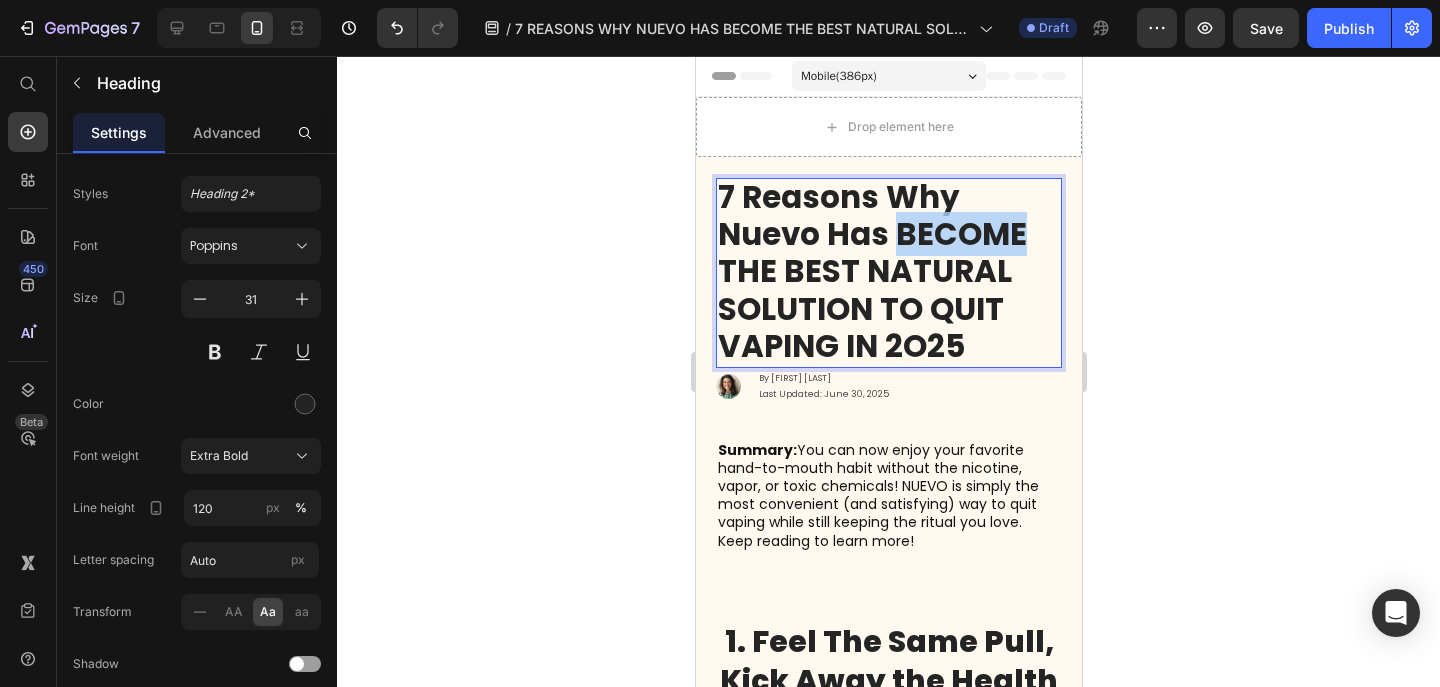click on "7 Reasons why nuevo has BECOME THE BEST NATURAL SOLUTION TO QUIT VAPING IN 2O25" at bounding box center (871, 271) 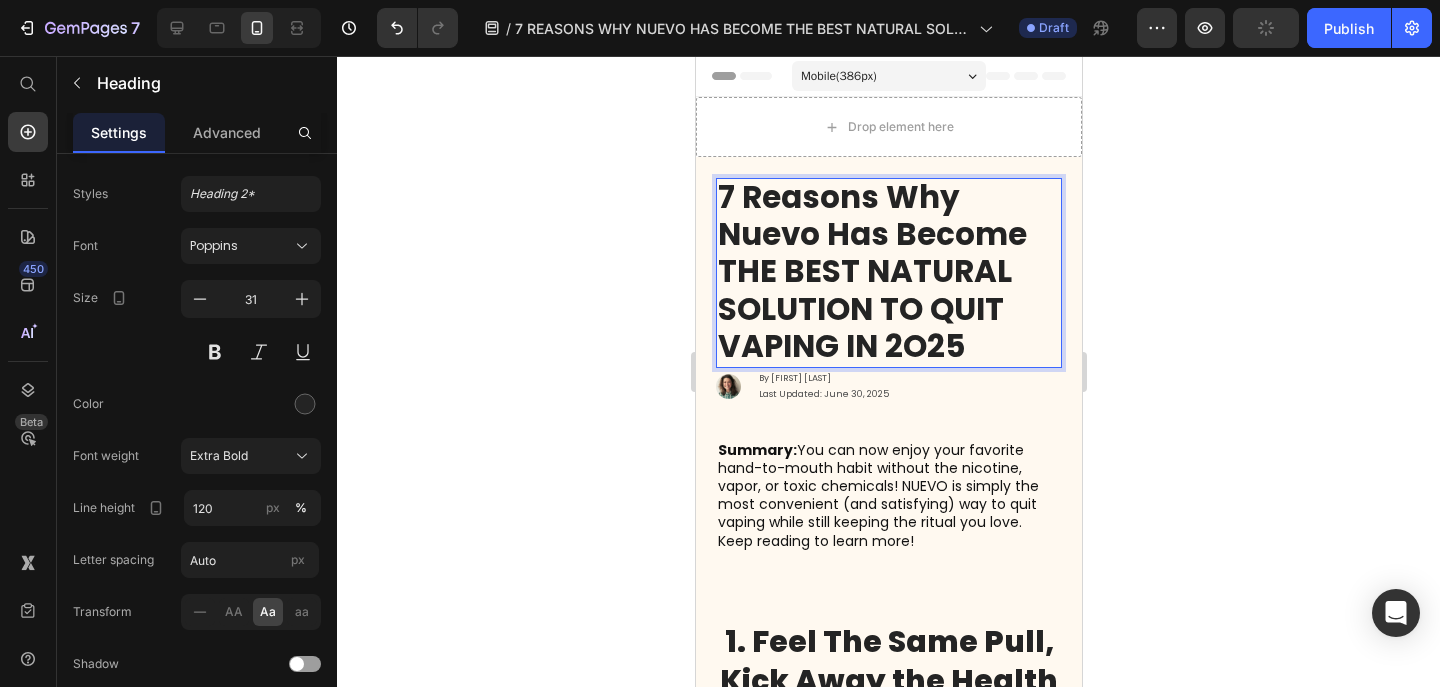 click on "7 Reasons why nuevo has become THE BEST NATURAL SOLUTION TO QUIT VAPING IN 2O25" at bounding box center [871, 271] 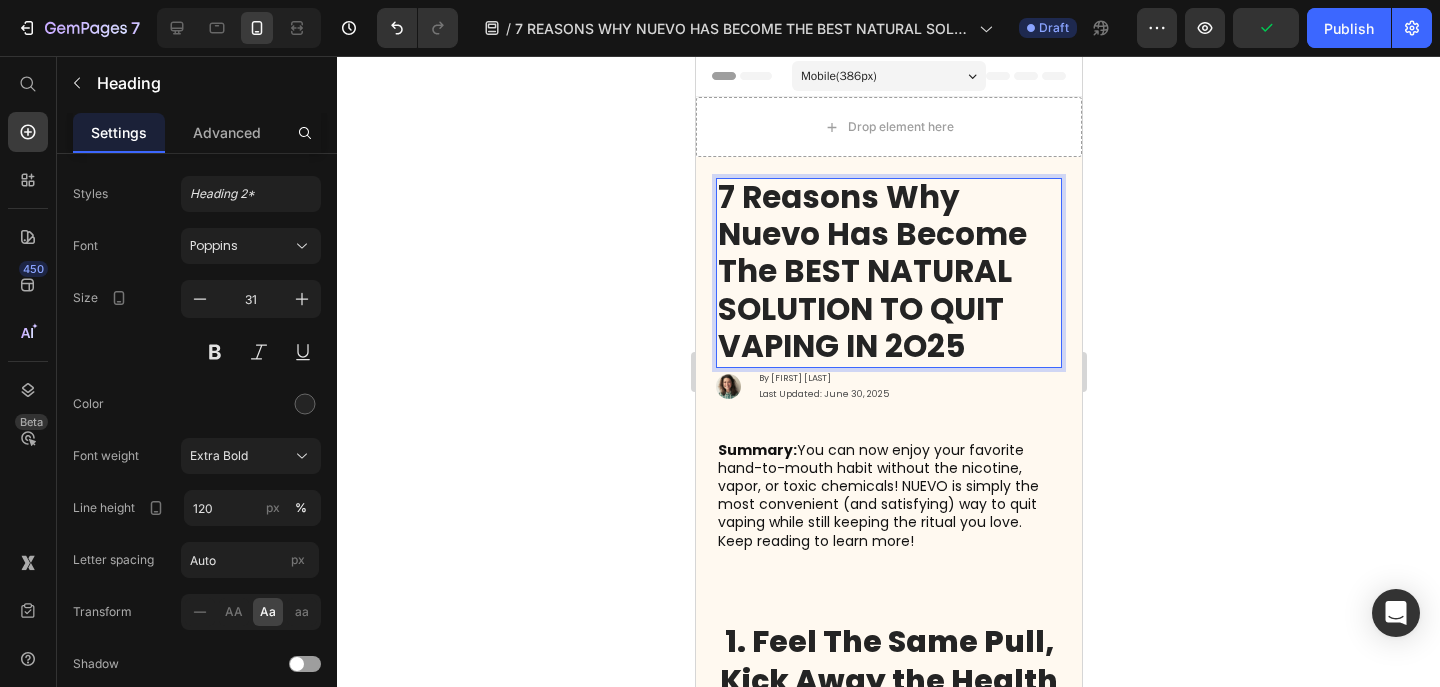 click on "7 Reasons why nuevo has become the BEST NATURAL SOLUTION TO QUIT VAPING IN 2O25" at bounding box center (871, 271) 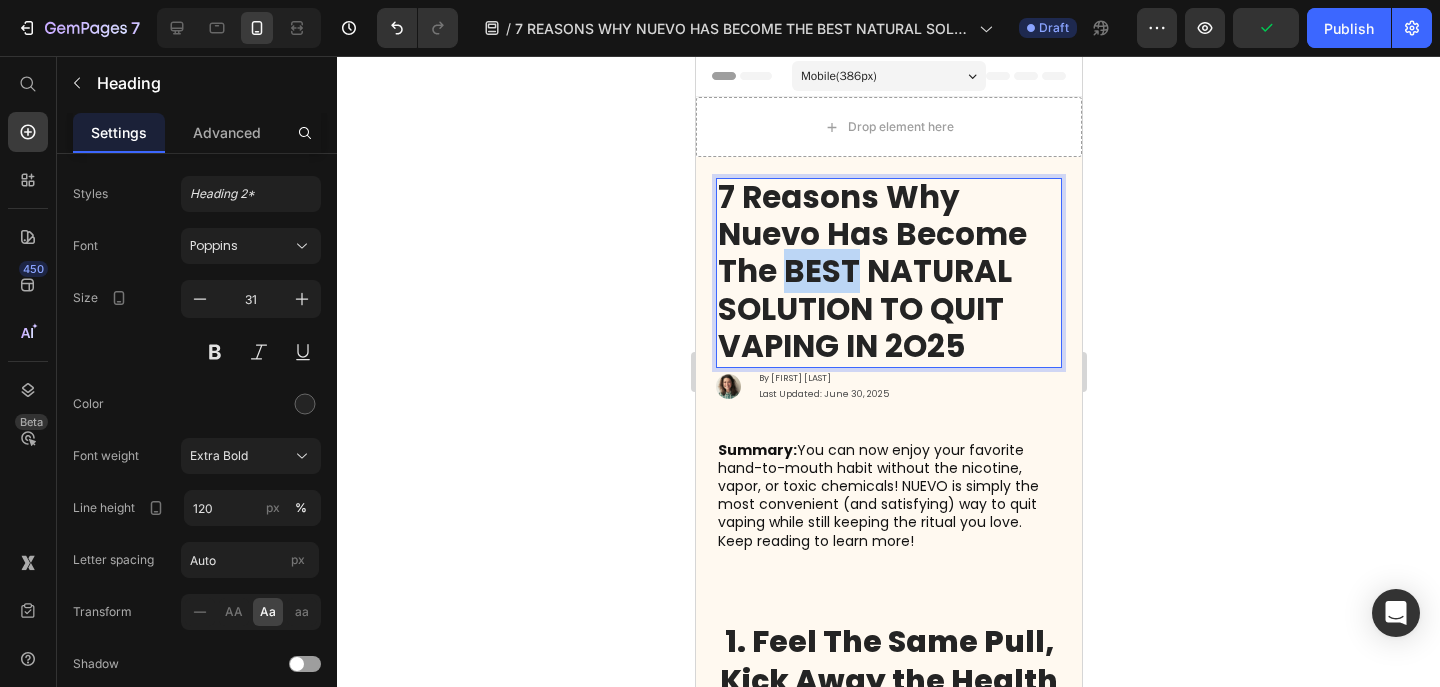 click on "7 Reasons why nuevo has become the BEST NATURAL SOLUTION TO QUIT VAPING IN 2O25" at bounding box center [871, 271] 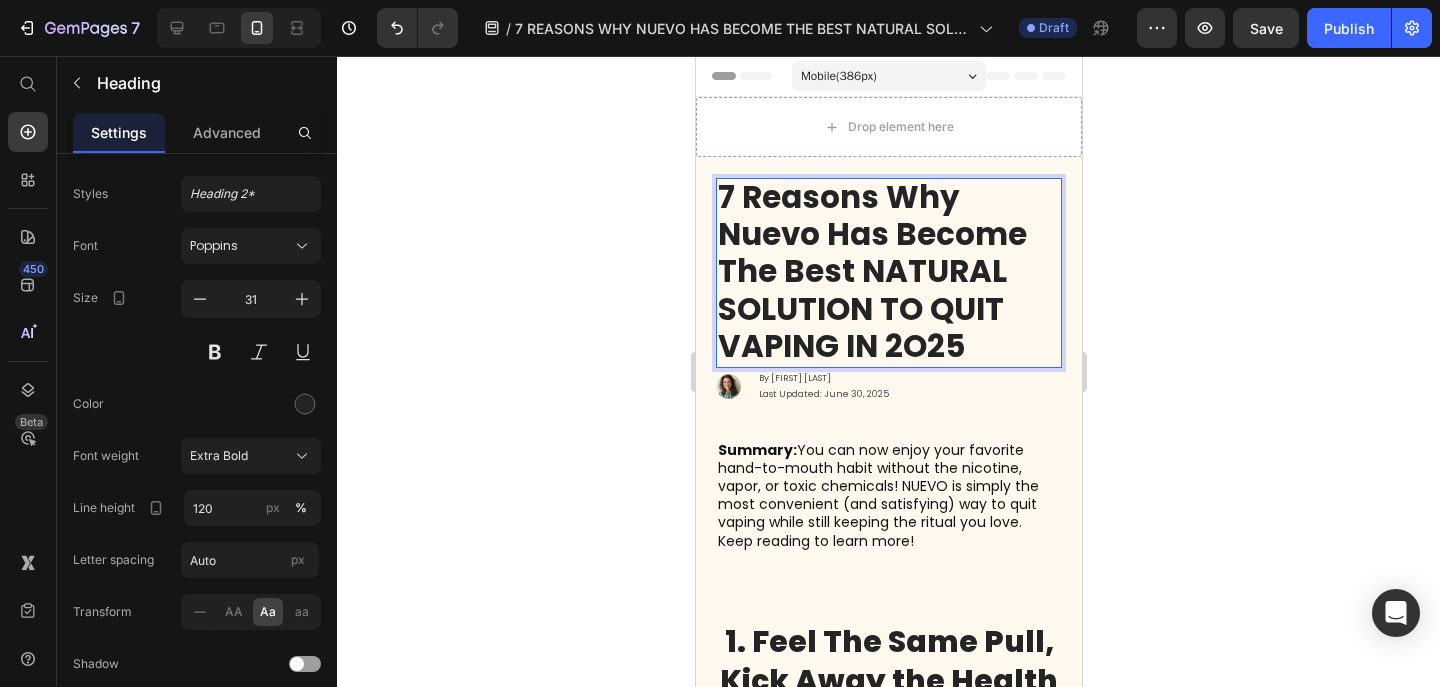 click on "7 Reasons why nuevo has become the best NATURAL SOLUTION TO QUIT VAPING IN 2O25" at bounding box center [871, 271] 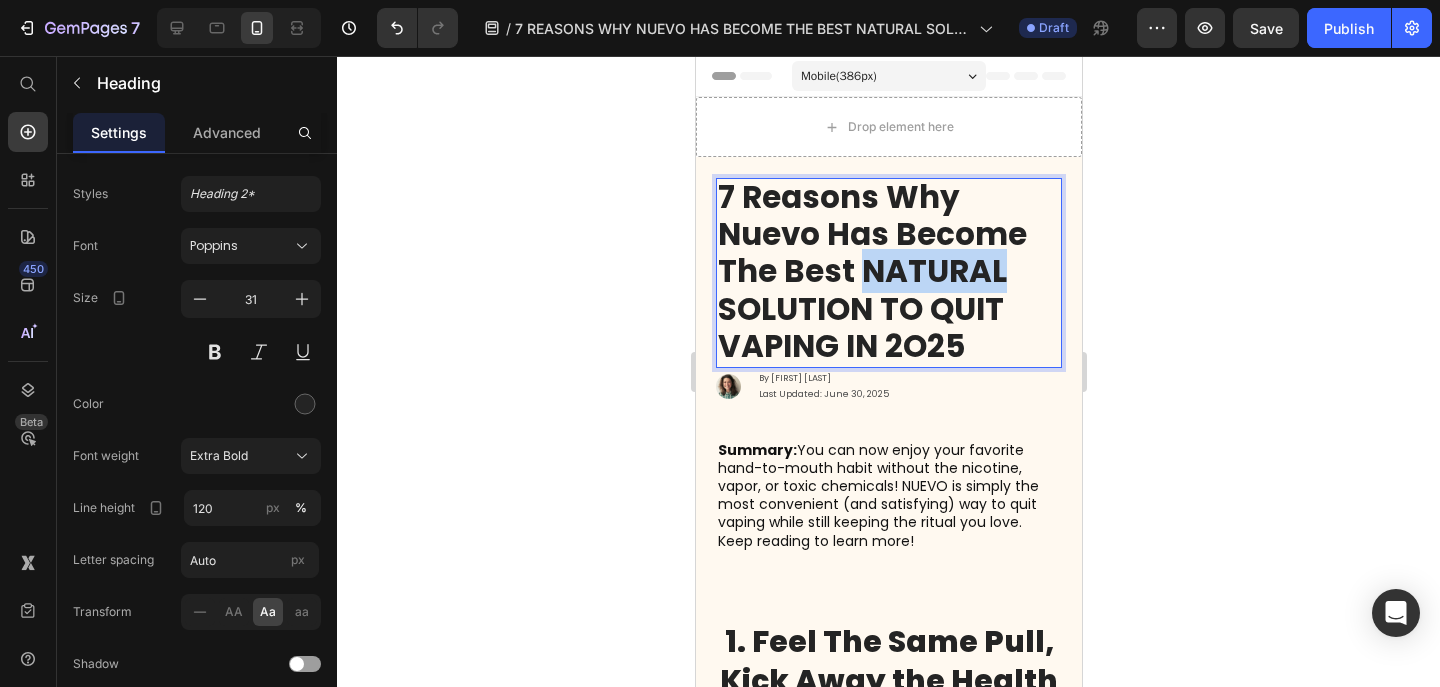 click on "7 Reasons why nuevo has become the best NATURAL SOLUTION TO QUIT VAPING IN 2O25" at bounding box center (871, 271) 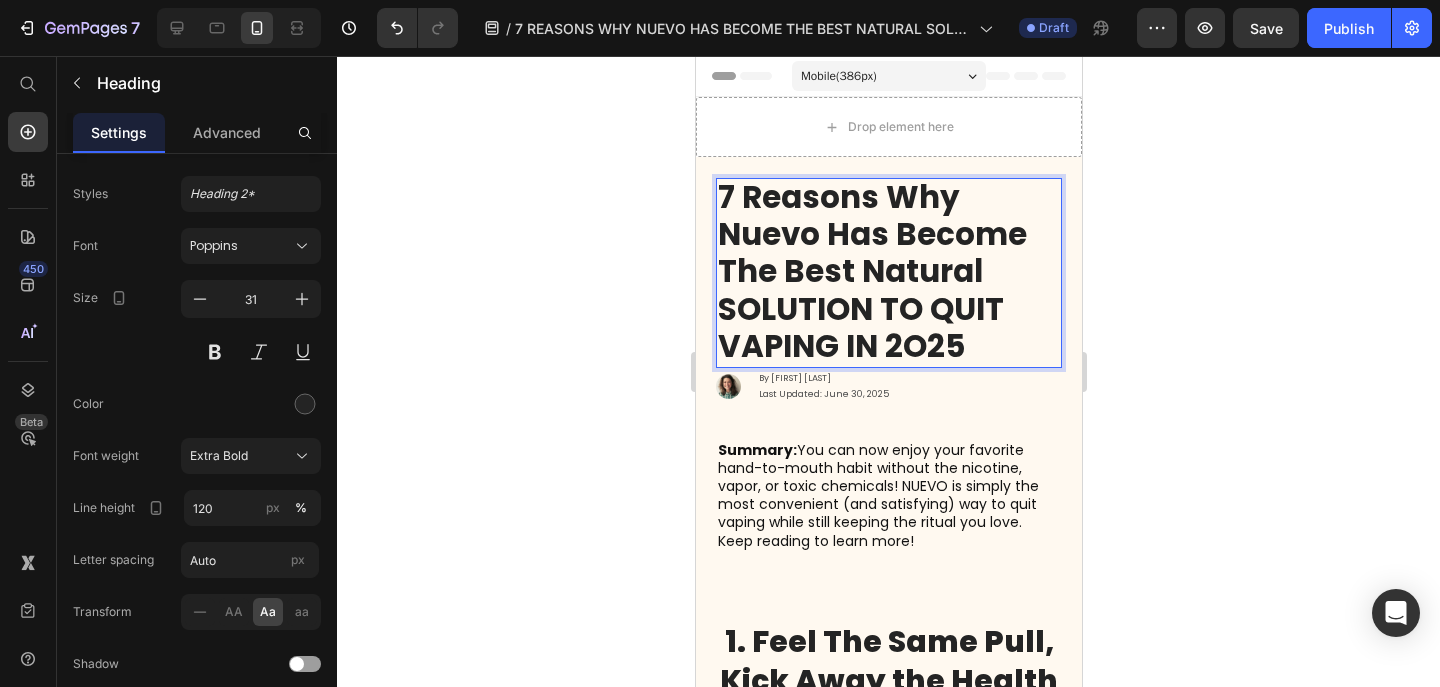 click on "7 Reasons why nuevo has become the best natural SOLUTION TO QUIT VAPING IN 2O25" at bounding box center (871, 271) 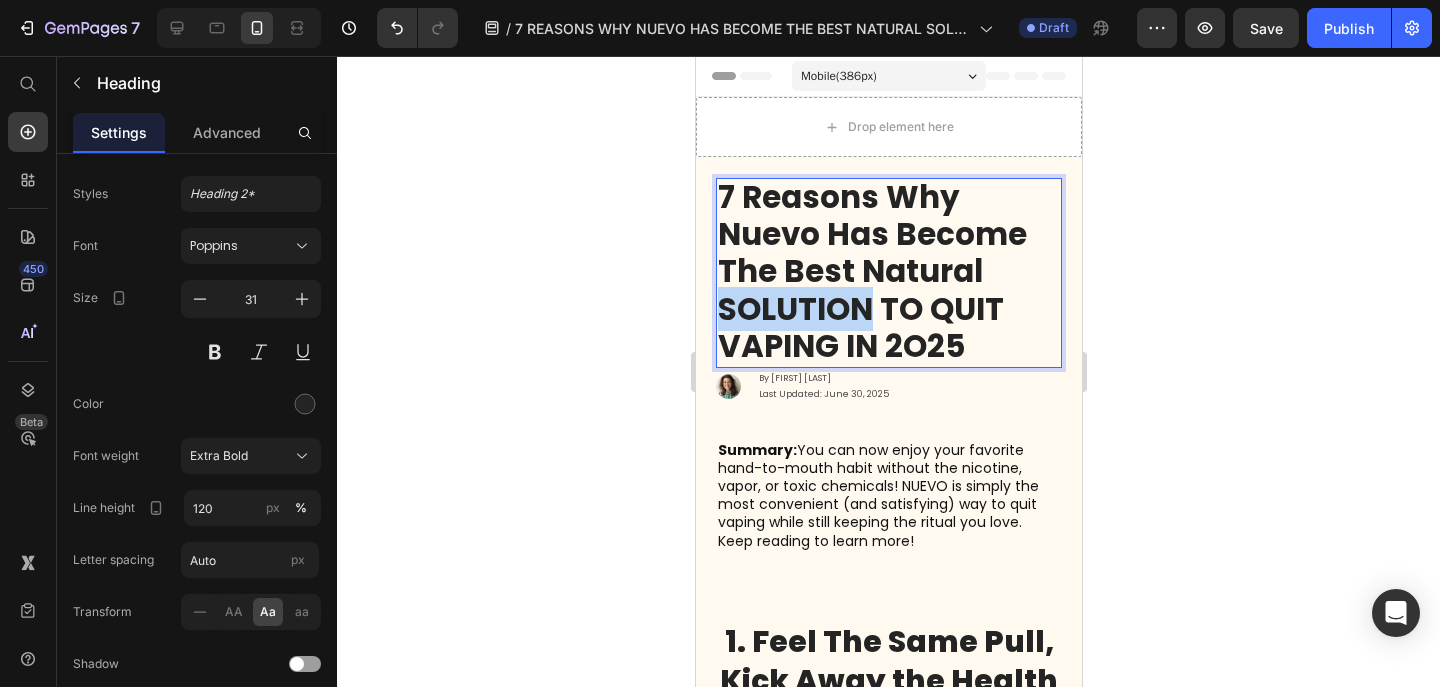 click on "7 Reasons why nuevo has become the best natural SOLUTION TO QUIT VAPING IN 2O25" at bounding box center [871, 271] 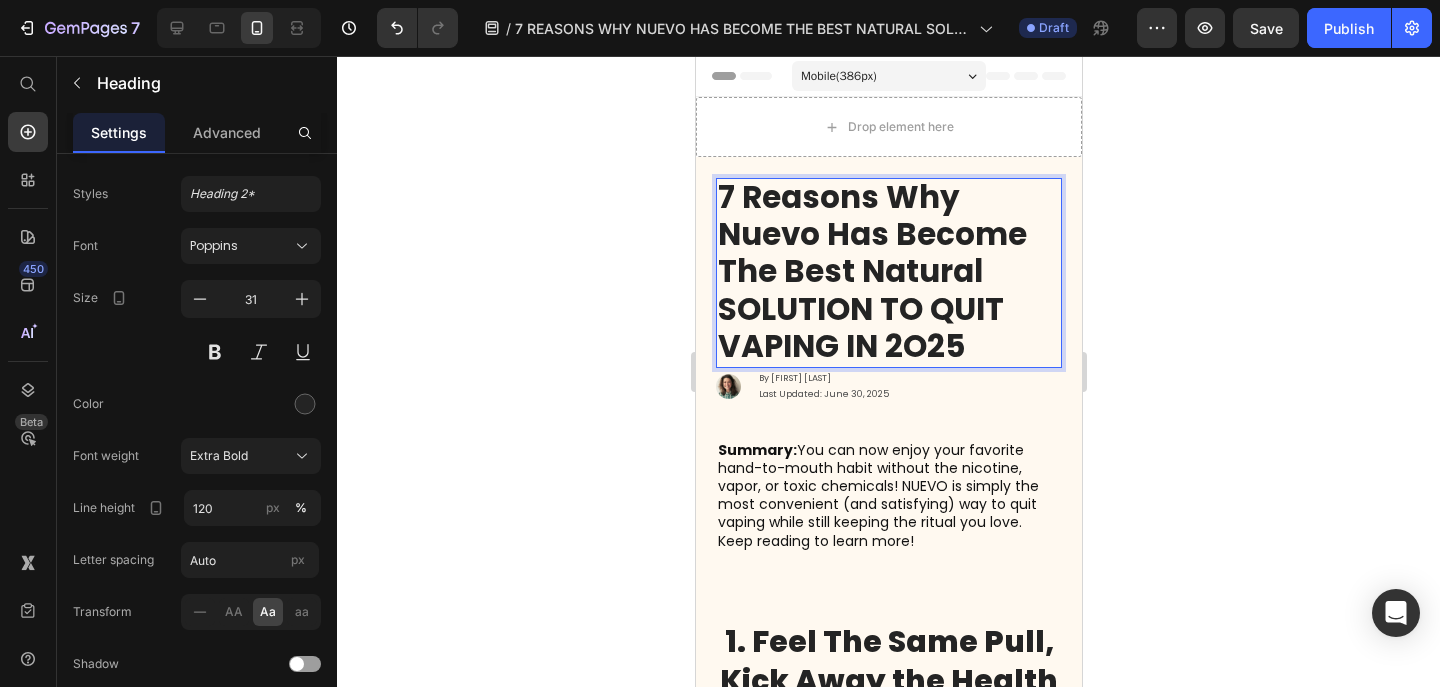 scroll, scrollTop: 0, scrollLeft: 0, axis: both 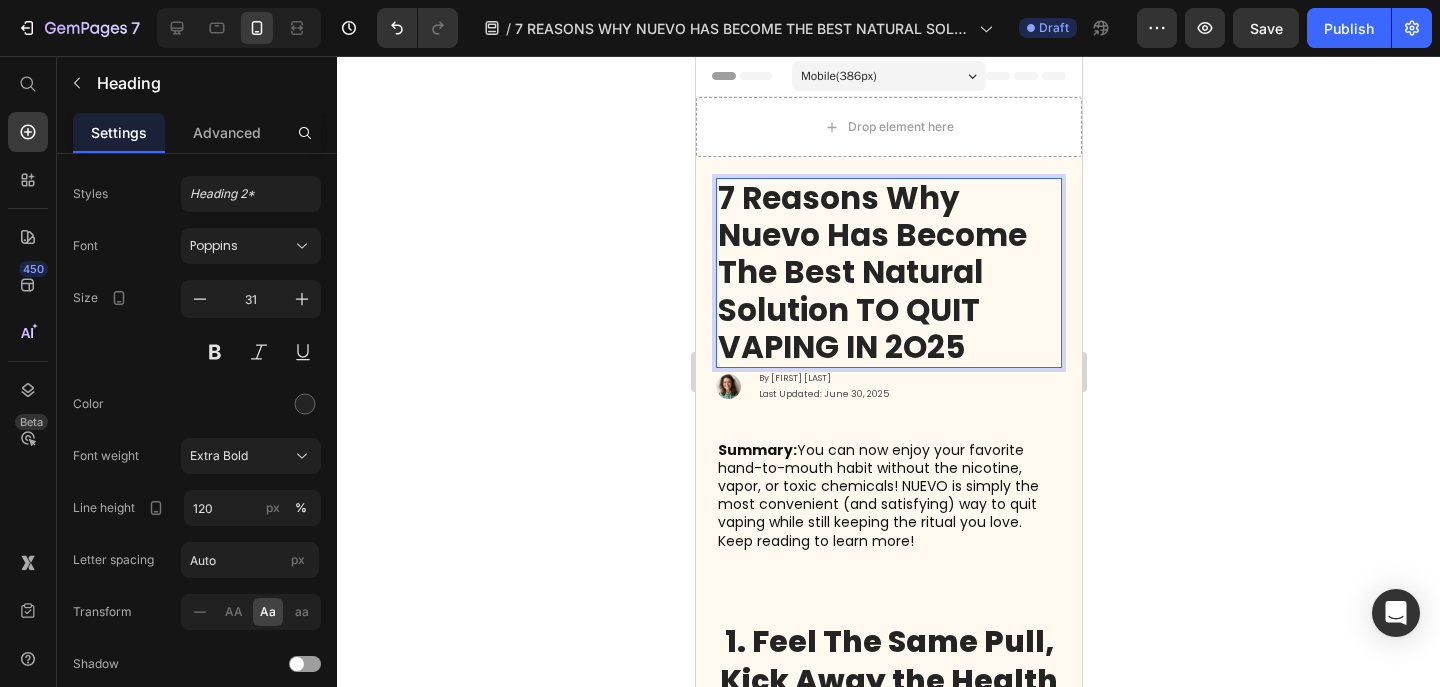 click on "7 Reasons why nuevo has become the best natural solution TO QUIT VAPING IN 2O25" at bounding box center (871, 272) 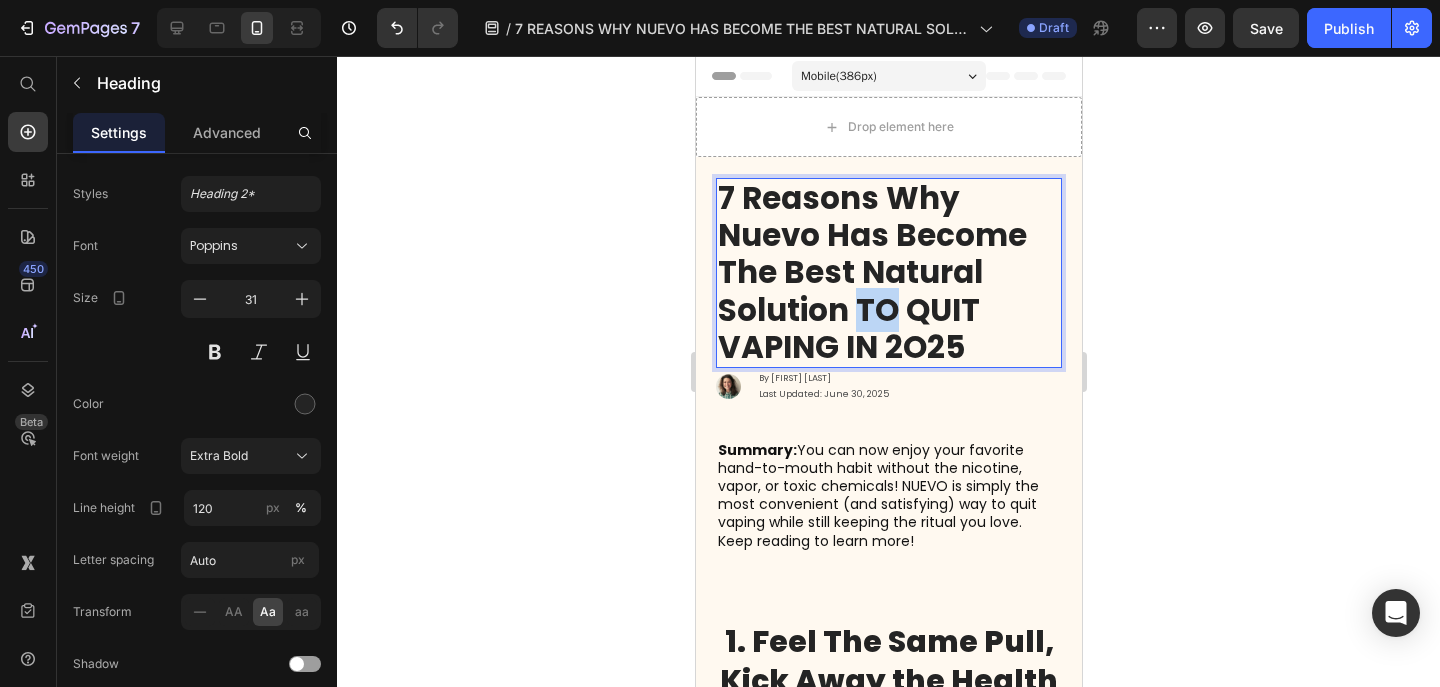click on "7 Reasons why nuevo has become the best natural solution TO QUIT VAPING IN 2O25" at bounding box center (871, 272) 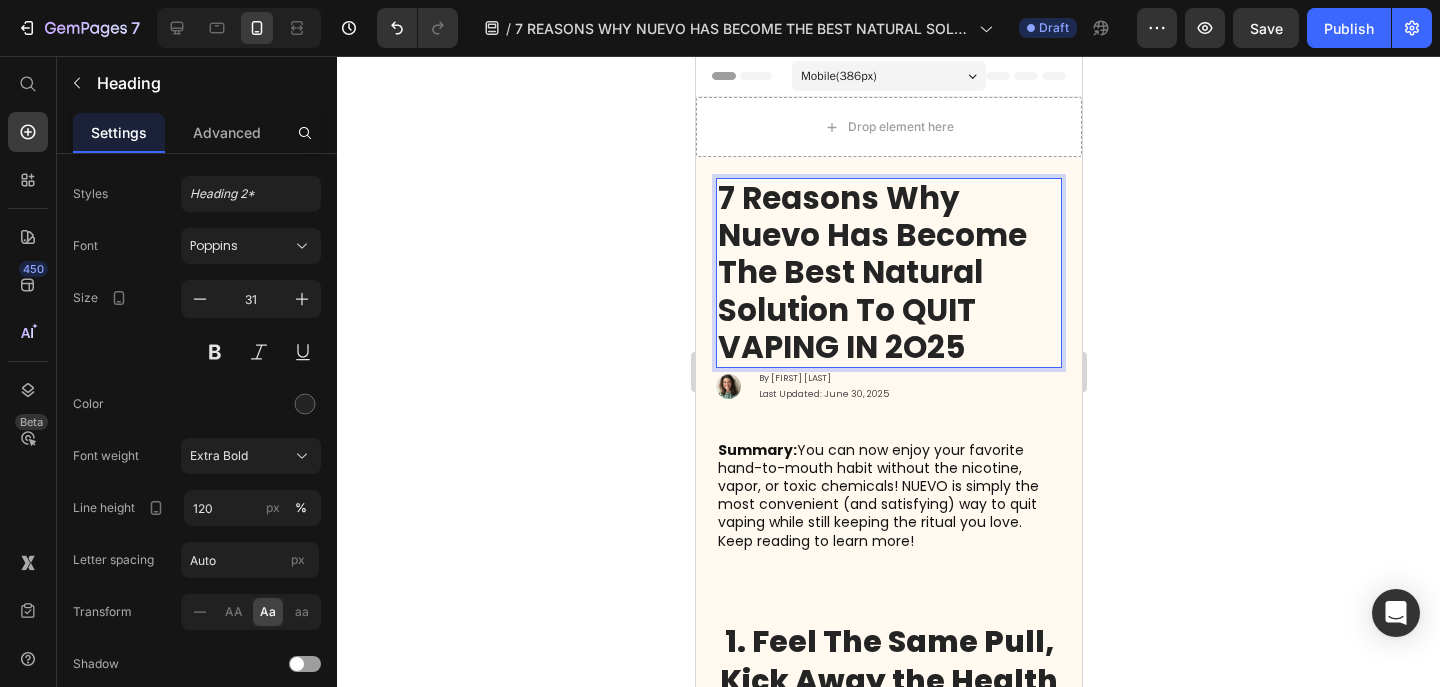 click on "7 Reasons why nuevo has become the best natural solution to QUIT VAPING IN 2O25" at bounding box center (871, 272) 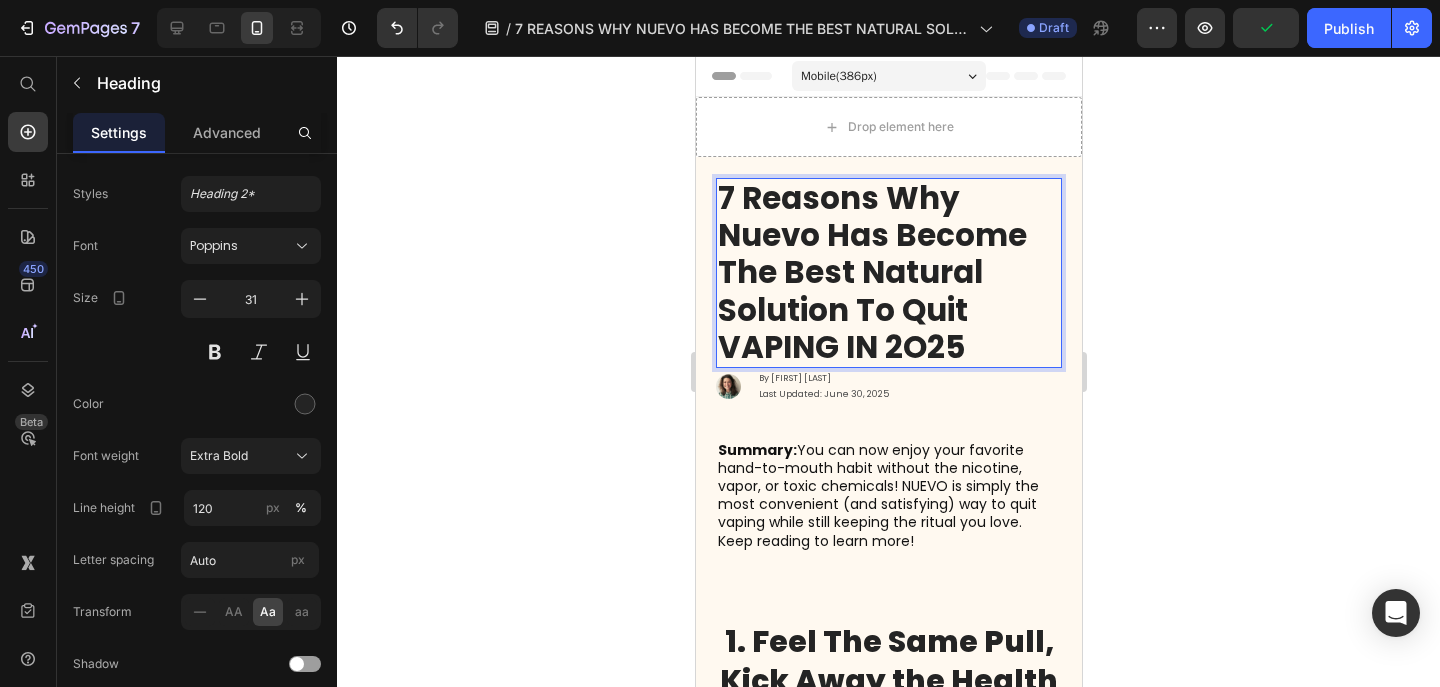 click on "7 Reasons why nuevo has become the best natural solution to quit VAPING IN 2O25" at bounding box center [871, 272] 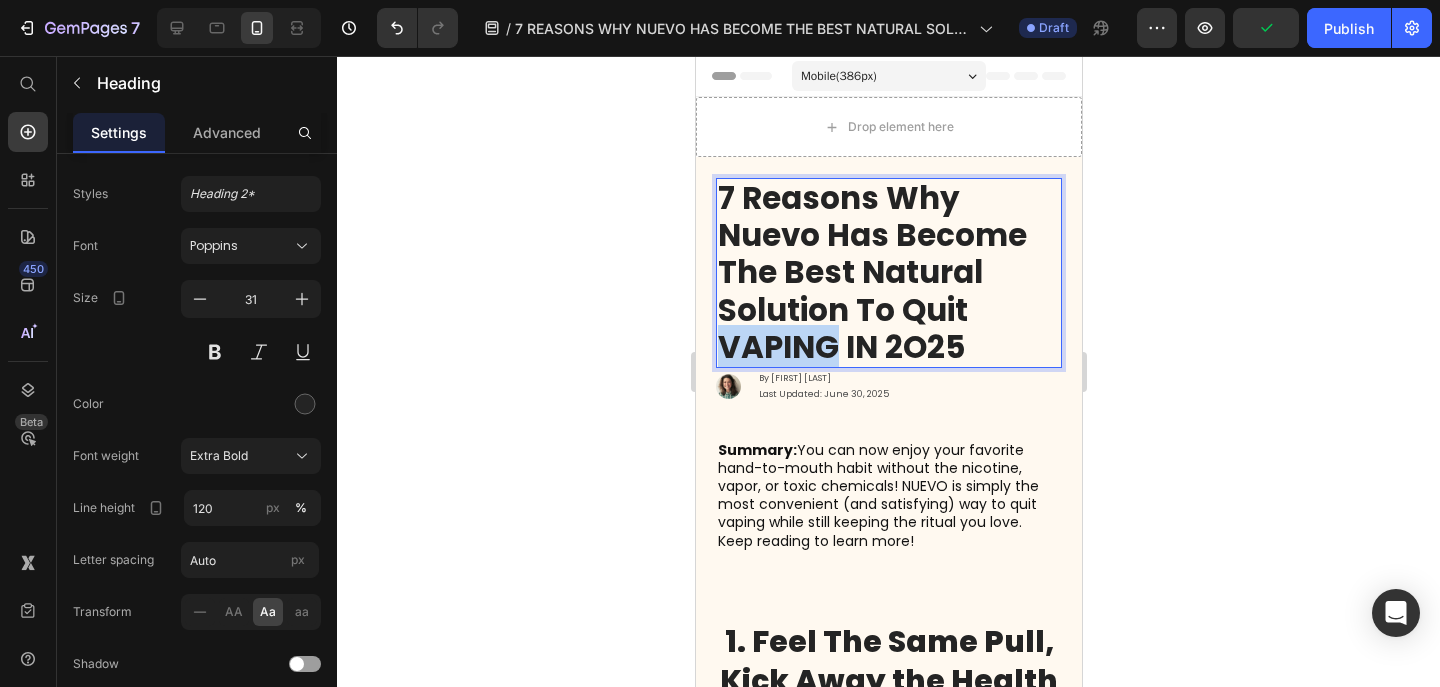 click on "7 Reasons why nuevo has become the best natural solution to quit VAPING IN 2O25" at bounding box center [871, 272] 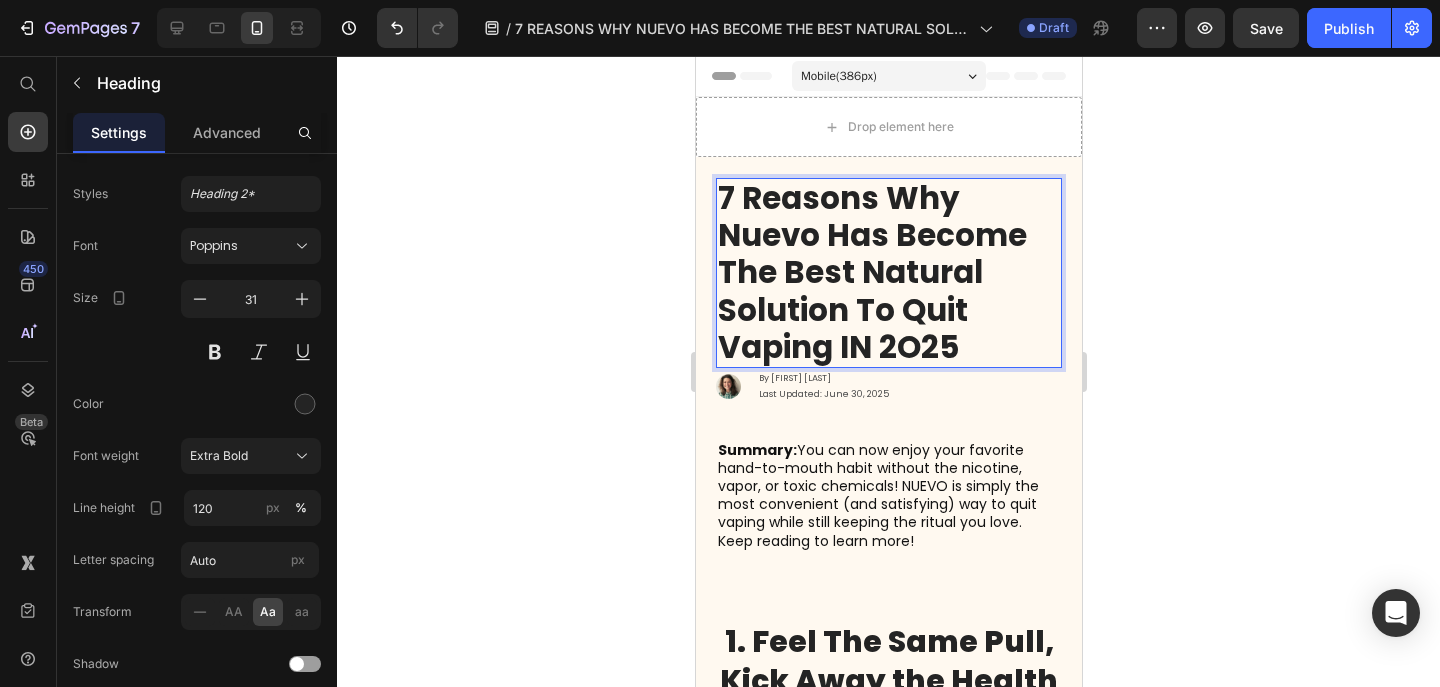 click on "7 Reasons why nuevo has become the best natural solution to quit vaping IN 2O25" at bounding box center [871, 272] 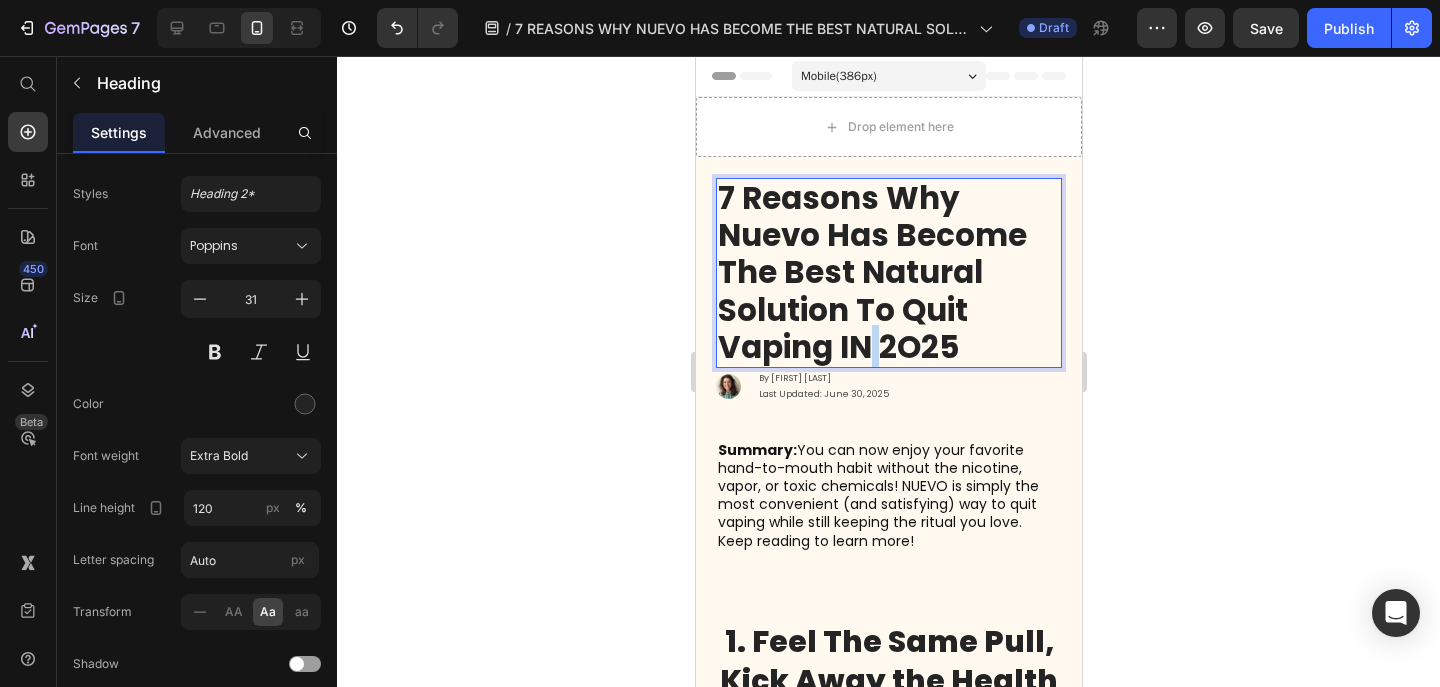 click on "7 Reasons why nuevo has become the best natural solution to quit vaping IN 2O25" at bounding box center (871, 272) 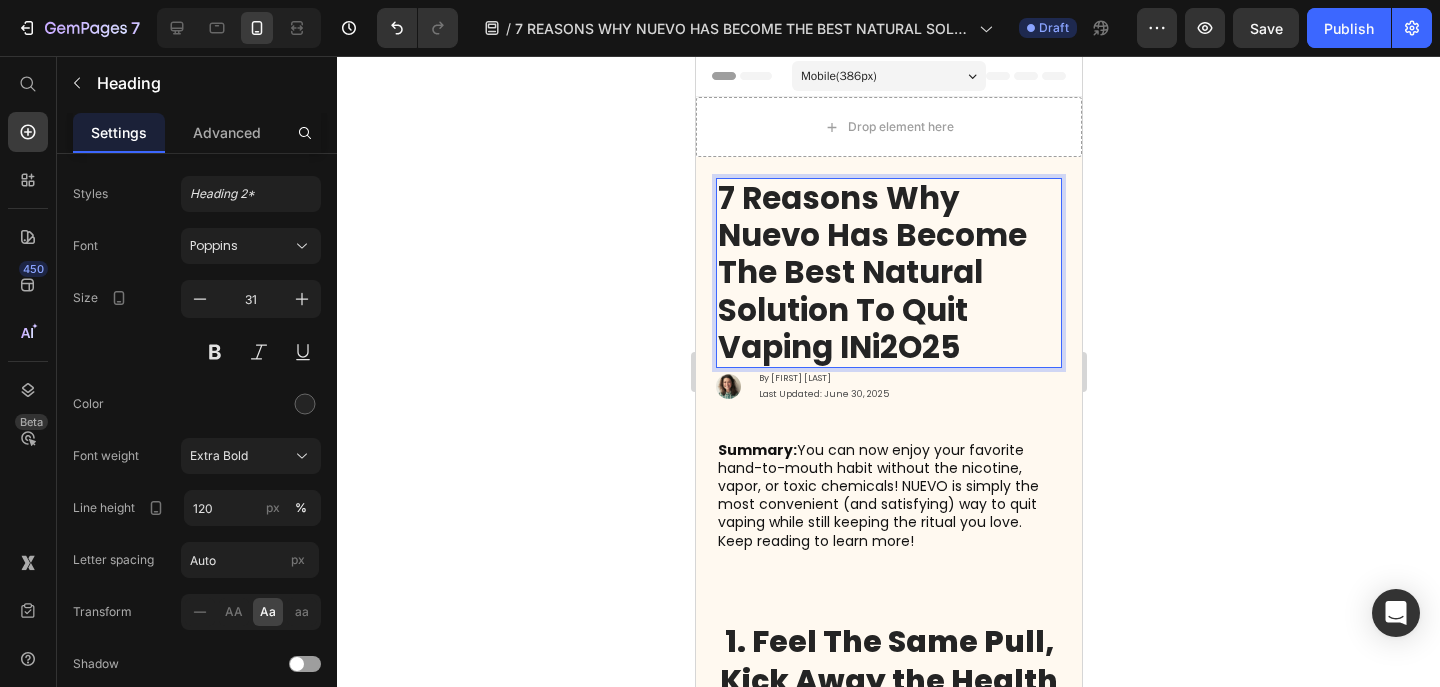 scroll, scrollTop: 1, scrollLeft: 0, axis: vertical 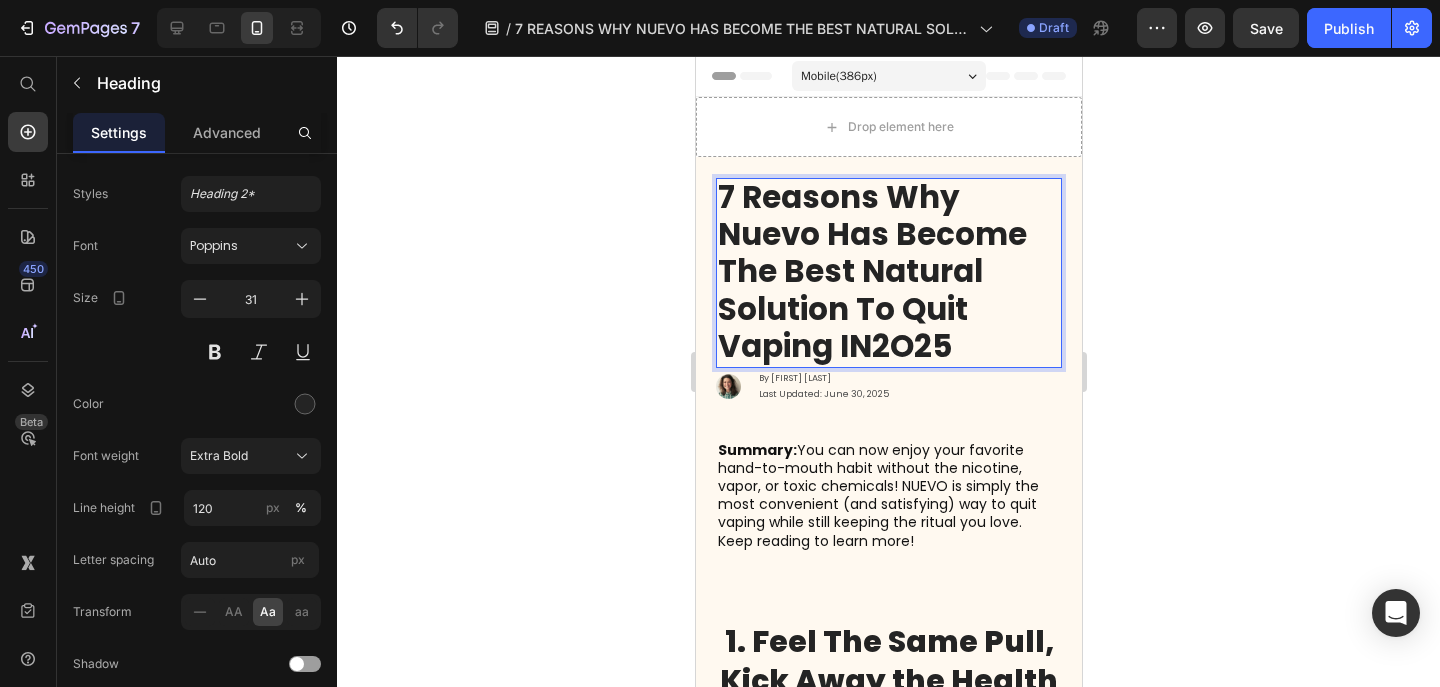 click on "7 Reasons why nuevo has become the best natural solution to quit vaping IN2O25" at bounding box center (871, 271) 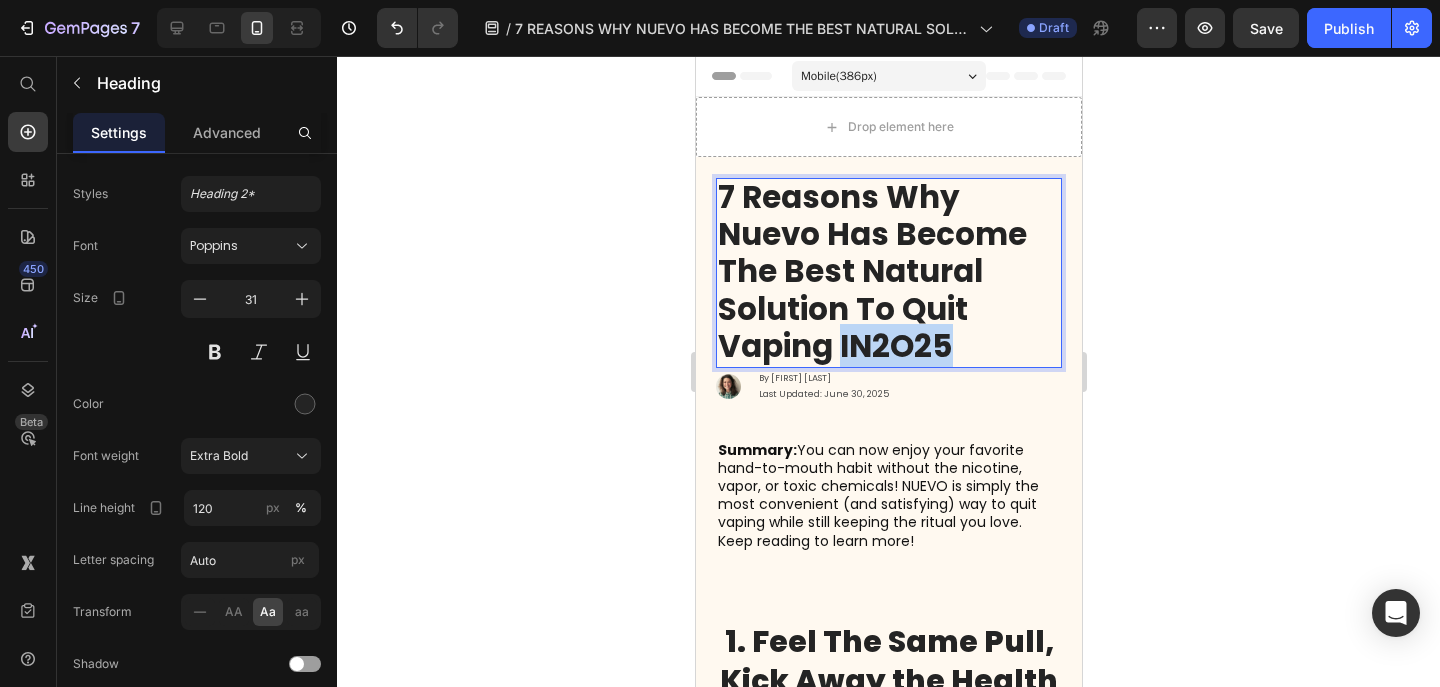 click on "7 Reasons why nuevo has become the best natural solution to quit vaping IN2O25" at bounding box center (871, 271) 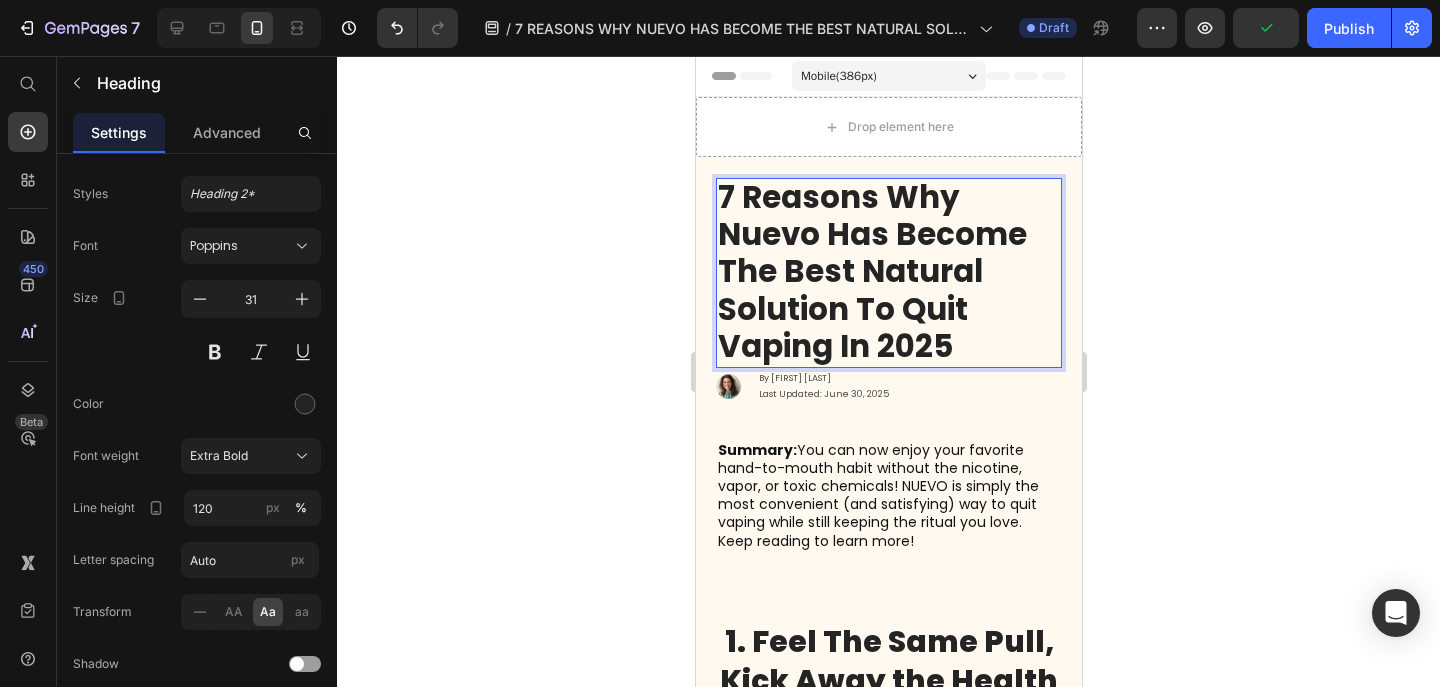 click 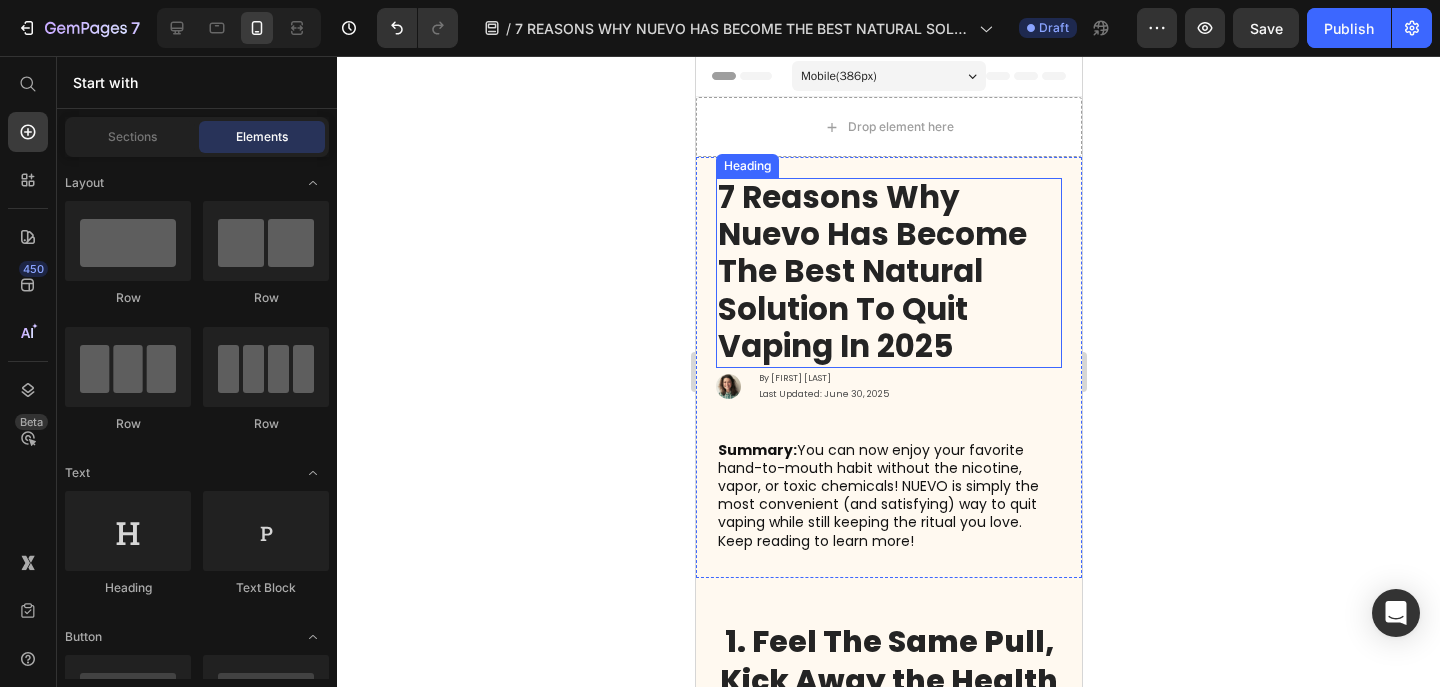 click on "7 Reasons why nuevo has become the best natural solution to quit vaping in 2025" at bounding box center [871, 271] 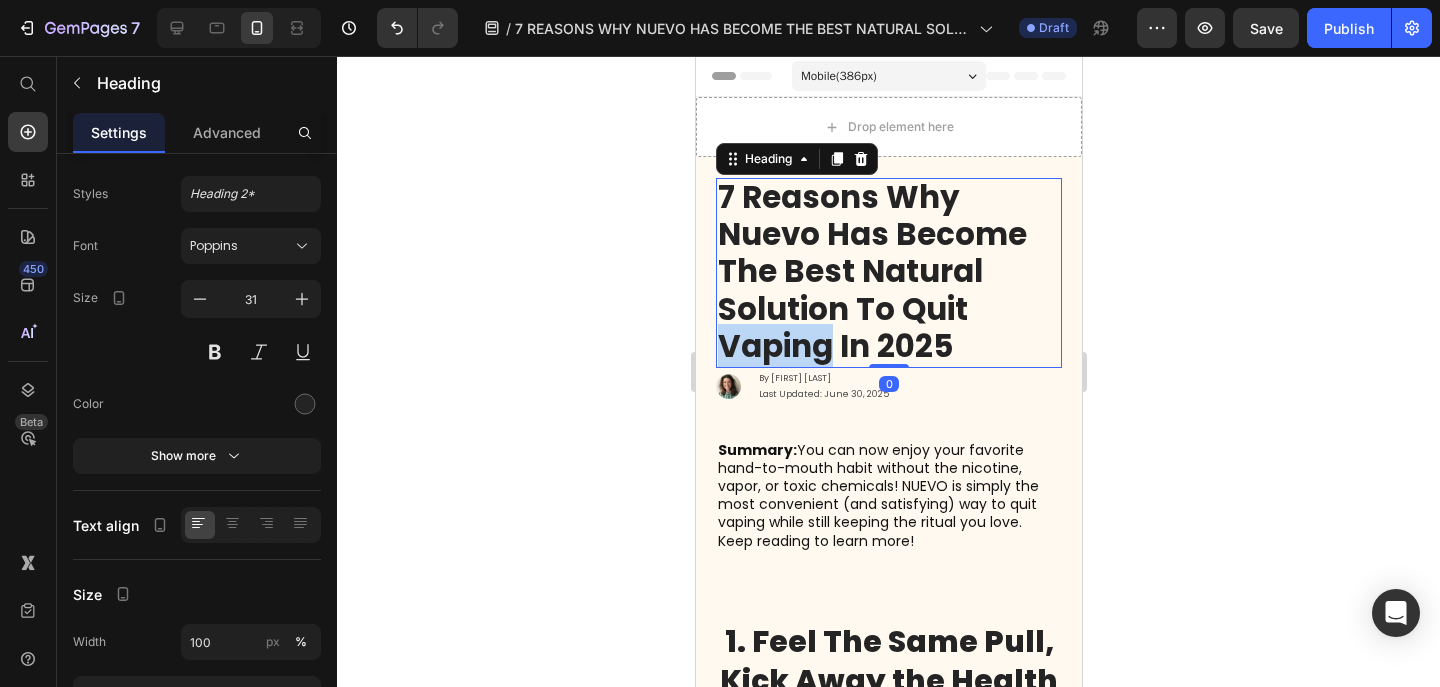 click on "7 Reasons why nuevo has become the best natural solution to quit vaping in 2025" at bounding box center [871, 271] 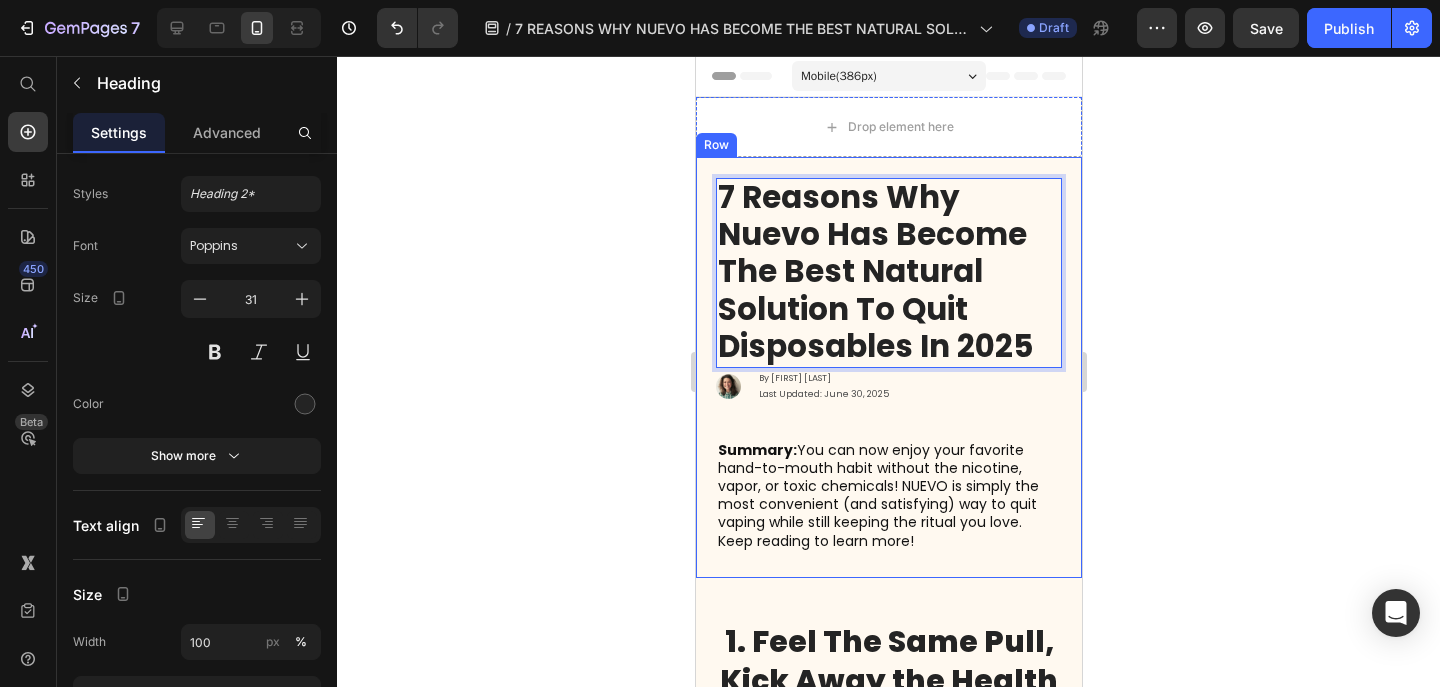 click 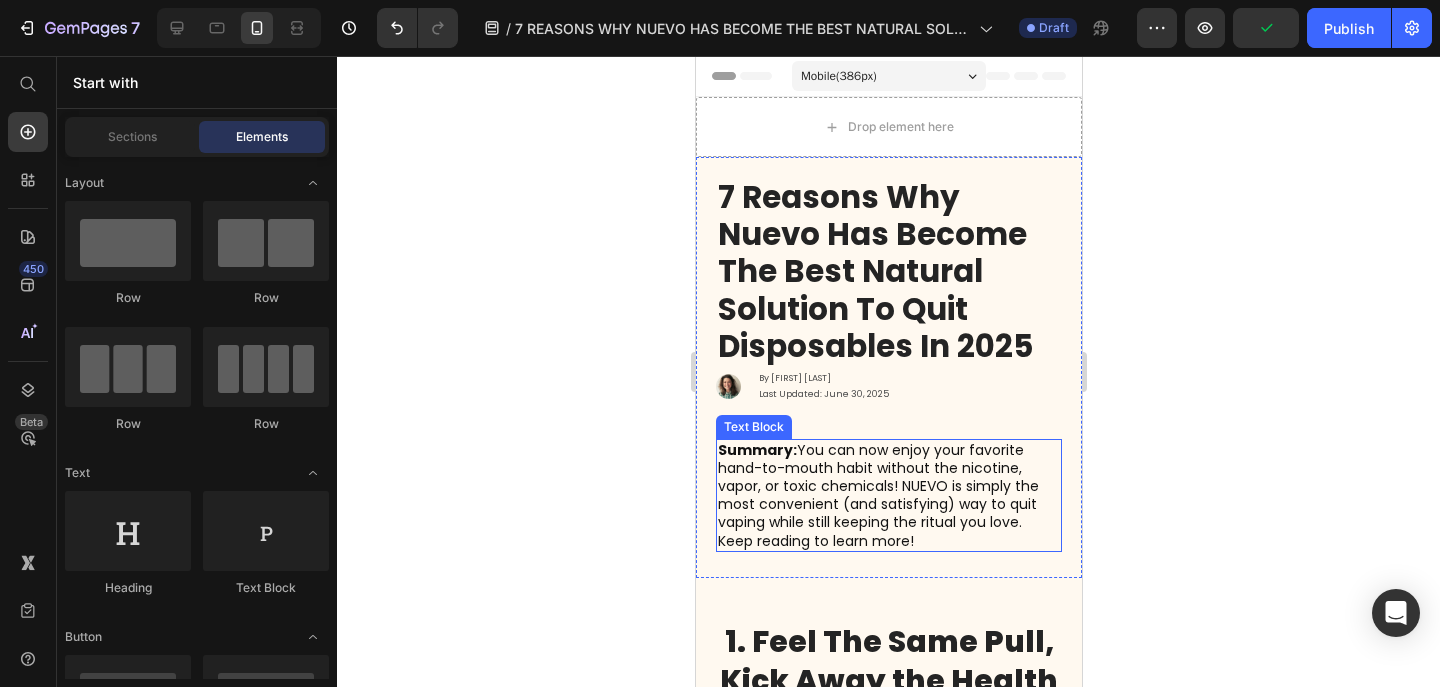 scroll, scrollTop: 46, scrollLeft: 0, axis: vertical 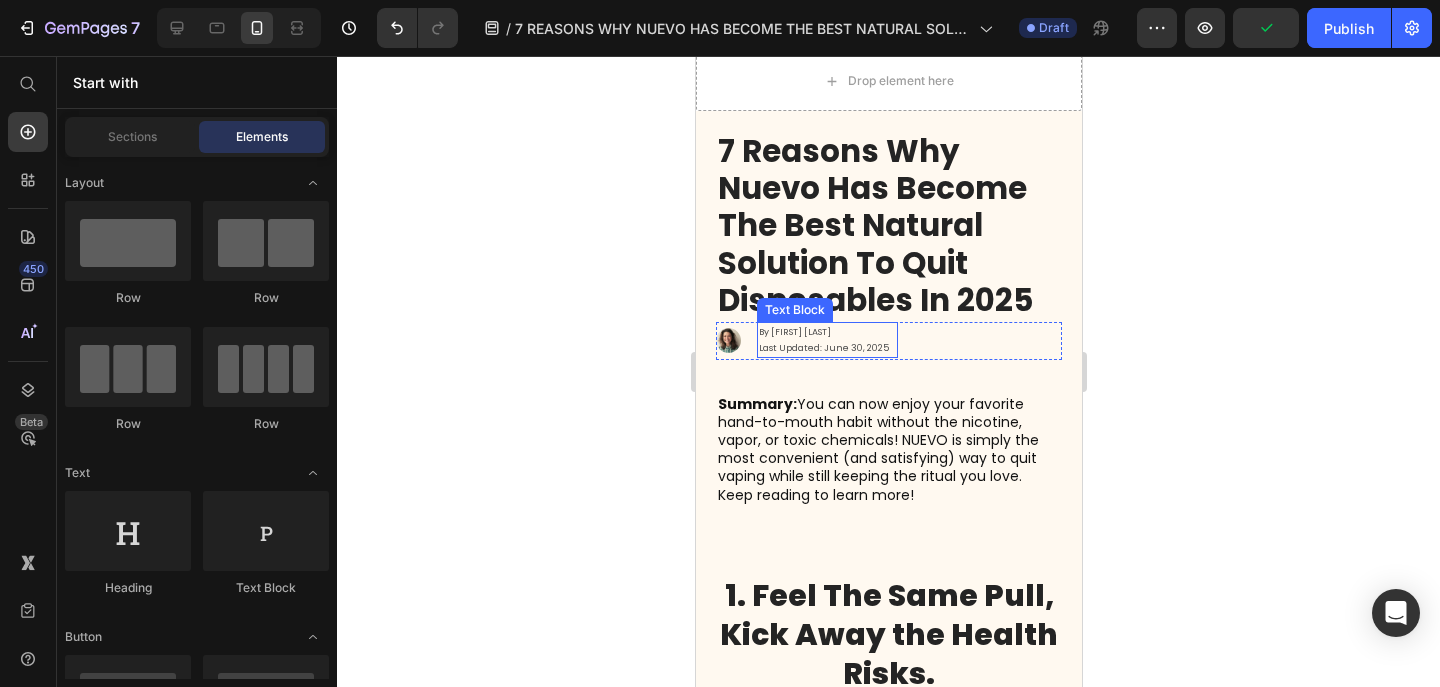 click on "Last Updated: June 30, 2025" at bounding box center (826, 348) 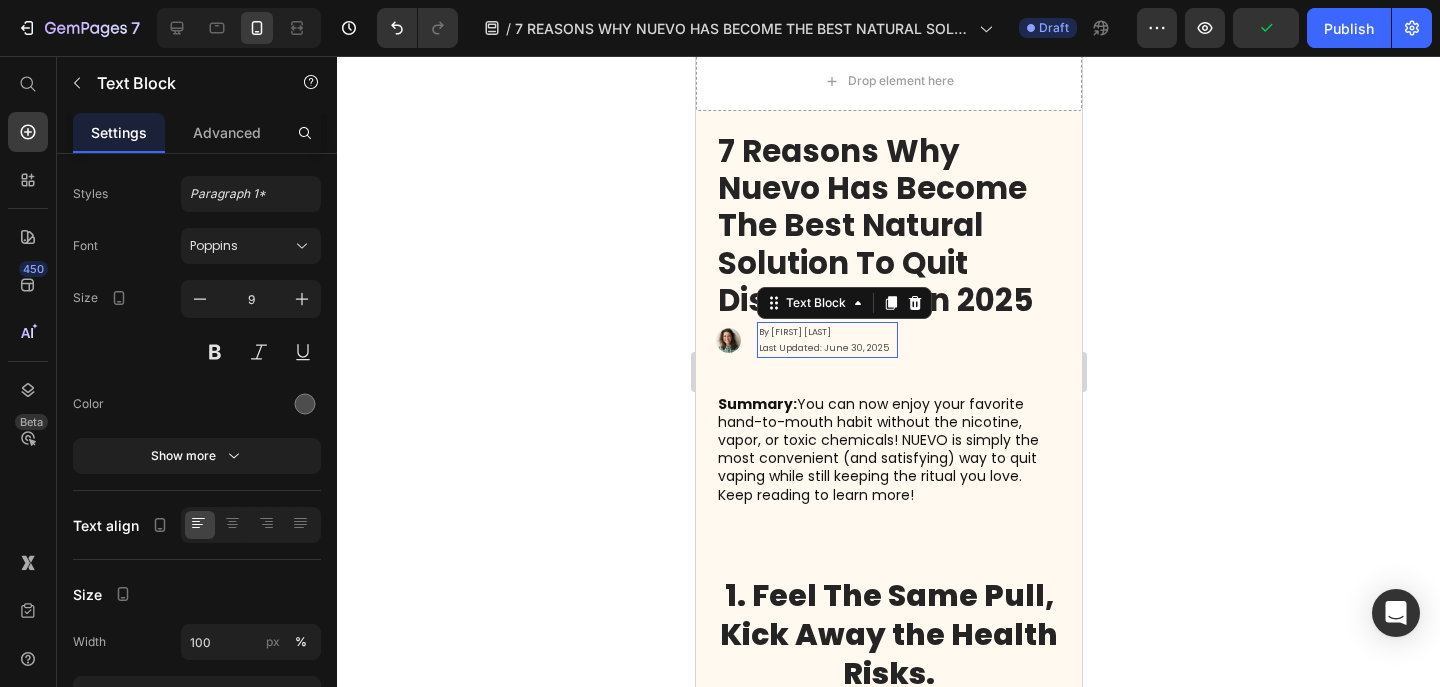 scroll, scrollTop: 0, scrollLeft: 0, axis: both 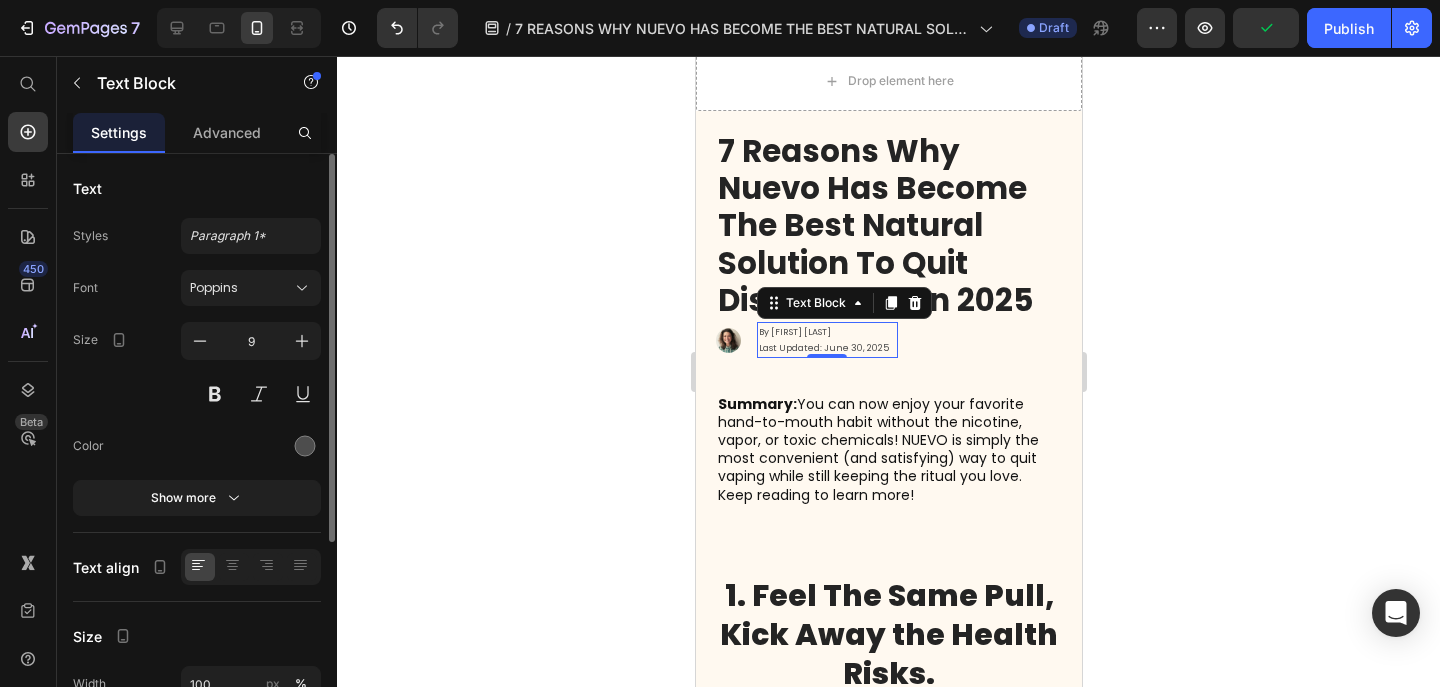 click on "By Tonia Gutierrez" at bounding box center (826, 332) 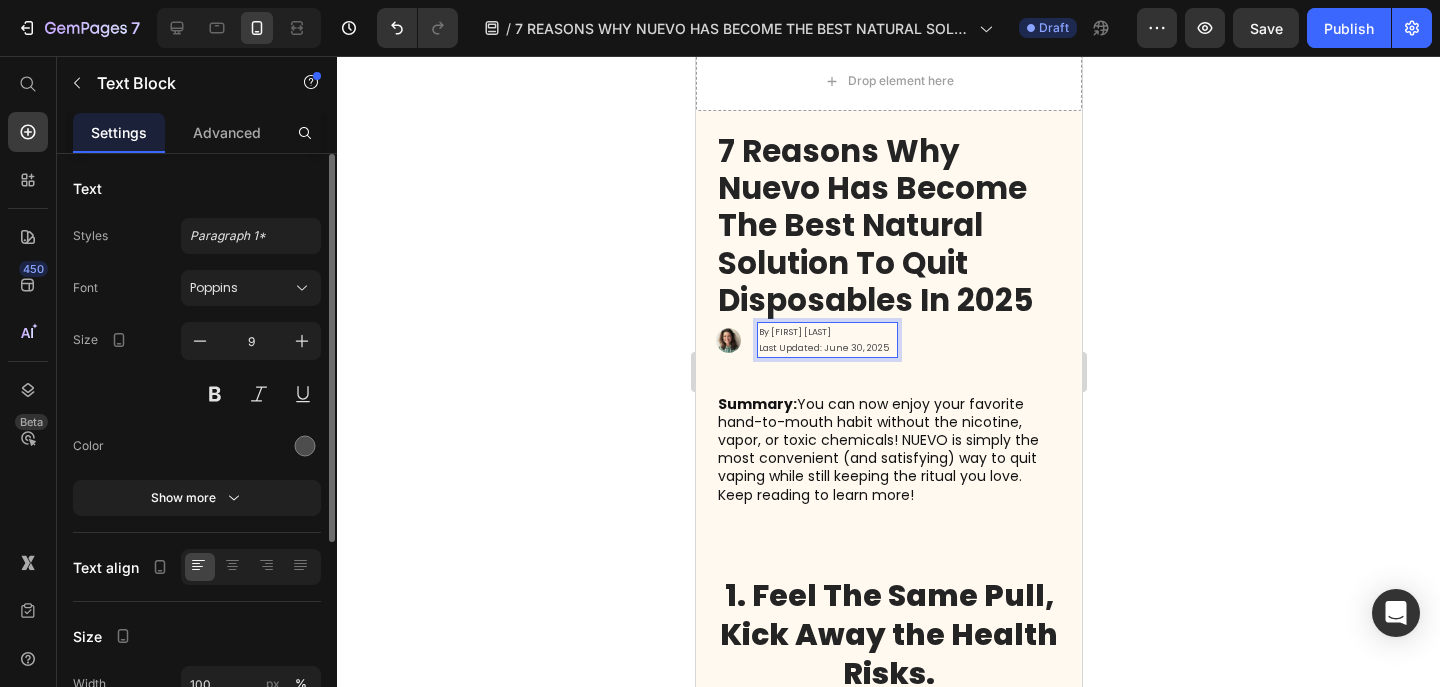click on "By Tonia Gutierrez" at bounding box center [826, 332] 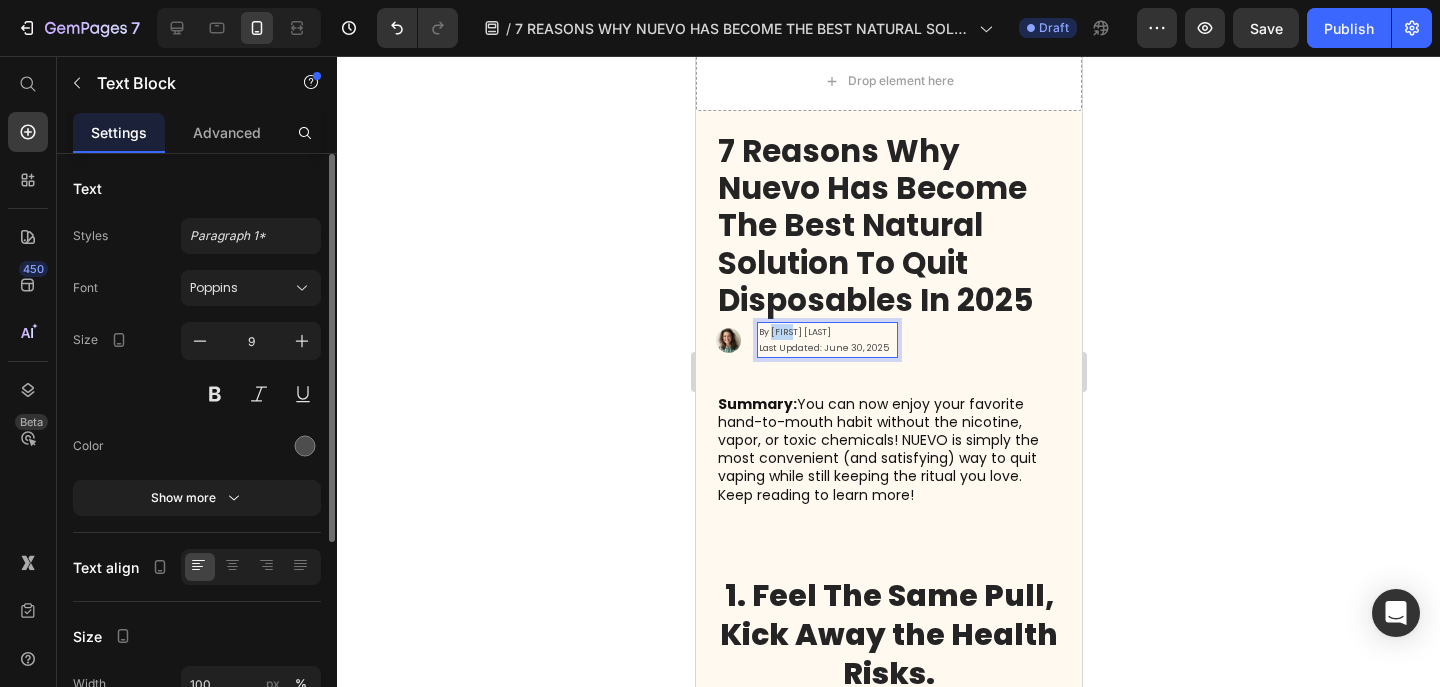 click on "By Tonia Gutierrez" at bounding box center (826, 332) 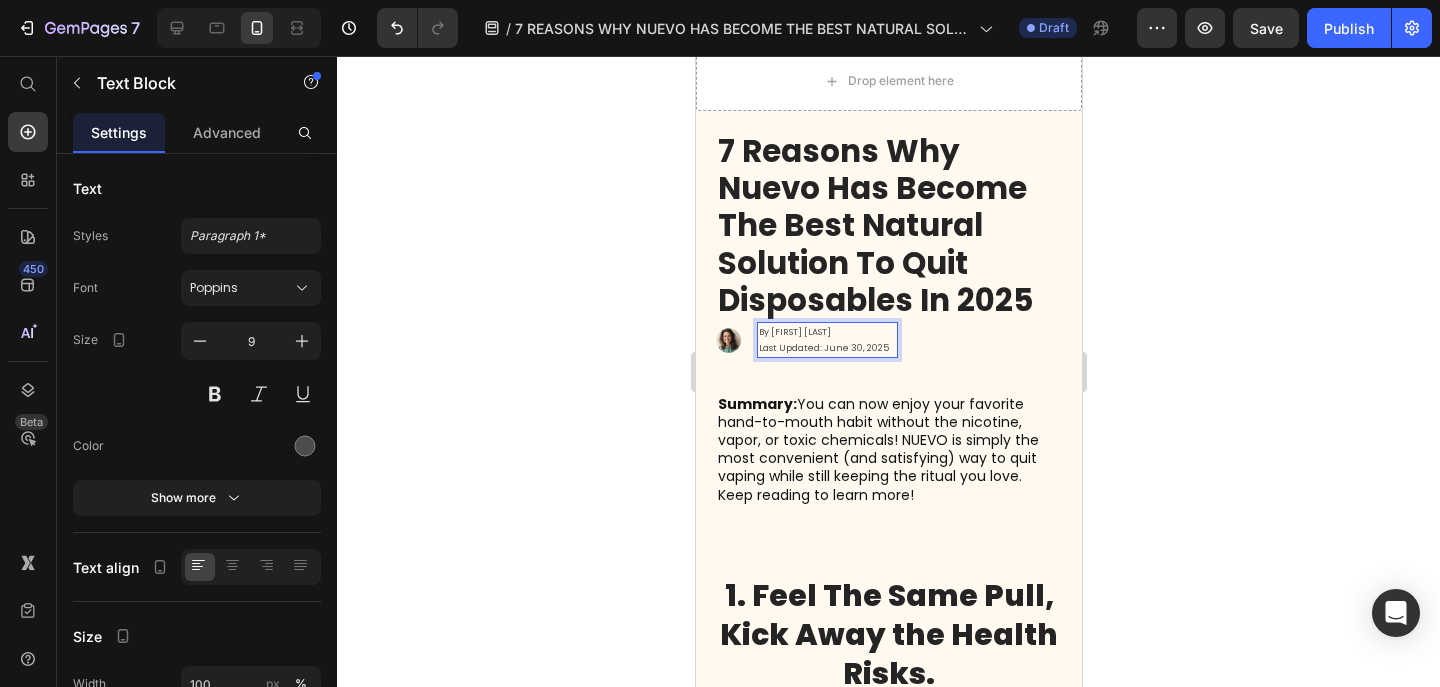 click on "By Jazmine Gutierrez" at bounding box center [826, 332] 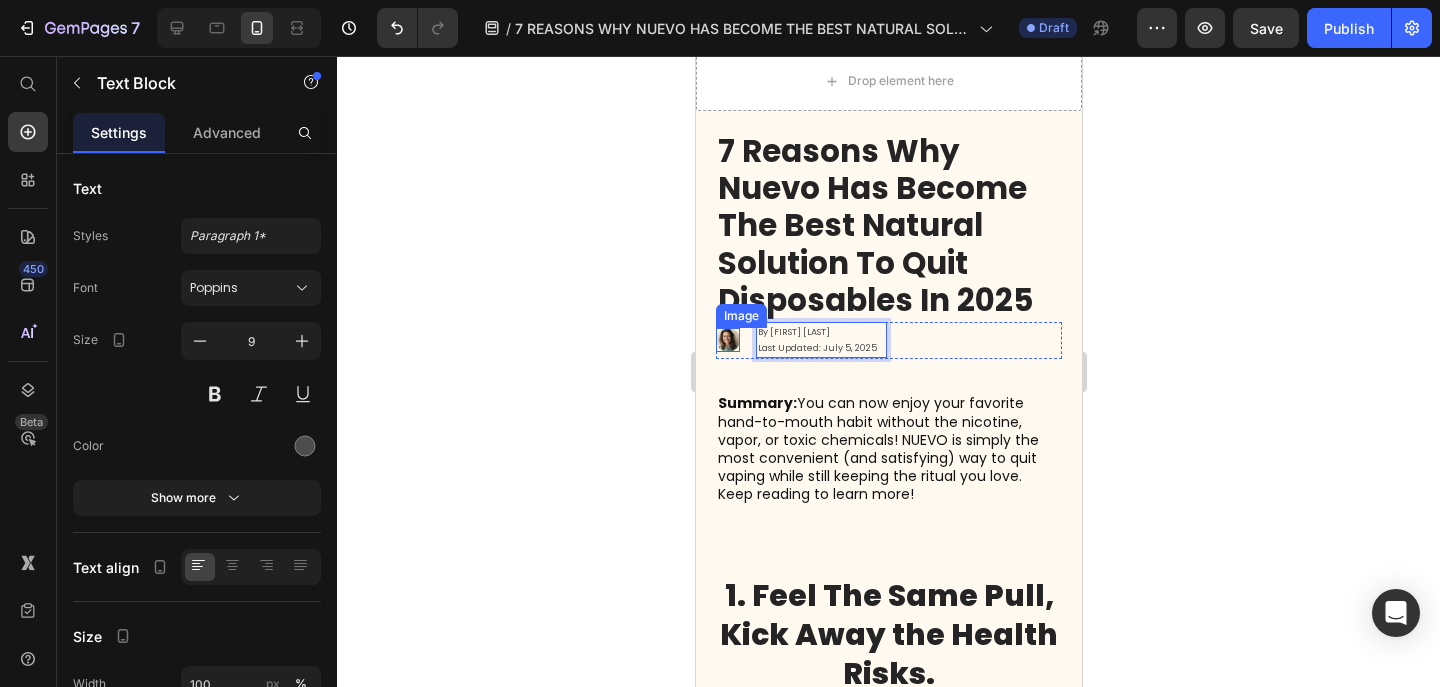 click at bounding box center [727, 340] 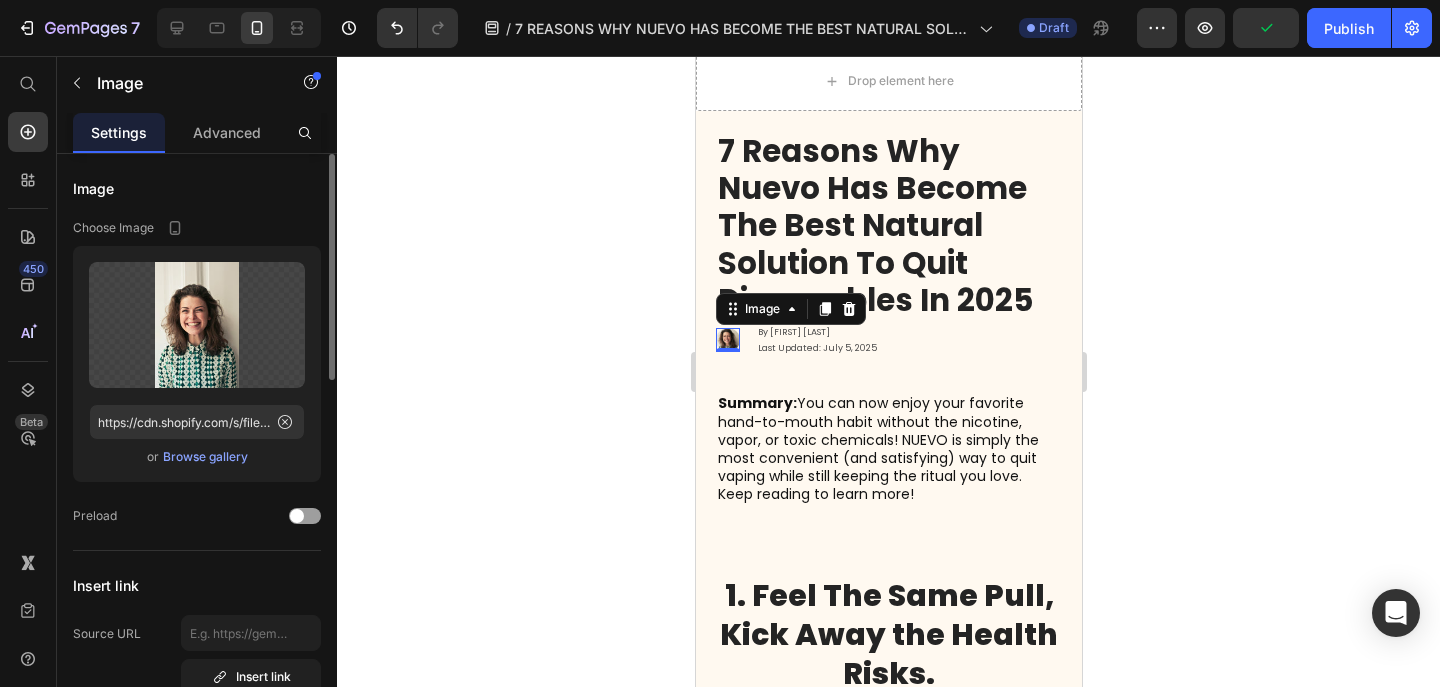 click on "Upload Image https://cdn.shopify.com/s/files/1/0606/5140/5375/files/gempages_562712114943231141-fdb56691-fe92-4c75-856e-f2c1703e5a82.jpg  or   Browse gallery" 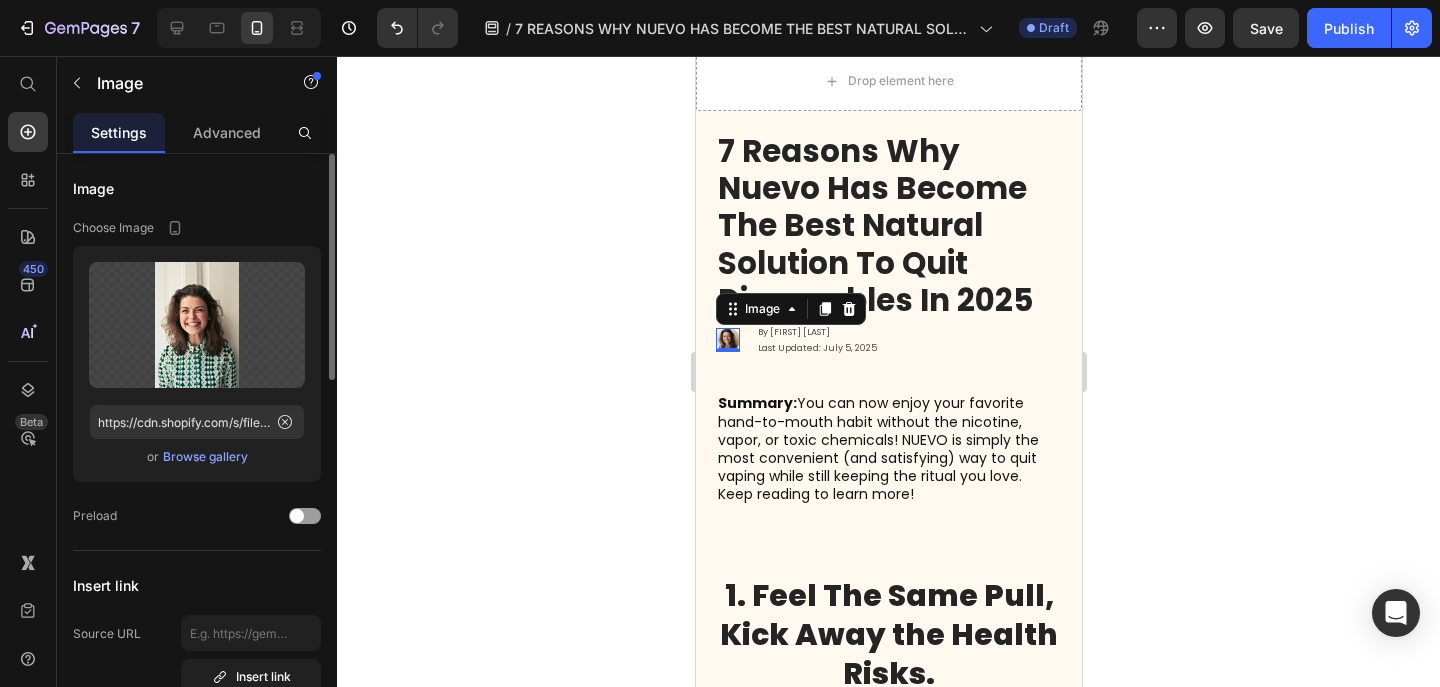 click on "Browse gallery" at bounding box center [205, 457] 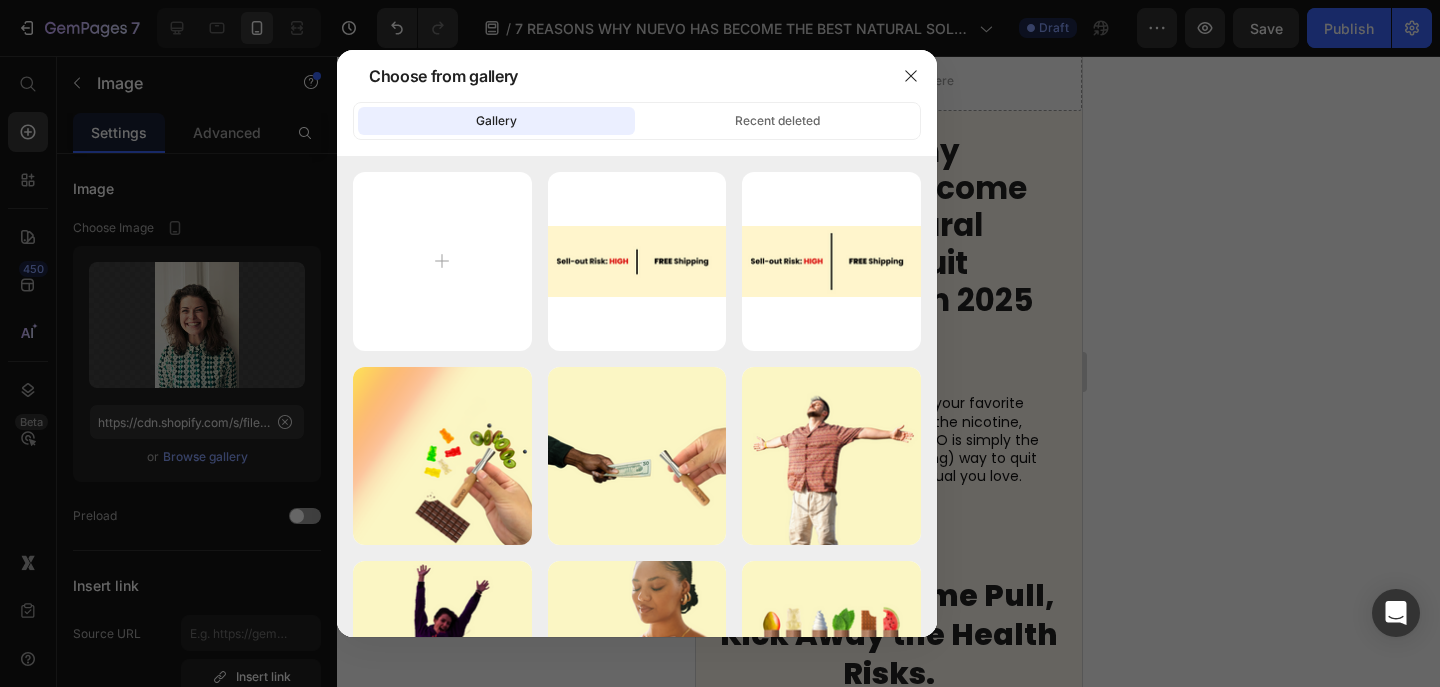 type on "C:\fakepath\pexels-adrienn-638530-1542085.jpg" 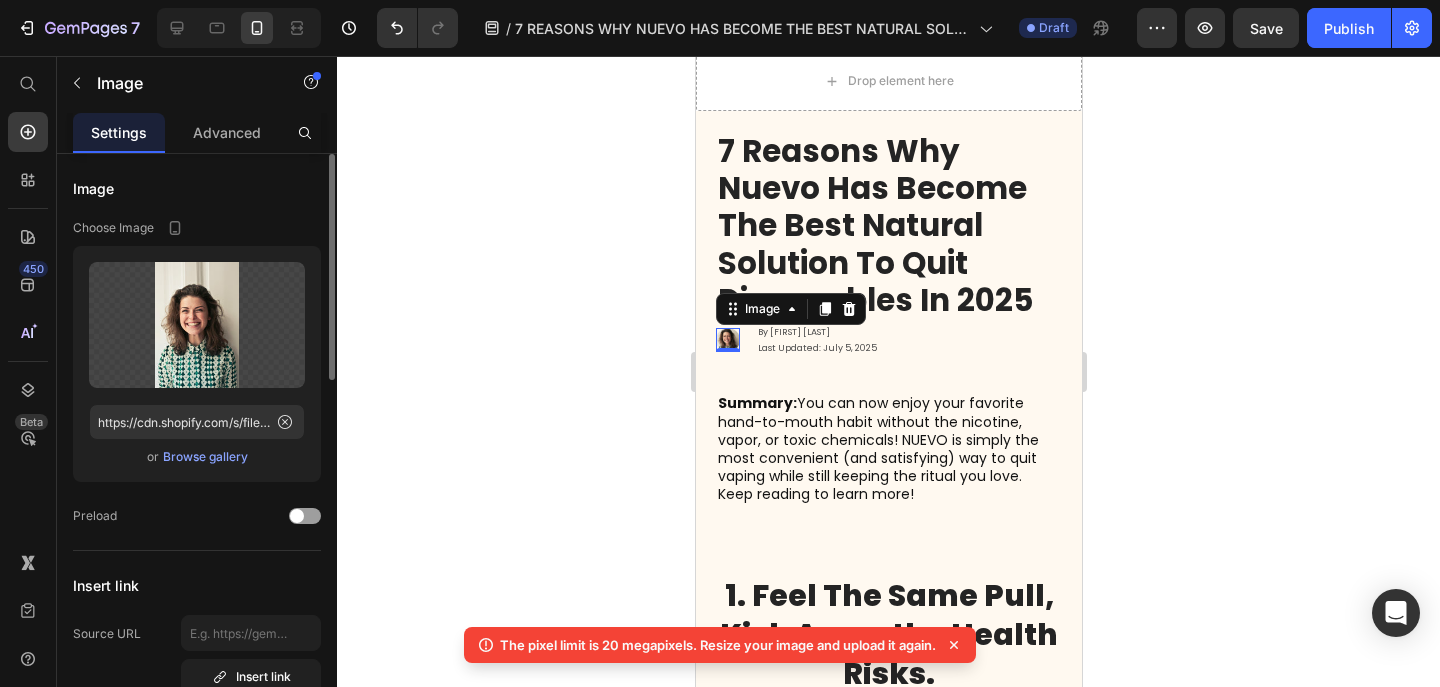 click on "Browse gallery" at bounding box center (205, 457) 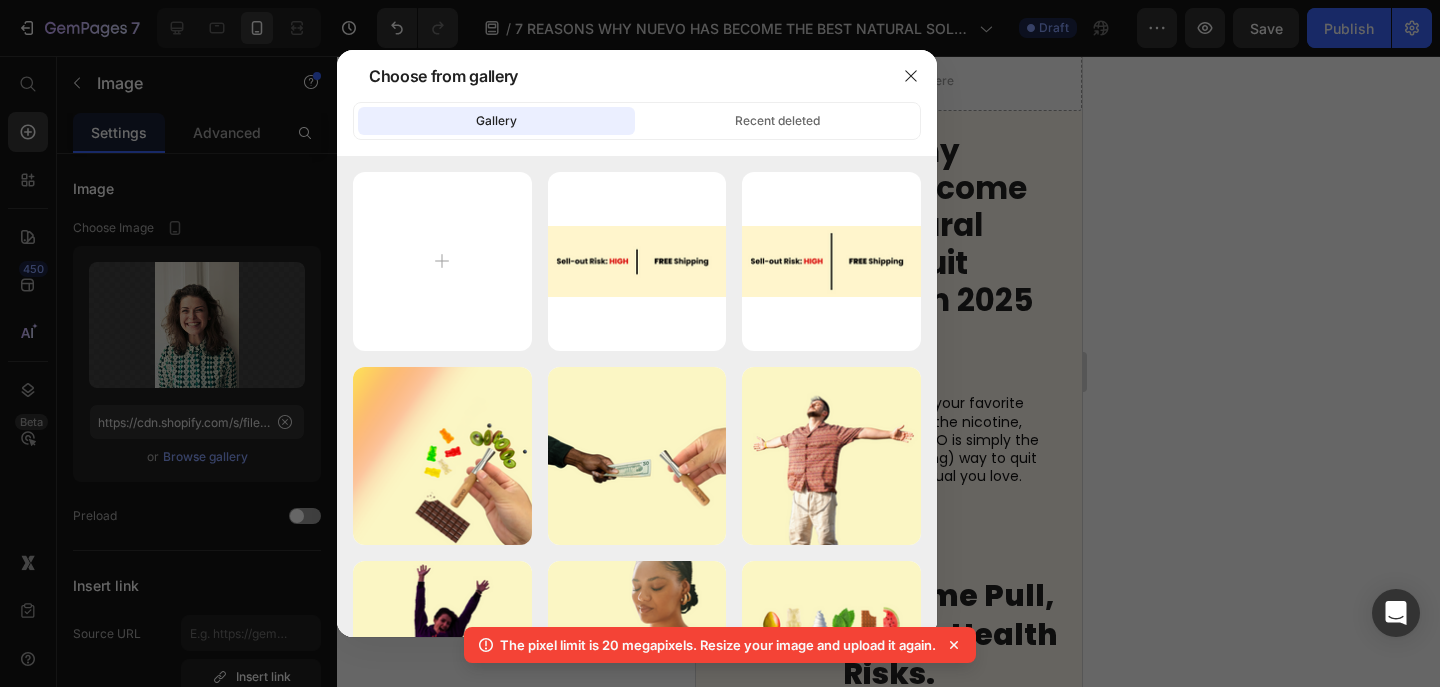 type on "C:\fakepath\pexels-adrienn-638530-1542085 (1).jpg" 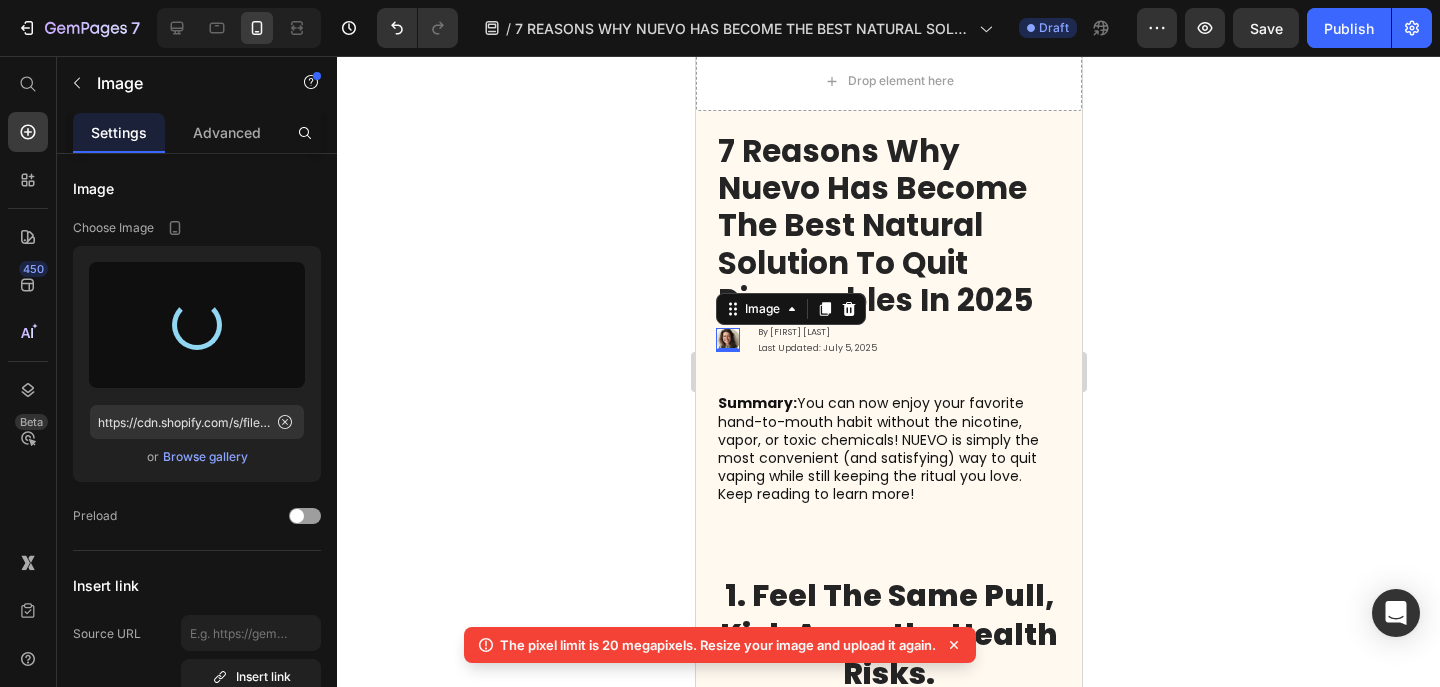 type on "https://cdn.shopify.com/s/files/1/0606/5140/5375/files/gempages_562712114943231141-5484e724-6384-47fc-9a56-5215d74bff0d.jpg" 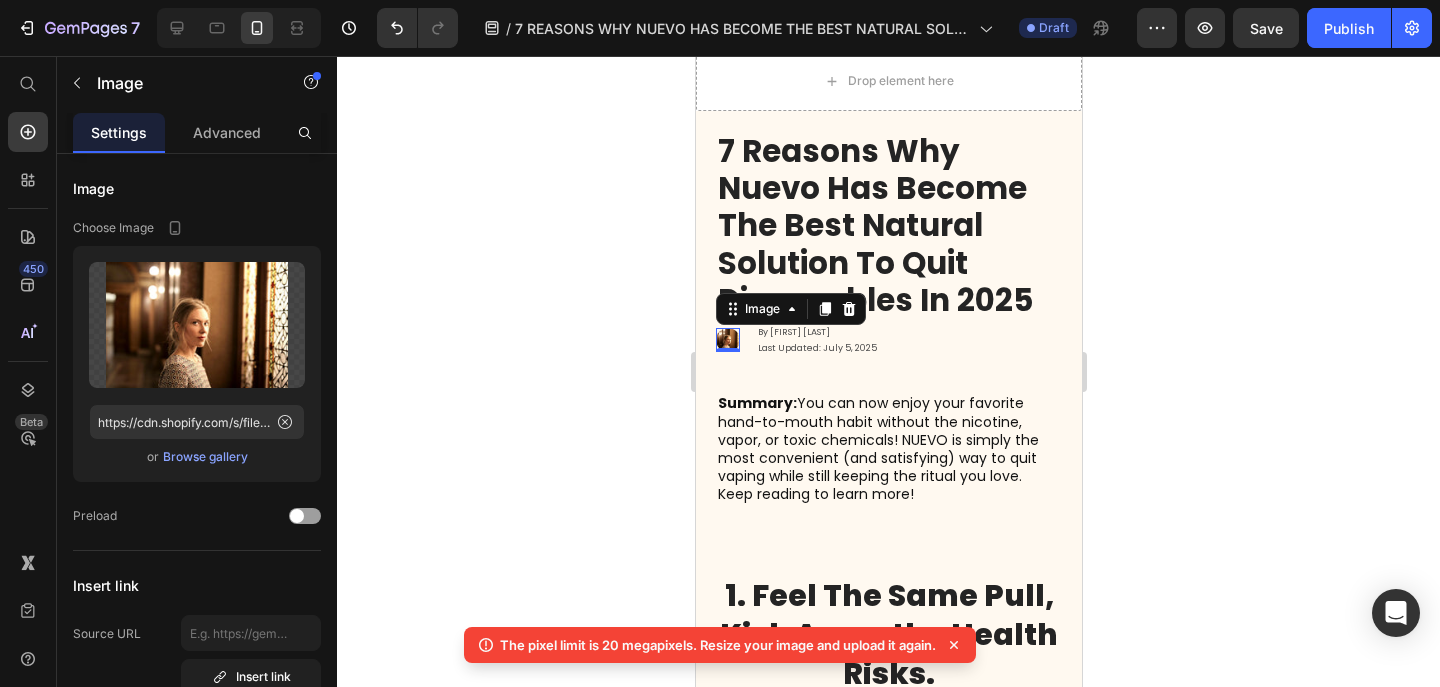 click 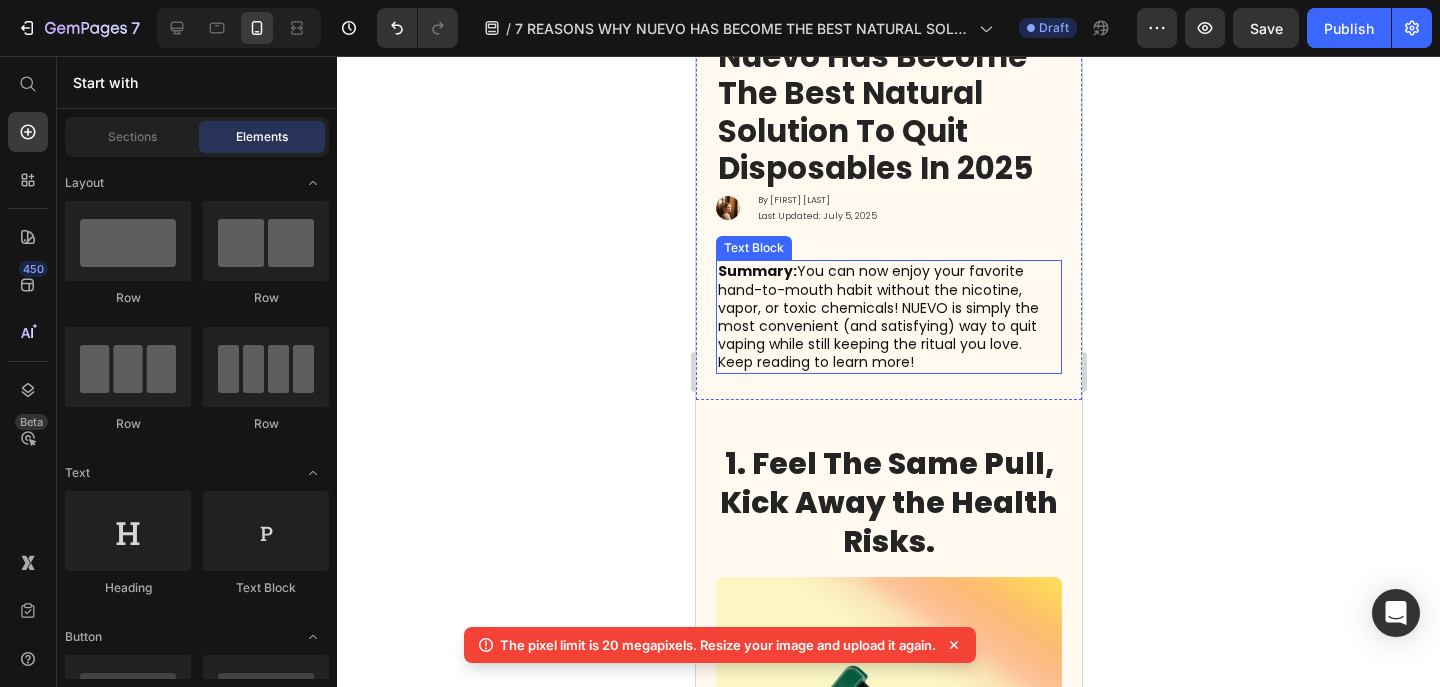 scroll, scrollTop: 0, scrollLeft: 0, axis: both 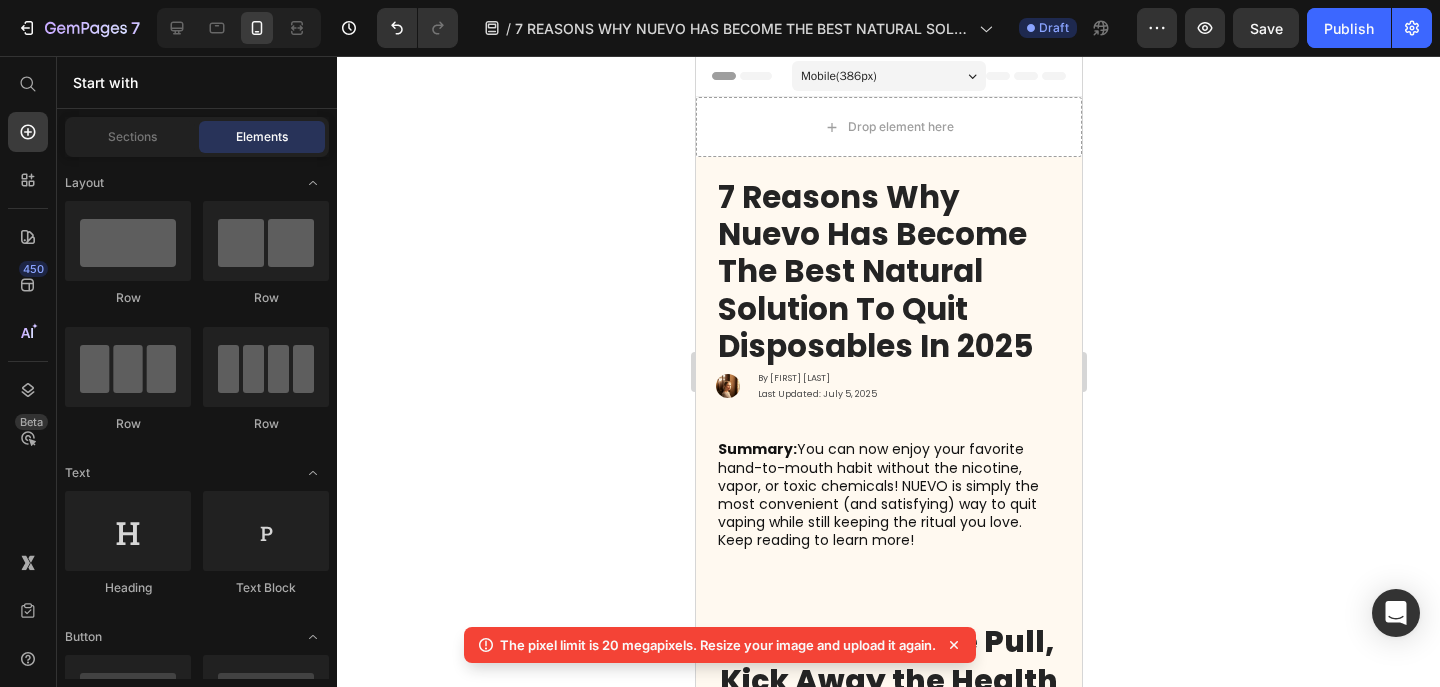 click 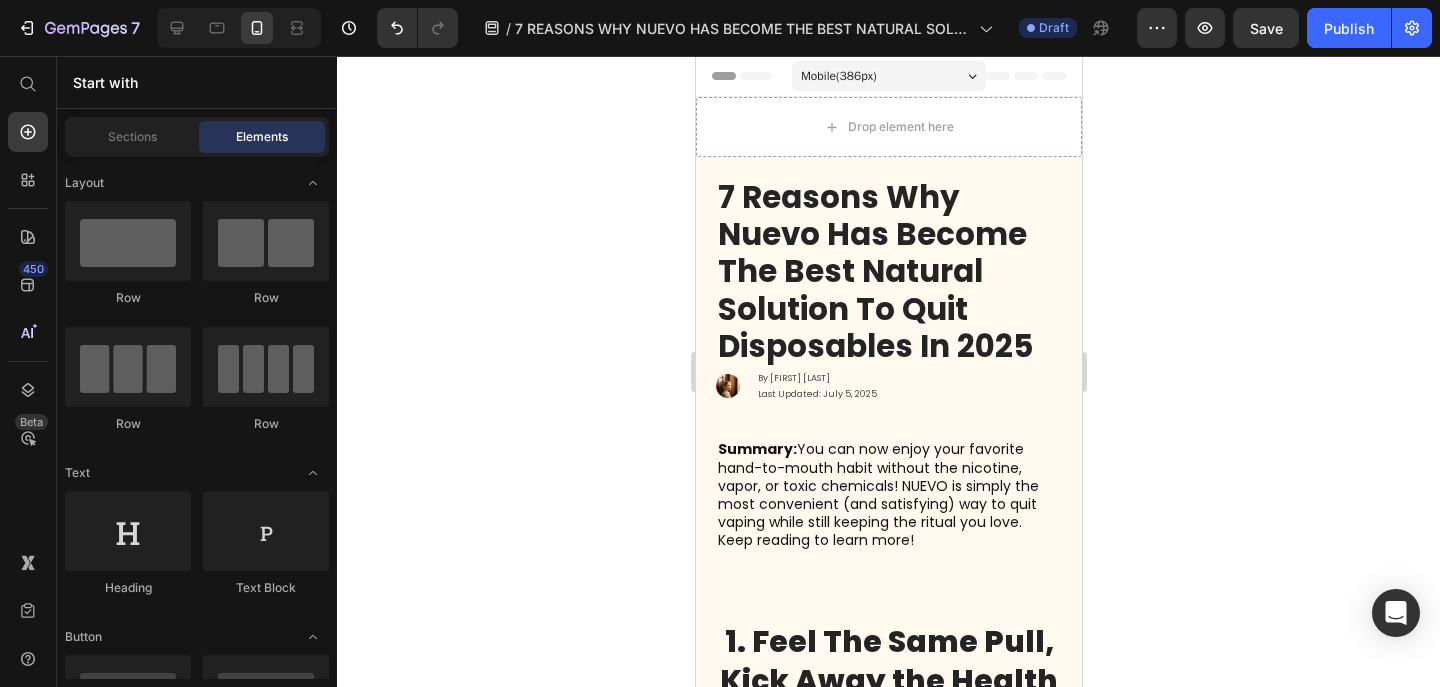 click 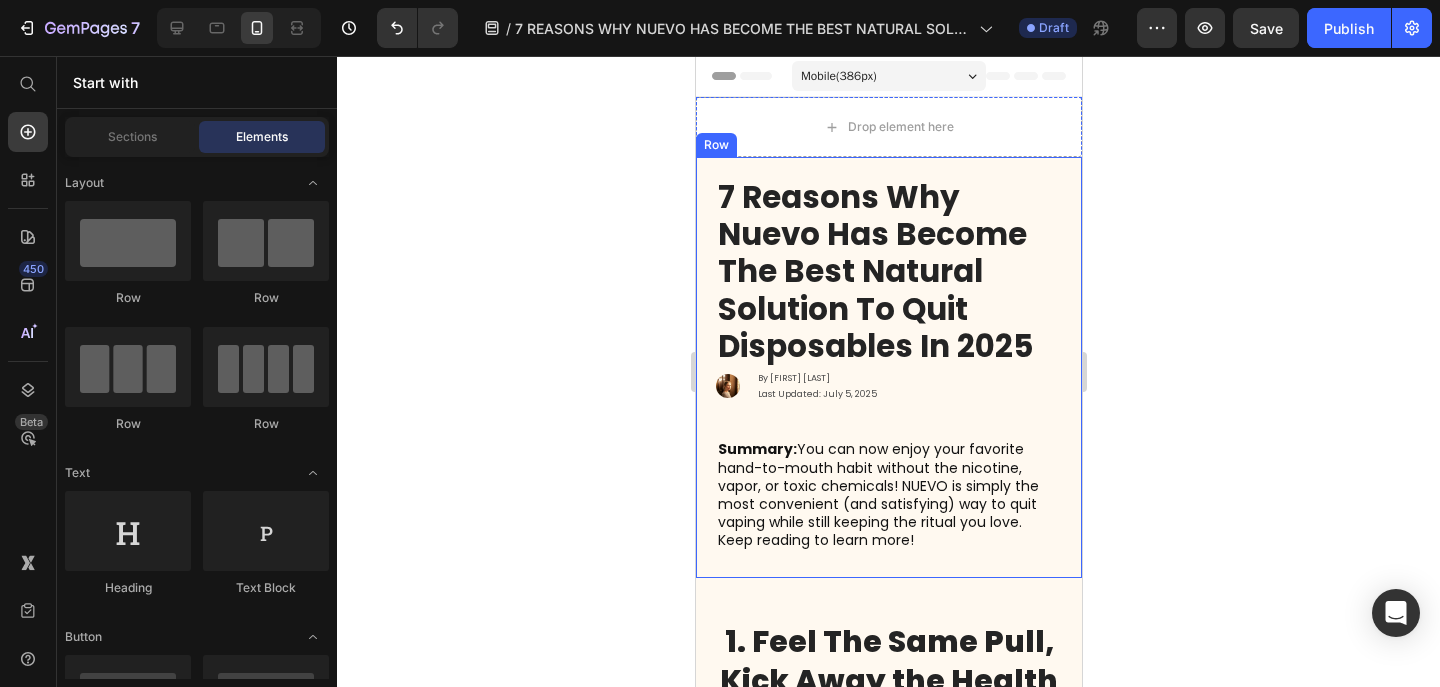 click on "7 Reasons why nuevo has become the best natural solution to quit Disposables in 2025" at bounding box center [875, 271] 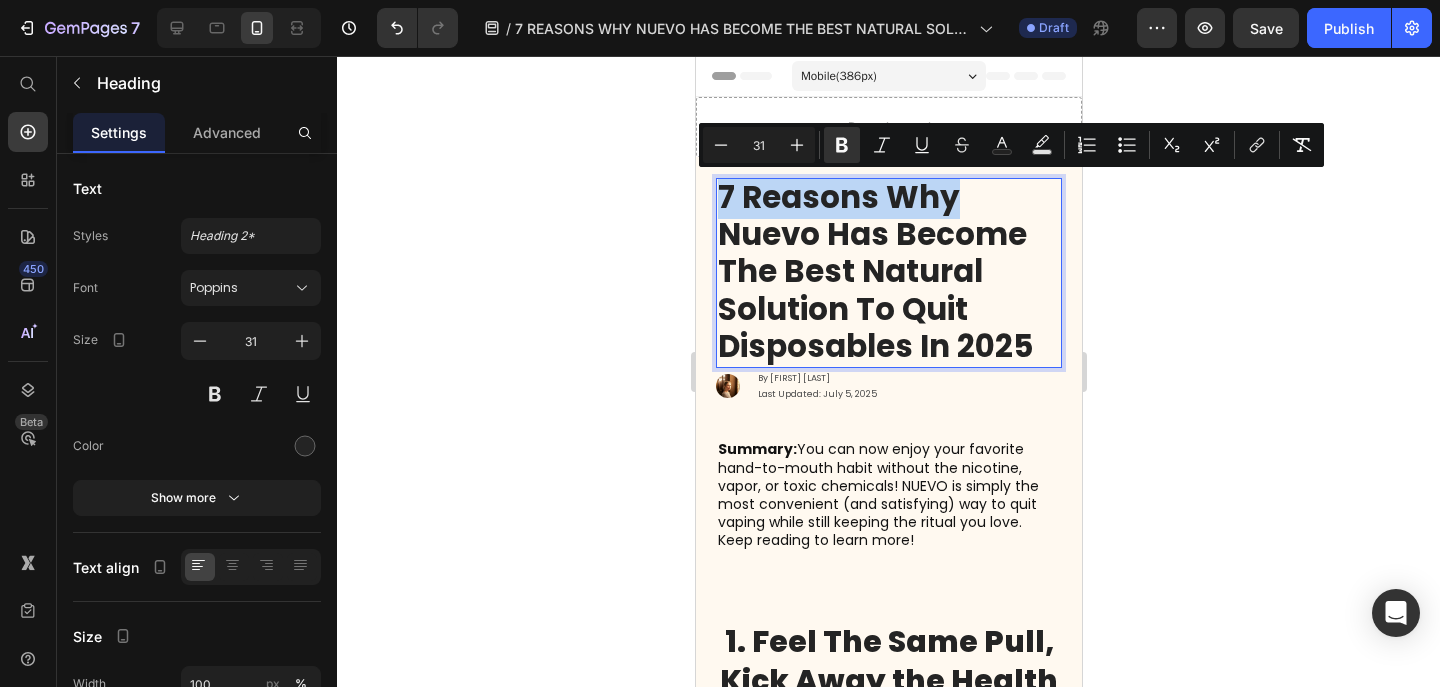 drag, startPoint x: 961, startPoint y: 210, endPoint x: 718, endPoint y: 207, distance: 243.01852 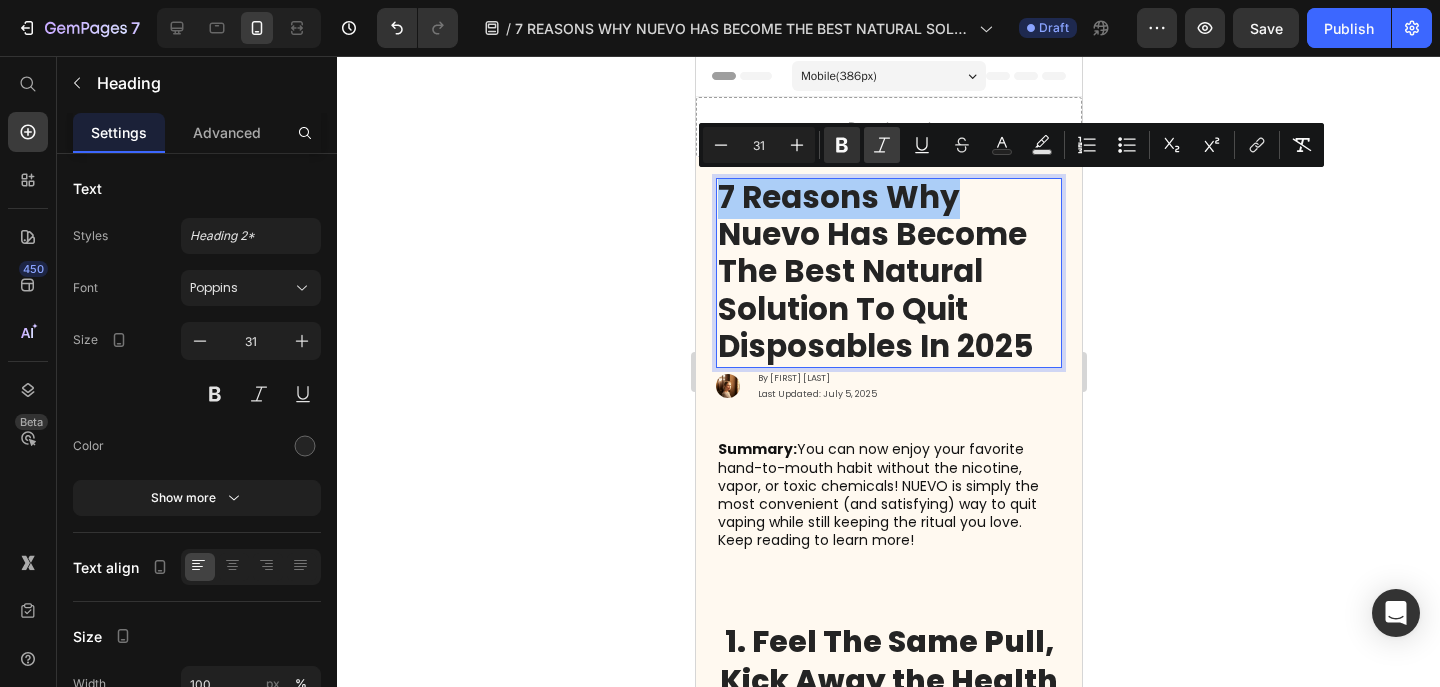 click 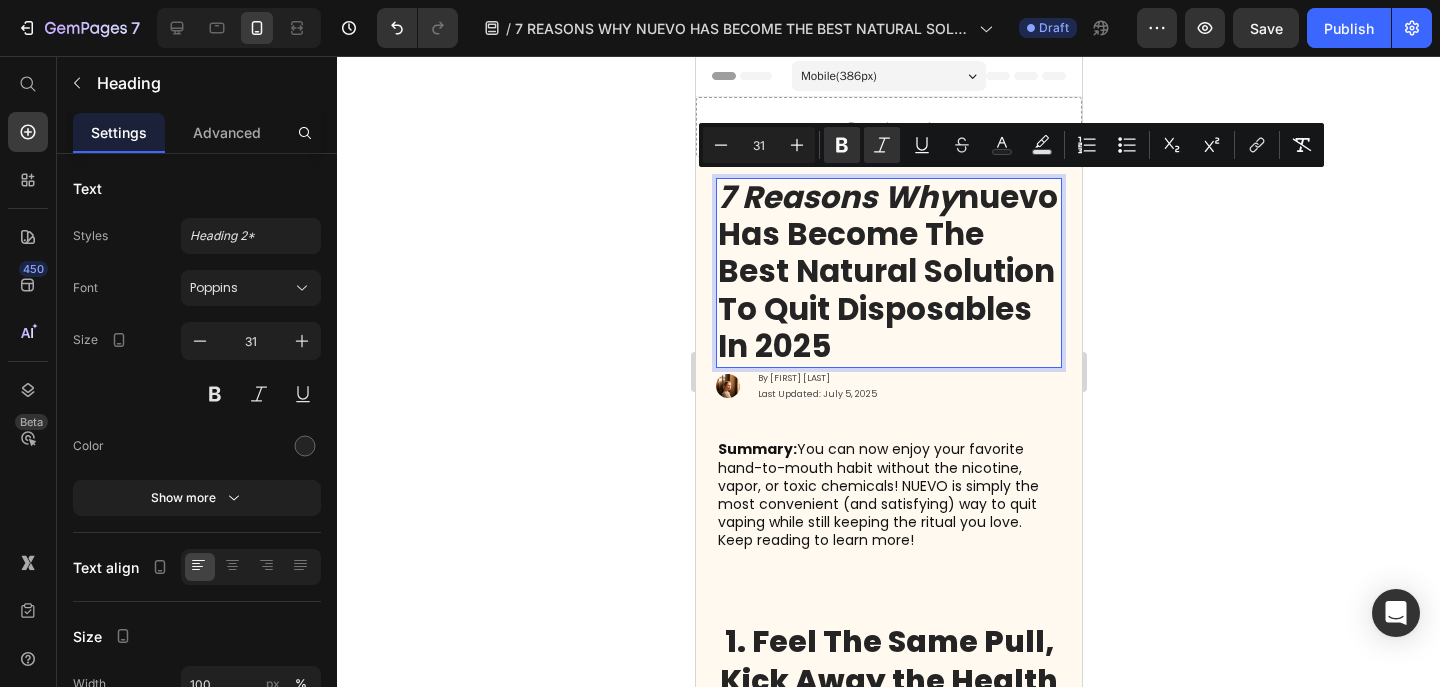 click 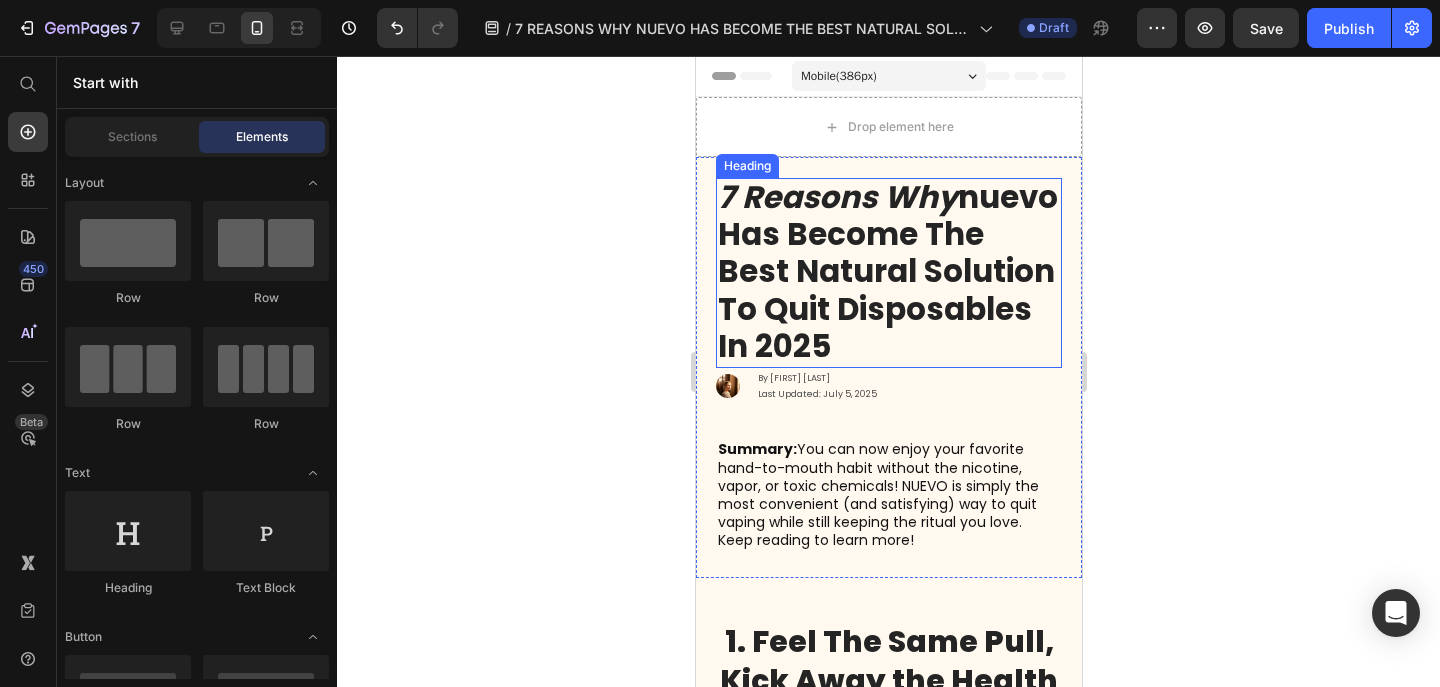 click on "nuevo has become the best natural solution to quit Disposables in 2025" at bounding box center [887, 271] 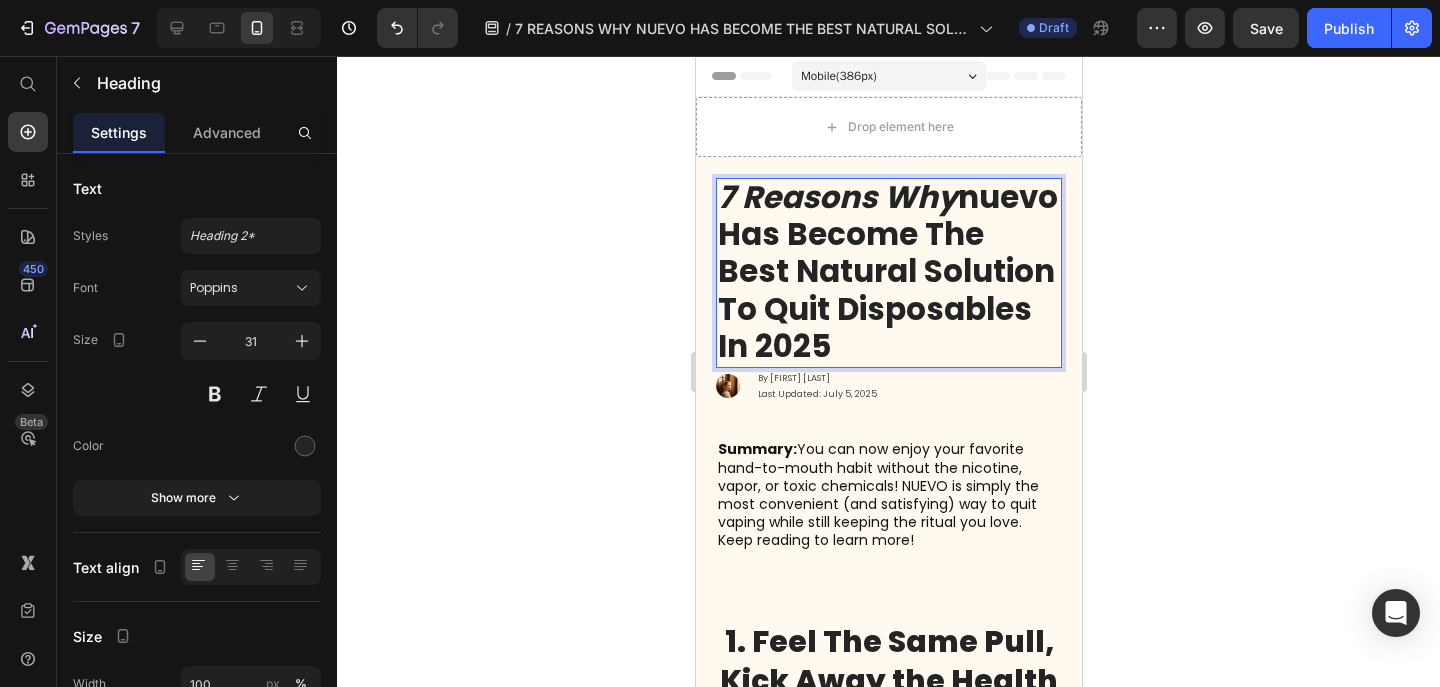 click on "nuevo has become the best natural solution to quit Disposables in 2025" at bounding box center [887, 271] 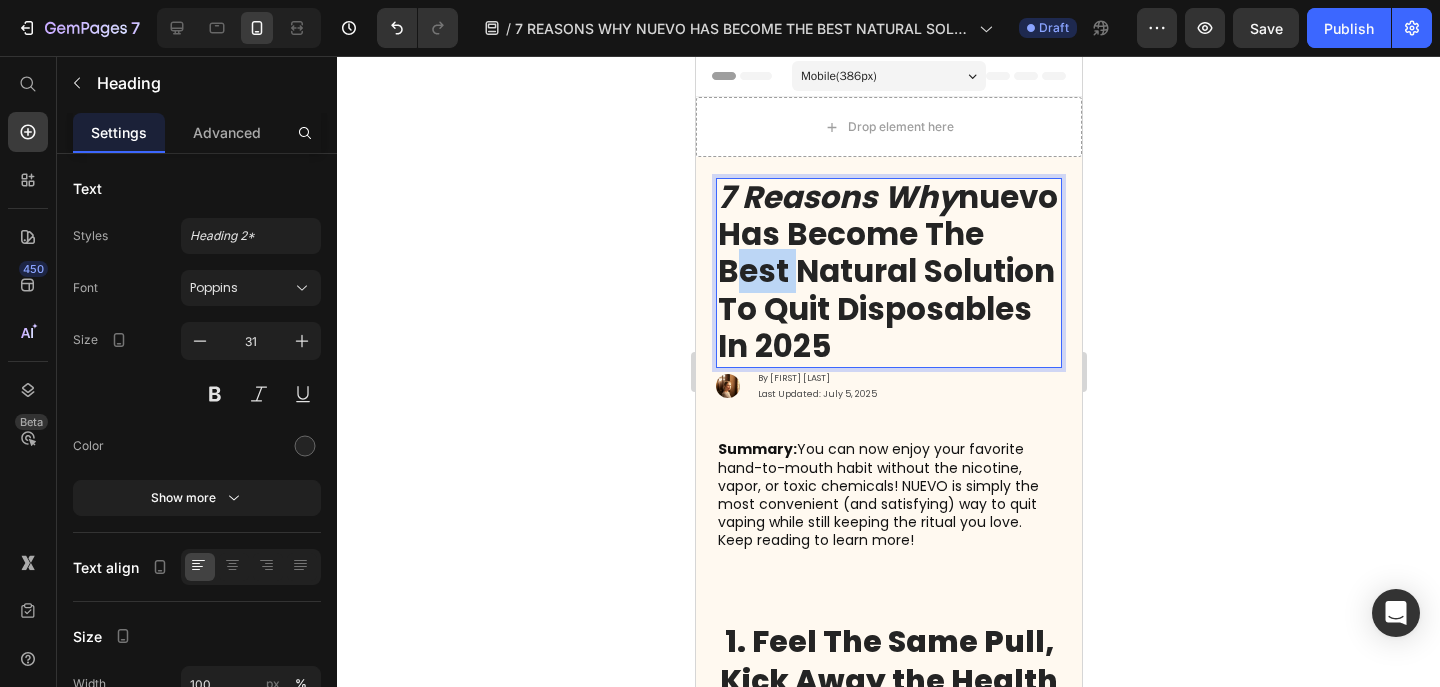 click on "nuevo has become the best natural solution to quit Disposables in 2025" at bounding box center [887, 271] 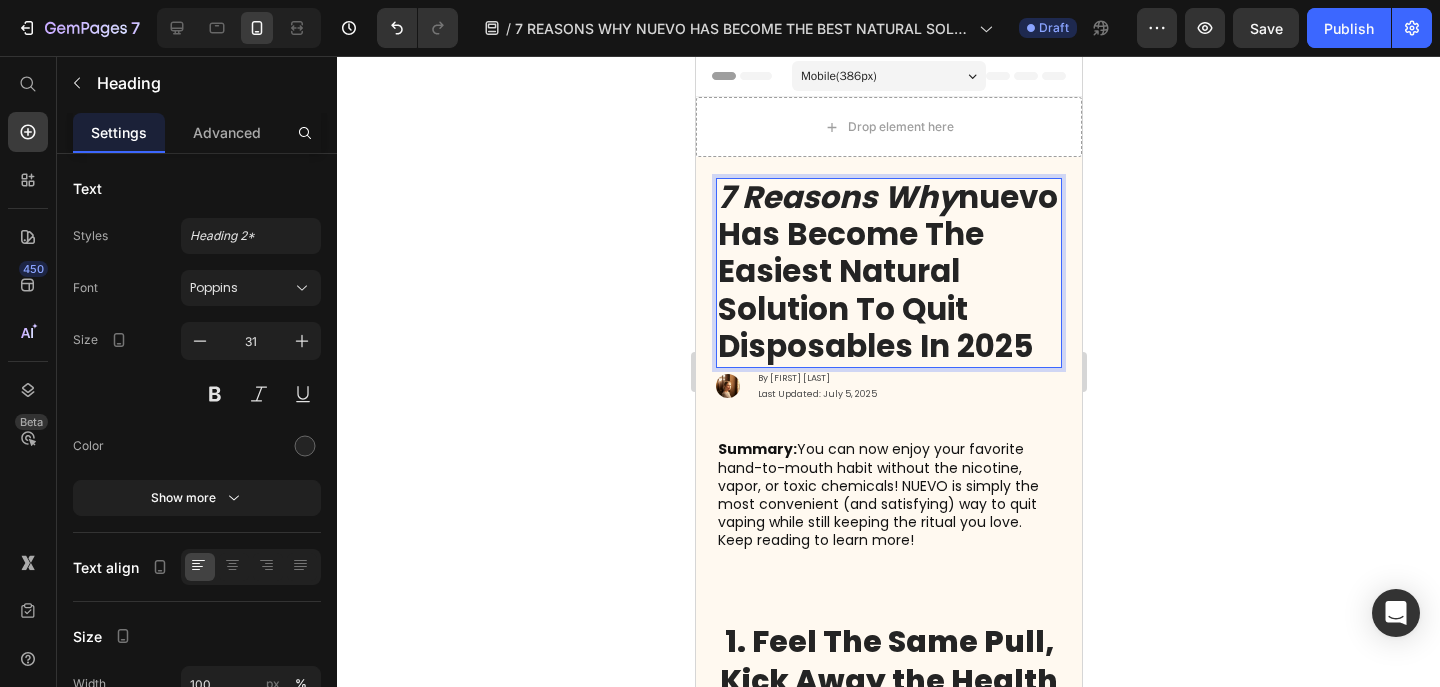 click on "nuevo has become the Easiest natural solution to quit Disposables in 2025" at bounding box center (887, 271) 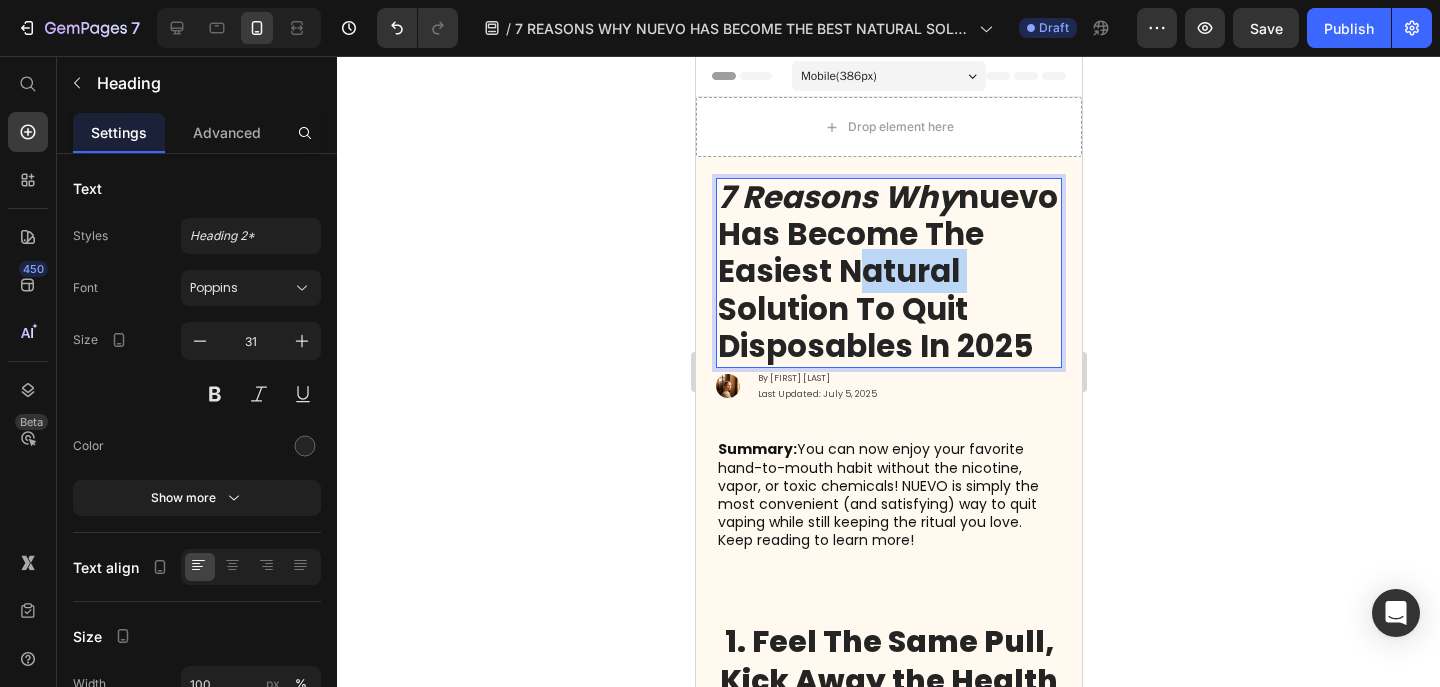 click on "nuevo has become the Easiest natural solution to quit Disposables in 2025" at bounding box center (887, 271) 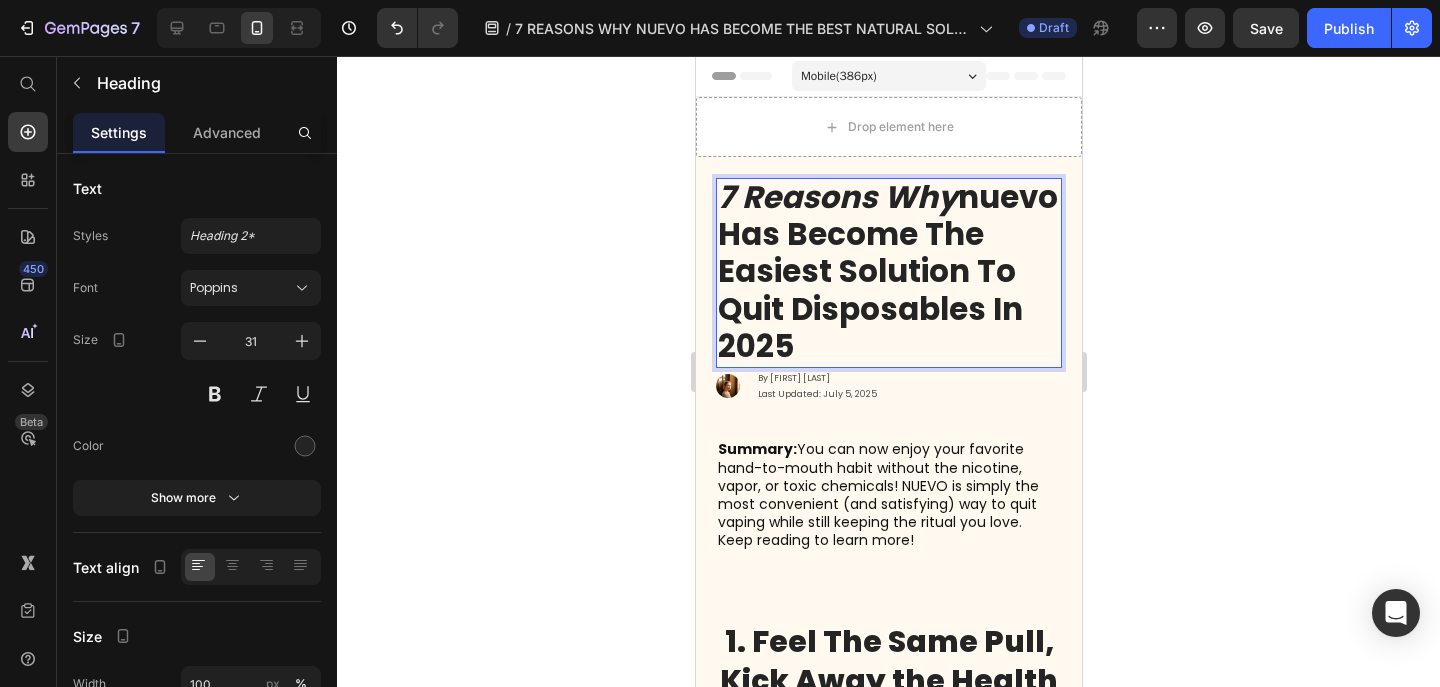 click 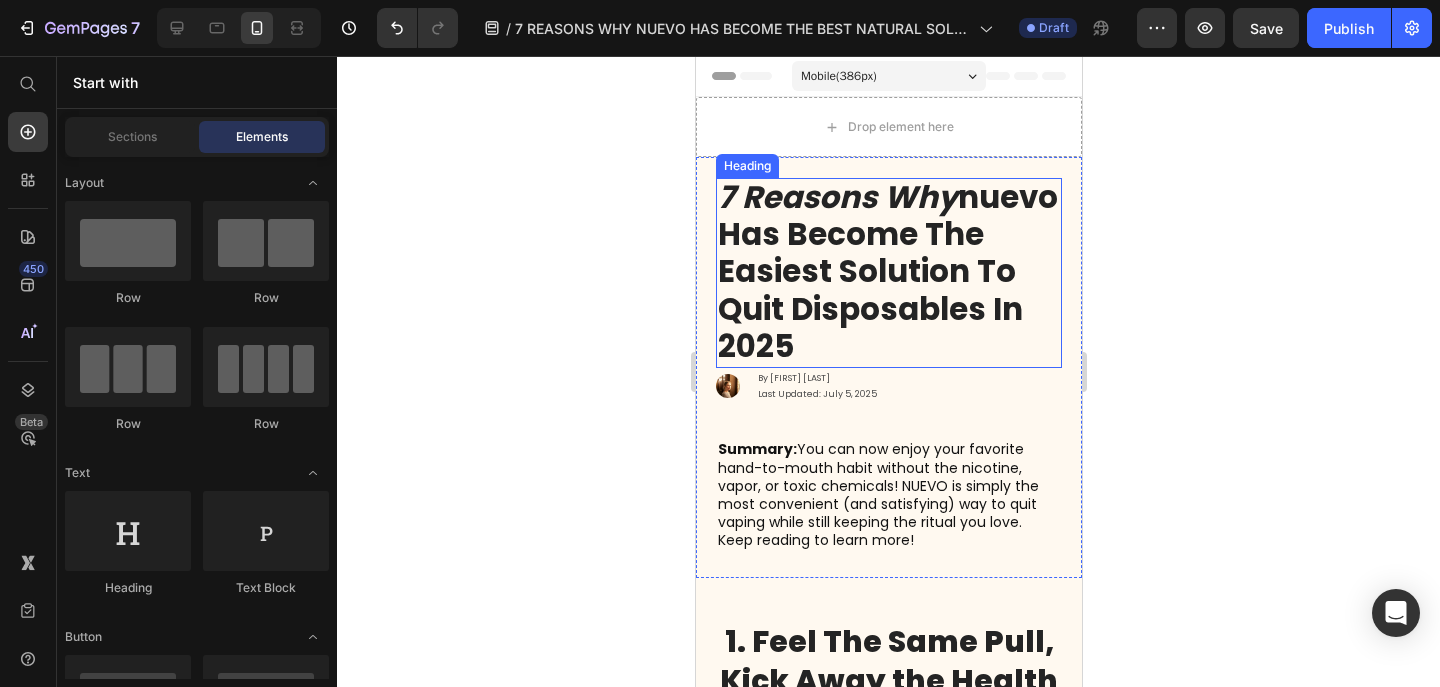 click on "nuevo has become the Easiest solution to quit Disposables in 2025" at bounding box center (887, 271) 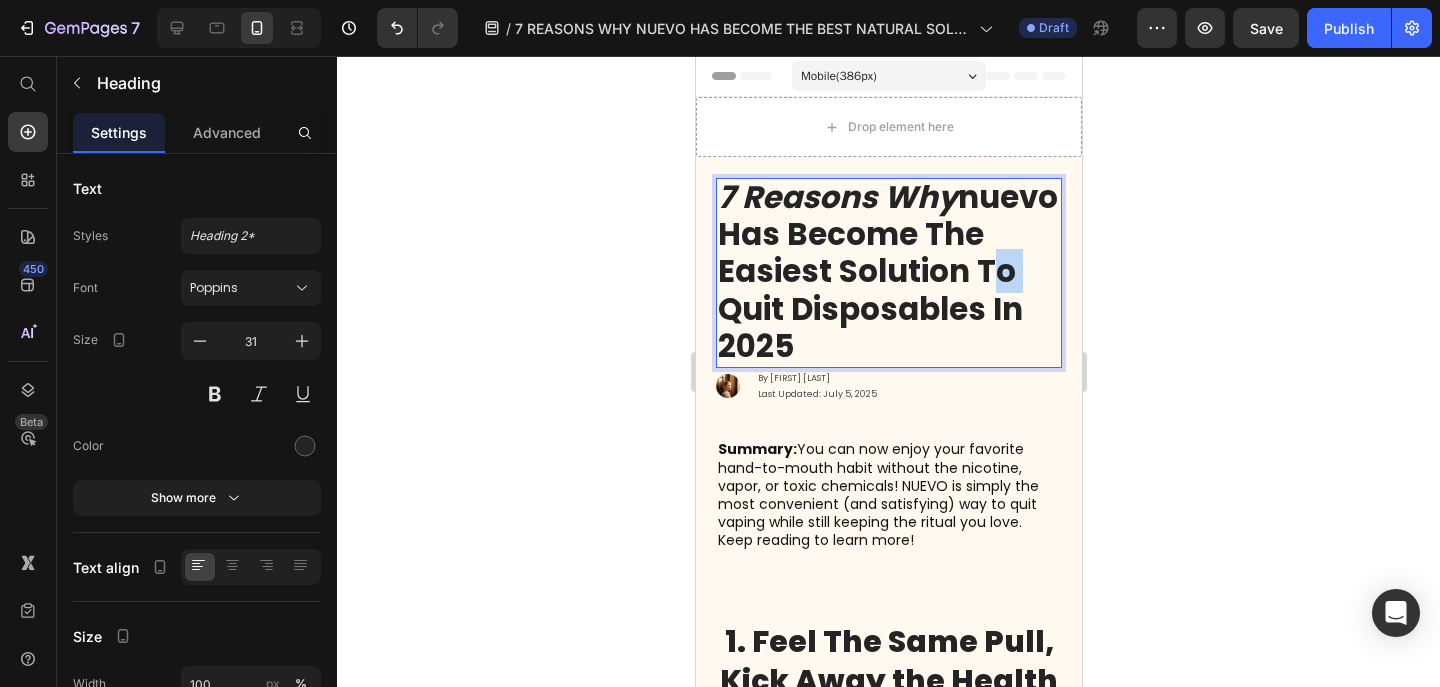 click on "nuevo has become the Easiest solution to quit Disposables in 2025" at bounding box center (887, 271) 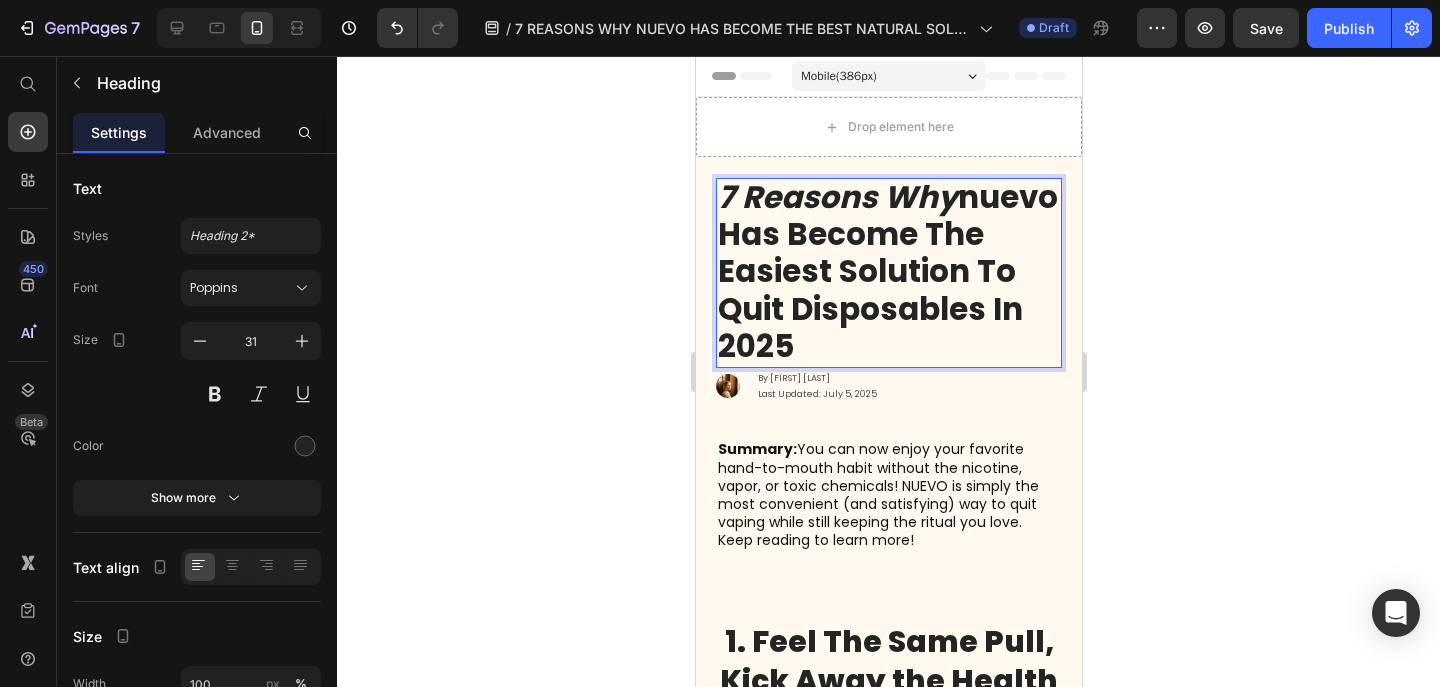 click on "nuevo has become the Easiest solution to quit Disposables in 2025" at bounding box center (887, 271) 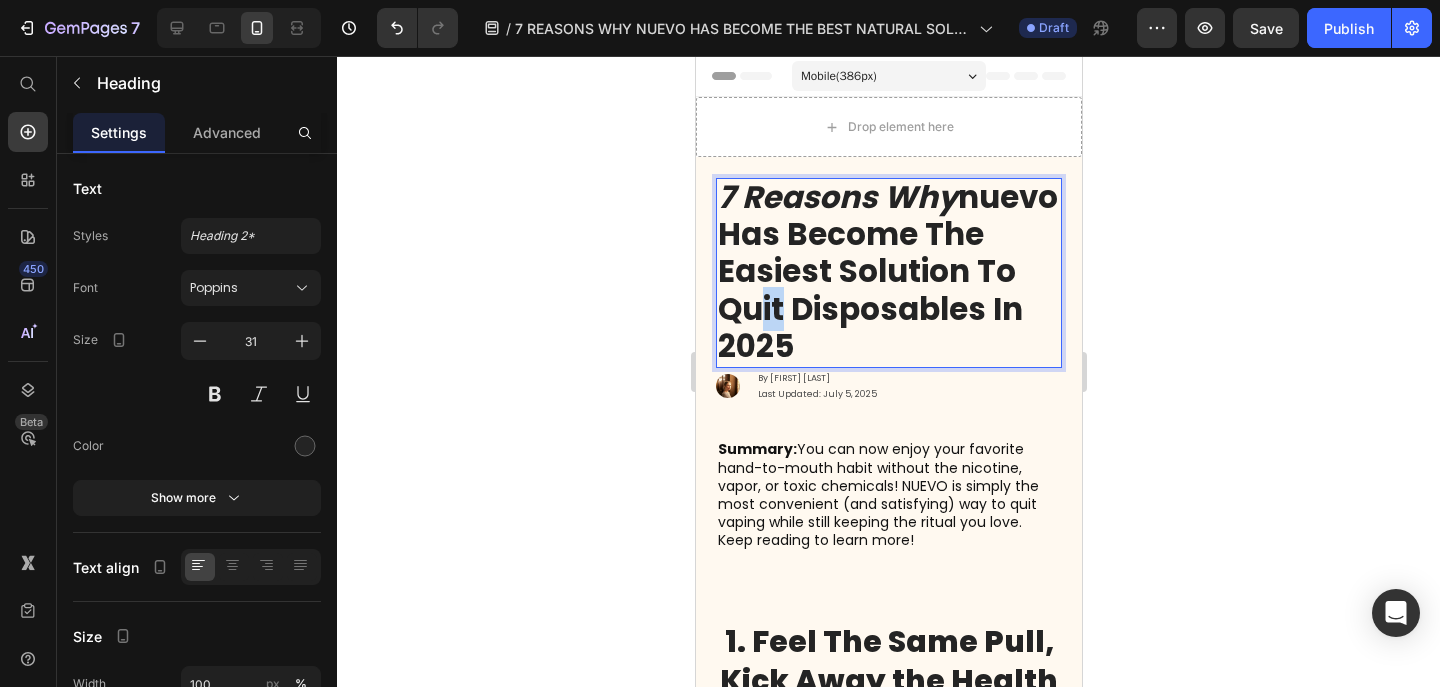 drag, startPoint x: 821, startPoint y: 304, endPoint x: 793, endPoint y: 304, distance: 28 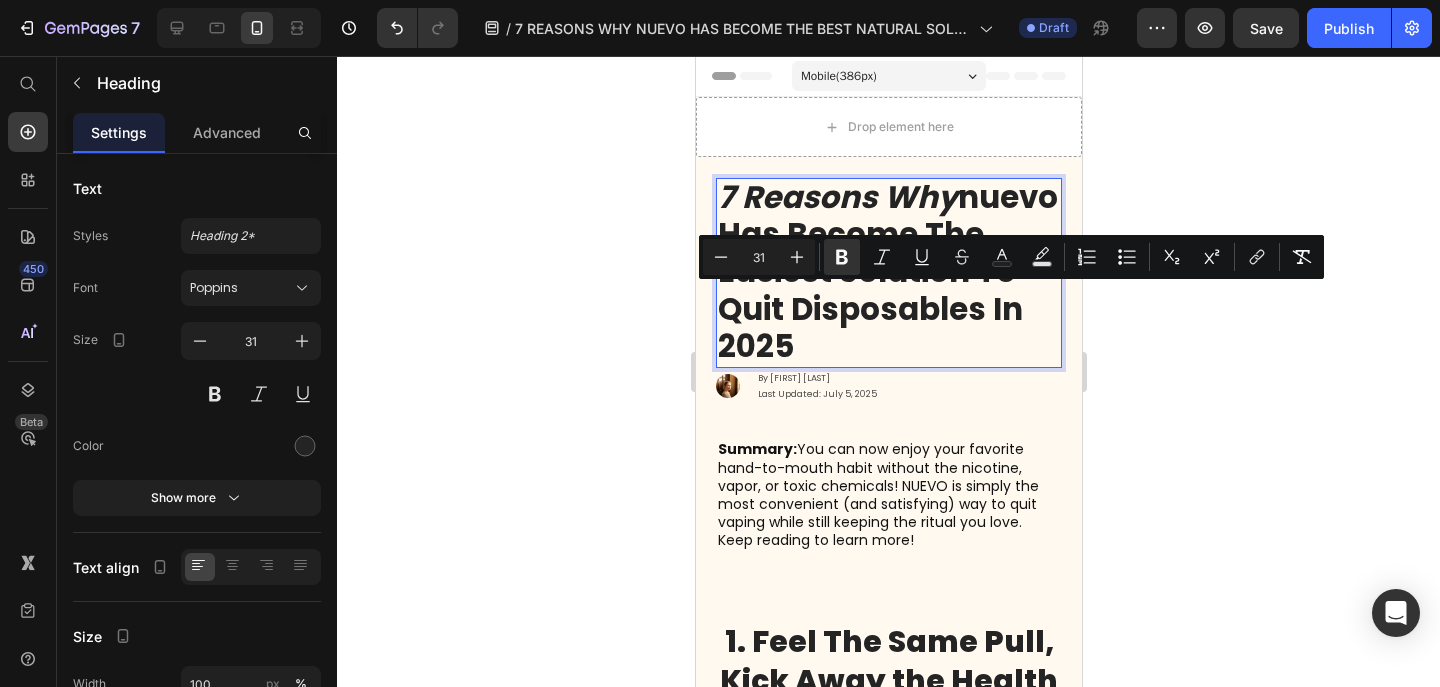 click on "nuevo has become the Easiest solution to quit Disposables in 2025" at bounding box center (887, 271) 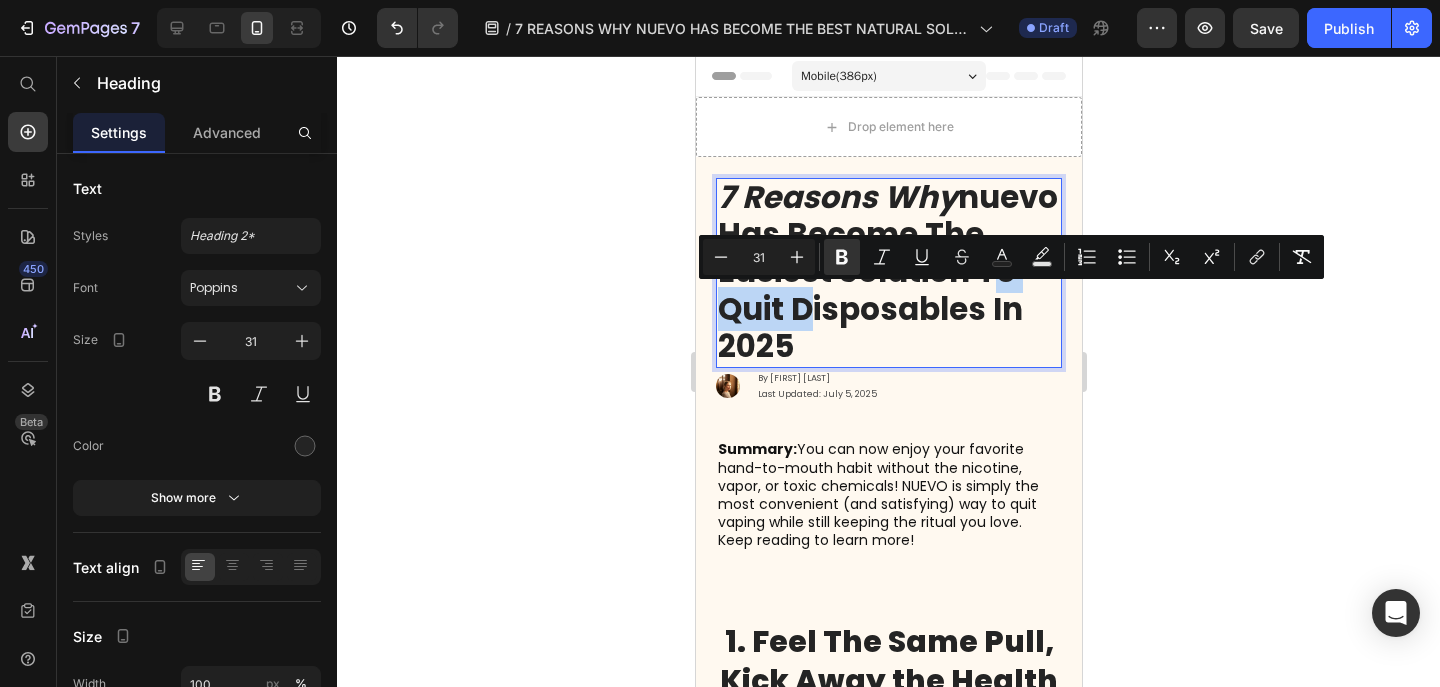 drag, startPoint x: 825, startPoint y: 306, endPoint x: 730, endPoint y: 311, distance: 95.131485 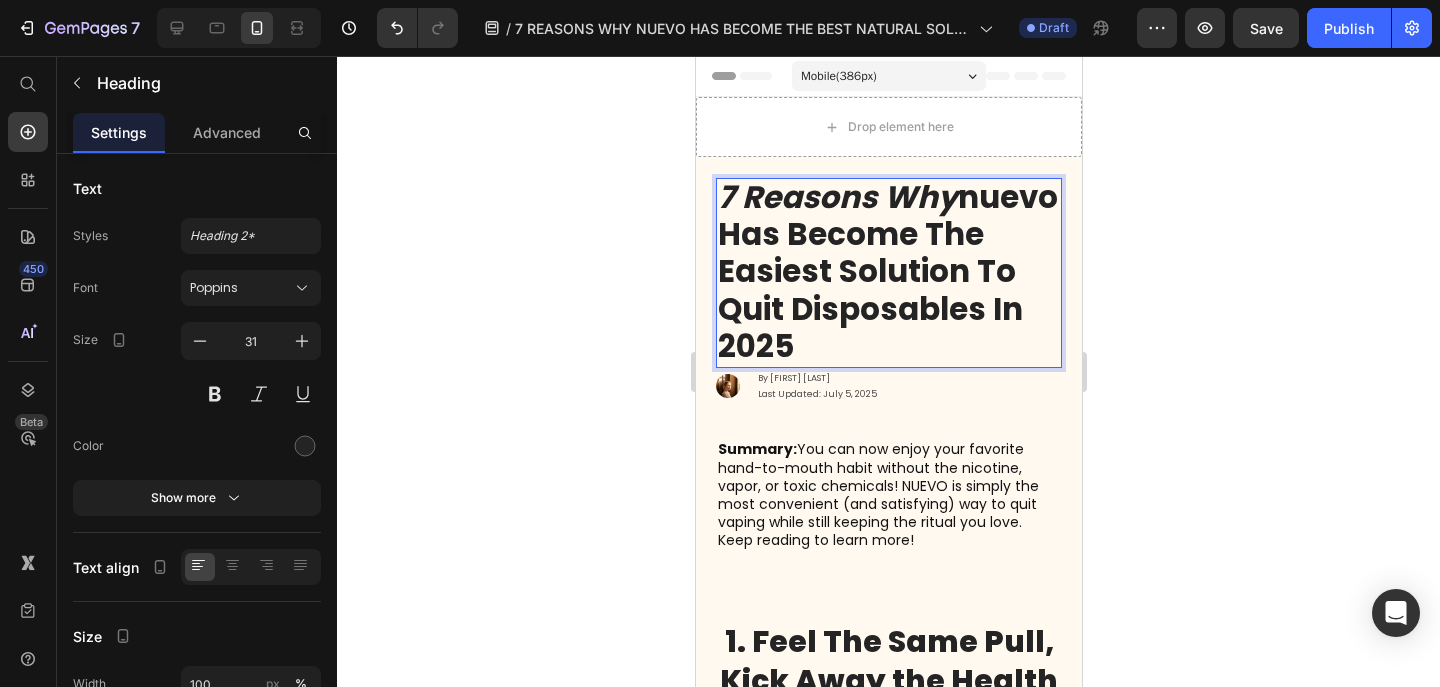 scroll, scrollTop: 0, scrollLeft: 0, axis: both 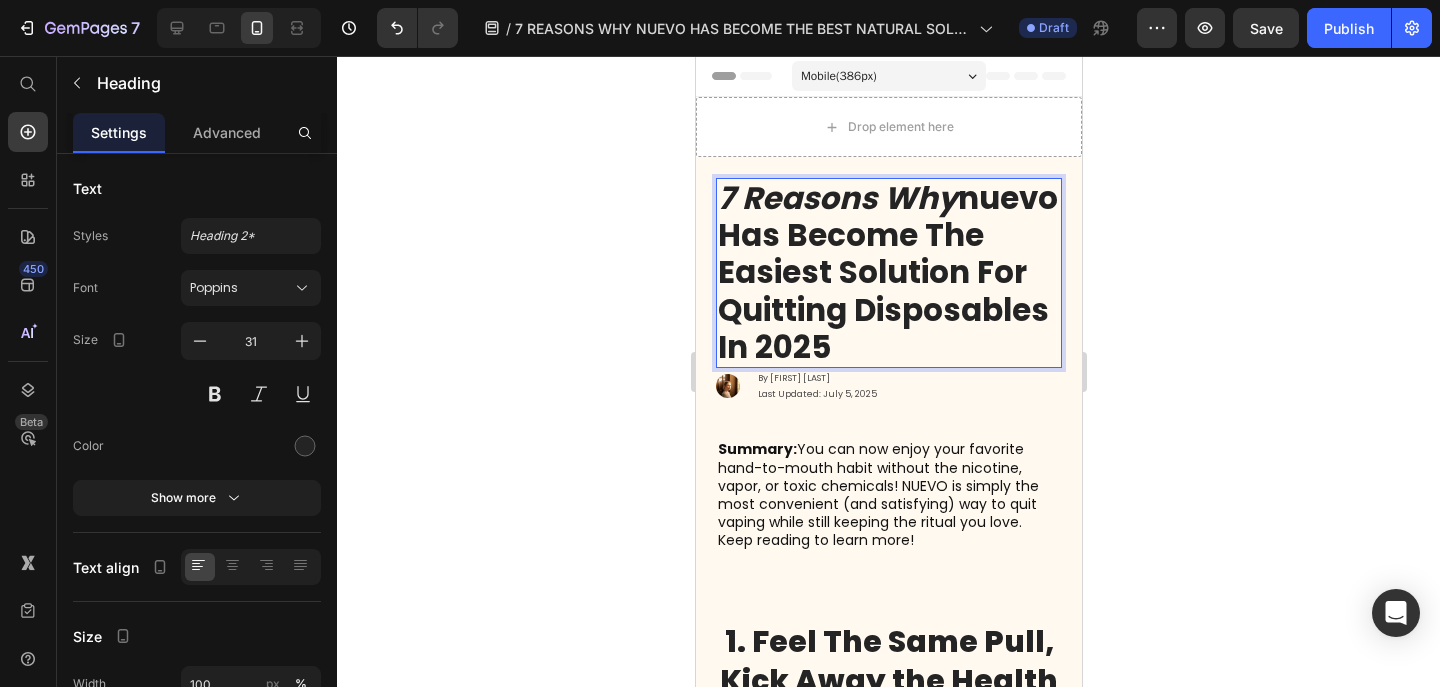 click 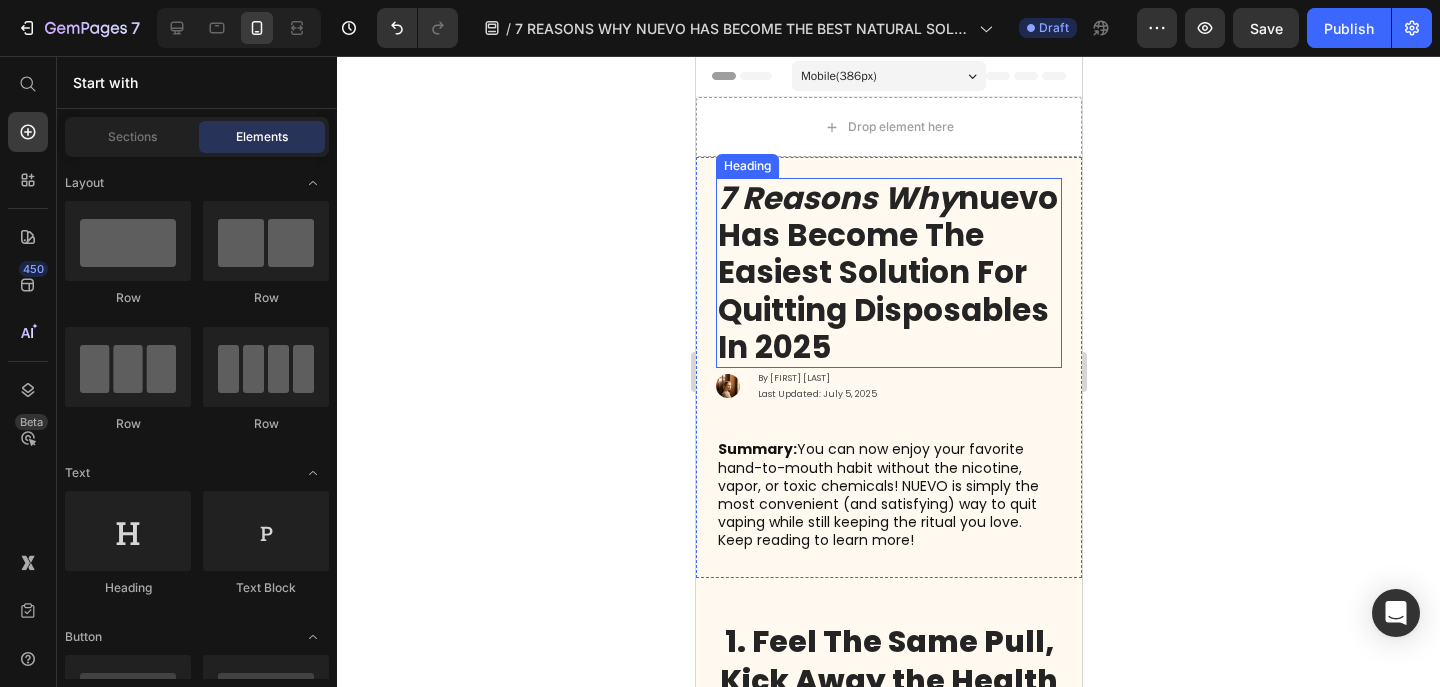 click on "nuevo has become the Easiest solution For quitting Disposables in 2025" at bounding box center [887, 272] 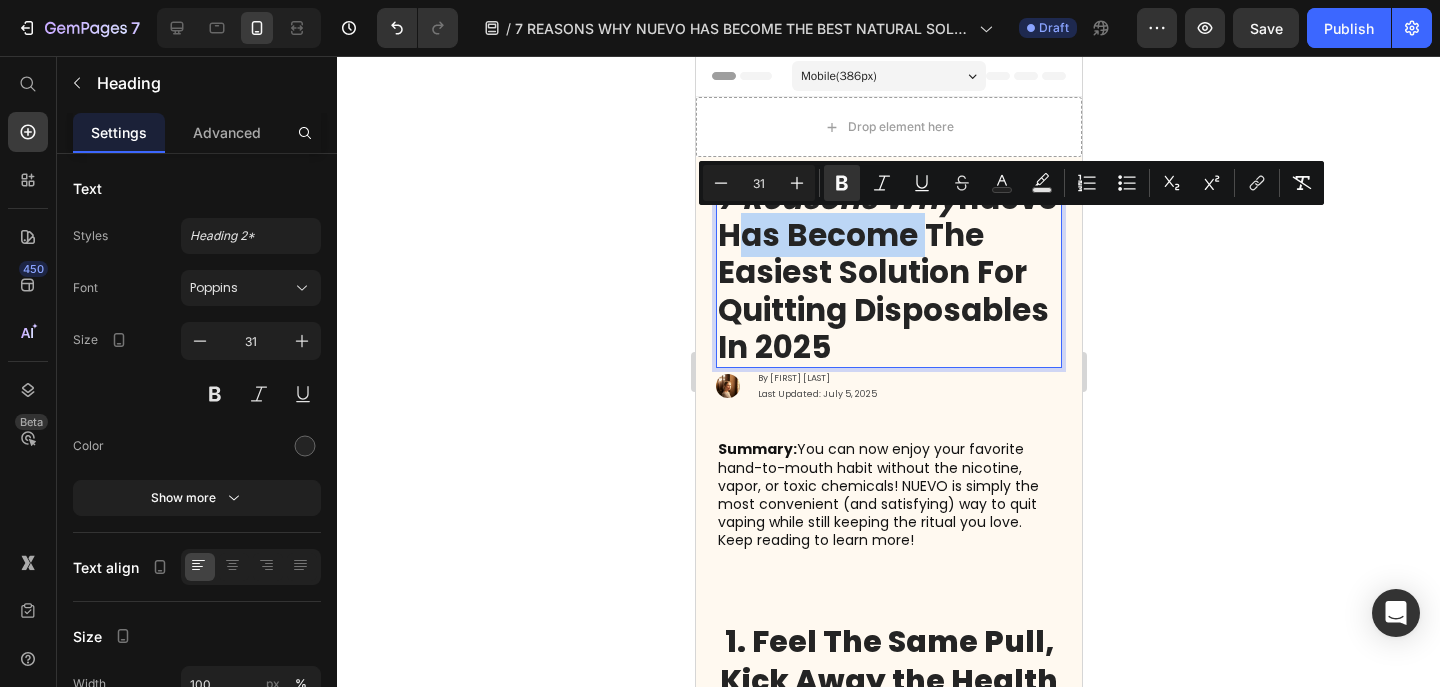 drag, startPoint x: 830, startPoint y: 235, endPoint x: 1022, endPoint y: 241, distance: 192.09373 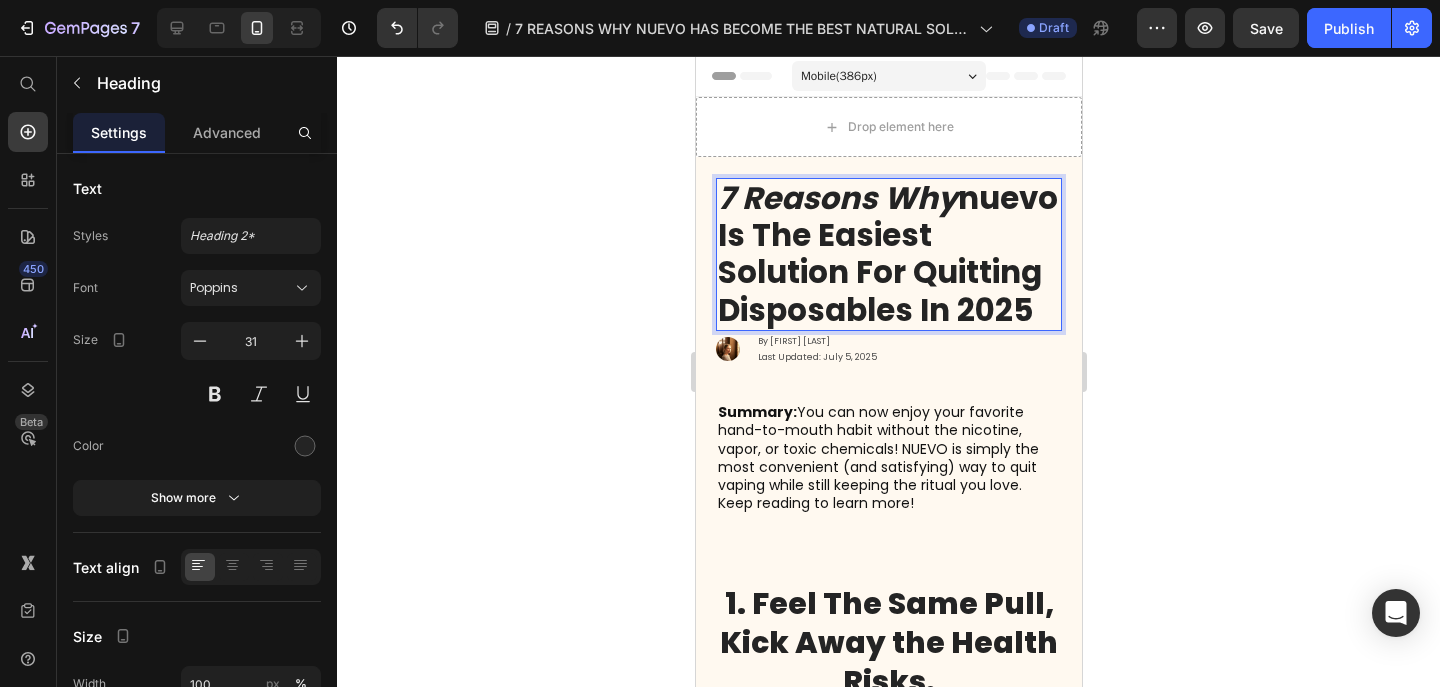 click 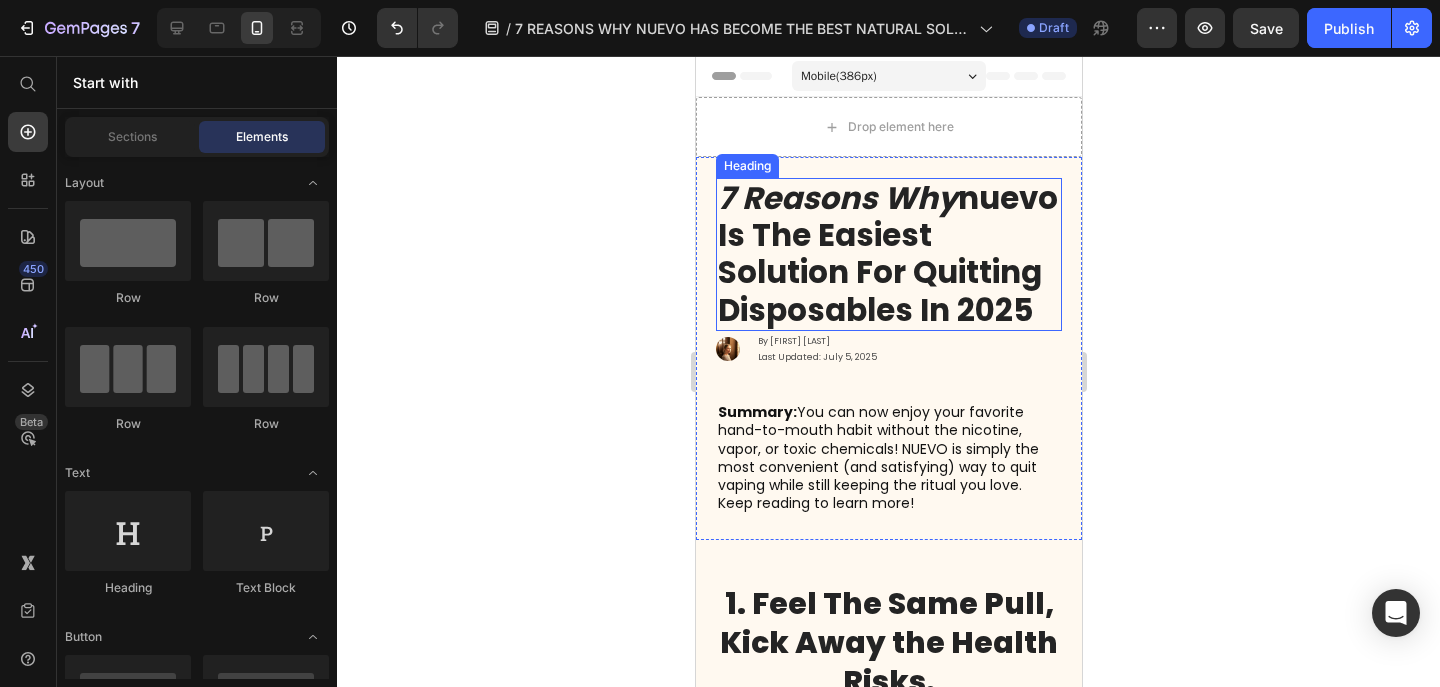 click on "nuevo is the Easiest solution For quitting Disposables in 2025" at bounding box center [887, 254] 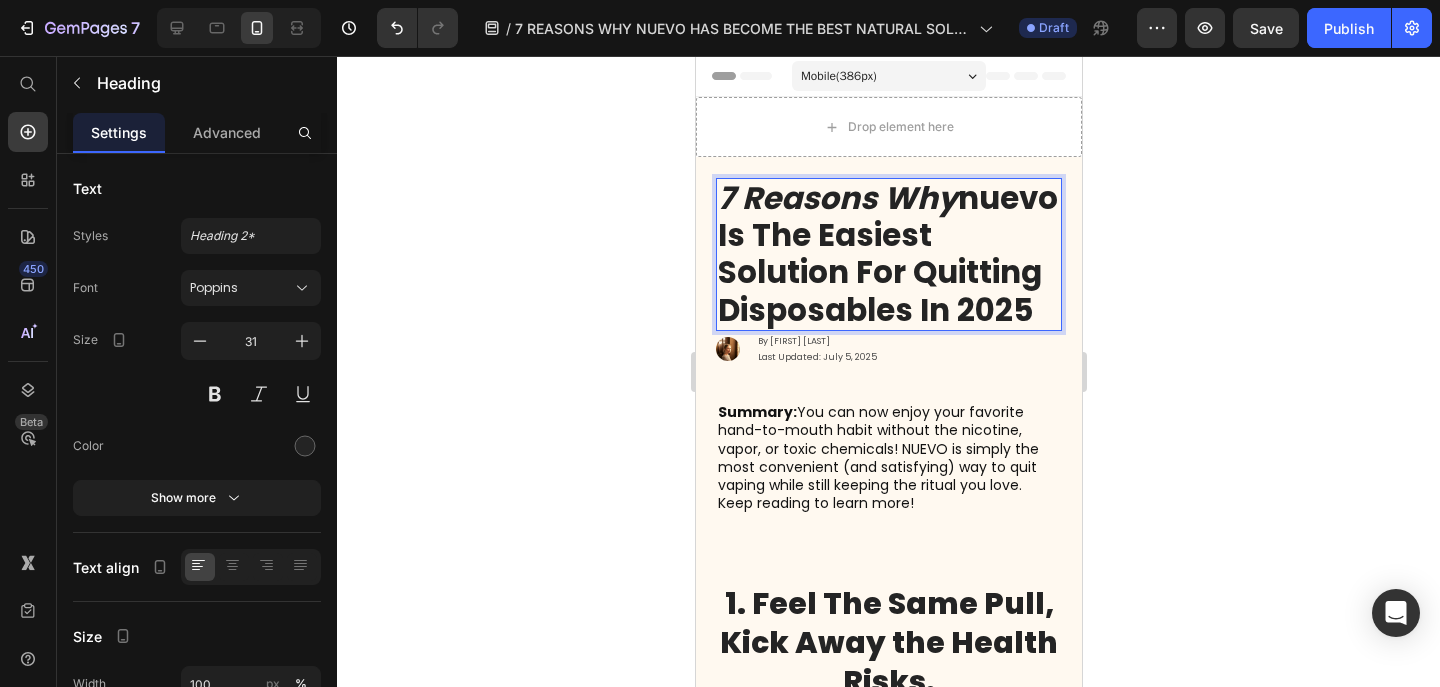 click on "nuevo is the Easiest solution For quitting Disposables in 2025" at bounding box center (887, 254) 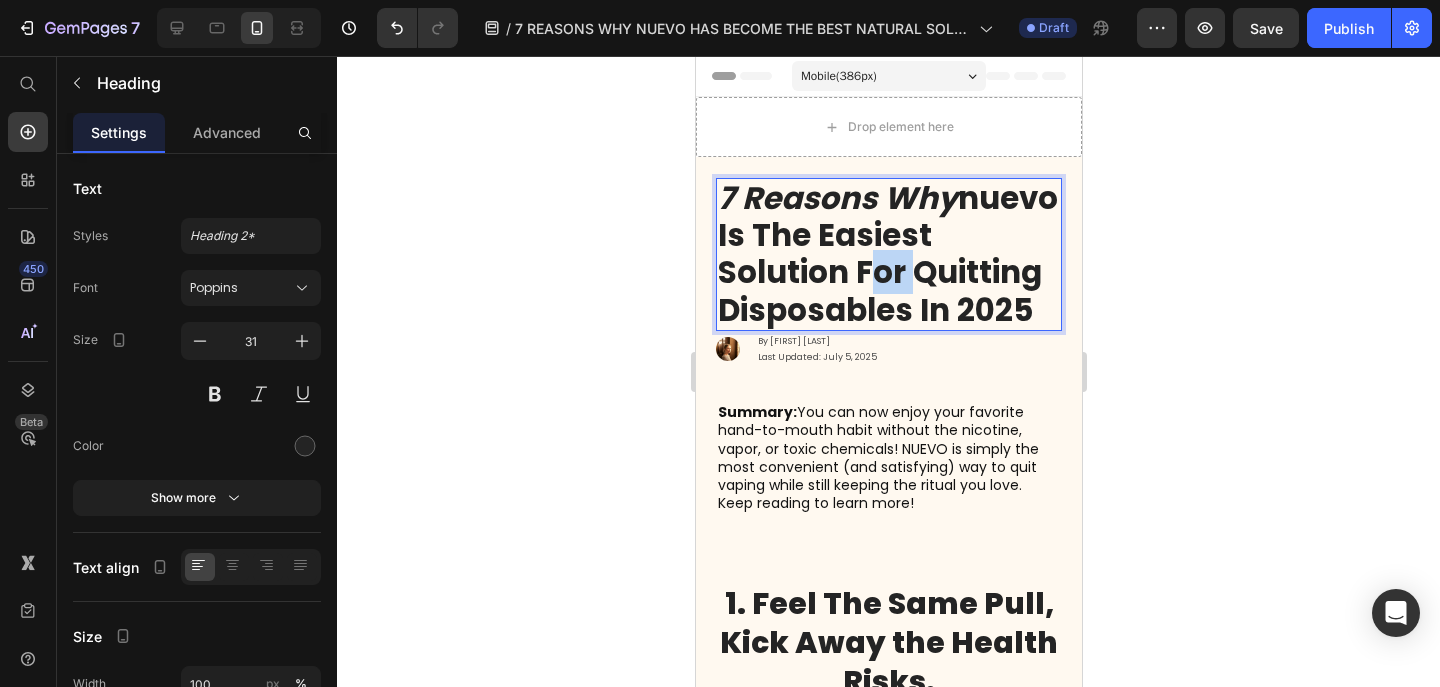 click on "nuevo is the Easiest solution For quitting Disposables in 2025" at bounding box center [887, 254] 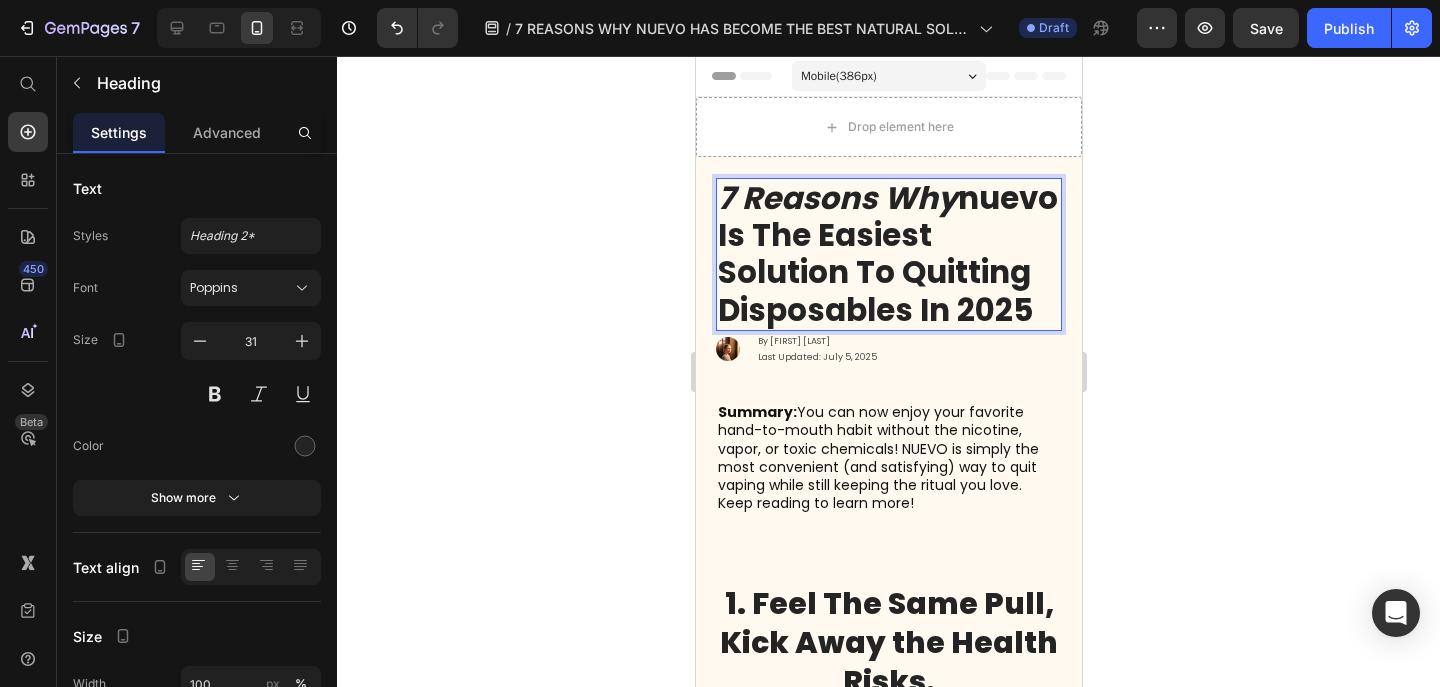 click 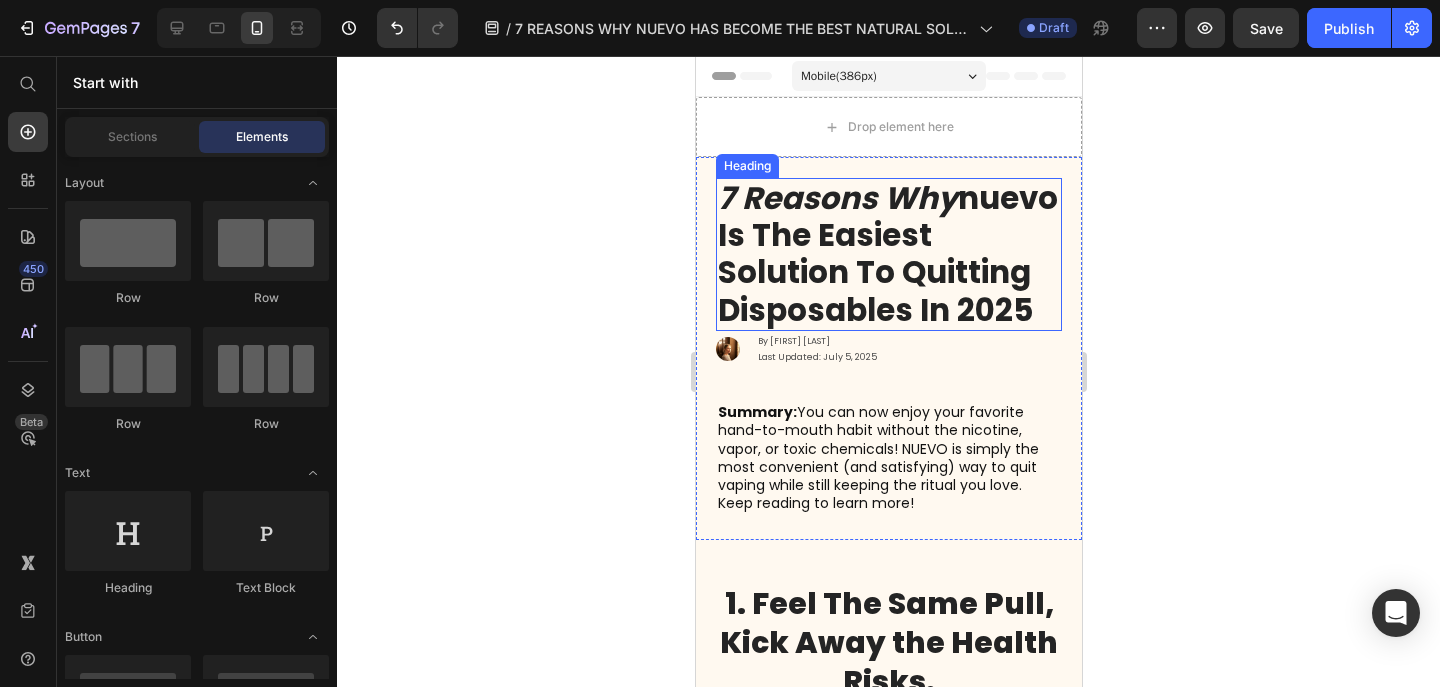 click on "nuevo is the Easiest solution to quitting Disposables in 2025" at bounding box center (887, 254) 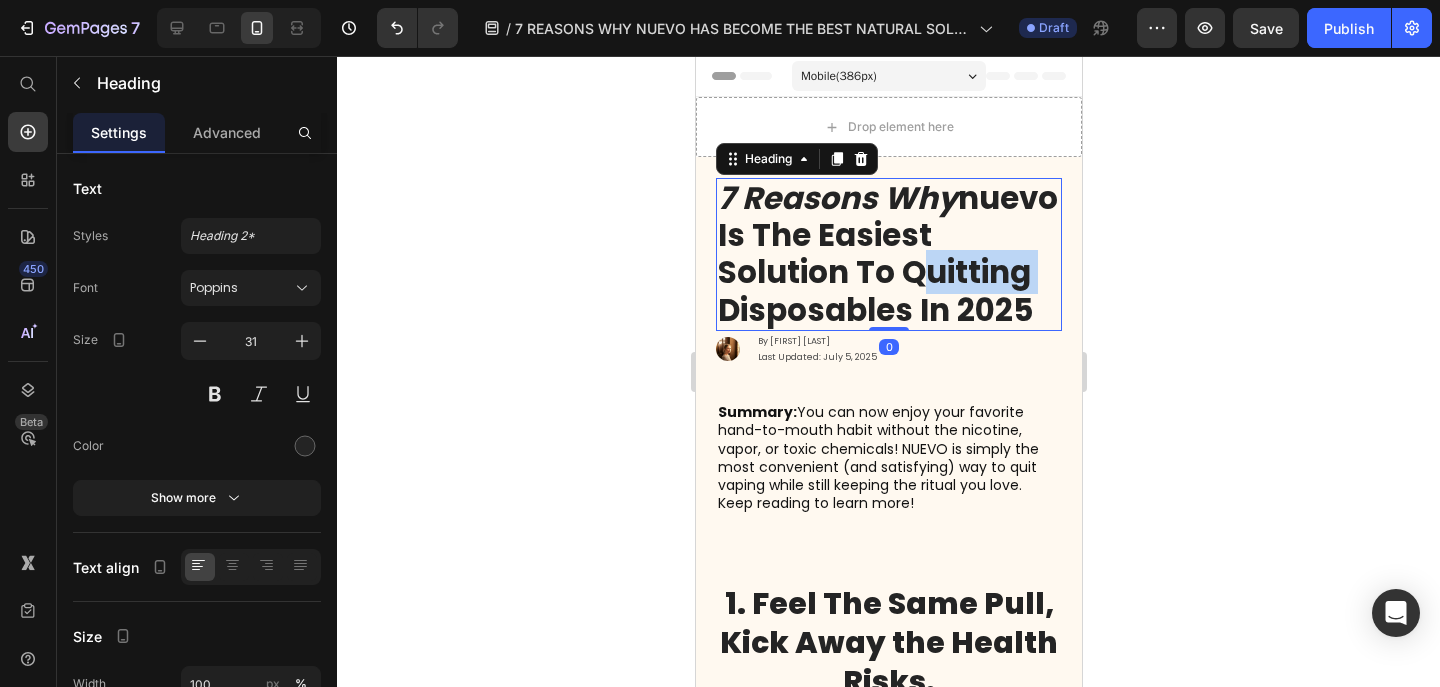 click on "nuevo is the Easiest solution to quitting Disposables in 2025" at bounding box center [887, 254] 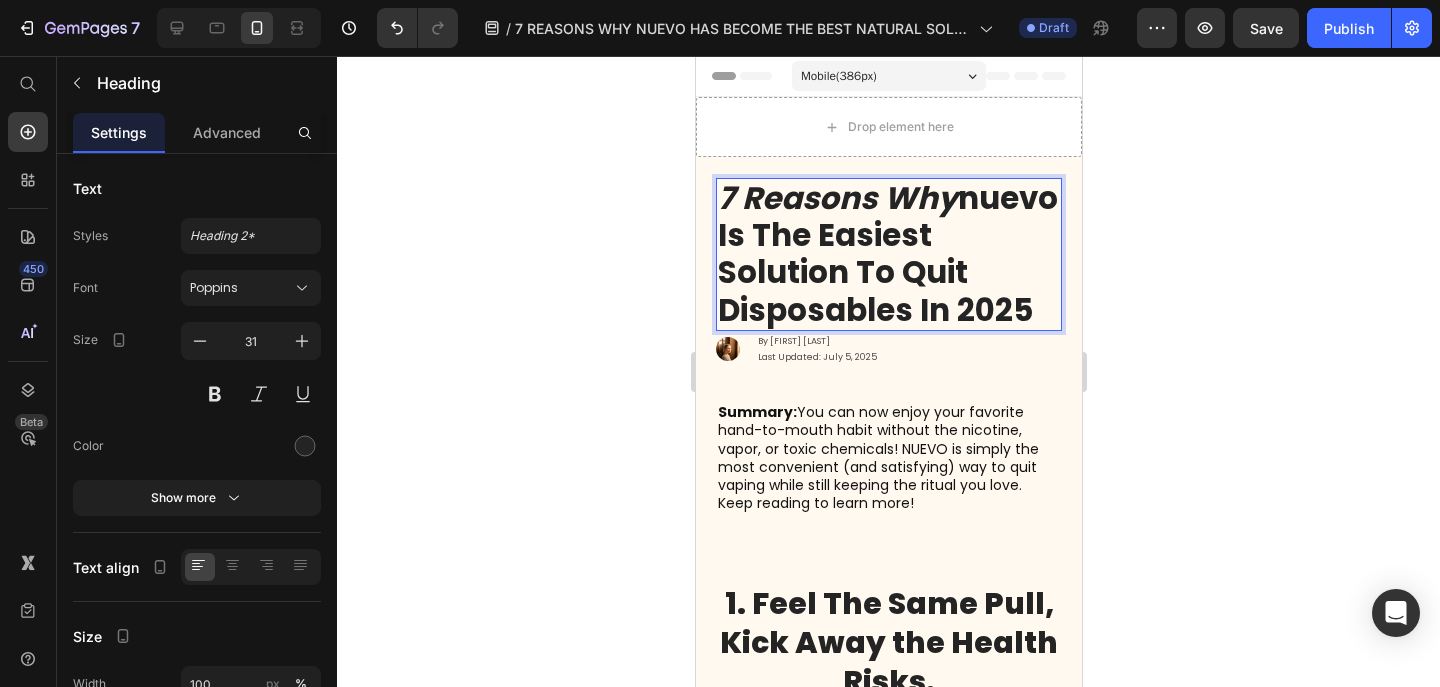 click 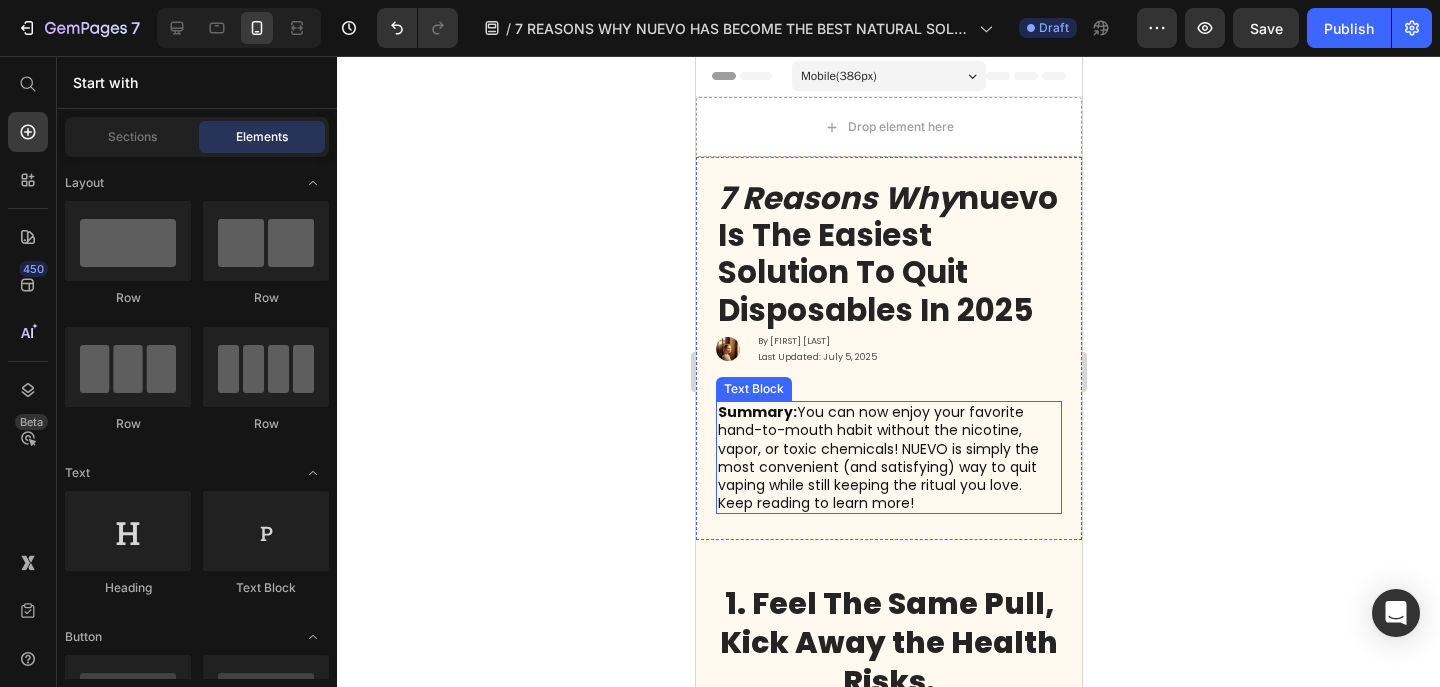 click on "Summary:  You can now enjoy your favorite hand-to-mouth habit without the nicotine, vapor, or toxic chemicals! NUEVO is simply the most convenient (and satisfying) way to quit vaping while still keeping the ritual you love. Keep reading to learn more!" at bounding box center (888, 457) 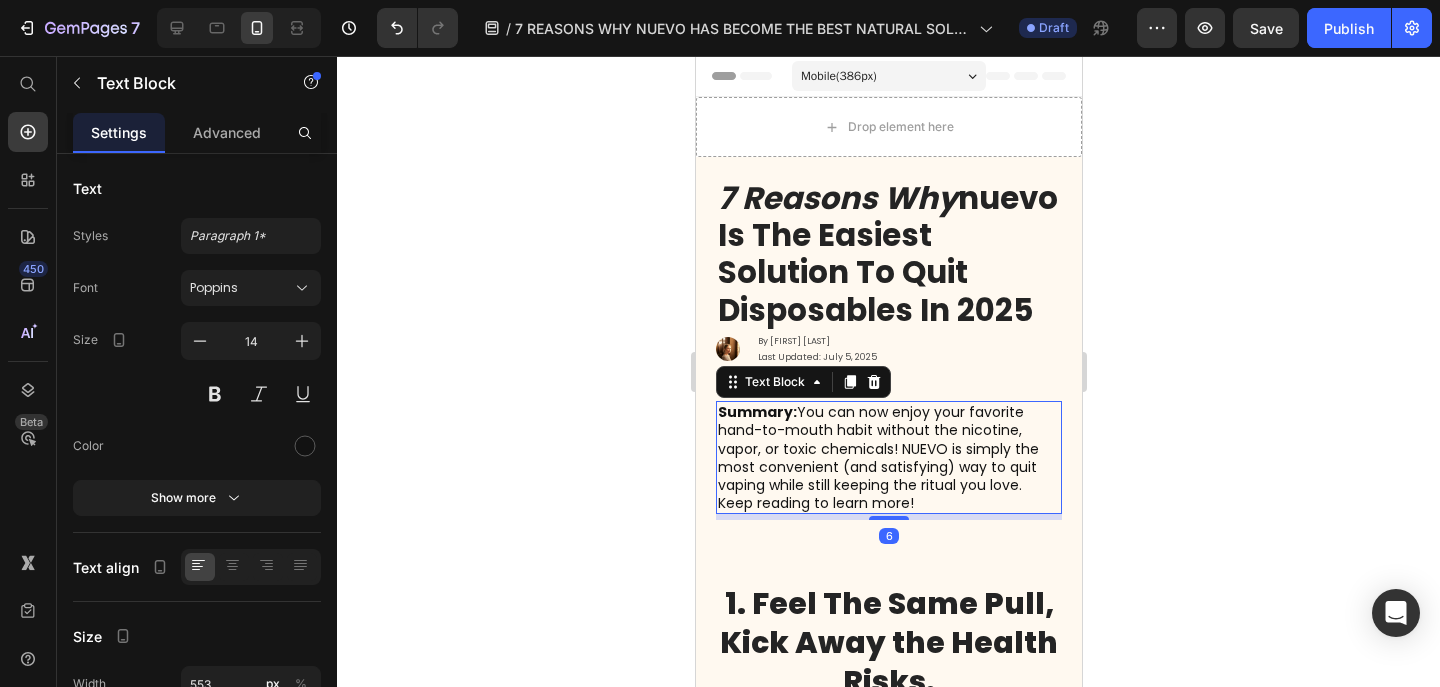 click on "Summary:  You can now enjoy your favorite hand-to-mouth habit without the nicotine, vapor, or toxic chemicals! NUEVO is simply the most convenient (and satisfying) way to quit vaping while still keeping the ritual you love. Keep reading to learn more!" at bounding box center [888, 457] 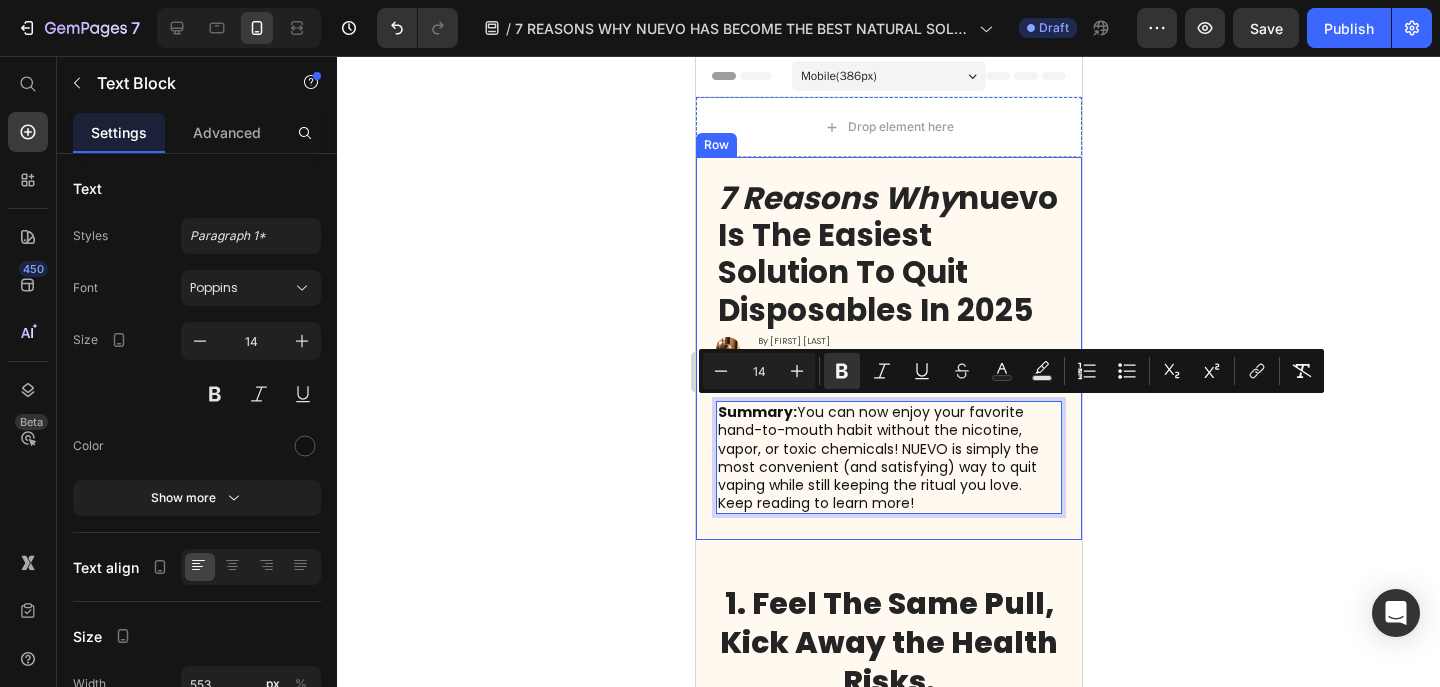 drag, startPoint x: 930, startPoint y: 500, endPoint x: 714, endPoint y: 410, distance: 234 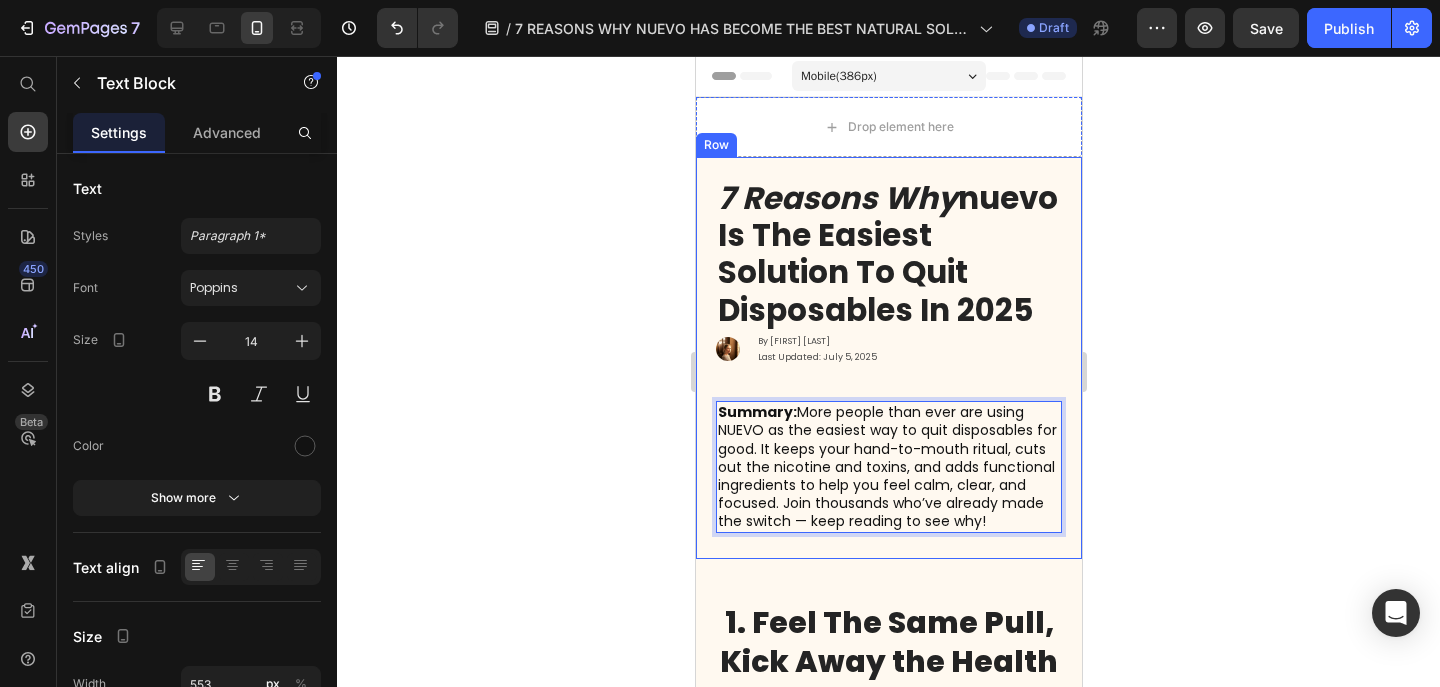 click 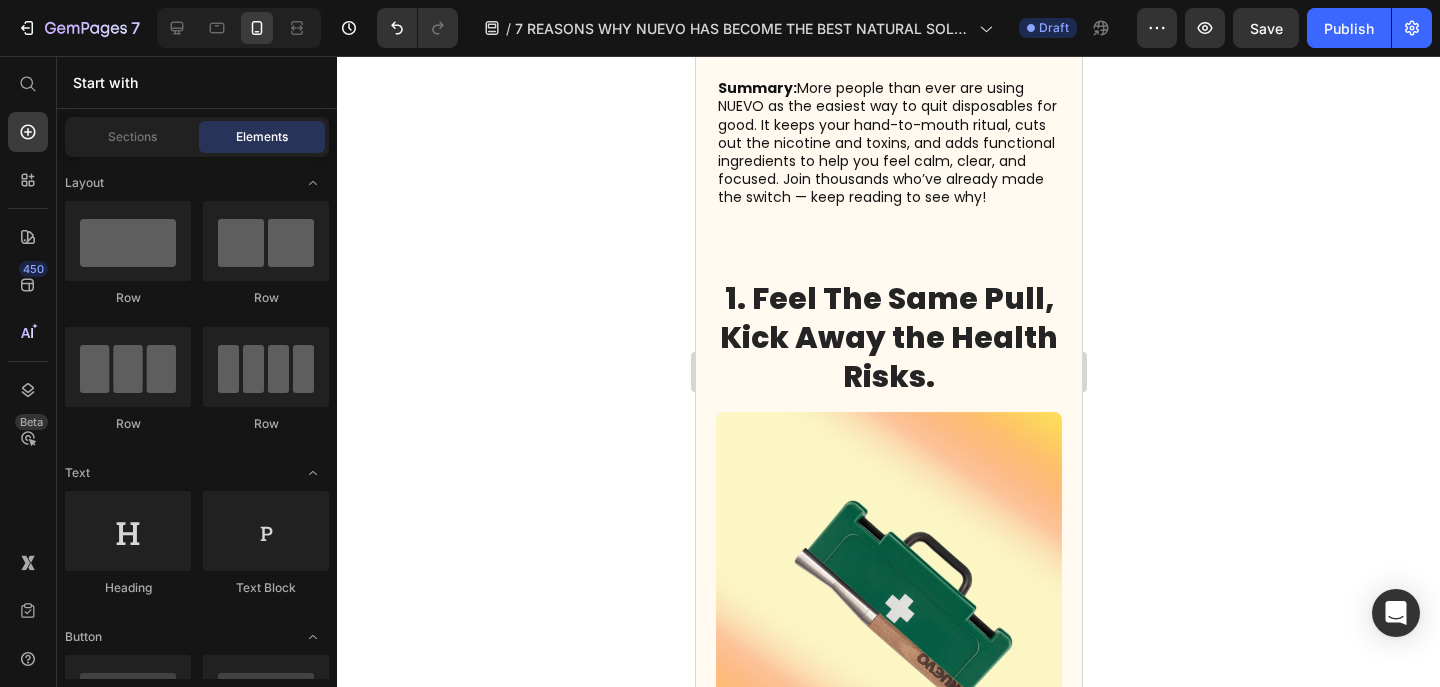 scroll, scrollTop: 380, scrollLeft: 0, axis: vertical 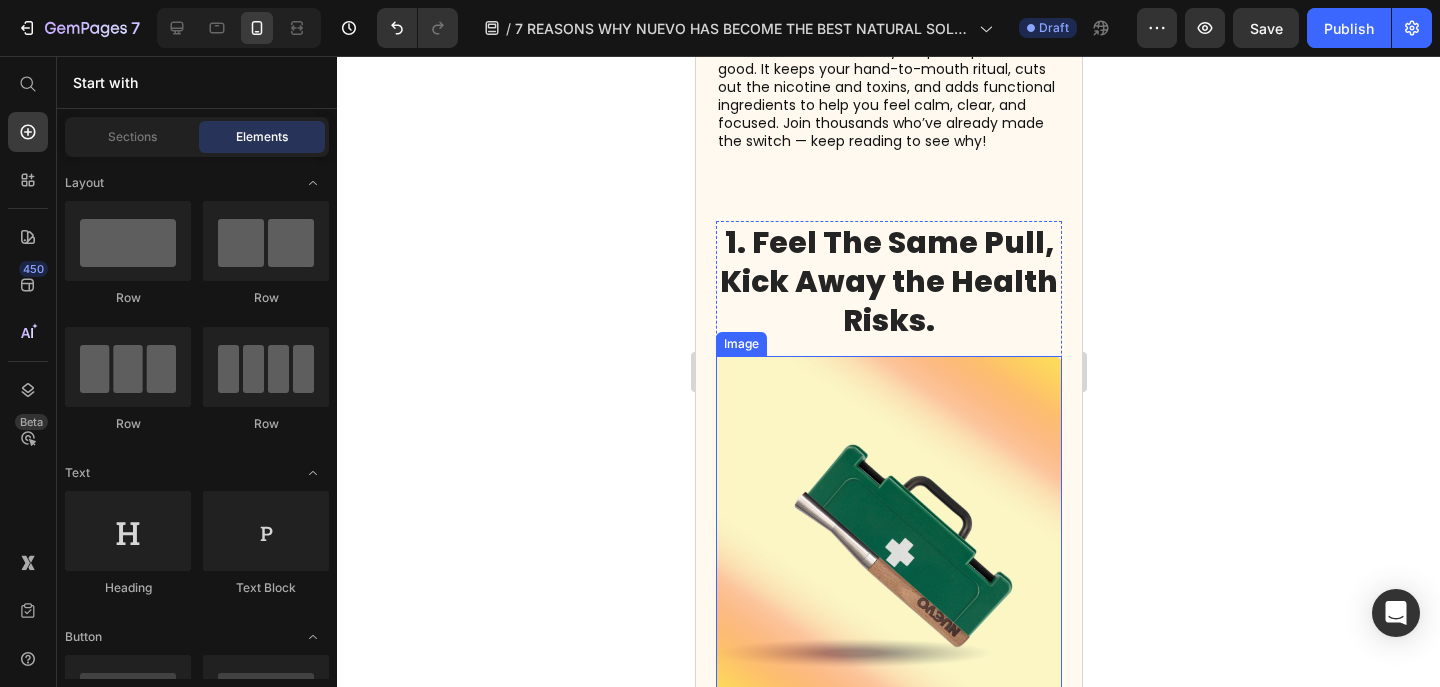 click at bounding box center (888, 529) 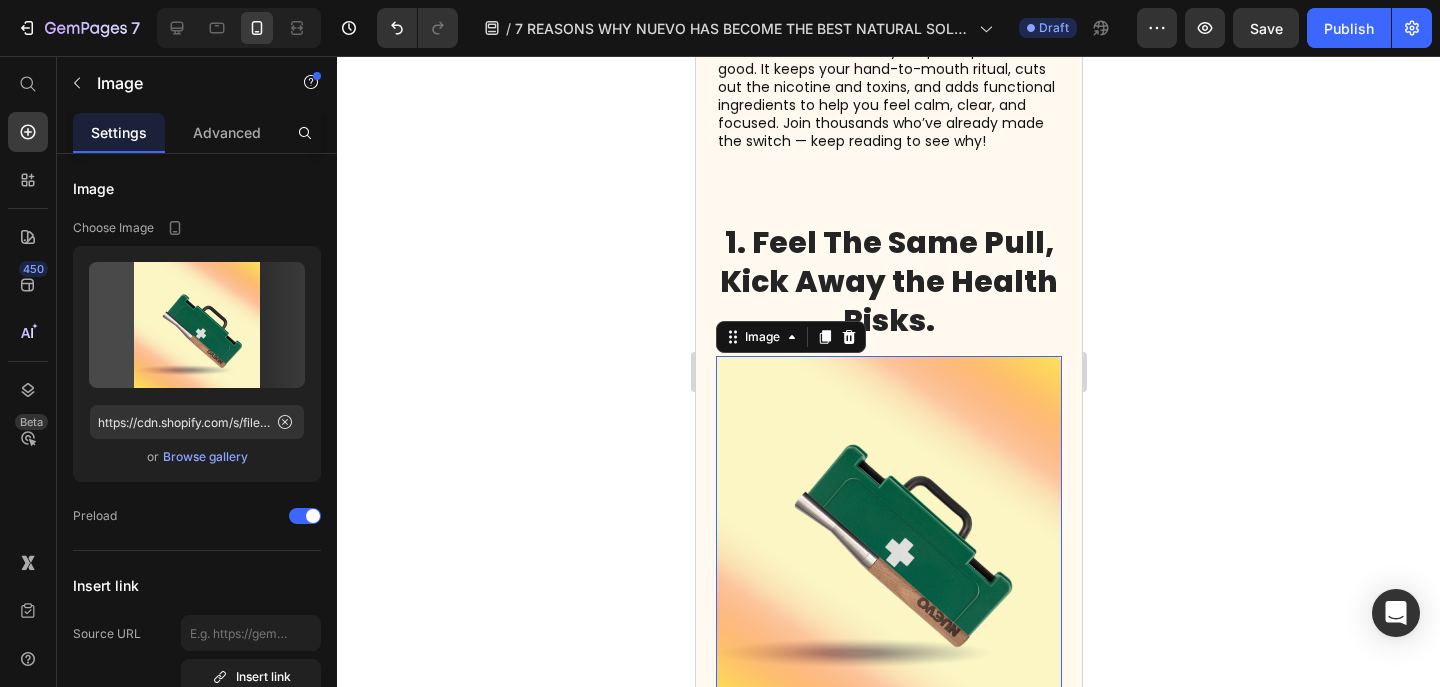 scroll, scrollTop: 541, scrollLeft: 0, axis: vertical 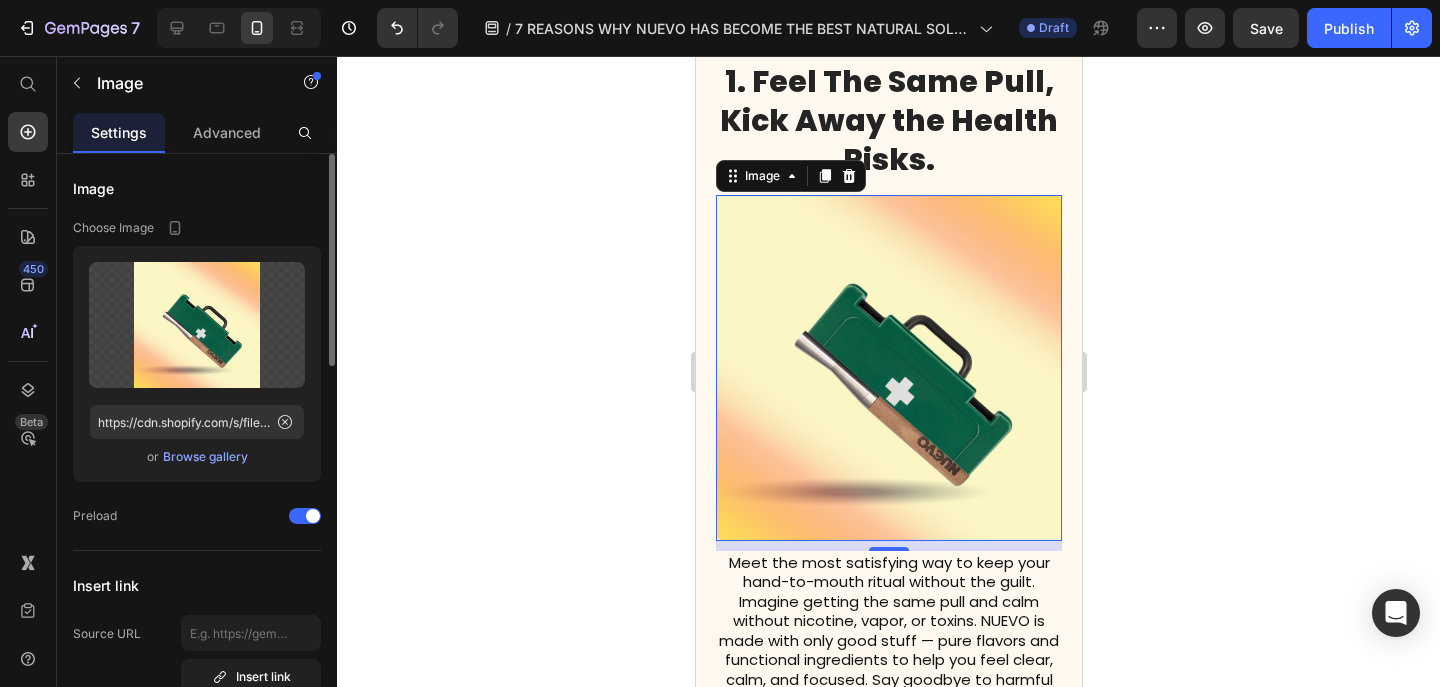 click on "Browse gallery" at bounding box center (205, 457) 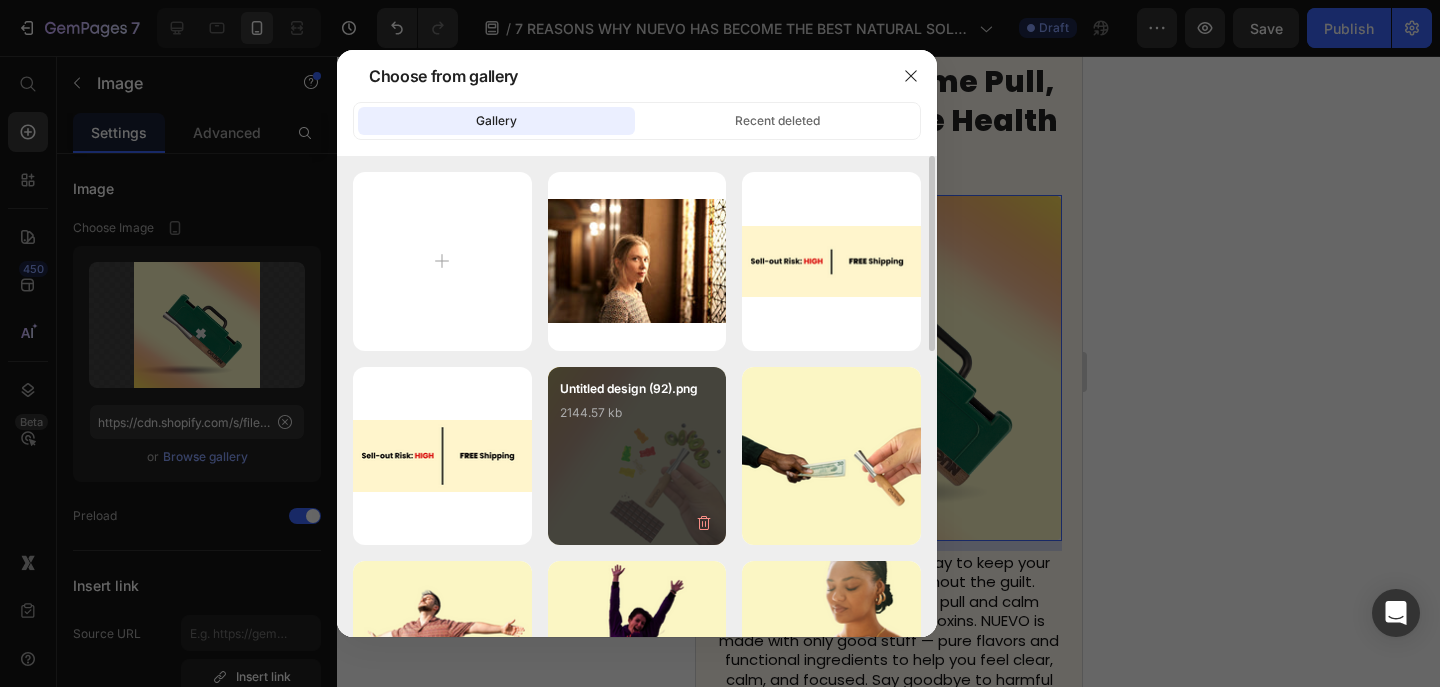 type on "C:\fakepath\Untitled design (93).png" 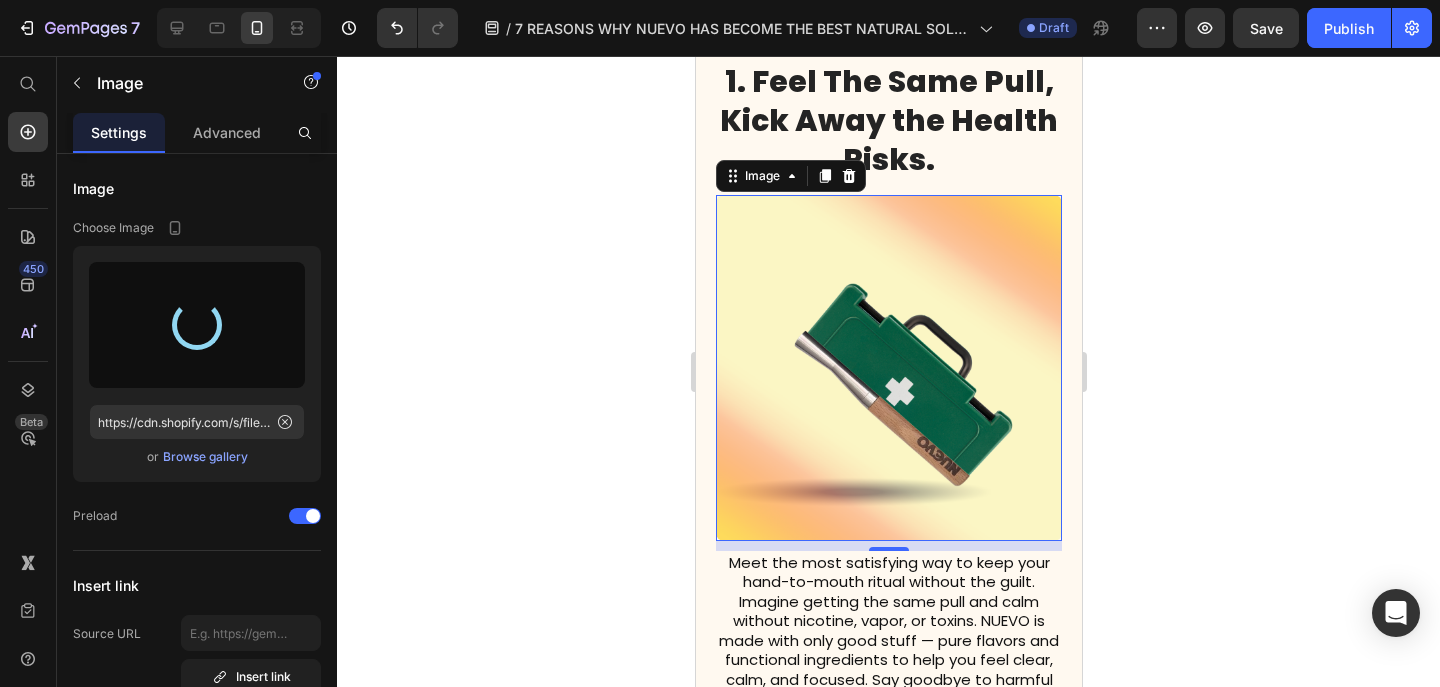 type on "https://cdn.shopify.com/s/files/1/0606/5140/5375/files/gempages_562712114943231141-0a6f332d-99f5-40ba-979f-4c3c7944b5f3.png" 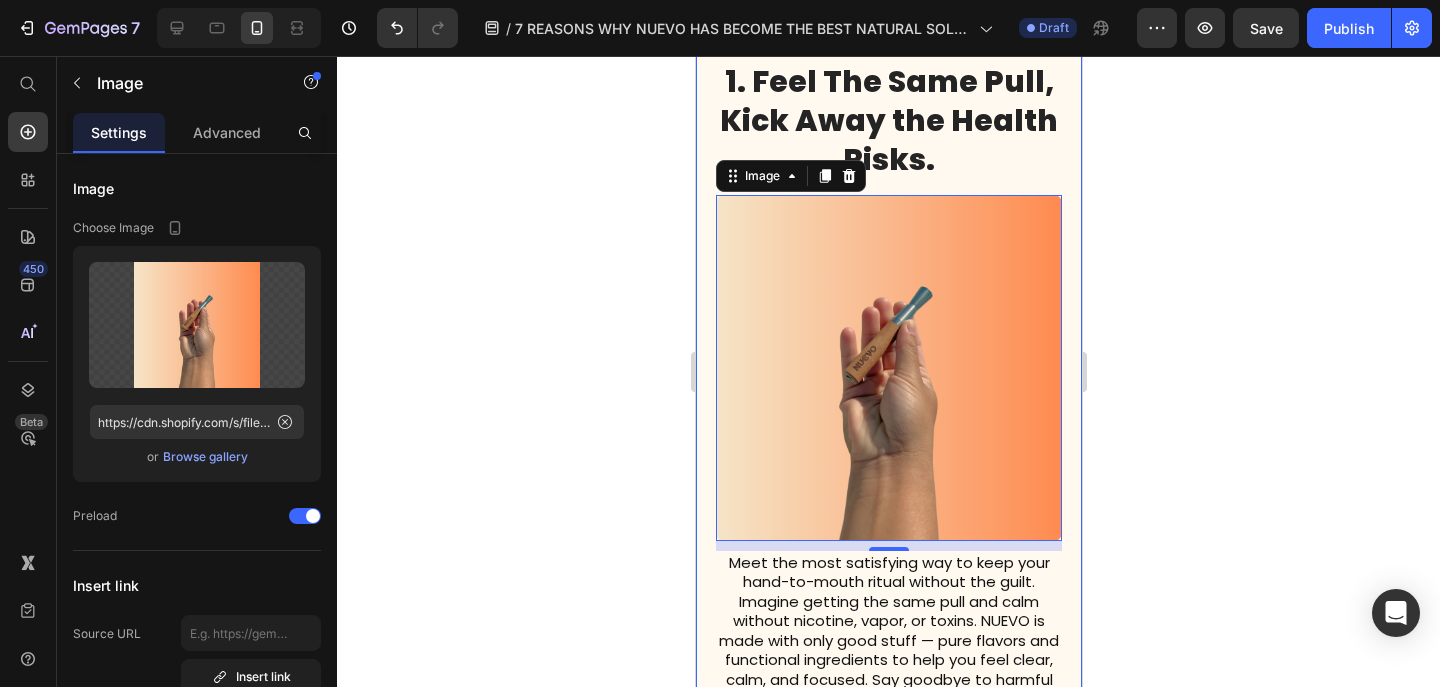 click 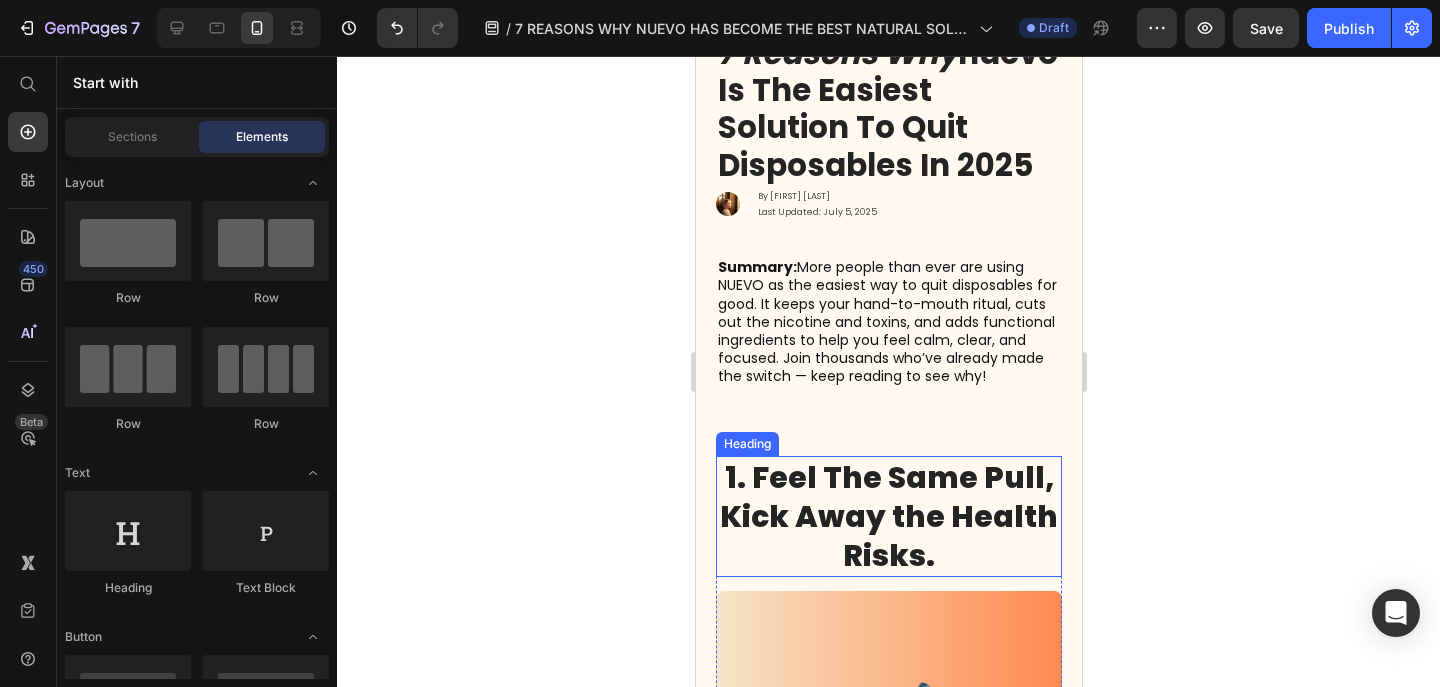 scroll, scrollTop: 0, scrollLeft: 0, axis: both 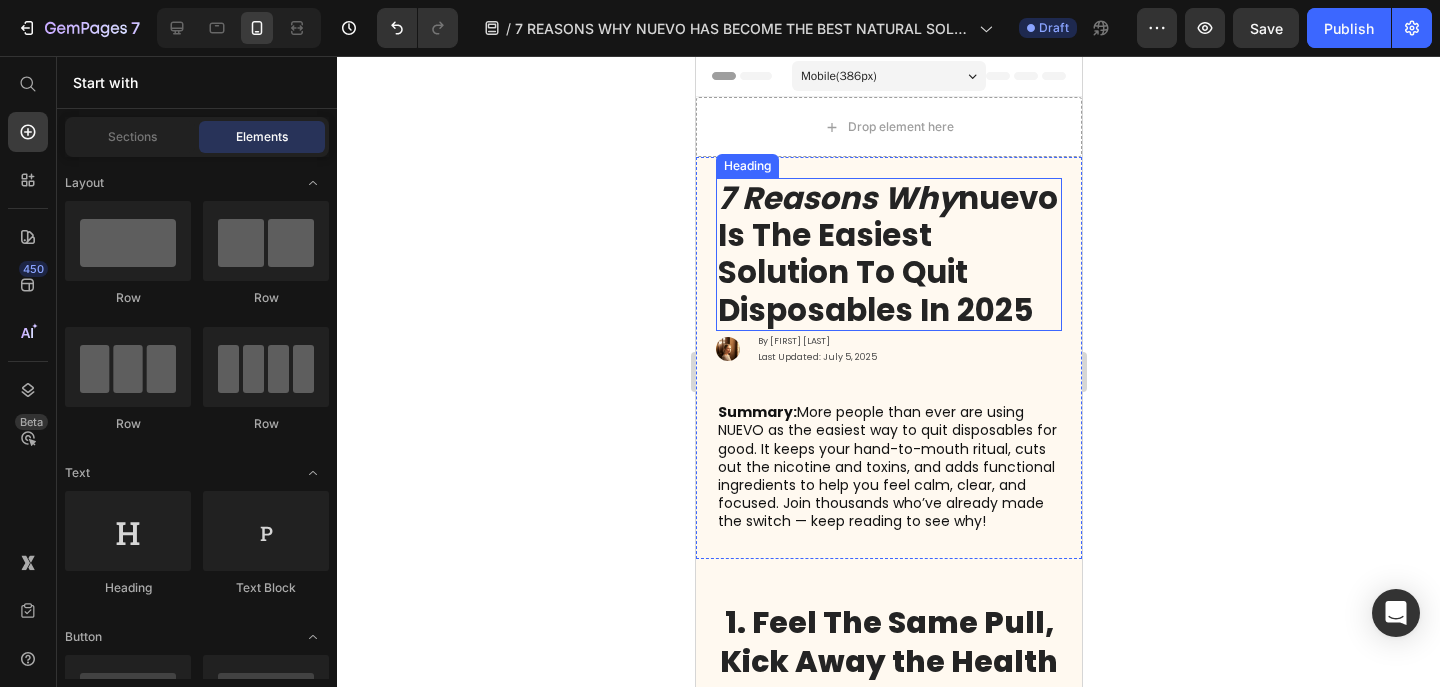 click on "7 Reasons why  nuevo is the Easiest solution to quit Disposables in 2025" at bounding box center [888, 254] 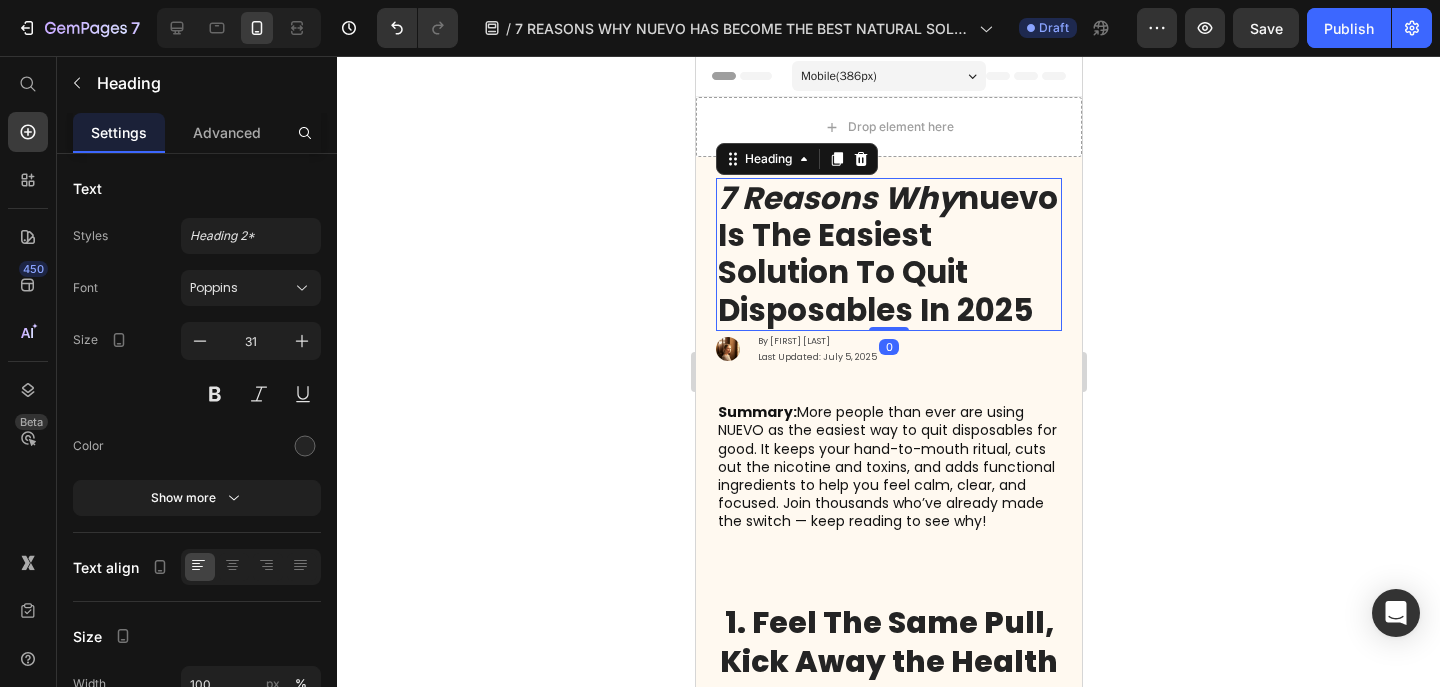 click on "7 Reasons why  nuevo is the Easiest solution to quit Disposables in 2025" at bounding box center [888, 254] 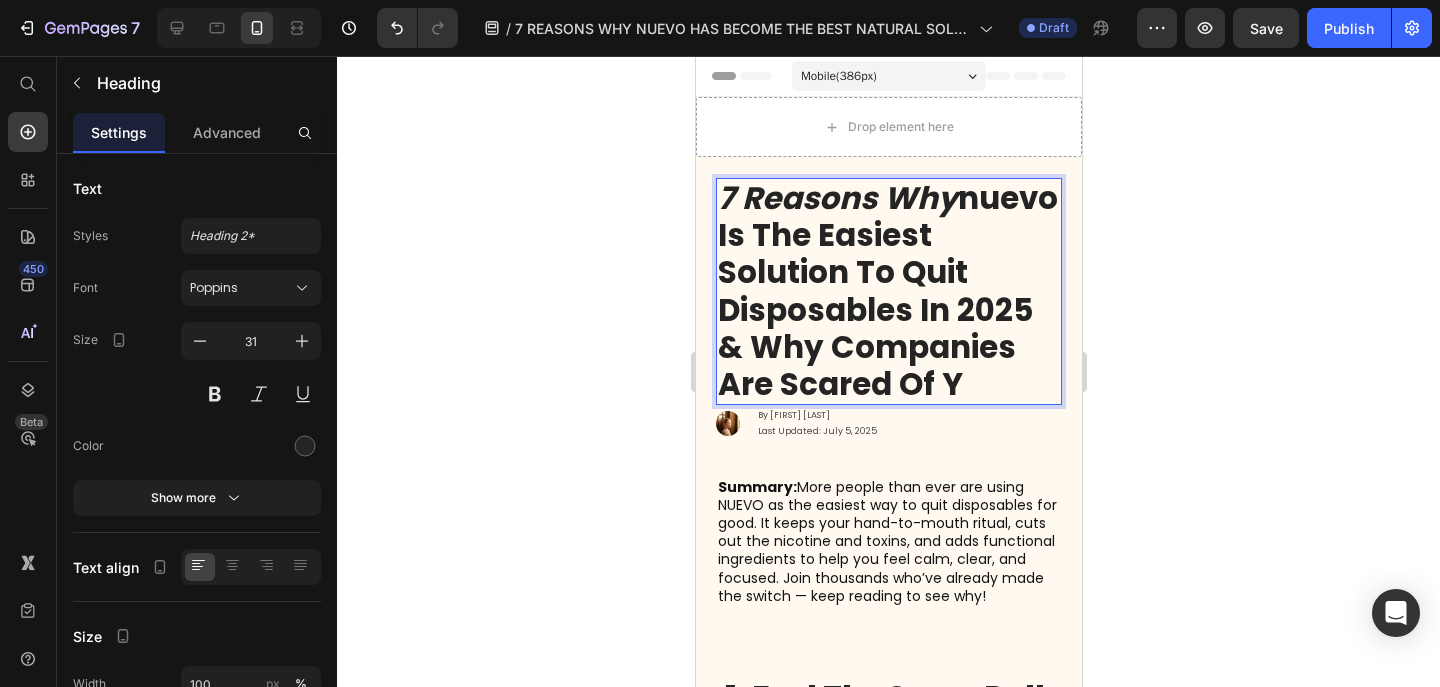 scroll, scrollTop: 1, scrollLeft: 0, axis: vertical 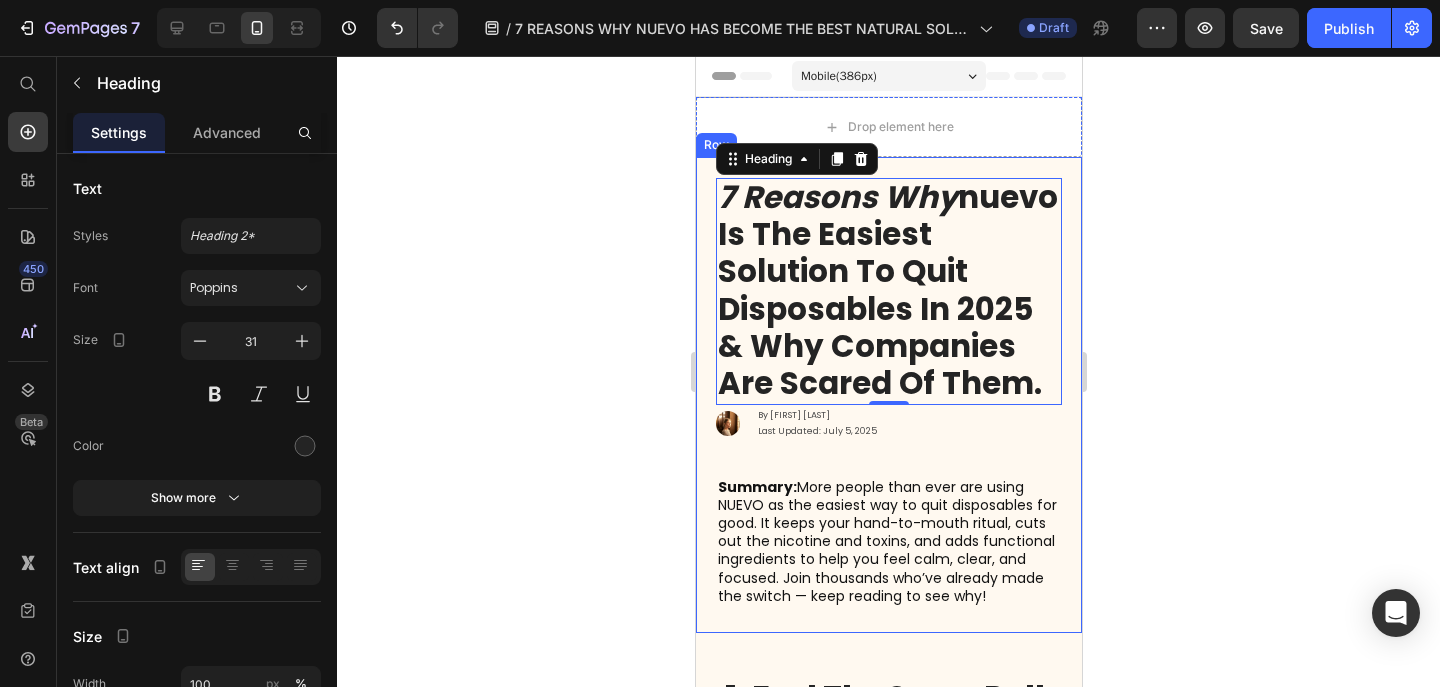 click 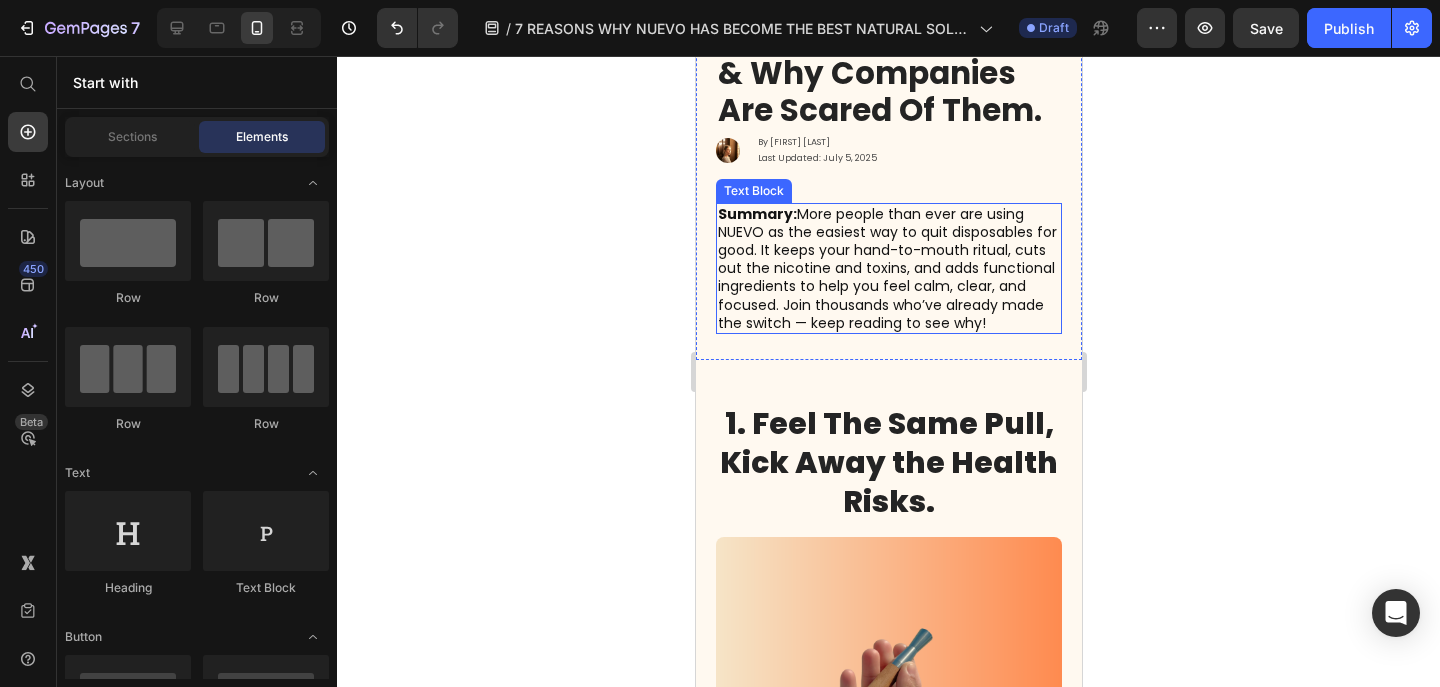 scroll, scrollTop: 404, scrollLeft: 0, axis: vertical 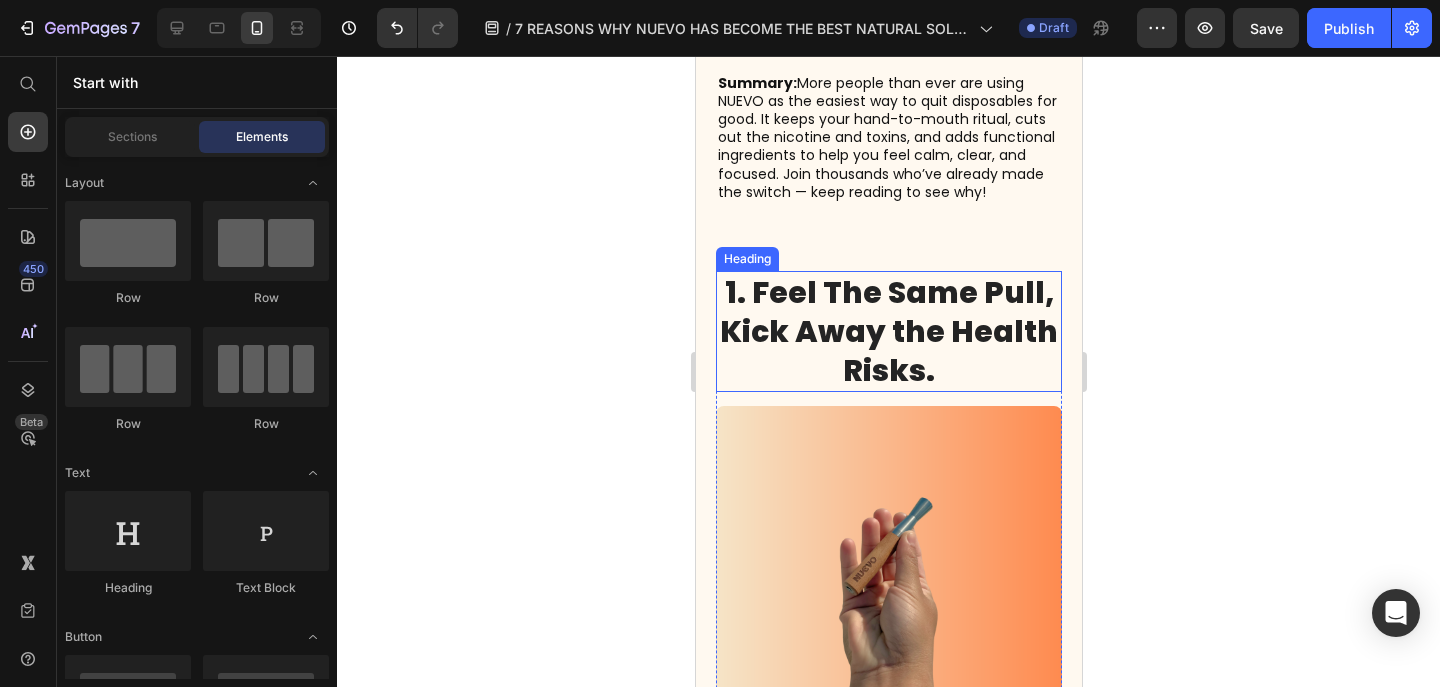 click on "1. Feel The Same Pull, Kick Away the Health Risks." at bounding box center [888, 331] 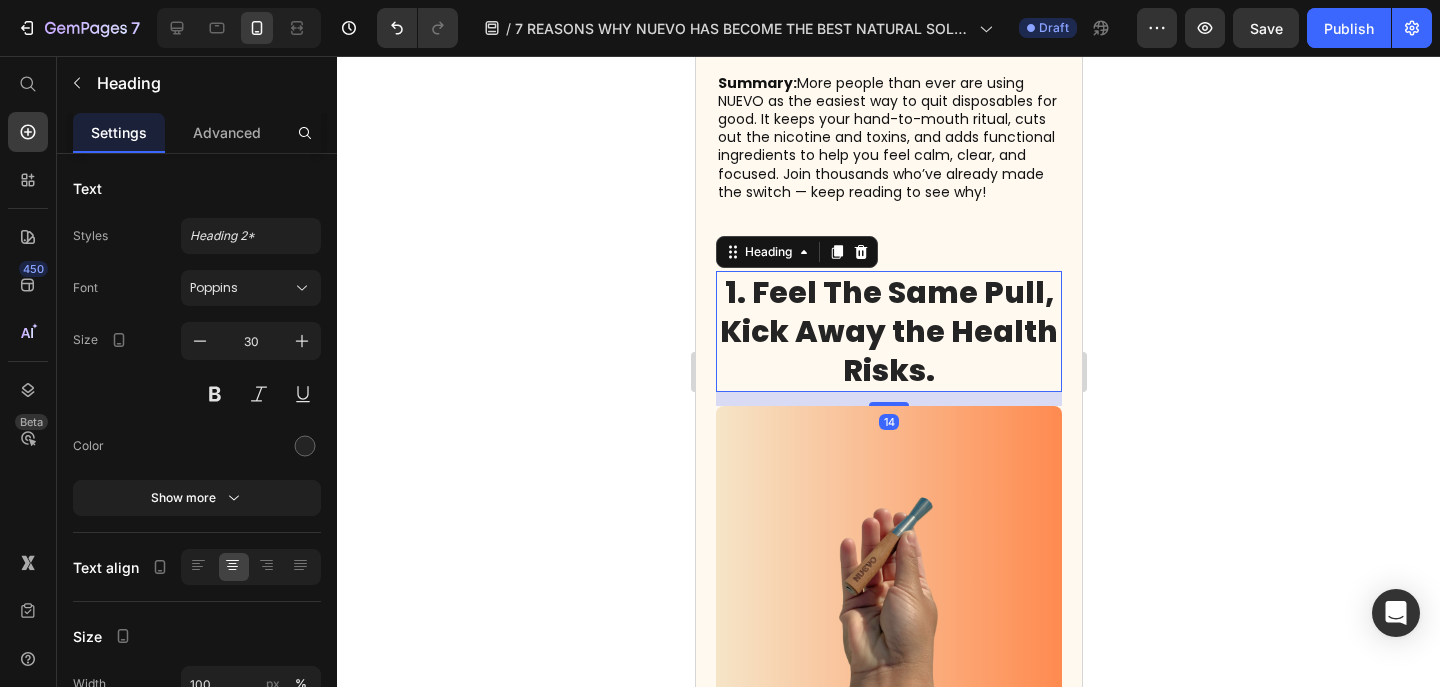 click on "1. Feel The Same Pull, Kick Away the Health Risks." at bounding box center [888, 331] 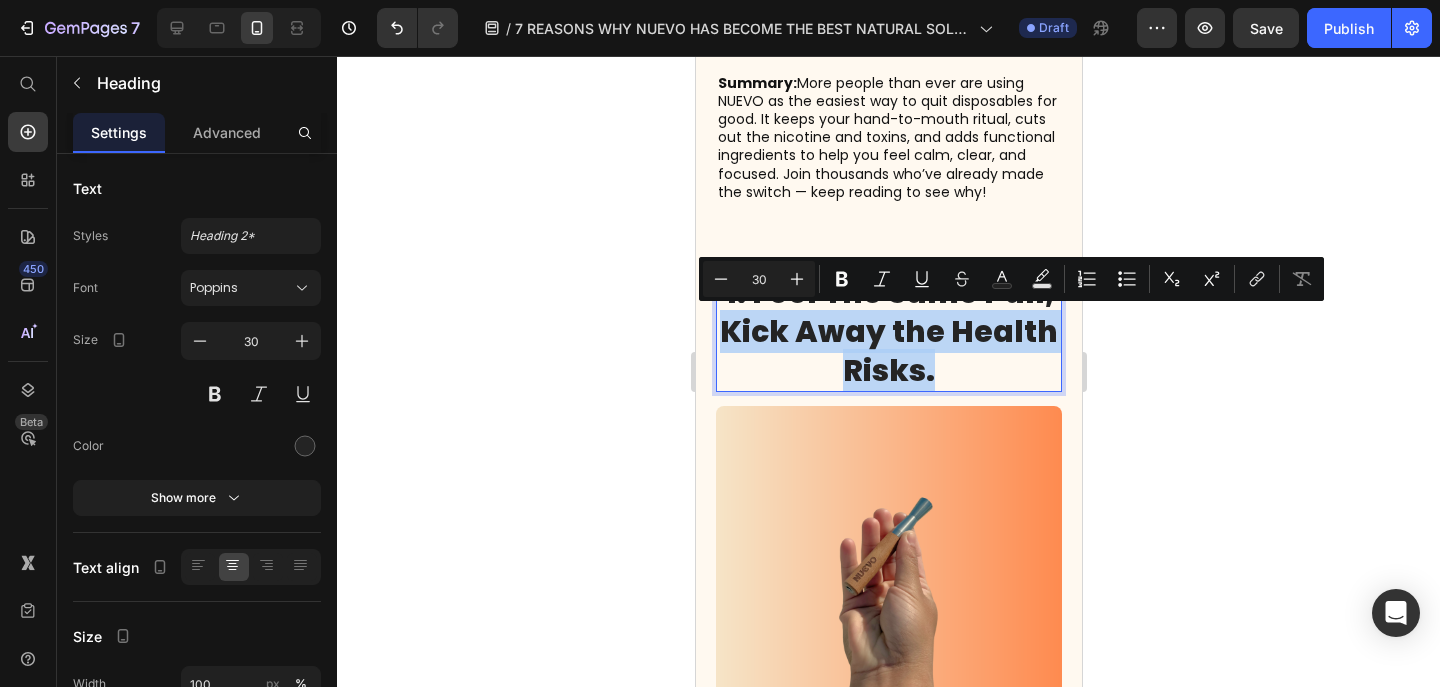 drag, startPoint x: 978, startPoint y: 368, endPoint x: 728, endPoint y: 339, distance: 251.67638 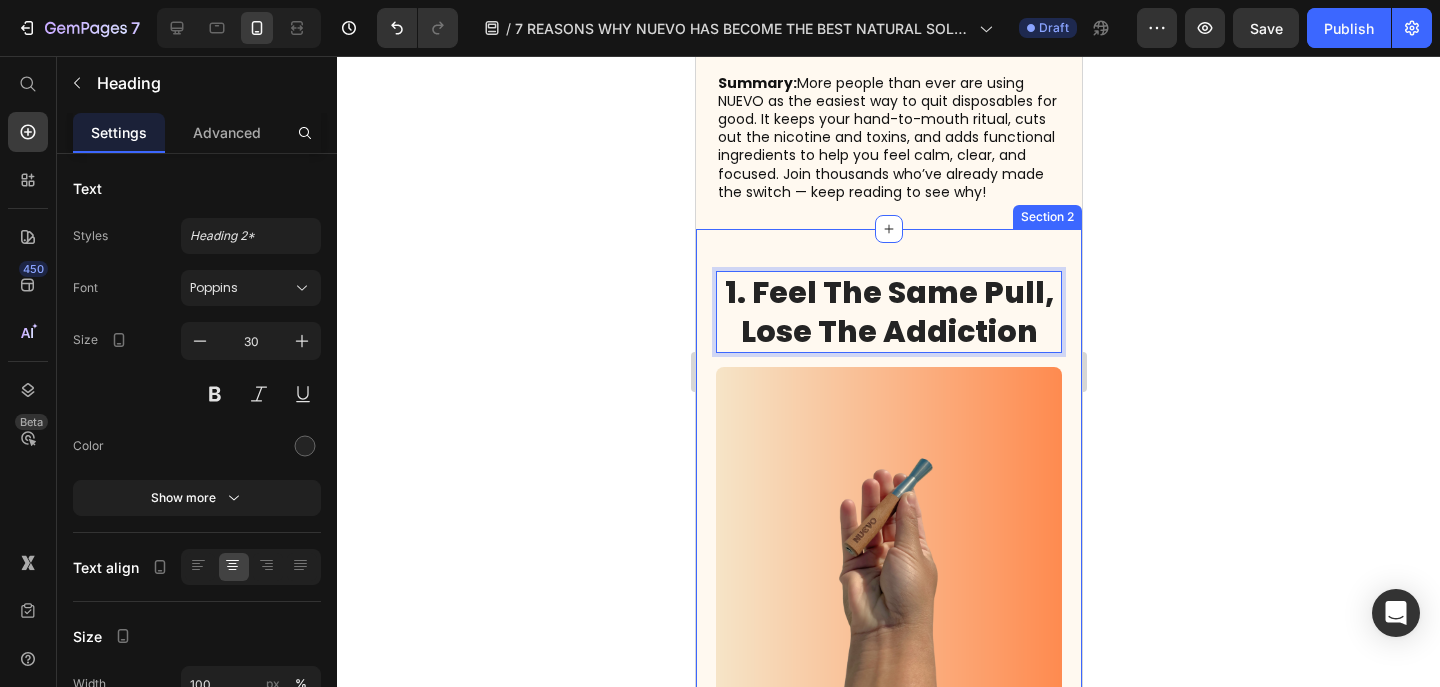 click 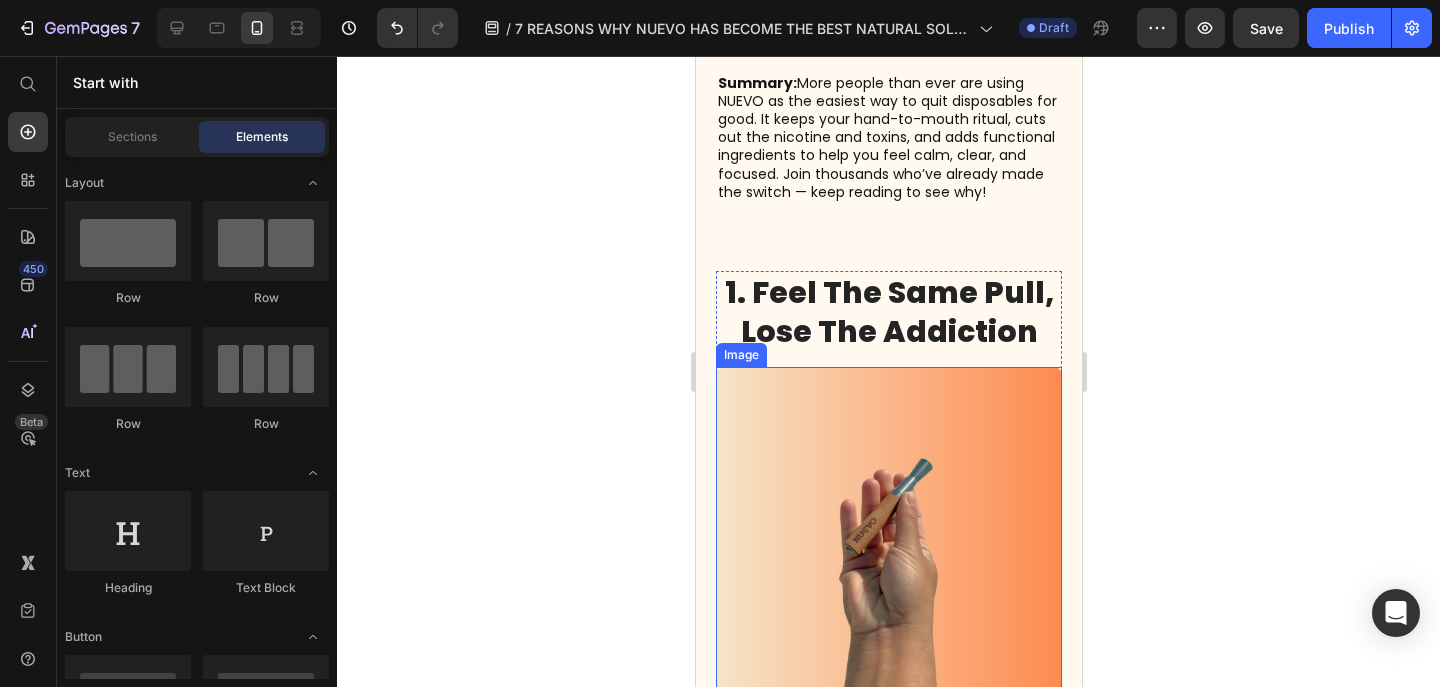 scroll, scrollTop: 422, scrollLeft: 0, axis: vertical 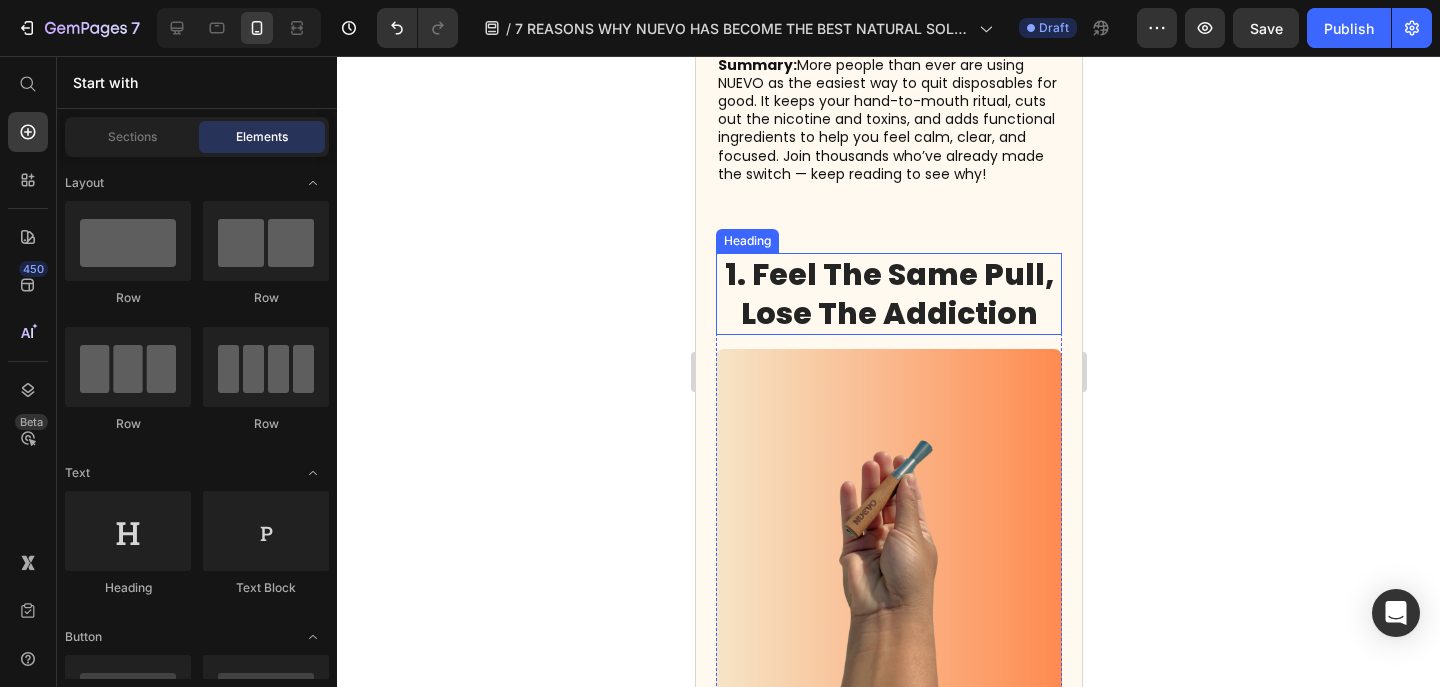 click on "1. Feel The Same Pull, Lose The Addiction" at bounding box center (888, 294) 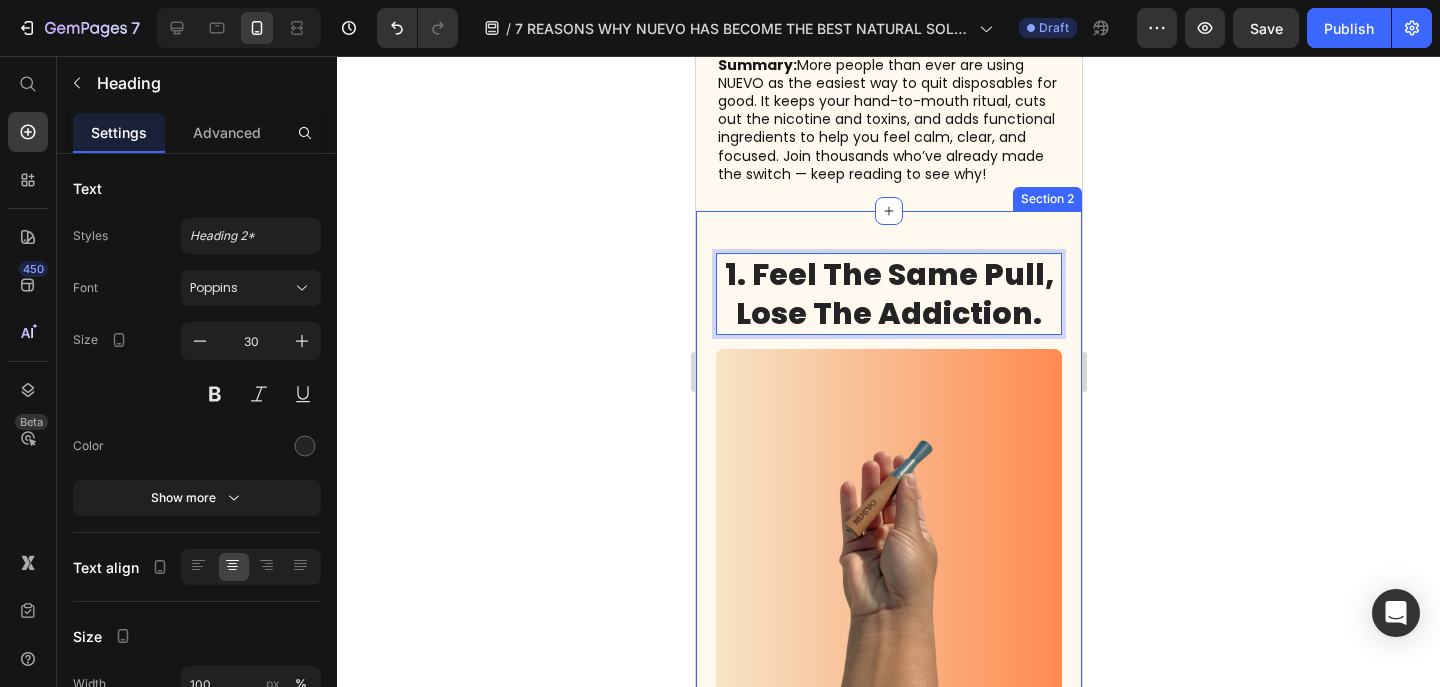 click 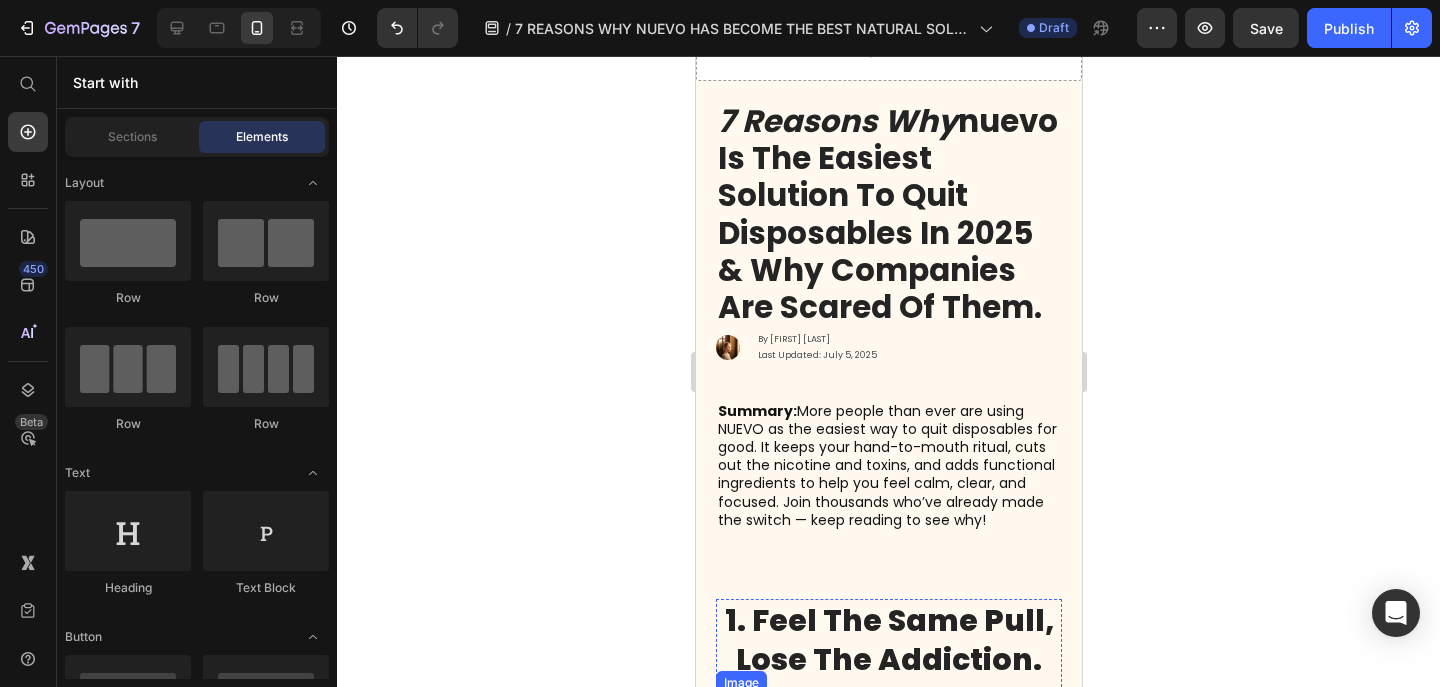 scroll, scrollTop: 74, scrollLeft: 0, axis: vertical 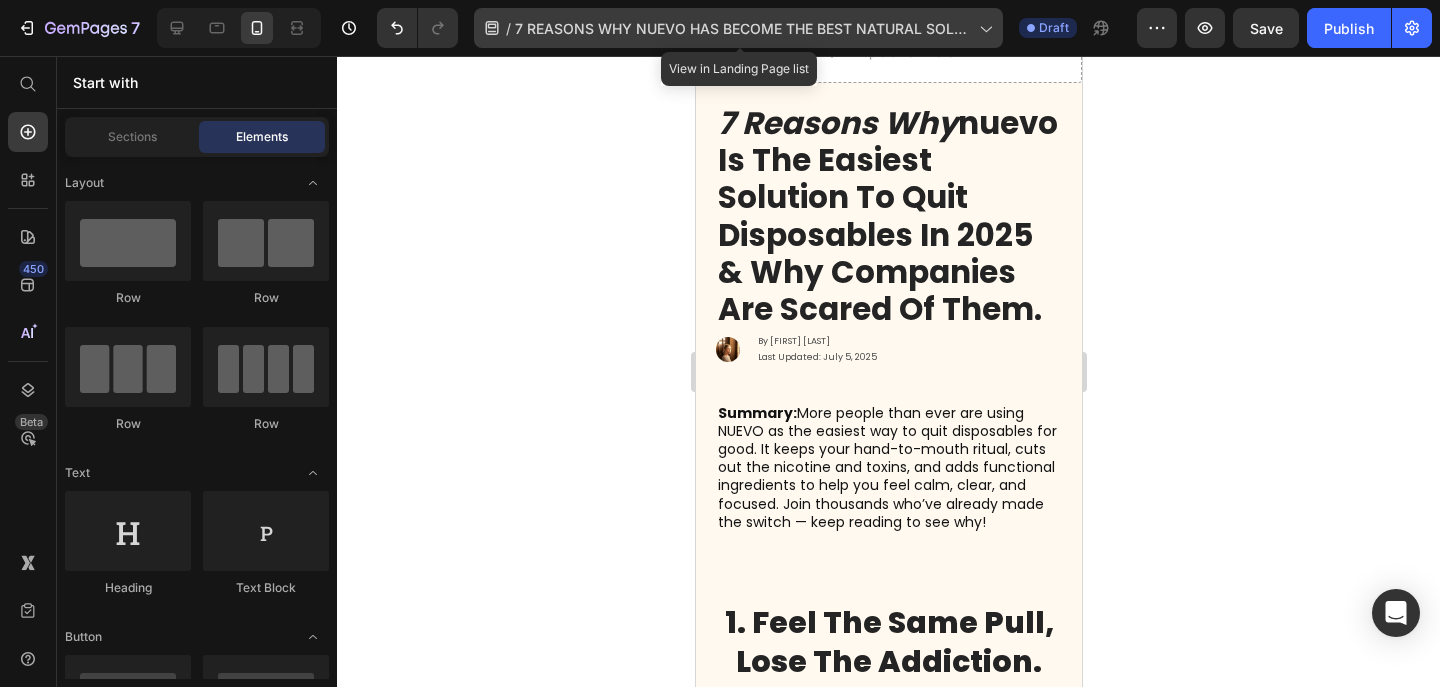 click on "7 REASONS WHY NUEVO HAS BECOME THE BEST NATURAL SOLUTION TO QUIT VAPING IN 2O25" at bounding box center [743, 28] 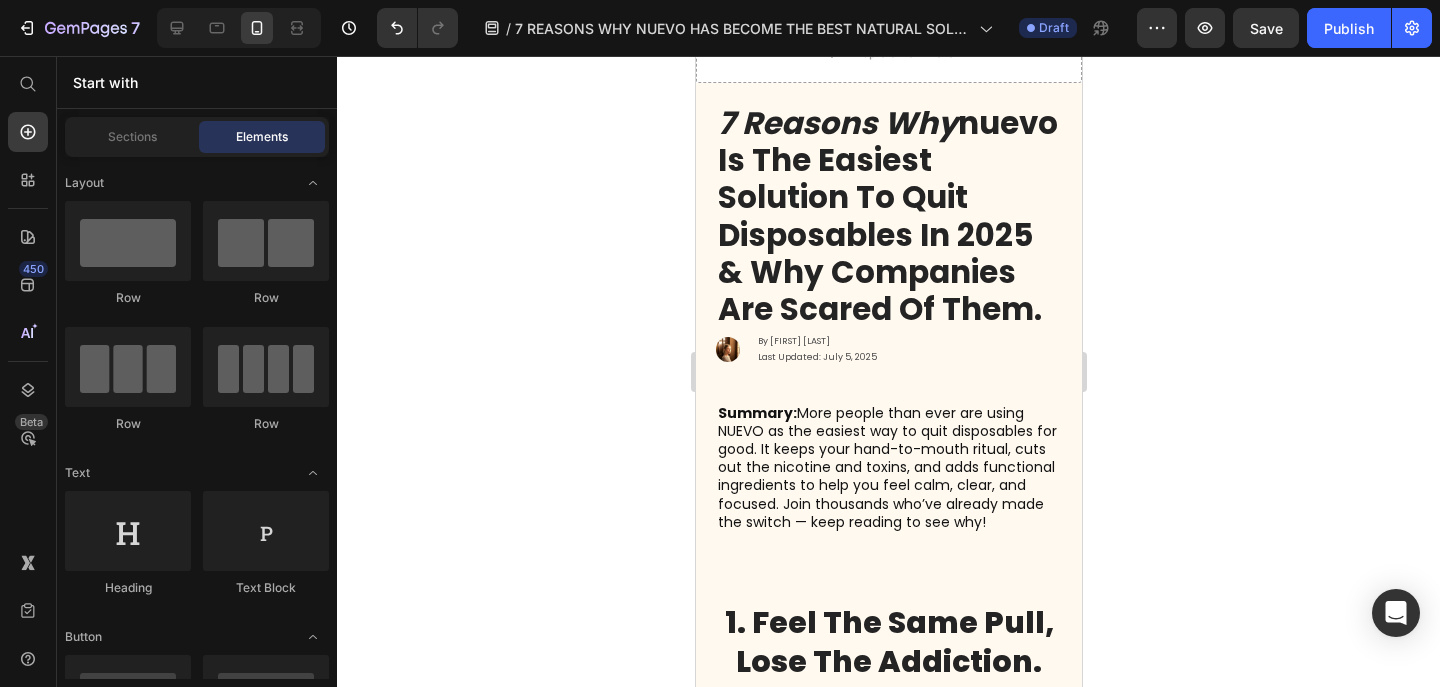 click 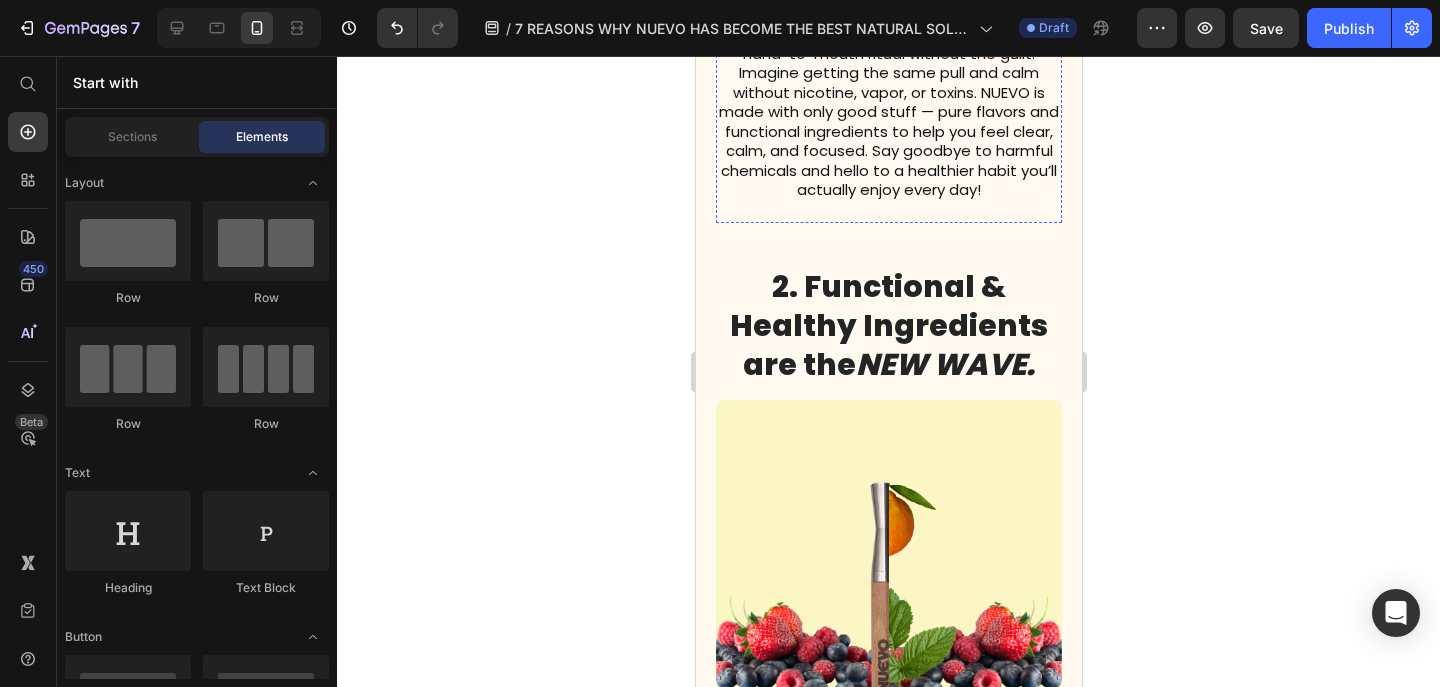 scroll, scrollTop: 1106, scrollLeft: 0, axis: vertical 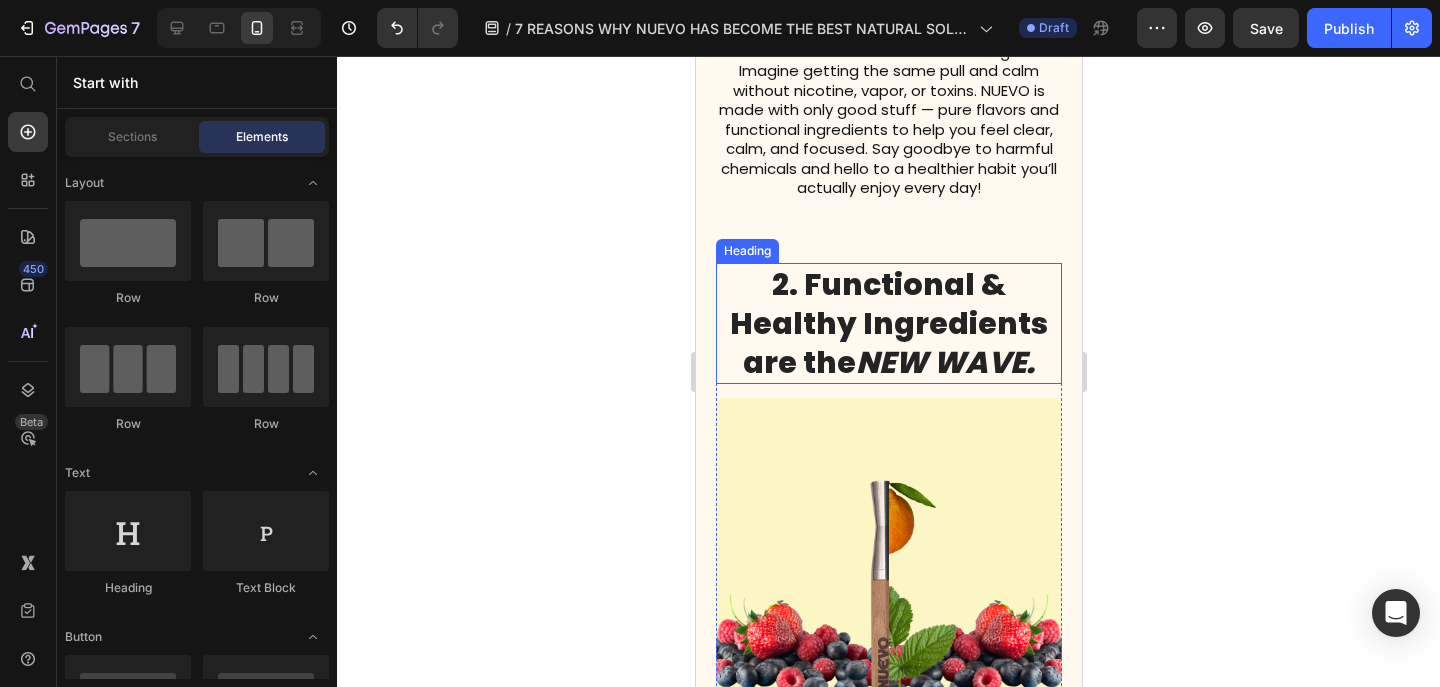 click on "2. Functional & Healthy Ingredients are the  NEW WAVE." at bounding box center [888, 323] 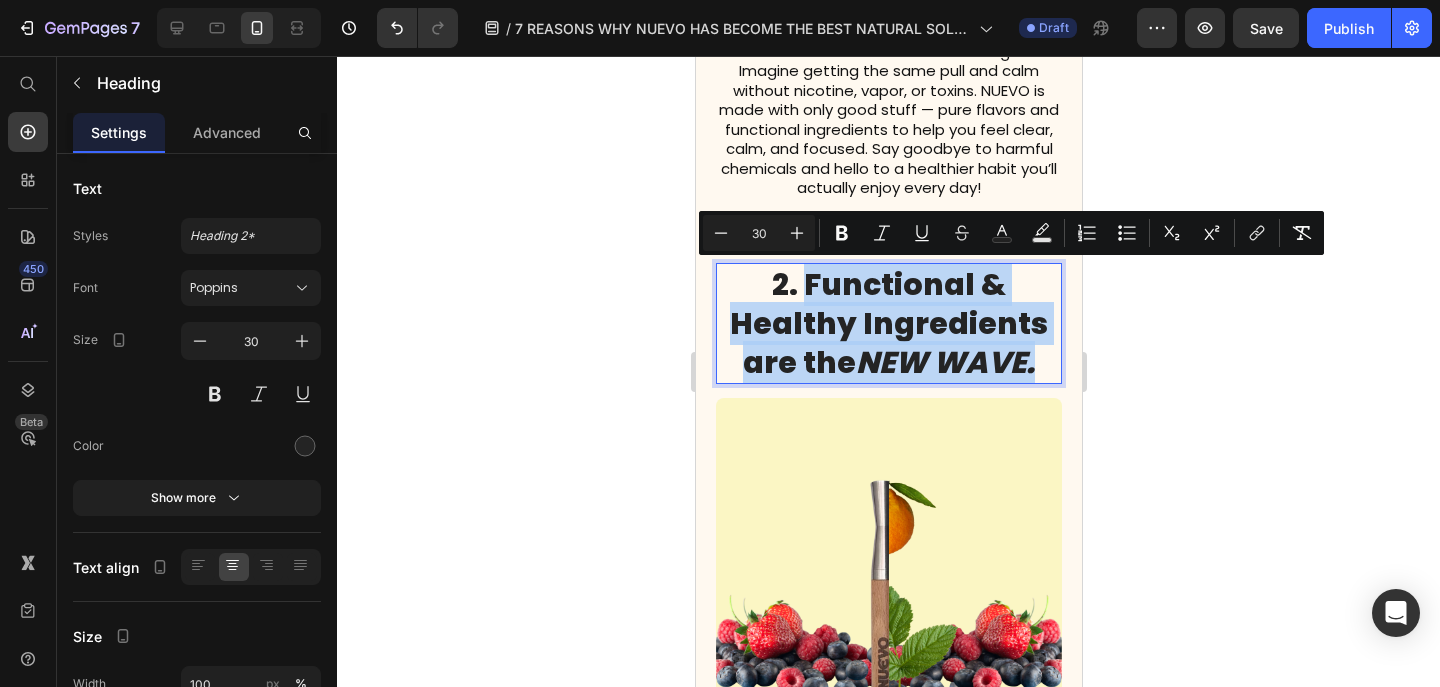 drag, startPoint x: 1036, startPoint y: 360, endPoint x: 807, endPoint y: 291, distance: 239.1694 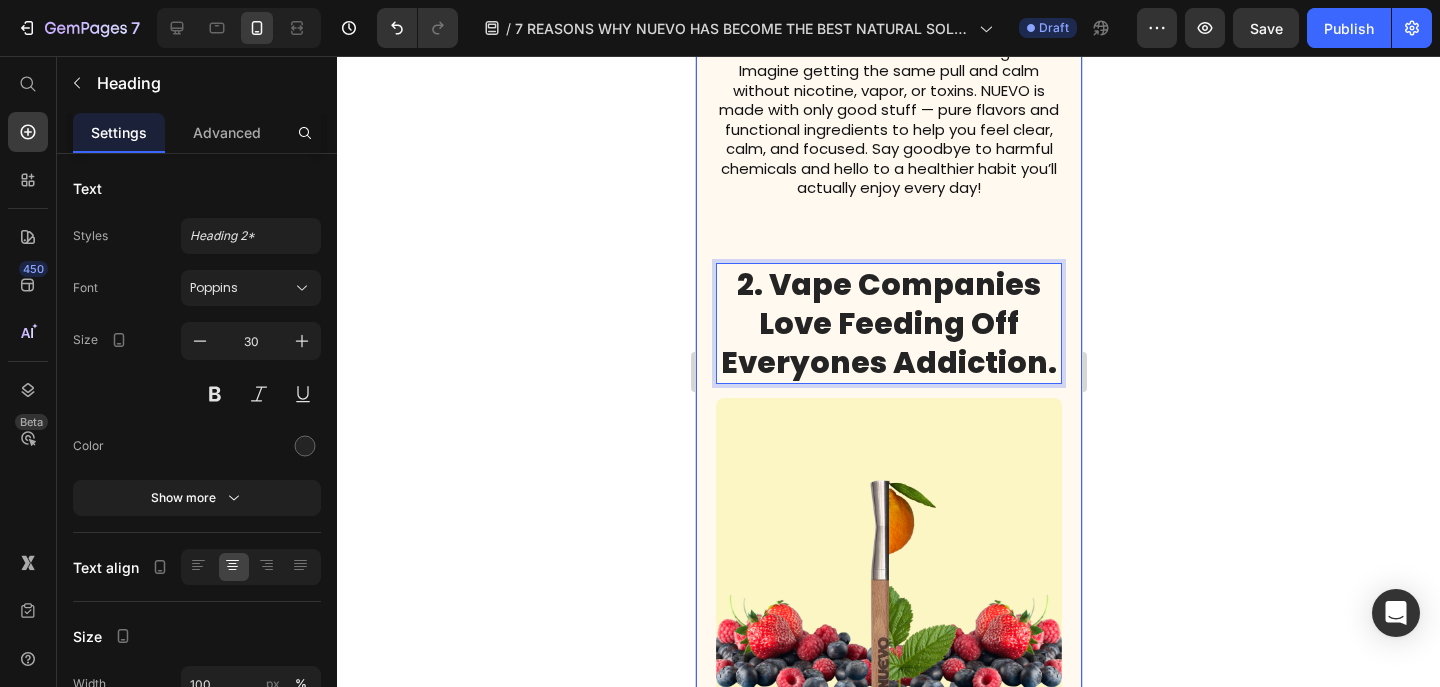 click 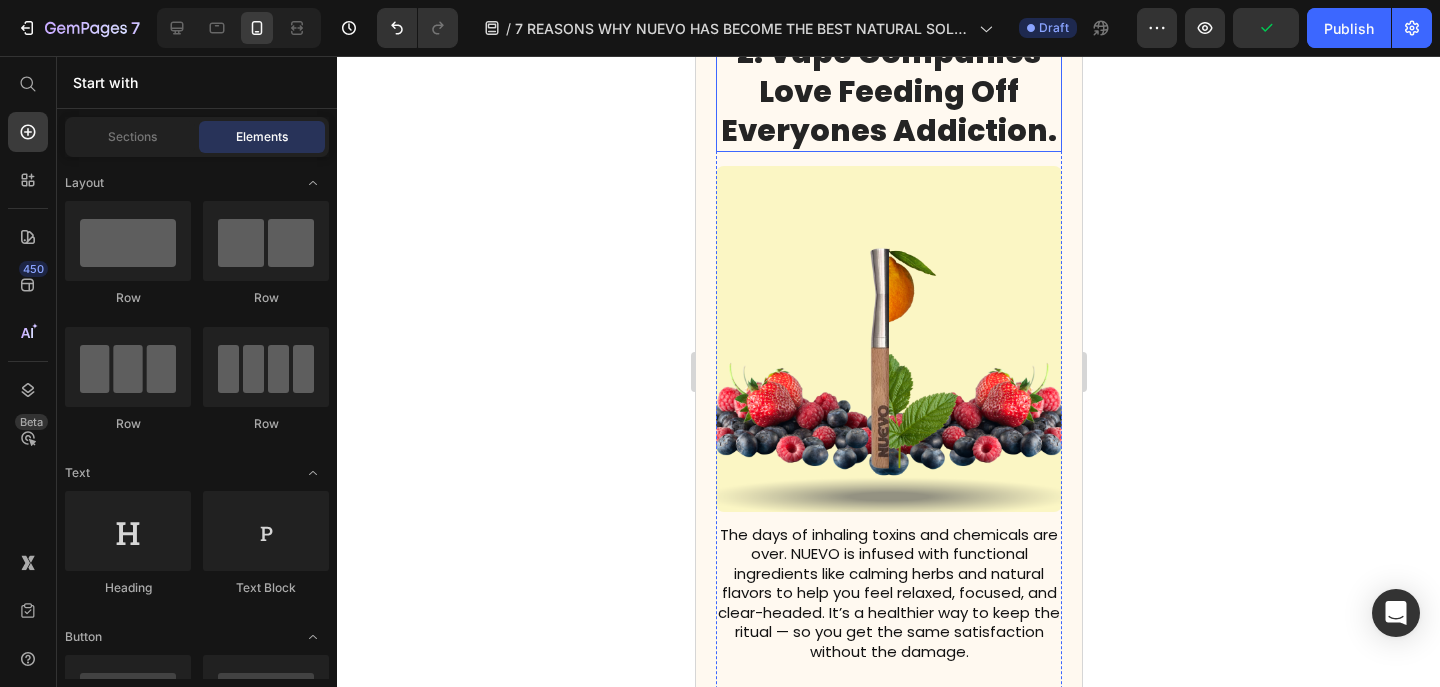 scroll, scrollTop: 1777, scrollLeft: 0, axis: vertical 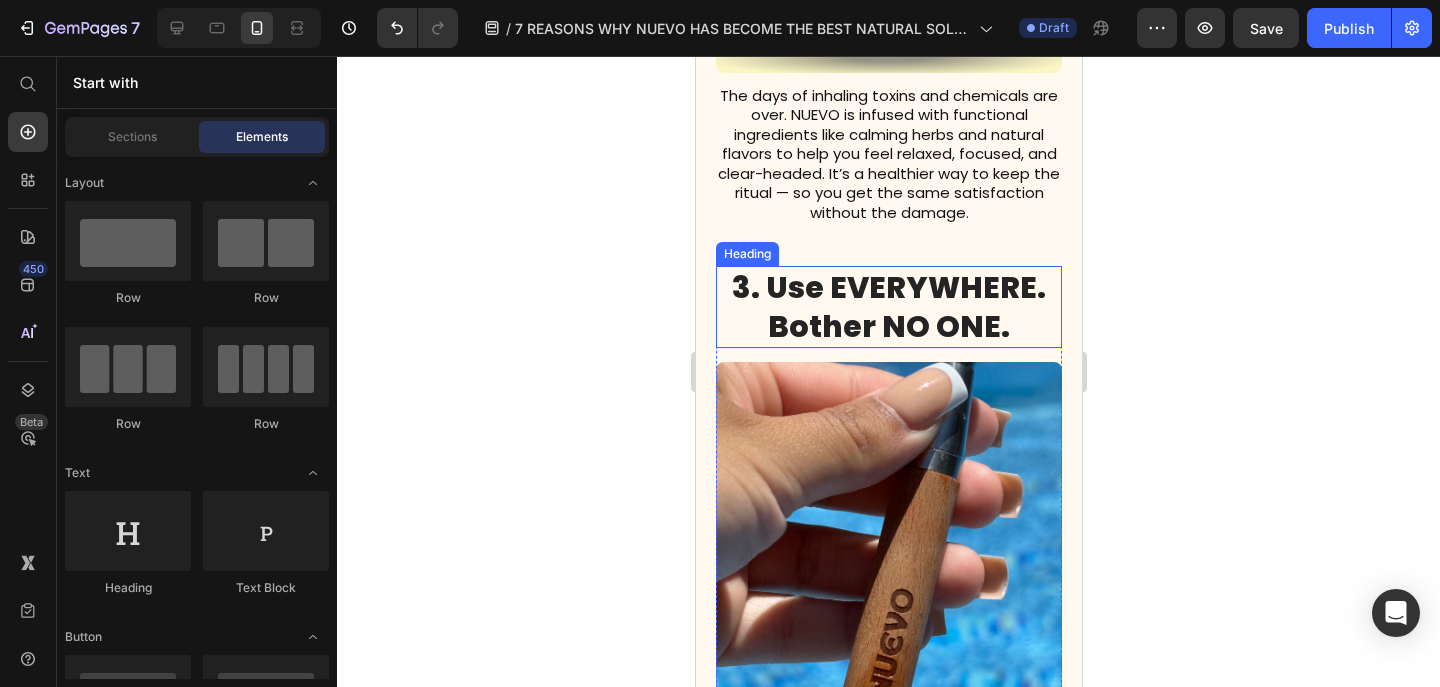 click on "3. Use EVERYWHERE. Bother NO ONE." at bounding box center (888, 307) 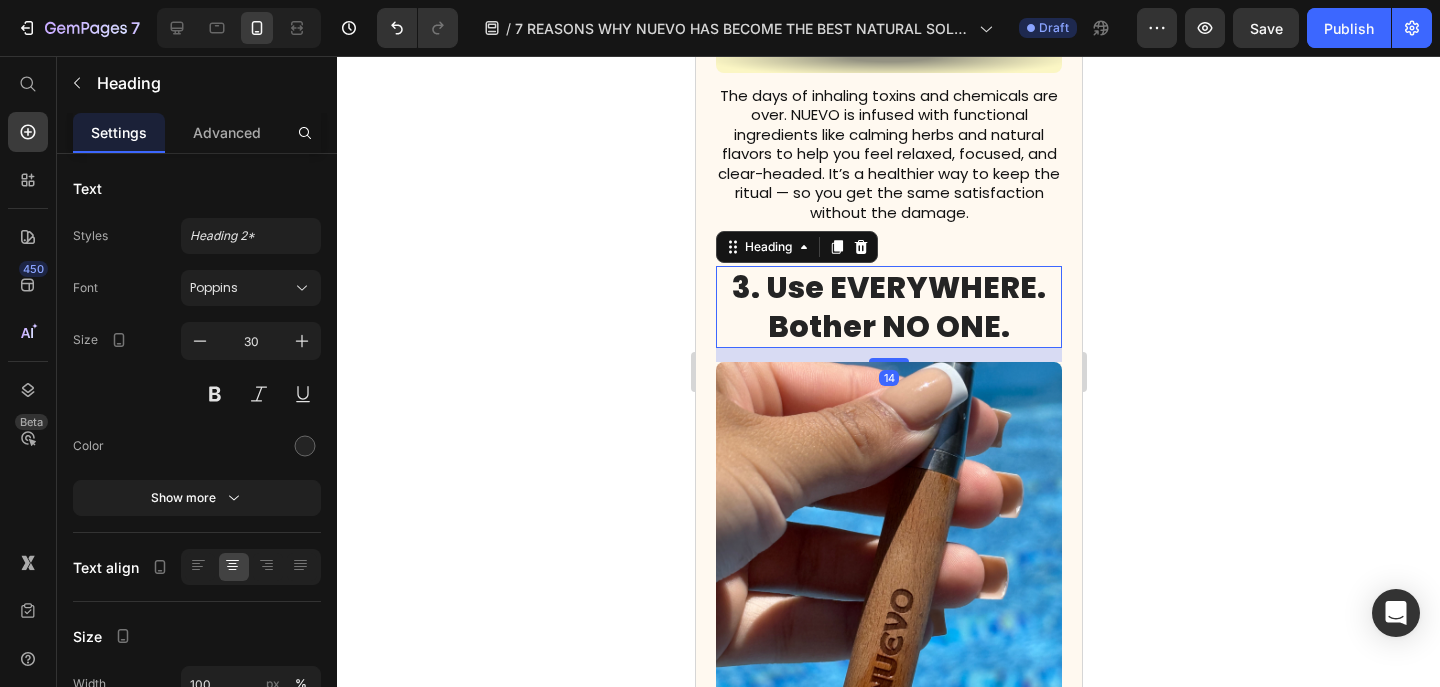 click on "3. Use EVERYWHERE. Bother NO ONE." at bounding box center (888, 307) 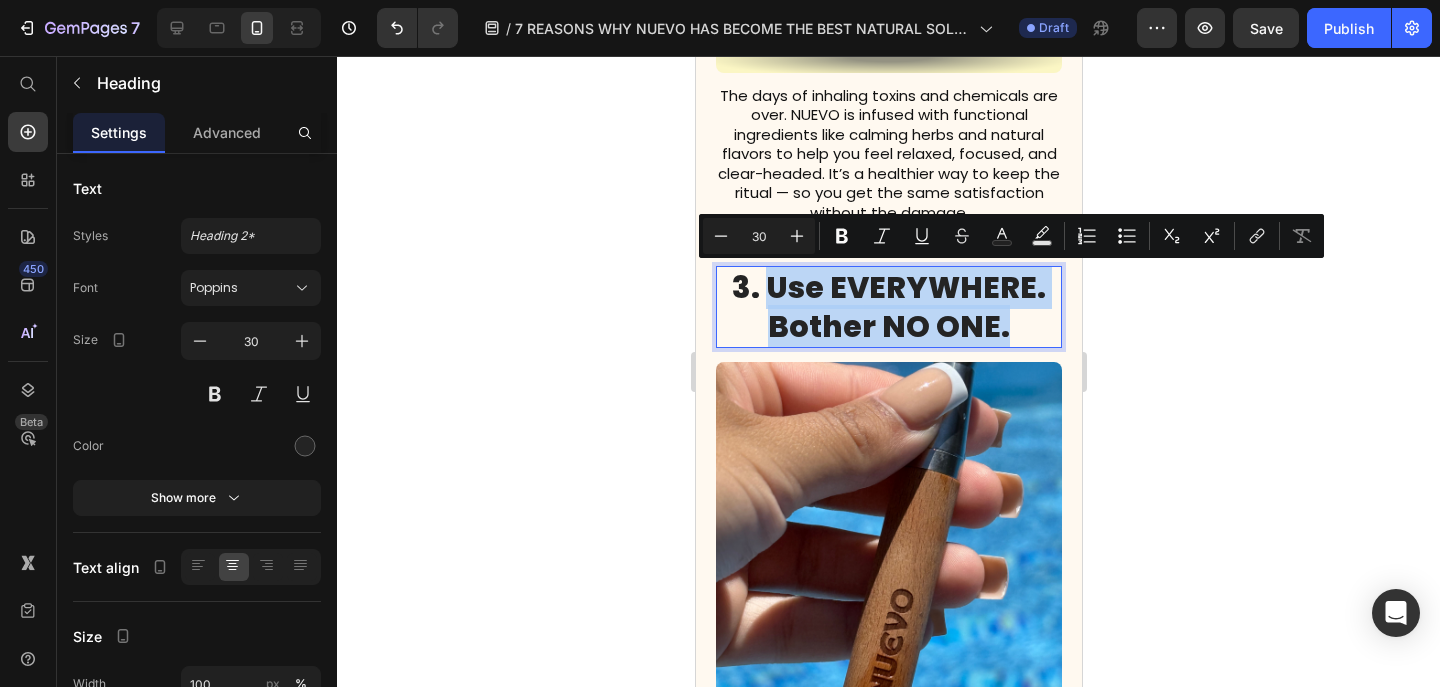 drag, startPoint x: 1028, startPoint y: 335, endPoint x: 775, endPoint y: 290, distance: 256.97083 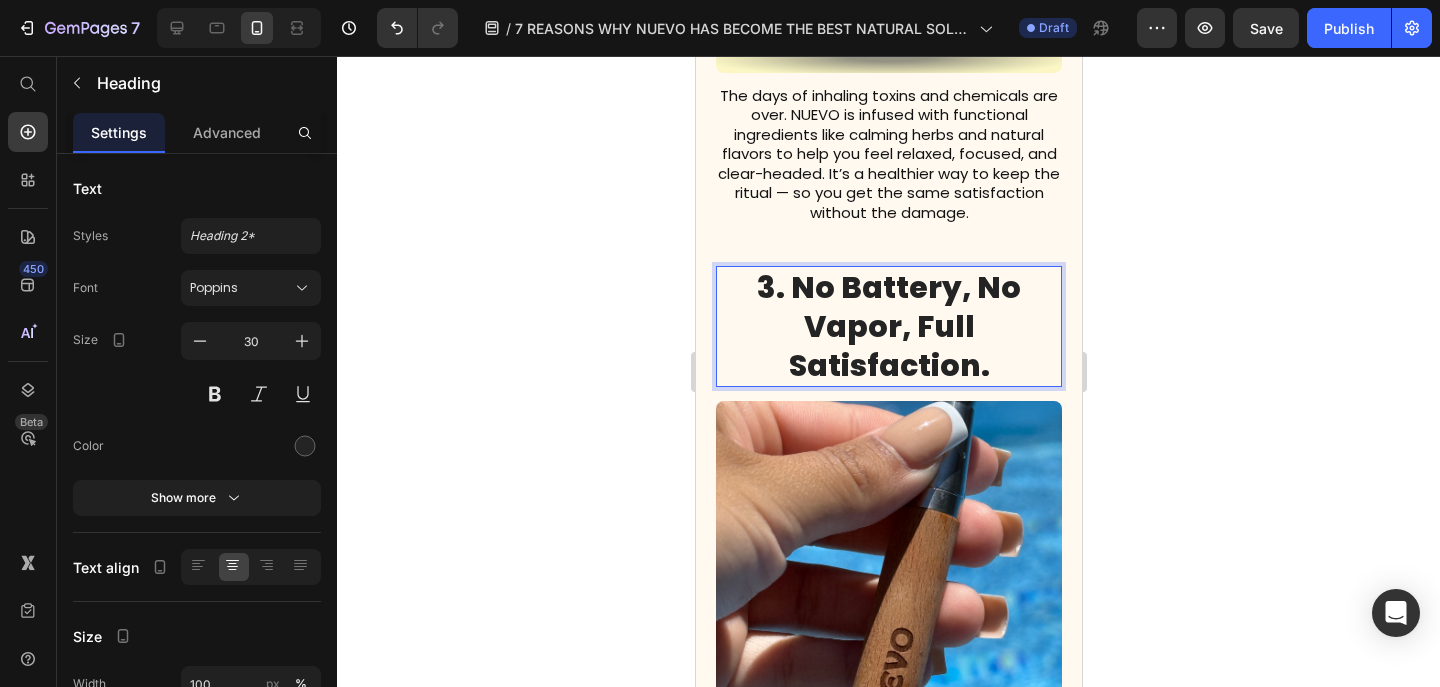 click on "3. No Battery, No Vapor, Full Satisfaction." at bounding box center [888, 326] 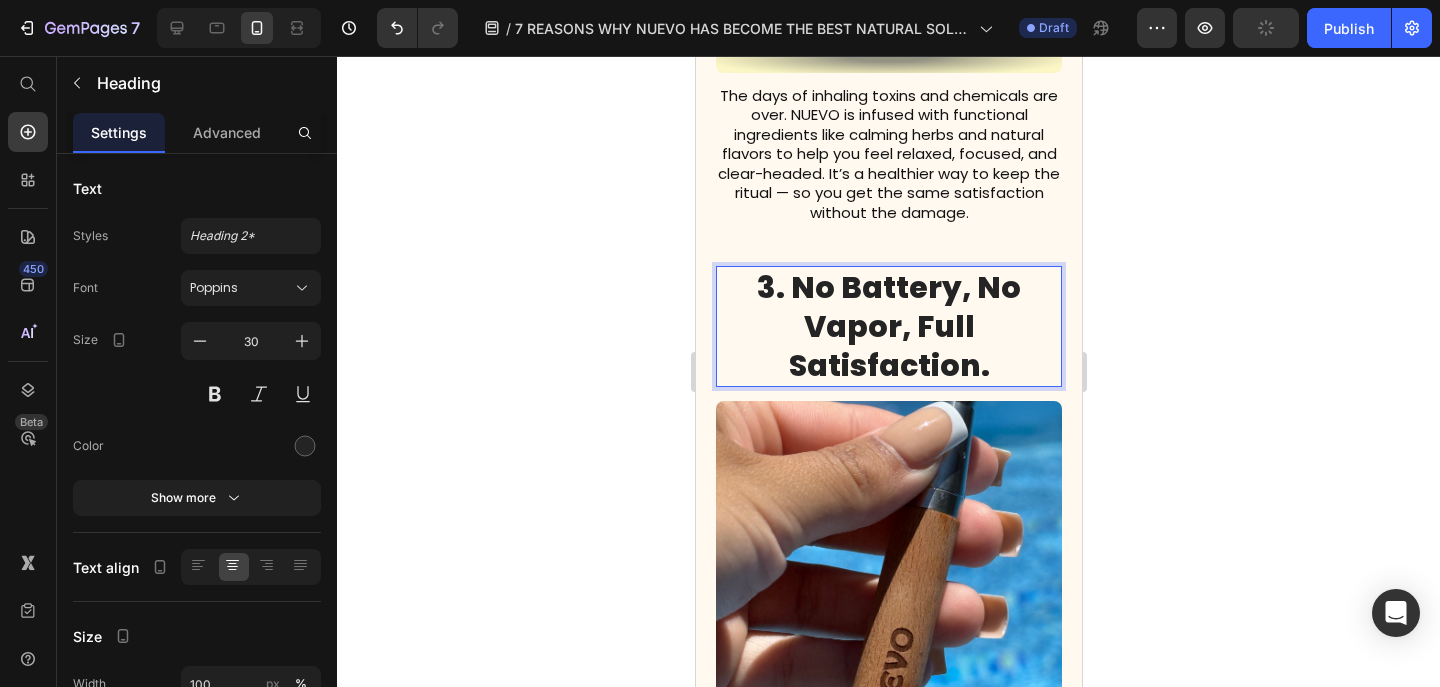 click 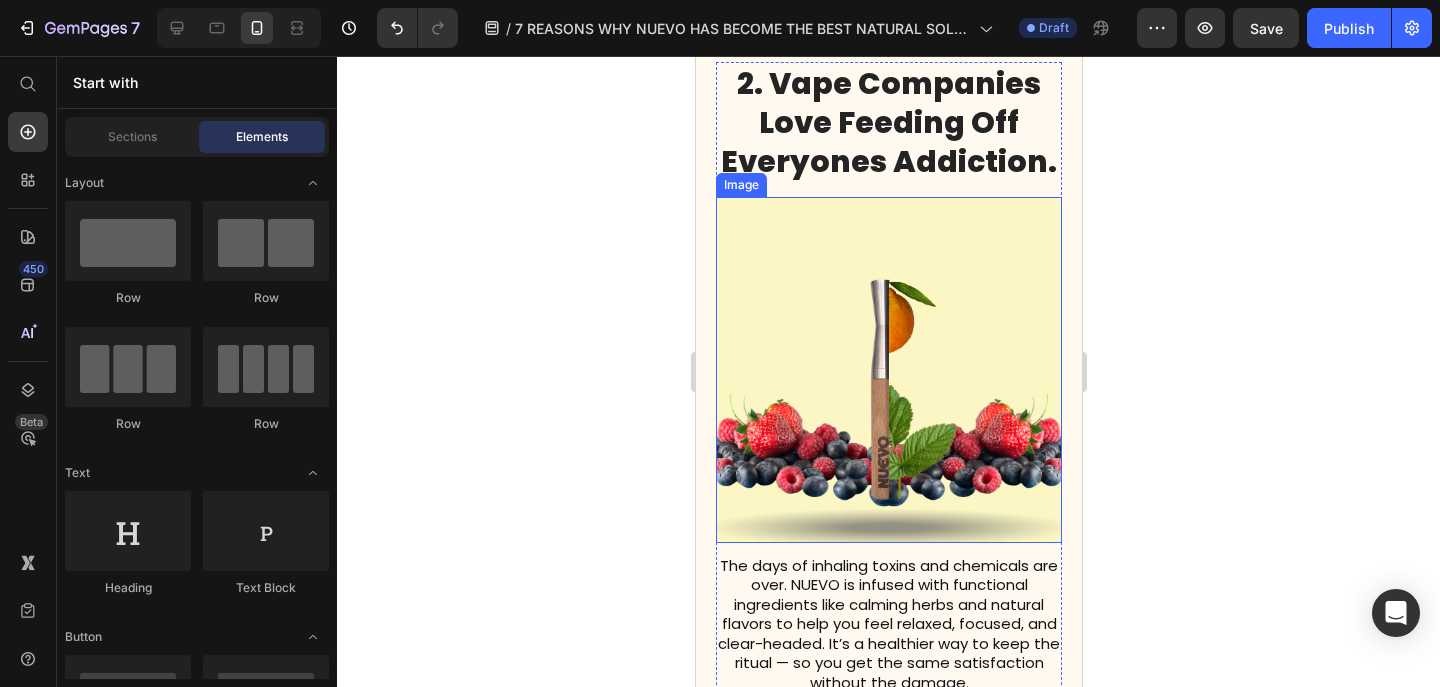 scroll, scrollTop: 0, scrollLeft: 0, axis: both 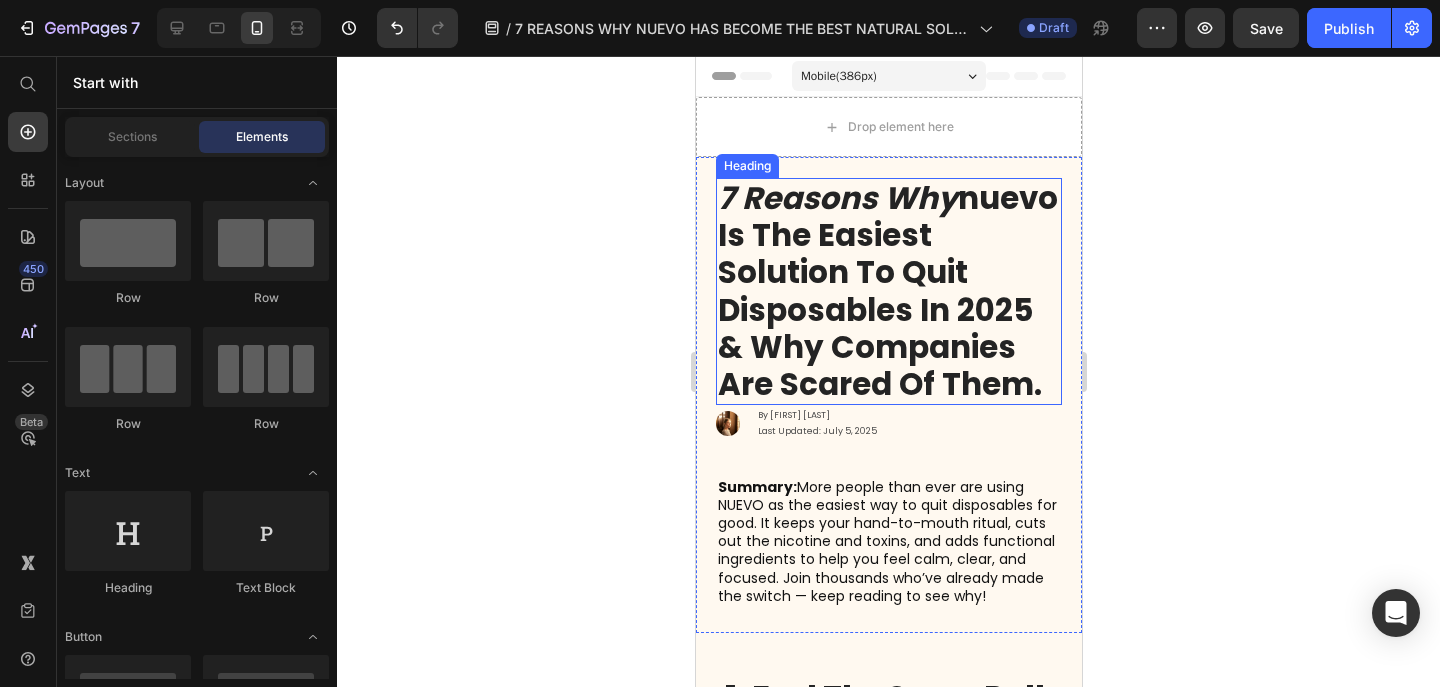 click on "nuevo is the Easiest solution to quit Disposables in 2025 & Why Companies Are Scared Of Them." at bounding box center (887, 291) 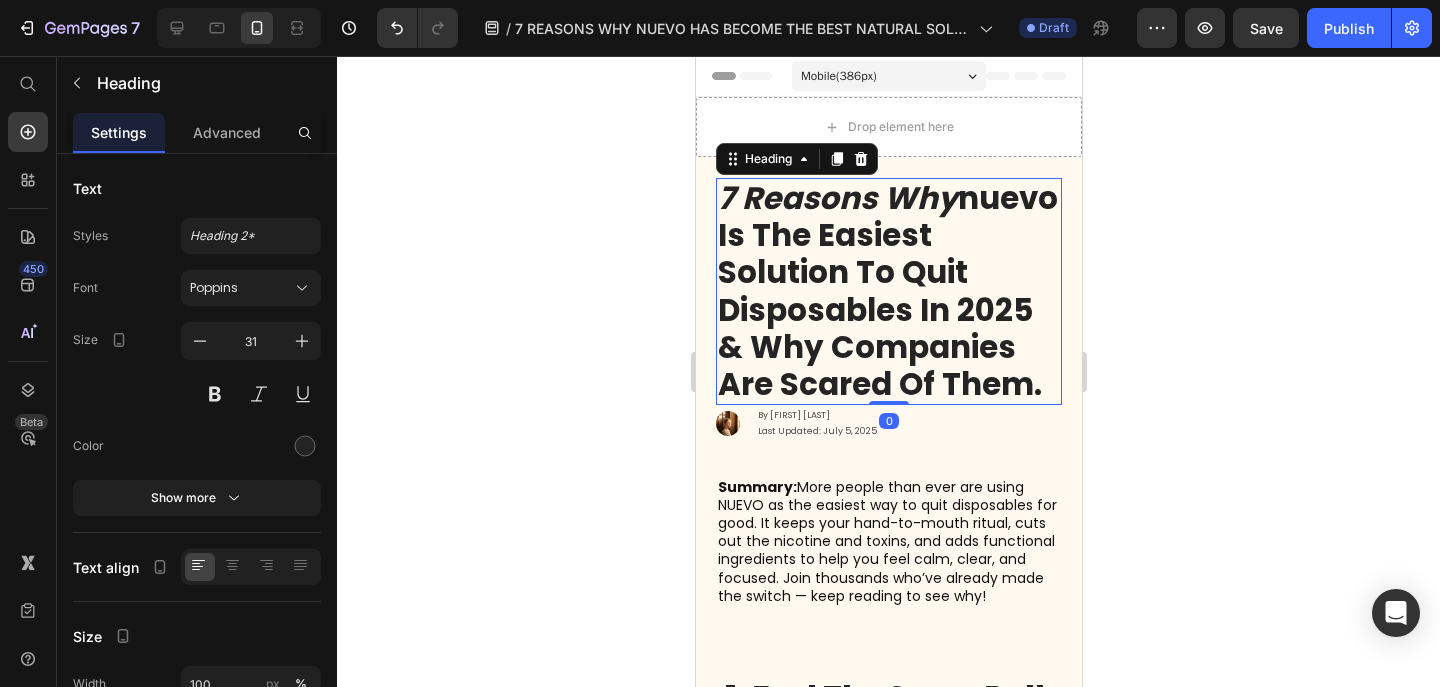 click on "7 Reasons why  nuevo is the Easiest solution to quit Disposables in 2025 & Why Companies Are Scared Of Them." at bounding box center [888, 291] 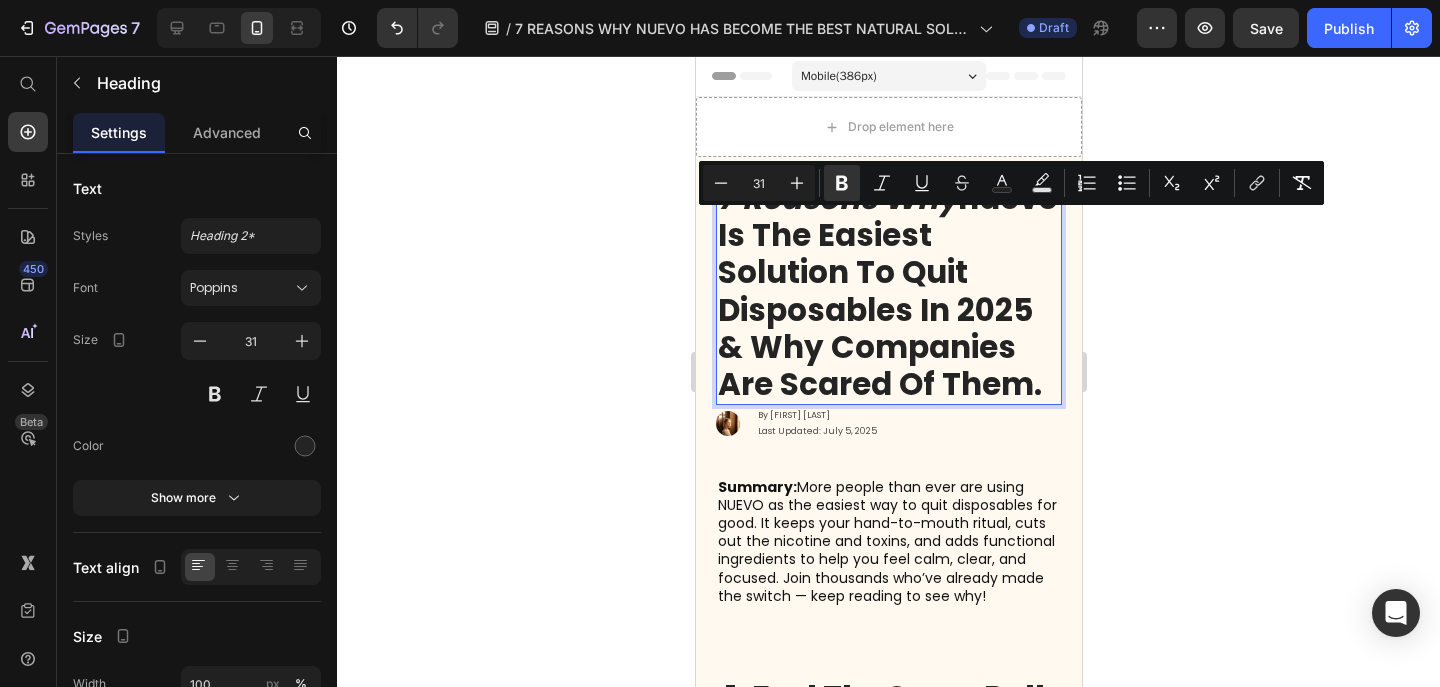 drag, startPoint x: 1052, startPoint y: 382, endPoint x: 719, endPoint y: 244, distance: 360.4622 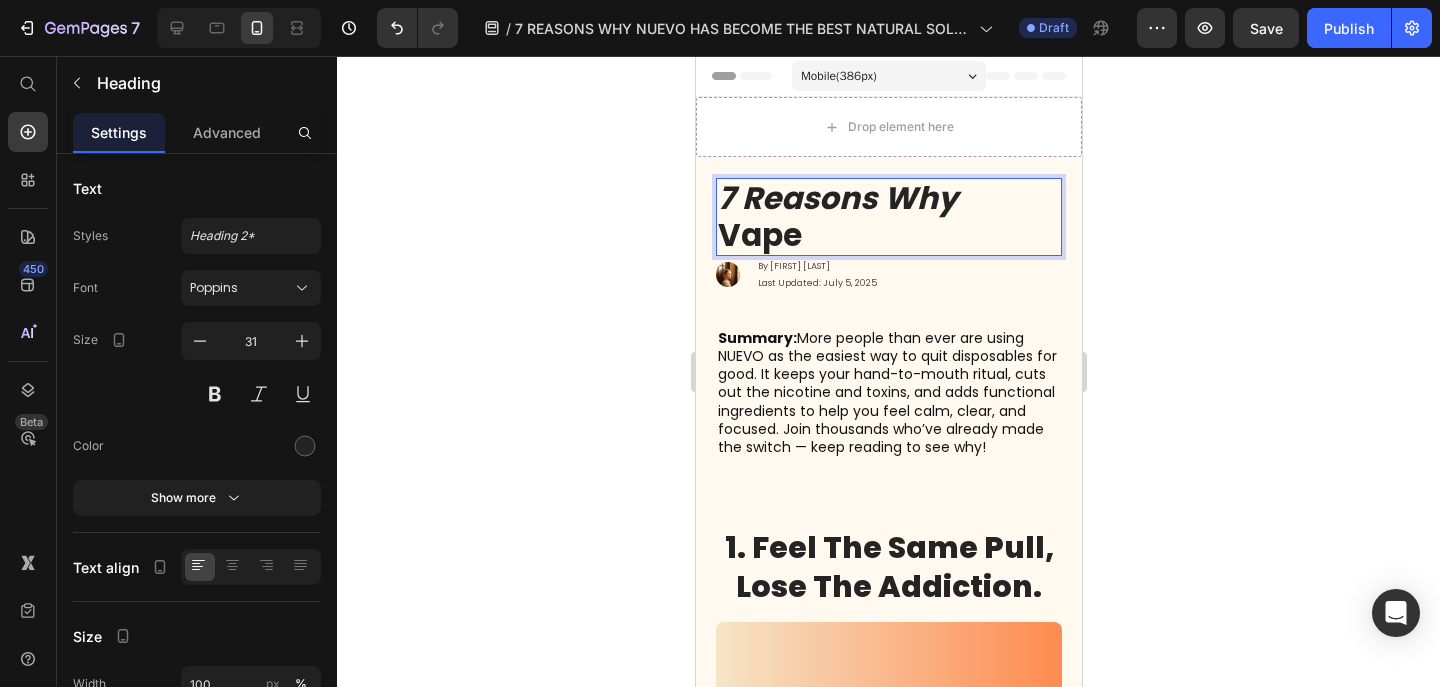 click on "7 Reasons why   Vape" at bounding box center (888, 217) 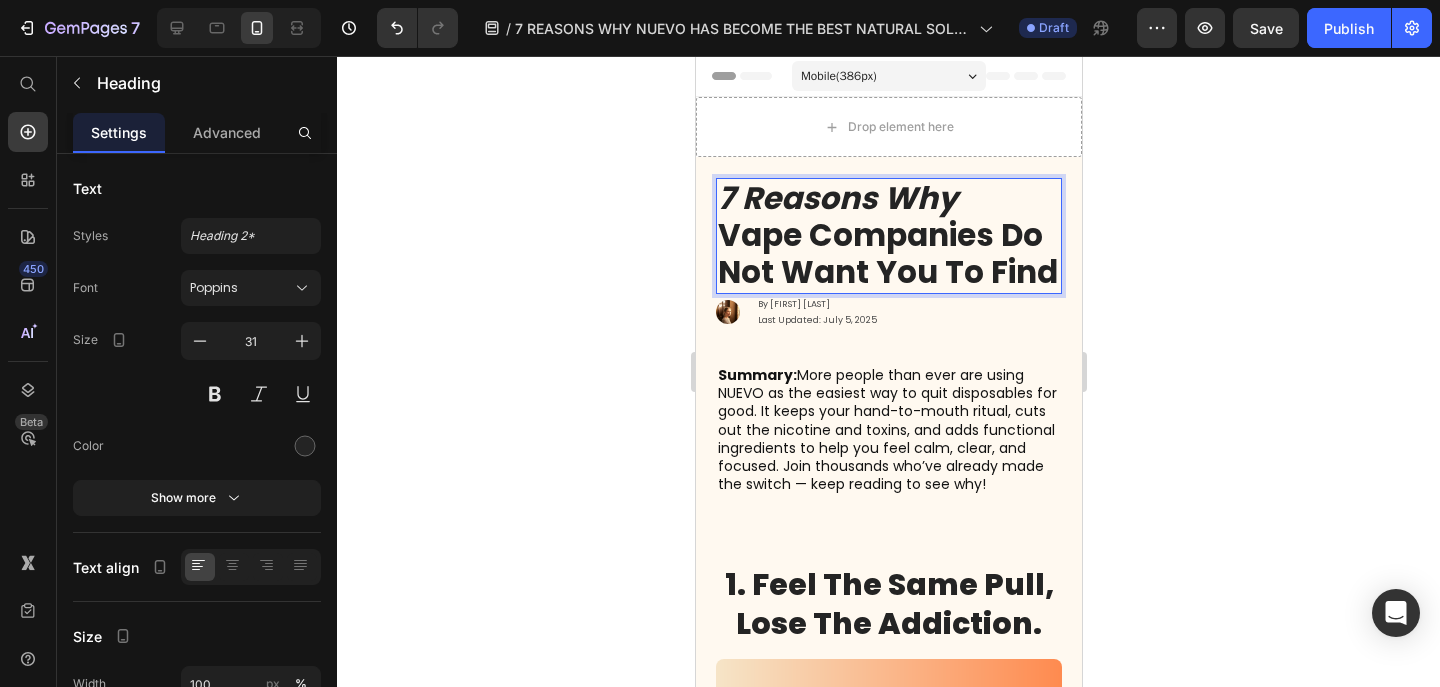 scroll, scrollTop: 0, scrollLeft: 0, axis: both 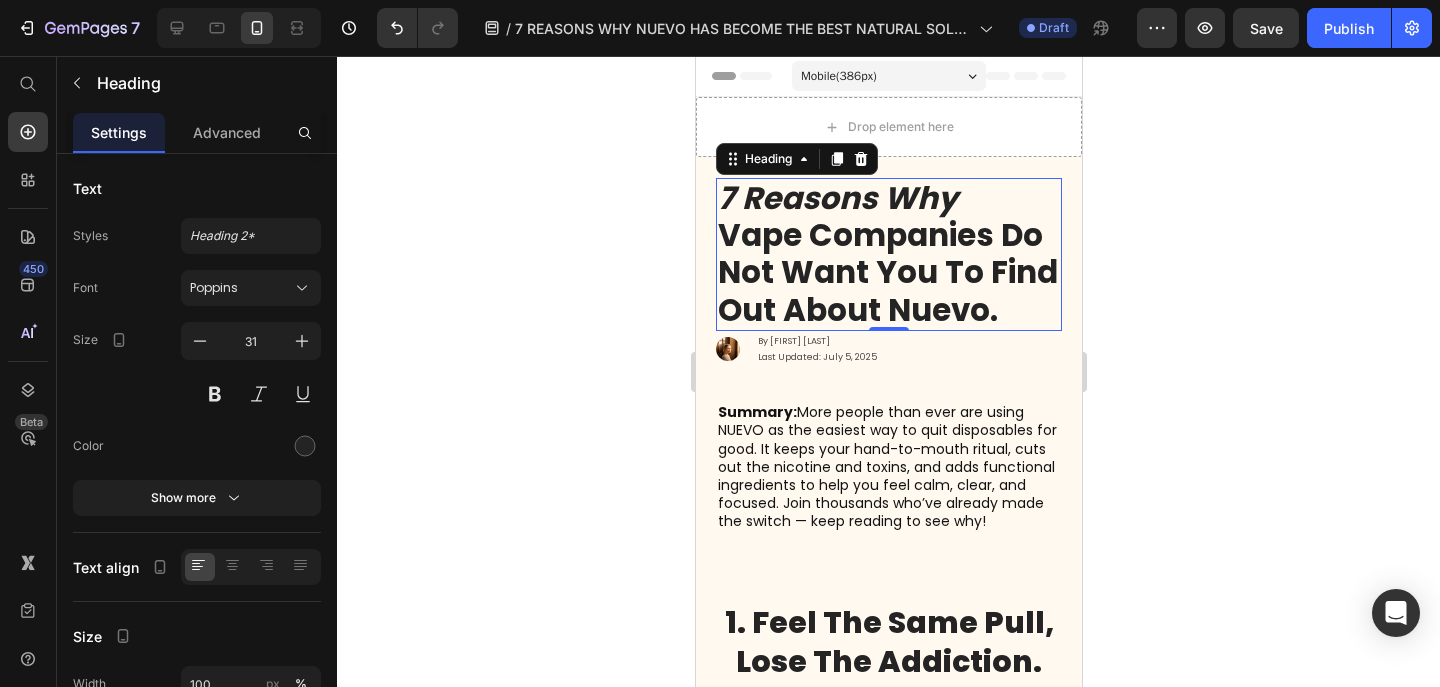 click 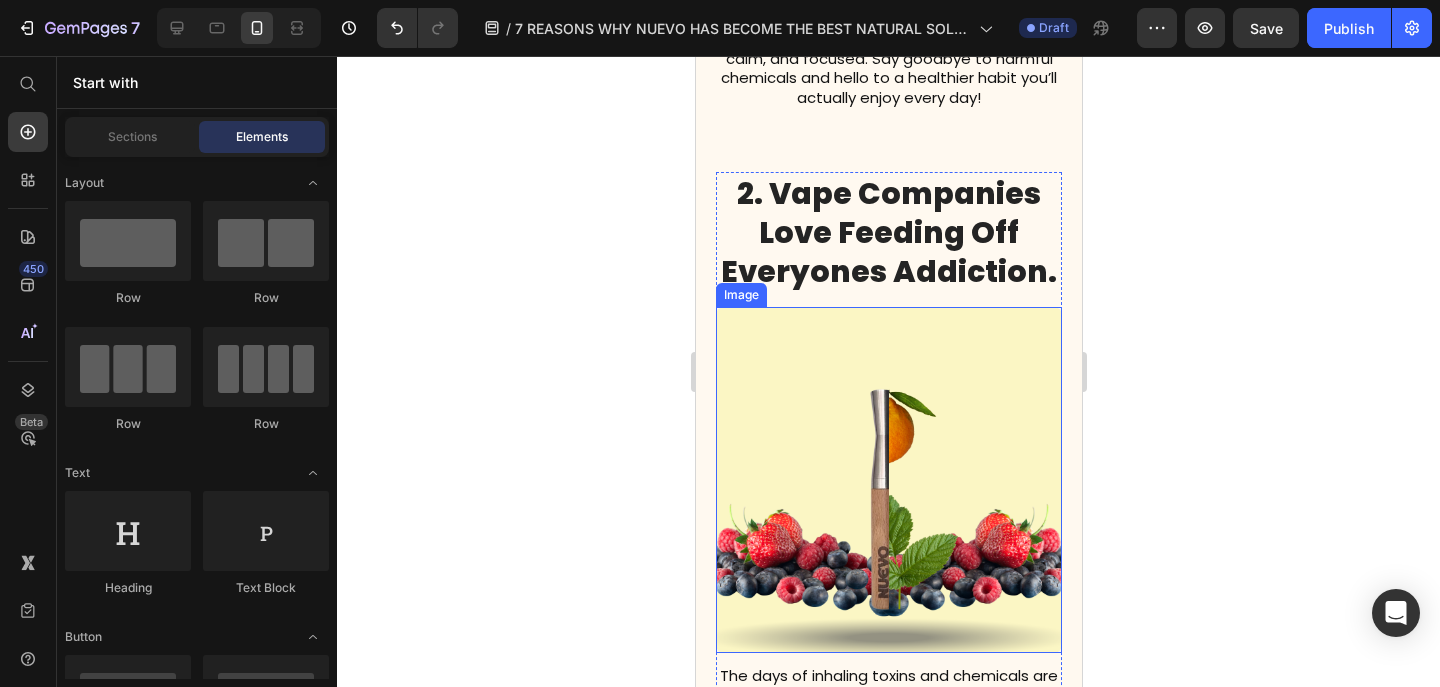 scroll, scrollTop: 1125, scrollLeft: 0, axis: vertical 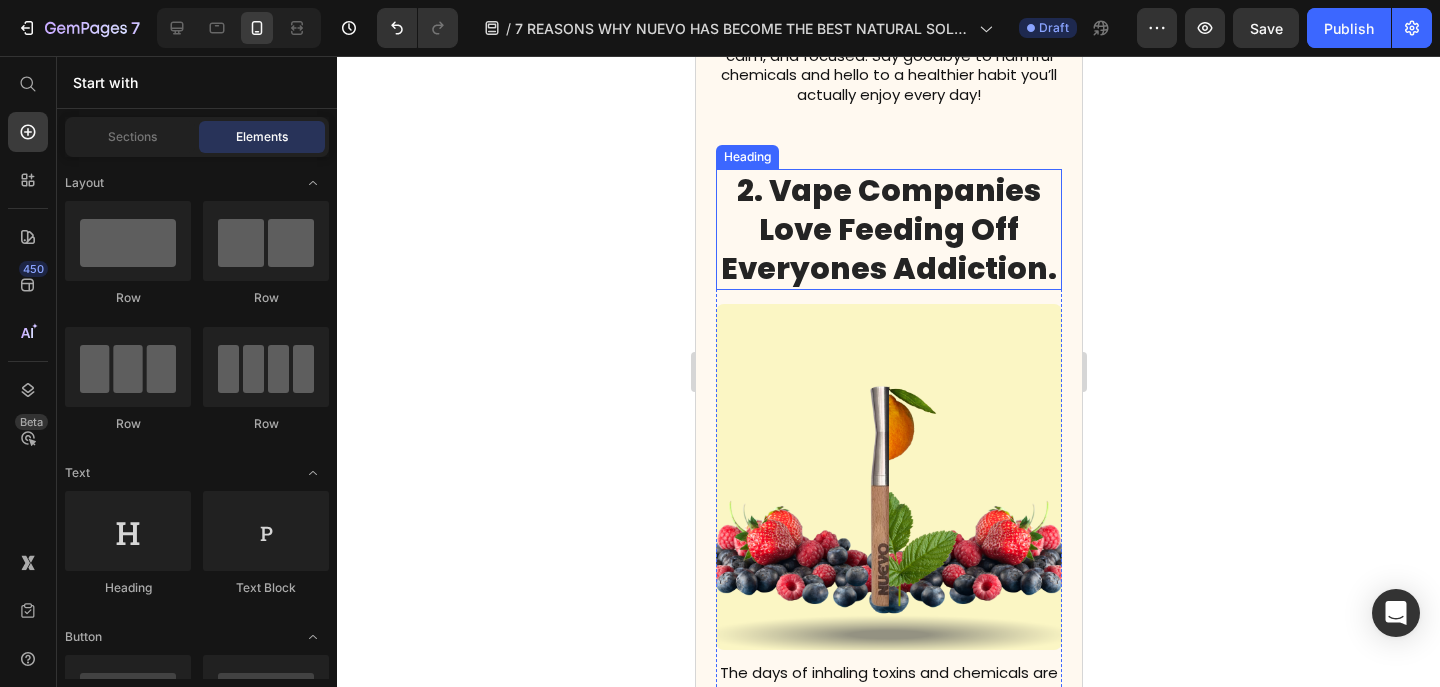 click on "2. Vape Companies Love Feeding Off Everyones Addiction." at bounding box center (888, 229) 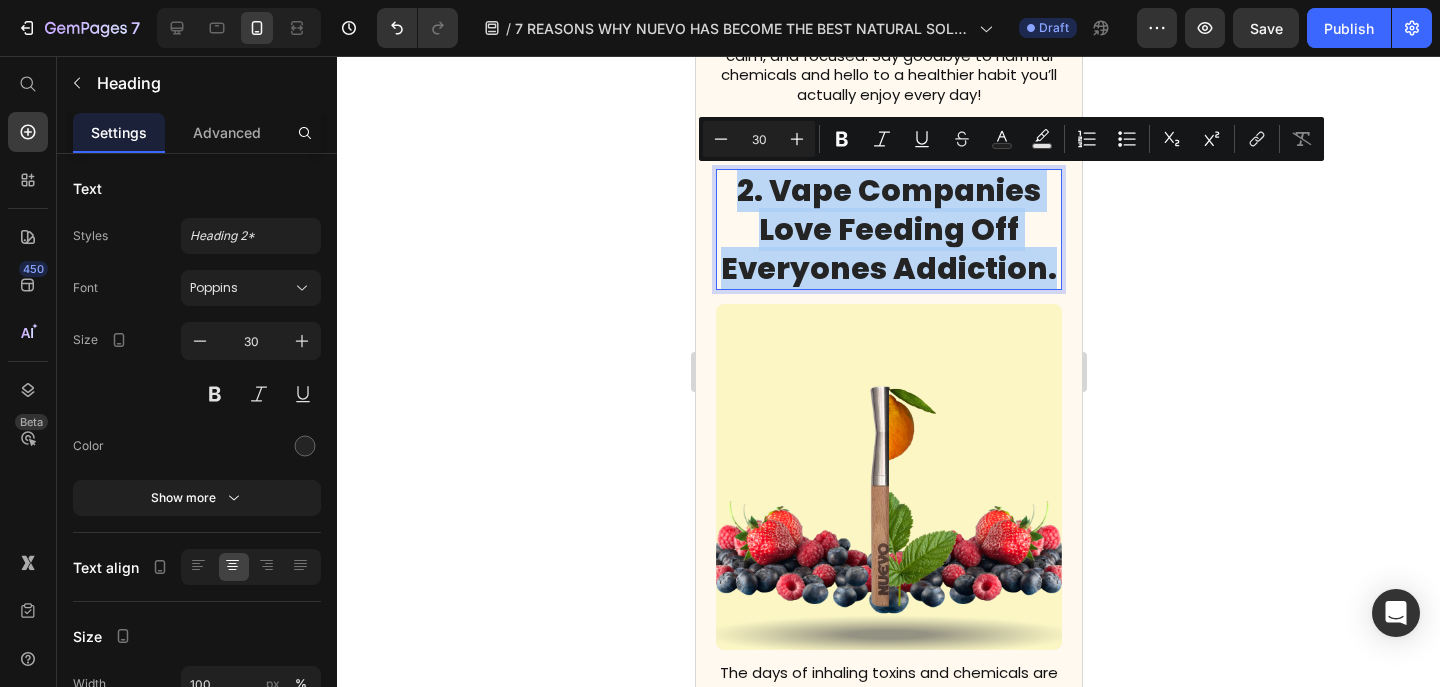 click on "2. Vape Companies Love Feeding Off Everyones Addiction." at bounding box center (888, 229) 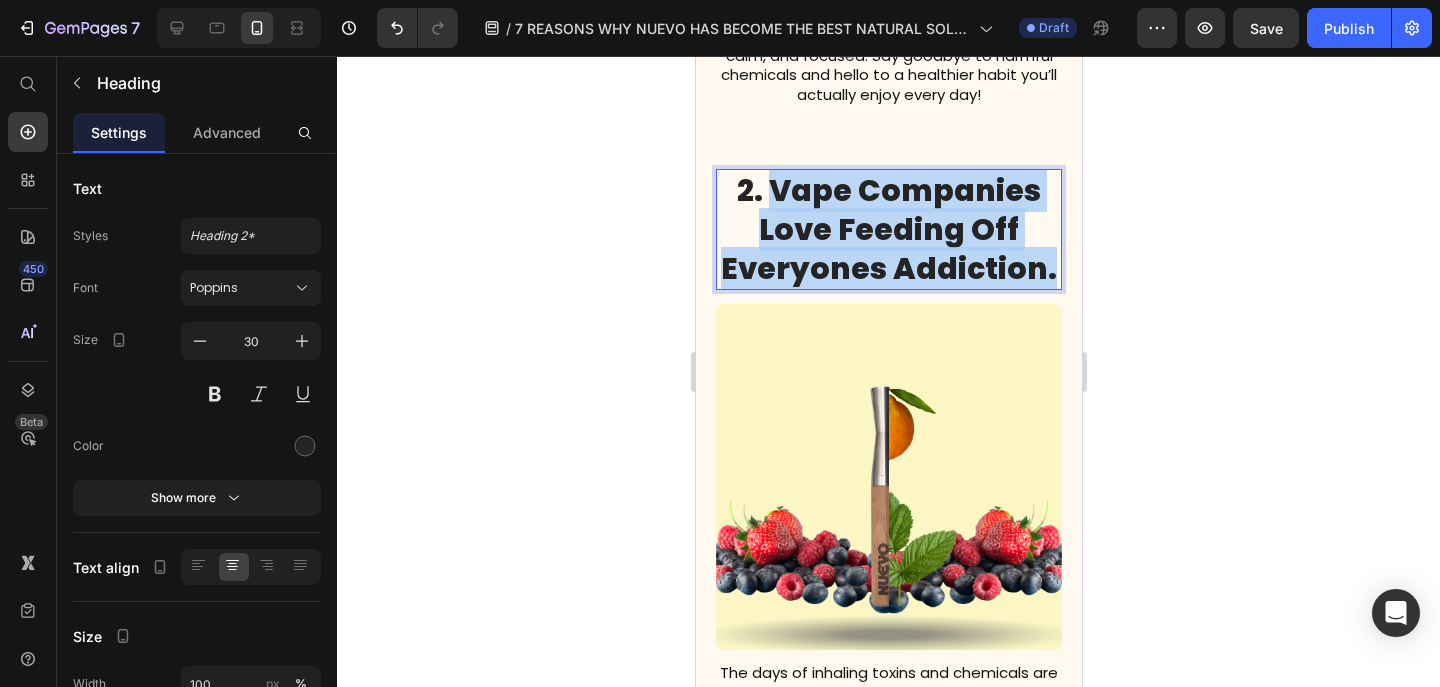 drag, startPoint x: 1054, startPoint y: 277, endPoint x: 780, endPoint y: 202, distance: 284.07922 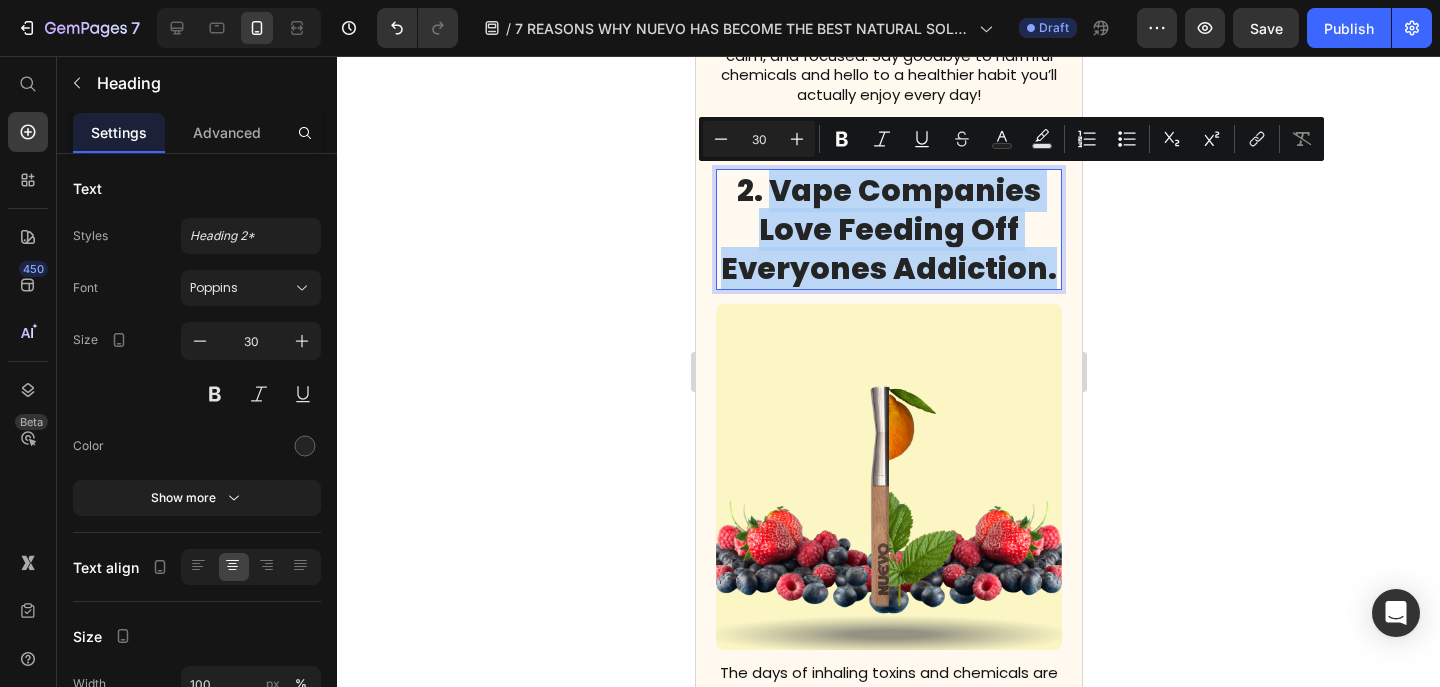copy on "Vape Companies Love Feeding Off Everyones Addiction." 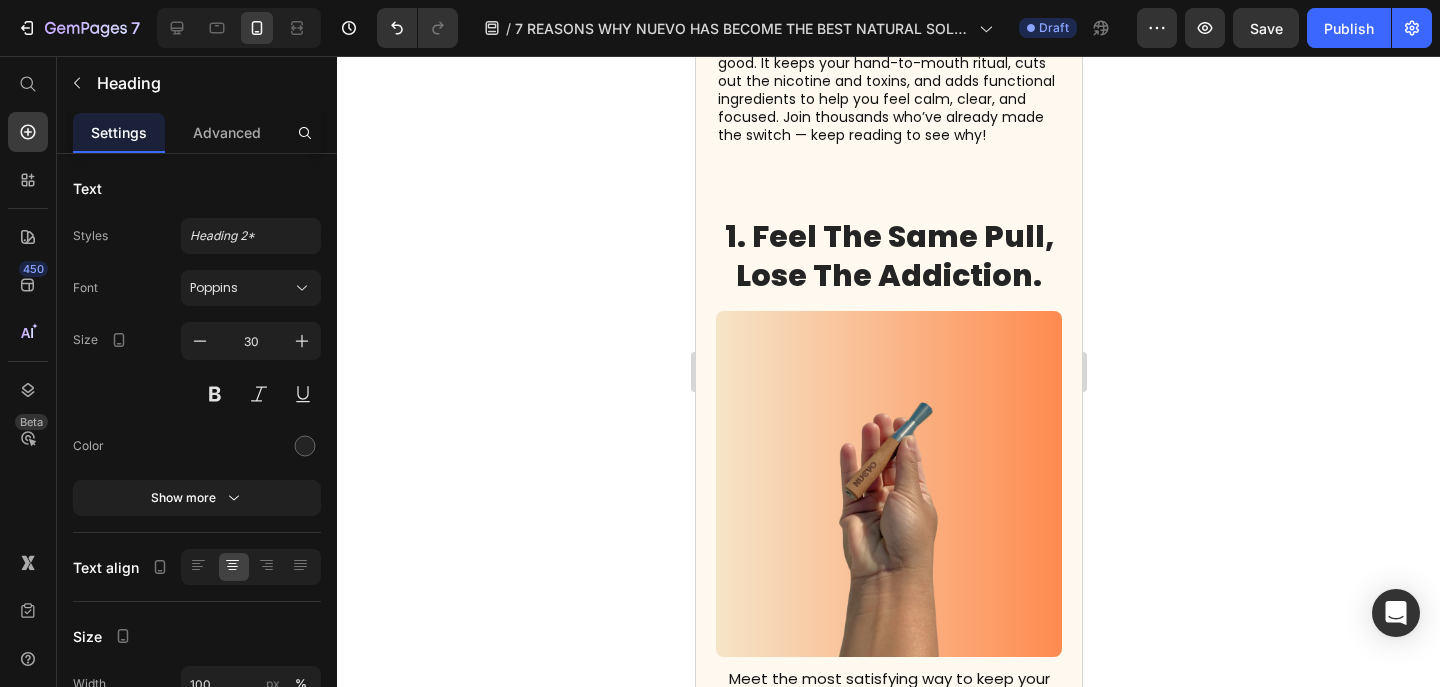 scroll, scrollTop: 361, scrollLeft: 0, axis: vertical 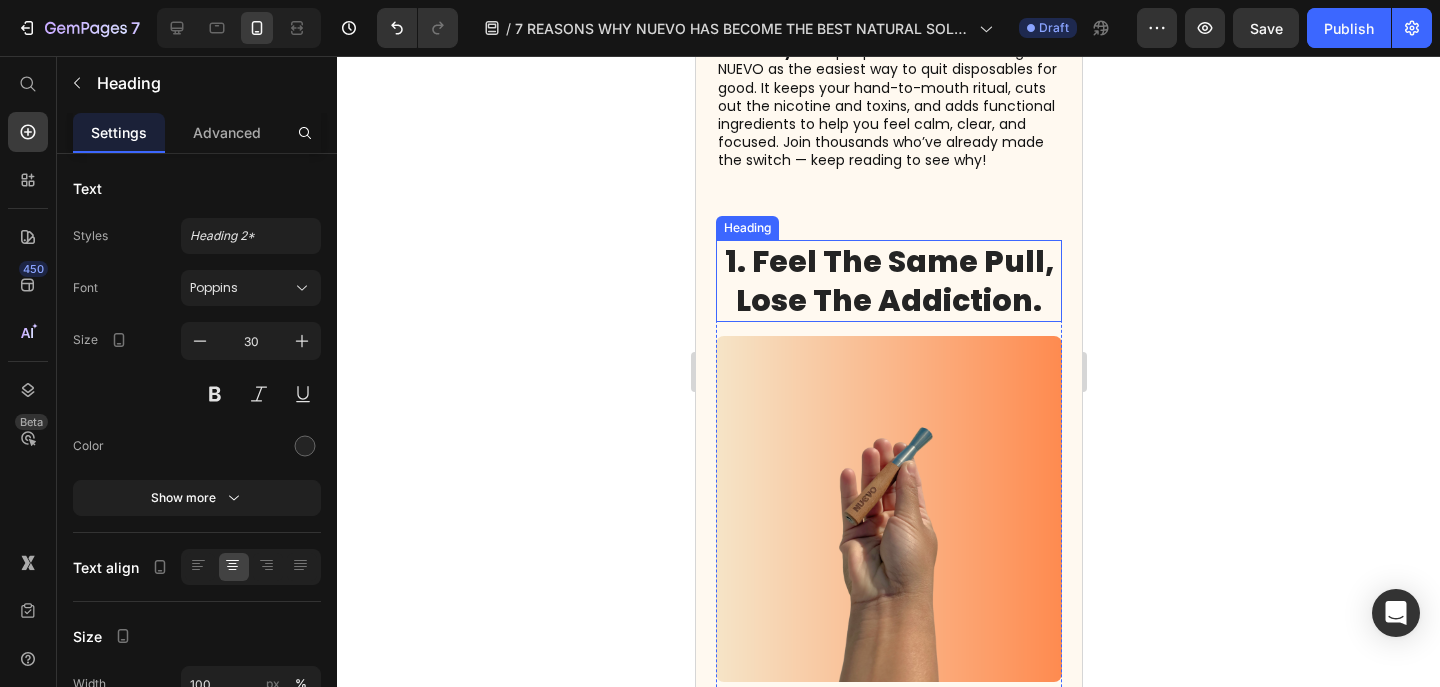 click on "1. Feel The Same Pull, Lose The Addiction." at bounding box center [888, 281] 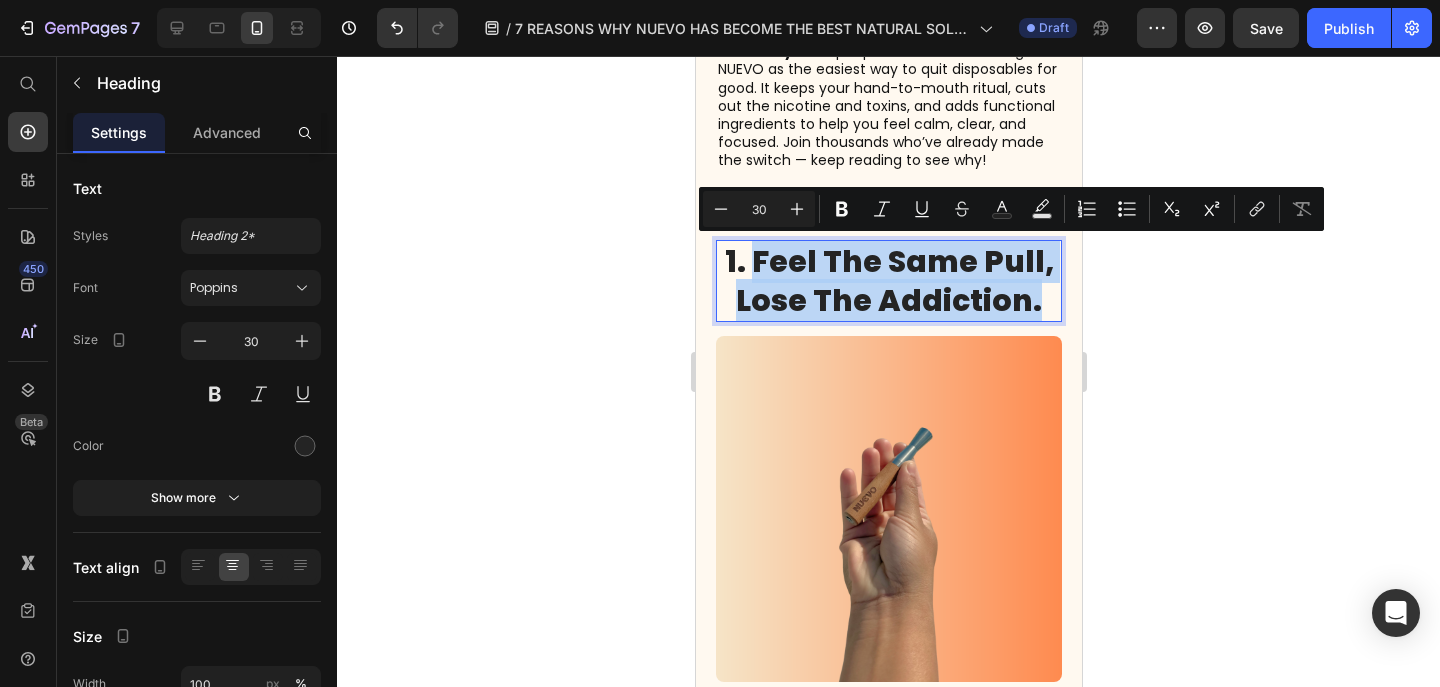 drag, startPoint x: 1048, startPoint y: 301, endPoint x: 751, endPoint y: 255, distance: 300.54117 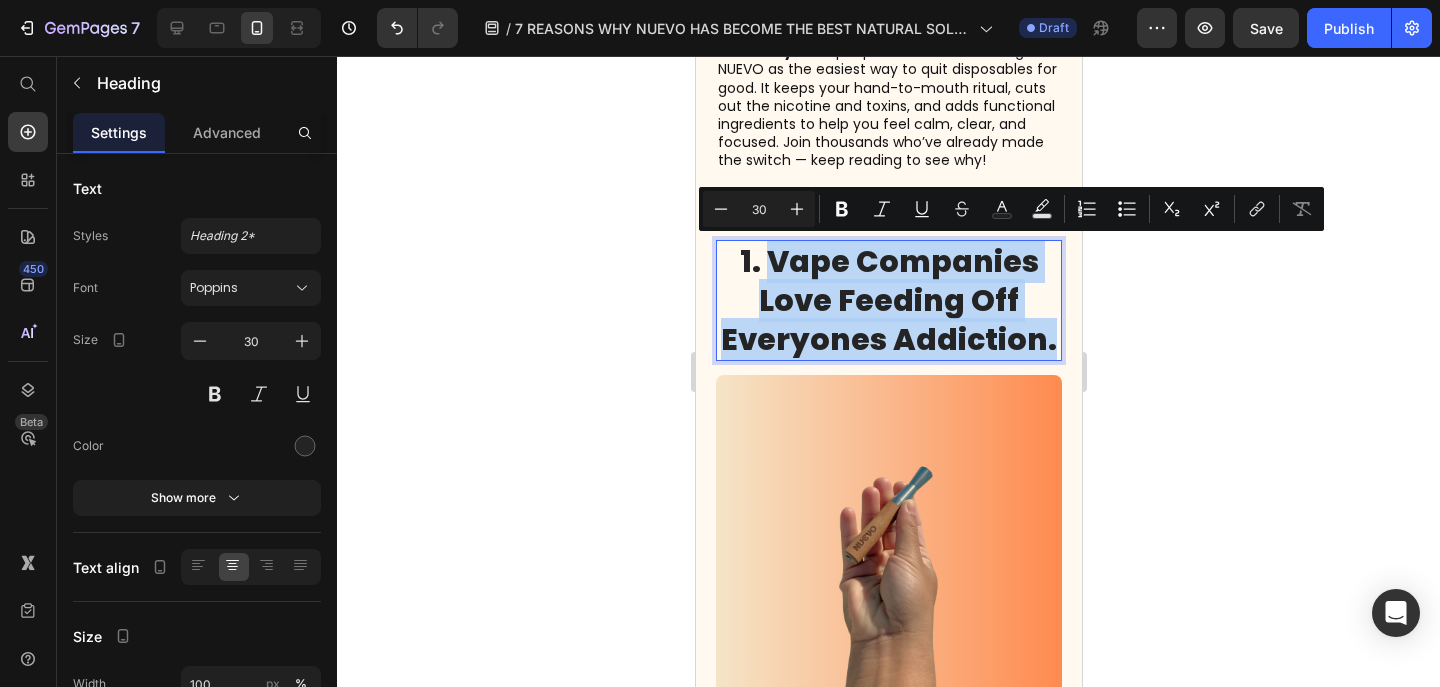 drag, startPoint x: 1051, startPoint y: 344, endPoint x: 777, endPoint y: 263, distance: 285.7219 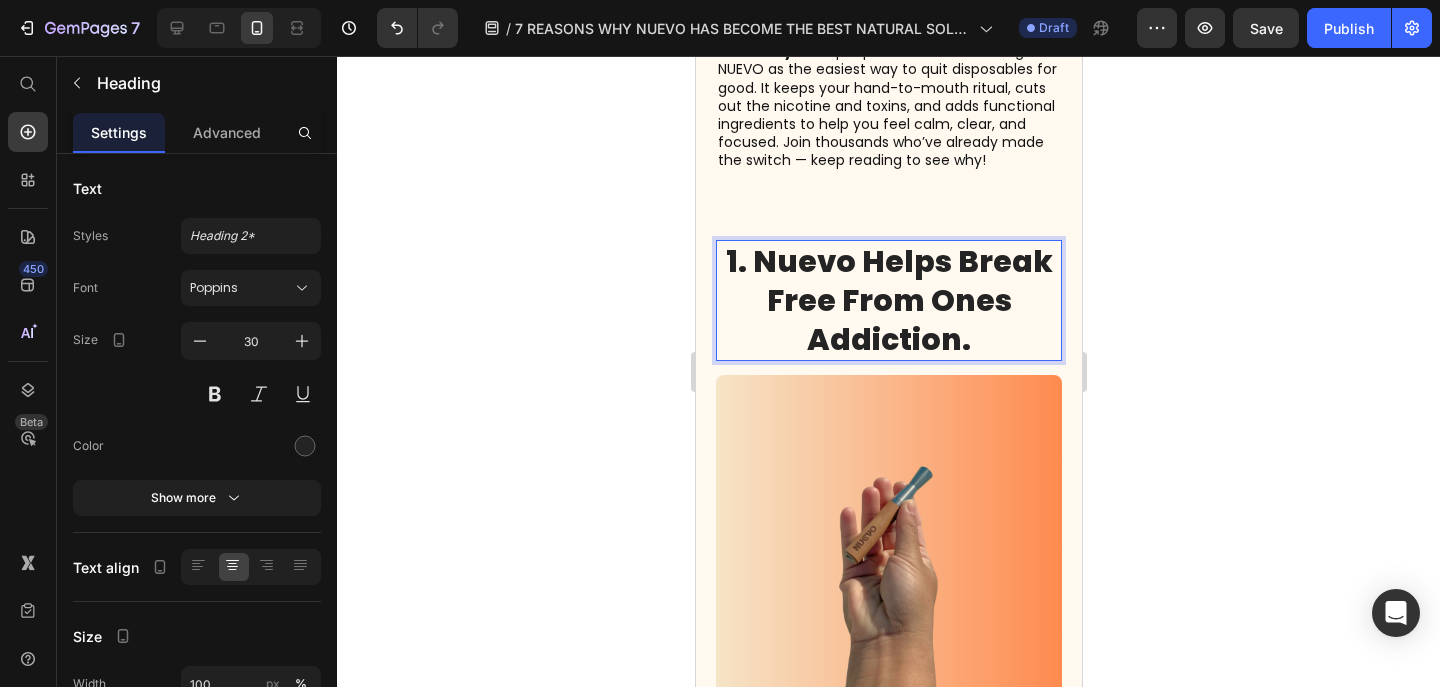 click 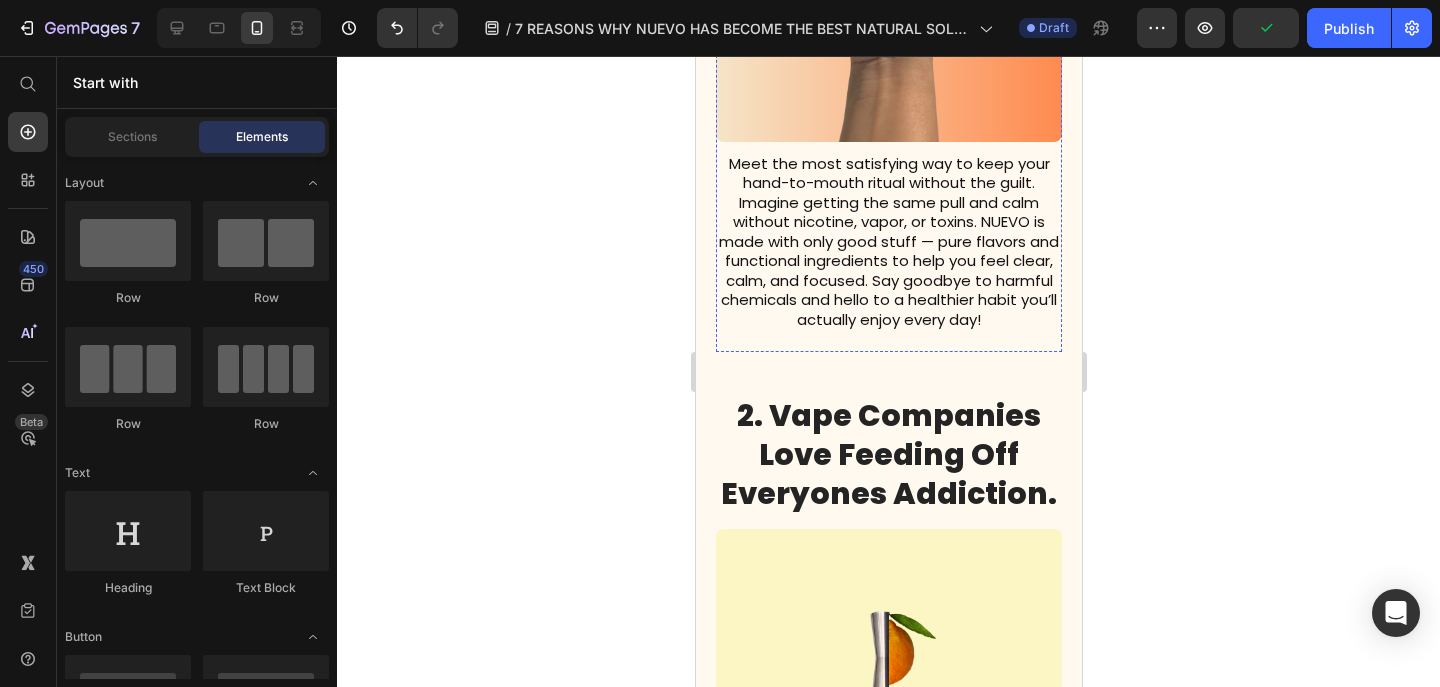 scroll, scrollTop: 1094, scrollLeft: 0, axis: vertical 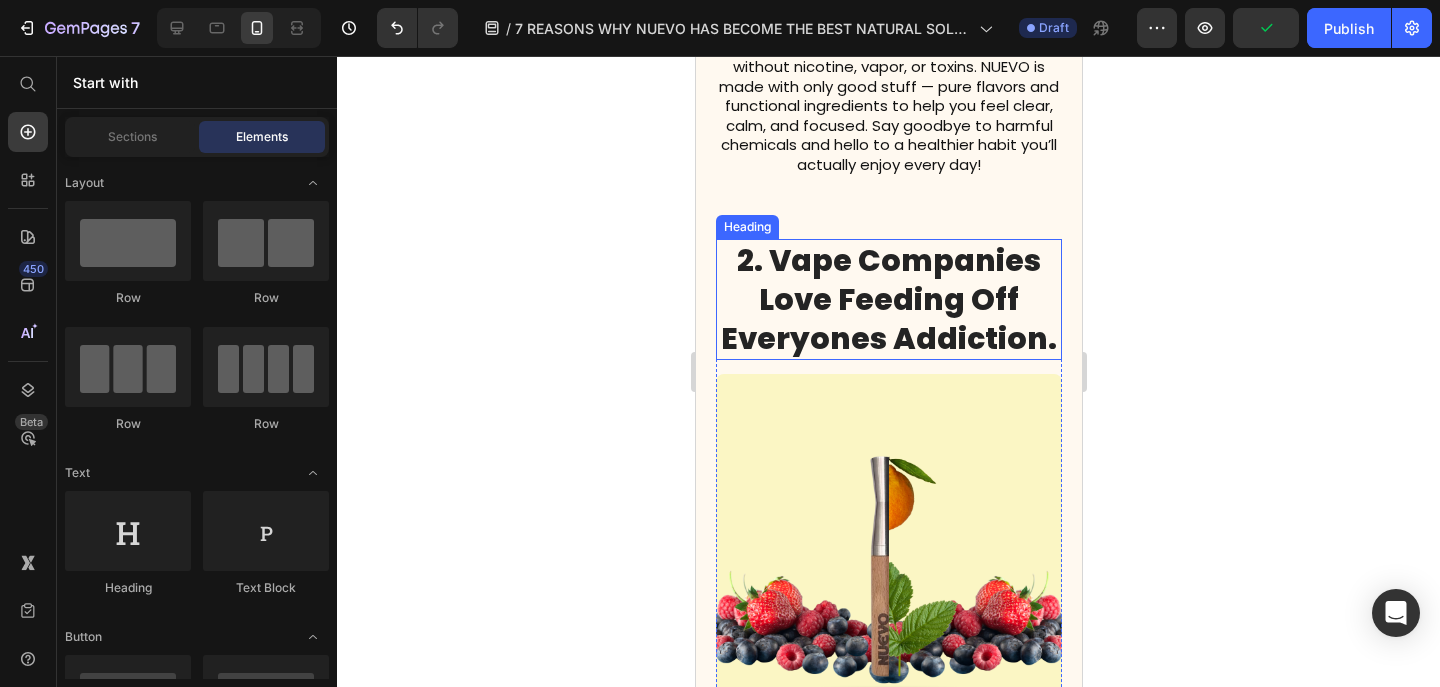 click on "2. Vape Companies Love Feeding Off Everyones Addiction." at bounding box center [888, 299] 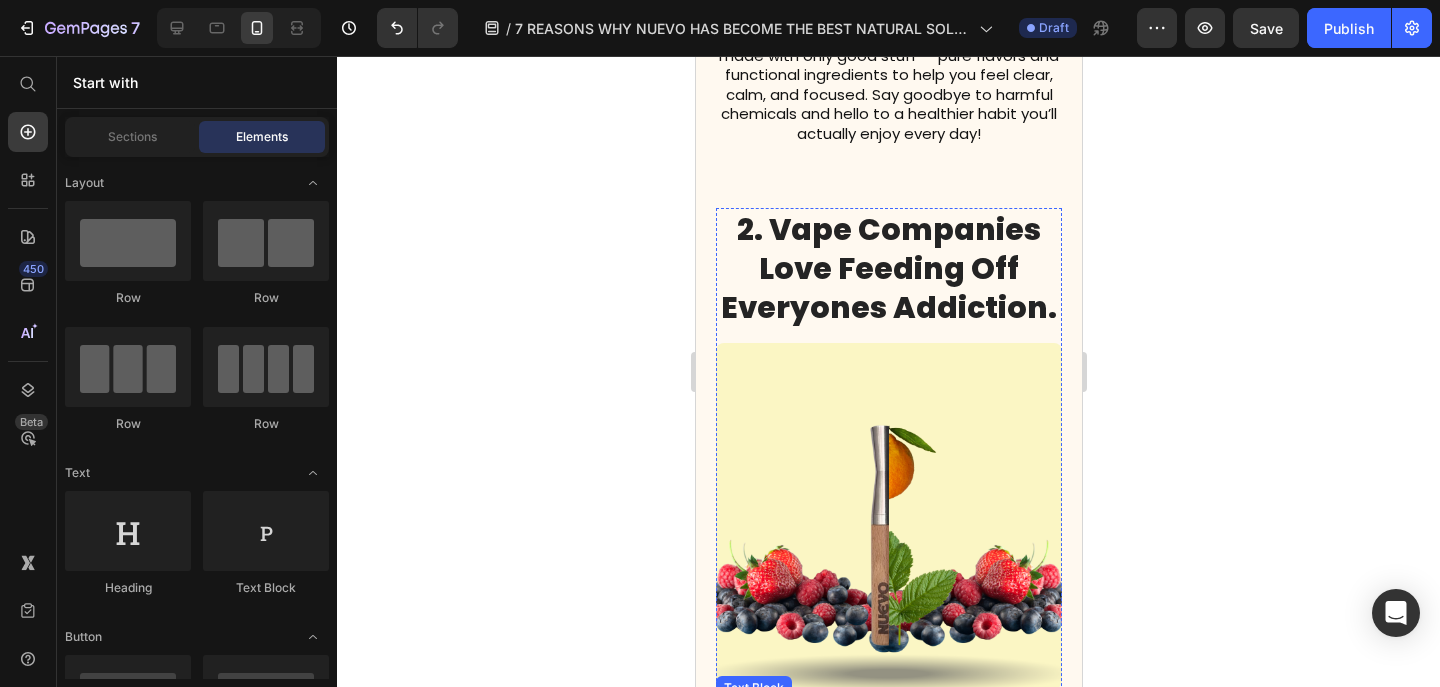 scroll, scrollTop: 1110, scrollLeft: 0, axis: vertical 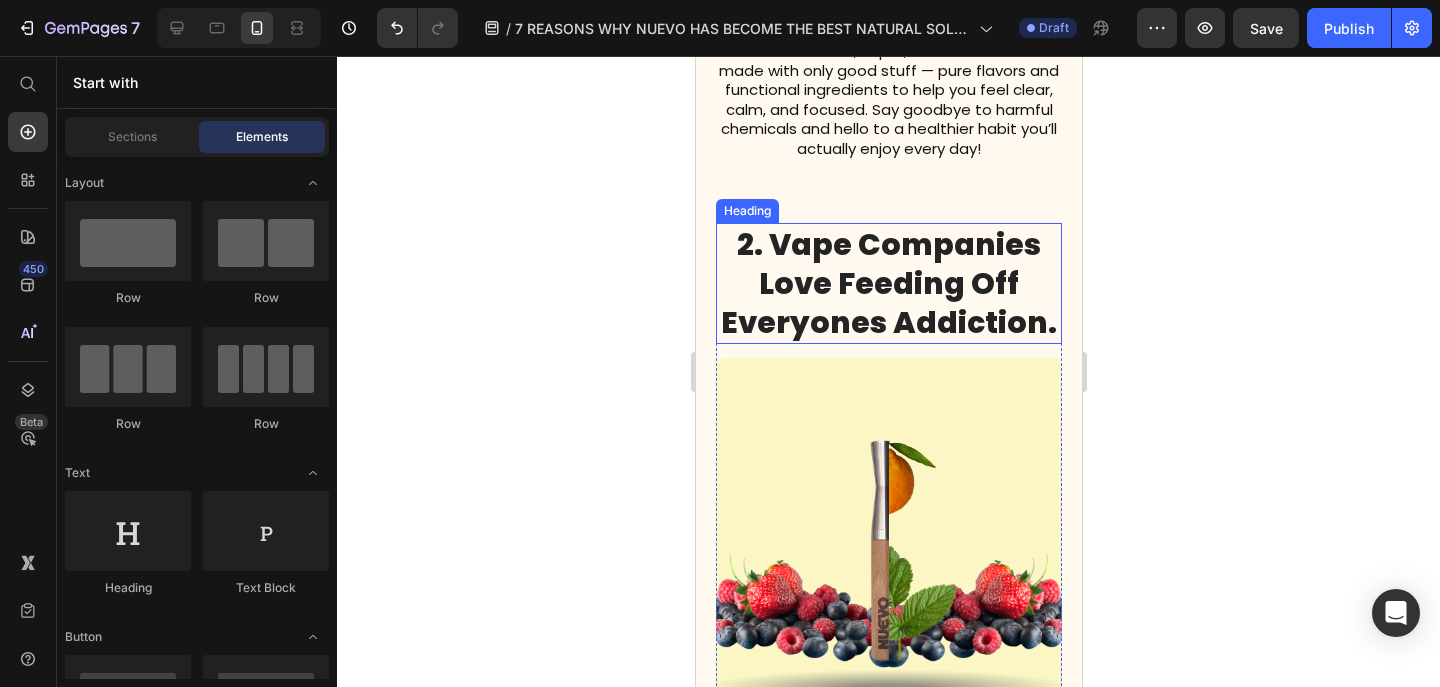 click on "2. Vape Companies Love Feeding Off Everyones Addiction." at bounding box center [888, 283] 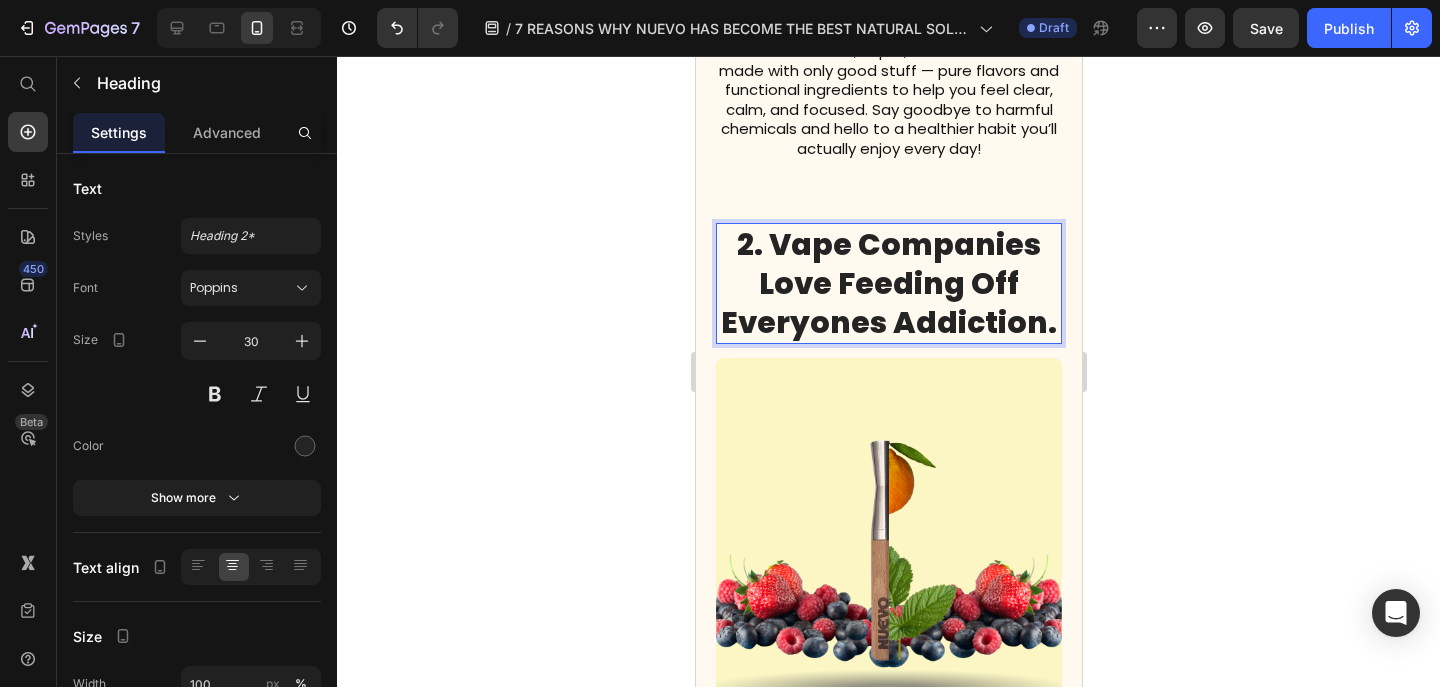 click on "2. Vape Companies Love Feeding Off Everyones Addiction." at bounding box center (888, 283) 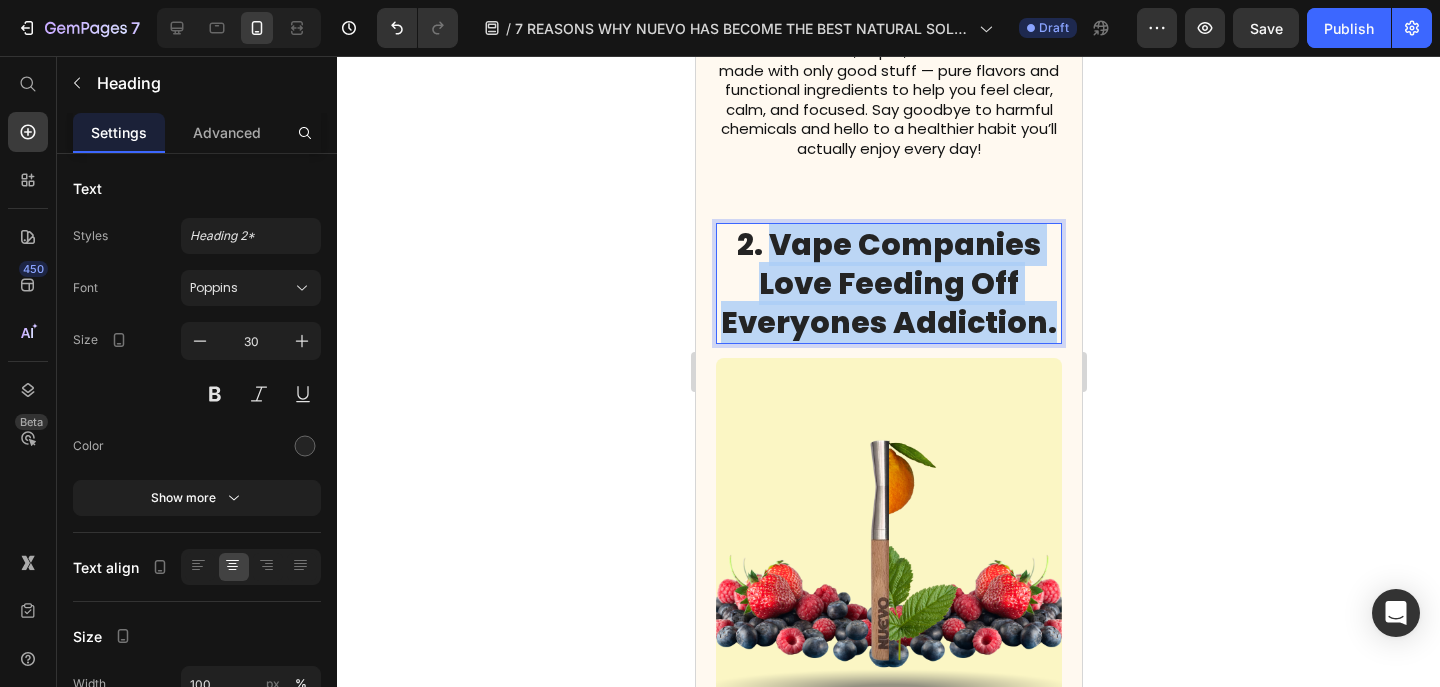 drag, startPoint x: 1055, startPoint y: 323, endPoint x: 774, endPoint y: 253, distance: 289.58765 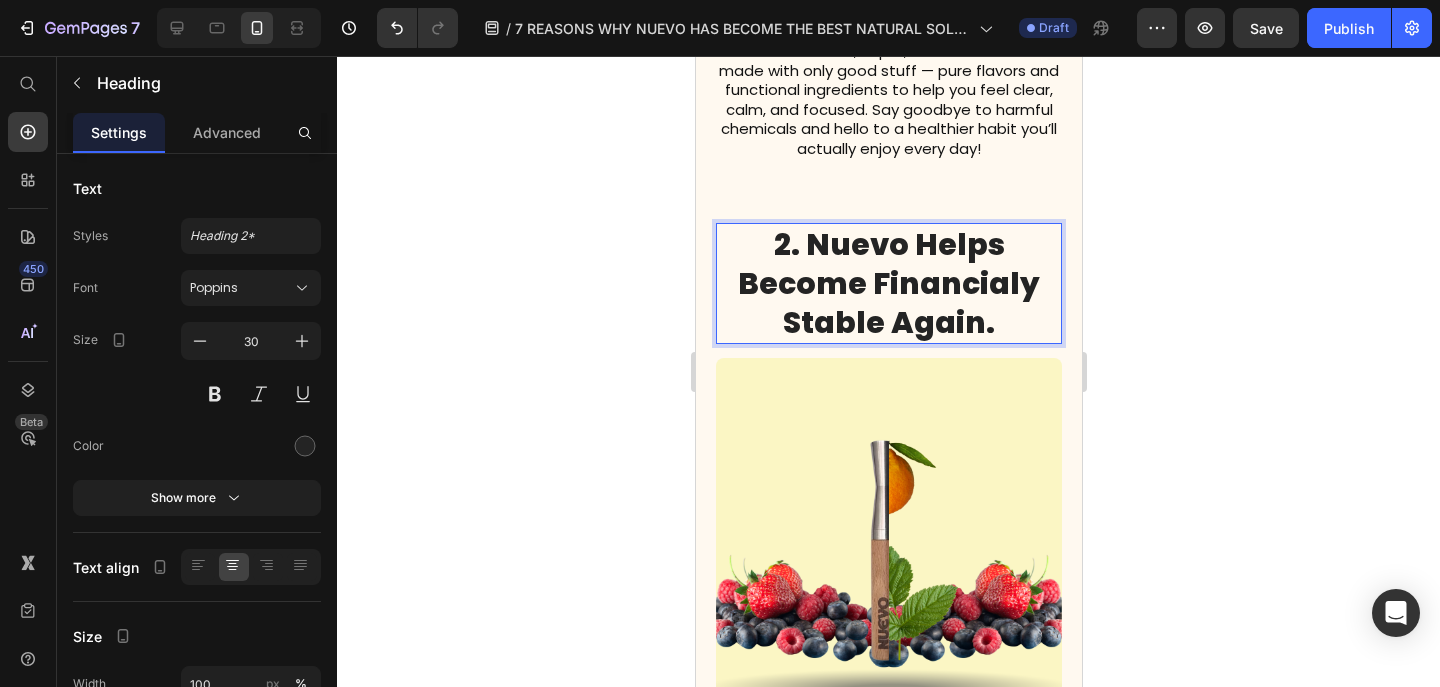 click 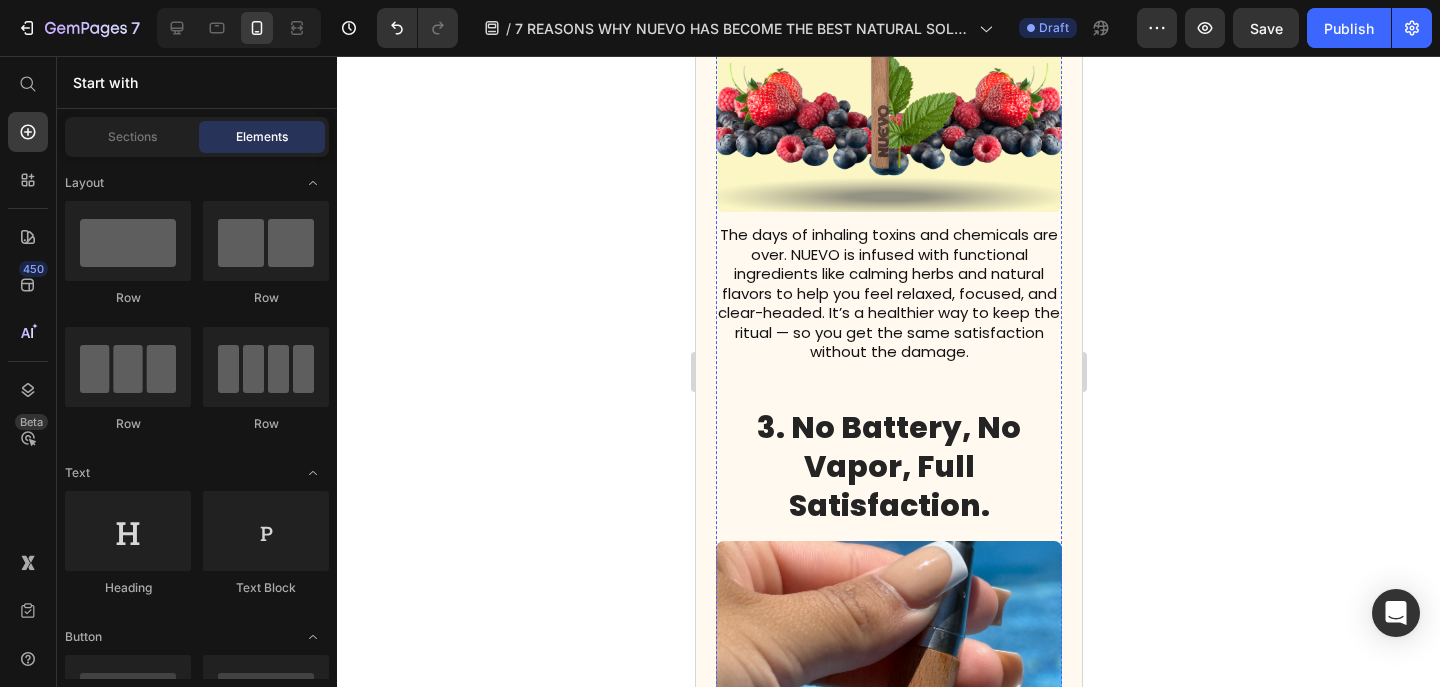 scroll, scrollTop: 1798, scrollLeft: 0, axis: vertical 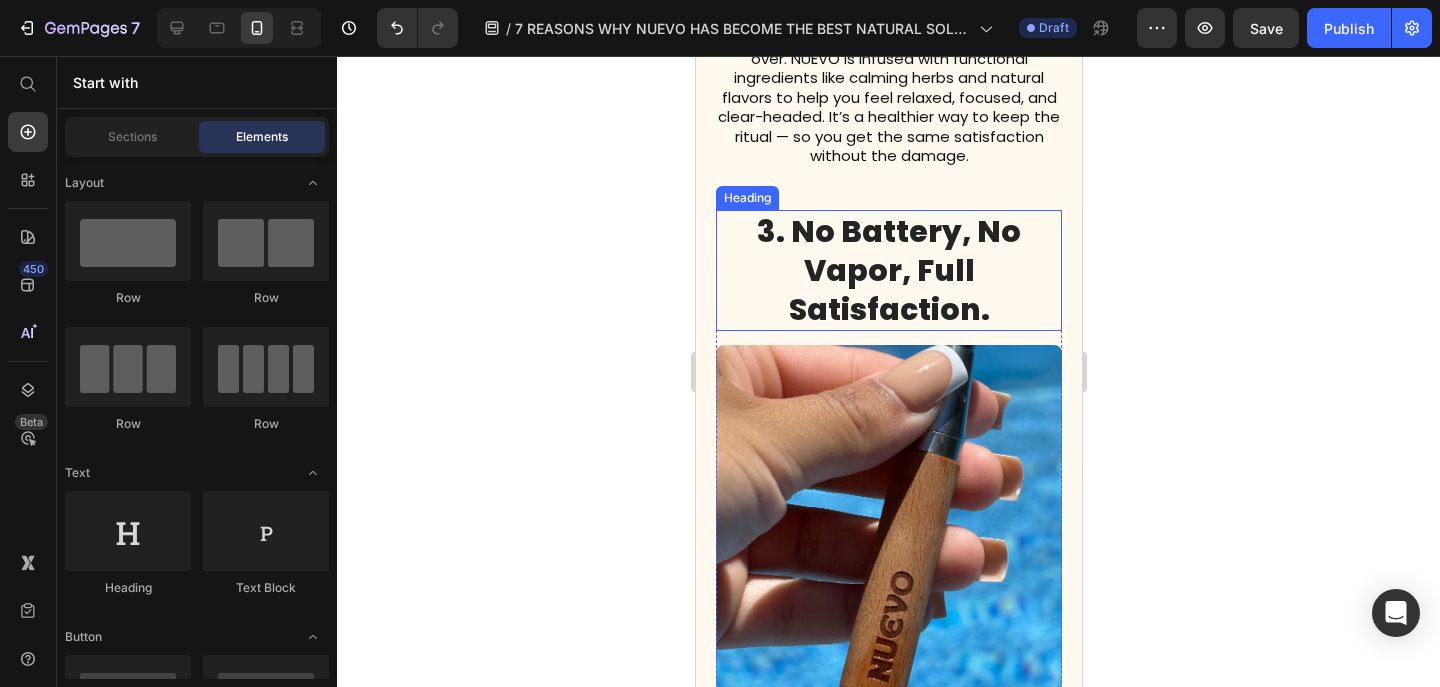 click on "3. No Battery, No Vapor, Full Satisfaction." at bounding box center [888, 270] 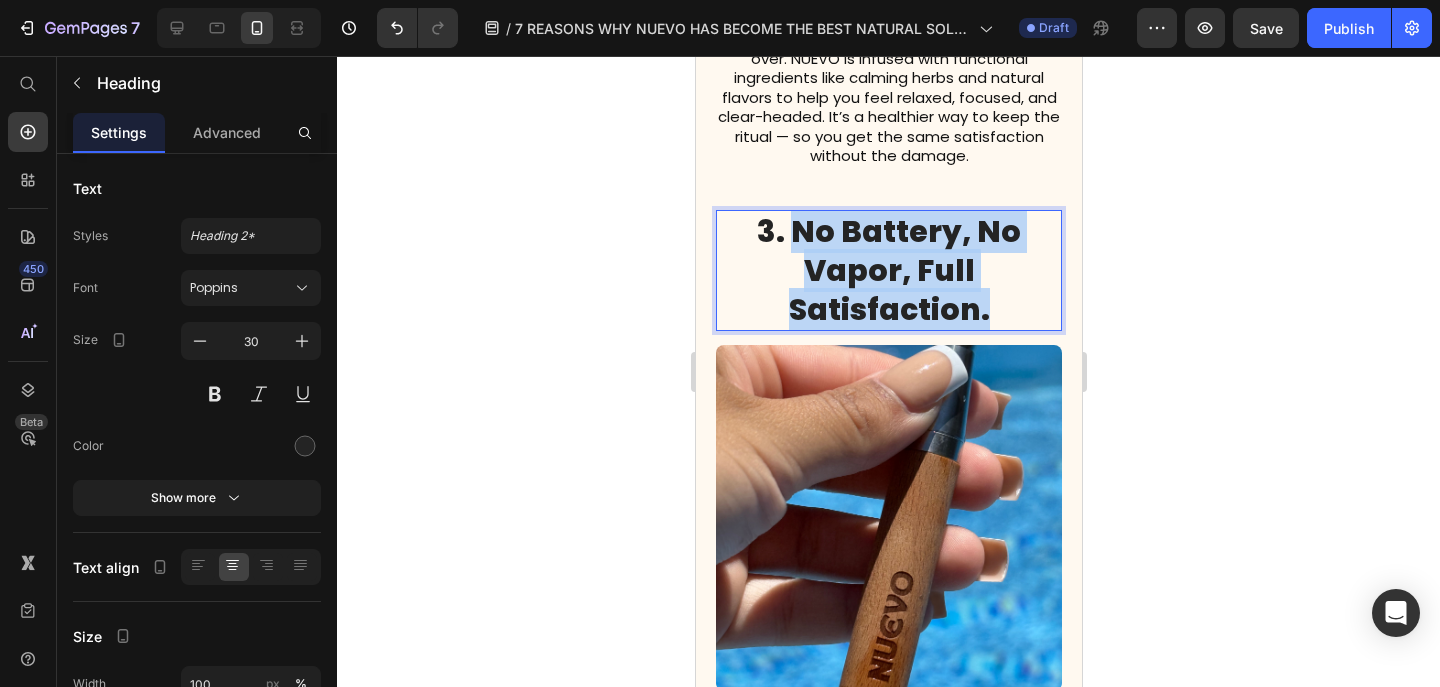 drag, startPoint x: 1002, startPoint y: 307, endPoint x: 795, endPoint y: 225, distance: 222.64995 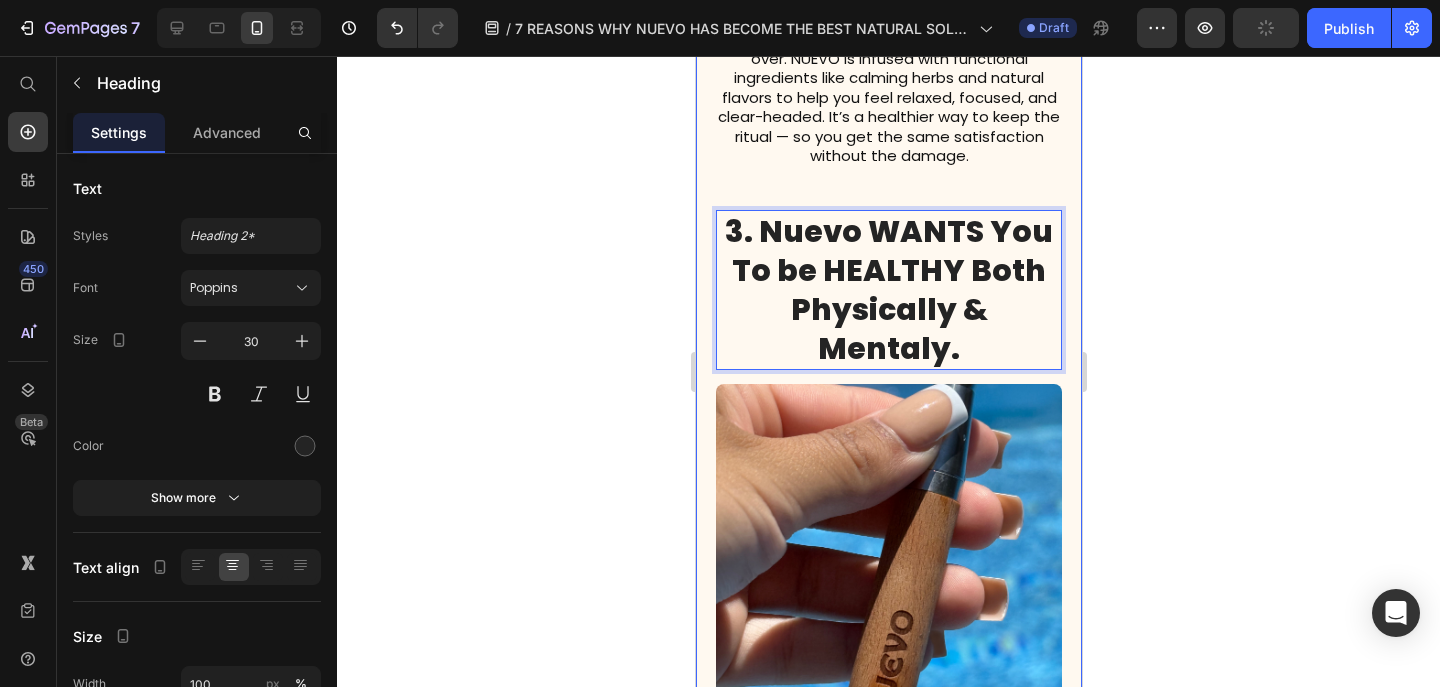 click 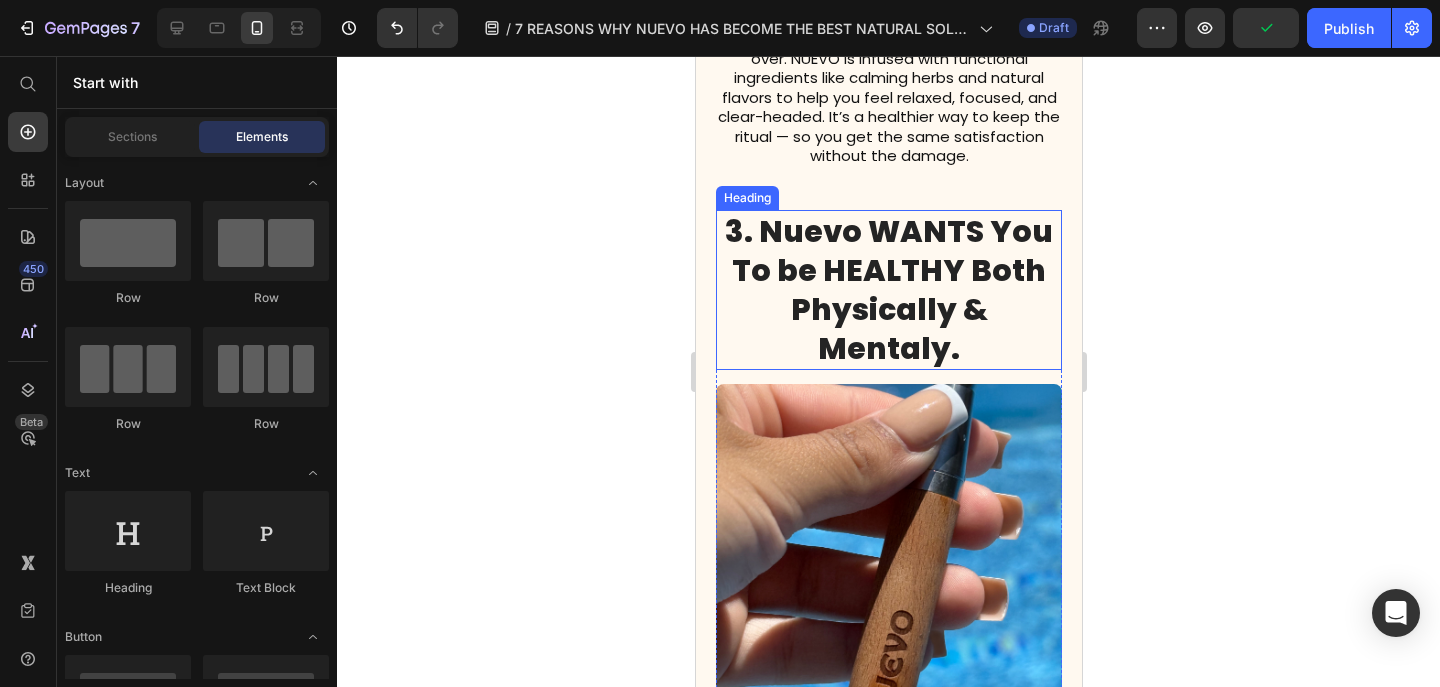 click on "3. Nuevo WANTS You To be HEALTHY Both Physically & Mentaly." at bounding box center (888, 290) 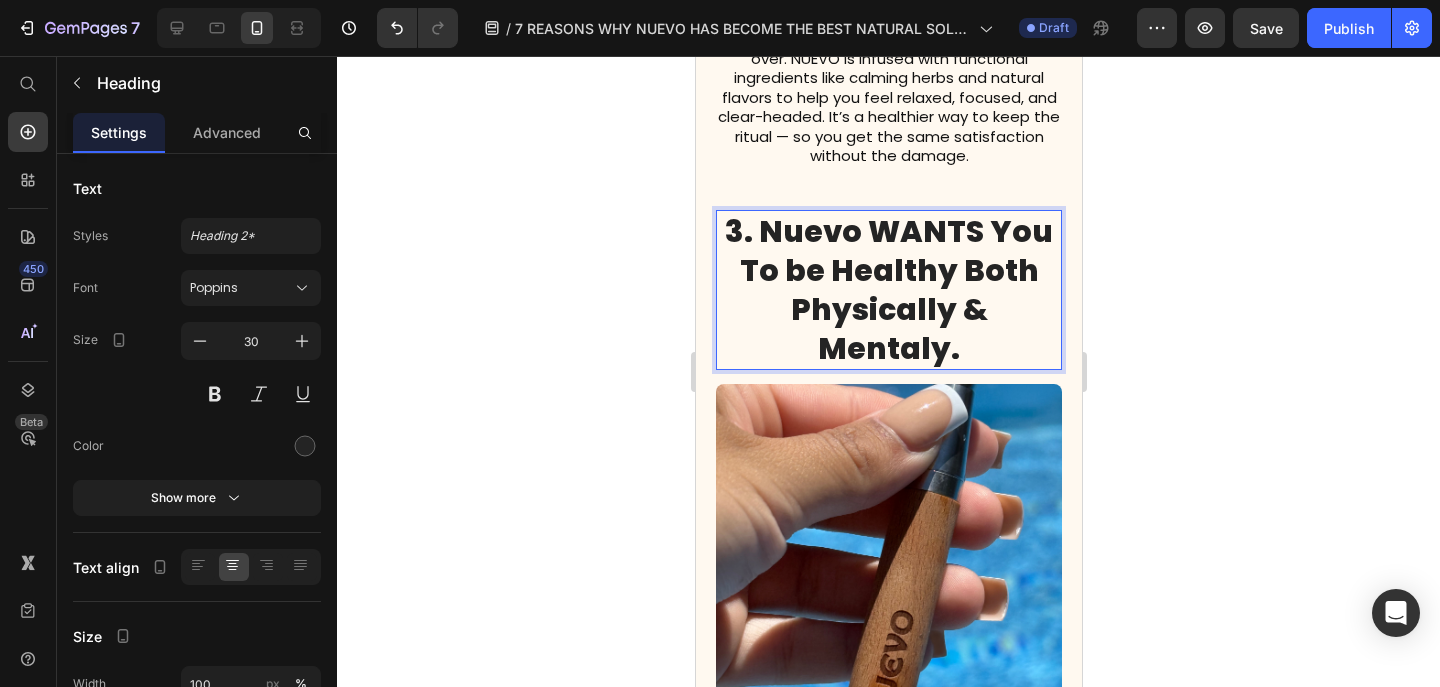 click 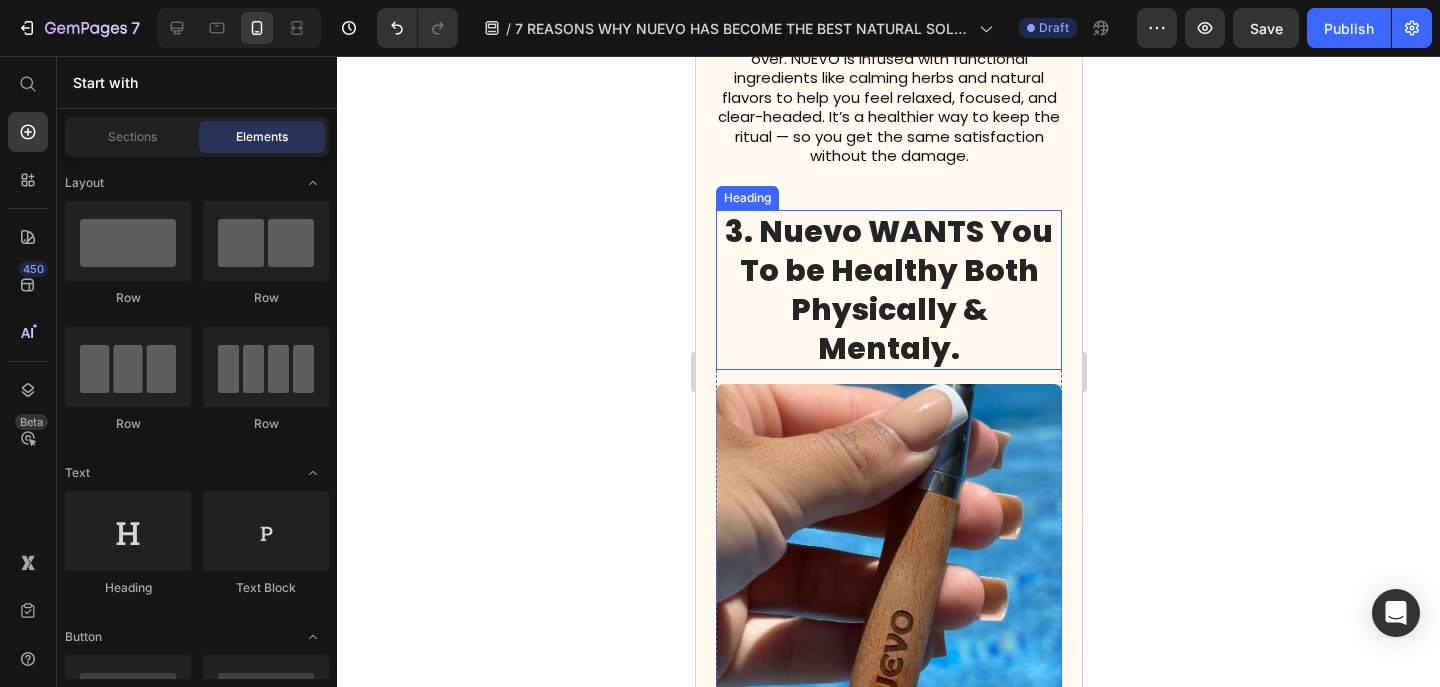 click on "3. Nuevo WANTS You To be Healthy Both Physically & Mentaly." at bounding box center [888, 290] 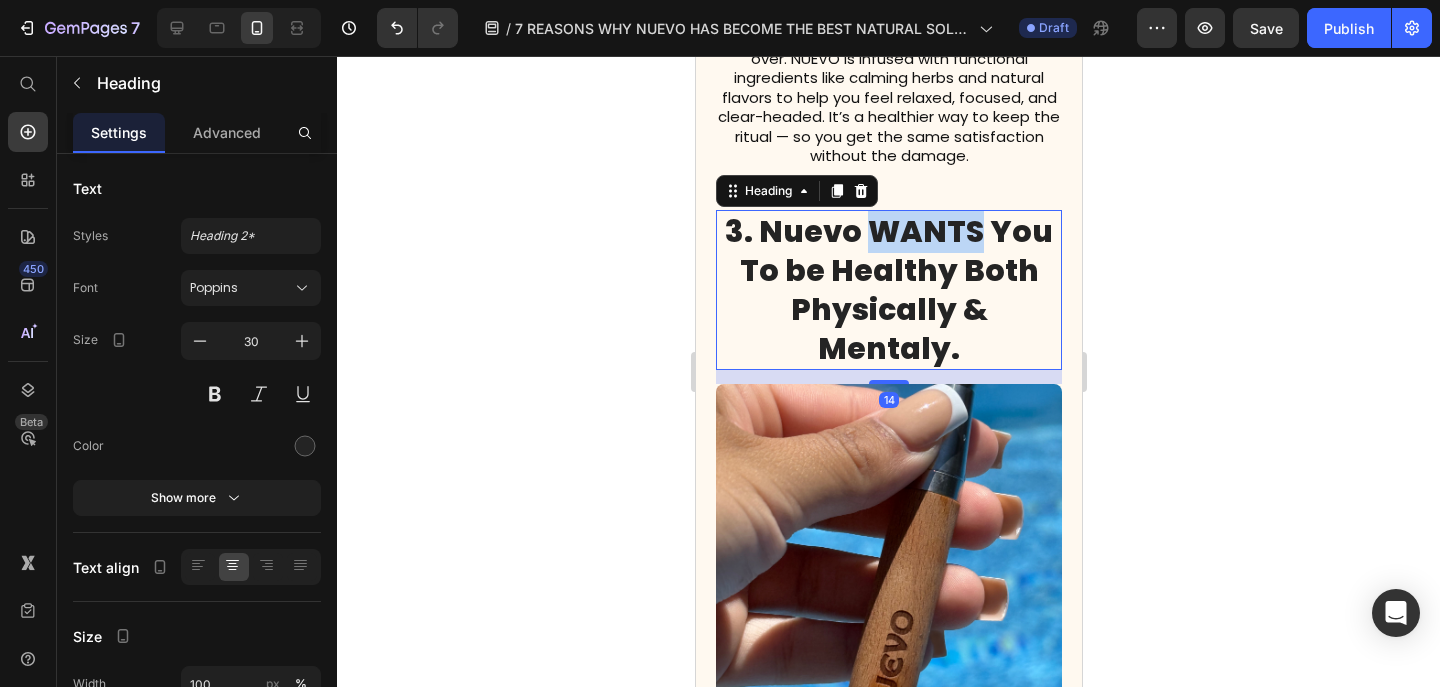 click on "3. Nuevo WANTS You To be Healthy Both Physically & Mentaly." at bounding box center (888, 290) 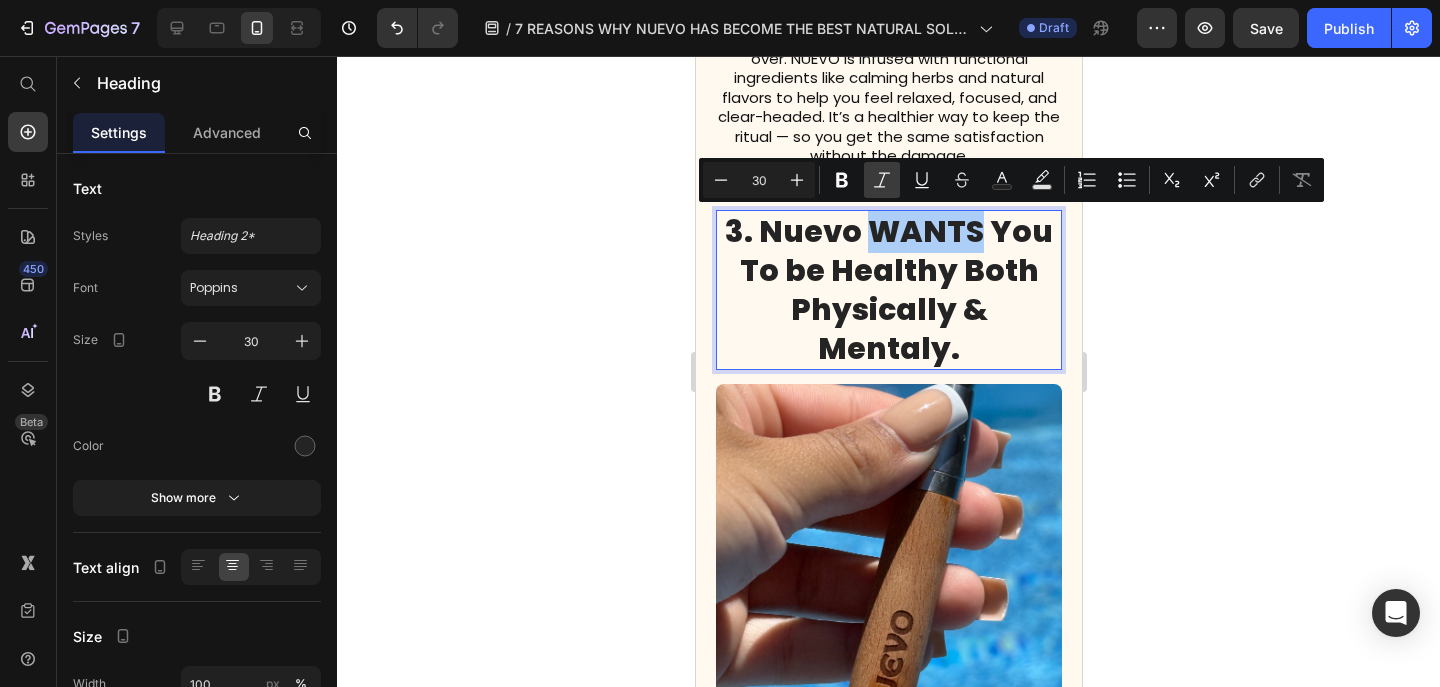 click 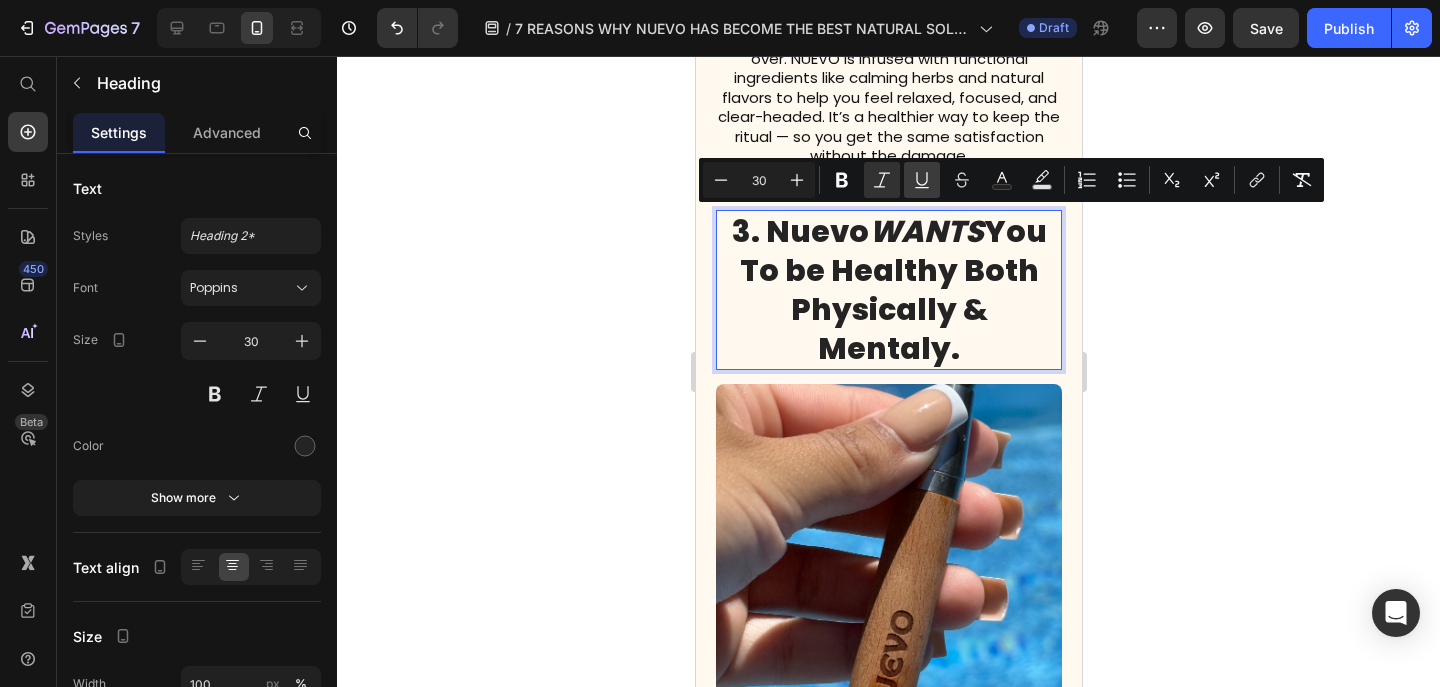 click 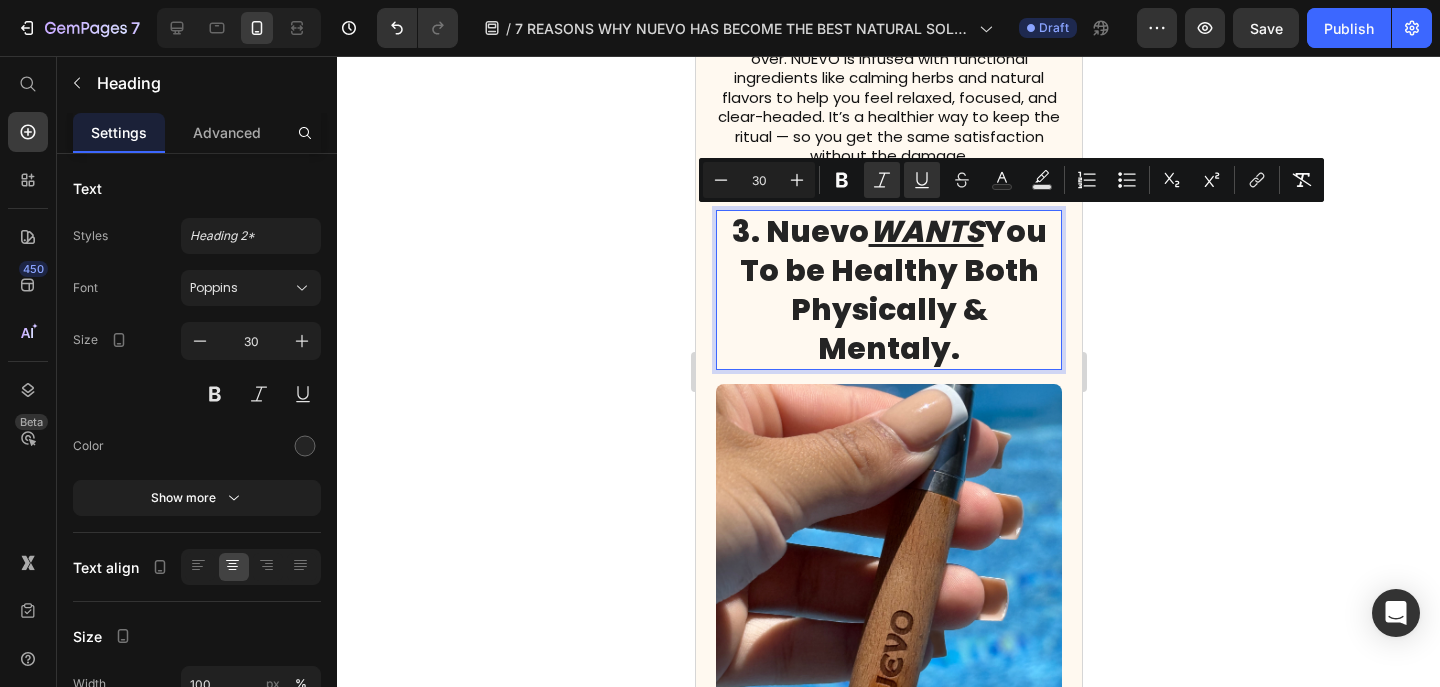 click 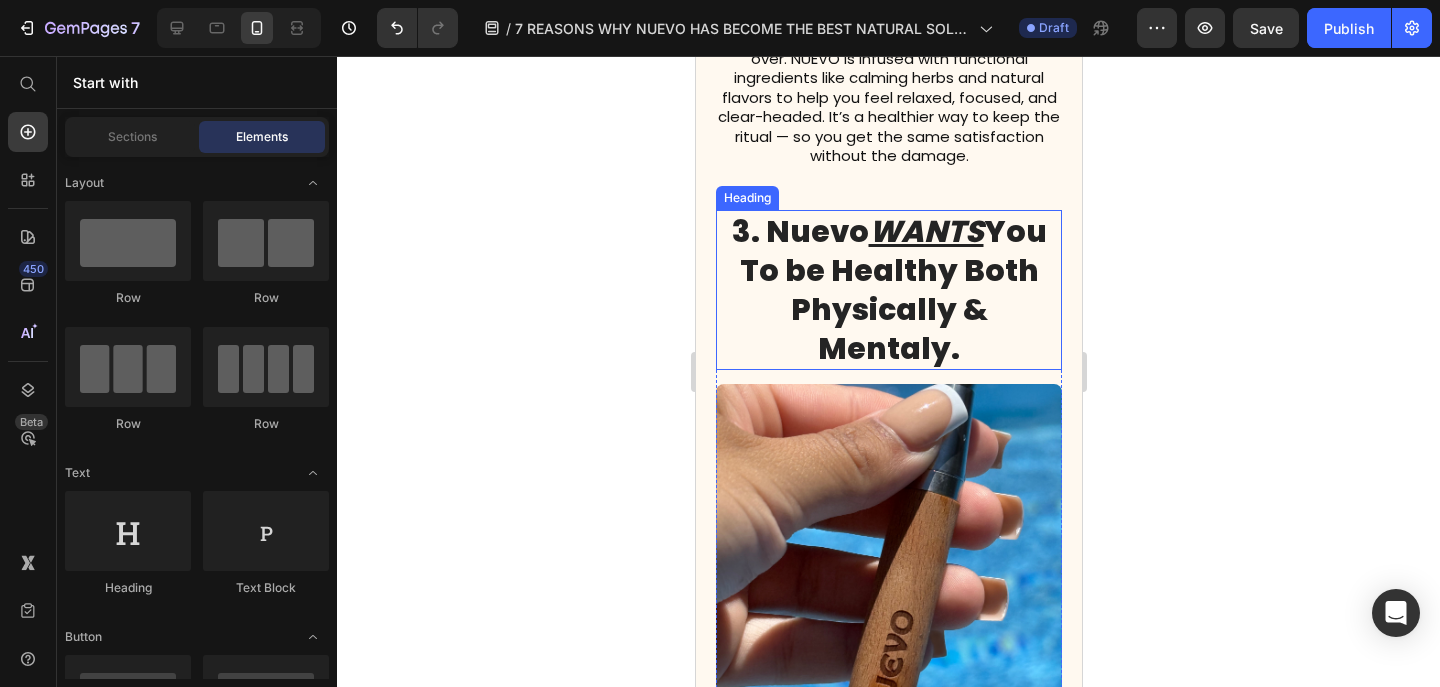 click on "3. Nuevo  WANTS  You To be Healthy Both Physically & Mentaly." at bounding box center [888, 290] 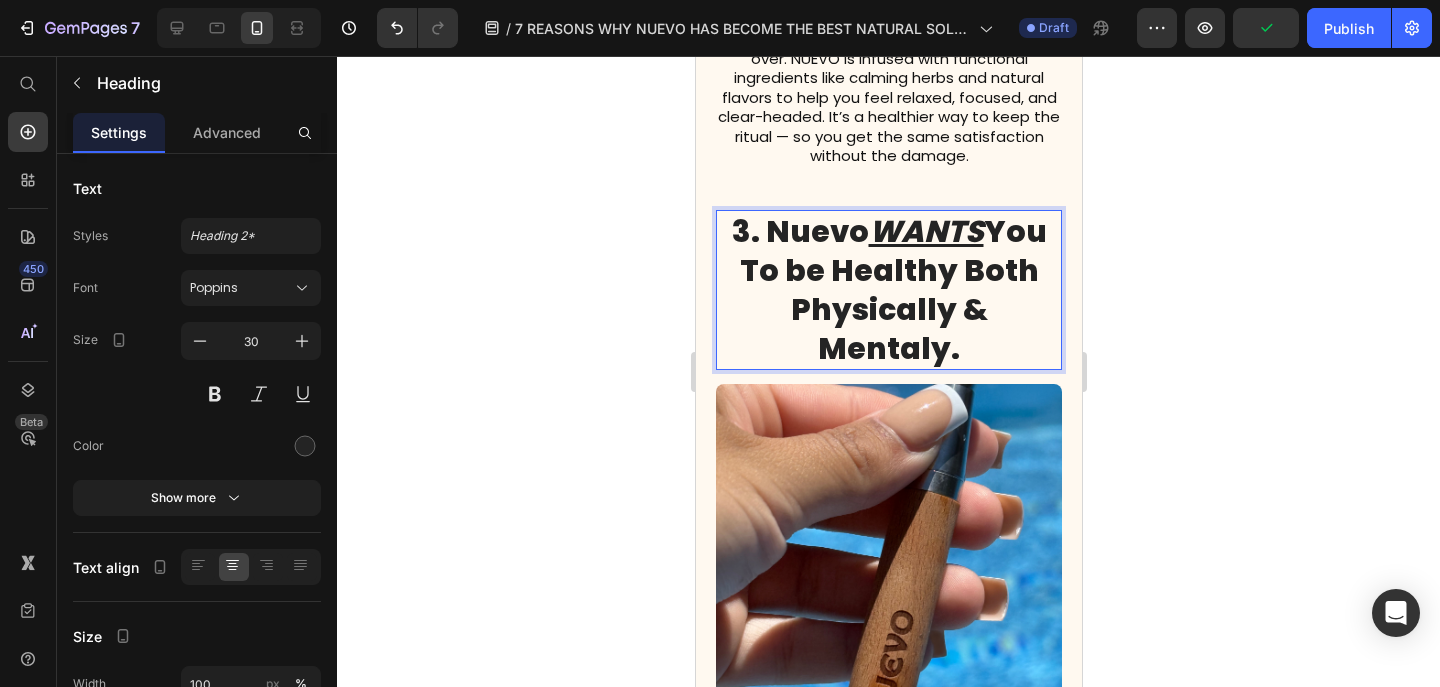click on "3. Nuevo  WANTS  You To be Healthy Both Physically & Mentaly." at bounding box center (888, 290) 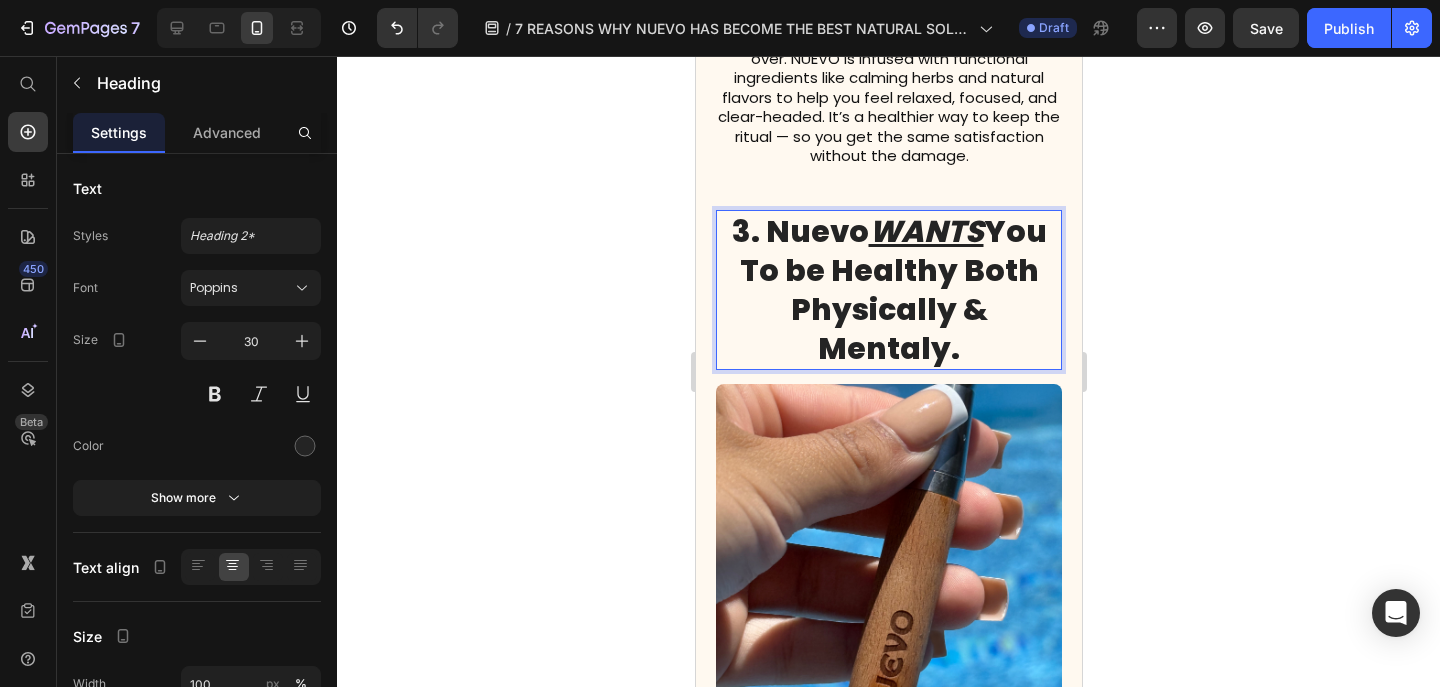 click 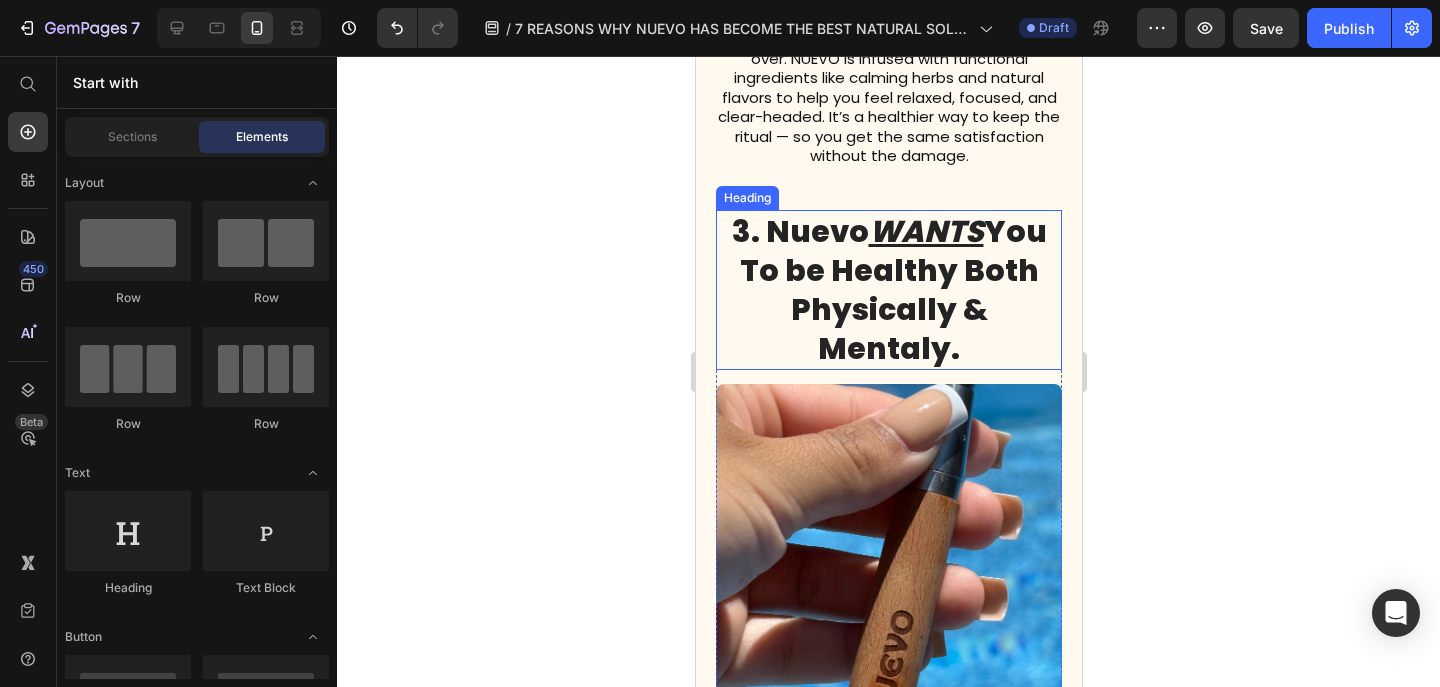 click on "3. Nuevo  WANTS  You To be Healthy Both Physically & Mentaly." at bounding box center (888, 290) 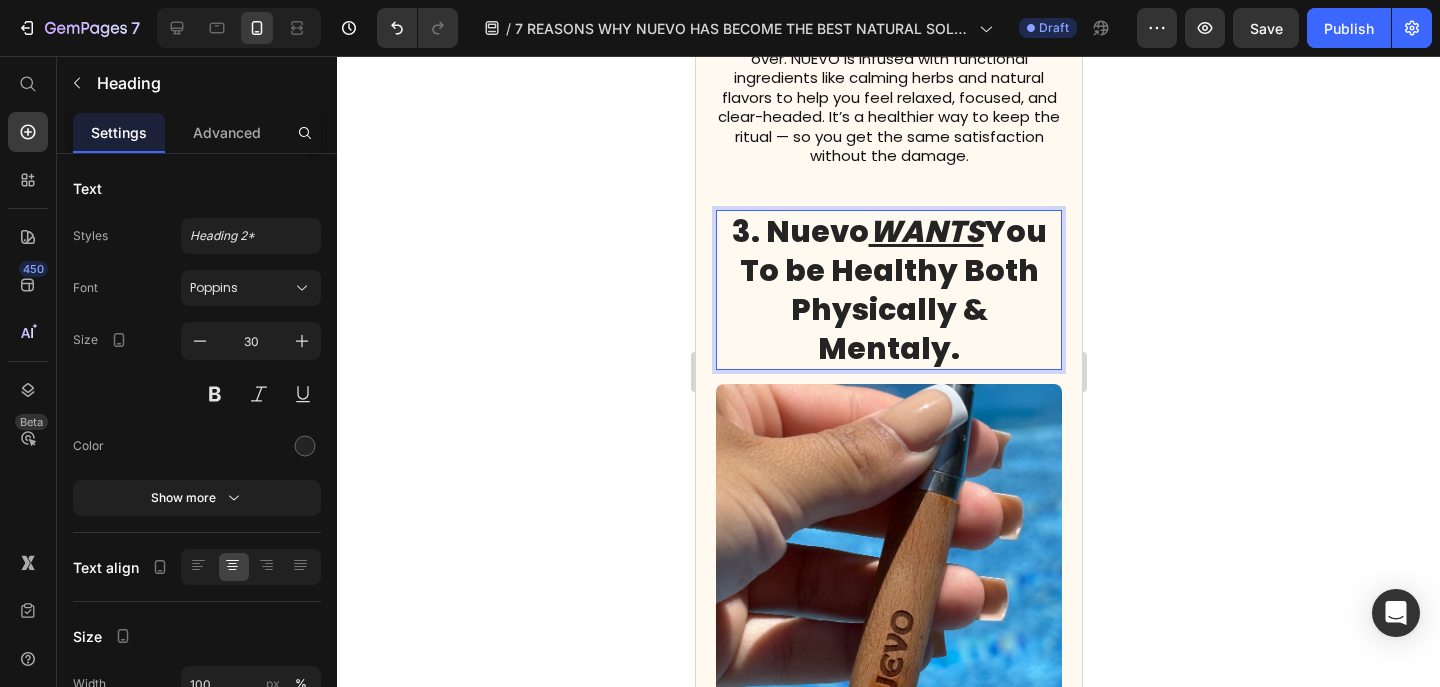 click on "3. Nuevo  WANTS  You To be Healthy Both Physically & Mentaly." at bounding box center (888, 290) 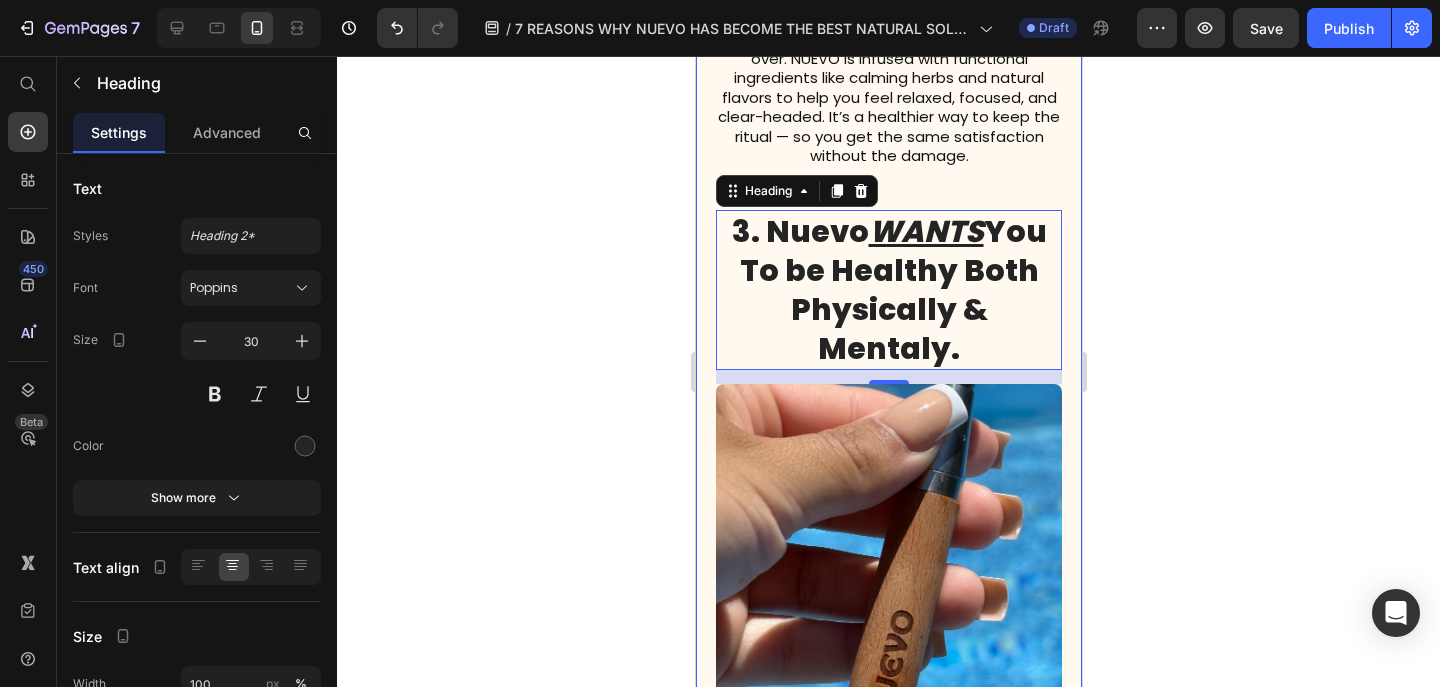 click 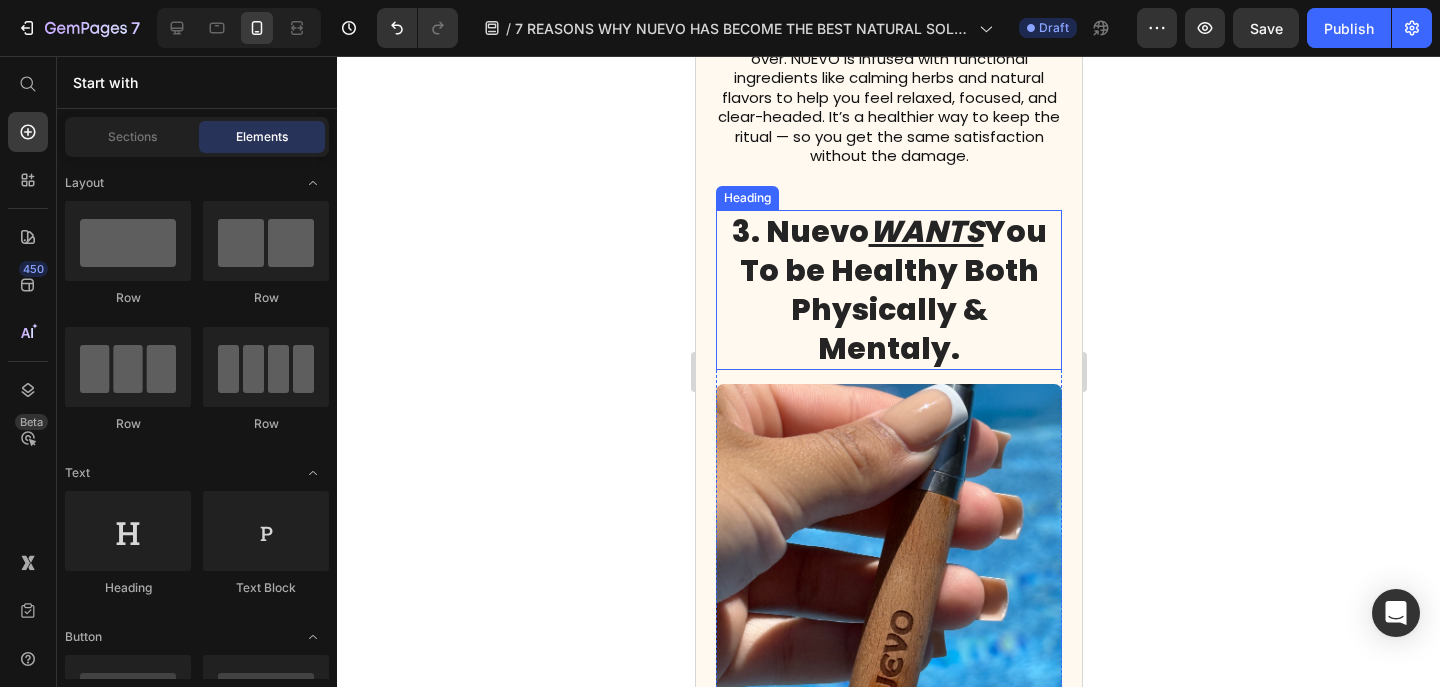 click on "3. Nuevo  WANTS   You To be Healthy Both Physically & Mentaly." at bounding box center [888, 290] 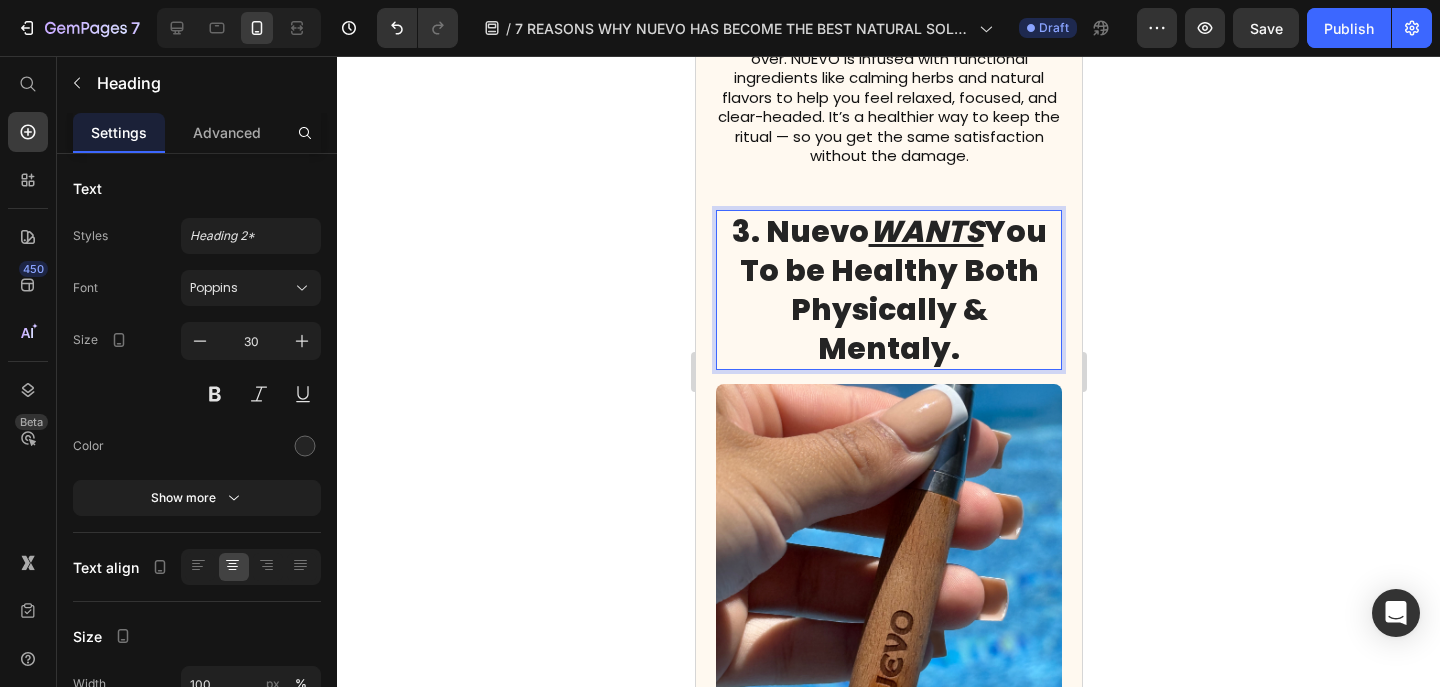 click on "3. Nuevo  WANTS   You To be Healthy Both Physically & Mentaly." at bounding box center [888, 290] 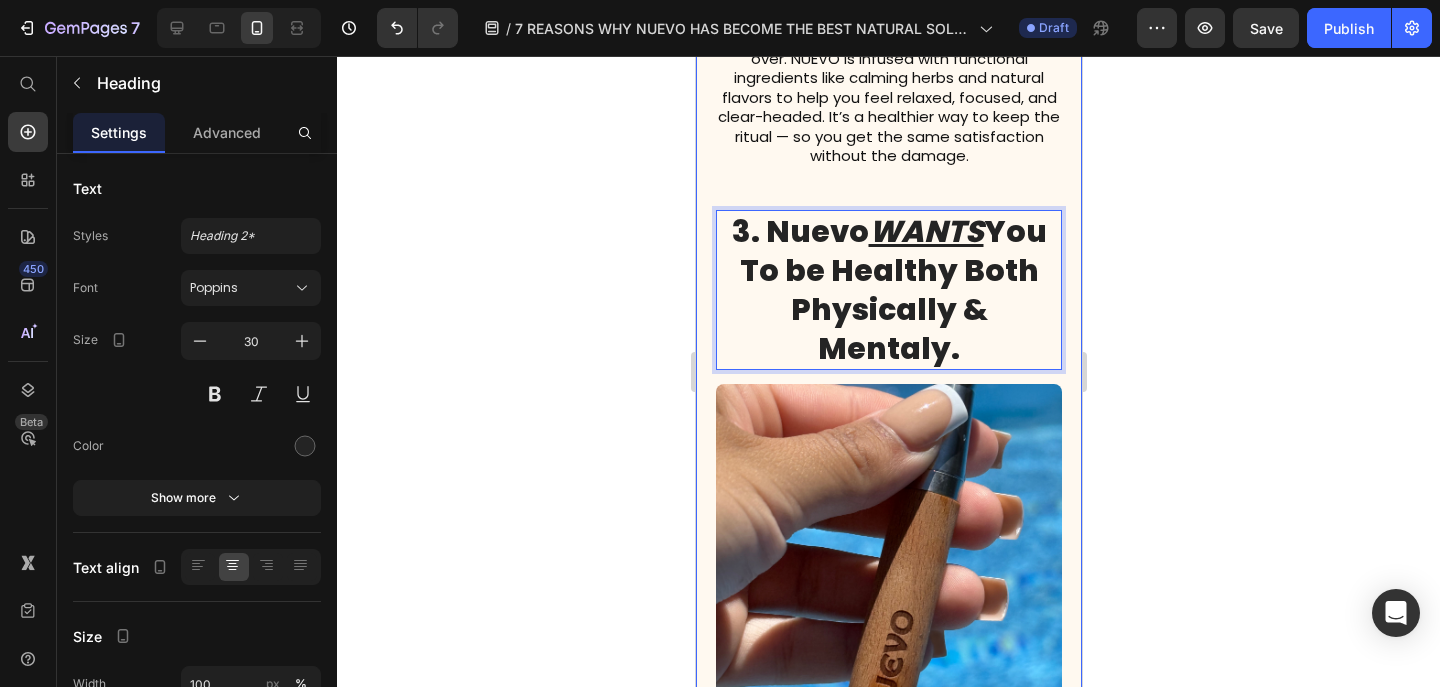 click 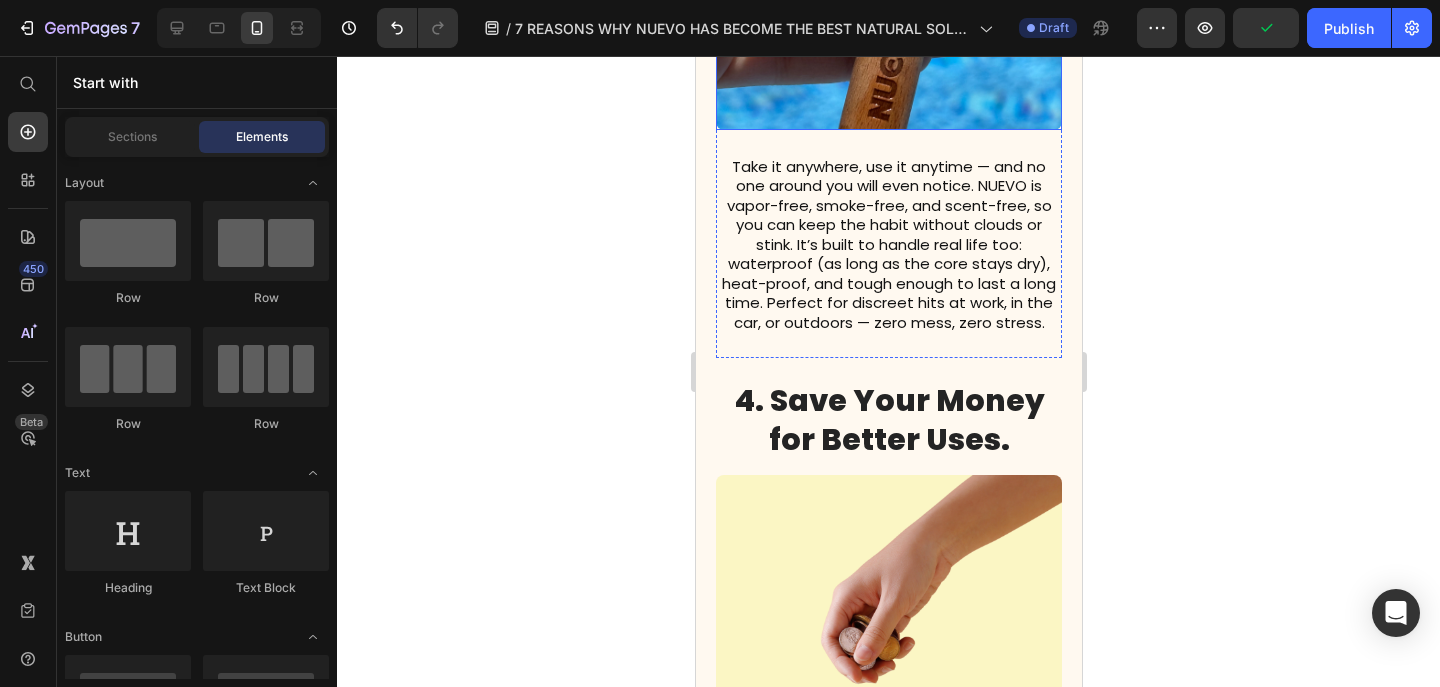 scroll, scrollTop: 2438, scrollLeft: 0, axis: vertical 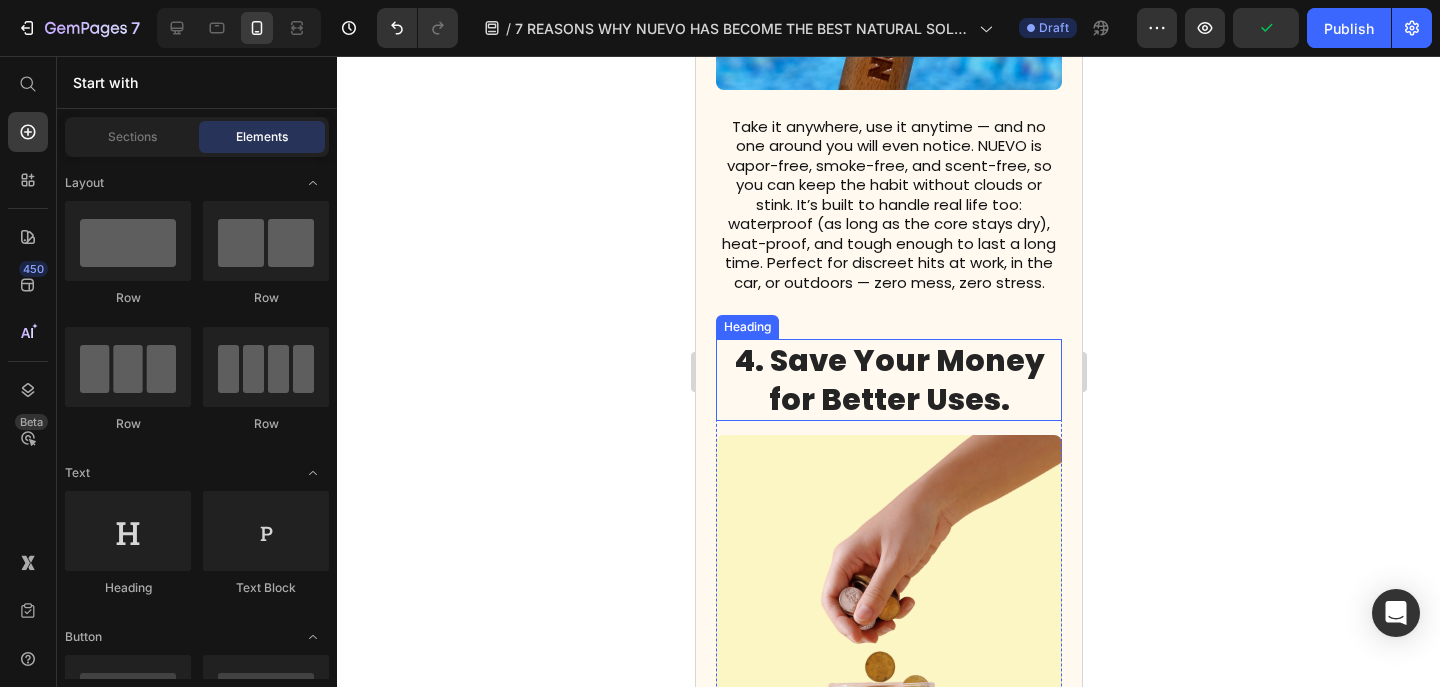 click on "4. Save Your Money for Better Uses." at bounding box center [888, 380] 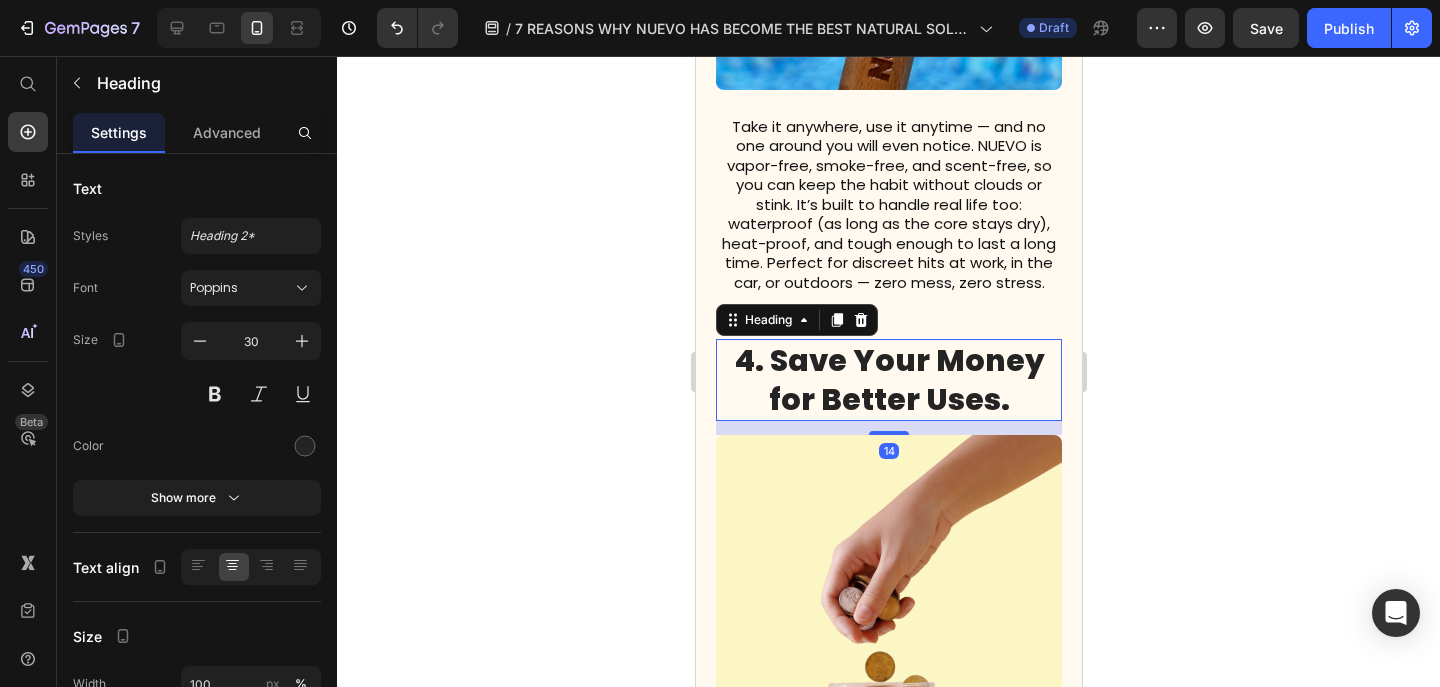 click on "4. Save Your Money for Better Uses." at bounding box center (888, 380) 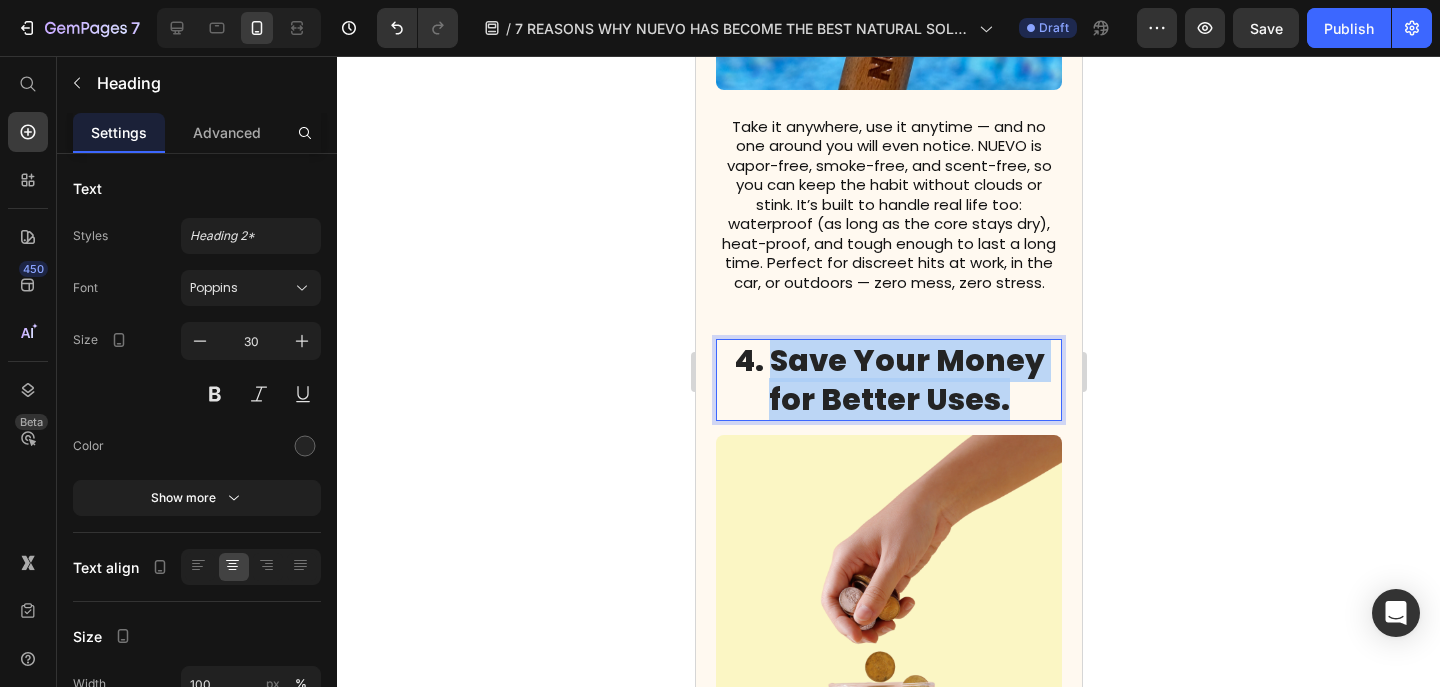 drag, startPoint x: 1019, startPoint y: 356, endPoint x: 777, endPoint y: 325, distance: 243.97746 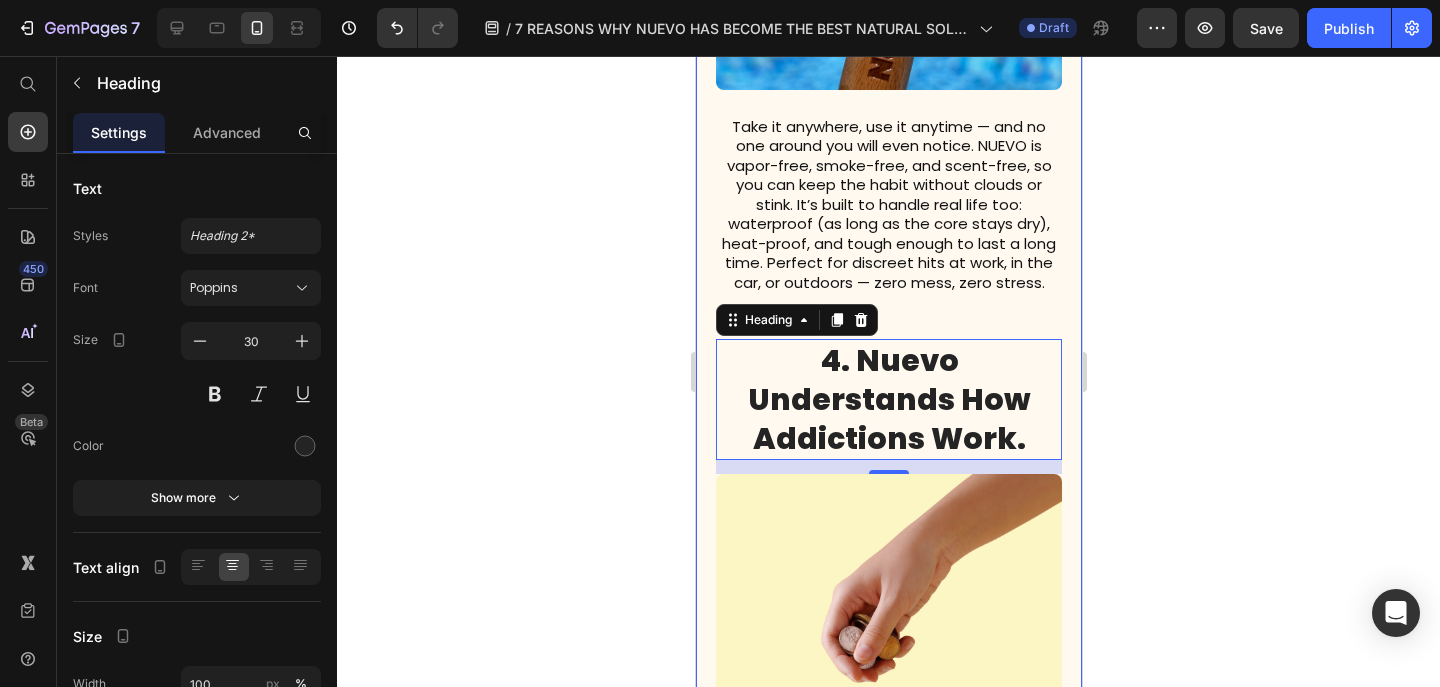 click 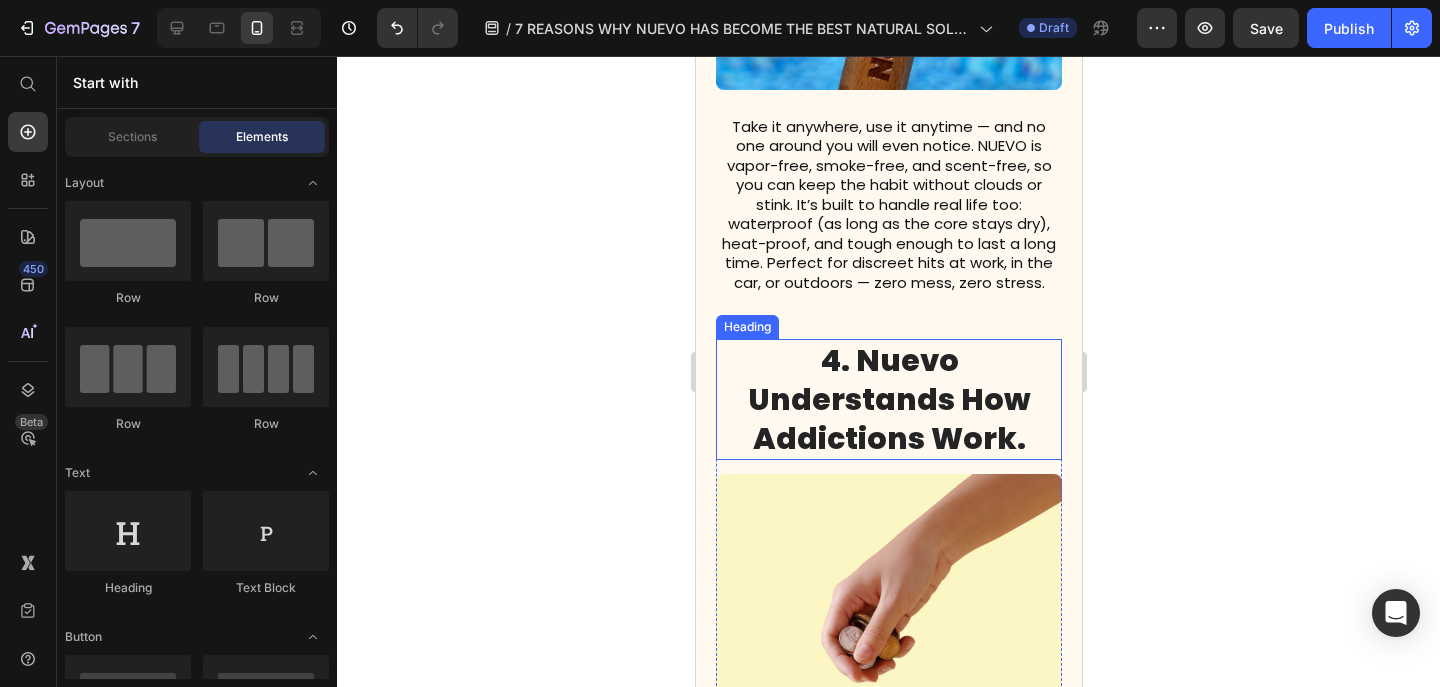 click on "4. Nuevo Understands How Addictions Work." at bounding box center [888, 399] 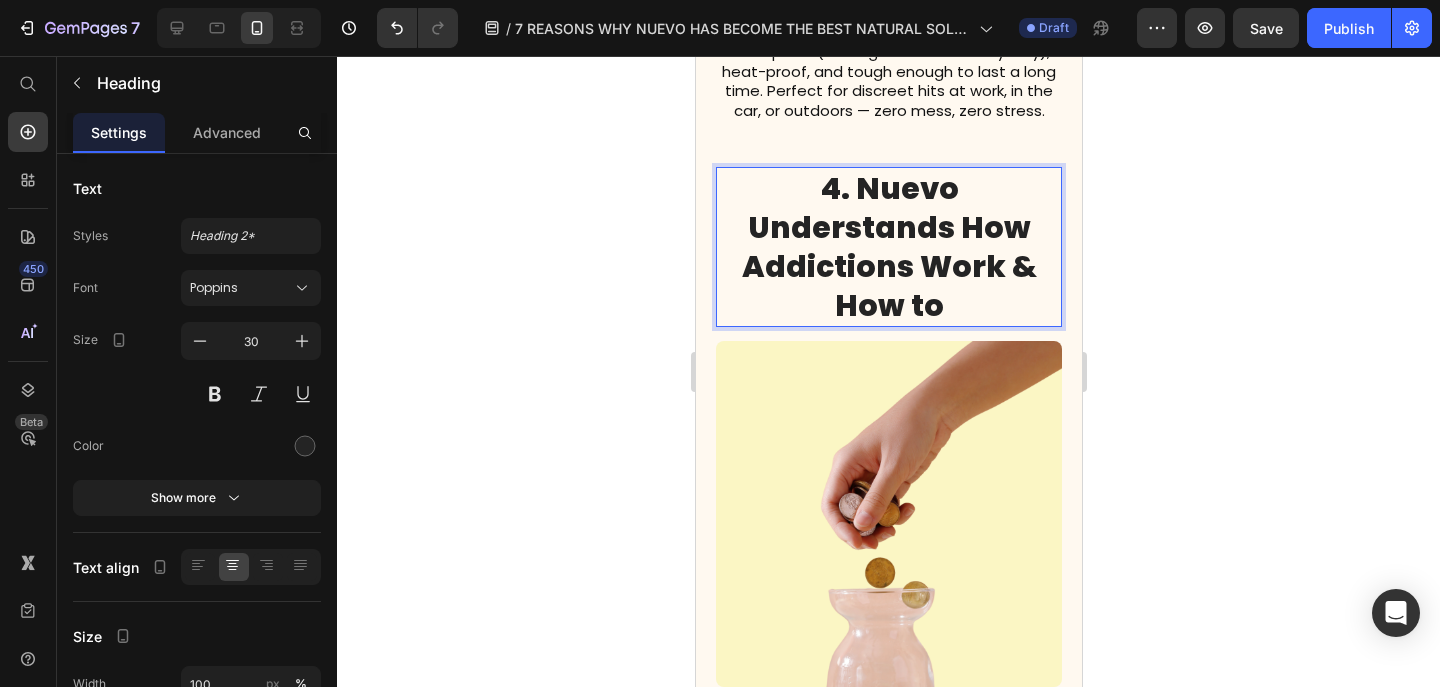 scroll, scrollTop: 2502, scrollLeft: 0, axis: vertical 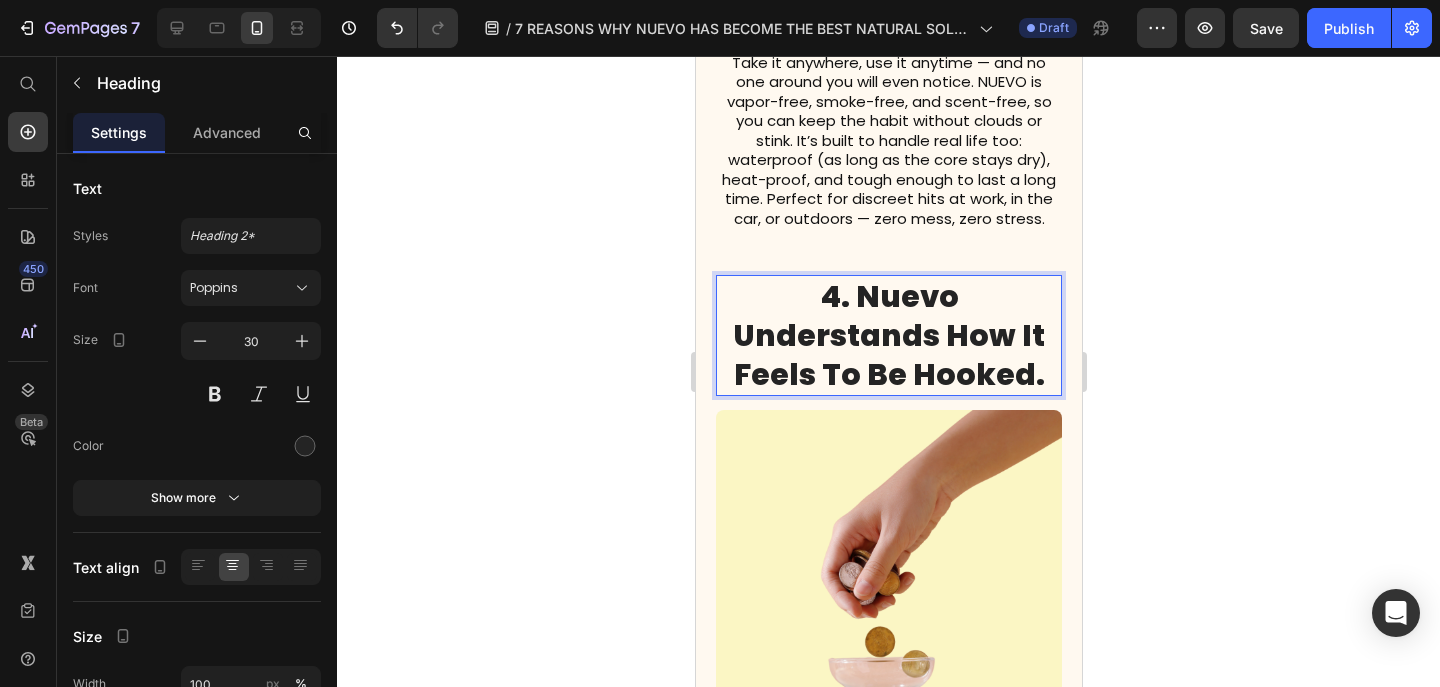 click 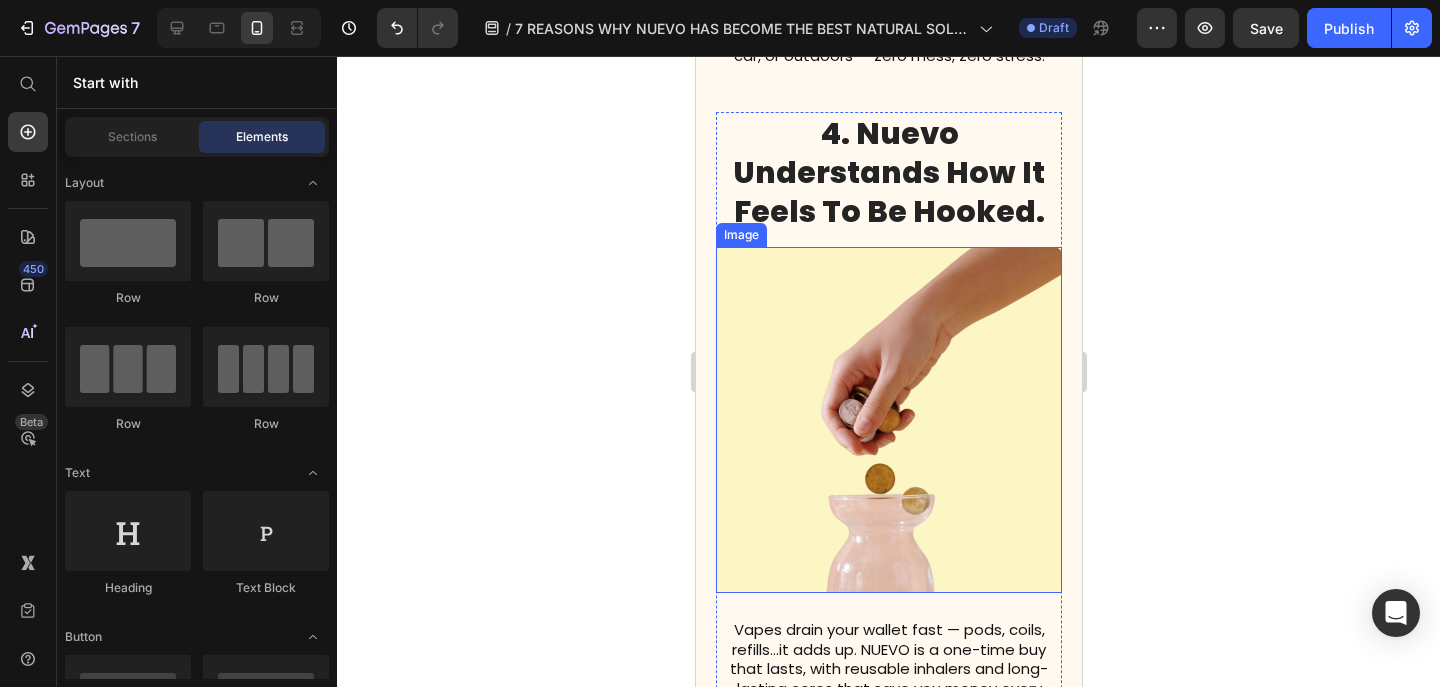 scroll, scrollTop: 2576, scrollLeft: 0, axis: vertical 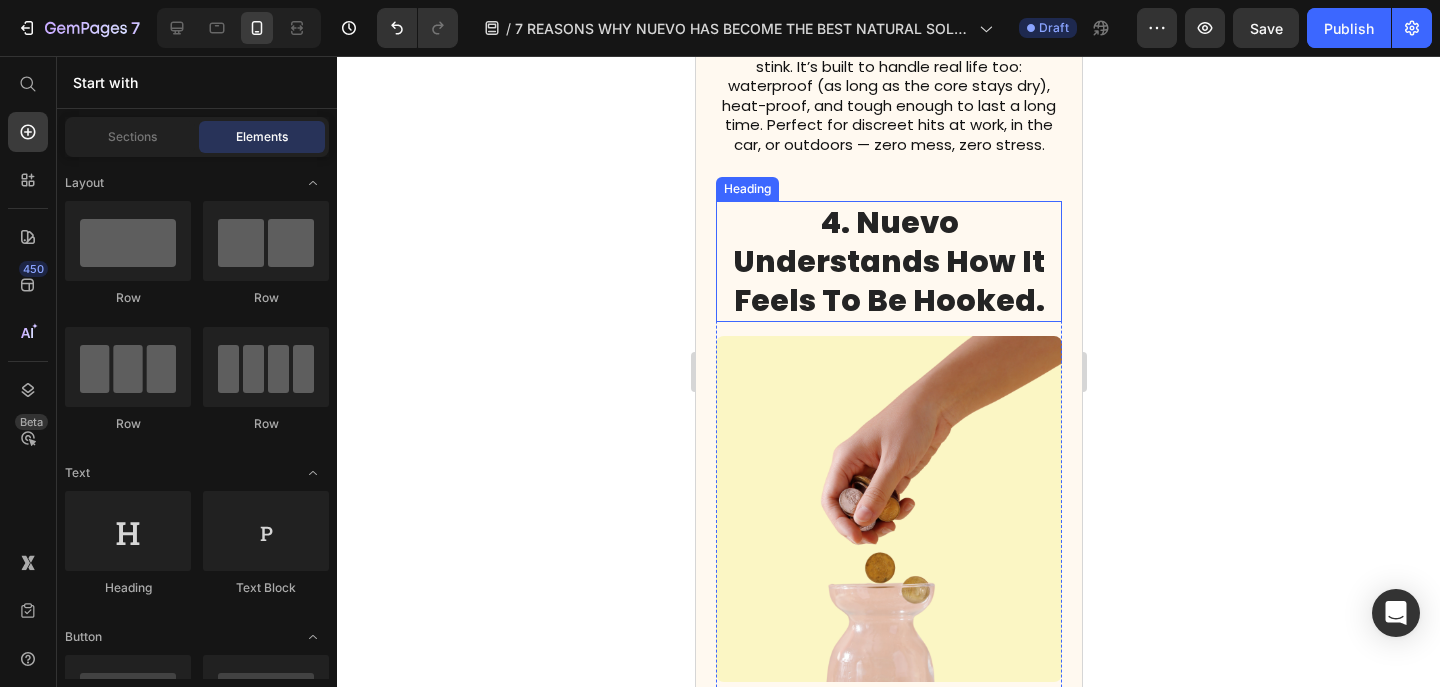 click on "4. Nuevo Understands How It Feels To Be Hooked." at bounding box center (888, 261) 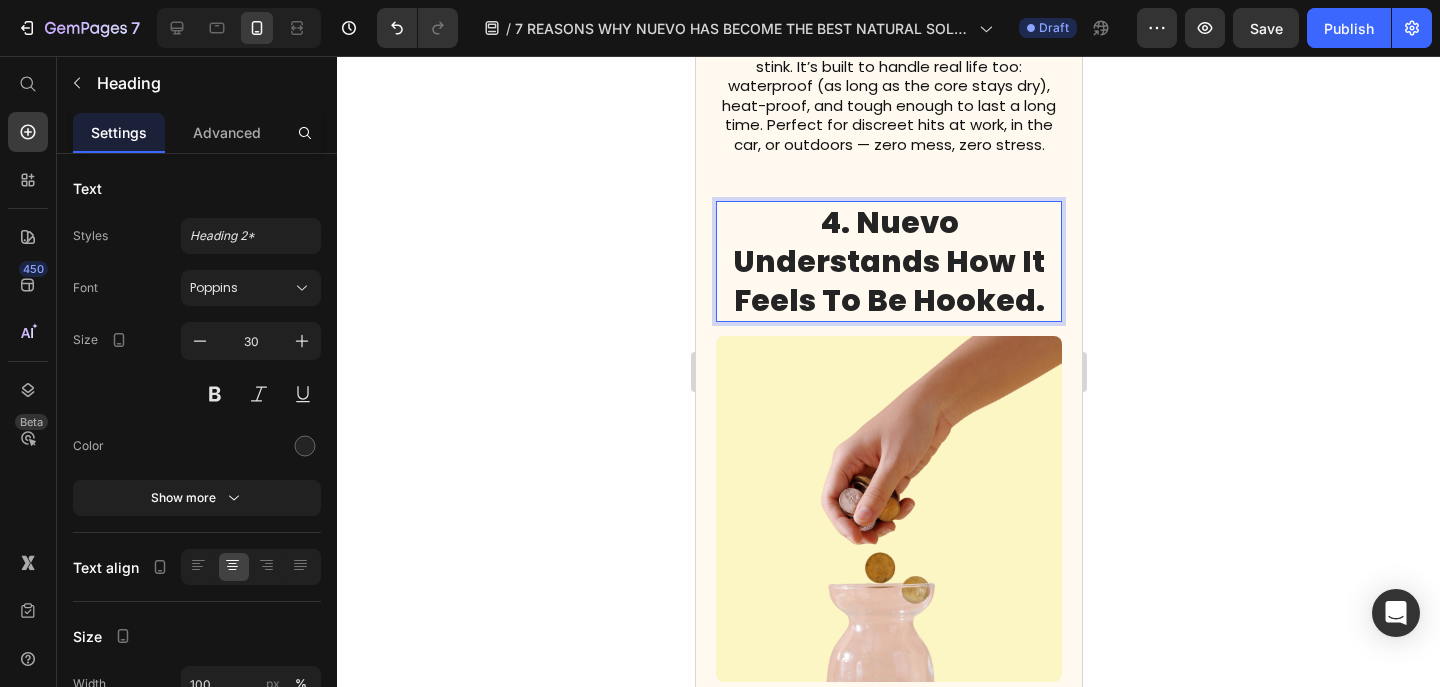 click on "4. Nuevo Understands How It Feels To Be Hooked." at bounding box center [888, 261] 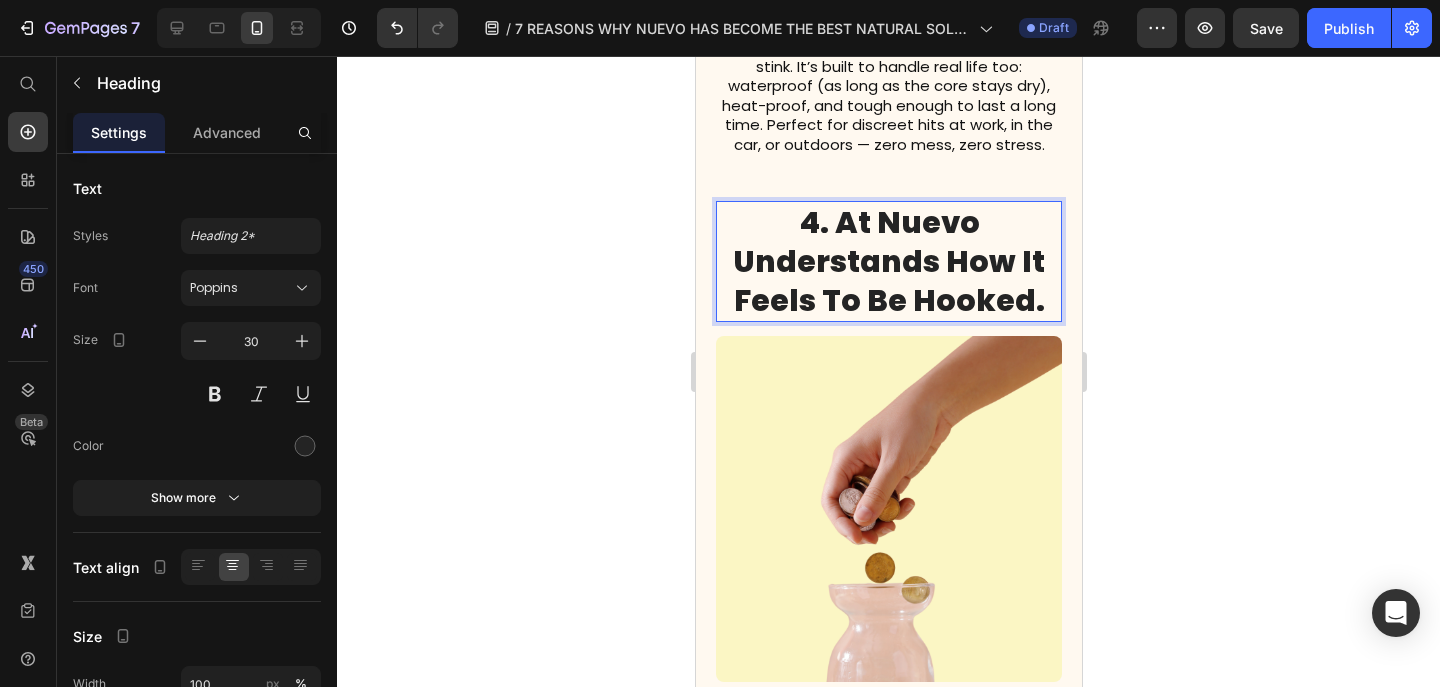 click on "4. At Nuevo Understands How It Feels To Be Hooked." at bounding box center [888, 261] 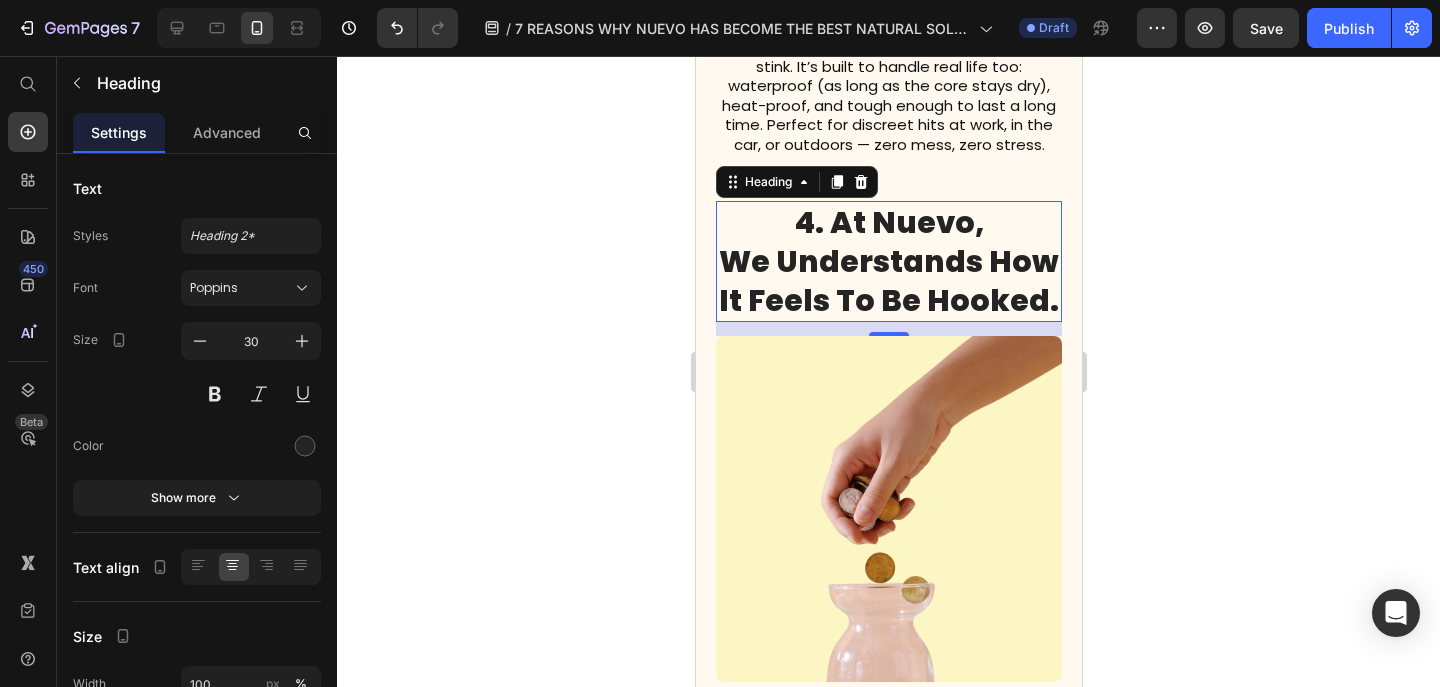click 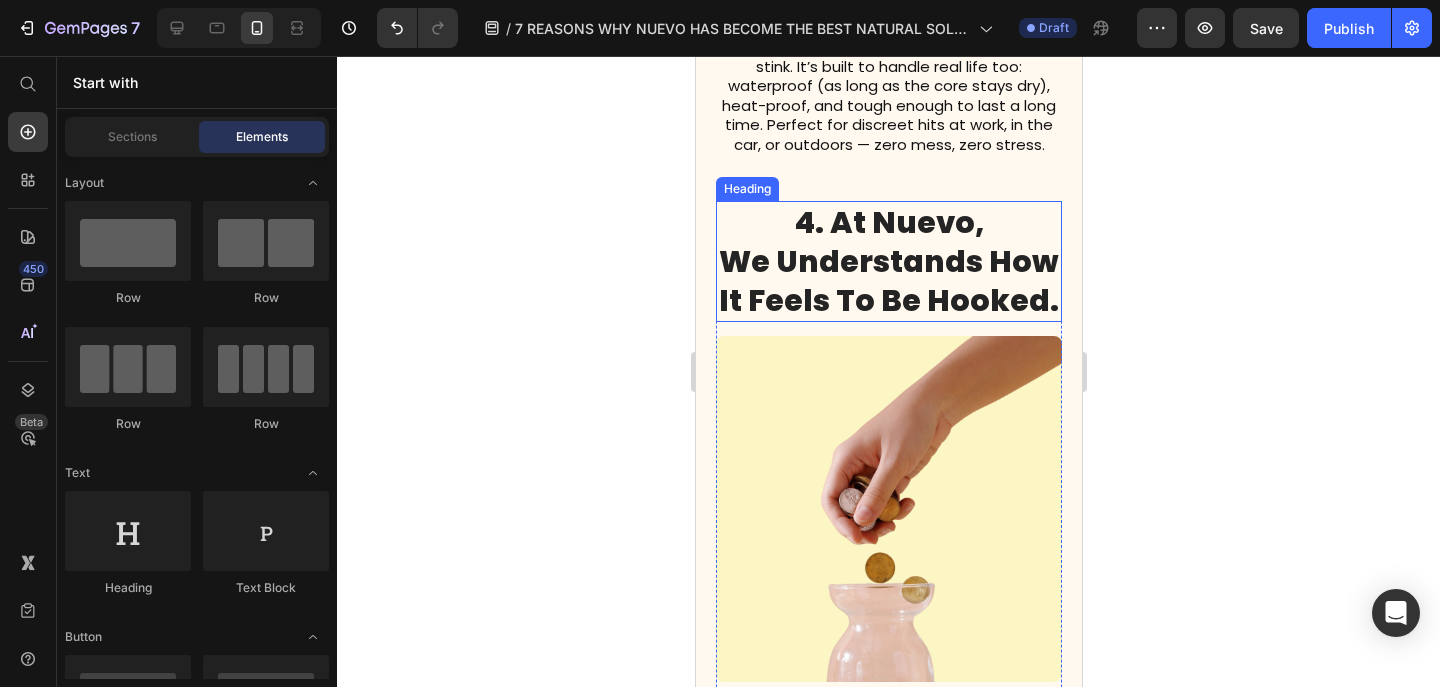 click on "4. At Nuevo, We Understands How It Feels To Be Hooked." at bounding box center (888, 261) 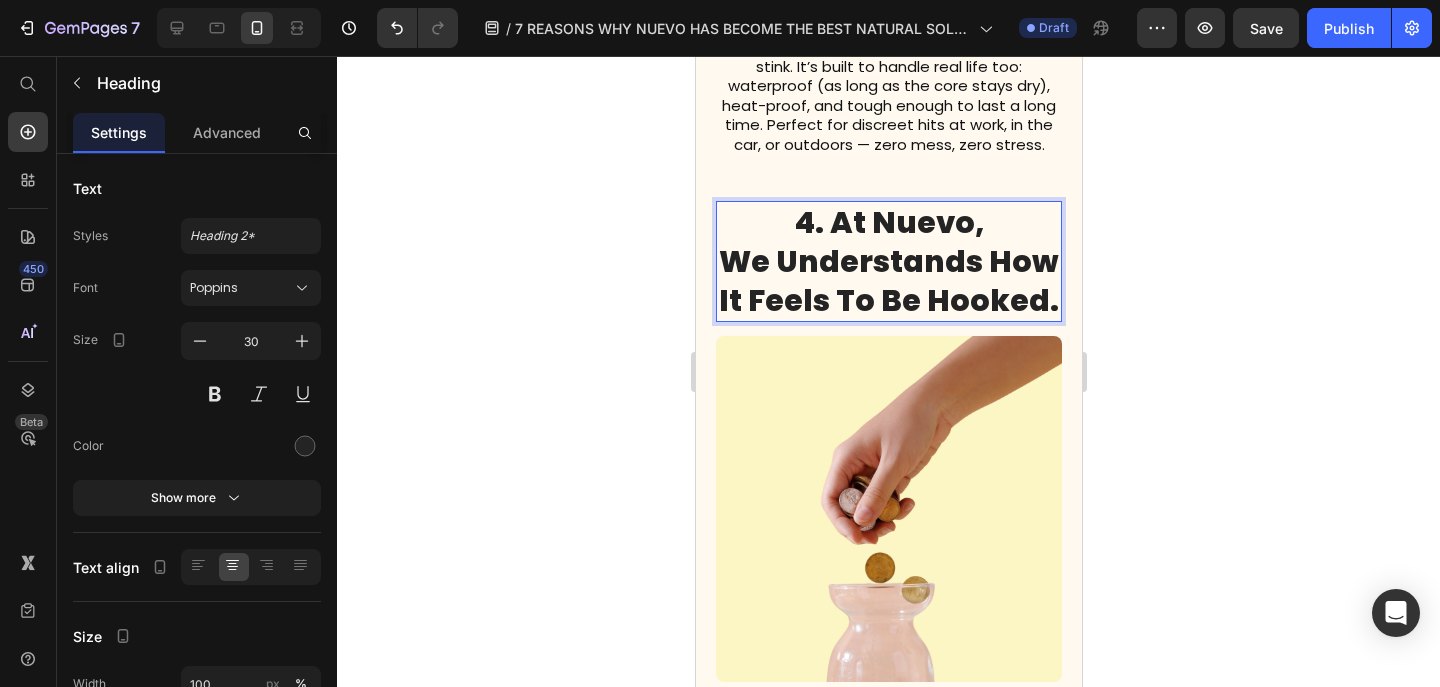 click on "4. At Nuevo, We Understands How It Feels To Be Hooked." at bounding box center (888, 261) 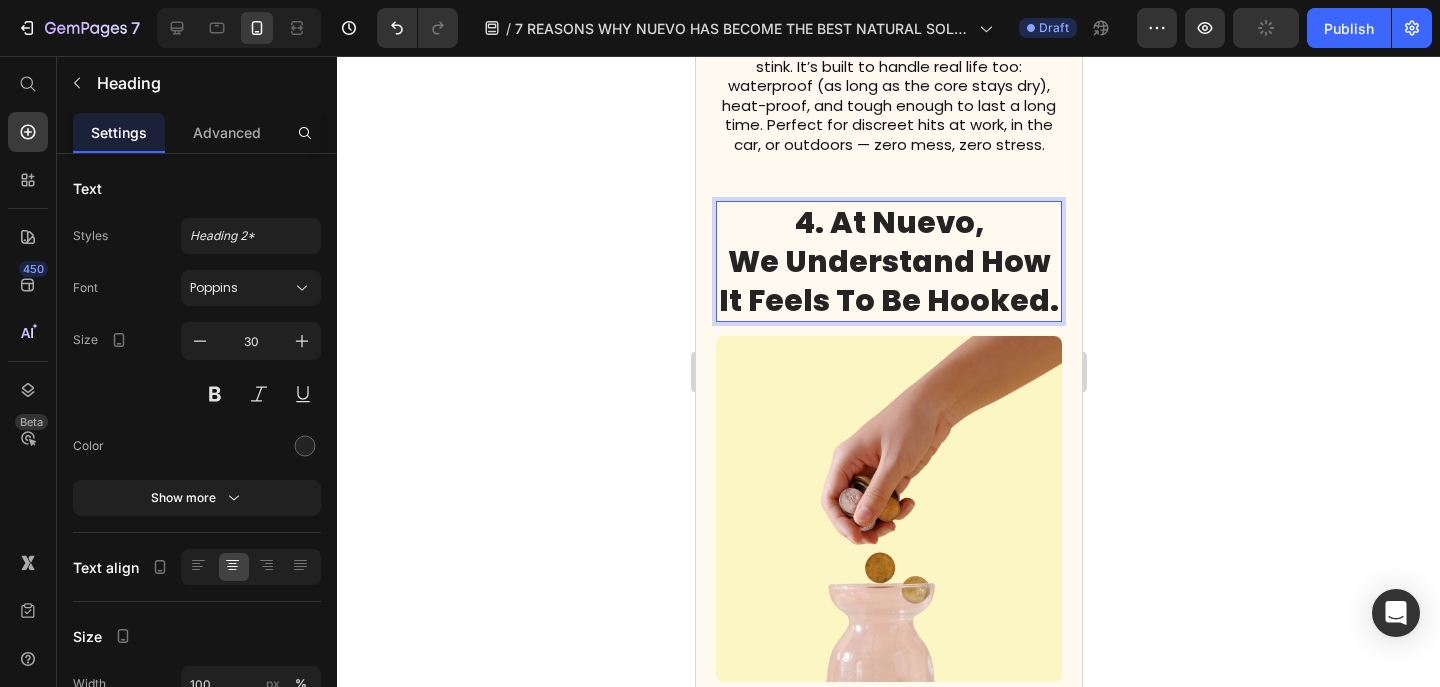 click 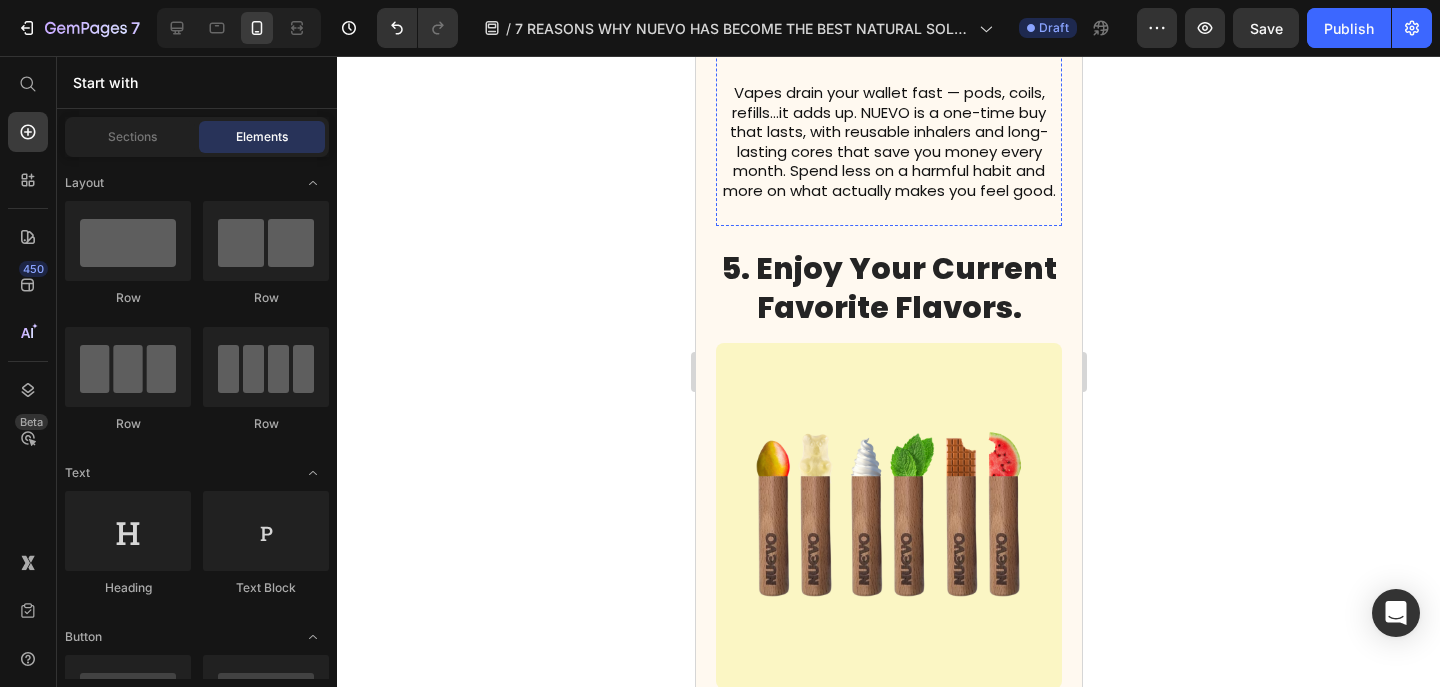 scroll, scrollTop: 3304, scrollLeft: 0, axis: vertical 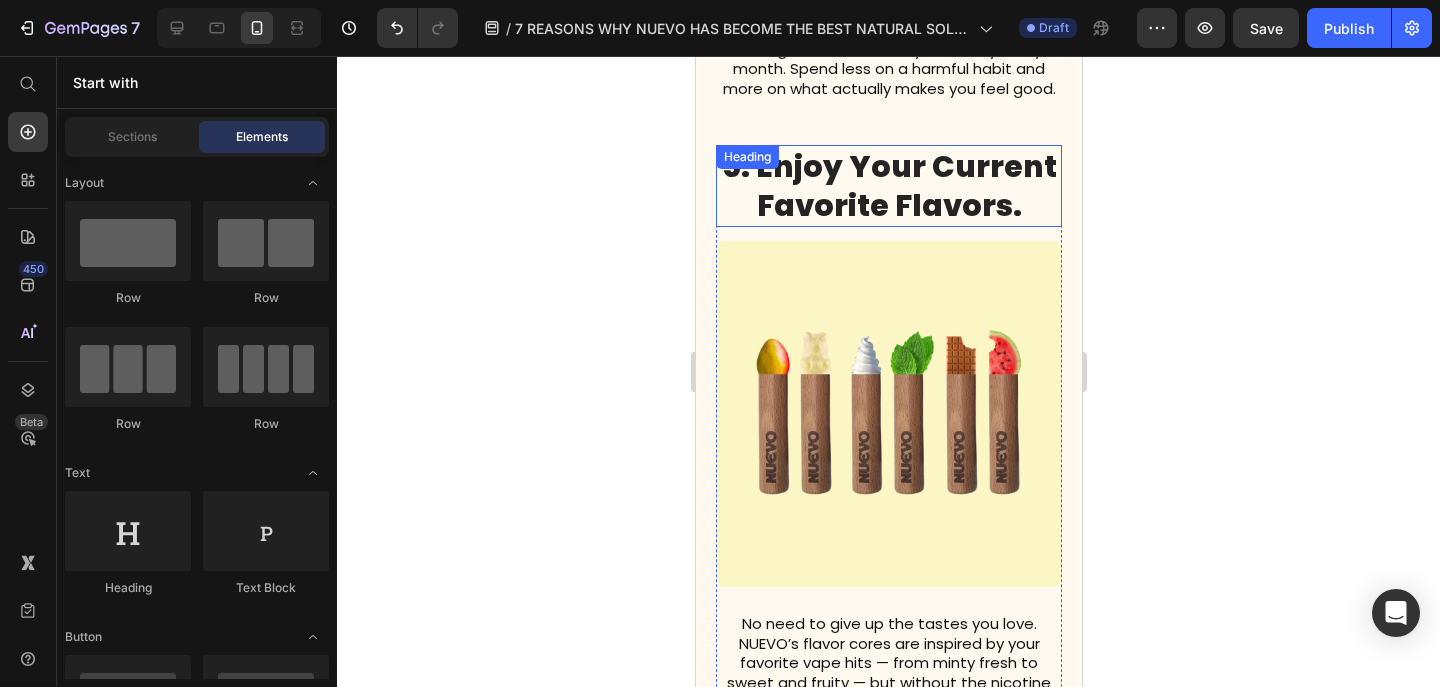 click on "5. Enjoy Your Current Favorite Flavors." at bounding box center (888, 186) 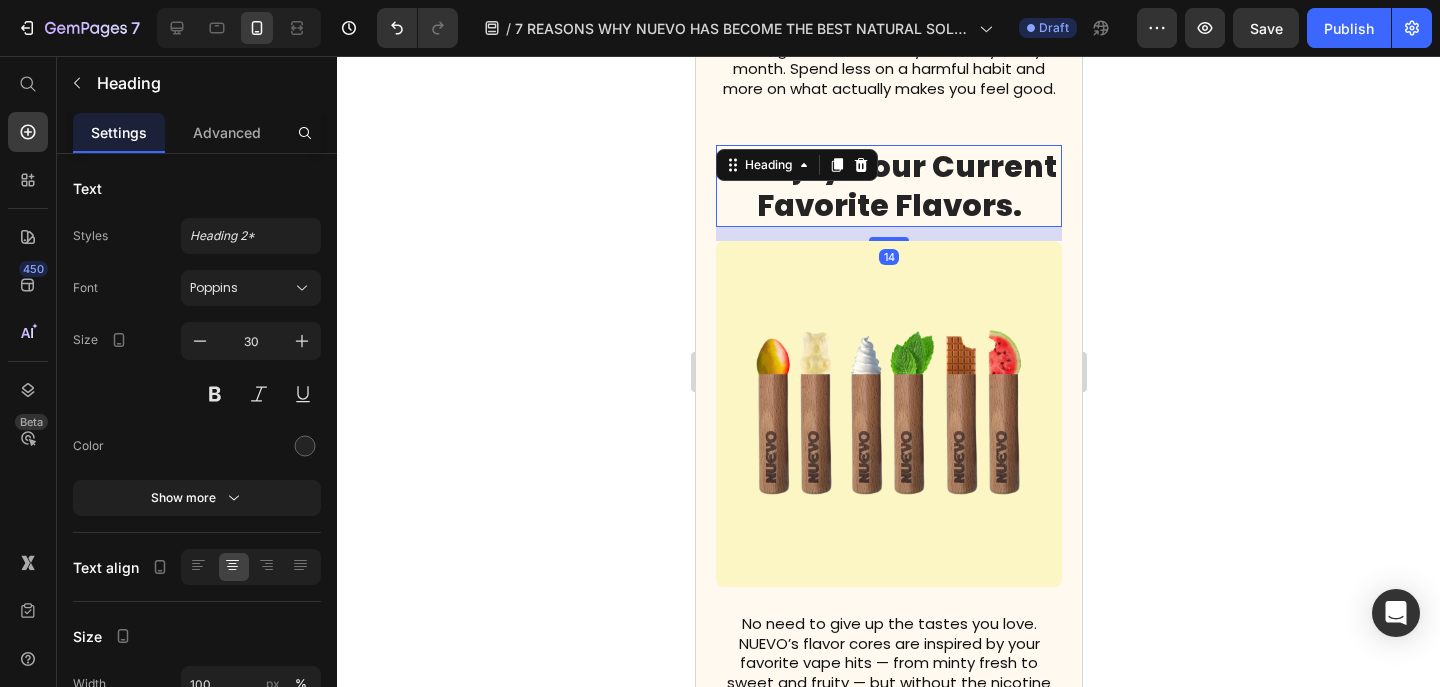 click on "5. Enjoy Your Current Favorite Flavors." at bounding box center [888, 186] 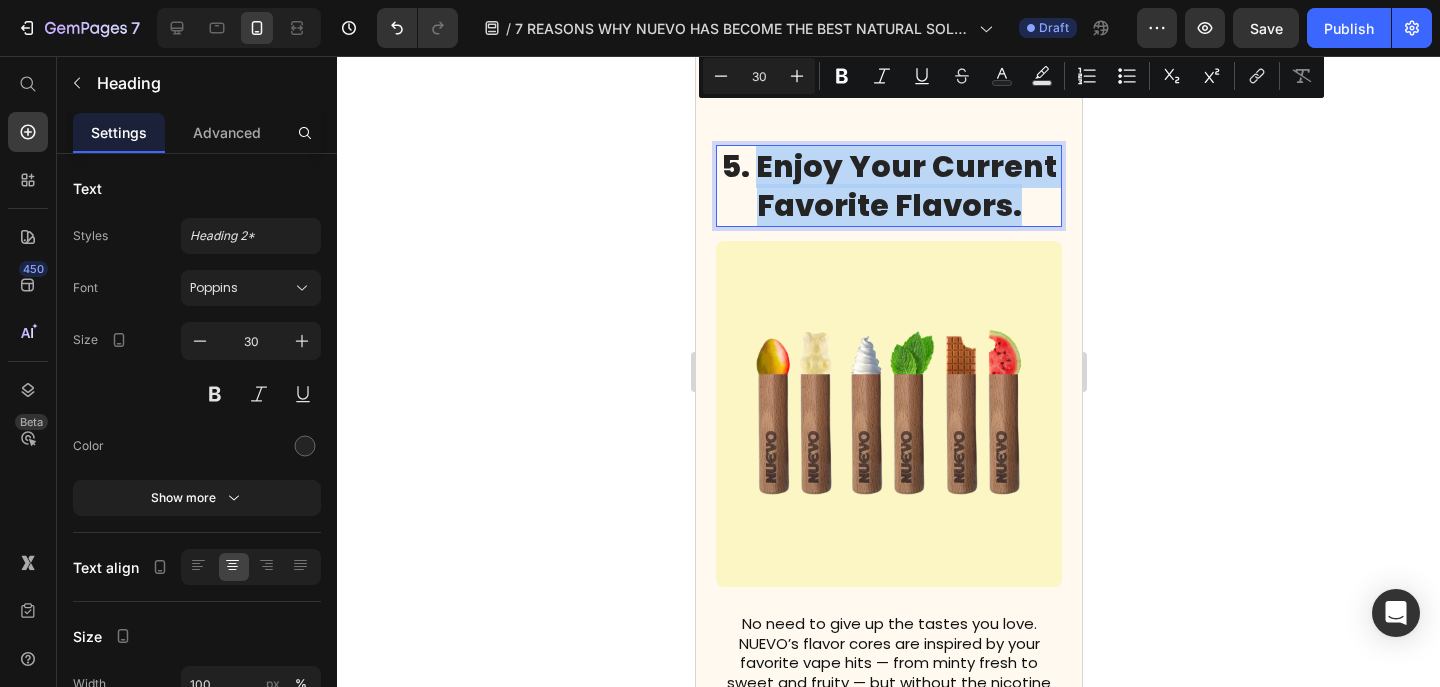 drag, startPoint x: 1024, startPoint y: 160, endPoint x: 760, endPoint y: 135, distance: 265.18106 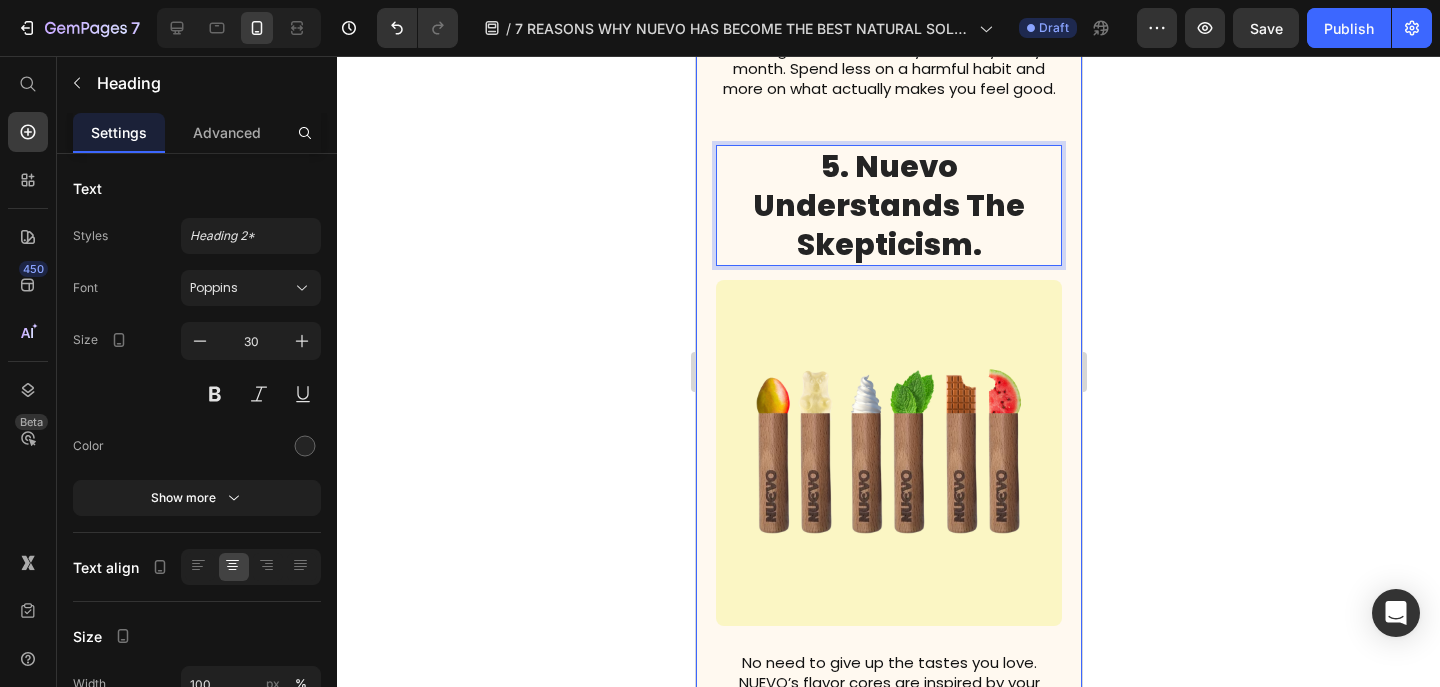 click 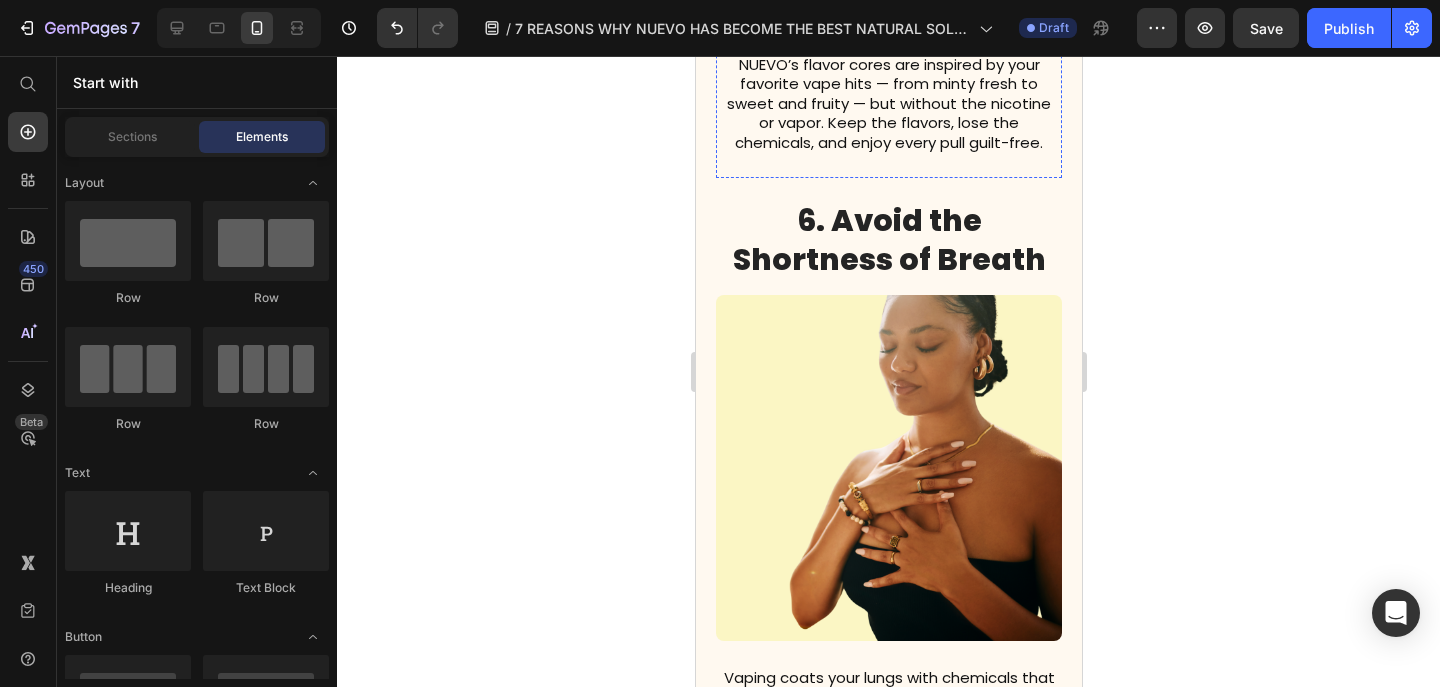 scroll, scrollTop: 3916, scrollLeft: 0, axis: vertical 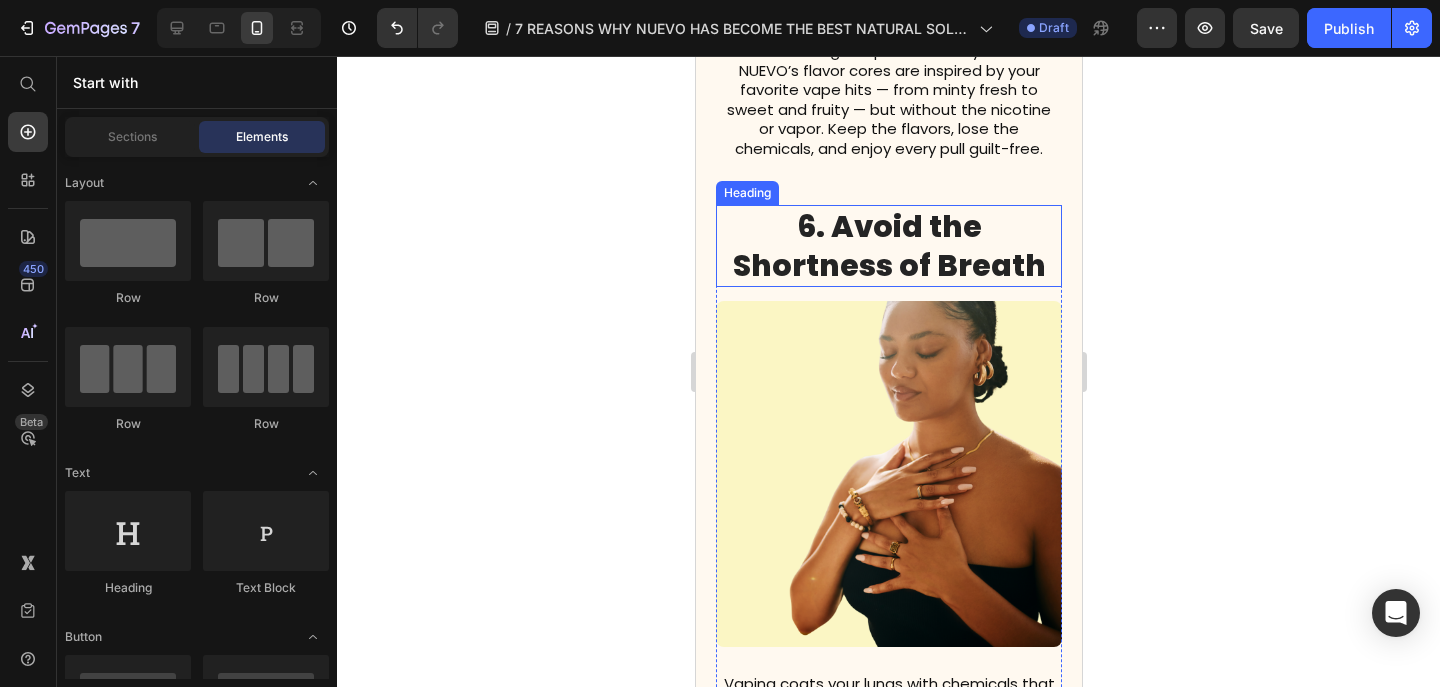 click on "6. Avoid the Shortness of Breath" at bounding box center [888, 246] 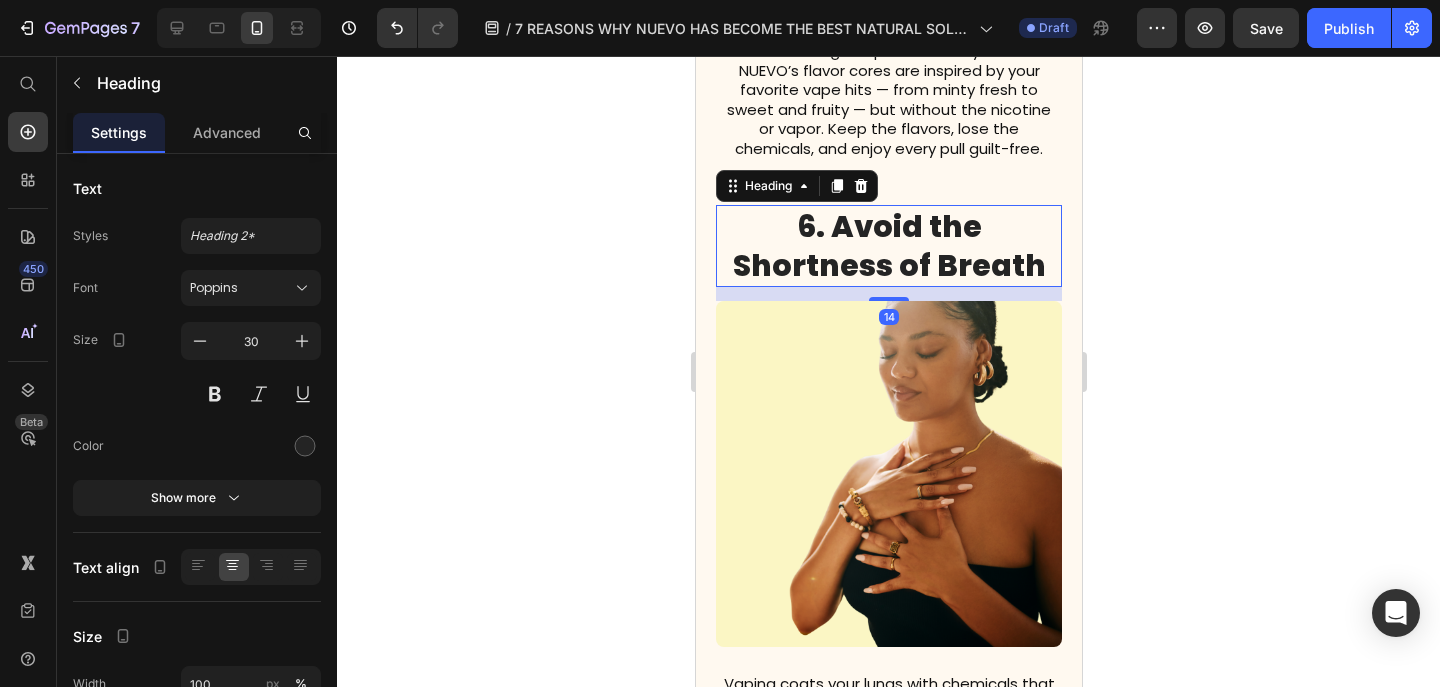 click on "6. Avoid the Shortness of Breath" at bounding box center [888, 246] 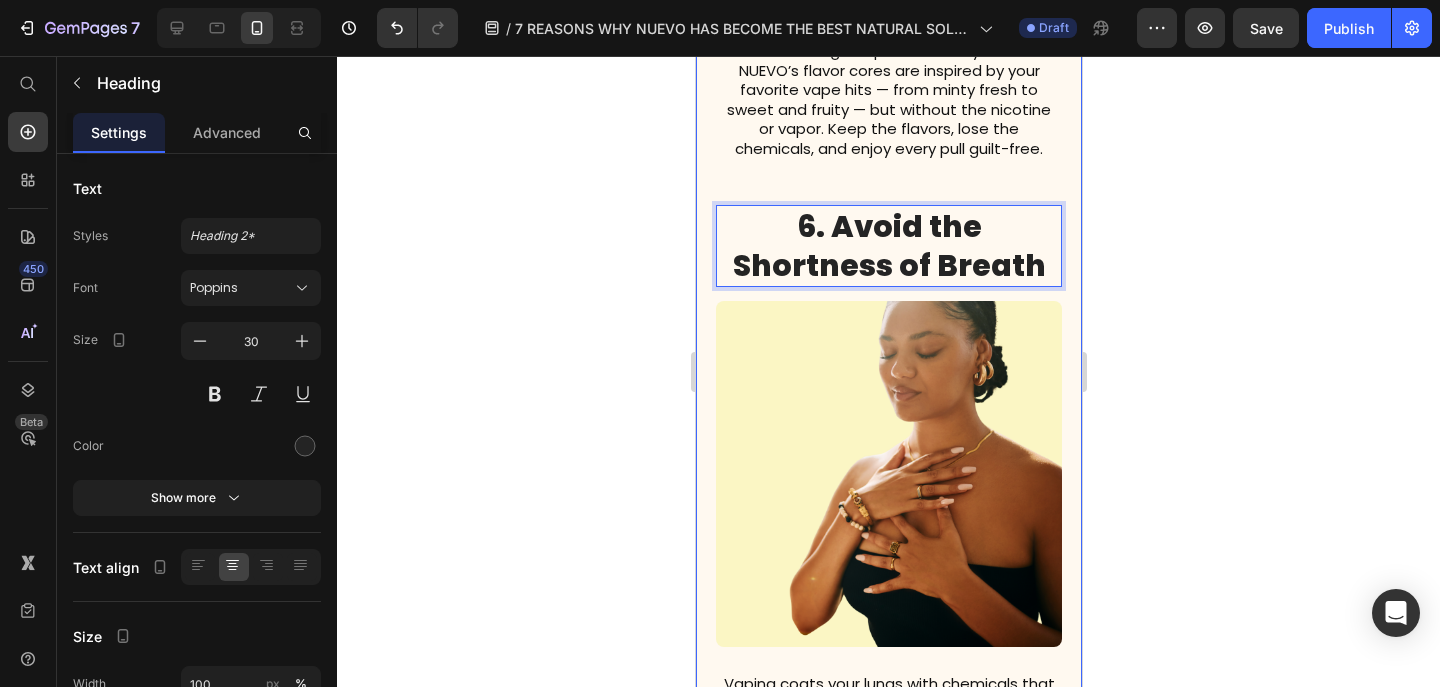 click on "1. Nuevo Helps Break Free From Ones Addiction. Heading Image Meet the most satisfying way to keep your hand-to-mouth ritual without the guilt. Imagine getting the same pull and calm without nicotine, vapor, or toxins. NUEVO is made with only good stuff — pure flavors and functional ingredients to help you feel clear, calm, and focused. Say goodbye to harmful chemicals and hello to a healthier habit you’ll actually enjoy every day! Text Block Row 3. Nuevo  WANTS   You To be Healthy Both Physically & Mentaly. Heading Image Take it anywhere, use it anytime — and no one around you will even notice. NUEVO is vapor-free, smoke-free, and scent-free, so you can keep the habit without clouds or stink. It’s built to handle real life too: waterproof (as long as the core stays dry), heat-proof, and tough enough to last a long time. Perfect for discreet hits at work, in the car, or outdoors — zero mess, zero stress. Text Block Row 4. At Nuevo, We Understand How It Feels To Be Hooked. Heading Image Text Block" at bounding box center (888, 631) 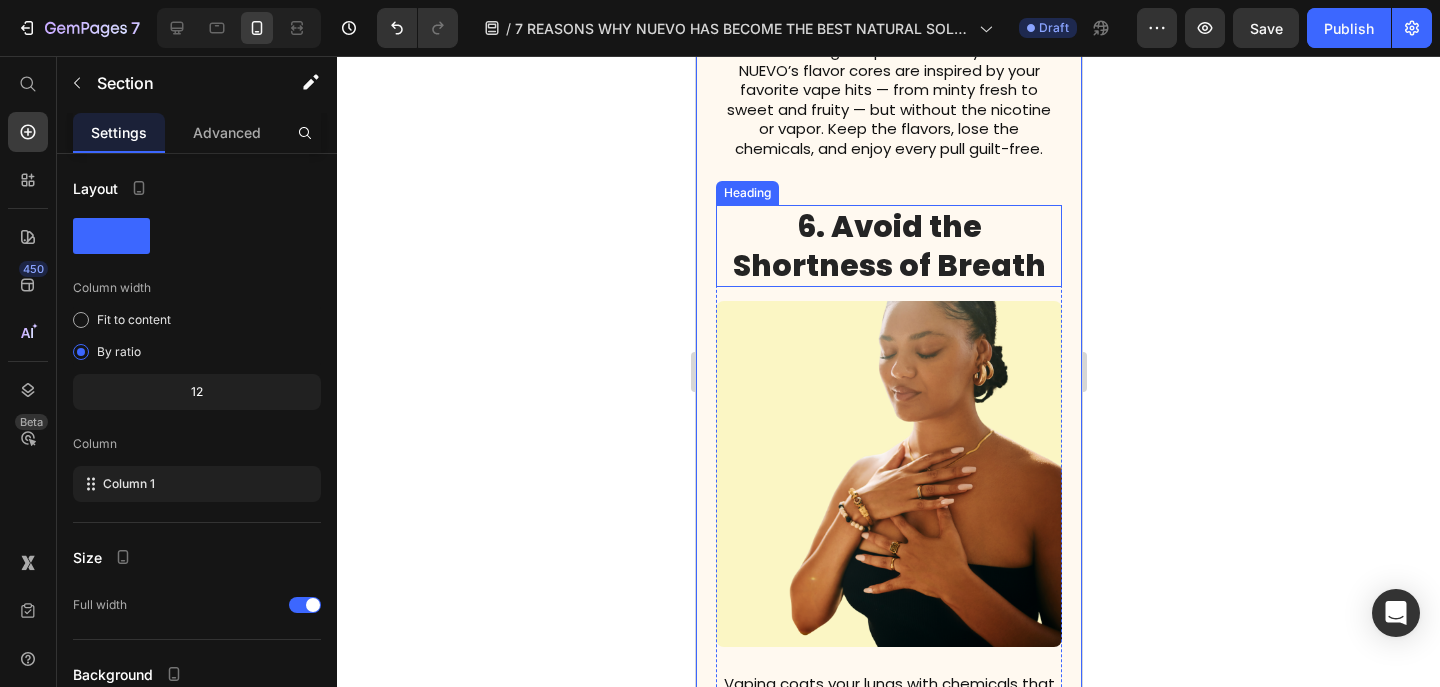 click on "6. Avoid the Shortness of Breath" at bounding box center [888, 246] 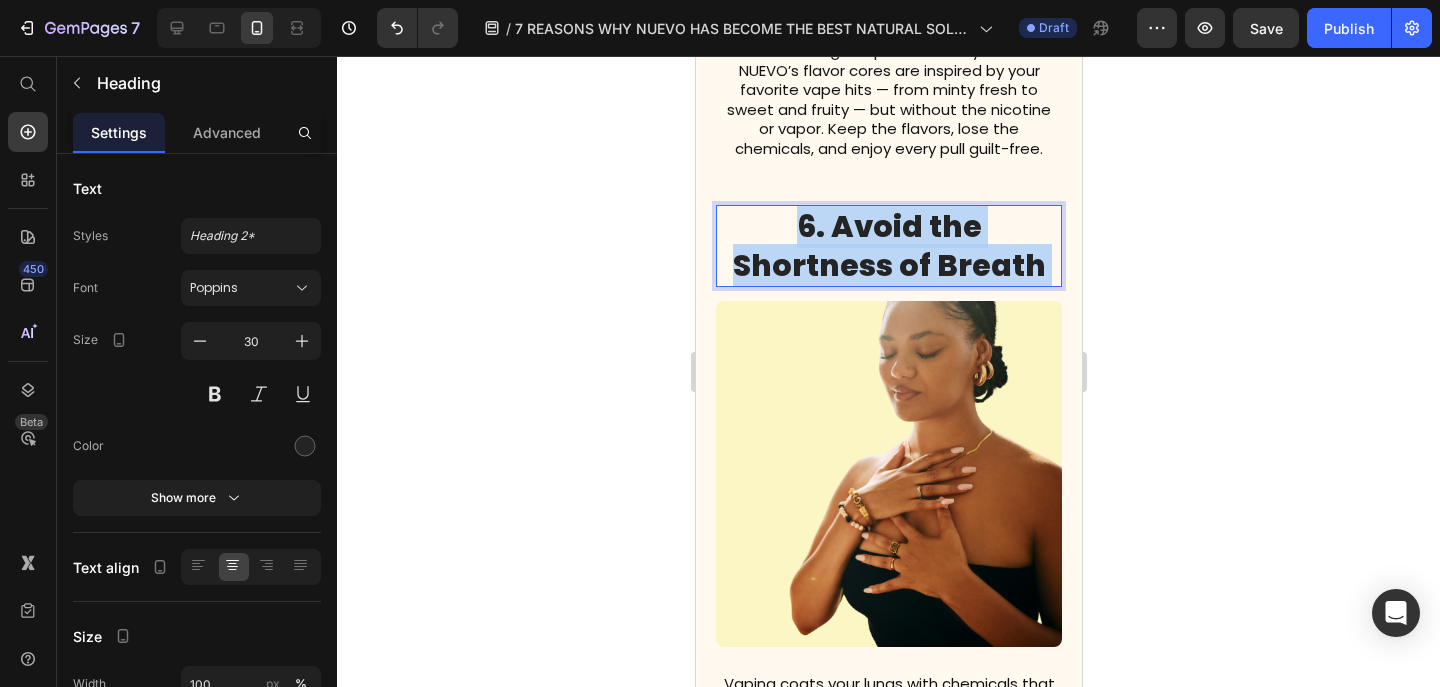 drag, startPoint x: 1048, startPoint y: 228, endPoint x: 975, endPoint y: 222, distance: 73.24616 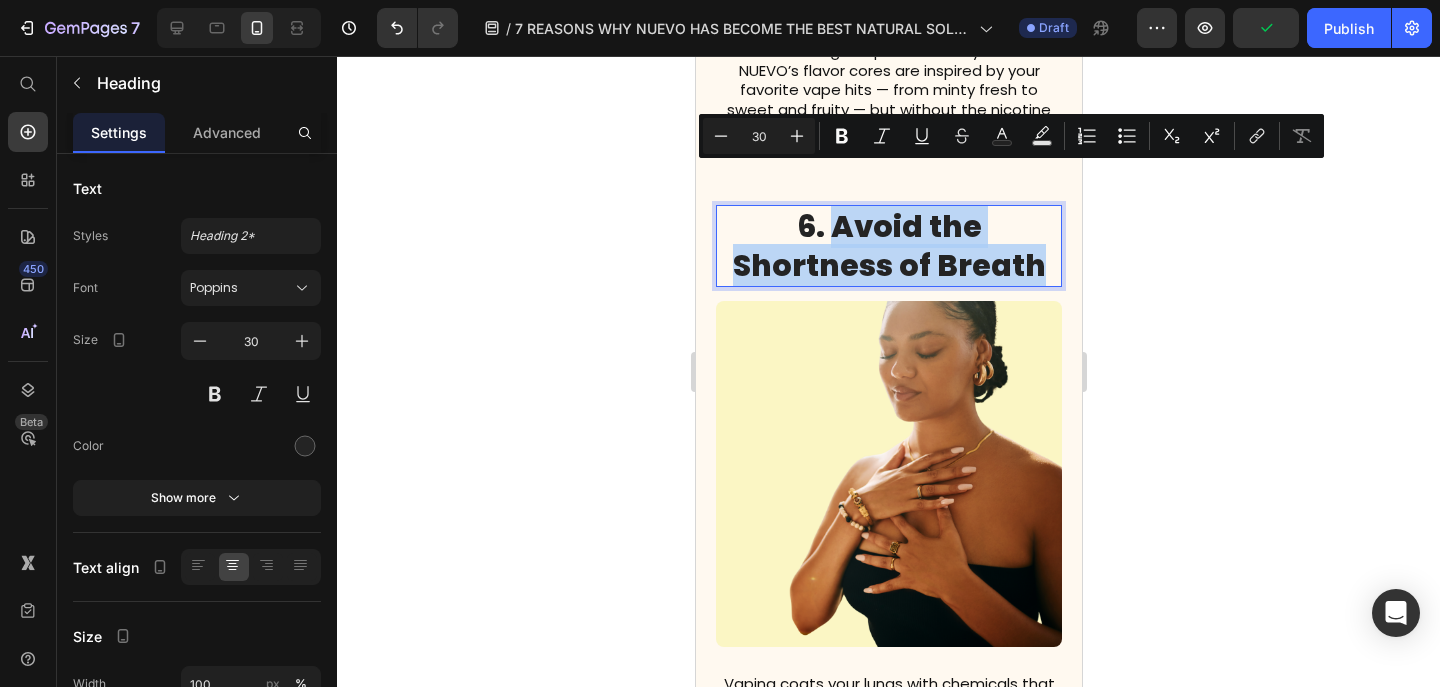 drag, startPoint x: 1040, startPoint y: 224, endPoint x: 828, endPoint y: 181, distance: 216.3169 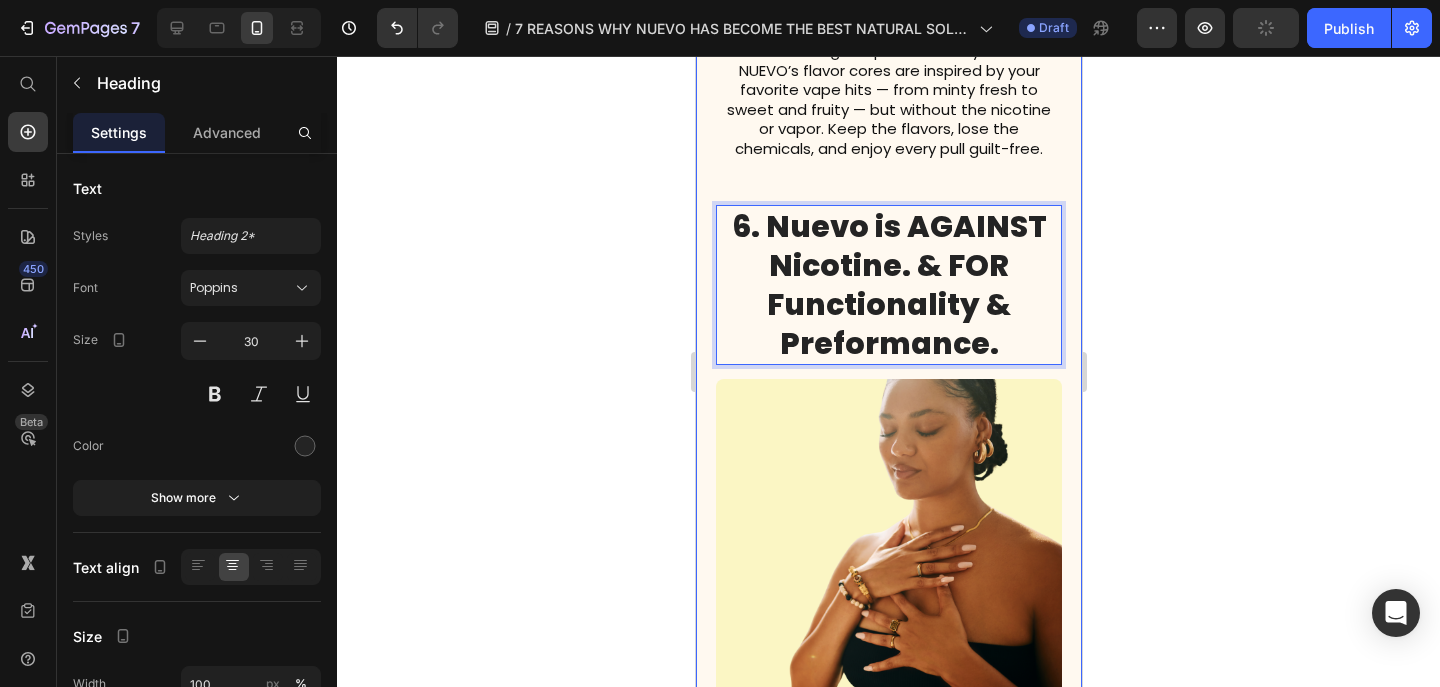 click 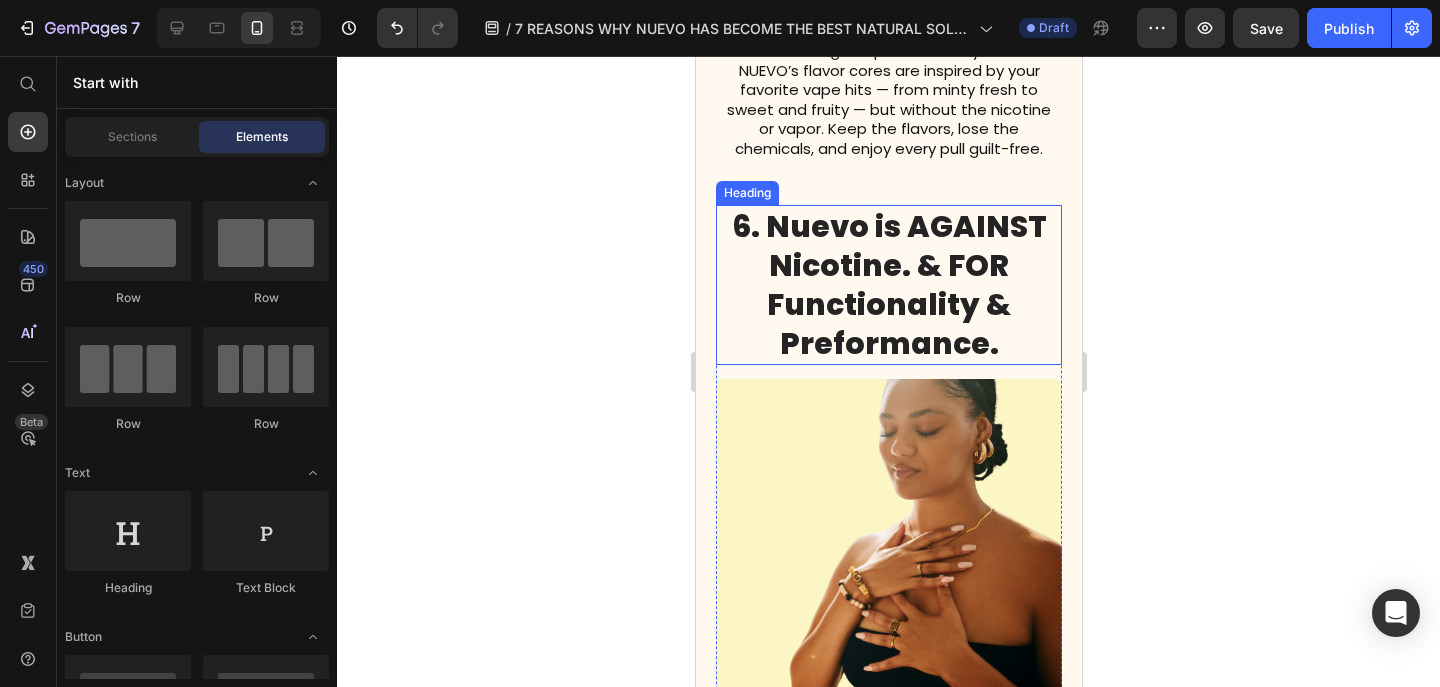 click on "6. Nuevo is AGAINST Nicotine. & FOR Functionality & Preformance." at bounding box center (888, 285) 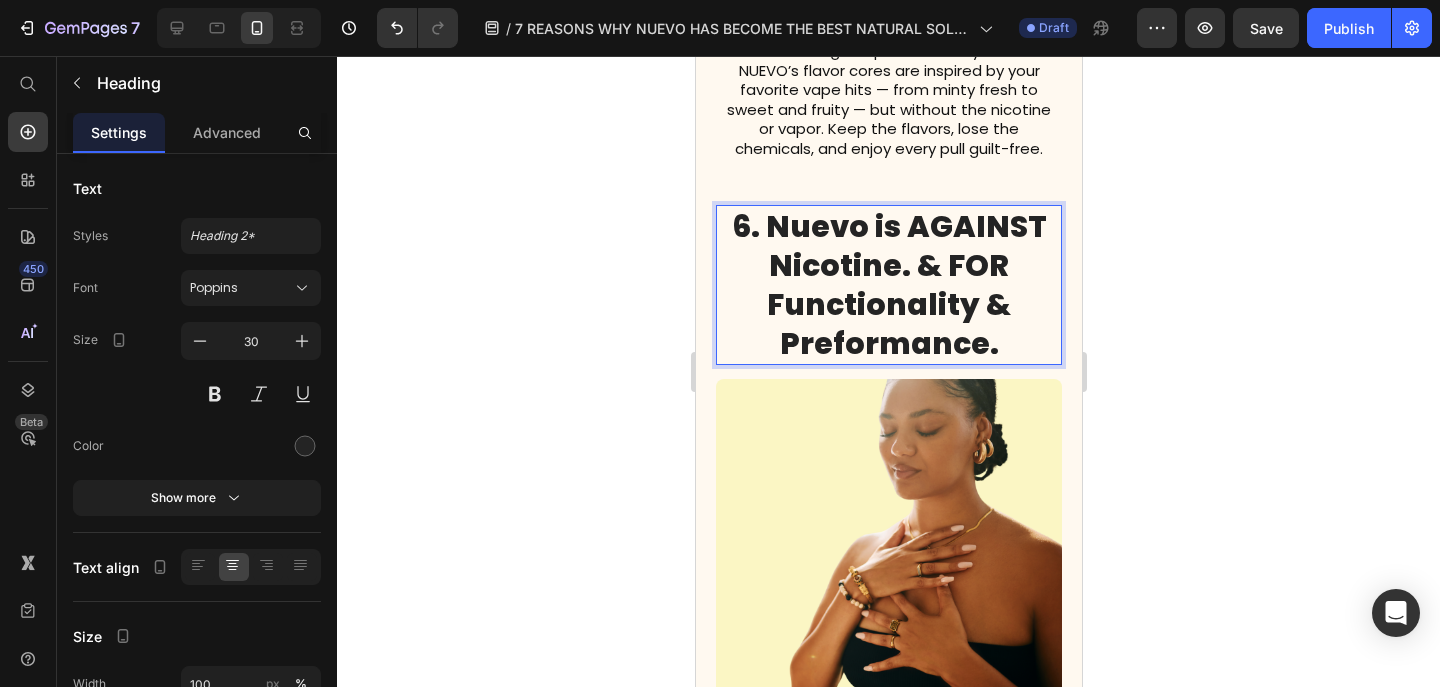 click 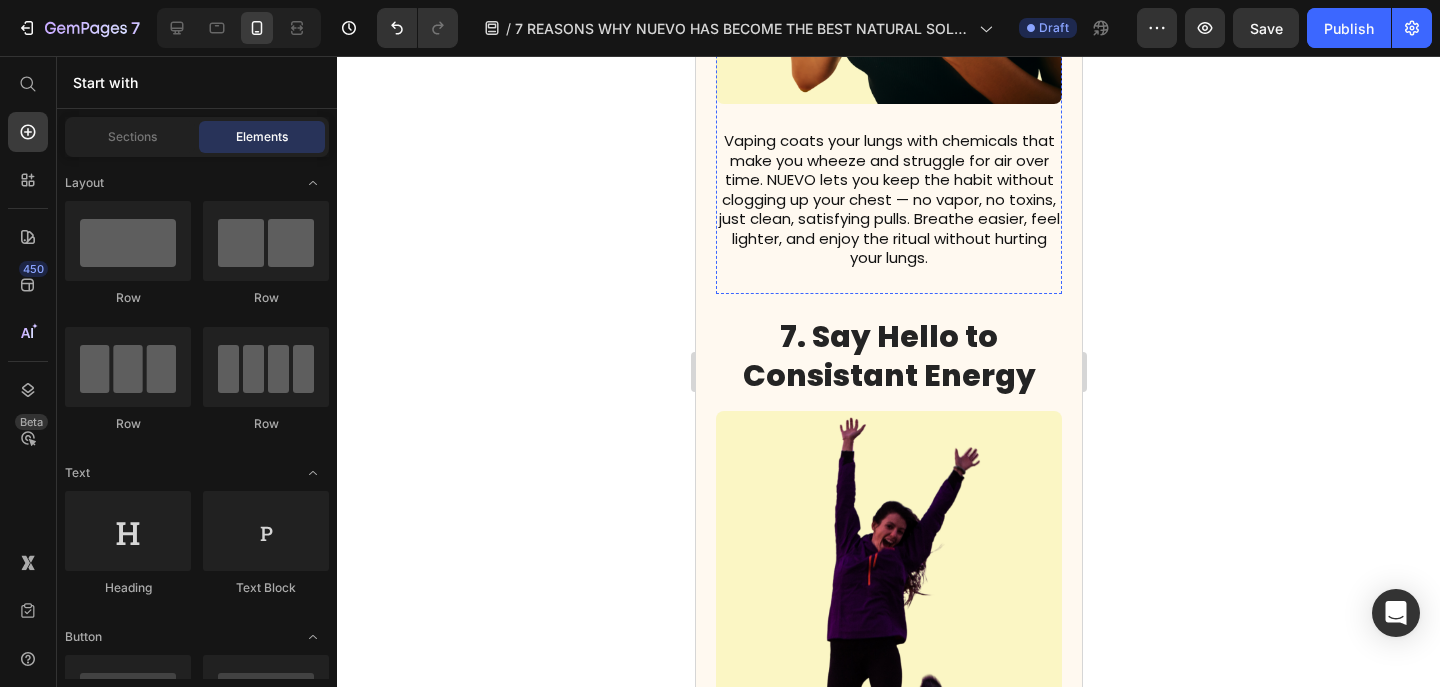 scroll, scrollTop: 4585, scrollLeft: 0, axis: vertical 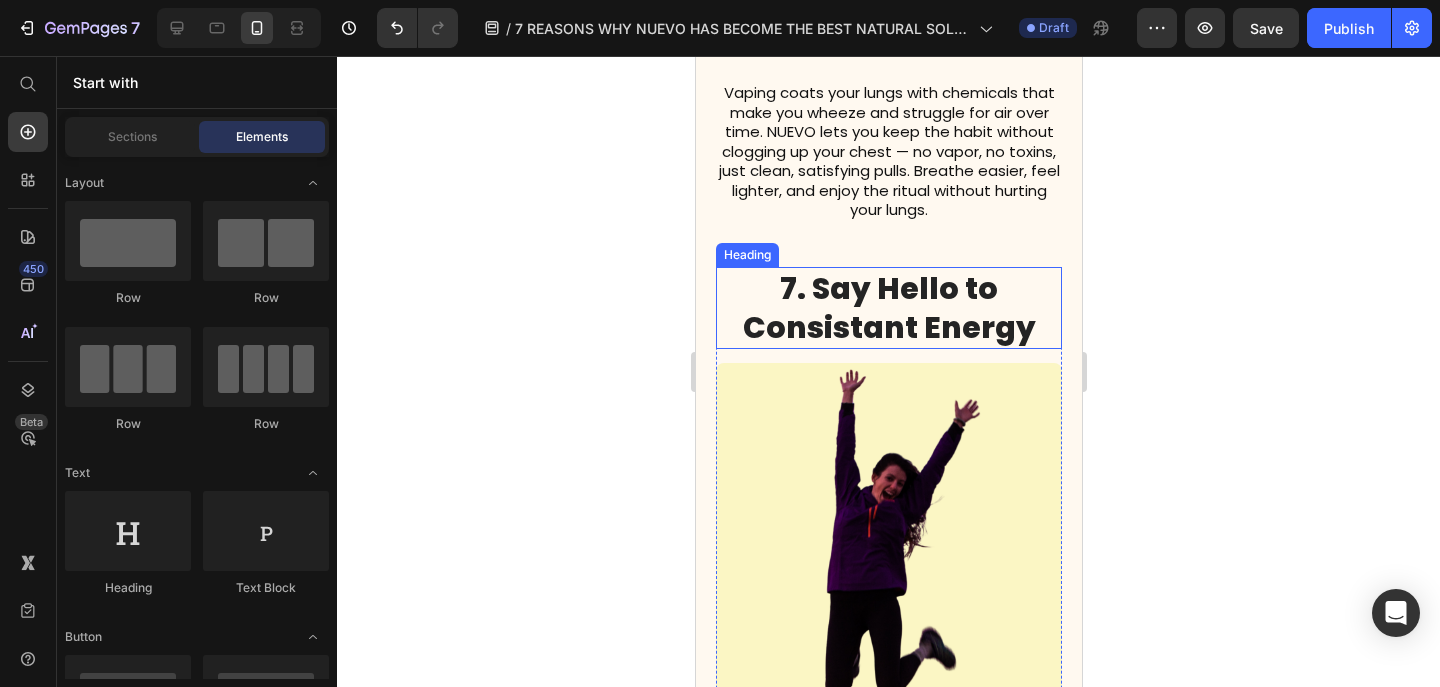 click on "7. Say Hello to Consistant Energy" at bounding box center [888, 308] 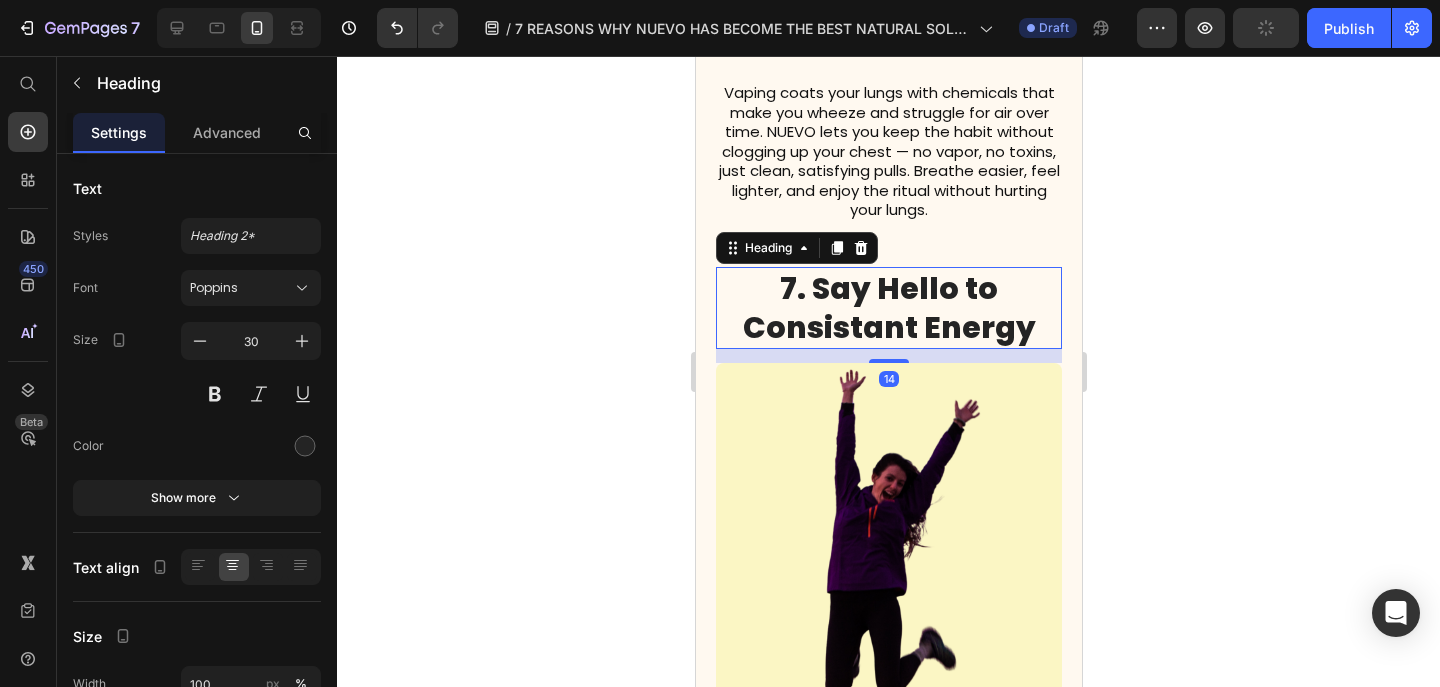click on "7. Say Hello to Consistant Energy" at bounding box center [888, 308] 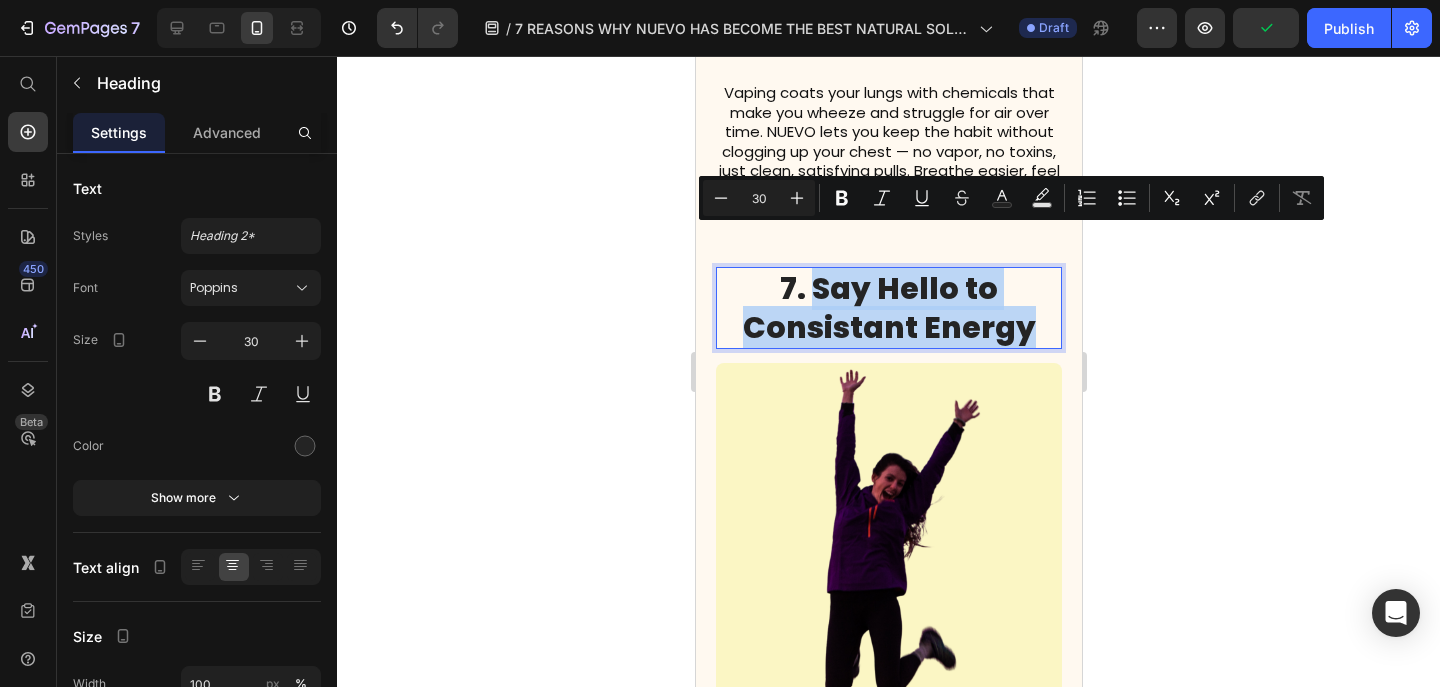 drag, startPoint x: 1037, startPoint y: 288, endPoint x: 821, endPoint y: 257, distance: 218.2132 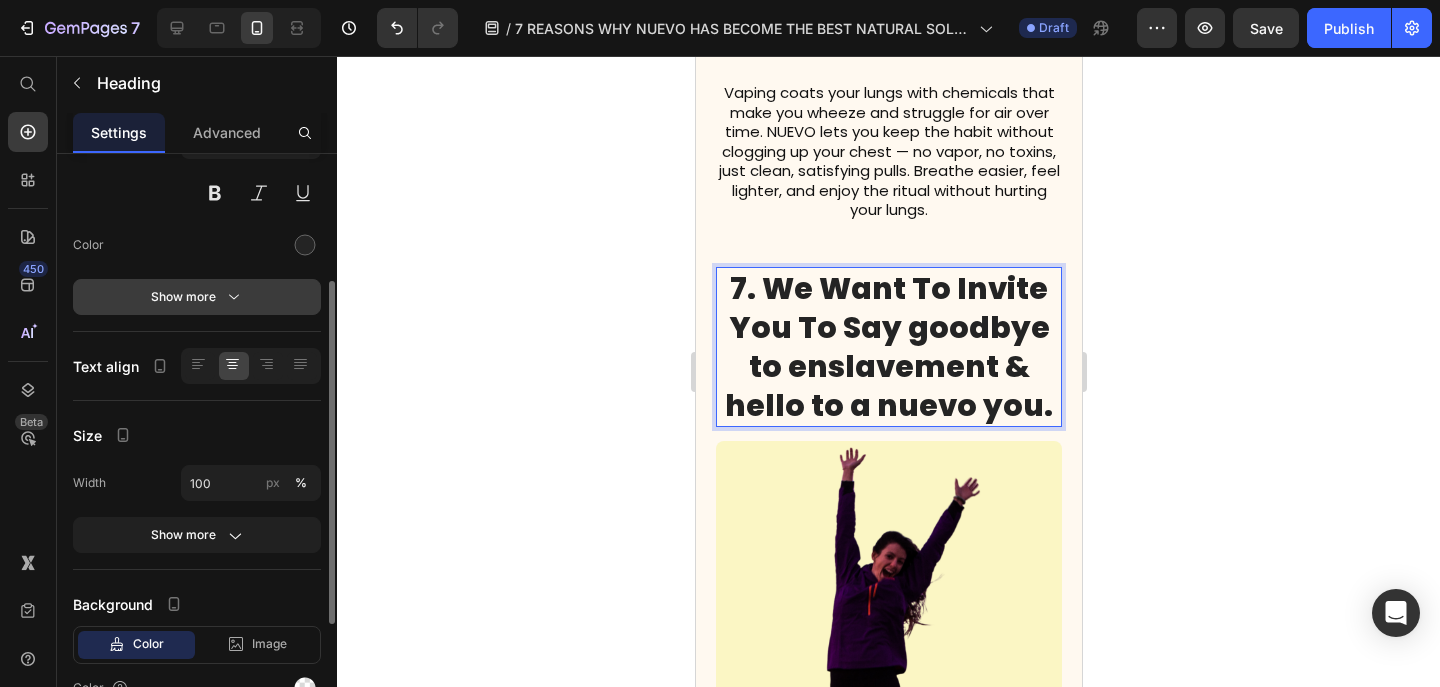scroll, scrollTop: 197, scrollLeft: 0, axis: vertical 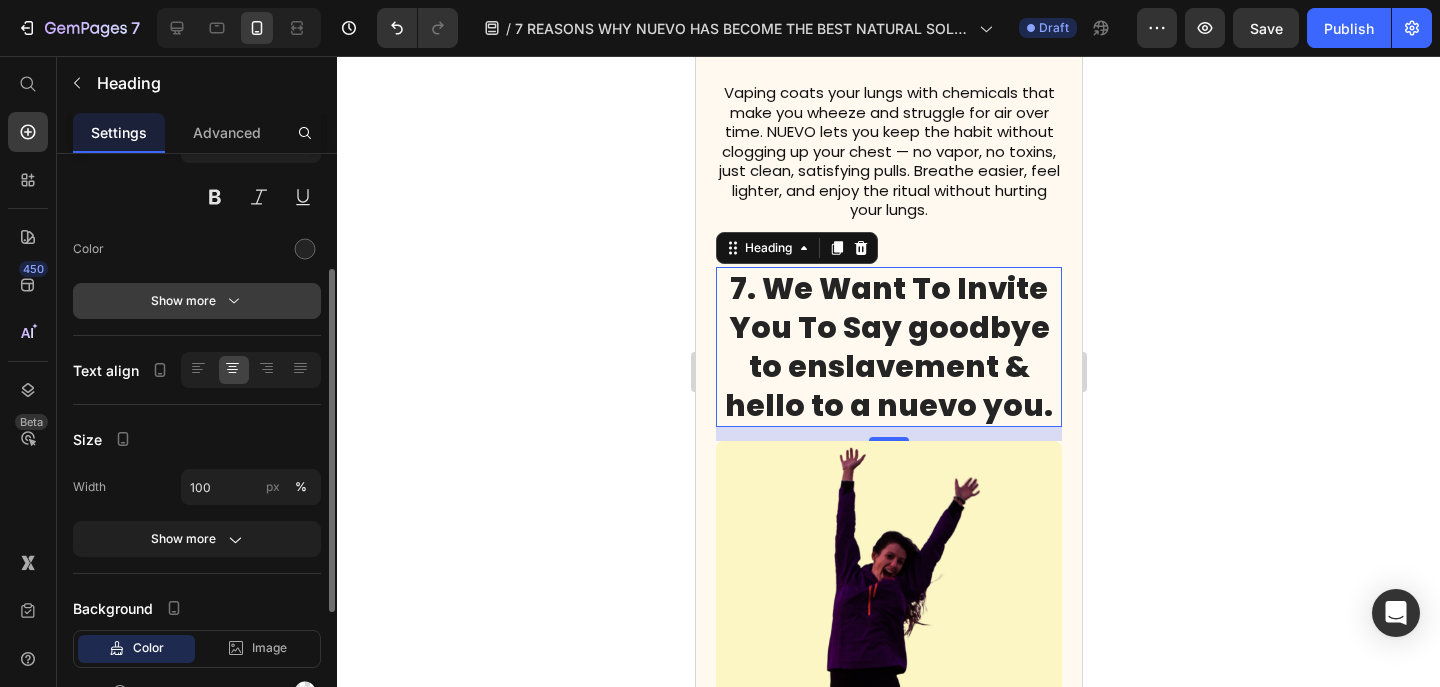 click on "Show more" at bounding box center [197, 301] 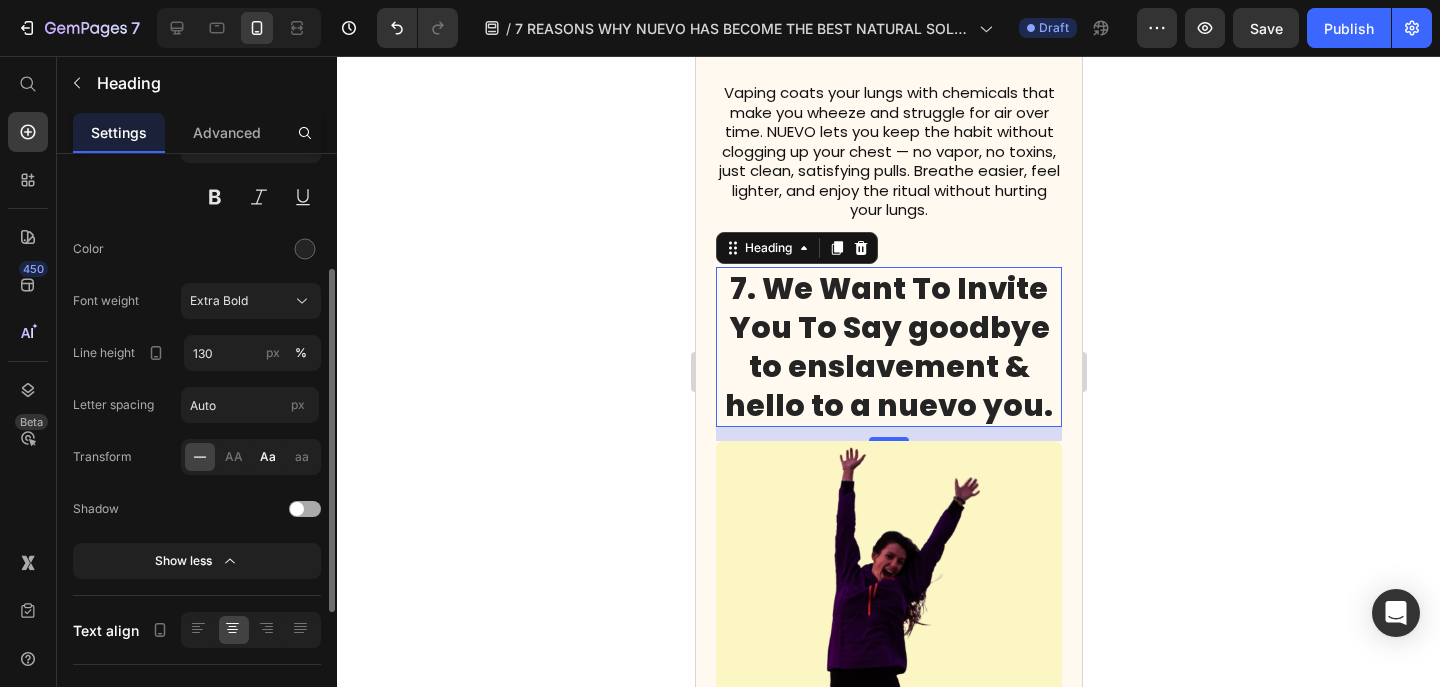 click on "Aa" 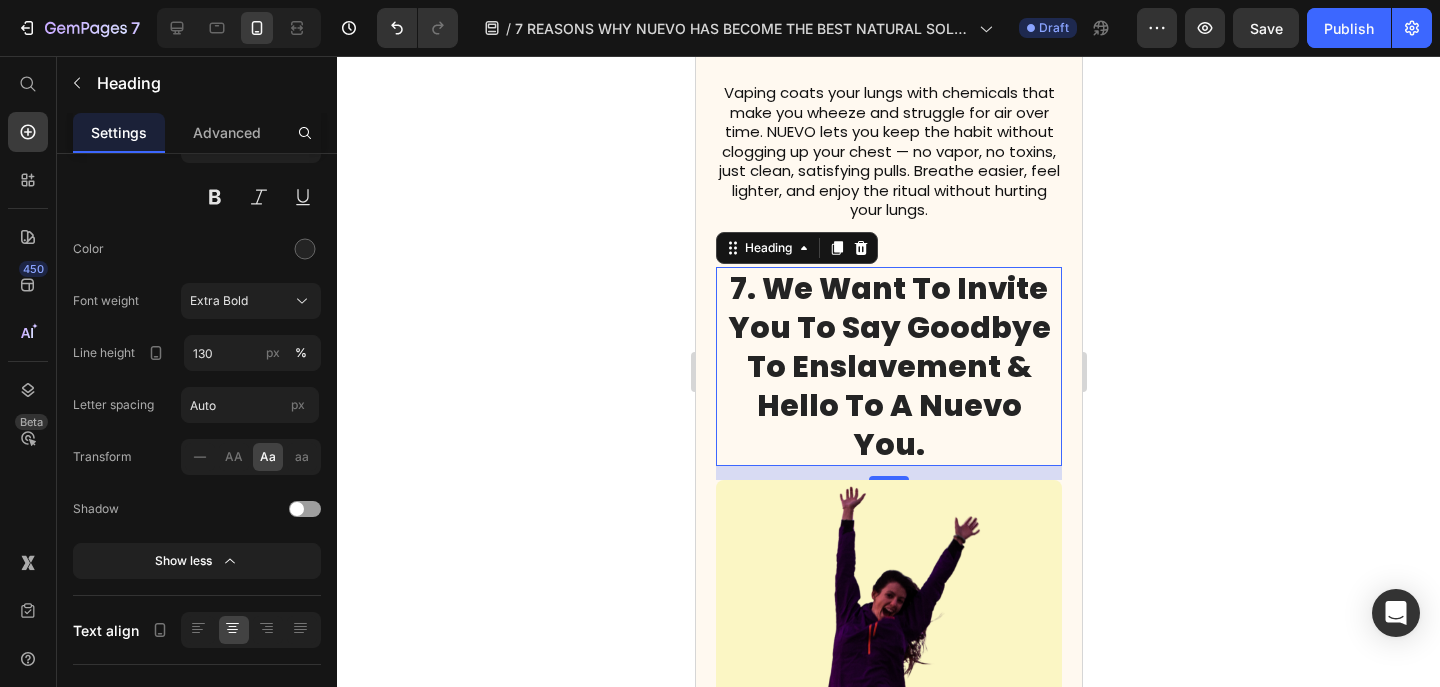 click 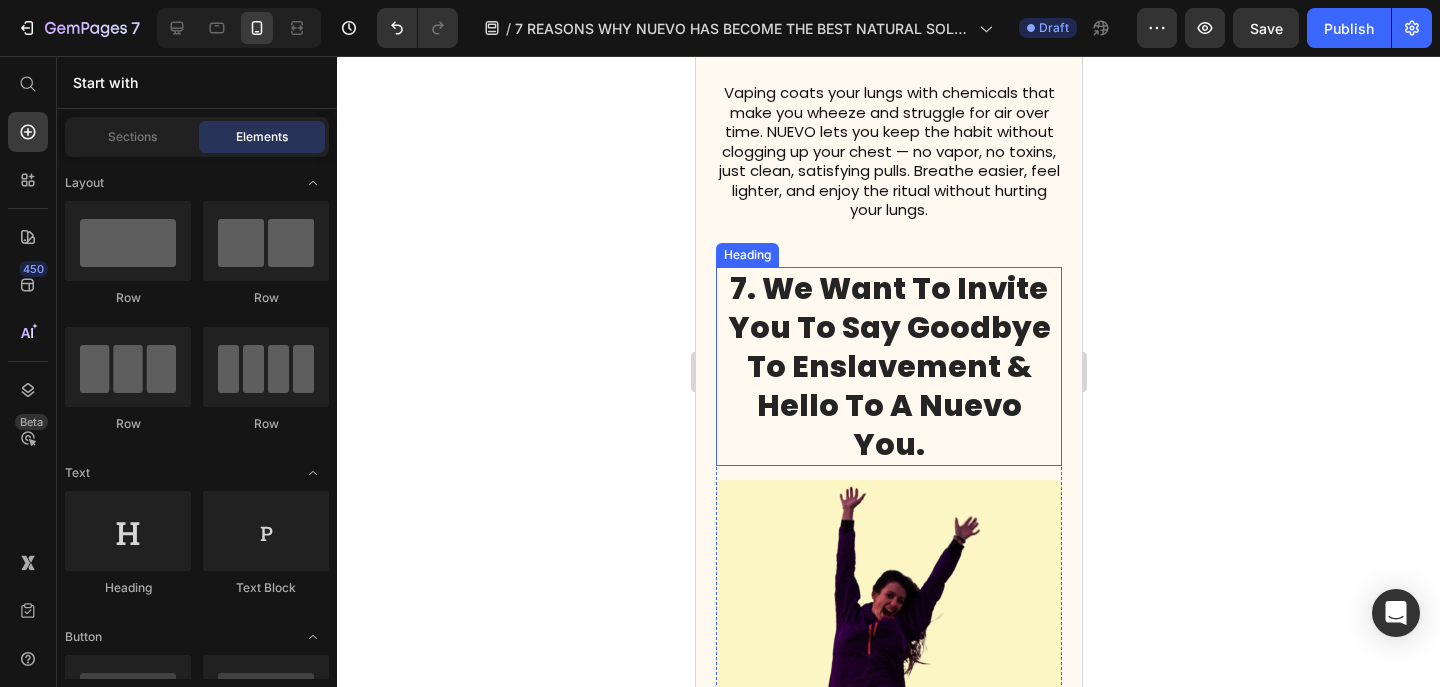 click on "7. We Want To Invite You To Say goodbye to enslavement & hello to a nuevo you." at bounding box center [888, 366] 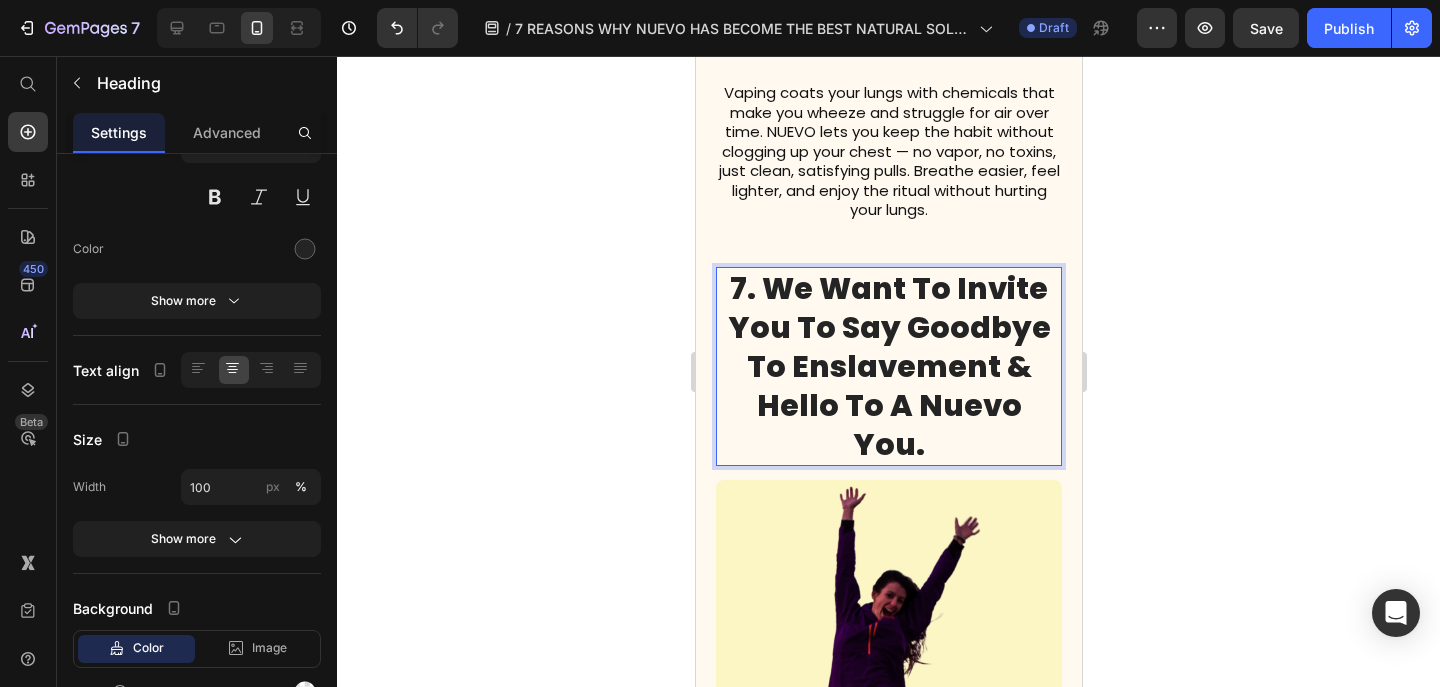 click on "7. We Want To Invite You To Say goodbye to enslavement & hello to a nuevo you." at bounding box center [888, 366] 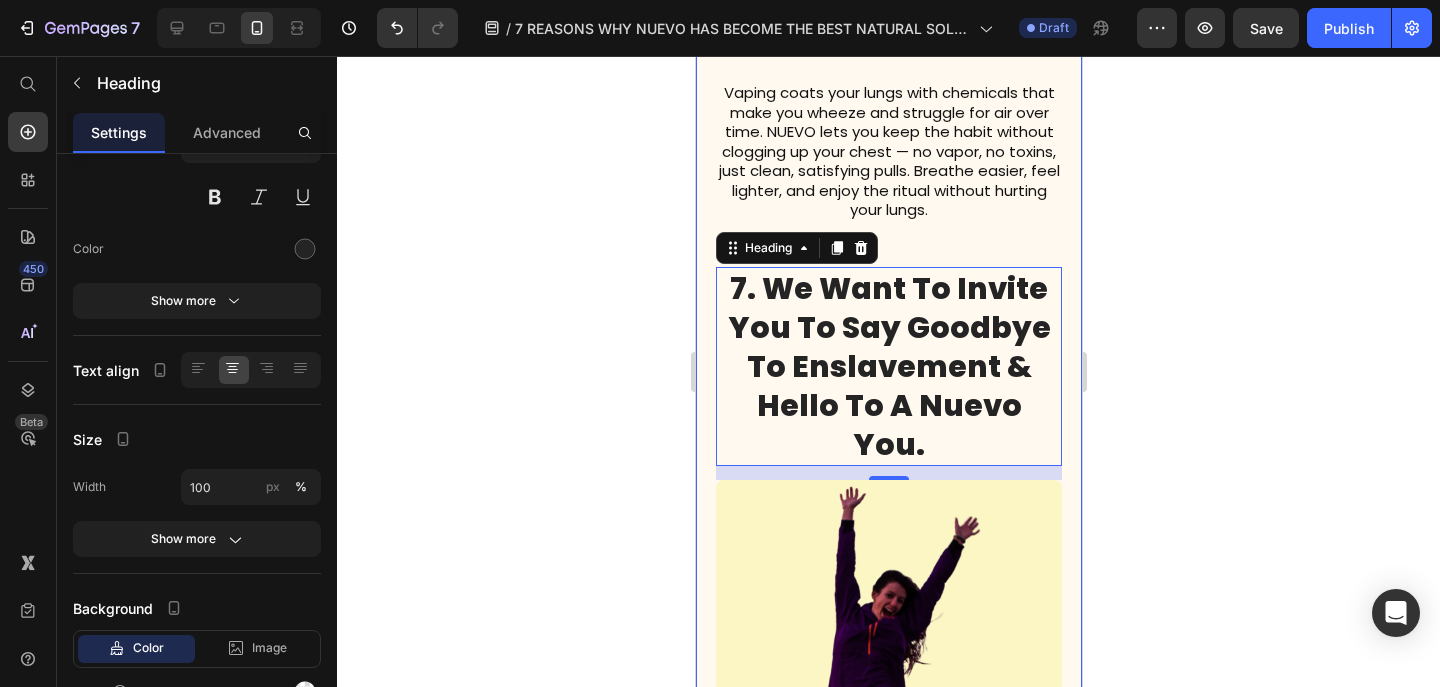 click 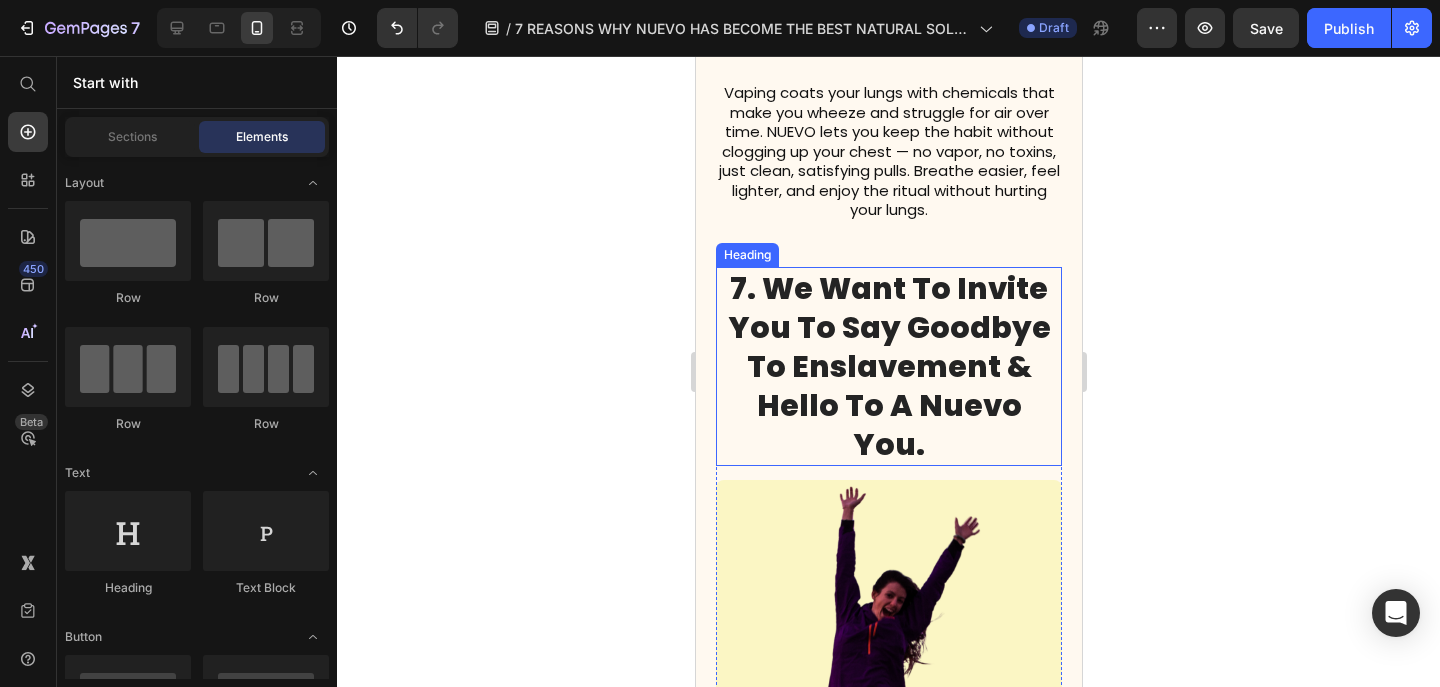 click on "7. We Want To Invite You To Say goodbye to enslavement & hello to a nuevo you." at bounding box center (888, 366) 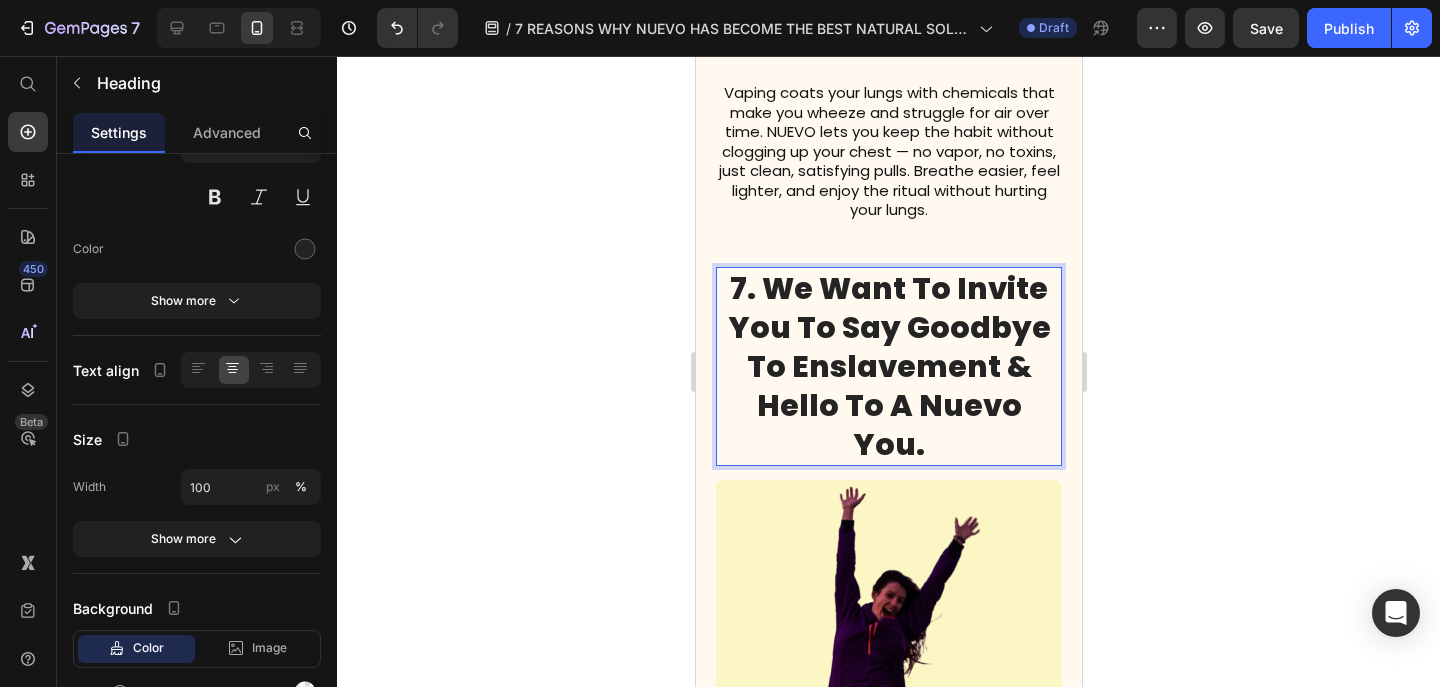click on "7. We Want To Invite You To Say goodbye to enslavement & hello to a nuevo you." at bounding box center [888, 366] 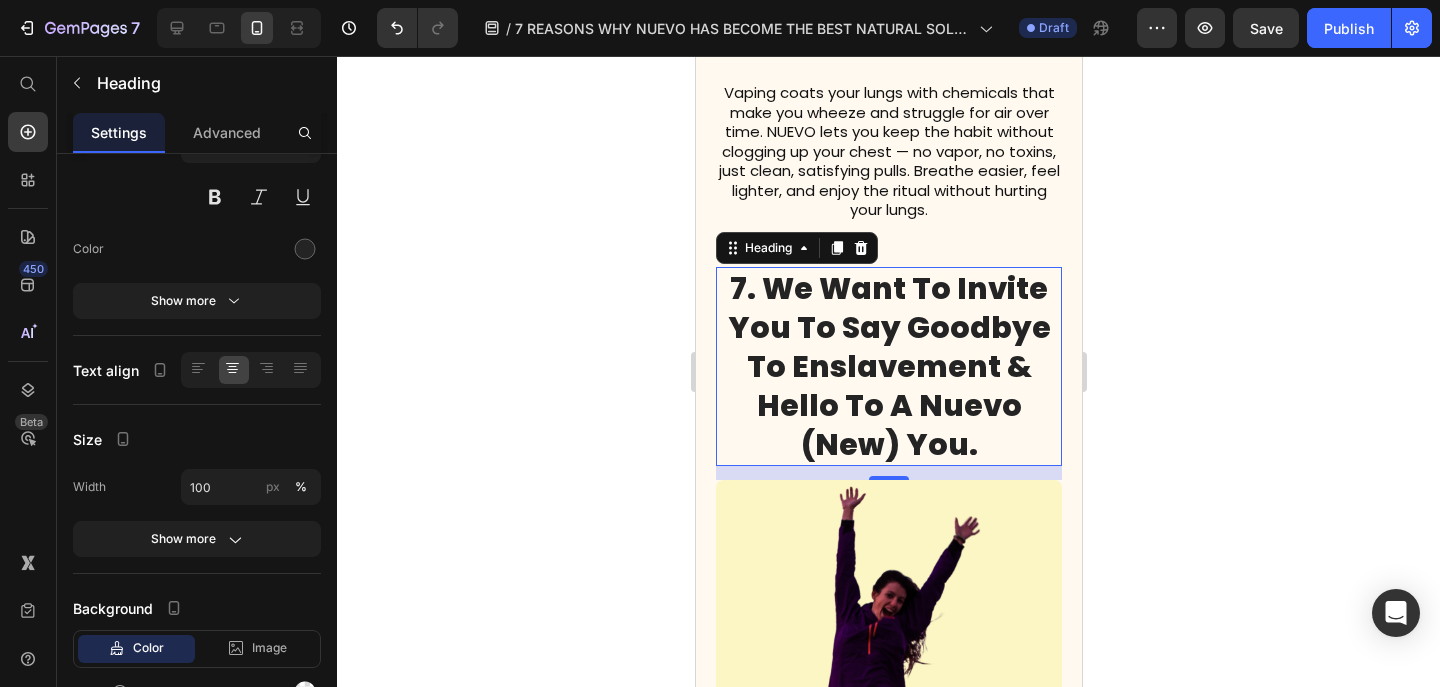 click 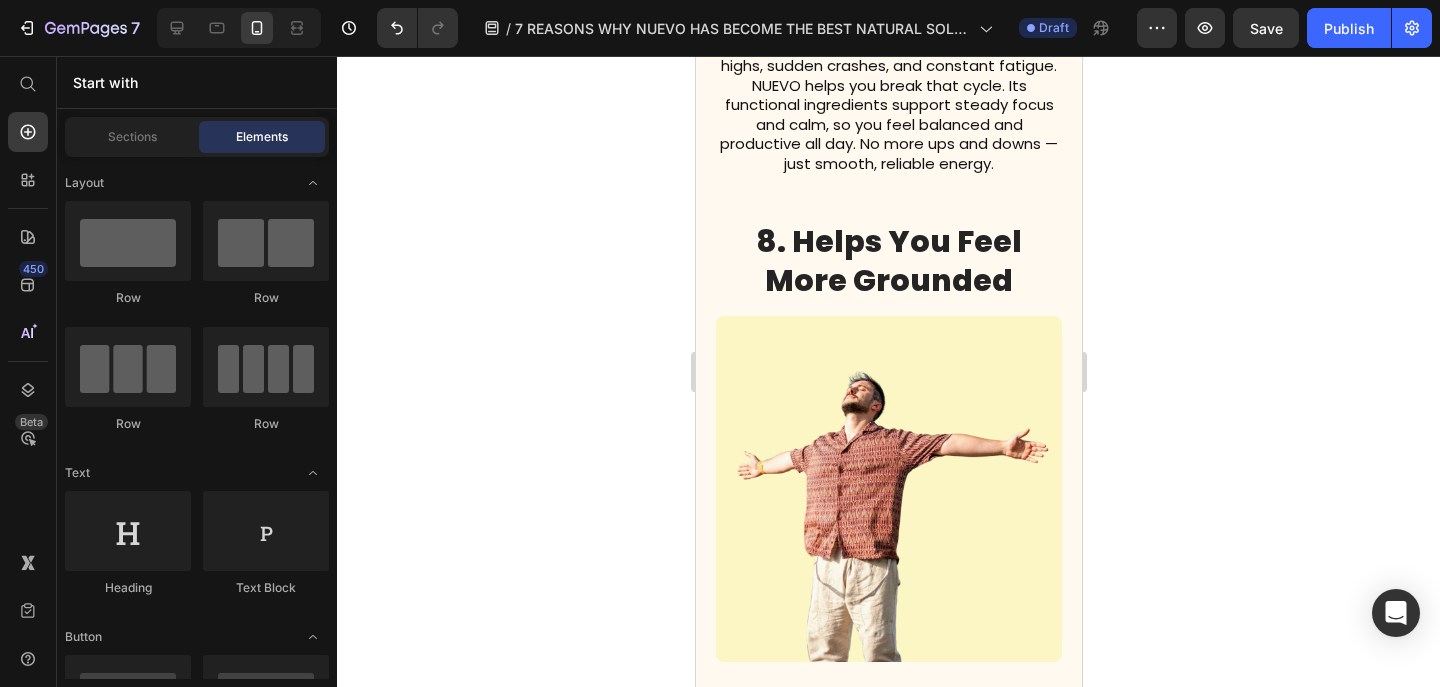 scroll, scrollTop: 5325, scrollLeft: 0, axis: vertical 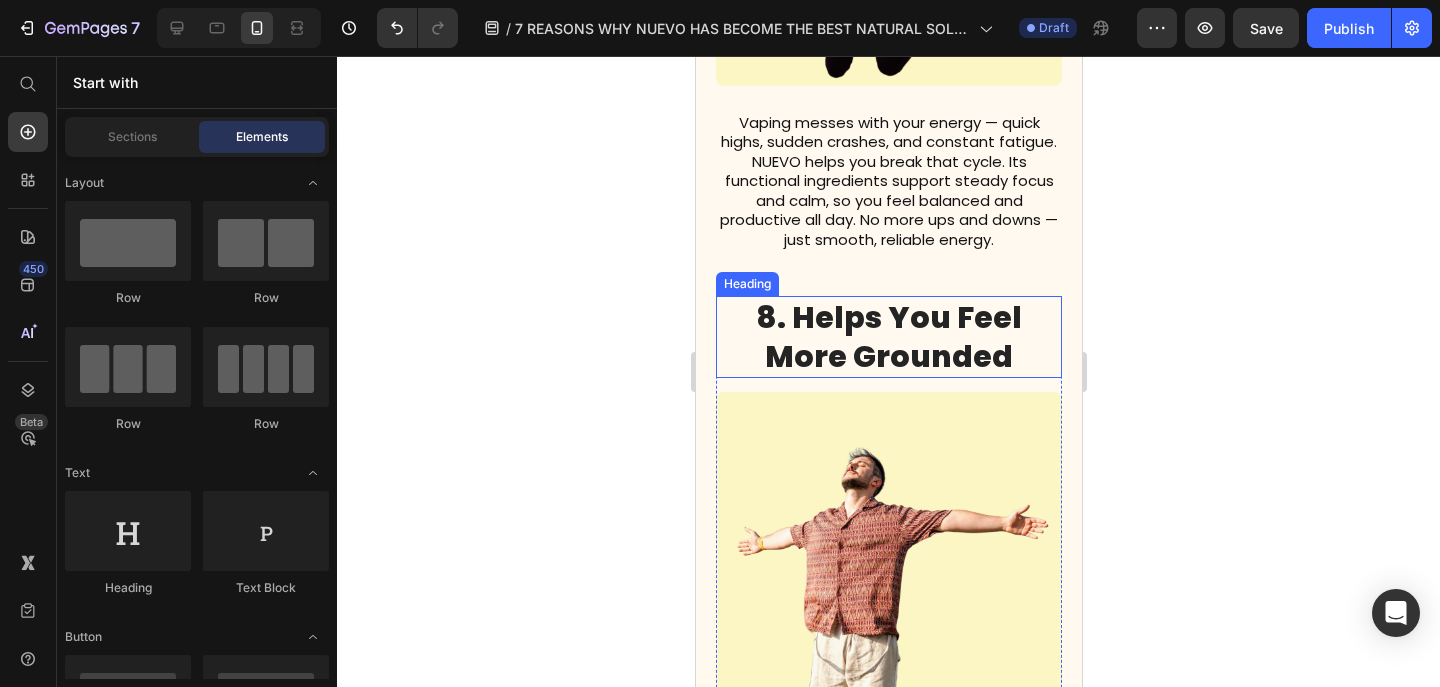 click on "8. Helps You Feel More Grounded" at bounding box center (888, 337) 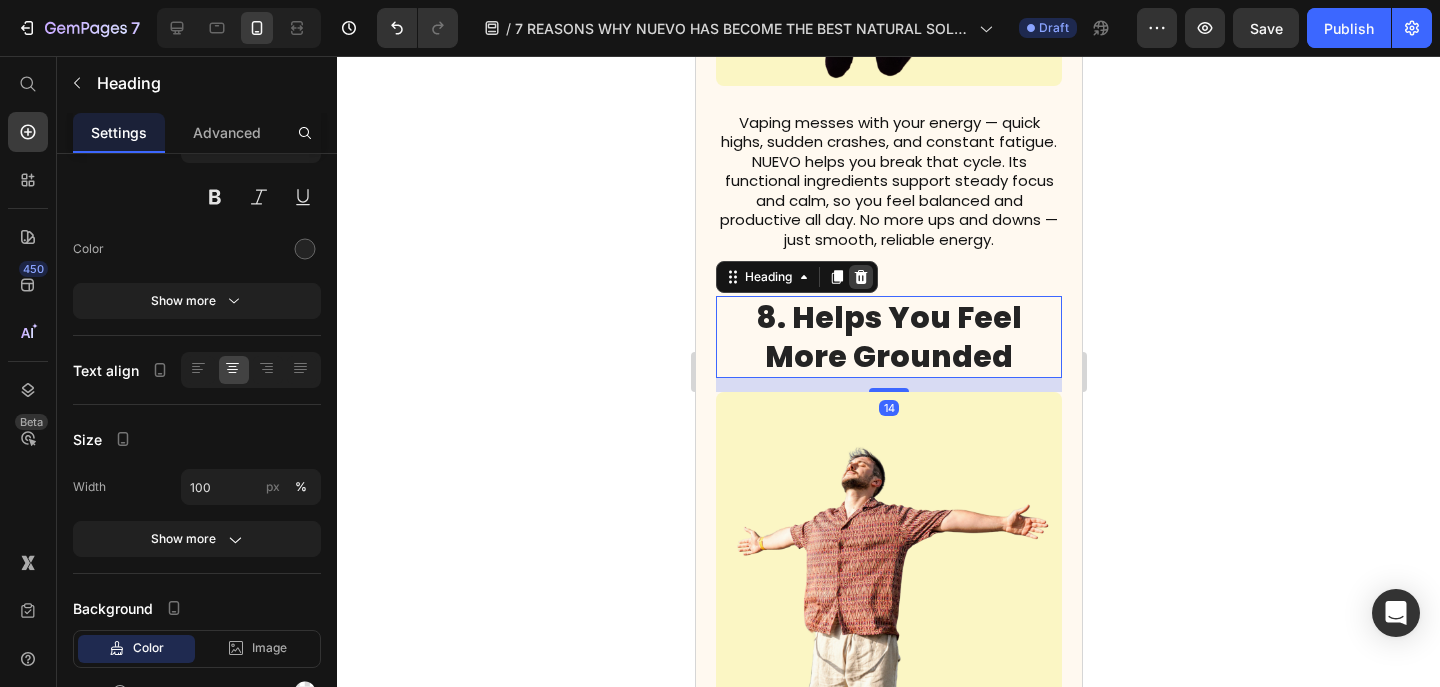 click 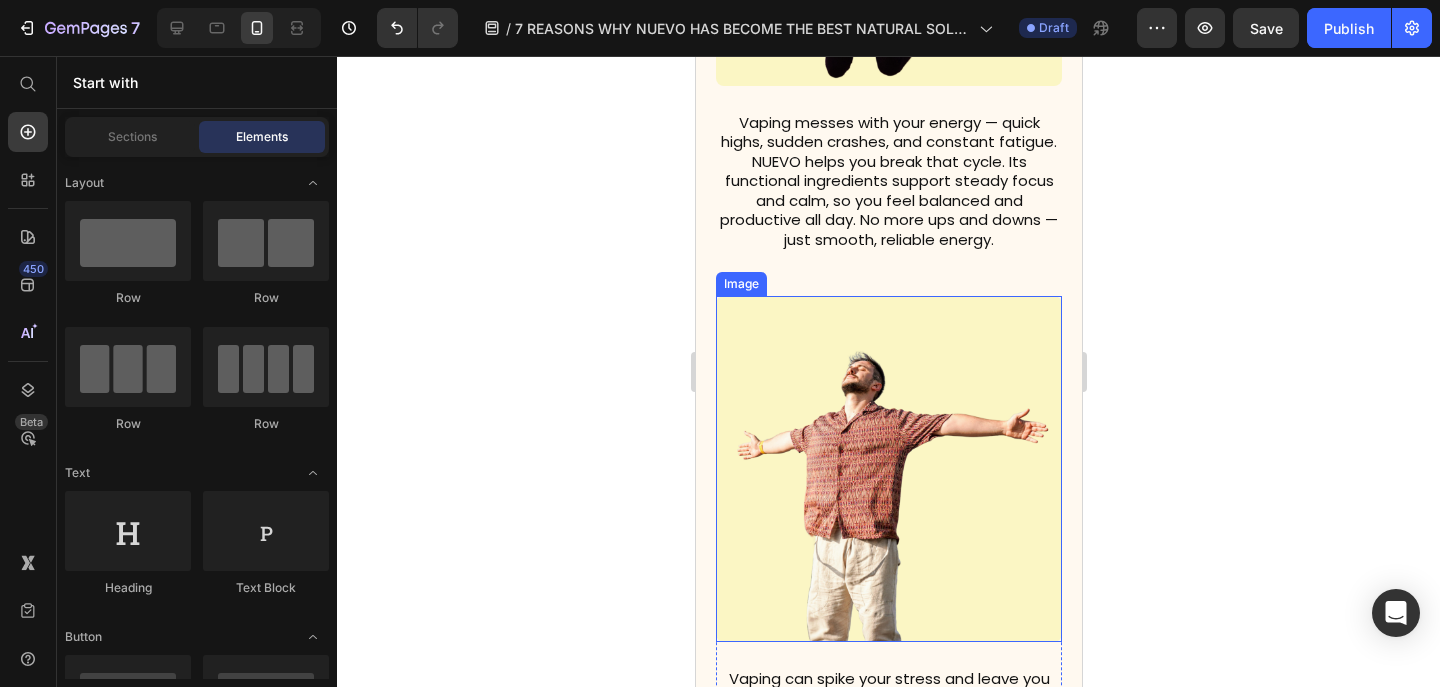 click at bounding box center [888, 469] 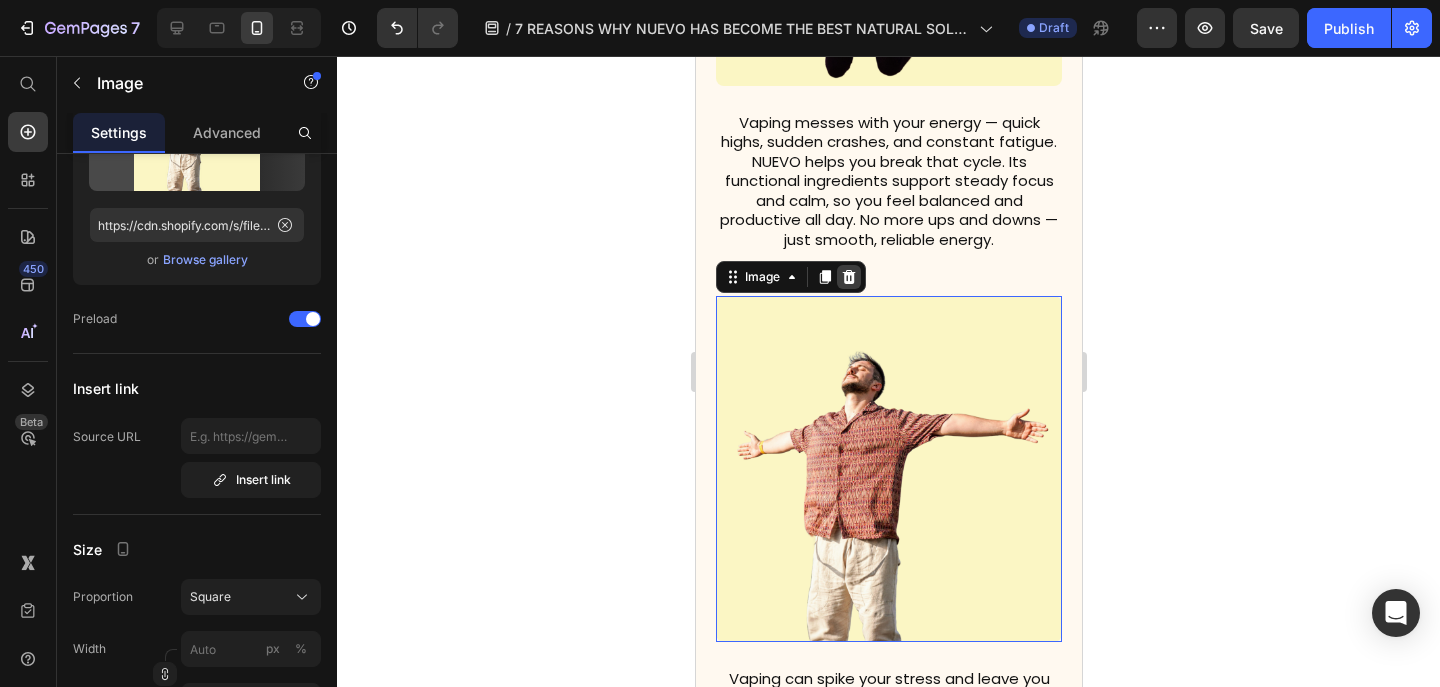 scroll, scrollTop: 0, scrollLeft: 0, axis: both 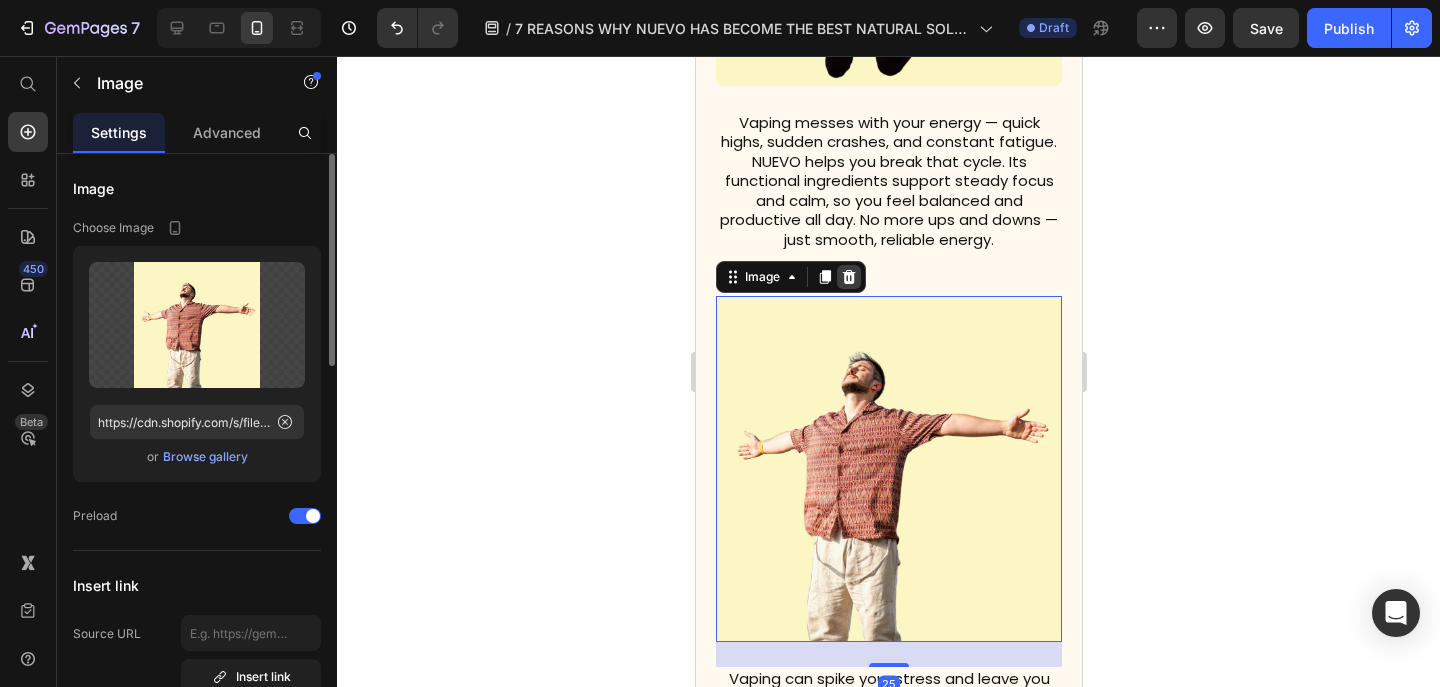 click at bounding box center [848, 277] 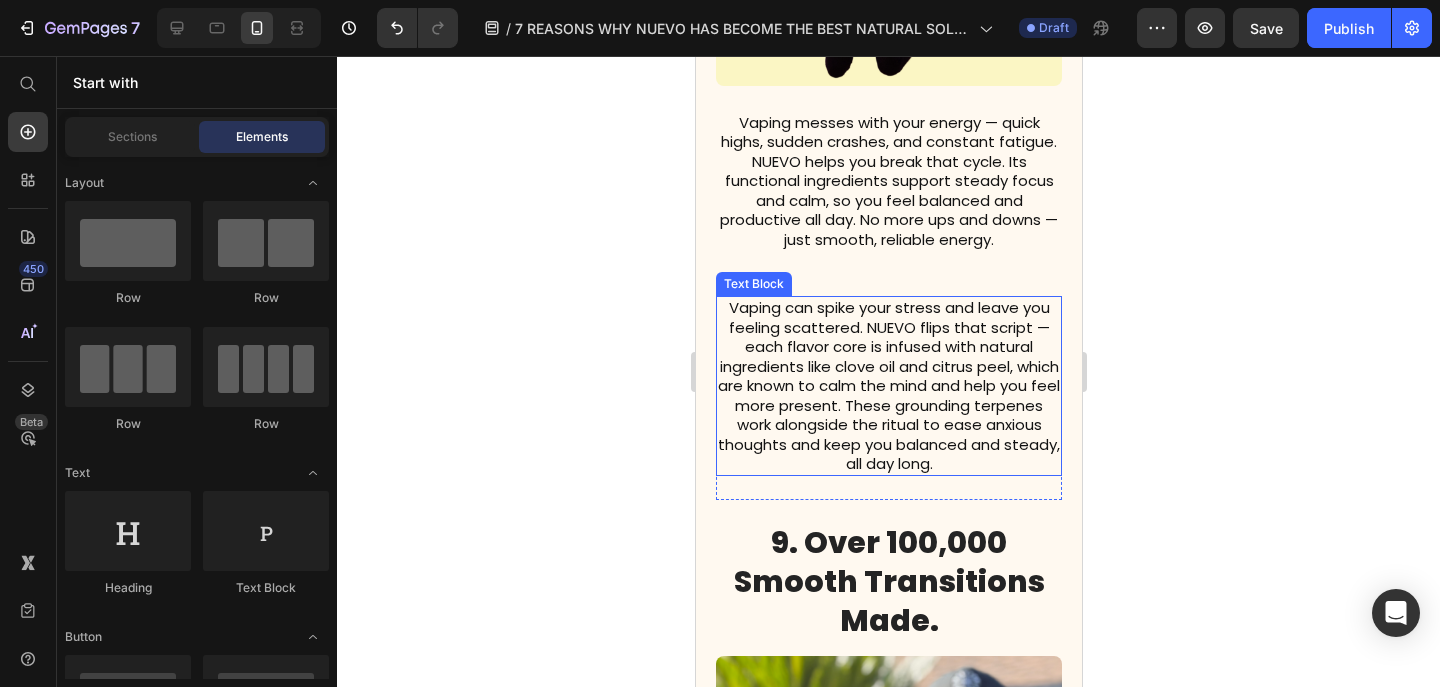 click on "Vaping can spike your stress and leave you feeling scattered. NUEVO flips that script — each flavor core is infused with natural ingredients like clove oil and citrus peel, which are known to calm the mind and help you feel more present. These grounding terpenes work alongside the ritual to ease anxious thoughts and keep you balanced and steady, all day long." at bounding box center (888, 386) 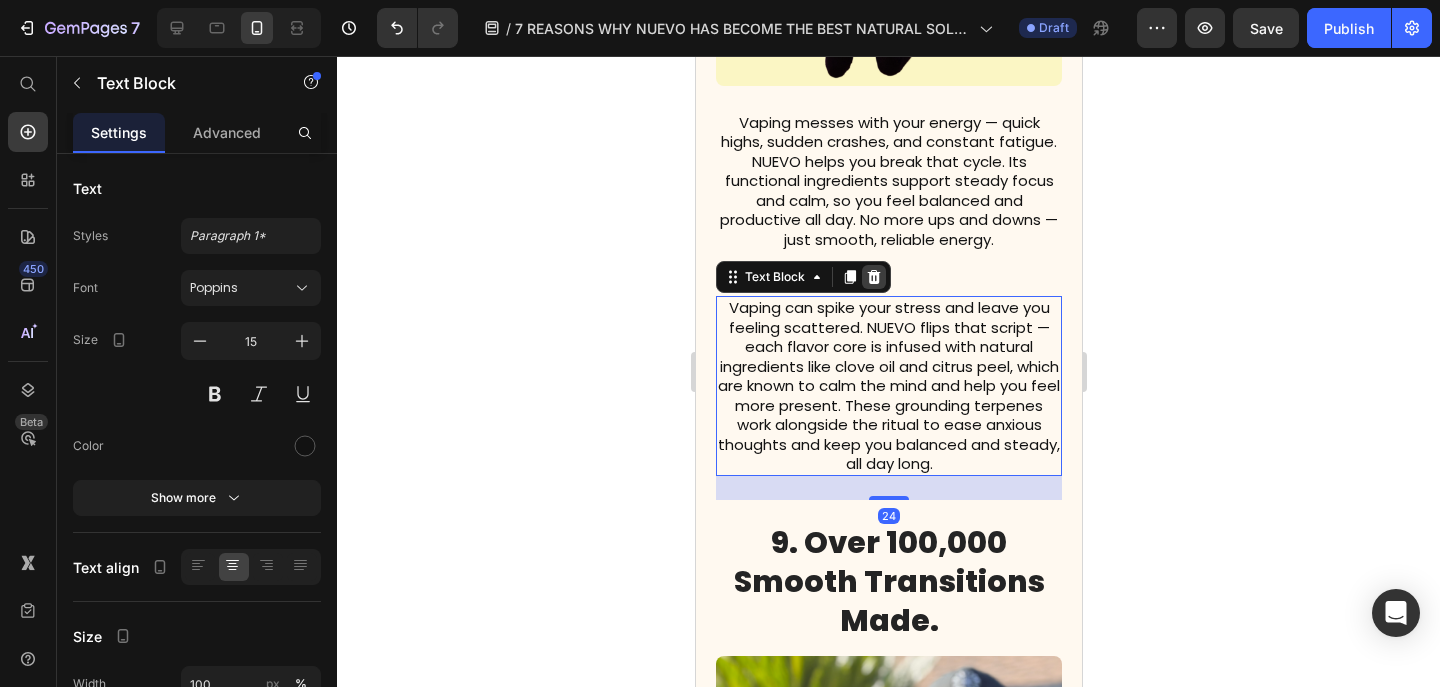 click 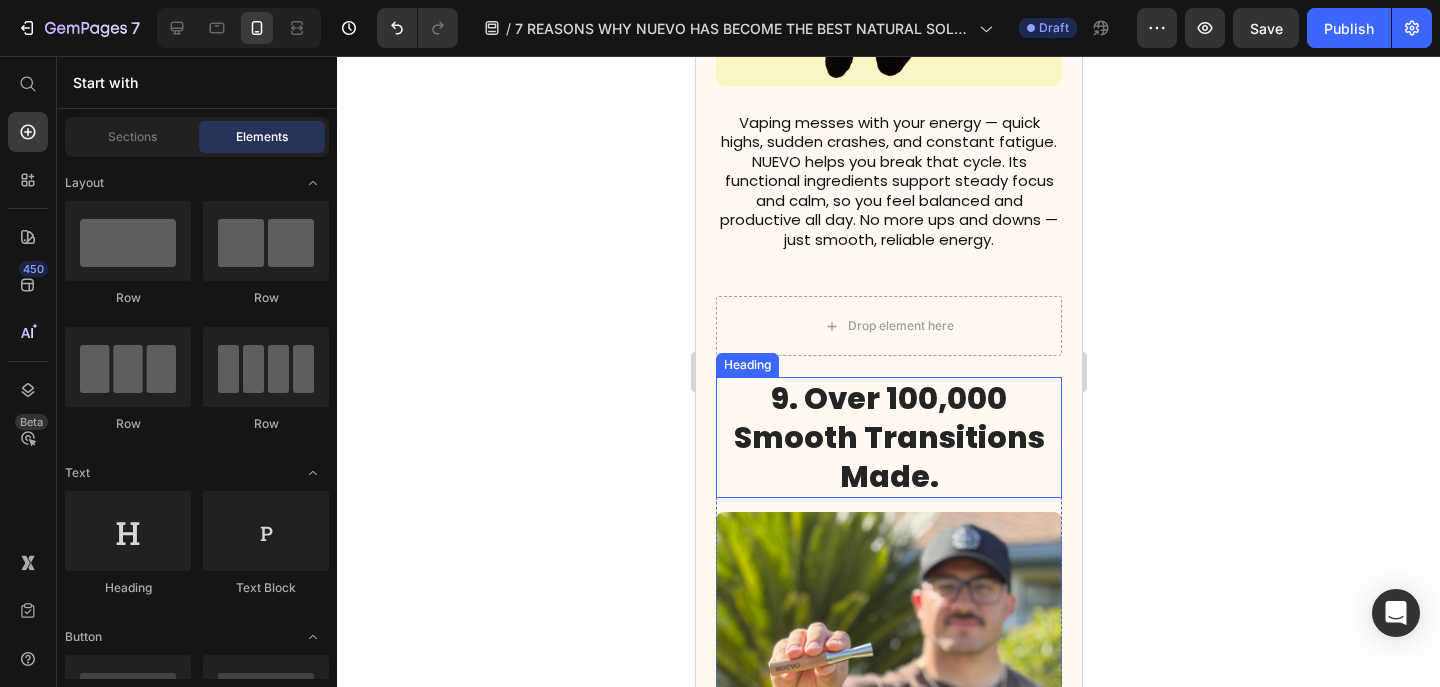 click on "9. Over 100,000 Smooth Transitions Made." at bounding box center [888, 437] 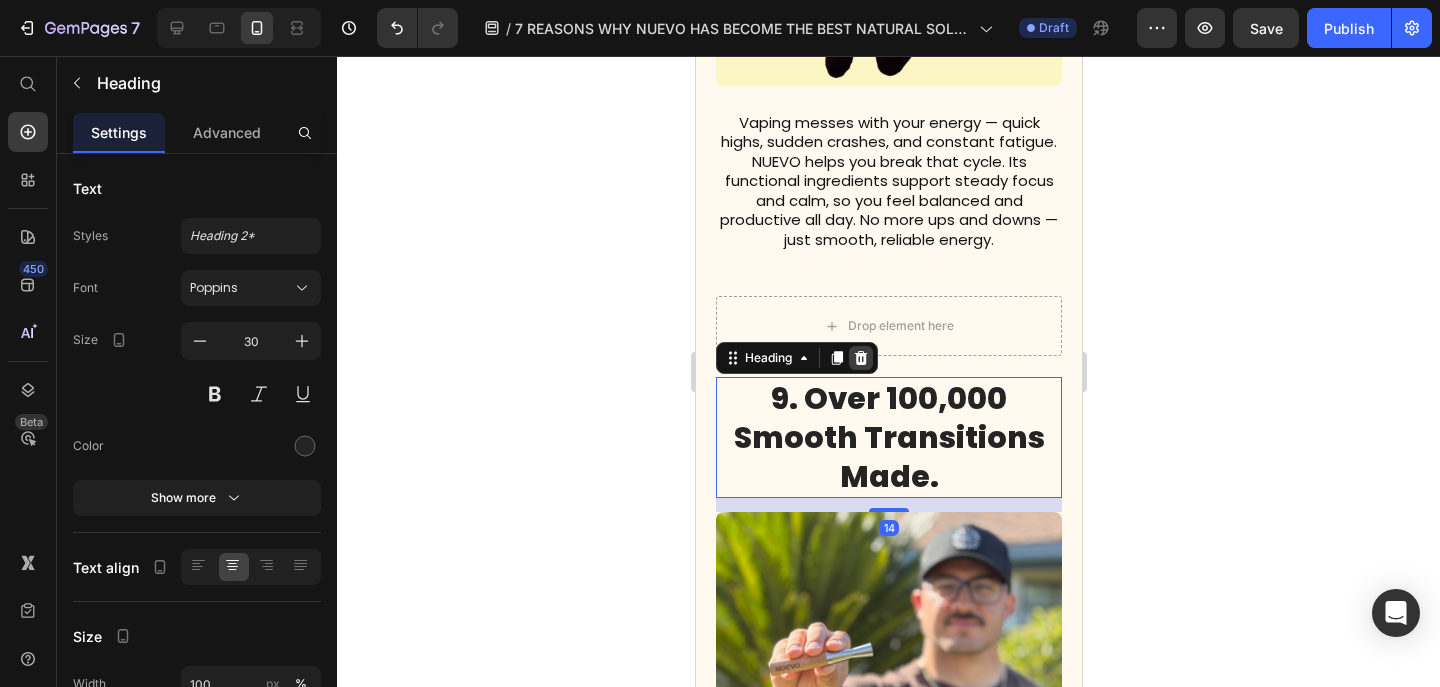 click at bounding box center [860, 358] 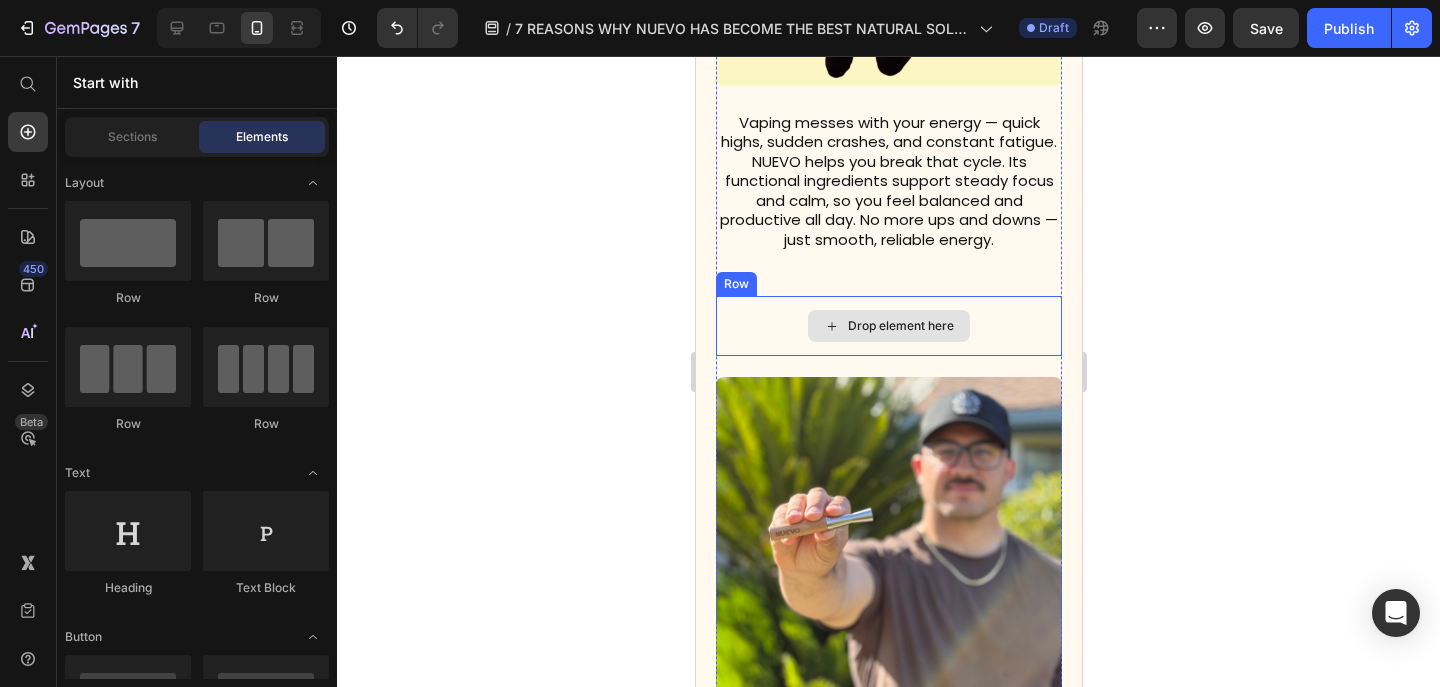 click on "Drop element here" at bounding box center (888, 326) 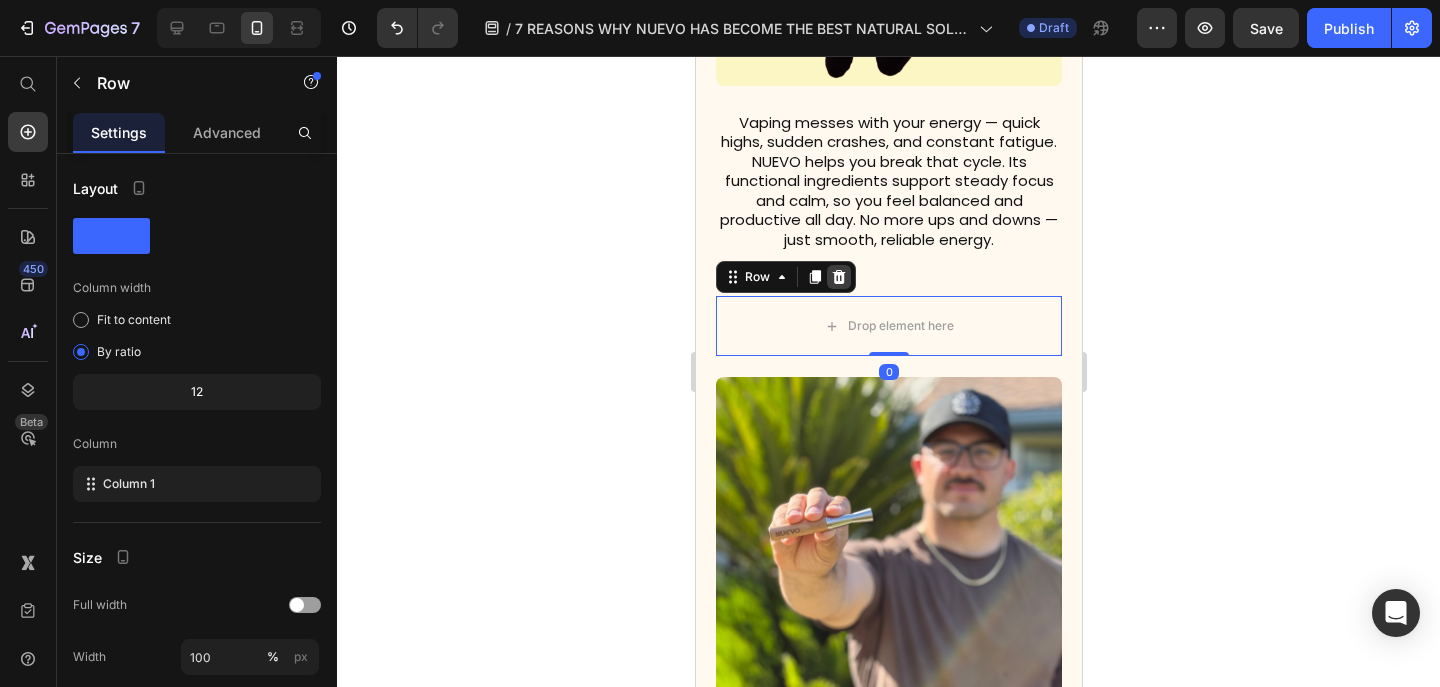 click 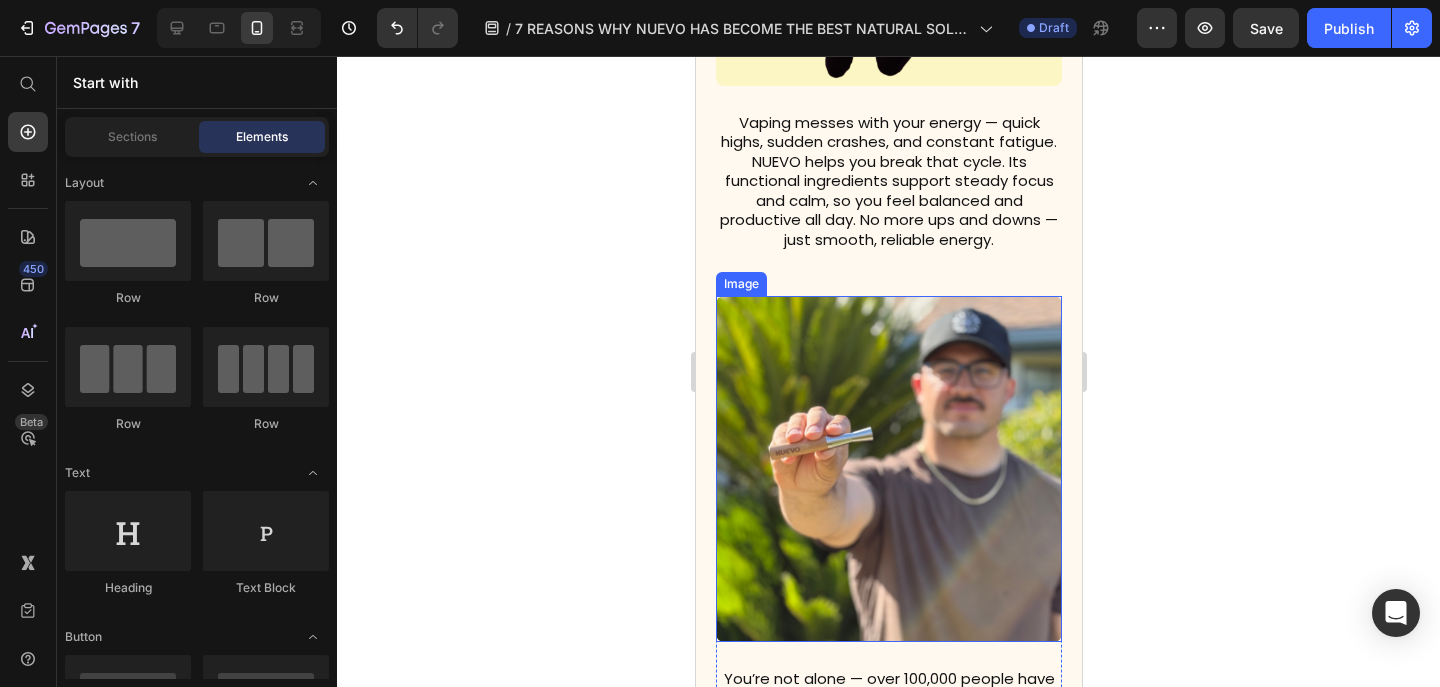 click at bounding box center (888, 469) 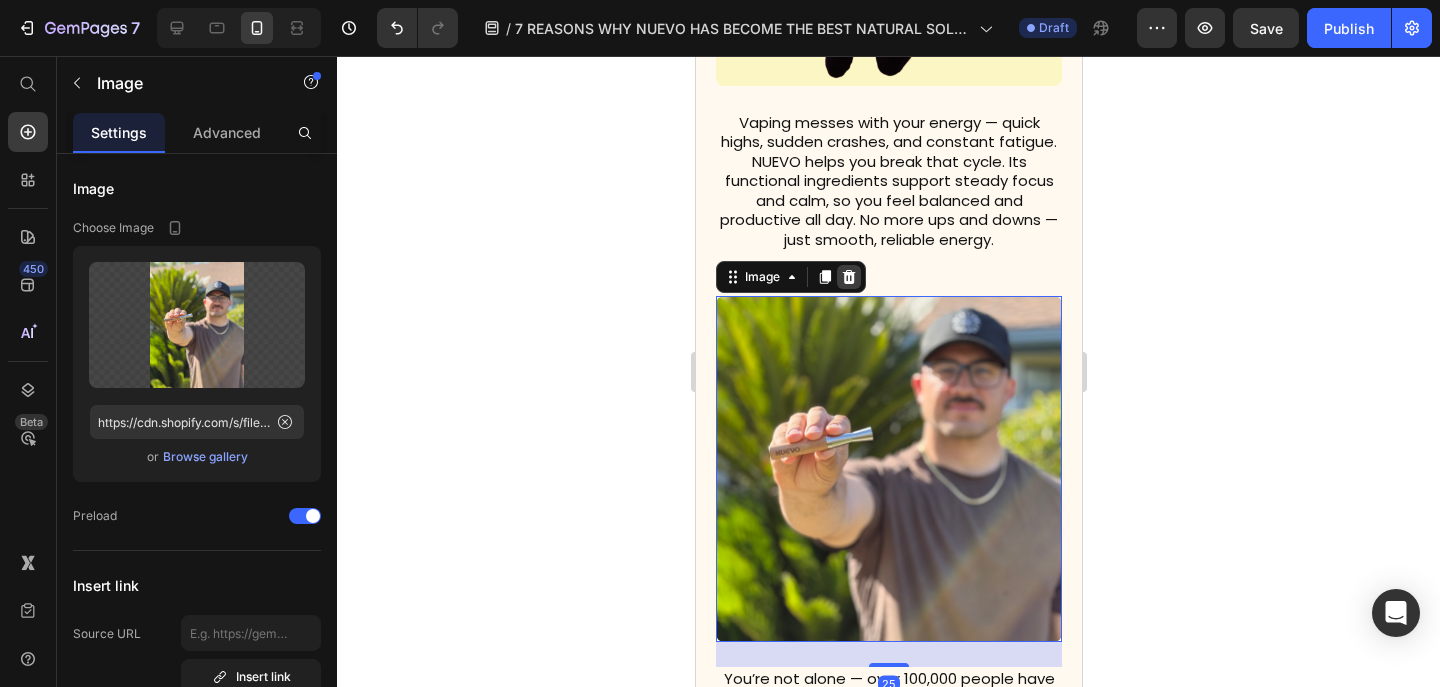 click 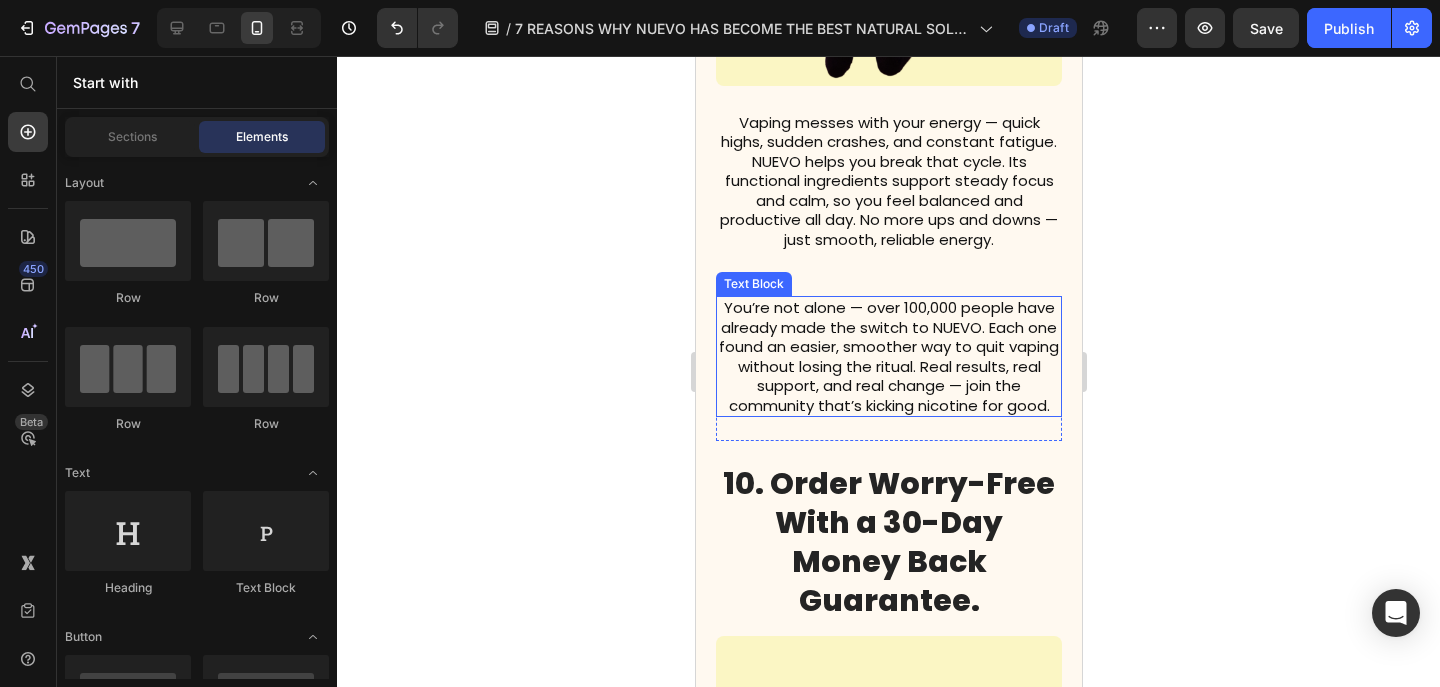 click on "You’re not alone — over 100,000 people have already made the switch to NUEVO. Each one found an easier, smoother way to quit vaping without losing the ritual. Real results, real support, and real change — join the community that’s kicking nicotine for good." at bounding box center [888, 356] 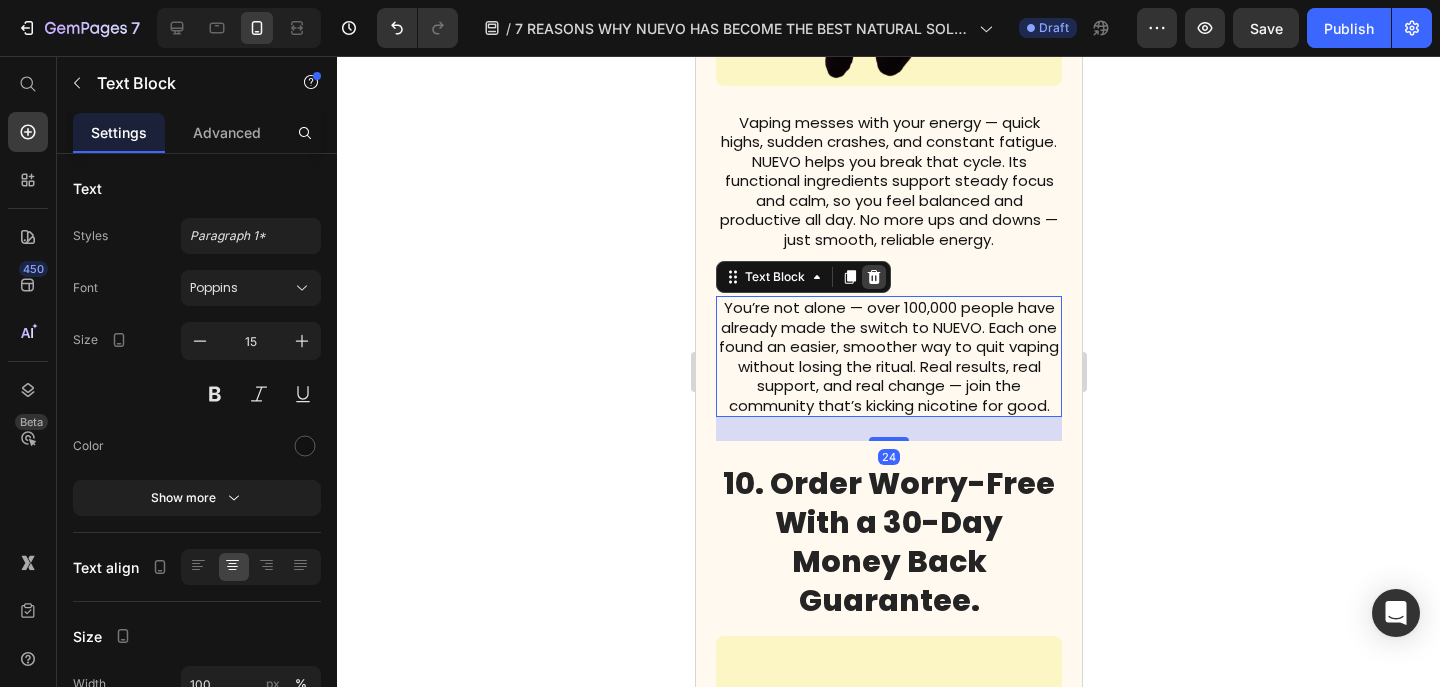 click 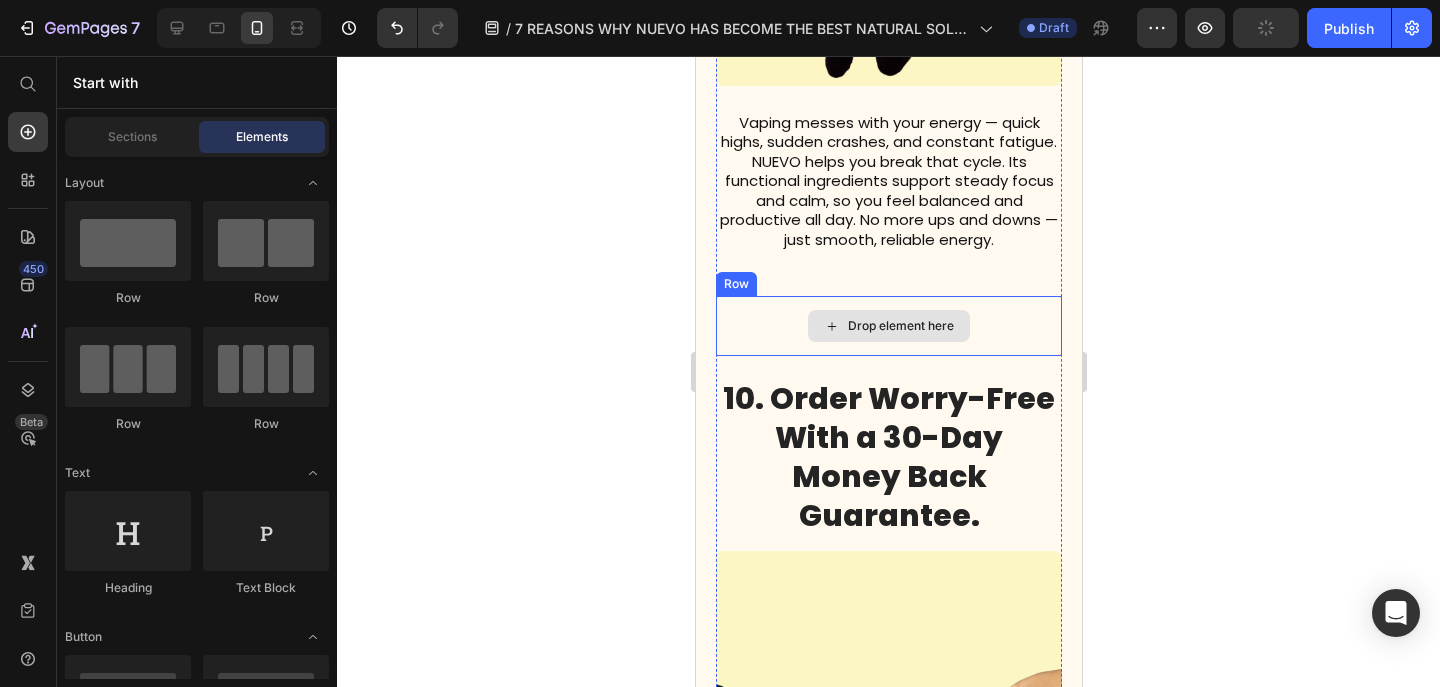 click on "Drop element here" at bounding box center [900, 326] 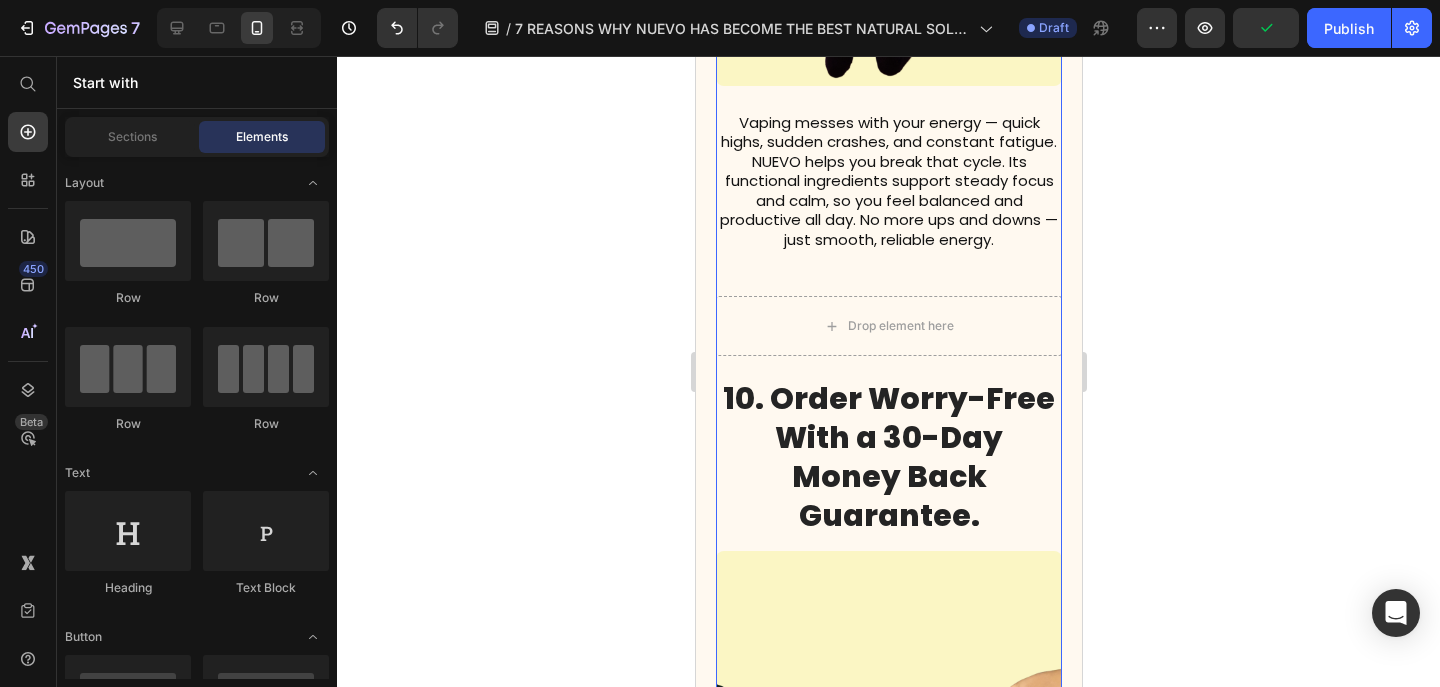 click on "Drop element here" at bounding box center (888, 326) 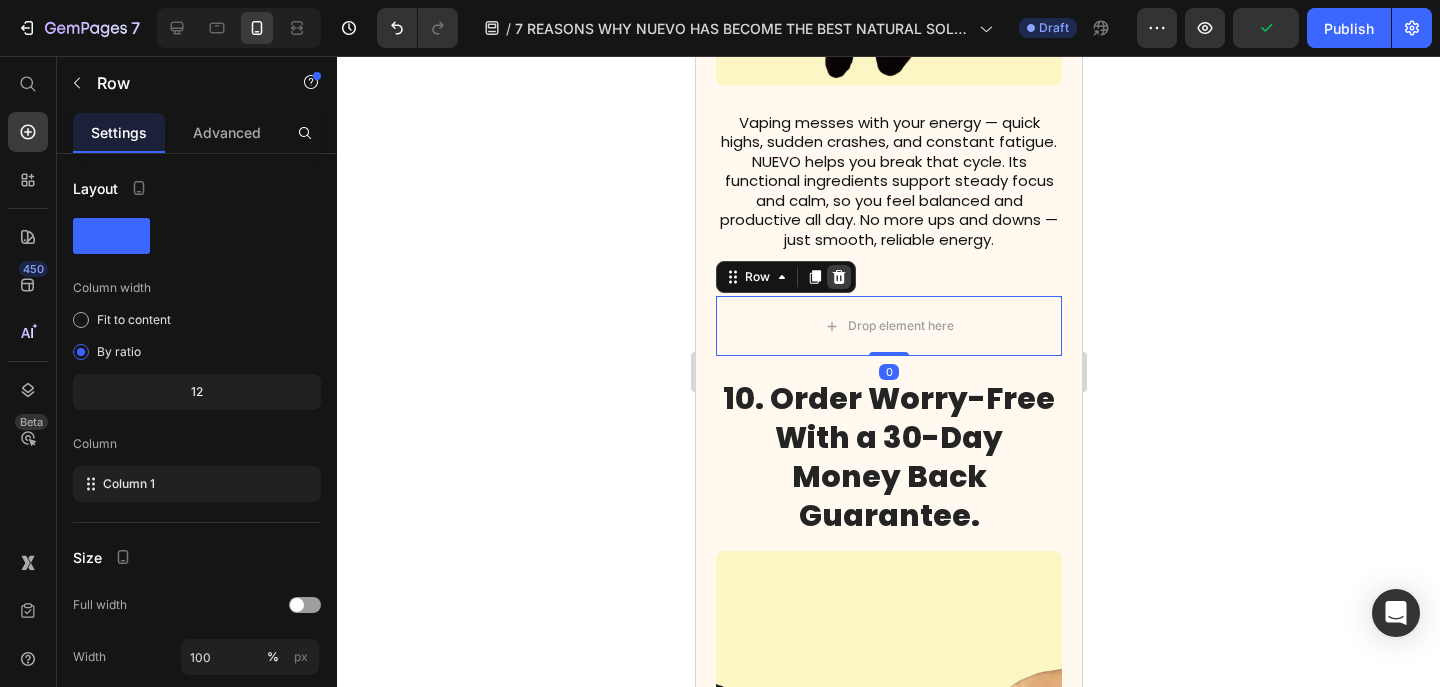 click 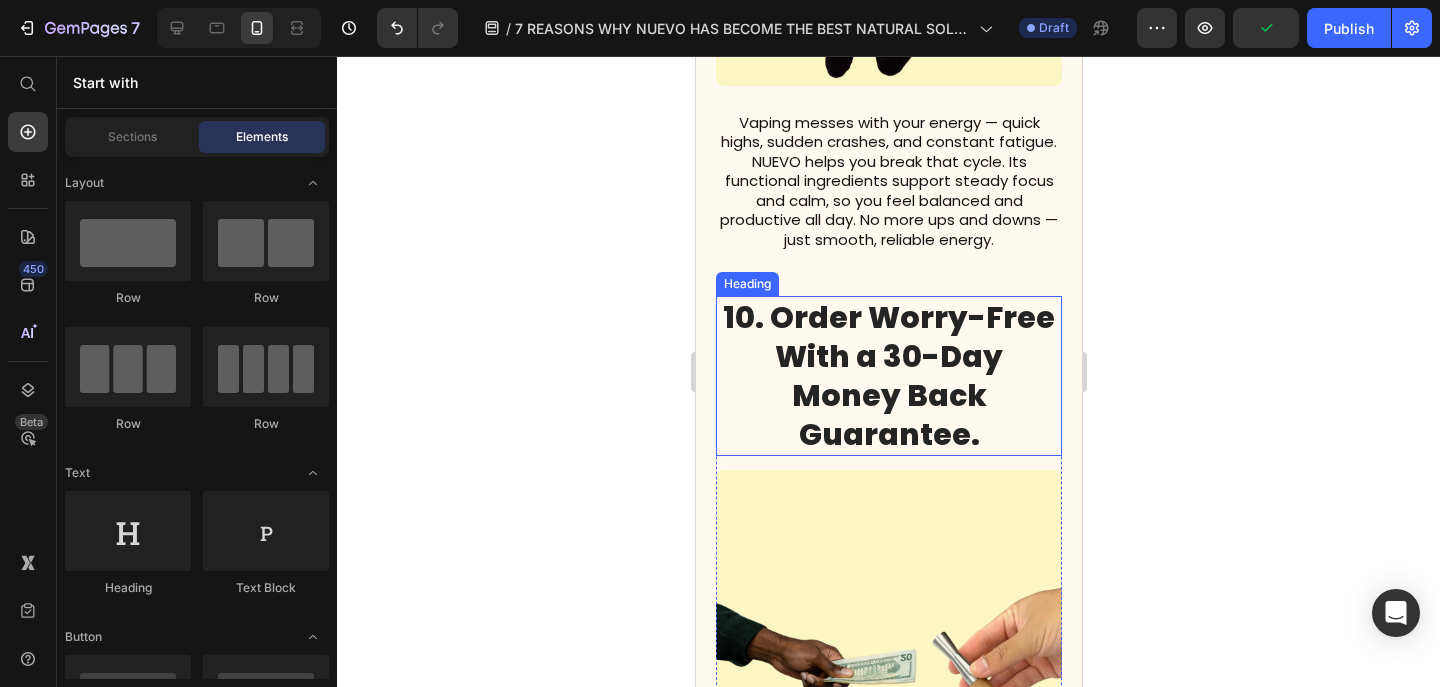 click on "10. Order Worry-Free With a 30-Day Money Back Guarantee." at bounding box center (888, 376) 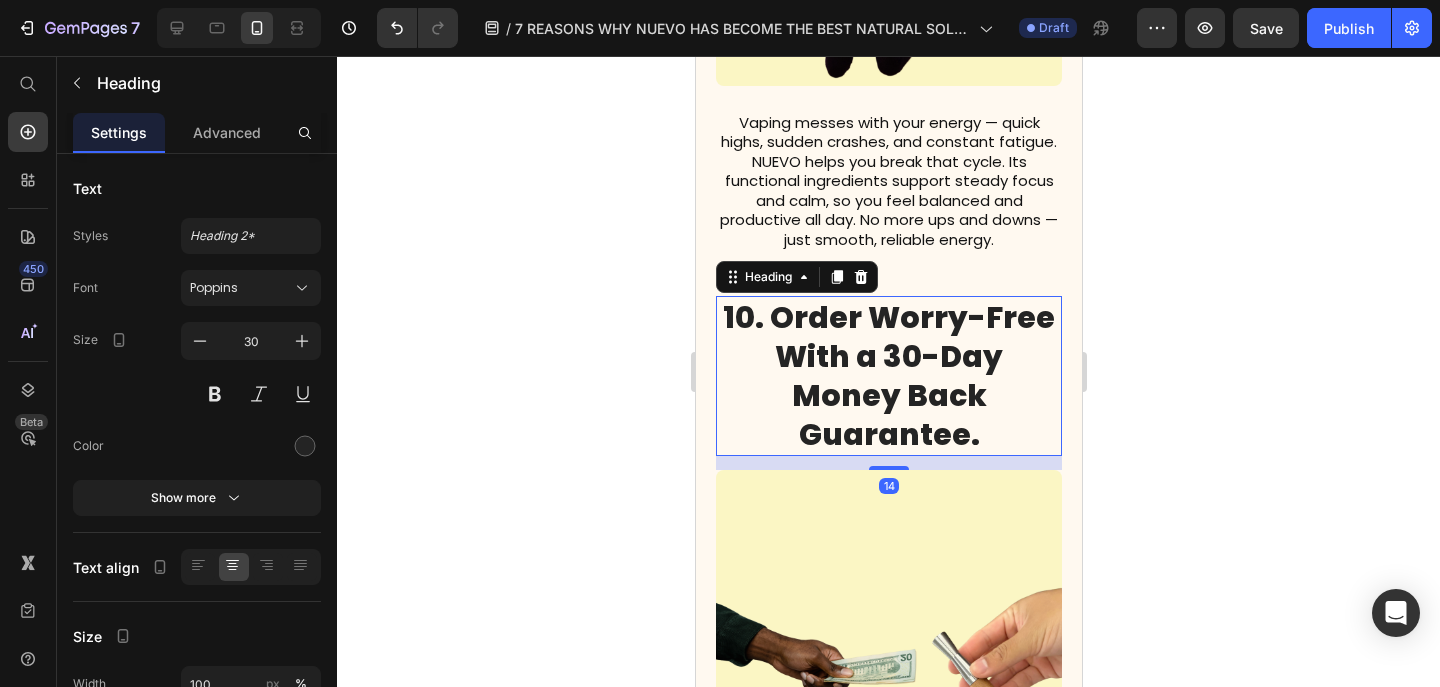 click on "10. Order Worry-Free With a 30-Day Money Back Guarantee." at bounding box center (888, 376) 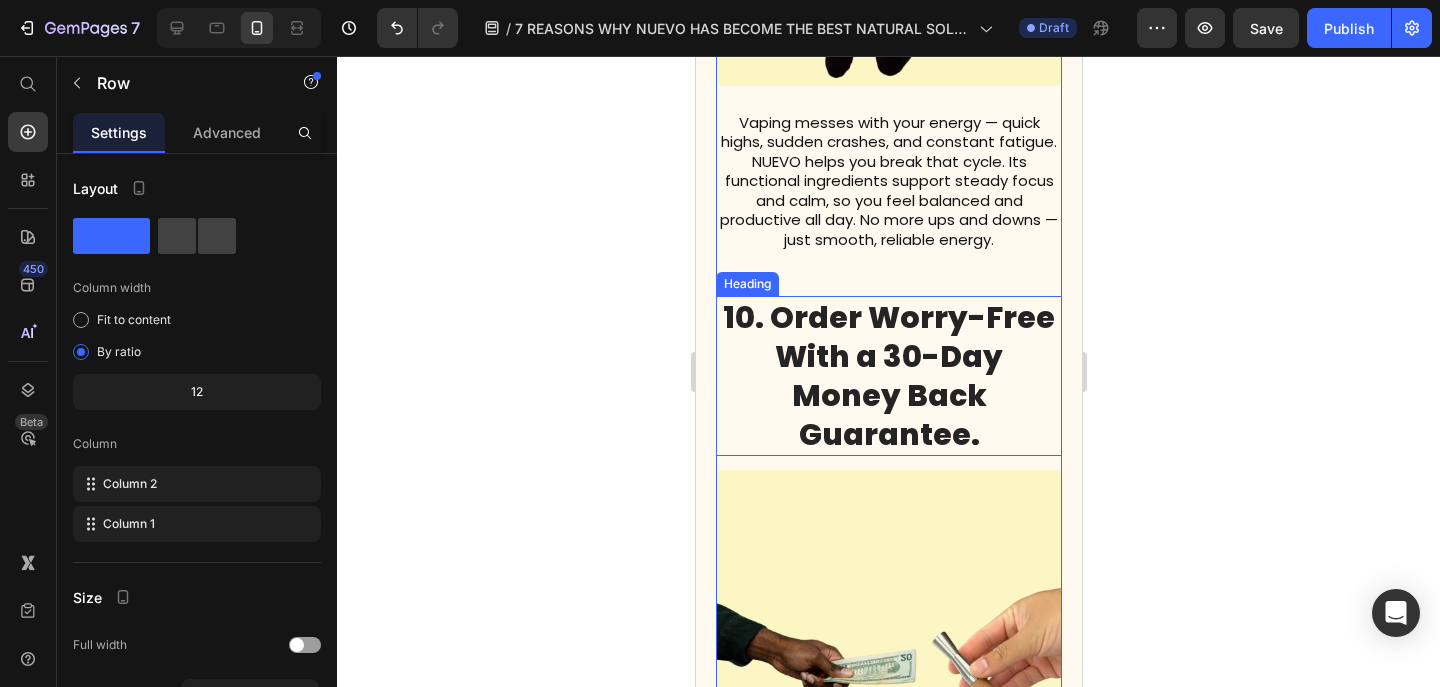 click on "1. Nuevo Helps Break Free From Ones Addiction. Heading Image Meet the most satisfying way to keep your hand-to-mouth ritual without the guilt. Imagine getting the same pull and calm without nicotine, vapor, or toxins. NUEVO is made with only good stuff — pure flavors and functional ingredients to help you feel clear, calm, and focused. Say goodbye to harmful chemicals and hello to a healthier habit you’ll actually enjoy every day! Text Block Row 3. Nuevo  WANTS   You To be Healthy Both Physically & Mentaly. Heading Image Take it anywhere, use it anytime — and no one around you will even notice. NUEVO is vapor-free, smoke-free, and scent-free, so you can keep the habit without clouds or stink. It’s built to handle real life too: waterproof (as long as the core stays dry), heat-proof, and tough enough to last a long time. Perfect for discreet hits at work, in the car, or outdoors — zero mess, zero stress. Text Block Row 4. At Nuevo, We Understand How It Feels To Be Hooked. Heading Image Text Block" at bounding box center (888, -1363) 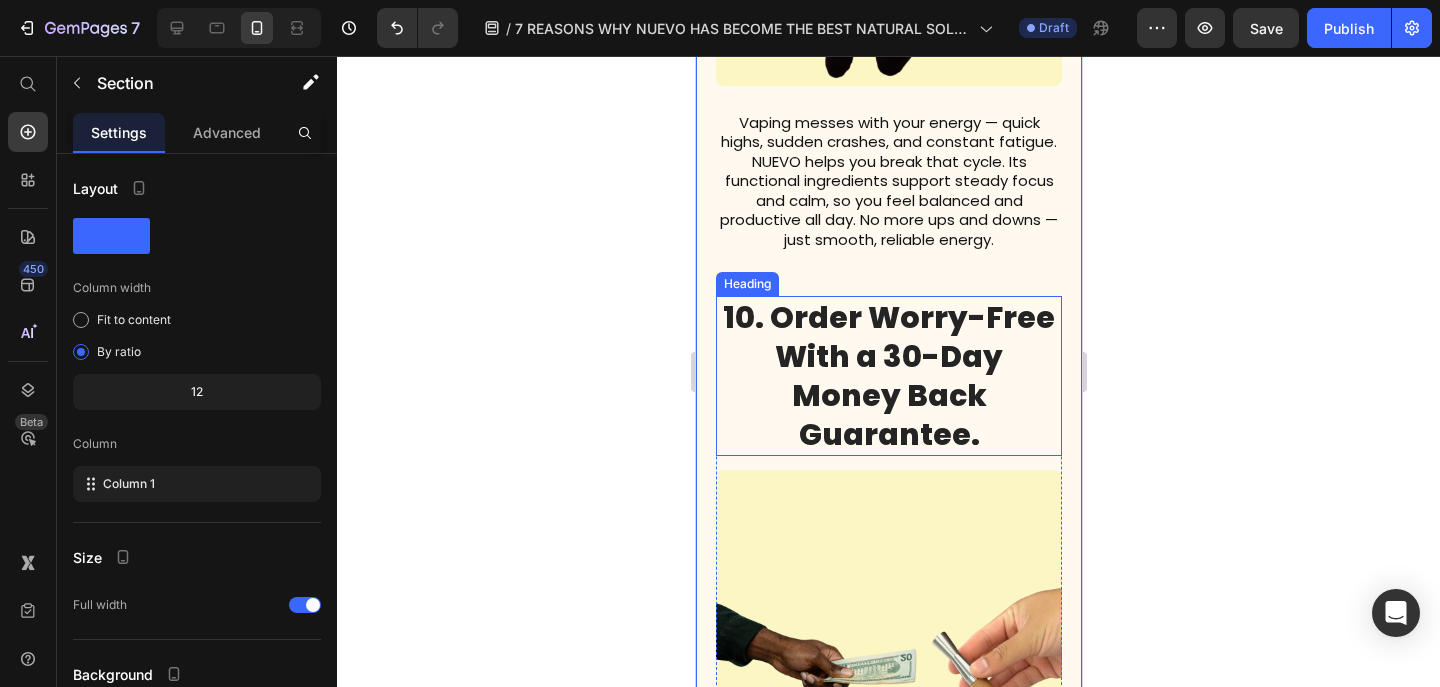 click on "10. Order Worry-Free With a 30-Day Money Back Guarantee." at bounding box center (888, 376) 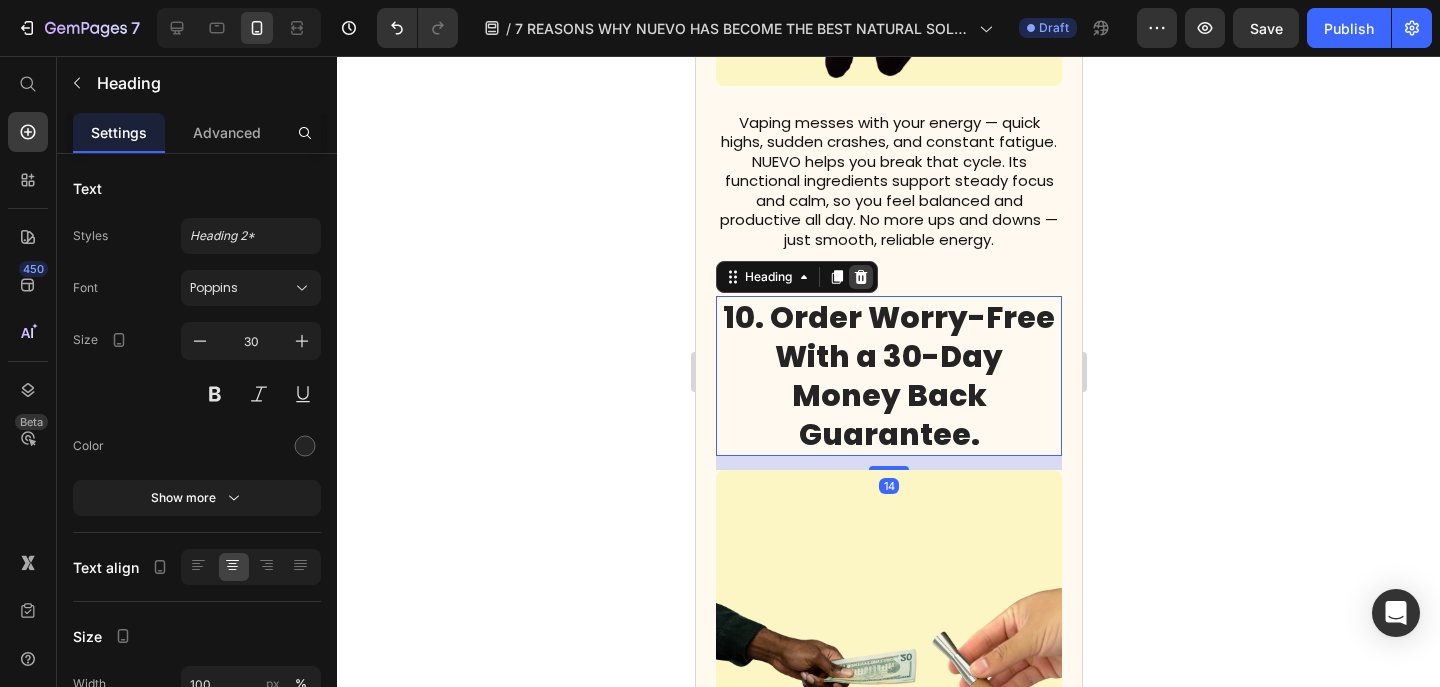click 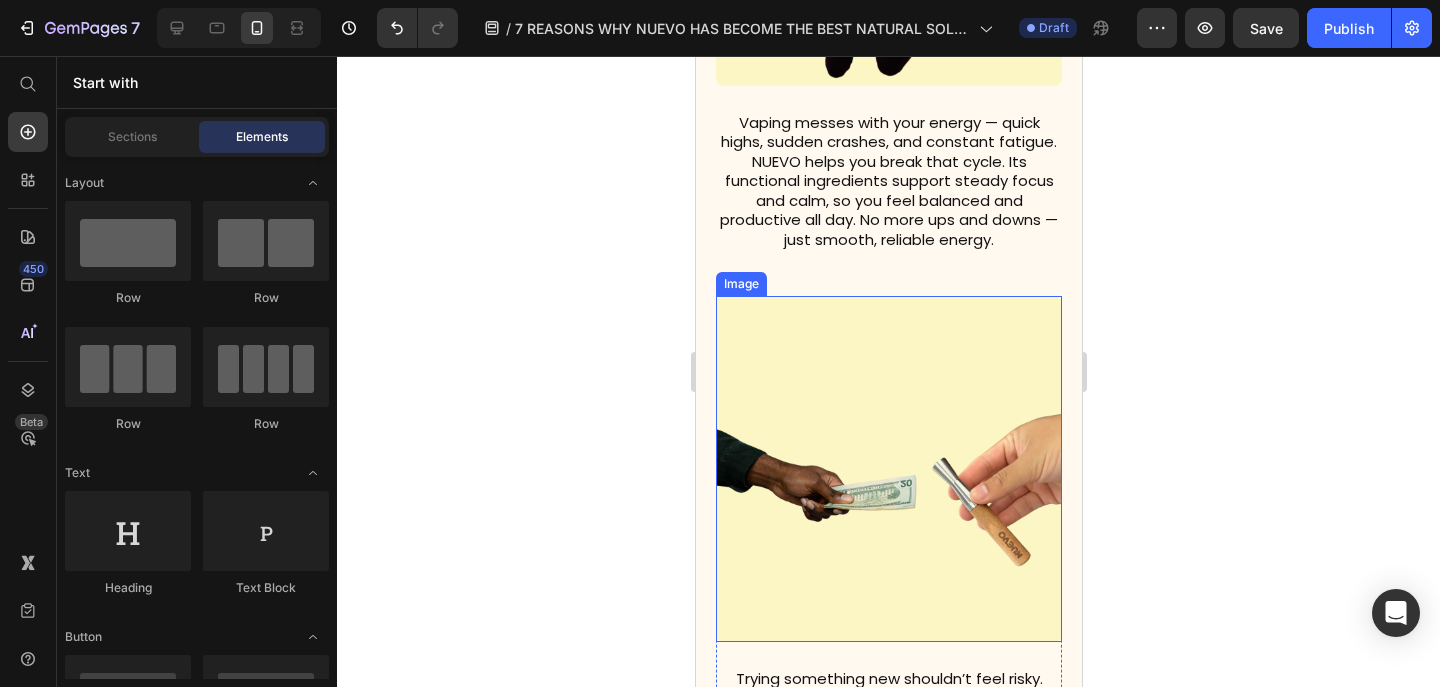 click at bounding box center [888, 469] 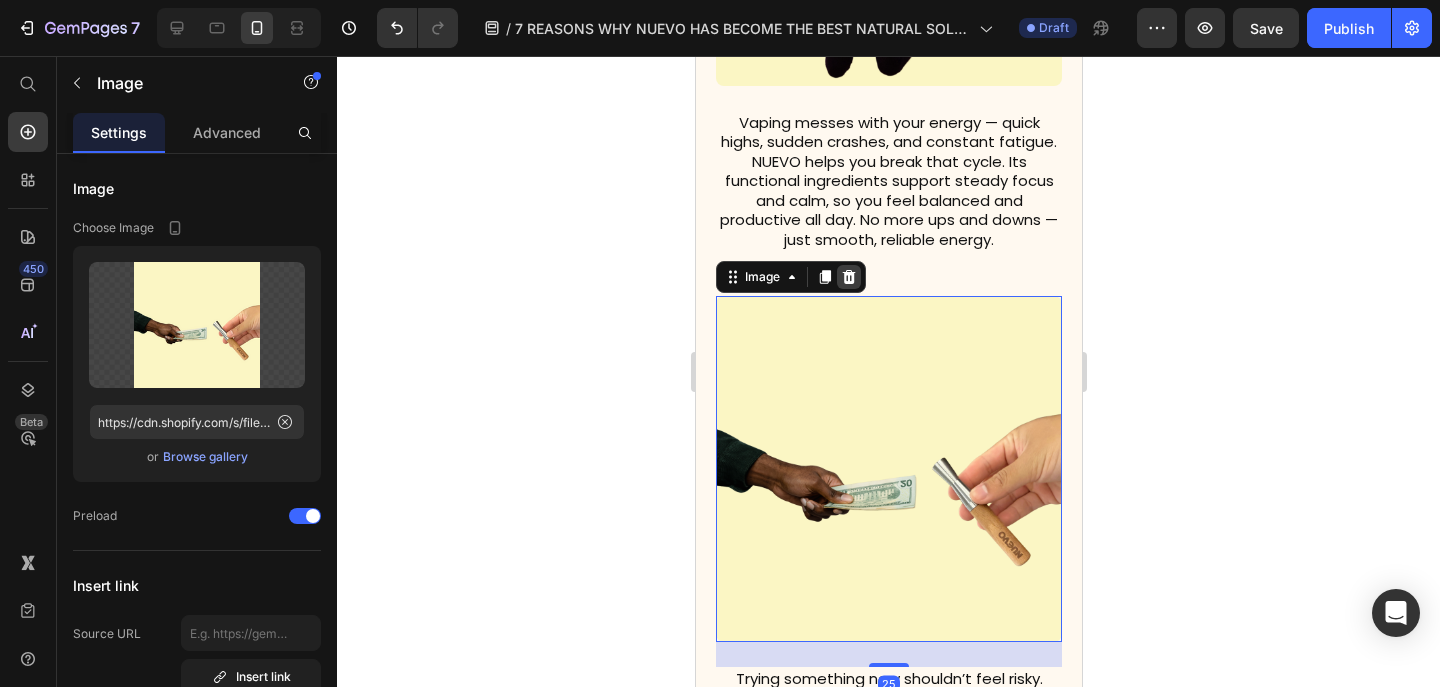 click at bounding box center [848, 277] 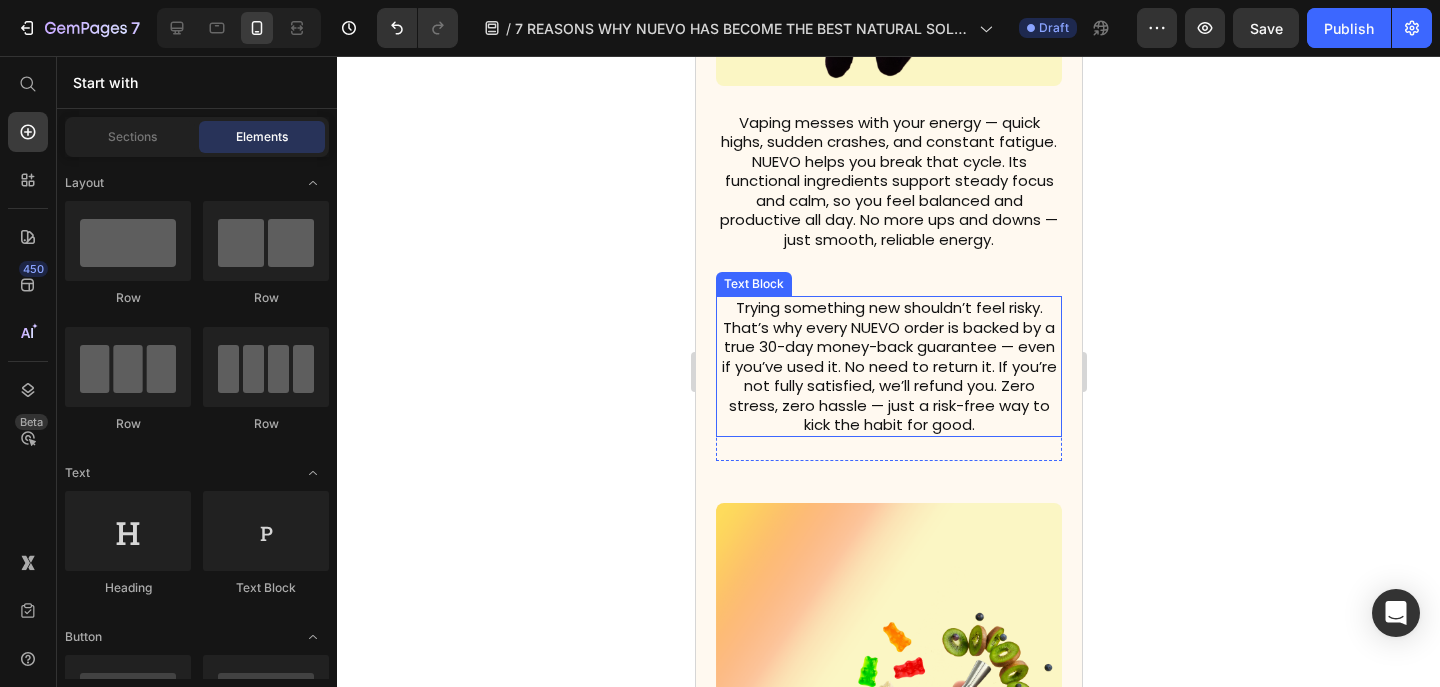 click on "Trying something new shouldn’t feel risky. That’s why every NUEVO order is backed by a true 30-day money-back guarantee — even if you’ve used it. No need to return it. If you’re not fully satisfied, we’ll refund you. Zero stress, zero hassle — just a risk-free way to kick the habit for good." at bounding box center (888, 366) 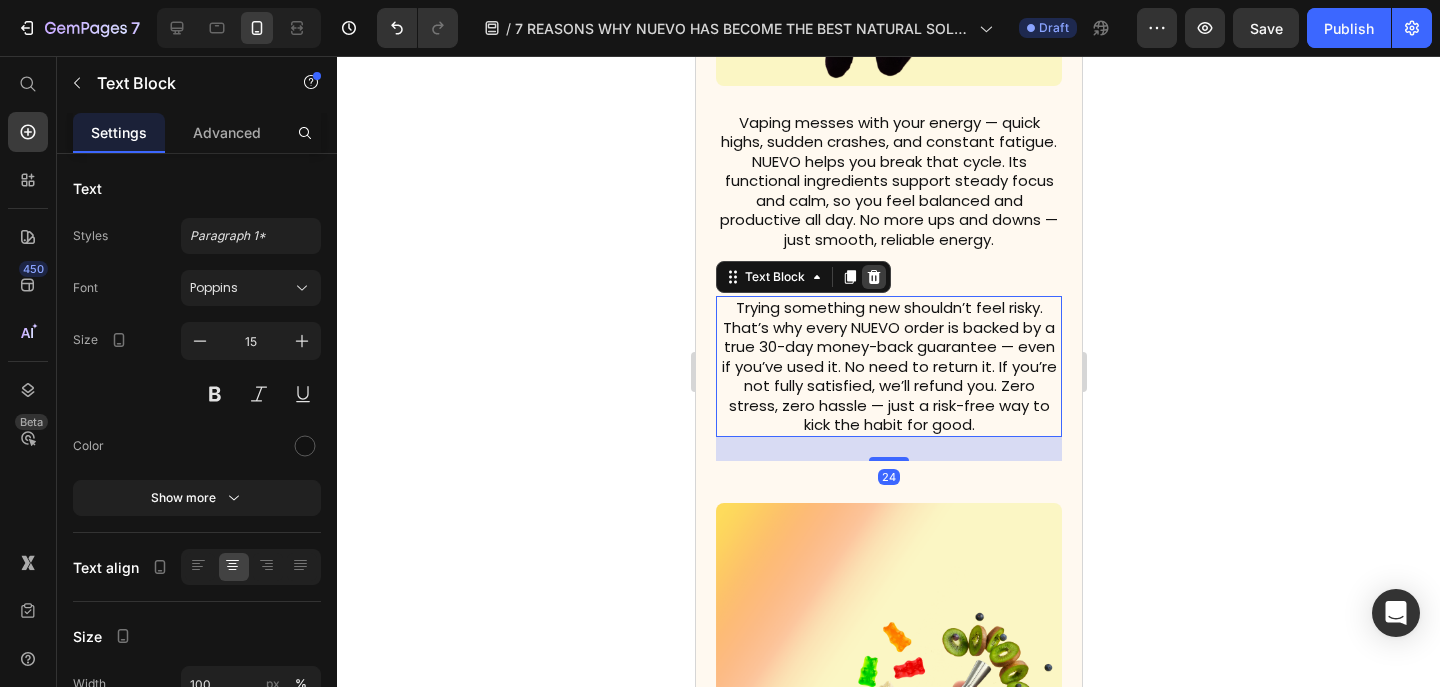 click 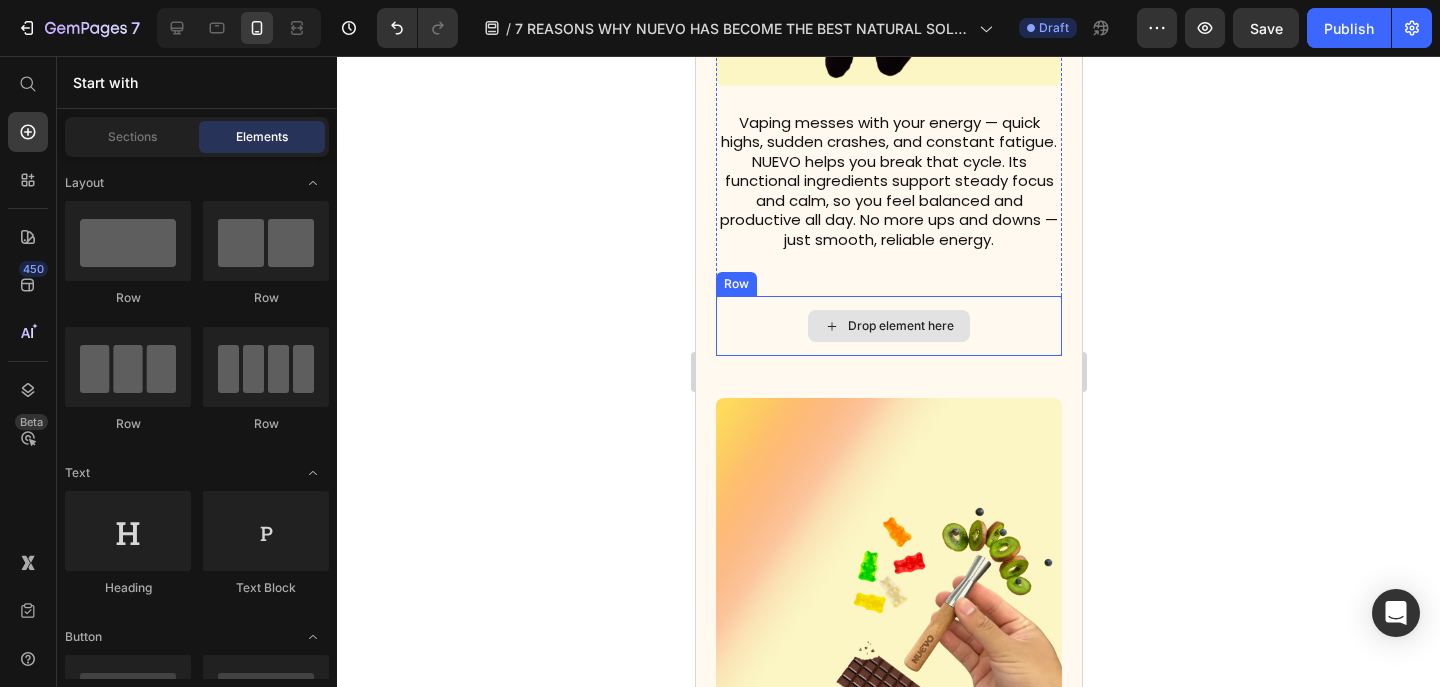 click on "Drop element here" at bounding box center (888, 326) 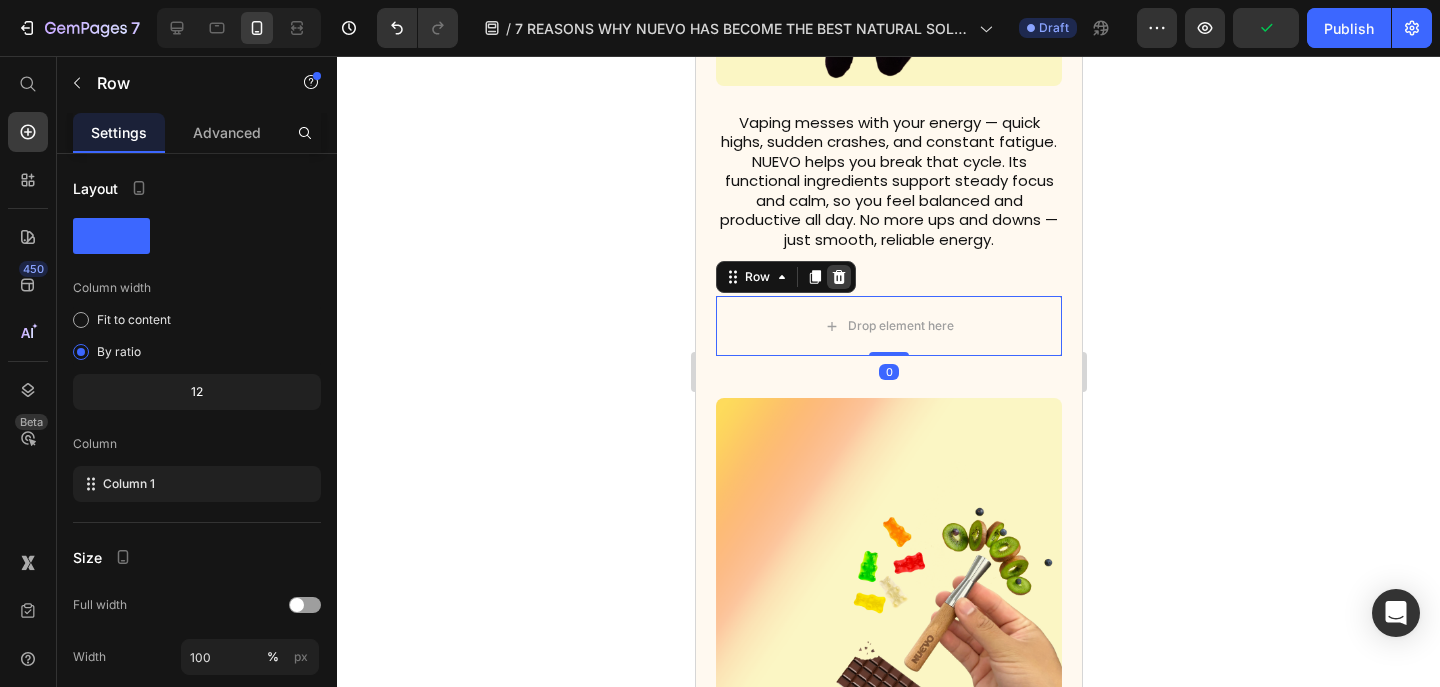 click 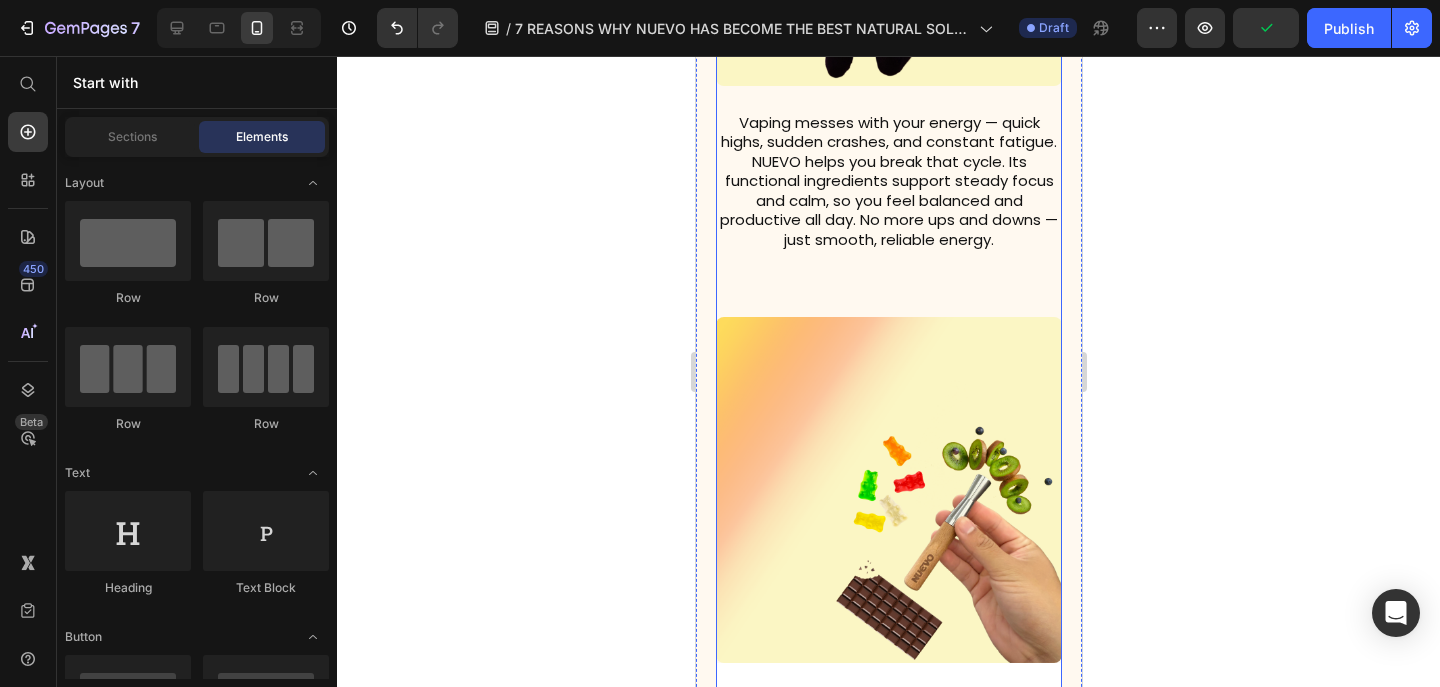 click at bounding box center [888, 490] 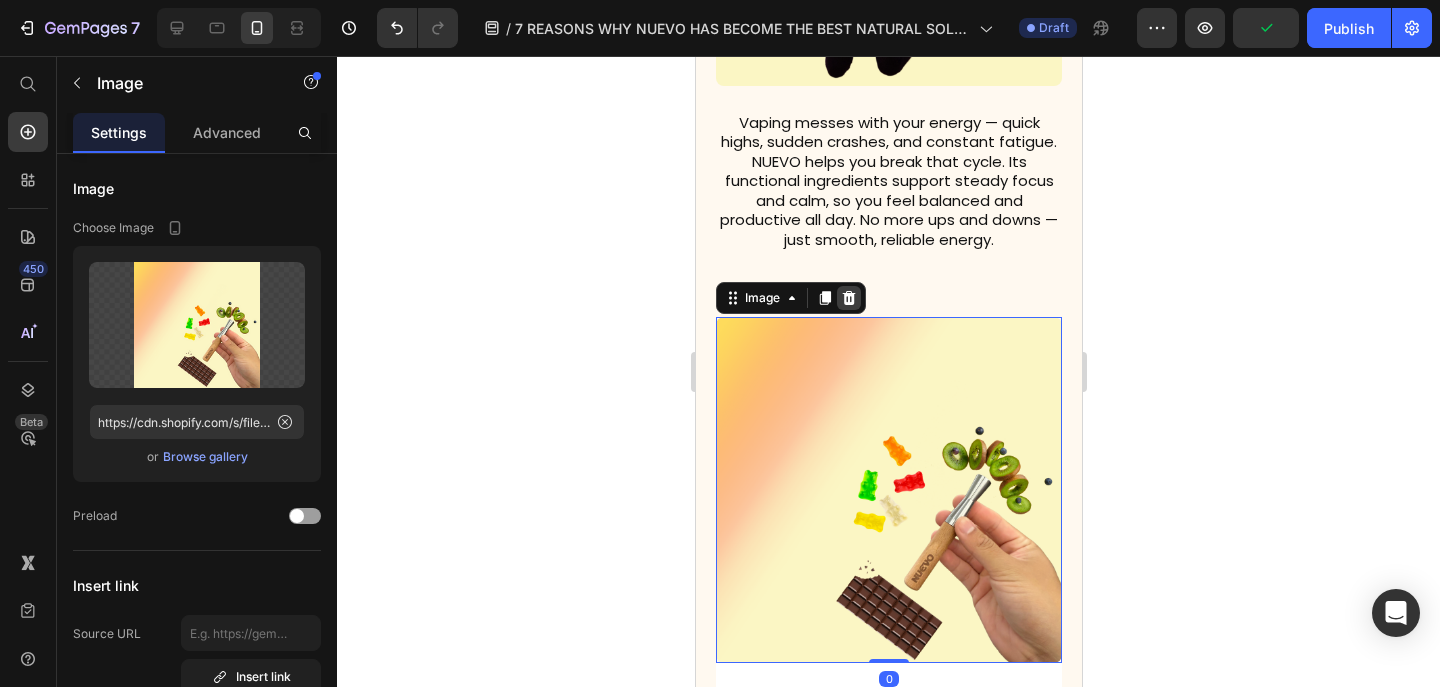 click 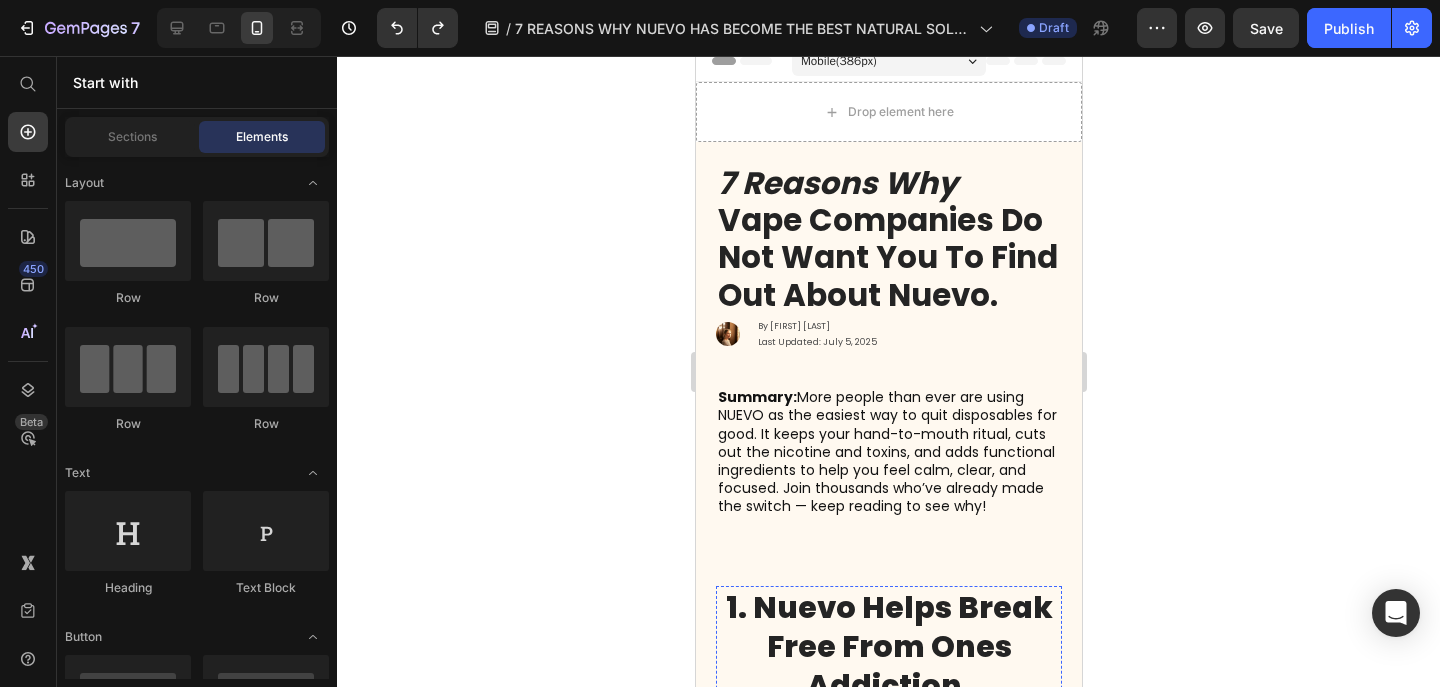 scroll, scrollTop: 0, scrollLeft: 0, axis: both 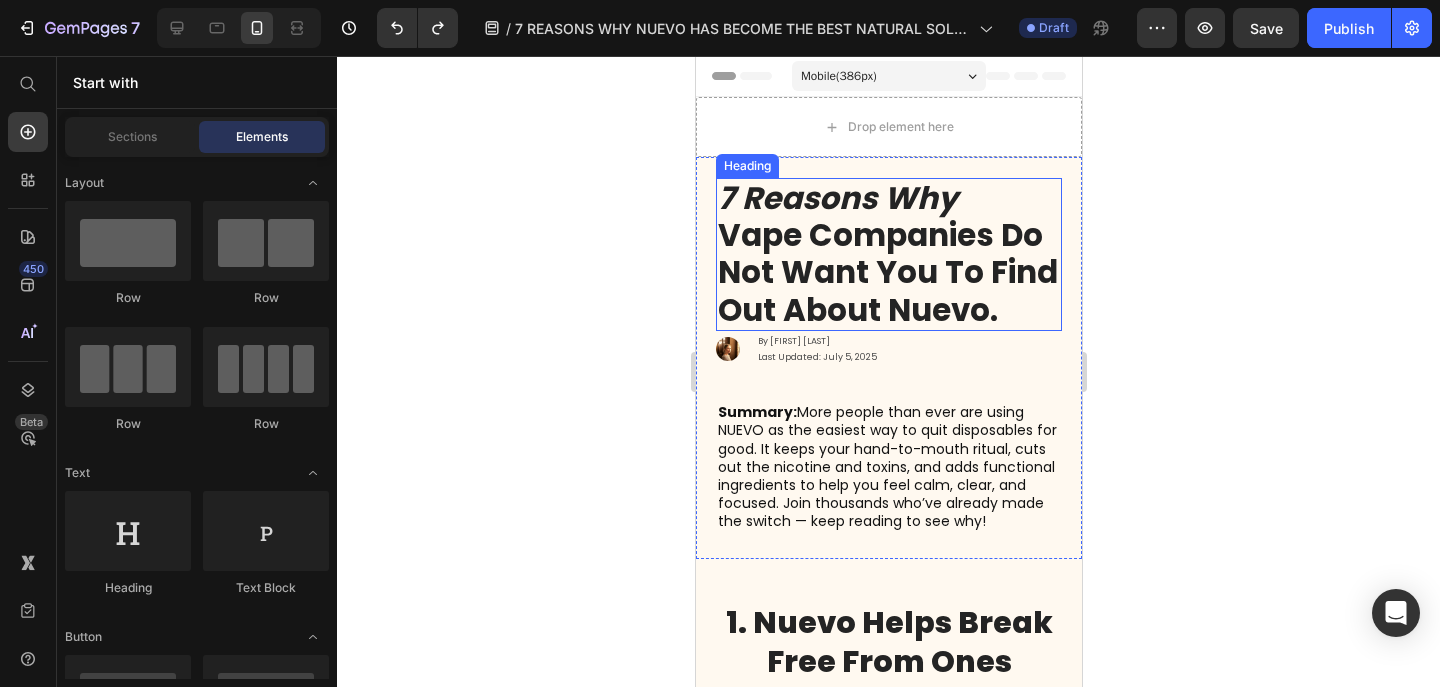 click on "Vape Companies Do Not Want You To Find Out About Nuevo." at bounding box center (887, 272) 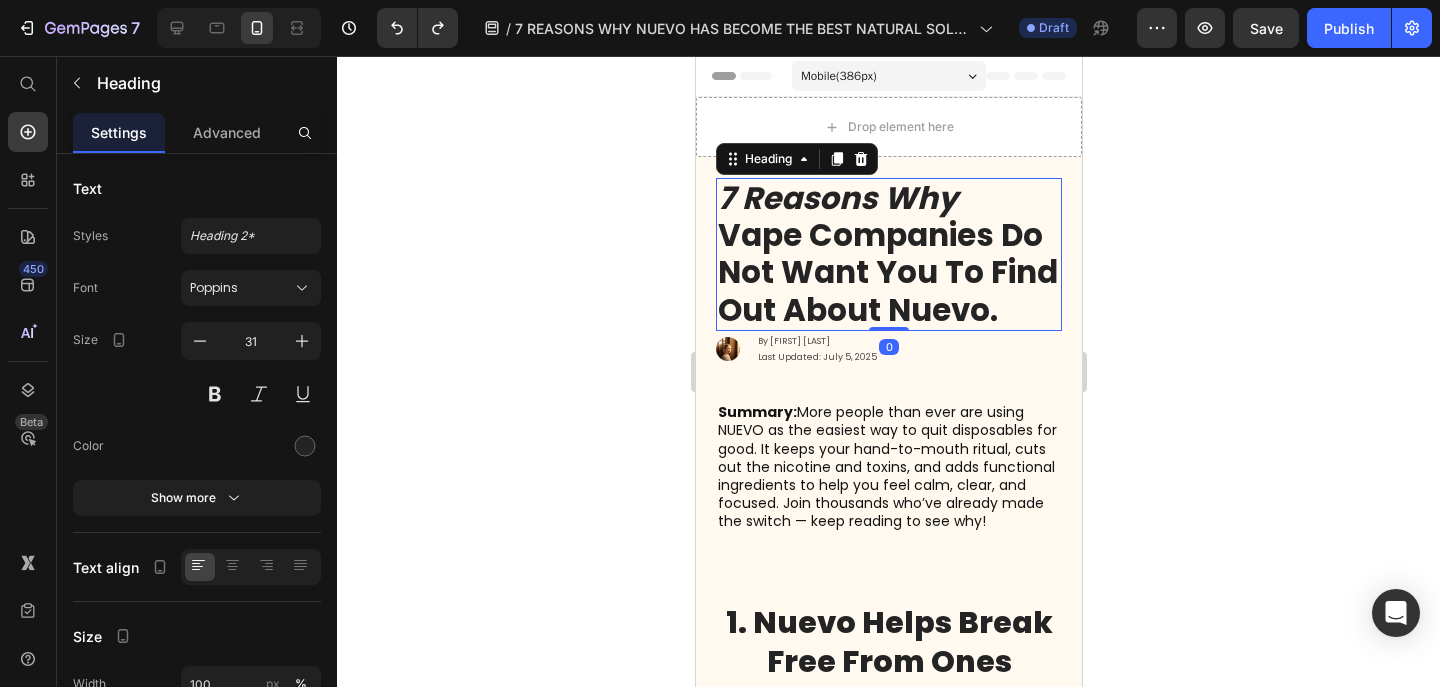 click on "7 Reasons why   Vape Companies Do Not Want You To Find Out About Nuevo." at bounding box center [888, 254] 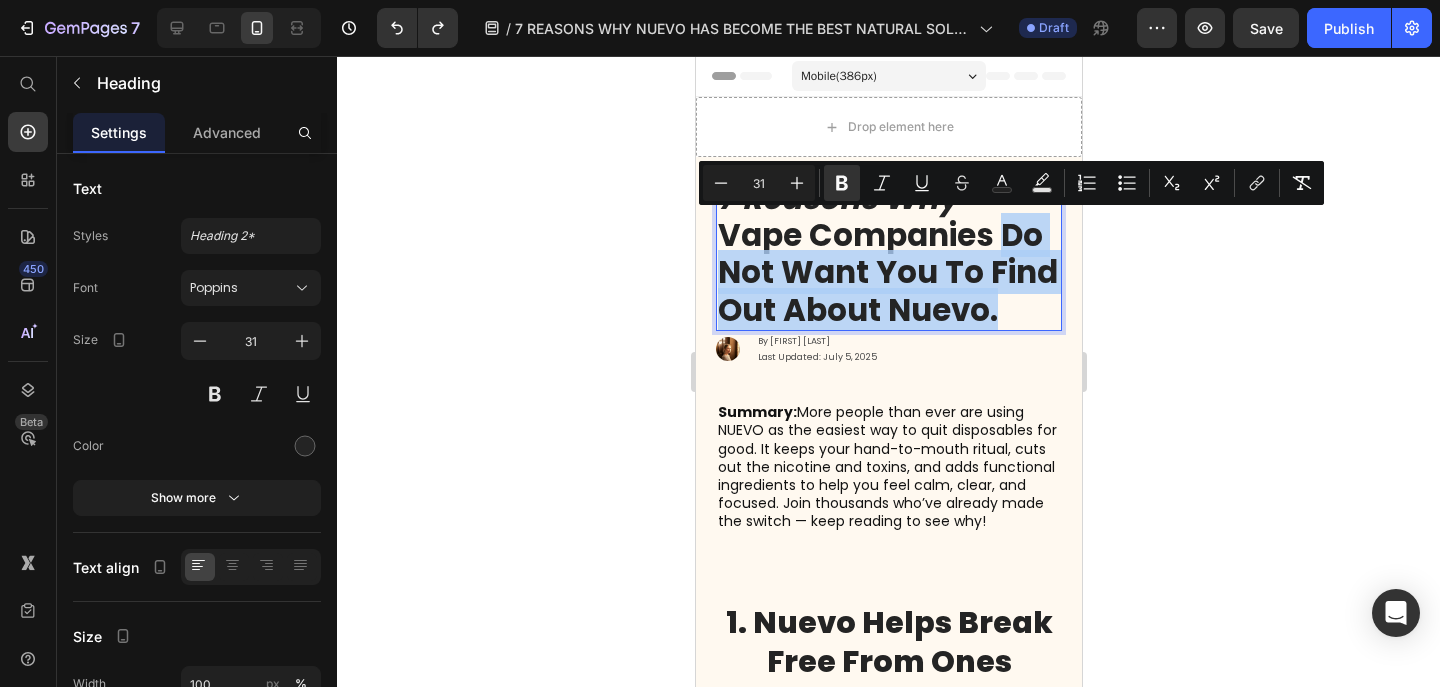 drag, startPoint x: 1009, startPoint y: 311, endPoint x: 1002, endPoint y: 254, distance: 57.428215 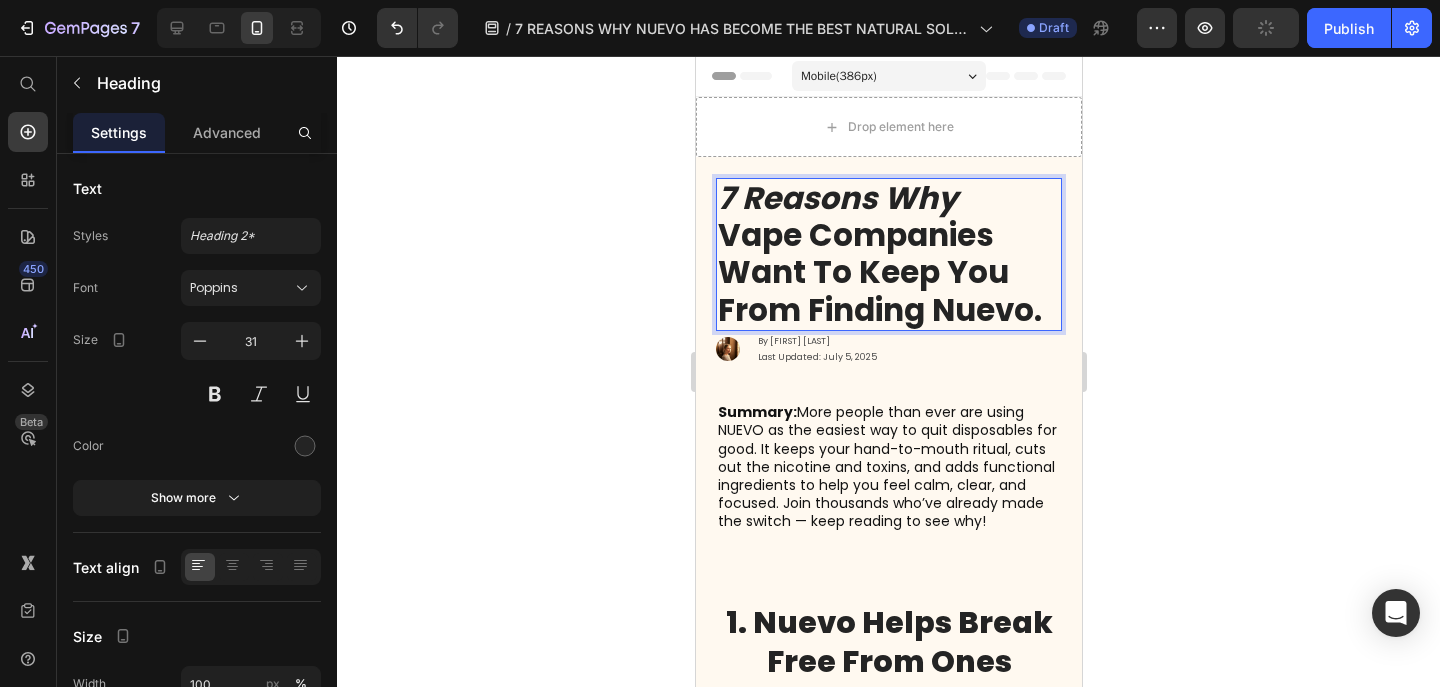 click 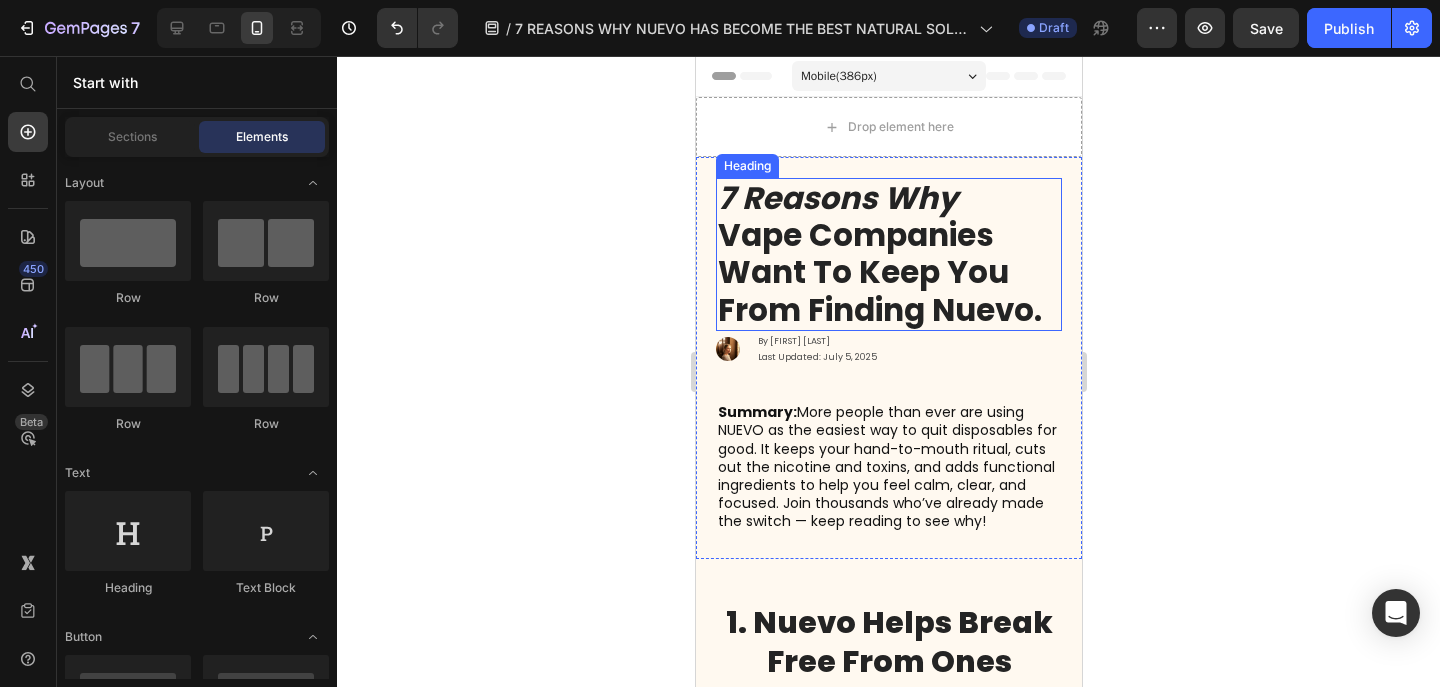 click on "Vape Companies Want To Keep You From Finding Nuevo." at bounding box center [879, 272] 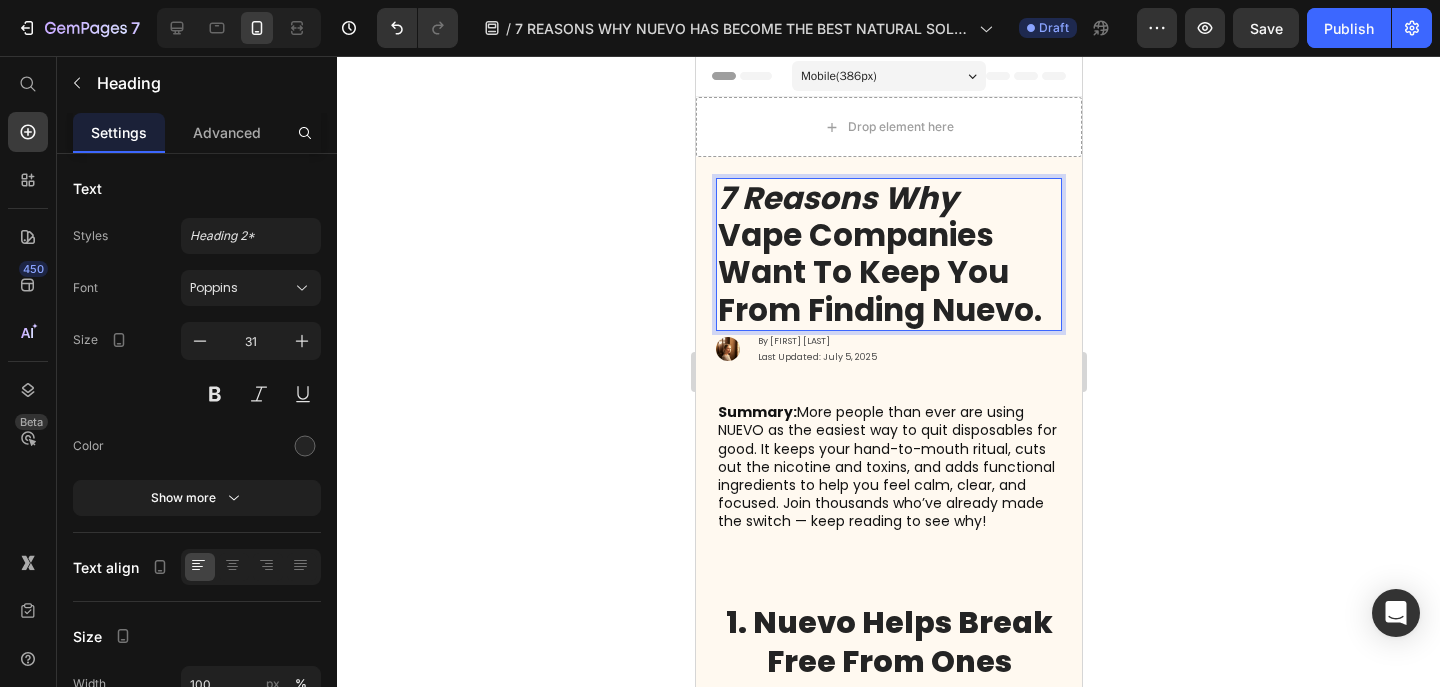 click on "Vape Companies Want To Keep You From Finding Nuevo." at bounding box center [879, 272] 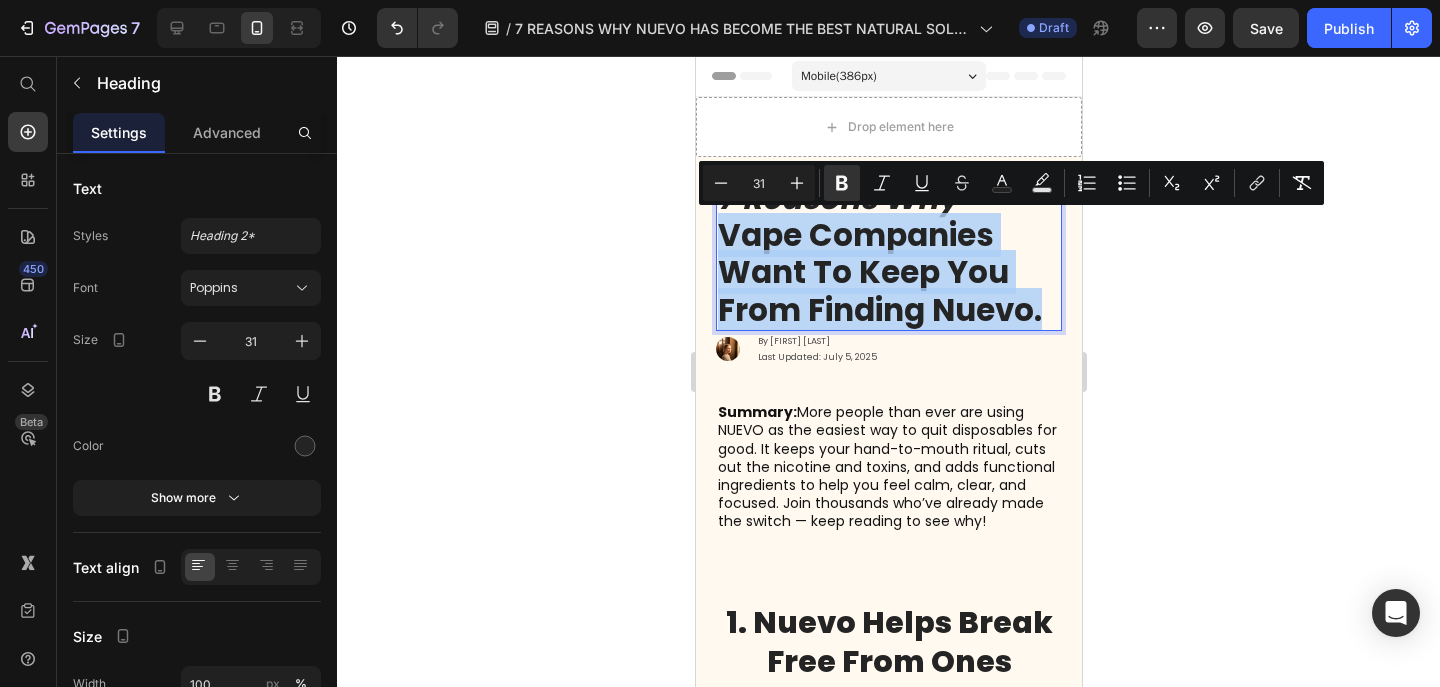 drag, startPoint x: 1052, startPoint y: 304, endPoint x: 725, endPoint y: 242, distance: 332.82578 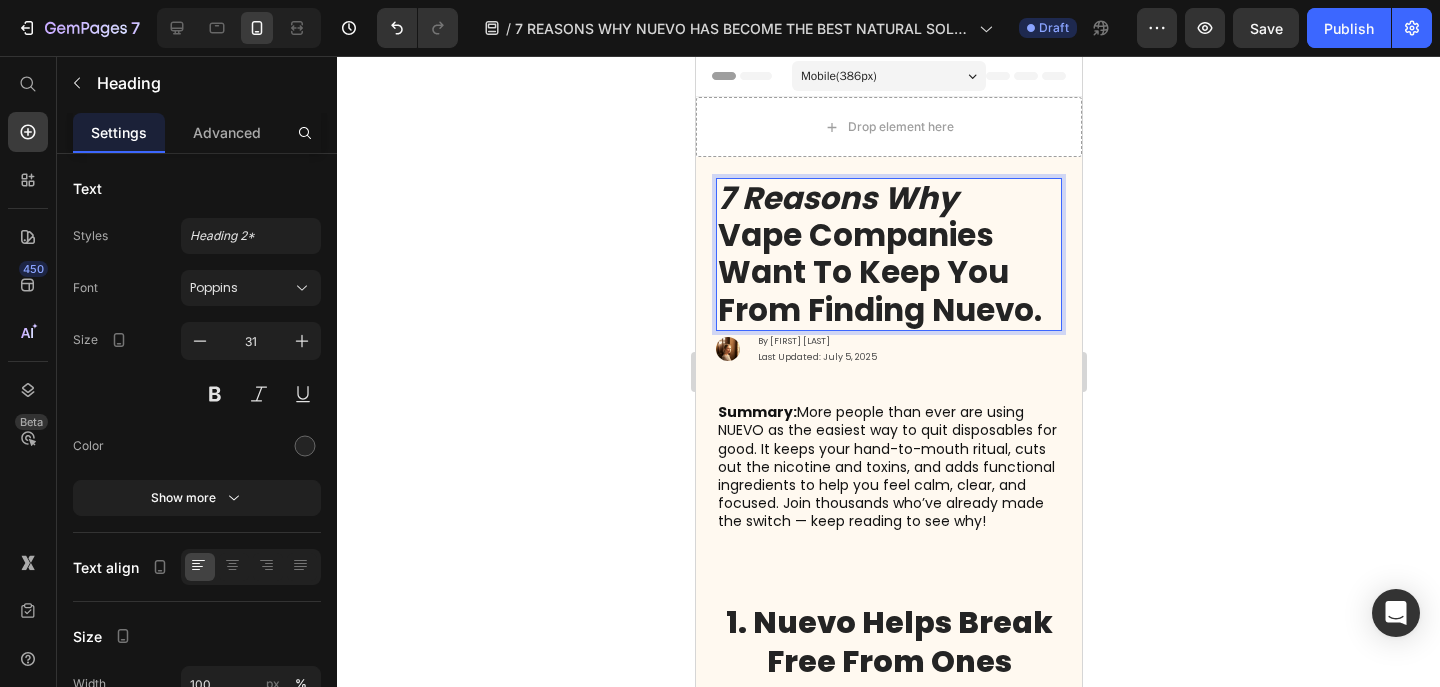 scroll, scrollTop: 1, scrollLeft: 0, axis: vertical 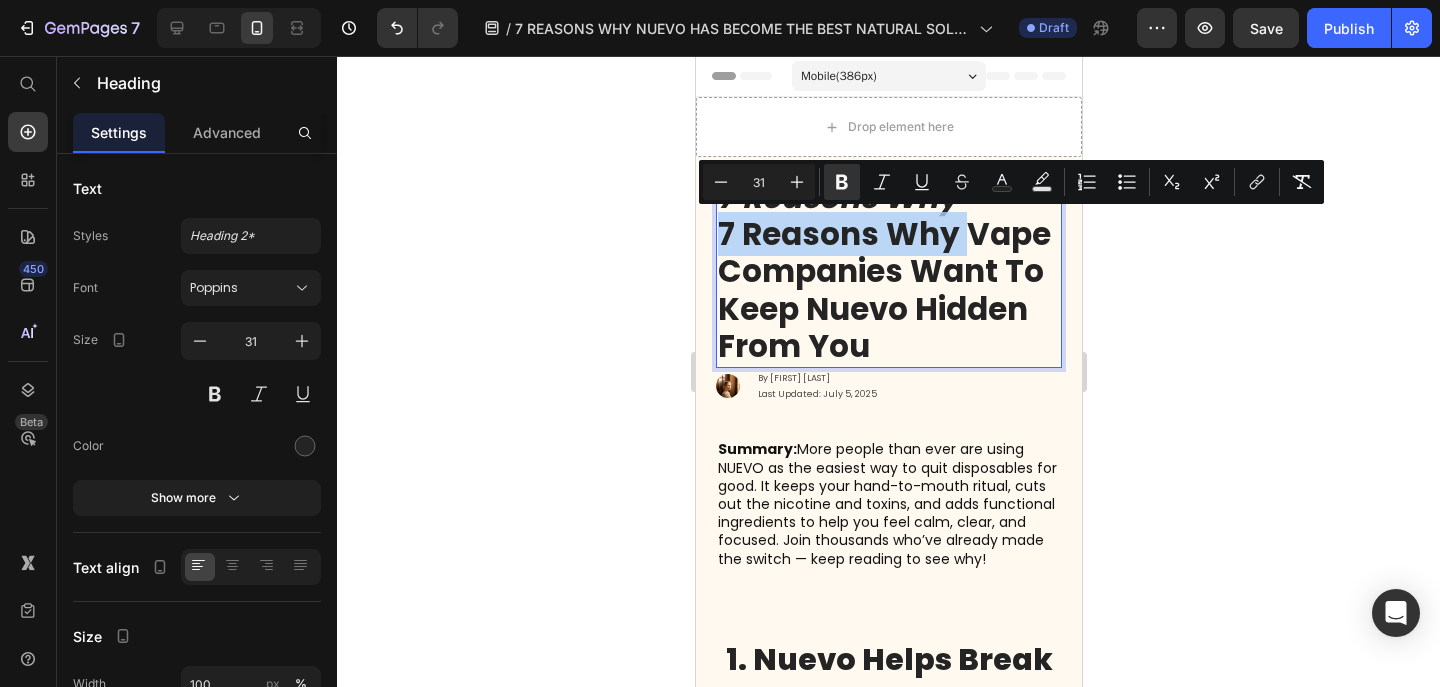 drag, startPoint x: 721, startPoint y: 229, endPoint x: 967, endPoint y: 239, distance: 246.20317 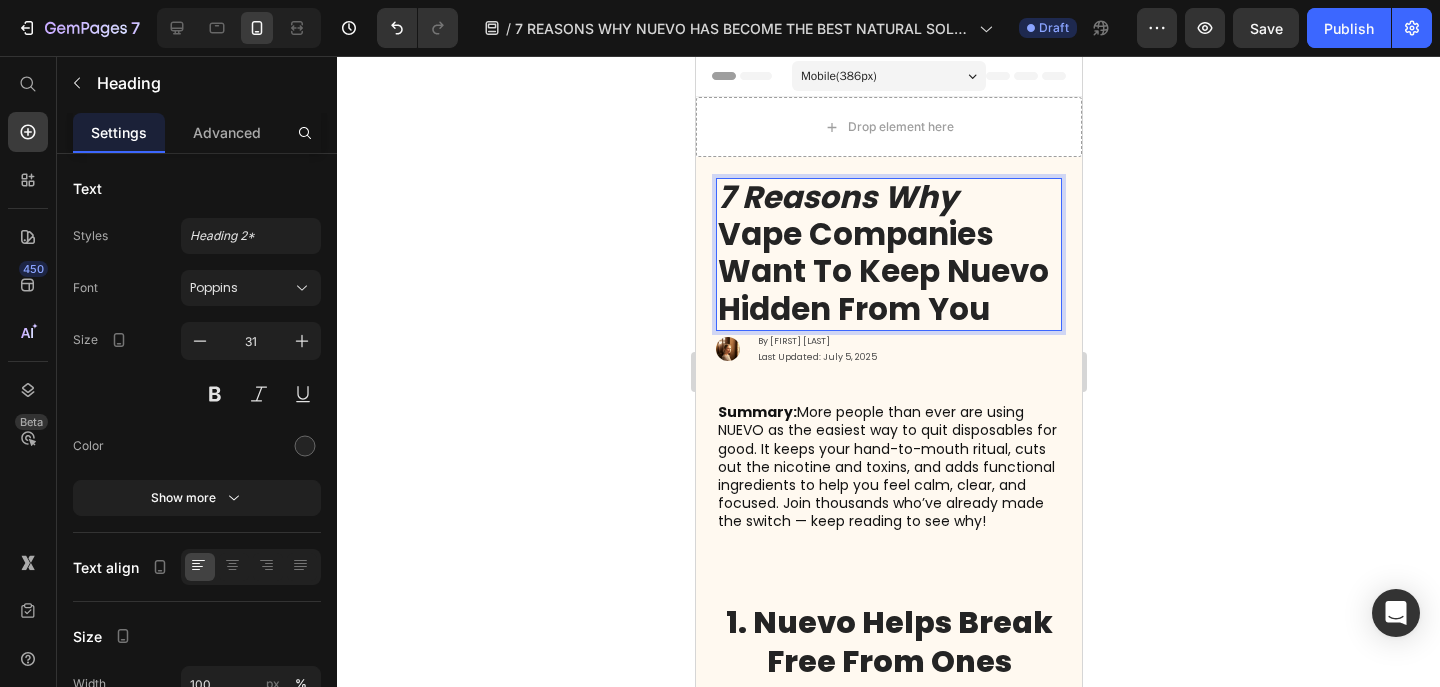 scroll, scrollTop: 0, scrollLeft: 0, axis: both 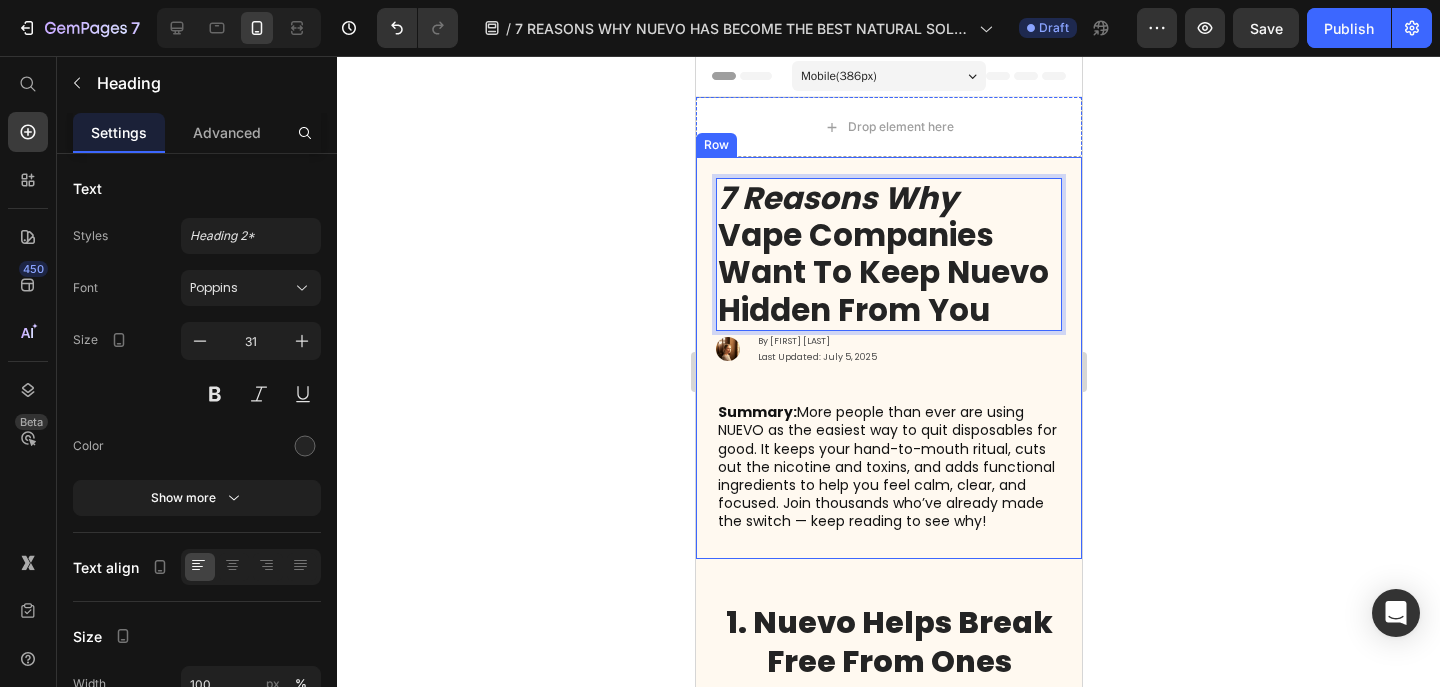 click 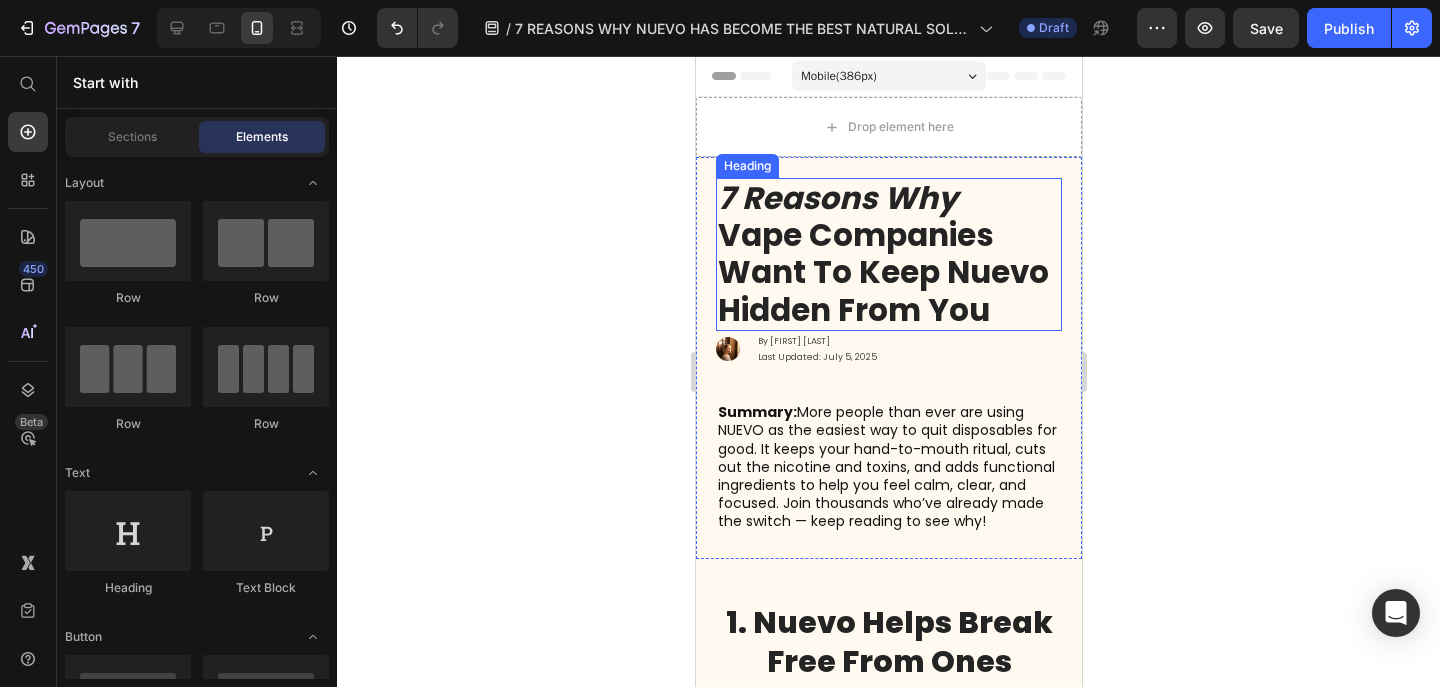 click on "⁠⁠⁠⁠⁠⁠⁠ 7 Reasons why   Vape Companies Want to Keep Nuevo Hidden From You" at bounding box center (888, 254) 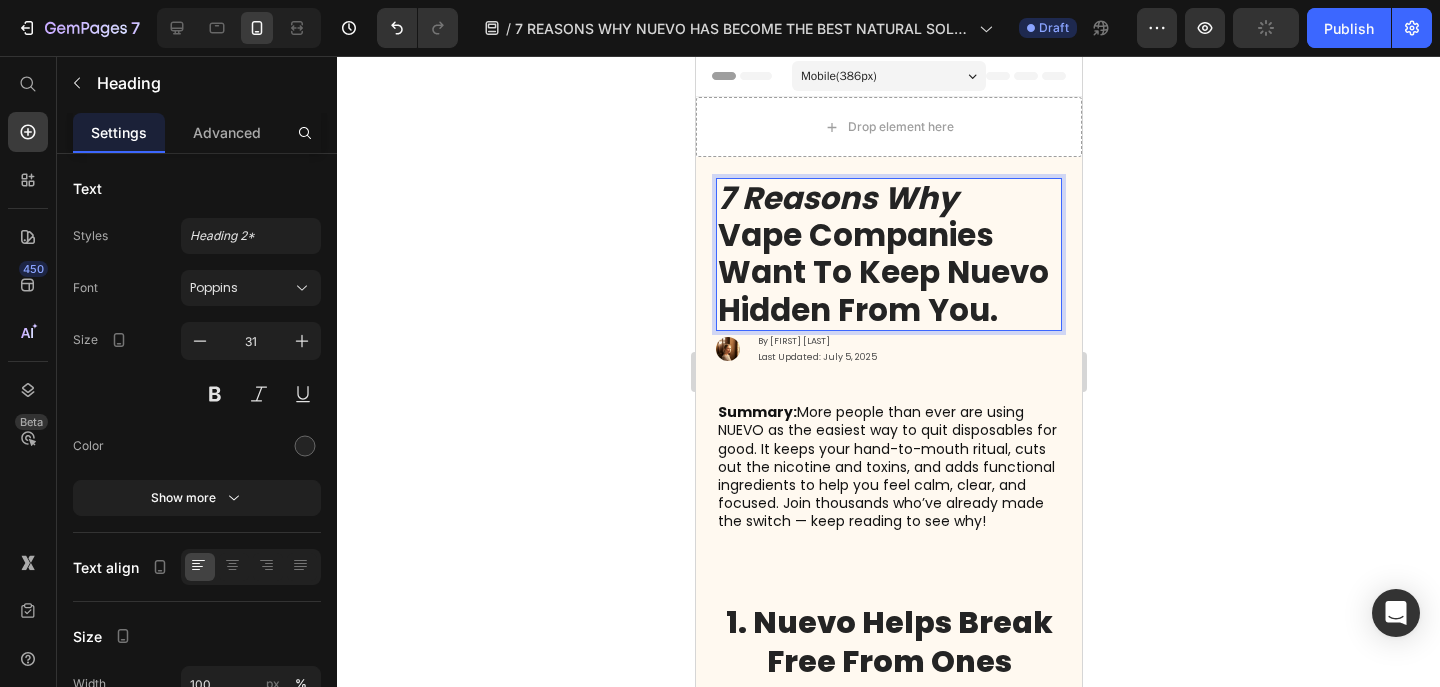 click 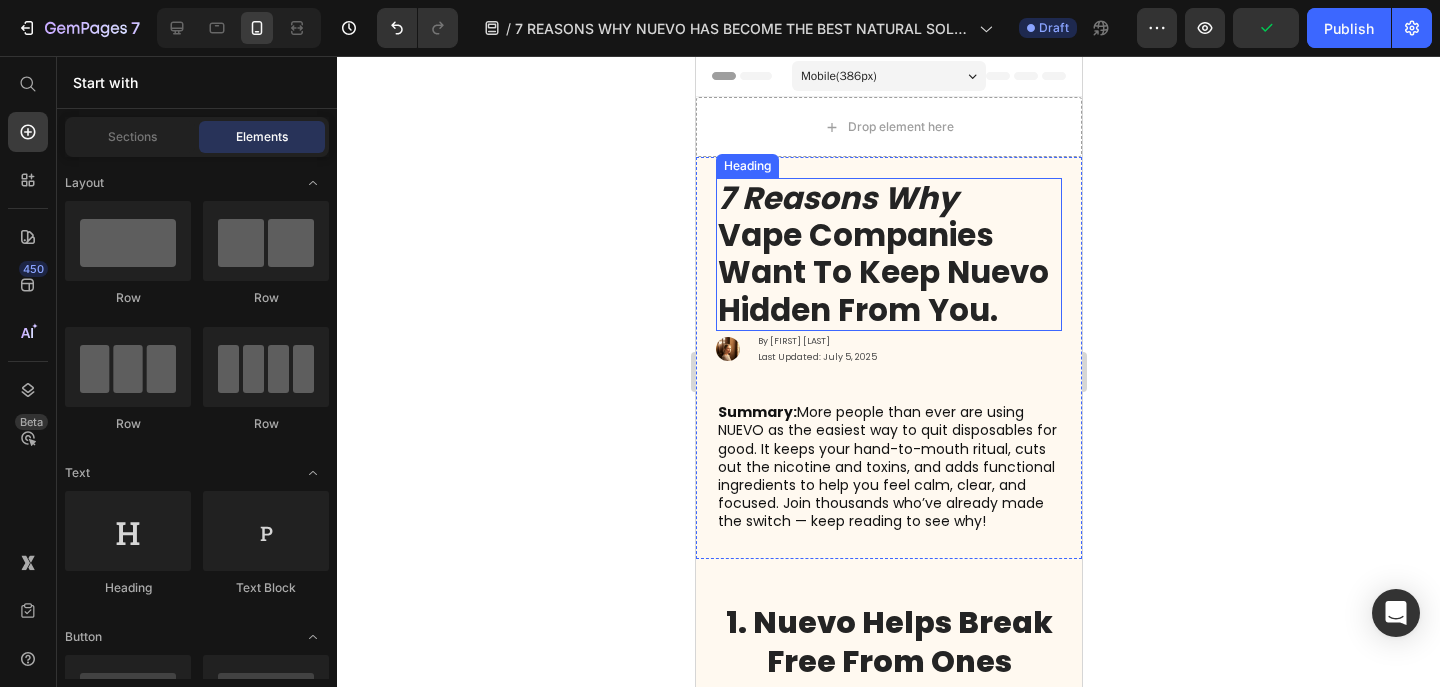 click on "⁠⁠⁠⁠⁠⁠⁠ 7 Reasons why   Vape Companies Want to Keep Nuevo Hidden From You." at bounding box center [888, 254] 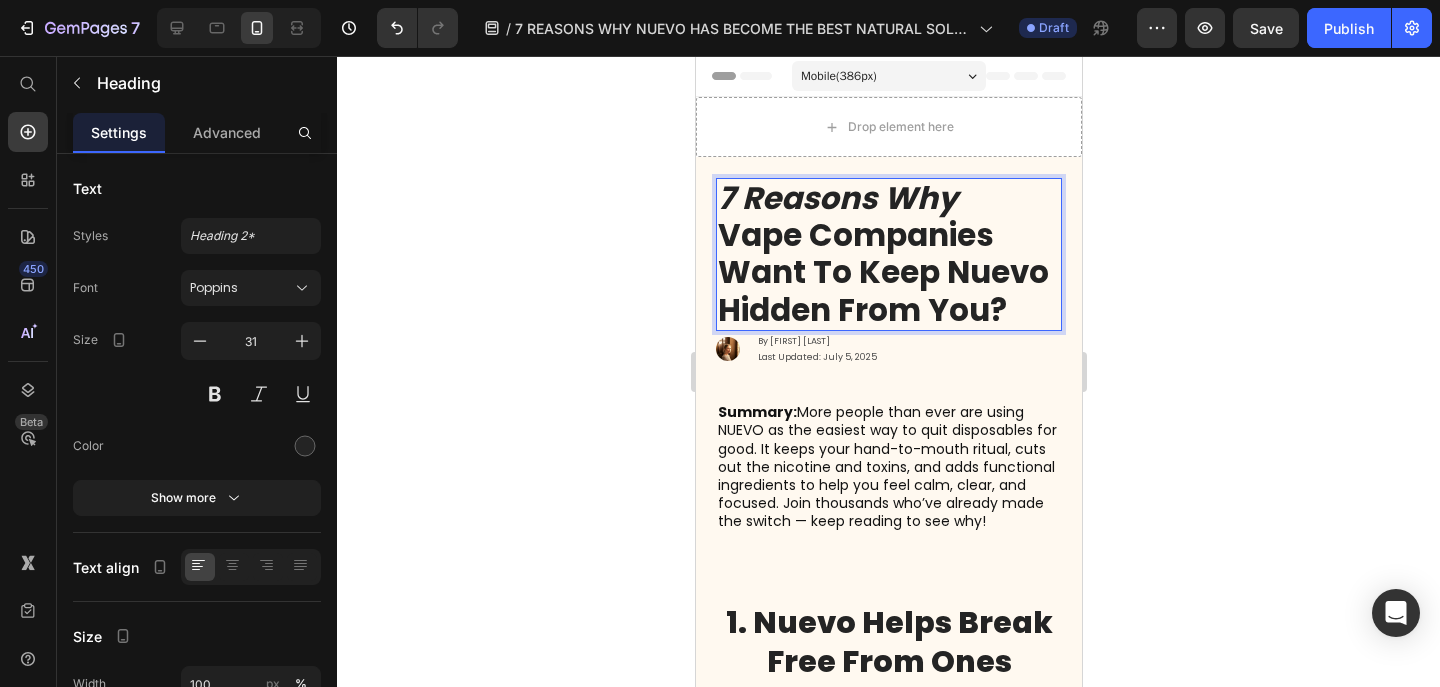 click on "7 Reasons why" at bounding box center (837, 198) 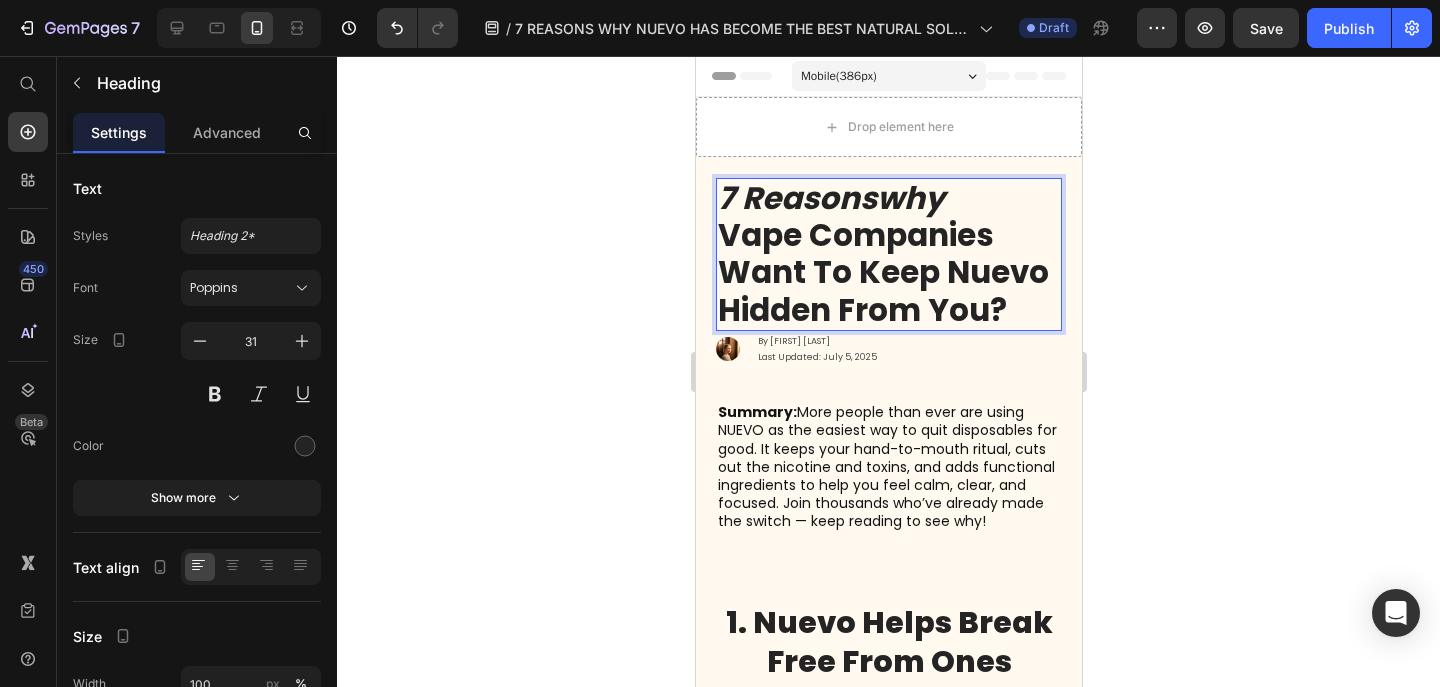 scroll, scrollTop: 0, scrollLeft: 0, axis: both 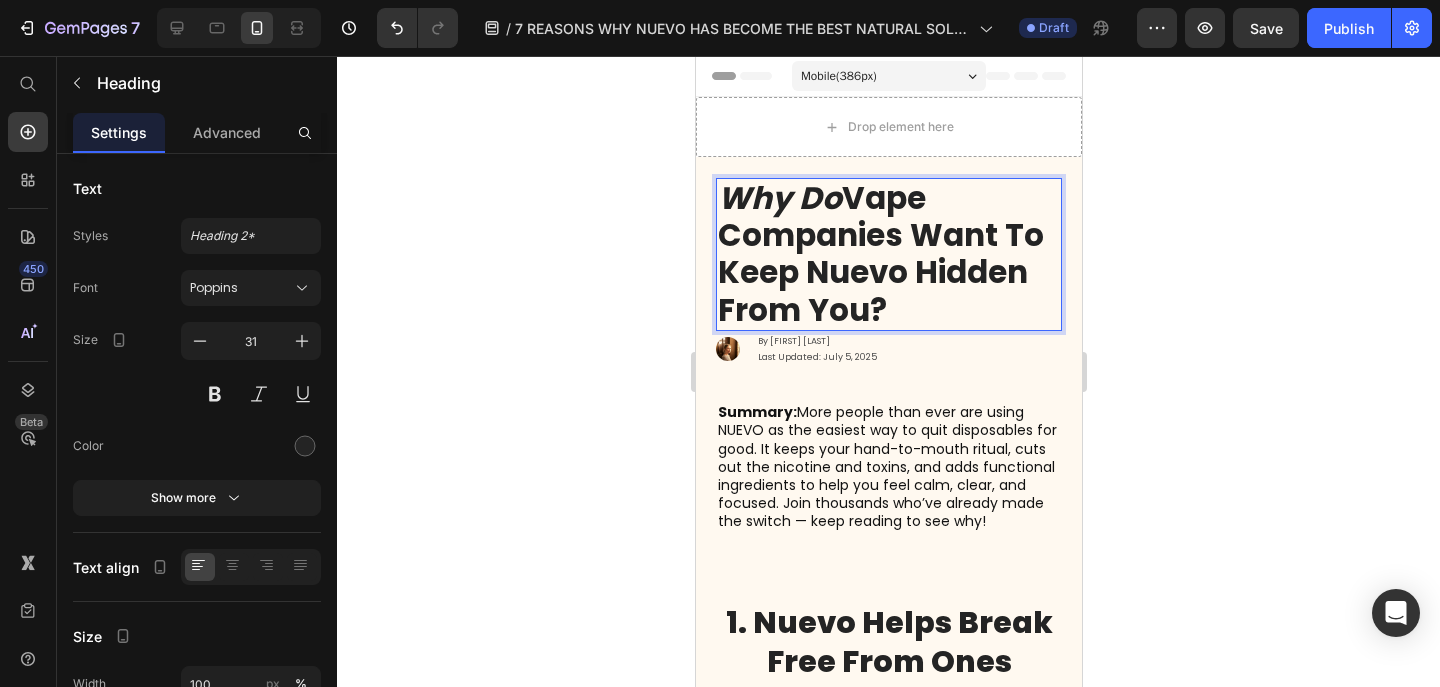drag, startPoint x: 848, startPoint y: 198, endPoint x: 724, endPoint y: 195, distance: 124.036285 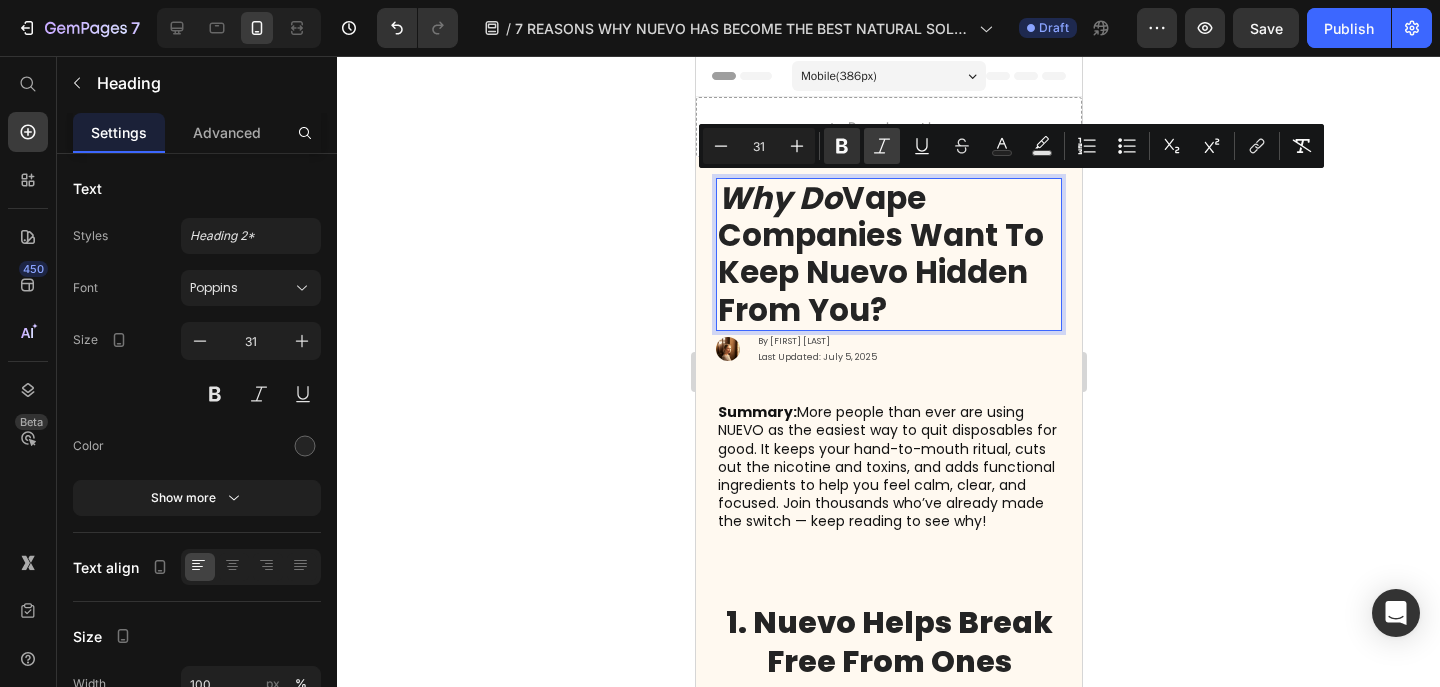click 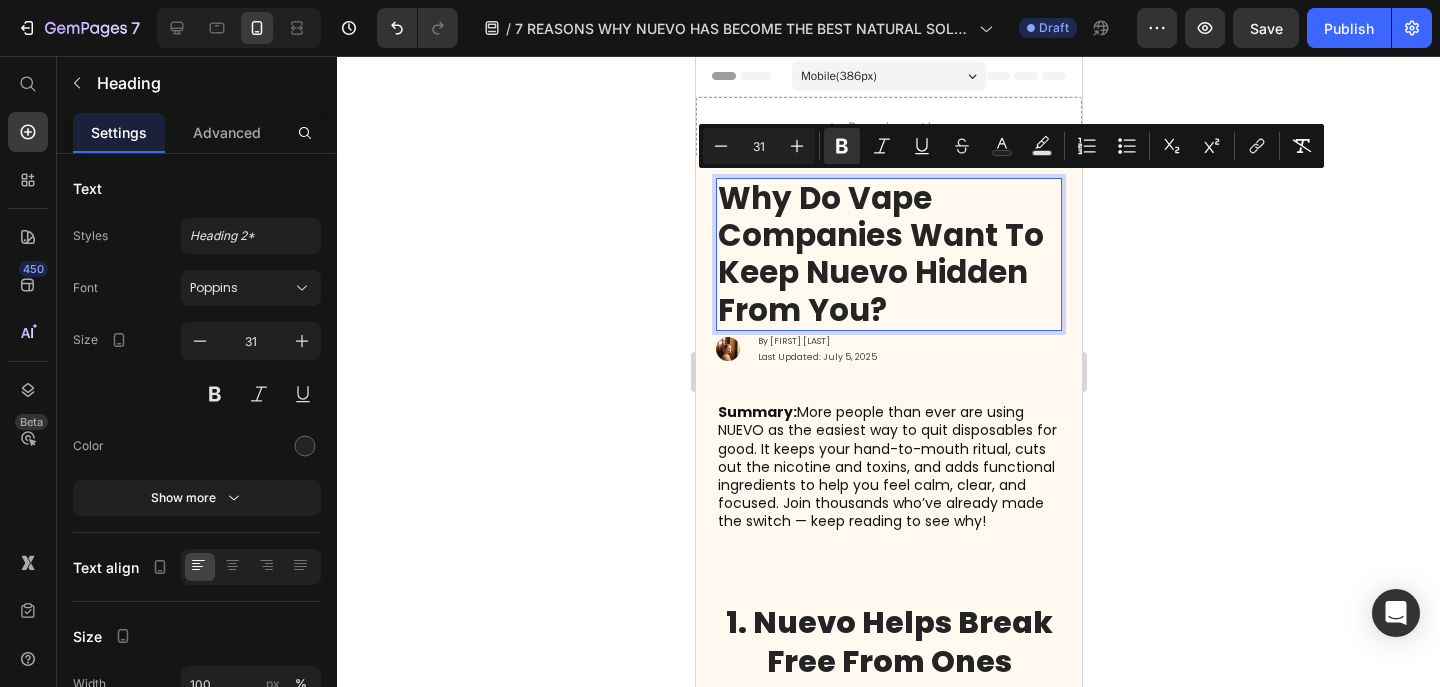 click 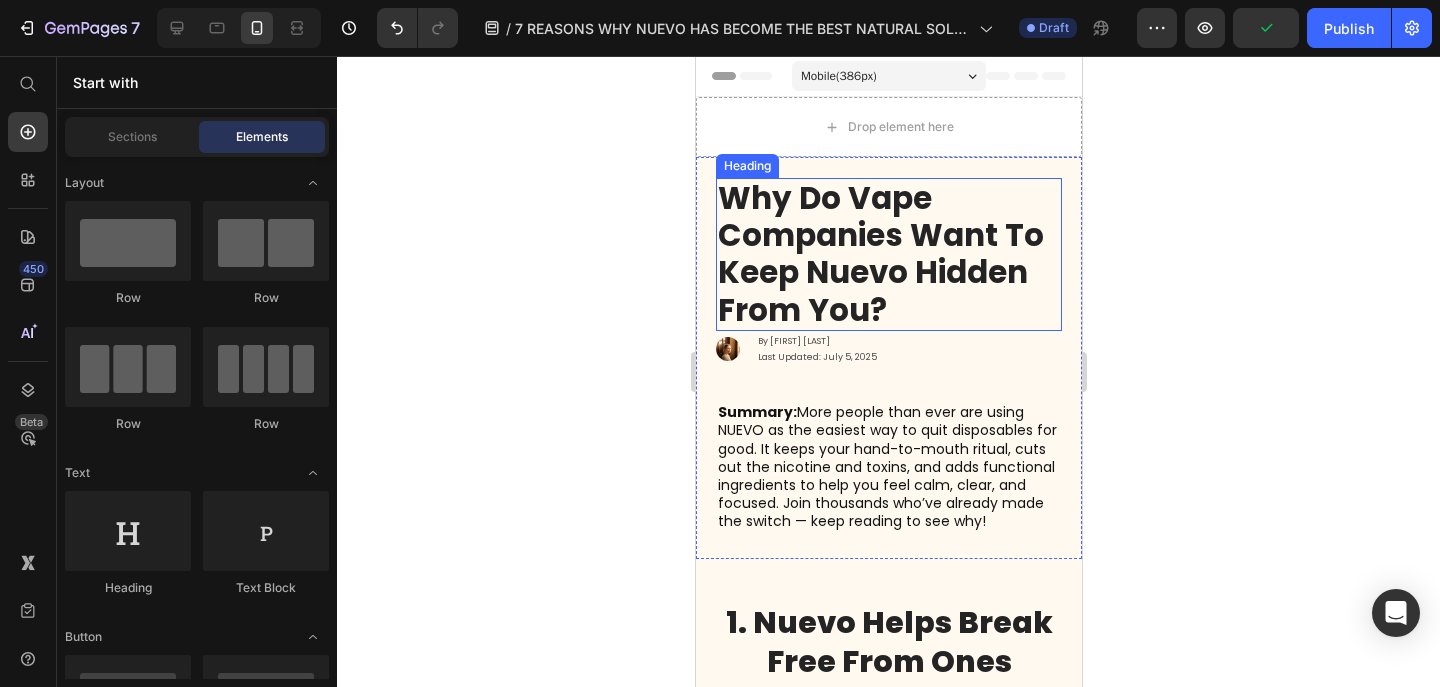click on "why Do Vape Companies Want to Keep Nuevo Hidden From You?" at bounding box center (880, 254) 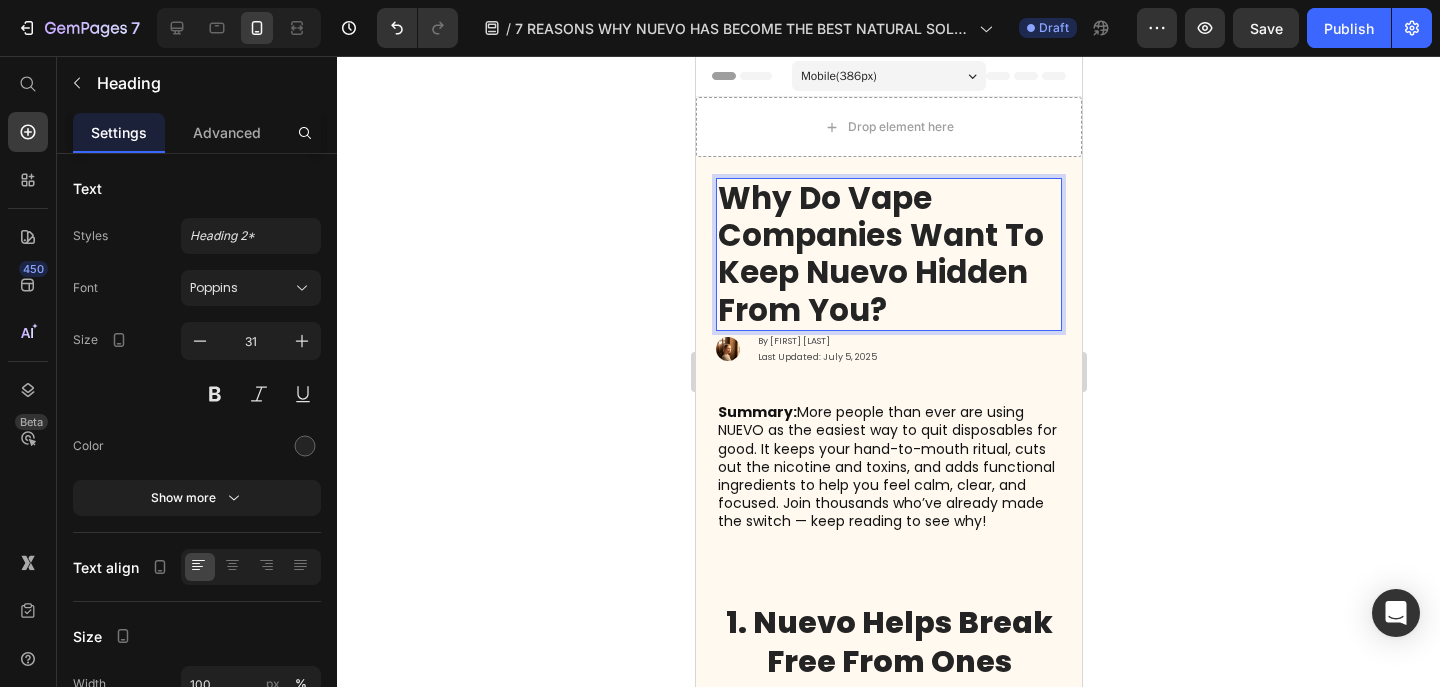 click on "why Do Vape Companies Want to Keep Nuevo Hidden From You?" at bounding box center [880, 254] 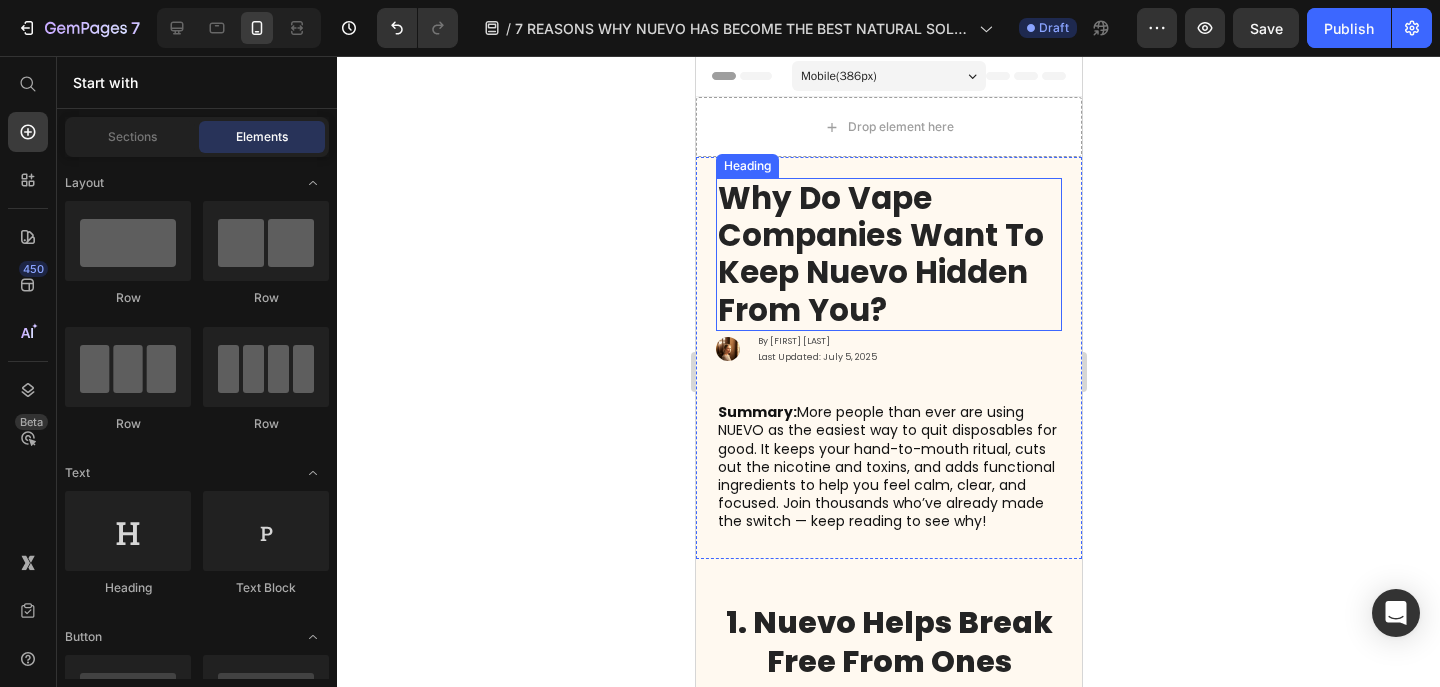 click on "⁠⁠⁠⁠⁠⁠⁠ why Do Vape Companies Want to Keep Nuevo Hidden From You?" at bounding box center [888, 254] 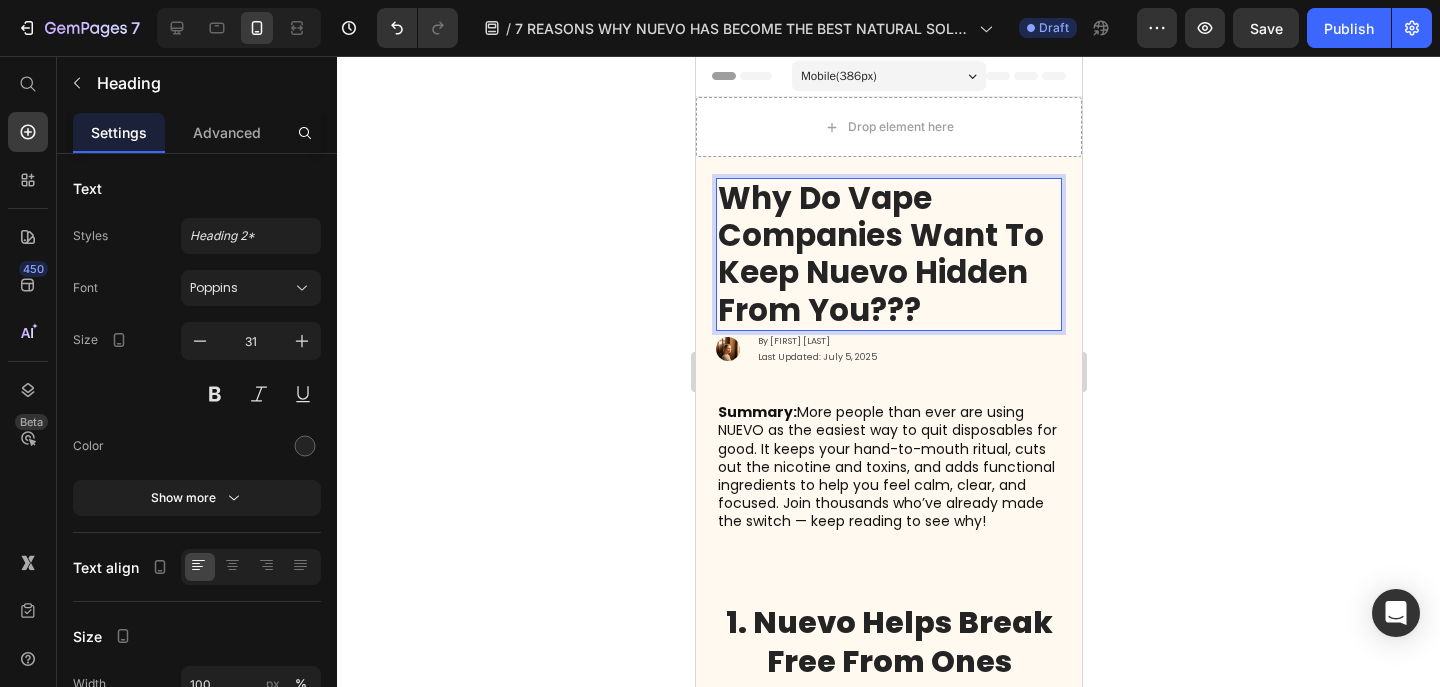 click 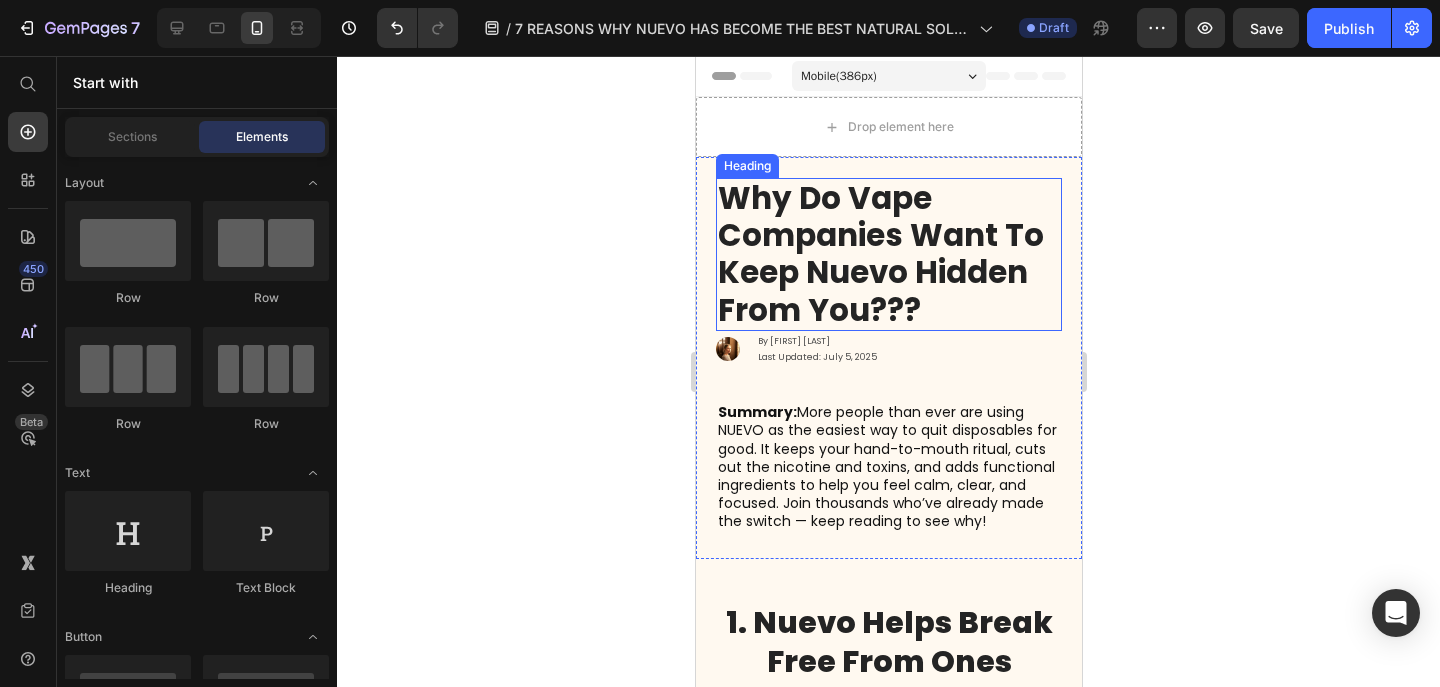 click on "why Do Vape Companies Want to Keep Nuevo Hidden From You???" at bounding box center (880, 254) 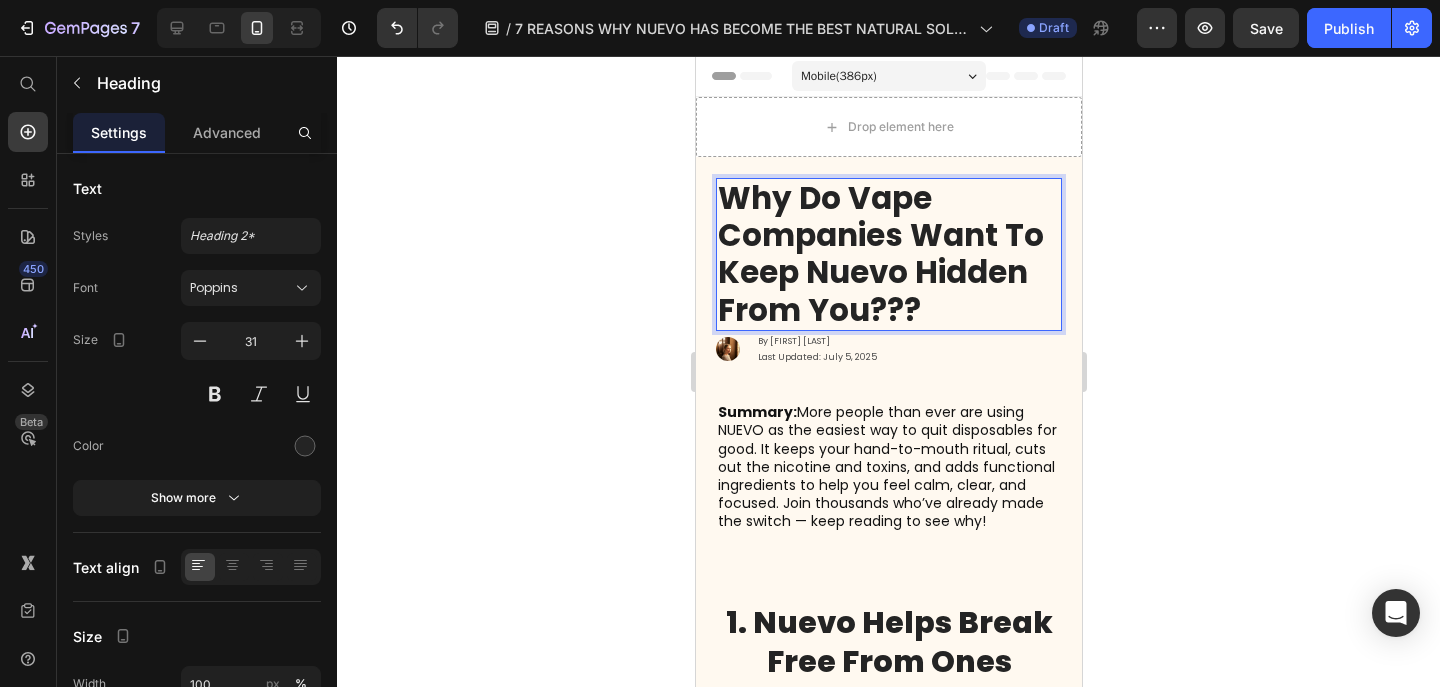 scroll, scrollTop: 0, scrollLeft: 0, axis: both 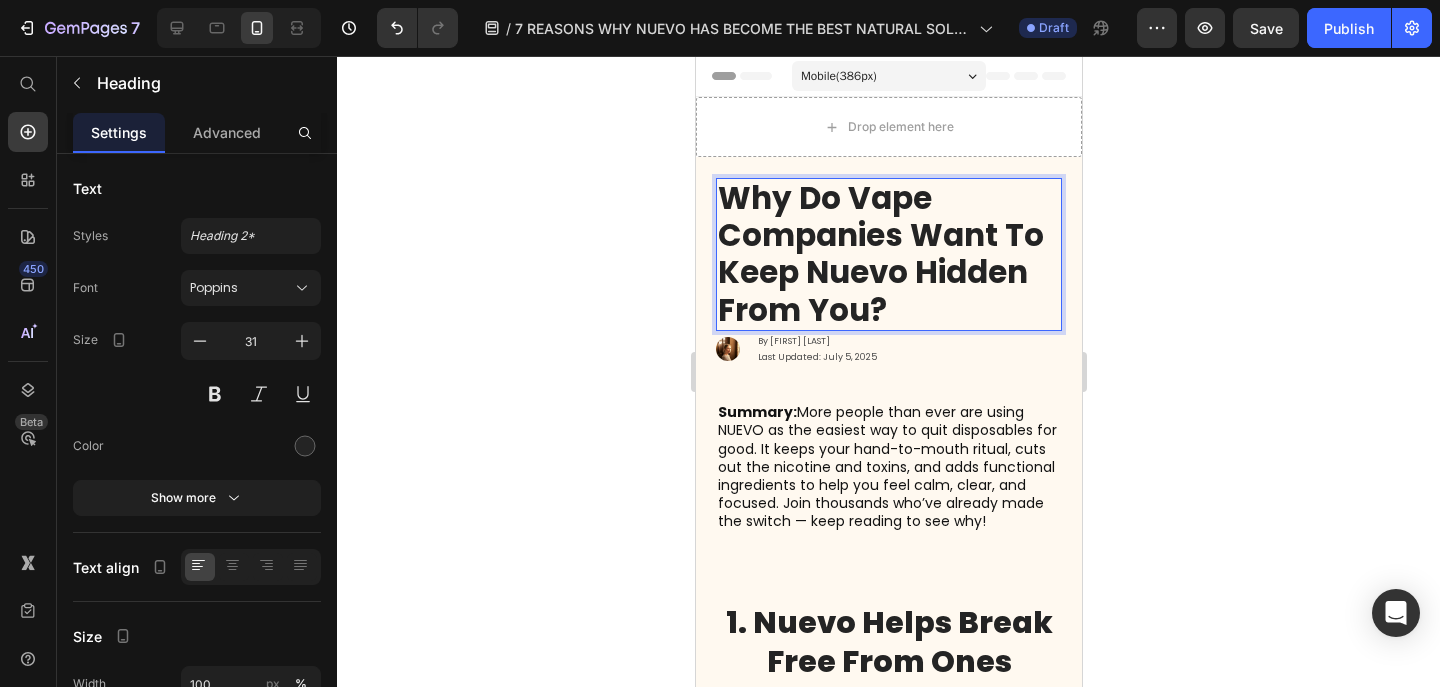 click 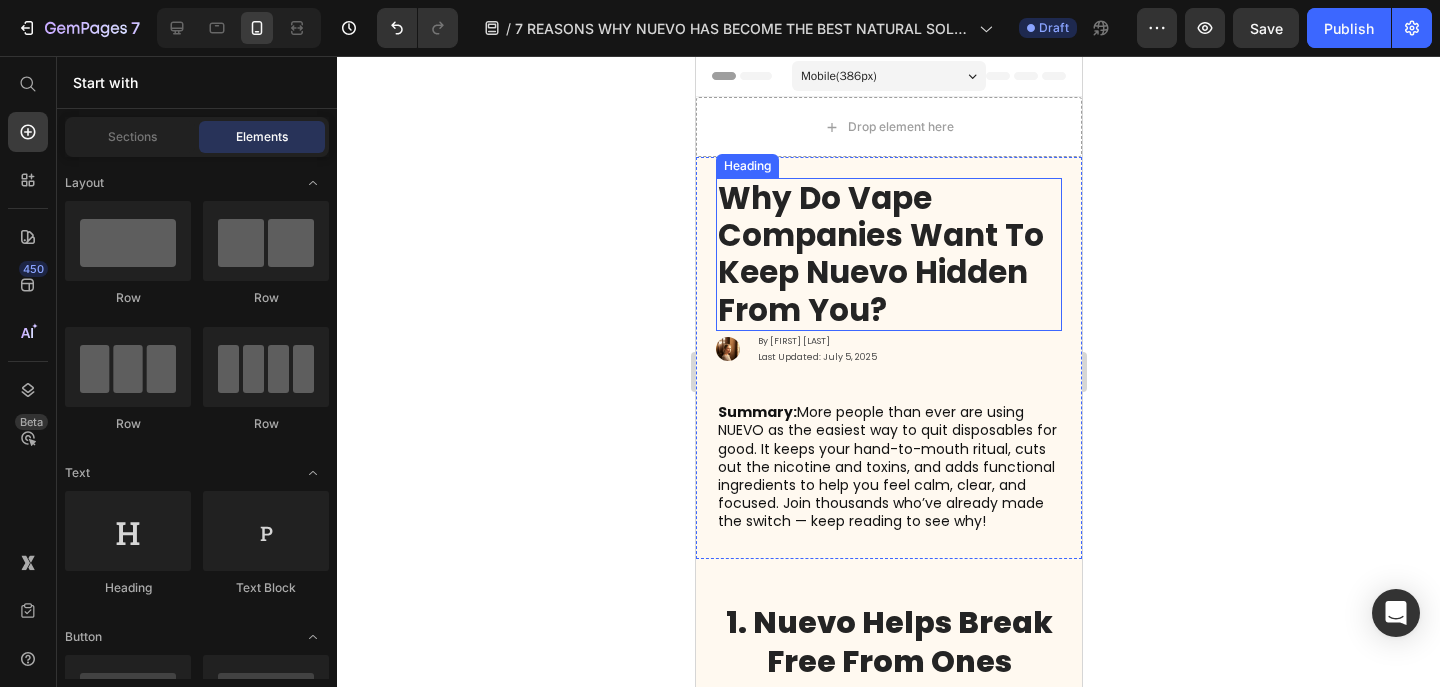 scroll, scrollTop: 14, scrollLeft: 0, axis: vertical 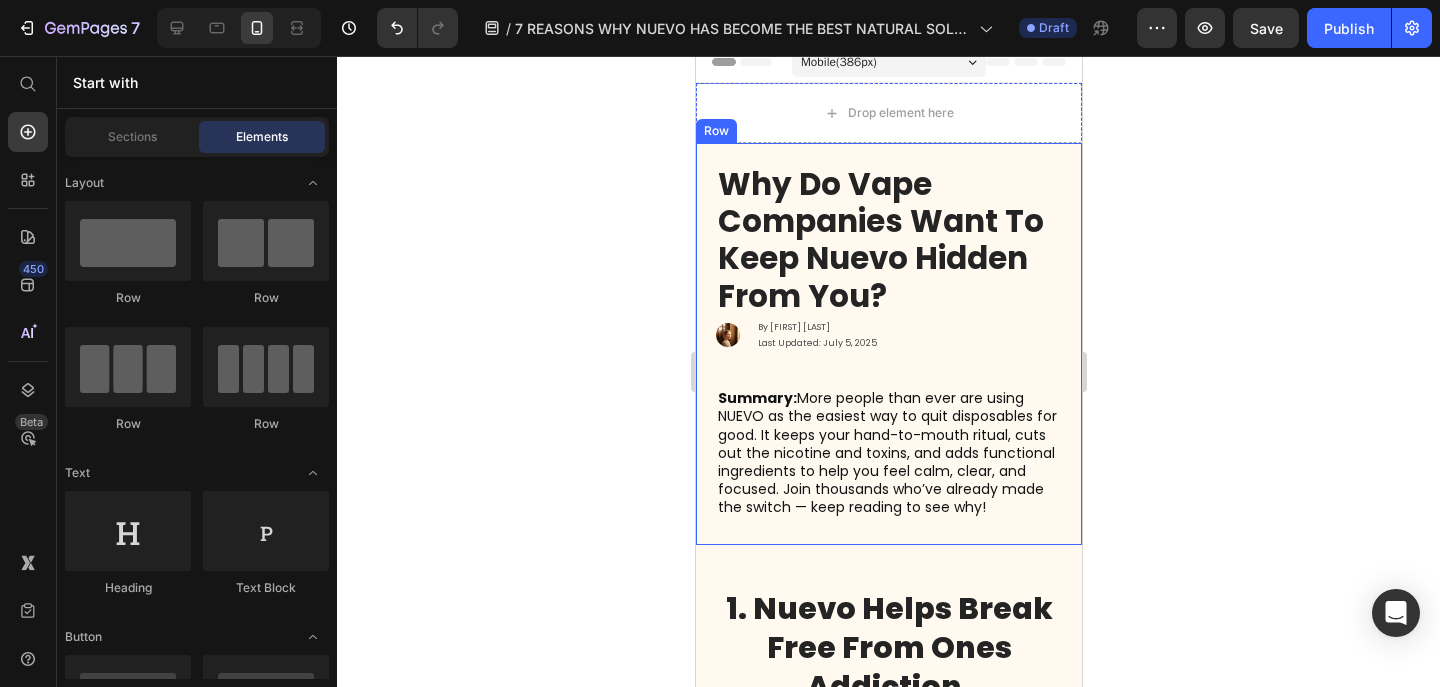 click 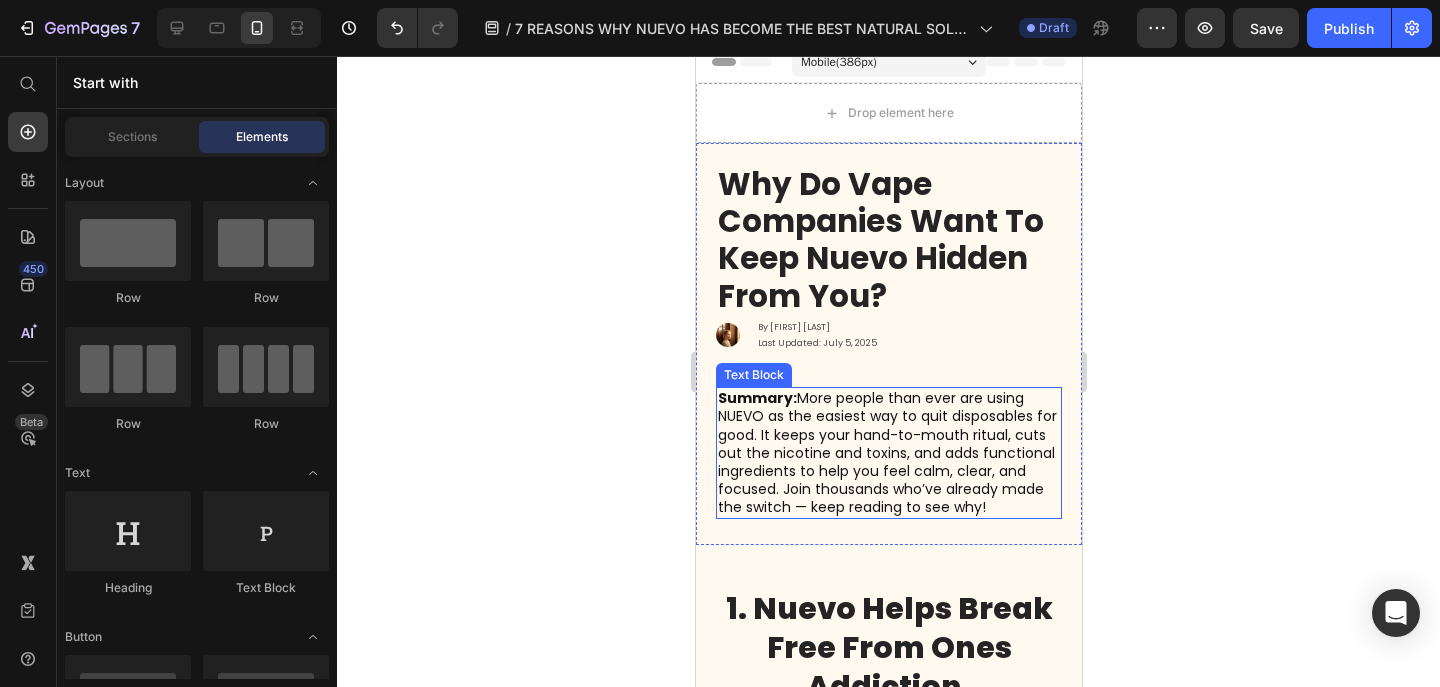 click on "Summary:  More people than ever are using NUEVO as the easiest way to quit disposables for good. It keeps your hand-to-mouth ritual, cuts out the nicotine and toxins, and adds functional ingredients to help you feel calm, clear, and focused. Join thousands who’ve already made the switch — keep reading to see why!" at bounding box center [888, 452] 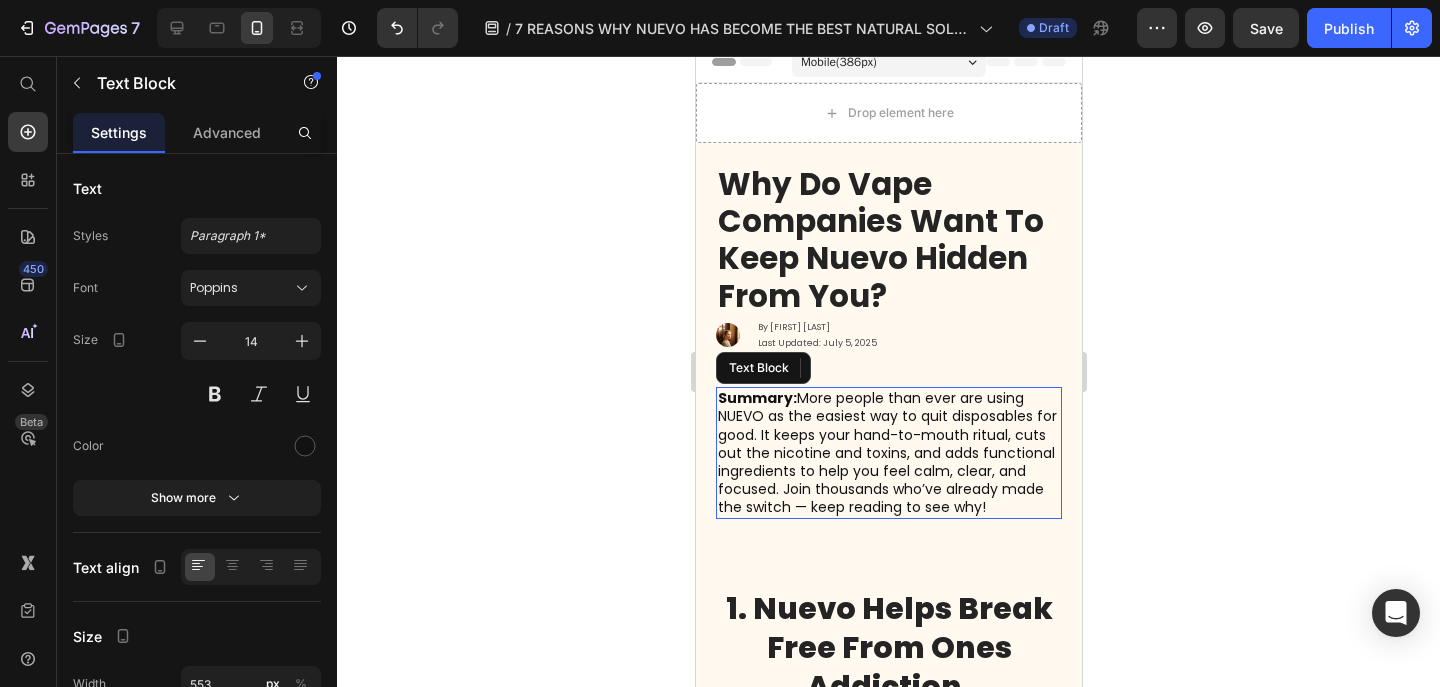 drag, startPoint x: 988, startPoint y: 471, endPoint x: 989, endPoint y: 501, distance: 30.016663 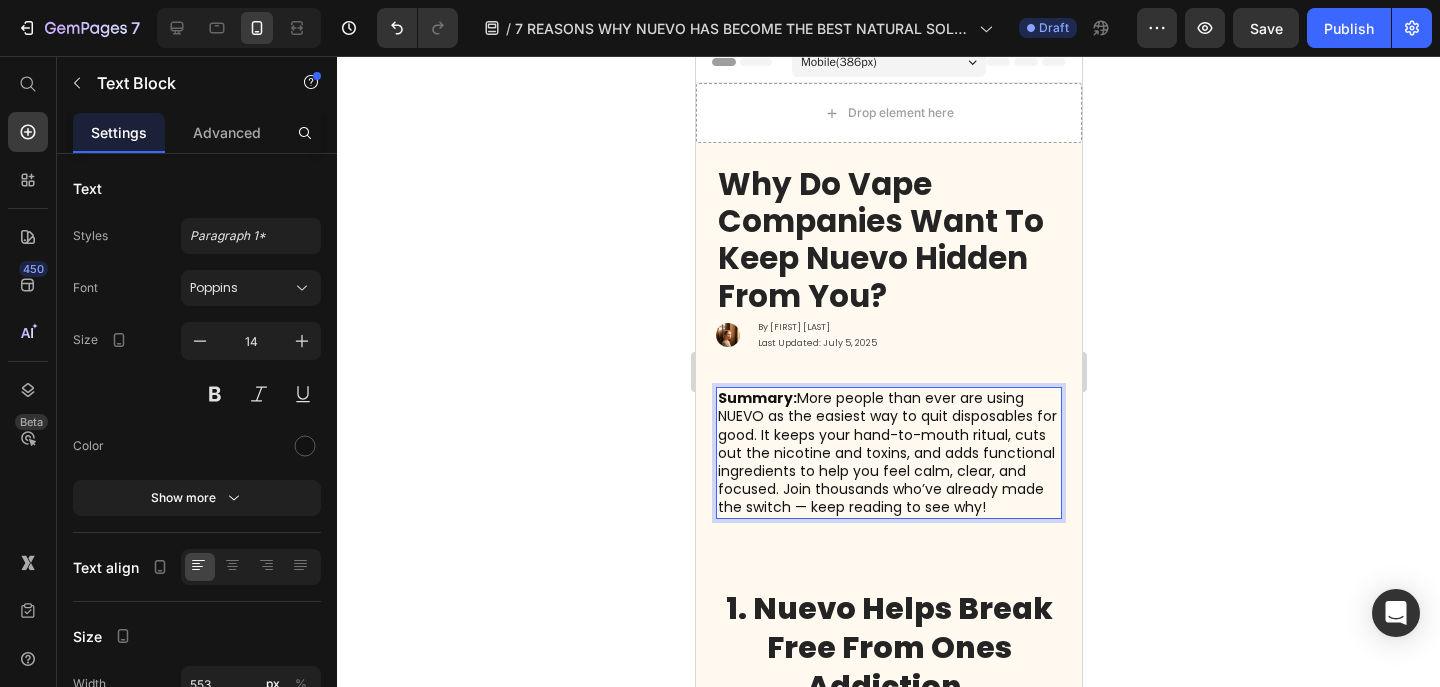 drag, startPoint x: 996, startPoint y: 504, endPoint x: 714, endPoint y: 401, distance: 300.2216 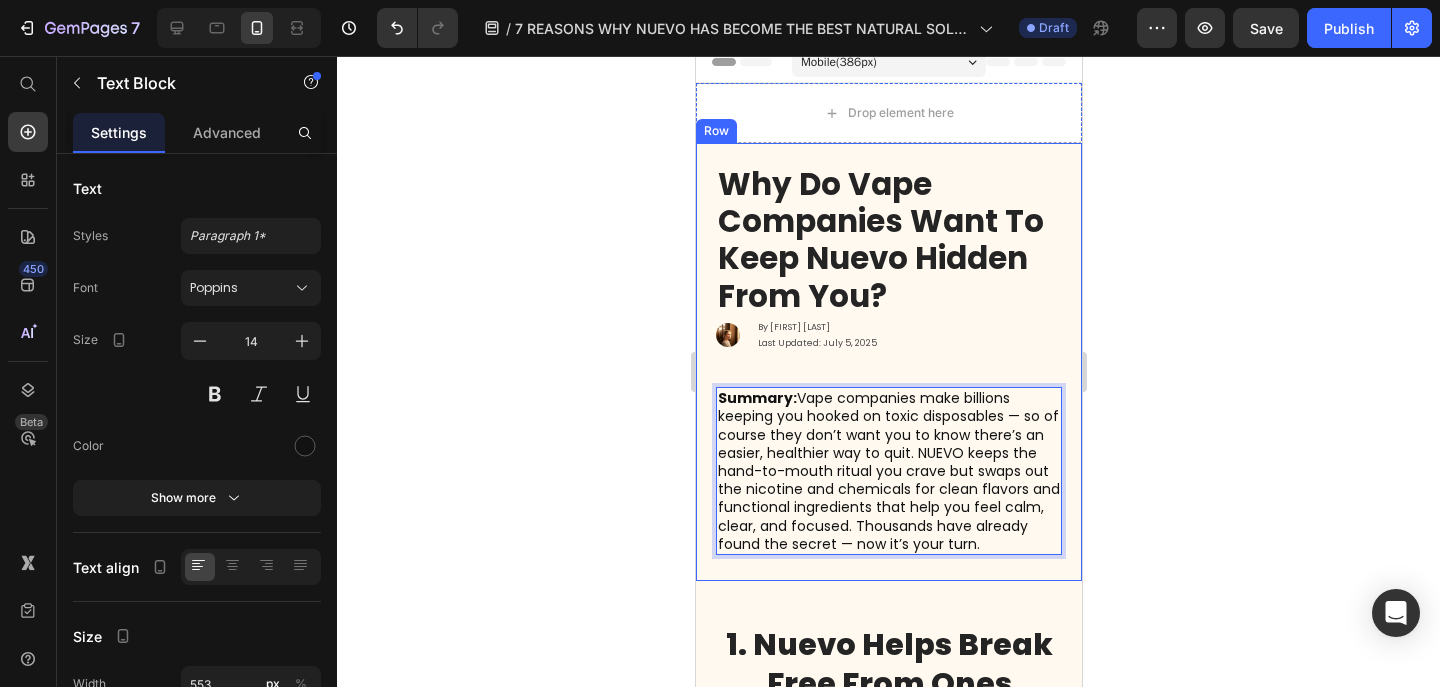 click 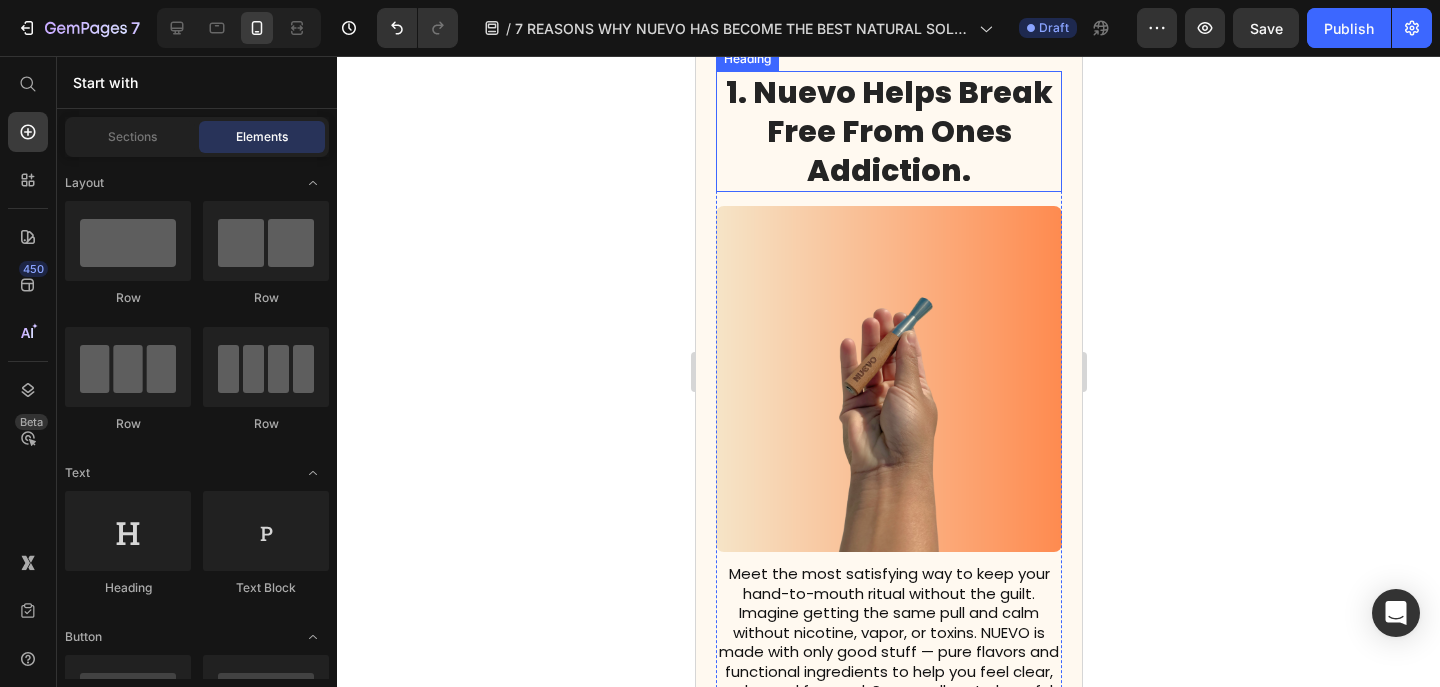 scroll, scrollTop: 565, scrollLeft: 0, axis: vertical 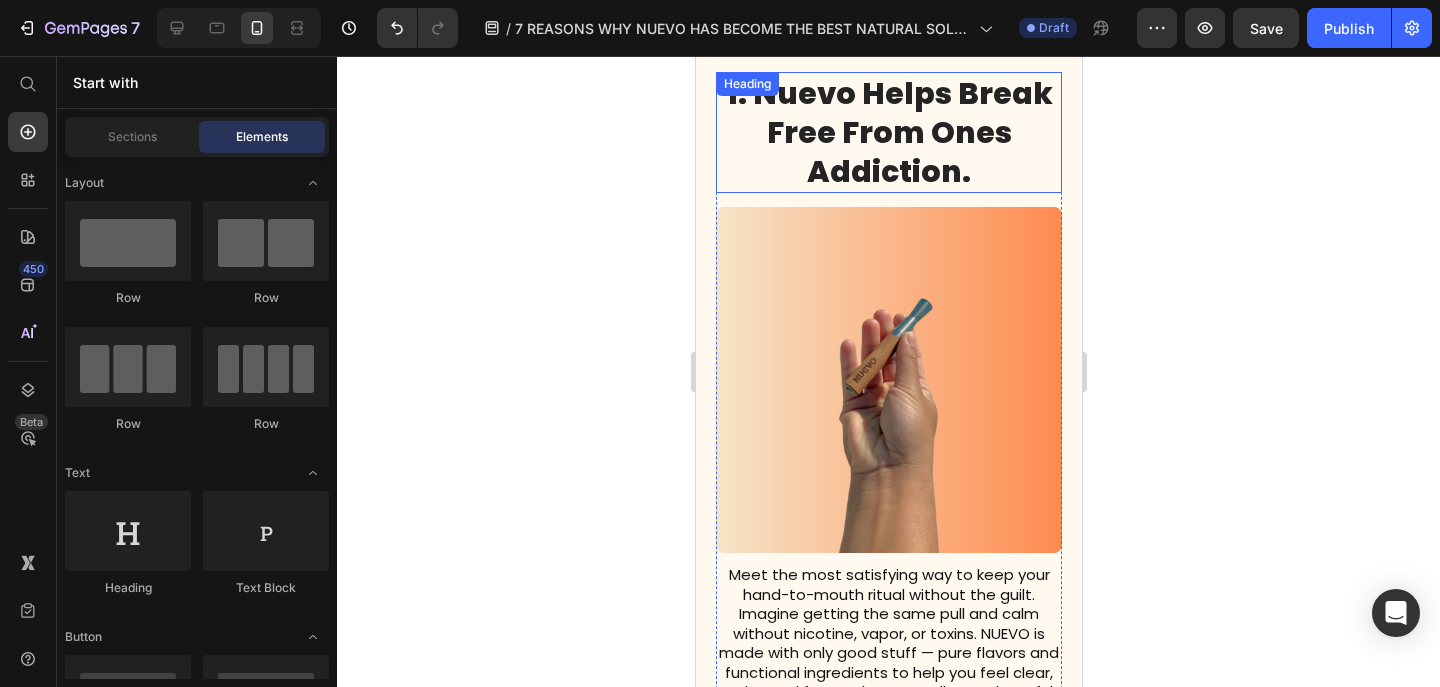 click on "1. Nuevo Helps Break Free From Ones Addiction." at bounding box center (888, 132) 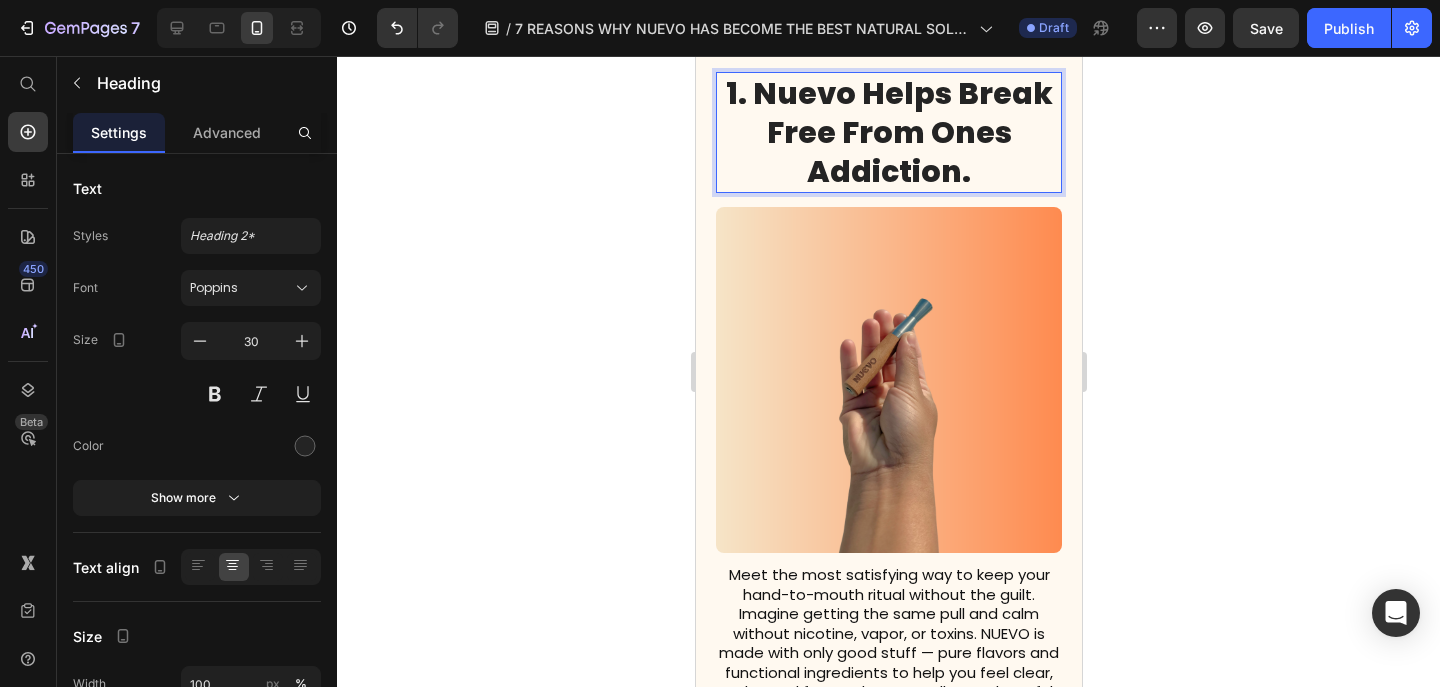 click on "1. Nuevo Helps Break Free From Ones Addiction." at bounding box center [888, 132] 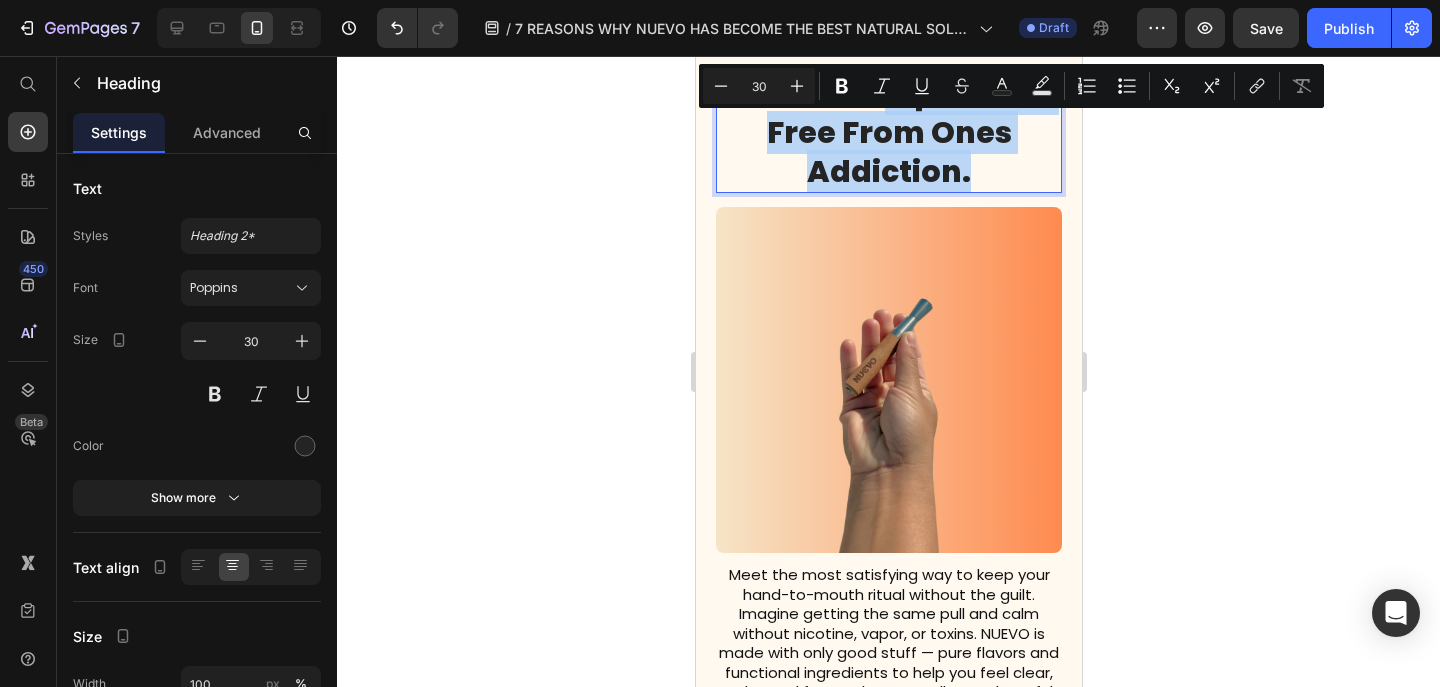 drag, startPoint x: 974, startPoint y: 162, endPoint x: 879, endPoint y: 97, distance: 115.10864 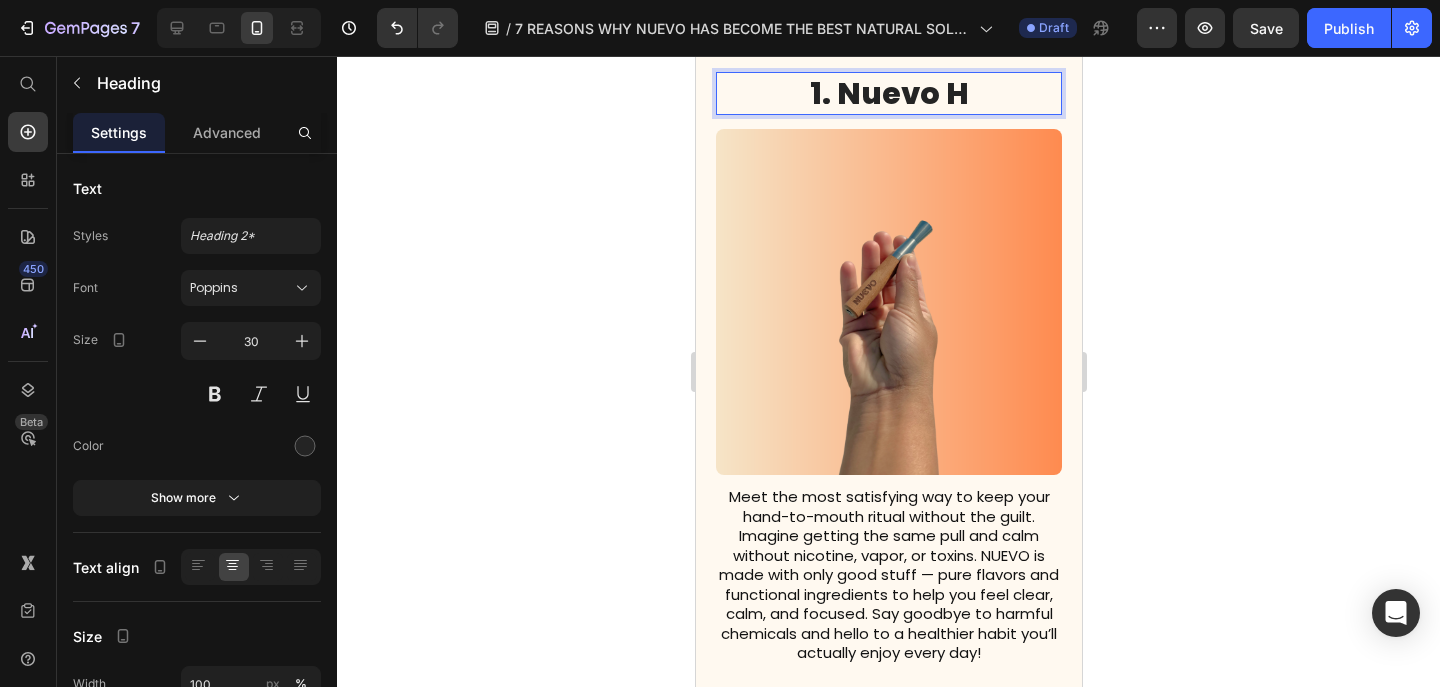 scroll, scrollTop: 561, scrollLeft: 0, axis: vertical 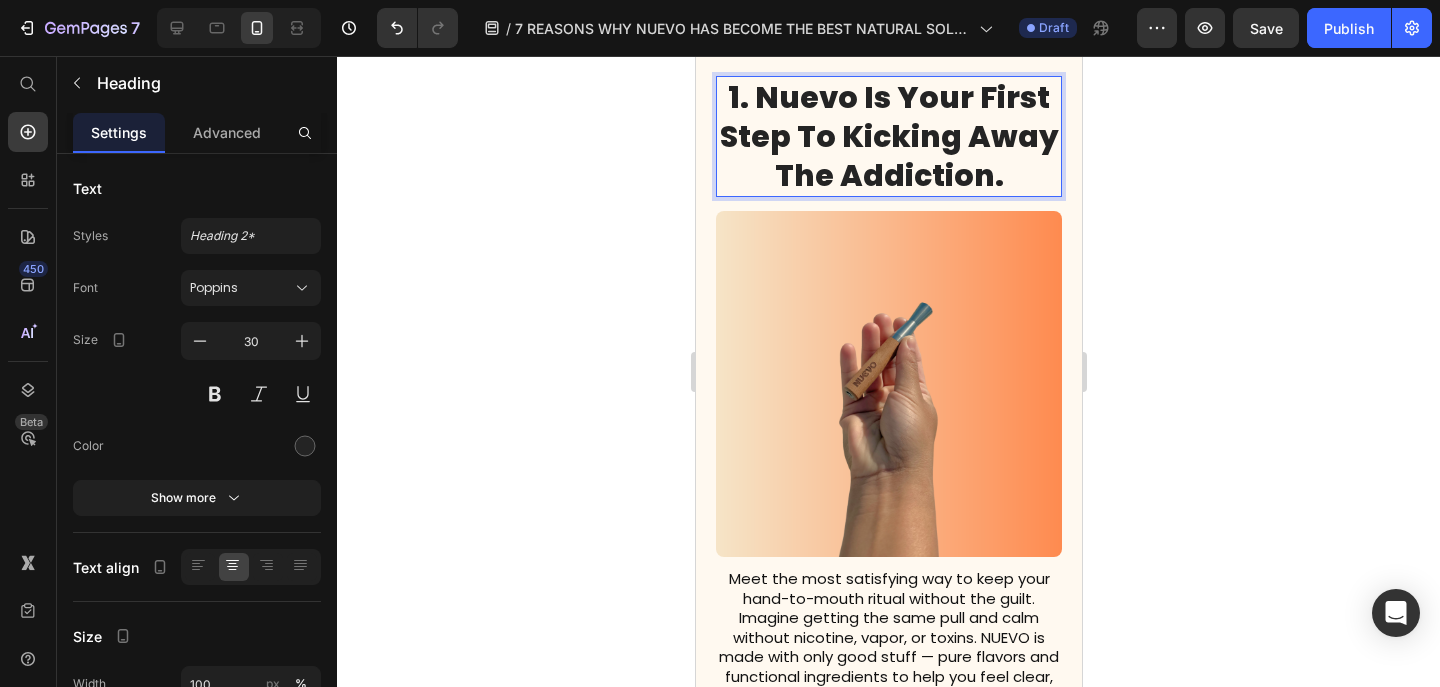 click 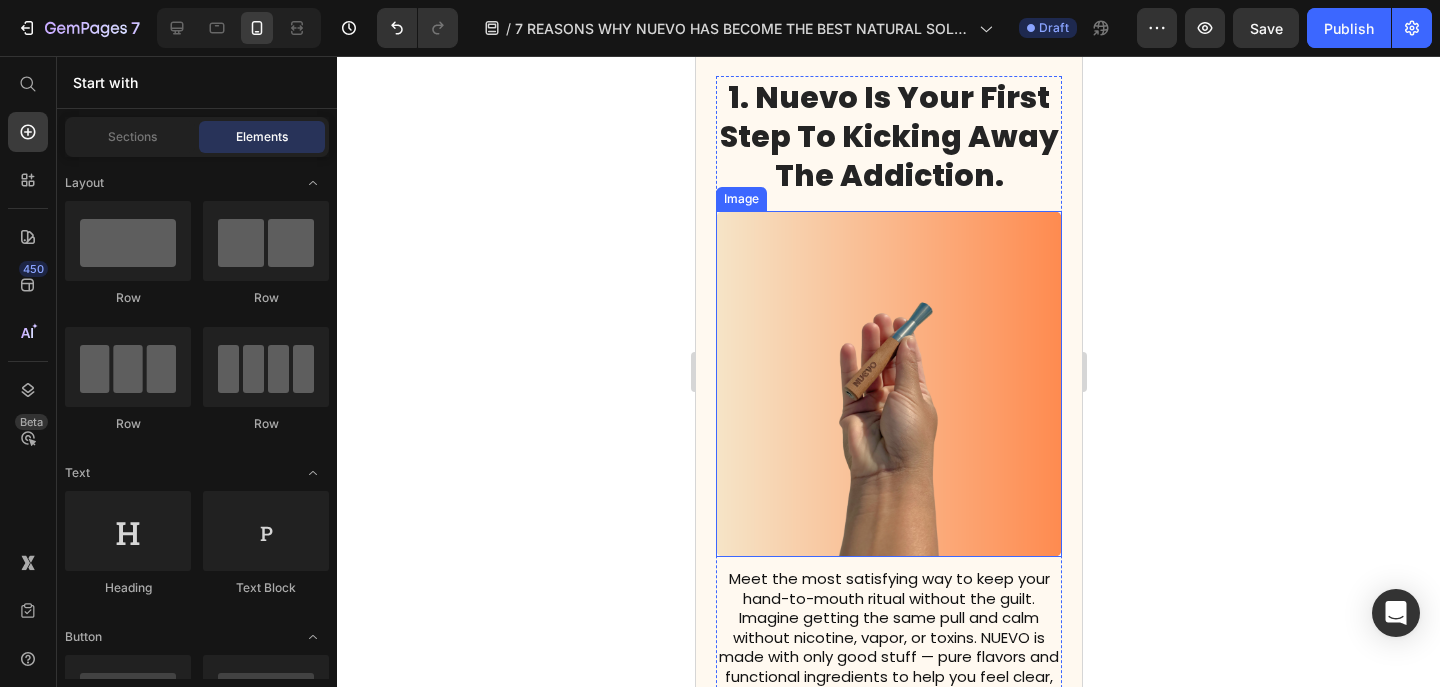 scroll, scrollTop: 608, scrollLeft: 0, axis: vertical 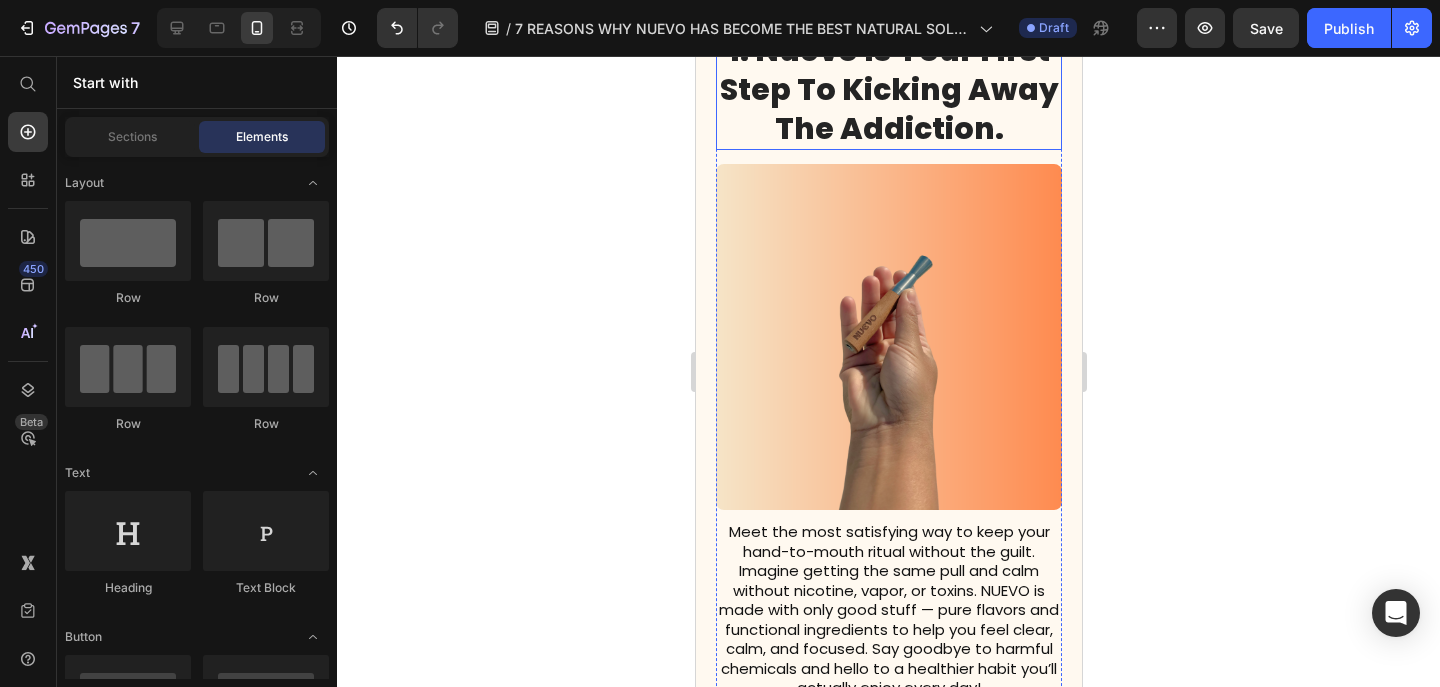 click on "1. Nuevo Is Your First Step To Kicking Away The Addiction." at bounding box center (888, 89) 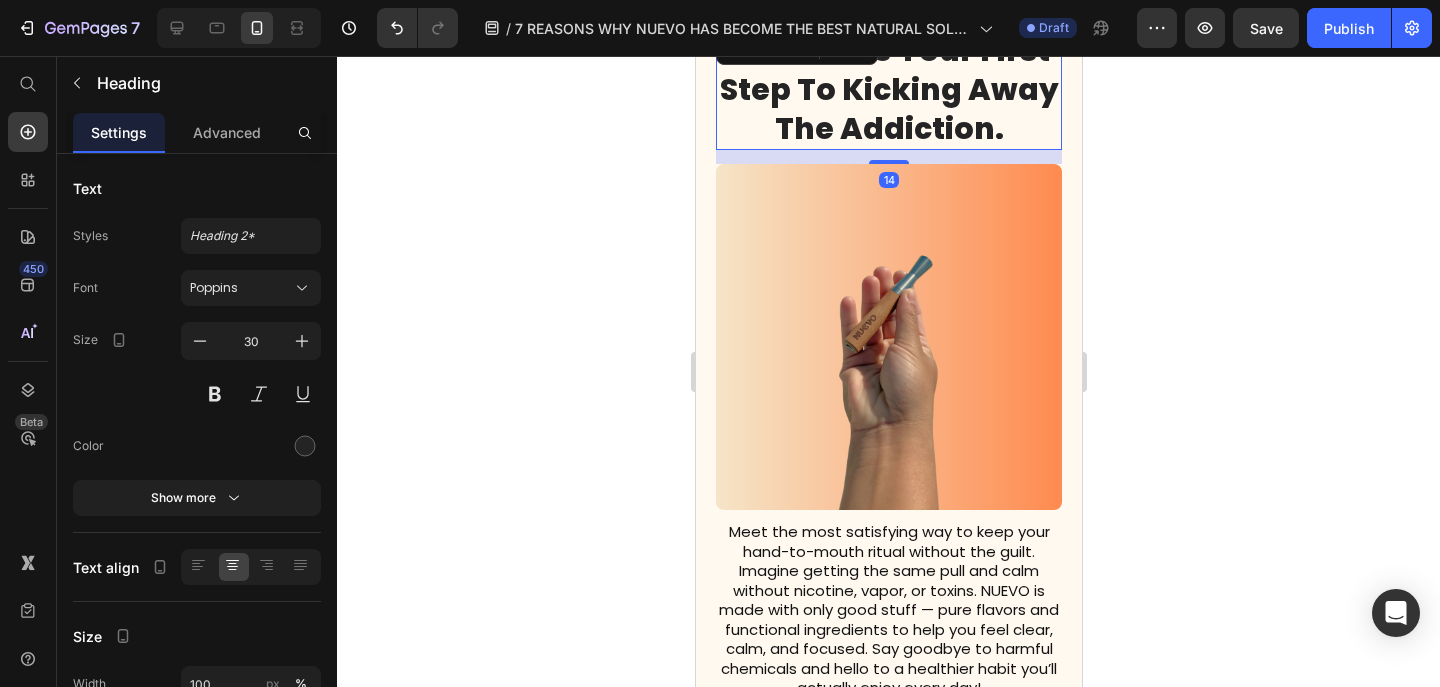 click on "1. Nuevo Is Your First Step To Kicking Away The Addiction." at bounding box center (888, 89) 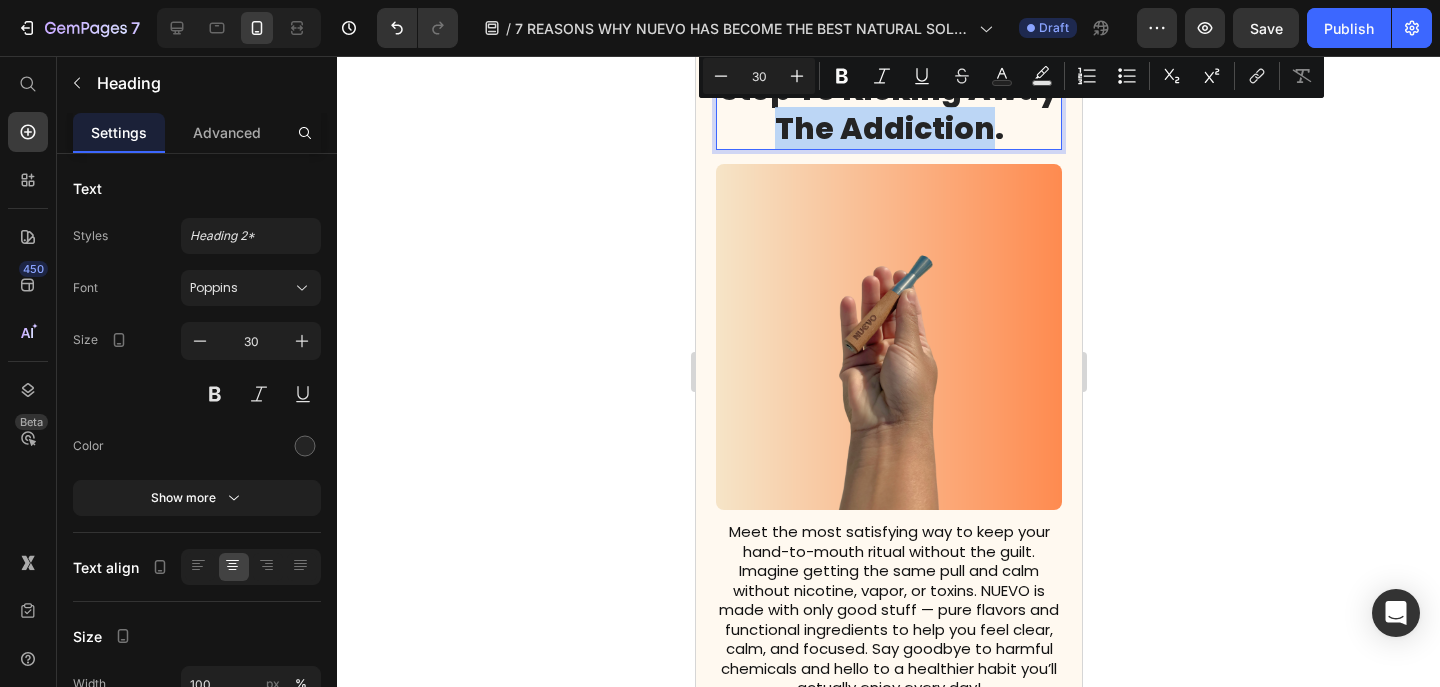 drag, startPoint x: 987, startPoint y: 129, endPoint x: 777, endPoint y: 138, distance: 210.19276 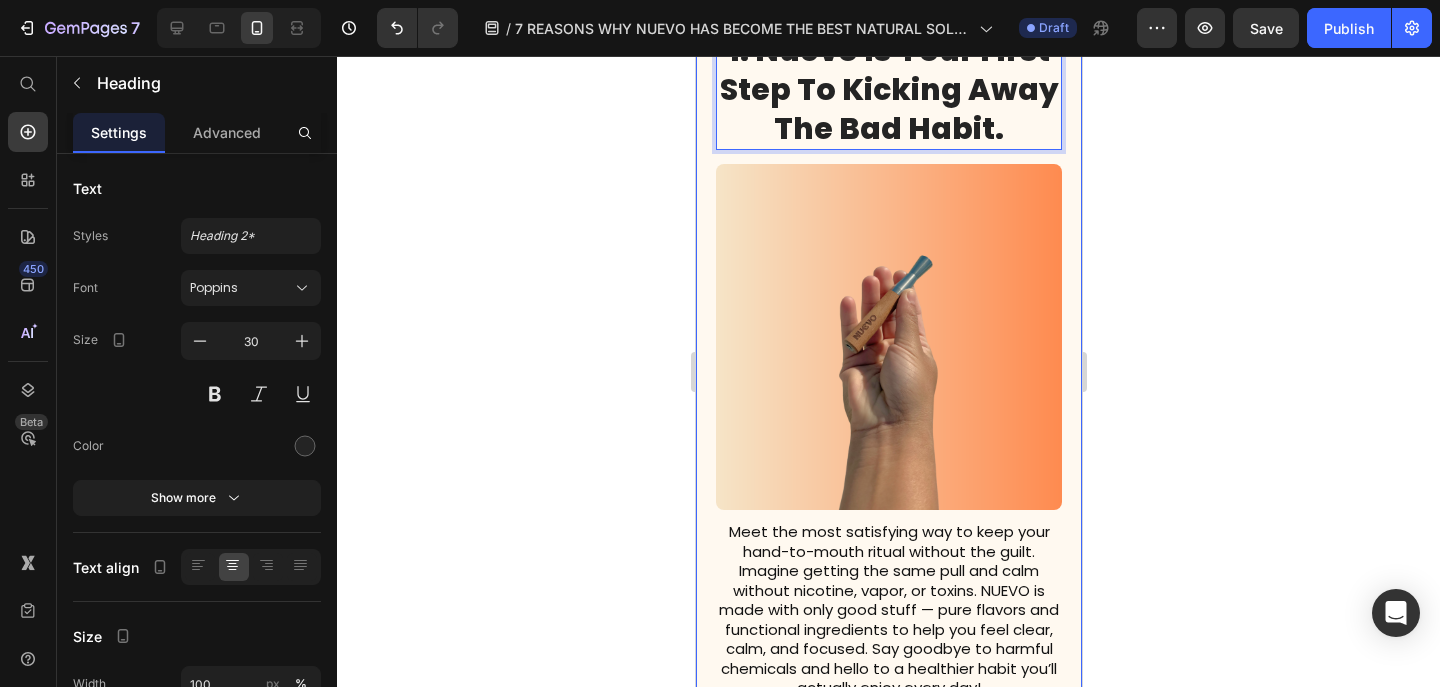 click 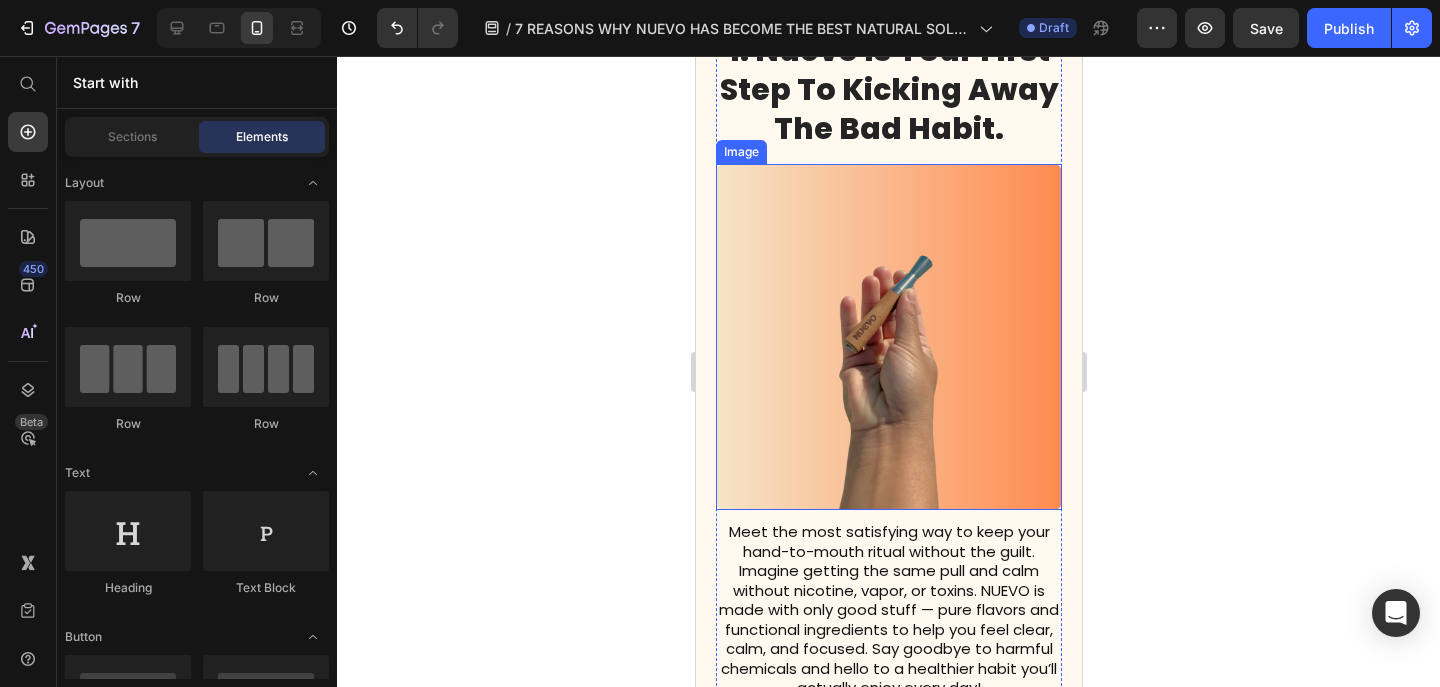 click on "Meet the most satisfying way to keep your hand-to-mouth ritual without the guilt. Imagine getting the same pull and calm without nicotine, vapor, or toxins. NUEVO is made with only good stuff — pure flavors and functional ingredients to help you feel clear, calm, and focused. Say goodbye to harmful chemicals and hello to a healthier habit you’ll actually enjoy every day!" at bounding box center (888, 610) 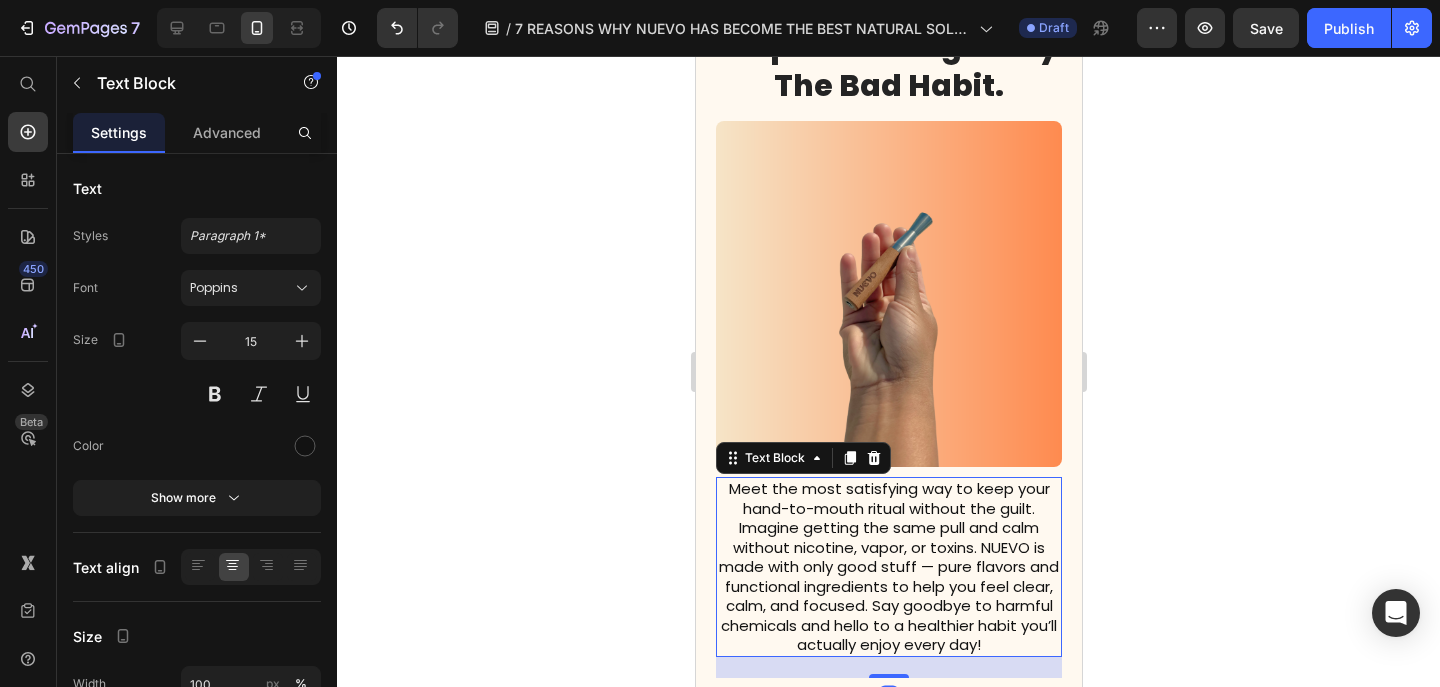 scroll, scrollTop: 671, scrollLeft: 0, axis: vertical 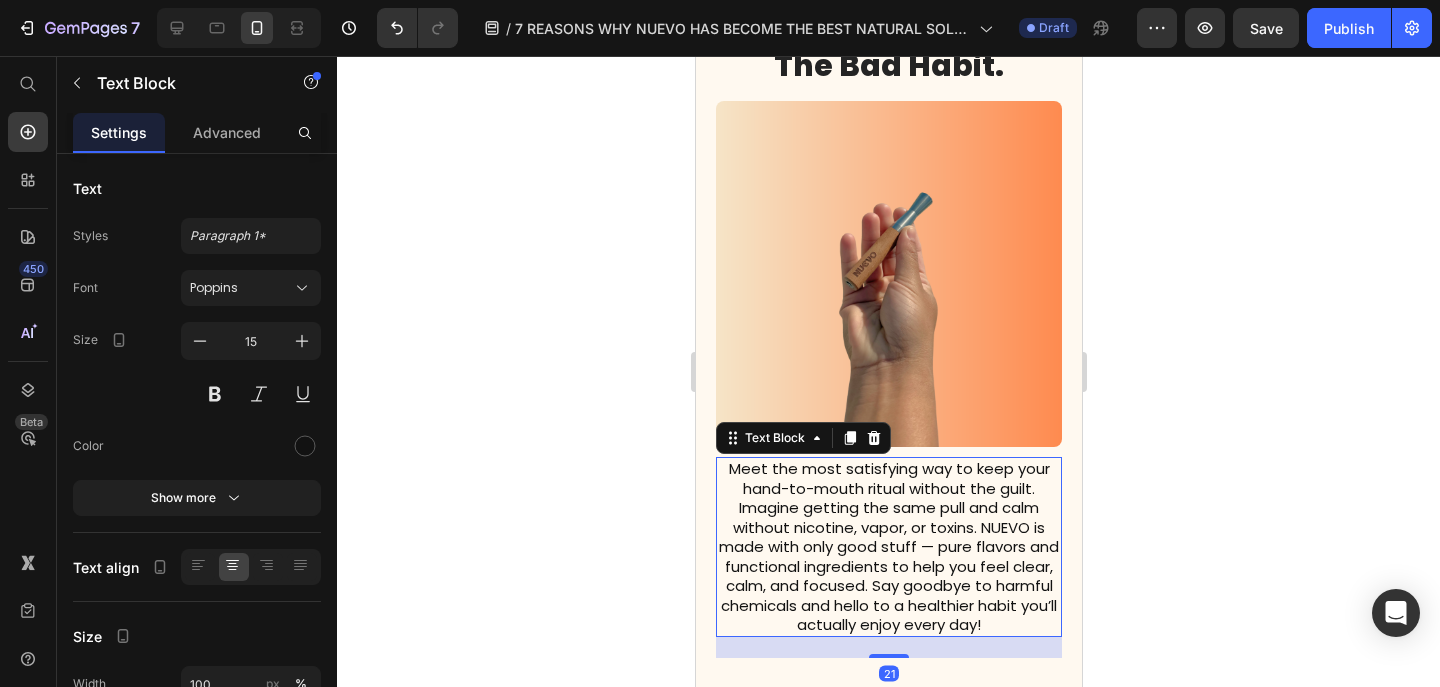 click on "Meet the most satisfying way to keep your hand-to-mouth ritual without the guilt. Imagine getting the same pull and calm without nicotine, vapor, or toxins. NUEVO is made with only good stuff — pure flavors and functional ingredients to help you feel clear, calm, and focused. Say goodbye to harmful chemicals and hello to a healthier habit you’ll actually enjoy every day!" at bounding box center (888, 547) 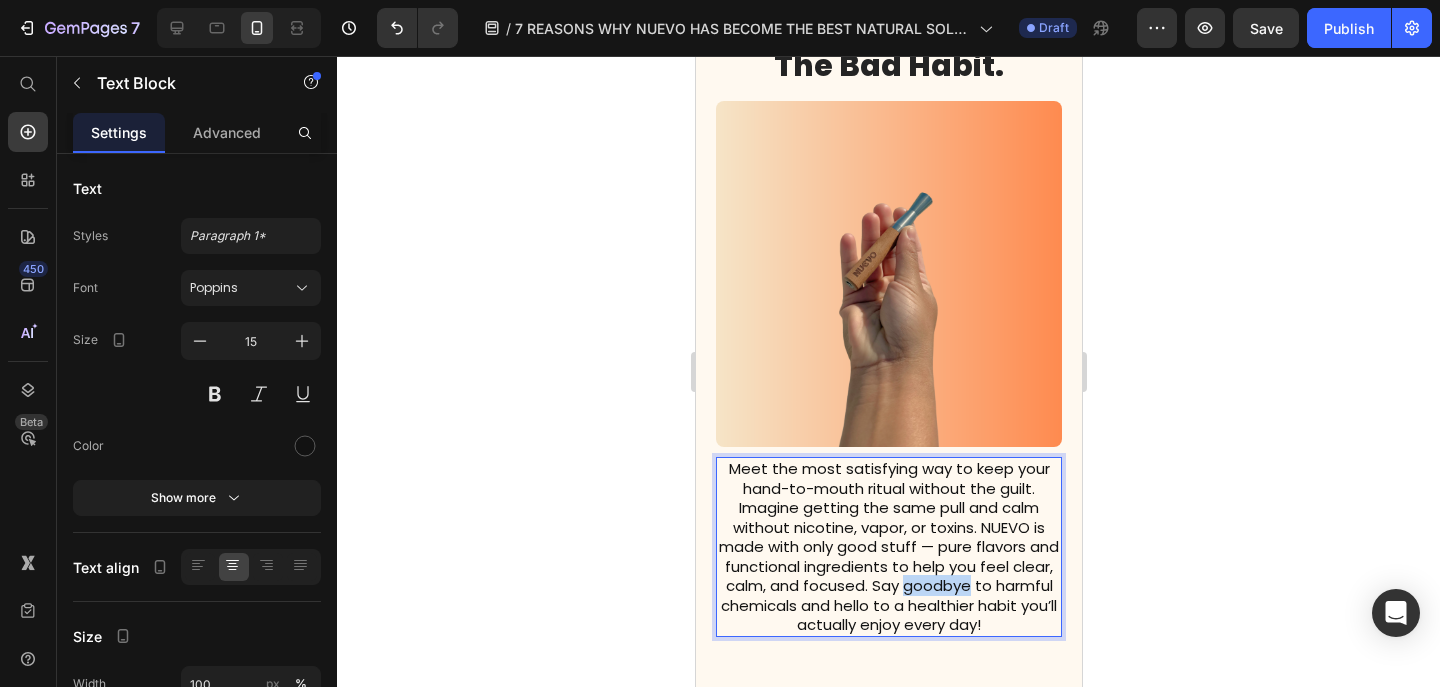click on "Meet the most satisfying way to keep your hand-to-mouth ritual without the guilt. Imagine getting the same pull and calm without nicotine, vapor, or toxins. NUEVO is made with only good stuff — pure flavors and functional ingredients to help you feel clear, calm, and focused. Say goodbye to harmful chemicals and hello to a healthier habit you’ll actually enjoy every day!" at bounding box center (888, 547) 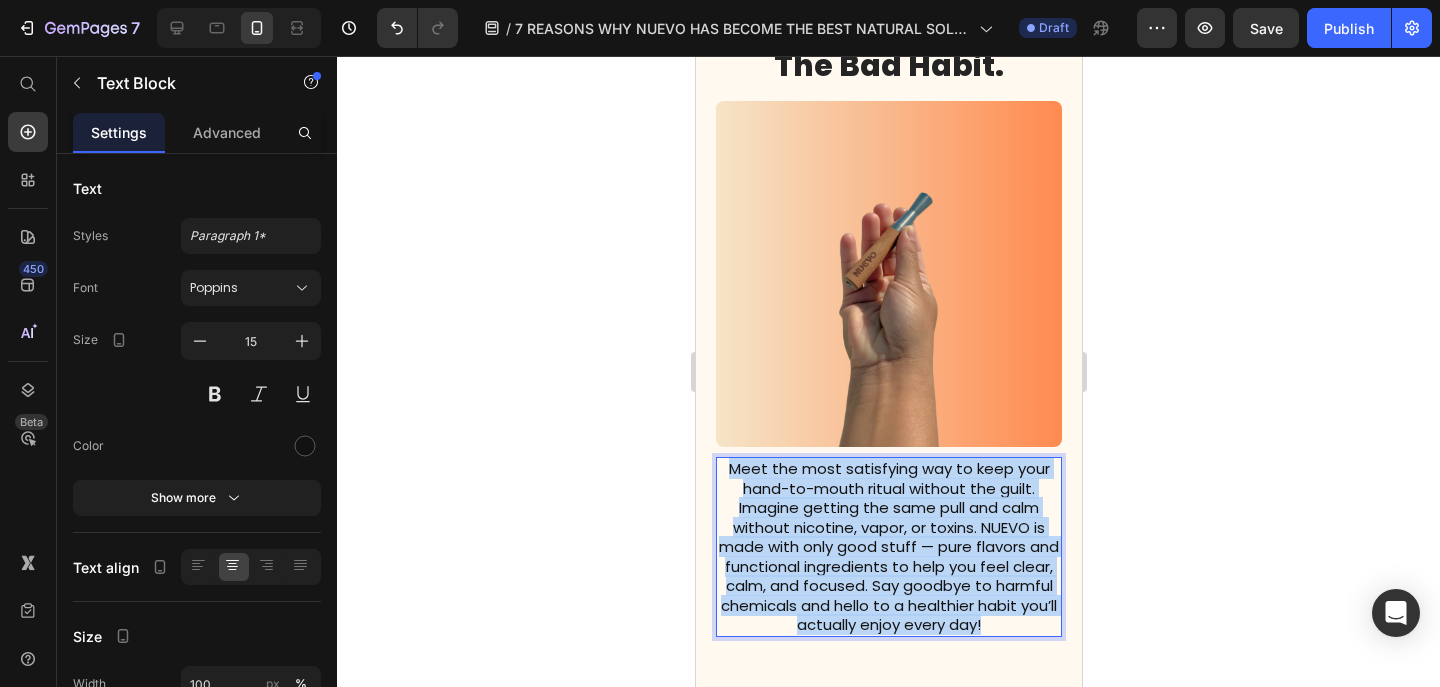 click on "Meet the most satisfying way to keep your hand-to-mouth ritual without the guilt. Imagine getting the same pull and calm without nicotine, vapor, or toxins. NUEVO is made with only good stuff — pure flavors and functional ingredients to help you feel clear, calm, and focused. Say goodbye to harmful chemicals and hello to a healthier habit you’ll actually enjoy every day!" at bounding box center (888, 547) 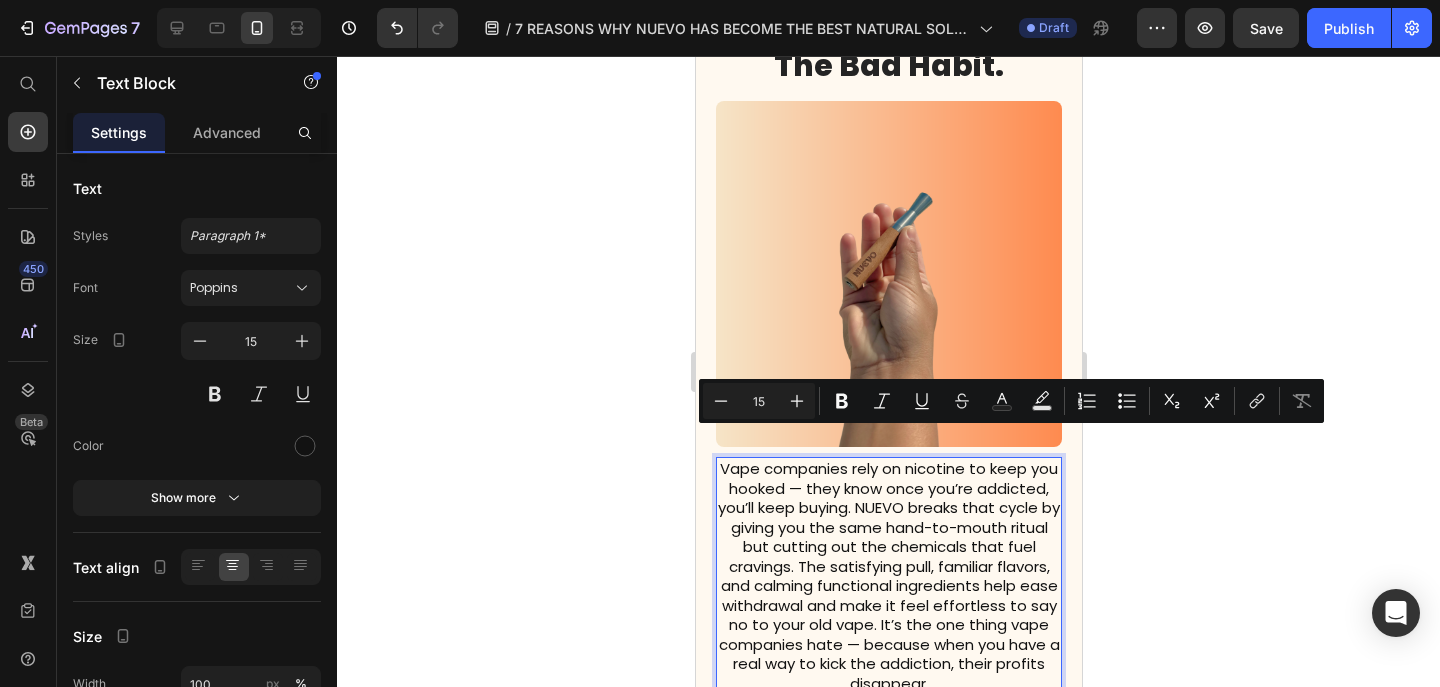 scroll, scrollTop: 697, scrollLeft: 0, axis: vertical 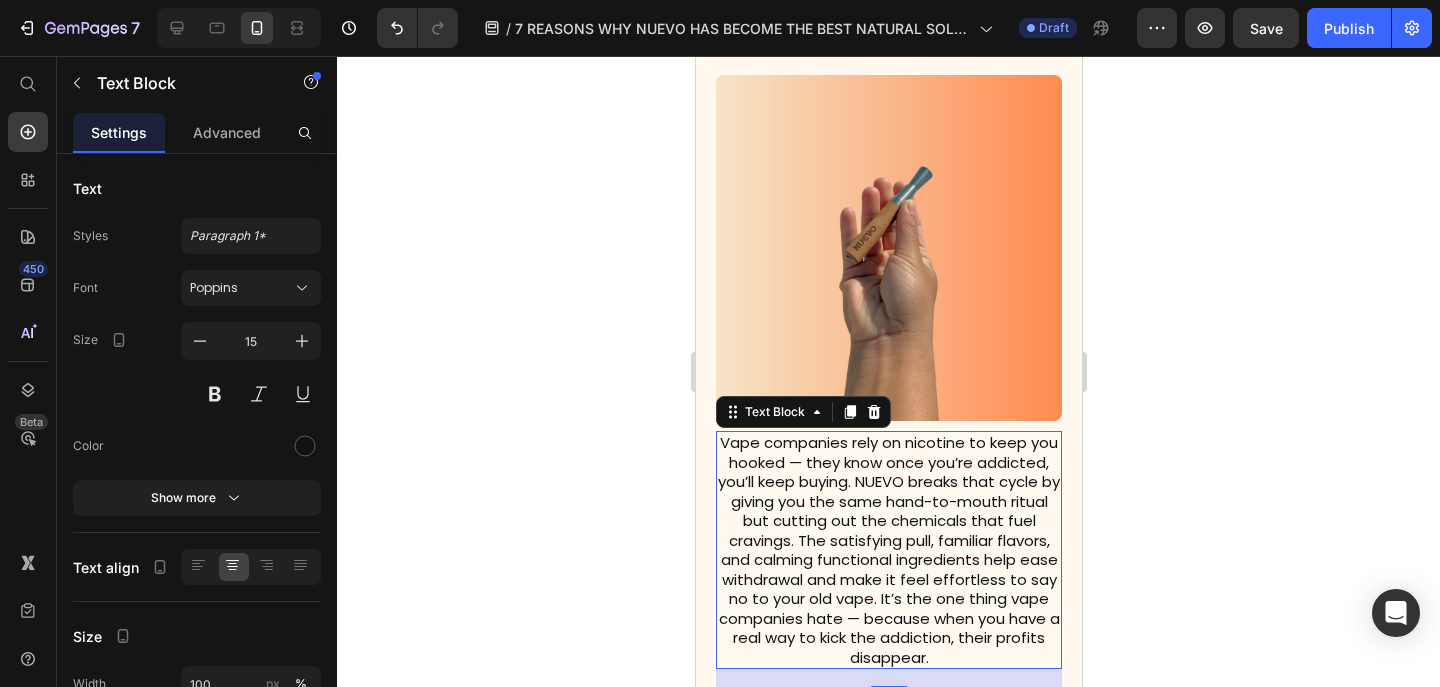 click 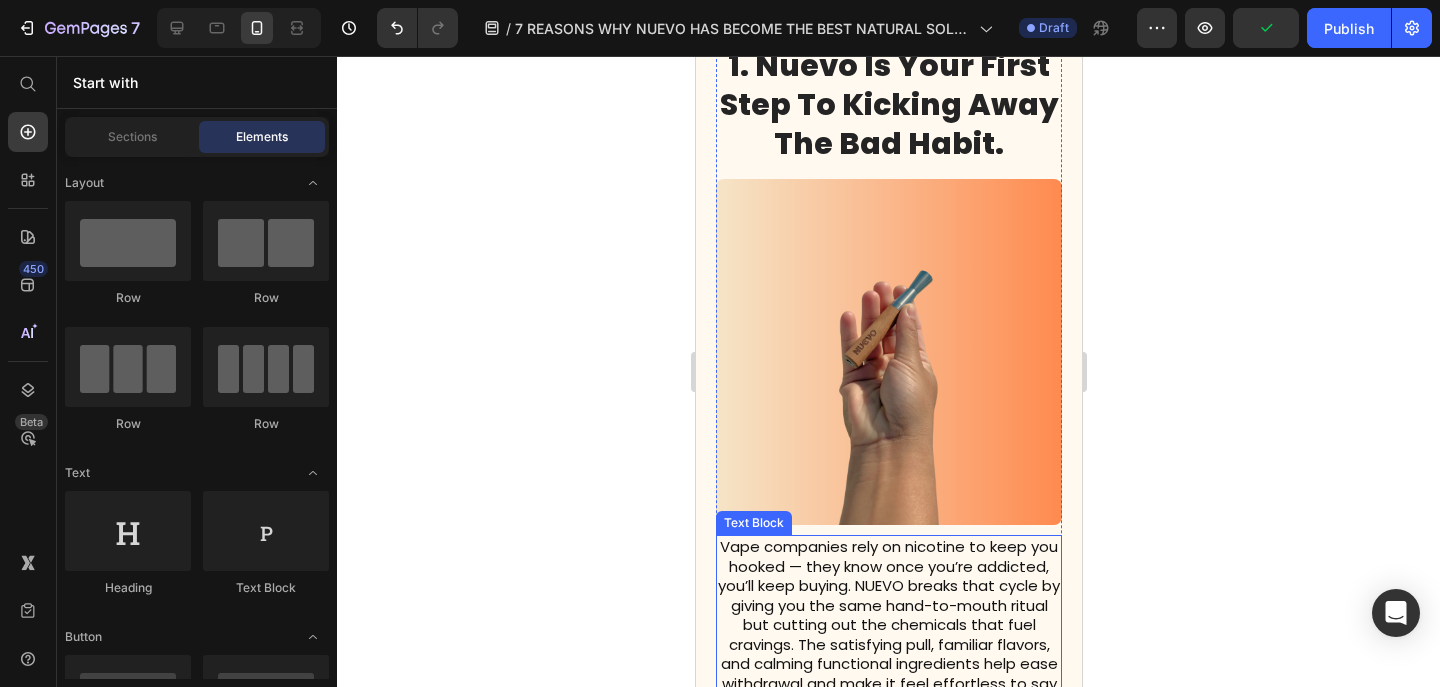 scroll, scrollTop: 569, scrollLeft: 0, axis: vertical 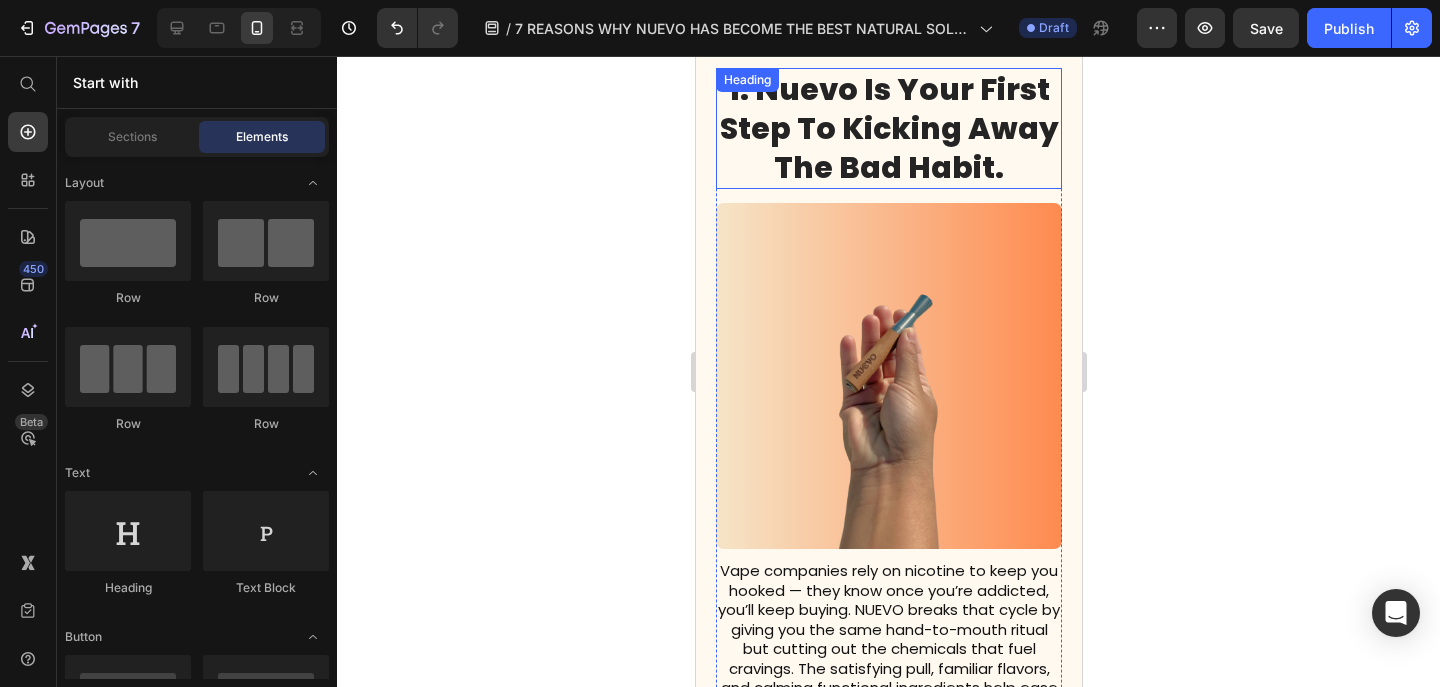 click on "1. Nuevo Is Your First Step To Kicking Away The Bad Habit." at bounding box center (888, 128) 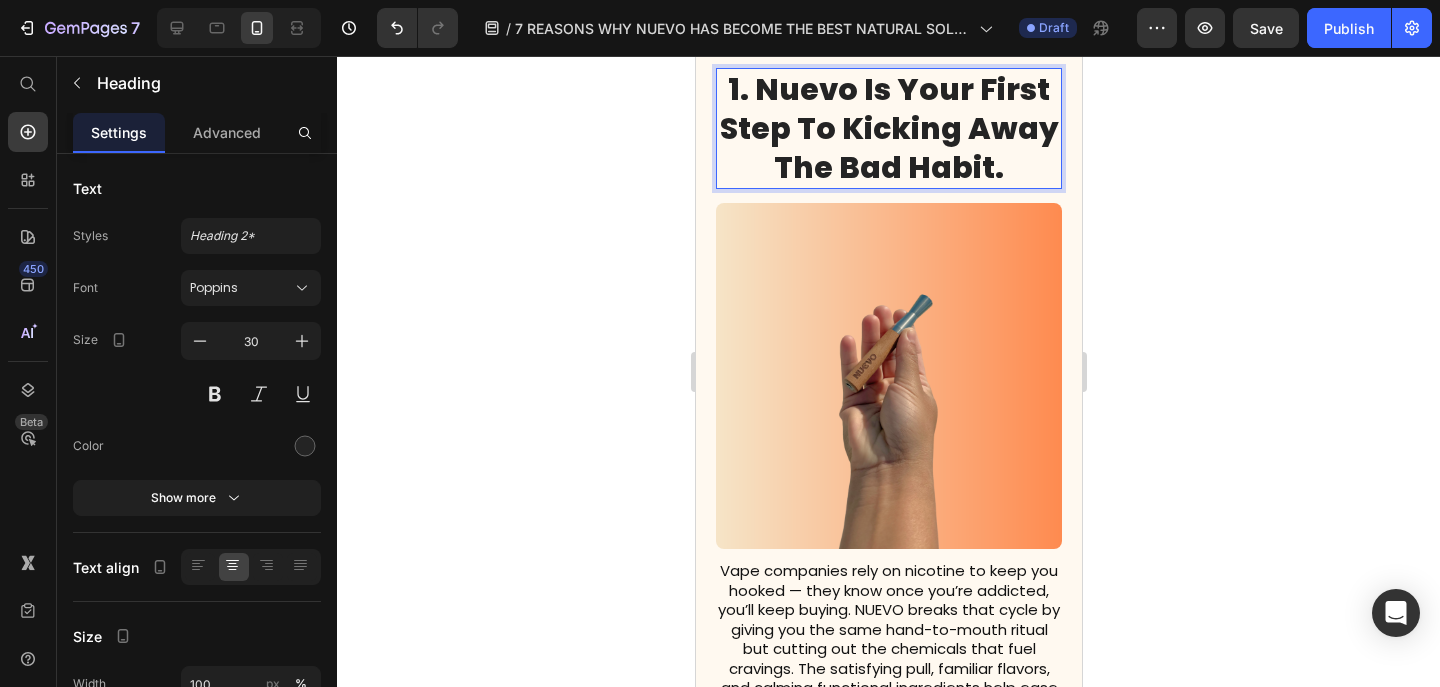 click on "1. Nuevo Is Your First Step To Kicking Away The Bad Habit." at bounding box center (888, 128) 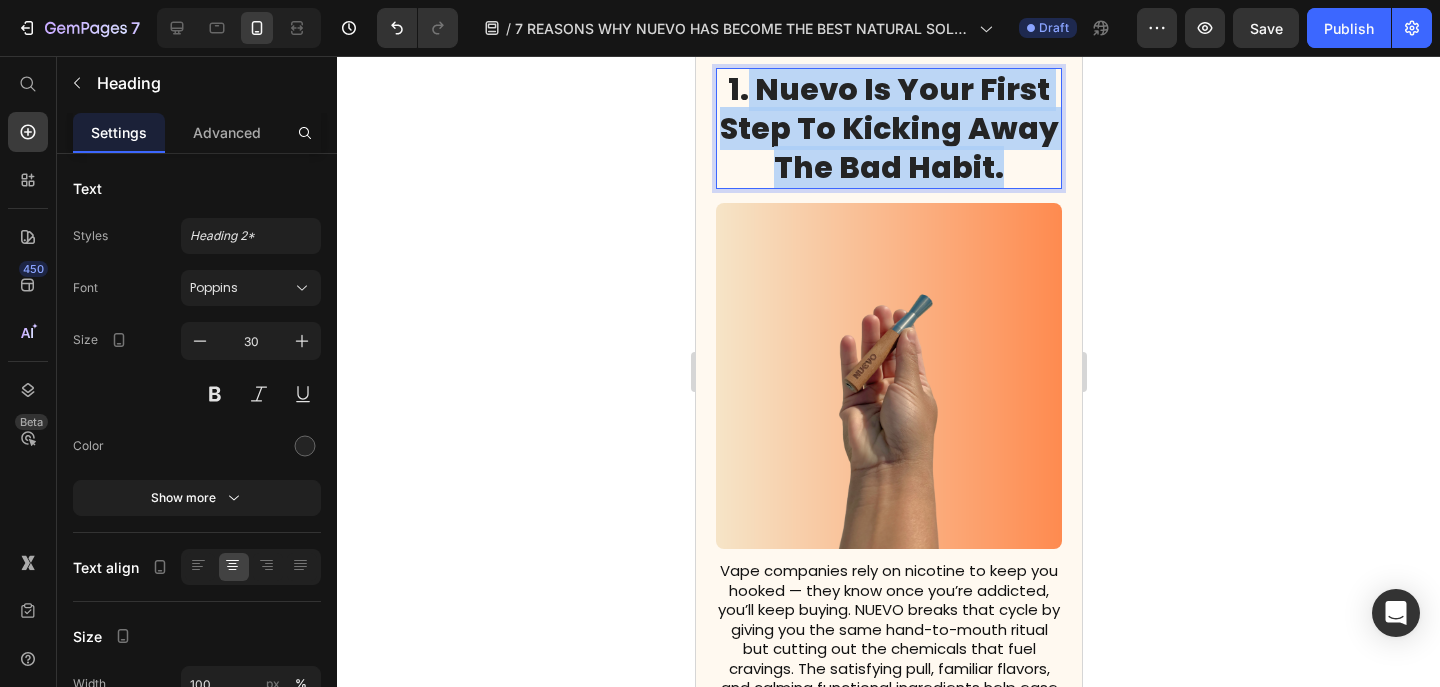 drag, startPoint x: 1015, startPoint y: 170, endPoint x: 752, endPoint y: 98, distance: 272.67746 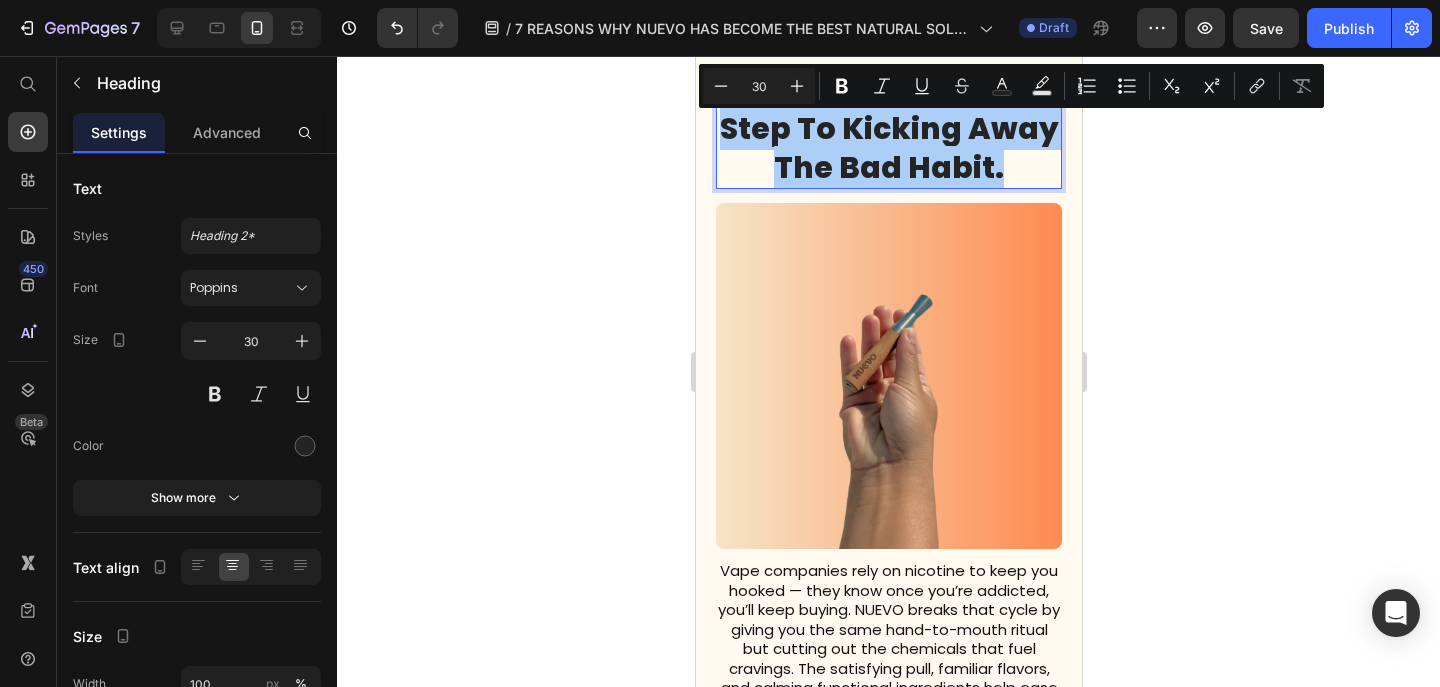 click on "30" at bounding box center (759, 86) 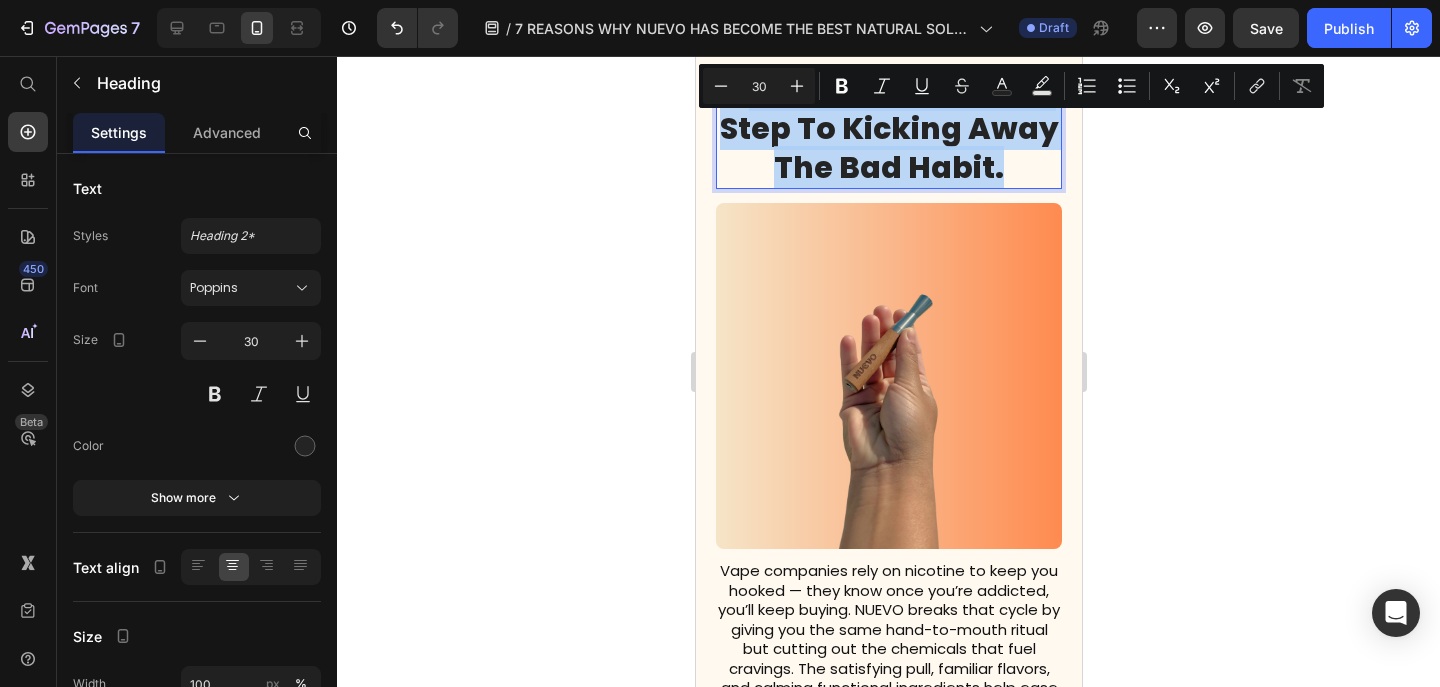 click on "1. Nuevo Is Your First Step To Kicking Away The Bad Habit." at bounding box center (888, 128) 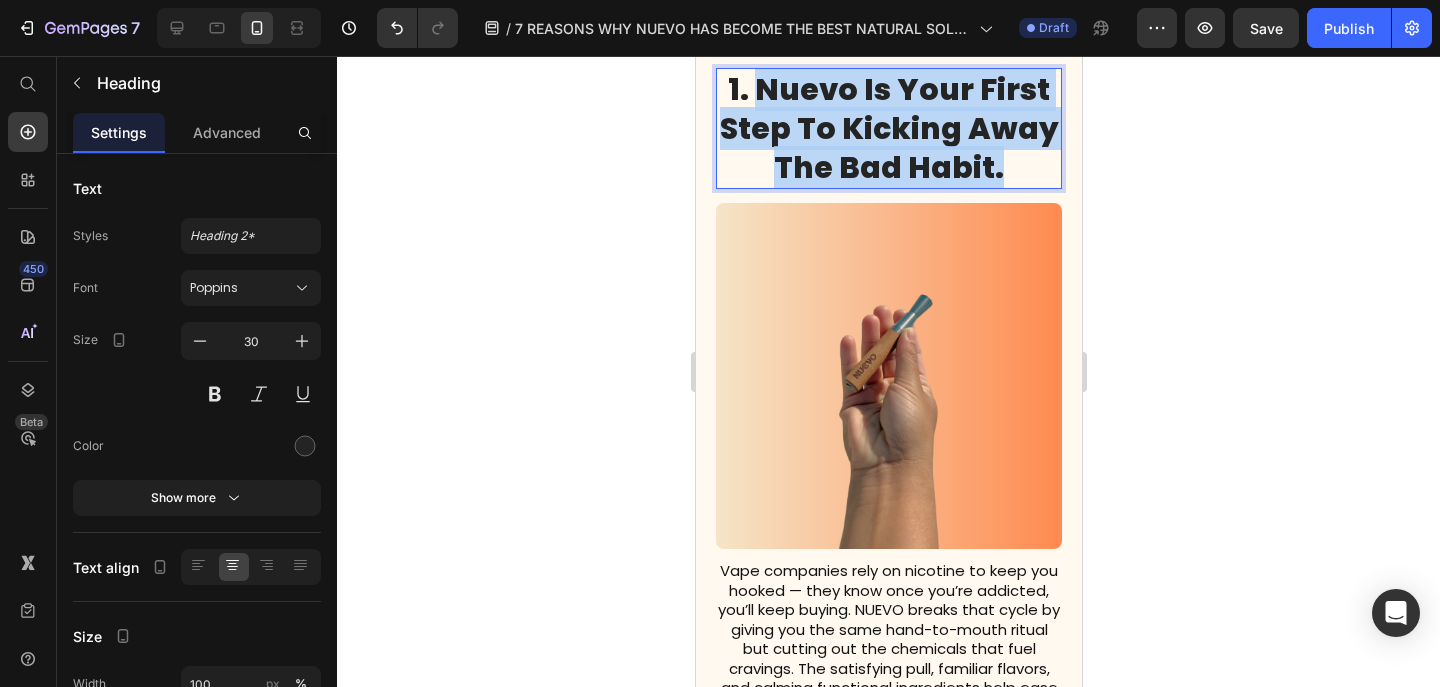 drag, startPoint x: 757, startPoint y: 87, endPoint x: 1010, endPoint y: 173, distance: 267.21713 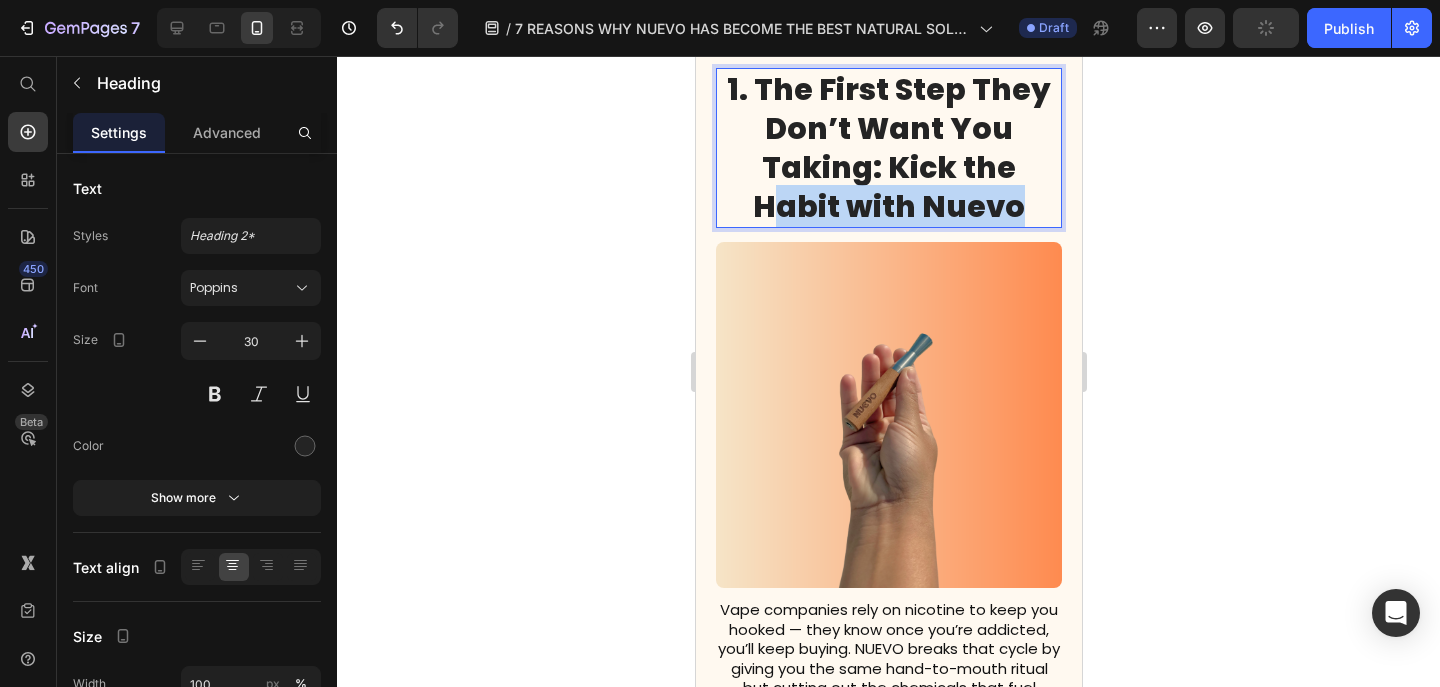 drag, startPoint x: 987, startPoint y: 202, endPoint x: 986, endPoint y: 184, distance: 18.027756 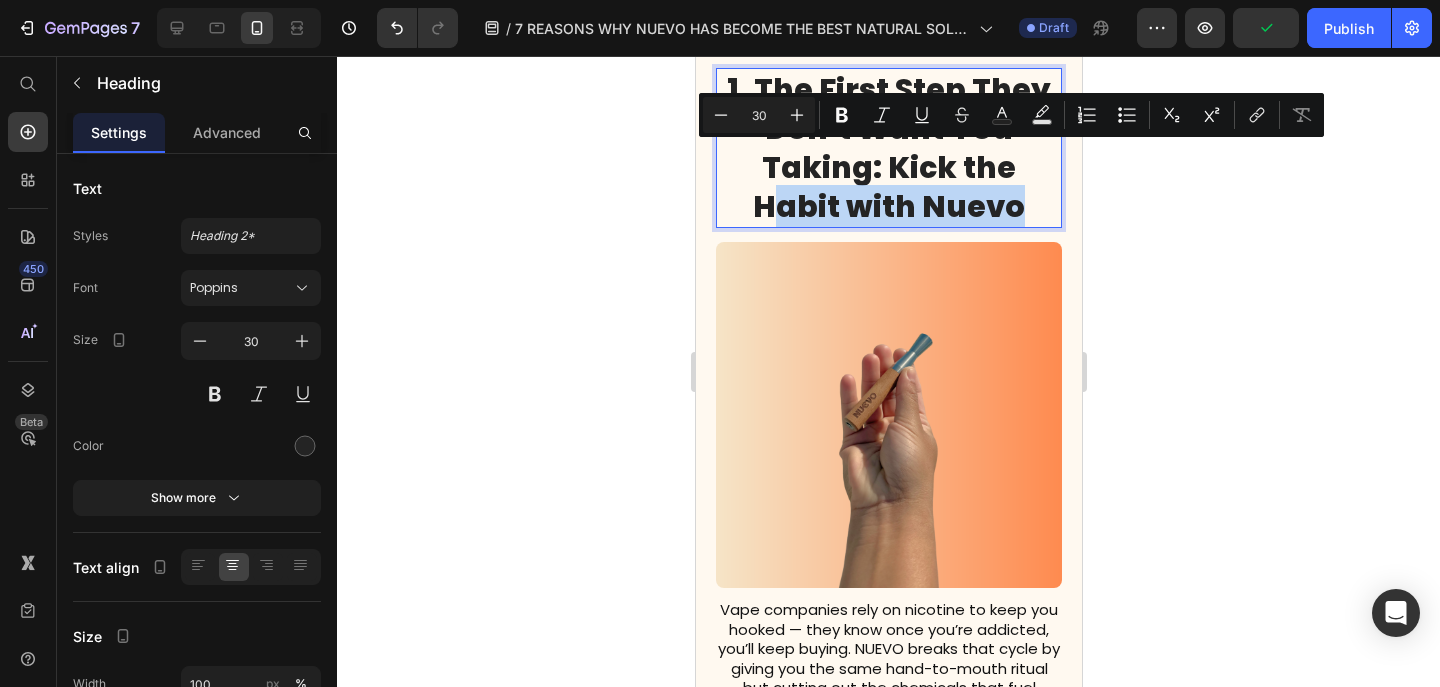 click on "1. The First Step They Don’t Want You Taking: Kick the Habit with Nuevo" at bounding box center (888, 148) 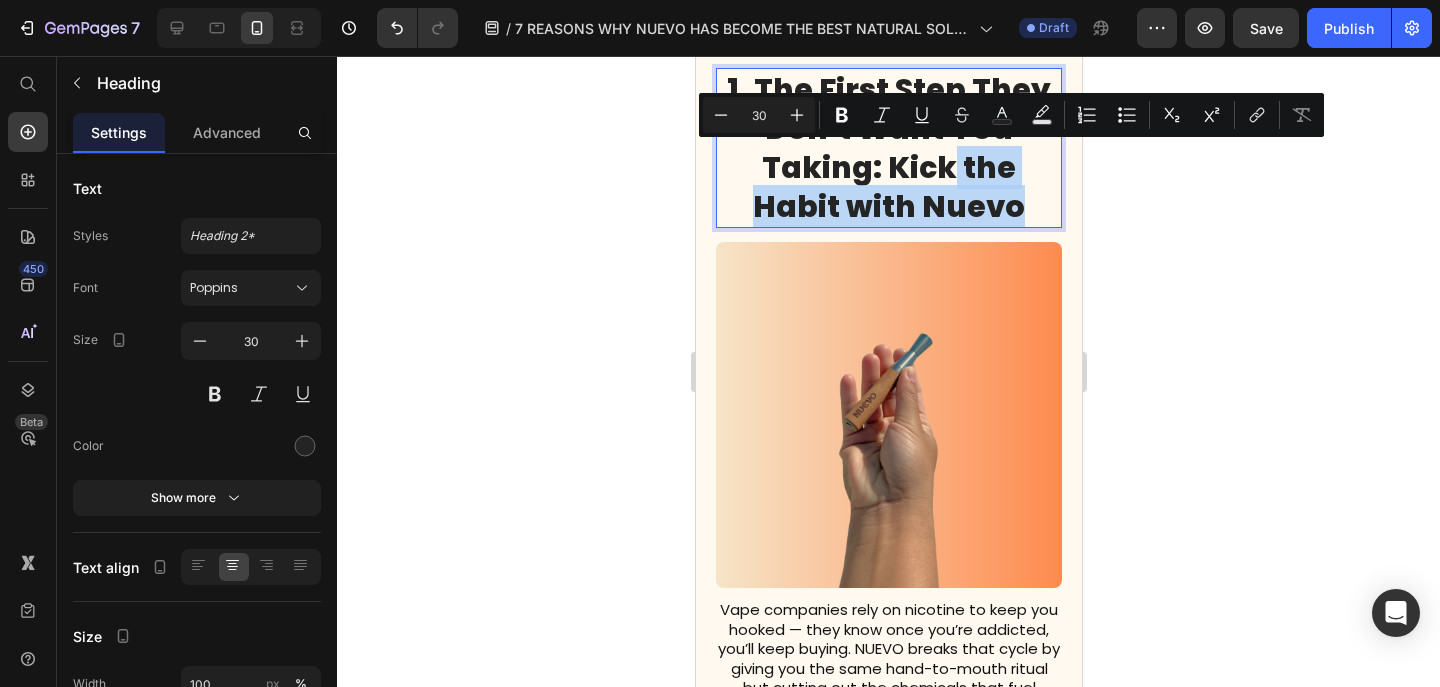 drag, startPoint x: 990, startPoint y: 198, endPoint x: 907, endPoint y: 172, distance: 86.977005 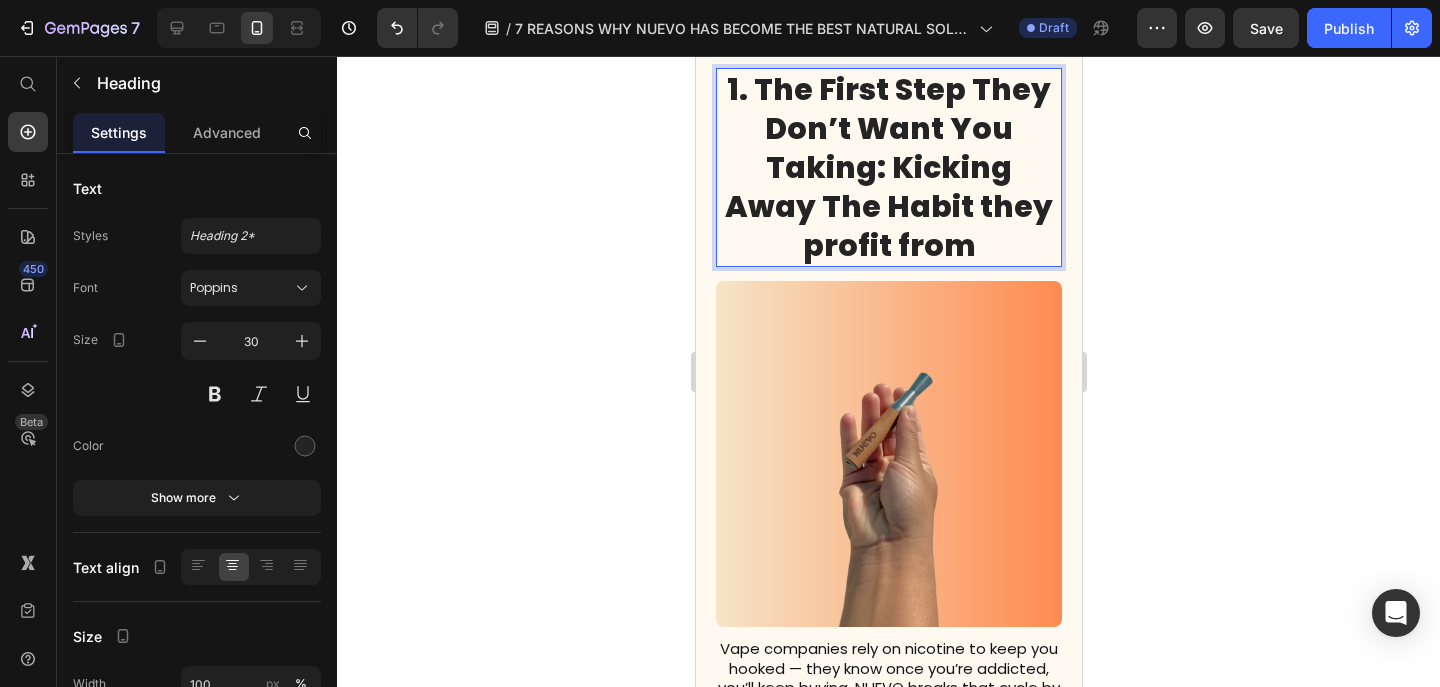 click 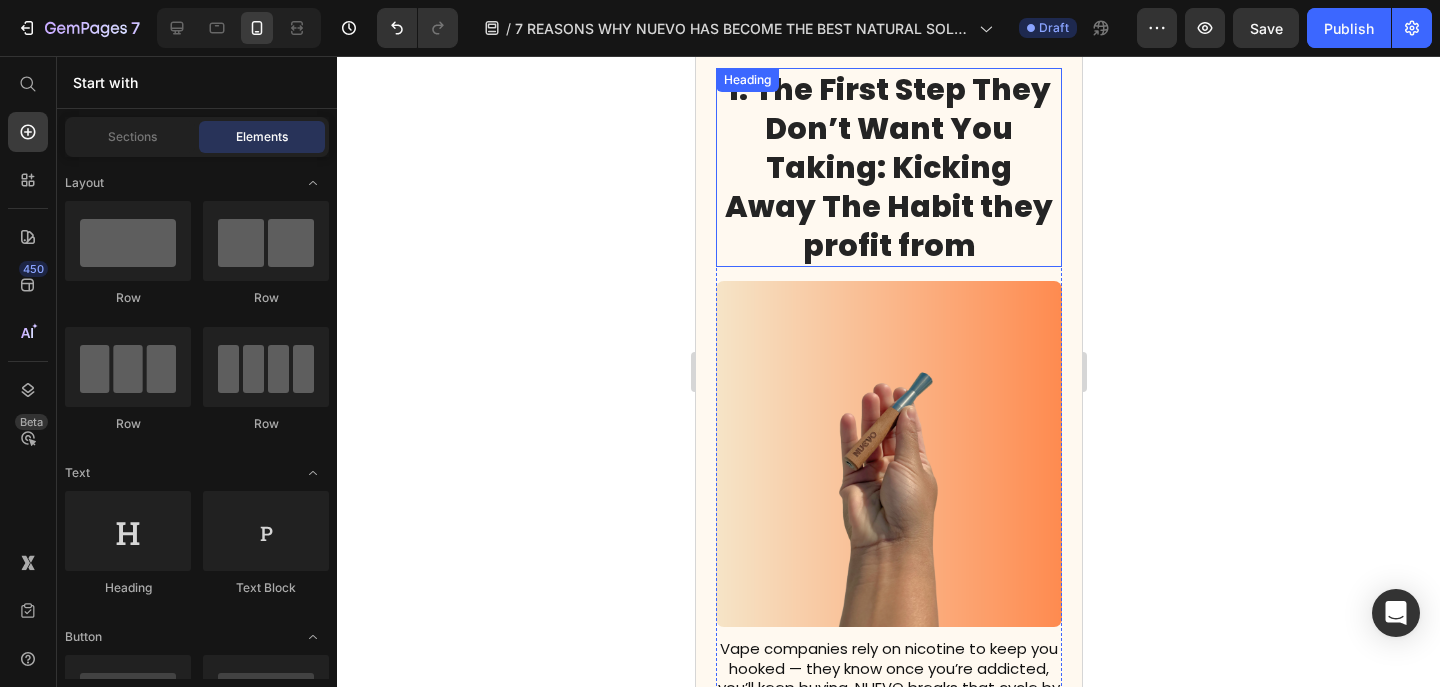 click on "1. The First Step They Don’t Want You Taking: Kicking Away The Habit they profit from" at bounding box center (888, 167) 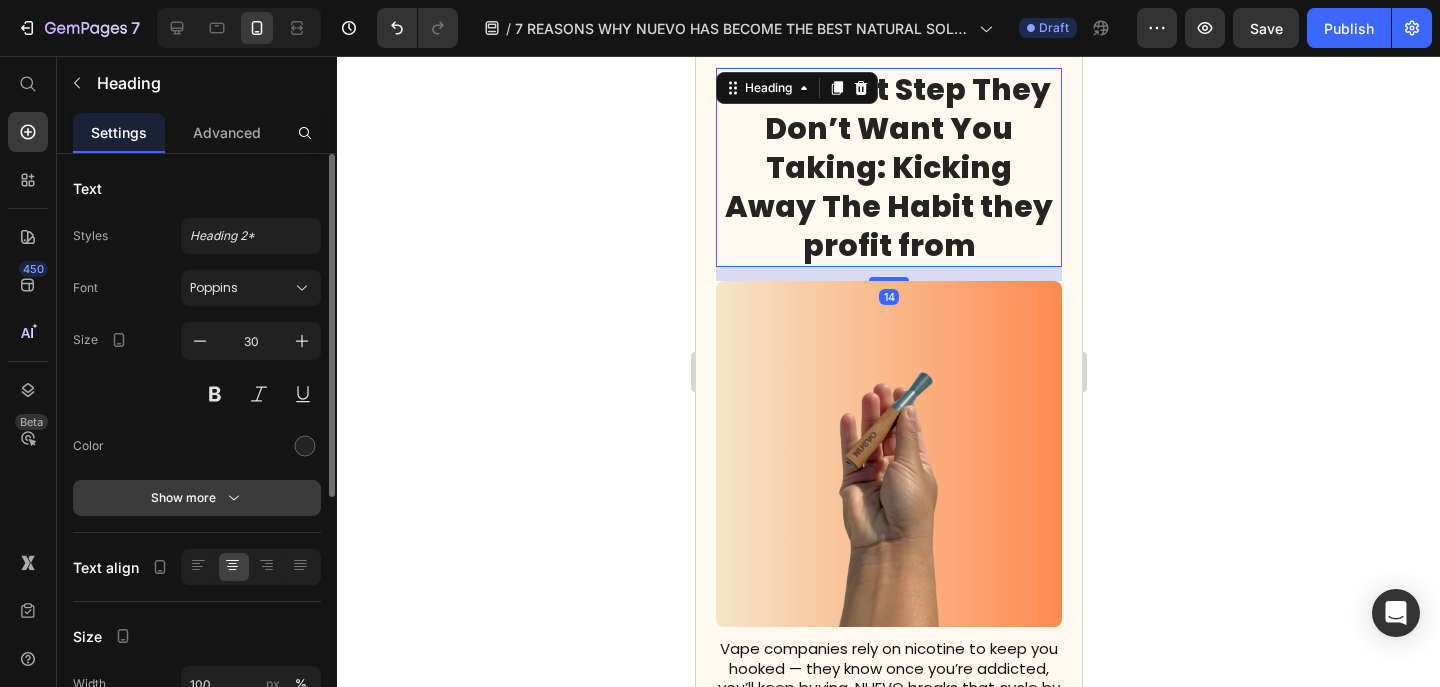 click on "Show more" at bounding box center (197, 498) 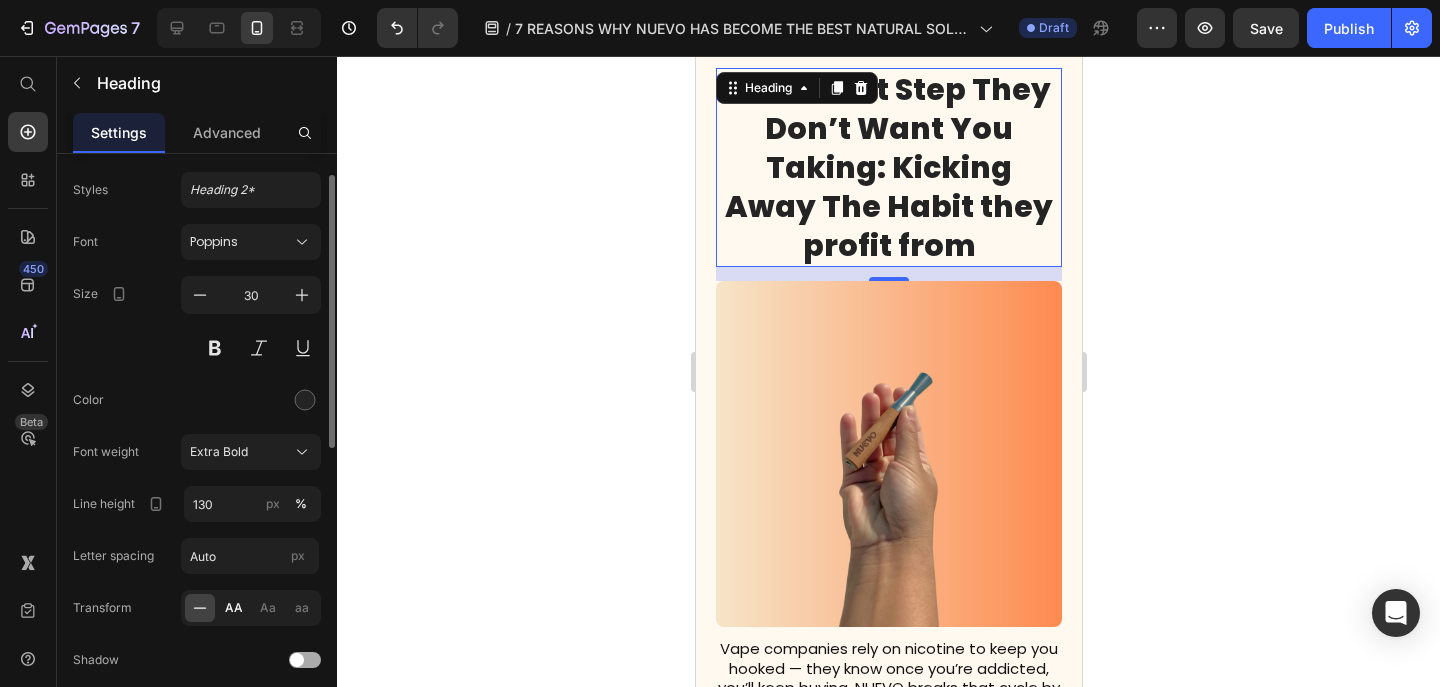 scroll, scrollTop: 50, scrollLeft: 0, axis: vertical 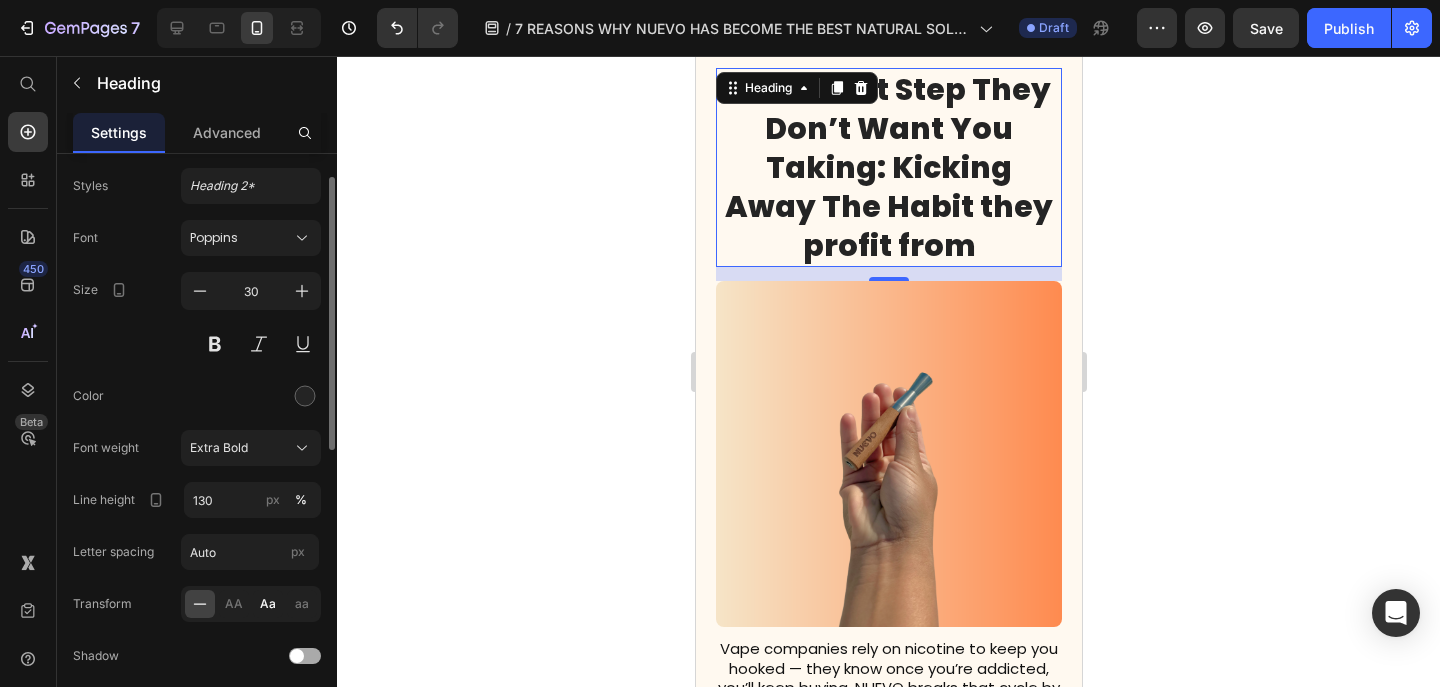 click on "Aa" 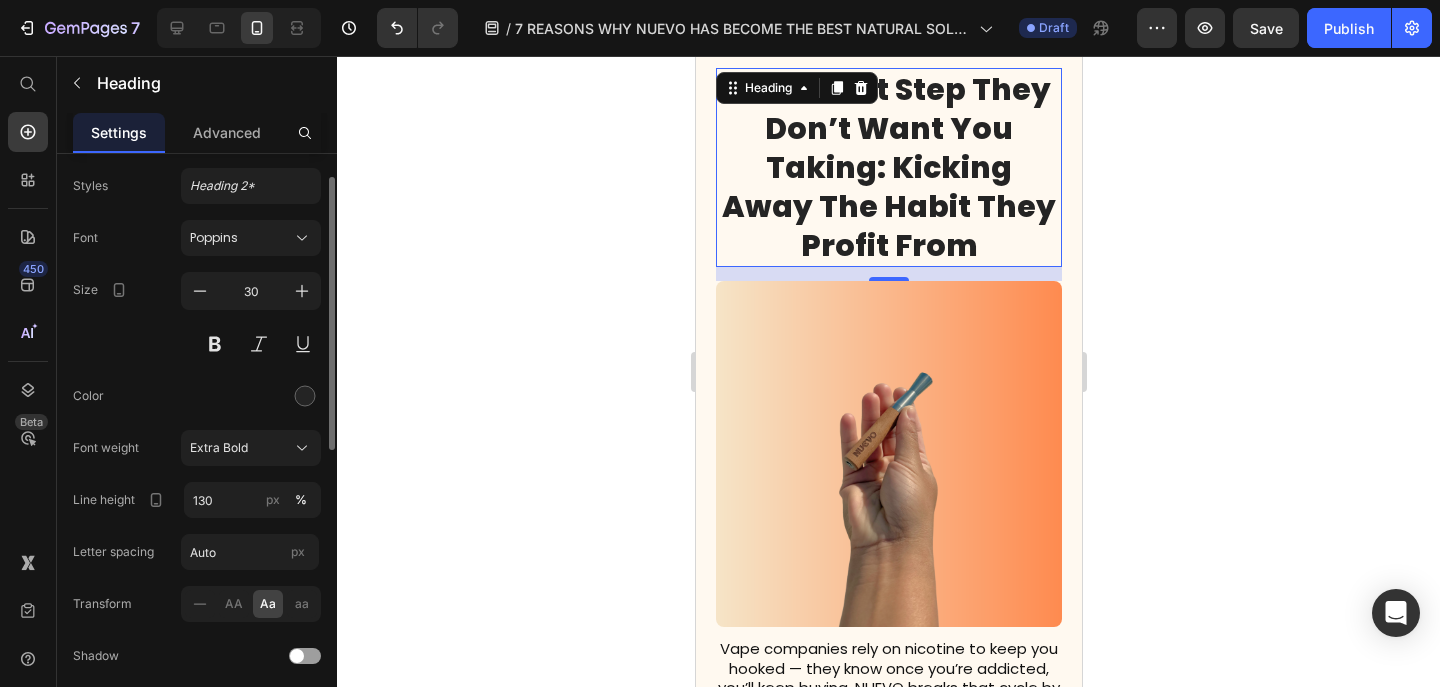 click 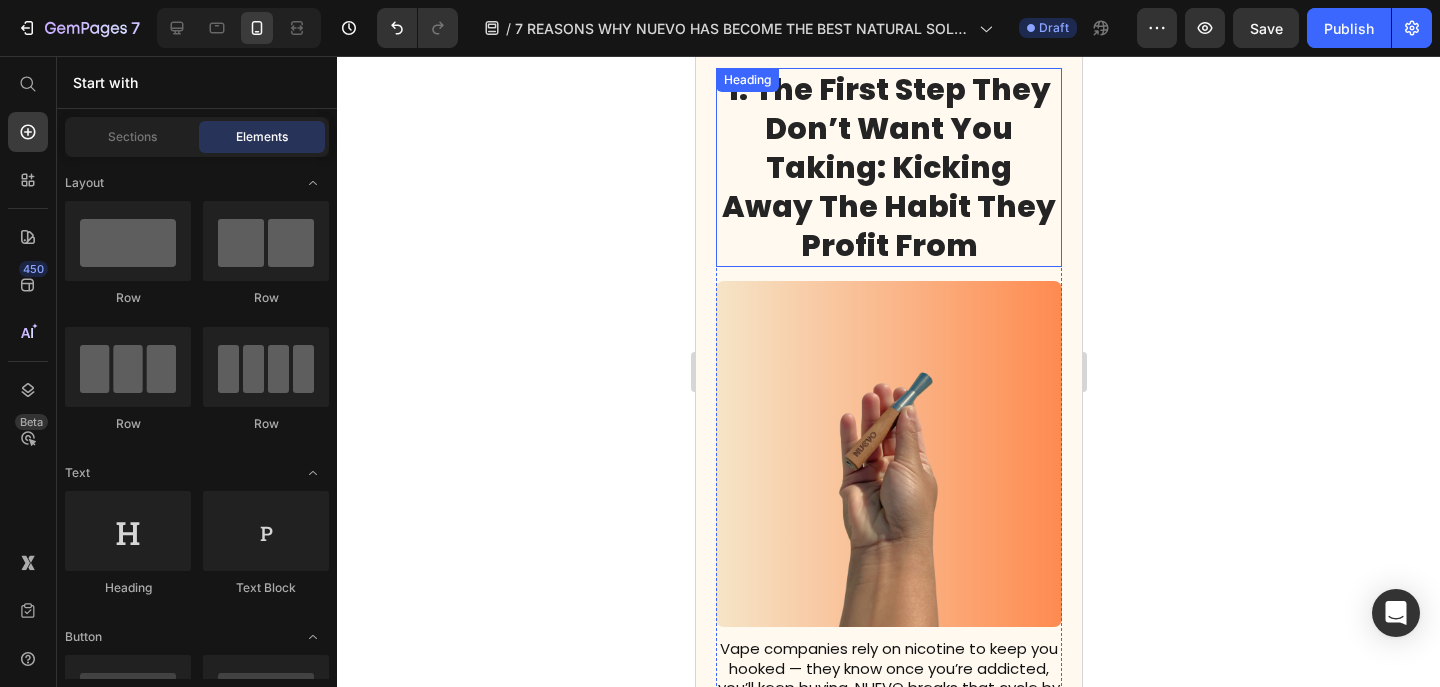 click on "1. The First Step They Don’t Want You Taking: Kicking Away The Habit they profit from" at bounding box center (888, 167) 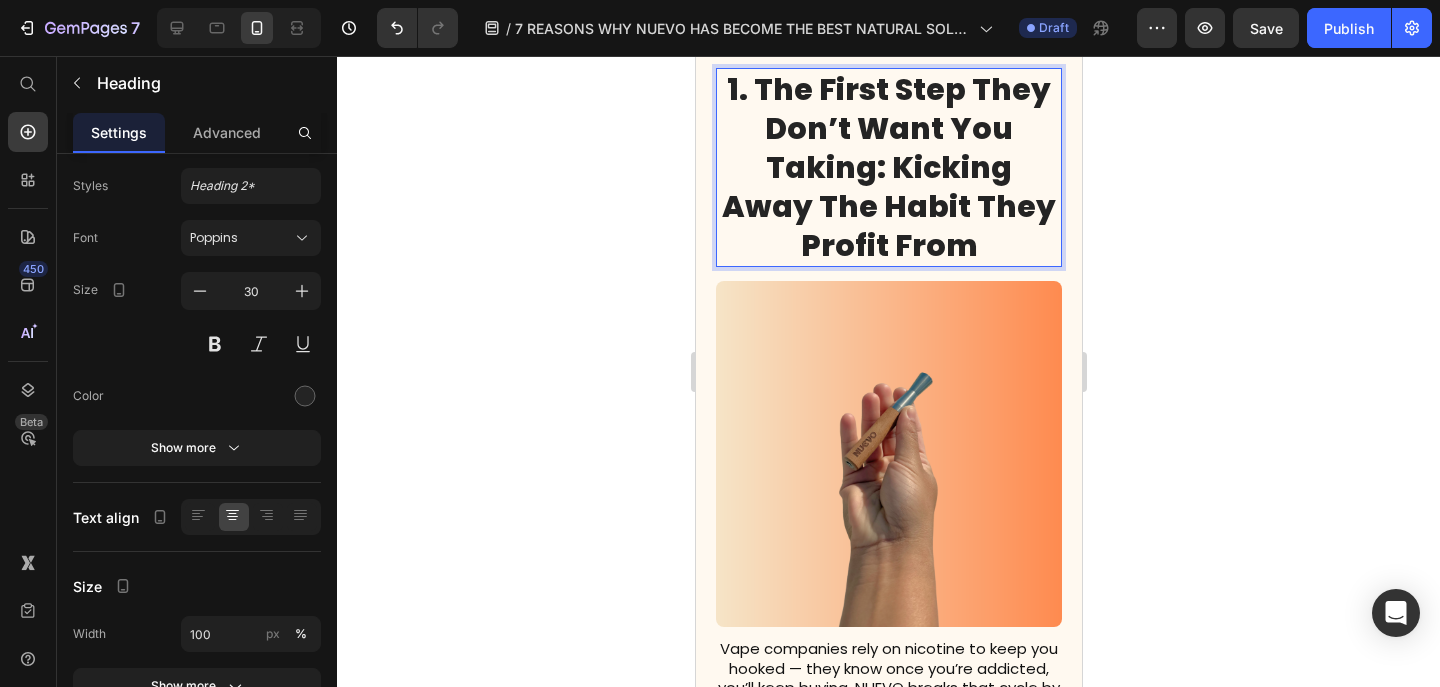click on "1. The First Step They Don’t Want You Taking: Kicking Away The Habit they profit from" at bounding box center [888, 167] 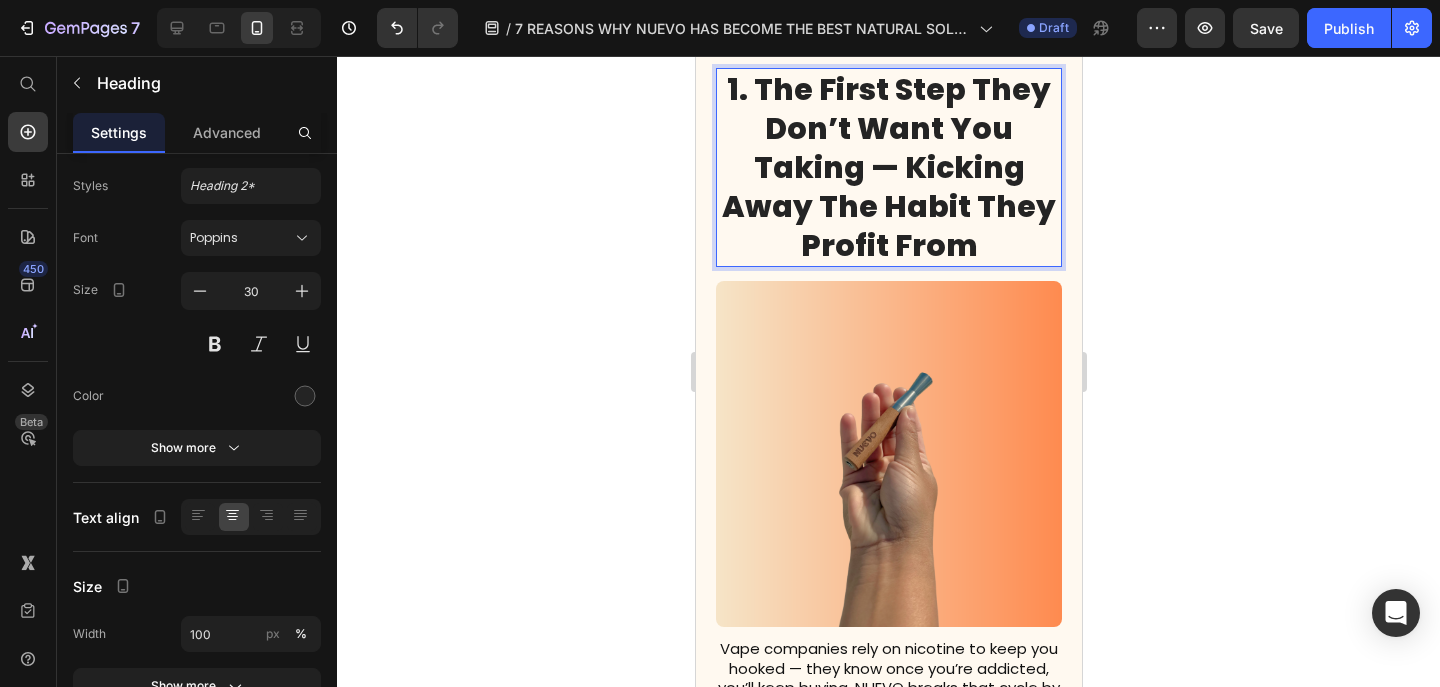 click 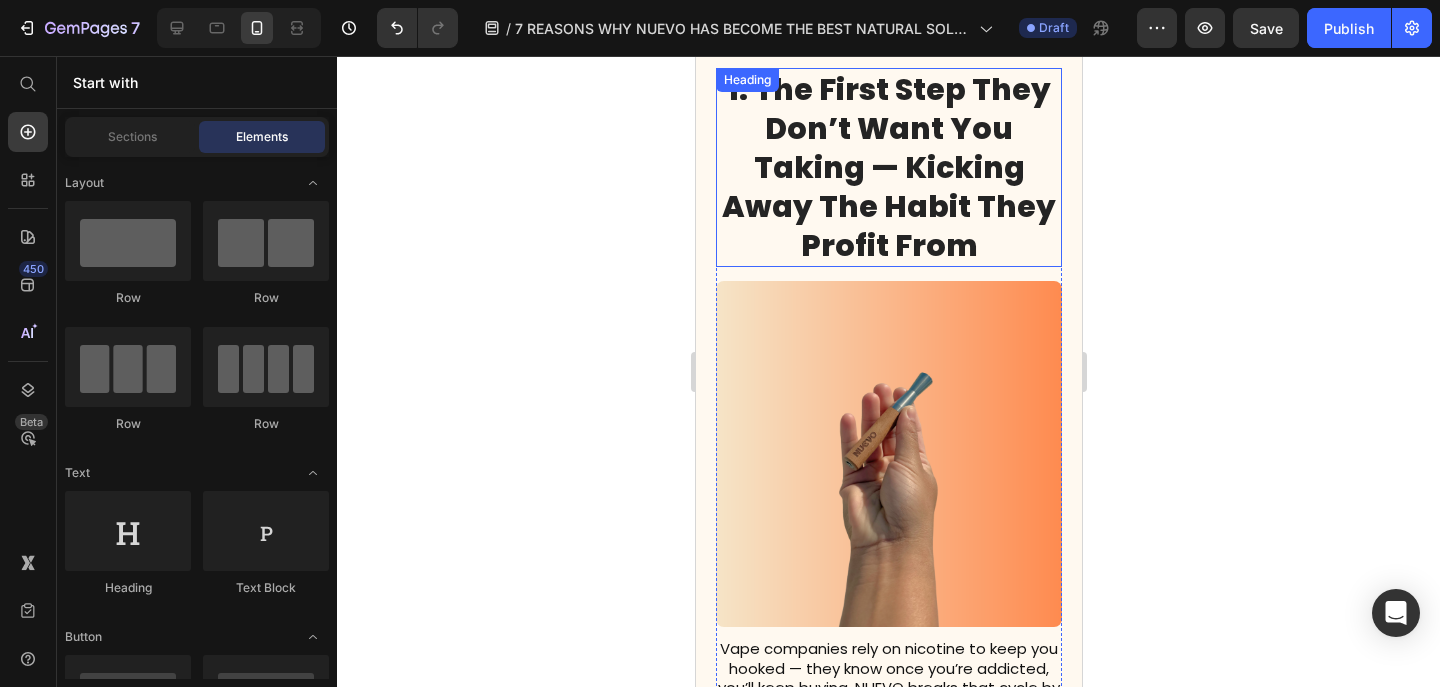 click on "1. The First Step They Don’t Want You Taking — Kicking Away The Habit they profit from" at bounding box center (888, 167) 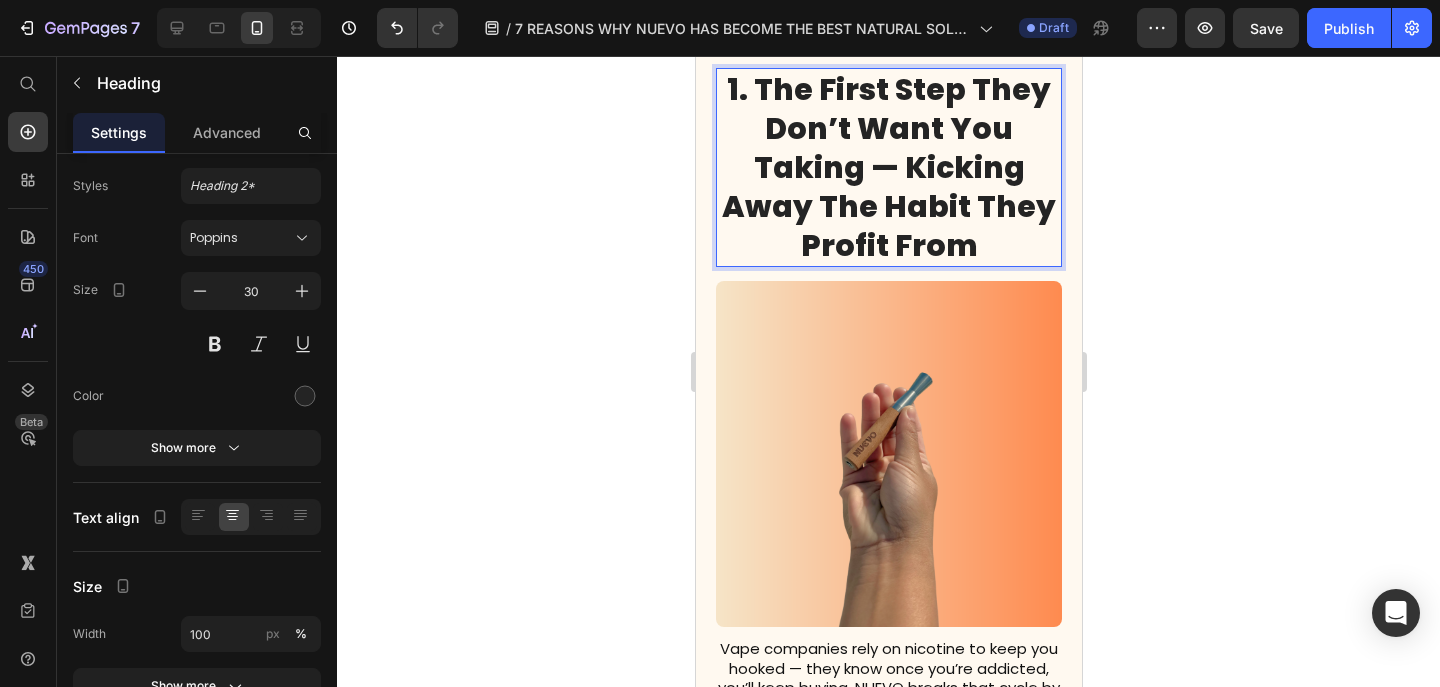 click on "1. The First Step They Don’t Want You Taking — Kicking Away The Habit they profit from" at bounding box center [888, 167] 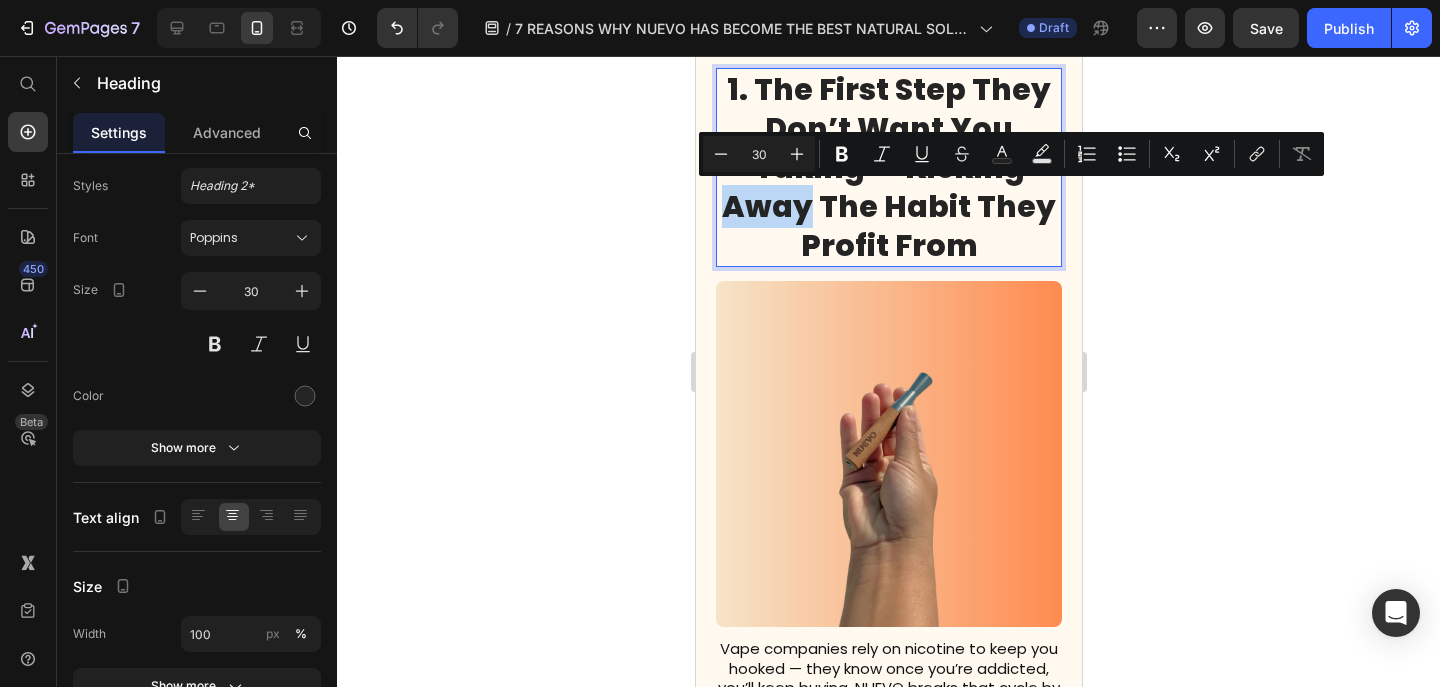 drag, startPoint x: 814, startPoint y: 204, endPoint x: 722, endPoint y: 207, distance: 92.0489 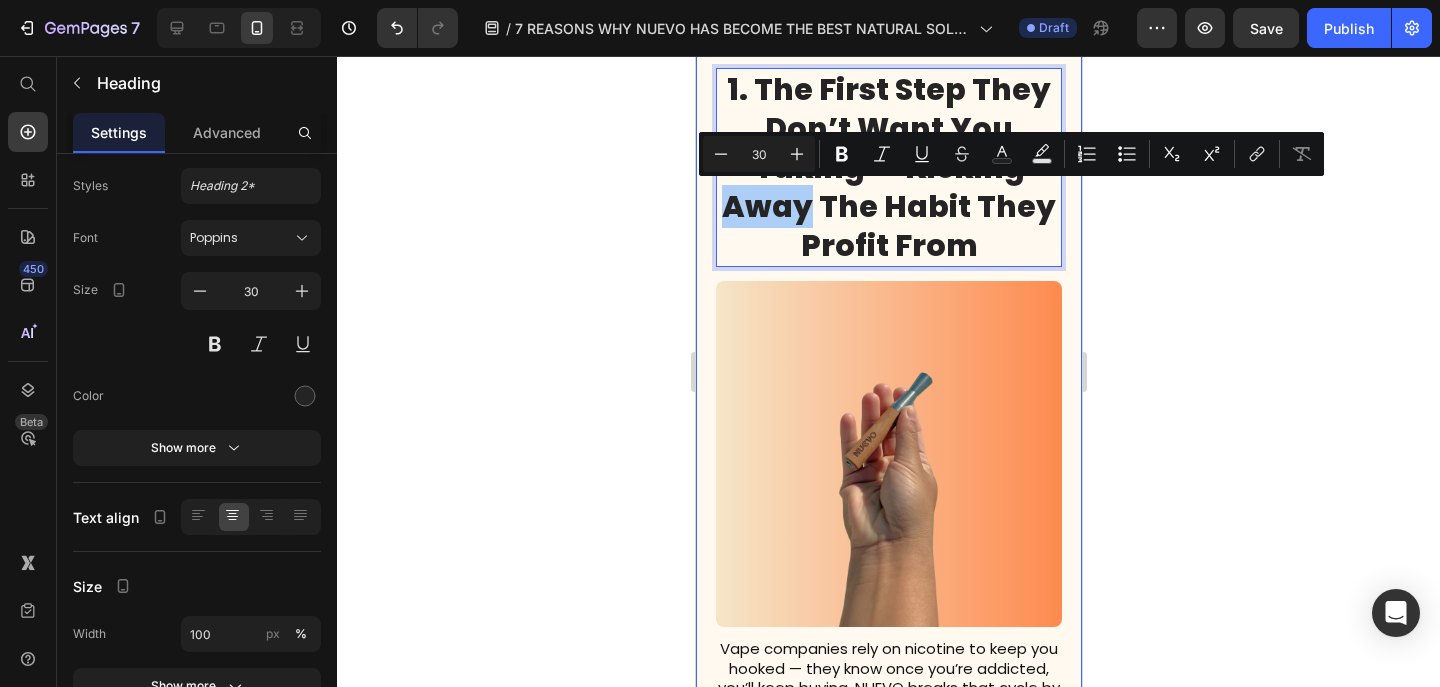 click 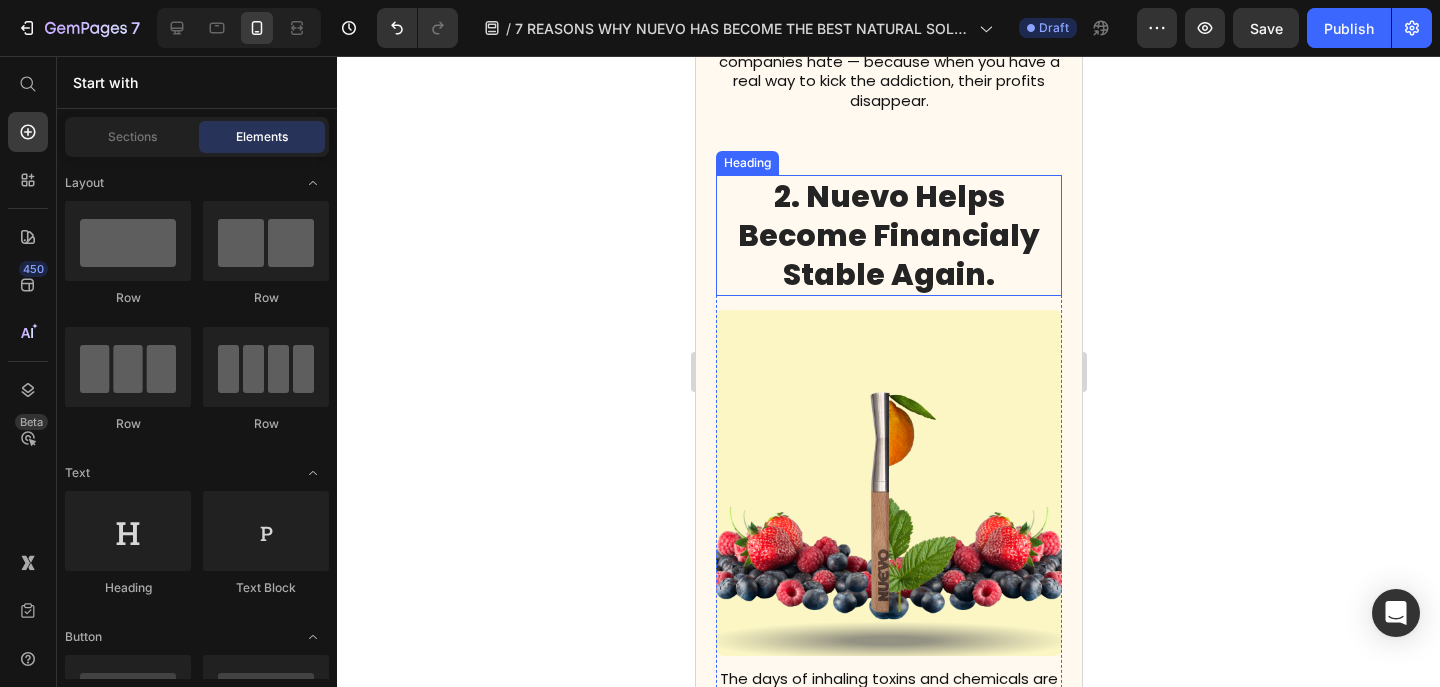 scroll, scrollTop: 1323, scrollLeft: 0, axis: vertical 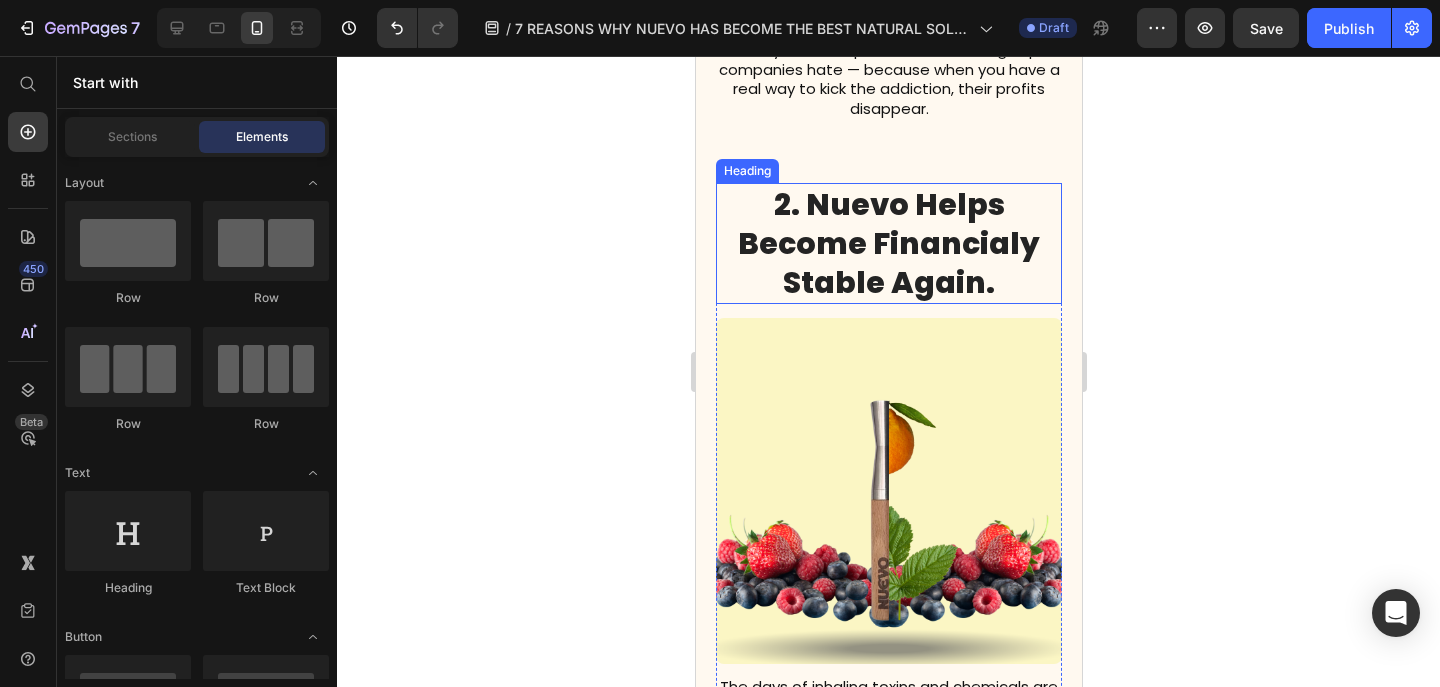 click on "2. Nuevo Helps Become Financialy Stable Again." at bounding box center (888, 243) 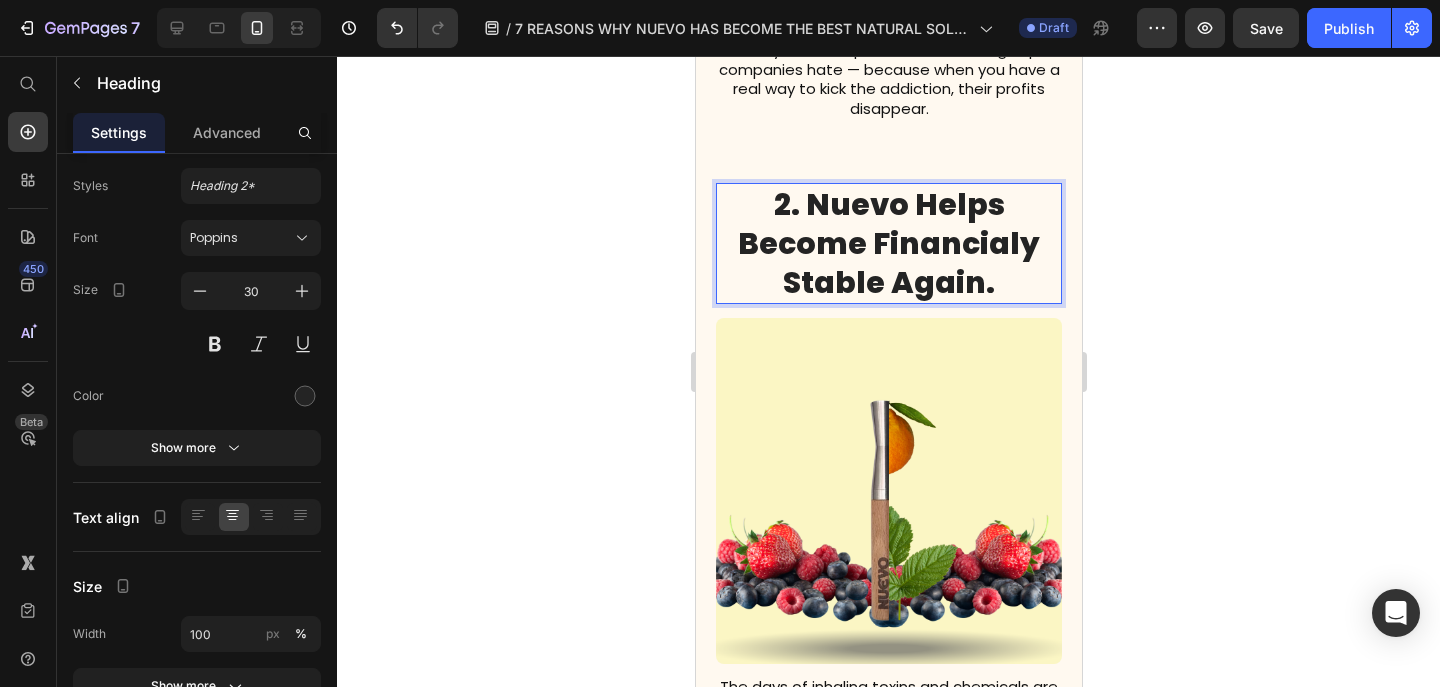 click on "2. Nuevo Helps Become Financialy Stable Again." at bounding box center [888, 243] 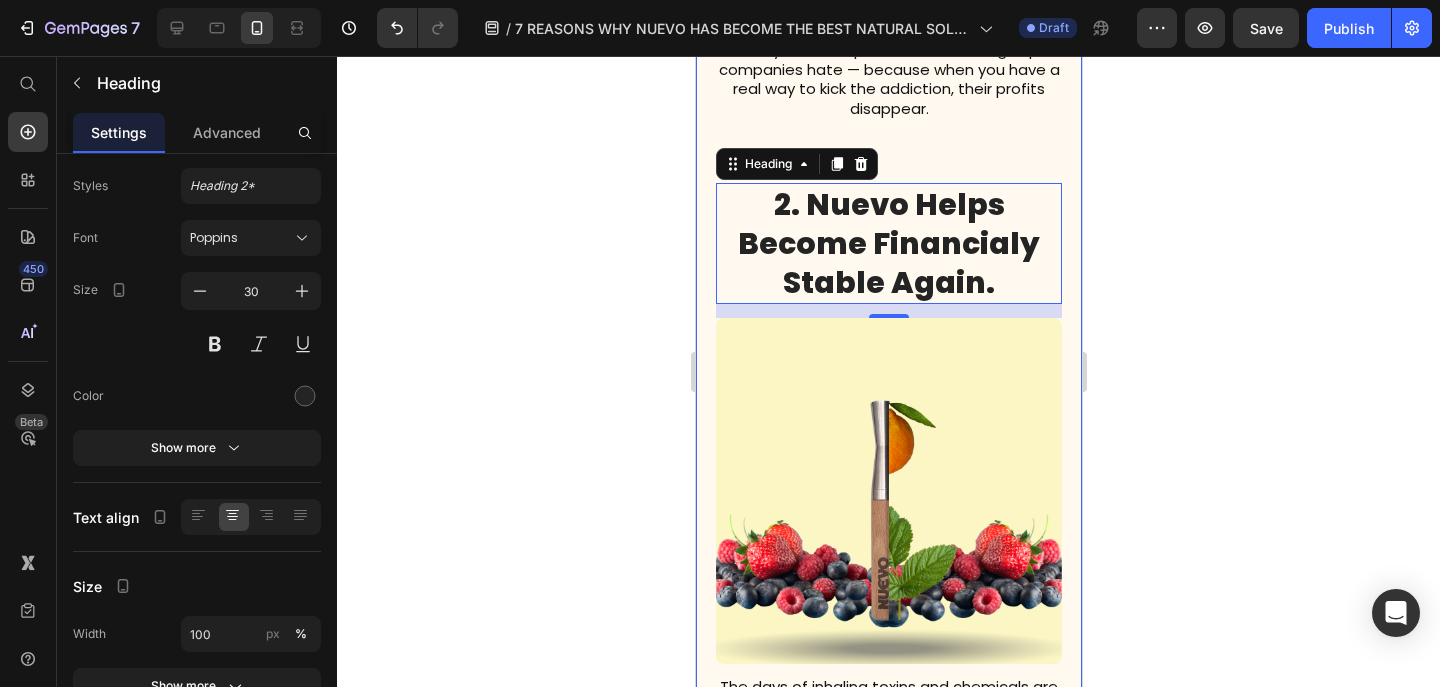 click 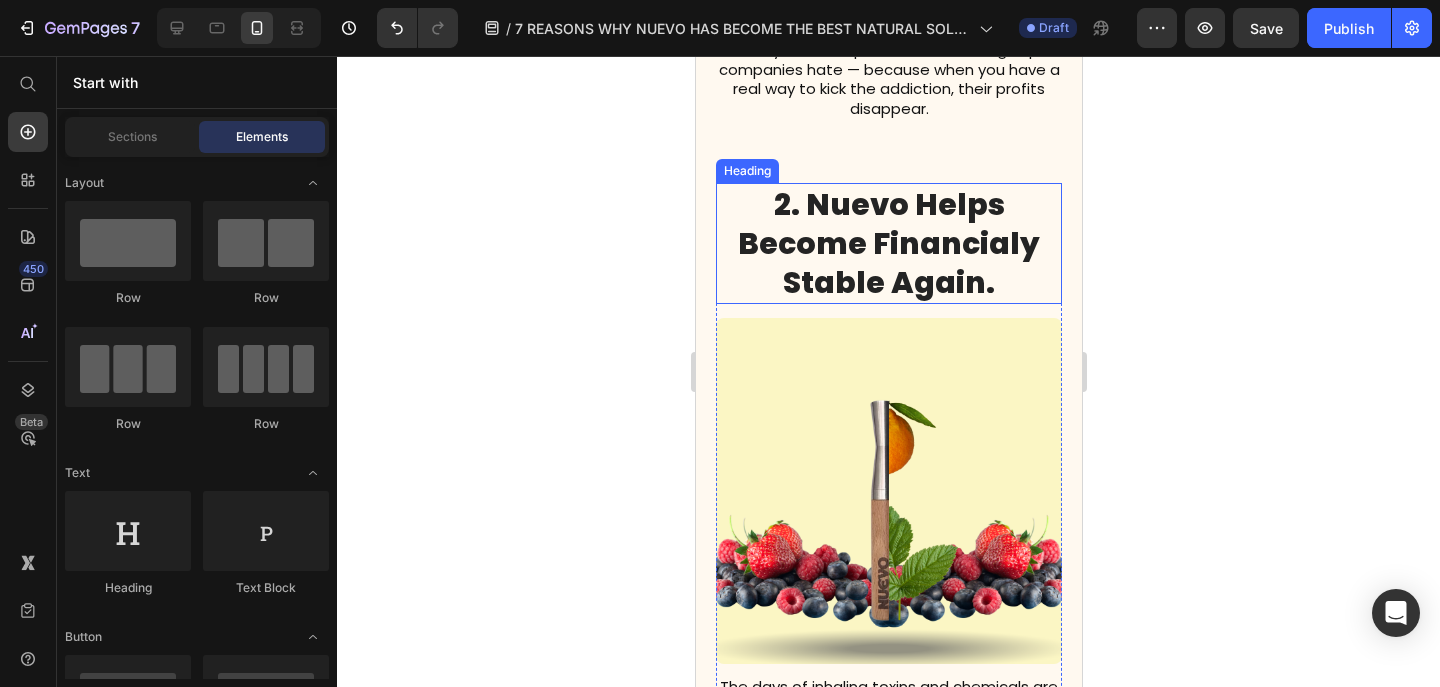 click on "2. Nuevo Helps Become Financialy Stable Again." at bounding box center (888, 243) 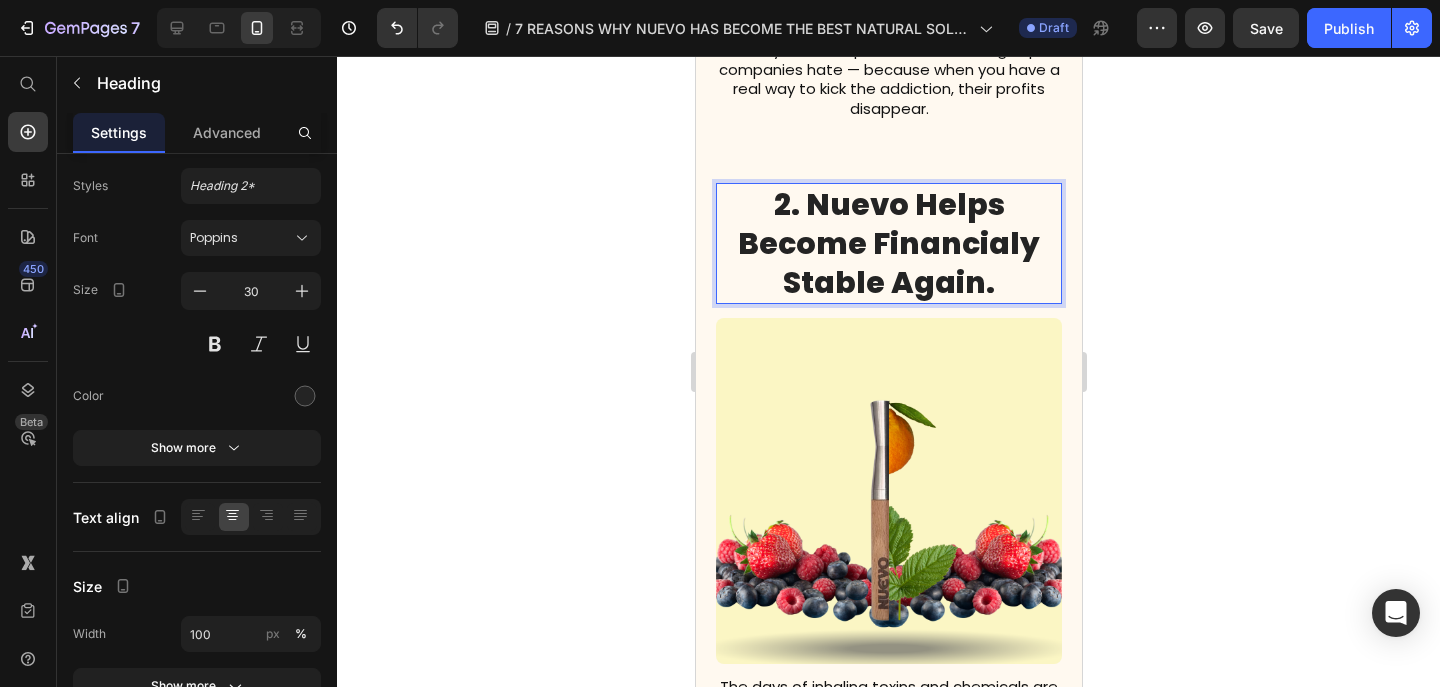 click on "2. Nuevo Helps Become Financialy Stable Again." at bounding box center [888, 243] 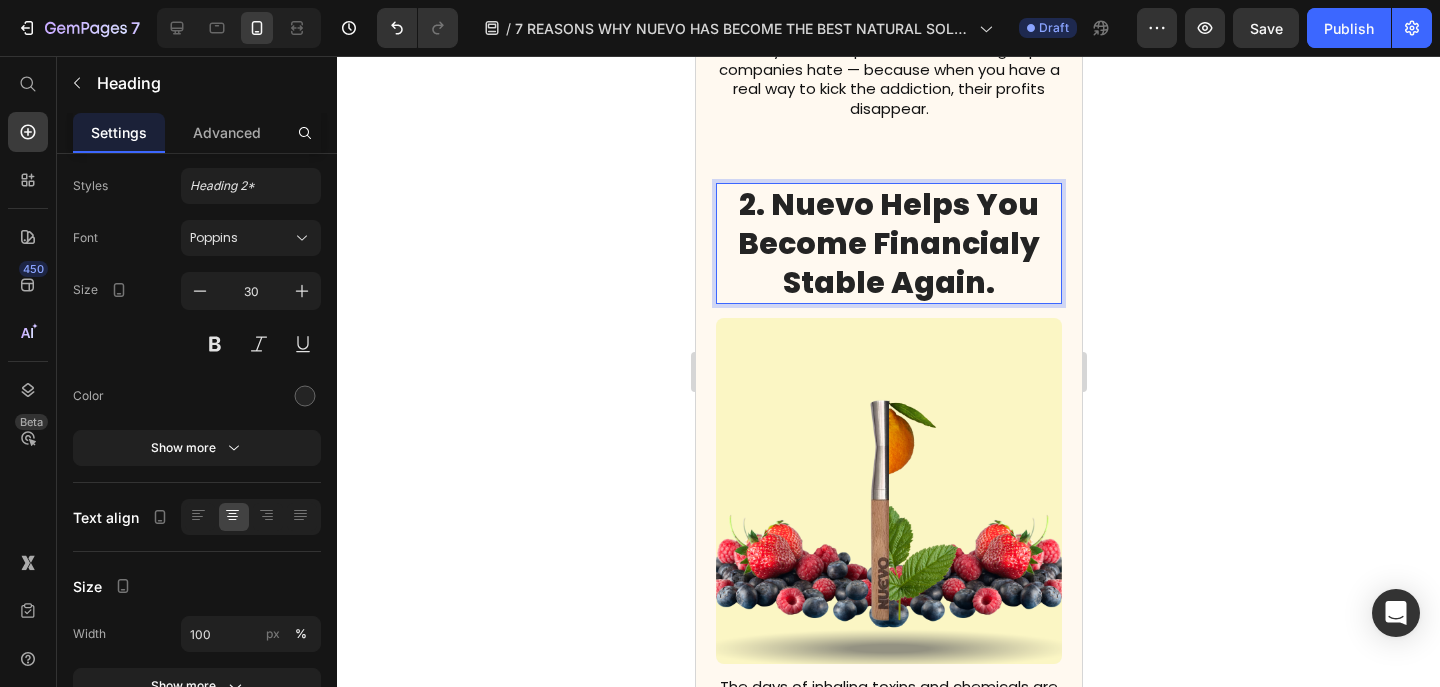 click 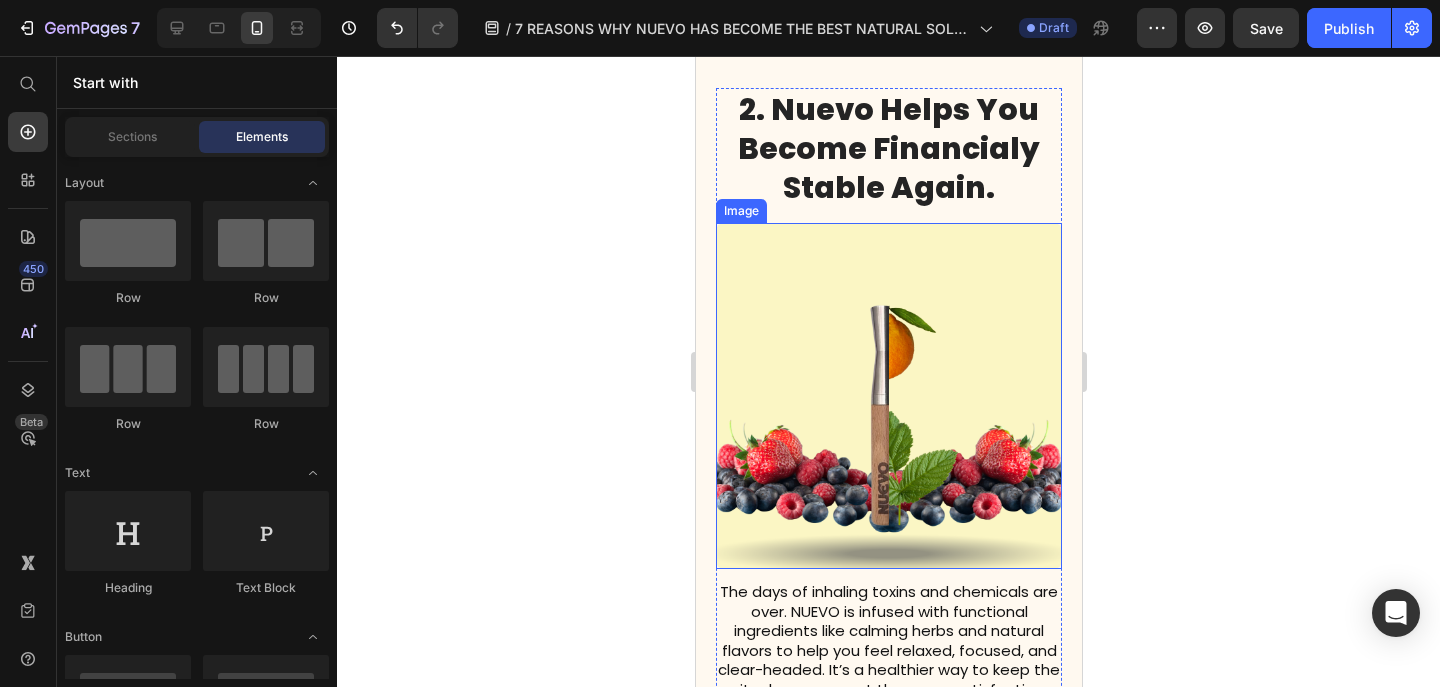 scroll, scrollTop: 1444, scrollLeft: 0, axis: vertical 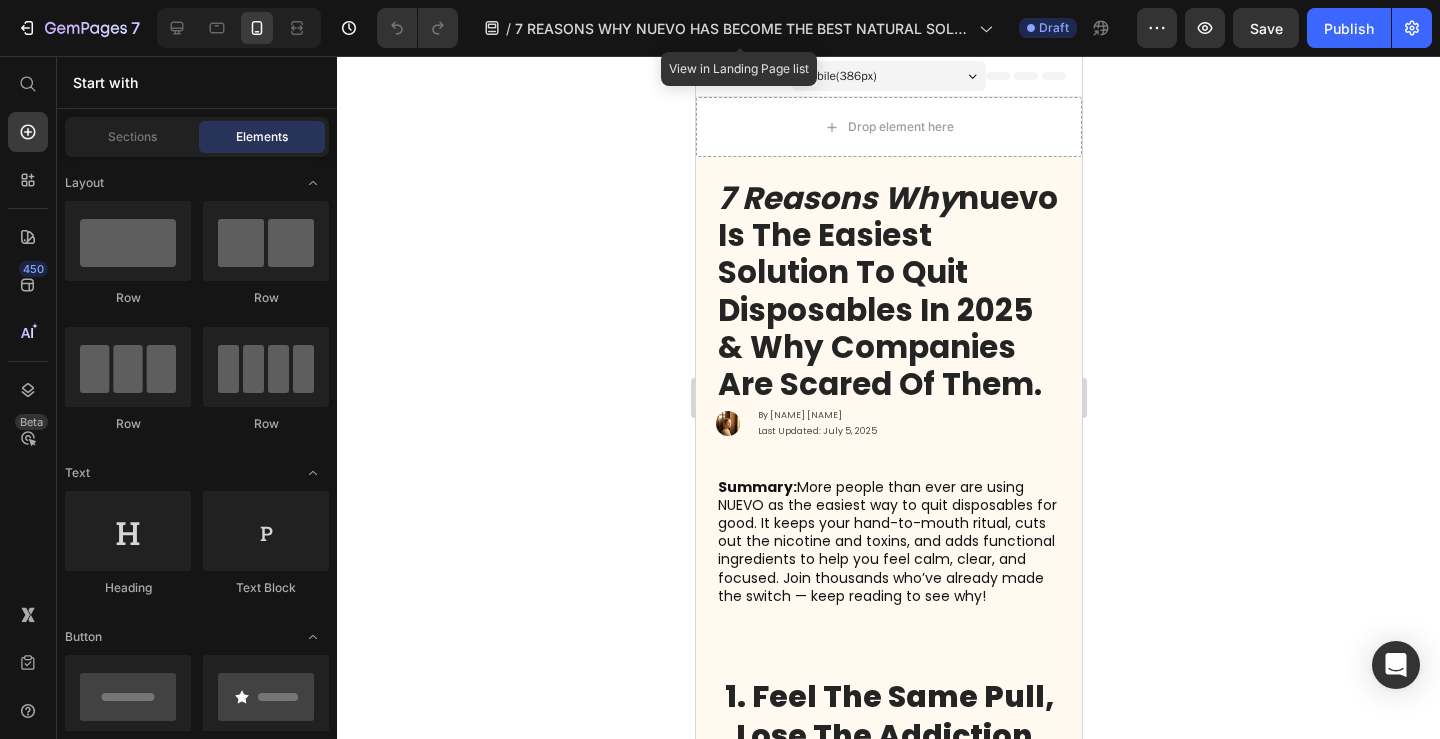 click on "7 REASONS WHY NUEVO HAS BECOME THE BEST NATURAL SOLUTION TO QUIT VAPING IN 2O25" at bounding box center [743, 28] 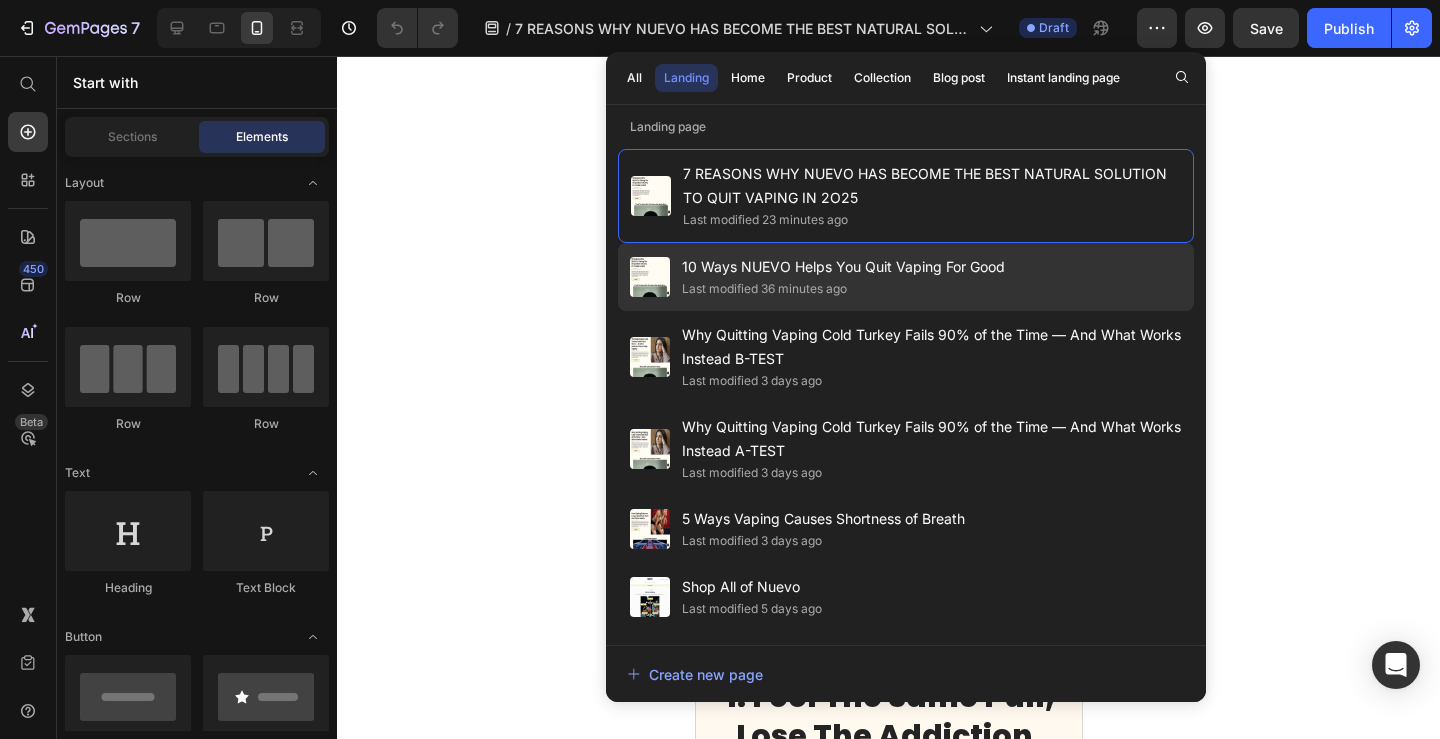 click on "Last modified 36 minutes ago" 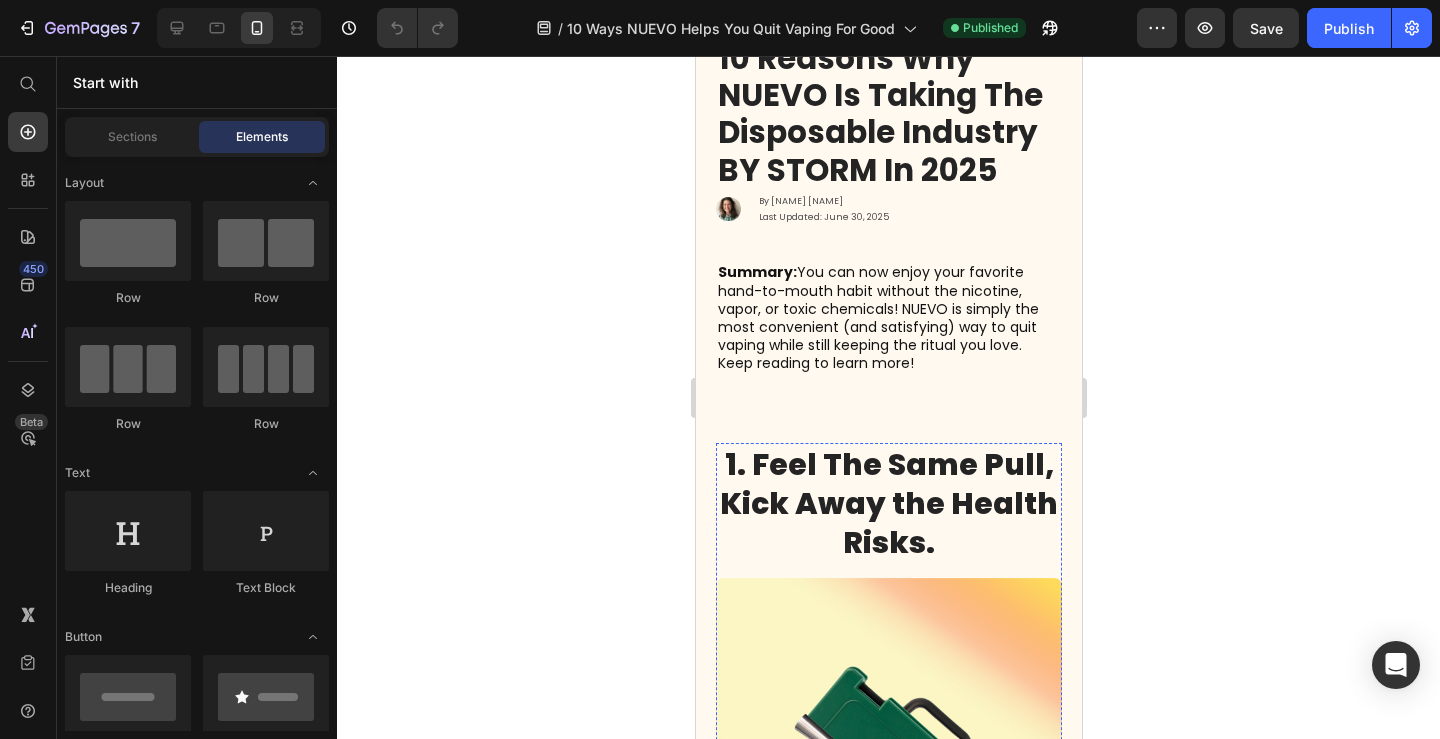 scroll, scrollTop: 0, scrollLeft: 0, axis: both 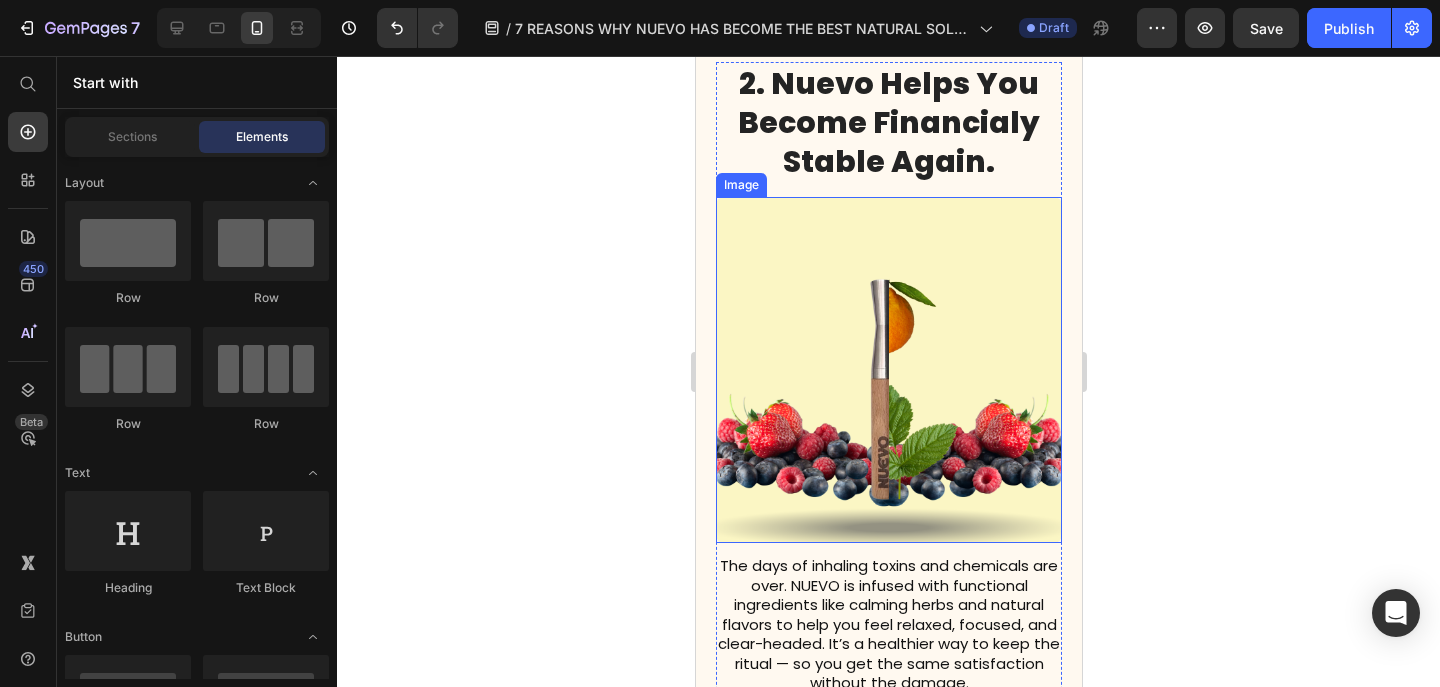click at bounding box center [888, 370] 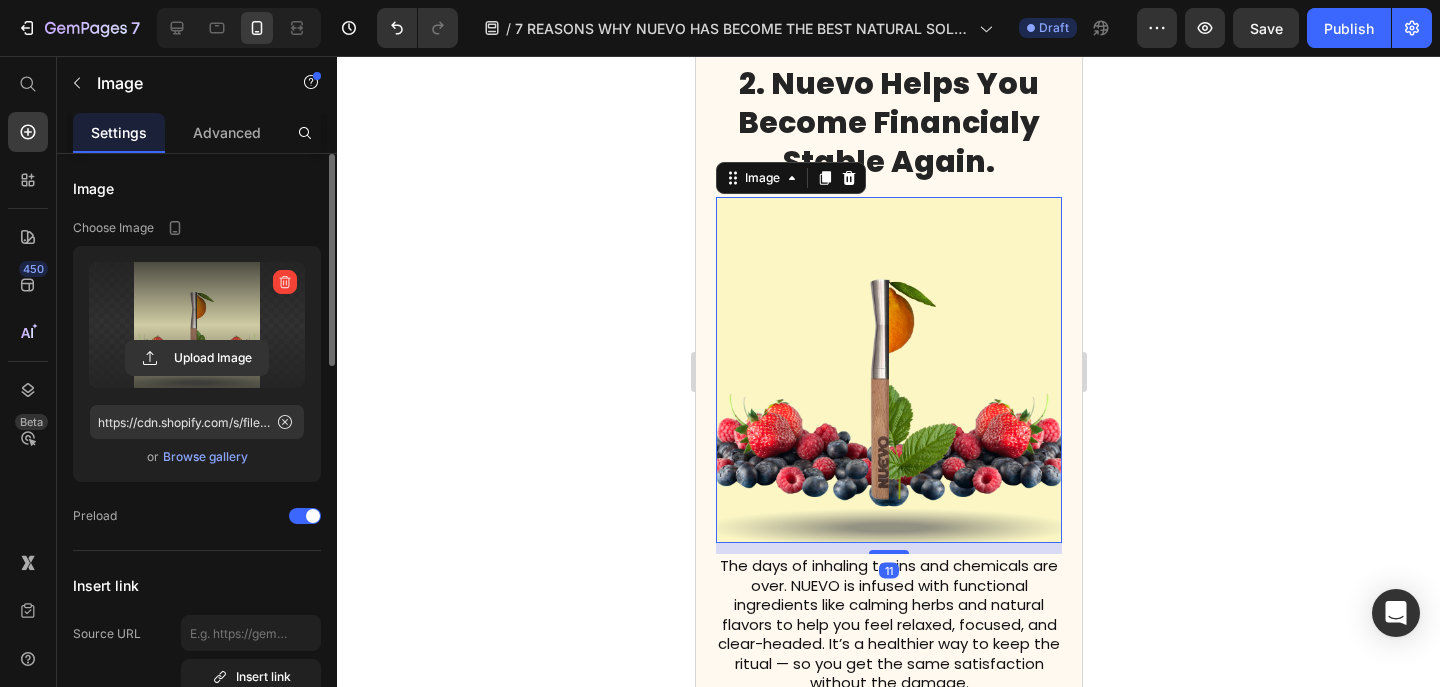 scroll, scrollTop: 0, scrollLeft: 0, axis: both 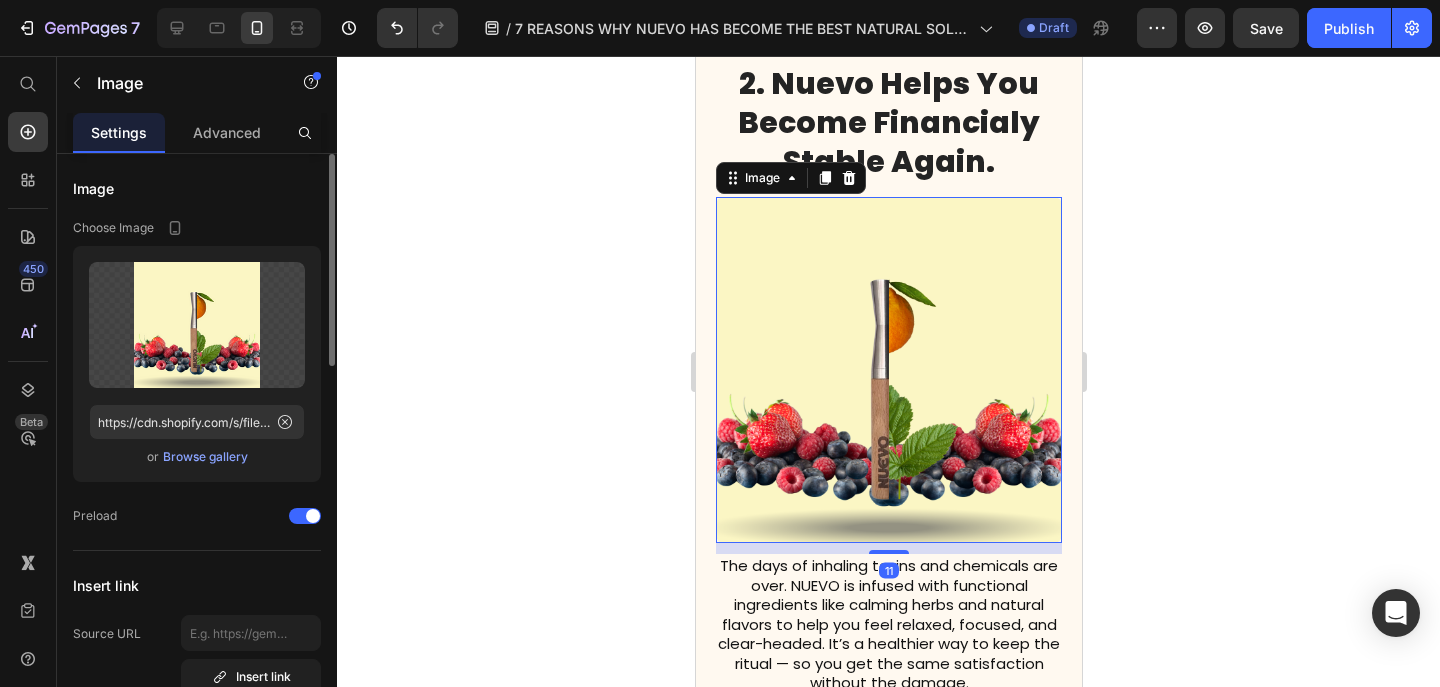 click on "Browse gallery" at bounding box center [205, 457] 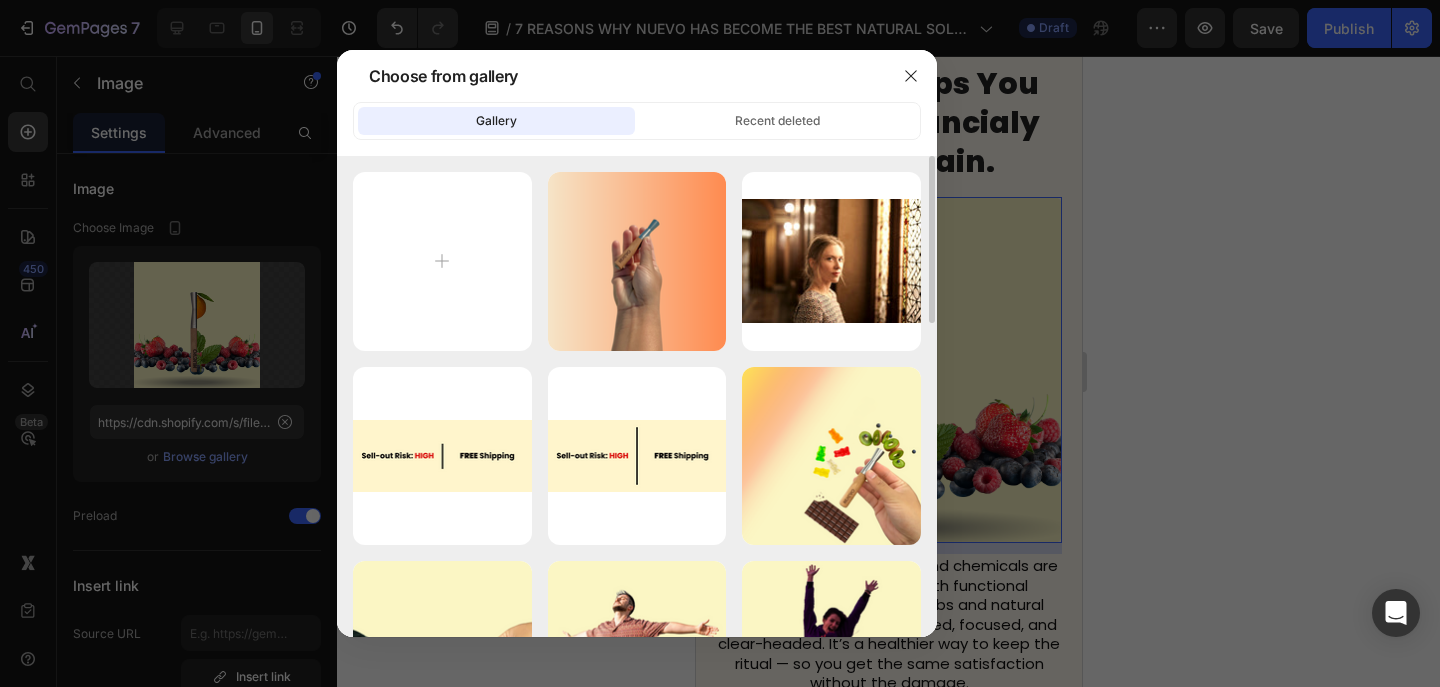 type on "C:\fakepath\Untitled design (94).png" 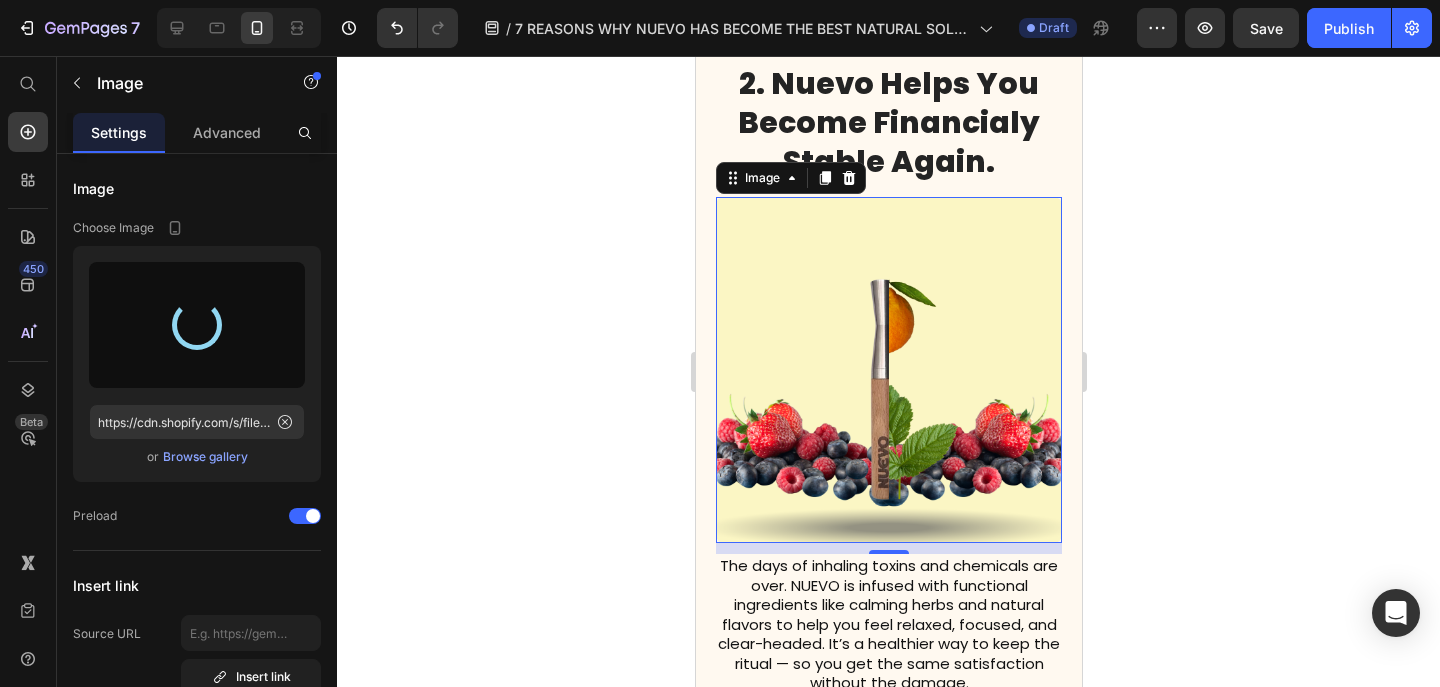 type on "https://cdn.shopify.com/s/files/1/0606/5140/5375/files/gempages_562712114943231141-93a85888-0301-4a8d-8c02-6969b8a141bb.png" 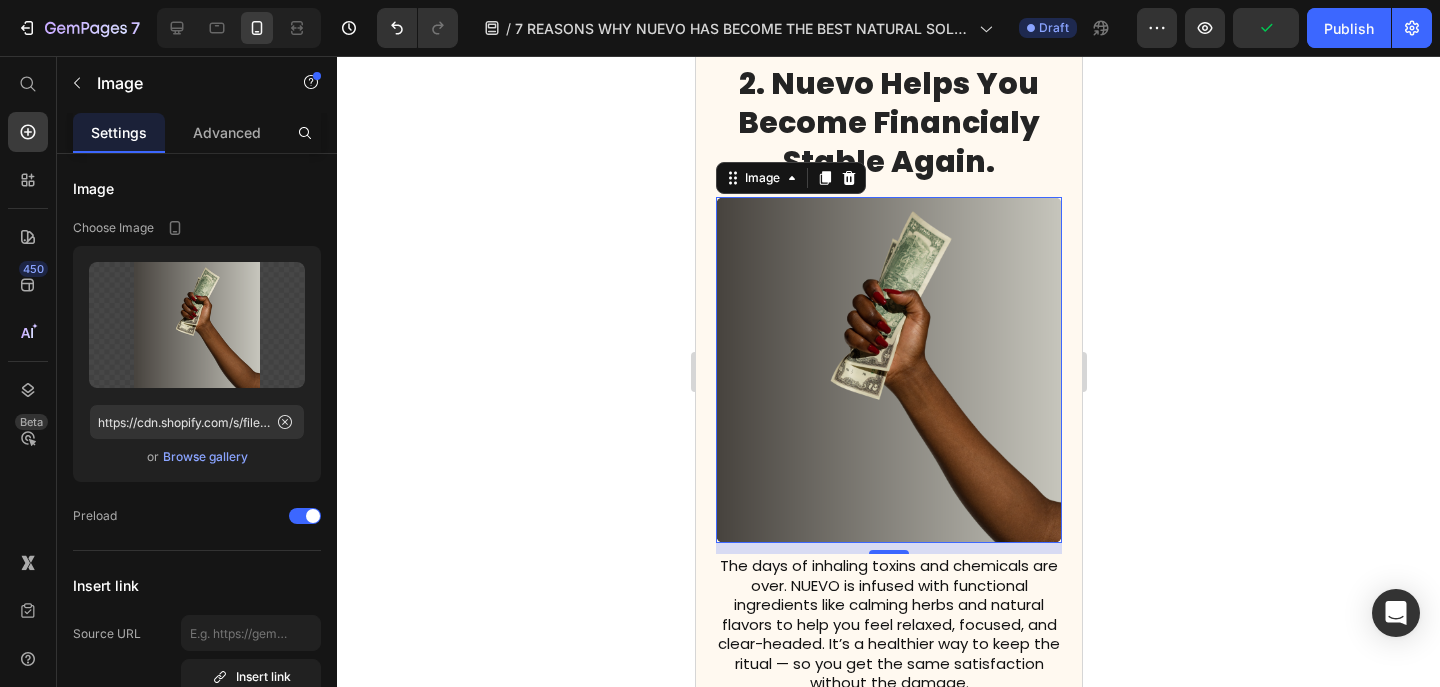 click 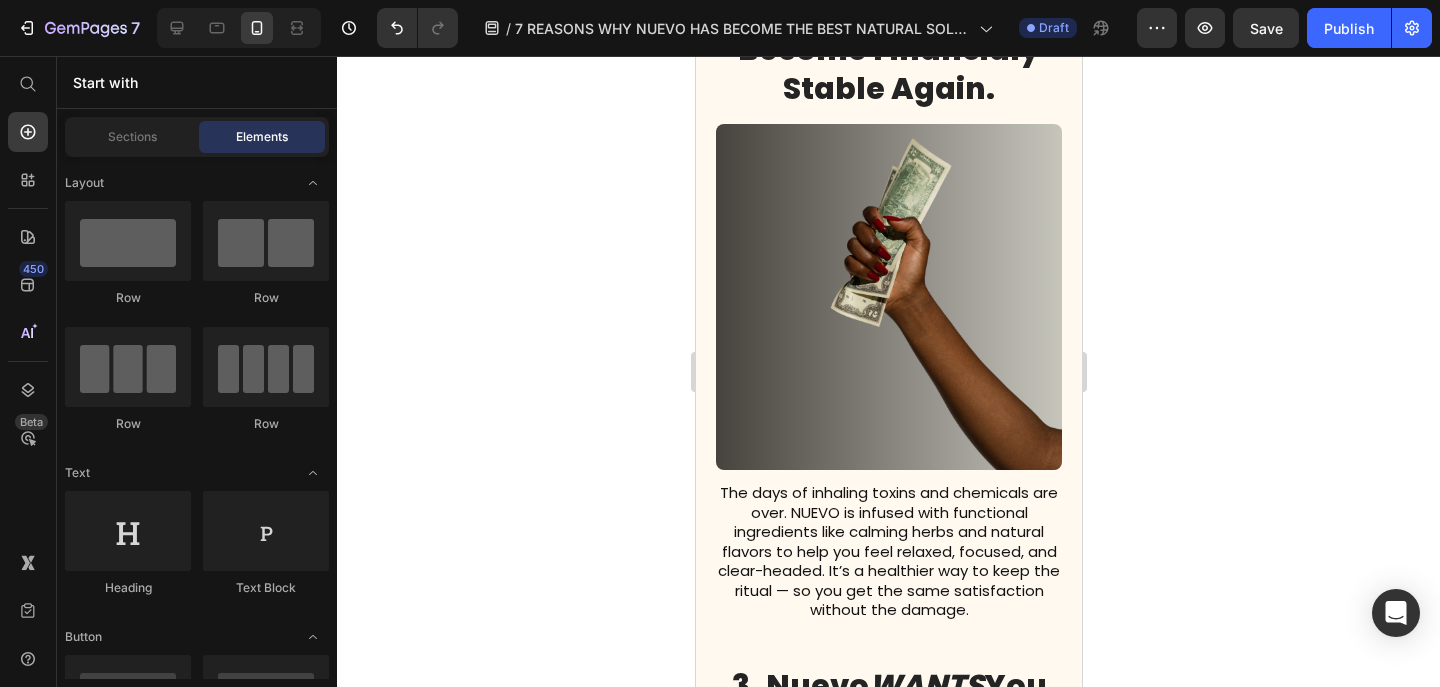 scroll, scrollTop: 1600, scrollLeft: 0, axis: vertical 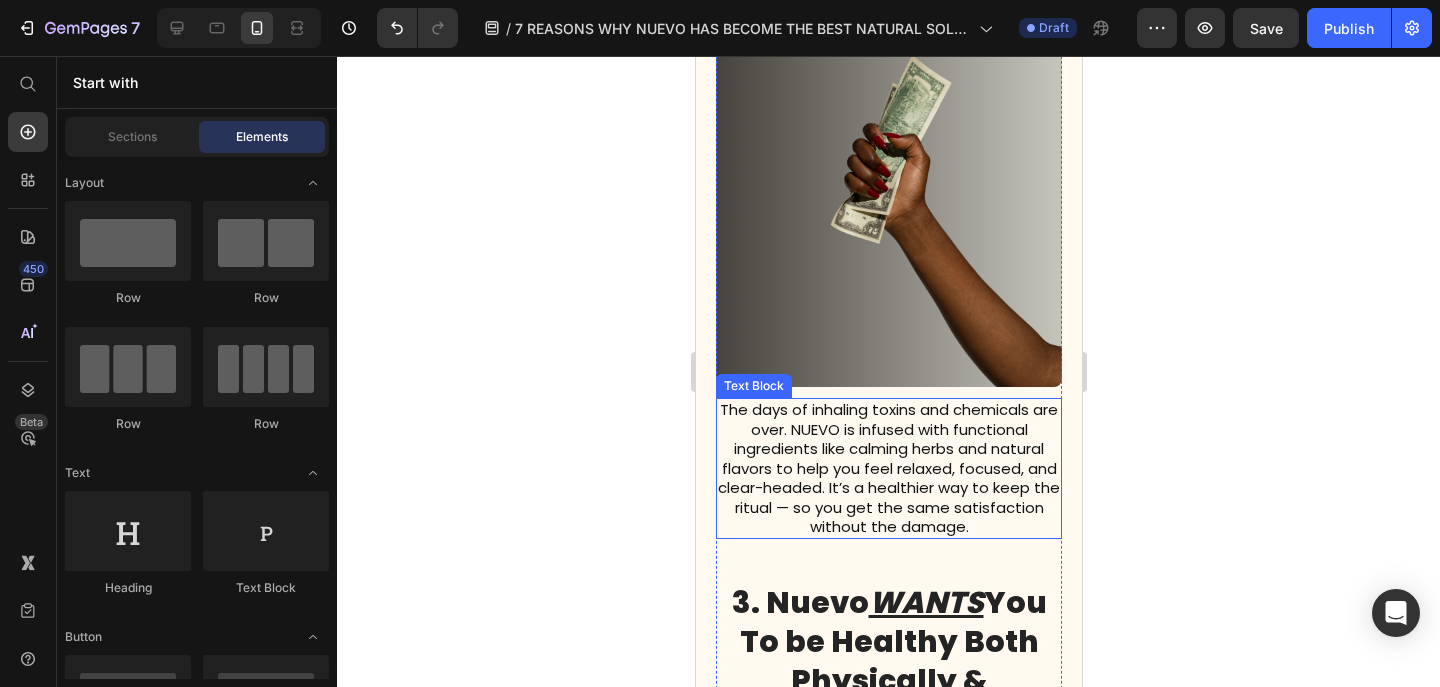 click on "The days of inhaling toxins and chemicals are over. NUEVO is infused with functional ingredients like calming herbs and natural flavors to help you feel relaxed, focused, and clear-headed. It’s a healthier way to keep the ritual — so you get the same satisfaction without the damage." at bounding box center [888, 468] 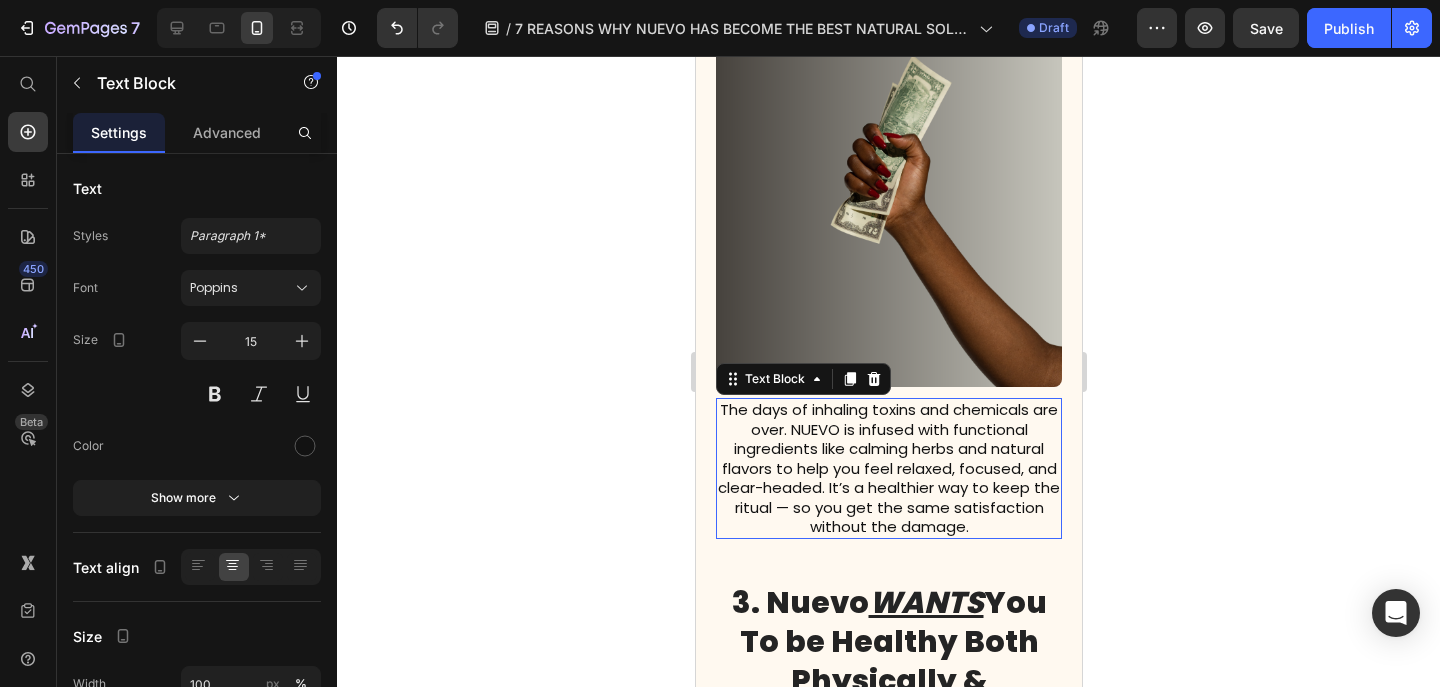 click on "The days of inhaling toxins and chemicals are over. NUEVO is infused with functional ingredients like calming herbs and natural flavors to help you feel relaxed, focused, and clear-headed. It’s a healthier way to keep the ritual — so you get the same satisfaction without the damage." at bounding box center (888, 468) 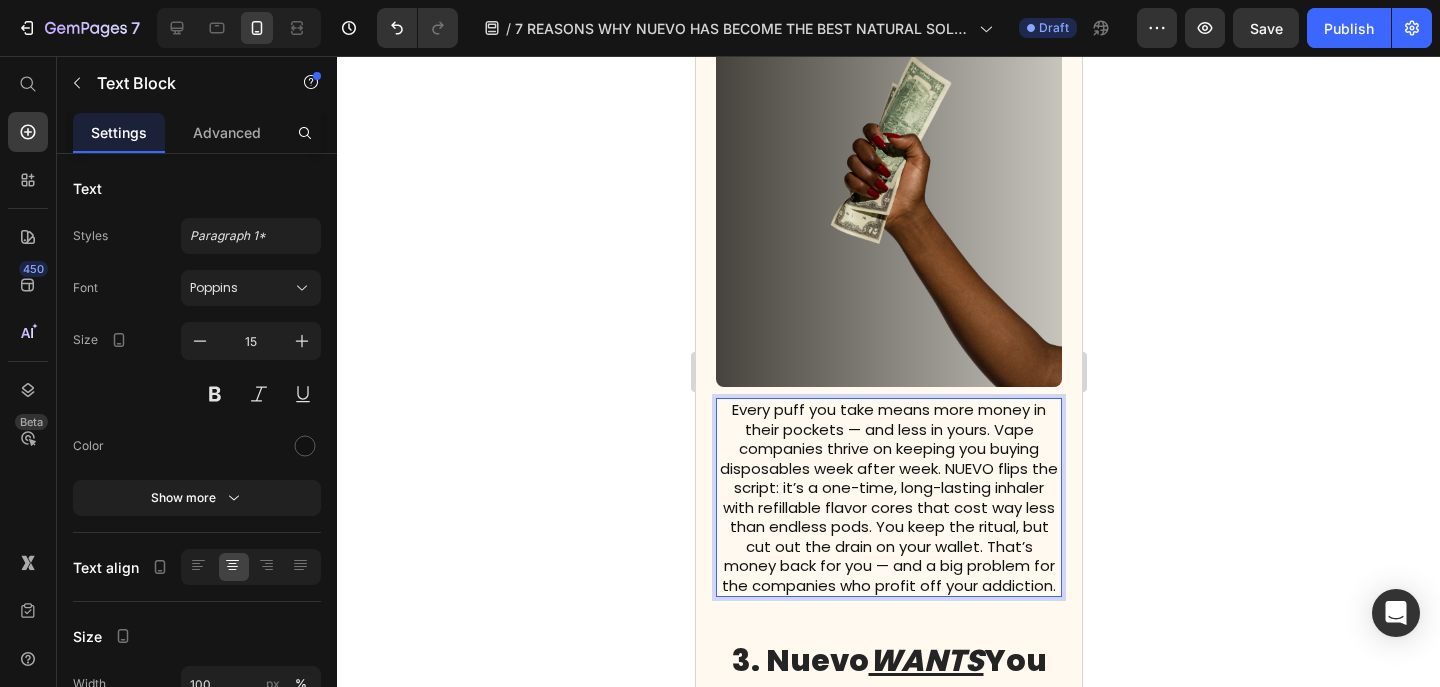 click 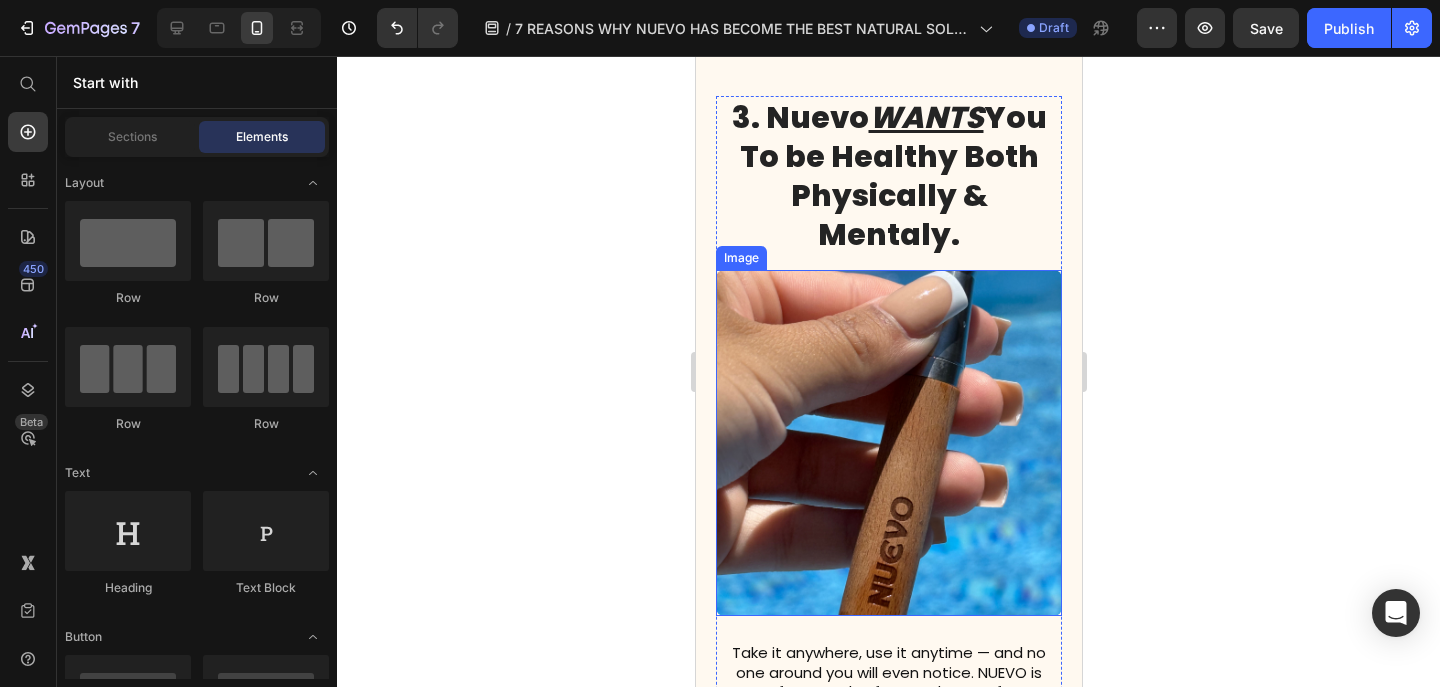 scroll, scrollTop: 2144, scrollLeft: 0, axis: vertical 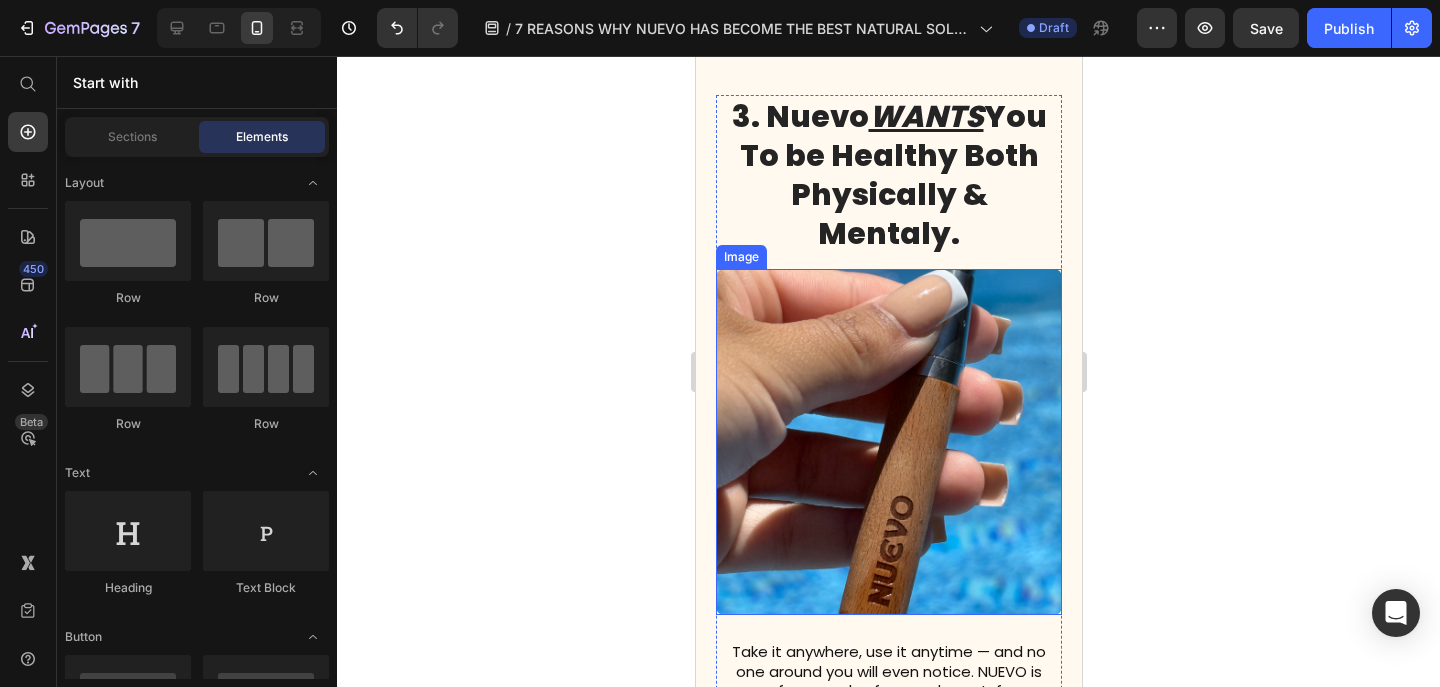 click at bounding box center [888, 442] 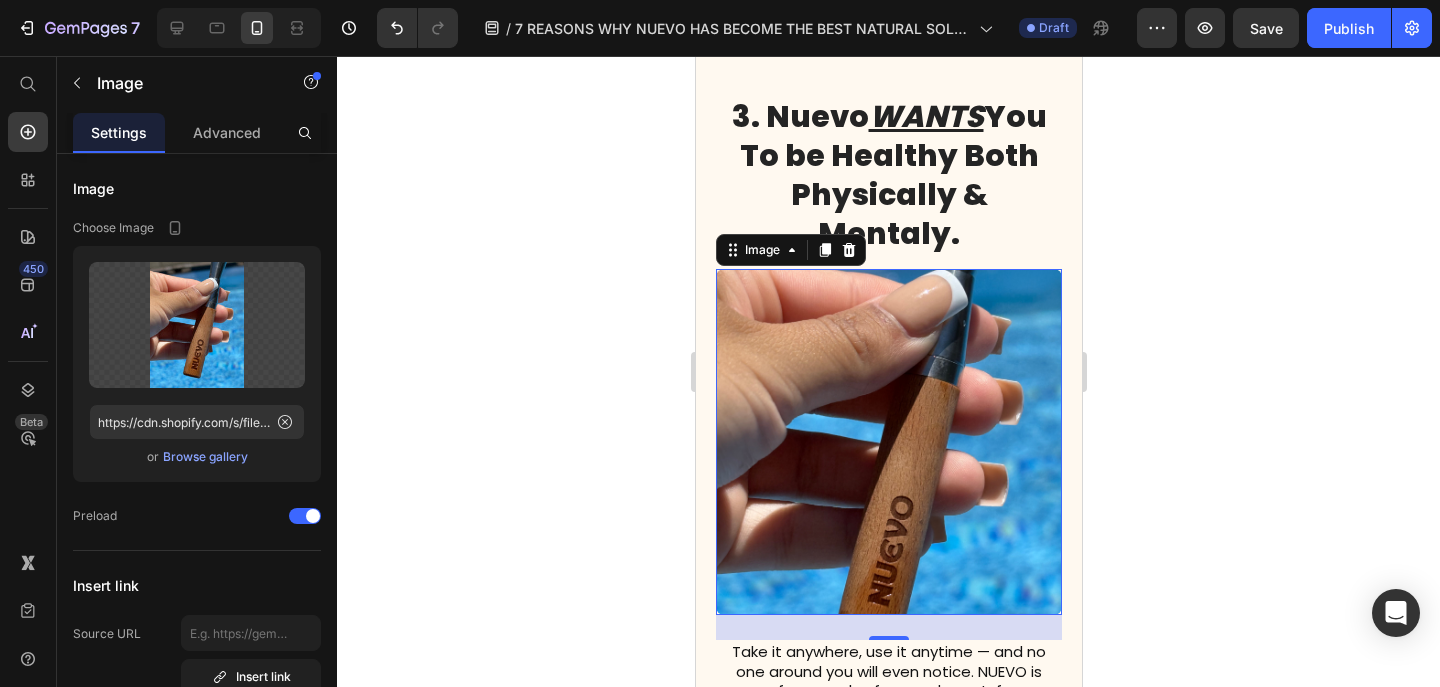 click 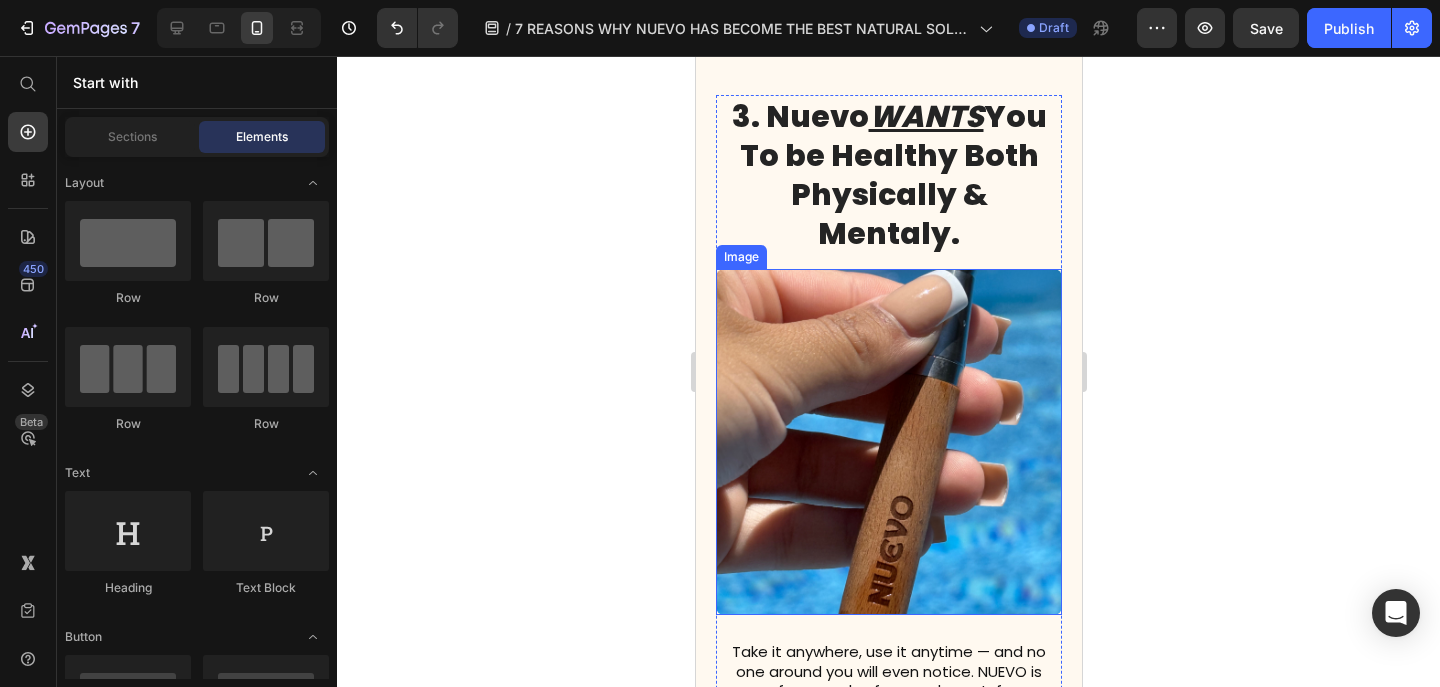 click at bounding box center [888, 442] 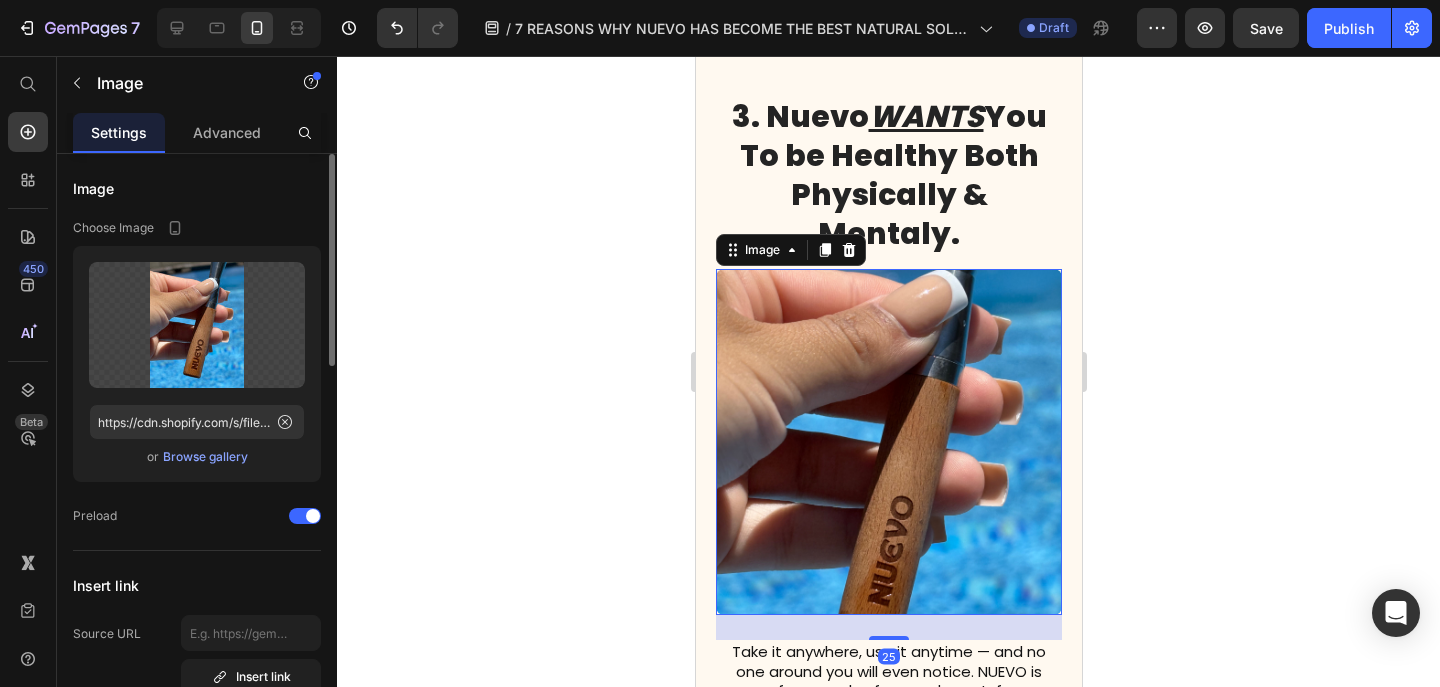 click on "Browse gallery" at bounding box center [205, 457] 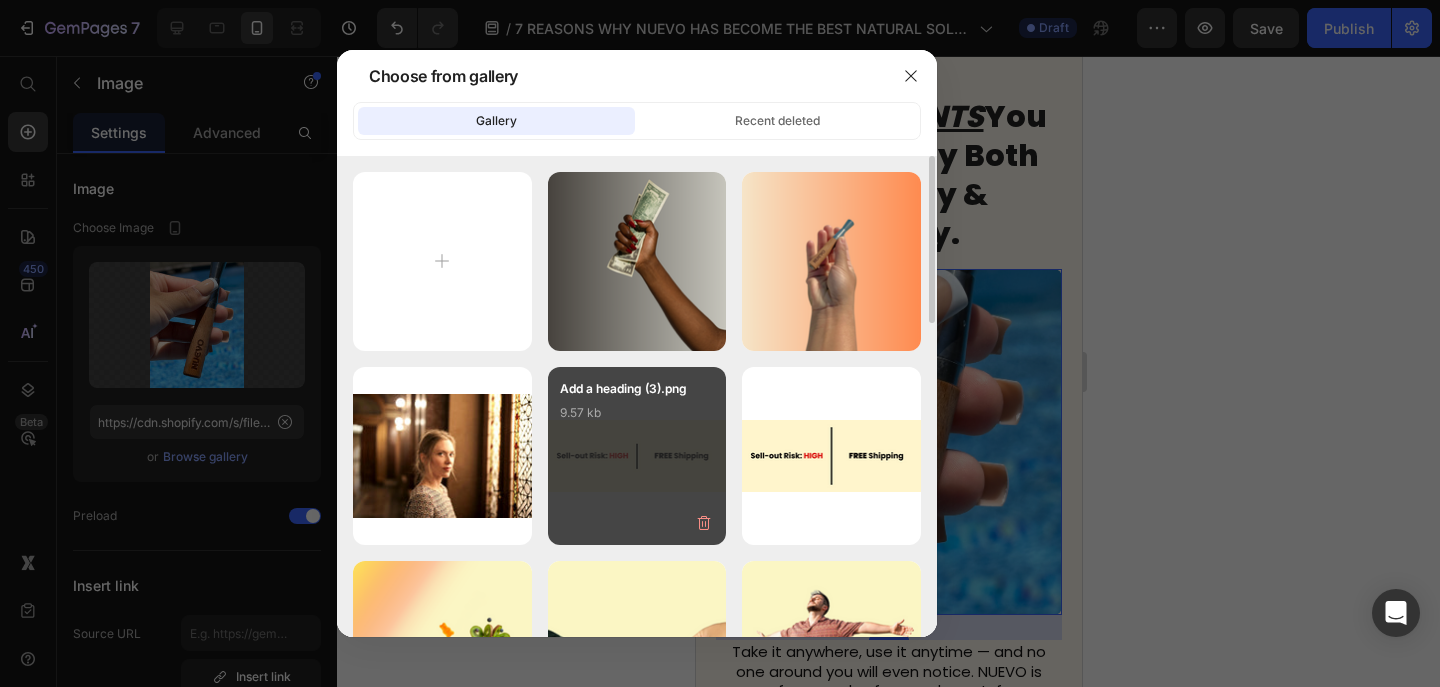 type on "C:\fakepath\Untitled design (95).png" 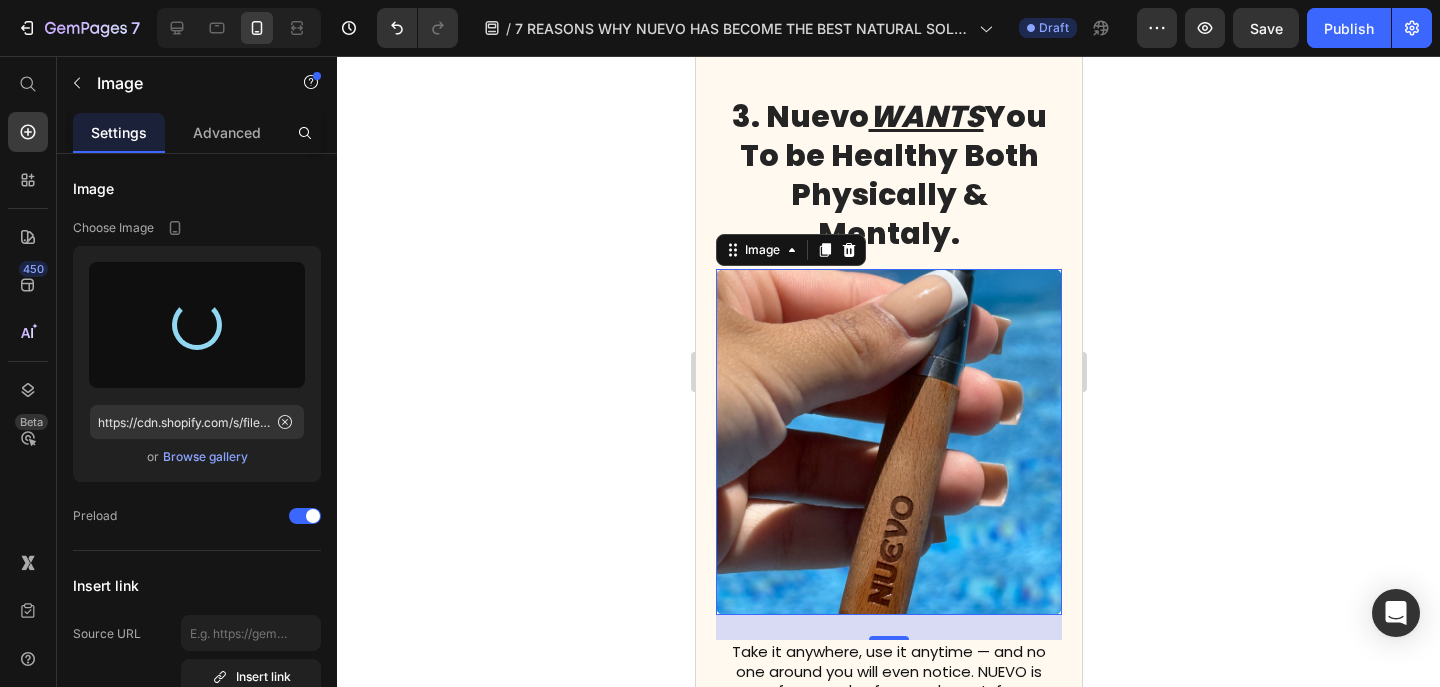 type on "https://cdn.shopify.com/s/files/1/0606/5140/5375/files/gempages_562712114943231141-2dbcb507-77ee-4c3e-8088-72922ebe8be3.png" 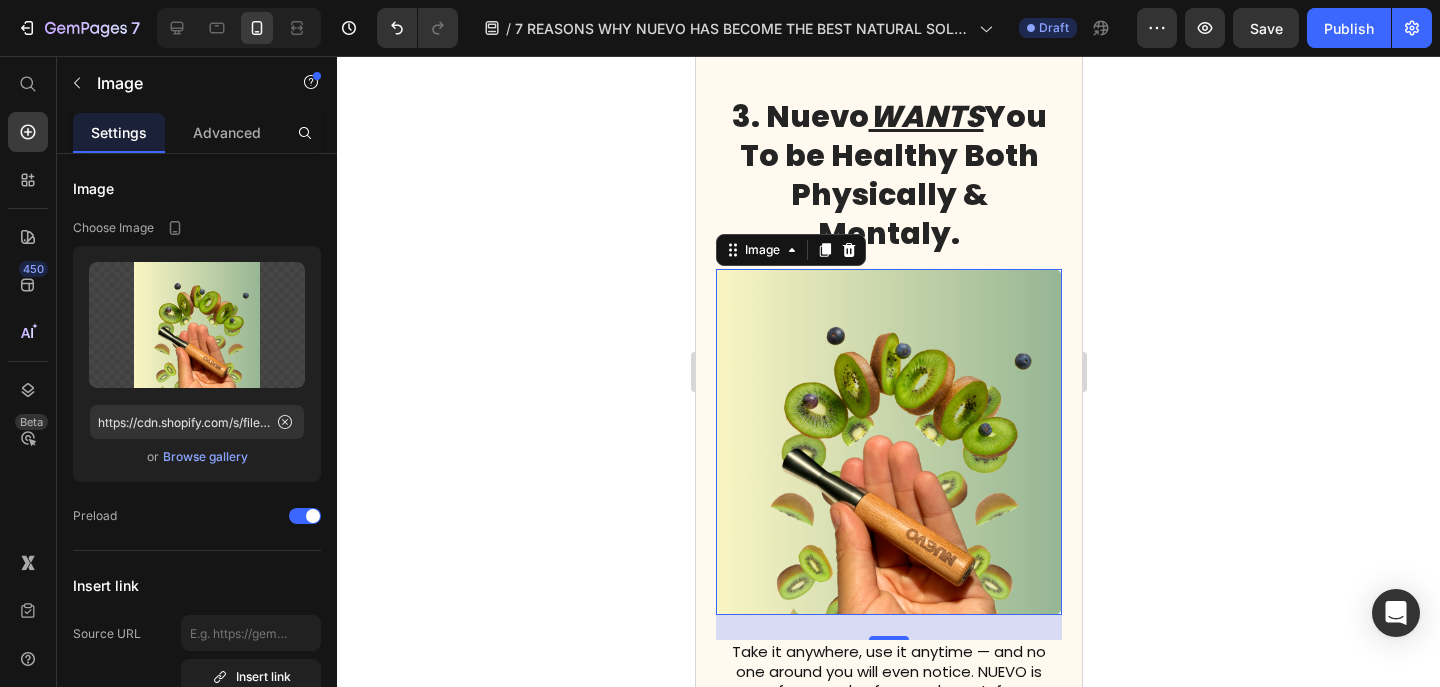 click 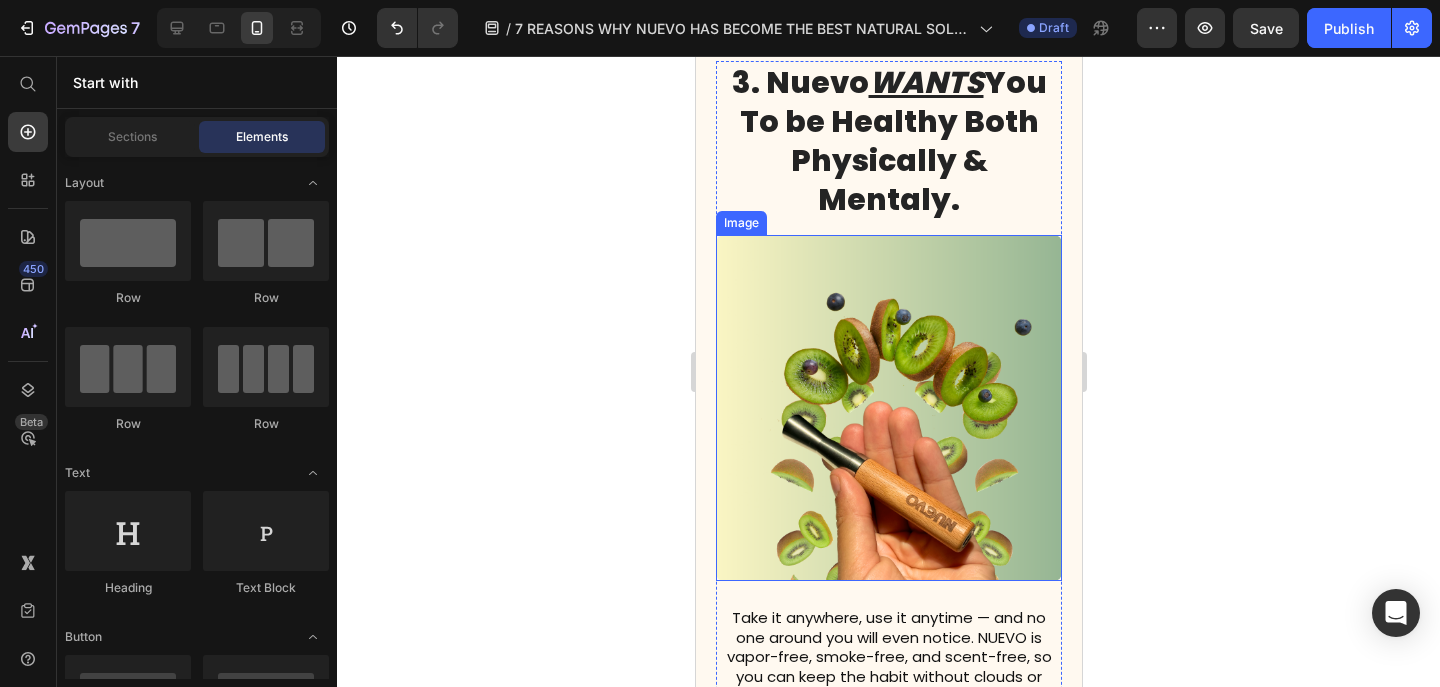 scroll, scrollTop: 2429, scrollLeft: 0, axis: vertical 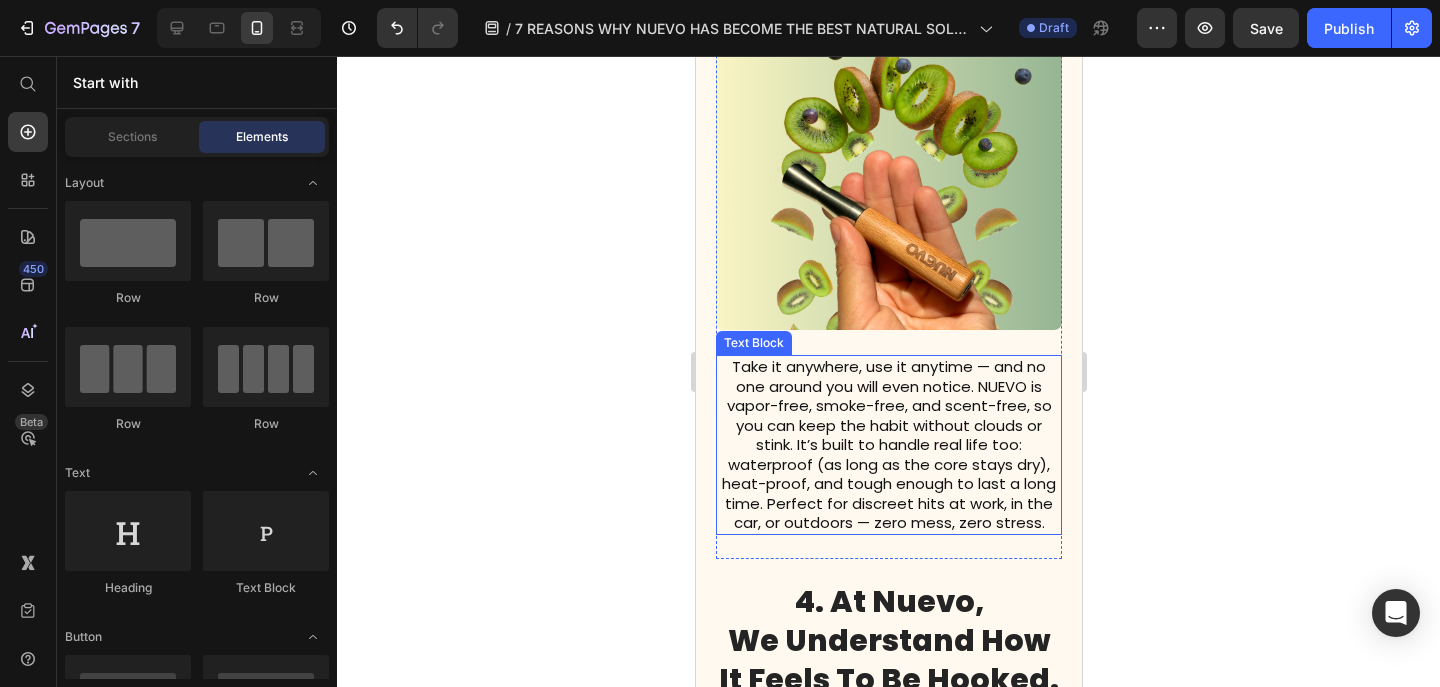 click on "Take it anywhere, use it anytime — and no one around you will even notice. NUEVO is vapor-free, smoke-free, and scent-free, so you can keep the habit without clouds or stink. It’s built to handle real life too: waterproof (as long as the core stays dry), heat-proof, and tough enough to last a long time. Perfect for discreet hits at work, in the car, or outdoors — zero mess, zero stress." at bounding box center [888, 445] 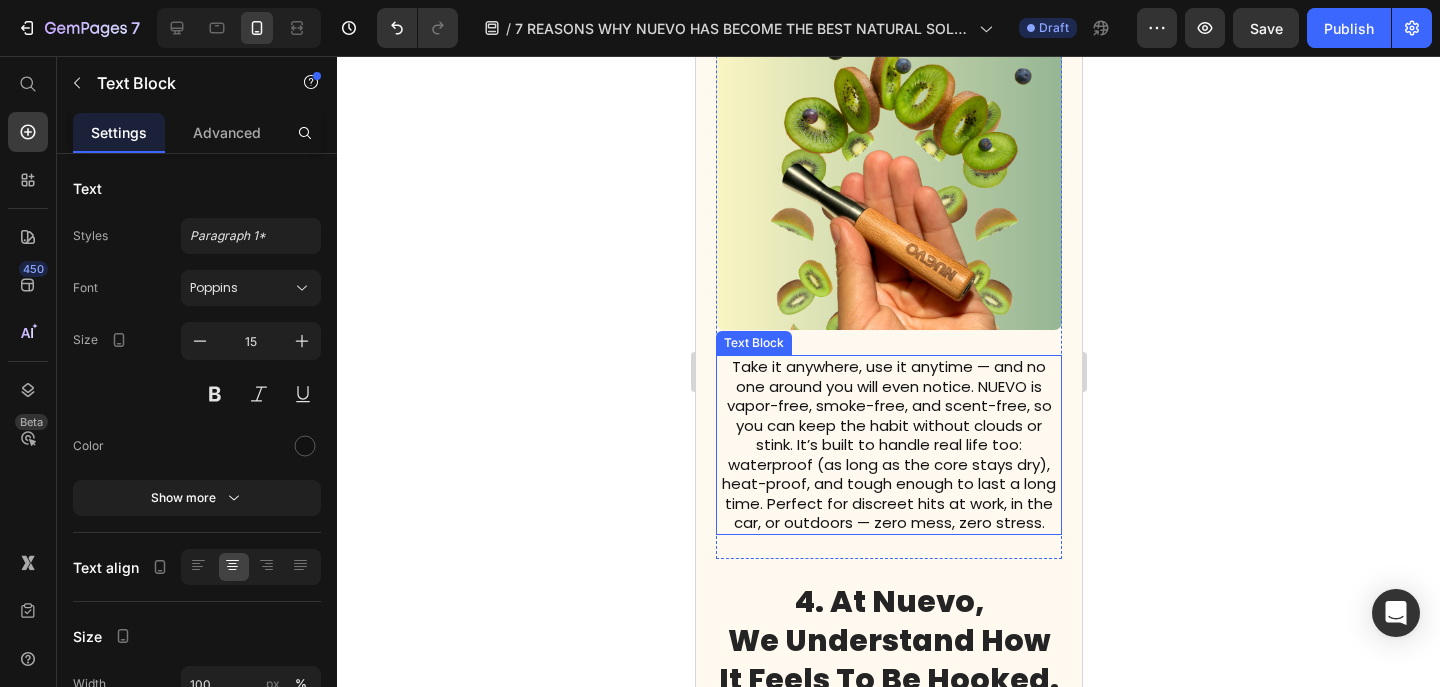 click on "Take it anywhere, use it anytime — and no one around you will even notice. NUEVO is vapor-free, smoke-free, and scent-free, so you can keep the habit without clouds or stink. It’s built to handle real life too: waterproof (as long as the core stays dry), heat-proof, and tough enough to last a long time. Perfect for discreet hits at work, in the car, or outdoors — zero mess, zero stress." at bounding box center [888, 445] 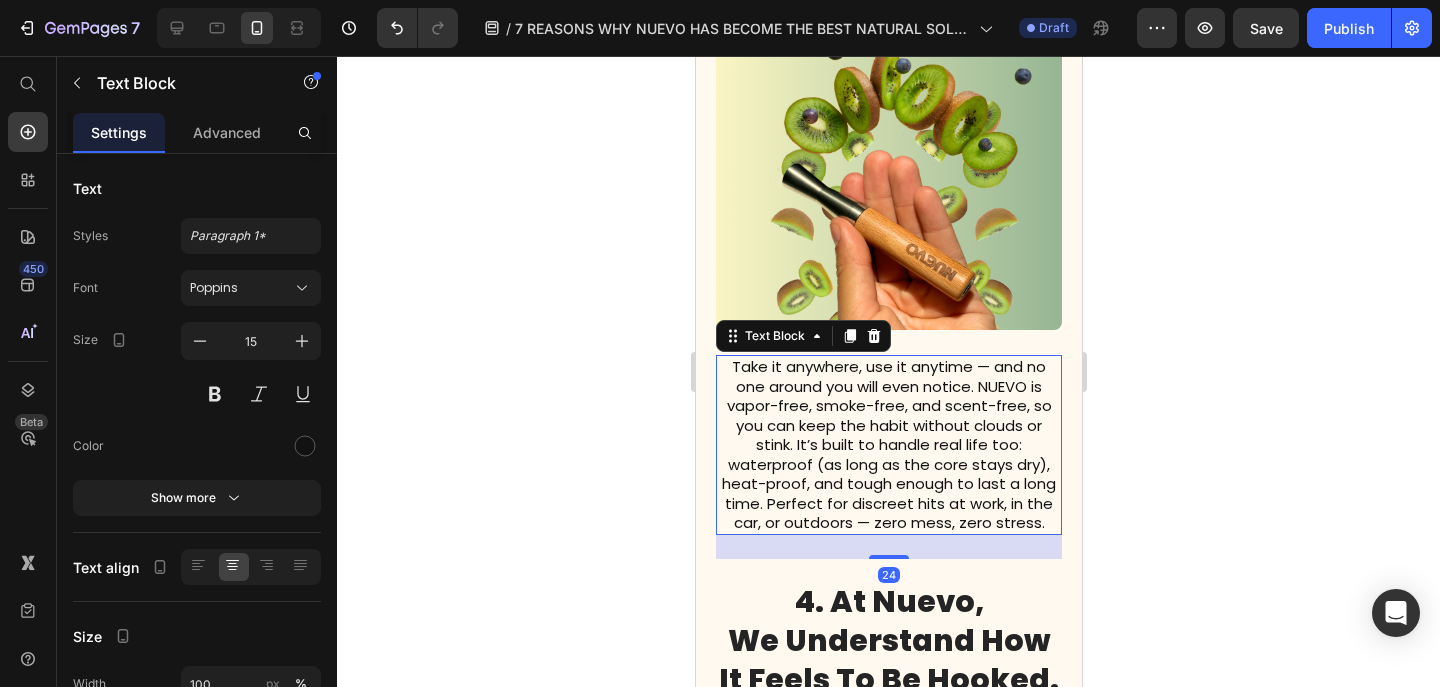 click on "Take it anywhere, use it anytime — and no one around you will even notice. NUEVO is vapor-free, smoke-free, and scent-free, so you can keep the habit without clouds or stink. It’s built to handle real life too: waterproof (as long as the core stays dry), heat-proof, and tough enough to last a long time. Perfect for discreet hits at work, in the car, or outdoors — zero mess, zero stress." at bounding box center (888, 445) 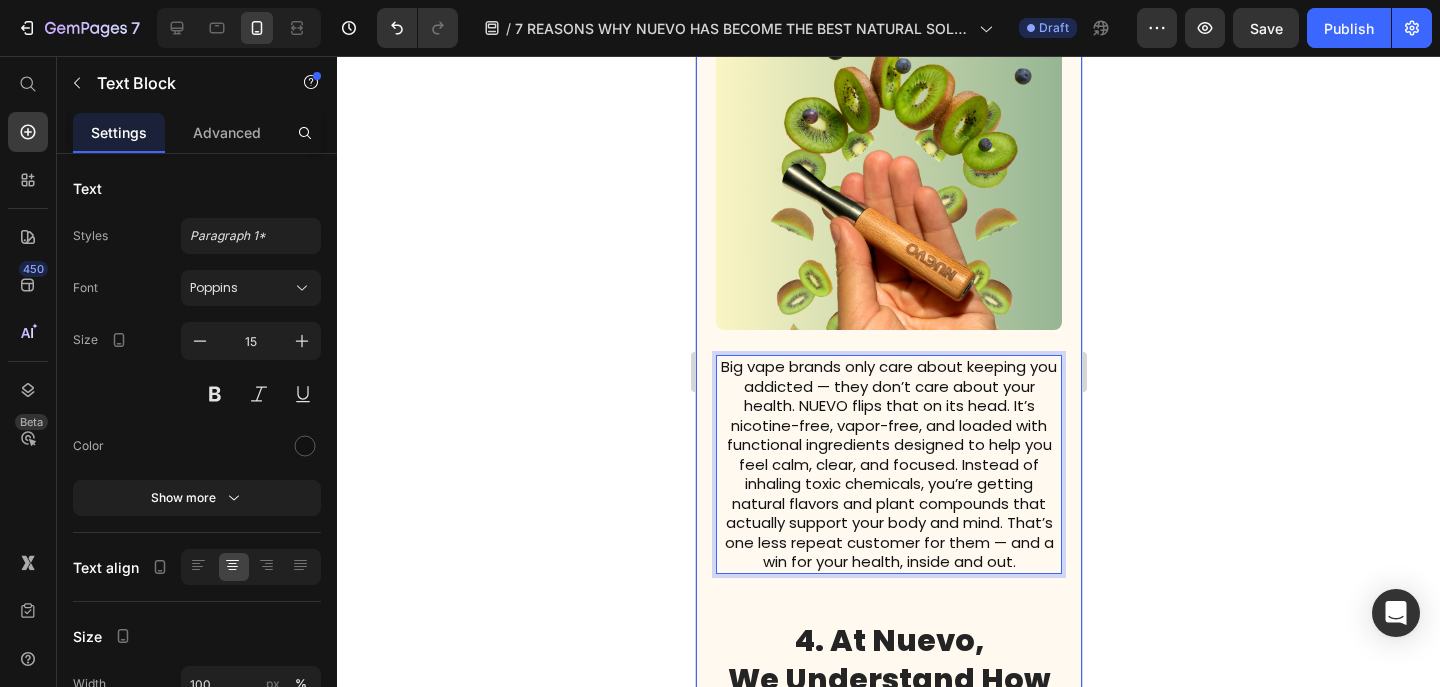 click 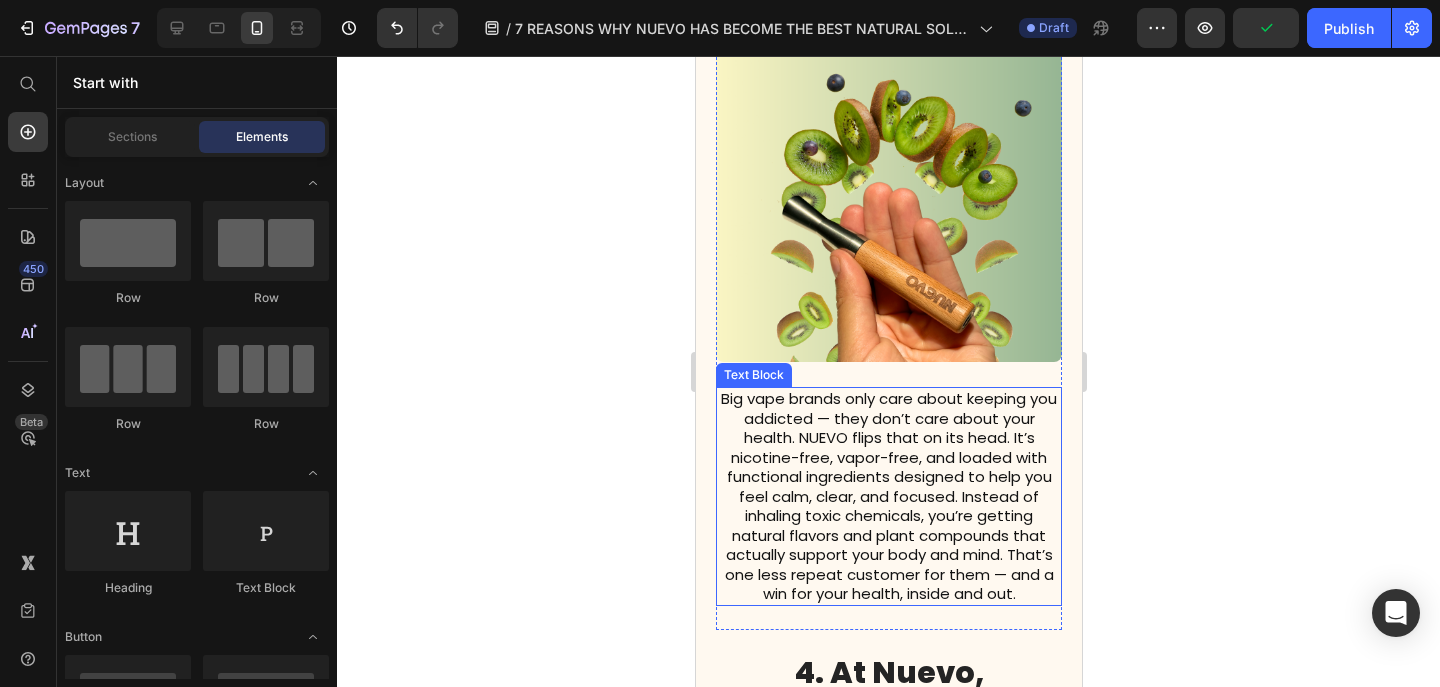 scroll, scrollTop: 2398, scrollLeft: 0, axis: vertical 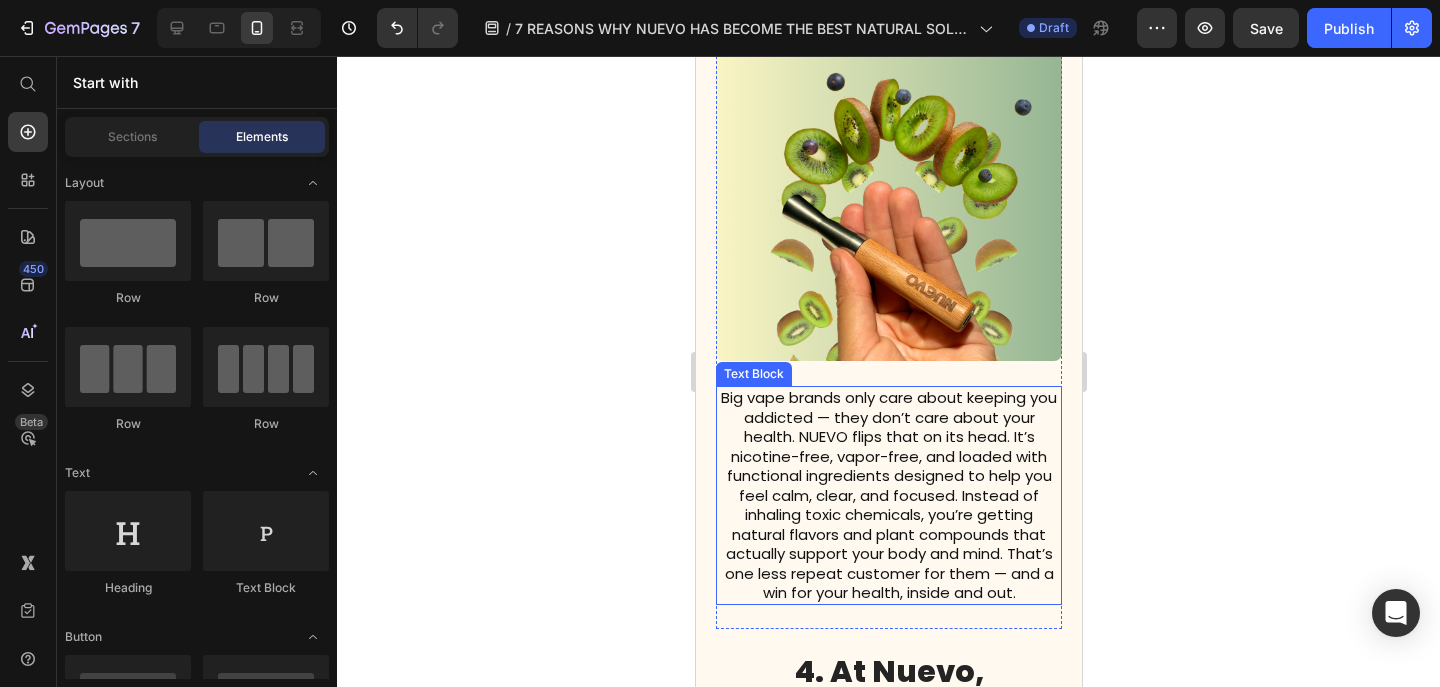 click on "Big vape brands only care about keeping you addicted — they don’t care about your health. NUEVO flips that on its head. It’s nicotine-free, vapor-free, and loaded with functional ingredients designed to help you feel calm, clear, and focused. Instead of inhaling toxic chemicals, you’re getting natural flavors and plant compounds that actually support your body and mind. That’s one less repeat customer for them — and a win for your health, inside and out." at bounding box center (888, 495) 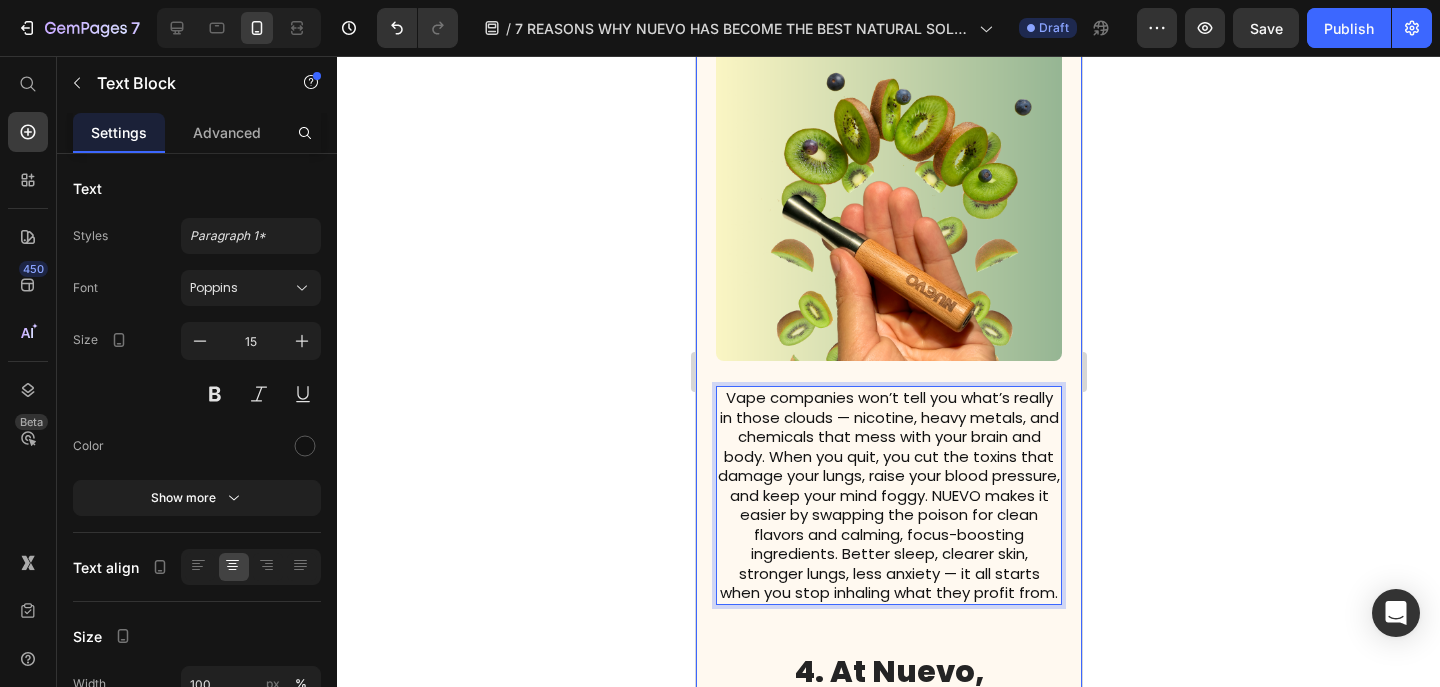 click 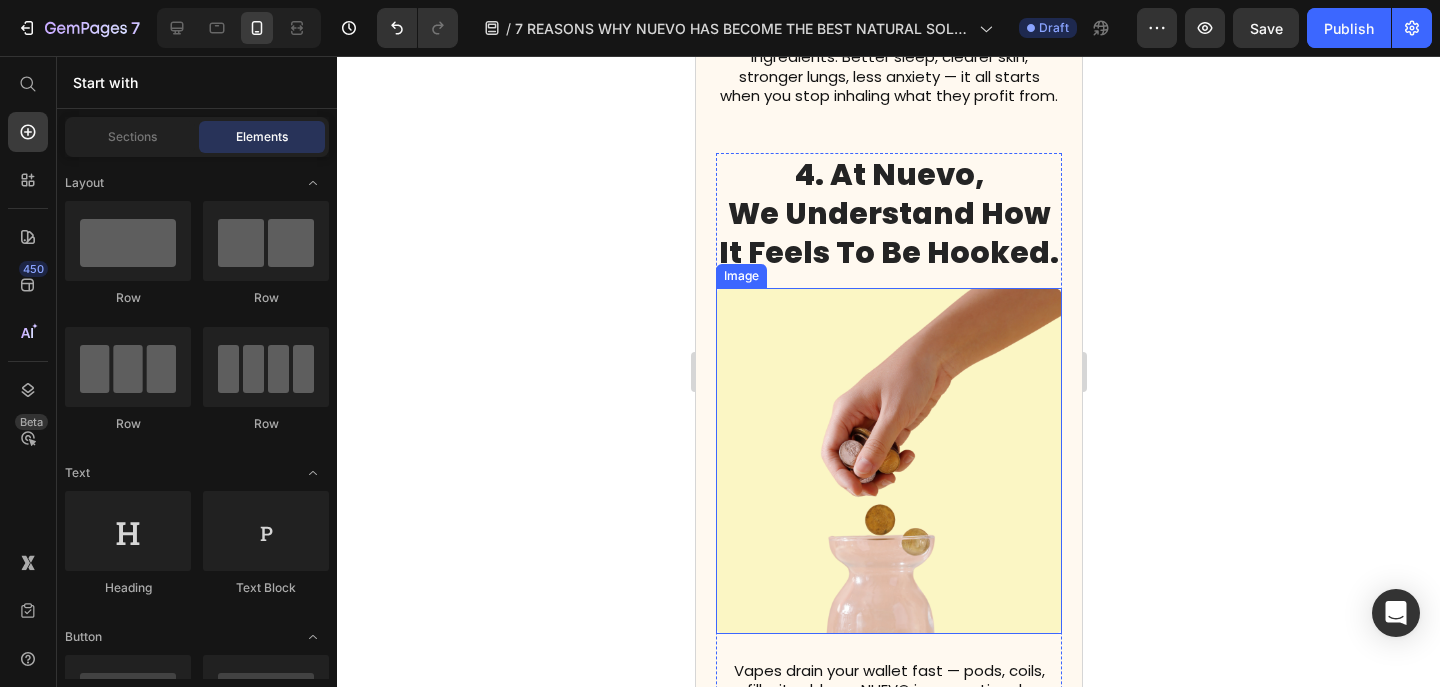 scroll, scrollTop: 2907, scrollLeft: 0, axis: vertical 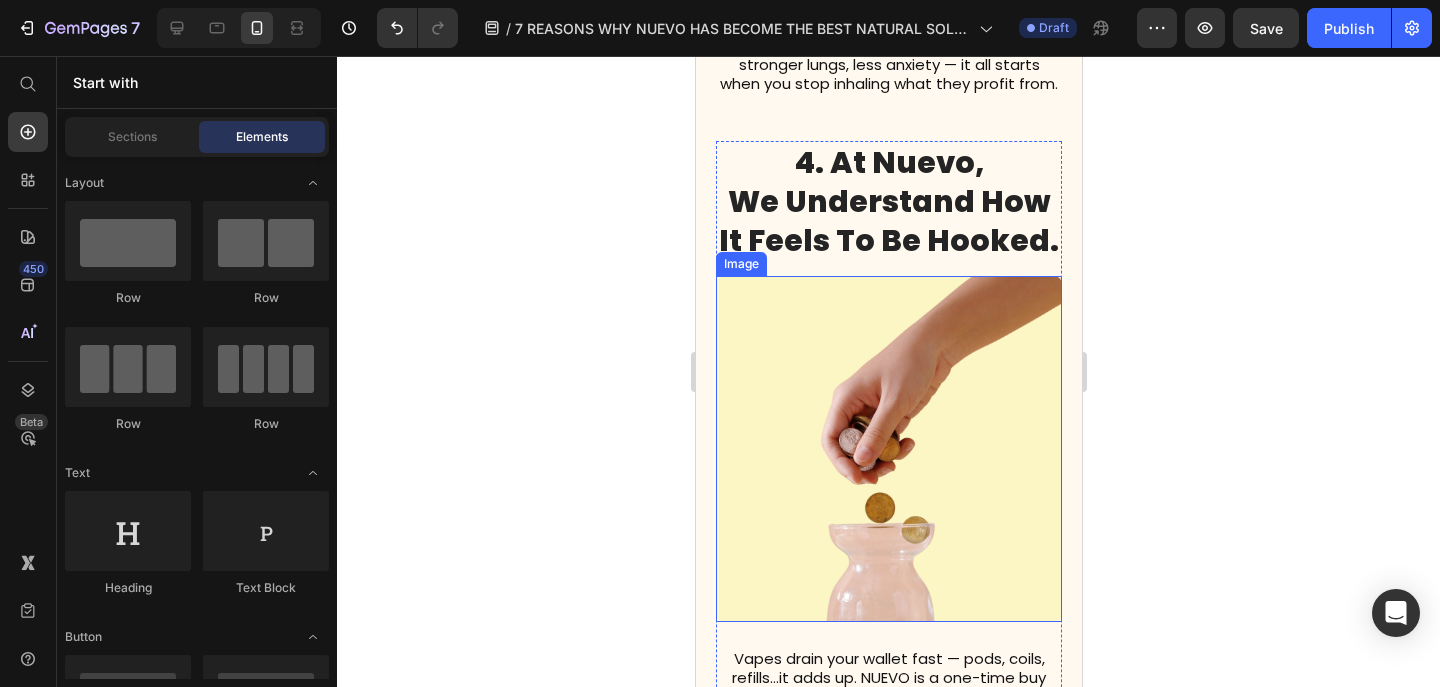 click at bounding box center (888, 449) 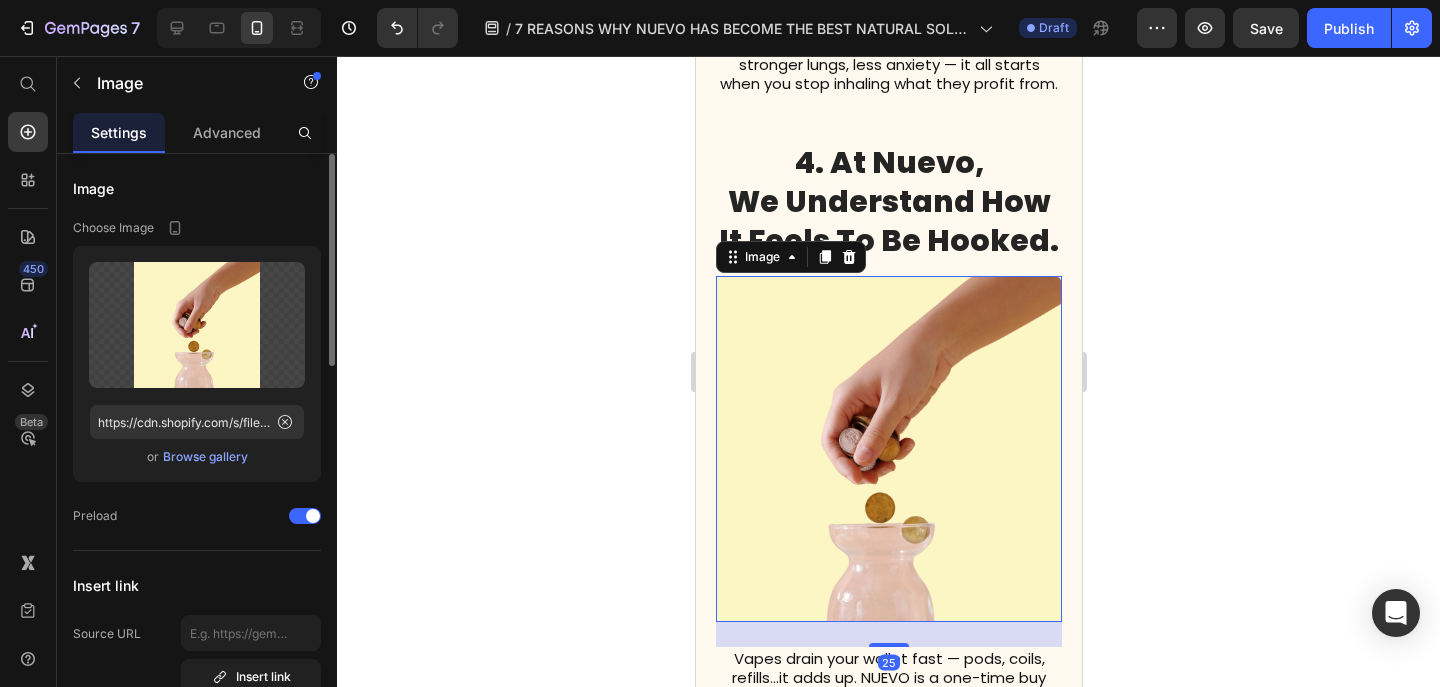 click on "Browse gallery" at bounding box center [205, 457] 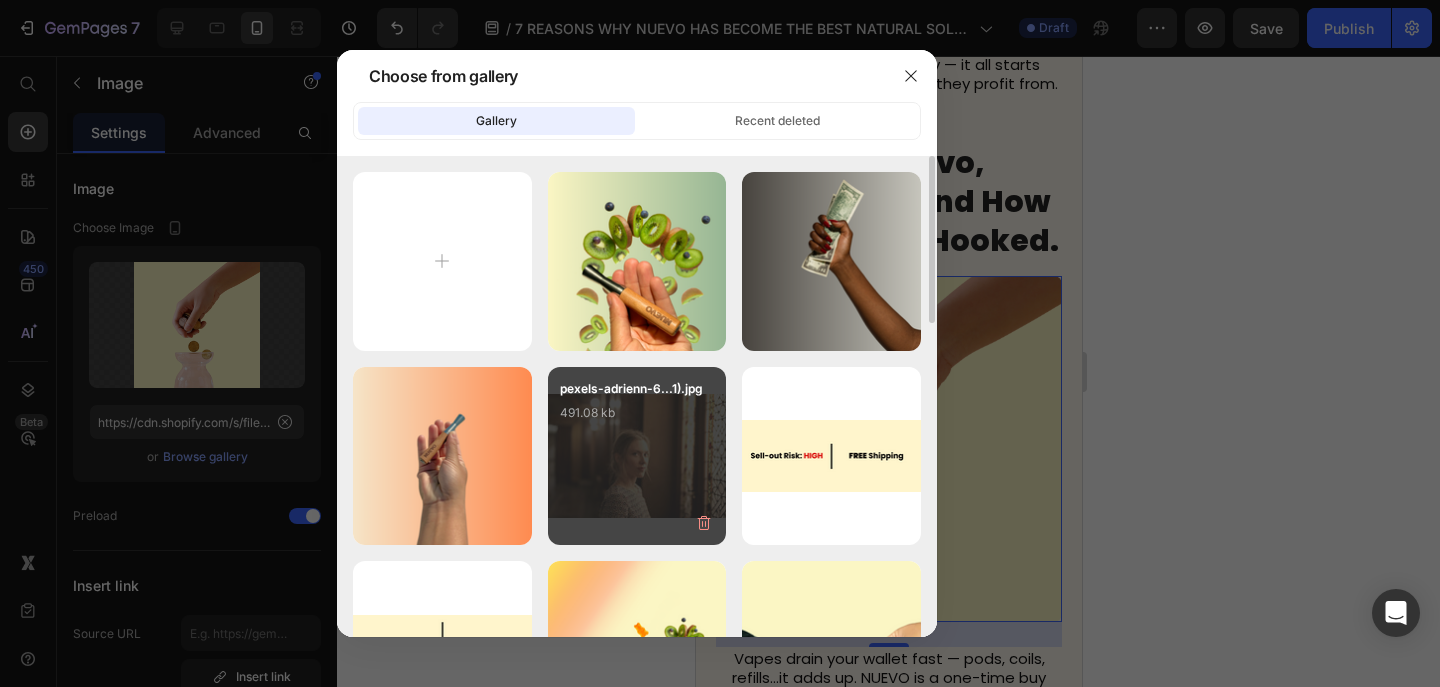type on "C:\fakepath\Untitled design (96).png" 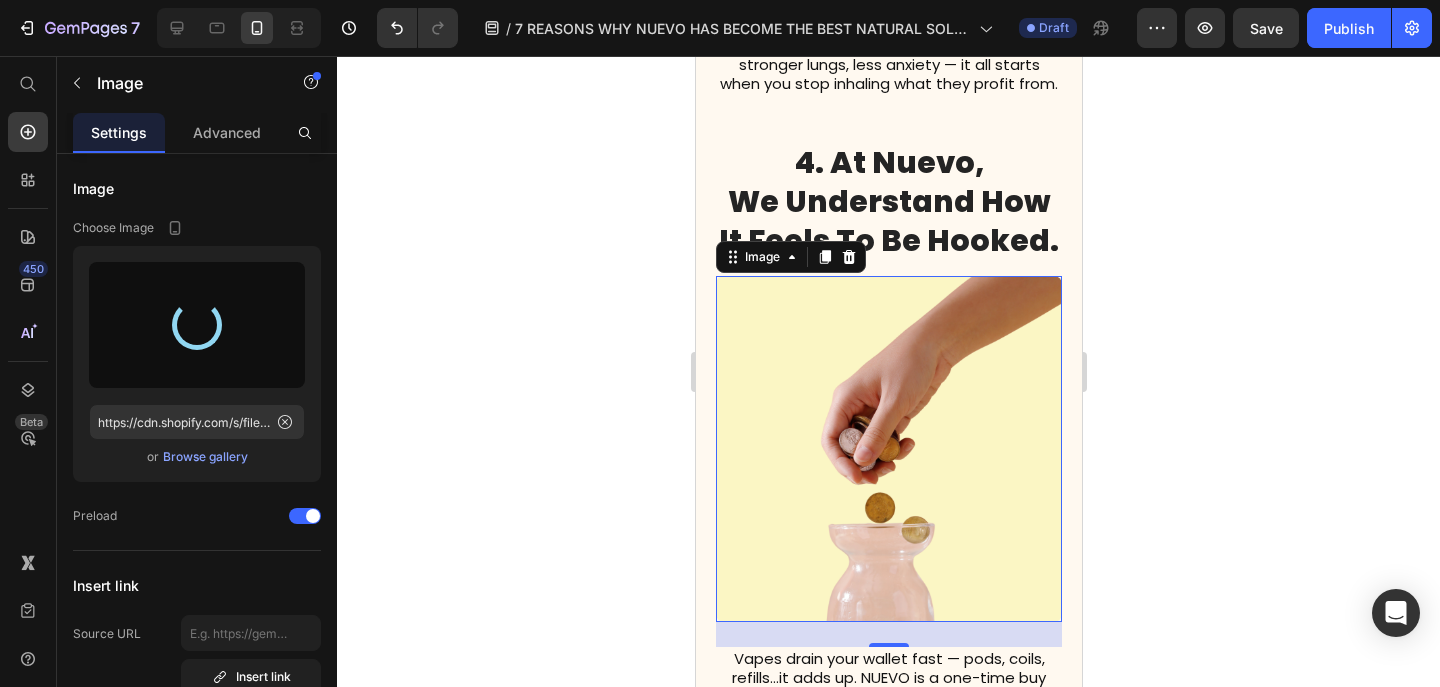type on "https://cdn.shopify.com/s/files/1/0606/5140/5375/files/gempages_562712114943231141-ecf86134-4b1f-4f44-b2d5-ccd7dbc459d9.png" 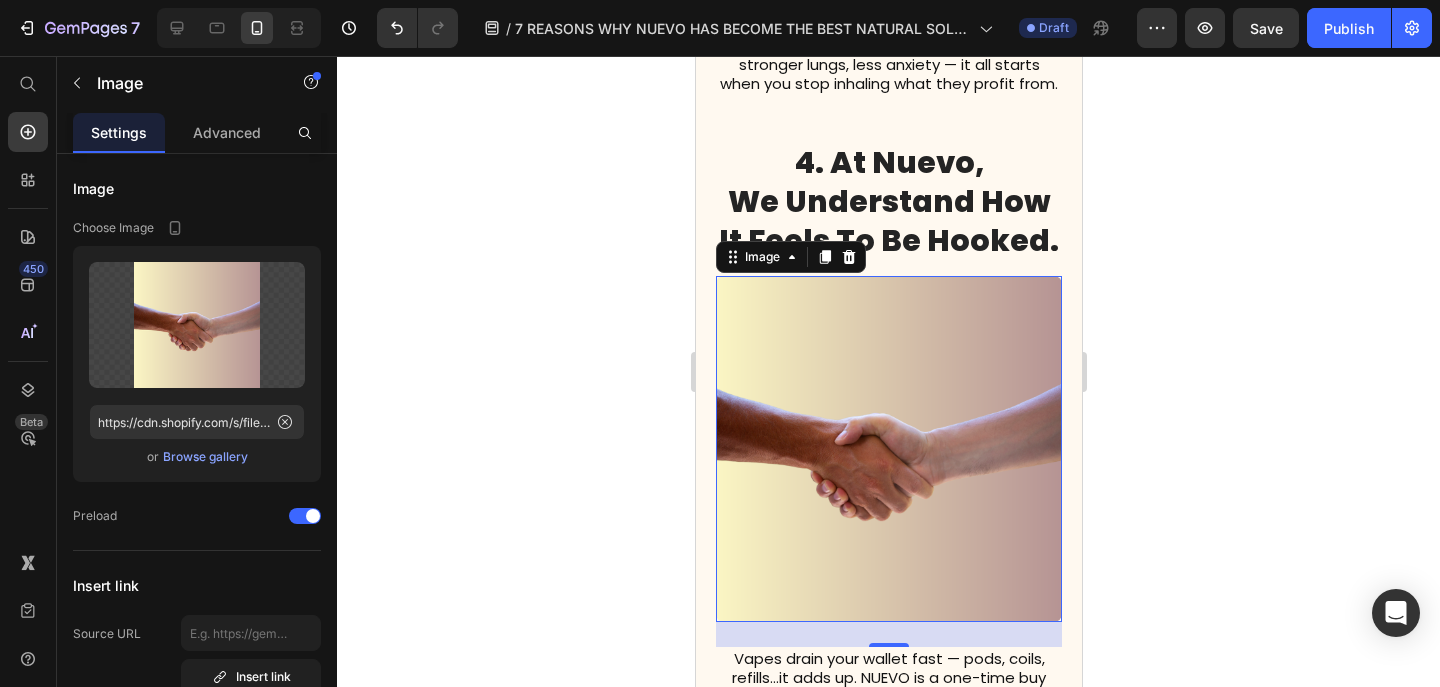 click 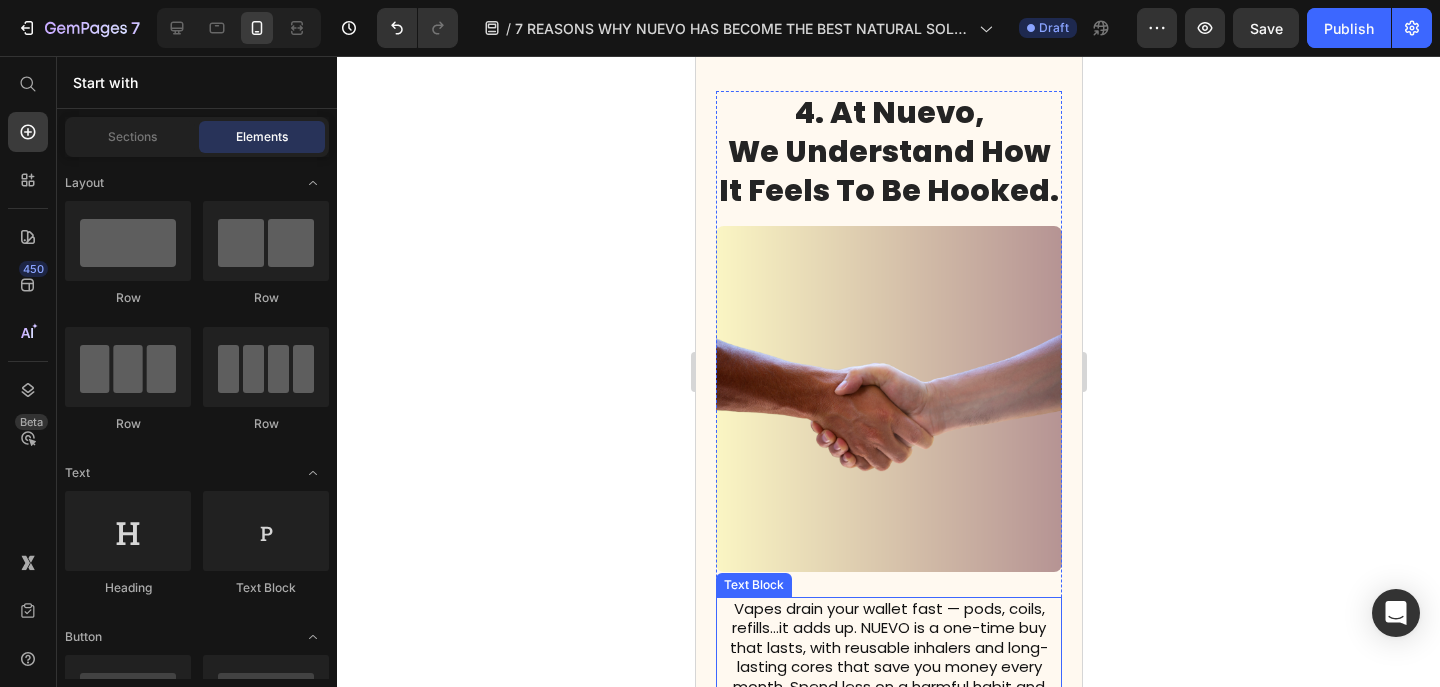 scroll, scrollTop: 3055, scrollLeft: 0, axis: vertical 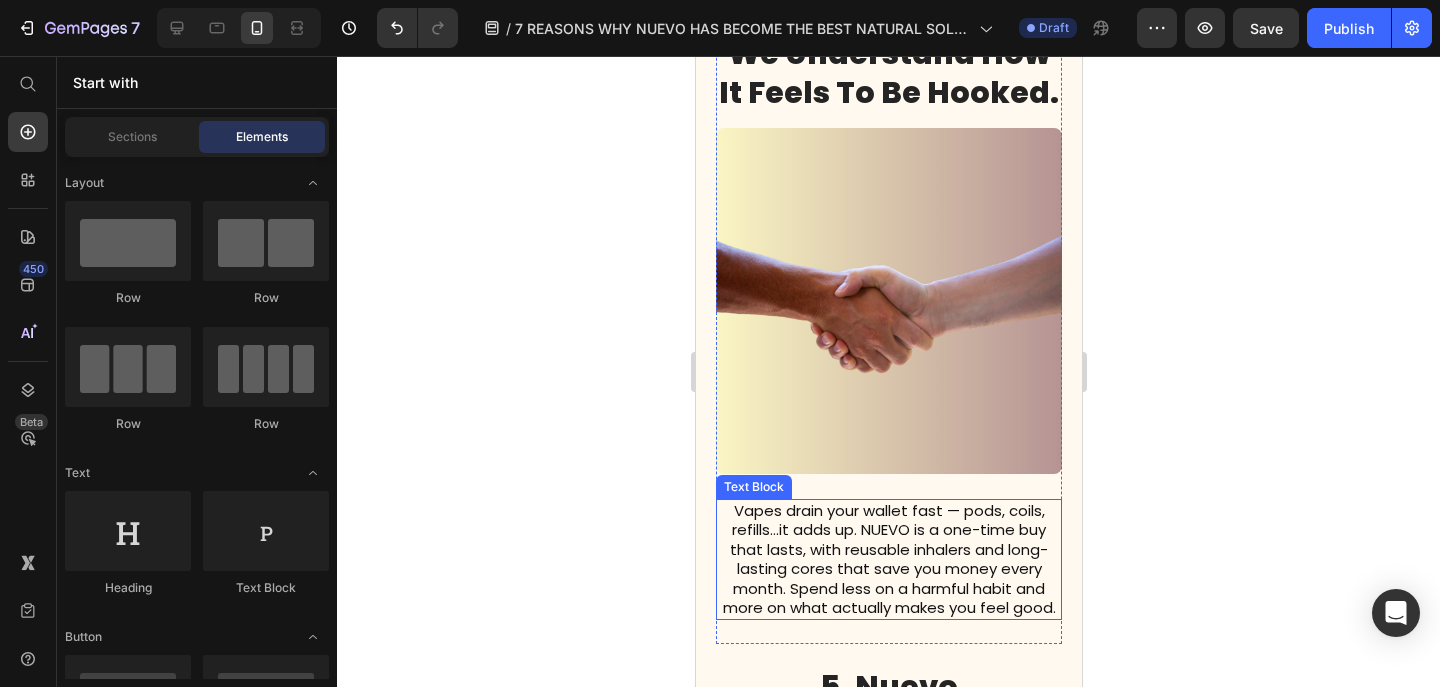 click on "Vapes drain your wallet fast — pods, coils, refills…it adds up. NUEVO is a one-time buy that lasts, with reusable inhalers and long-lasting cores that save you money every month. Spend less on a harmful habit and more on what actually makes you feel good." at bounding box center [888, 559] 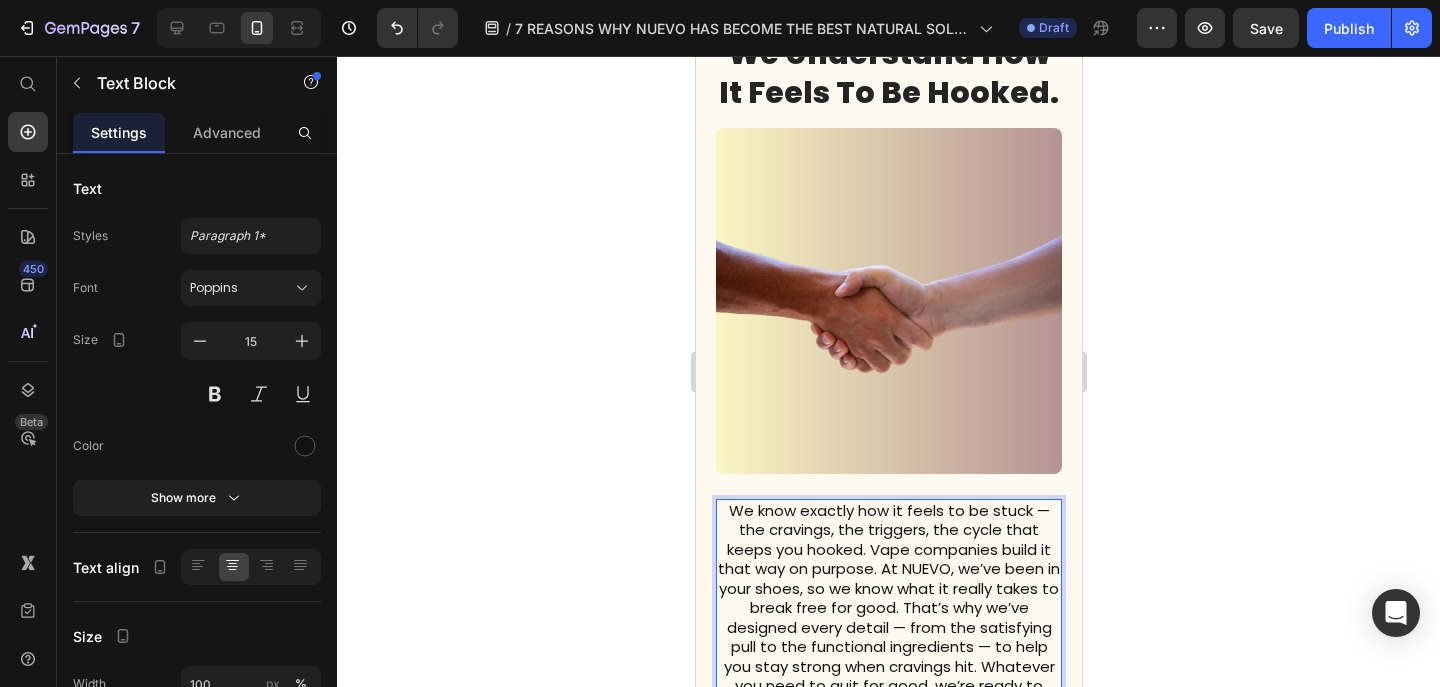 scroll, scrollTop: 3104, scrollLeft: 0, axis: vertical 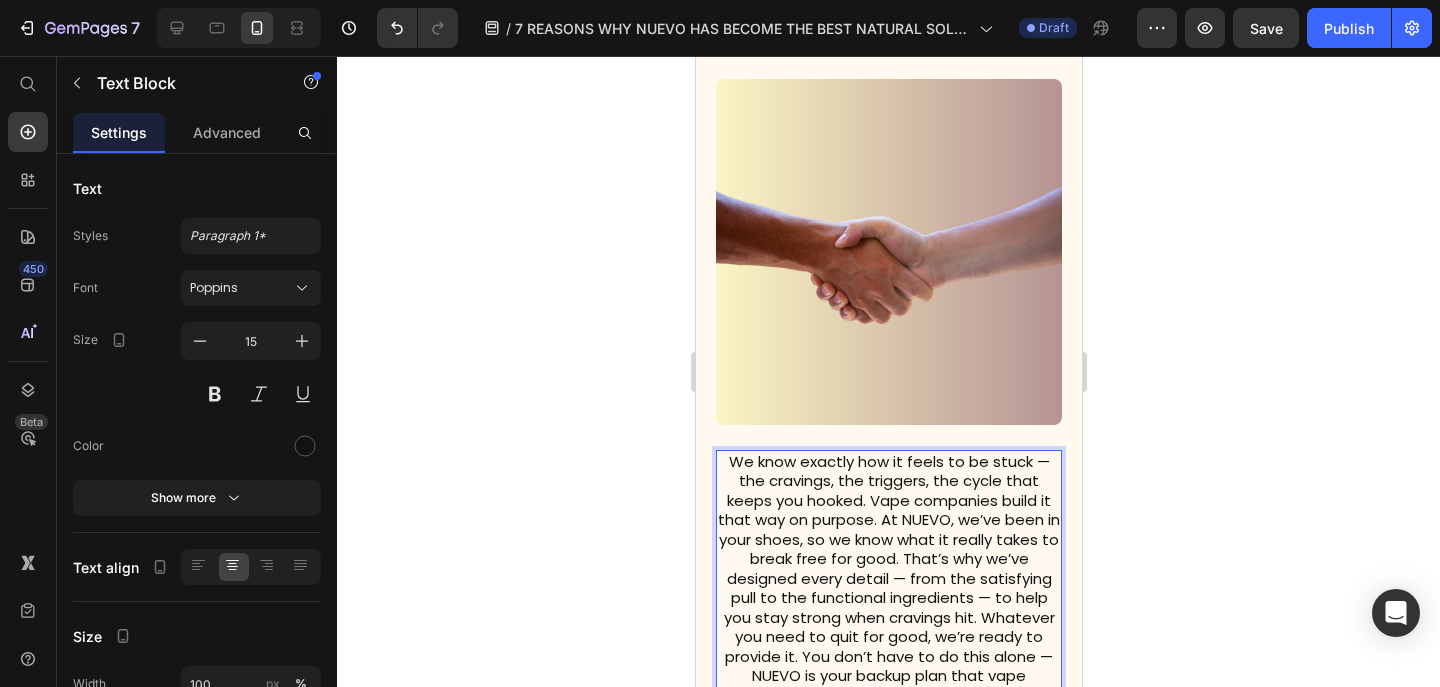 click 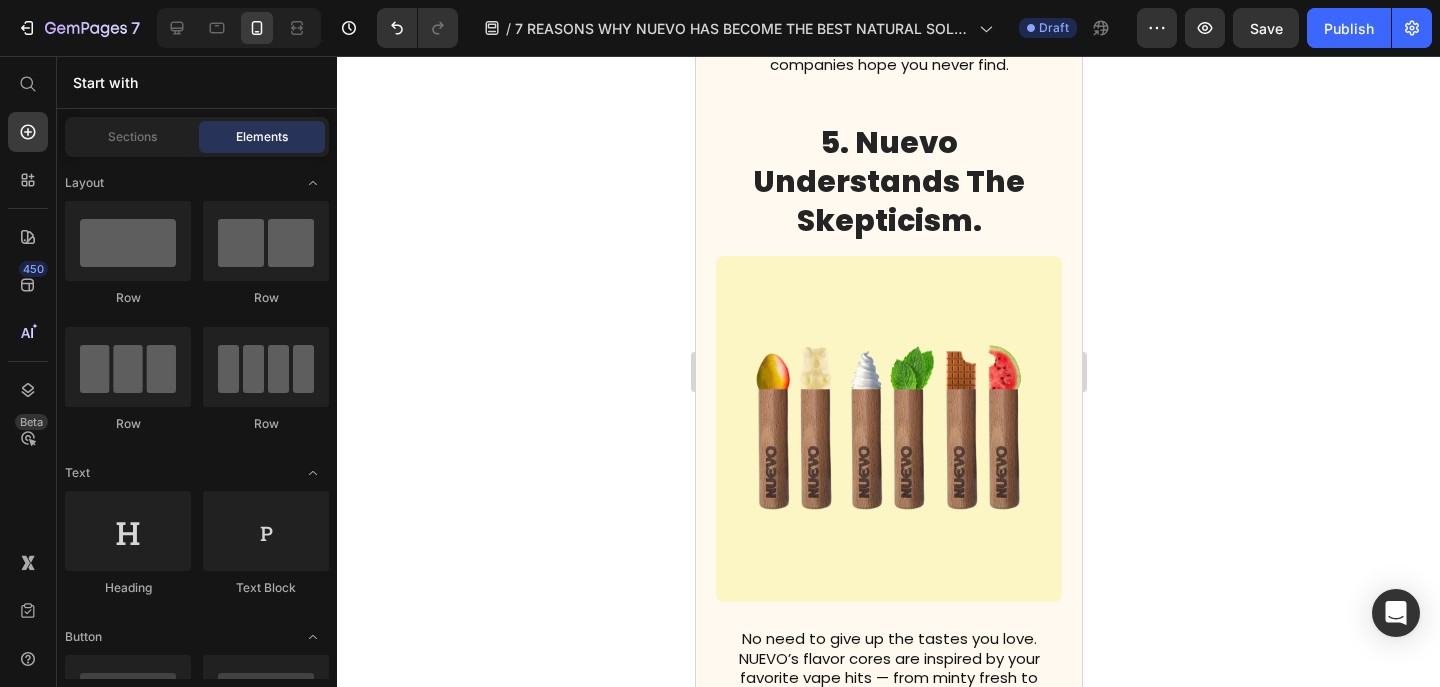 scroll, scrollTop: 3736, scrollLeft: 0, axis: vertical 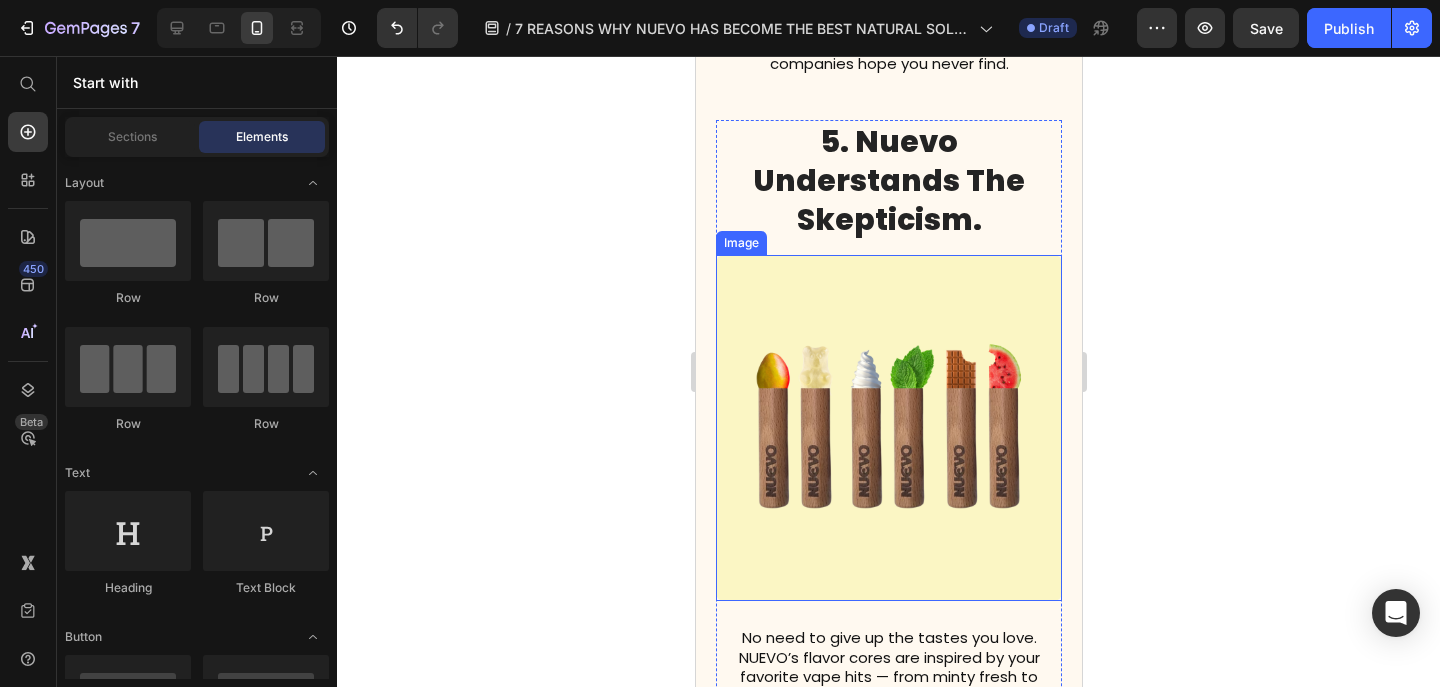 click at bounding box center [888, 428] 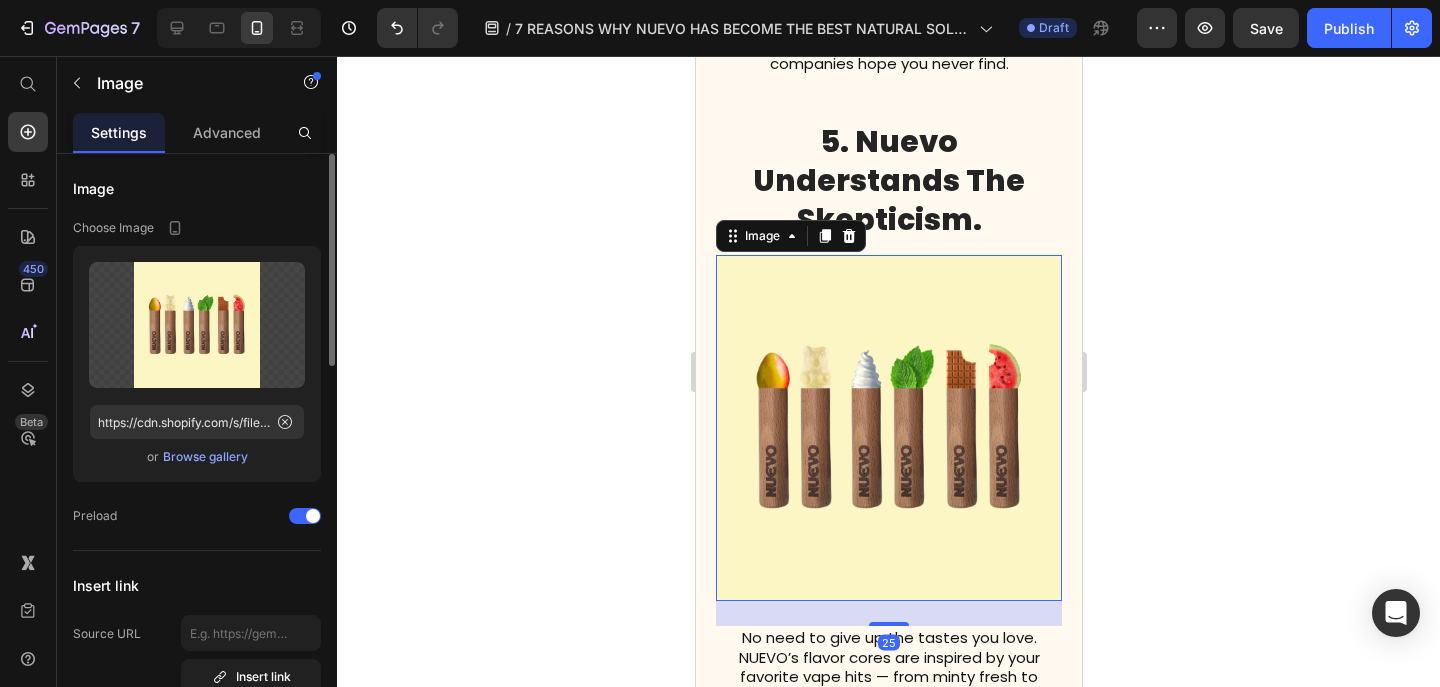 click on "Browse gallery" at bounding box center (205, 457) 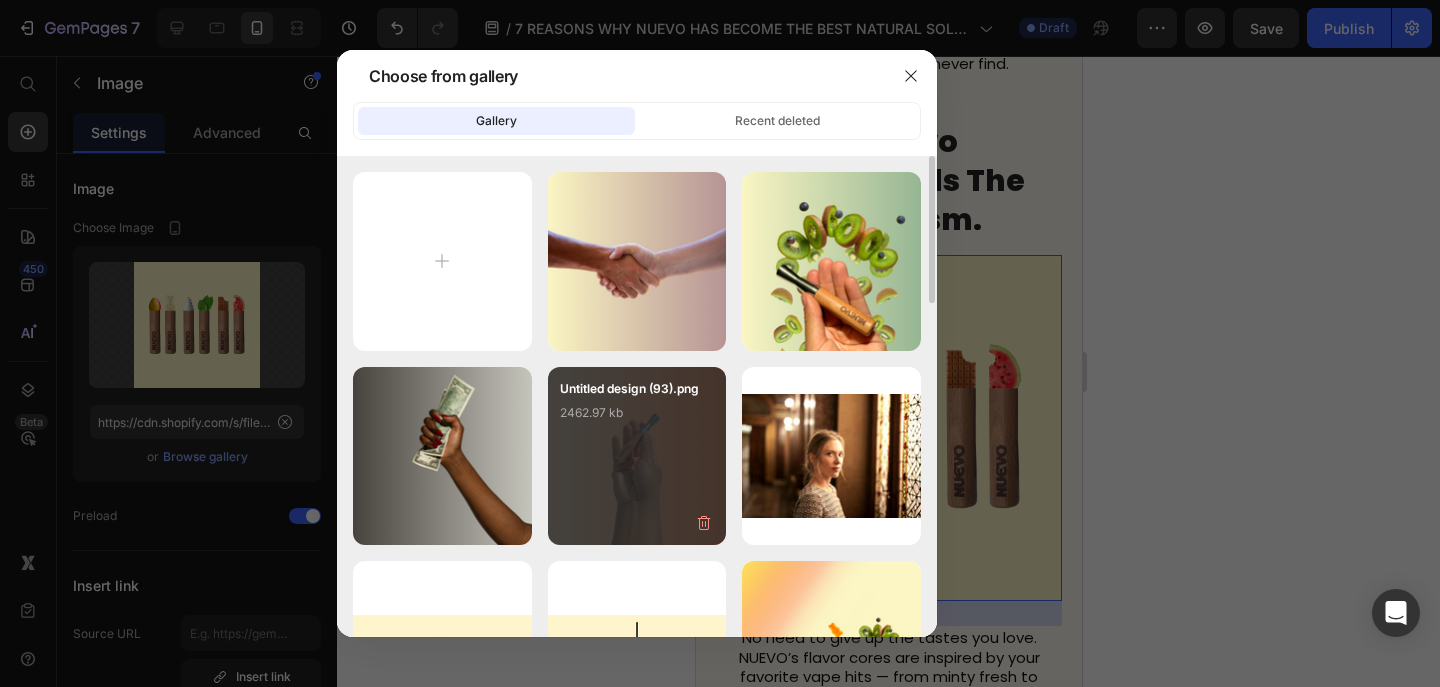 type on "C:\fakepath\Untitled design (97).png" 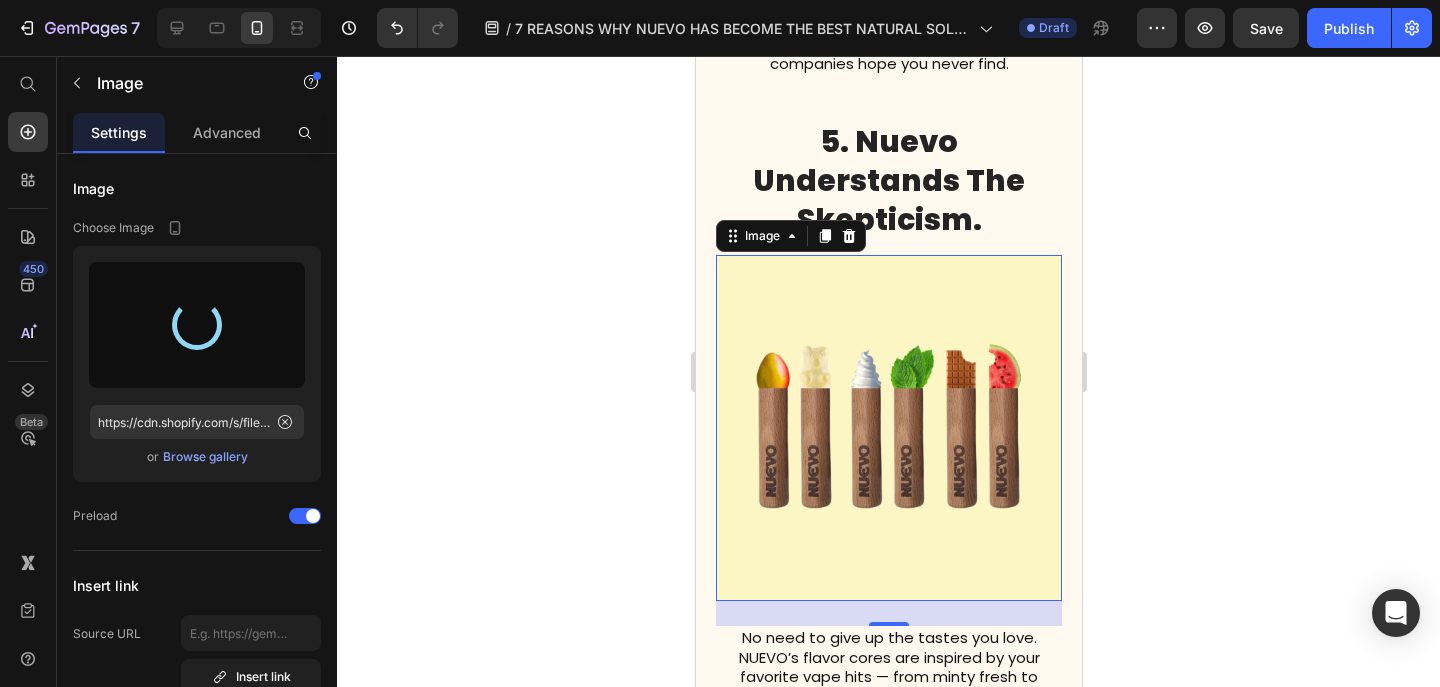 type on "https://cdn.shopify.com/s/files/1/0606/5140/5375/files/gempages_562712114943231141-ff3bfaa8-1cdf-4275-8c2e-2a012c3be319.png" 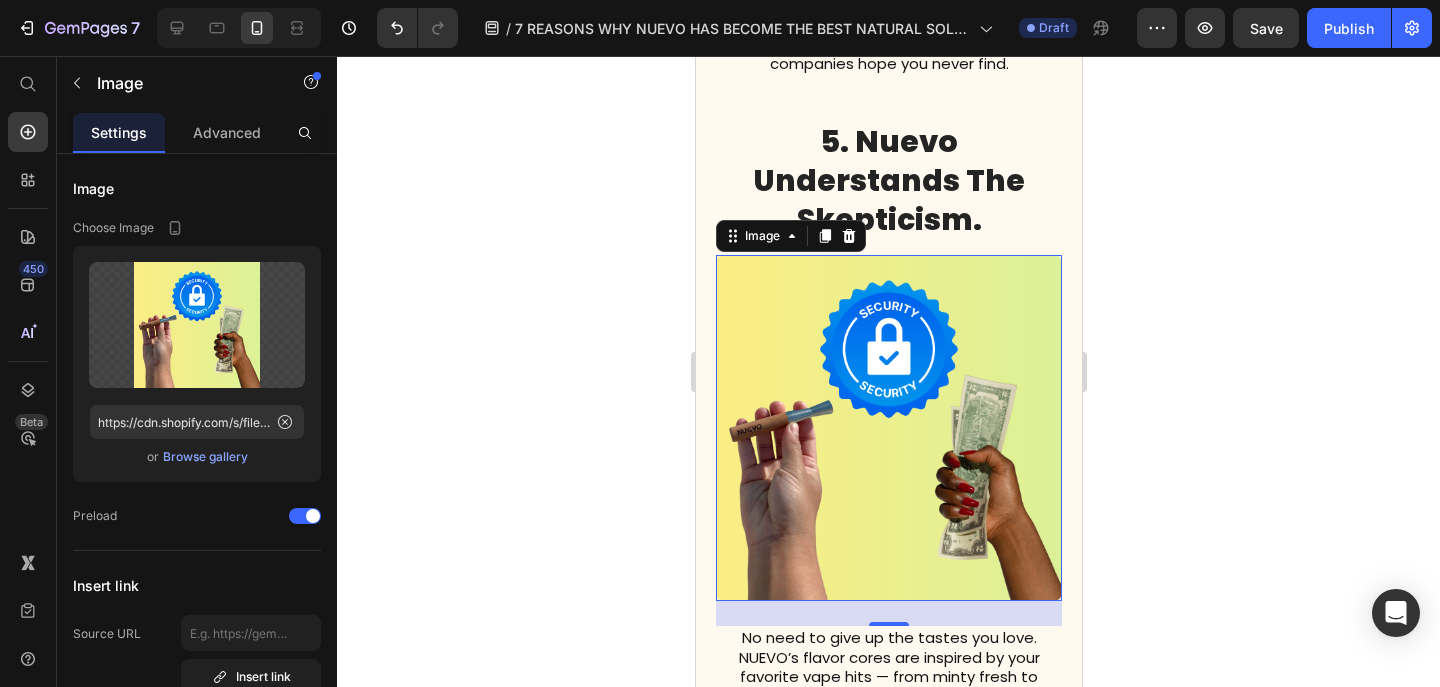 click 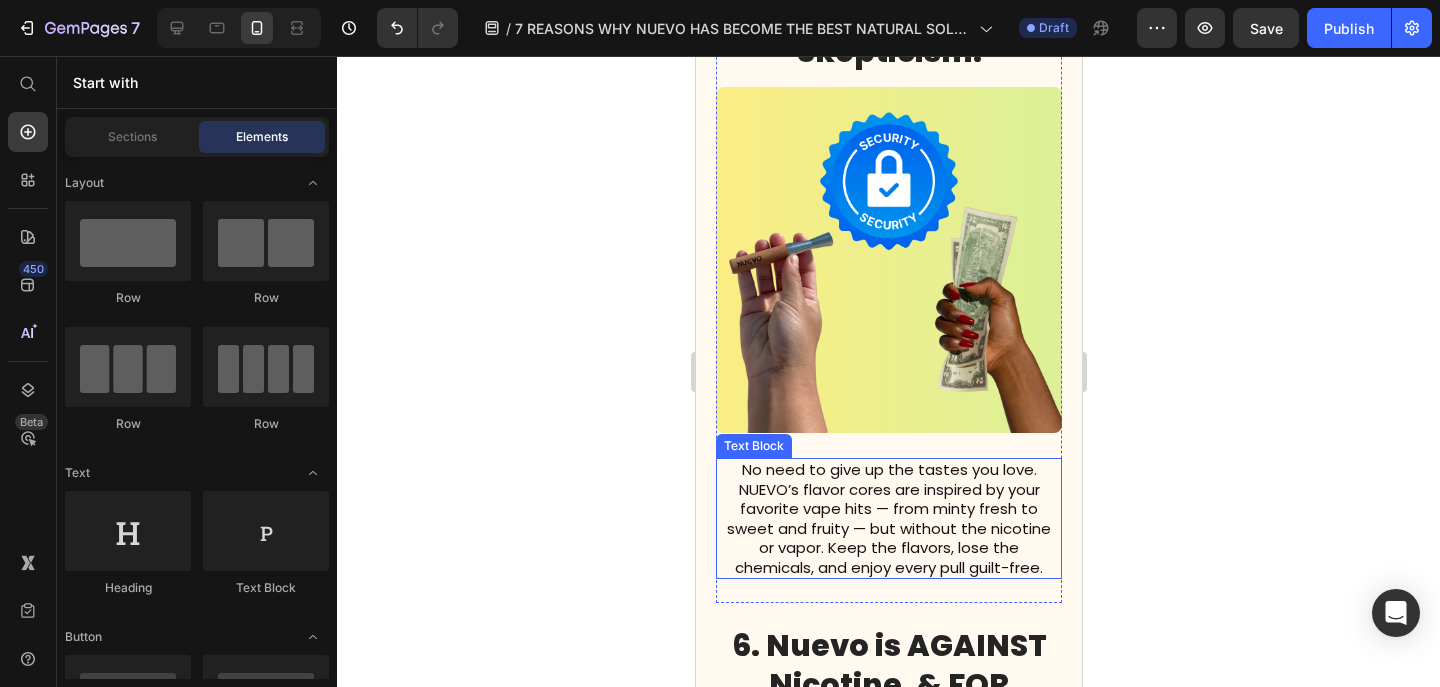 scroll, scrollTop: 3814, scrollLeft: 0, axis: vertical 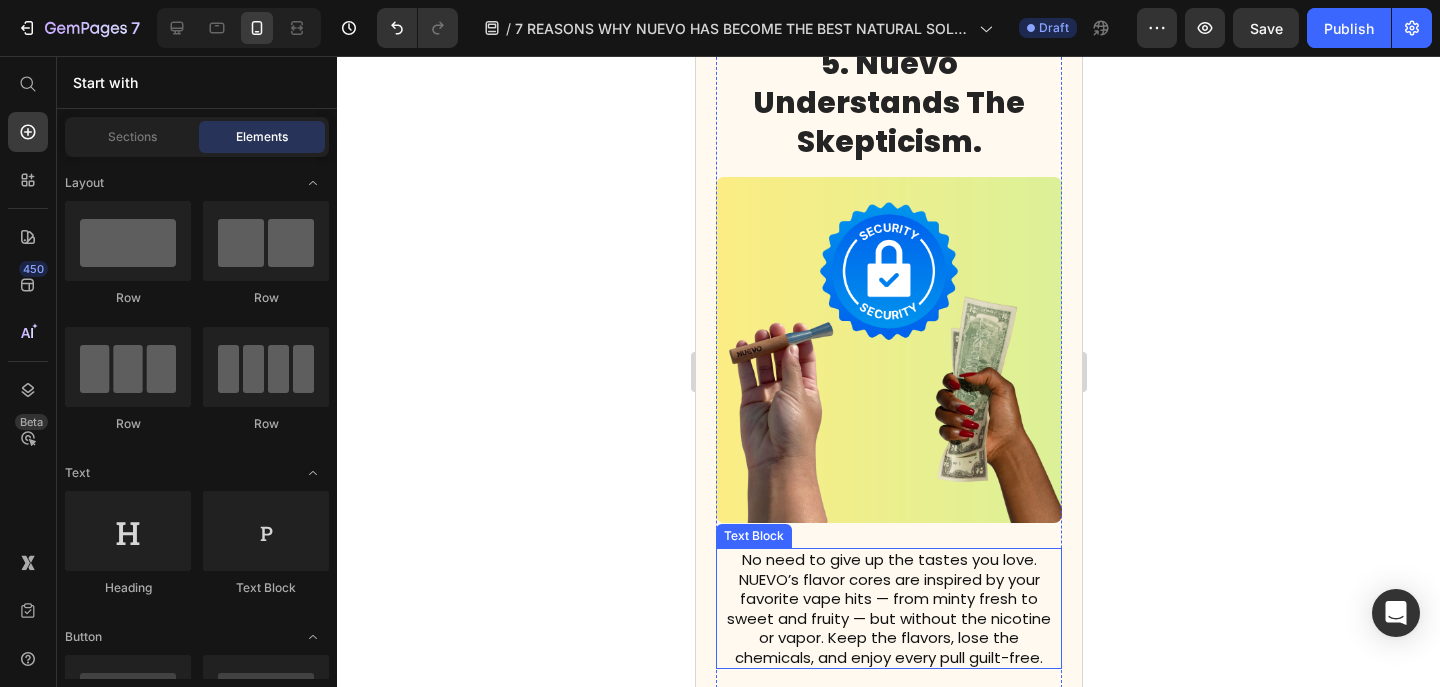 click on "No need to give up the tastes you love. NUEVO’s flavor cores are inspired by your favorite vape hits — from minty fresh to sweet and fruity — but without the nicotine or vapor. Keep the flavors, lose the chemicals, and enjoy every pull guilt-free." at bounding box center (888, 608) 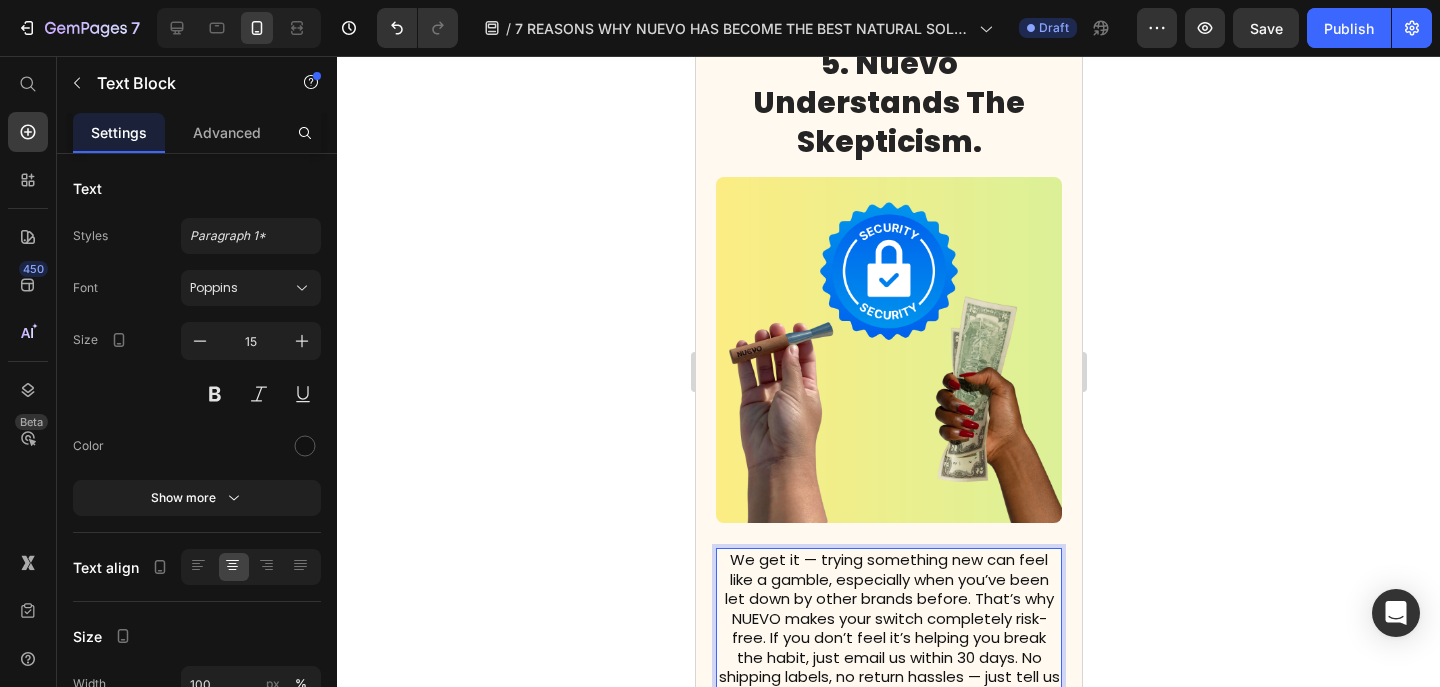 scroll, scrollTop: 3874, scrollLeft: 0, axis: vertical 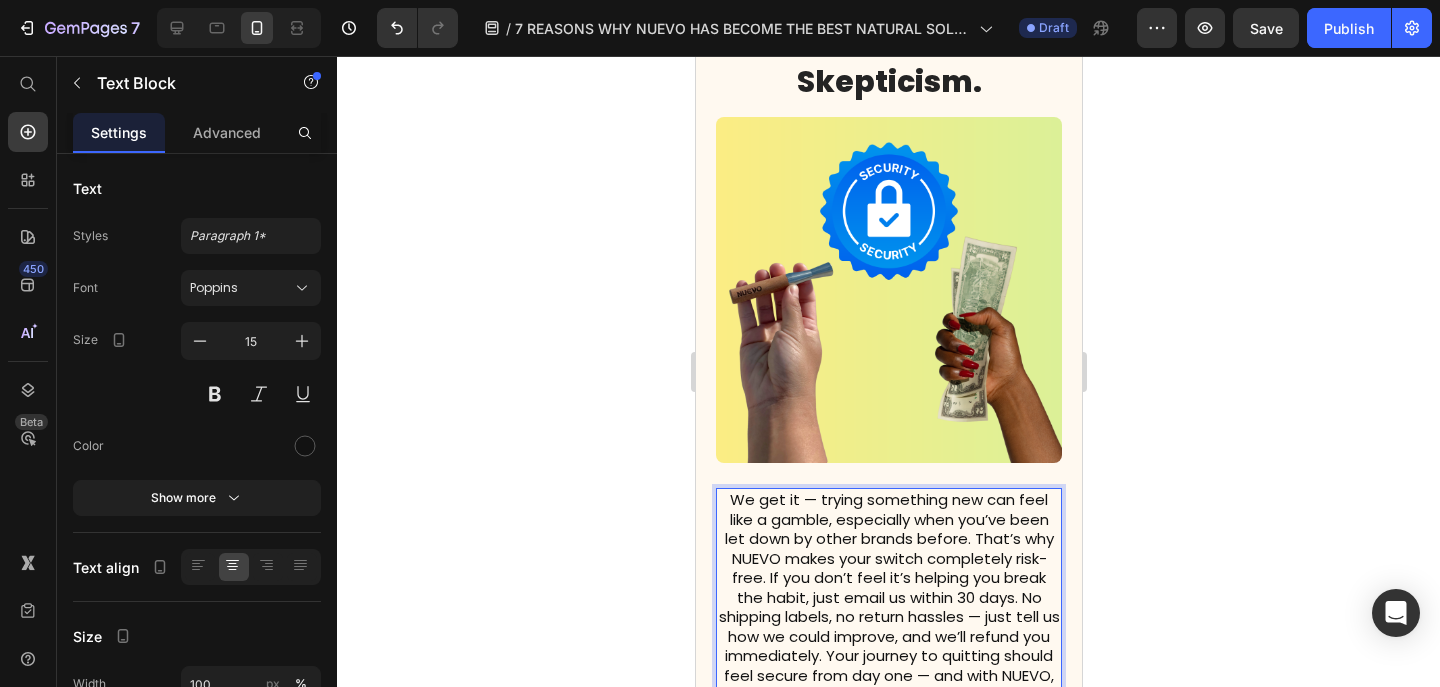 click 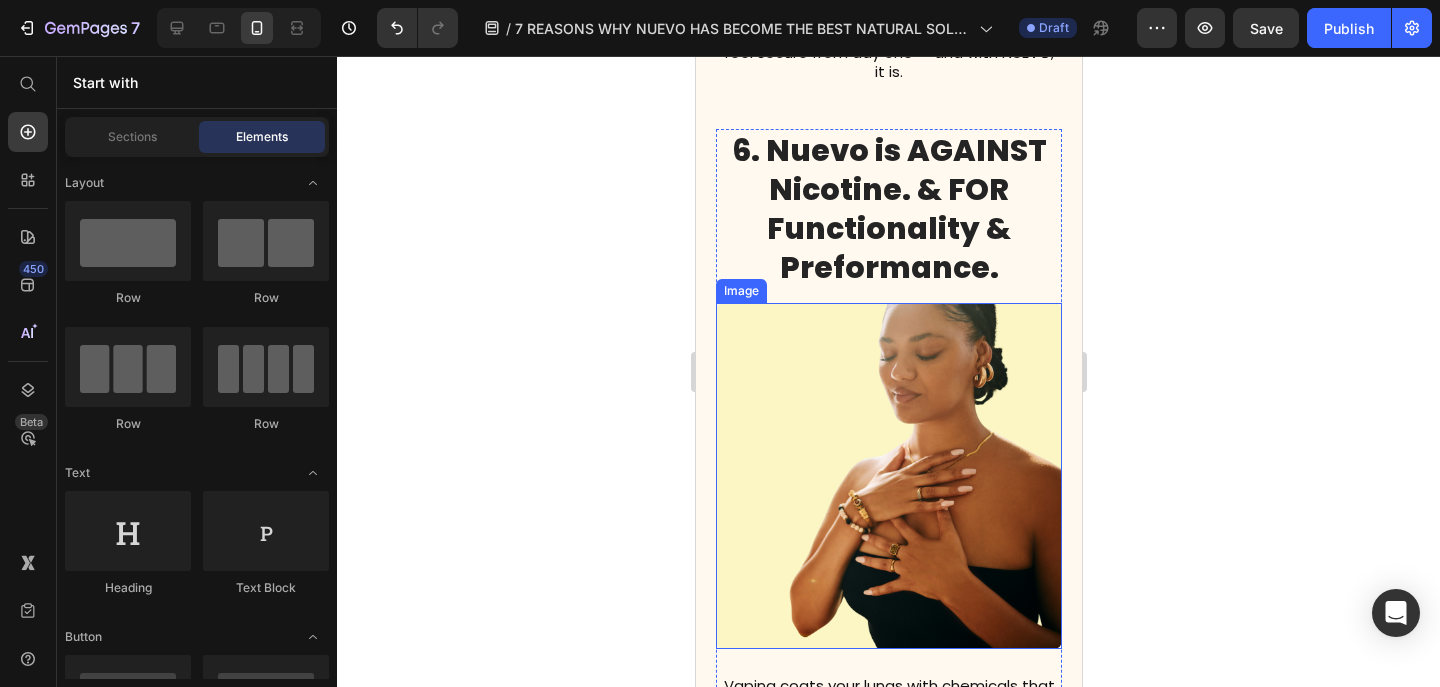 scroll, scrollTop: 4516, scrollLeft: 0, axis: vertical 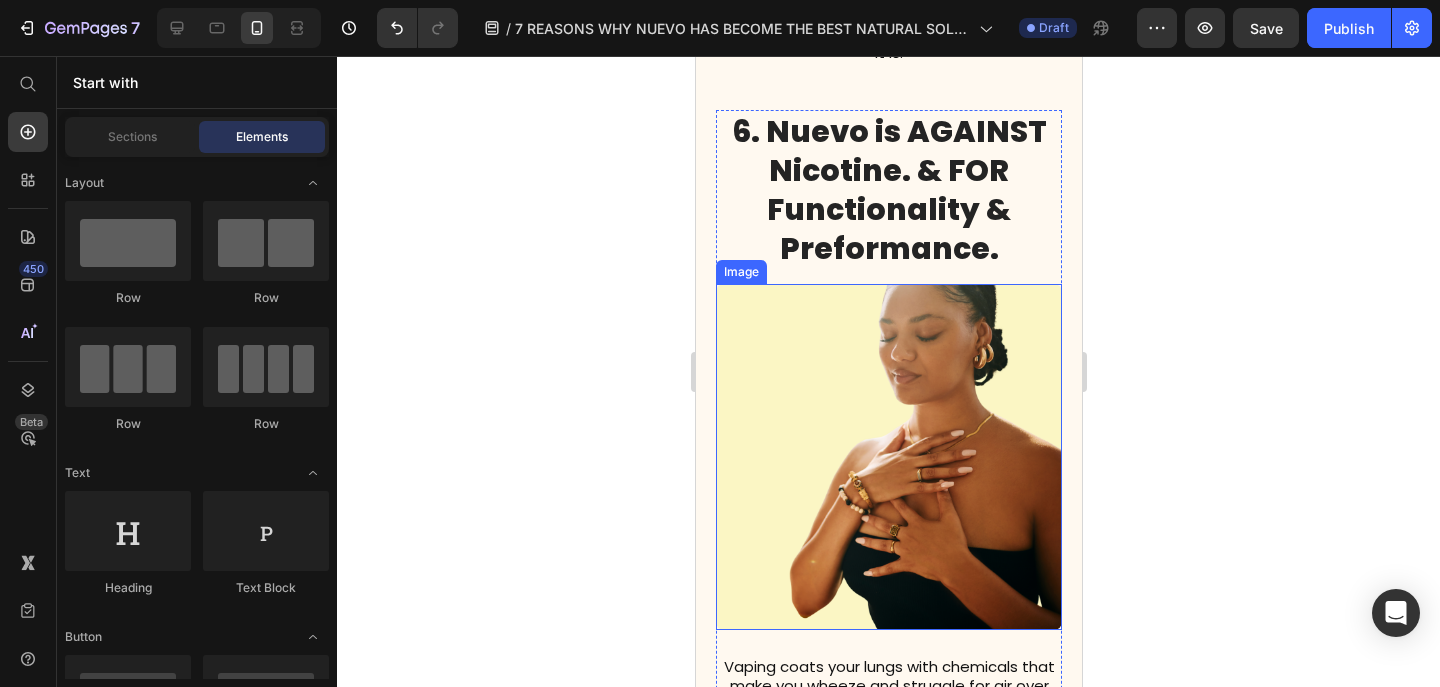 click at bounding box center (888, 457) 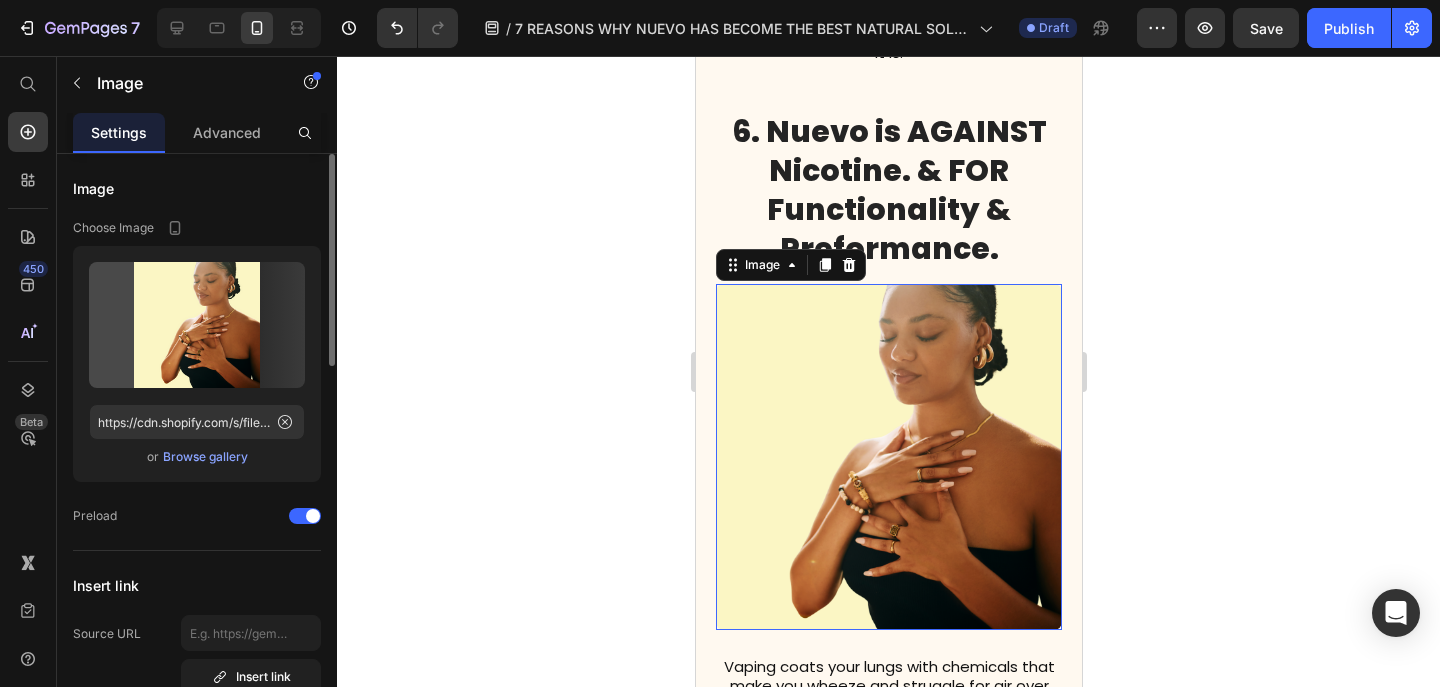 click on "Browse gallery" at bounding box center (205, 457) 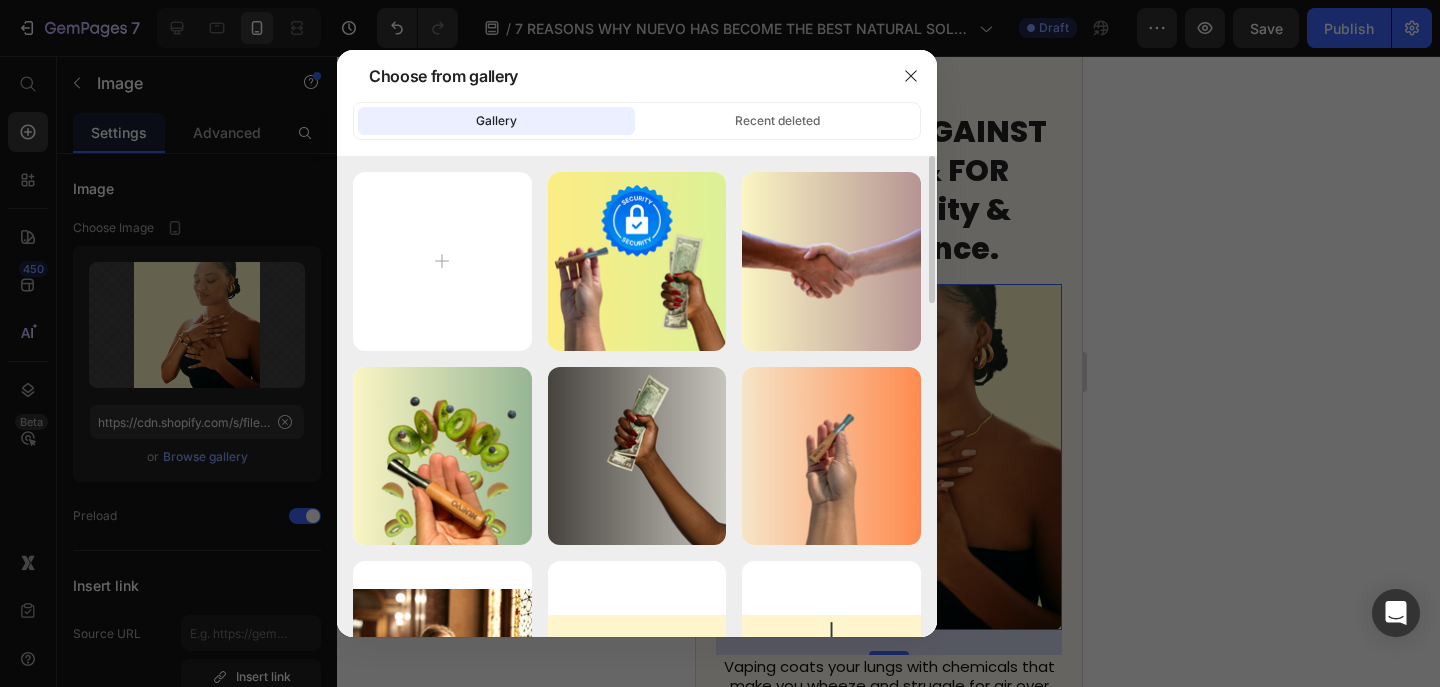 type on "C:\fakepath\Untitled design (98).png" 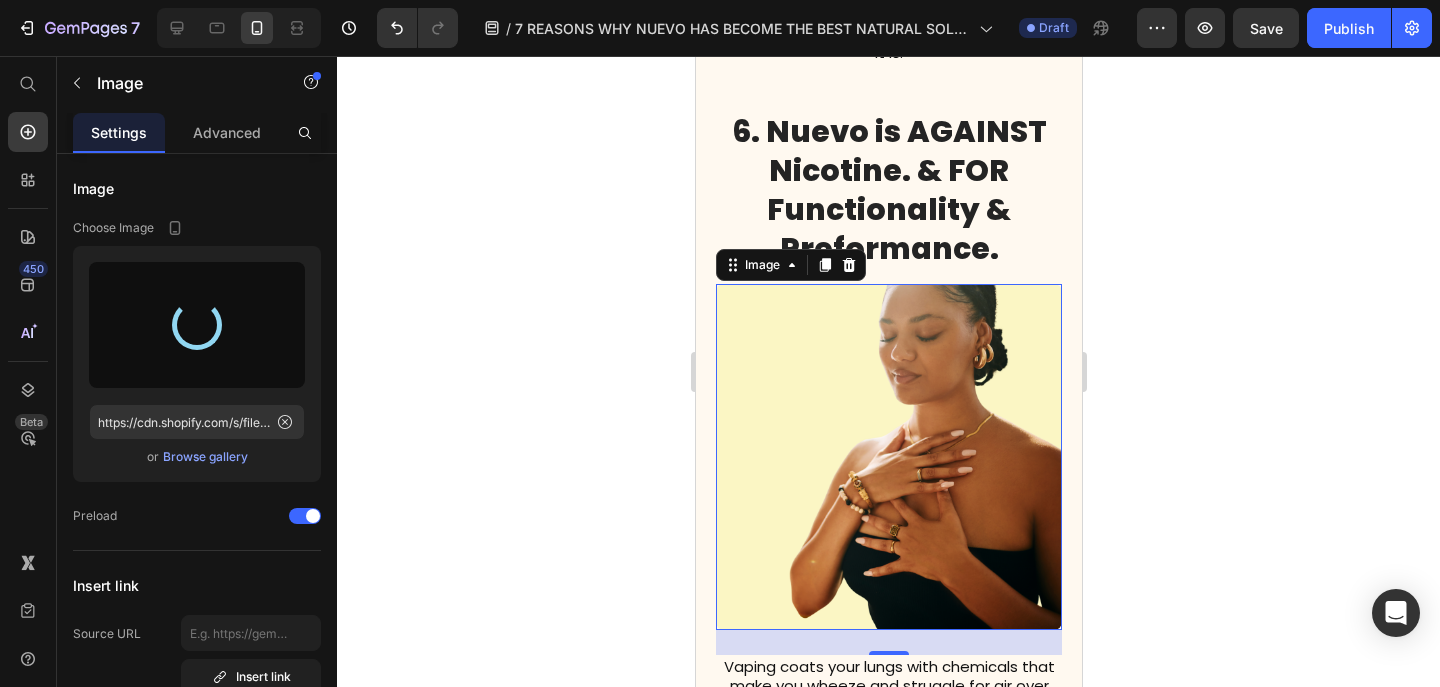 type on "https://cdn.shopify.com/s/files/1/0606/5140/5375/files/gempages_562712114943231141-e9e39a6a-12a6-4e1c-a2c1-82c6dd3aad7f.png" 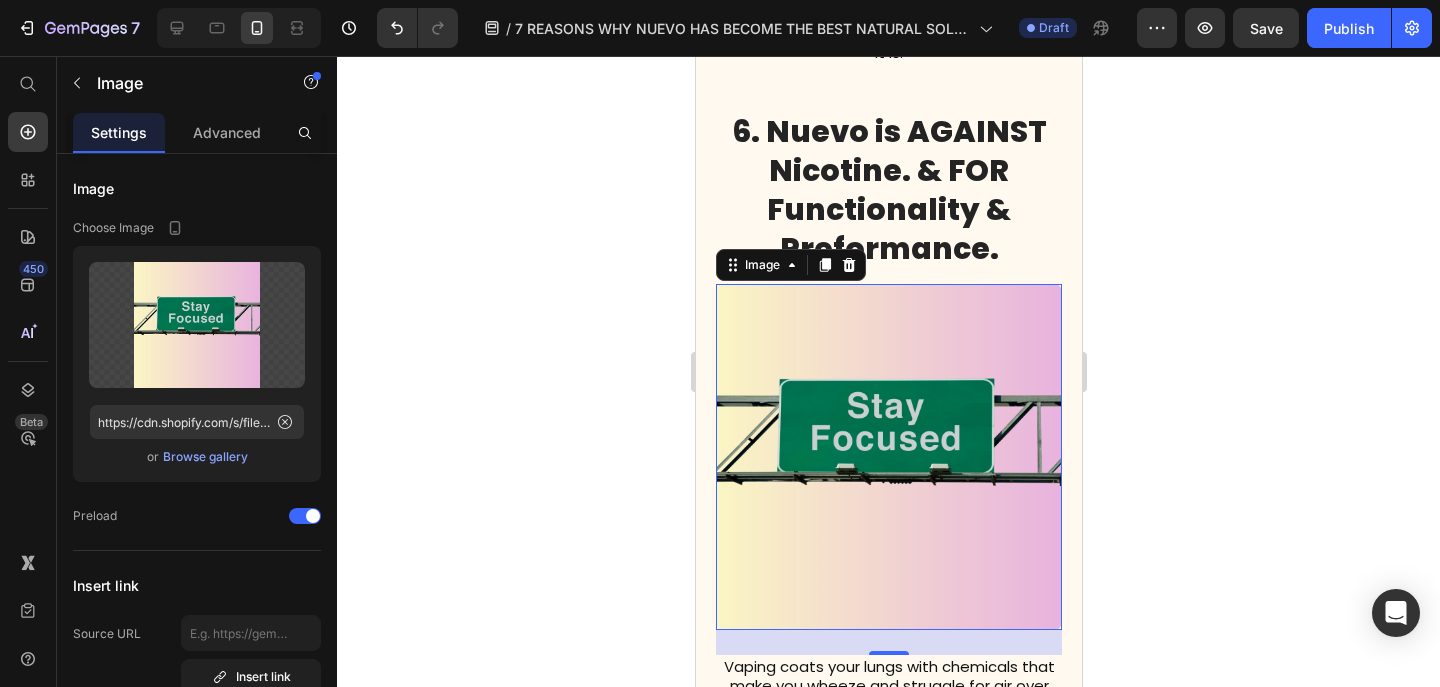 click 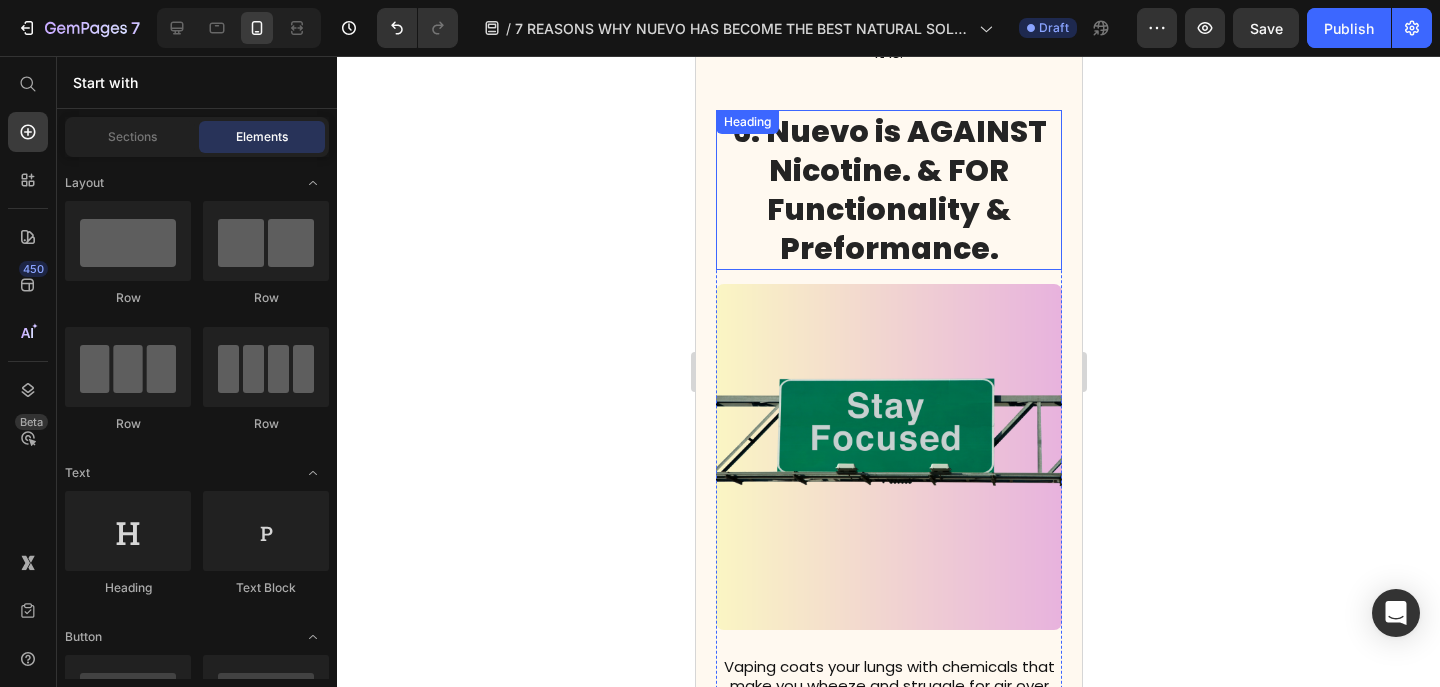 click on "6. Nuevo is AGAINST Nicotine. & FOR Functionality & Preformance." at bounding box center (888, 190) 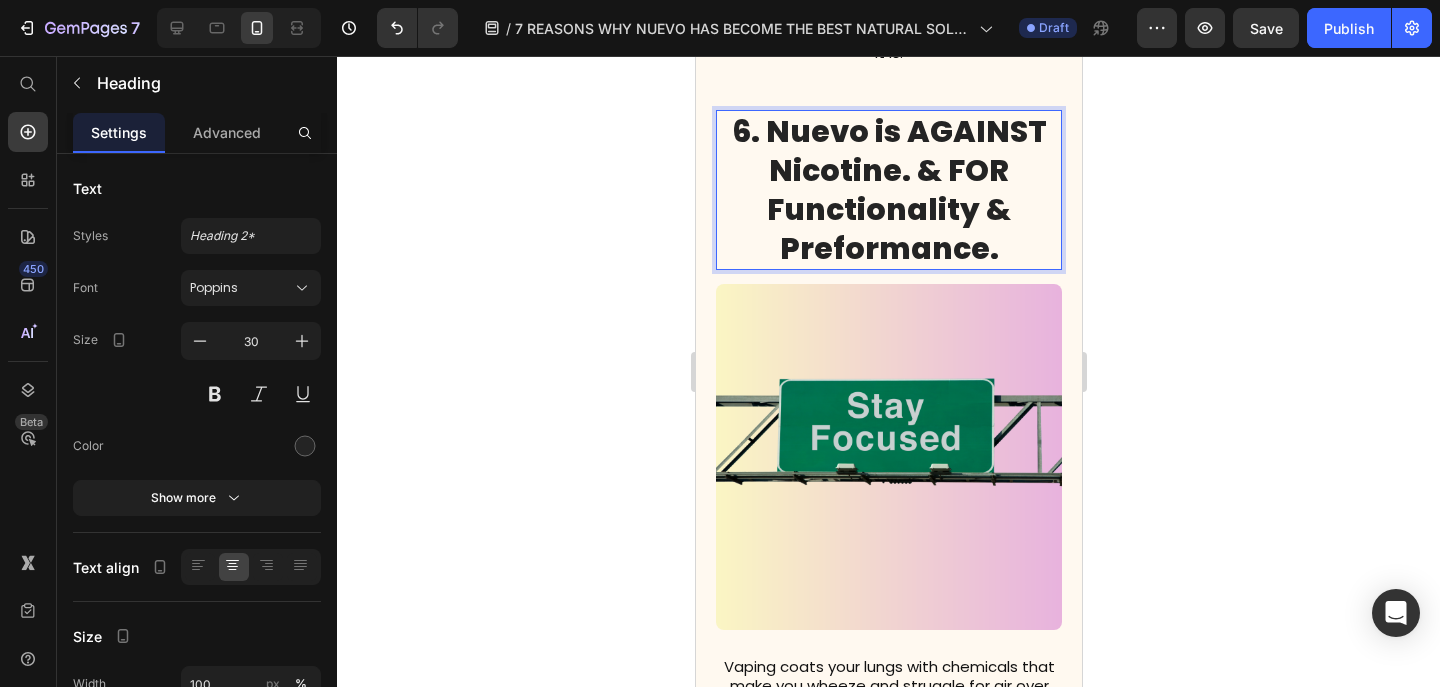 click on "6. Nuevo is AGAINST Nicotine. & FOR Functionality & Preformance." at bounding box center [888, 190] 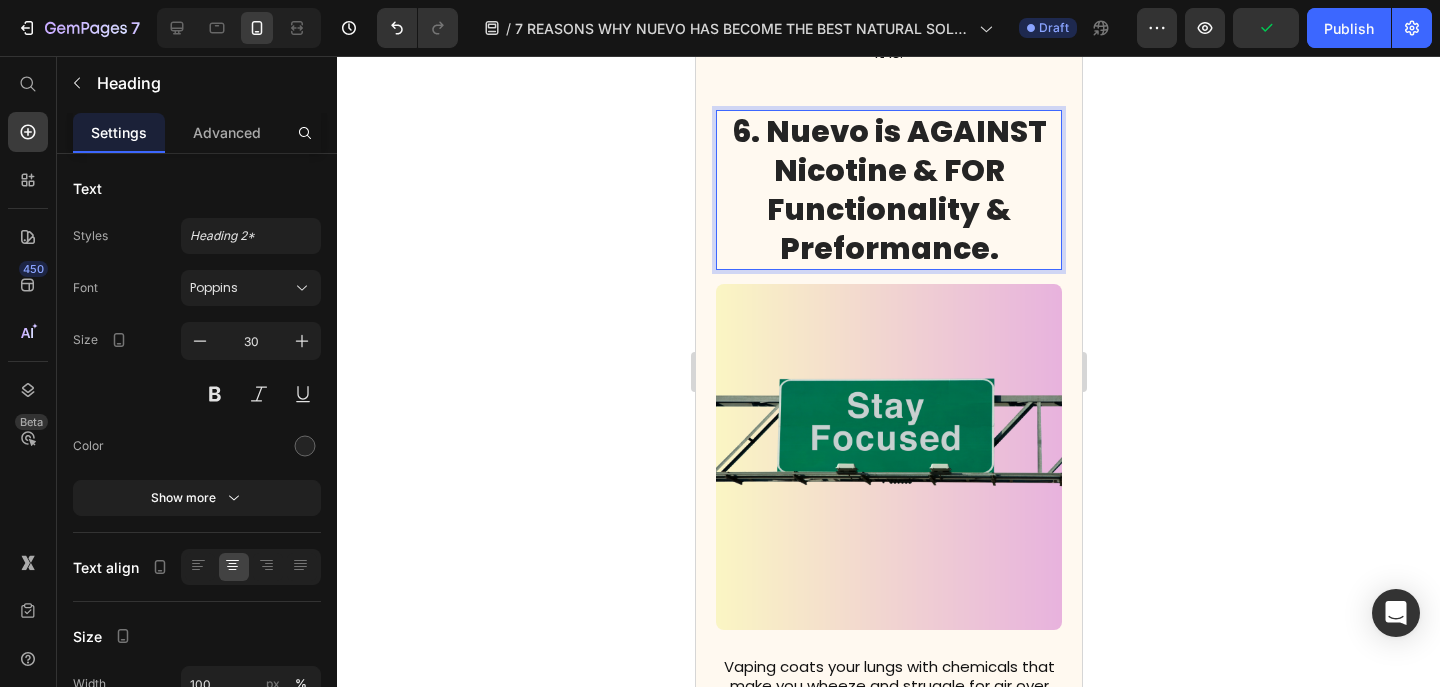 click 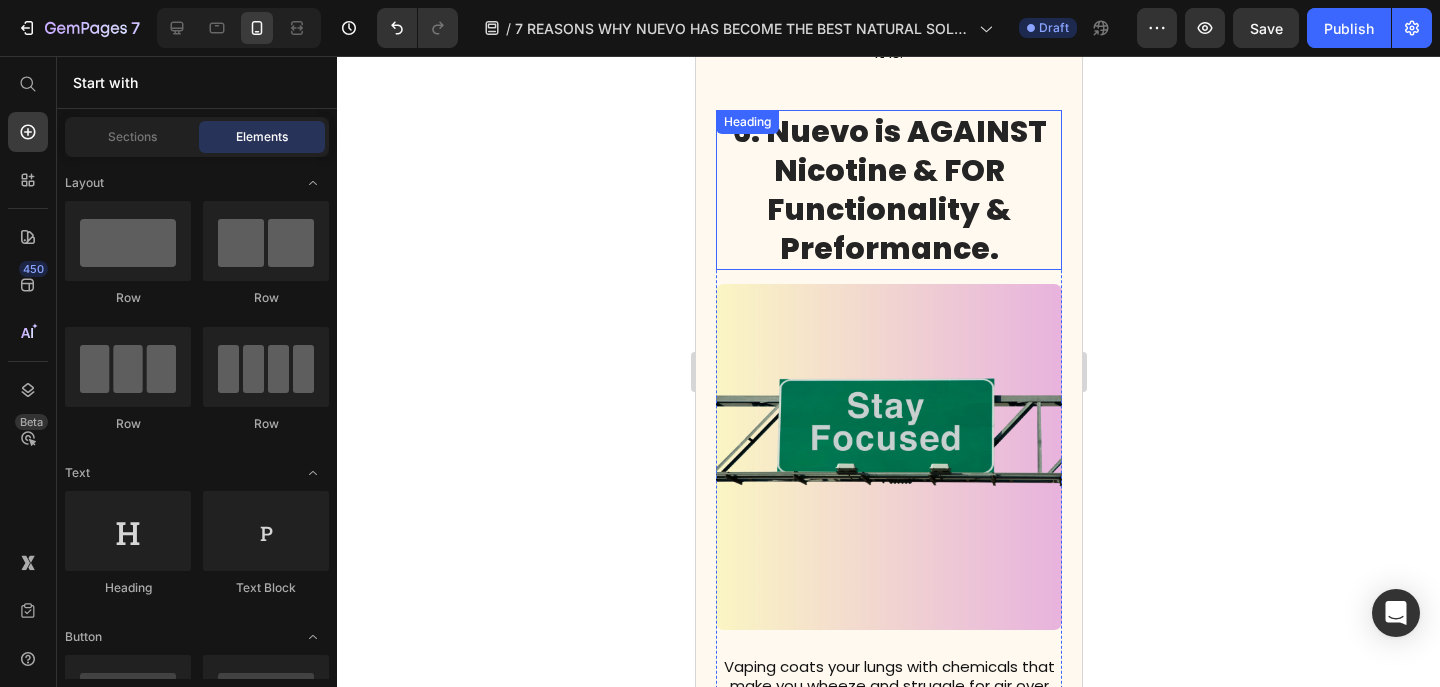click on "6. Nuevo is AGAINST Nicotine & FOR Functionality & Preformance." at bounding box center [888, 190] 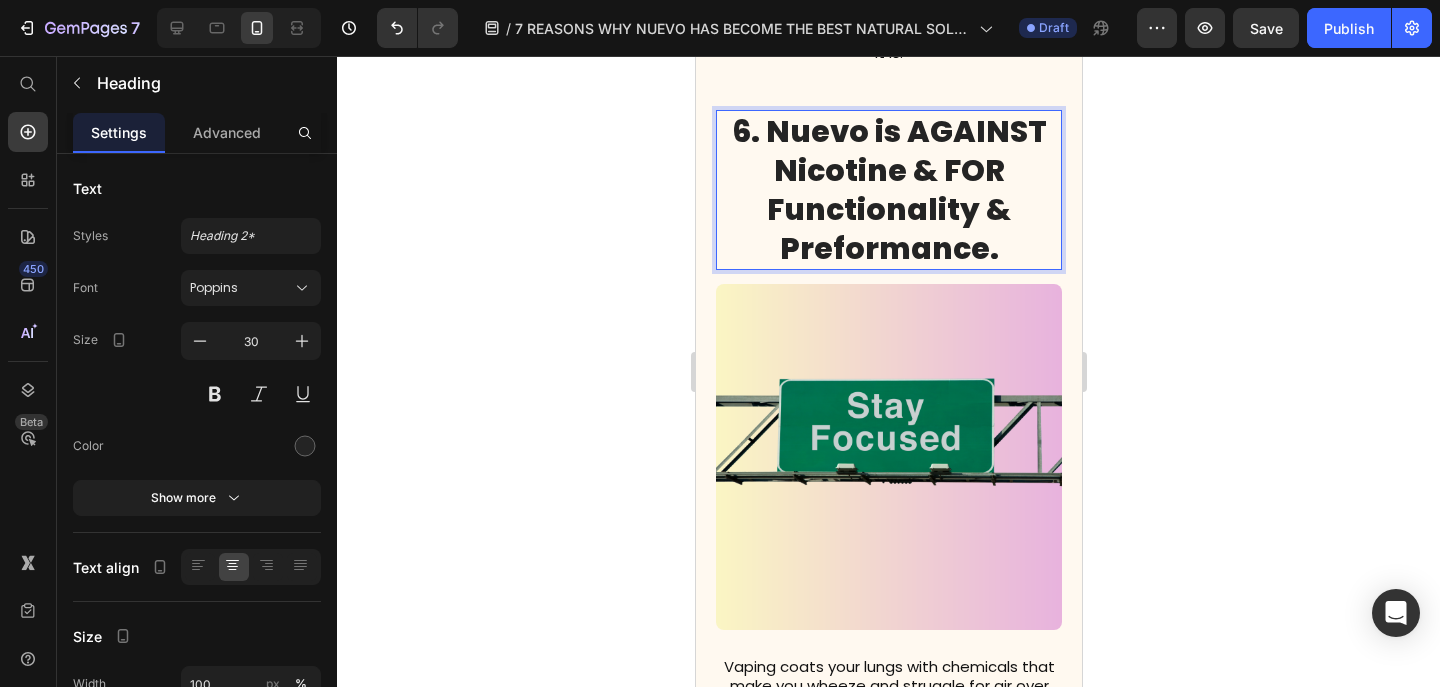 click on "6. Nuevo is AGAINST Nicotine & FOR Functionality & Preformance." at bounding box center (888, 190) 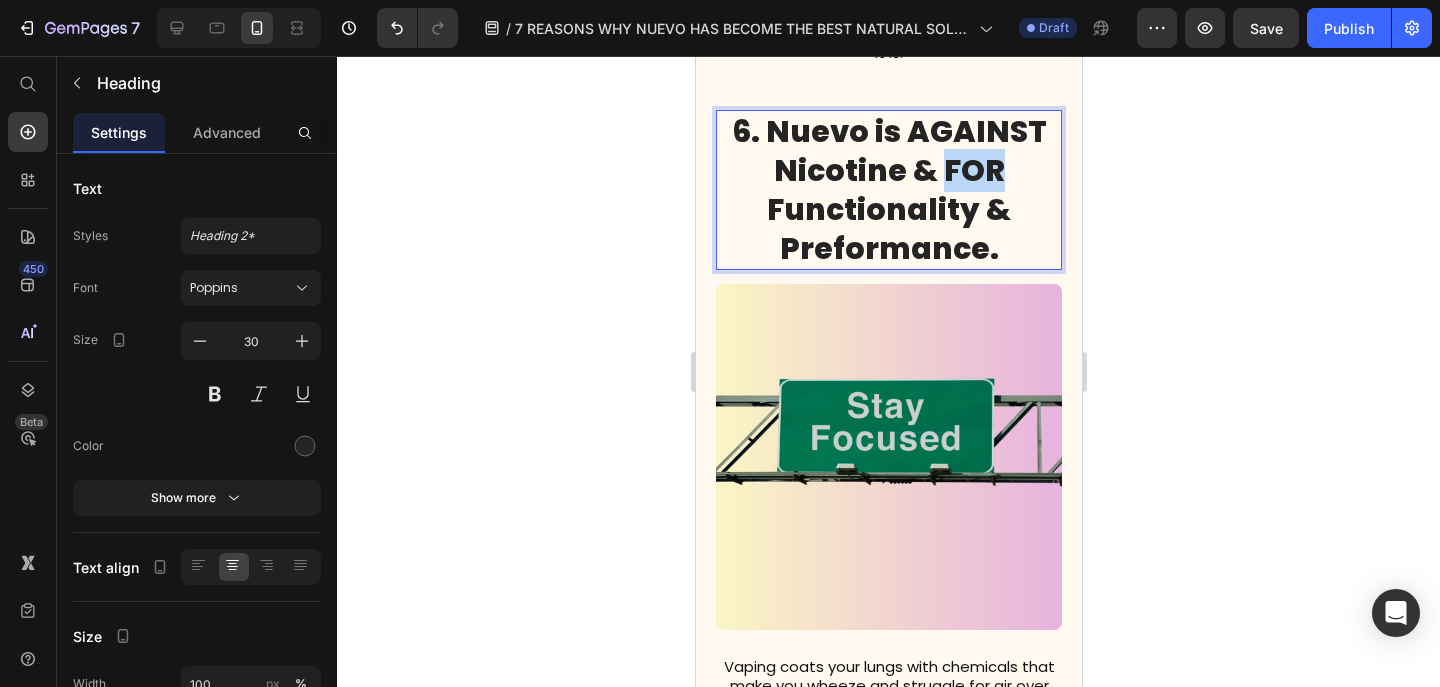 click on "6. Nuevo is AGAINST Nicotine & FOR Functionality & Preformance." at bounding box center (888, 190) 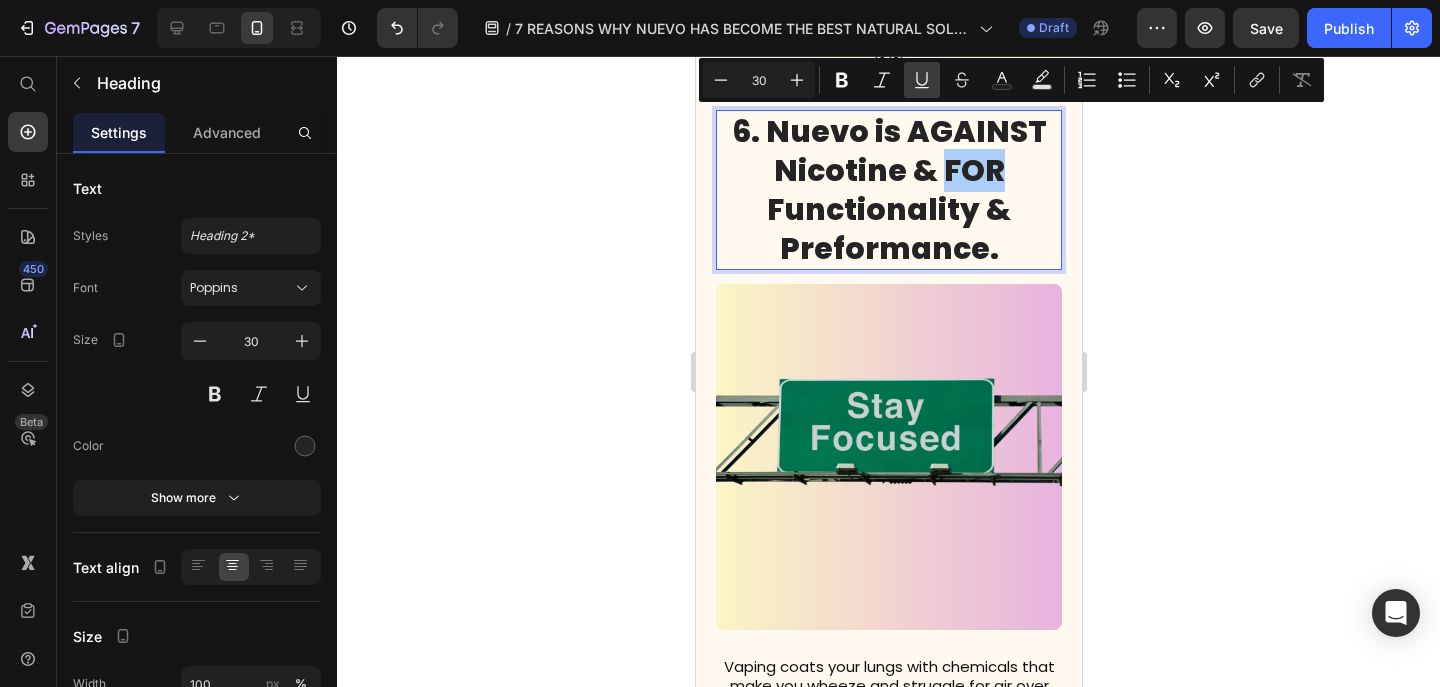click 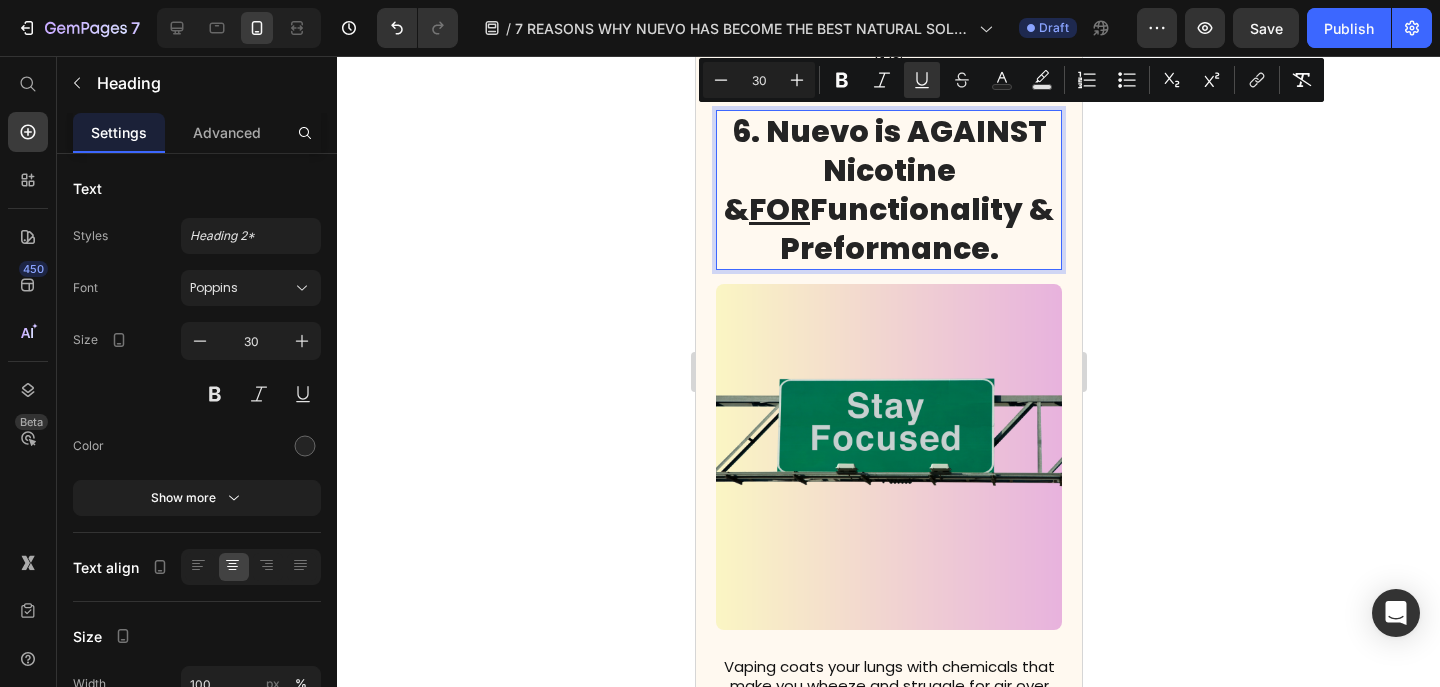 click on "6. Nuevo is AGAINST Nicotine &  FOR  Functionality & Preformance." at bounding box center (888, 190) 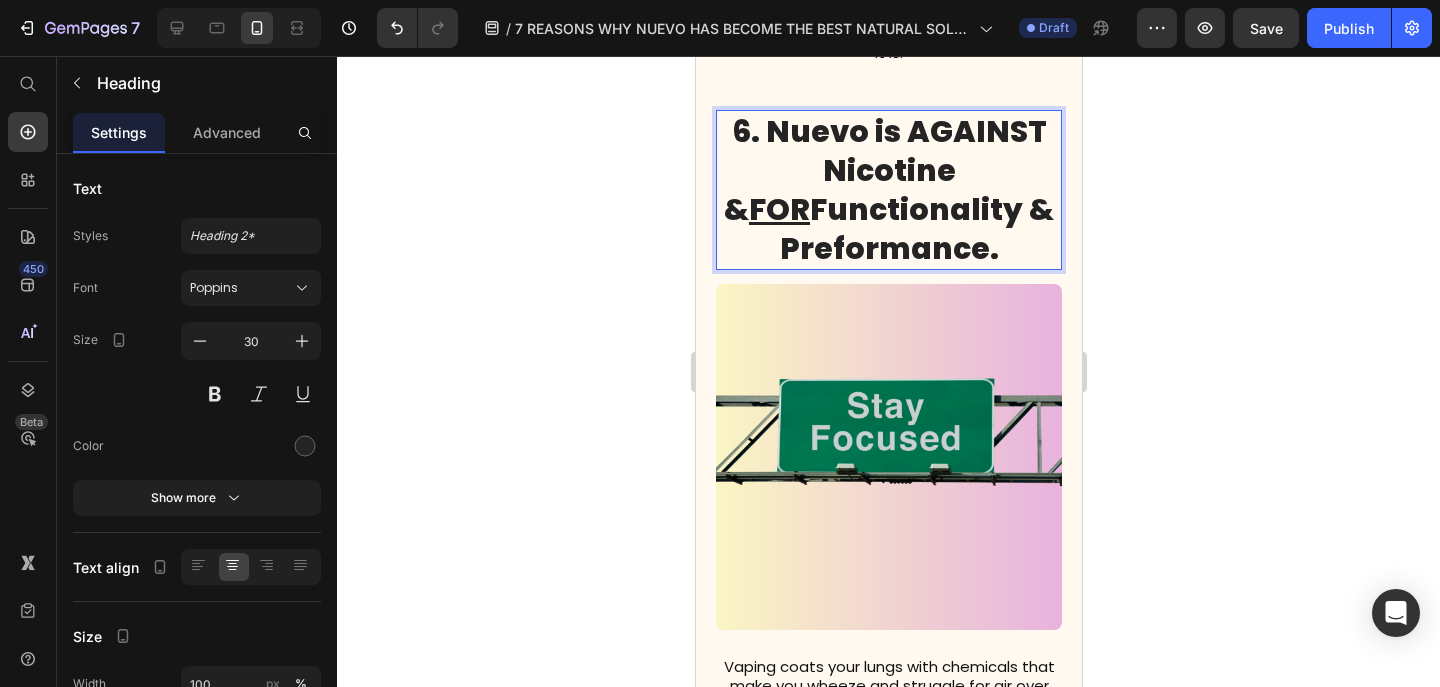 click on "6. Nuevo is AGAINST Nicotine &  FOR  Functionality & Preformance." at bounding box center (888, 190) 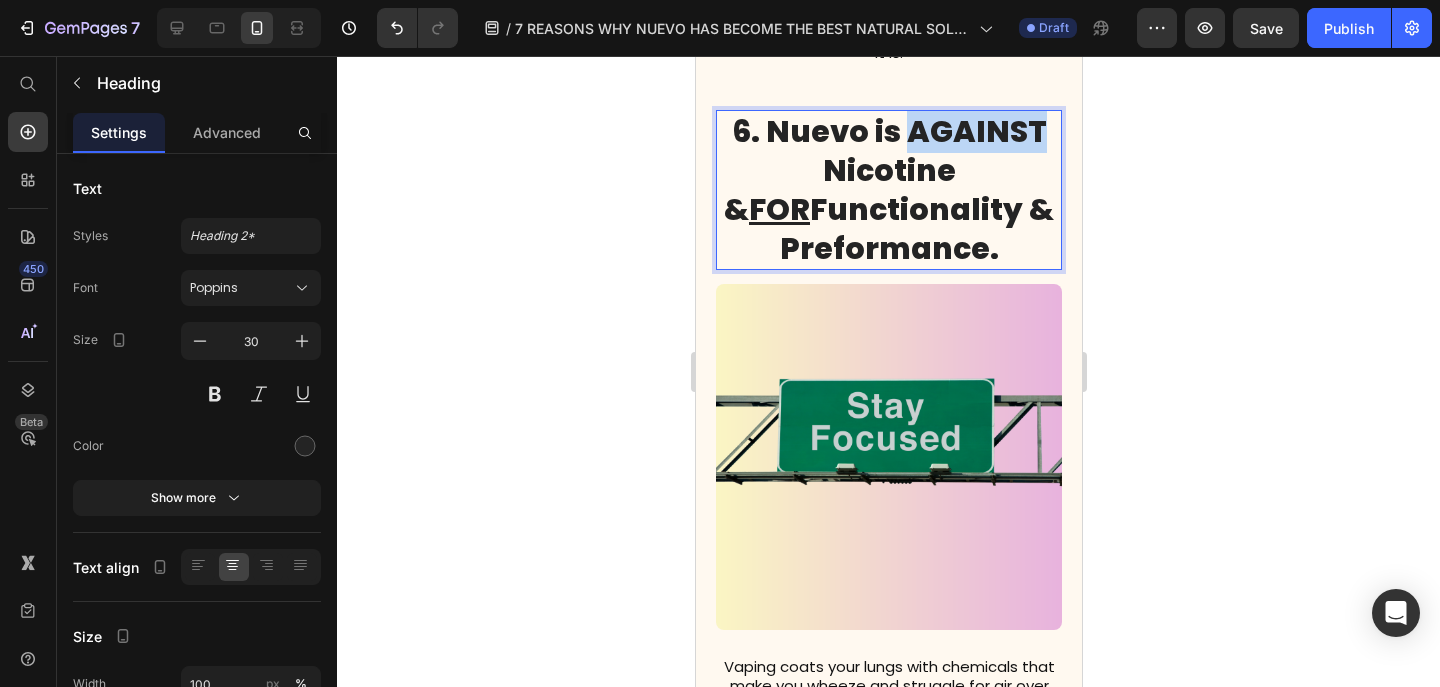 click on "6. Nuevo is AGAINST Nicotine &  FOR  Functionality & Preformance." at bounding box center (888, 190) 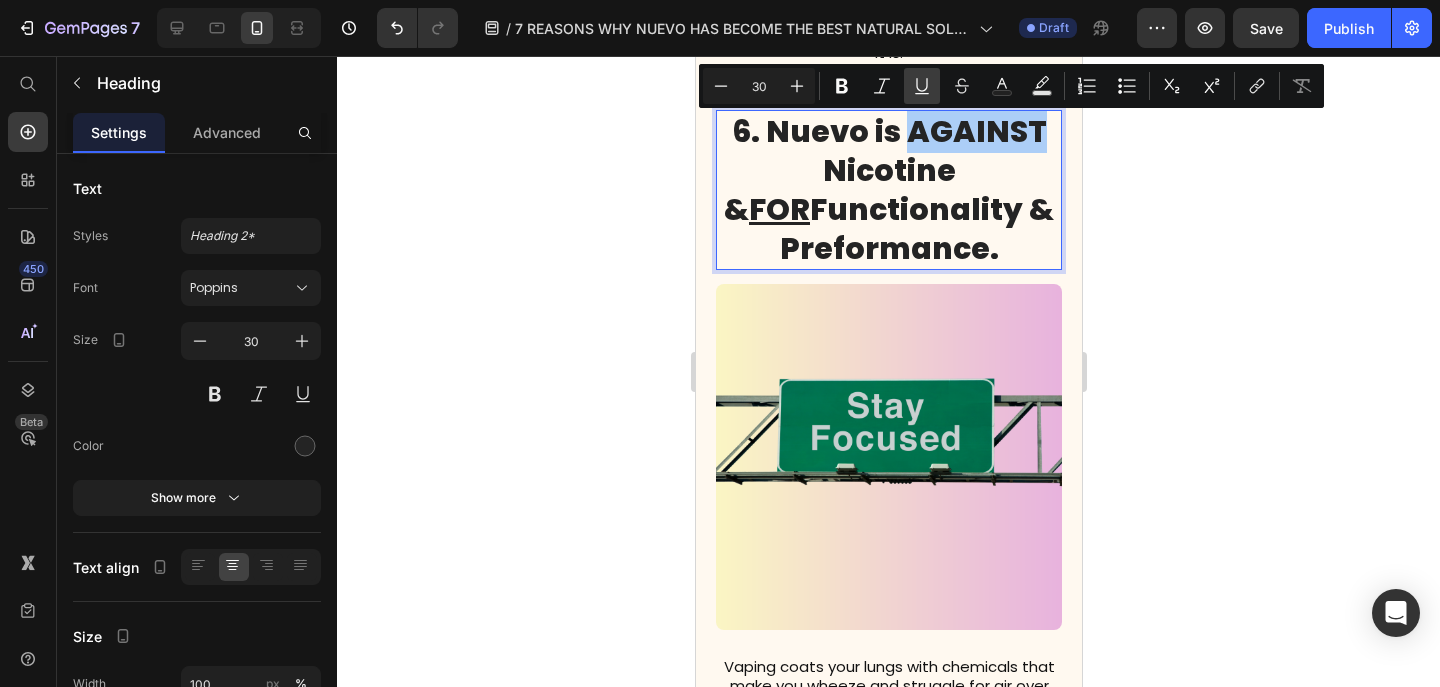 click 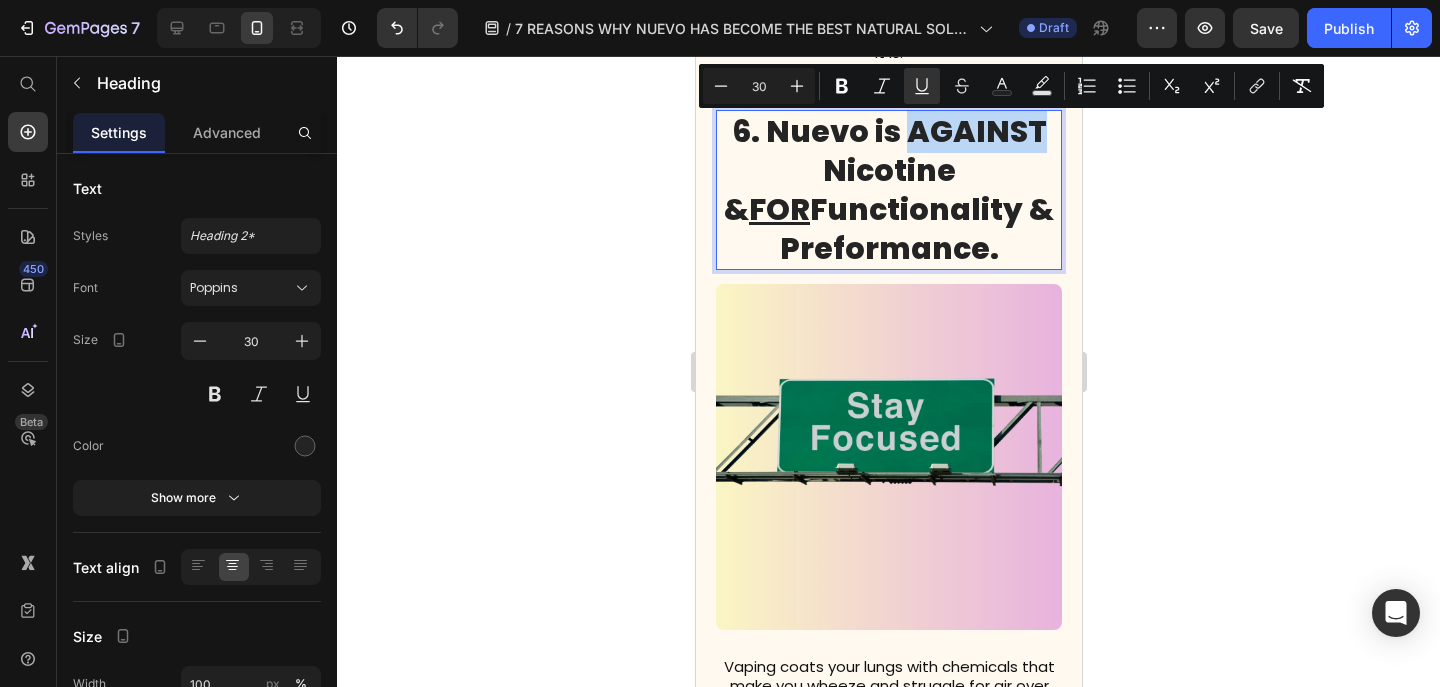 click on "6. Nuevo is AGAINST Nicotine &  FOR  Functionality & Preformance." at bounding box center [888, 190] 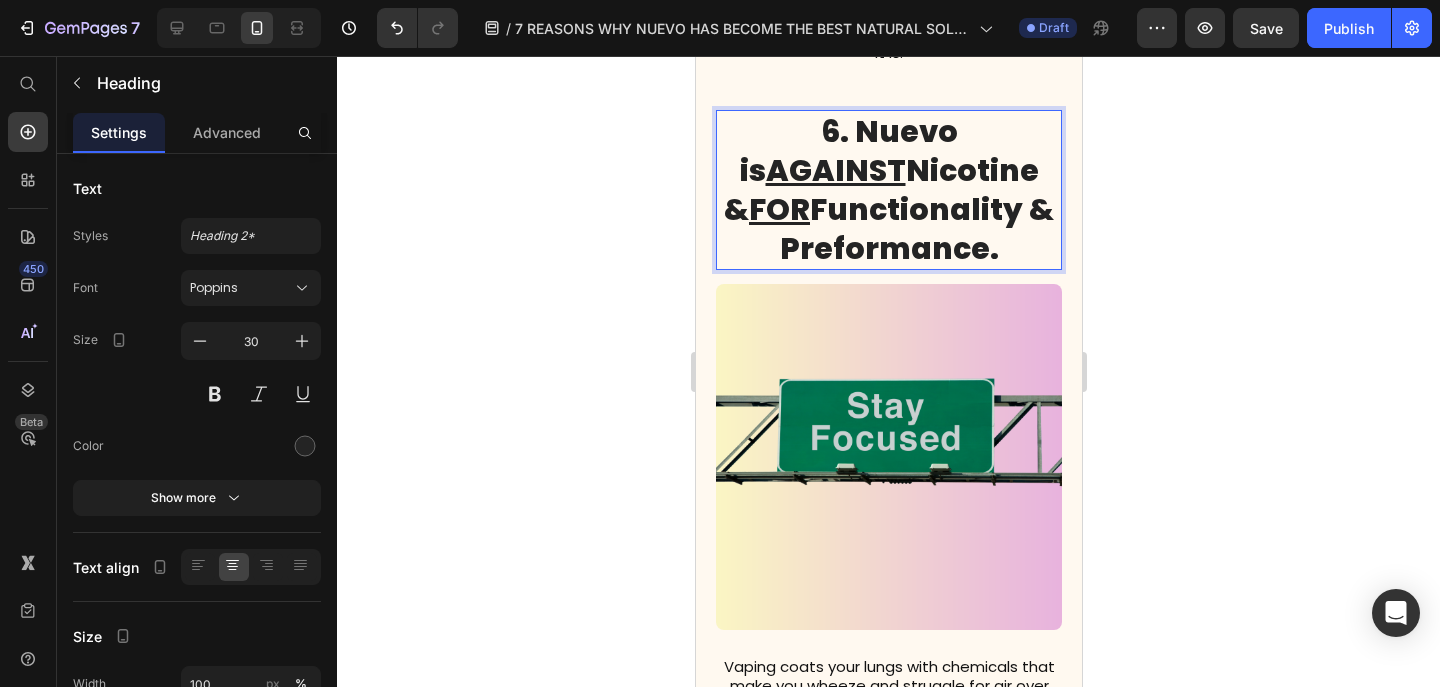 click 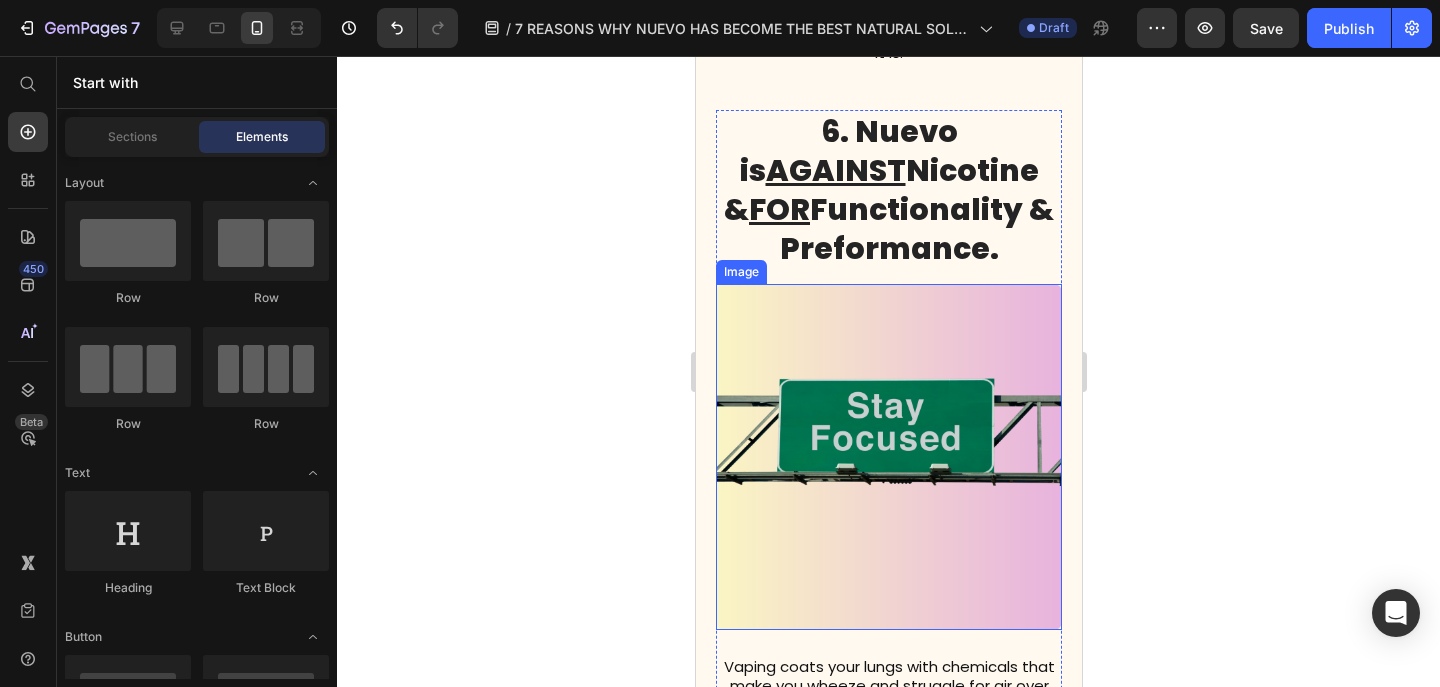 click at bounding box center (888, 457) 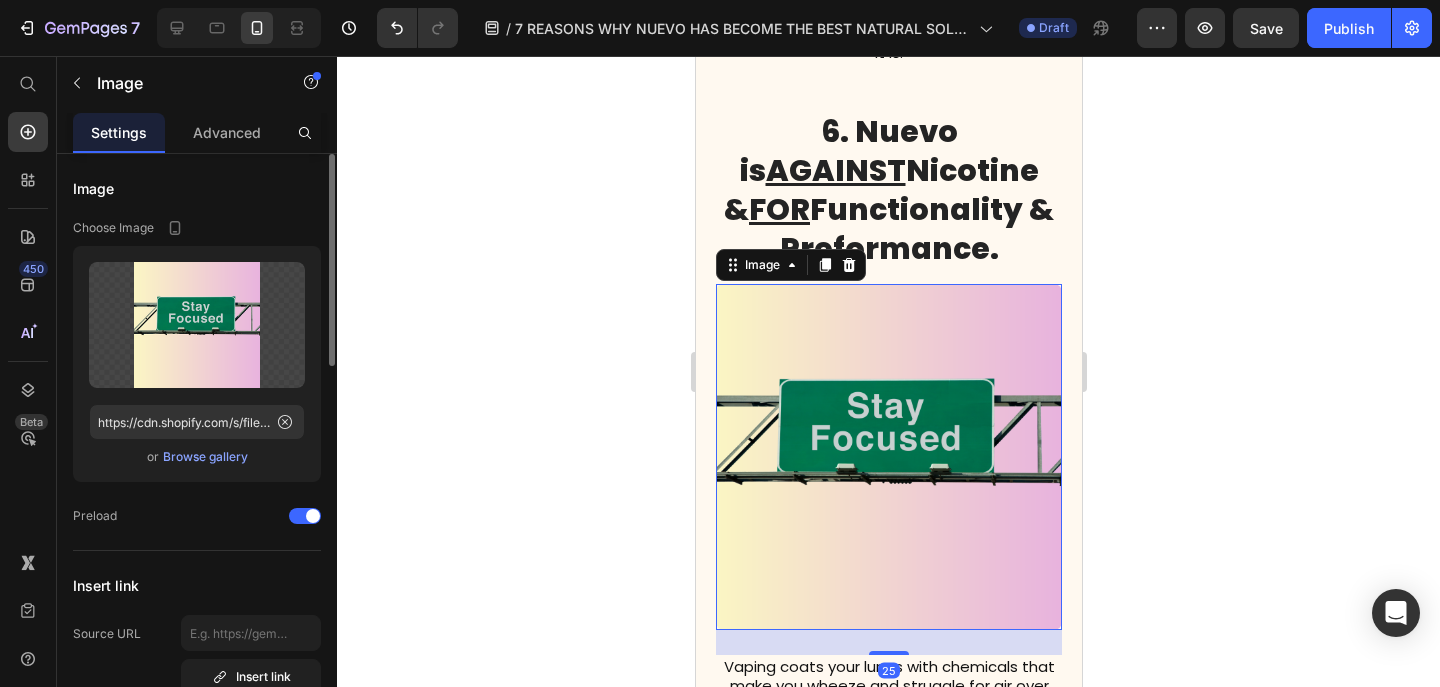 click on "Browse gallery" at bounding box center [205, 457] 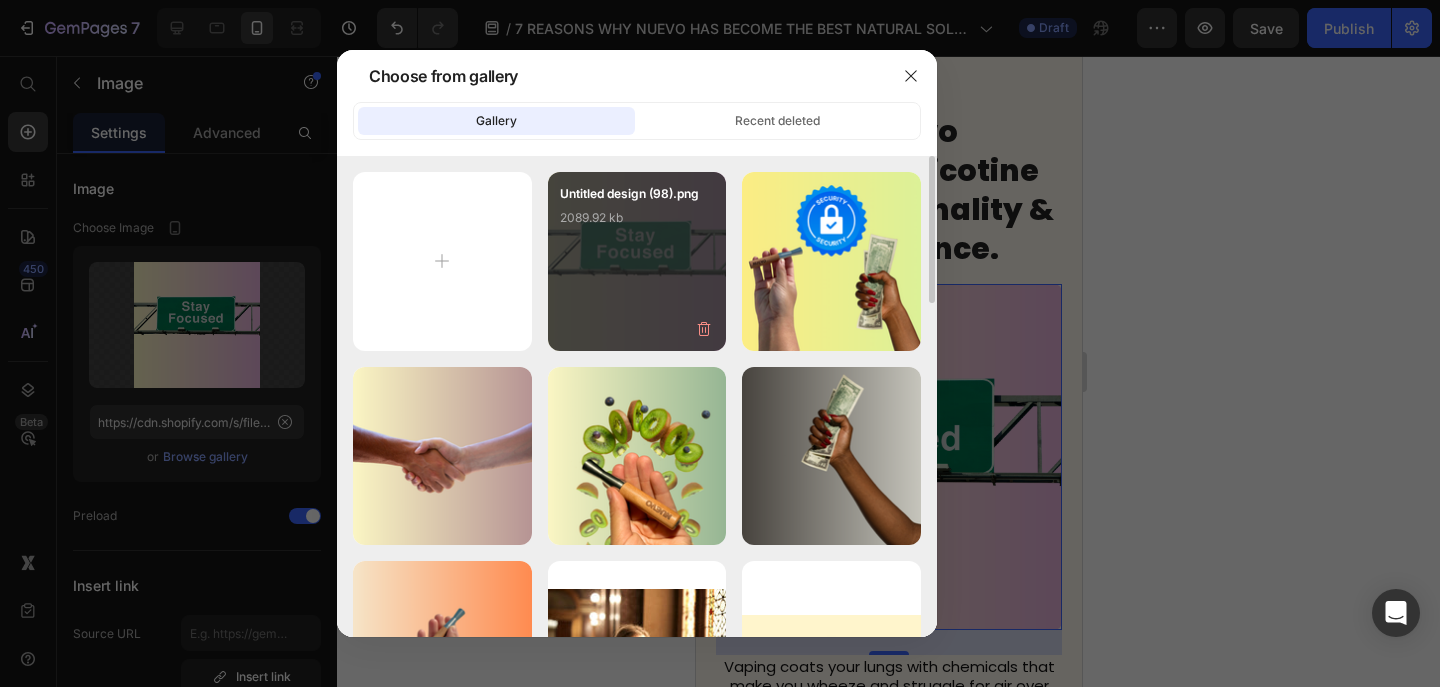 type on "C:\fakepath\Untitled design (99).png" 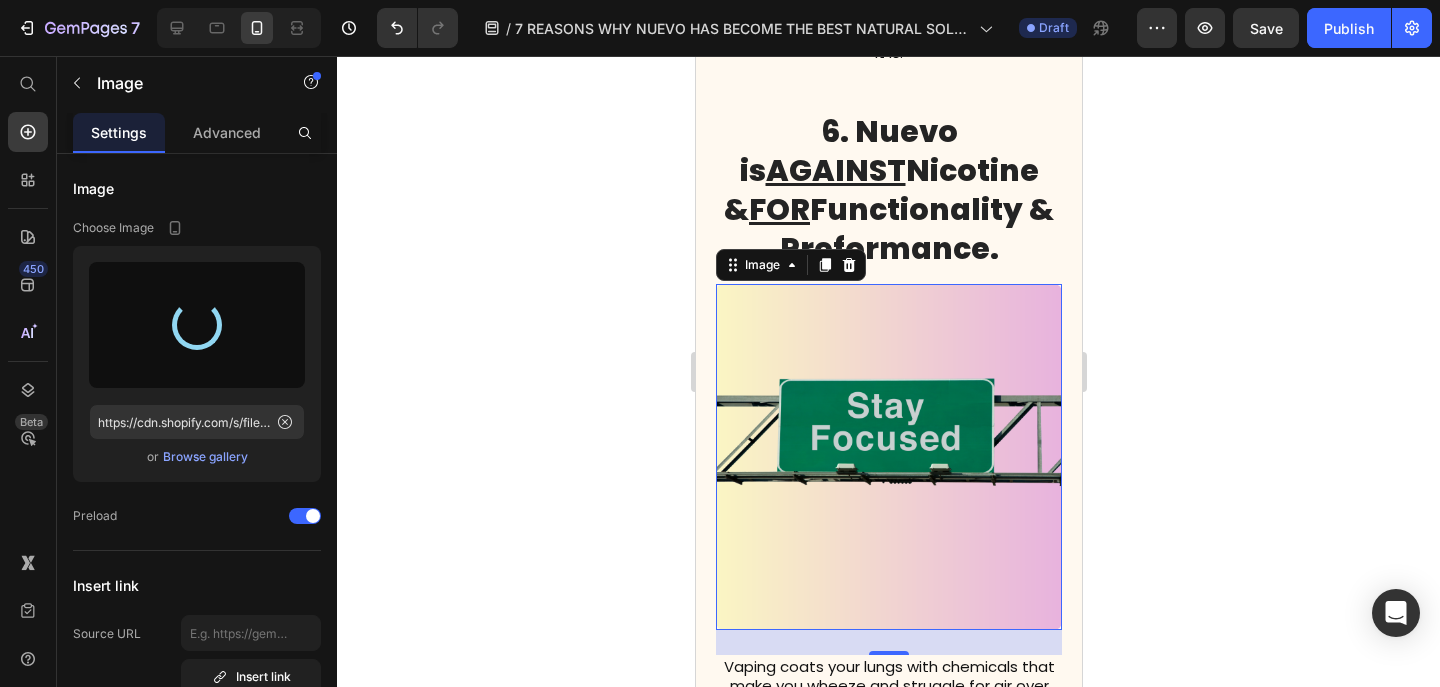 type on "https://cdn.shopify.com/s/files/1/0606/5140/5375/files/gempages_562712114943231141-70f30e5c-3b6b-48e8-94f9-fd230d1cd30c.png" 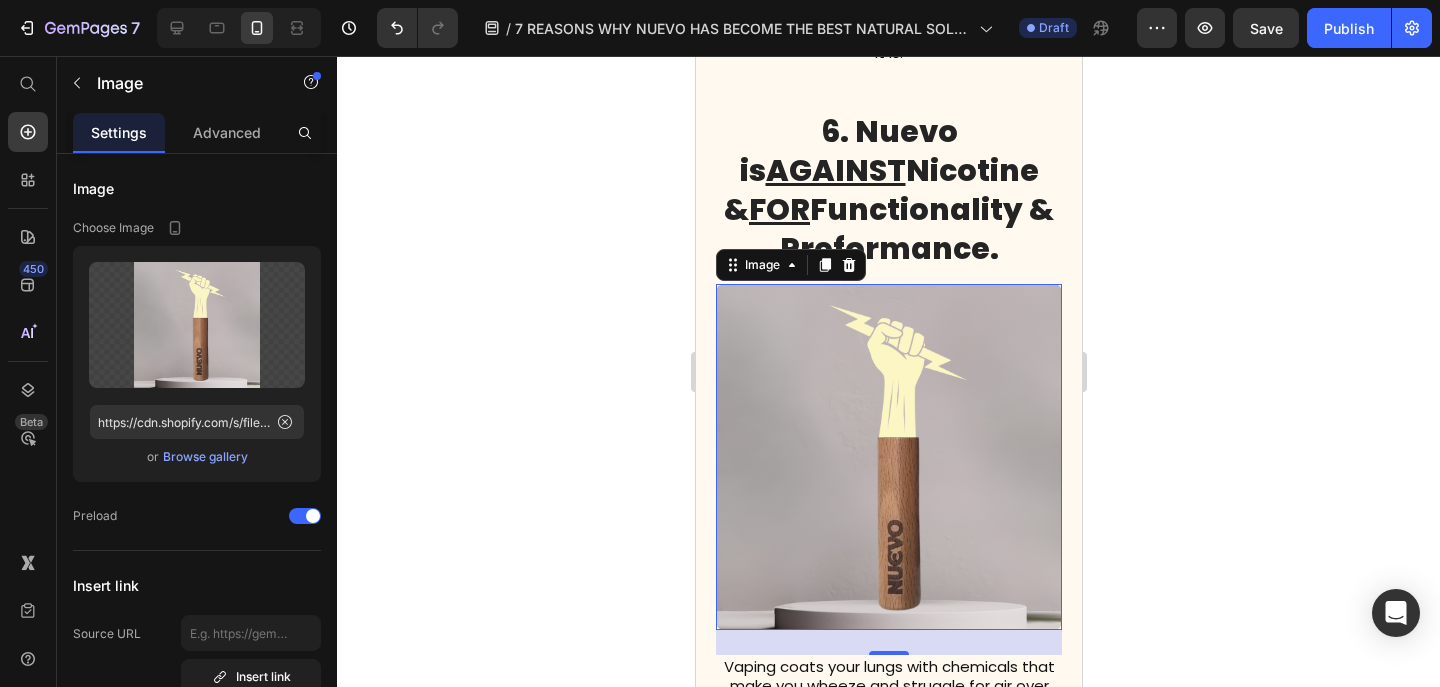 click 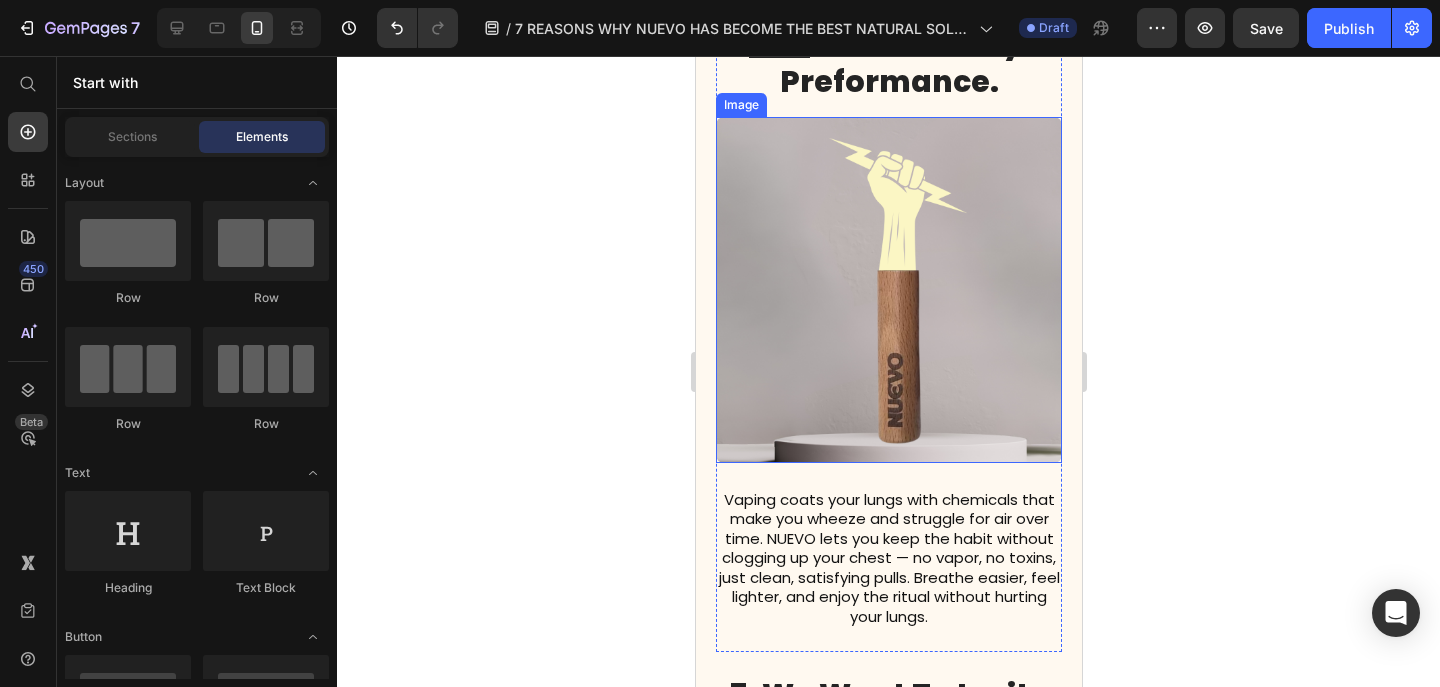 scroll, scrollTop: 4765, scrollLeft: 0, axis: vertical 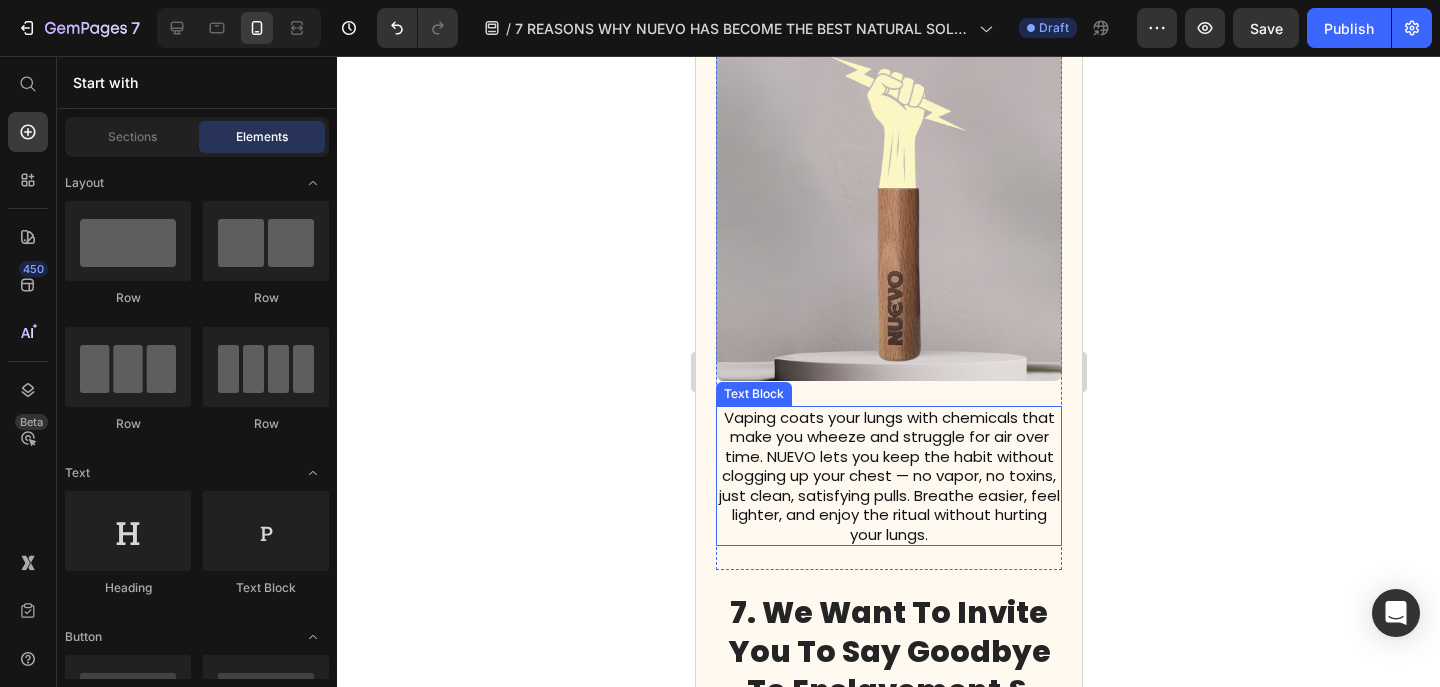 click on "Vaping coats your lungs with chemicals that make you wheeze and struggle for air over time. NUEVO lets you keep the habit without clogging up your chest — no vapor, no toxins, just clean, satisfying pulls. Breathe easier, feel lighter, and enjoy the ritual without hurting your lungs." at bounding box center (888, 476) 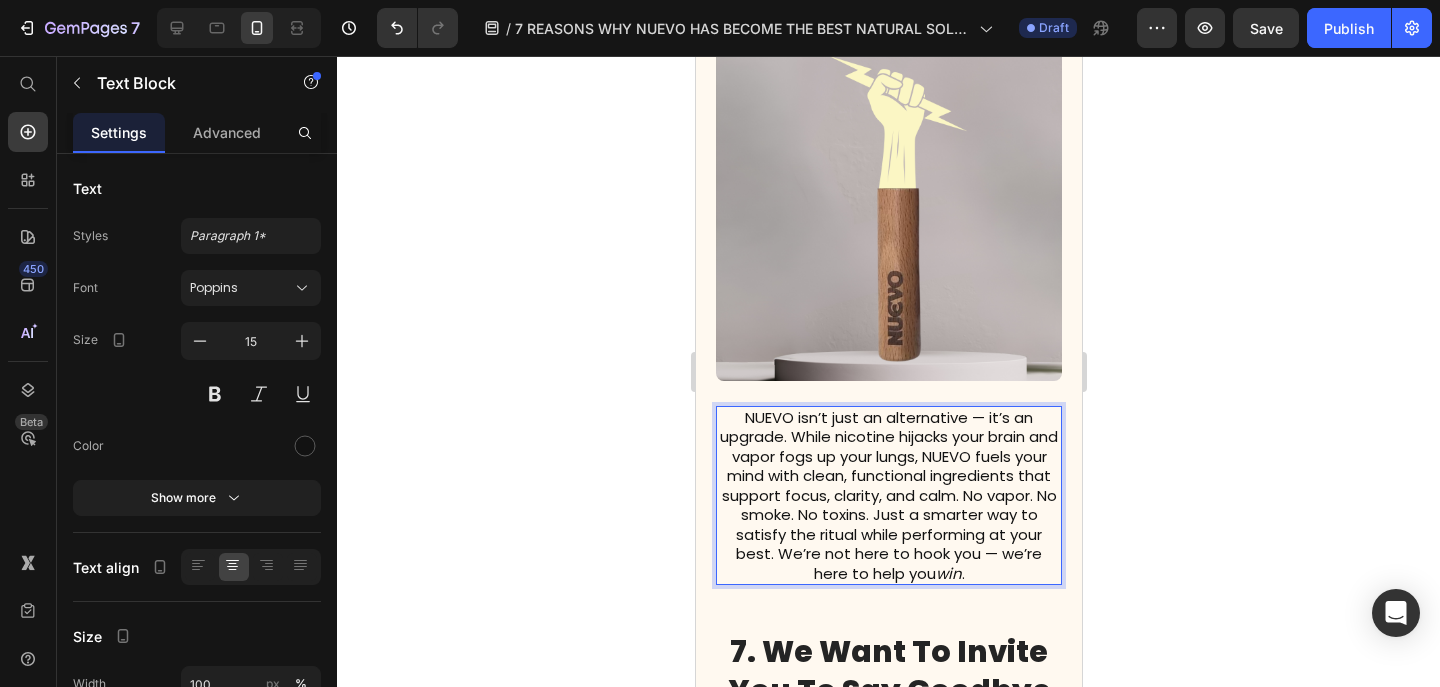 click 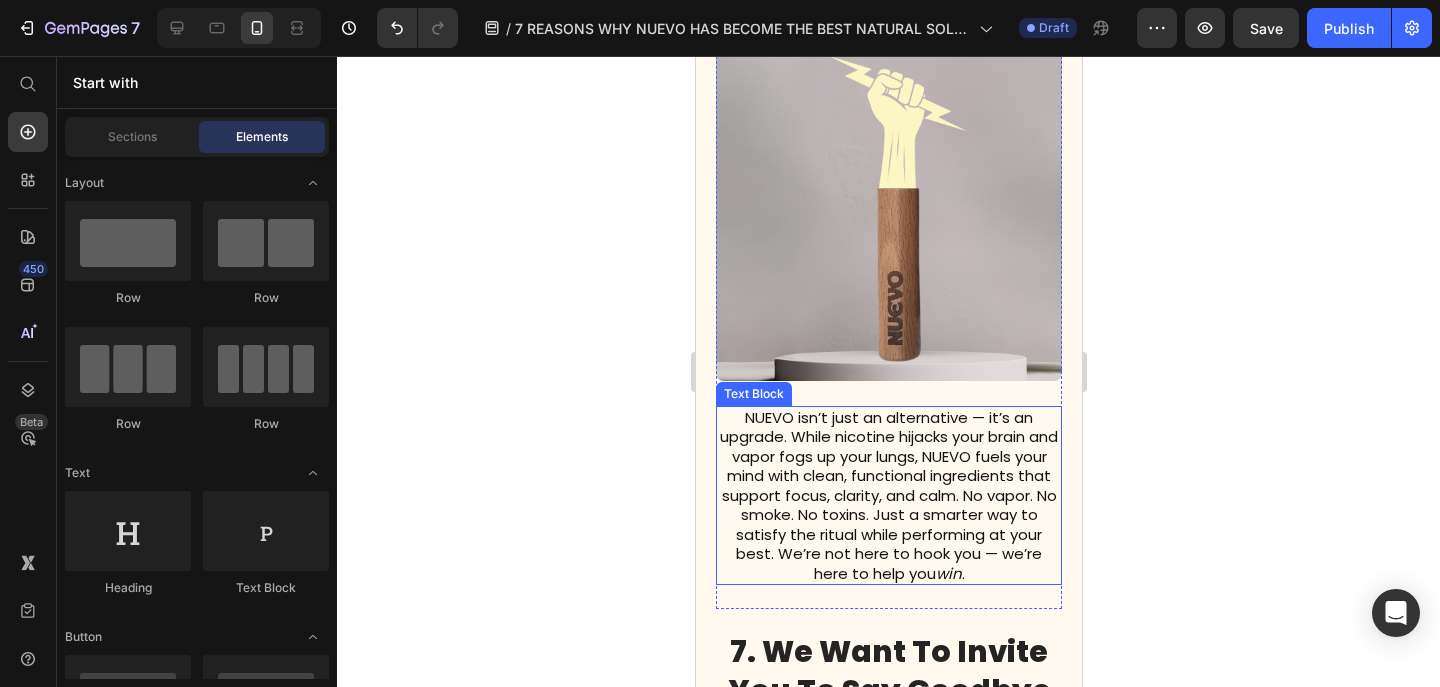 click on "NUEVO isn’t just an alternative — it’s an upgrade. While nicotine hijacks your brain and vapor fogs up your lungs, NUEVO fuels your mind with clean, functional ingredients that support focus, clarity, and calm. No vapor. No smoke. No toxins. Just a smarter way to satisfy the ritual while performing at your best. We’re not here to hook you — we’re here to help you  win ." at bounding box center [888, 496] 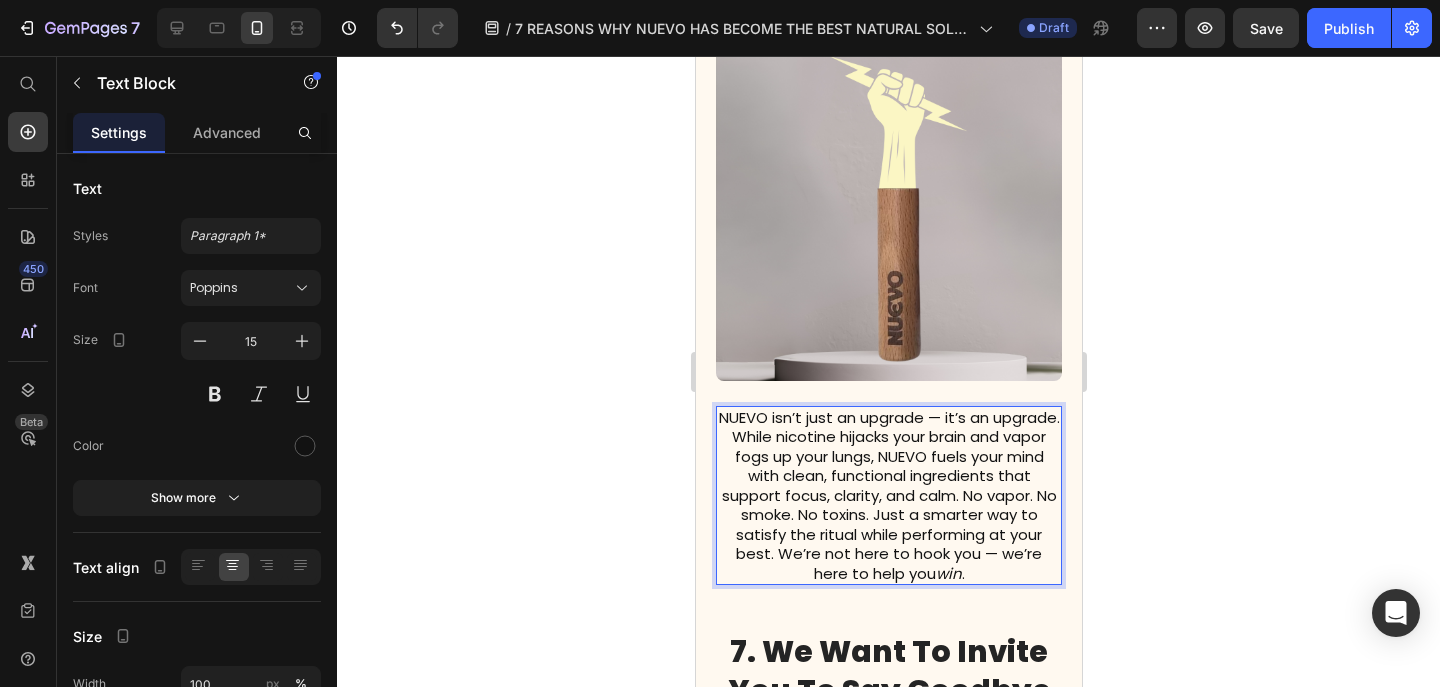 click on "NUEVO isn’t just an upgrade — it’s an upgrade. While nicotine hijacks your brain and vapor fogs up your lungs, NUEVO fuels your mind with clean, functional ingredients that support focus, clarity, and calm. No vapor. No smoke. No toxins. Just a smarter way to satisfy the ritual while performing at your best. We’re not here to hook you — we’re here to help you  win ." at bounding box center (888, 496) 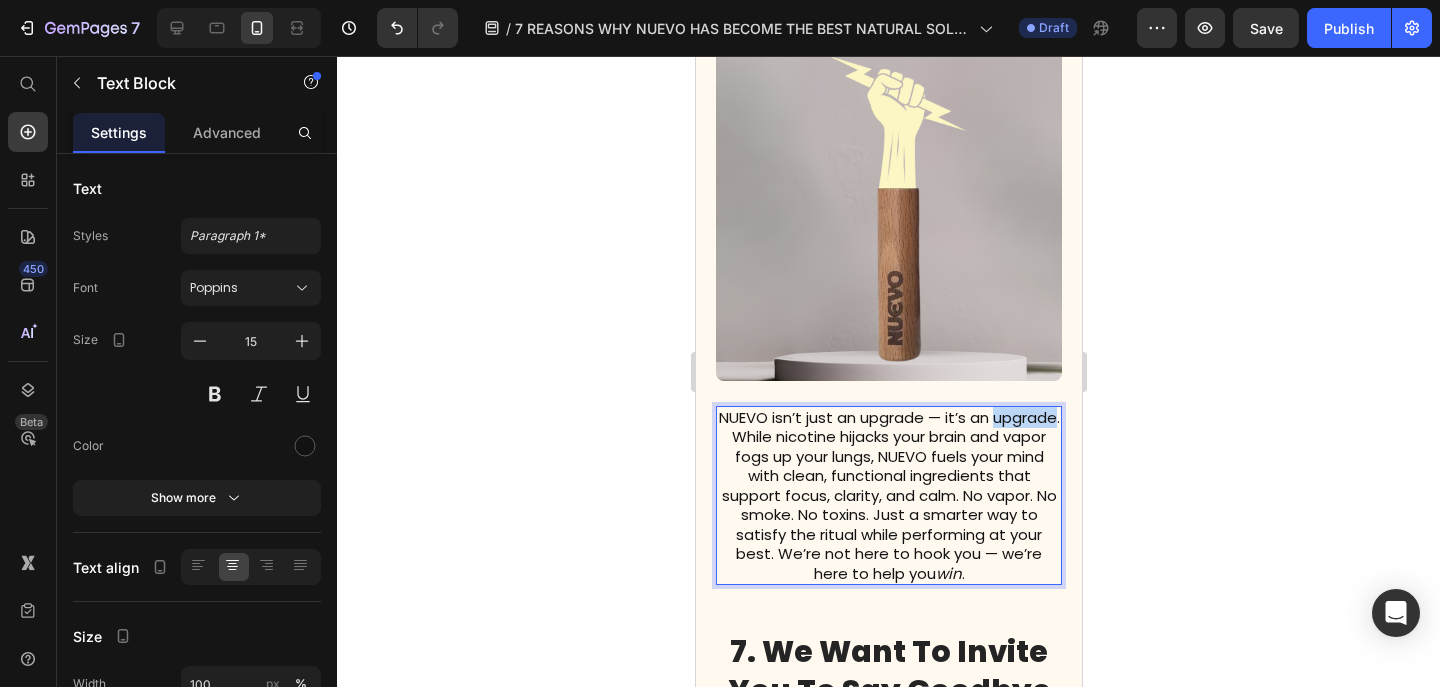 click on "NUEVO isn’t just an upgrade — it’s an upgrade. While nicotine hijacks your brain and vapor fogs up your lungs, NUEVO fuels your mind with clean, functional ingredients that support focus, clarity, and calm. No vapor. No smoke. No toxins. Just a smarter way to satisfy the ritual while performing at your best. We’re not here to hook you — we’re here to help you  win ." at bounding box center [888, 496] 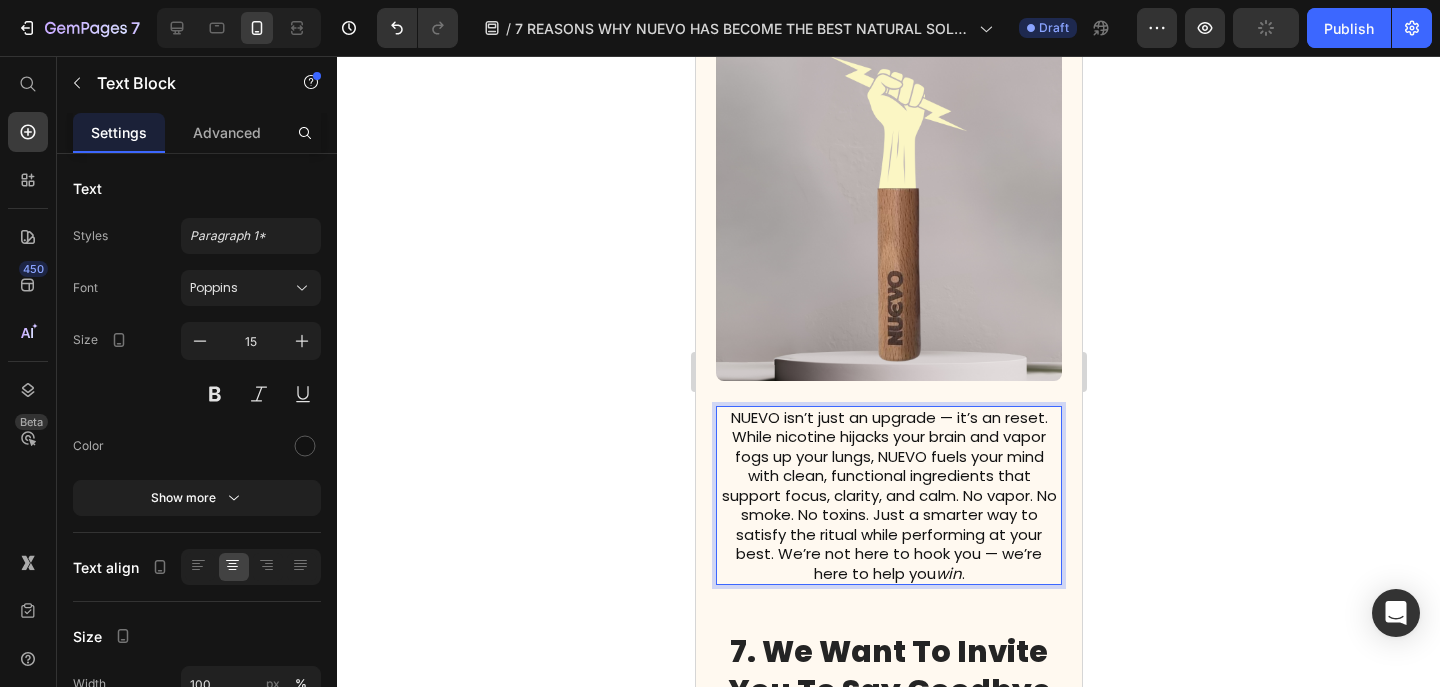 click on "NUEVO isn’t just an upgrade — it’s an reset. While nicotine hijacks your brain and vapor fogs up your lungs, NUEVO fuels your mind with clean, functional ingredients that support focus, clarity, and calm. No vapor. No smoke. No toxins. Just a smarter way to satisfy the ritual while performing at your best. We’re not here to hook you — we’re here to help you  win ." at bounding box center (888, 496) 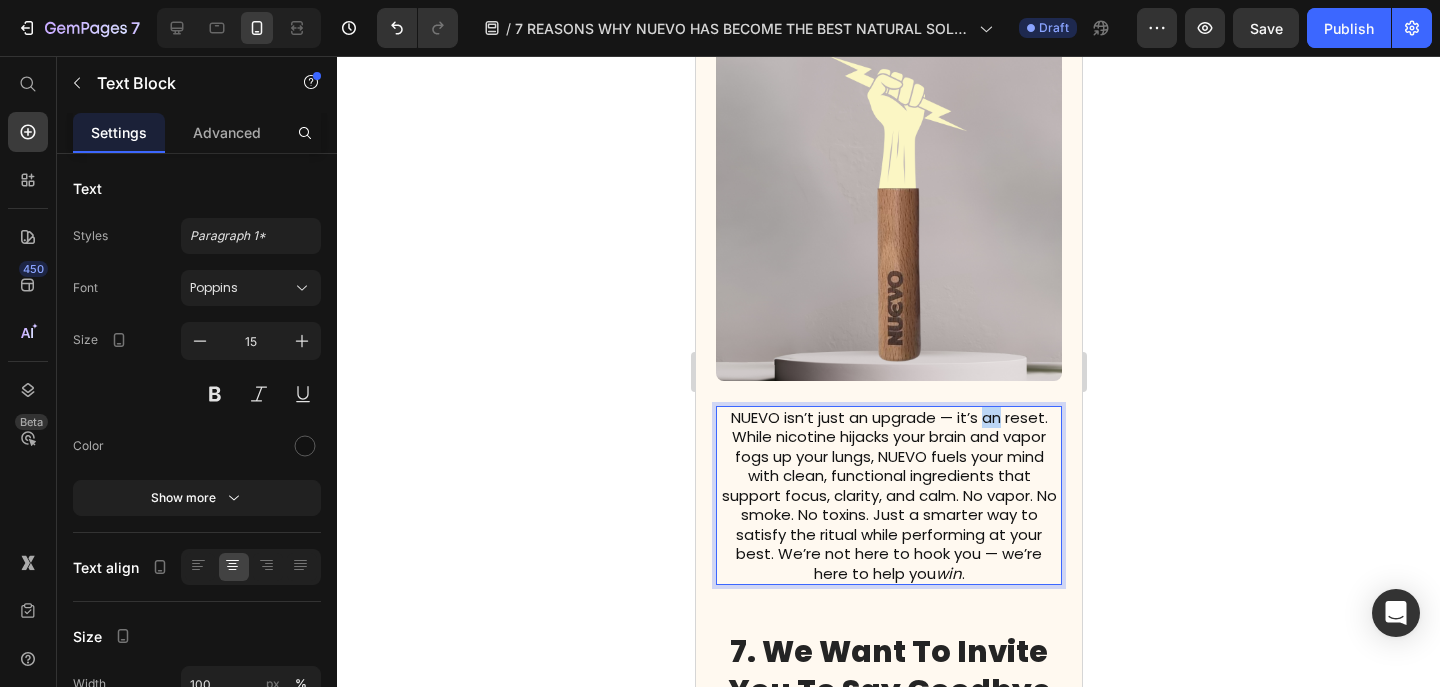 click on "NUEVO isn’t just an upgrade — it’s an reset. While nicotine hijacks your brain and vapor fogs up your lungs, NUEVO fuels your mind with clean, functional ingredients that support focus, clarity, and calm. No vapor. No smoke. No toxins. Just a smarter way to satisfy the ritual while performing at your best. We’re not here to hook you — we’re here to help you  win ." at bounding box center [888, 496] 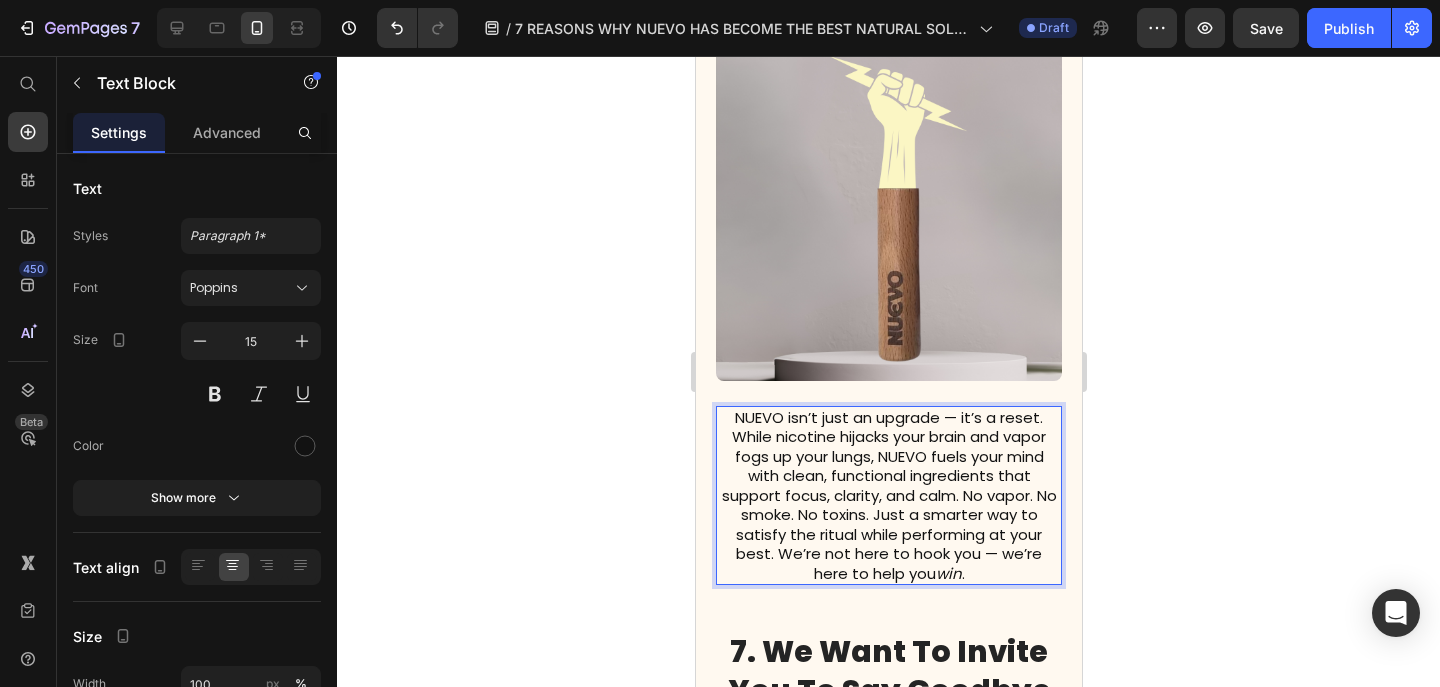 click 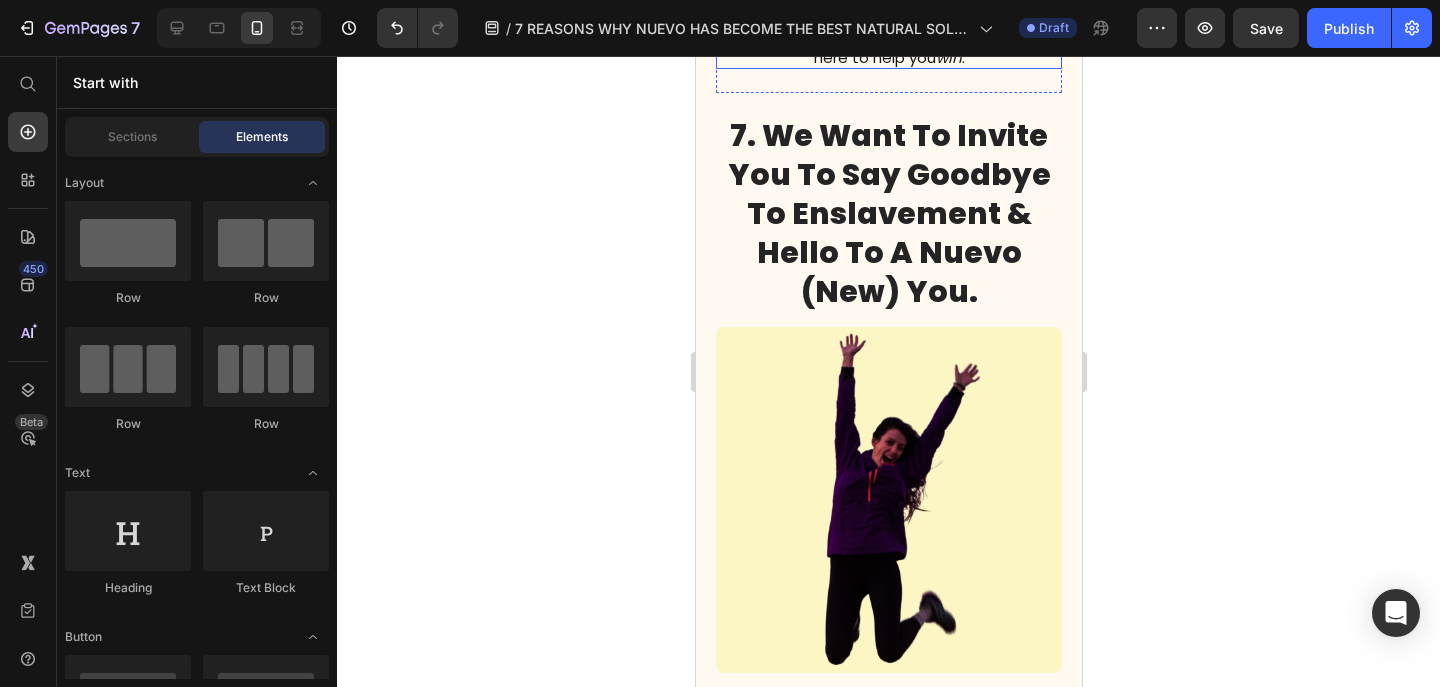 scroll, scrollTop: 5287, scrollLeft: 0, axis: vertical 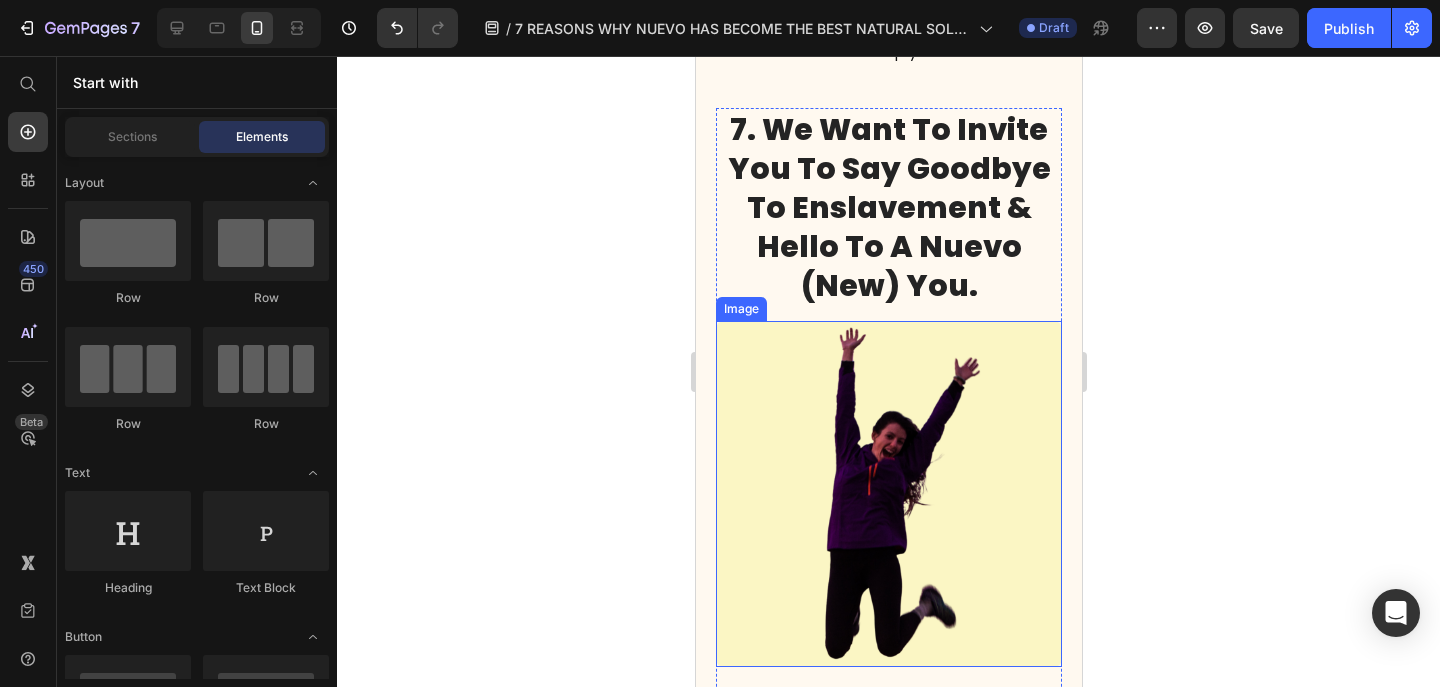 click at bounding box center [888, 494] 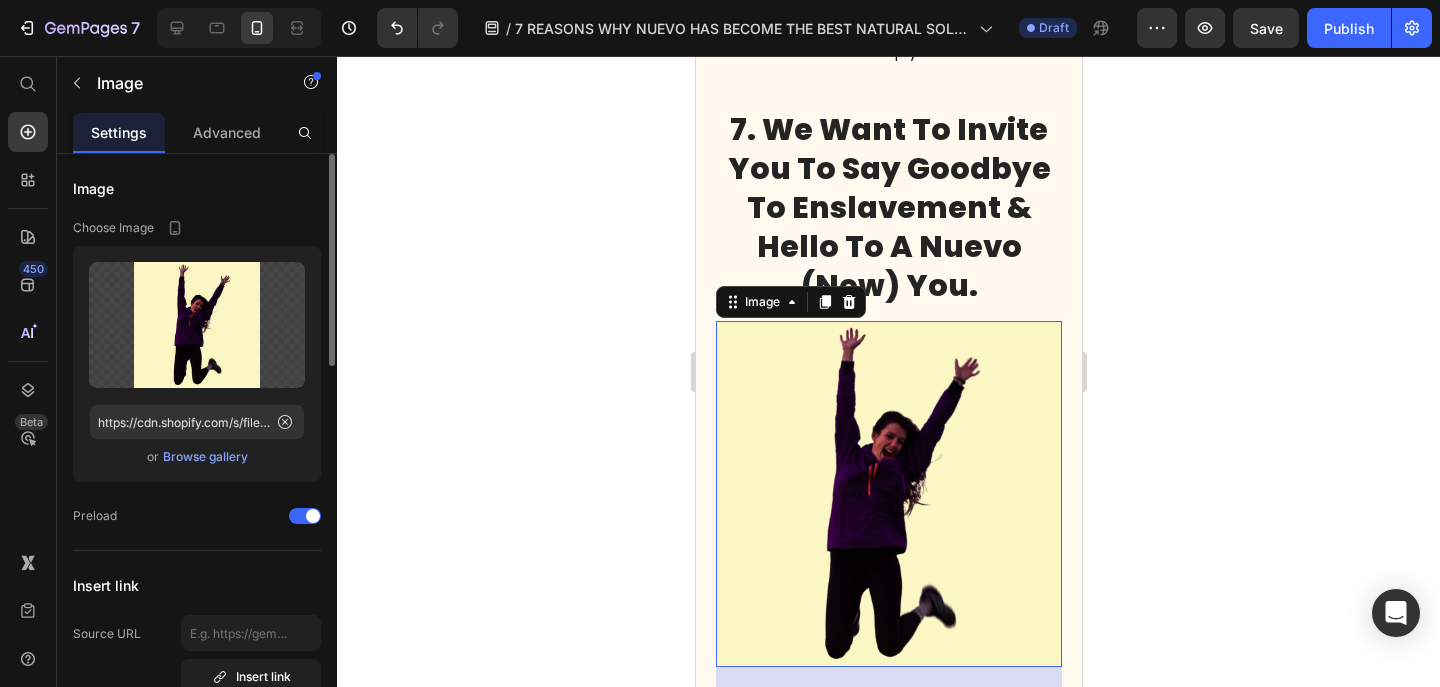 click on "Browse gallery" at bounding box center [205, 457] 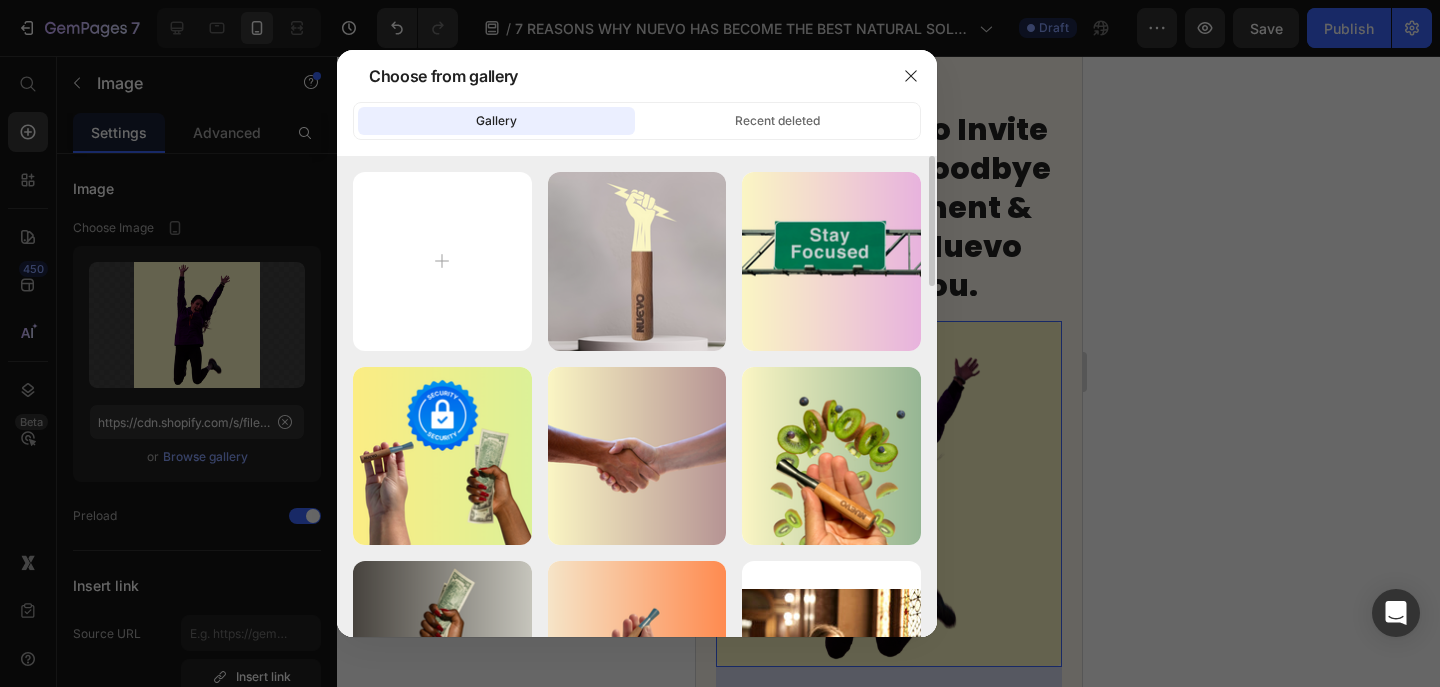 type on "C:\fakepath\Untitled design - 2025-07-12T035745.446.png" 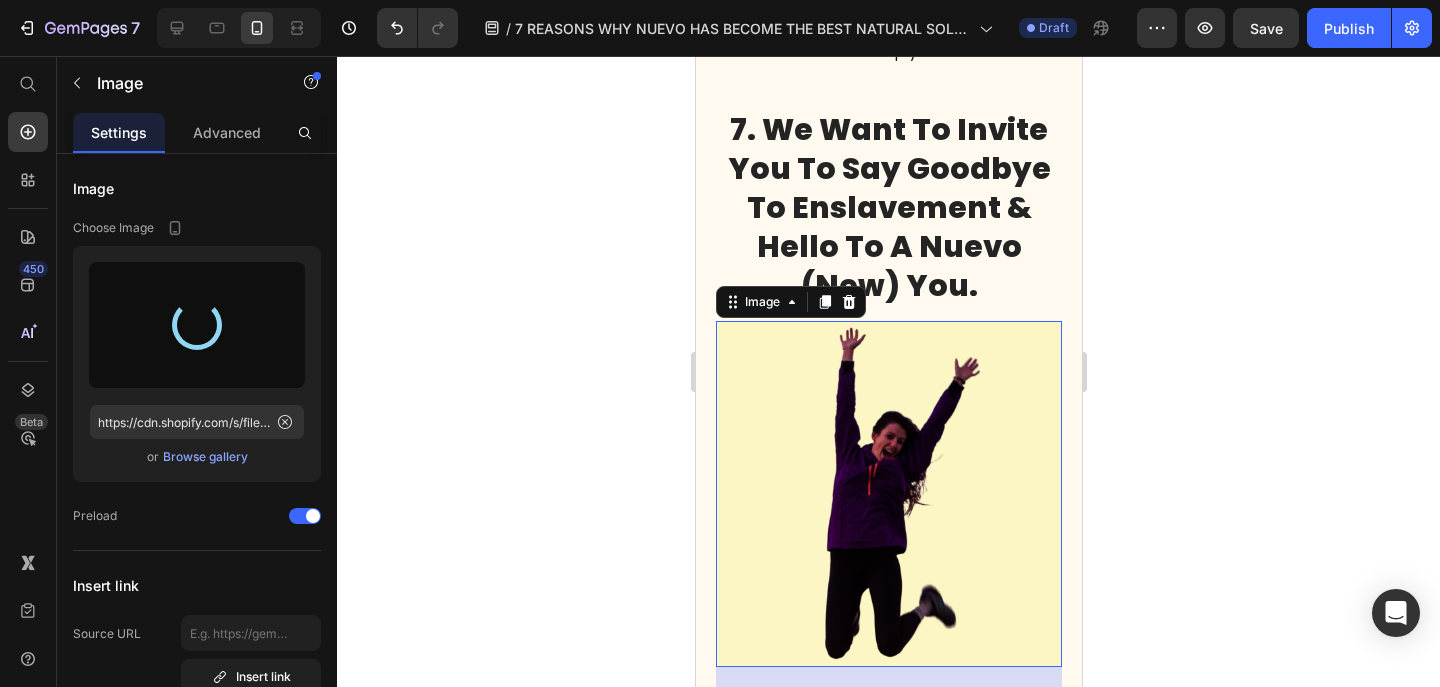 type on "https://cdn.shopify.com/s/files/1/0606/5140/5375/files/gempages_562712114943231141-7cb6ca9a-e408-4f92-b7dd-449845812cf3.png" 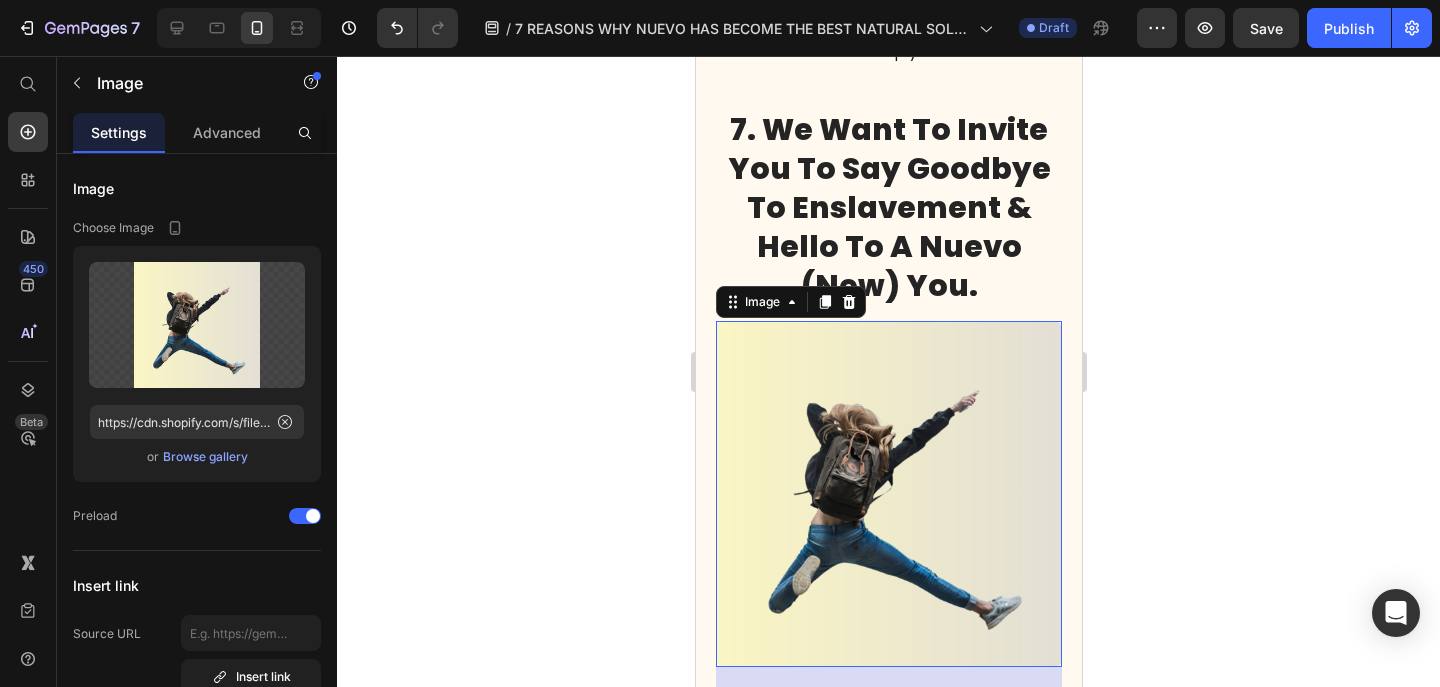click 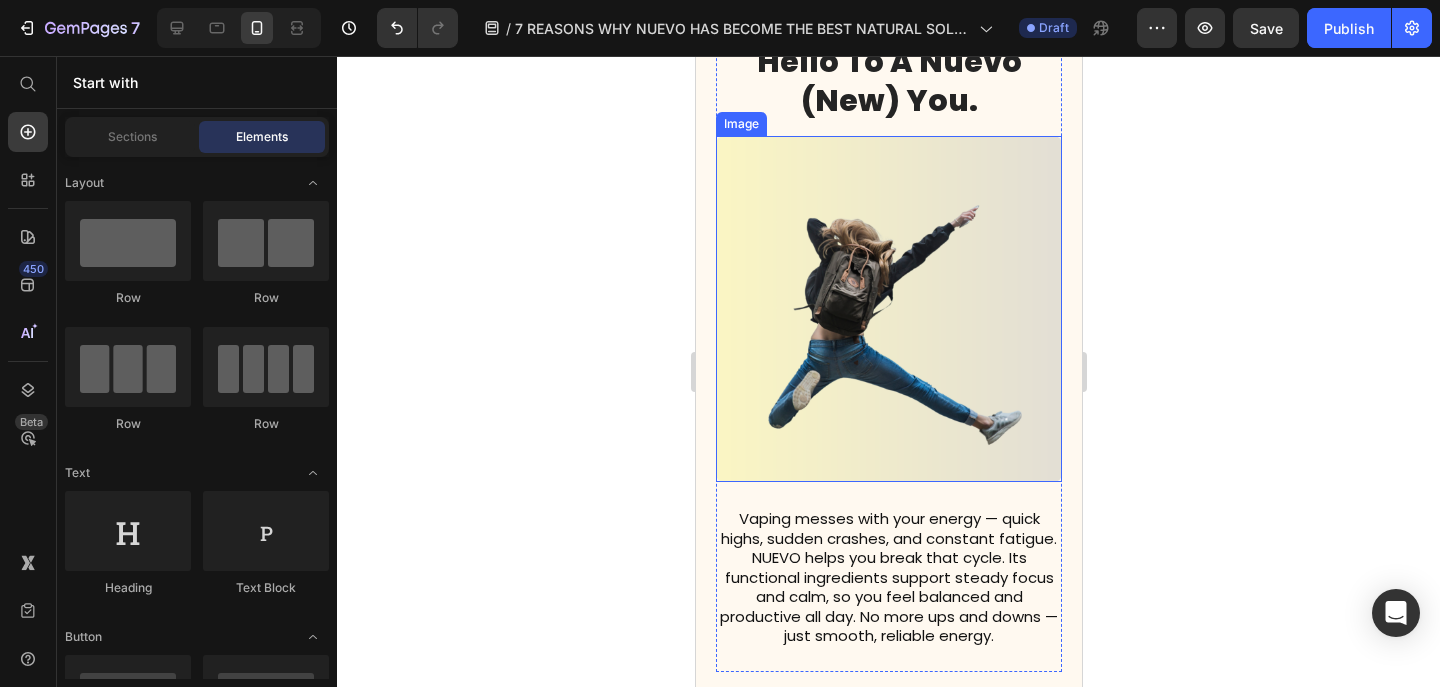 scroll, scrollTop: 5653, scrollLeft: 0, axis: vertical 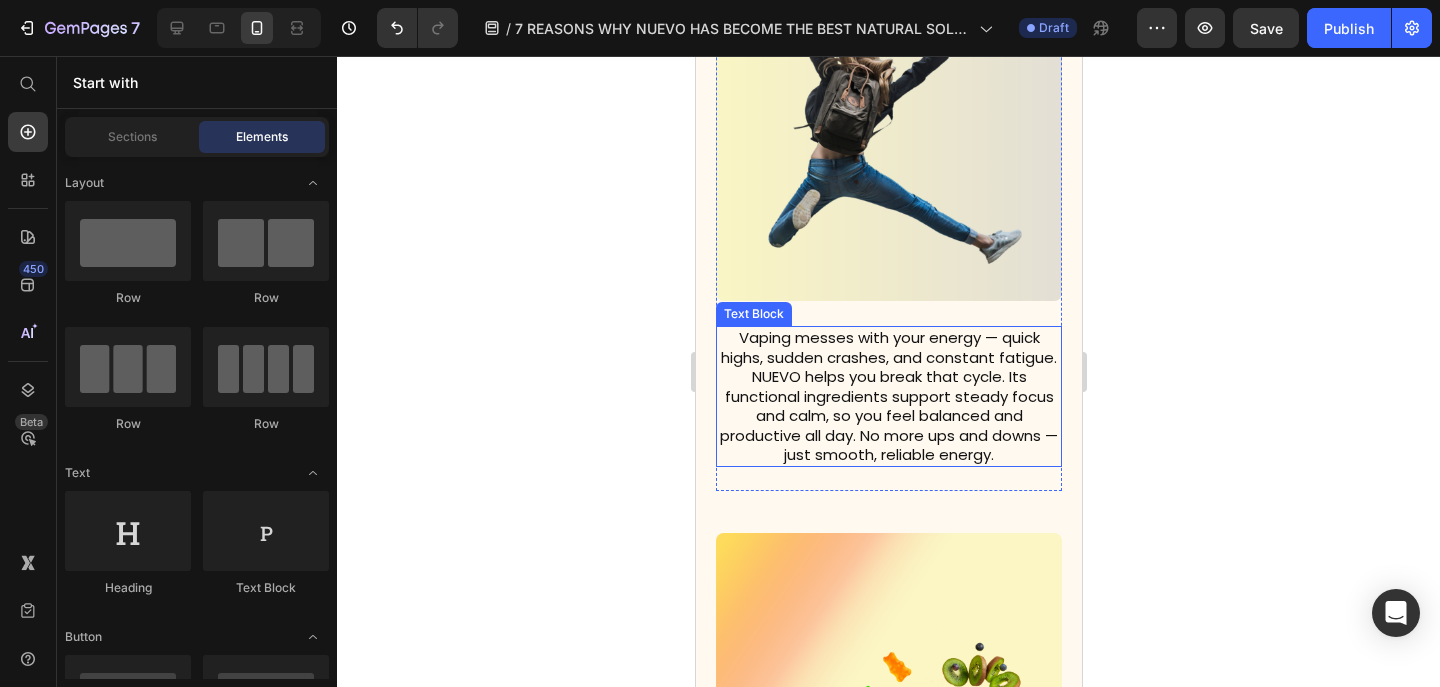 click on "Vaping messes with your energy — quick highs, sudden crashes, and constant fatigue. NUEVO helps you break that cycle. Its functional ingredients support steady focus and calm, so you feel balanced and productive all day. No more ups and downs — just smooth, reliable energy." at bounding box center [888, 396] 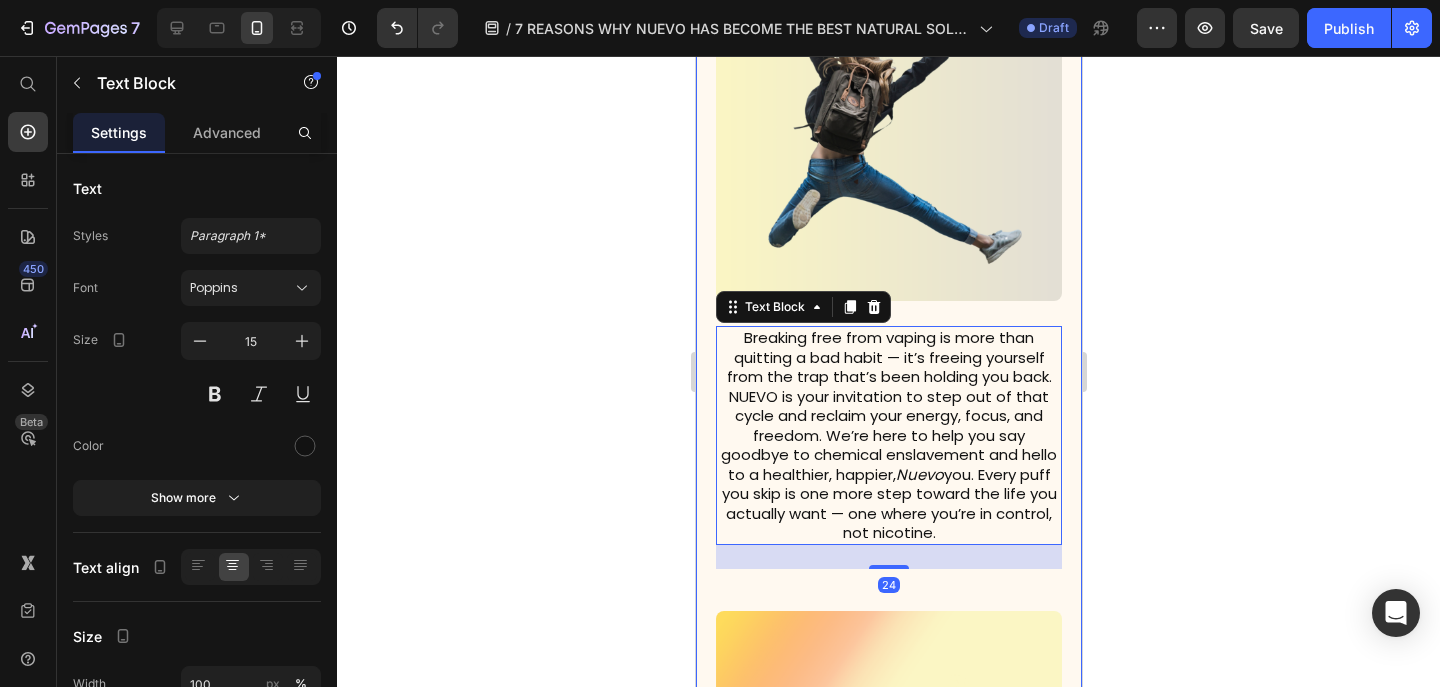 click 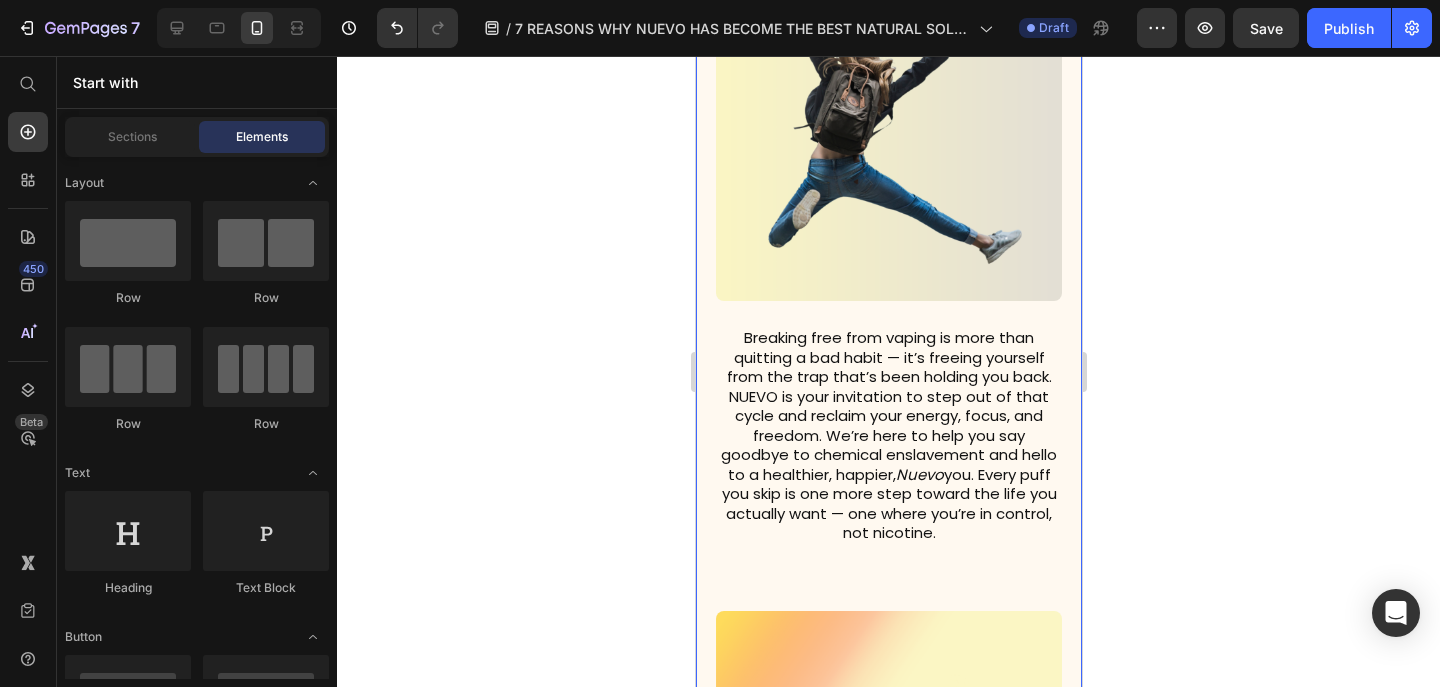 click 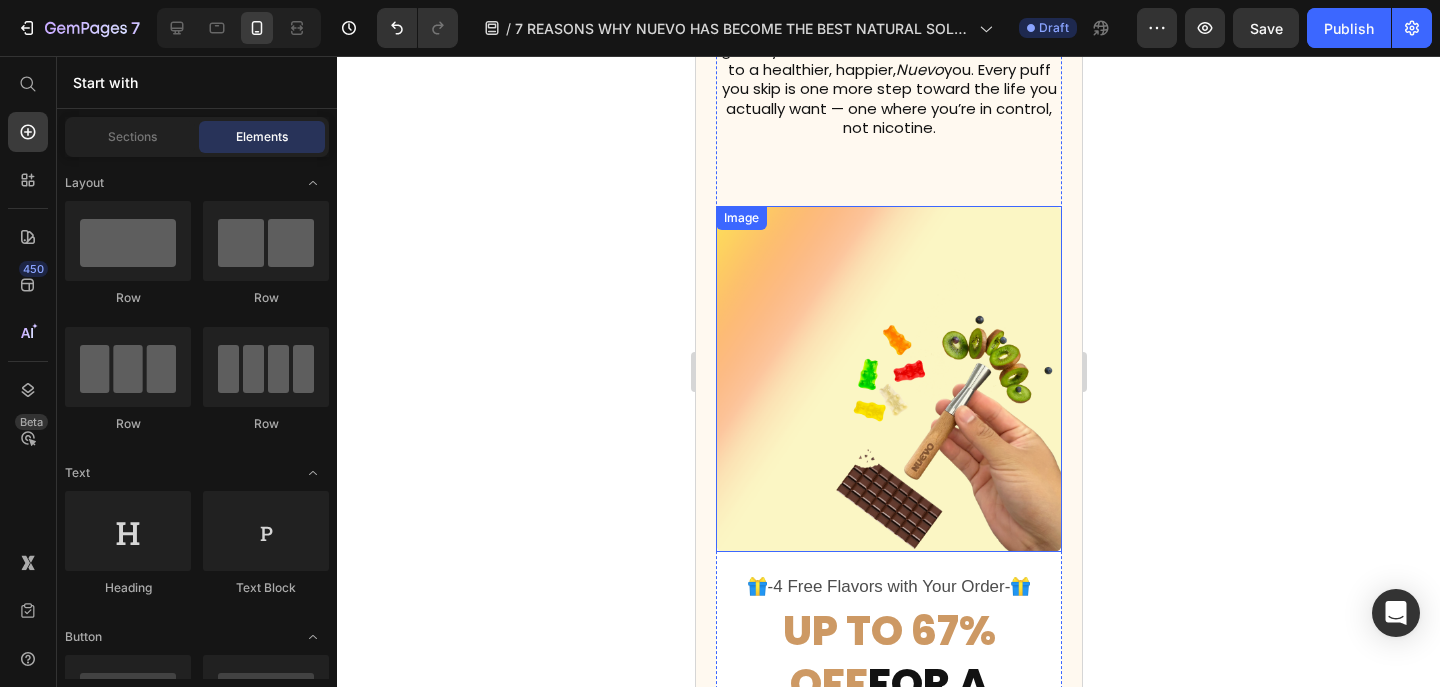 scroll, scrollTop: 6056, scrollLeft: 0, axis: vertical 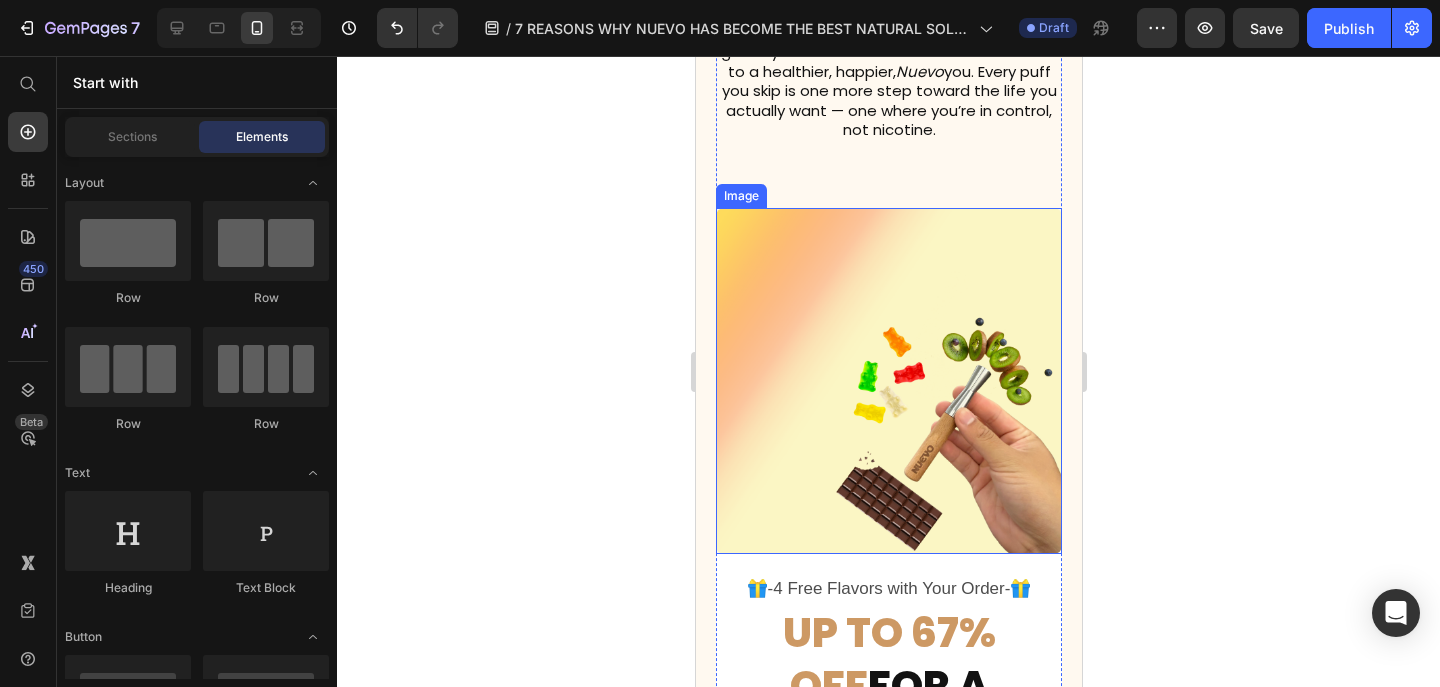 click at bounding box center (888, 381) 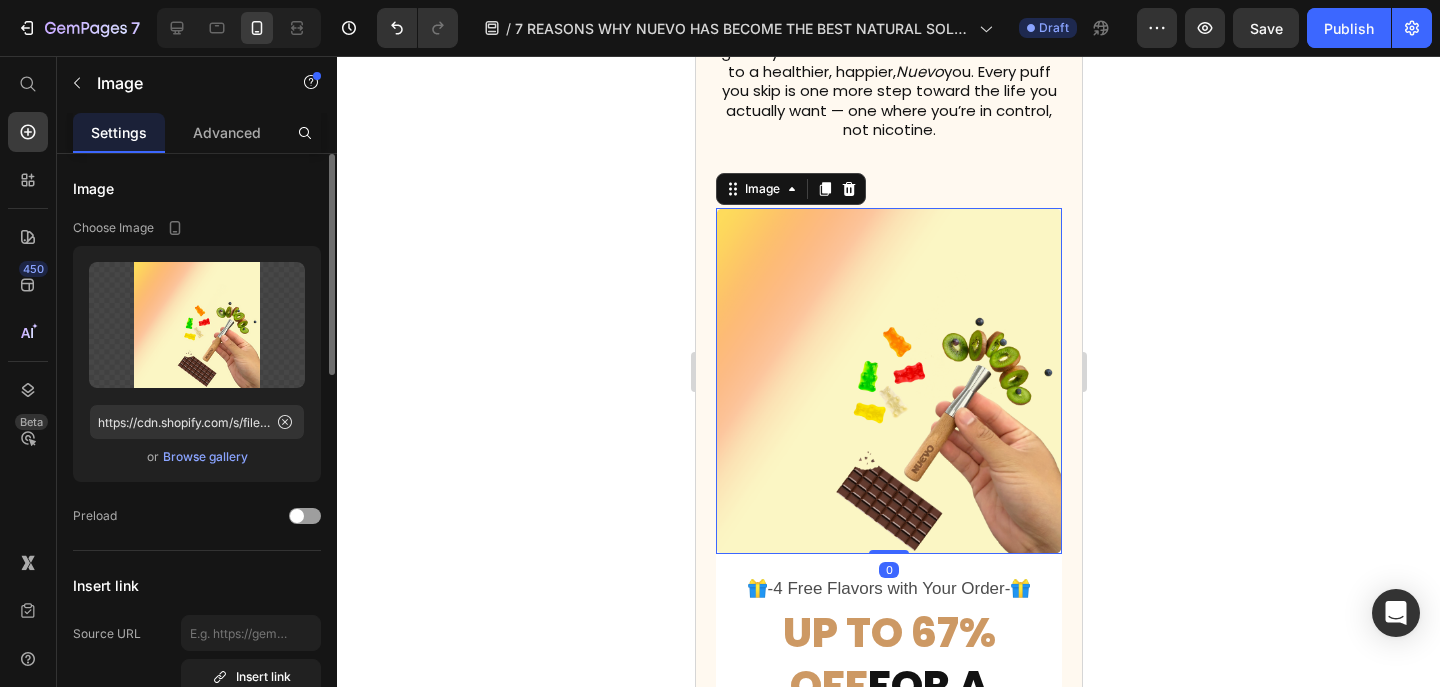 click on "Browse gallery" at bounding box center [205, 457] 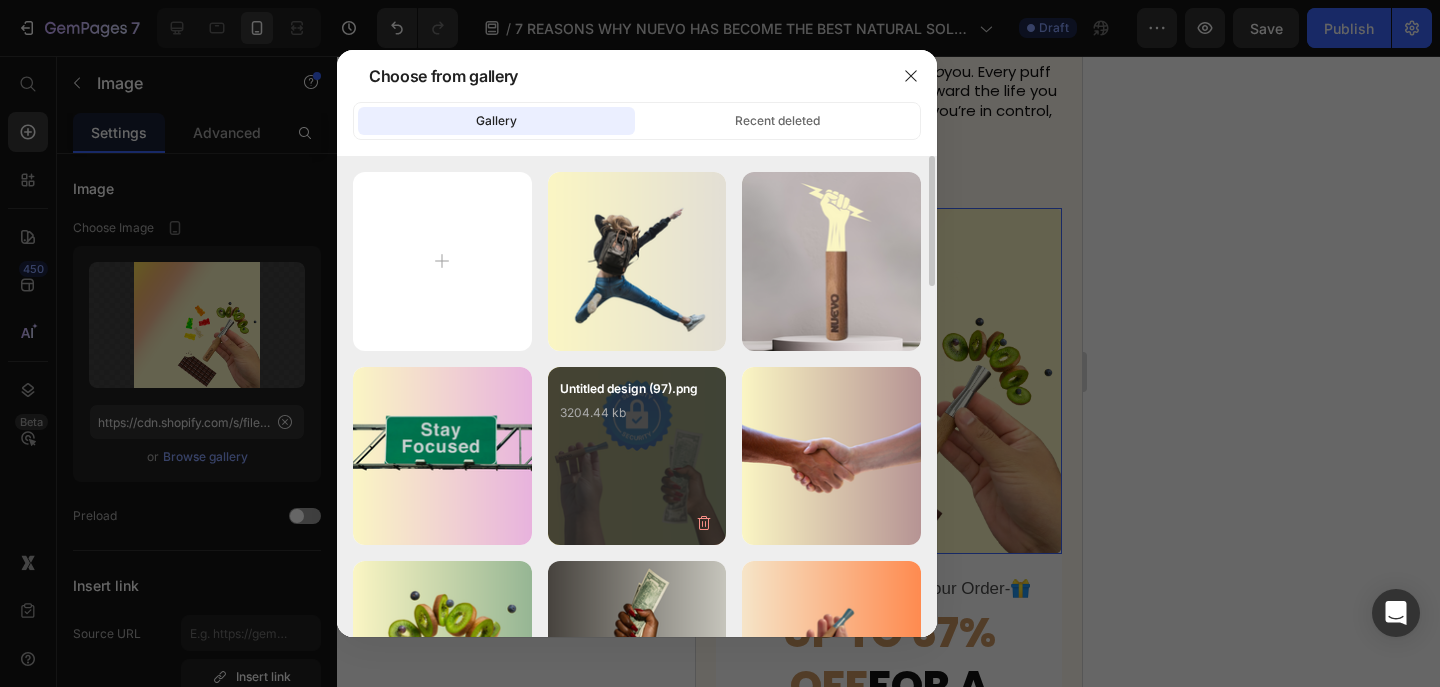 type on "C:\fakepath\Untitled design - 2025-07-12T041217.509.png" 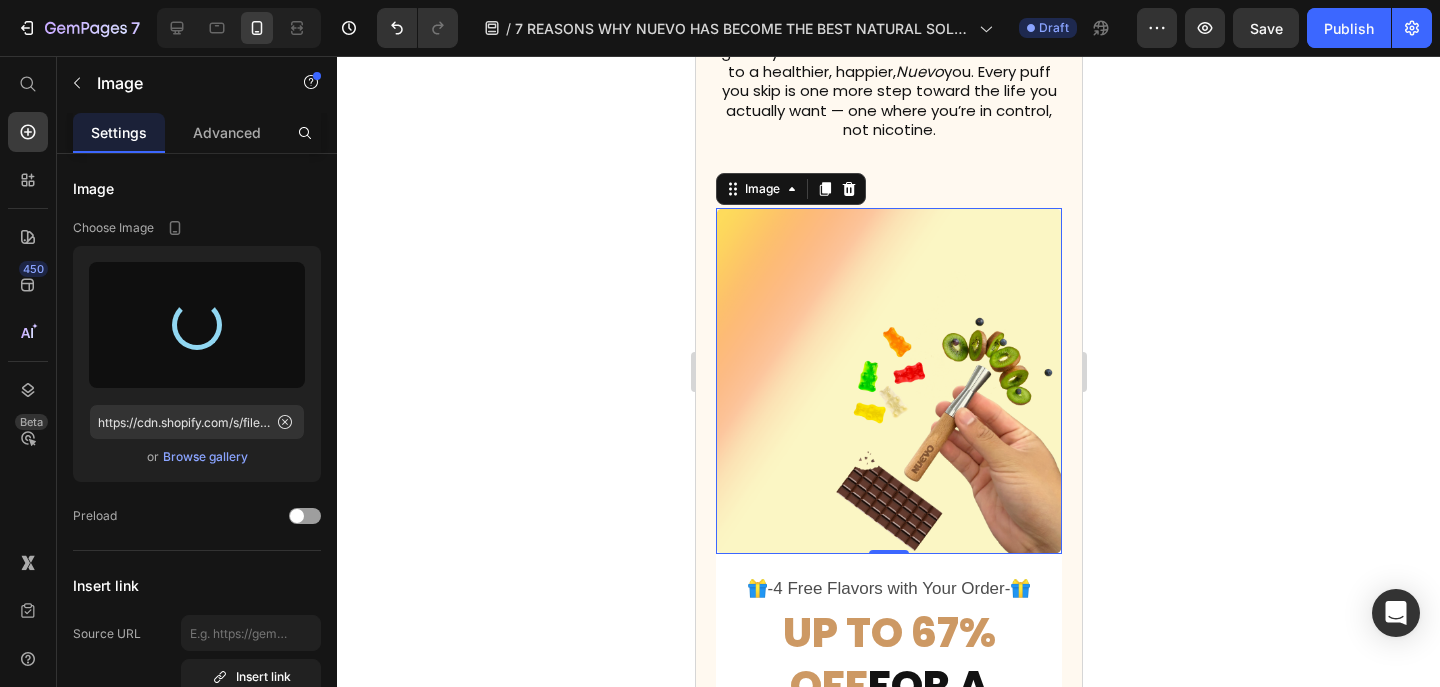 type on "https://cdn.shopify.com/s/files/1/0606/5140/5375/files/gempages_562712114943231141-5fa110b8-a8a1-4497-a005-ca945667aadf.png" 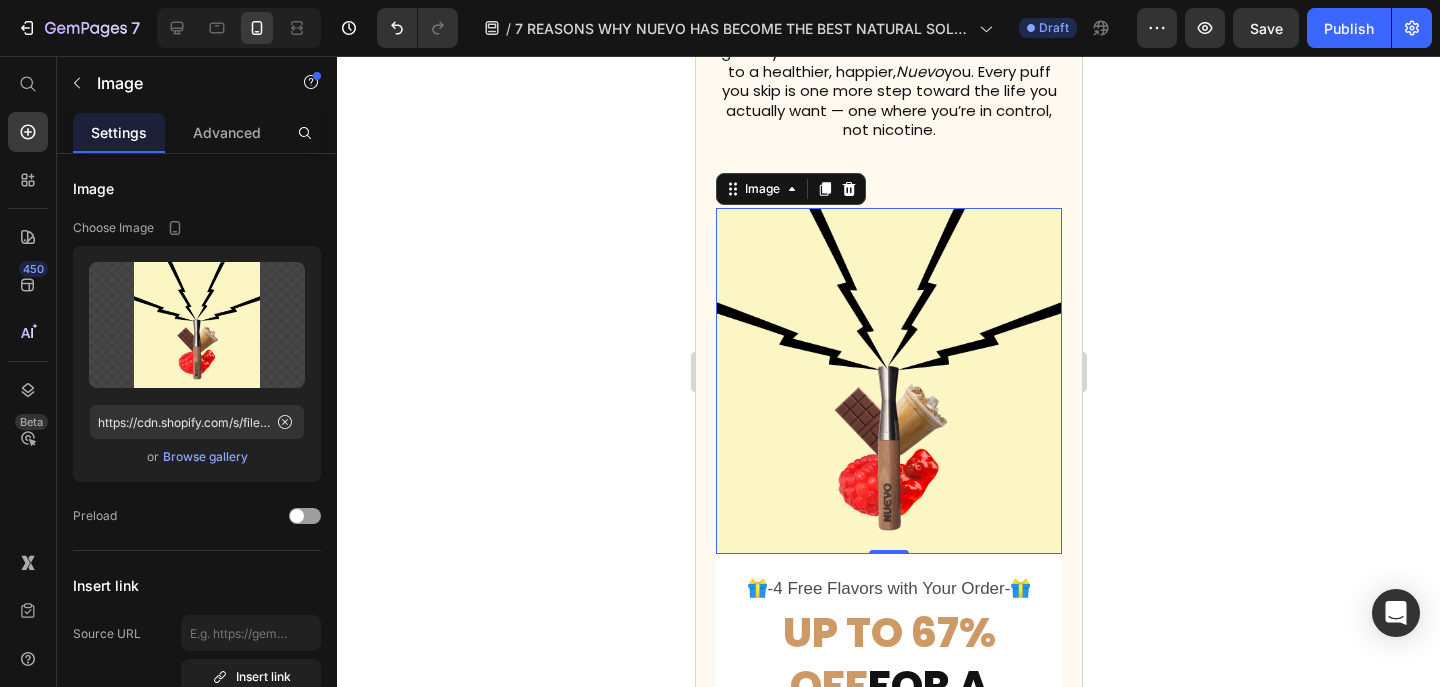 click 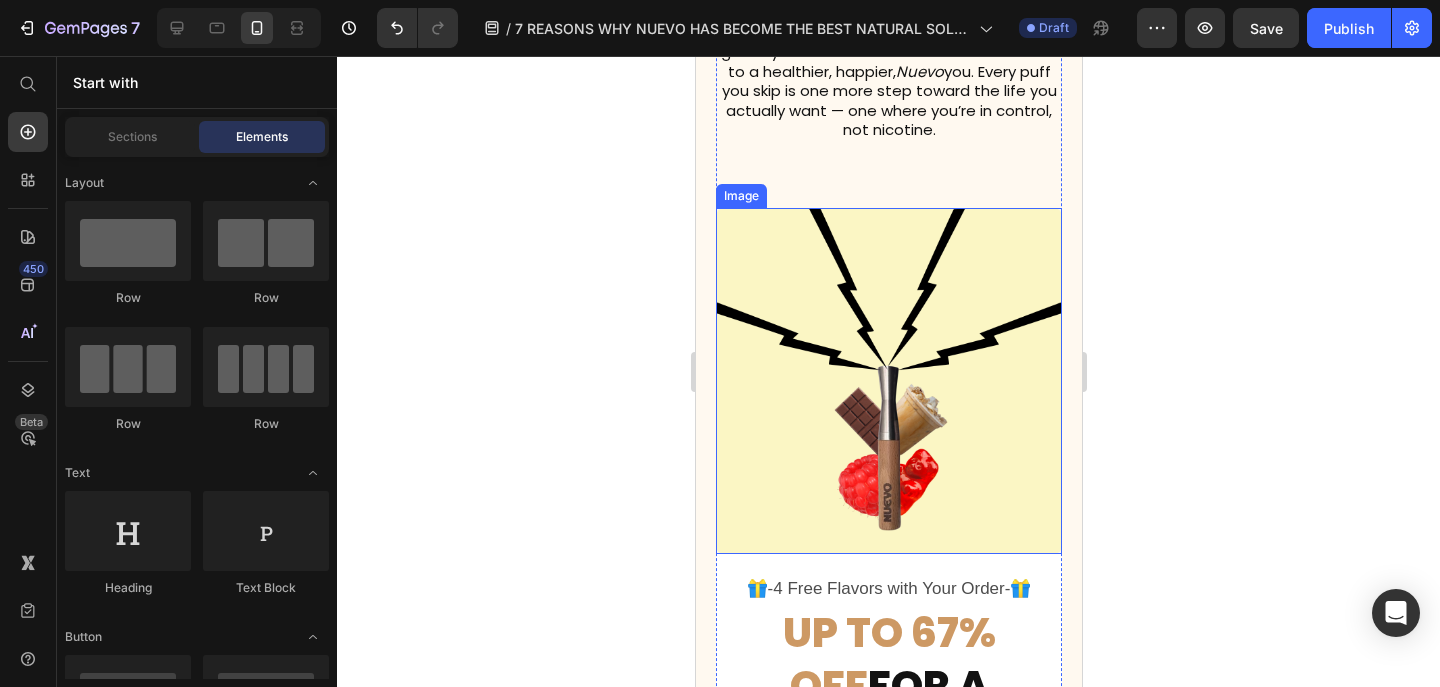 click at bounding box center (888, 381) 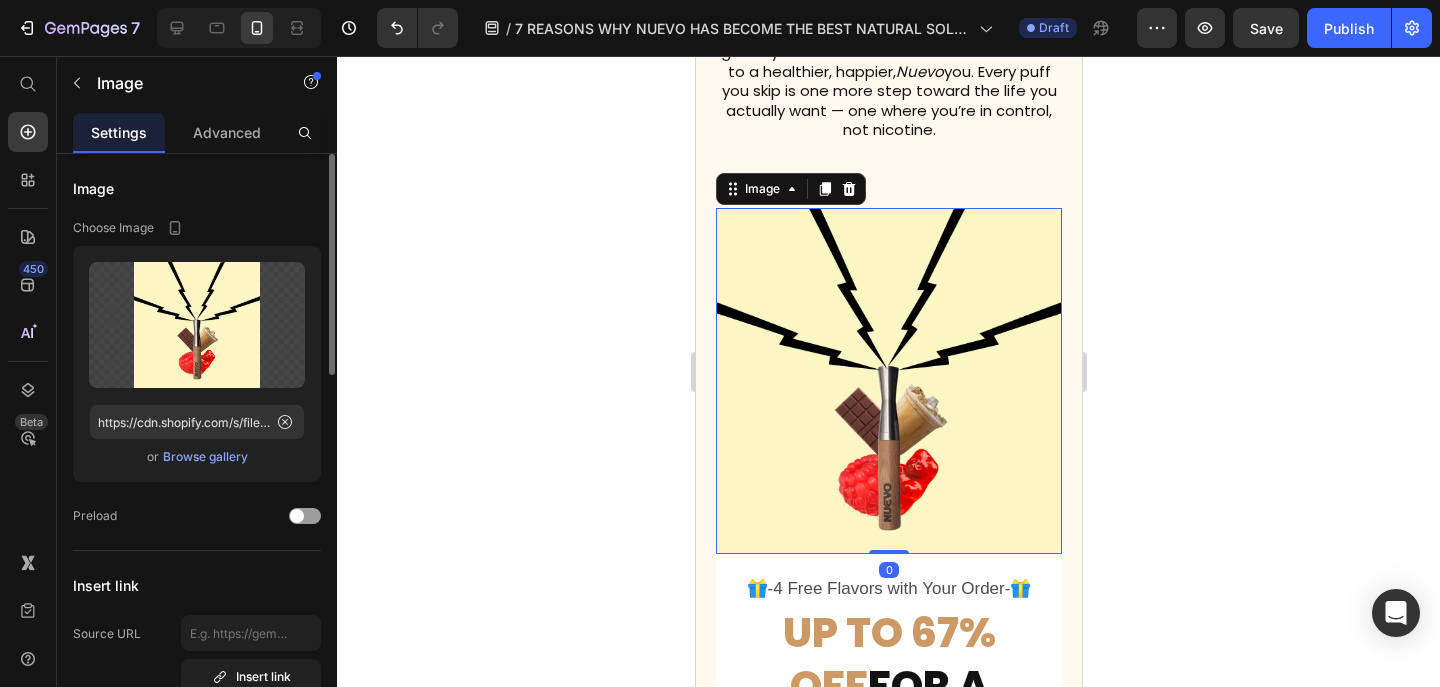 click on "Browse gallery" at bounding box center [205, 457] 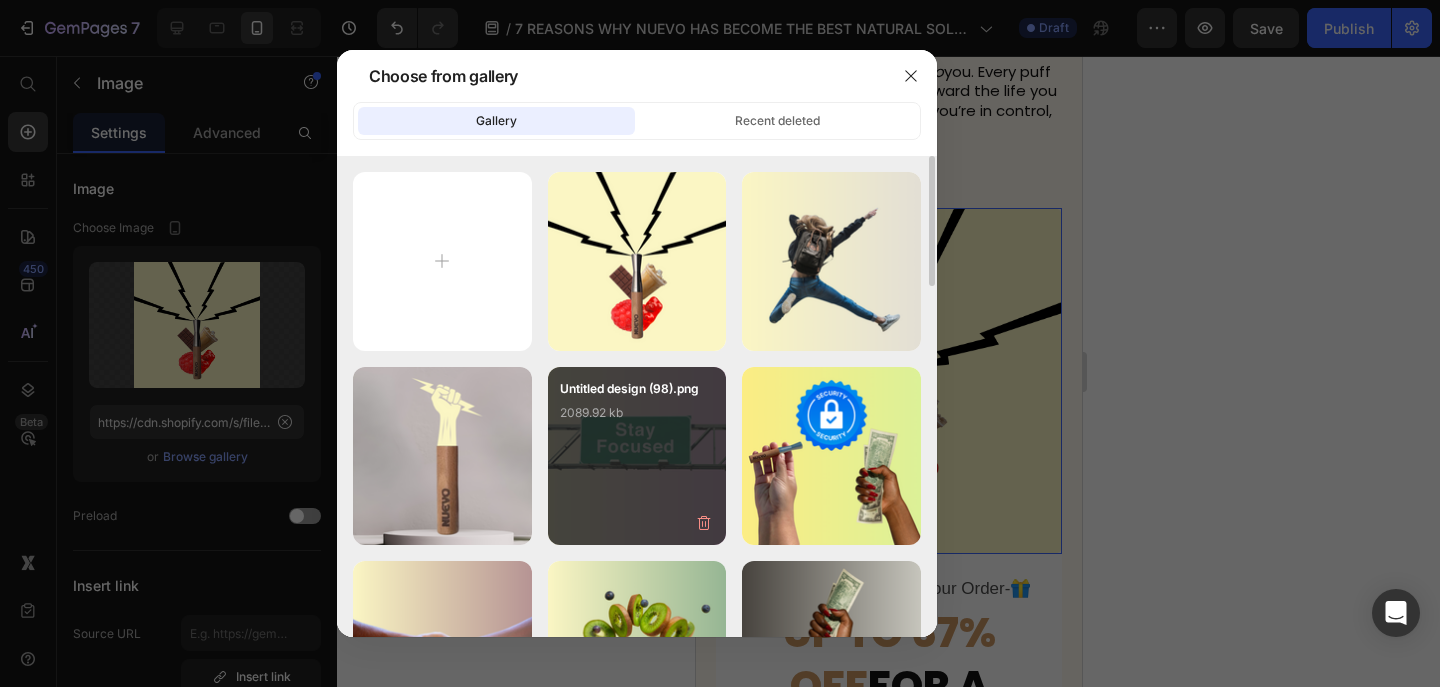 type on "C:\fakepath\Untitled design - 2025-07-12T041323.228.png" 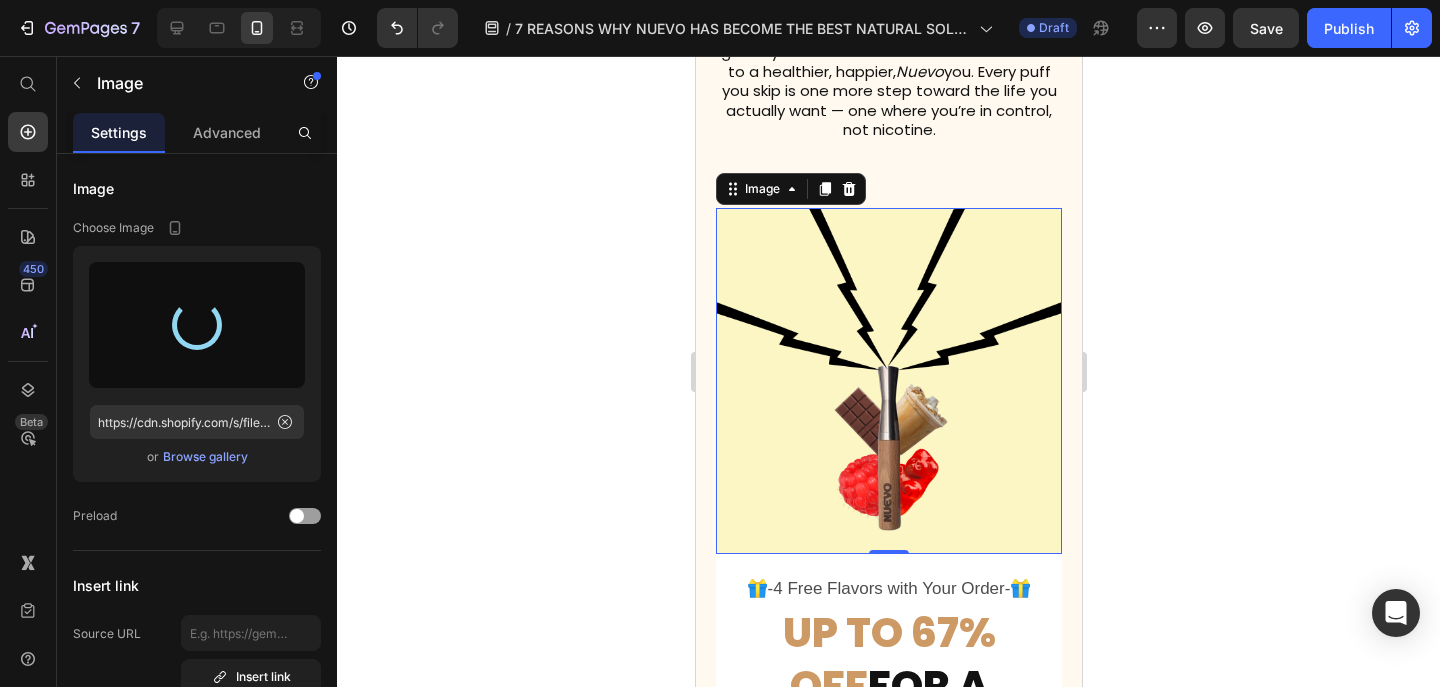 type on "https://cdn.shopify.com/s/files/1/0606/5140/5375/files/gempages_562712114943231141-16209204-4812-4f75-9dbc-c60079bbe64b.png" 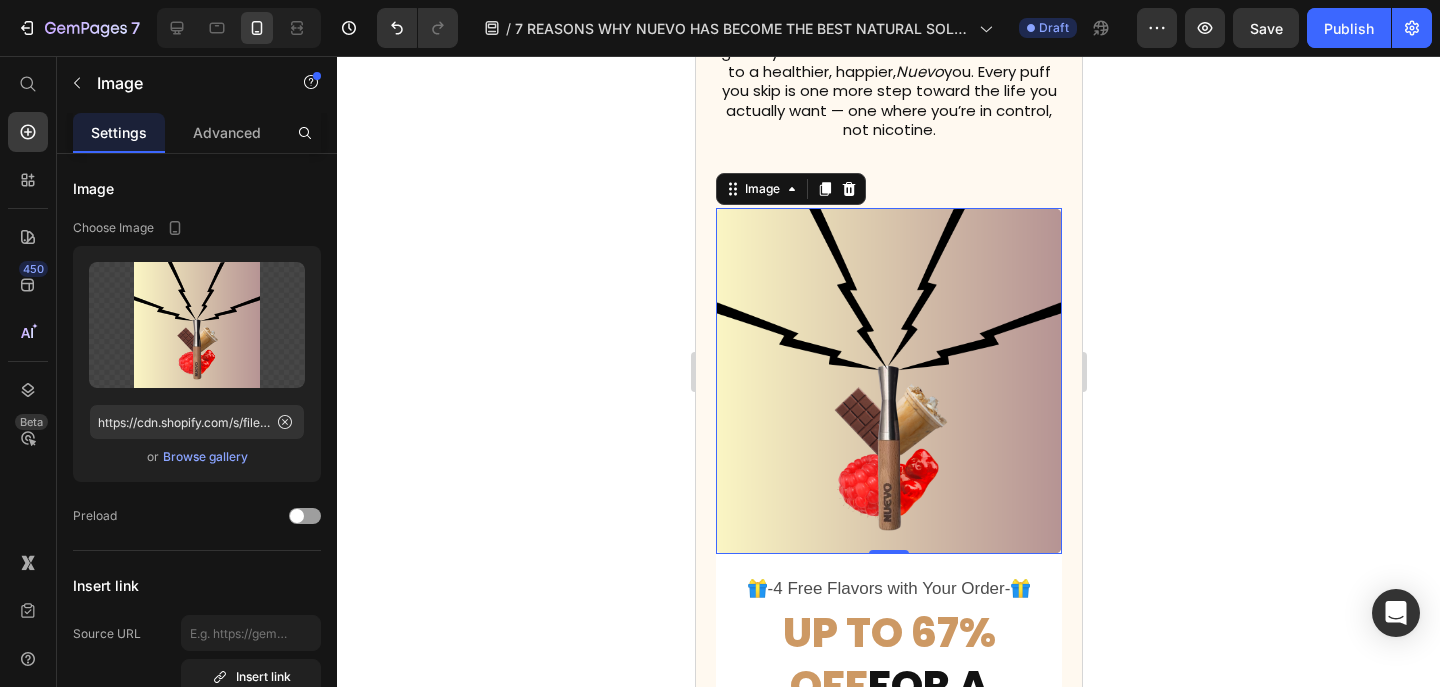 click 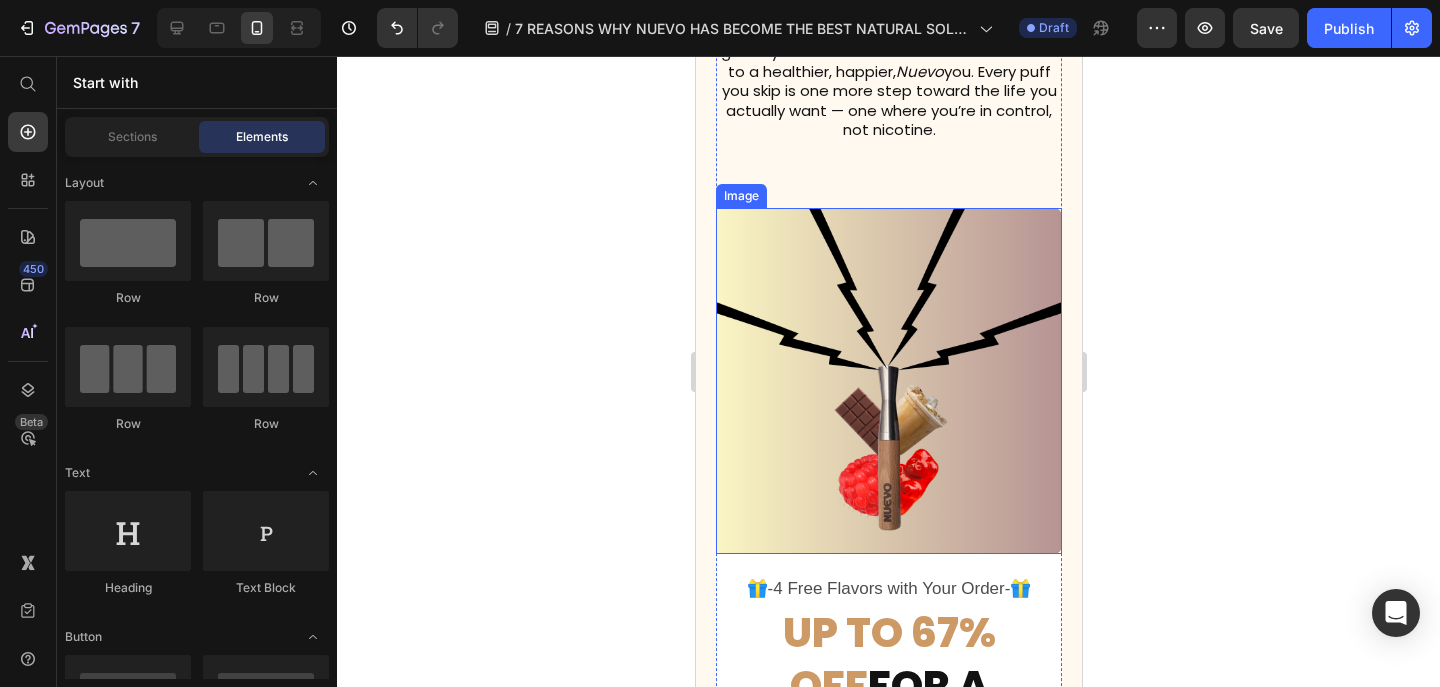 click at bounding box center [888, 381] 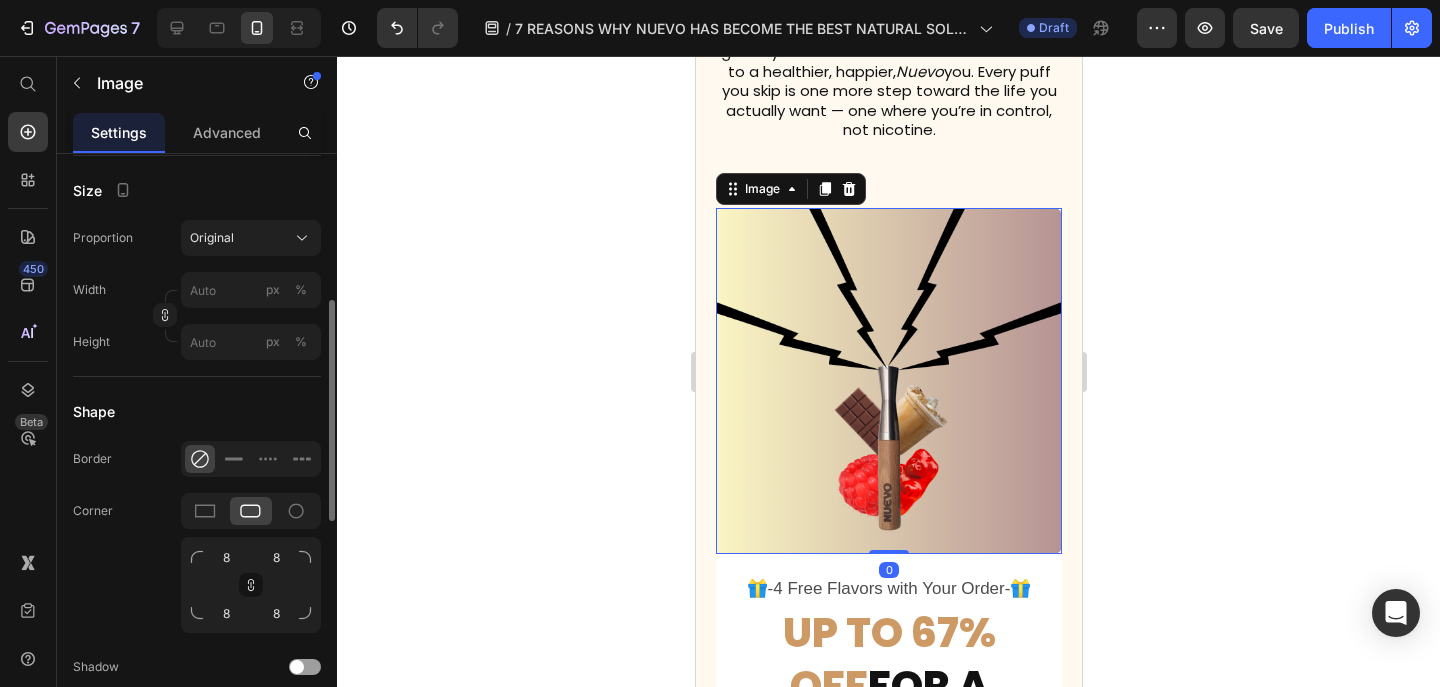 scroll, scrollTop: 615, scrollLeft: 0, axis: vertical 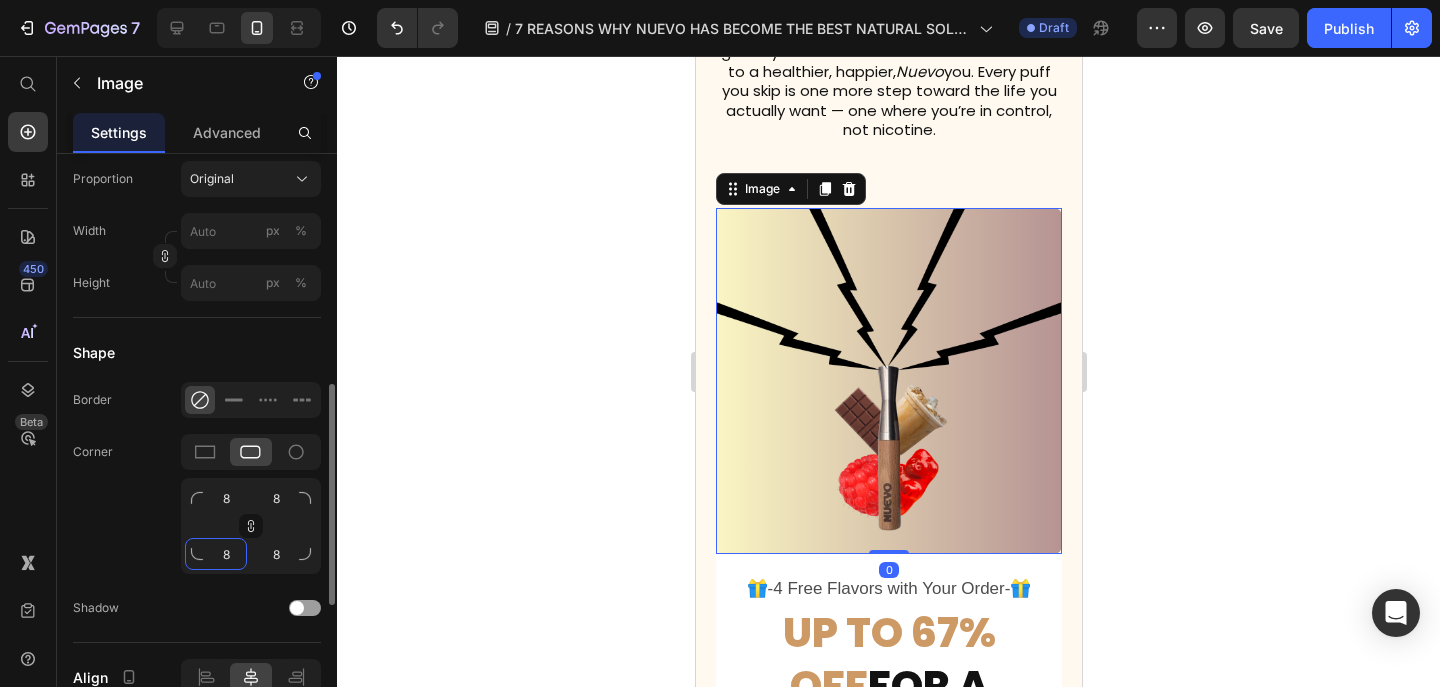 click on "8" 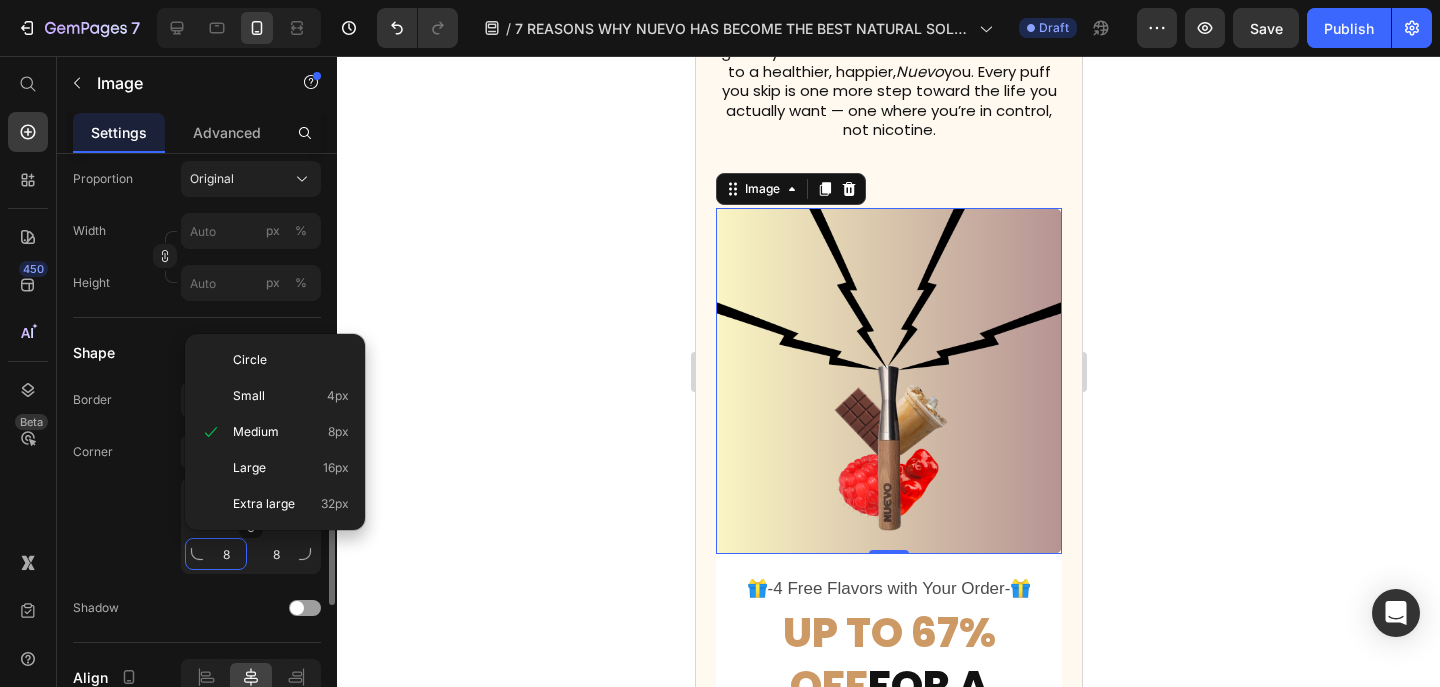 click on "8" 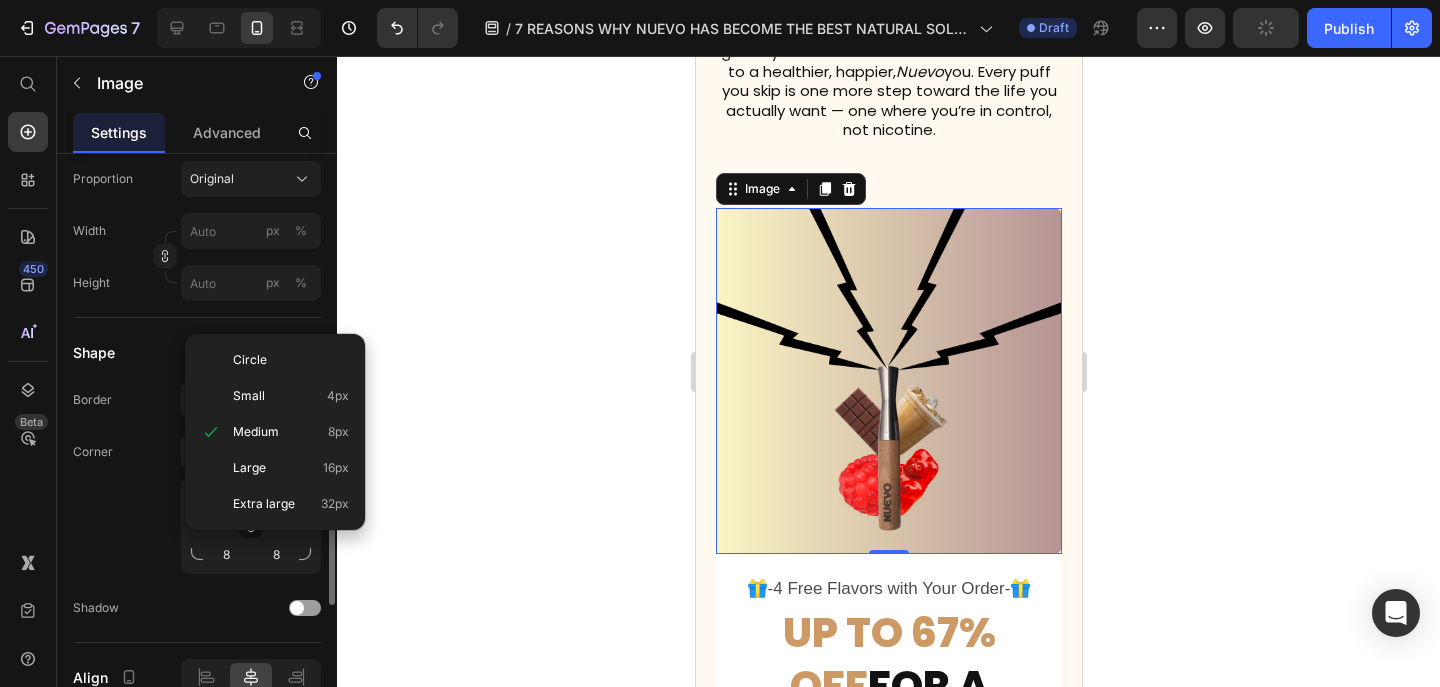 click on "Shape Border Corner 8 8 8 8 Shadow" 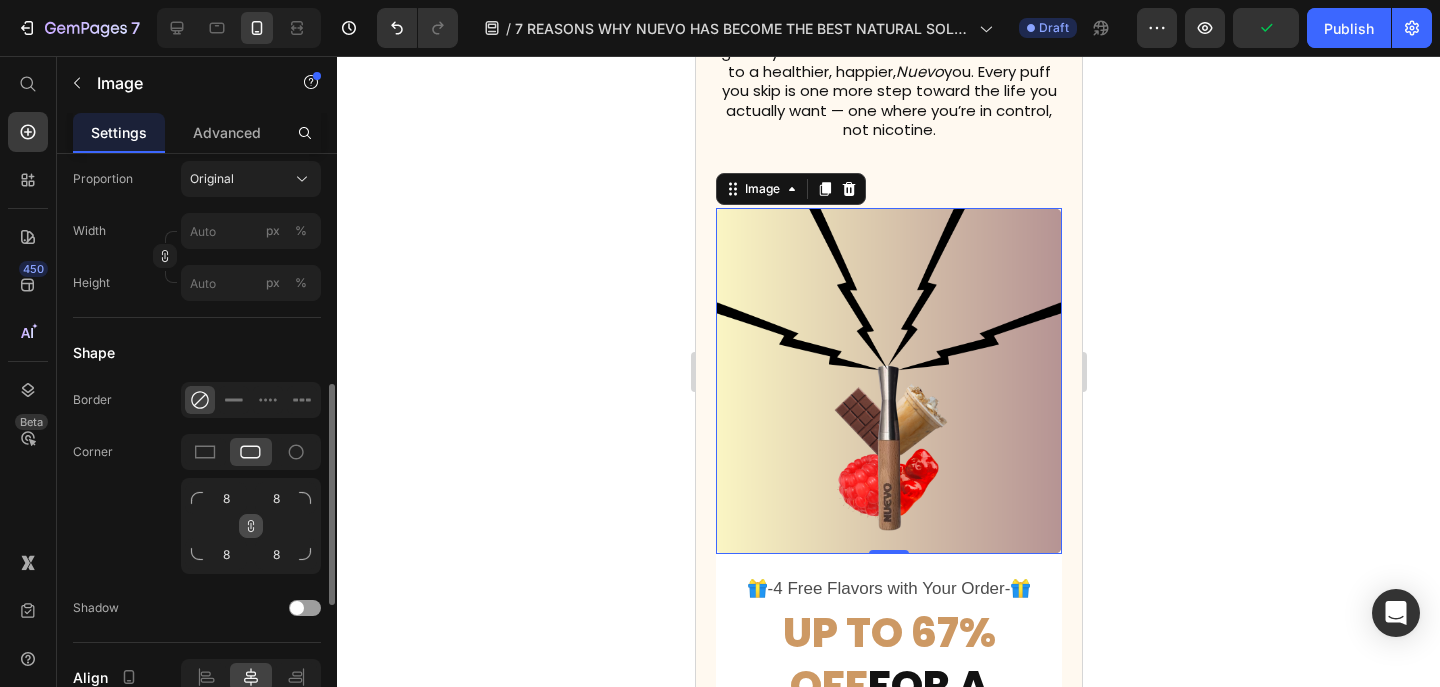 click at bounding box center [251, 526] 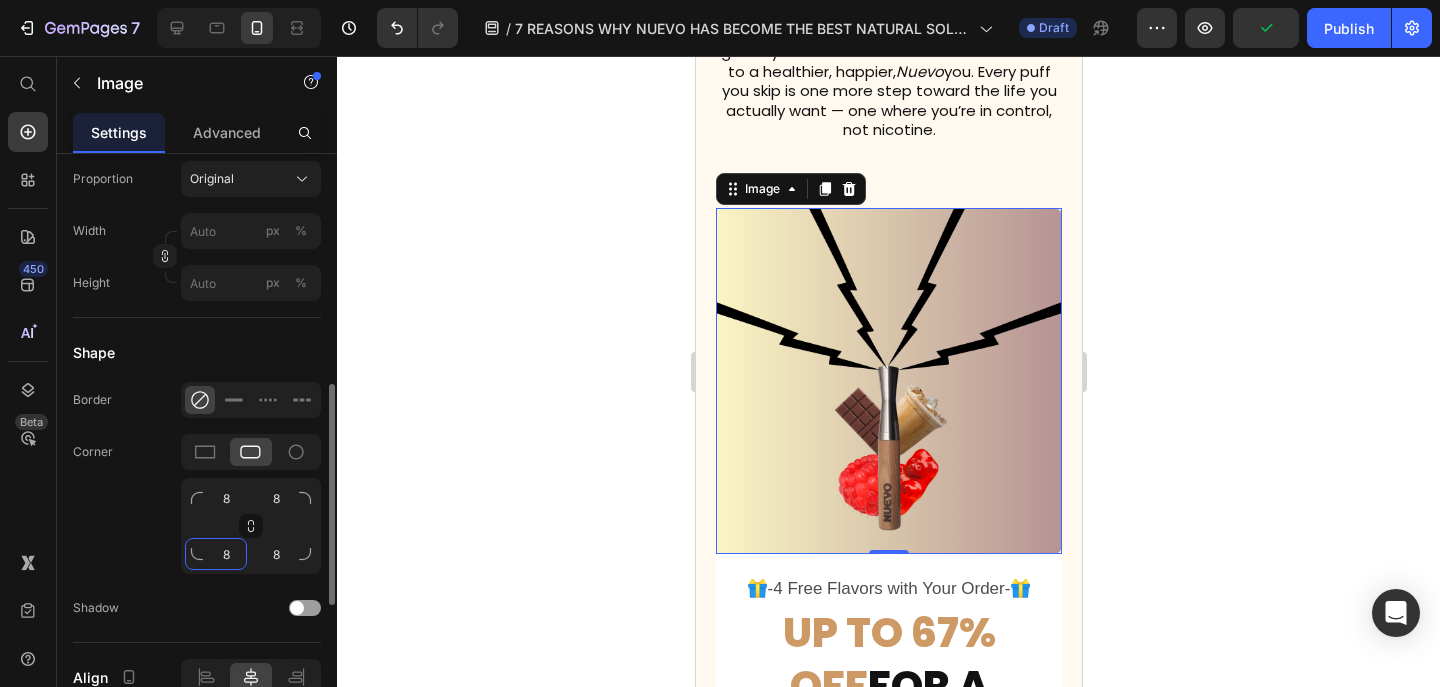 click on "8" 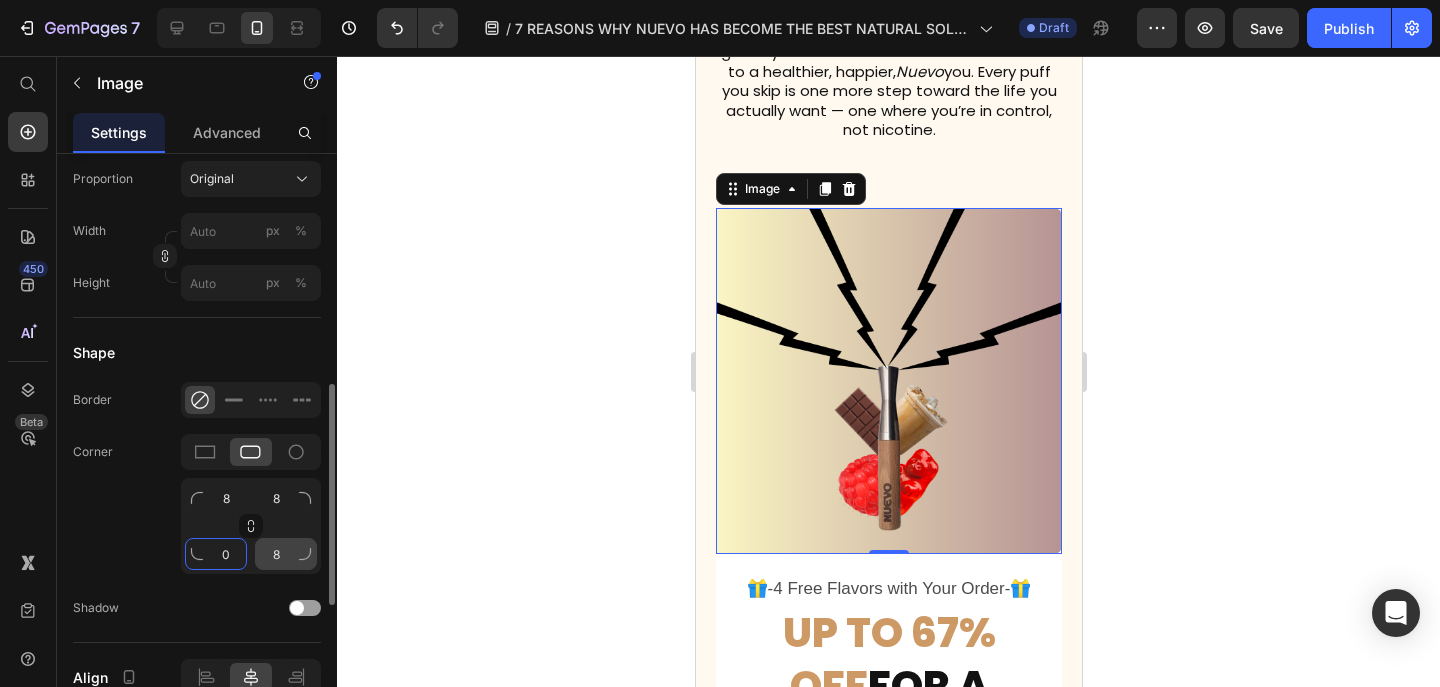 type on "0" 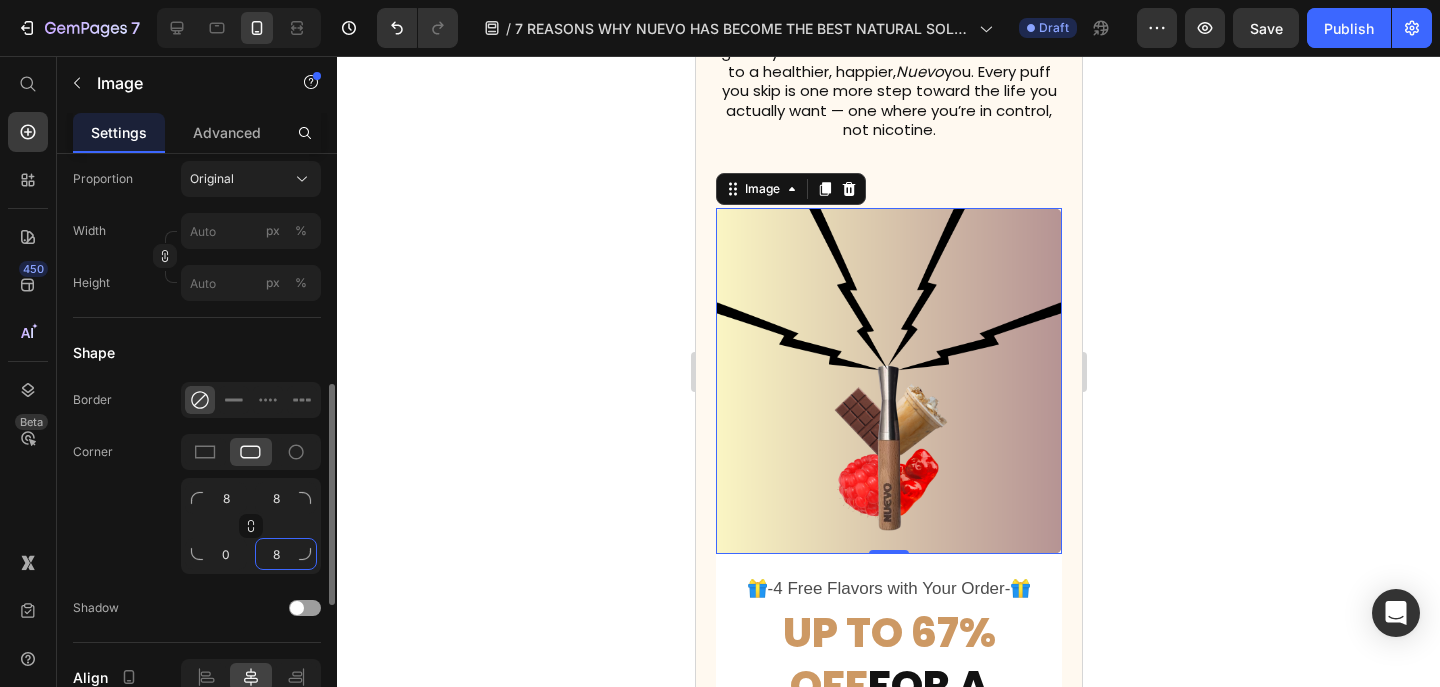 click on "8" 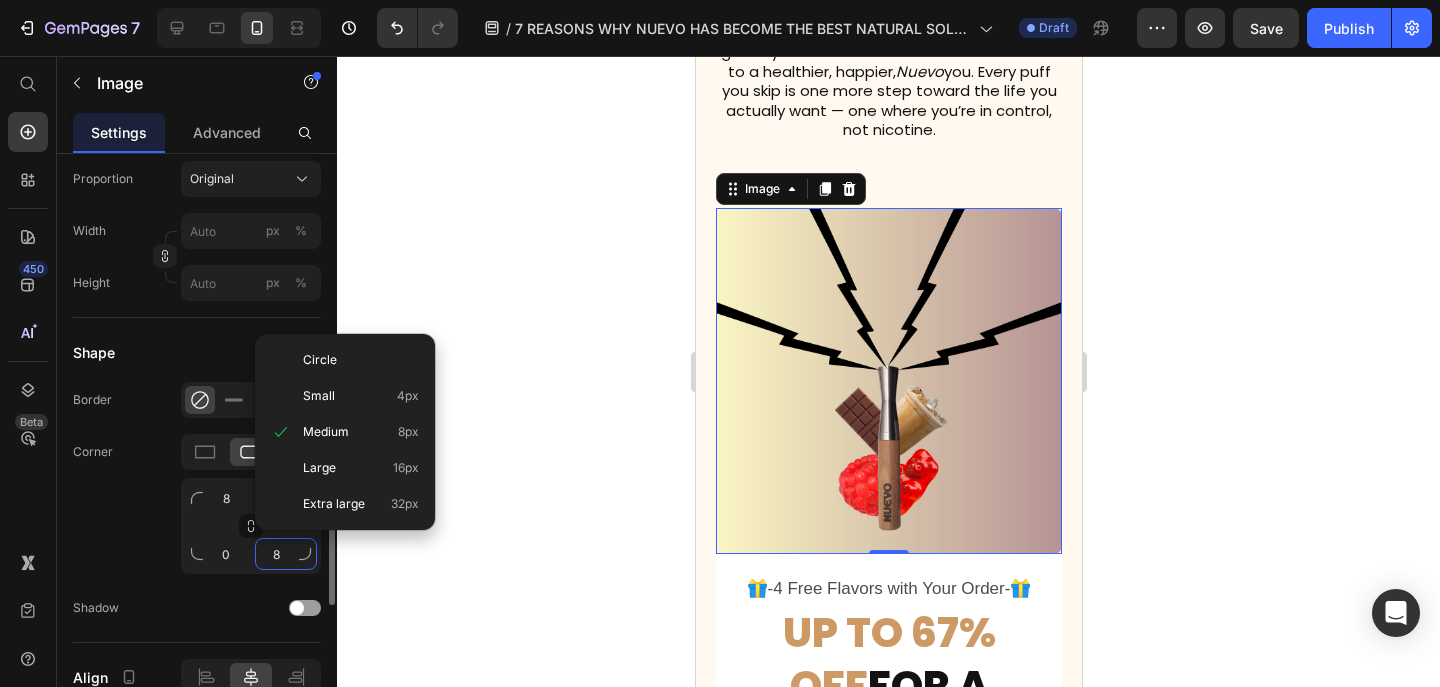 type on "0" 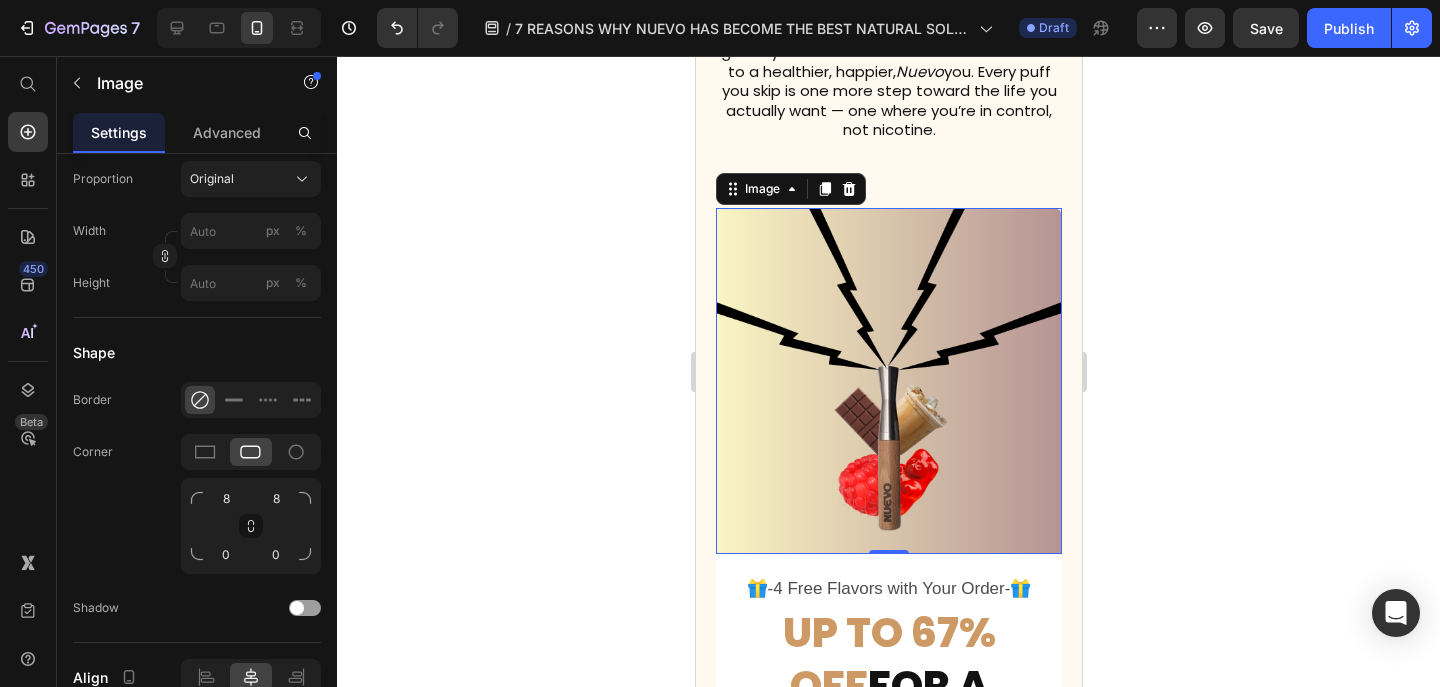 click 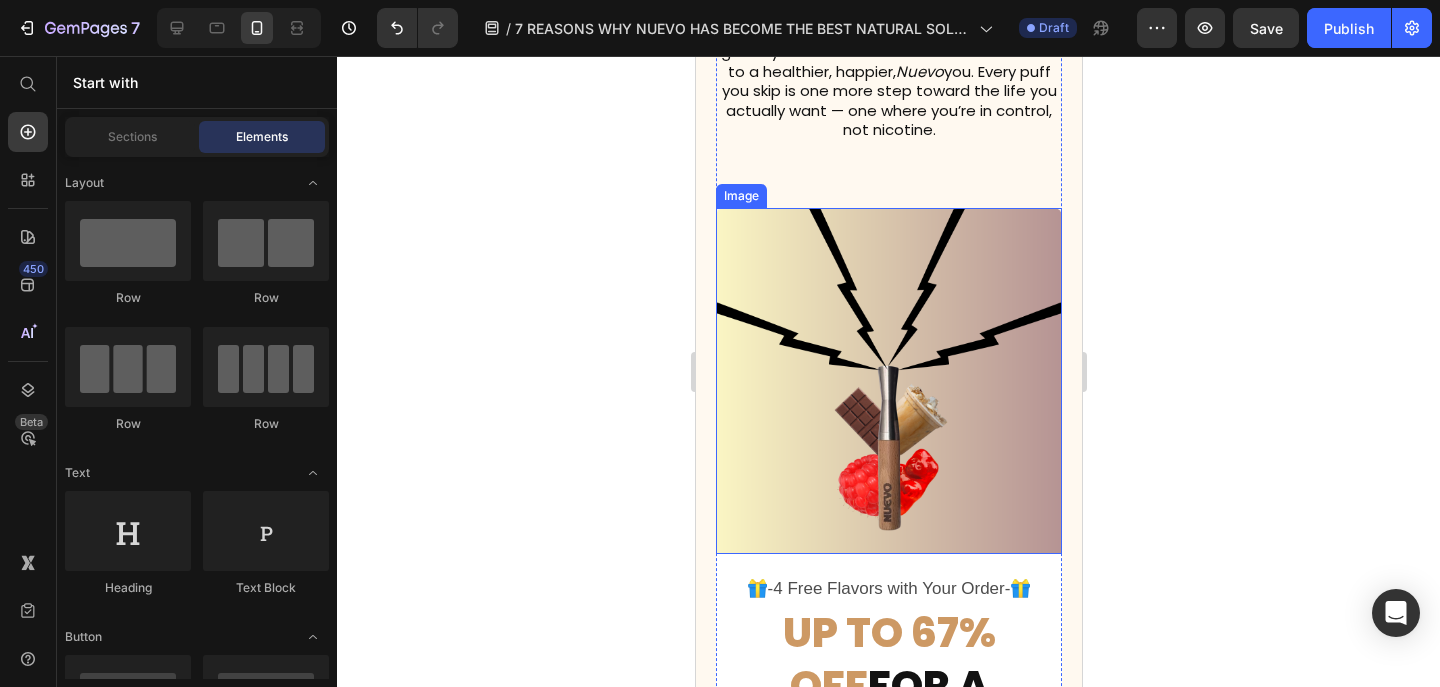 click at bounding box center (888, 381) 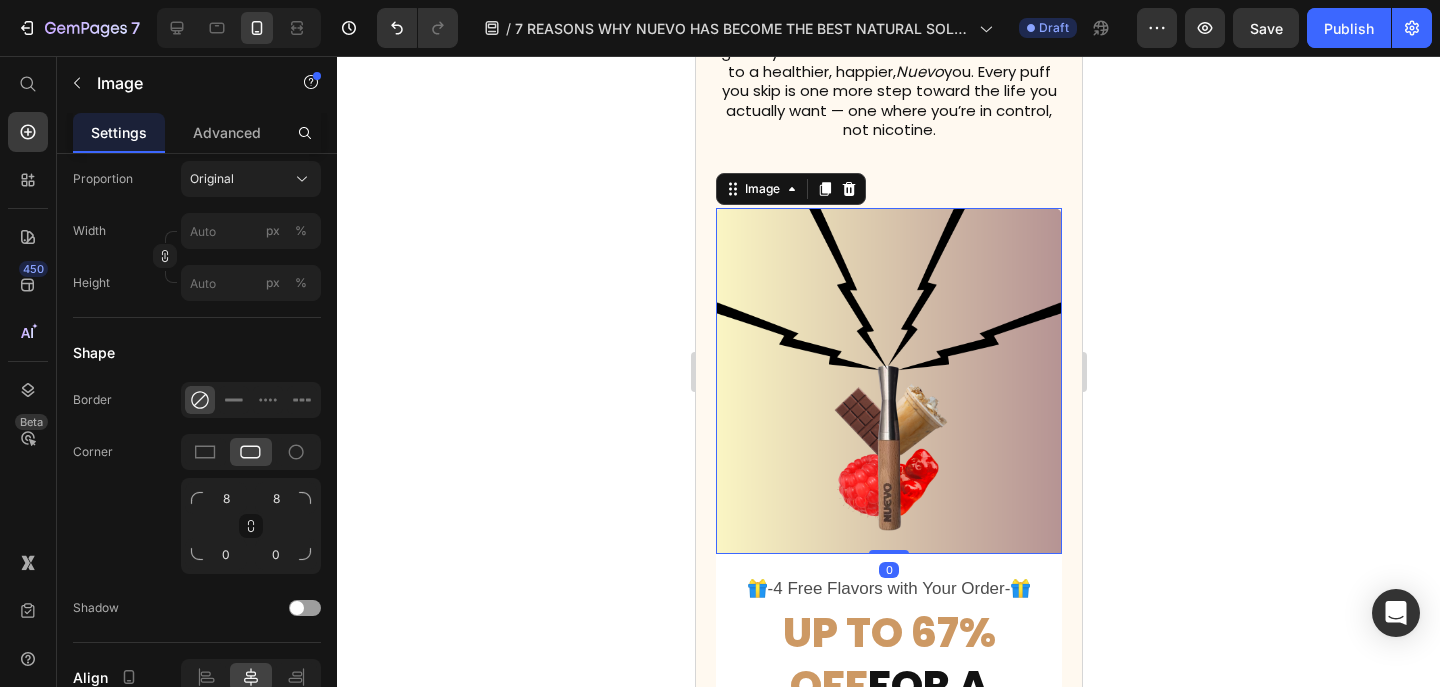 click 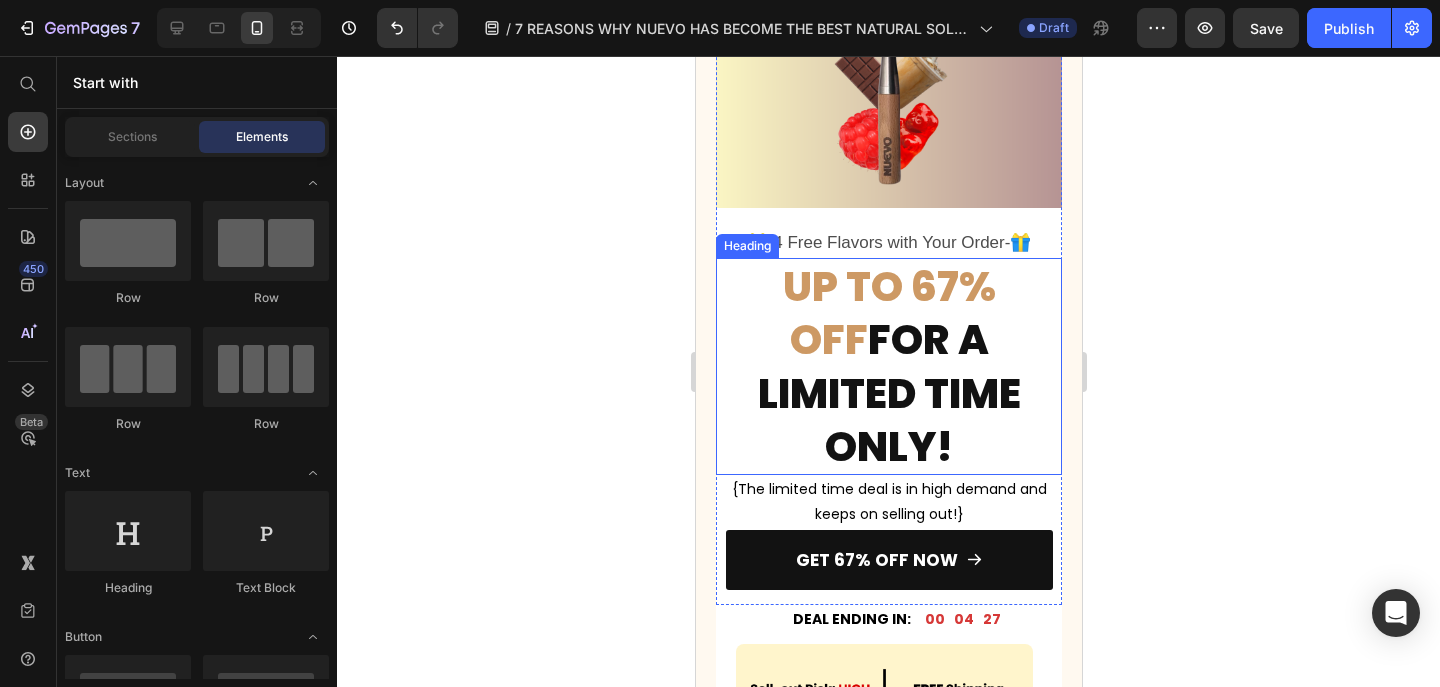 scroll, scrollTop: 6405, scrollLeft: 0, axis: vertical 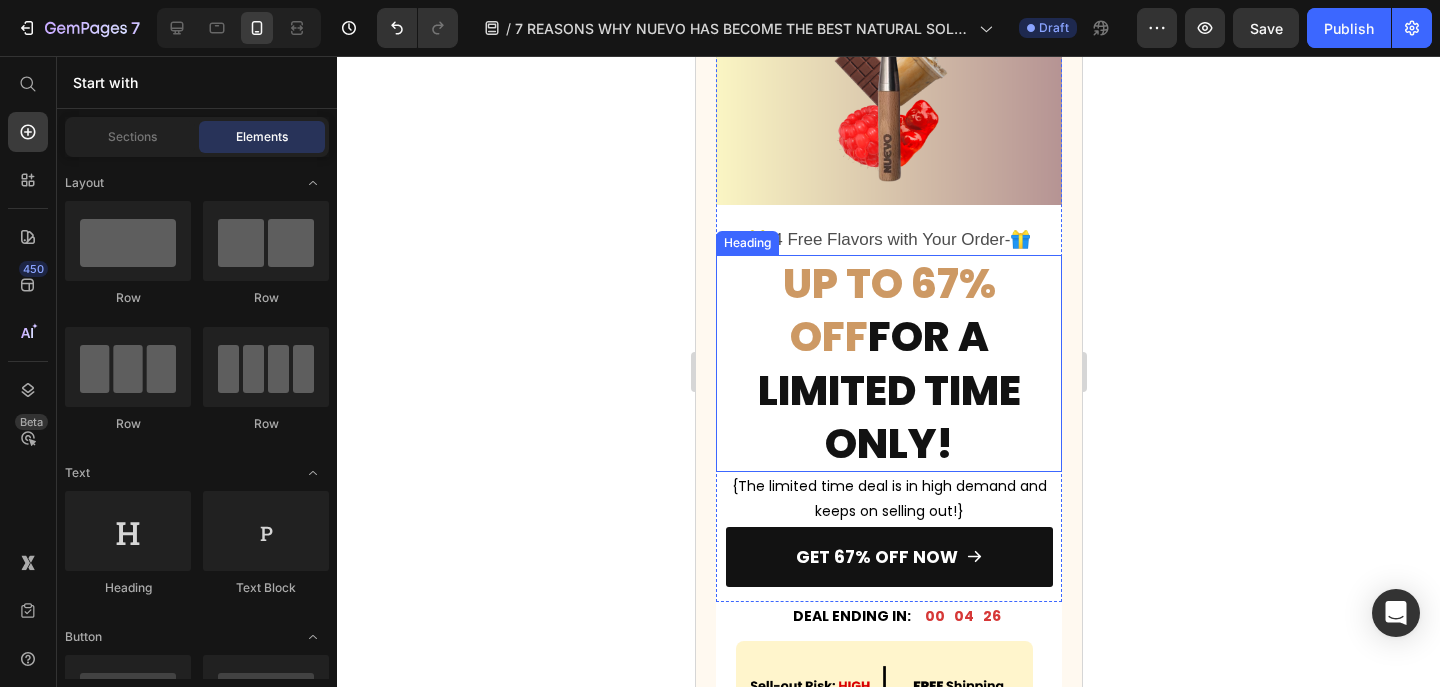 click on "UP TO 67% OFF" at bounding box center [888, 310] 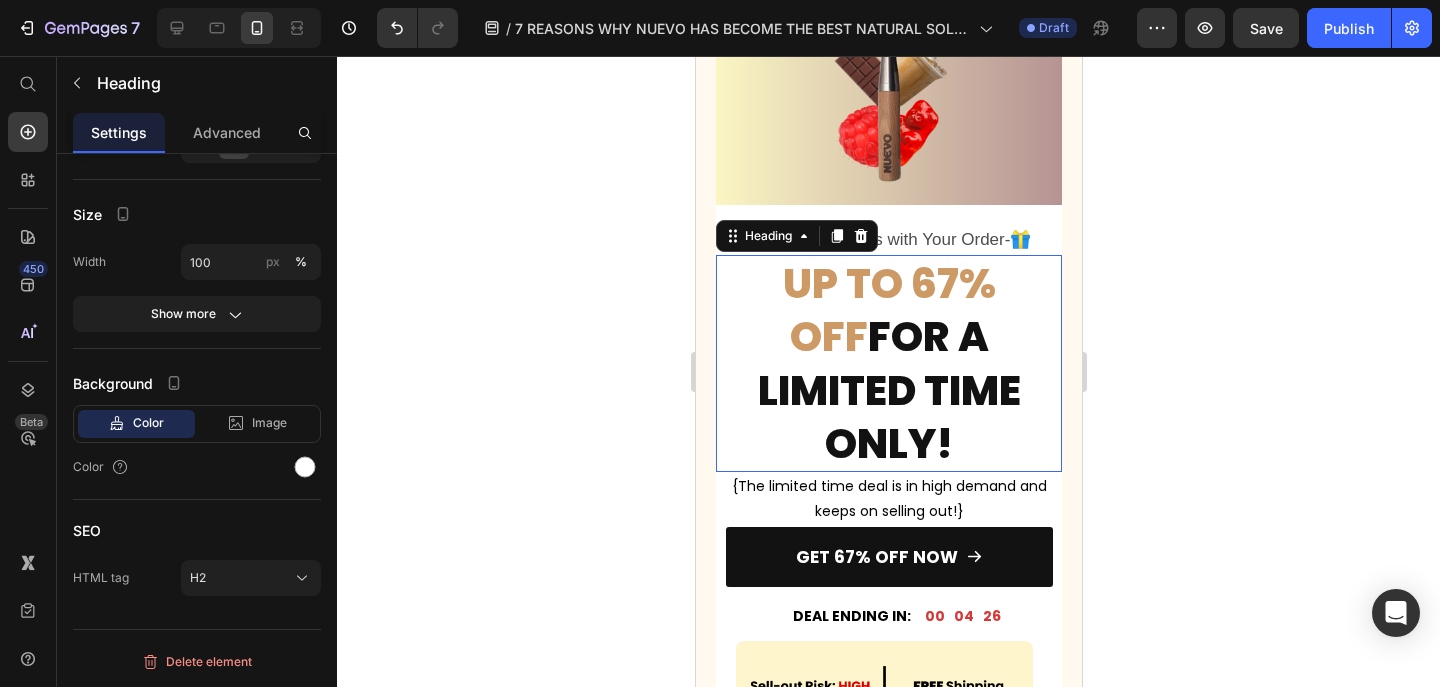 scroll, scrollTop: 0, scrollLeft: 0, axis: both 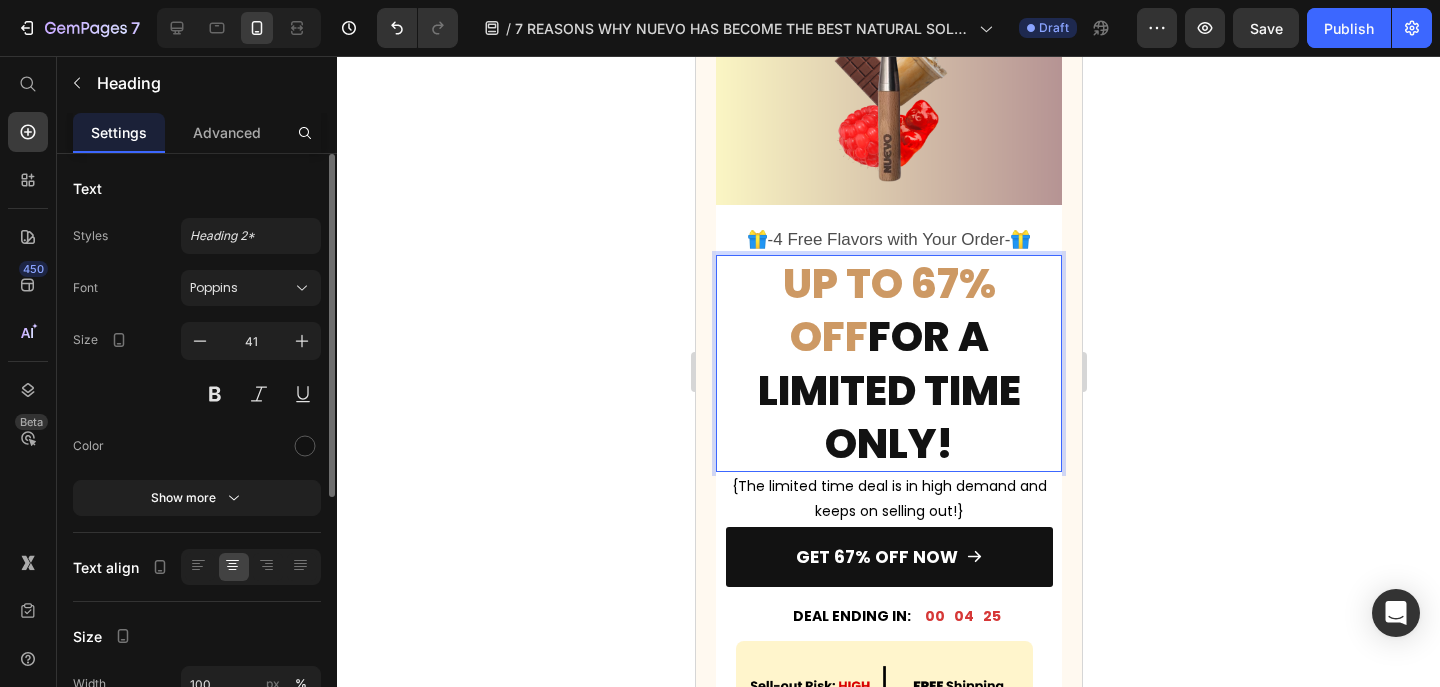 click on "UP TO 67% OFF" at bounding box center [888, 310] 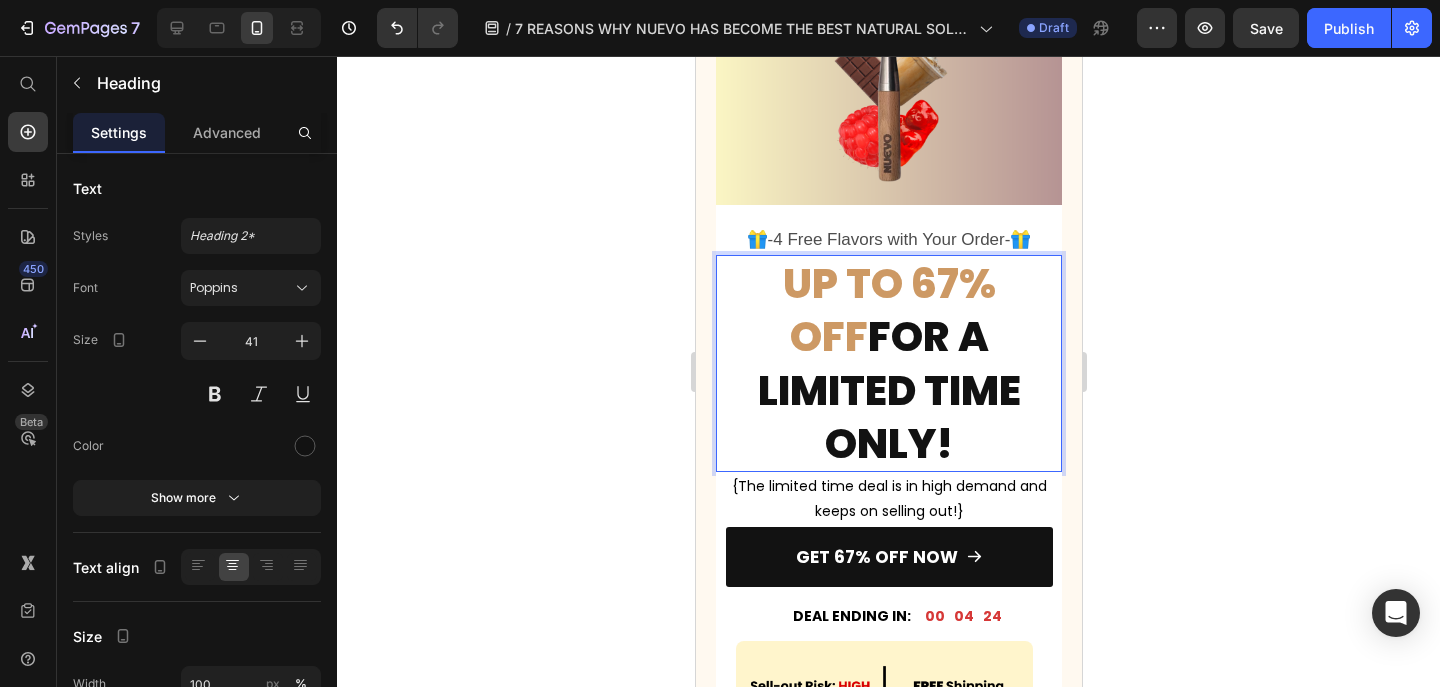 click on "UP TO 67% OFF" at bounding box center (888, 310) 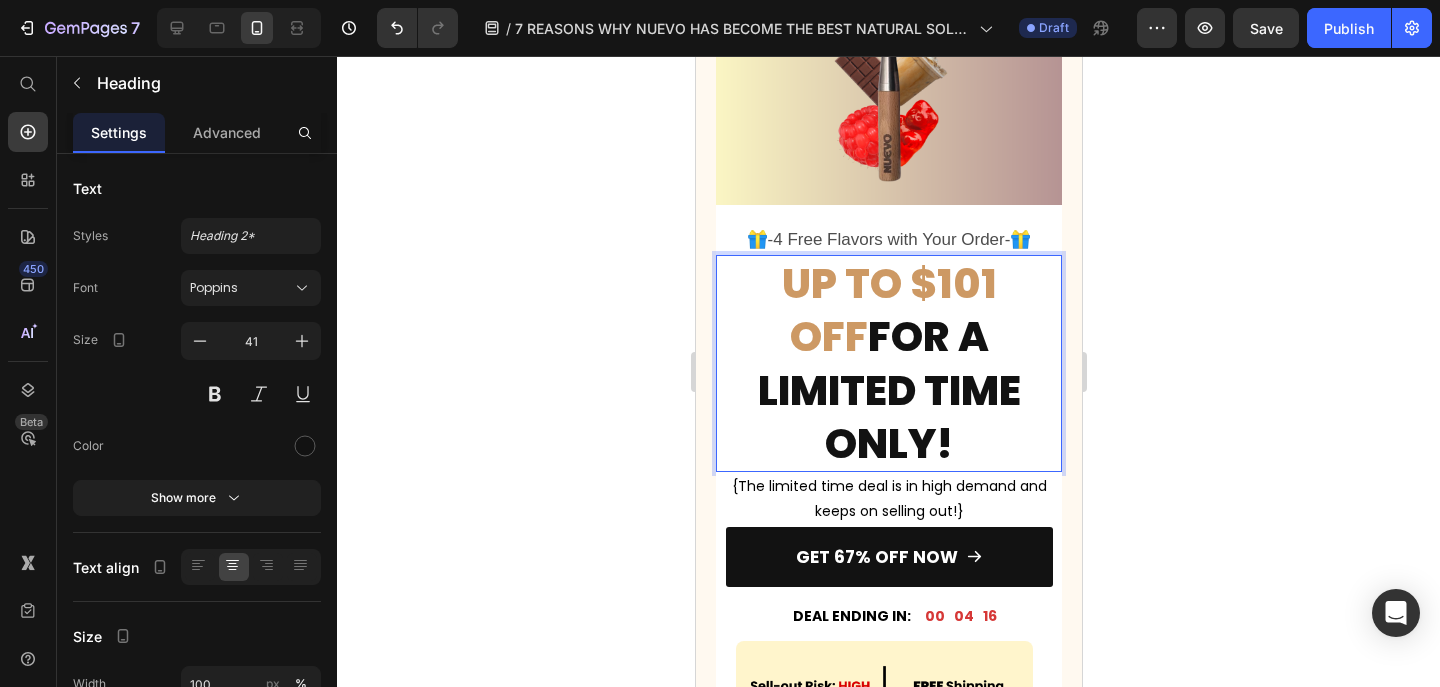 click 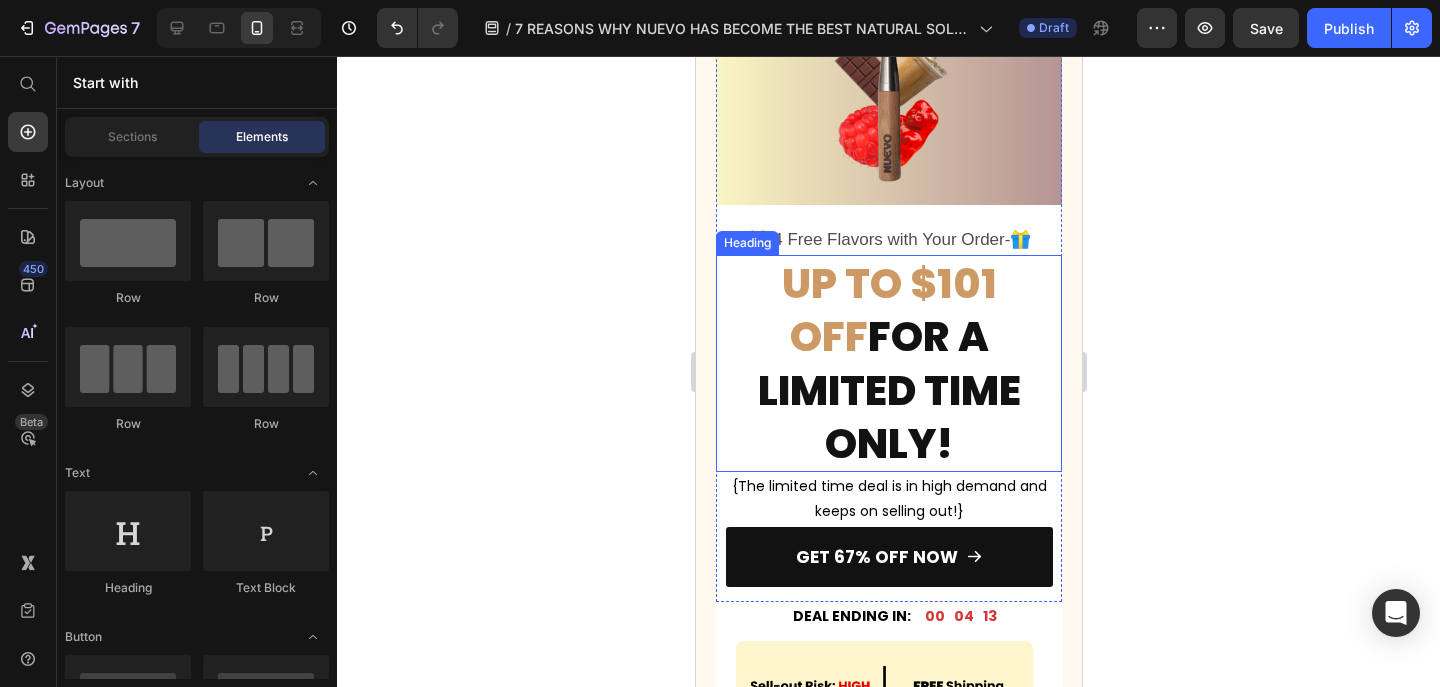 click on "UP TO $101 OFF" at bounding box center (888, 310) 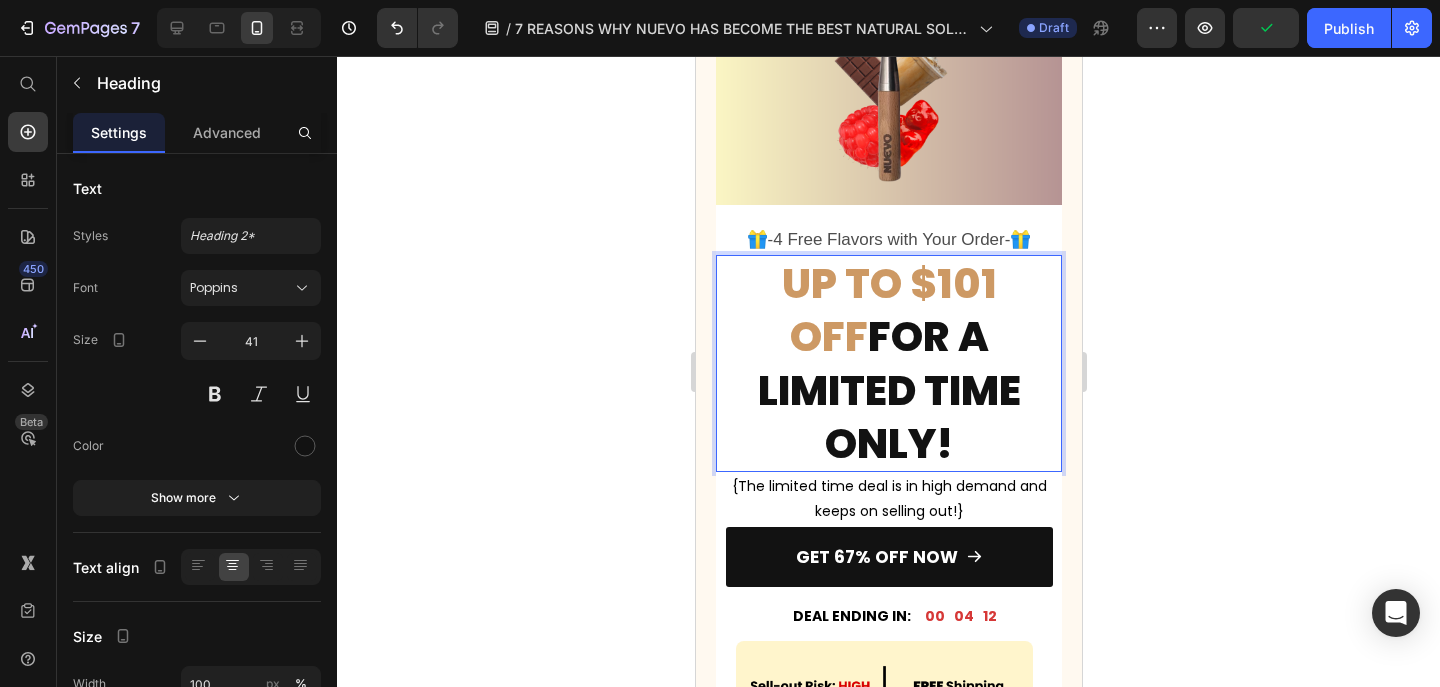 click on "UP TO $101 OFF" at bounding box center (888, 310) 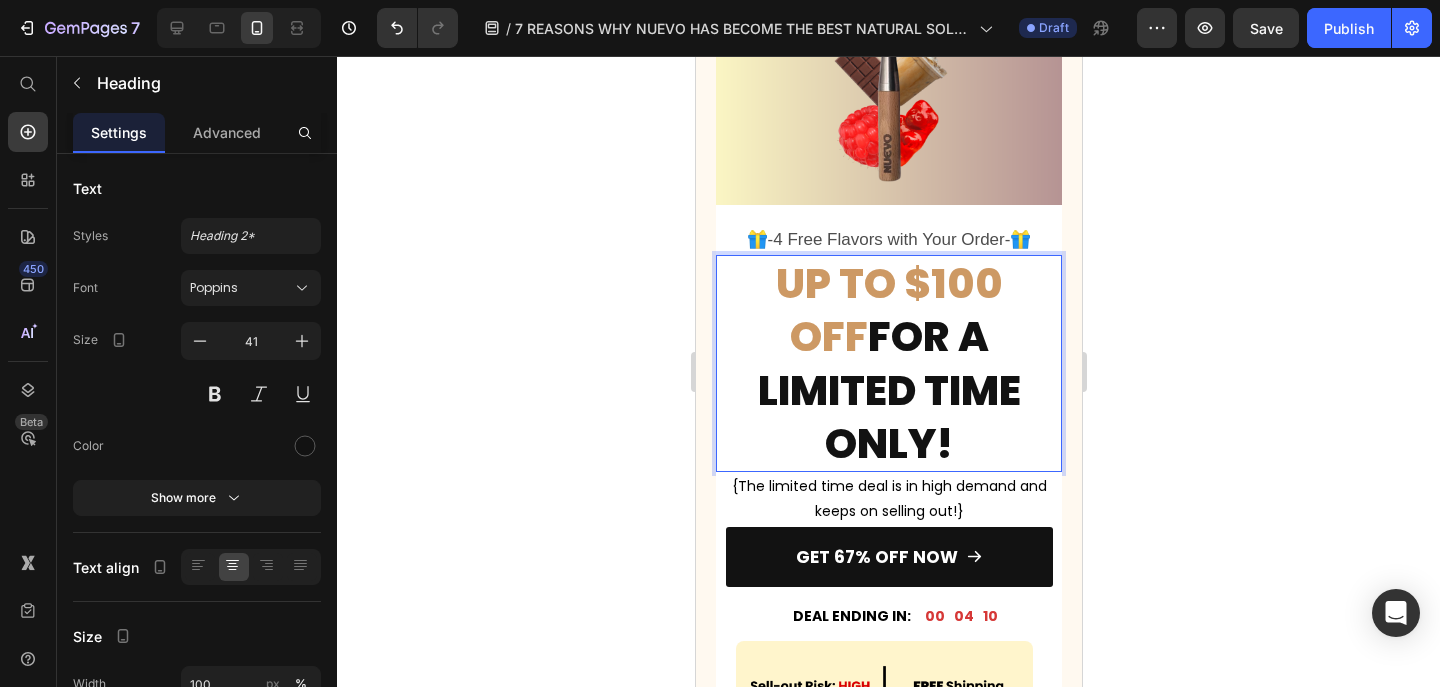 click 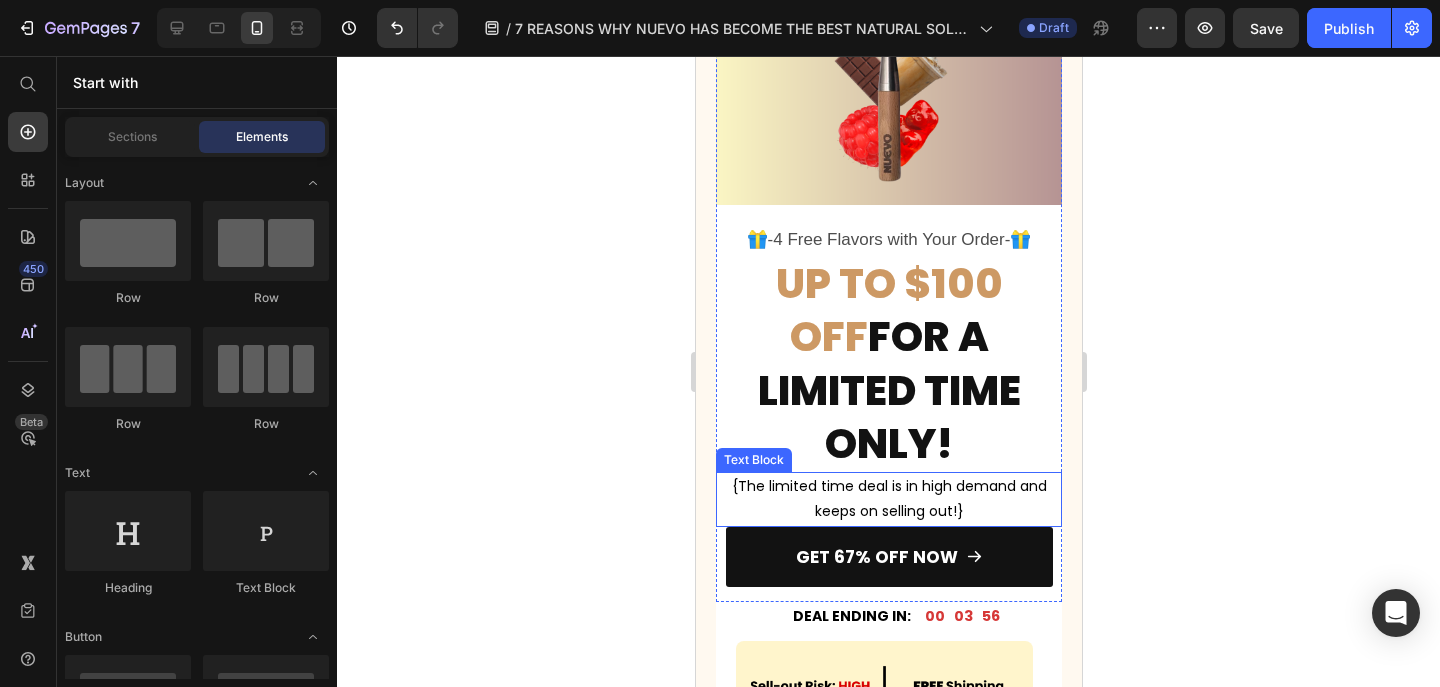 click on "{The limited time deal is in high demand and keeps on selling out!}" at bounding box center (888, 499) 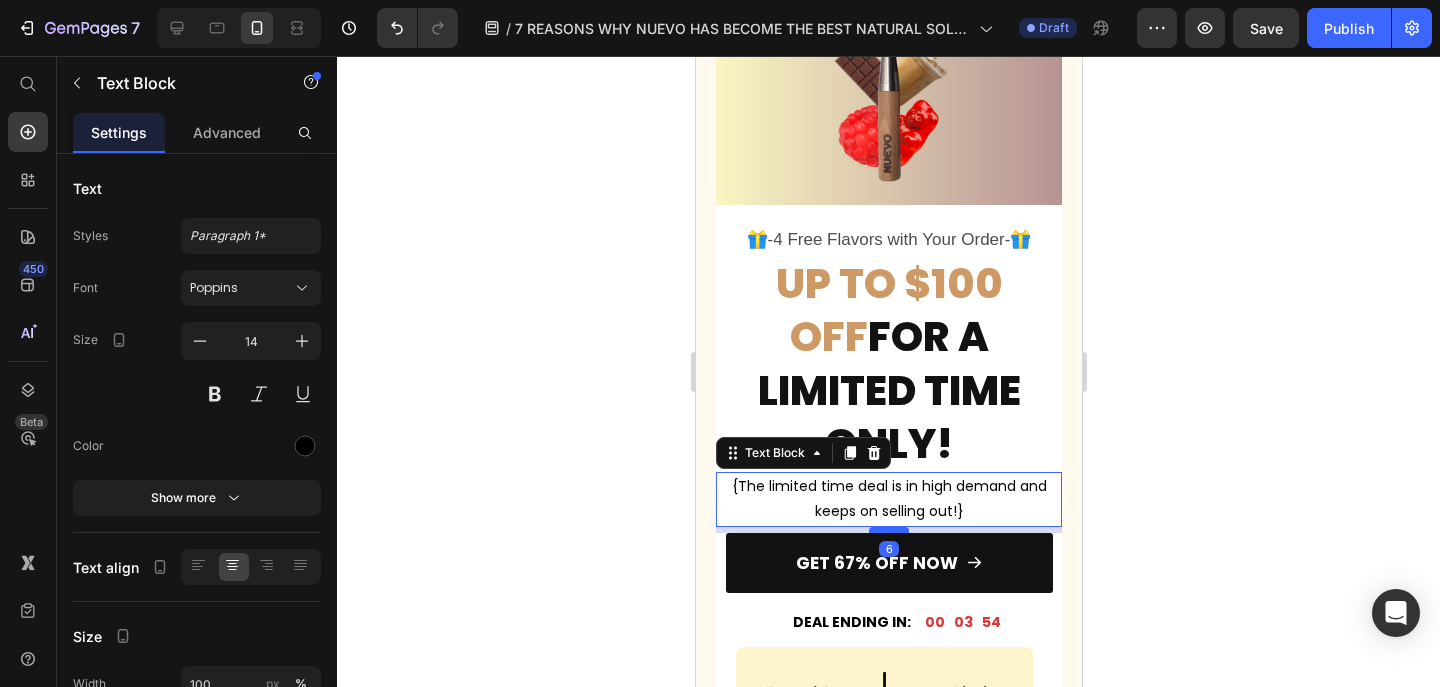 click at bounding box center (888, 530) 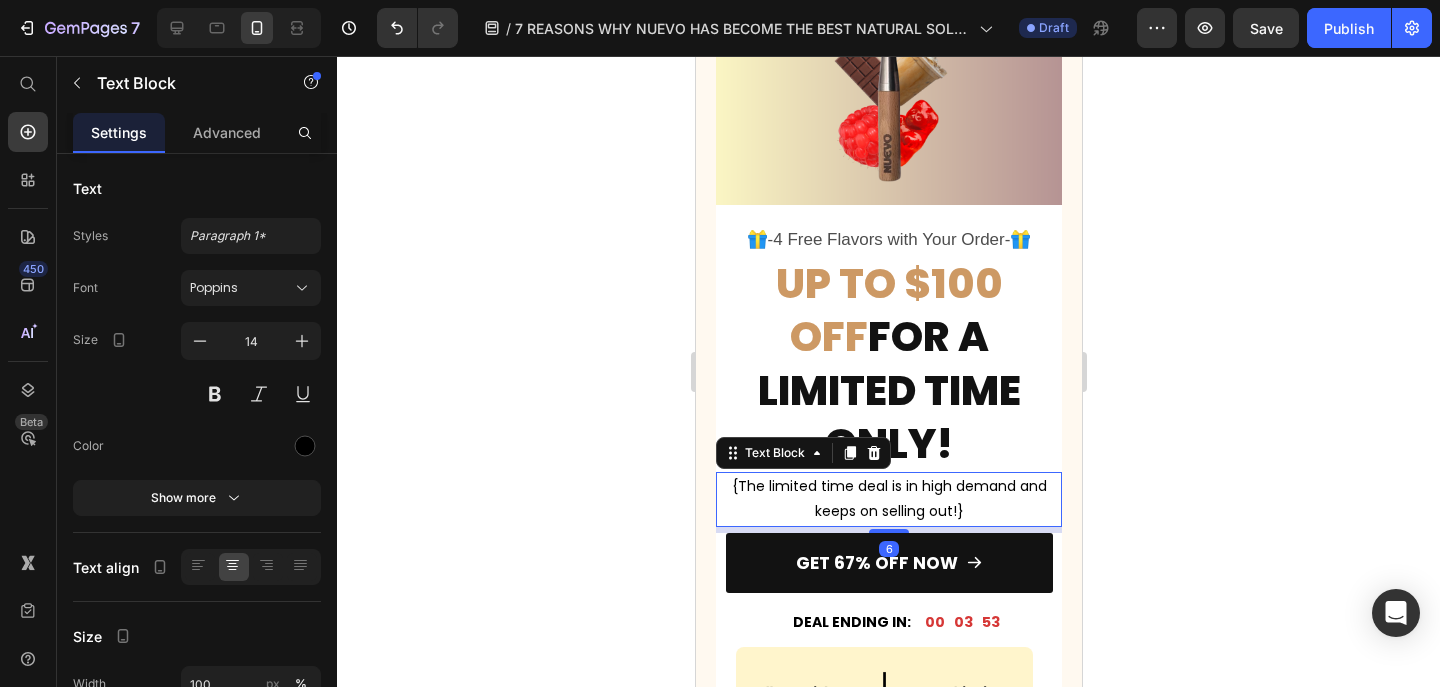 click 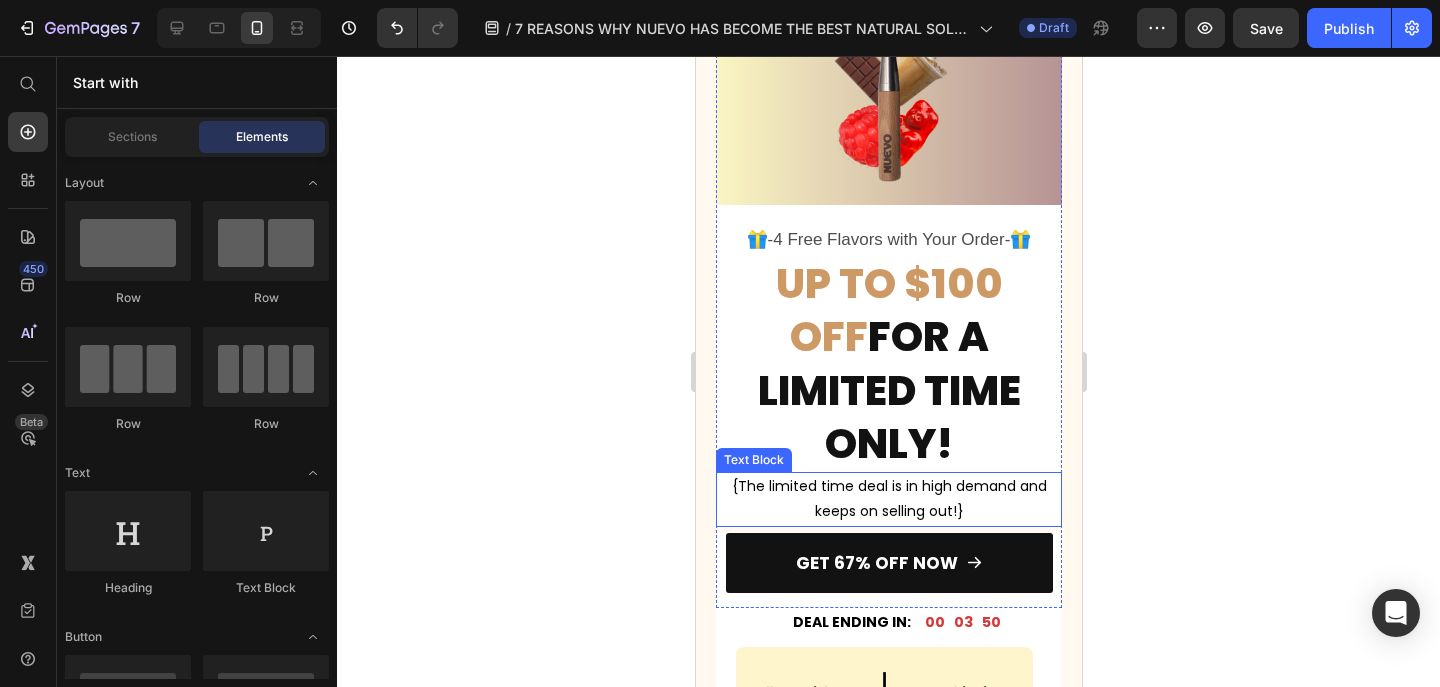 click on "{The limited time deal is in high demand and keeps on selling out!}" at bounding box center (888, 499) 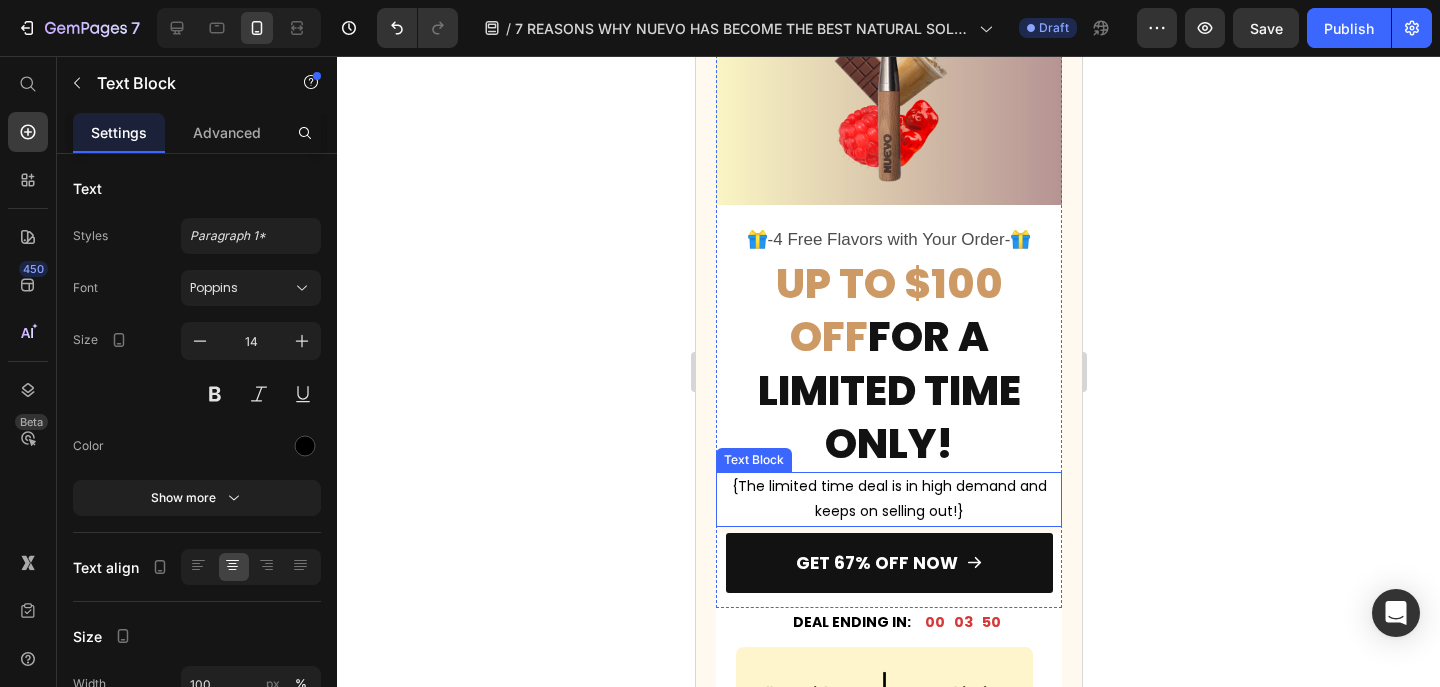 click on "{The limited time deal is in high demand and keeps on selling out!}" at bounding box center (888, 499) 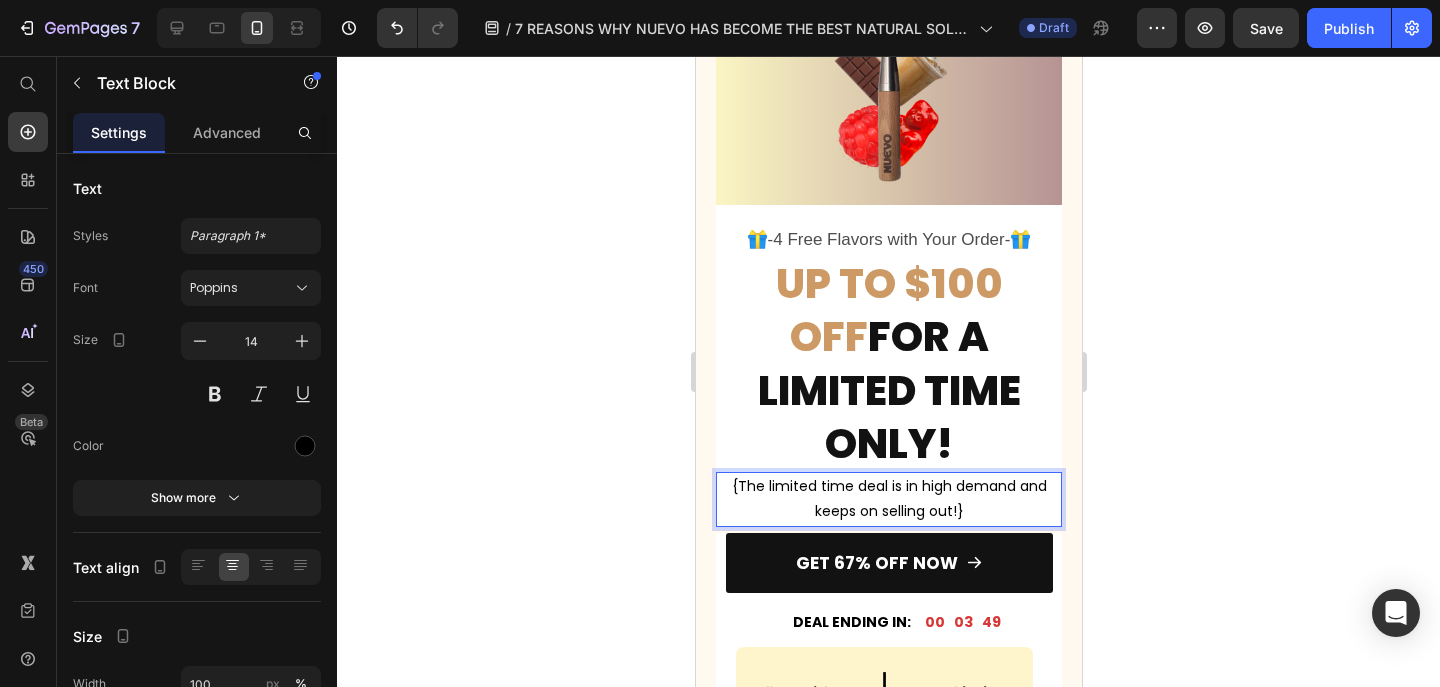 click on "{The limited time deal is in high demand and keeps on selling out!}" at bounding box center [888, 499] 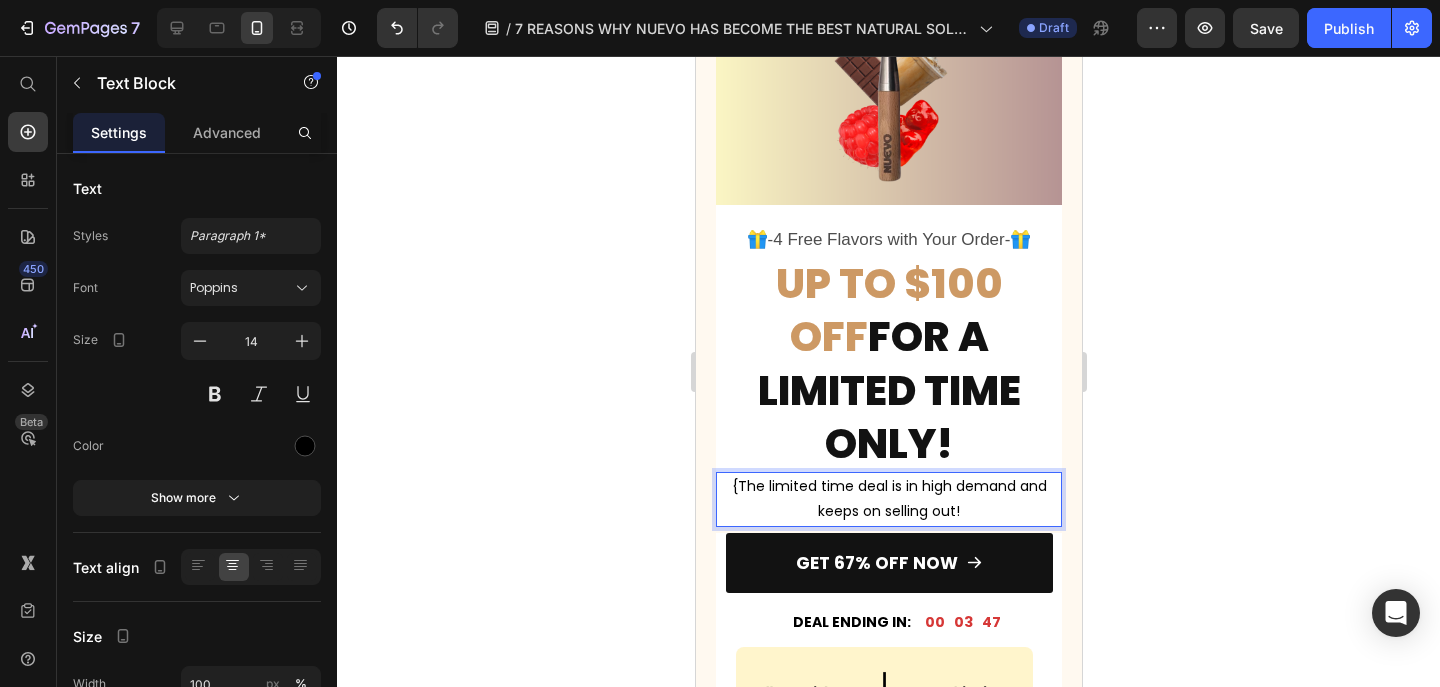 click on "{The limited time deal is in high demand and keeps on selling out!" at bounding box center [888, 499] 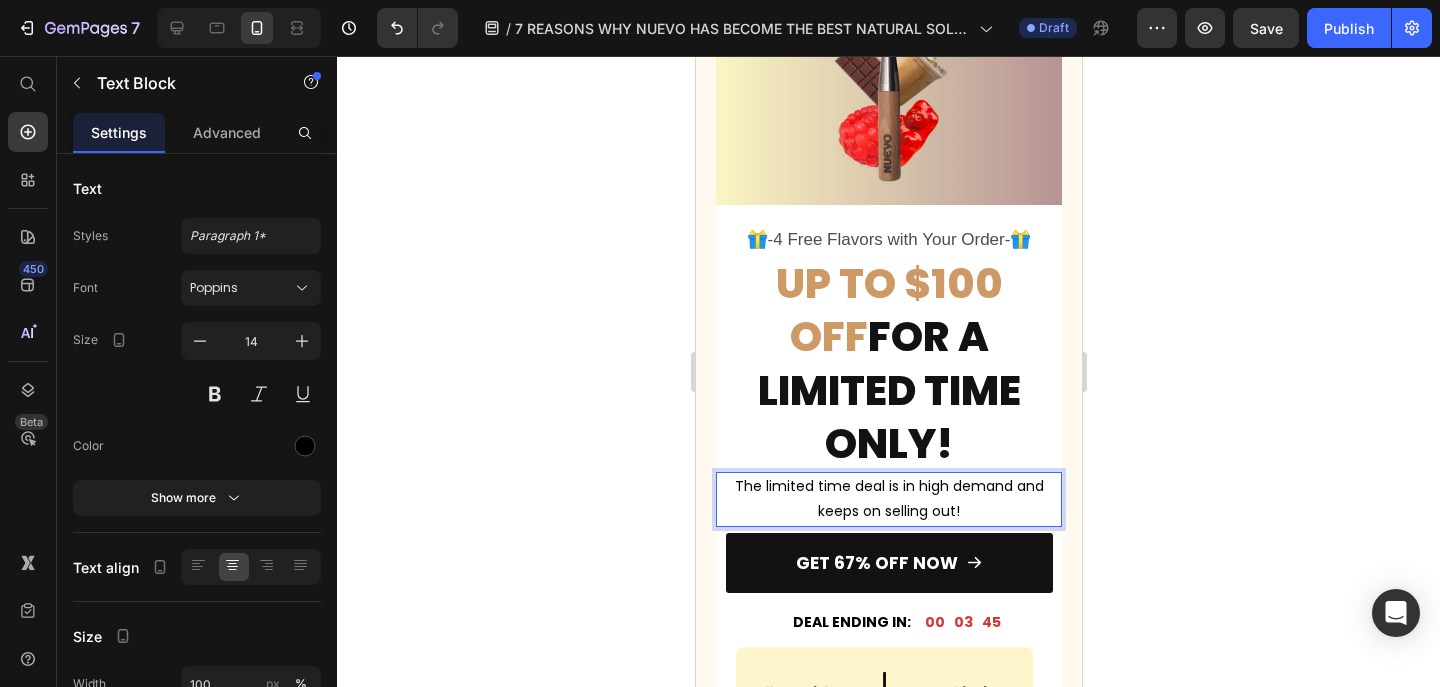 click 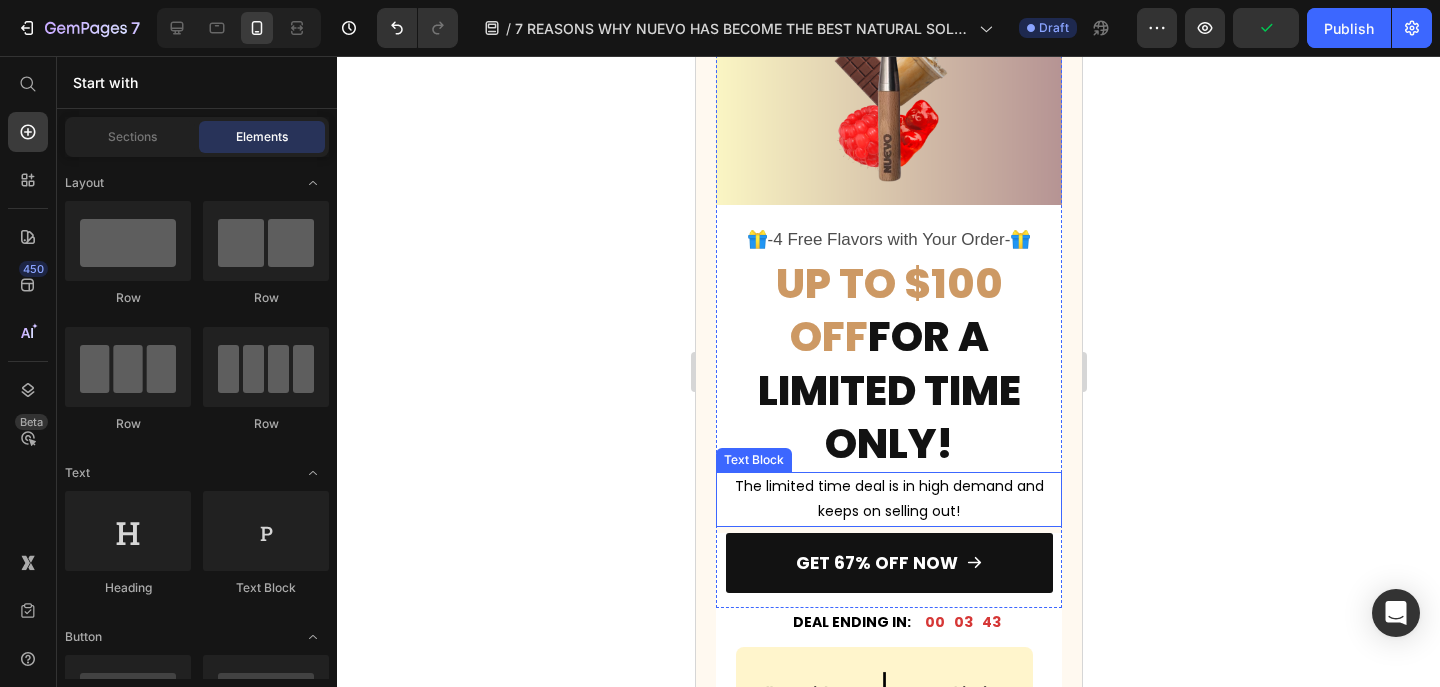 click on "The limited time deal is in high demand and keeps on selling out!" at bounding box center (888, 499) 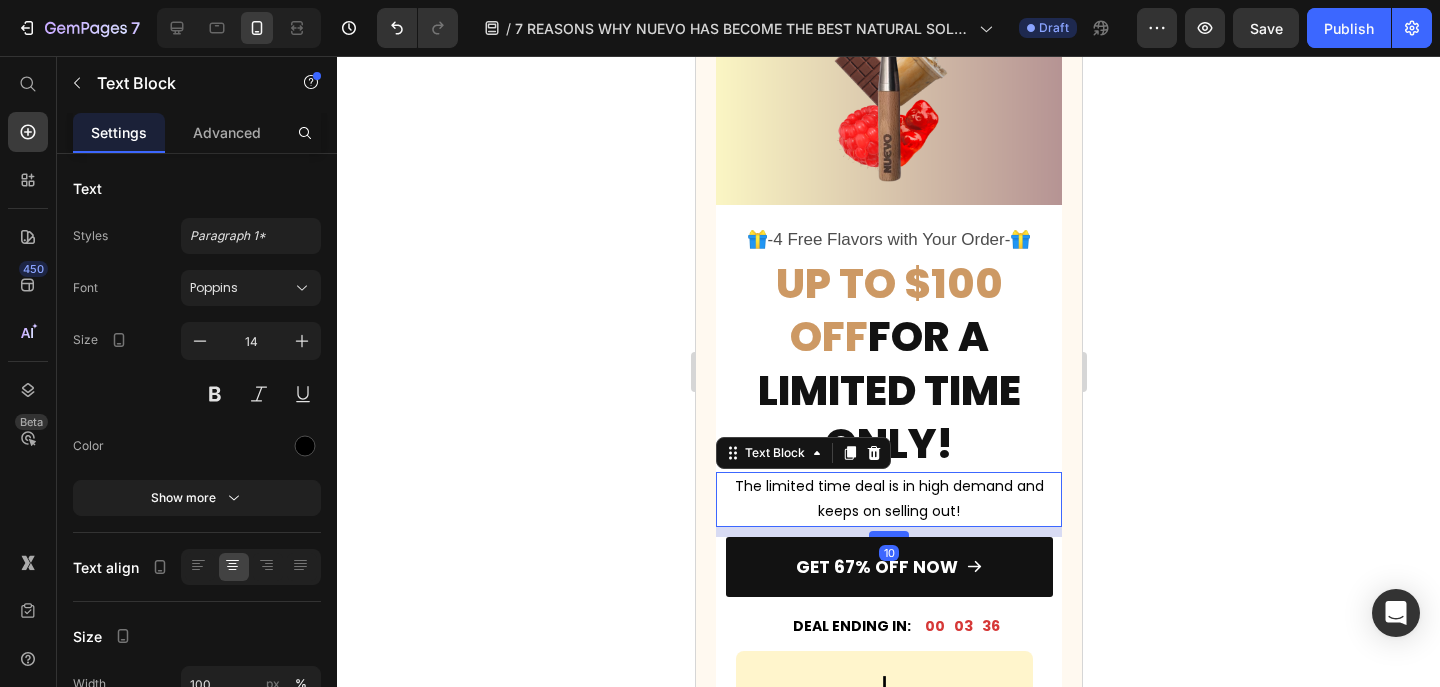 click at bounding box center [888, 534] 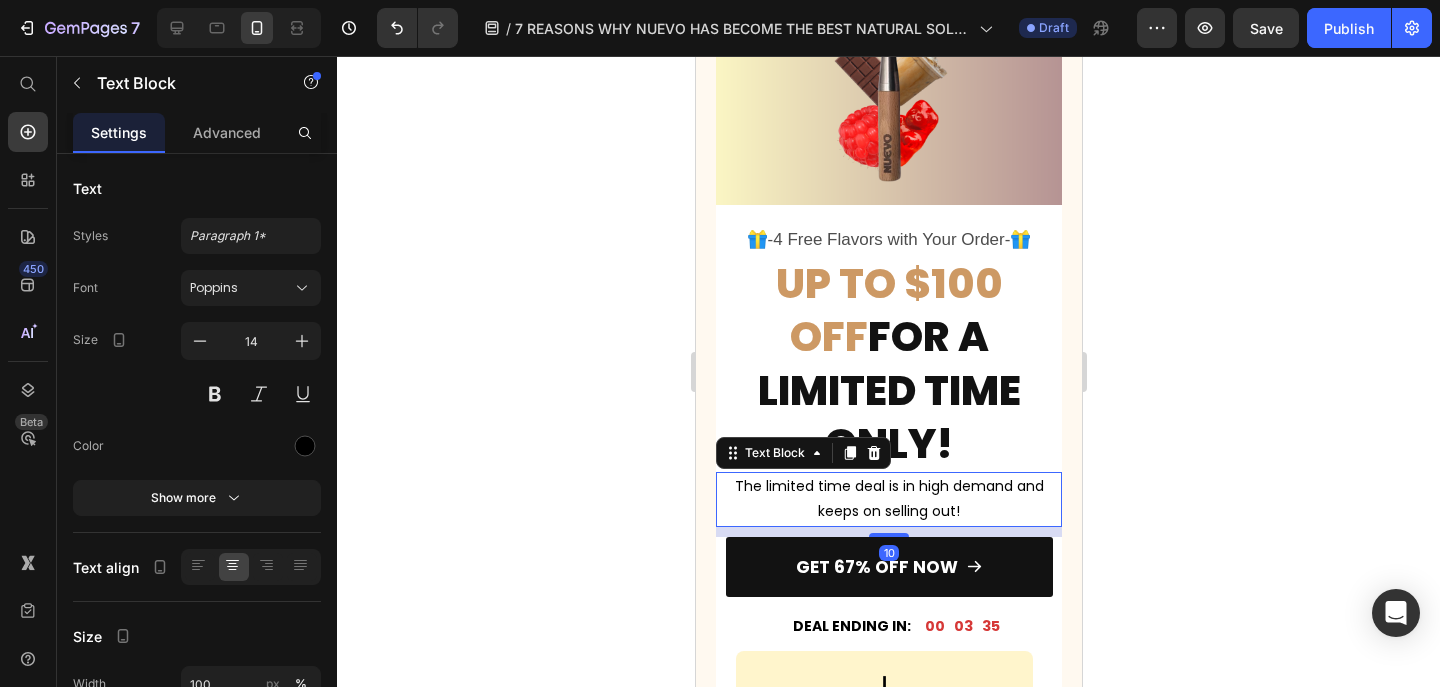 click 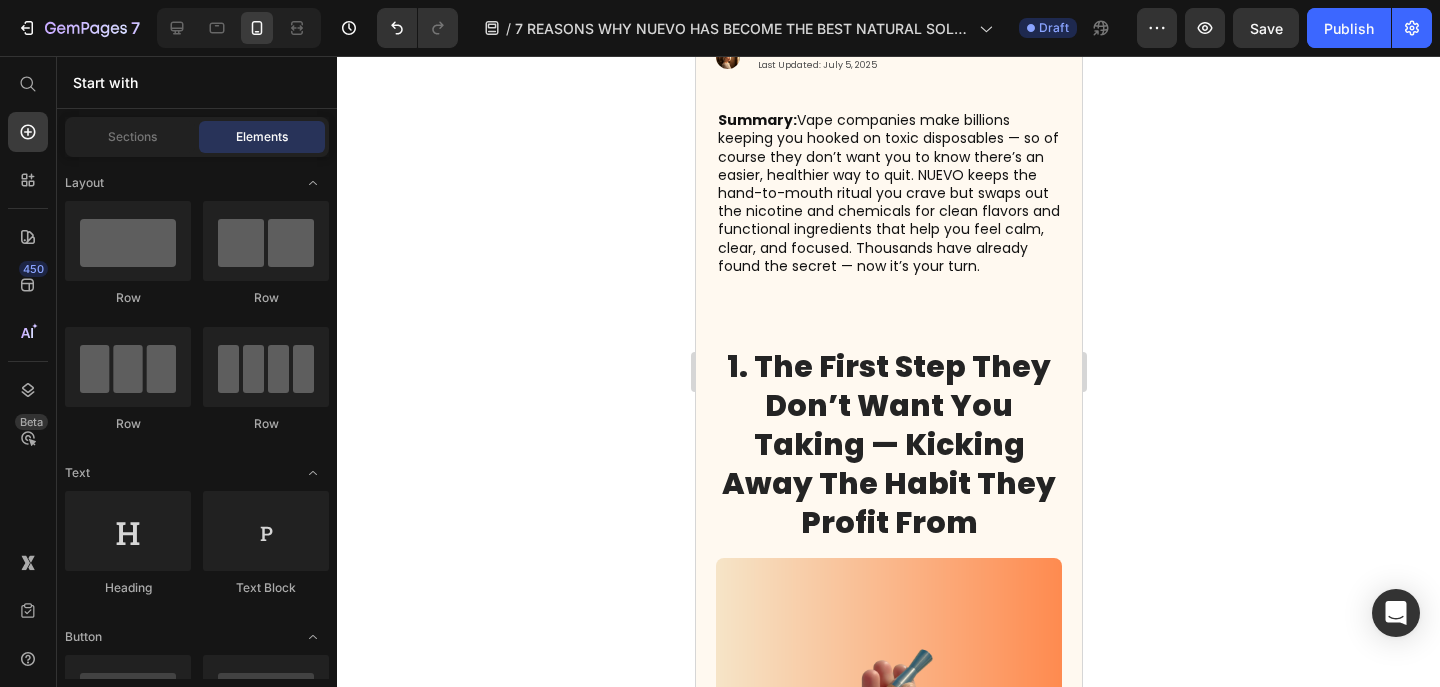 scroll, scrollTop: 0, scrollLeft: 0, axis: both 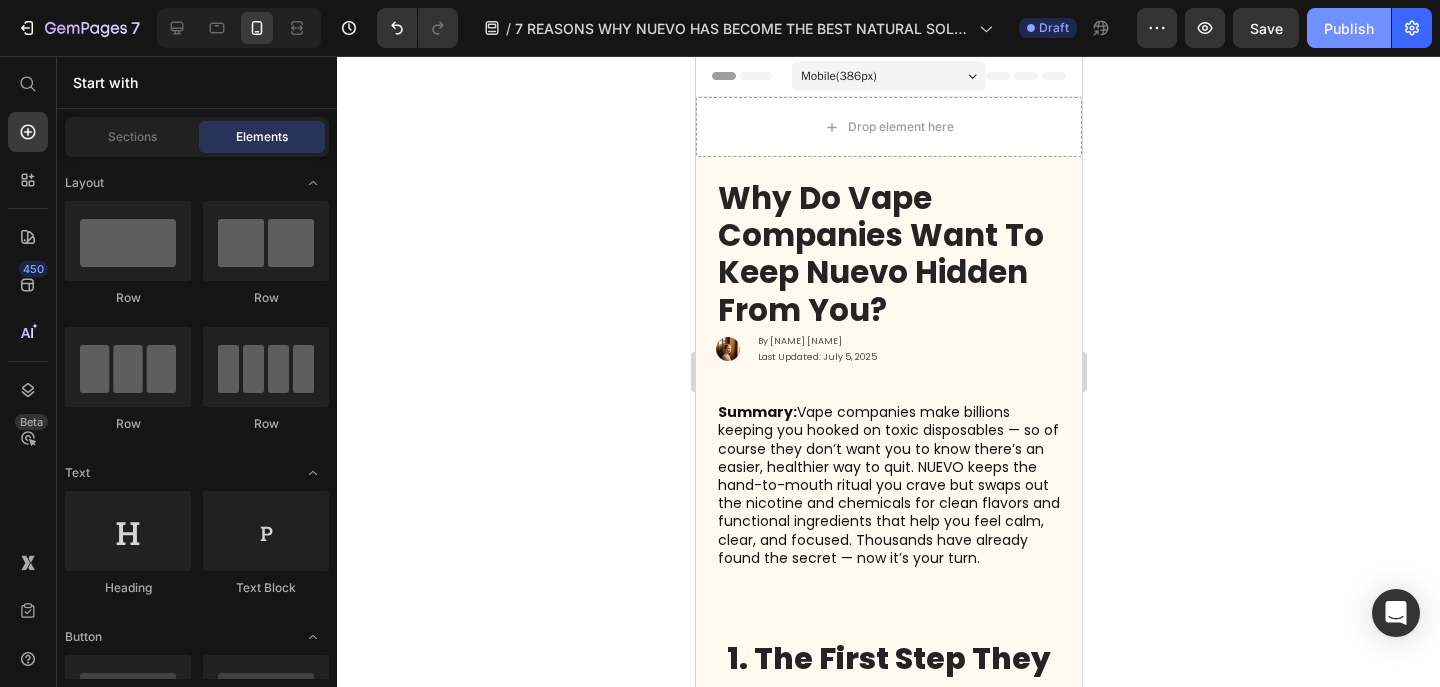 click on "Publish" at bounding box center [1349, 28] 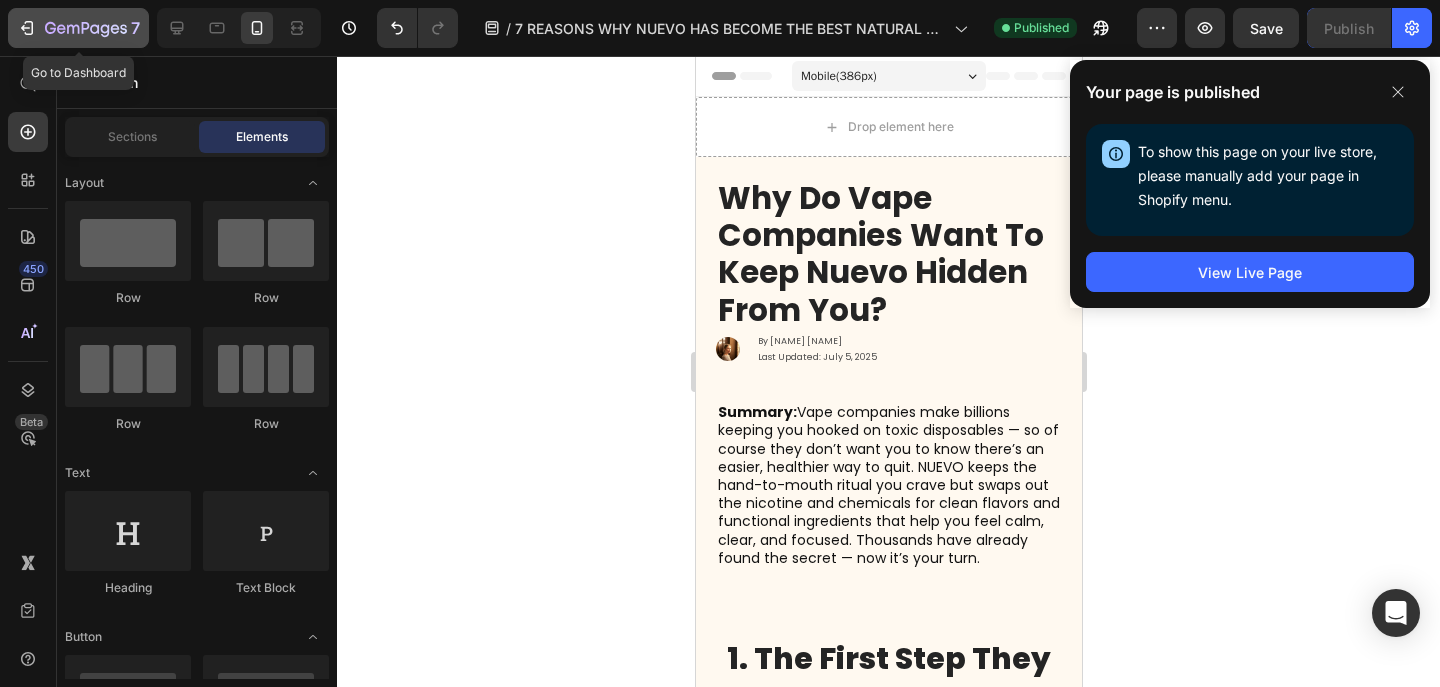 click 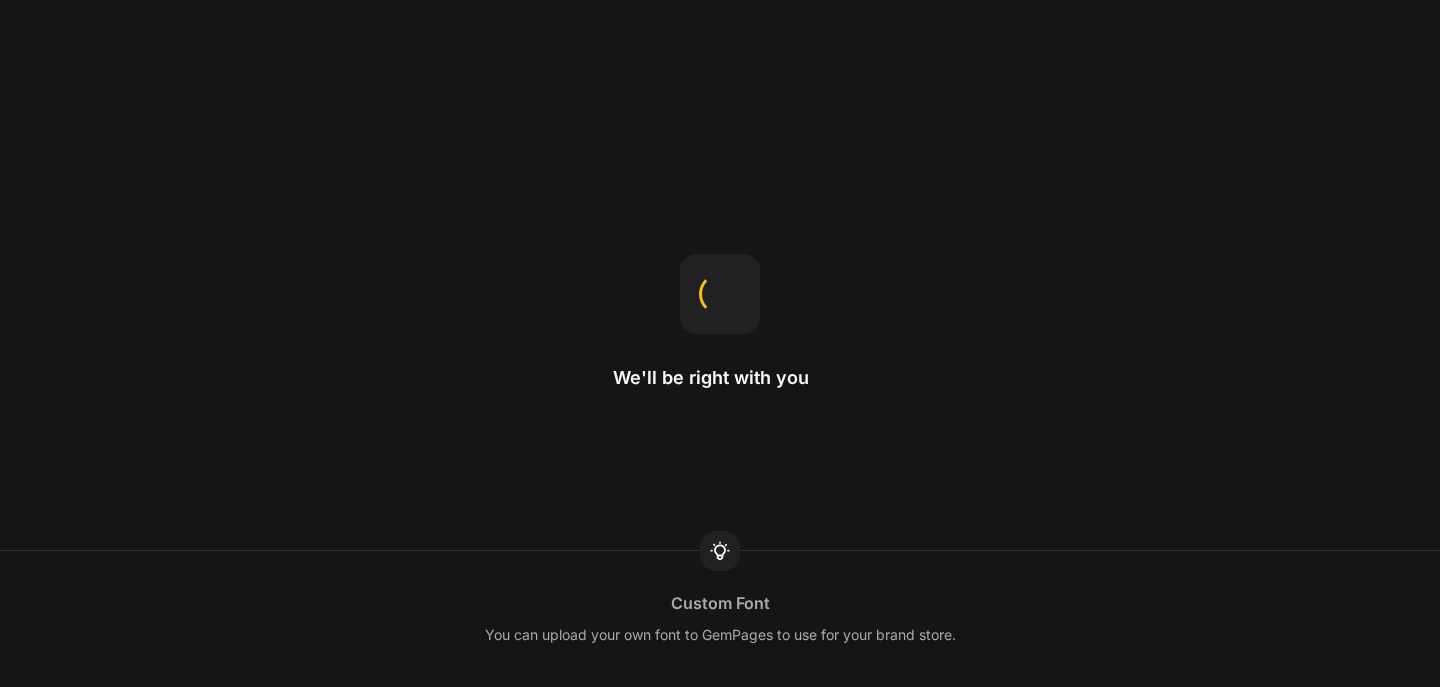 scroll, scrollTop: 0, scrollLeft: 0, axis: both 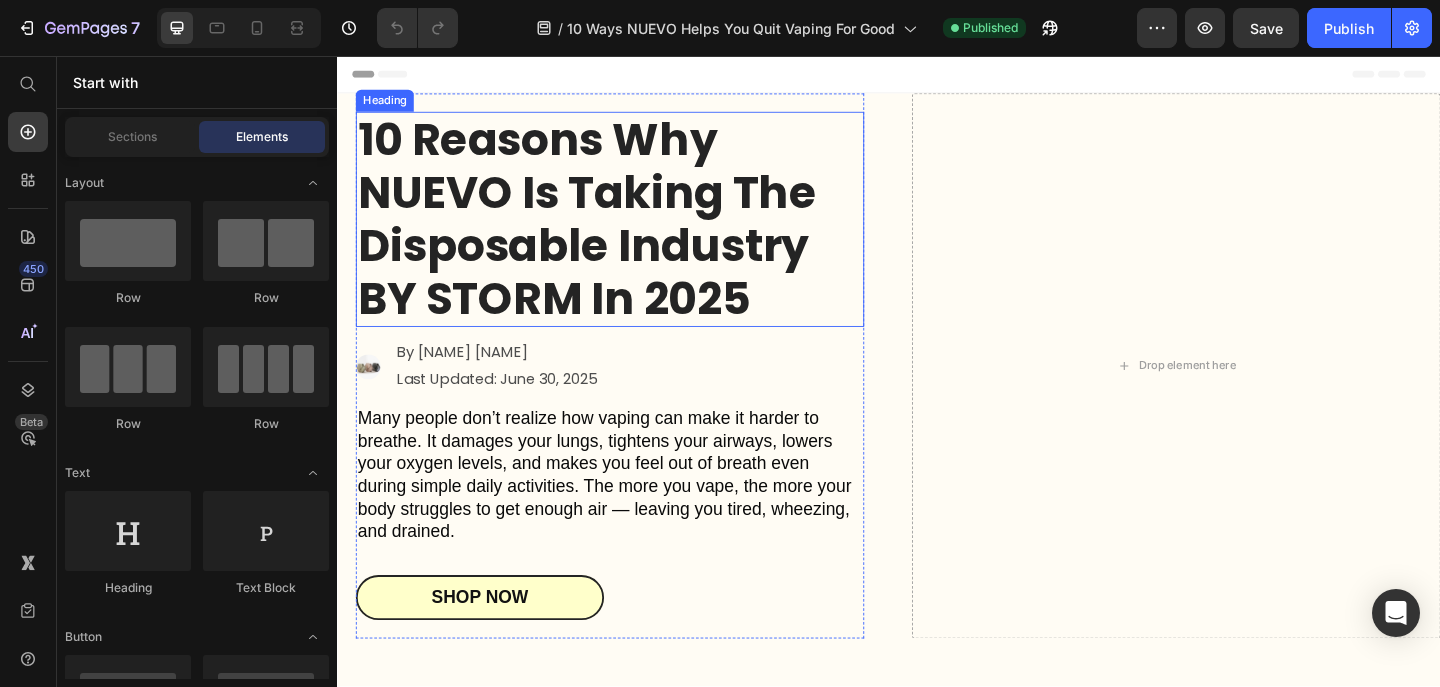 click on "10 Reasons Why NUEVO is Taking the Disposable Industry BY STORM in 2025" at bounding box center [608, 234] 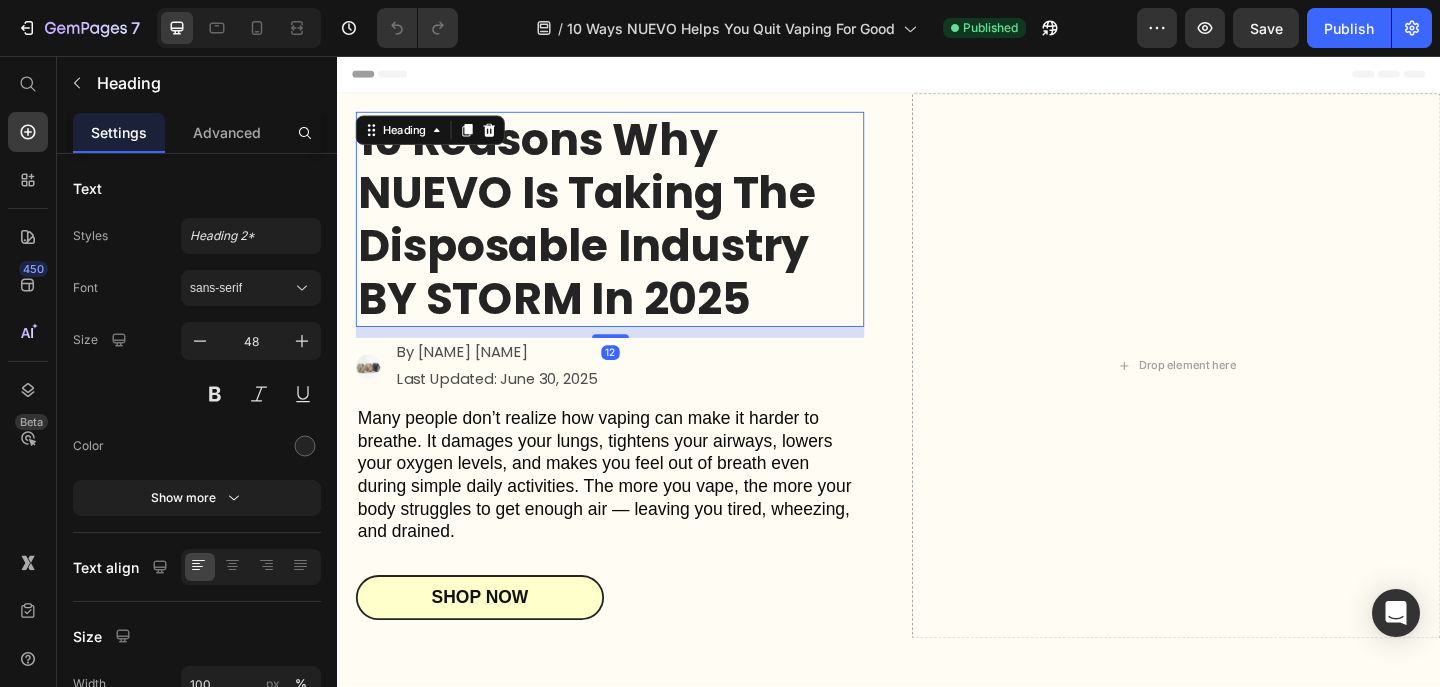click on "10 Reasons Why NUEVO is Taking the Disposable Industry BY STORM in 2025" at bounding box center [608, 234] 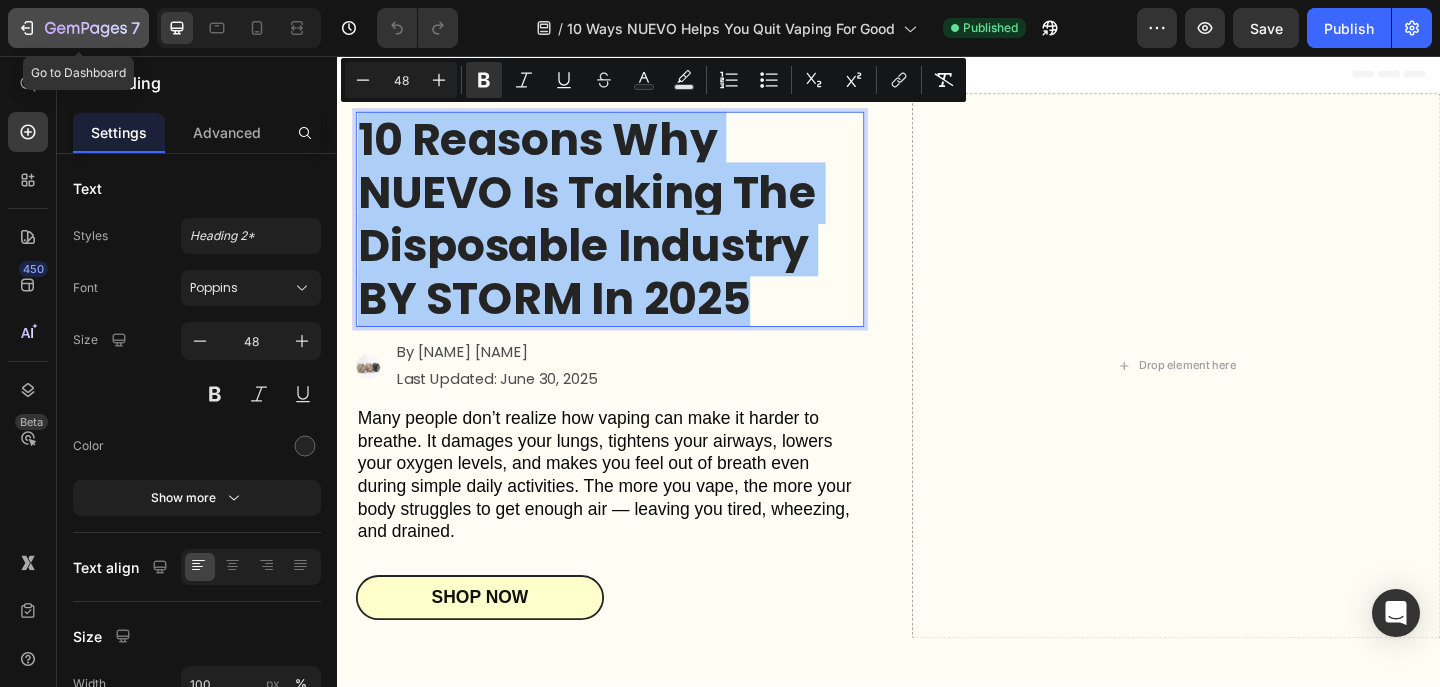 click 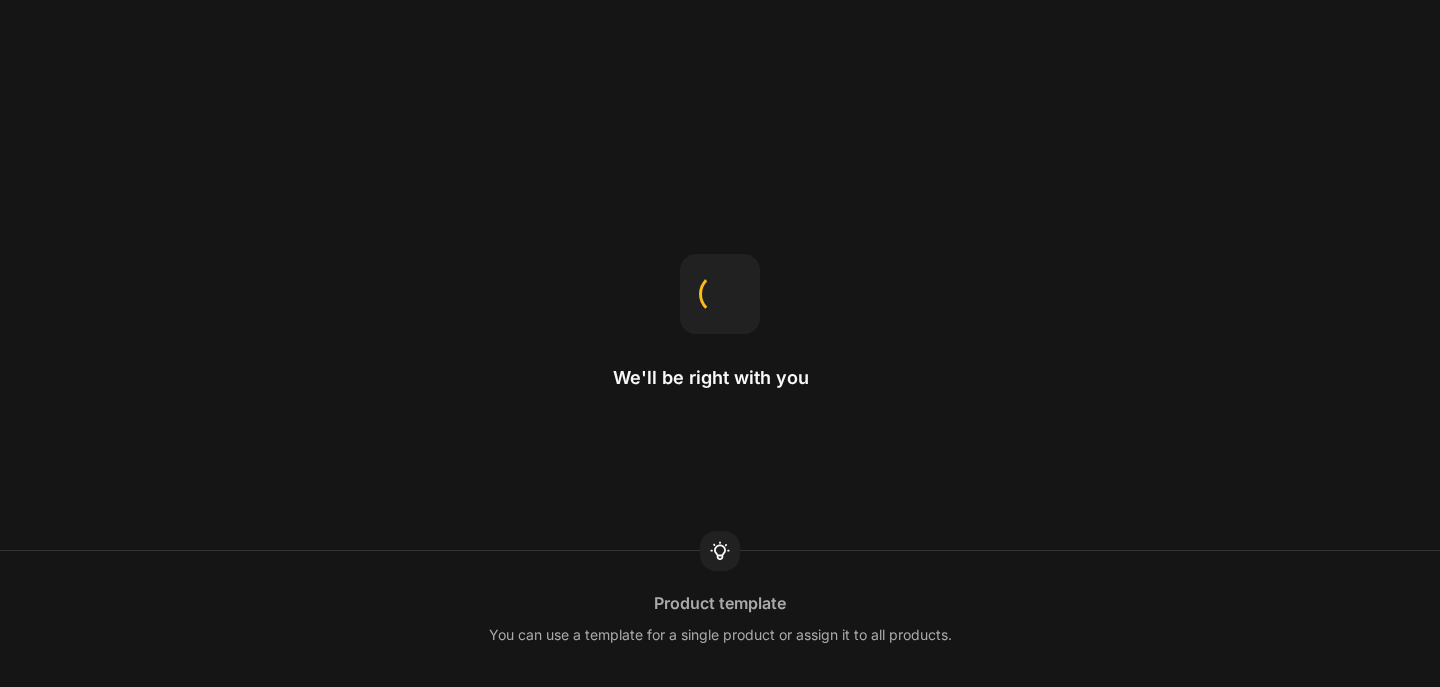 scroll, scrollTop: 0, scrollLeft: 0, axis: both 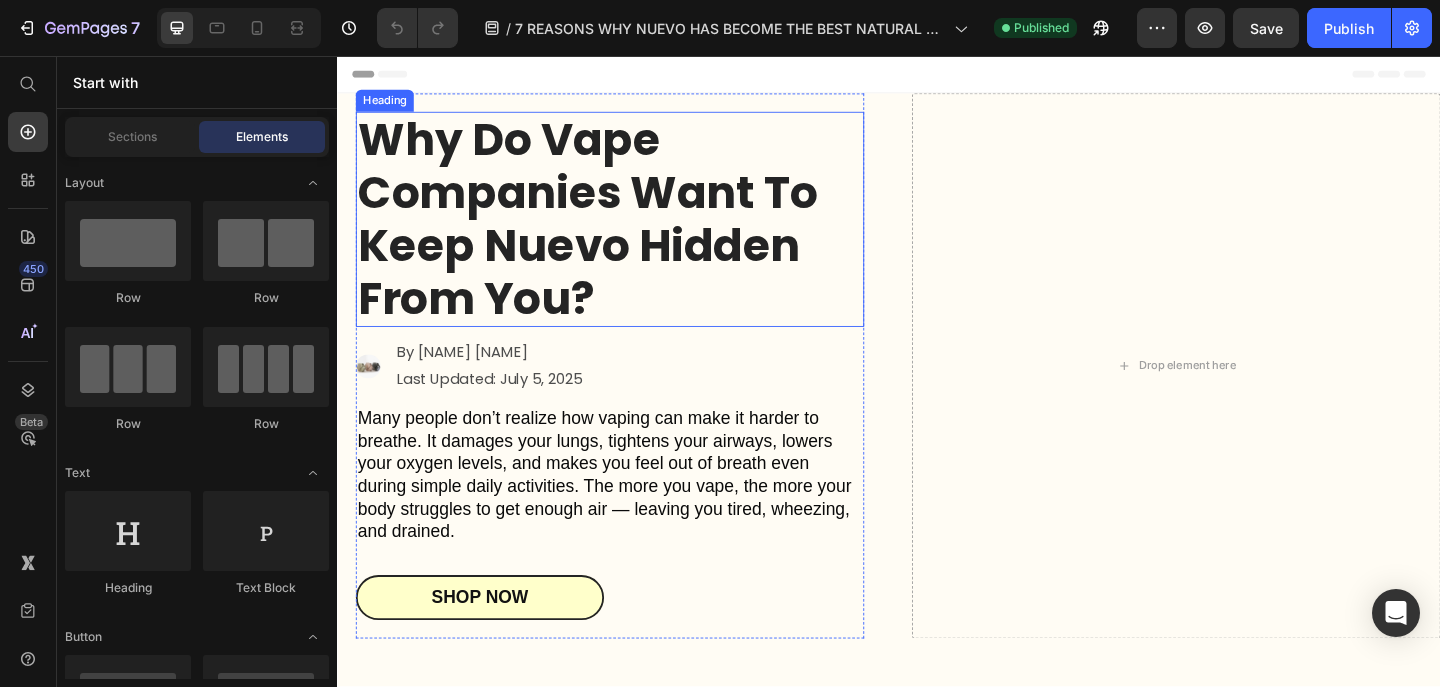 click on "why Do Vape Companies Want to Keep Nuevo Hidden From You?" at bounding box center [609, 234] 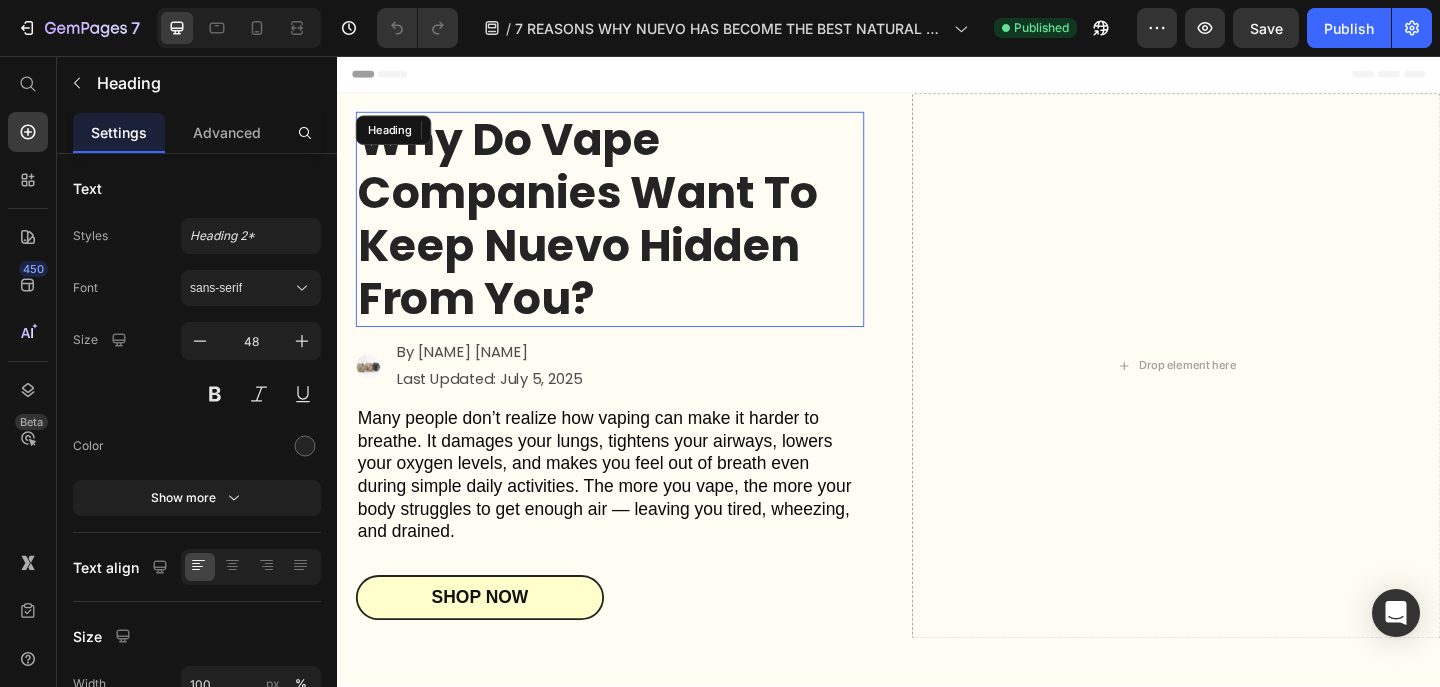 click on "why Do Vape Companies Want to Keep Nuevo Hidden From You?" at bounding box center (609, 234) 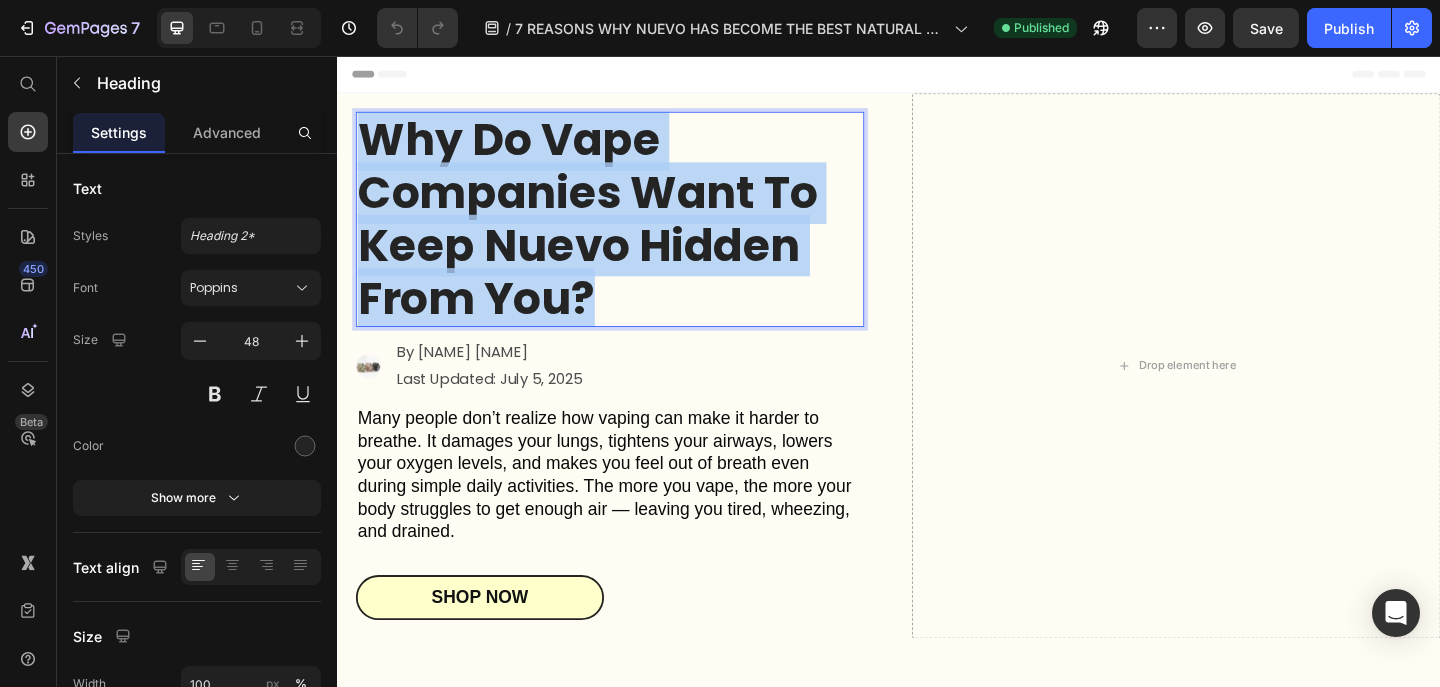 scroll, scrollTop: 0, scrollLeft: 0, axis: both 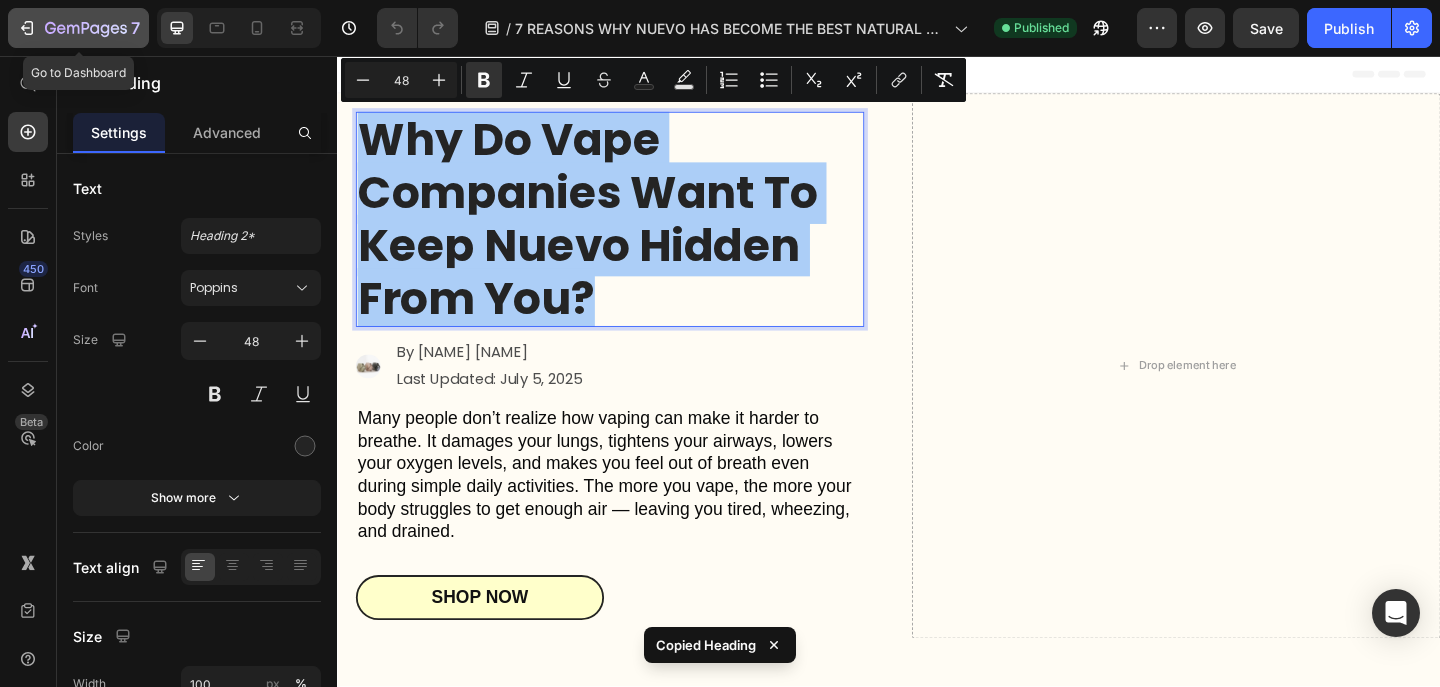 drag, startPoint x: 49, startPoint y: 43, endPoint x: 251, endPoint y: 218, distance: 267.26205 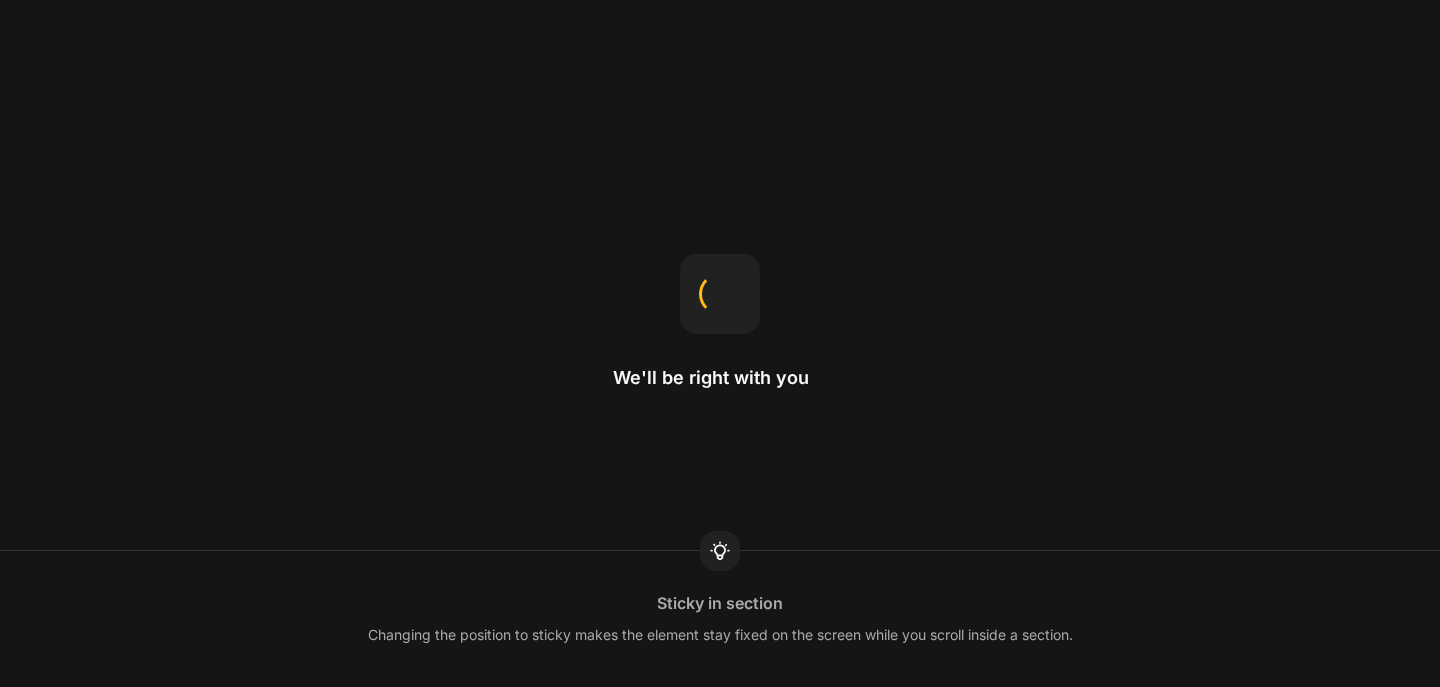 scroll, scrollTop: 0, scrollLeft: 0, axis: both 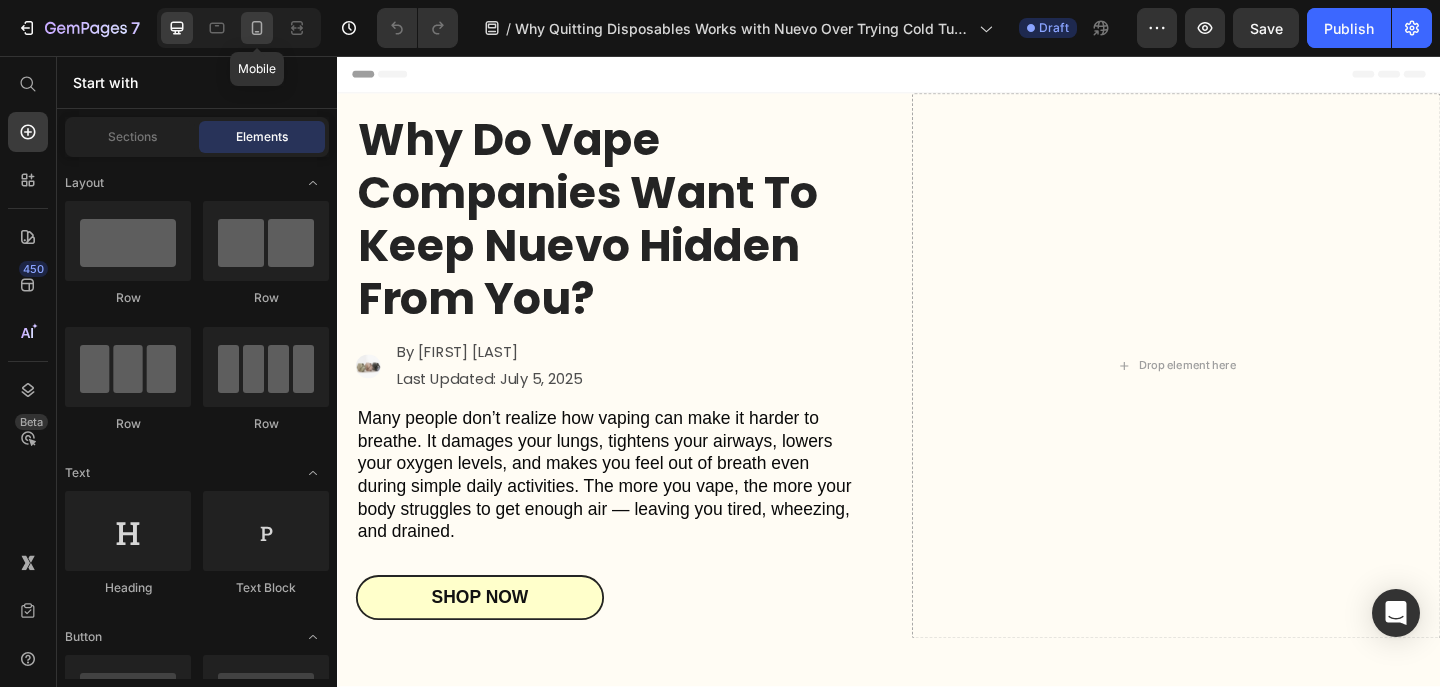 click 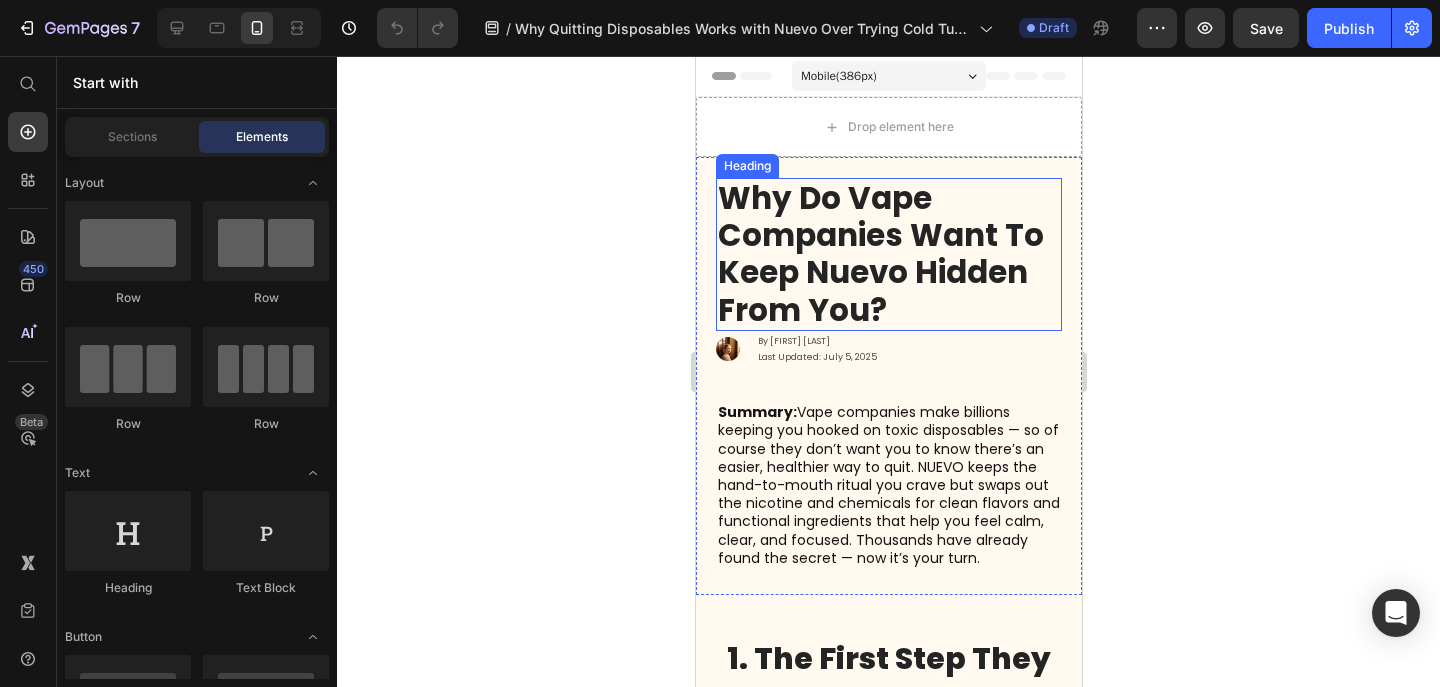click on "why Do Vape Companies Want to Keep Nuevo Hidden From You?" at bounding box center [880, 254] 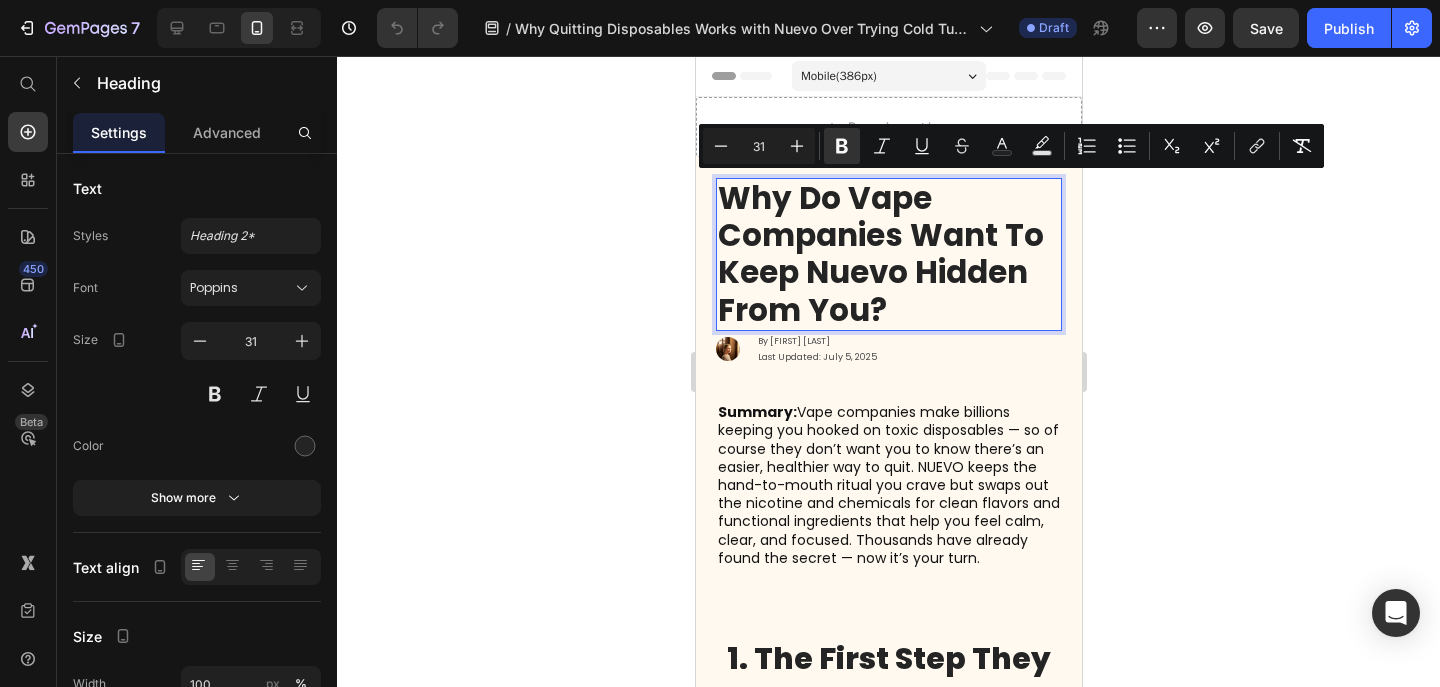 scroll, scrollTop: 0, scrollLeft: 0, axis: both 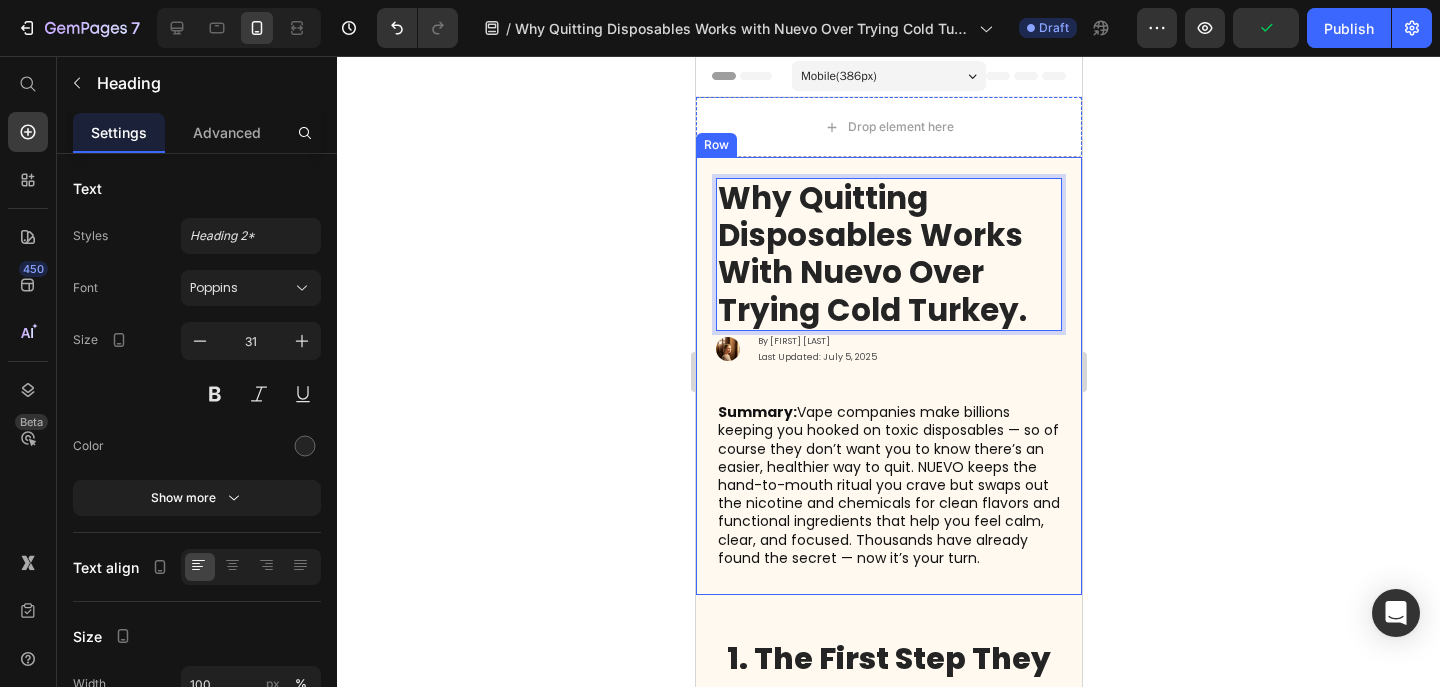 click 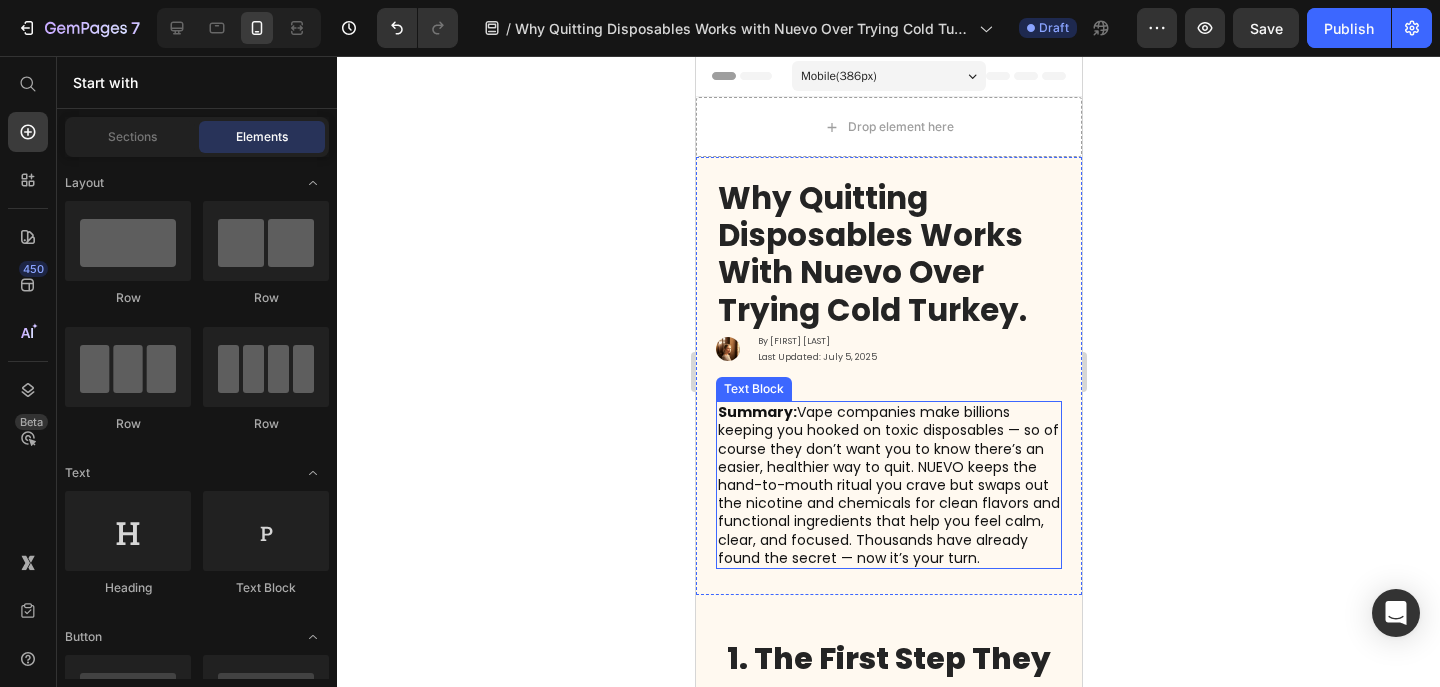 click on "Summary:  Vape companies make billions keeping you hooked on toxic disposables — so of course they don’t want you to know there’s an easier, healthier way to quit. NUEVO keeps the hand-to-mouth ritual you crave but swaps out the nicotine and chemicals for clean flavors and functional ingredients that help you feel calm, clear, and focused. Thousands have already found the secret — now it’s your turn." at bounding box center [888, 485] 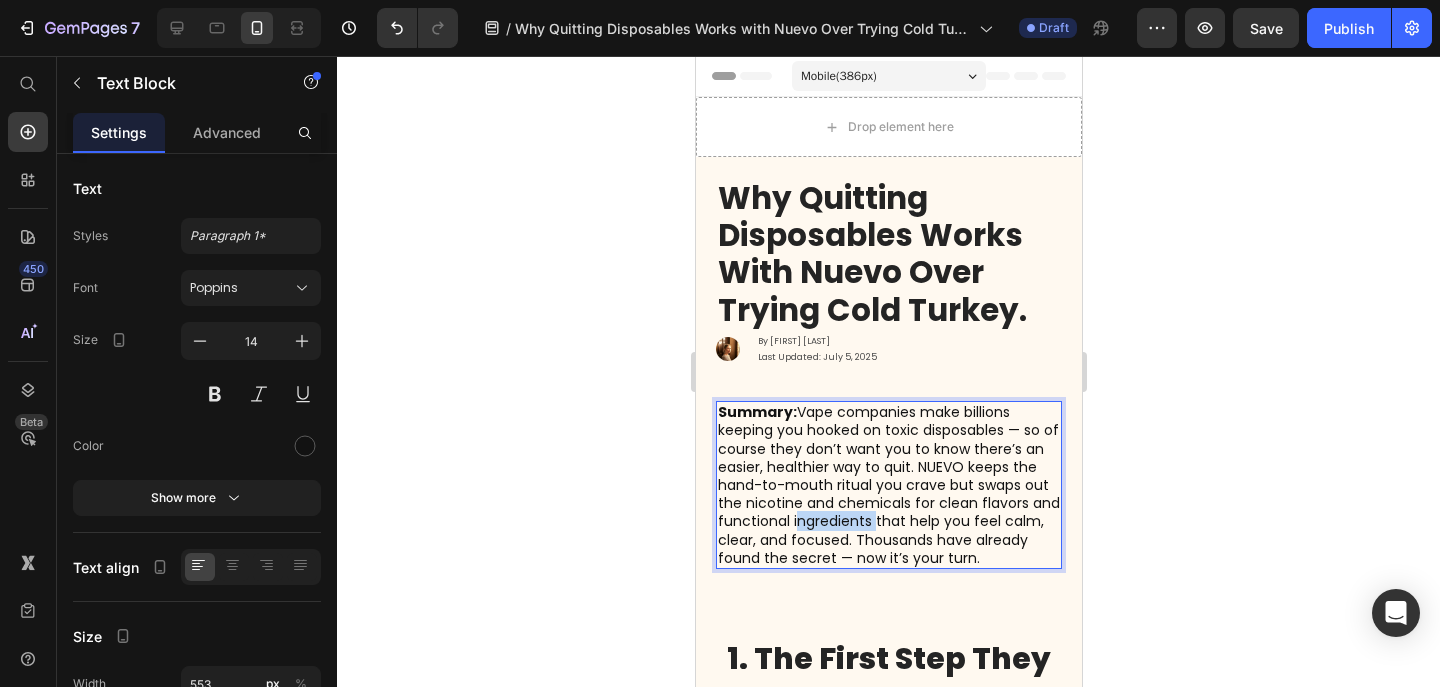 click on "Summary:  Vape companies make billions keeping you hooked on toxic disposables — so of course they don’t want you to know there’s an easier, healthier way to quit. NUEVO keeps the hand-to-mouth ritual you crave but swaps out the nicotine and chemicals for clean flavors and functional ingredients that help you feel calm, clear, and focused. Thousands have already found the secret — now it’s your turn." at bounding box center [888, 485] 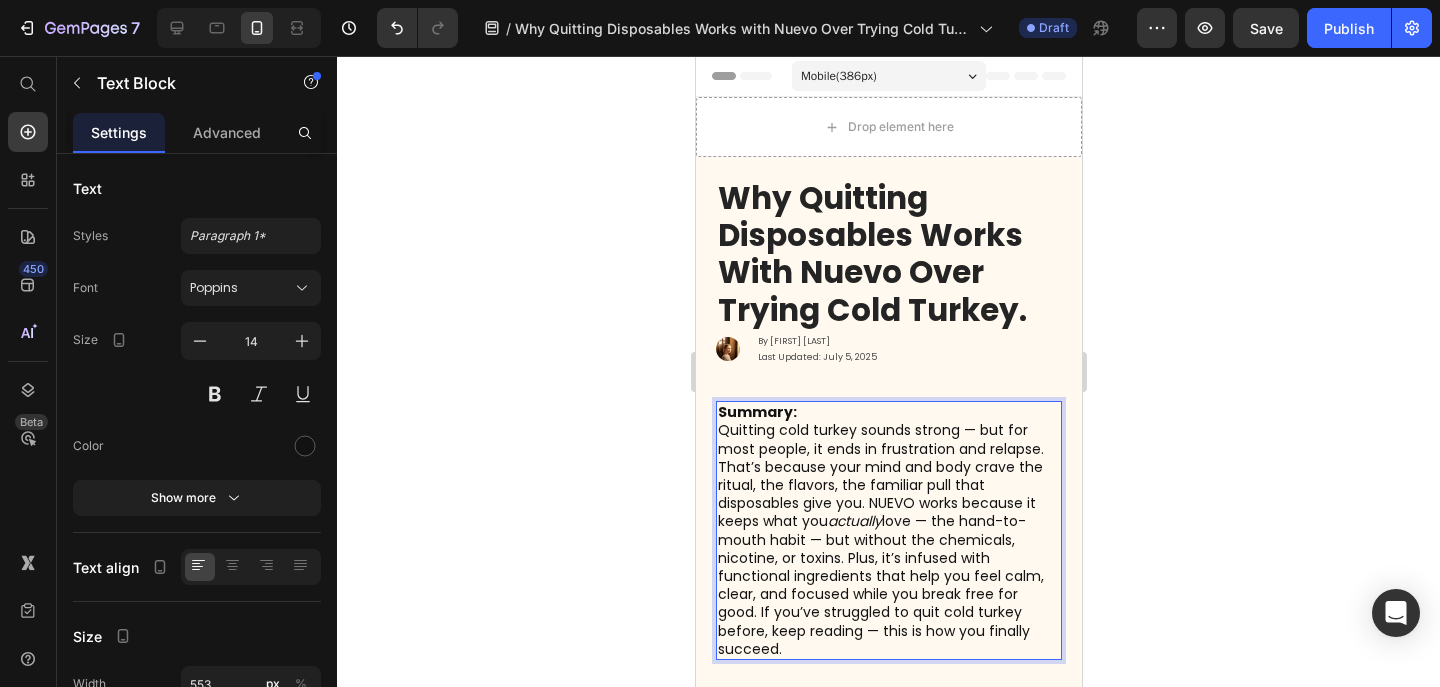 click on "Summary: Quitting cold turkey sounds strong — but for most people, it ends in frustration and relapse. That’s because your mind and body crave the ritual, the flavors, the familiar pull that disposables give you. NUEVO works because it keeps what you  actually  love — the hand-to-mouth habit — but without the chemicals, nicotine, or toxins. Plus, it’s infused with functional ingredients that help you feel calm, clear, and focused while you break free for good. If you’ve struggled to quit cold turkey before, keep reading — this is how you finally succeed." at bounding box center (888, 530) 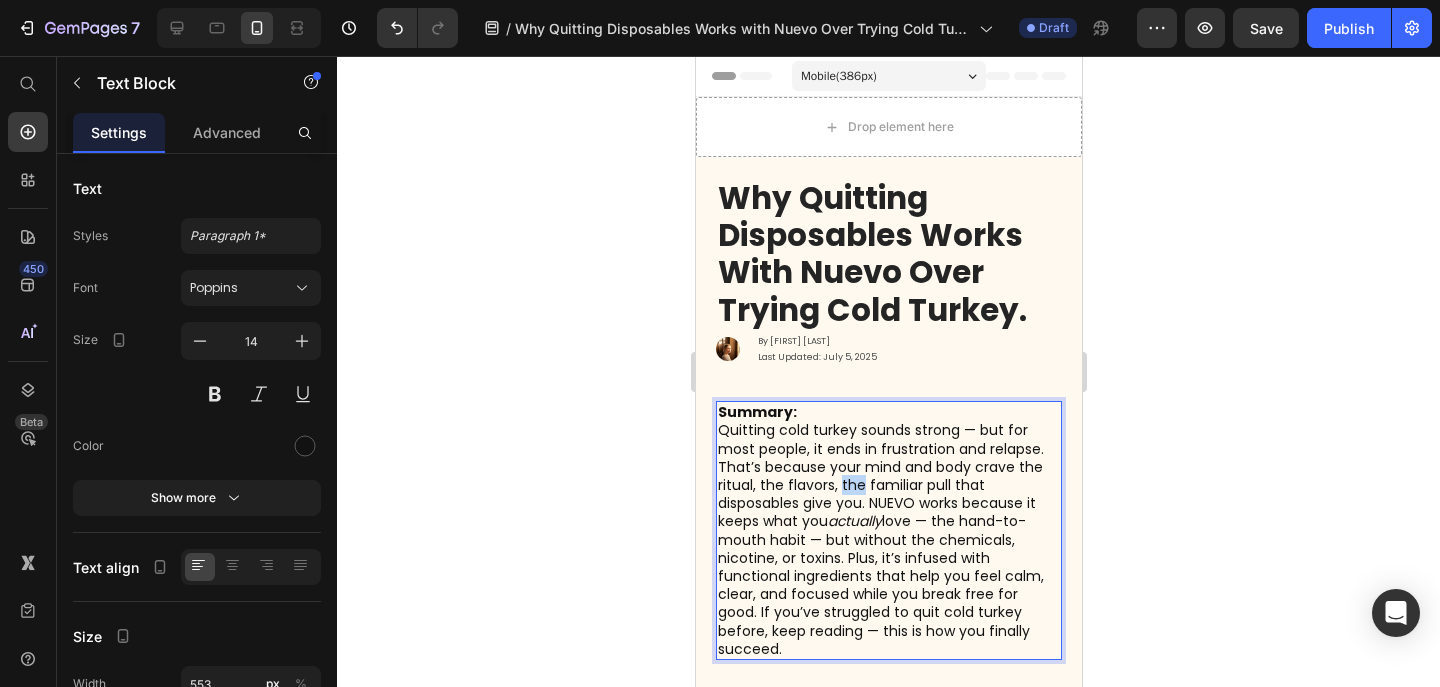 click on "Summary: Quitting cold turkey sounds strong — but for most people, it ends in frustration and relapse. That’s because your mind and body crave the ritual, the flavors, the familiar pull that disposables give you. NUEVO works because it keeps what you  actually  love — the hand-to-mouth habit — but without the chemicals, nicotine, or toxins. Plus, it’s infused with functional ingredients that help you feel calm, clear, and focused while you break free for good. If you’ve struggled to quit cold turkey before, keep reading — this is how you finally succeed." at bounding box center (888, 530) 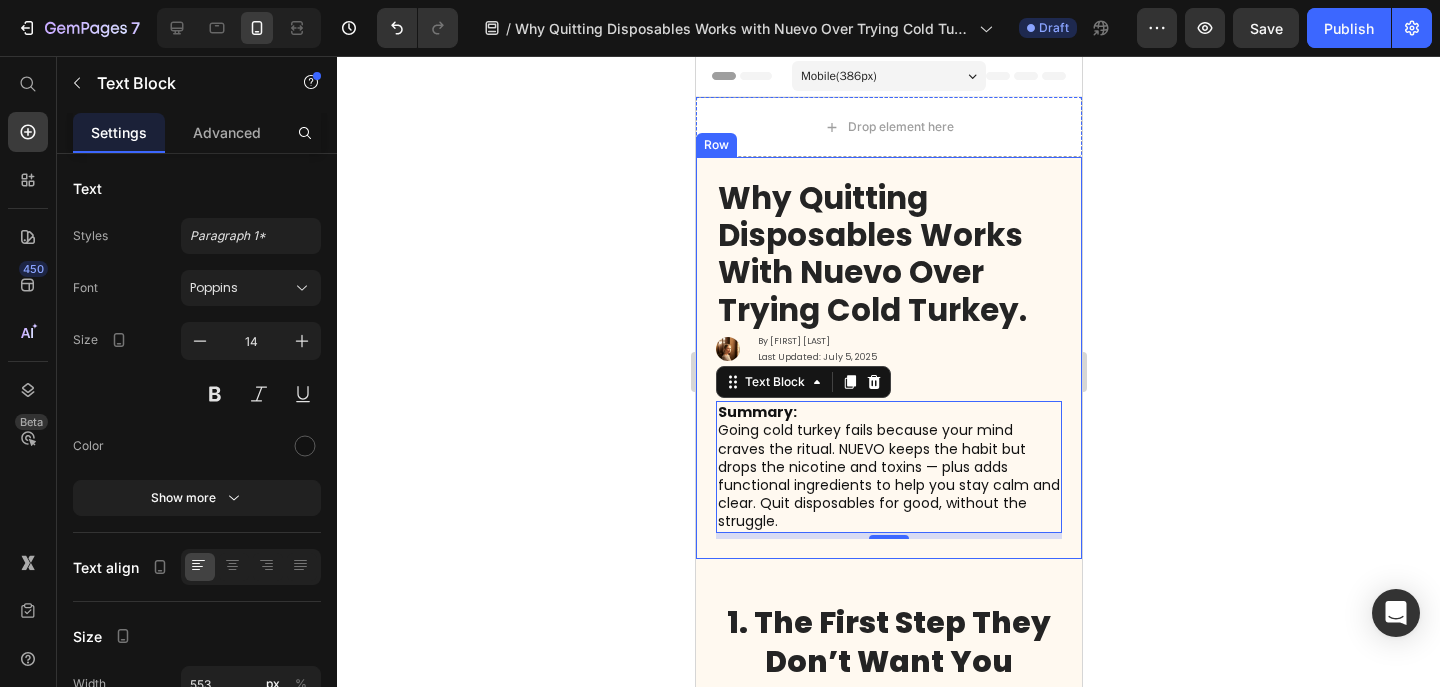 click 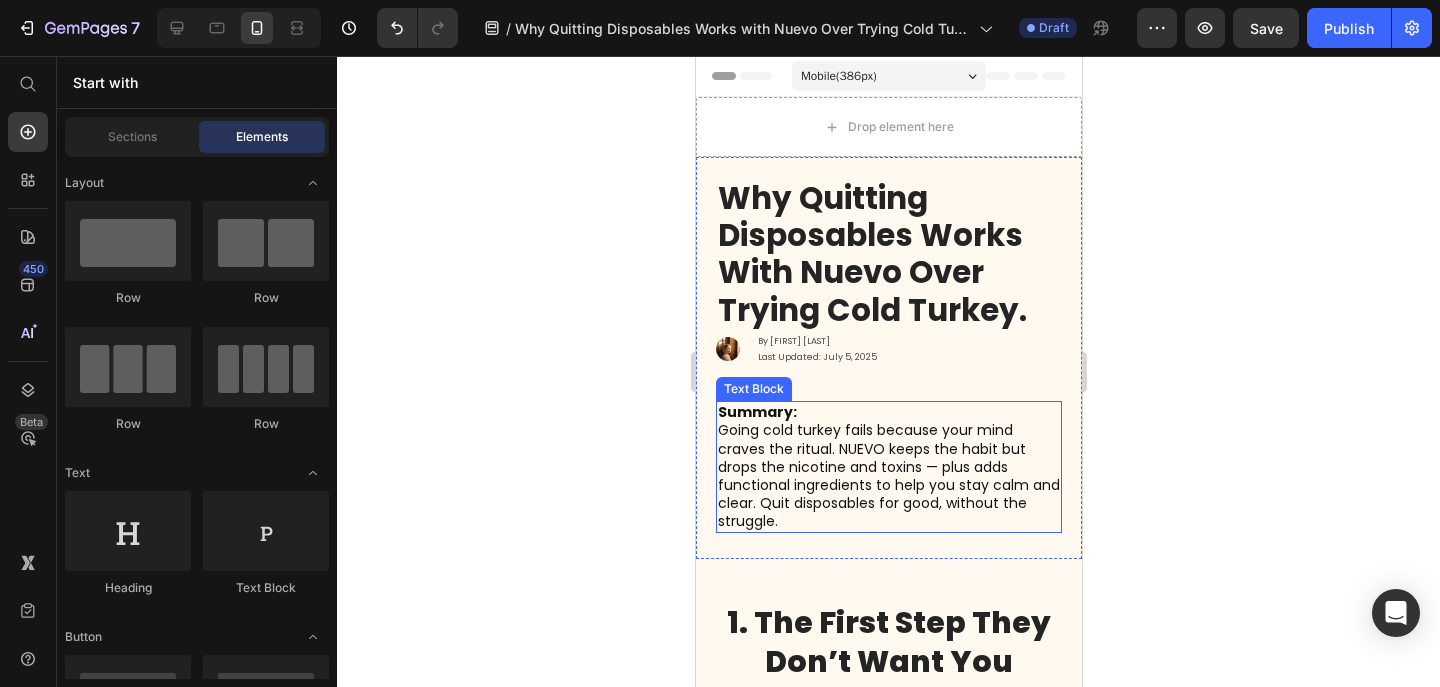 click on "Summary: Going cold turkey fails because your mind craves the ritual. NUEVO keeps the habit but drops the nicotine and toxins — plus adds functional ingredients to help you stay calm and clear. Quit disposables for good, without the struggle." at bounding box center (888, 466) 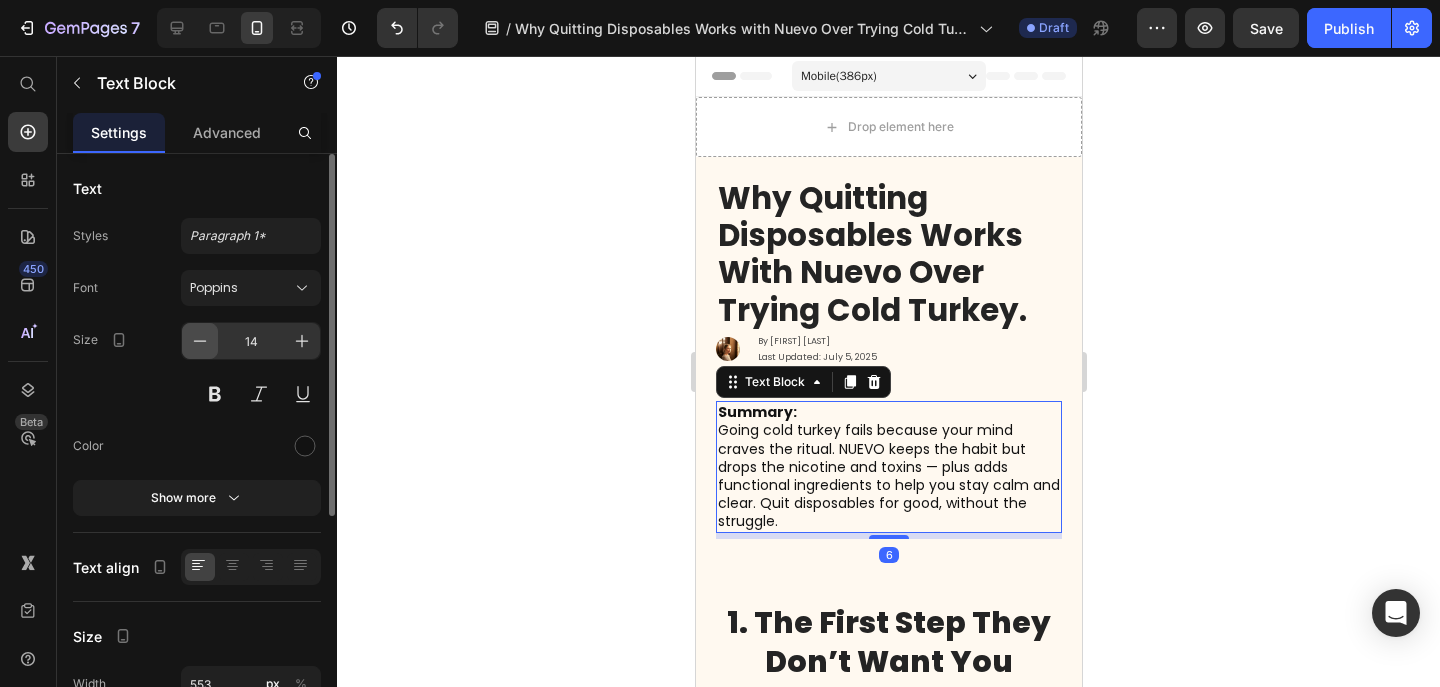 click at bounding box center [200, 341] 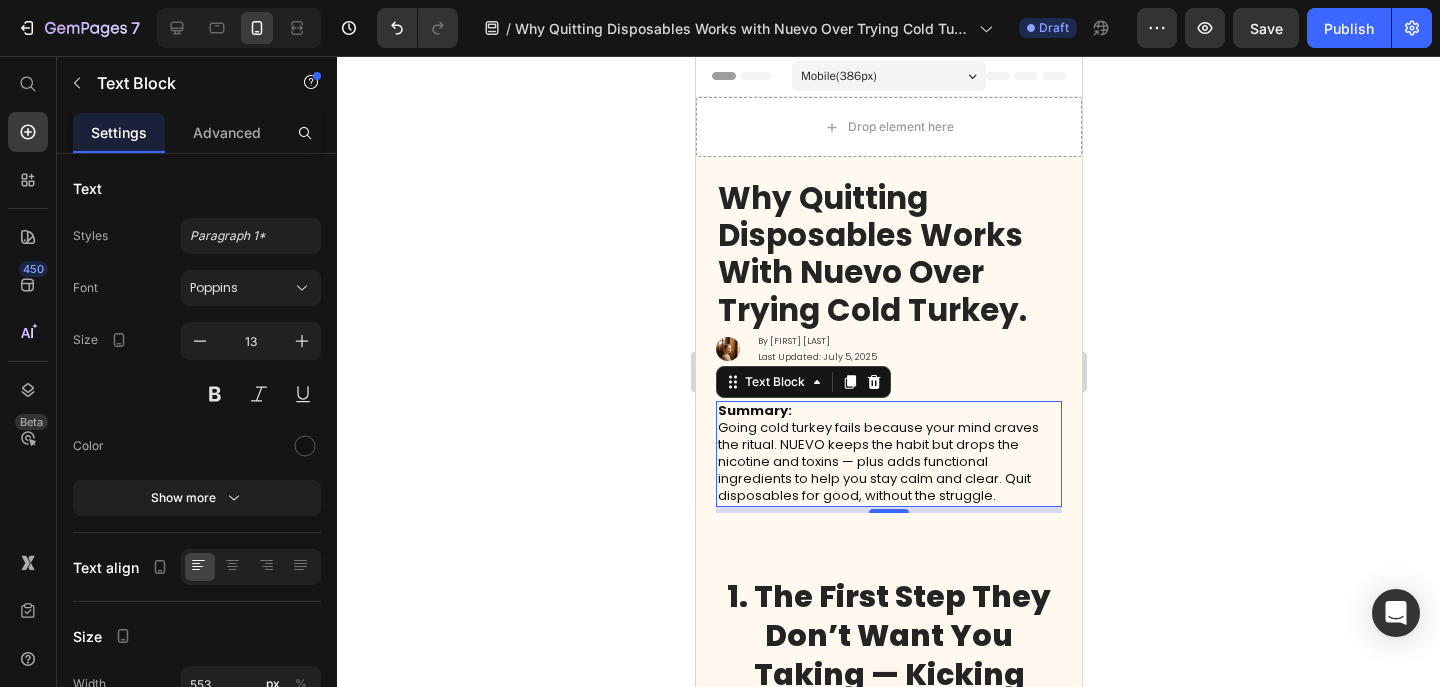 click 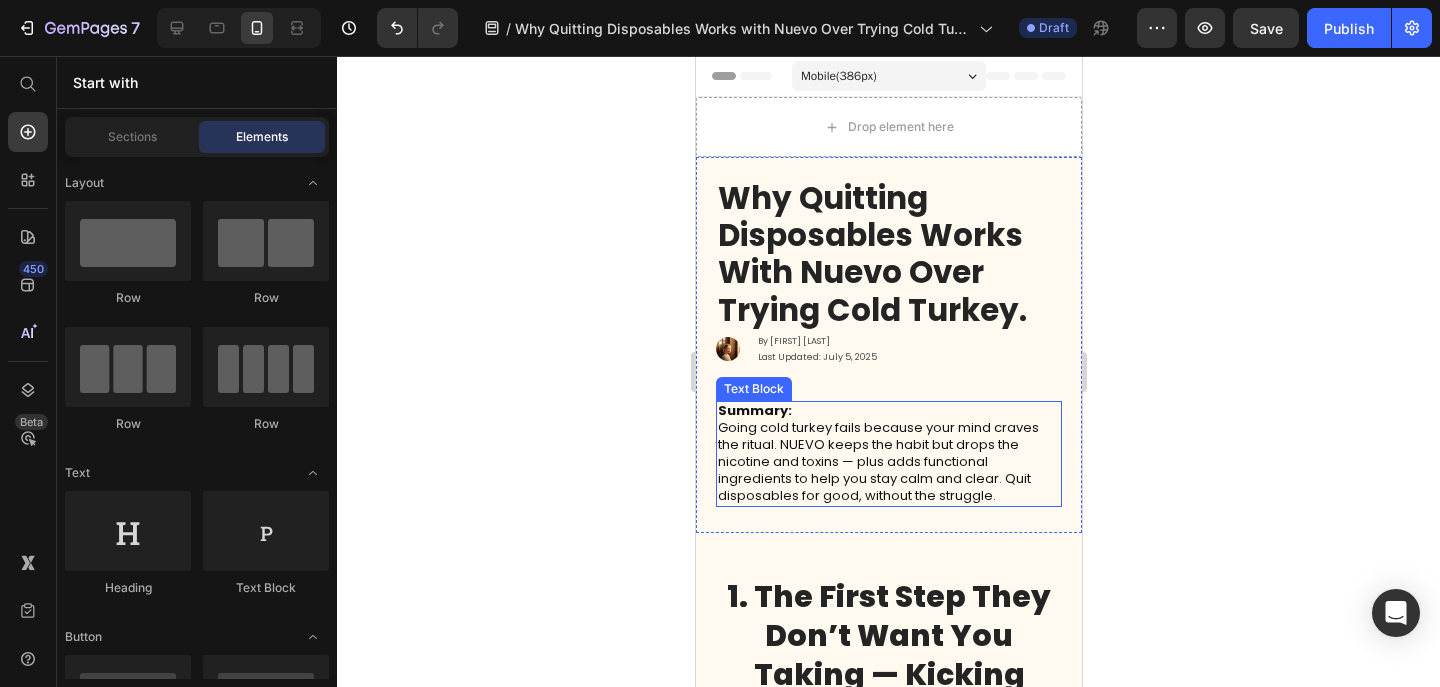 click on "Summary: Going cold turkey fails because your mind craves the ritual. NUEVO keeps the habit but drops the nicotine and toxins — plus adds functional ingredients to help you stay calm and clear. Quit disposables for good, without the struggle." at bounding box center (888, 453) 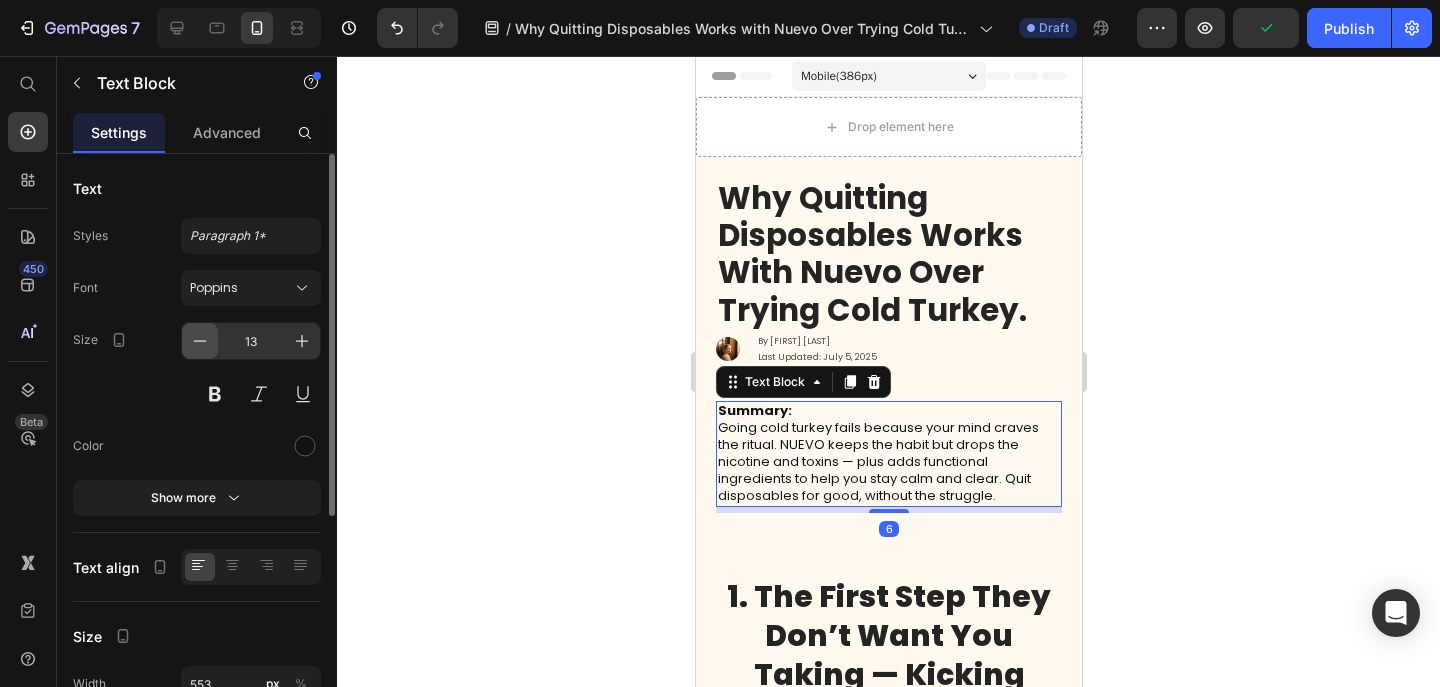 click 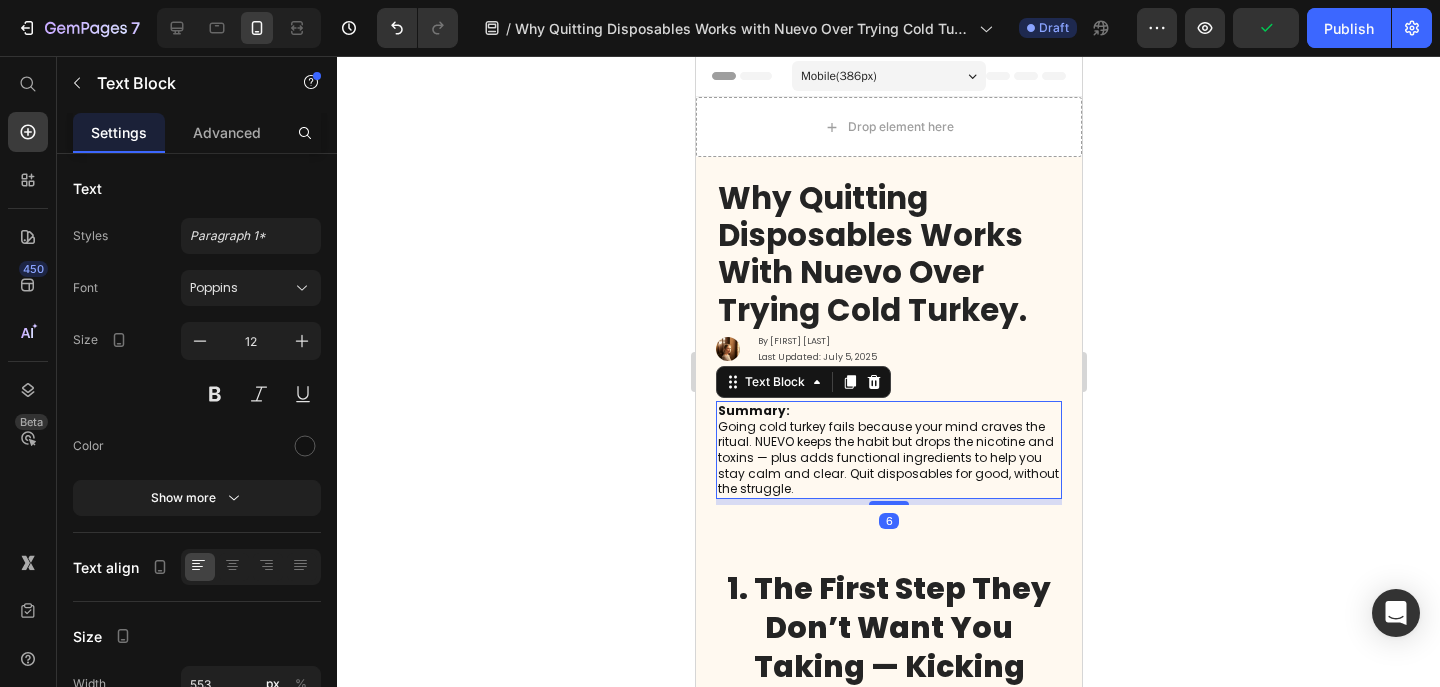click 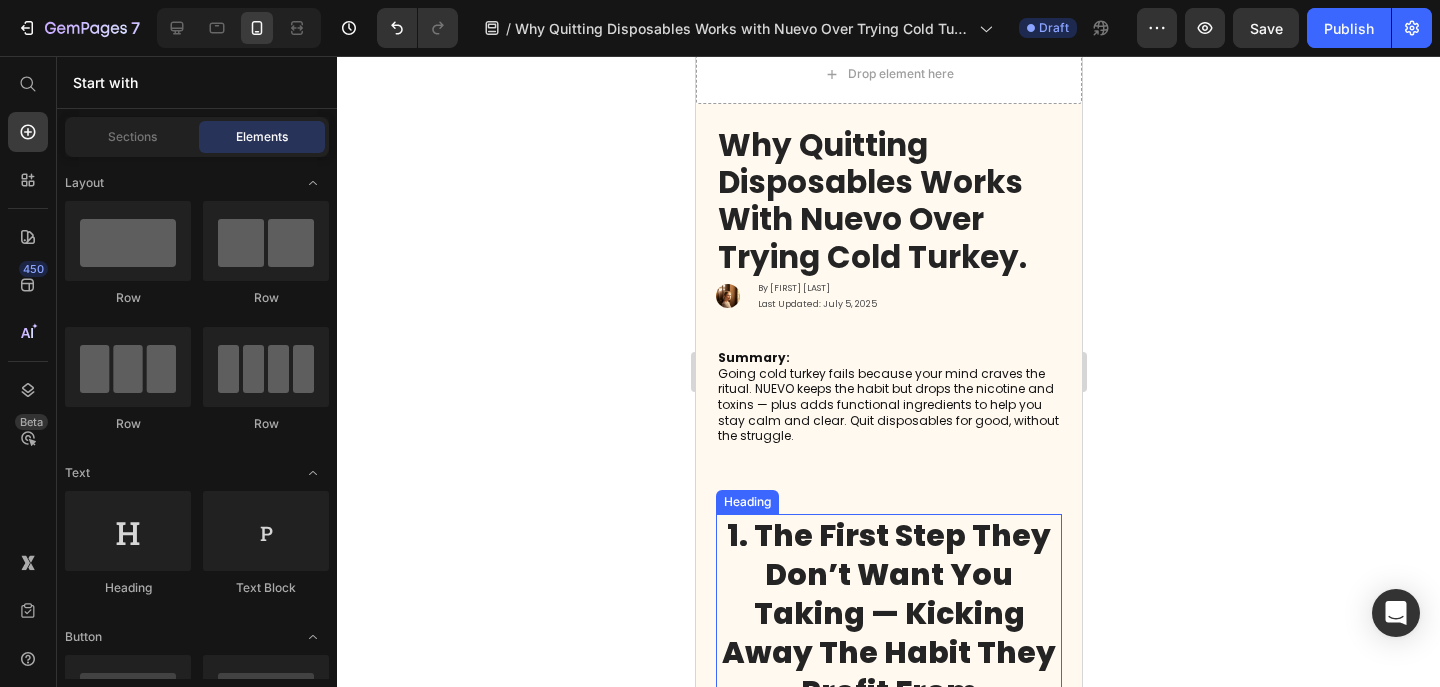 scroll, scrollTop: 0, scrollLeft: 0, axis: both 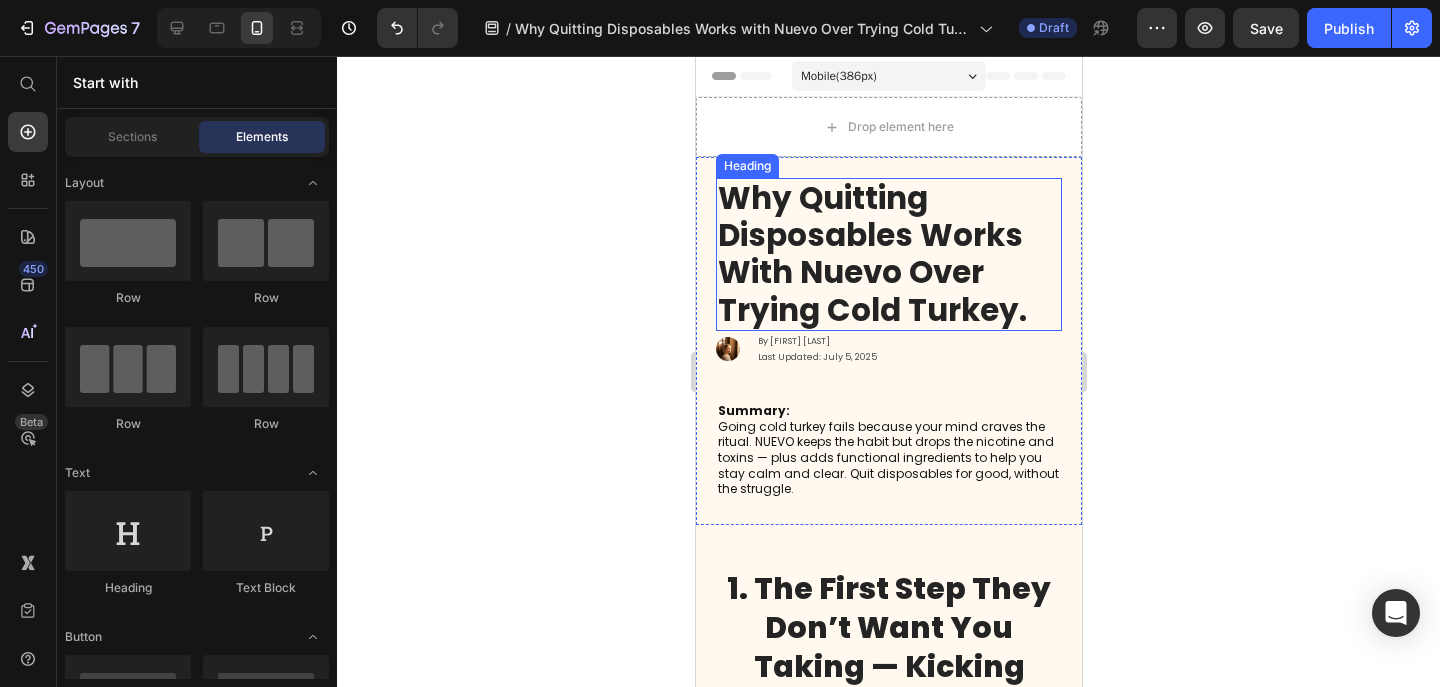 click on "Why Quitting Disposables Works with Nuevo Over Trying Cold Turkey." at bounding box center (871, 254) 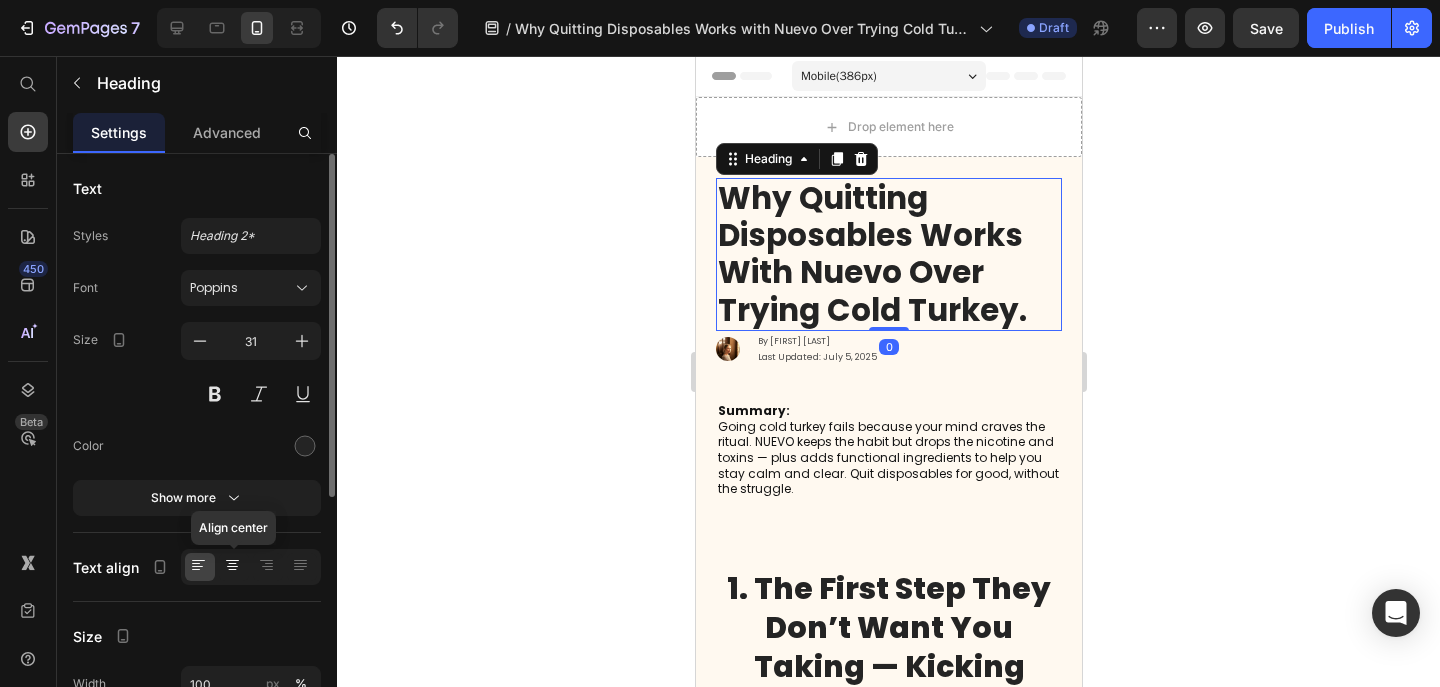 click 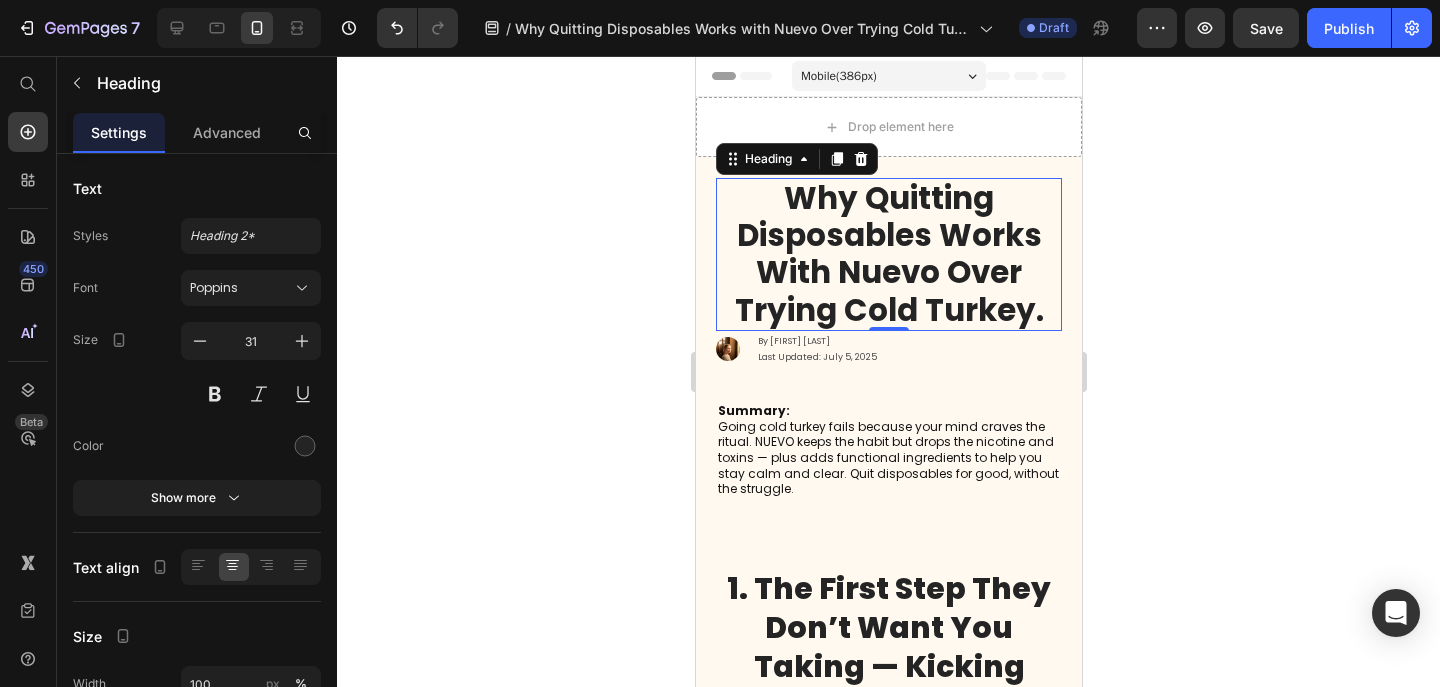 click 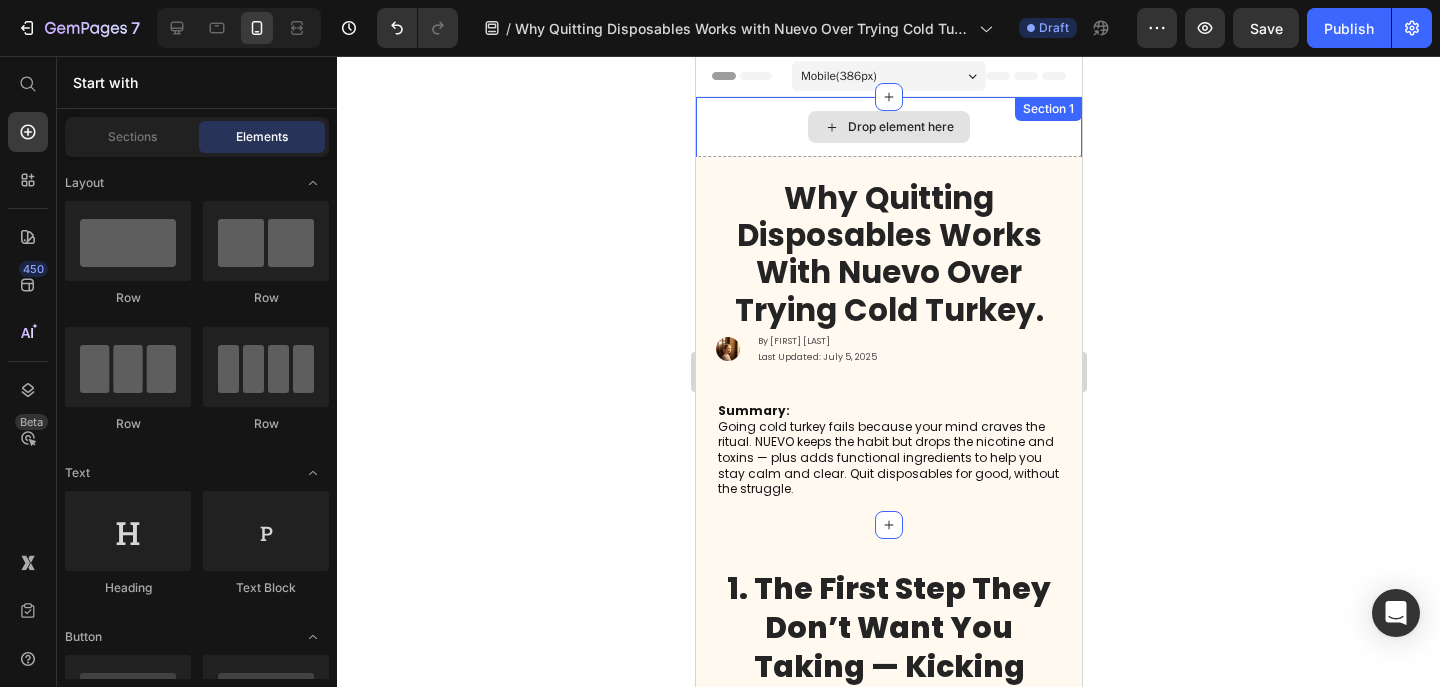 click on "Drop element here" at bounding box center [888, 127] 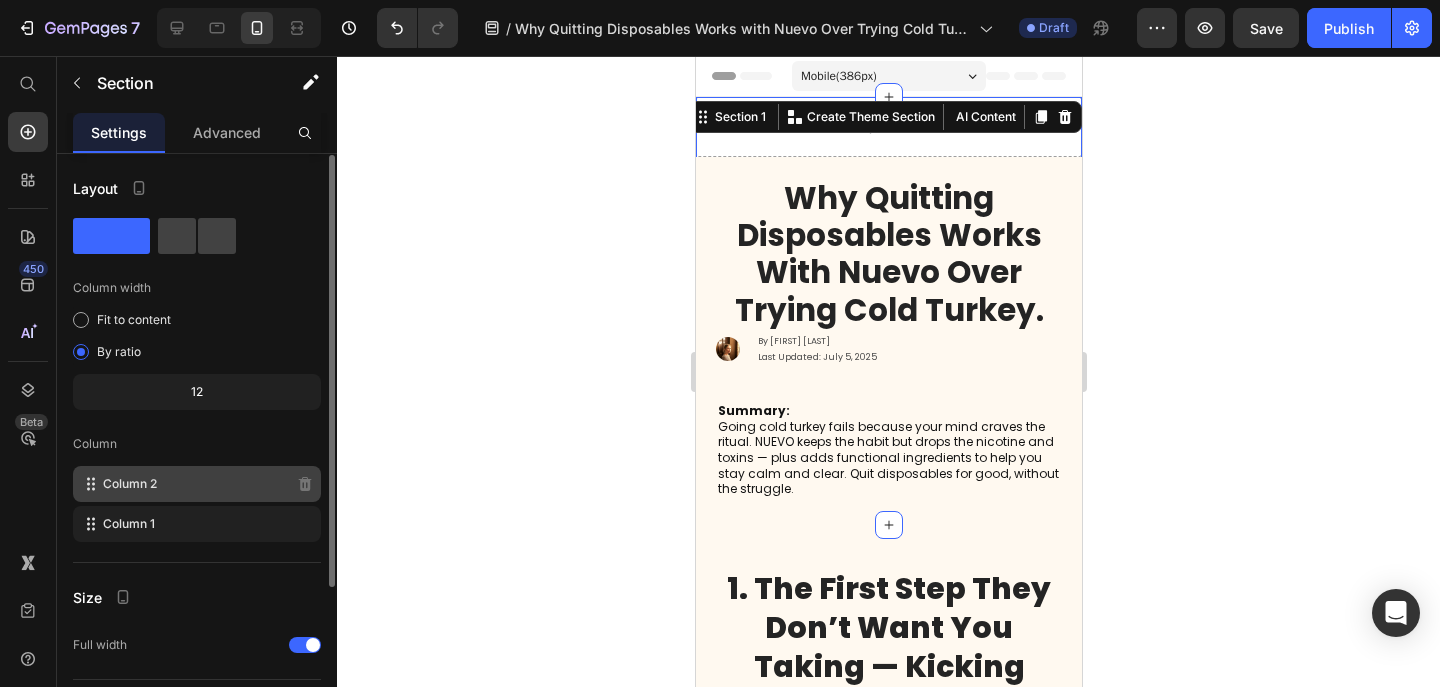 scroll, scrollTop: 214, scrollLeft: 0, axis: vertical 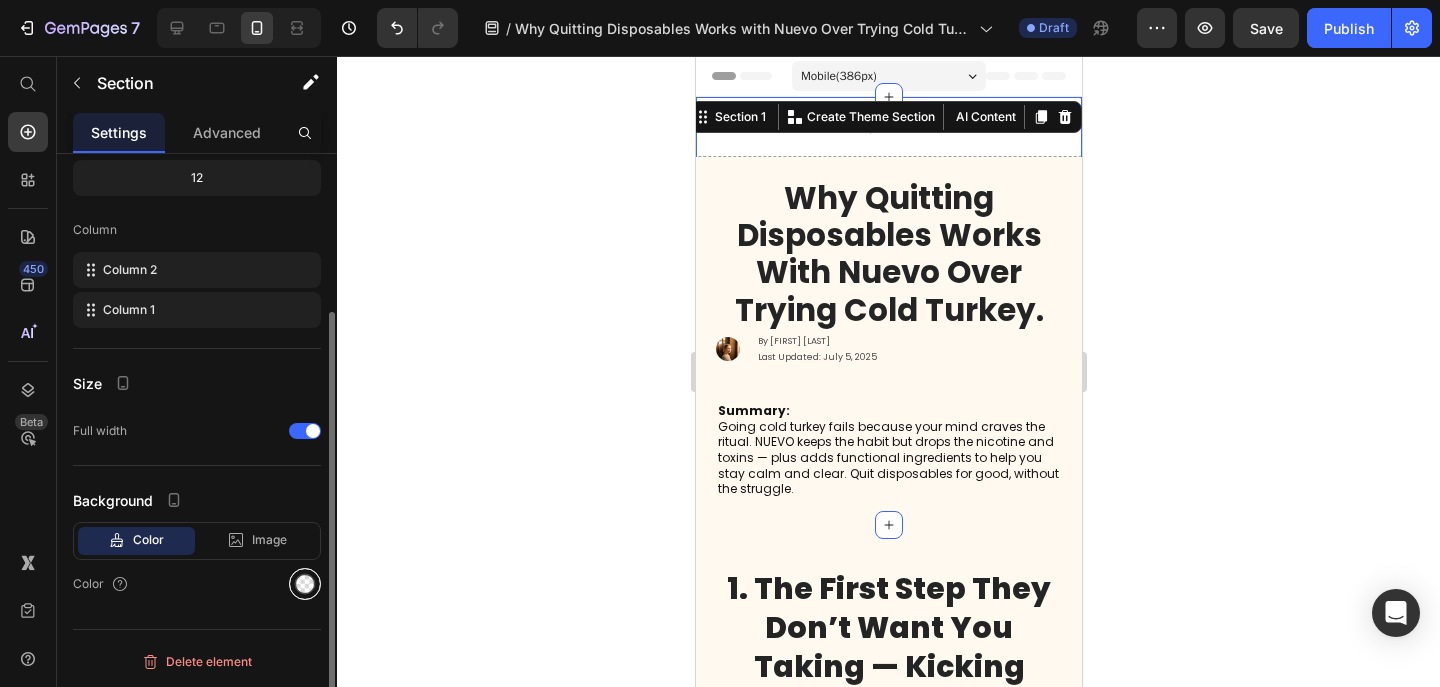 click at bounding box center [305, 584] 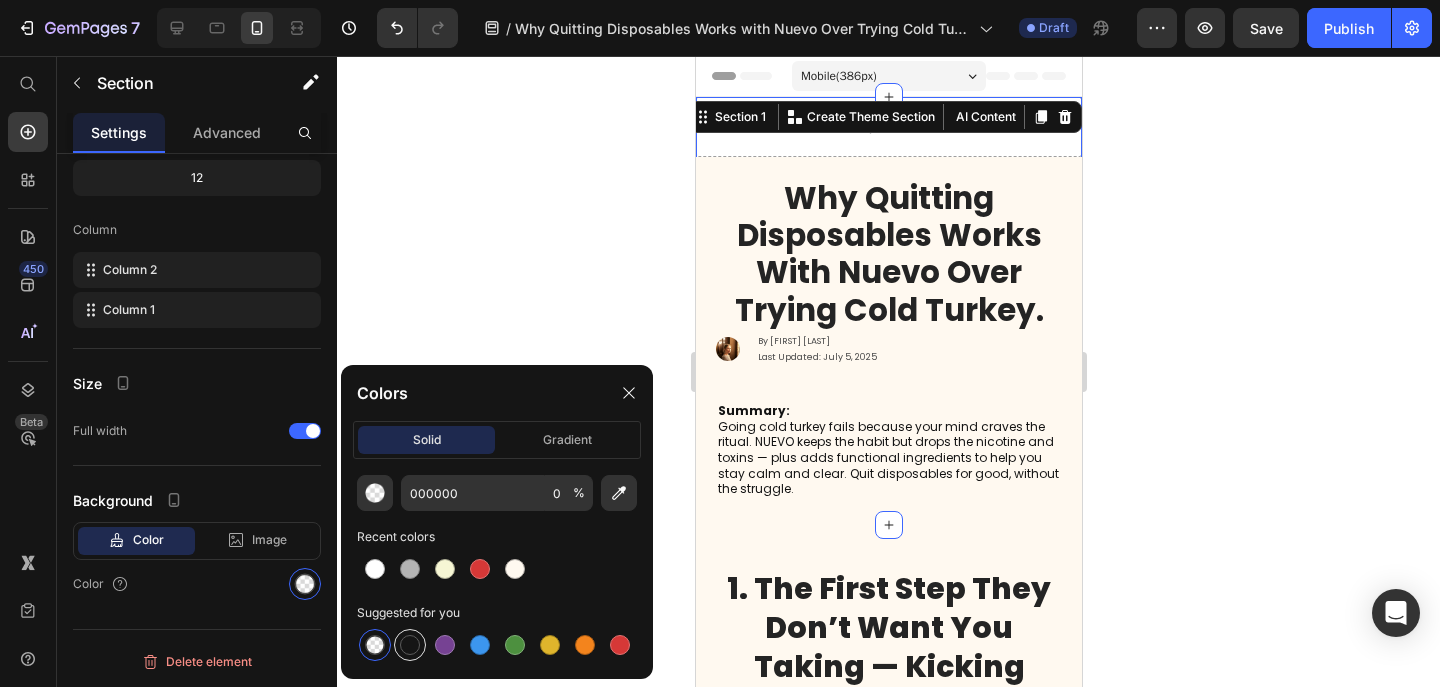 click at bounding box center (410, 645) 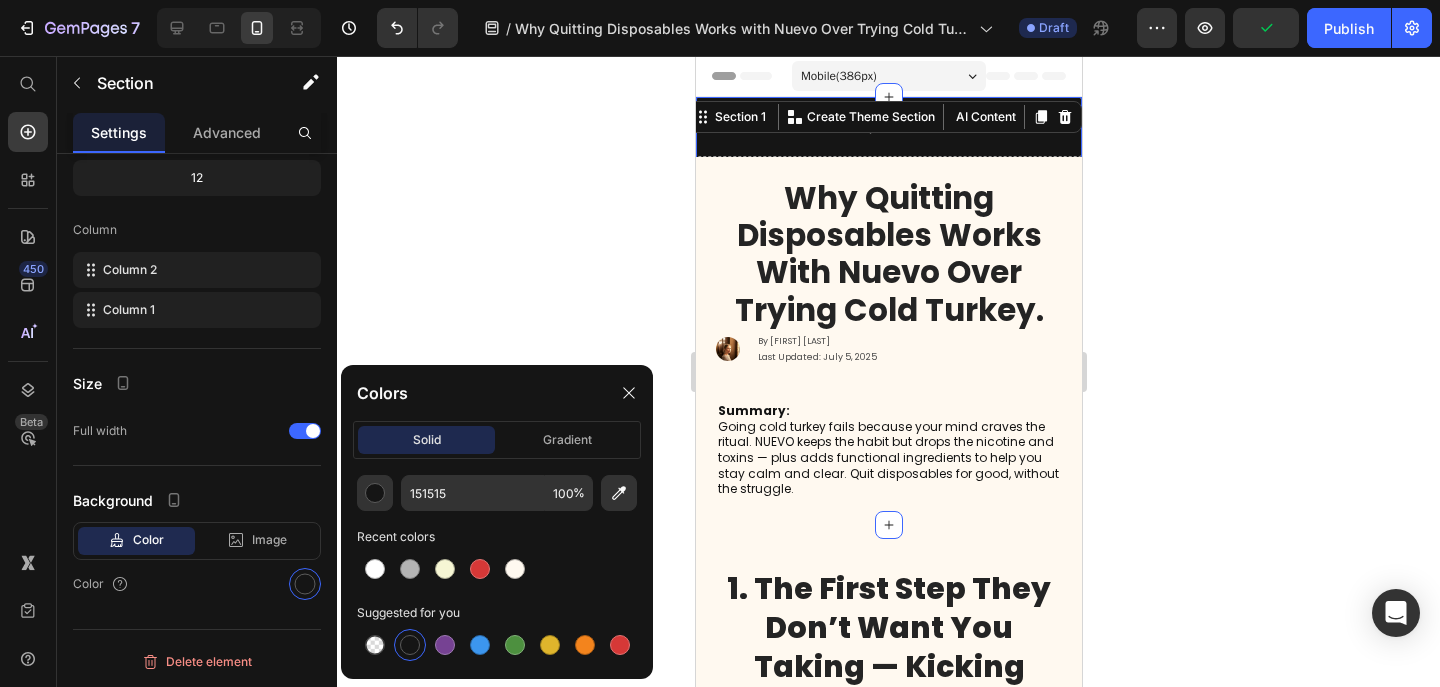 type on "000000" 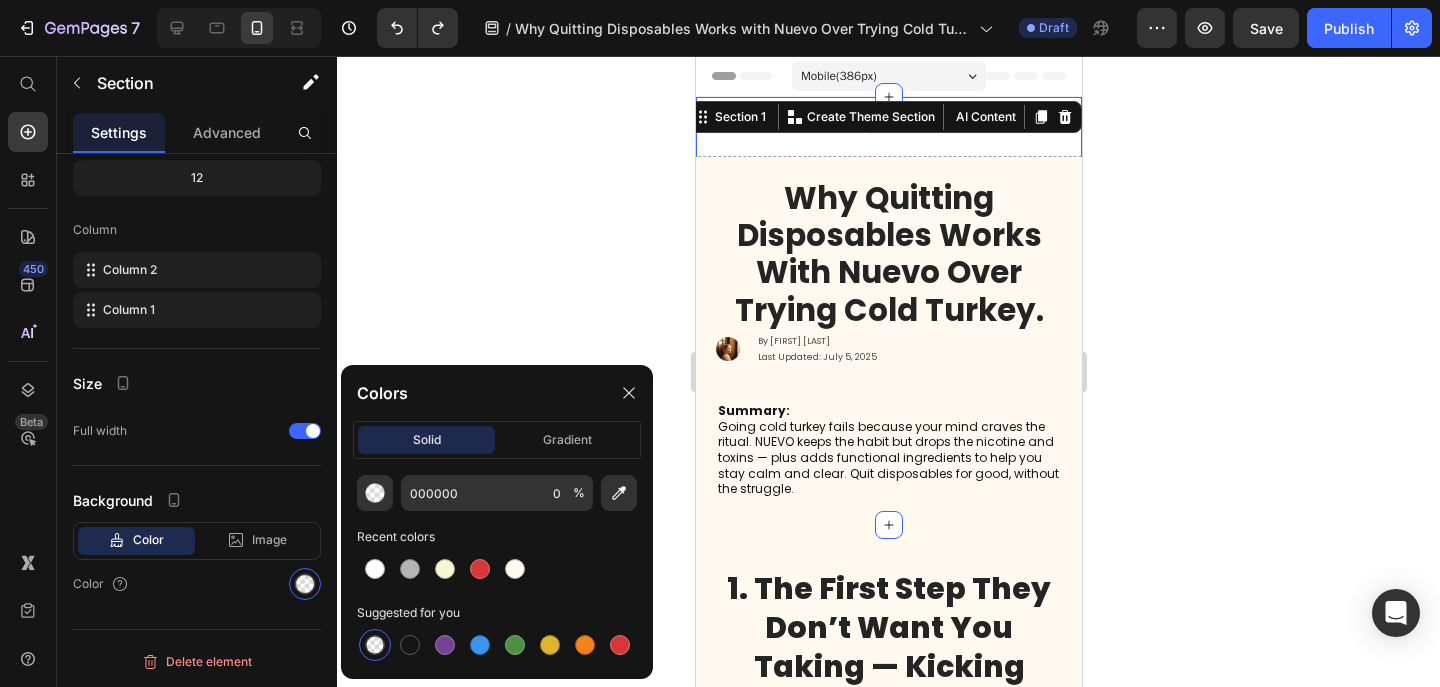 click 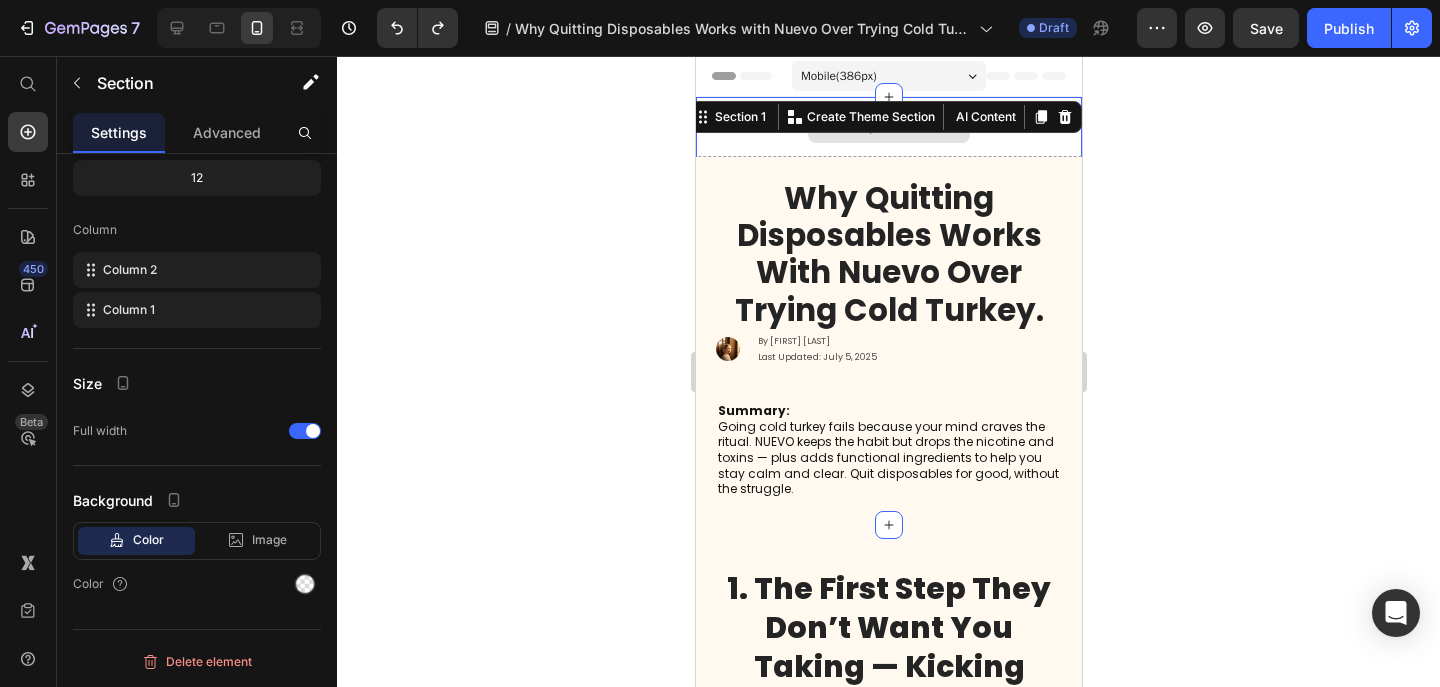 click on "⁠⁠⁠⁠⁠⁠⁠ Why Quitting Disposables Works with Nuevo Over Trying Cold Turkey. Heading Image By Jazmine Ramos Last Updated: July 5, 2025 Text Block Advanced List Summary: Going cold turkey fails because your mind craves the ritual. NUEVO keeps the habit but drops the nicotine and toxins — plus adds functional ingredients to help you stay calm and clear. Quit disposables for good, without the struggle. Text Block Many people don’t realize how vaping can make it harder to breathe. It damages your lungs, tightens your airways, lowers your oxygen levels, and makes you feel out of breath even during simple daily activities. The more you vape, the more your body struggles to get enough air — leaving you tired, wheezing, and drained. Text Block Shop Now Button Row
Drop element here Section 1   You can create reusable sections Create Theme Section AI Content Write with GemAI What would you like to describe here? Tone and Voice Persuasive Product Show more Generate" at bounding box center (888, 311) 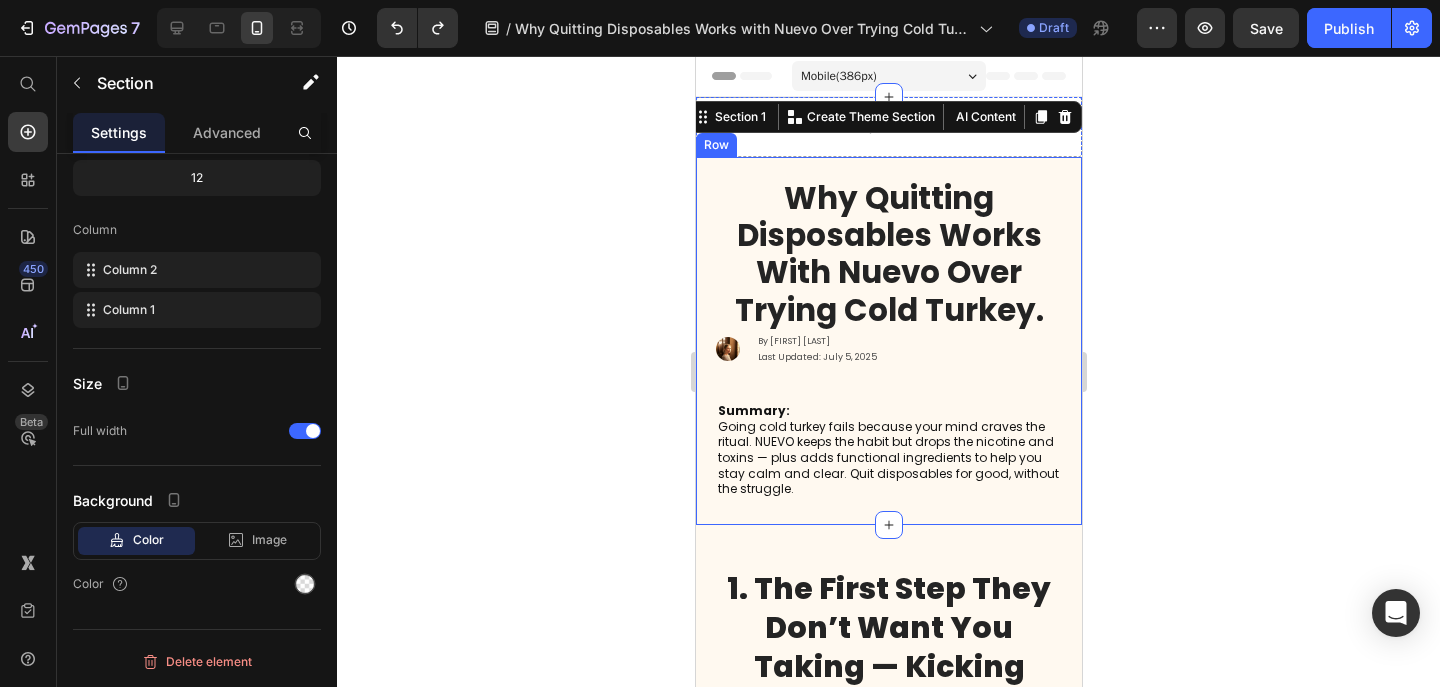 click on "⁠⁠⁠⁠⁠⁠⁠ Why Quitting Disposables Works with Nuevo Over Trying Cold Turkey. Heading Image By Jazmine Ramos Last Updated: July 5, 2025 Text Block Advanced List Summary: Going cold turkey fails because your mind craves the ritual. NUEVO keeps the habit but drops the nicotine and toxins — plus adds functional ingredients to help you stay calm and clear. Quit disposables for good, without the struggle. Text Block Many people don’t realize how vaping can make it harder to breathe. It damages your lungs, tightens your airways, lowers your oxygen levels, and makes you feel out of breath even during simple daily activities. The more you vape, the more your body struggles to get enough air — leaving you tired, wheezing, and drained. Text Block Shop Now Button Row" at bounding box center [888, 341] 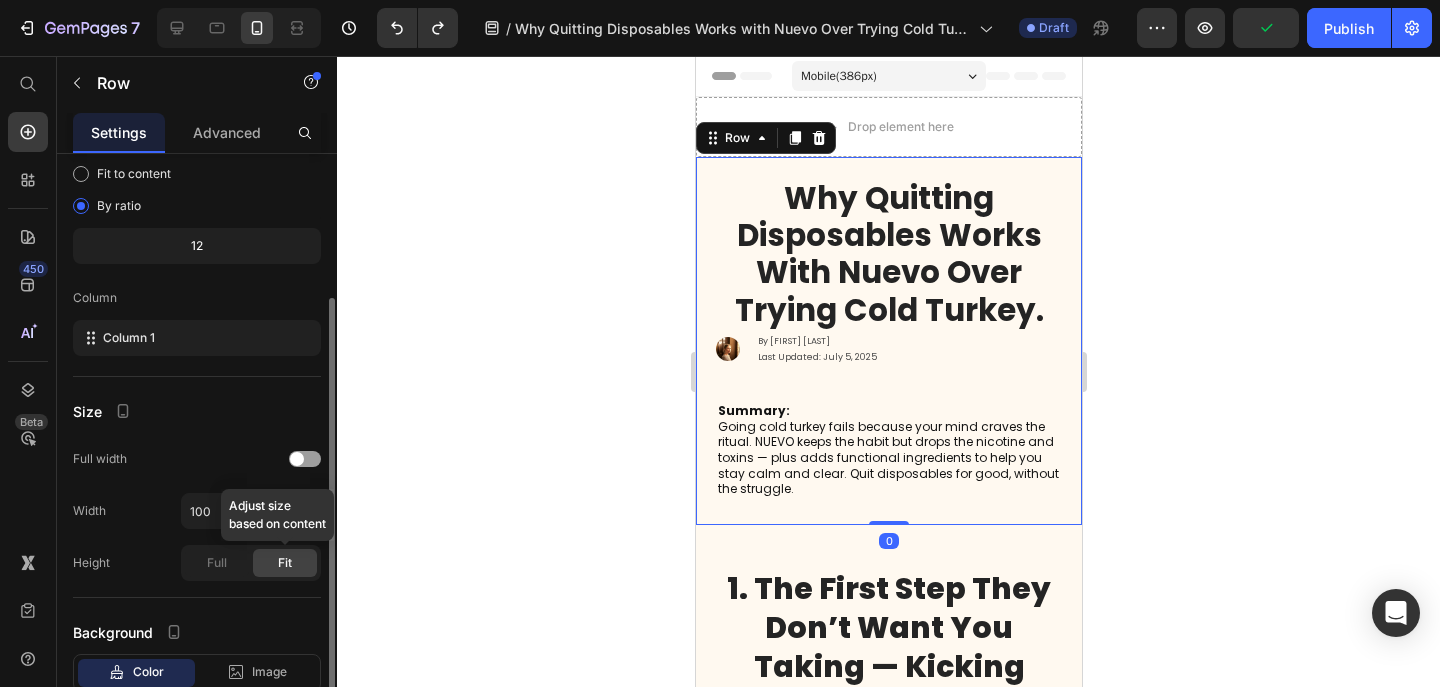 scroll, scrollTop: 278, scrollLeft: 0, axis: vertical 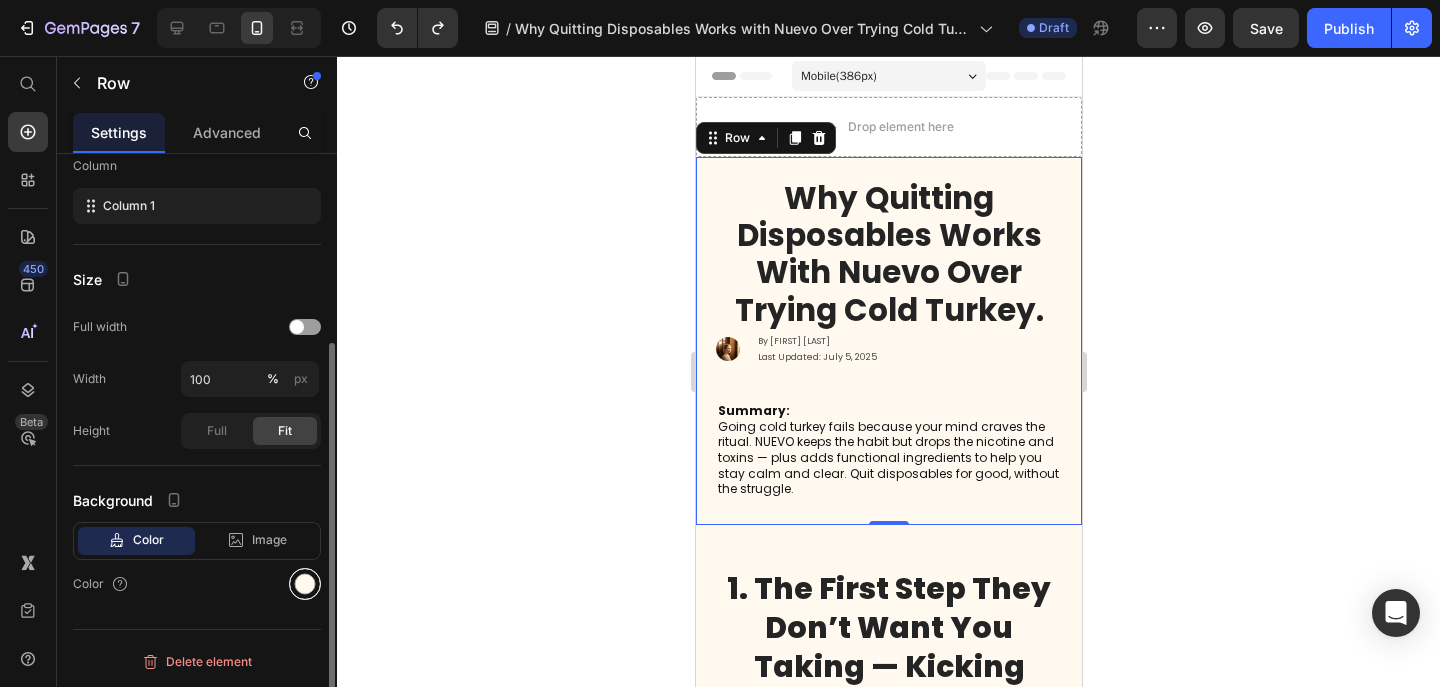 click at bounding box center [305, 584] 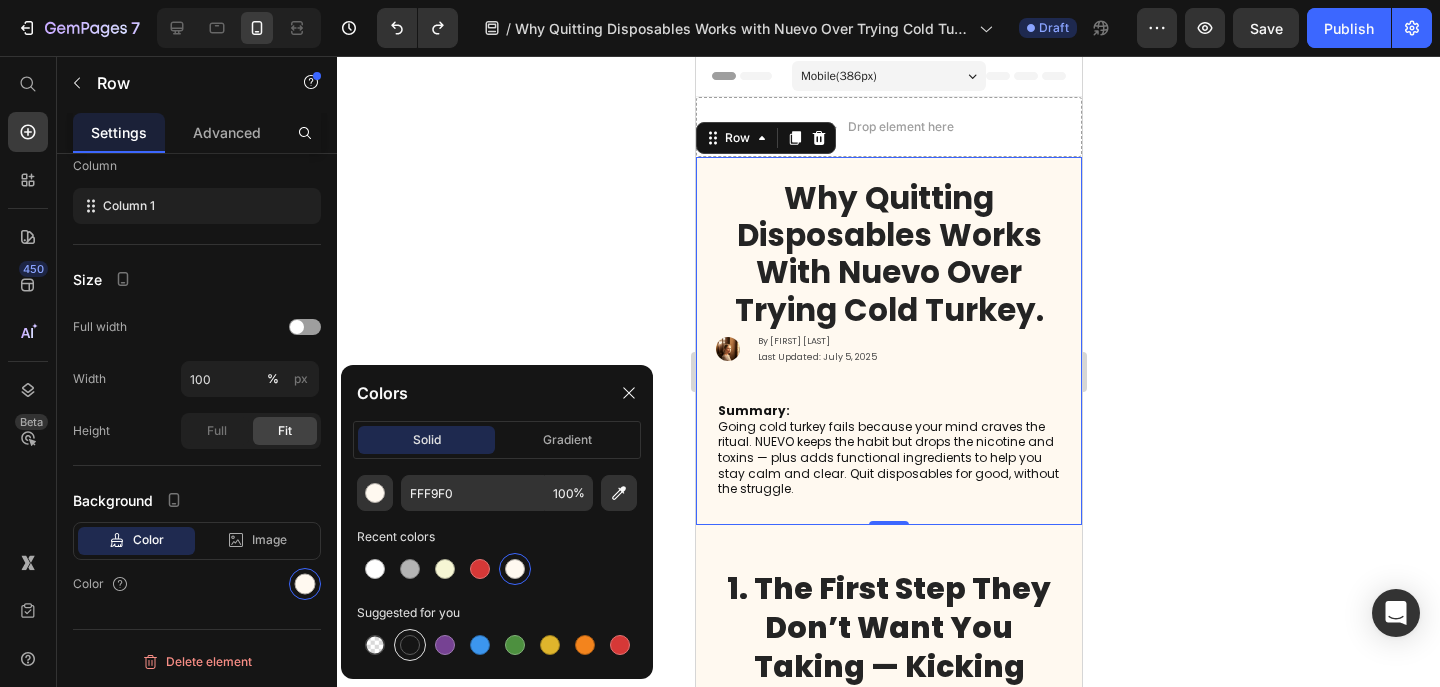 click at bounding box center (410, 645) 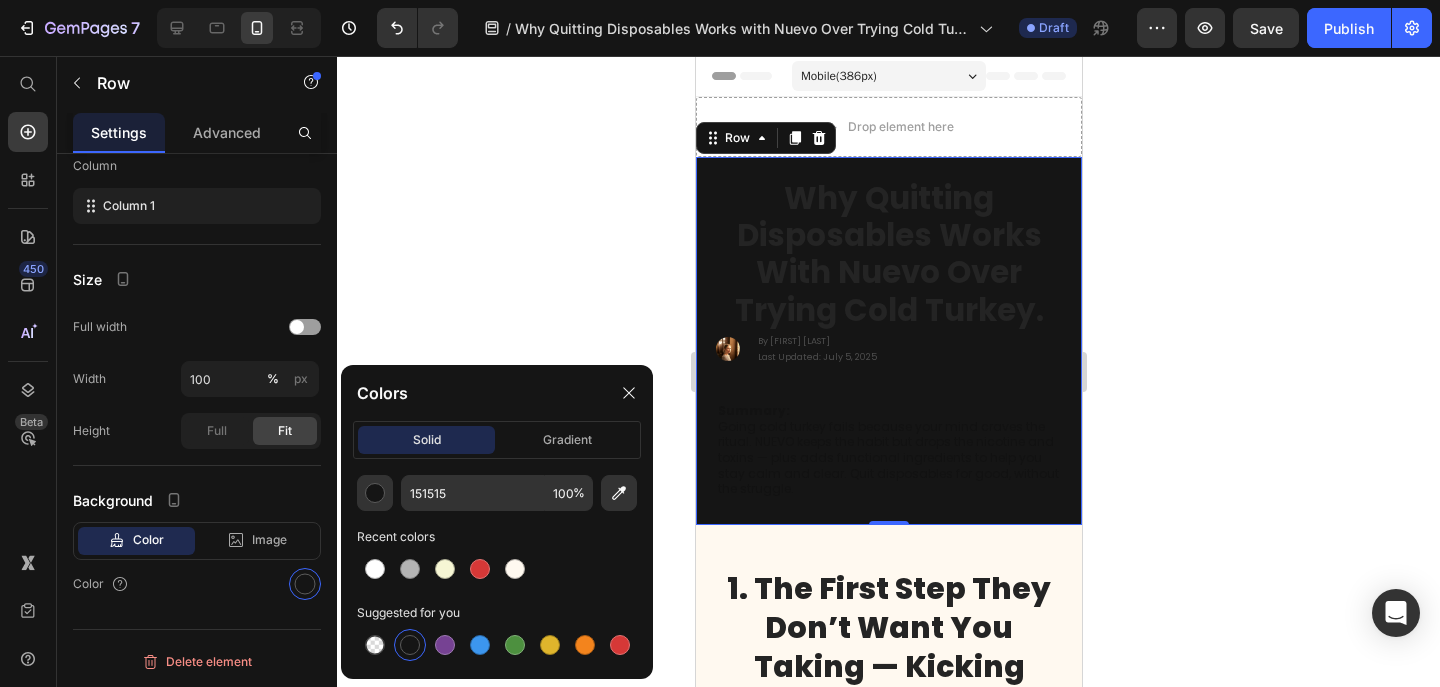 click 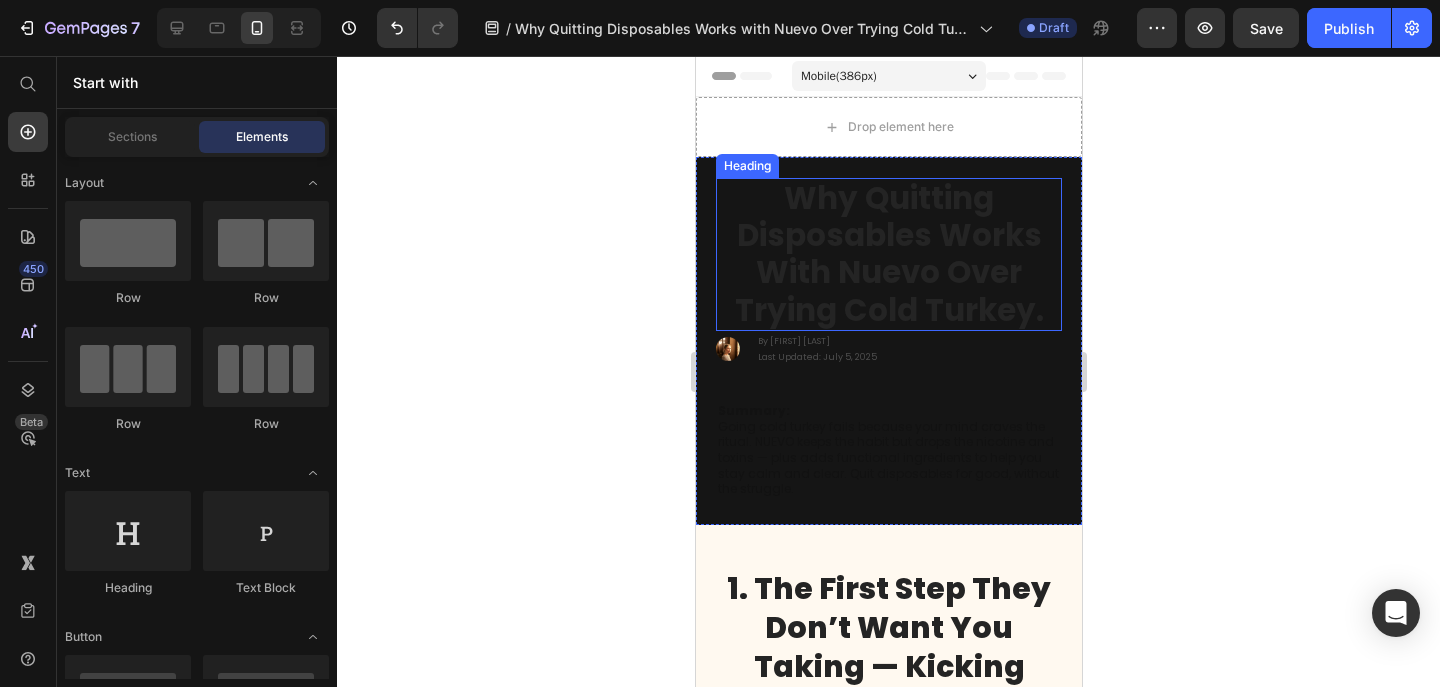 click on "Why Quitting Disposables Works with Nuevo Over Trying Cold Turkey." at bounding box center (888, 254) 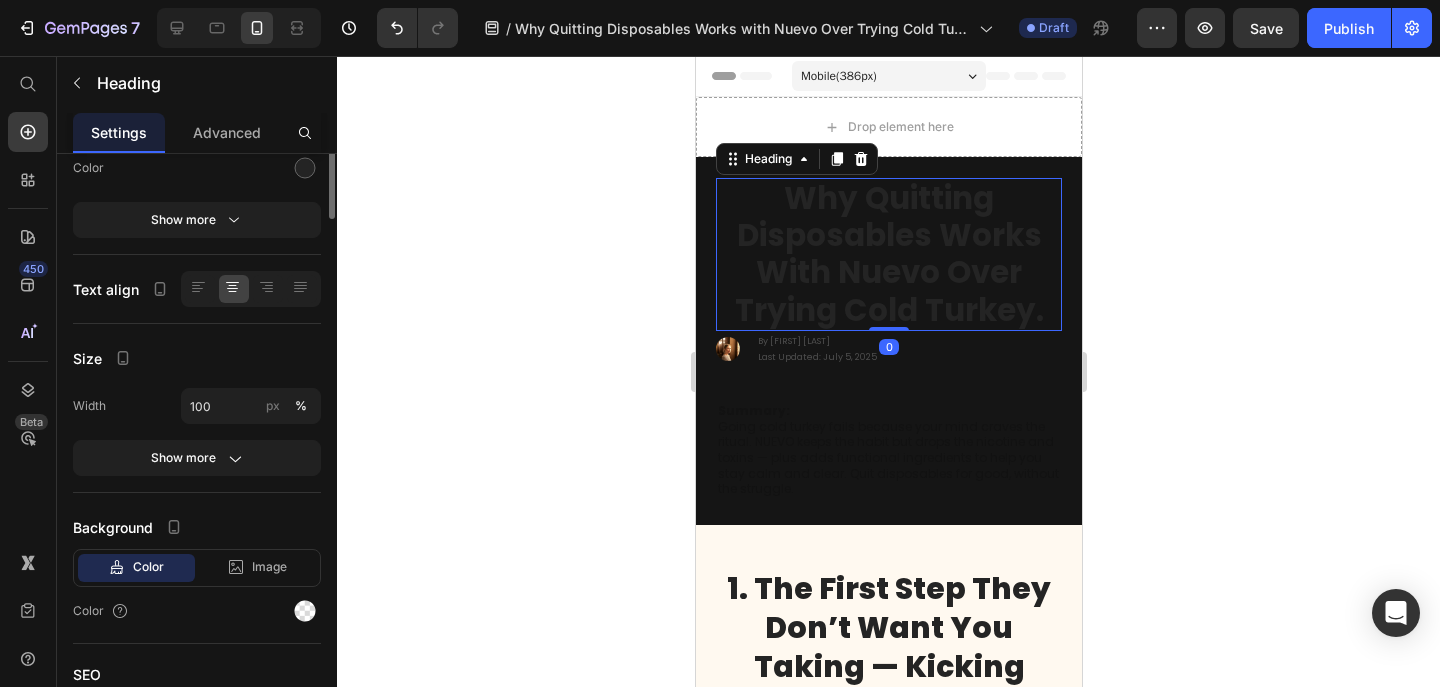 scroll, scrollTop: 0, scrollLeft: 0, axis: both 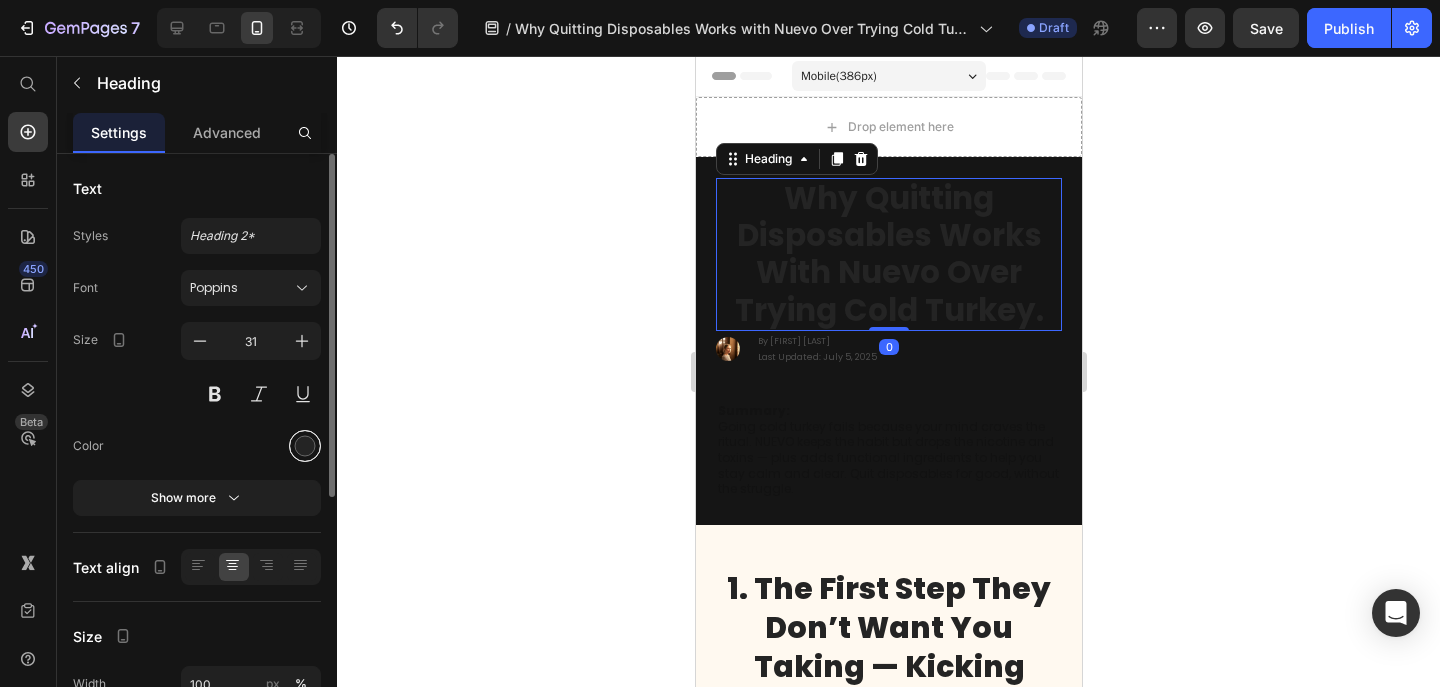 click at bounding box center [305, 446] 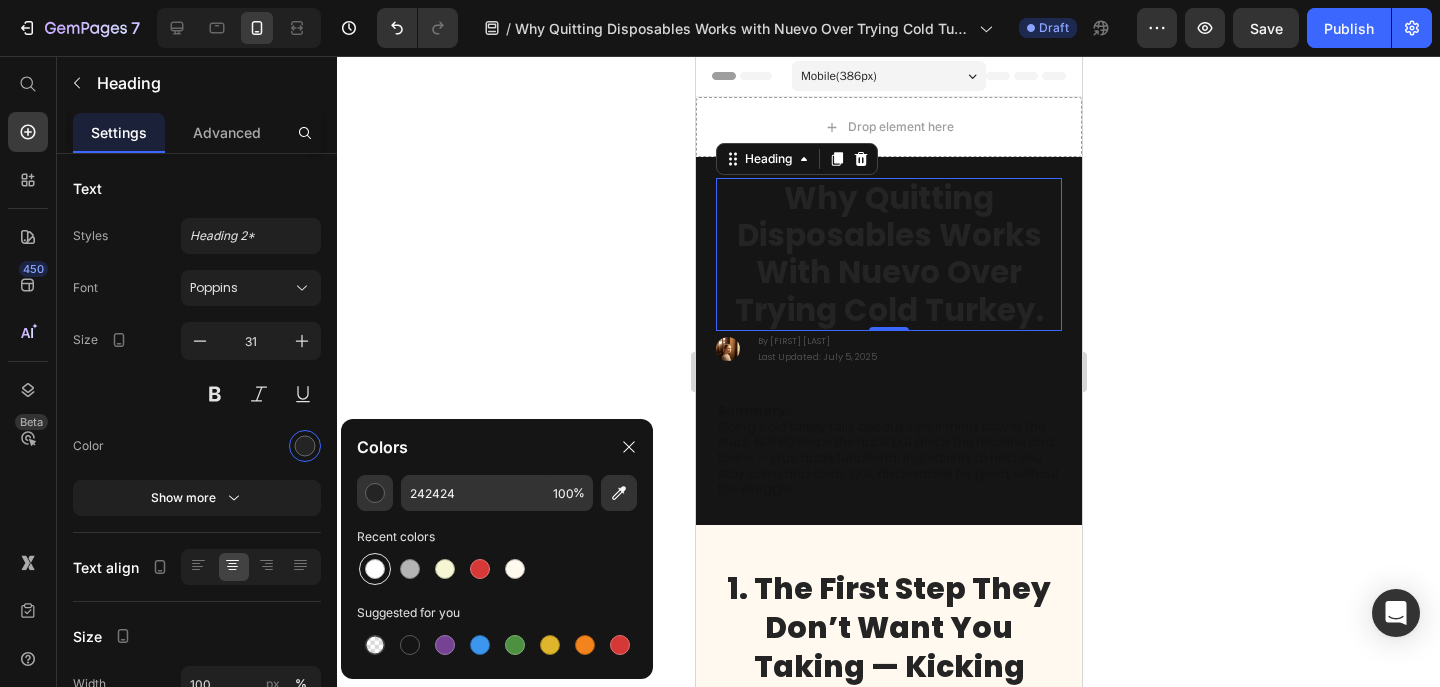 click at bounding box center (375, 569) 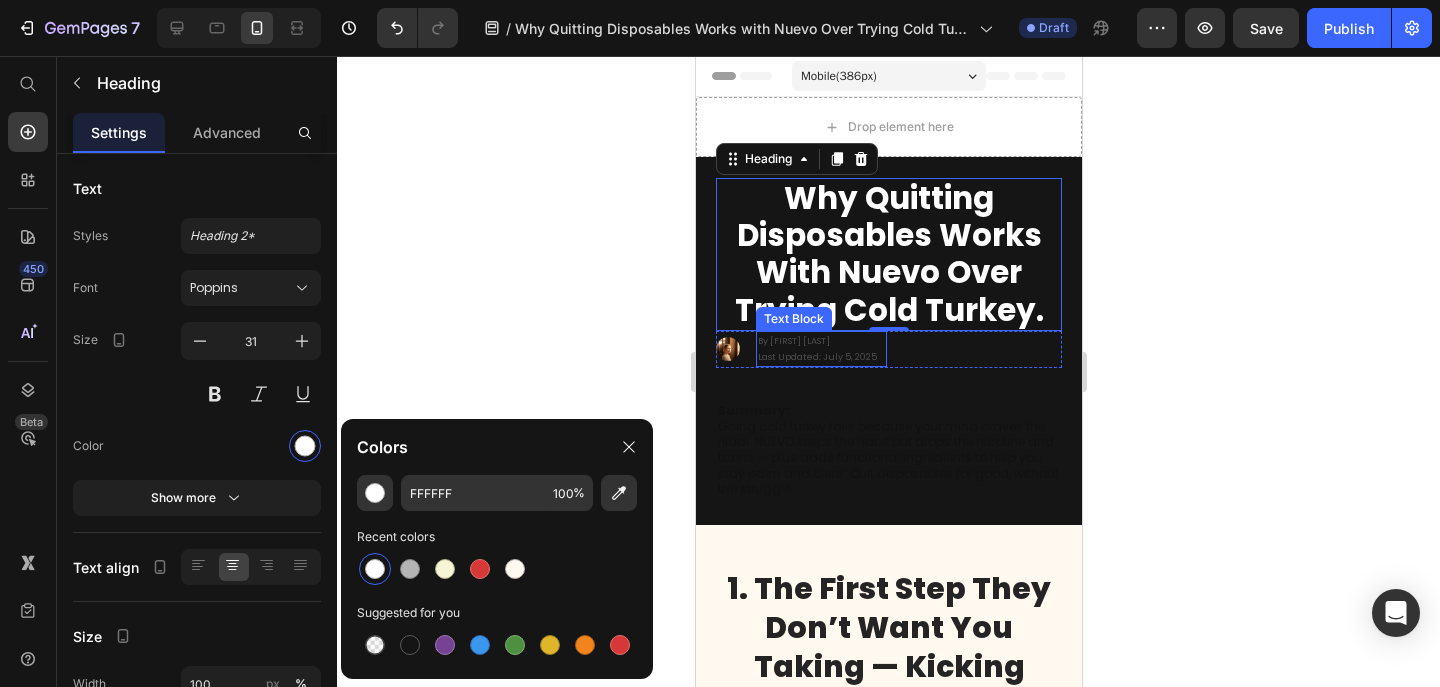 click on "Last Updated: July 5, 2025" at bounding box center [820, 357] 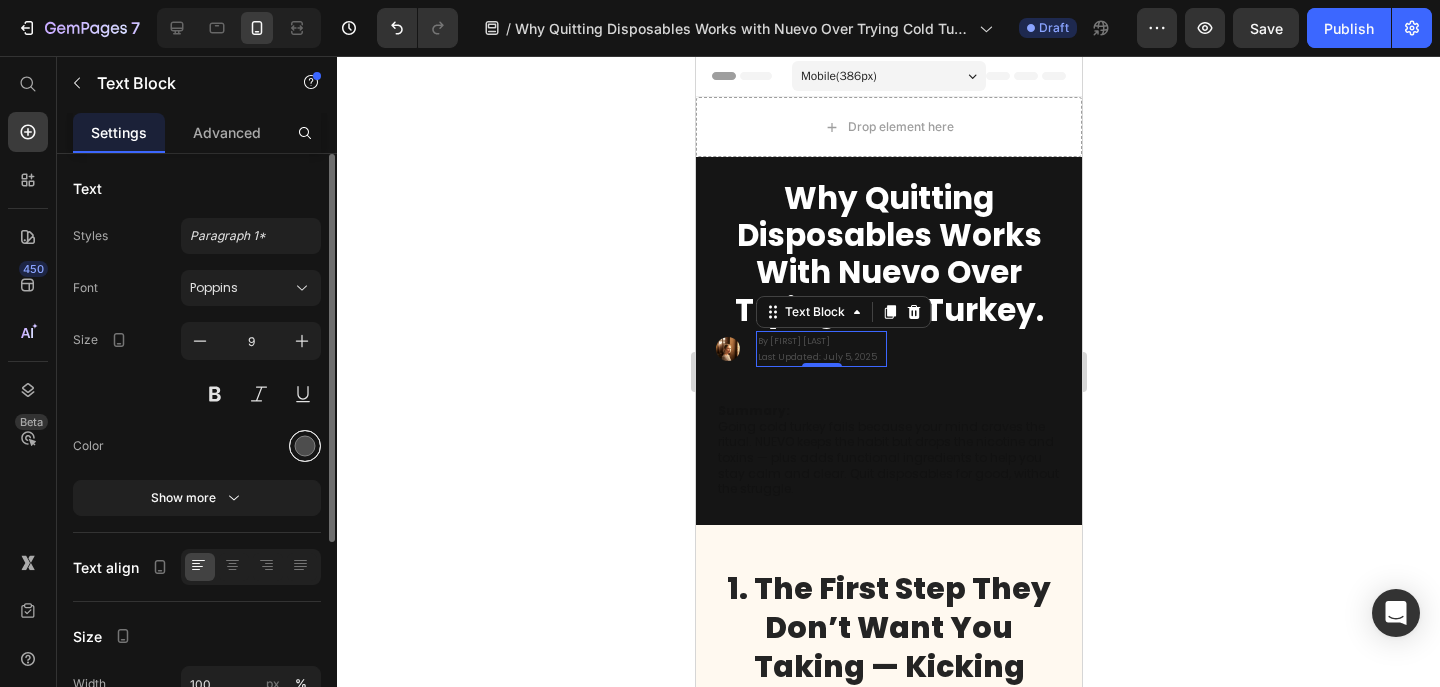 click at bounding box center (305, 446) 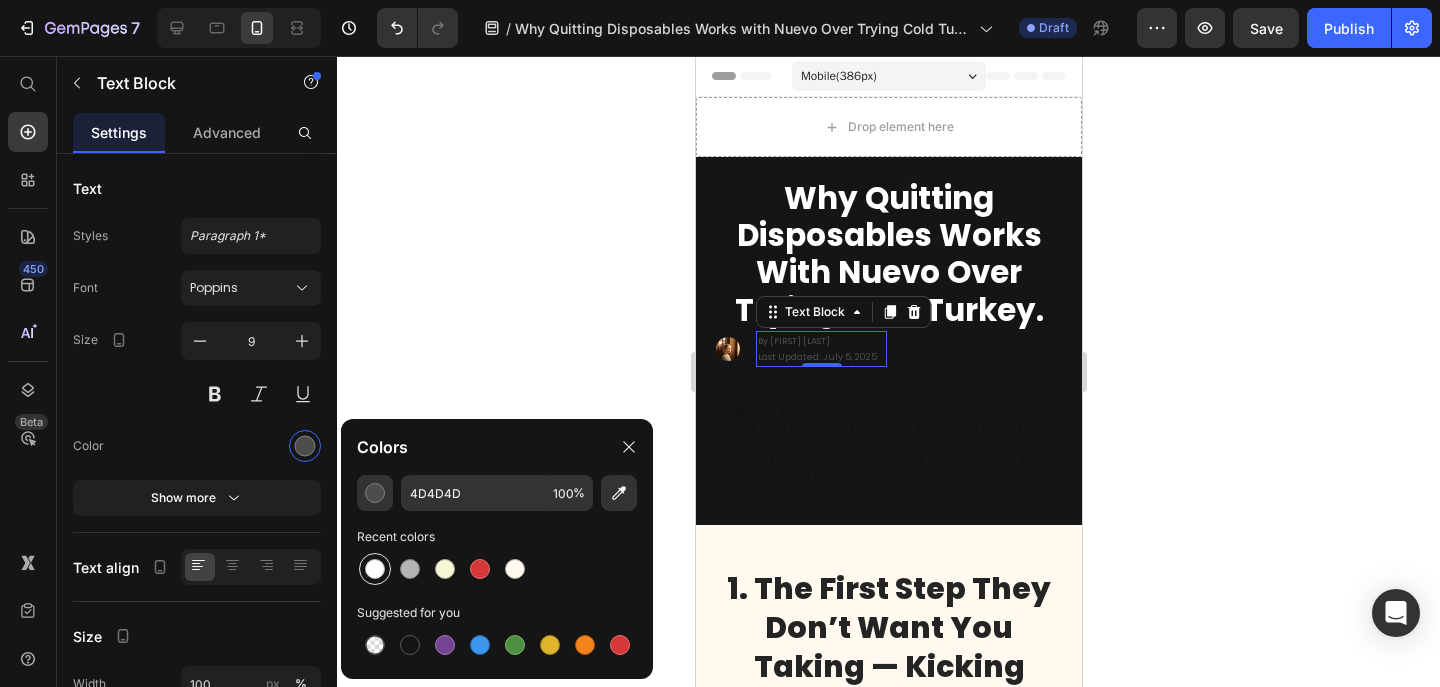 click at bounding box center [375, 569] 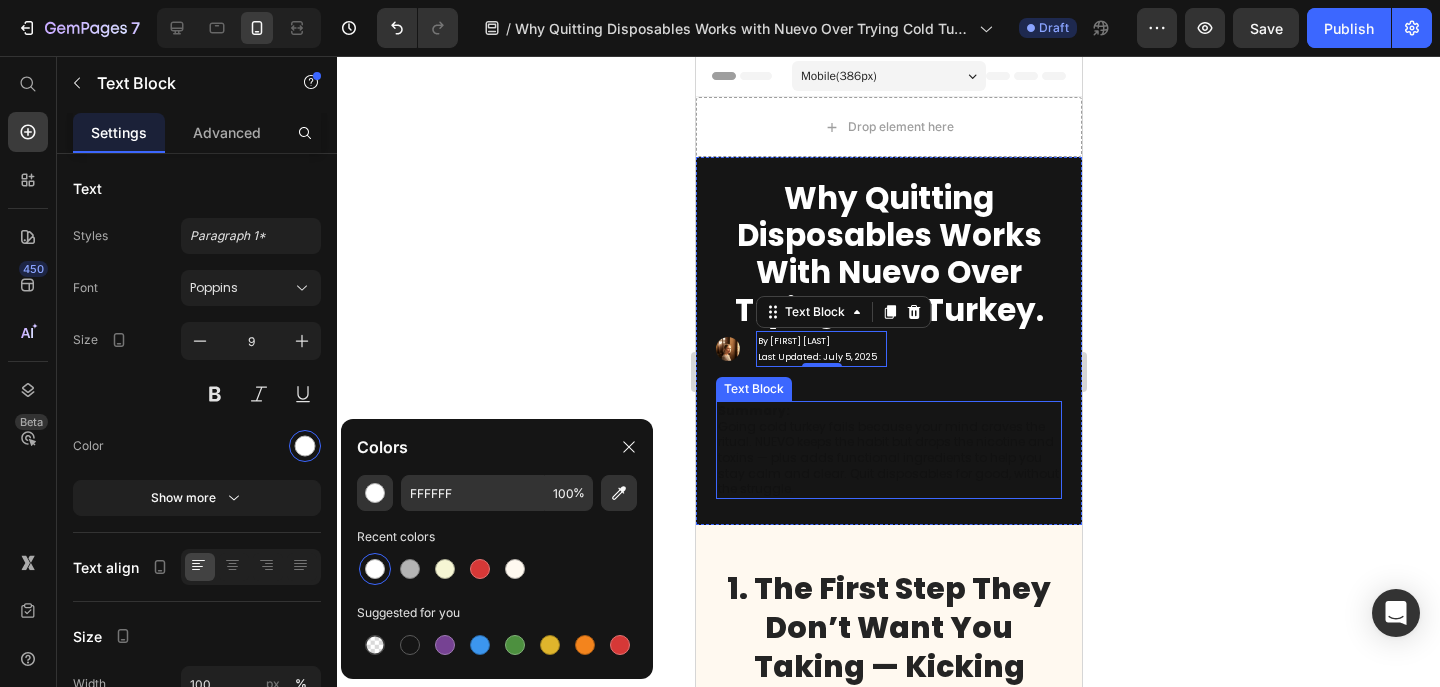 click on "Summary: Going cold turkey fails because your mind craves the ritual. NUEVO keeps the habit but drops the nicotine and toxins — plus adds functional ingredients to help you stay calm and clear. Quit disposables for good, without the struggle." at bounding box center (888, 450) 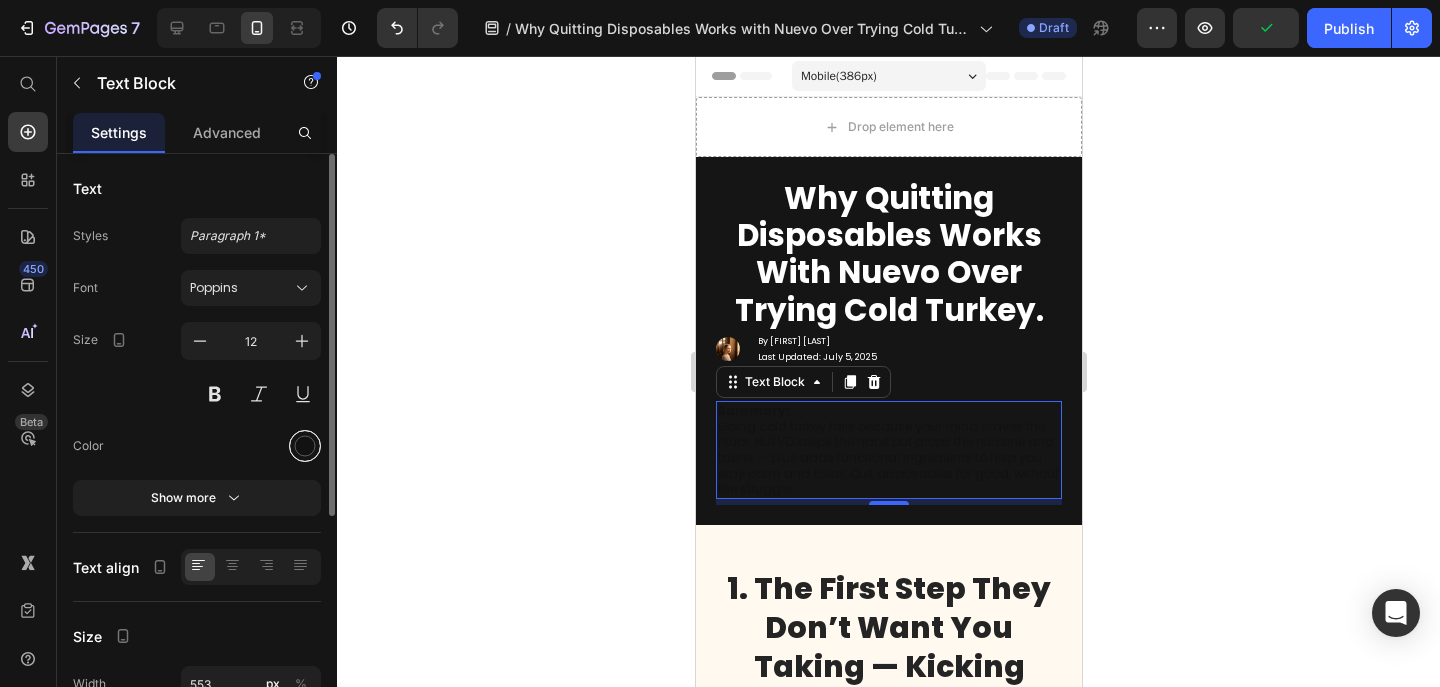 click at bounding box center [305, 446] 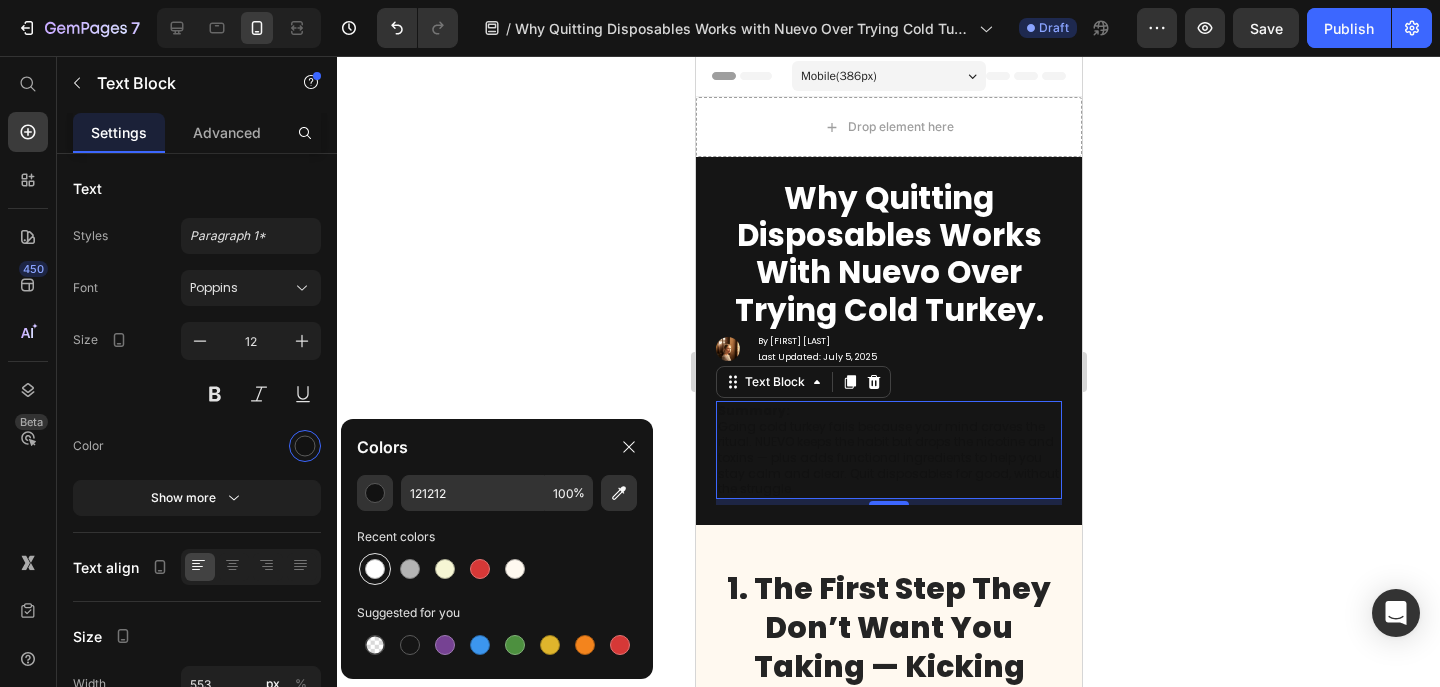click at bounding box center [375, 569] 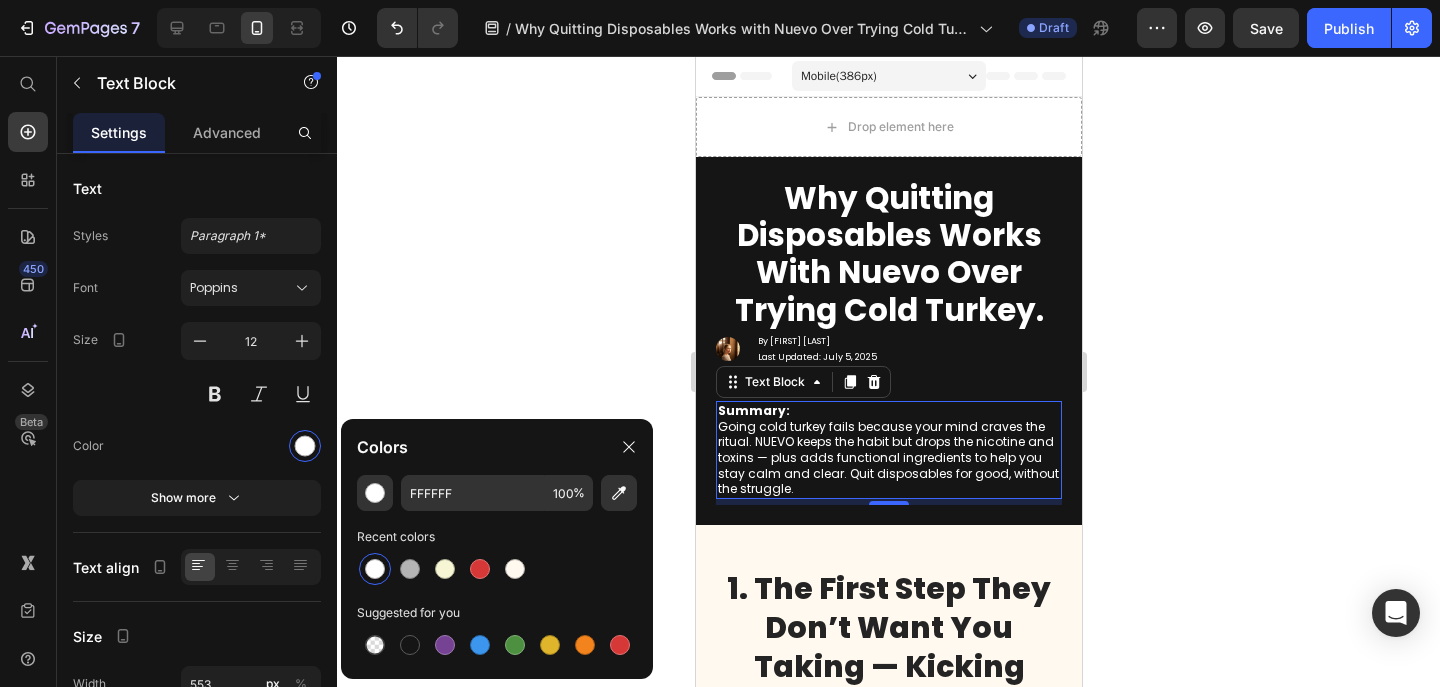 click 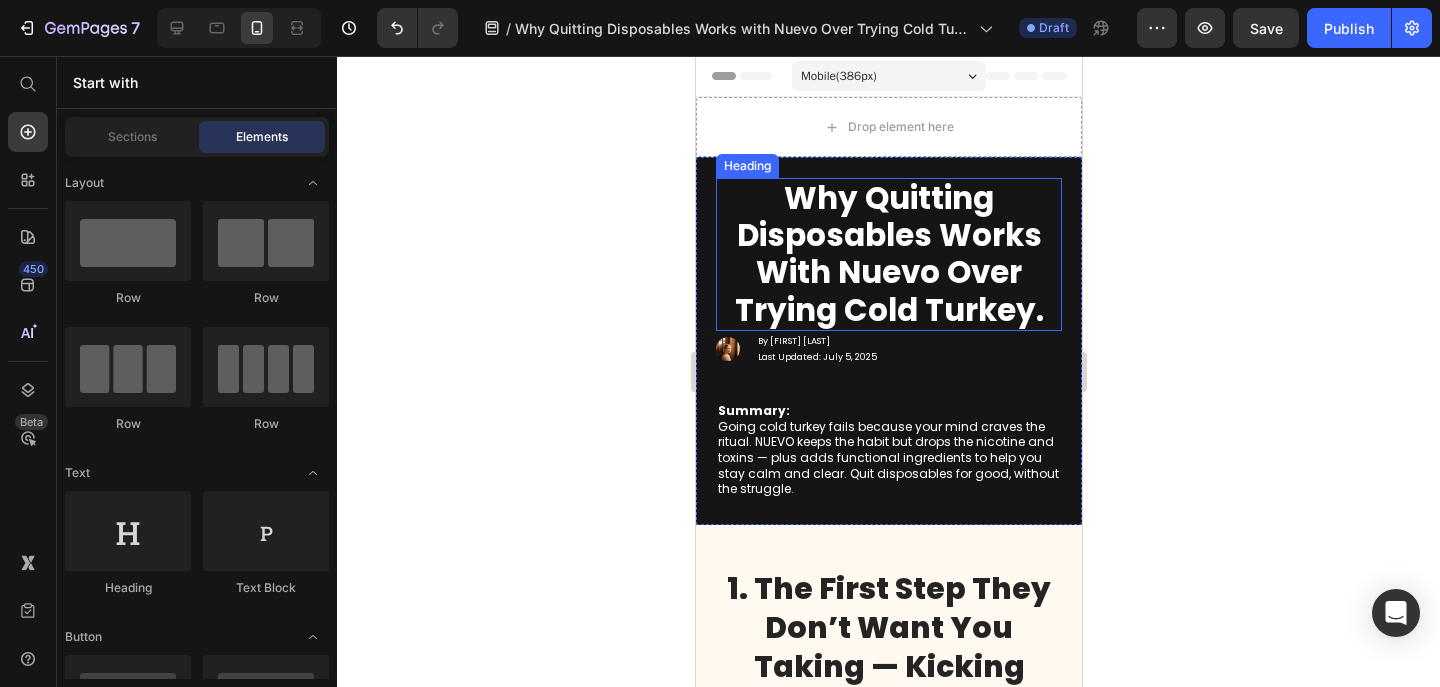 click on "Why Quitting Disposables Works with Nuevo Over Trying Cold Turkey." at bounding box center [888, 254] 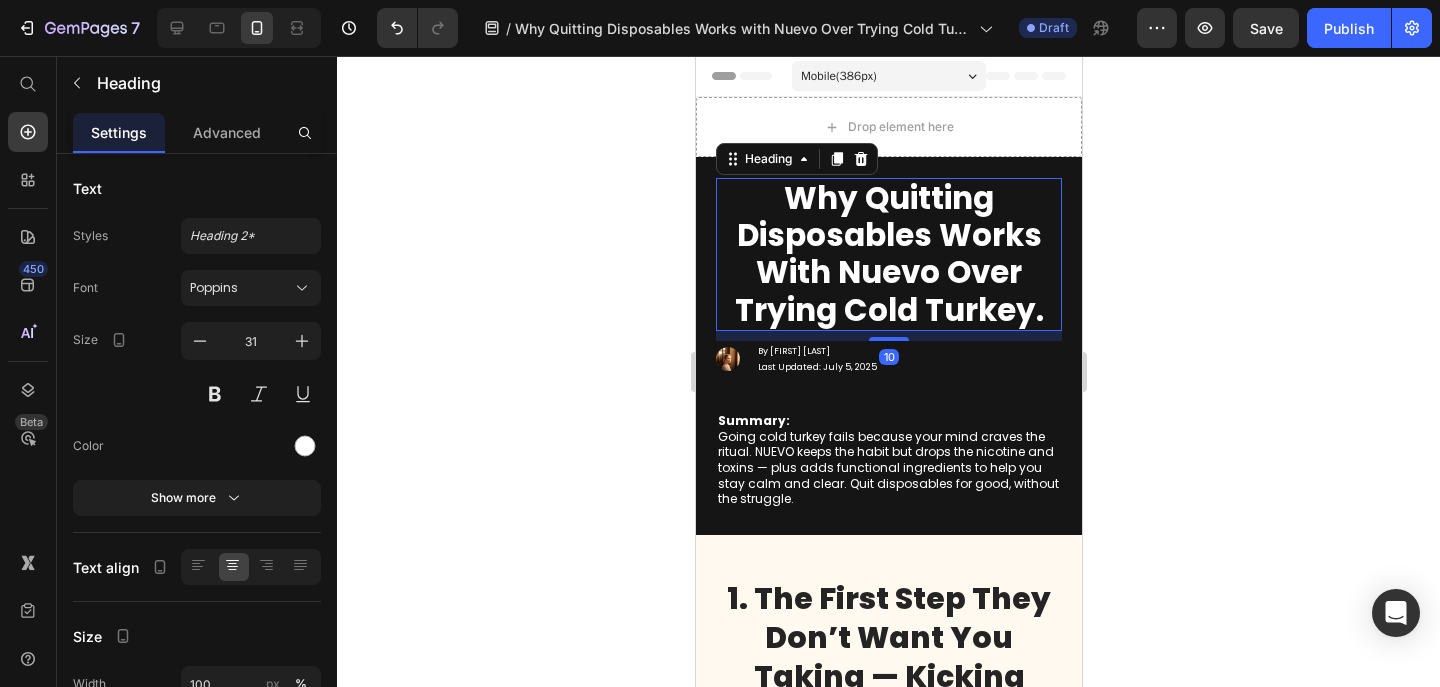 click at bounding box center [888, 339] 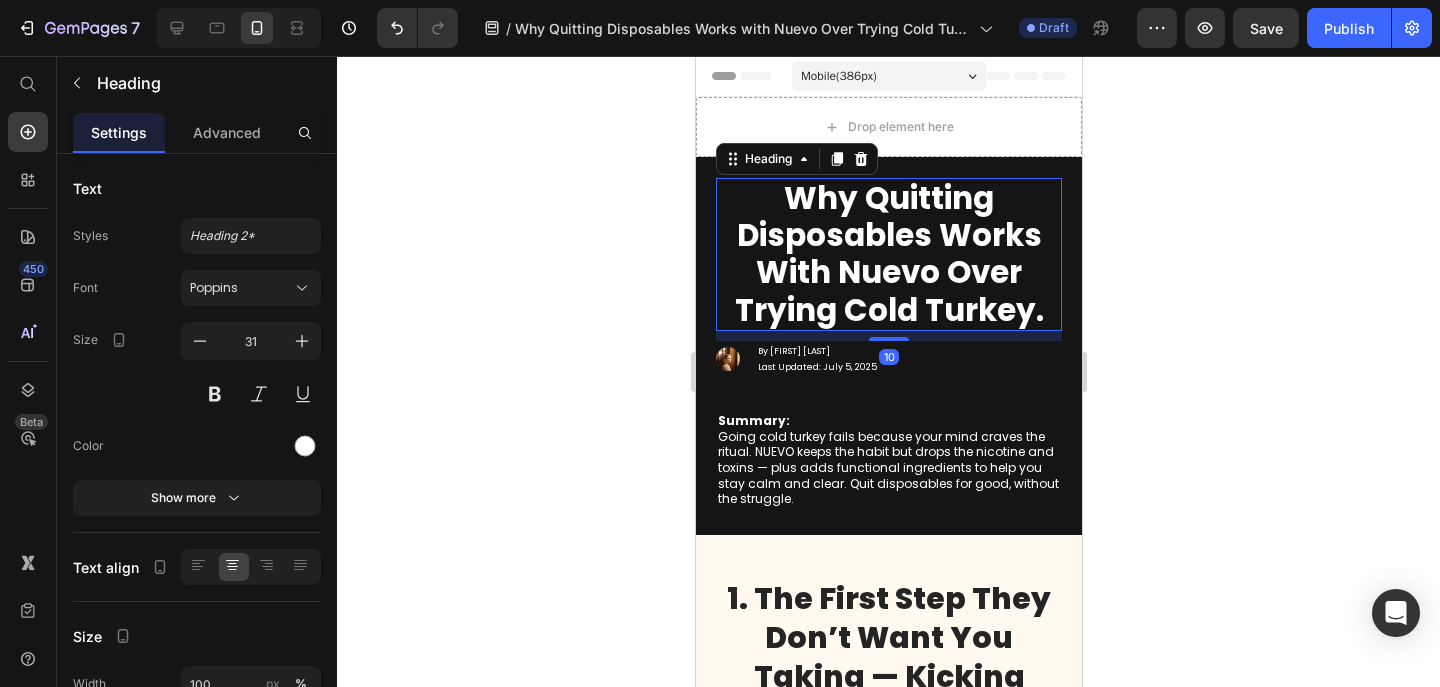 click 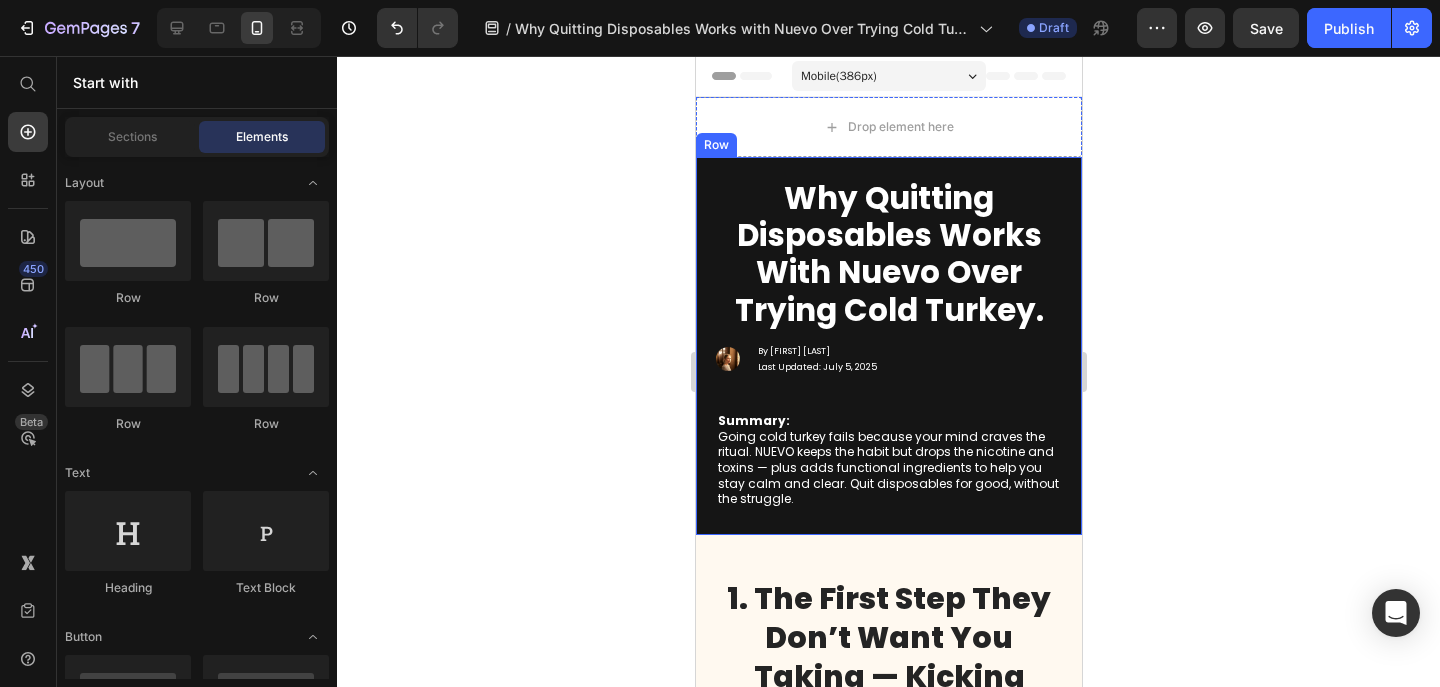 scroll, scrollTop: 119, scrollLeft: 0, axis: vertical 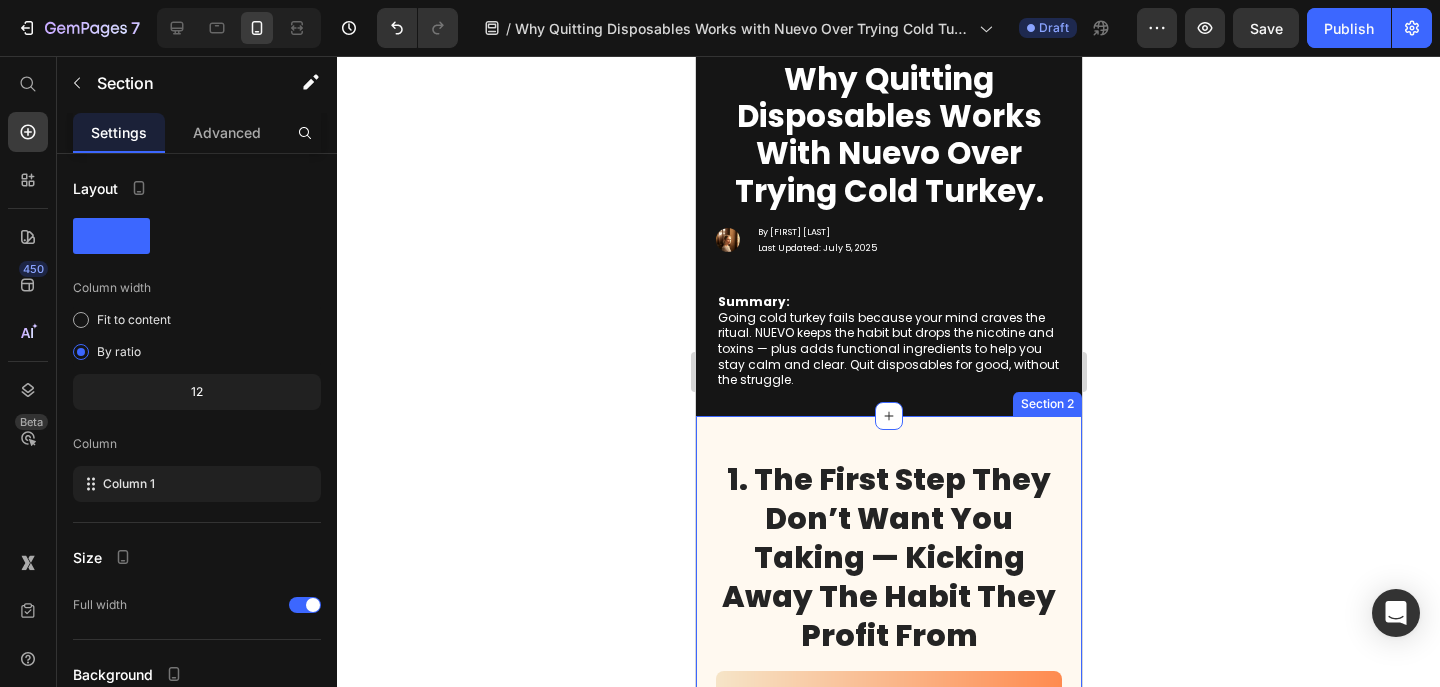 click on "1. The First Step They Don’t Want You Taking — Kicking Away The Habit they profit from Heading Image Vape companies rely on nicotine to keep you hooked — they know once you’re addicted, you’ll keep buying. NUEVO breaks that cycle by giving you the same hand-to-mouth ritual but cutting out the chemicals that fuel cravings. The satisfying pull, familiar flavors, and calming functional ingredients help ease withdrawal and make it feel effortless to say no to your old vape. It’s the one thing vape companies hate — because when you have a real way to kick the addiction, their profits disappear. Text Block Row 3. Nuevo  WANTS   You To be Healthy Both Physically & Mentaly. Heading Image Text Block Row 4. At Nuevo, We Understand How It Feels To Be Hooked. Heading Image Text Block Row 5. Nuevo Understands The Skepticism. Heading Image Text Block Row 6. Nuevo is  AGAINST  Nicotine &  FOR  Functionality & Preformance. Heading Image win . Text Block Row Heading Image Nuevo Text Block Row Heading Image Row" at bounding box center (888, 3753) 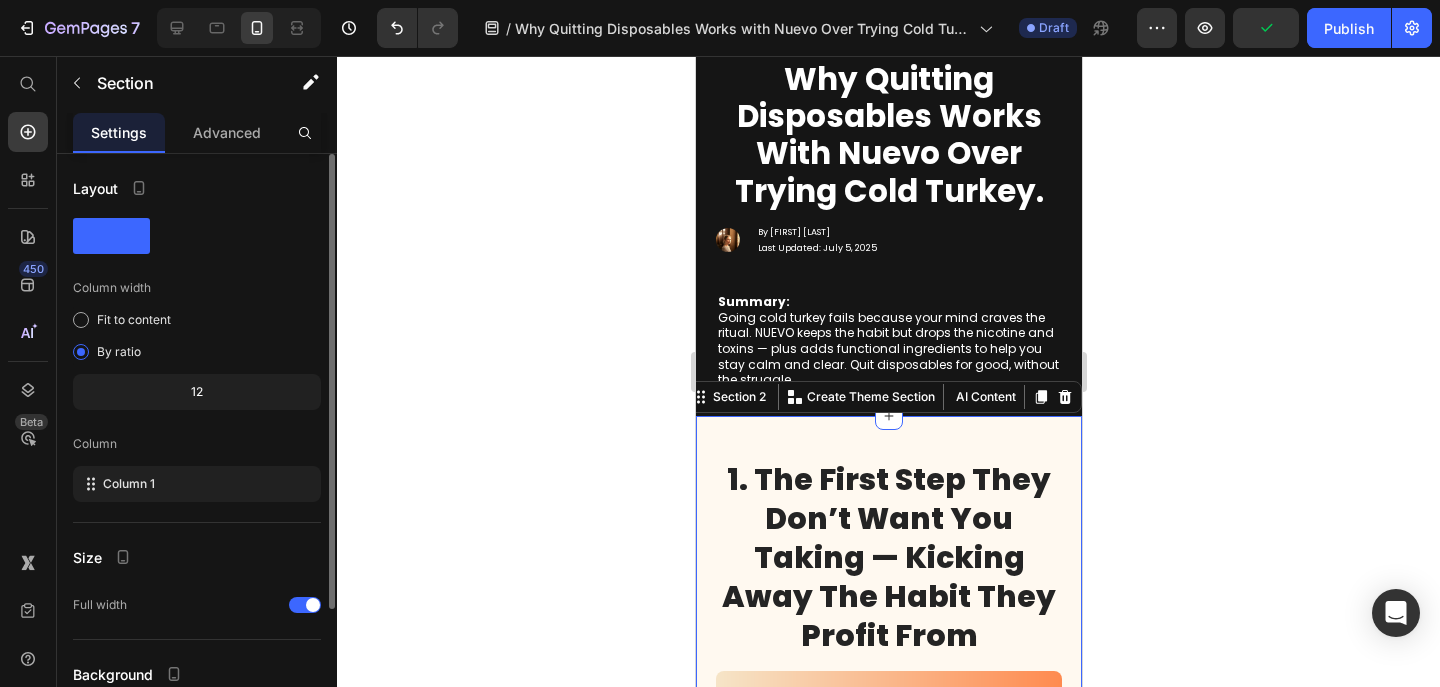 scroll, scrollTop: 174, scrollLeft: 0, axis: vertical 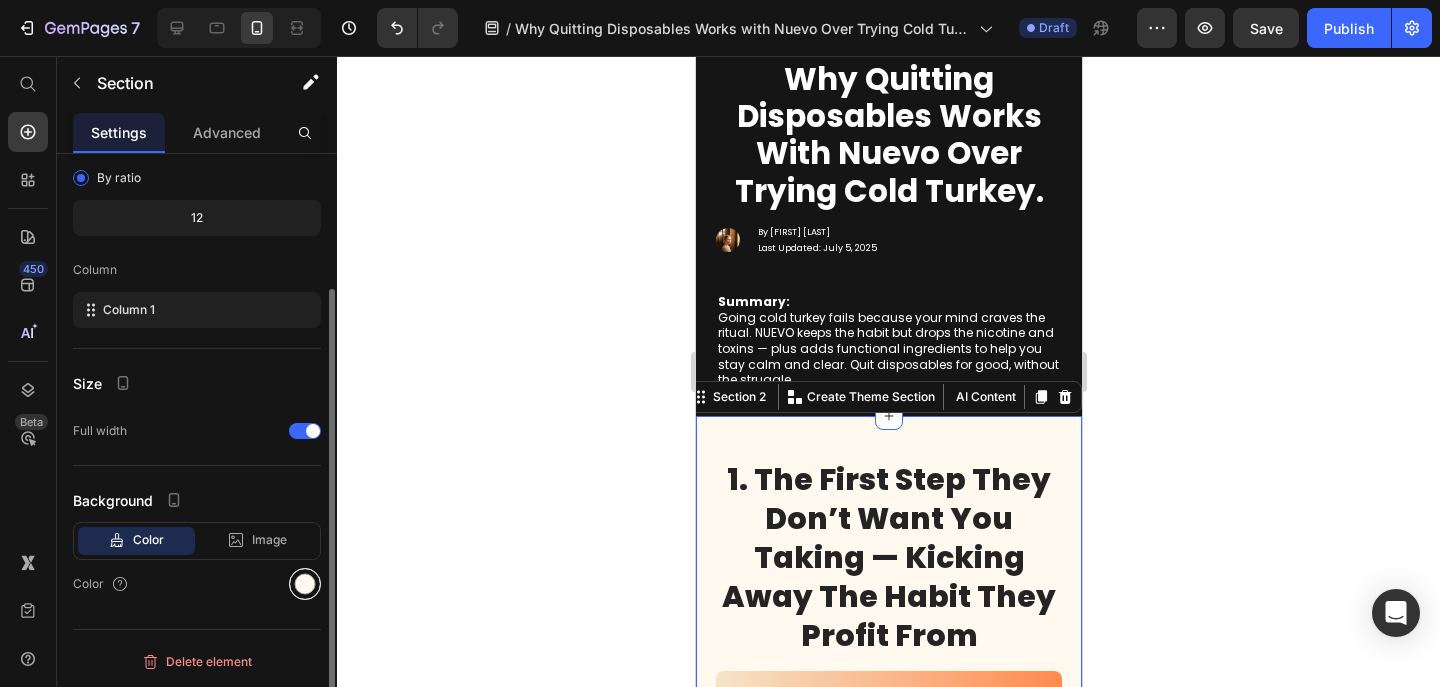 click at bounding box center [305, 584] 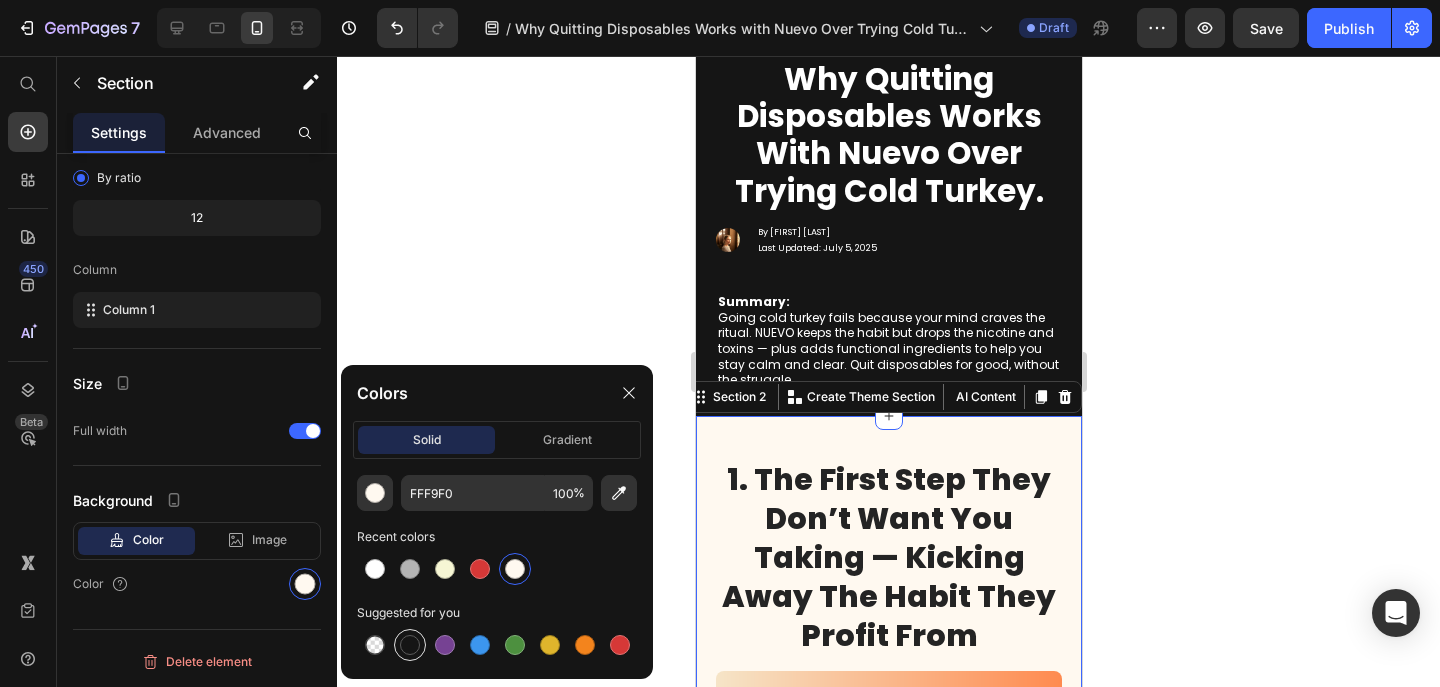 click at bounding box center [410, 645] 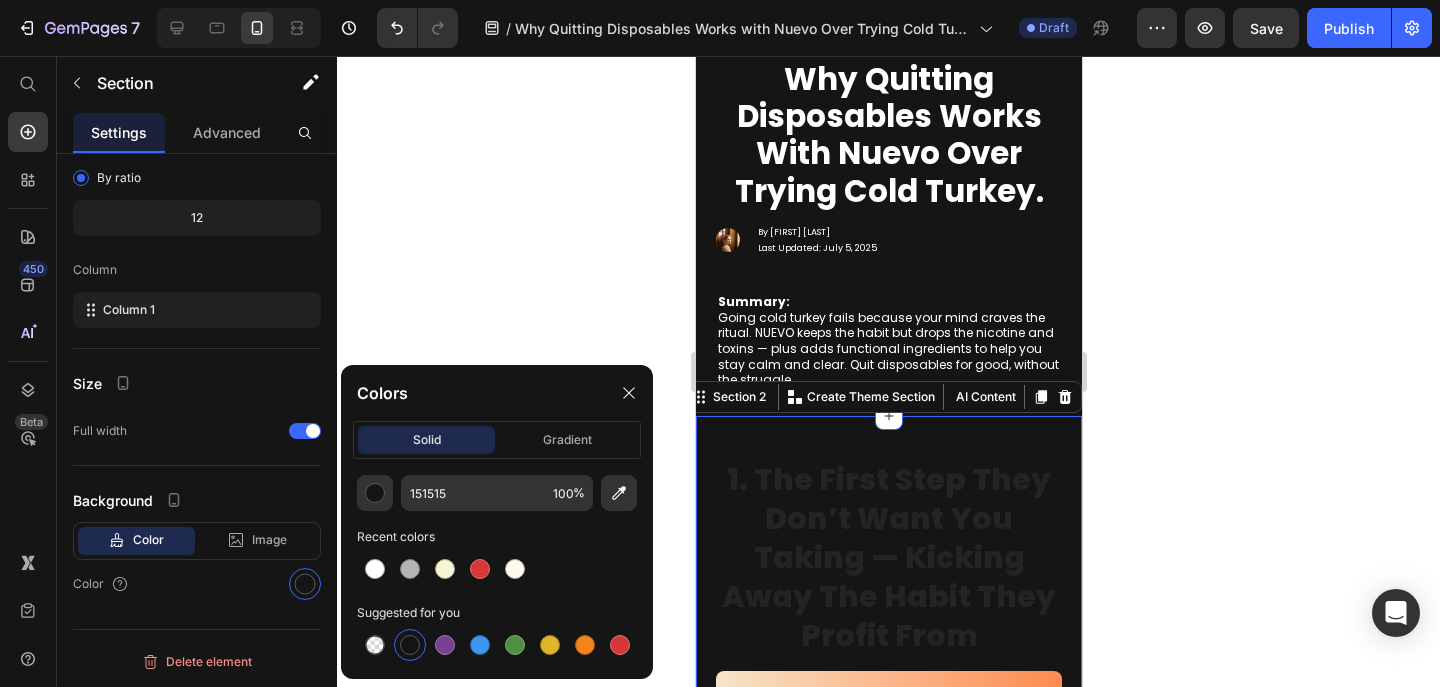 click 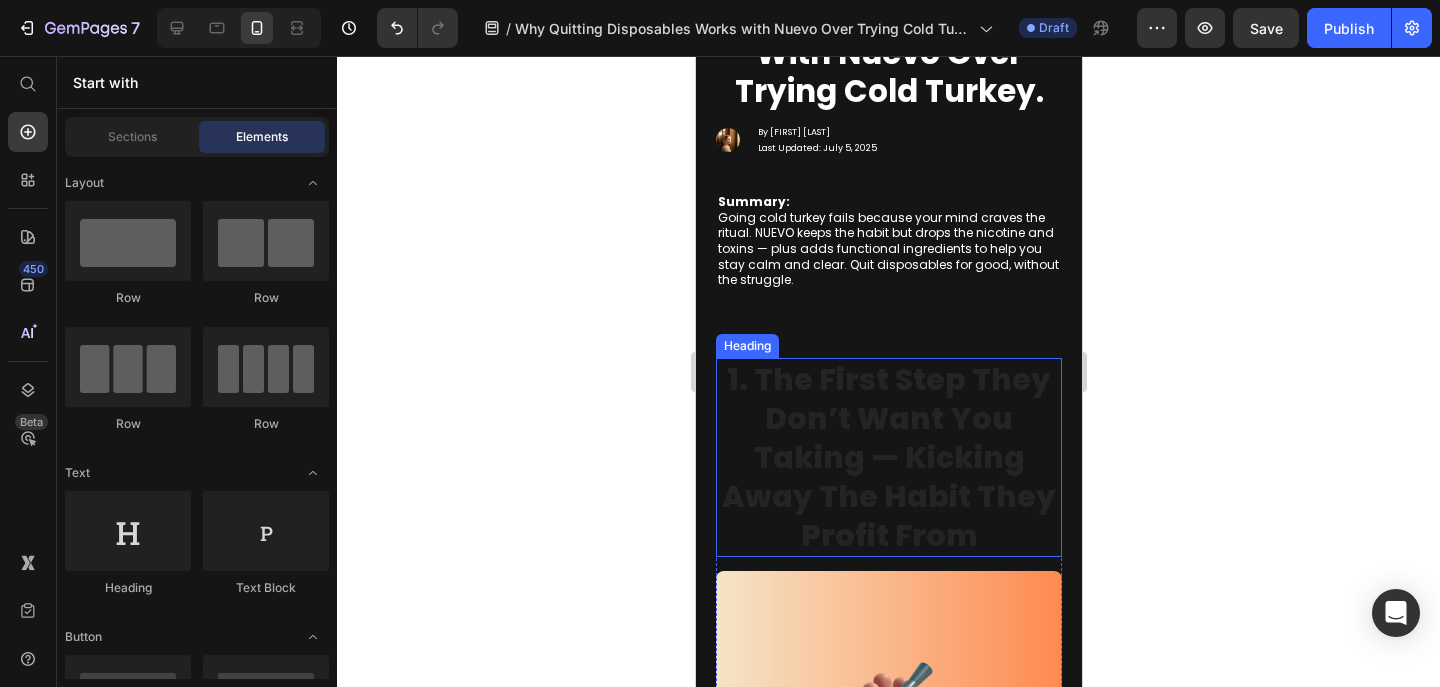 scroll, scrollTop: 397, scrollLeft: 0, axis: vertical 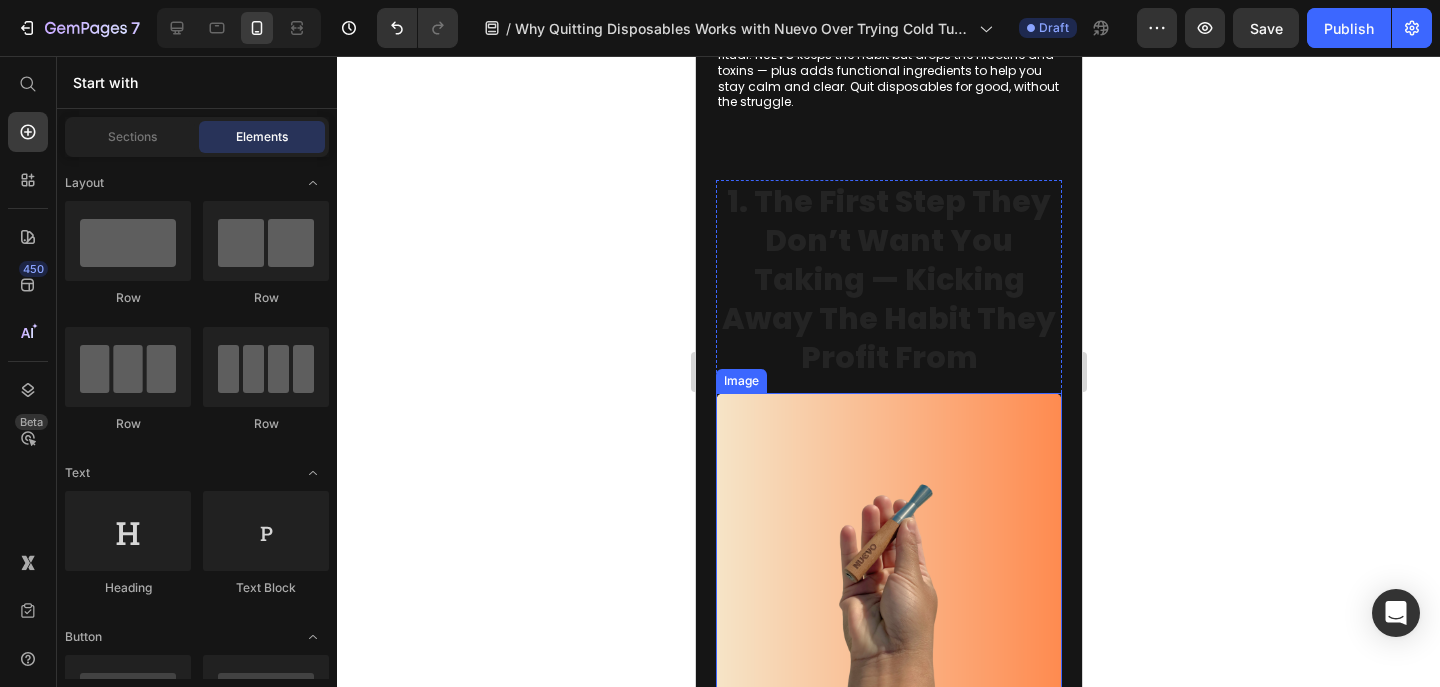 click on "1. The First Step They Don’t Want You Taking — Kicking Away The Habit they profit from" at bounding box center [888, 279] 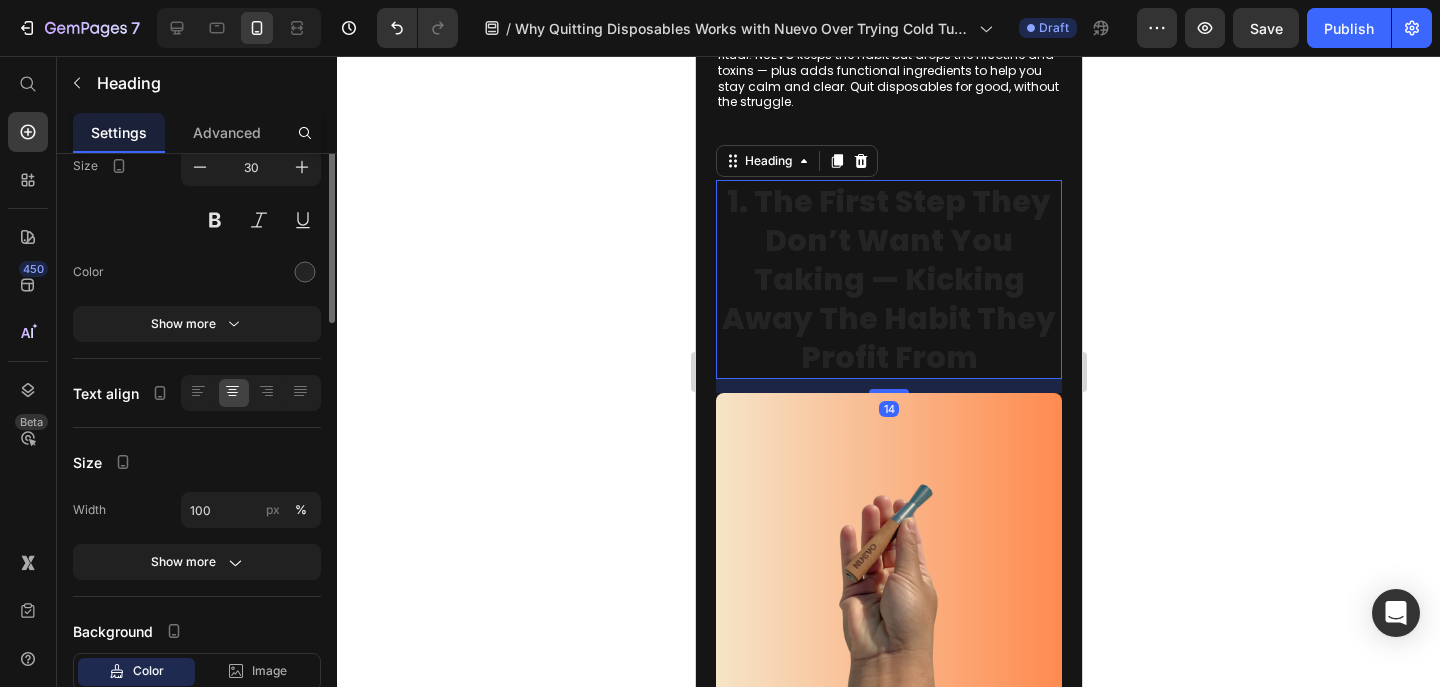 scroll, scrollTop: 0, scrollLeft: 0, axis: both 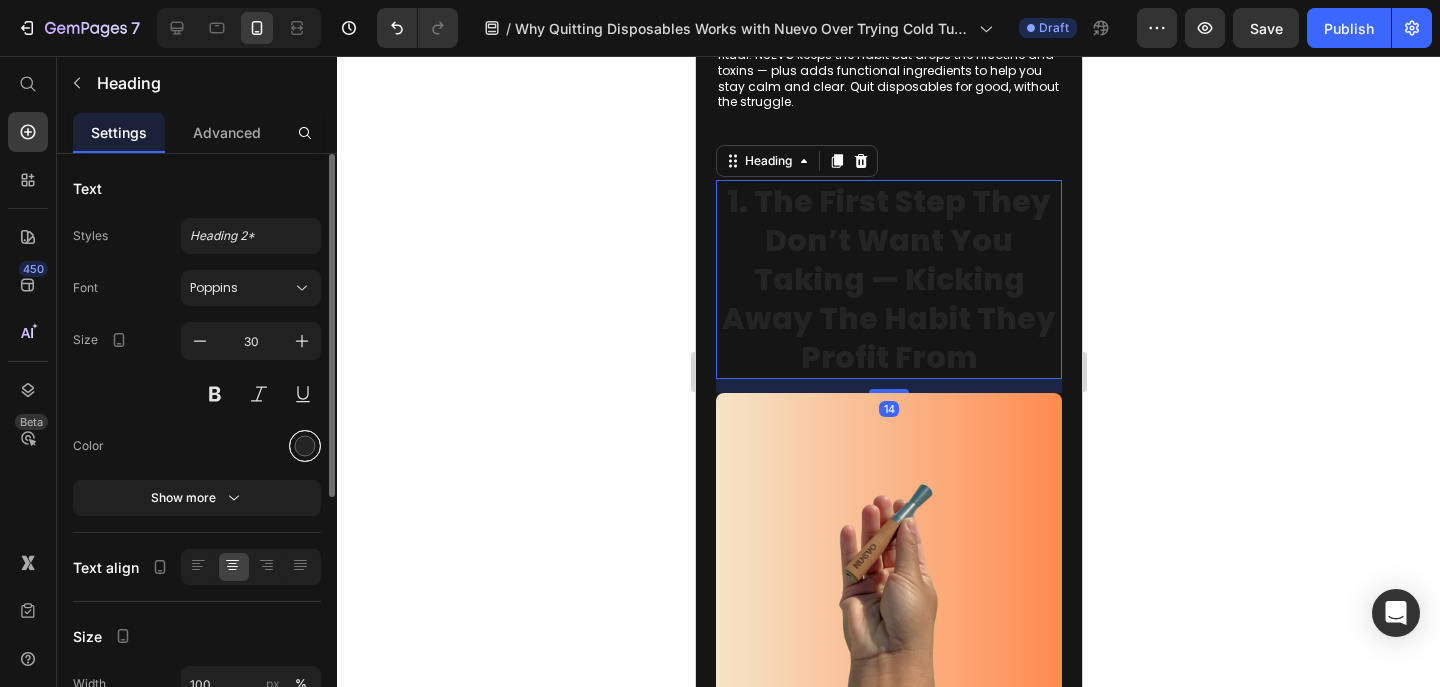 click at bounding box center [305, 446] 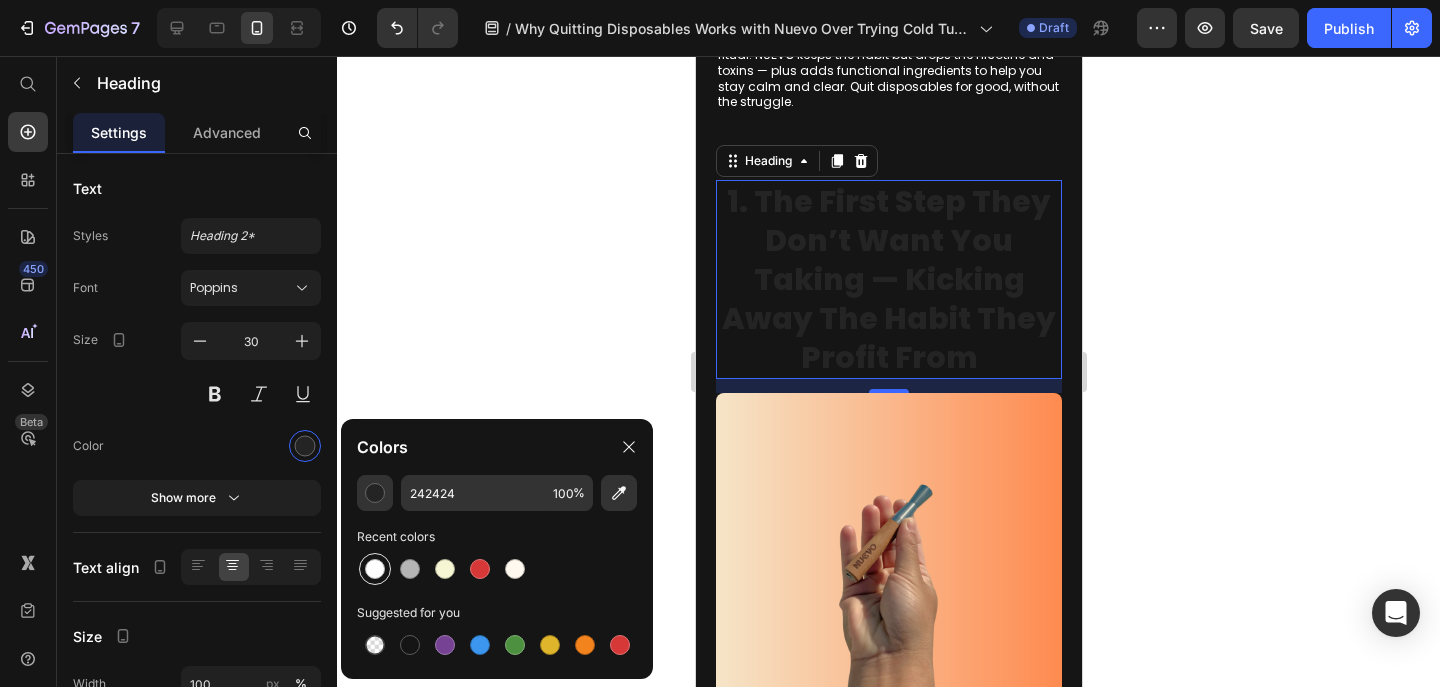 click at bounding box center (375, 569) 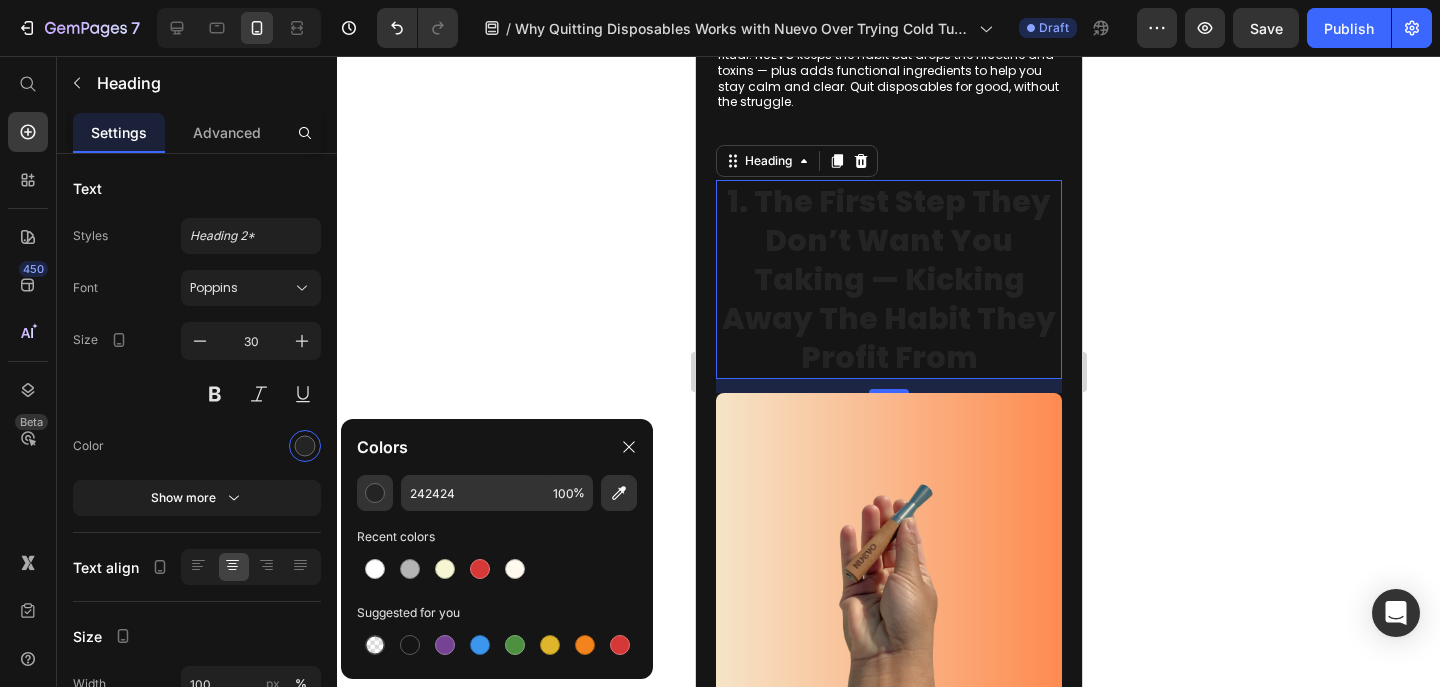 type on "FFFFFF" 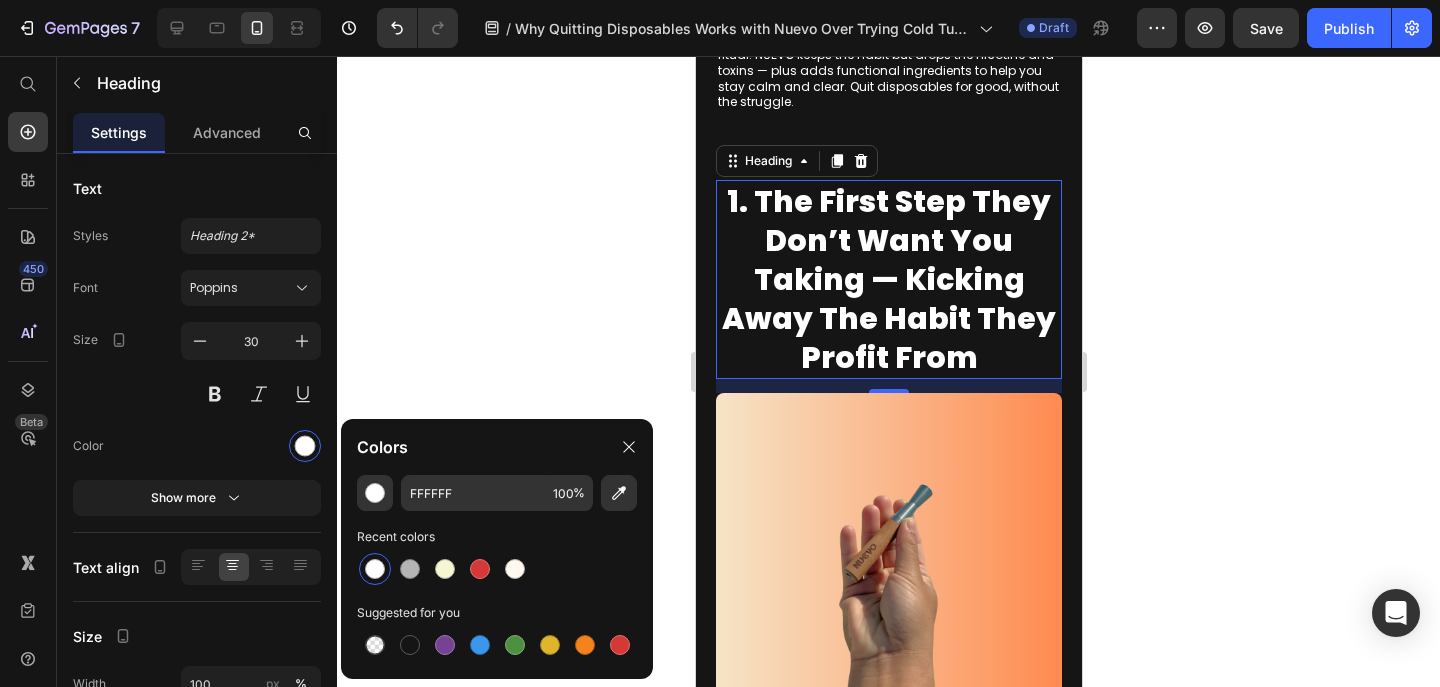 click 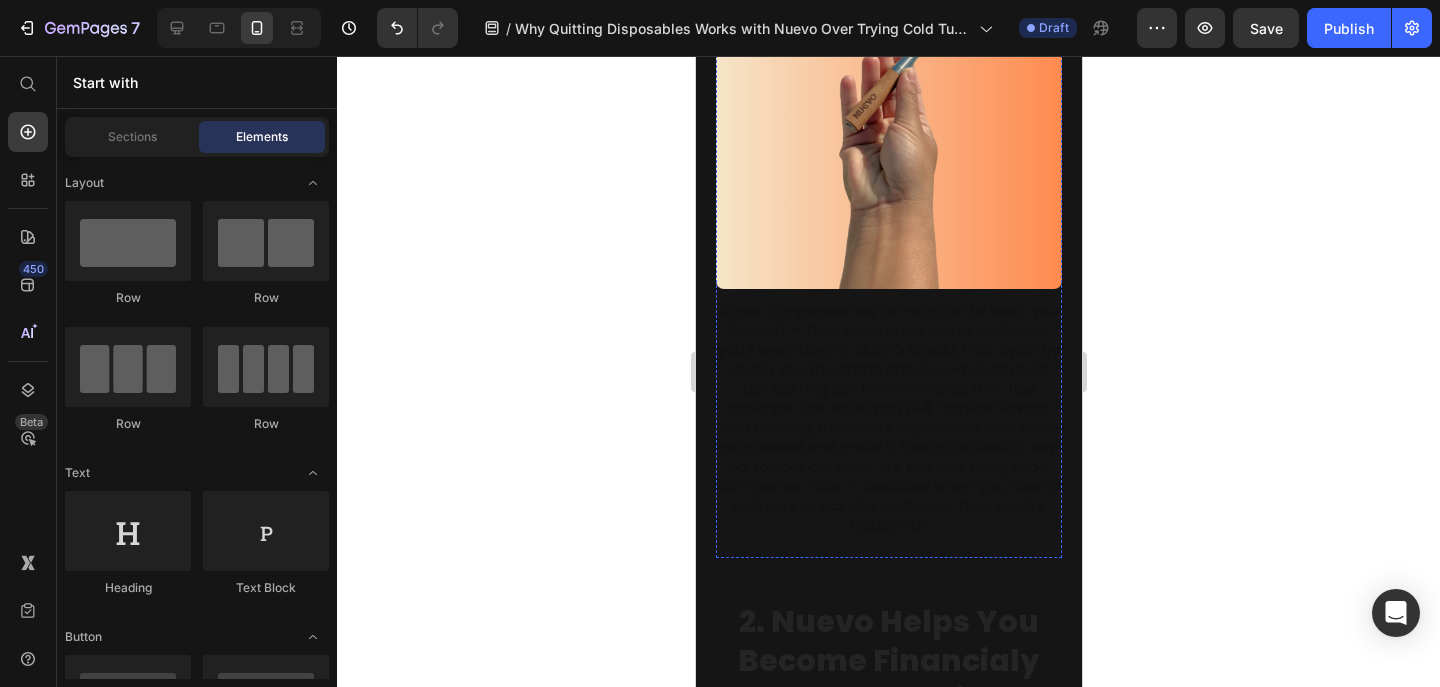 scroll, scrollTop: 859, scrollLeft: 0, axis: vertical 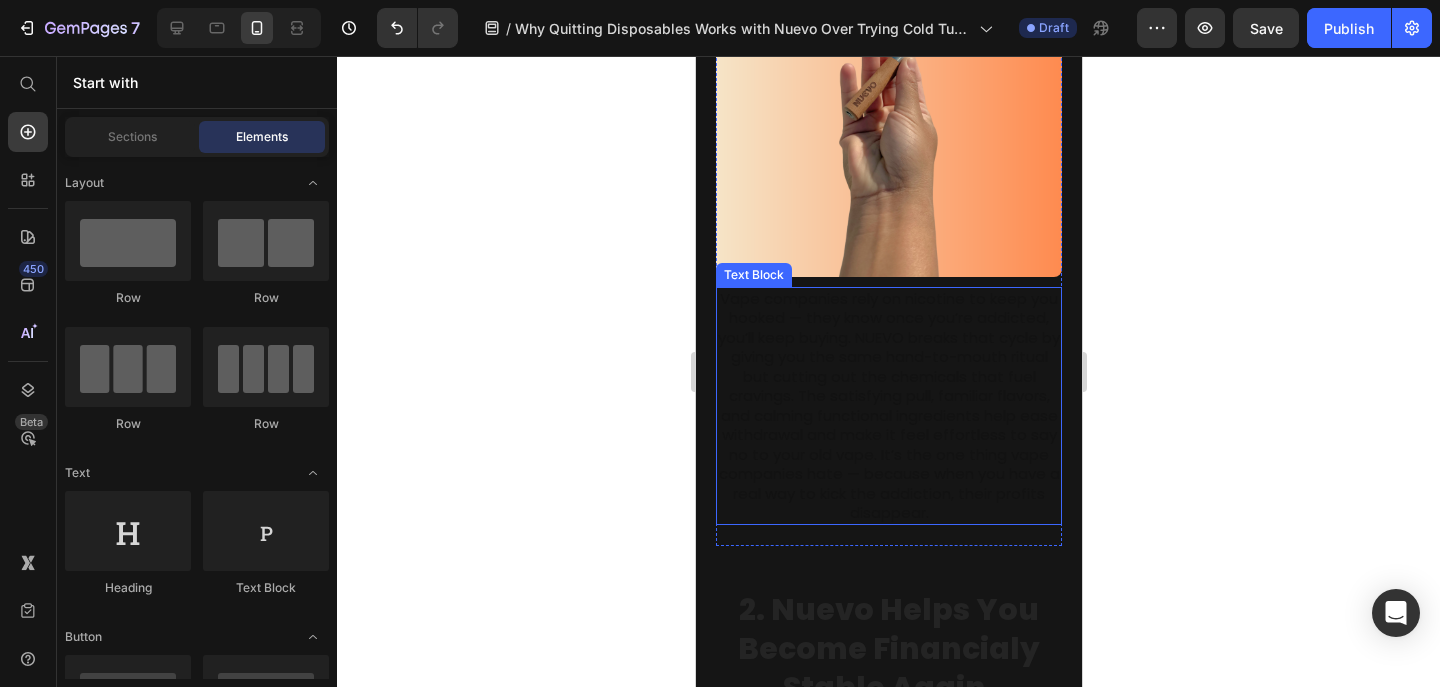 click on "Vape companies rely on nicotine to keep you hooked — they know once you’re addicted, you’ll keep buying. NUEVO breaks that cycle by giving you the same hand-to-mouth ritual but cutting out the chemicals that fuel cravings. The satisfying pull, familiar flavors, and calming functional ingredients help ease withdrawal and make it feel effortless to say no to your old vape. It’s the one thing vape companies hate — because when you have a real way to kick the addiction, their profits disappear." at bounding box center [888, 406] 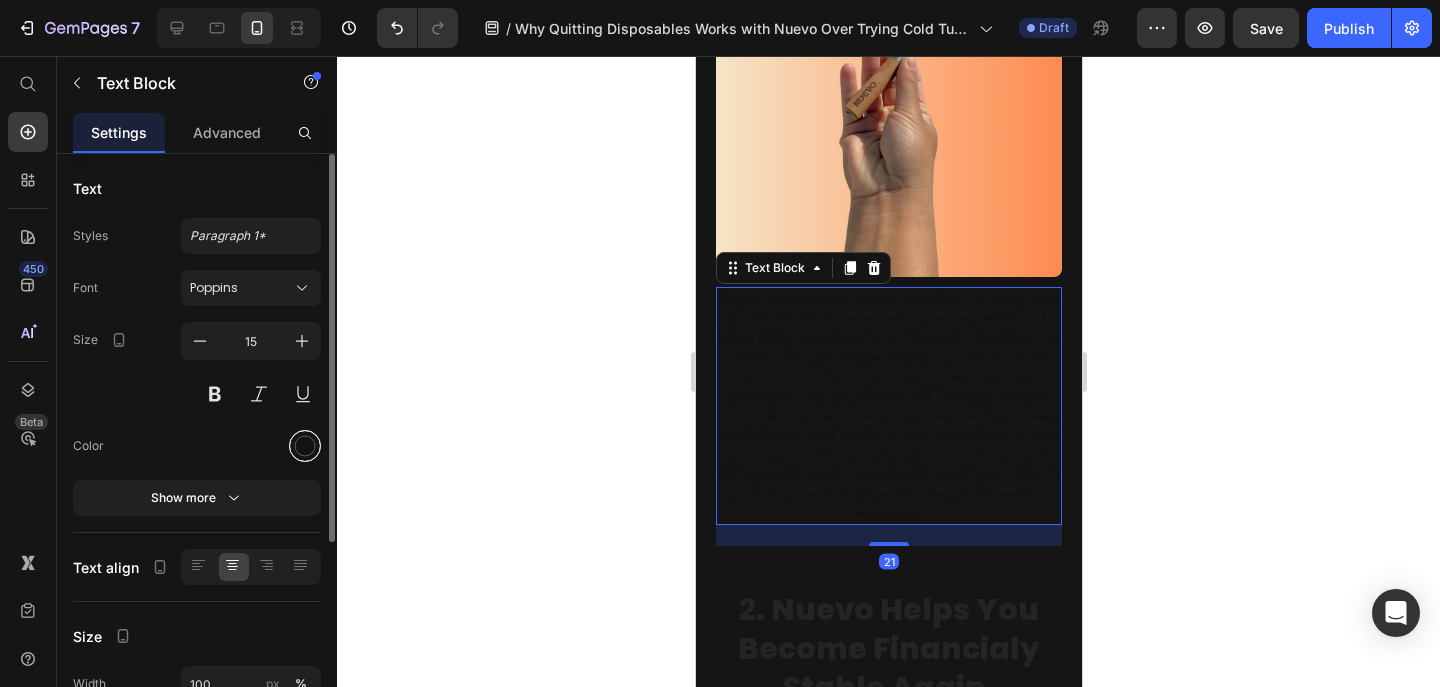 click at bounding box center (305, 446) 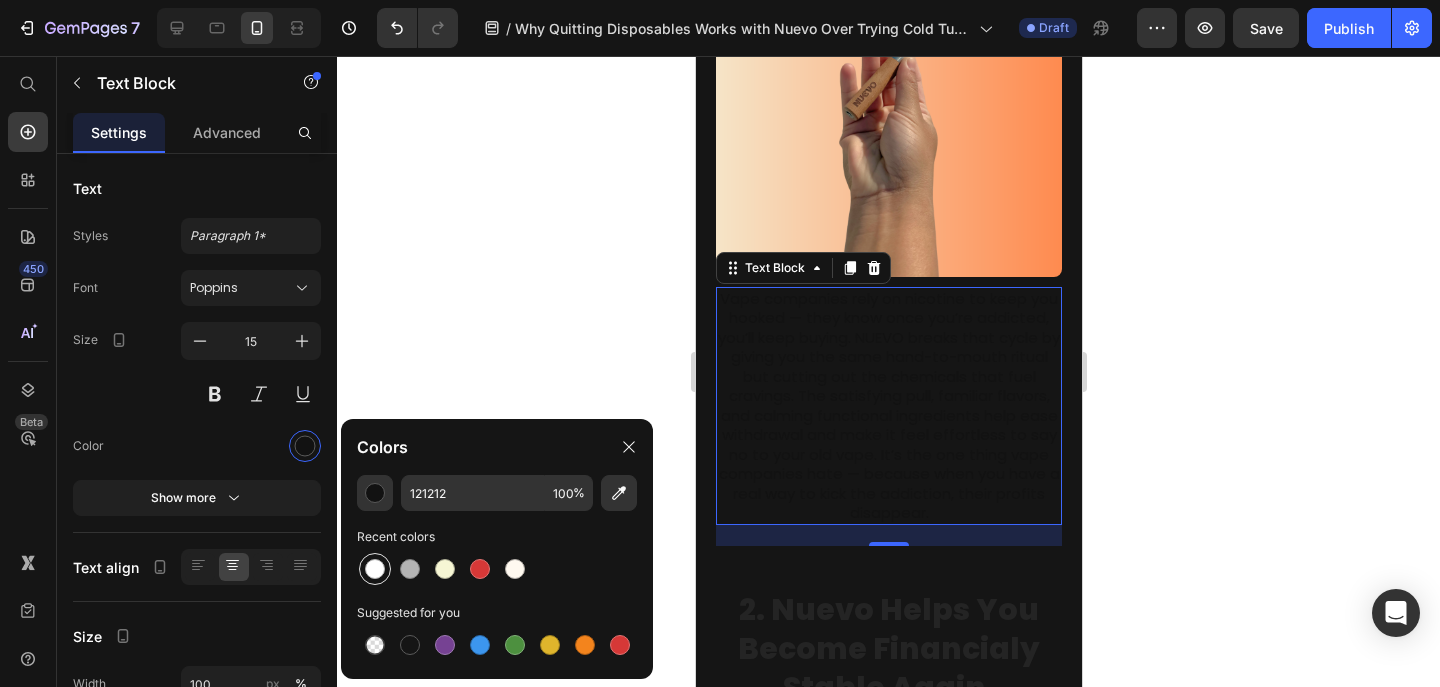 click at bounding box center (375, 569) 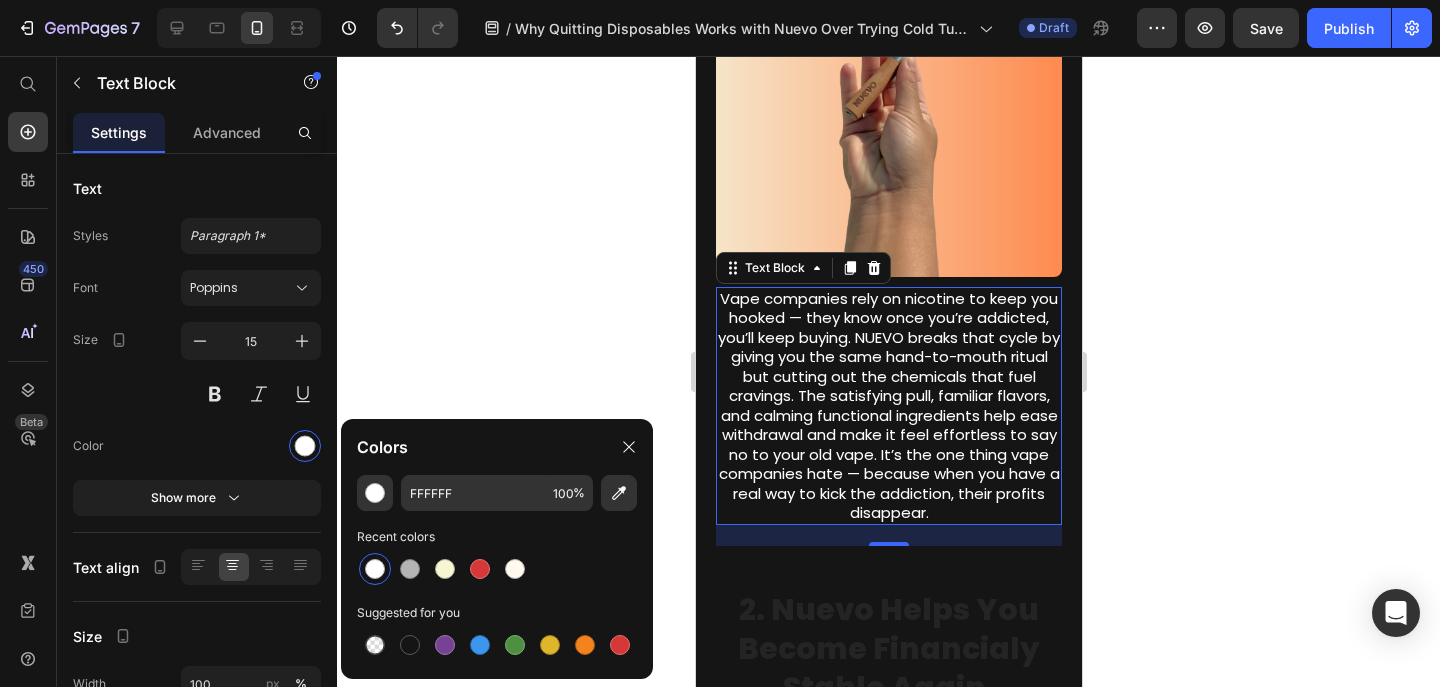 click 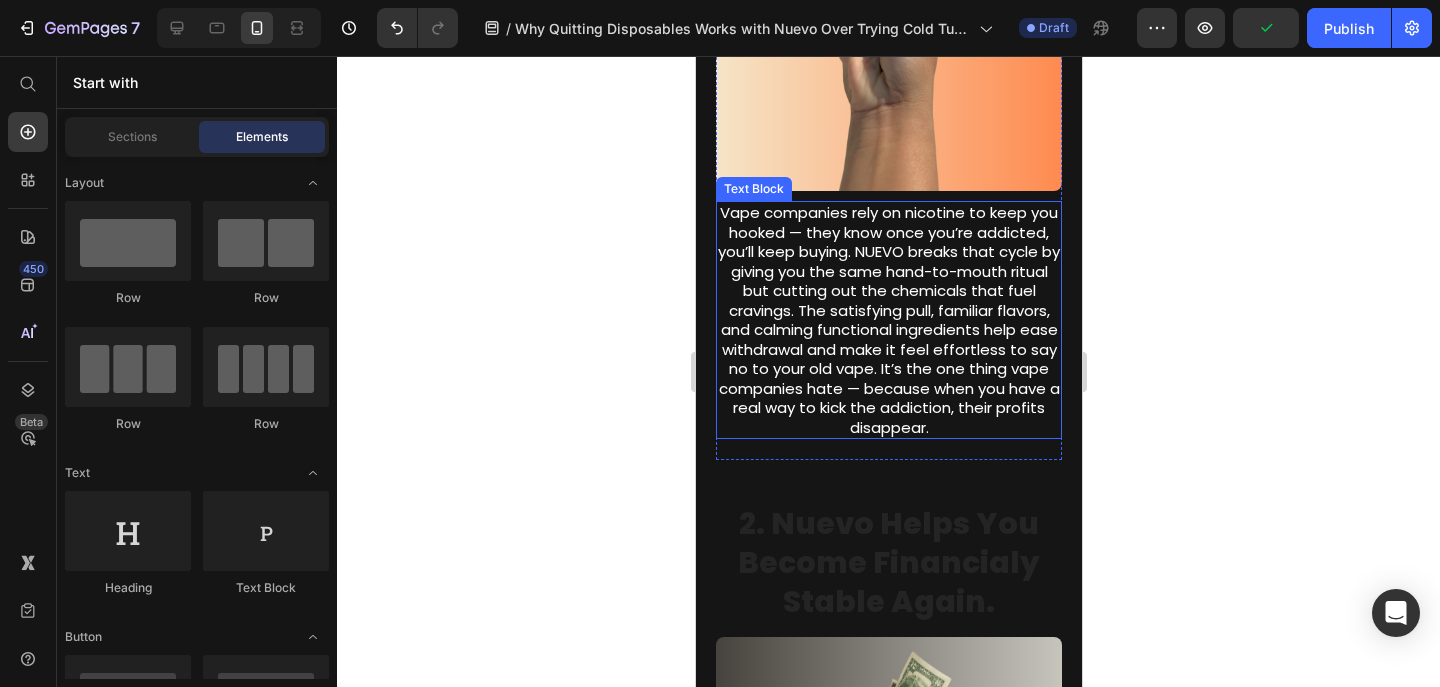 scroll, scrollTop: 1055, scrollLeft: 0, axis: vertical 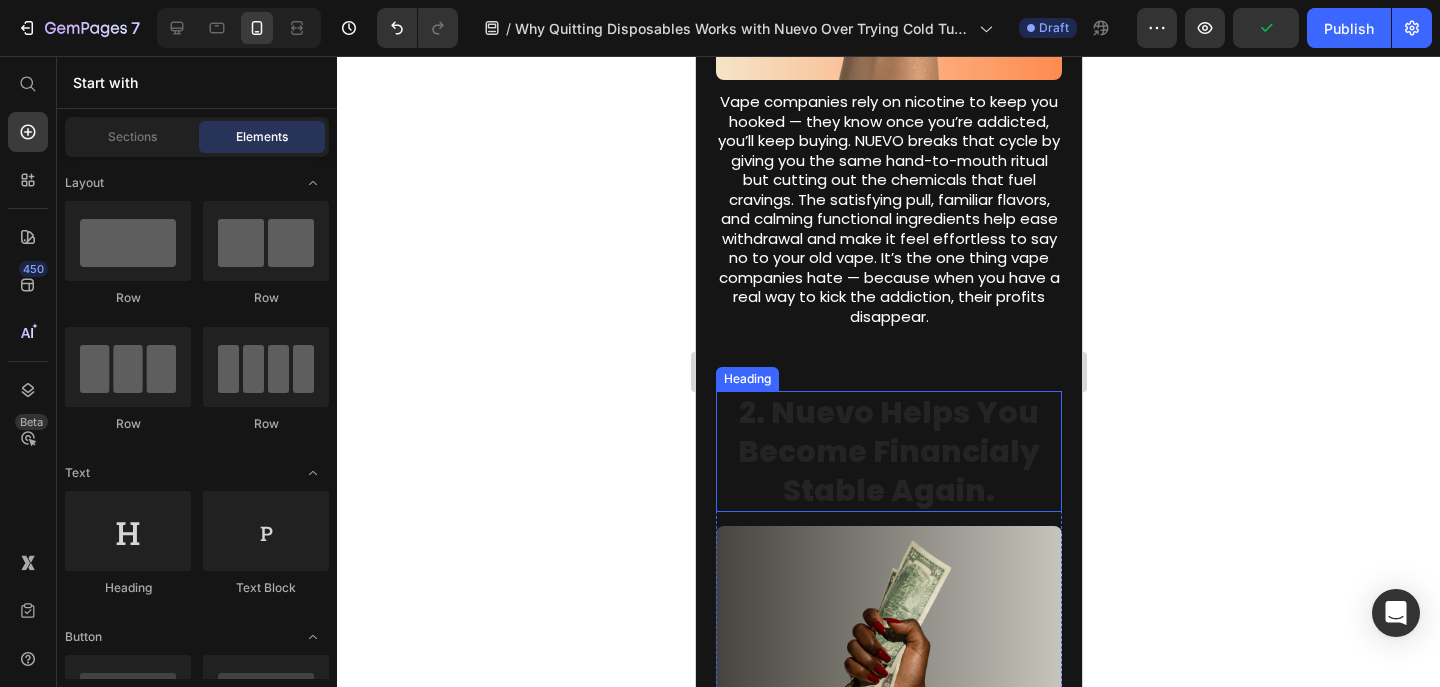 click on "2. Nuevo Helps You Become Financialy Stable Again." at bounding box center [888, 451] 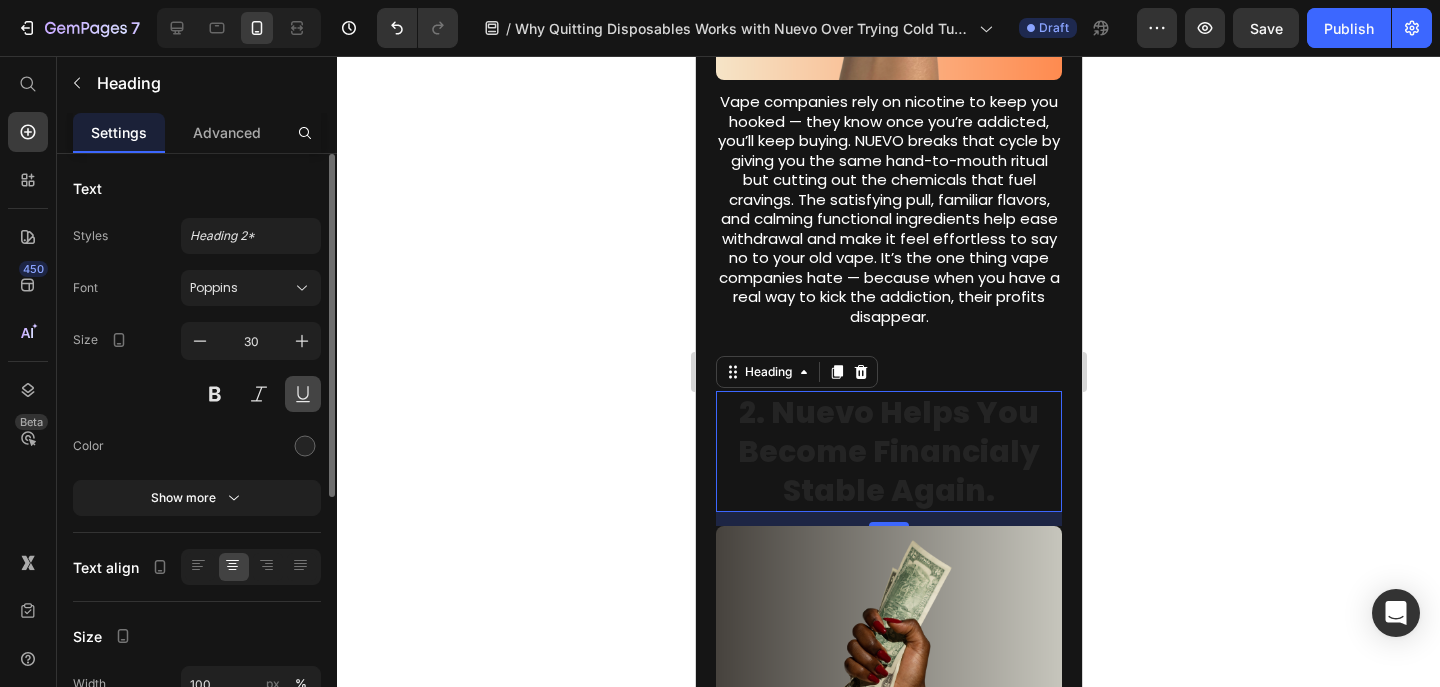 click at bounding box center (303, 394) 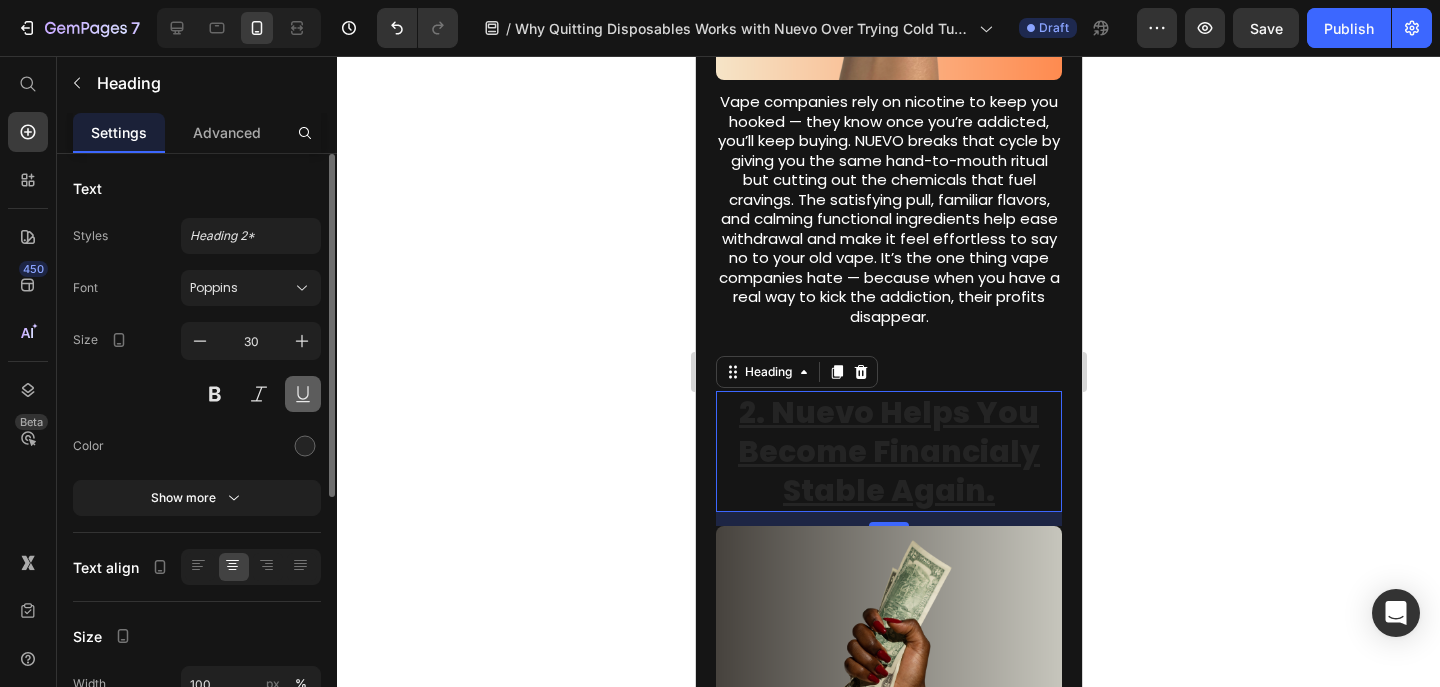 click at bounding box center (303, 394) 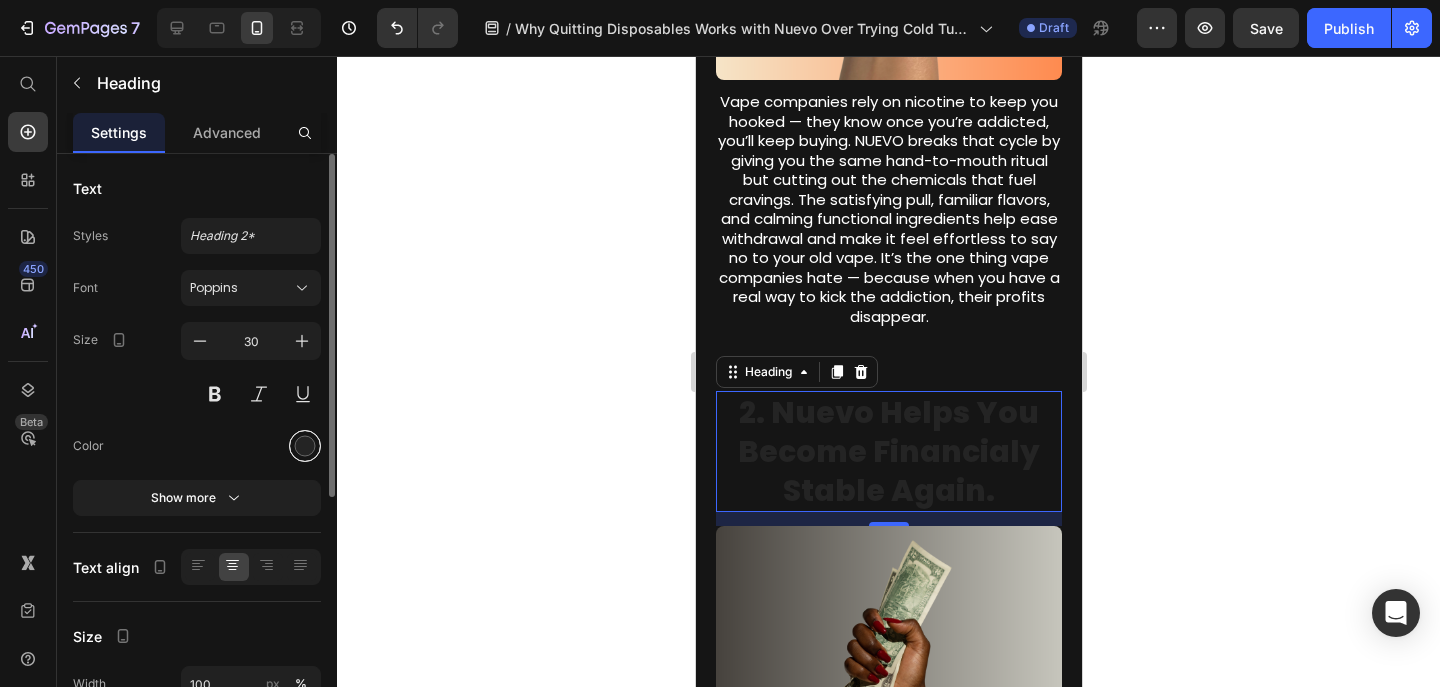 click at bounding box center (305, 446) 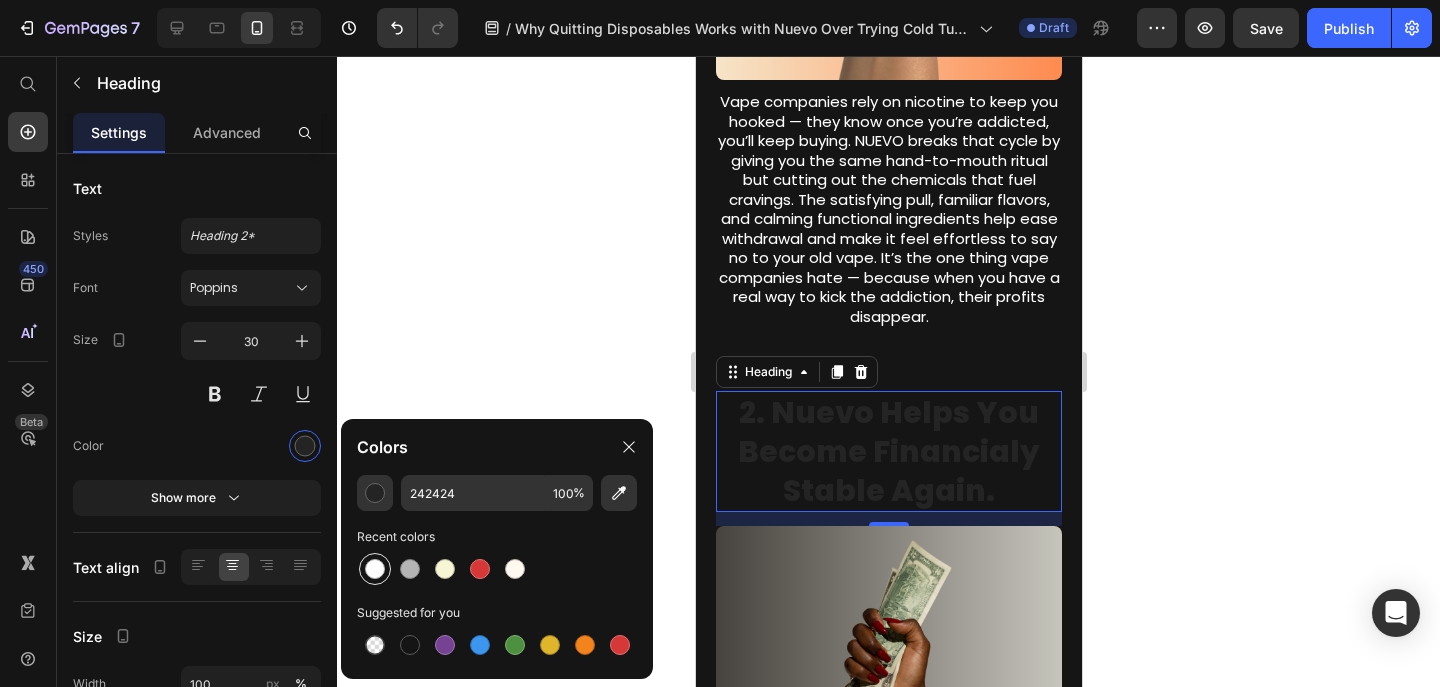 click at bounding box center (375, 569) 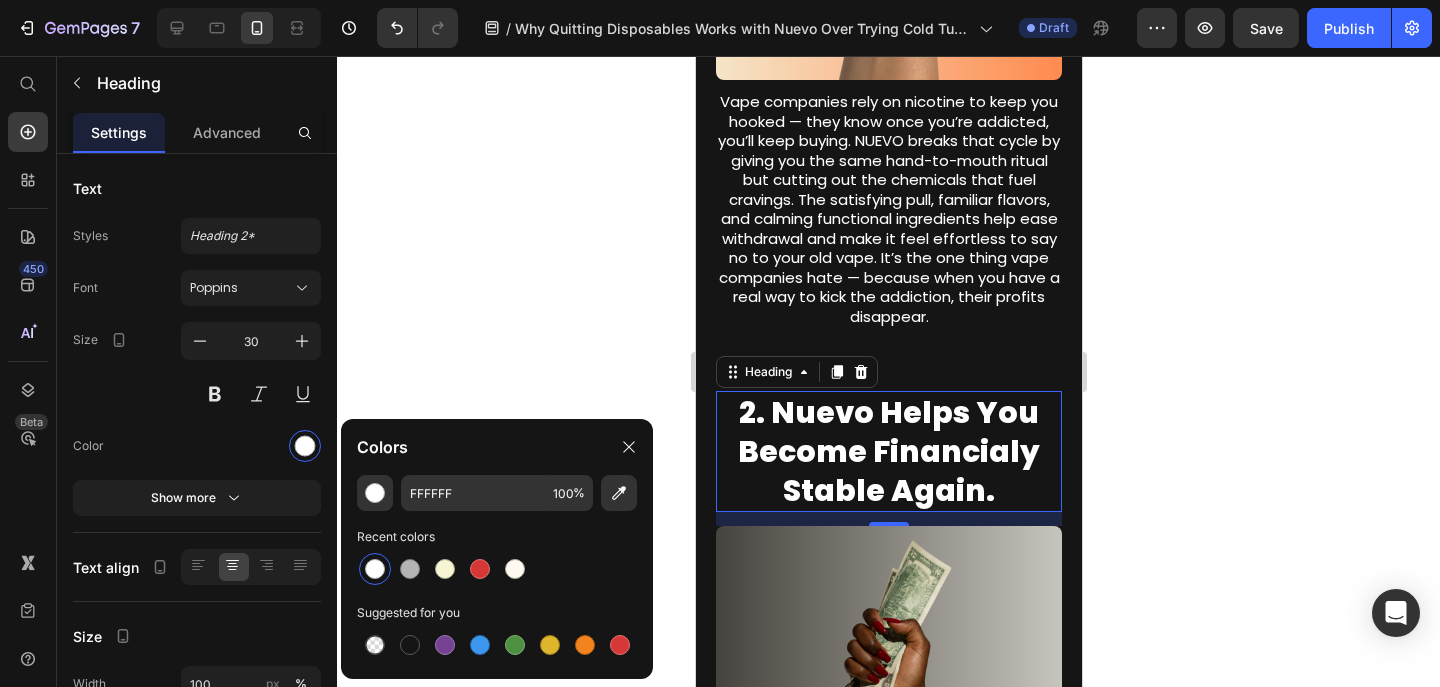 click 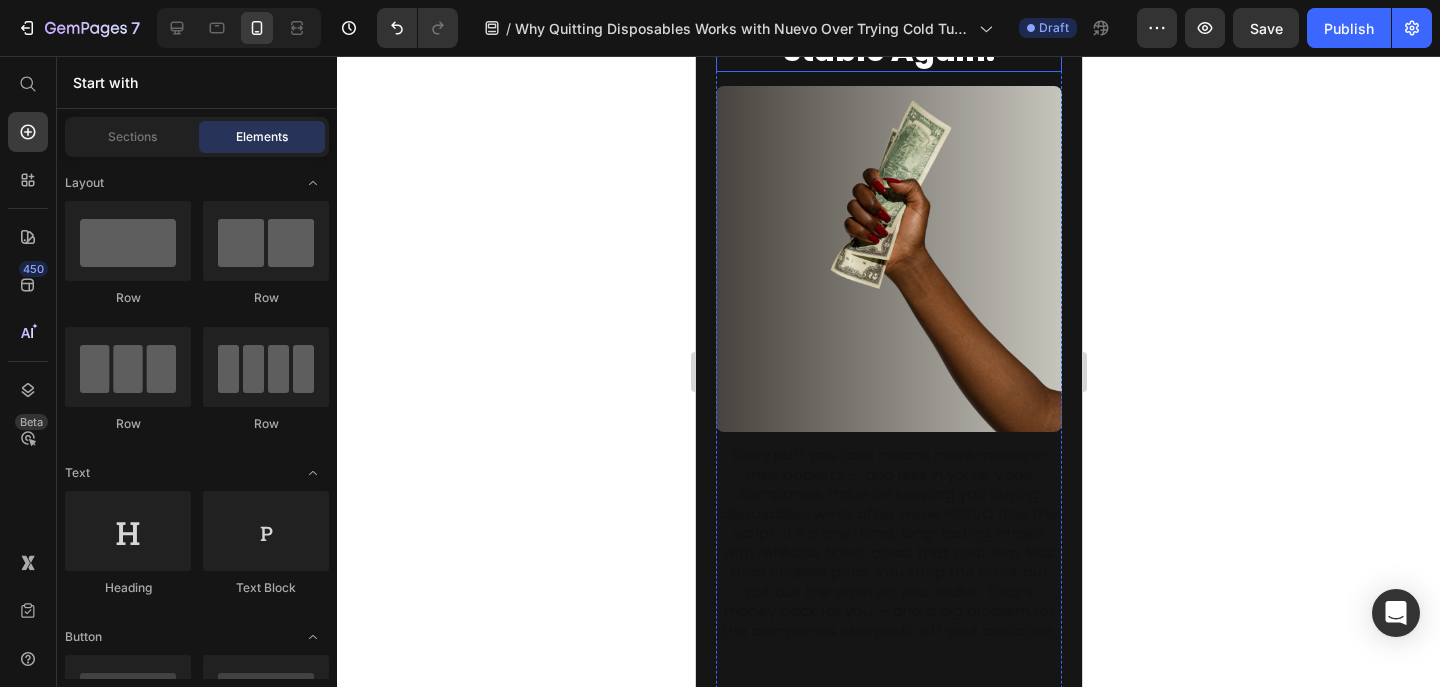 scroll, scrollTop: 1703, scrollLeft: 0, axis: vertical 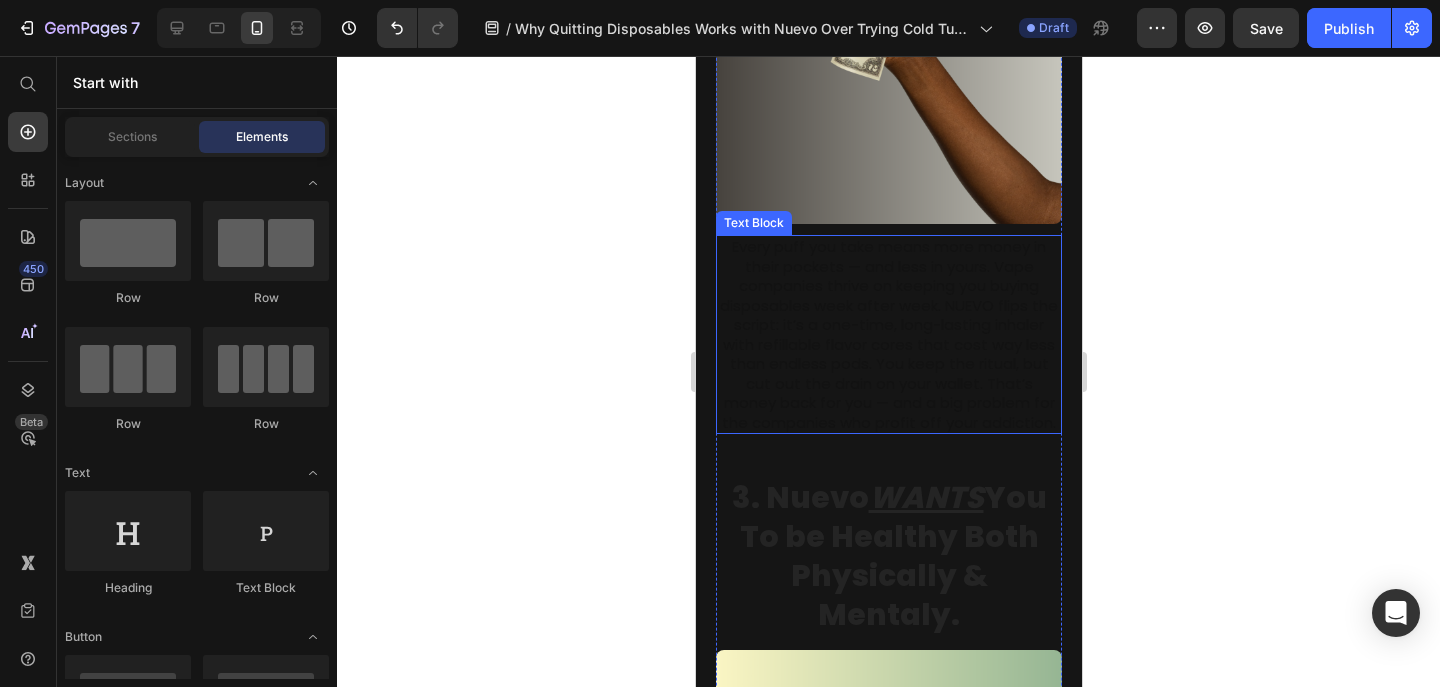 click on "Every puff you take means more money in their pockets — and less in yours. Vape companies thrive on keeping you buying disposables week after week. NUEVO flips the script: it’s a one-time, long-lasting inhaler with refillable flavor cores that cost way less than endless pods. You keep the ritual, but cut out the drain on your wallet. That’s money back for you — and a big problem for the companies who profit off your addiction." at bounding box center (888, 334) 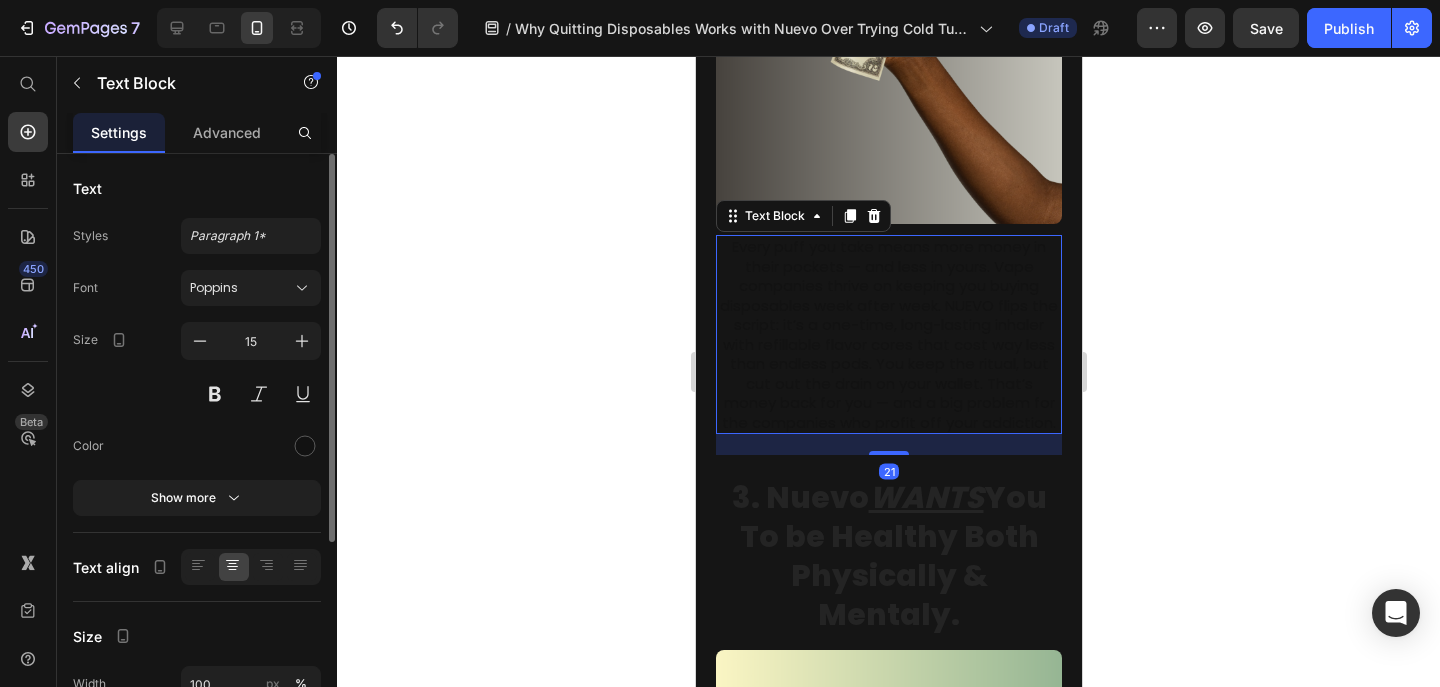 click at bounding box center [251, 446] 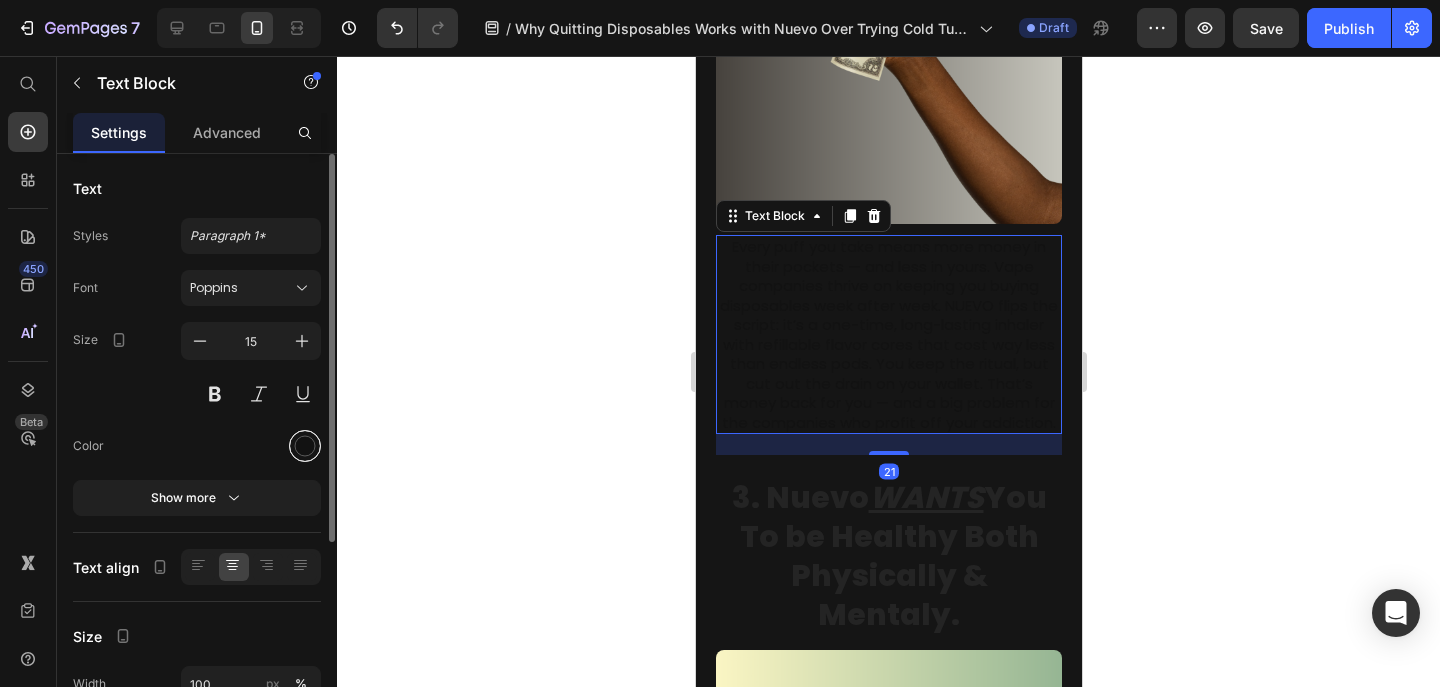 click at bounding box center [305, 446] 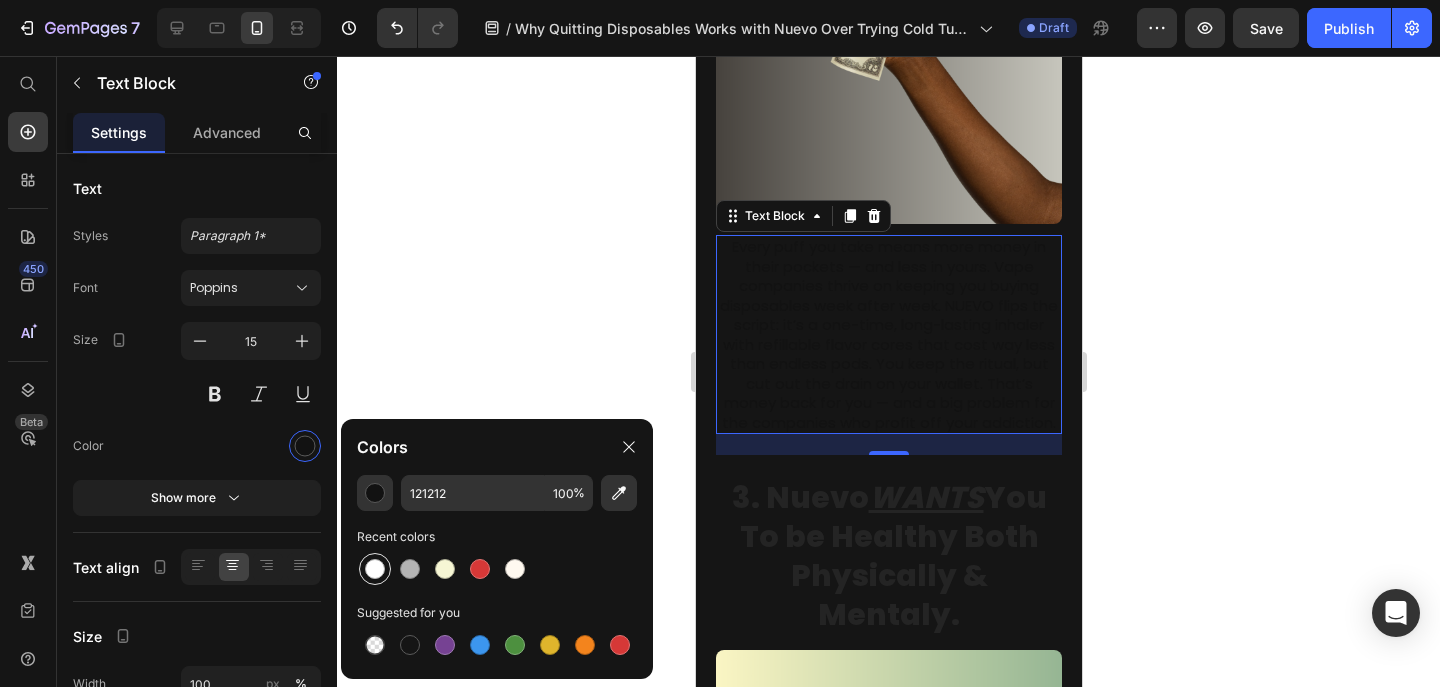 click at bounding box center (375, 569) 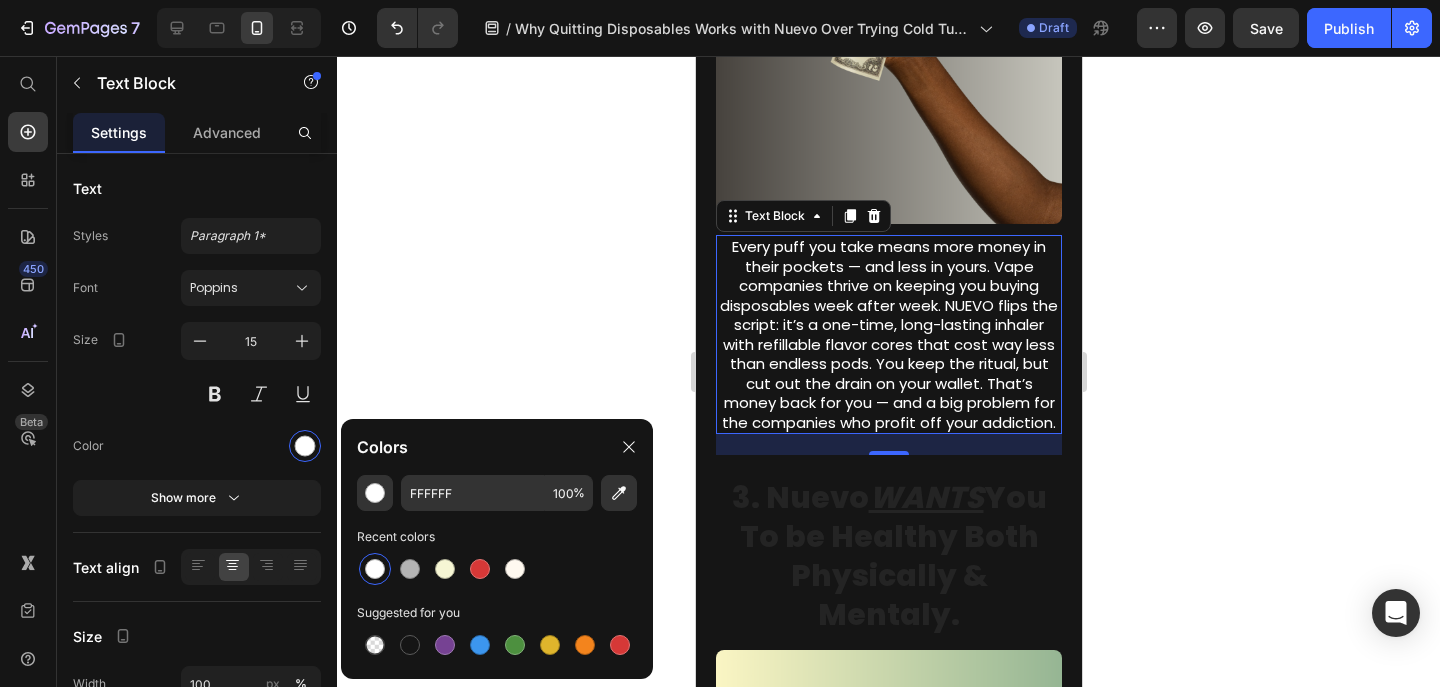 click 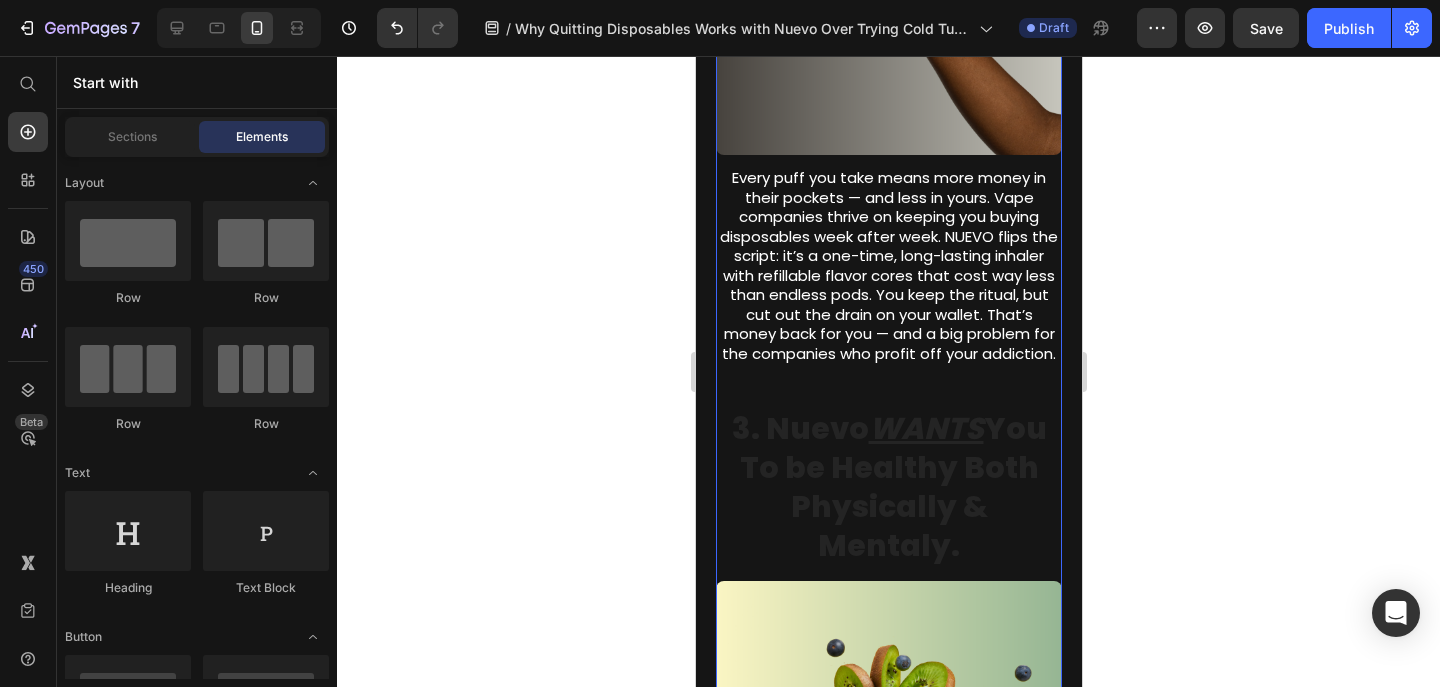 scroll, scrollTop: 1844, scrollLeft: 0, axis: vertical 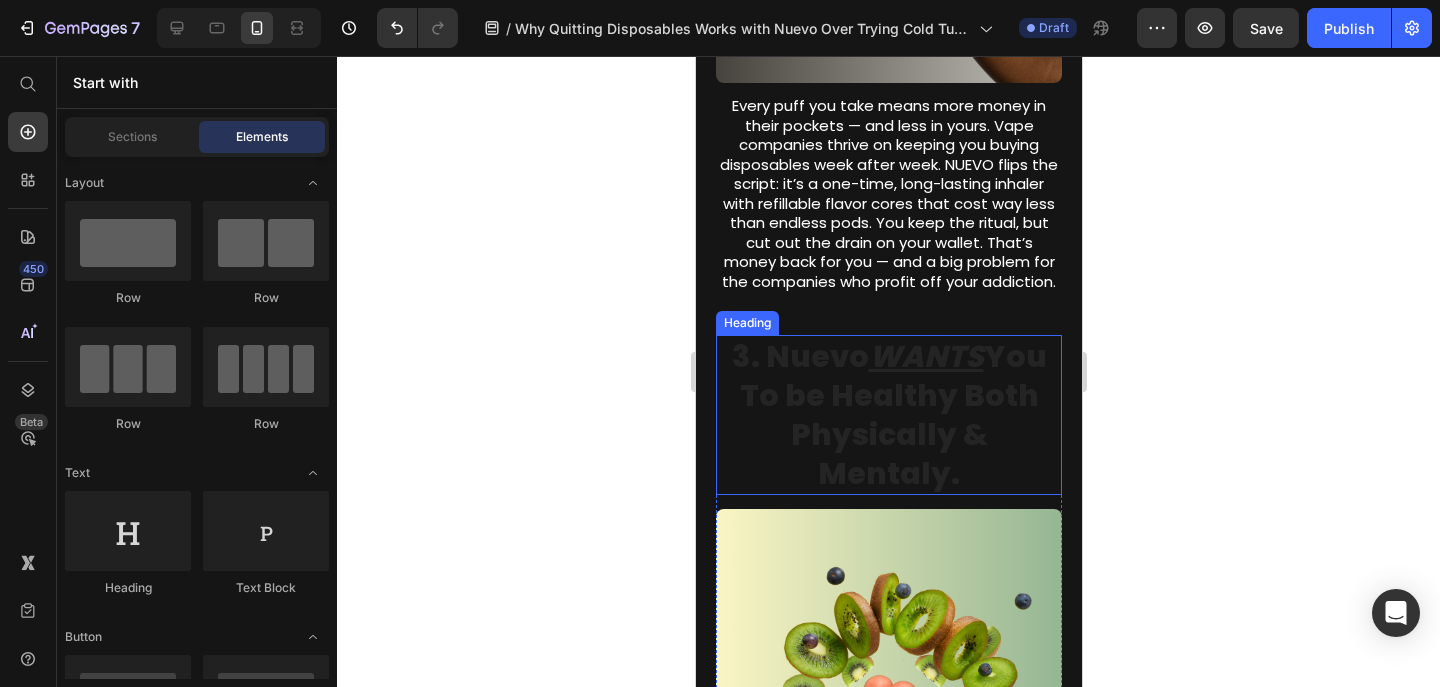 click on "3. Nuevo  WANTS   You To be Healthy Both Physically & Mentaly." at bounding box center (888, 415) 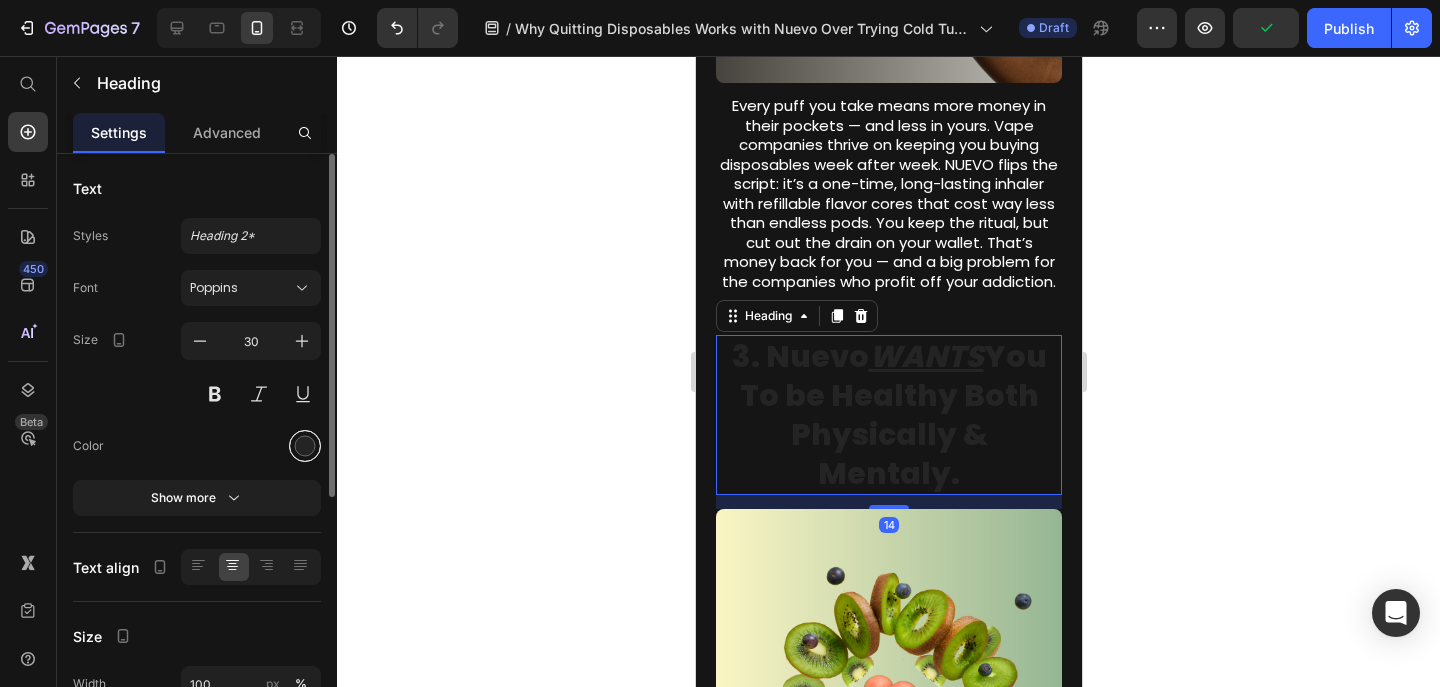 click at bounding box center [305, 446] 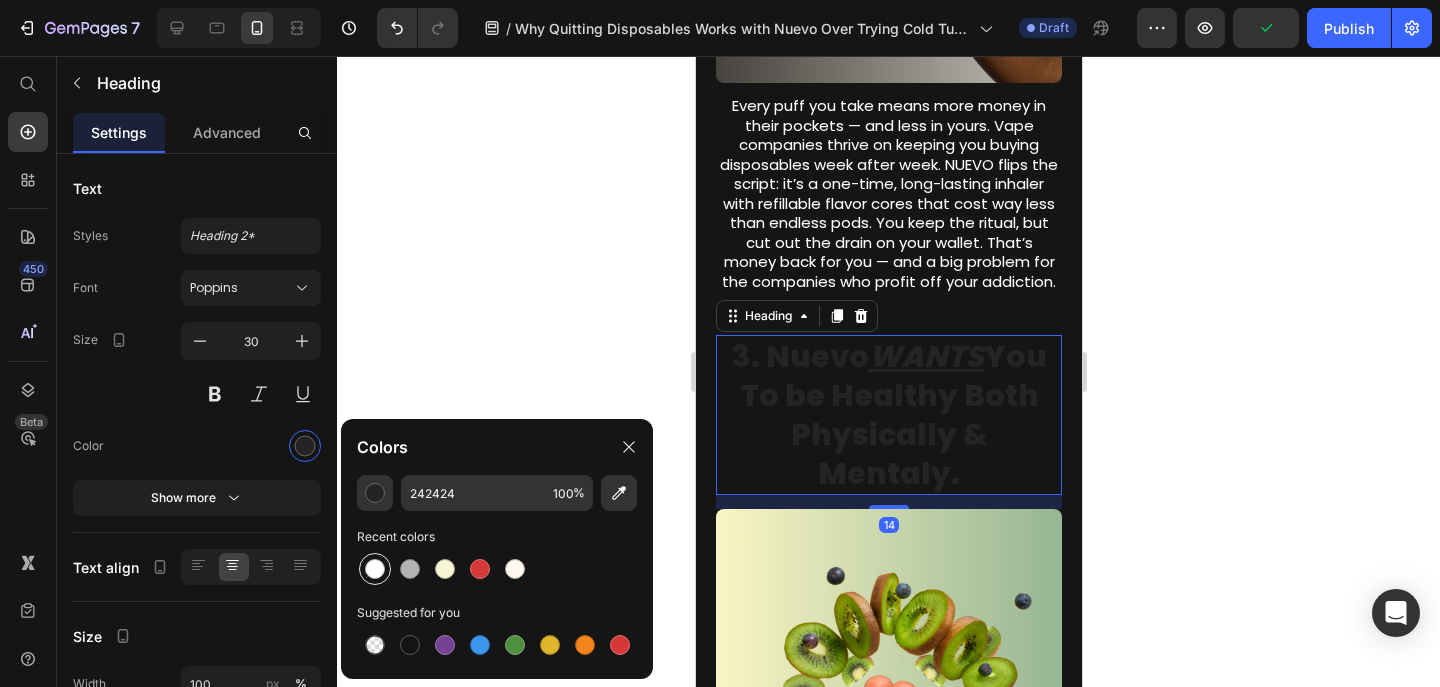 click at bounding box center [375, 569] 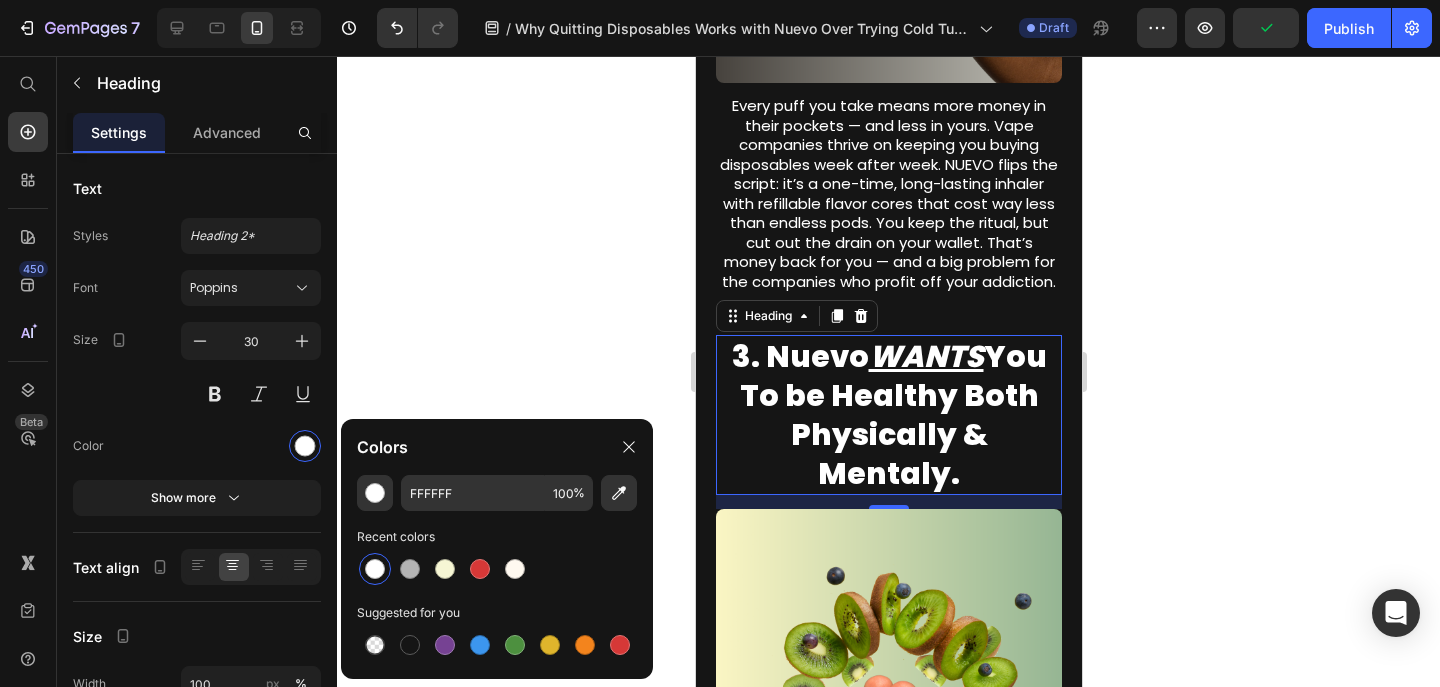 click 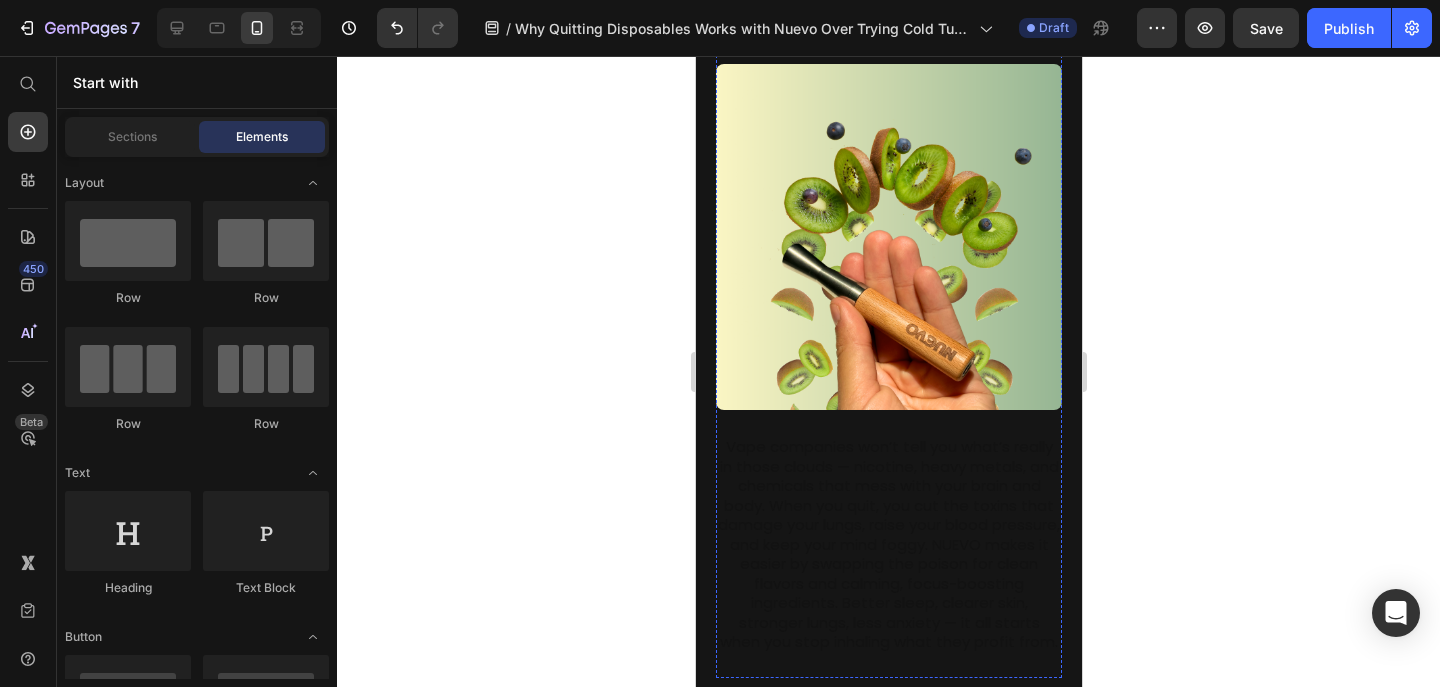 scroll, scrollTop: 2370, scrollLeft: 0, axis: vertical 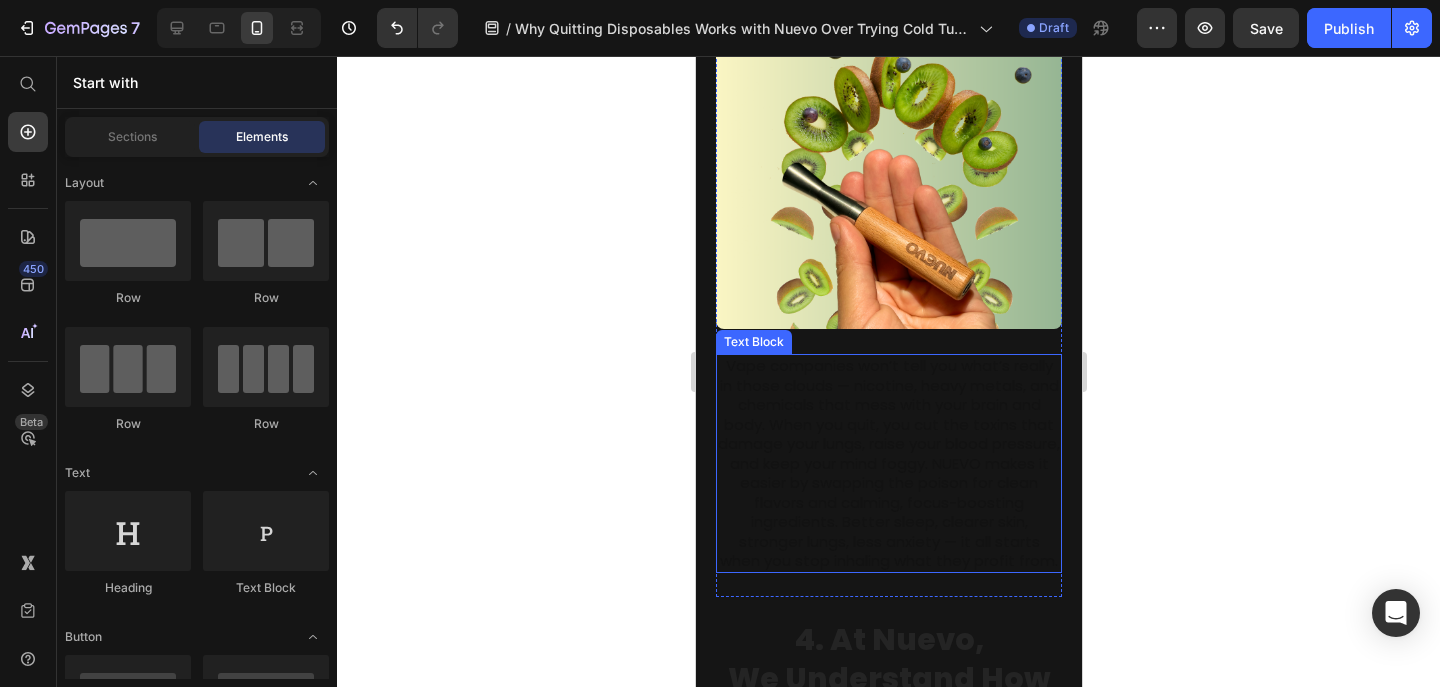 click on "Vape companies won’t tell you what’s really in those clouds — nicotine, heavy metals, and chemicals that mess with your brain and body. When you quit, you cut the toxins that damage your lungs, raise your blood pressure, and keep your mind foggy. NUEVO makes it easier by swapping the poison for clean flavors and calming, focus-boosting ingredients. Better sleep, clearer skin, stronger lungs, less anxiety — it all starts when you stop inhaling what they profit from." at bounding box center (888, 463) 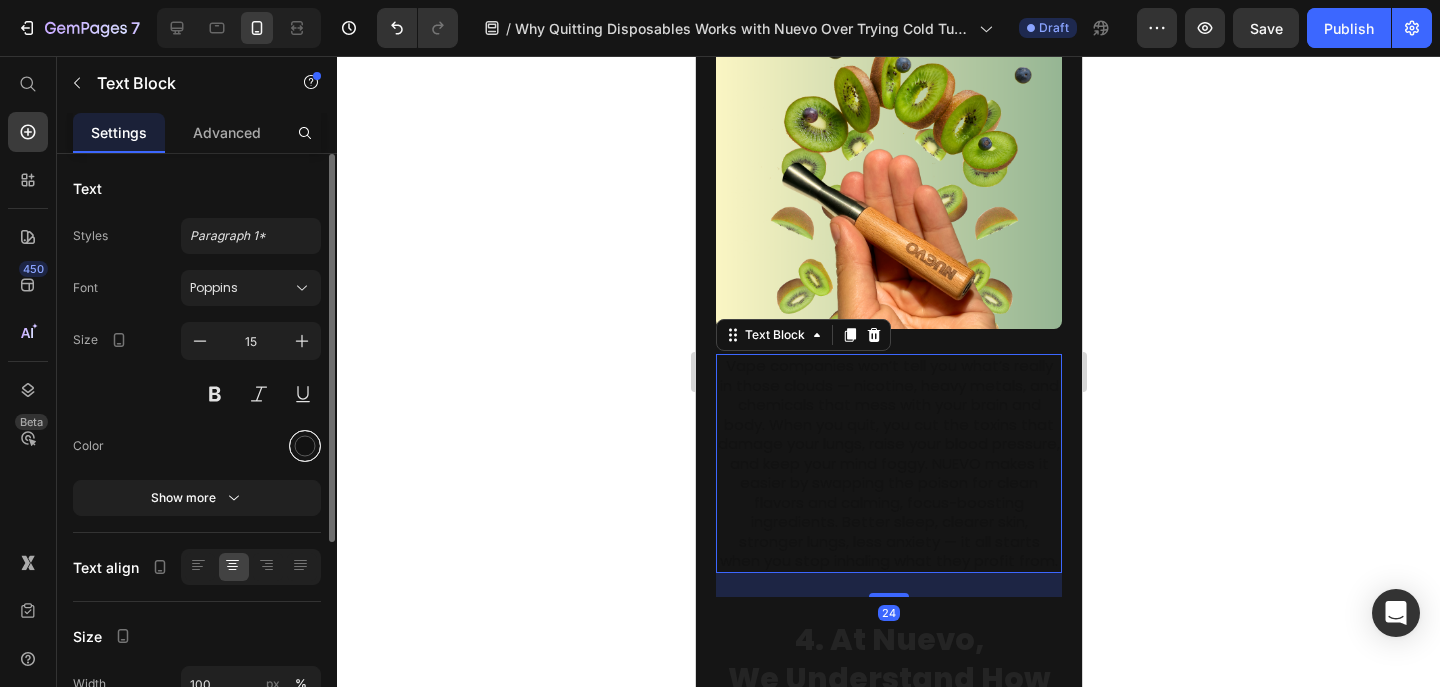click at bounding box center [305, 446] 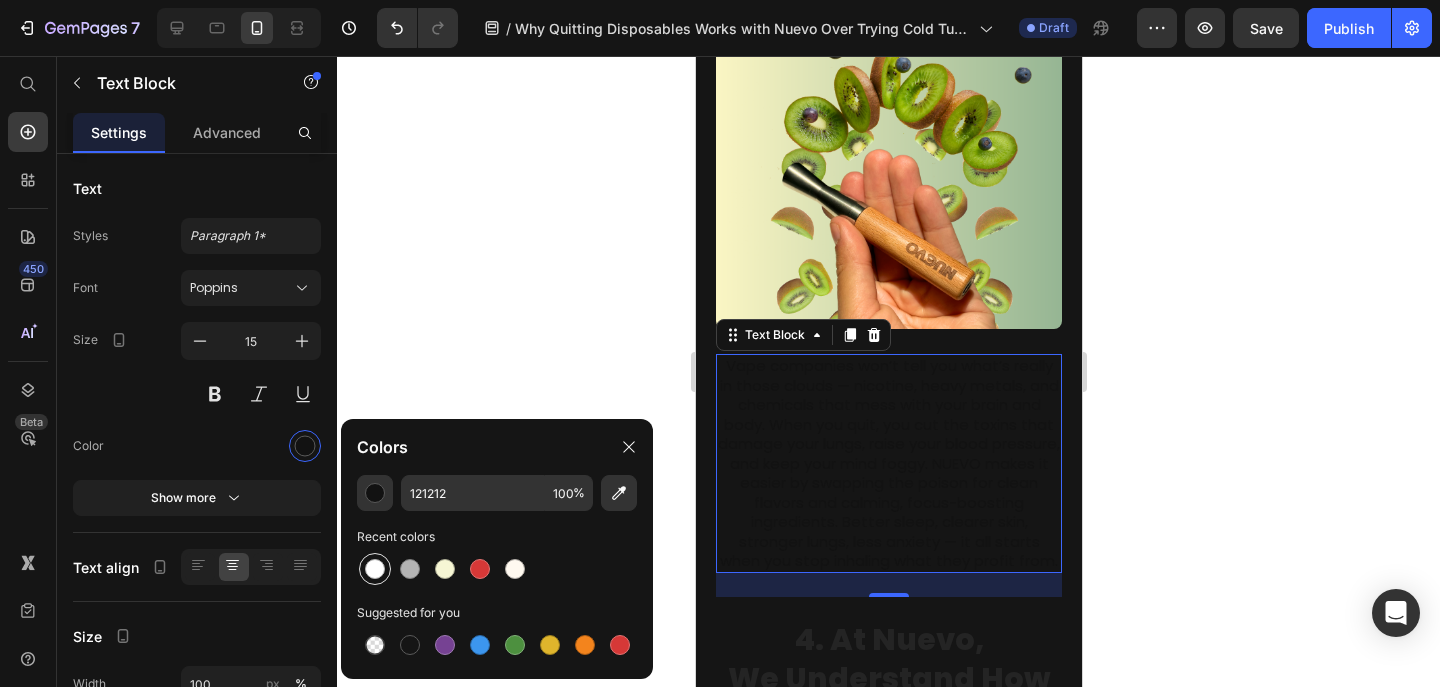 click at bounding box center (375, 569) 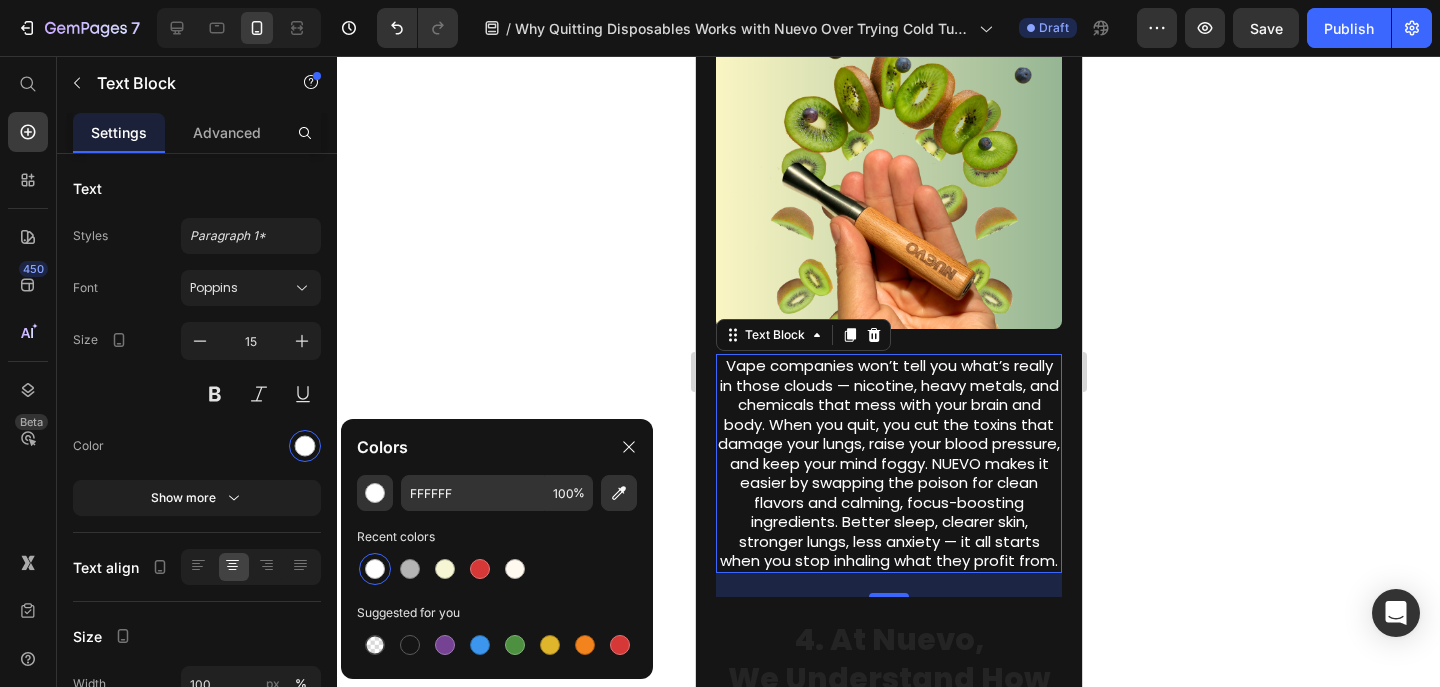 click 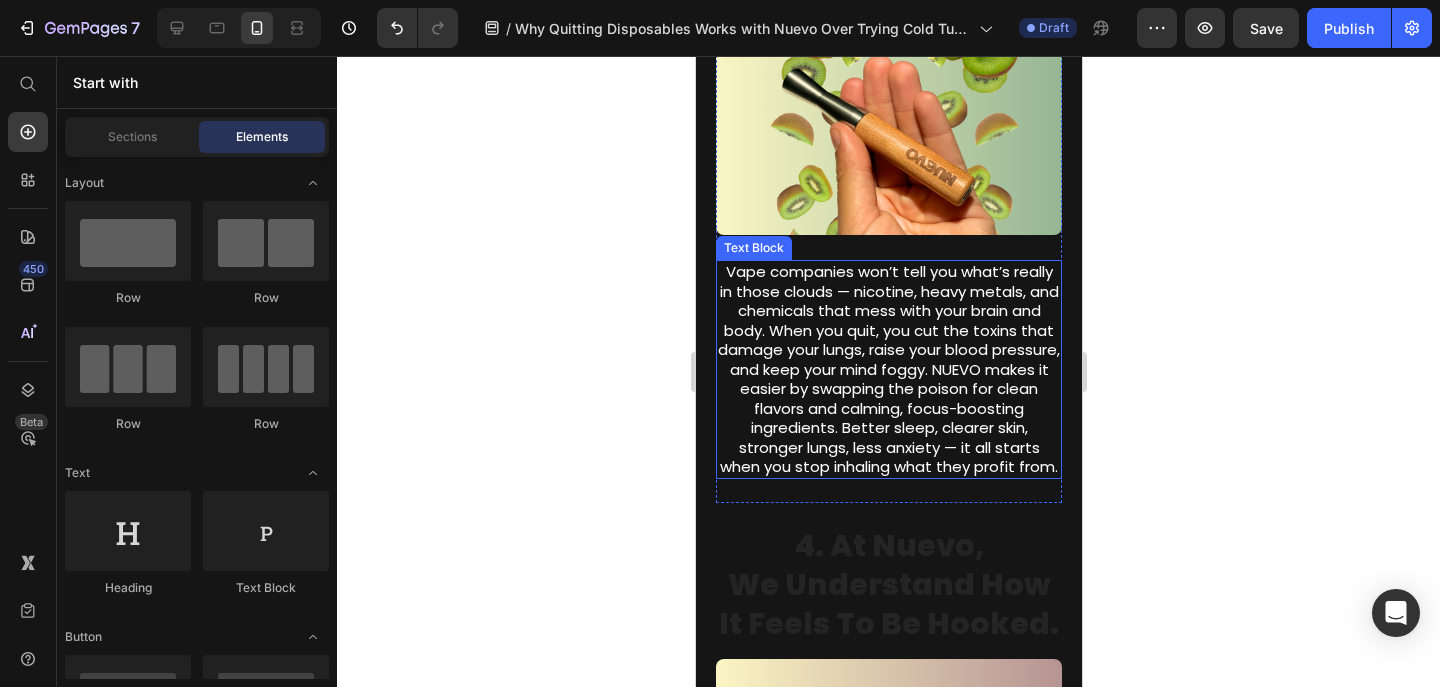 scroll, scrollTop: 2706, scrollLeft: 0, axis: vertical 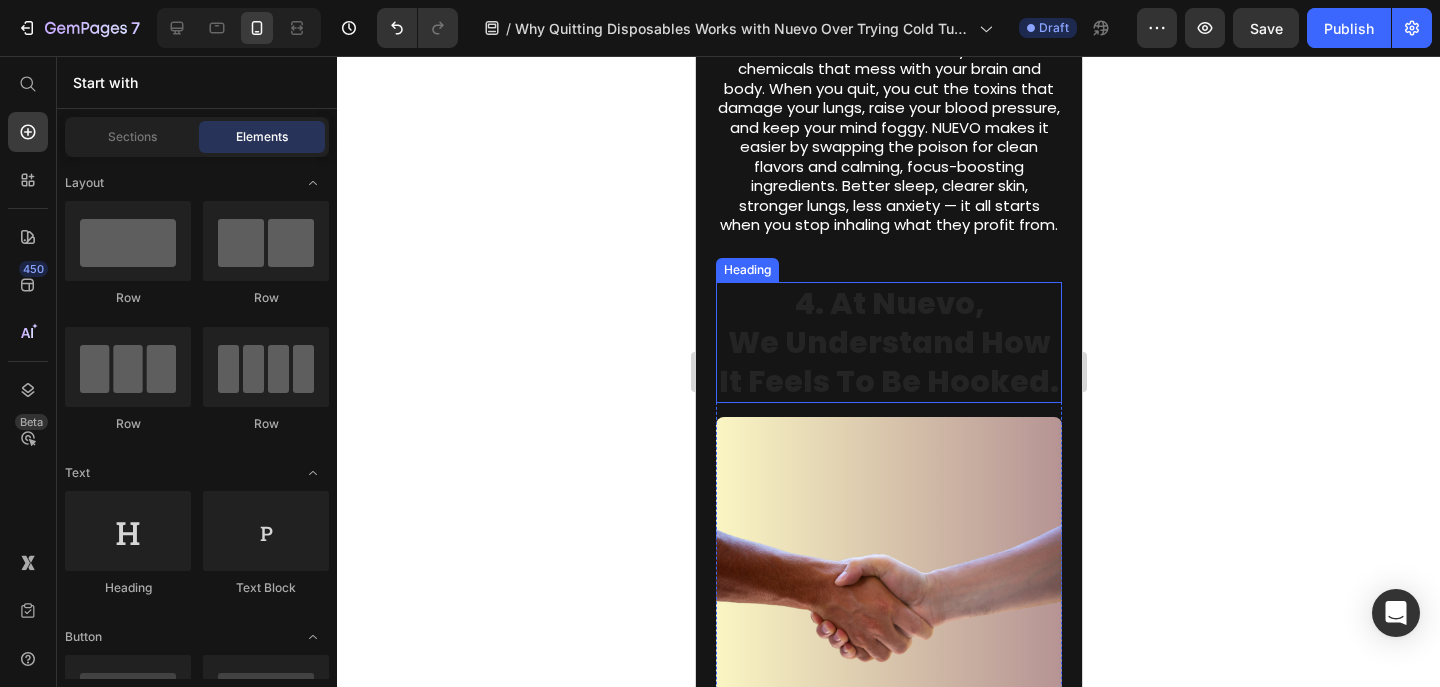 click on "4. At Nuevo, We Understand How It Feels To Be Hooked." at bounding box center [888, 342] 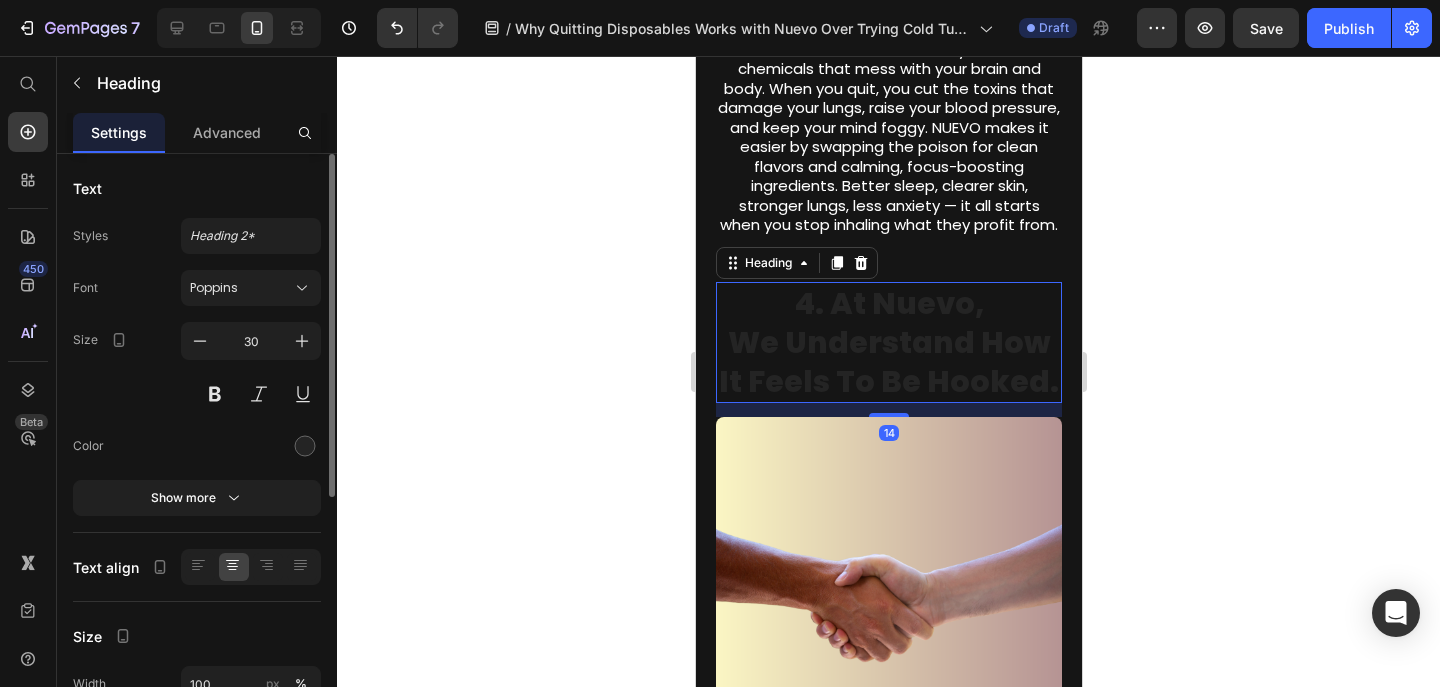 click at bounding box center [251, 446] 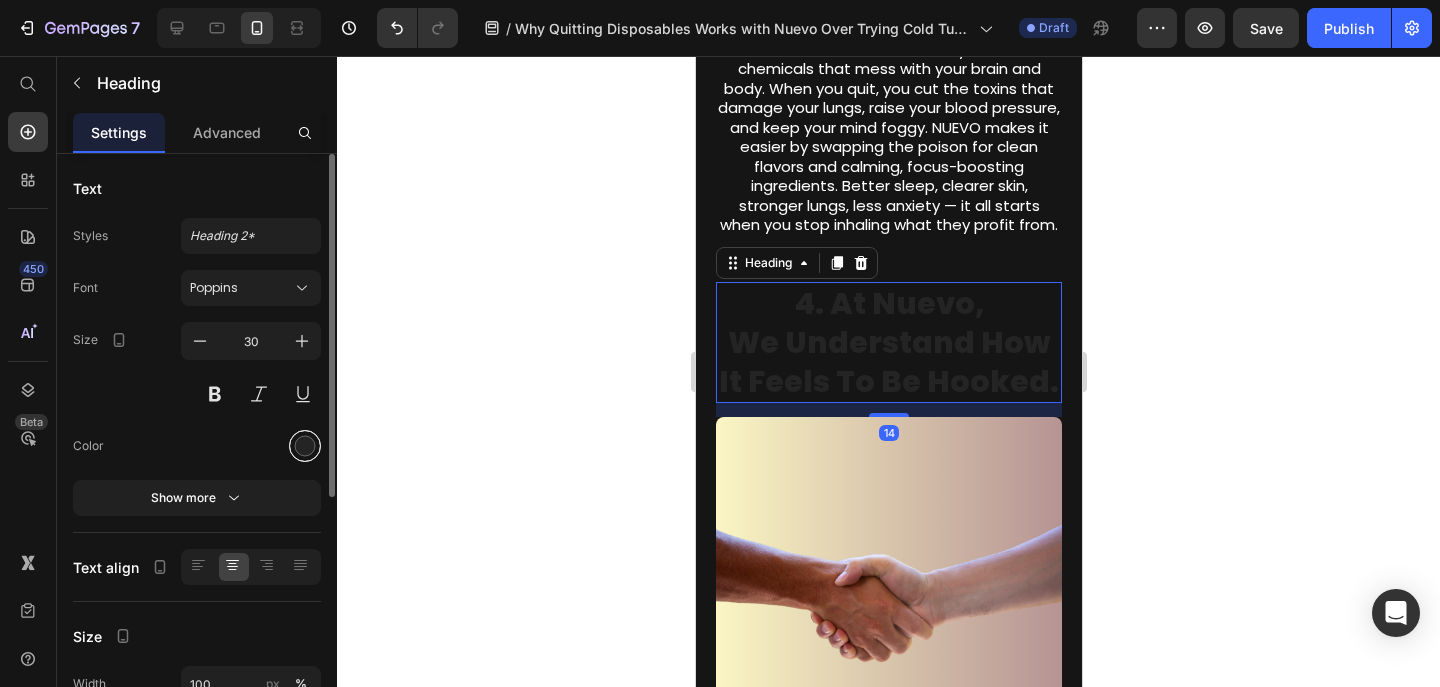 click at bounding box center (305, 446) 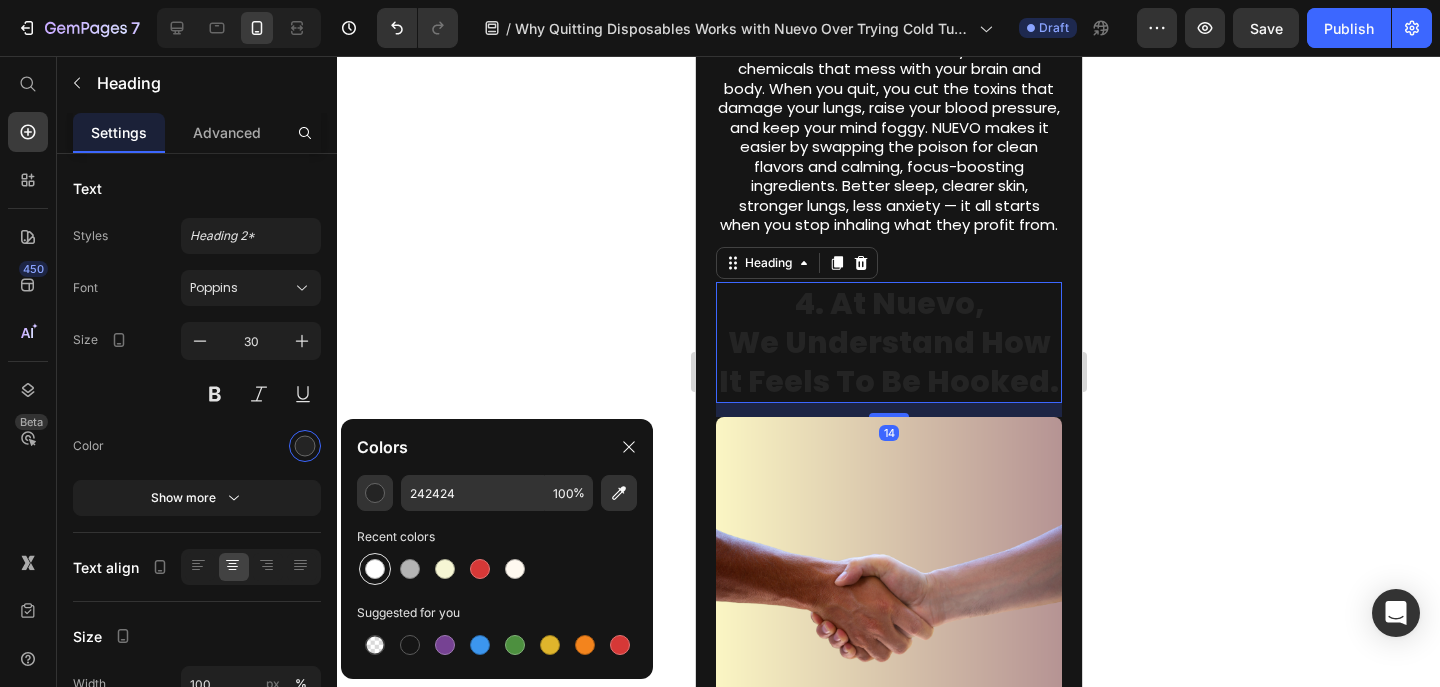 click at bounding box center [375, 569] 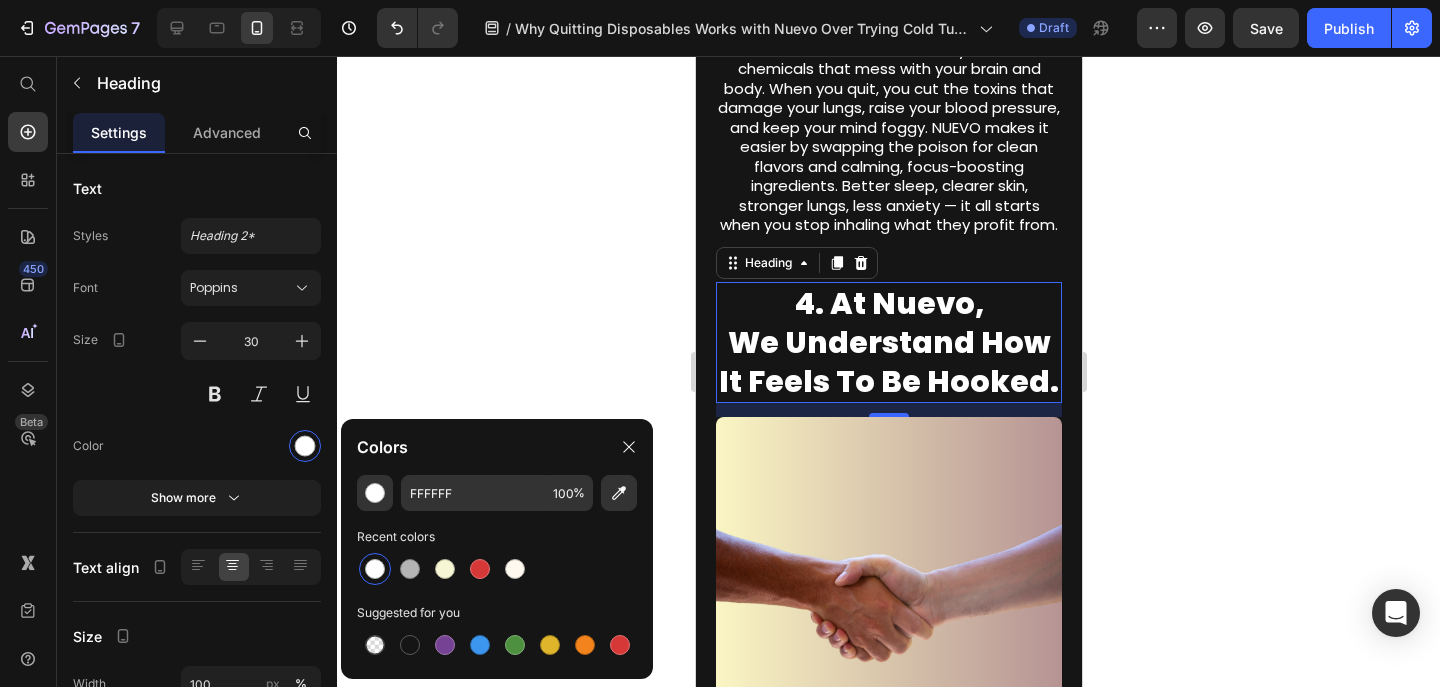 click 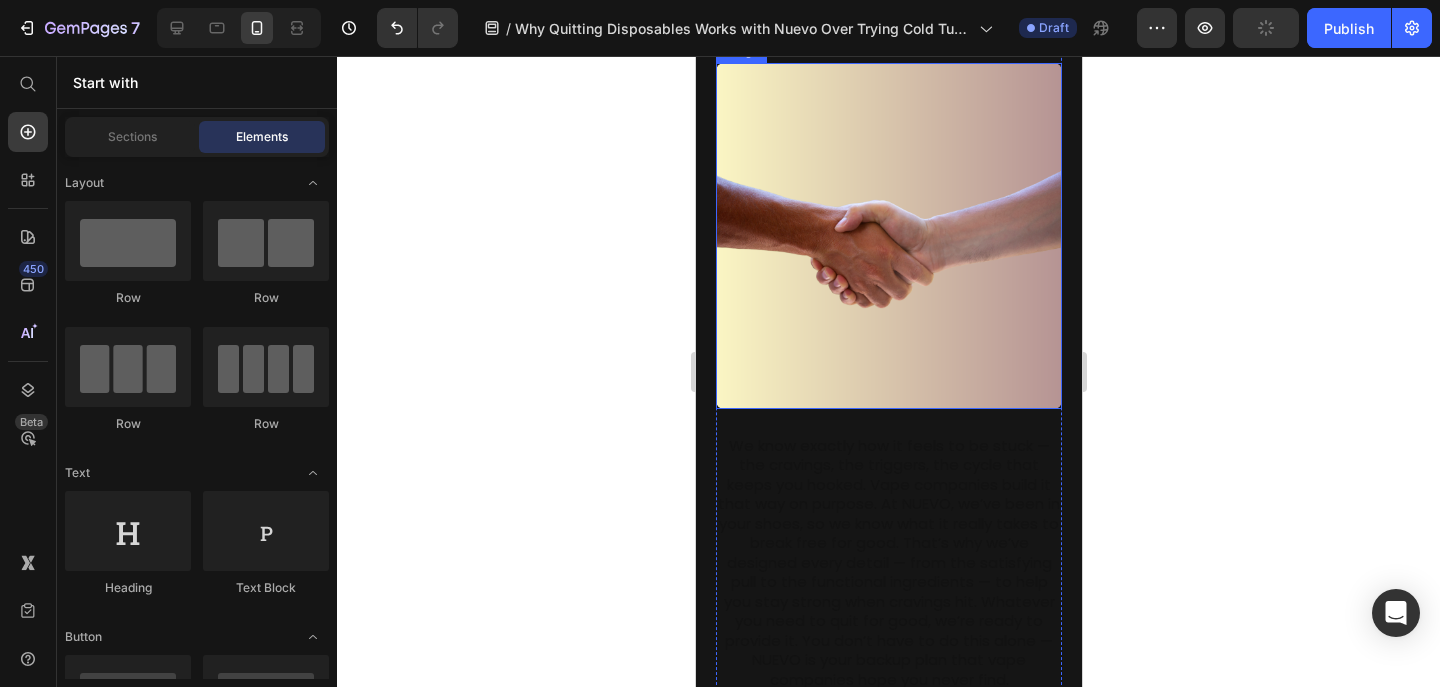 scroll, scrollTop: 3078, scrollLeft: 0, axis: vertical 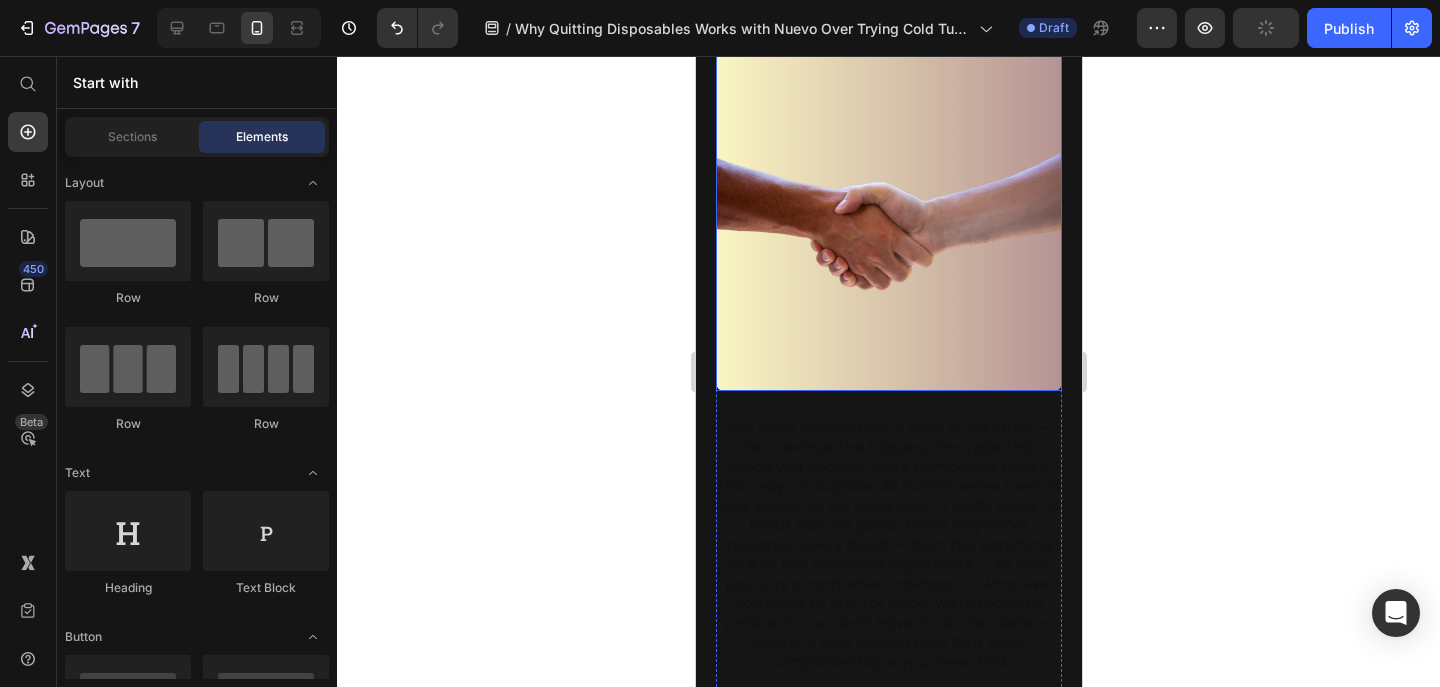 click on "We know exactly how it feels to be stuck — the cravings, the triggers, the cycle that keeps you hooked. Vape companies build it that way on purpose. At NUEVO, we’ve been in your shoes, so we know what it really takes to break free for good. That’s why we’ve designed every detail — from the satisfying pull to the functional ingredients — to help you stay strong when cravings hit. Whatever you need to quit for good, we’re ready to provide it. You don’t have to do this alone — NUEVO is your backup plan that vape companies hope you never find." at bounding box center (888, 545) 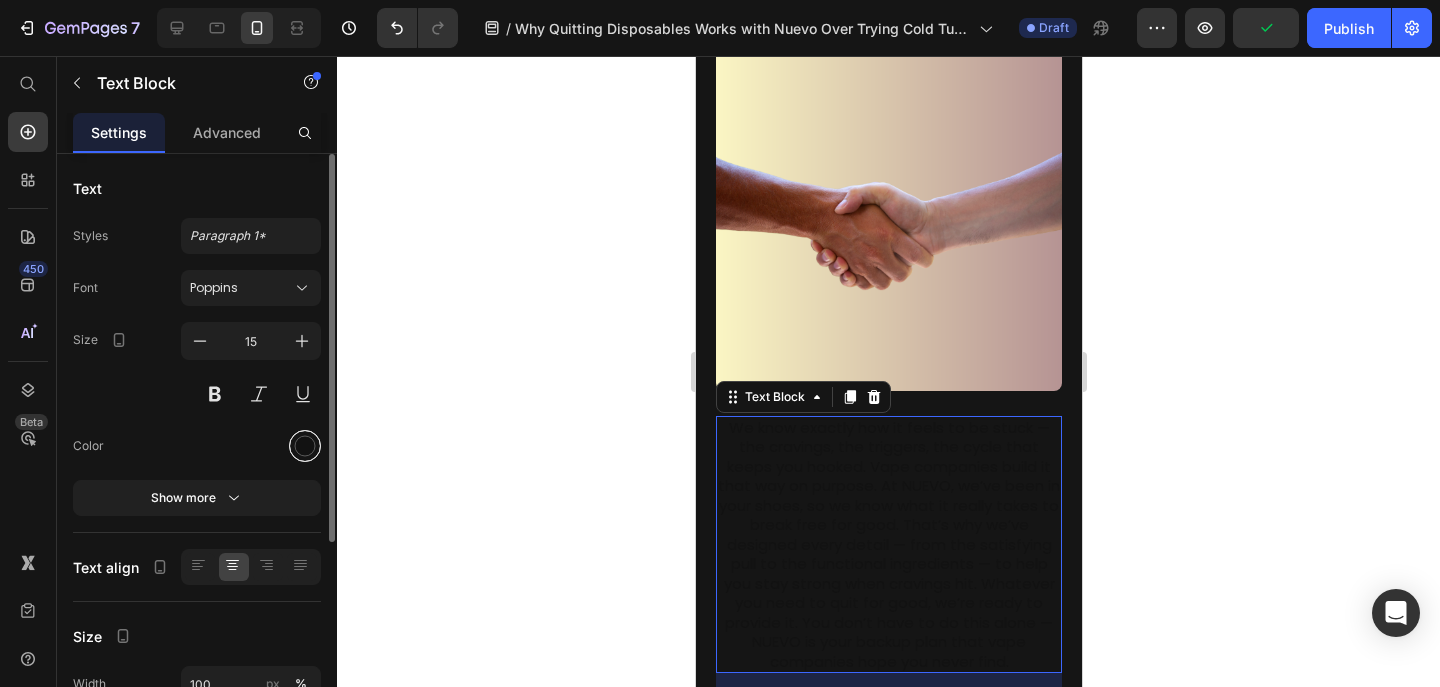 click at bounding box center [305, 446] 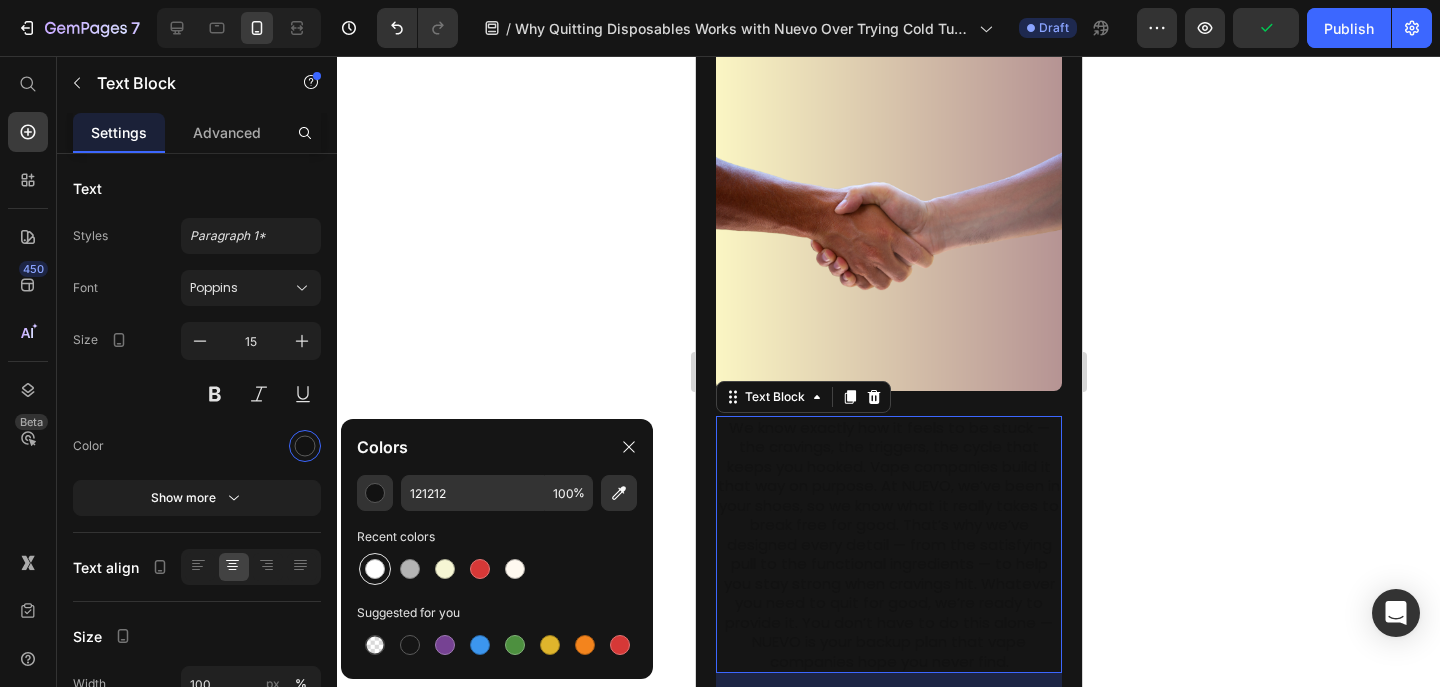 click at bounding box center [375, 569] 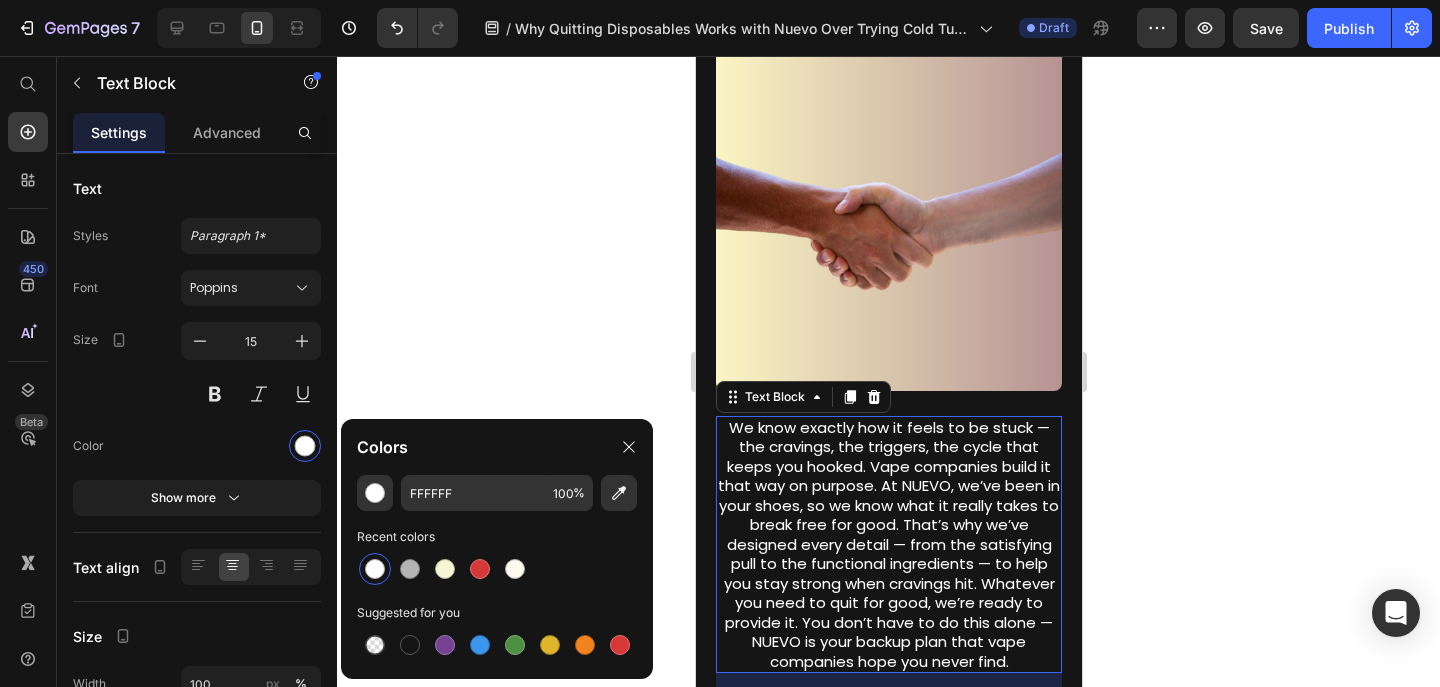 click 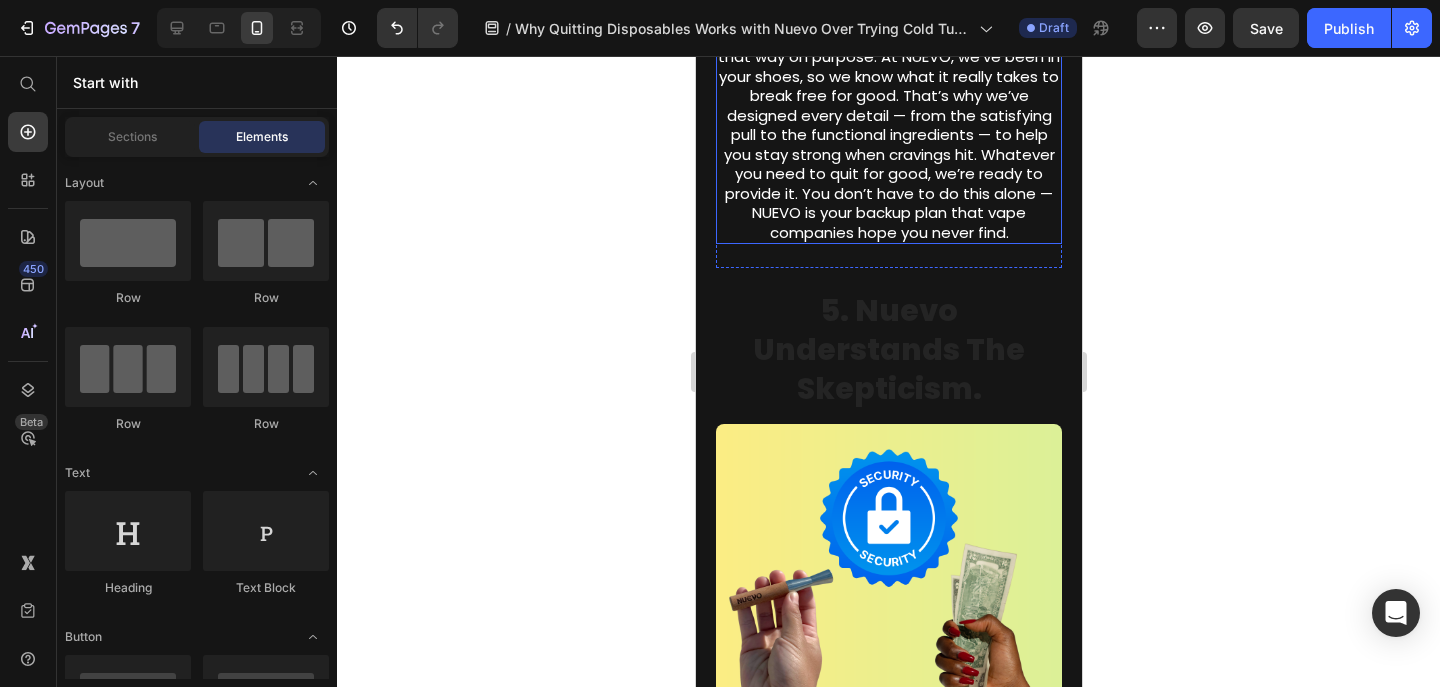 scroll, scrollTop: 3548, scrollLeft: 0, axis: vertical 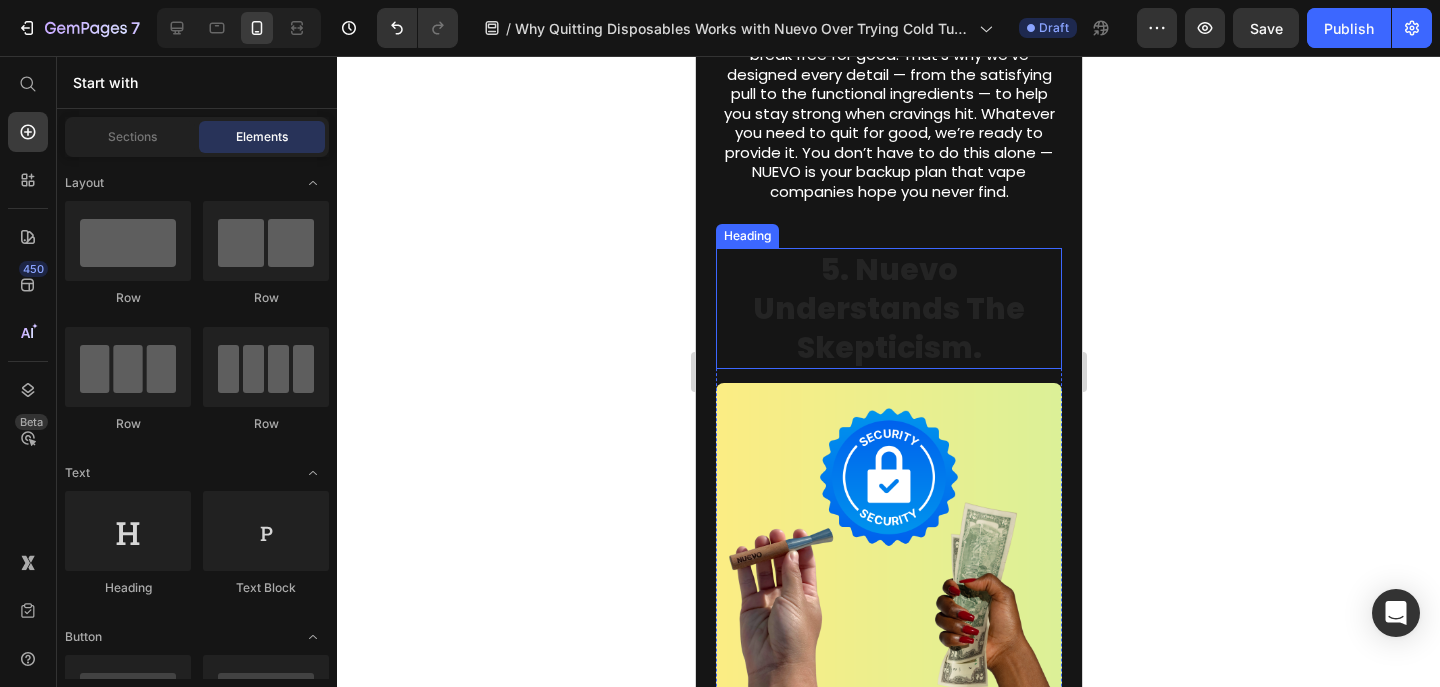 click on "5. Nuevo Understands The Skepticism." at bounding box center (888, 308) 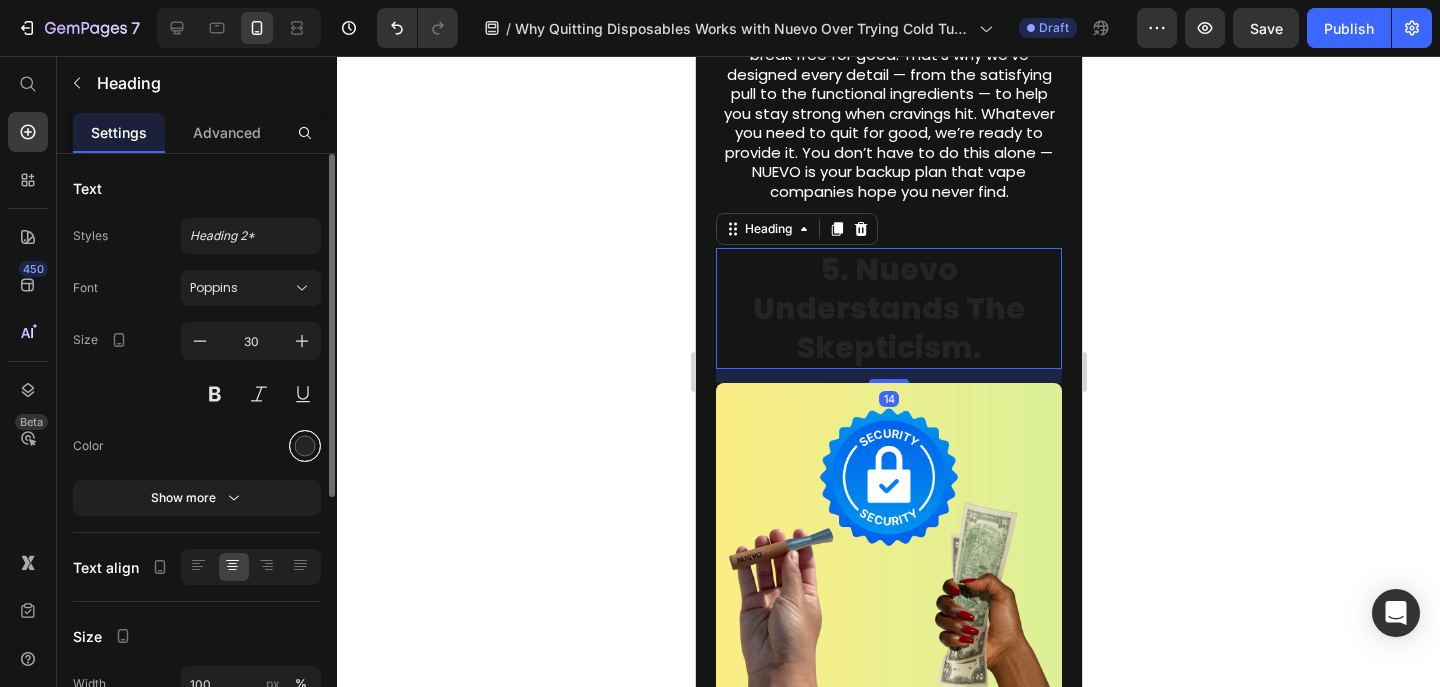click at bounding box center [305, 446] 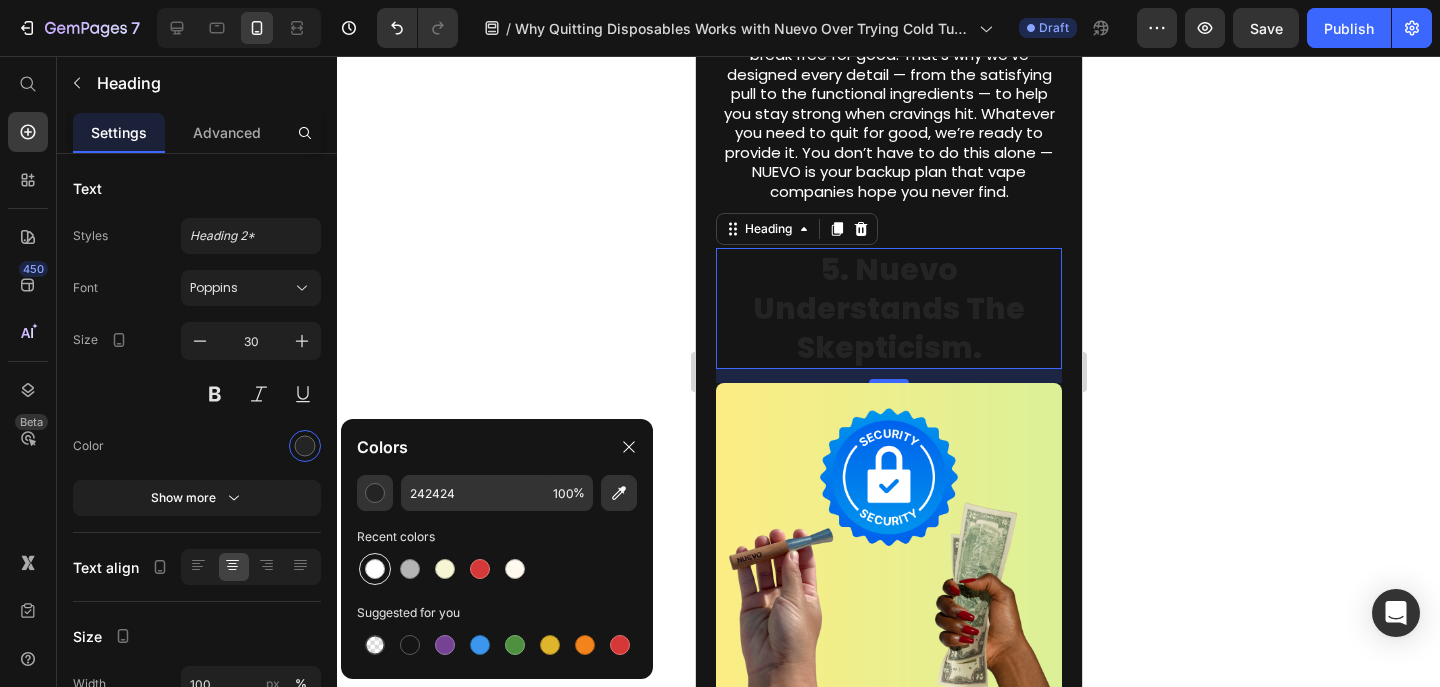 click at bounding box center (375, 569) 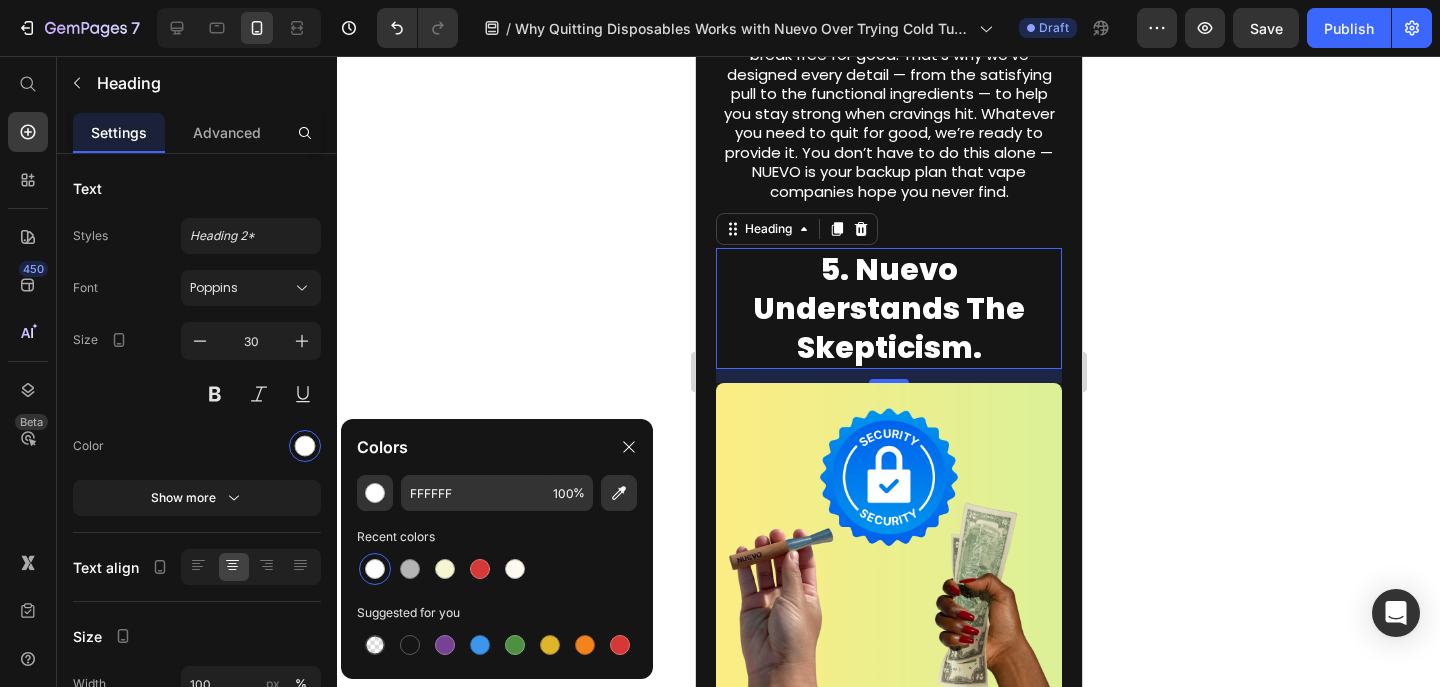 click 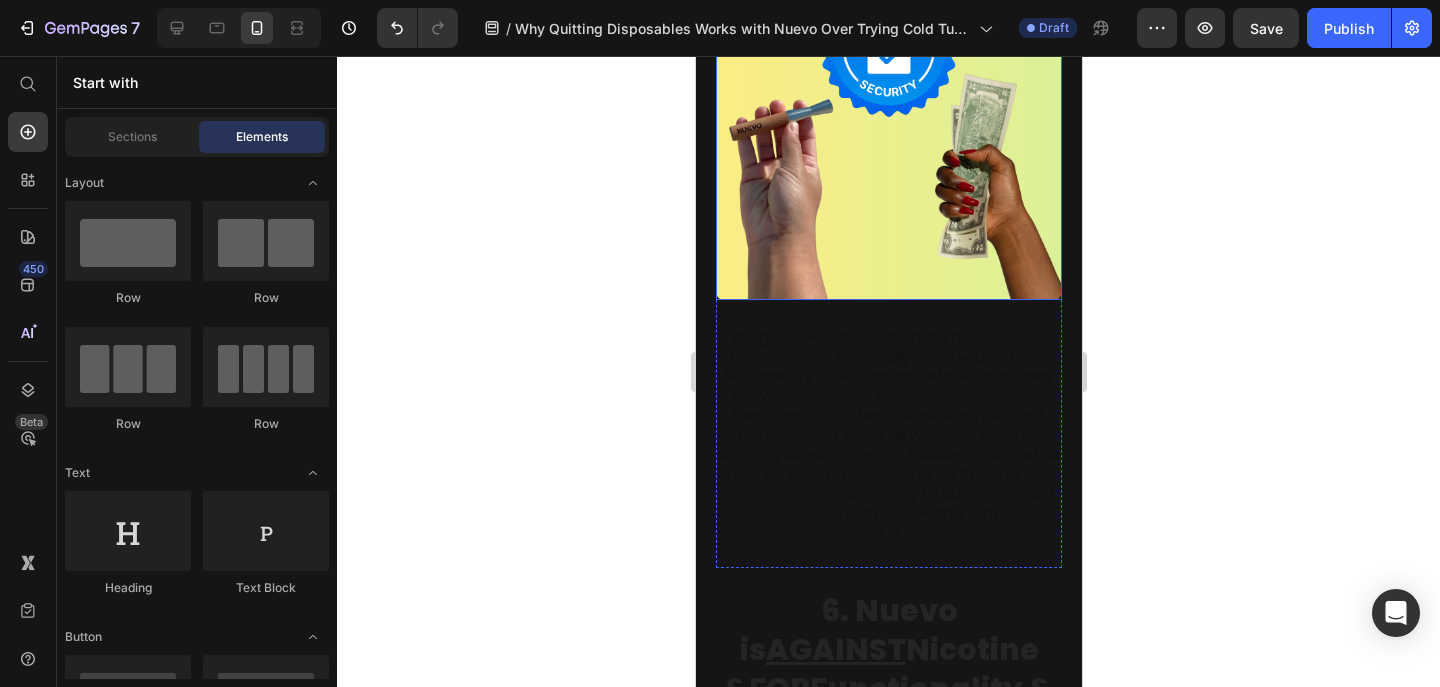 scroll, scrollTop: 4002, scrollLeft: 0, axis: vertical 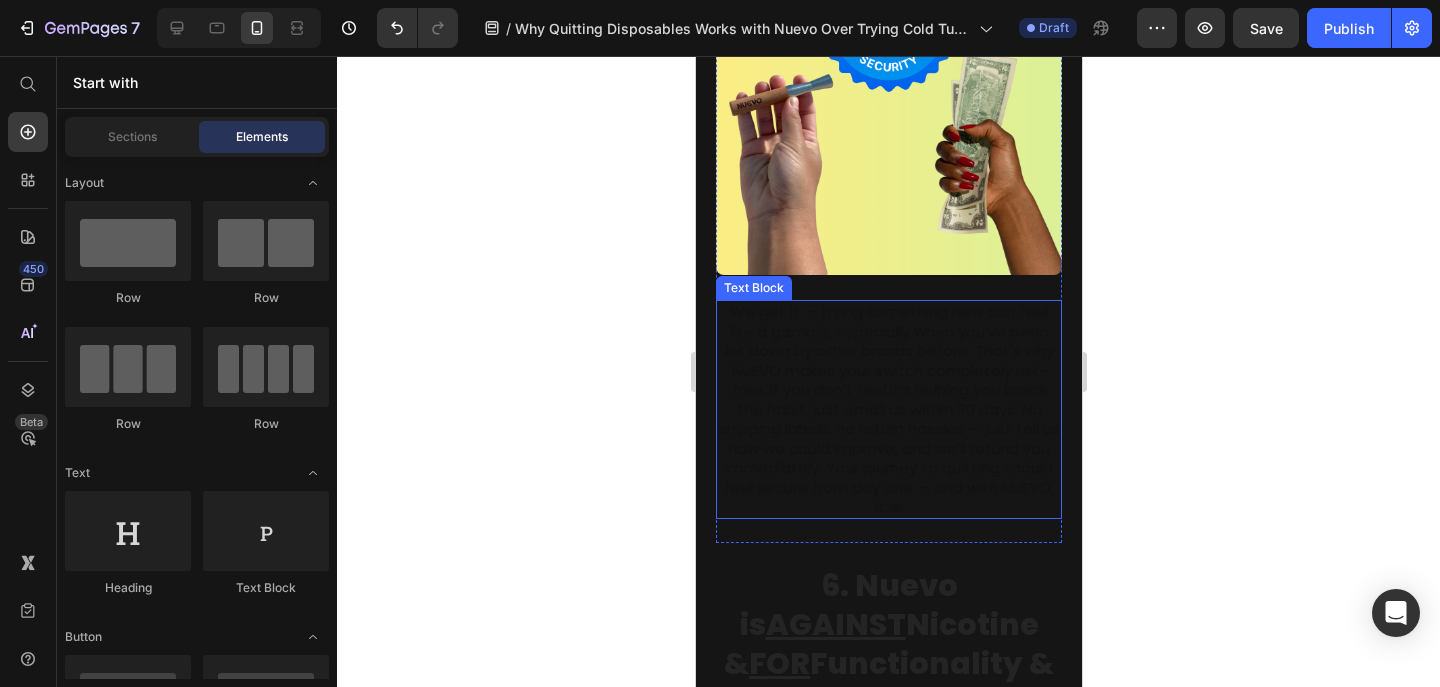 click on "We get it — trying something new can feel like a gamble, especially when you’ve been let down by other brands before. That’s why NUEVO makes your switch completely risk-free. If you don’t feel it’s helping you break the habit, just email us within 30 days. No shipping labels, no return hassles — just tell us how we could improve, and we’ll refund you immediately. Your journey to quitting should feel secure from day one — and with NUEVO, it is." at bounding box center [888, 409] 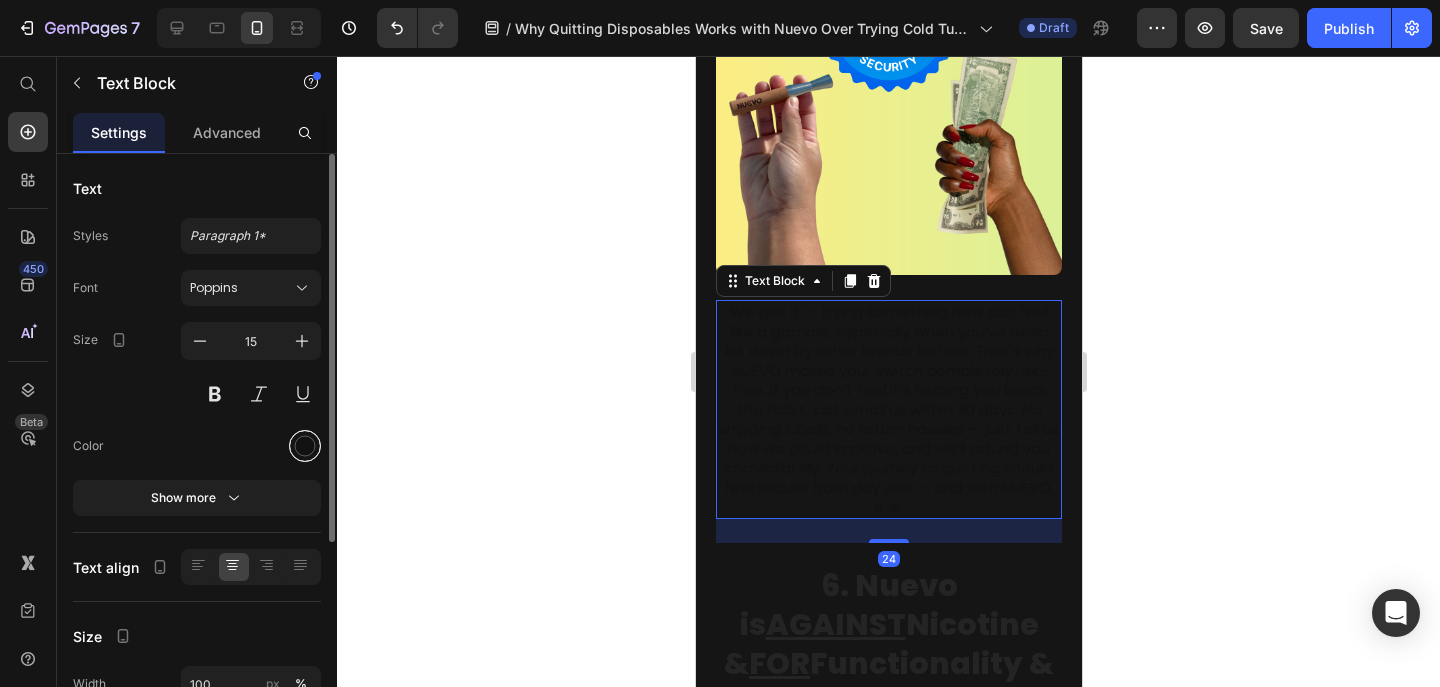 click at bounding box center (305, 446) 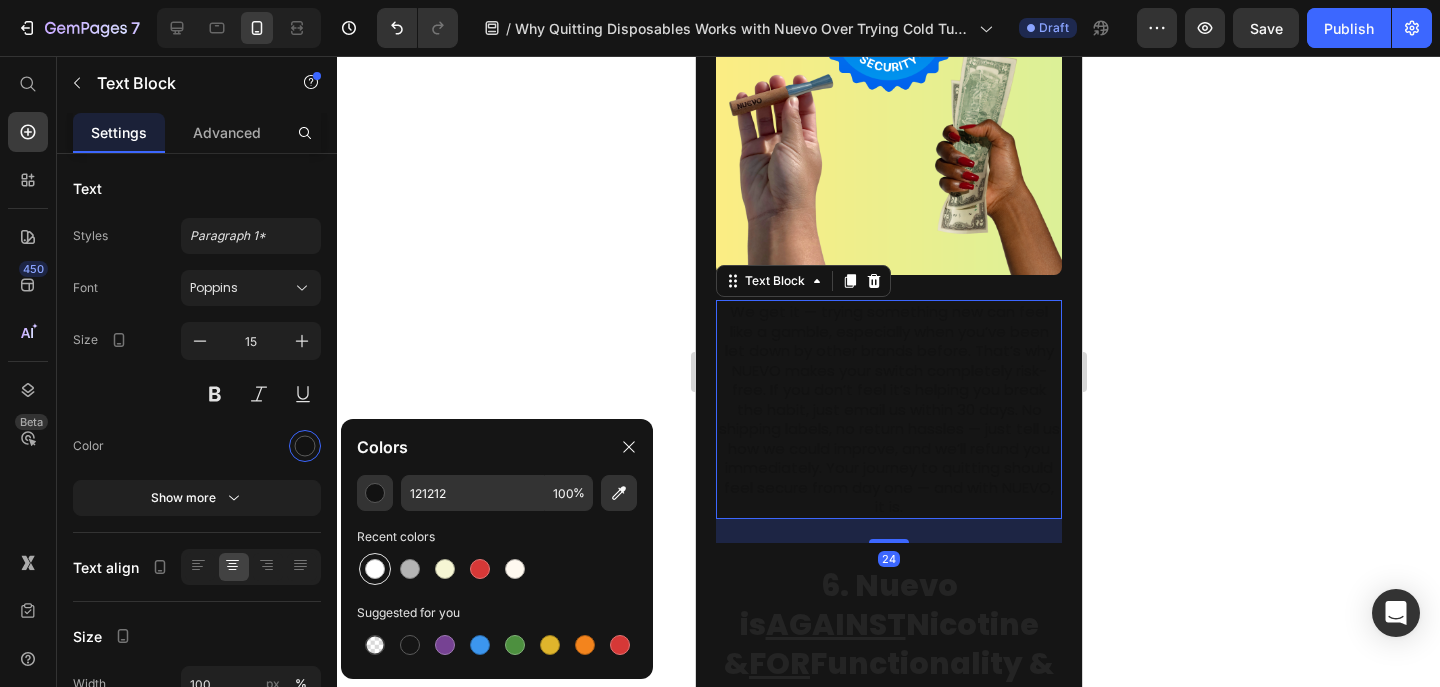 click at bounding box center [375, 569] 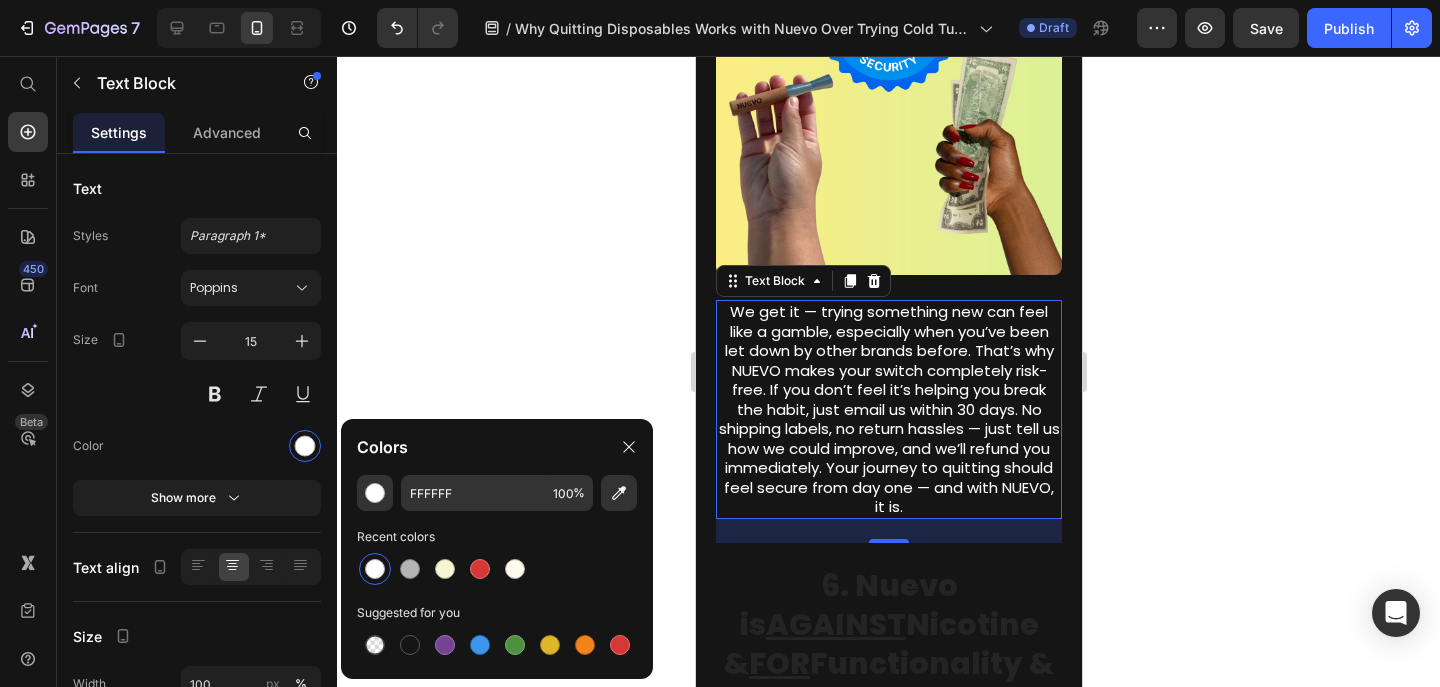 click 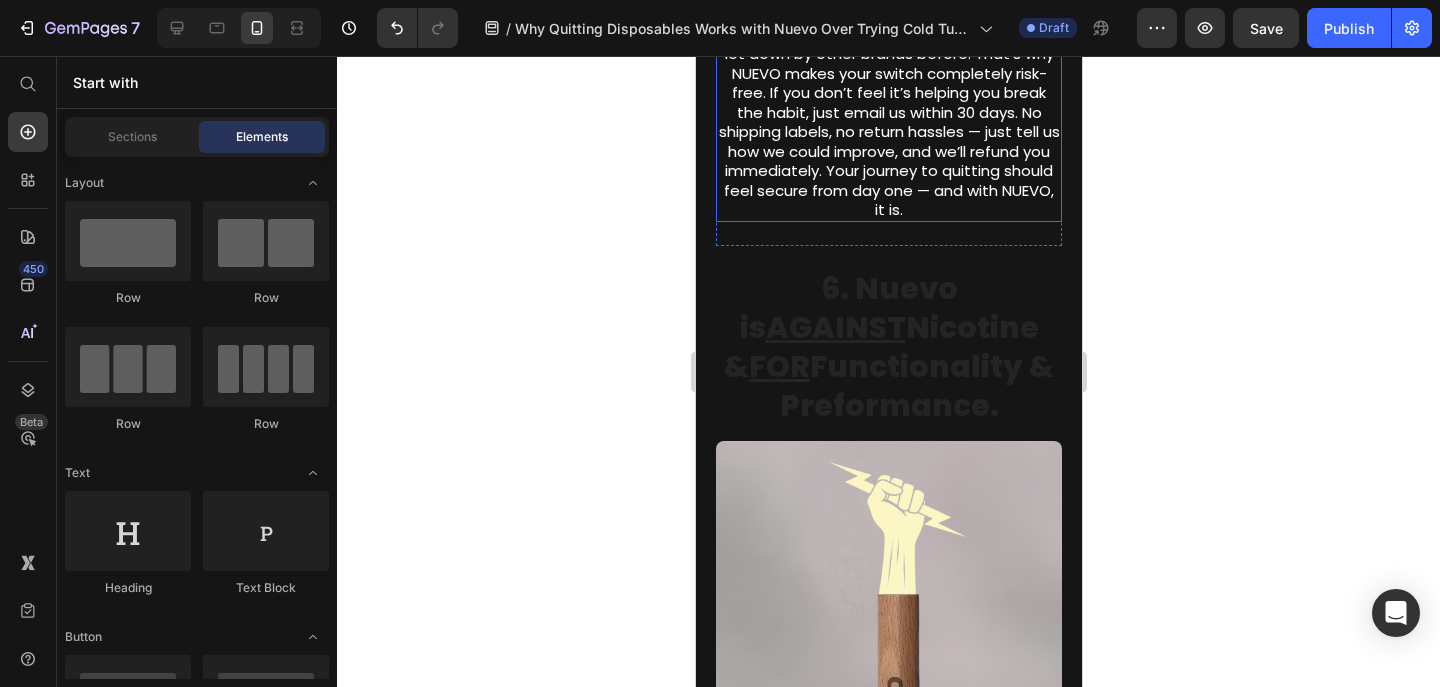 scroll, scrollTop: 4334, scrollLeft: 0, axis: vertical 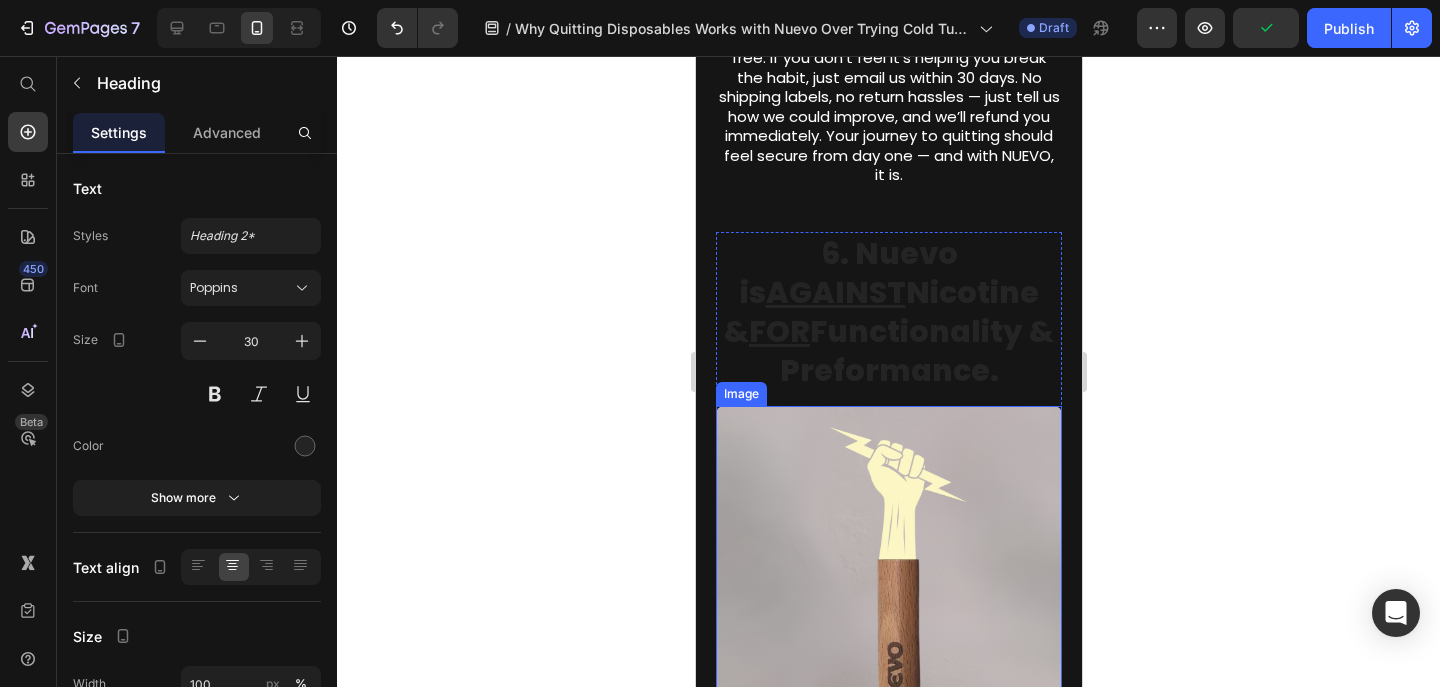 click on "6. Nuevo is  AGAINST  Nicotine &  FOR  Functionality & Preformance." at bounding box center [888, 312] 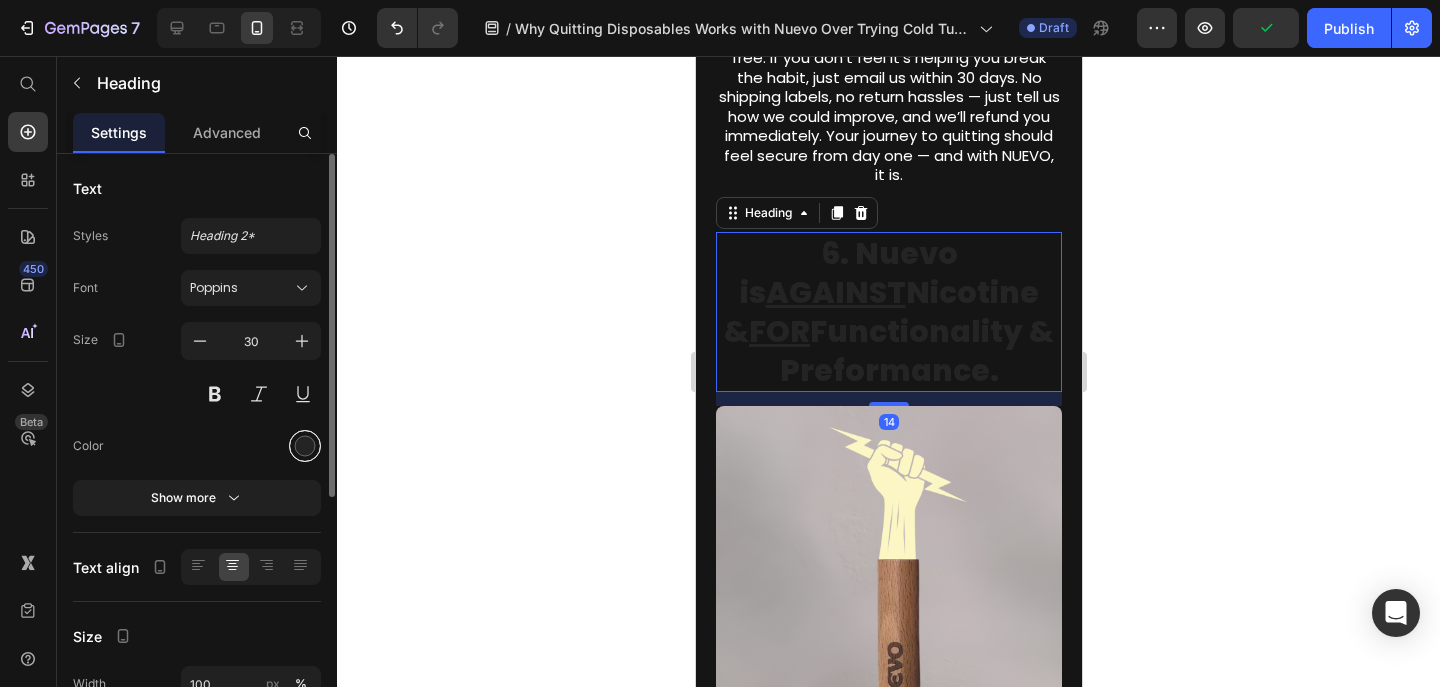 click at bounding box center [305, 446] 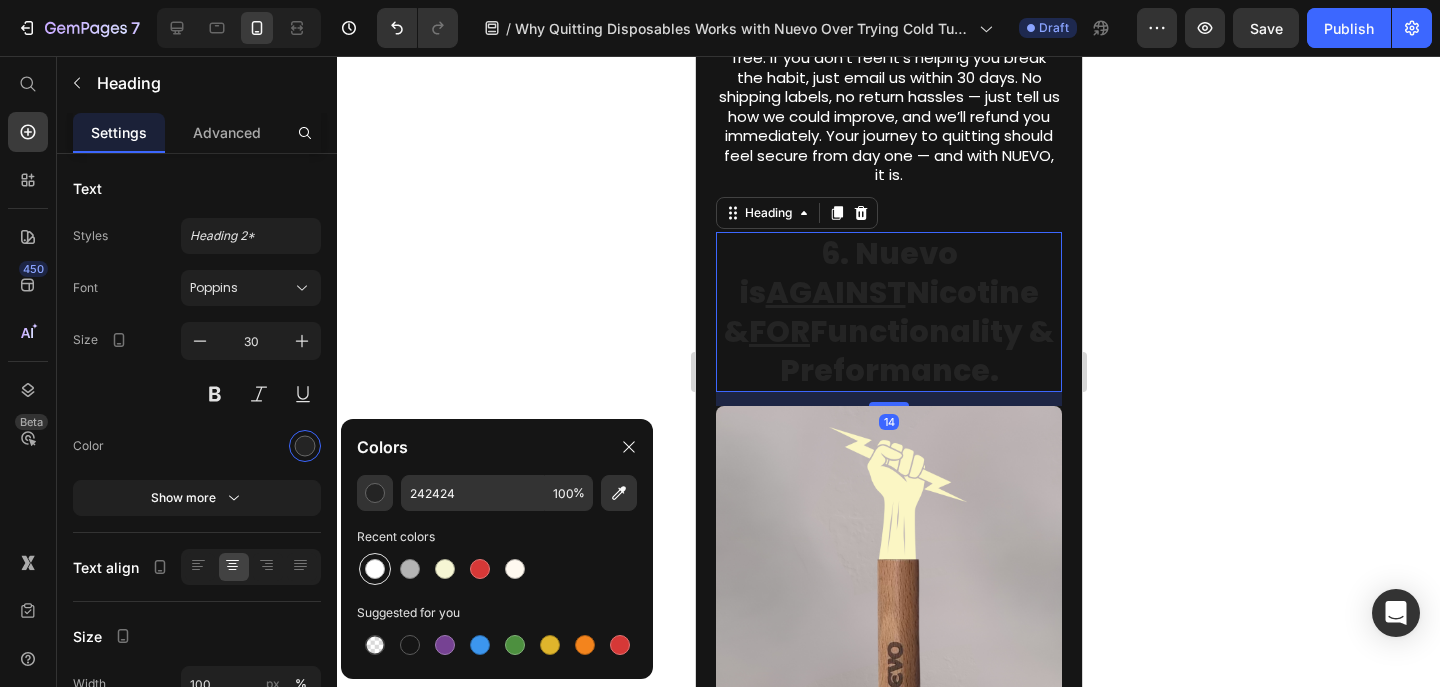click at bounding box center [375, 569] 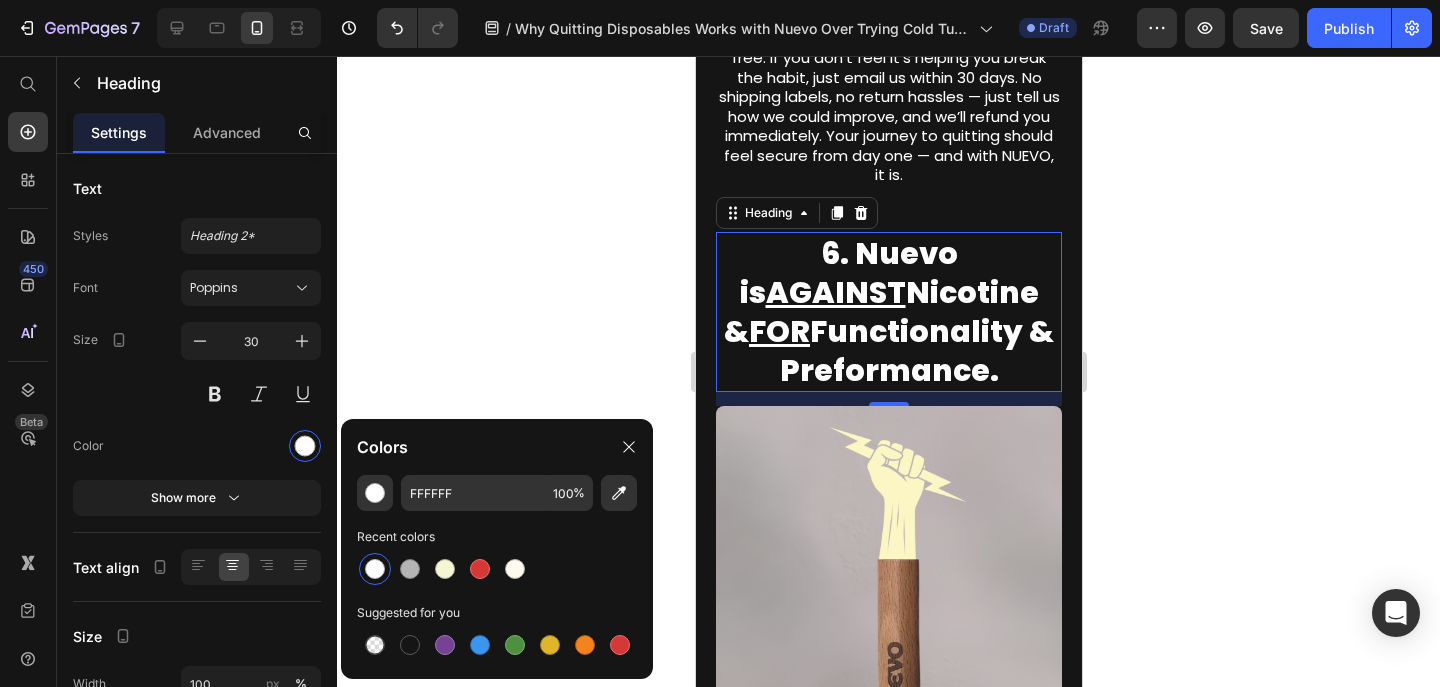 click 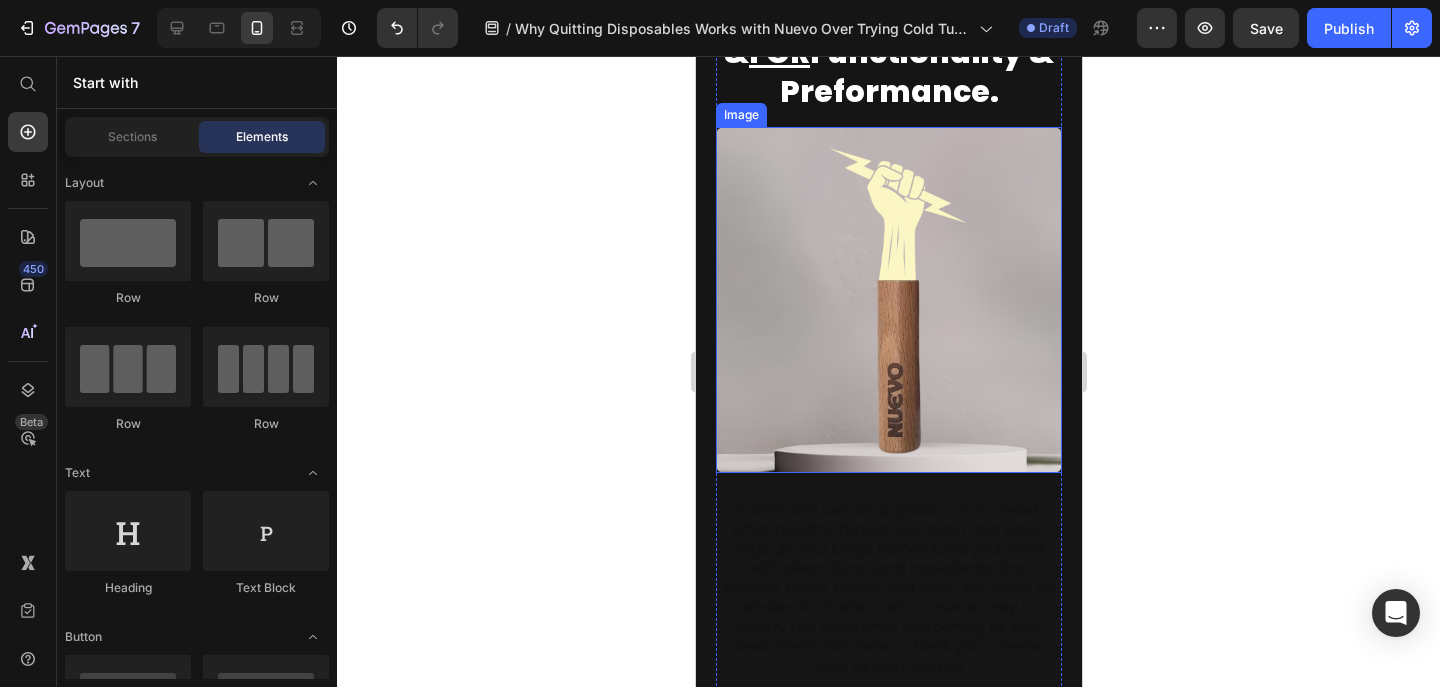 scroll, scrollTop: 4664, scrollLeft: 0, axis: vertical 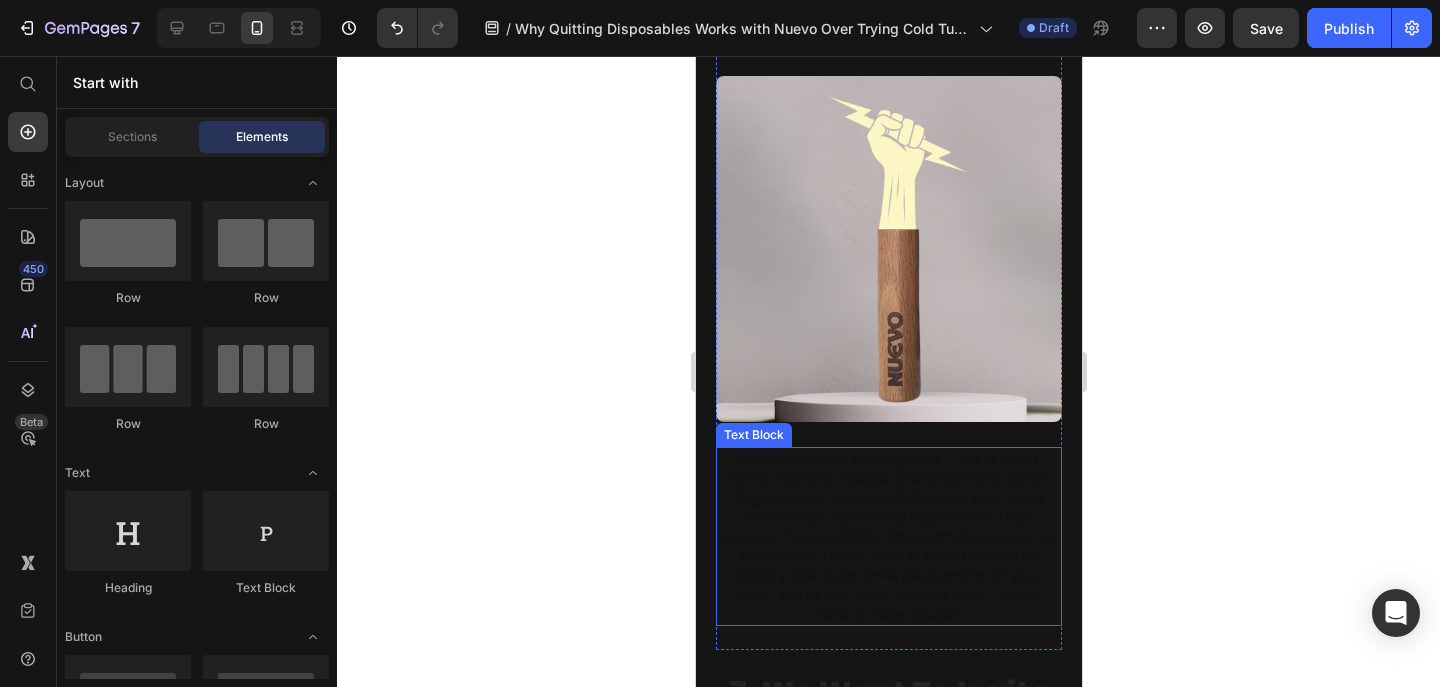 click on "NUEVO isn’t just an upgrade — it’s a reset. While nicotine hijacks your brain and vapor fogs up your lungs, NUEVO fuels your mind with clean, functional ingredients that support focus, clarity, and calm. No vapor. No smoke. No toxins. Just a smarter way to satisfy the ritual while performing at your best. We’re not here to hook you — we’re here to help you  win ." at bounding box center (888, 537) 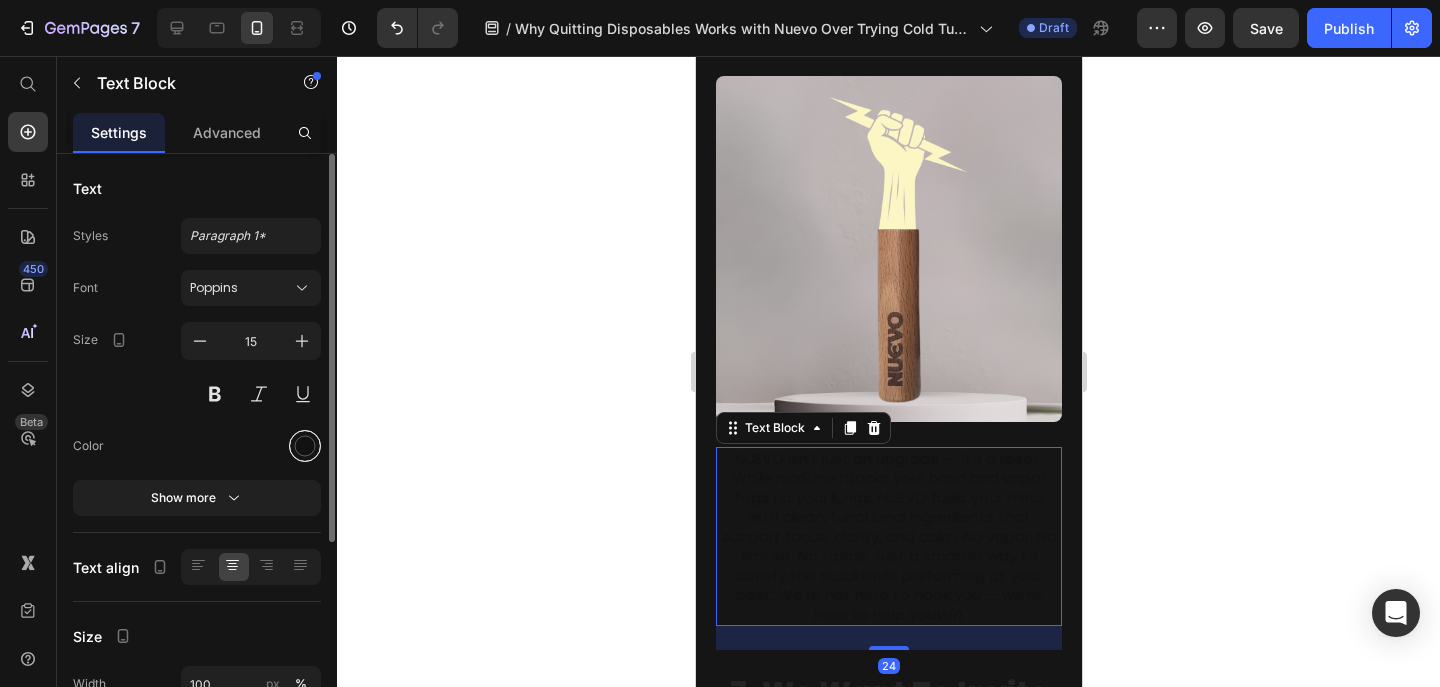 click at bounding box center (305, 446) 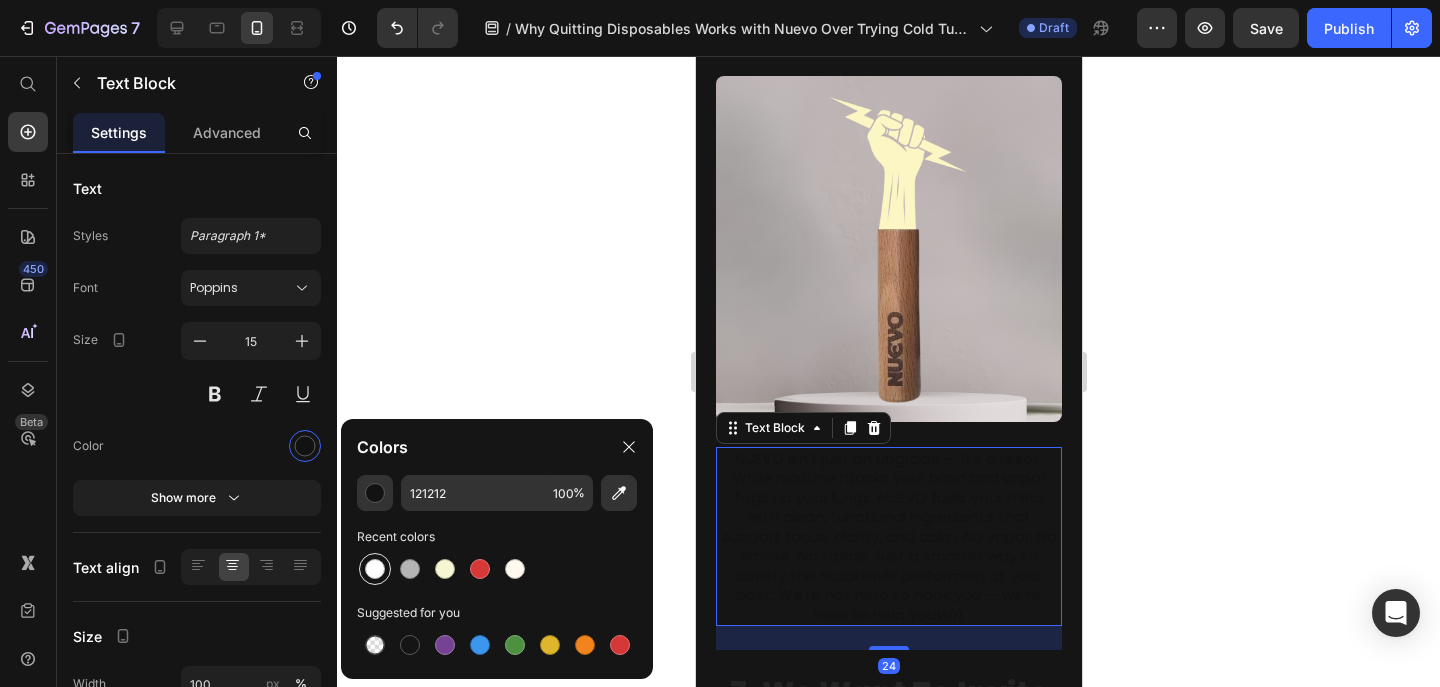 click at bounding box center [375, 569] 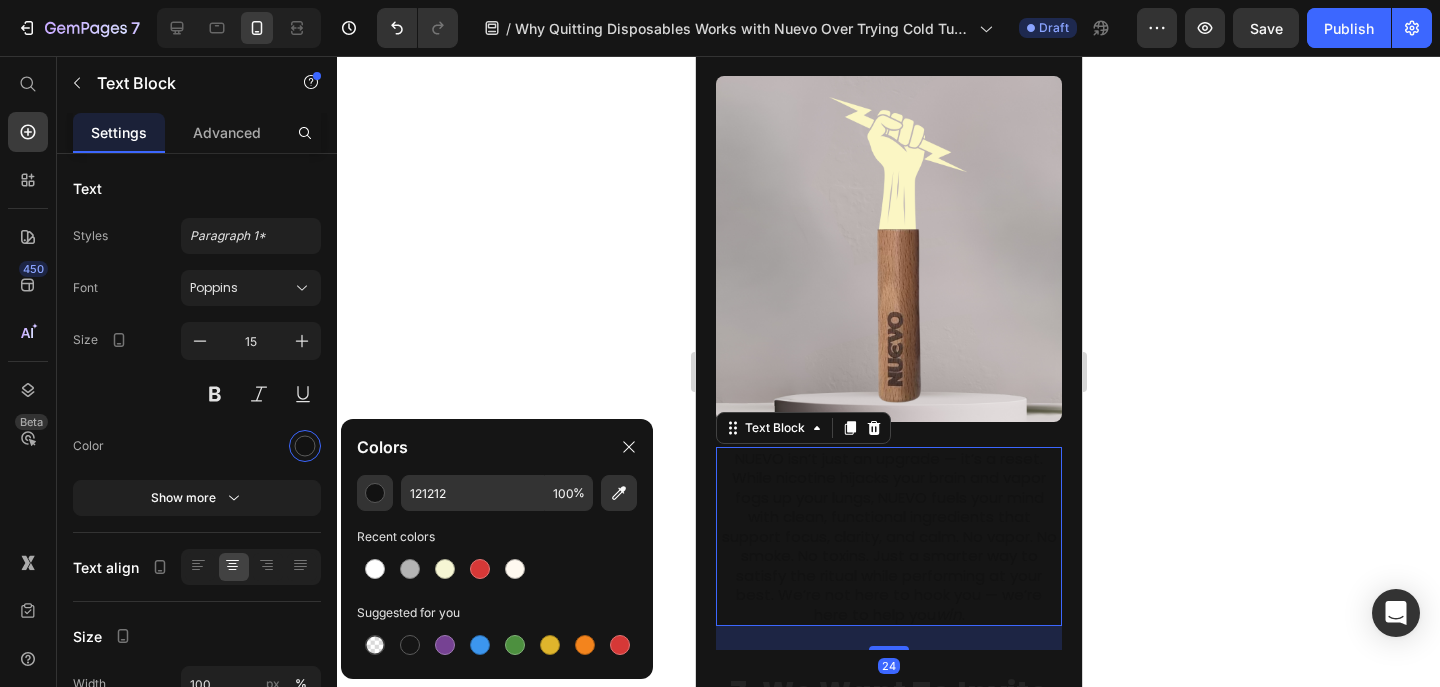 type on "FFFFFF" 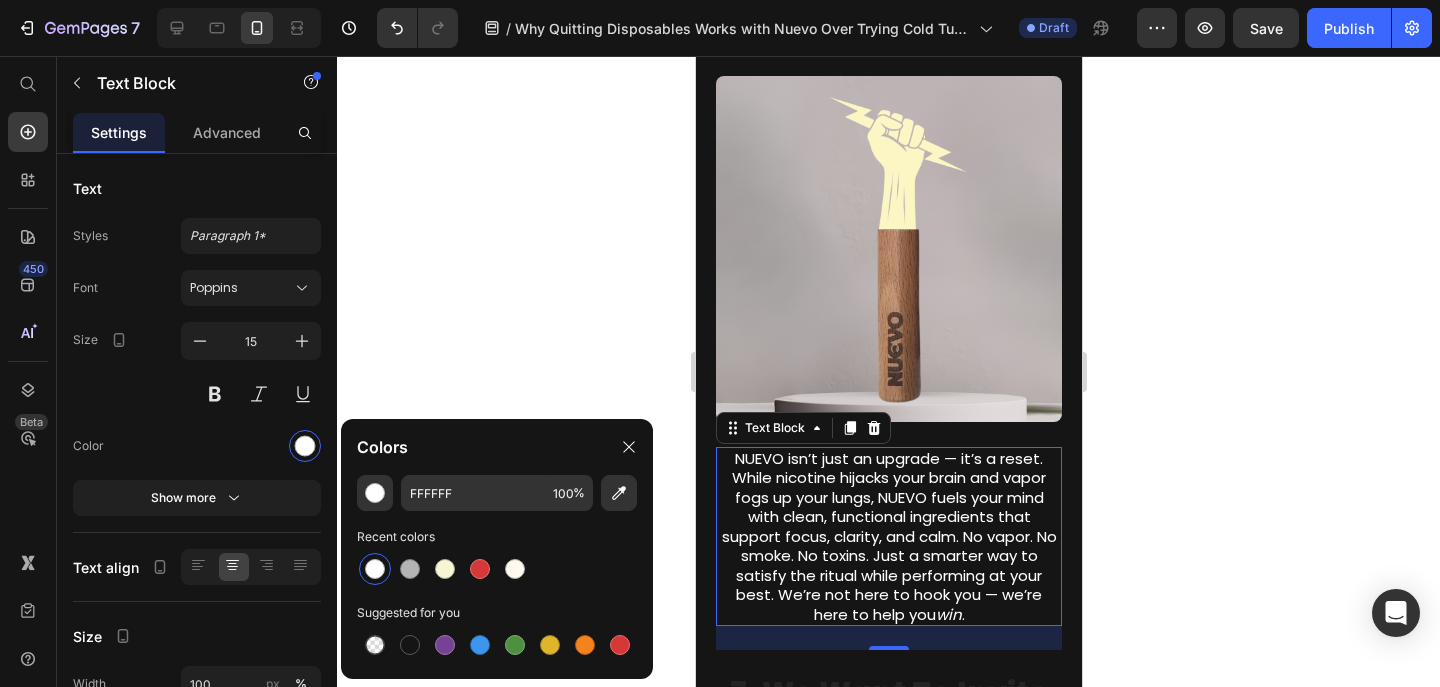 click 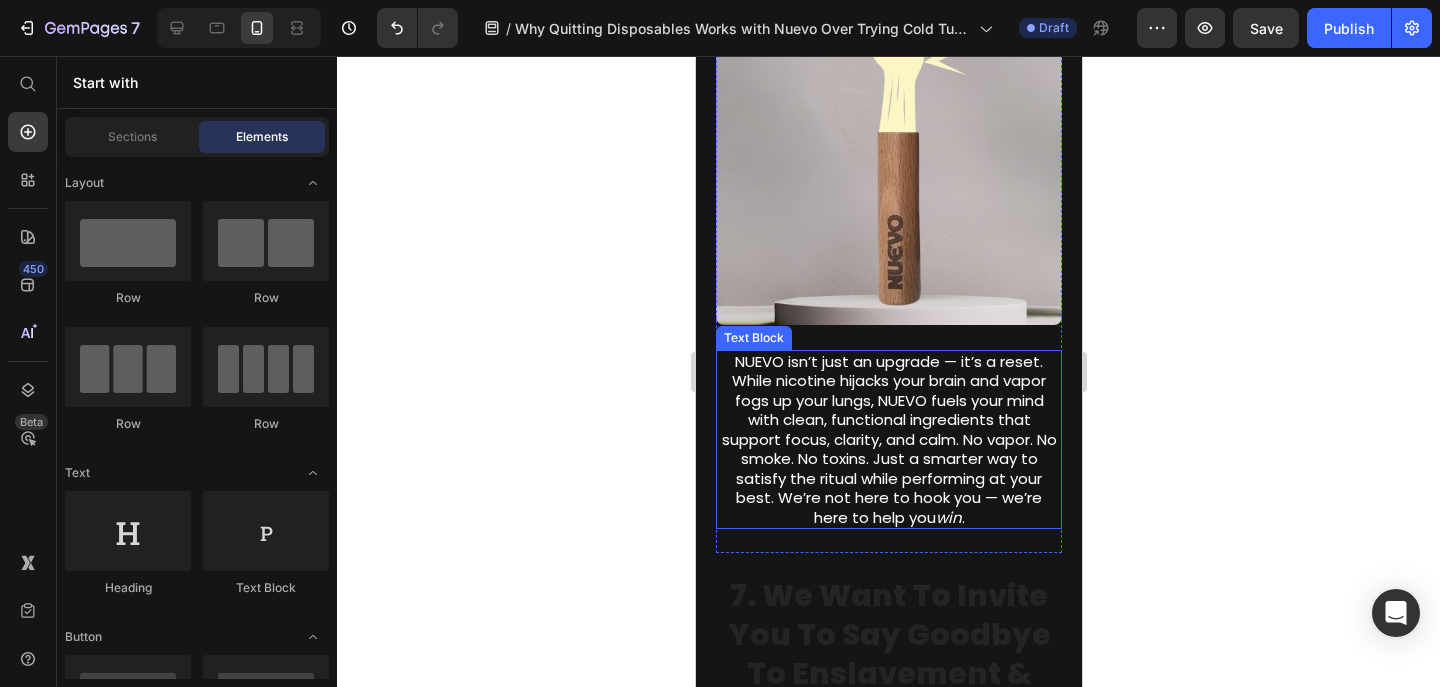 scroll, scrollTop: 4924, scrollLeft: 0, axis: vertical 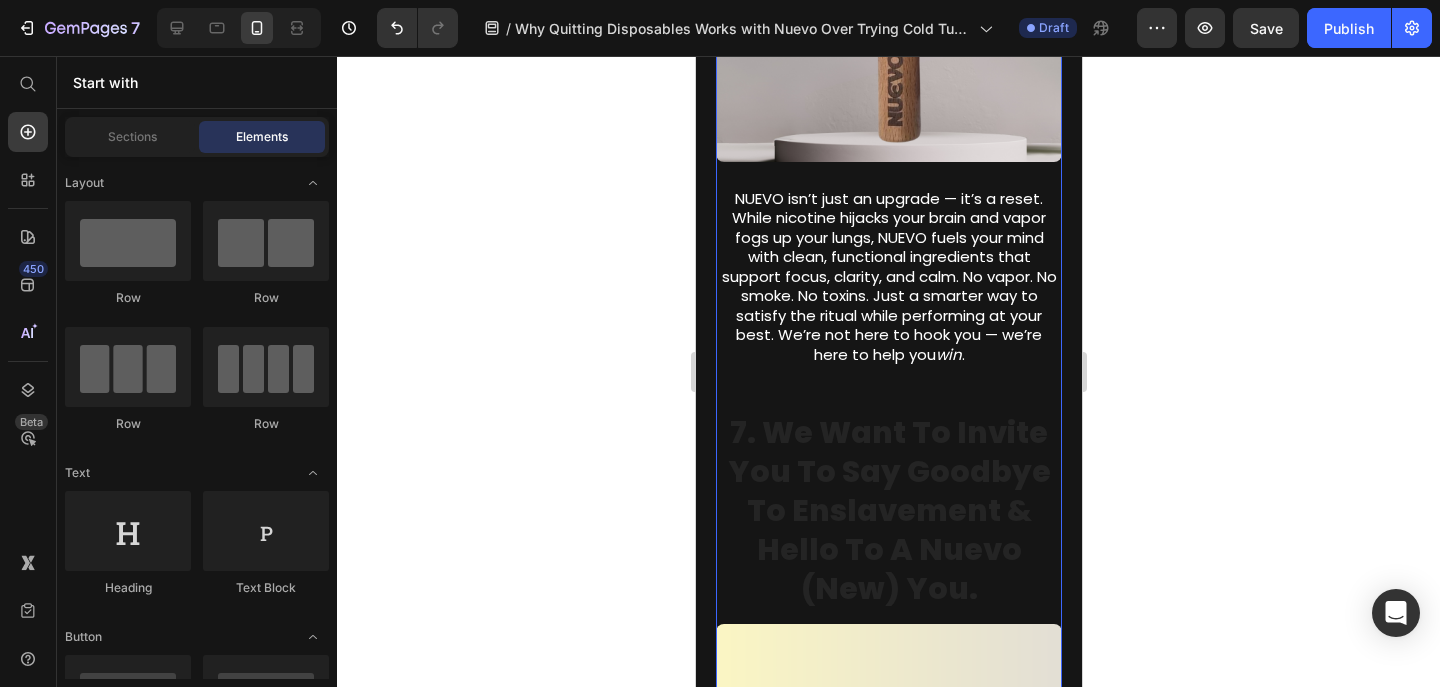 click on "3. Nuevo  WANTS   You To be Healthy Both Physically & Mentaly. Heading Image Vape companies won’t tell you what’s really in those clouds — nicotine, heavy metals, and chemicals that mess with your brain and body. When you quit, you cut the toxins that damage your lungs, raise your blood pressure, and keep your mind foggy. NUEVO makes it easier by swapping the poison for clean flavors and calming, focus-boosting ingredients. Better sleep, clearer skin, stronger lungs, less anxiety — it all starts when you stop inhaling what they profit from. Text Block Row 4. At Nuevo, We Understand How It Feels To Be Hooked. Heading Image Text Block Row 5. Nuevo Understands The Skepticism. Heading Image Text Block Row 6. Nuevo is  AGAINST  Nicotine &  FOR  Functionality & Preformance. Heading Image win . Text Block Row 7. We Want To Invite You To Say goodbye to enslavement & hello to a nuevo (New) you. Heading Image Nuevo Text Block Row" at bounding box center [888, -764] 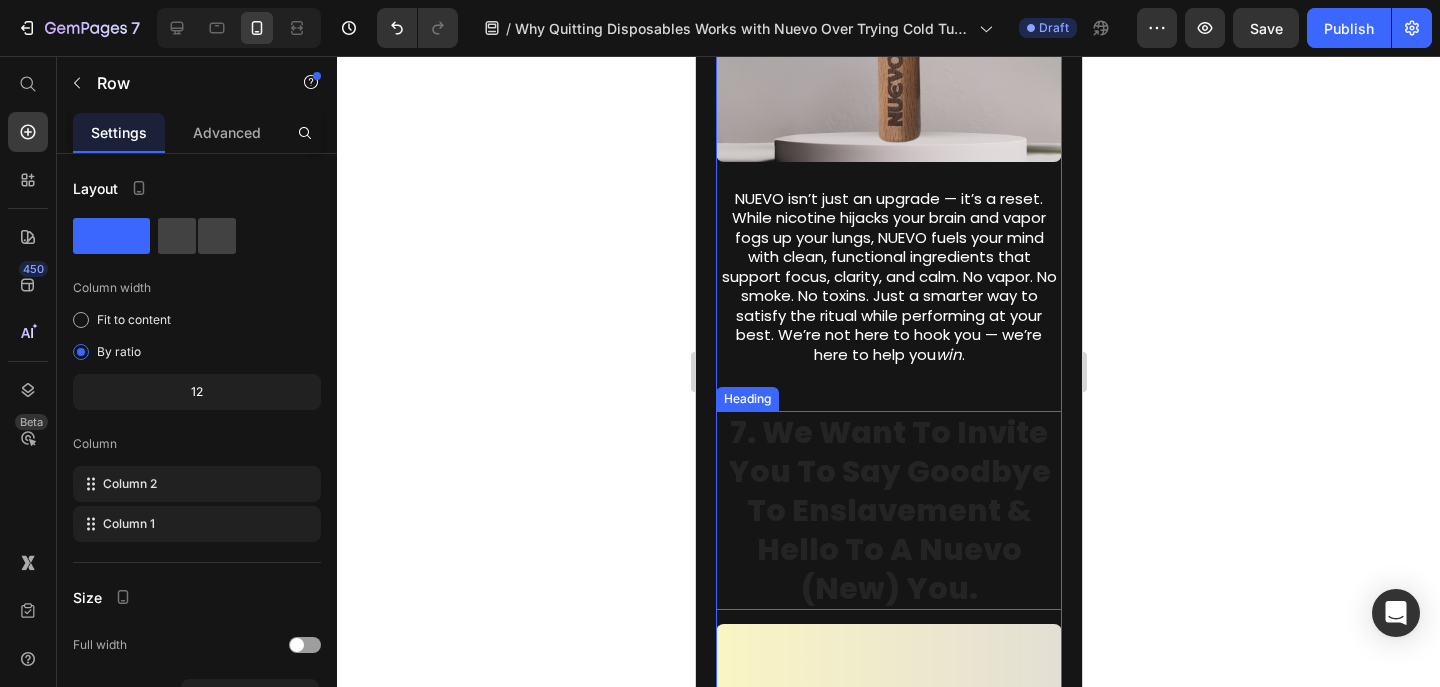 click on "7. We Want To Invite You To Say goodbye to enslavement & hello to a nuevo (New) you." at bounding box center [888, 510] 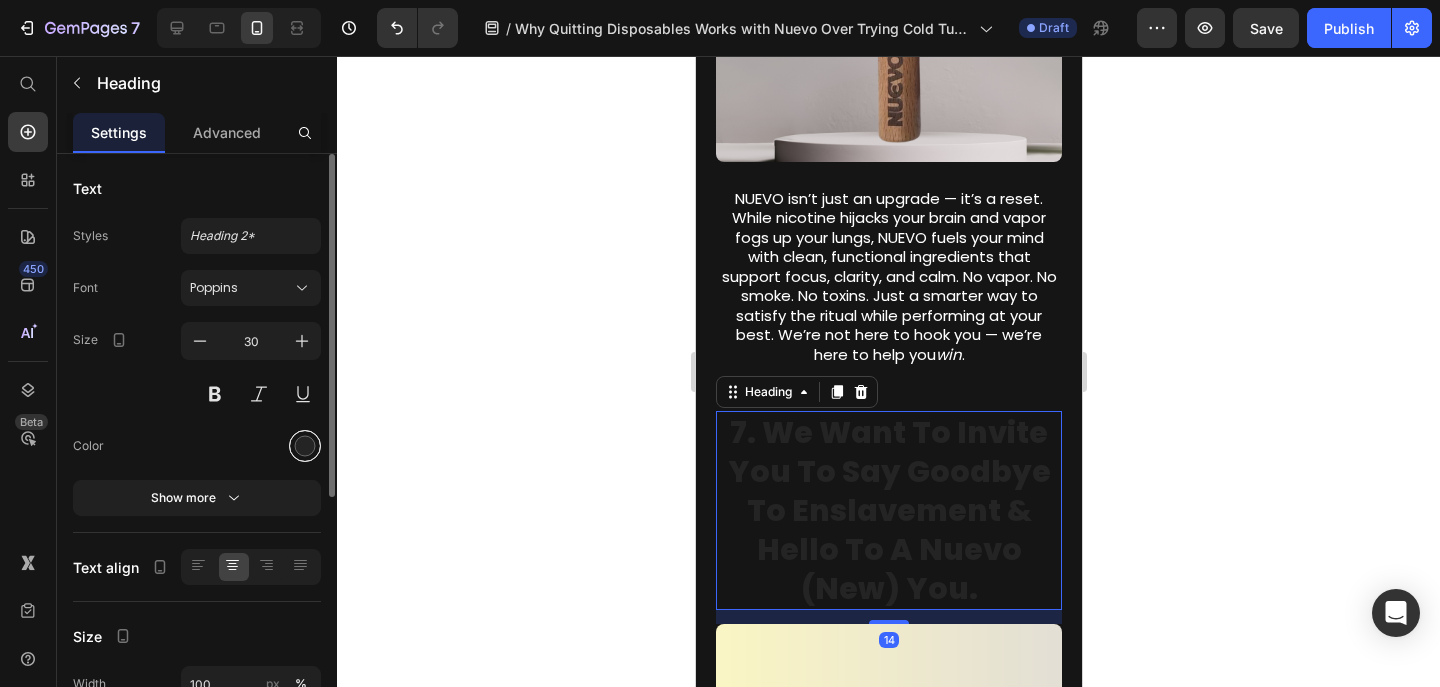click at bounding box center (305, 446) 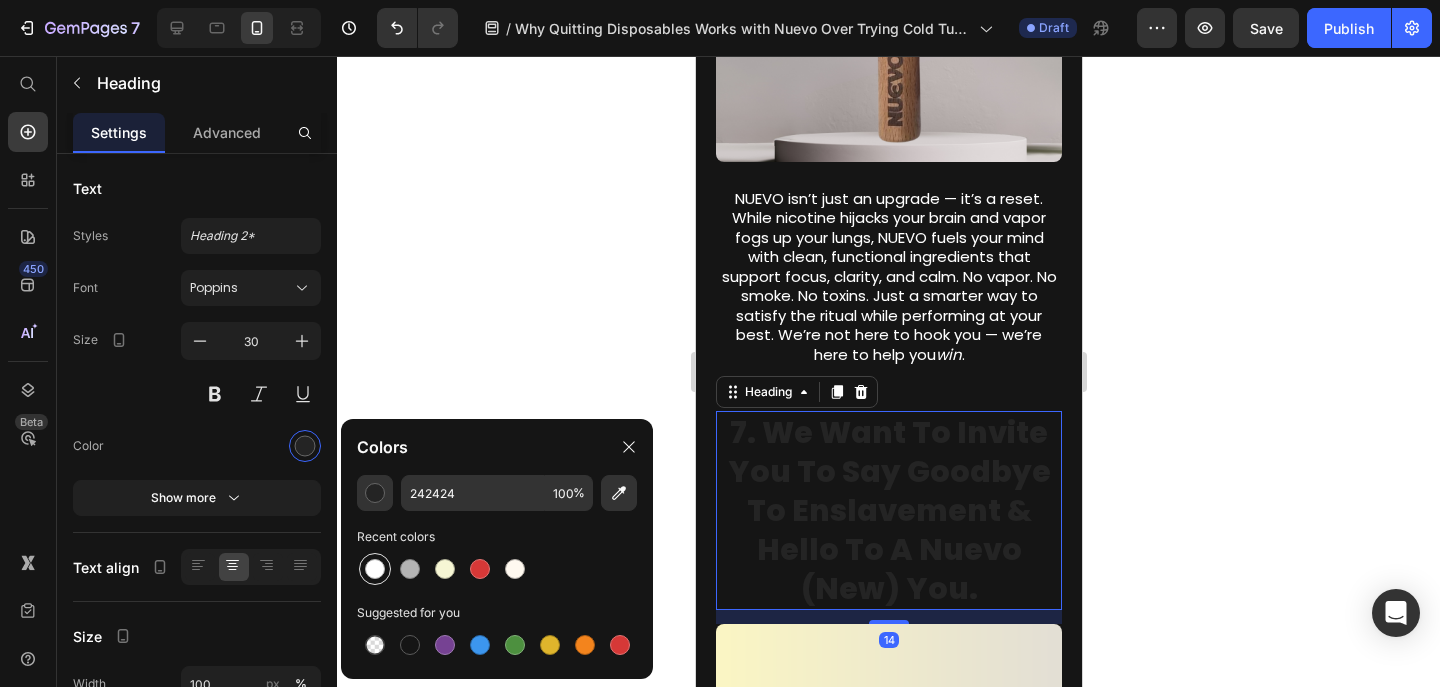 click at bounding box center [375, 569] 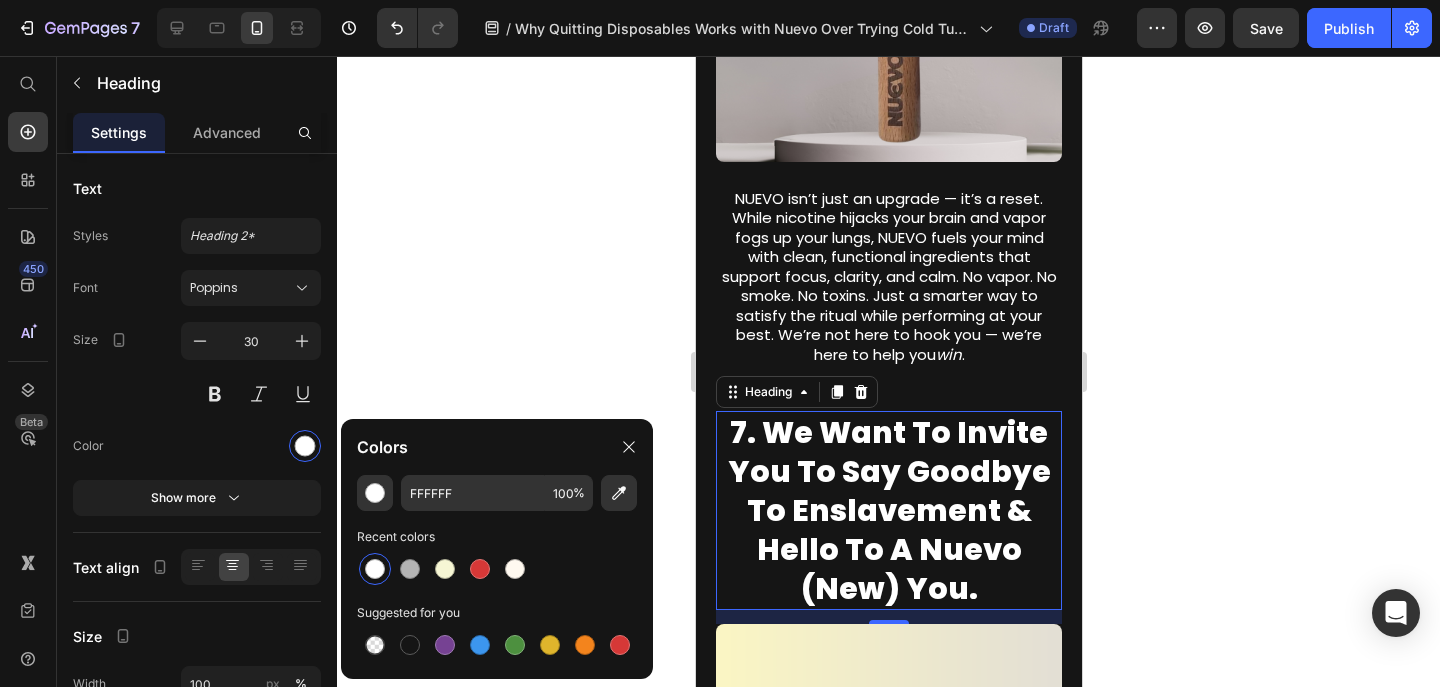 click 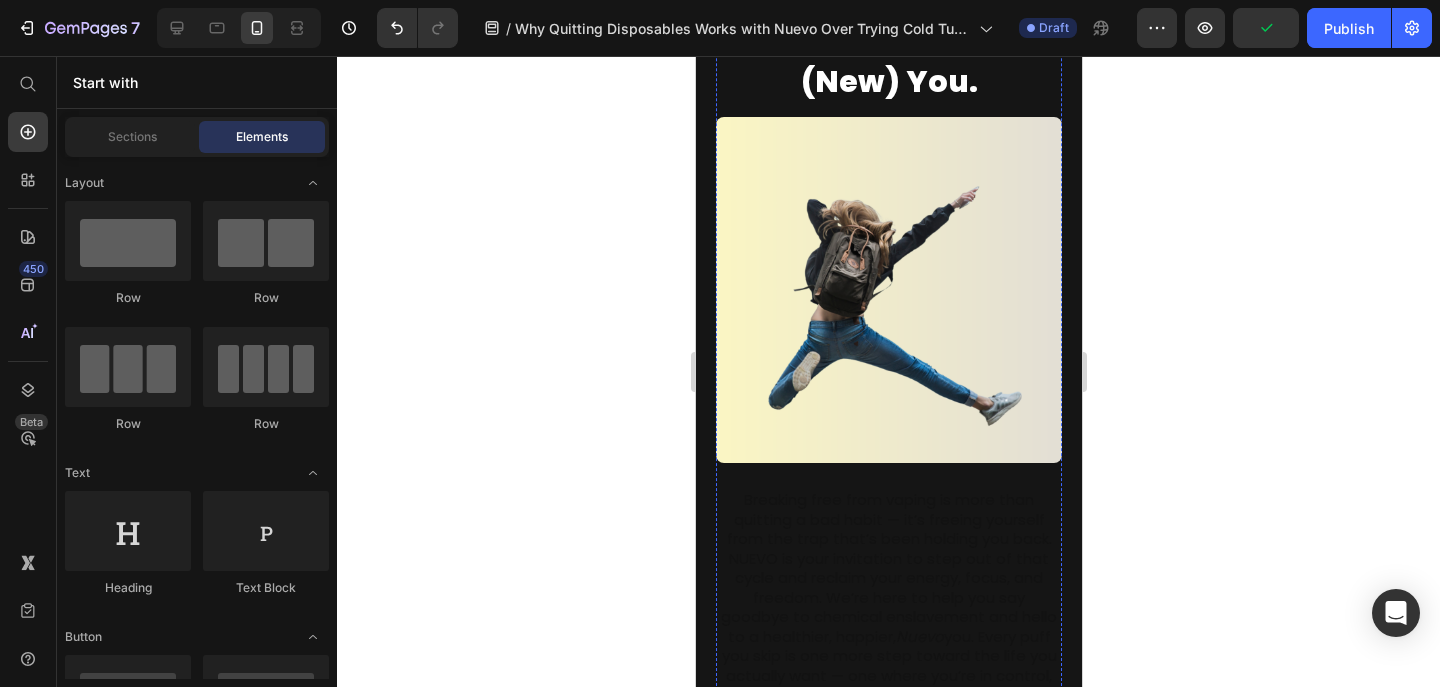 scroll, scrollTop: 5532, scrollLeft: 0, axis: vertical 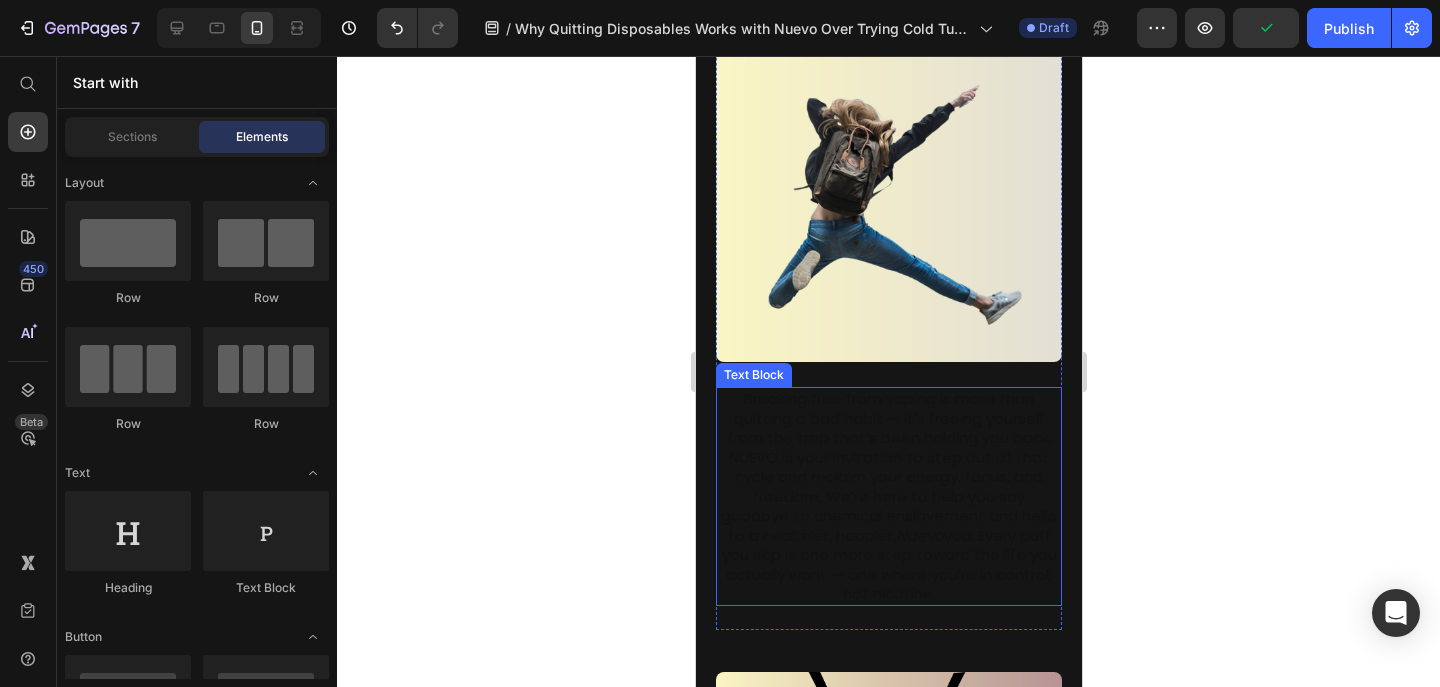 click on "Breaking free from vaping is more than quitting a bad habit — it’s freeing yourself from the trap that’s been holding you back. NUEVO is your invitation to step out of that cycle and reclaim your energy, focus, and freedom. We’re here to help you say goodbye to chemical enslavement and hello to a healthier, happier,  Nuevo  you. Every puff you skip is one more step toward the life you actually want — one where you’re in control, not nicotine." at bounding box center [888, 496] 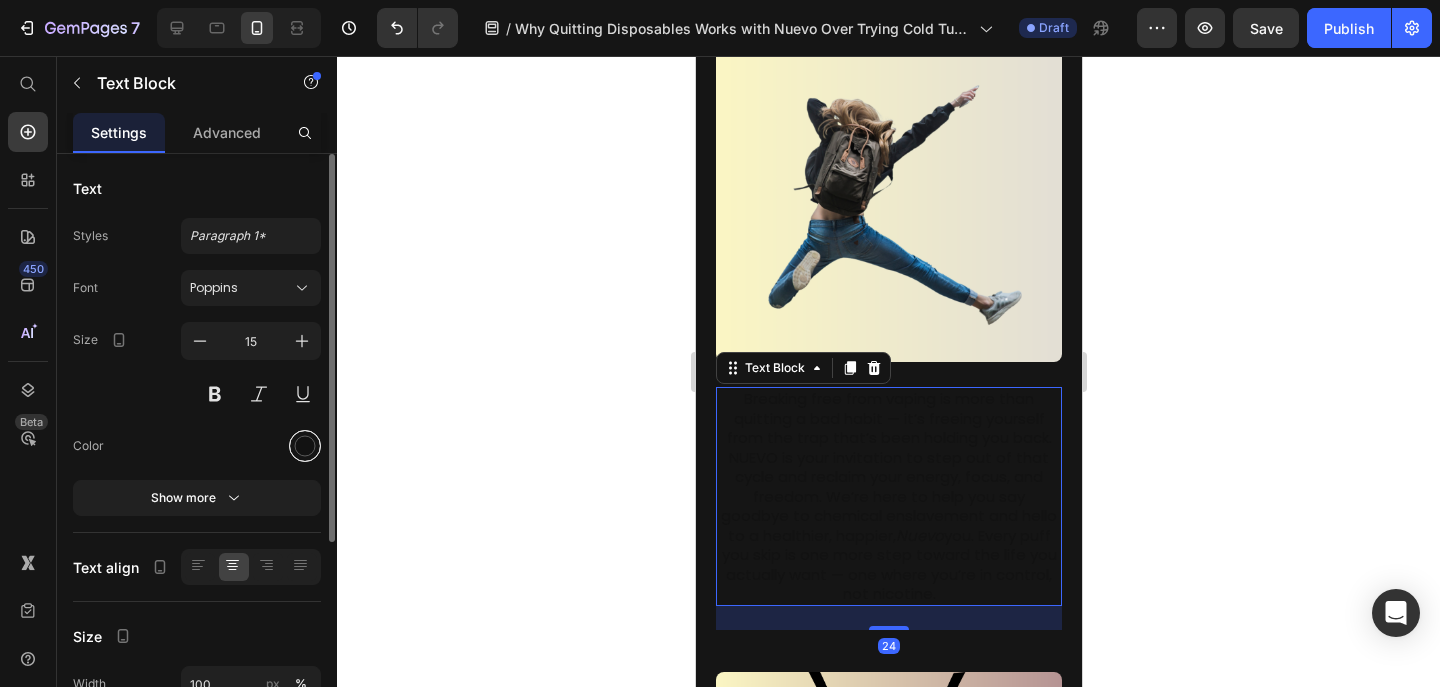 click at bounding box center [305, 446] 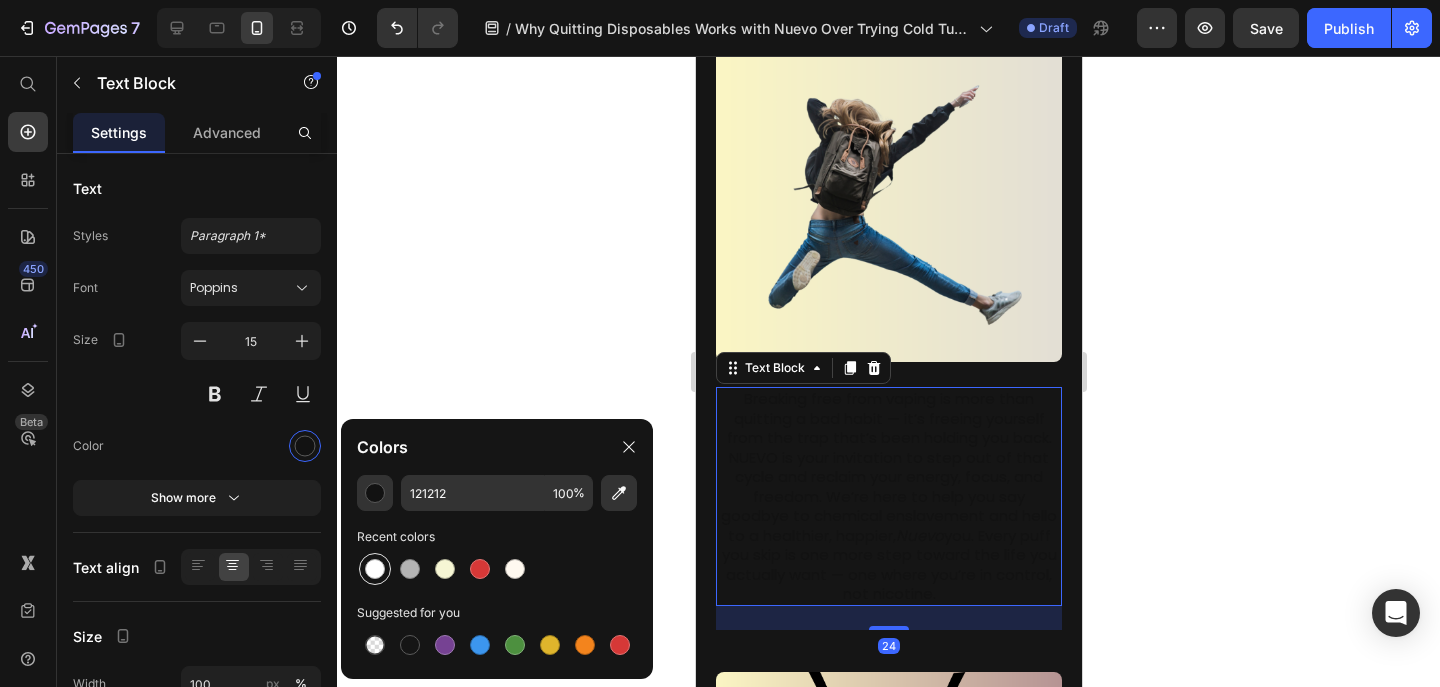 click at bounding box center (375, 569) 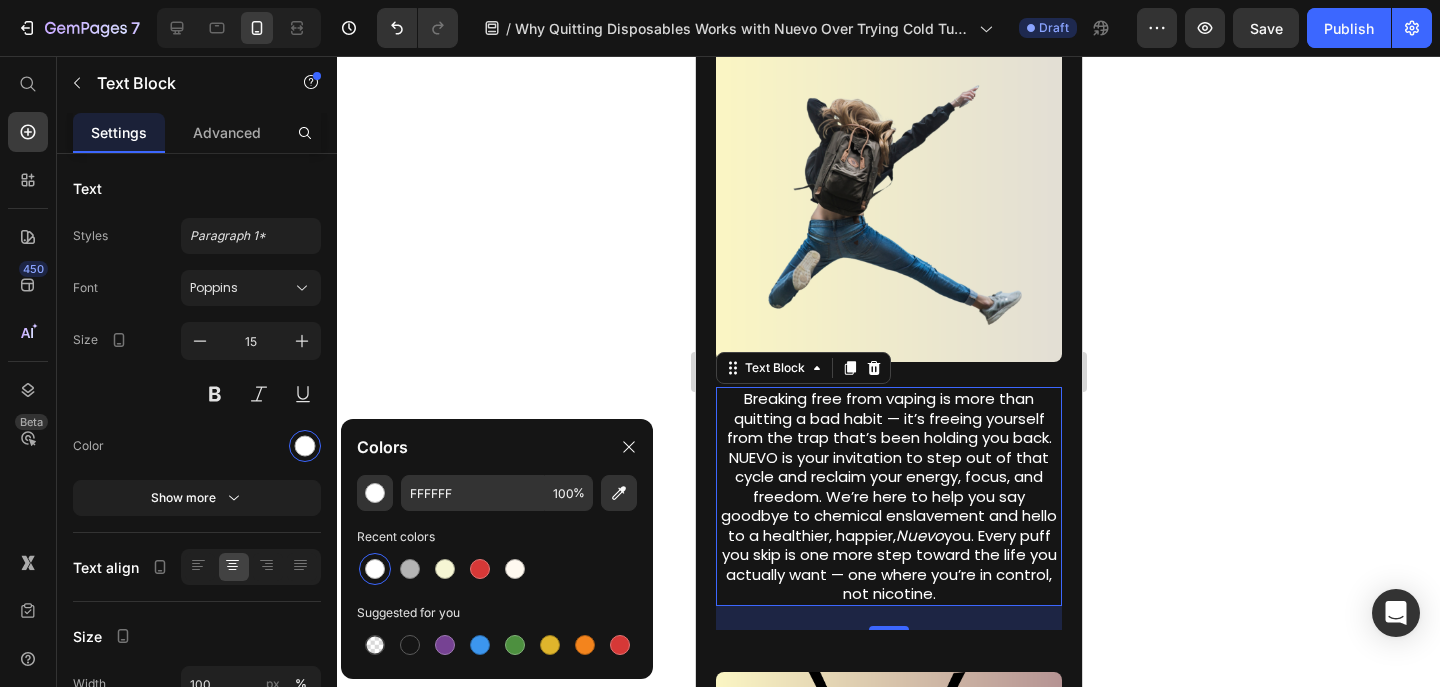 click 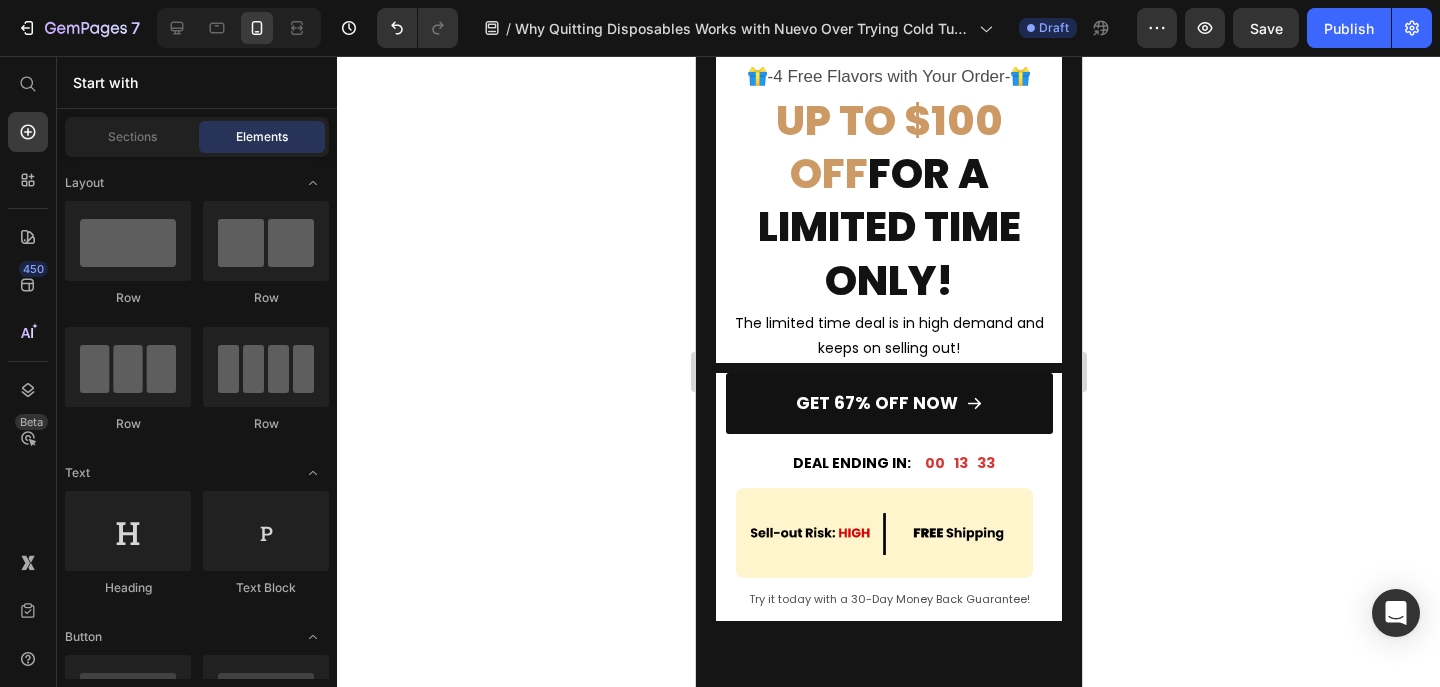 scroll, scrollTop: 6536, scrollLeft: 0, axis: vertical 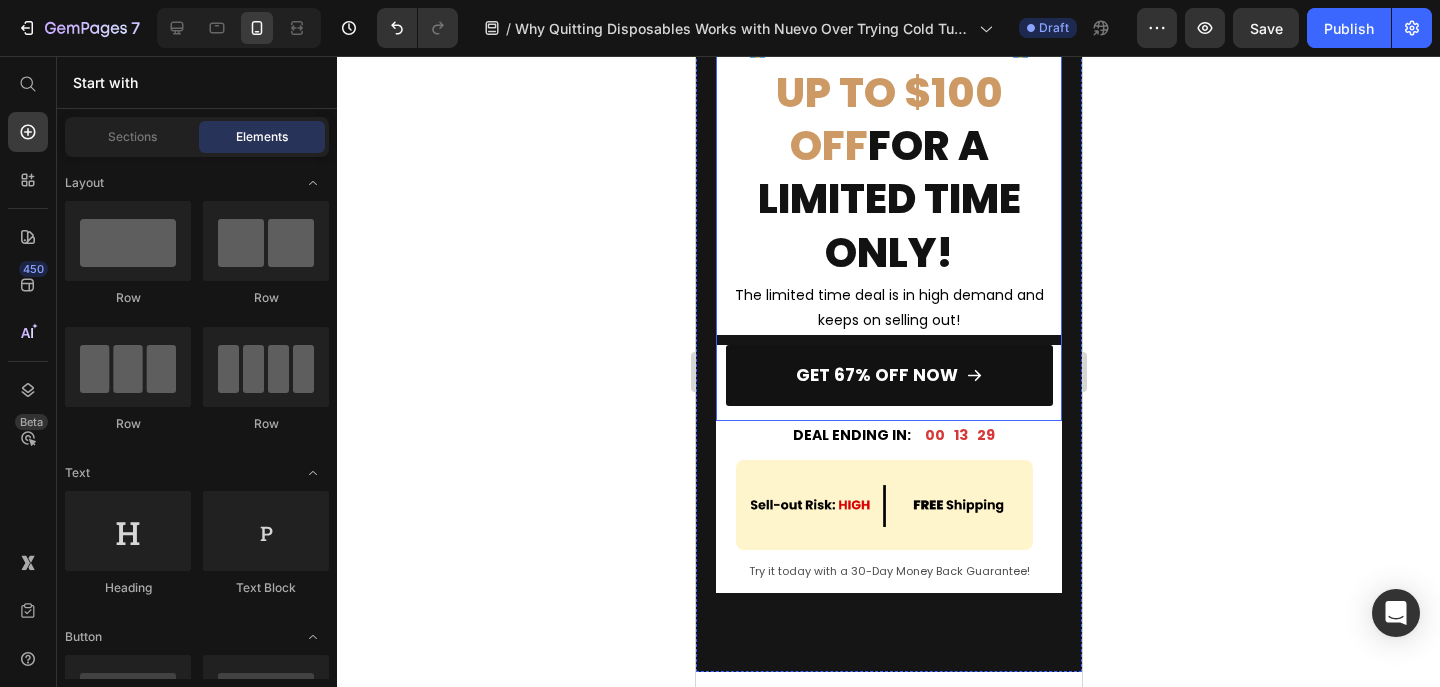 click on "1. The First Step They Don’t Want You Taking — Kicking Away The Habit they profit from Heading Image Vape companies rely on nicotine to keep you hooked — they know once you’re addicted, you’ll keep buying. NUEVO breaks that cycle by giving you the same hand-to-mouth ritual but cutting out the chemicals that fuel cravings. The satisfying pull, familiar flavors, and calming functional ingredients help ease withdrawal and make it feel effortless to say no to your old vape. It’s the one thing vape companies hate — because when you have a real way to kick the addiction, their profits disappear. Text Block Row 3. Nuevo  WANTS   You To be Healthy Both Physically & Mentaly. Heading Image Text Block Row 4. At Nuevo, We Understand How It Feels To Be Hooked. Heading Image Text Block Row 5. Nuevo Understands The Skepticism. Heading Image Text Block Row 6. Nuevo is  AGAINST  Nicotine &  FOR  Functionality & Preformance. Heading Image win . Text Block Row Heading Image Nuevo Text Block Row Heading Image Row" at bounding box center (888, -2770) 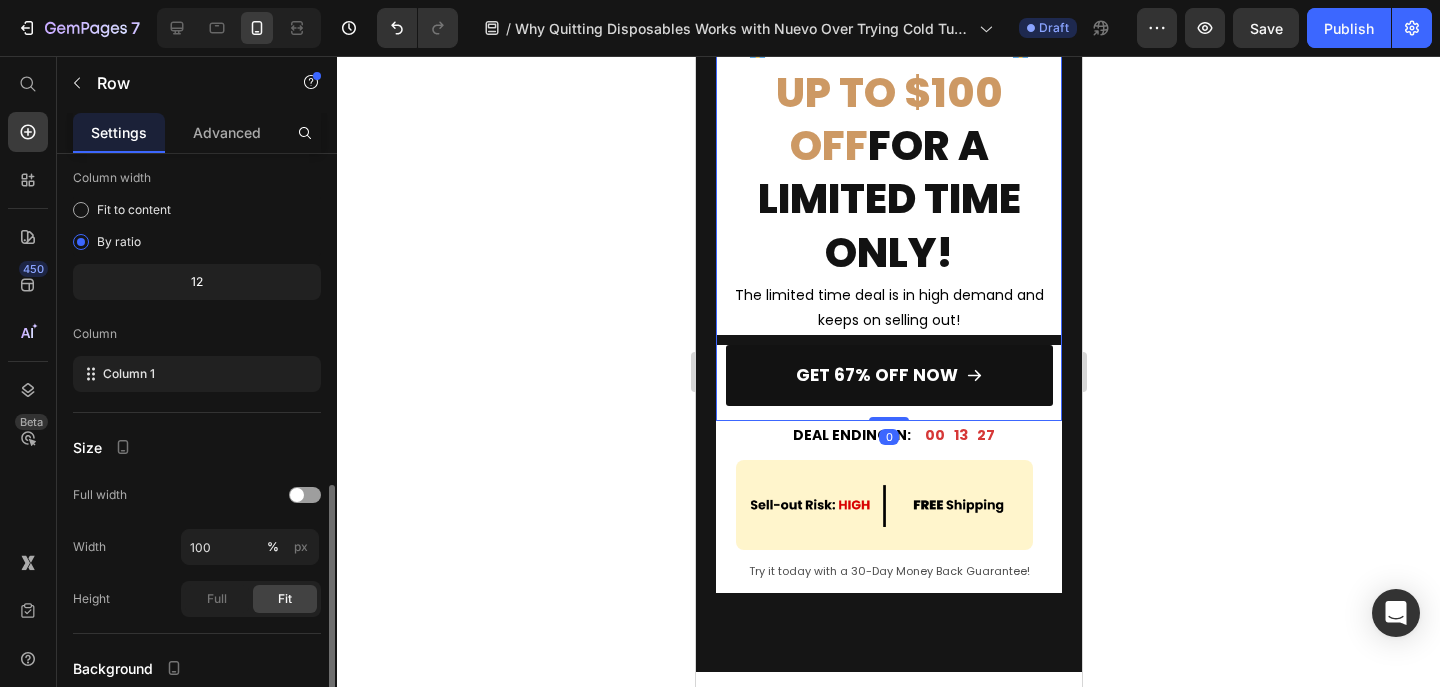scroll, scrollTop: 278, scrollLeft: 0, axis: vertical 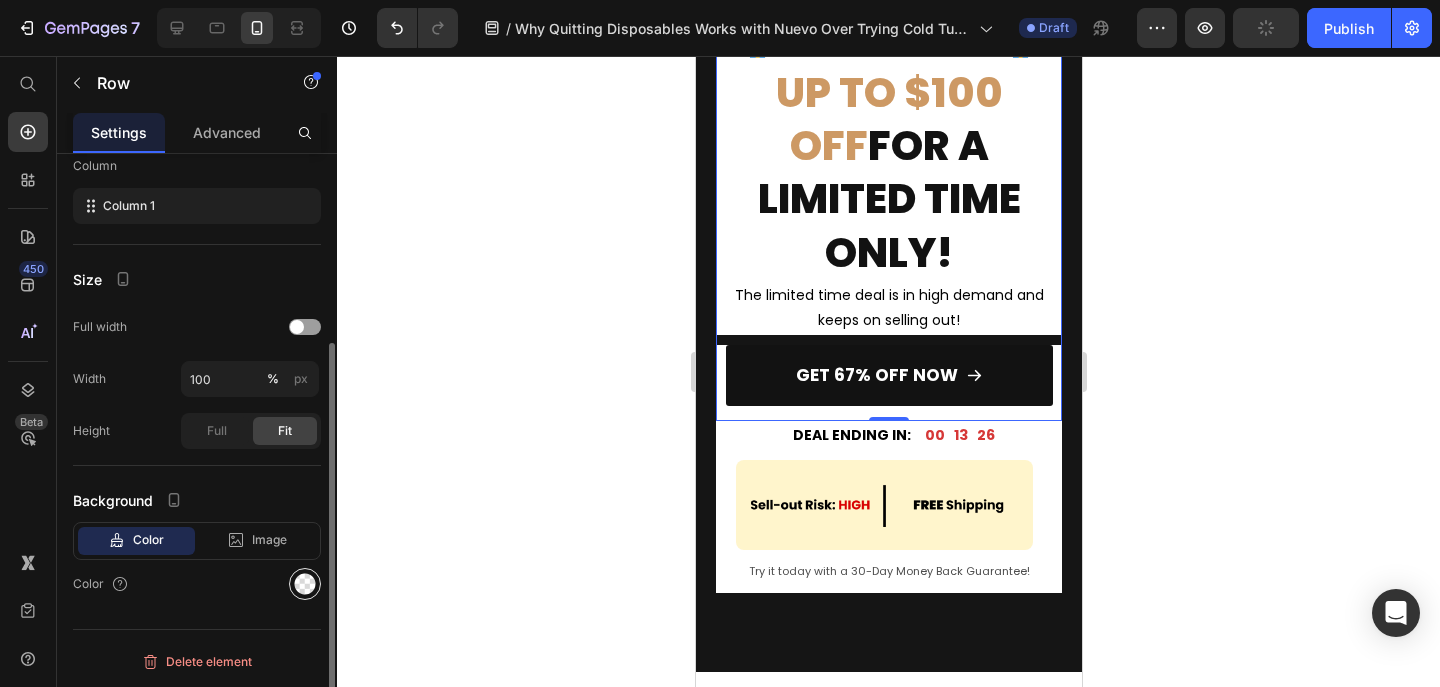 click at bounding box center [305, 584] 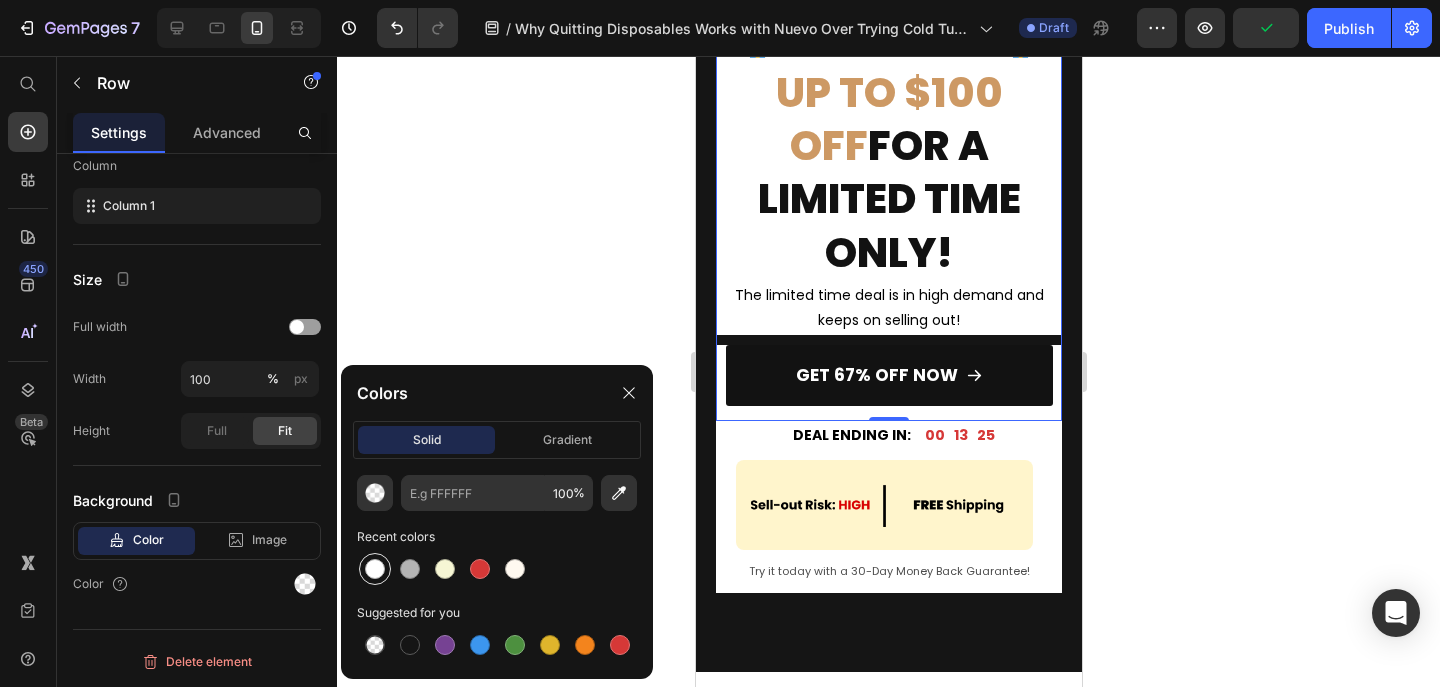 click at bounding box center [375, 569] 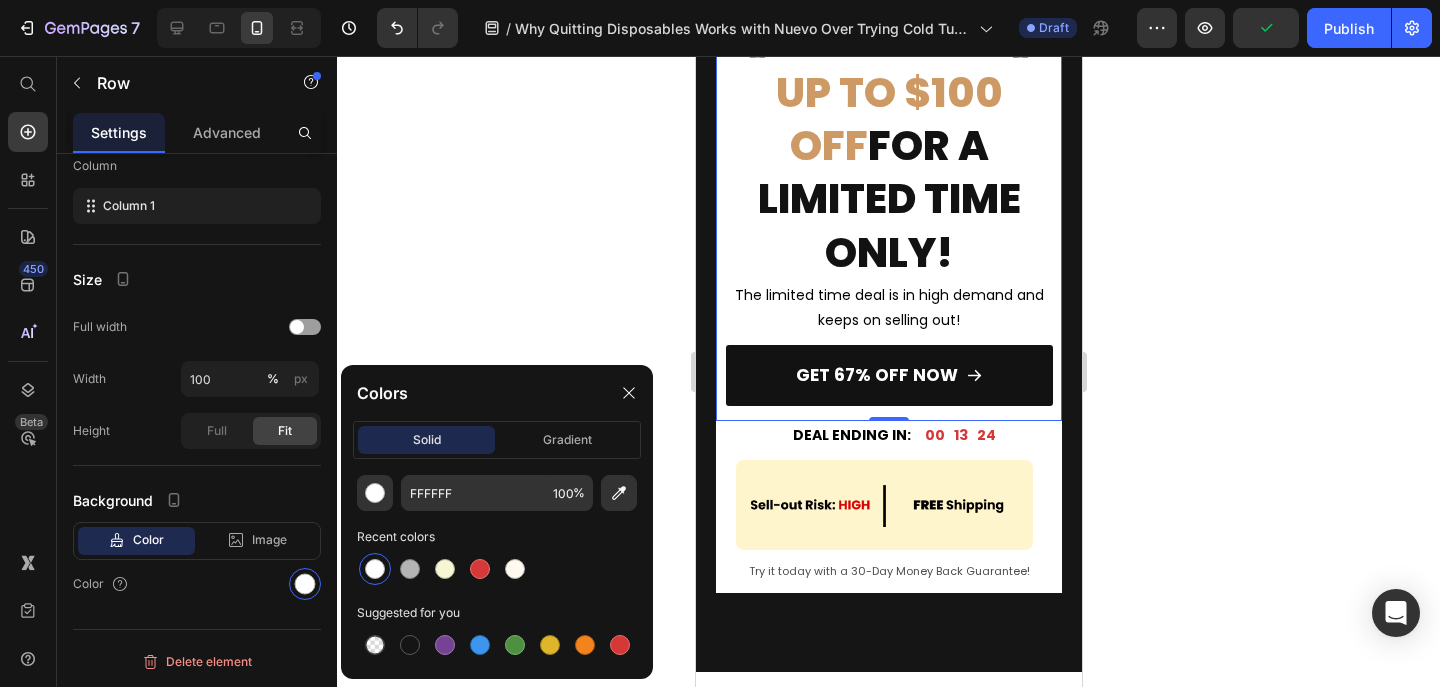 click 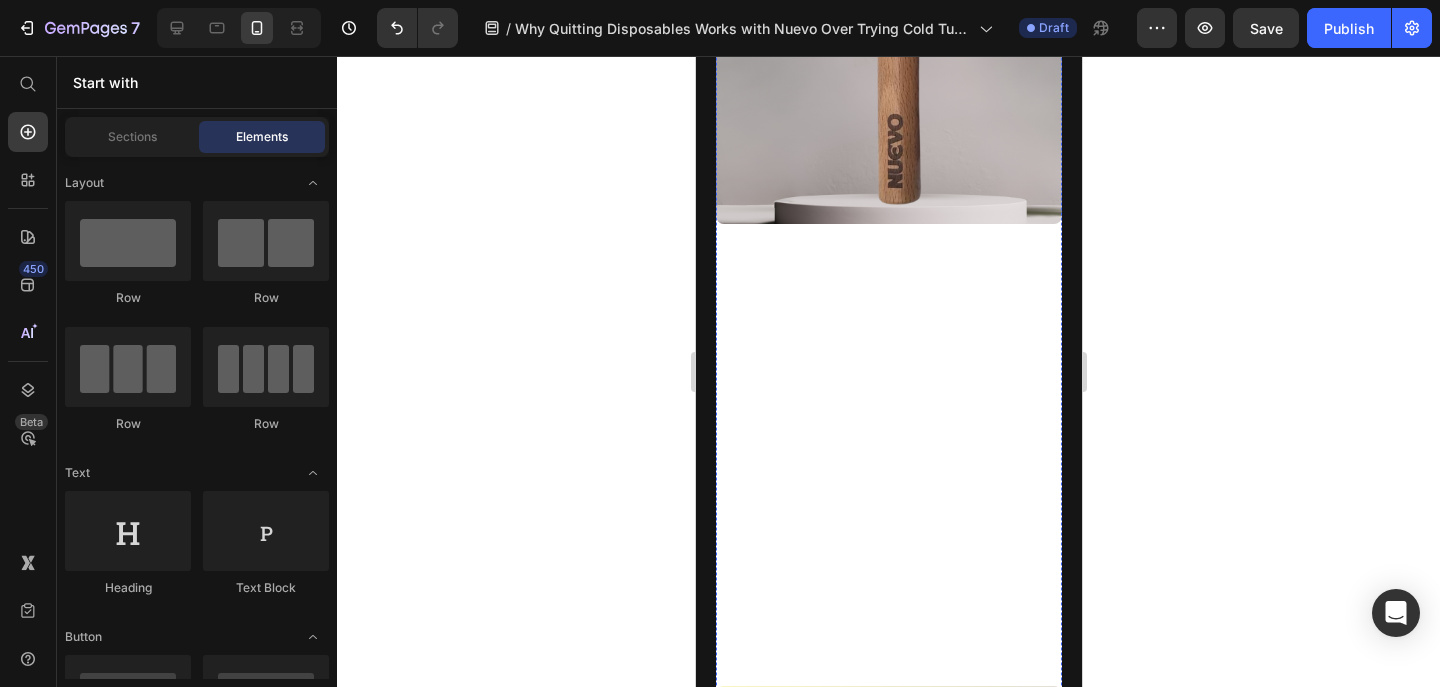 scroll, scrollTop: 4725, scrollLeft: 0, axis: vertical 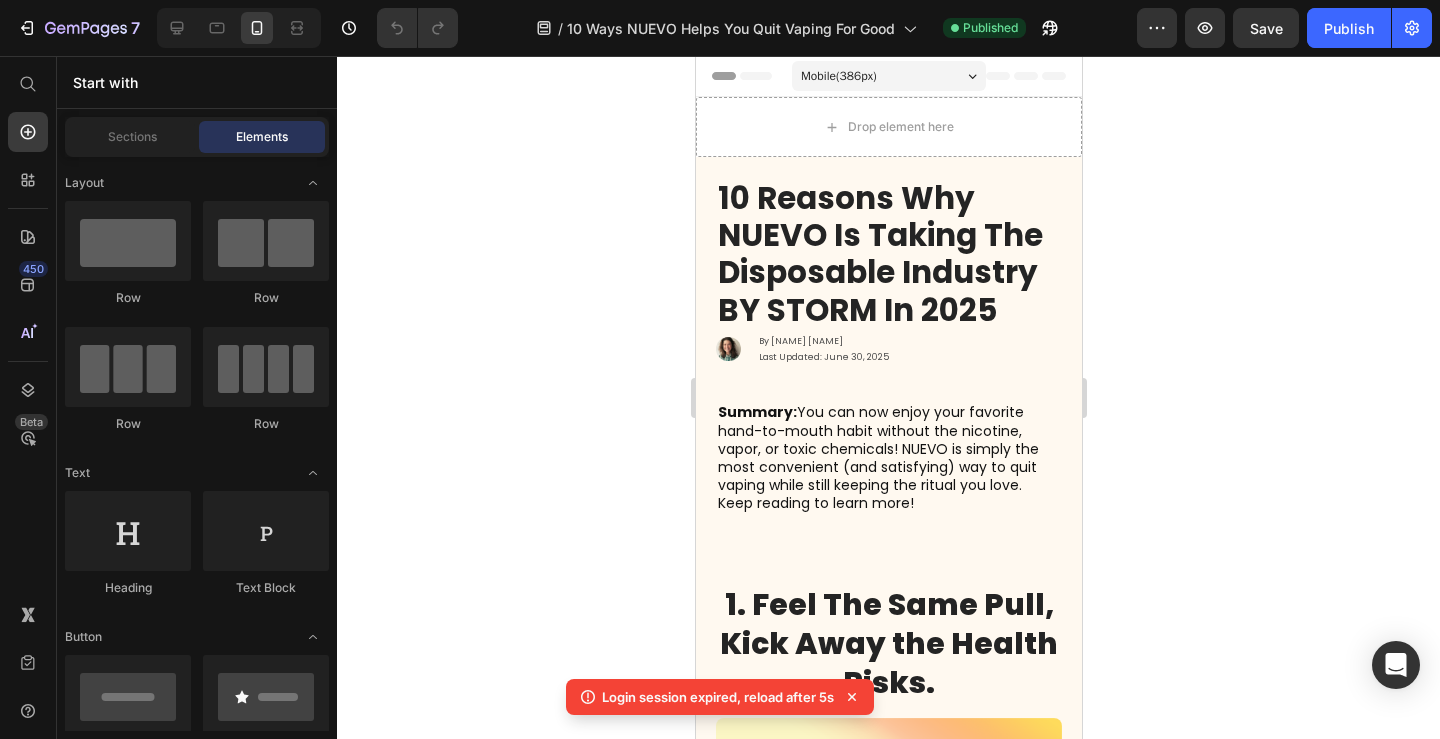 click 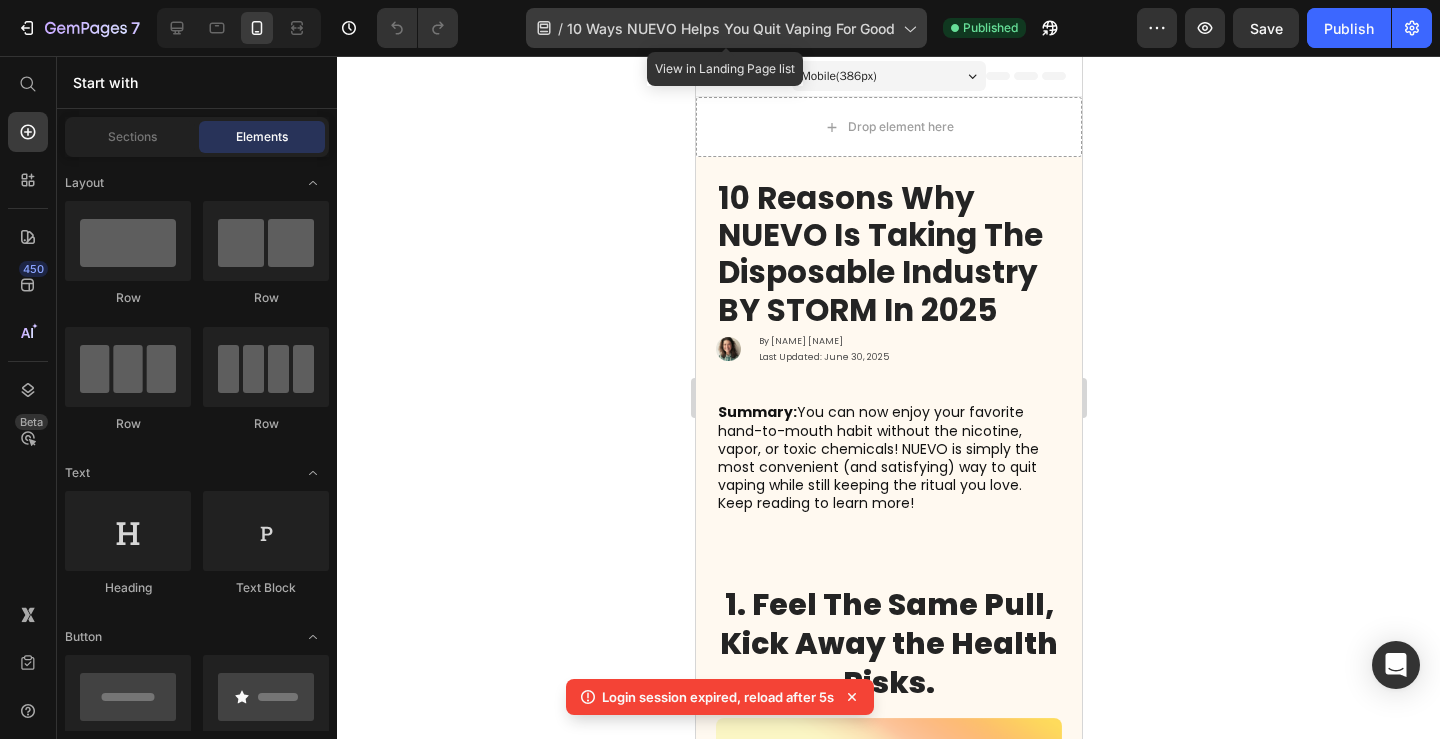click on "/  10 Ways NUEVO Helps You Quit Vaping For Good" 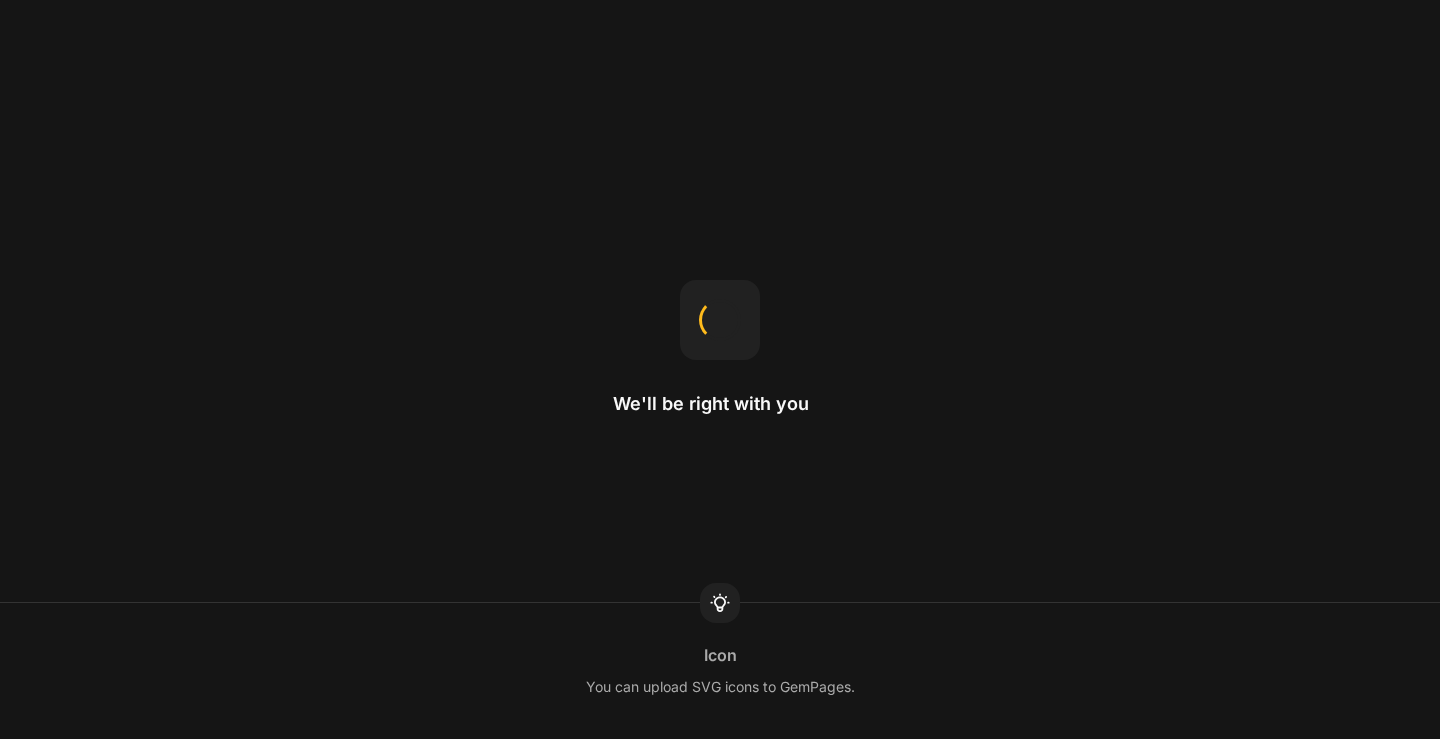 scroll, scrollTop: 0, scrollLeft: 0, axis: both 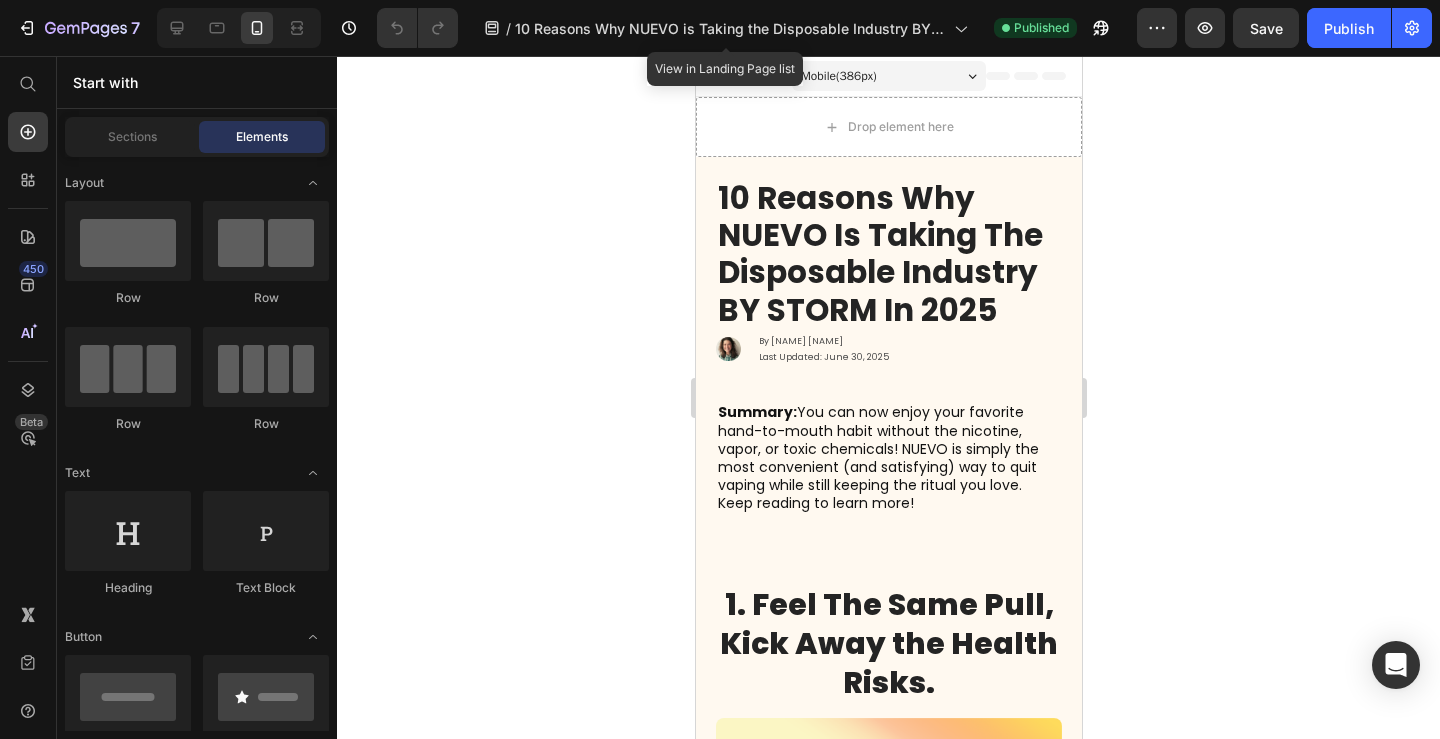 click on "10 Reasons Why NUEVO is Taking the Disposable Industry BY STORM in 2025" at bounding box center [730, 28] 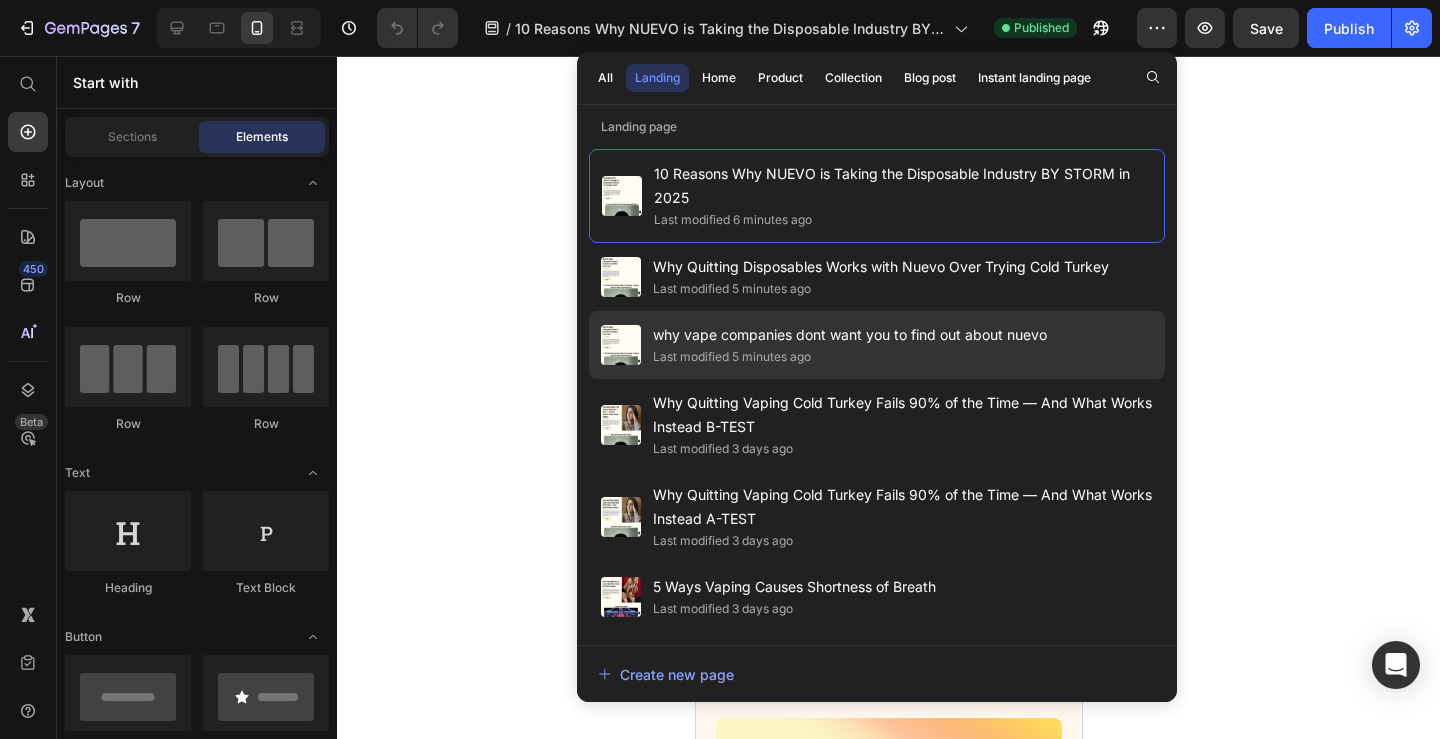 click on "Last modified 5 minutes ago" 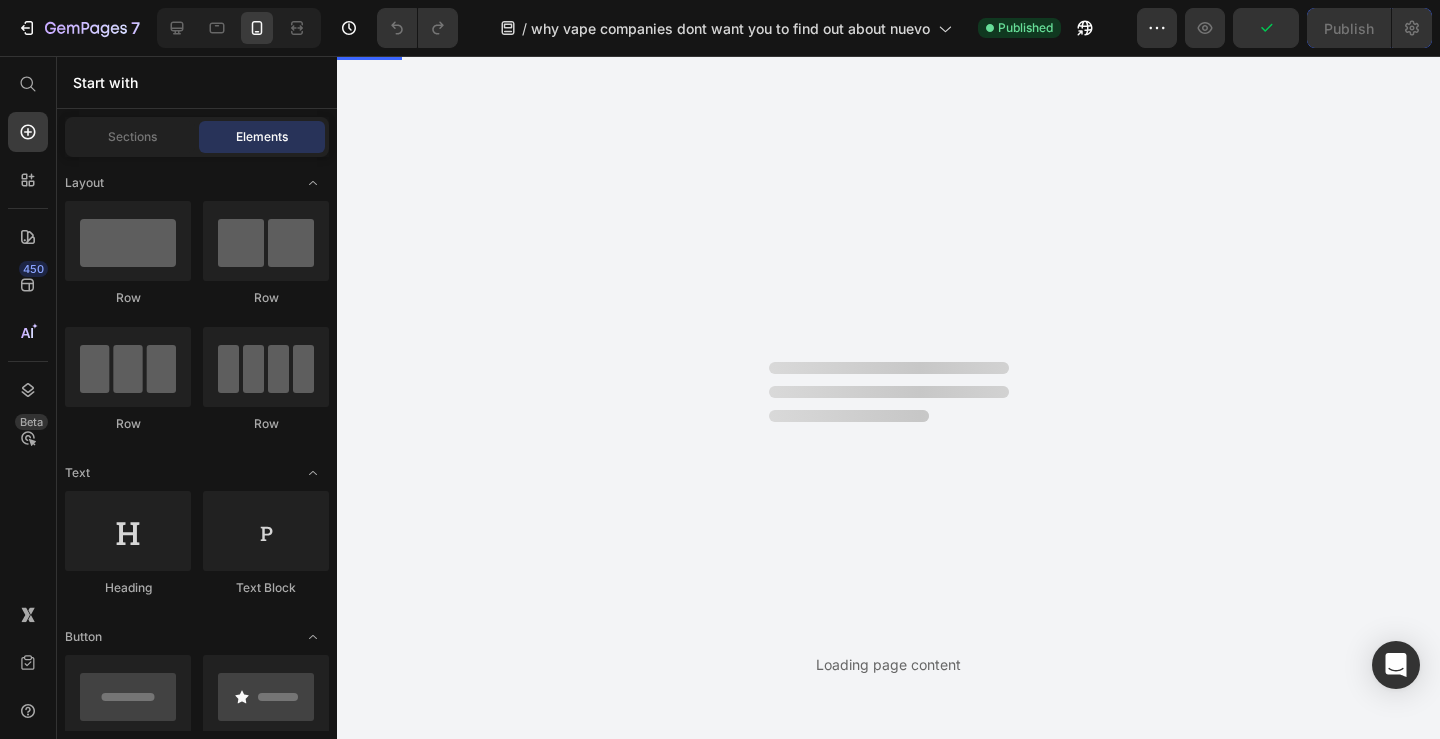 scroll, scrollTop: 0, scrollLeft: 0, axis: both 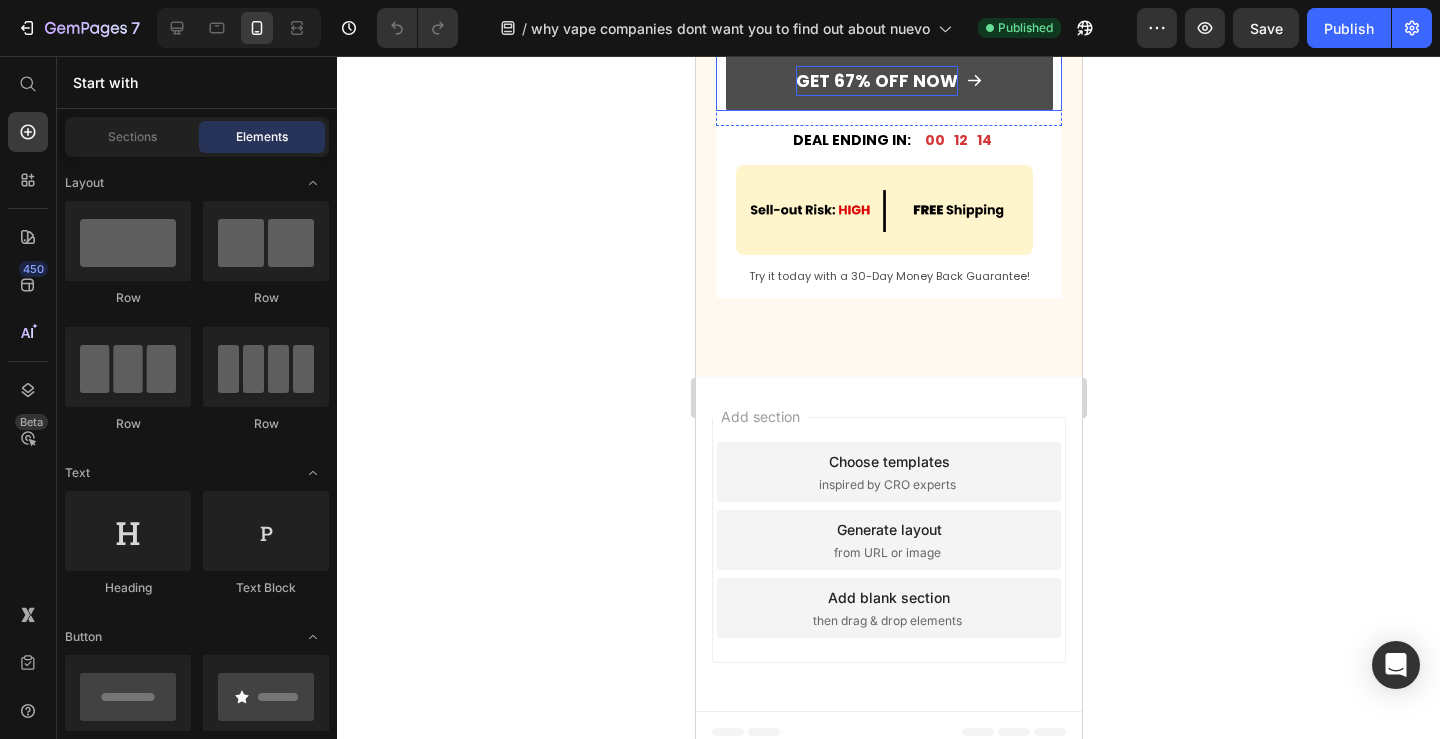 click on "GET 67% OFF NOW" at bounding box center (876, 81) 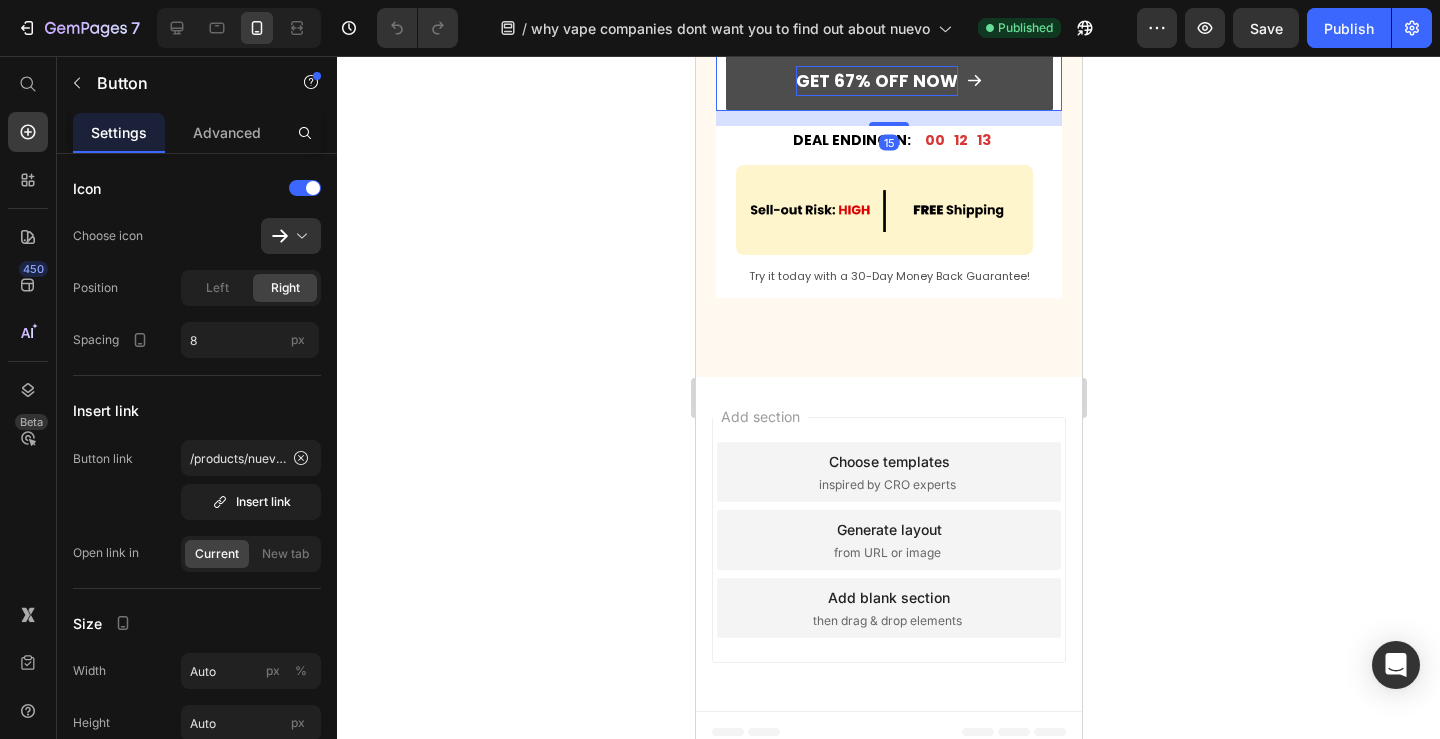 click on "GET 67% OFF NOW" at bounding box center [876, 81] 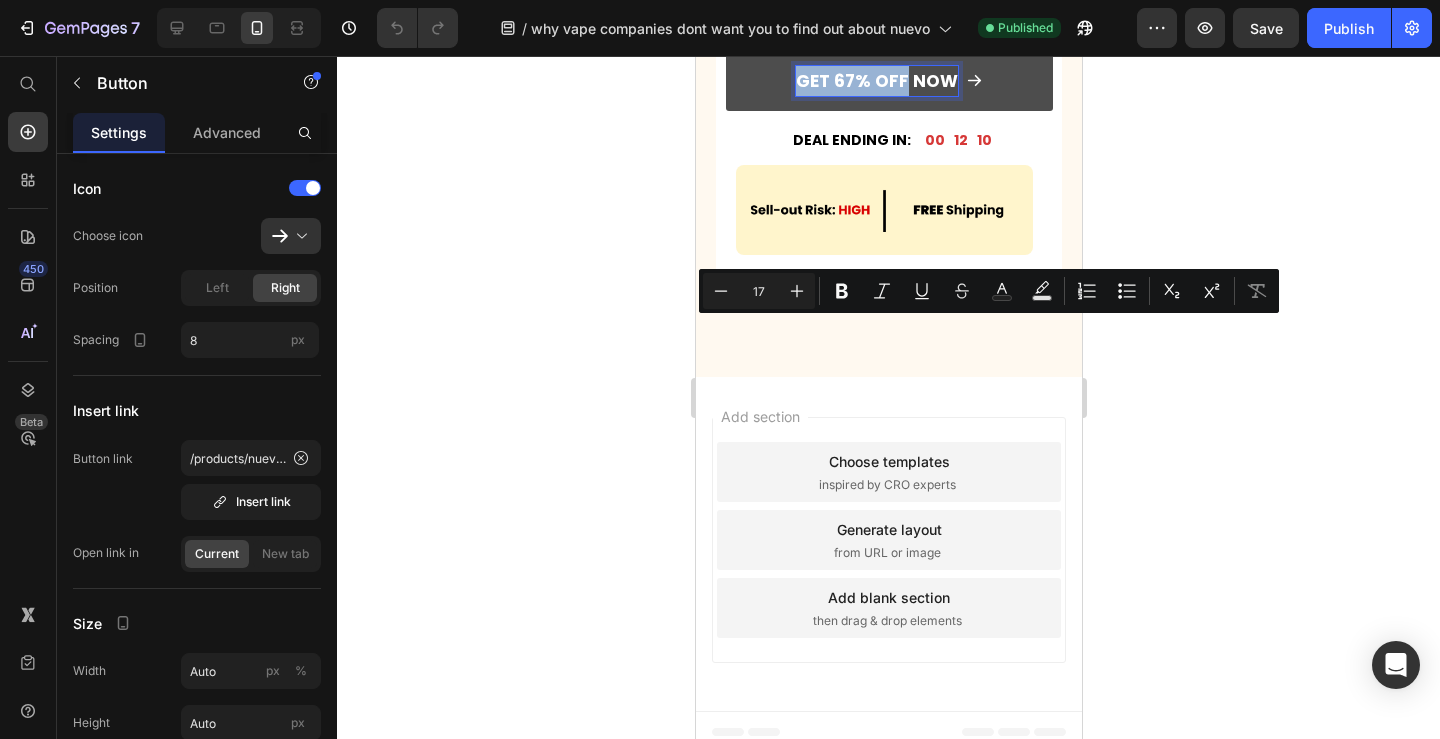 drag, startPoint x: 905, startPoint y: 331, endPoint x: 800, endPoint y: 342, distance: 105.574615 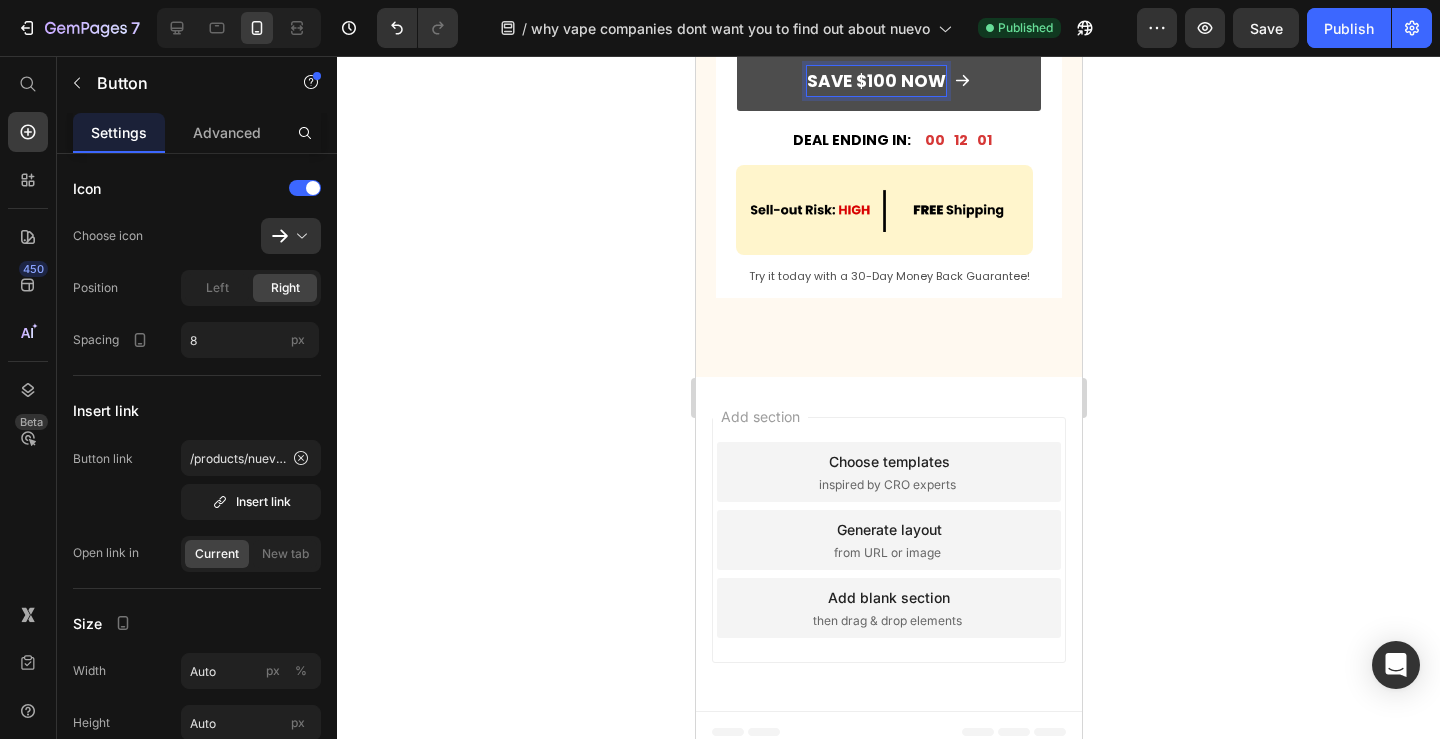 click 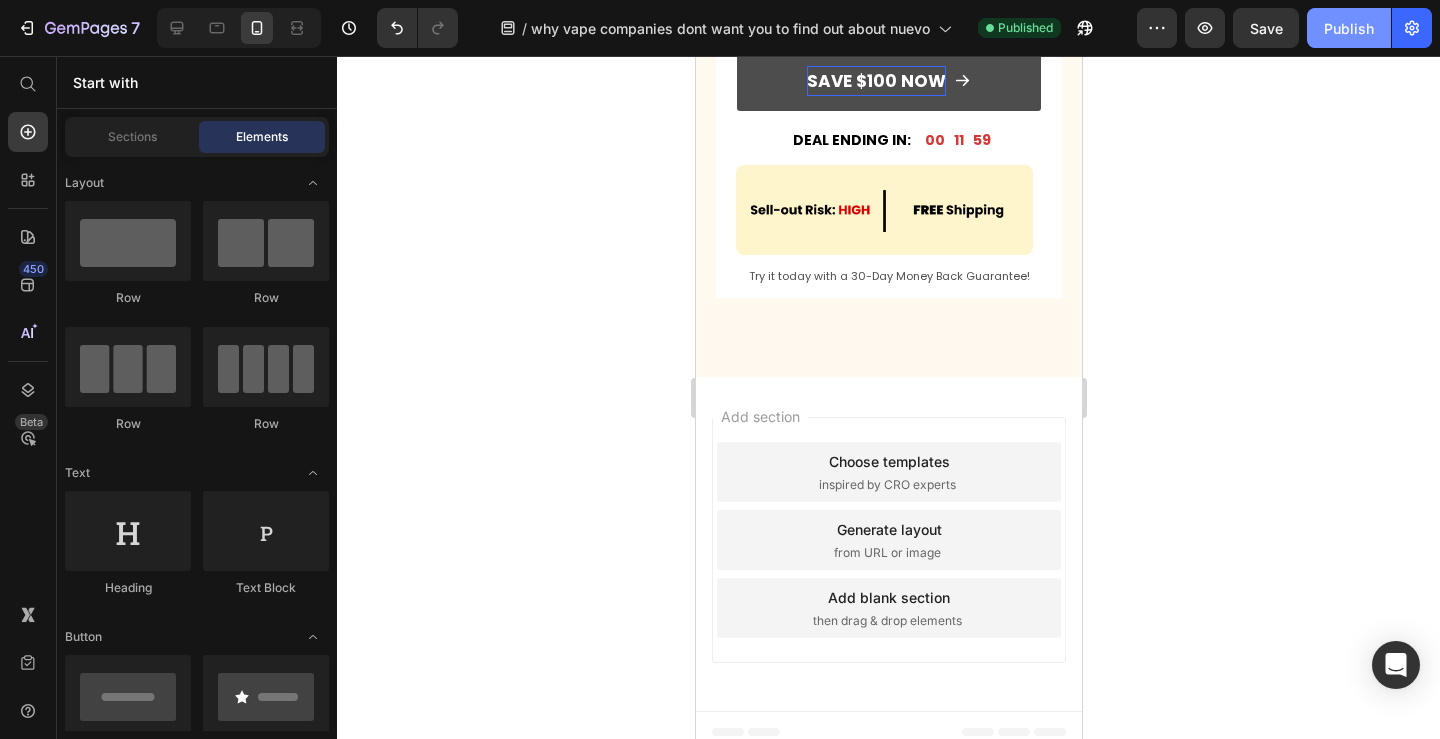 click on "Publish" at bounding box center [1349, 28] 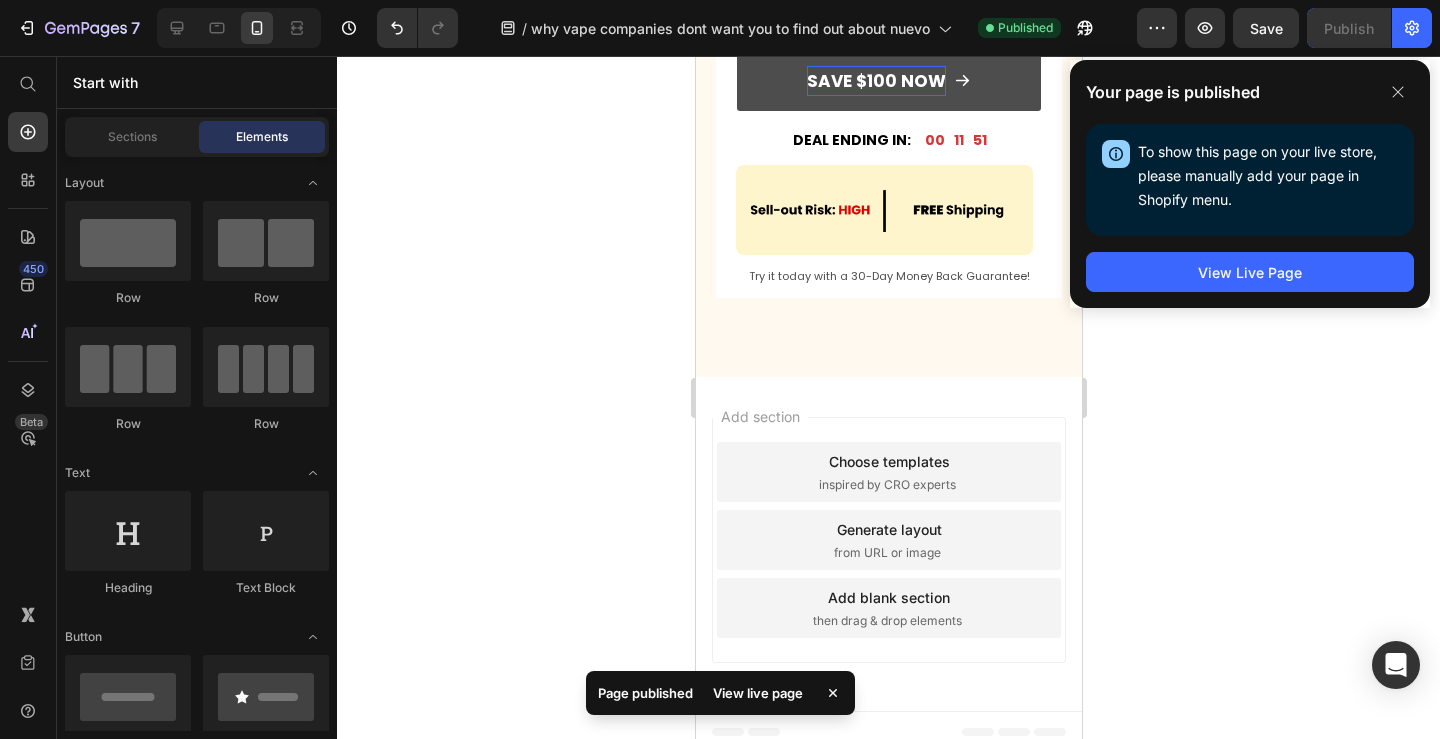 click 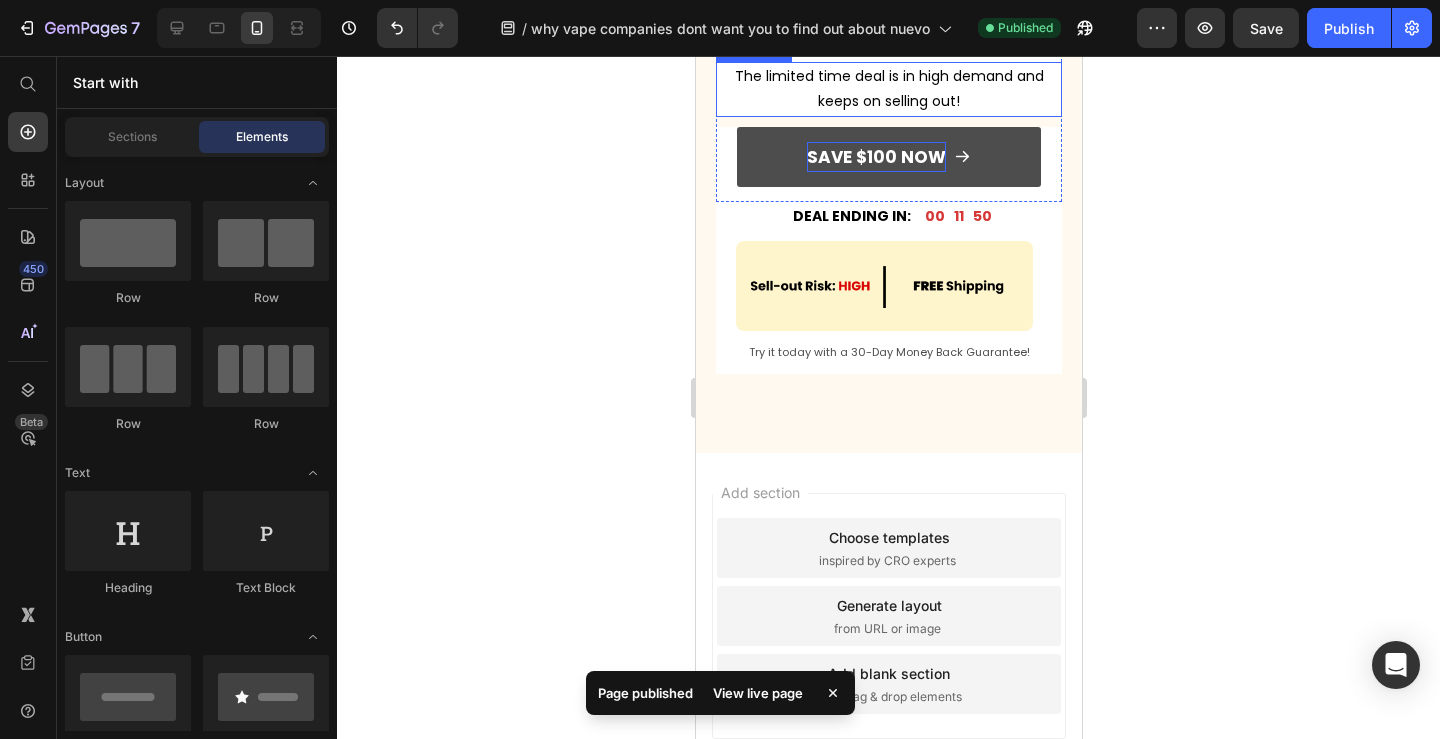 scroll, scrollTop: 6457, scrollLeft: 0, axis: vertical 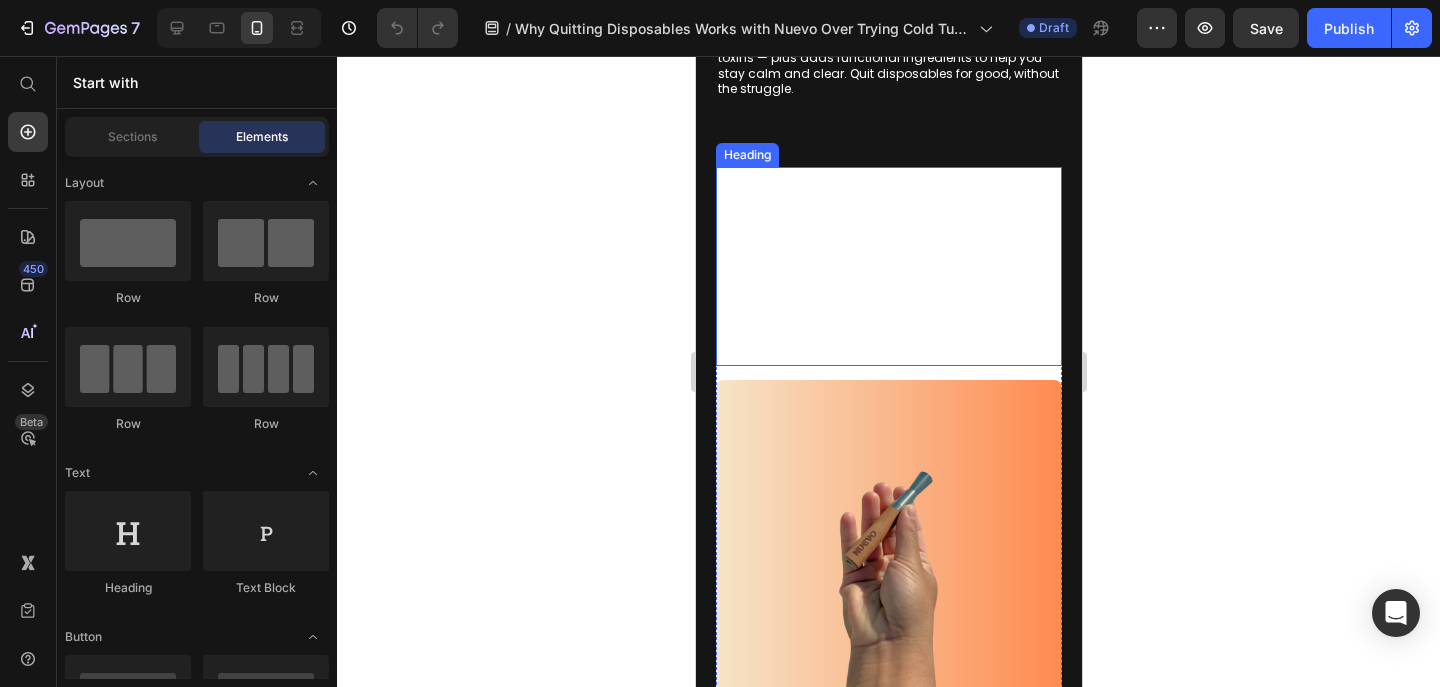 click on "1. The First Step They Don’t Want You Taking — Kicking Away The Habit they profit from" at bounding box center (888, 266) 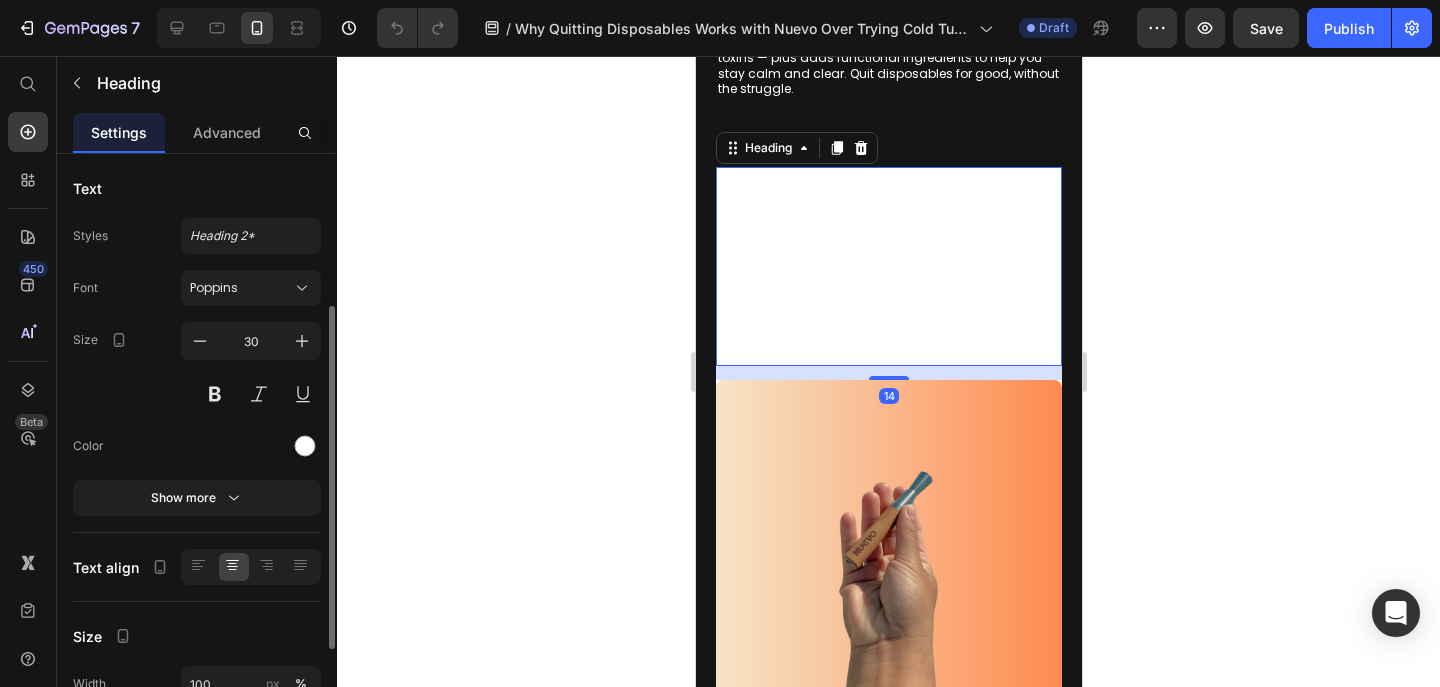scroll, scrollTop: 422, scrollLeft: 0, axis: vertical 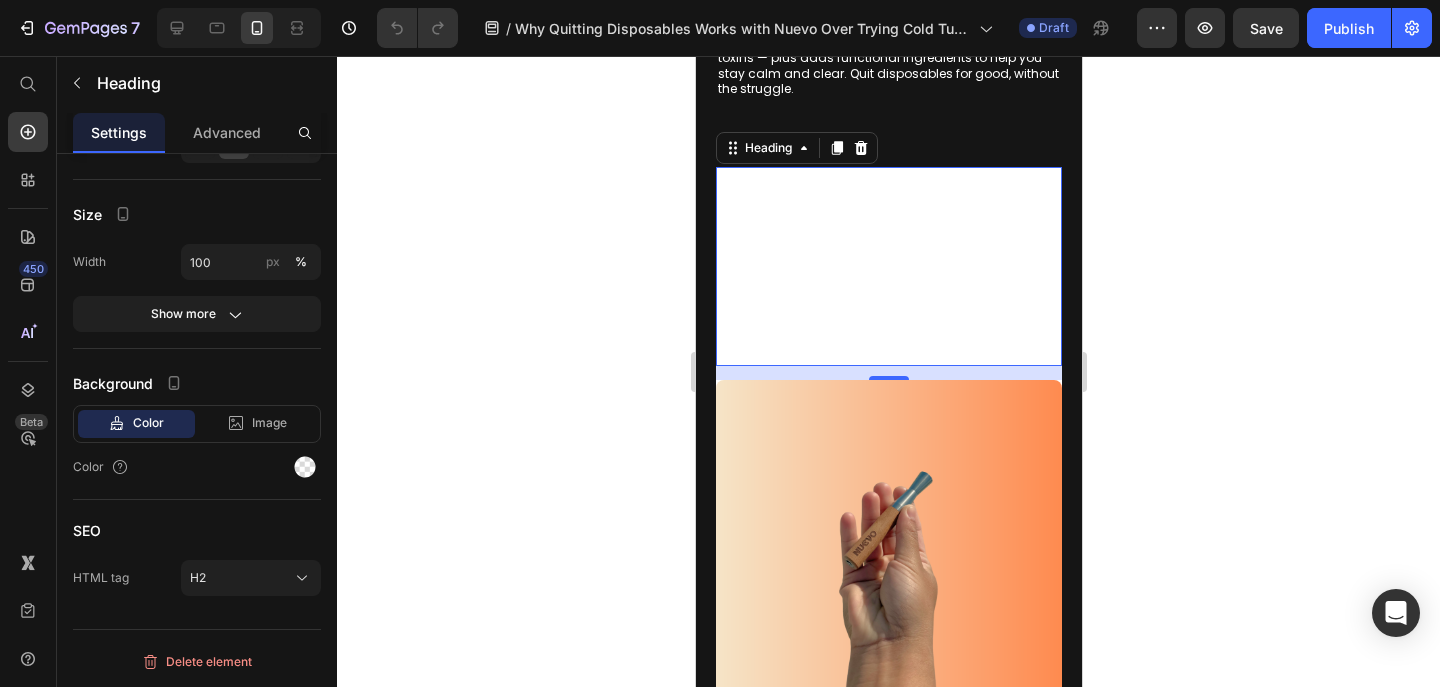 click 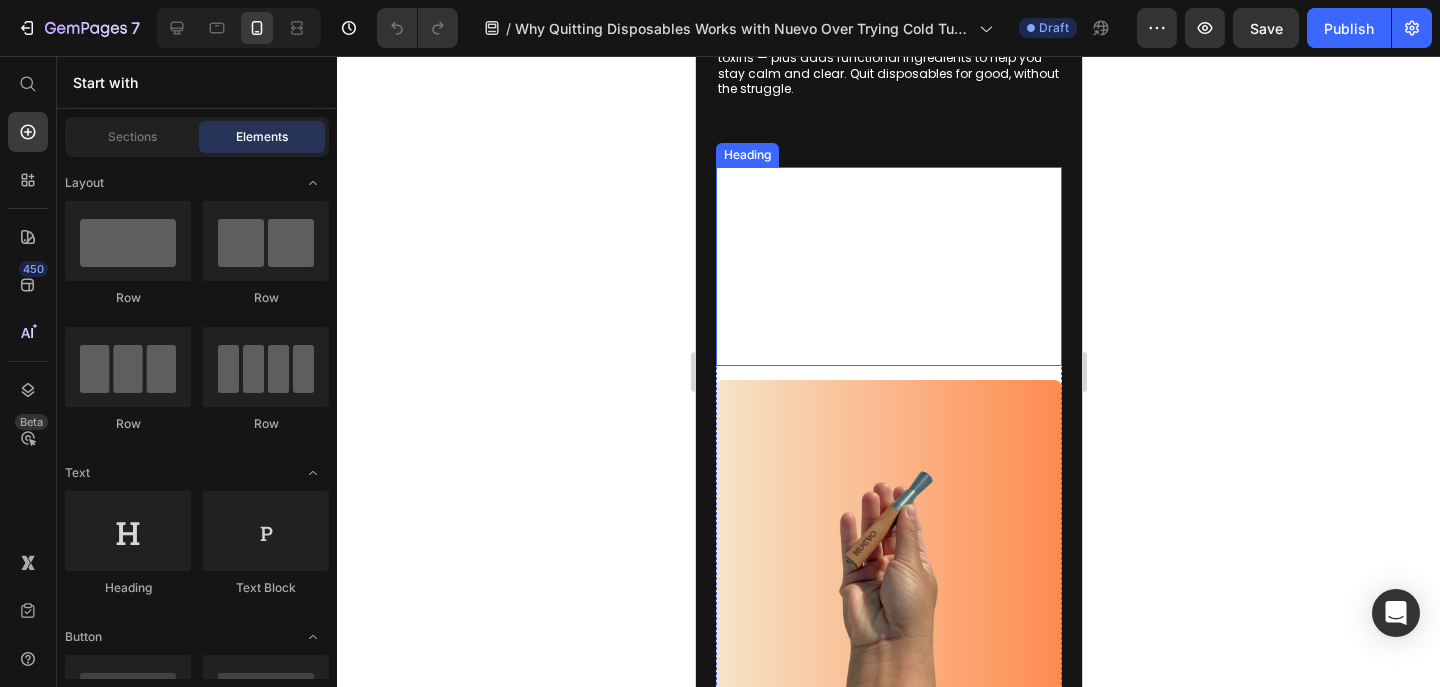 click on "1. The First Step They Don’t Want You Taking — Kicking Away The Habit they profit from" at bounding box center [888, 266] 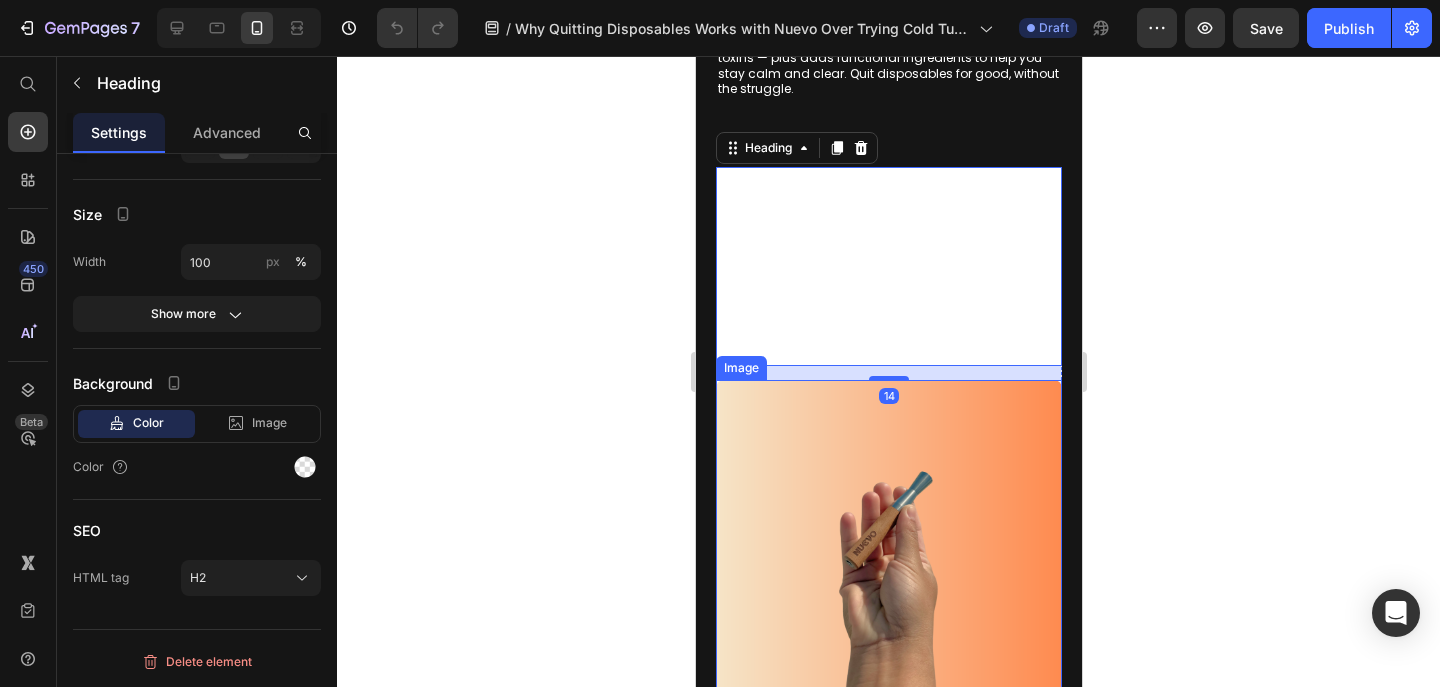 click at bounding box center [888, 553] 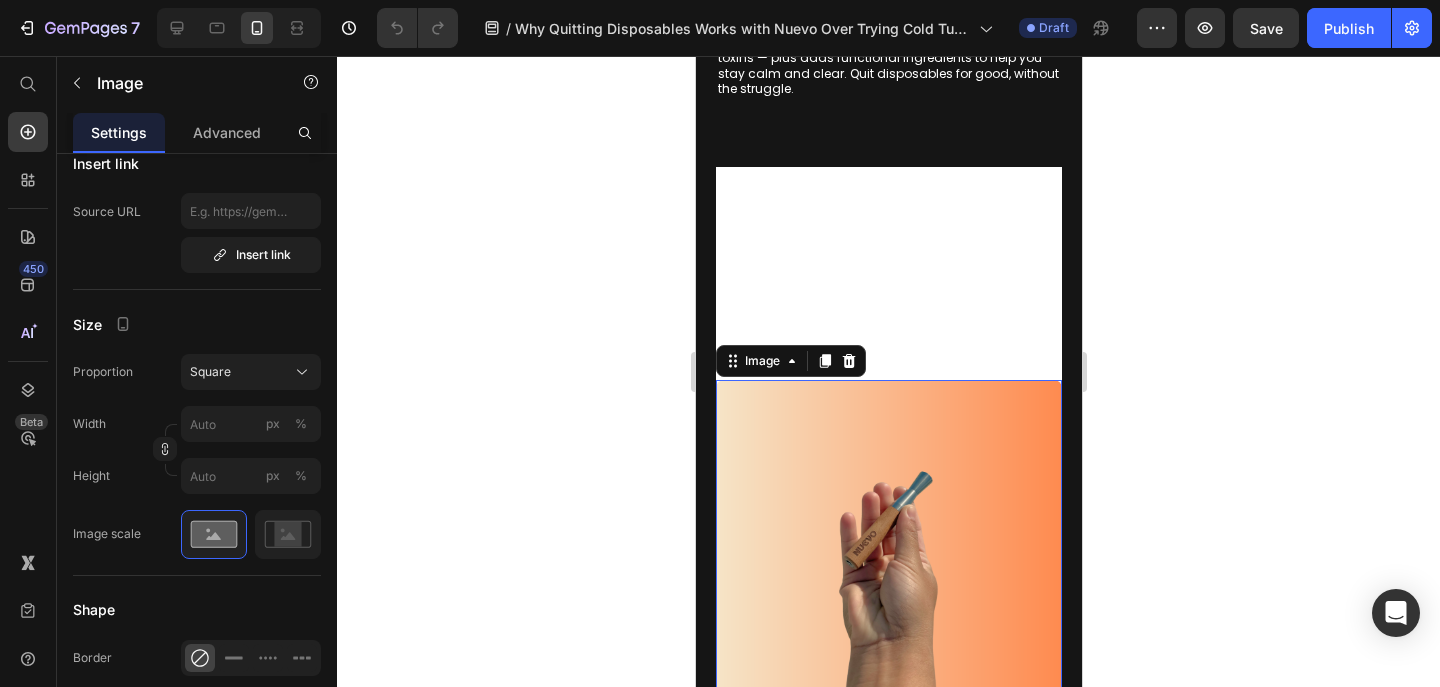 scroll, scrollTop: 0, scrollLeft: 0, axis: both 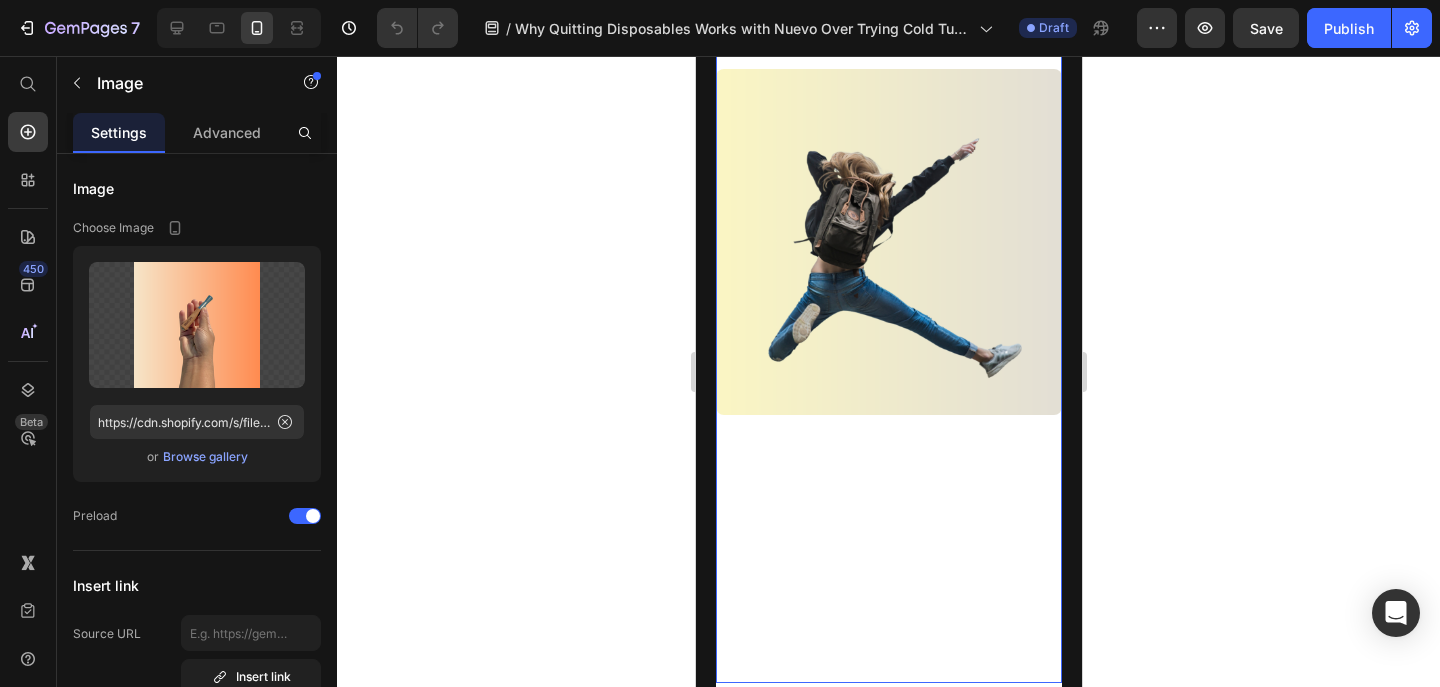 click on "7. We Want To Invite You To Say goodbye to enslavement & hello to a nuevo (New) you. Heading Image Breaking free from vaping is more than quitting a bad habit — it’s freeing yourself from the trap that’s been holding you back. NUEVO is your invitation to step out of that cycle and reclaim your energy, focus, and freedom. We’re here to help you say goodbye to chemical enslavement and hello to a healthier, happier,  Nuevo  you. Every puff you skip is one more step toward the life you actually want — one where you’re in control, not nicotine. Text Block" at bounding box center [888, 269] 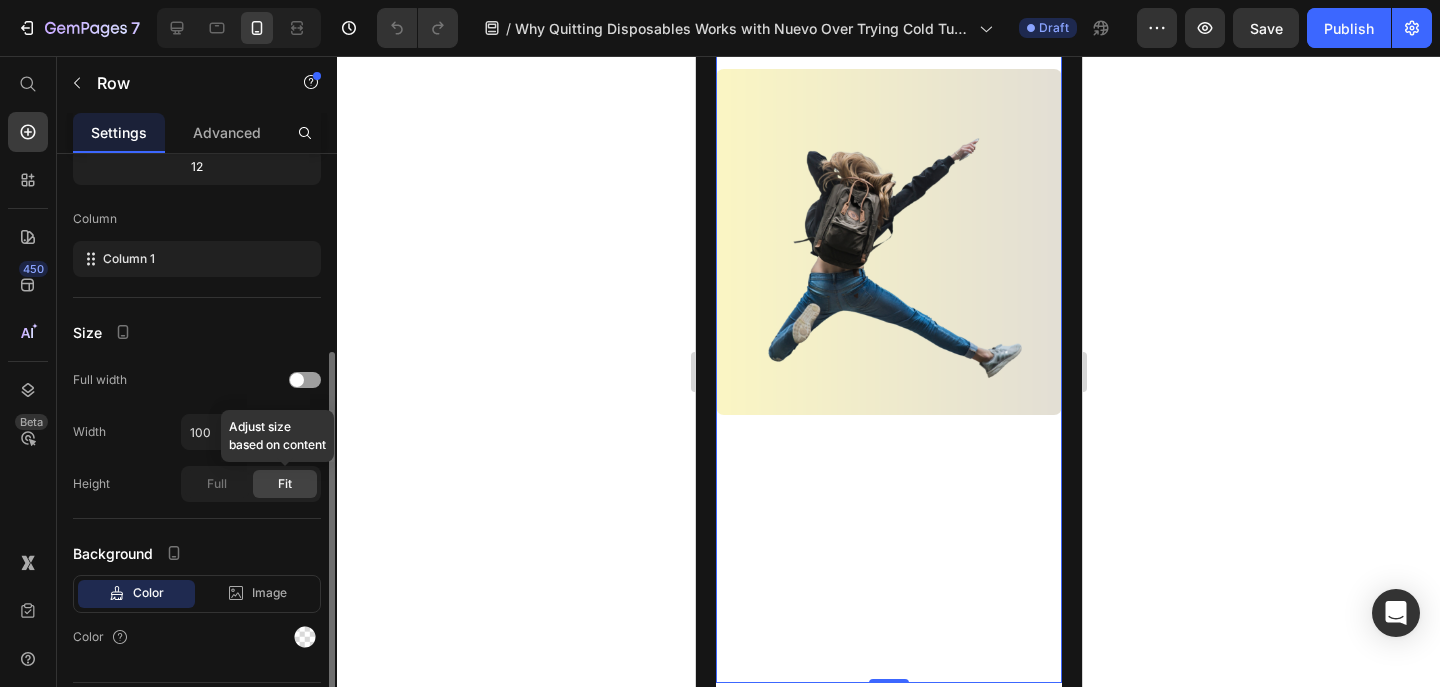 scroll, scrollTop: 278, scrollLeft: 0, axis: vertical 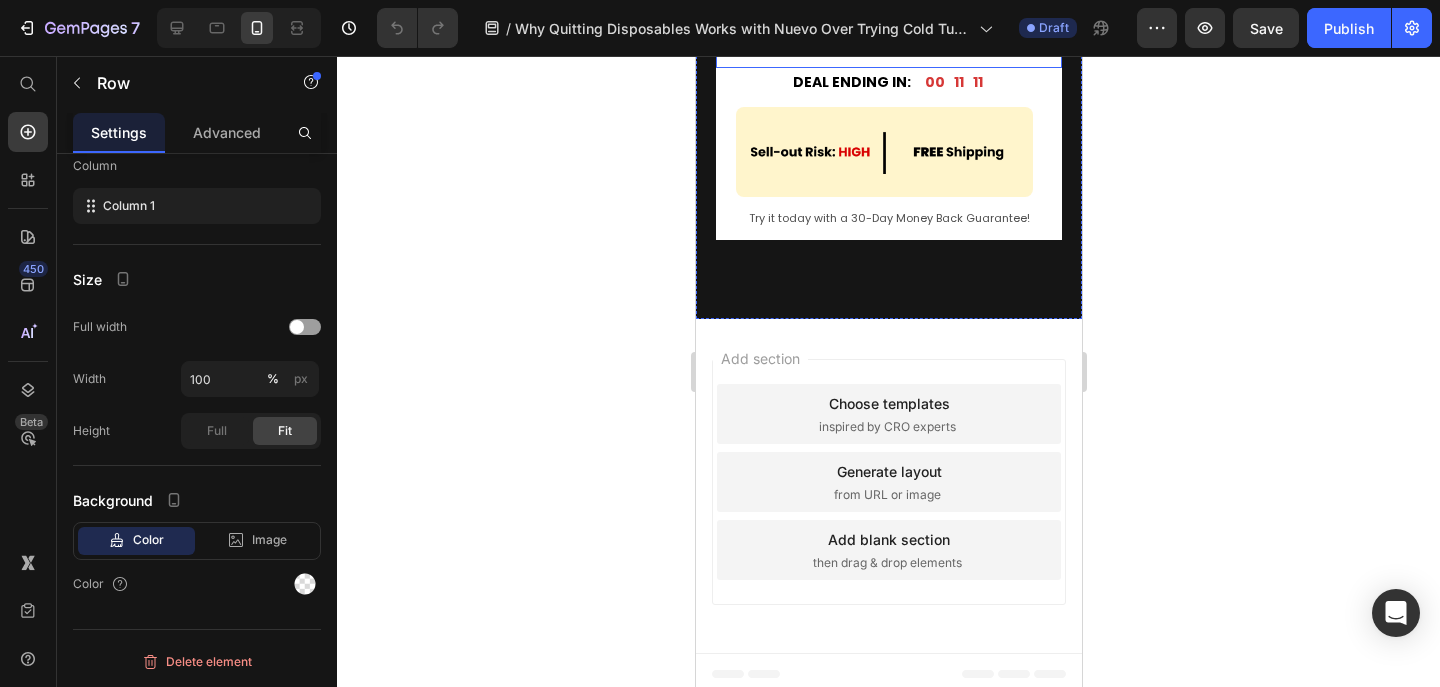 click on "1. The First Step They Don’t Want You Taking — Kicking Away The Habit they profit from Heading Image Vape companies rely on nicotine to keep you hooked — they know once you’re addicted, you’ll keep buying. NUEVO breaks that cycle by giving you the same hand-to-mouth ritual but cutting out the chemicals that fuel cravings. The satisfying pull, familiar flavors, and calming functional ingredients help ease withdrawal and make it feel effortless to say no to your old vape. It’s the one thing vape companies hate — because when you have a real way to kick the addiction, their profits disappear. Text Block Row 3. Nuevo  WANTS   You To be Healthy Both Physically & Mentaly. Heading Image Text Block Row 4. At Nuevo, We Understand How It Feels To Be Hooked. Heading Image Text Block Row 5. Nuevo Understands The Skepticism. Heading Image Text Block Row 6. Nuevo is  AGAINST  Nicotine &  FOR  Functionality & Preformance. Heading Image win . Text Block Row Heading Image Nuevo Text Block Row   0 Heading Image" at bounding box center [888, -2950] 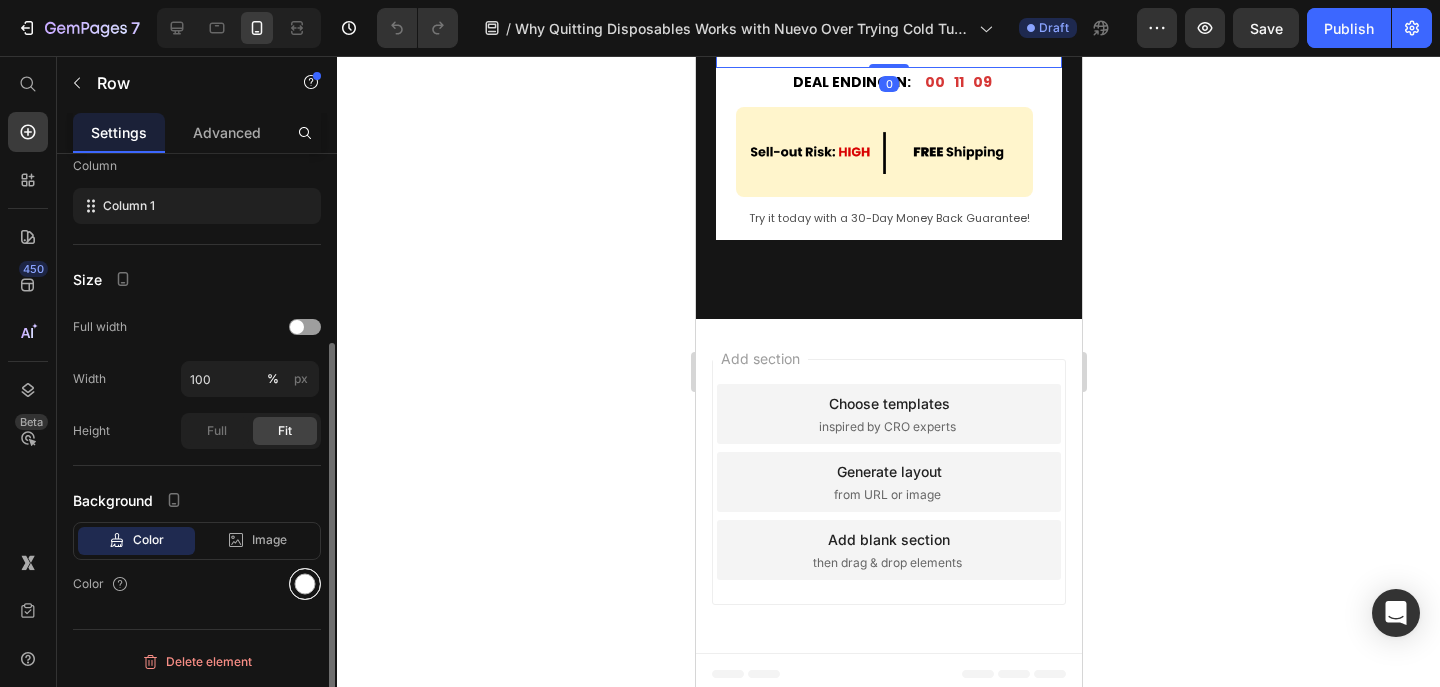 click at bounding box center [305, 584] 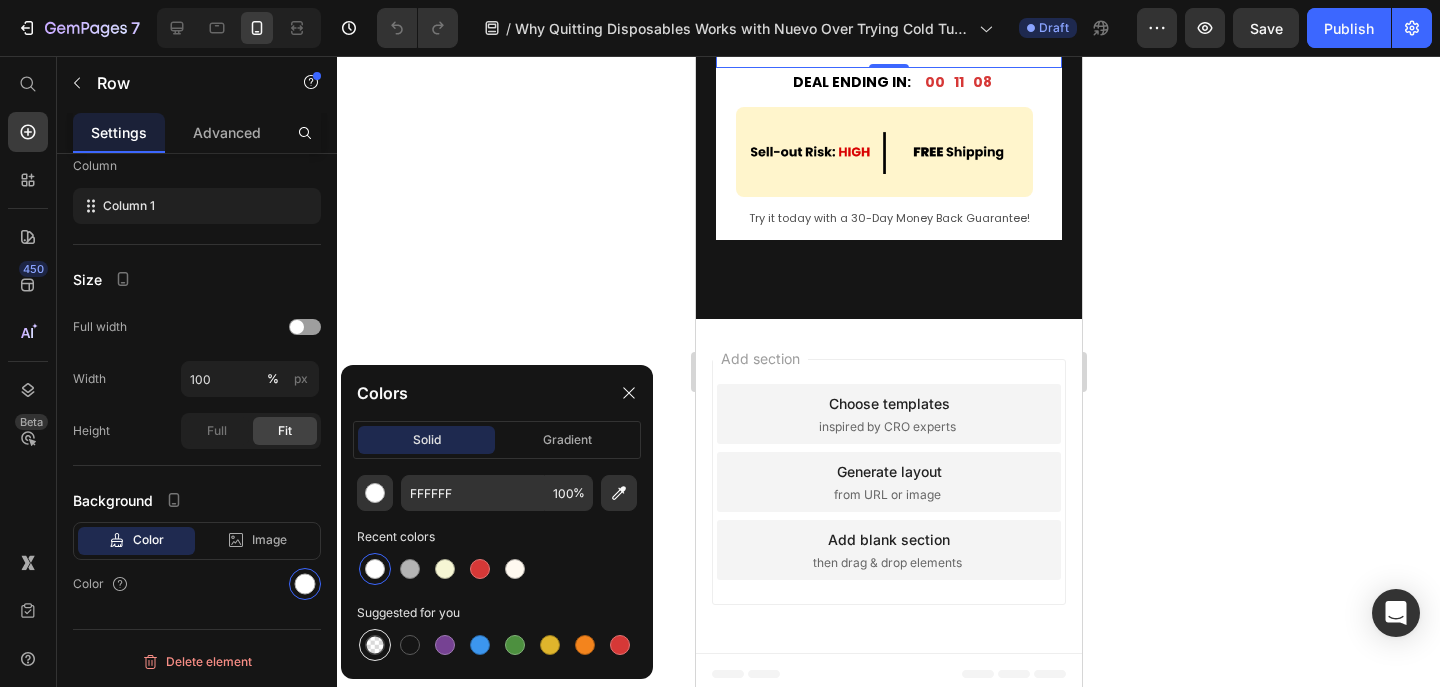 click at bounding box center (375, 645) 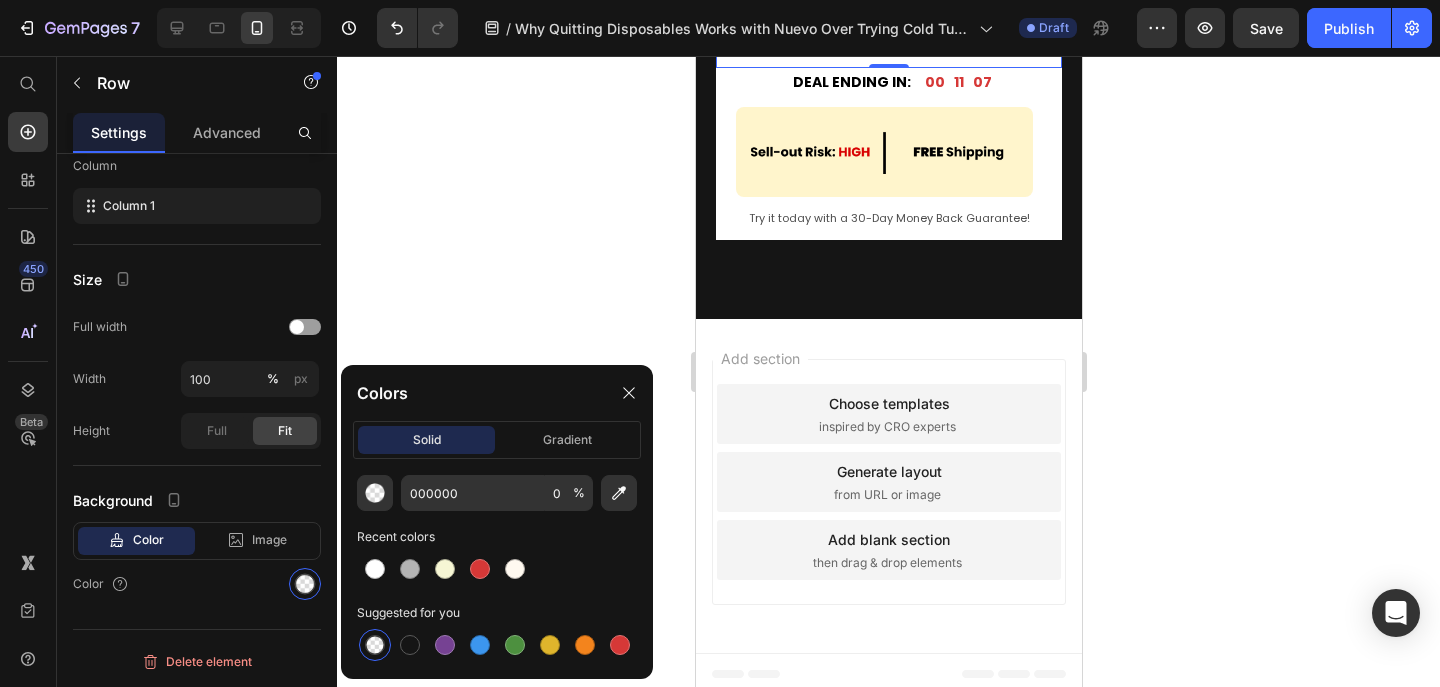 click 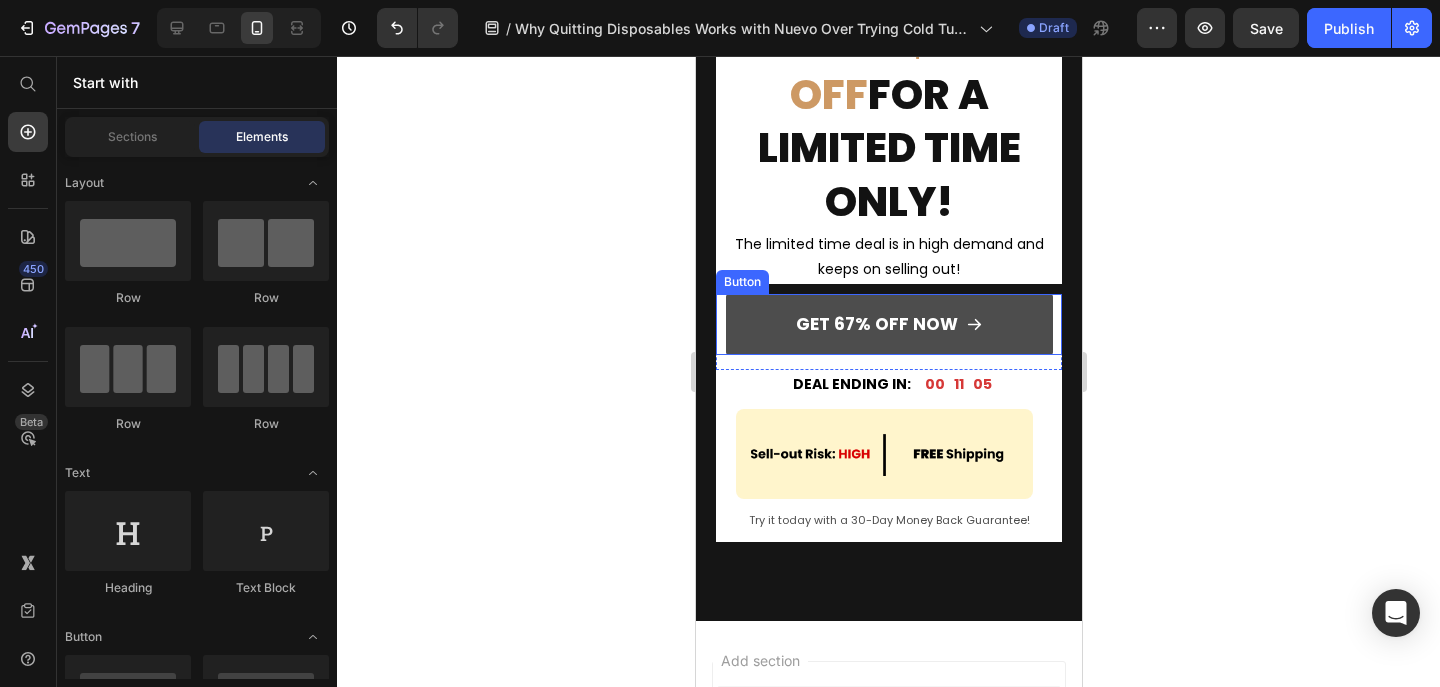 scroll, scrollTop: 6518, scrollLeft: 0, axis: vertical 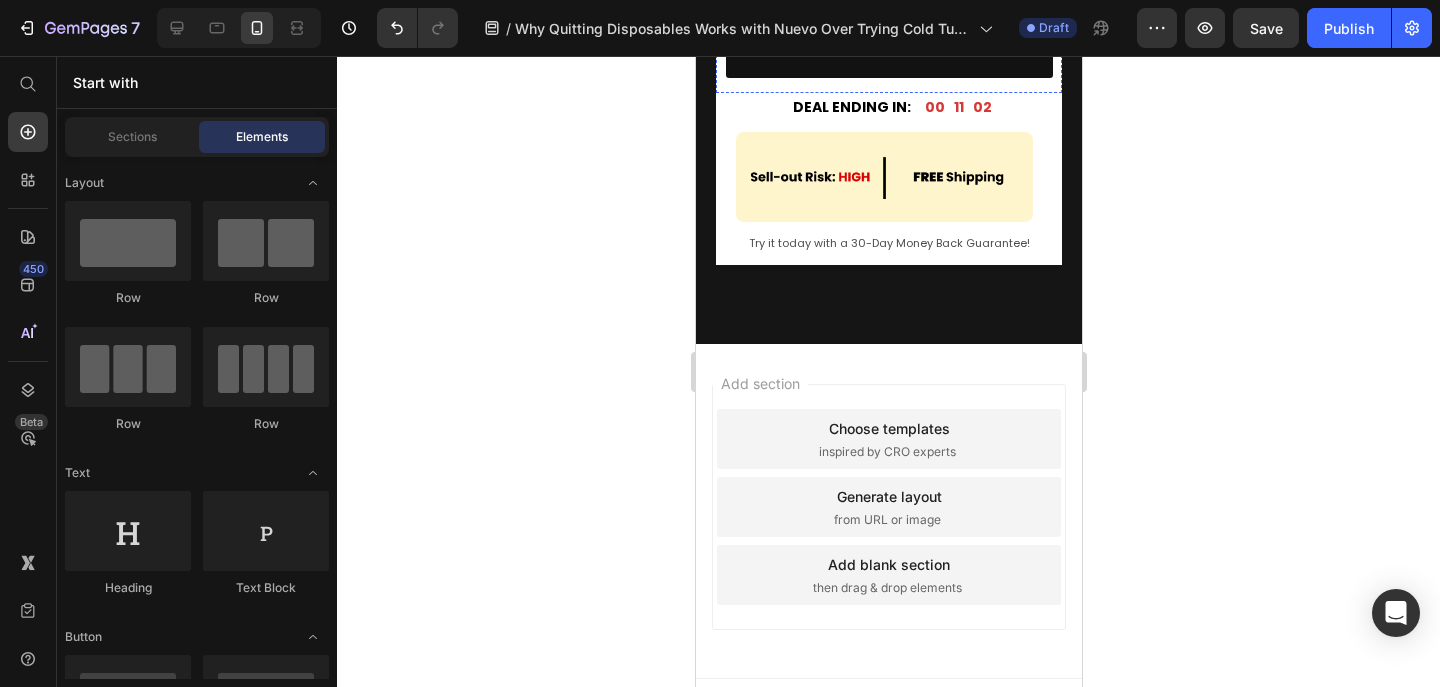 click on "The limited time deal is in high demand and keeps on selling out!" at bounding box center [888, -20] 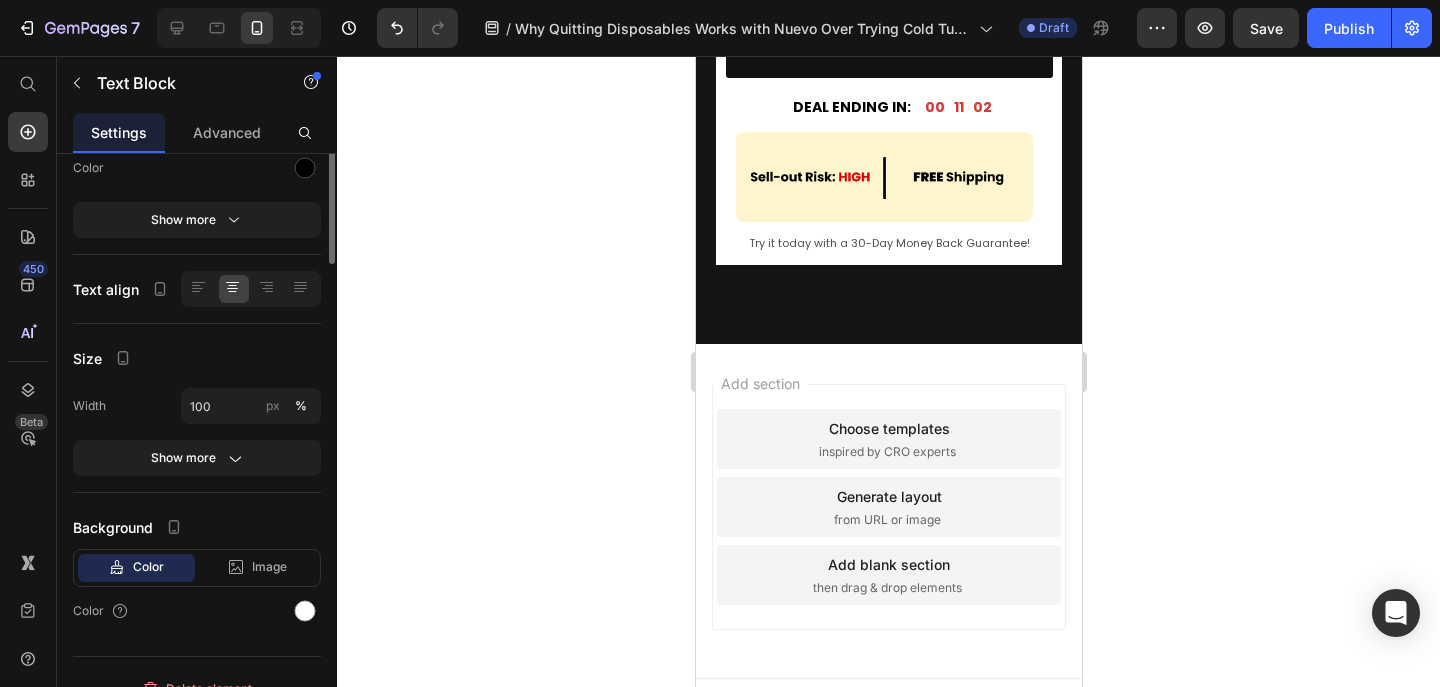 scroll, scrollTop: 0, scrollLeft: 0, axis: both 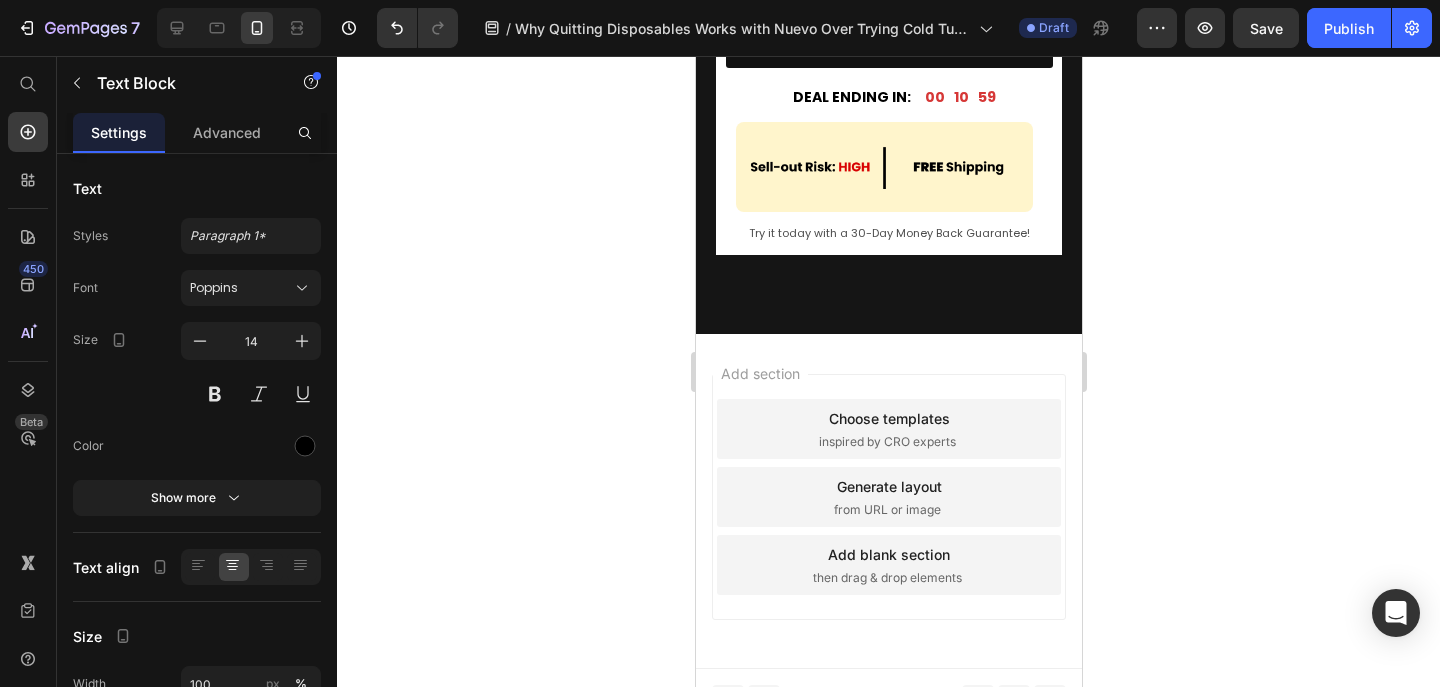 drag, startPoint x: 883, startPoint y: 266, endPoint x: 884, endPoint y: 218, distance: 48.010414 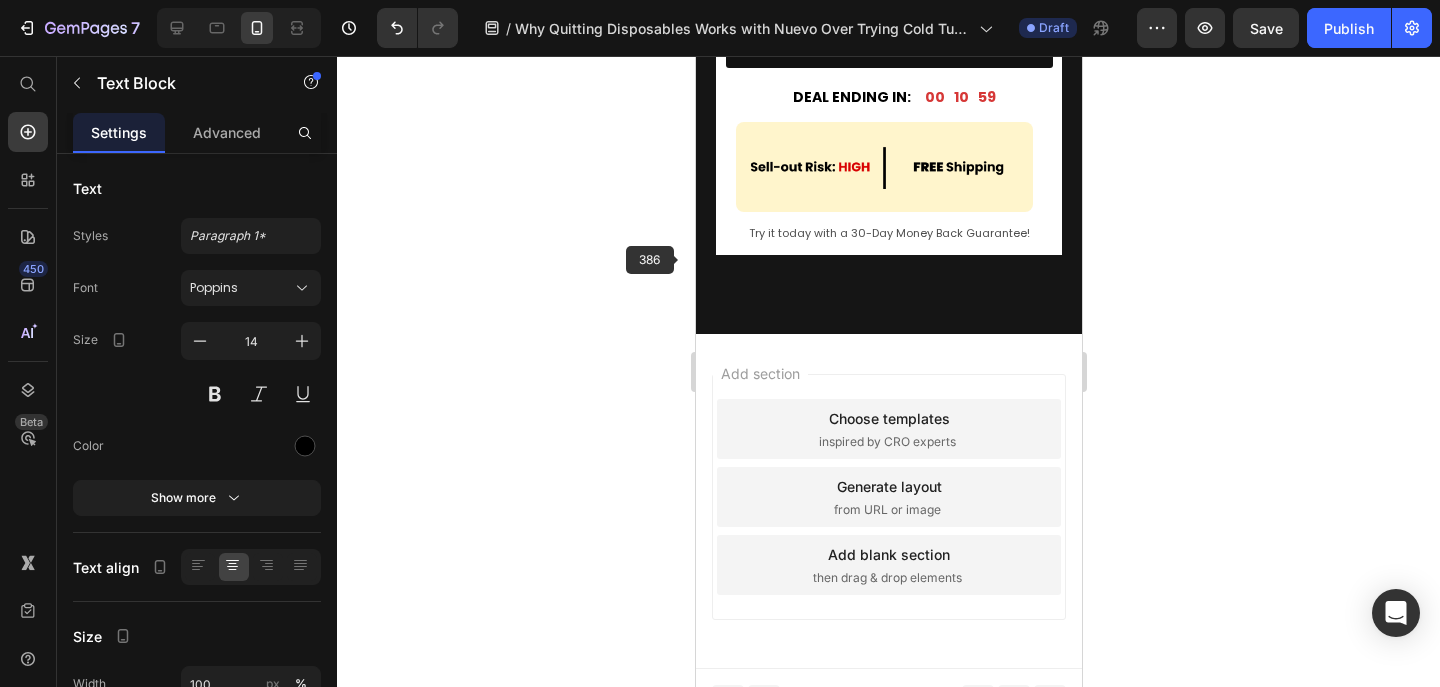 click 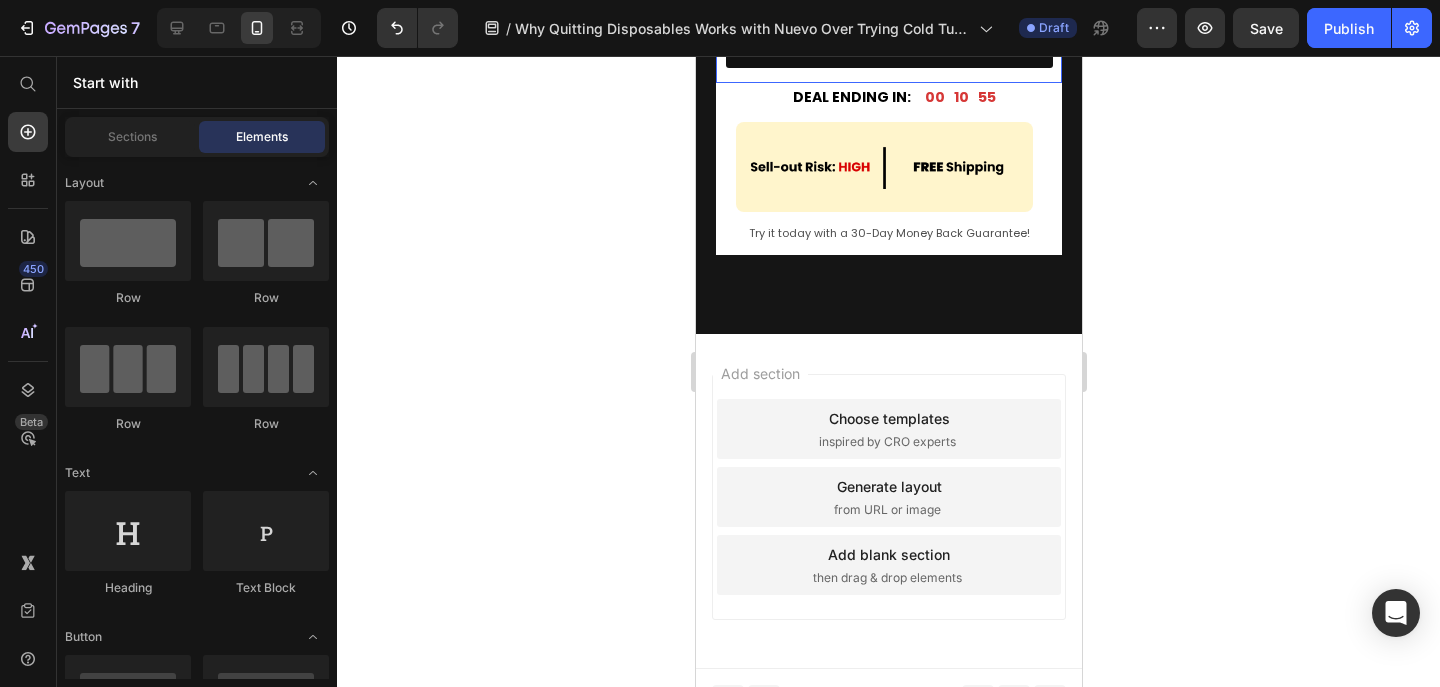 scroll, scrollTop: 6397, scrollLeft: 0, axis: vertical 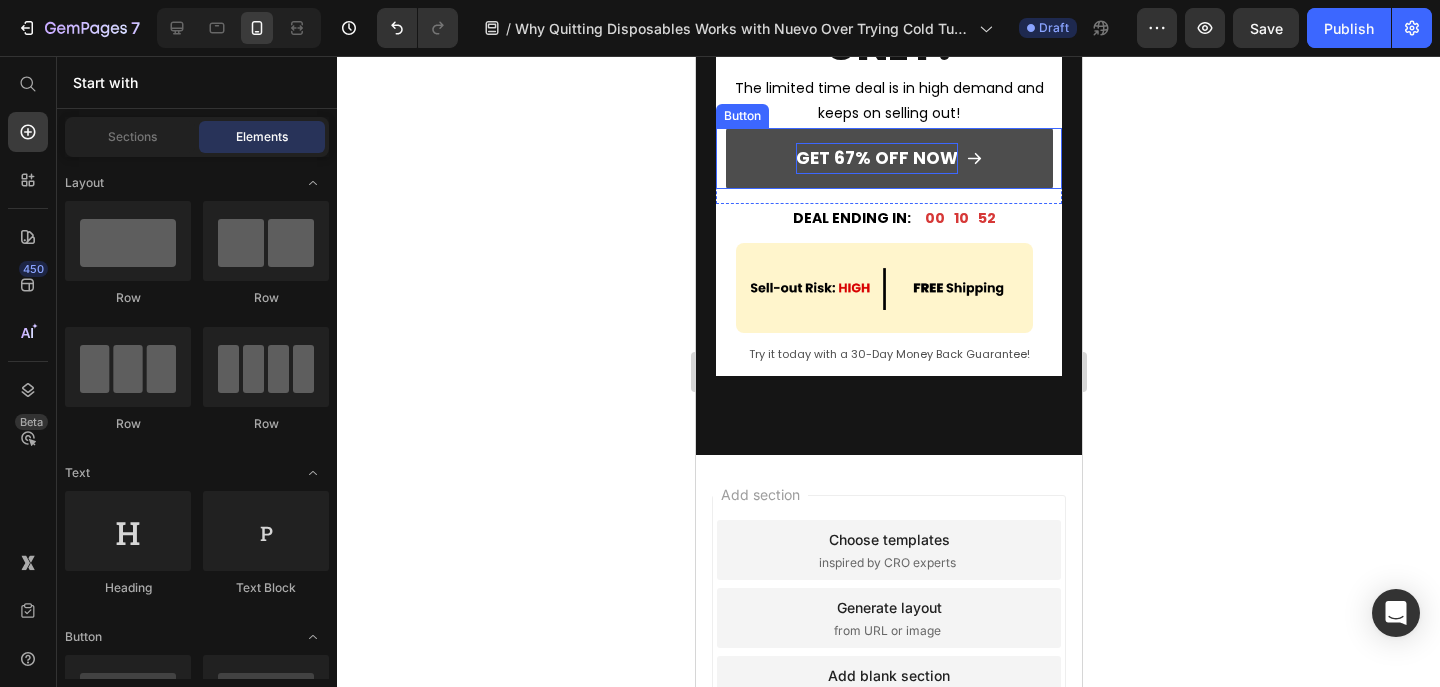click on "GET 67% OFF NOW" at bounding box center (876, 158) 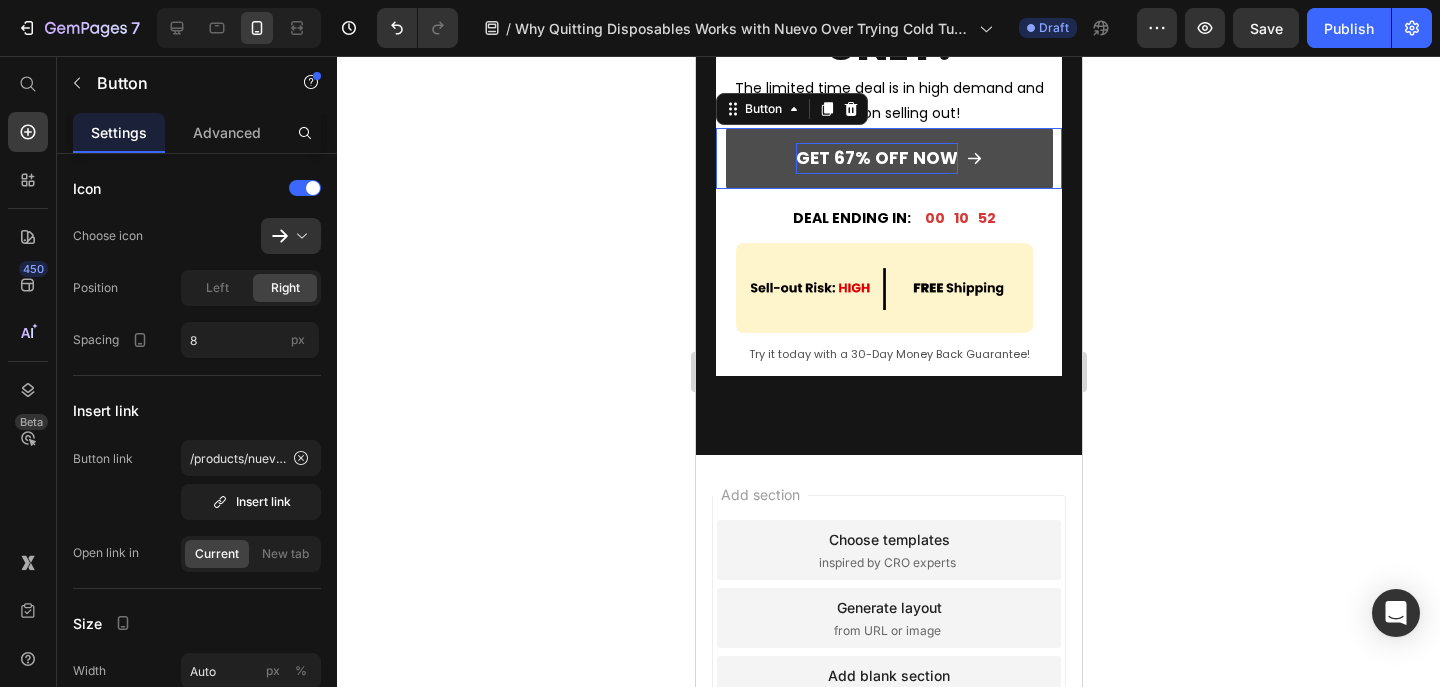 click on "GET 67% OFF NOW" at bounding box center (876, 158) 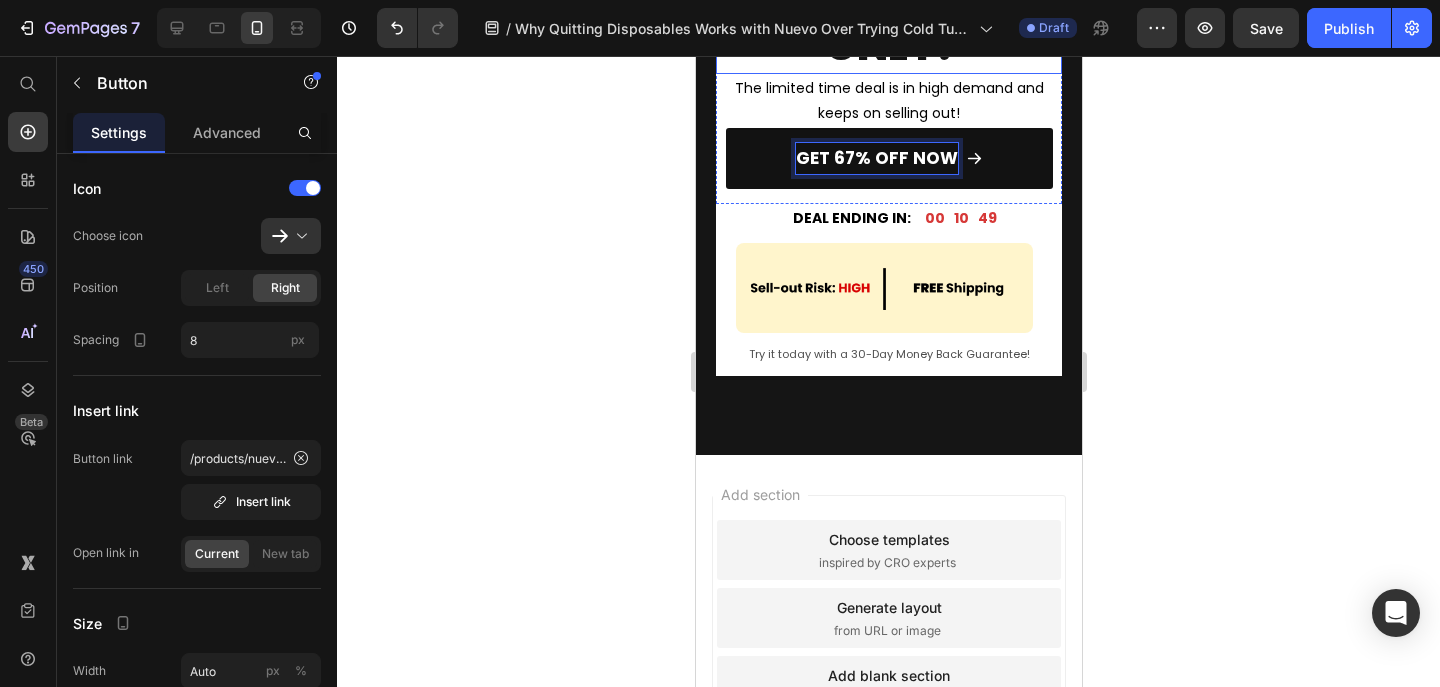 click on "UP TO $100 OFF" at bounding box center [888, -88] 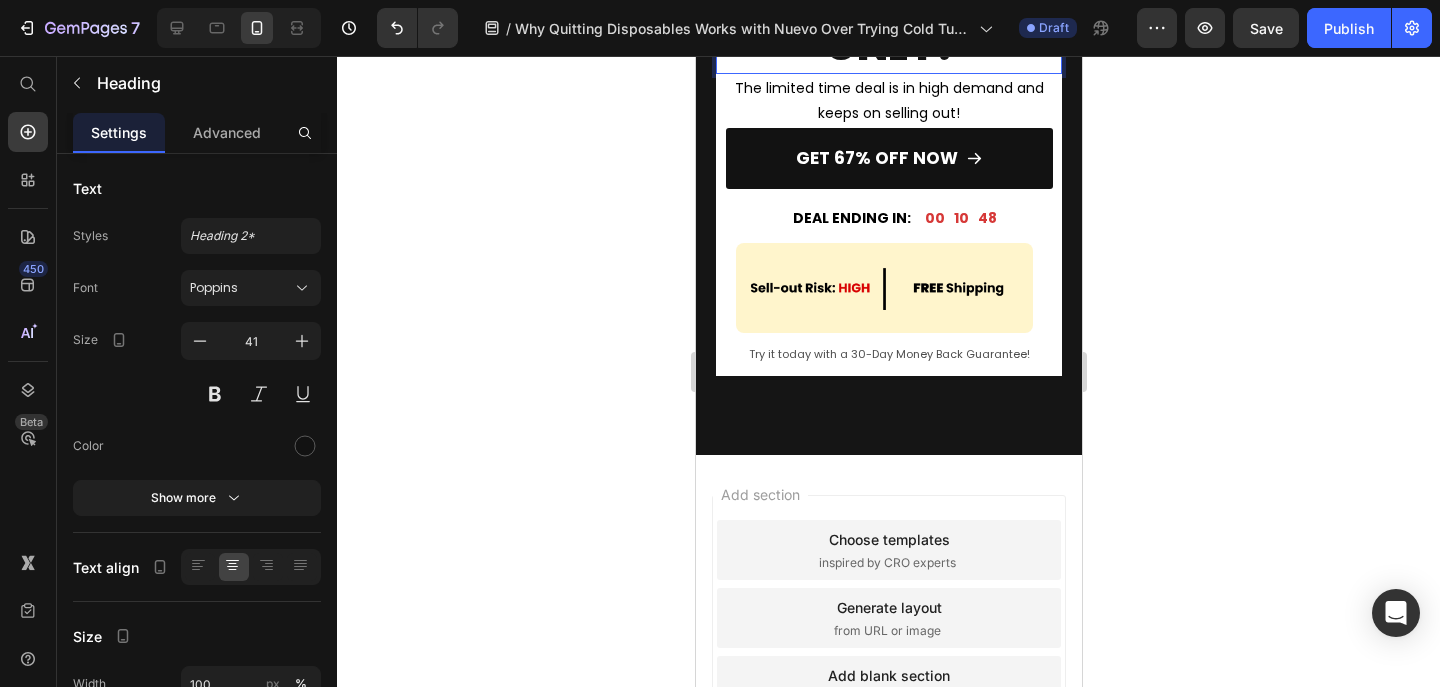 click on "UP TO $100 OFF" at bounding box center (888, -88) 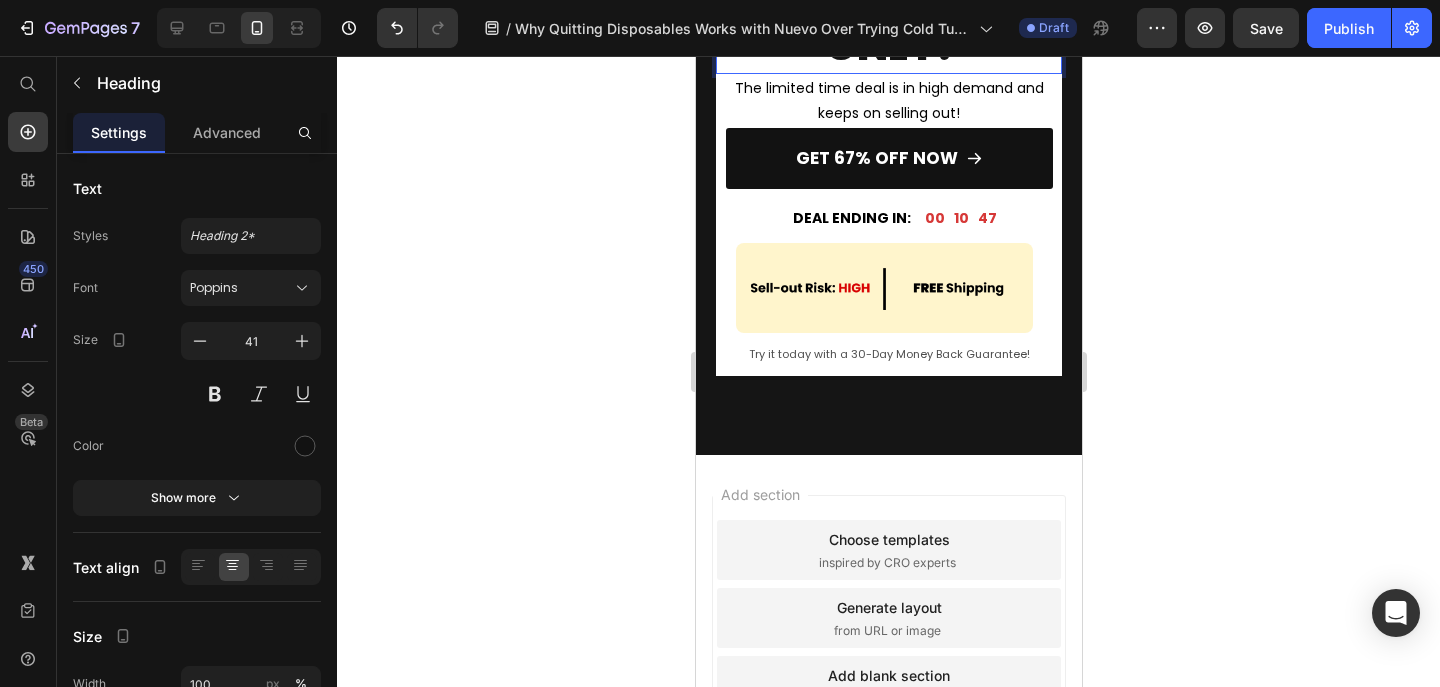 click on "UP TO $100 OFF" at bounding box center (888, -88) 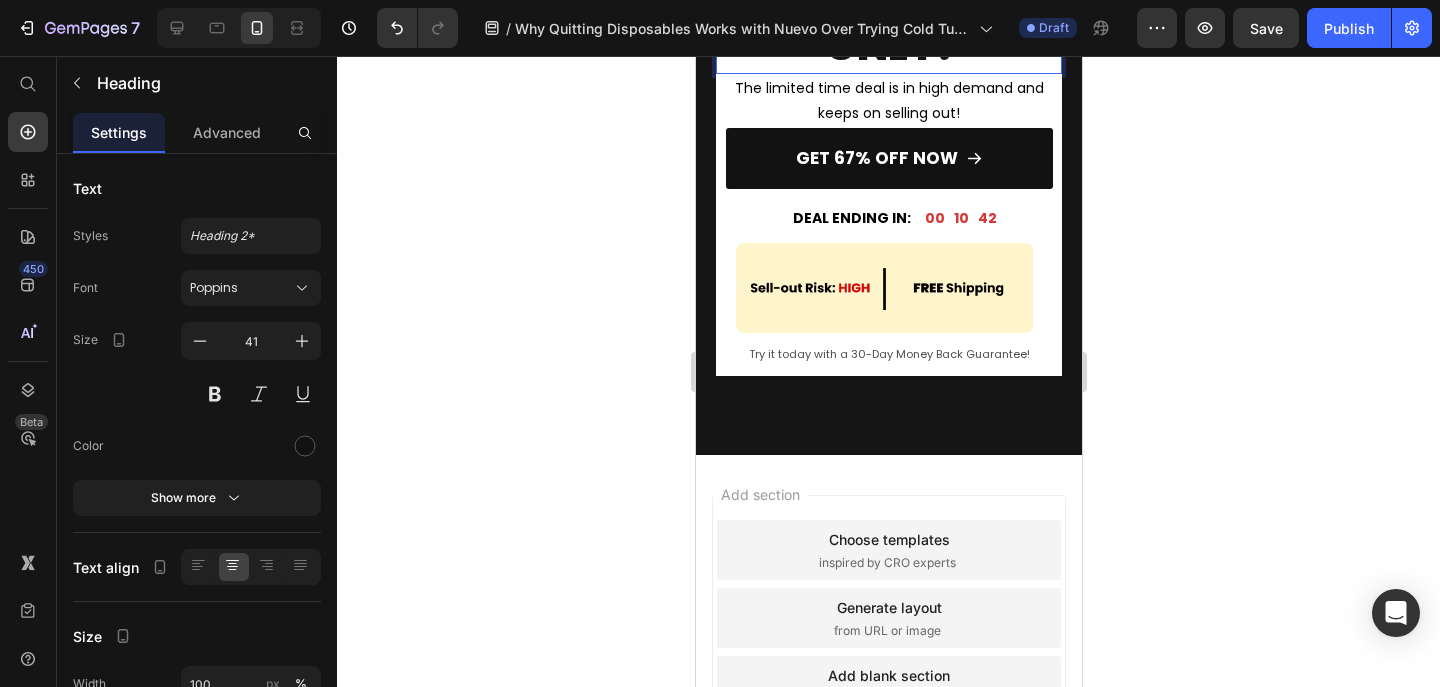 click 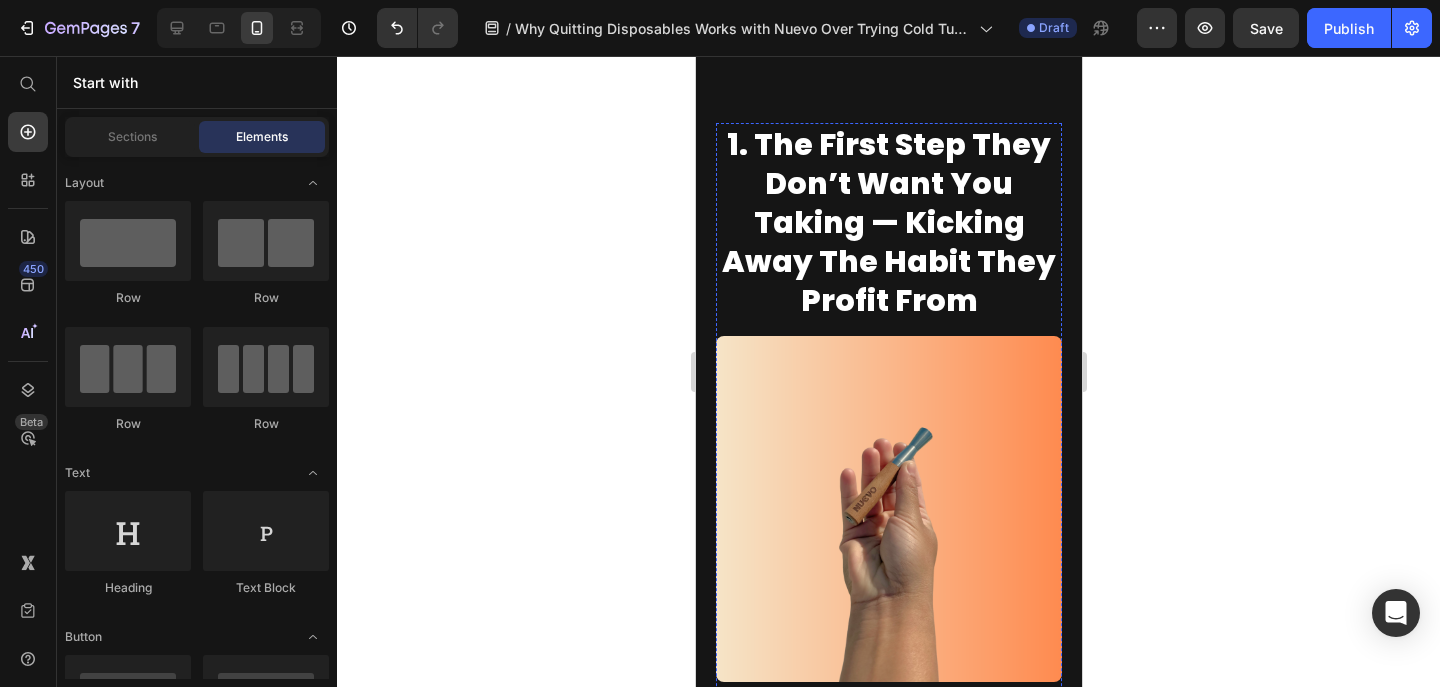 scroll, scrollTop: 441, scrollLeft: 0, axis: vertical 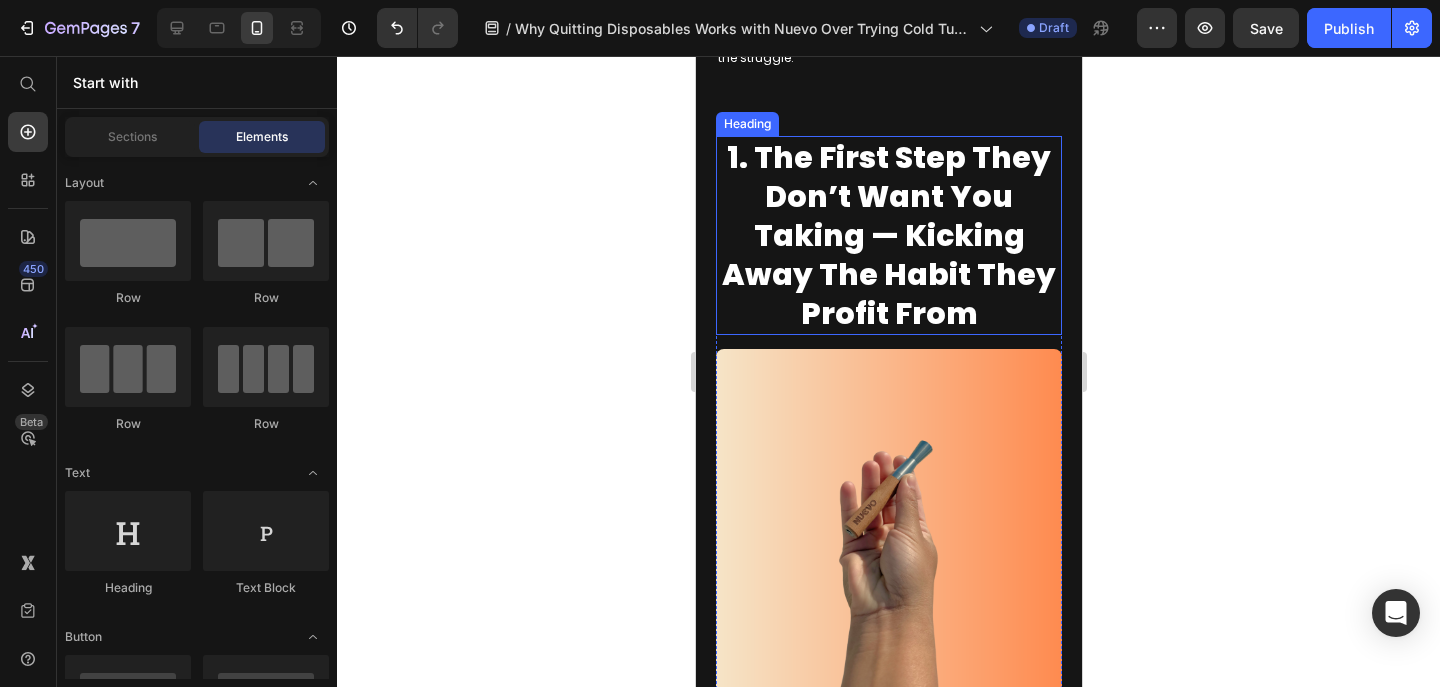 click on "1. The First Step They Don’t Want You Taking — Kicking Away The Habit they profit from" at bounding box center (888, 235) 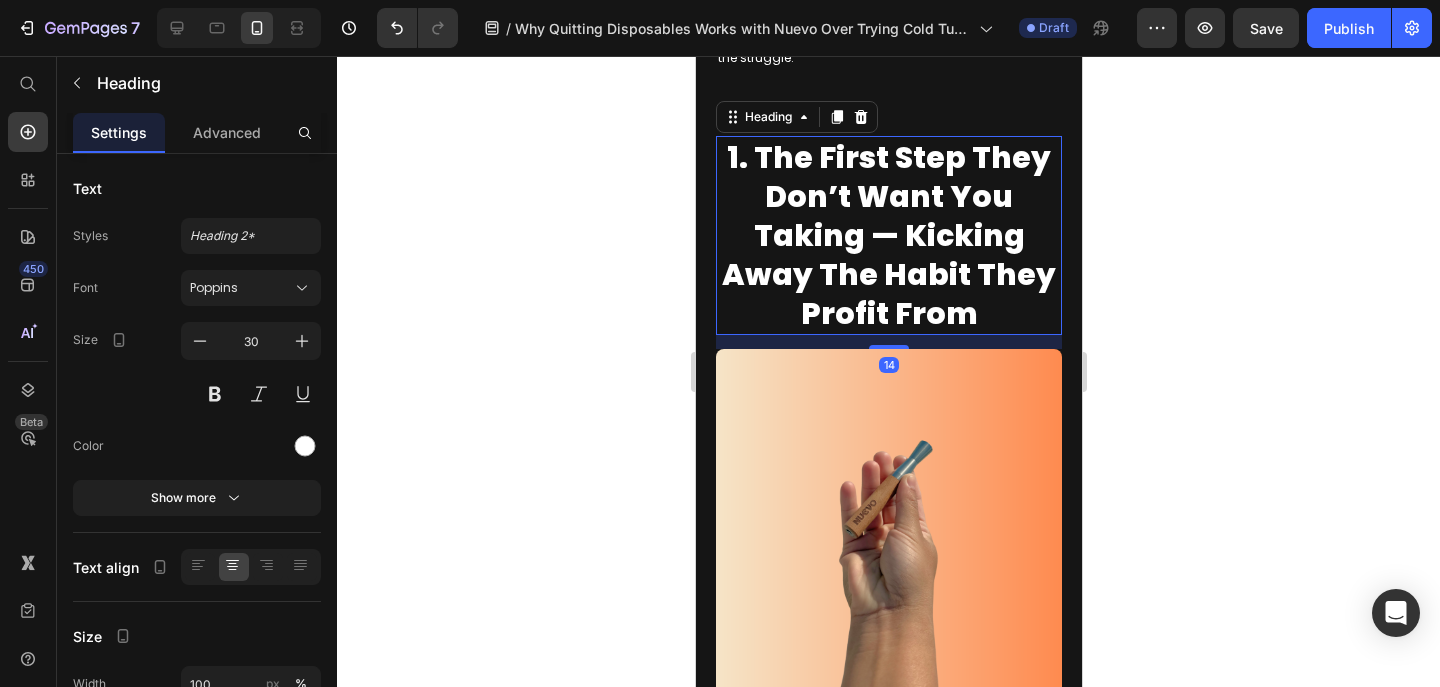 click on "1. The First Step They Don’t Want You Taking — Kicking Away The Habit they profit from" at bounding box center [888, 235] 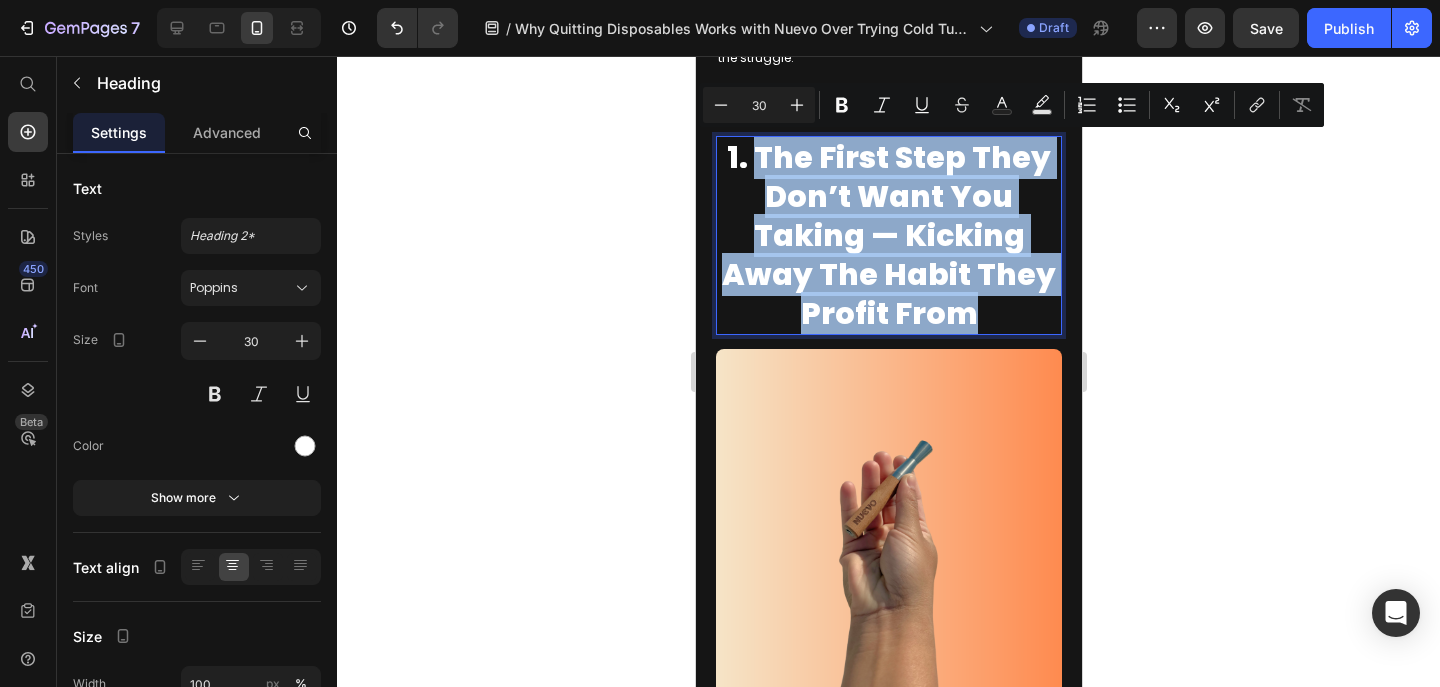 drag, startPoint x: 1010, startPoint y: 305, endPoint x: 764, endPoint y: 159, distance: 286.06293 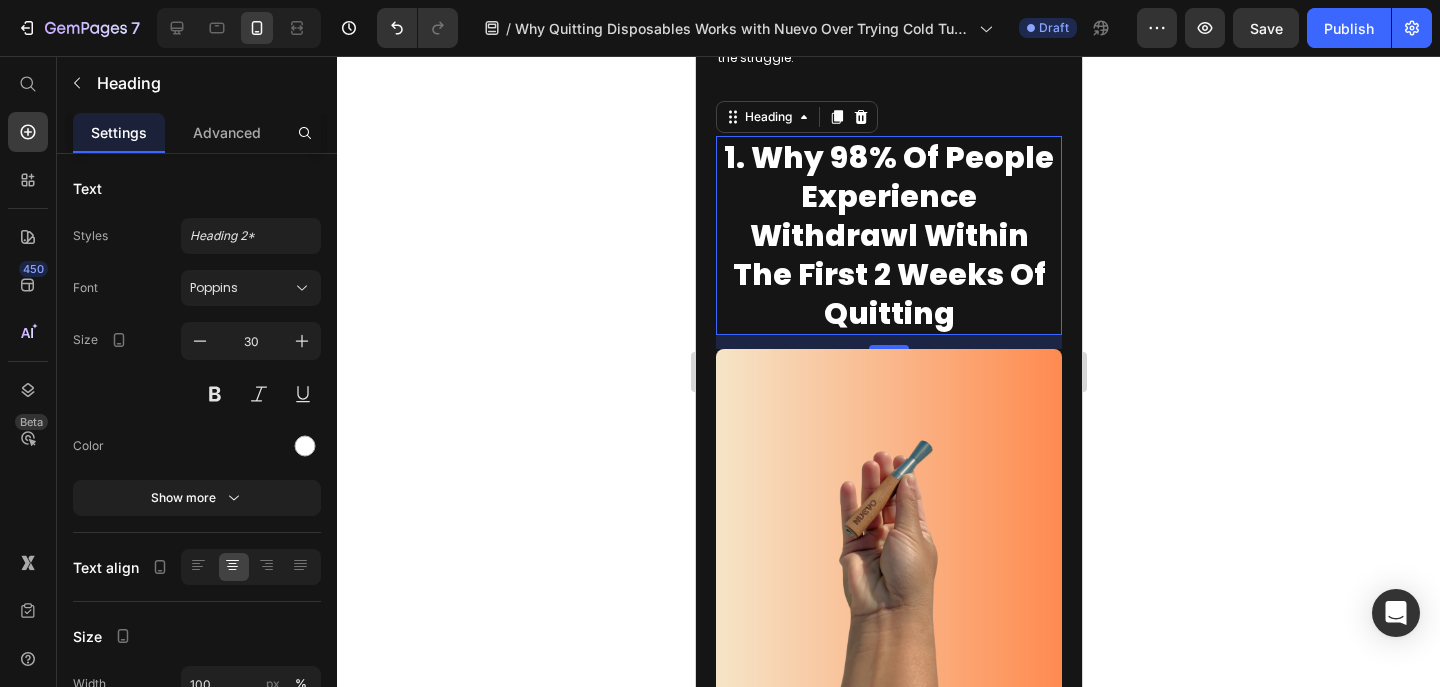 click 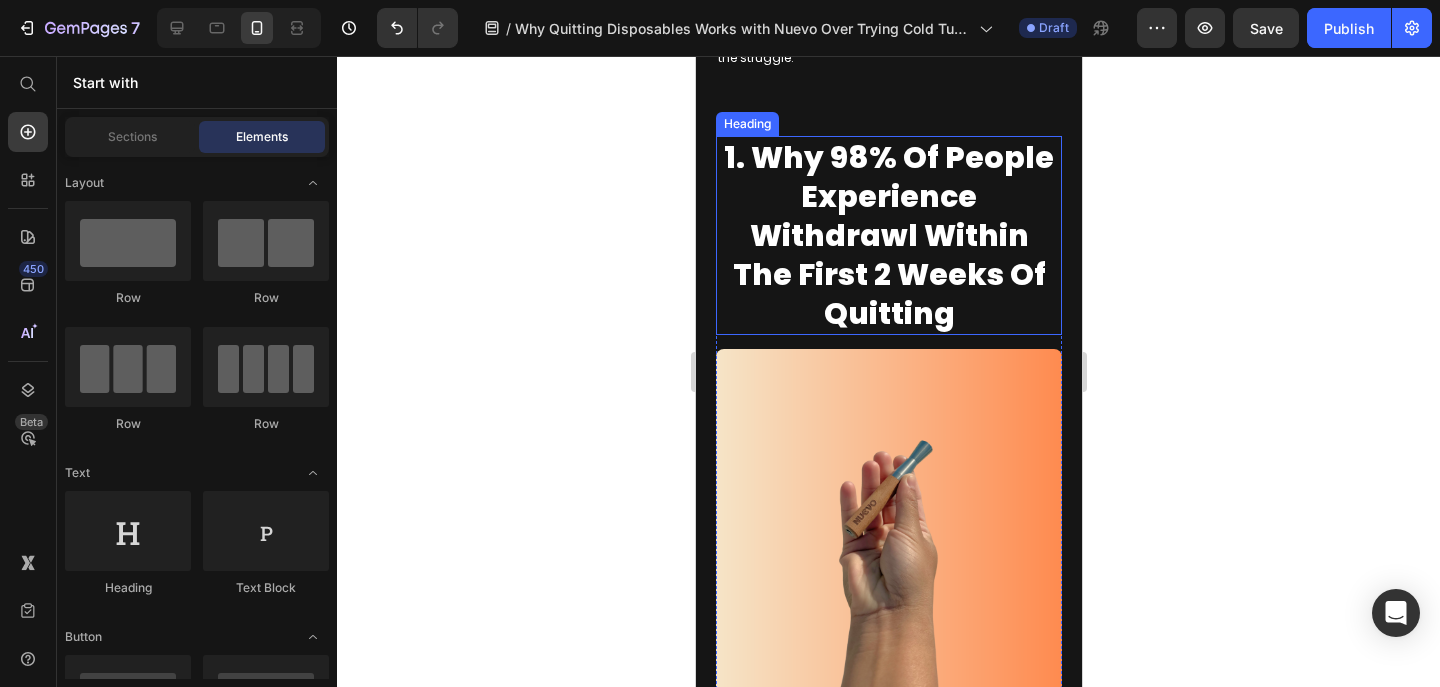 click on "1. Why 98% Of People Experience Withdrawl Within The First 2 Weeks Of Quitting" at bounding box center [888, 235] 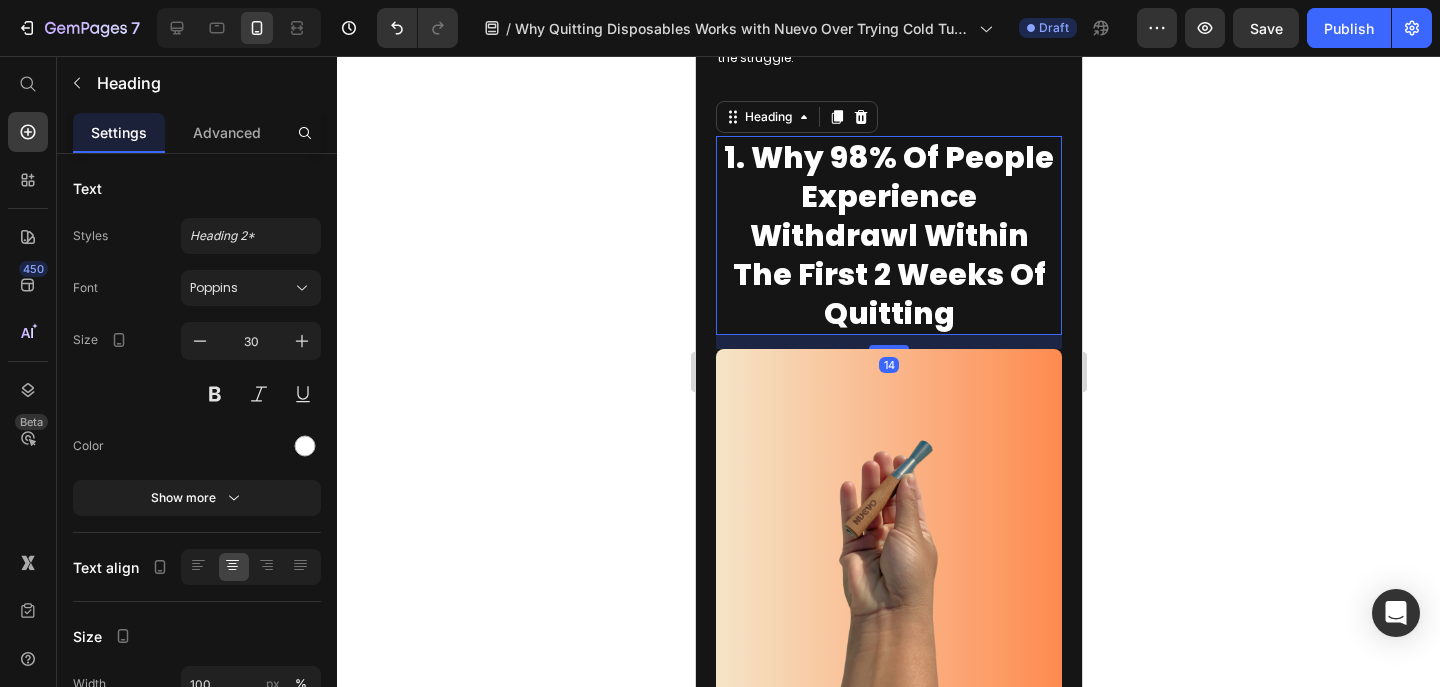 click 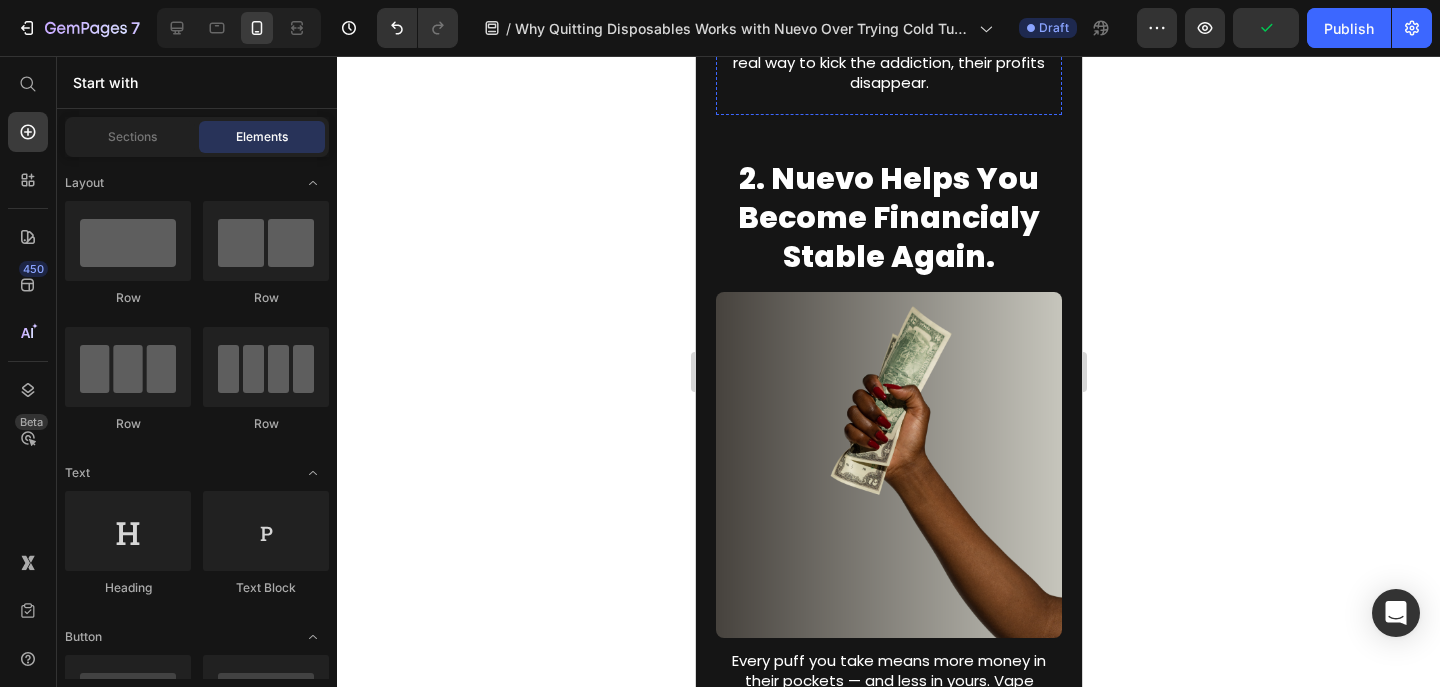 scroll, scrollTop: 1295, scrollLeft: 0, axis: vertical 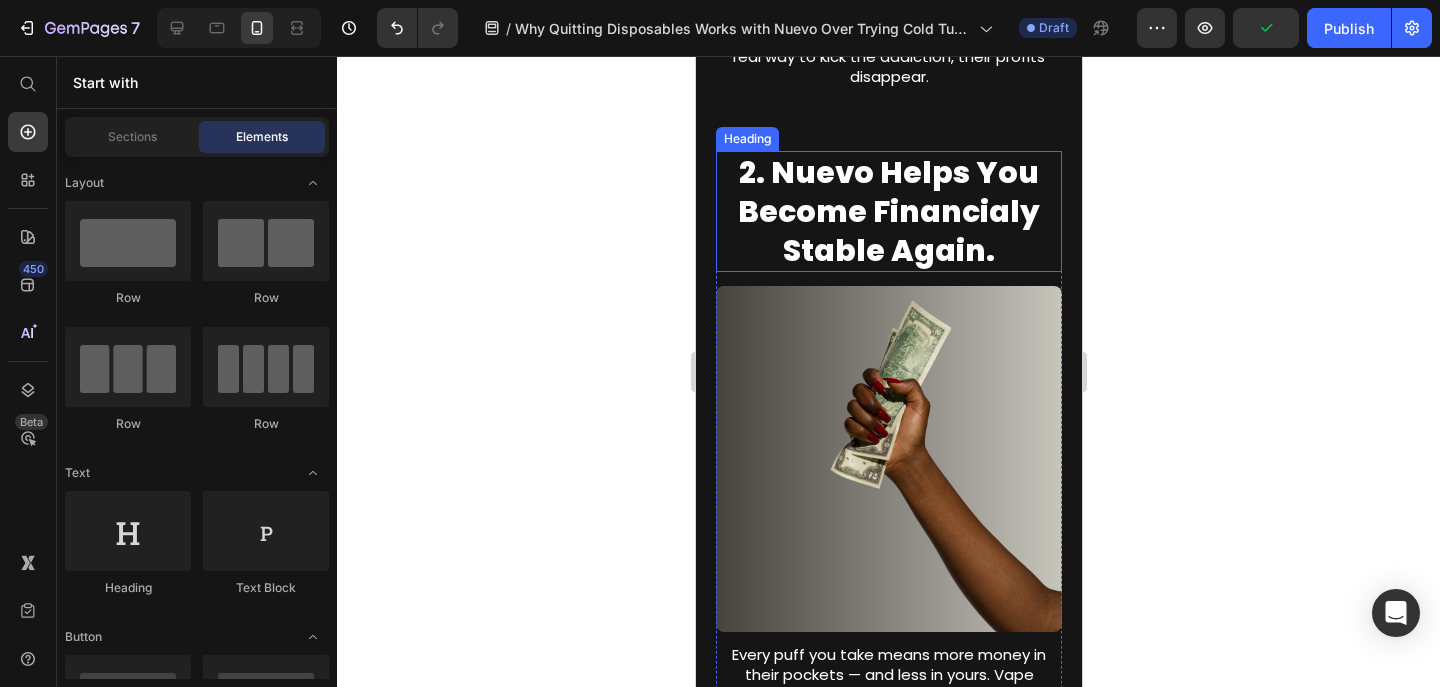click on "2. Nuevo Helps You Become Financialy Stable Again." at bounding box center (888, 211) 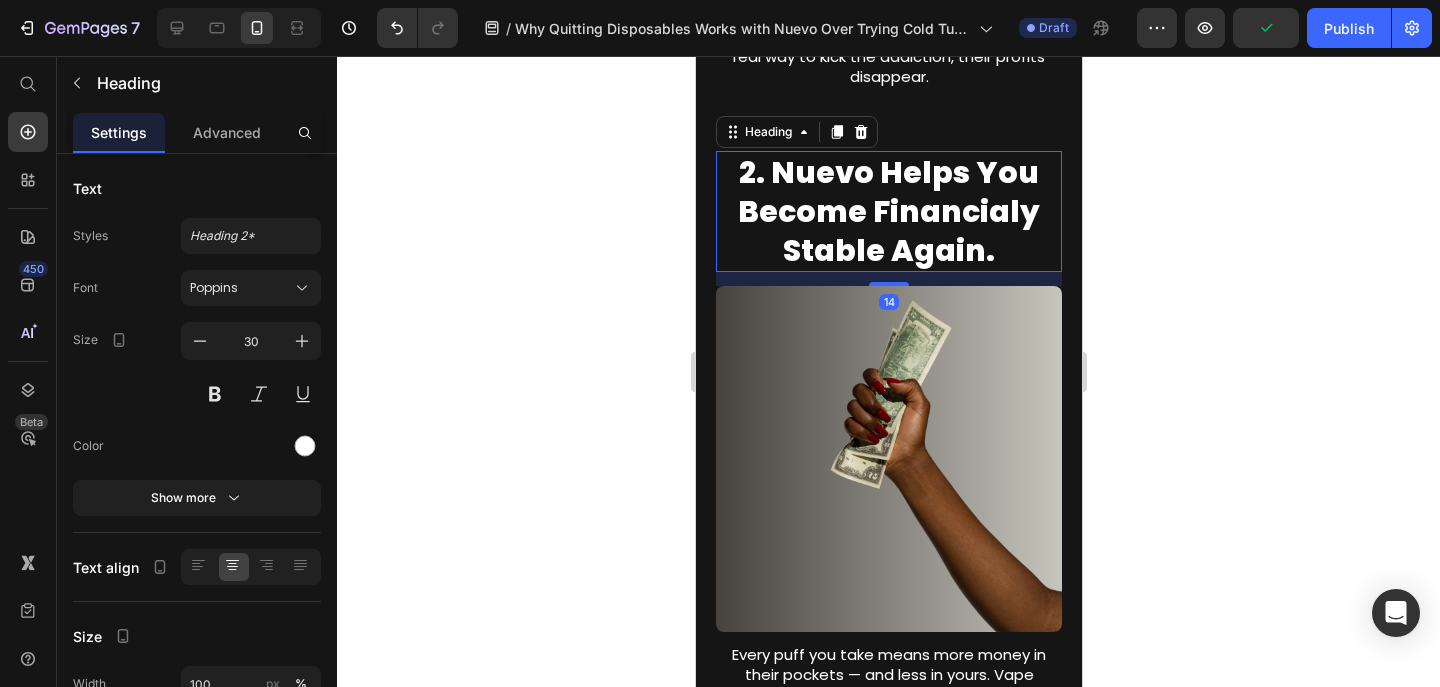 click on "2. Nuevo Helps You Become Financialy Stable Again." at bounding box center [888, 211] 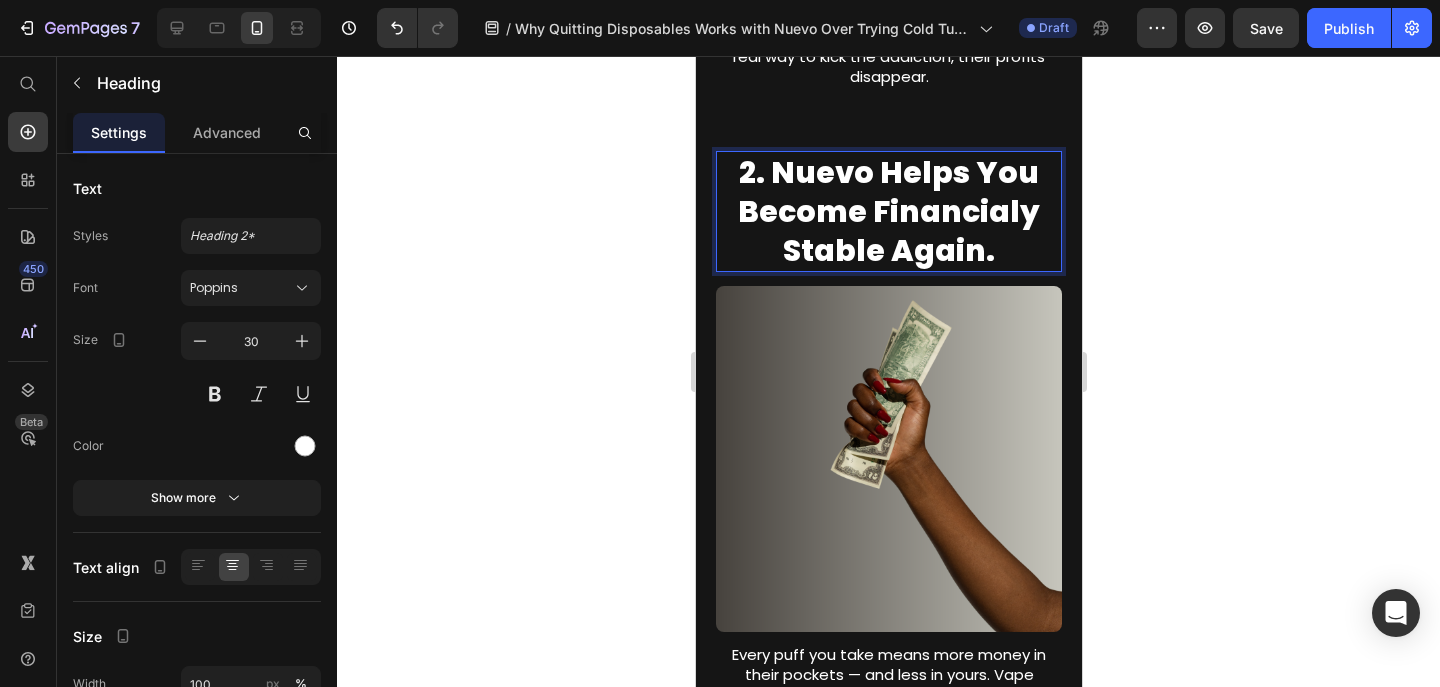 click on "2. Nuevo Helps You Become Financialy Stable Again." at bounding box center [888, 211] 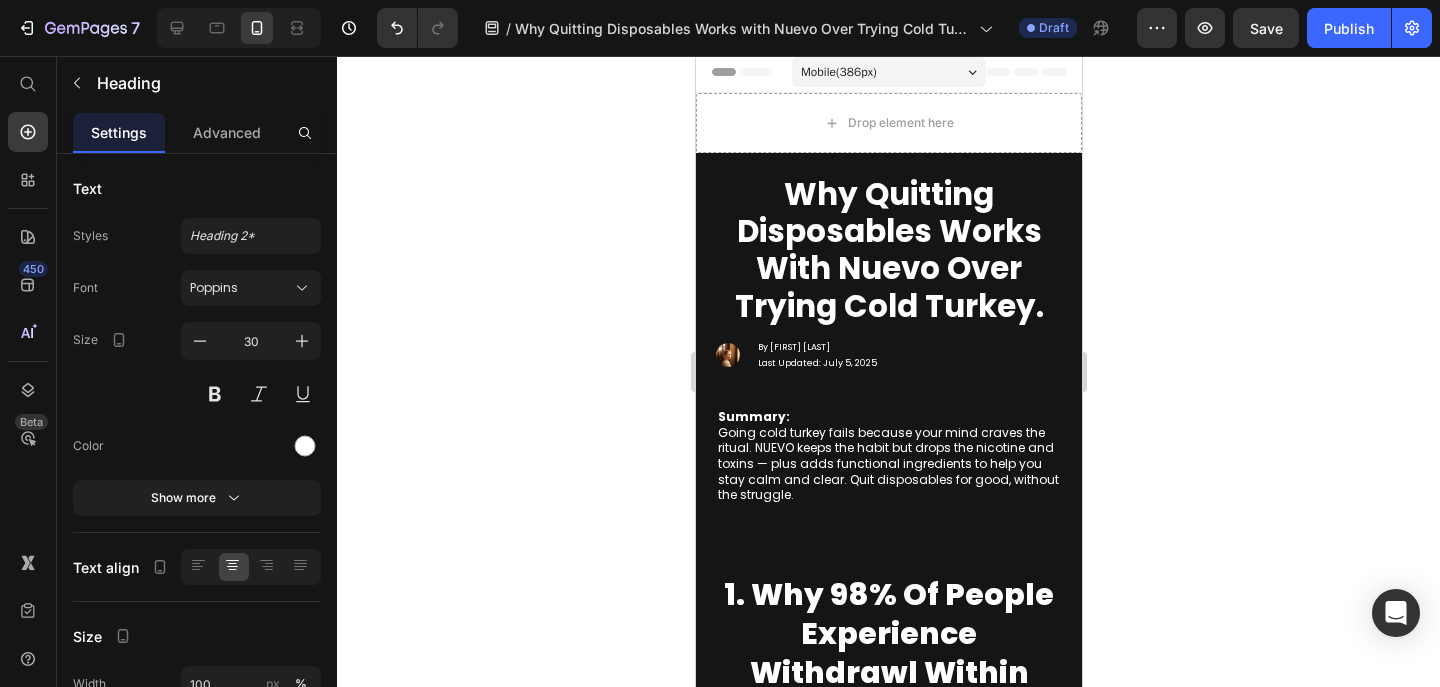 scroll, scrollTop: 0, scrollLeft: 0, axis: both 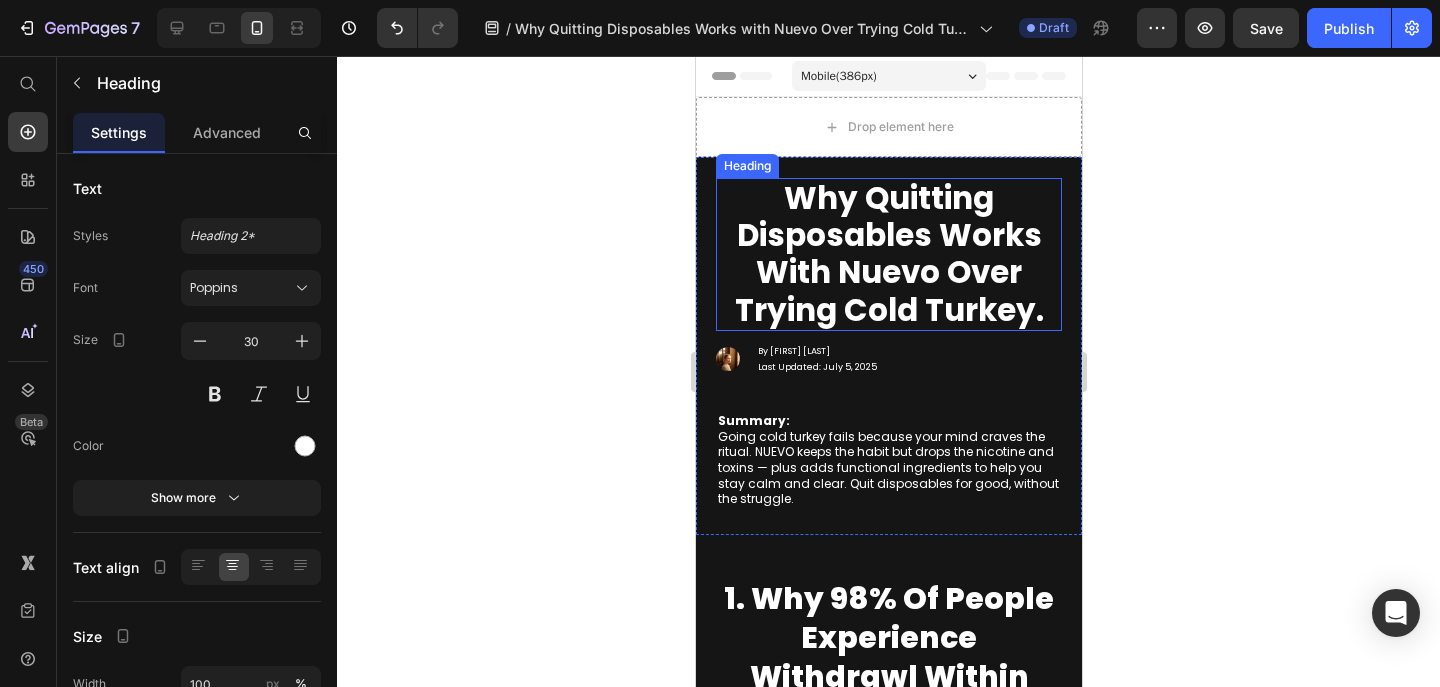 click on "Why Quitting Disposables Works with Nuevo Over Trying Cold Turkey." at bounding box center [888, 254] 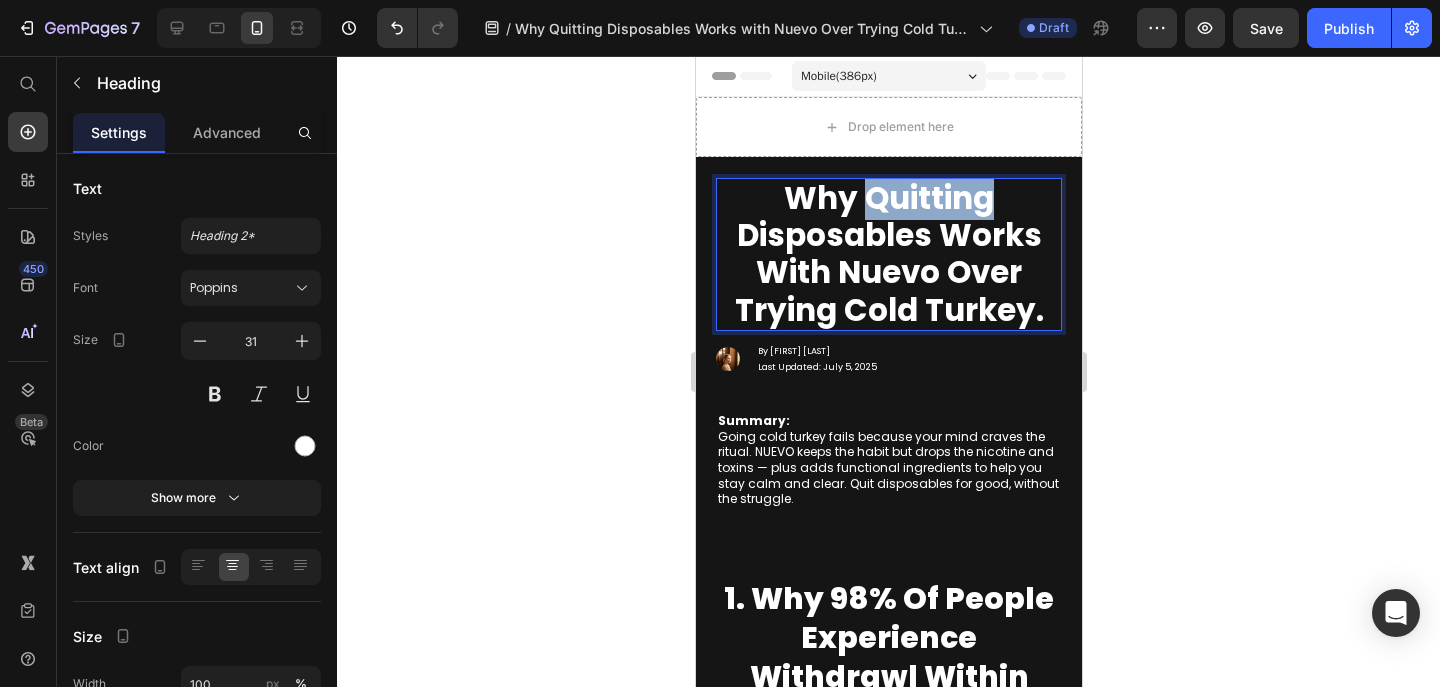 click on "Why Quitting Disposables Works with Nuevo Over Trying Cold Turkey." at bounding box center [888, 254] 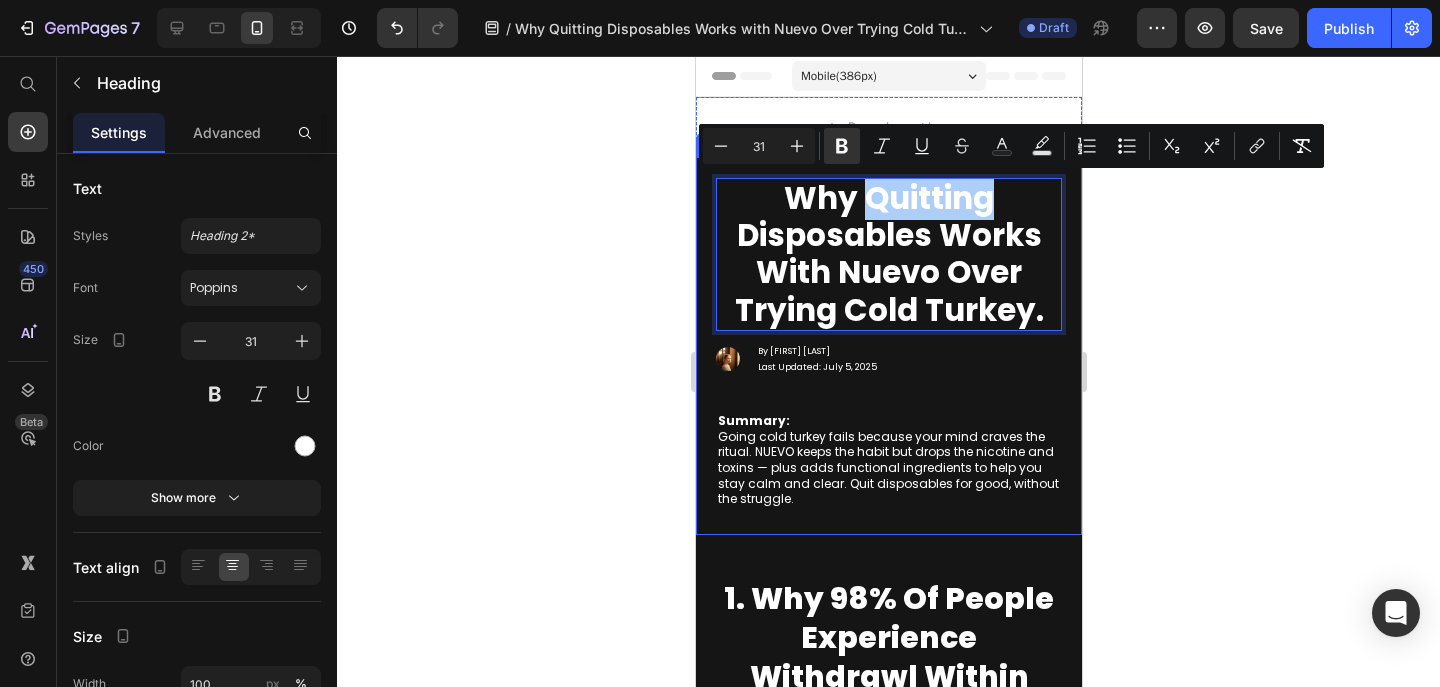 click 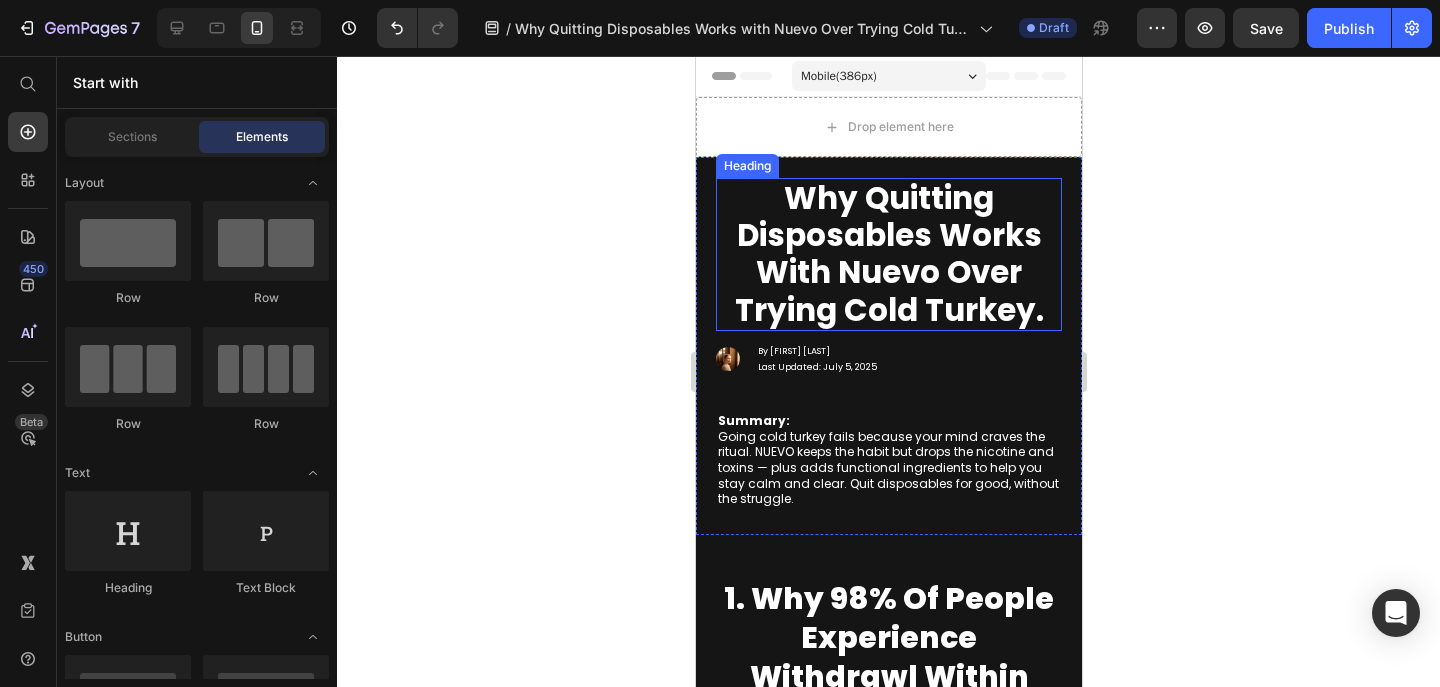 click on "Why Quitting Disposables Works with Nuevo Over Trying Cold Turkey." at bounding box center (888, 254) 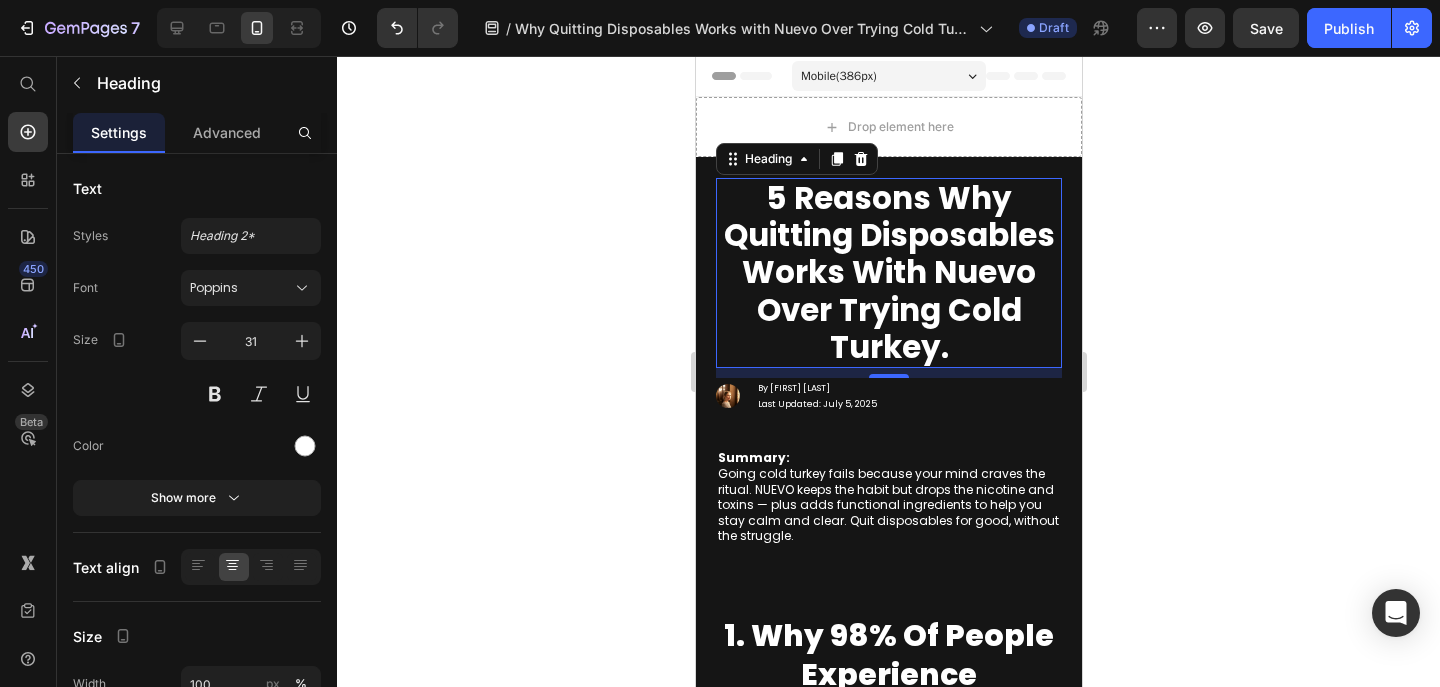 click 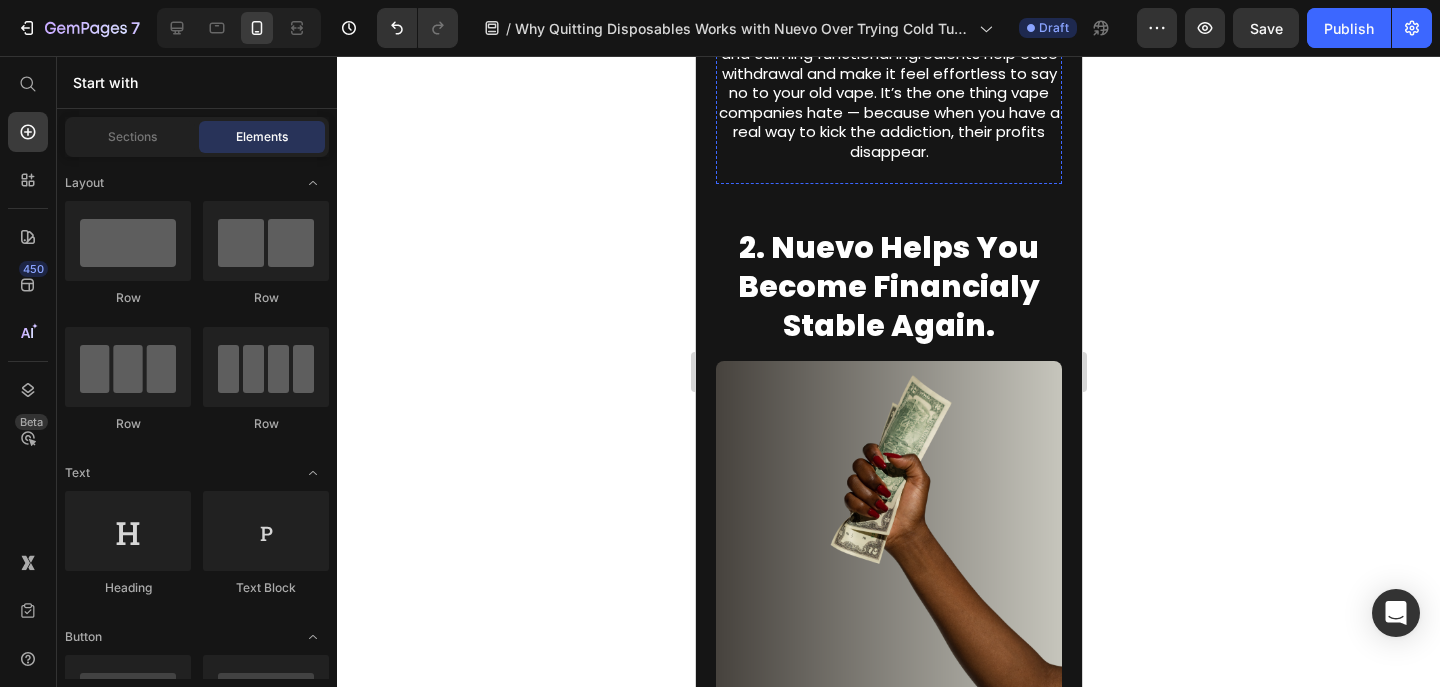 scroll, scrollTop: 1281, scrollLeft: 0, axis: vertical 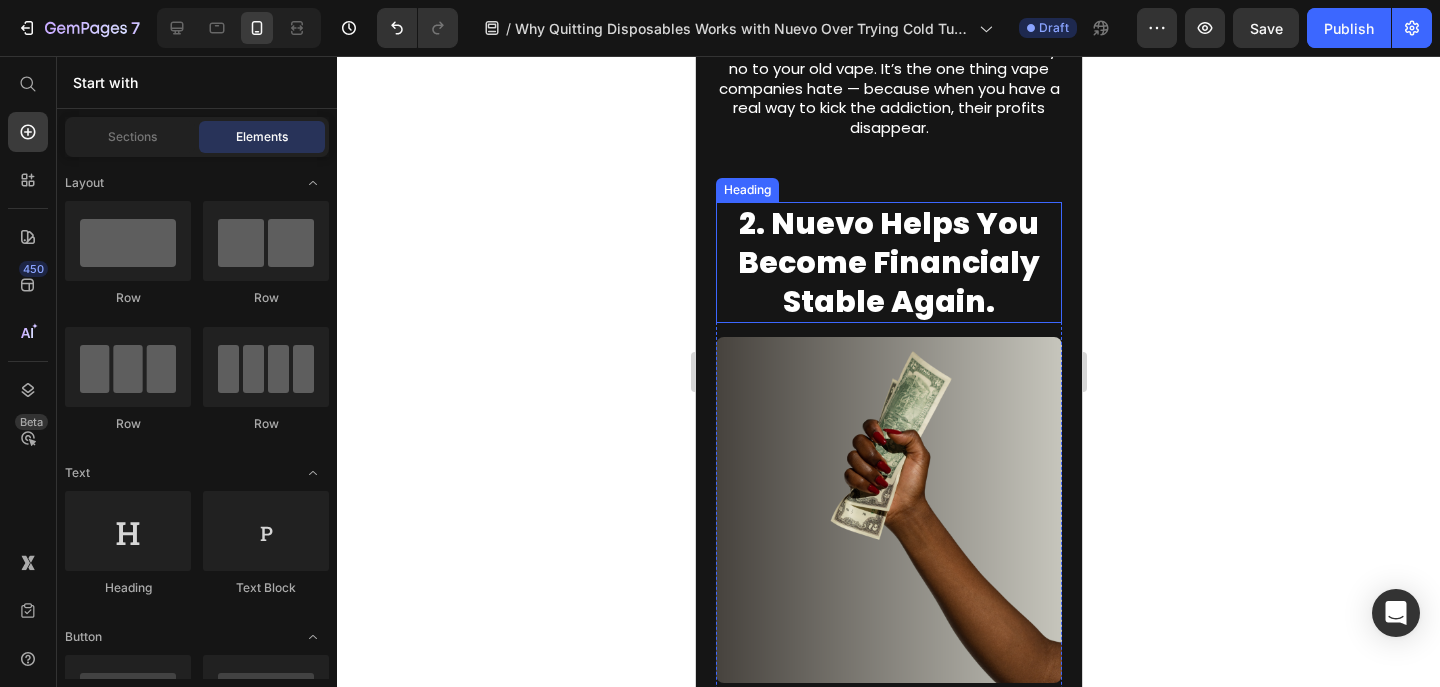 click on "2. Nuevo Helps You Become Financialy Stable Again." at bounding box center (888, 262) 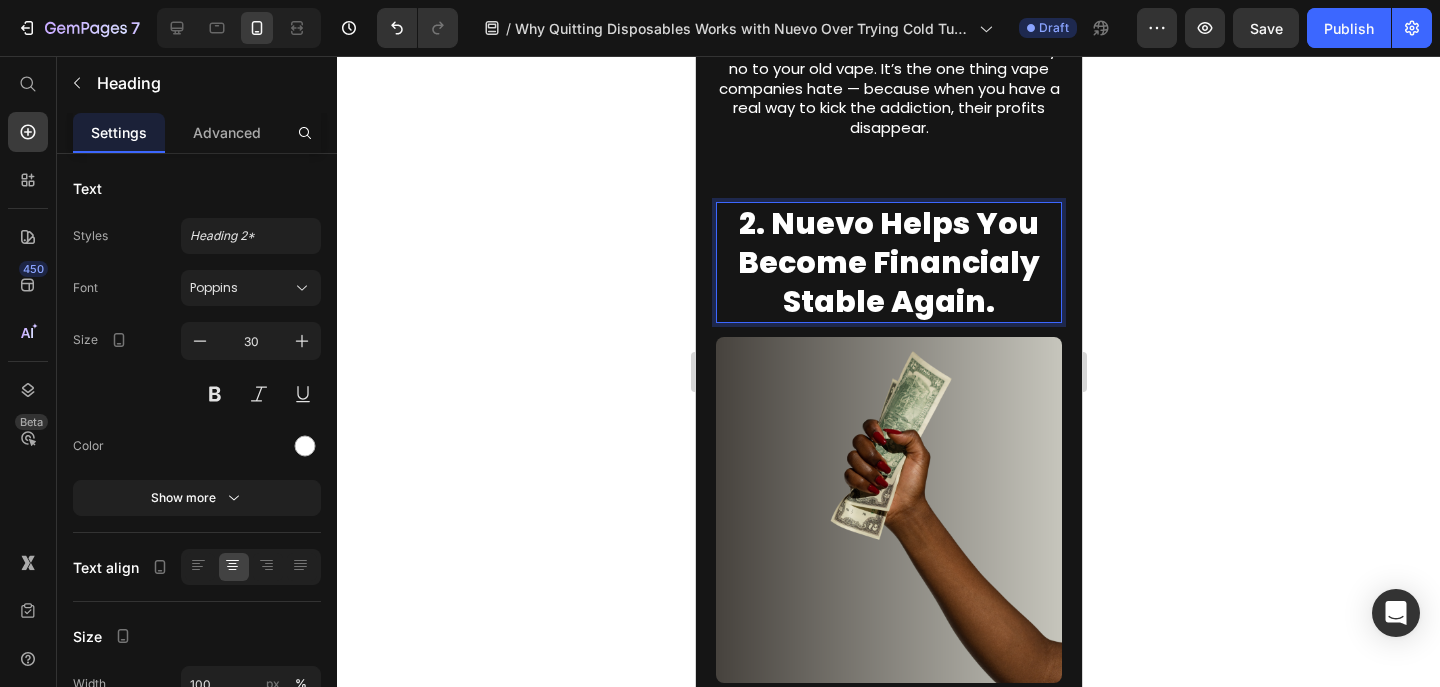 click on "2. Nuevo Helps You Become Financialy Stable Again." at bounding box center (888, 262) 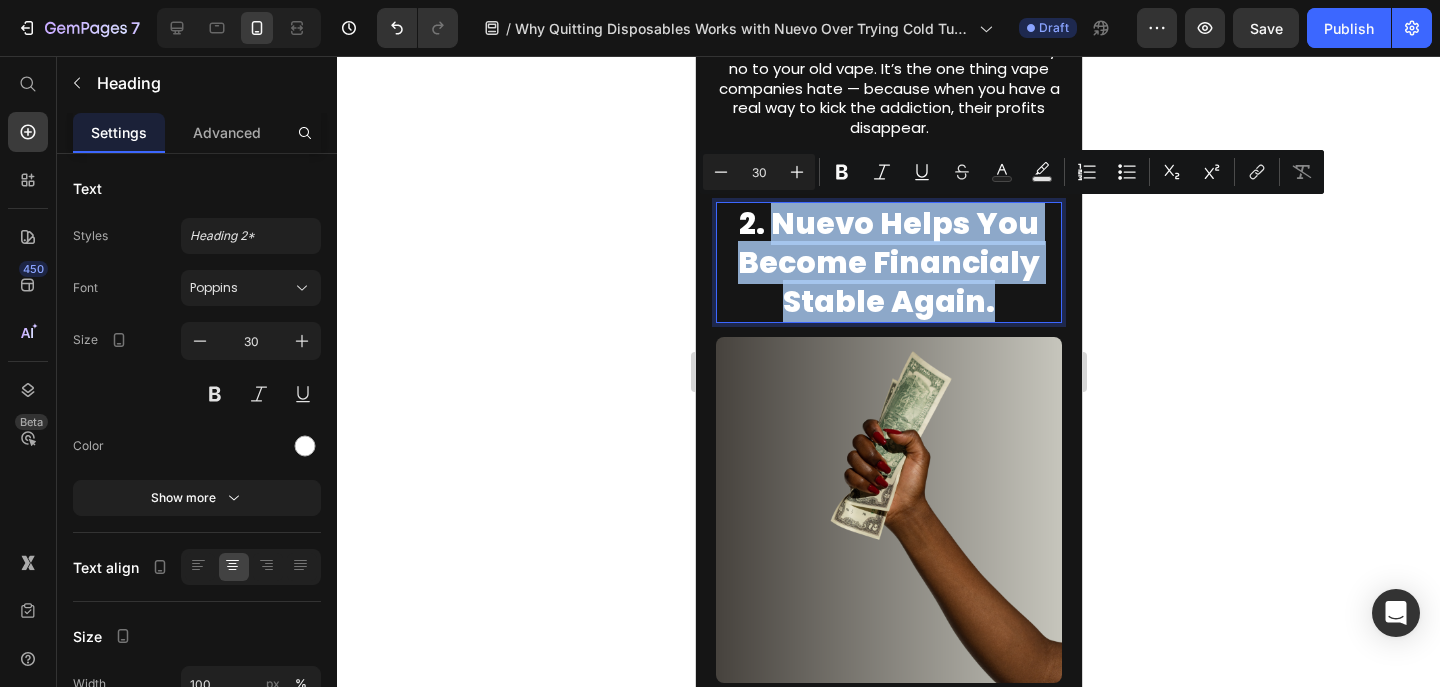 drag, startPoint x: 1011, startPoint y: 299, endPoint x: 776, endPoint y: 240, distance: 242.29321 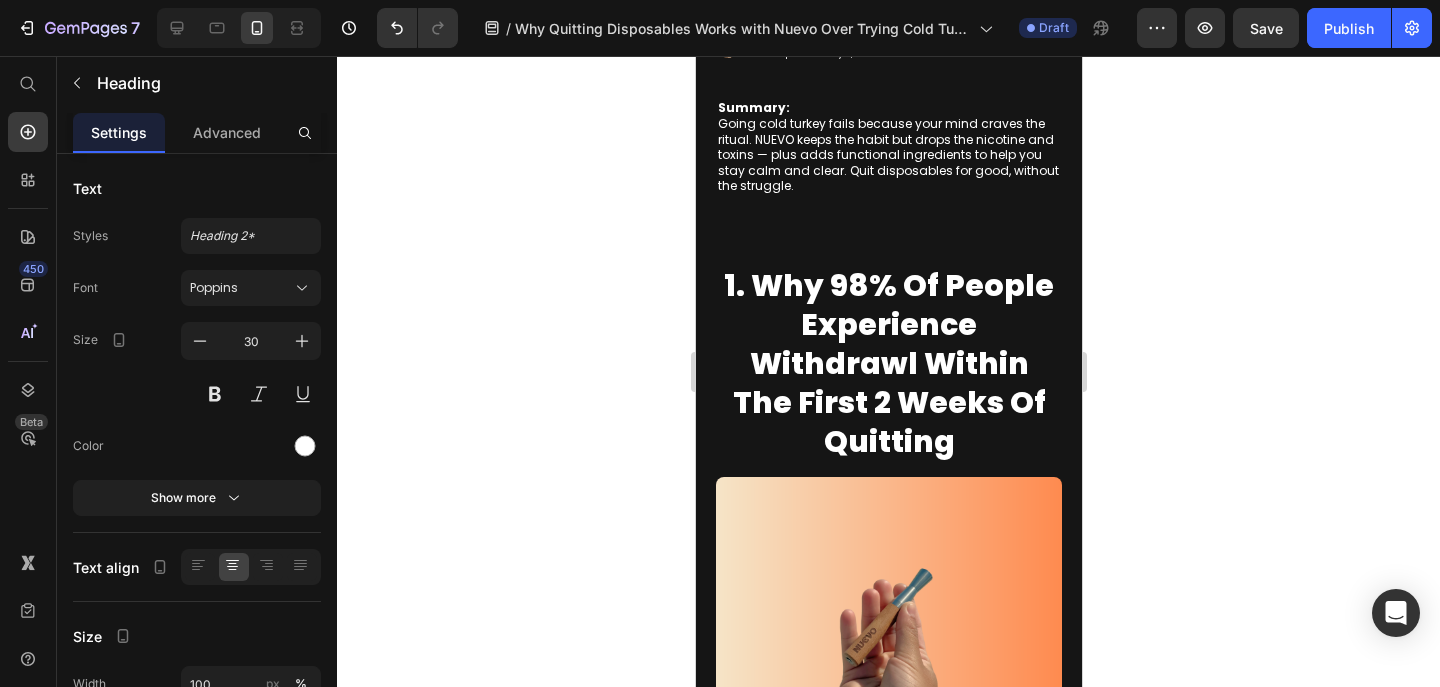 scroll, scrollTop: 352, scrollLeft: 0, axis: vertical 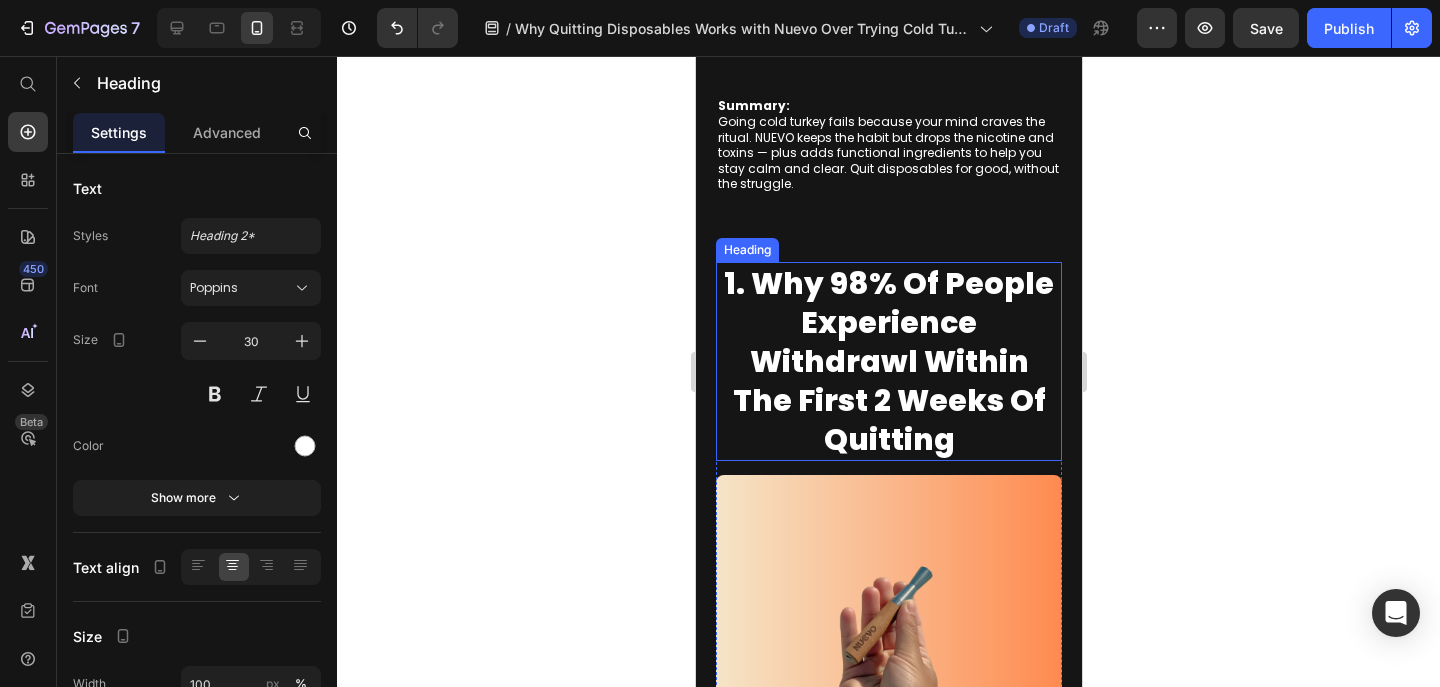 click on "1. Why 98% Of People Experience Withdrawl Within The First 2 Weeks Of Quitting" at bounding box center [888, 361] 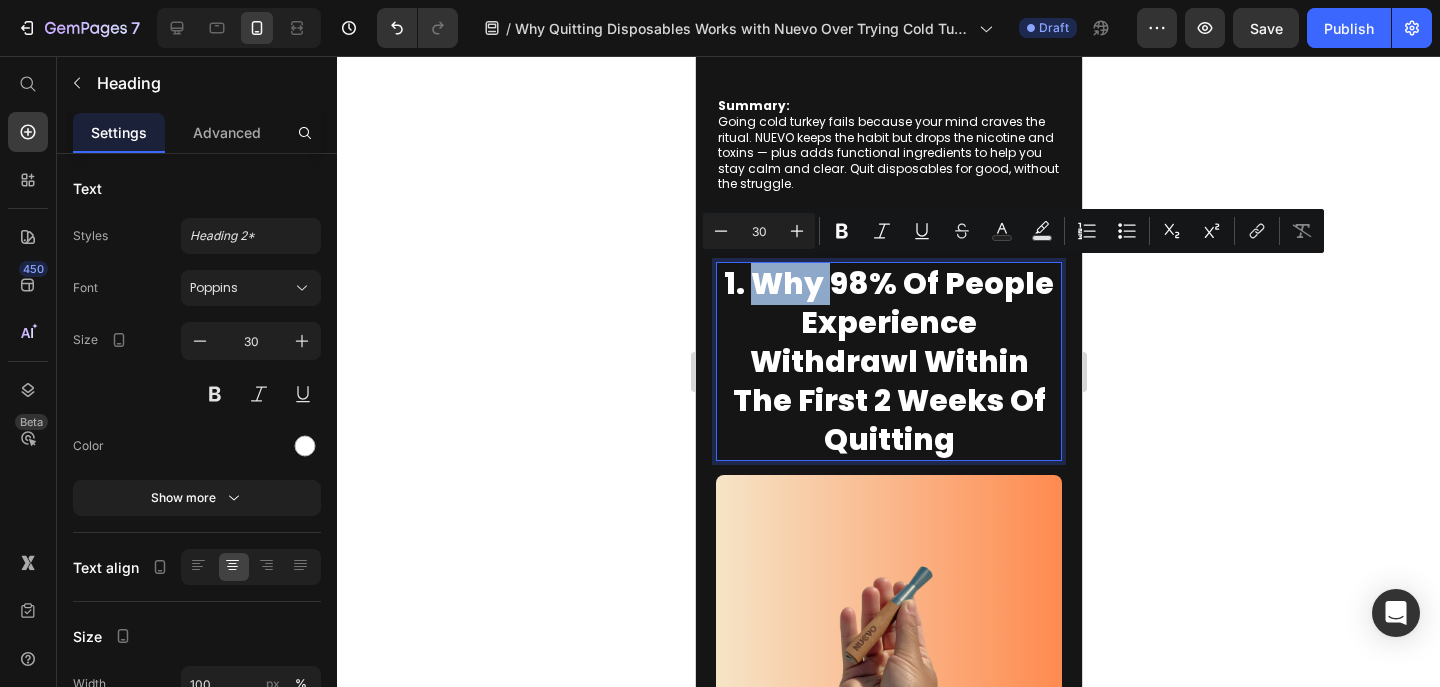 drag, startPoint x: 840, startPoint y: 281, endPoint x: 758, endPoint y: 280, distance: 82.006096 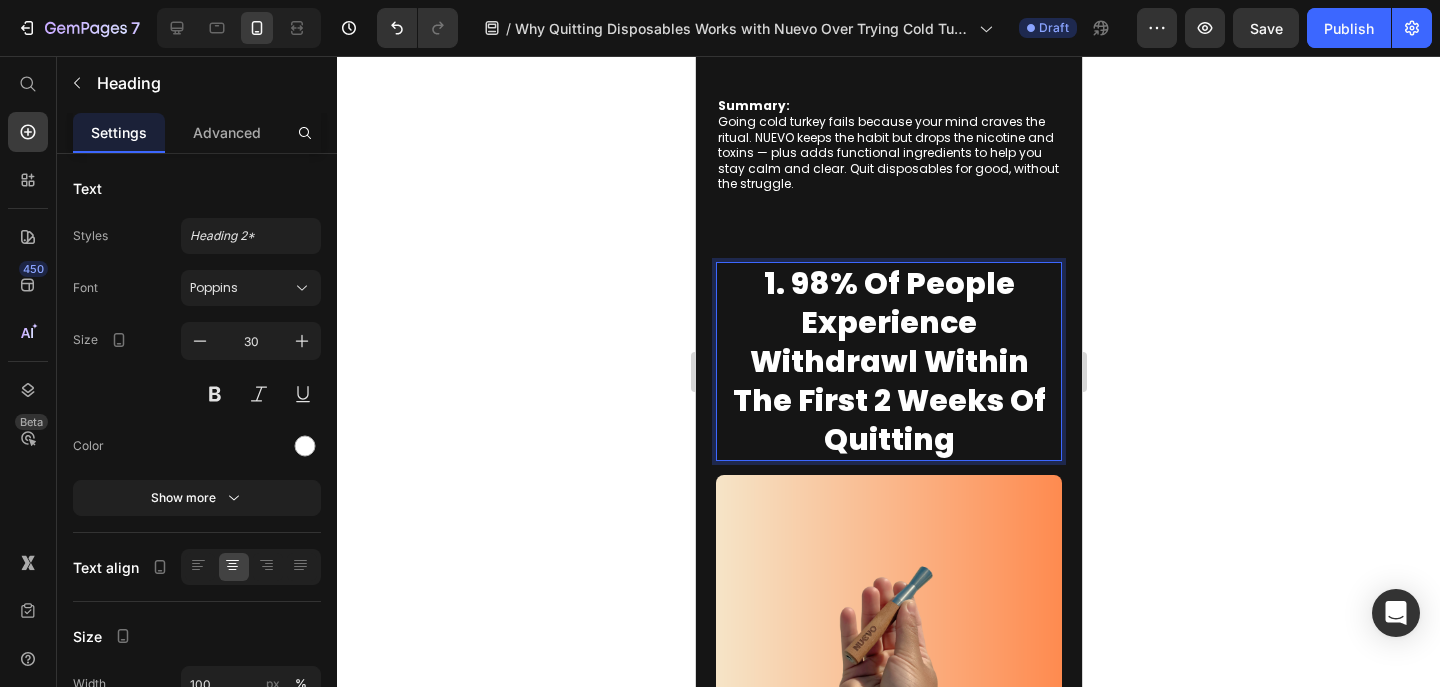 click on "1. 98% Of People Experience Withdrawl Within The First 2 Weeks Of Quitting" at bounding box center (888, 361) 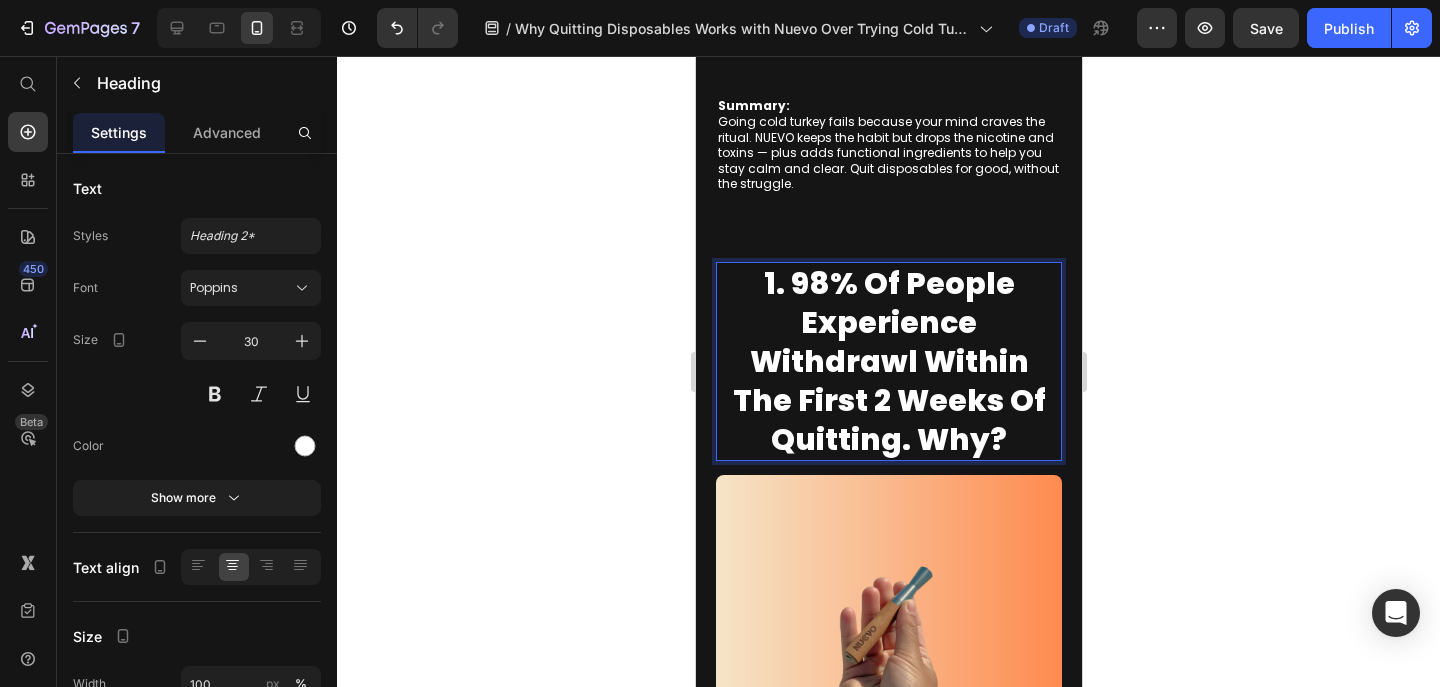 click 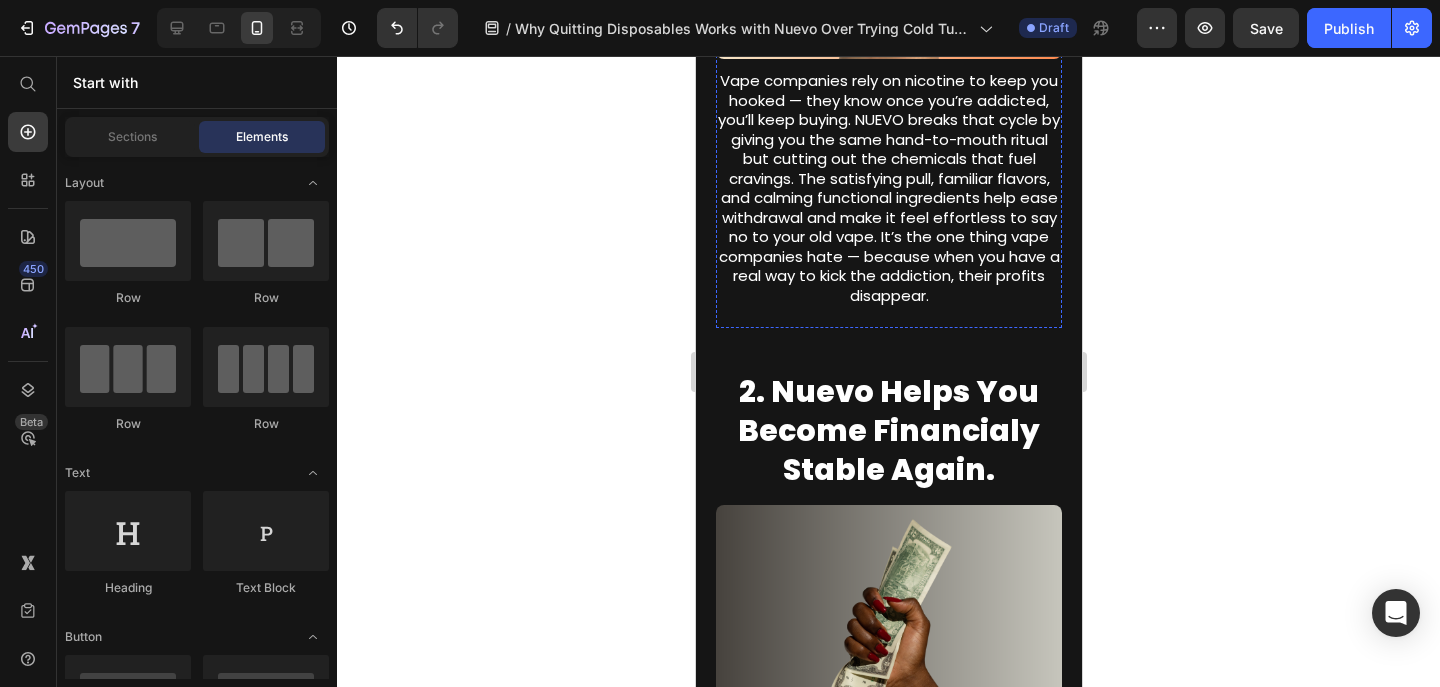 scroll, scrollTop: 1159, scrollLeft: 0, axis: vertical 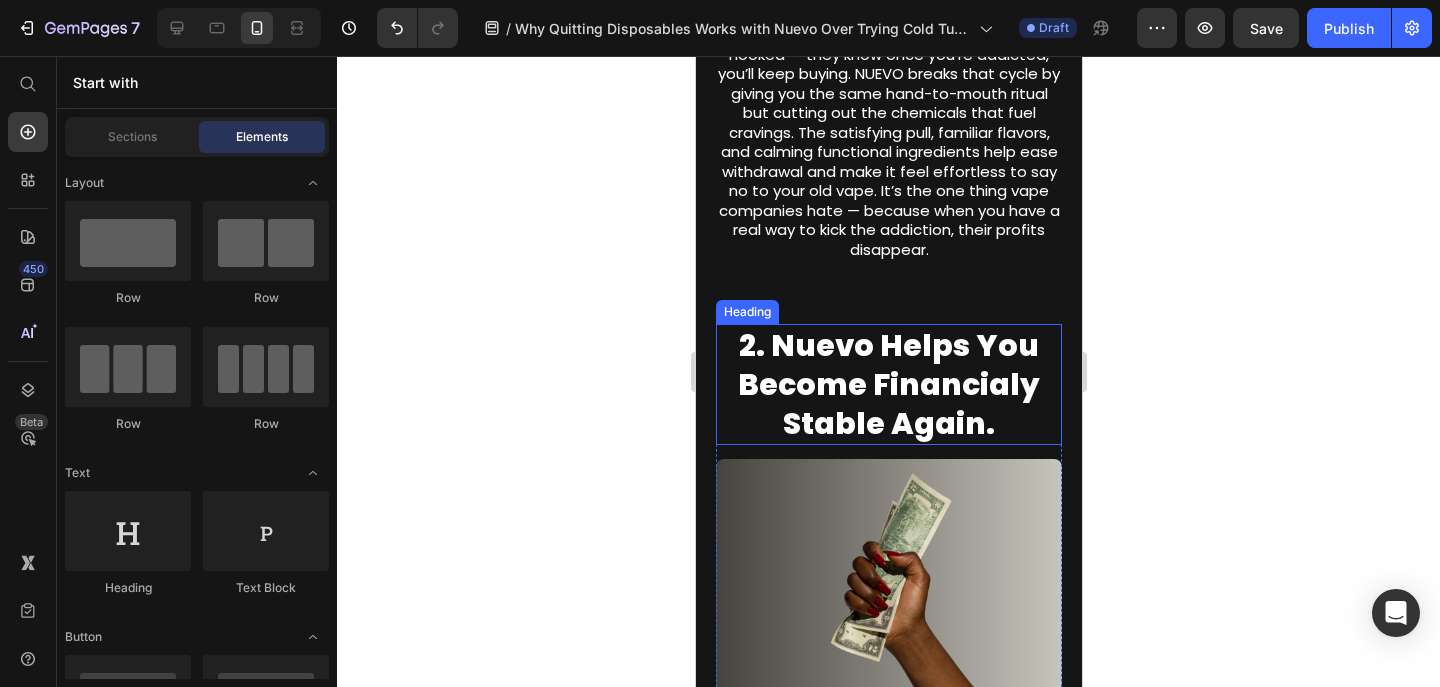 click on "2. Nuevo Helps You Become Financialy Stable Again." at bounding box center (888, 384) 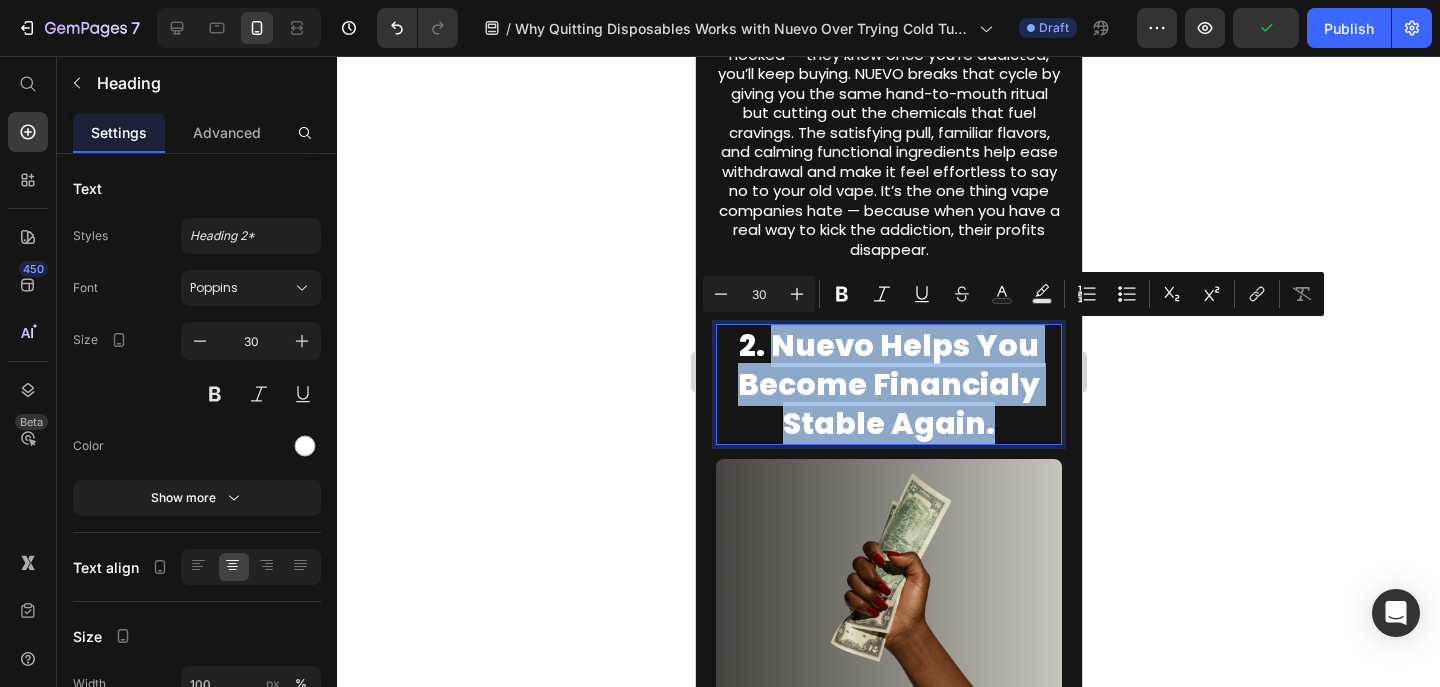 drag, startPoint x: 1011, startPoint y: 419, endPoint x: 779, endPoint y: 362, distance: 238.89957 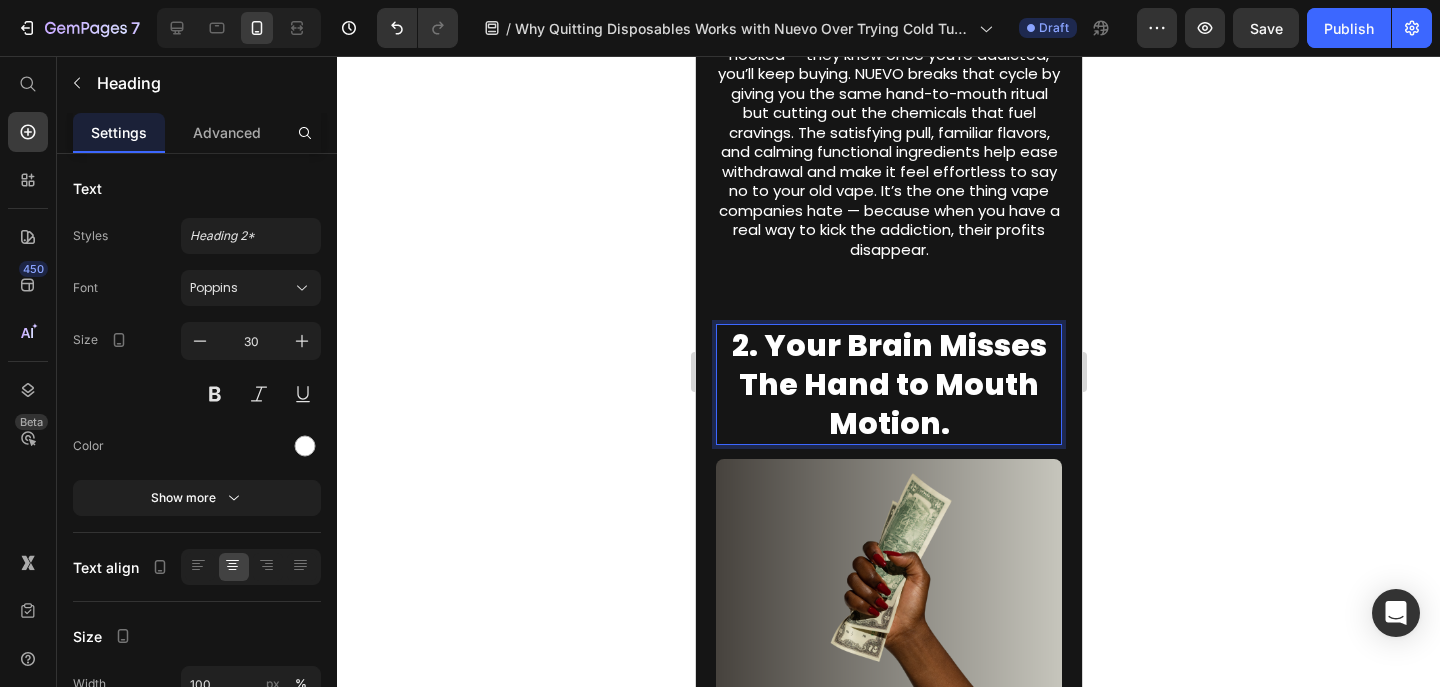 click 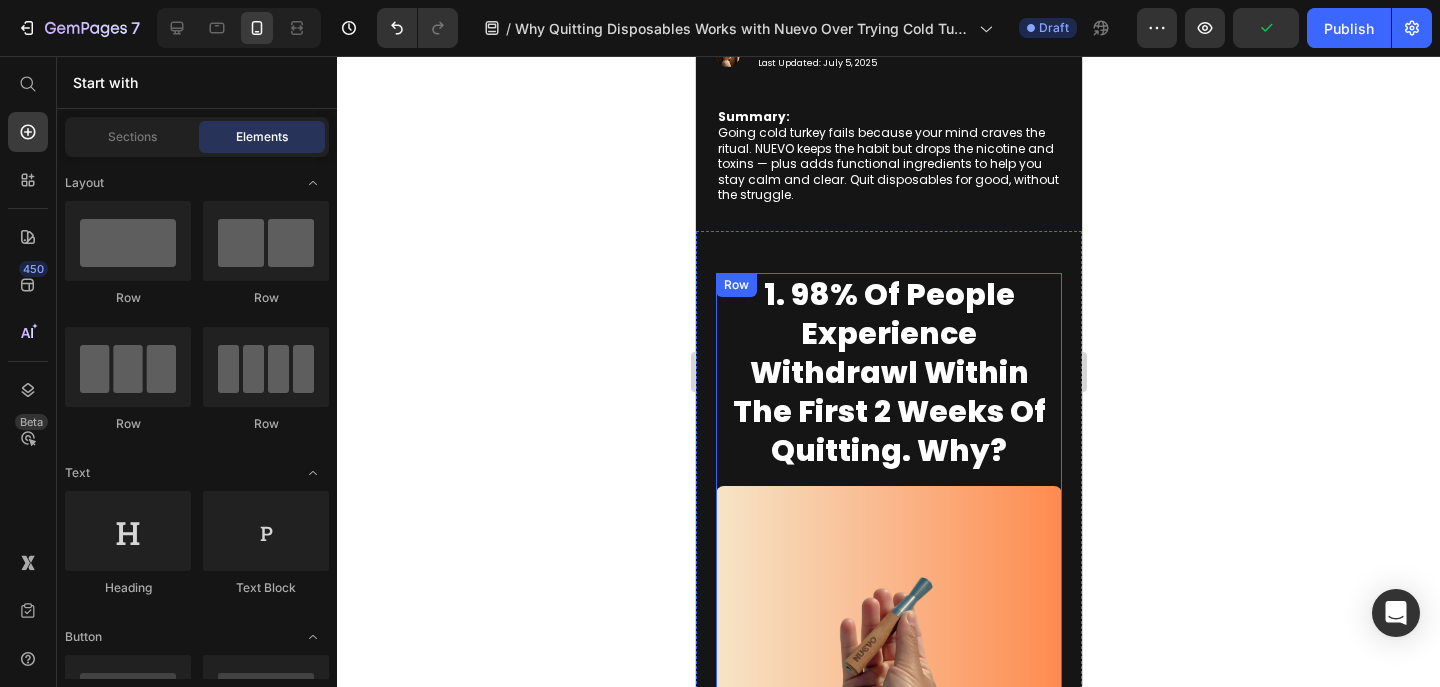 scroll, scrollTop: 365, scrollLeft: 0, axis: vertical 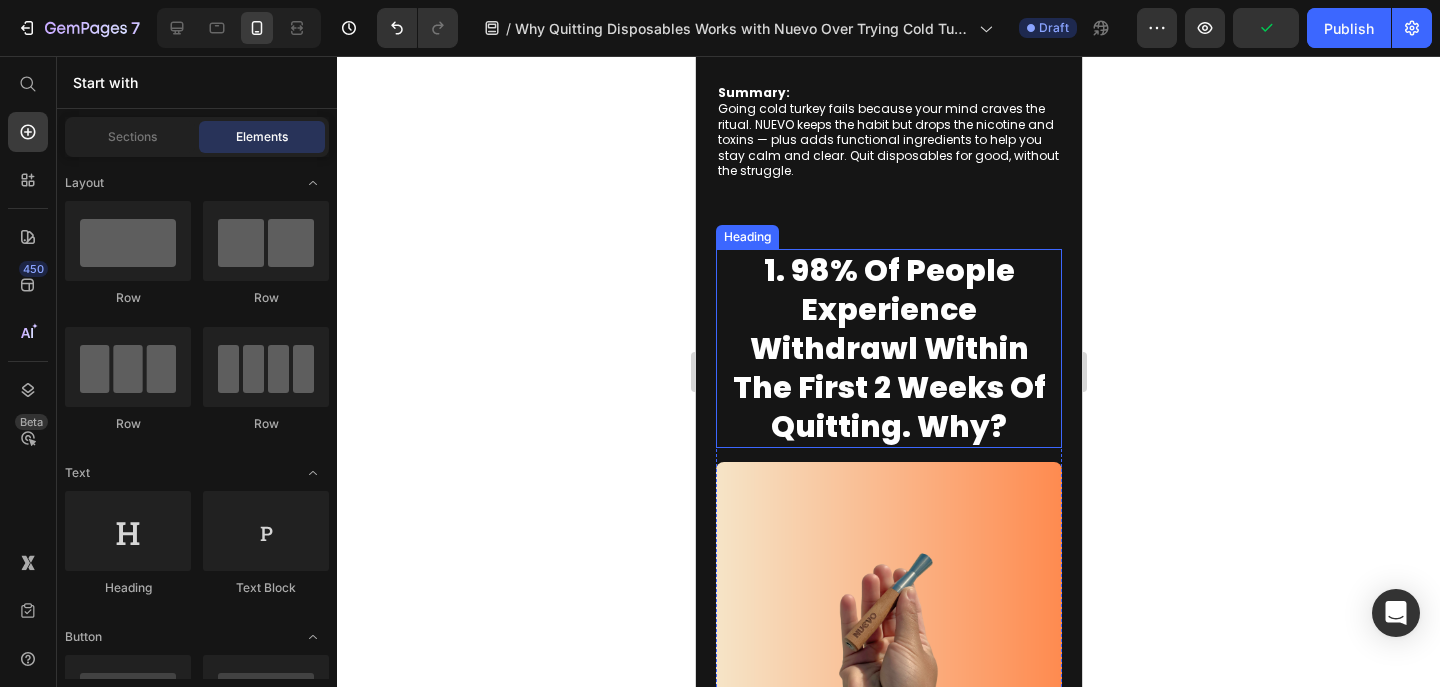 click on "1. 98% Of People Experience Withdrawl Within The First 2 Weeks Of Quitting. Why?" at bounding box center (888, 348) 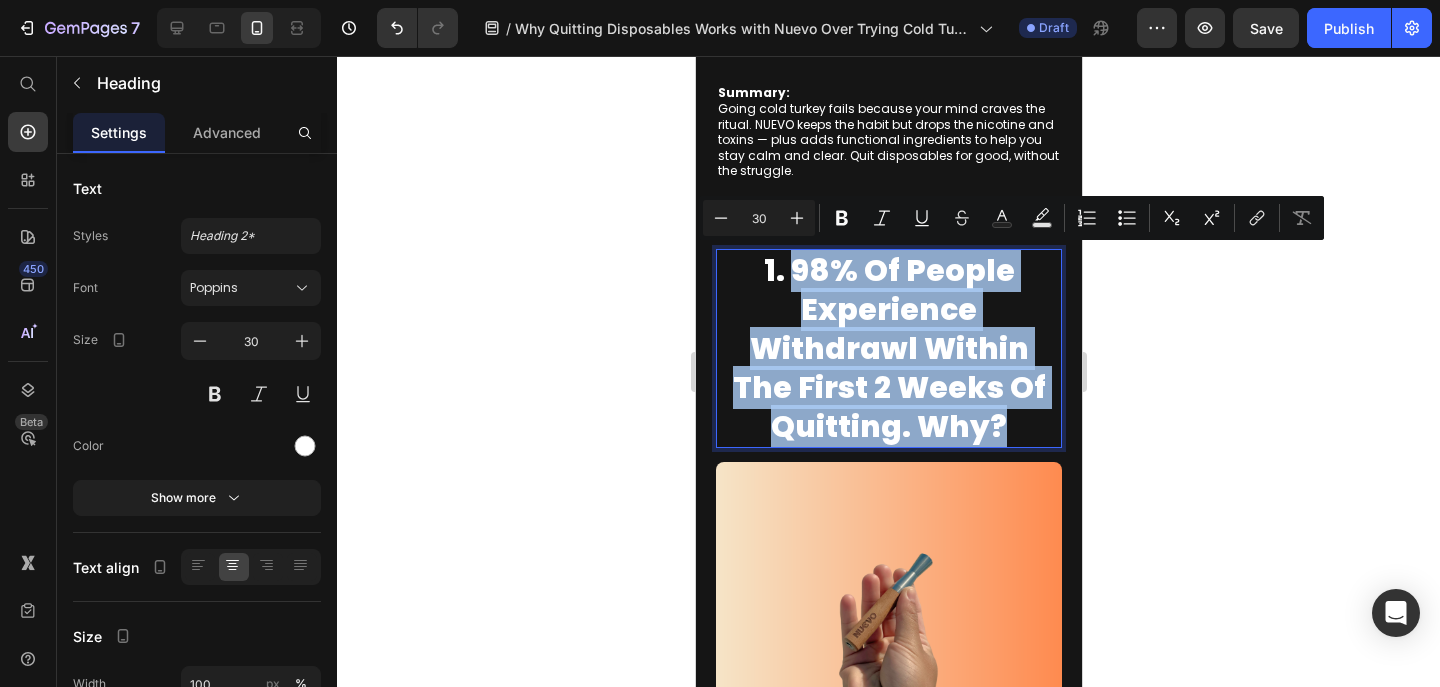 drag, startPoint x: 1023, startPoint y: 427, endPoint x: 799, endPoint y: 275, distance: 270.7028 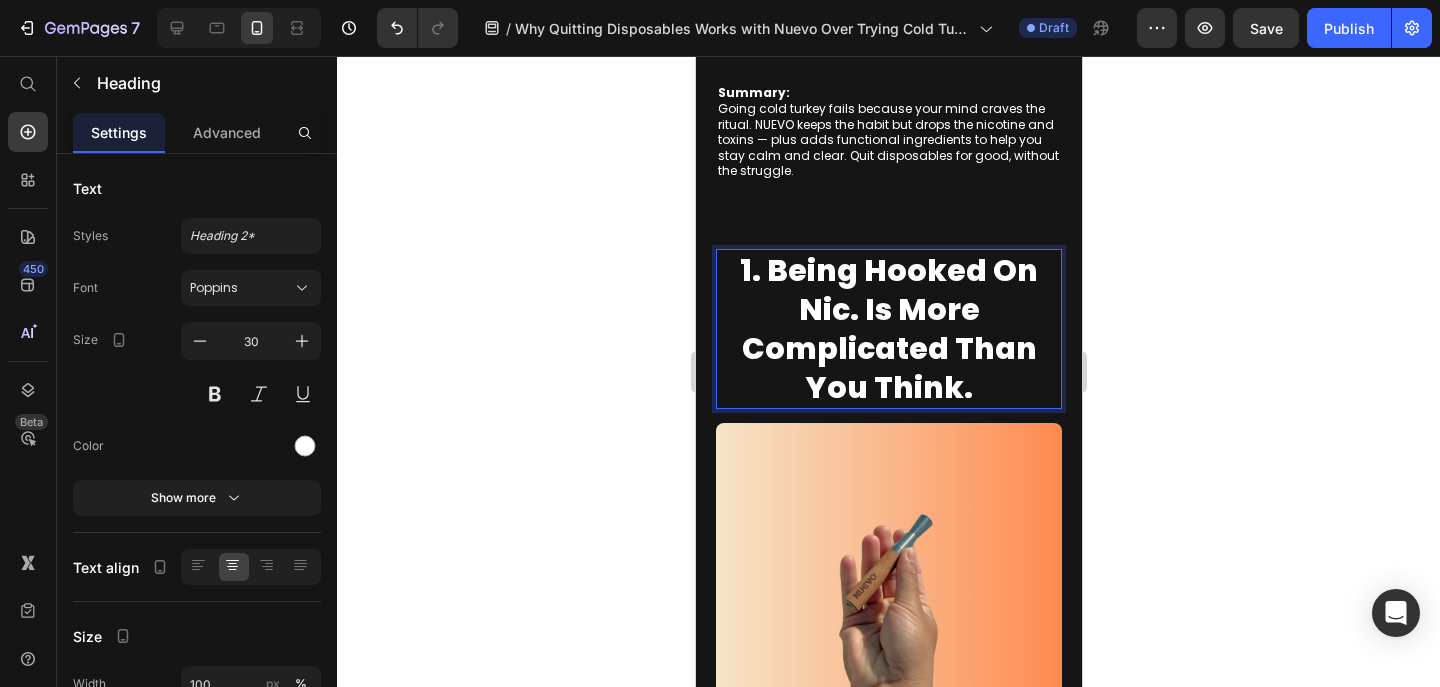 click 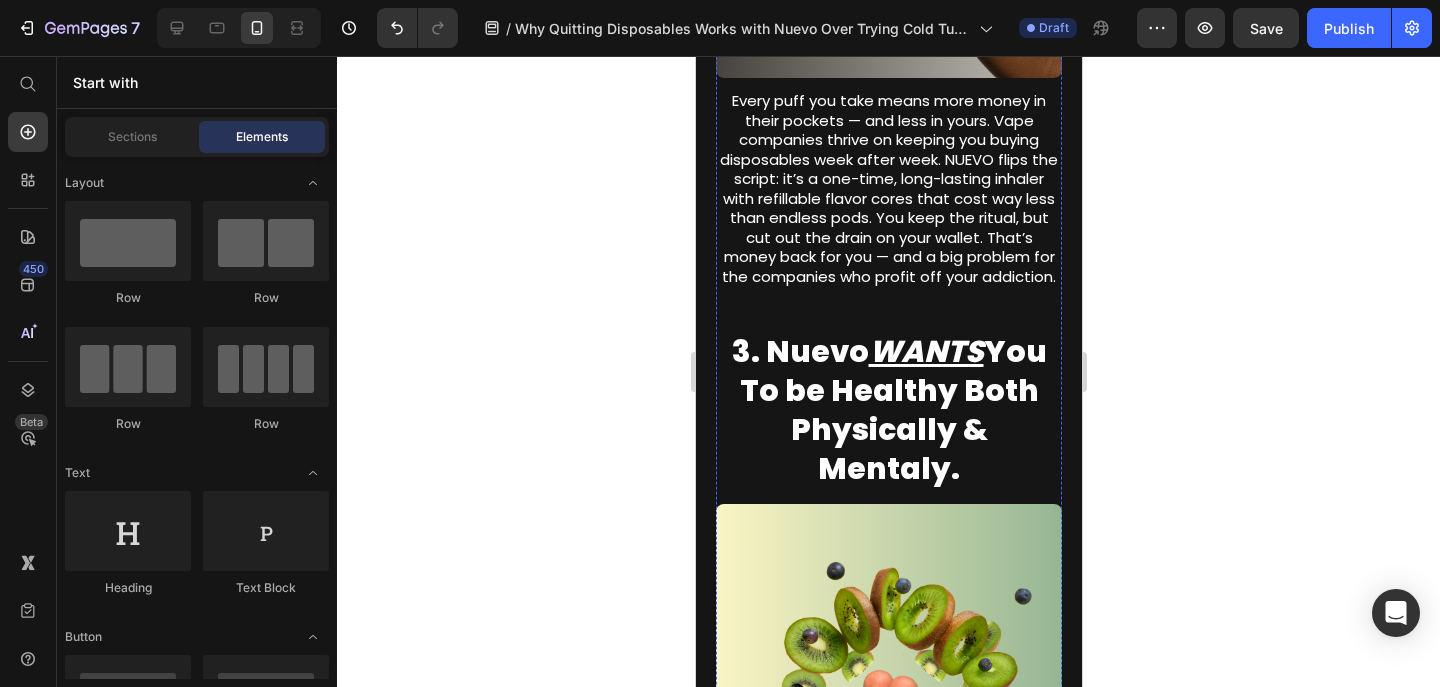 scroll, scrollTop: 1863, scrollLeft: 0, axis: vertical 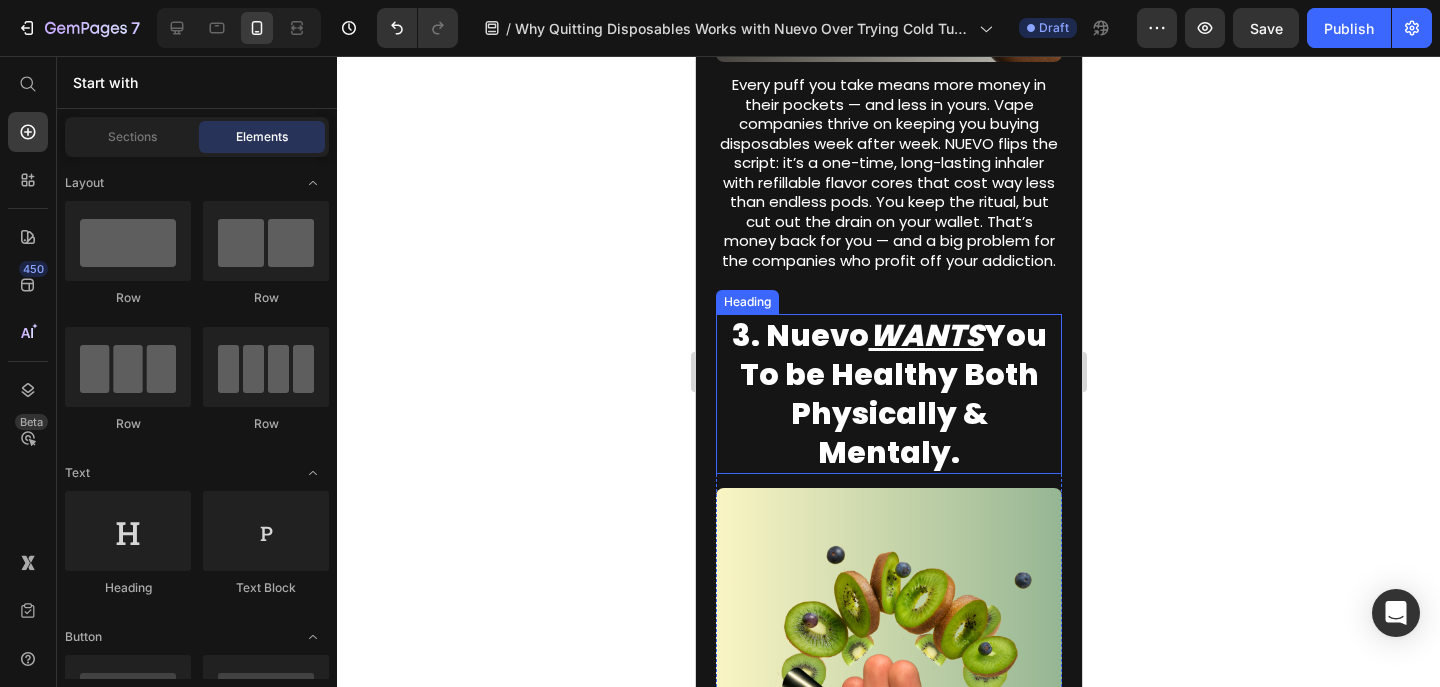 click on "3. Nuevo  WANTS   You To be Healthy Both Physically & Mentaly." at bounding box center (888, 394) 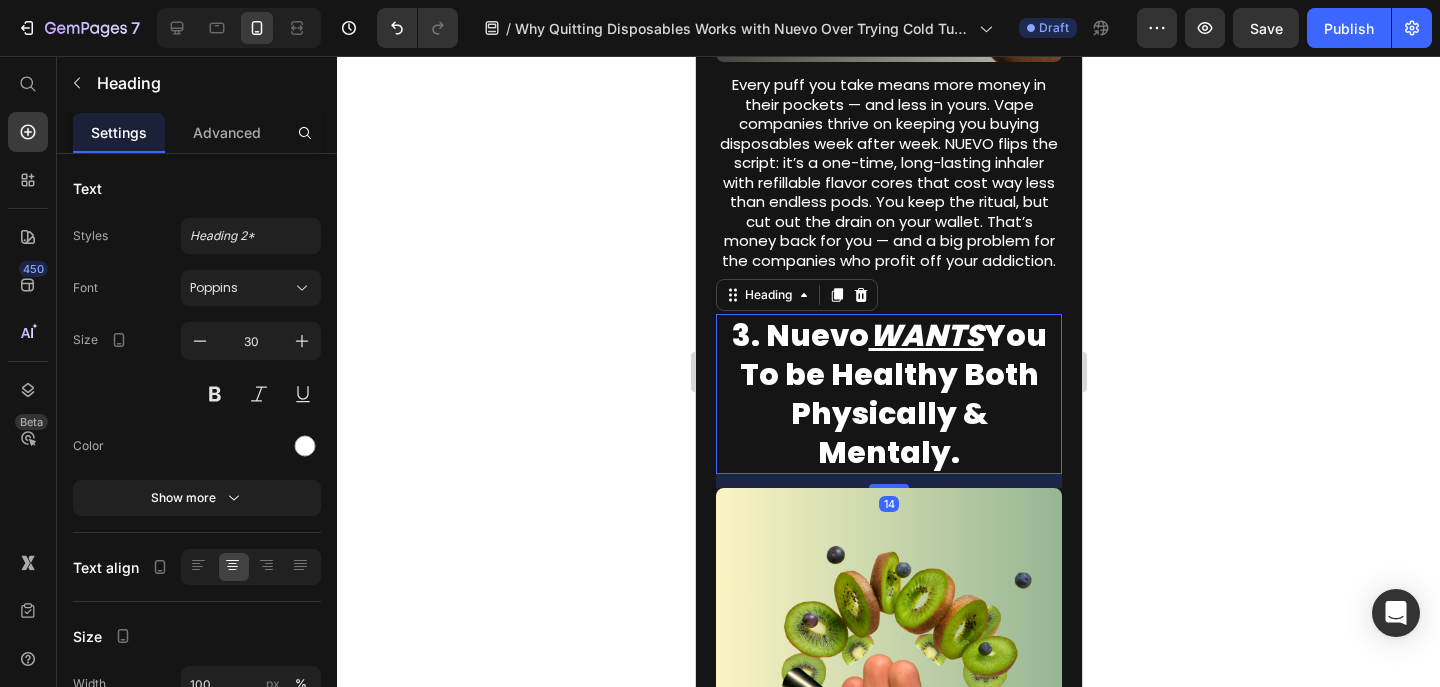 click on "3. Nuevo  WANTS   You To be Healthy Both Physically & Mentaly." at bounding box center (888, 394) 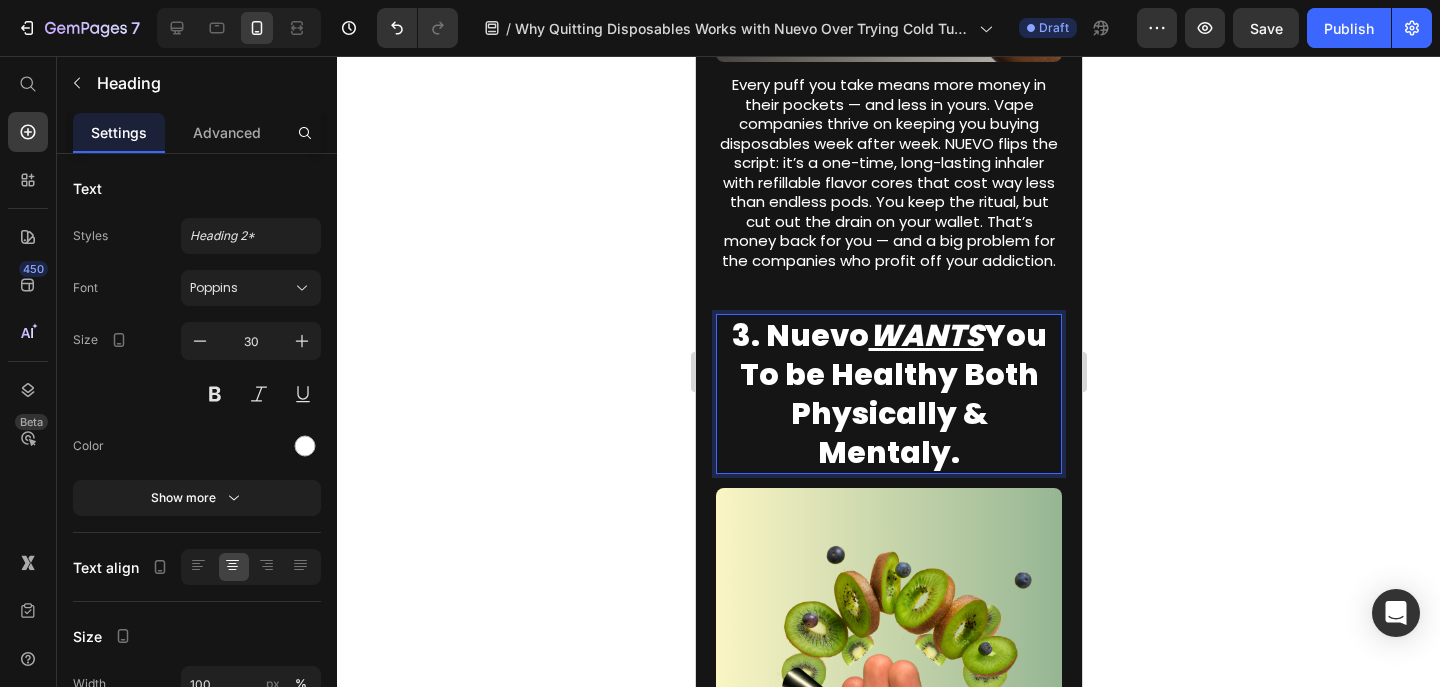 click on "3. Nuevo  WANTS   You To be Healthy Both Physically & Mentaly." at bounding box center [888, 394] 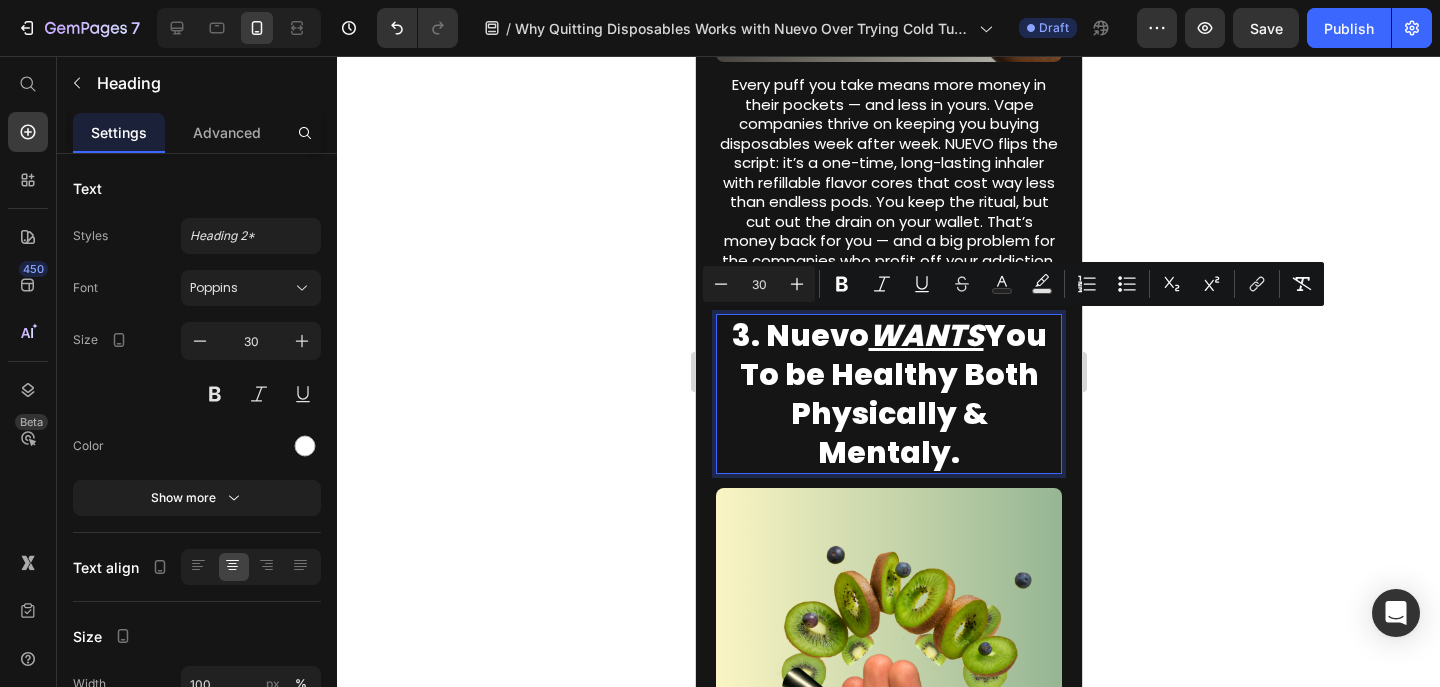 drag, startPoint x: 1057, startPoint y: 399, endPoint x: 764, endPoint y: 340, distance: 298.88126 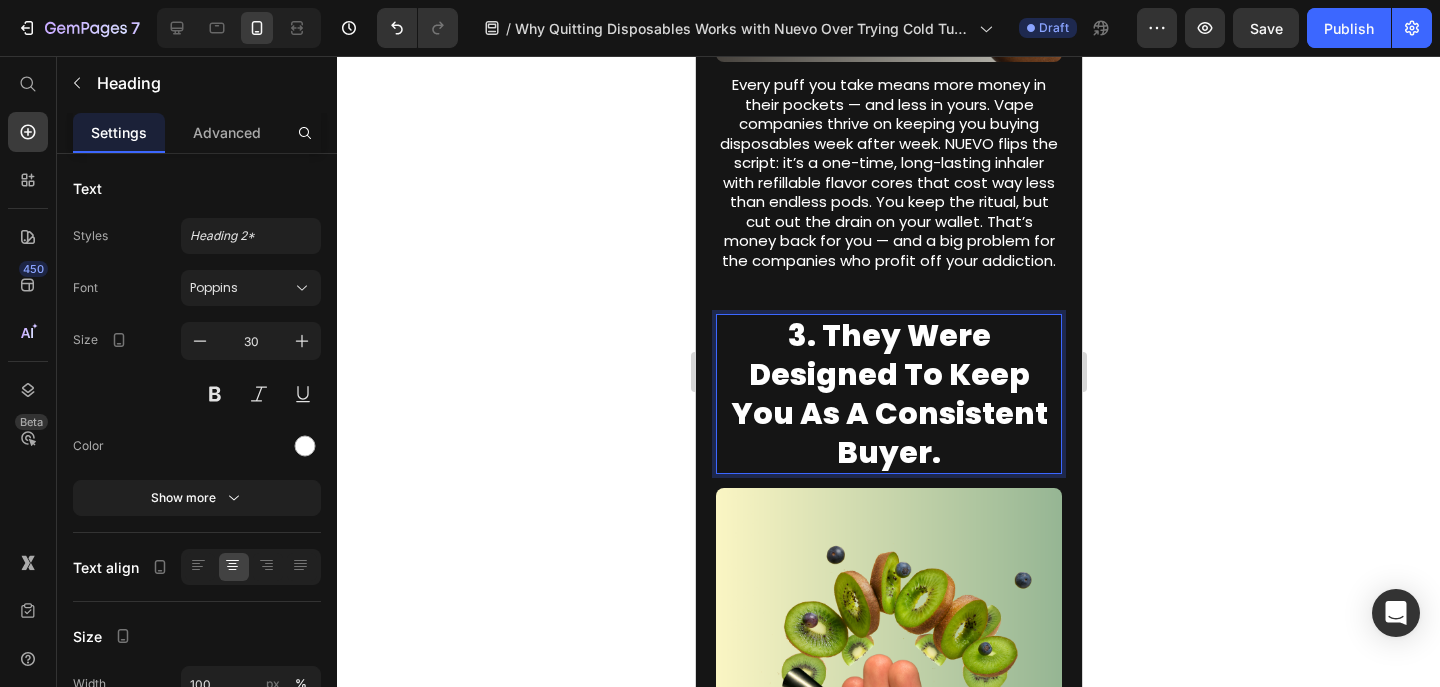 click on "3. They Were Designed To Keep You As A Consistent Buyer." at bounding box center [888, 394] 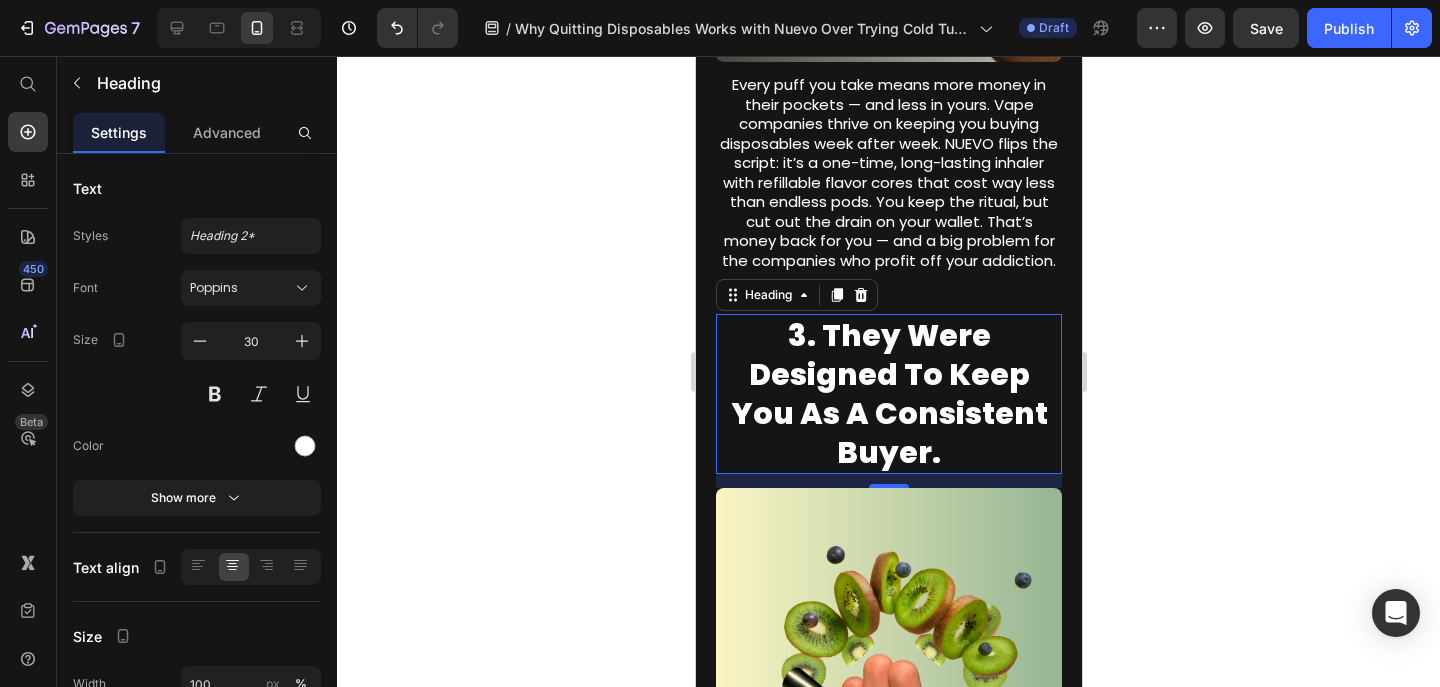 click 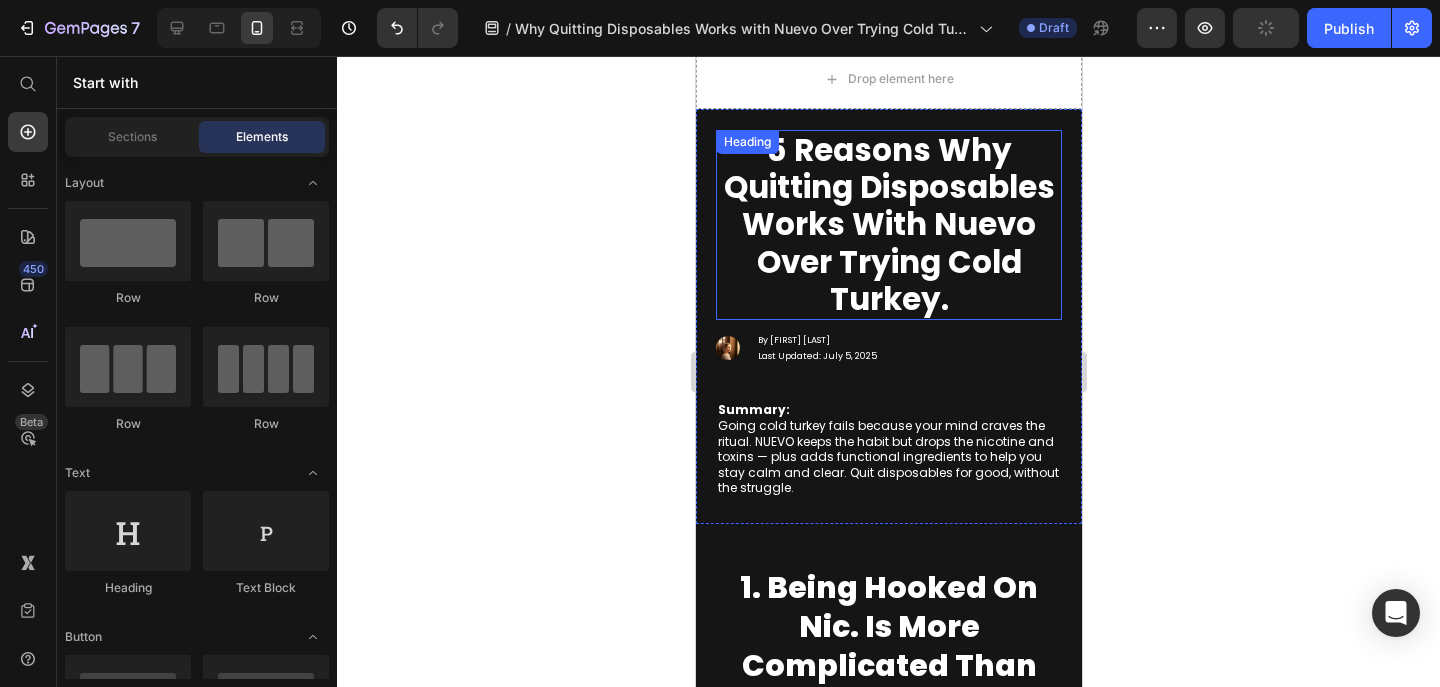 scroll, scrollTop: 84, scrollLeft: 0, axis: vertical 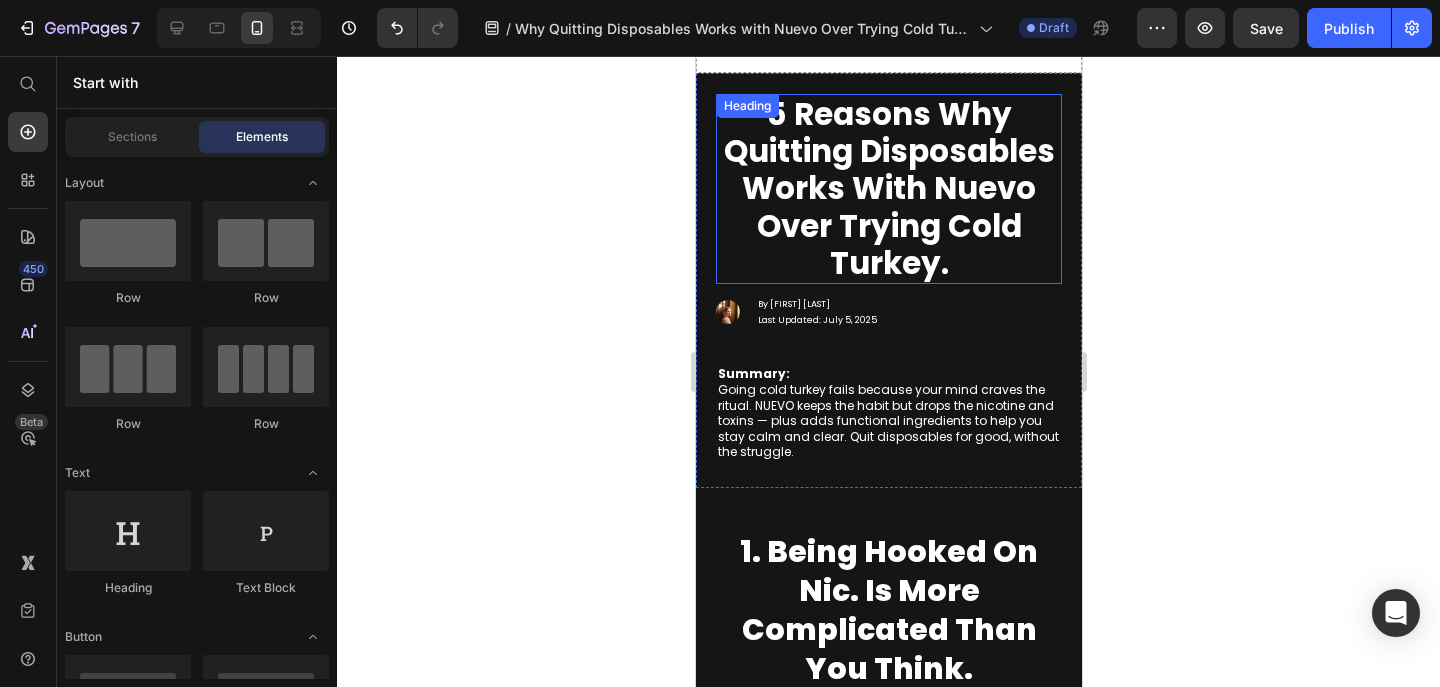 click on "5 Reasons Why Quitting Disposables Works with Nuevo Over Trying Cold Turkey." at bounding box center (888, 188) 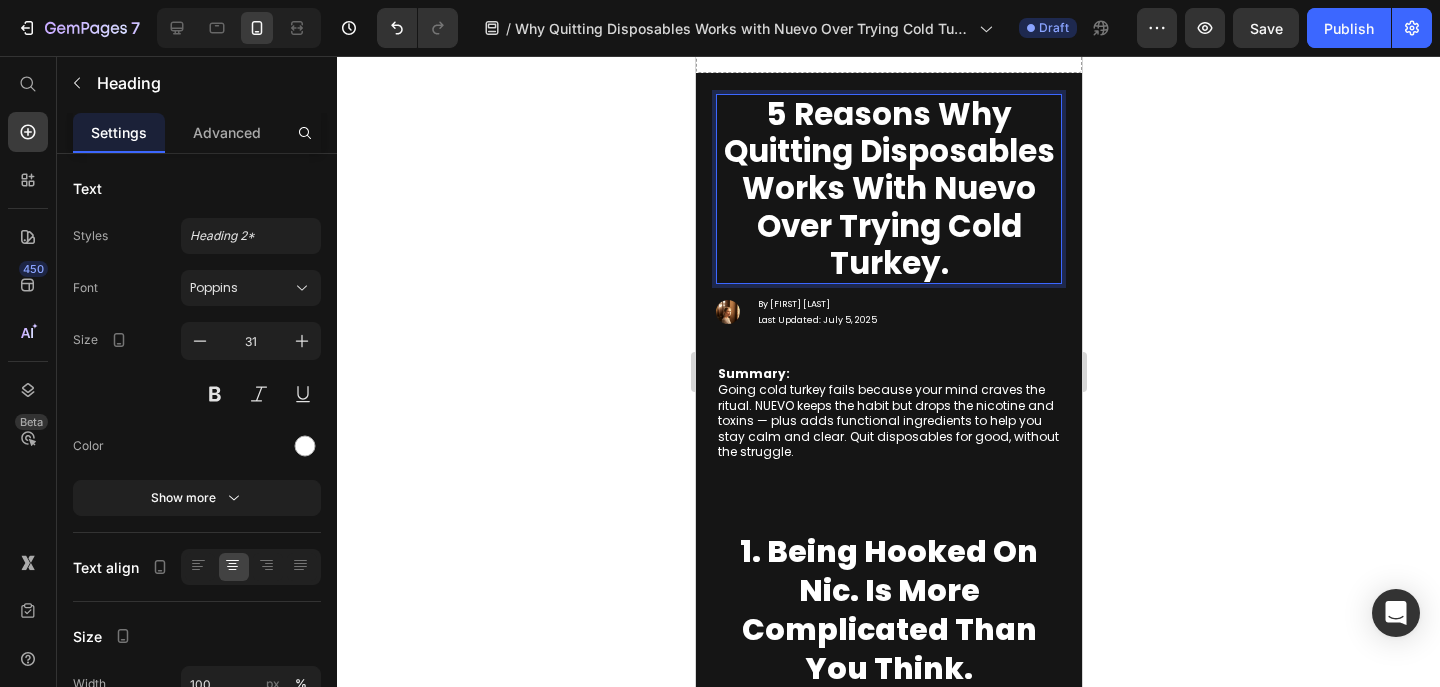 click on "5 Reasons Why Quitting Disposables Works with Nuevo Over Trying Cold Turkey." at bounding box center (888, 188) 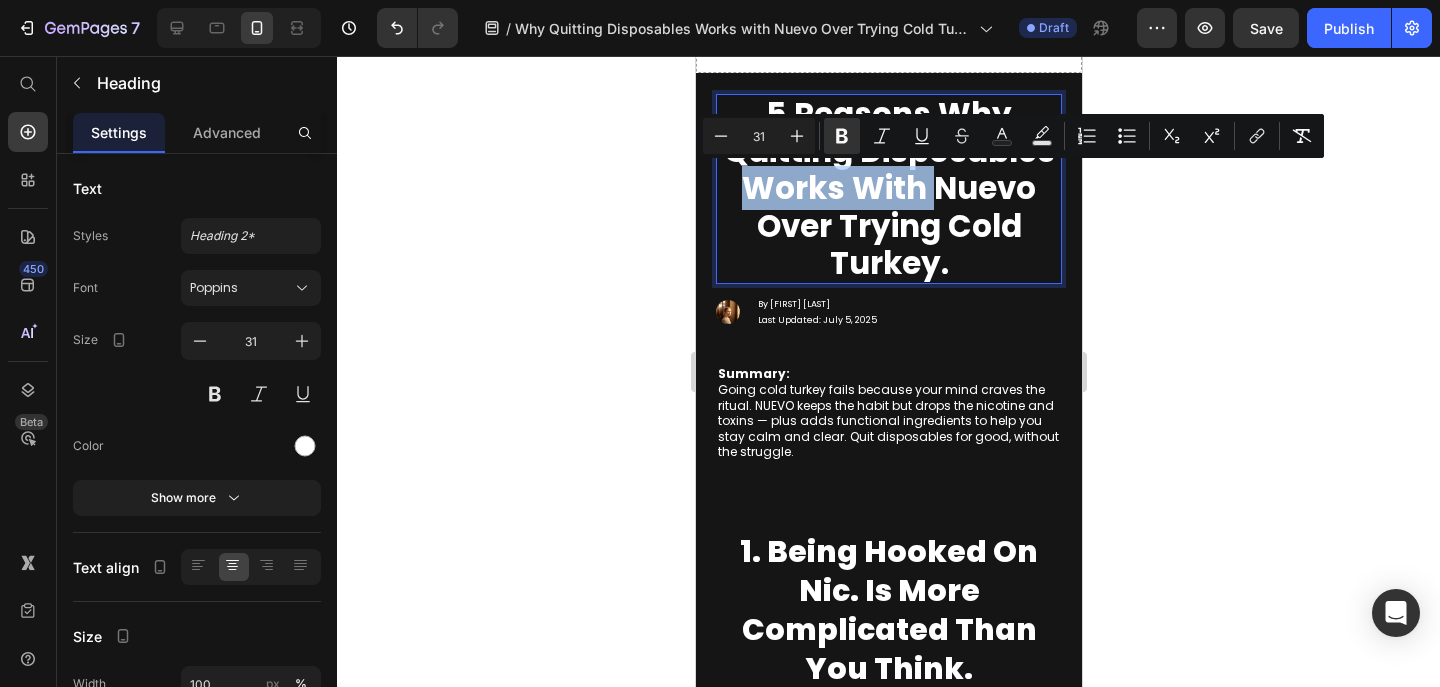 drag, startPoint x: 937, startPoint y: 191, endPoint x: 754, endPoint y: 197, distance: 183.09833 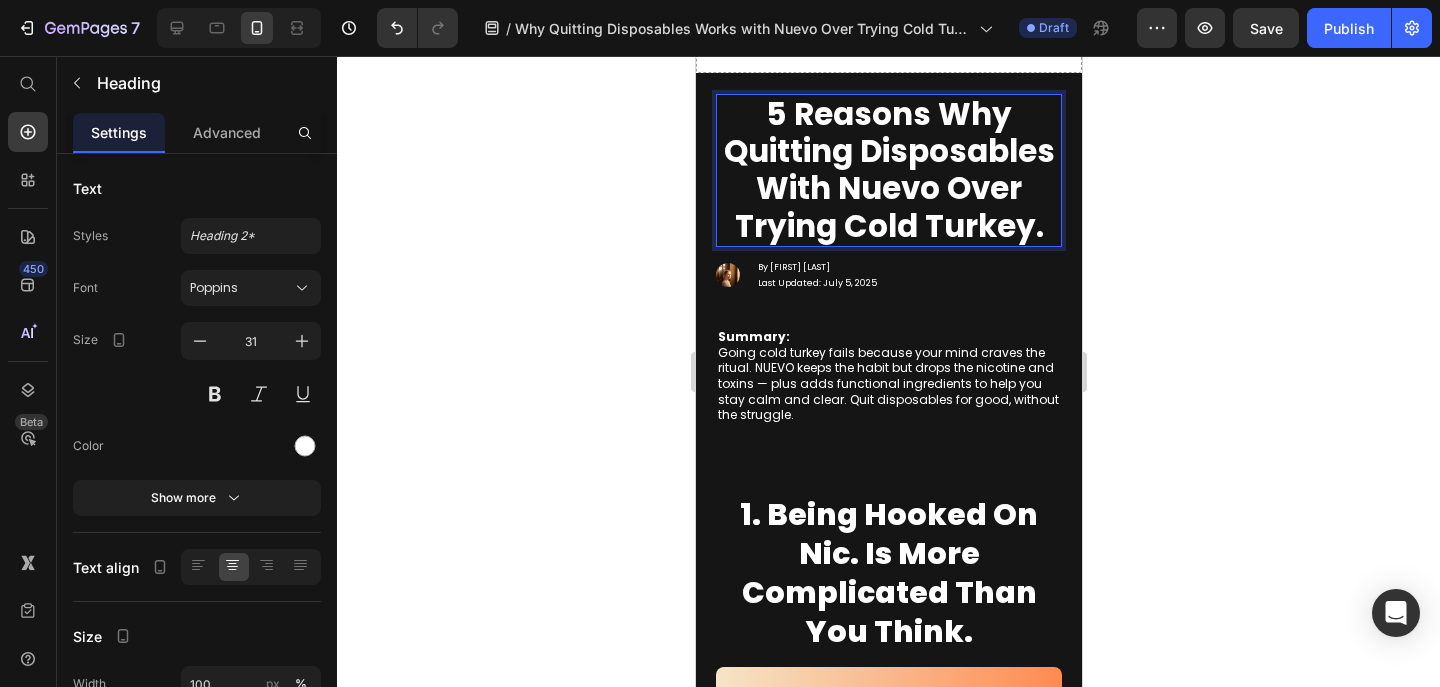 click on "5 Reasons Why Quitting Disposables With Nuevo Over Trying Cold Turkey." at bounding box center (888, 170) 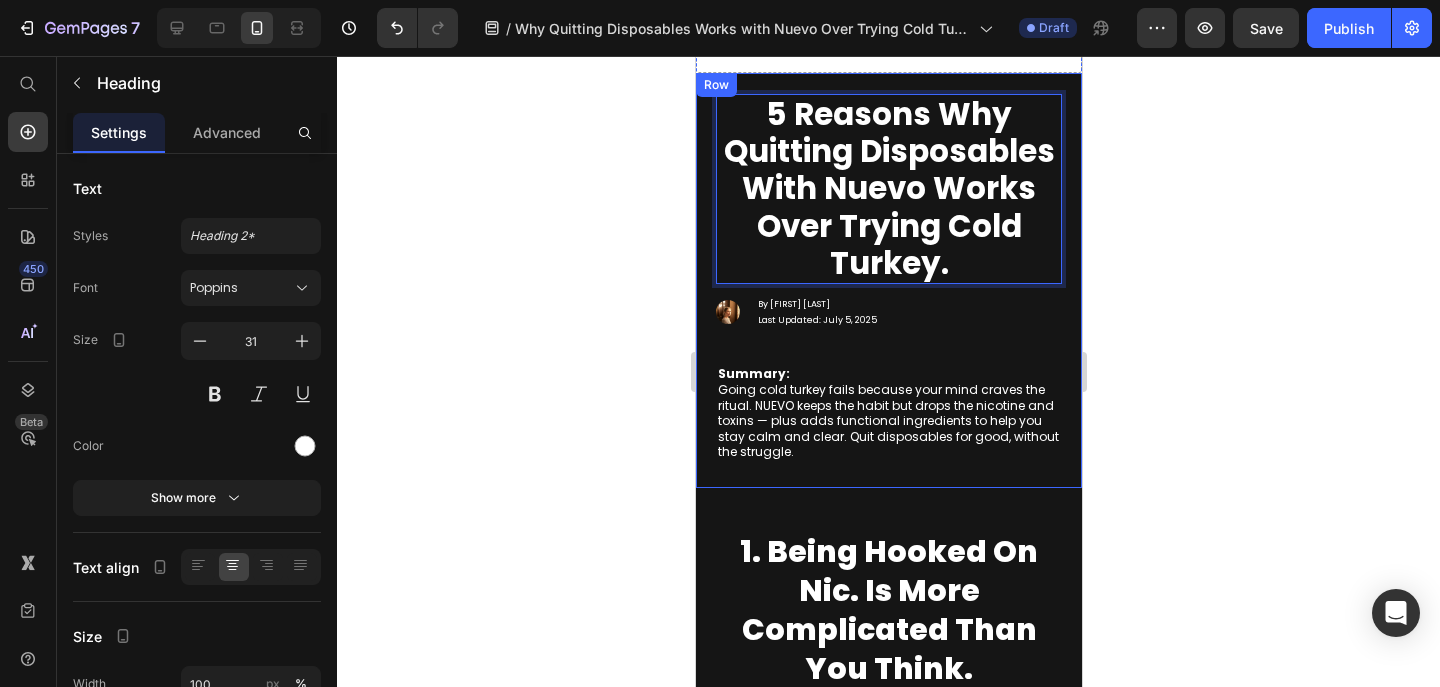 click 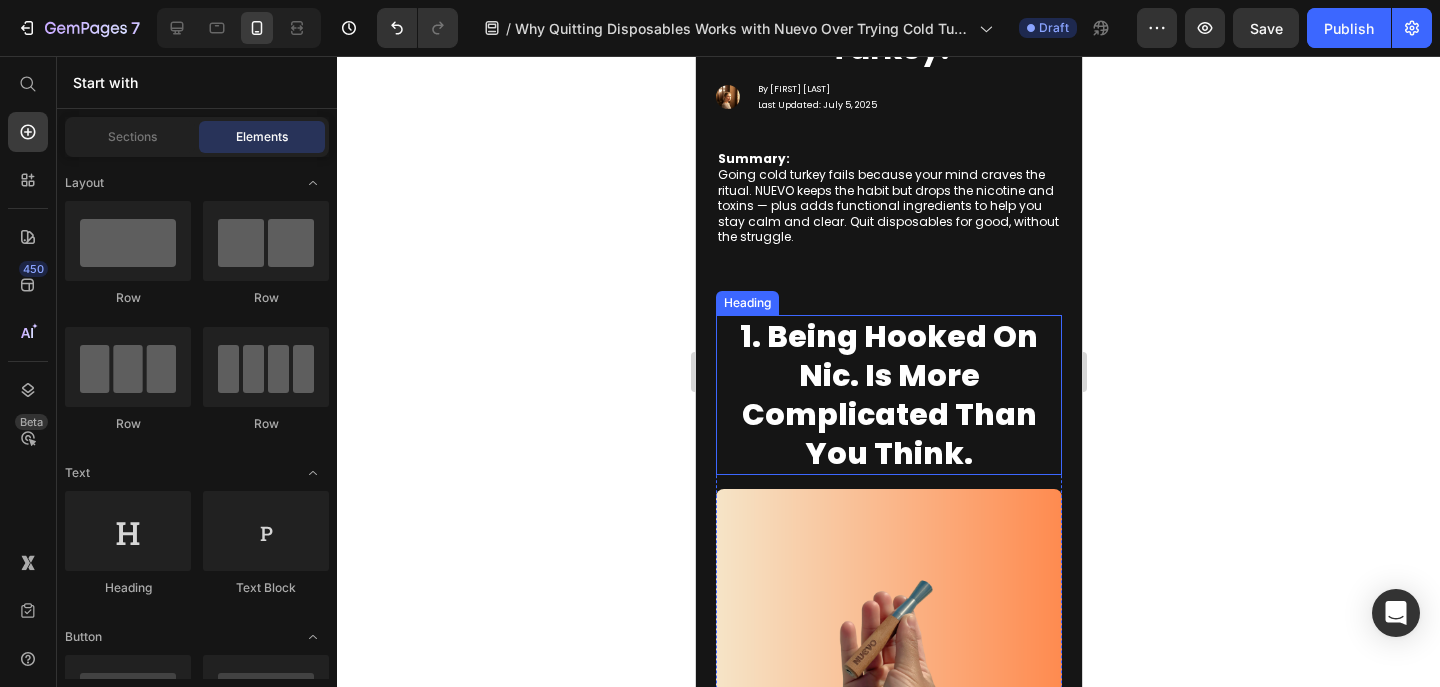 scroll, scrollTop: 393, scrollLeft: 0, axis: vertical 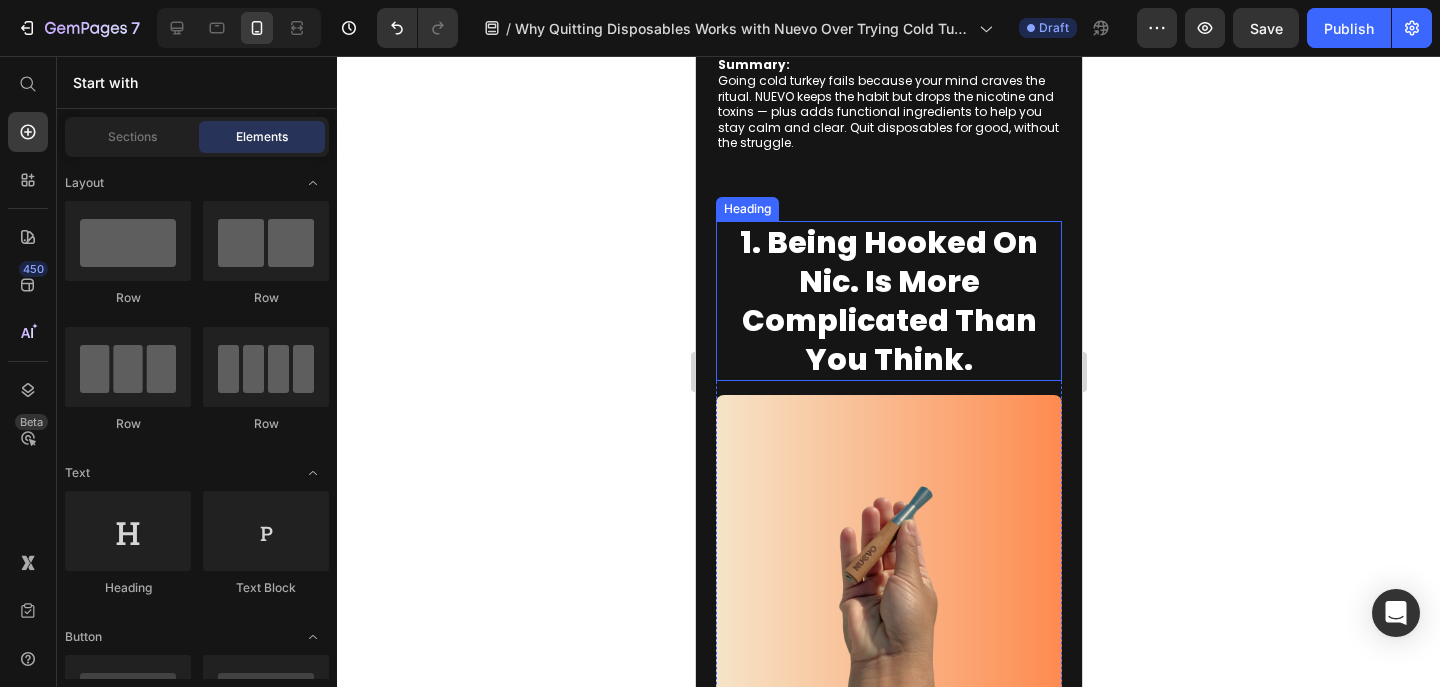 click on "1. Being Hooked On Nic. Is More Complicated Than You Think." at bounding box center [888, 301] 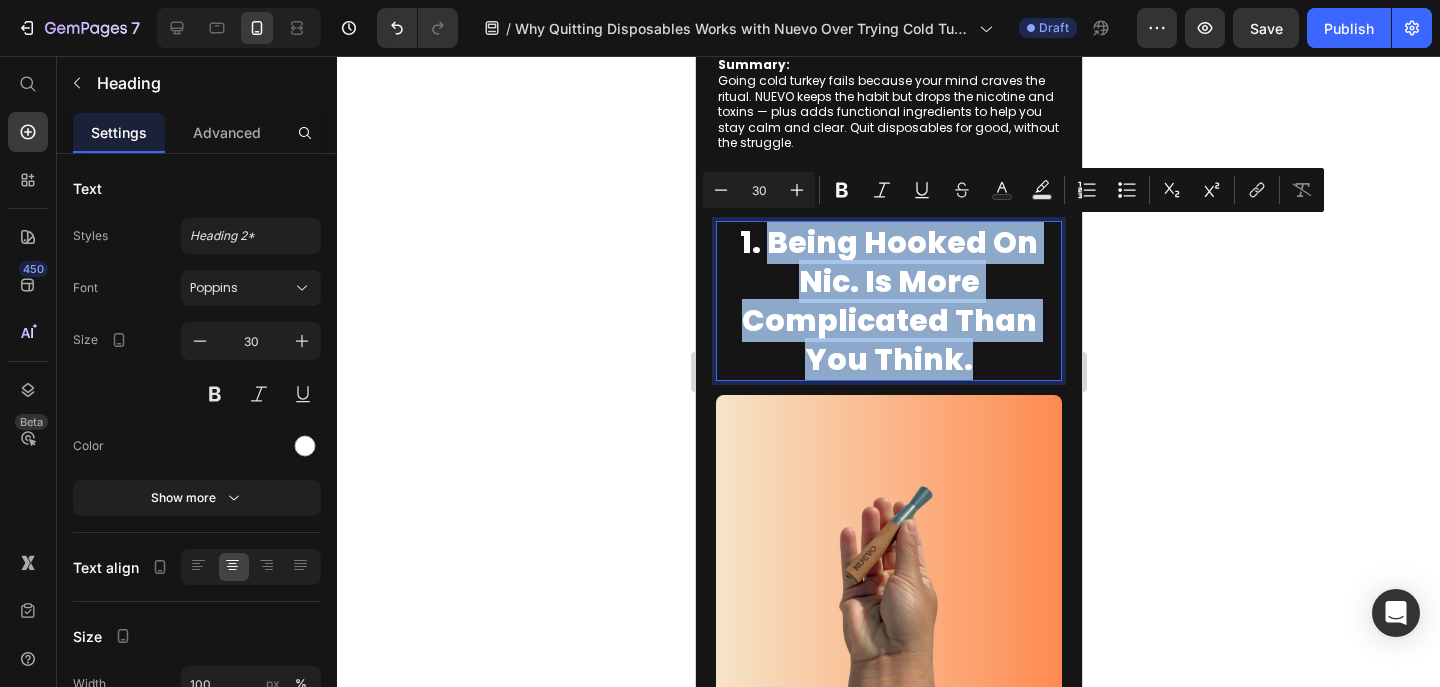 drag, startPoint x: 988, startPoint y: 355, endPoint x: 774, endPoint y: 254, distance: 236.63686 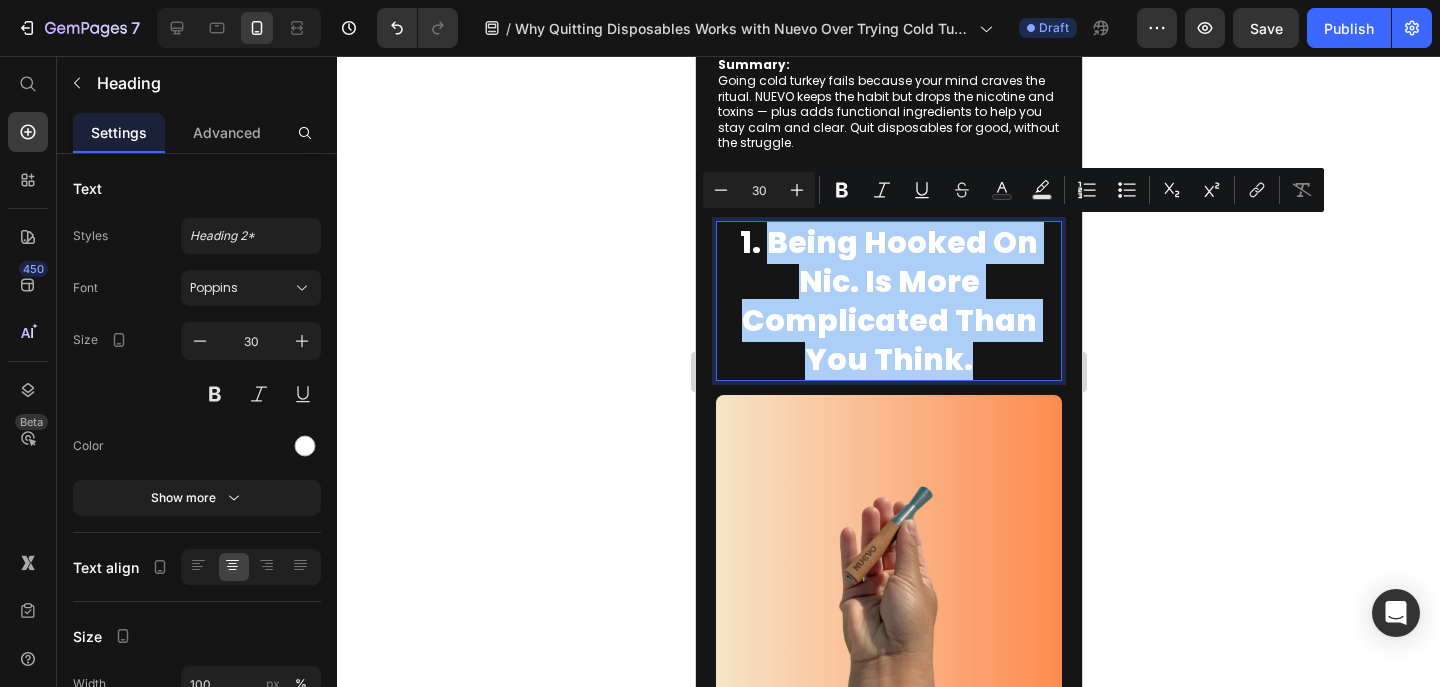 click 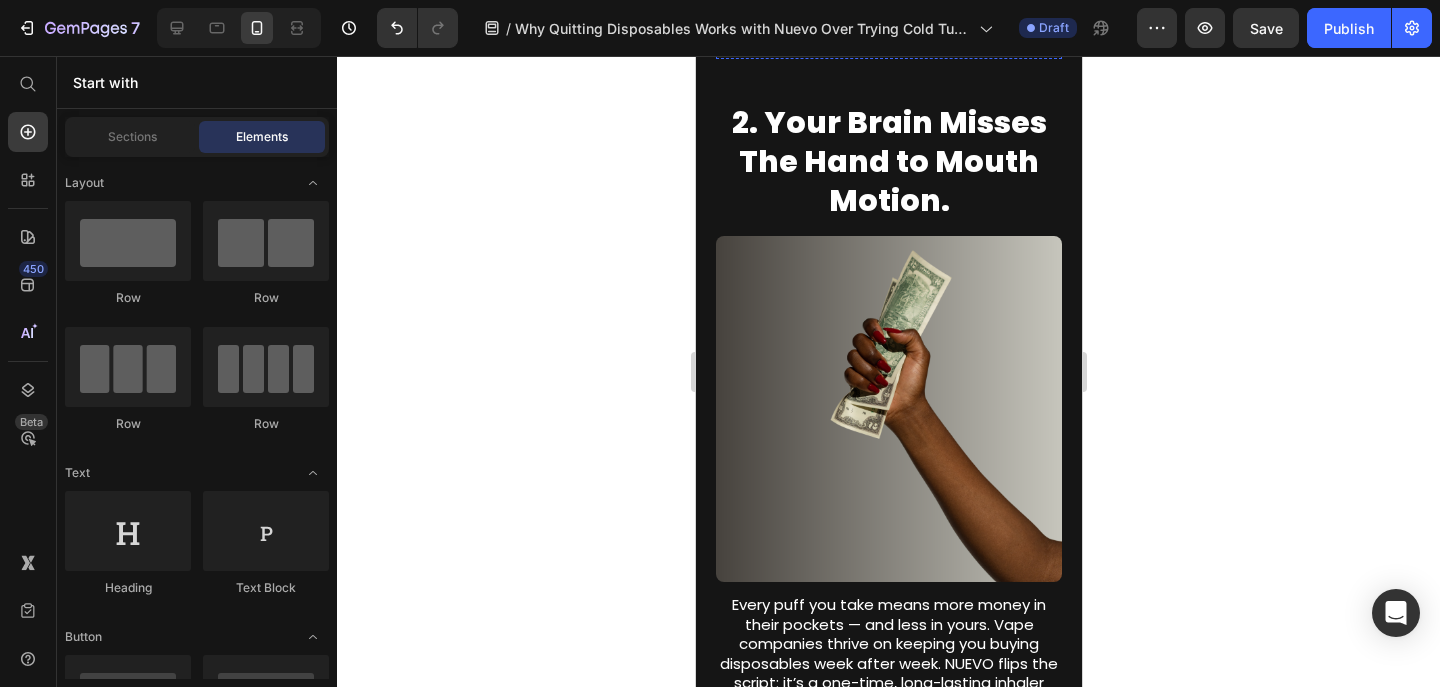 scroll, scrollTop: 1362, scrollLeft: 0, axis: vertical 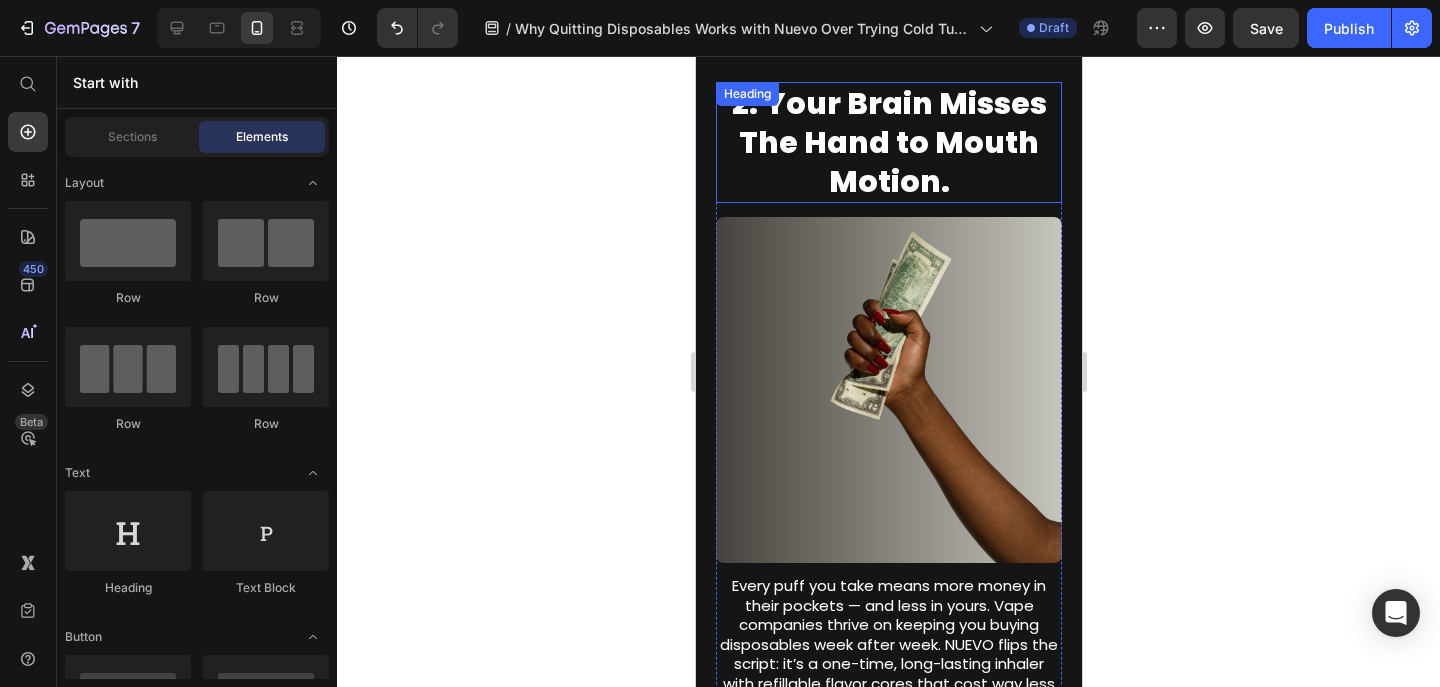 click on "2. Your Brain Misses The Hand to Mouth Motion." at bounding box center (888, 142) 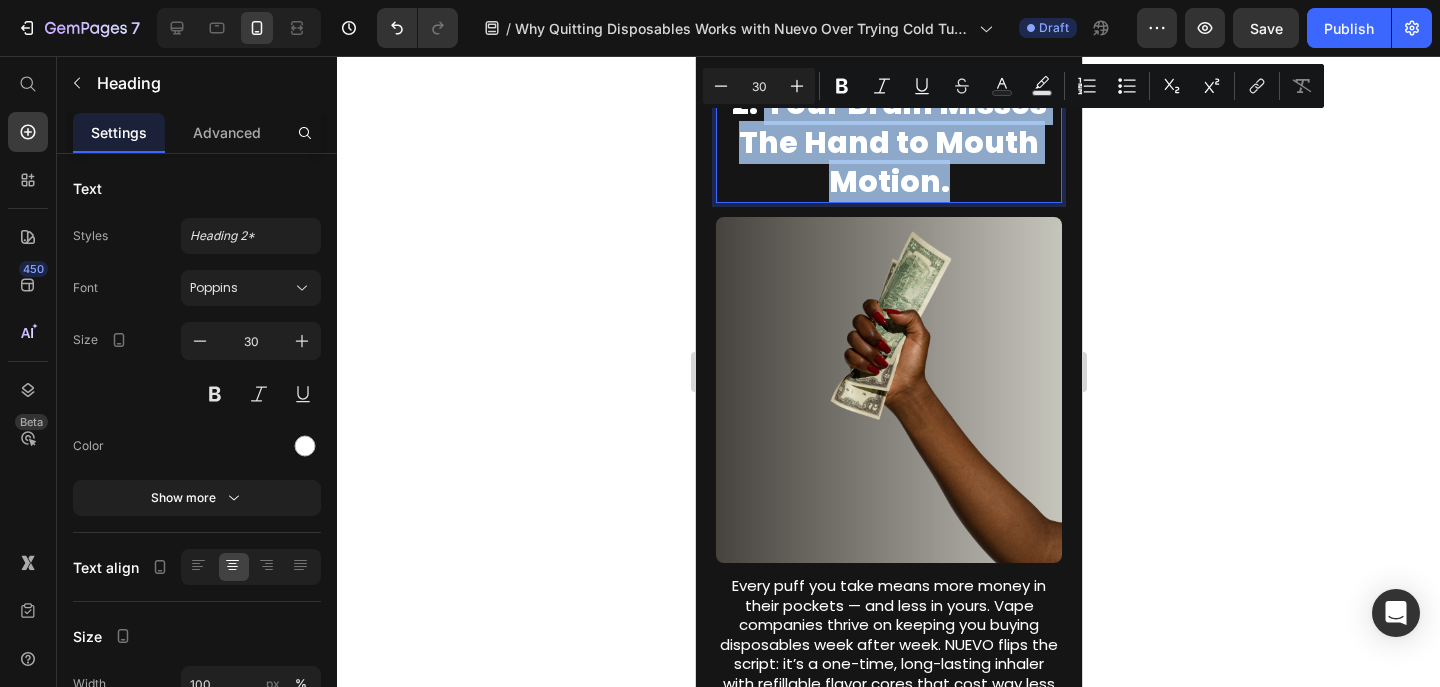 drag, startPoint x: 955, startPoint y: 176, endPoint x: 769, endPoint y: 122, distance: 193.68015 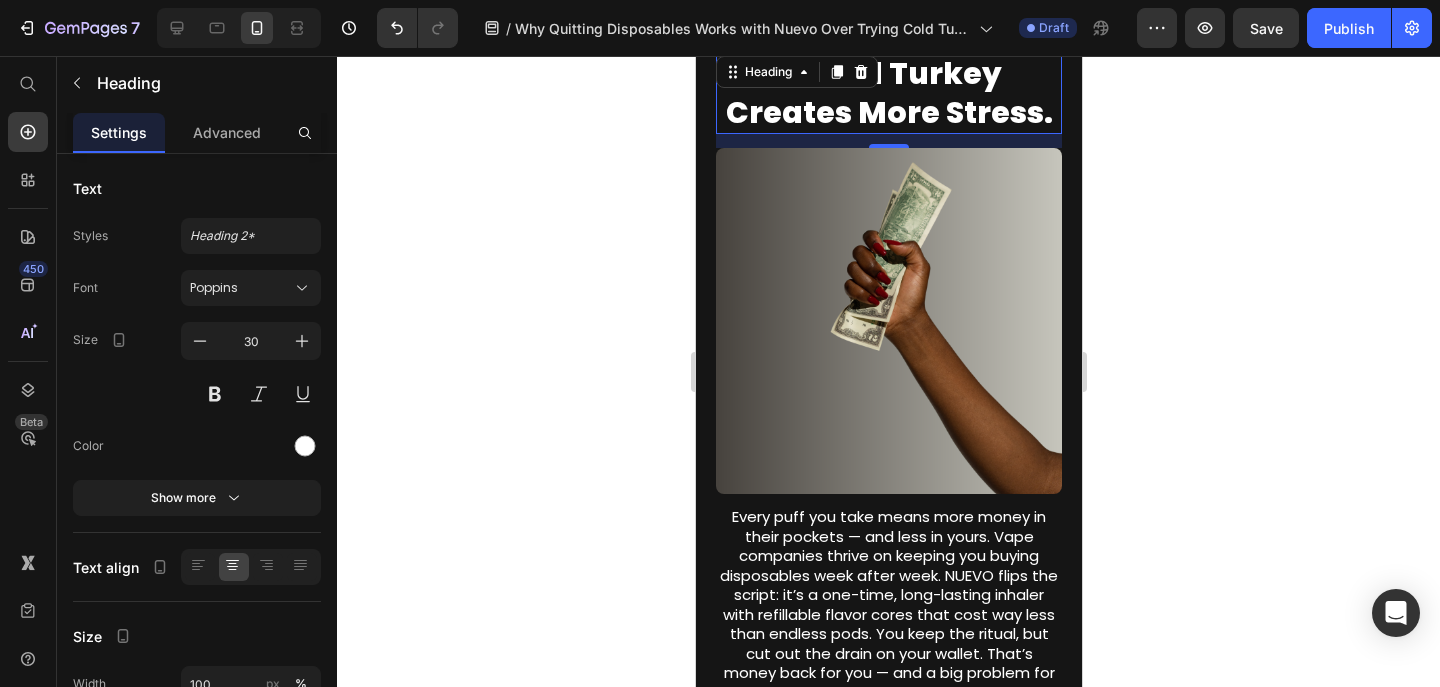 click 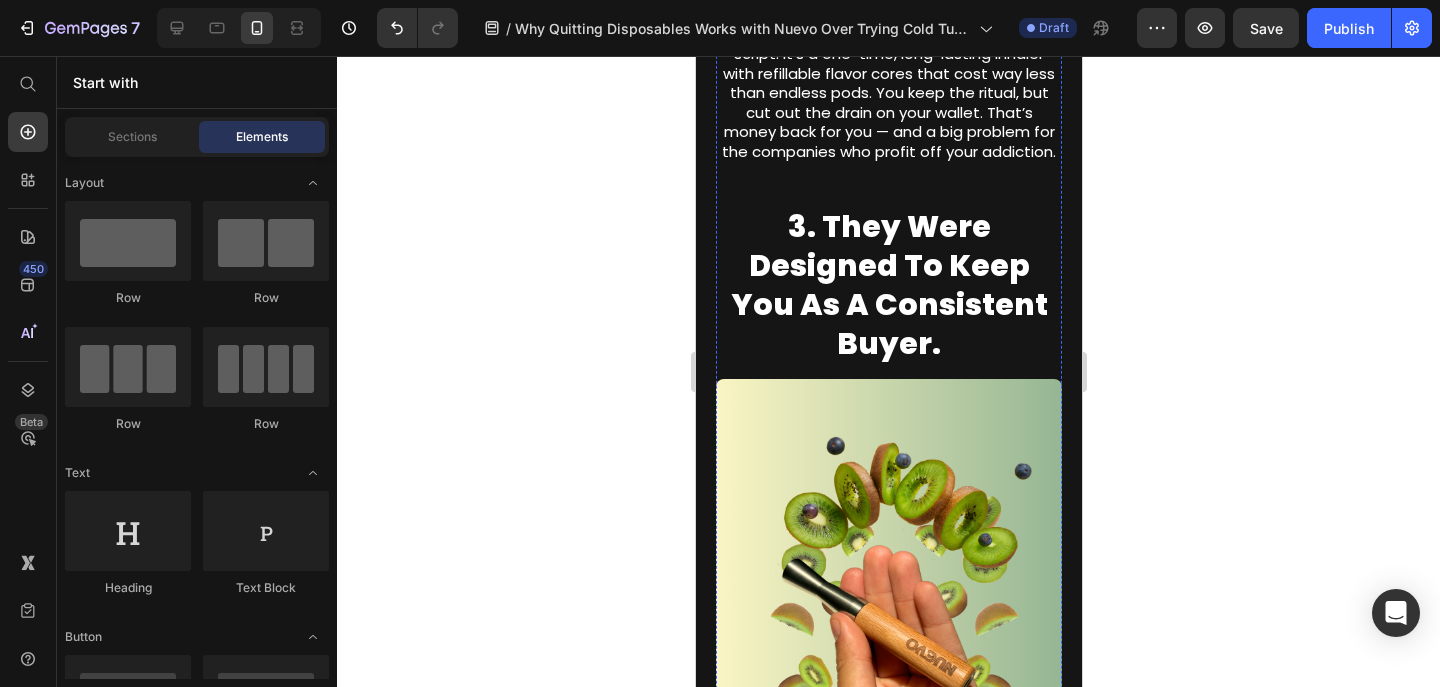 scroll, scrollTop: 2042, scrollLeft: 0, axis: vertical 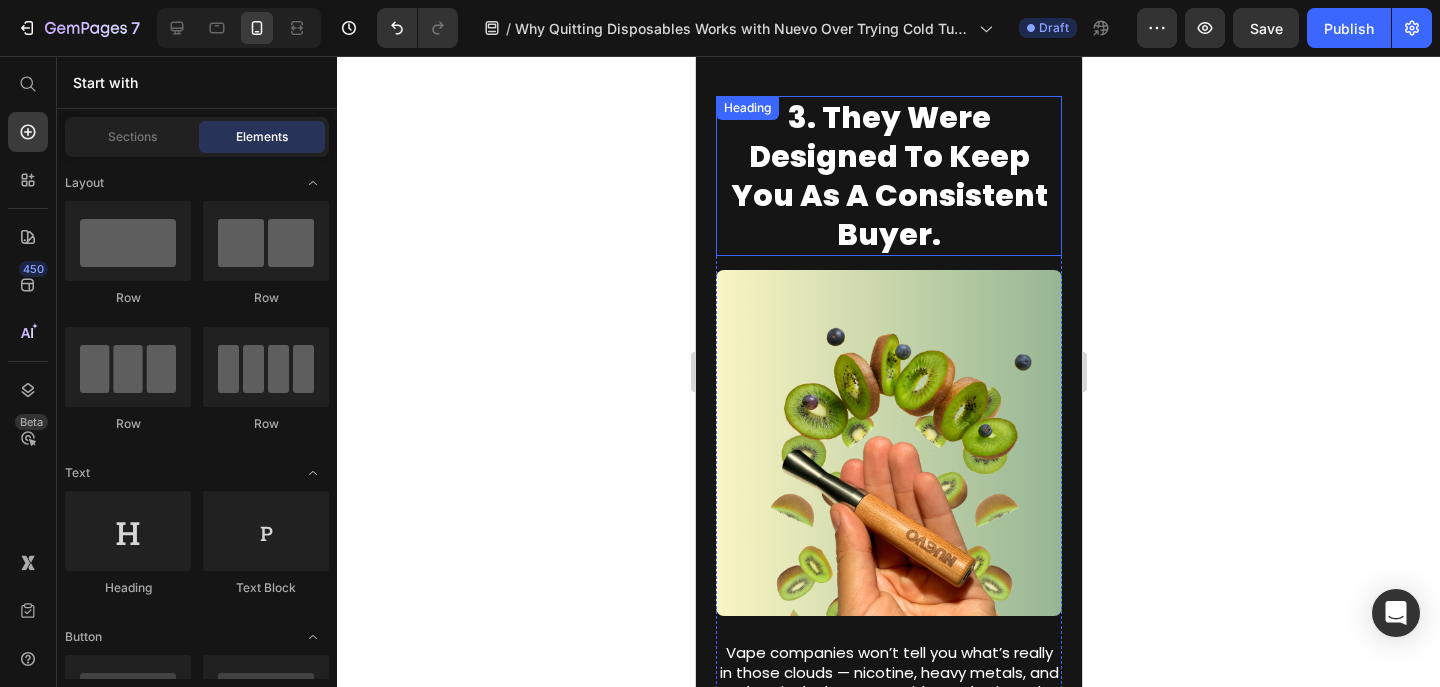 click on "3. They Were Designed To Keep You As A Consistent Buyer." at bounding box center (888, 176) 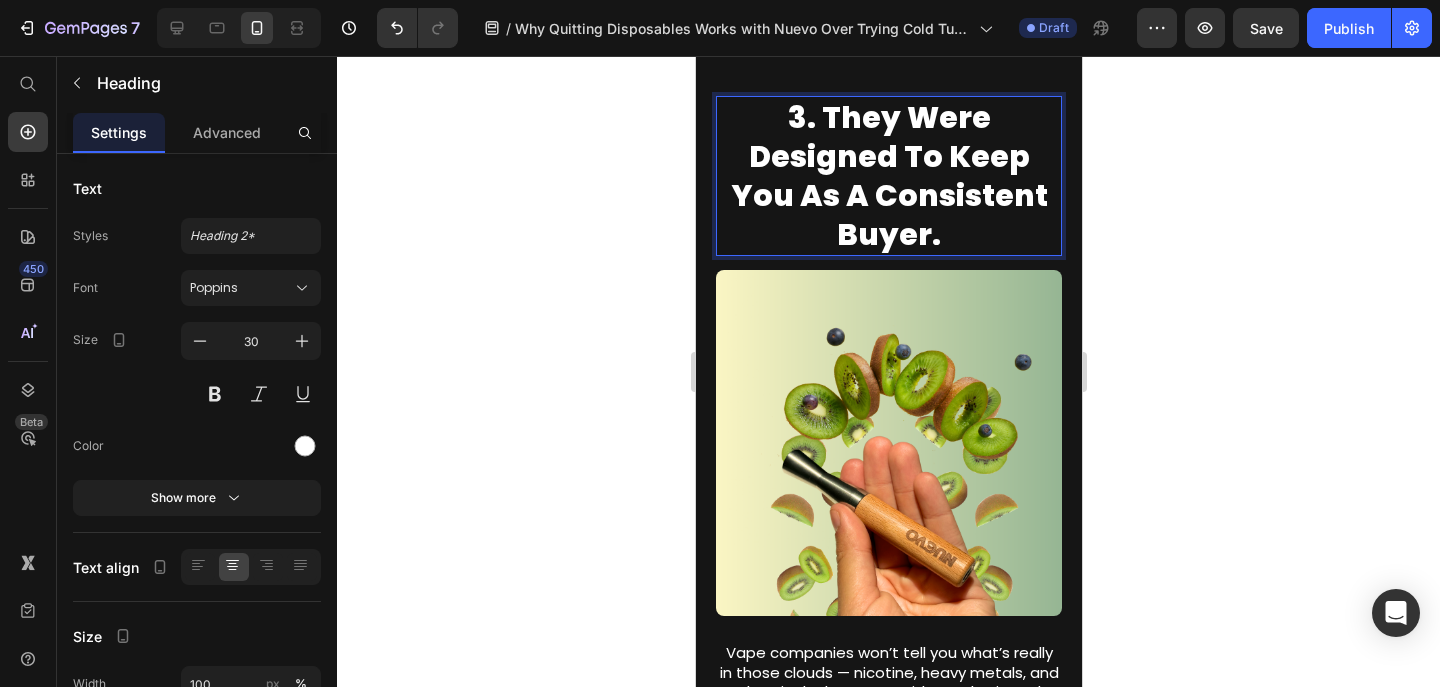 click on "3. They Were Designed To Keep You As A Consistent Buyer." at bounding box center (888, 176) 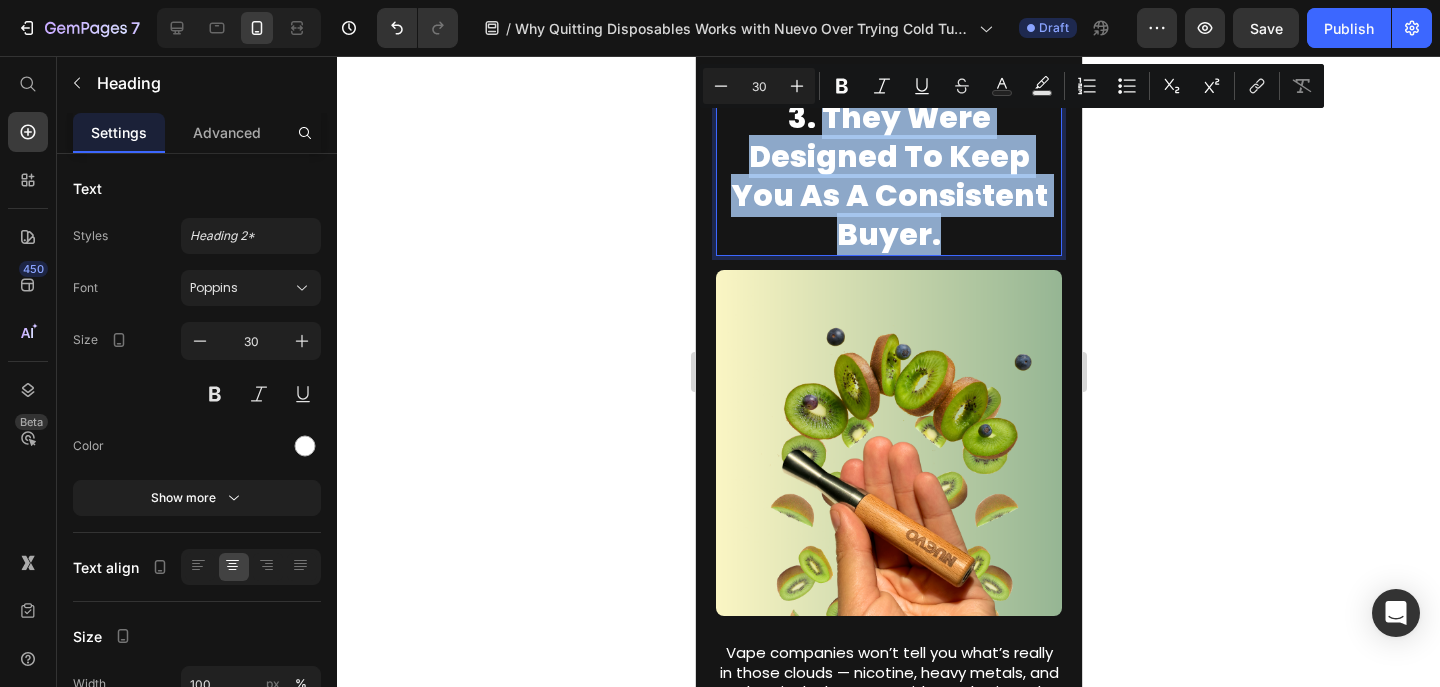 drag, startPoint x: 974, startPoint y: 234, endPoint x: 825, endPoint y: 135, distance: 178.89102 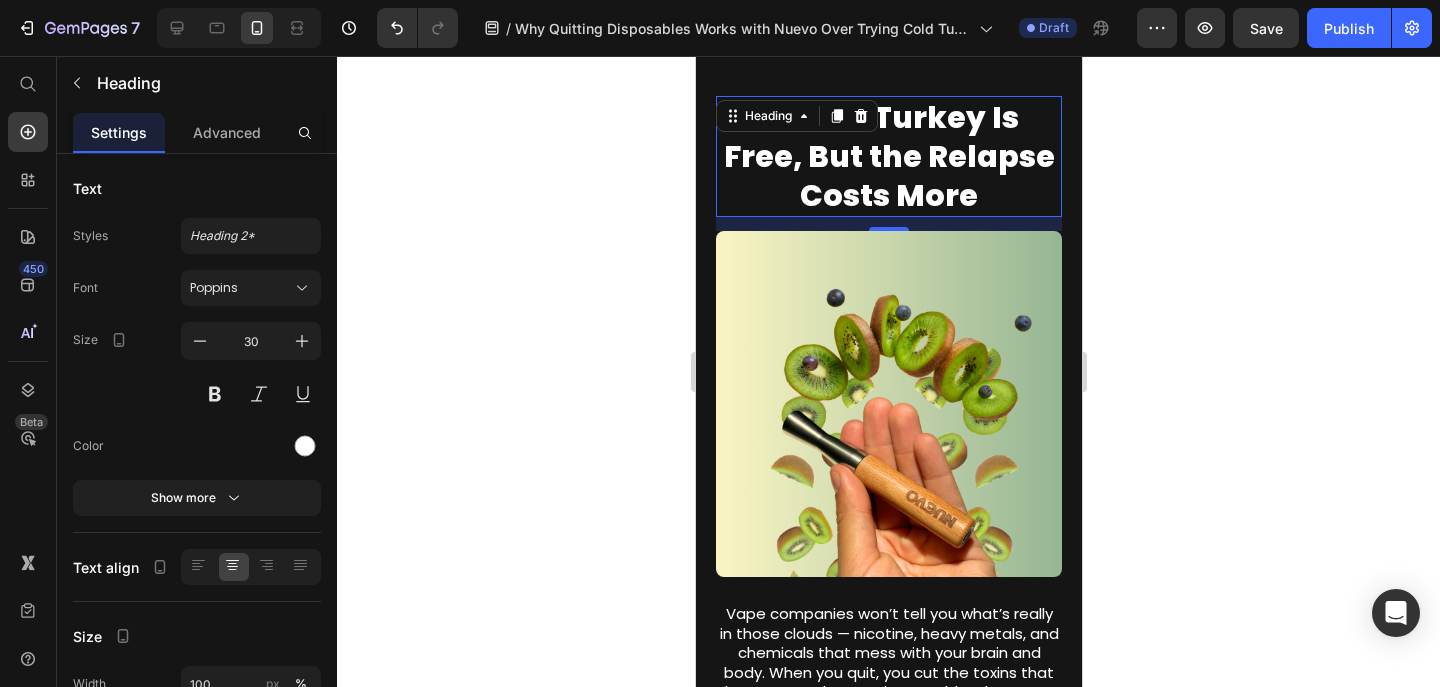 click 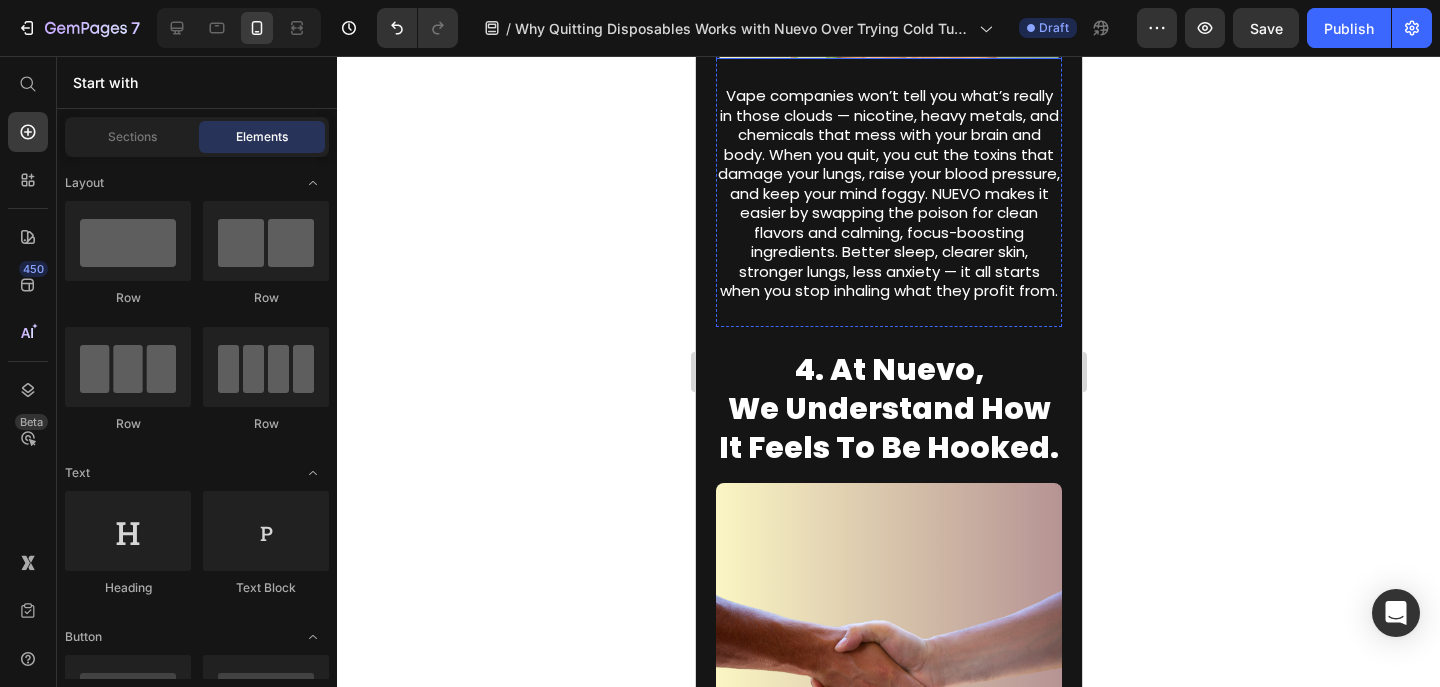 scroll, scrollTop: 2579, scrollLeft: 0, axis: vertical 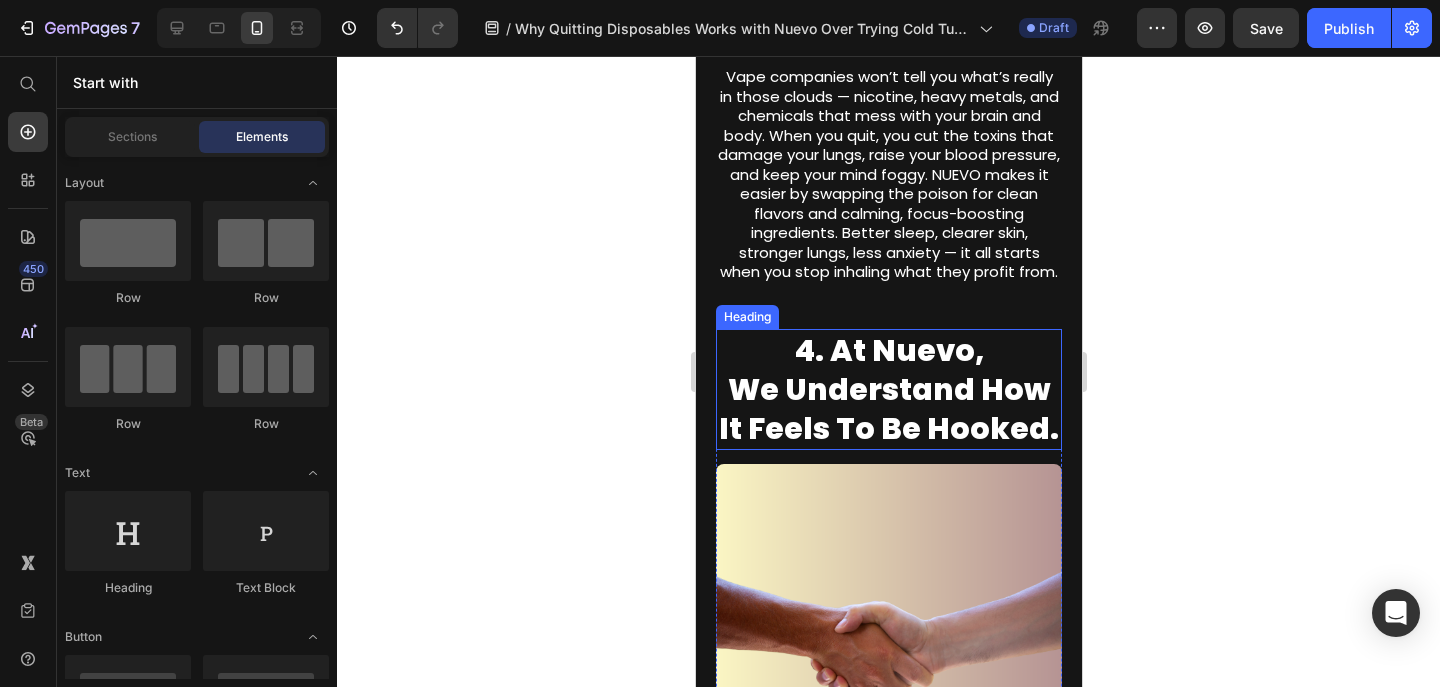 click on "4. At Nuevo, We Understand How It Feels To Be Hooked." at bounding box center [888, 389] 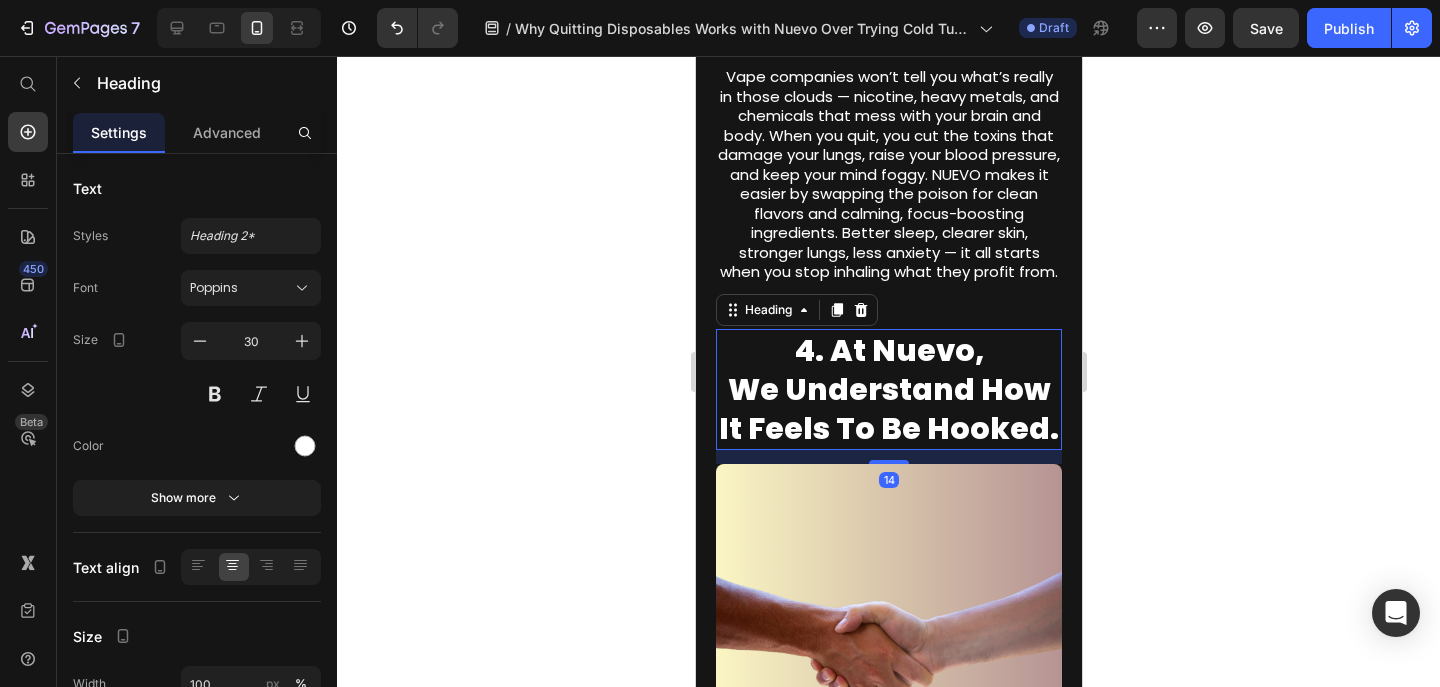 click on "4. At Nuevo, We Understand How It Feels To Be Hooked." at bounding box center [888, 389] 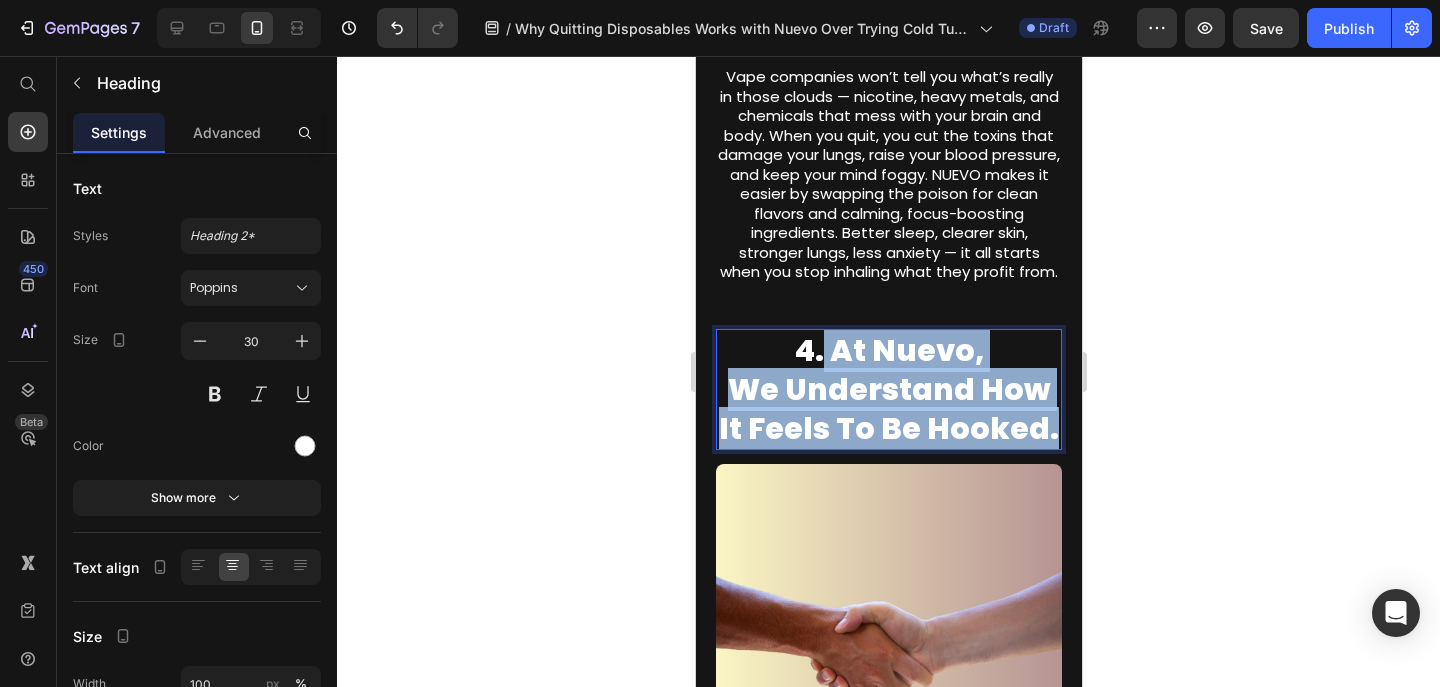 drag, startPoint x: 1056, startPoint y: 418, endPoint x: 822, endPoint y: 367, distance: 239.49321 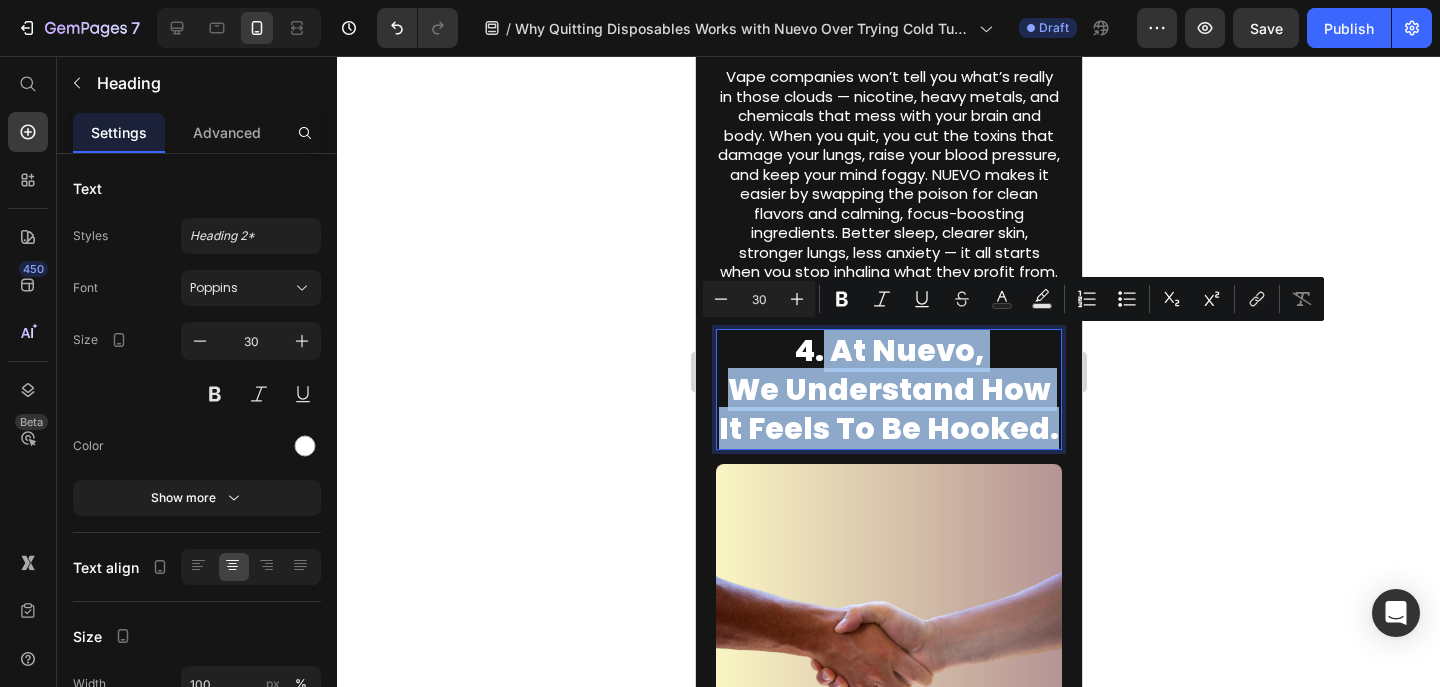 click on "4. At Nuevo, We Understand How It Feels To Be Hooked." at bounding box center [888, 389] 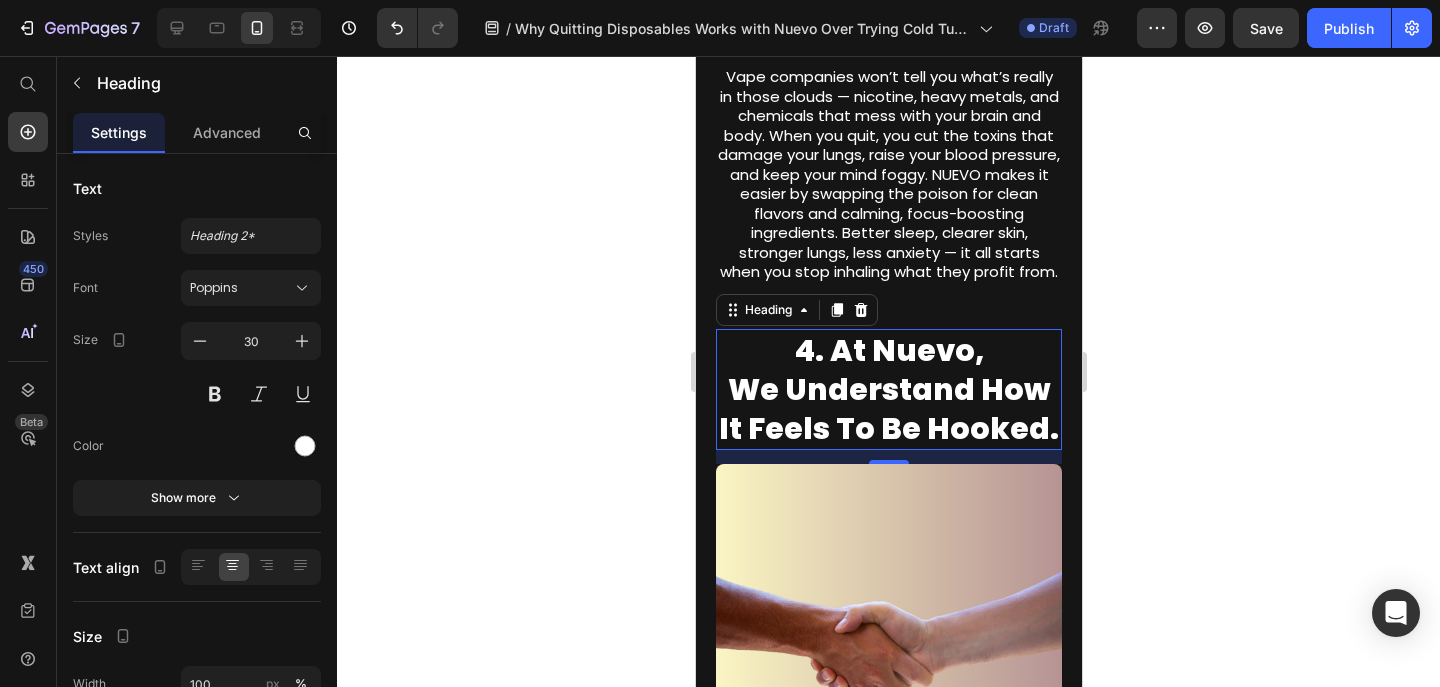 click on "4. At Nuevo, We Understand How It Feels To Be Hooked." at bounding box center [888, 389] 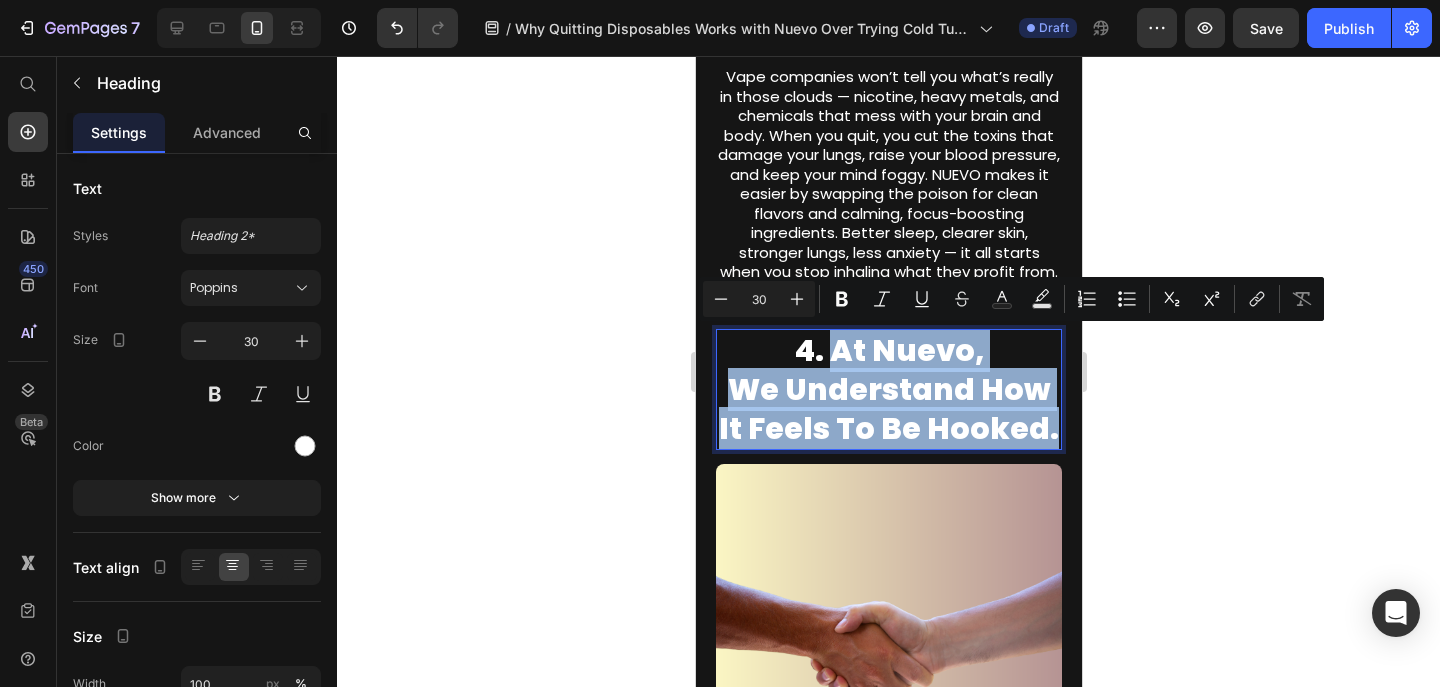 drag, startPoint x: 1057, startPoint y: 424, endPoint x: 829, endPoint y: 361, distance: 236.54387 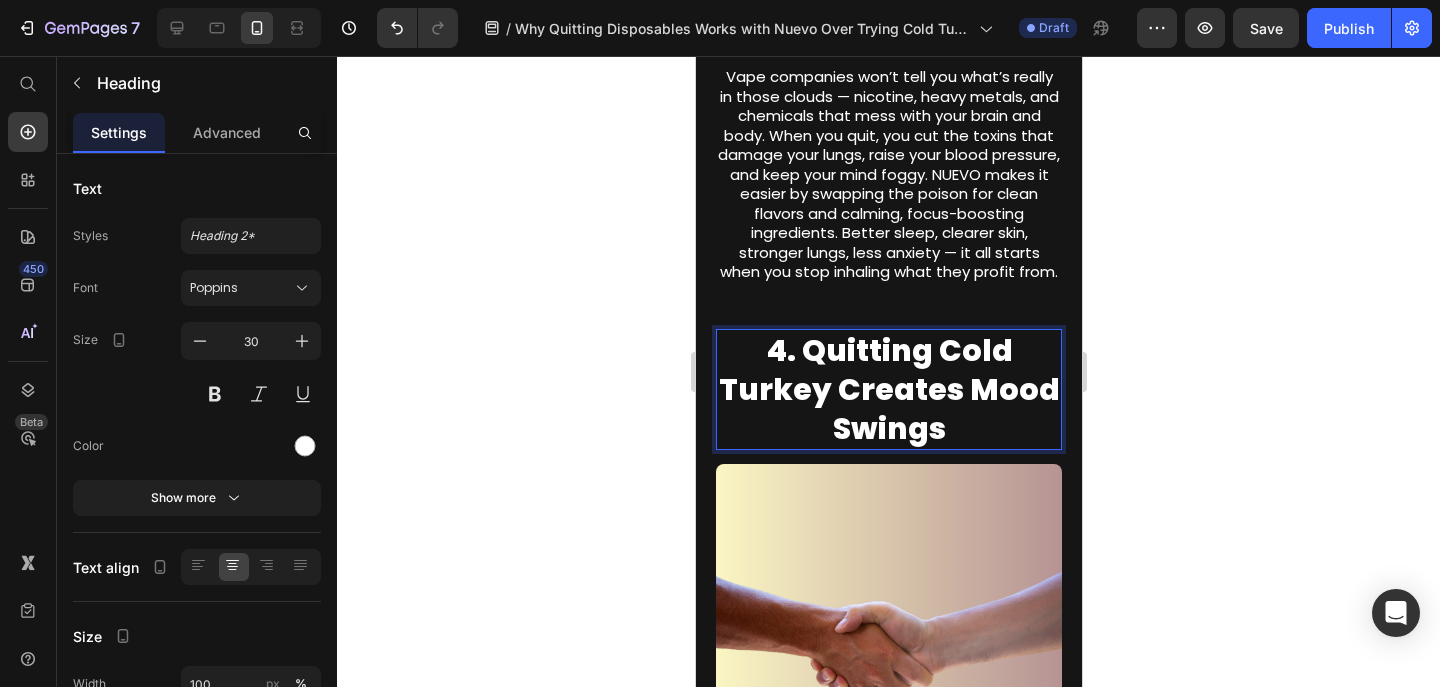 click 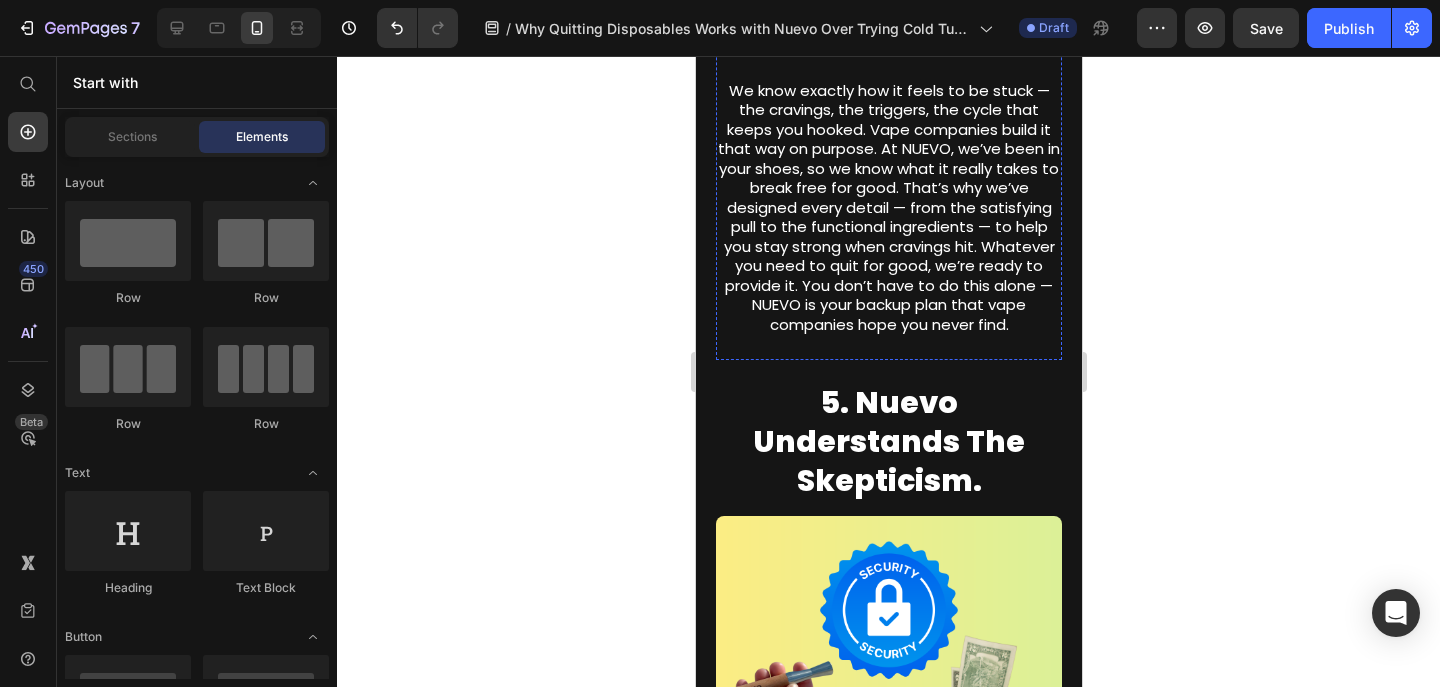 scroll, scrollTop: 3437, scrollLeft: 0, axis: vertical 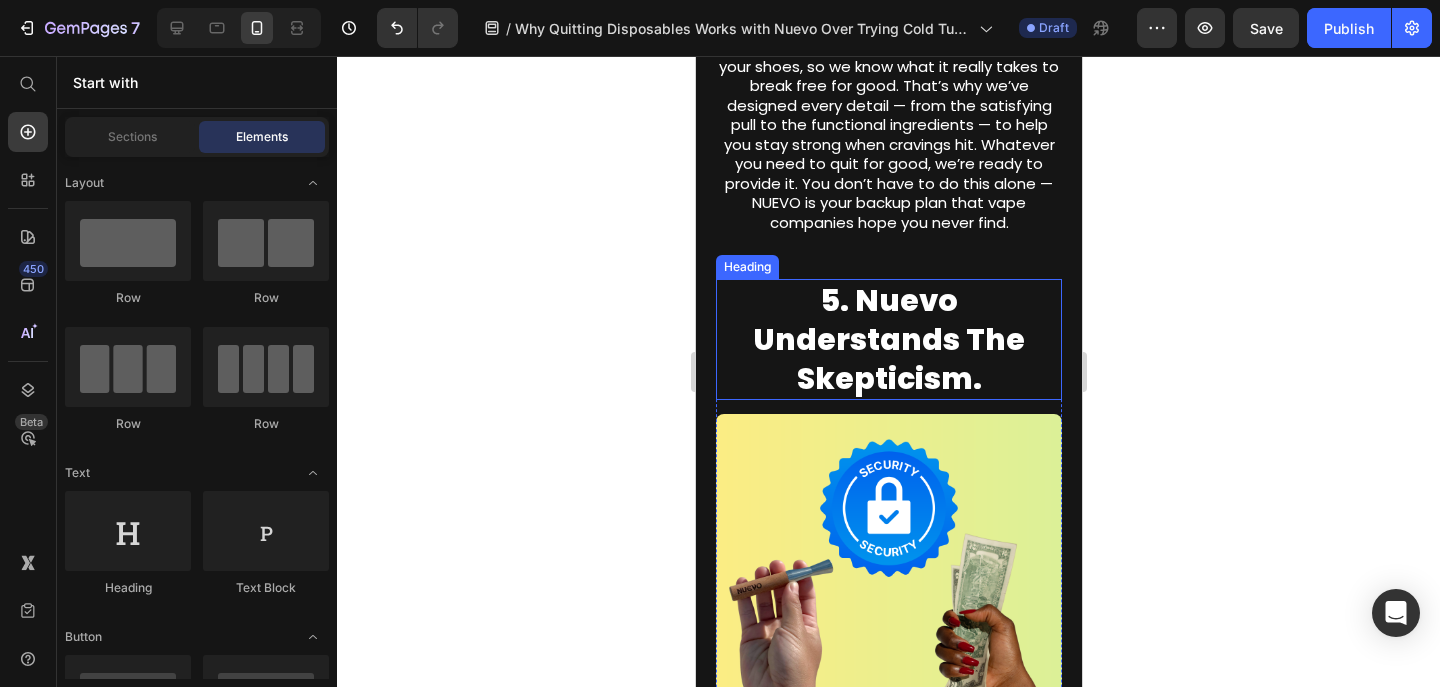 click on "5. Nuevo Understands The Skepticism." at bounding box center (888, 339) 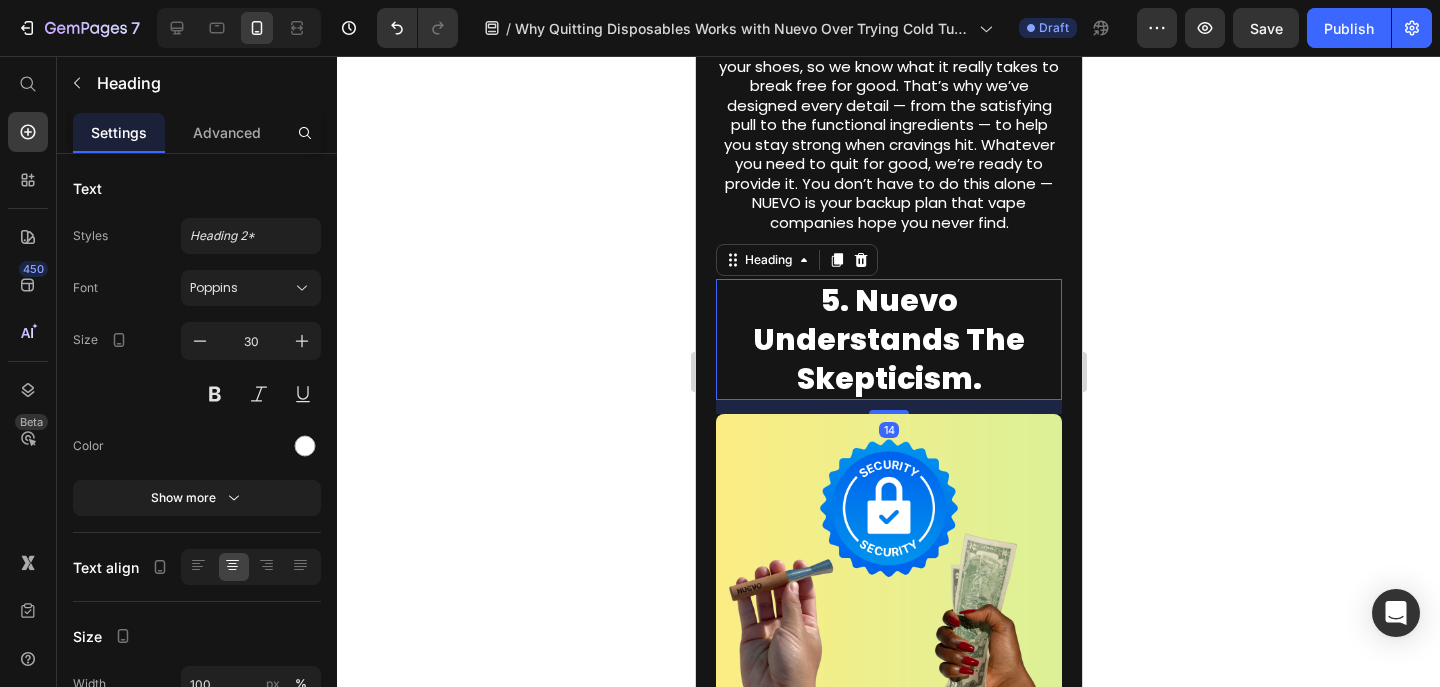 click on "5. Nuevo Understands The Skepticism." at bounding box center [888, 339] 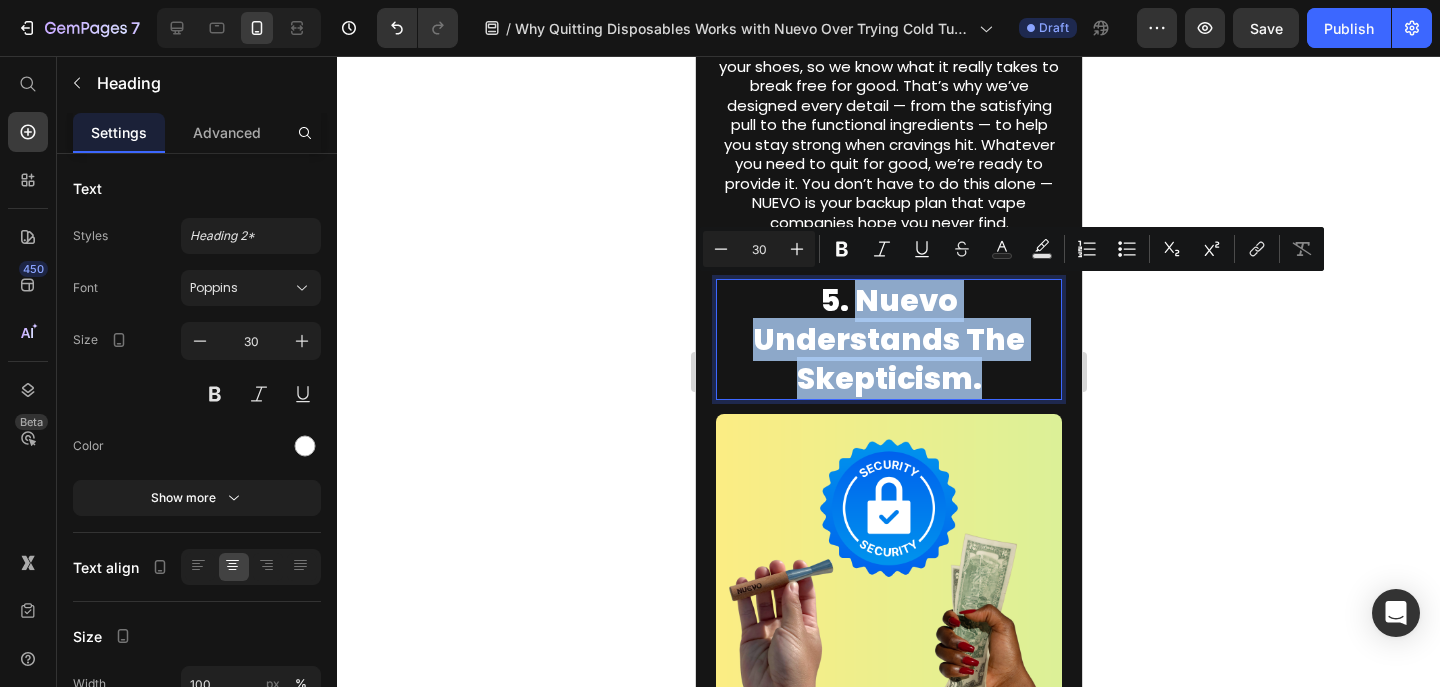 drag, startPoint x: 996, startPoint y: 387, endPoint x: 861, endPoint y: 311, distance: 154.92256 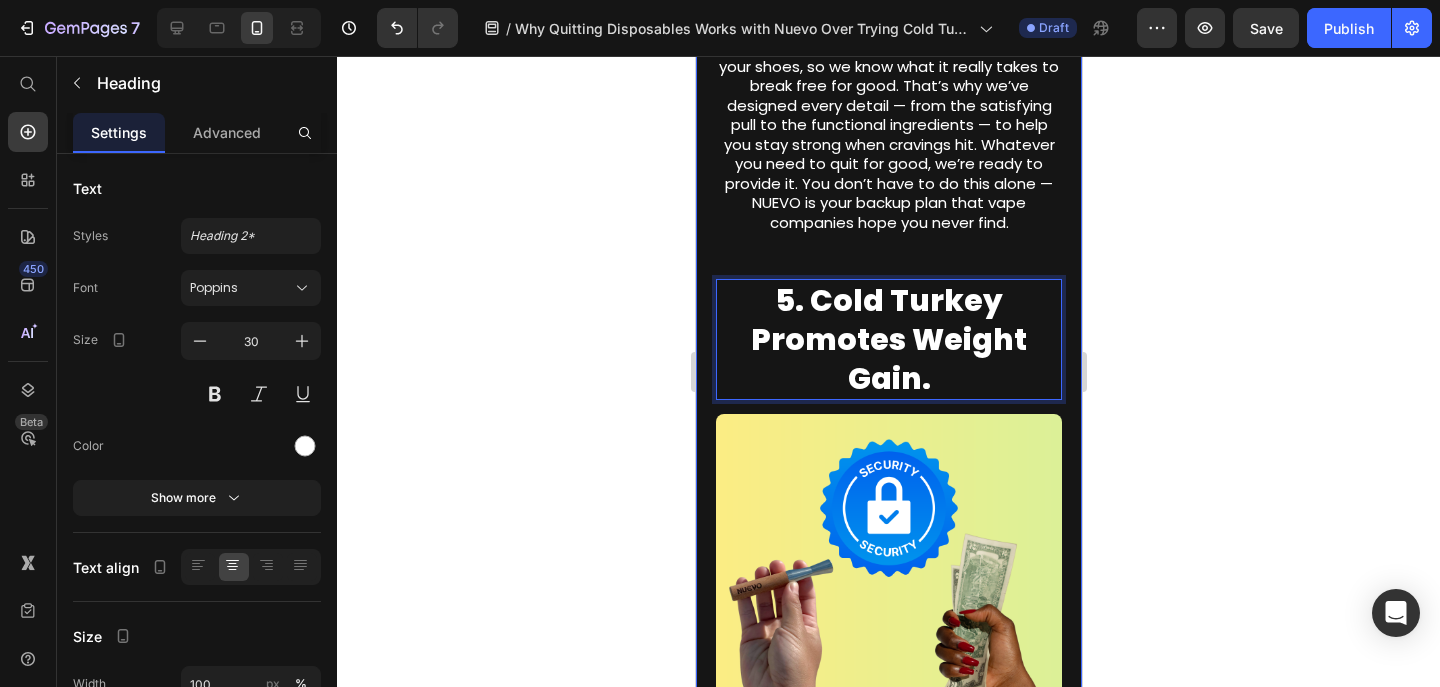 click 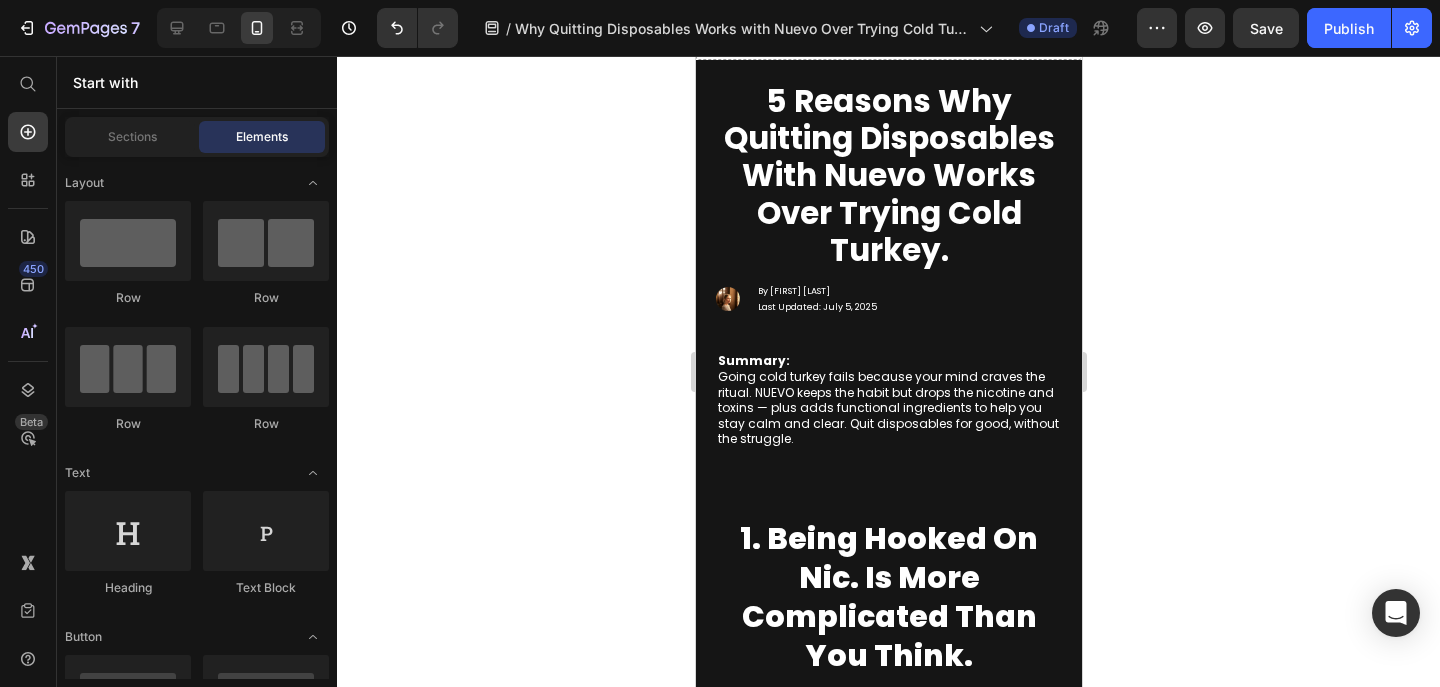scroll, scrollTop: 0, scrollLeft: 0, axis: both 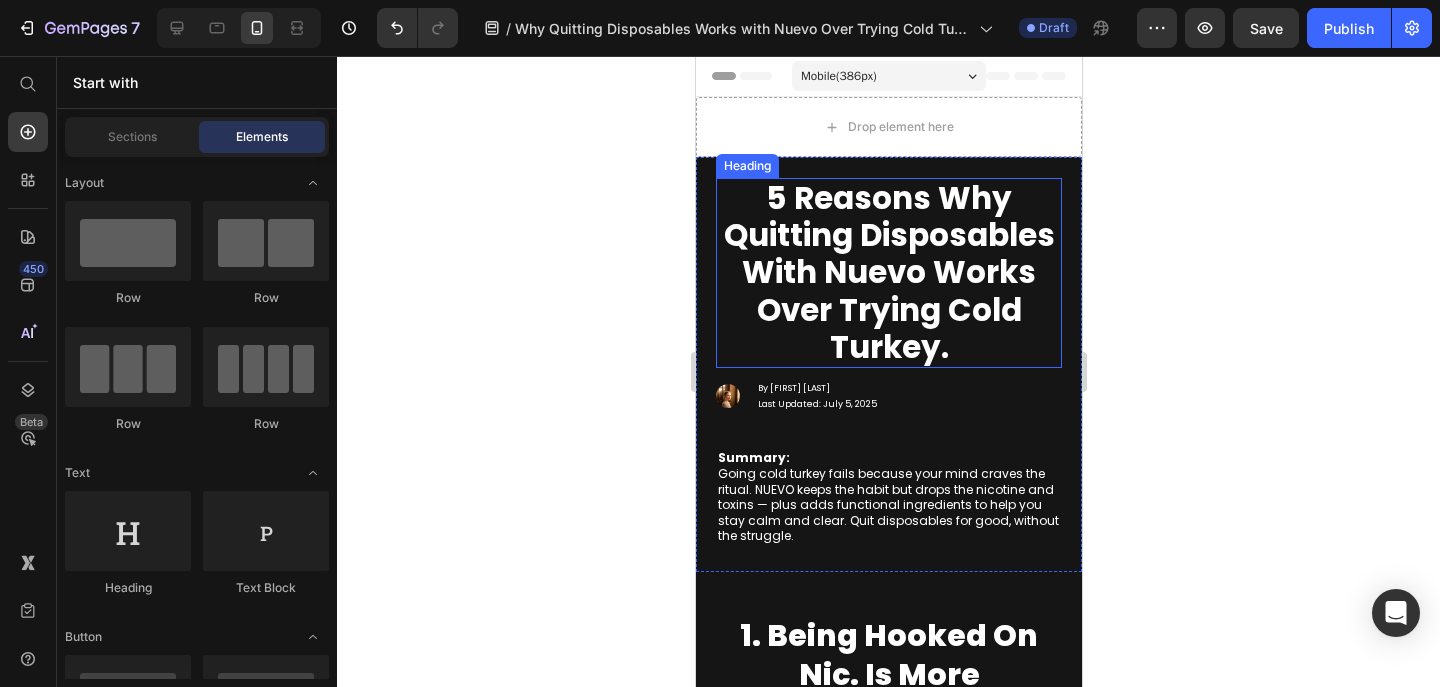 click on "5 Reasons Why Quitting Disposables With Nuevo Works Over Trying Cold Turkey." at bounding box center [888, 273] 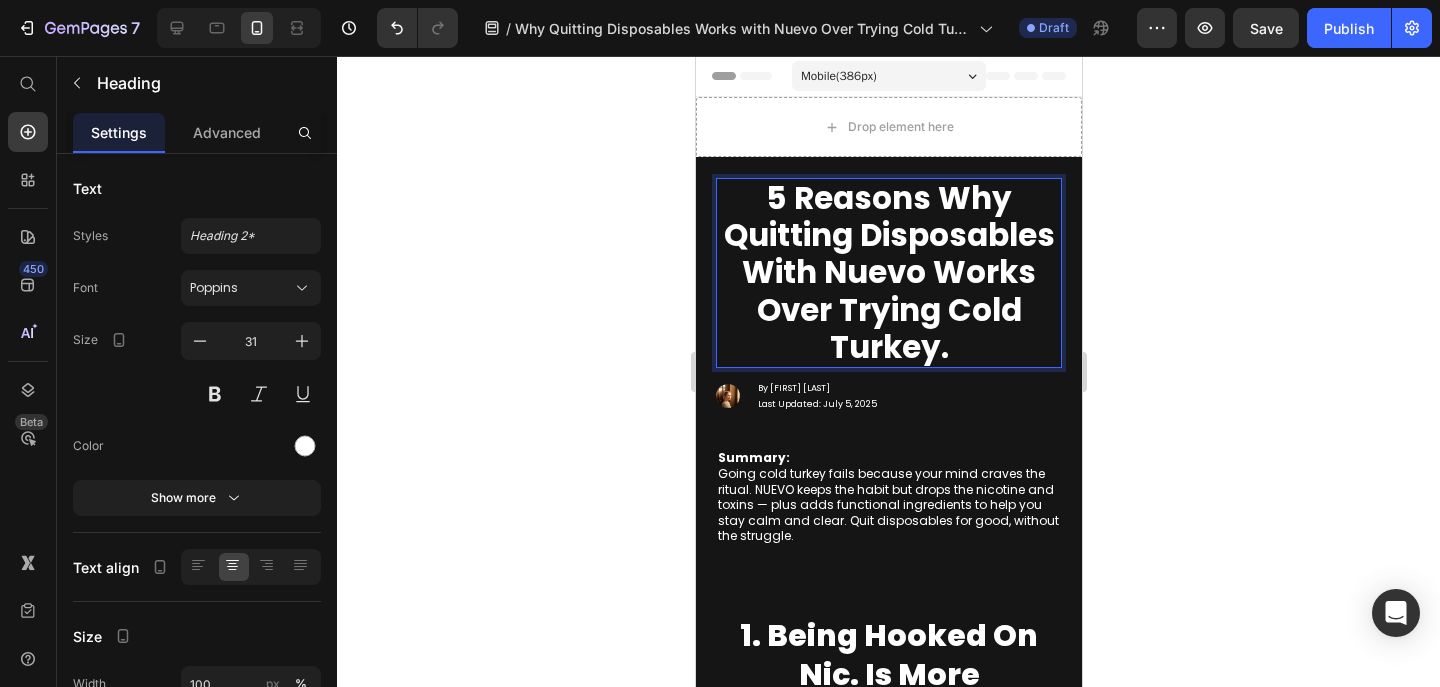 click on "5 Reasons Why Quitting Disposables With Nuevo Works Over Trying Cold Turkey." at bounding box center [888, 273] 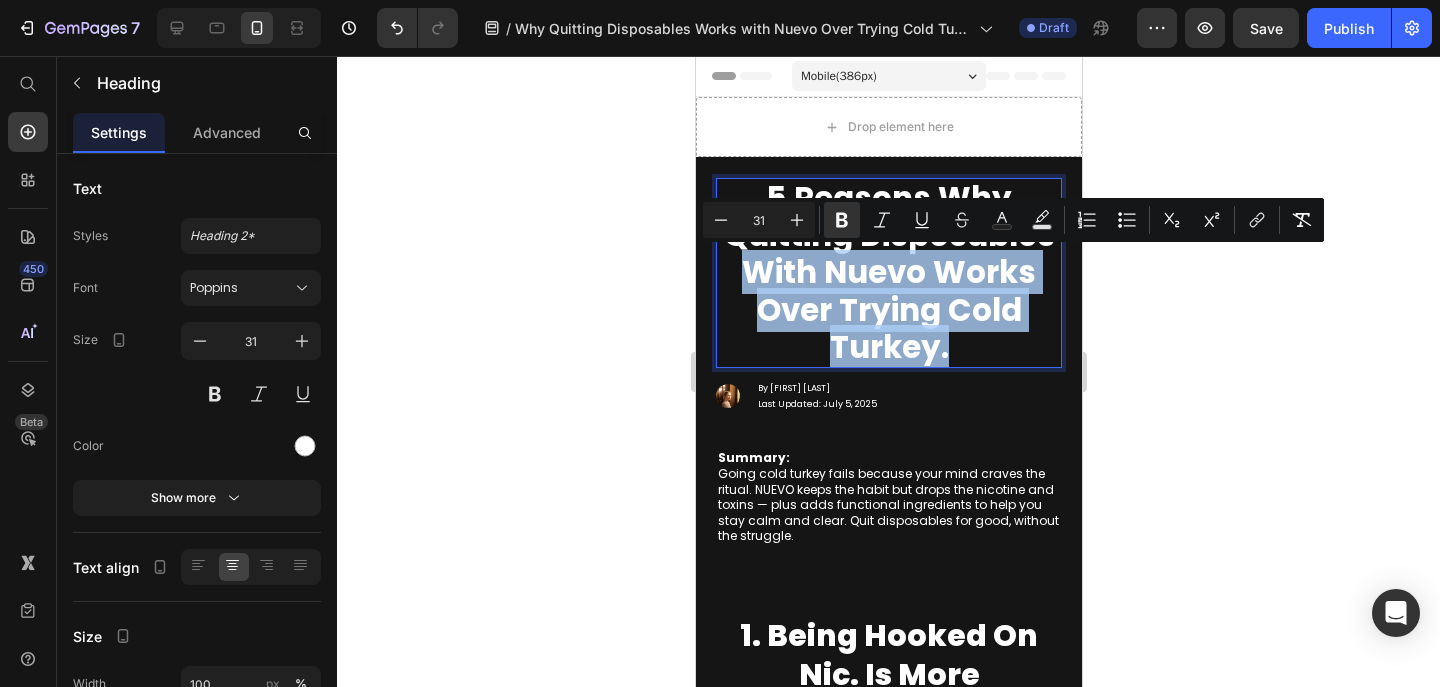 drag, startPoint x: 963, startPoint y: 344, endPoint x: 752, endPoint y: 278, distance: 221.08144 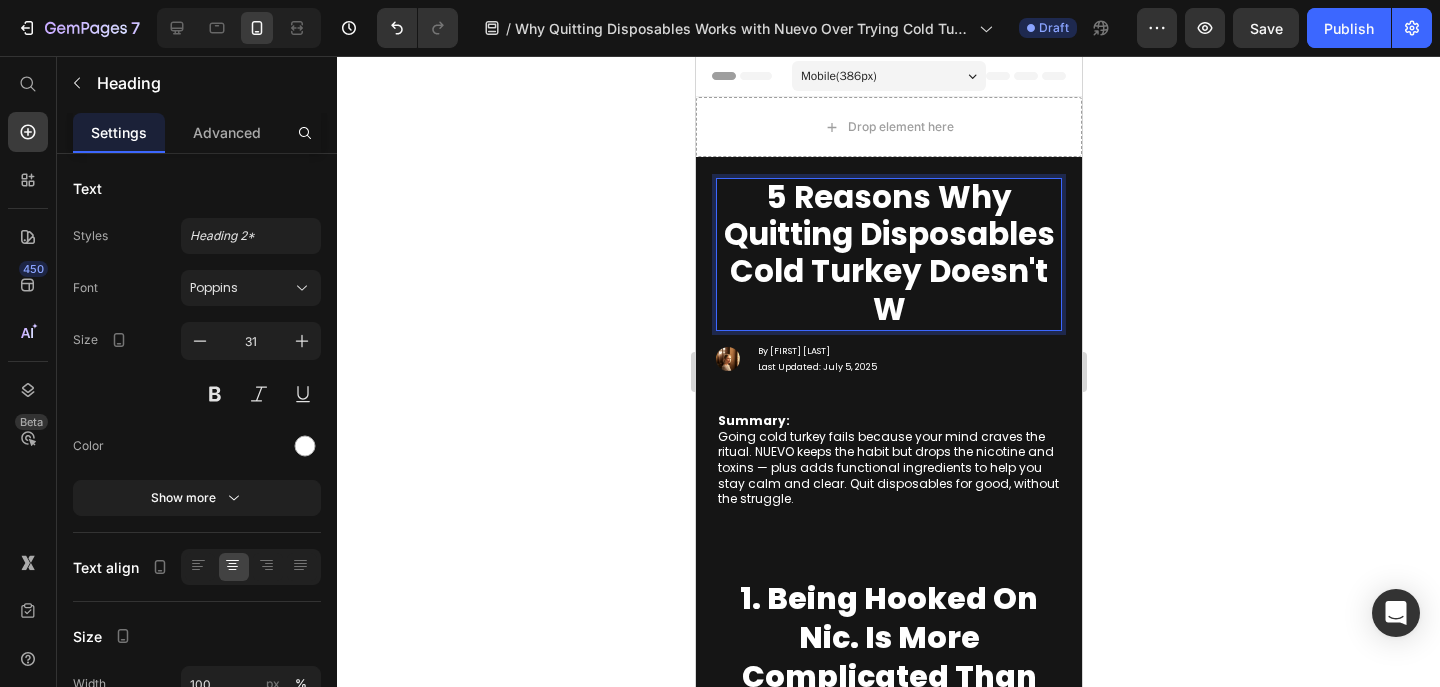 scroll, scrollTop: 0, scrollLeft: 0, axis: both 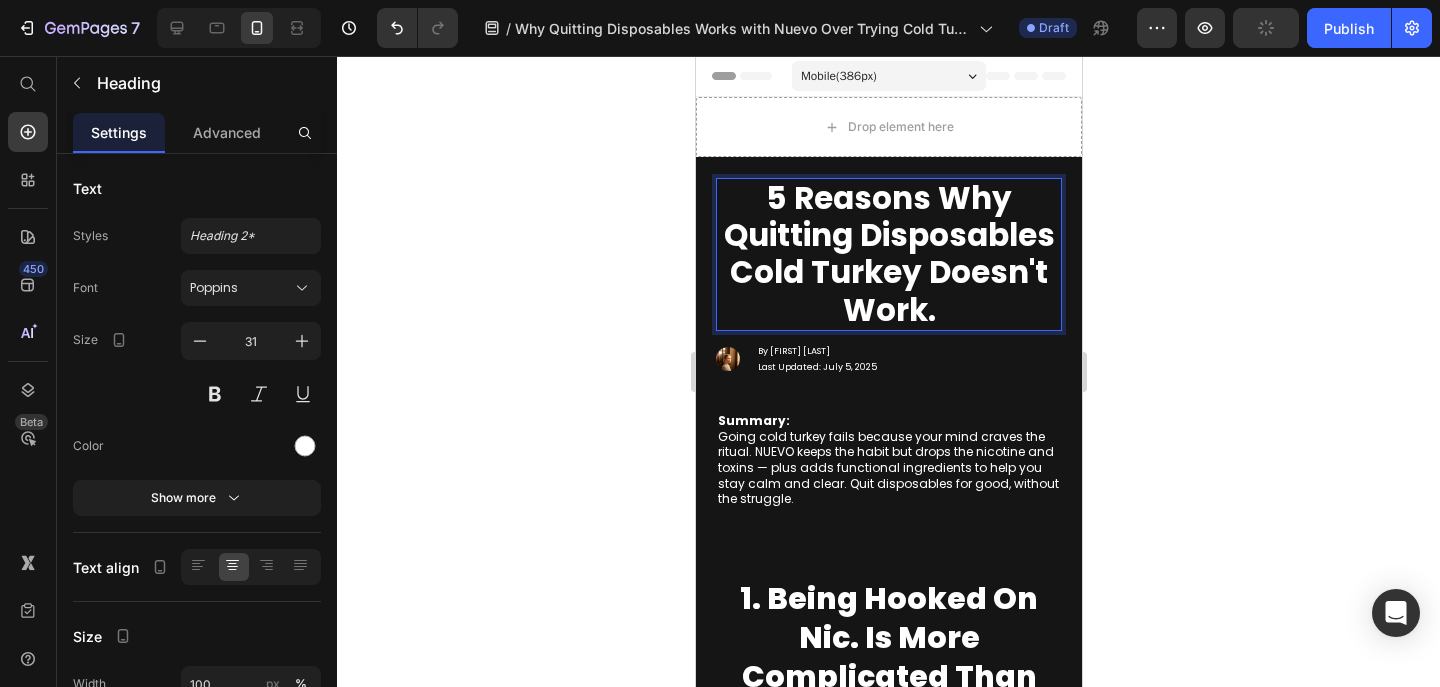 click 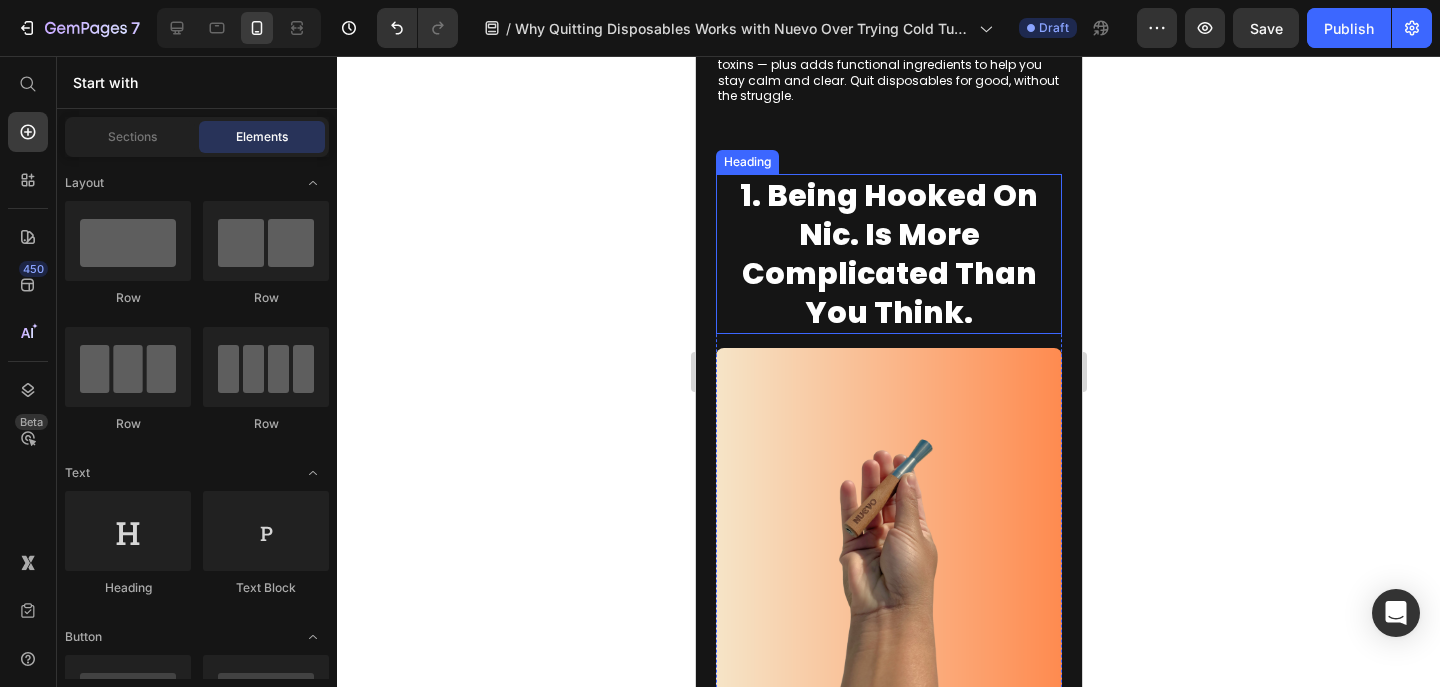 scroll, scrollTop: 391, scrollLeft: 0, axis: vertical 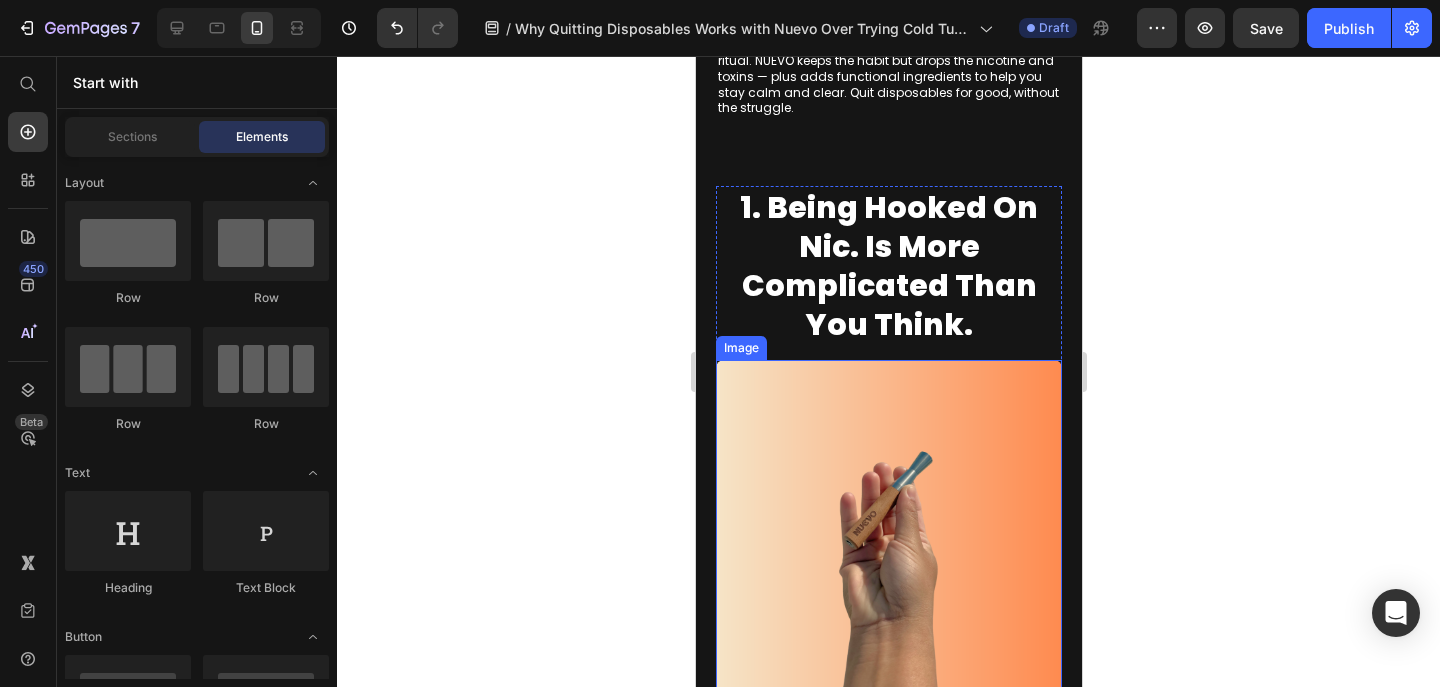click at bounding box center (888, 533) 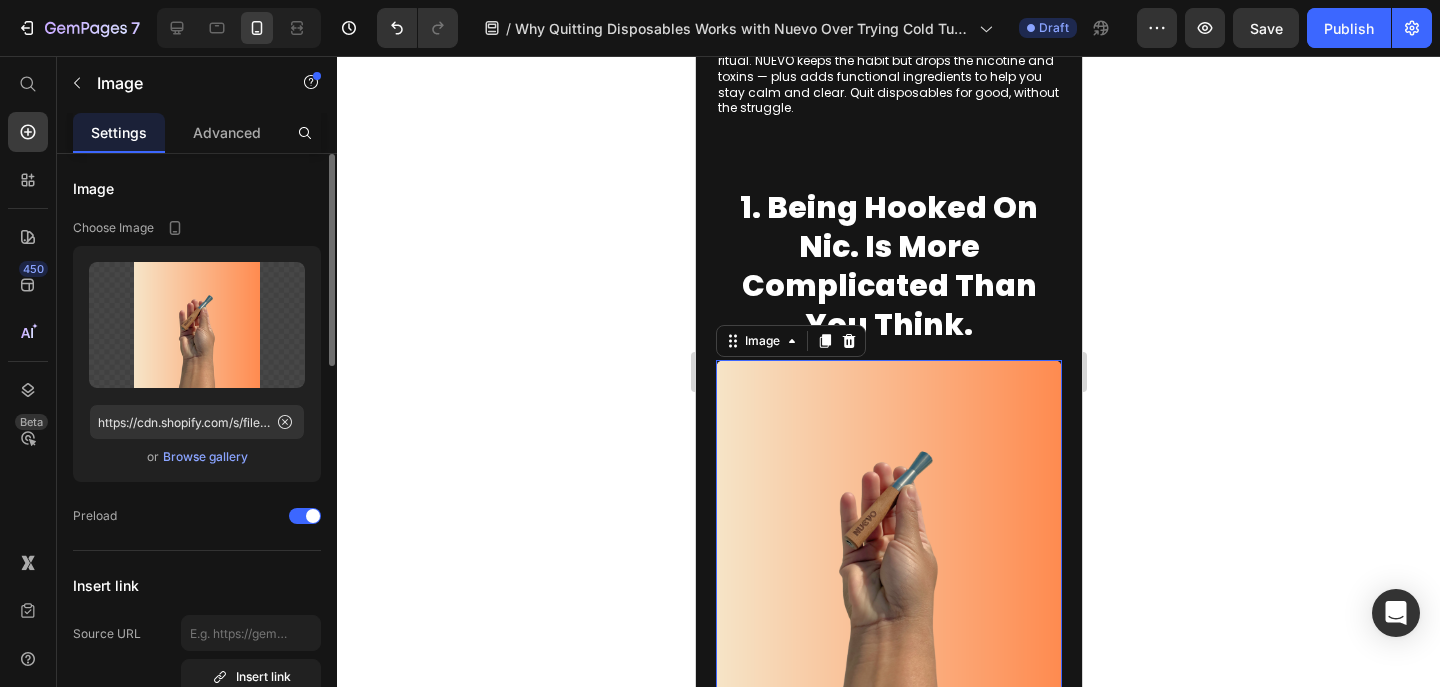 click on "Browse gallery" at bounding box center (205, 457) 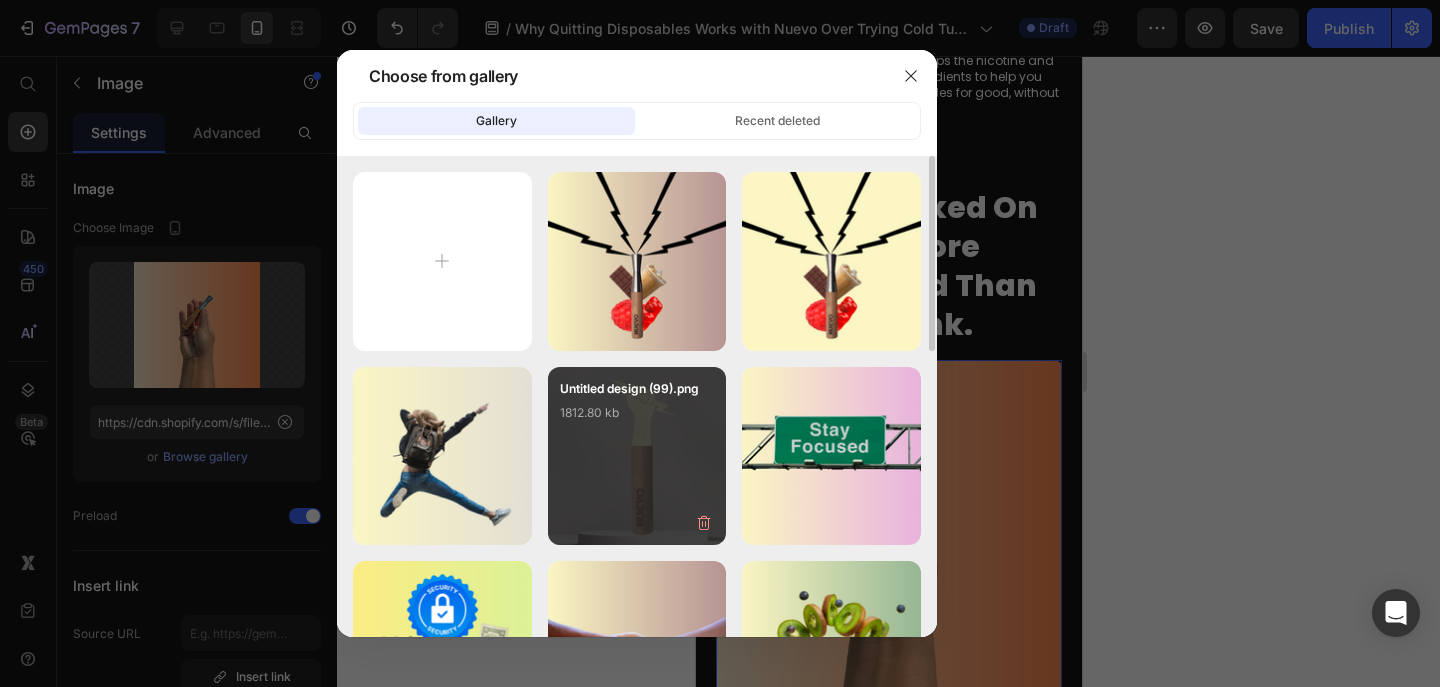 type on "C:\fakepath\Untitled design - 2025-07-12T051327.225.png" 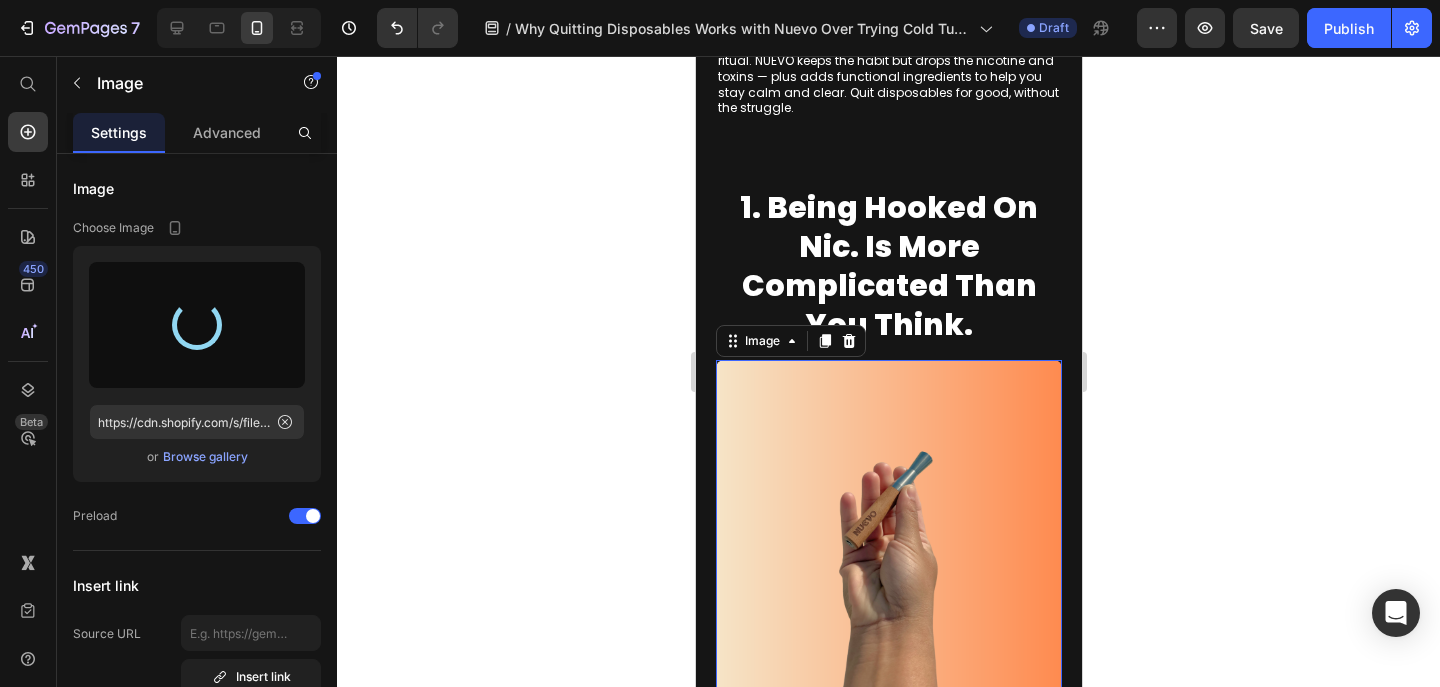 scroll, scrollTop: 0, scrollLeft: 0, axis: both 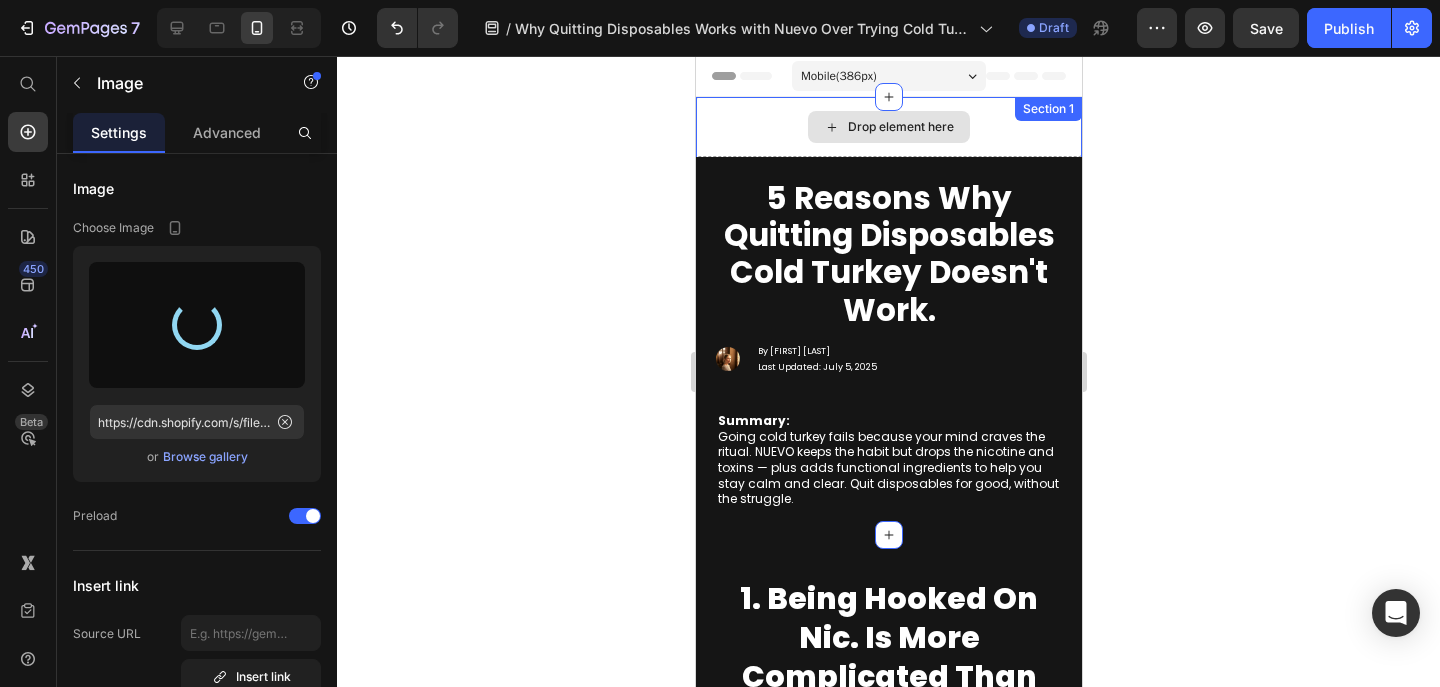type on "https://cdn.shopify.com/s/files/1/0606/5140/5375/files/gempages_562712114943231141-77c54655-b711-4f4e-9f6e-f79f3e481c6f.png" 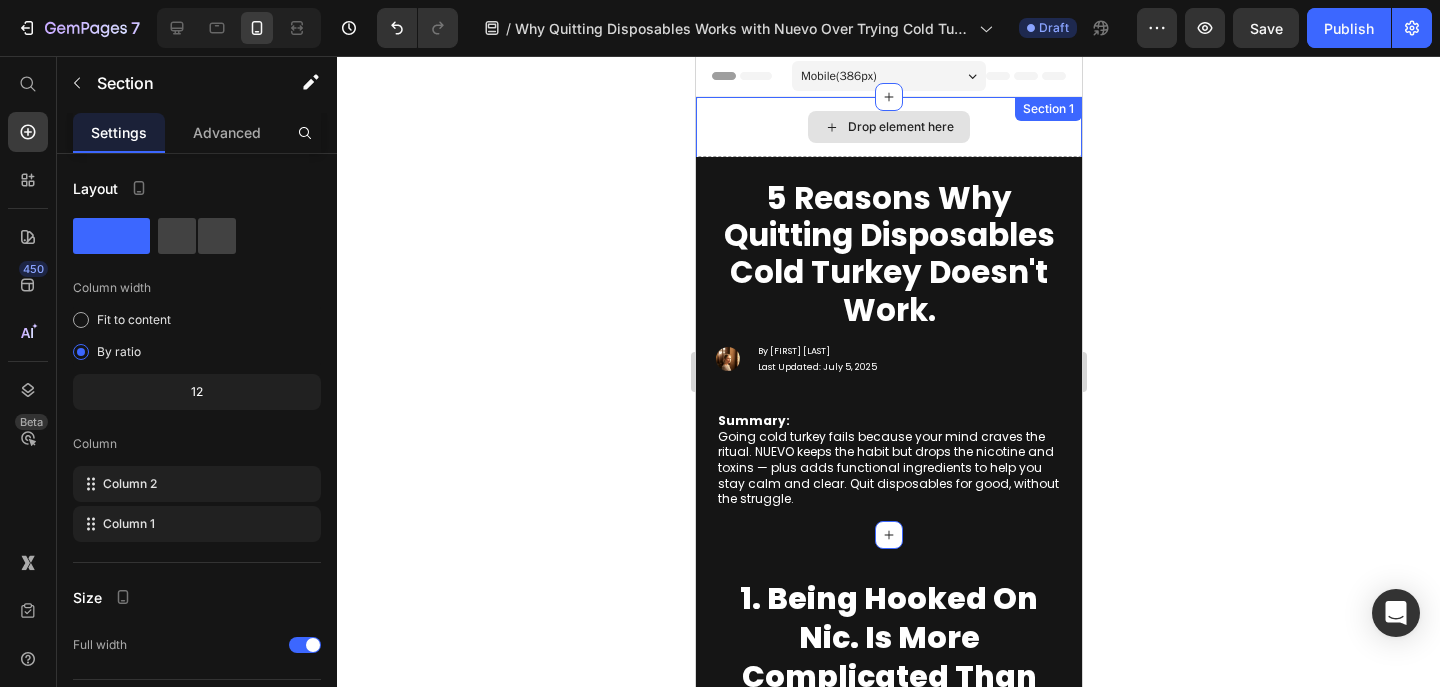 click on "⁠⁠⁠⁠⁠⁠⁠ 5 Reasons Why Quitting Disposables Cold Turkey Doesn't Work. Heading Image By [FIRST] [LAST] Last Updated: July 5, 2025 Text Block Advanced List Summary: Going cold turkey fails because your mind craves the ritual. NUEVO keeps the habit but drops the nicotine and toxins — plus adds functional ingredients to help you stay calm and clear. Quit disposables for good, without the struggle. Text Block Many people don’t realize how vaping can make it harder to breathe. It damages your lungs, tightens your airways, lowers your oxygen levels, and makes you feel out of breath even during simple daily activities. The more you vape, the more your body struggles to get enough air — leaving you tired, wheezing, and drained. Text Block Shop Now Button Row
Drop element here Section 1" at bounding box center (888, 316) 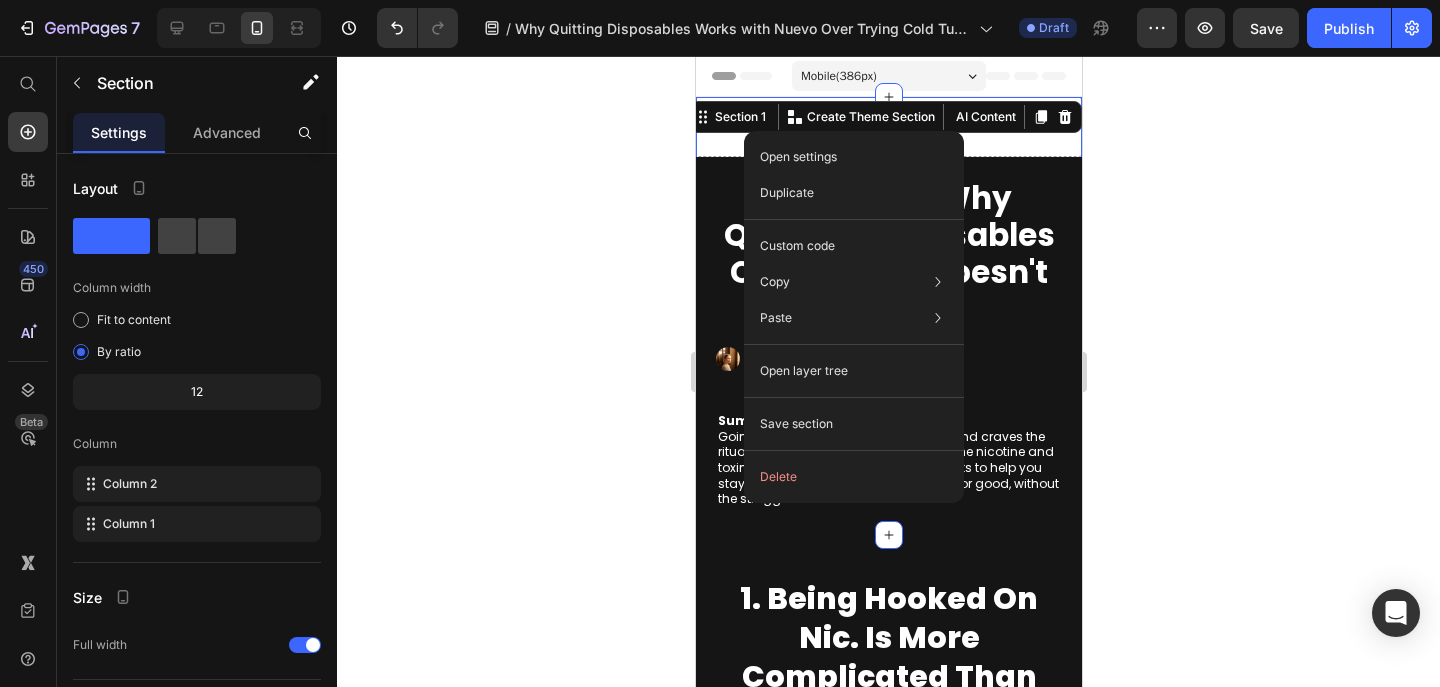 click 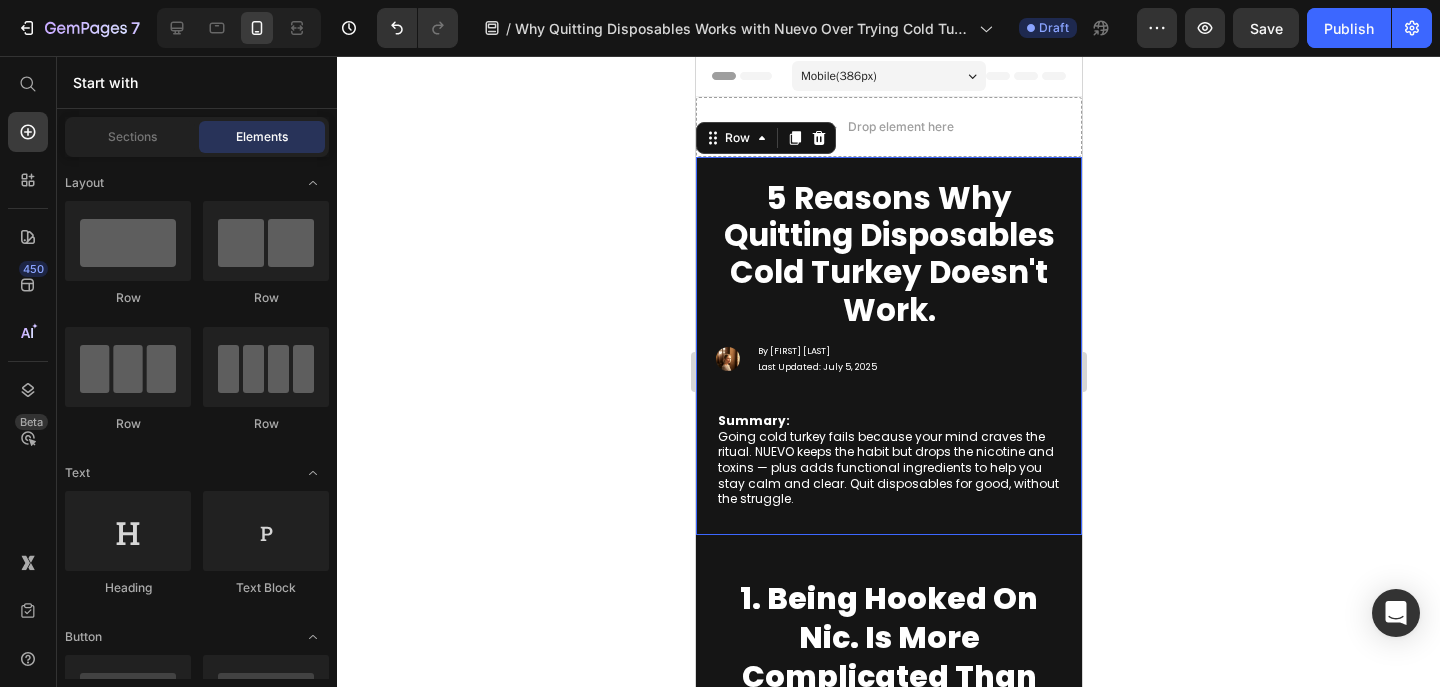 click on "⁠⁠⁠⁠⁠⁠⁠ 5 Reasons Why Quitting Disposables Cold Turkey Doesn't Work. Heading Image By [FIRST] [LAST] Last Updated: July 5, 2025 Text Block Advanced List Summary: Going cold turkey fails because your mind craves the ritual. NUEVO keeps the habit but drops the nicotine and toxins — plus adds functional ingredients to help you stay calm and clear. Quit disposables for good, without the struggle. Text Block Many people don’t realize how vaping can make it harder to breathe. It damages your lungs, tightens your airways, lowers your oxygen levels, and makes you feel out of breath even during simple daily activities. The more you vape, the more your body struggles to get enough air — leaving you tired, wheezing, and drained. Text Block Shop Now Button Row   0" at bounding box center (888, 346) 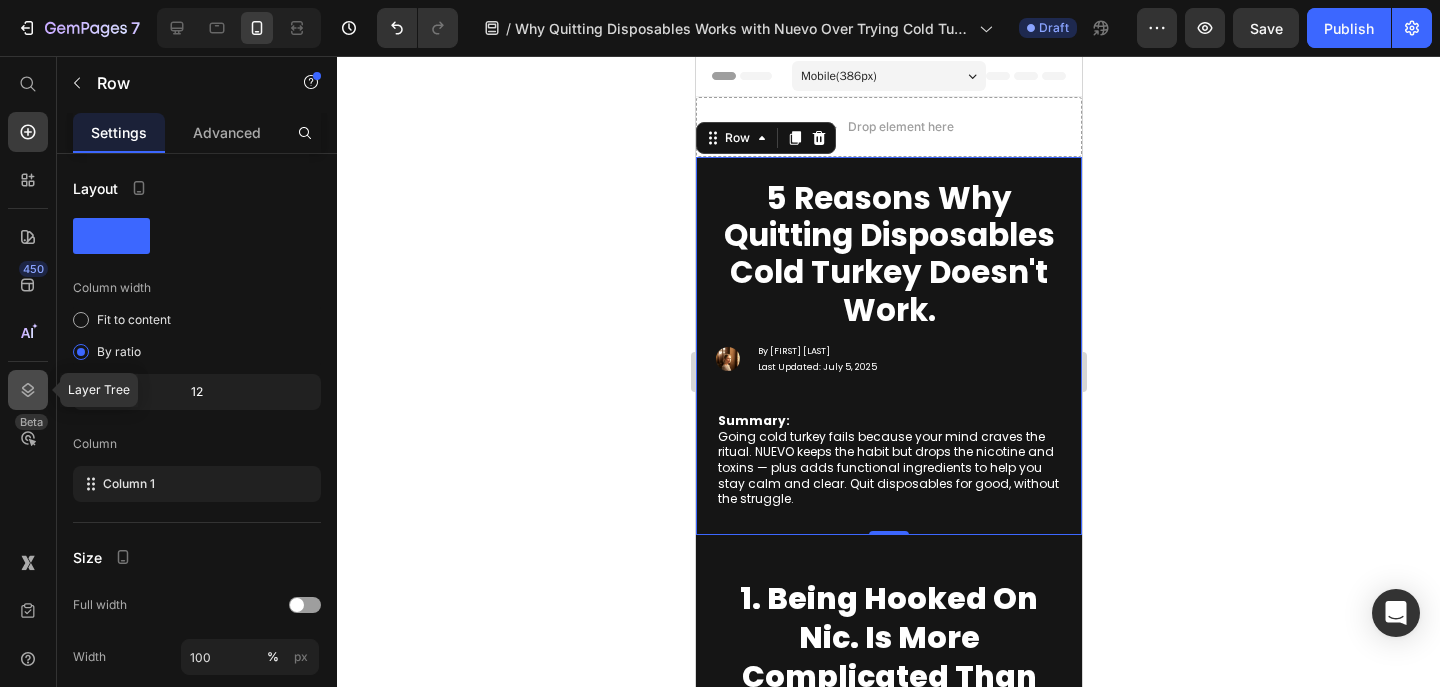 click 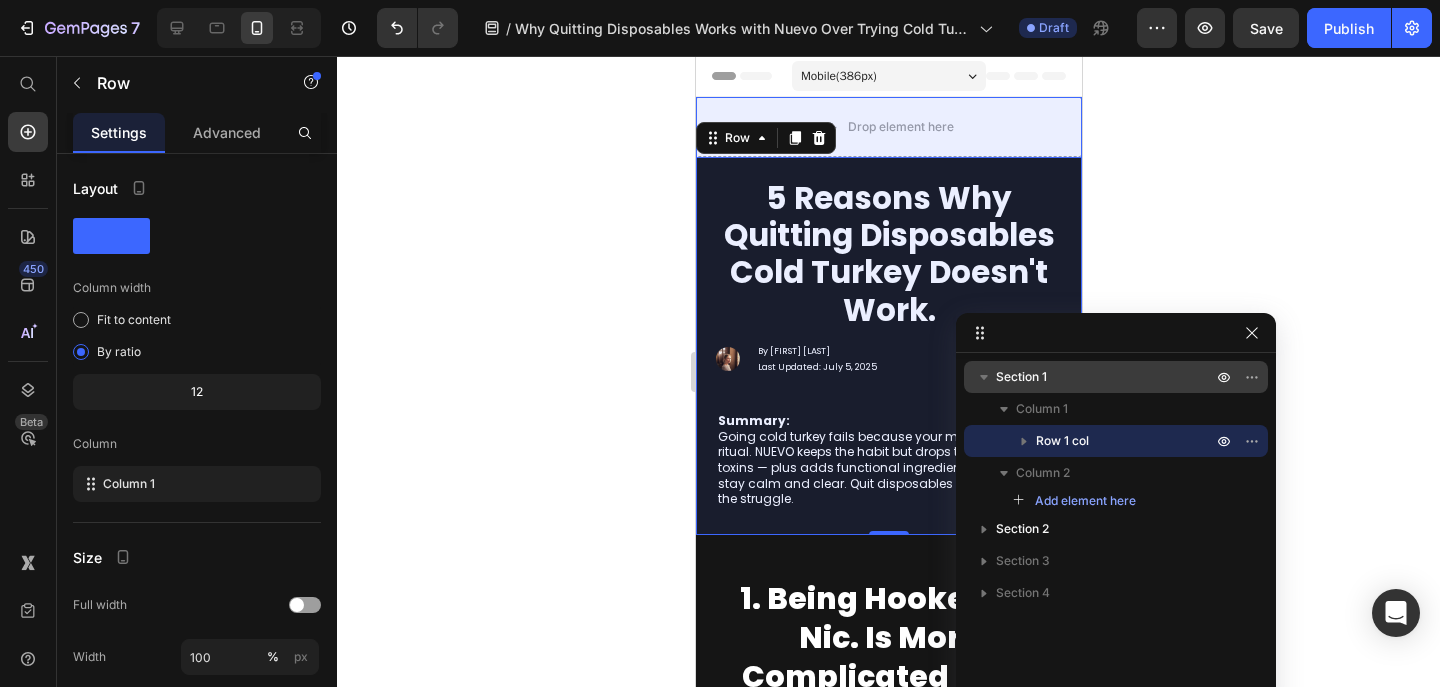 click on "Section 1" at bounding box center (1021, 377) 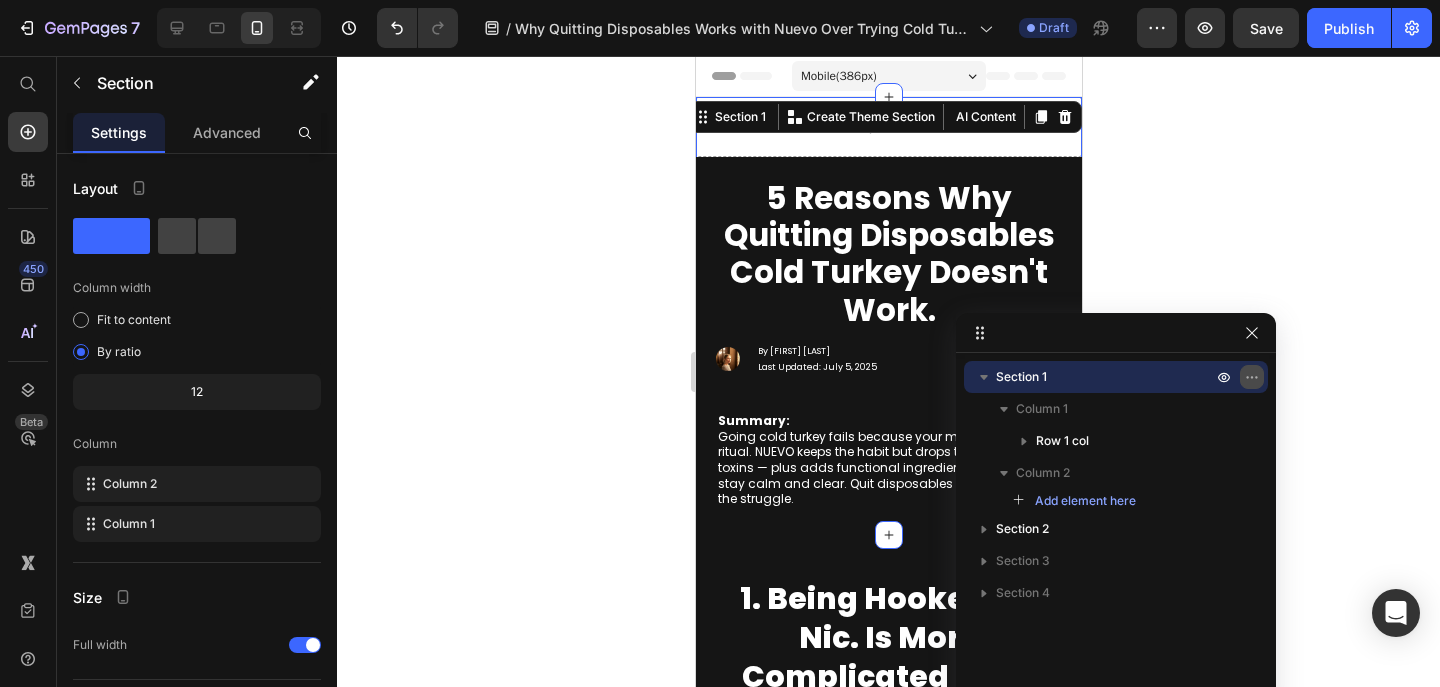 click 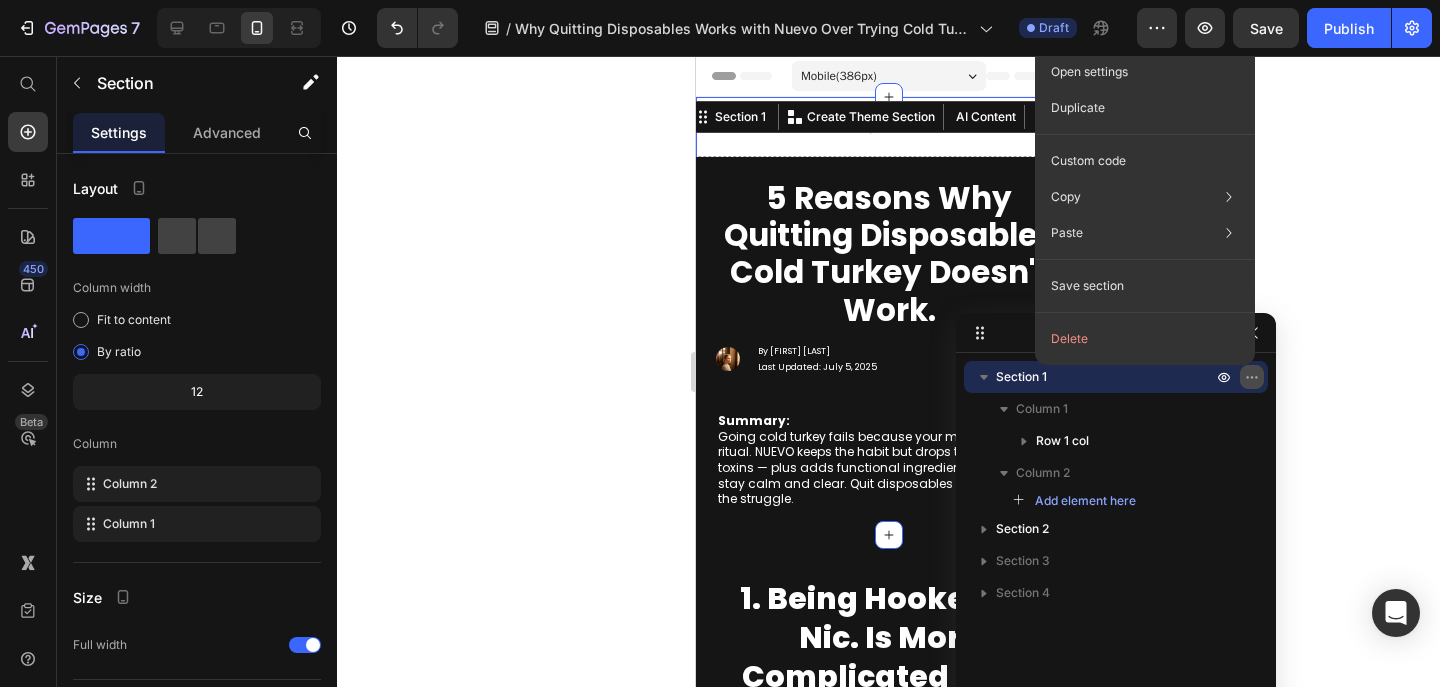 click 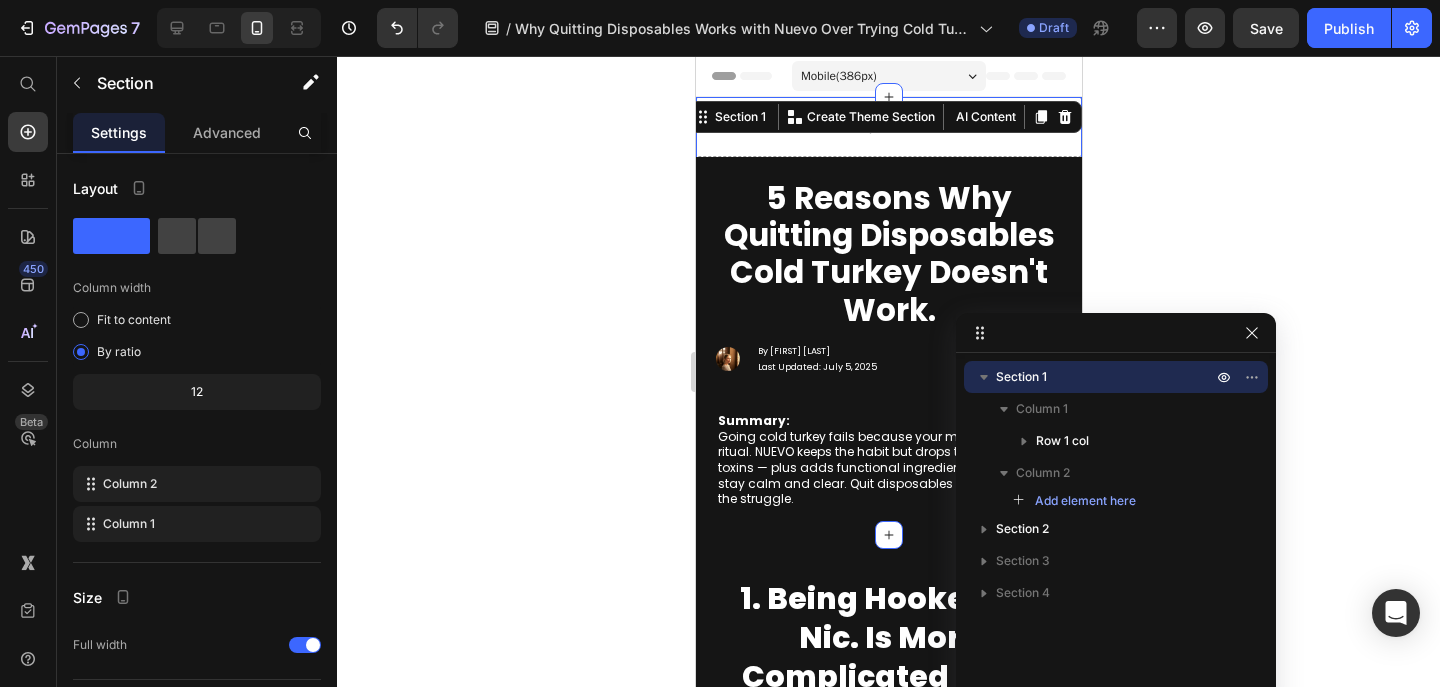 click 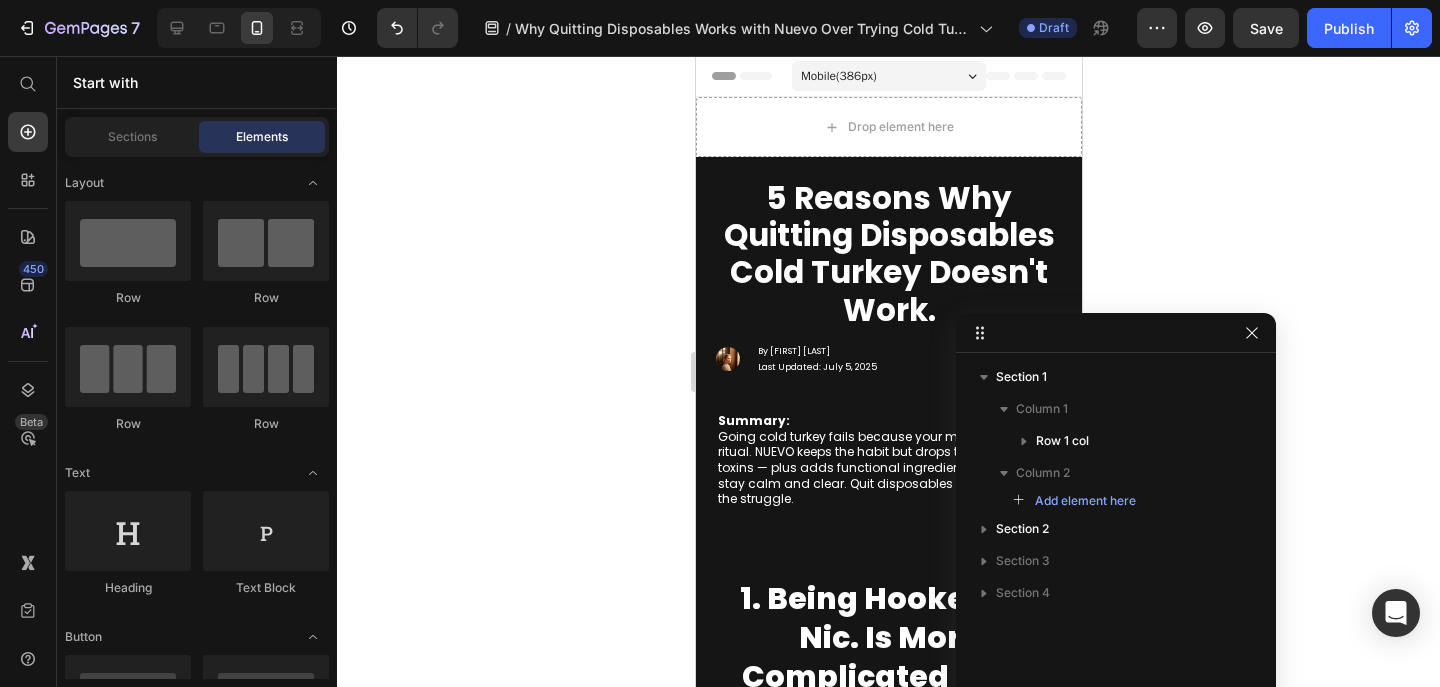 click 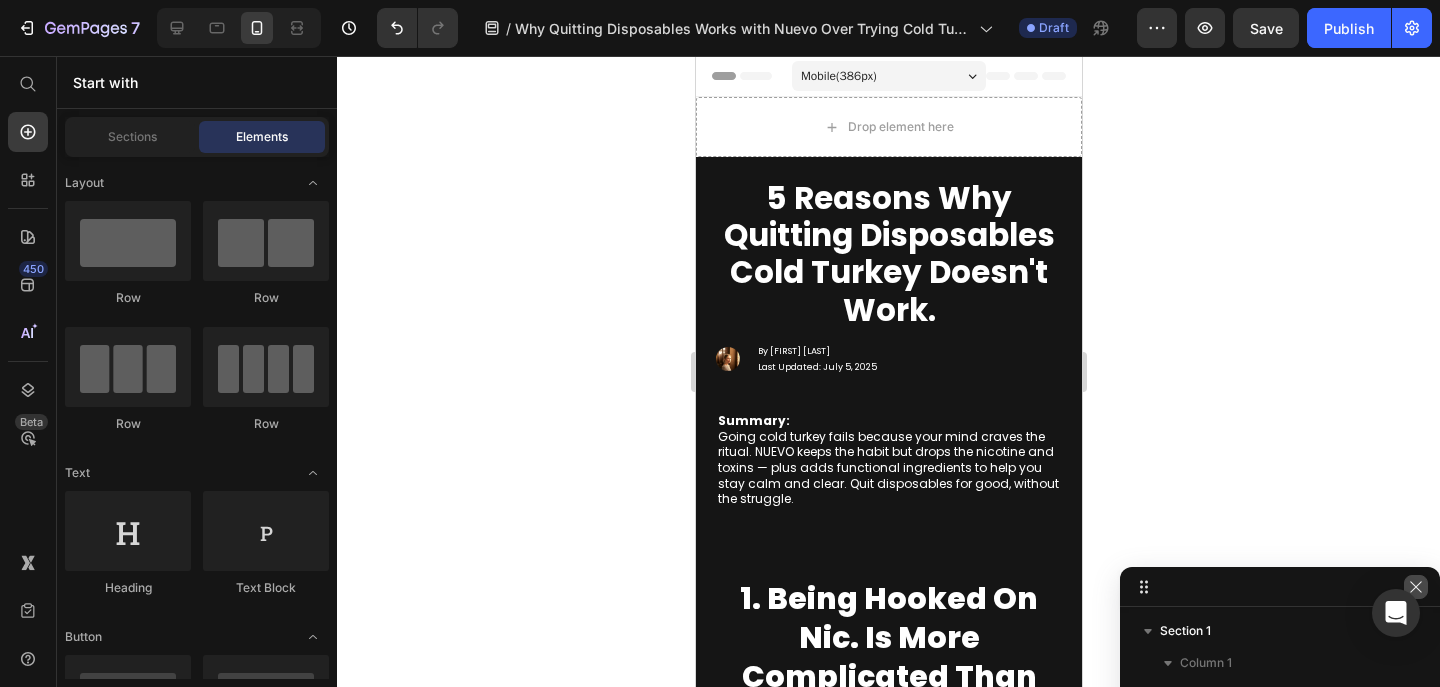 click 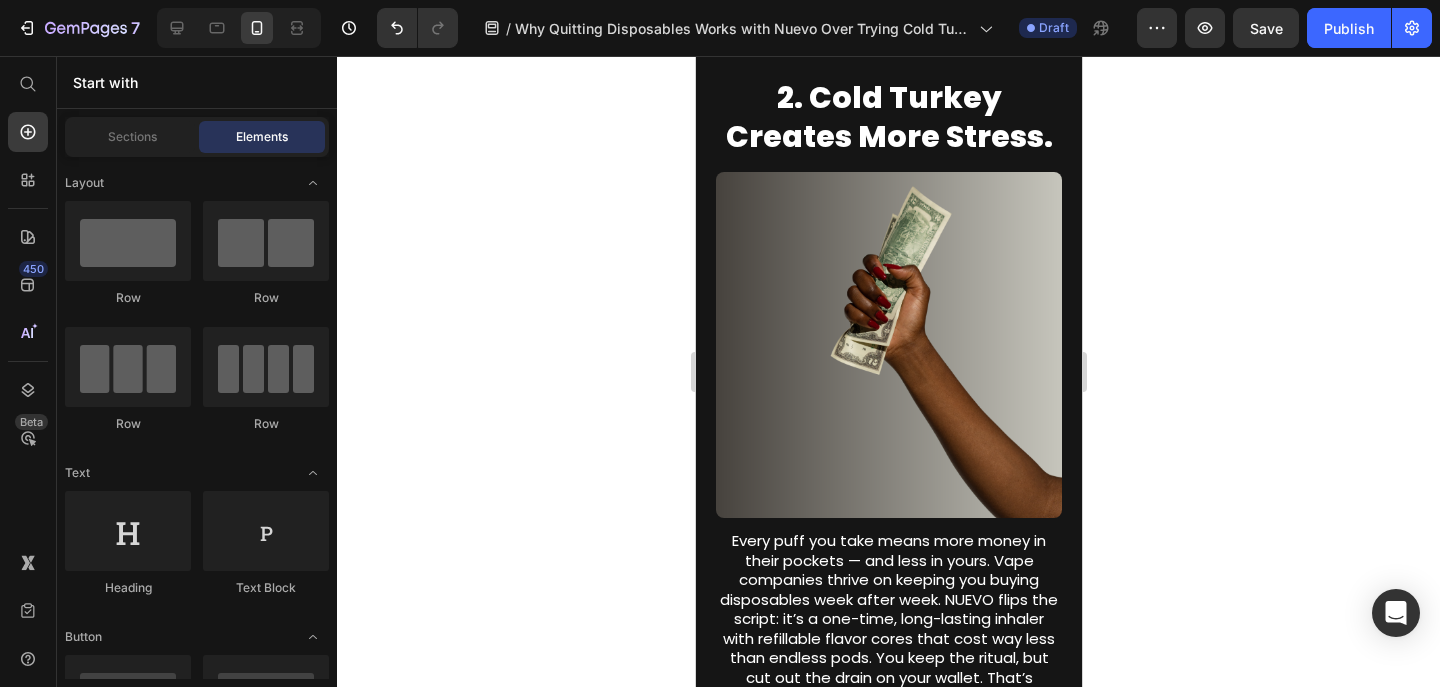 scroll, scrollTop: 1345, scrollLeft: 0, axis: vertical 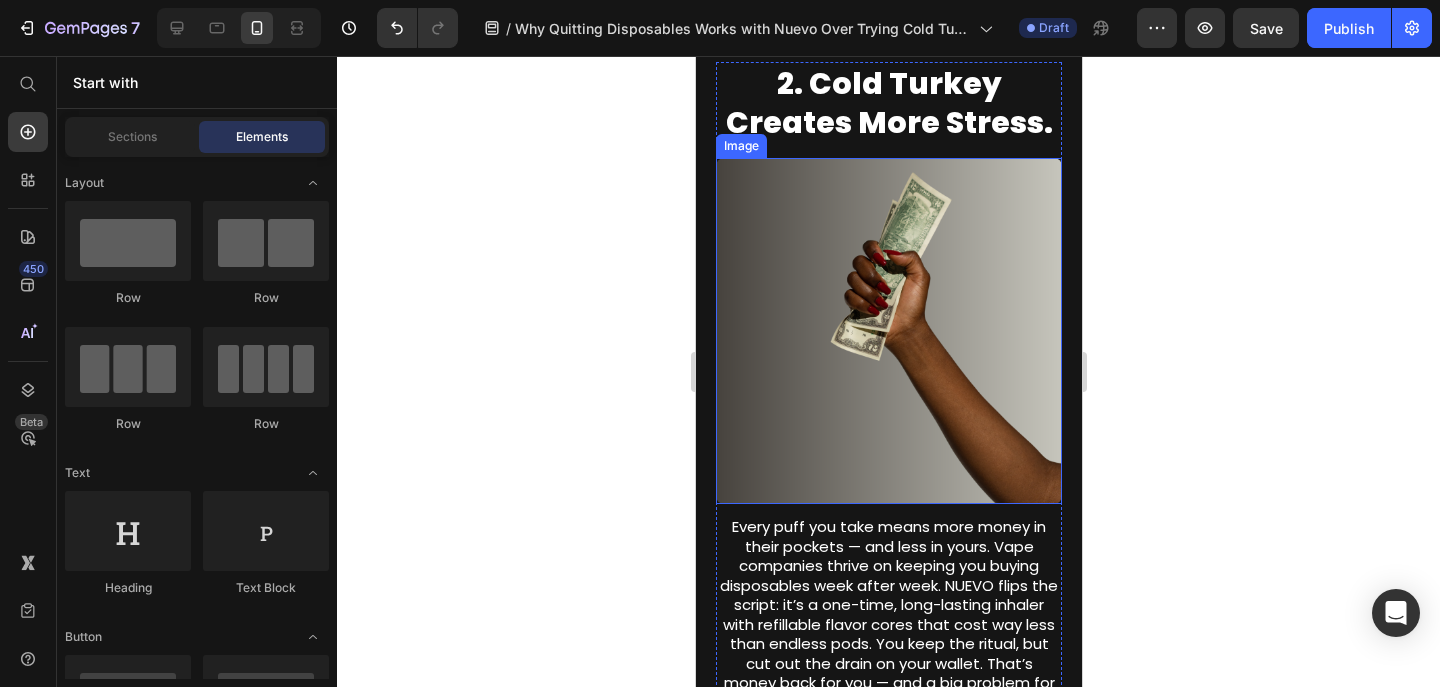 click at bounding box center [888, 331] 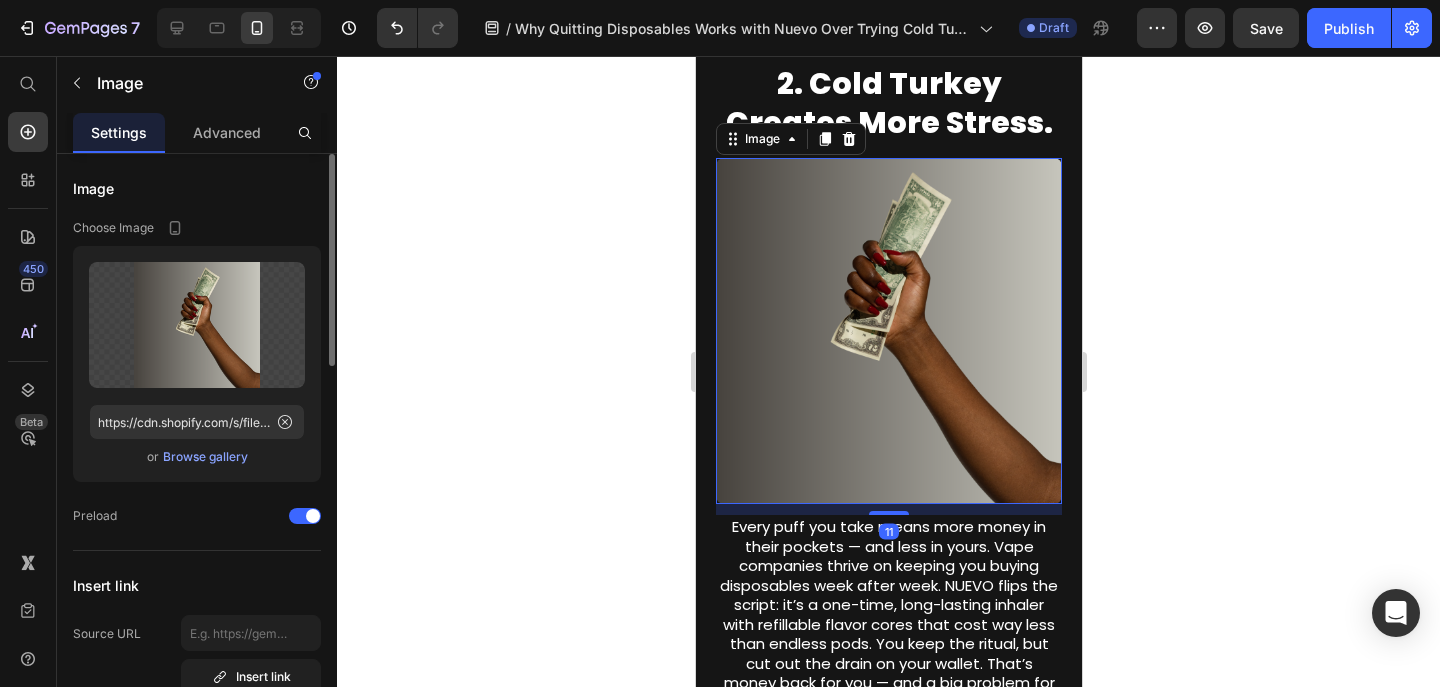 click on "Browse gallery" at bounding box center [205, 457] 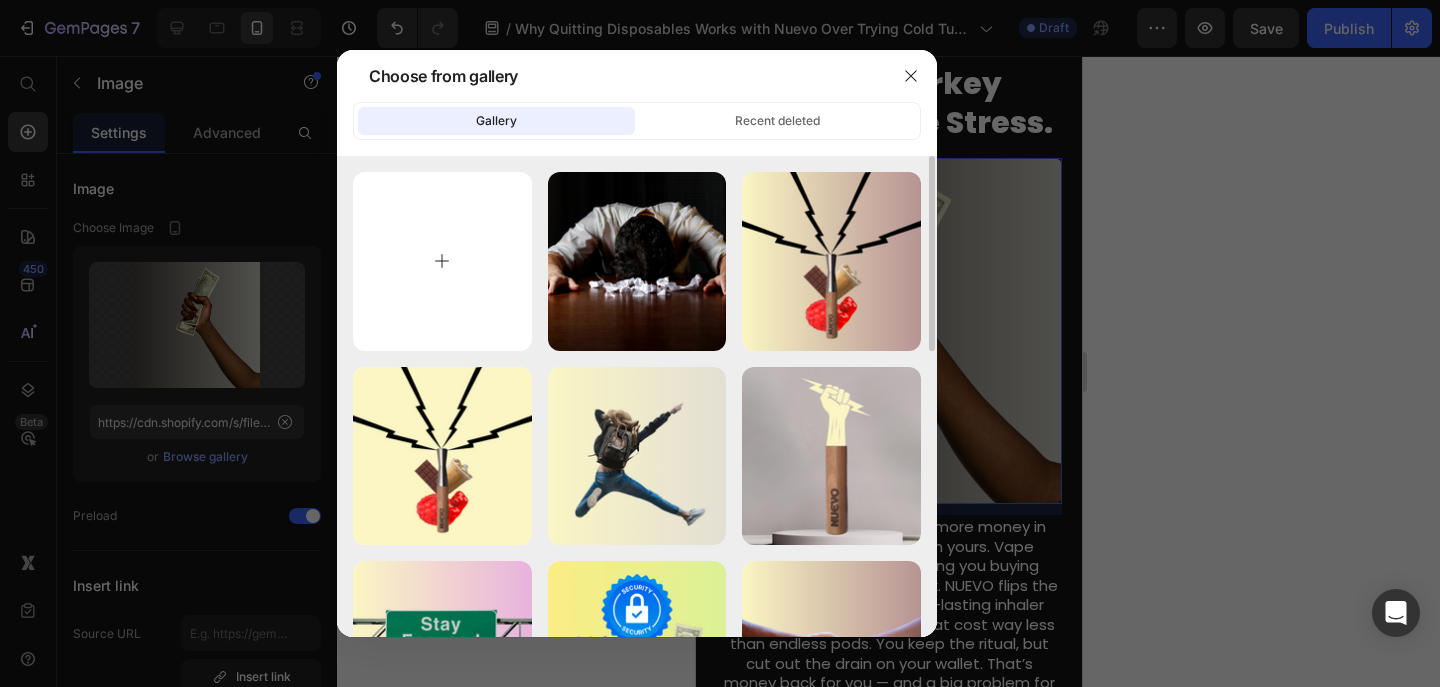 type on "C:\fakepath\Untitled design - 2025-07-12T051448.584.png" 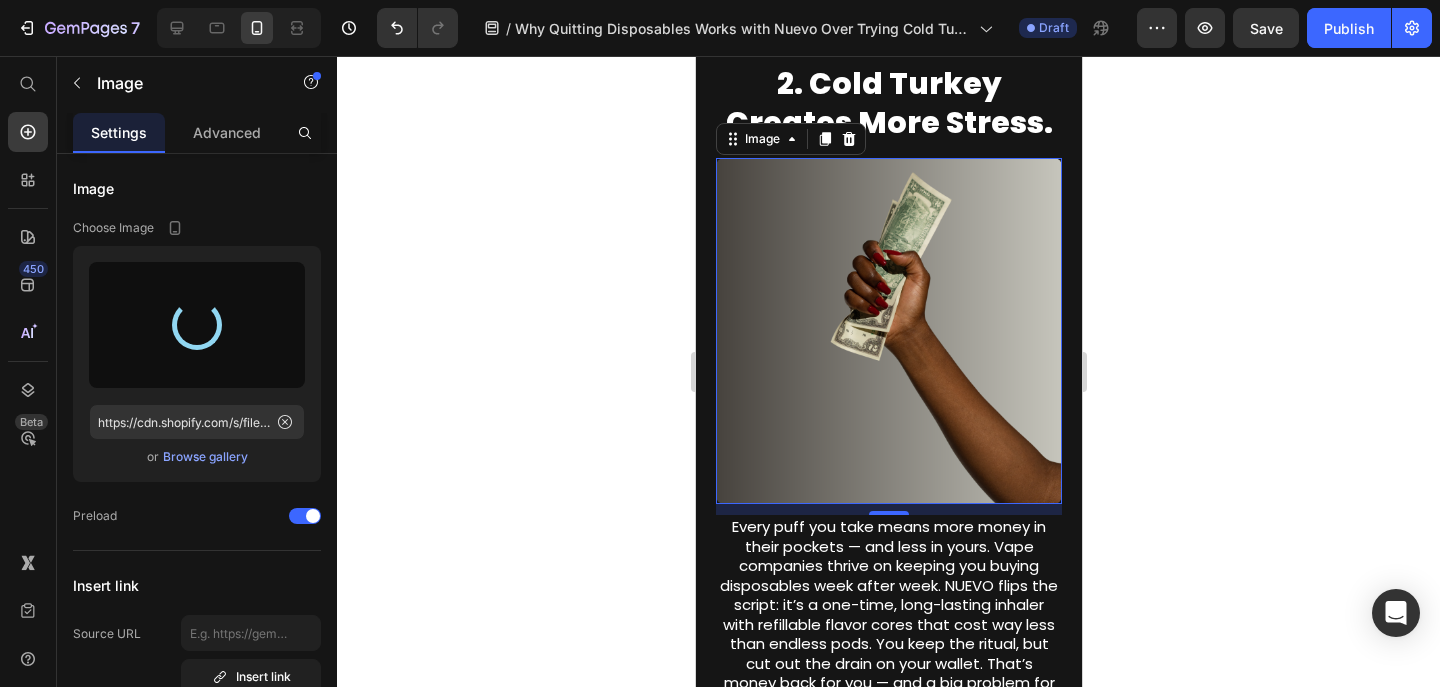 type on "https://cdn.shopify.com/s/files/1/0606/5140/5375/files/gempages_562712114943231141-125e9376-96bc-43ba-bf36-6adc7fc34c00.png" 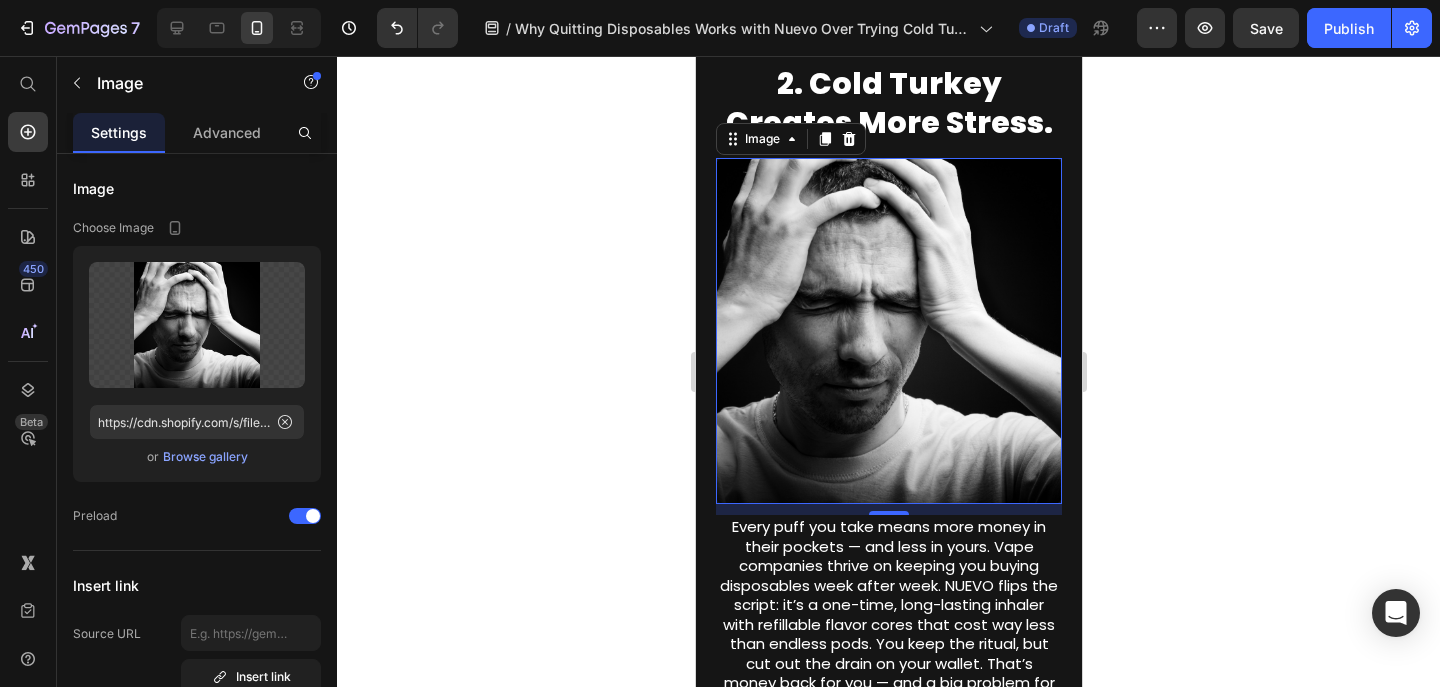 click 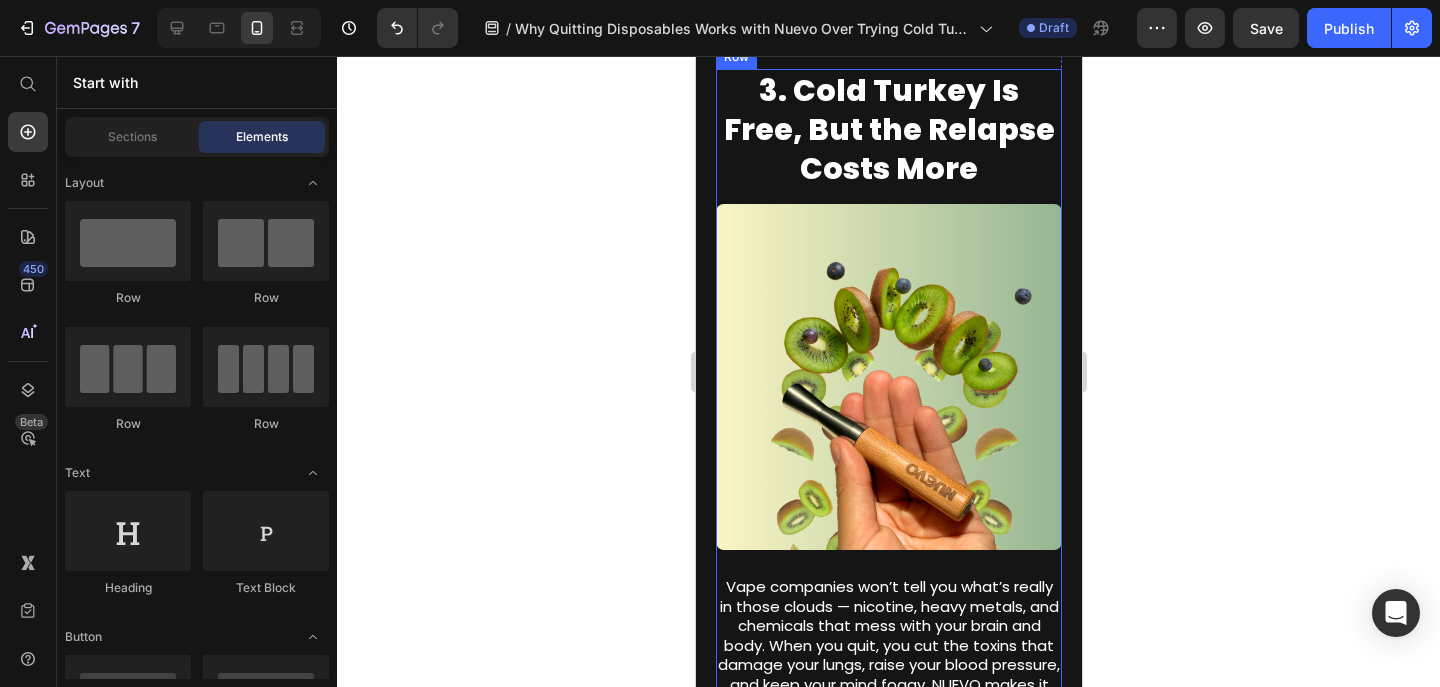 scroll, scrollTop: 2090, scrollLeft: 0, axis: vertical 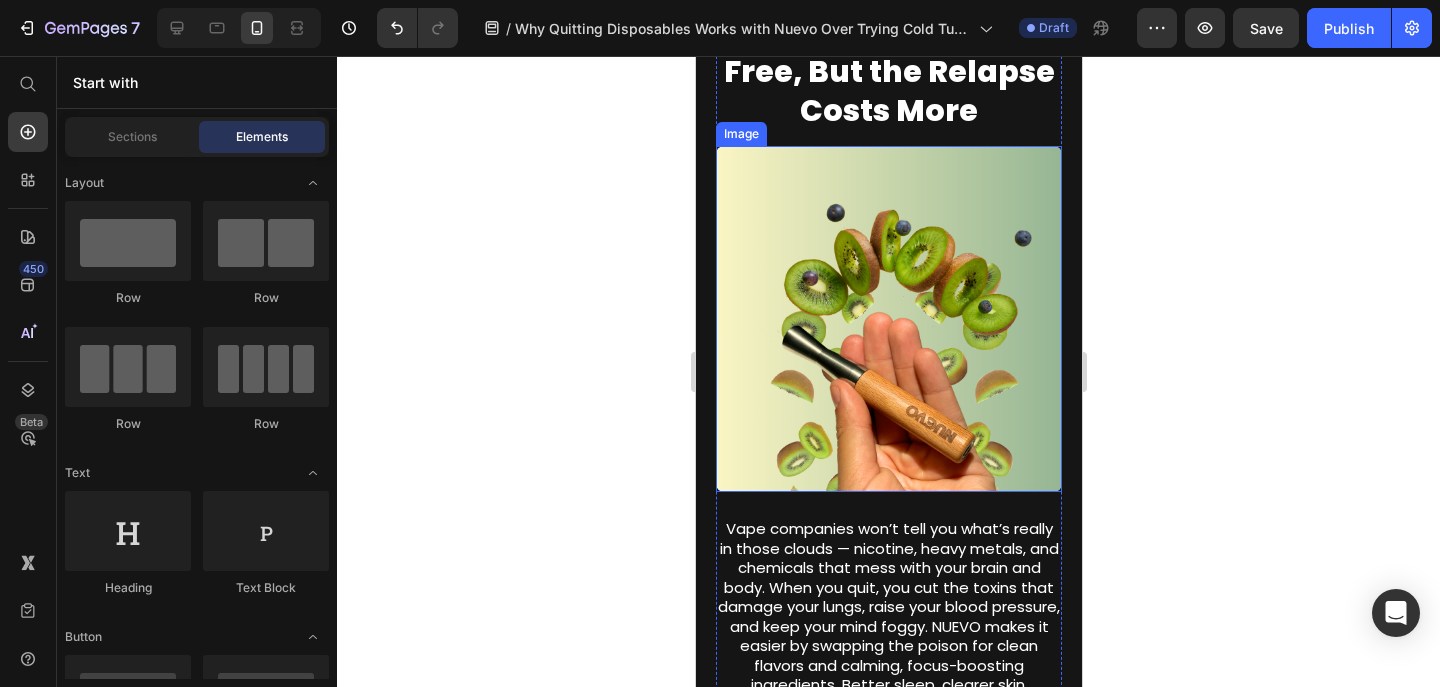 click at bounding box center (888, 319) 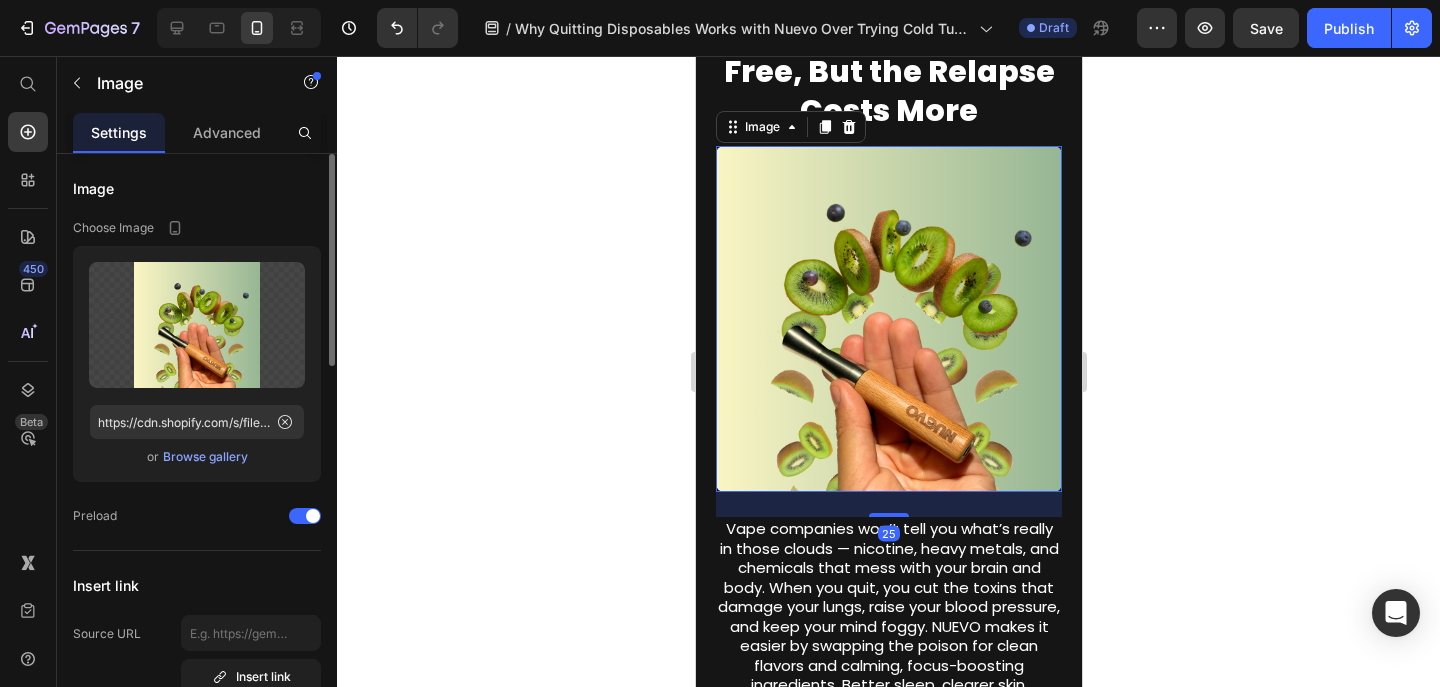 click on "Browse gallery" at bounding box center (205, 457) 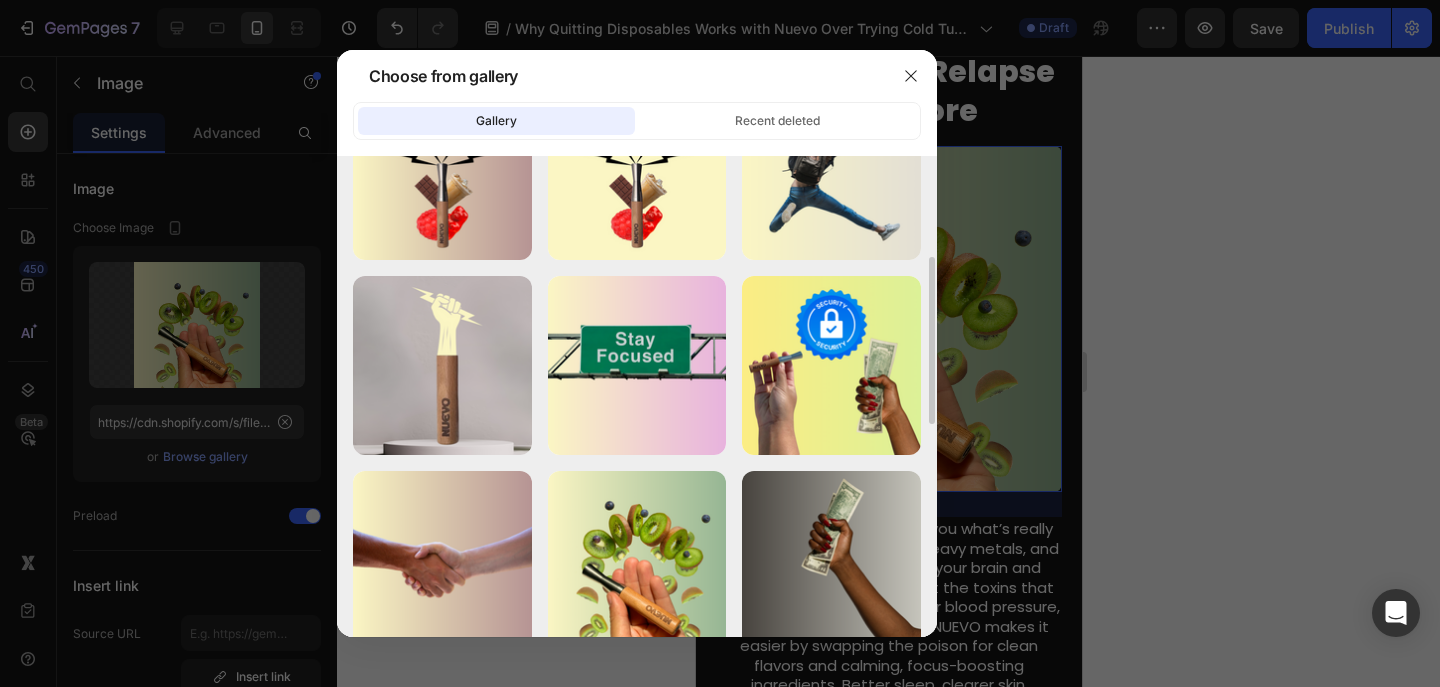 scroll, scrollTop: 286, scrollLeft: 0, axis: vertical 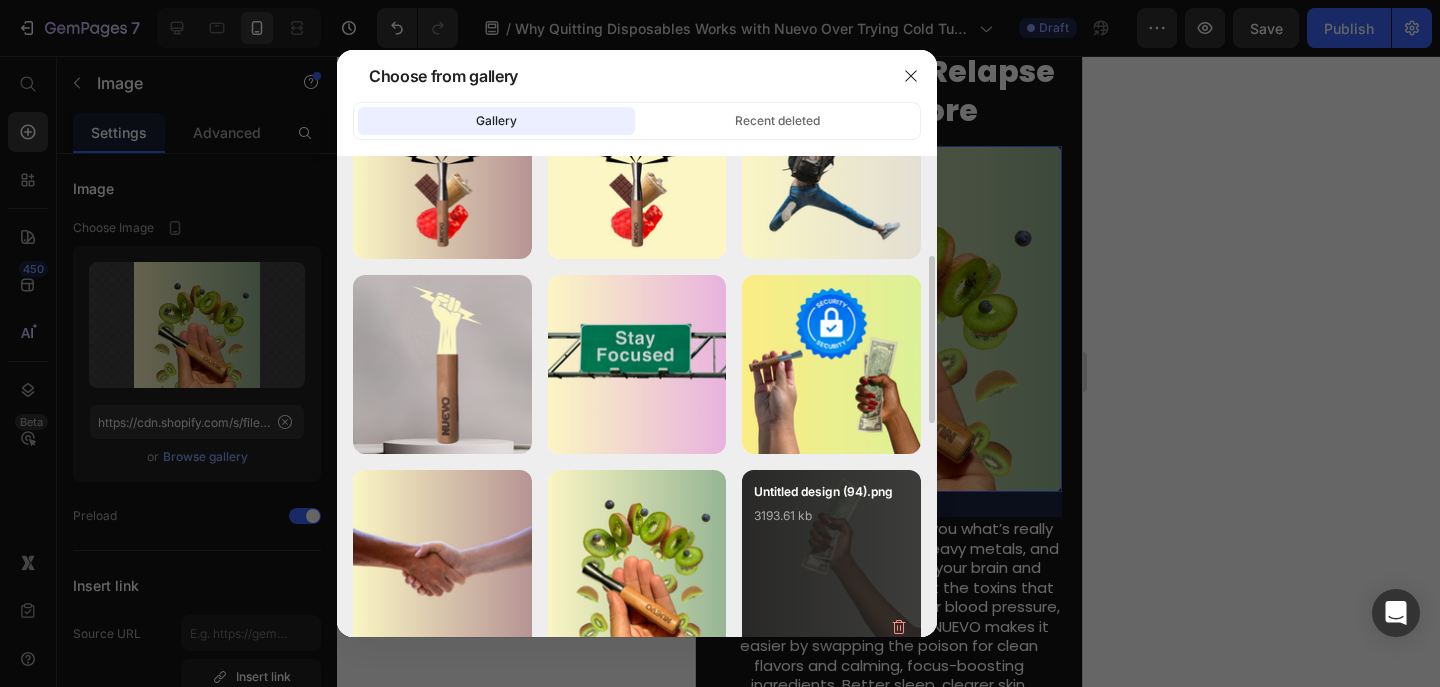 click on "Untitled design (94).png 3193.61 kb" at bounding box center [831, 522] 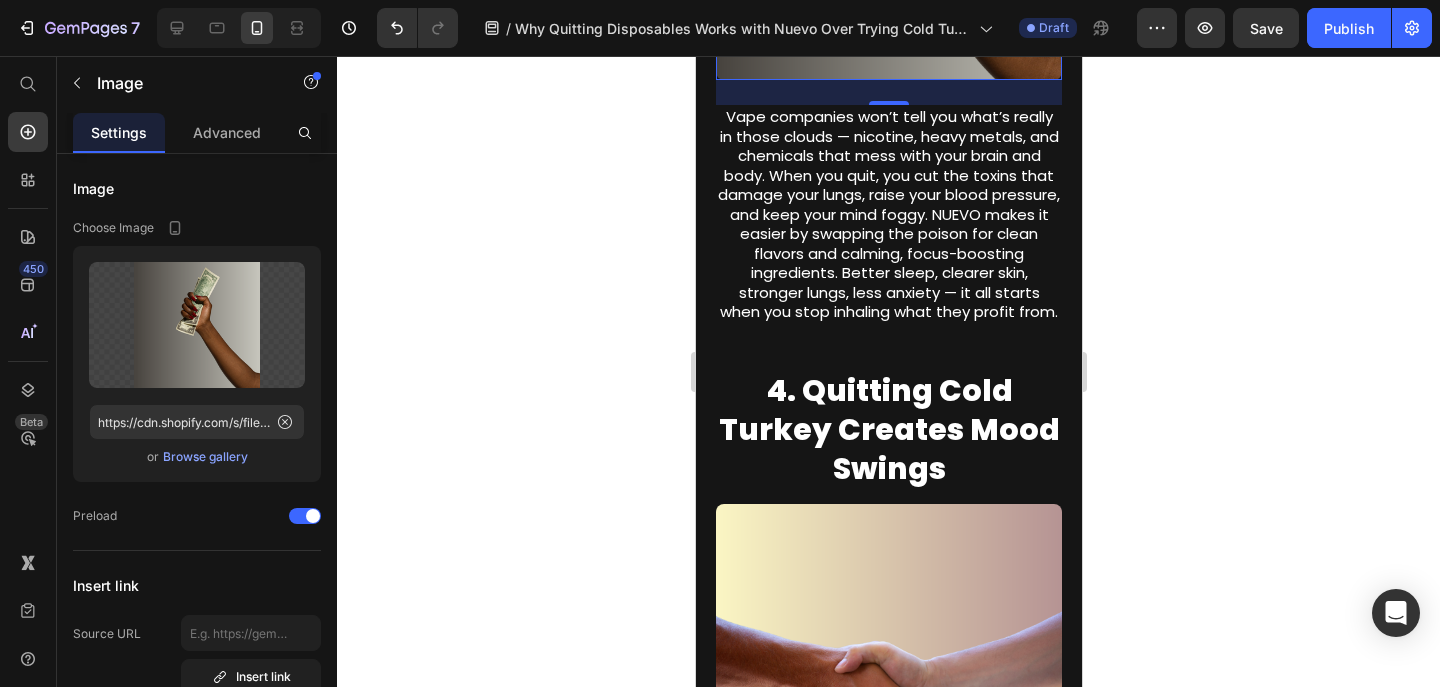 scroll, scrollTop: 2531, scrollLeft: 0, axis: vertical 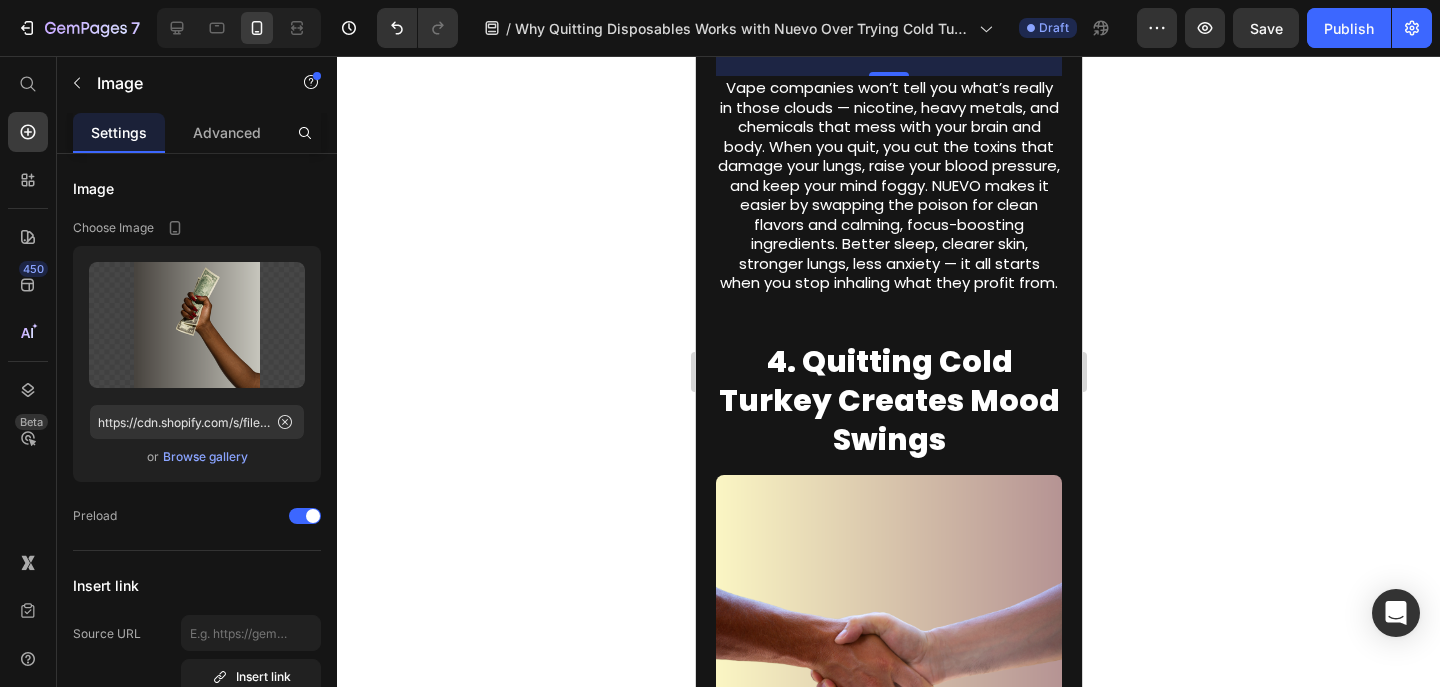 click 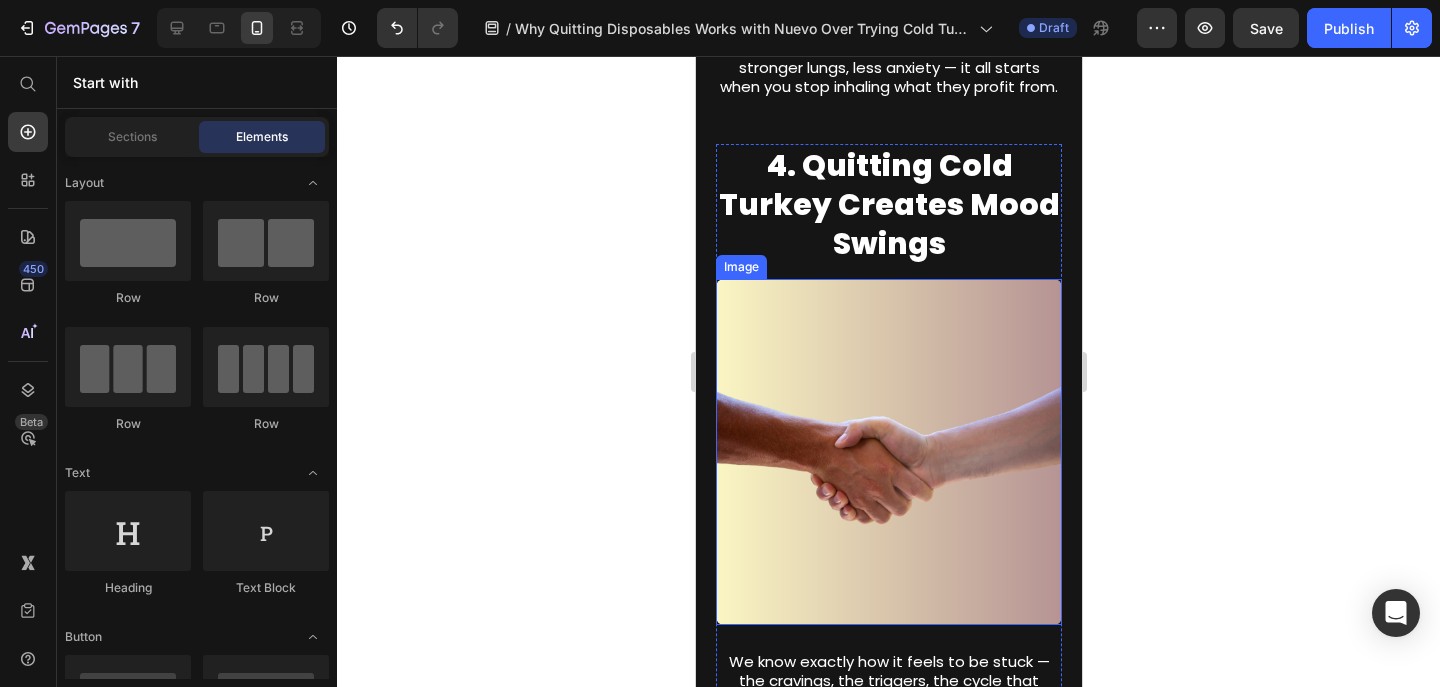 scroll, scrollTop: 2763, scrollLeft: 0, axis: vertical 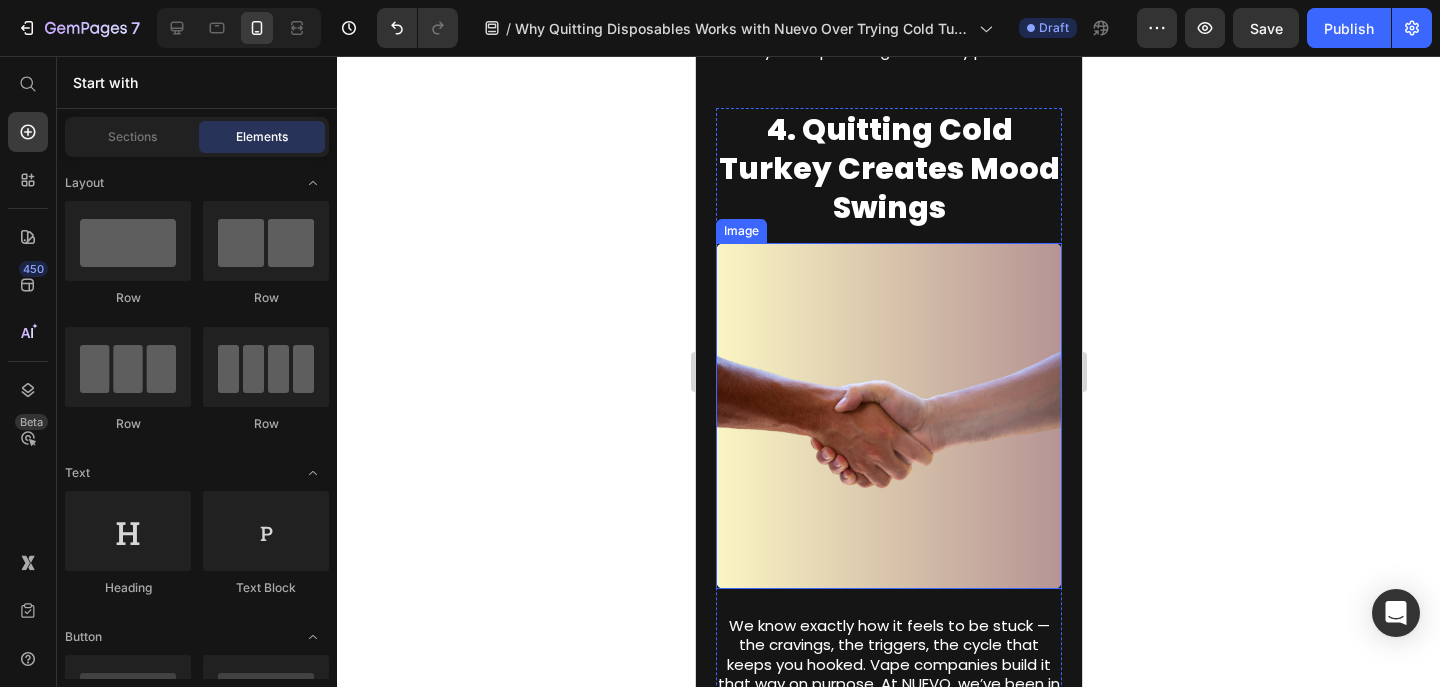 click at bounding box center (888, 416) 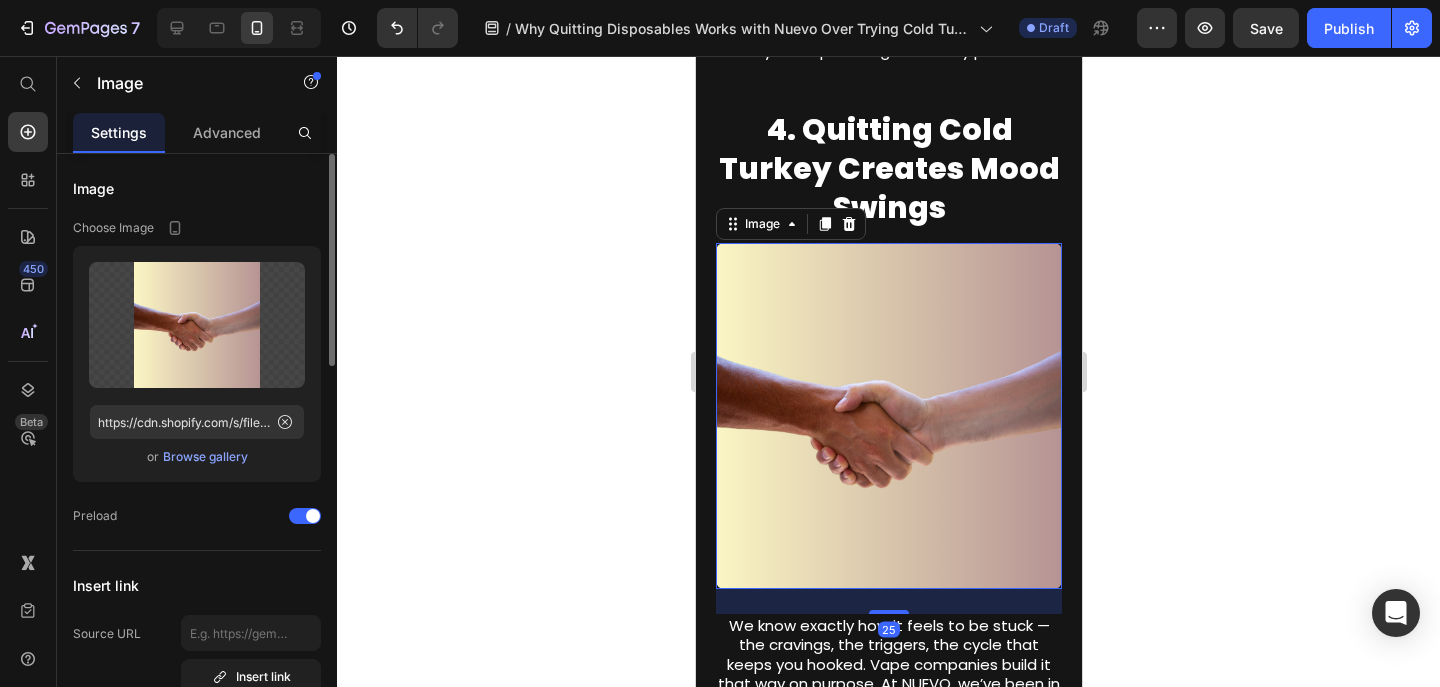 click on "Browse gallery" at bounding box center (205, 457) 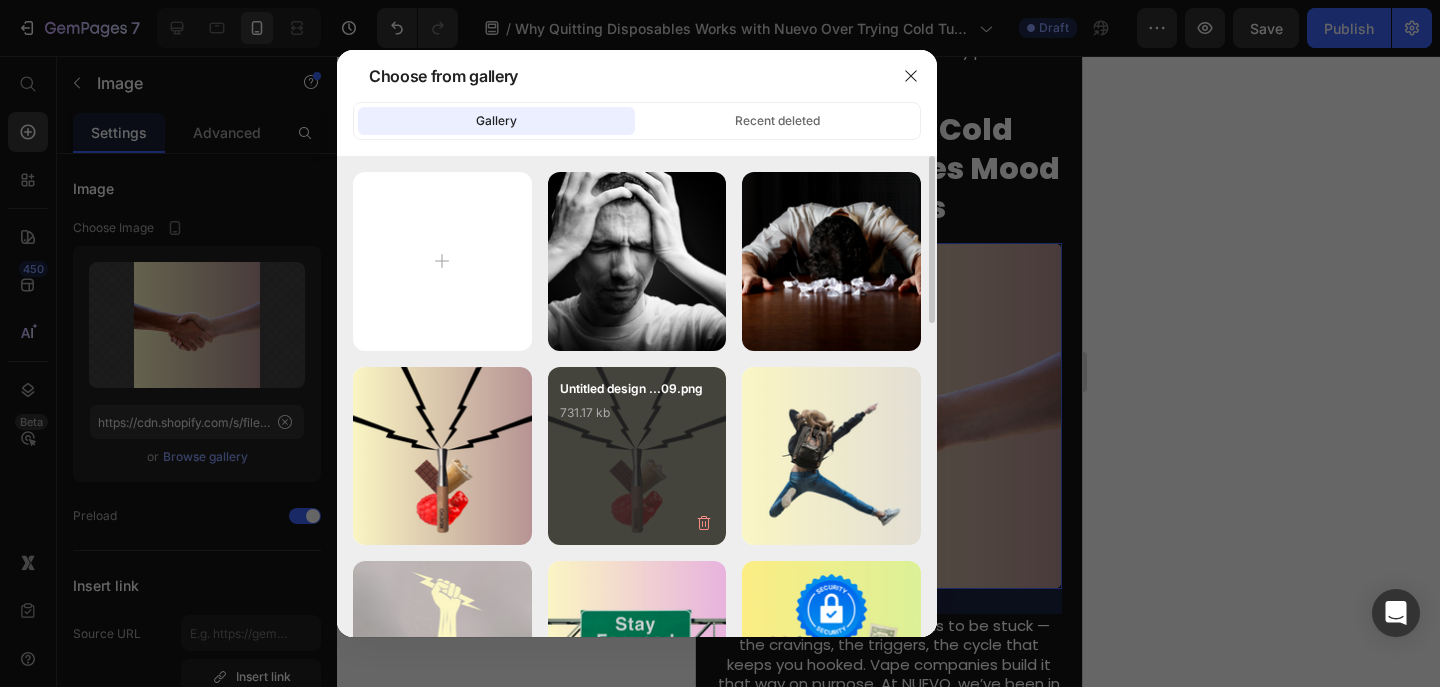 type on "C:\fakepath\Untitled design - 2025-07-12T051846.470.png" 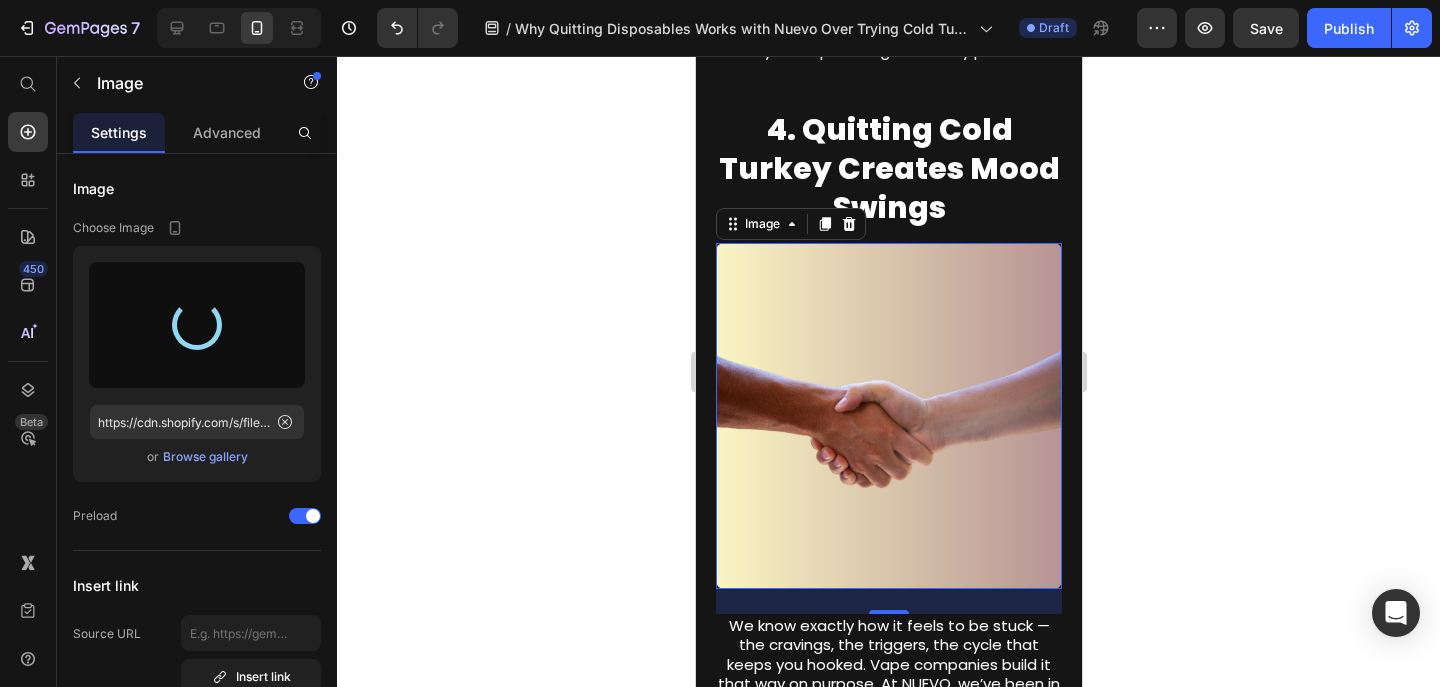 type on "https://cdn.shopify.com/s/files/1/0606/5140/5375/files/gempages_562712114943231141-d1b75f88-b572-449b-82f4-0f2f919272a5.png" 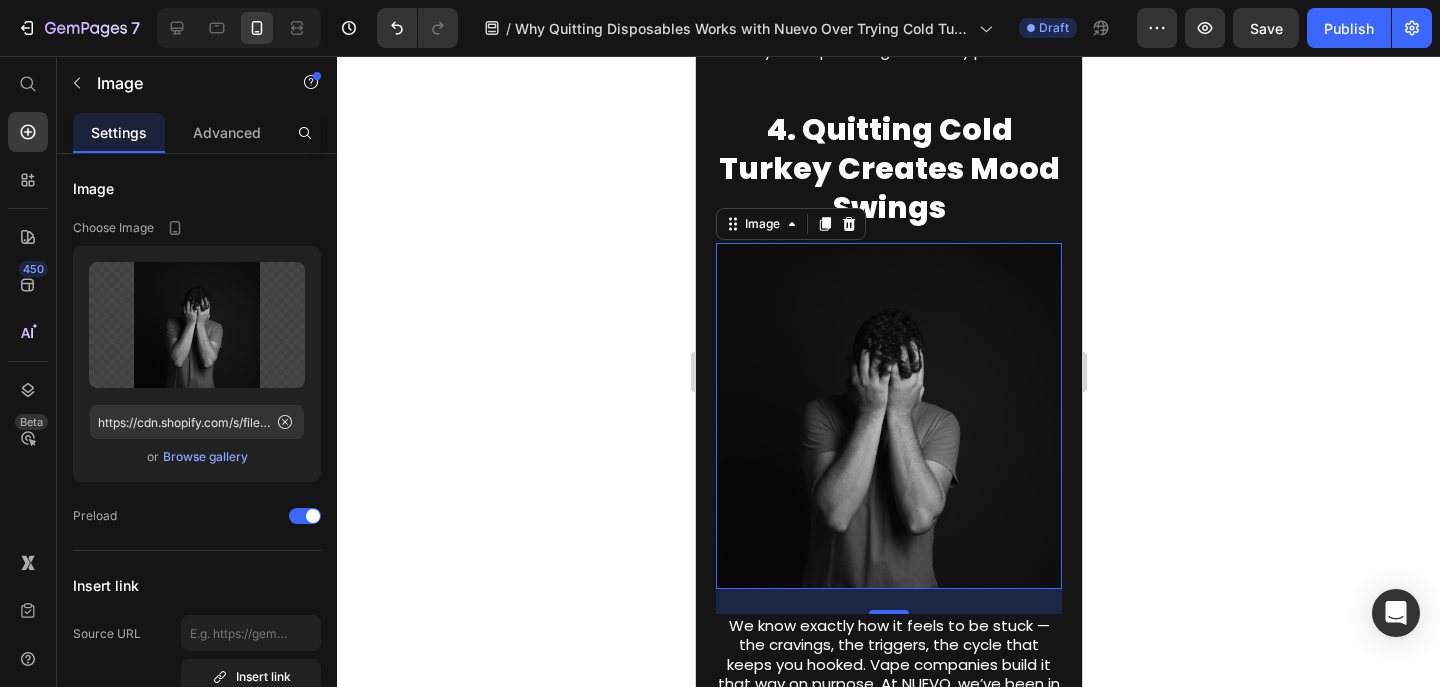 click 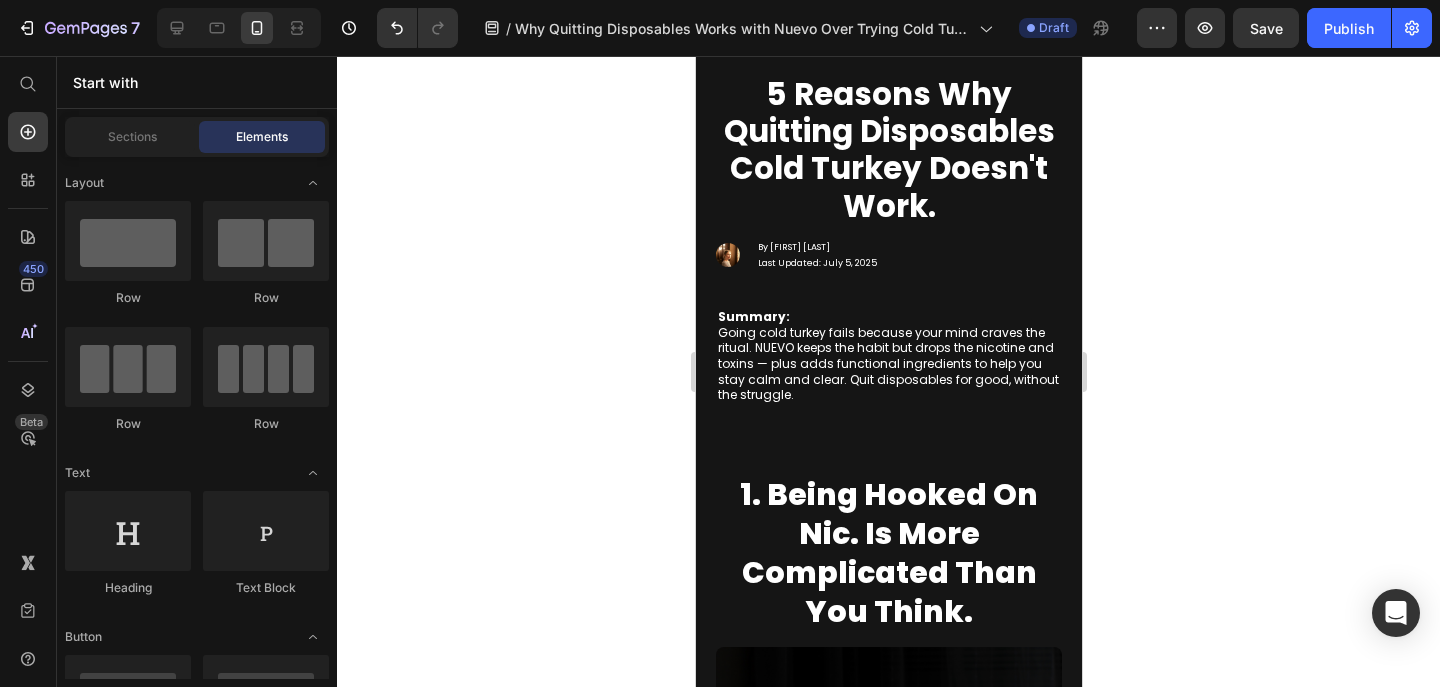 scroll, scrollTop: 101, scrollLeft: 0, axis: vertical 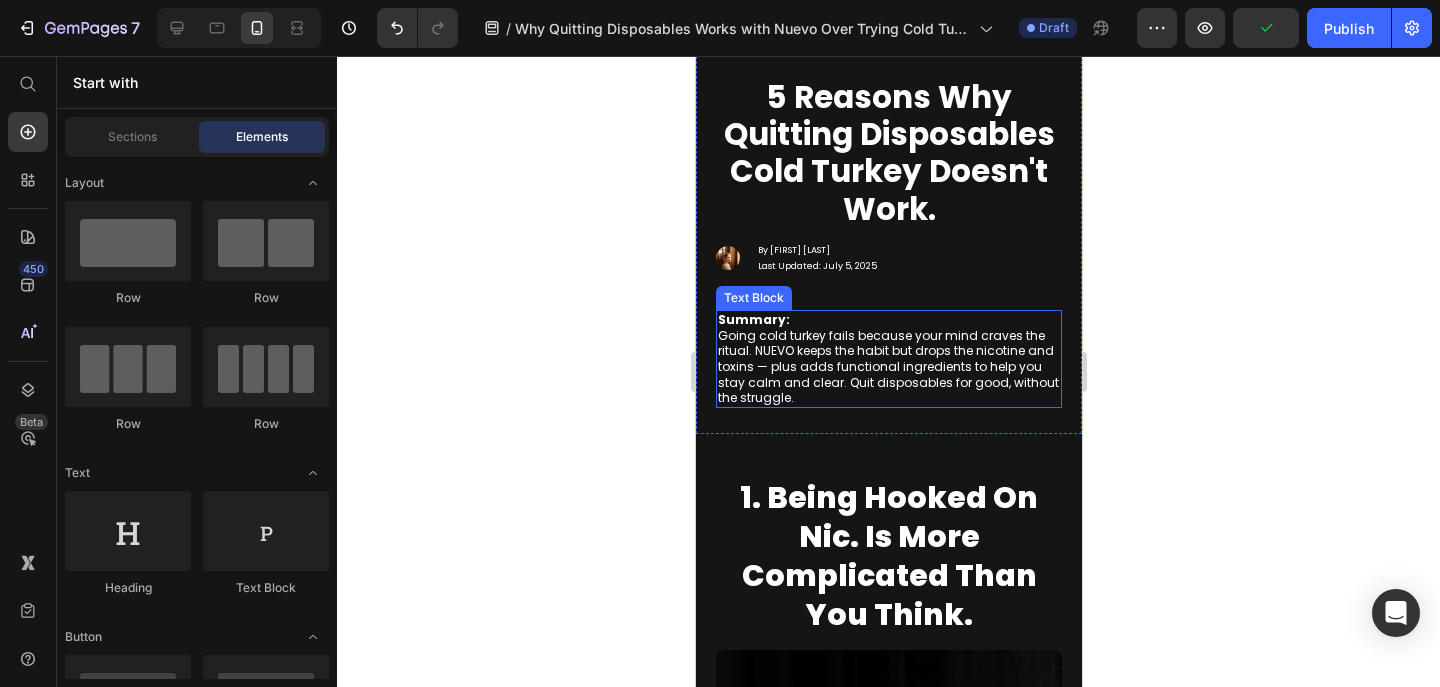 click on "Summary: Going cold turkey fails because your mind craves the ritual. NUEVO keeps the habit but drops the nicotine and toxins — plus adds functional ingredients to help you stay calm and clear. Quit disposables for good, without the struggle." at bounding box center [888, 359] 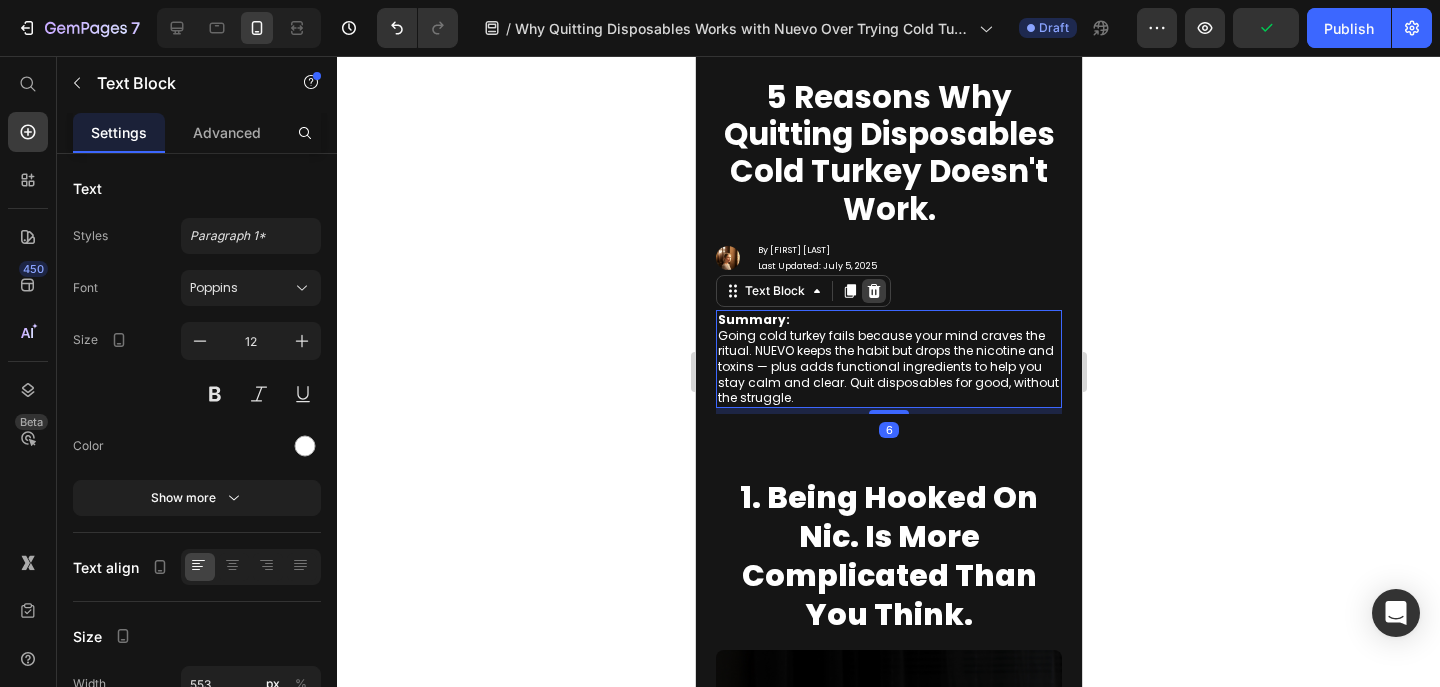 click 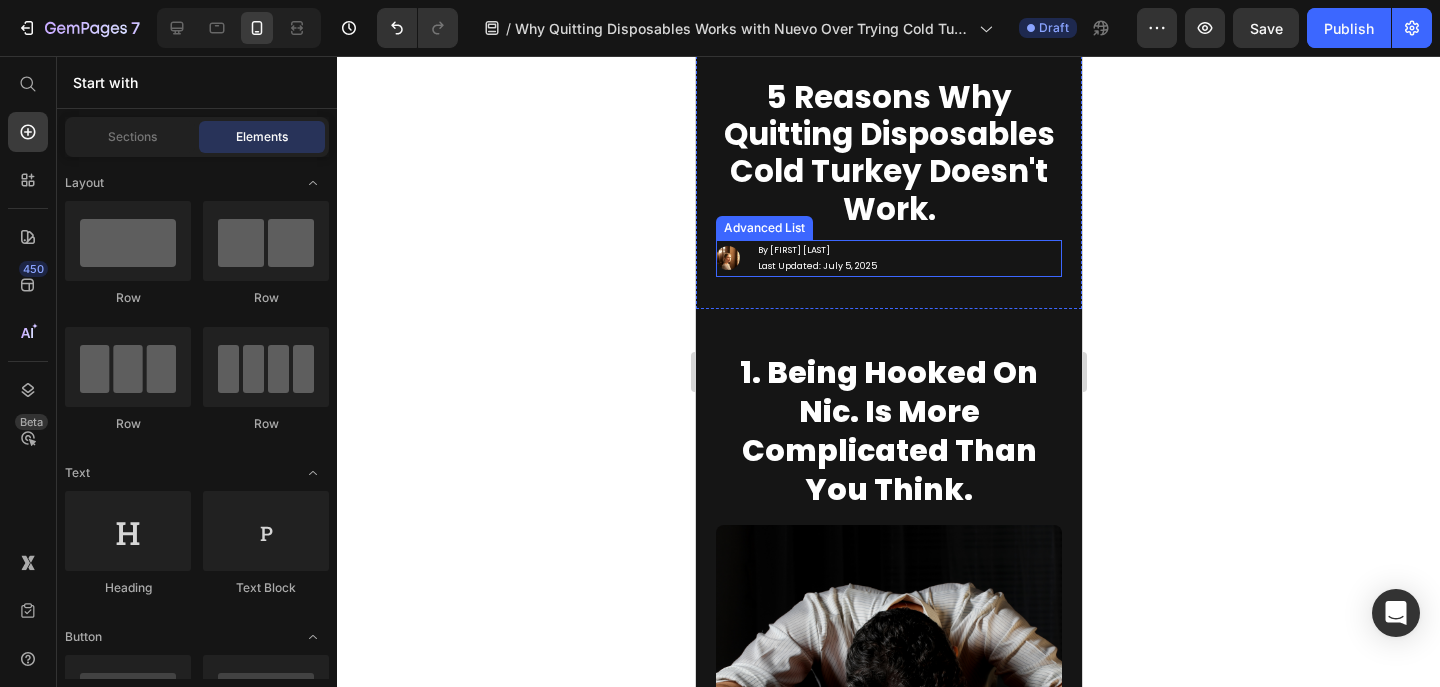 click on "Image By [FIRST] [LAST] Last Updated: July 5, 2025 Text Block" at bounding box center [888, 258] 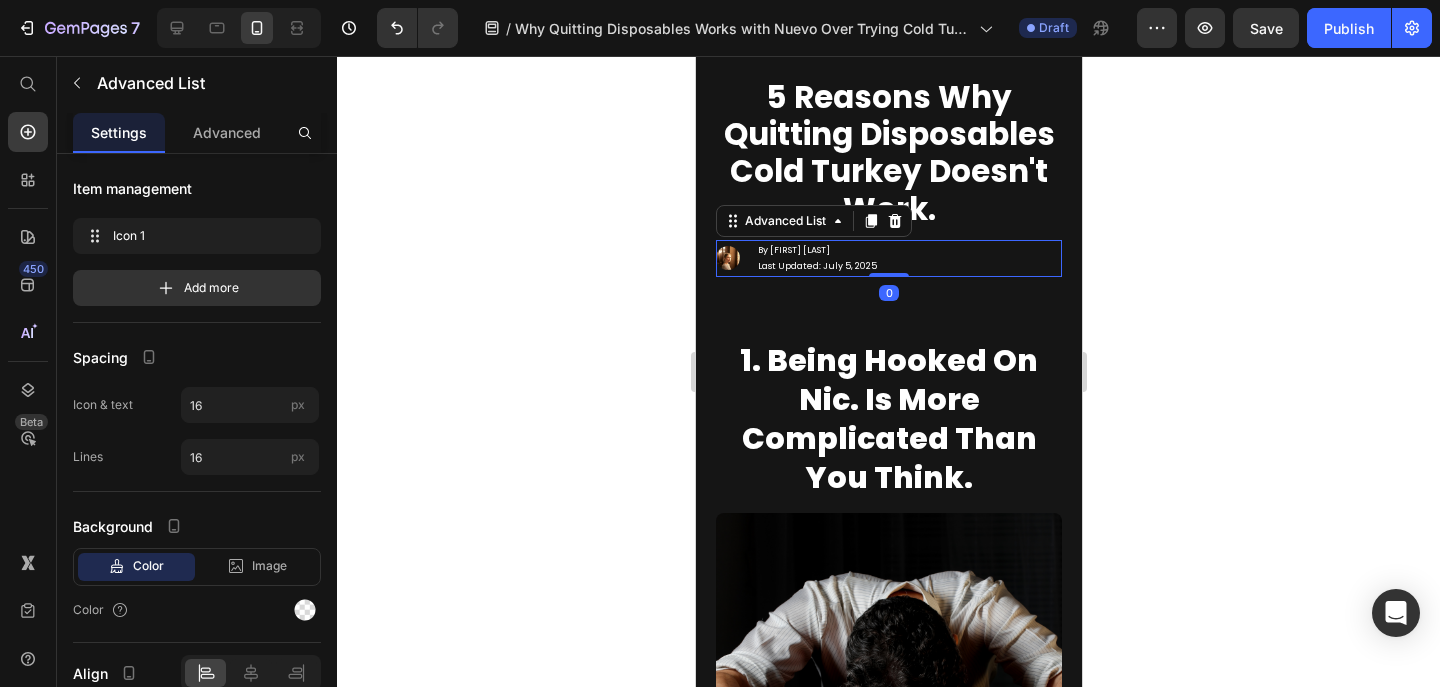 drag, startPoint x: 893, startPoint y: 287, endPoint x: 900, endPoint y: 241, distance: 46.52956 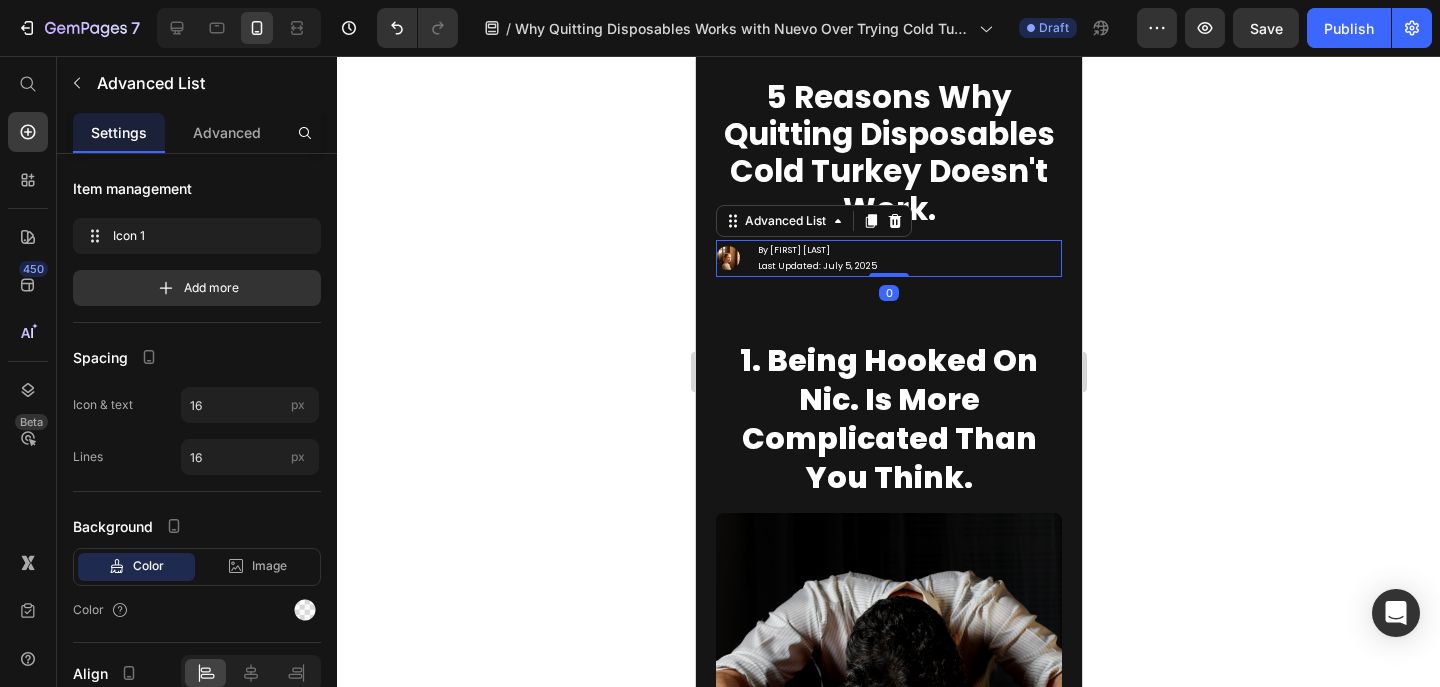 click 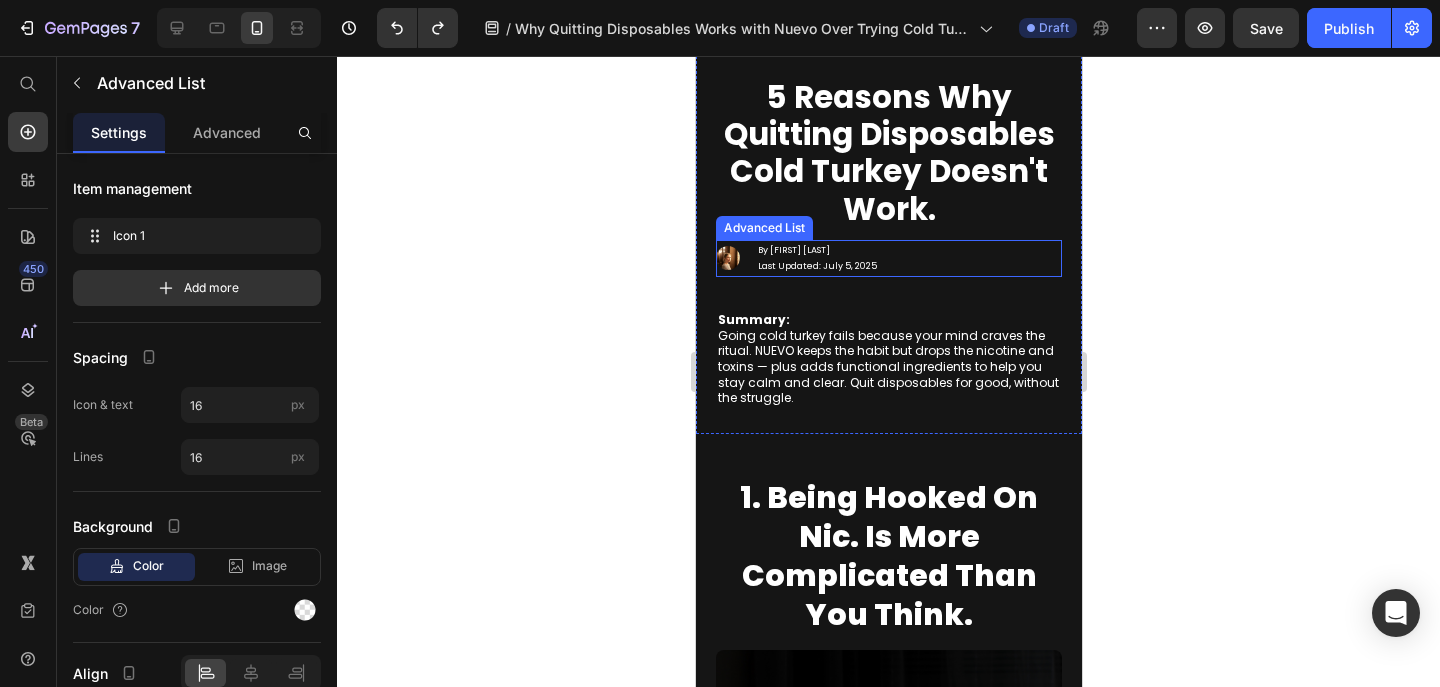 click on "Image By [FIRST] [LAST] Last Updated: July 5, 2025 Text Block" at bounding box center (888, 258) 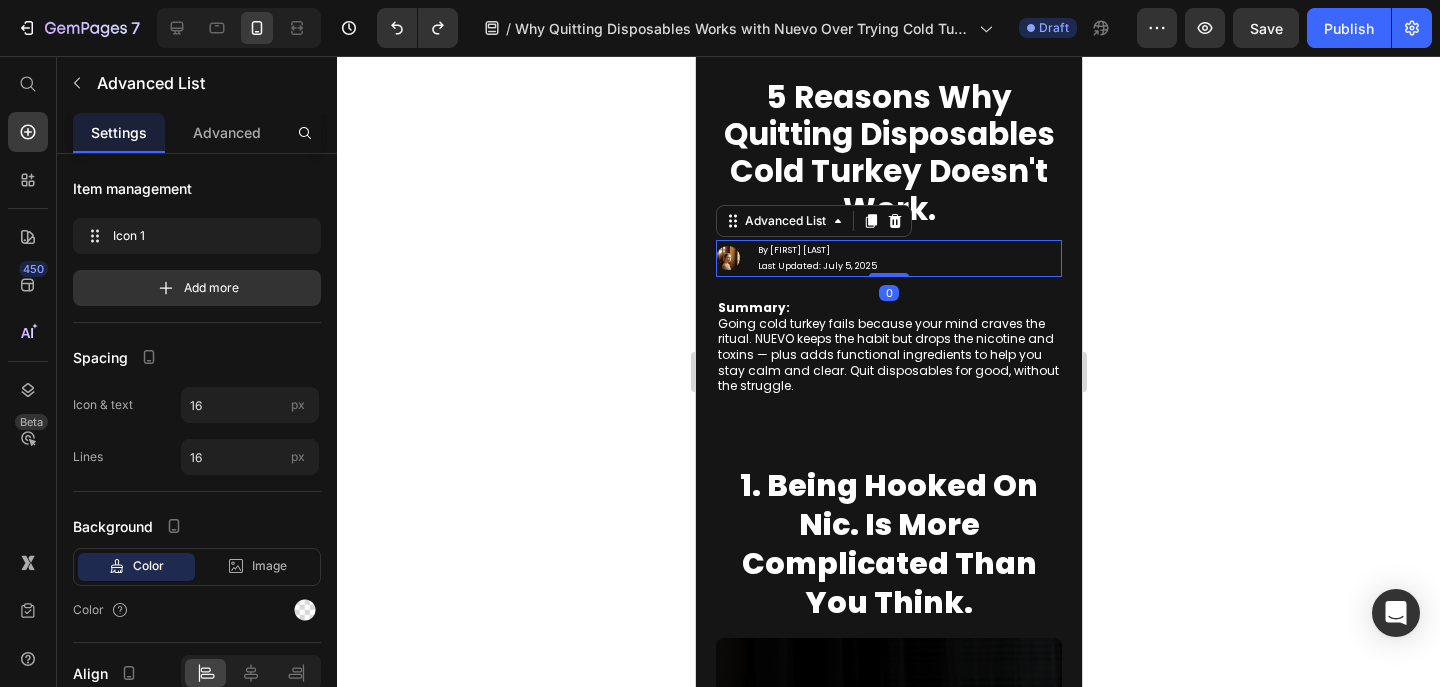 drag, startPoint x: 893, startPoint y: 287, endPoint x: 919, endPoint y: 213, distance: 78.434685 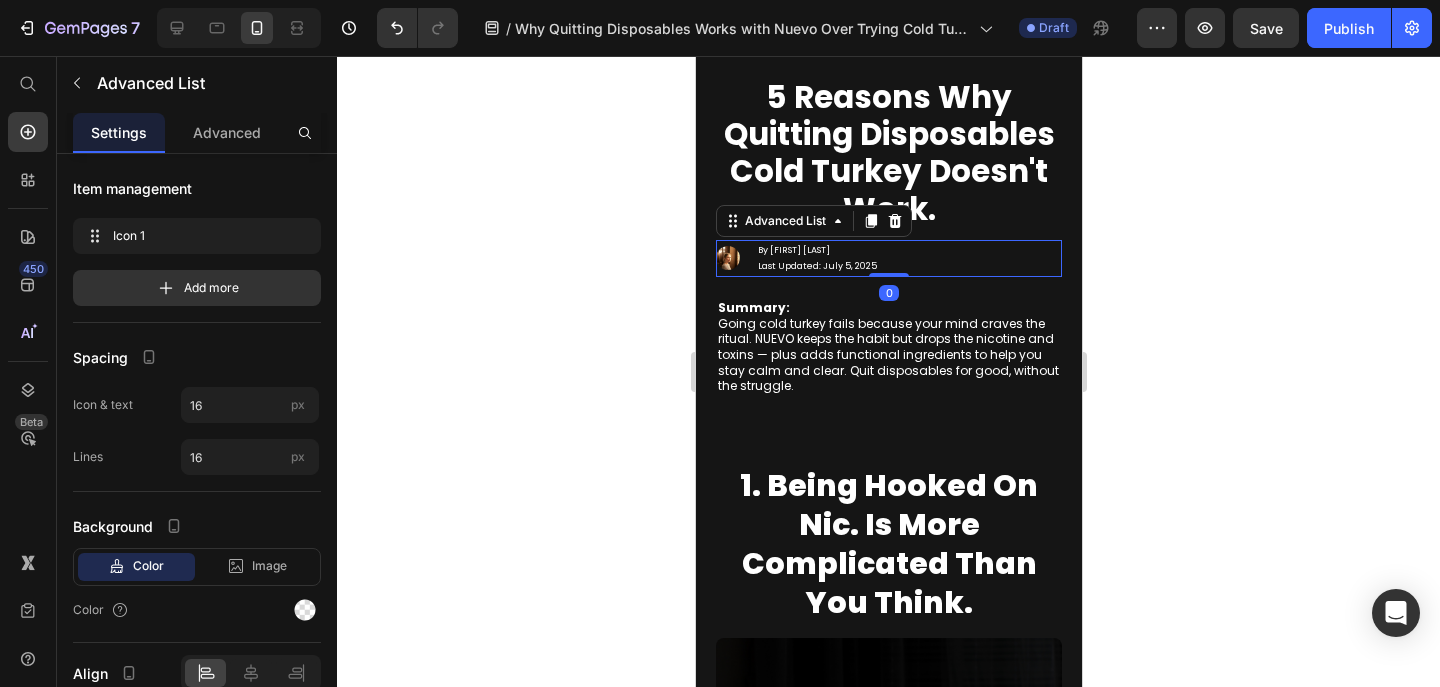 click 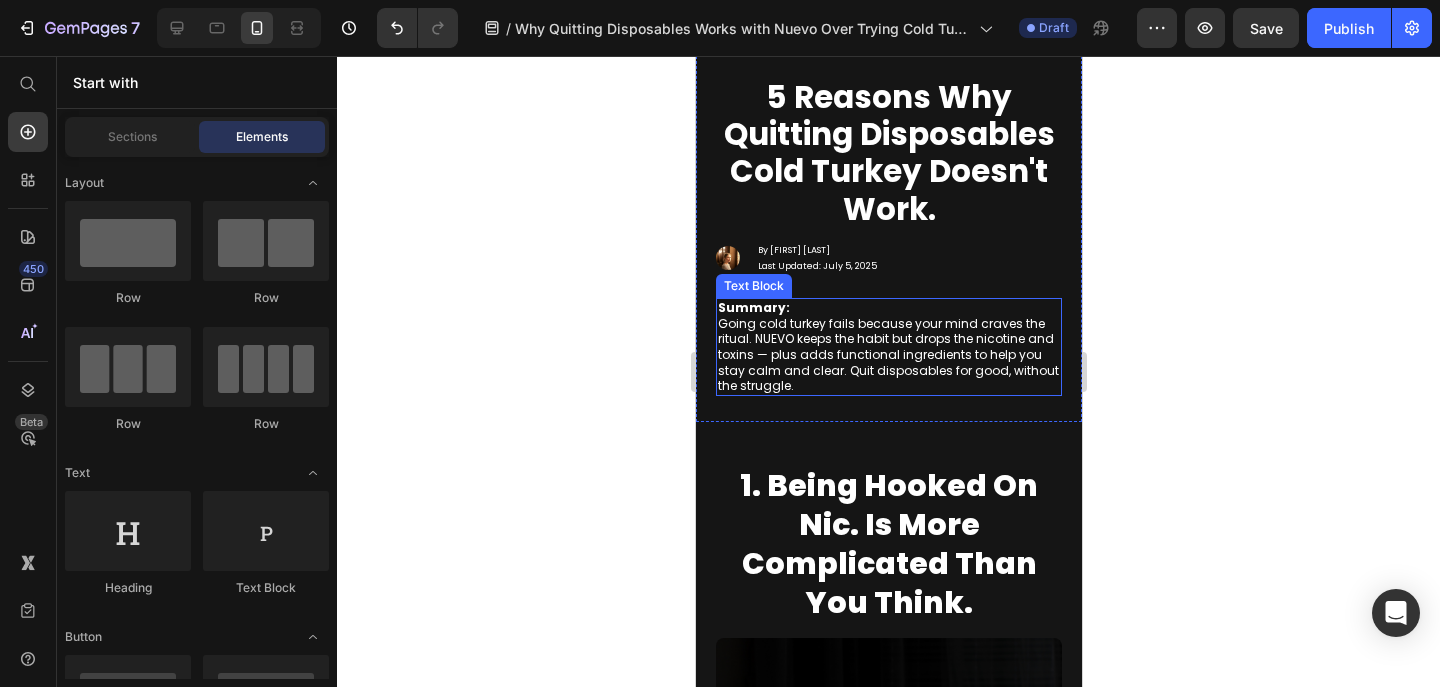 click on "Summary: Going cold turkey fails because your mind craves the ritual. NUEVO keeps the habit but drops the nicotine and toxins — plus adds functional ingredients to help you stay calm and clear. Quit disposables for good, without the struggle." at bounding box center (888, 347) 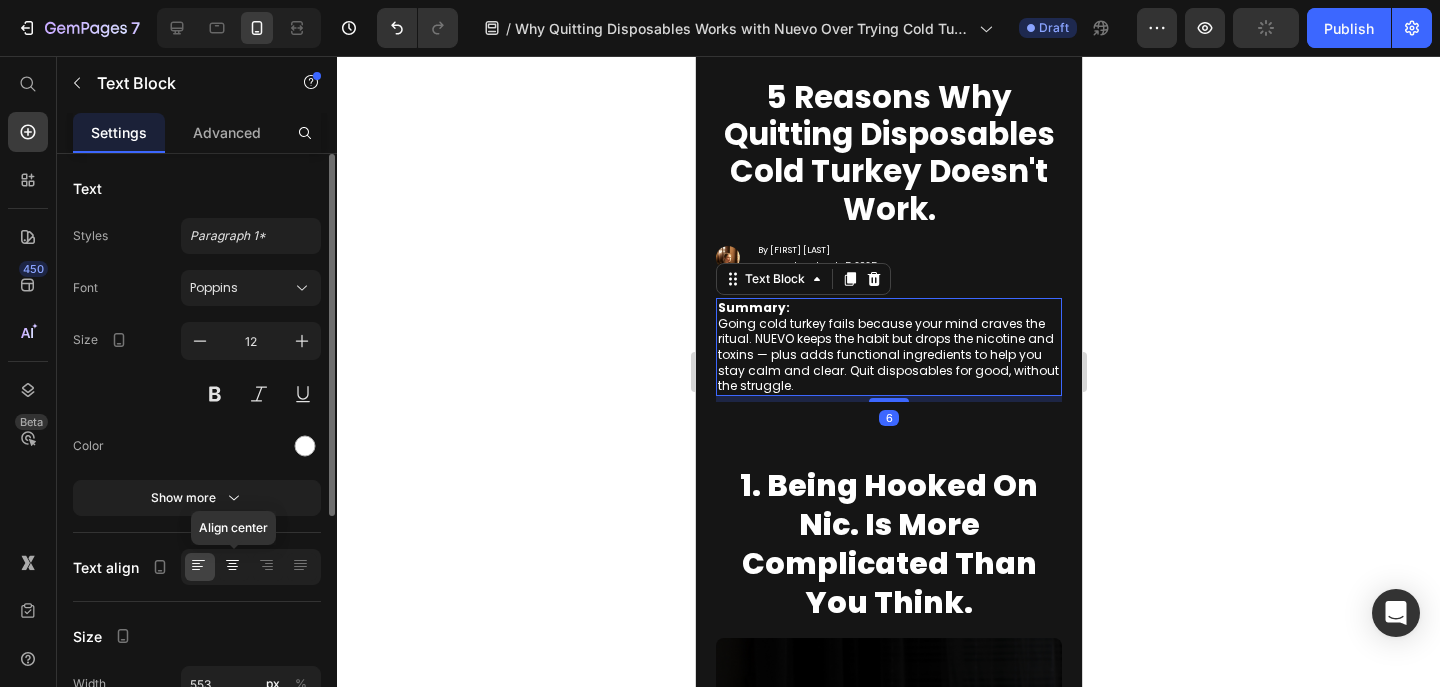 click 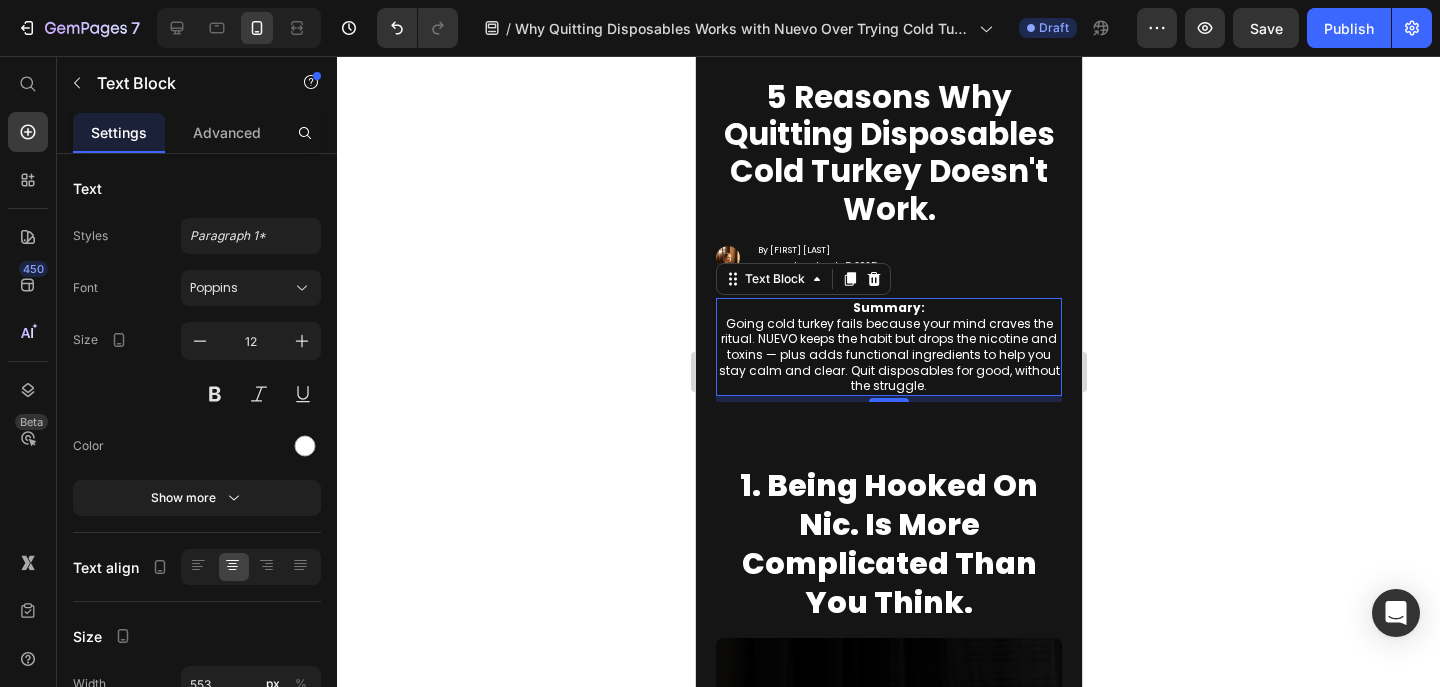 click 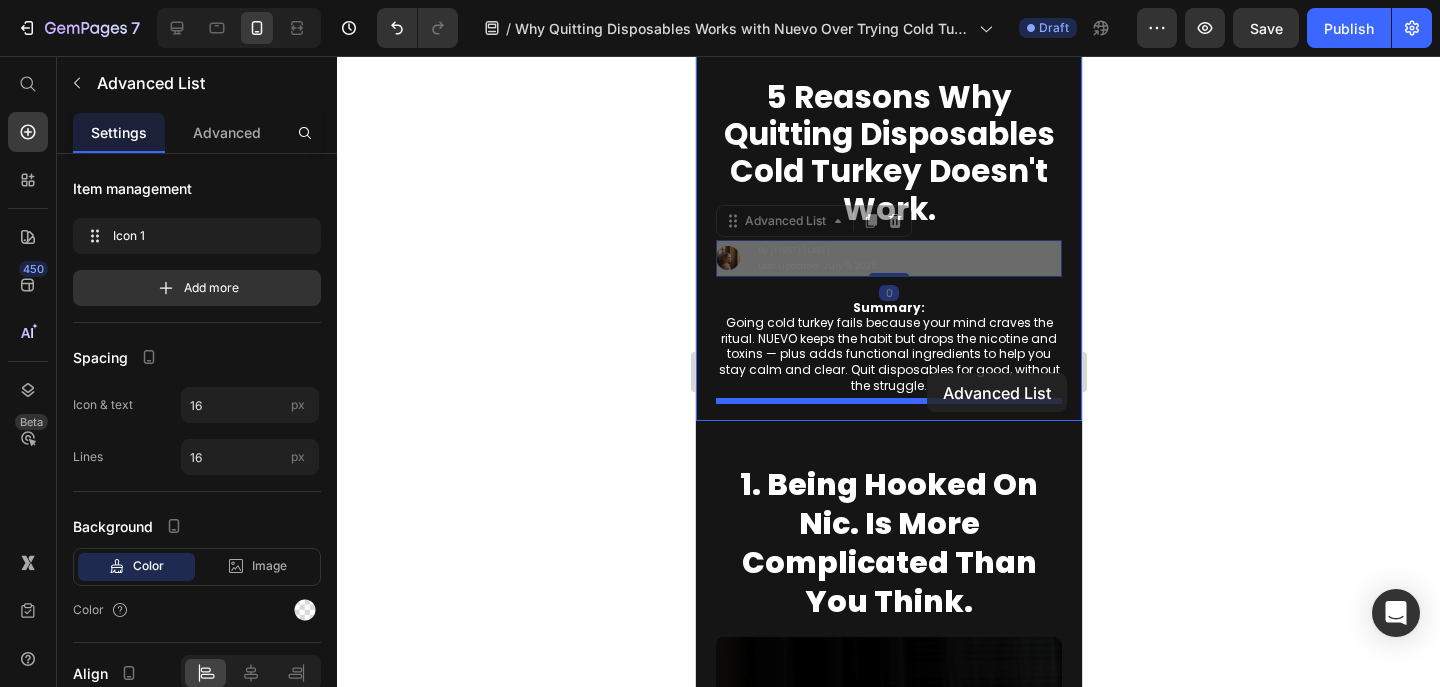 drag, startPoint x: 914, startPoint y: 261, endPoint x: 926, endPoint y: 373, distance: 112.64102 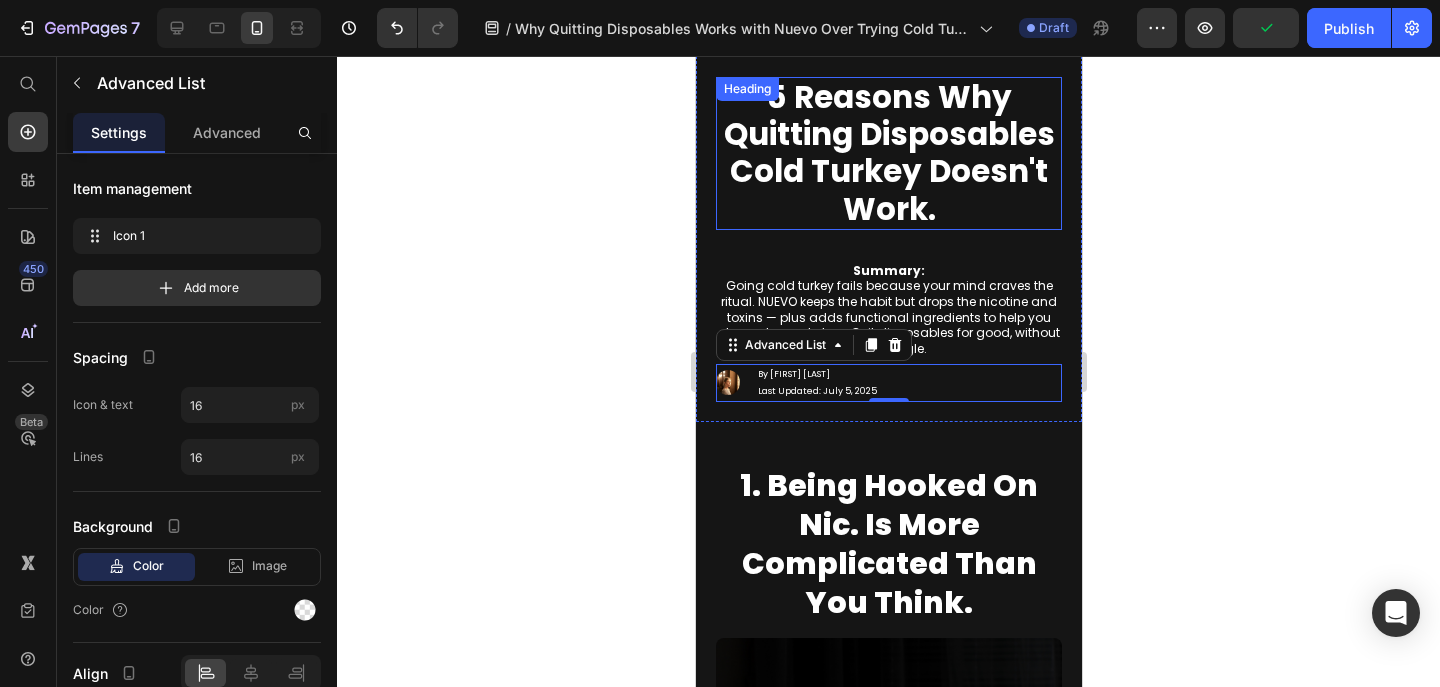 click on "5 Reasons Why Quitting Disposables Cold Turkey Doesn't Work." at bounding box center [888, 153] 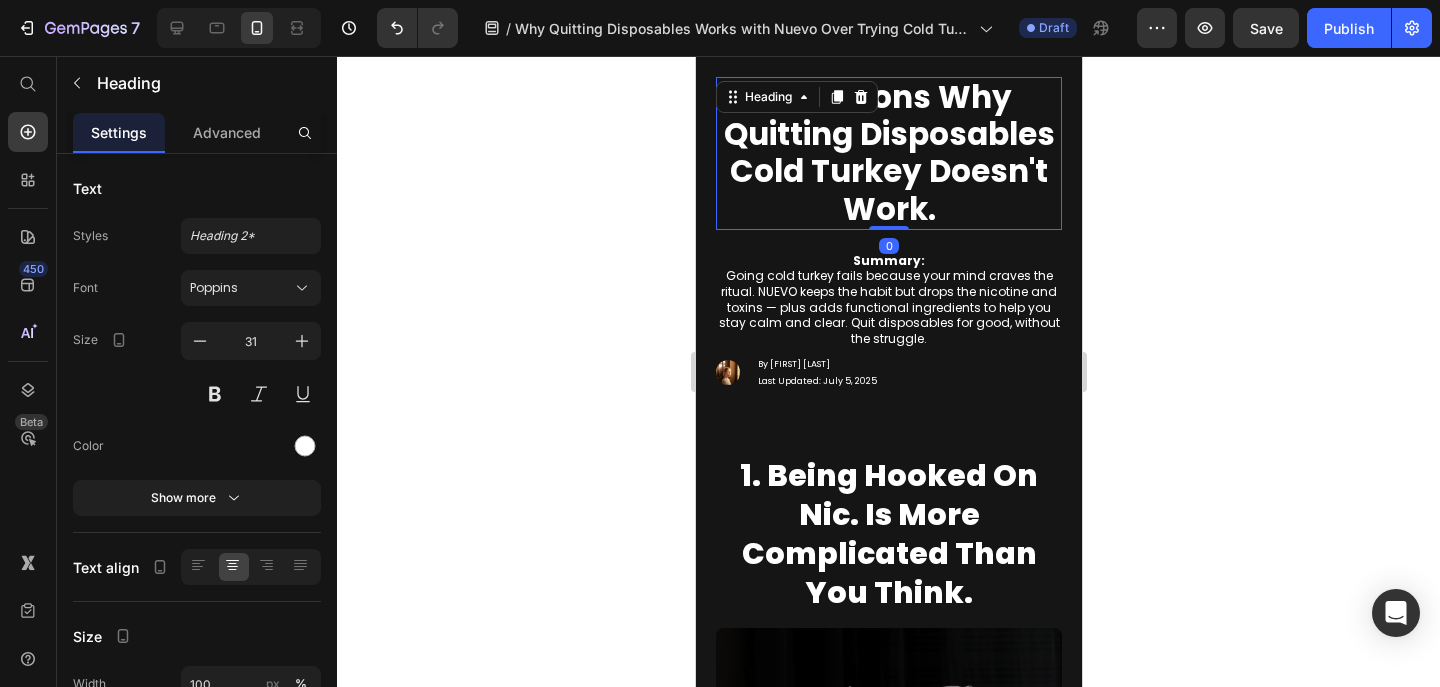 drag, startPoint x: 892, startPoint y: 238, endPoint x: 883, endPoint y: 182, distance: 56.718605 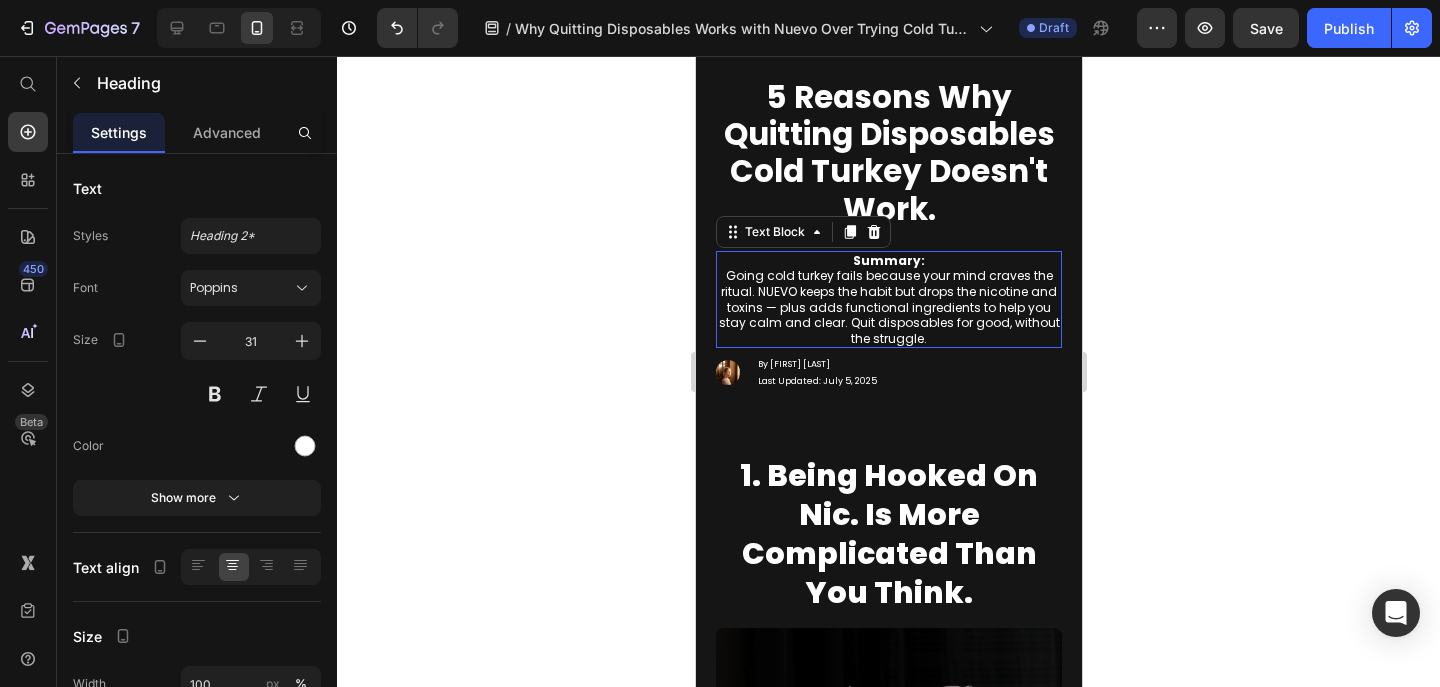 click on "Summary:" at bounding box center [888, 260] 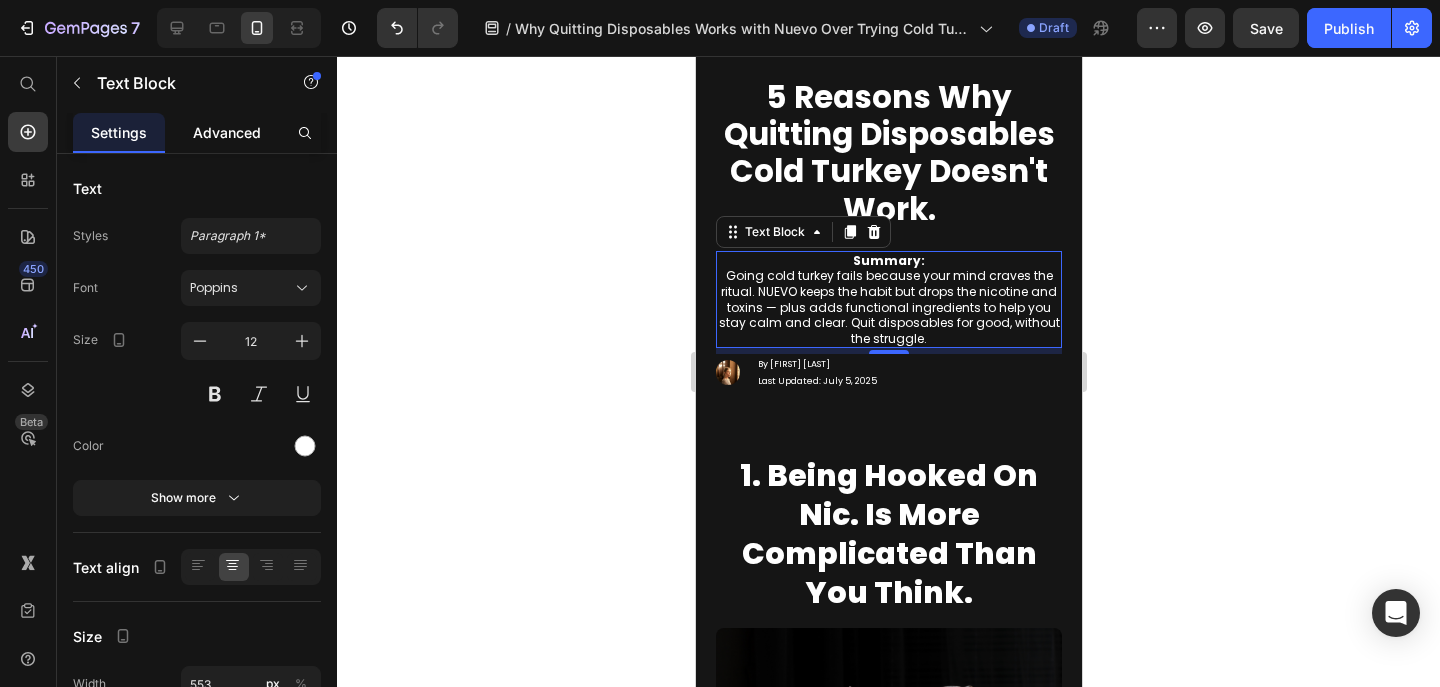 click on "Advanced" at bounding box center (227, 132) 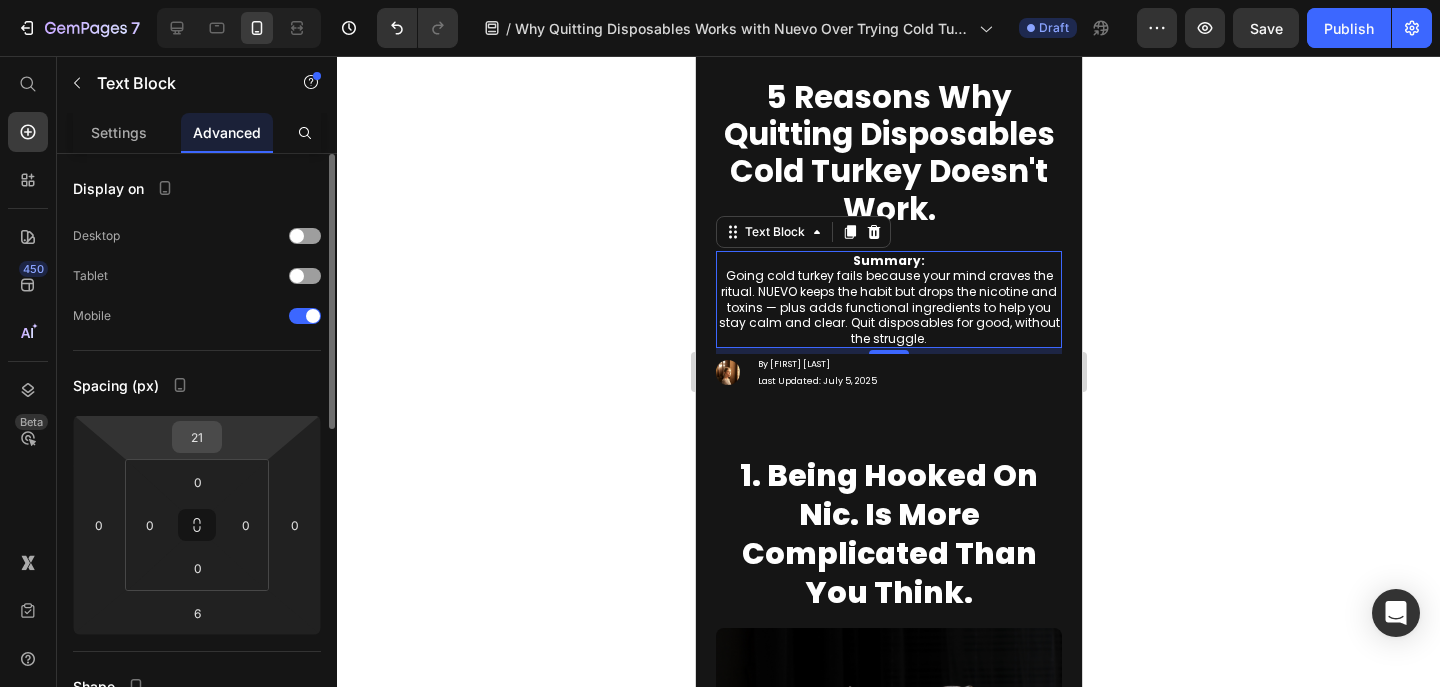 click on "21" at bounding box center (197, 437) 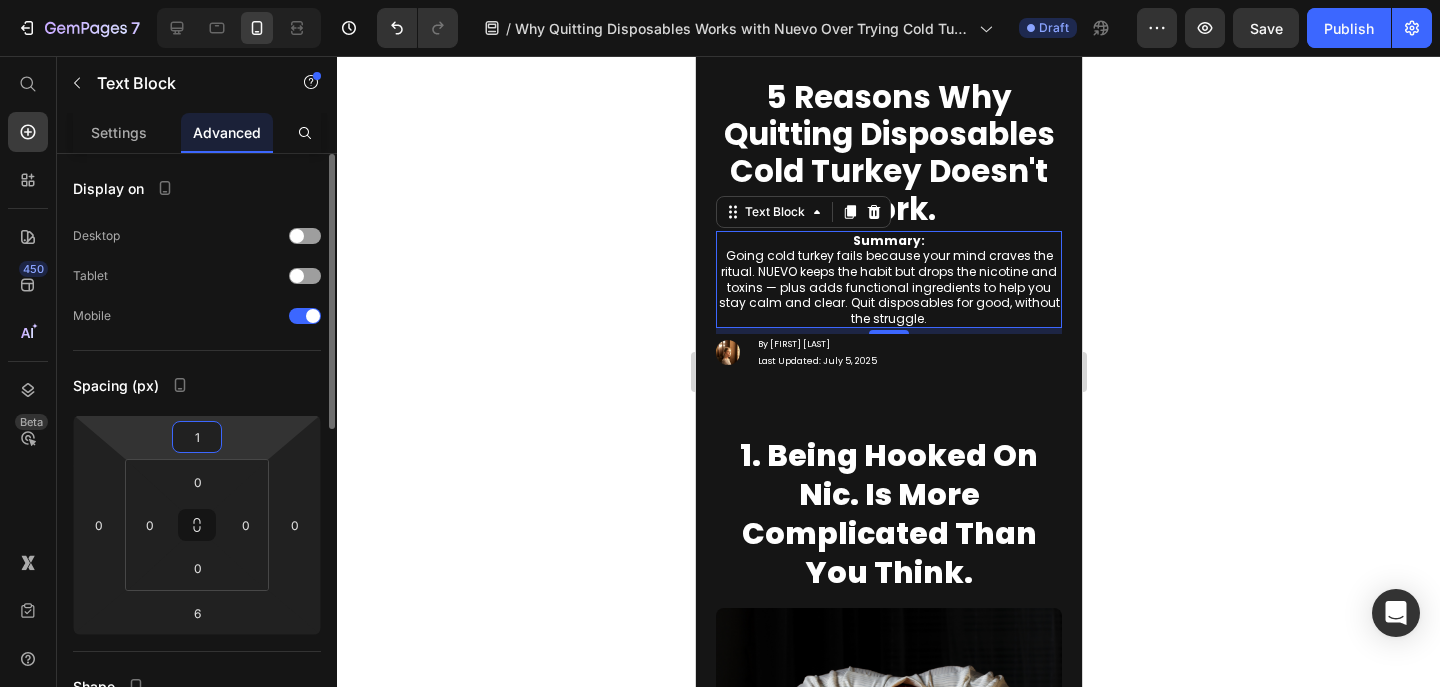 type on "10" 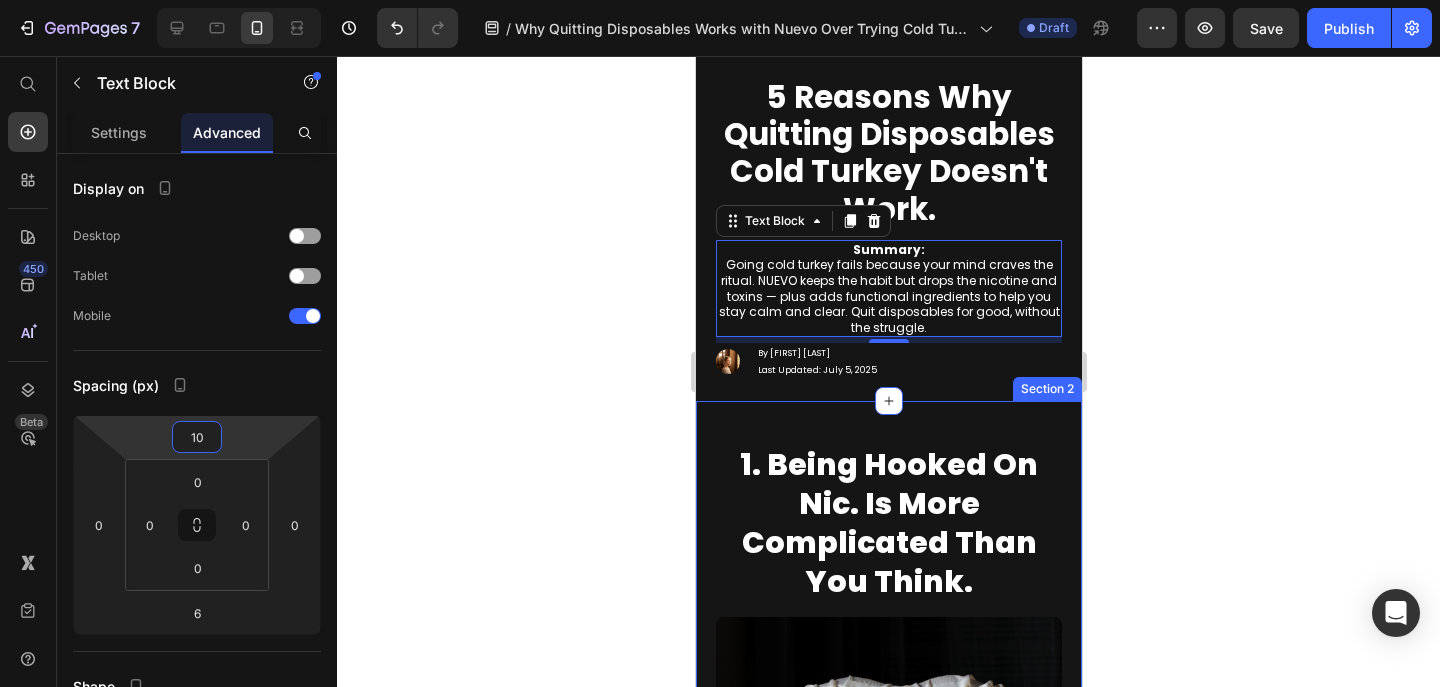 click 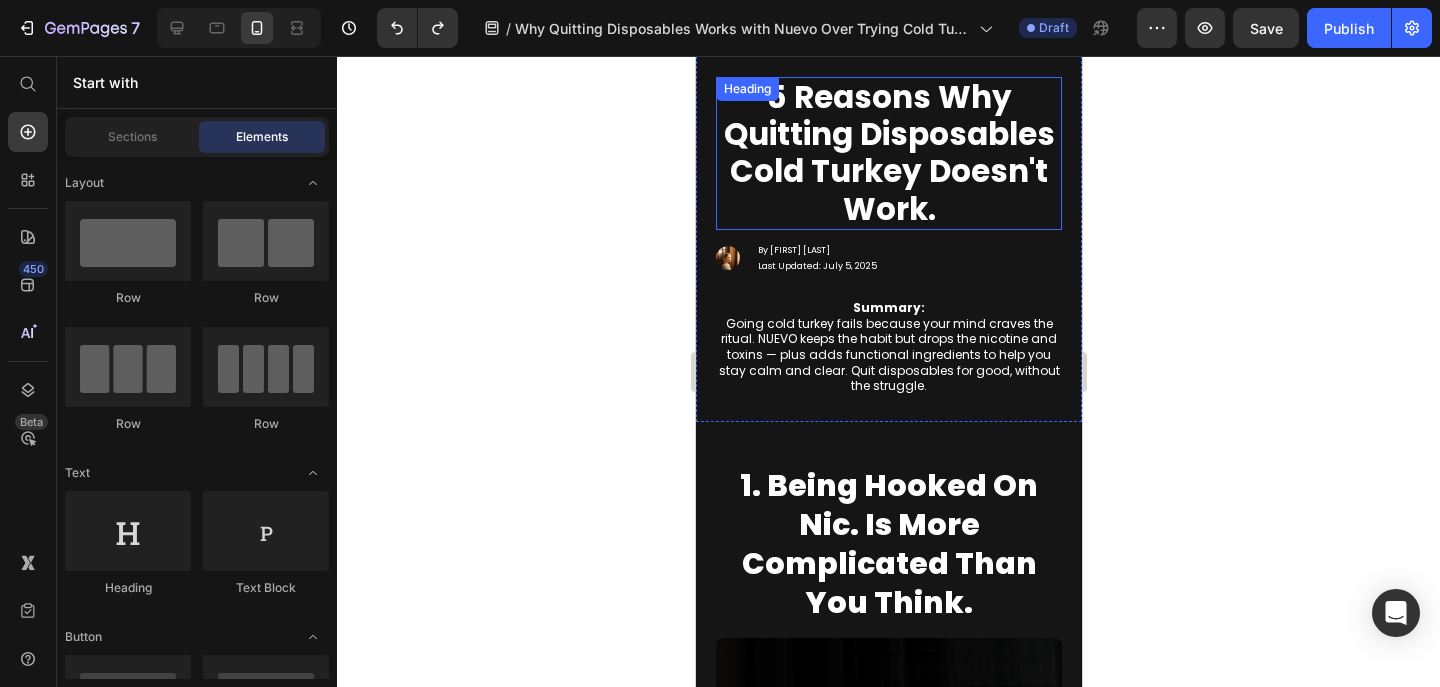 click on "5 Reasons Why Quitting Disposables Cold Turkey Doesn't Work." at bounding box center [888, 153] 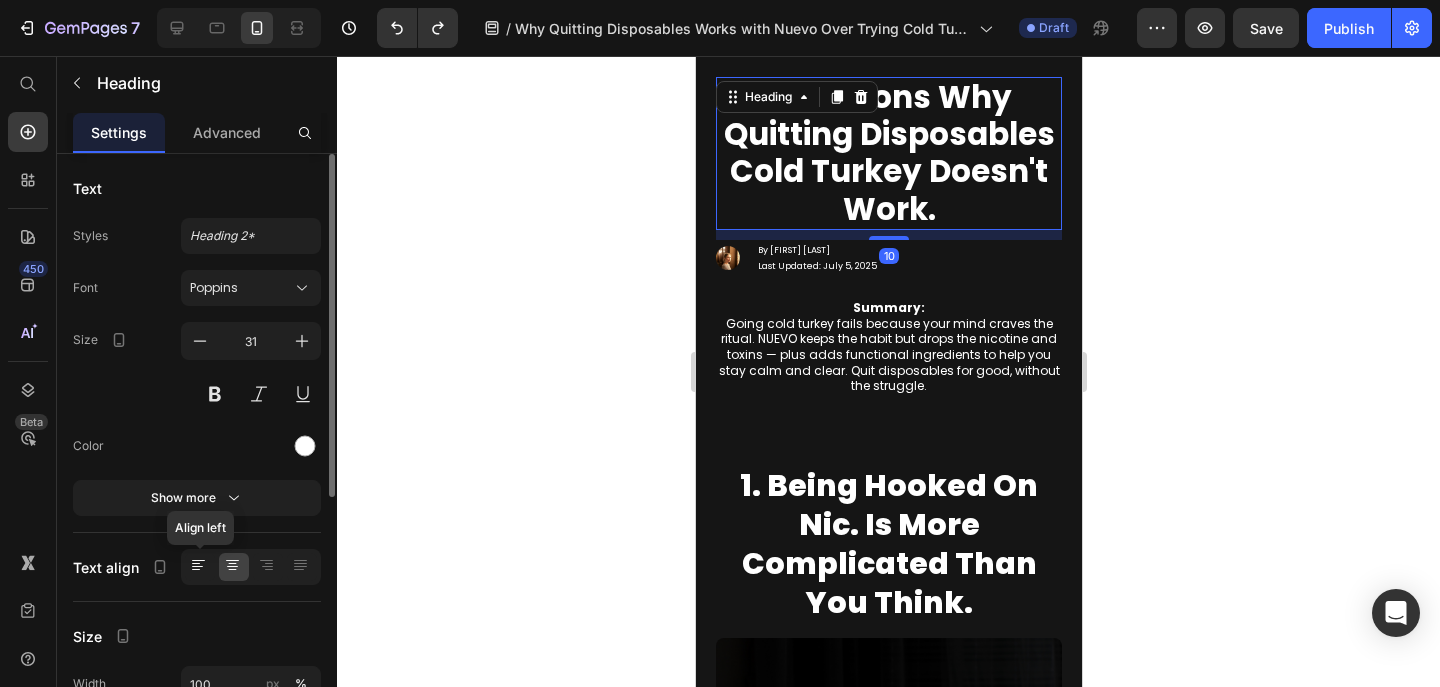click 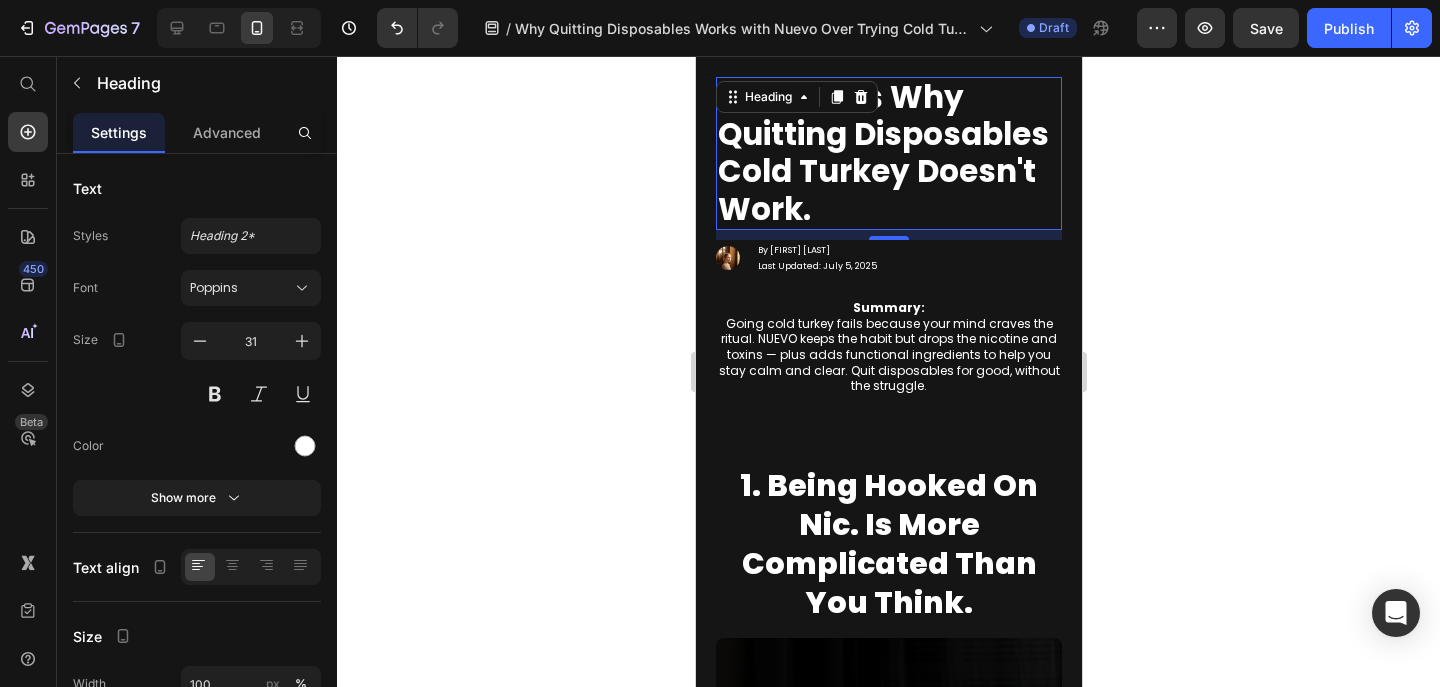 click 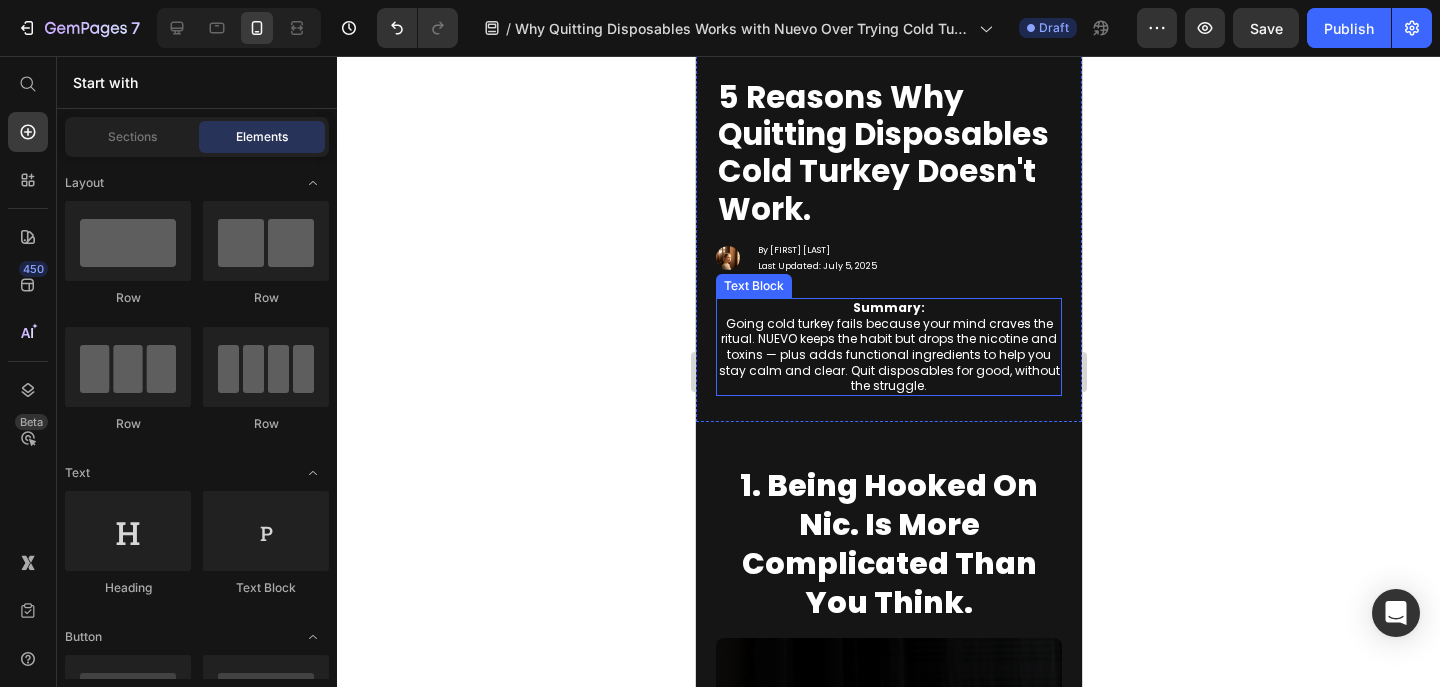 scroll, scrollTop: 0, scrollLeft: 0, axis: both 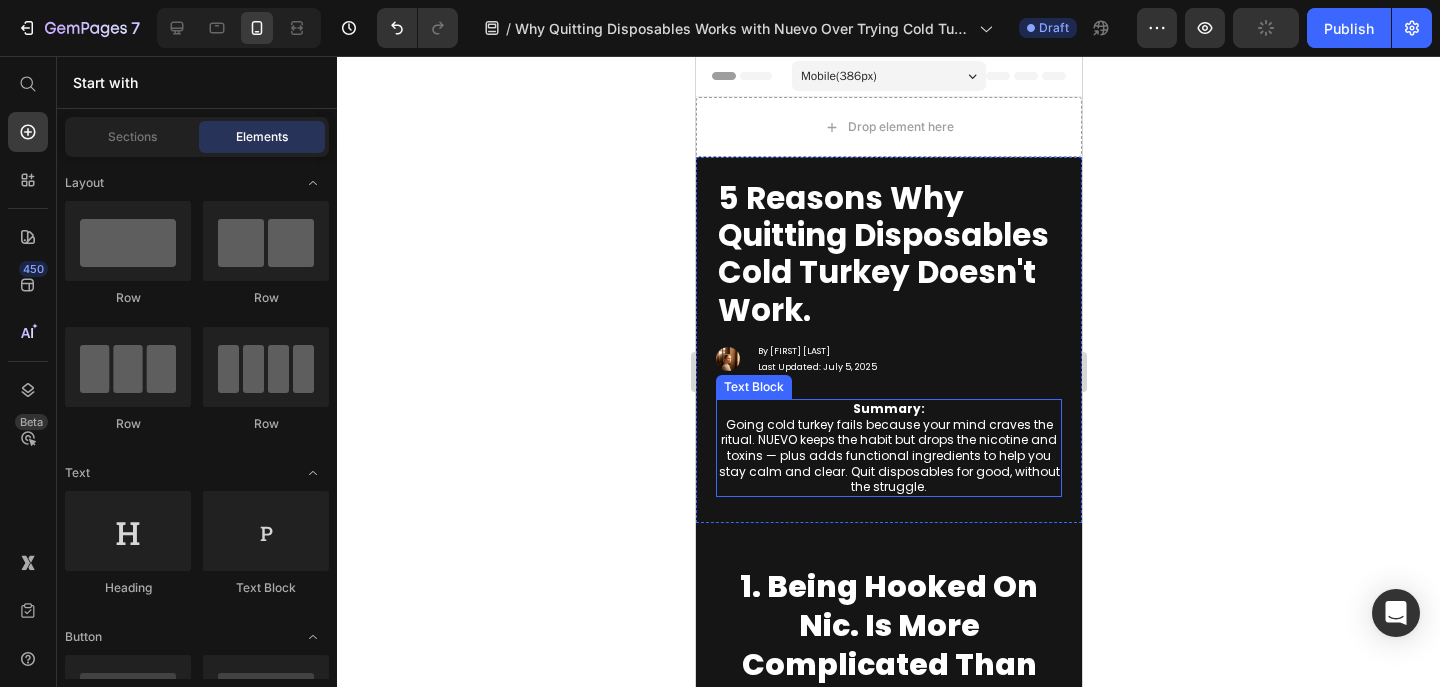 click on "Summary: Going cold turkey fails because your mind craves the ritual. NUEVO keeps the habit but drops the nicotine and toxins — plus adds functional ingredients to help you stay calm and clear. Quit disposables for good, without the struggle." at bounding box center [888, 448] 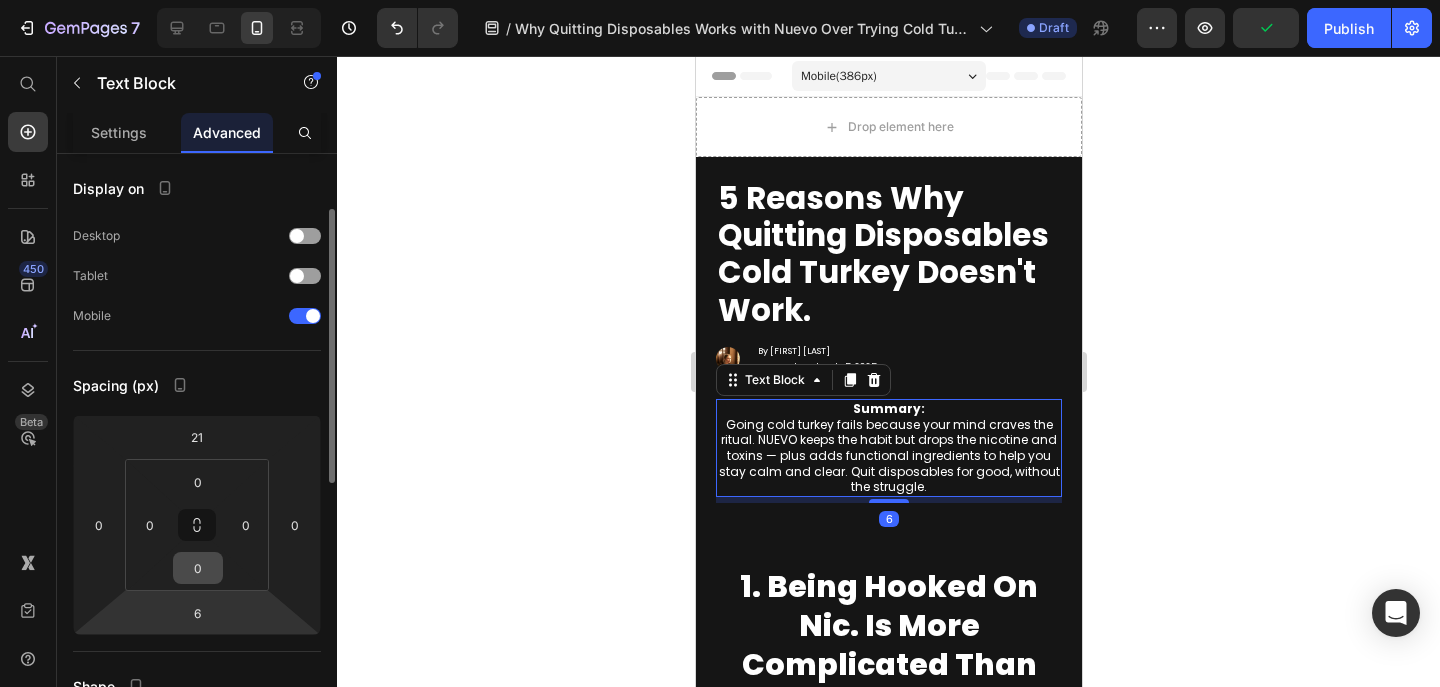 scroll, scrollTop: 93, scrollLeft: 0, axis: vertical 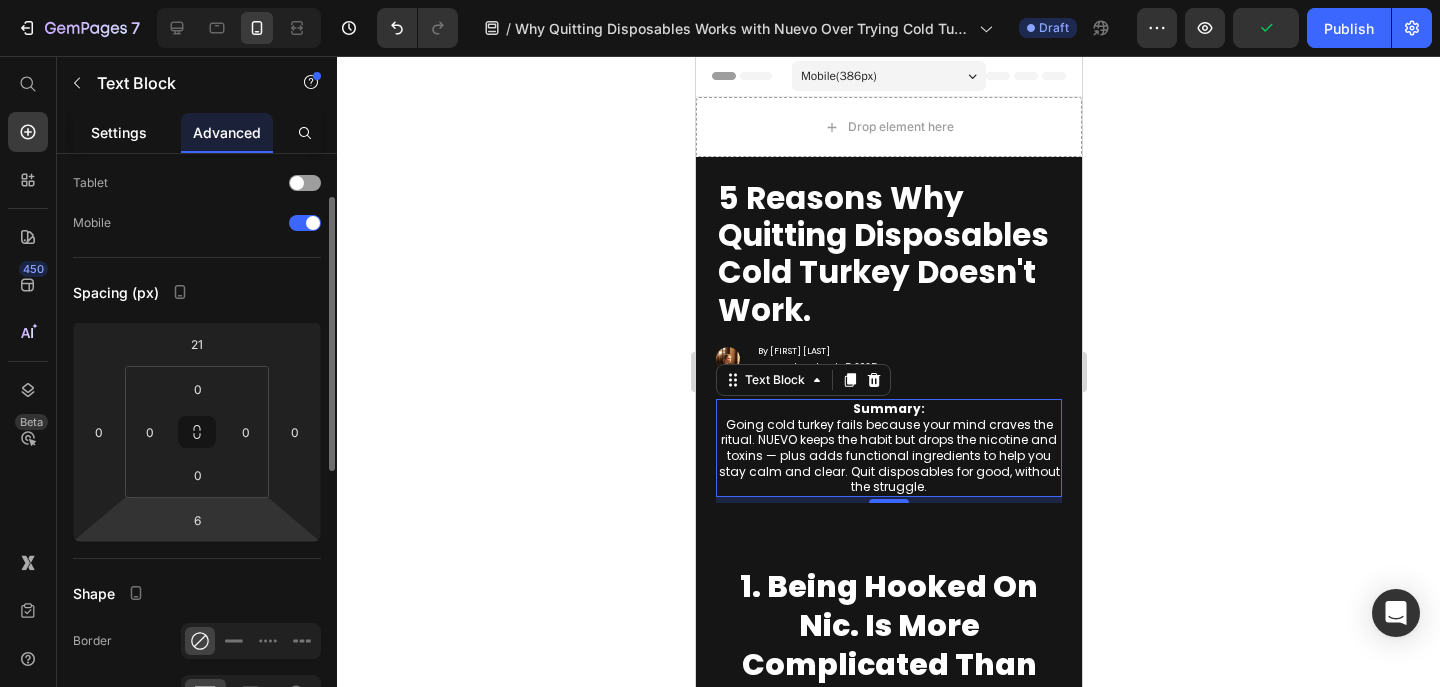 click on "Settings" at bounding box center (119, 132) 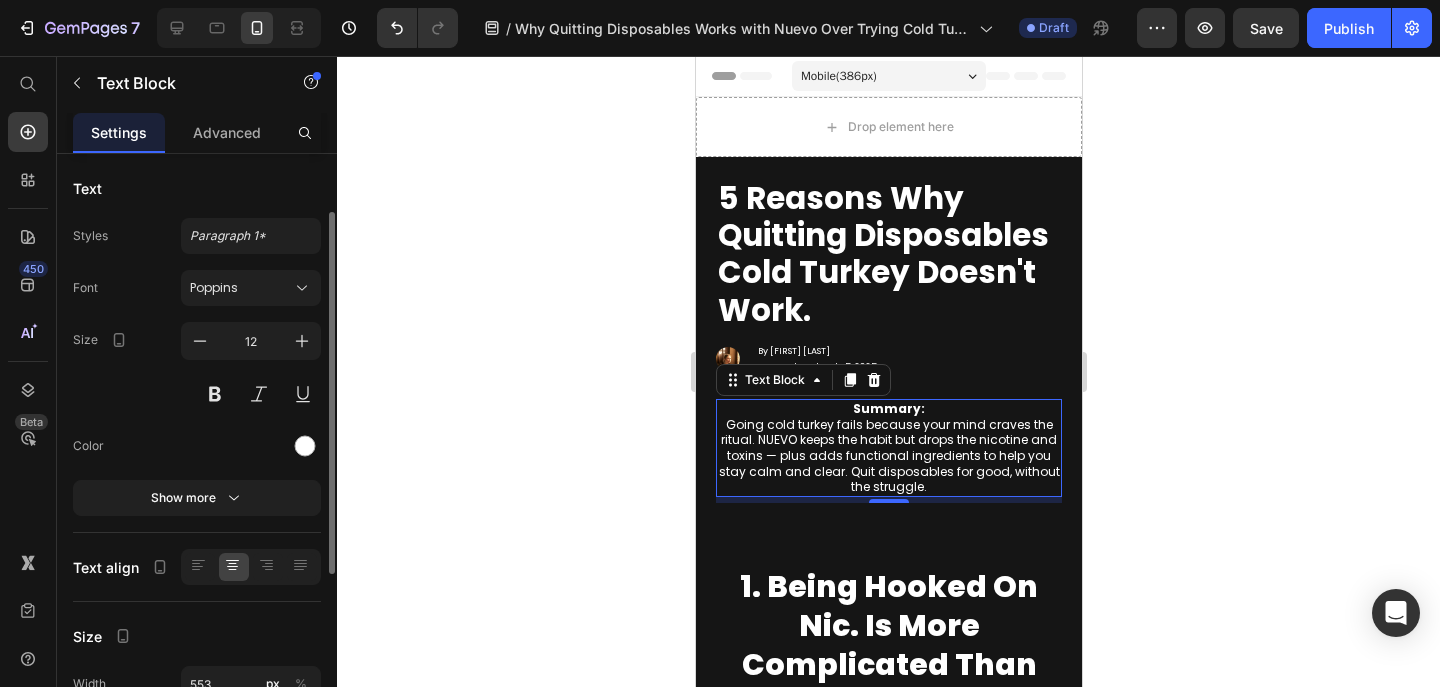 scroll, scrollTop: 91, scrollLeft: 0, axis: vertical 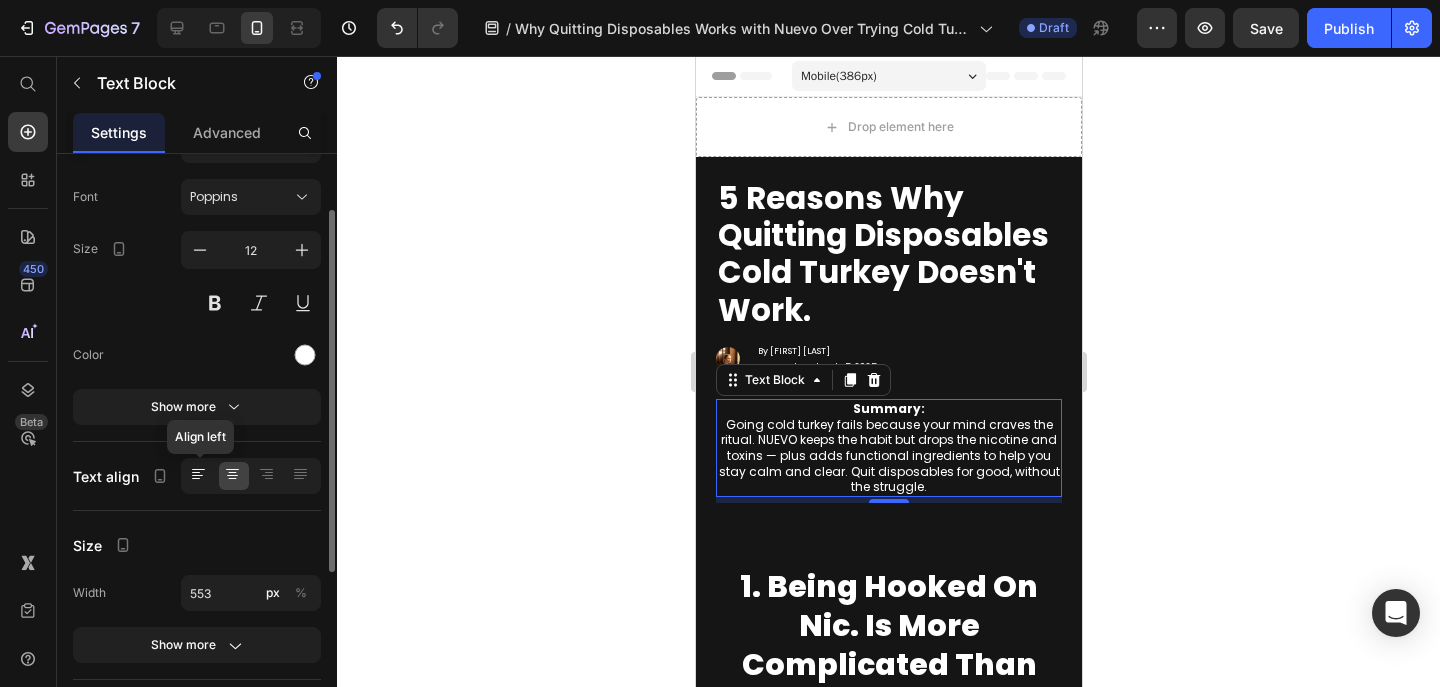click 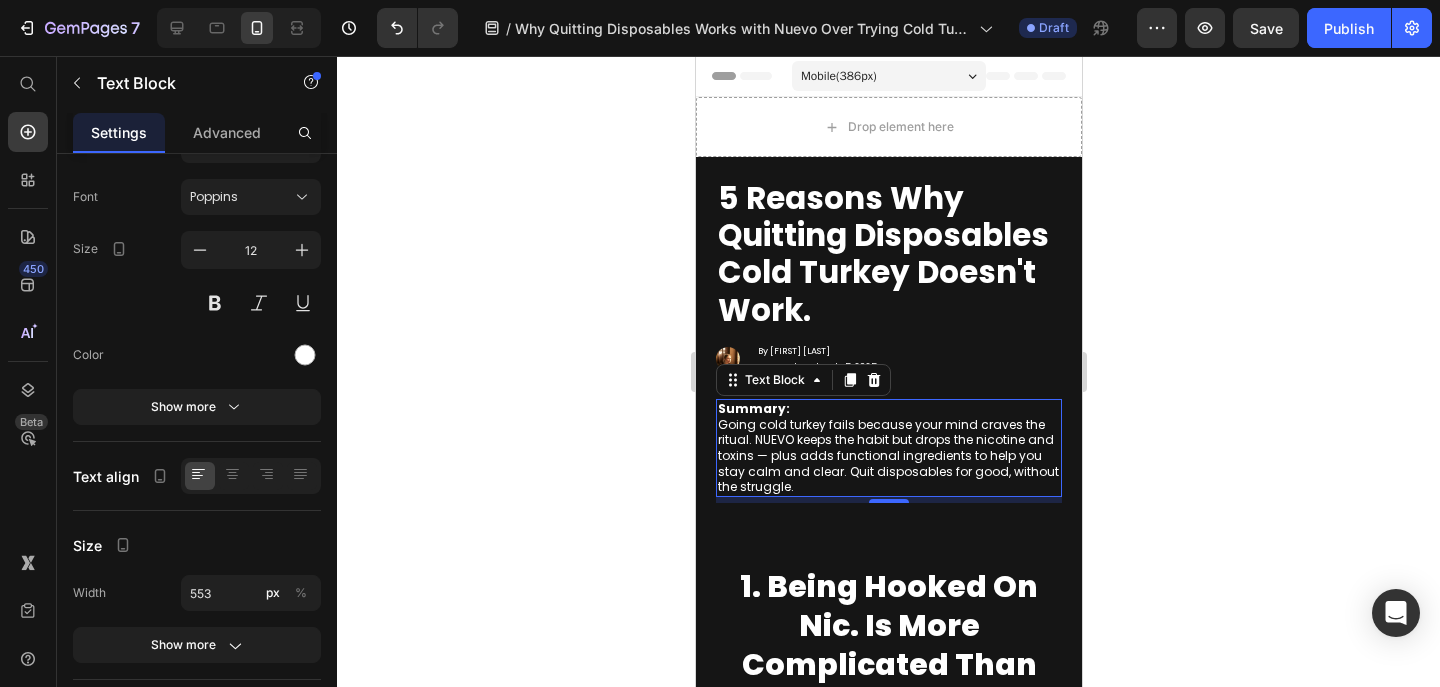 click 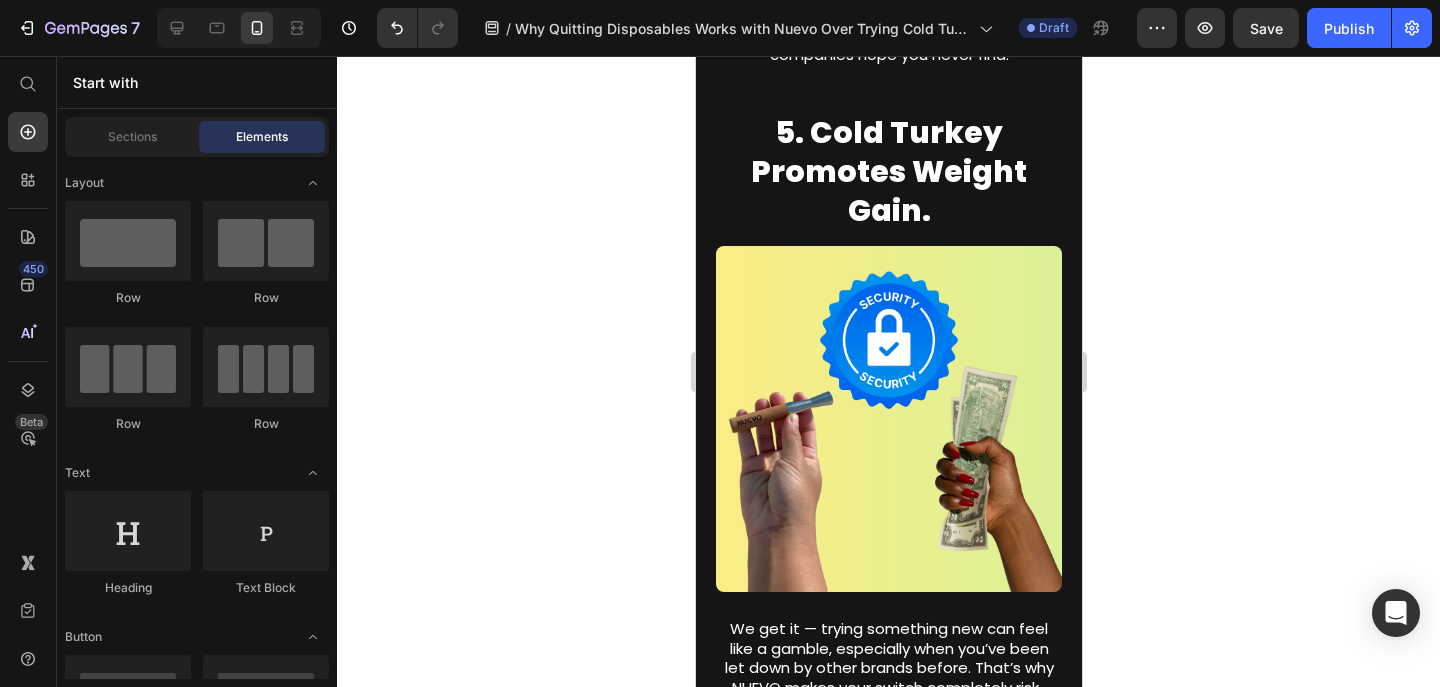 scroll, scrollTop: 3571, scrollLeft: 0, axis: vertical 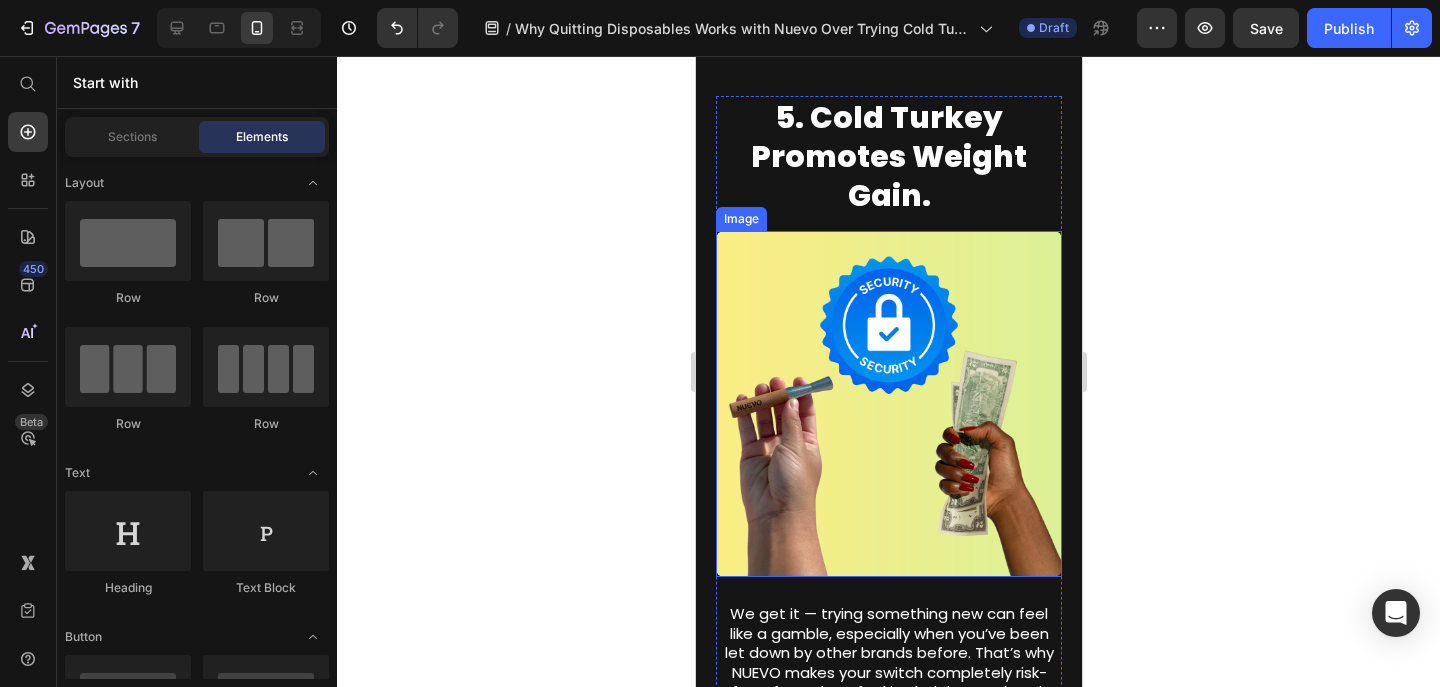 click at bounding box center (888, 404) 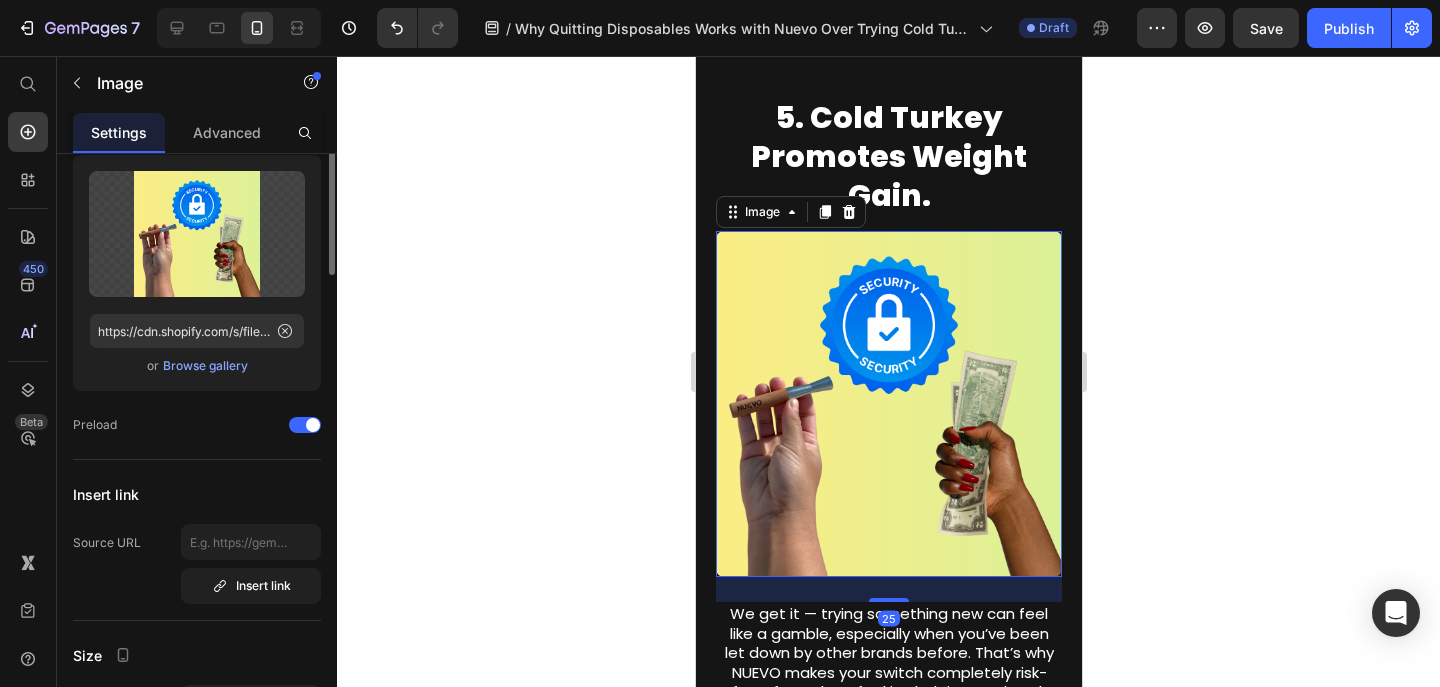 scroll, scrollTop: 0, scrollLeft: 0, axis: both 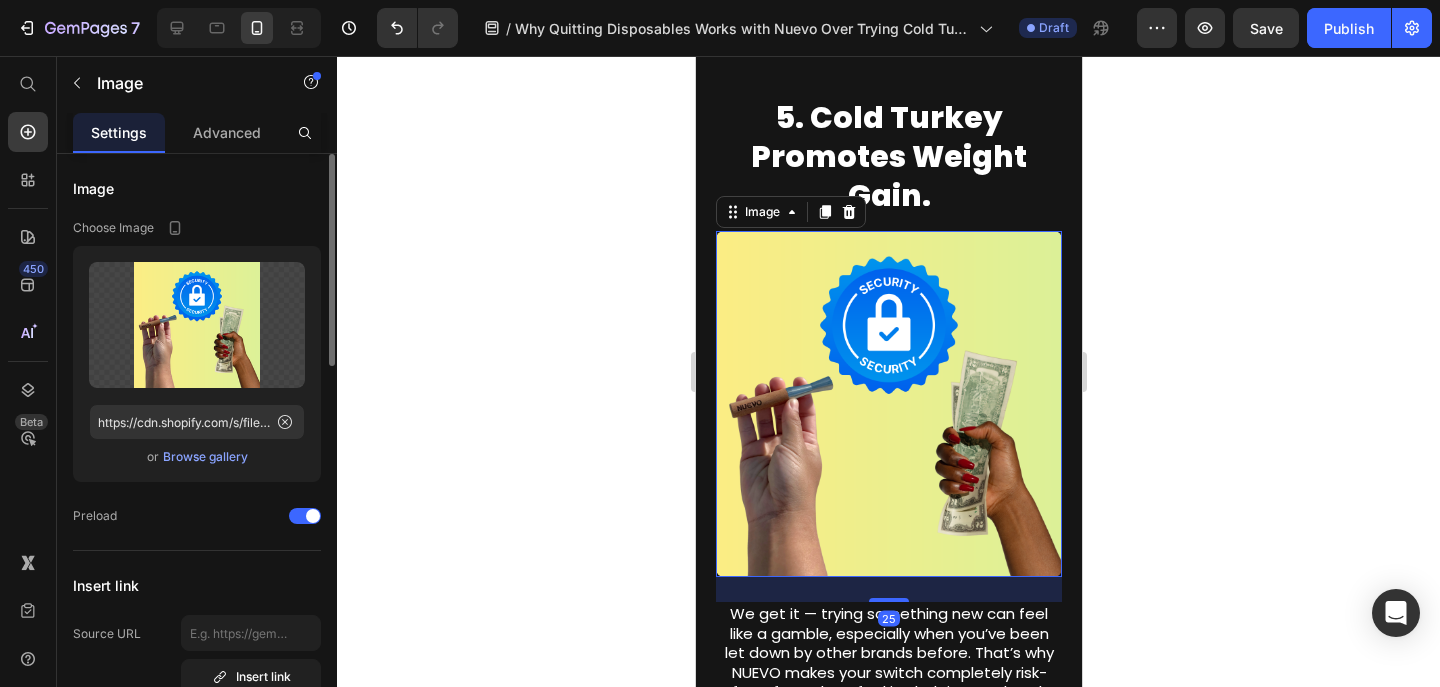 click on "Browse gallery" at bounding box center (205, 457) 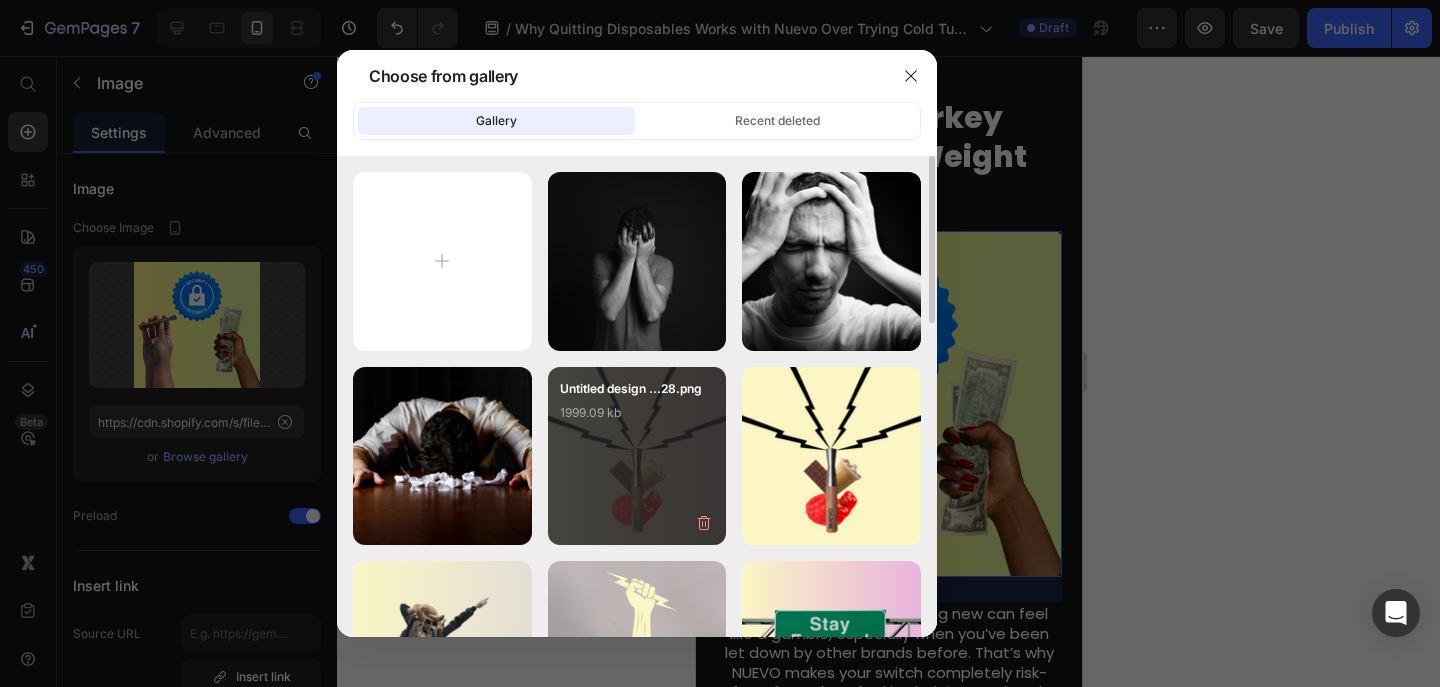 type on "C:\fakepath\Untitled design - 2025-07-12T052237.460.png" 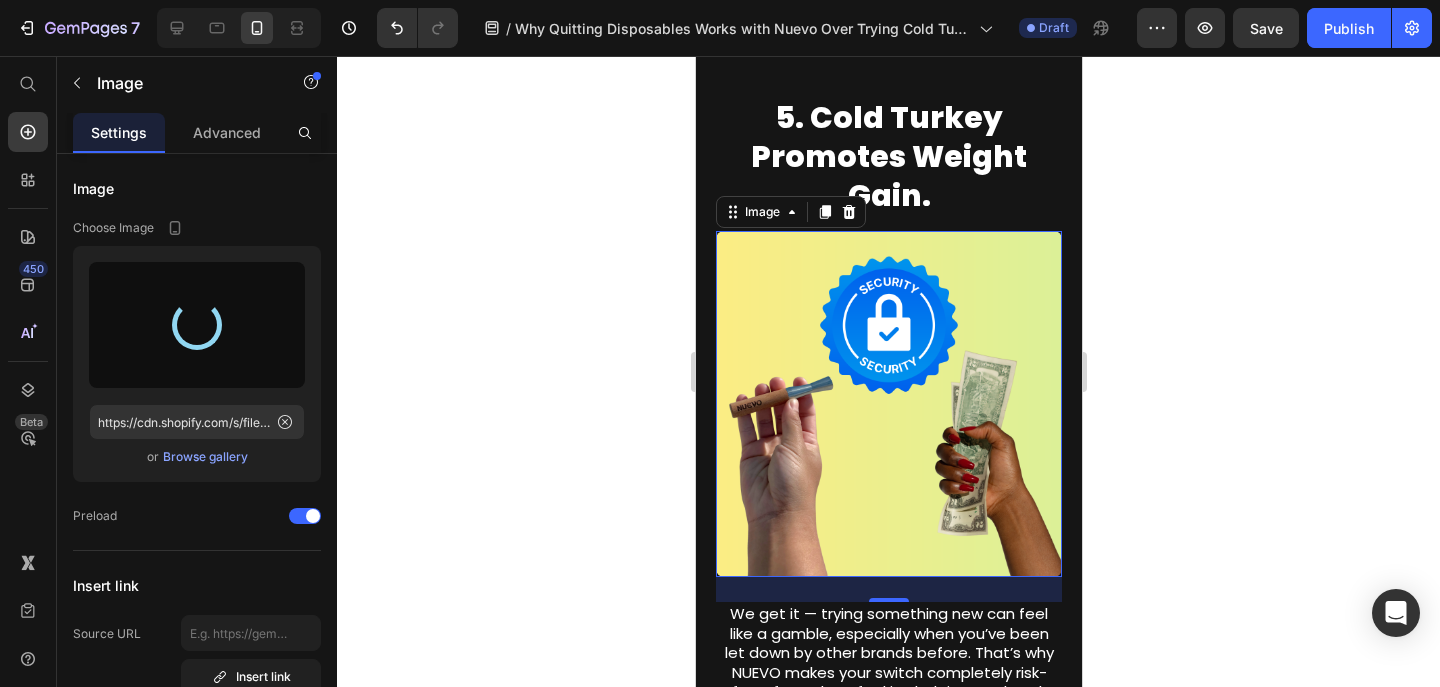type on "https://cdn.shopify.com/s/files/1/0606/5140/5375/files/gempages_562712114943231141-eb7ade92-c2fb-451b-9101-b899c2ea561d.png" 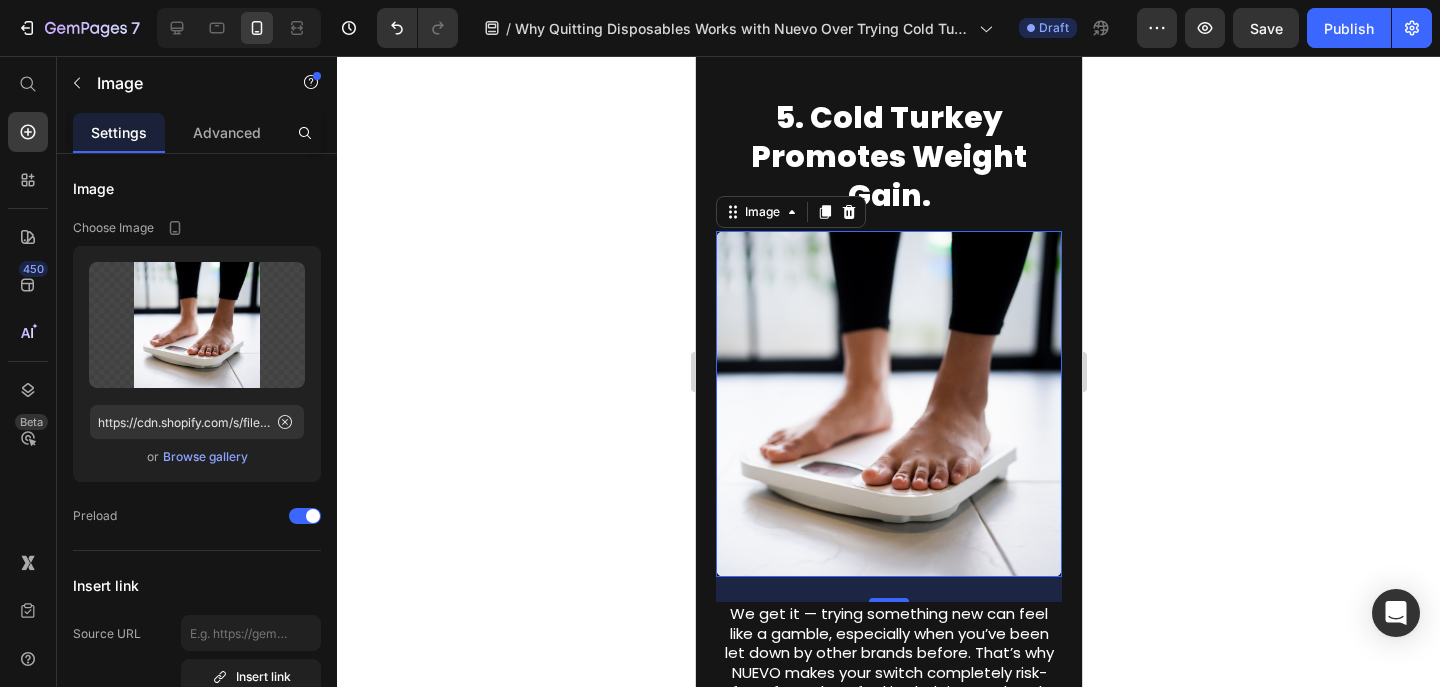 click 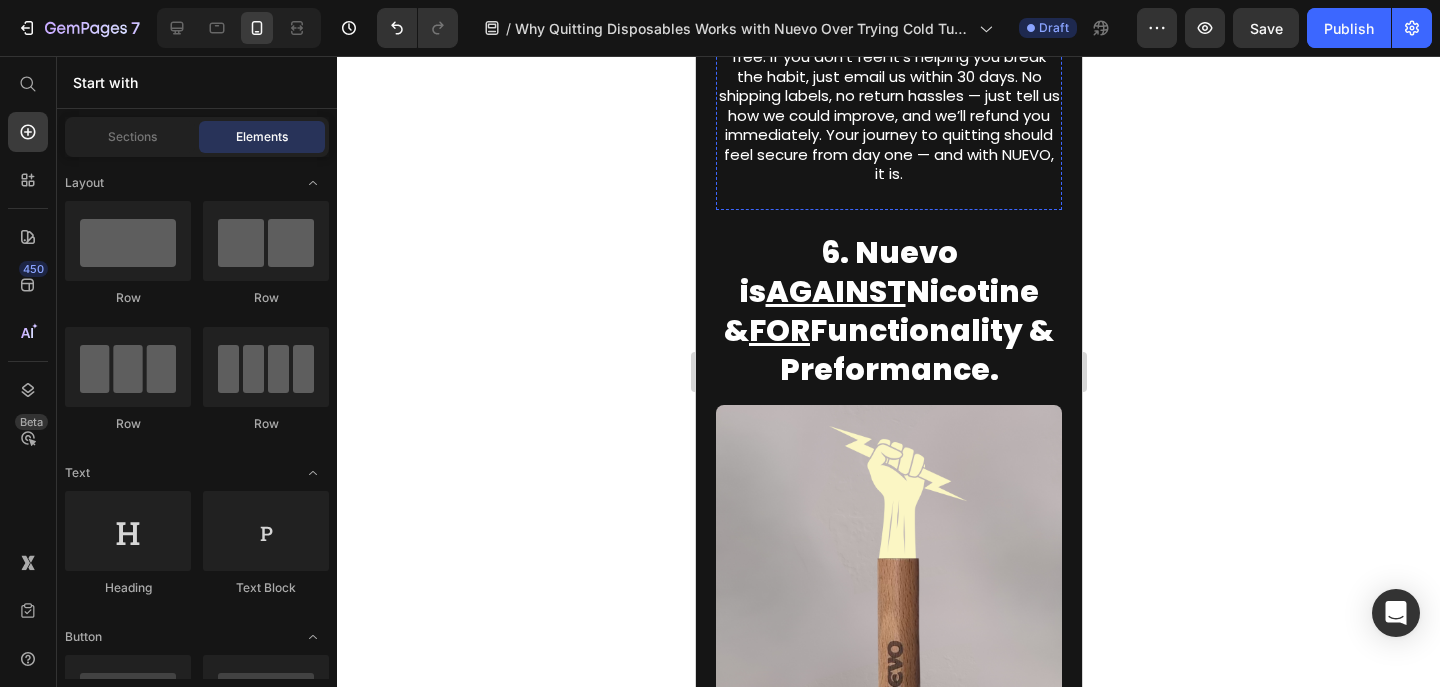 scroll, scrollTop: 4242, scrollLeft: 0, axis: vertical 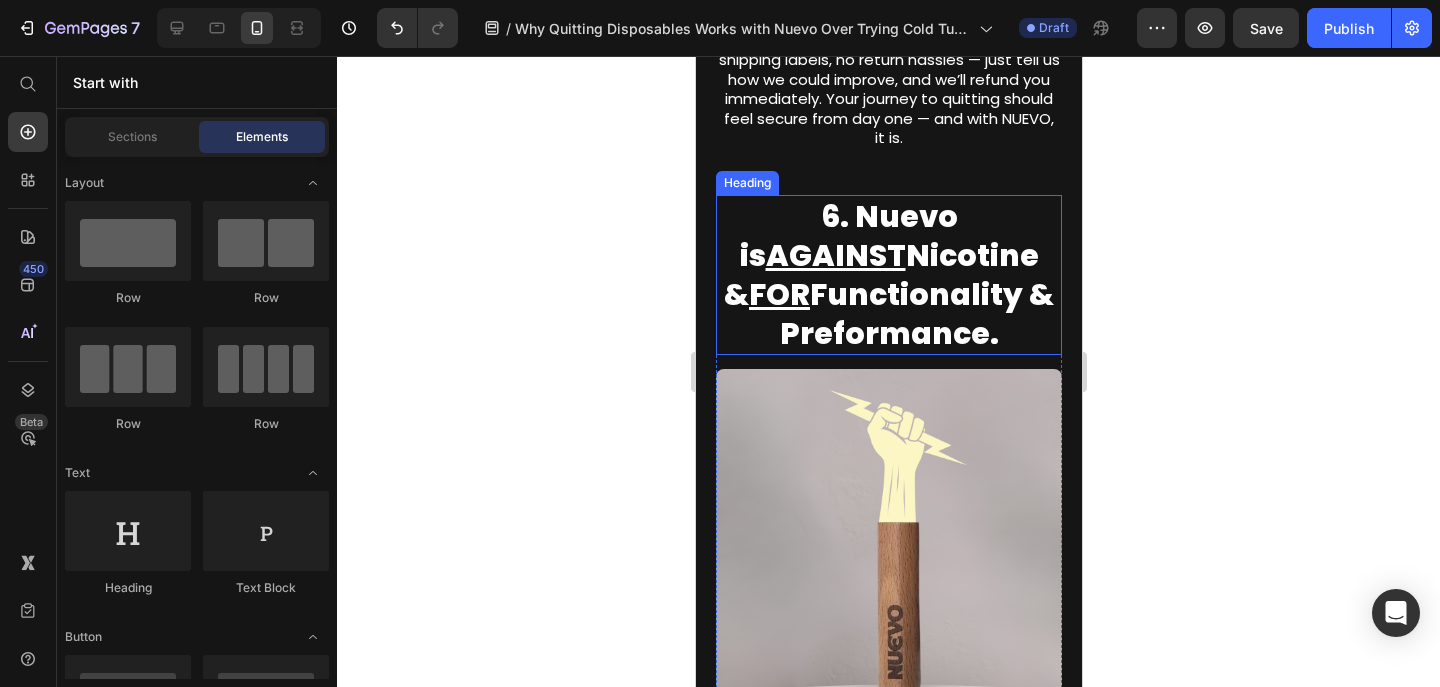 click on "6. Nuevo is  AGAINST  Nicotine &  FOR  Functionality & Preformance." at bounding box center (888, 275) 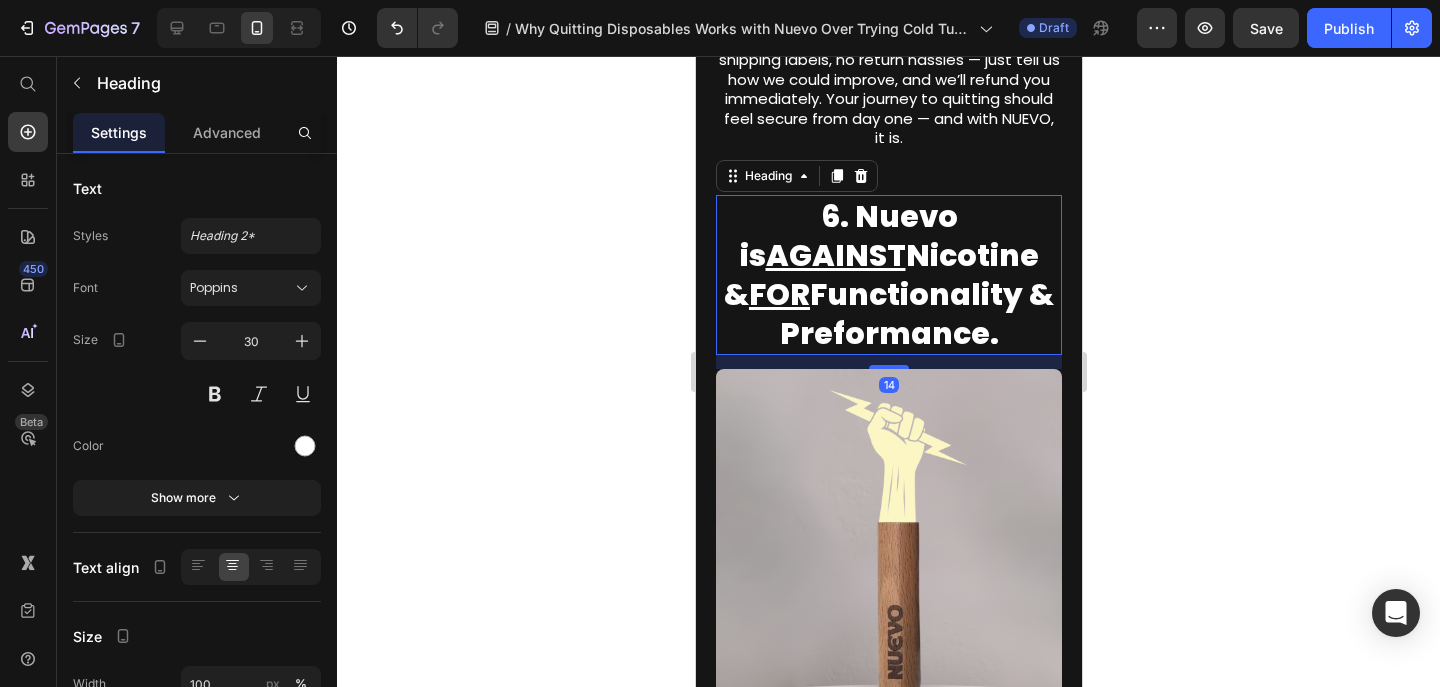 click on "6. Nuevo is  AGAINST  Nicotine &  FOR  Functionality & Preformance." at bounding box center [888, 275] 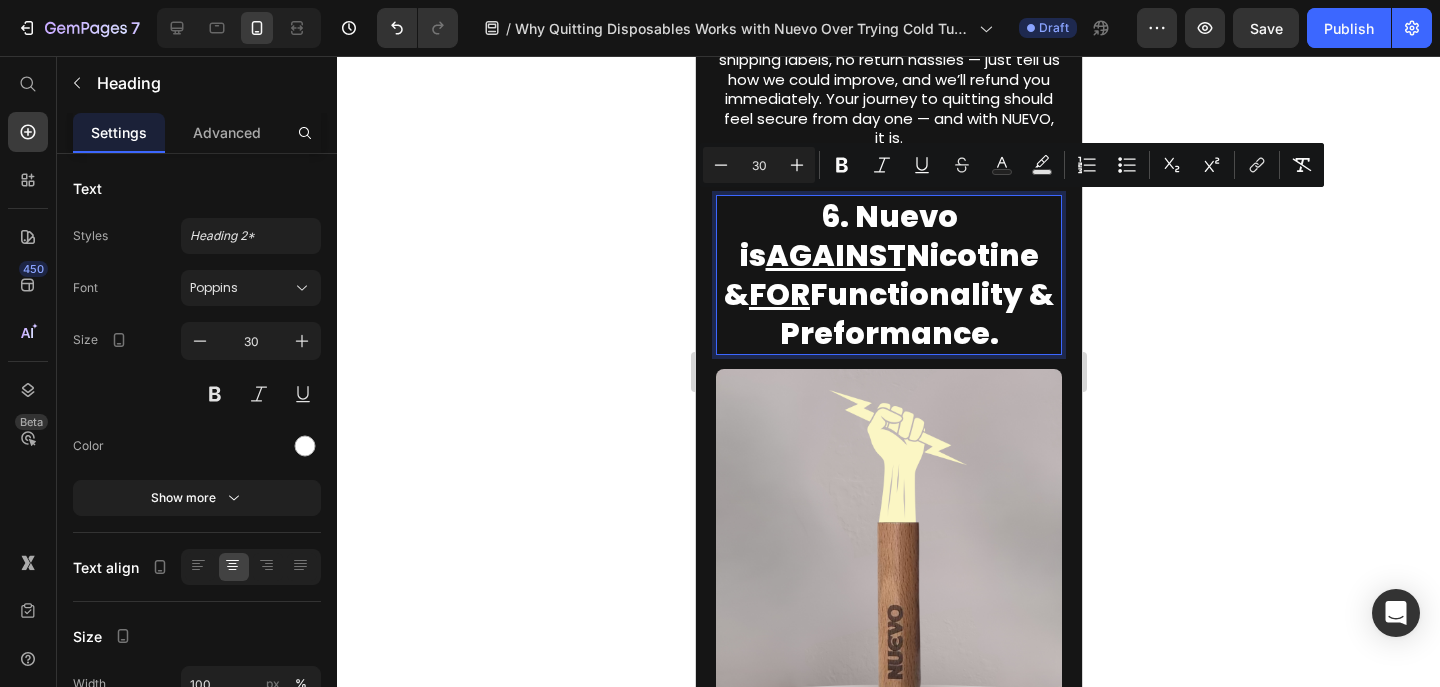 drag, startPoint x: 1017, startPoint y: 328, endPoint x: 777, endPoint y: 218, distance: 264.00757 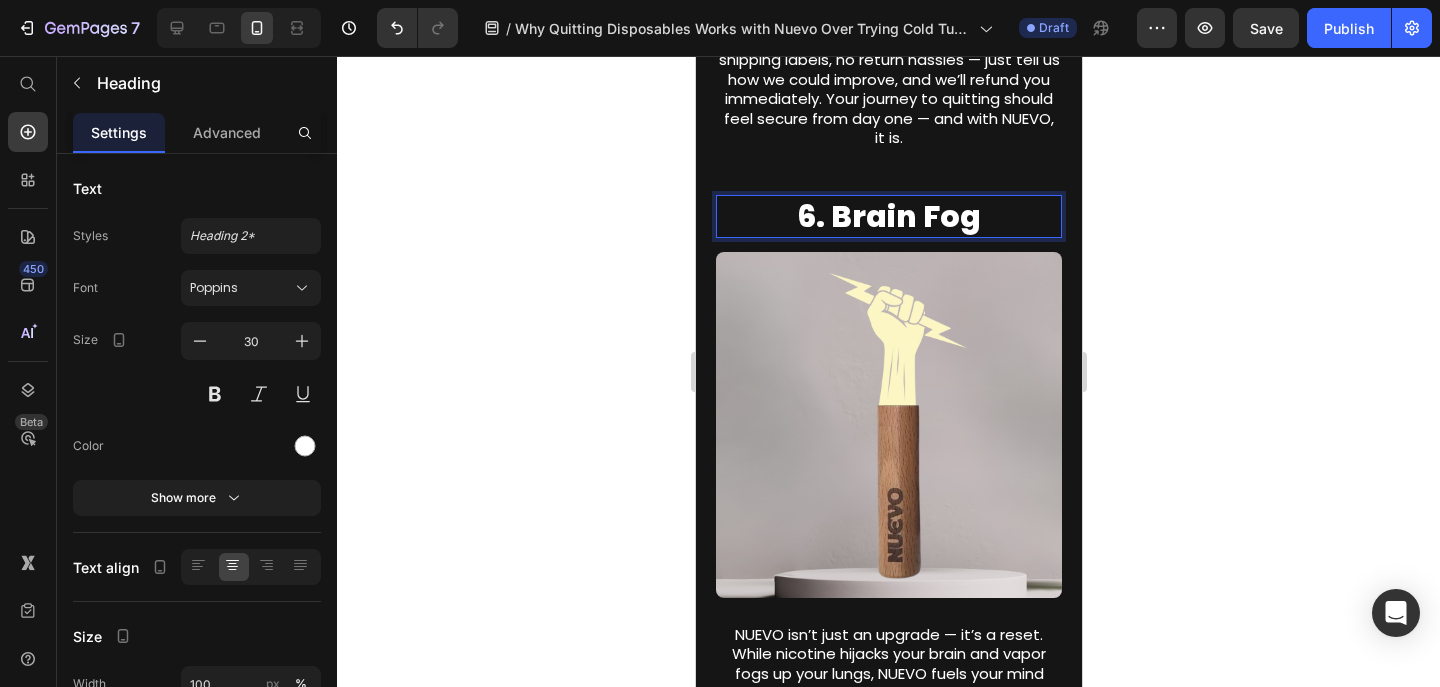 click 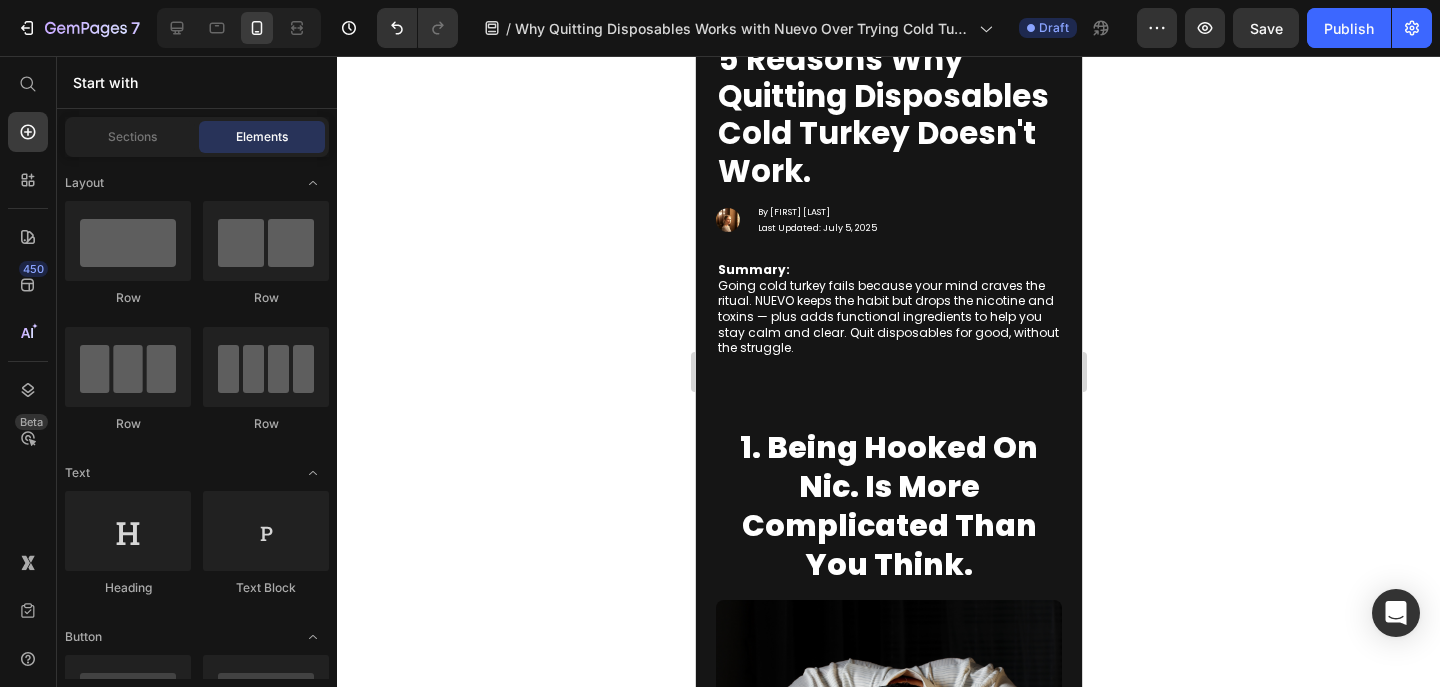 scroll, scrollTop: 0, scrollLeft: 0, axis: both 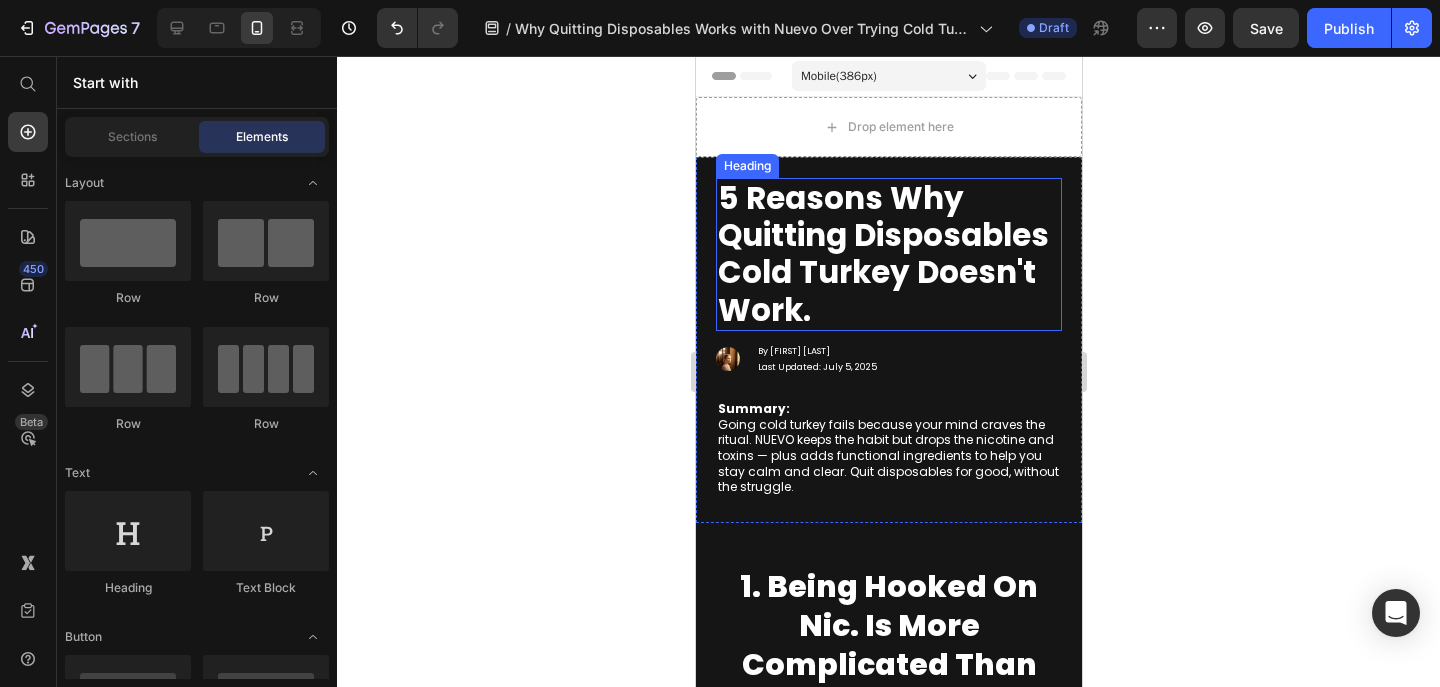 click on "5 Reasons Why Quitting Disposables Cold Turkey Doesn't Work." at bounding box center (882, 254) 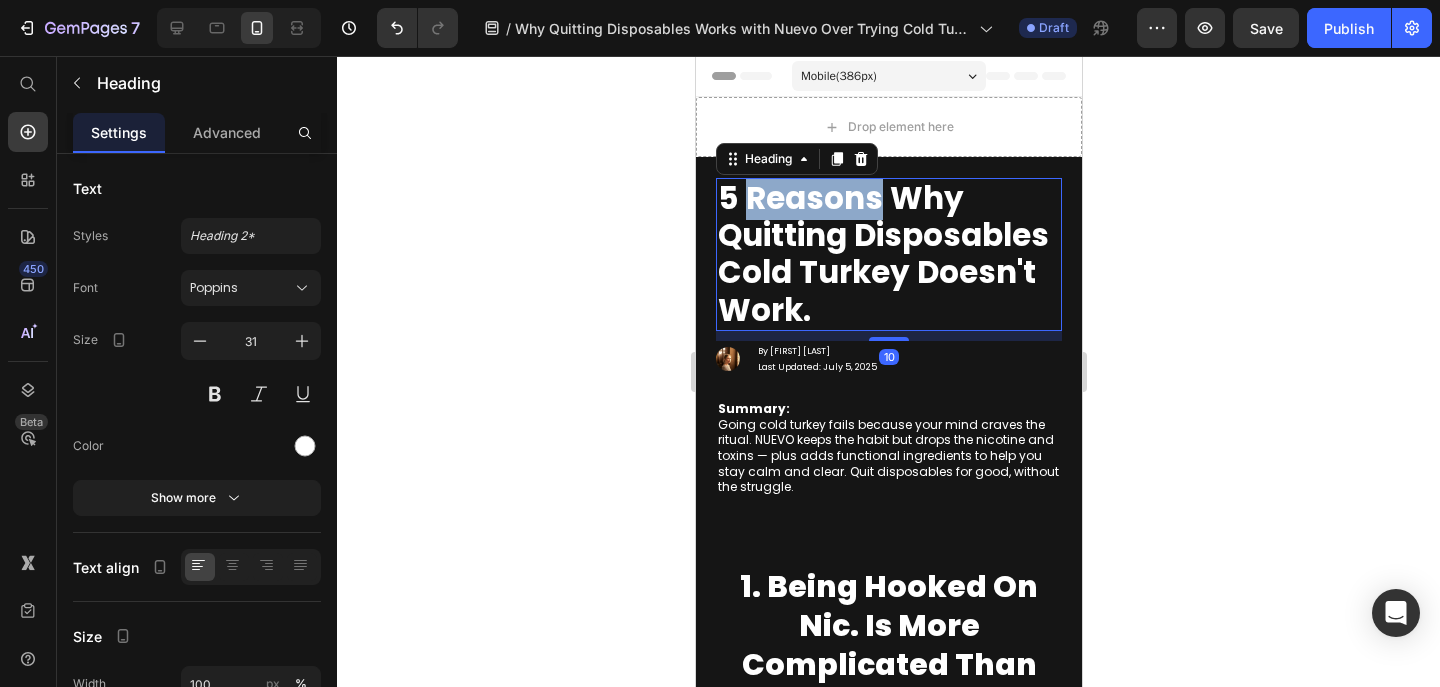 click on "5 Reasons Why Quitting Disposables Cold Turkey Doesn't Work." at bounding box center (882, 254) 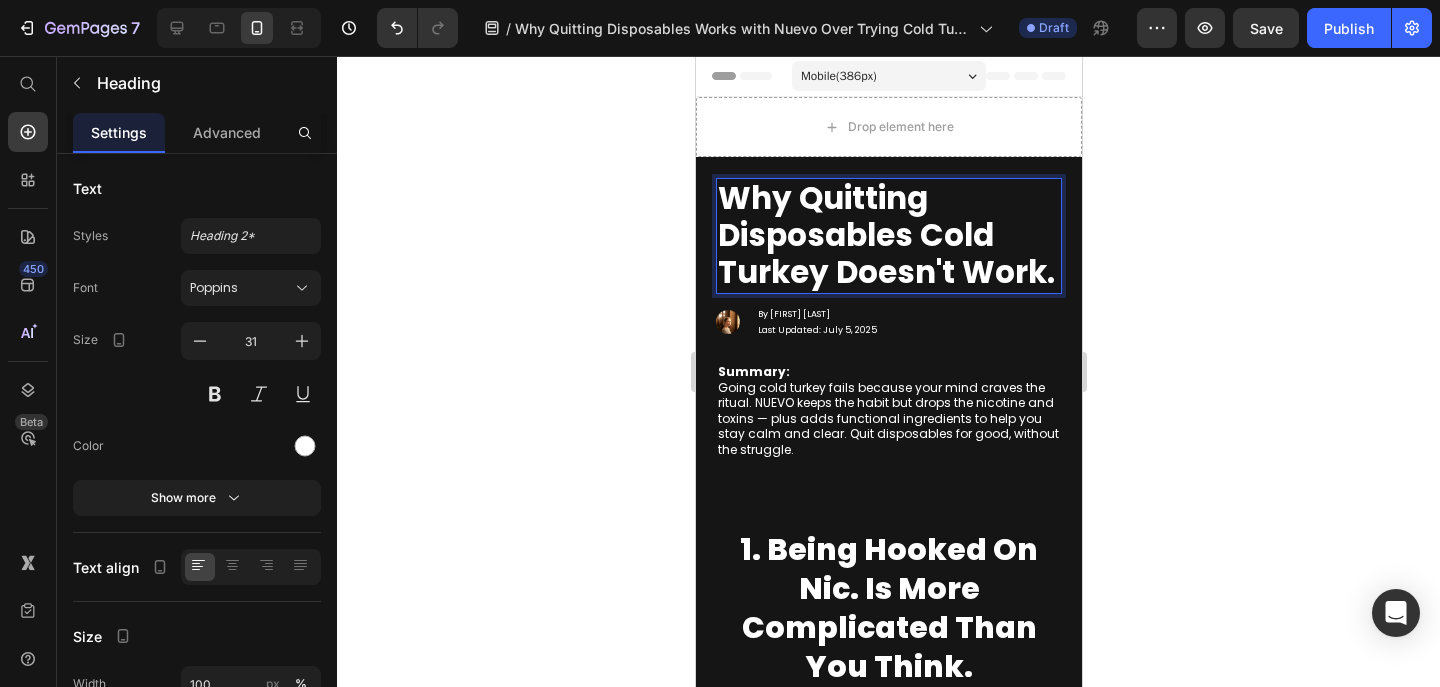 click 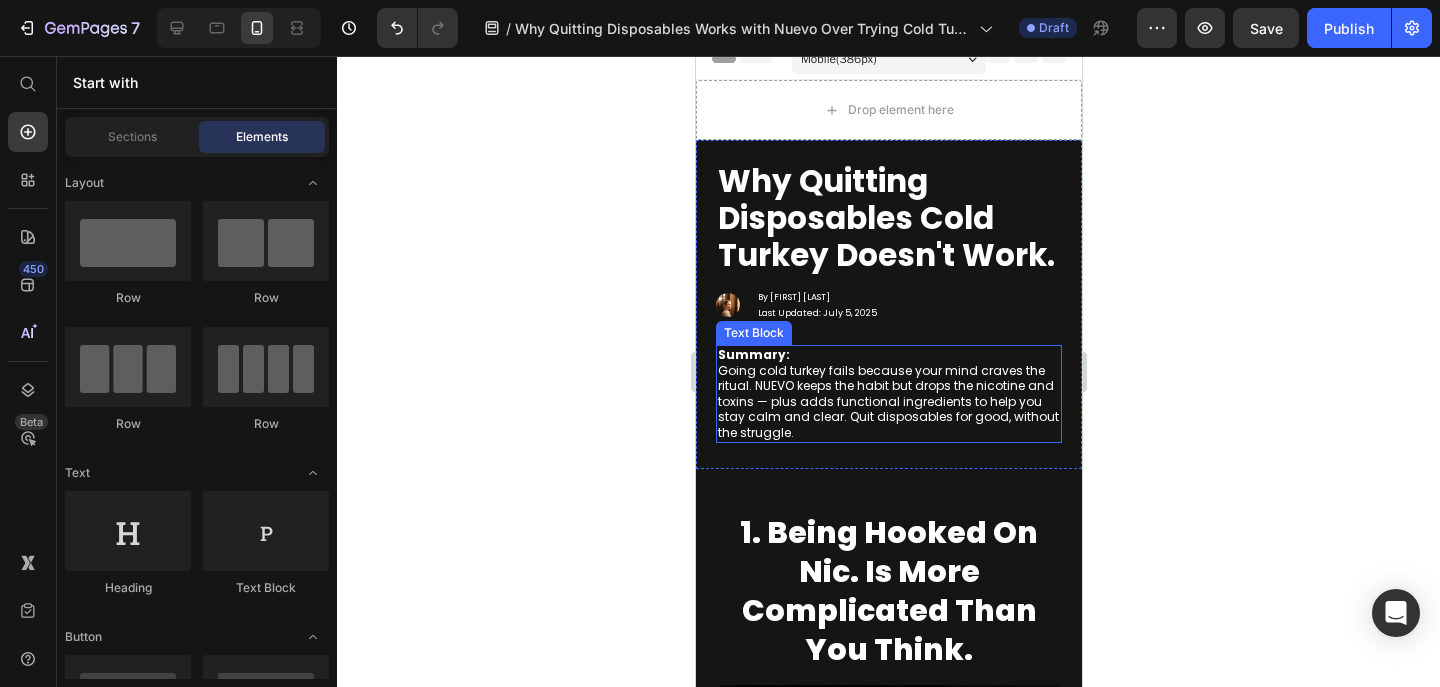 scroll, scrollTop: 0, scrollLeft: 0, axis: both 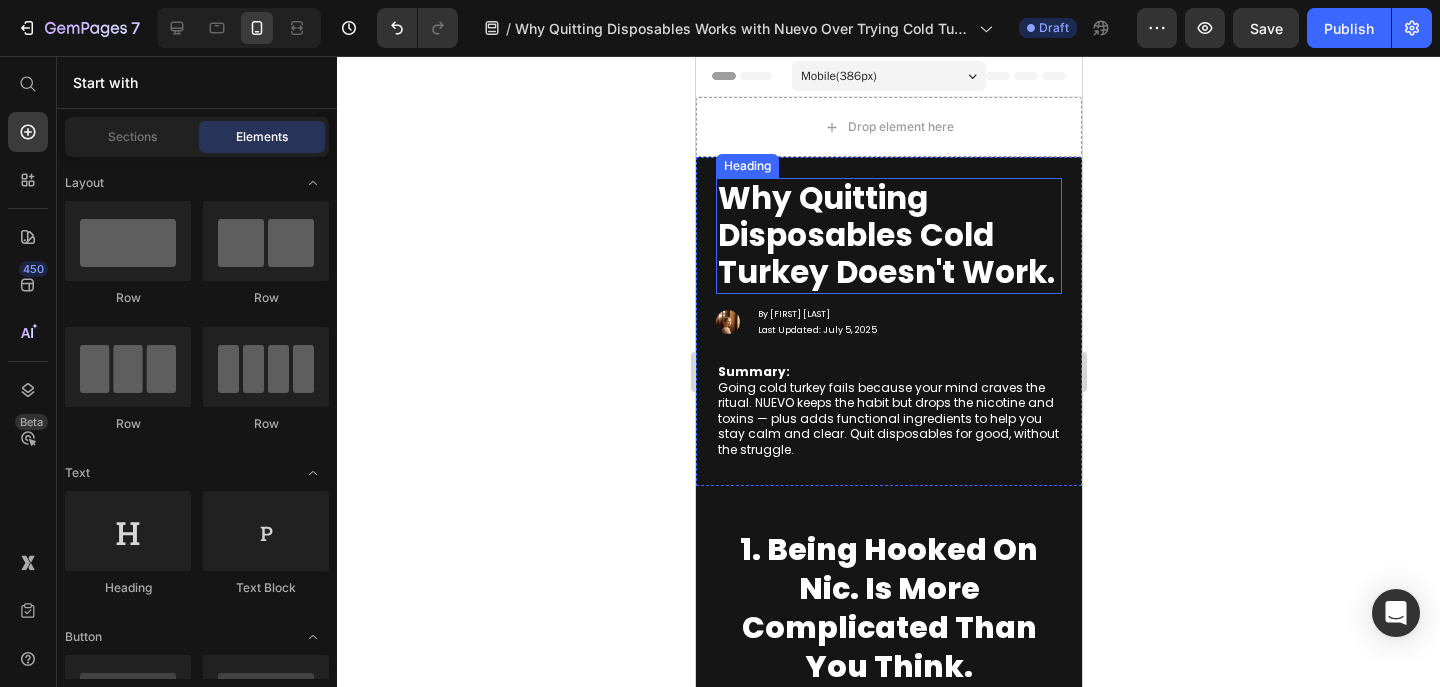 click on "Why Quitting Disposables Cold Turkey Doesn't Work." at bounding box center (885, 235) 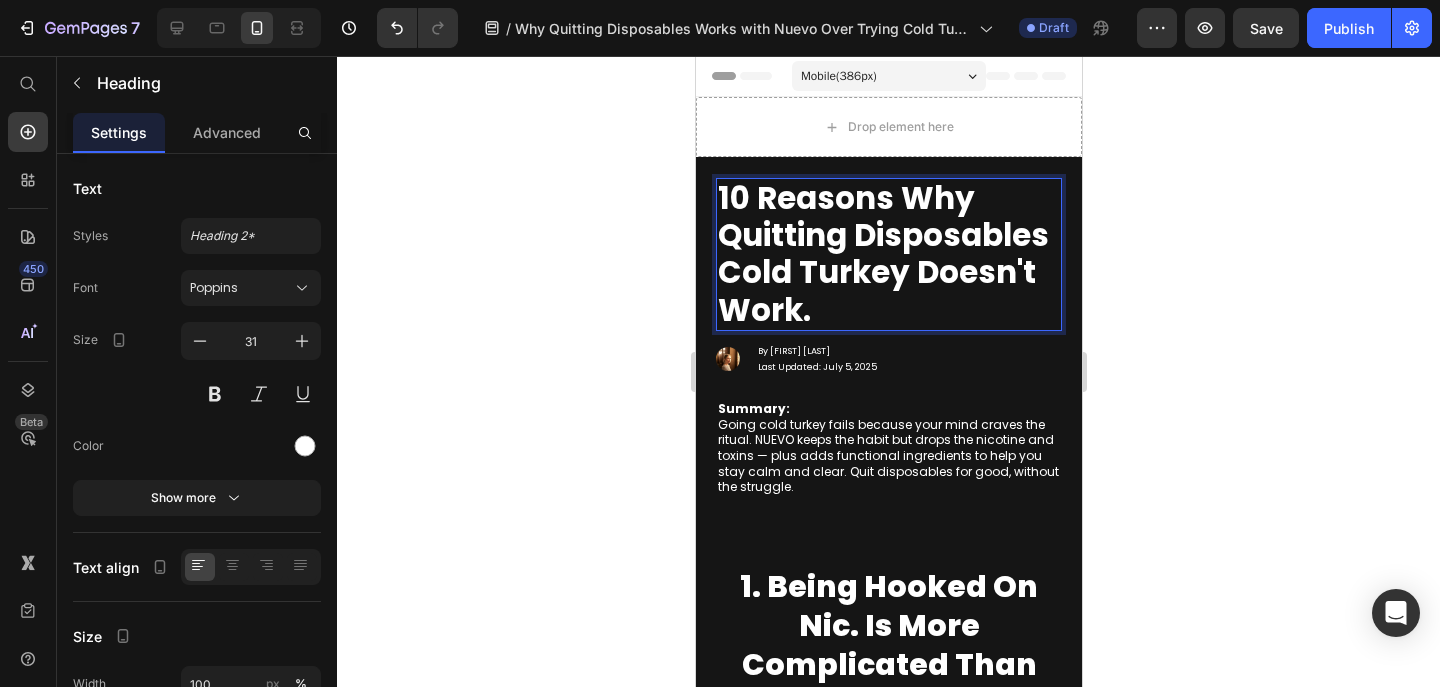click 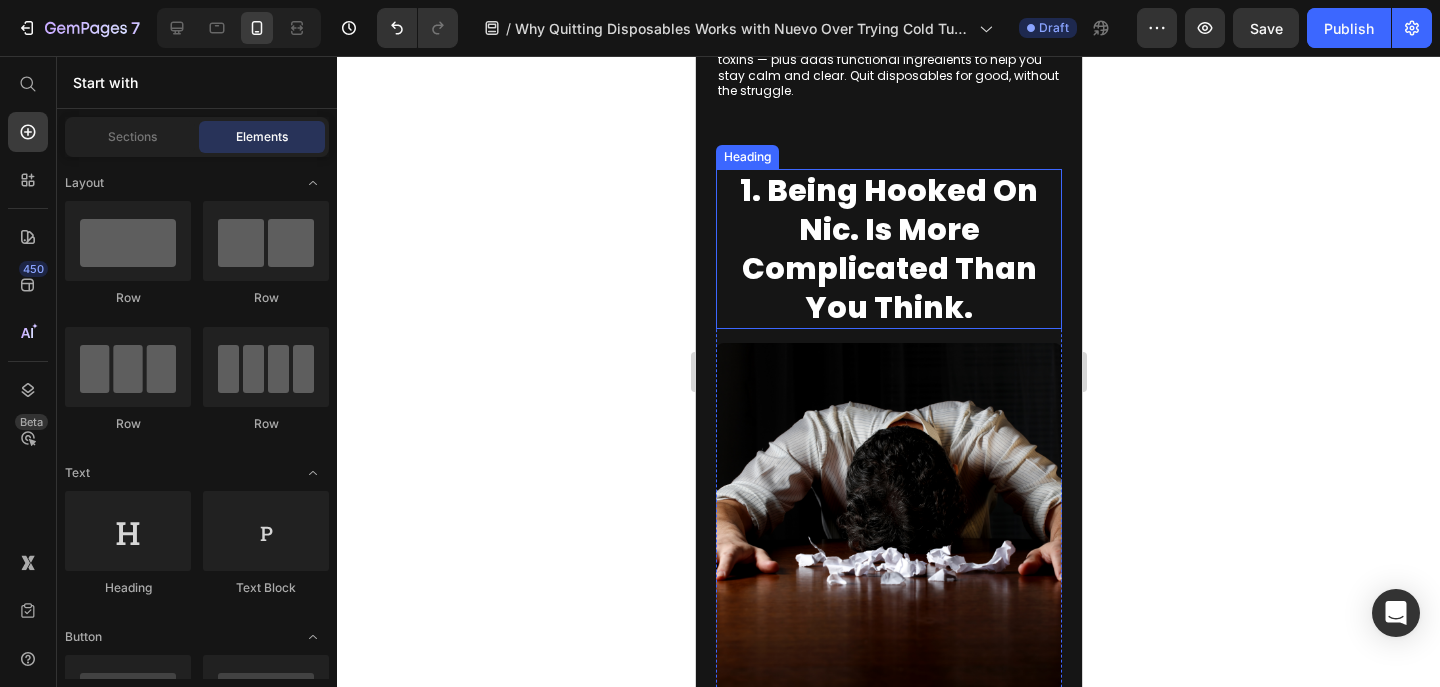 scroll, scrollTop: 386, scrollLeft: 0, axis: vertical 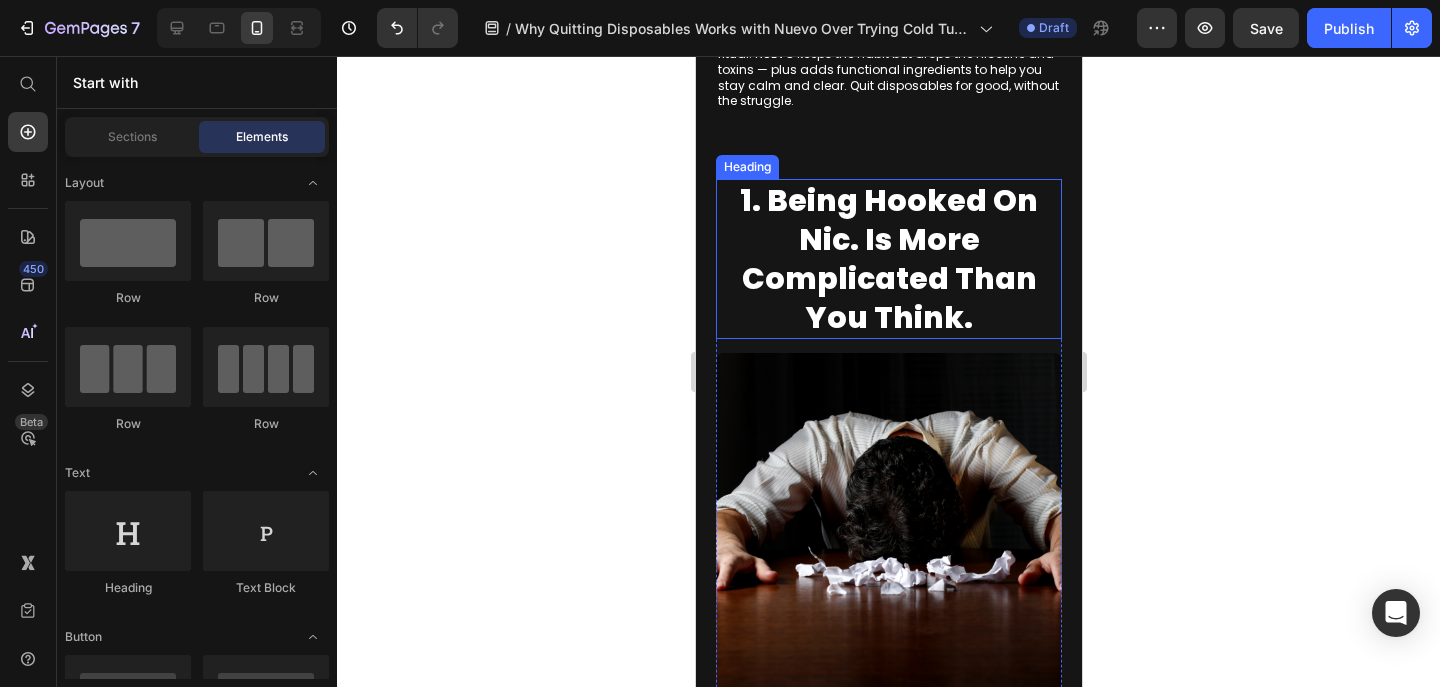 click on "1. Being Hooked On Nic. Is More Complicated Than You Think." at bounding box center (888, 259) 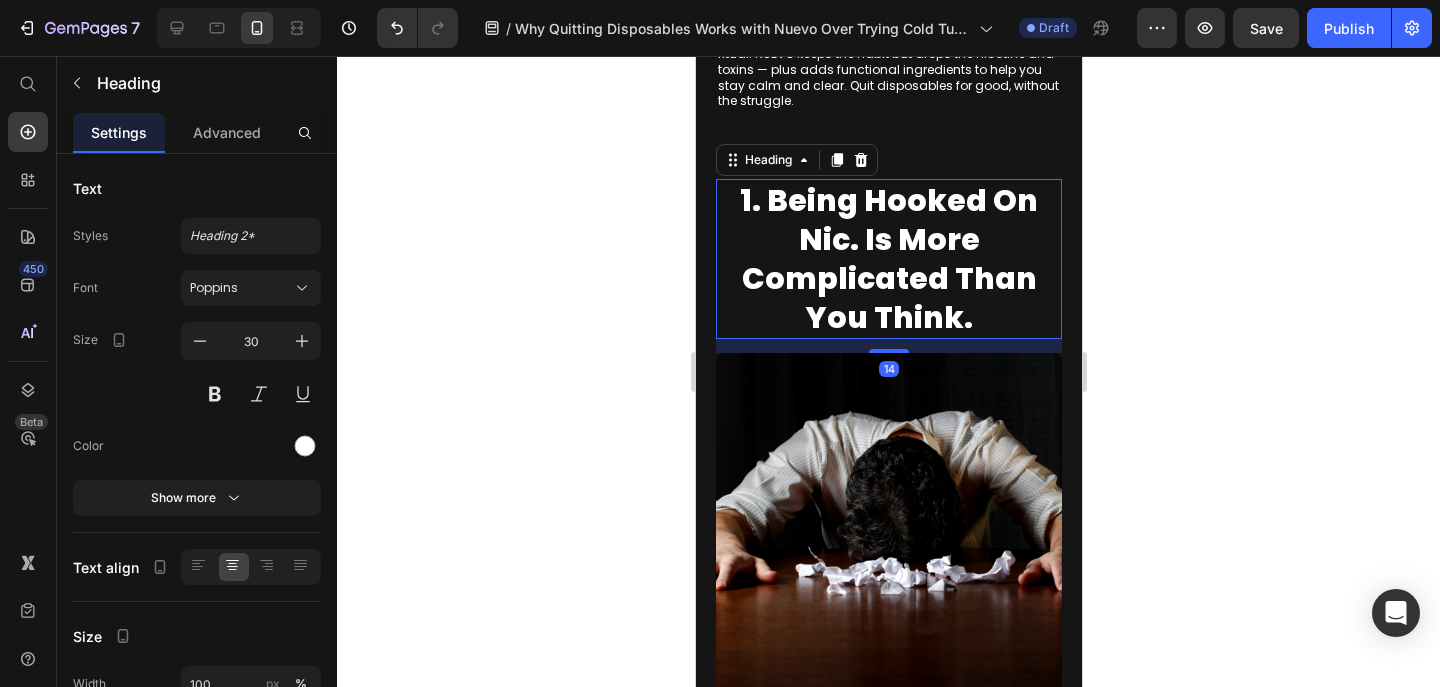 click 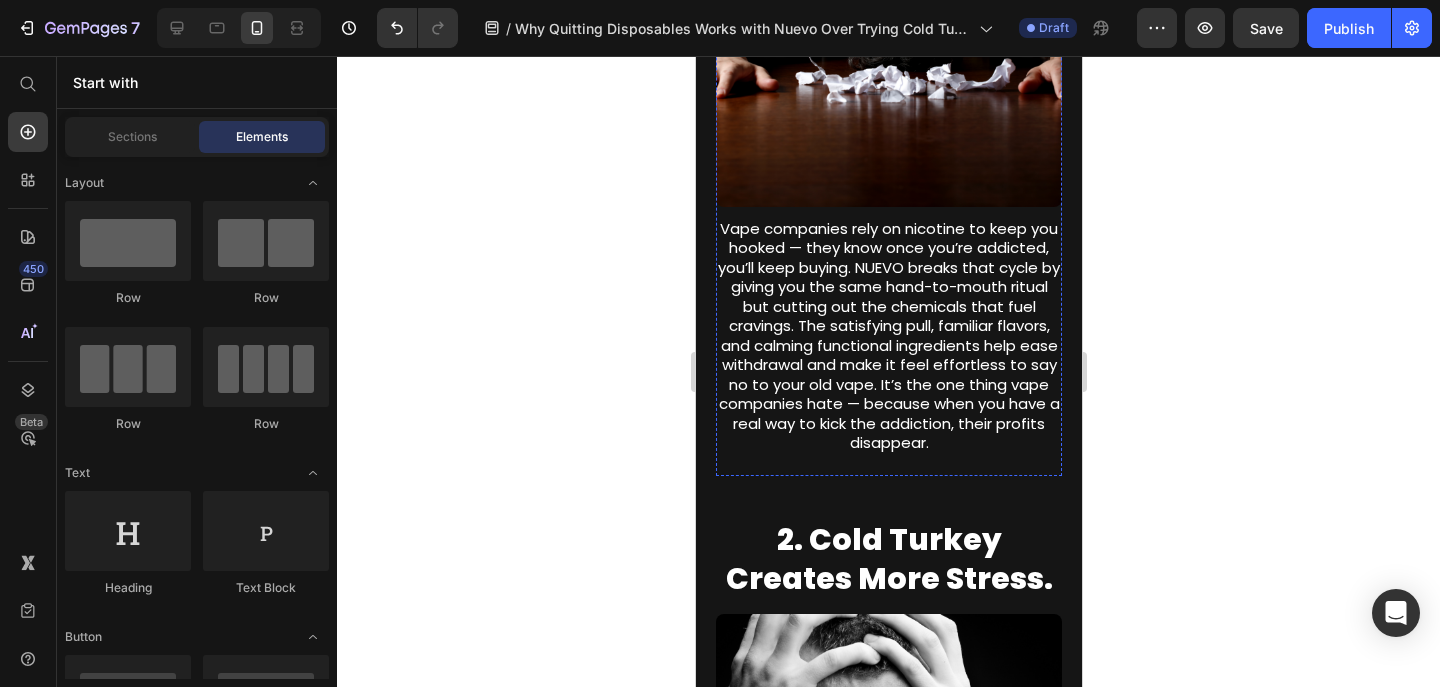 scroll, scrollTop: 1154, scrollLeft: 0, axis: vertical 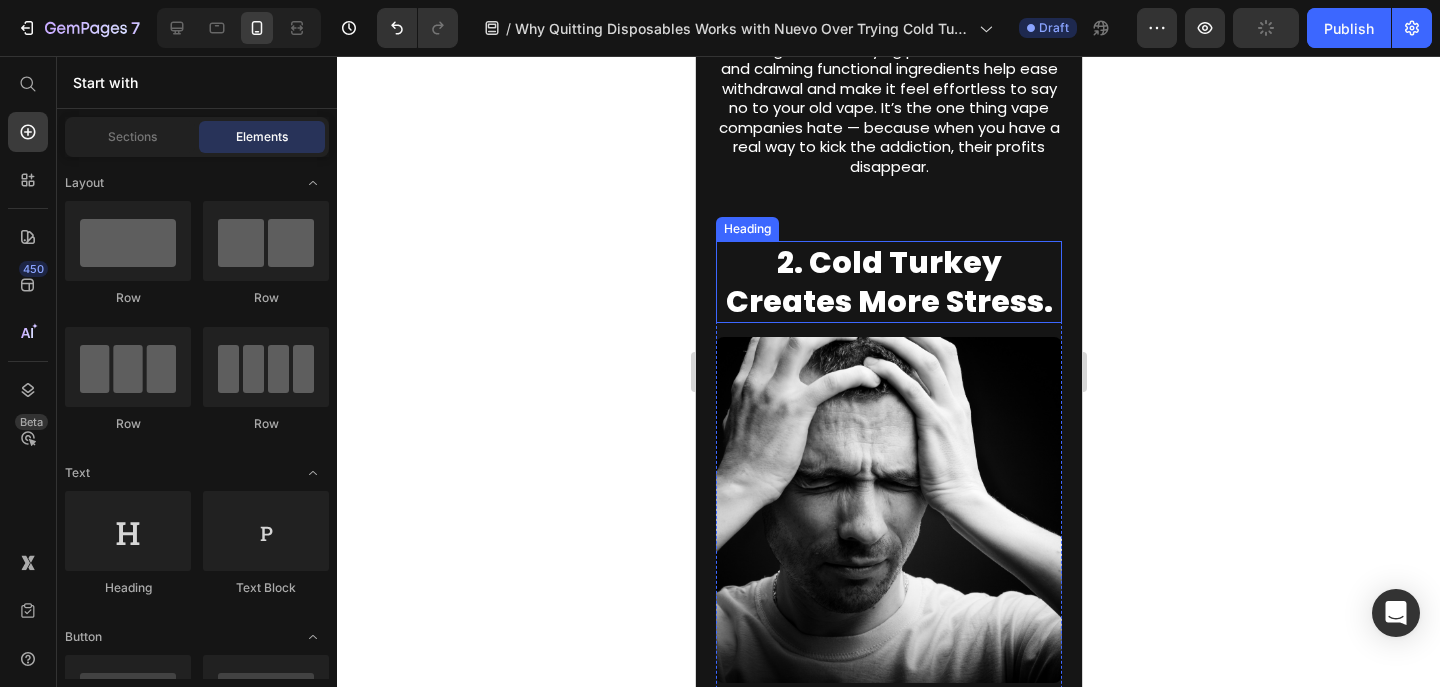 click on "2. Cold Turkey Creates More Stress." at bounding box center (888, 282) 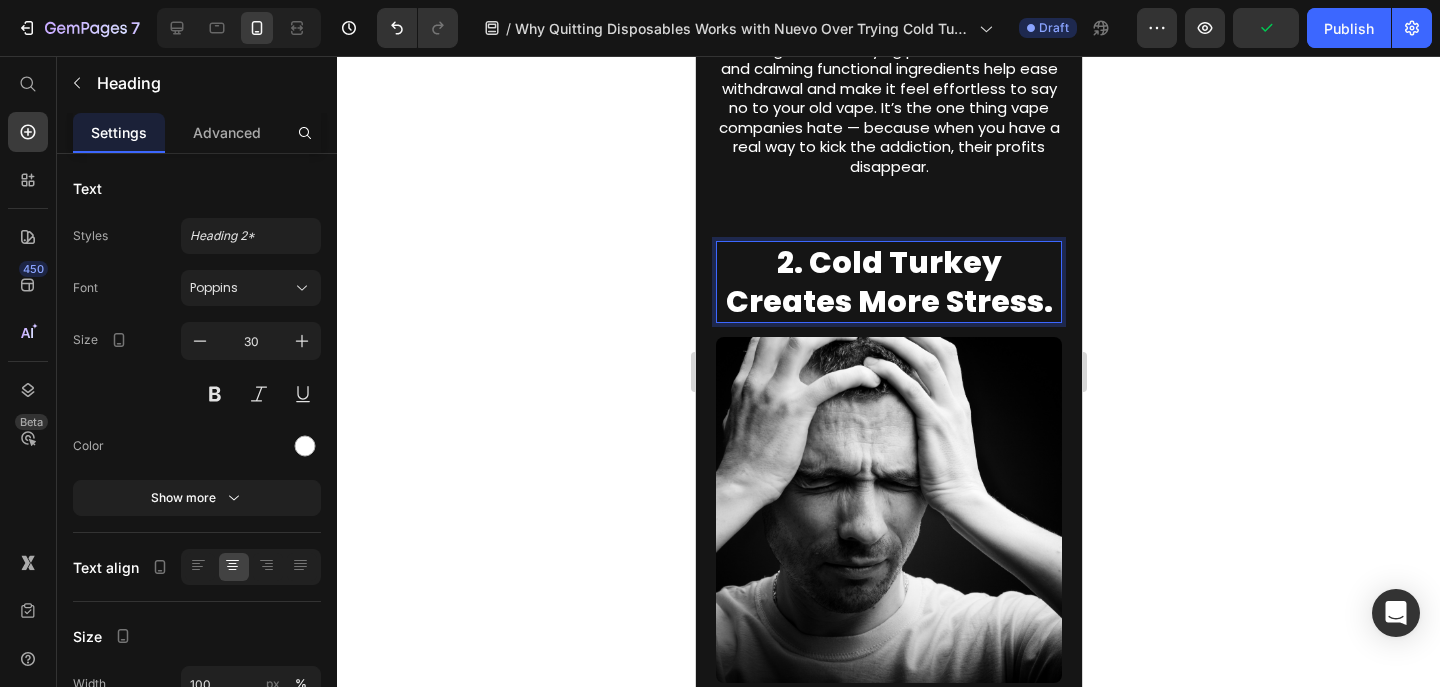 click on "2. Cold Turkey Creates More Stress." at bounding box center [888, 282] 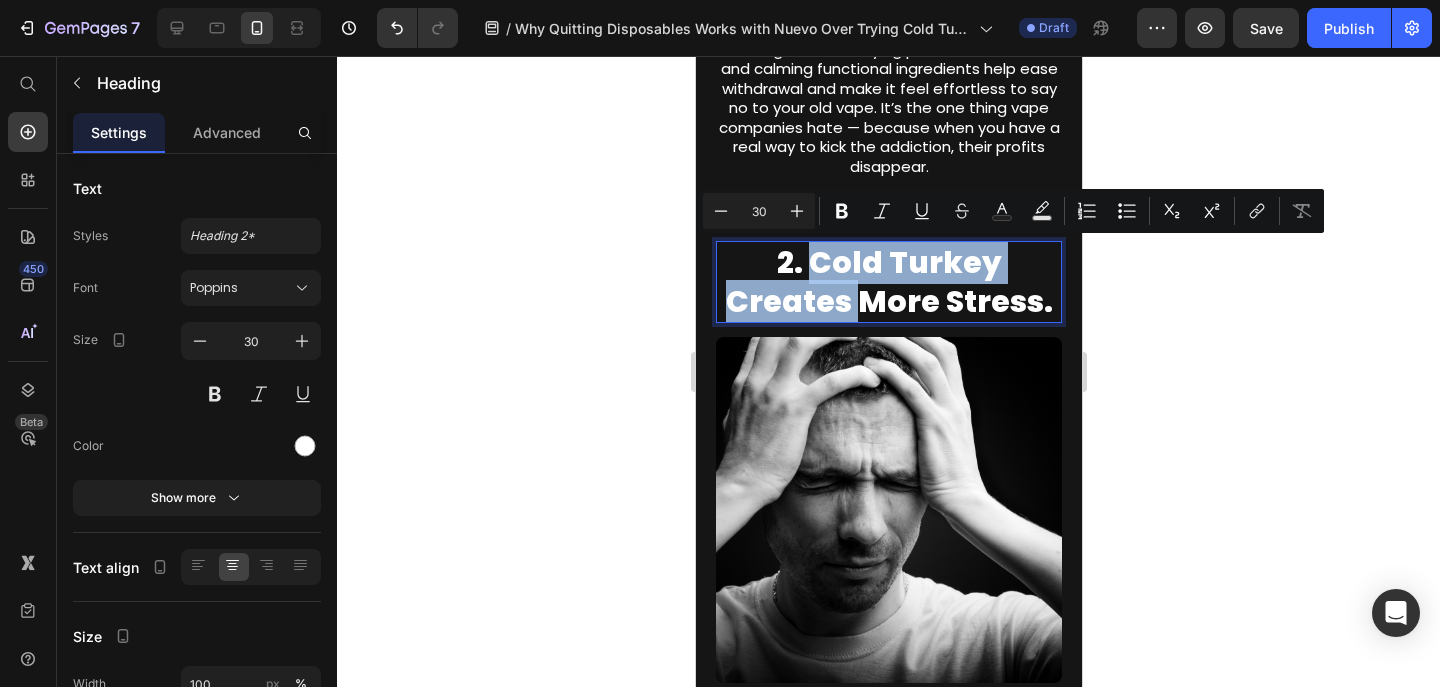 drag, startPoint x: 855, startPoint y: 304, endPoint x: 821, endPoint y: 272, distance: 46.69047 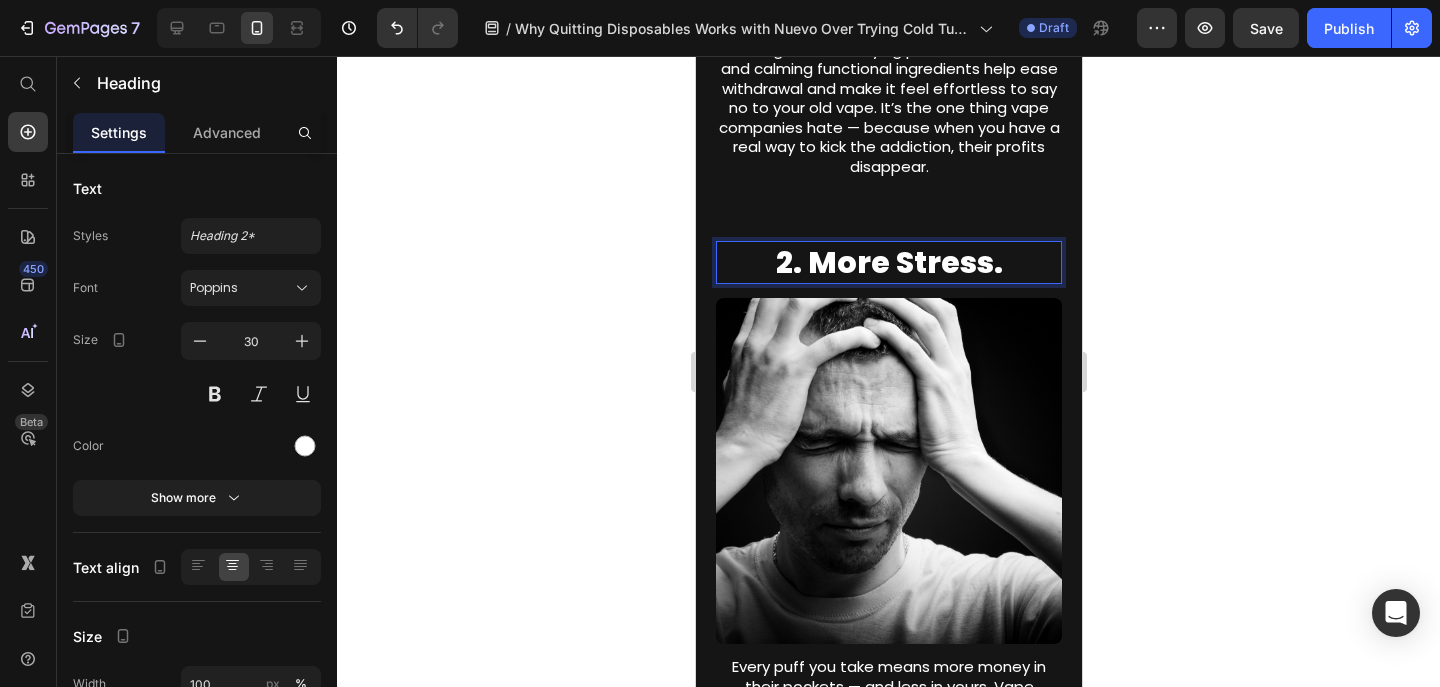 click on "2. More Stress." at bounding box center (888, 262) 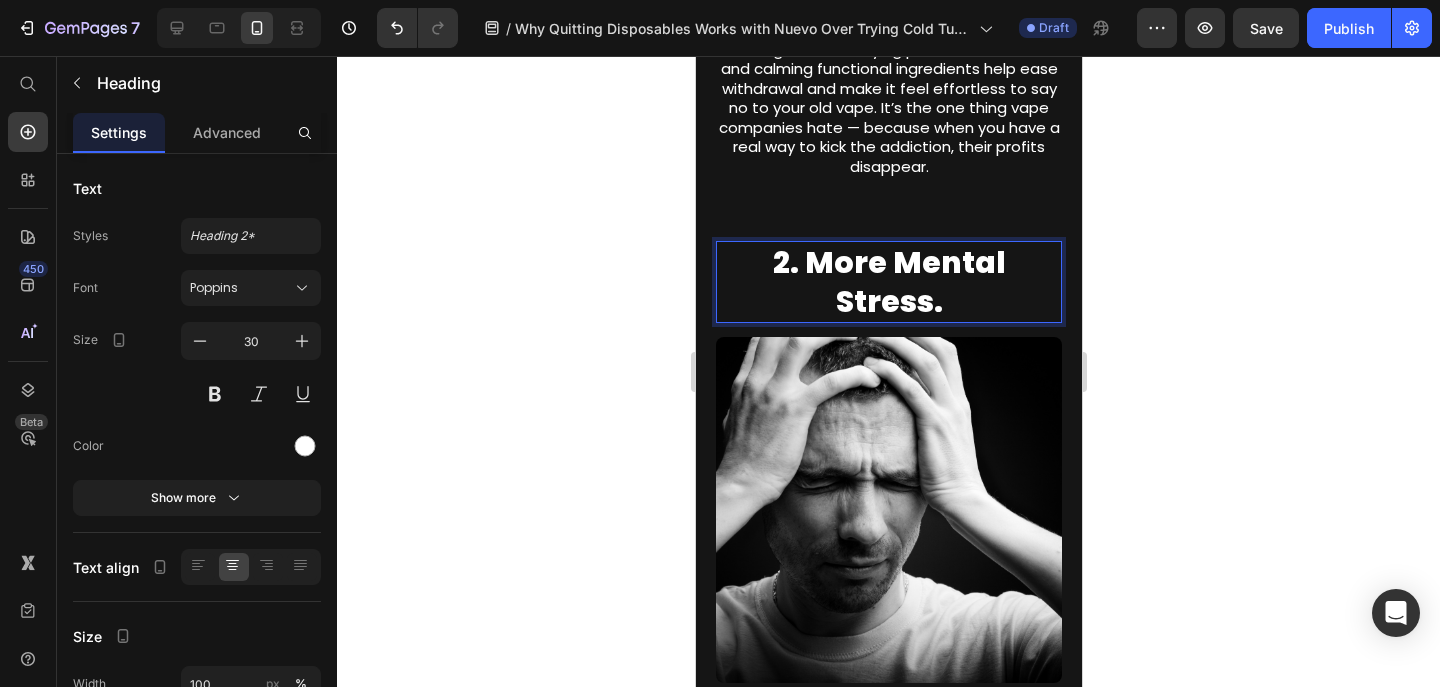 click 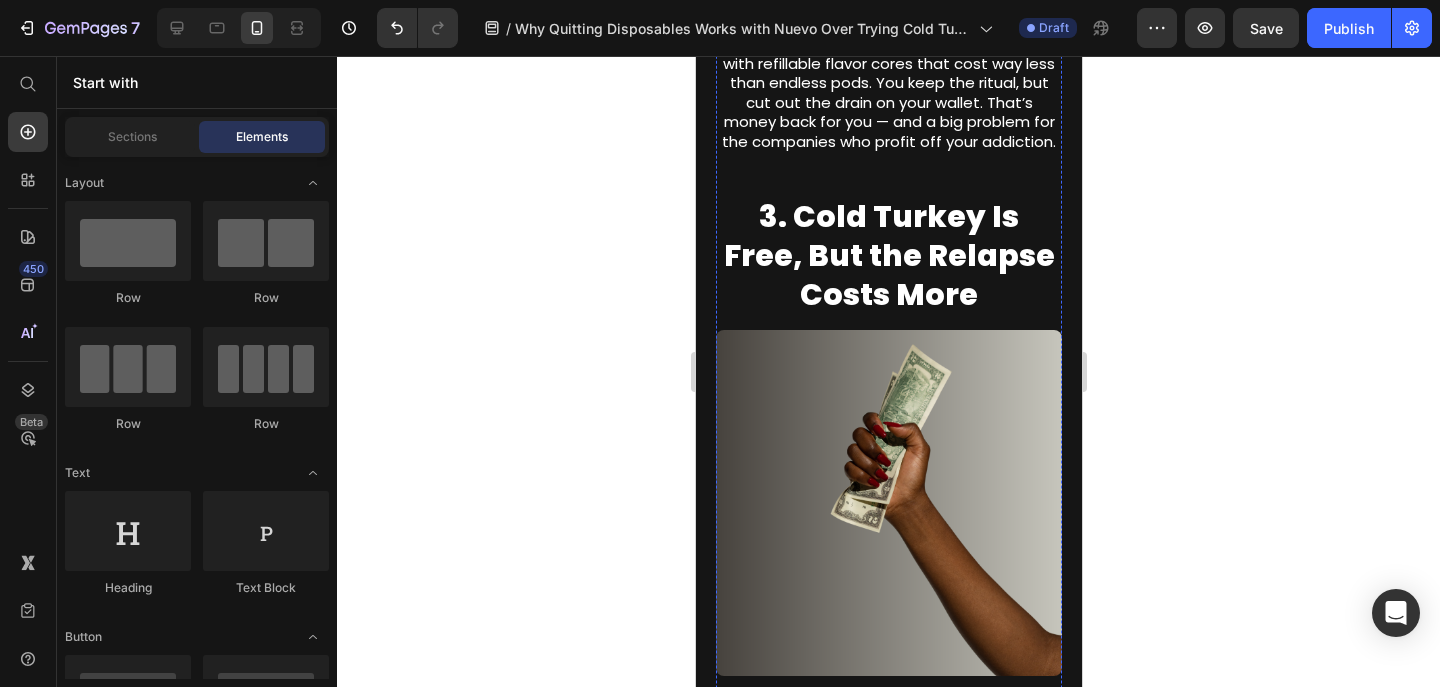 scroll, scrollTop: 1900, scrollLeft: 0, axis: vertical 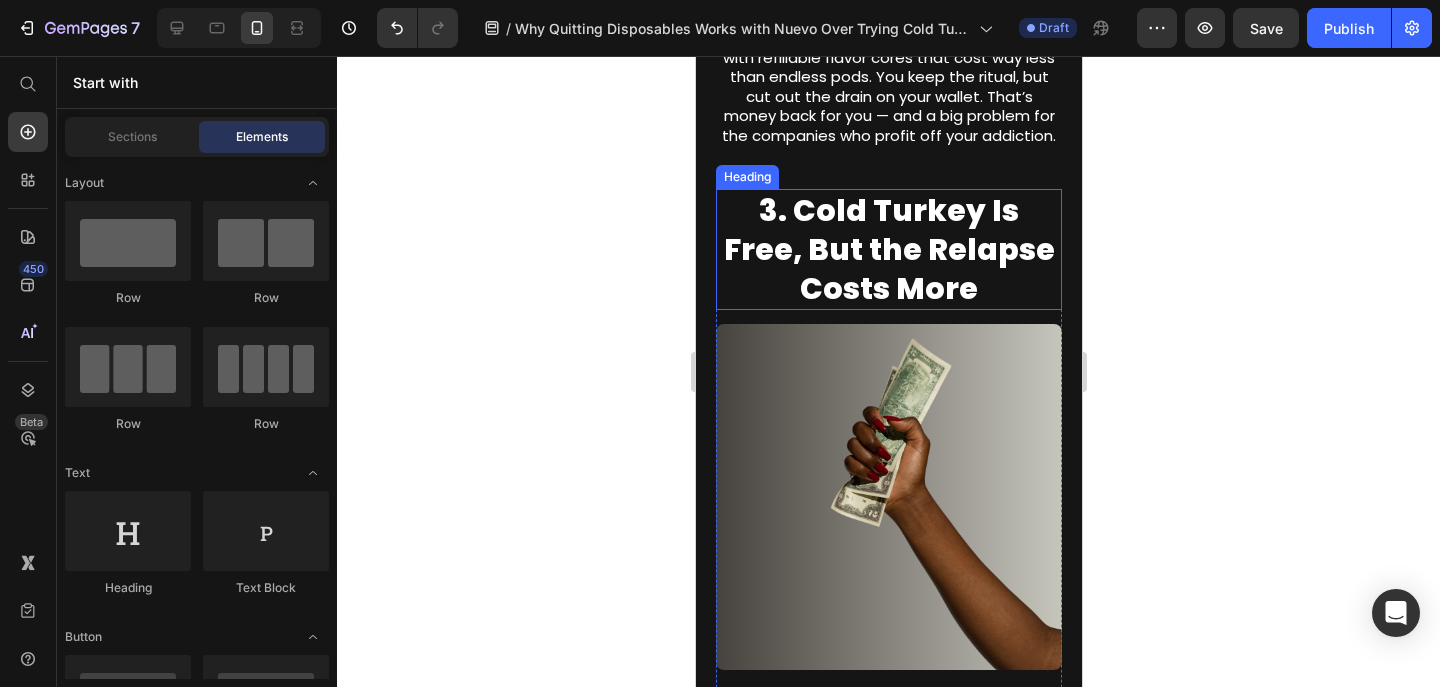 click on "3. Cold Turkey Is Free, But the Relapse Costs More" at bounding box center [888, 249] 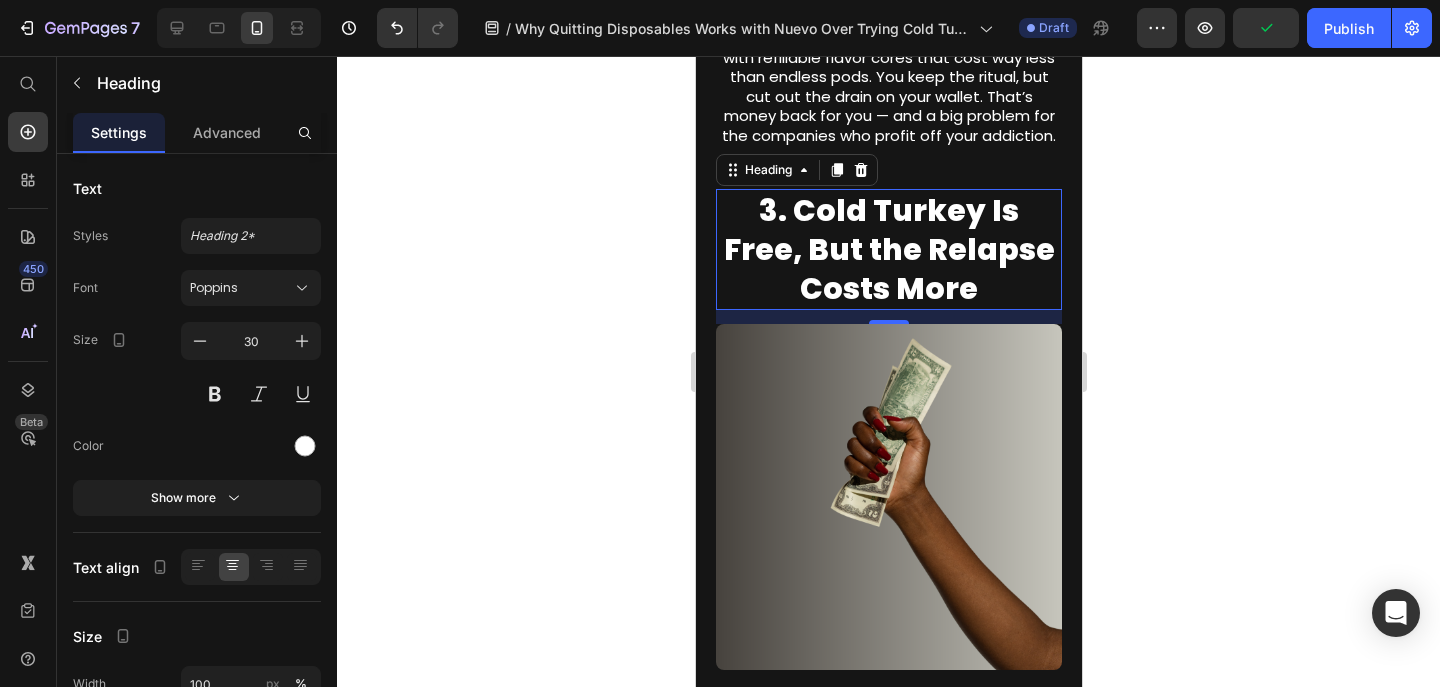 click 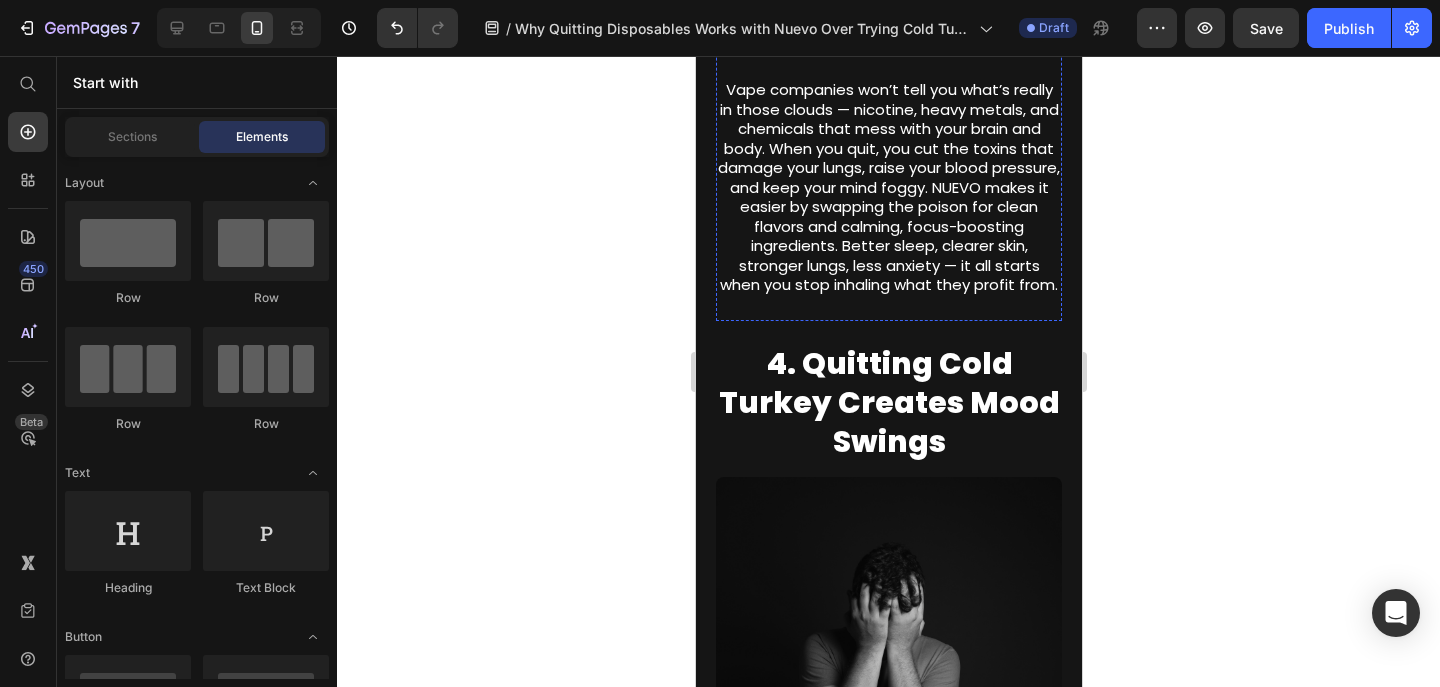 scroll, scrollTop: 2531, scrollLeft: 0, axis: vertical 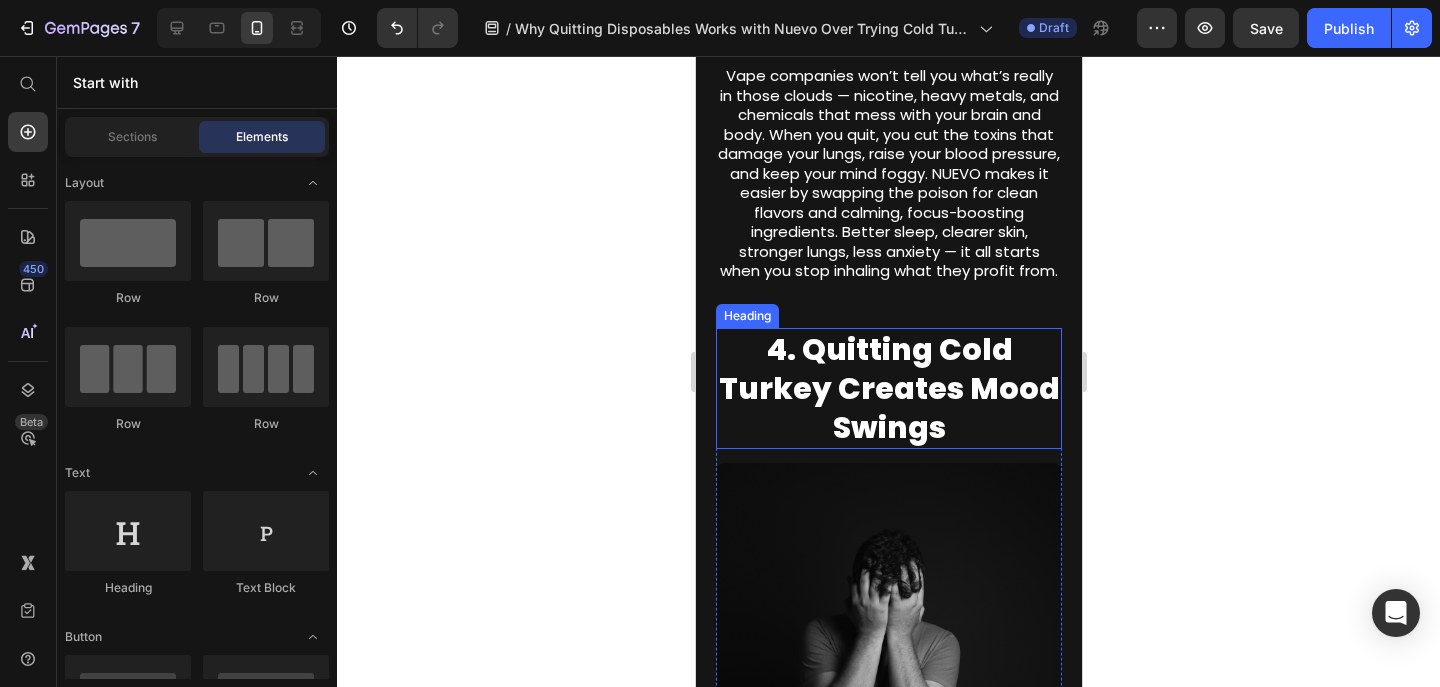 click on "4. Quitting Cold Turkey Creates Mood Swings" at bounding box center [888, 388] 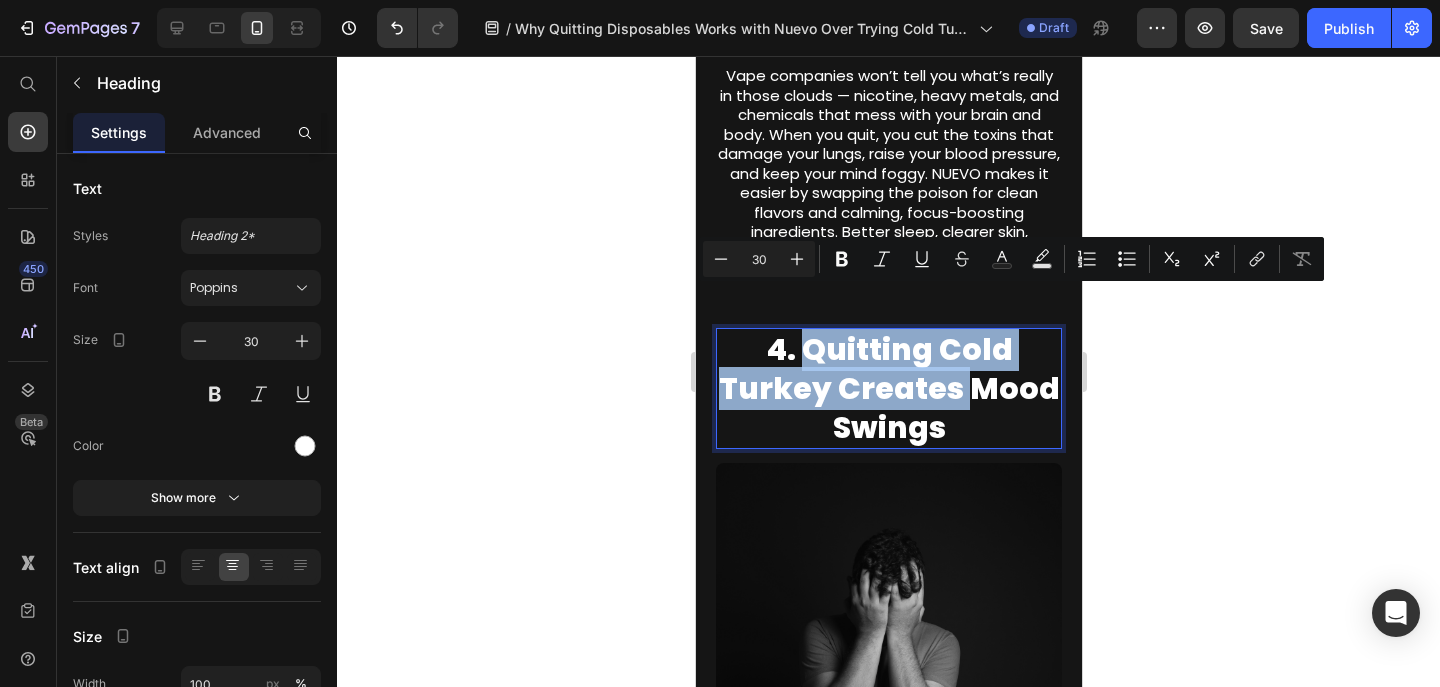 drag, startPoint x: 971, startPoint y: 351, endPoint x: 811, endPoint y: 316, distance: 163.78339 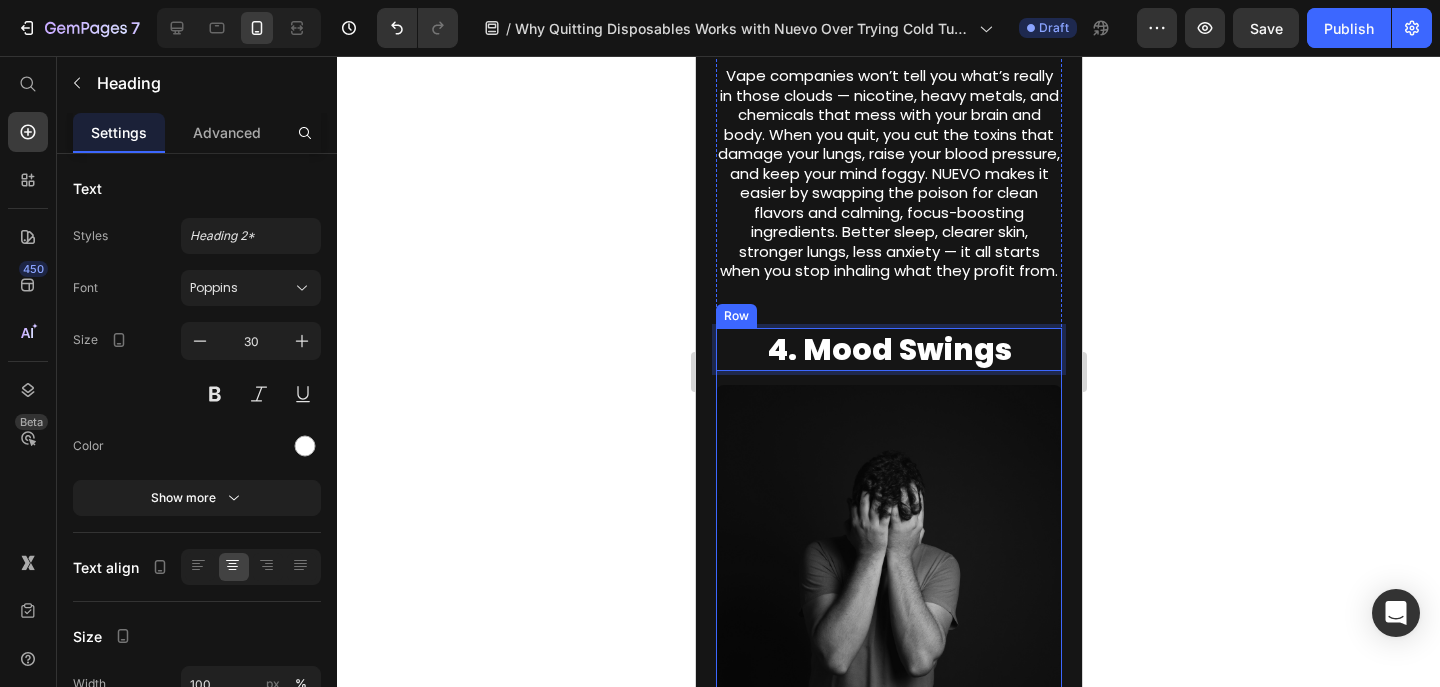 click 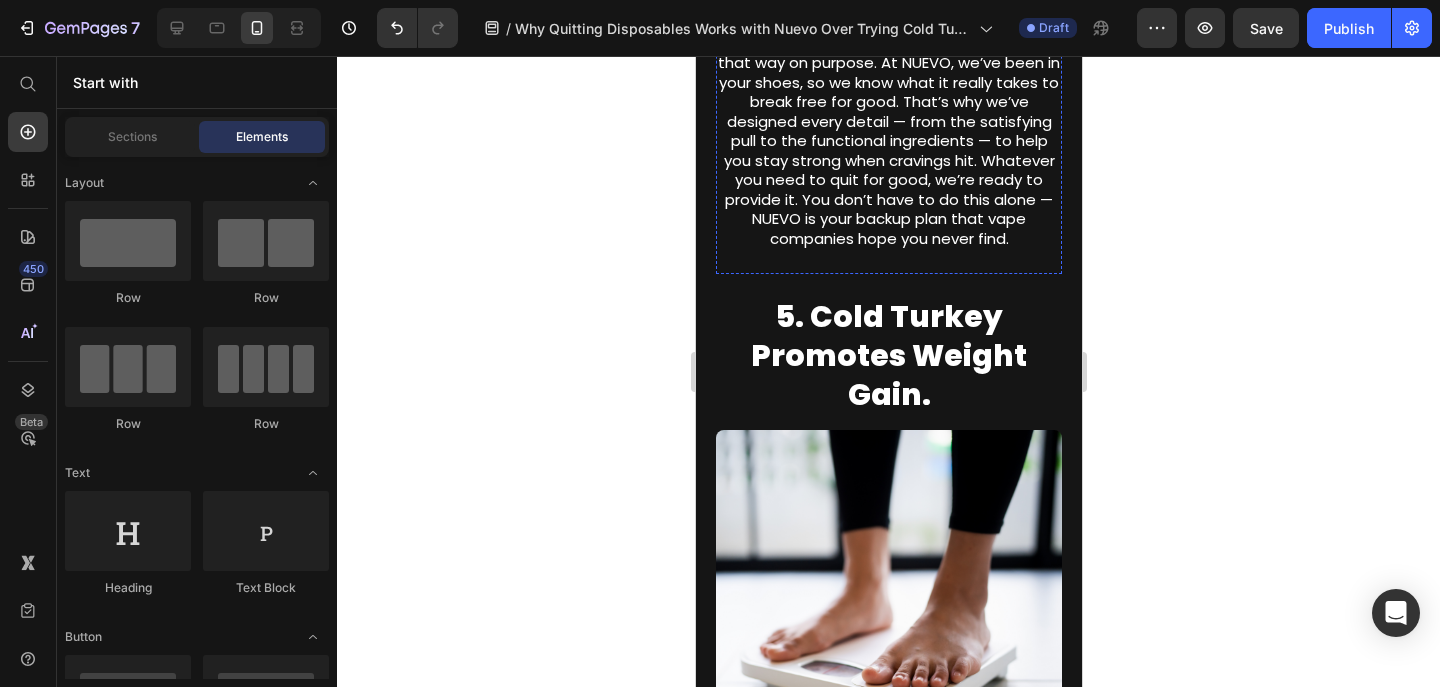 scroll, scrollTop: 3286, scrollLeft: 0, axis: vertical 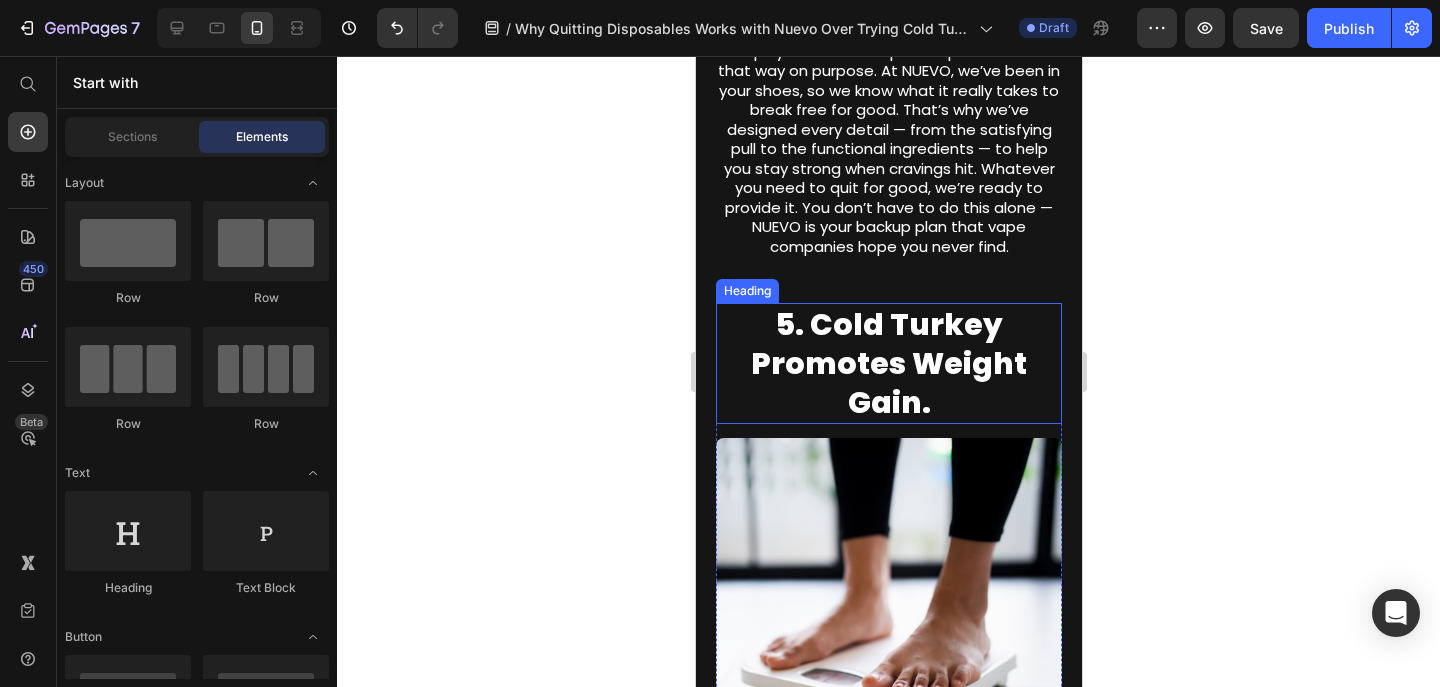click on "5. Cold Turkey Promotes Weight Gain." at bounding box center [888, 363] 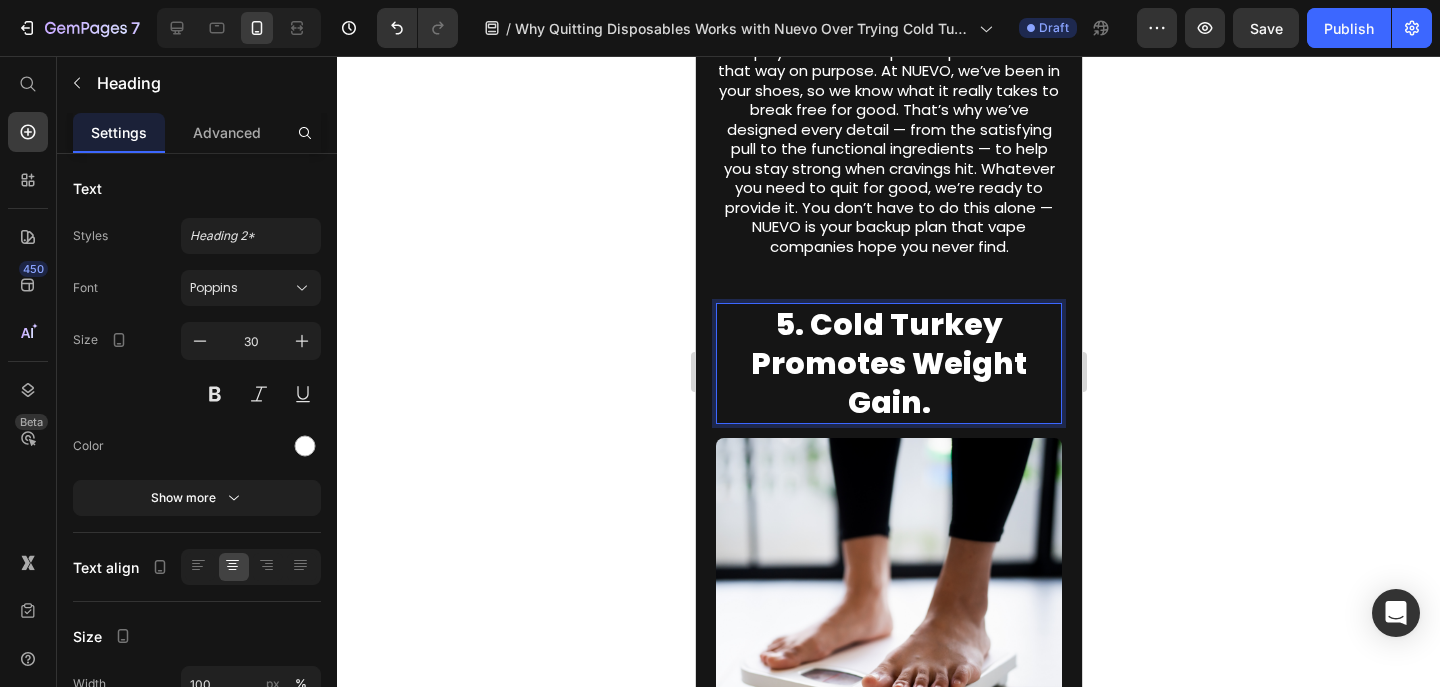 click on "5. Cold Turkey Promotes Weight Gain." at bounding box center [888, 363] 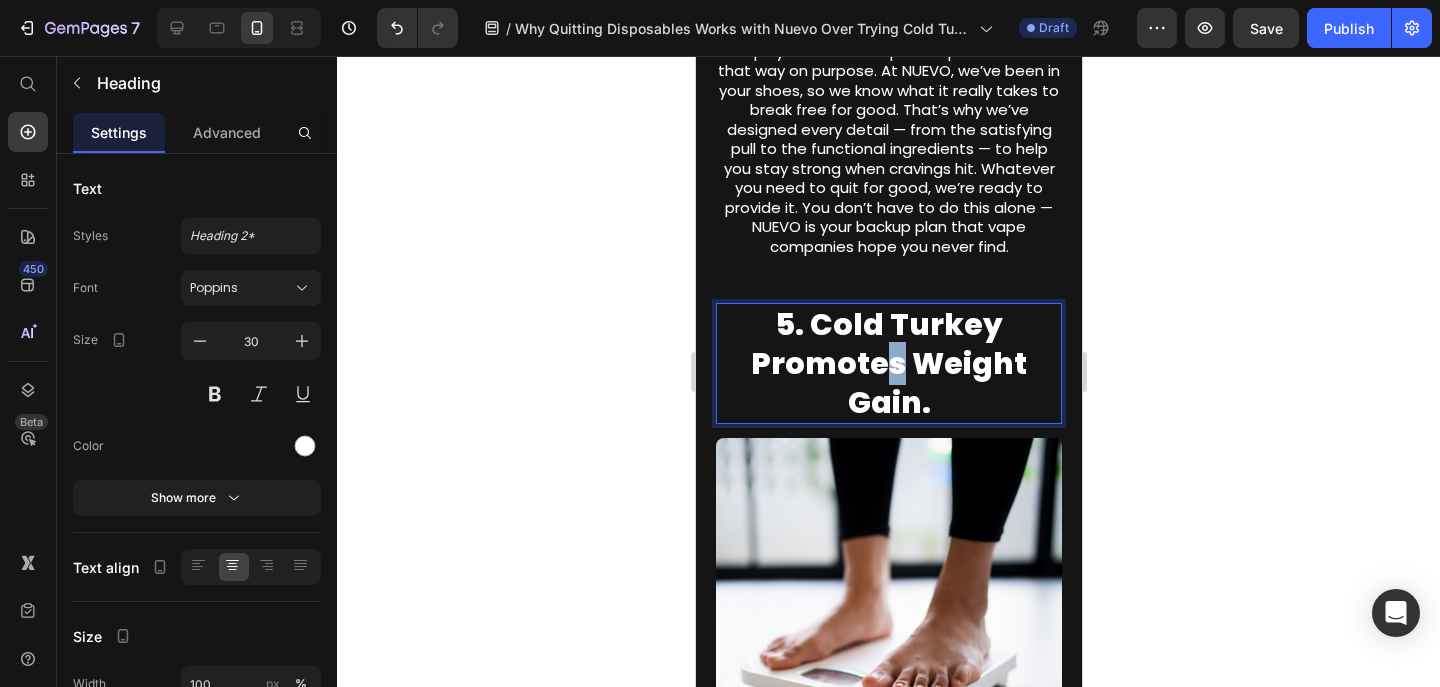 drag, startPoint x: 905, startPoint y: 322, endPoint x: 892, endPoint y: 310, distance: 17.691807 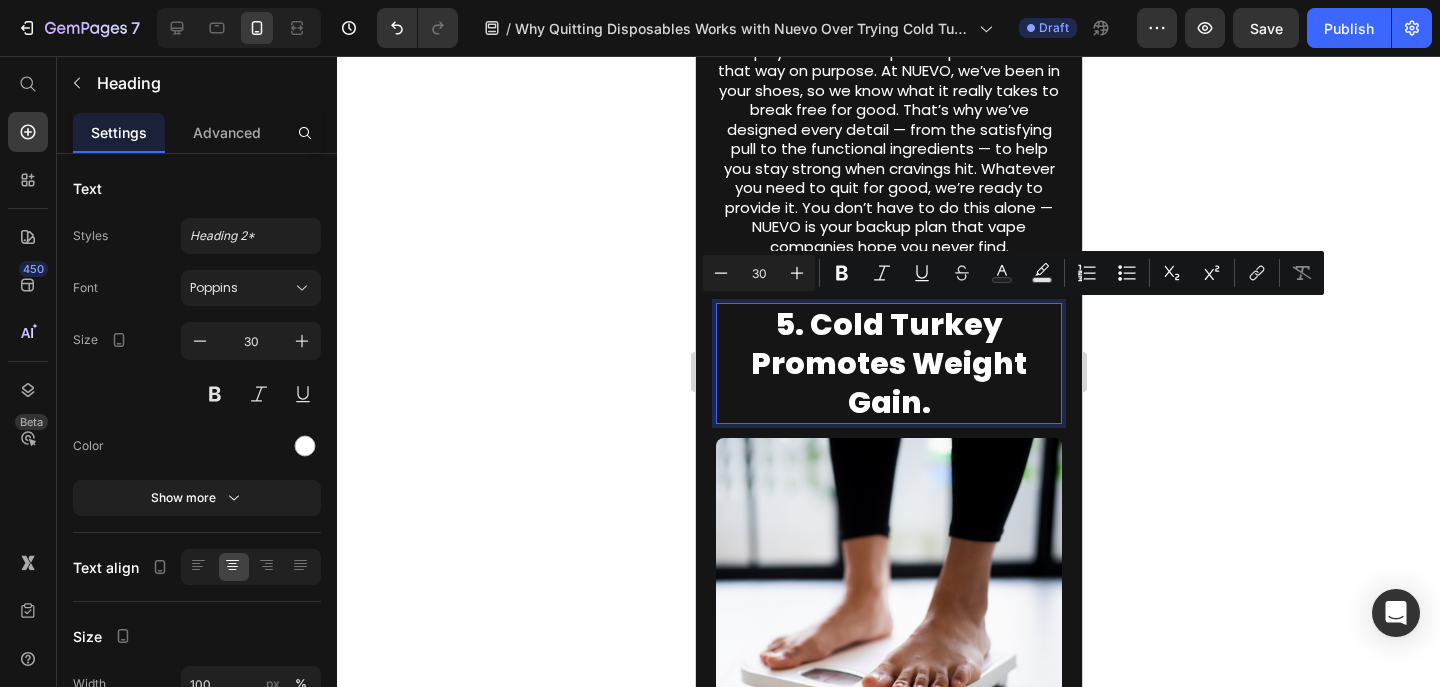 click on "5. Cold Turkey Promotes Weight Gain." at bounding box center (888, 363) 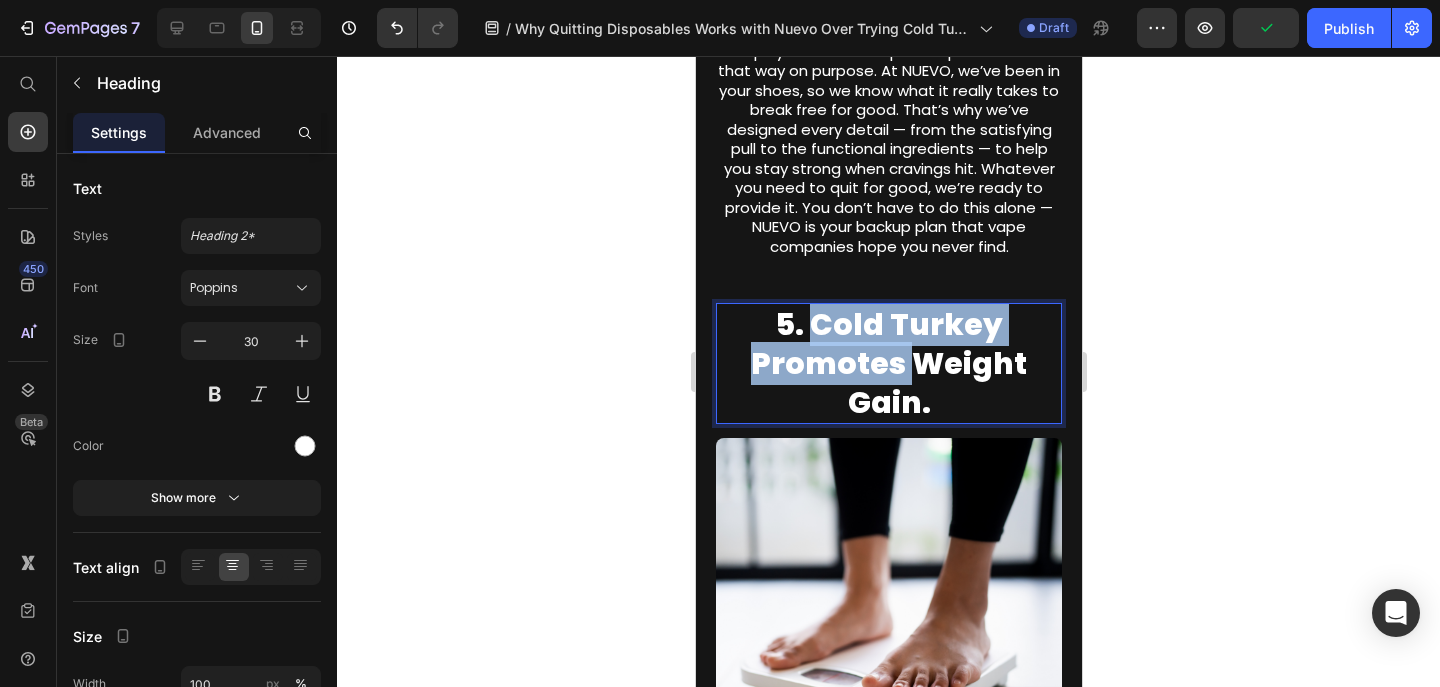 drag, startPoint x: 911, startPoint y: 319, endPoint x: 820, endPoint y: 287, distance: 96.462425 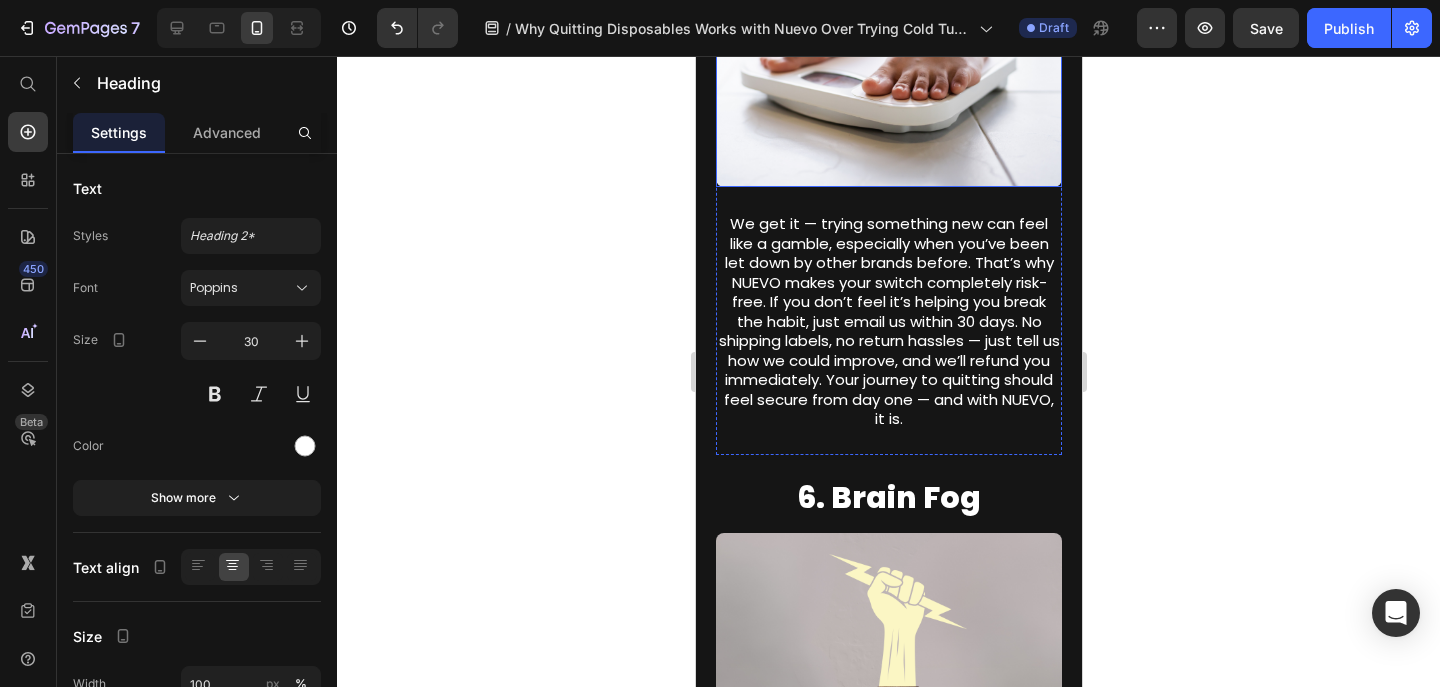 scroll, scrollTop: 3891, scrollLeft: 0, axis: vertical 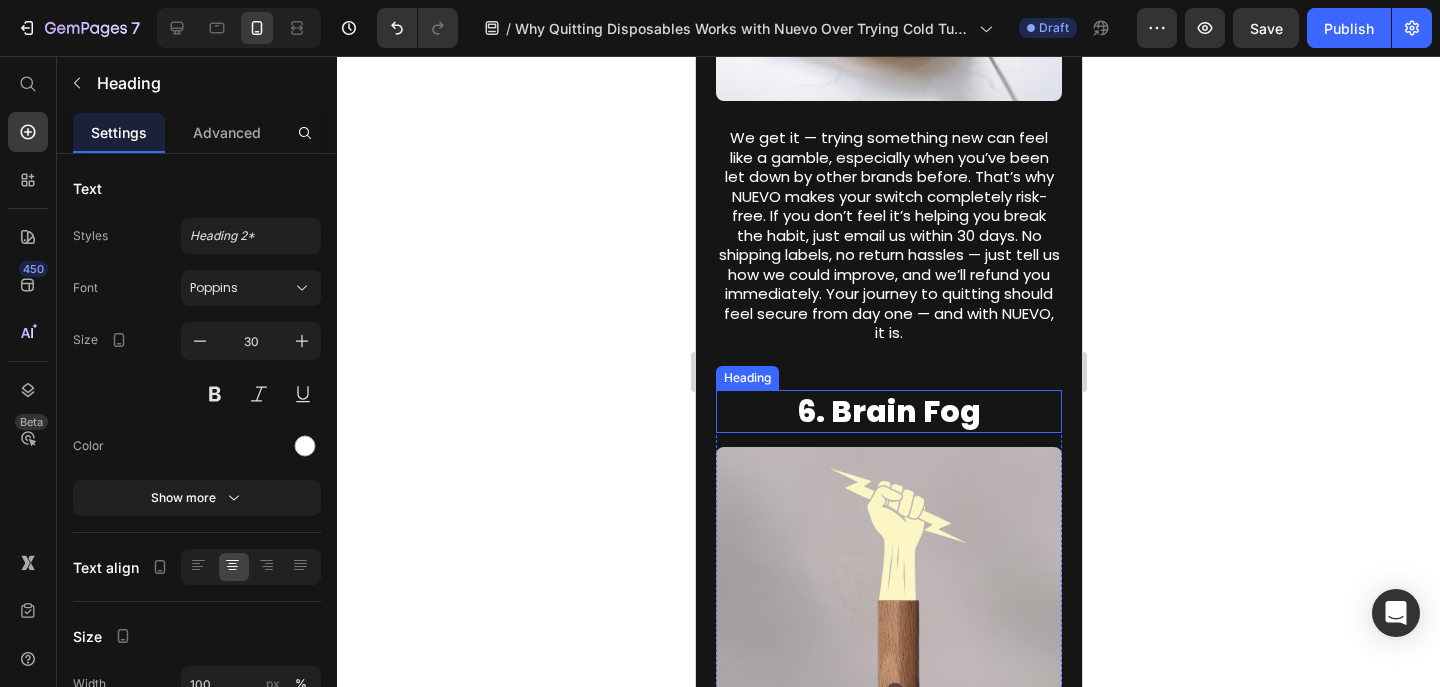 click 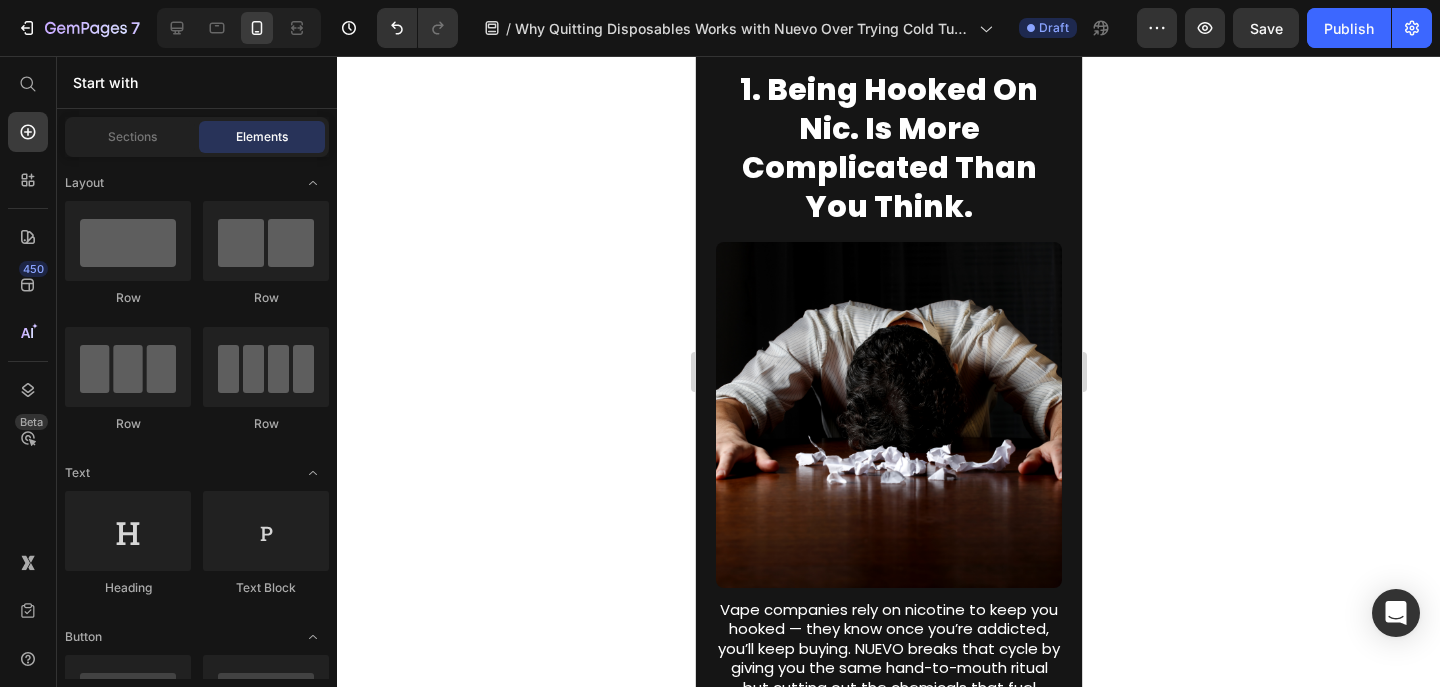 scroll, scrollTop: 0, scrollLeft: 0, axis: both 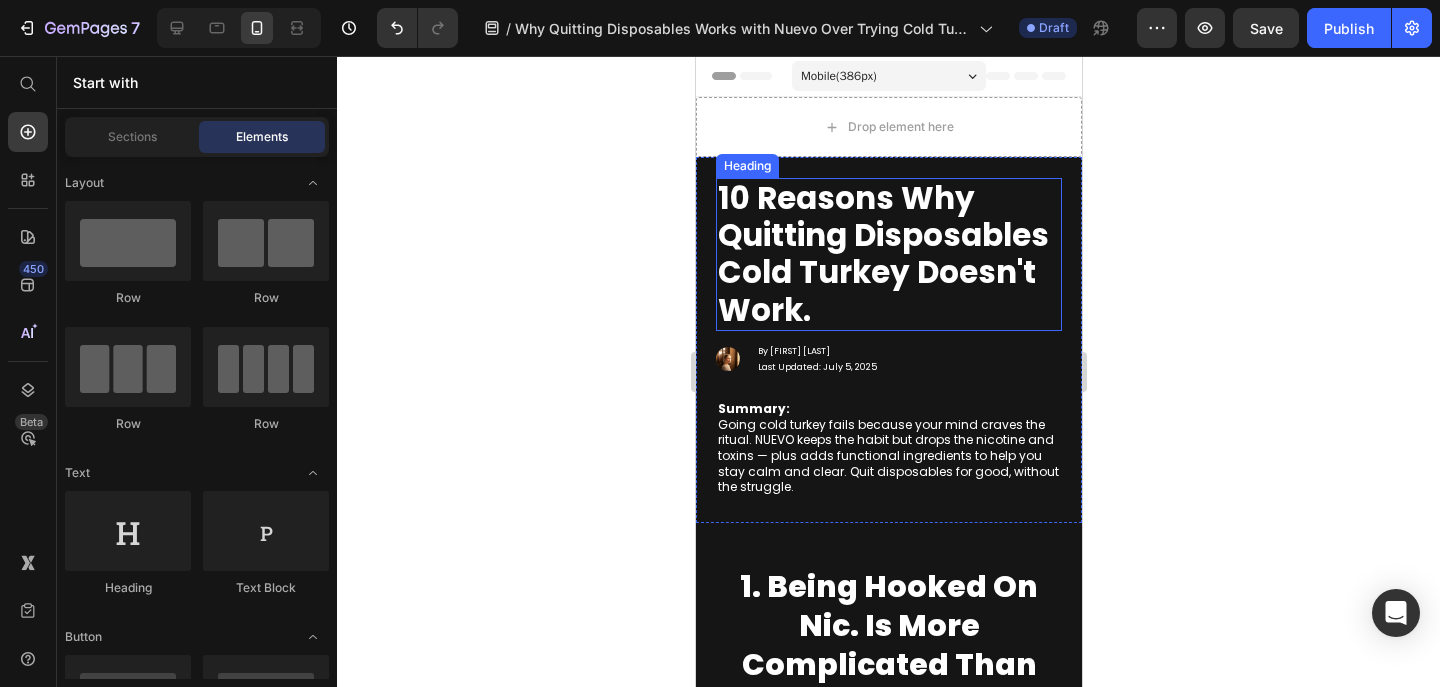 click on "10 Reasons Why Quitting Disposables Cold Turkey Doesn't Work." at bounding box center [882, 254] 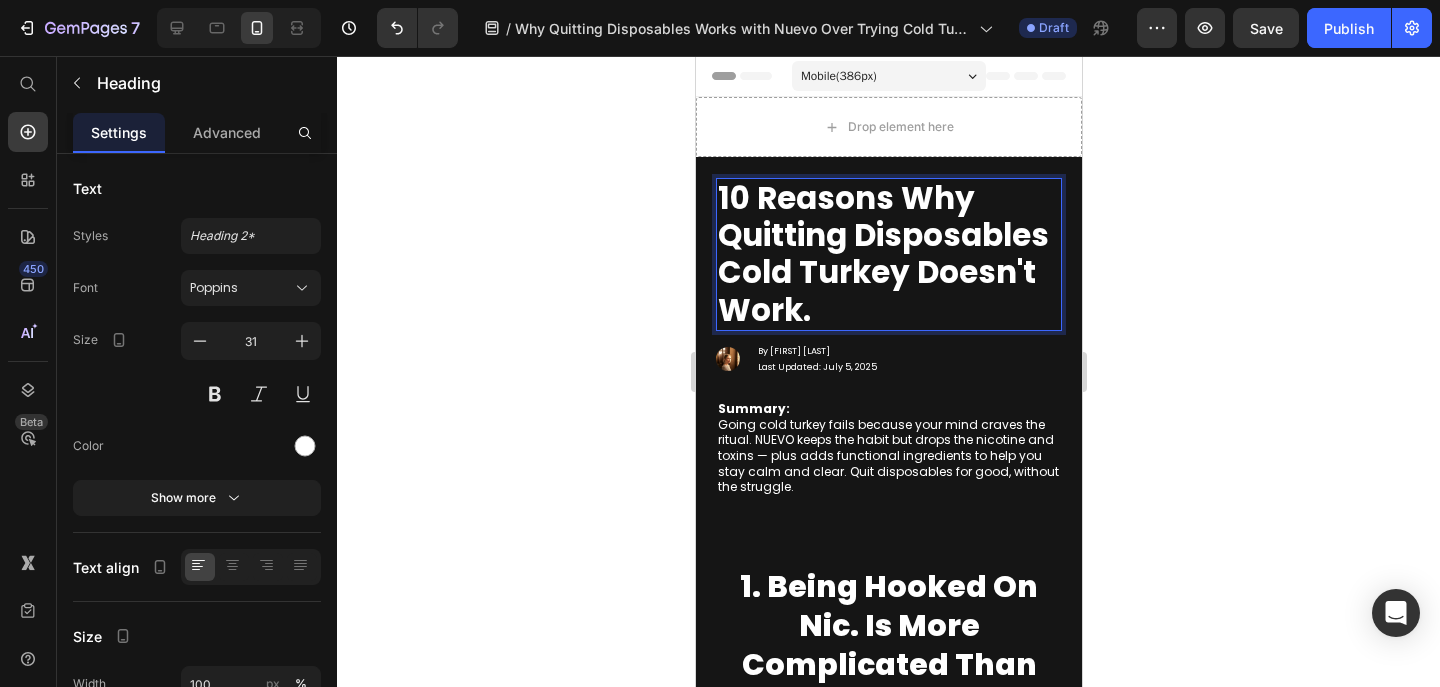 click on "10 Reasons Why Quitting Disposables Cold Turkey Doesn't Work." at bounding box center [888, 254] 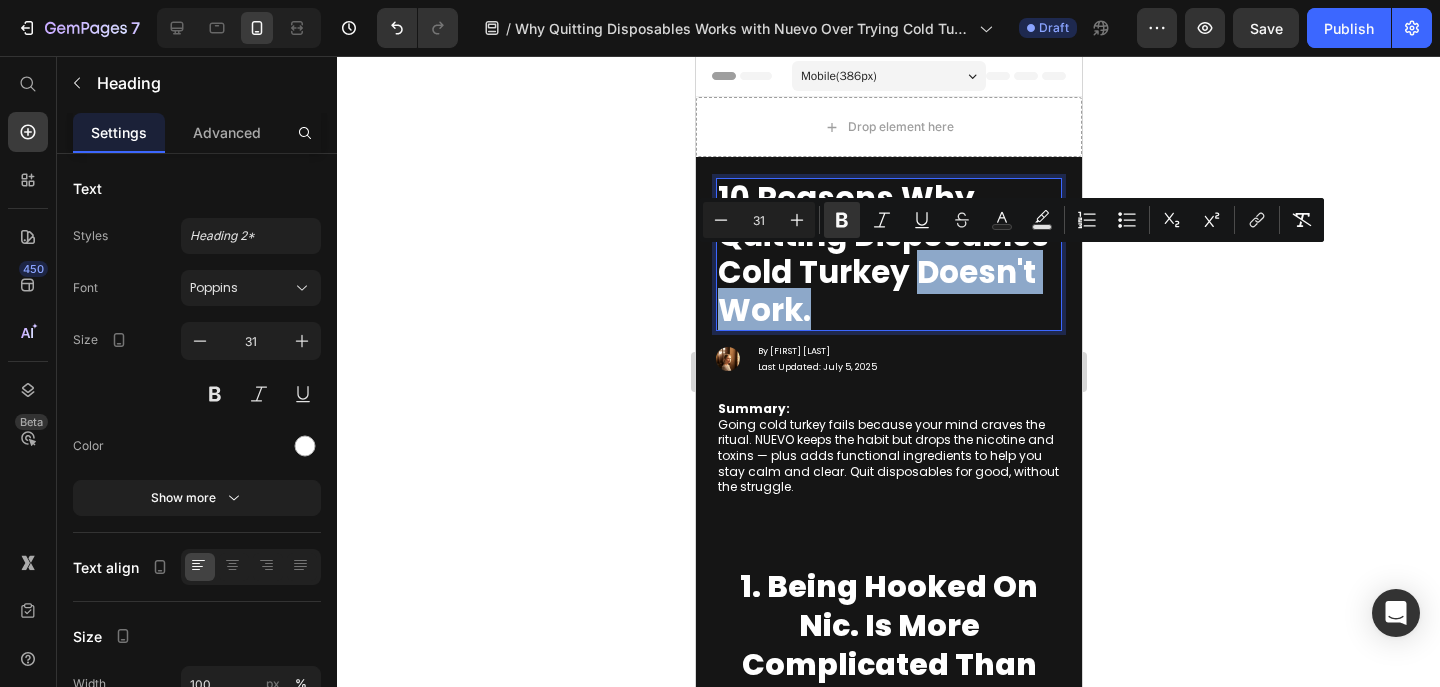 drag, startPoint x: 839, startPoint y: 302, endPoint x: 915, endPoint y: 271, distance: 82.07923 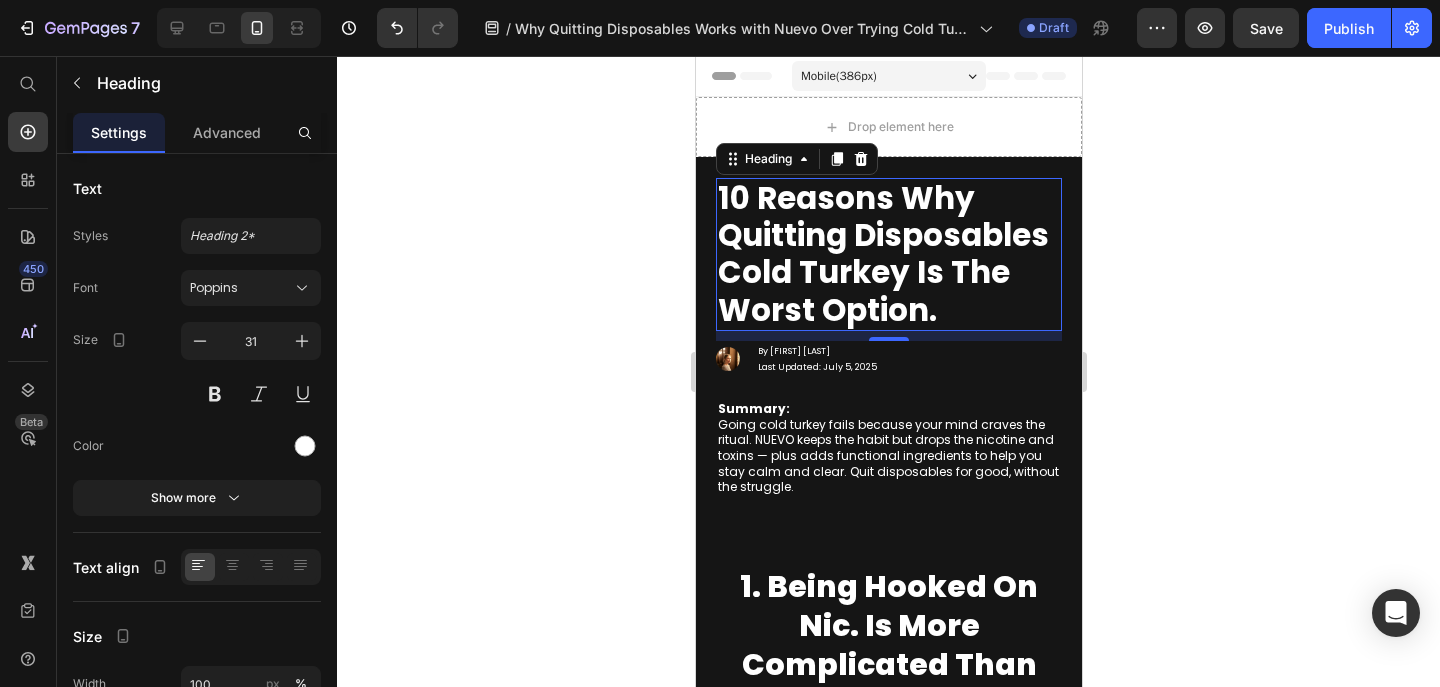 click 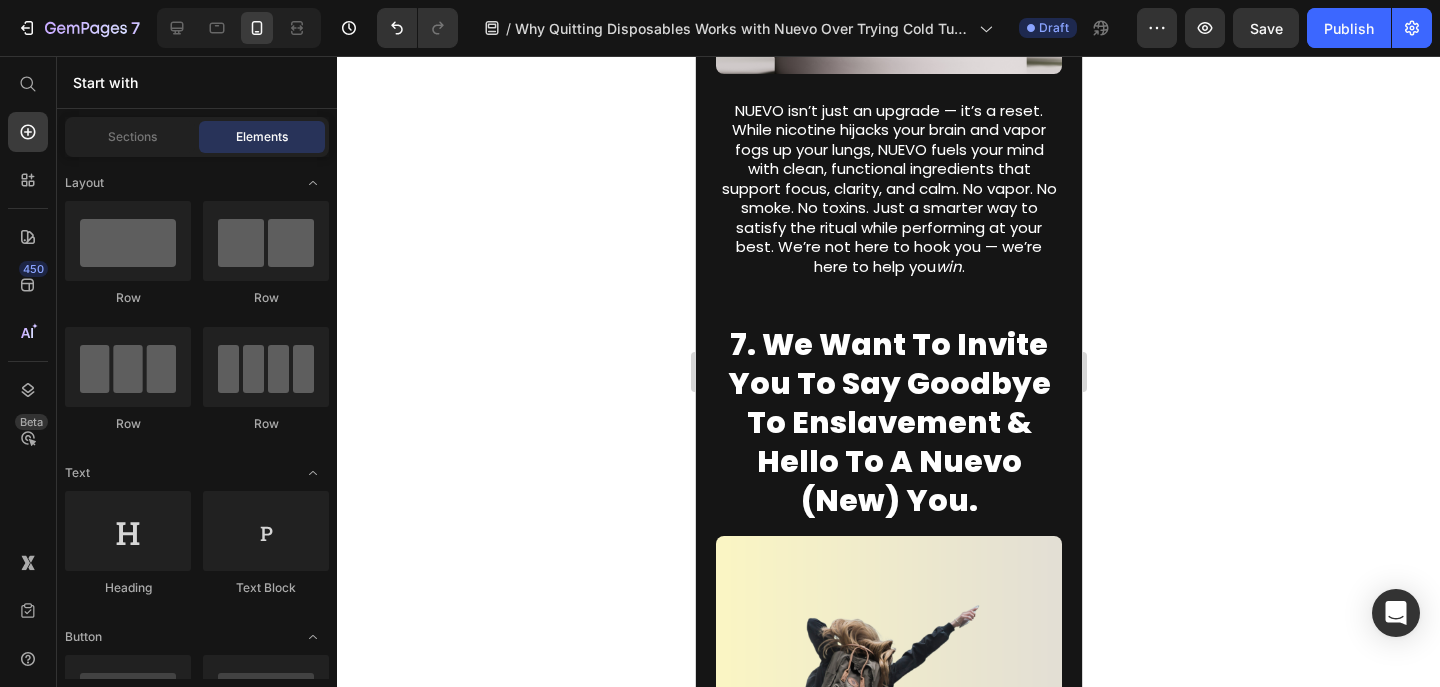 scroll, scrollTop: 4740, scrollLeft: 0, axis: vertical 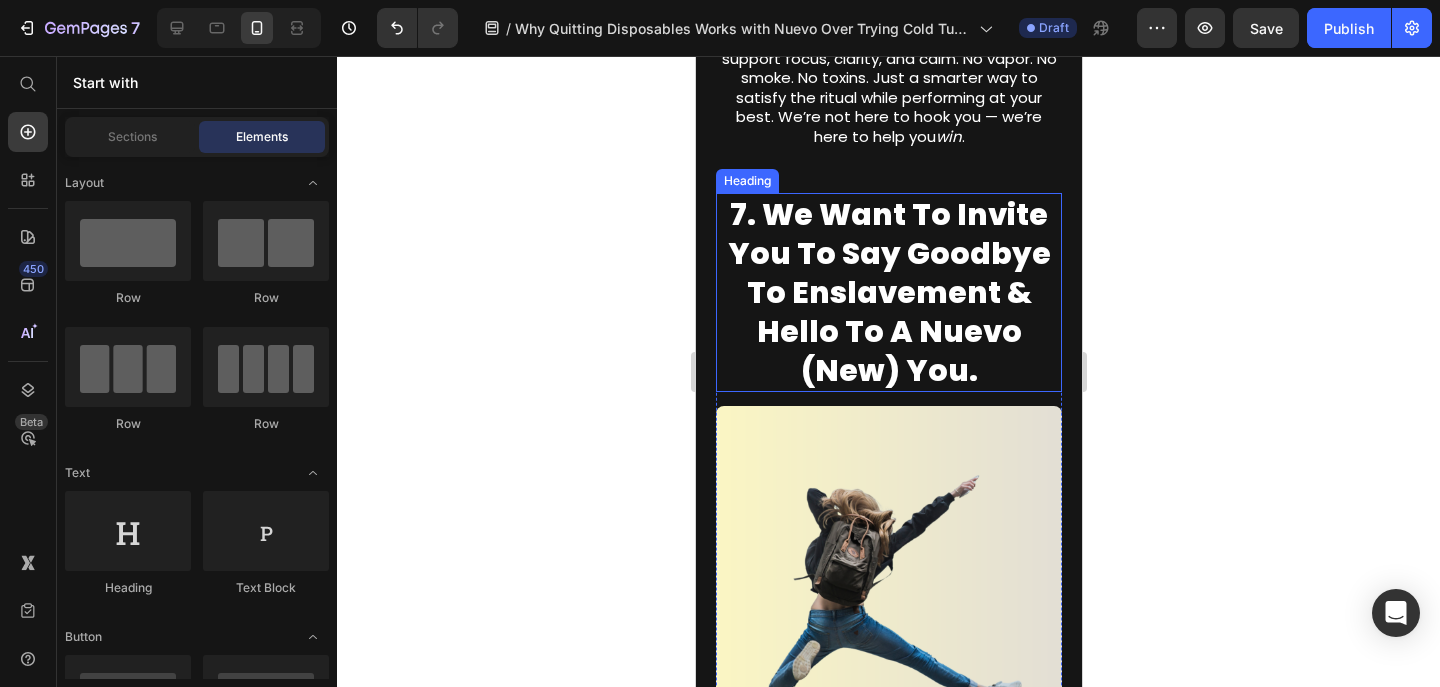 click on "7. We Want To Invite You To Say goodbye to enslavement & hello to a nuevo (New) you." at bounding box center (888, 292) 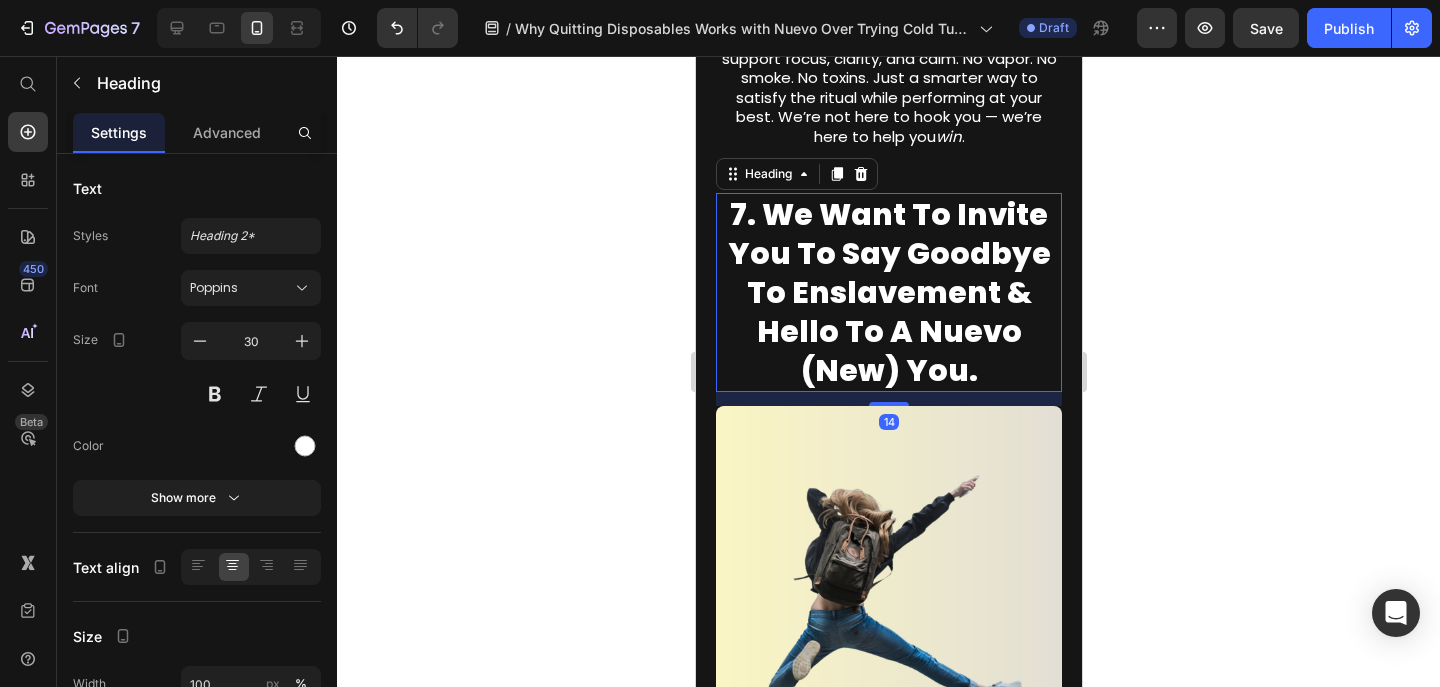 click on "7. We Want To Invite You To Say goodbye to enslavement & hello to a nuevo (New) you." at bounding box center (888, 292) 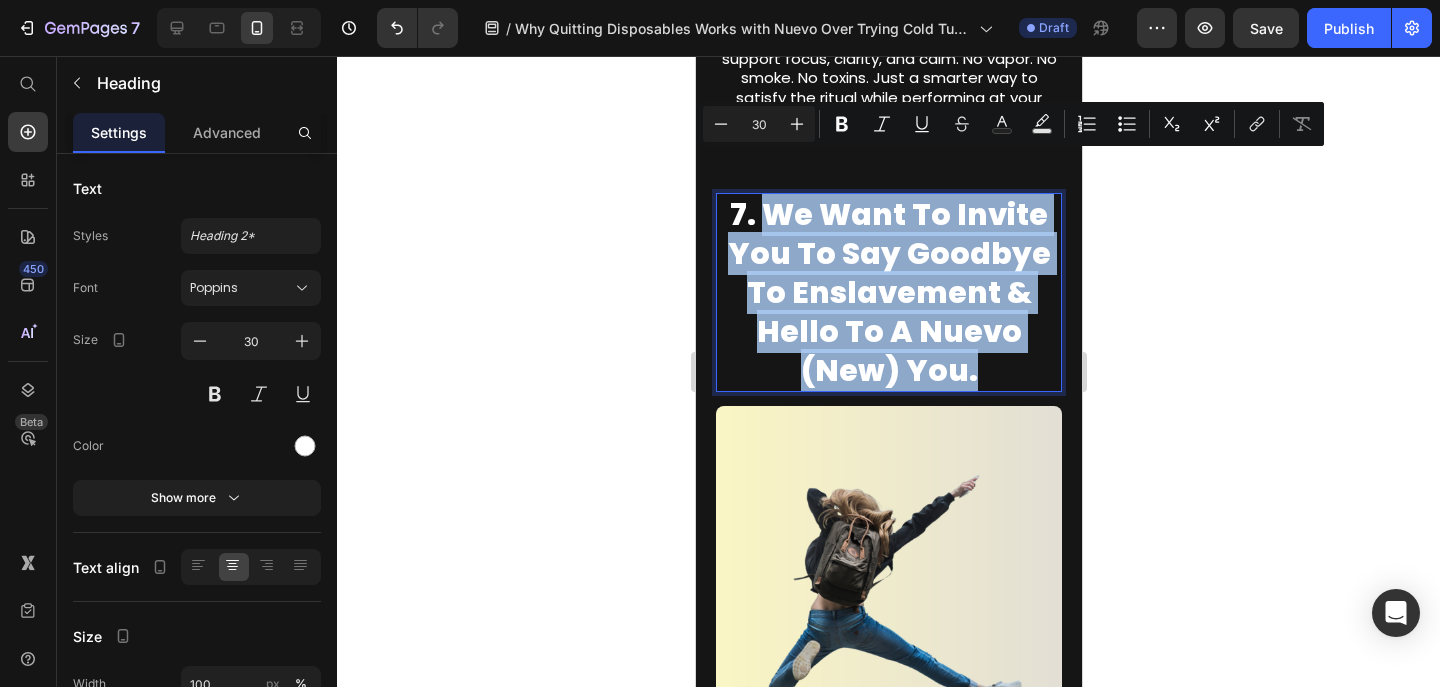 drag, startPoint x: 992, startPoint y: 326, endPoint x: 765, endPoint y: 191, distance: 264.10983 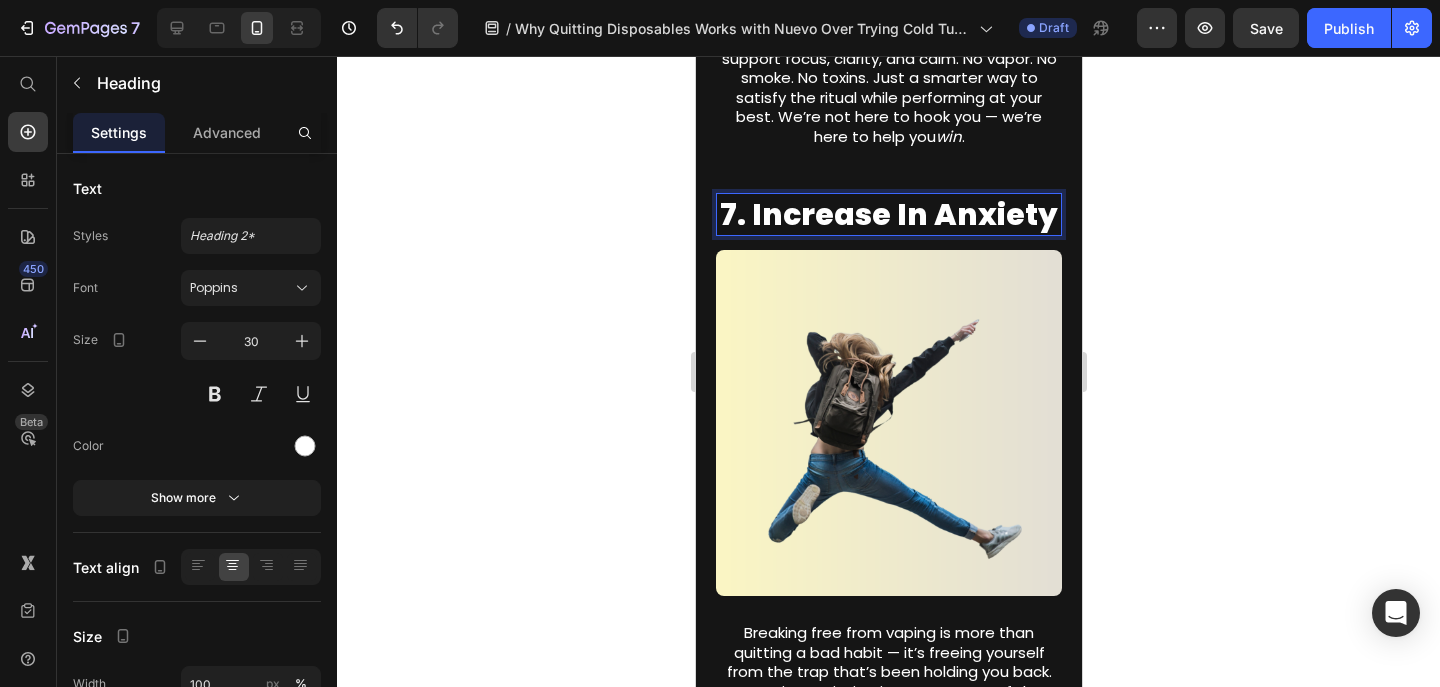 click 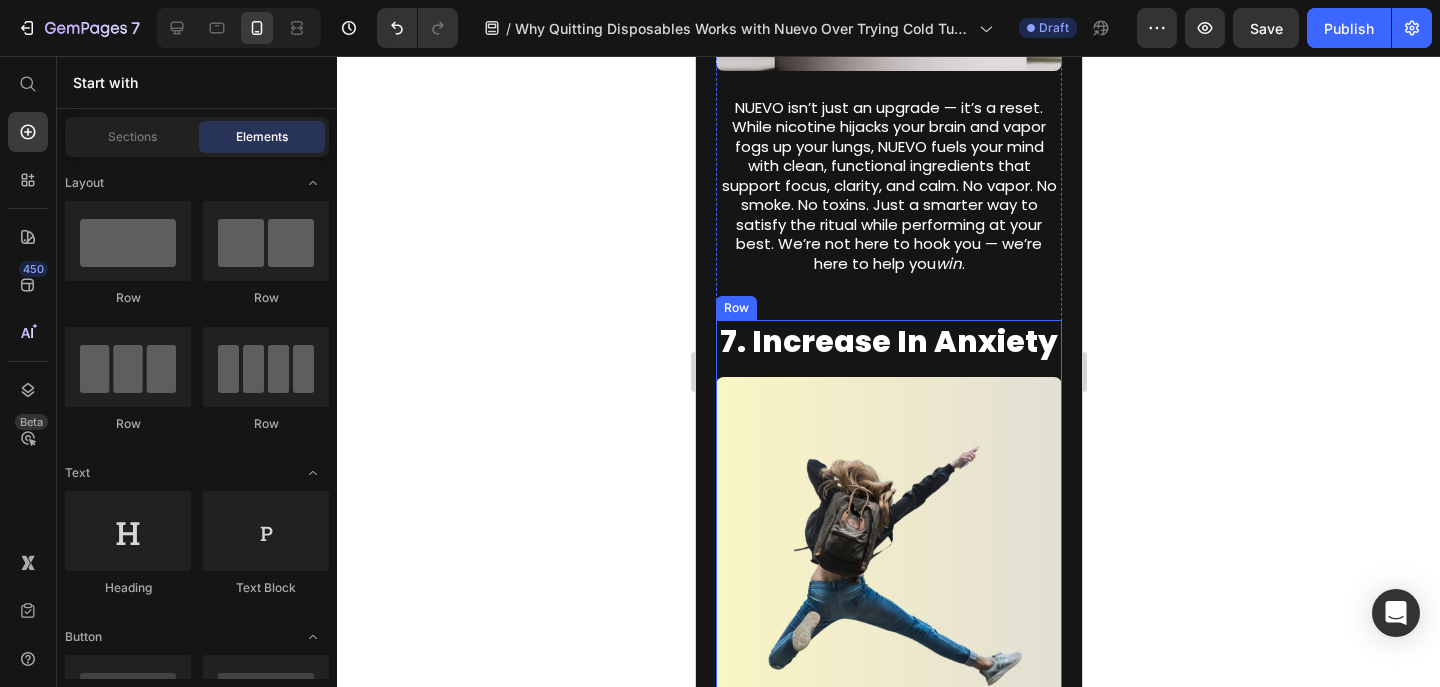 scroll, scrollTop: 4721, scrollLeft: 0, axis: vertical 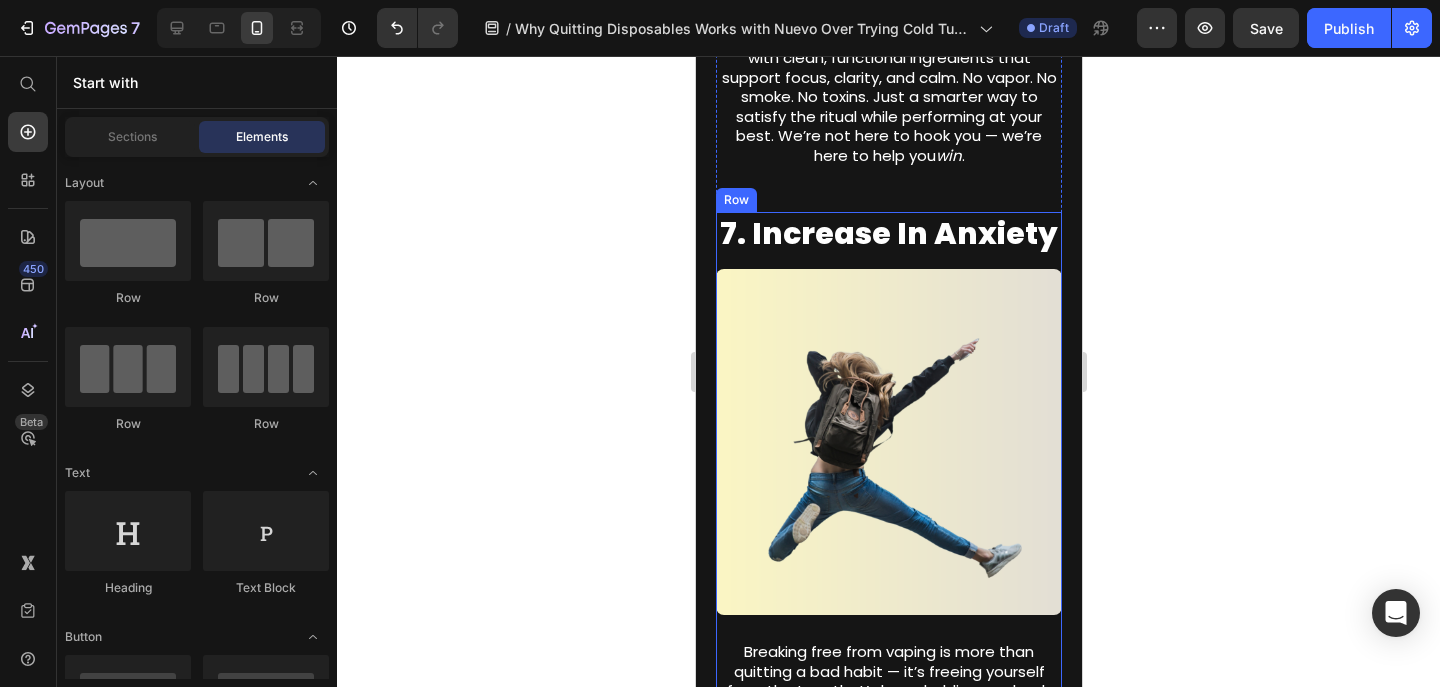 click on "7. Increase In Anxiety Heading Image Breaking free from vaping is more than quitting a bad habit — it’s freeing yourself from the trap that’s been holding you back. NUEVO is your invitation to step out of that cycle and reclaim your energy, focus, and freedom. We’re here to help you say goodbye to chemical enslavement and hello to a healthier, happier,  Nuevo  you. Every puff you skip is one more step toward the life you actually want — one where you’re in control, not nicotine. Text Block" at bounding box center [888, 547] 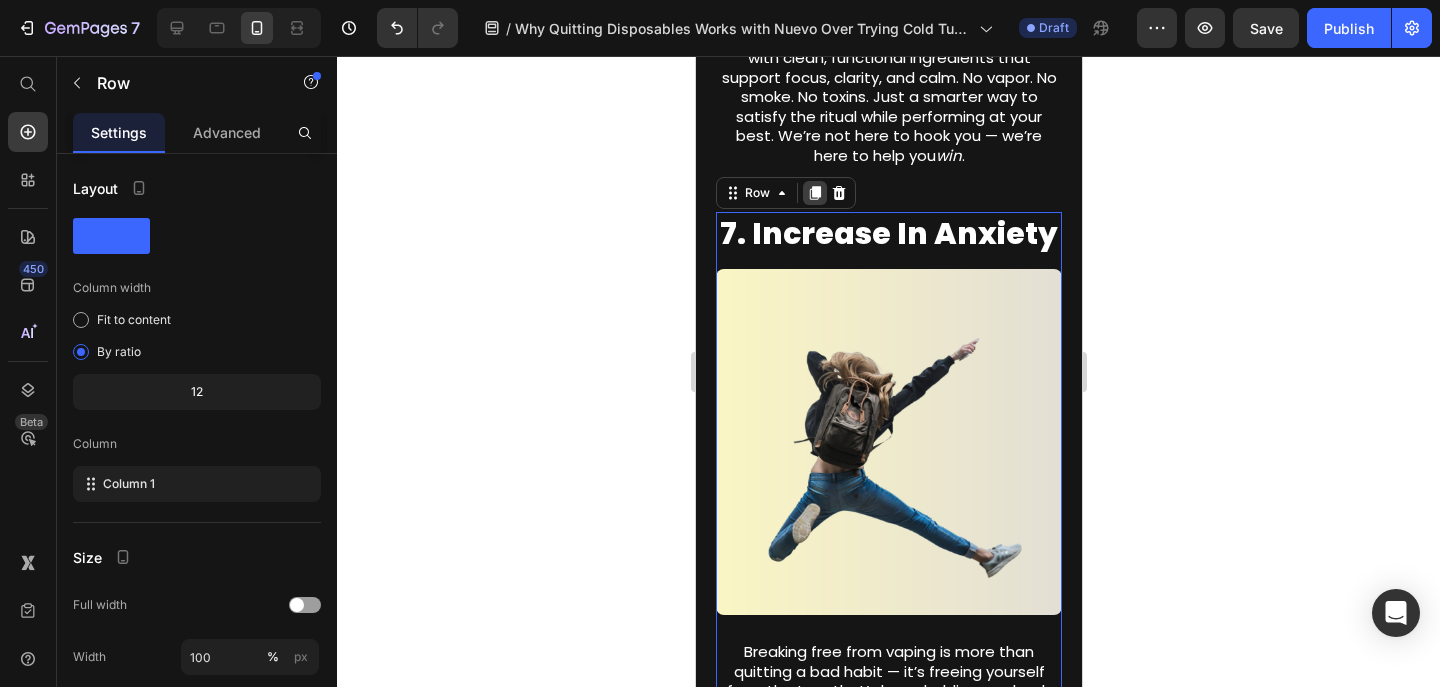 click 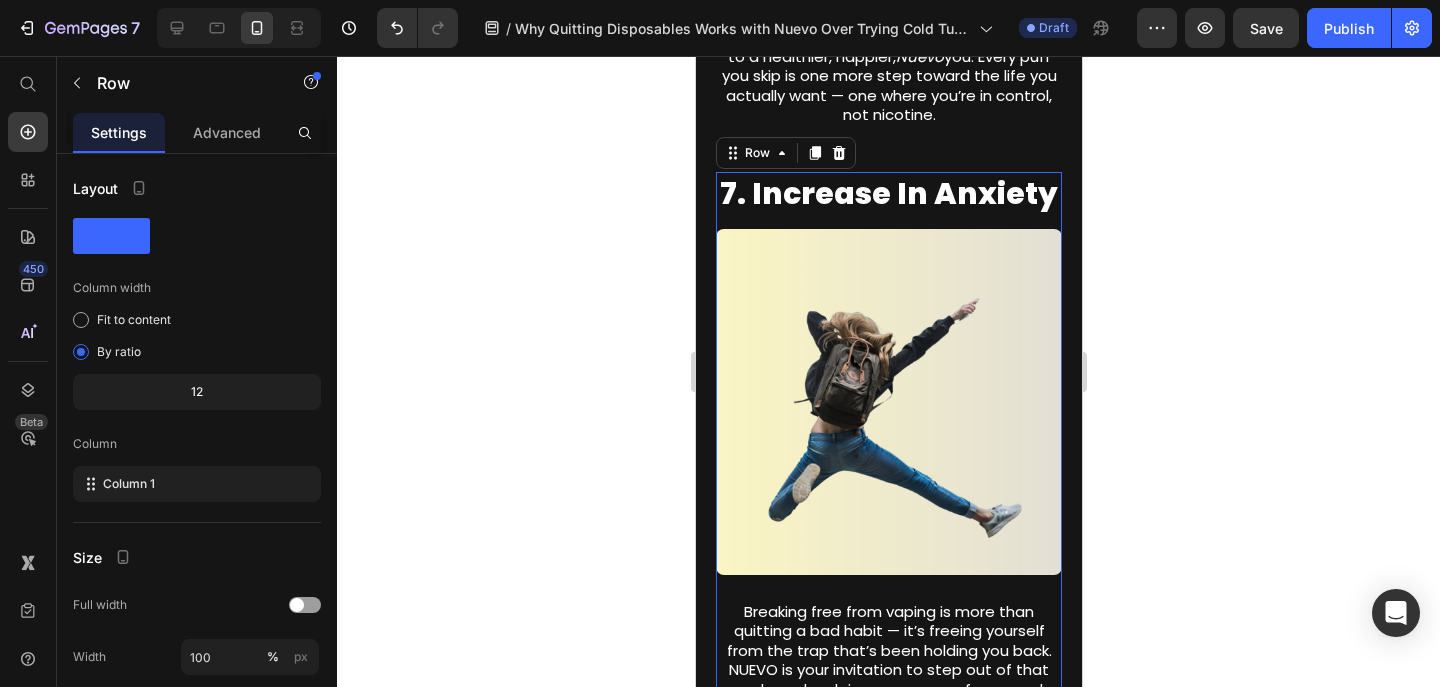 scroll, scrollTop: 5459, scrollLeft: 0, axis: vertical 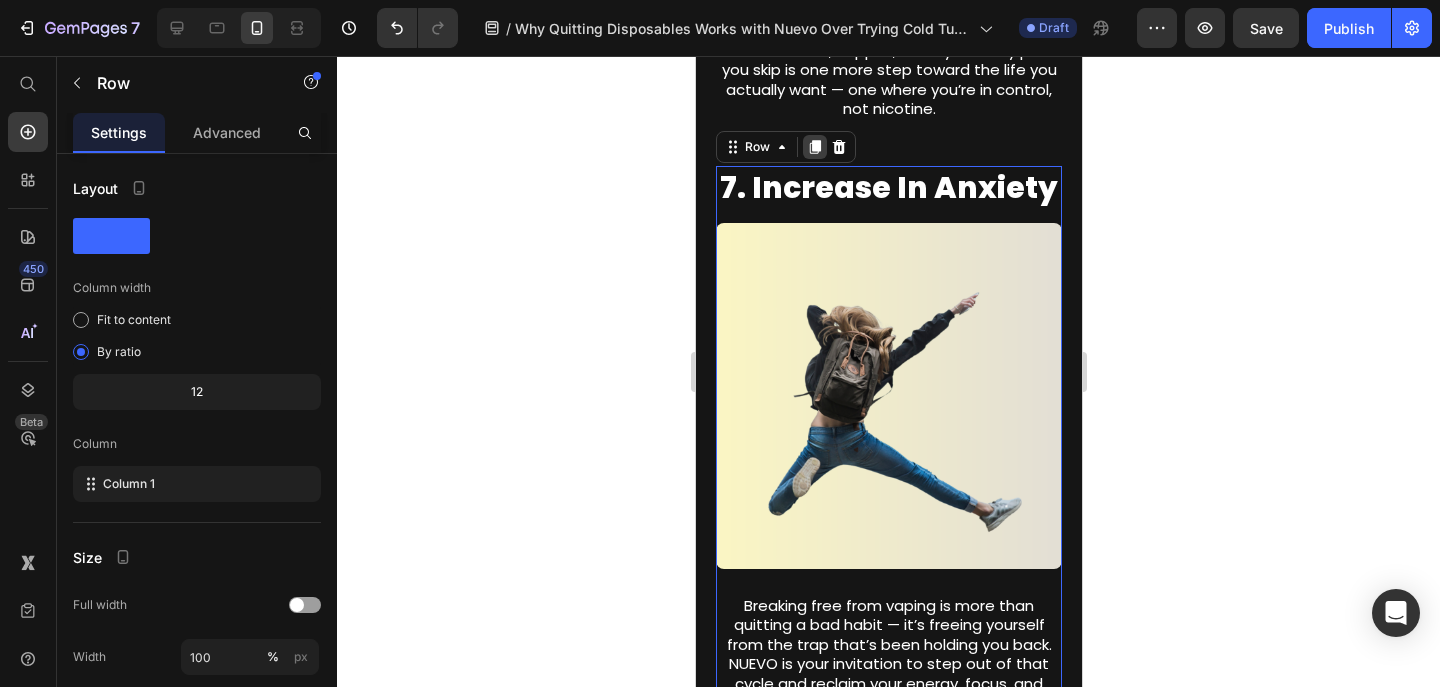 click 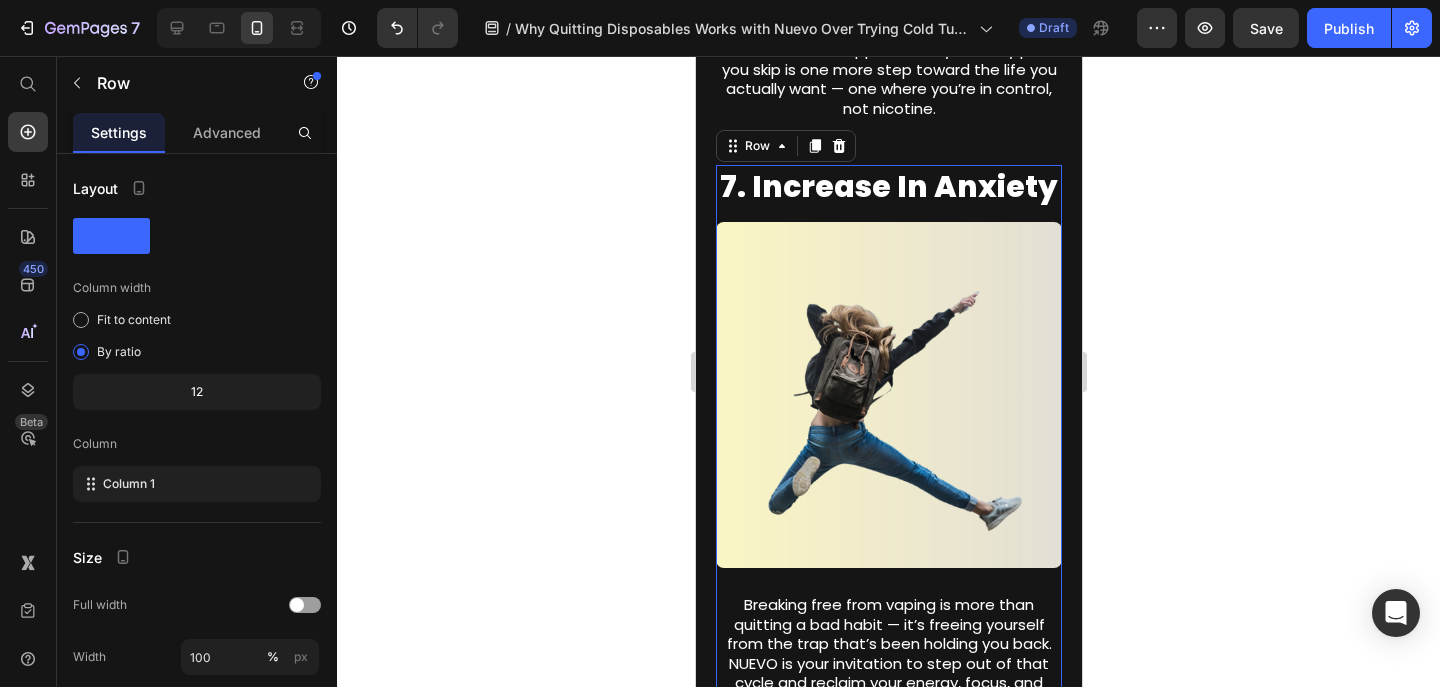click 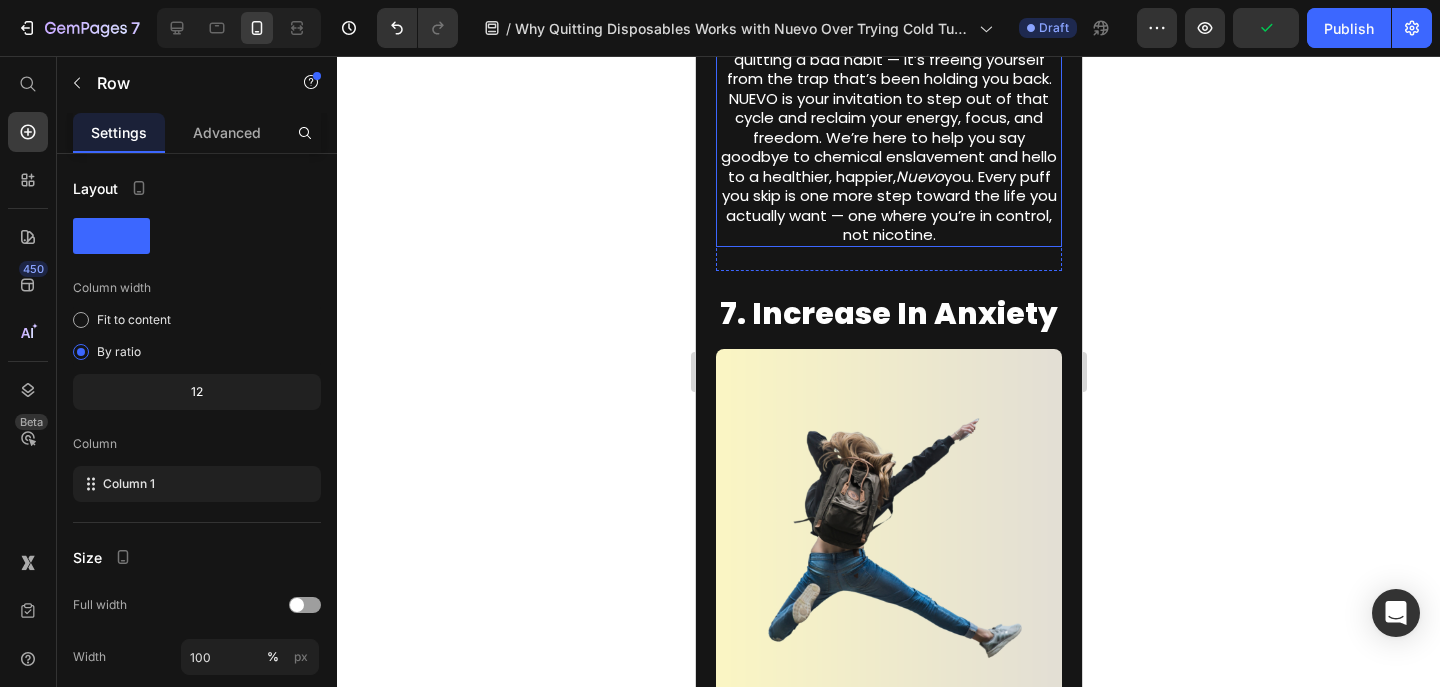 scroll, scrollTop: 5401, scrollLeft: 0, axis: vertical 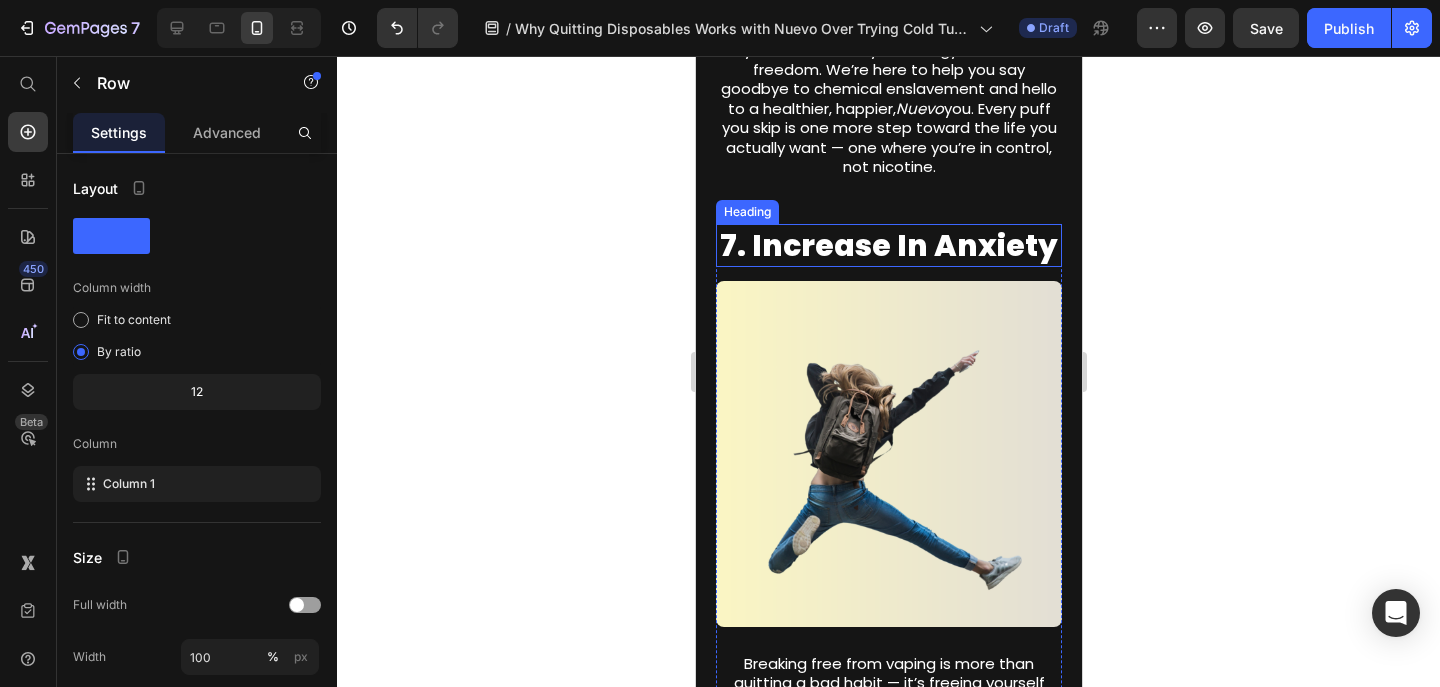 click on "7. Increase In Anxiety" at bounding box center (888, 245) 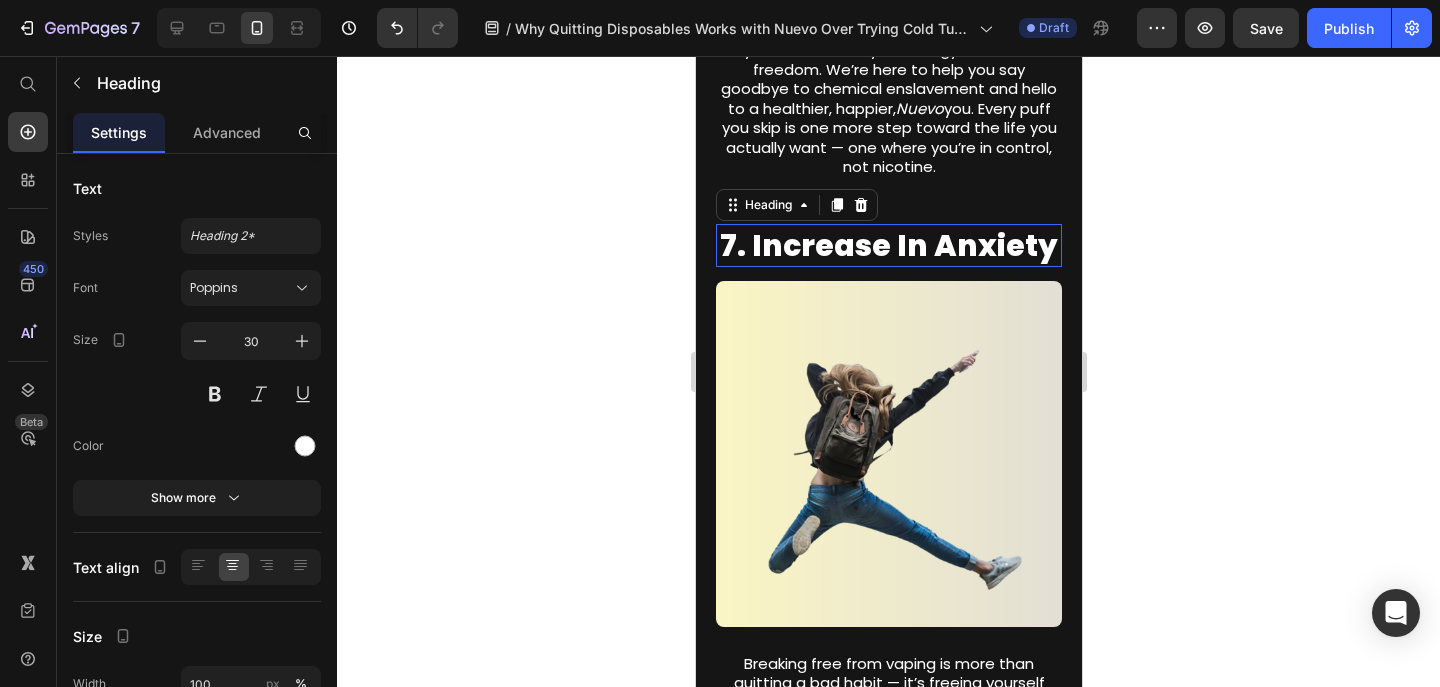 click on "7. Increase In Anxiety" at bounding box center (888, 245) 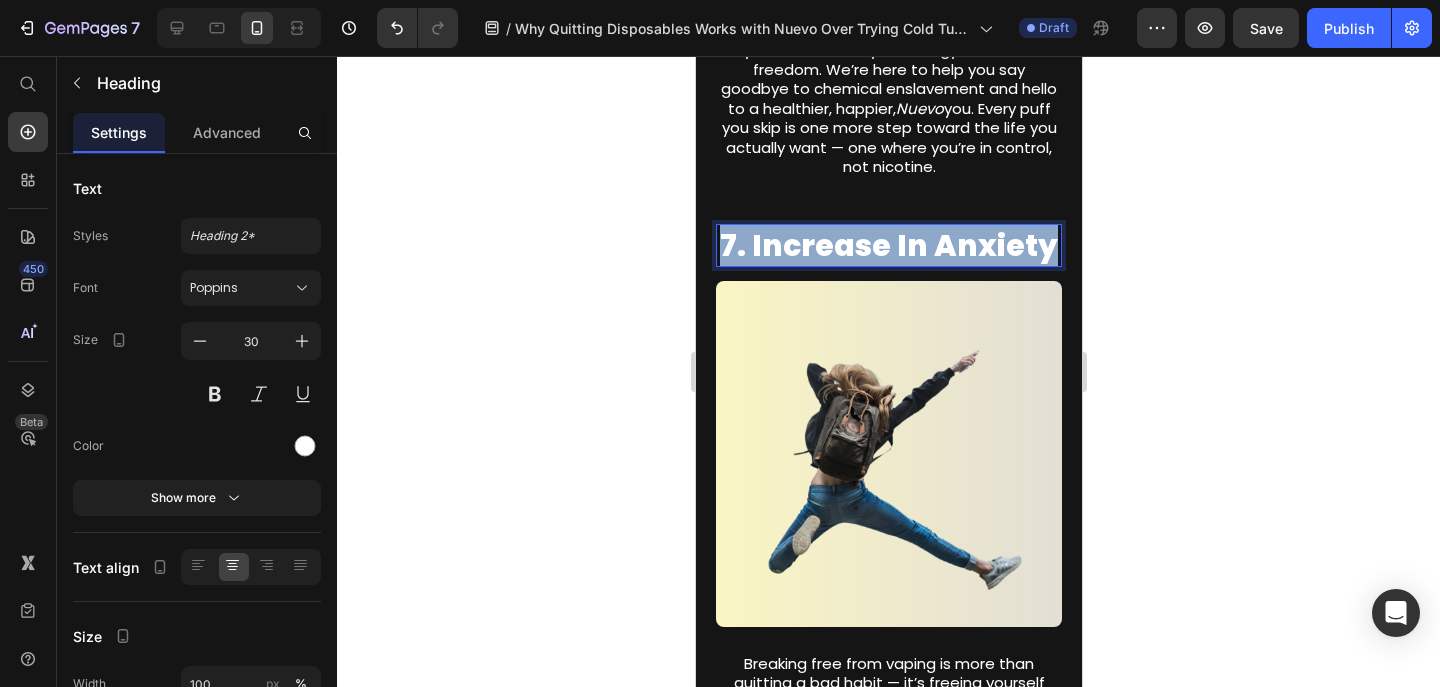 click on "7. Increase In Anxiety" at bounding box center [888, 245] 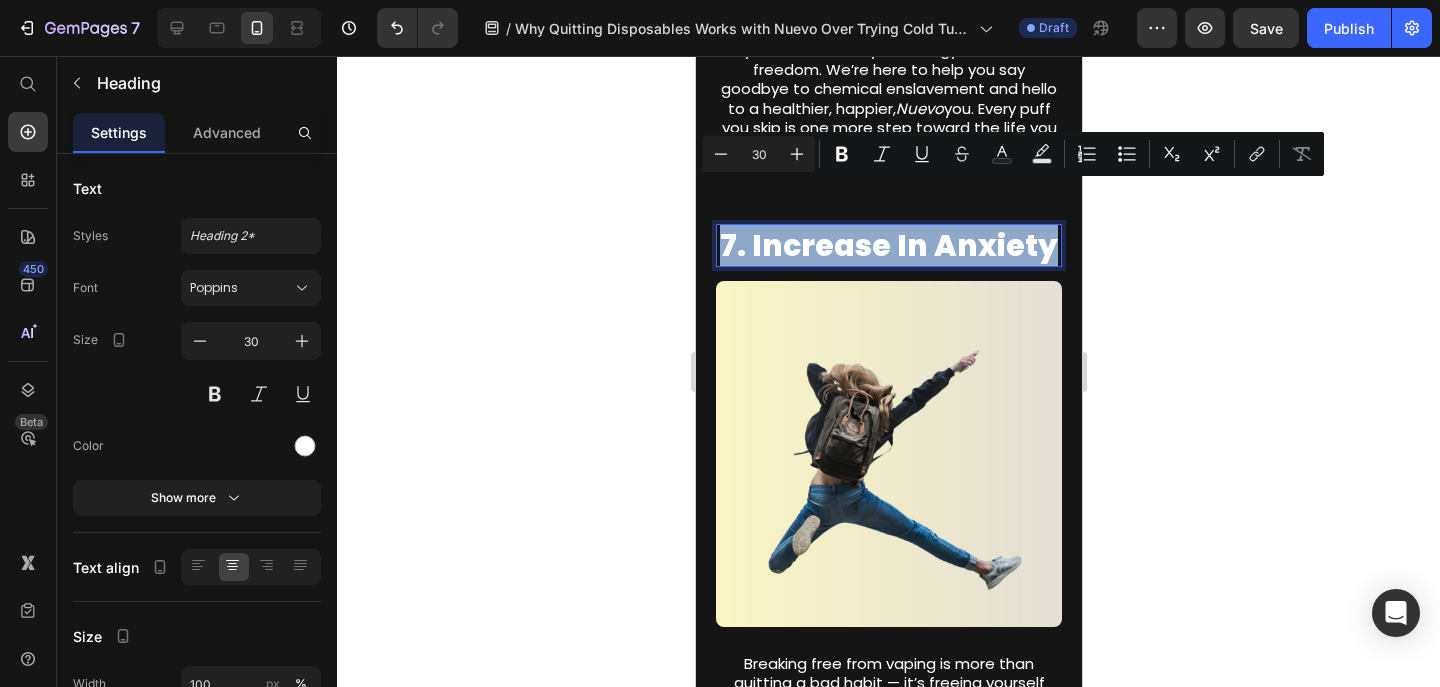click on "7. Increase In Anxiety" at bounding box center (888, 245) 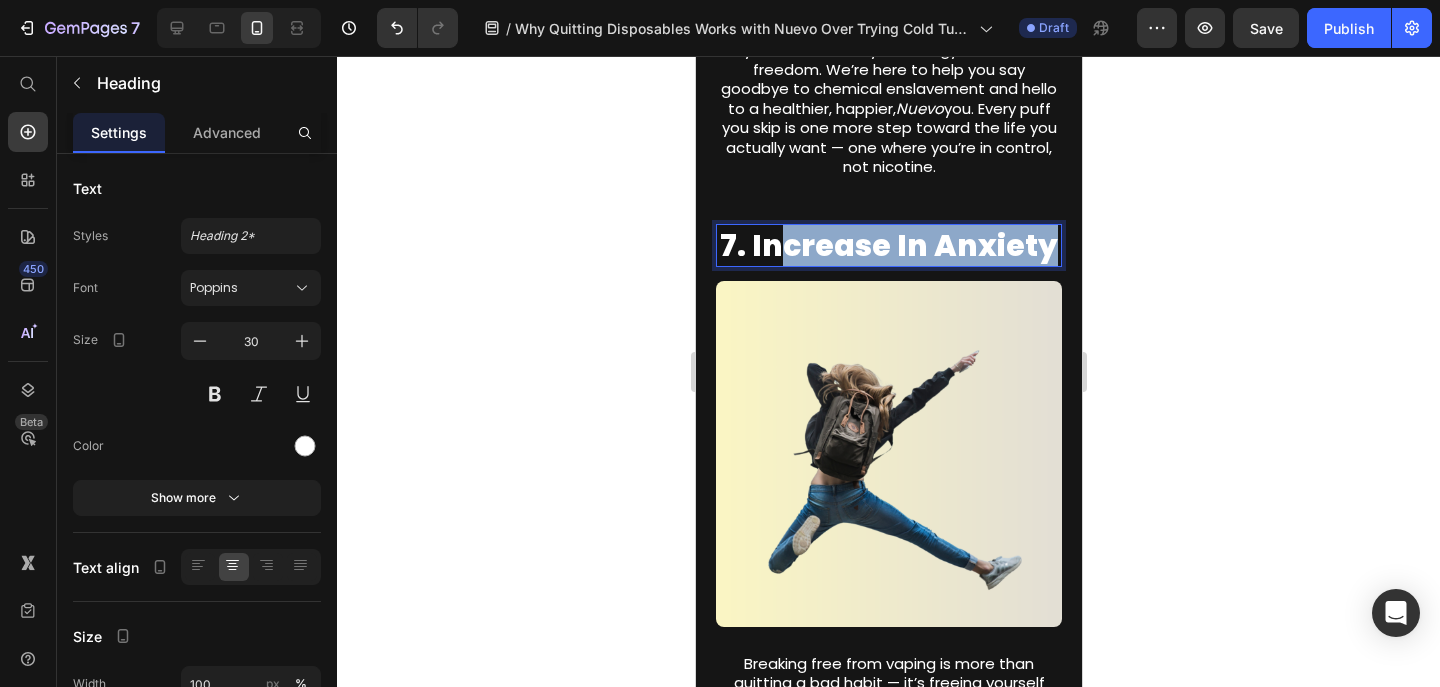 drag, startPoint x: 778, startPoint y: 202, endPoint x: 1048, endPoint y: 197, distance: 270.0463 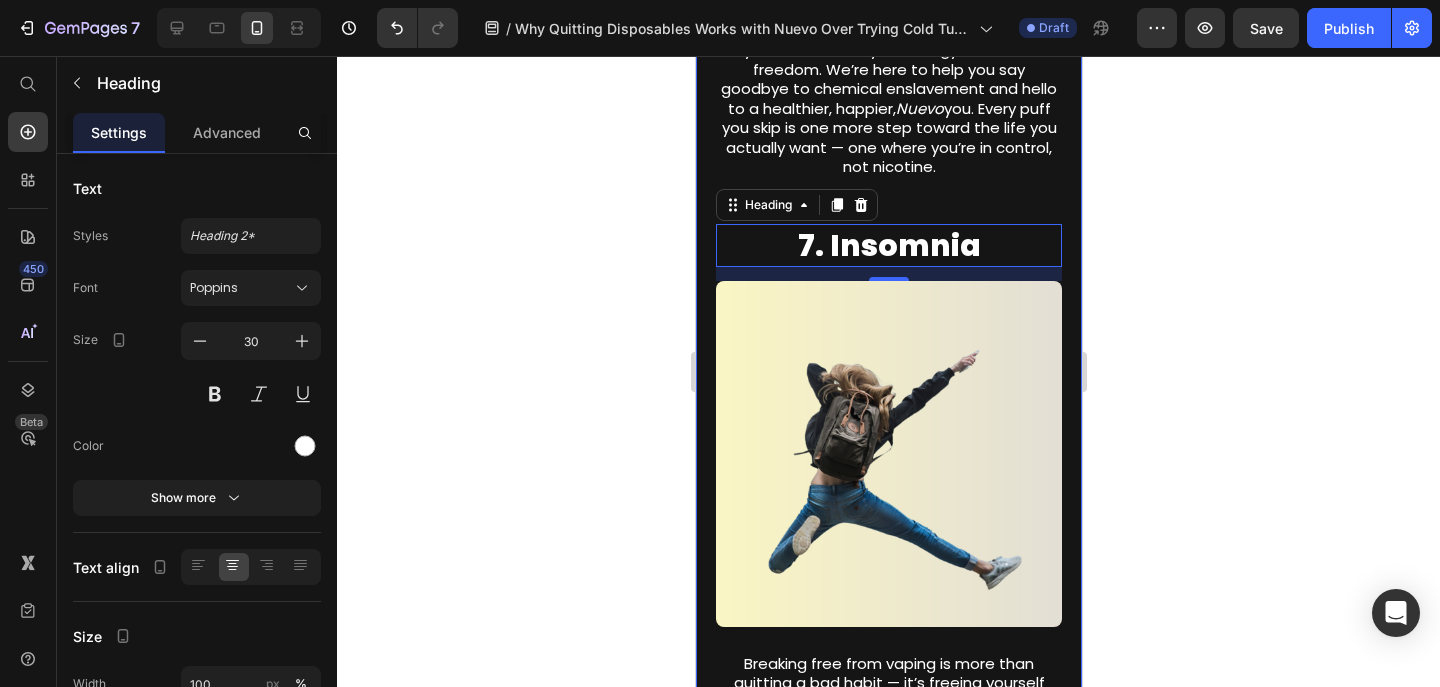 click 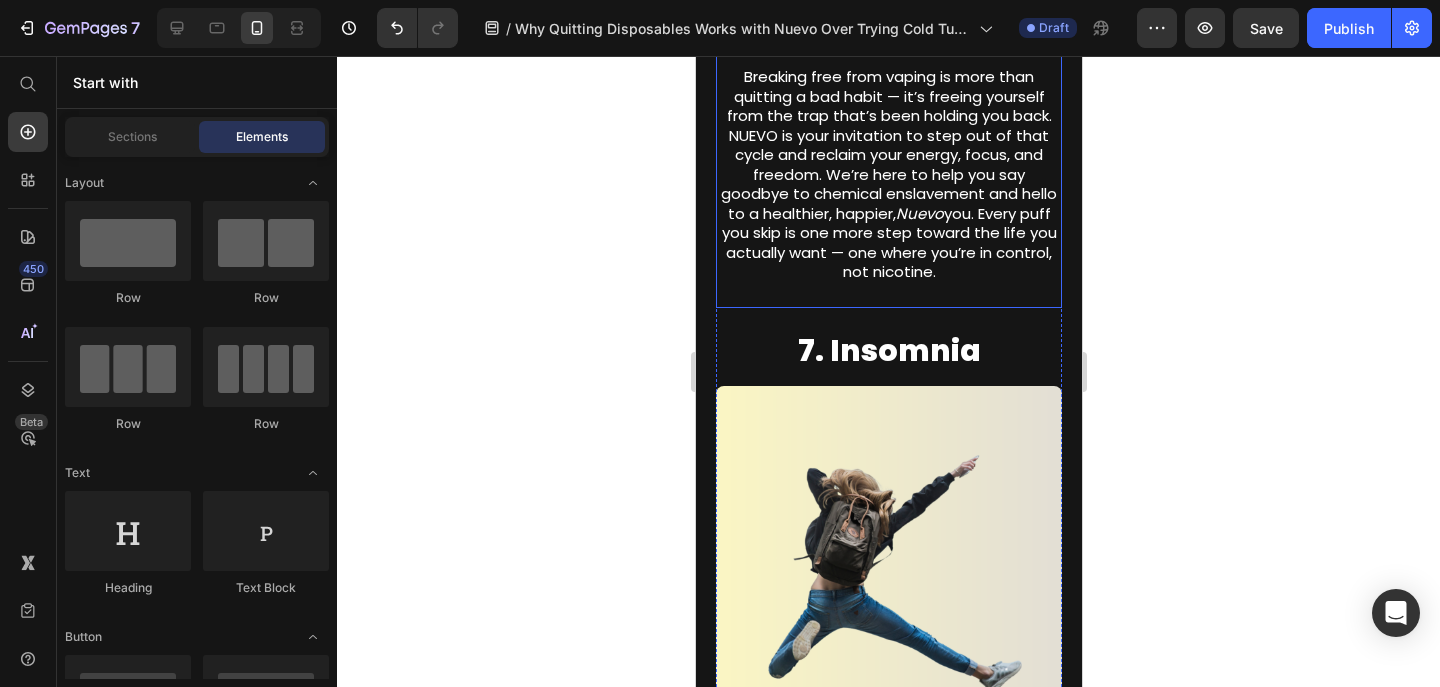 scroll, scrollTop: 5359, scrollLeft: 0, axis: vertical 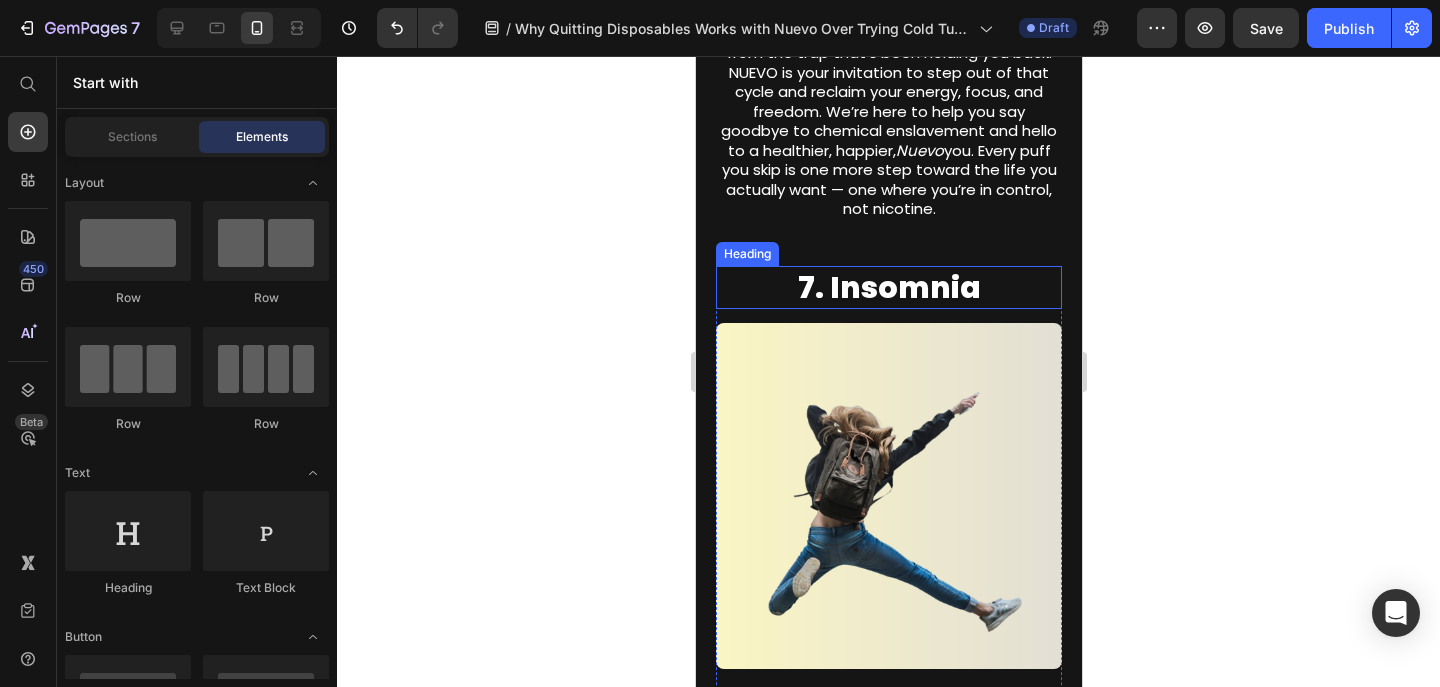 click on "7. Insomnia" at bounding box center (888, 287) 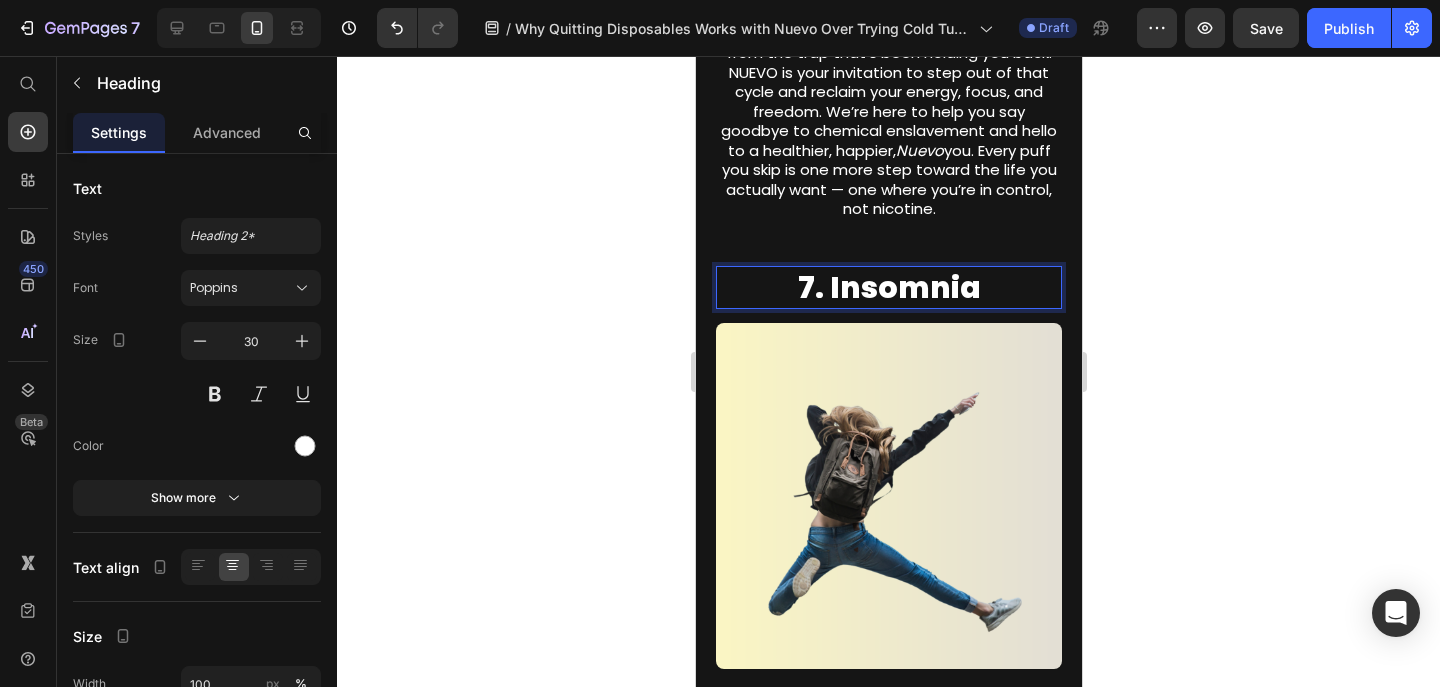 click on "7. Insomnia" at bounding box center (888, 287) 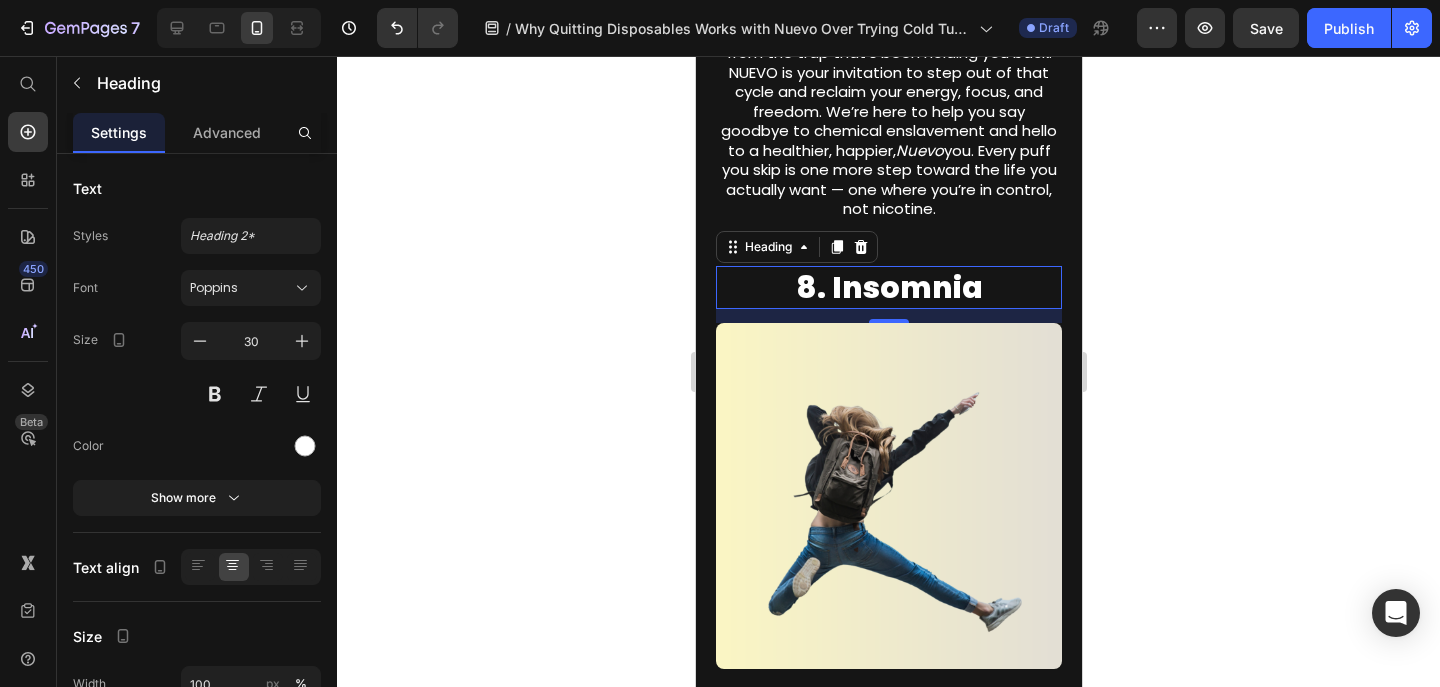 click 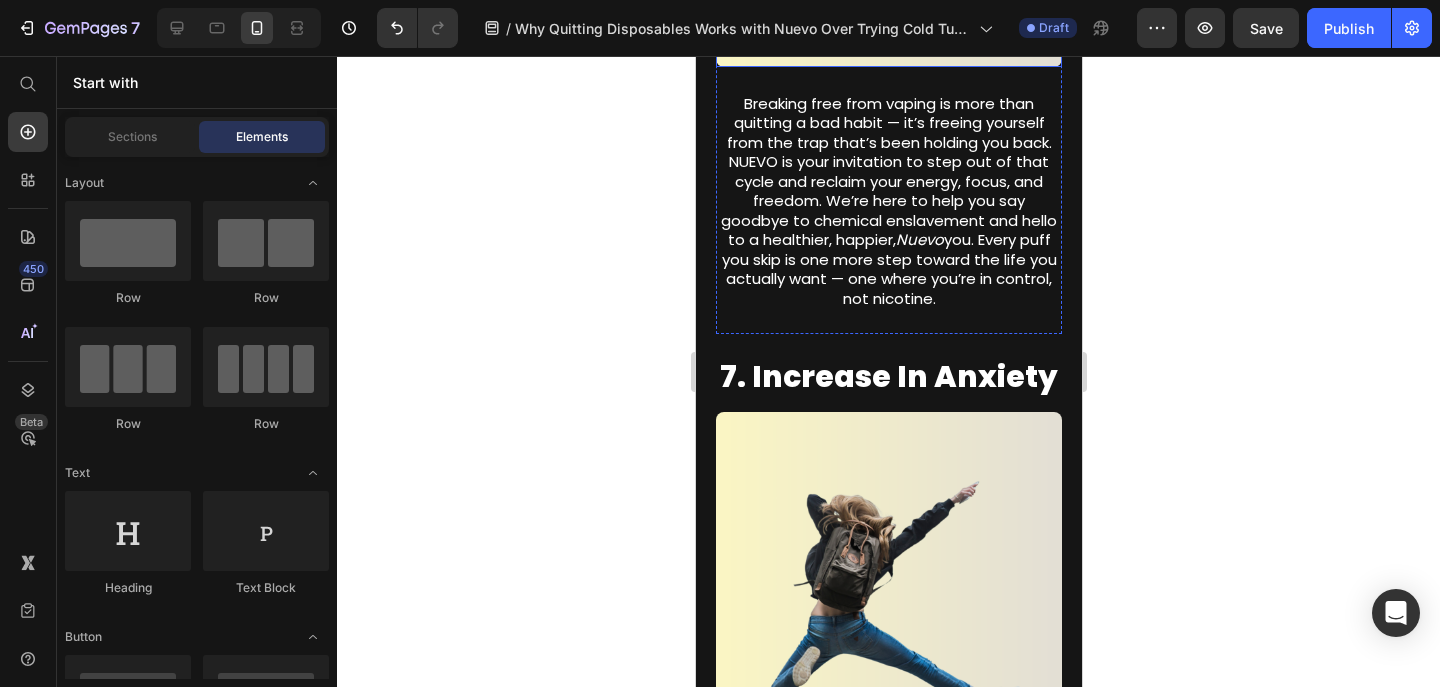 scroll, scrollTop: 5963, scrollLeft: 0, axis: vertical 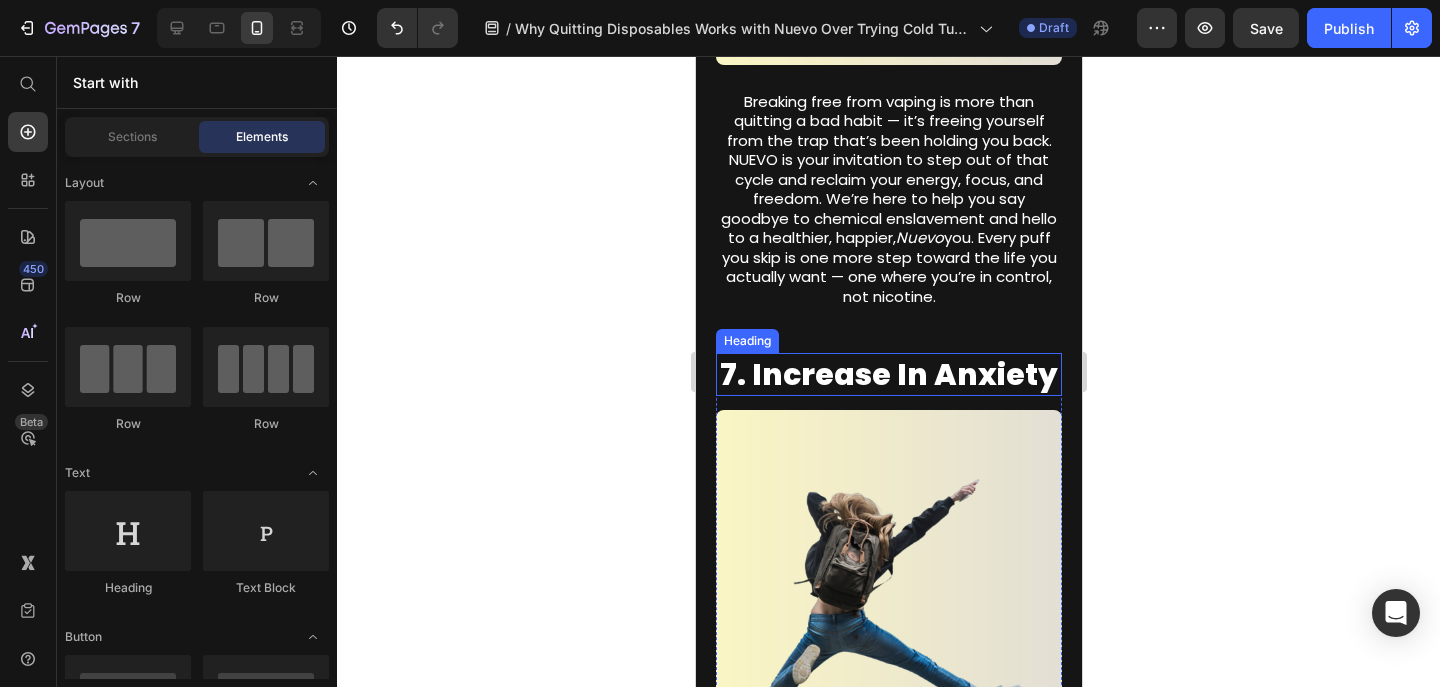 click on "7. Increase In Anxiety" at bounding box center (888, 374) 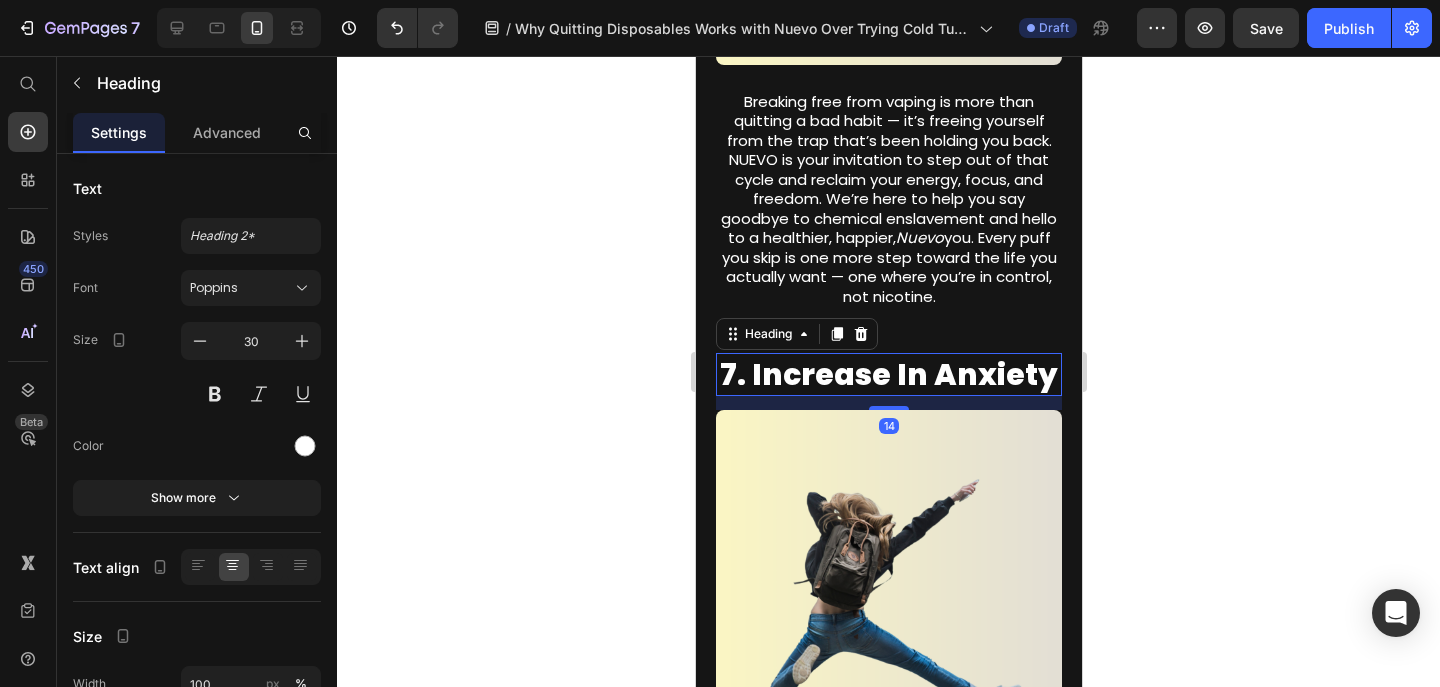 click on "7. Increase In Anxiety" at bounding box center [888, 374] 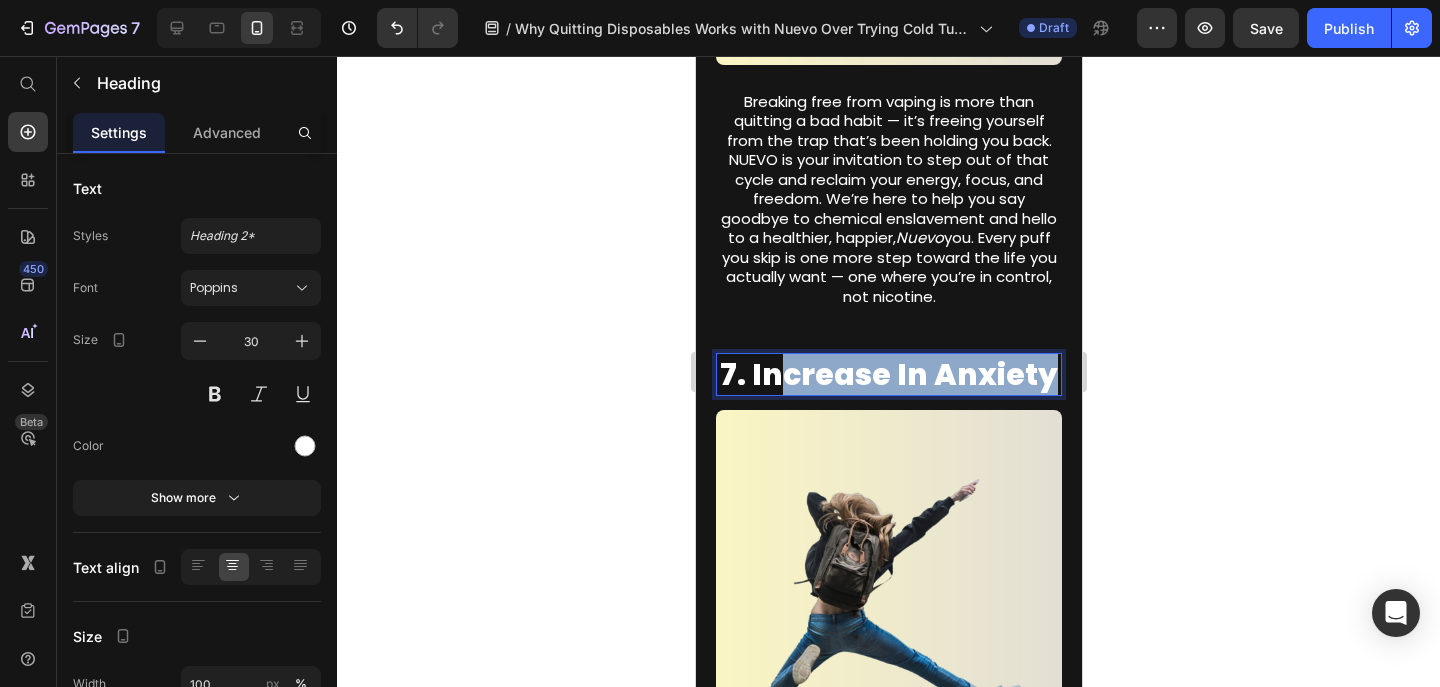 drag, startPoint x: 783, startPoint y: 336, endPoint x: 1049, endPoint y: 341, distance: 266.047 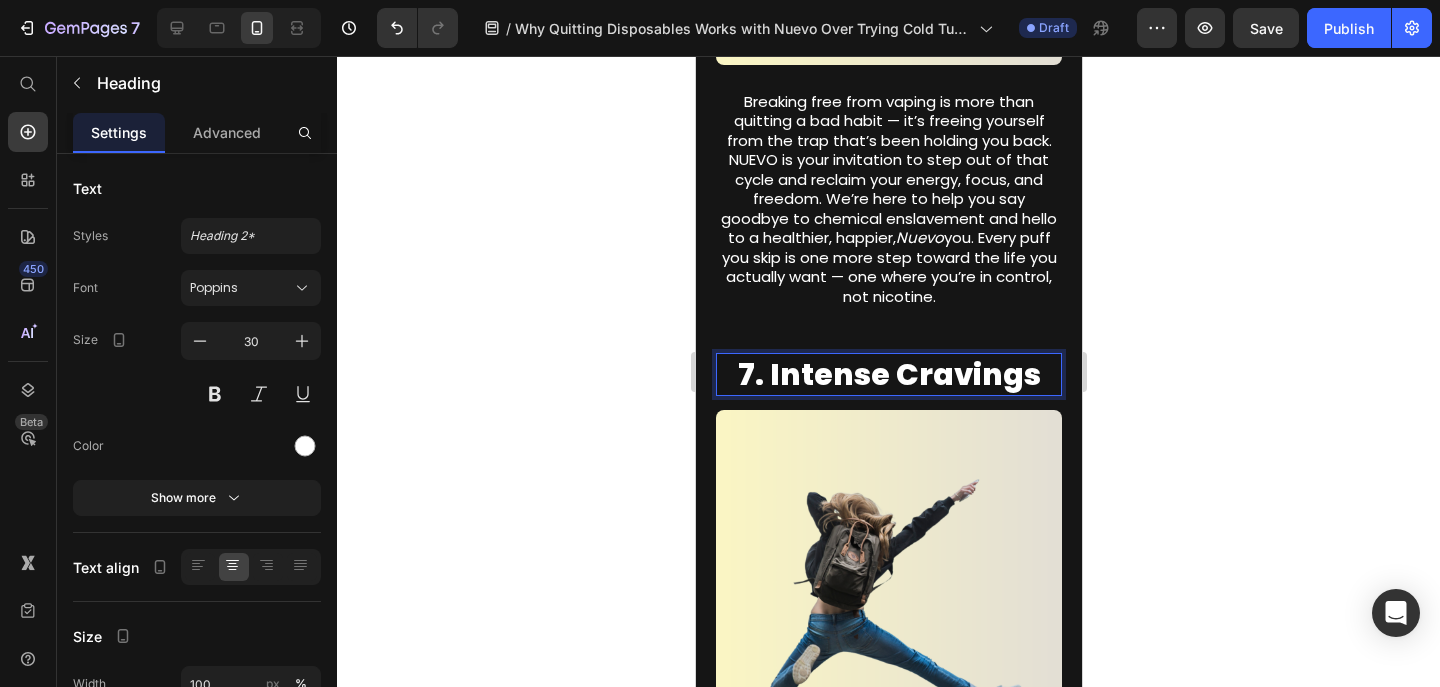 click on "7. Intense Cravings" at bounding box center [888, 374] 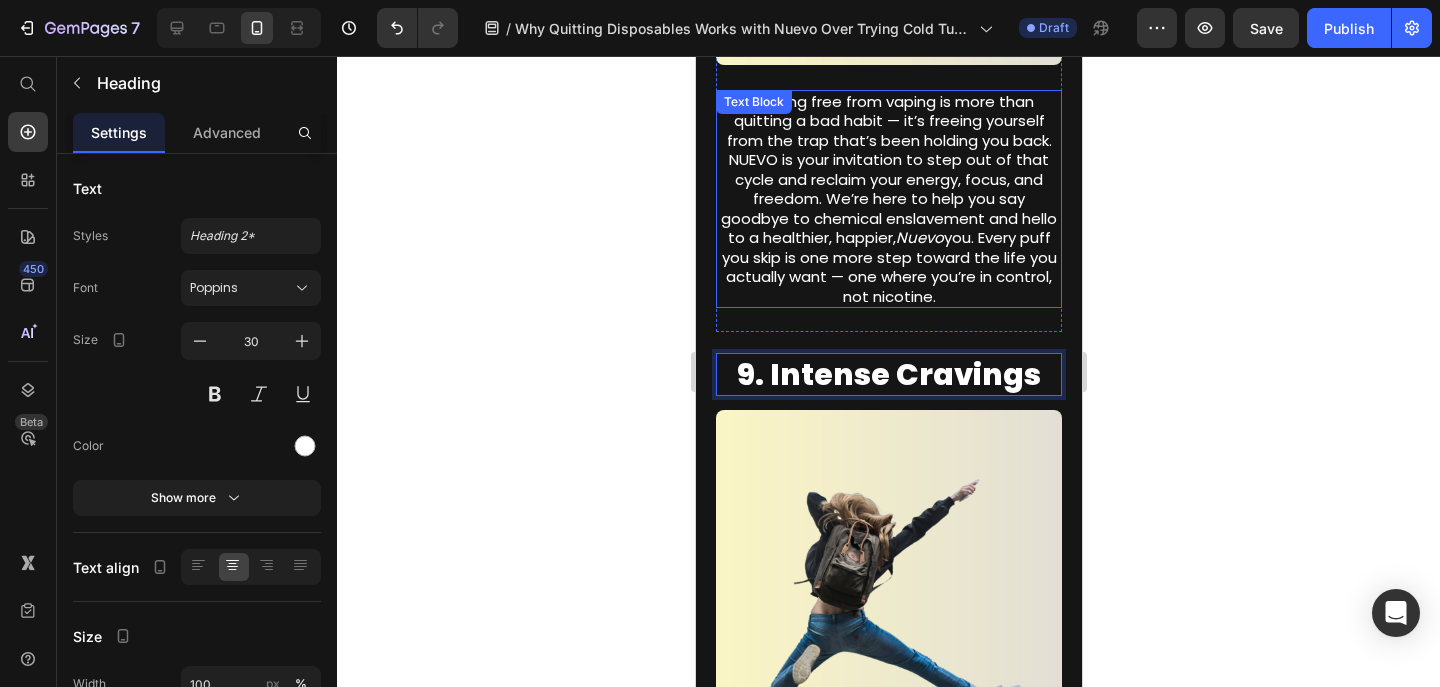 click 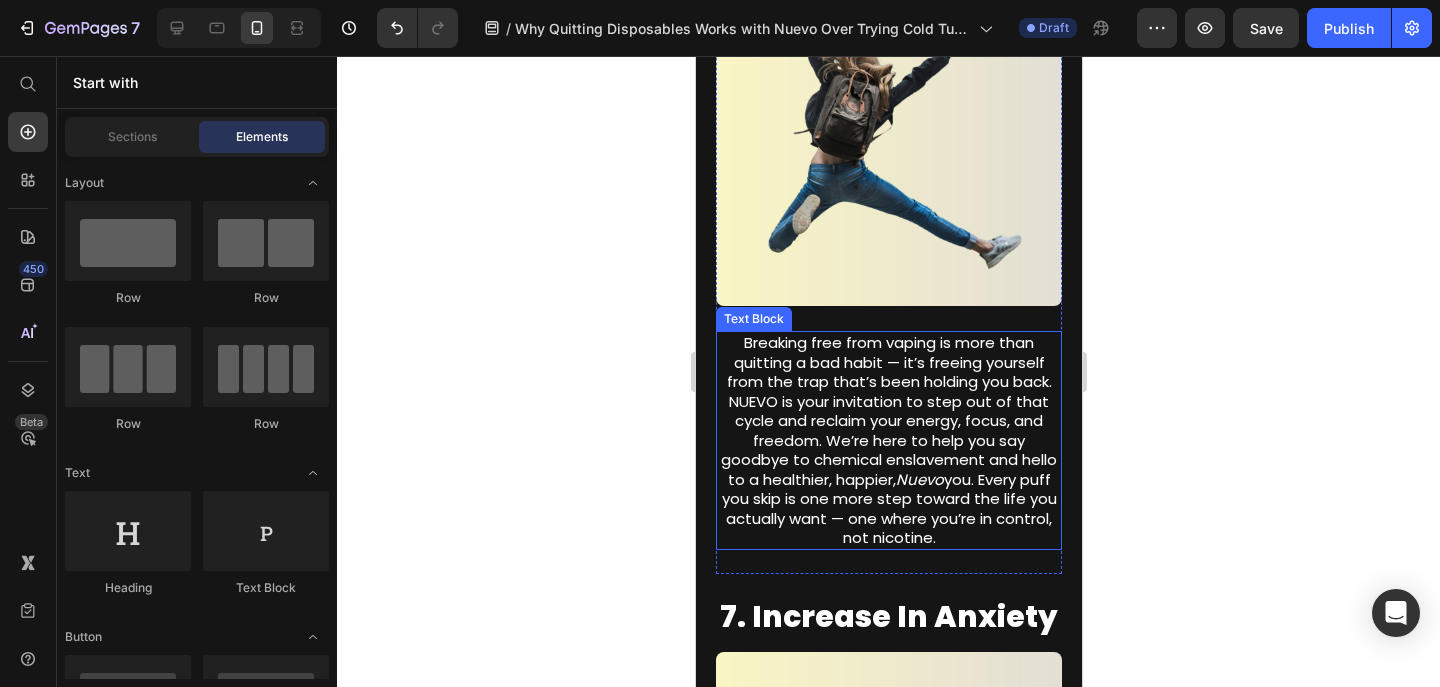 scroll, scrollTop: 6489, scrollLeft: 0, axis: vertical 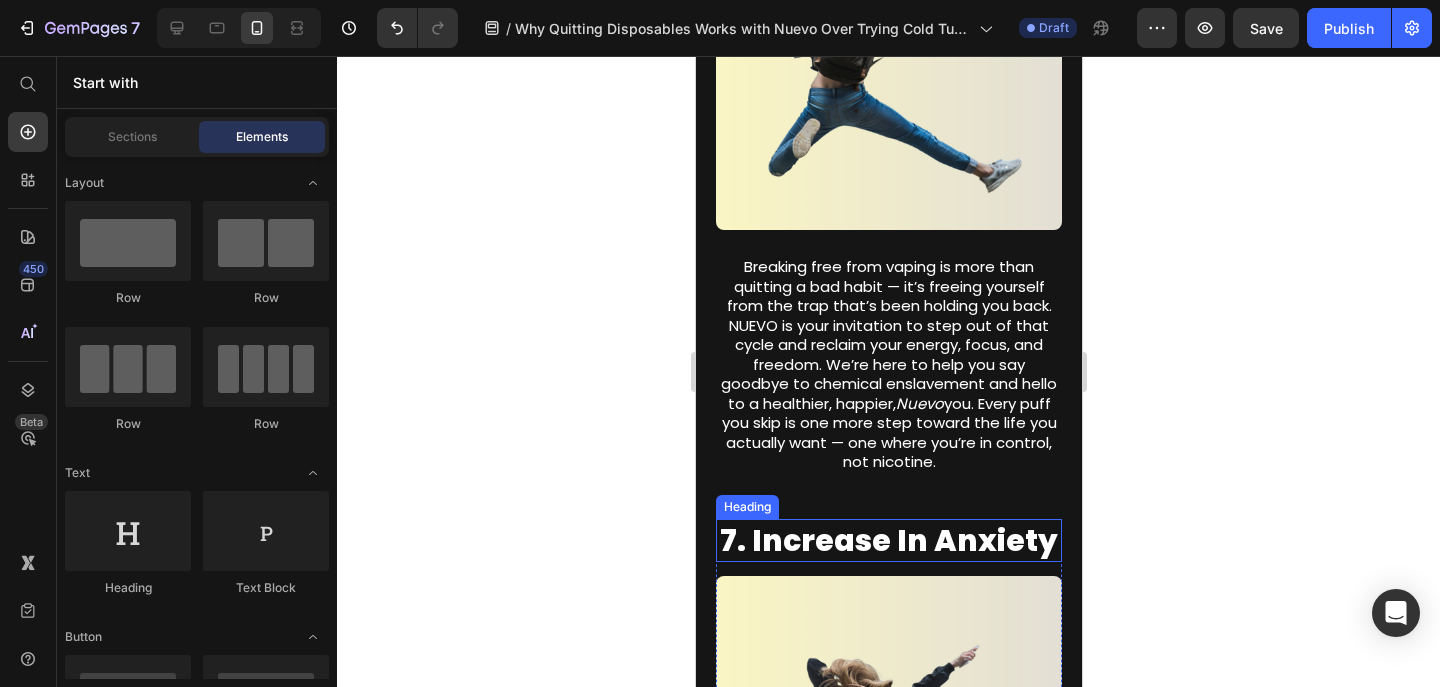 click on "7. Increase In Anxiety" at bounding box center [888, 540] 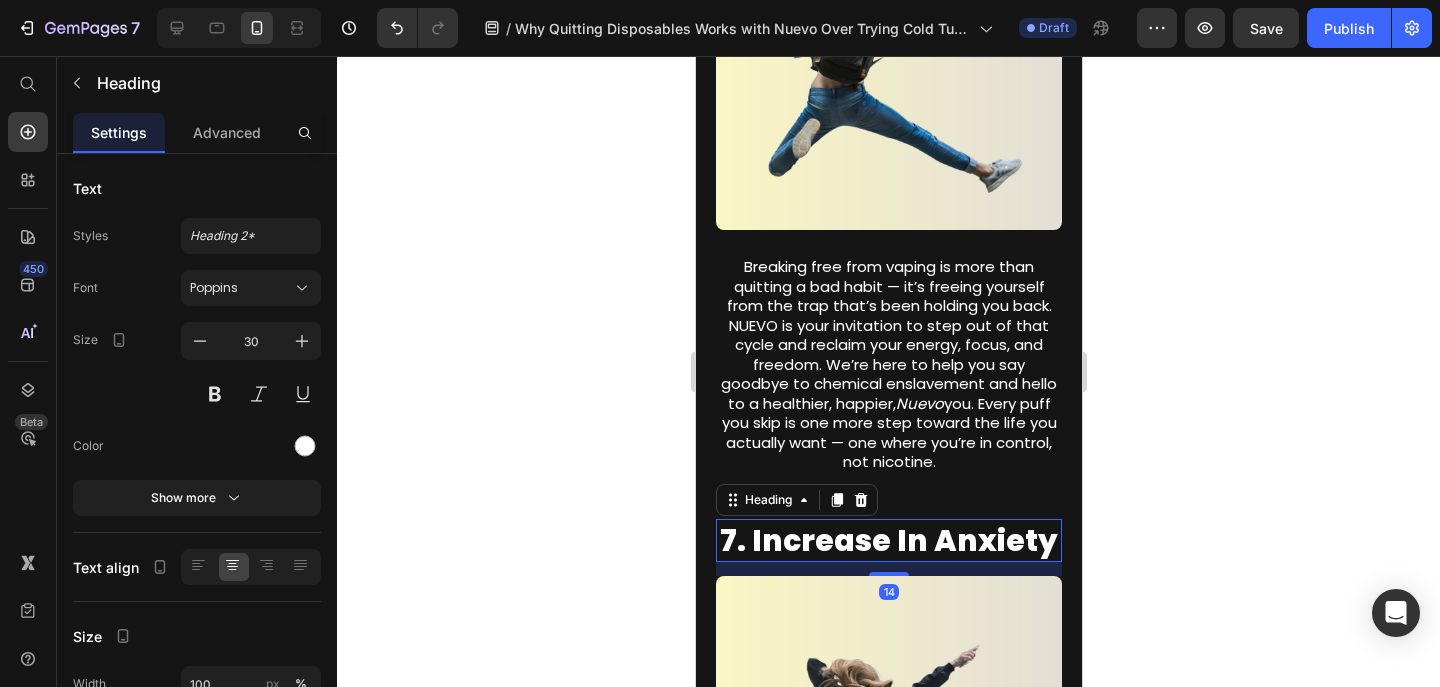 click on "7. Increase In Anxiety" at bounding box center [888, 540] 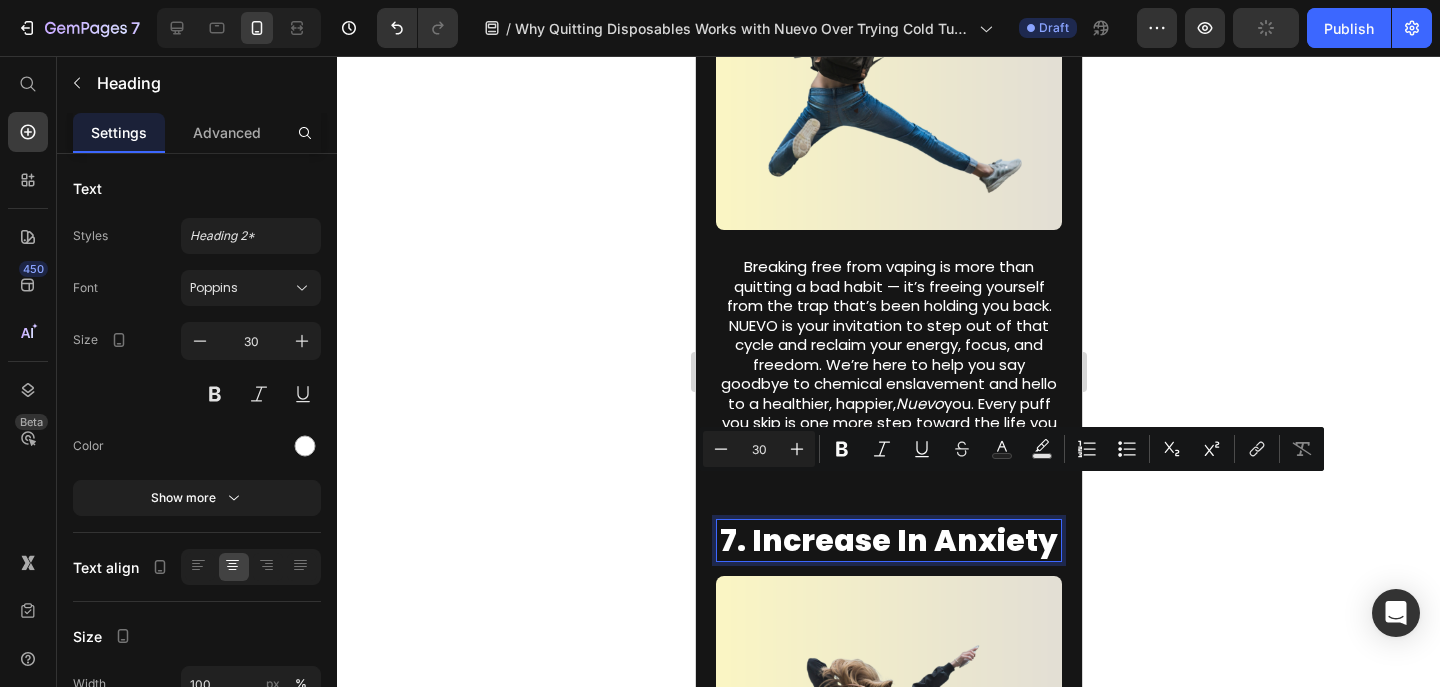 click on "7. Increase In Anxiety" at bounding box center [888, 540] 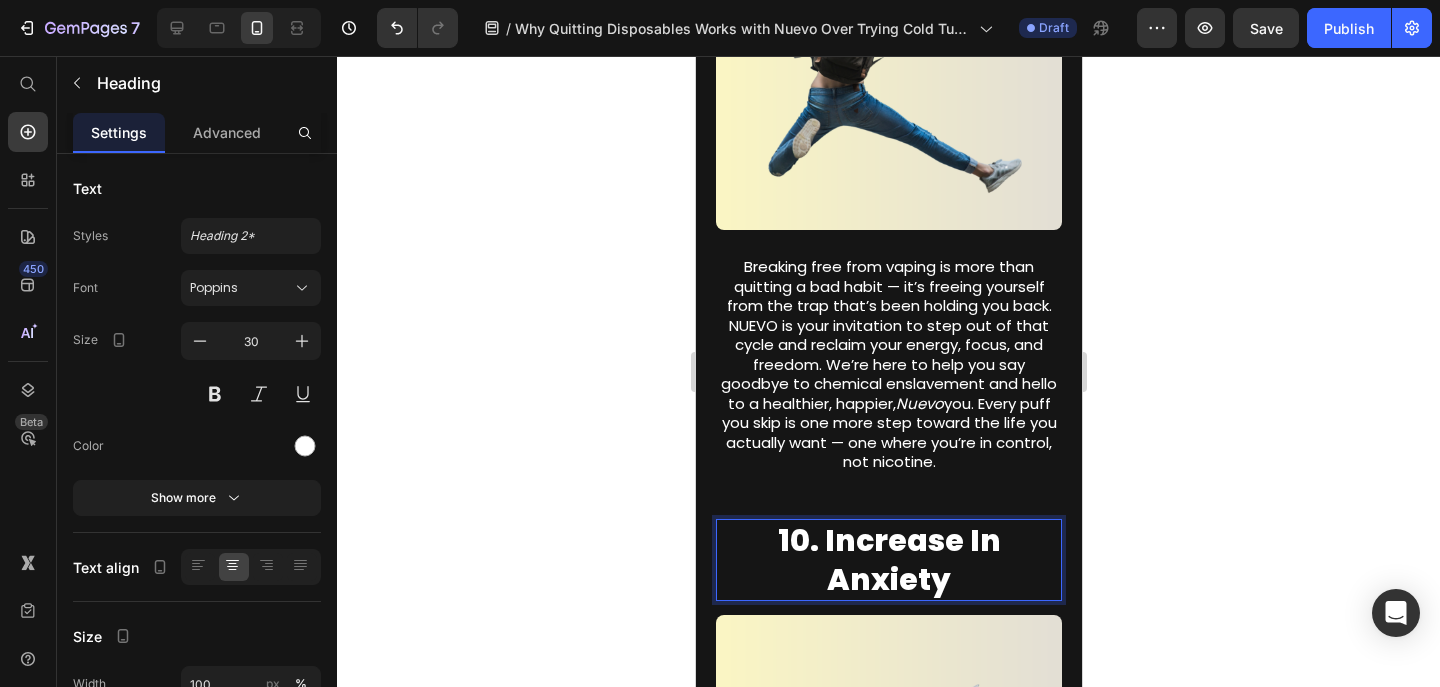 click on "10. Increase In Anxiety" at bounding box center (888, 560) 